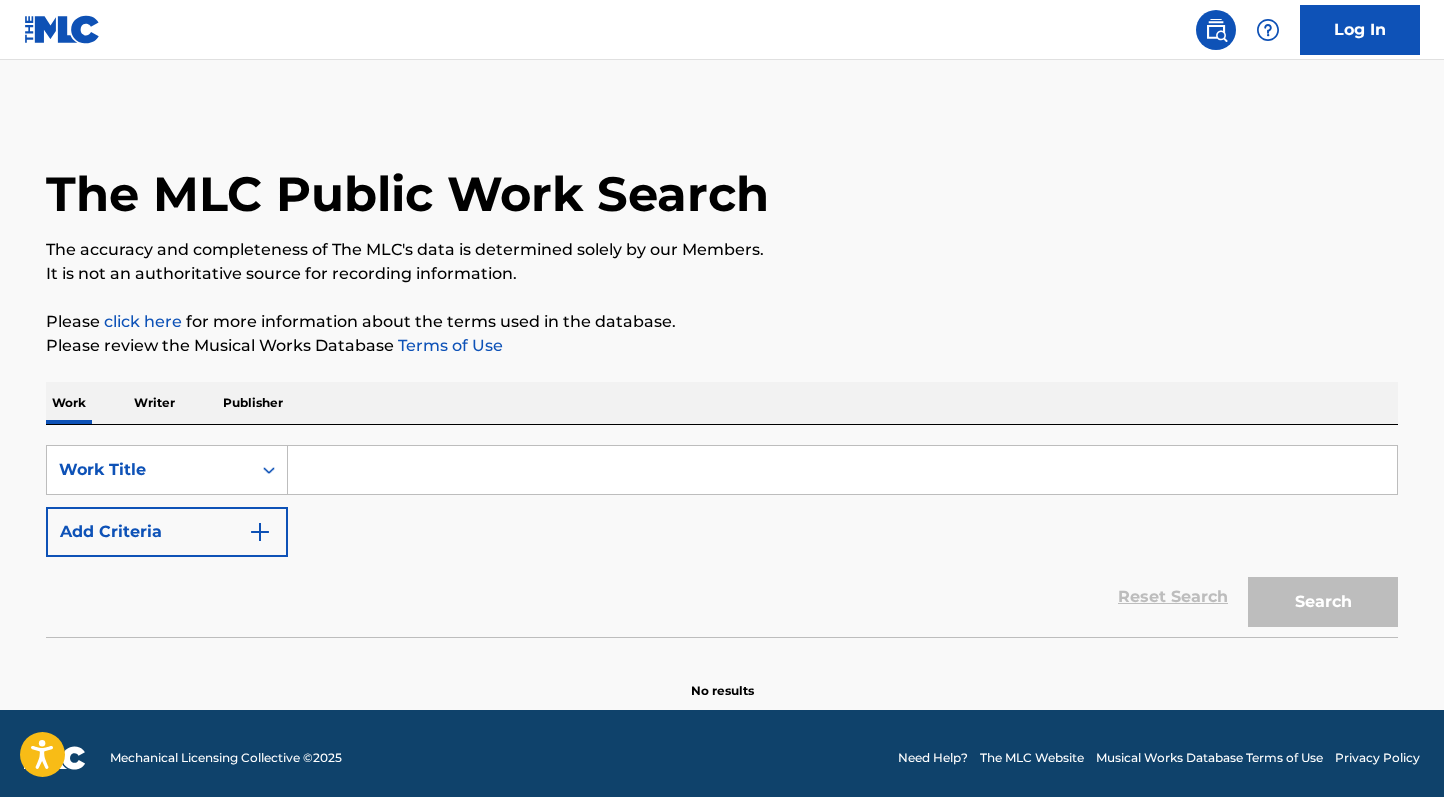 scroll, scrollTop: 9, scrollLeft: 0, axis: vertical 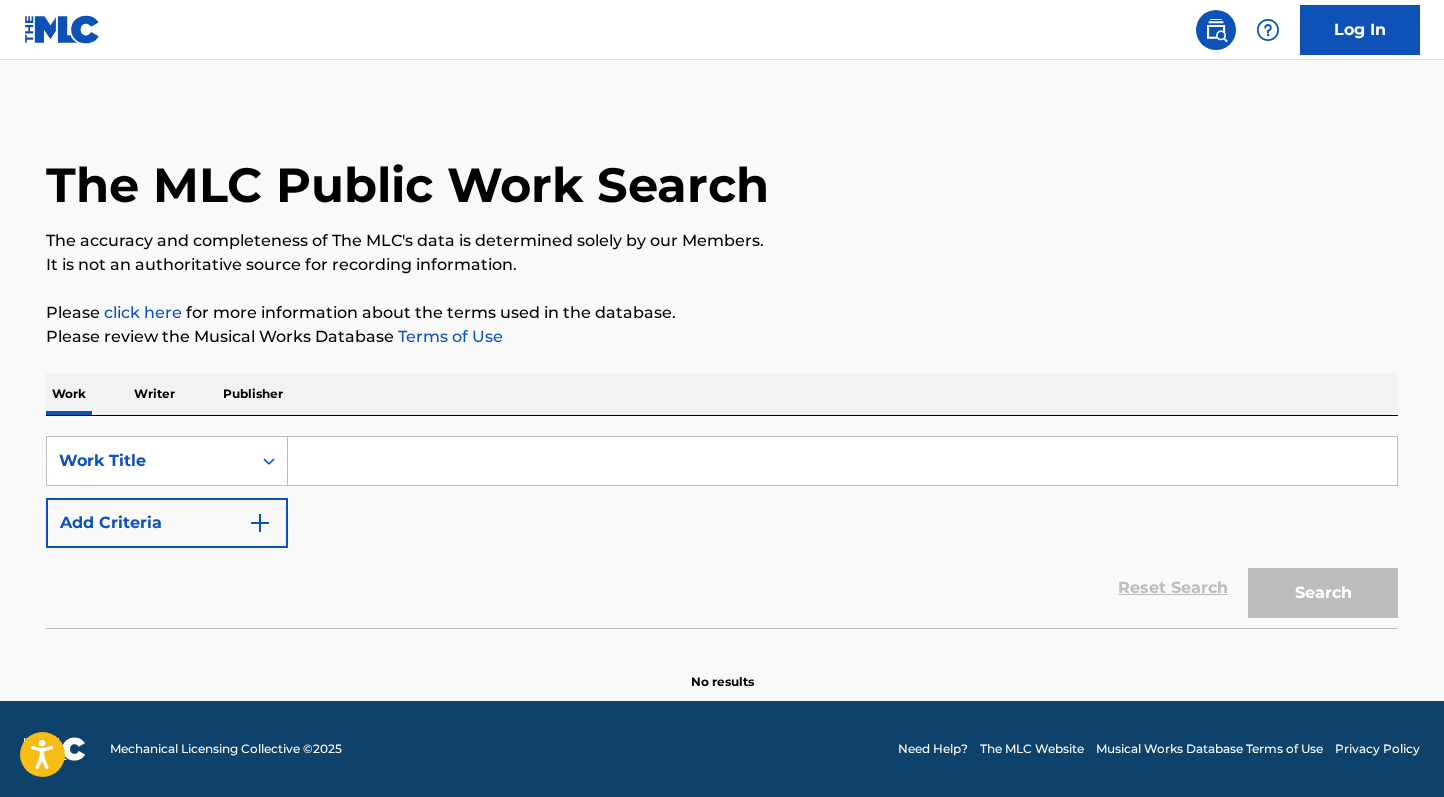 click on "Add Criteria" at bounding box center (167, 523) 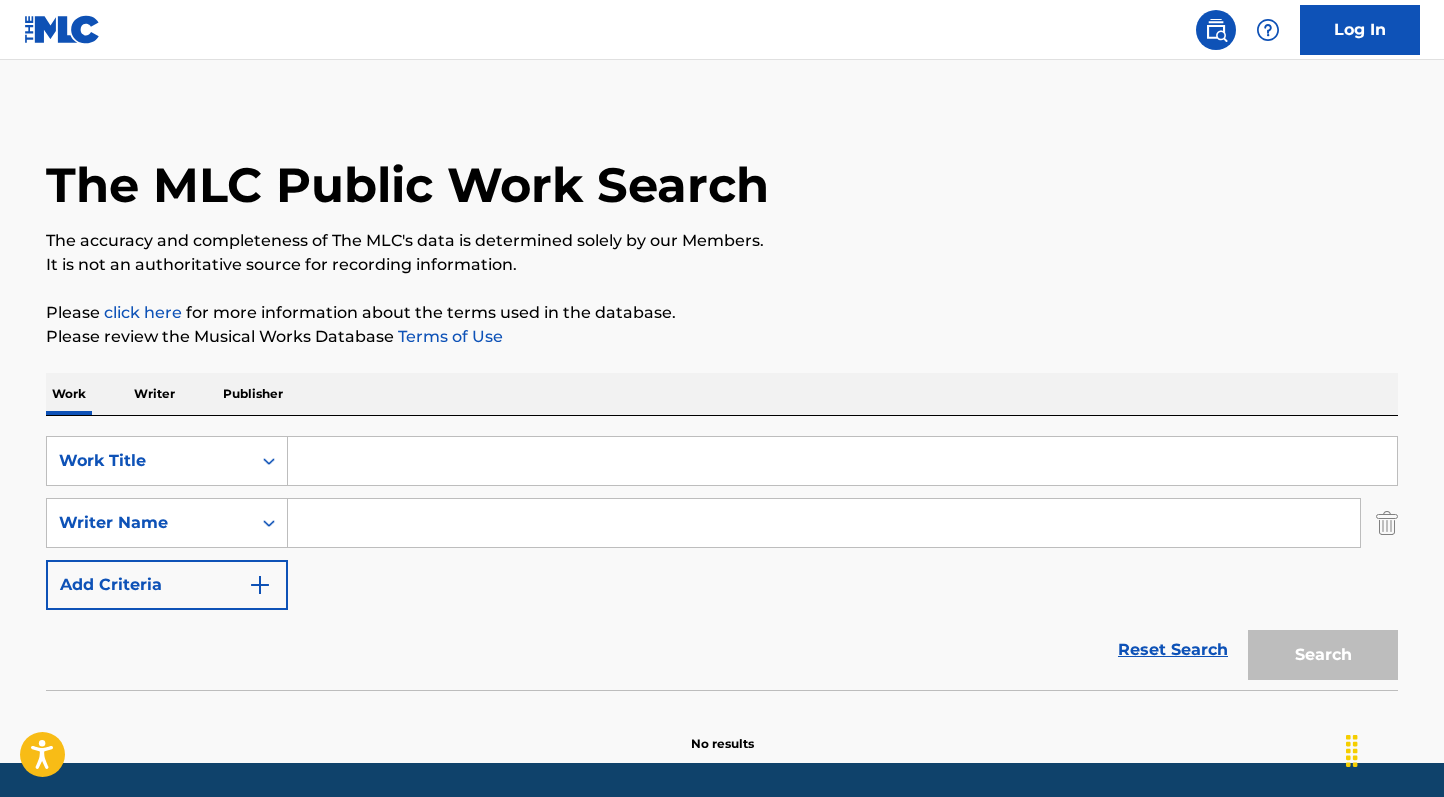 click at bounding box center (824, 523) 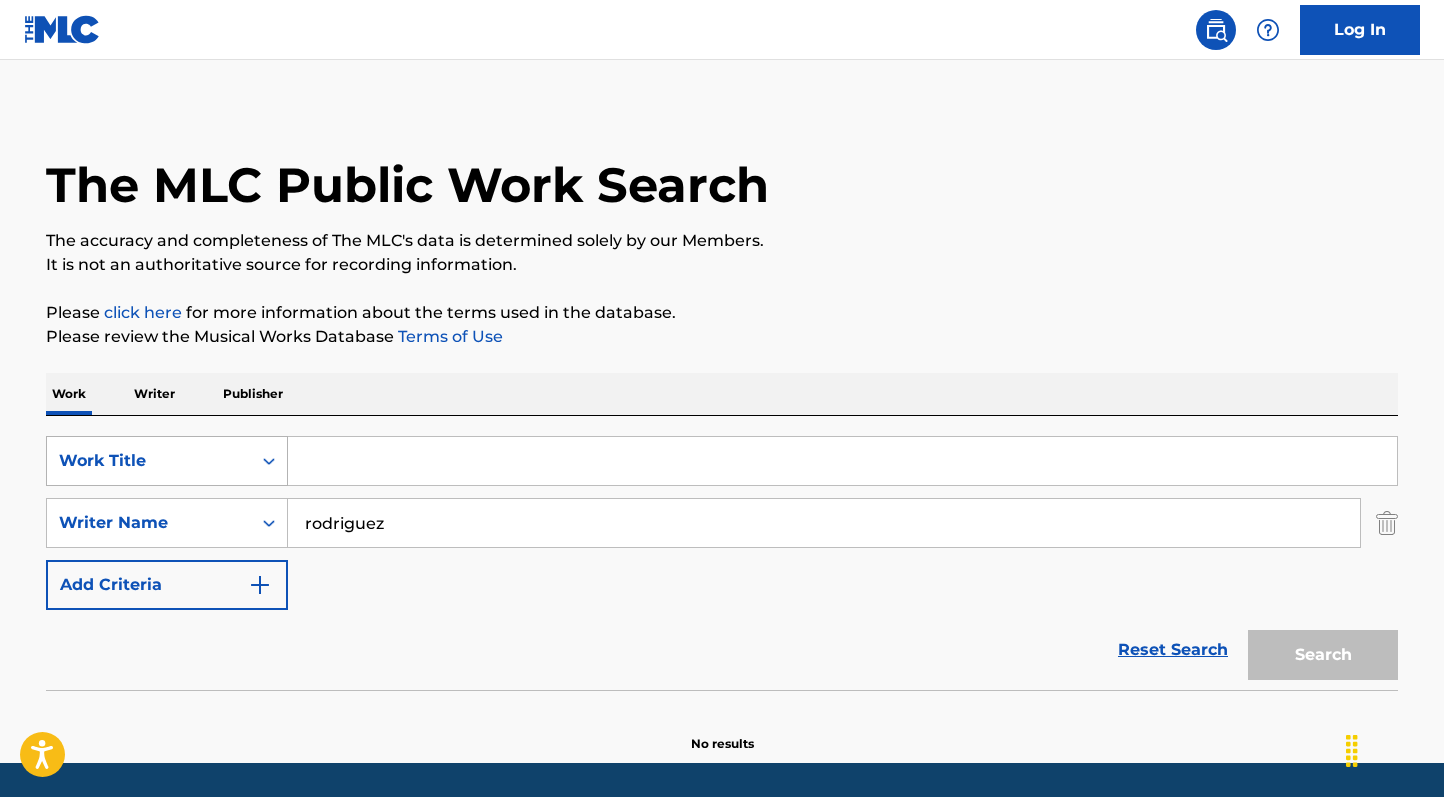 type on "rodriguez" 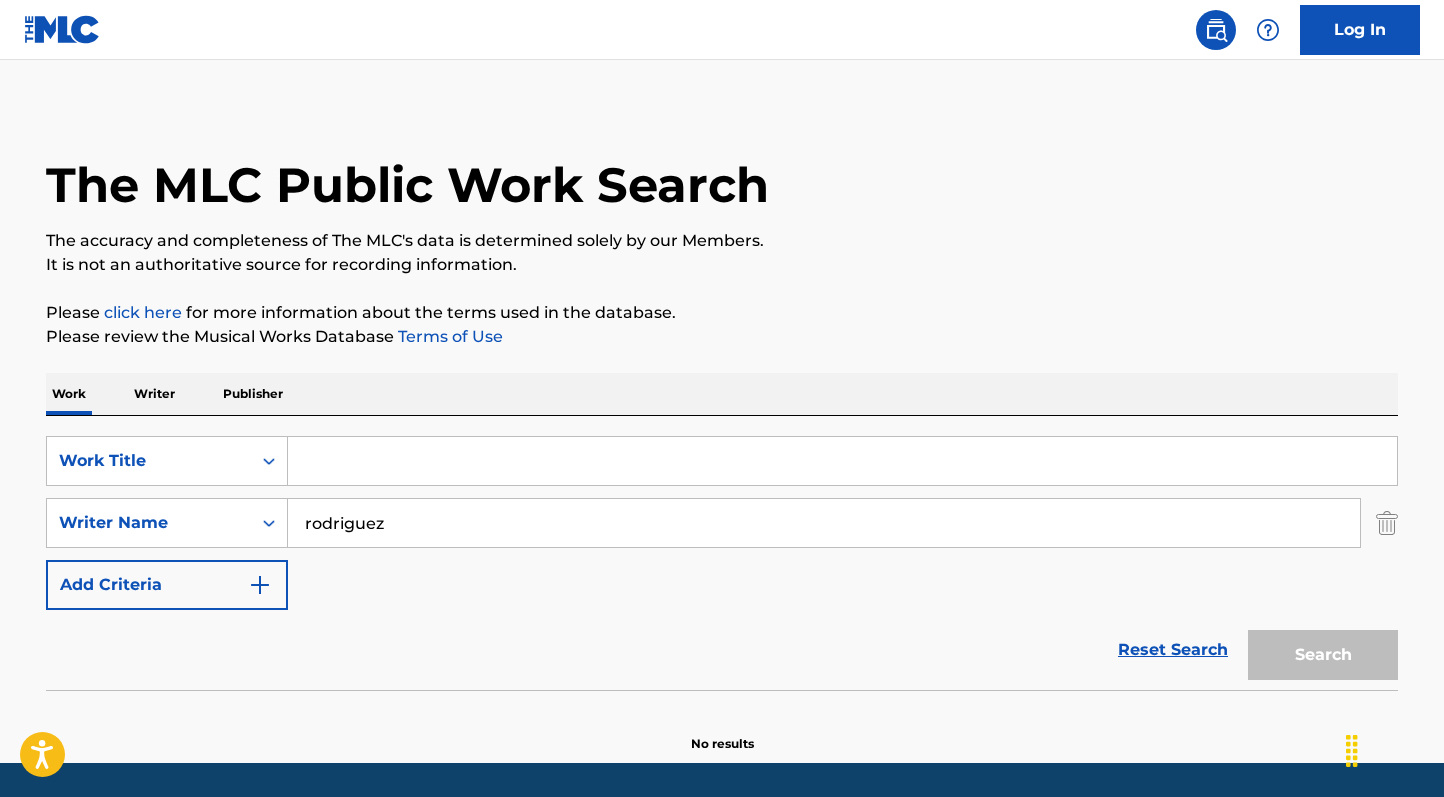 click at bounding box center [842, 461] 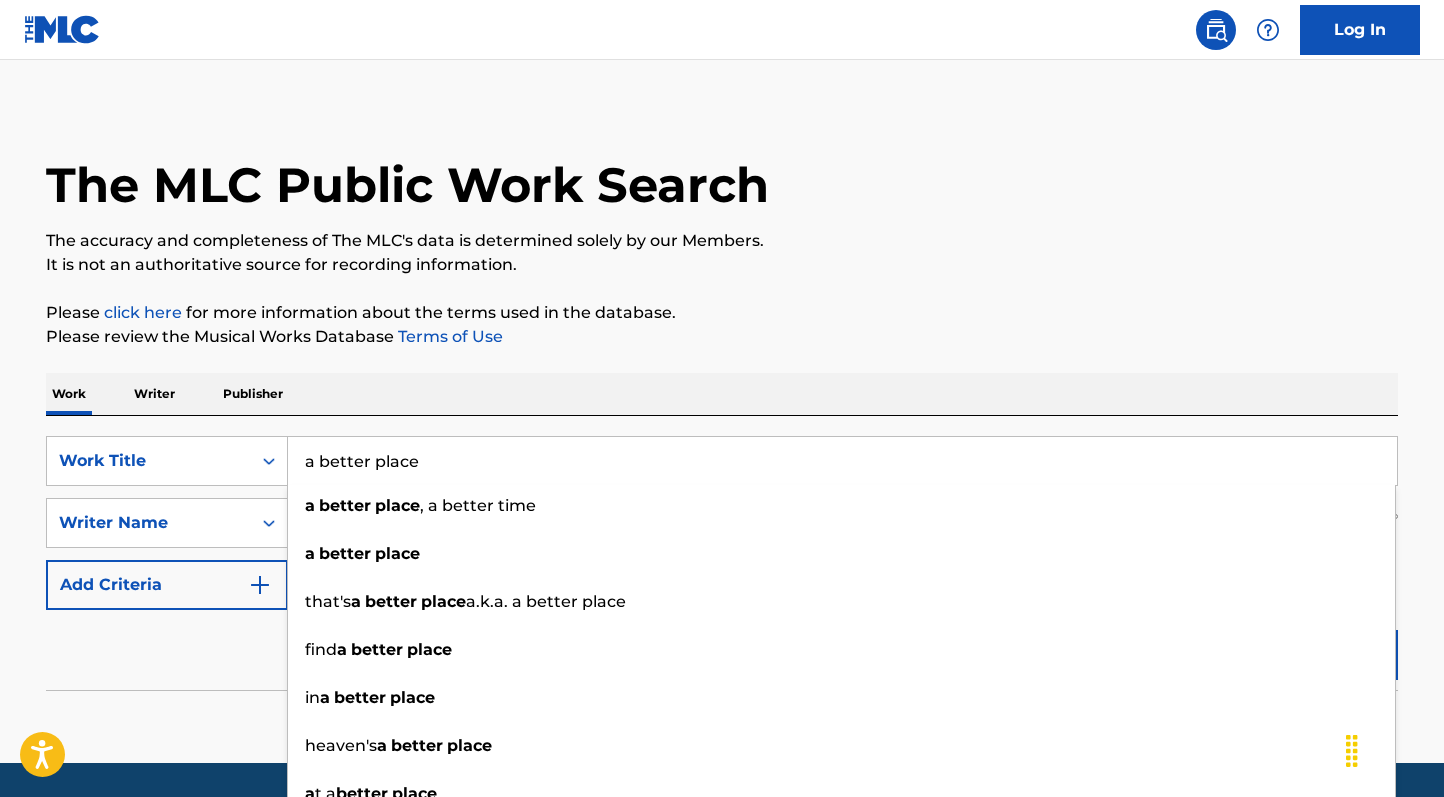 click on "Please   click here   for more information about the terms used in the database." at bounding box center (722, 313) 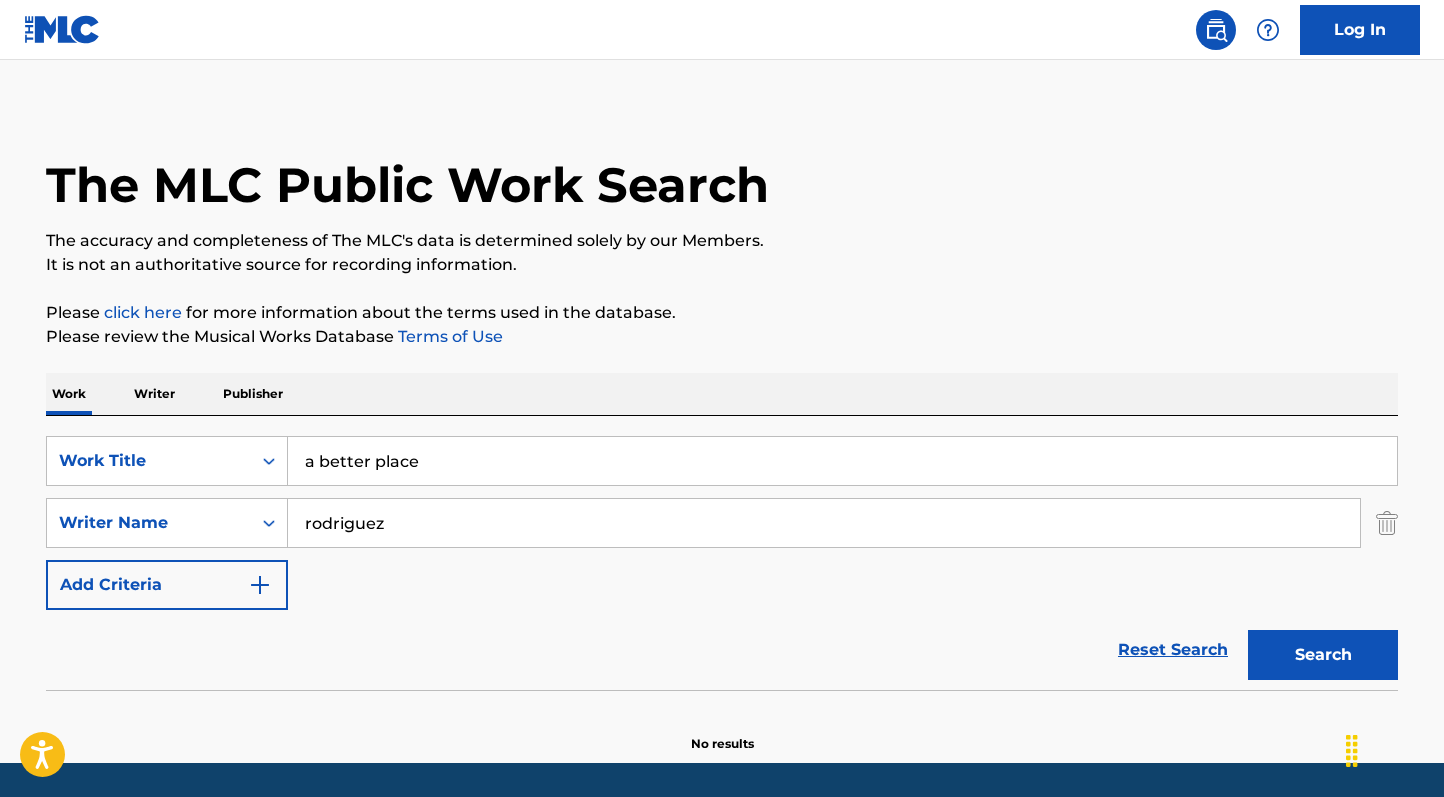 click on "Search" at bounding box center [1323, 655] 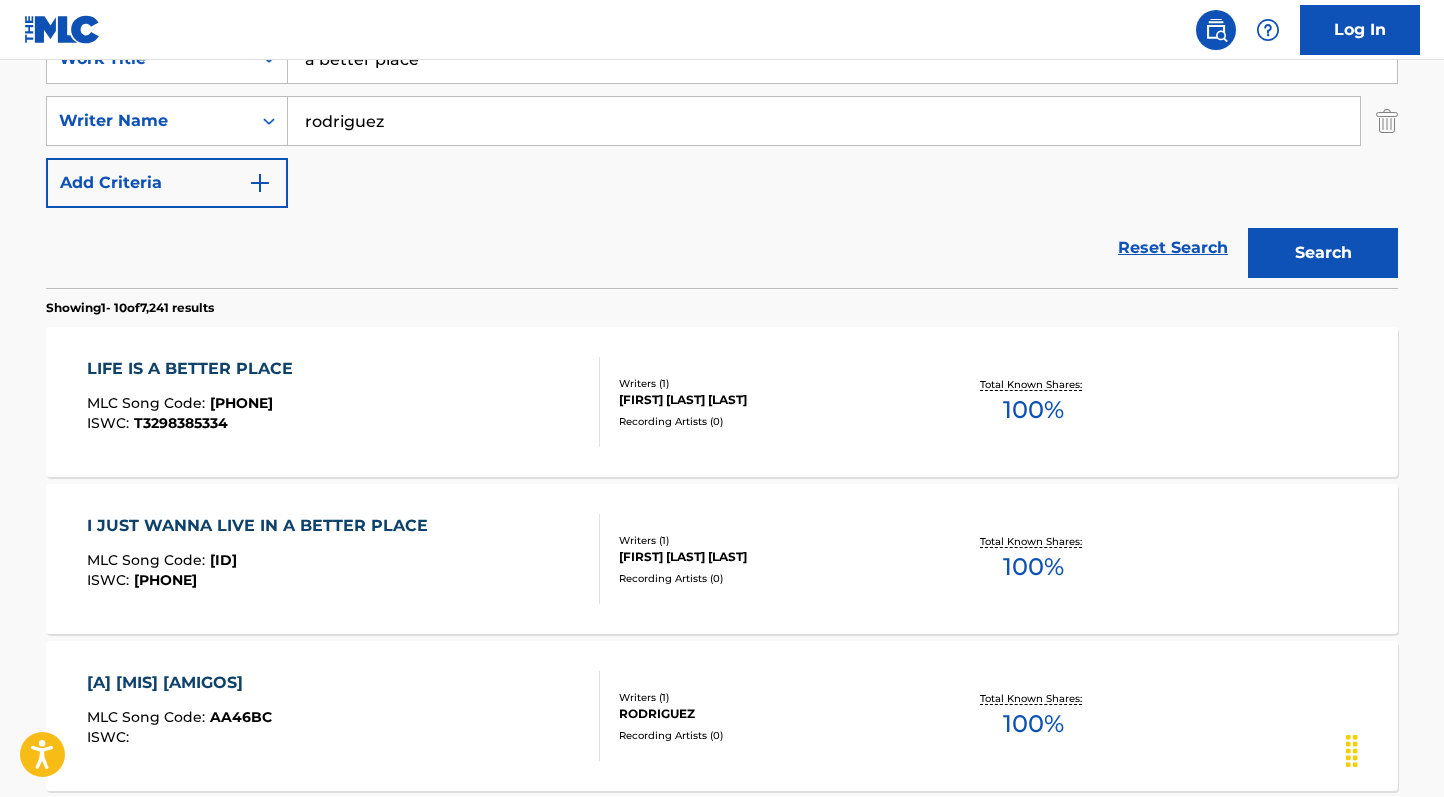 scroll, scrollTop: 375, scrollLeft: 0, axis: vertical 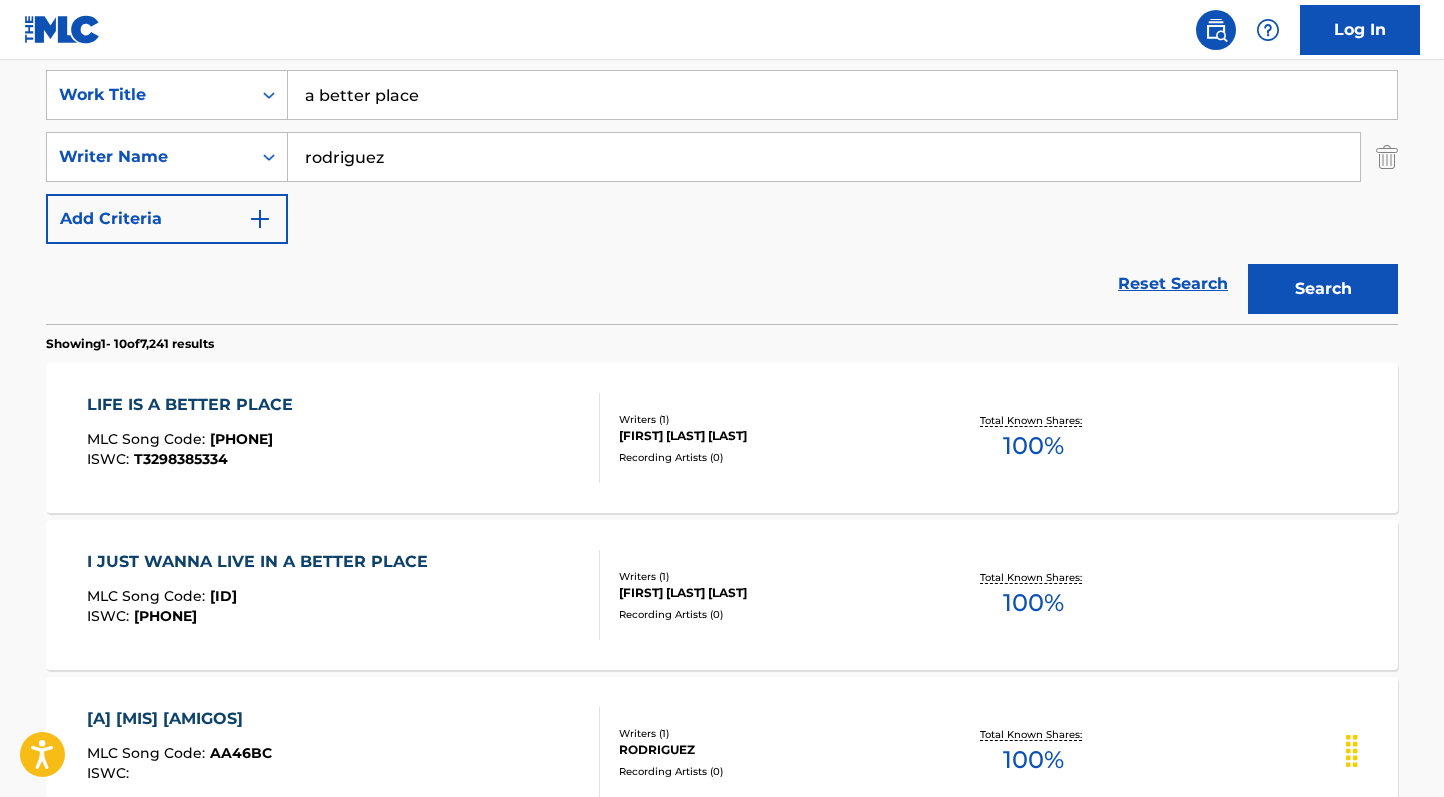 click on "a better place" at bounding box center [842, 95] 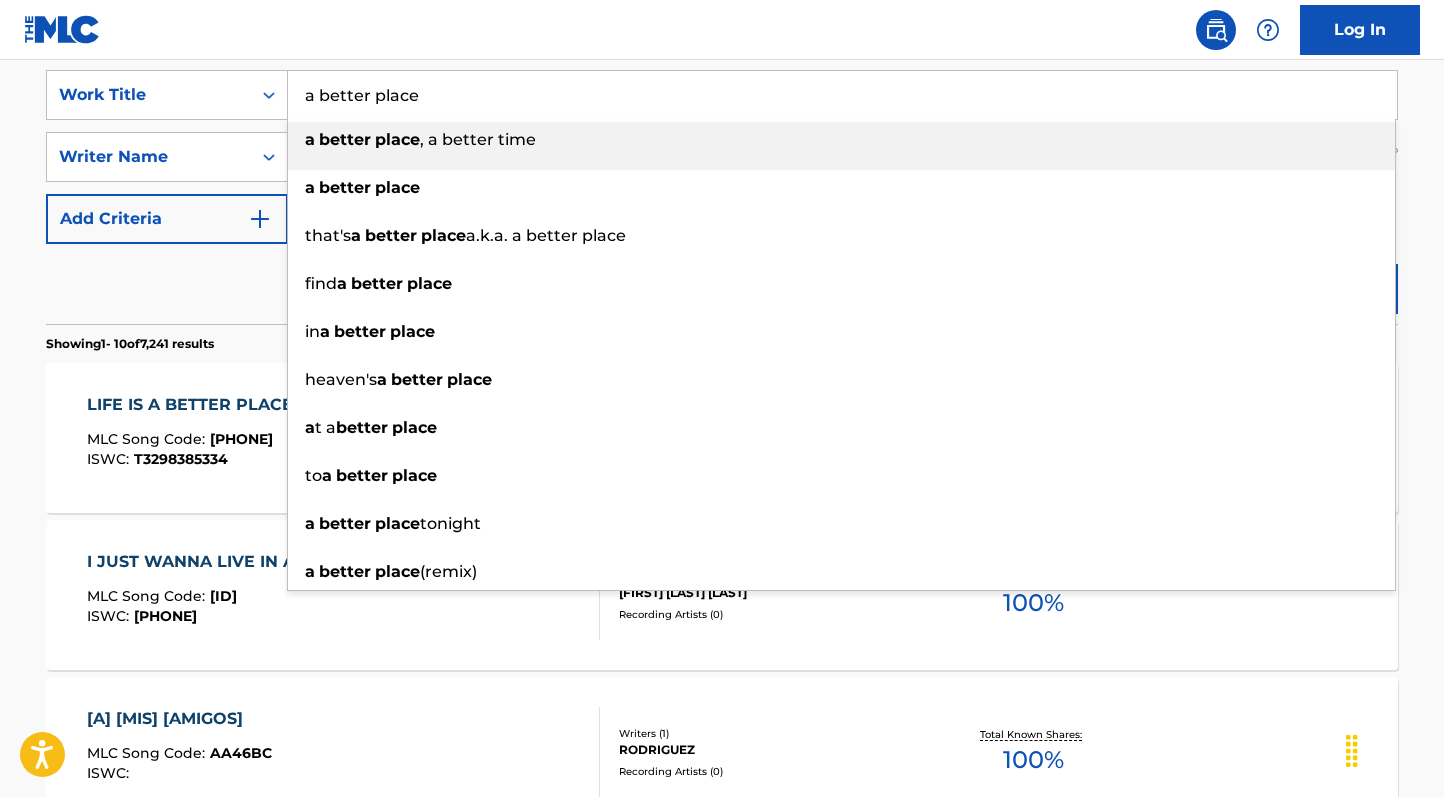click on "a better place" at bounding box center [842, 95] 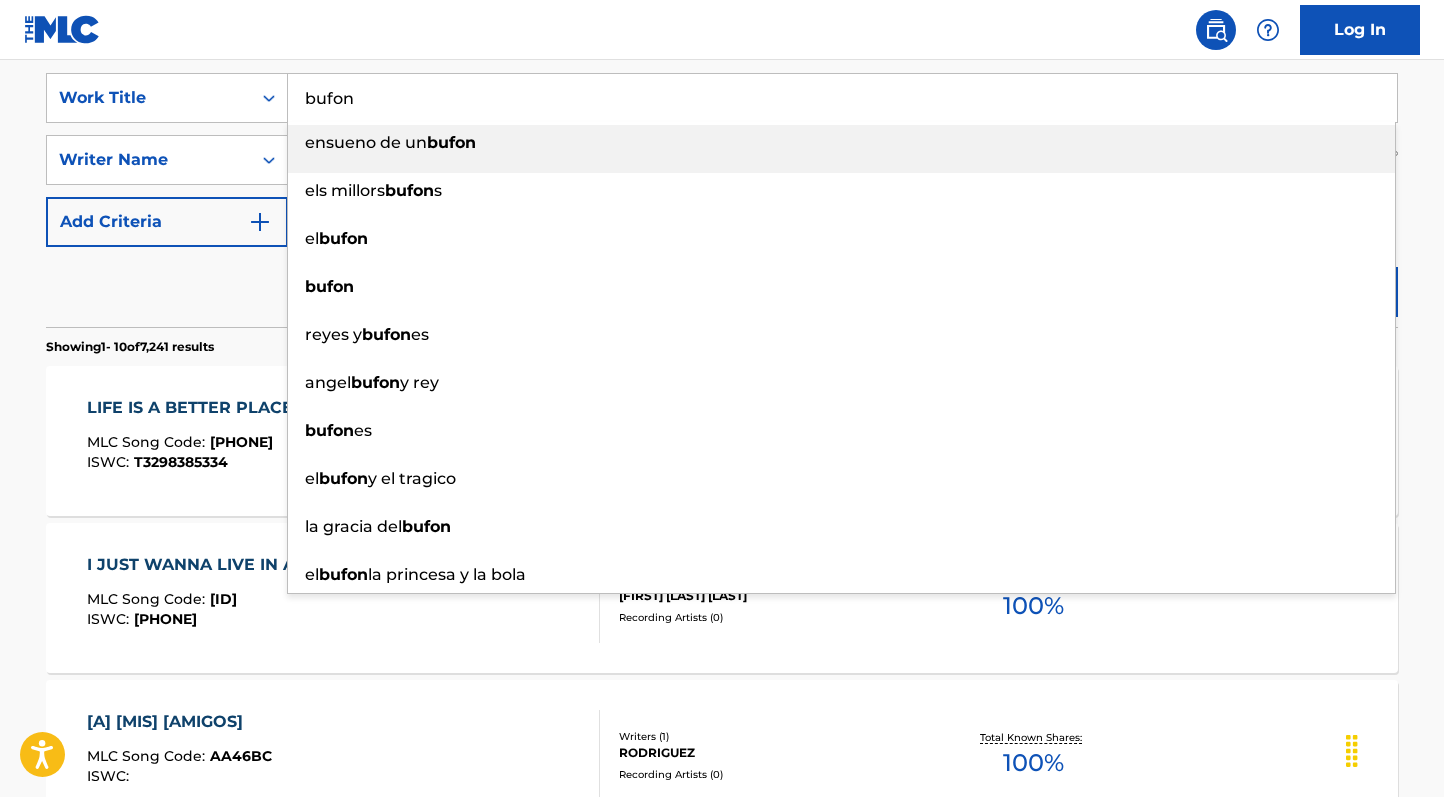 scroll, scrollTop: 376, scrollLeft: 0, axis: vertical 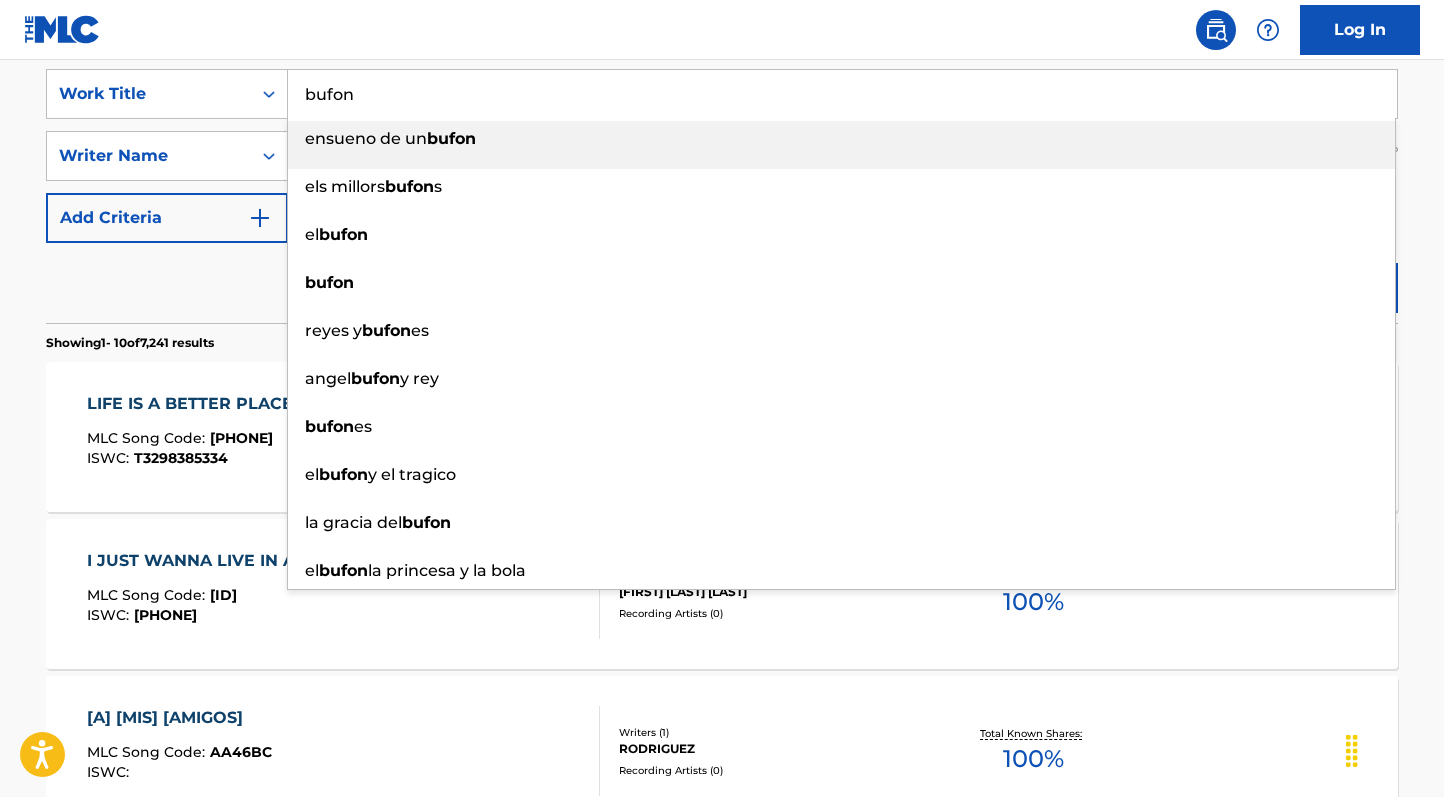 type on "bufon" 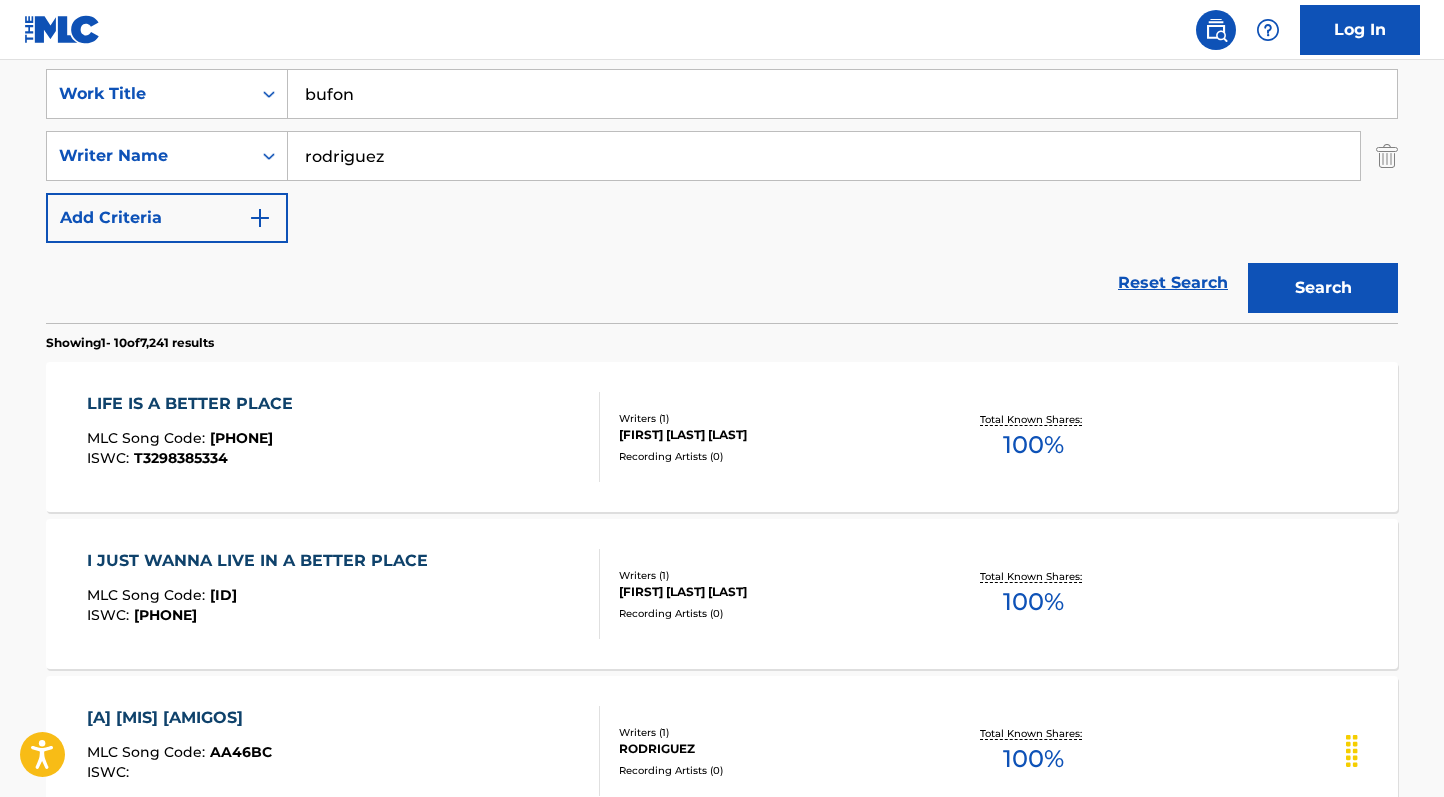 drag, startPoint x: 1289, startPoint y: 303, endPoint x: 1250, endPoint y: 317, distance: 41.4367 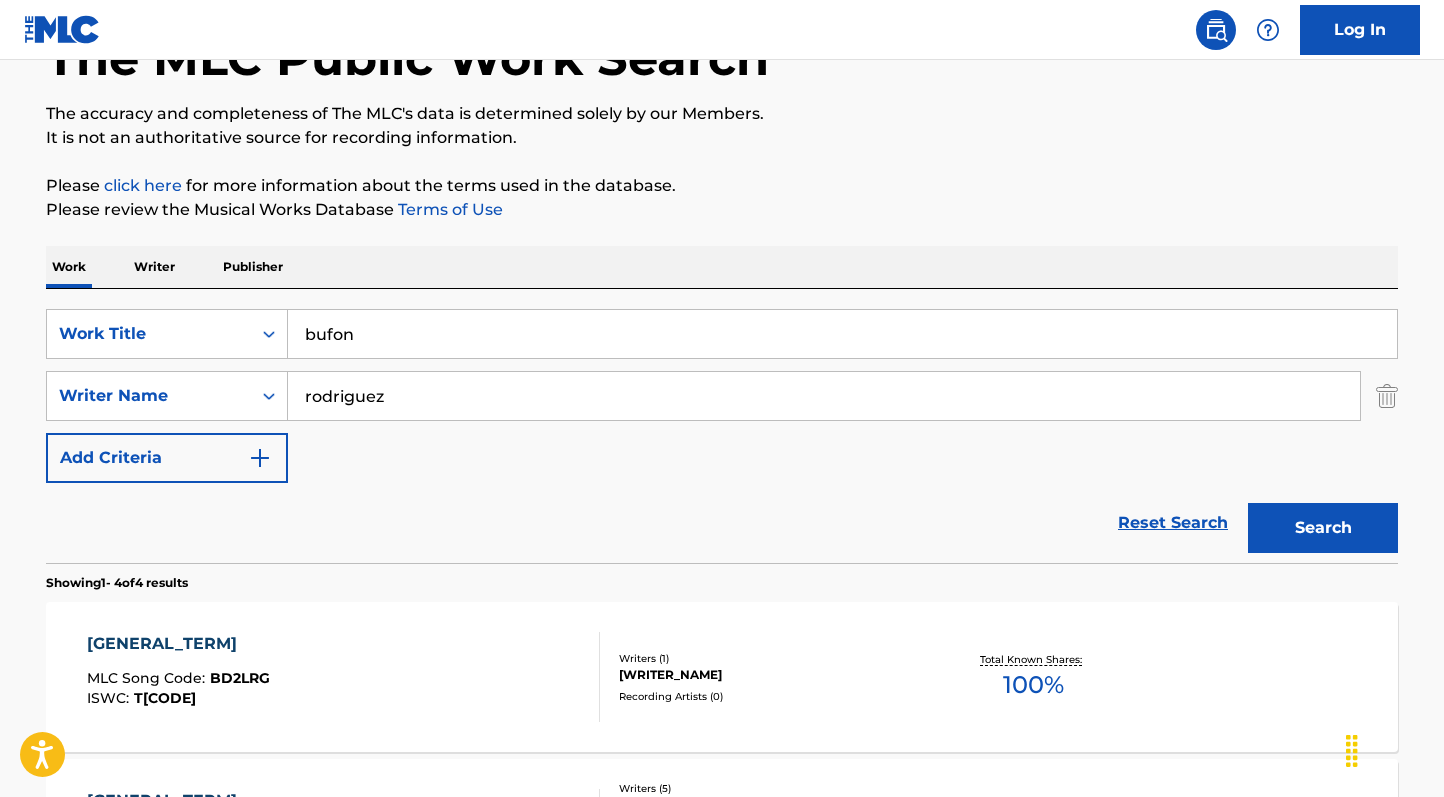 scroll, scrollTop: 376, scrollLeft: 0, axis: vertical 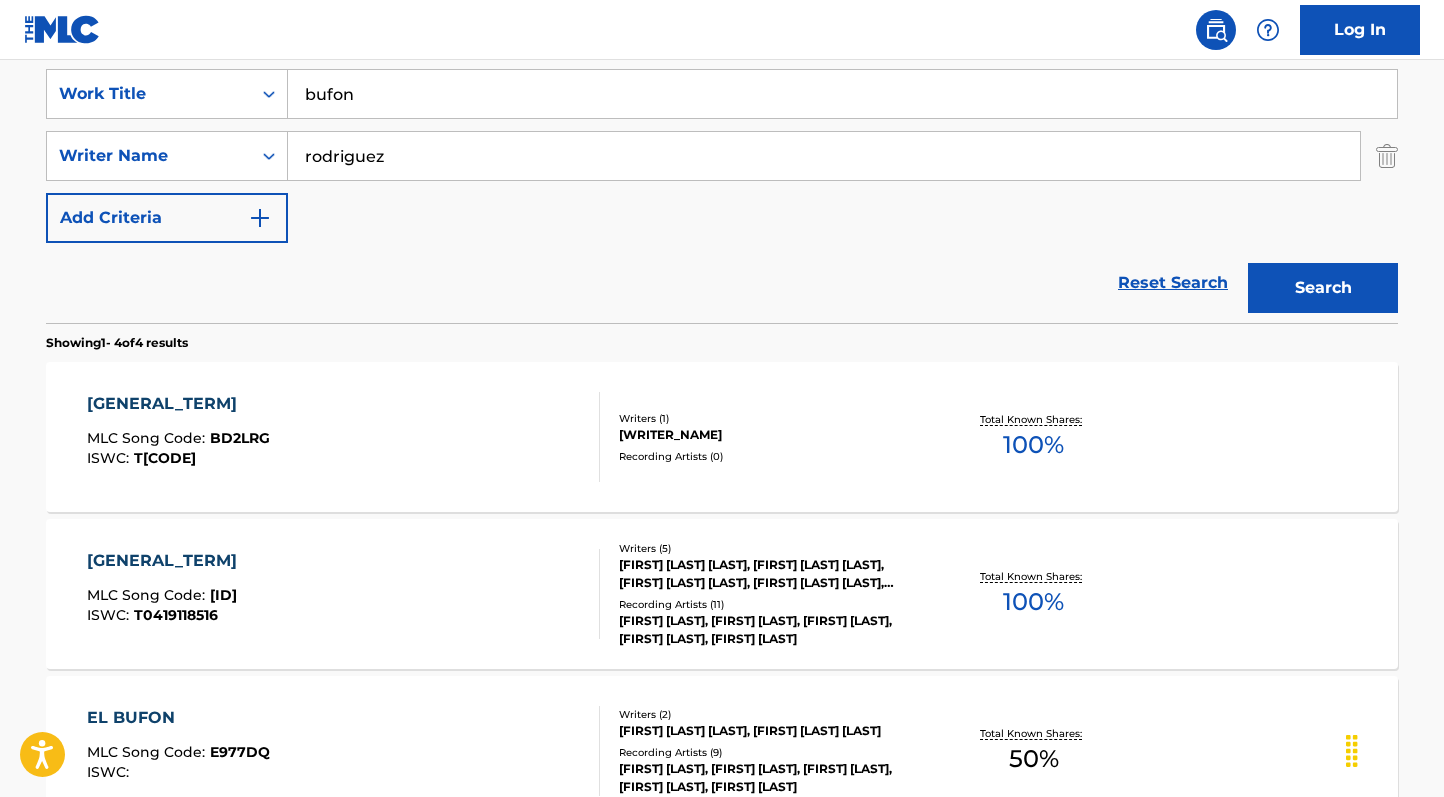 click on "Reset Search Search" at bounding box center [722, 283] 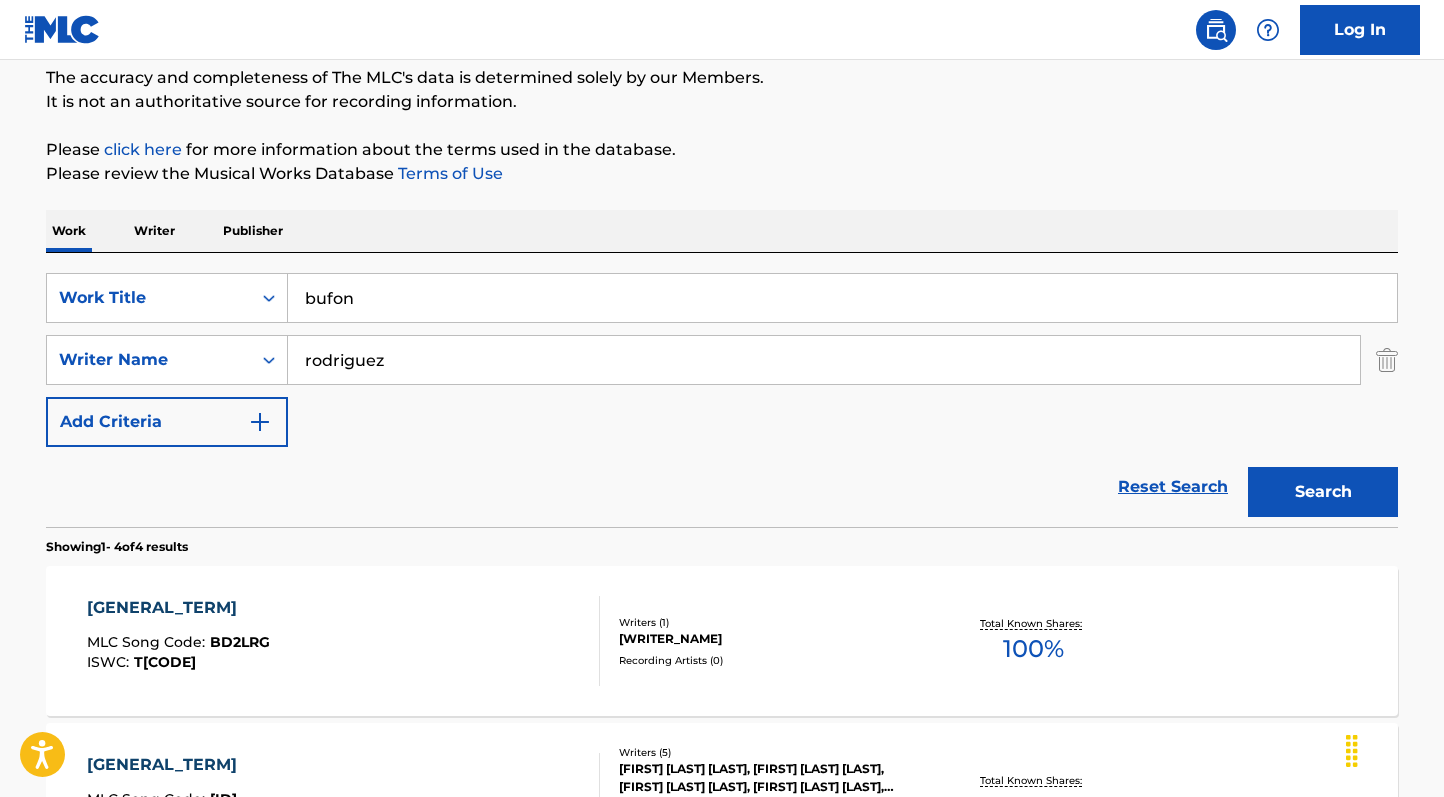 scroll, scrollTop: 193, scrollLeft: 0, axis: vertical 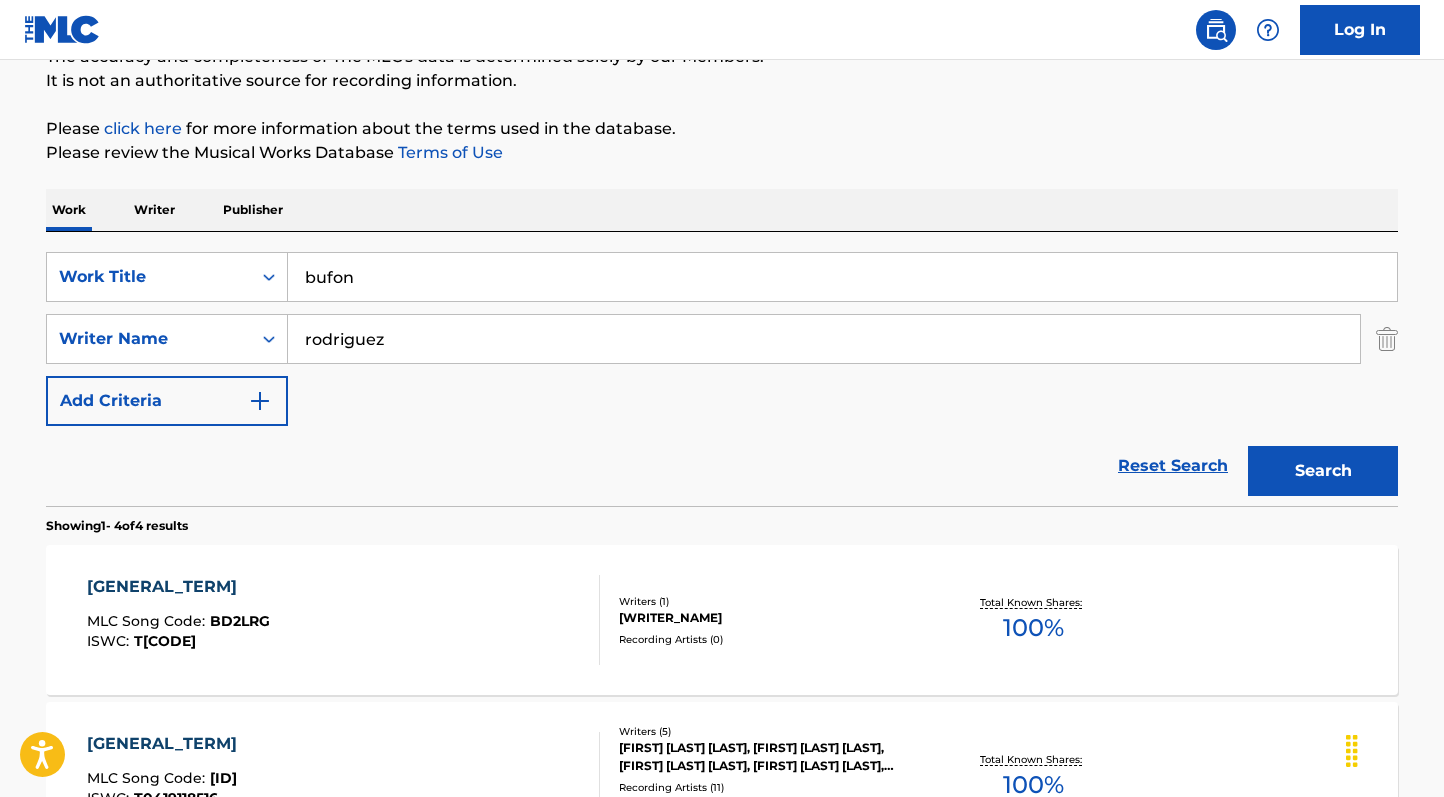 click on "rodriguez" at bounding box center [824, 339] 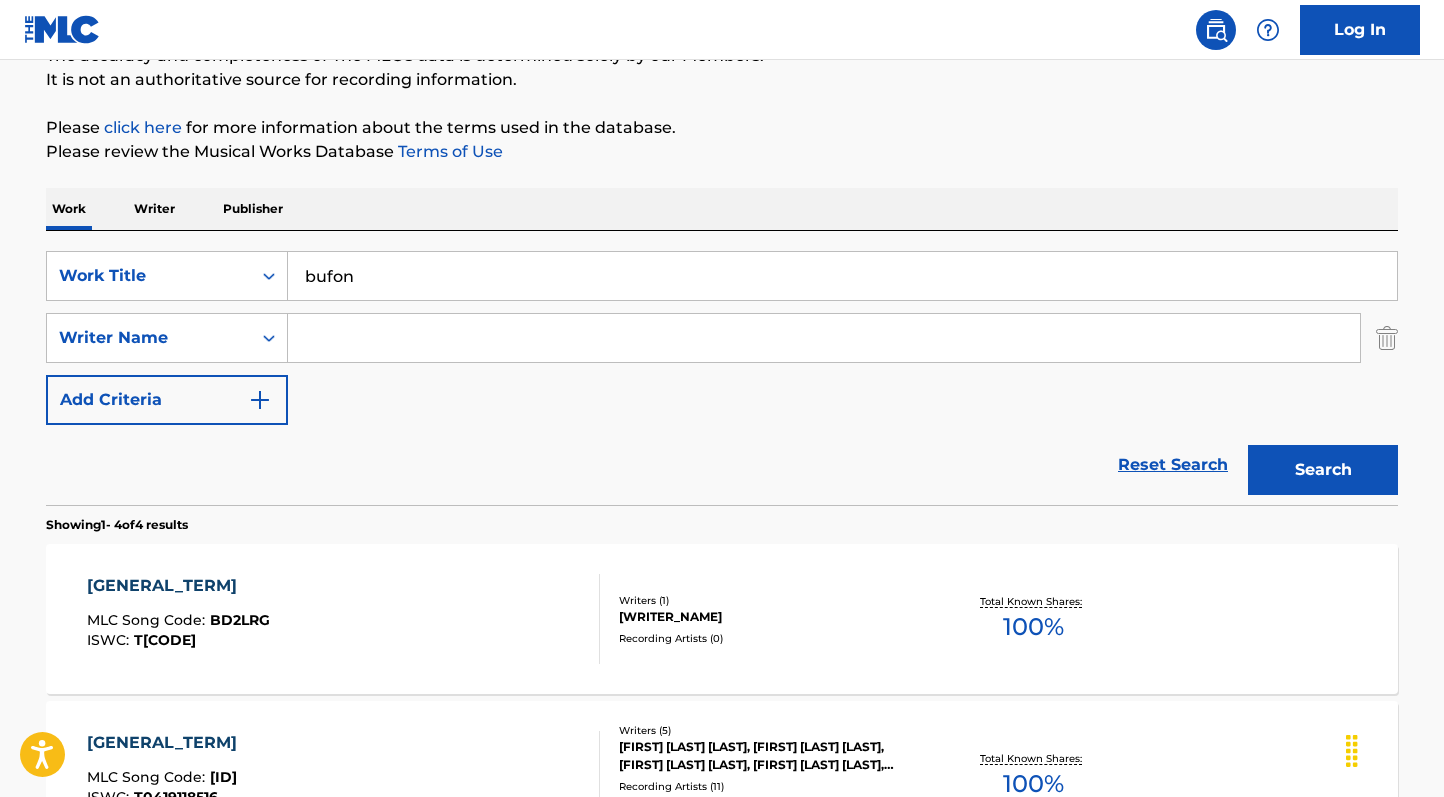 type 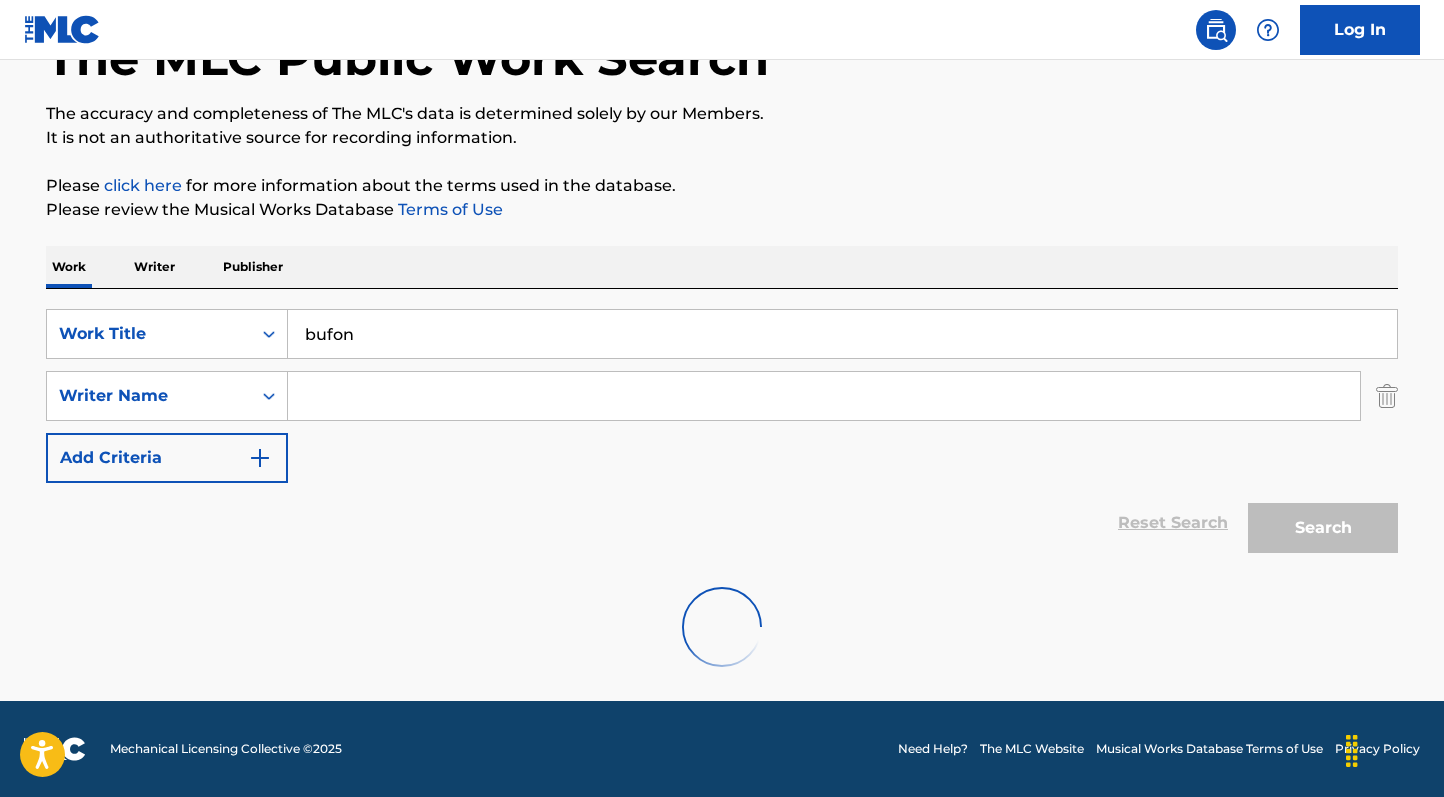 scroll, scrollTop: 194, scrollLeft: 0, axis: vertical 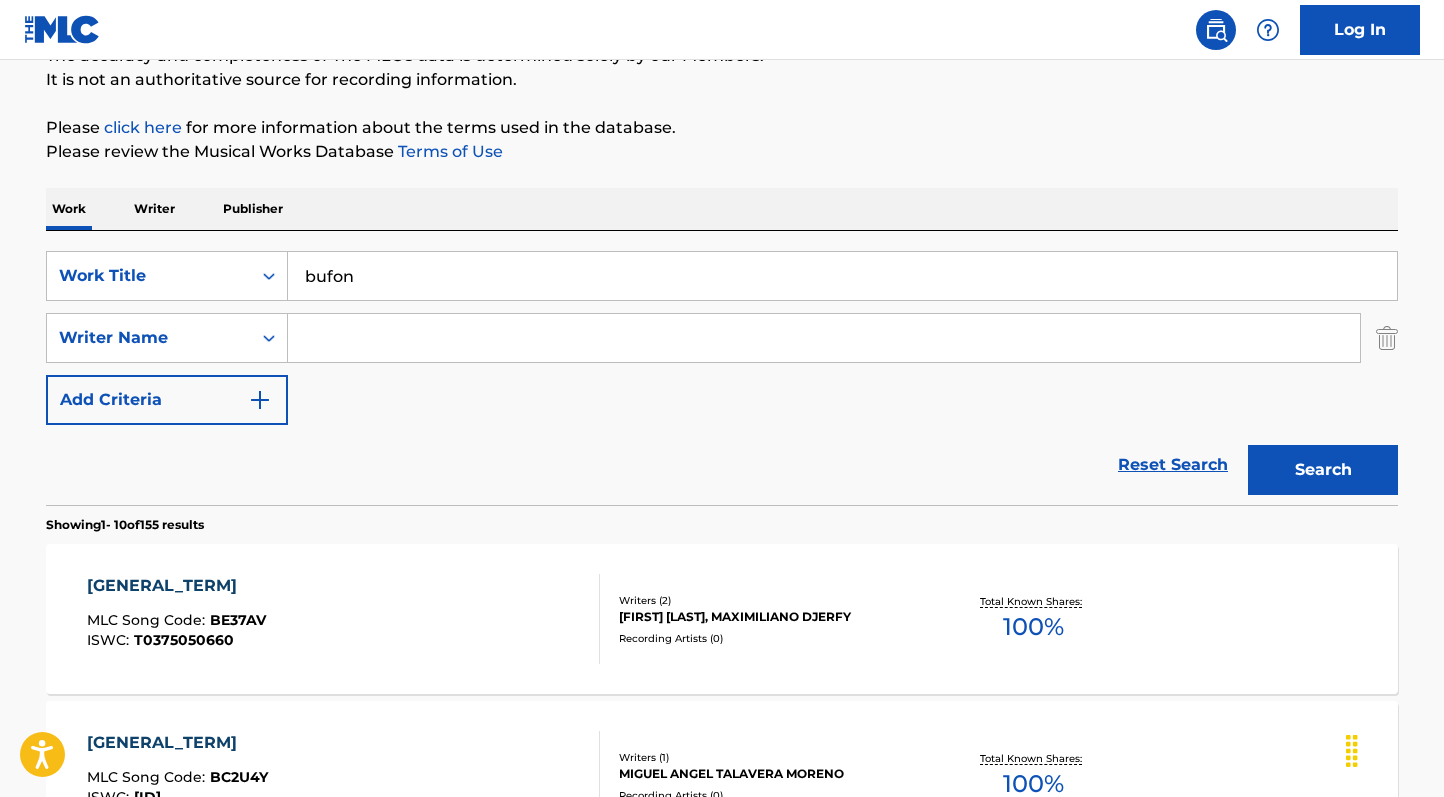 click on "Writer" at bounding box center [154, 209] 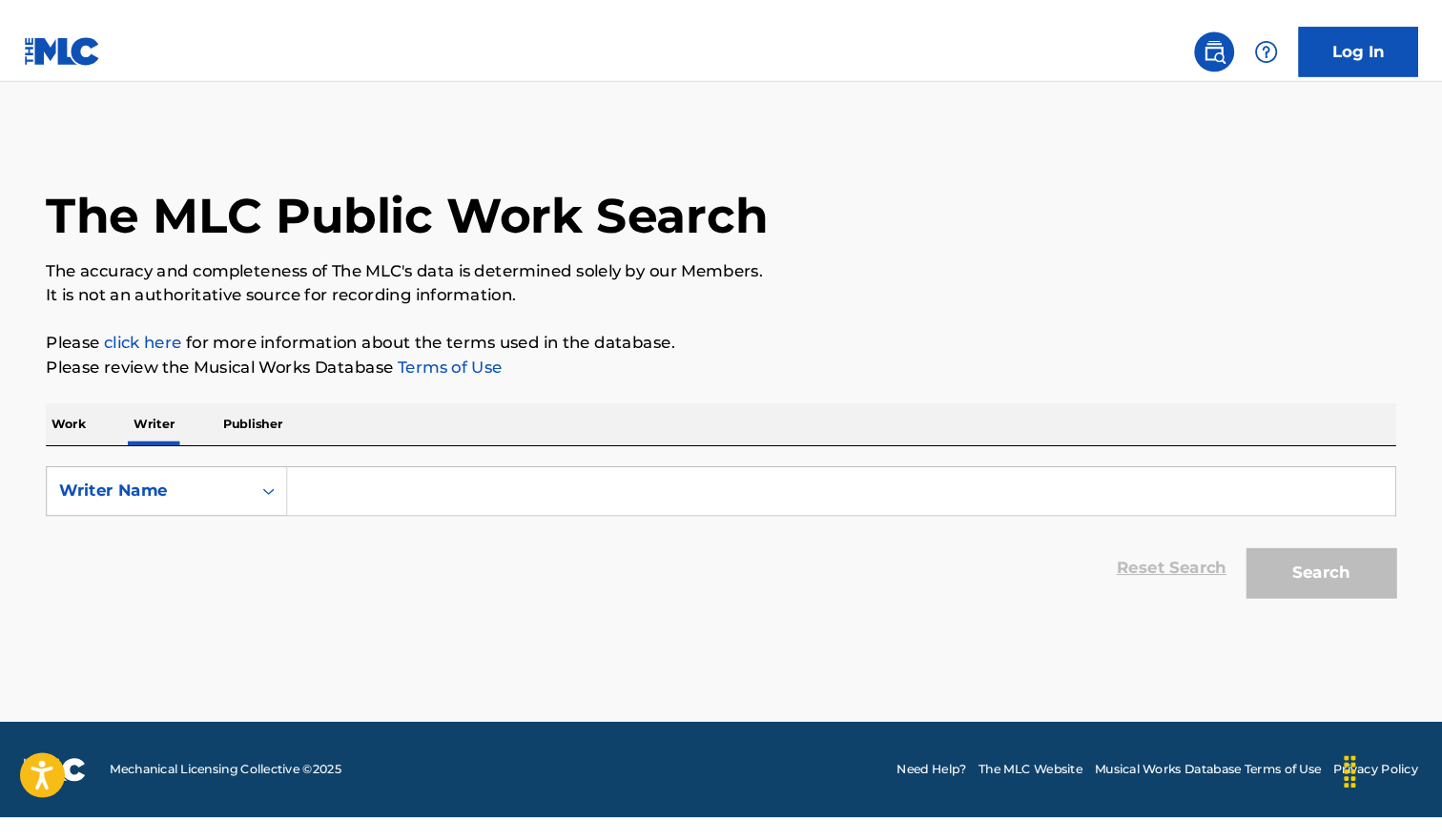 scroll, scrollTop: 0, scrollLeft: 0, axis: both 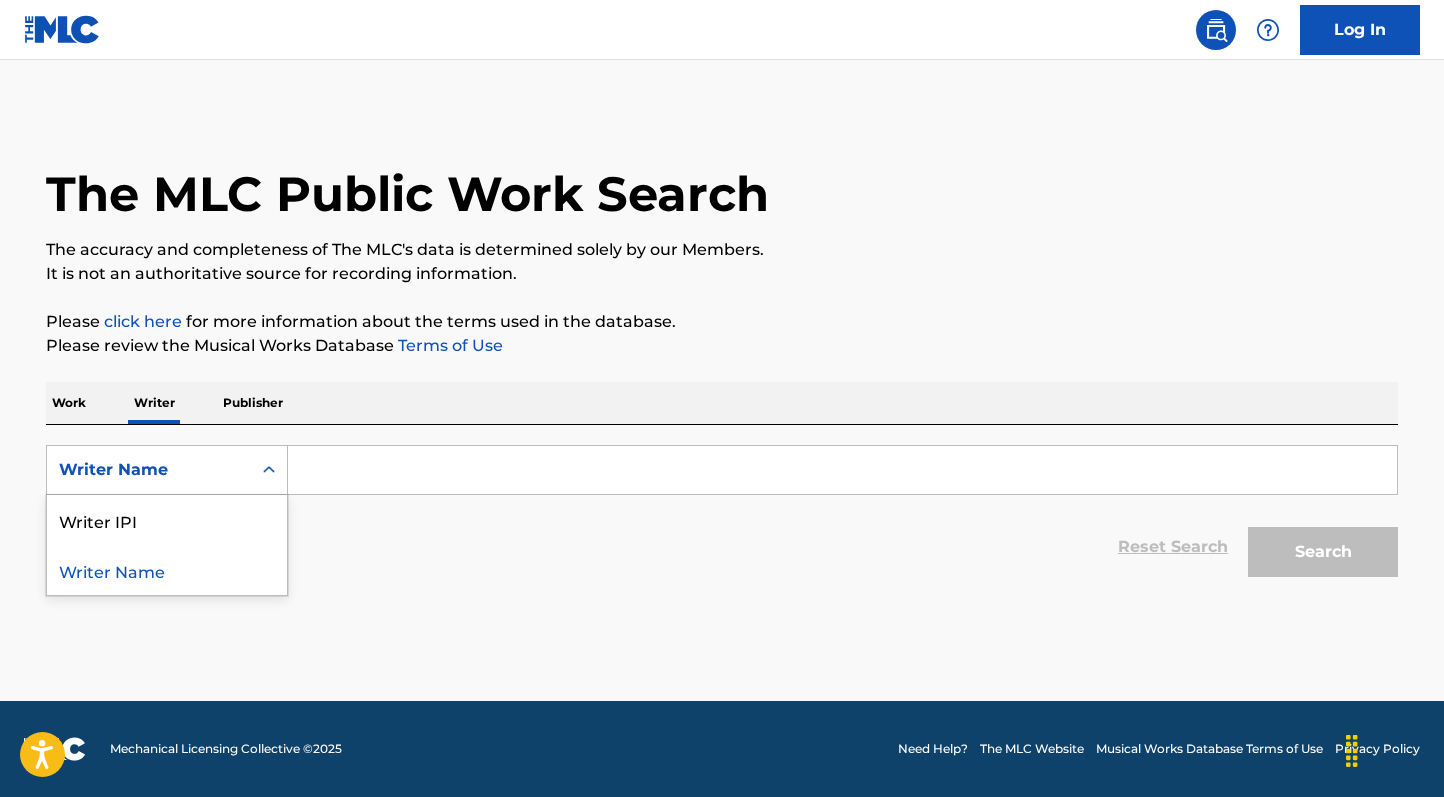 click at bounding box center [269, 470] 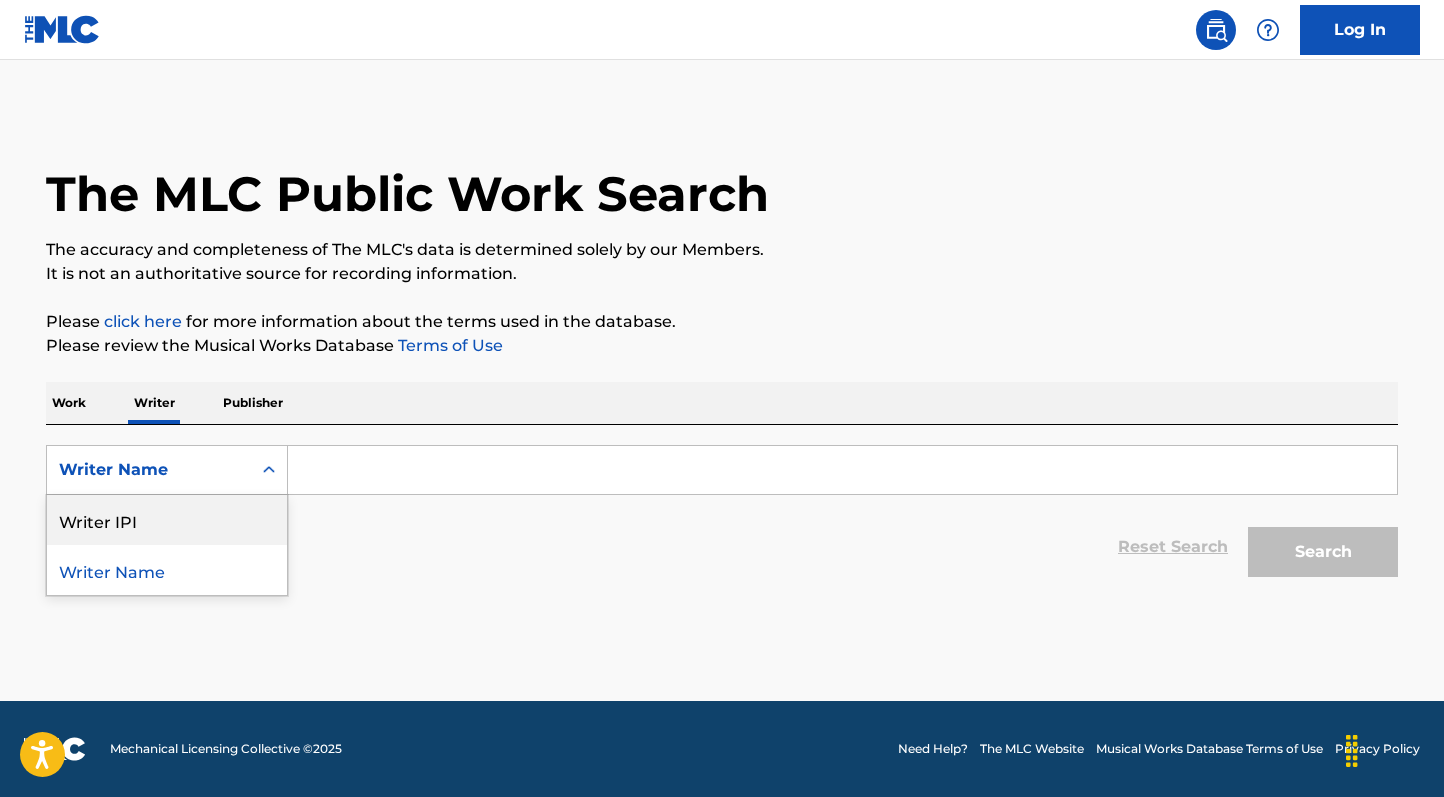 click on "Writer IPI" at bounding box center (167, 520) 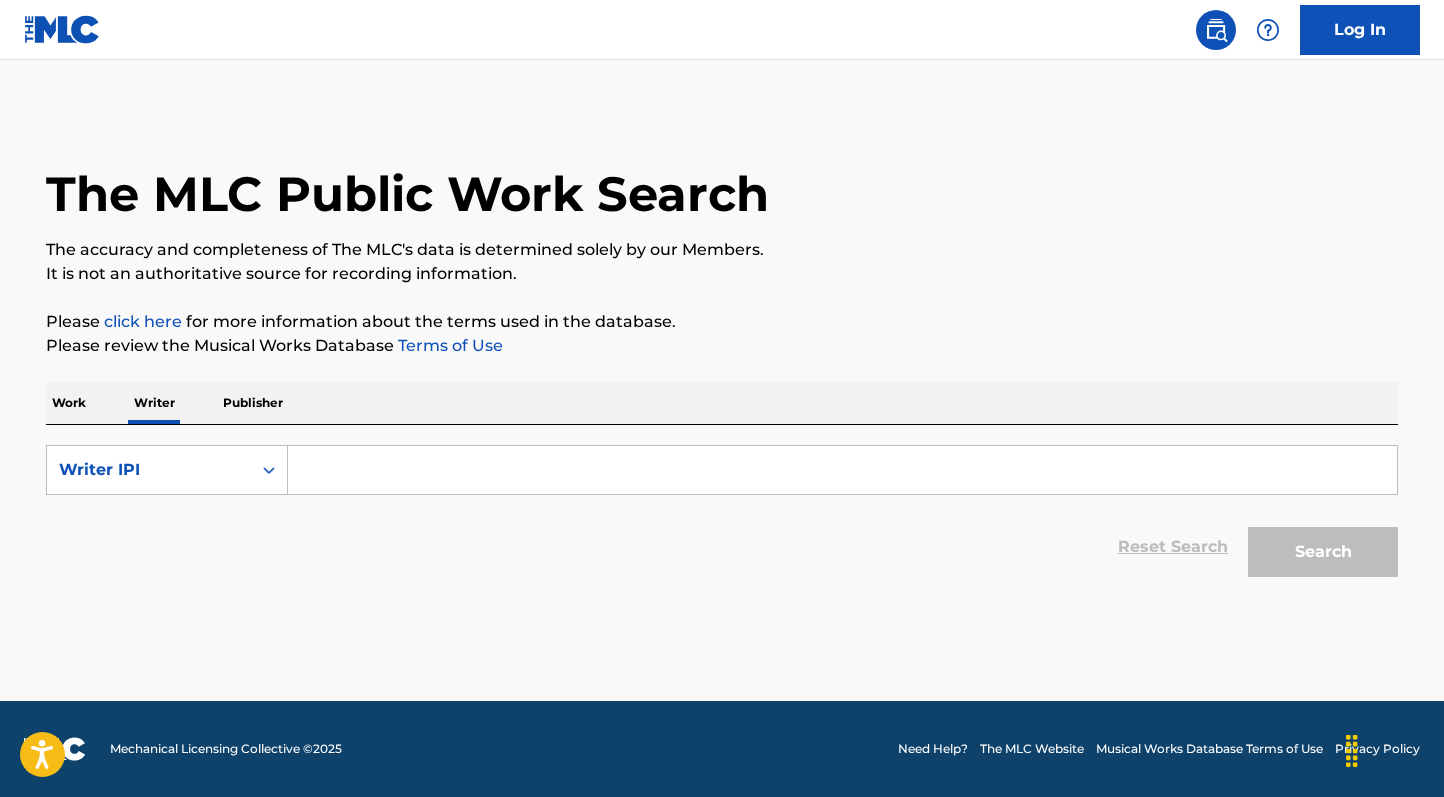 click at bounding box center (842, 470) 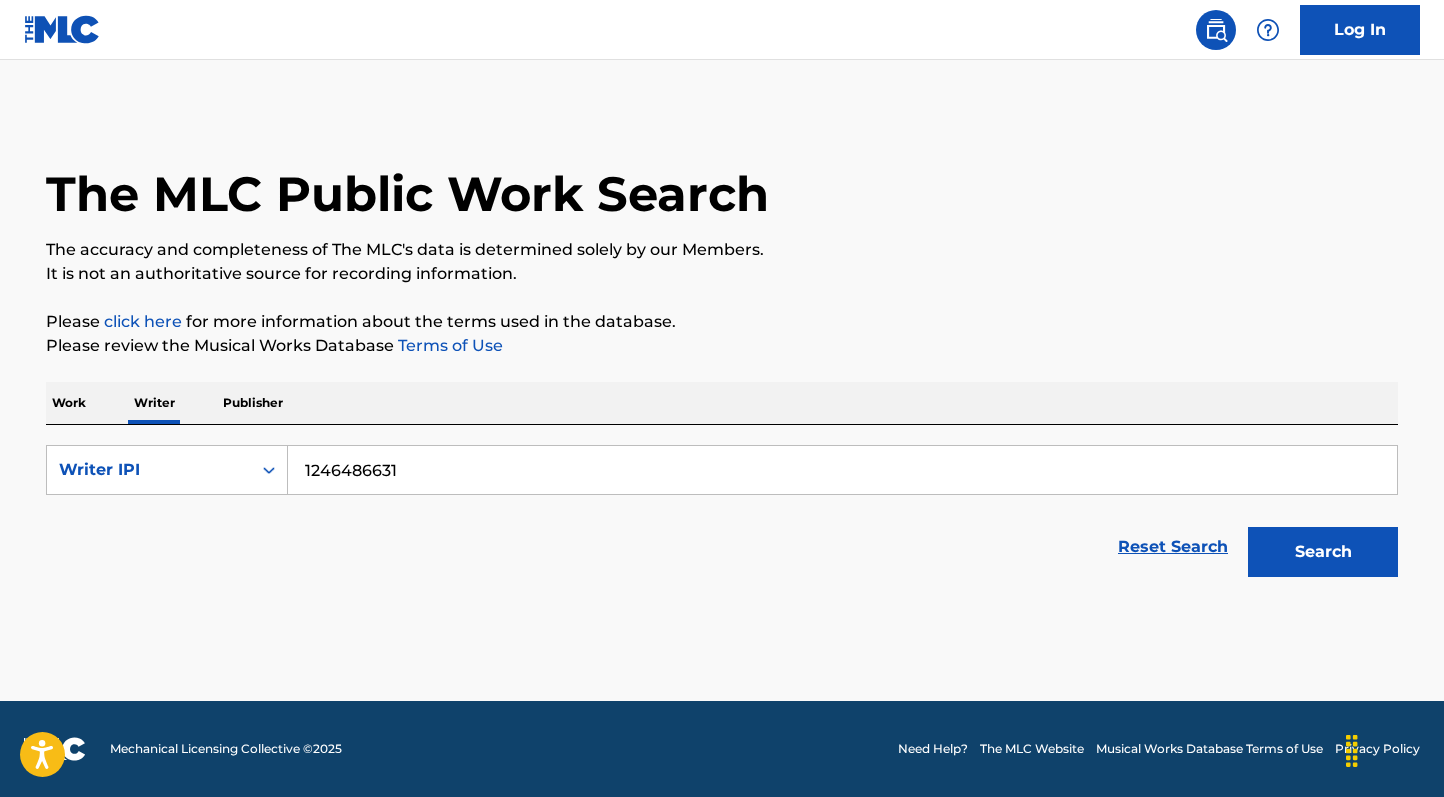 type on "1246486631" 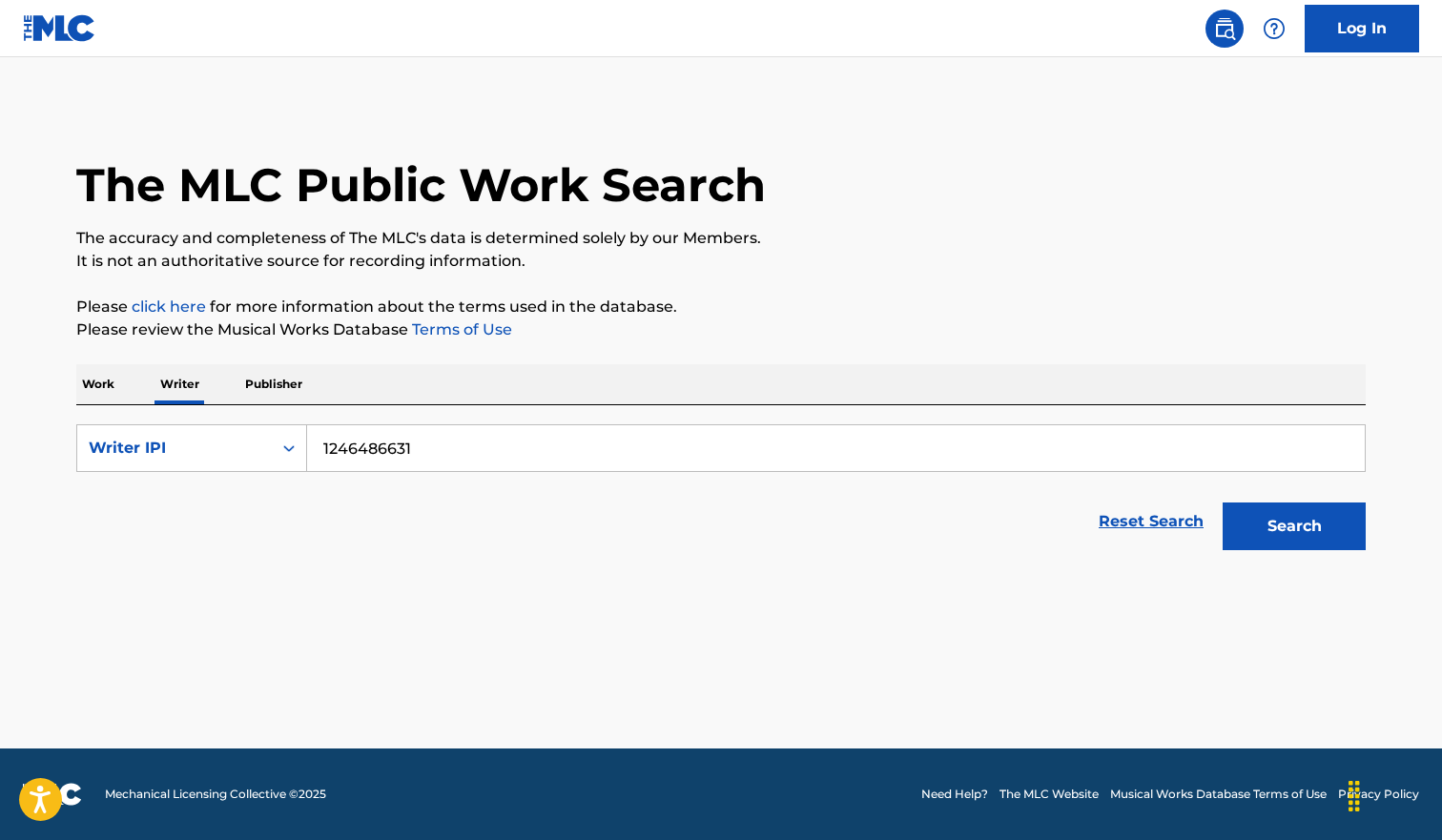 click on "1246486631" at bounding box center [835, 448] 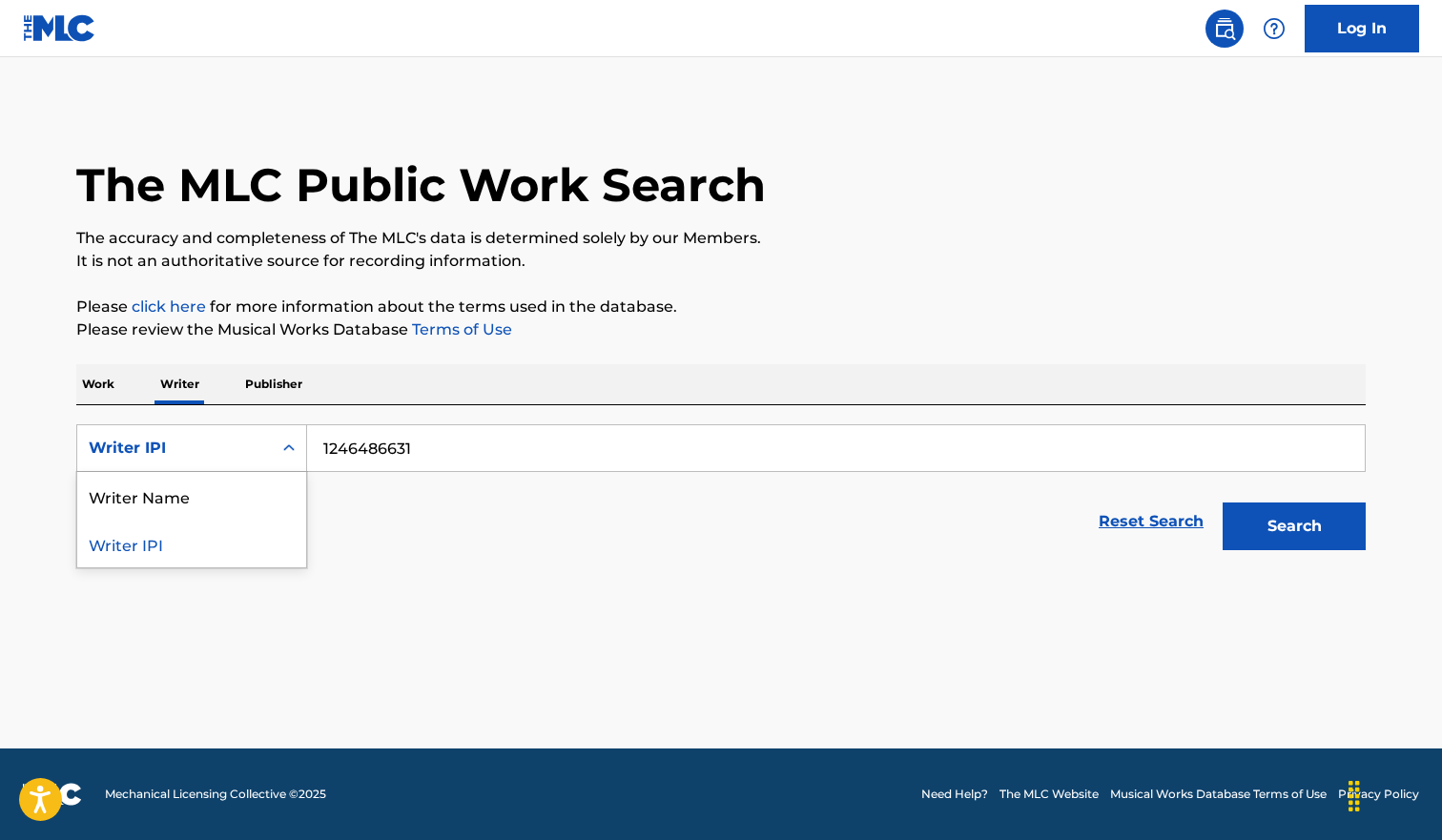 click on "Writer IPI" at bounding box center [175, 448] 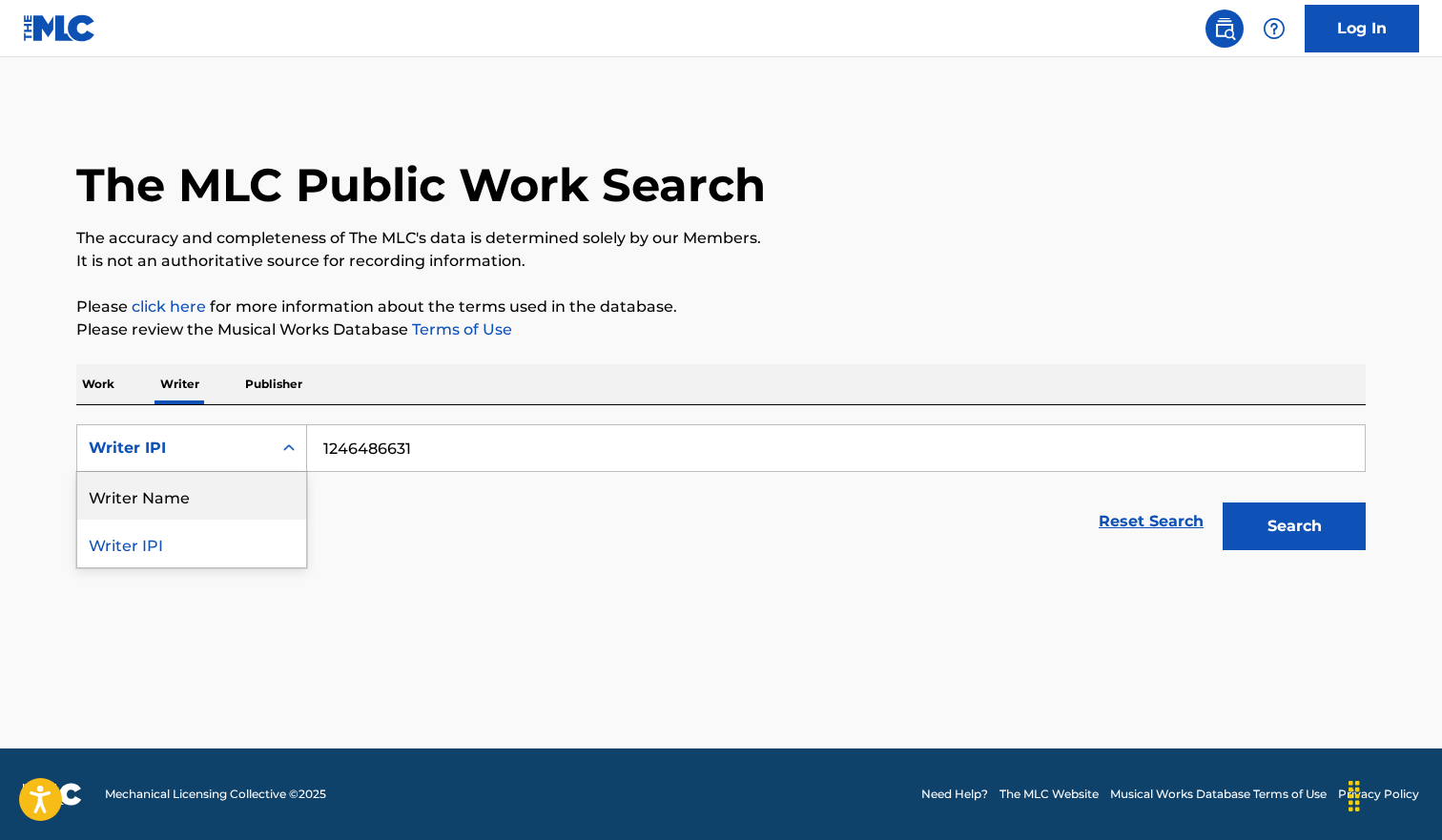 click on "Writer Name" at bounding box center (192, 496) 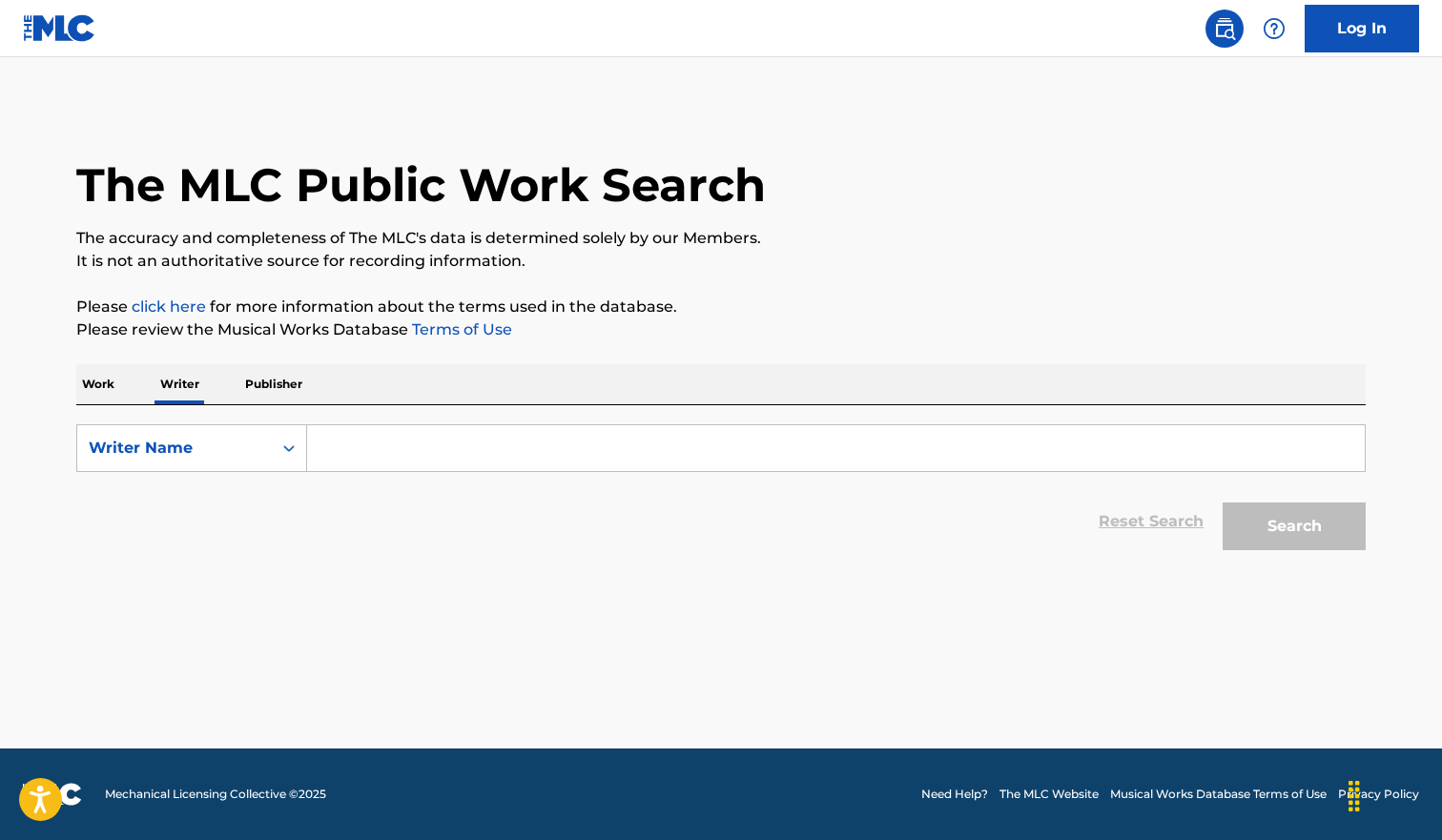click at bounding box center [835, 448] 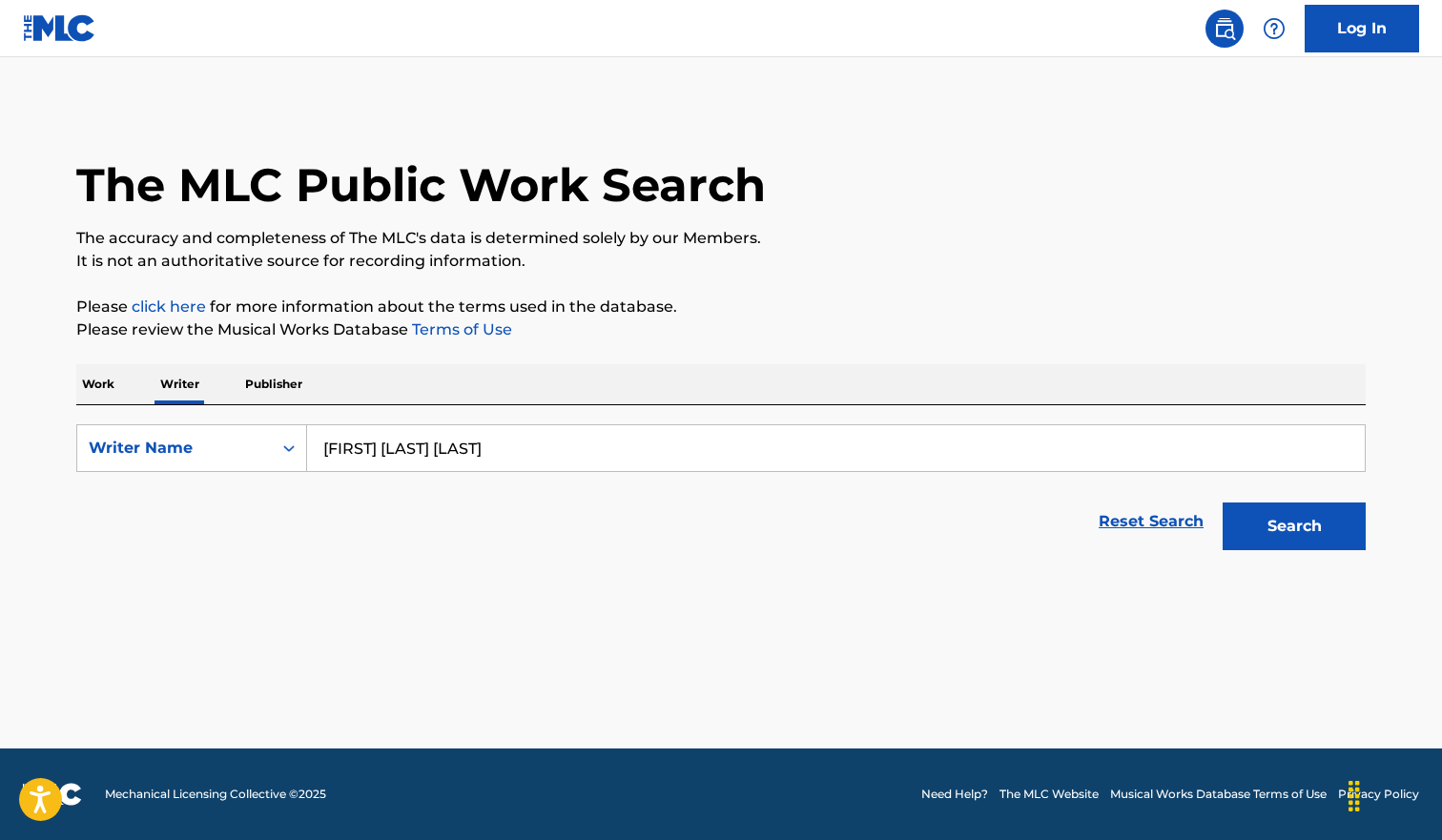 type on "[FIRST] [LAST] [LAST]" 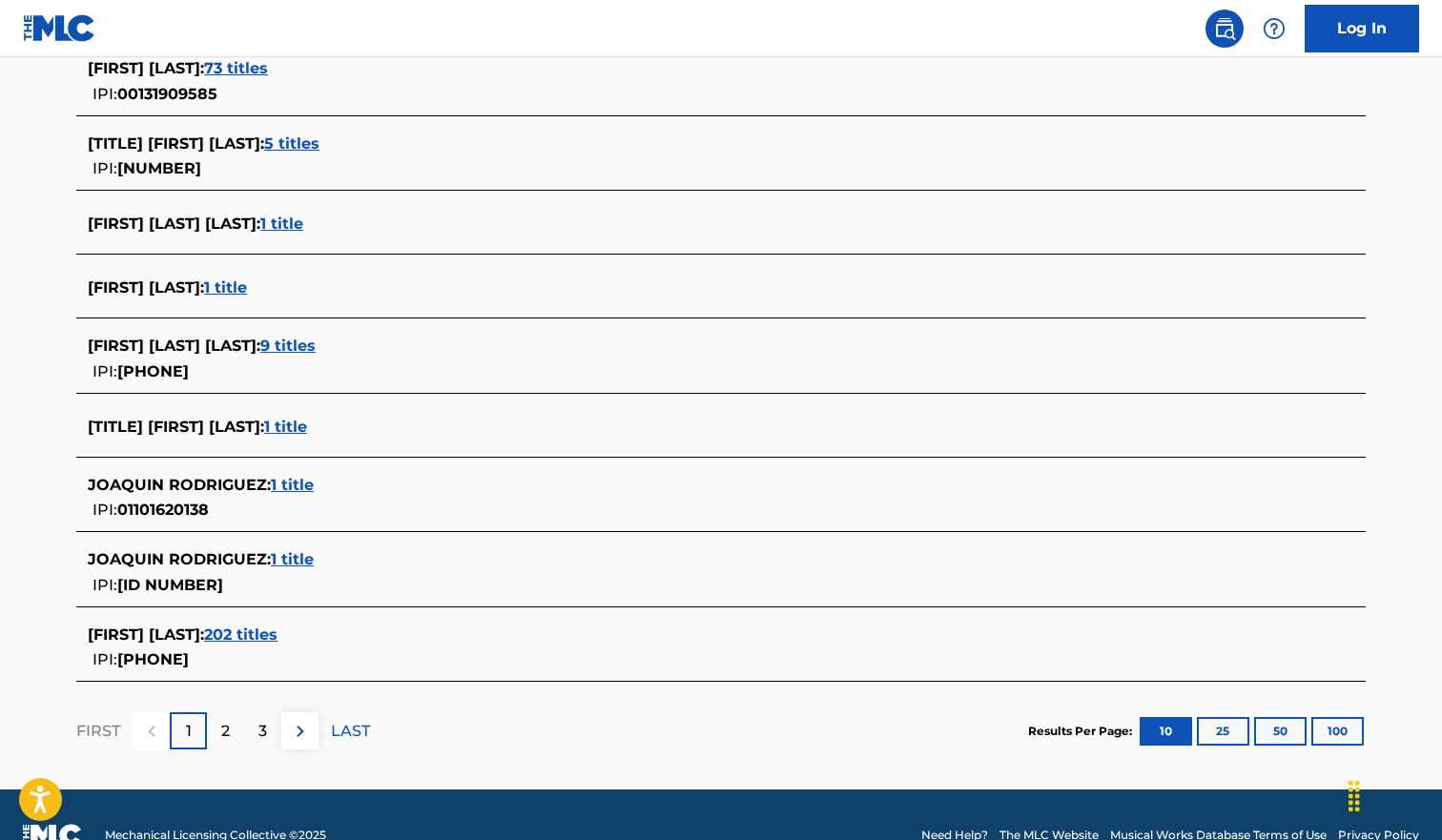 scroll, scrollTop: 620, scrollLeft: 0, axis: vertical 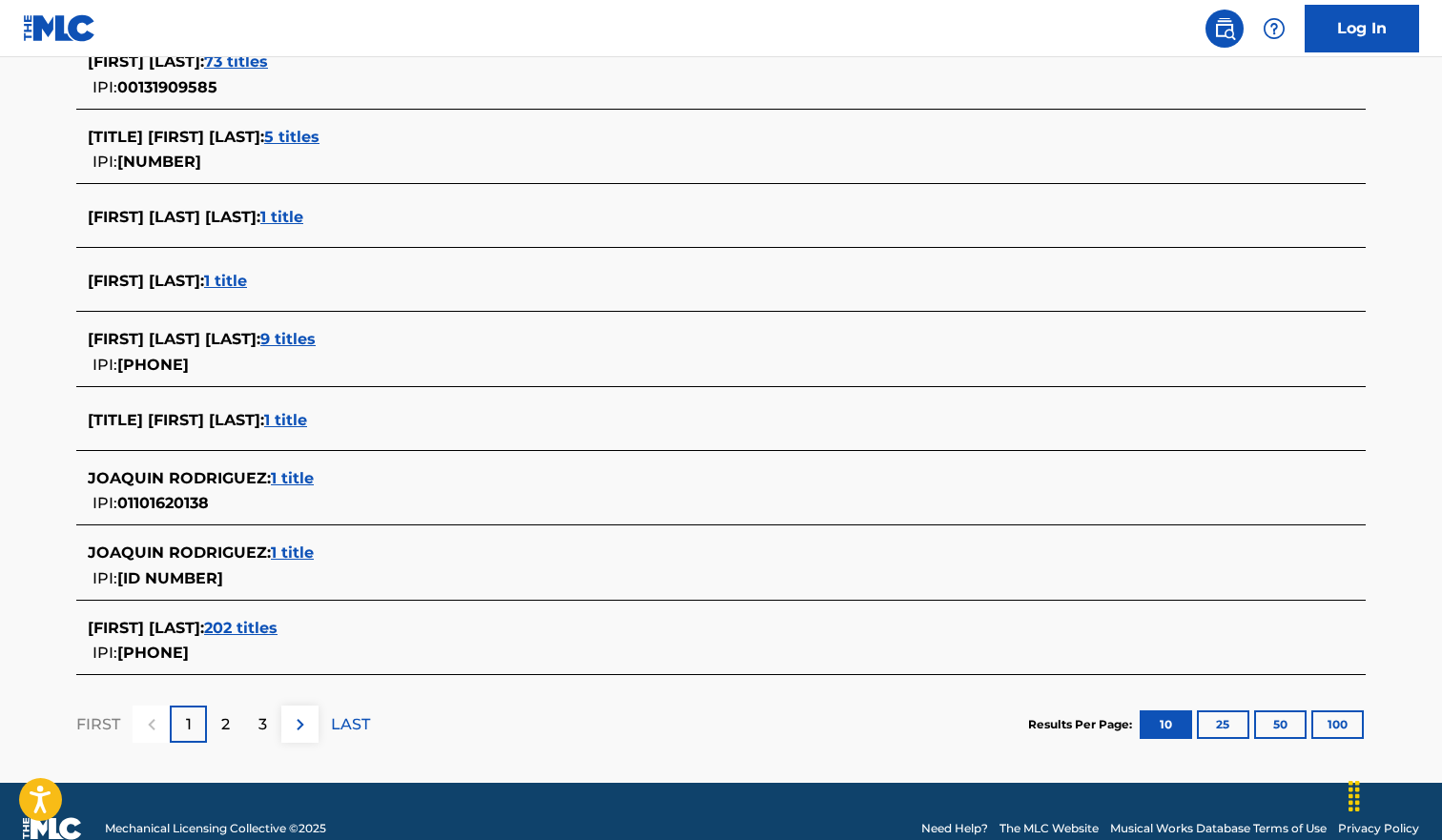click on "2" at bounding box center [225, 724] 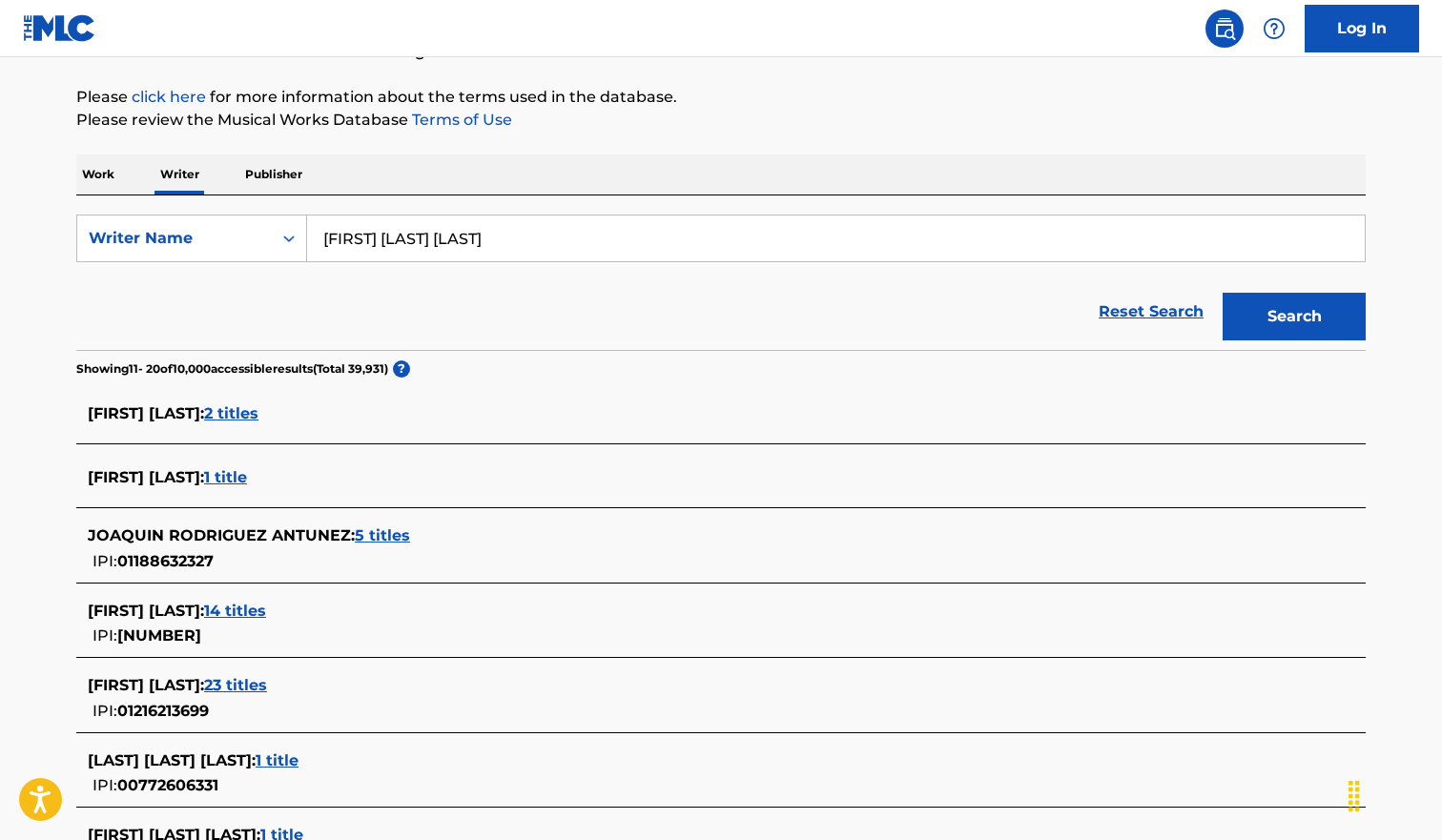 scroll, scrollTop: 214, scrollLeft: 0, axis: vertical 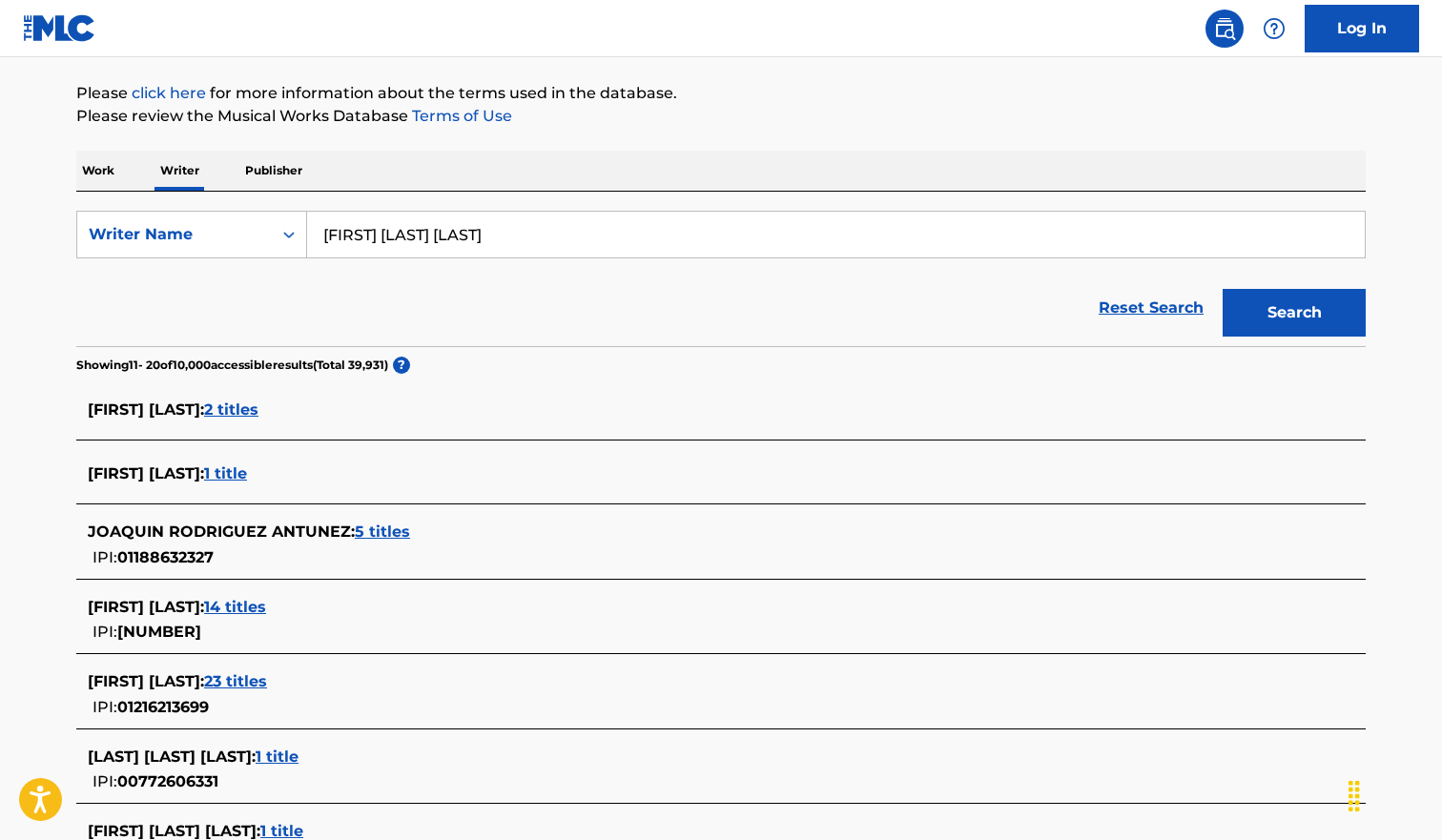 click on "Work" at bounding box center (98, 171) 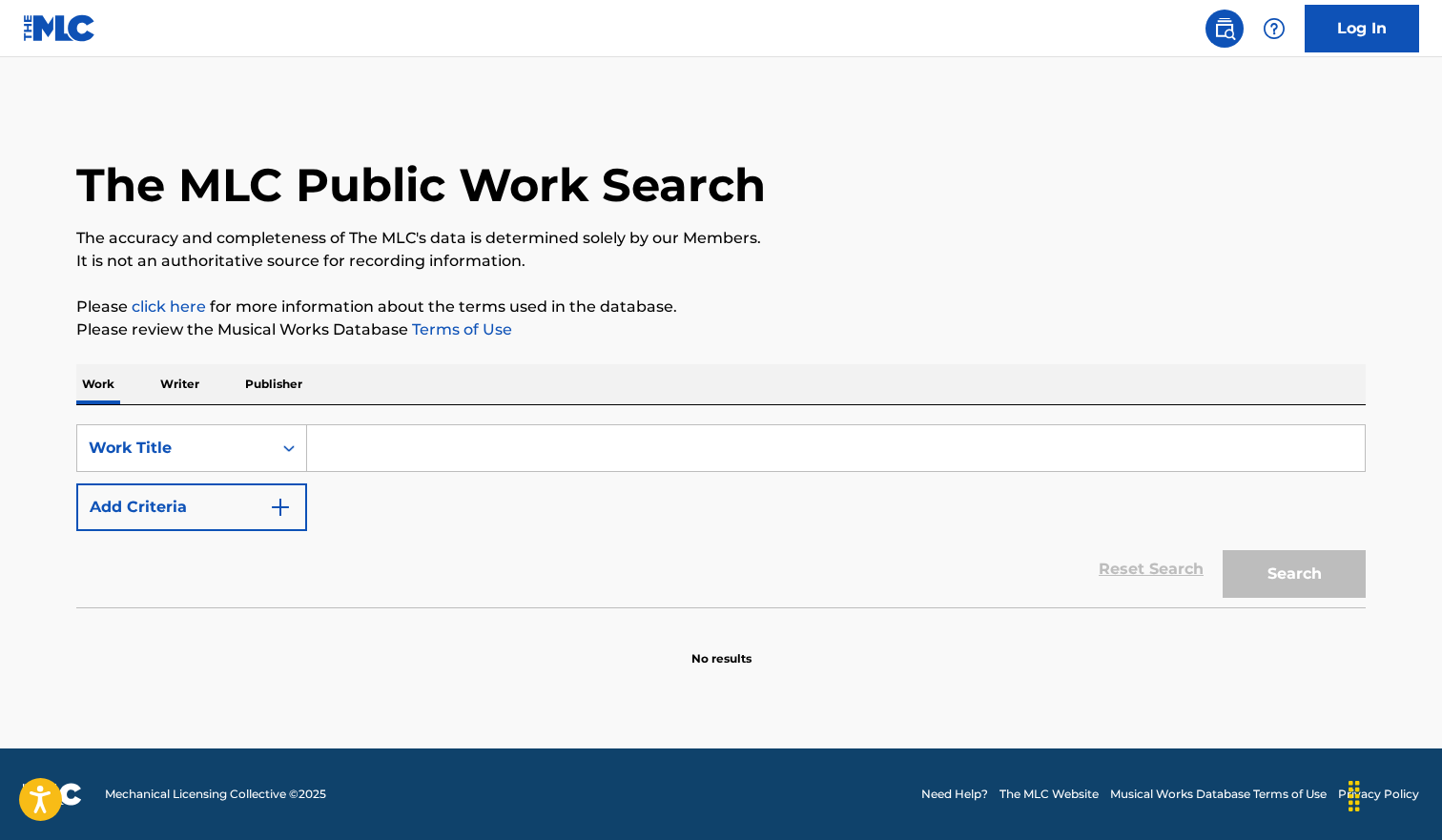 scroll, scrollTop: 0, scrollLeft: 0, axis: both 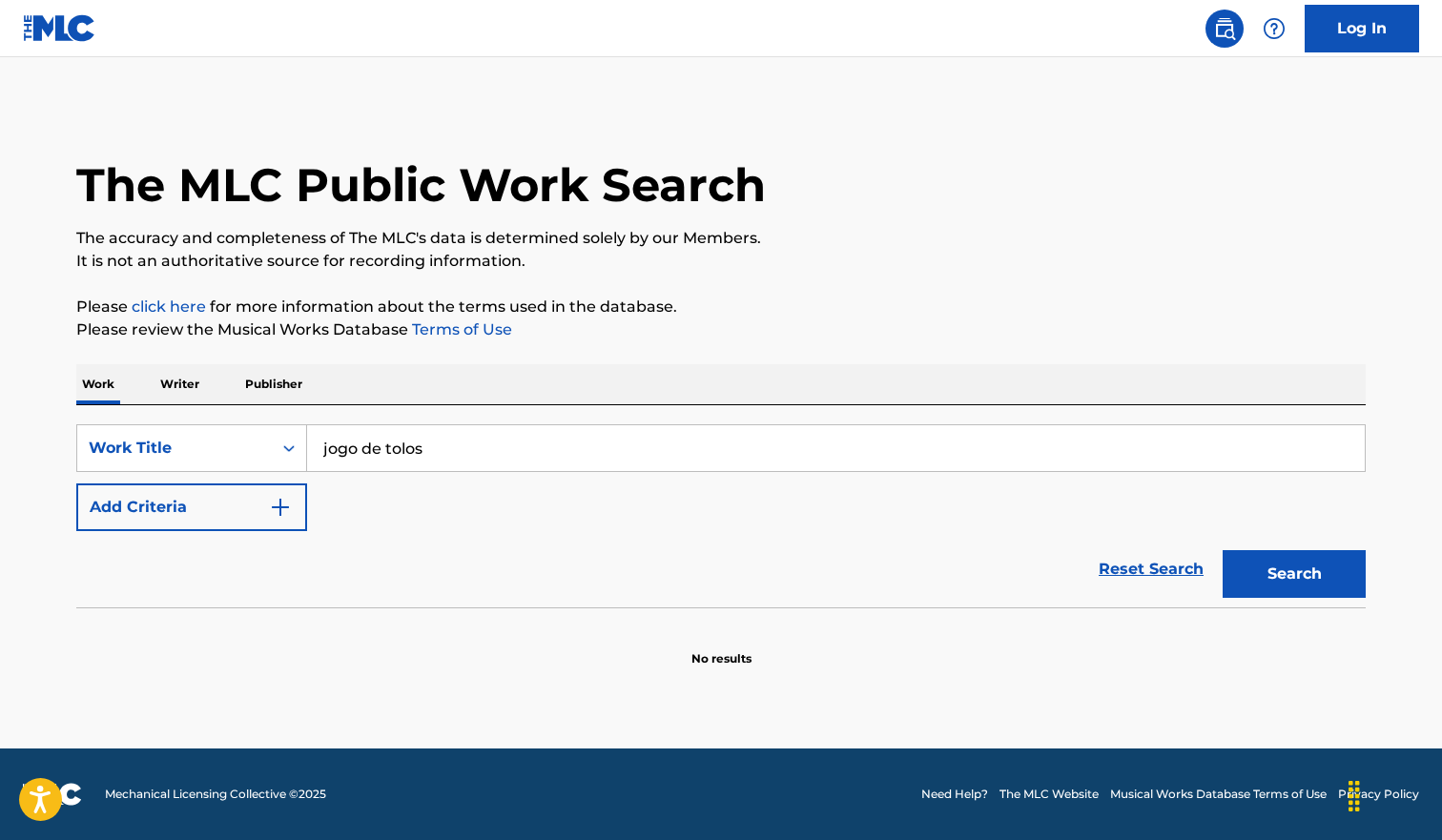 click on "jogo de tolos" at bounding box center (835, 448) 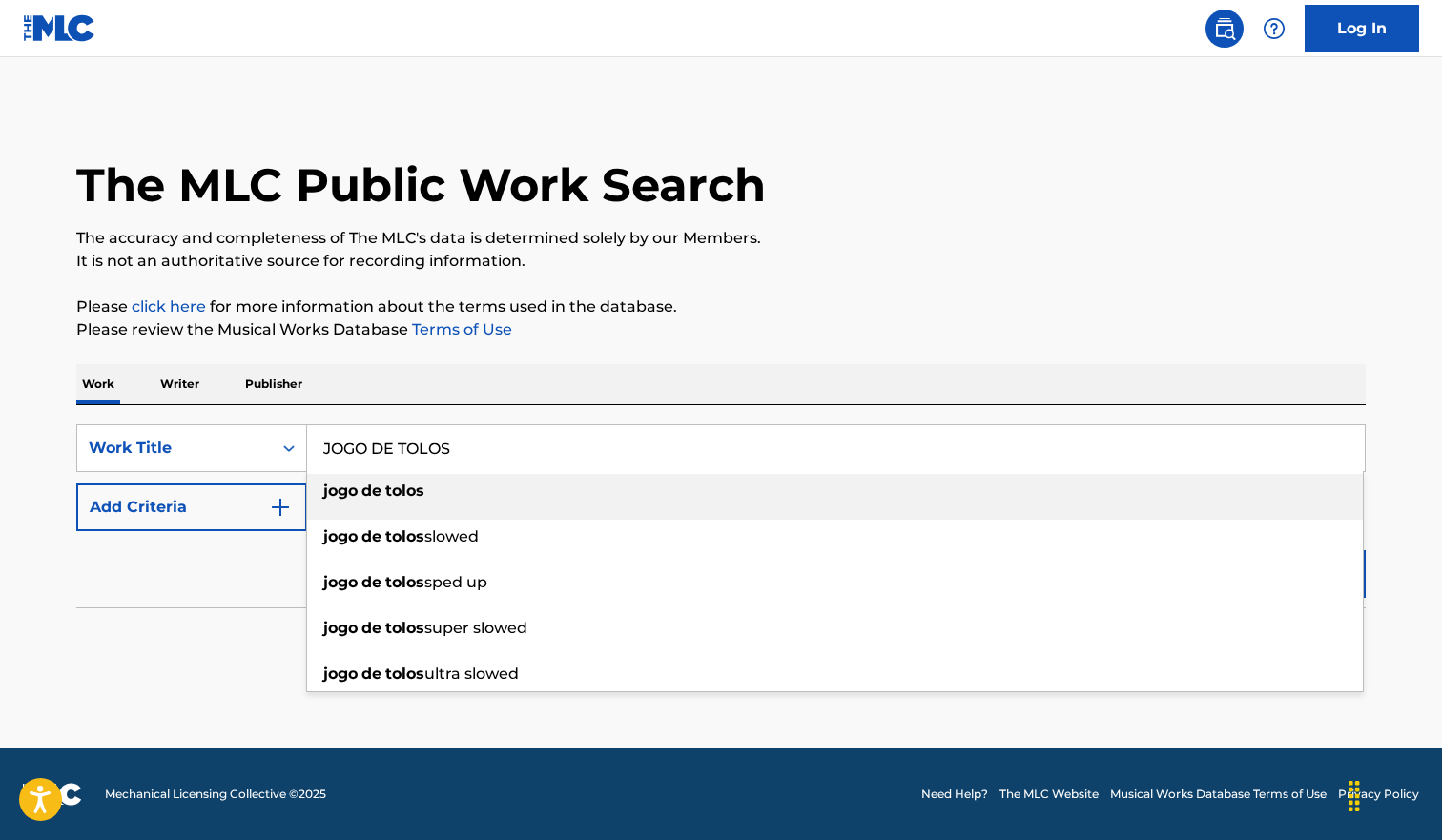 type on "JOGO DE TOLOS" 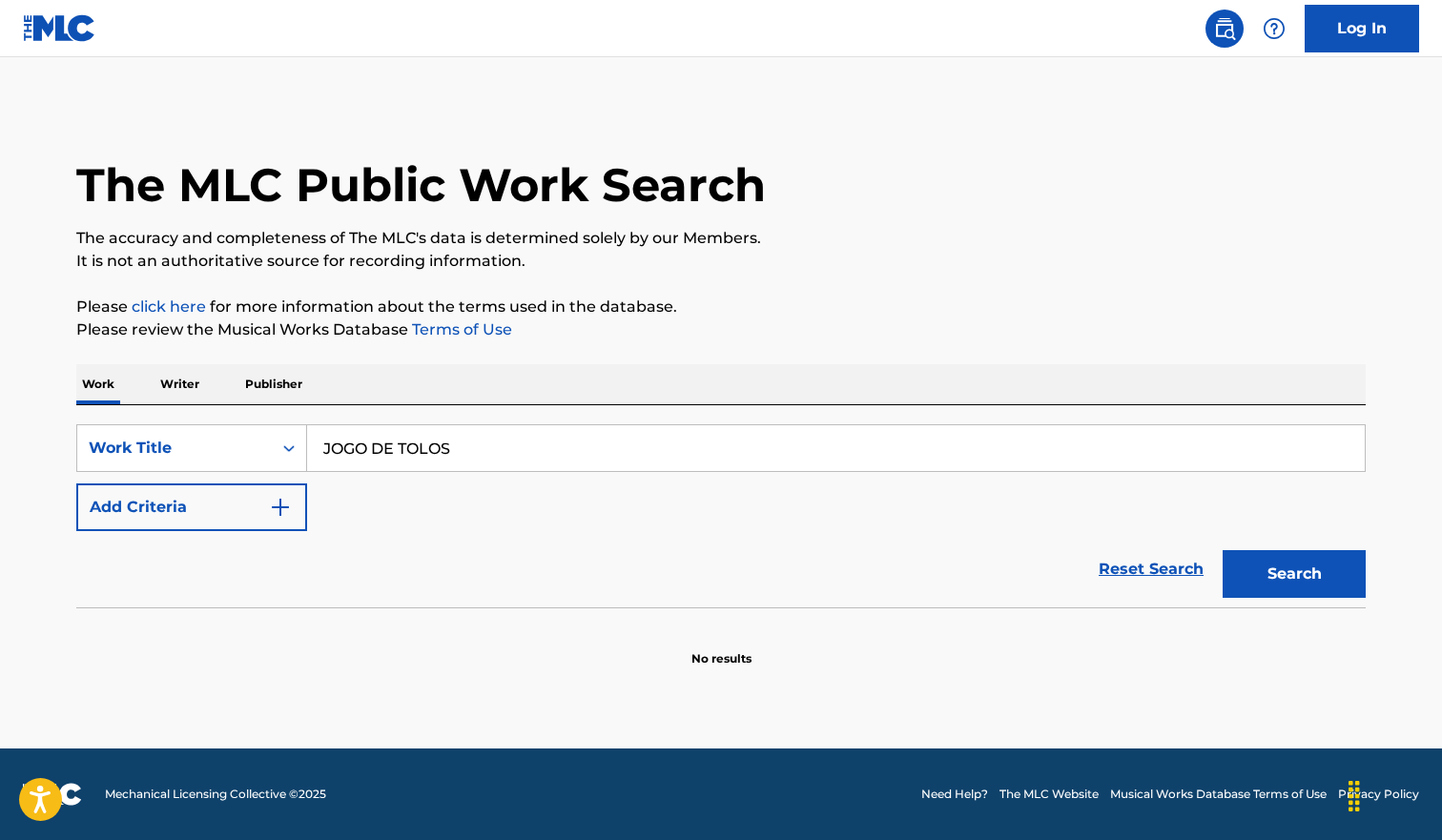 click on "Search" at bounding box center [1294, 574] 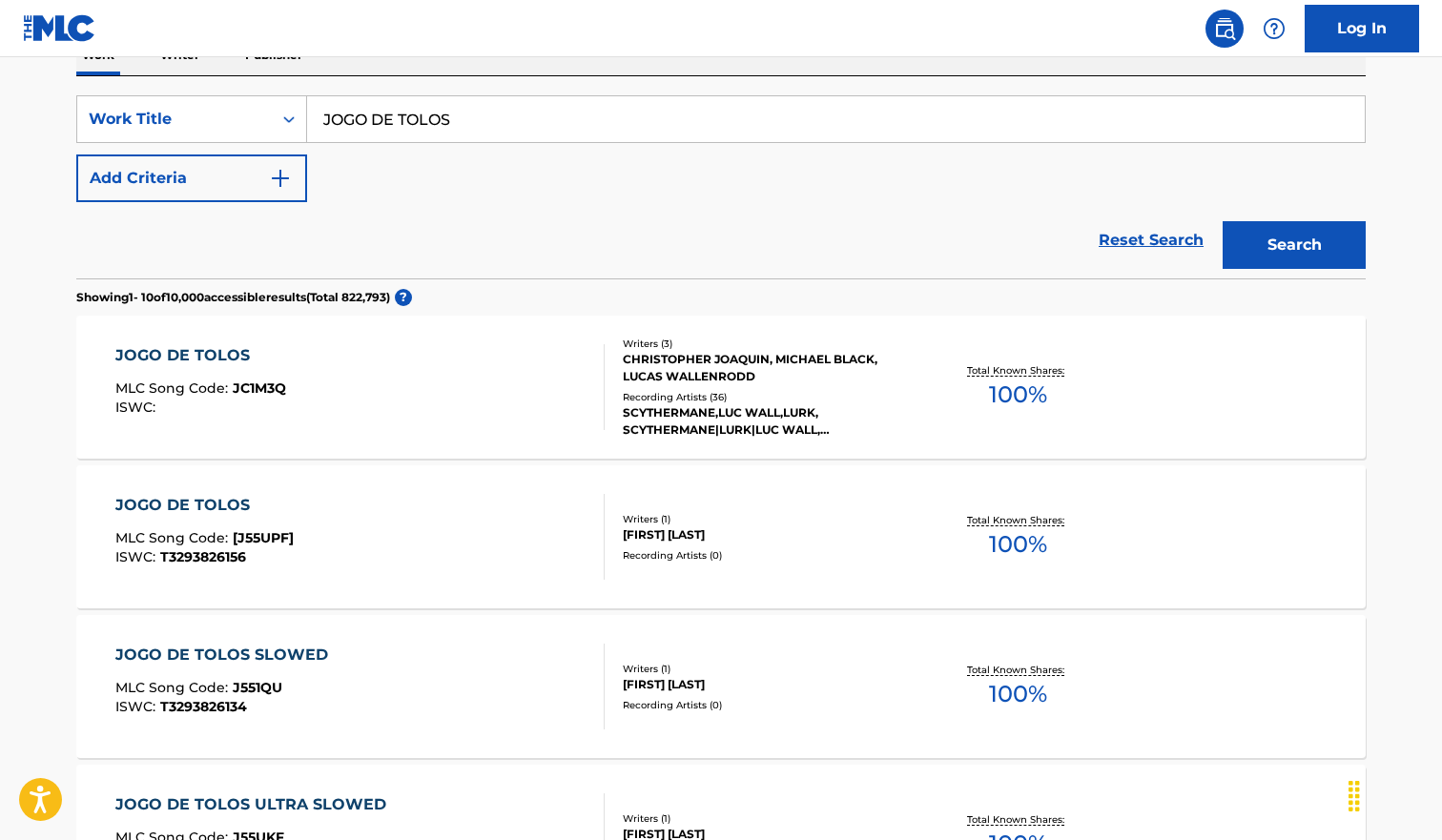 scroll, scrollTop: 332, scrollLeft: 0, axis: vertical 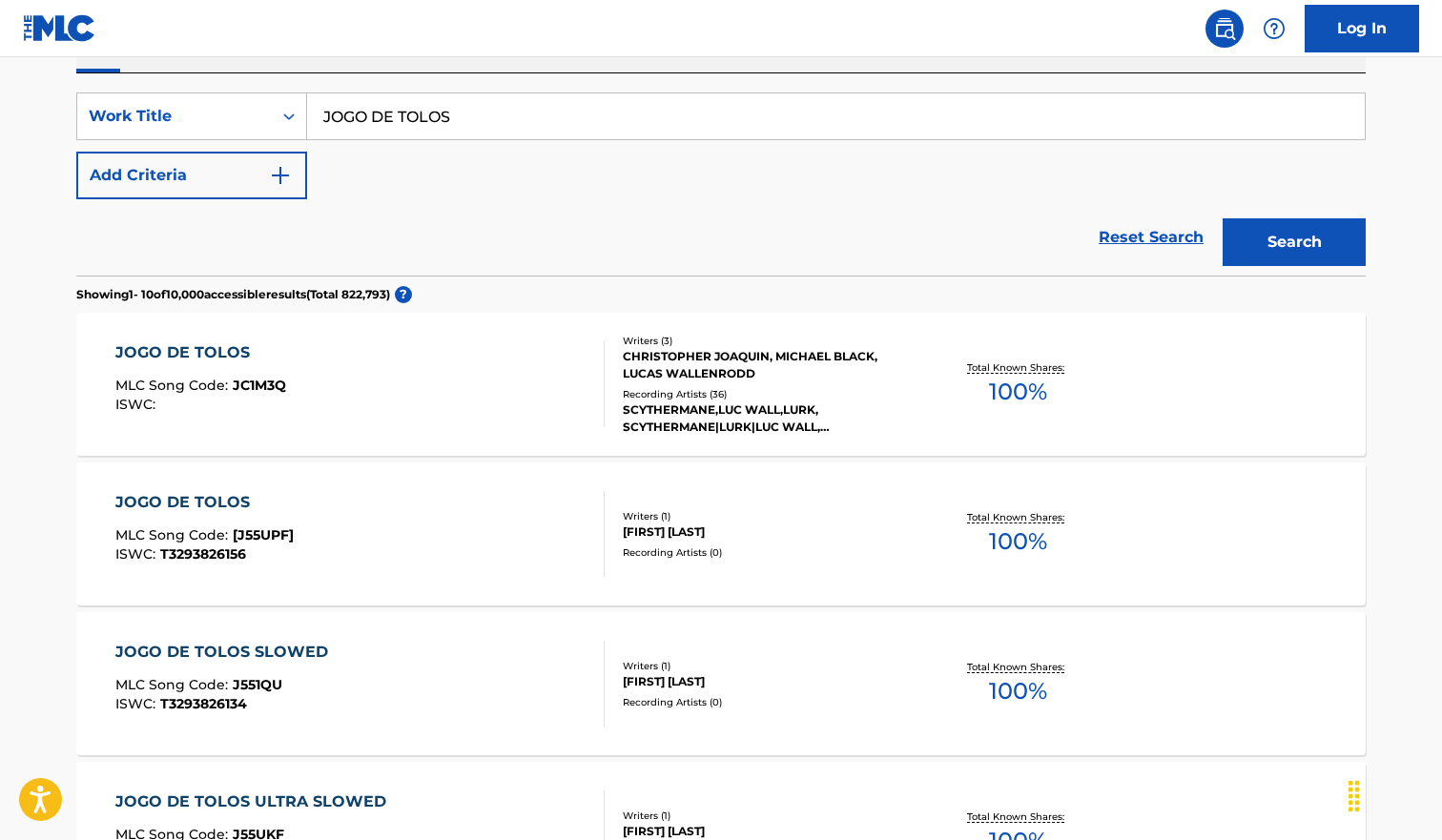 click on "JOGO DE TOLOS MLC Song Code : JC1M3Q ISWC :" at bounding box center (360, 384) 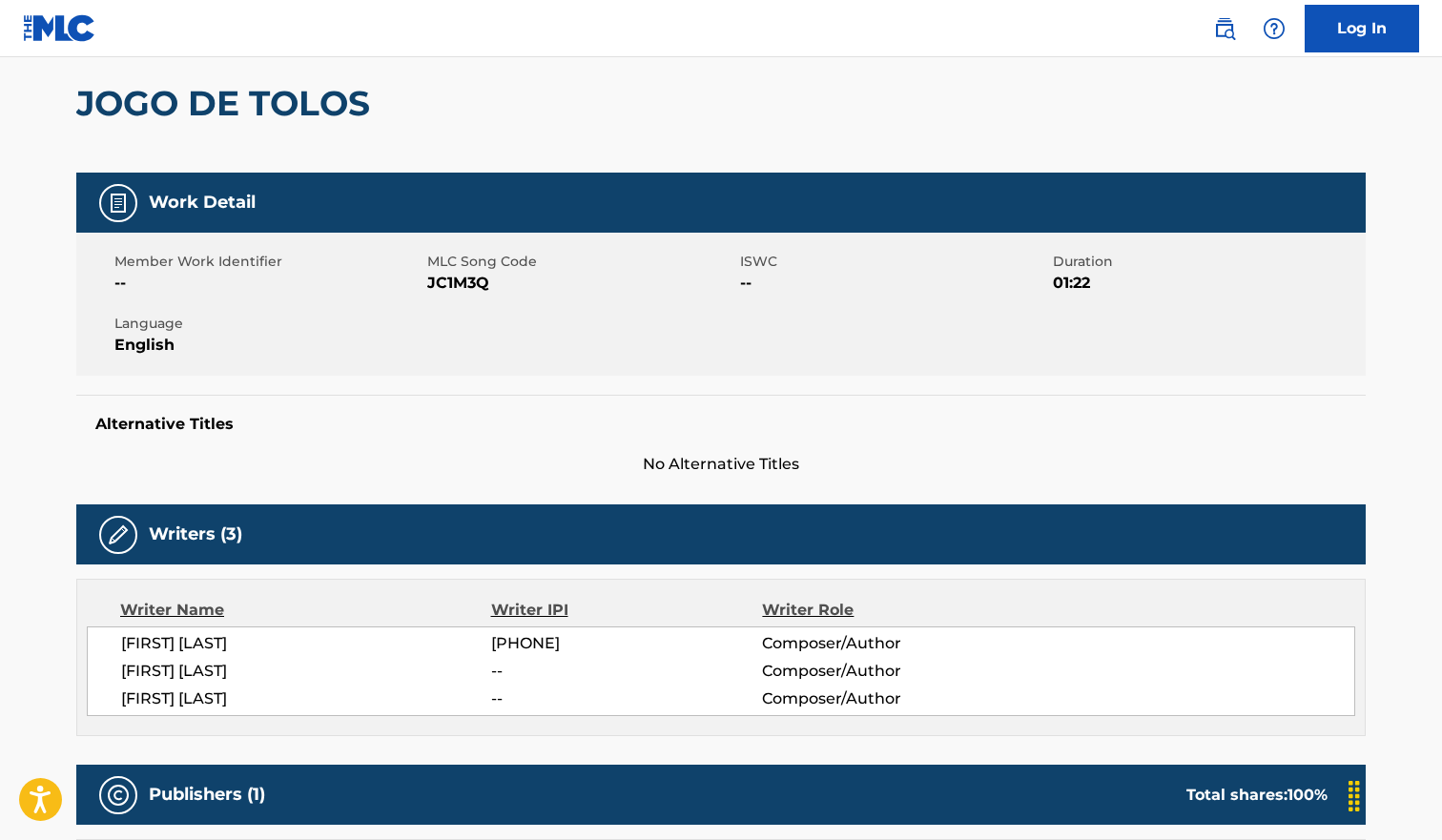 scroll, scrollTop: 173, scrollLeft: 0, axis: vertical 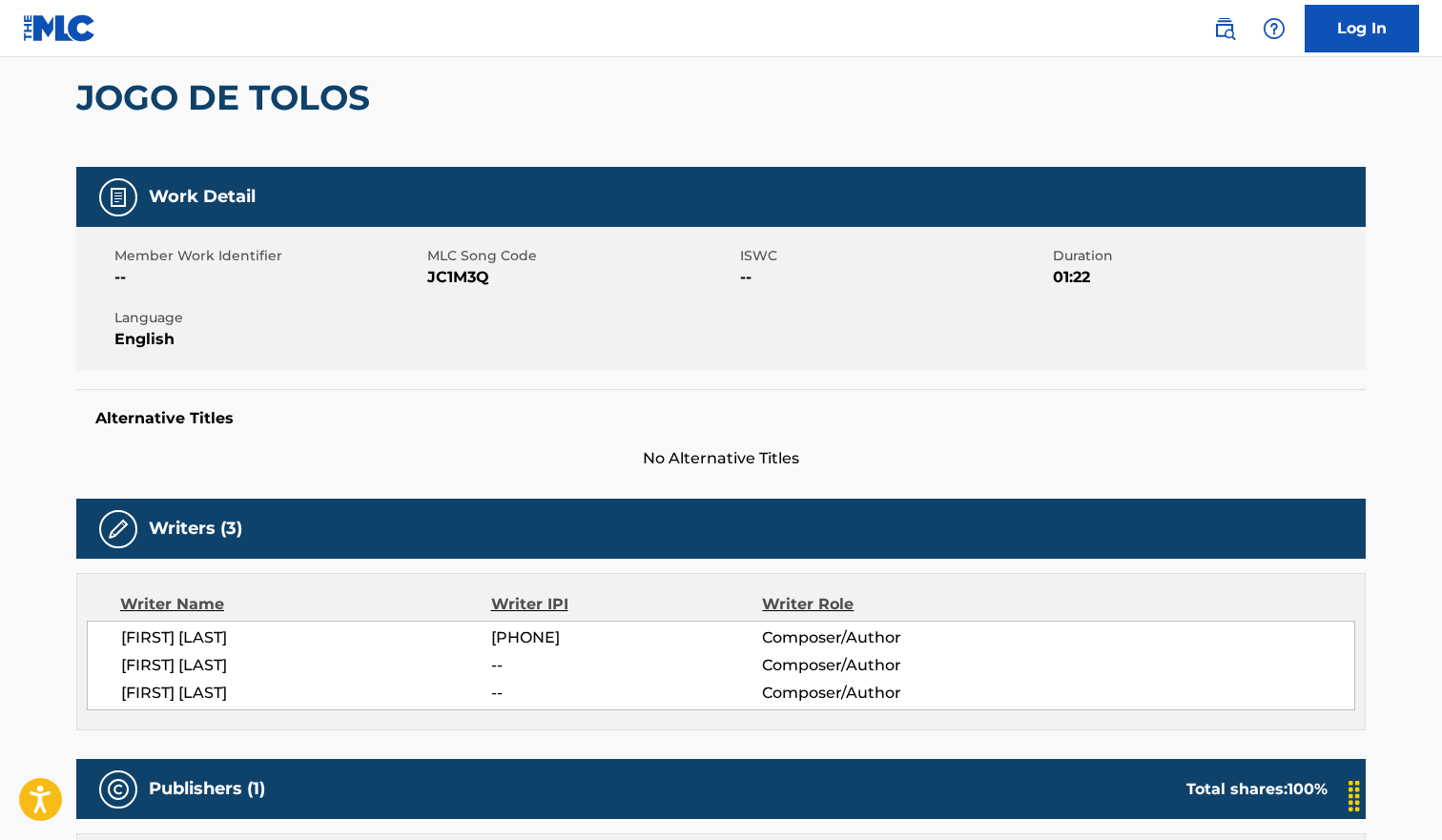 click on "[PHONE]" at bounding box center (627, 638) 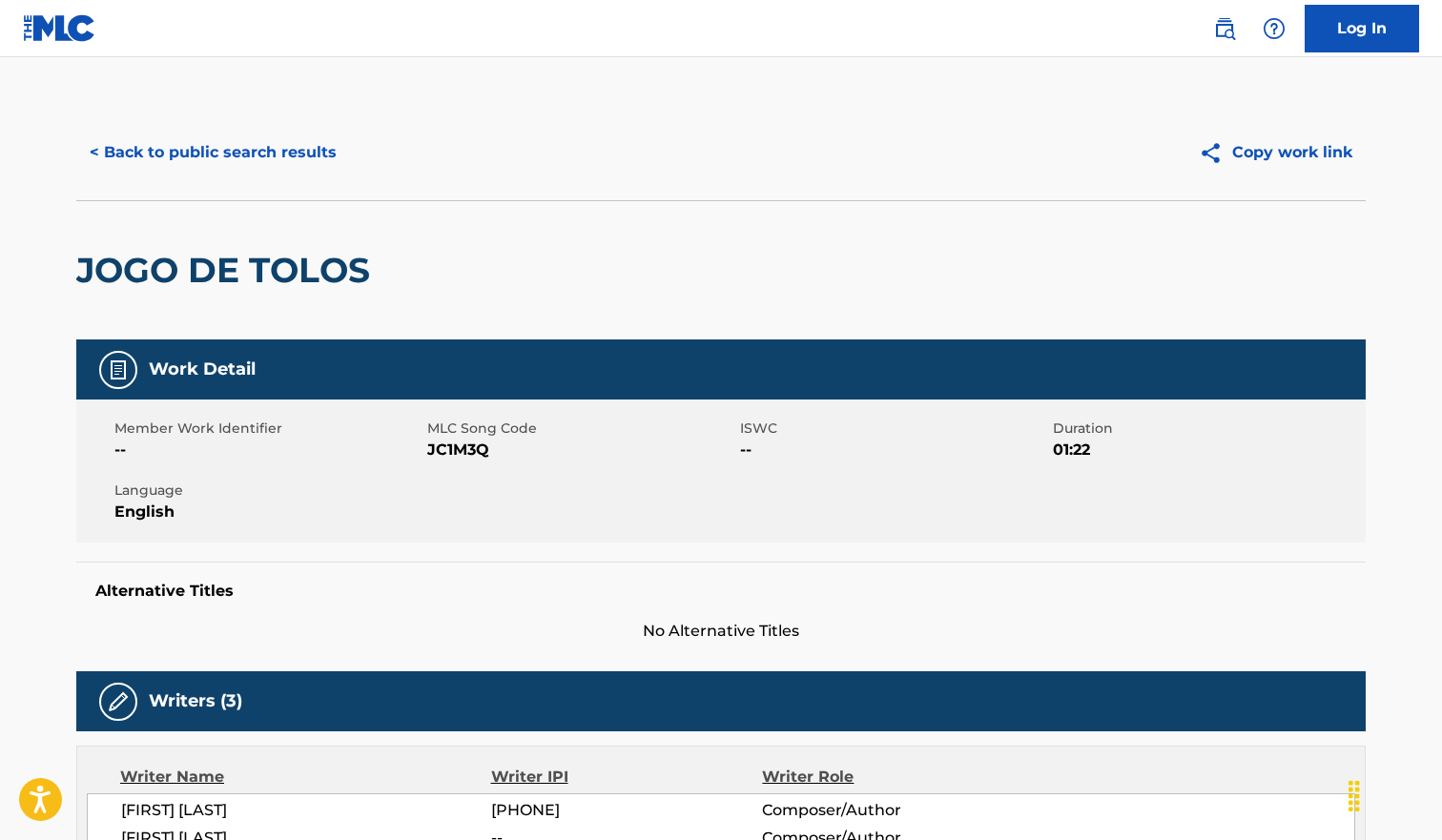 click on "< Back to public search results" at bounding box center [213, 153] 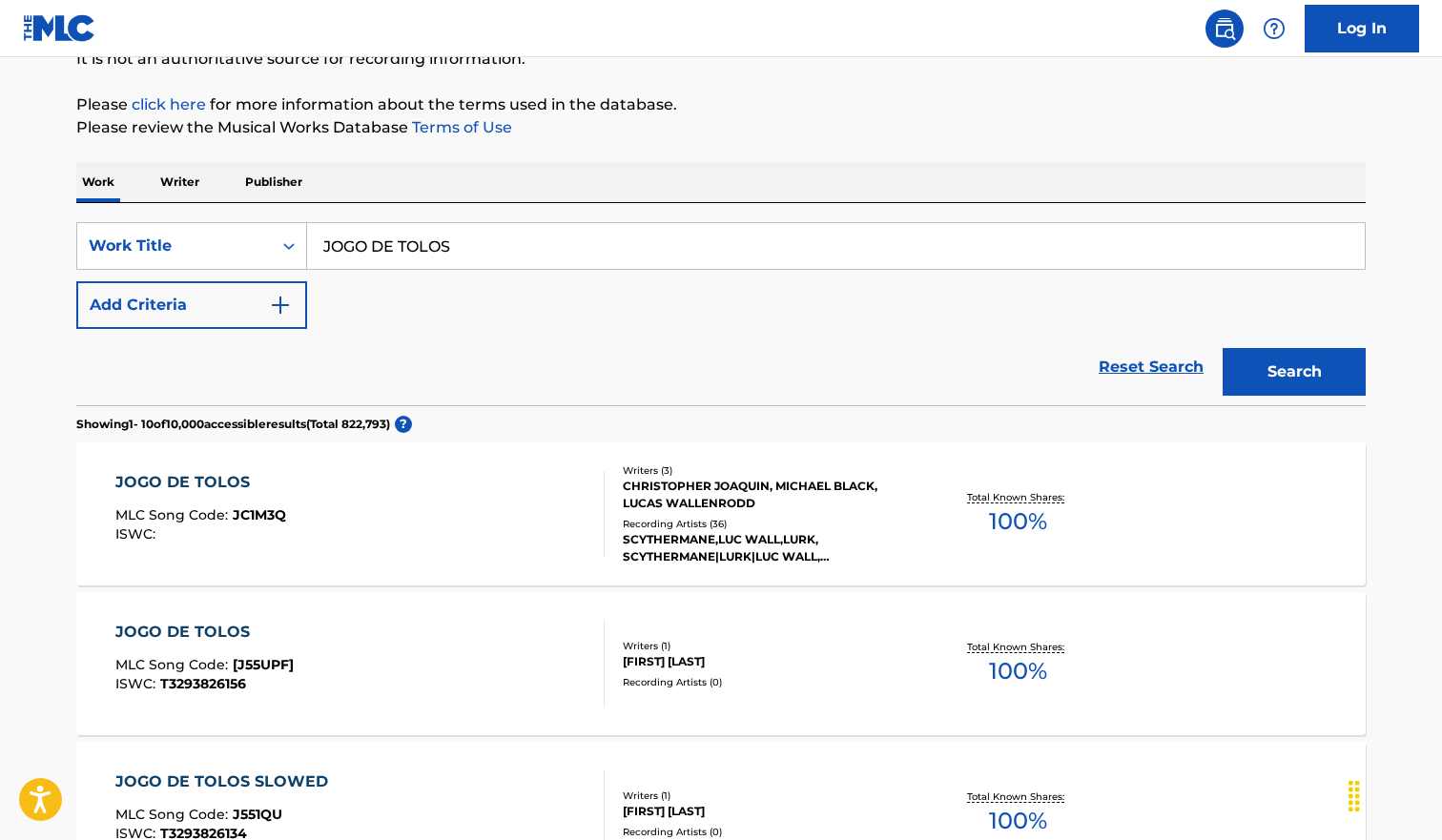 scroll, scrollTop: 184, scrollLeft: 0, axis: vertical 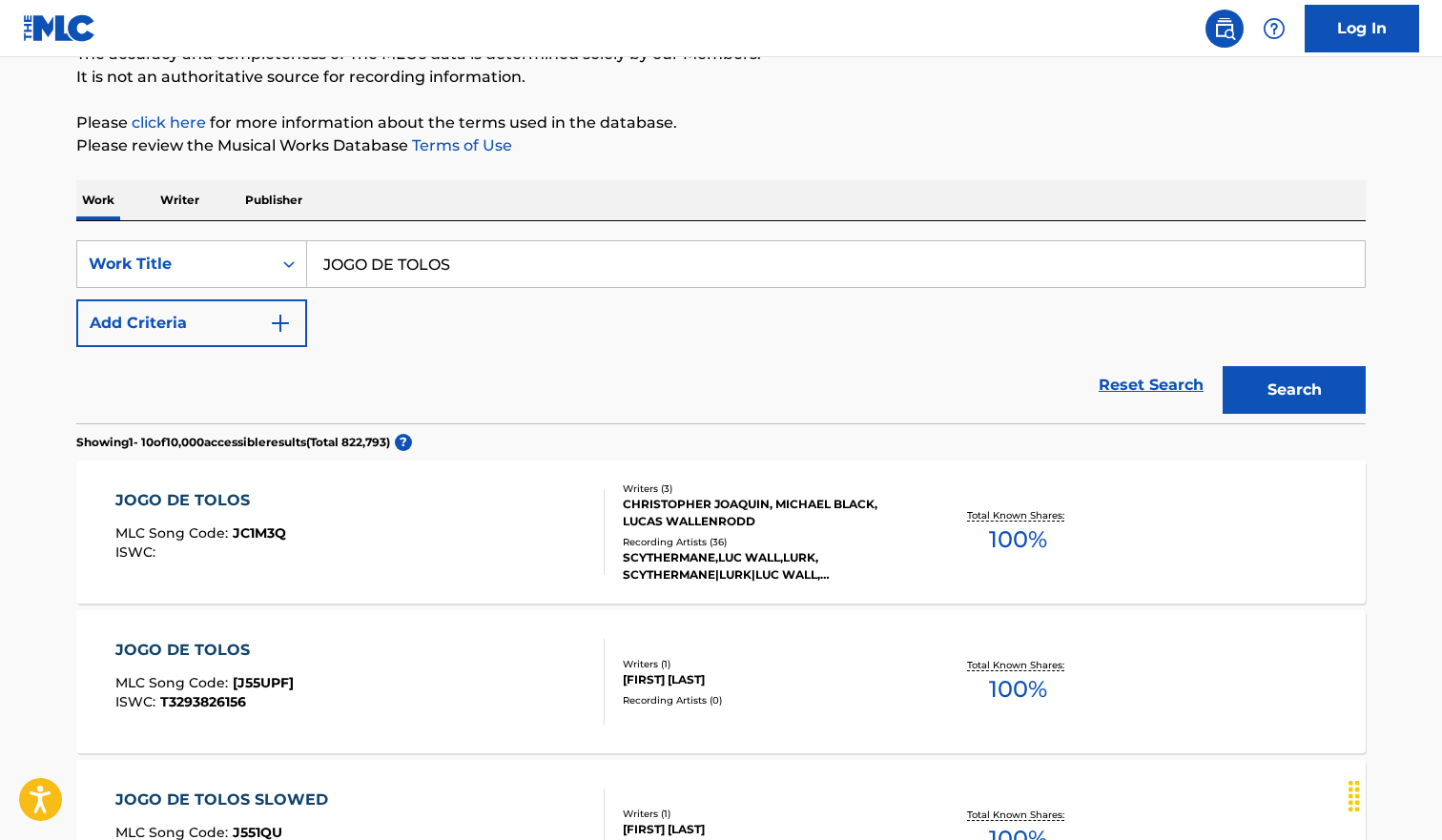 click on "Writer" at bounding box center [179, 200] 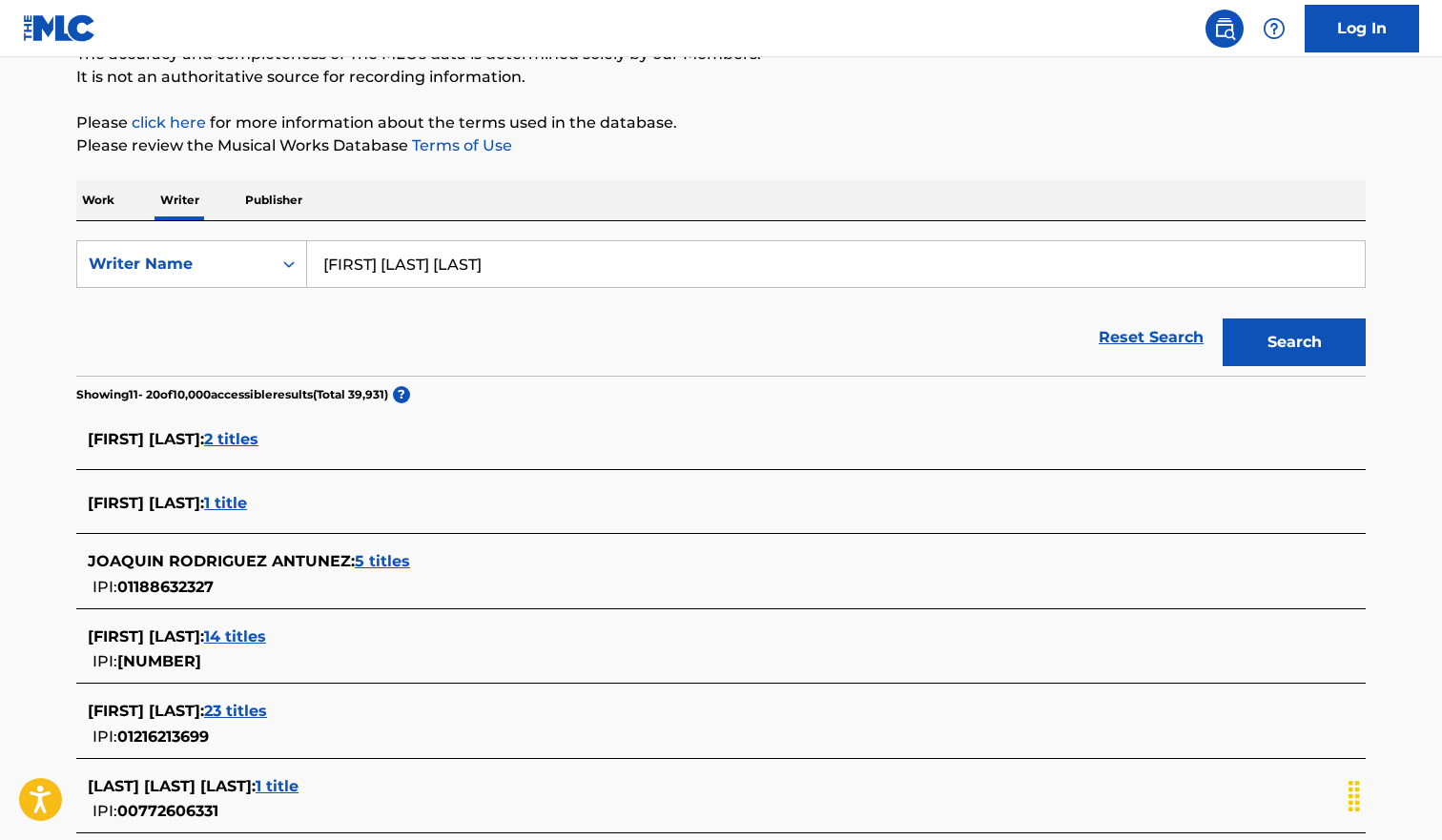 scroll, scrollTop: 0, scrollLeft: 0, axis: both 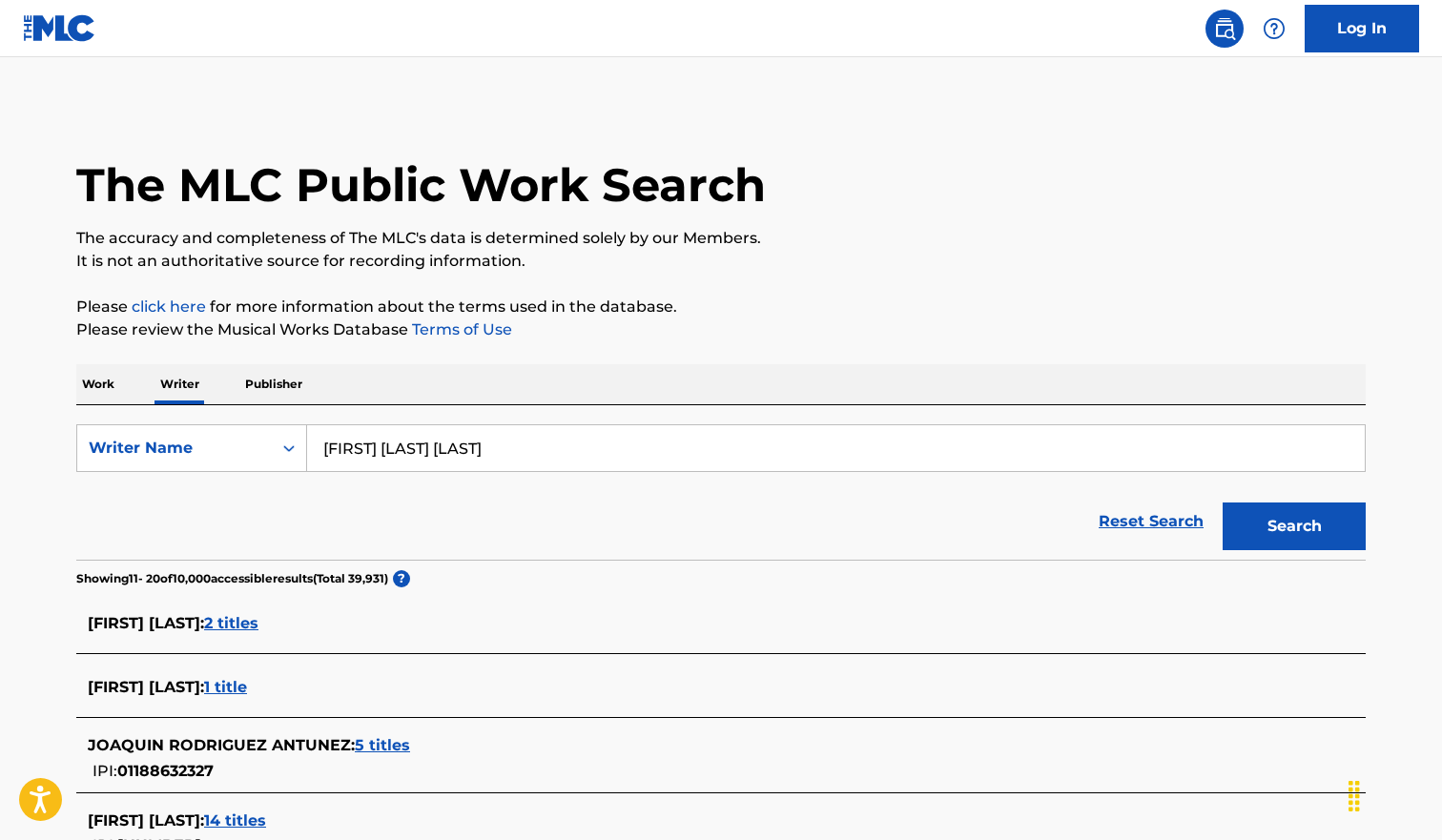 click on "[FIRST] [LAST] [LAST]" at bounding box center [835, 448] 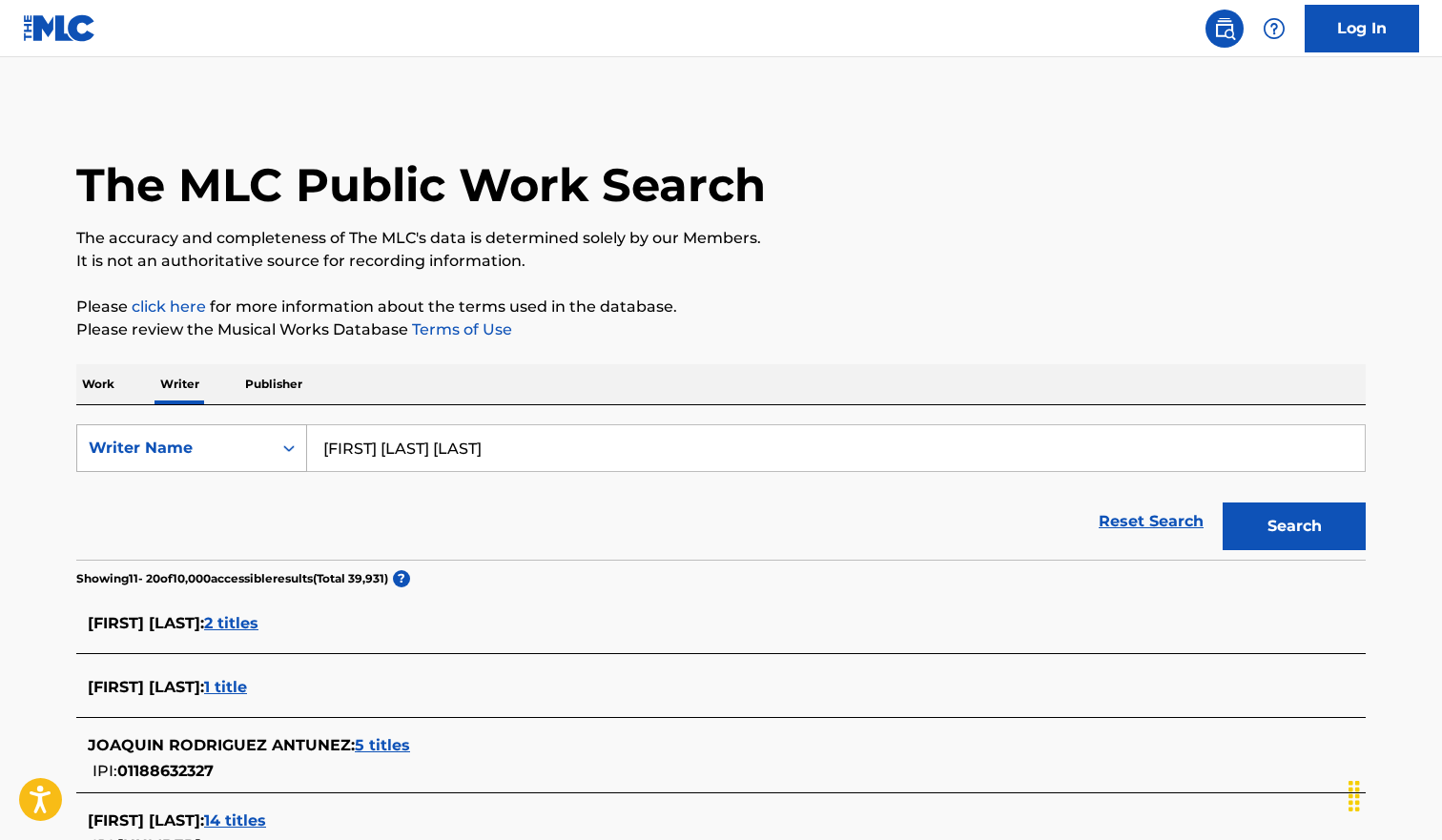 click on "Writer Name" at bounding box center (175, 448) 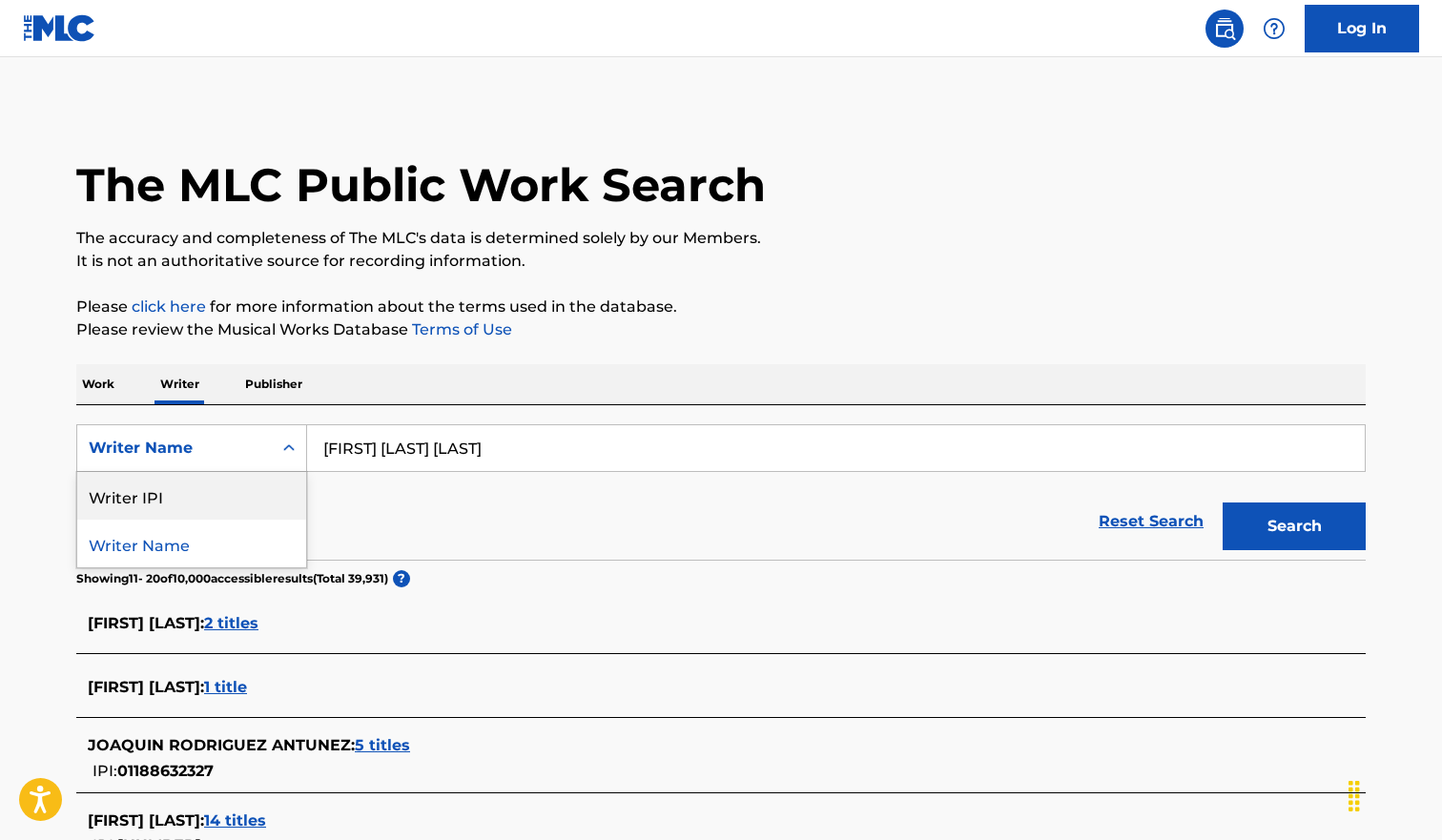 click on "Writer IPI" at bounding box center [192, 496] 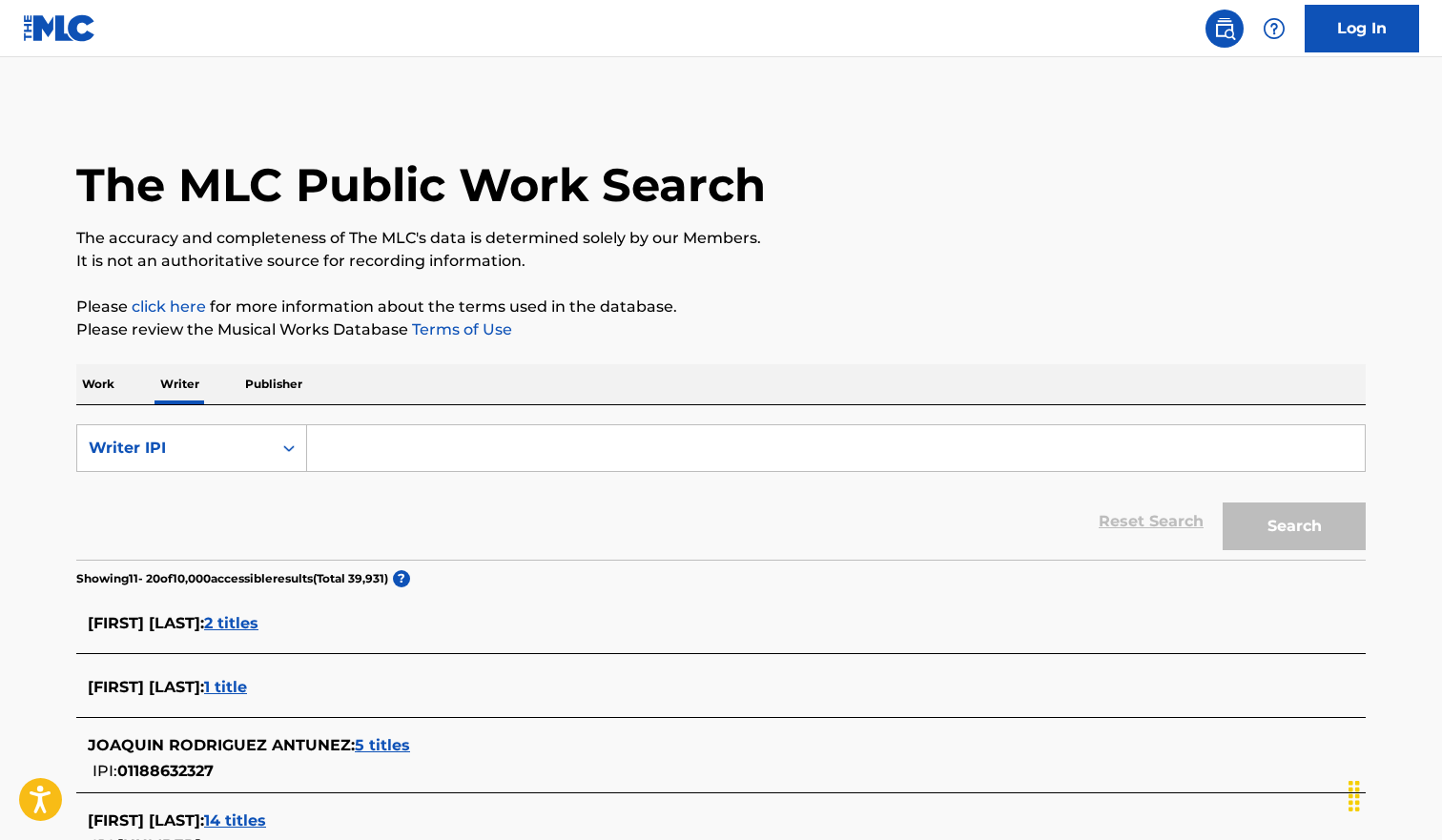 click at bounding box center [835, 448] 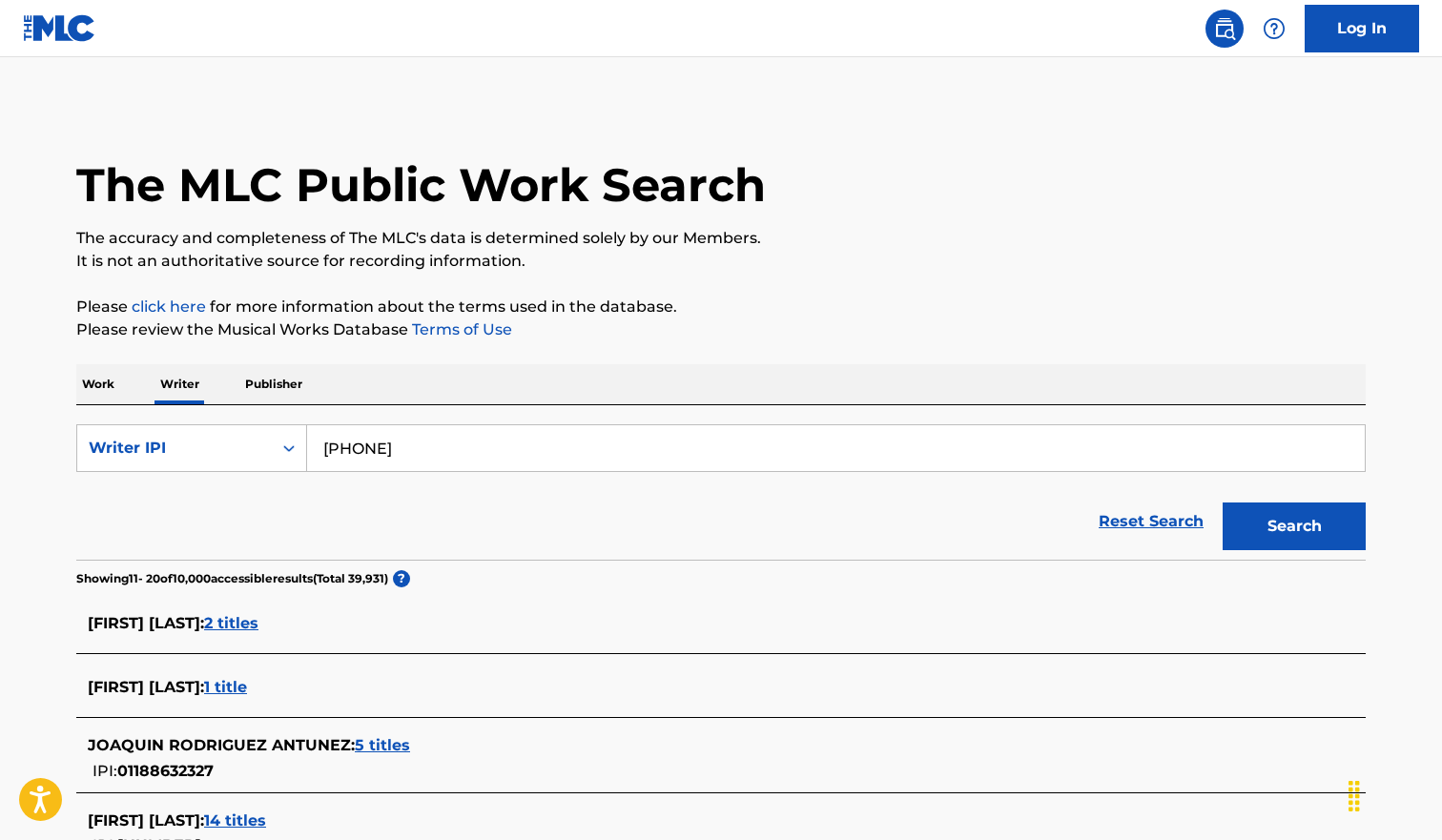 type on "[PHONE]" 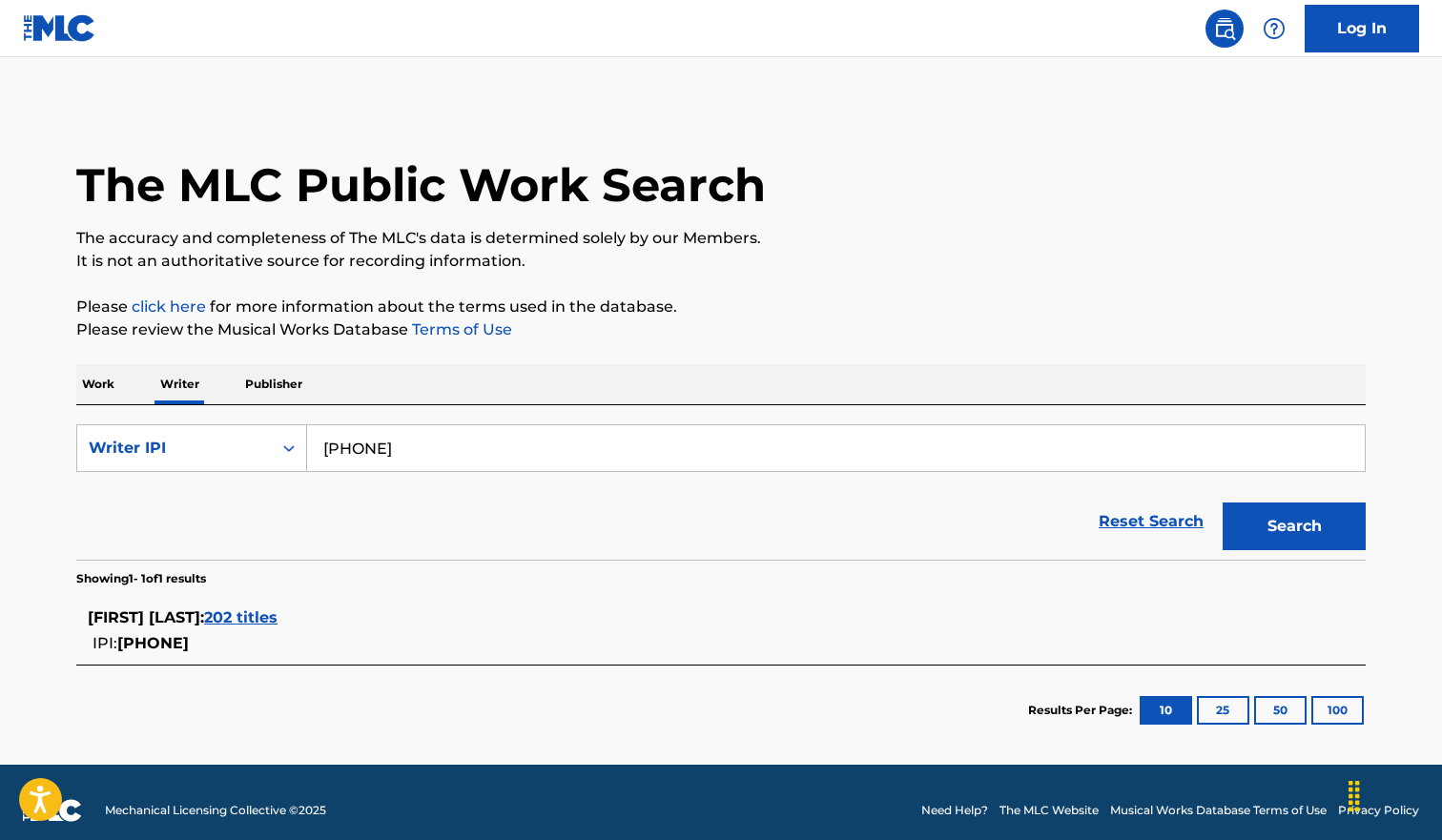 scroll, scrollTop: 16, scrollLeft: 0, axis: vertical 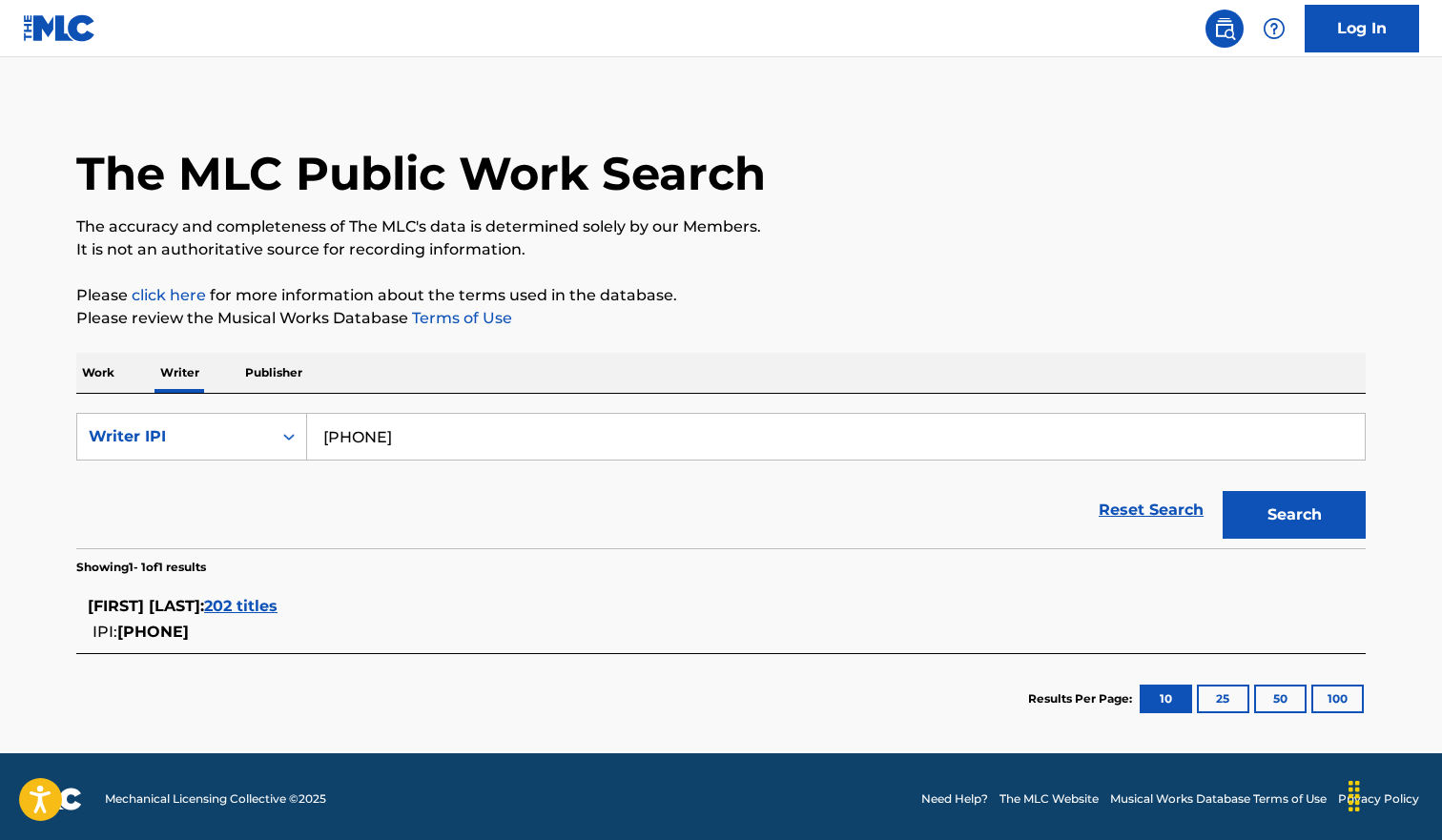 click on "202 titles" at bounding box center (240, 605) 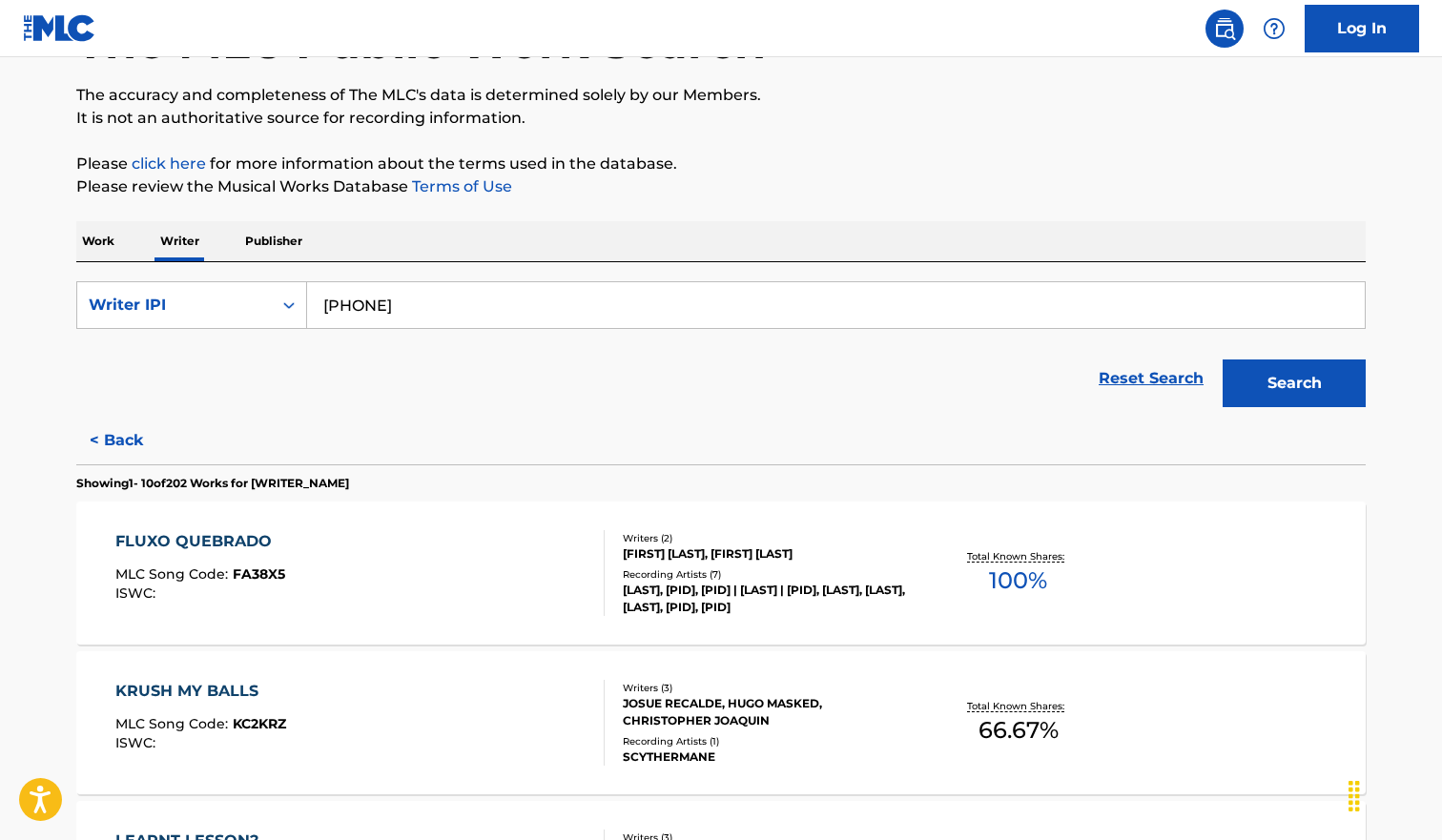 scroll, scrollTop: 141, scrollLeft: 0, axis: vertical 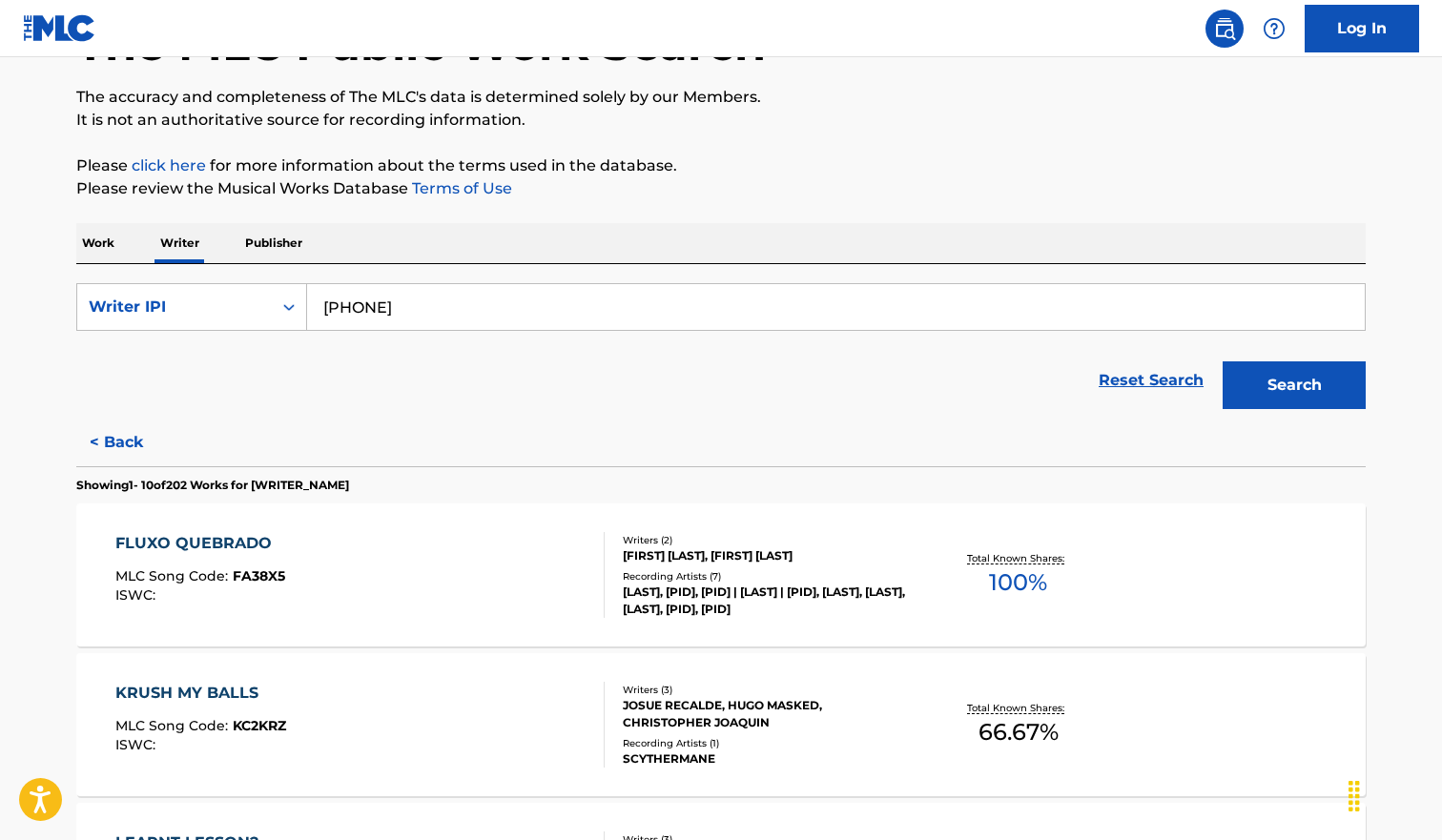 click on "Work" at bounding box center [98, 243] 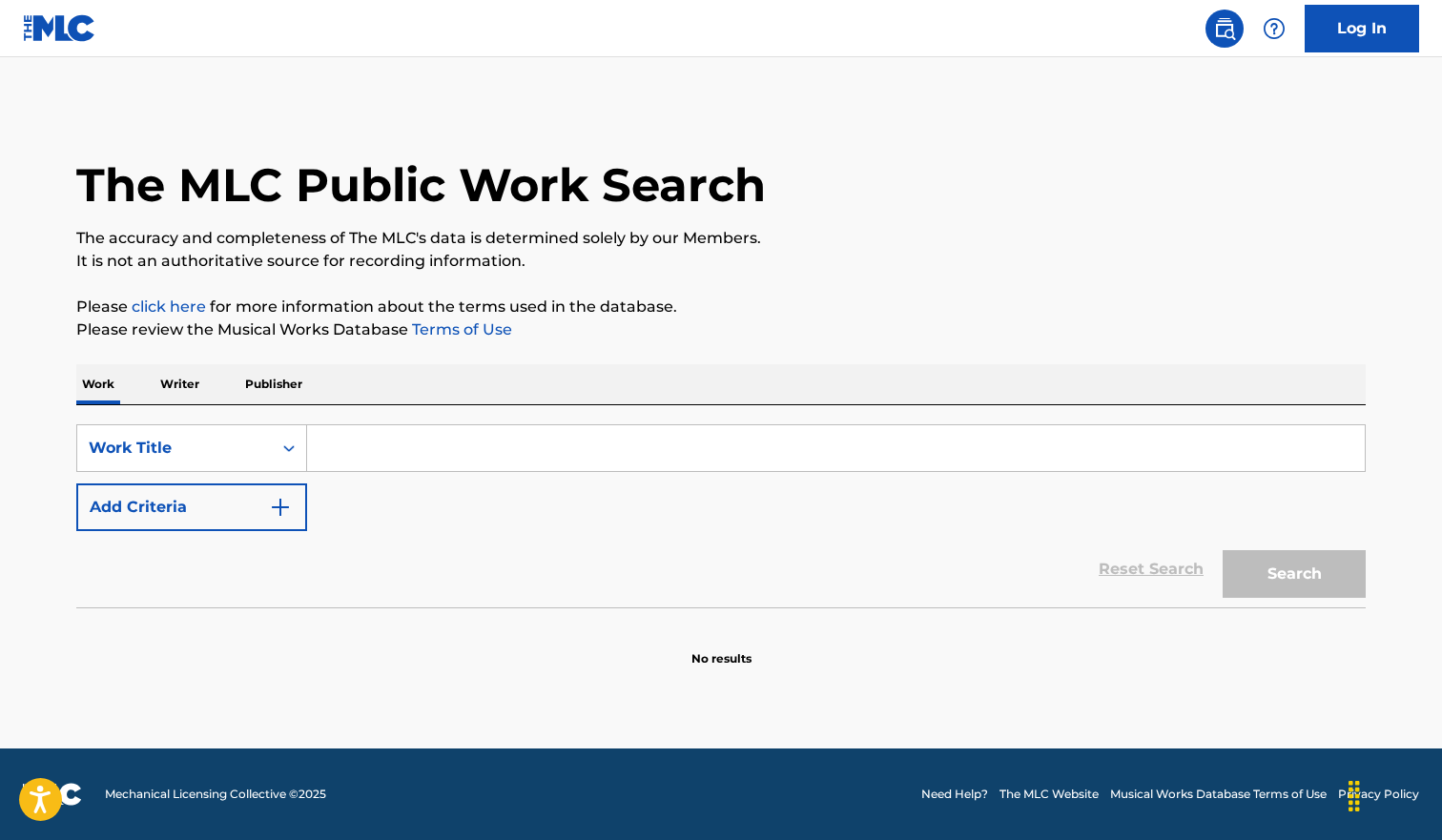 click on "Add Criteria" at bounding box center (192, 507) 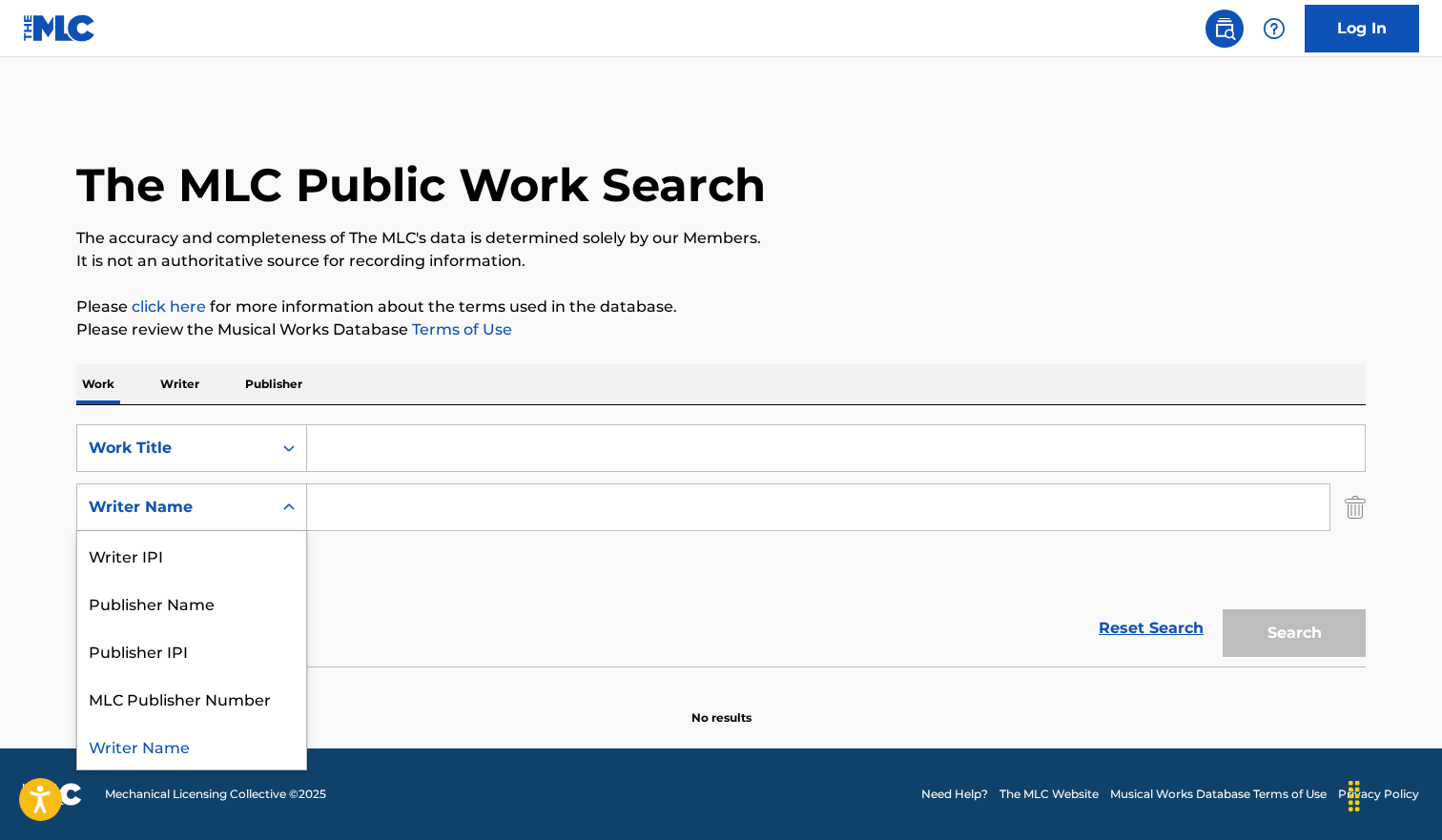 click on "Writer Name" at bounding box center [175, 507] 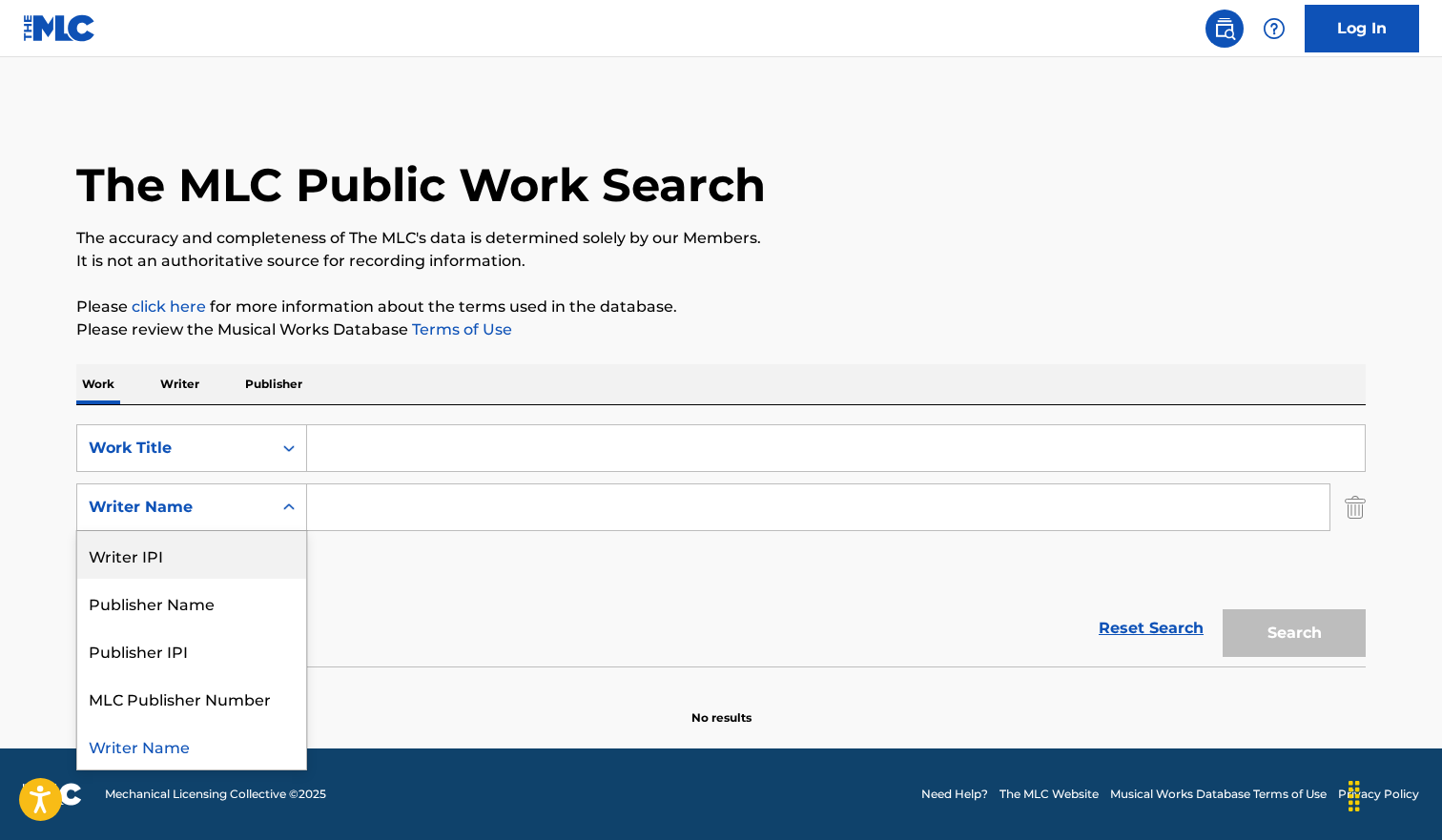 click on "Writer IPI" at bounding box center (192, 555) 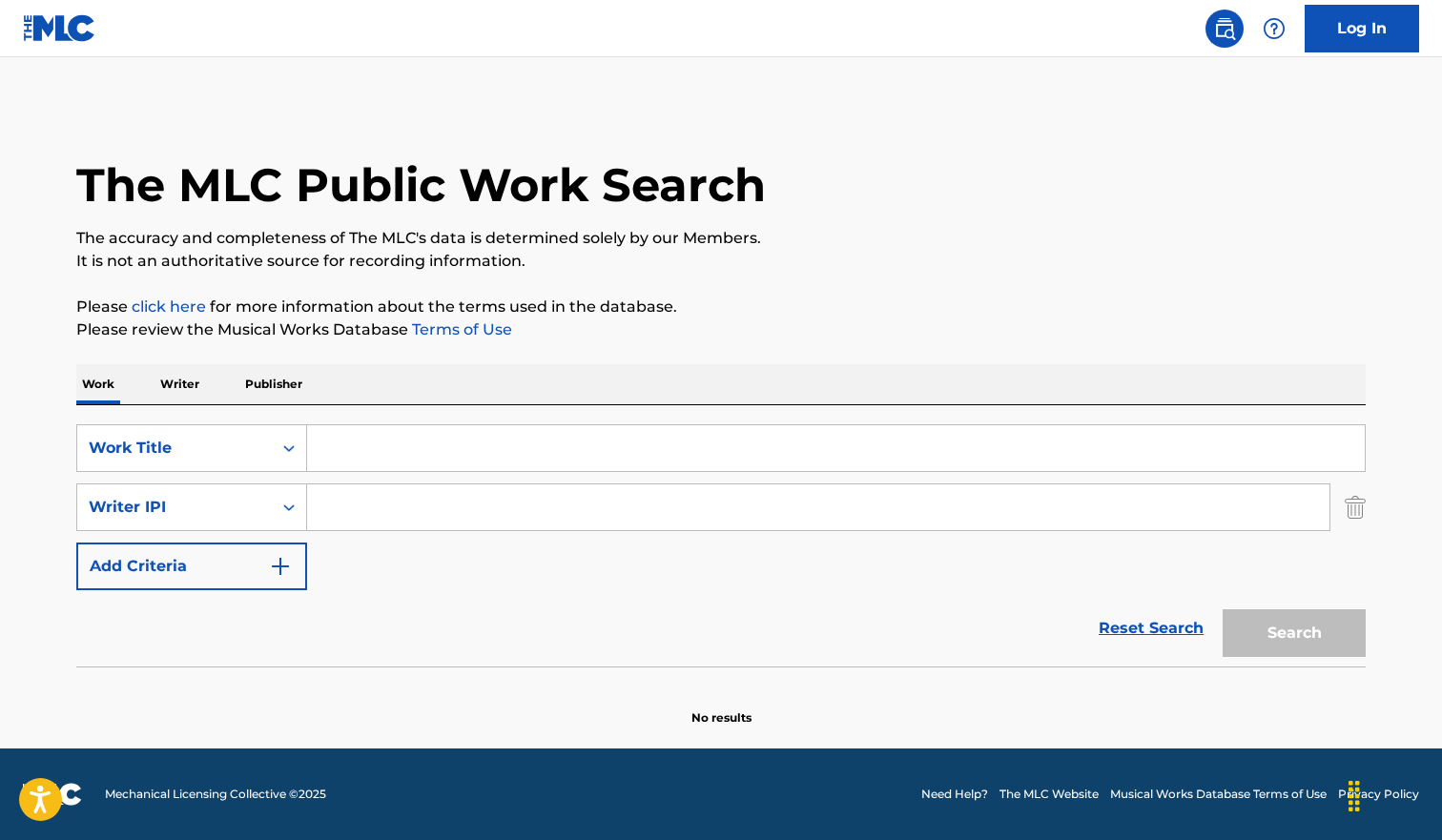 click at bounding box center [818, 507] 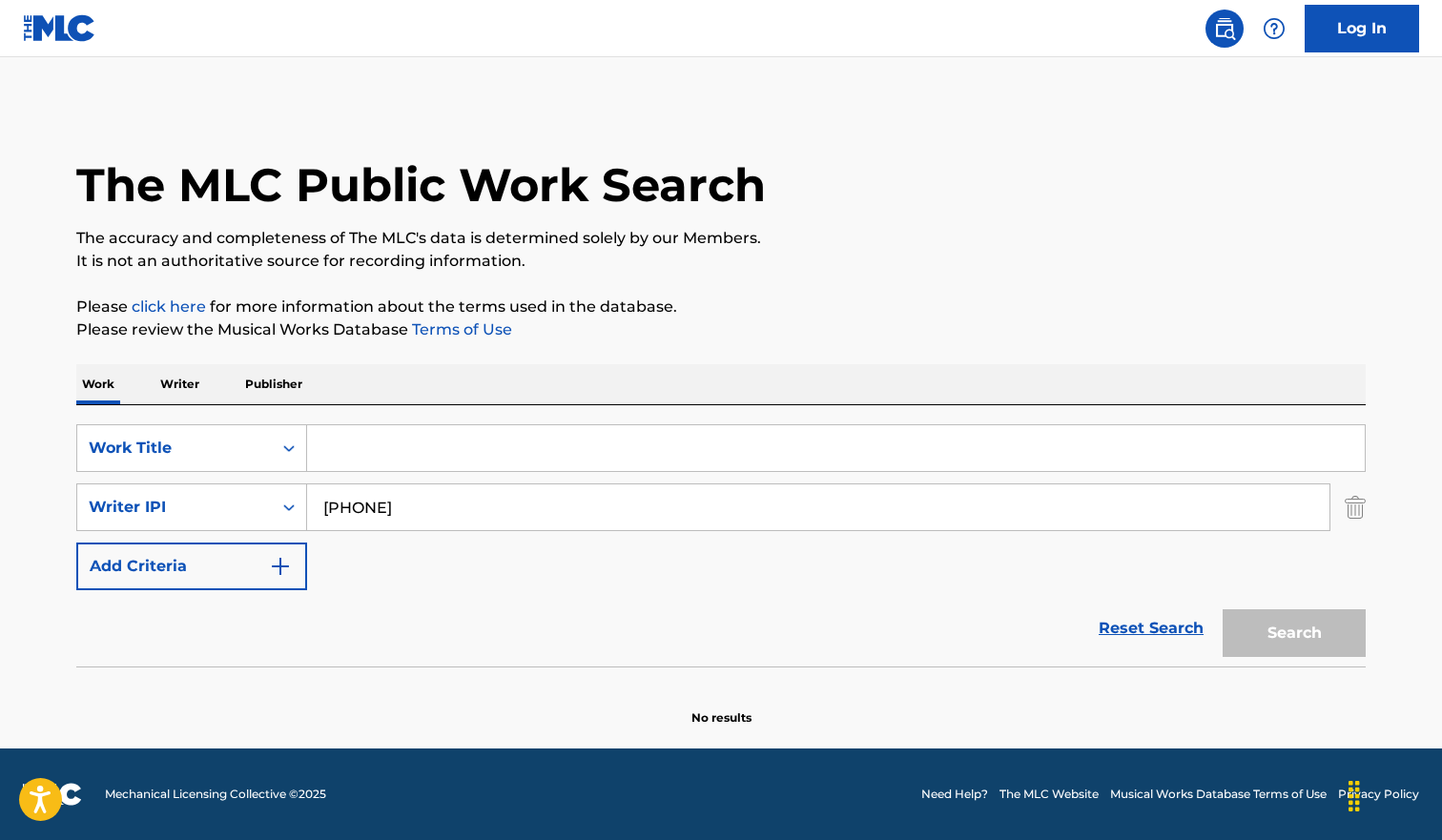 type on "[PHONE]" 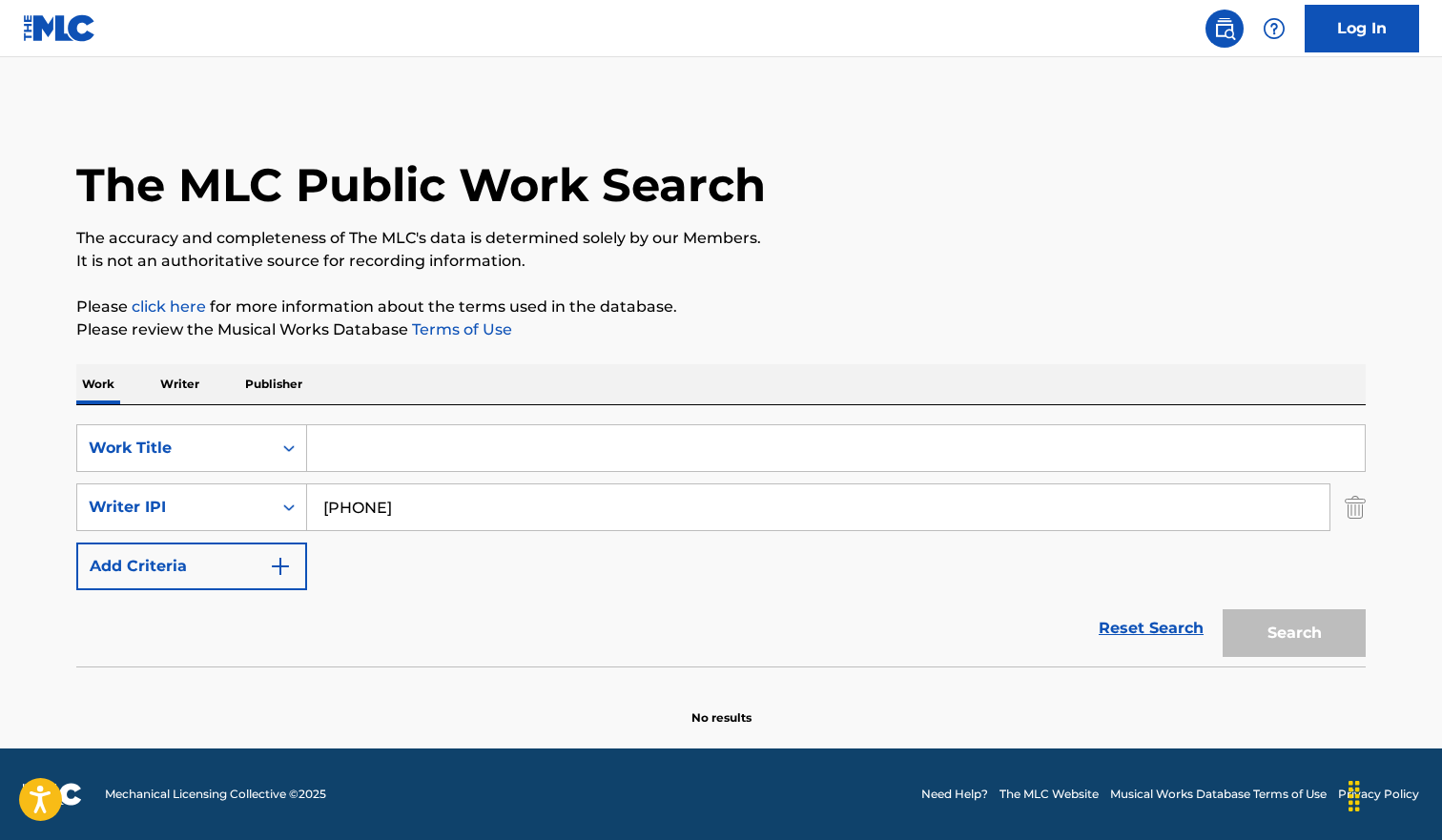 click at bounding box center [835, 448] 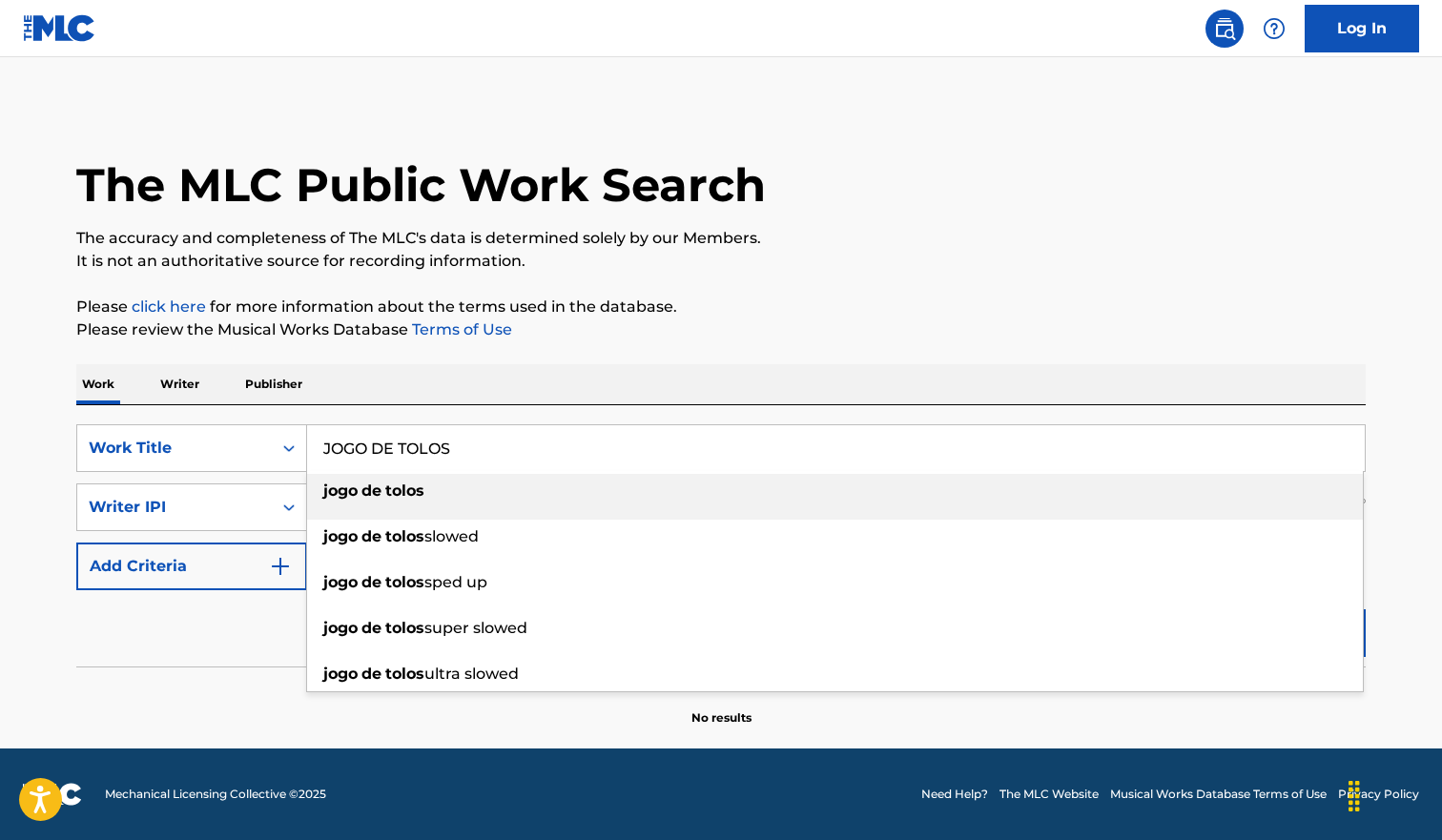 type on "JOGO DE TOLOS" 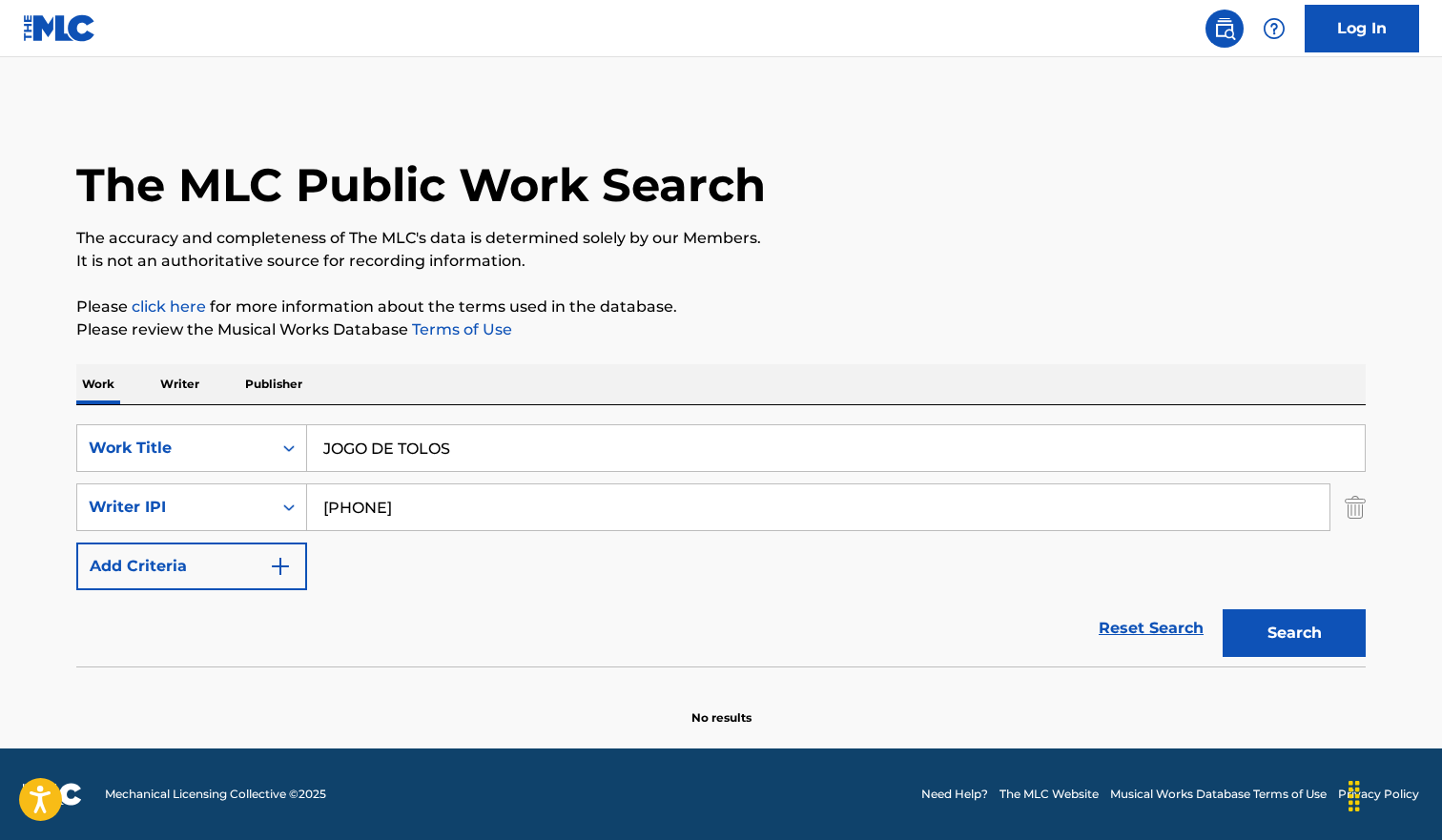 click on "Search" at bounding box center (1294, 633) 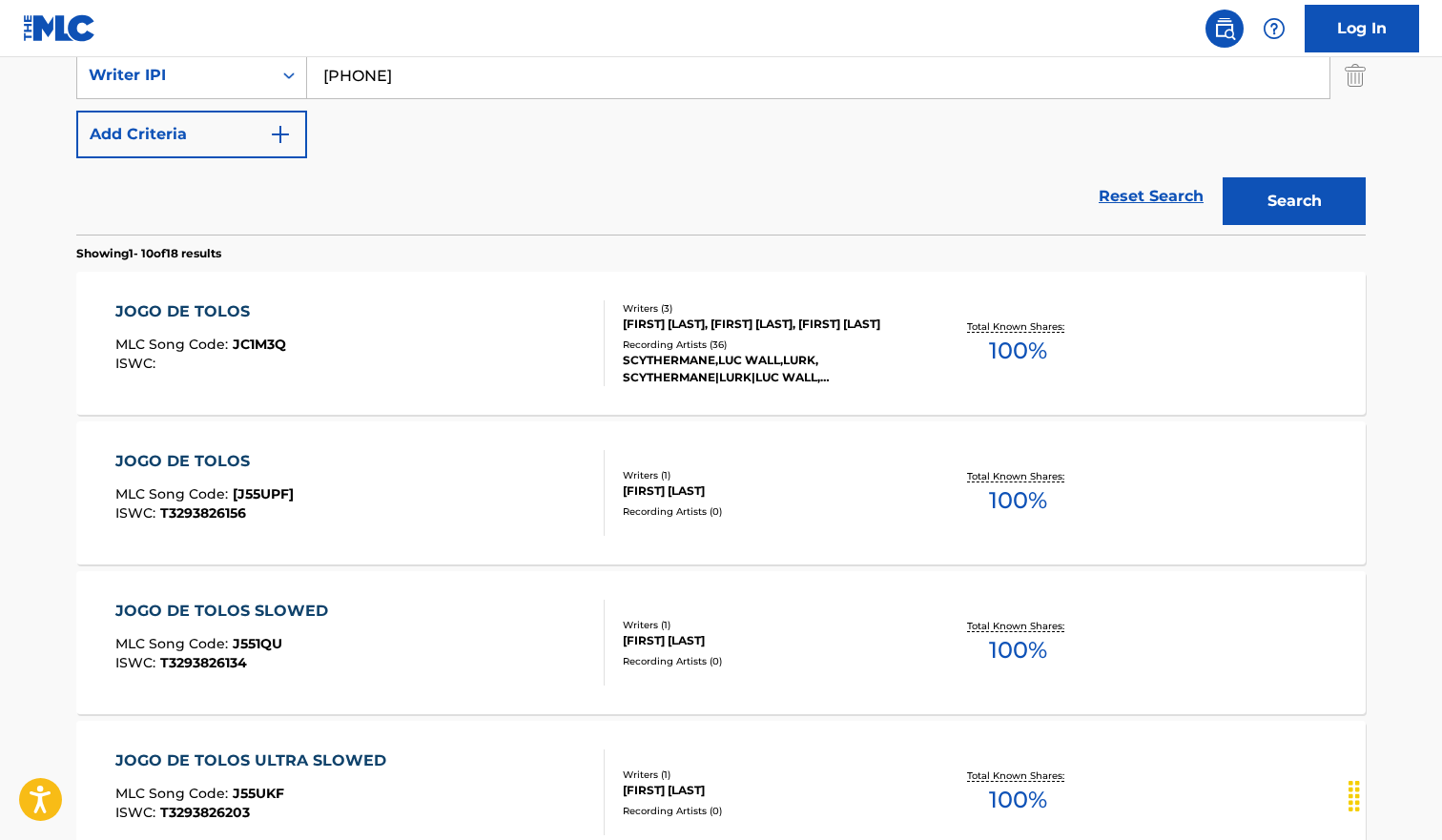 scroll, scrollTop: 434, scrollLeft: 0, axis: vertical 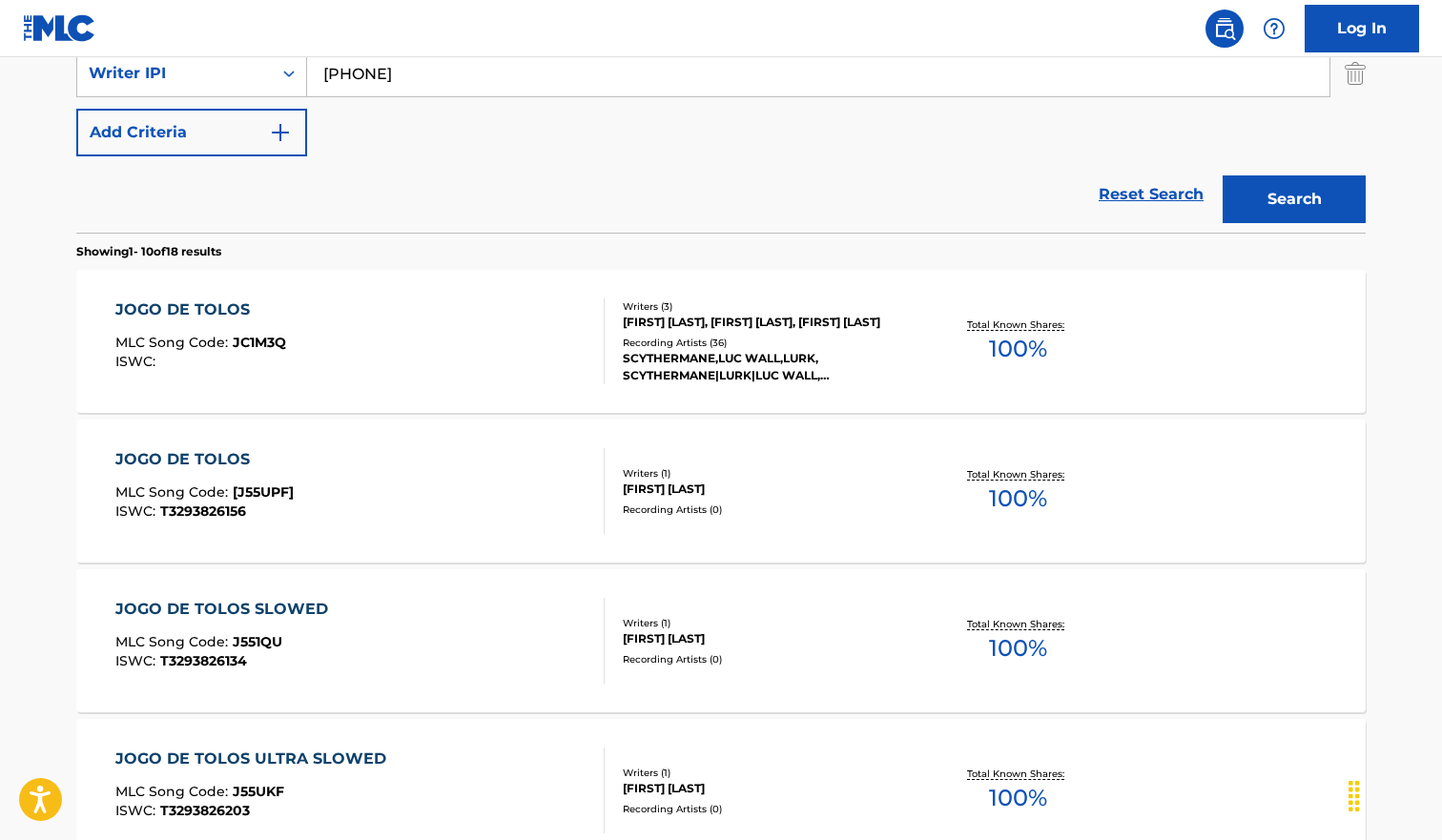click on "JOGO DE TOLOS MLC Song Code : JC1M3Q ISWC :" at bounding box center [360, 341] 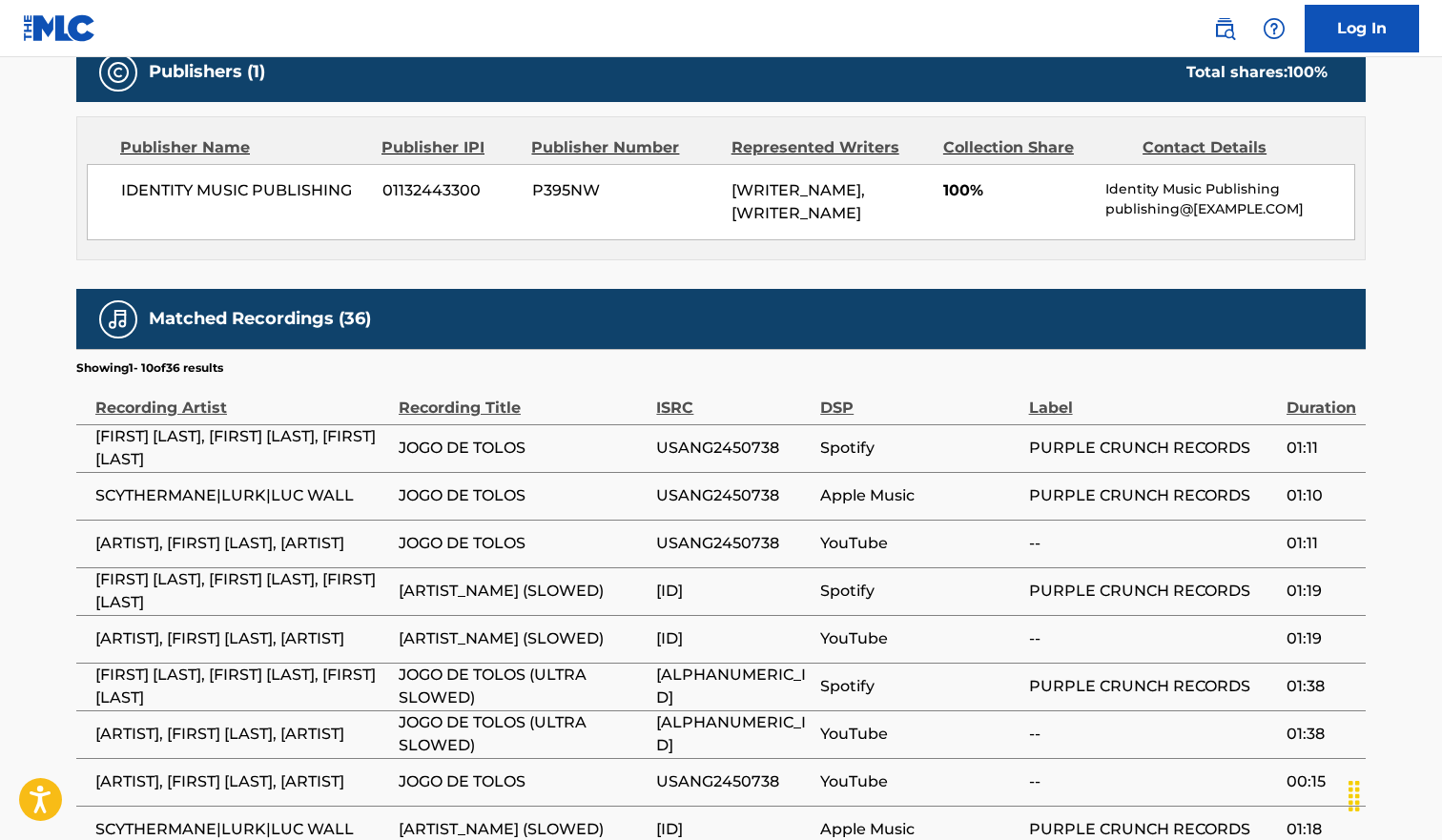 scroll, scrollTop: 0, scrollLeft: 0, axis: both 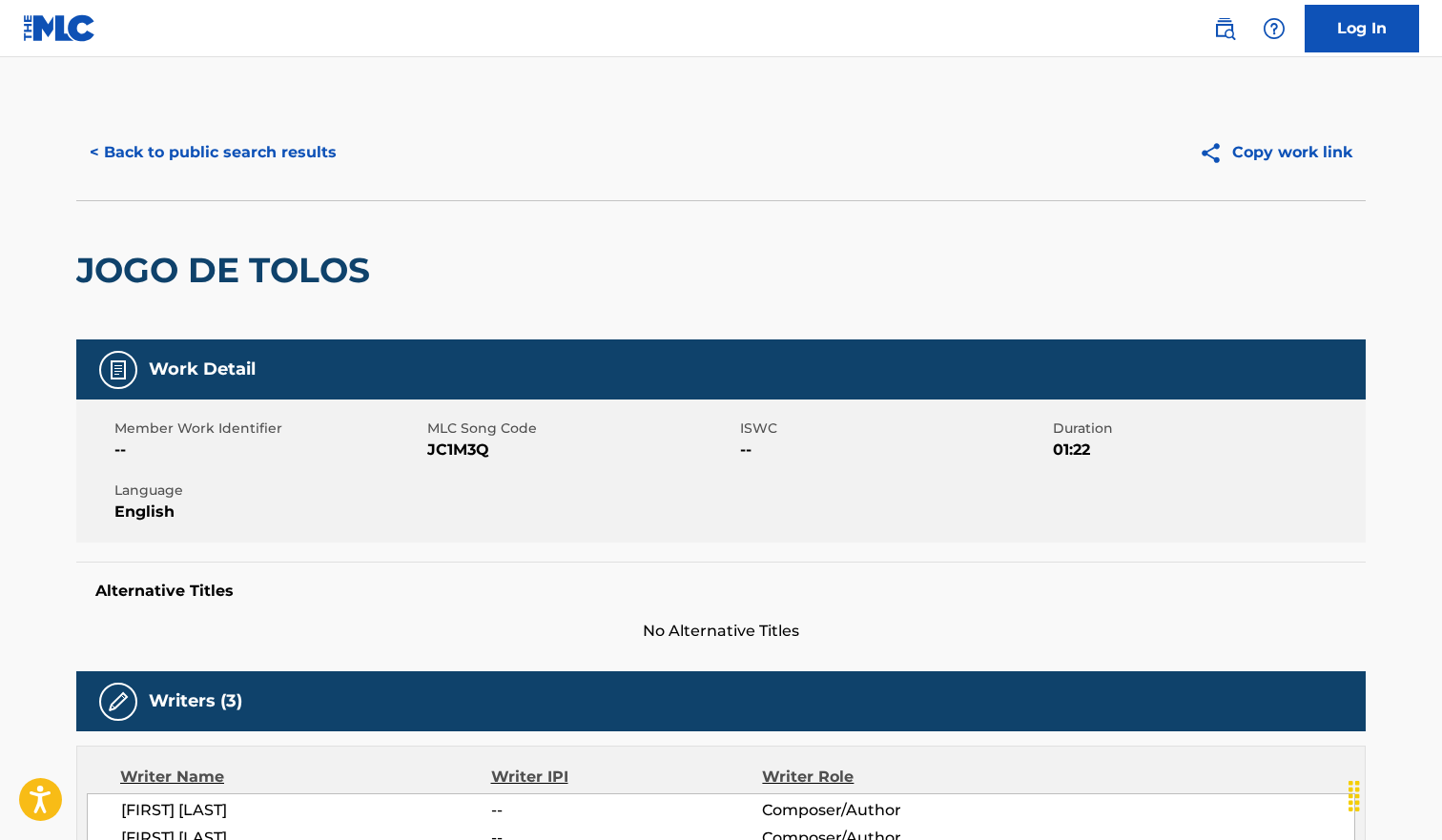 click on "< Back to public search results" at bounding box center [213, 153] 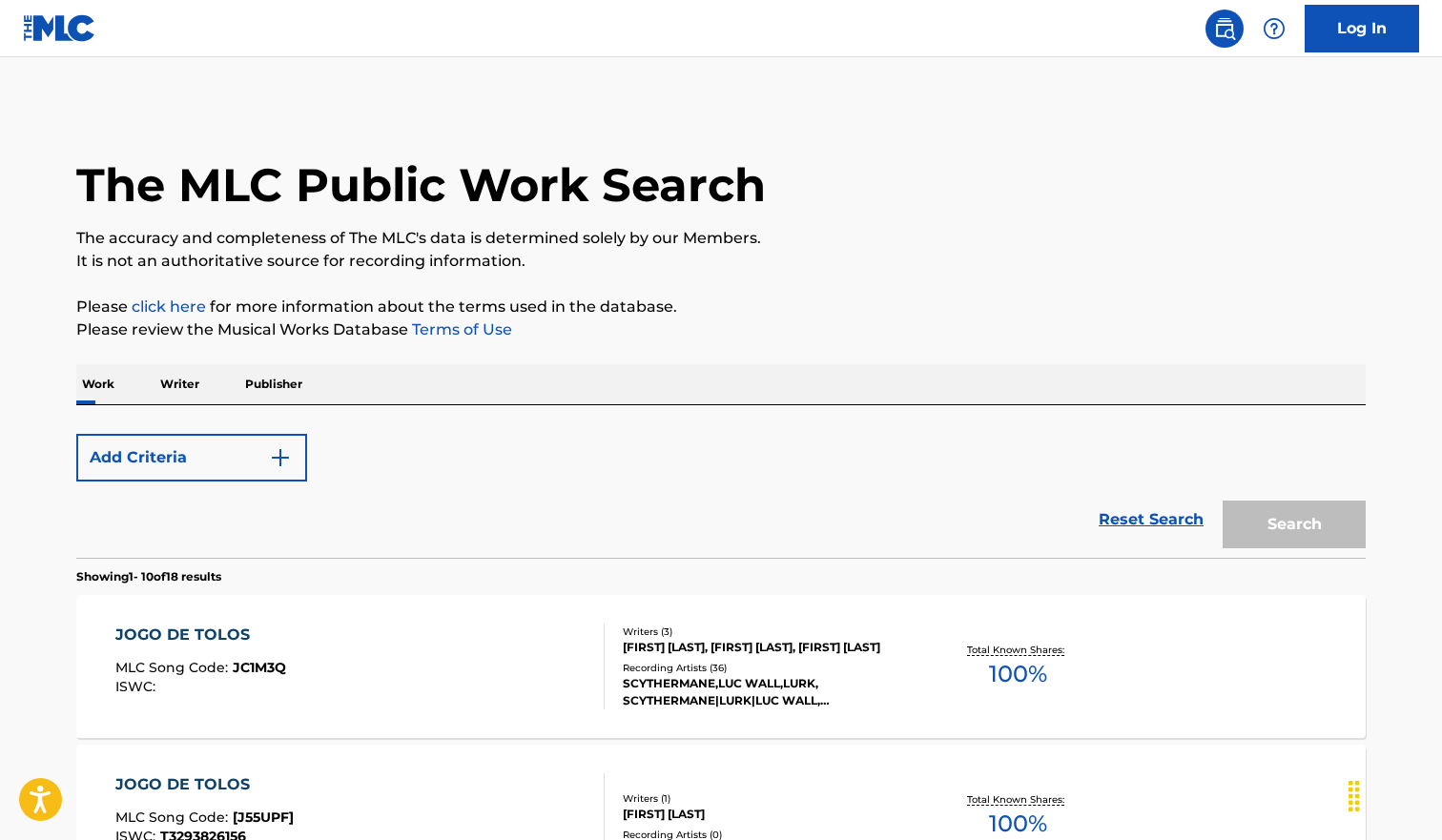 scroll, scrollTop: 424, scrollLeft: 0, axis: vertical 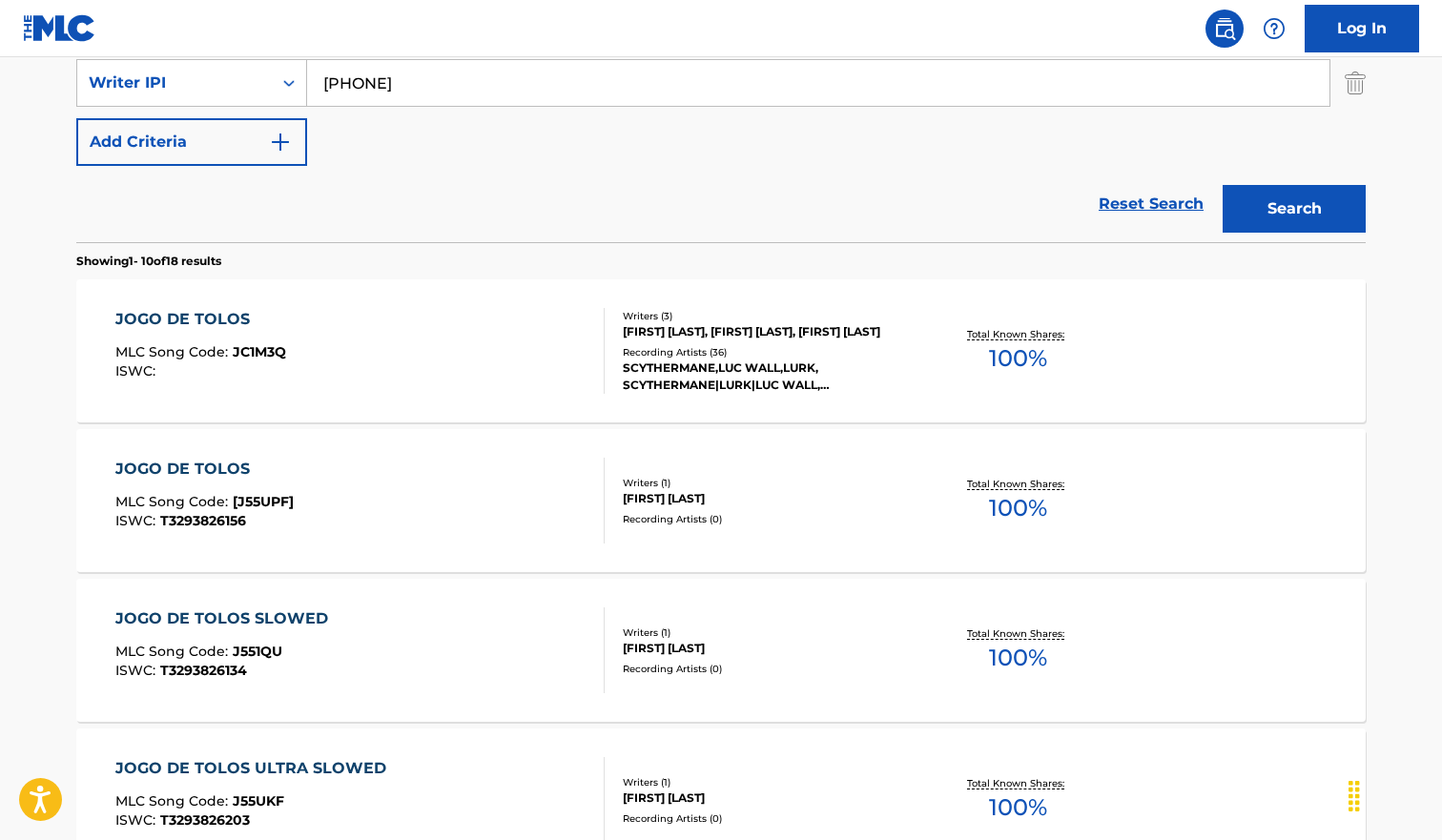 click on "[ARTIST_NAME] MLC Song Code : [CODE] ISWC : [CODE]" at bounding box center [360, 501] 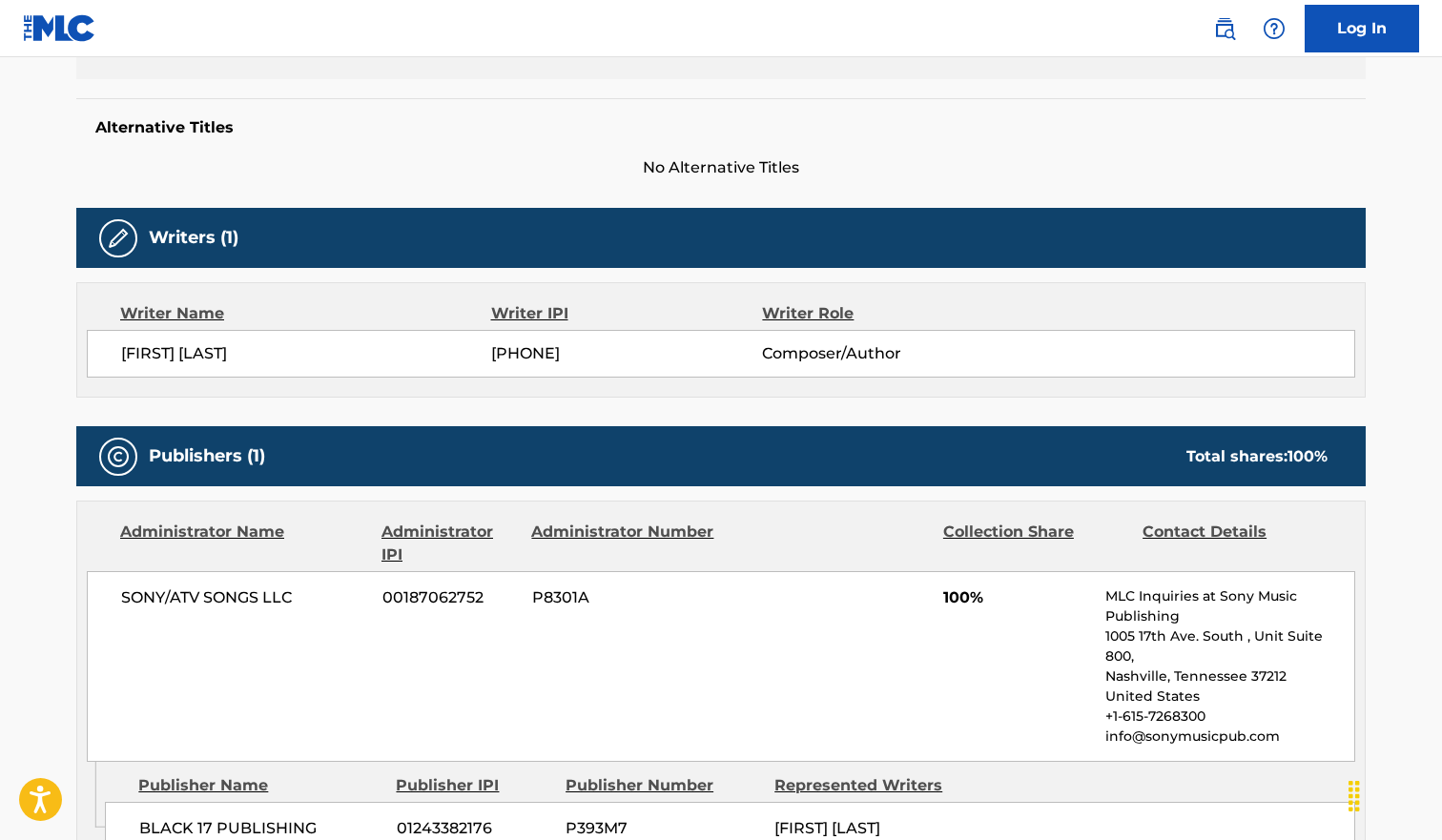 scroll, scrollTop: 0, scrollLeft: 0, axis: both 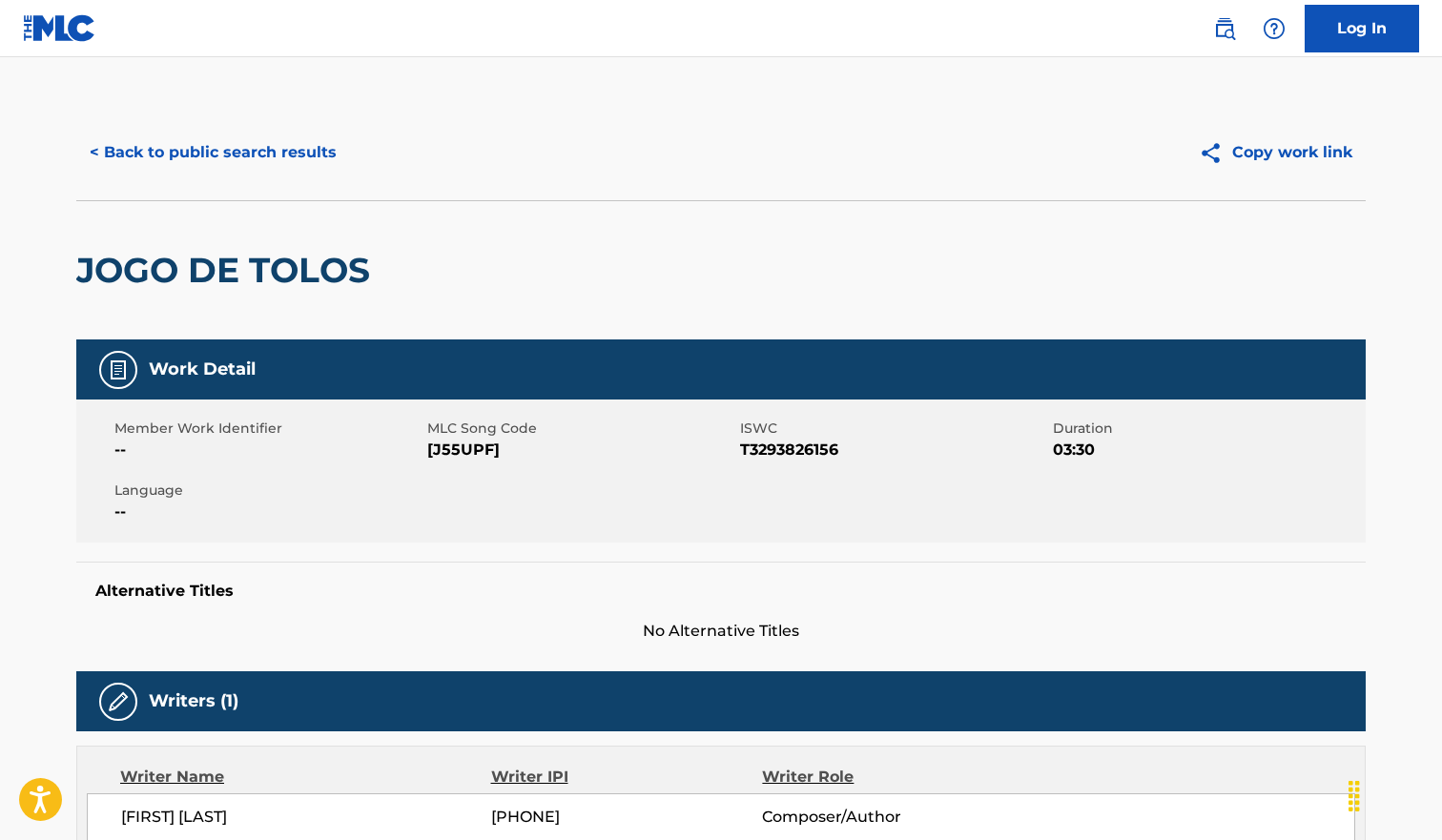click on "< Back to public search results" at bounding box center [213, 153] 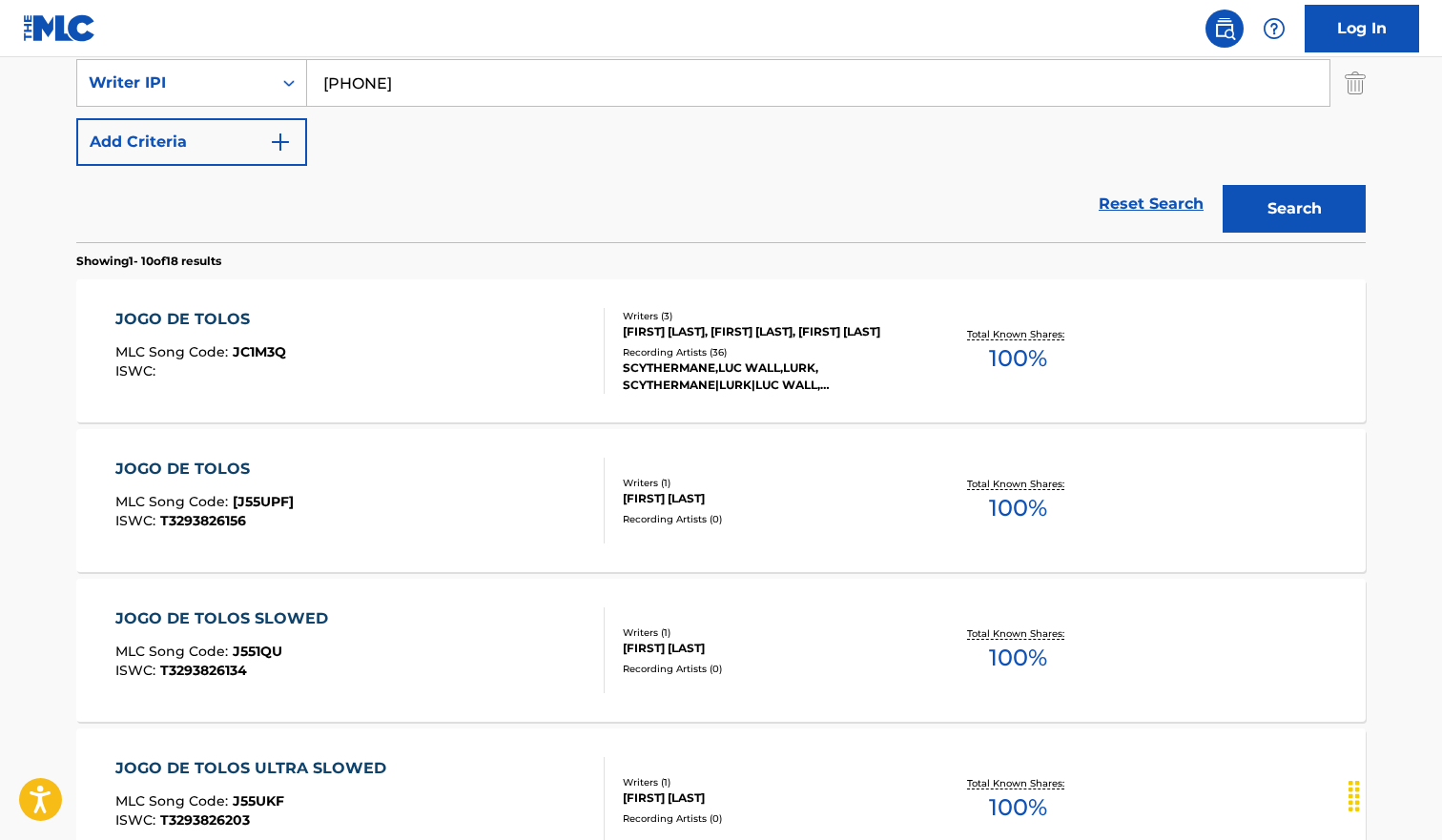 click on "JC1M3Q" at bounding box center (259, 352) 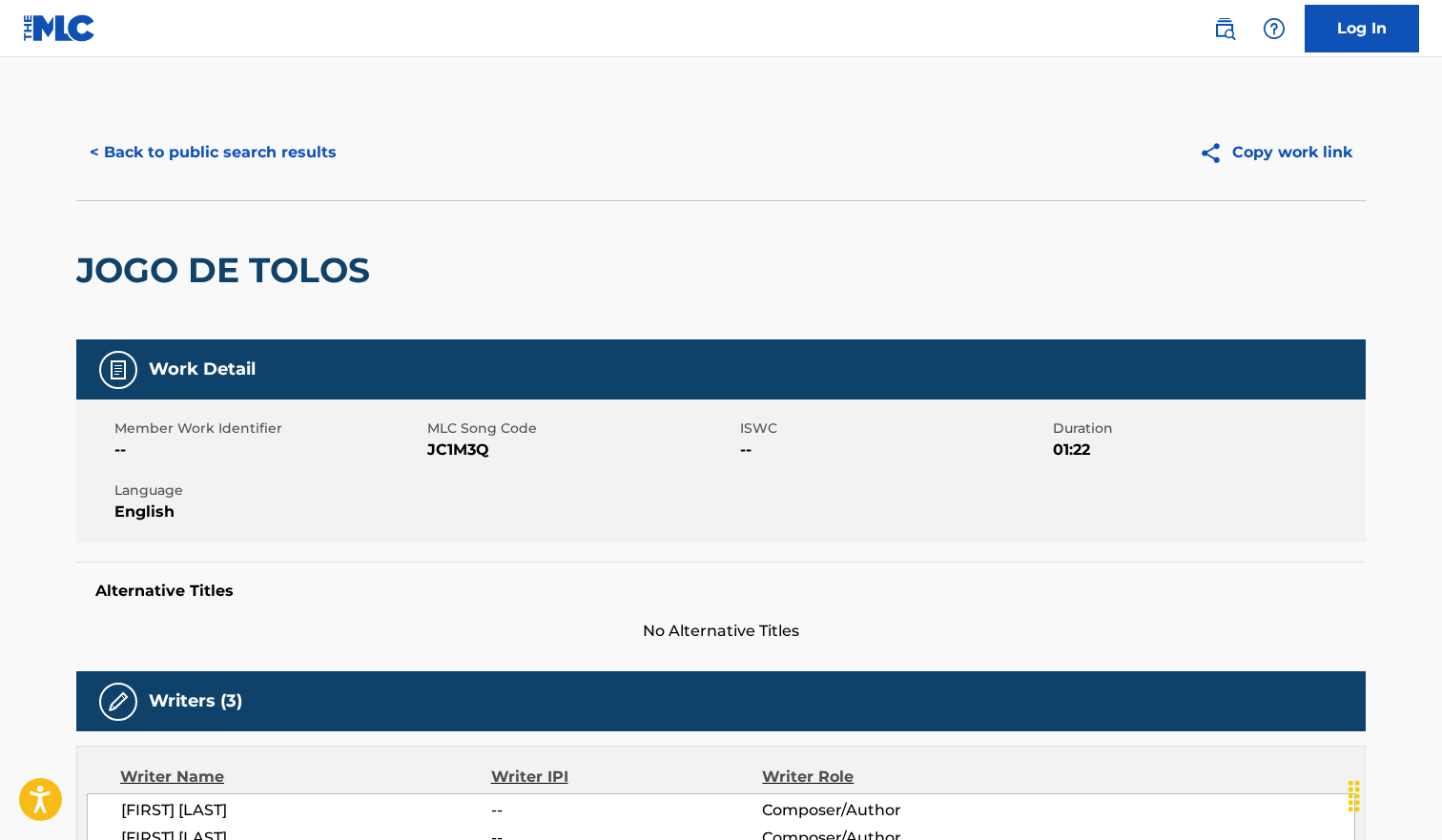 click on "JC1M3Q" at bounding box center (581, 450) 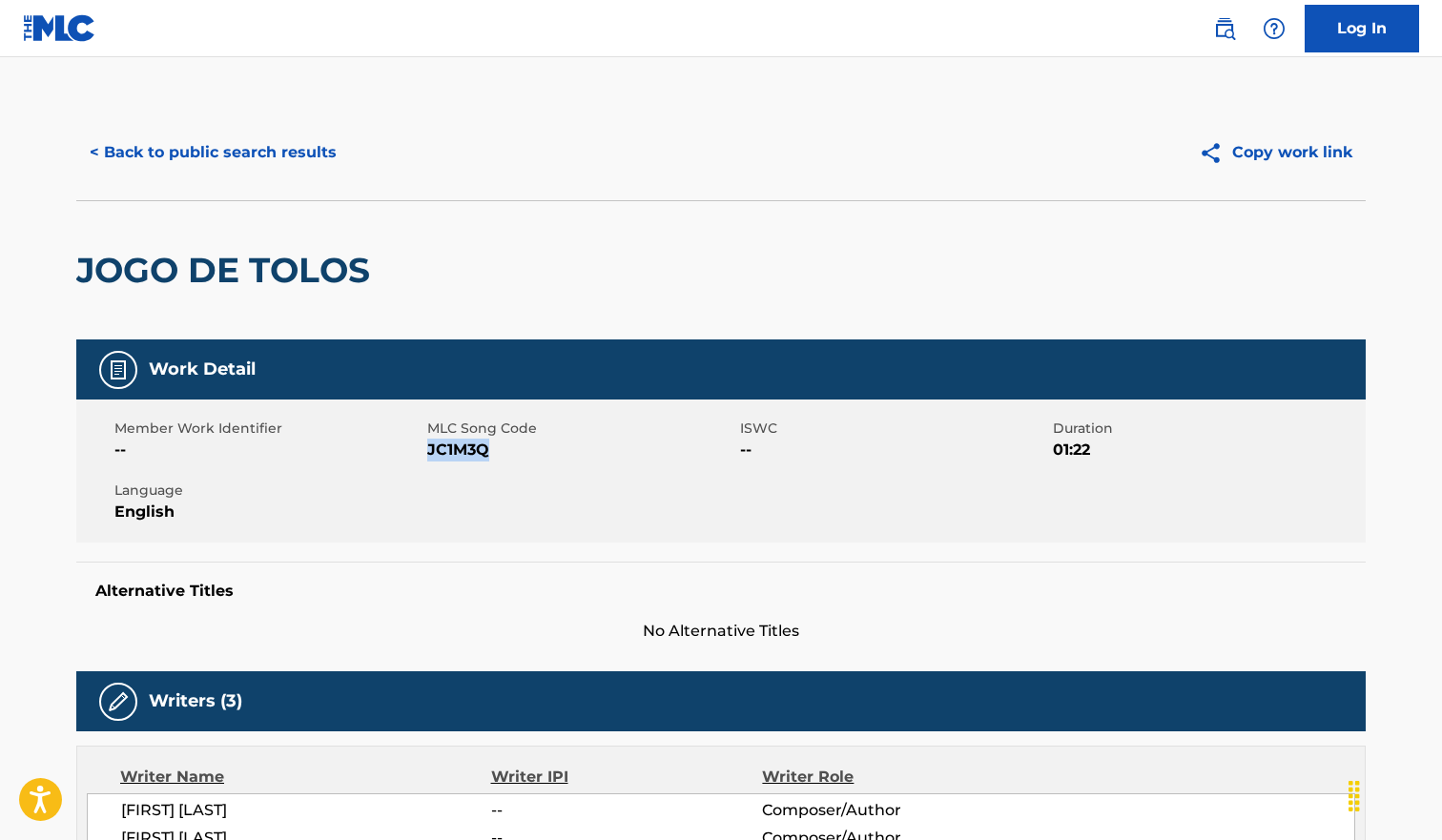 click on "JC1M3Q" at bounding box center (581, 450) 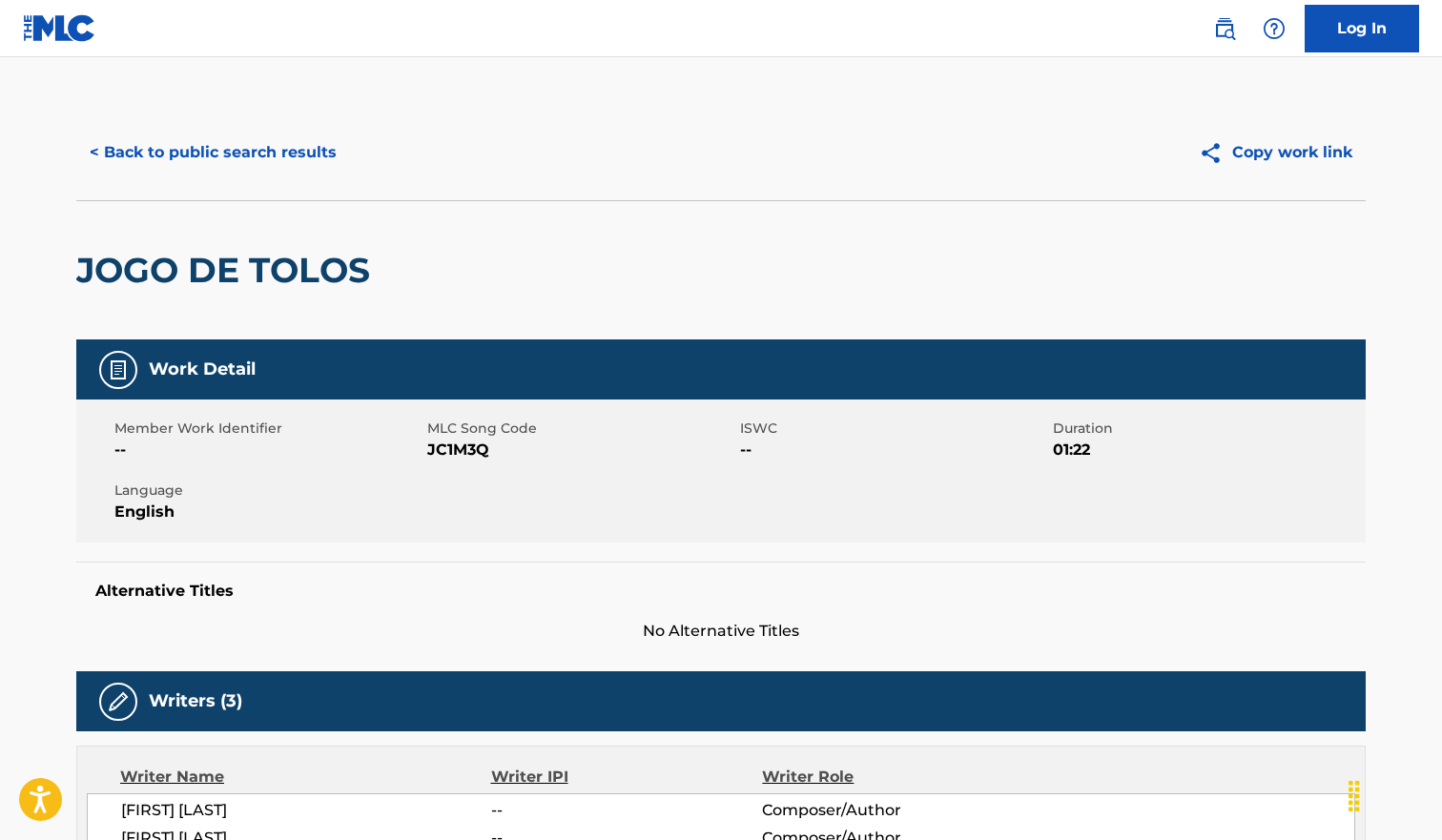 scroll, scrollTop: 424, scrollLeft: 0, axis: vertical 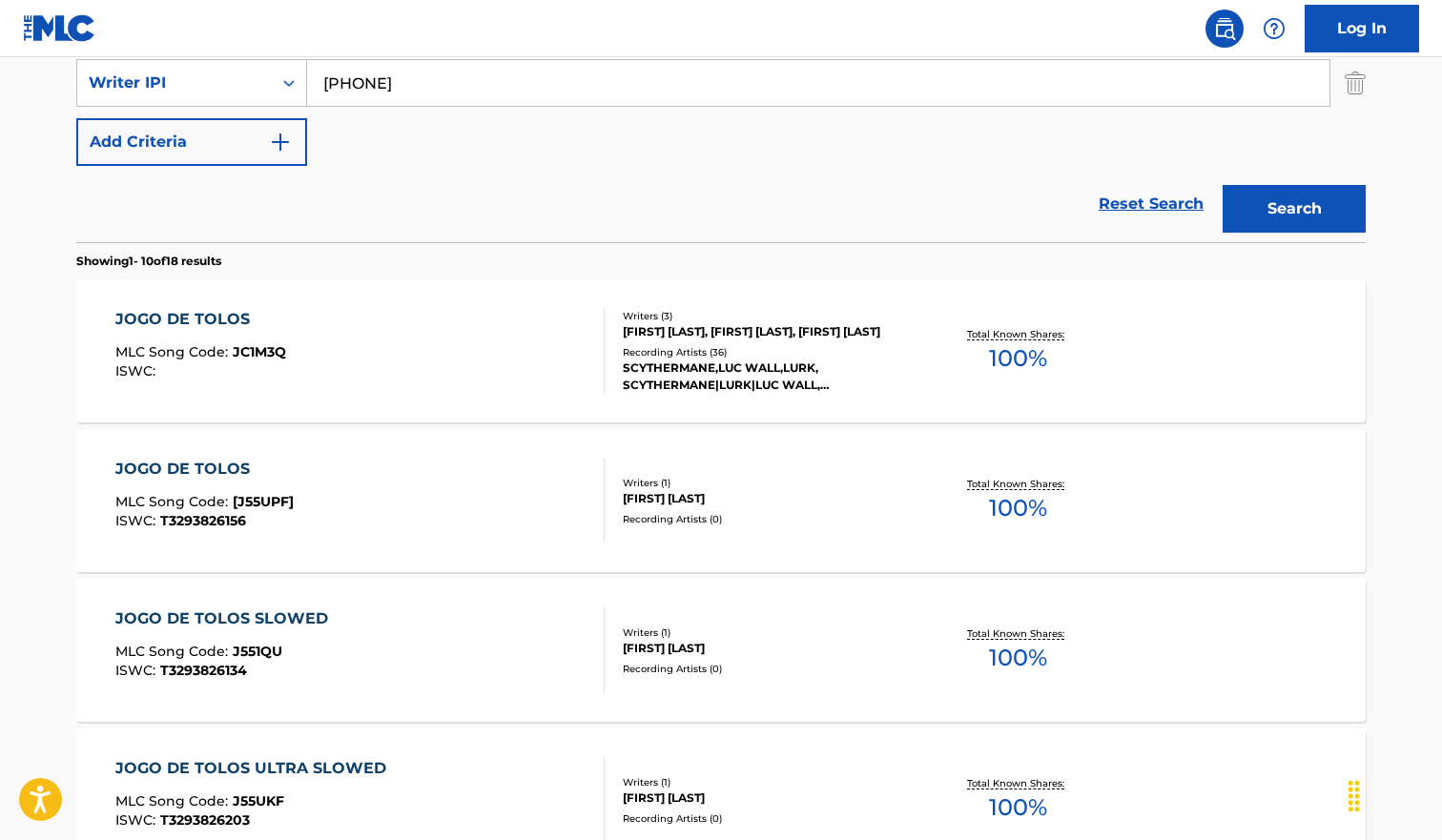 click on "[J55UPF]" at bounding box center [263, 502] 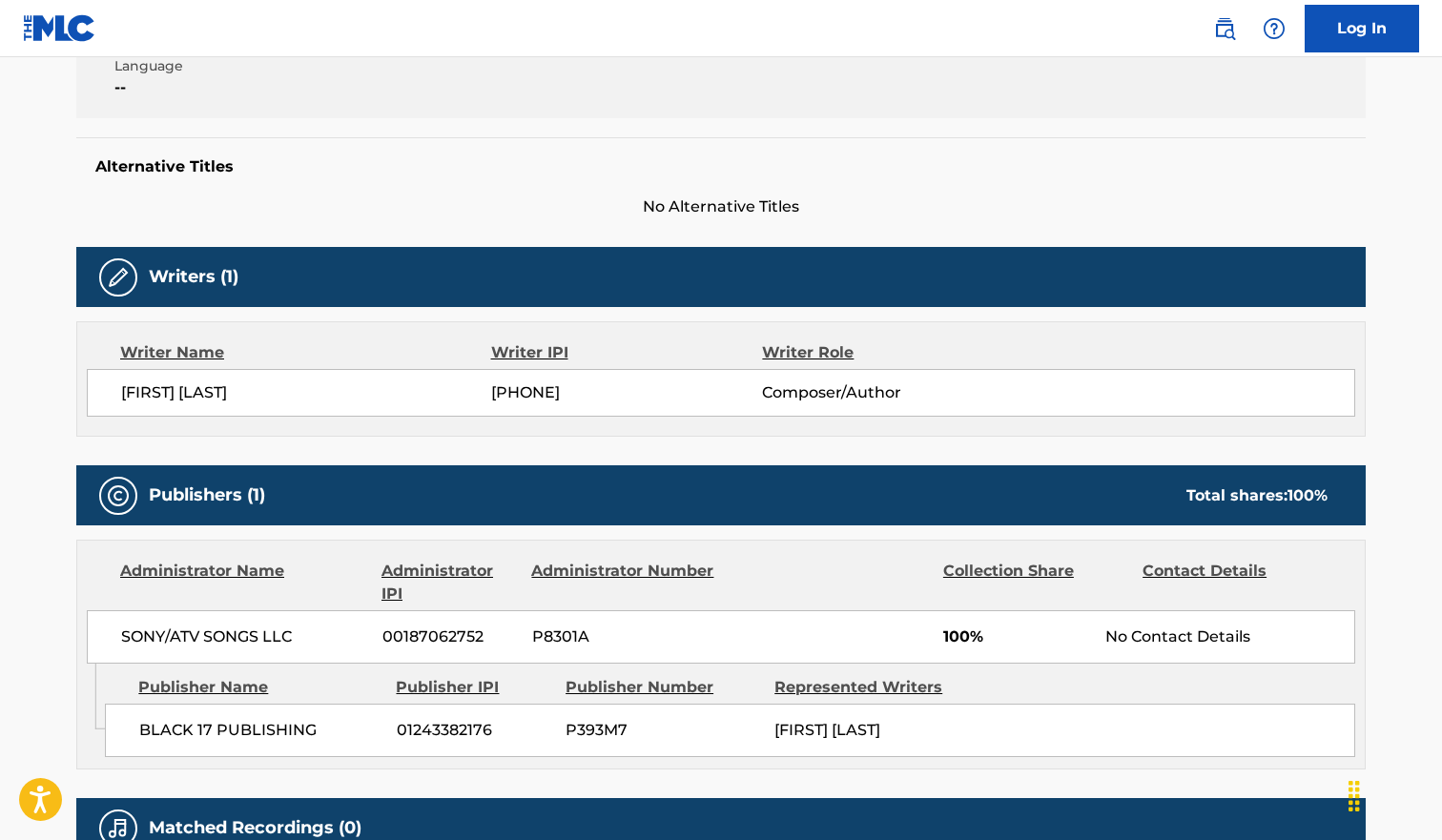 scroll, scrollTop: 0, scrollLeft: 0, axis: both 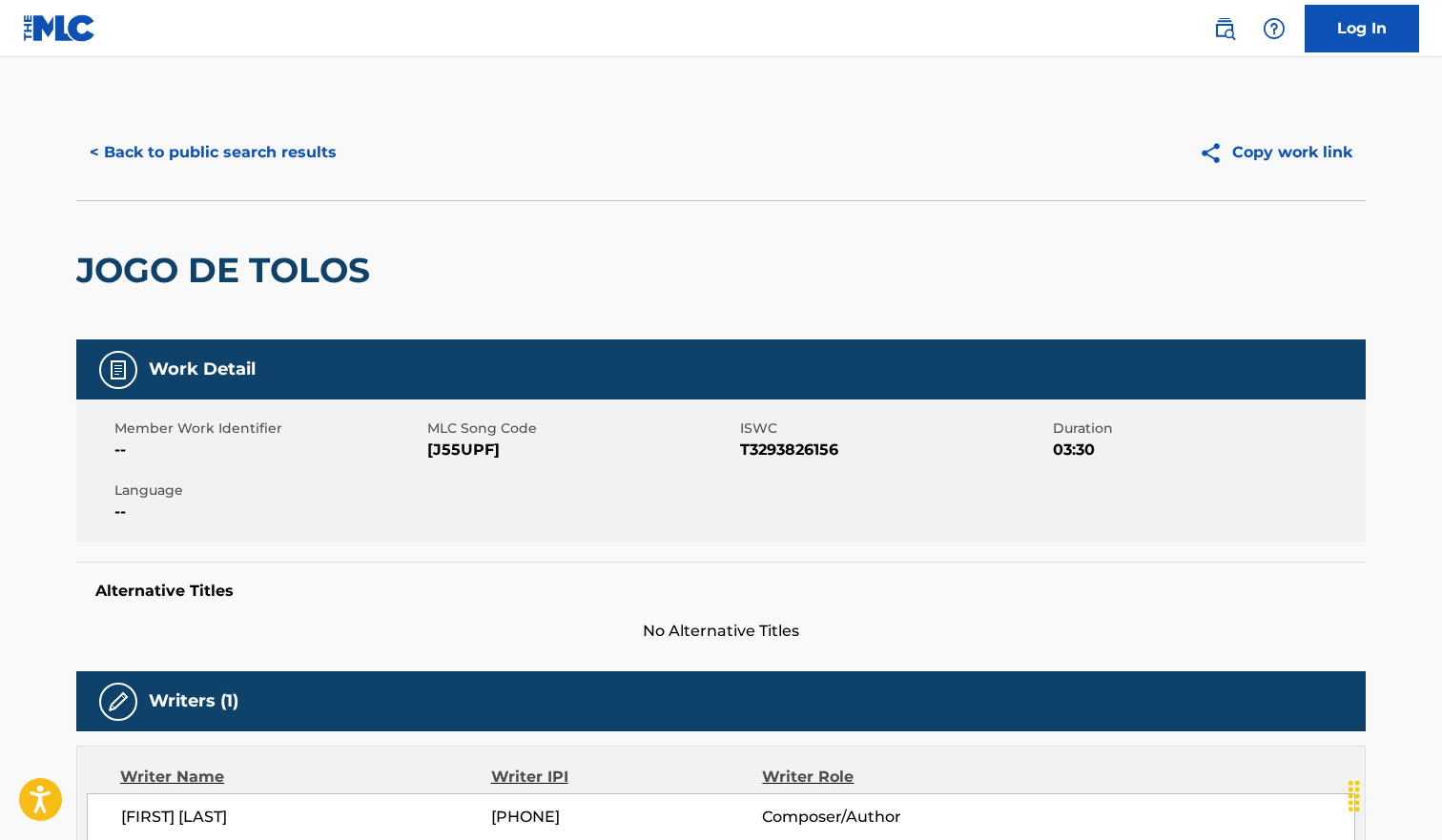 click on "[J55UPF]" at bounding box center (581, 450) 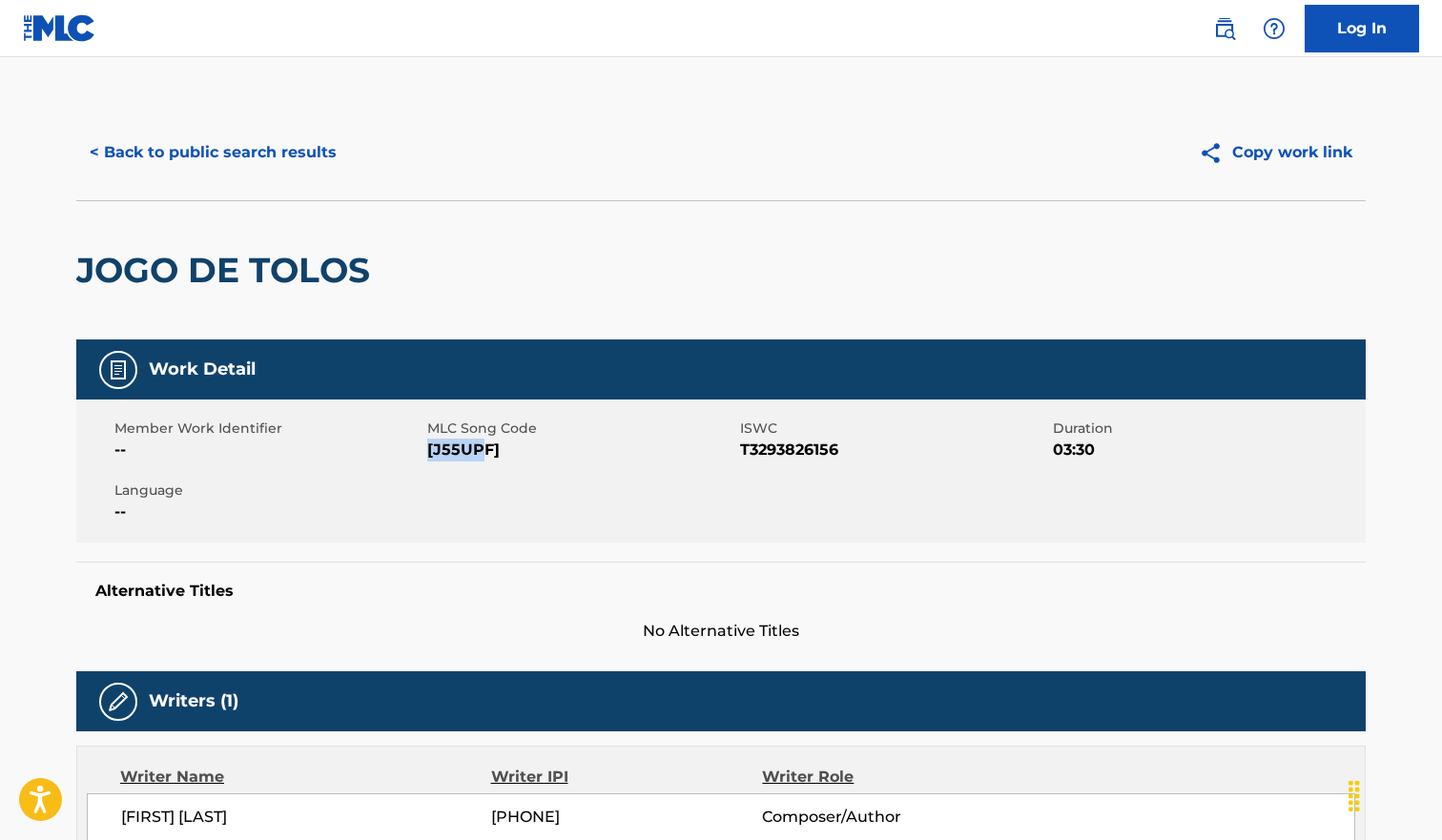 click on "[J55UPF]" at bounding box center [581, 450] 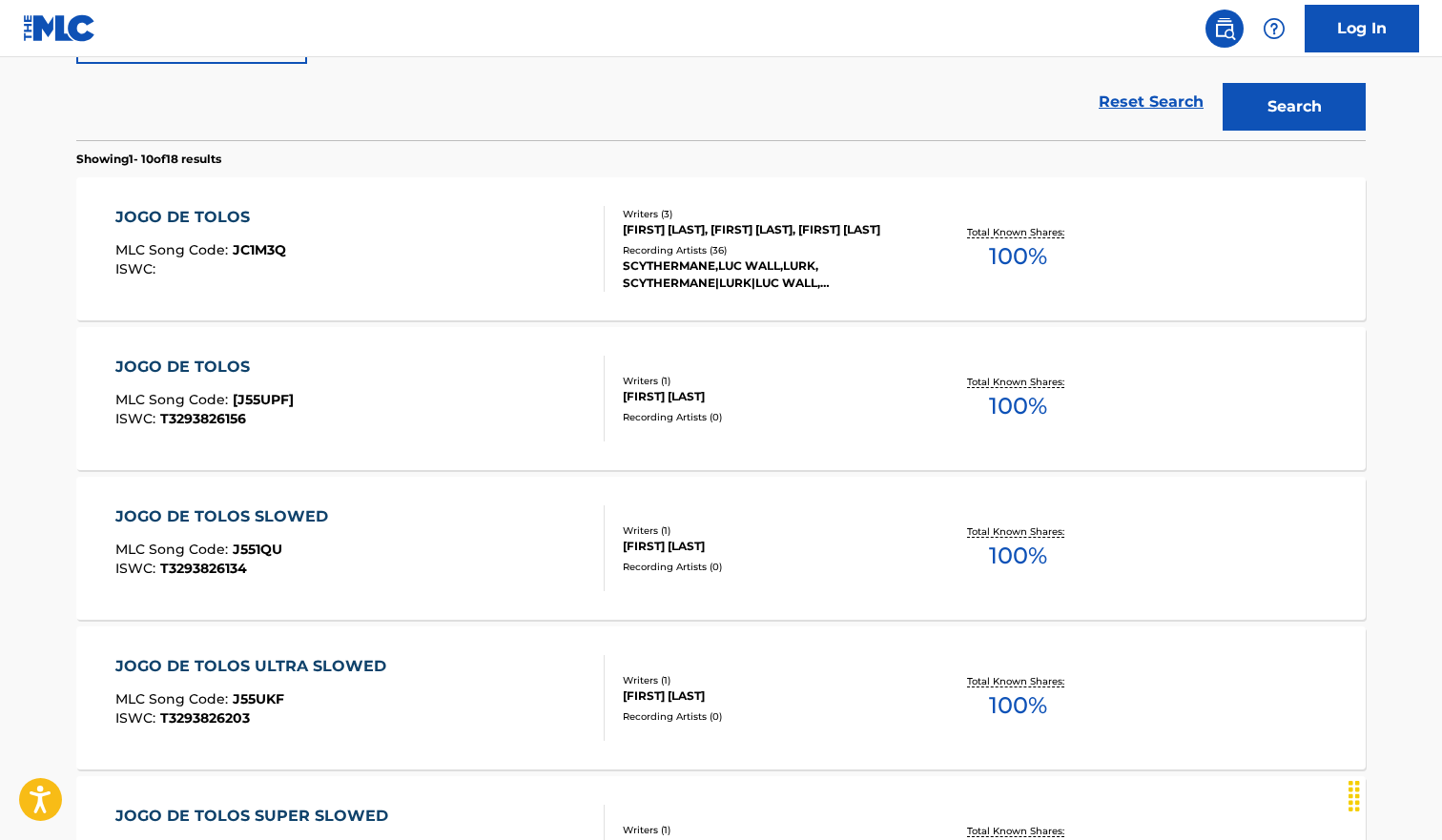 scroll, scrollTop: 544, scrollLeft: 0, axis: vertical 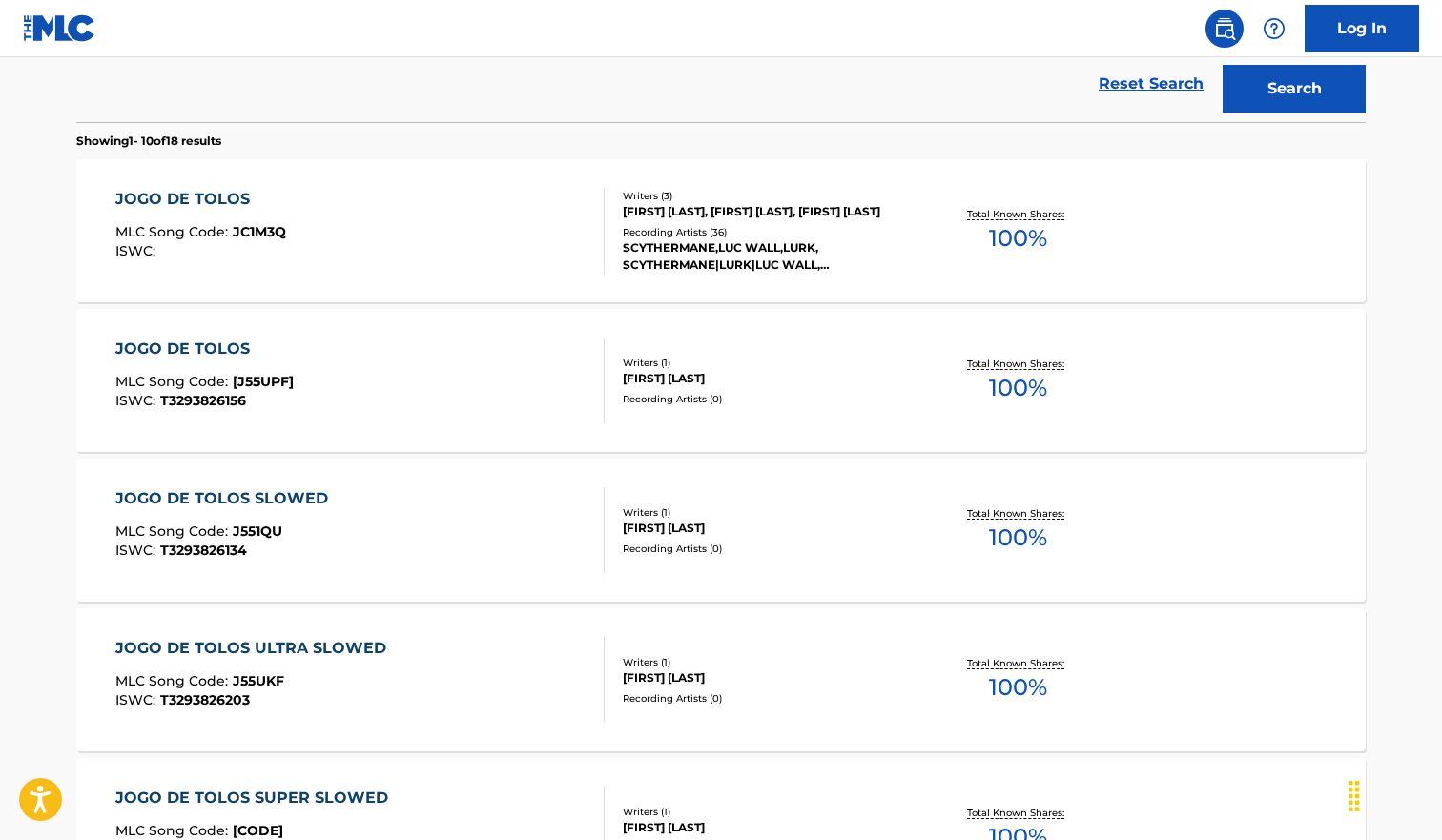 click on "JOGO DE TOLOS SLOWED MLC Song Code : J551QU ISWC : T3293826134" at bounding box center [360, 530] 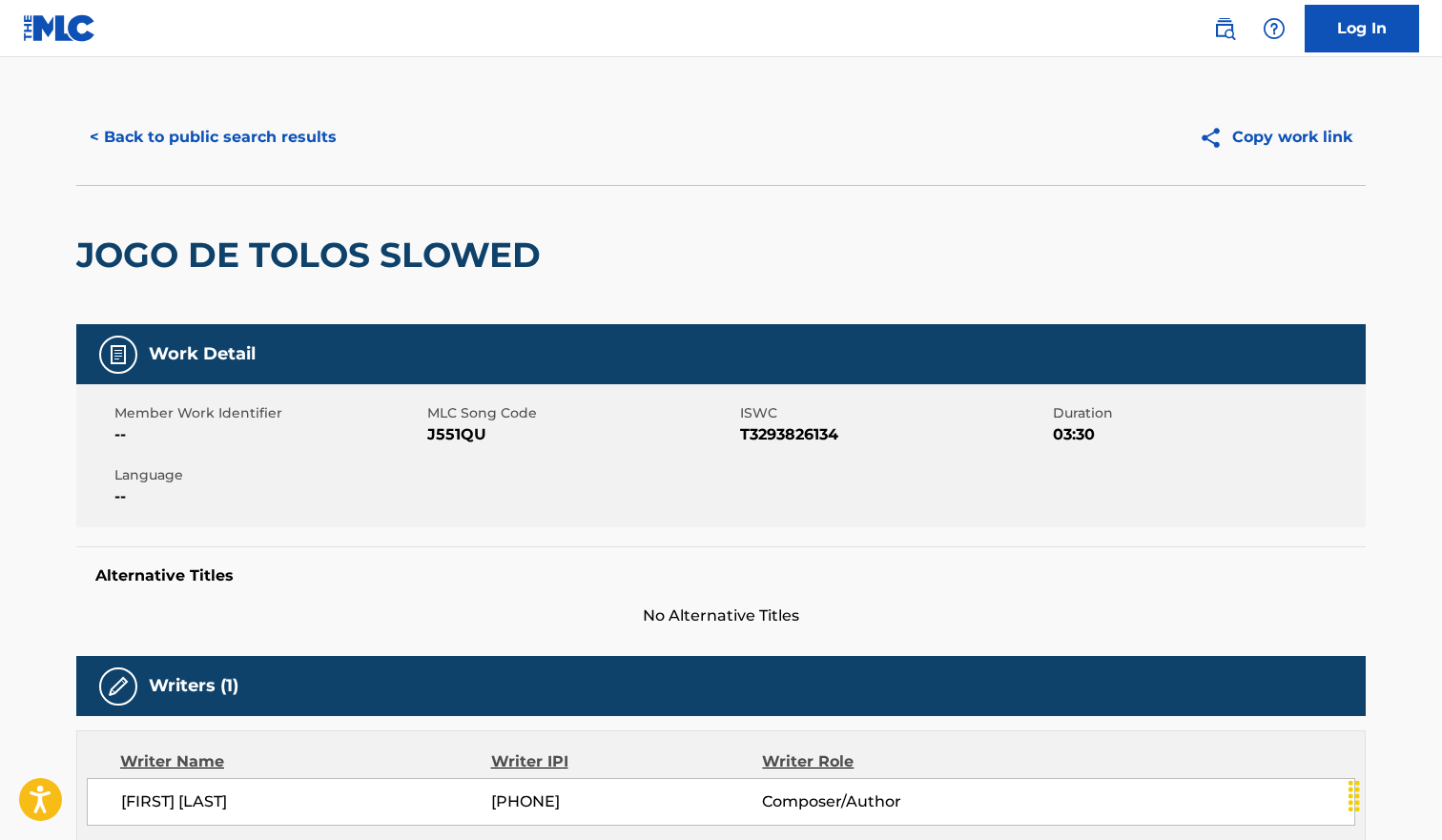 scroll, scrollTop: 0, scrollLeft: 0, axis: both 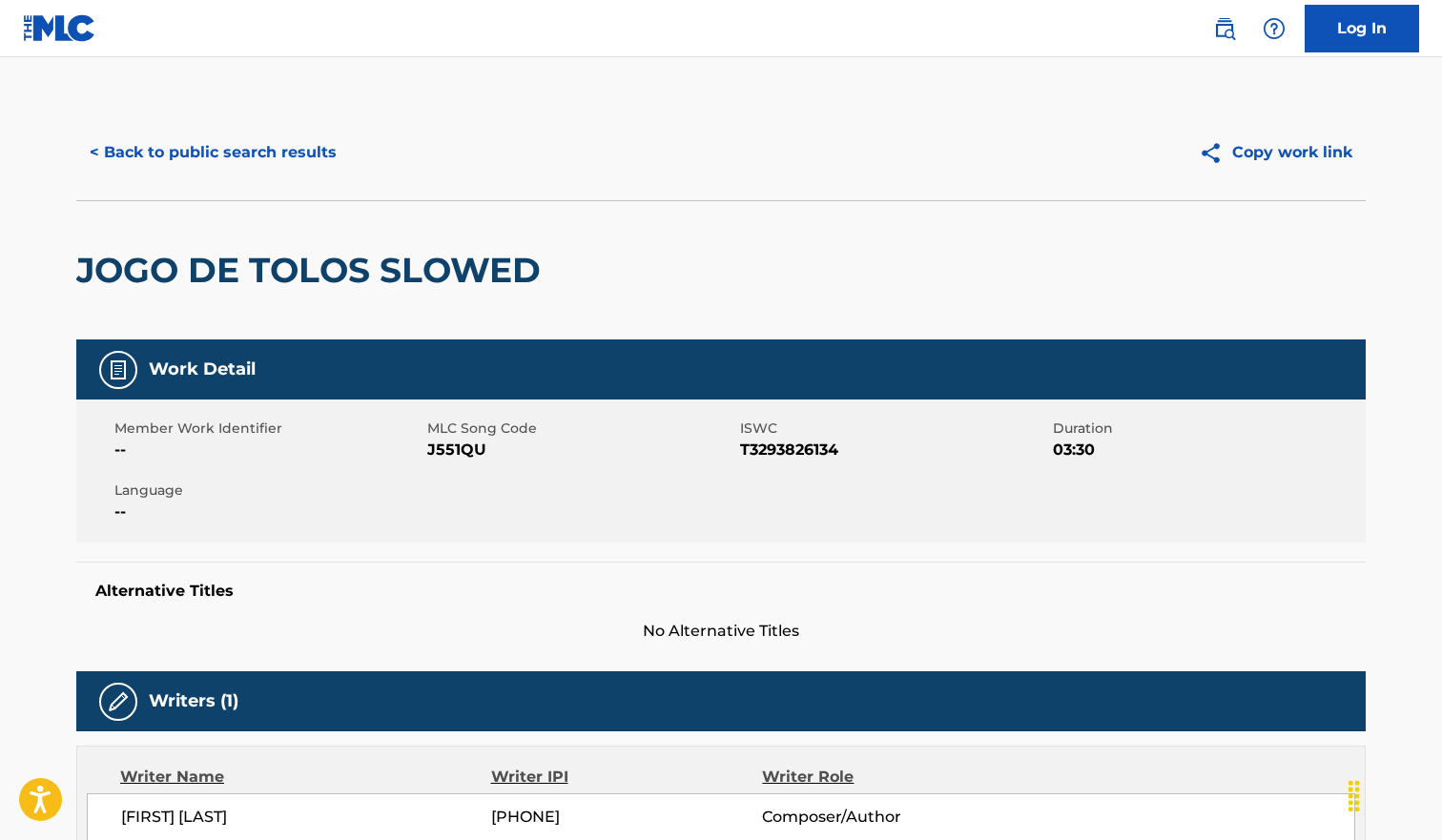 click on "< Back to public search results" at bounding box center [213, 153] 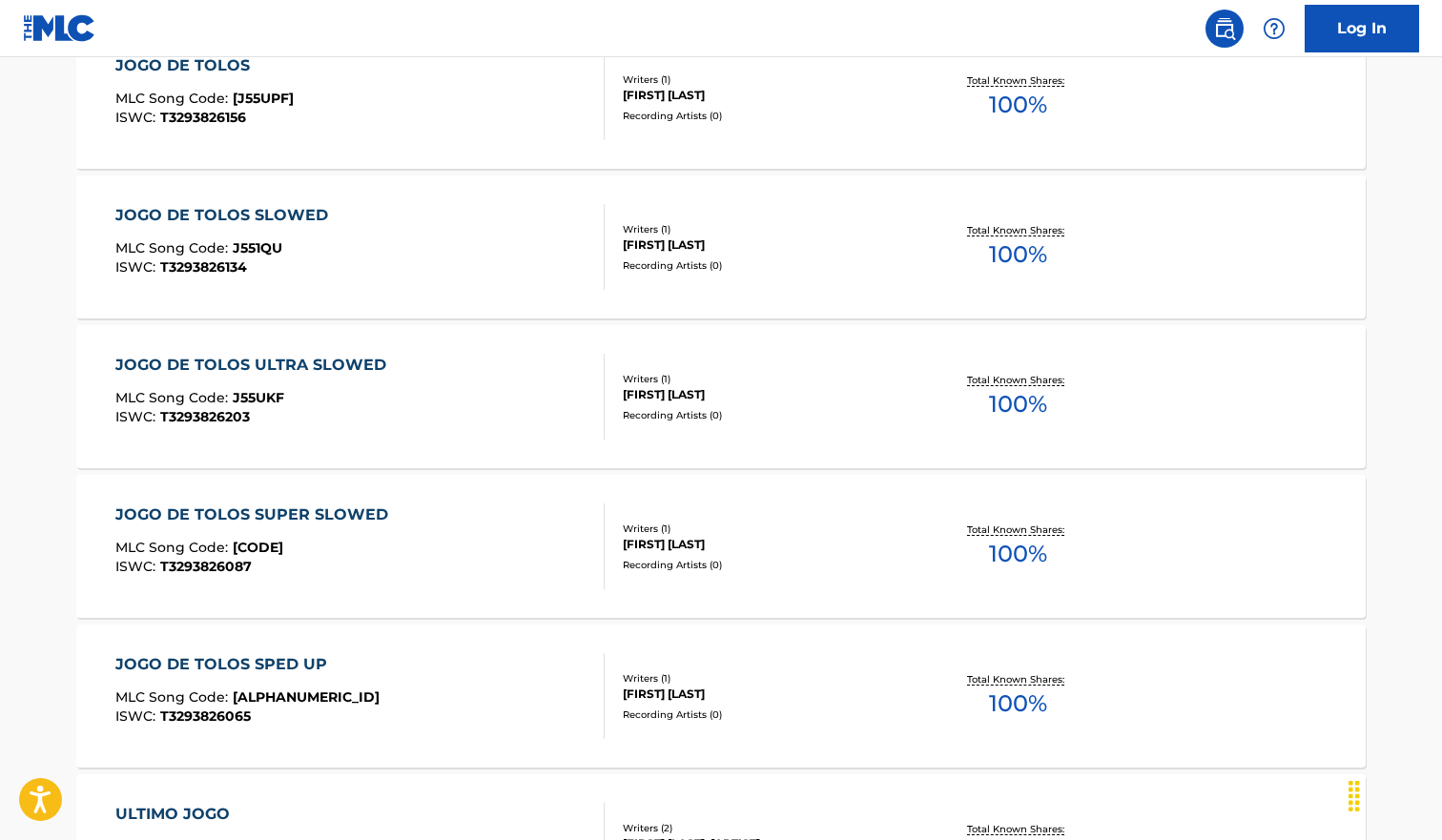 scroll, scrollTop: 831, scrollLeft: 0, axis: vertical 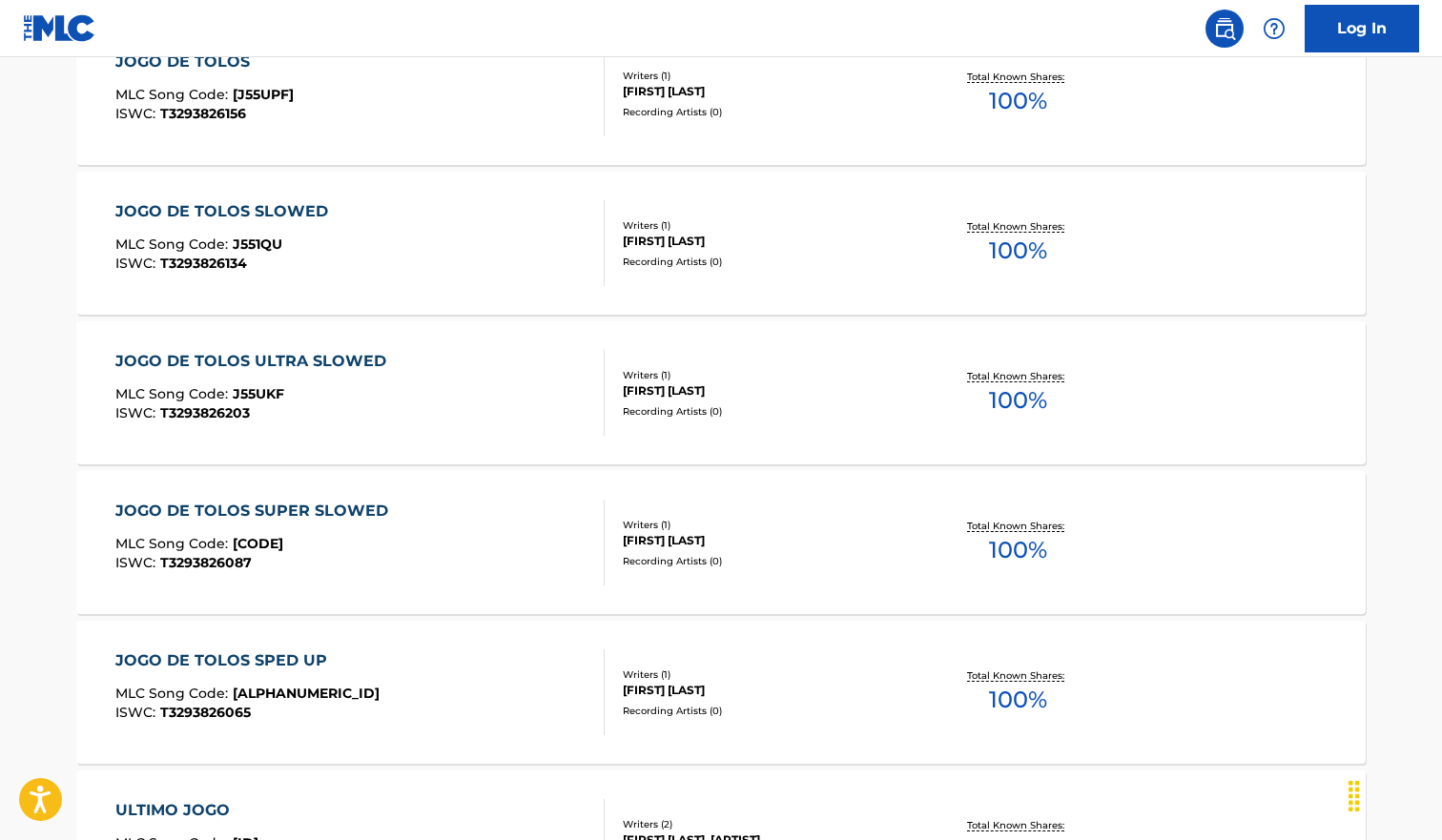 click on "JOGO DE TOLOS SPED UP" at bounding box center [247, 661] 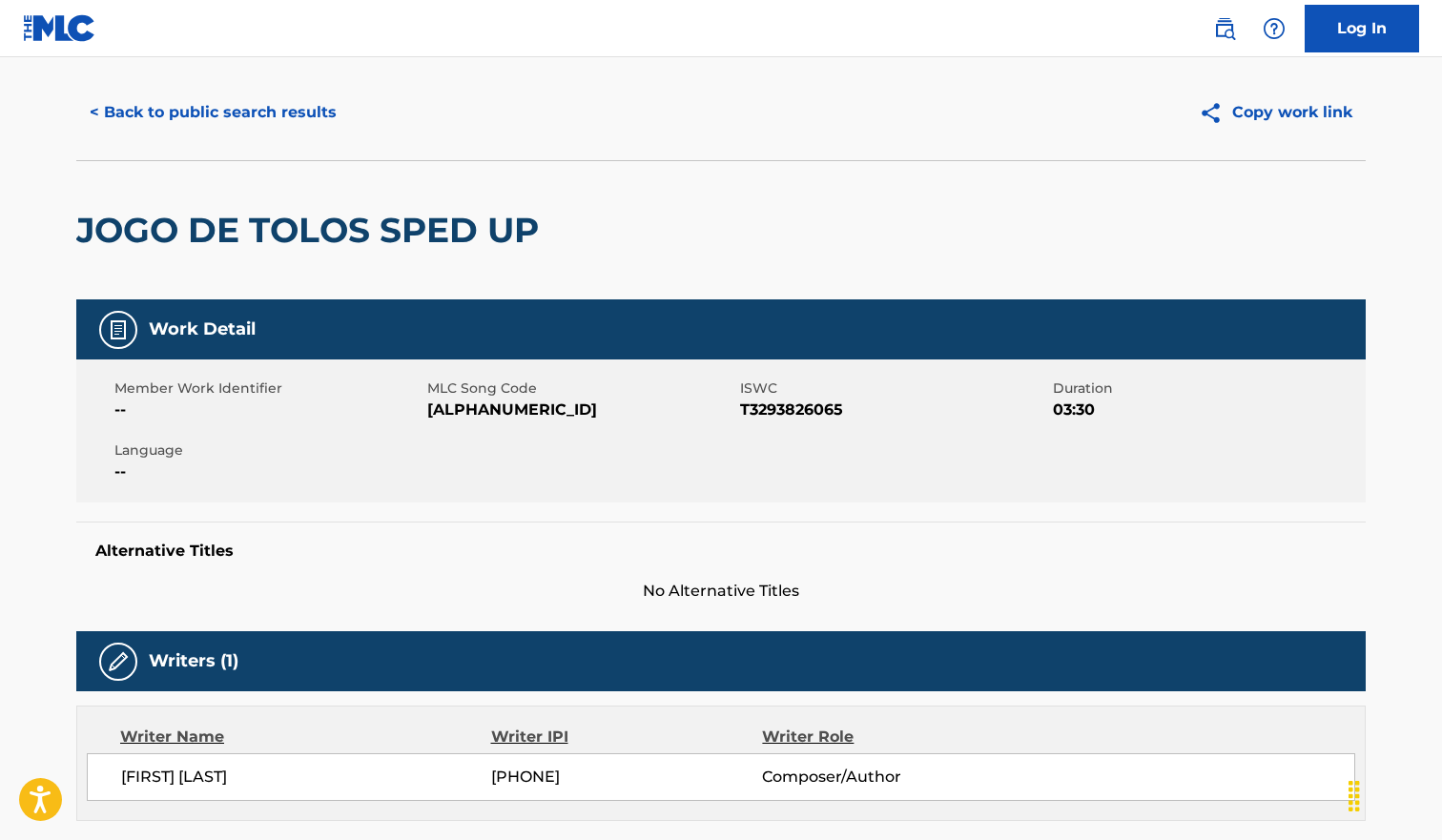scroll, scrollTop: 0, scrollLeft: 0, axis: both 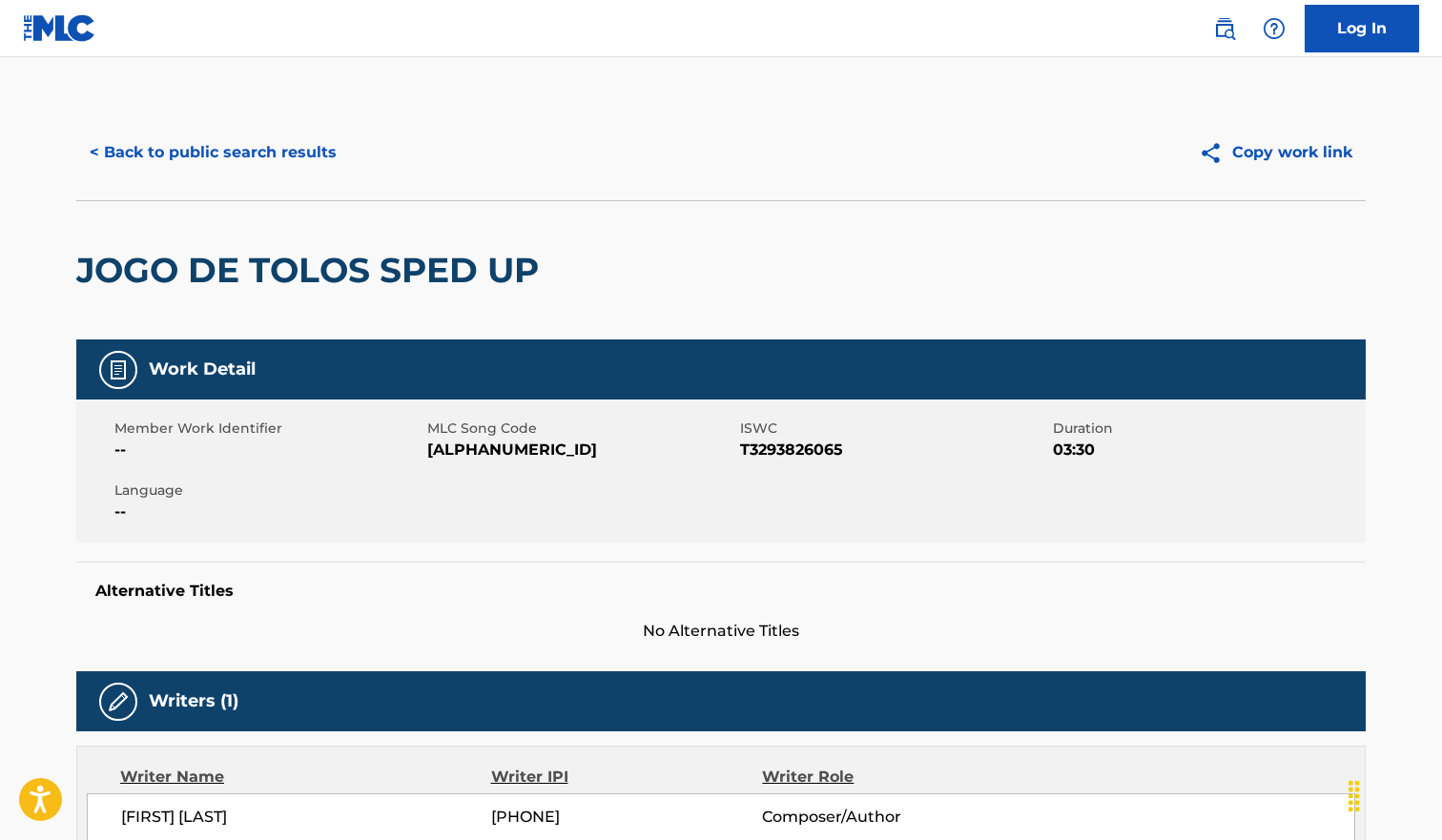 click on "< Back to public search results" at bounding box center [213, 153] 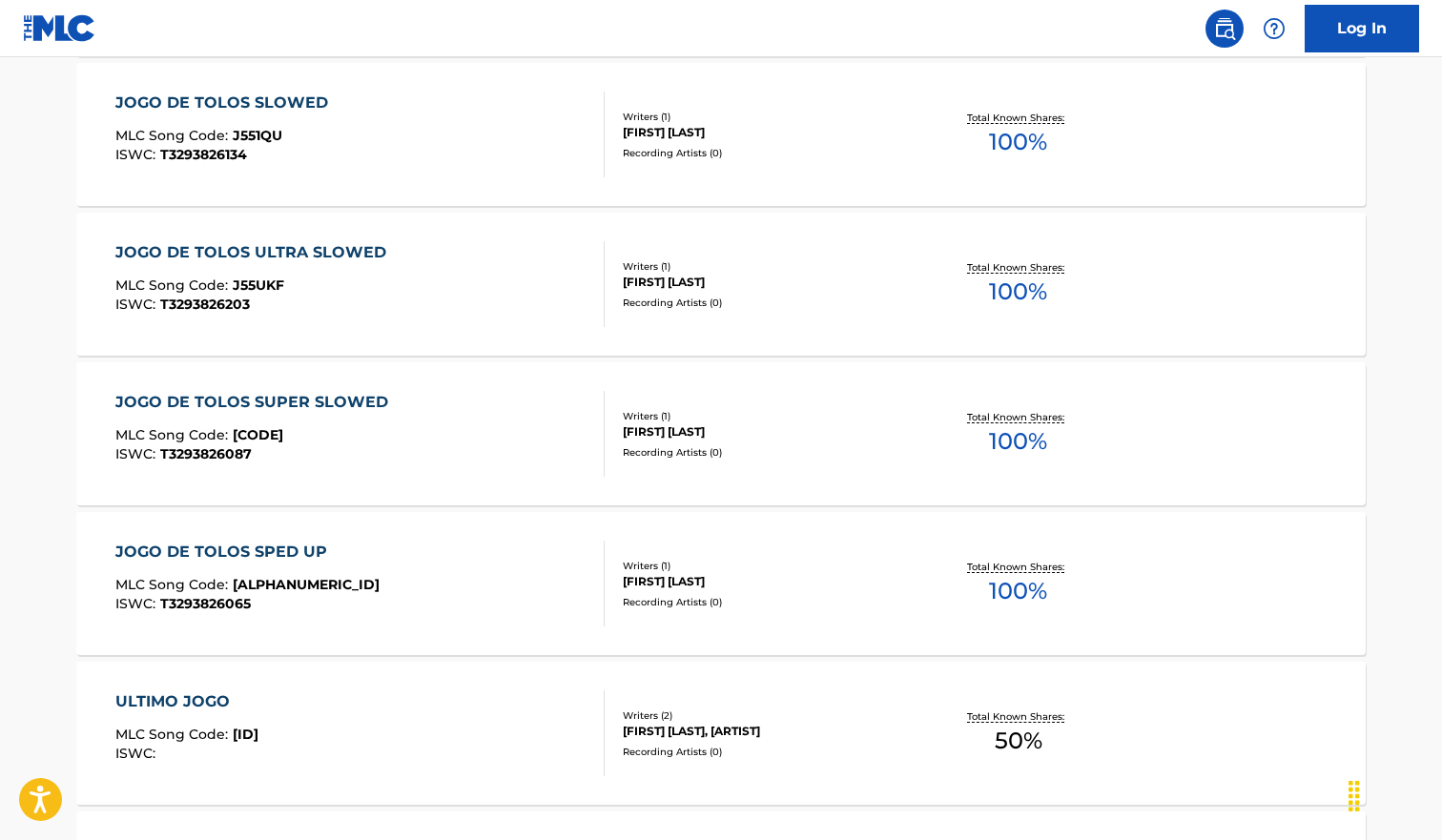 click on "JOGO DE TOLOS SUPER SLOWED MLC Song Code : J55UN5 ISWC : [ID]" at bounding box center [257, 434] 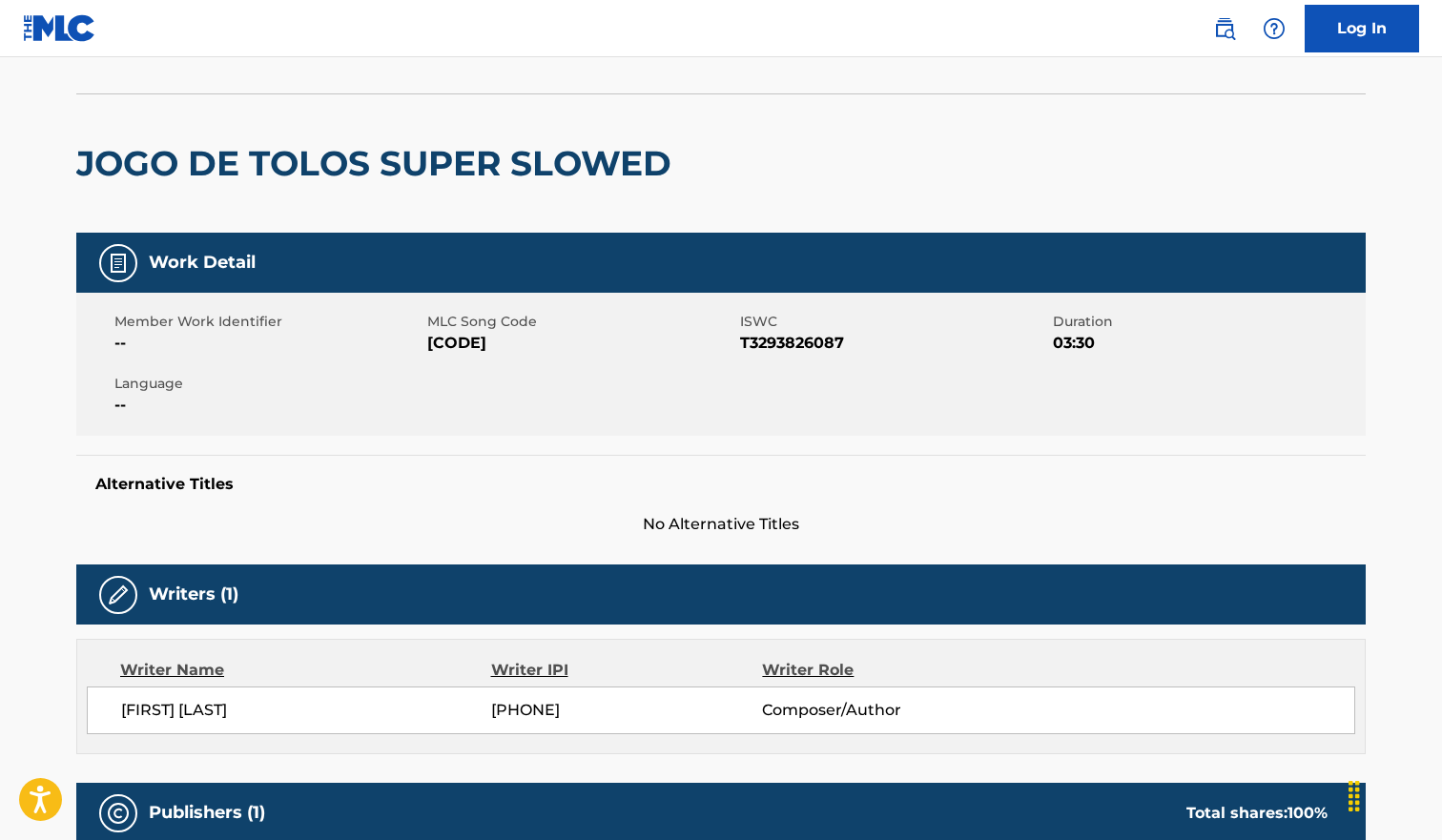 scroll, scrollTop: 0, scrollLeft: 0, axis: both 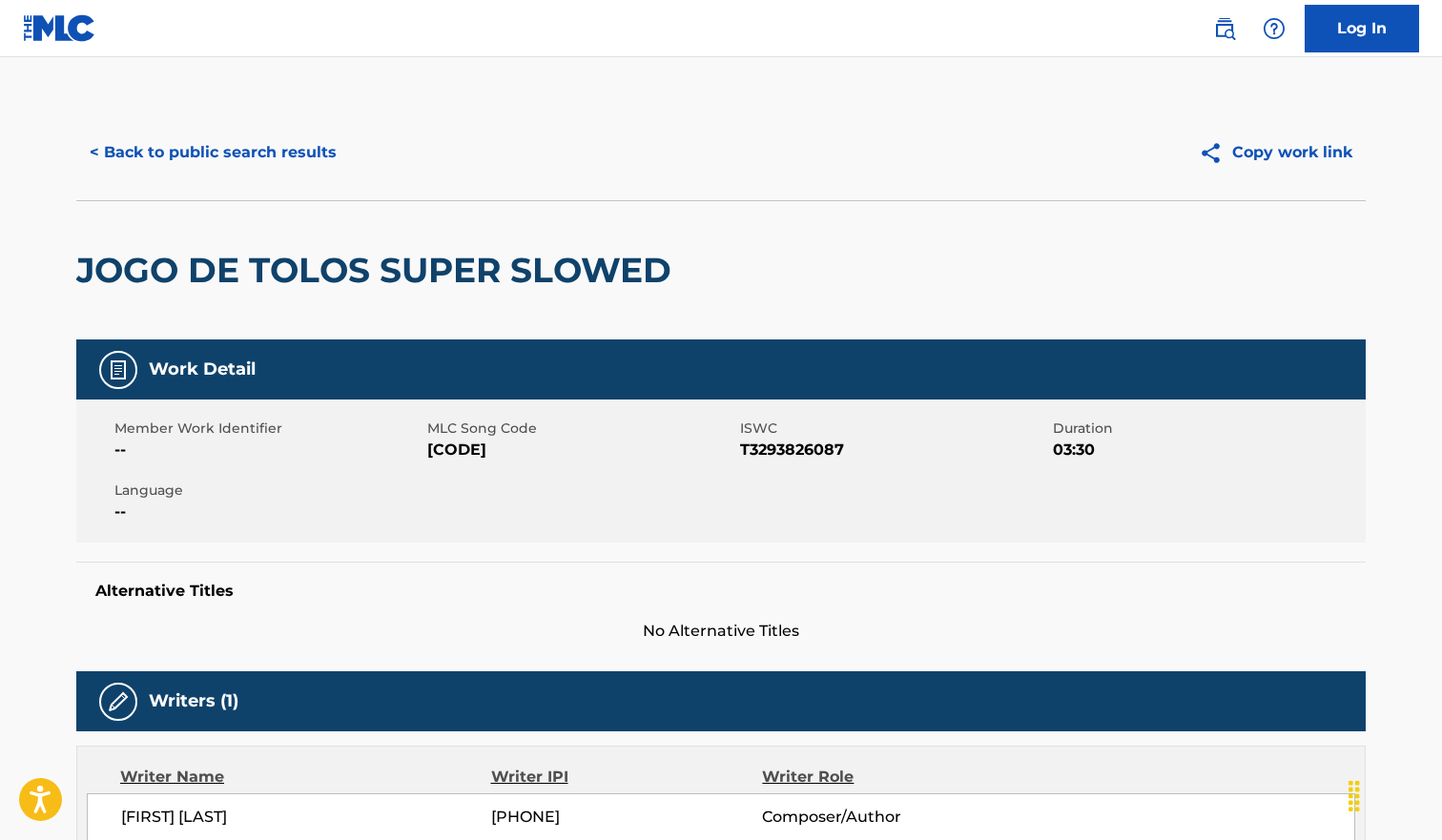 click on "< Back to public search results" at bounding box center [213, 153] 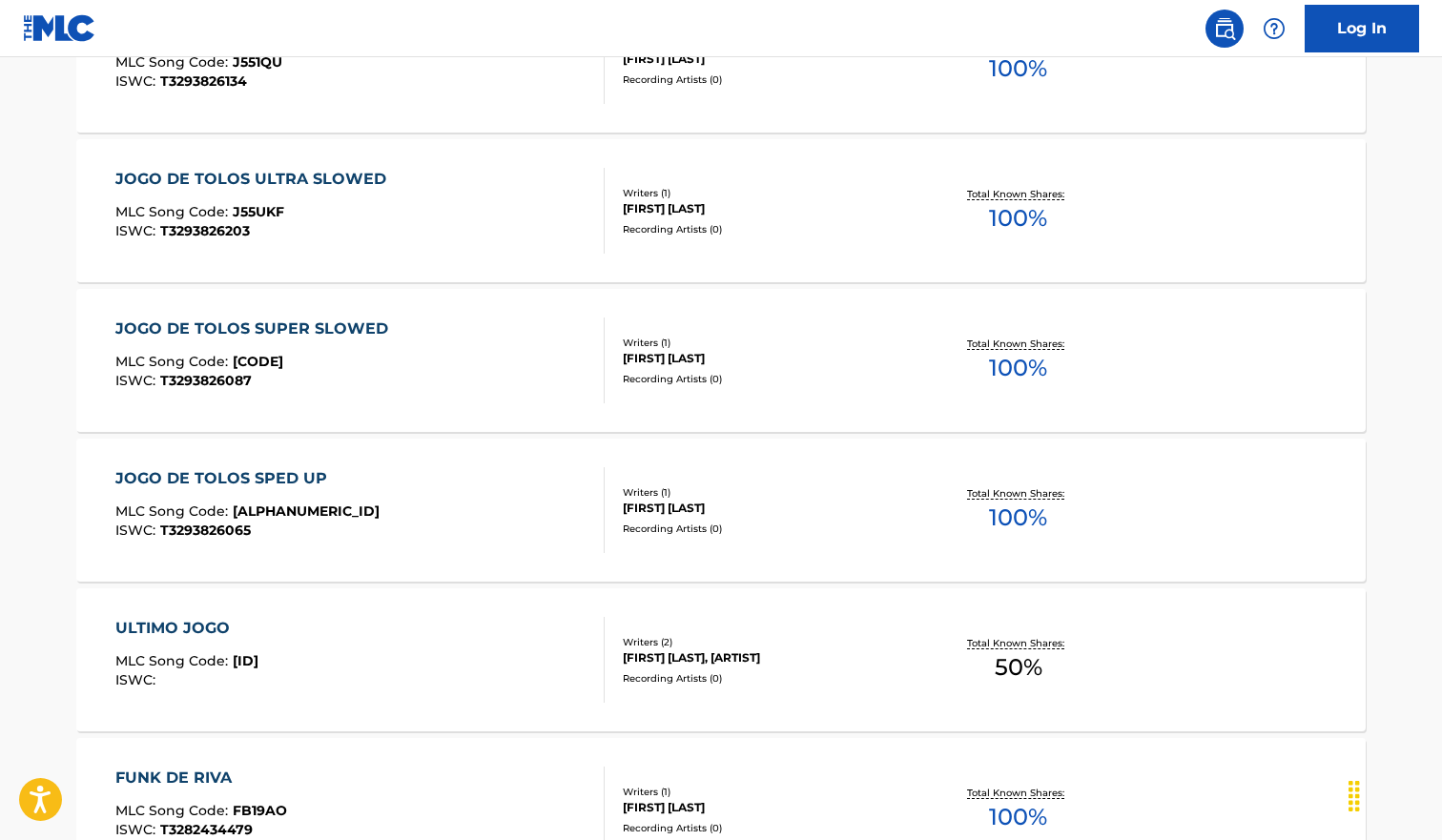 scroll, scrollTop: 1008, scrollLeft: 0, axis: vertical 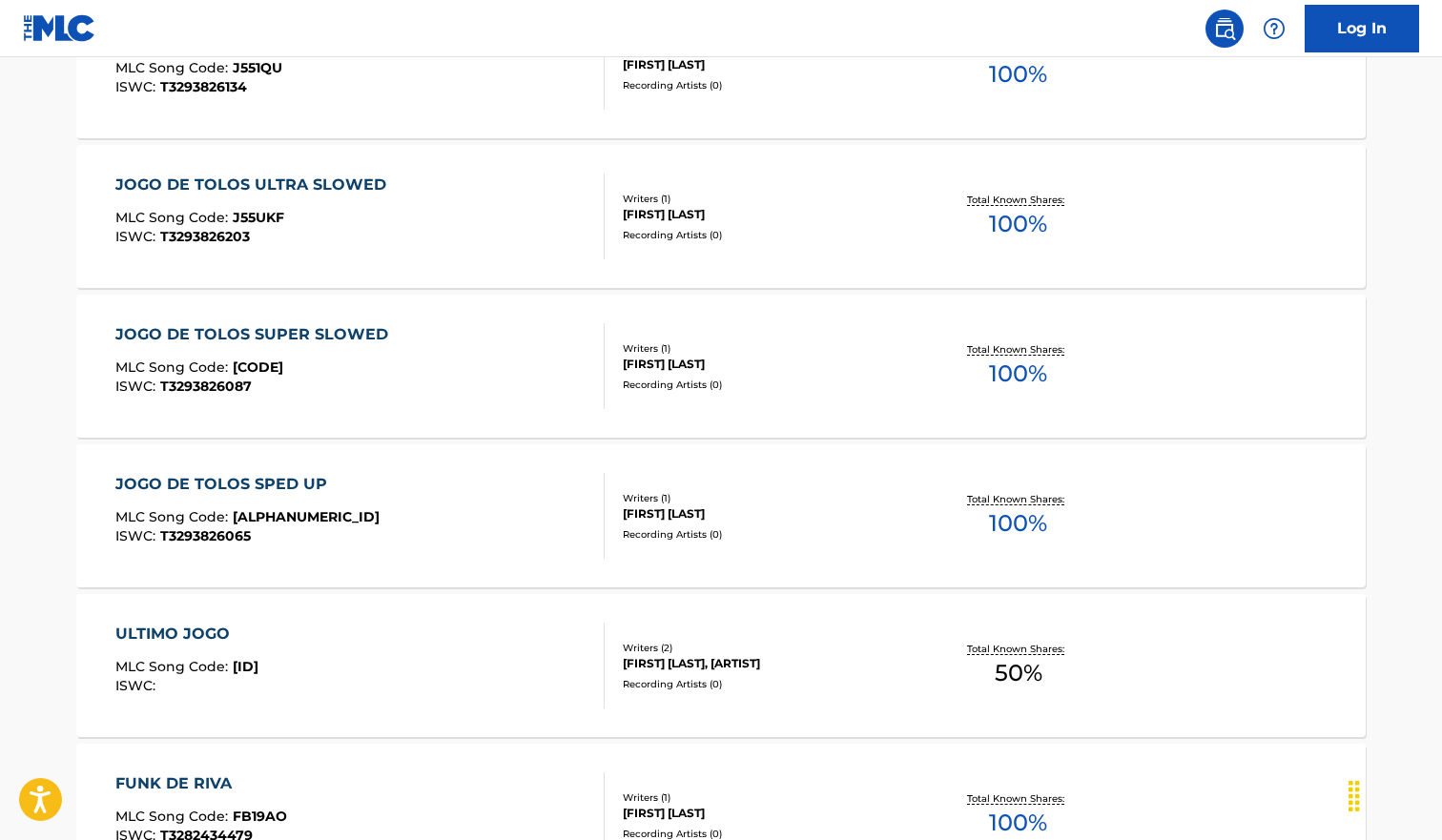 click on "MLC Song Code : J55UKF" at bounding box center [256, 220] 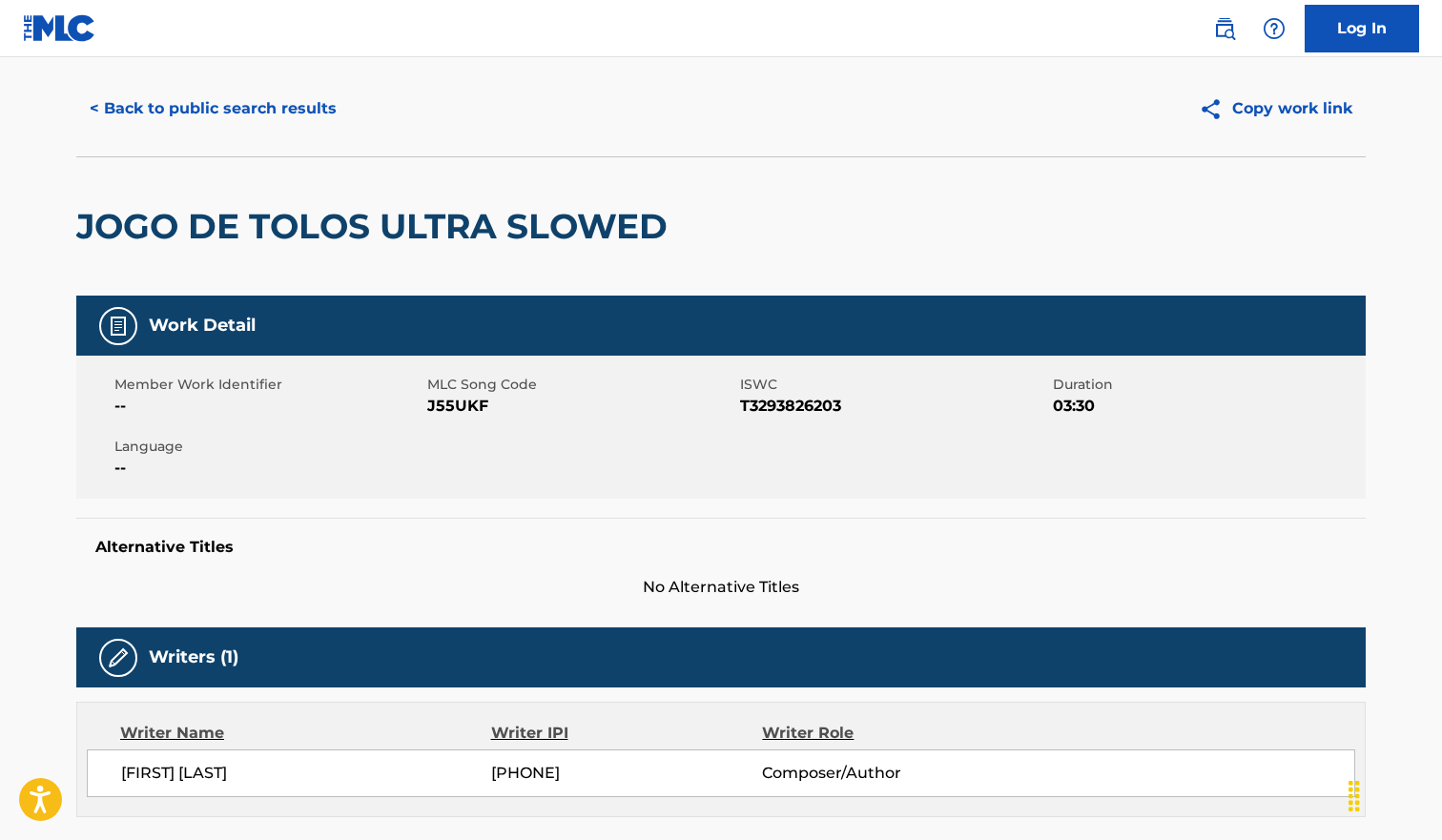 scroll, scrollTop: 0, scrollLeft: 0, axis: both 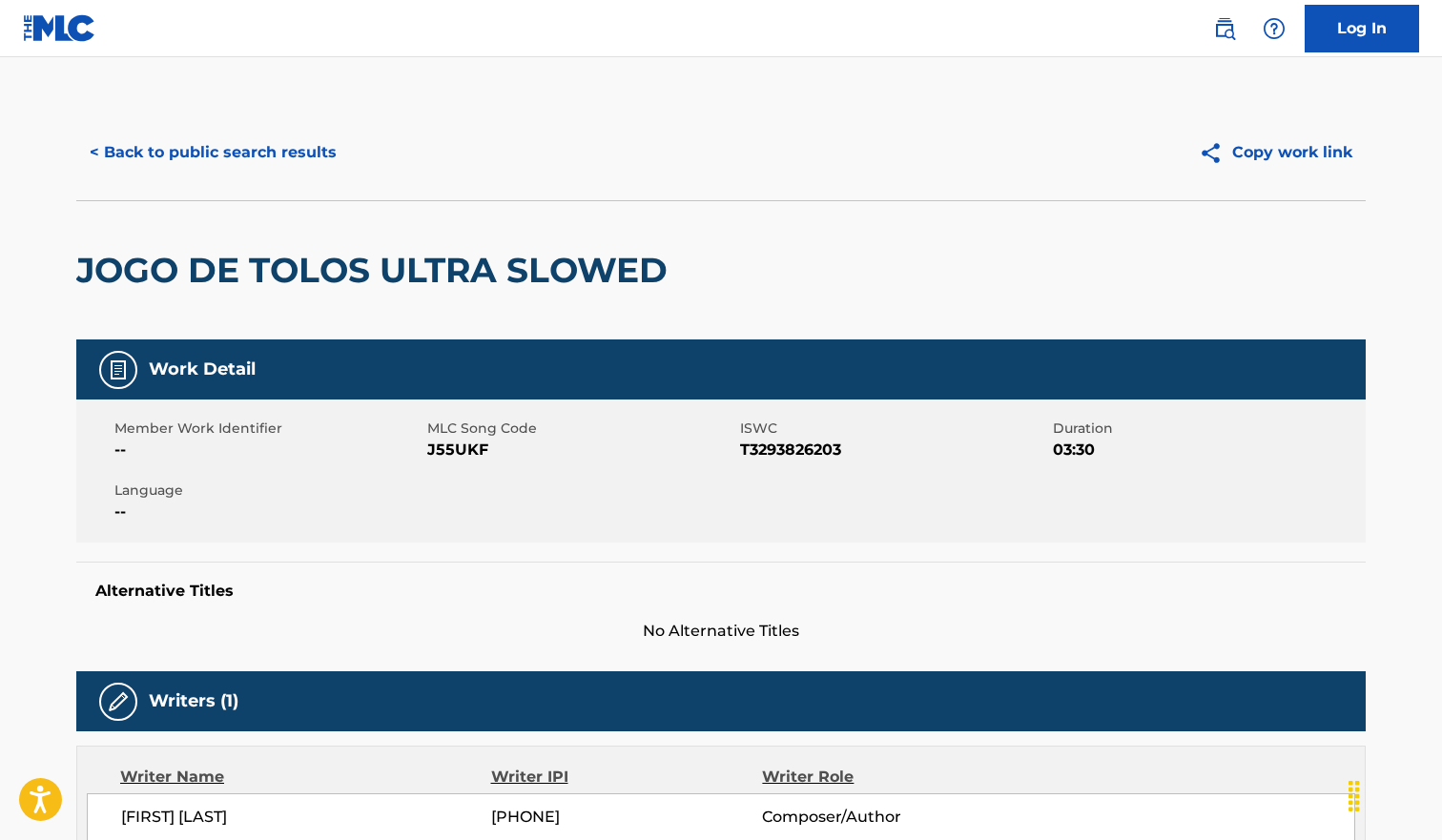 click on "< Back to public search results" at bounding box center (213, 153) 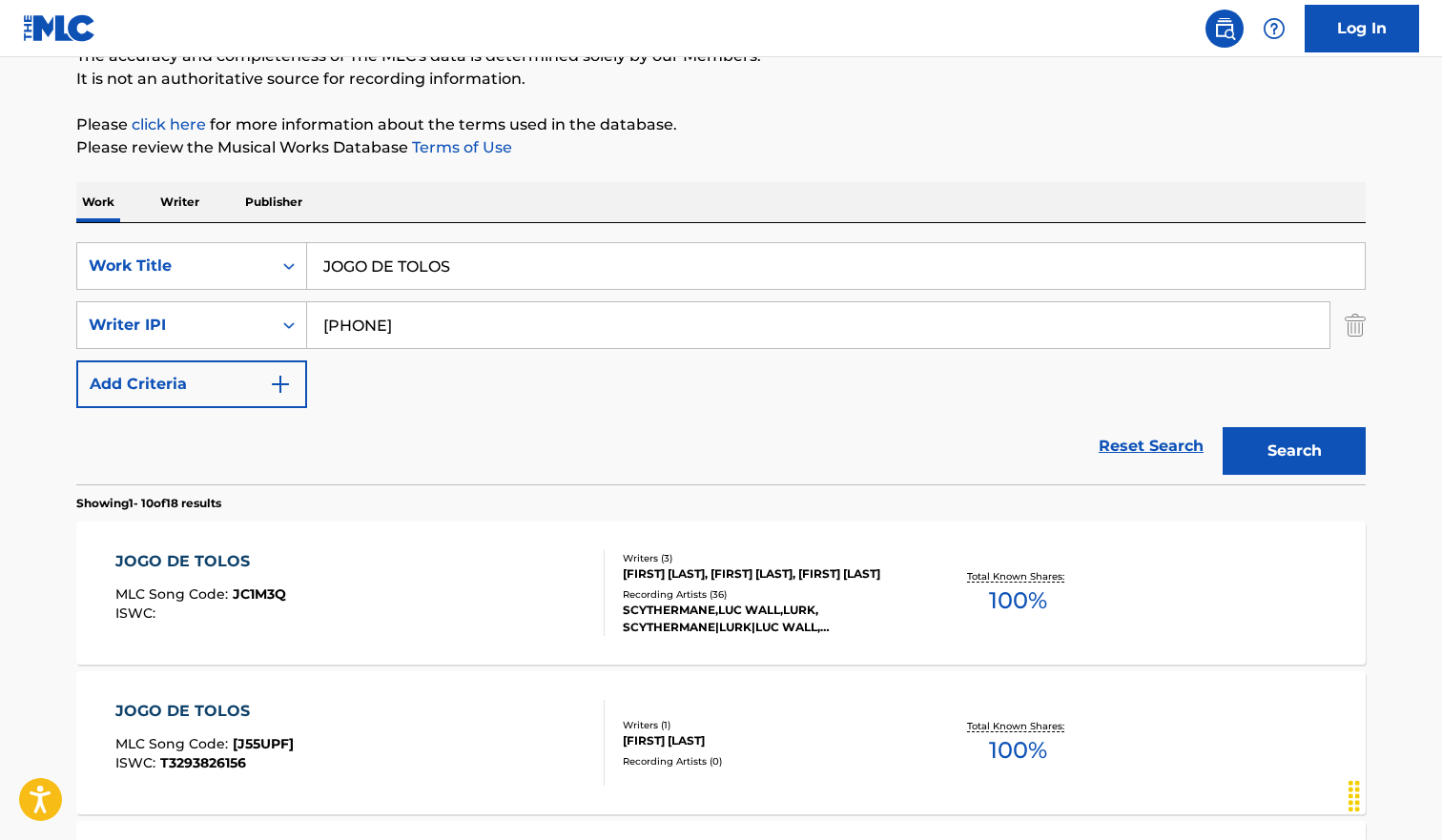 scroll, scrollTop: 256, scrollLeft: 0, axis: vertical 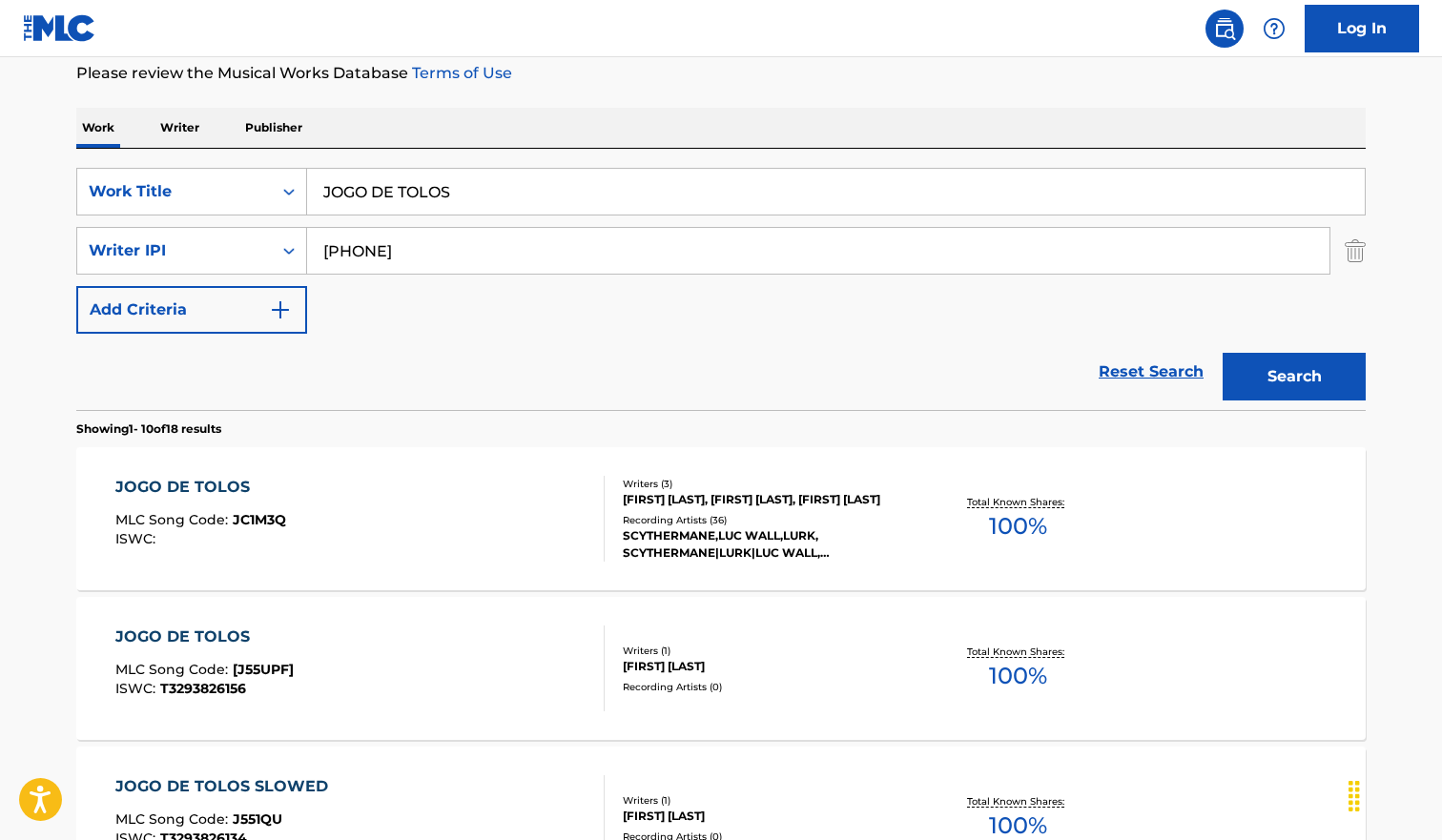 click on "JOGO DE TOLOS" at bounding box center (835, 192) 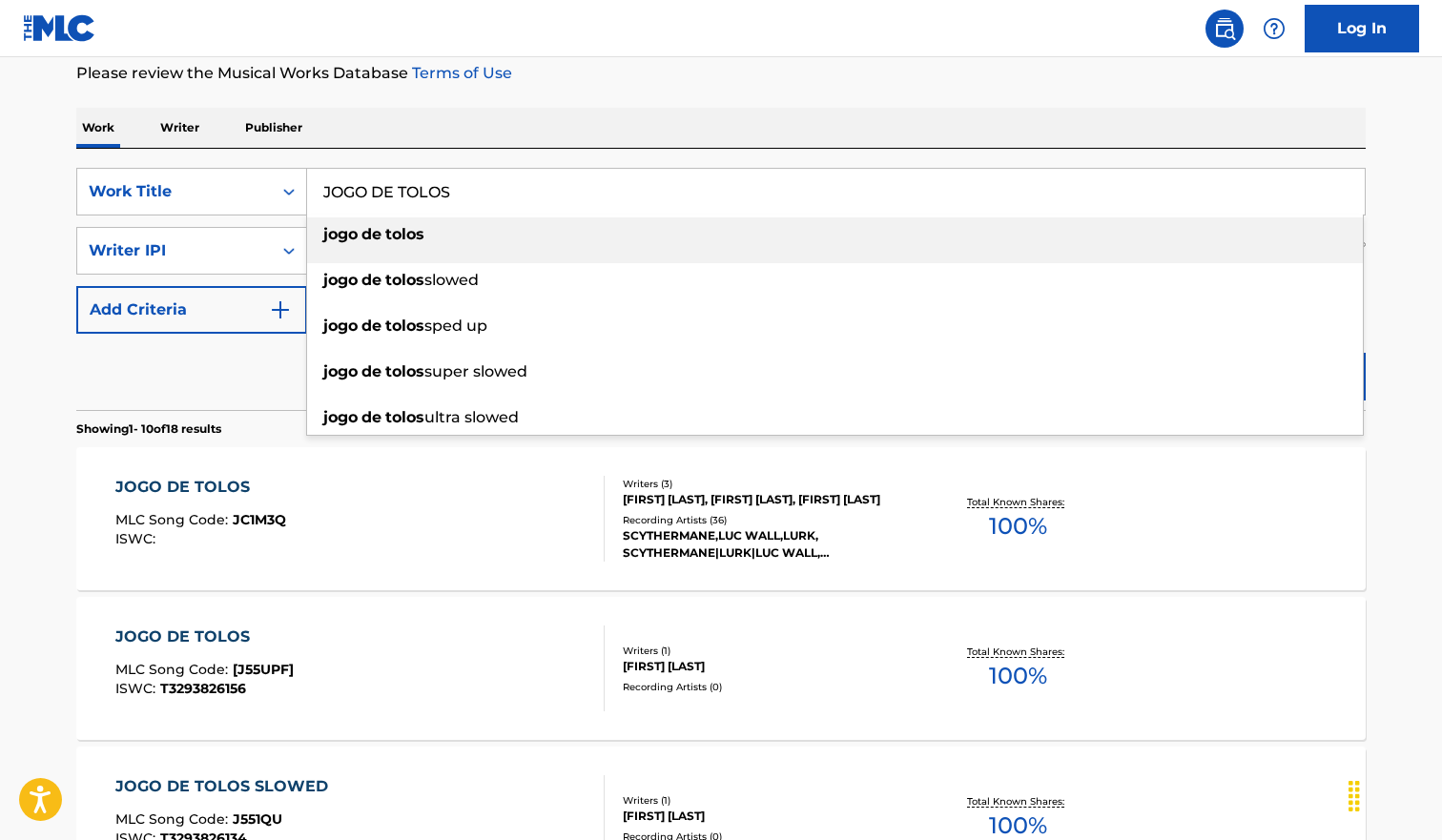 click on "JOGO DE TOLOS" at bounding box center (835, 192) 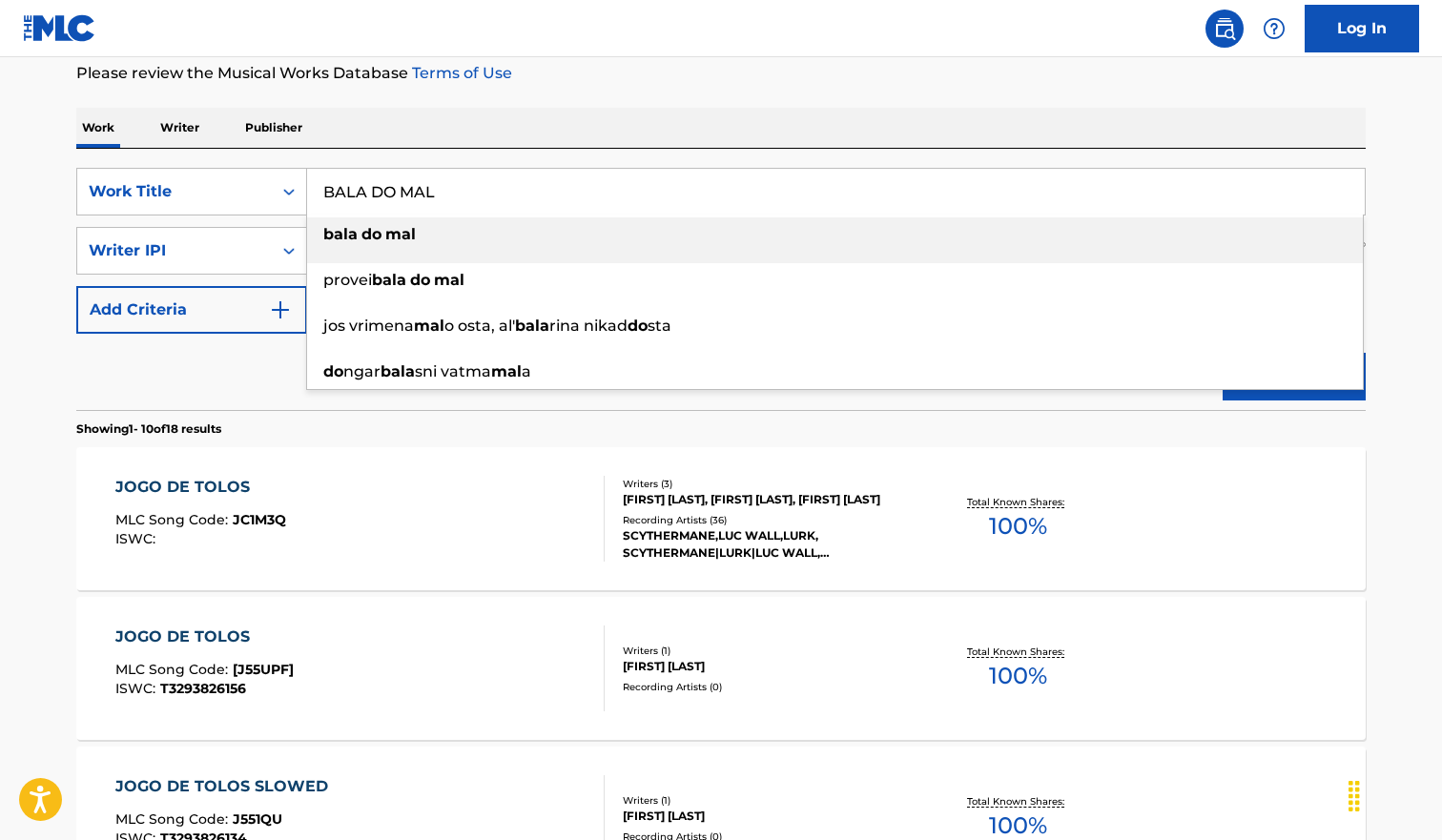 type on "BALA DO MAL" 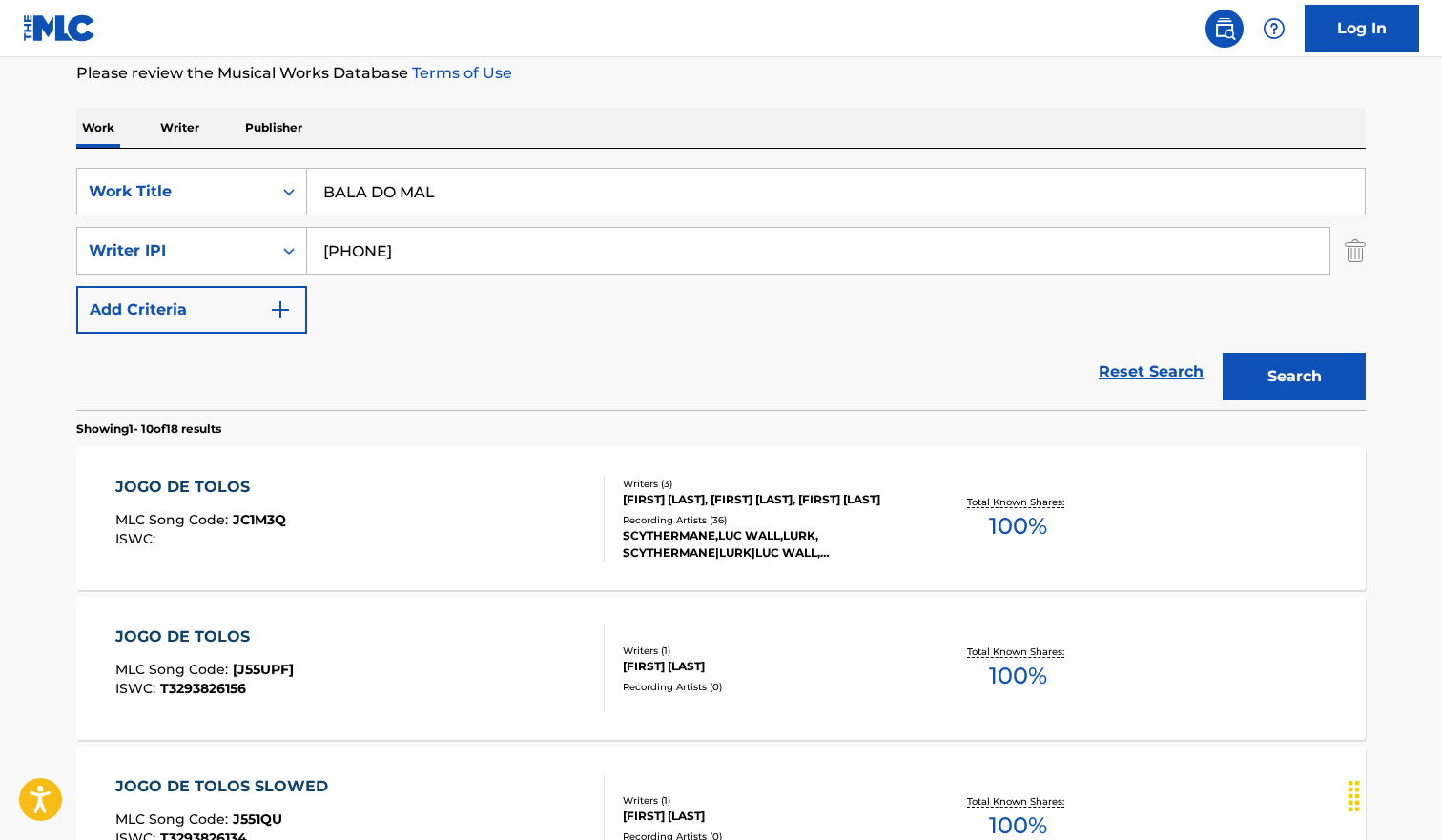 click on "Search" at bounding box center (1294, 377) 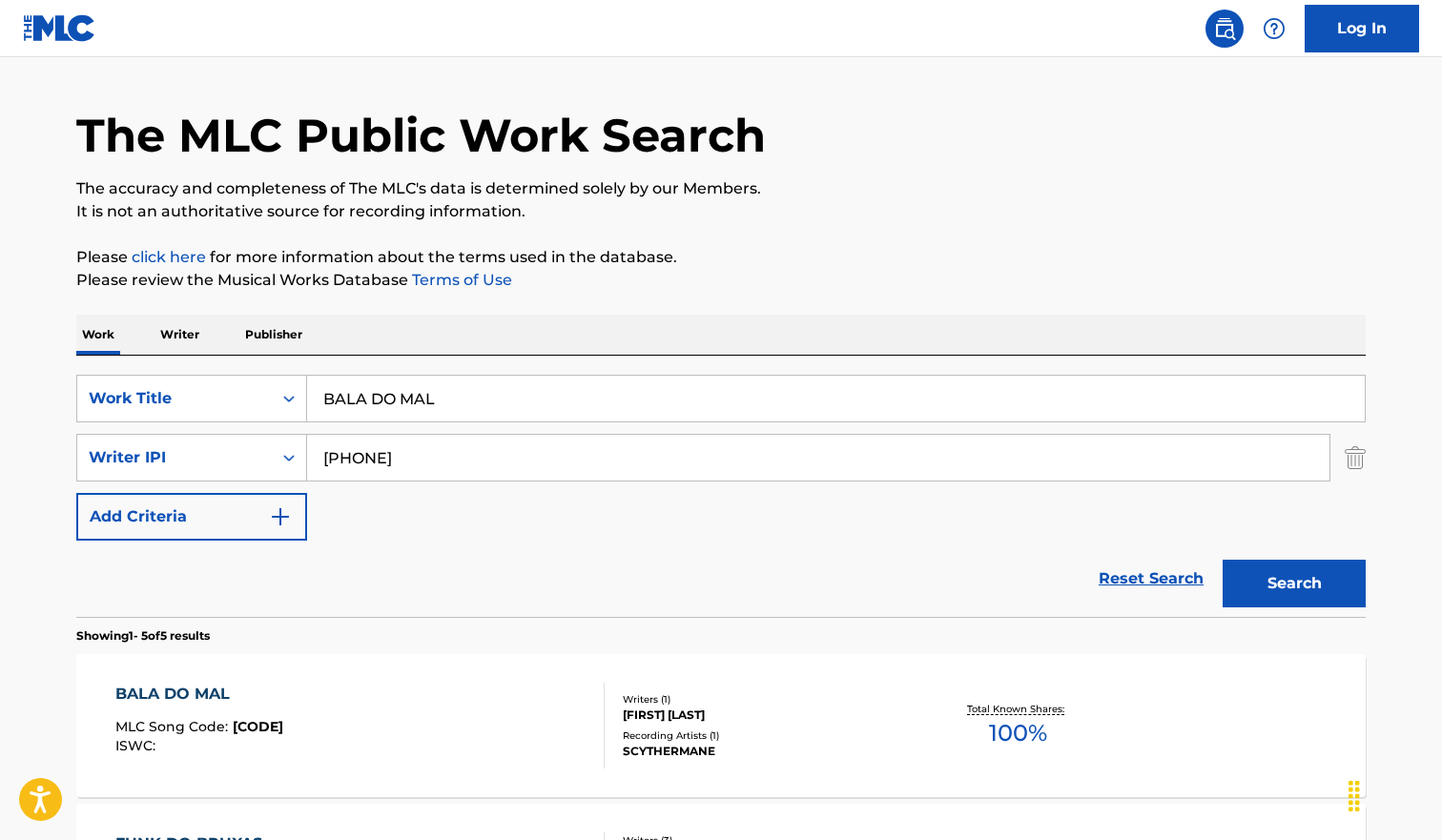 scroll, scrollTop: 256, scrollLeft: 0, axis: vertical 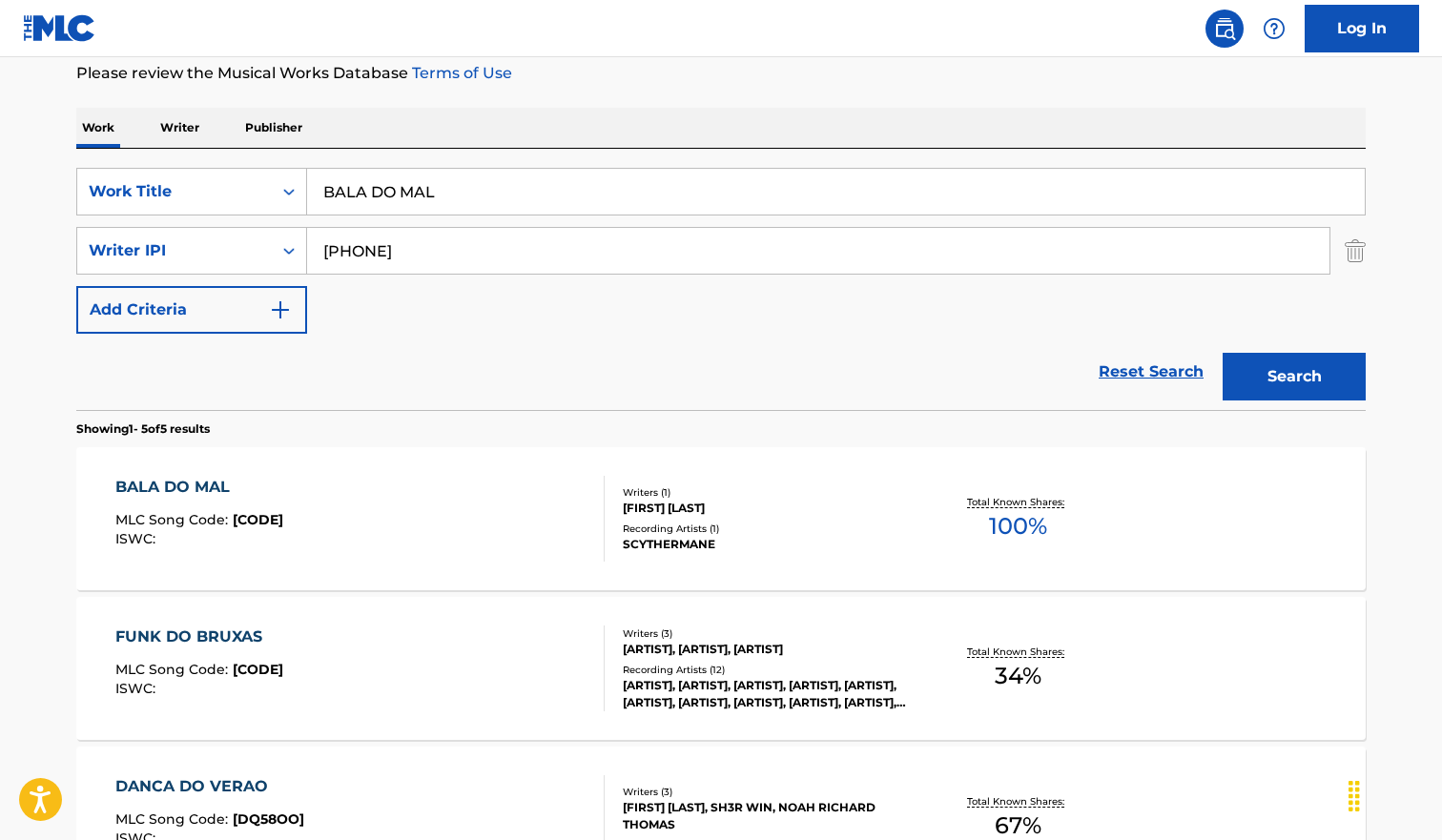 click on "BALA DO MAL MLC Song Code : BD7D07 ISWC :" at bounding box center (360, 519) 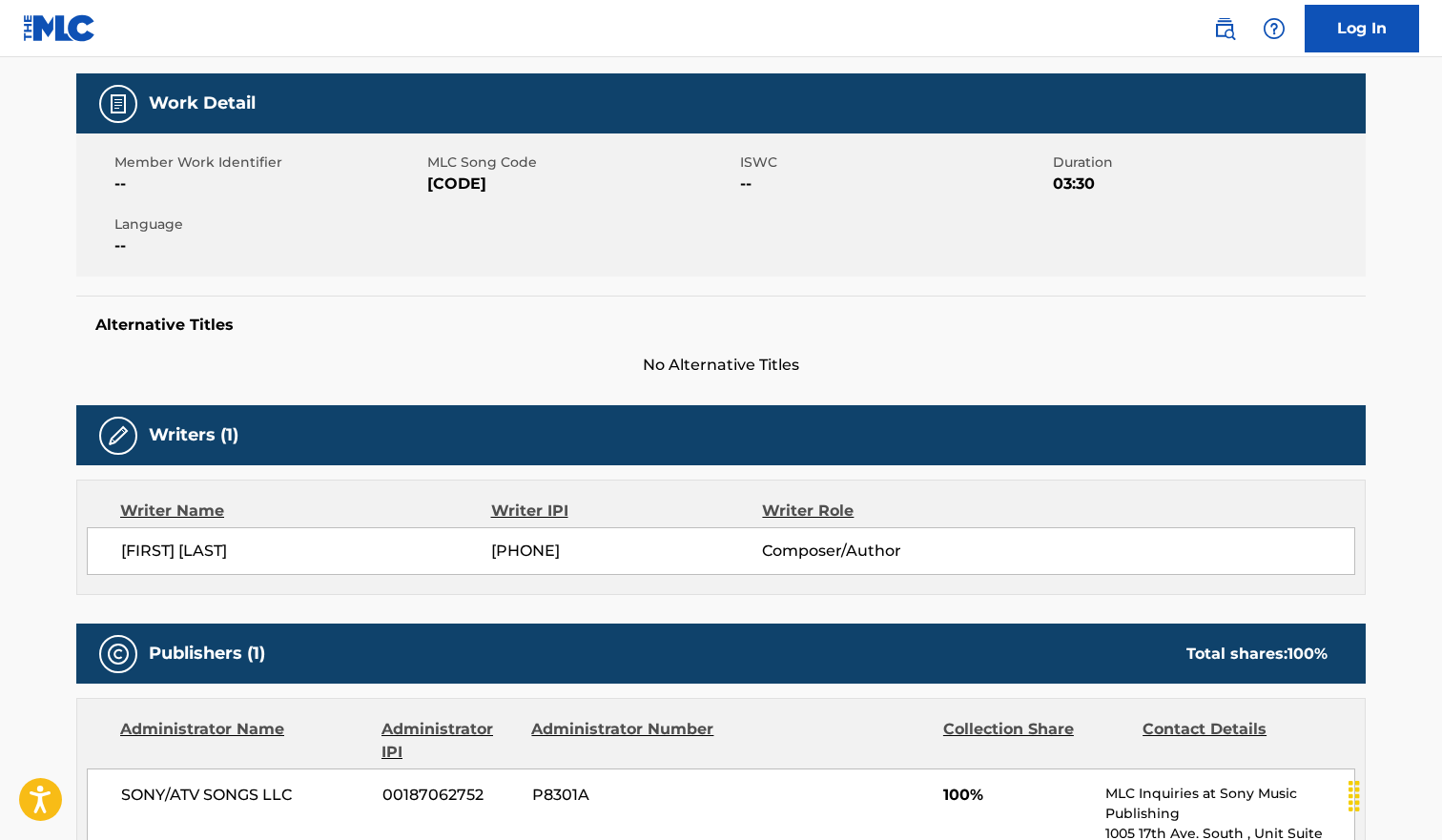 scroll, scrollTop: 0, scrollLeft: 0, axis: both 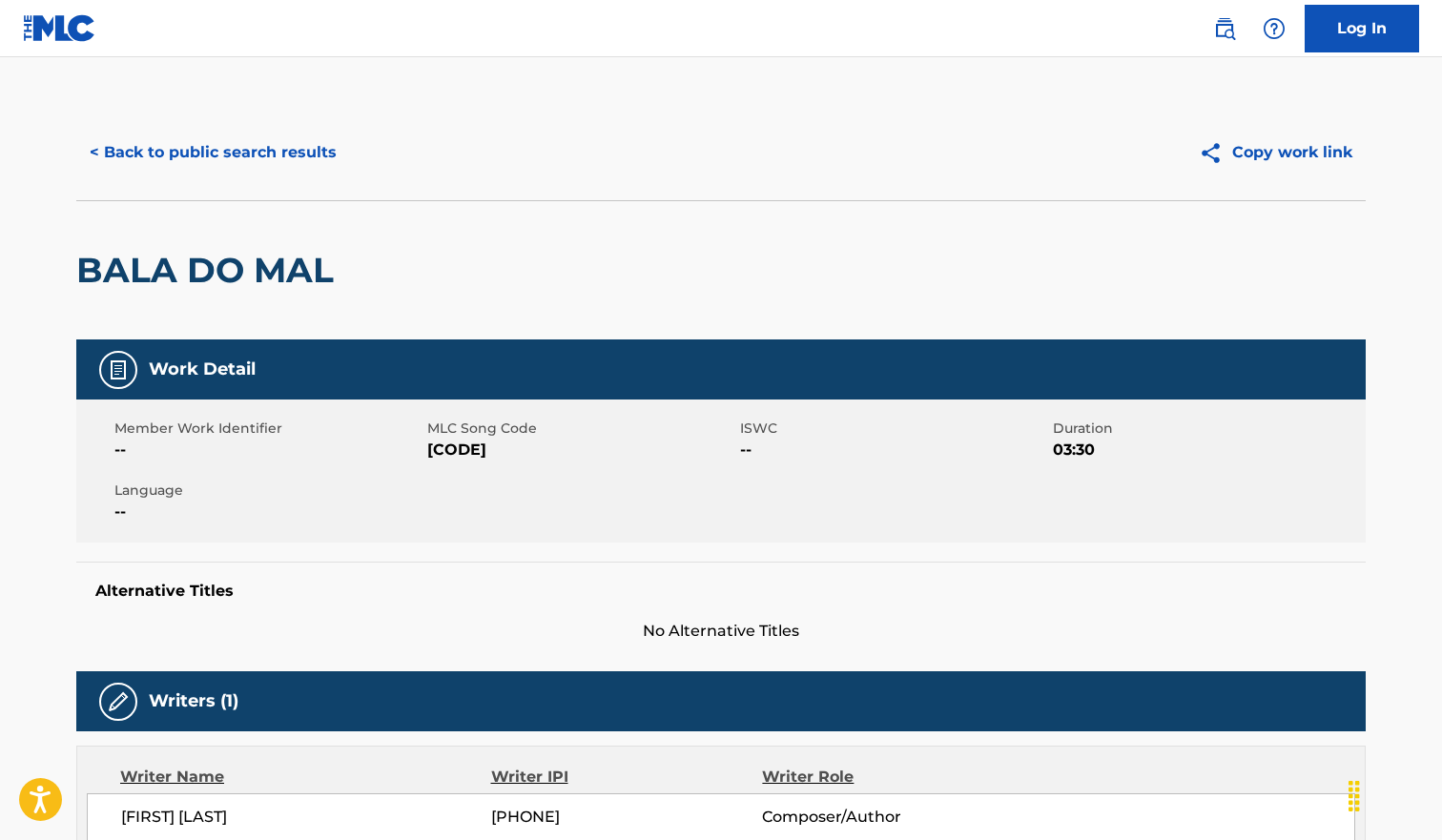 click on "< Back to public search results" at bounding box center [213, 153] 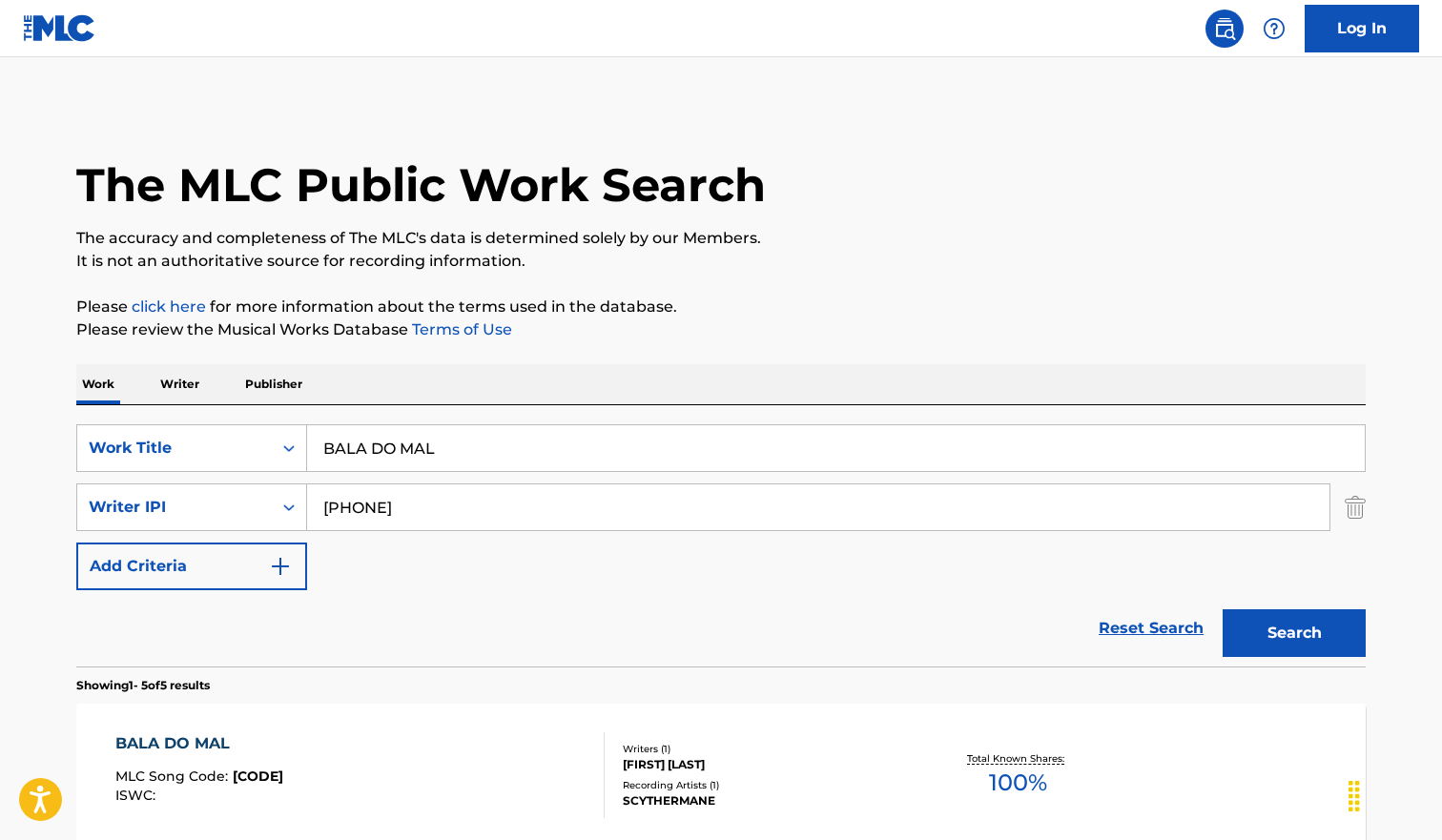 scroll, scrollTop: 256, scrollLeft: 0, axis: vertical 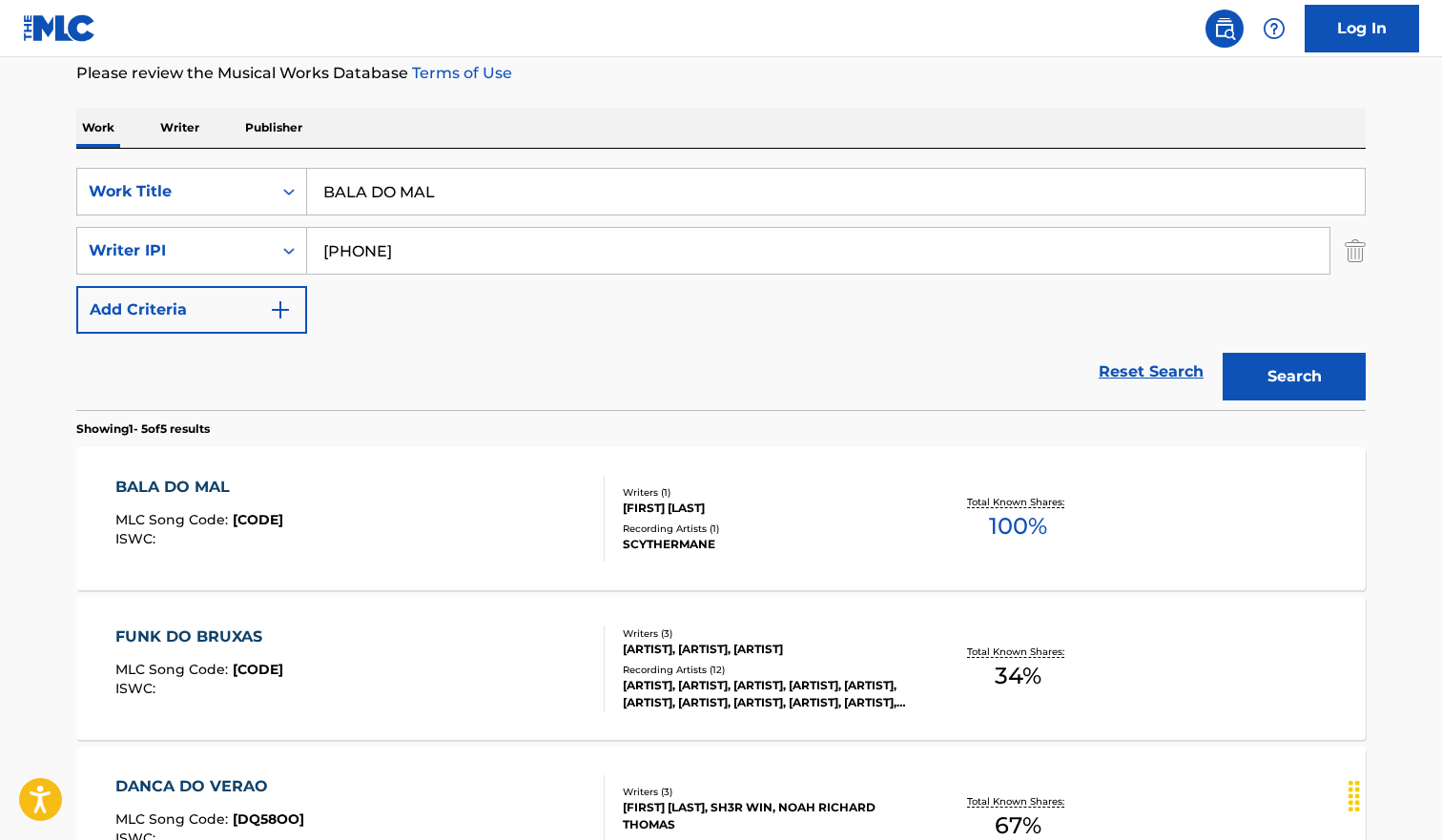 click on "BALA DO MAL" at bounding box center [835, 192] 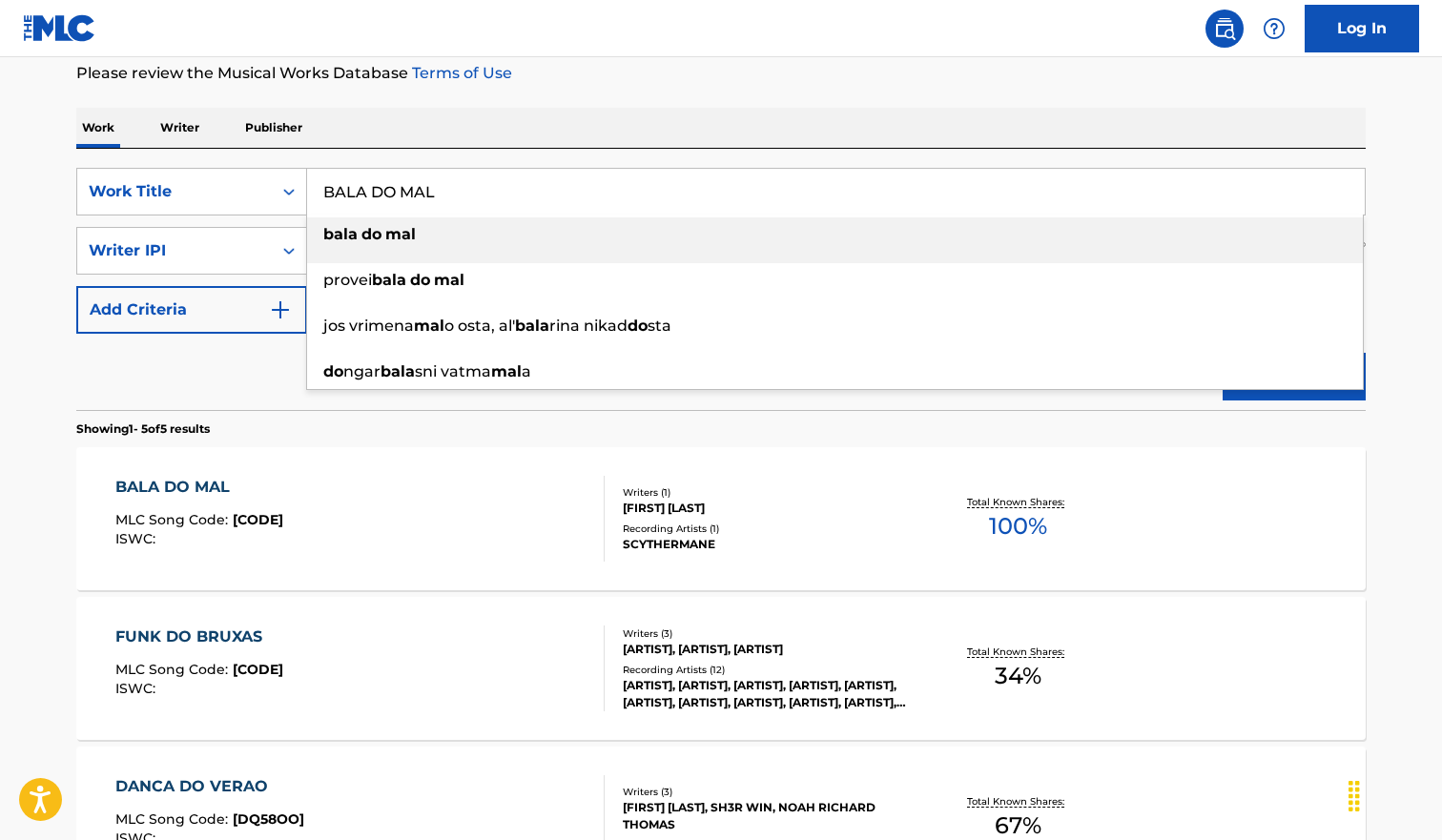 click on "BALA DO MAL" at bounding box center [835, 192] 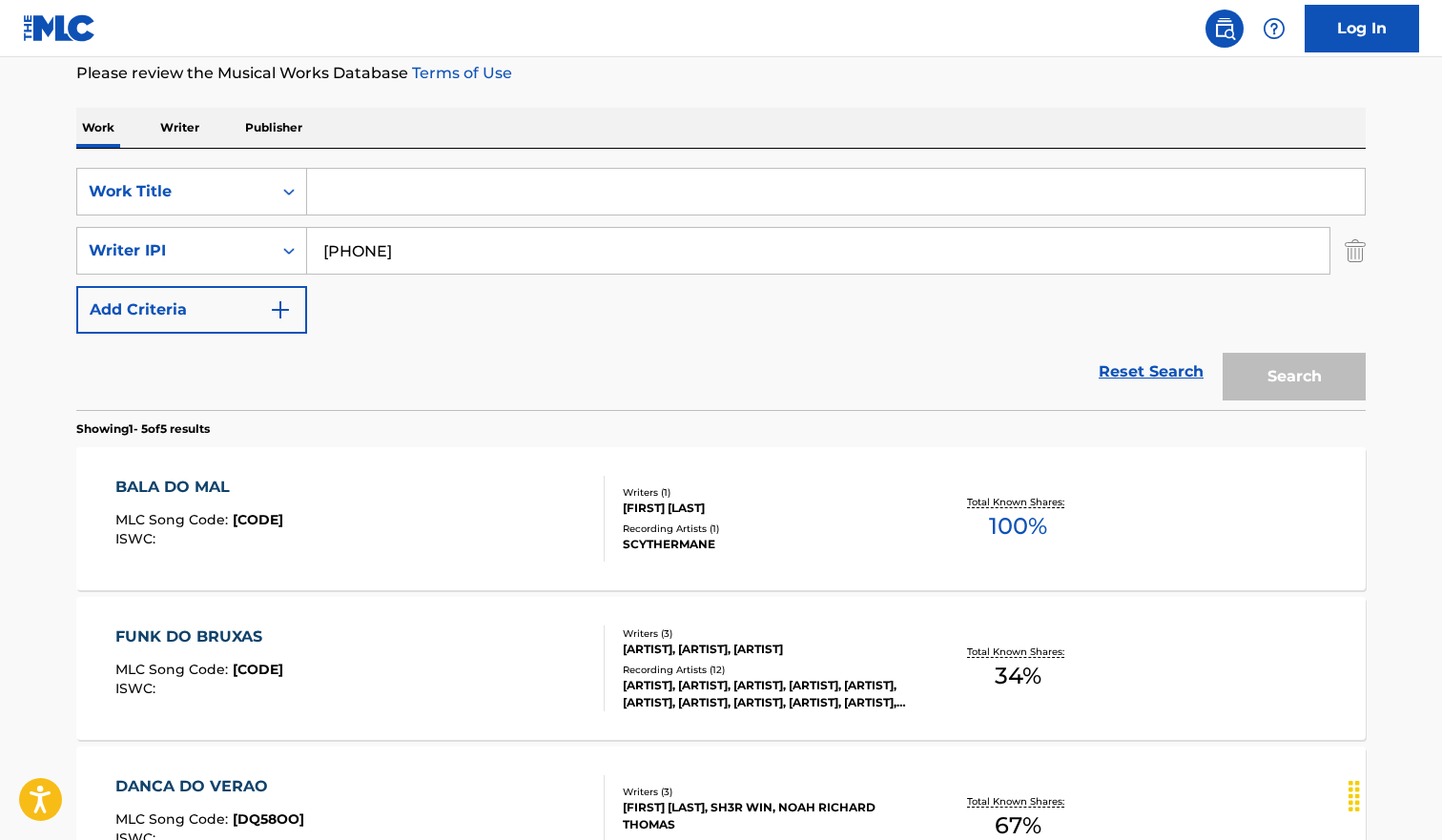 paste on "BALA DO MAL" 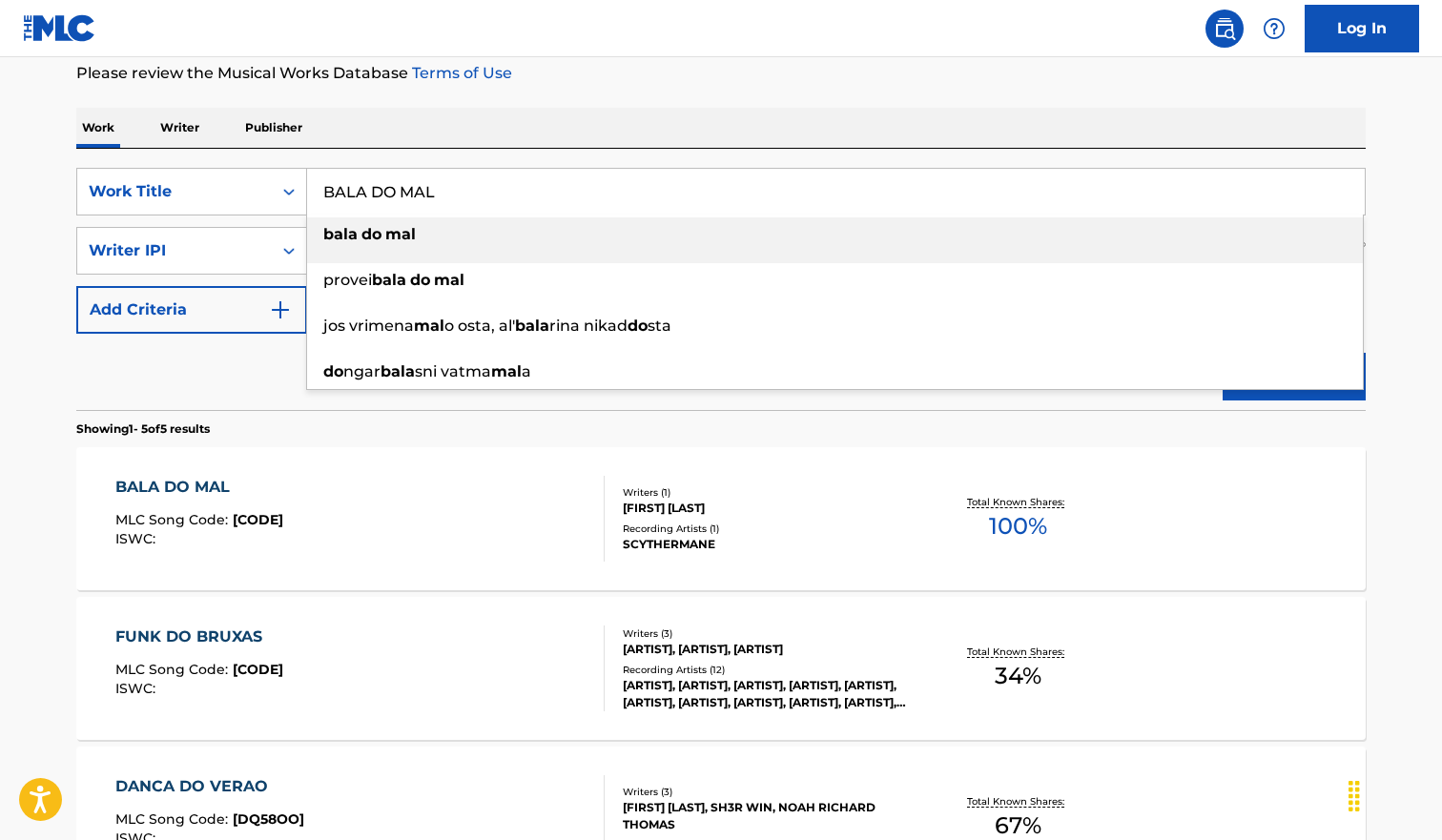 click on "Work Writer Publisher" at bounding box center [721, 128] 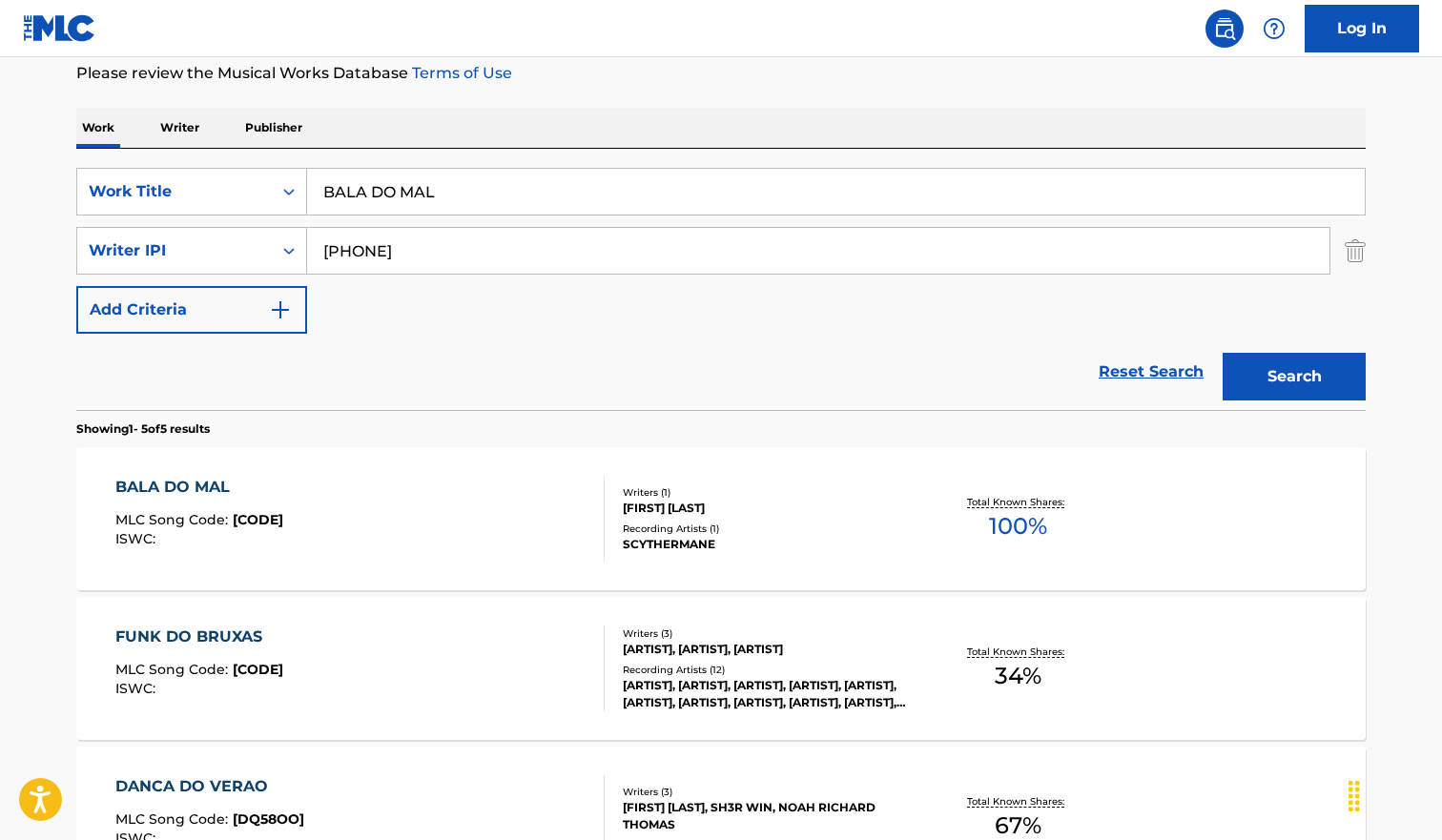 click on "Search" at bounding box center (1294, 377) 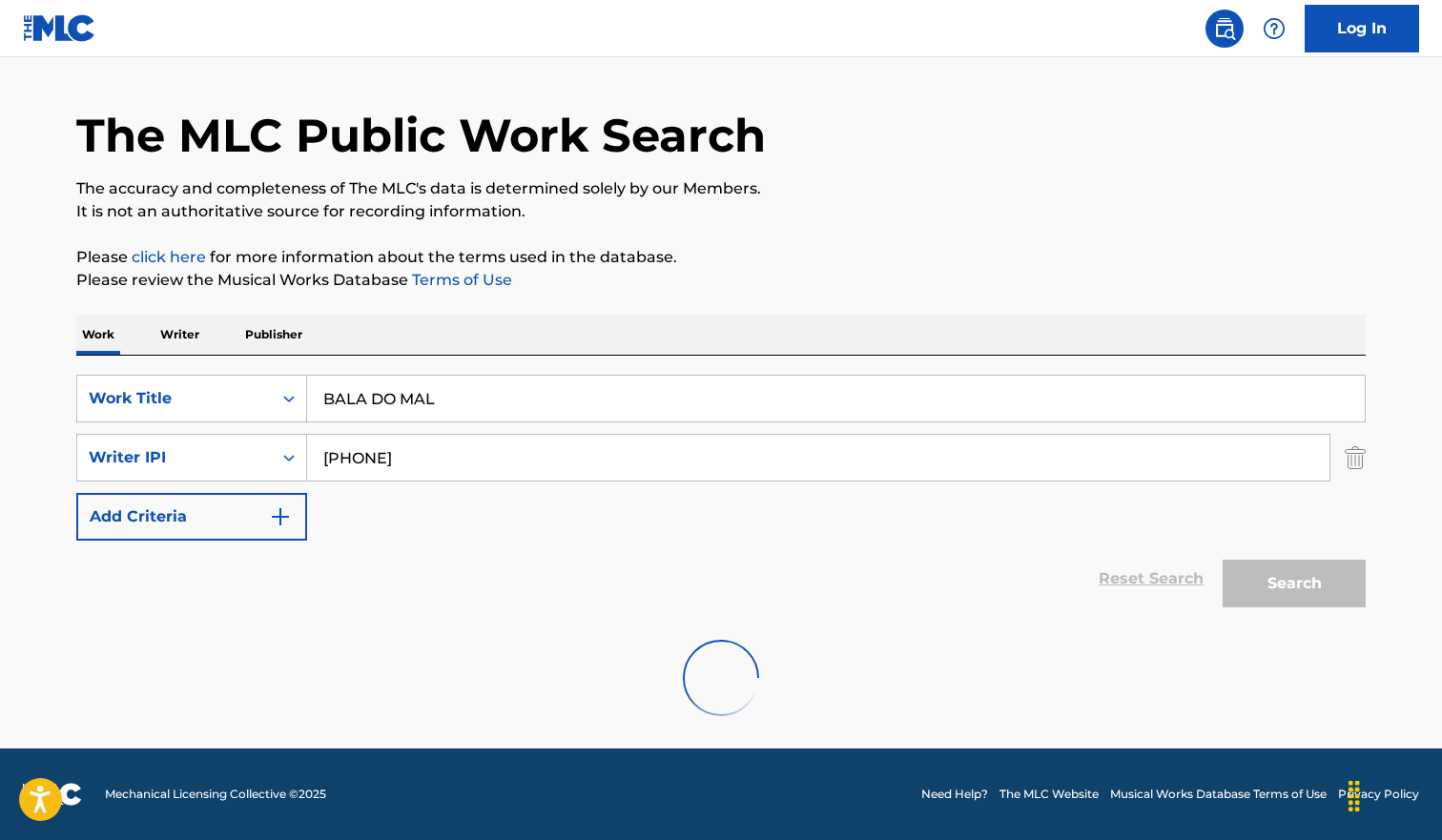 scroll, scrollTop: 256, scrollLeft: 0, axis: vertical 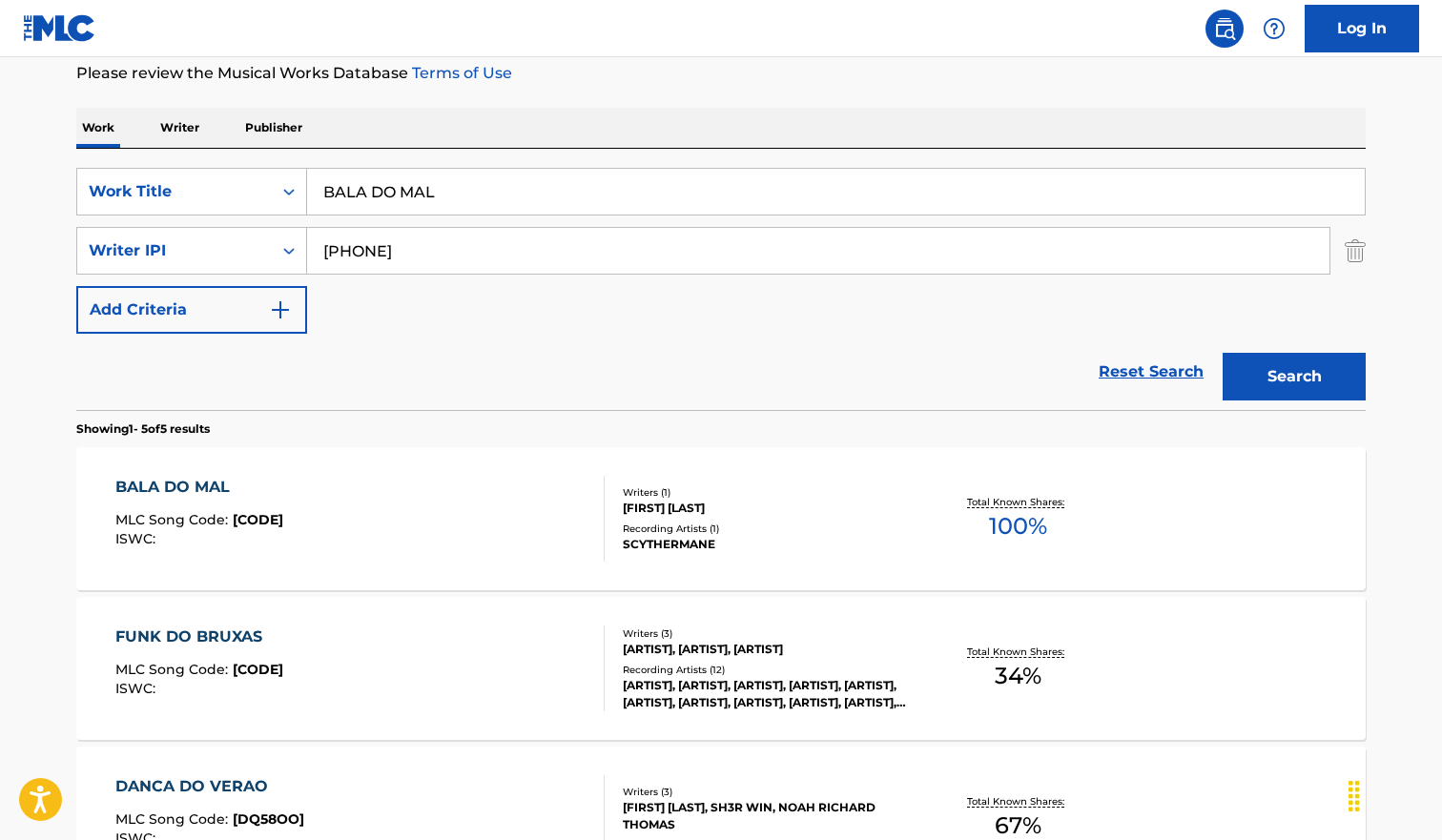 click on "BALA DO MAL" at bounding box center (835, 192) 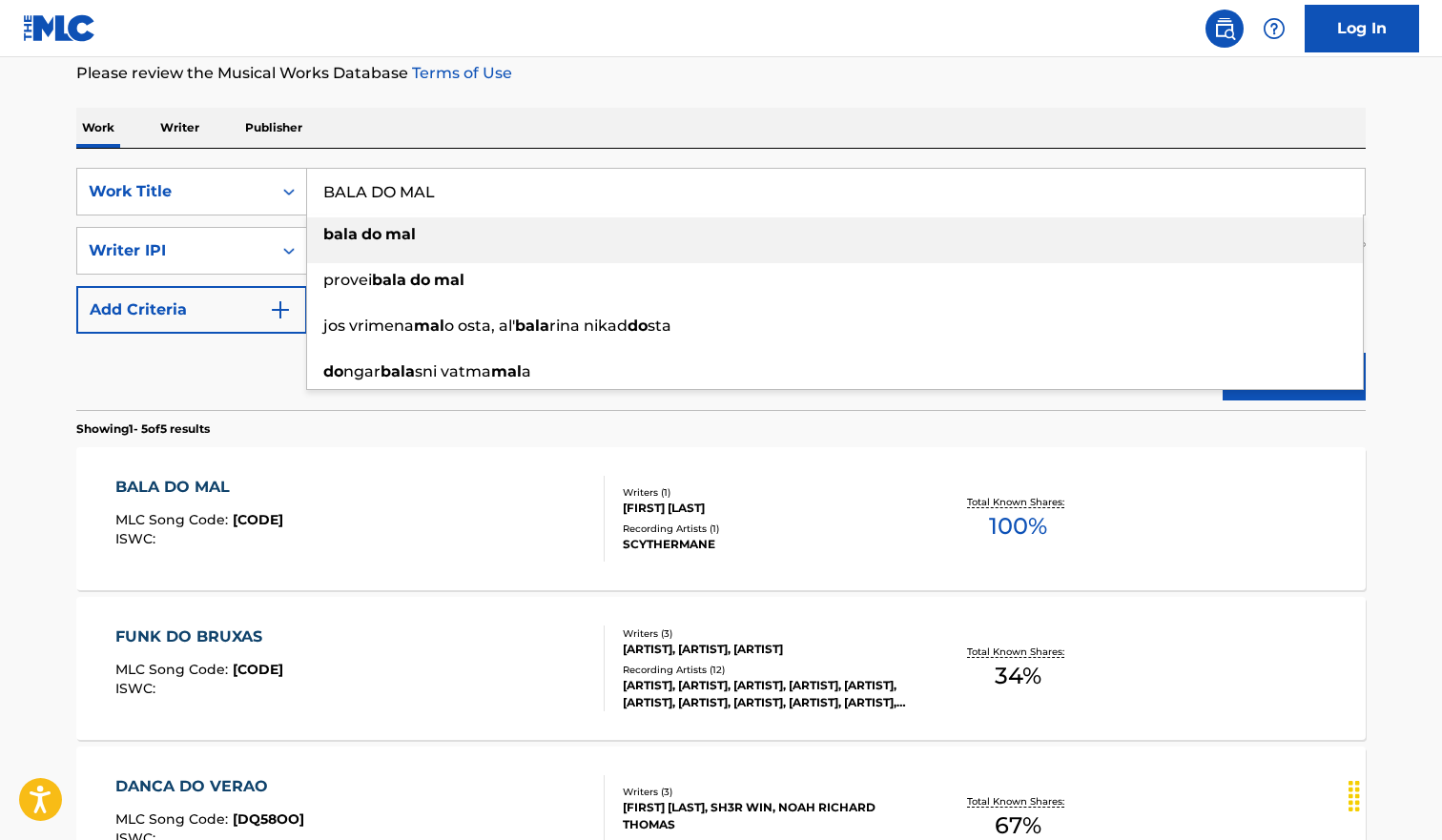 click on "BALA DO MAL" at bounding box center (835, 192) 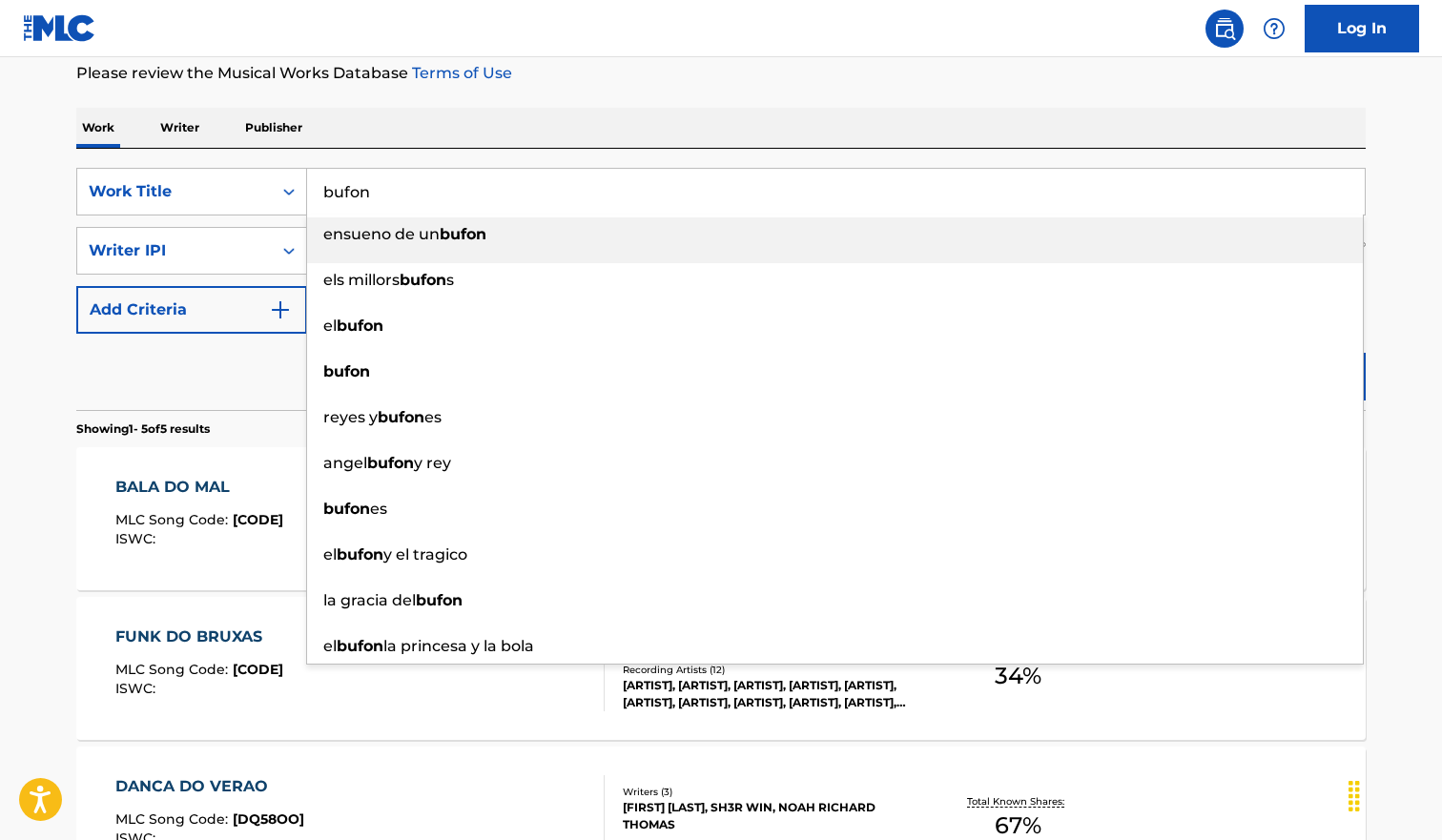 type on "bufon" 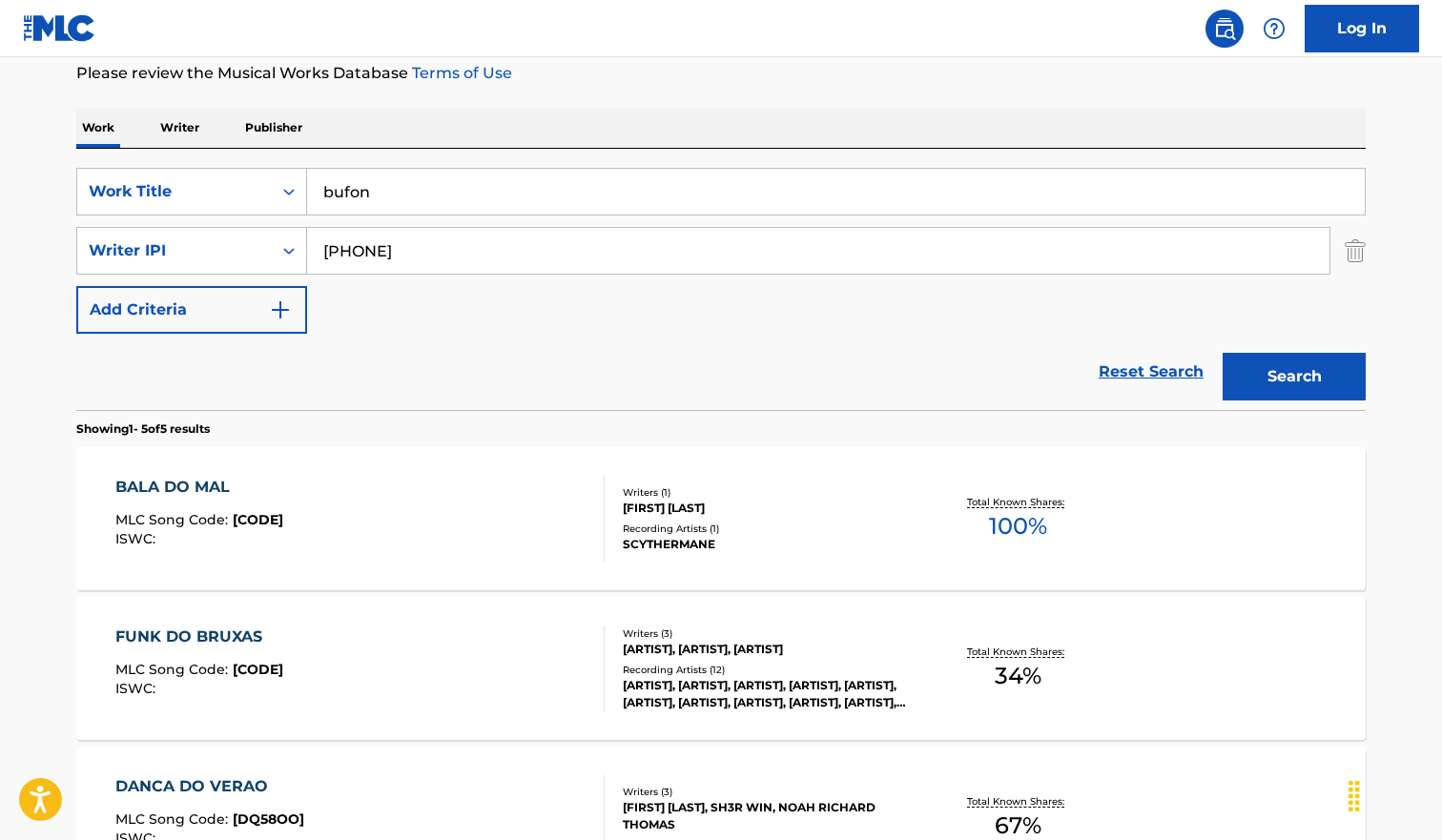 click on "Please review the Musical Works Database   Terms of Use" at bounding box center [721, 73] 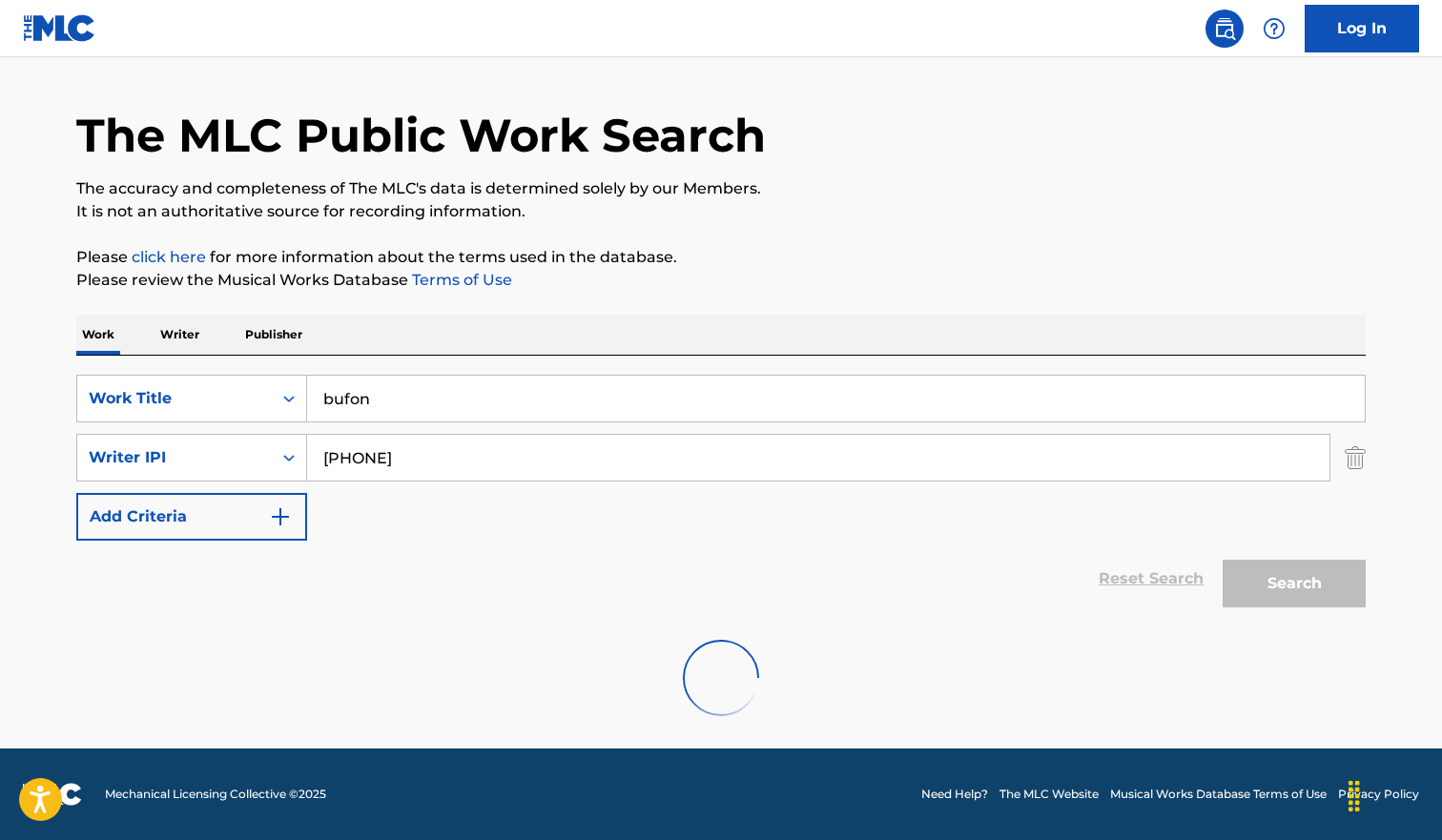 scroll, scrollTop: 256, scrollLeft: 0, axis: vertical 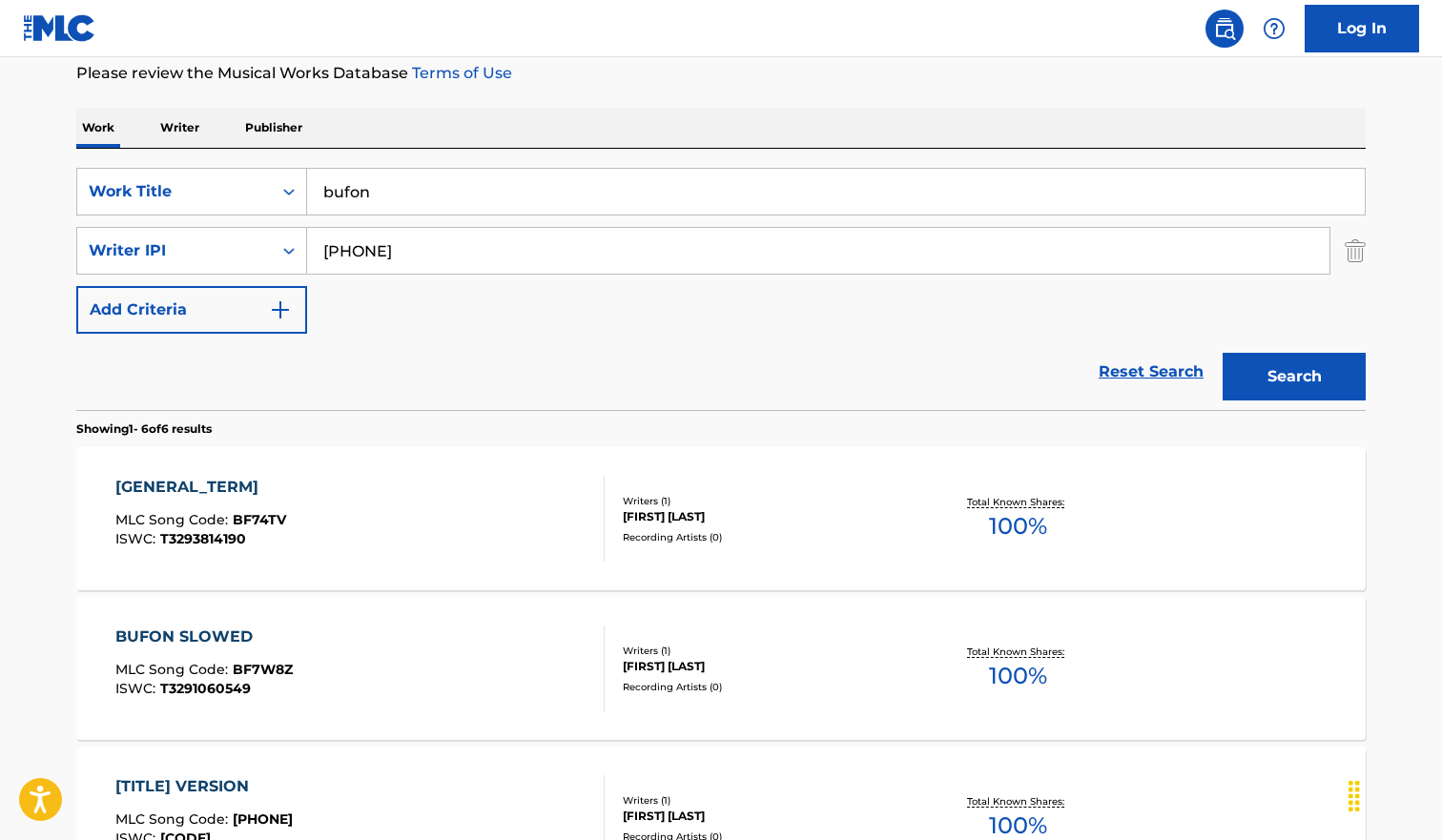 click on "BUFON MLC Song Code : BF74TV ISWC : T3293814190" at bounding box center (360, 519) 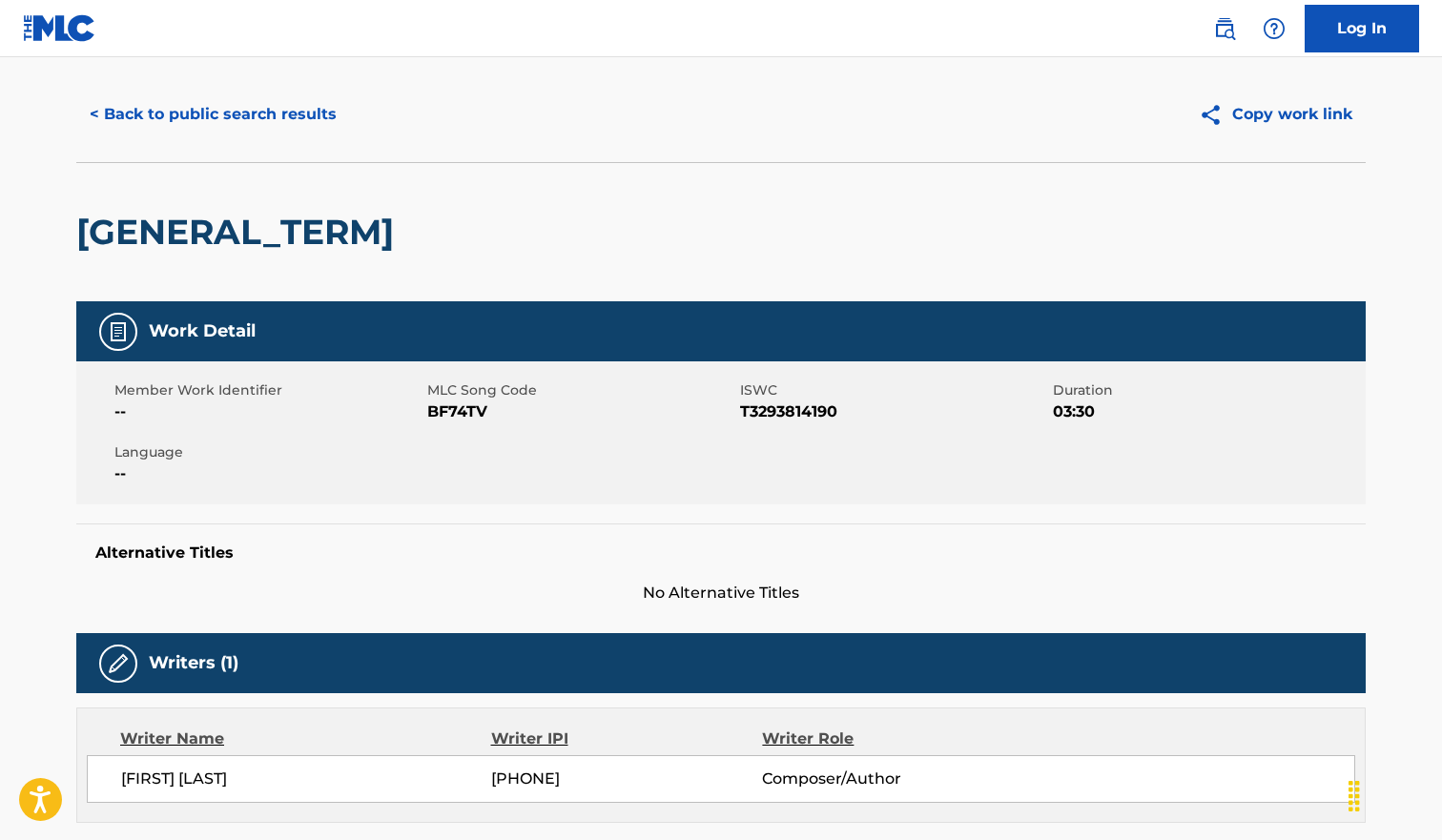scroll, scrollTop: 0, scrollLeft: 0, axis: both 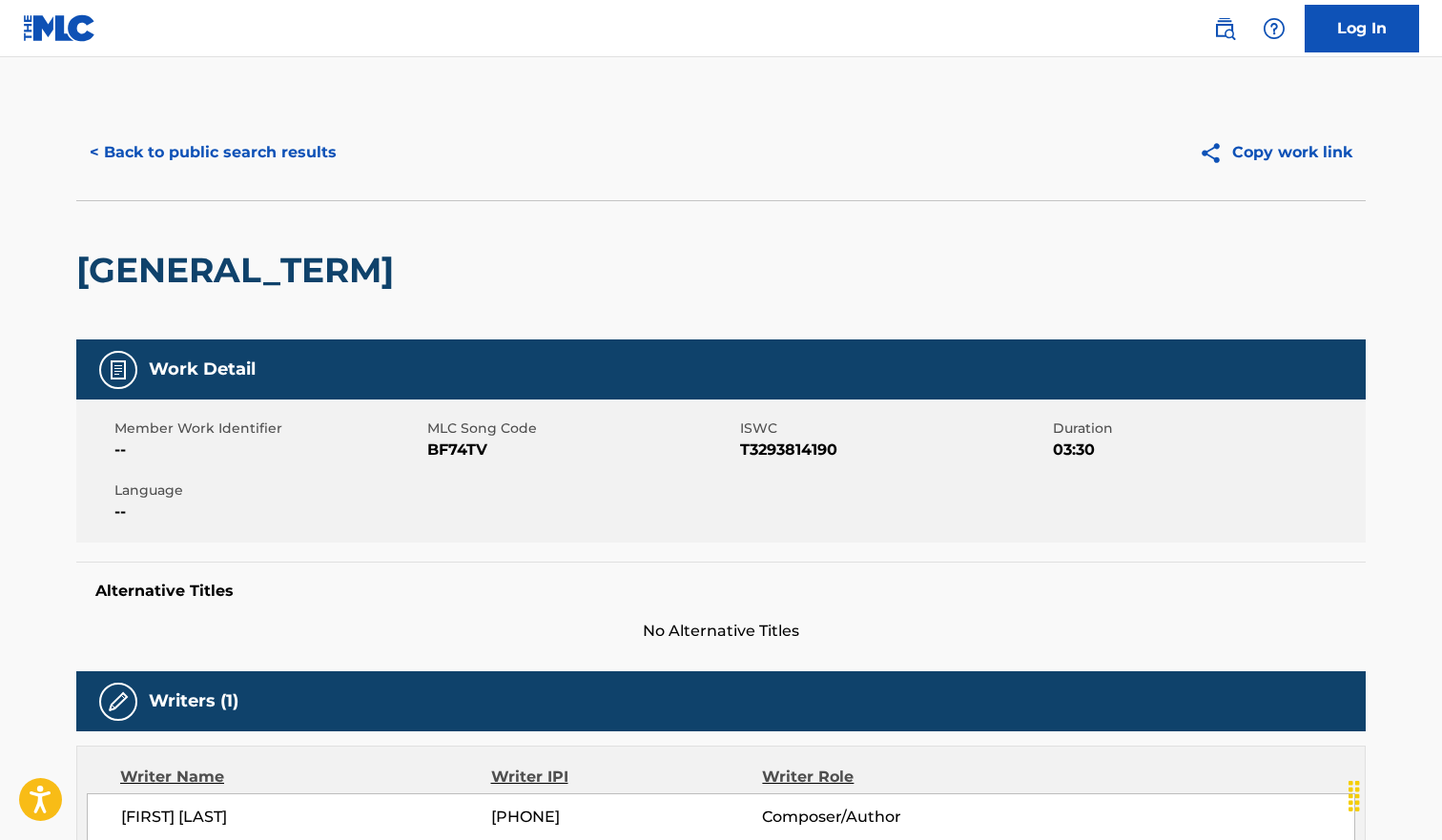 click on "< Back to public search results" at bounding box center [213, 153] 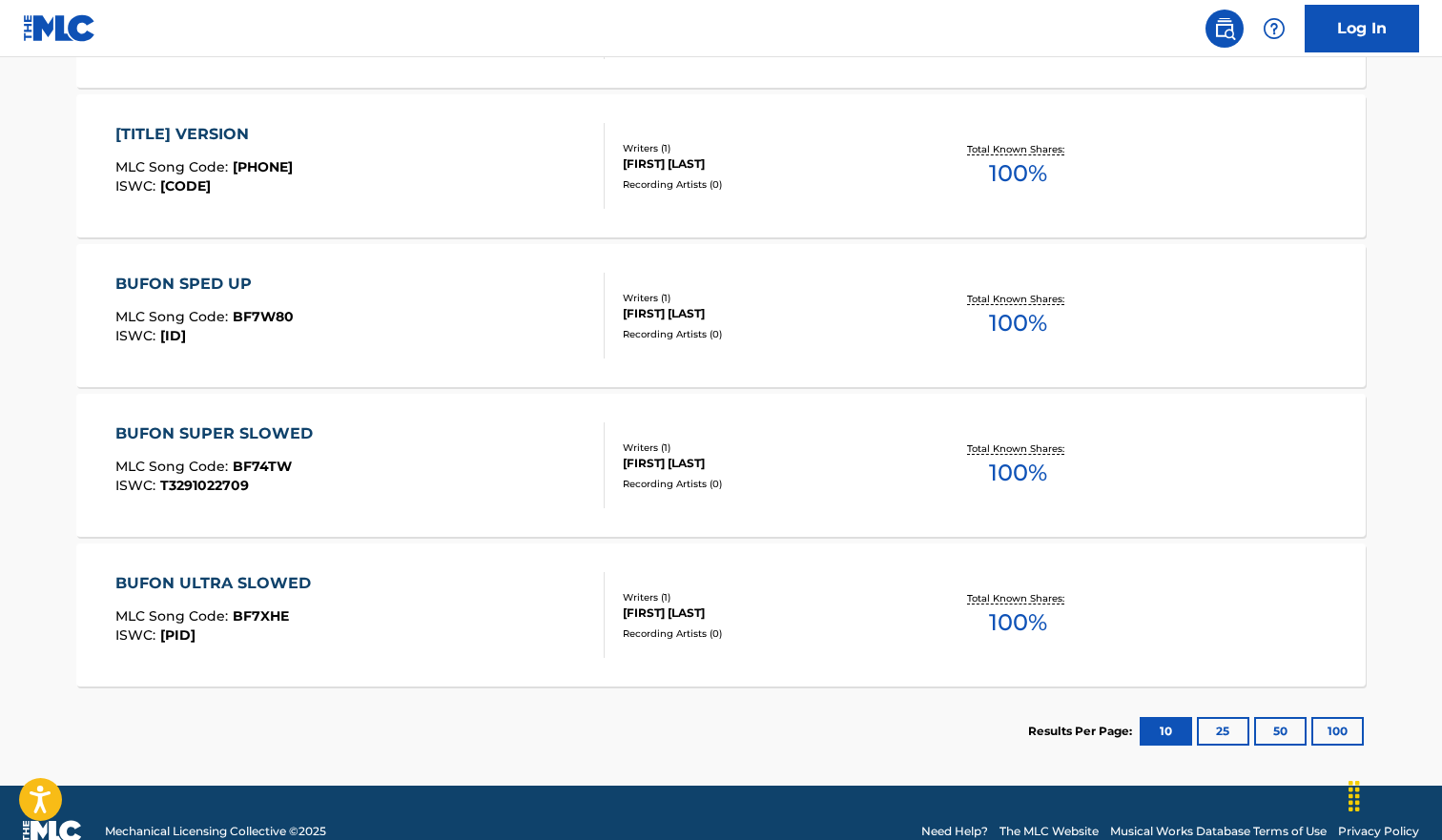 scroll, scrollTop: 946, scrollLeft: 0, axis: vertical 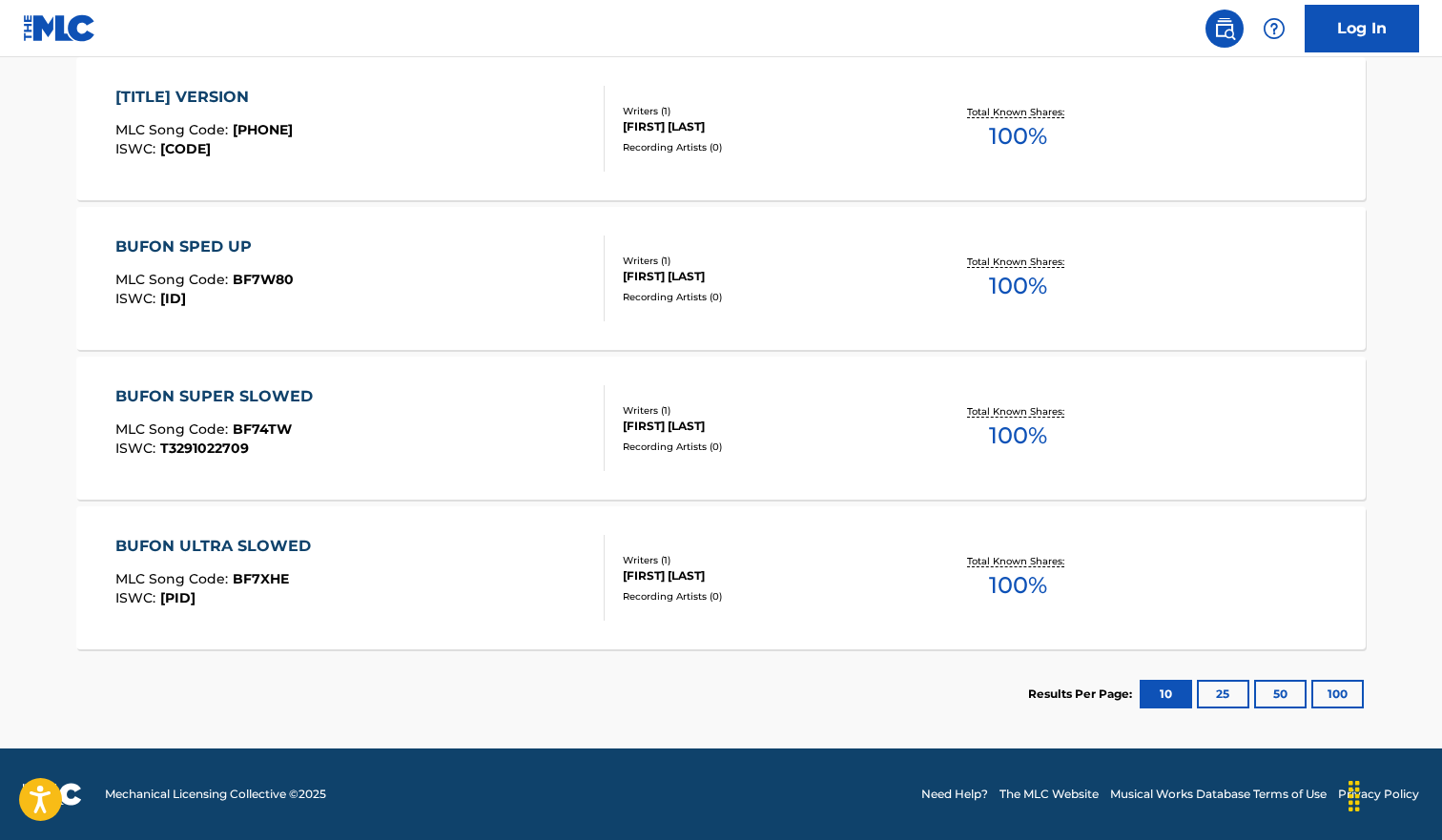 click on "BUFON ULTRA SLOWED MLC Song Code : BF7XHE ISWC : T3291022618" at bounding box center [360, 578] 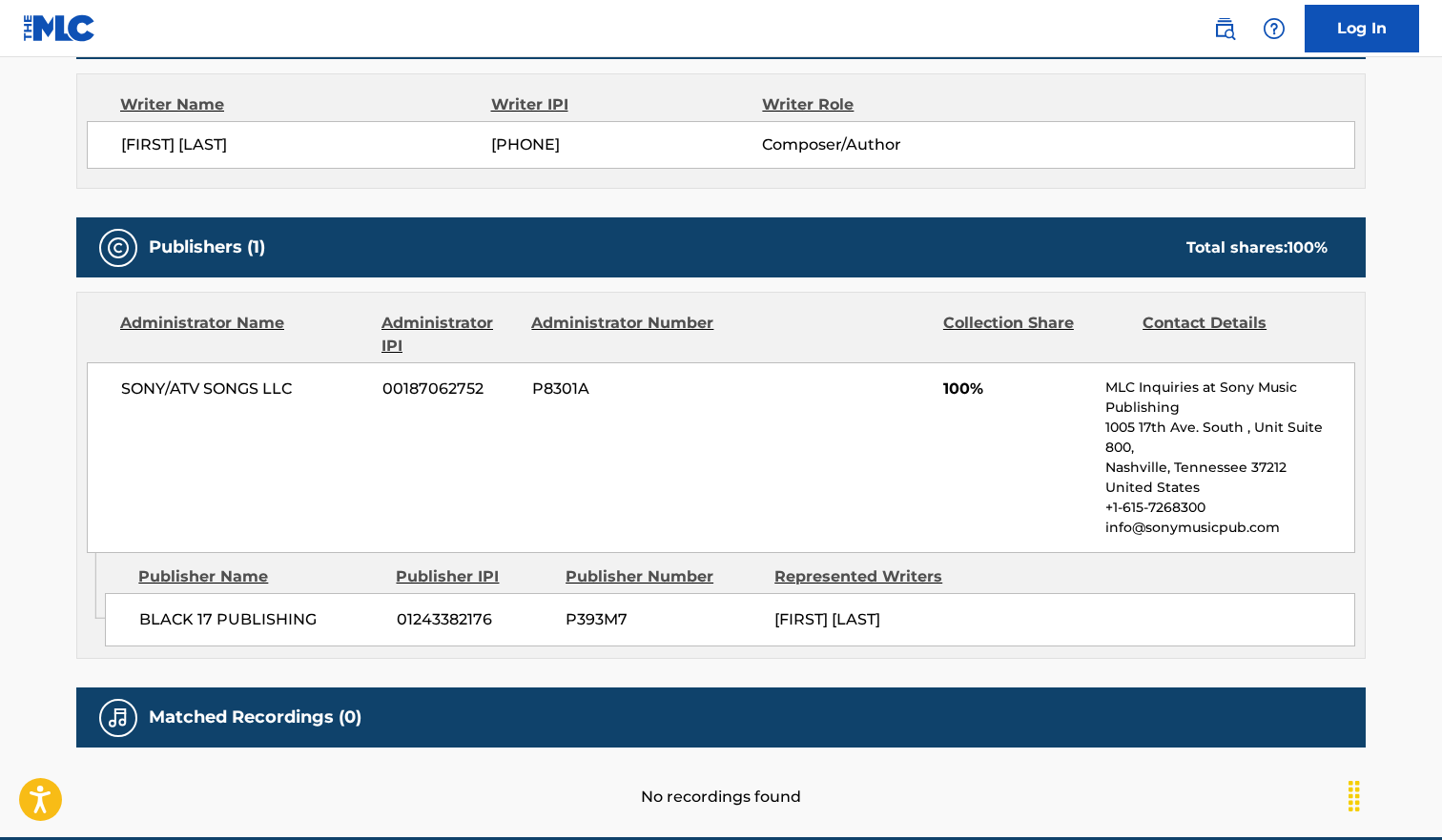 scroll, scrollTop: 0, scrollLeft: 0, axis: both 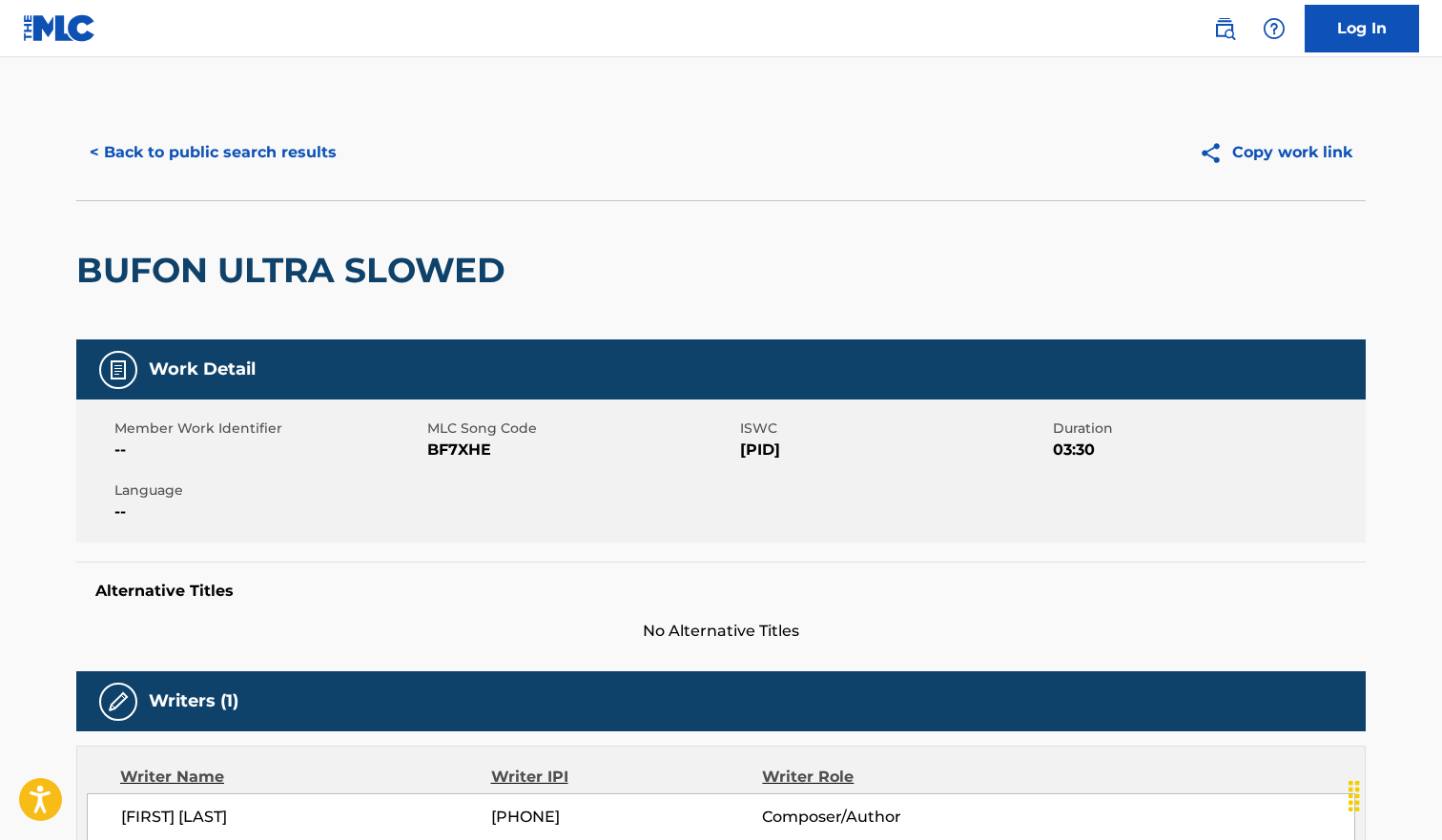 click on "< Back to public search results" at bounding box center [213, 153] 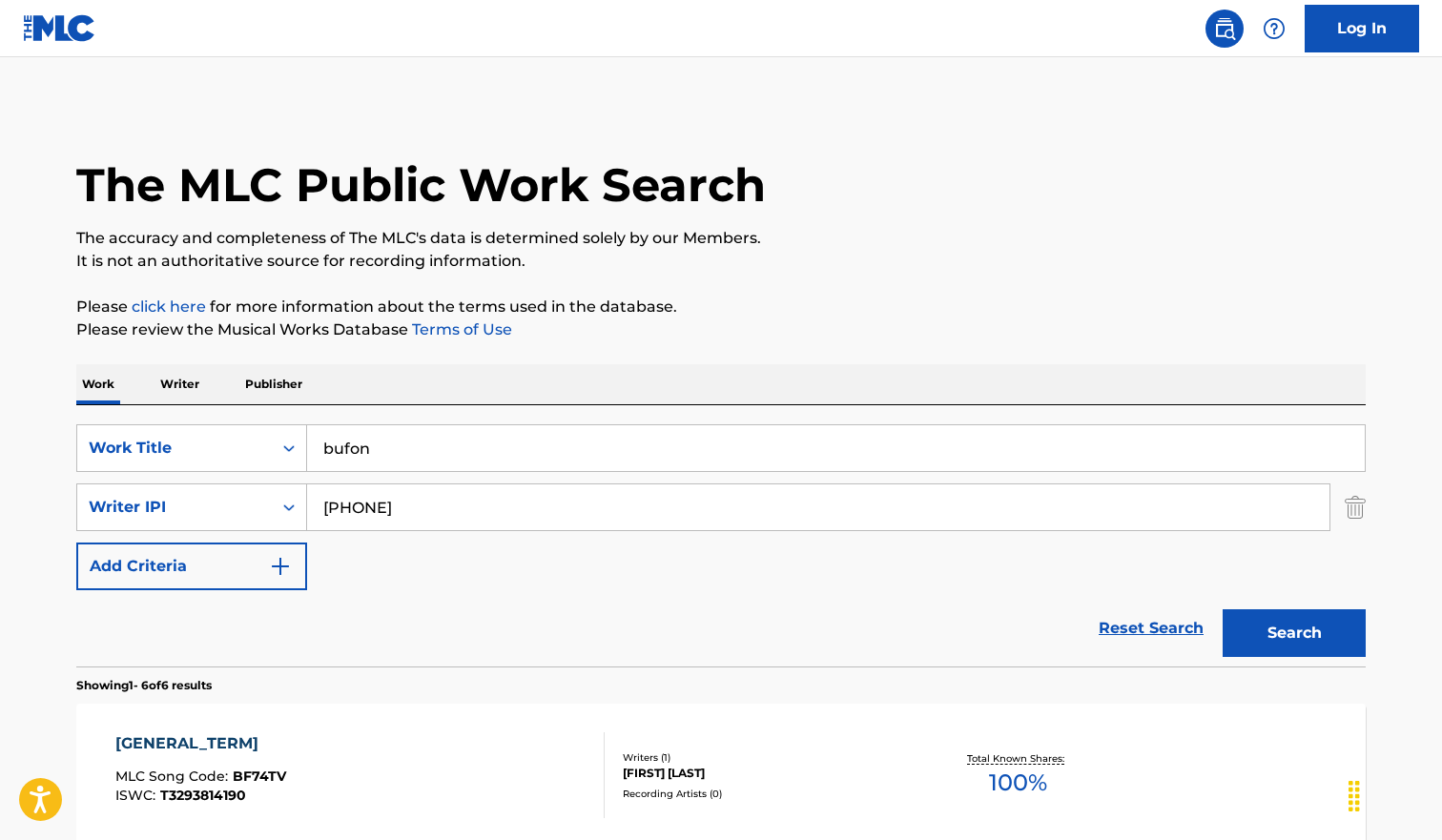 scroll, scrollTop: 946, scrollLeft: 0, axis: vertical 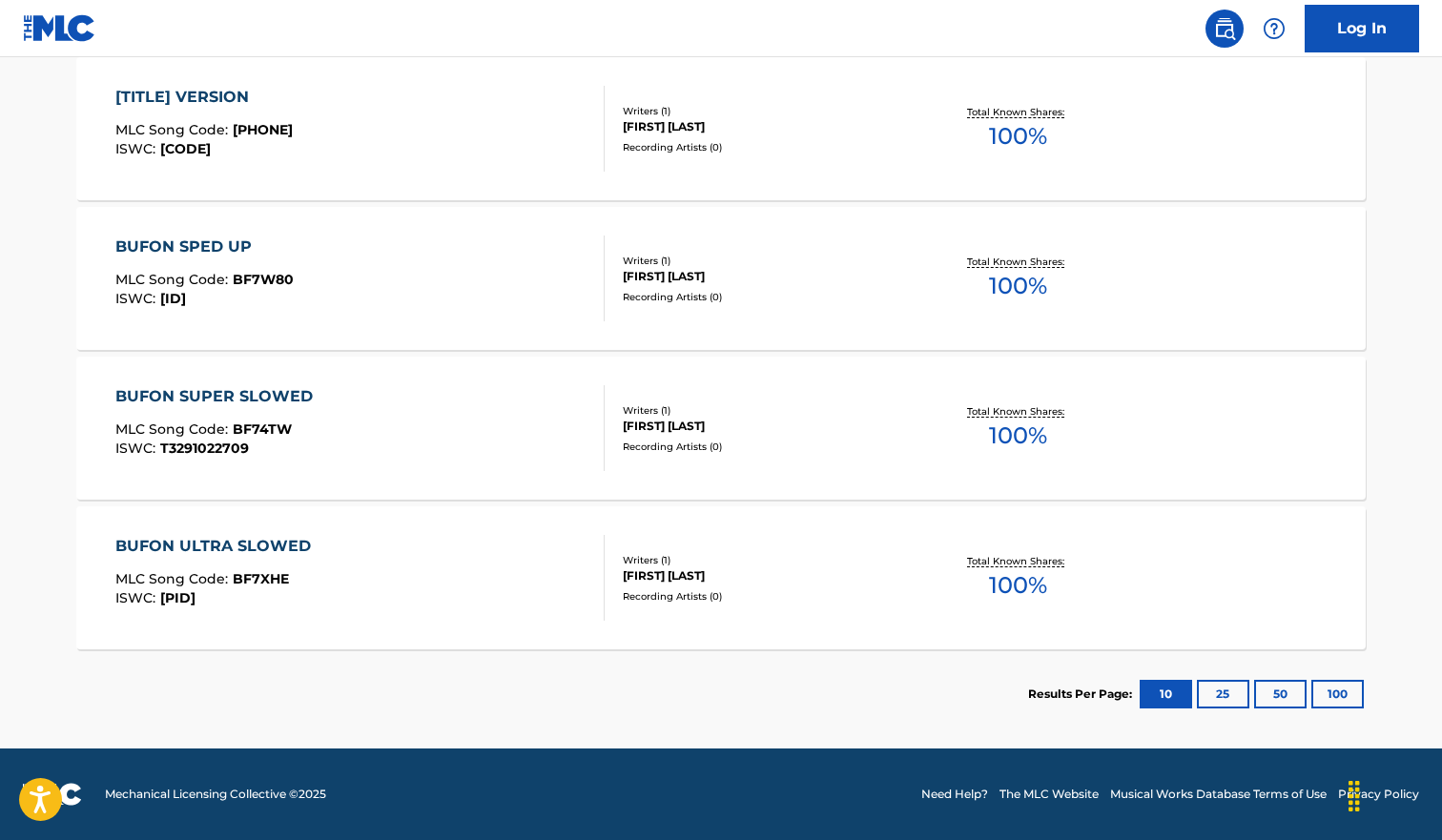 click on "BUFON SPED UP MLC Song Code : BF7W80 ISWC : T3290970882" at bounding box center [204, 278] 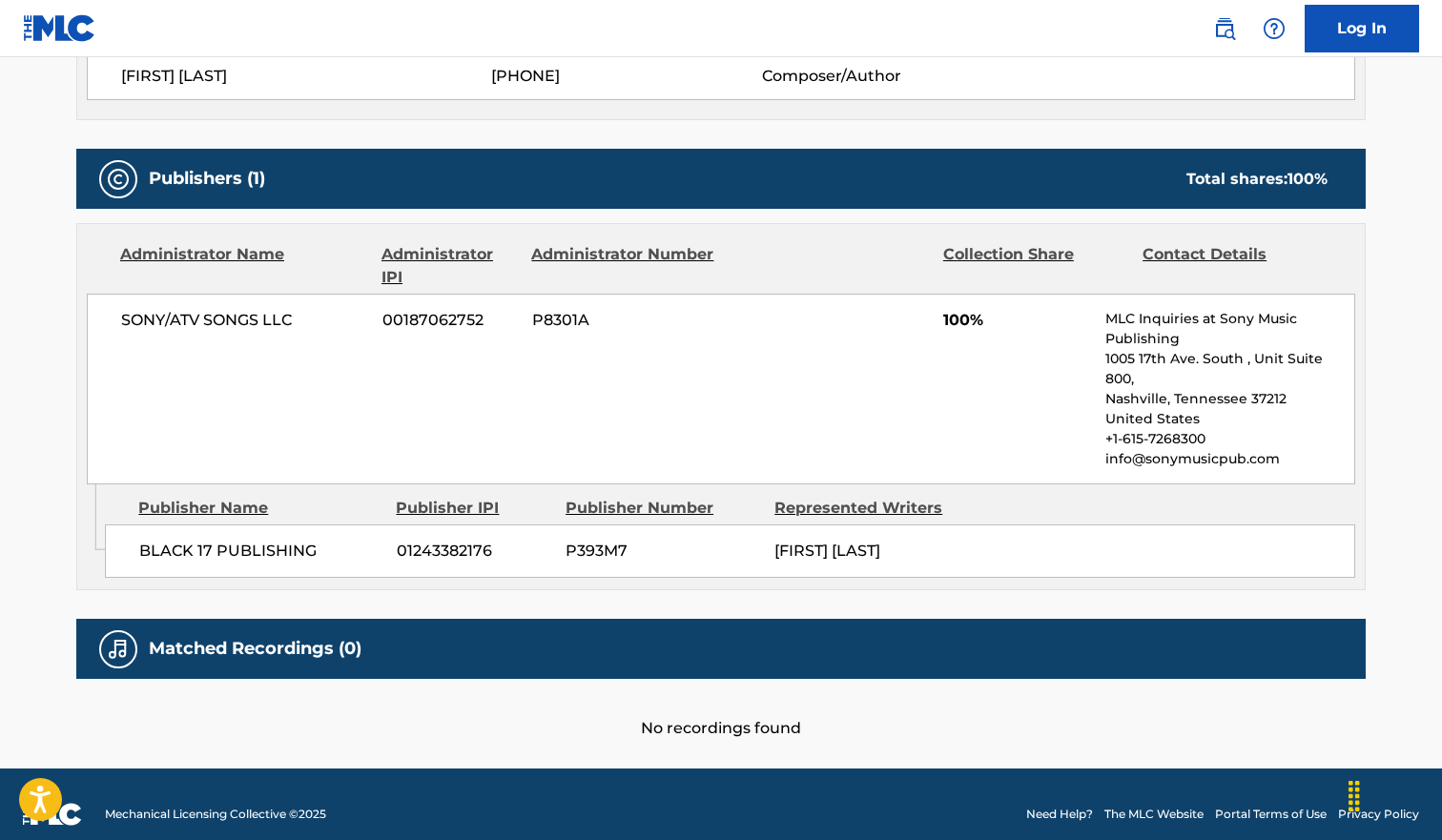 scroll, scrollTop: 0, scrollLeft: 0, axis: both 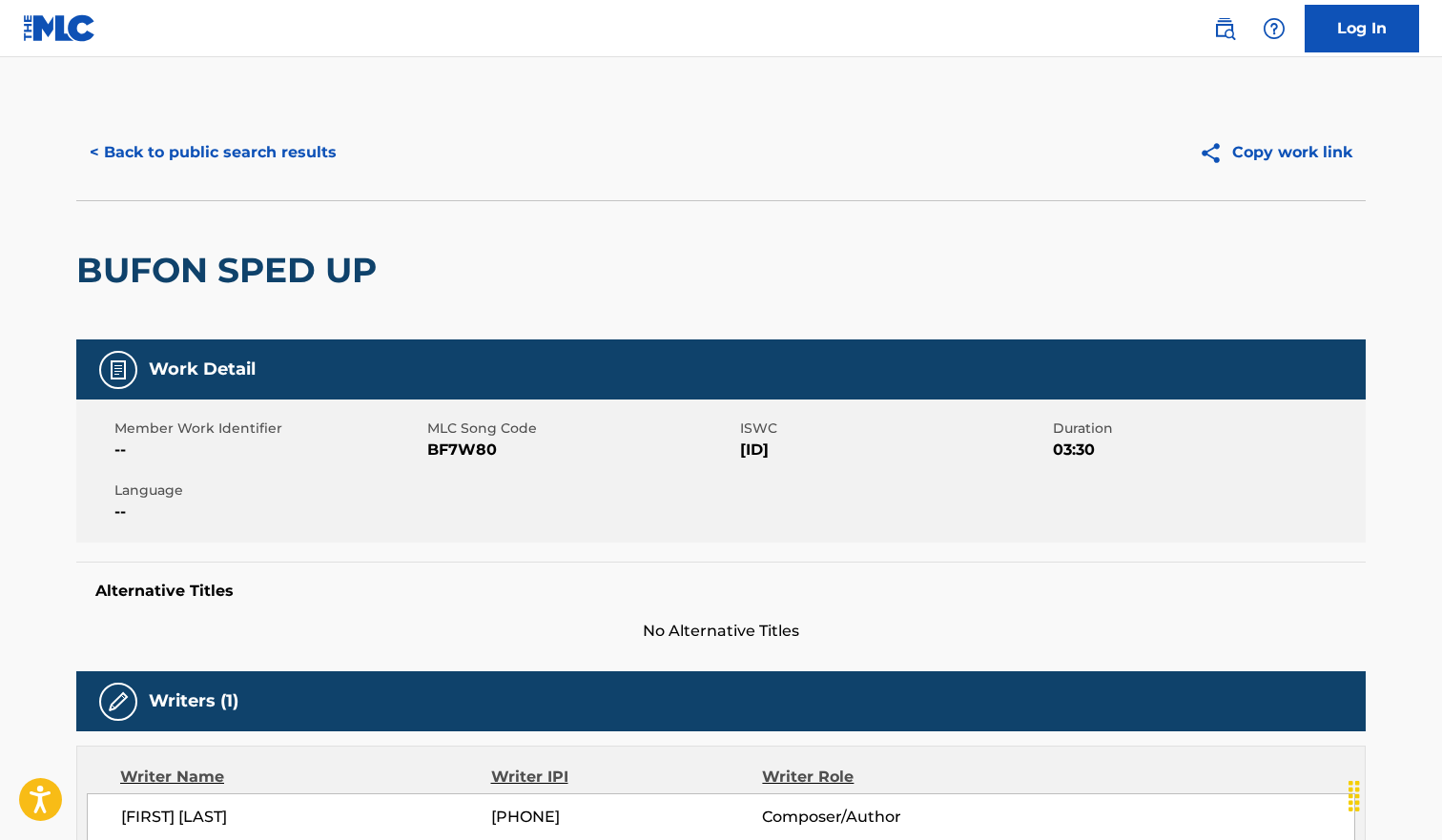 click on "< Back to public search results" at bounding box center [213, 153] 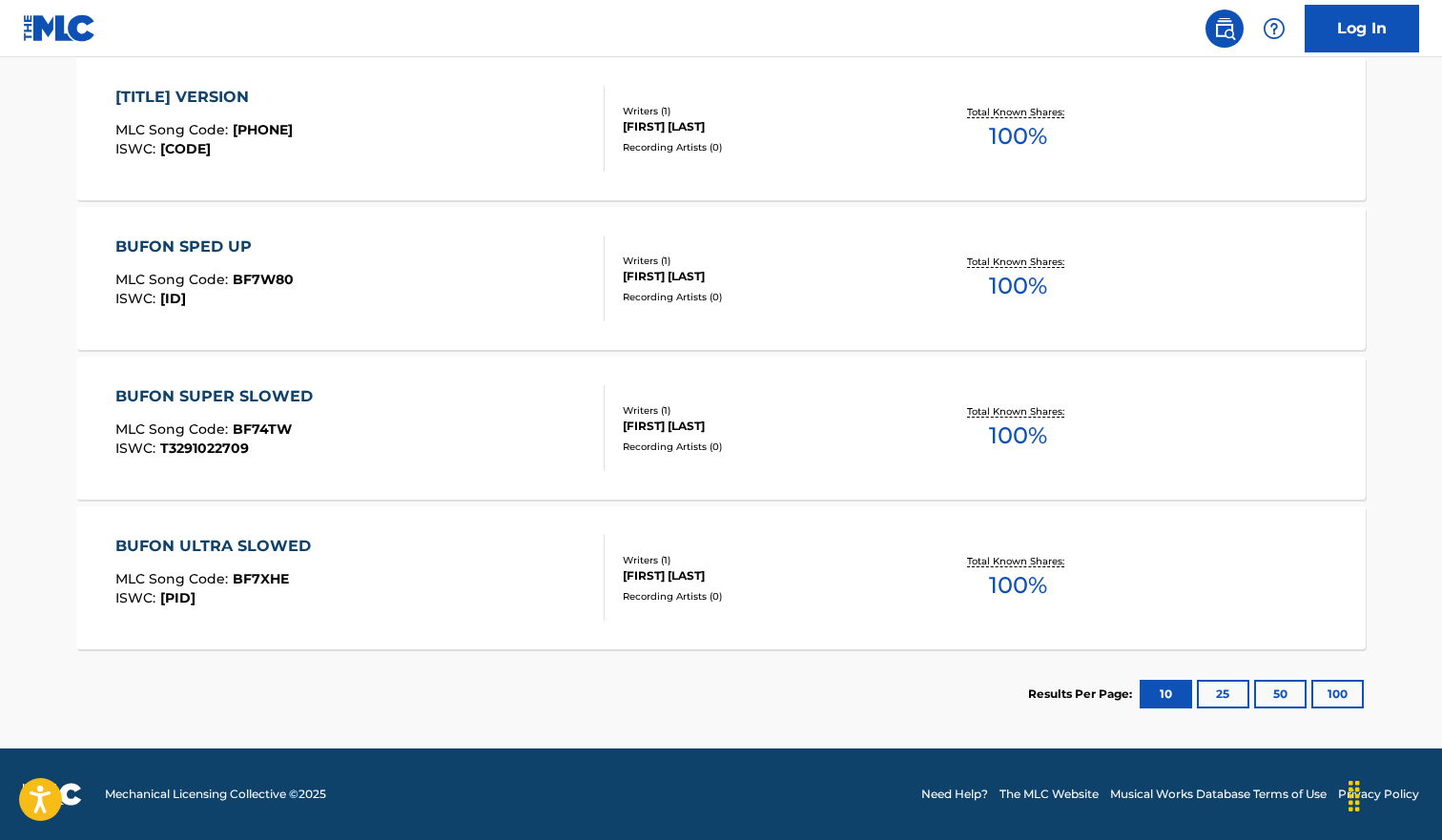 click on "BUFON SUPER SLOWED MLC Song Code : BF74TW ISWC : T3291022709" at bounding box center [360, 428] 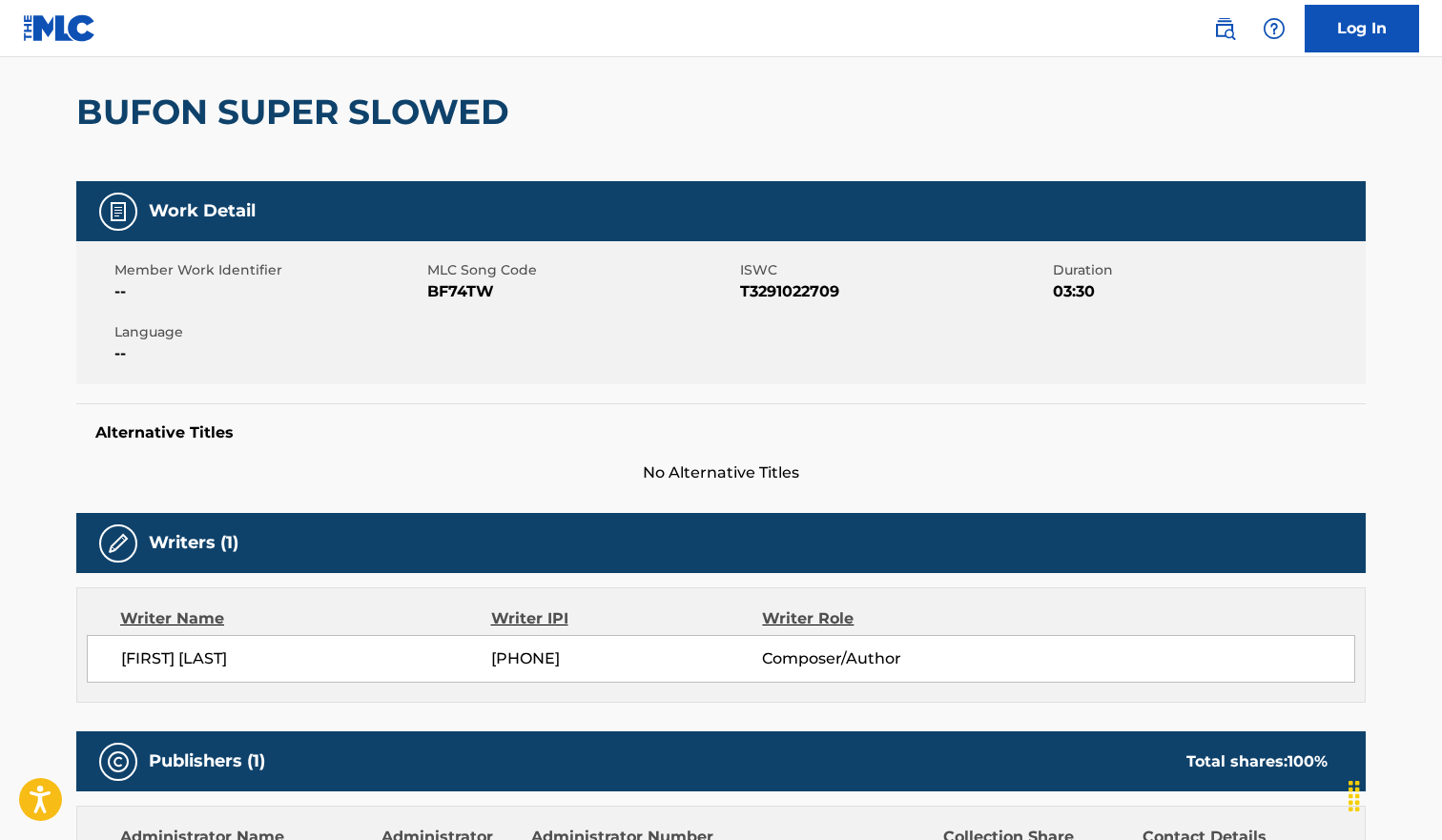 scroll, scrollTop: 0, scrollLeft: 0, axis: both 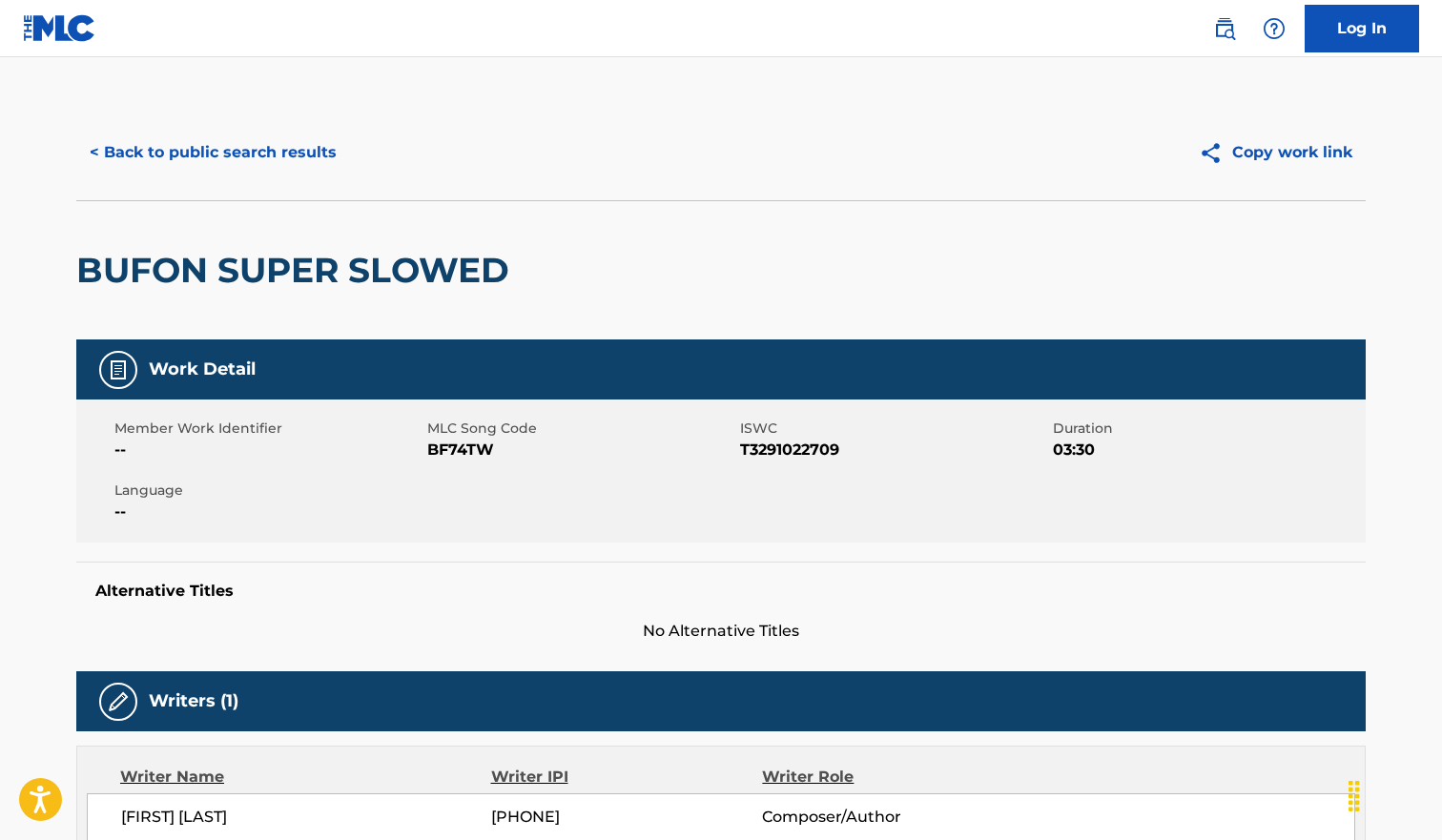click on "< Back to public search results" at bounding box center (213, 153) 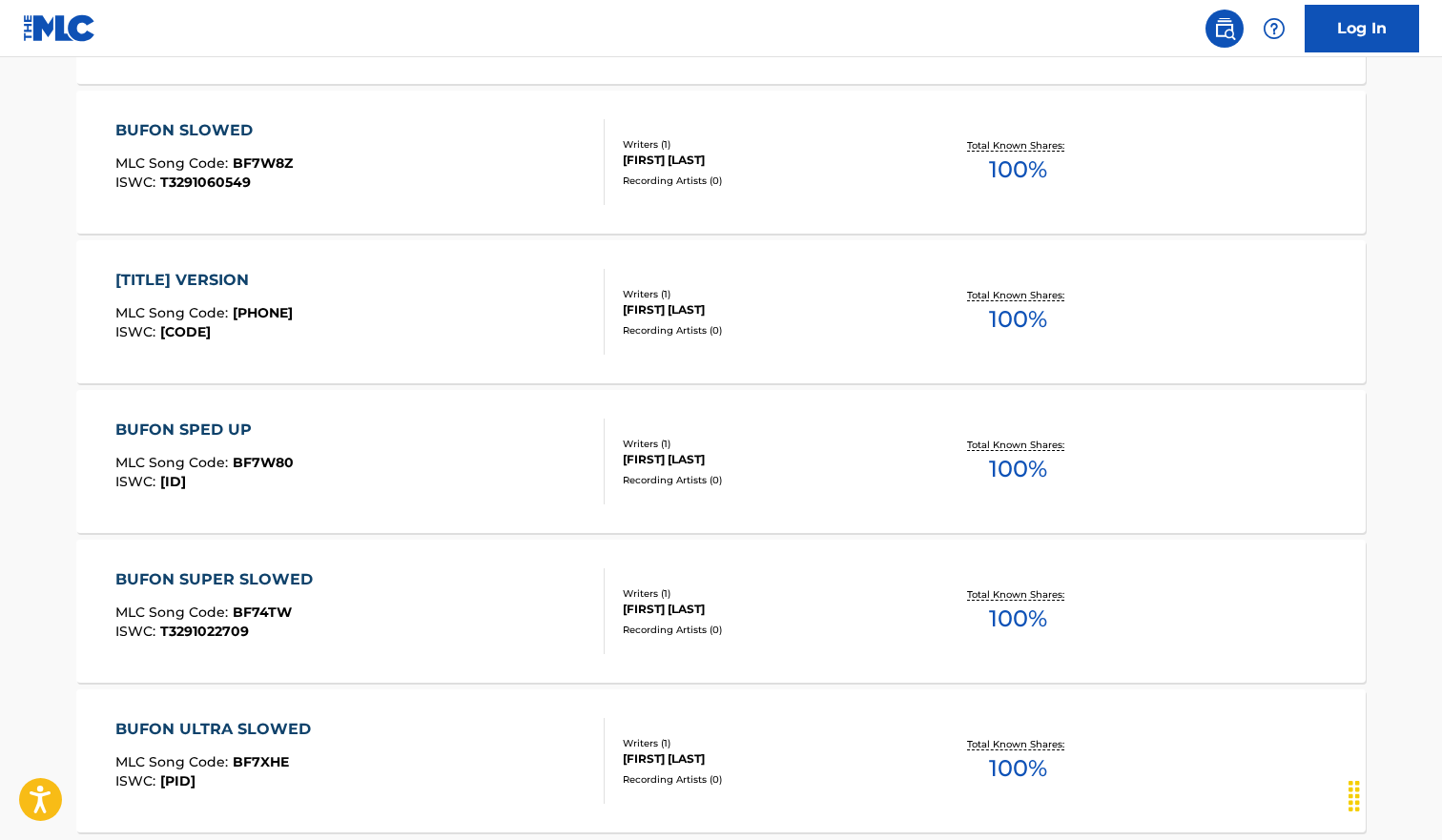 scroll, scrollTop: 749, scrollLeft: 0, axis: vertical 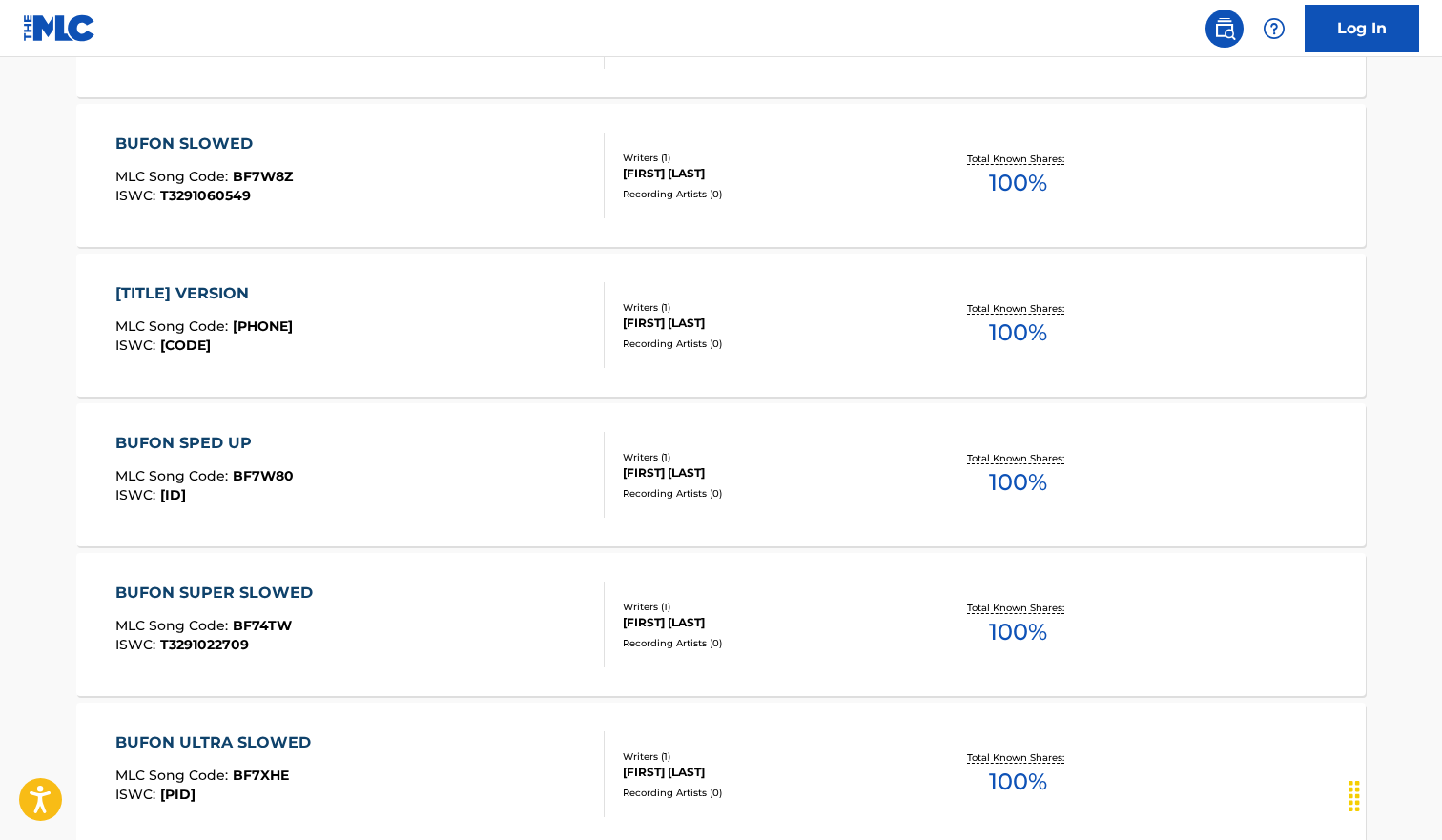 click on "BUFON TIKTOK VERSION MLC Song Code : BF7XLD ISWC : T3291022834" at bounding box center (360, 325) 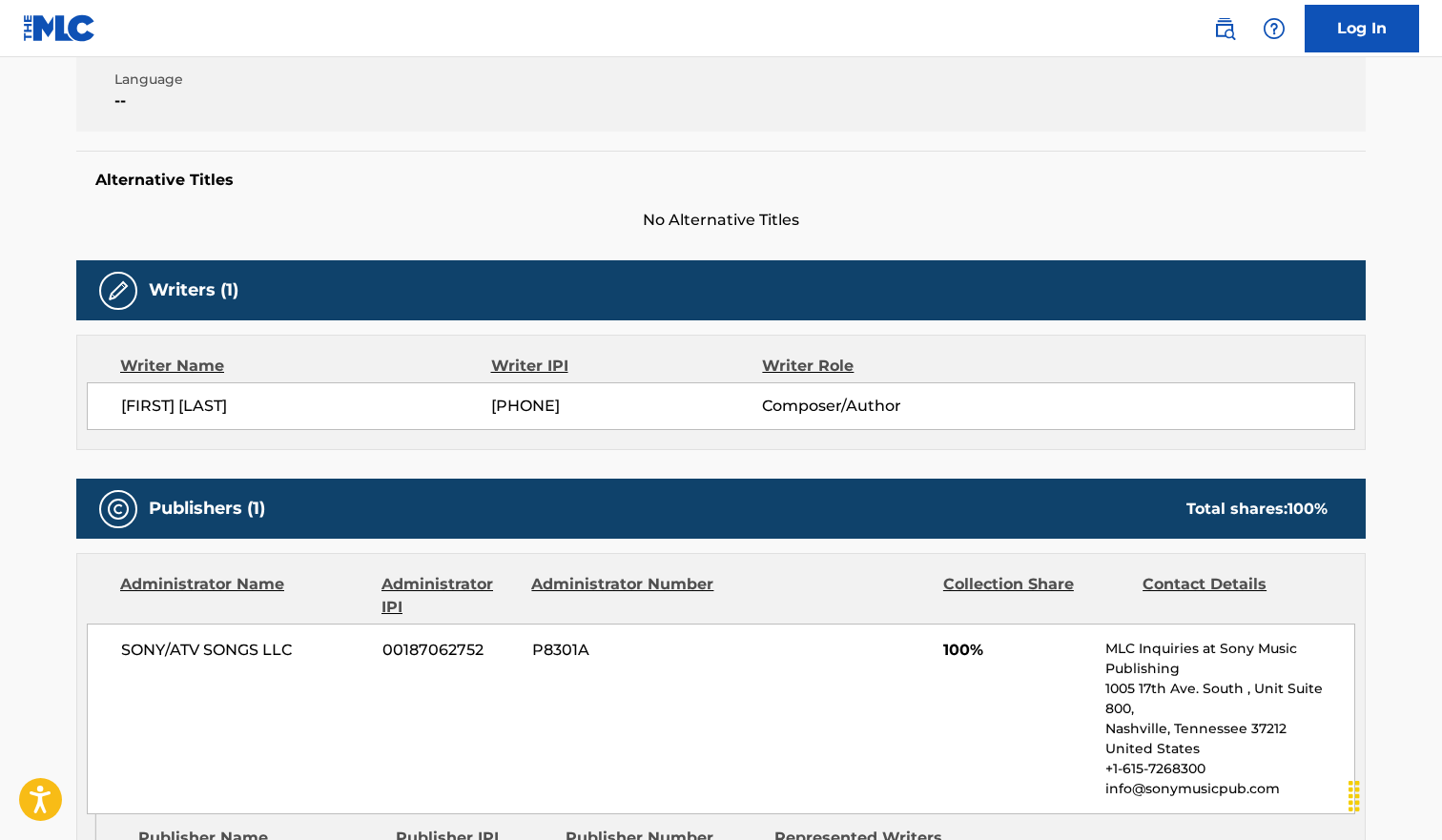 scroll, scrollTop: 0, scrollLeft: 0, axis: both 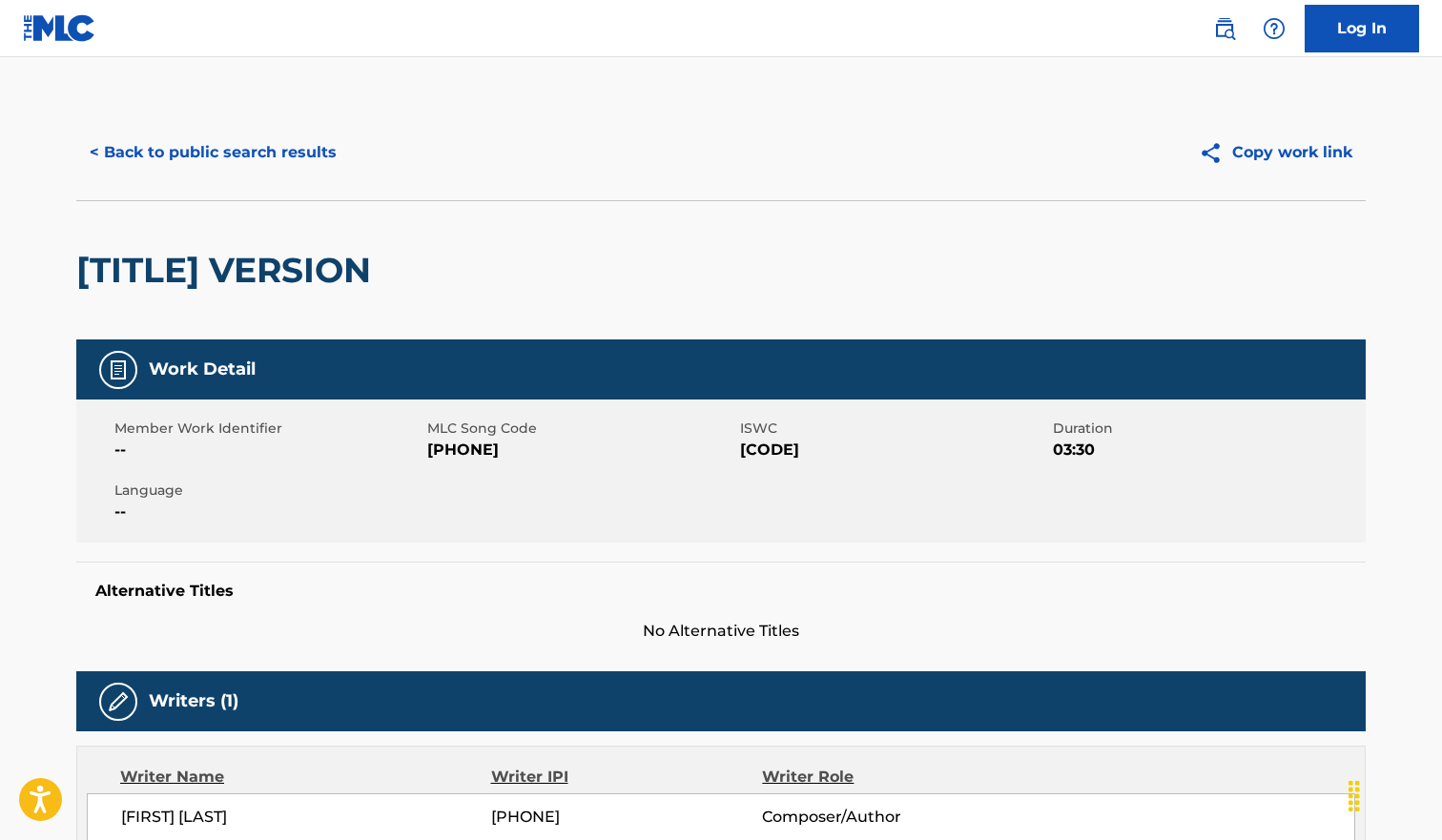 click on "< Back to public search results" at bounding box center [213, 153] 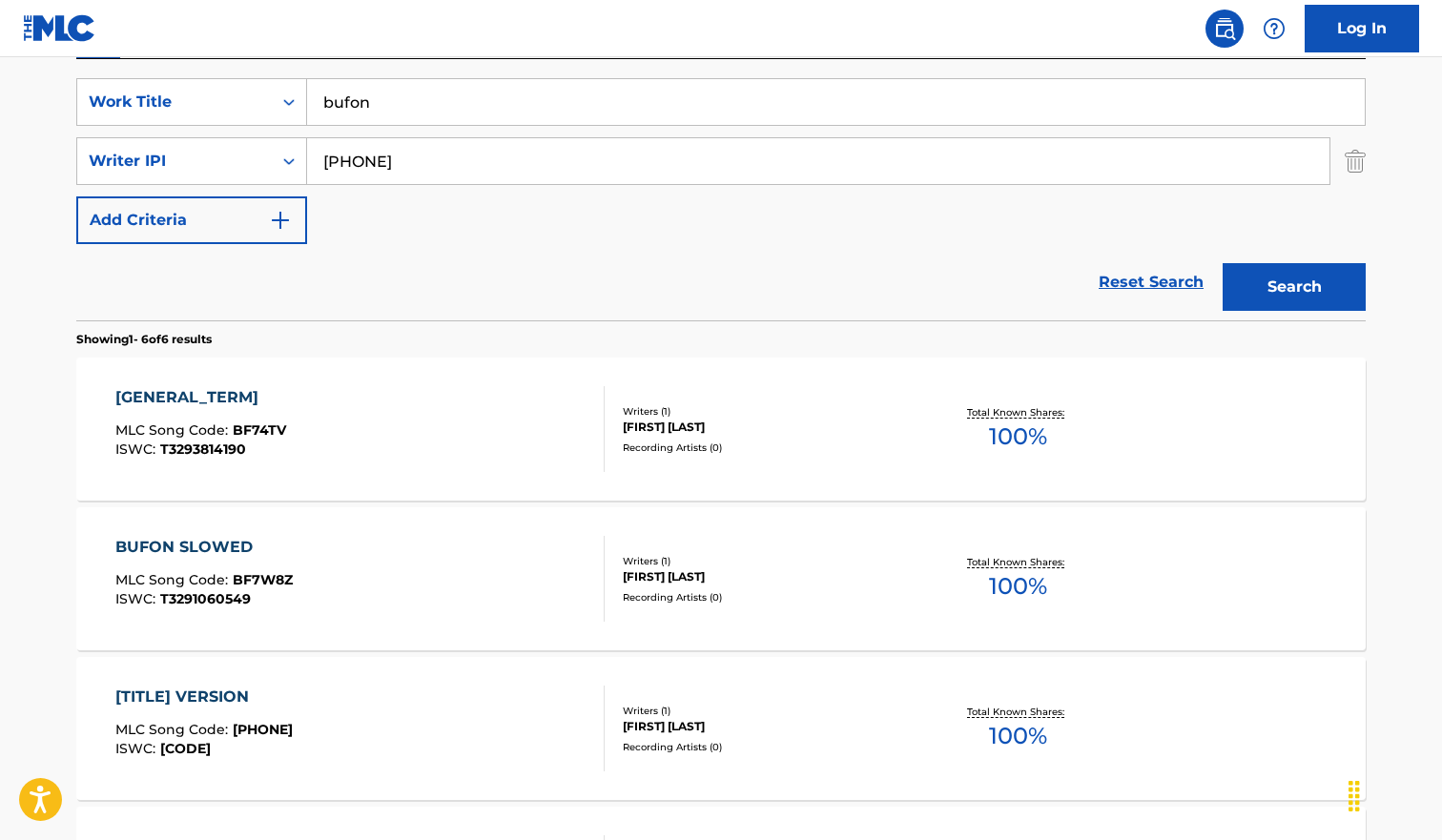 scroll, scrollTop: 0, scrollLeft: 0, axis: both 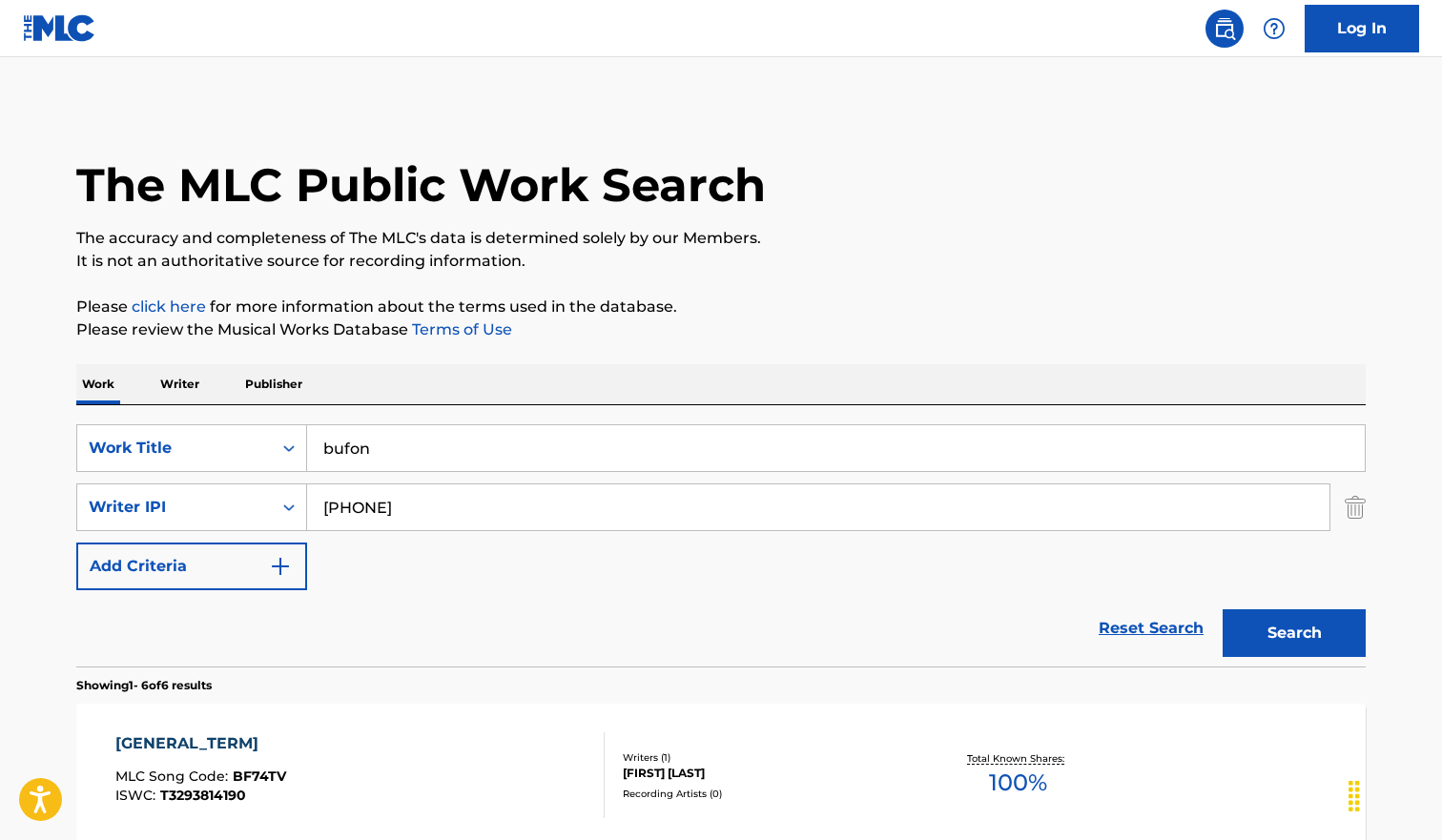 click on "bufon" at bounding box center (835, 448) 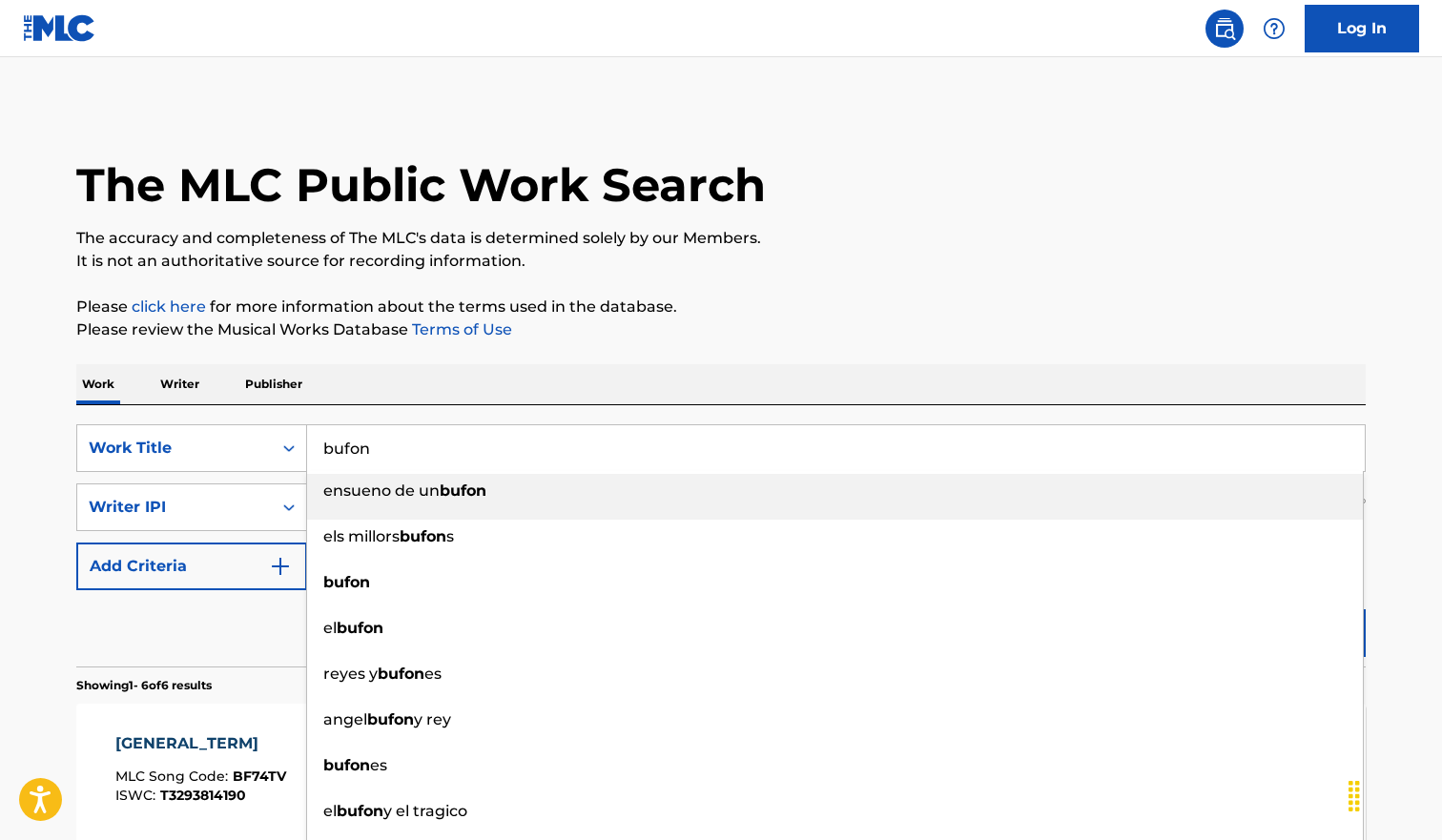 click on "bufon" at bounding box center (835, 448) 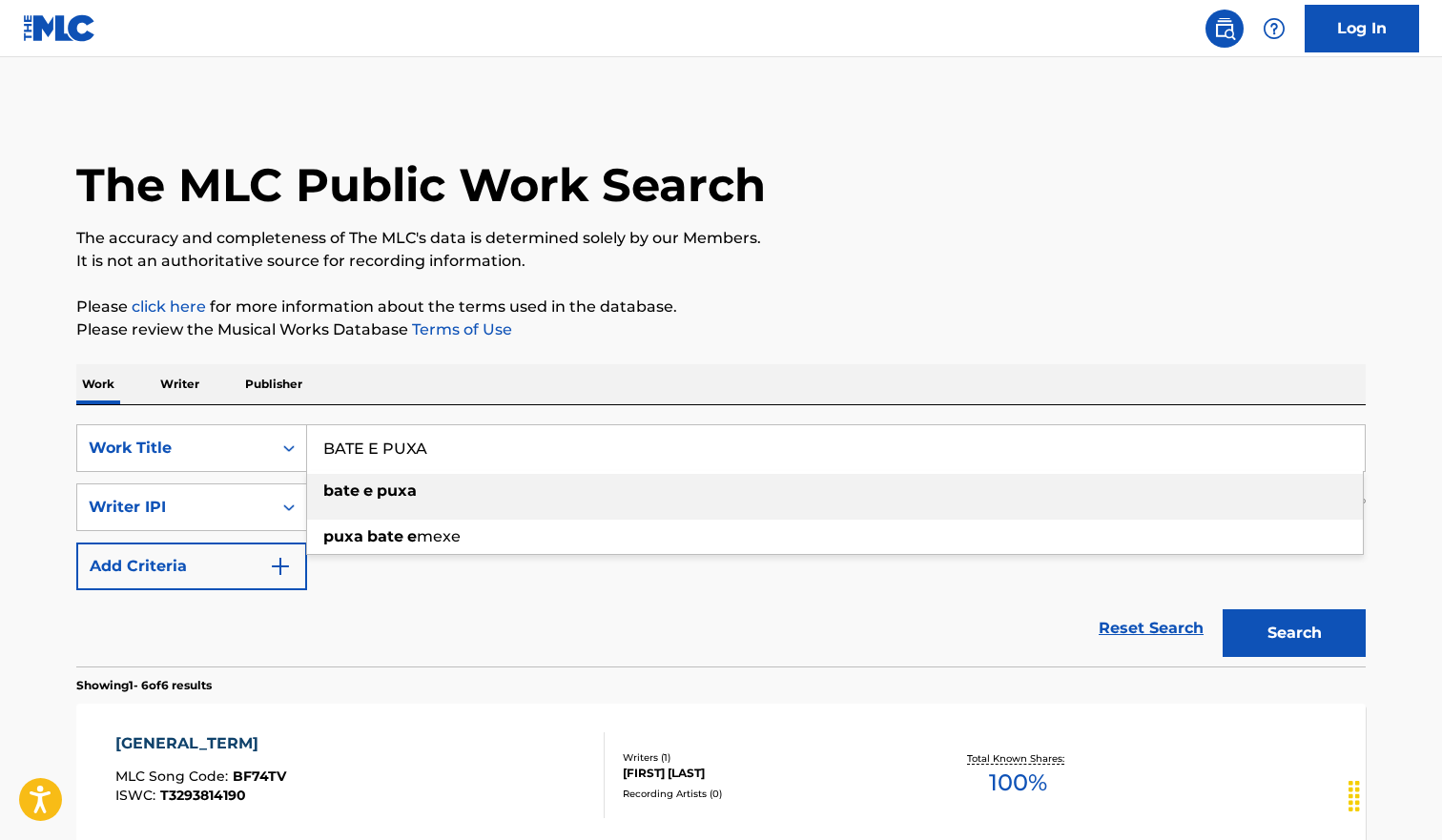 type on "BATE E PUXA" 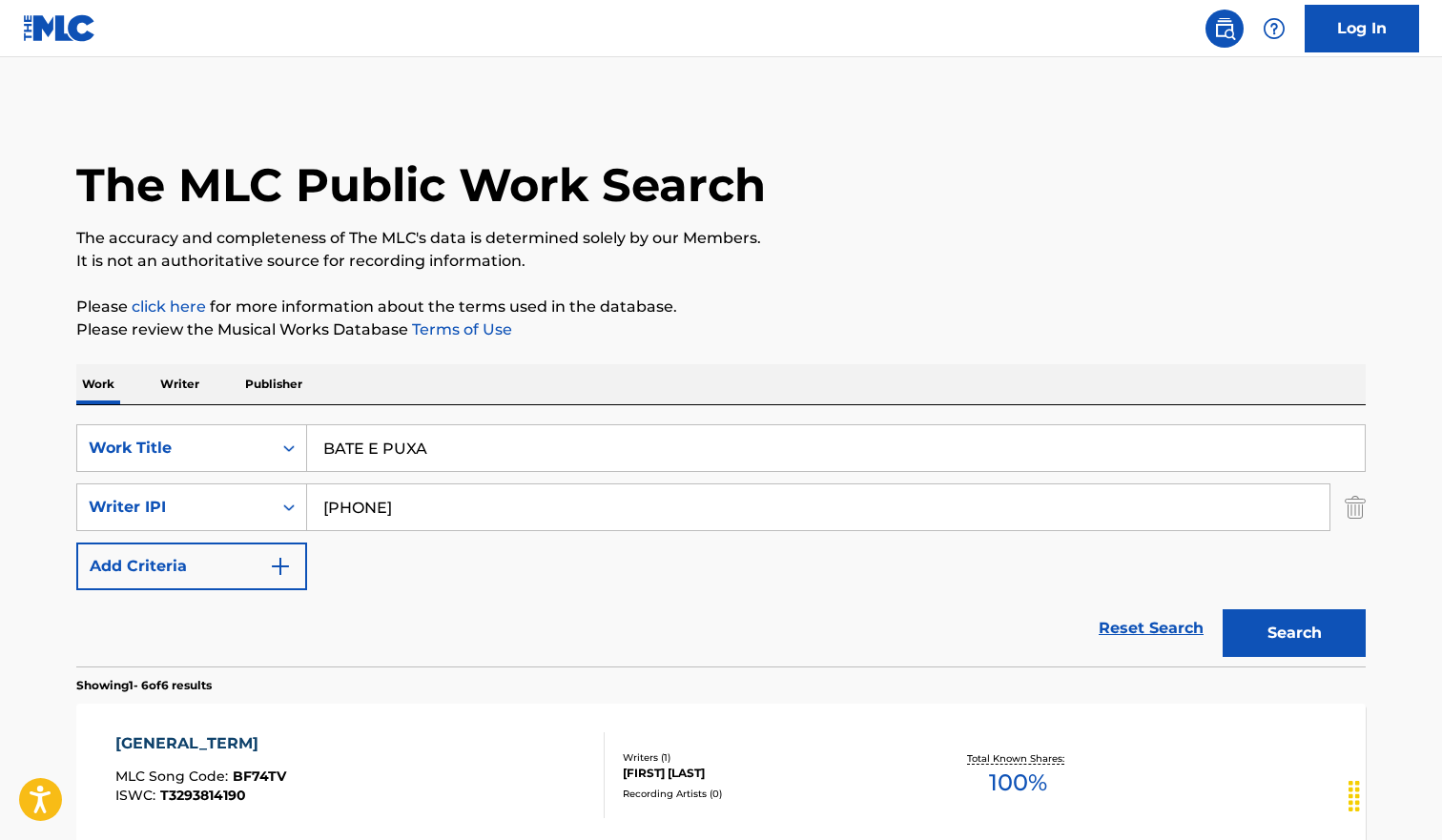 click on "Search" at bounding box center [1294, 633] 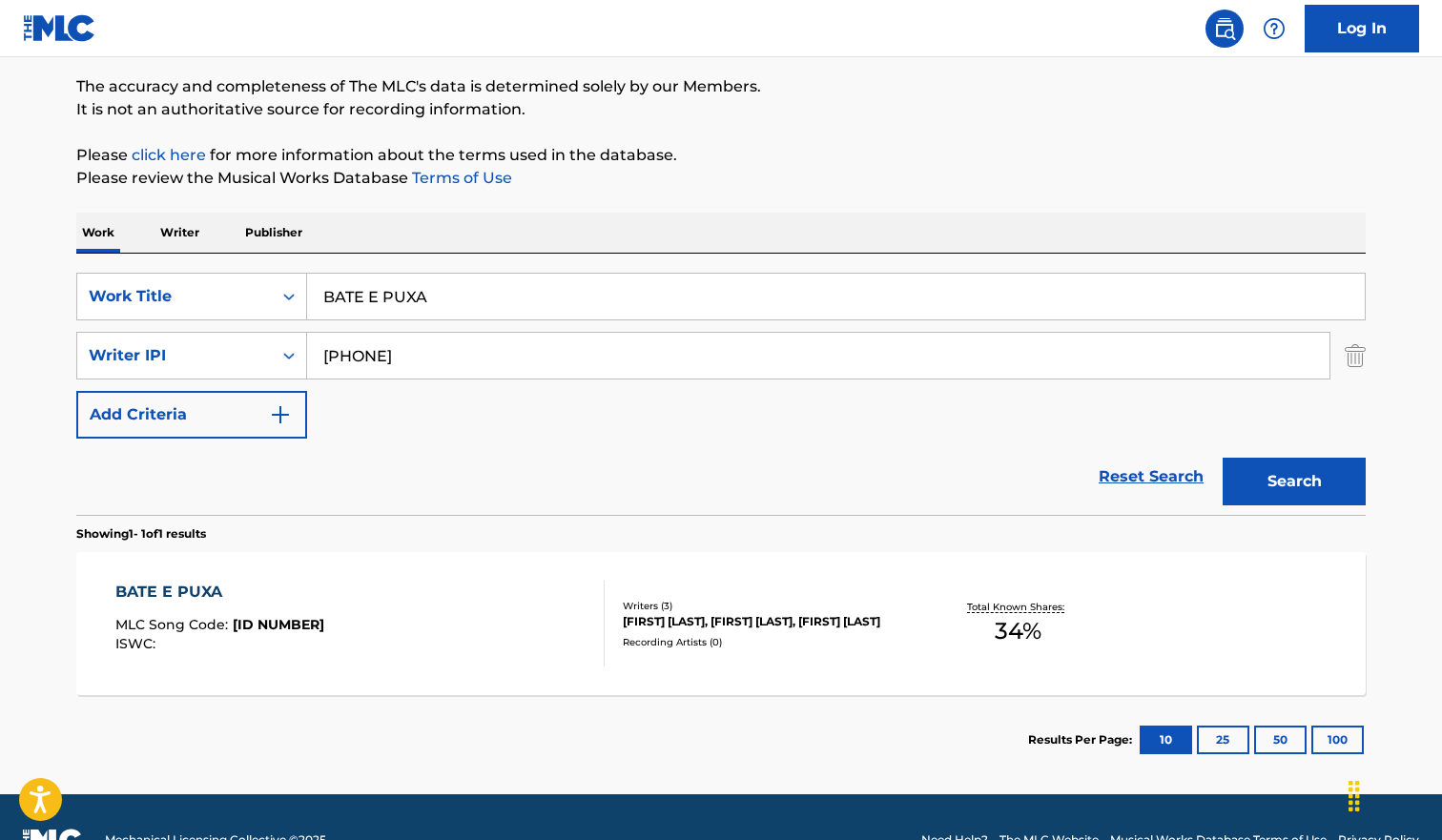 scroll, scrollTop: 197, scrollLeft: 0, axis: vertical 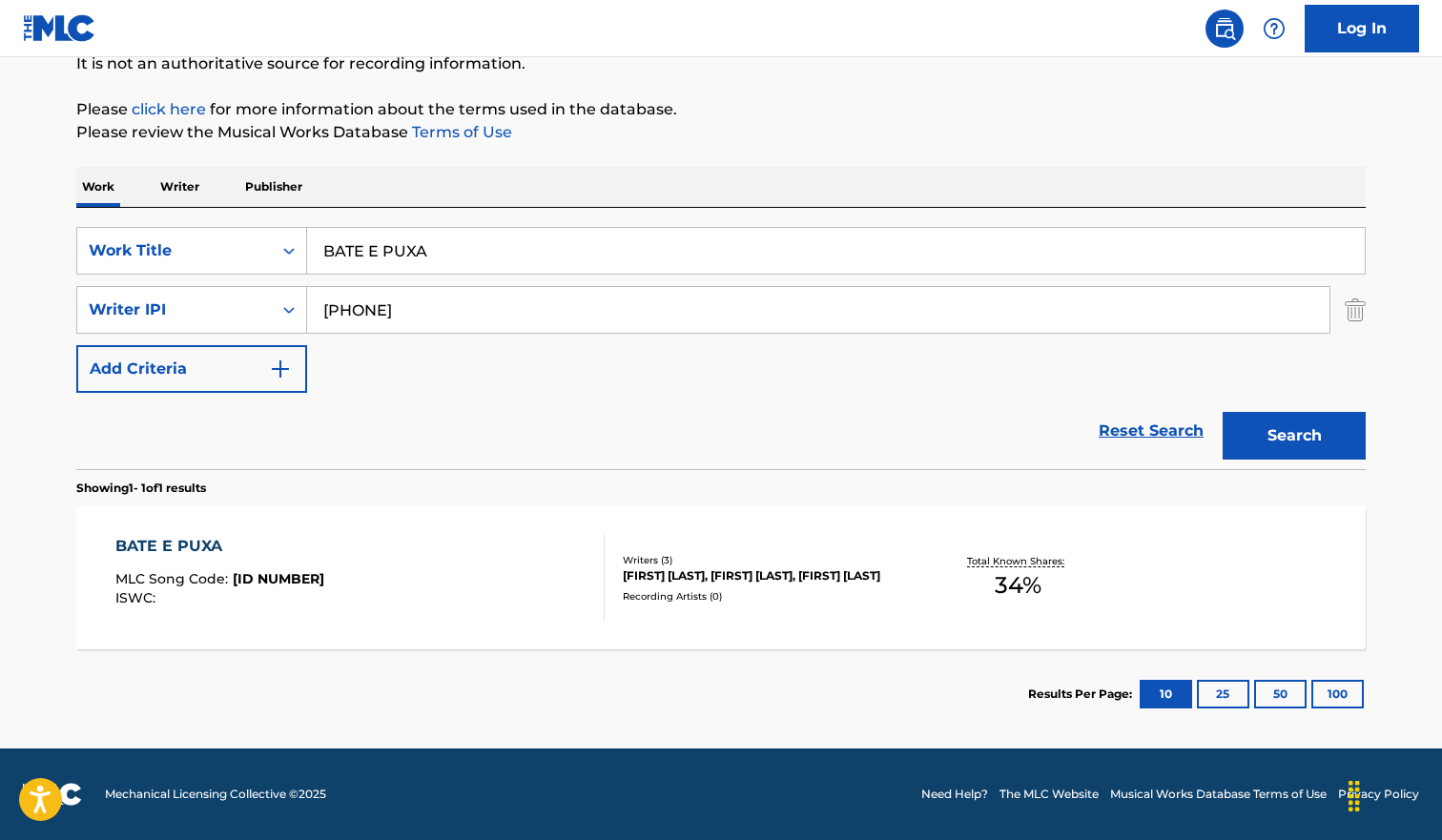click on "[ARTIST] MLC Song Code : [CODE] ISWC :" at bounding box center [360, 578] 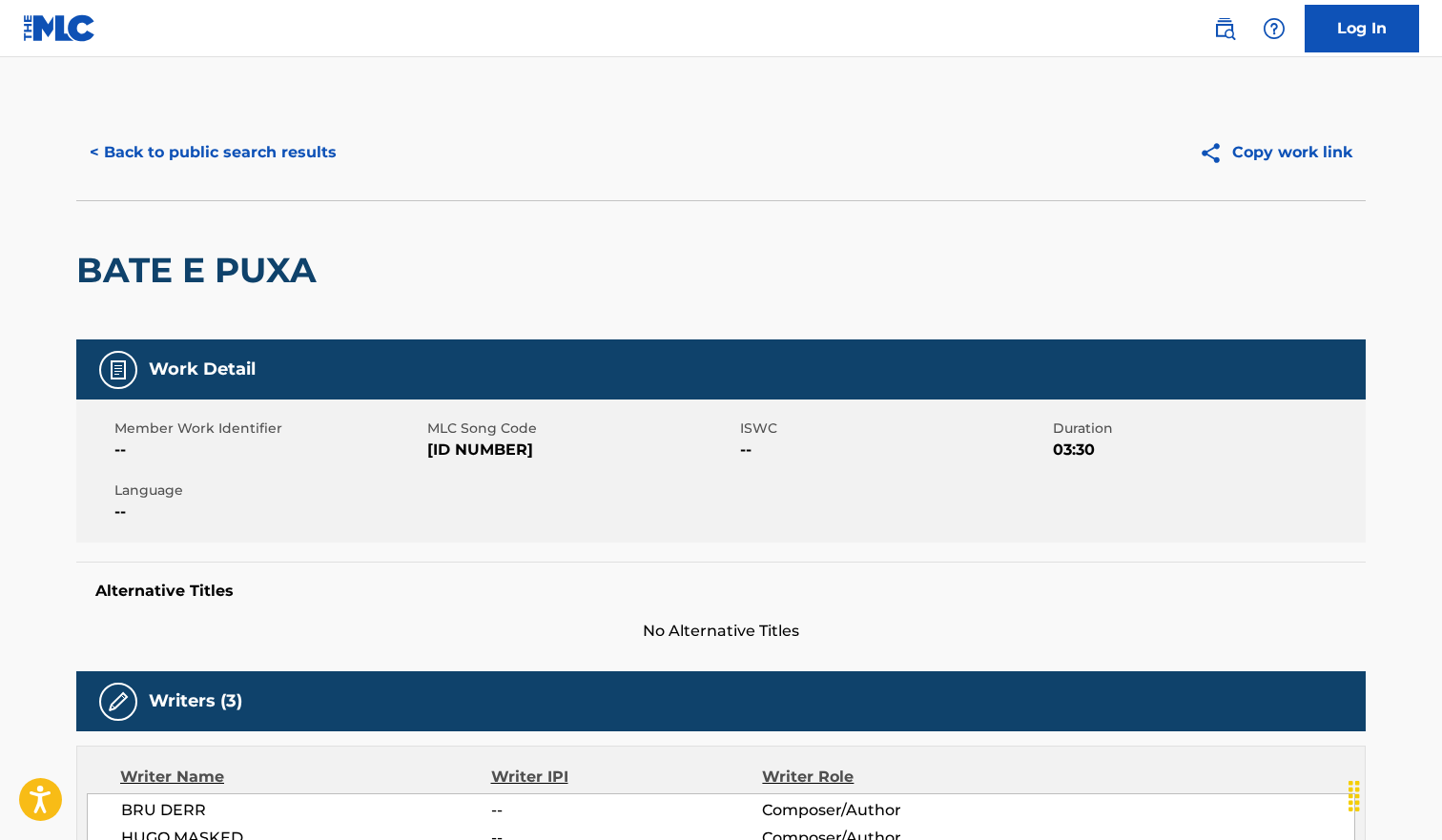click on "BATE E PUXA" at bounding box center (721, 270) 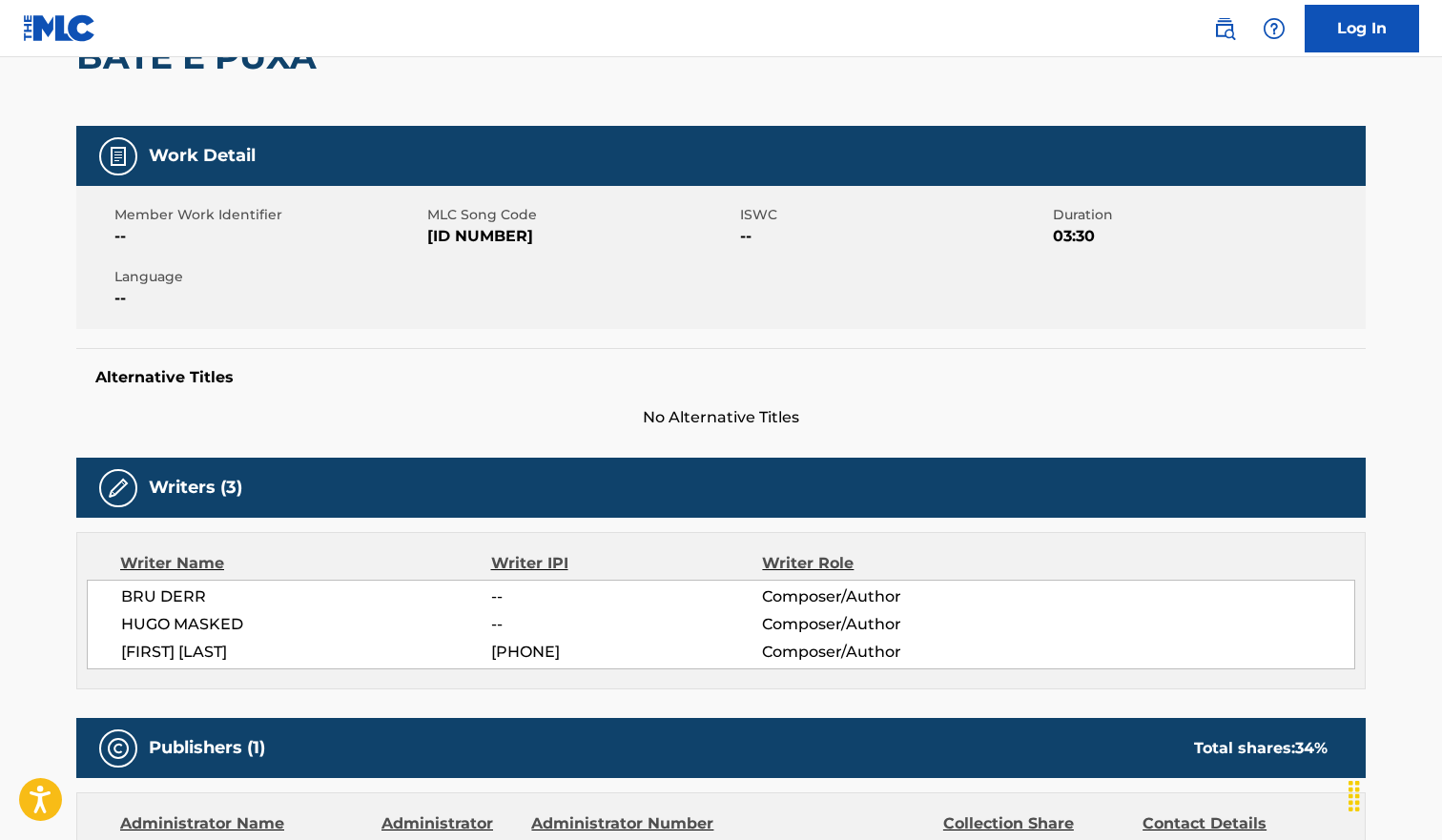 scroll, scrollTop: 186, scrollLeft: 0, axis: vertical 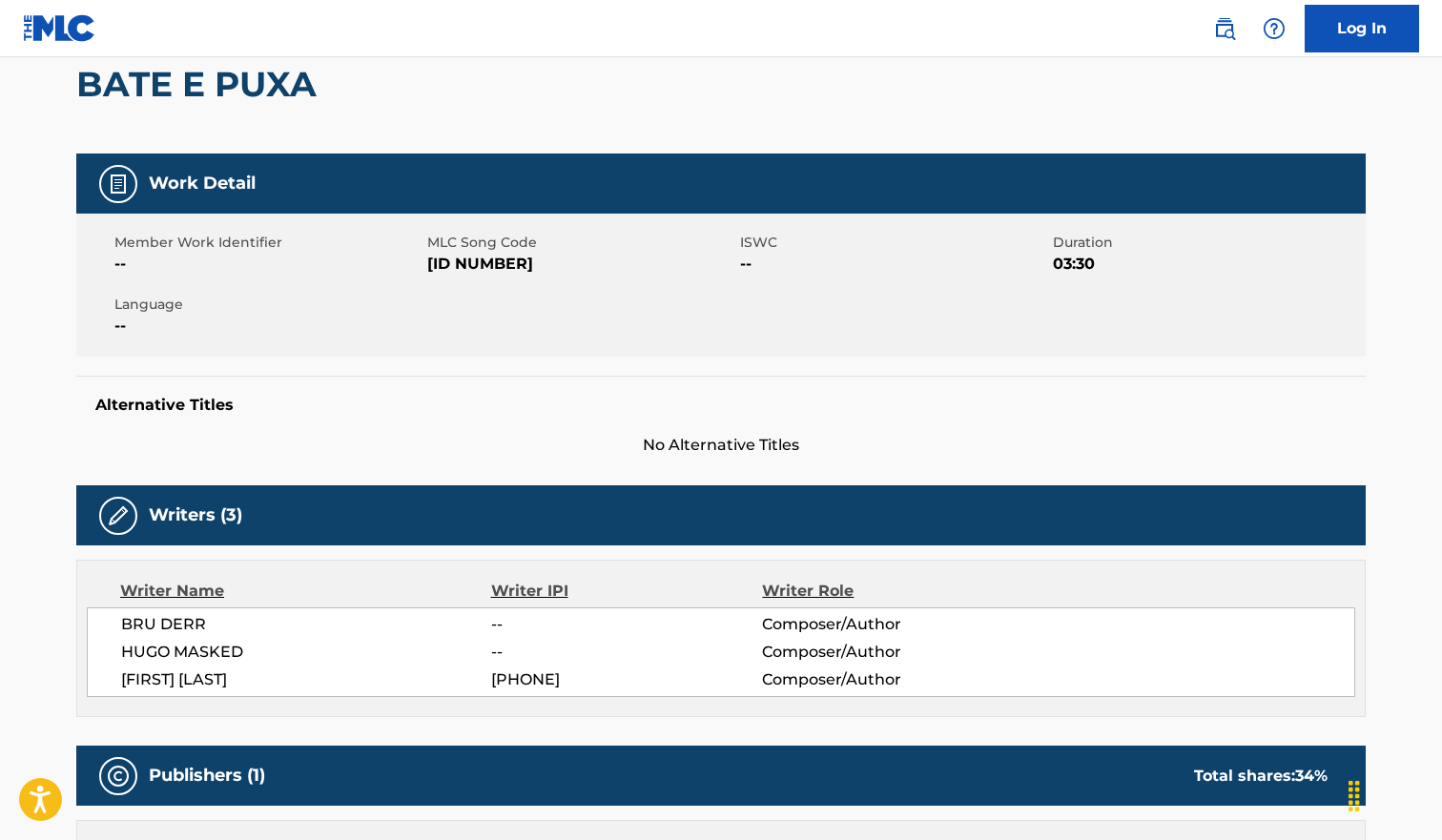 click on "[ID NUMBER]" at bounding box center [581, 264] 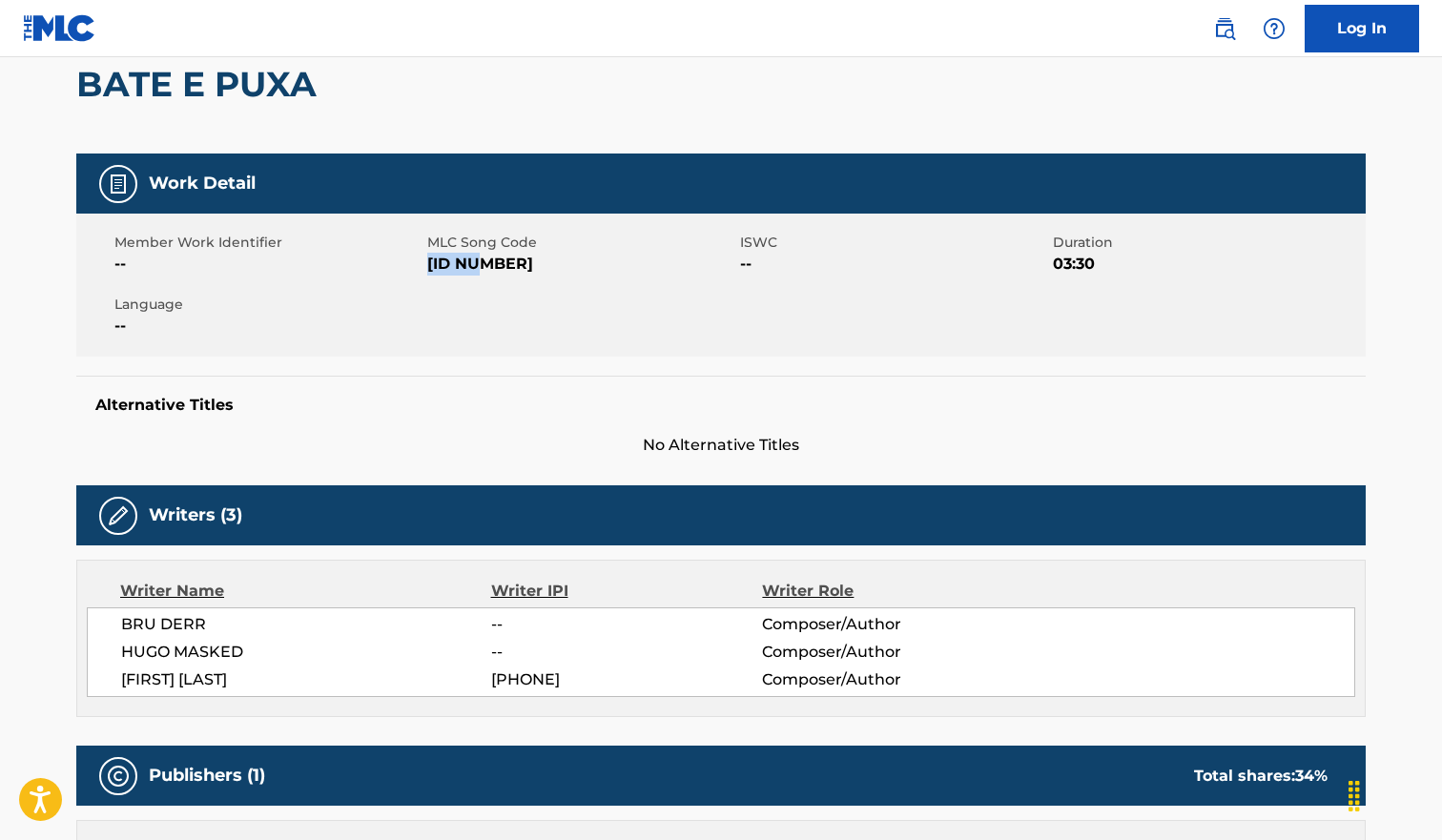 click on "[ID NUMBER]" at bounding box center (581, 264) 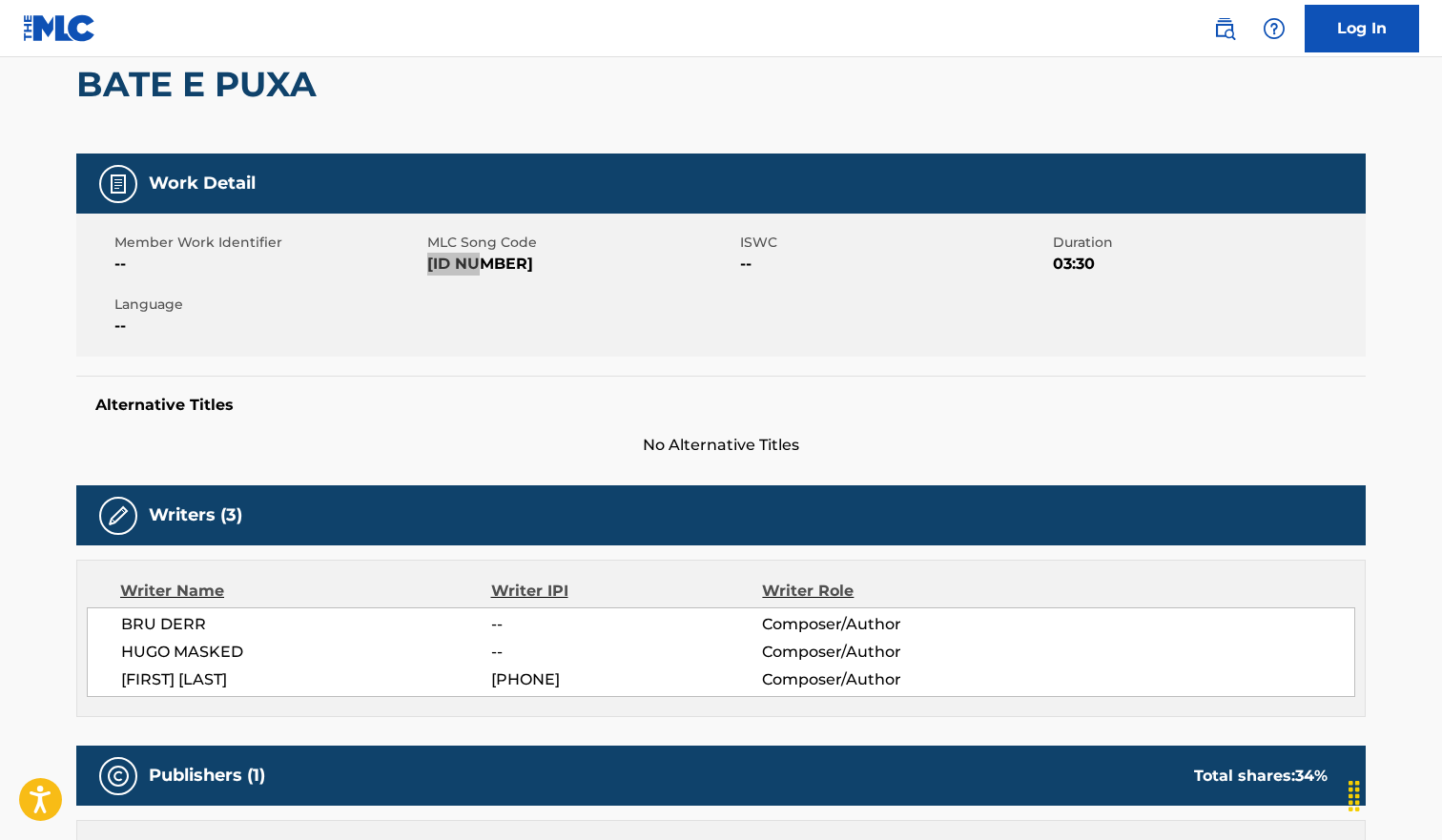 scroll, scrollTop: 0, scrollLeft: 0, axis: both 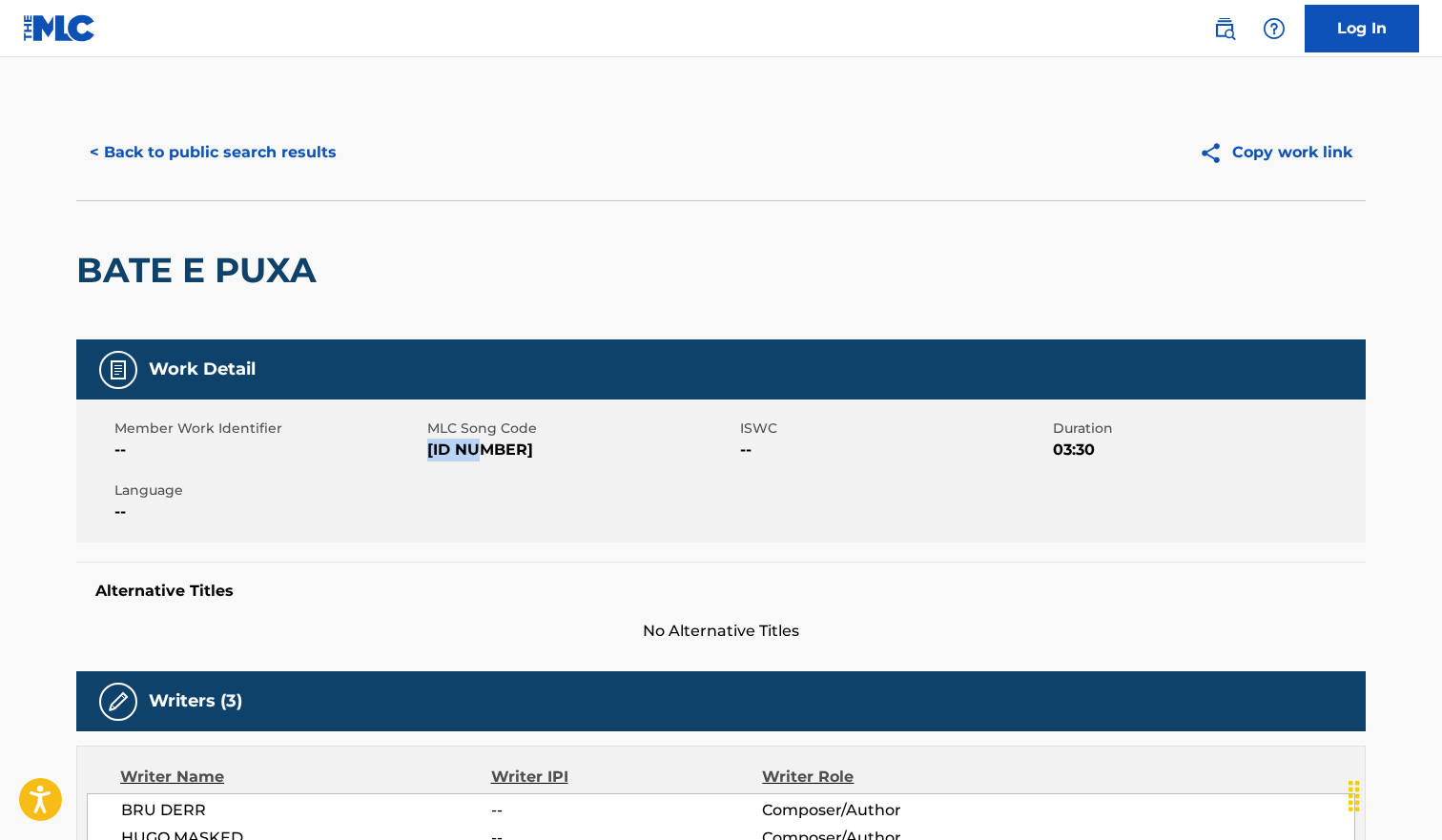 click on "< Back to public search results" at bounding box center (213, 153) 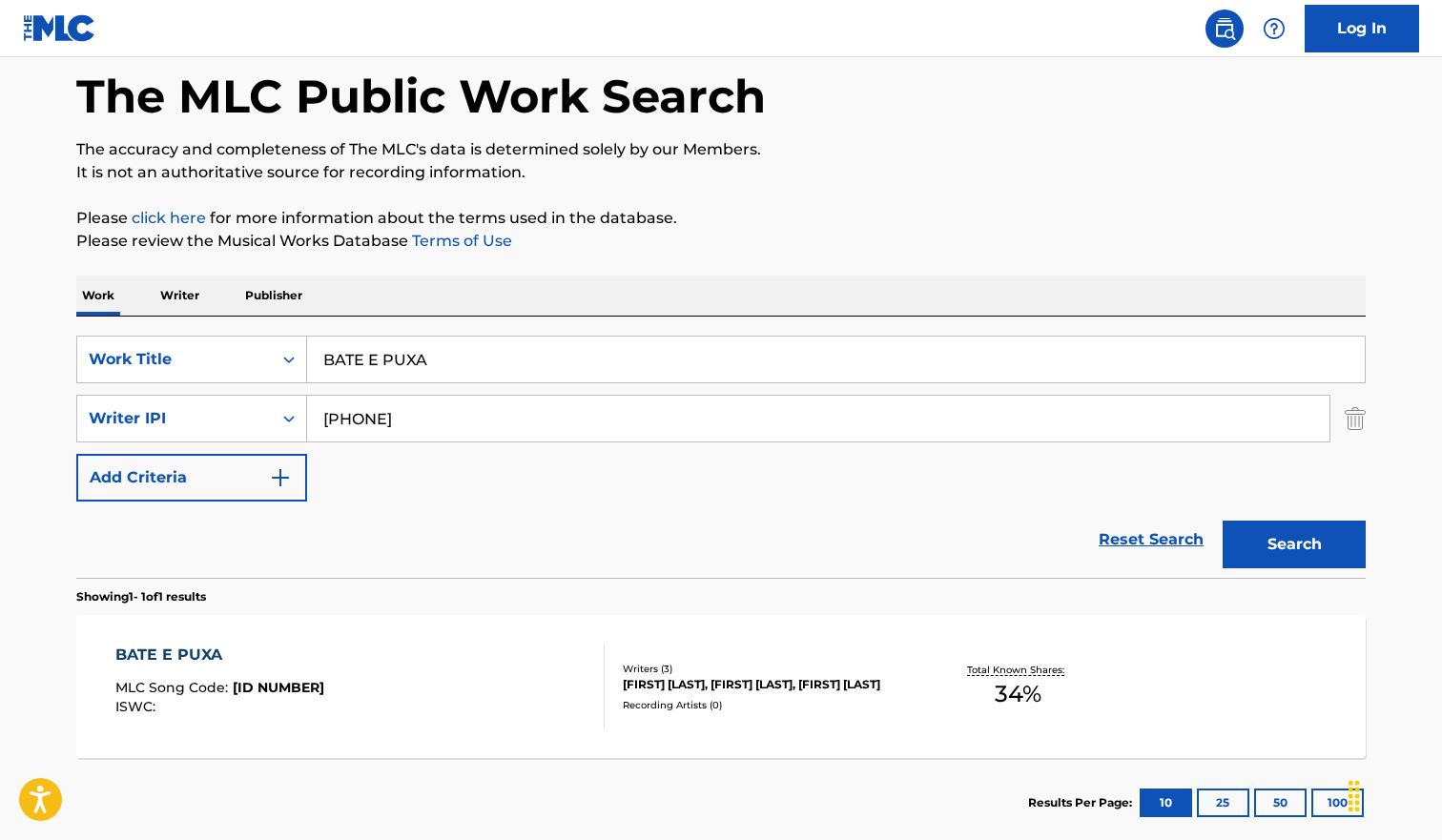click on "BATE E PUXA" at bounding box center [835, 359] 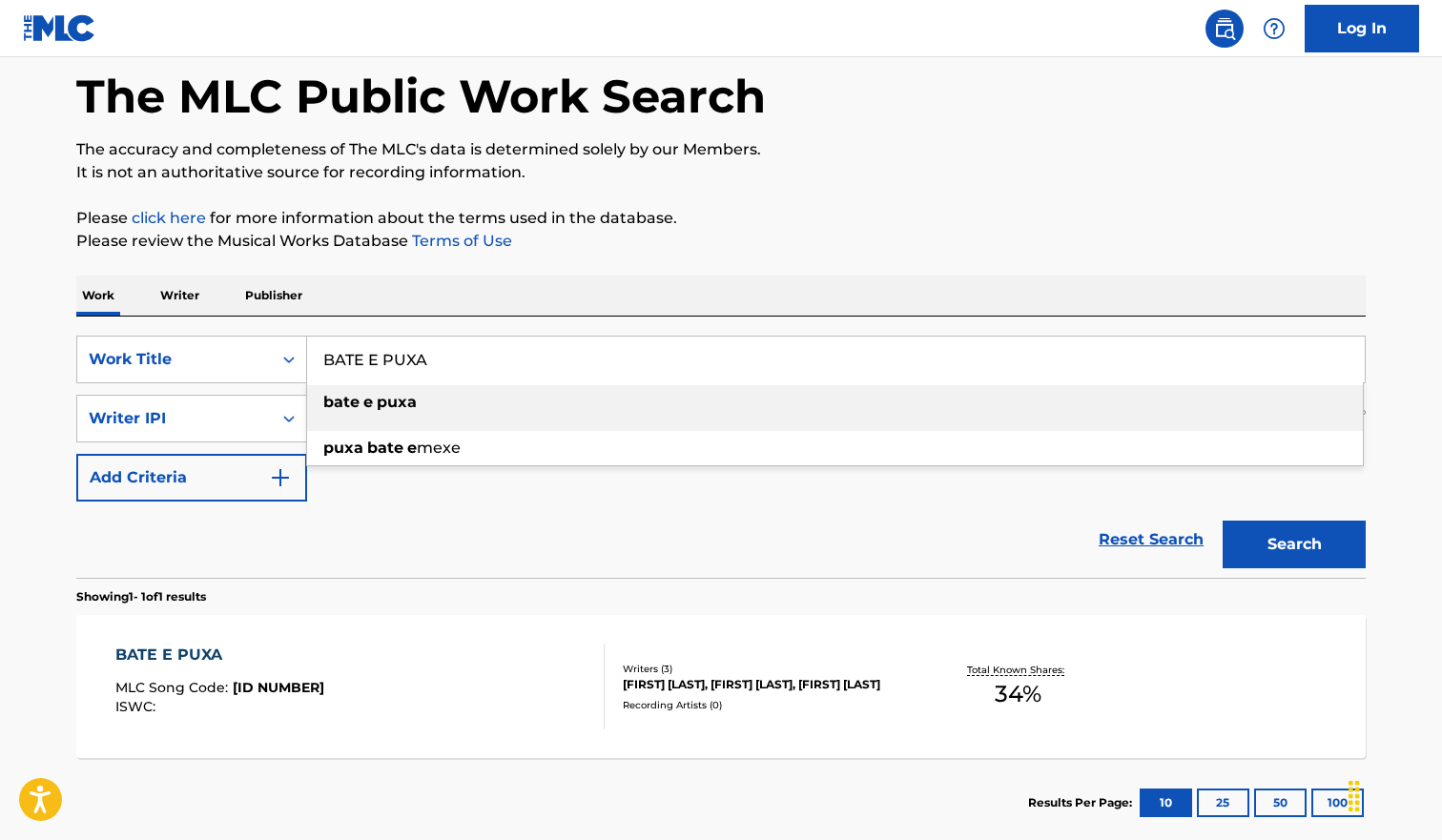 click on "BATE E PUXA" at bounding box center [835, 359] 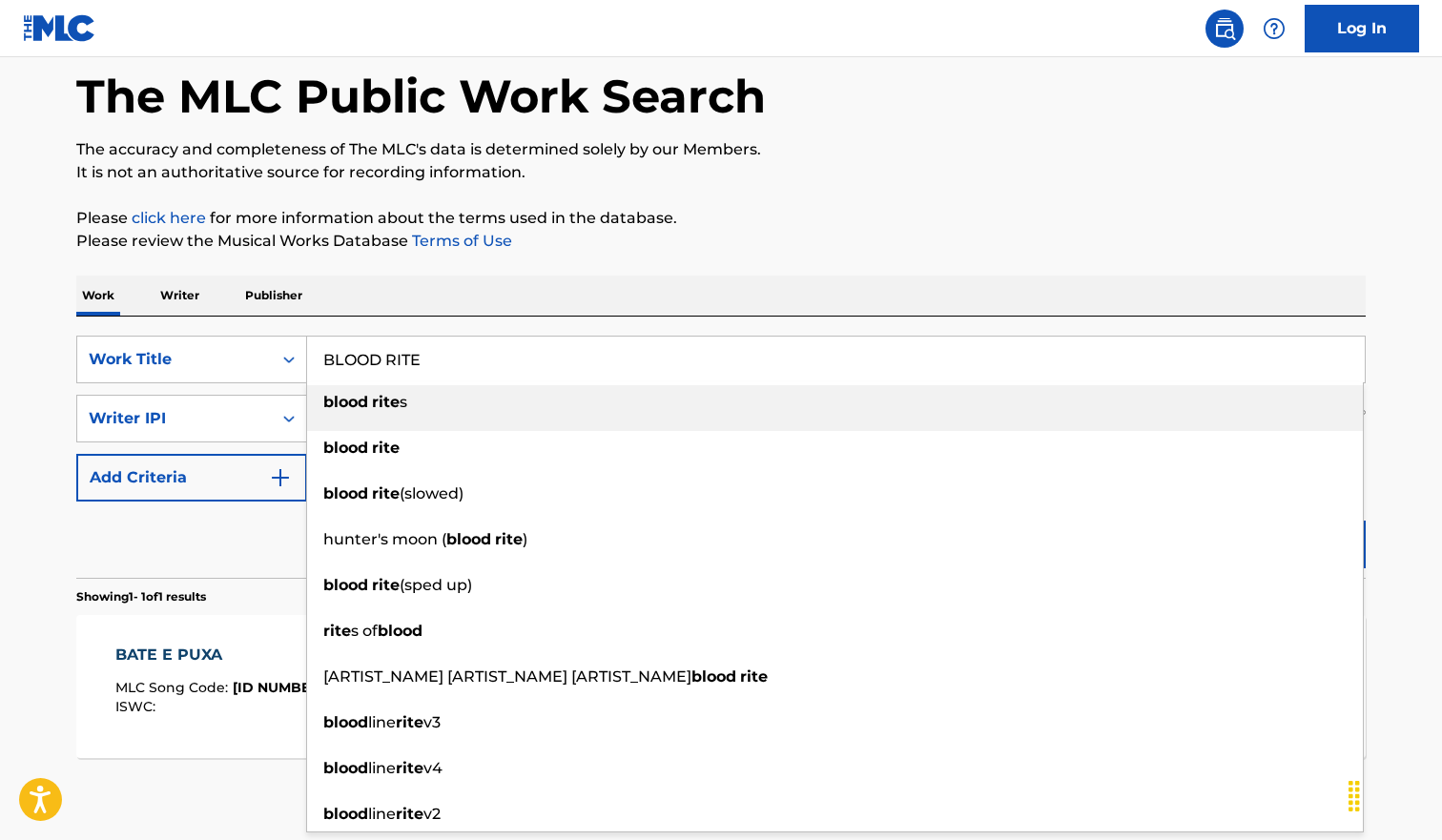 type on "BLOOD RITE" 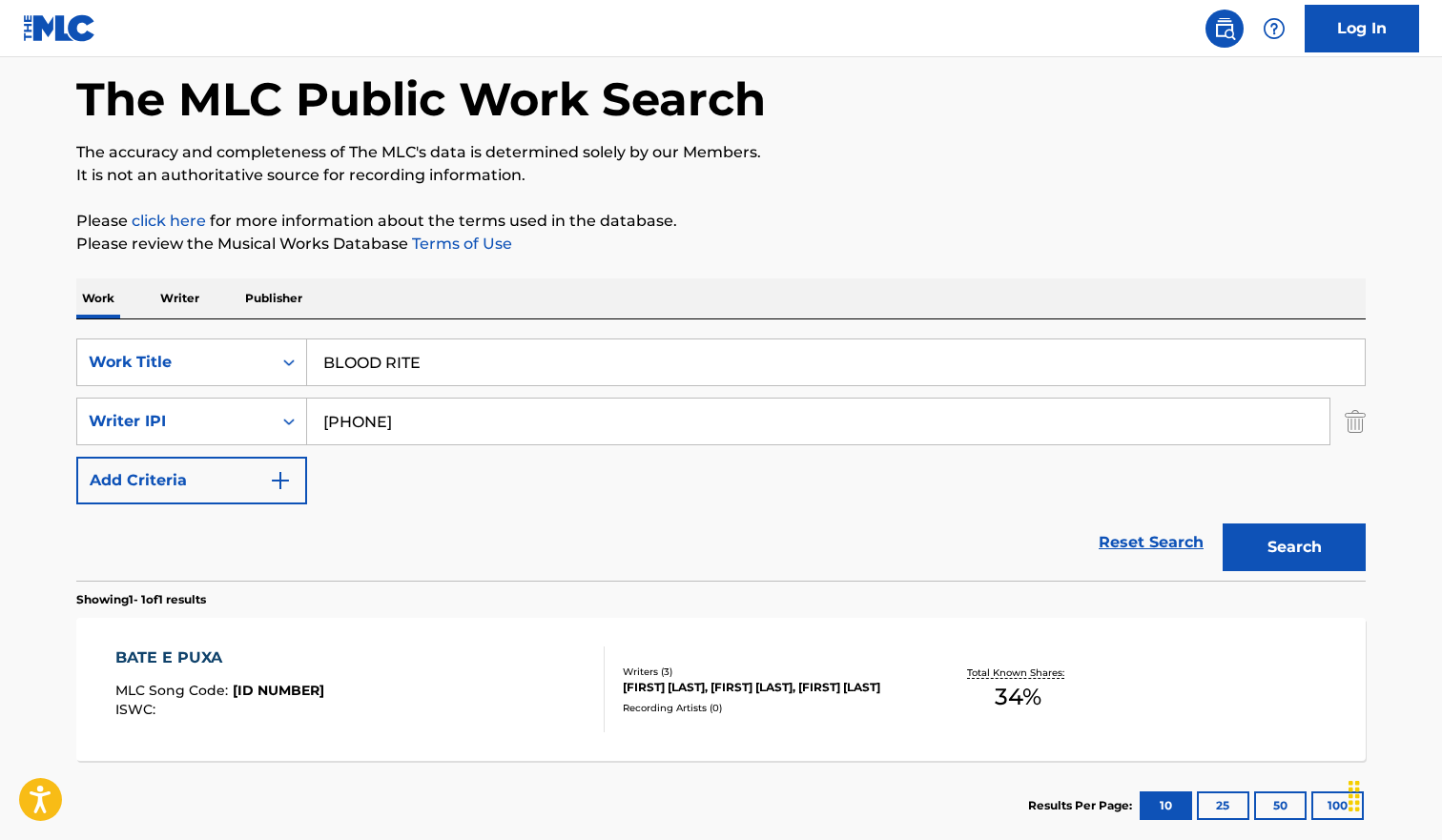 click on "Search" at bounding box center [1294, 547] 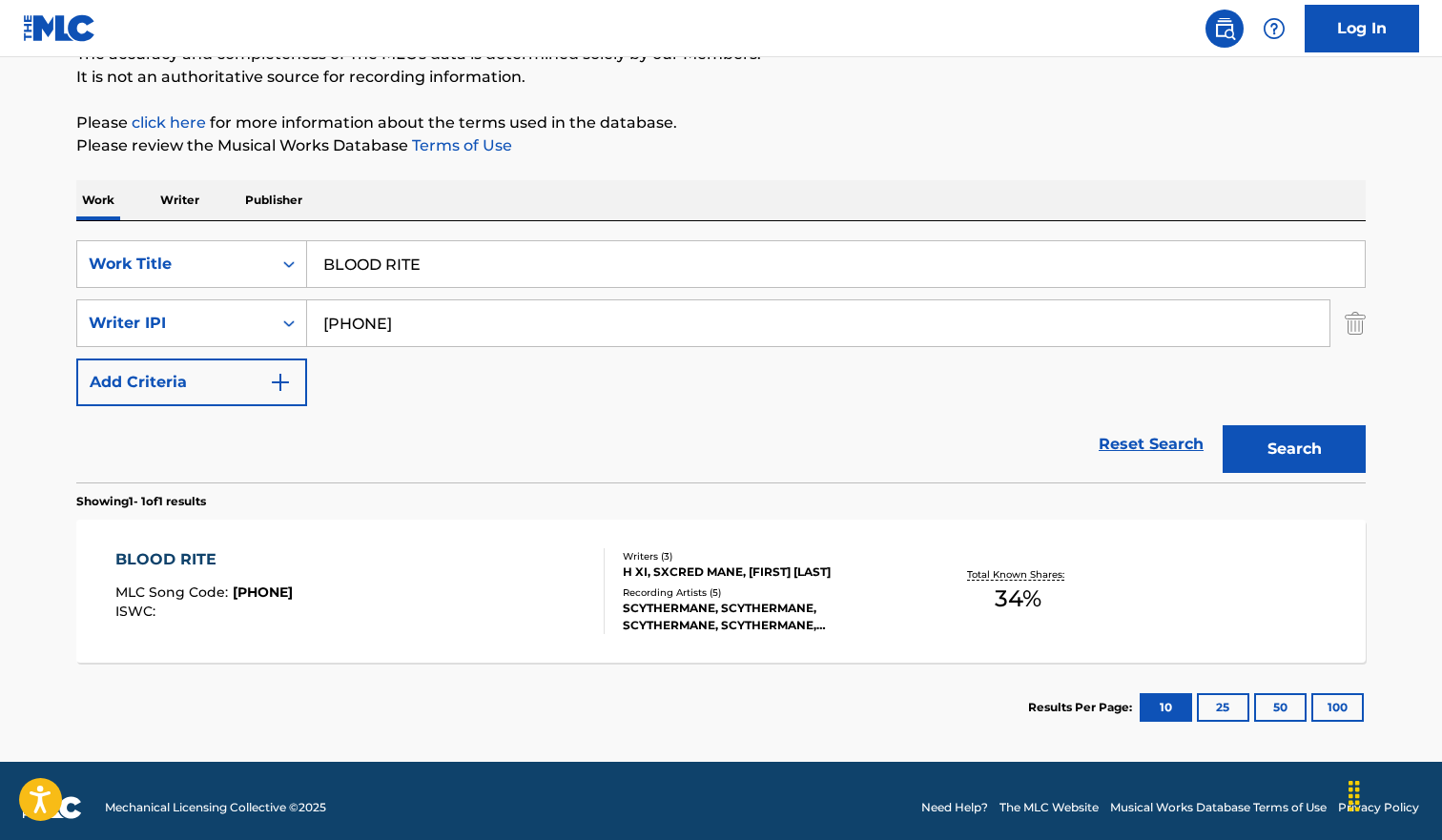 scroll, scrollTop: 191, scrollLeft: 0, axis: vertical 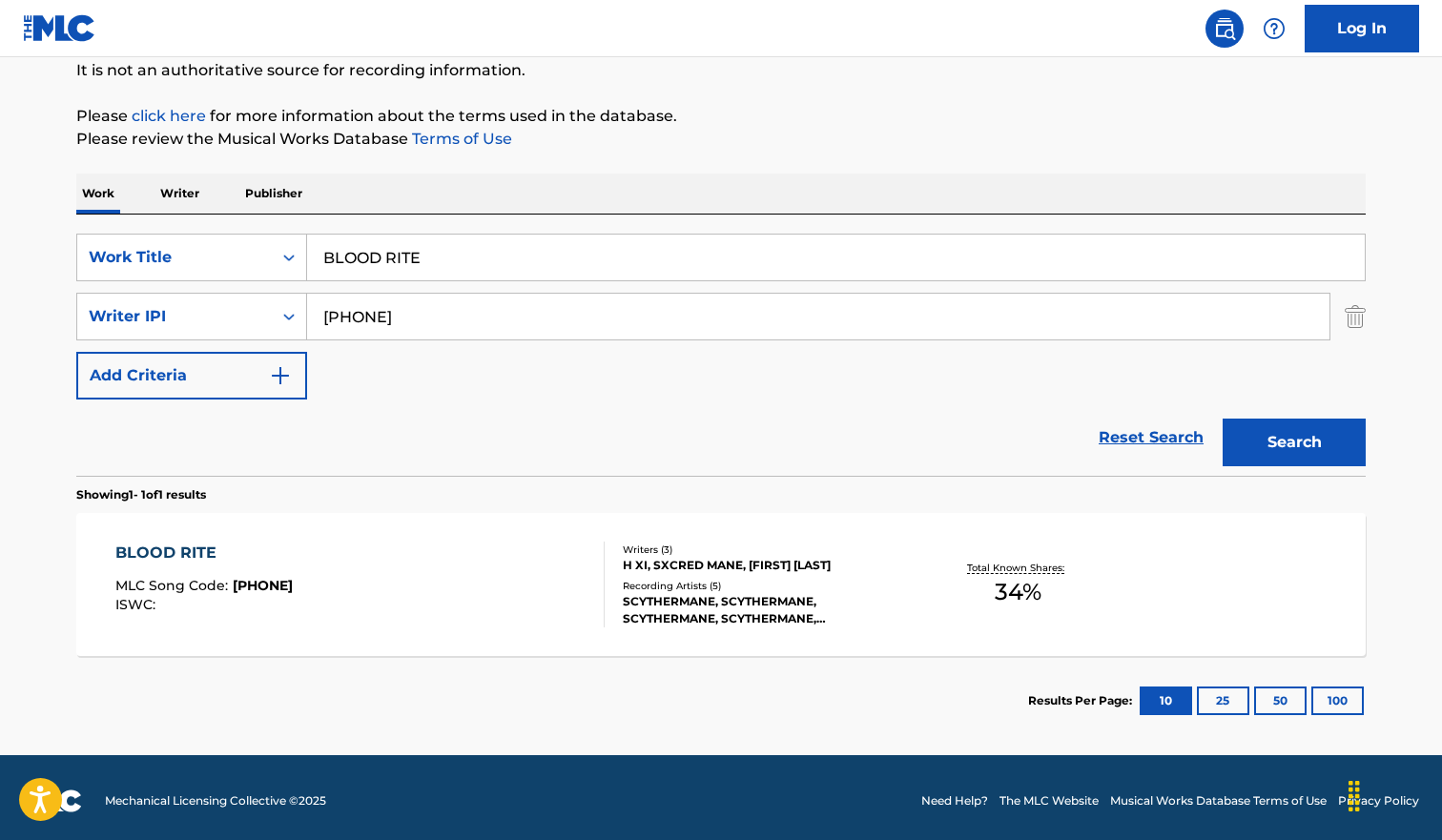 click on "BLOOD RITE MLC Song Code : BD6PAC ISWC :" at bounding box center [360, 584] 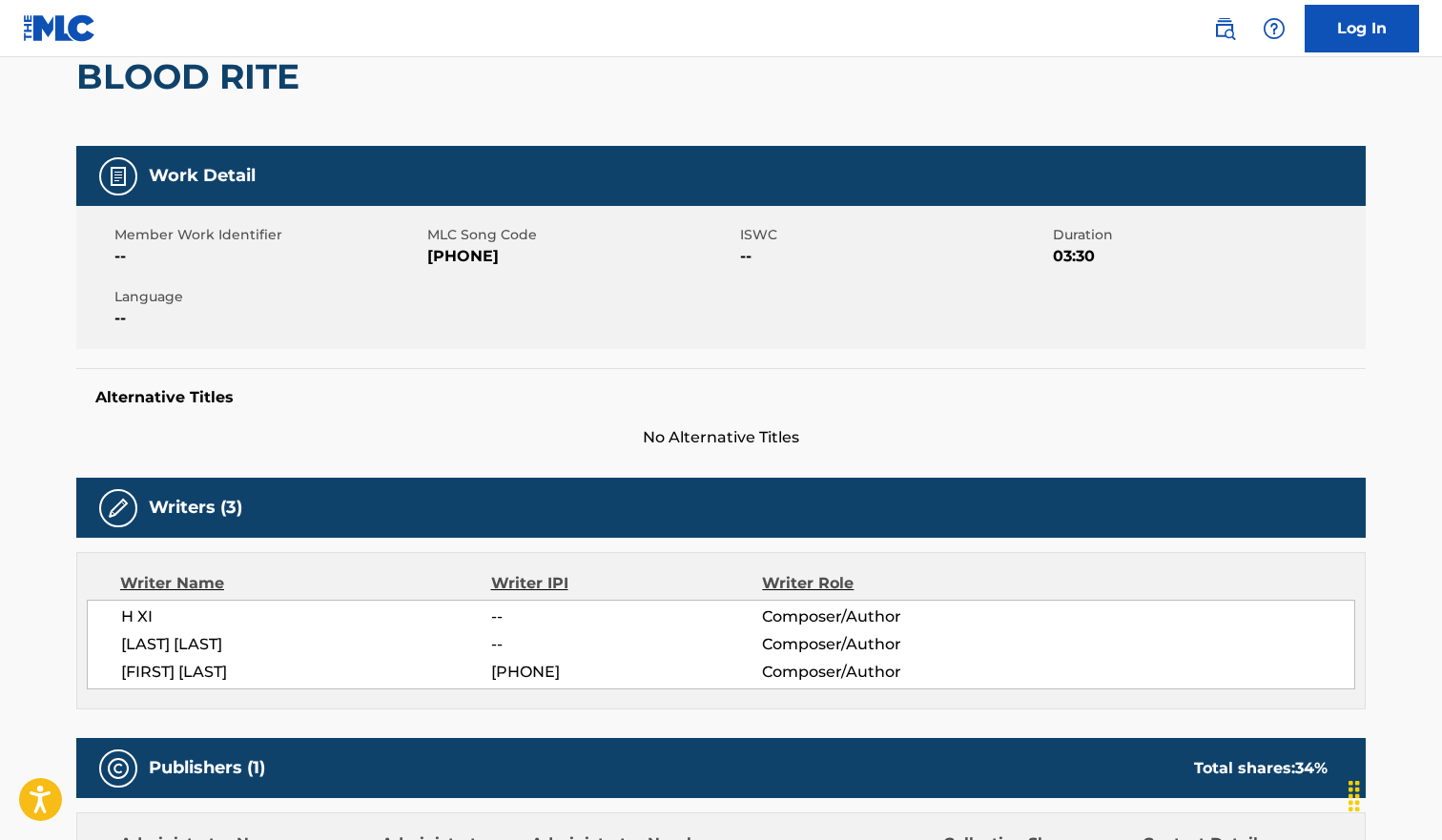 scroll, scrollTop: 0, scrollLeft: 0, axis: both 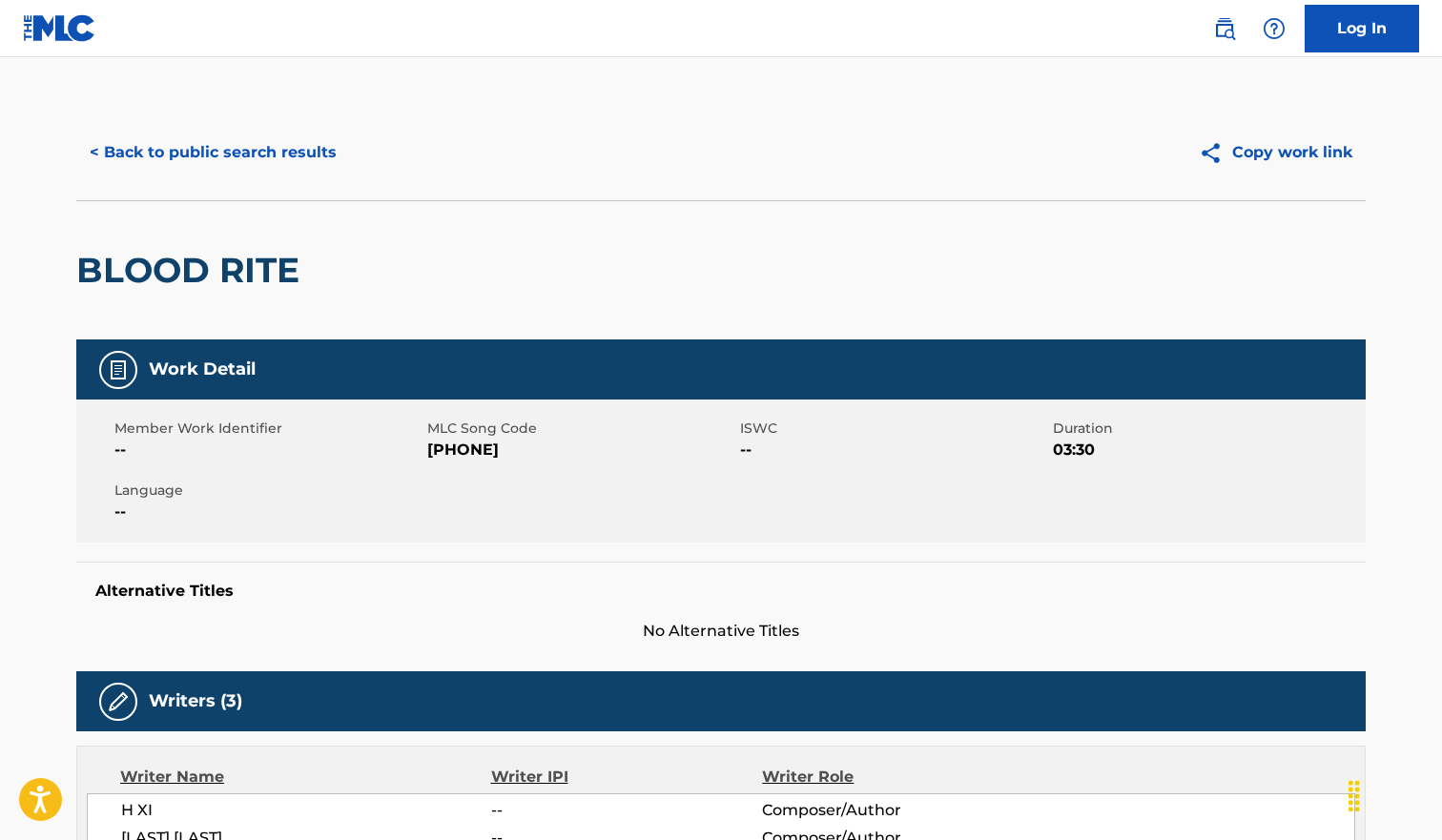click on "< Back to public search results" at bounding box center [213, 153] 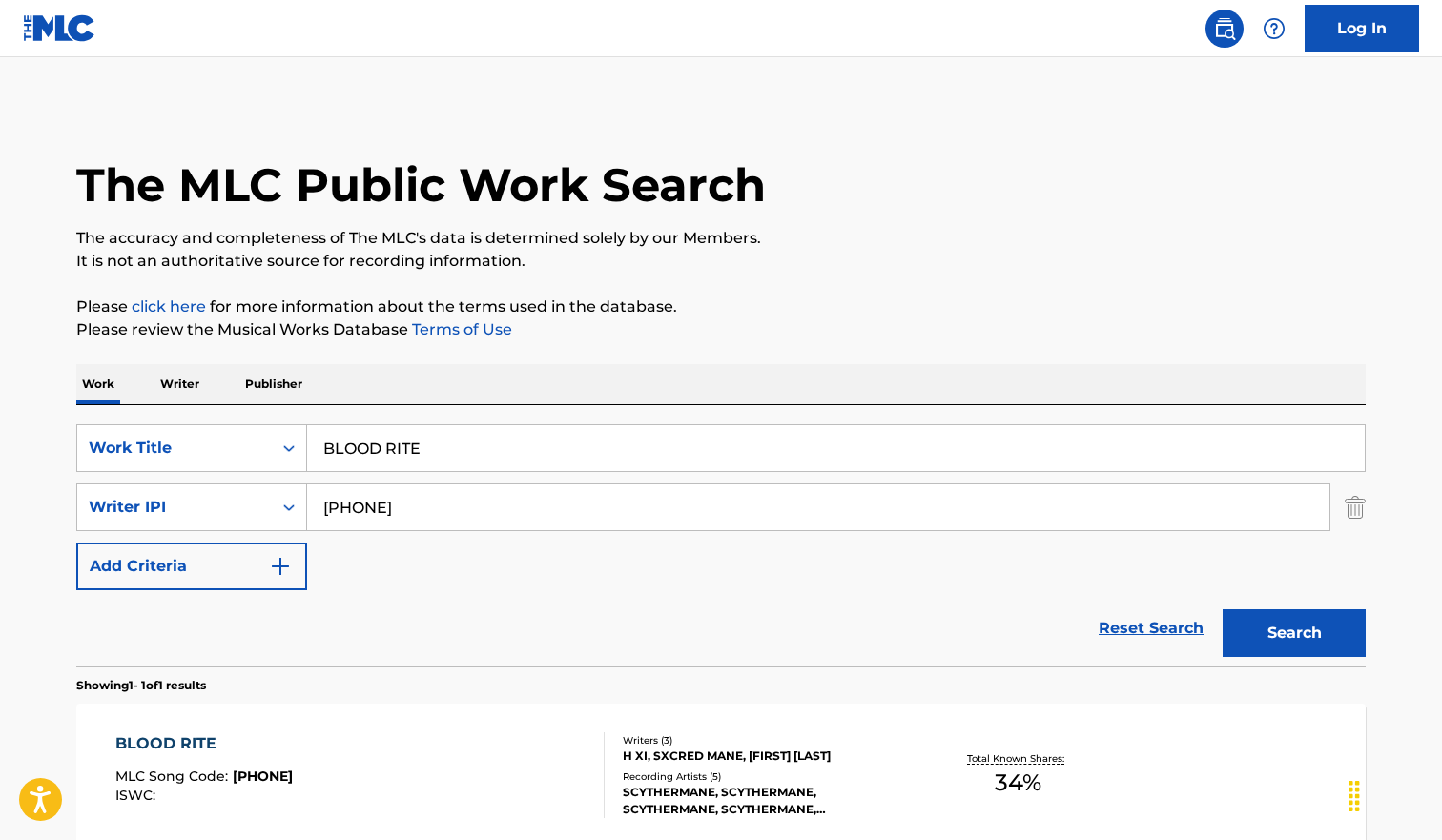 scroll, scrollTop: 89, scrollLeft: 0, axis: vertical 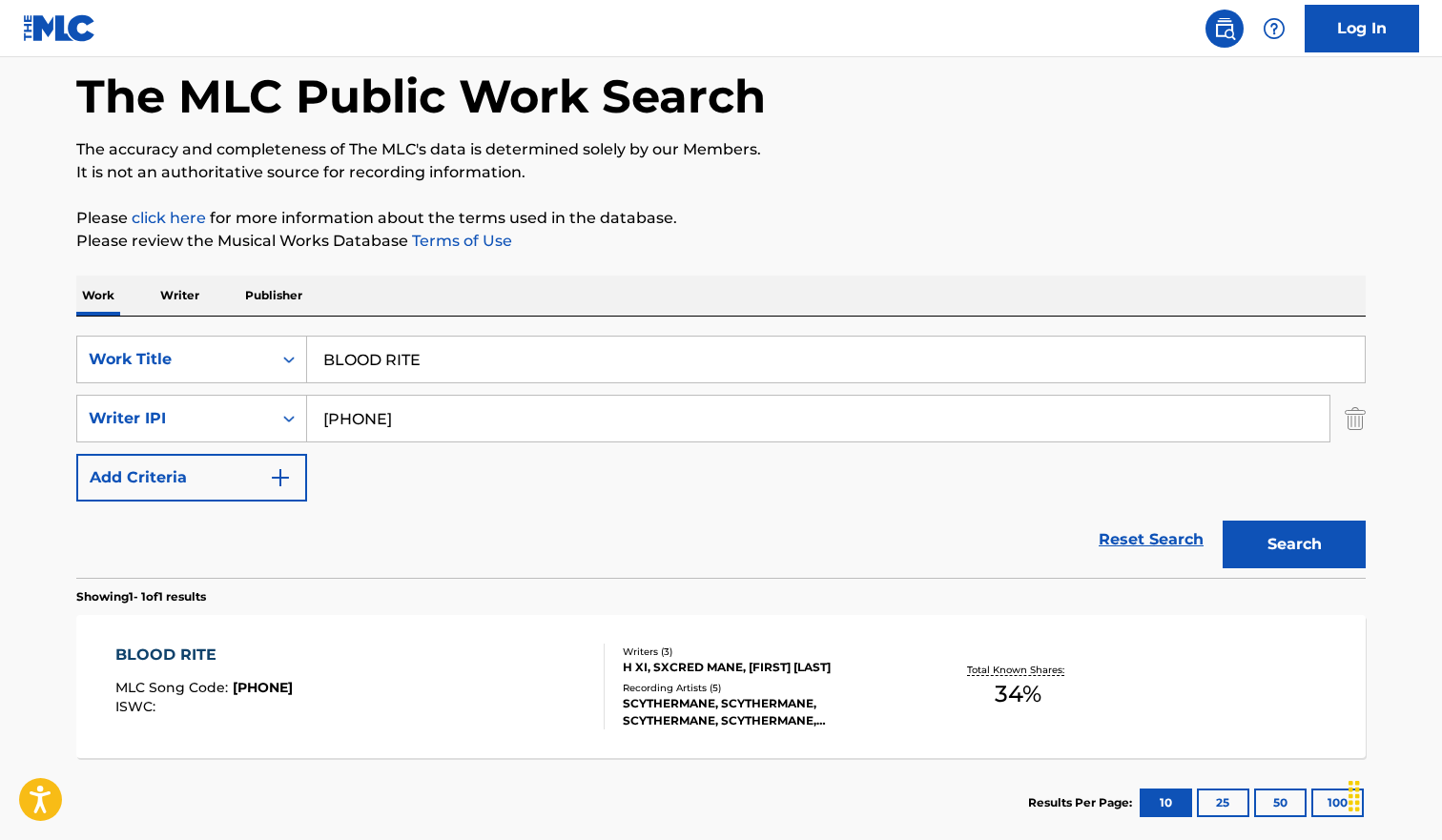 click on "BLOOD RITE" at bounding box center [835, 359] 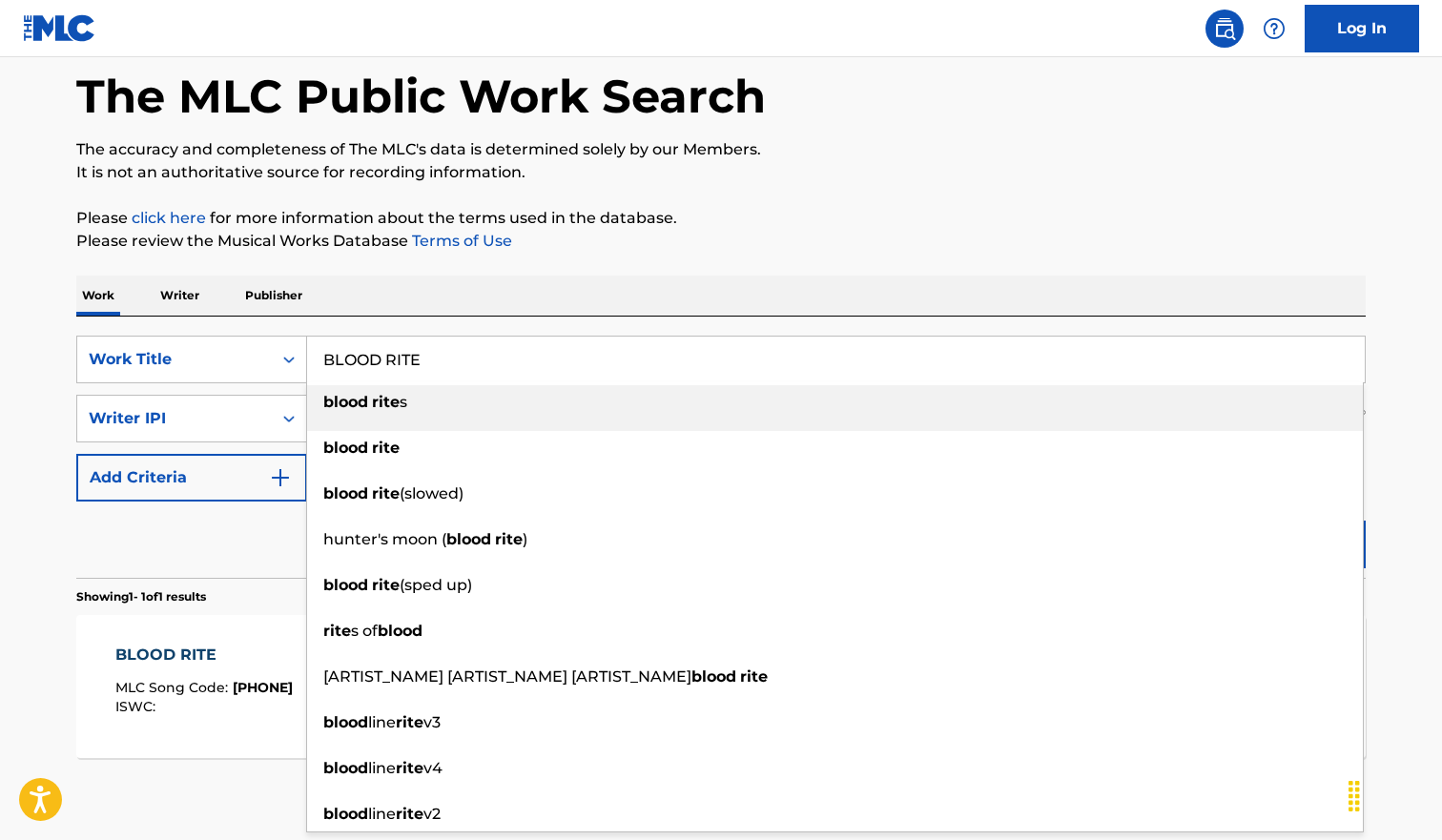 click on "BLOOD RITE" at bounding box center [835, 359] 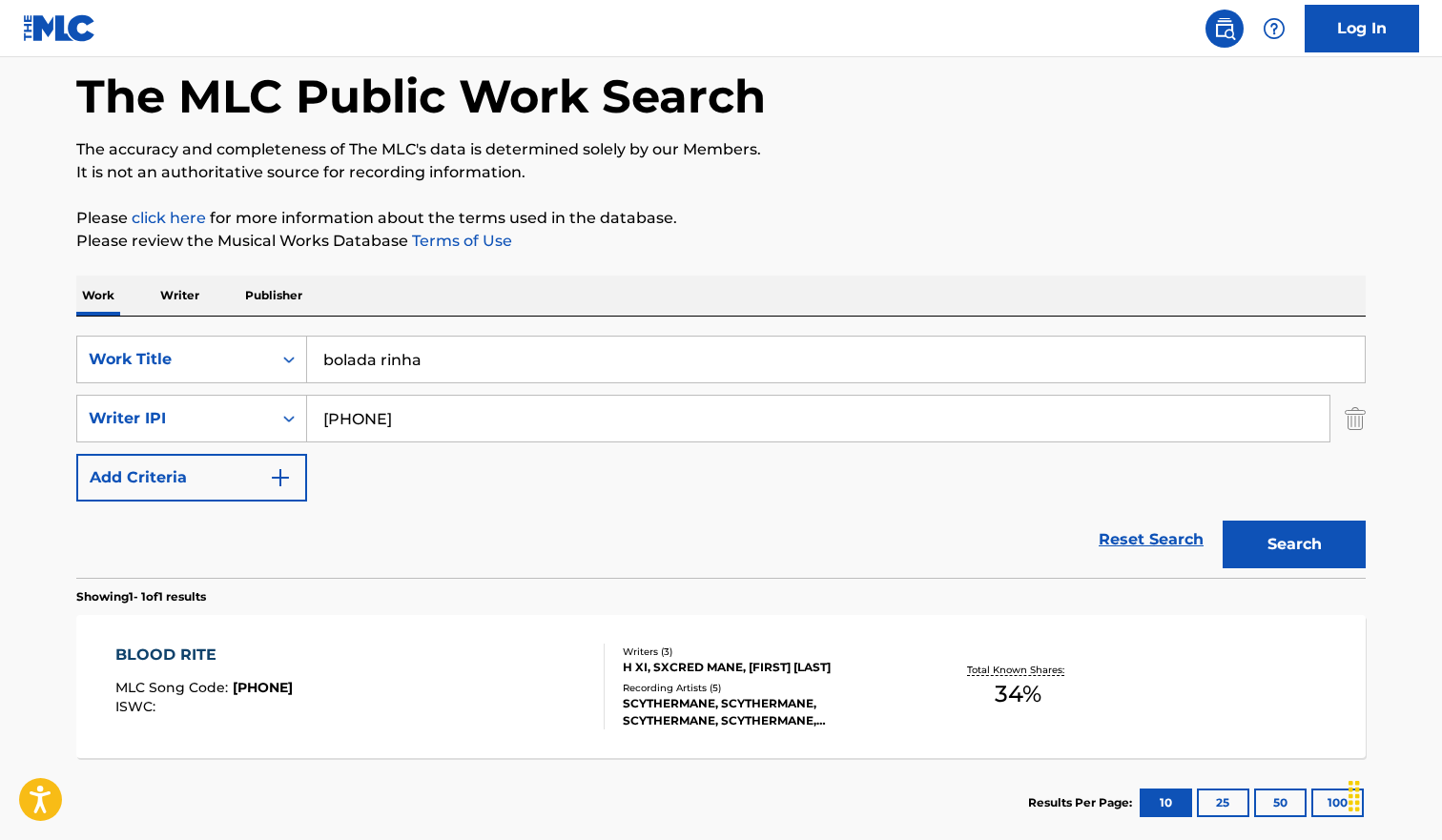 click on "Search" at bounding box center (1294, 544) 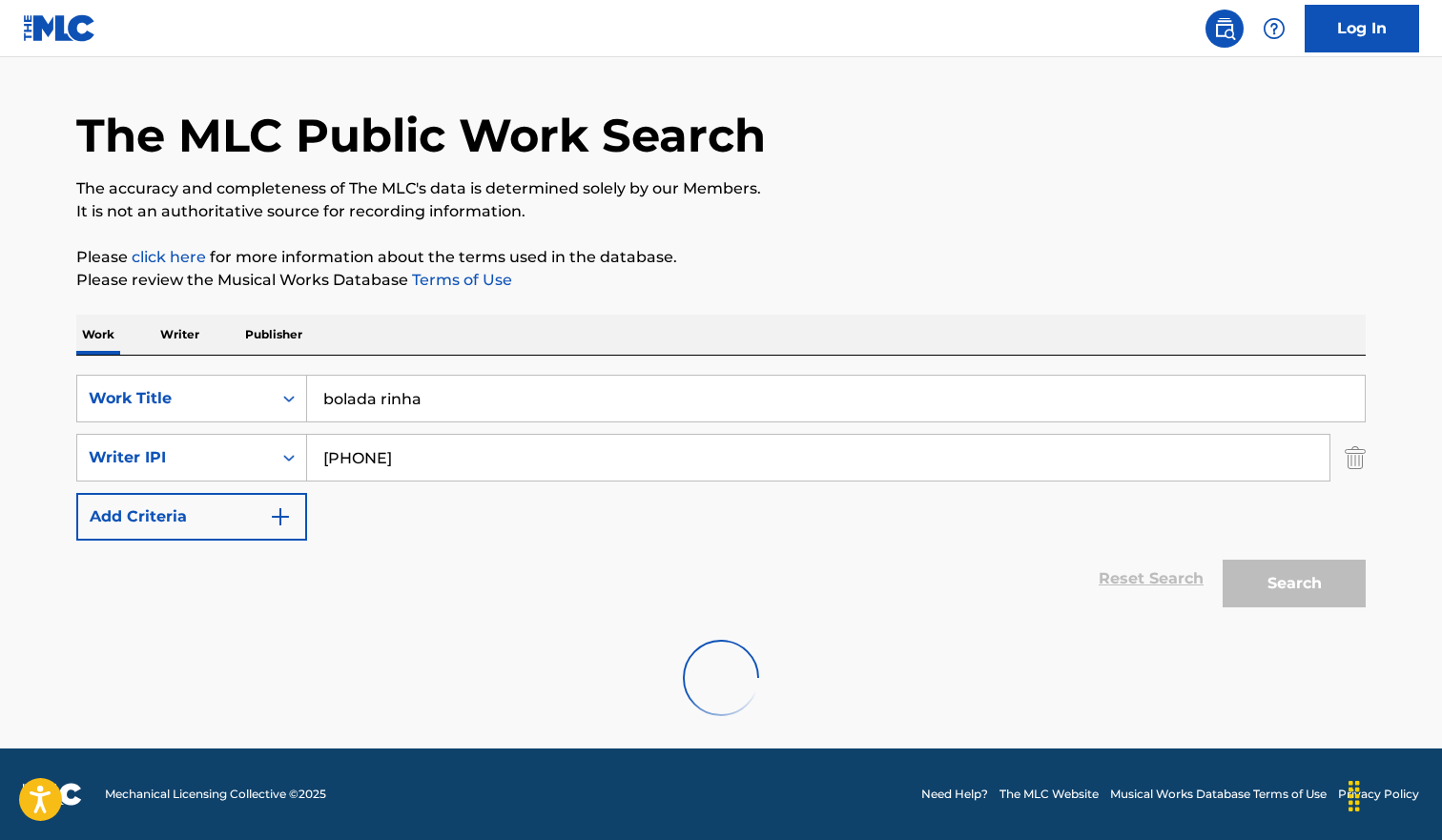 scroll, scrollTop: 89, scrollLeft: 0, axis: vertical 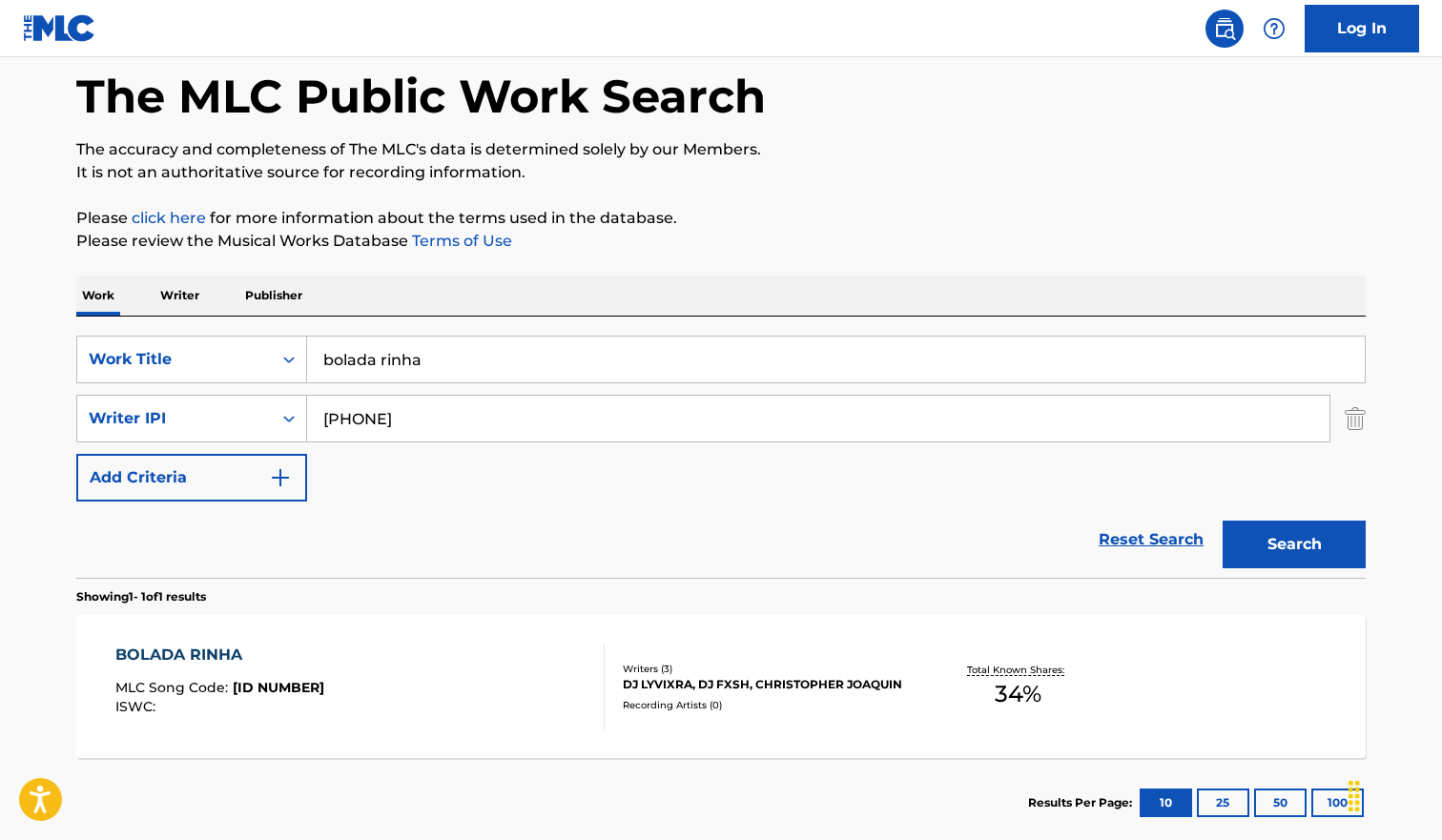click on "bolada rinha" at bounding box center [835, 359] 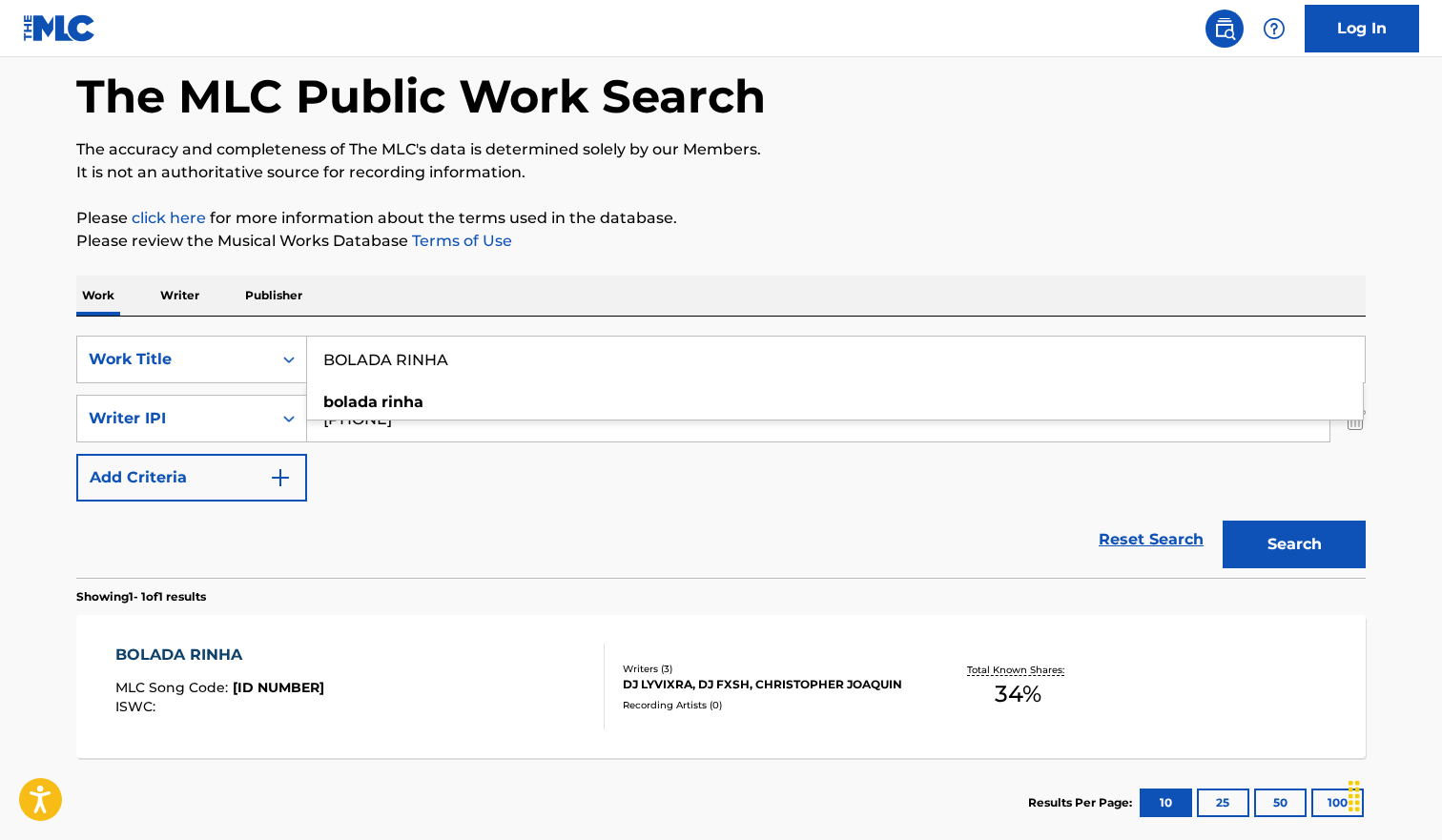 type on "BOLADA RINHA" 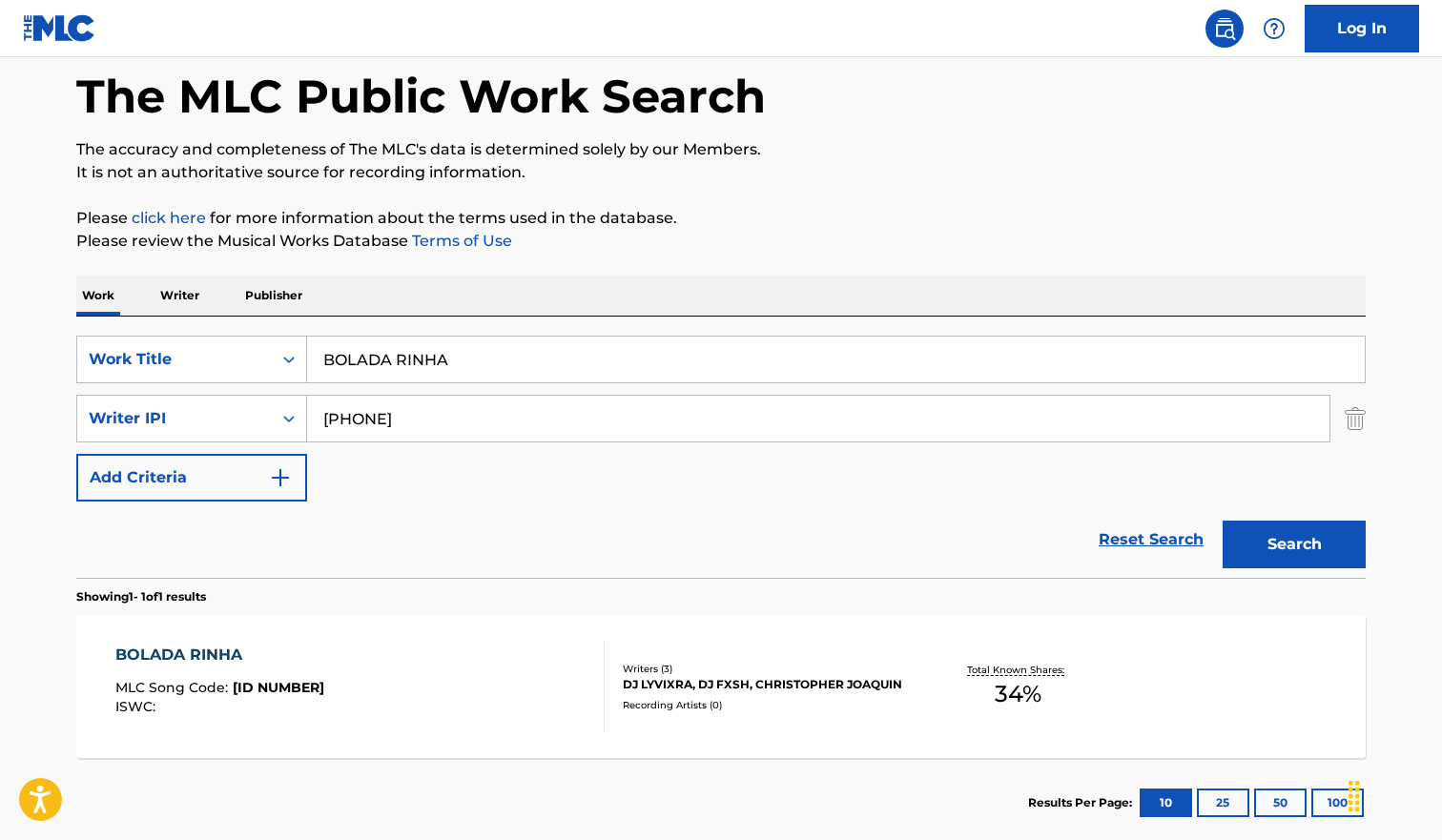 click on "Search" at bounding box center (1294, 544) 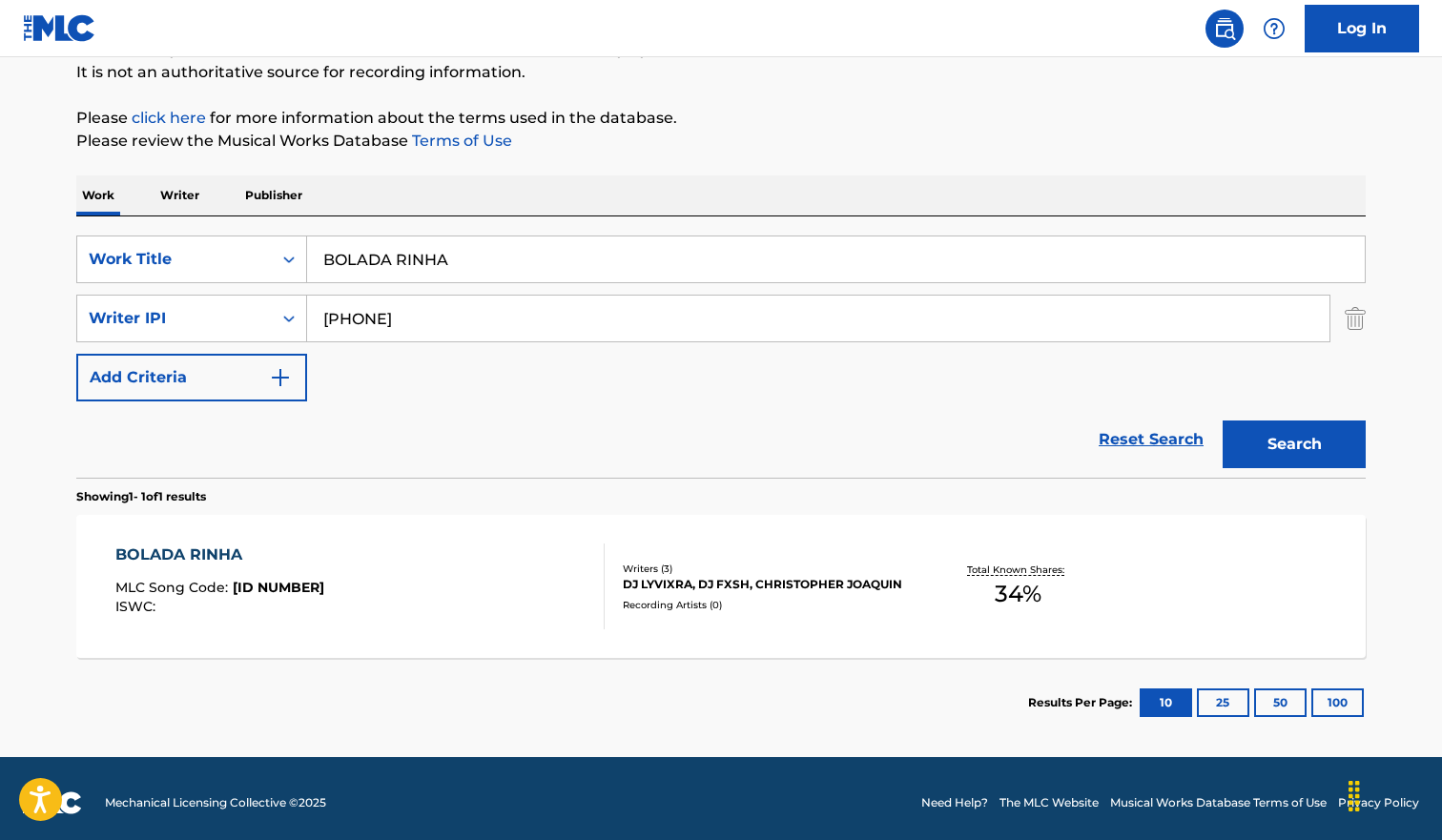scroll, scrollTop: 195, scrollLeft: 0, axis: vertical 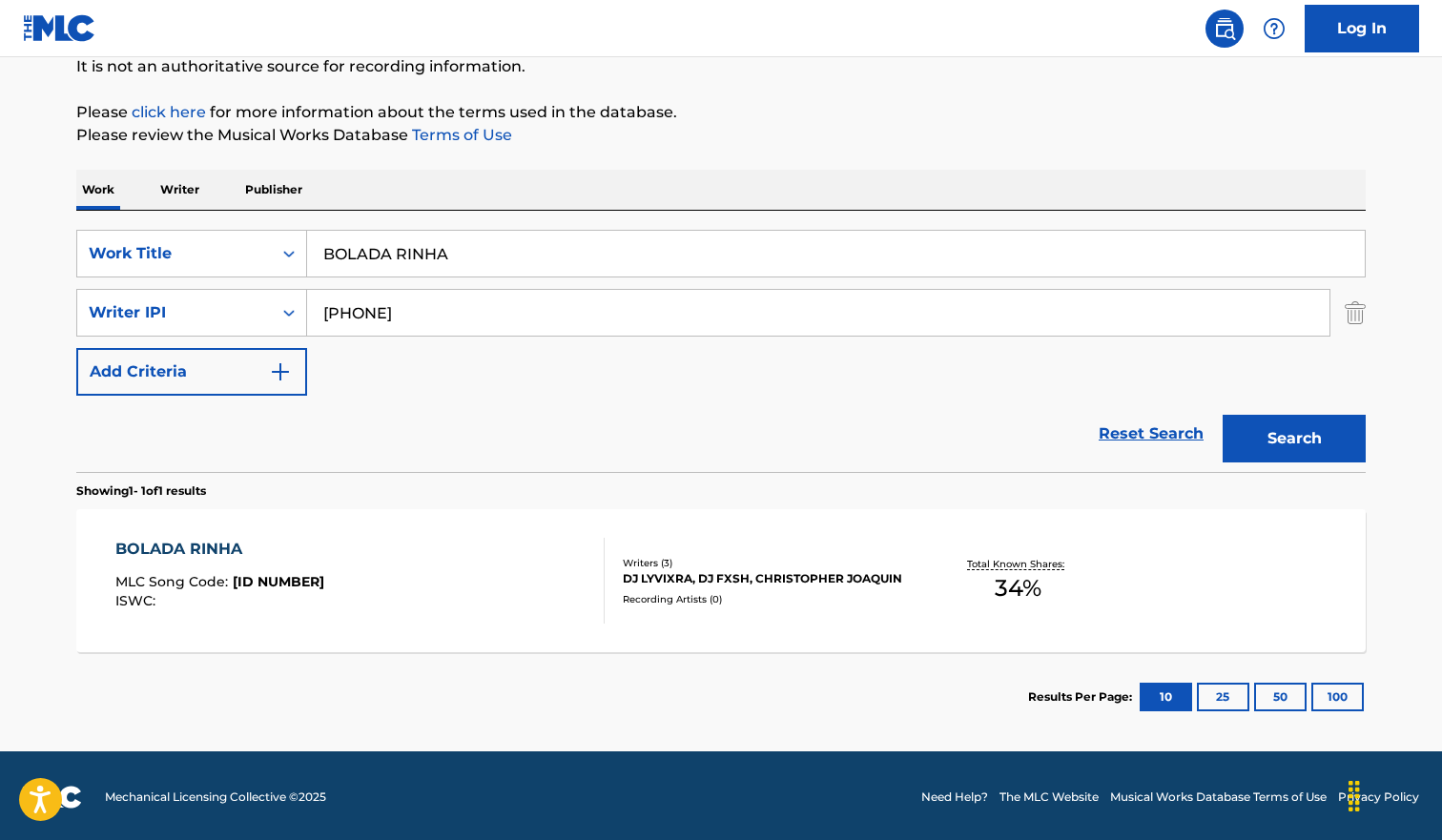 click on "[TITLE] MLC Song Code : [ID] ISWC :" at bounding box center (360, 581) 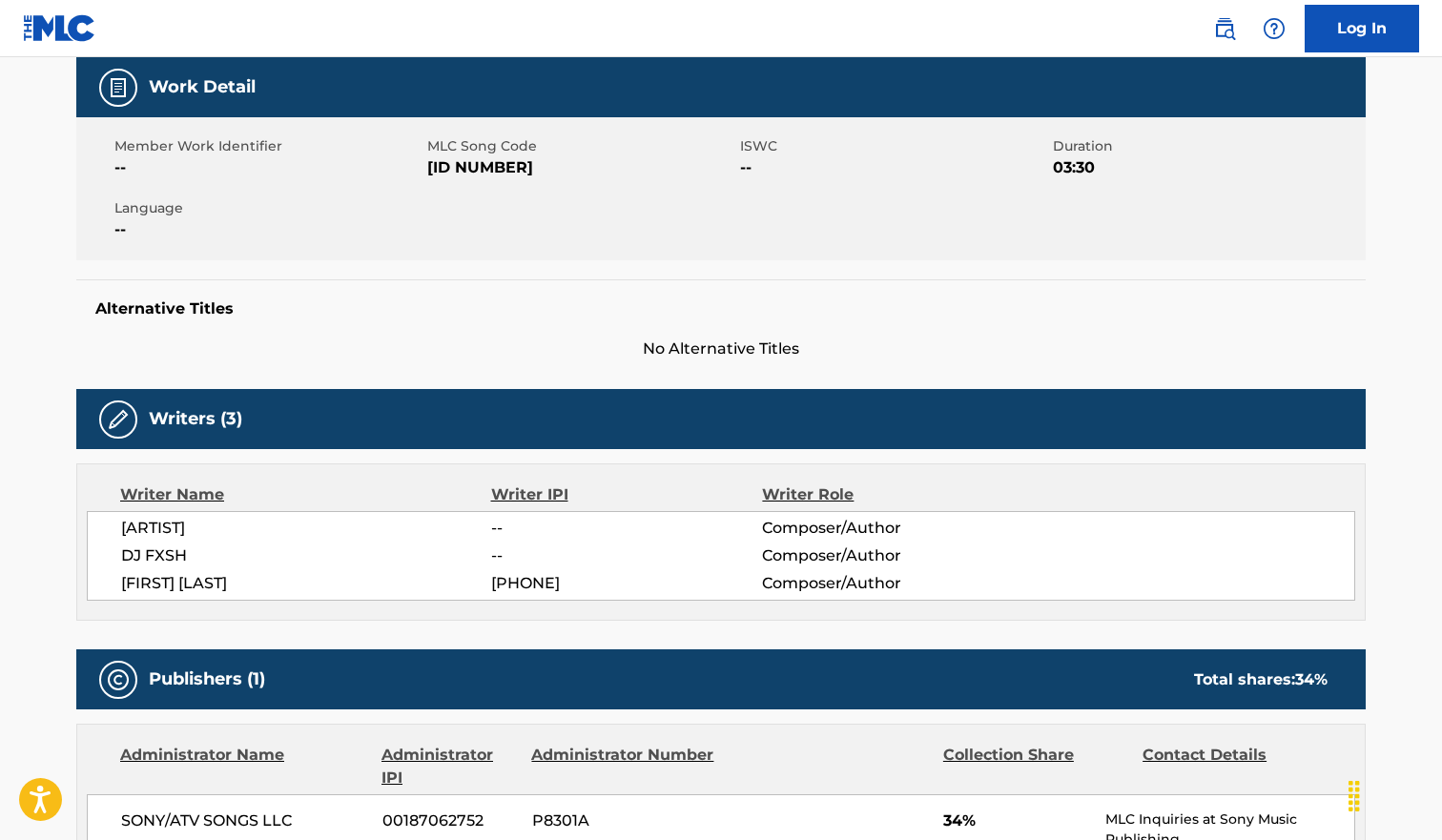 scroll, scrollTop: 0, scrollLeft: 0, axis: both 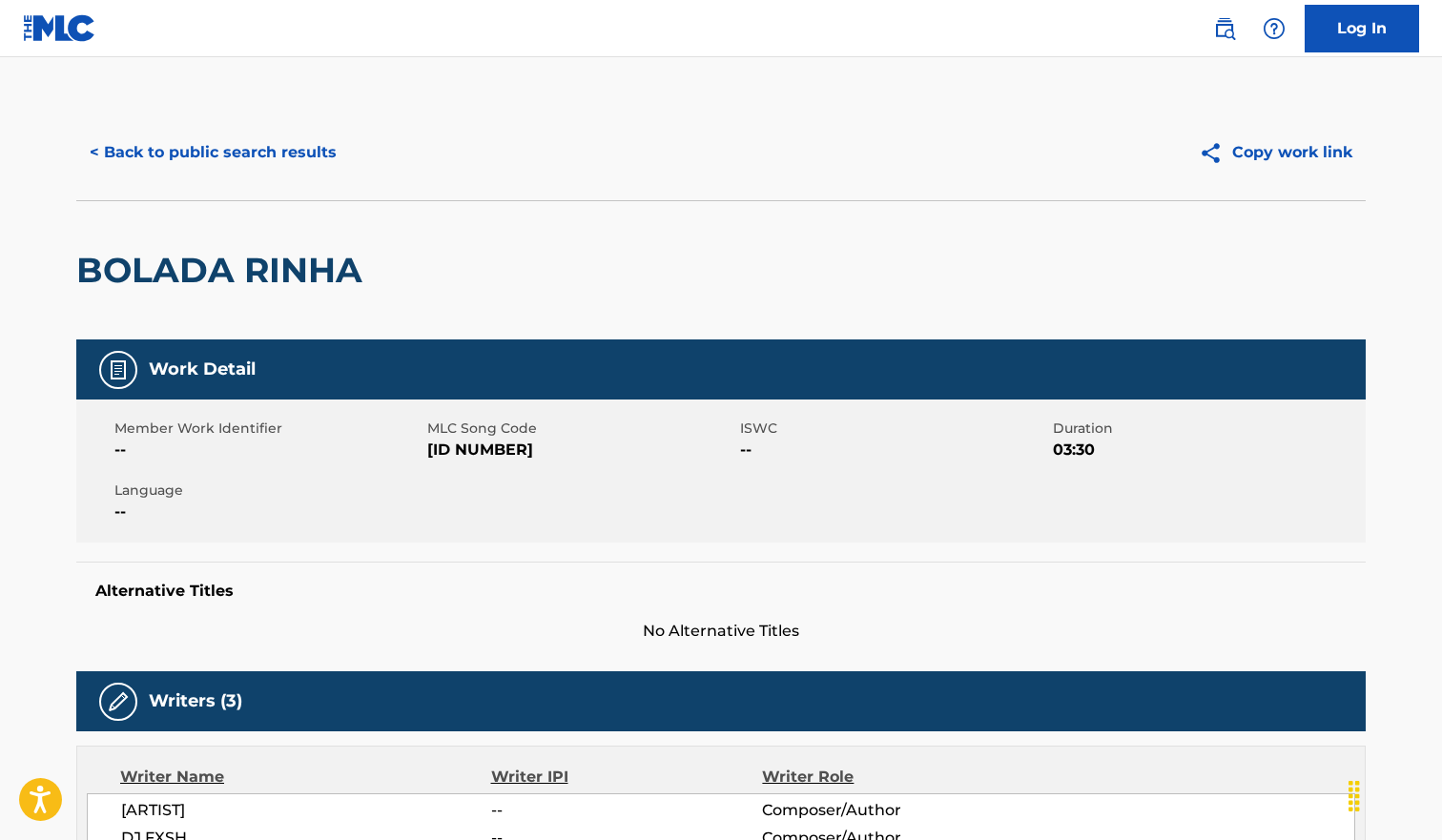 click on "< Back to public search results" at bounding box center (213, 153) 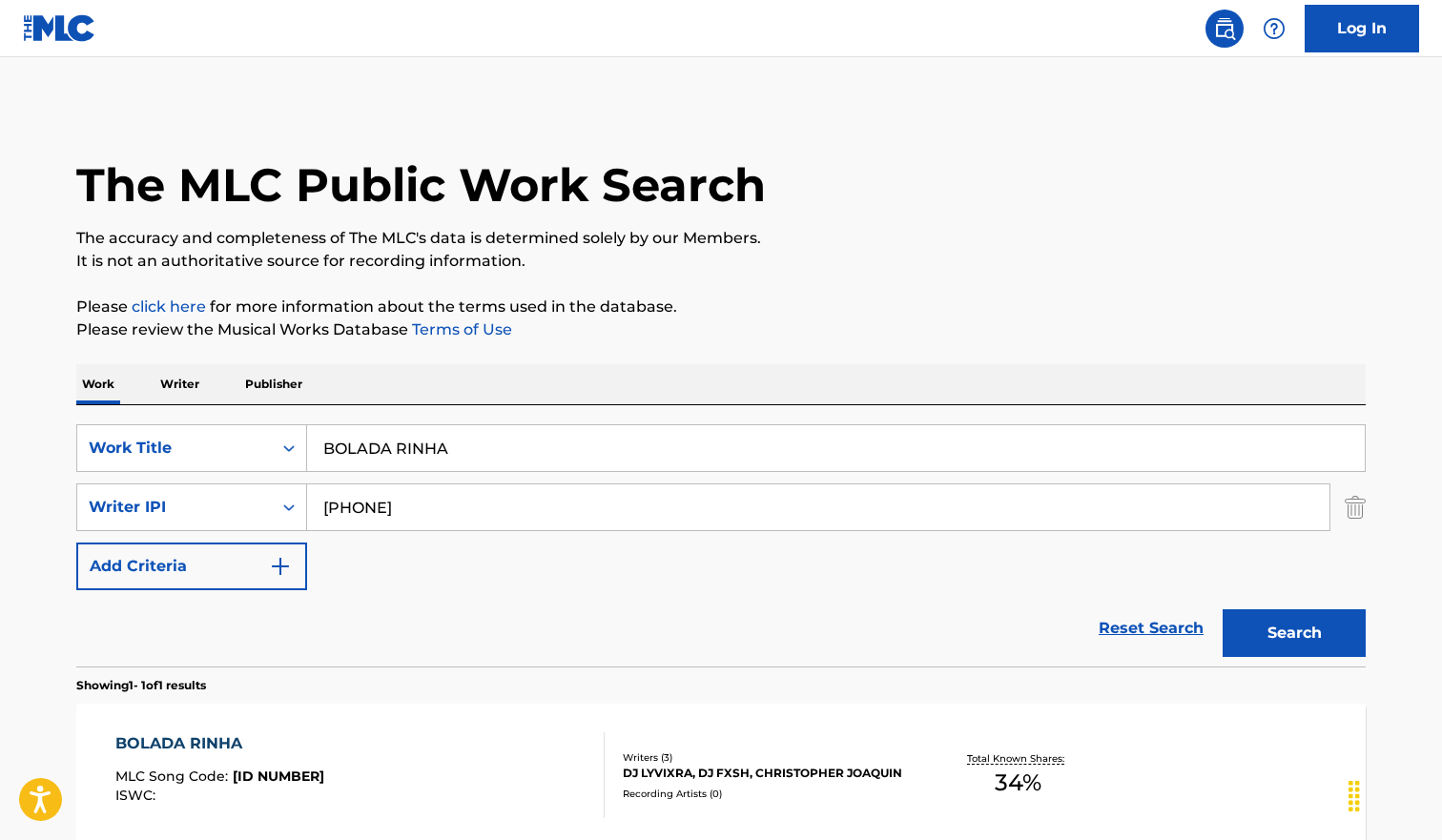 scroll, scrollTop: 89, scrollLeft: 0, axis: vertical 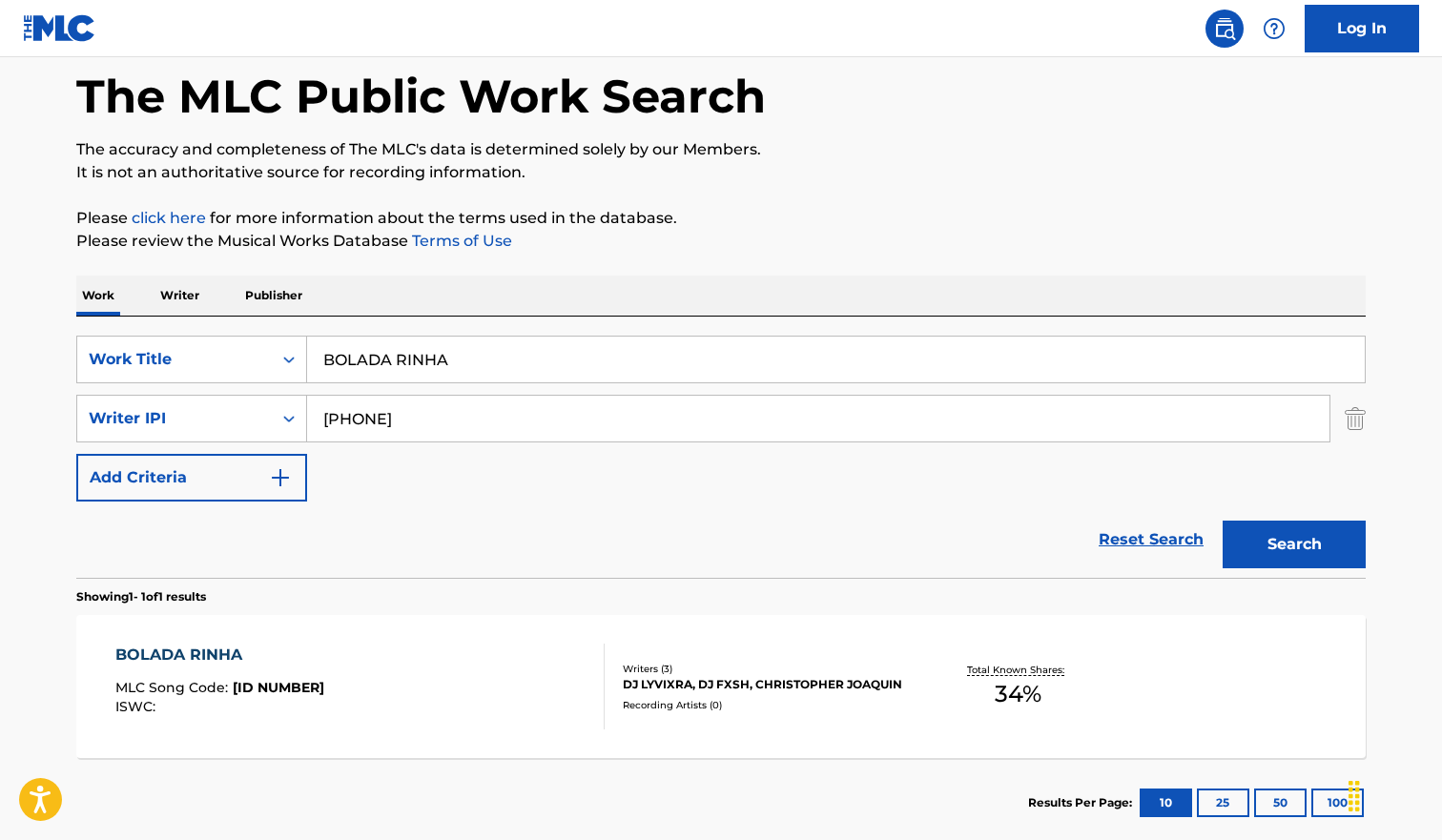 click on "BOLADA RINHA" at bounding box center [835, 359] 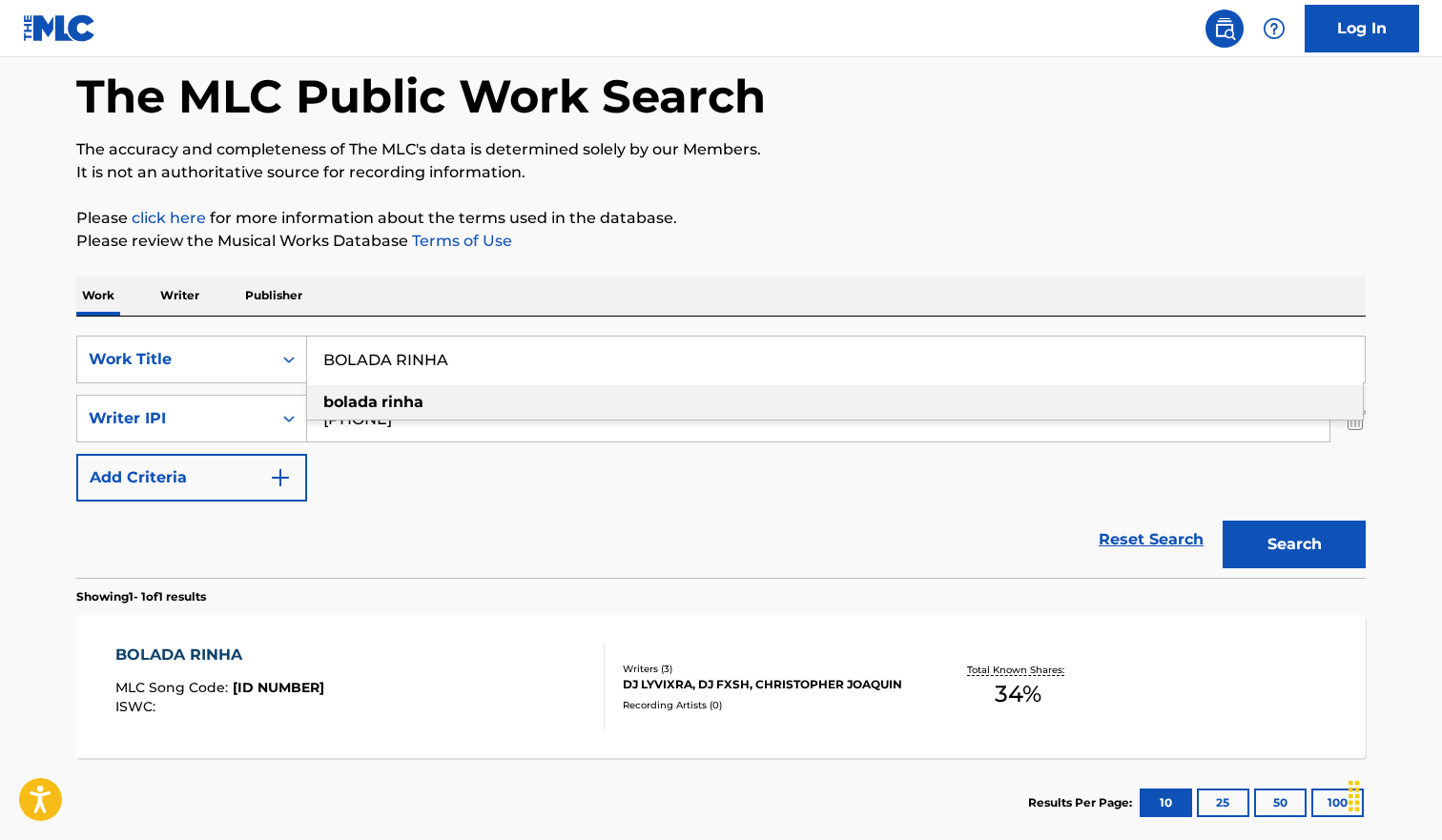 click on "BOLADA RINHA" at bounding box center (835, 359) 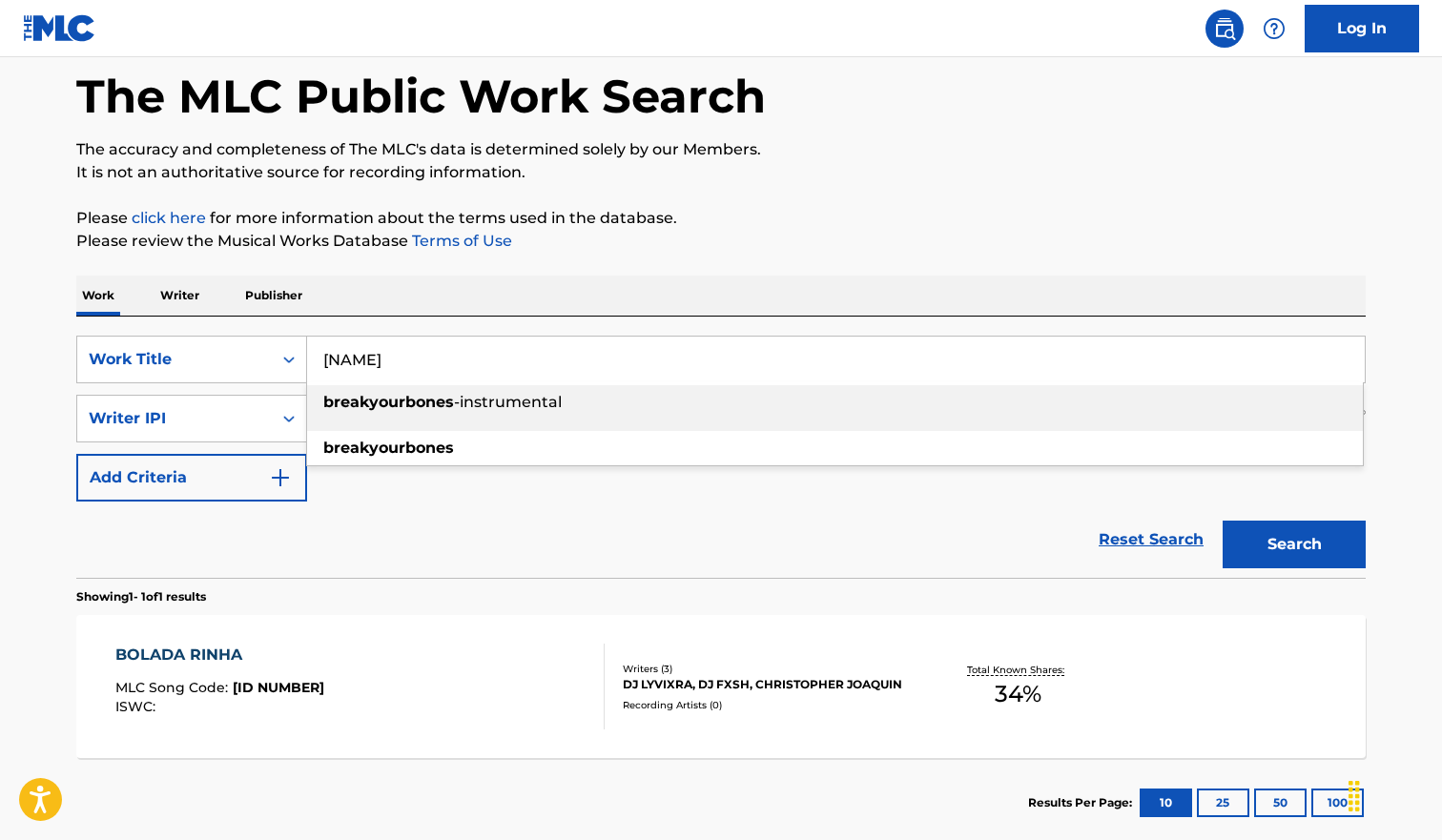 type on "[NAME]" 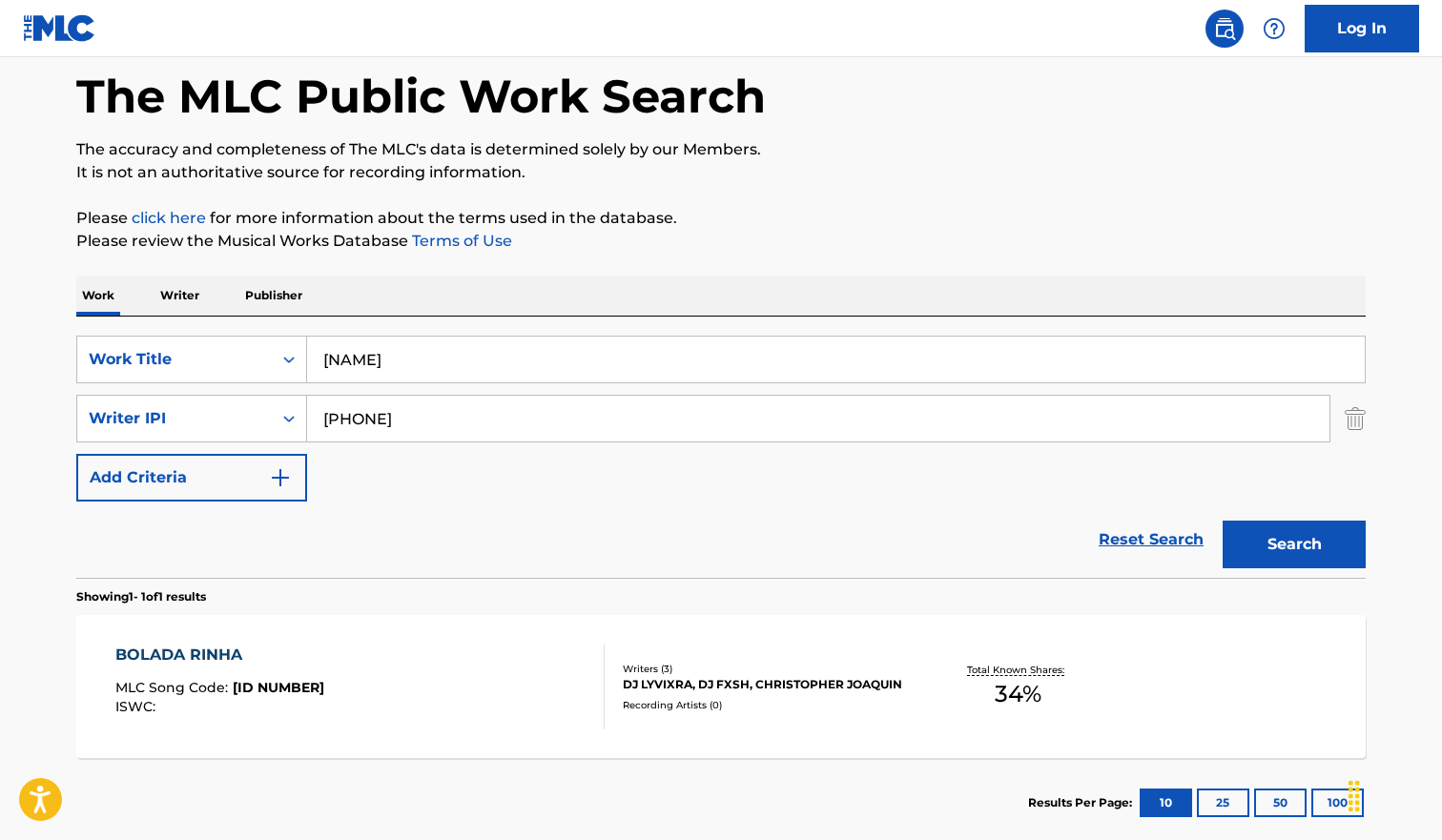 click on "Please review the Musical Works Database   Terms of Use" at bounding box center (721, 241) 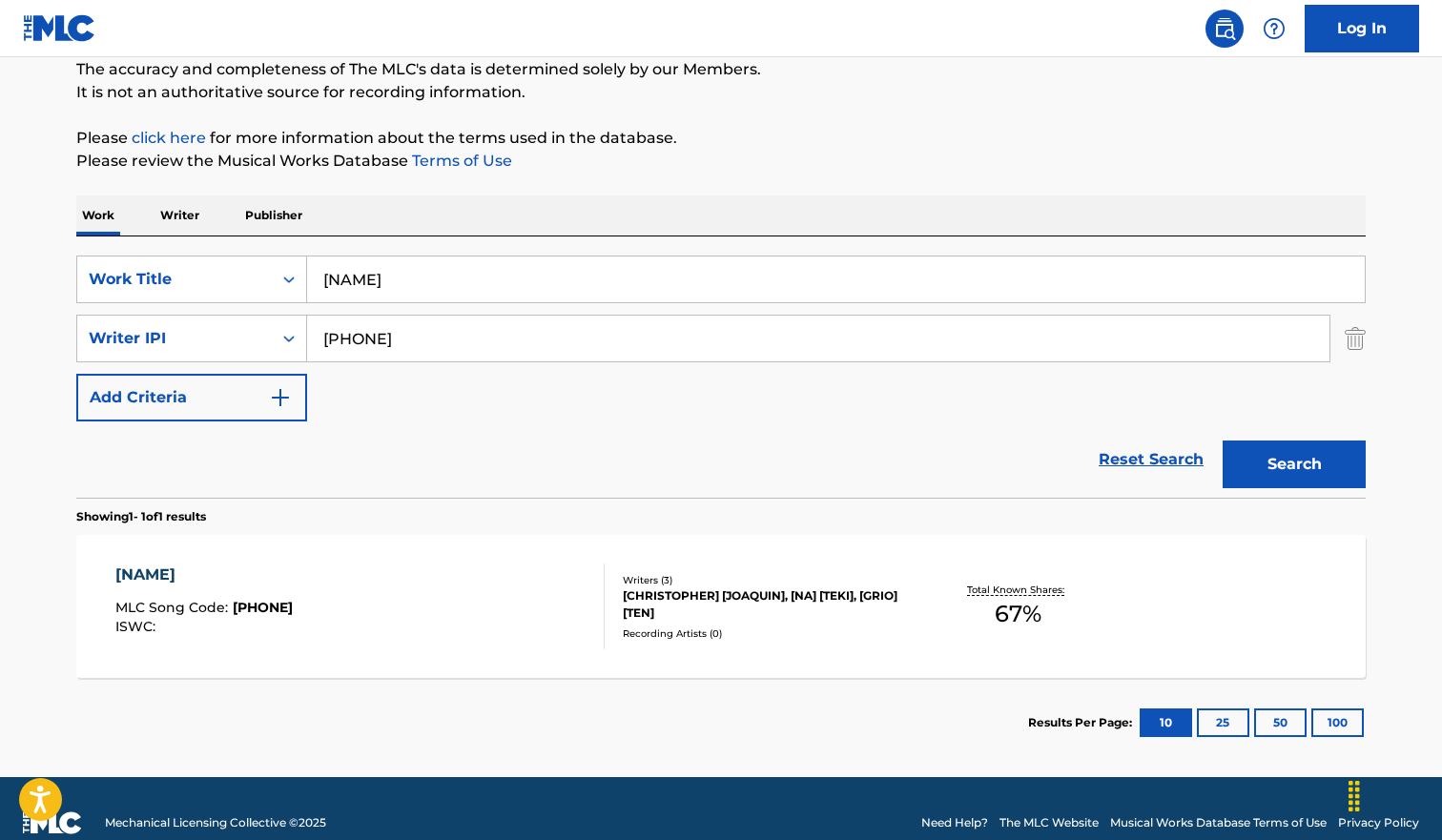 scroll, scrollTop: 197, scrollLeft: 0, axis: vertical 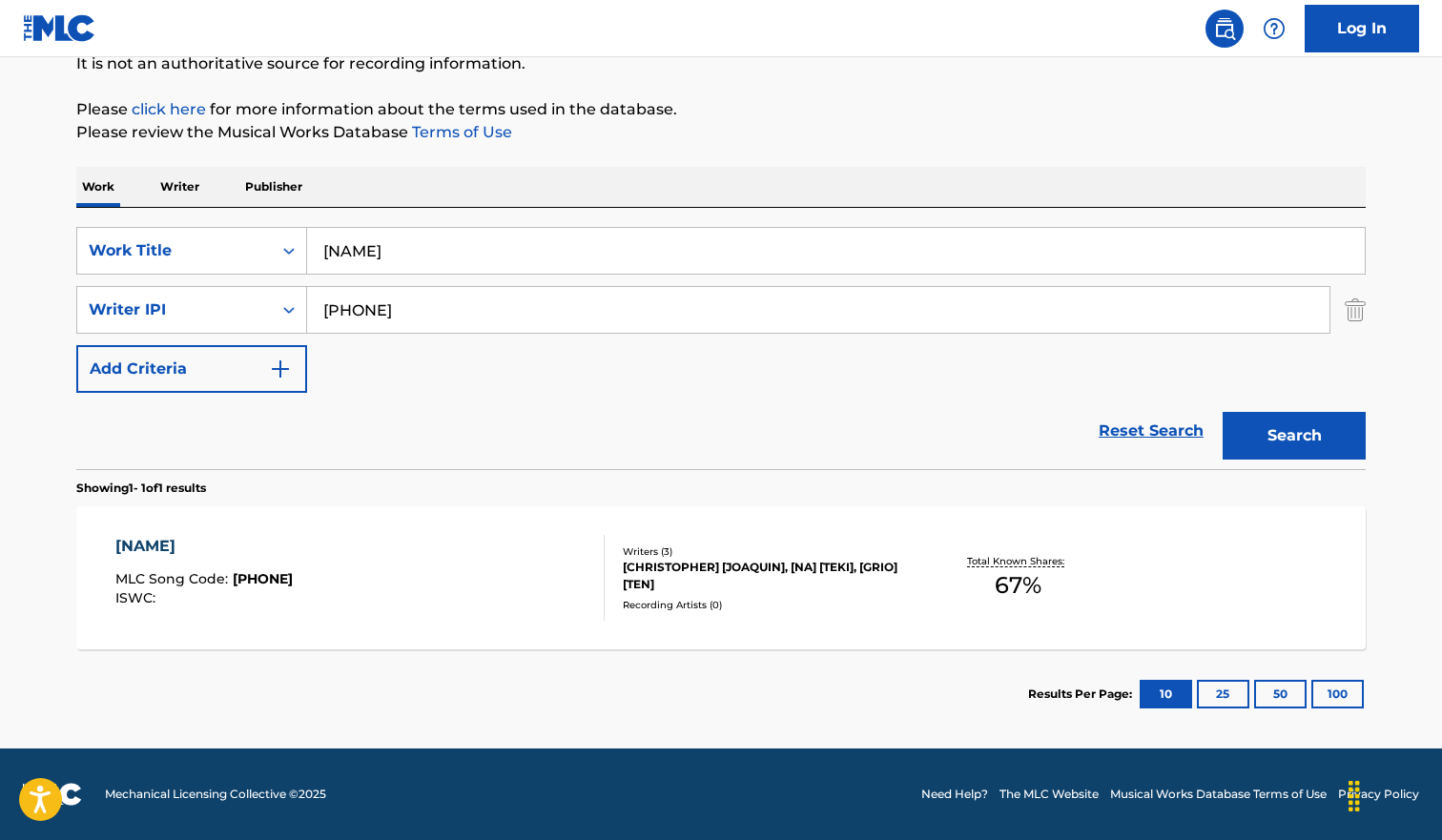 click on "BREAKYOURBONES MLC Song Code : BD6O9O ISWC :" at bounding box center [360, 578] 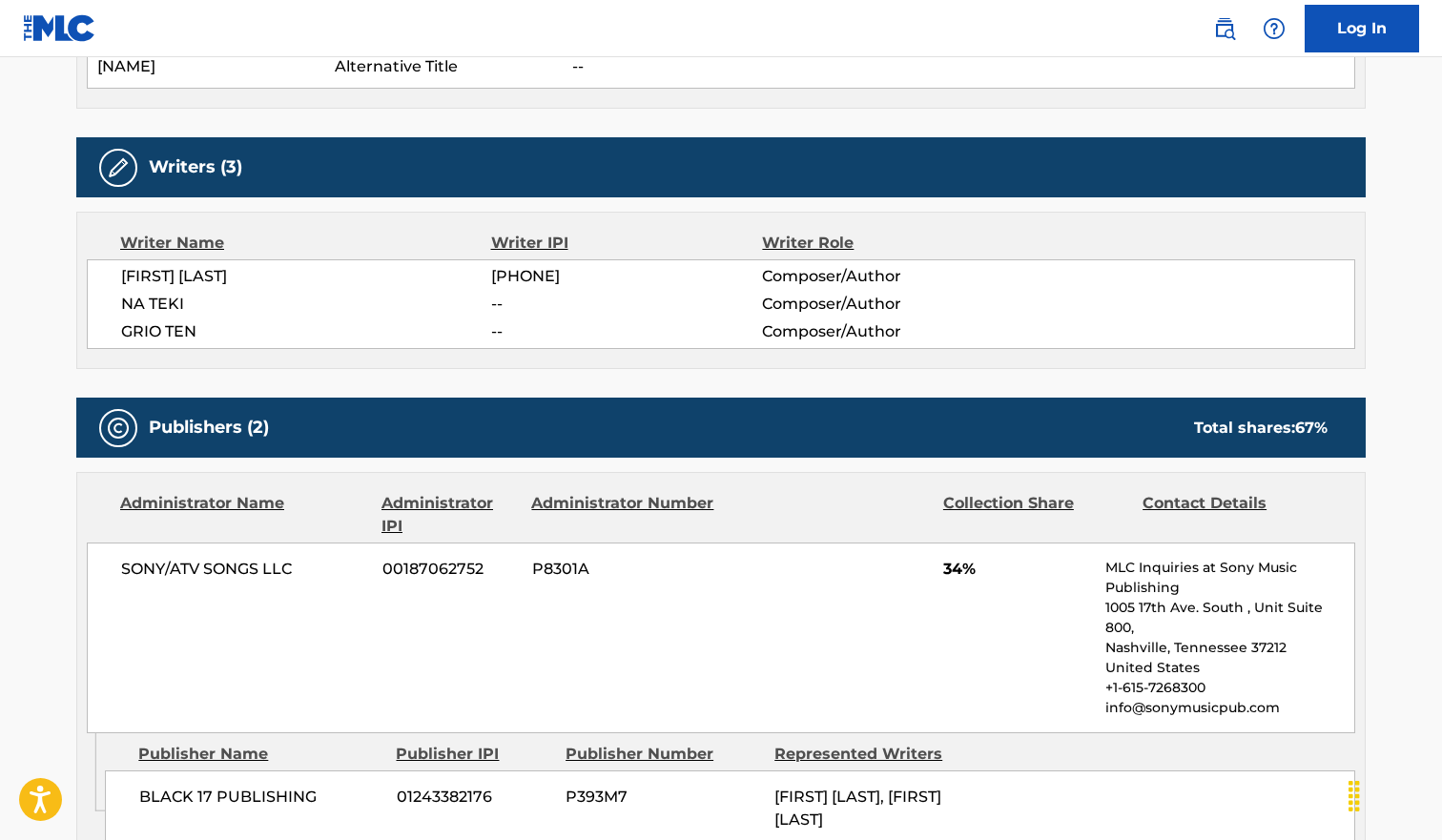 scroll, scrollTop: 0, scrollLeft: 0, axis: both 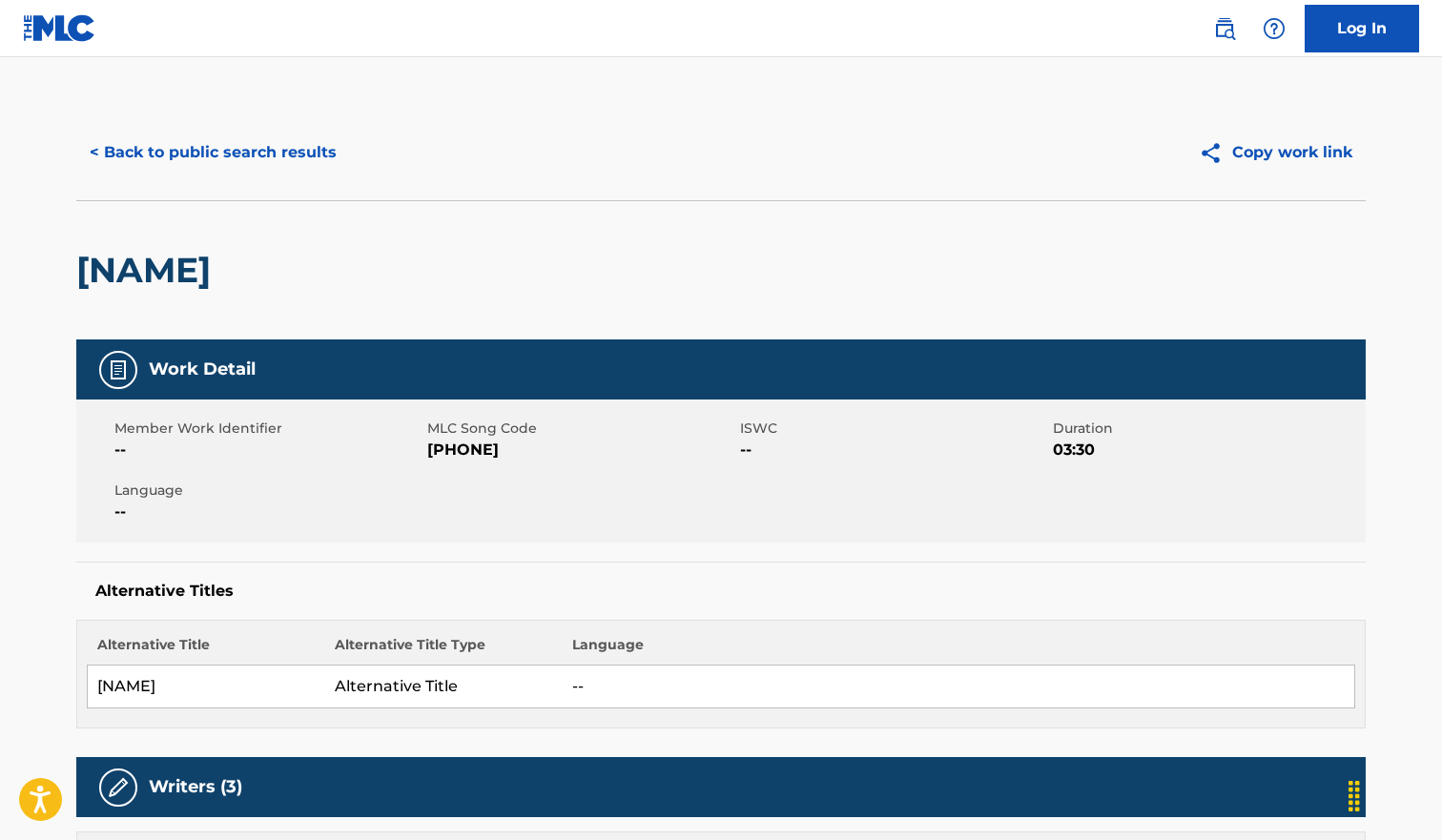 click on "< Back to public search results" at bounding box center (213, 153) 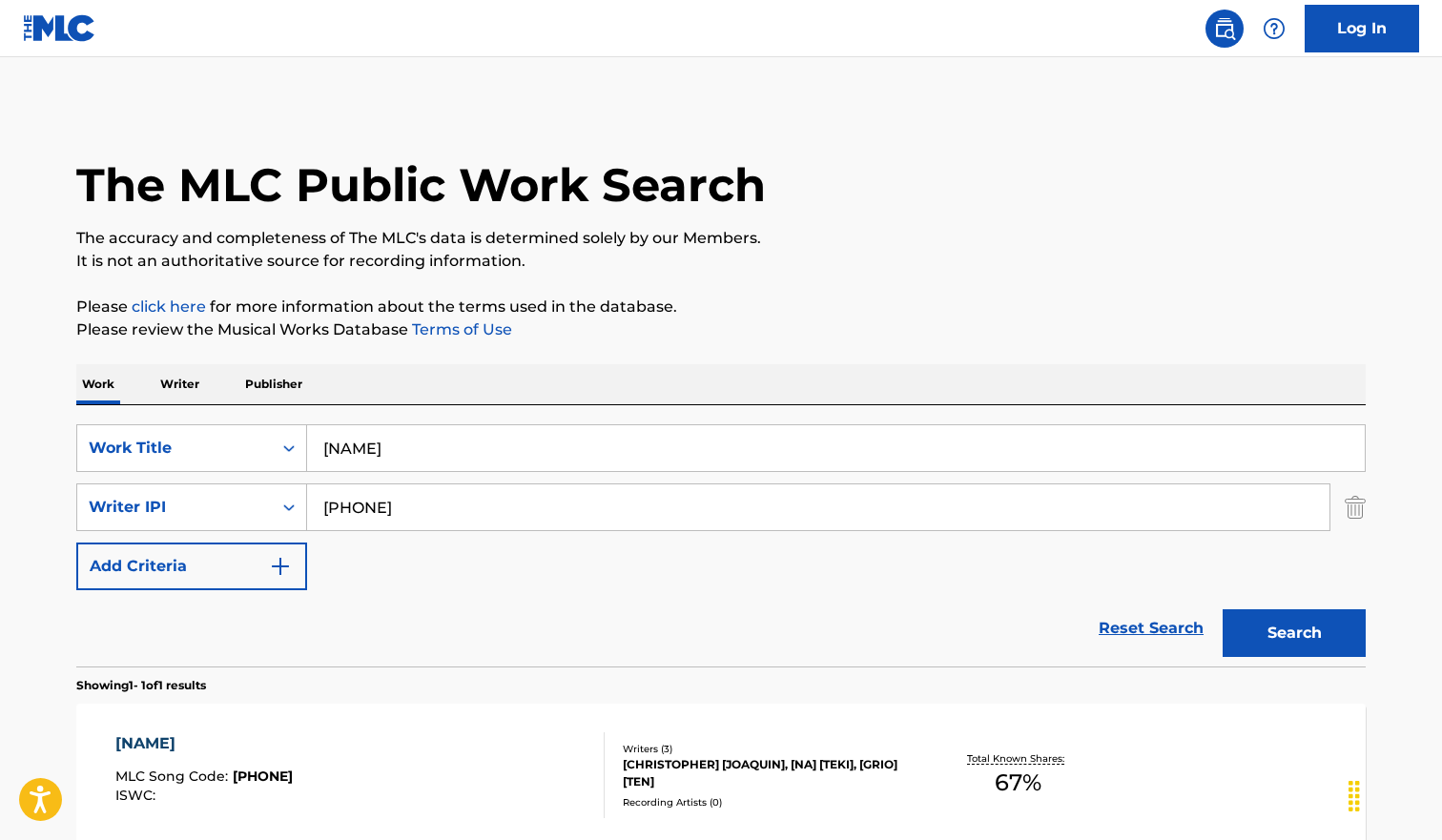 scroll, scrollTop: 89, scrollLeft: 0, axis: vertical 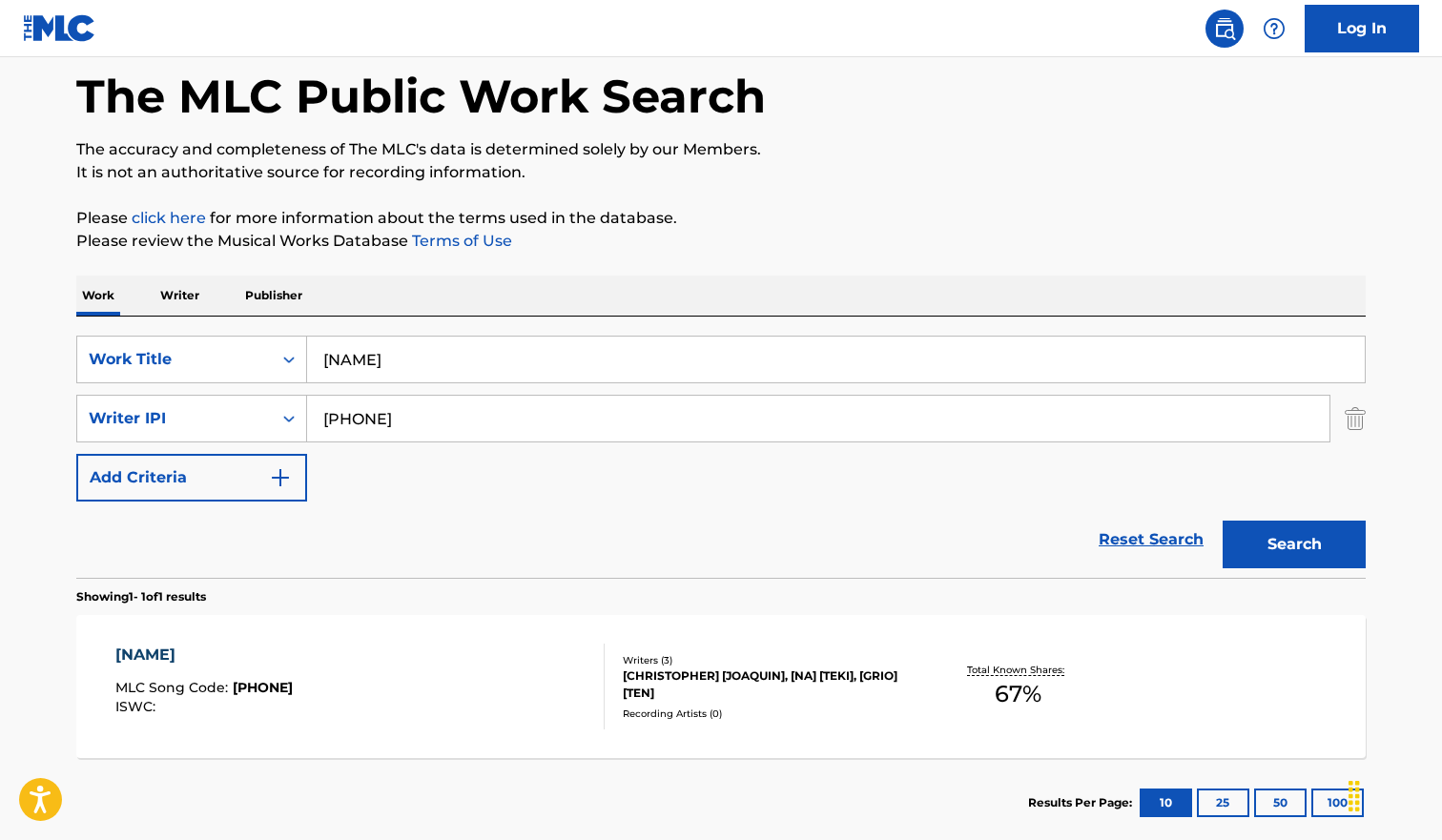click on "[NAME]" at bounding box center [835, 359] 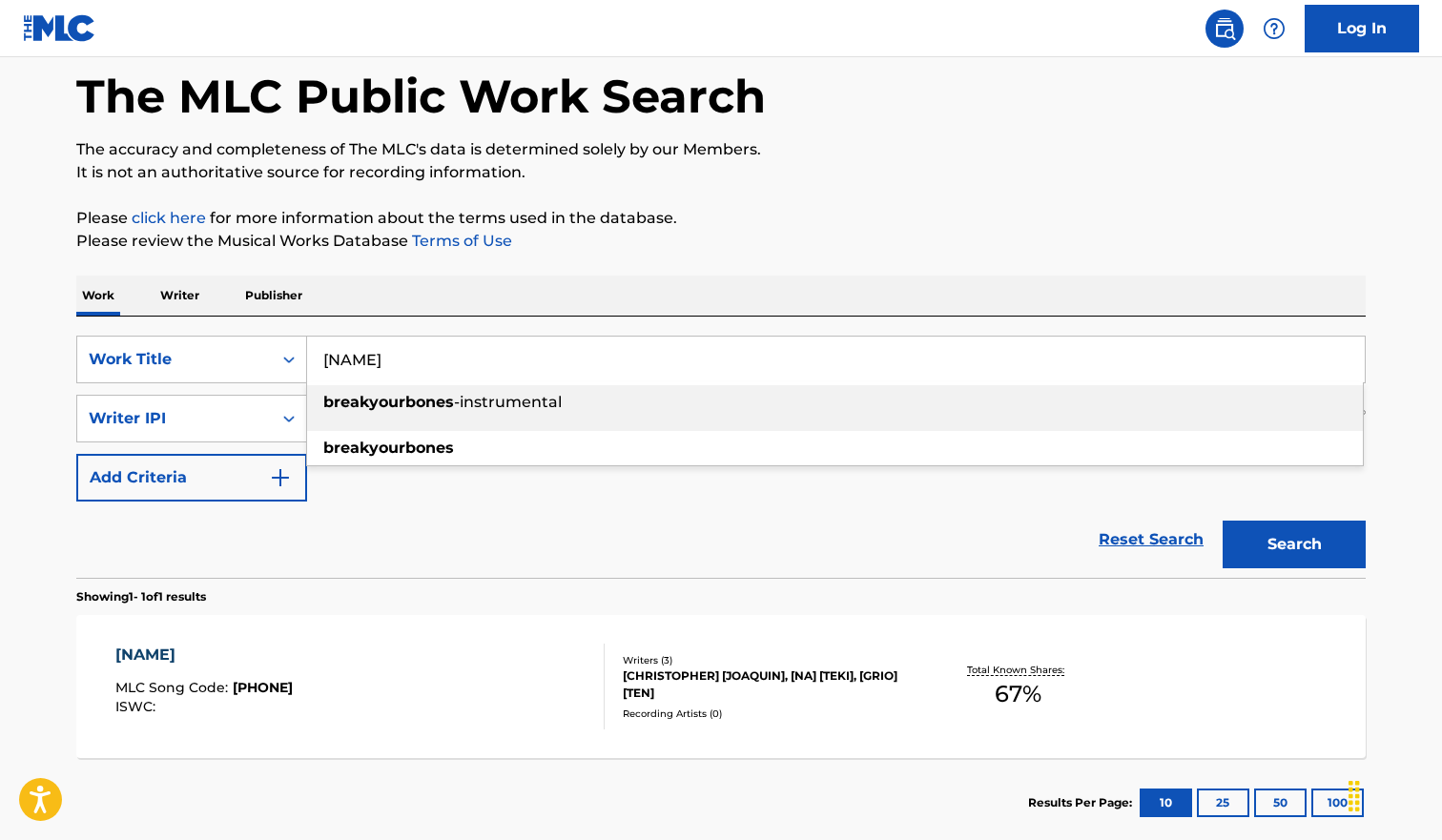 click on "[NAME]" at bounding box center [835, 359] 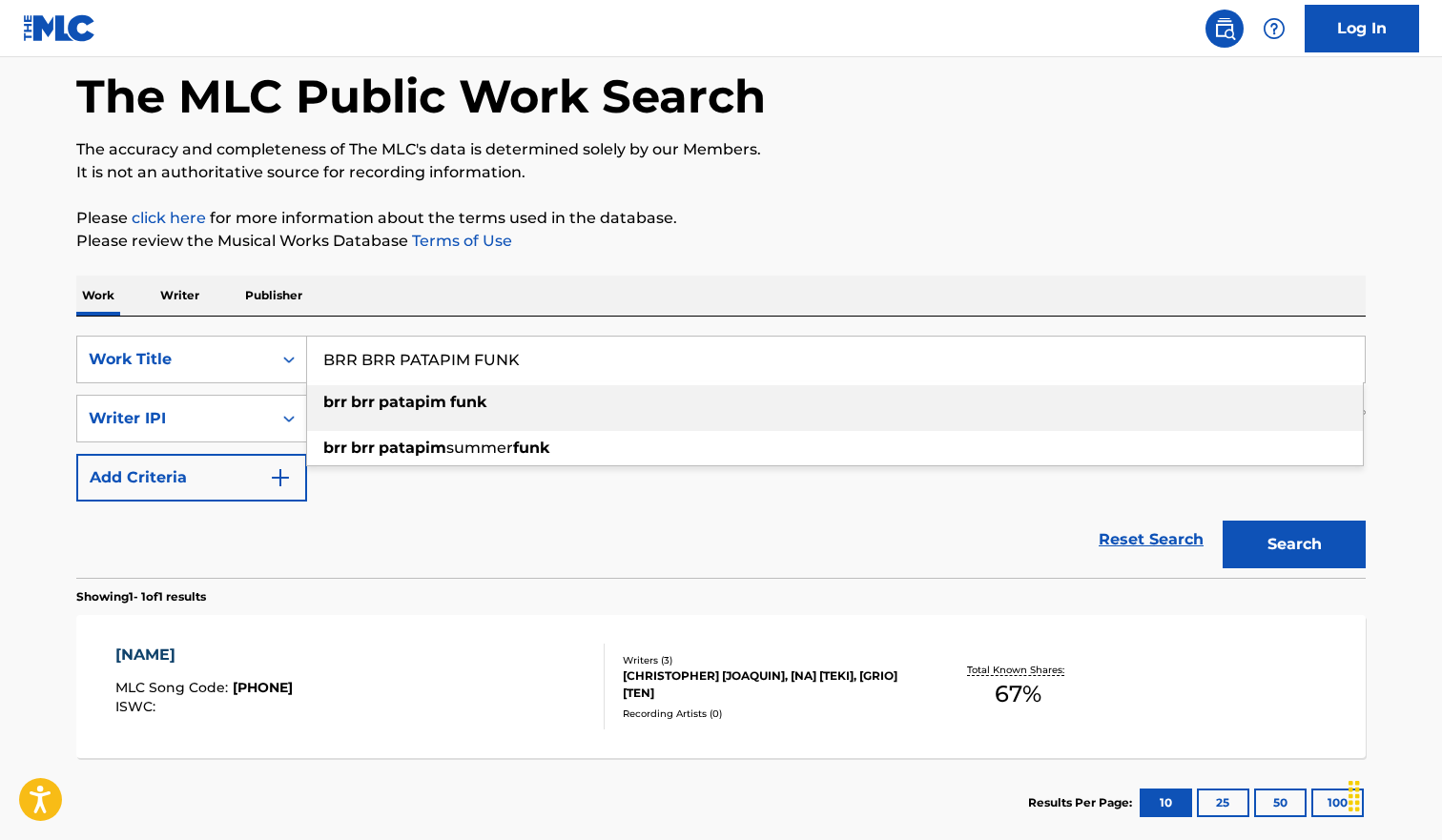 type on "BRR BRR PATAPIM FUNK" 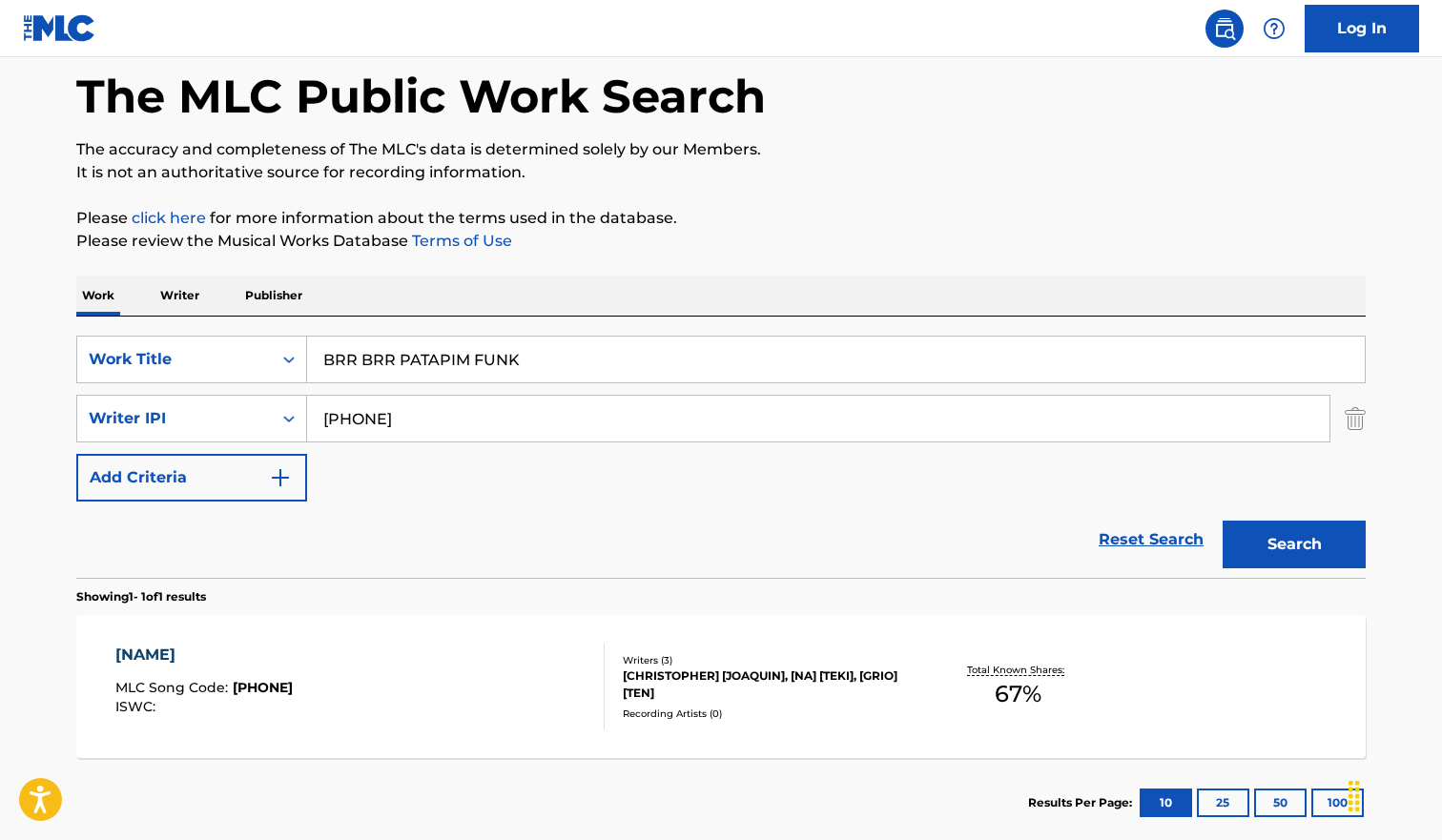 click on "The MLC Public Work Search The accuracy and completeness of The MLC's data is determined solely by our Members. It is not an authoritative source for recording information. Please   click here   for more information about the terms used in the database. Please review the Musical Works Database   Terms of Use Work Writer Publisher SearchWithCriteriab9c5fca3-616d-42e9-9937-ecaf4a14b316 Work Title BRR BRR PATAPIM FUNK SearchWithCriteriae3b32eed-09c7-4371-9d1a-b824fb515a5d Writer IPI 01246486631 Add Criteria Reset Search Search Showing  1  -   1  of  1   results   BREAKYOURBONES MLC Song Code : BD6O9O ISWC : Writers ( 3 ) CHRISTOPHER JOAQUIN, NA TEKI, GRIO TEN Recording Artists ( 0 ) Total Known Shares: 67 % Results Per Page: 10 25 50 100" at bounding box center [721, 432] 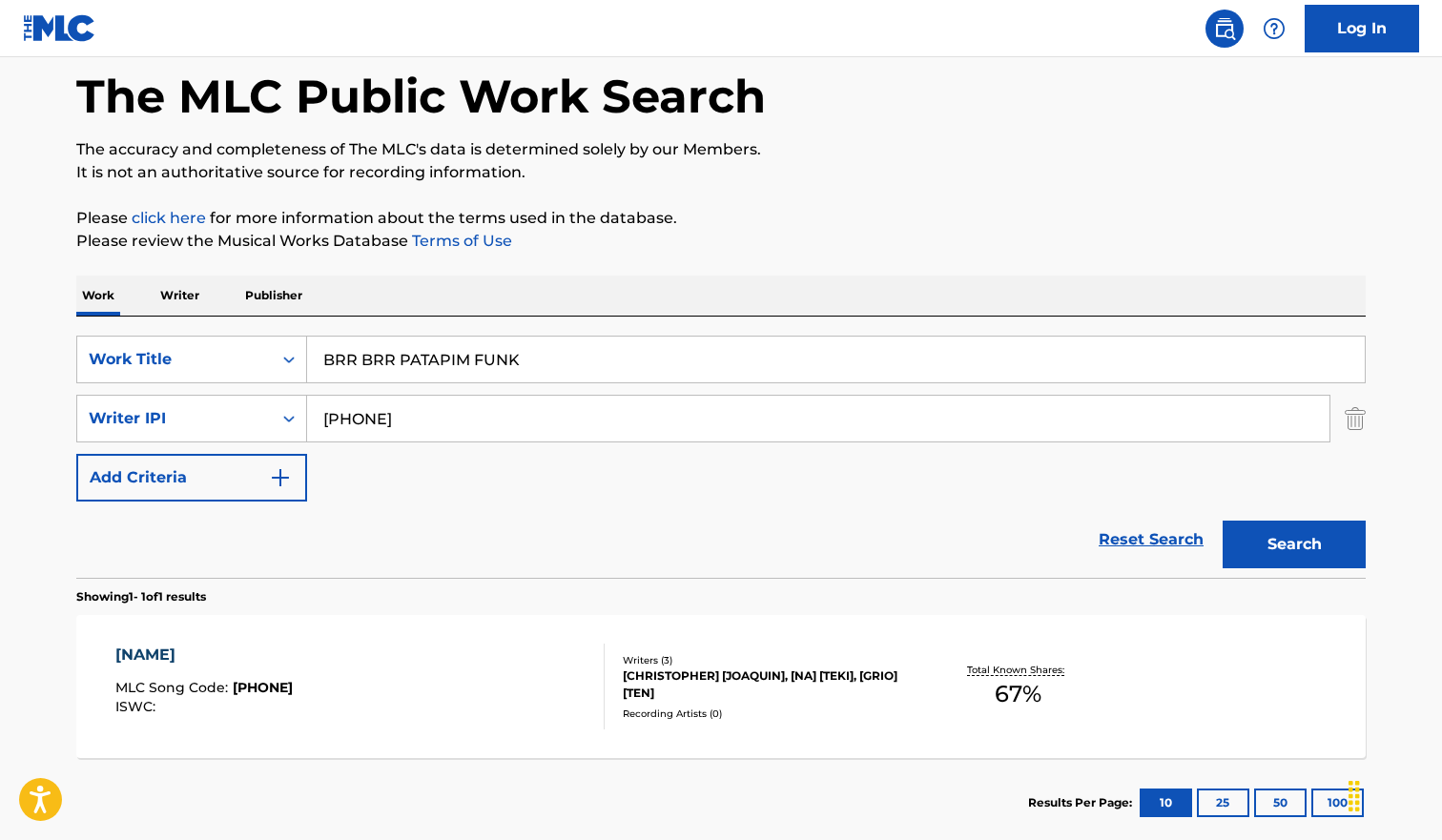 click on "BREAKYOURBONES MLC Song Code : BD6O9O ISWC :" at bounding box center (360, 686) 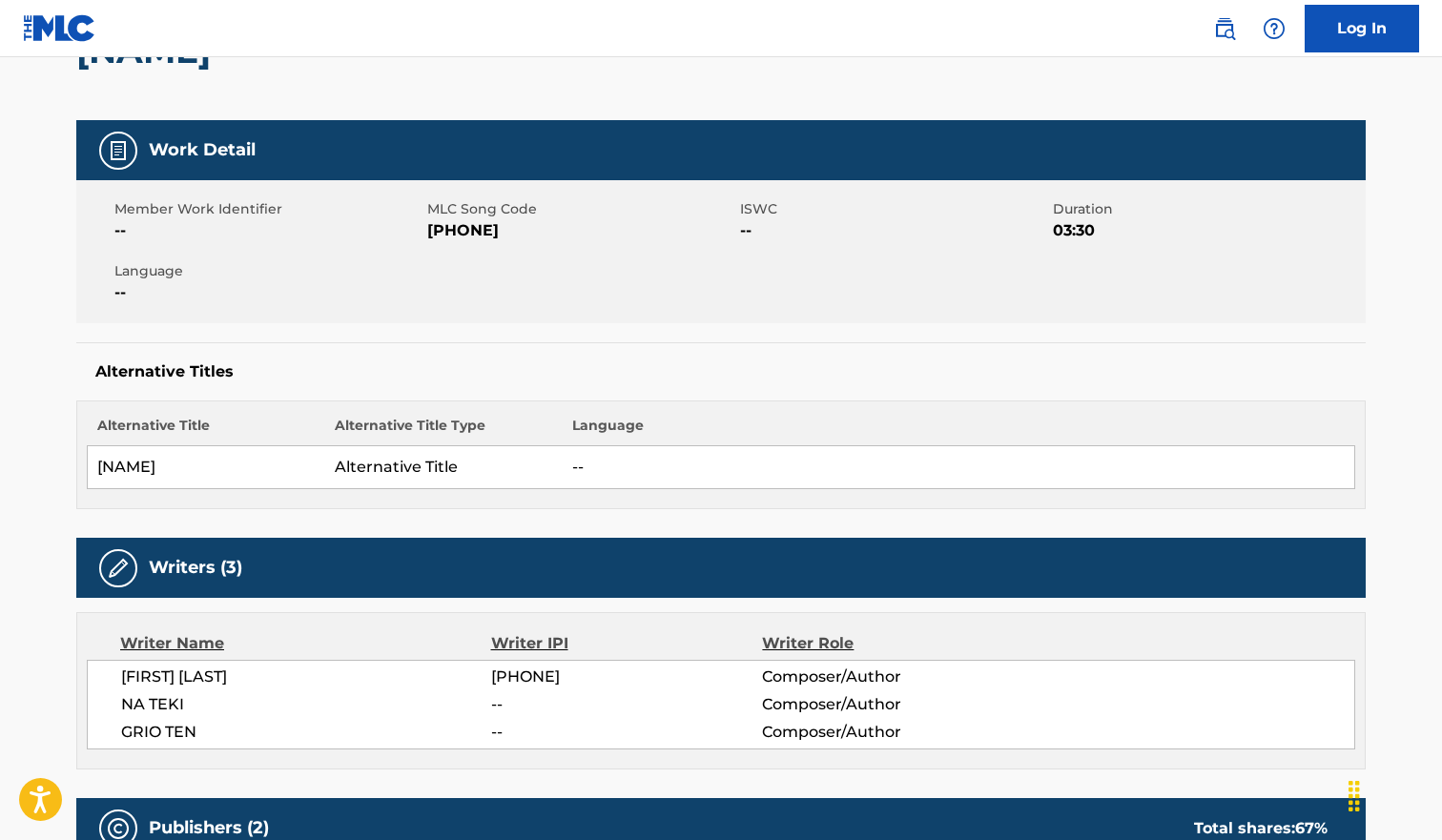 scroll, scrollTop: 417, scrollLeft: 0, axis: vertical 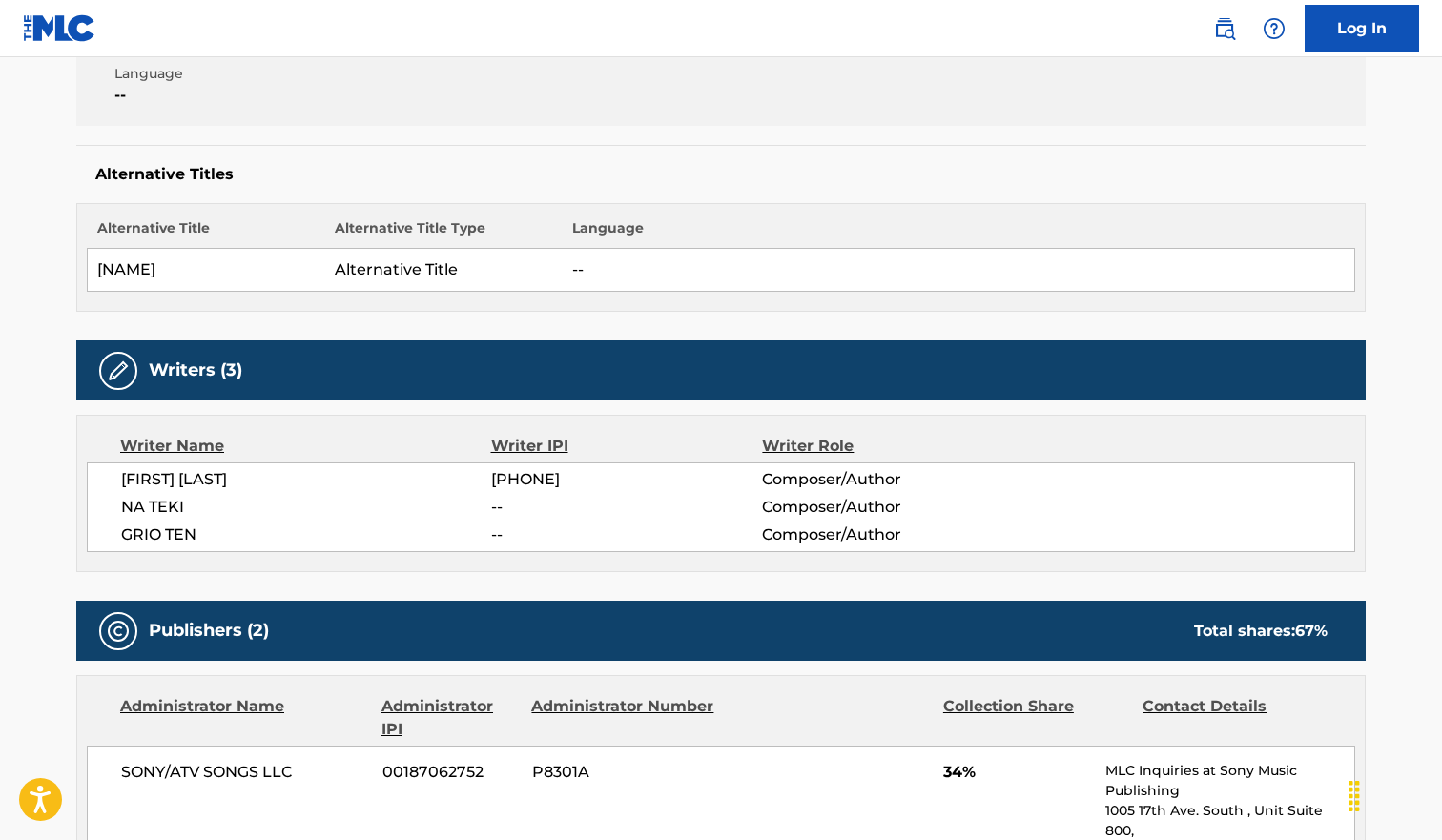 click on "[FIRST] [LAST]" at bounding box center (306, 480) 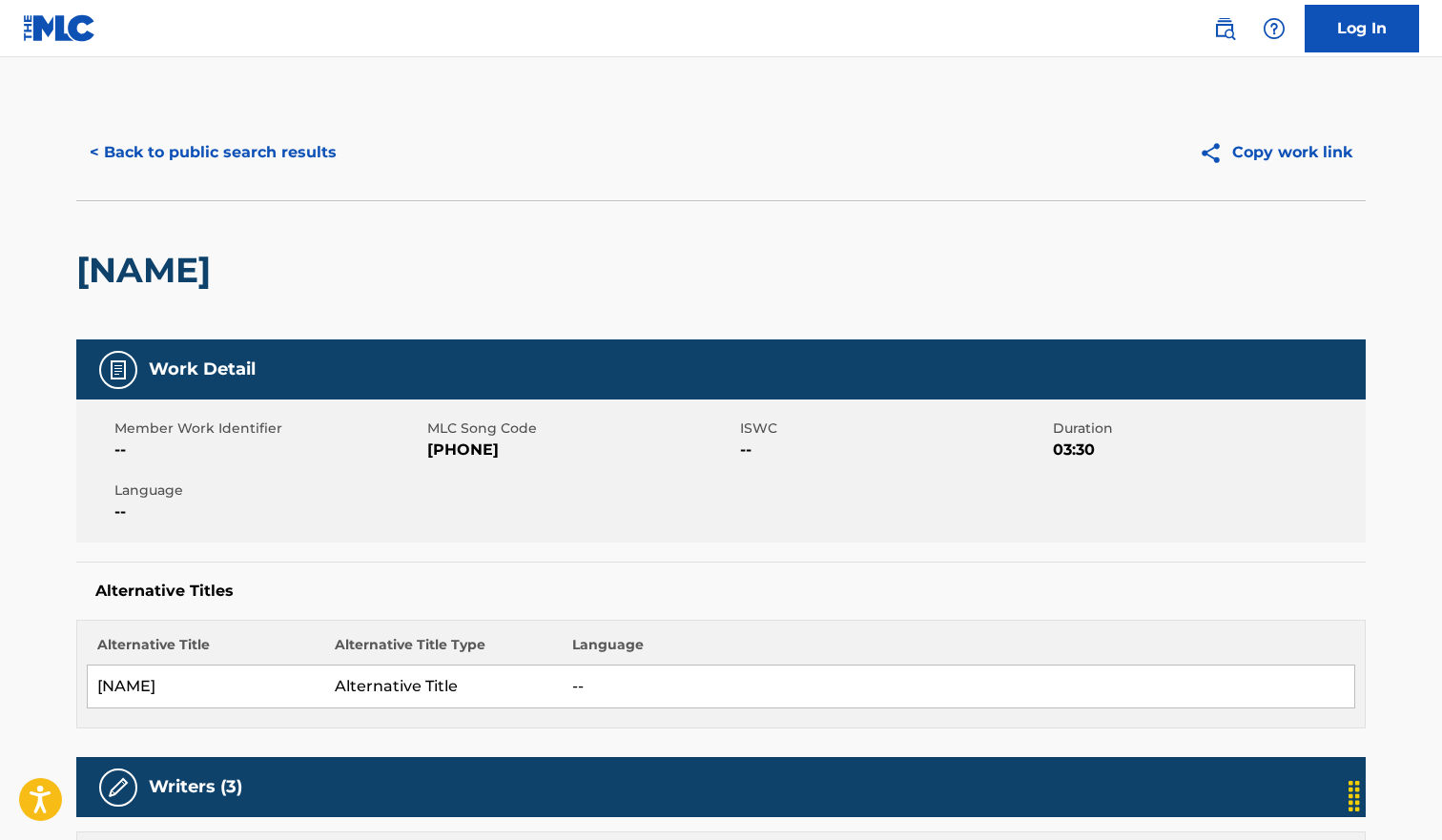 click on "< Back to public search results" at bounding box center [213, 153] 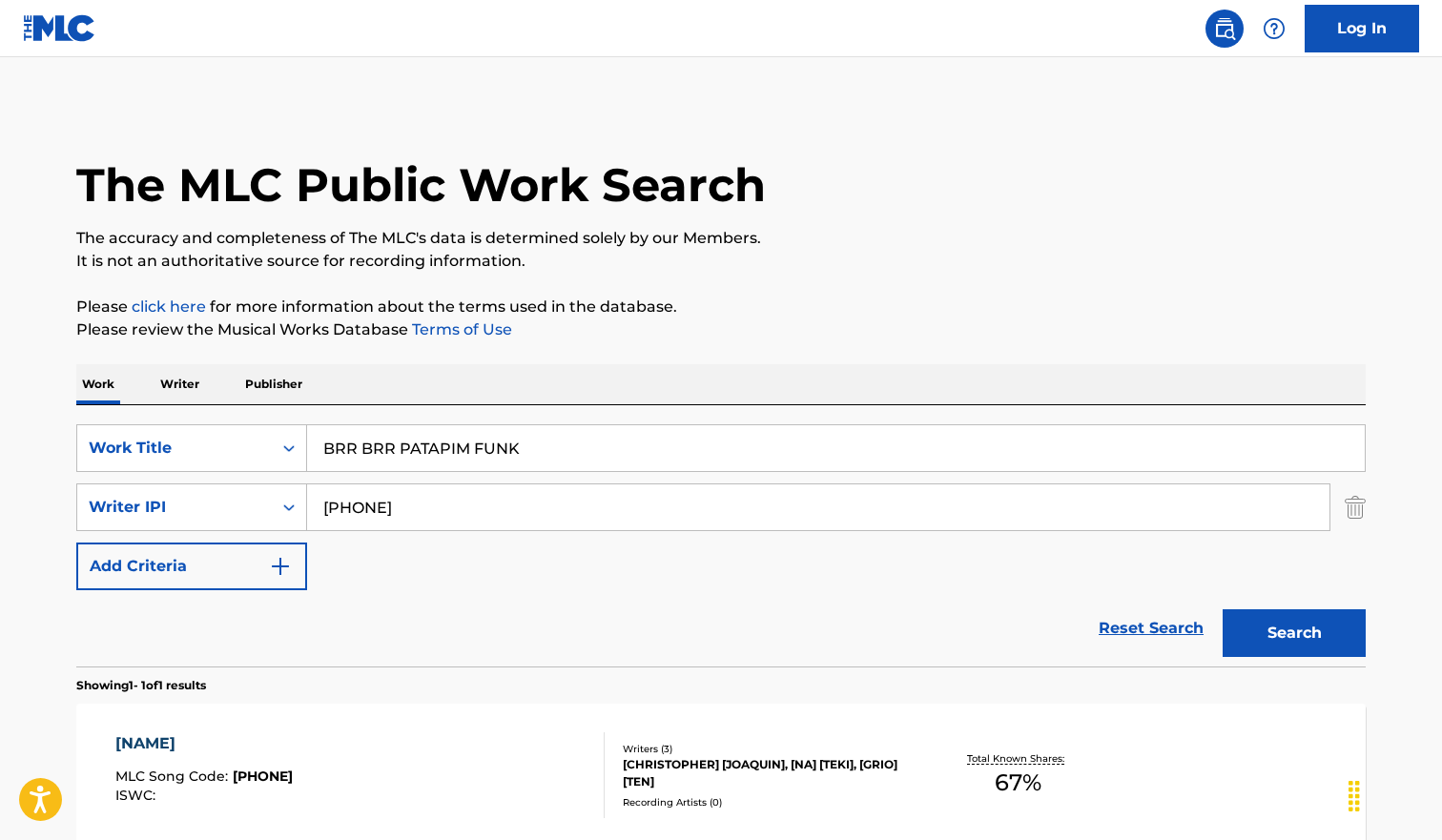 scroll, scrollTop: 89, scrollLeft: 0, axis: vertical 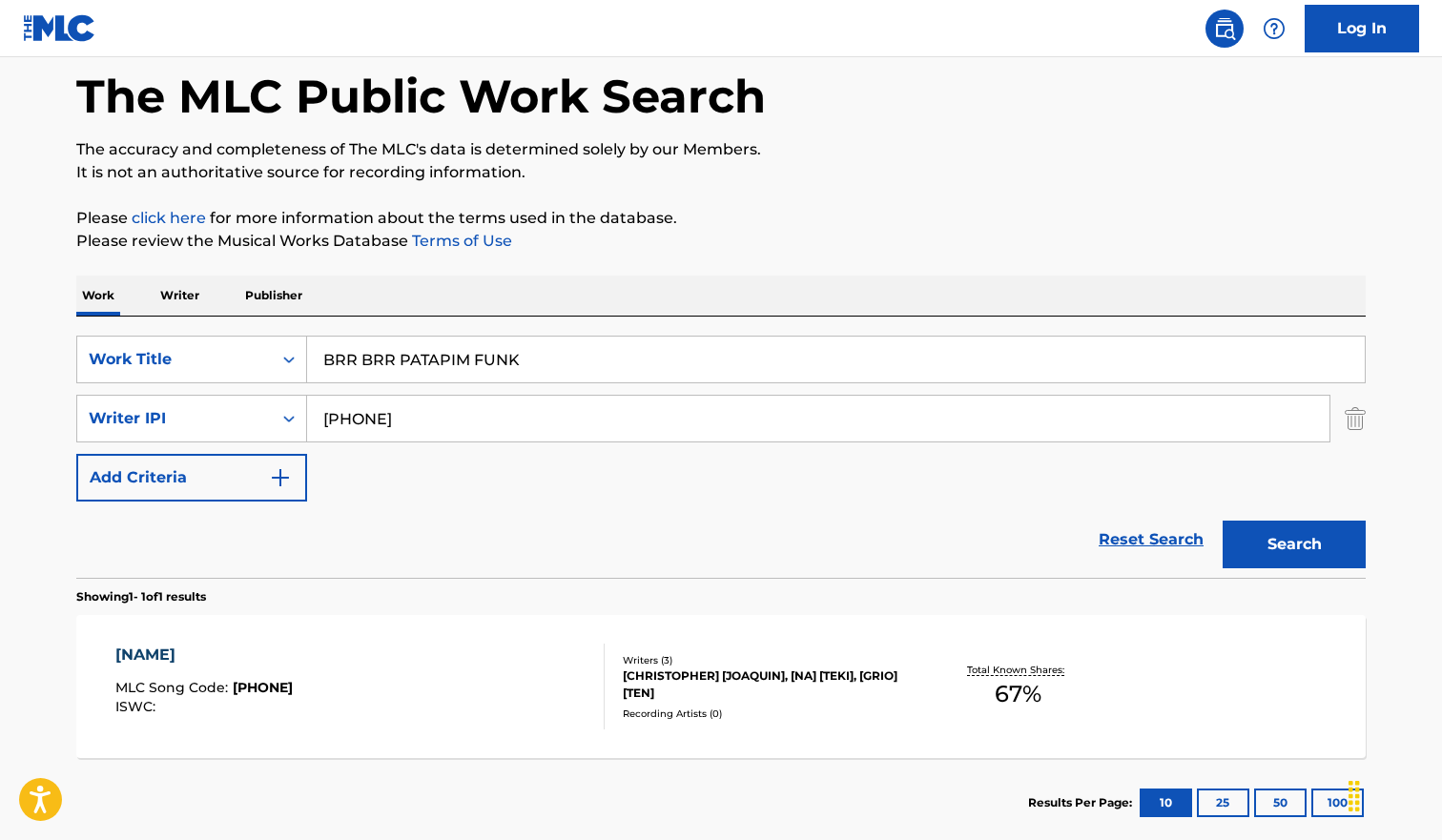 click on "[PHONE]" at bounding box center [818, 419] 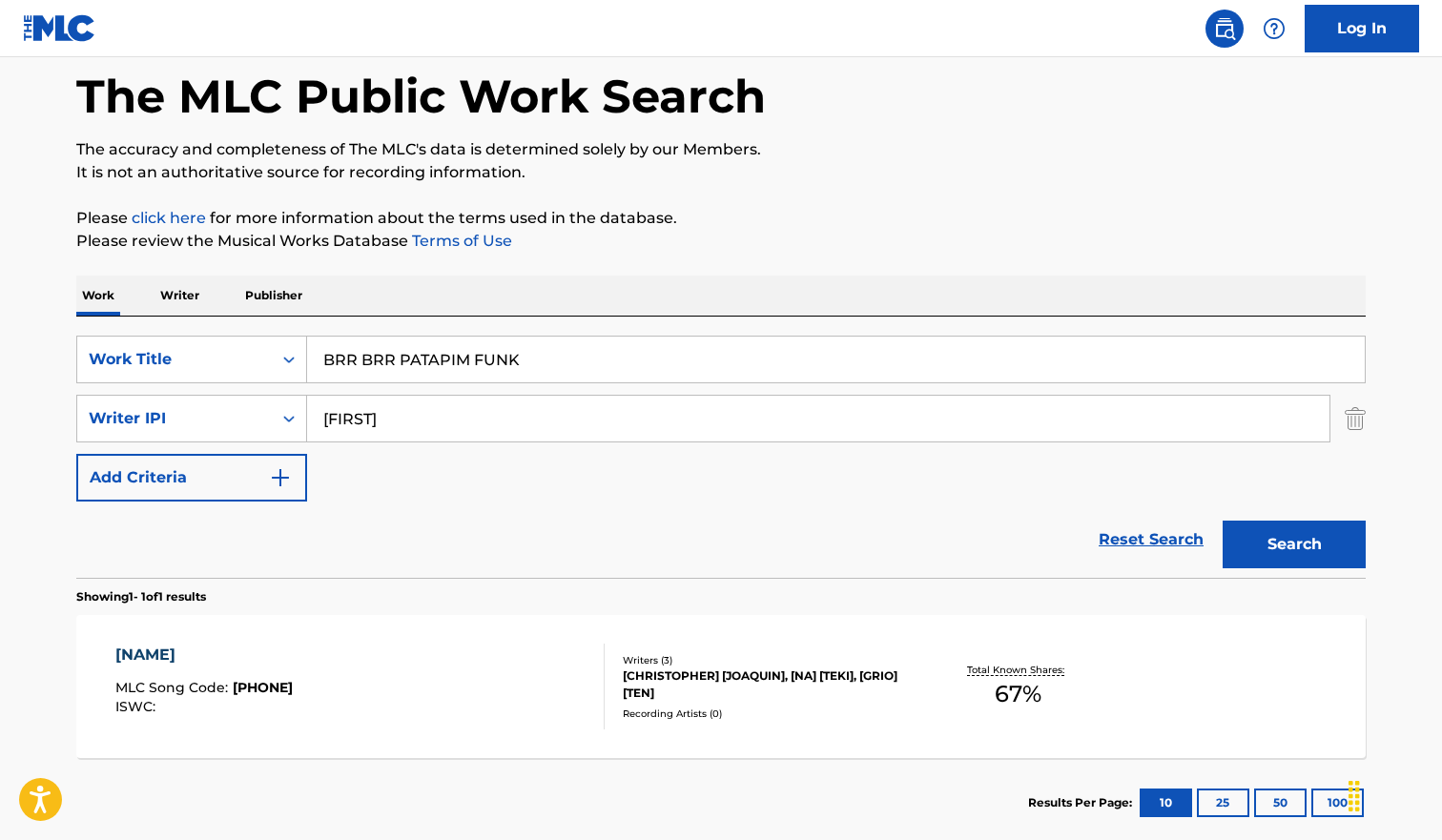type on "[FIRST]" 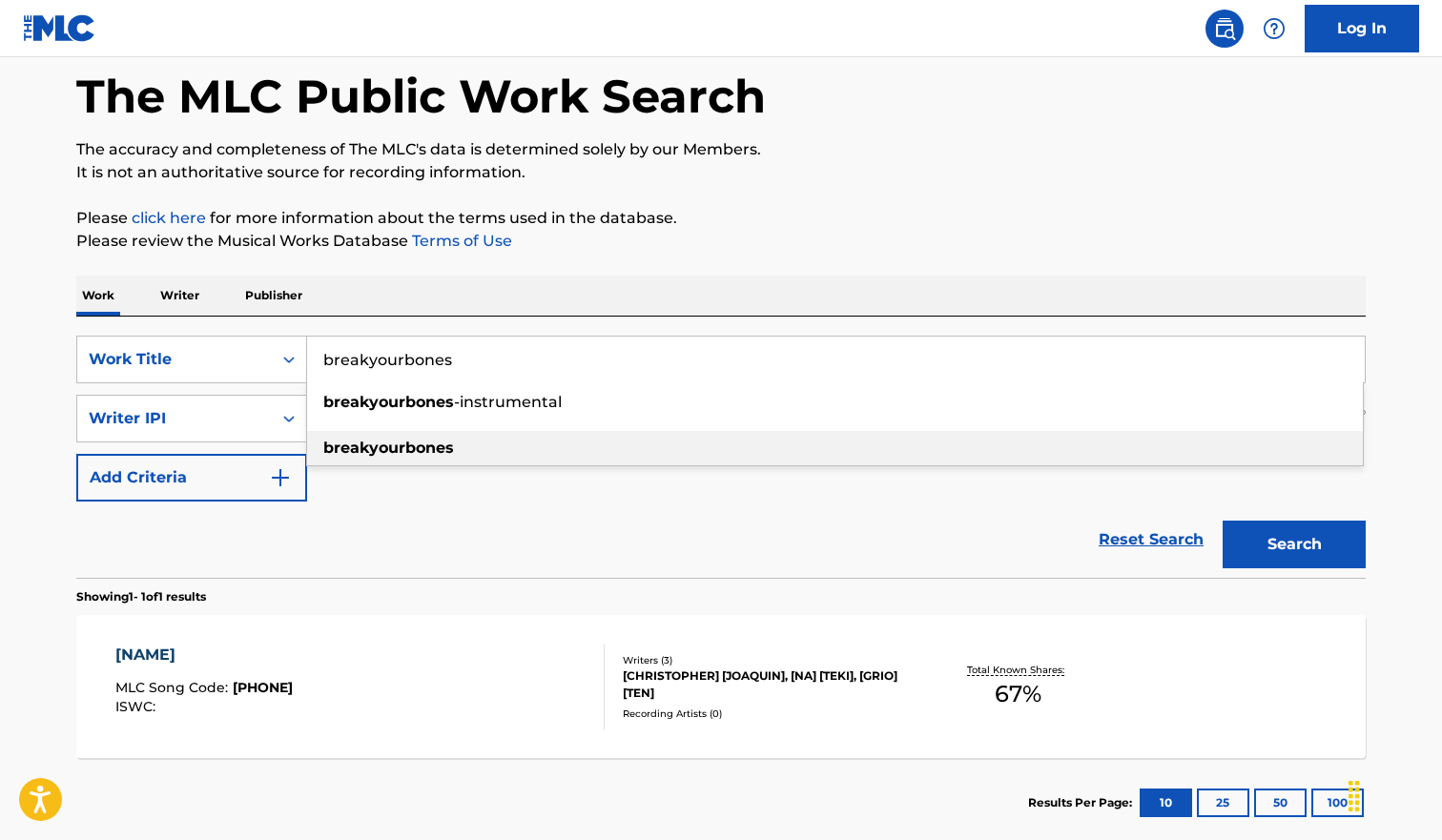 type on "breakyourbones" 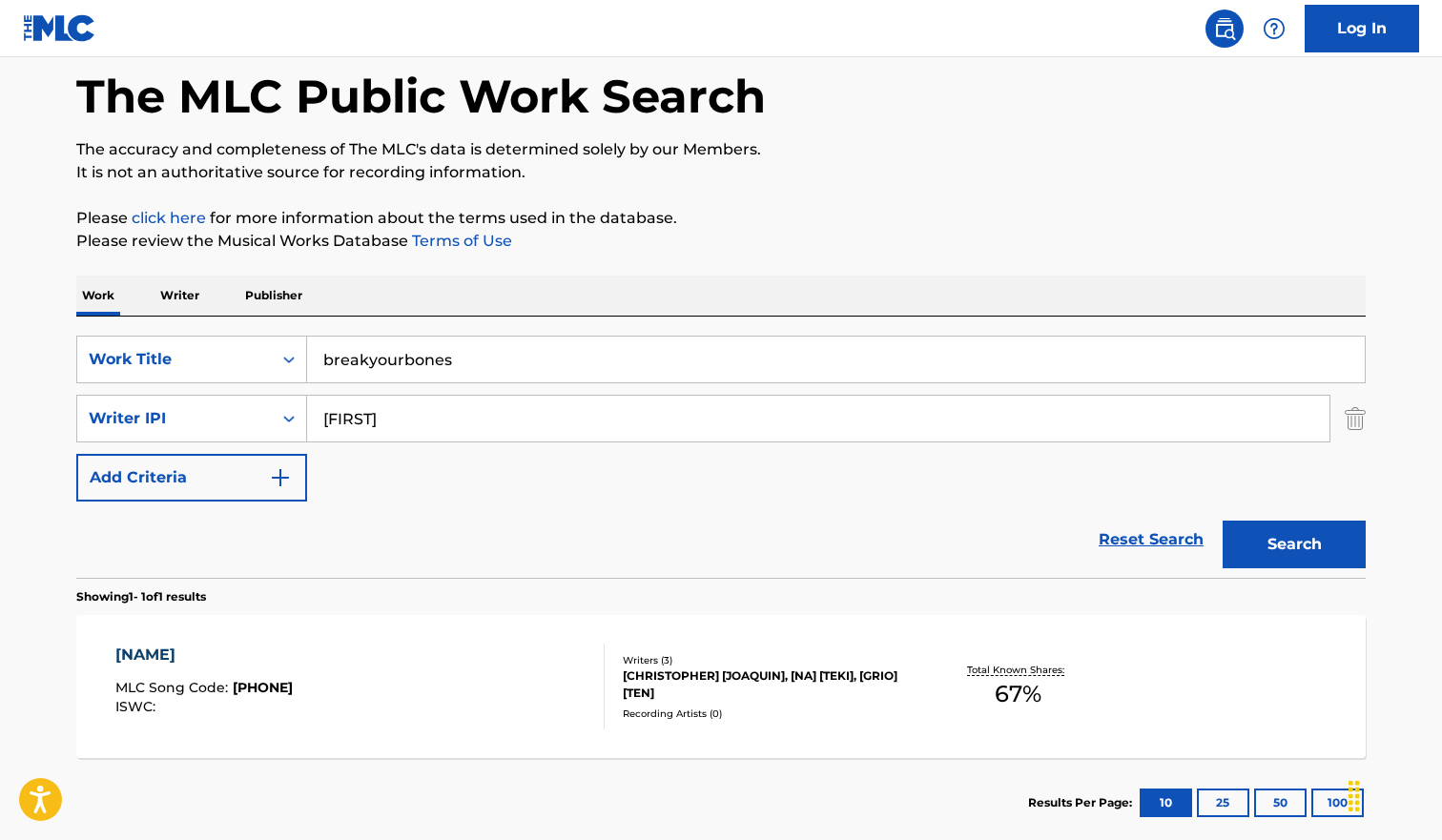 click on "Search" at bounding box center (1294, 544) 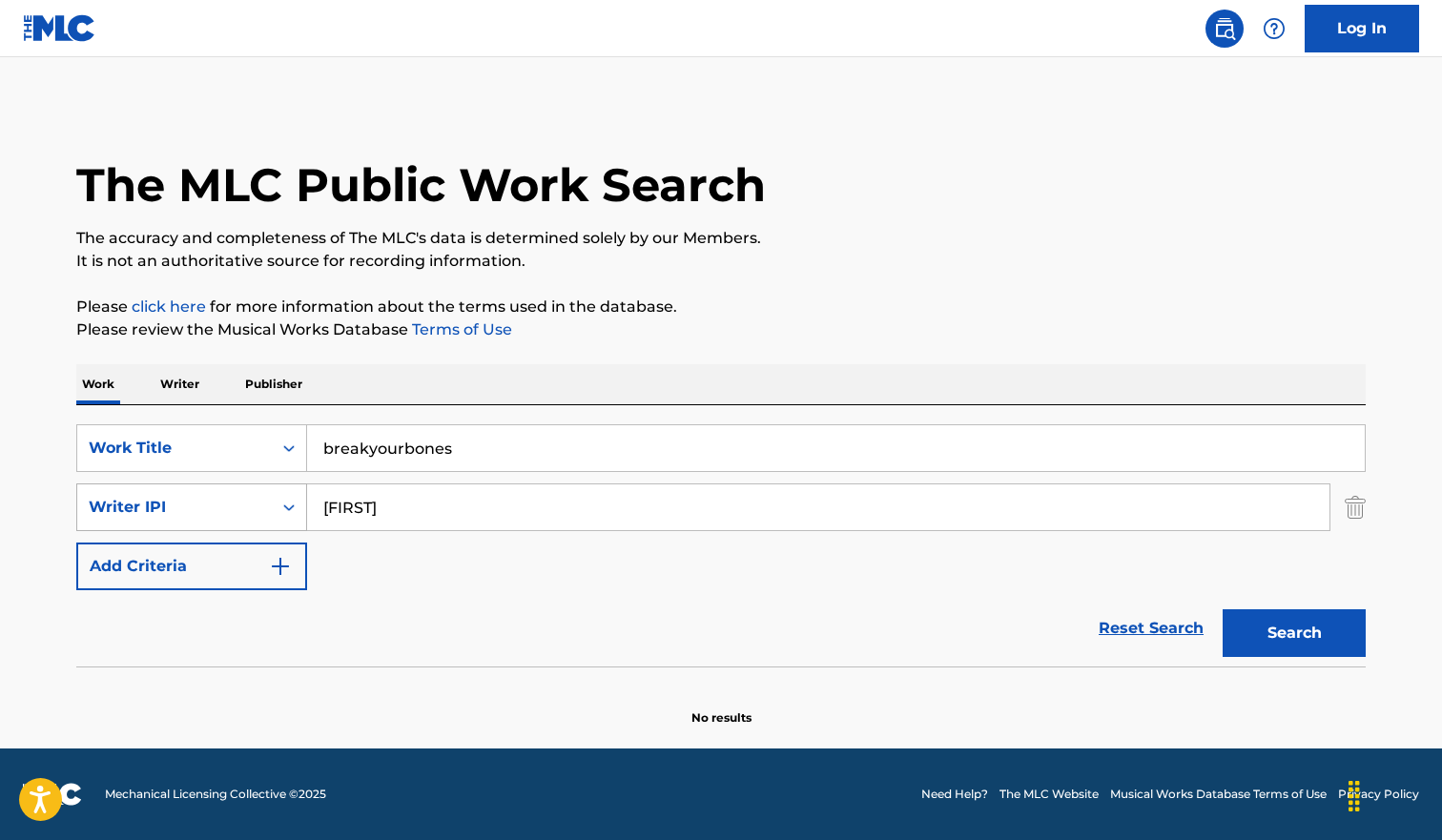 click on "Writer IPI" at bounding box center [175, 507] 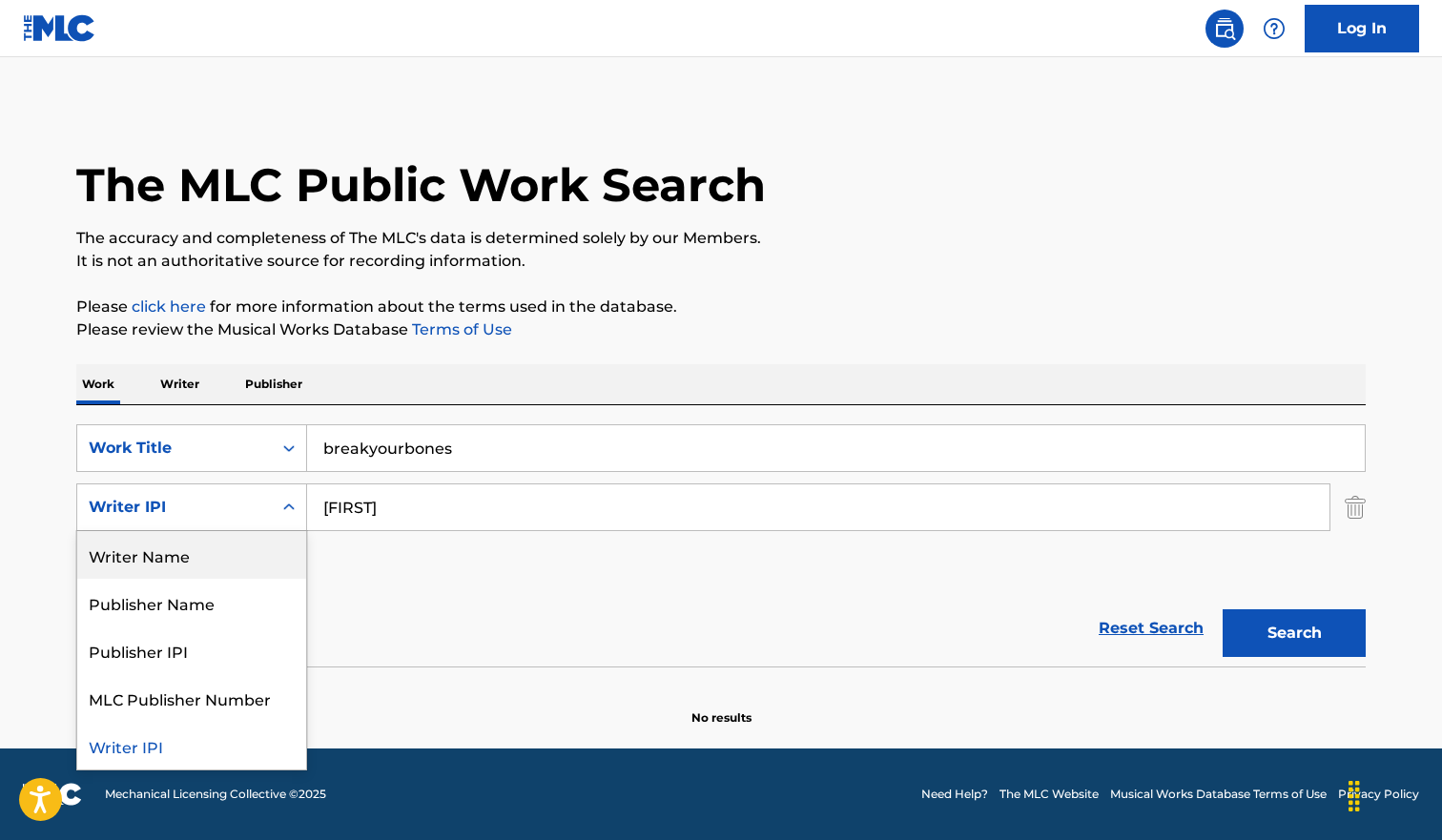 drag, startPoint x: 177, startPoint y: 547, endPoint x: 213, endPoint y: 558, distance: 37.64306 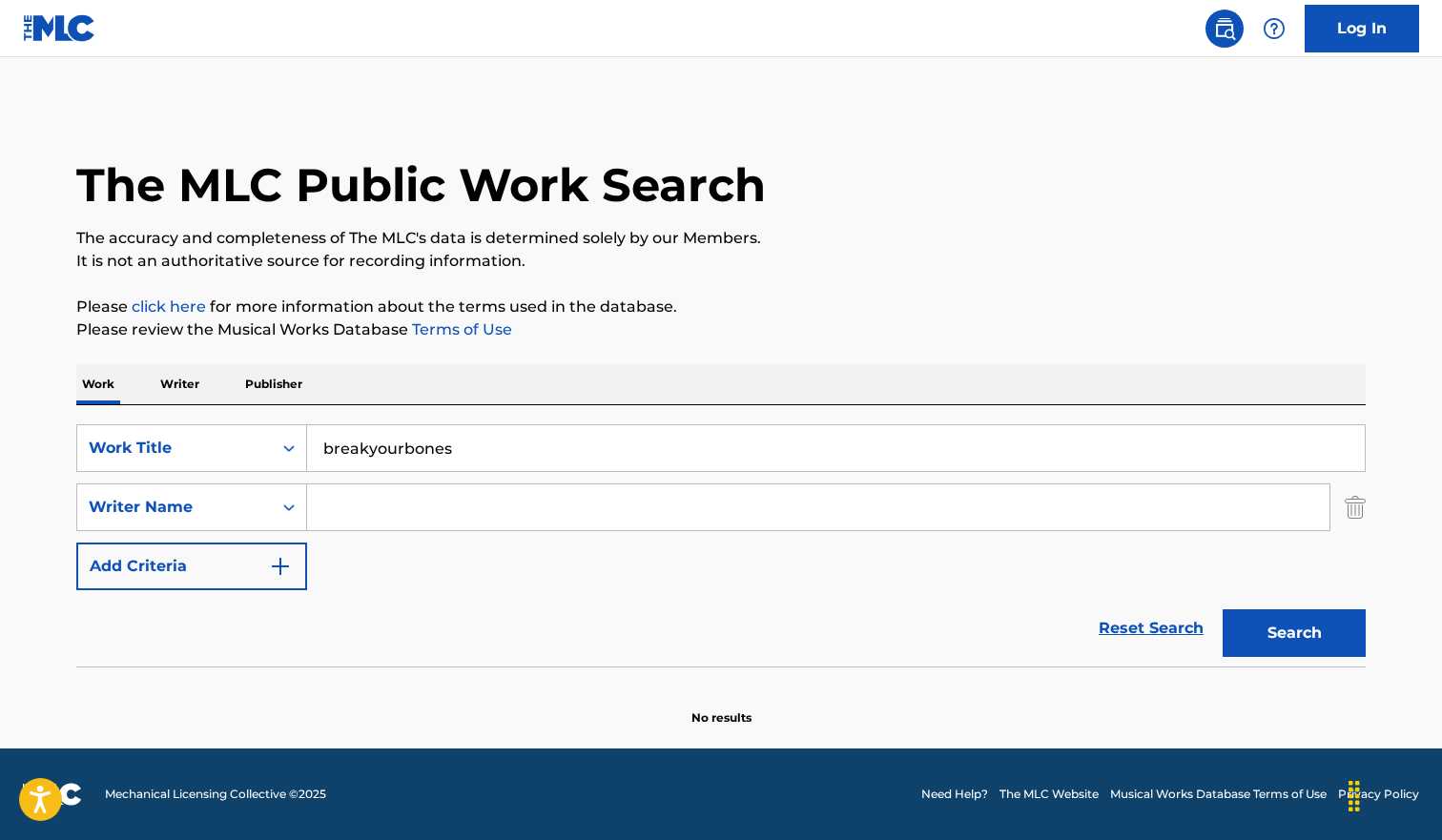 click at bounding box center [818, 507] 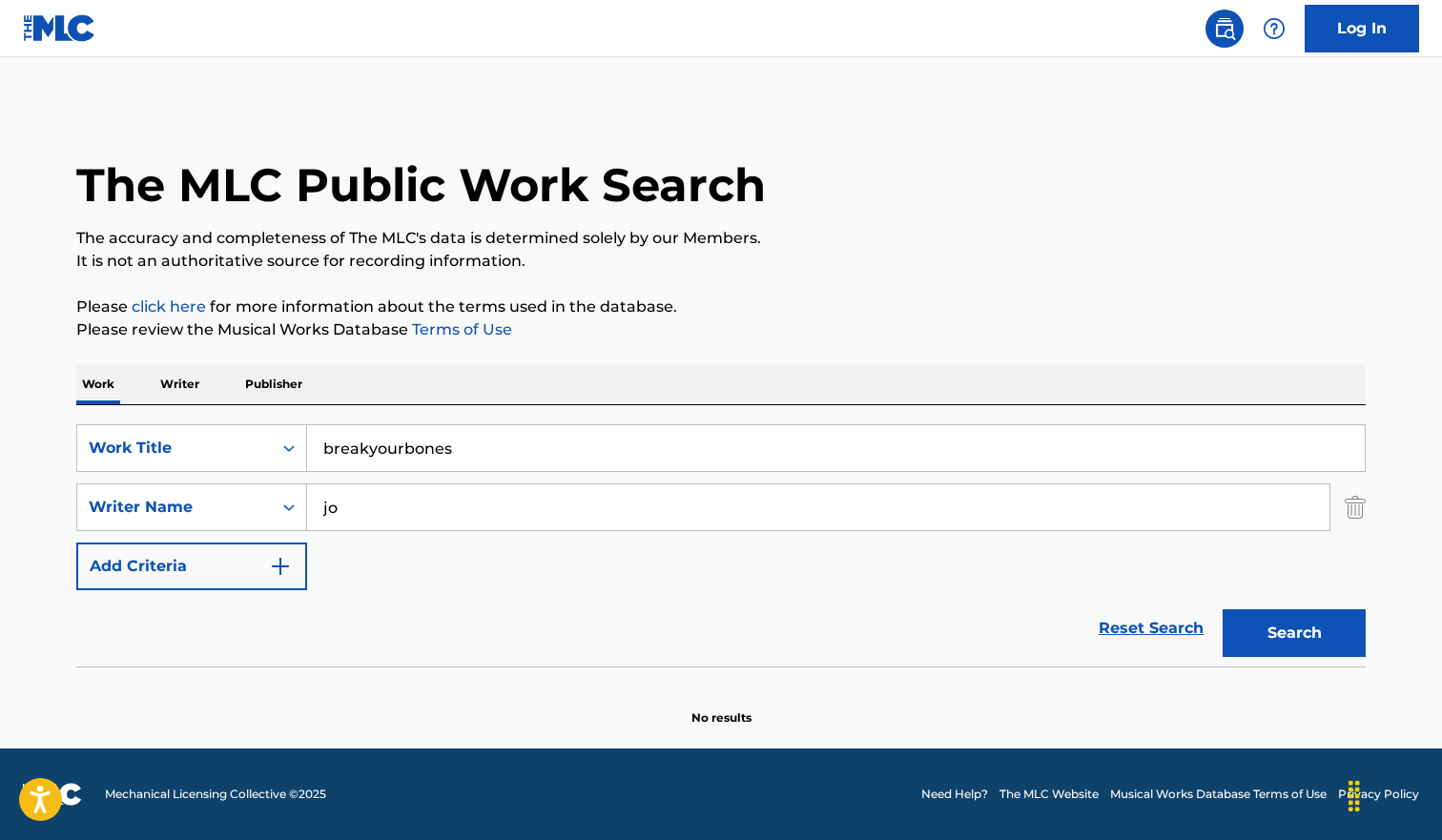 type on "[FIRST]" 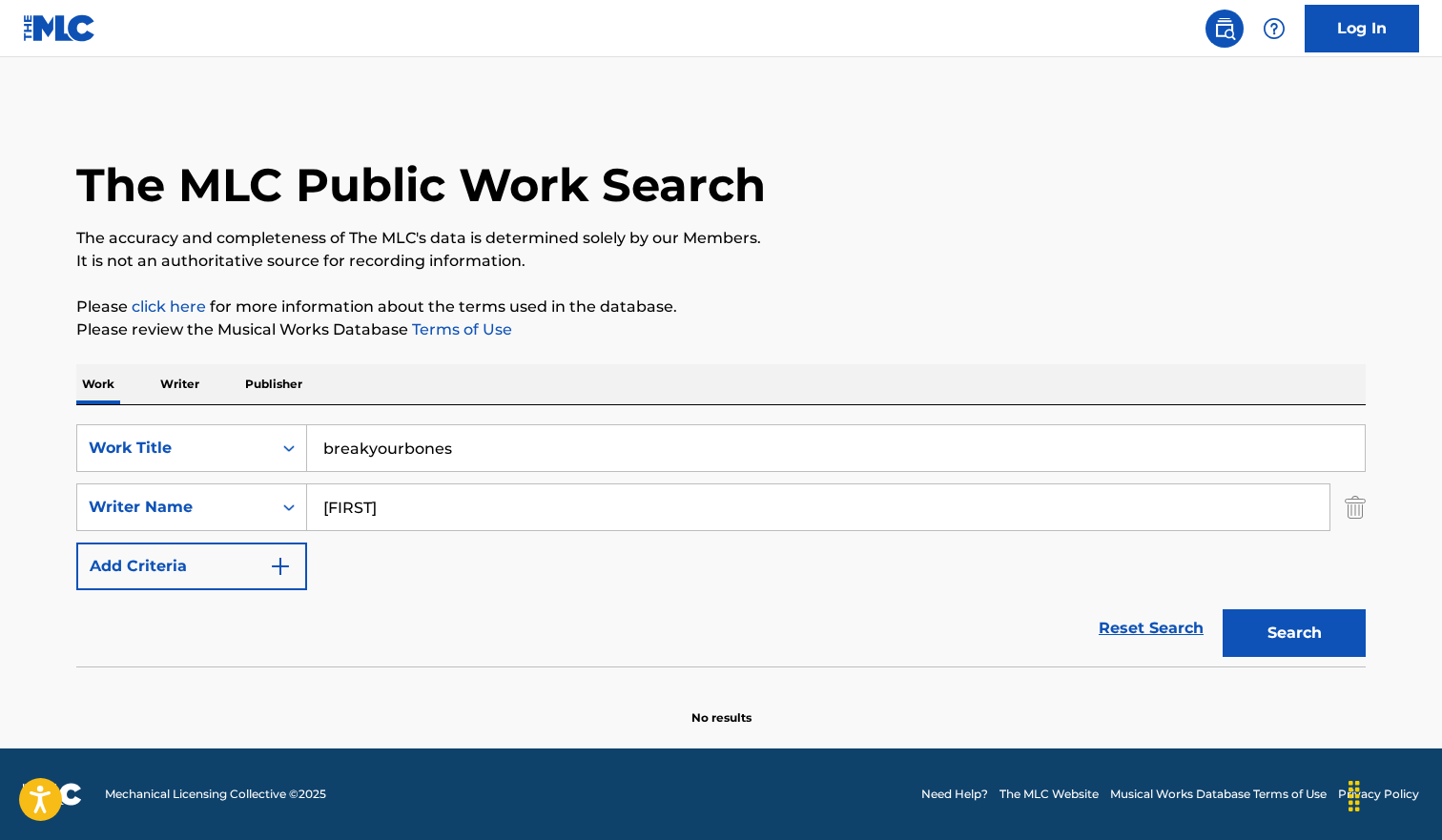 click on "Search" at bounding box center [1294, 633] 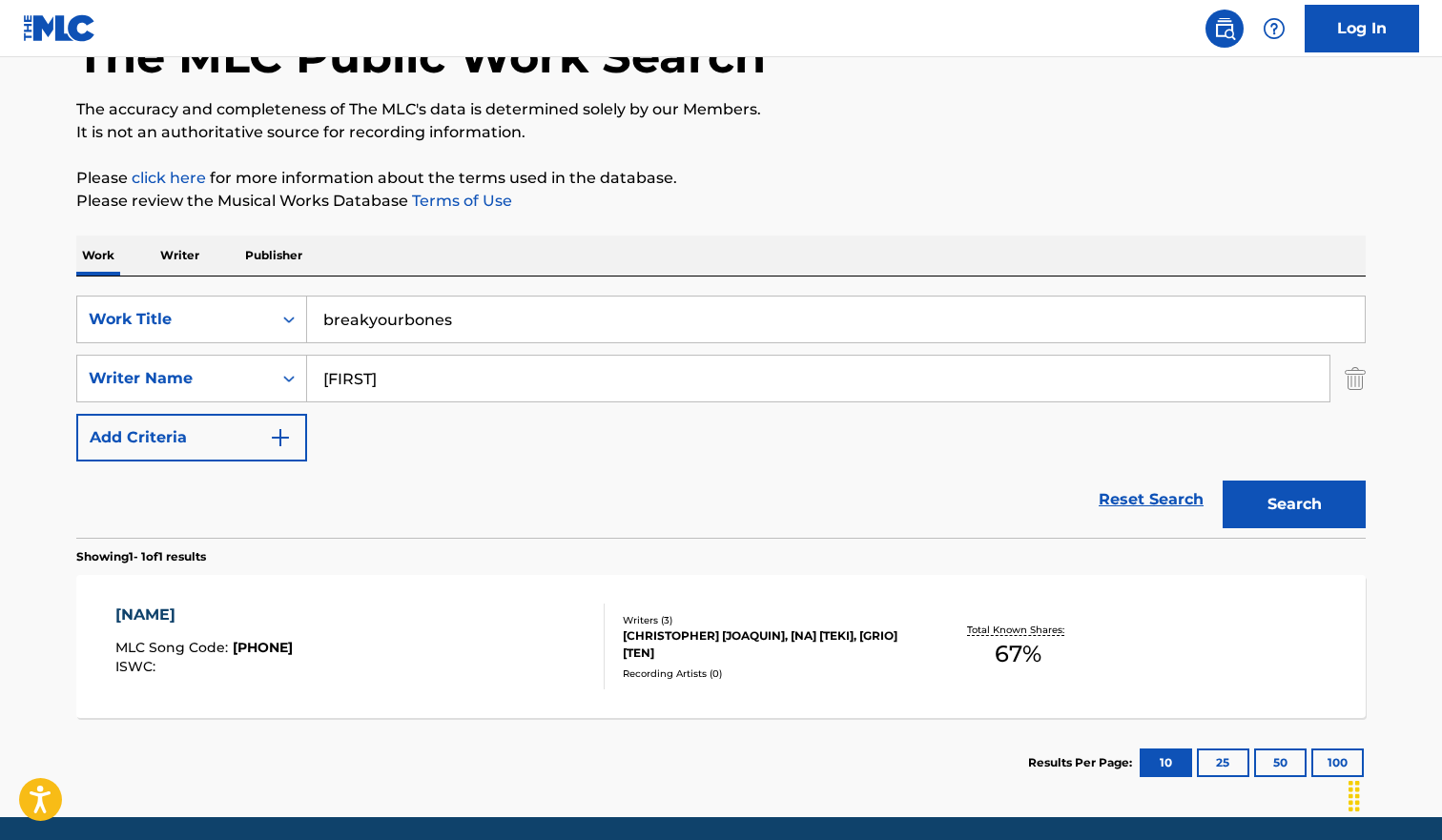 scroll, scrollTop: 197, scrollLeft: 0, axis: vertical 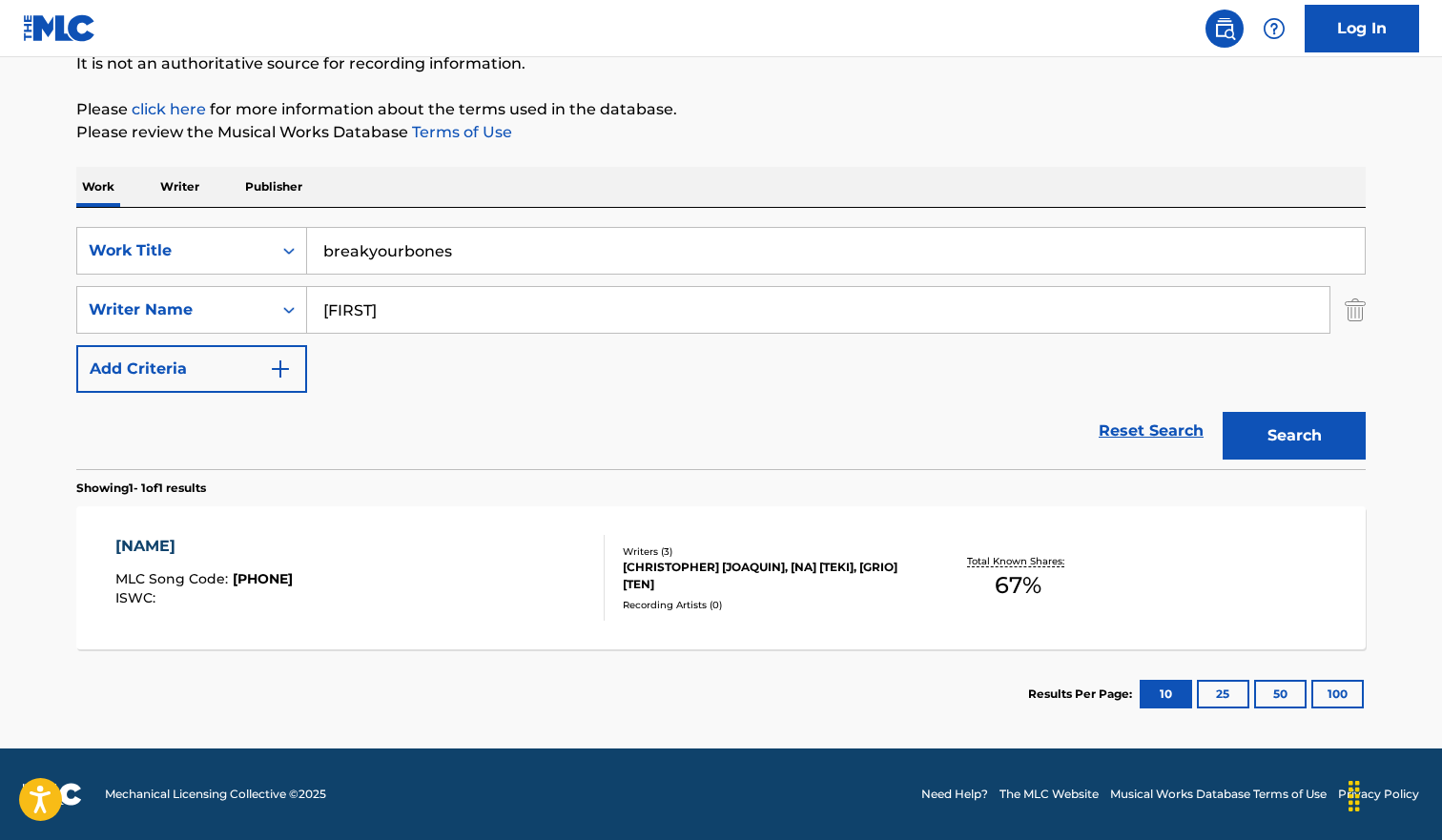 click on "breakyourbones" at bounding box center (835, 251) 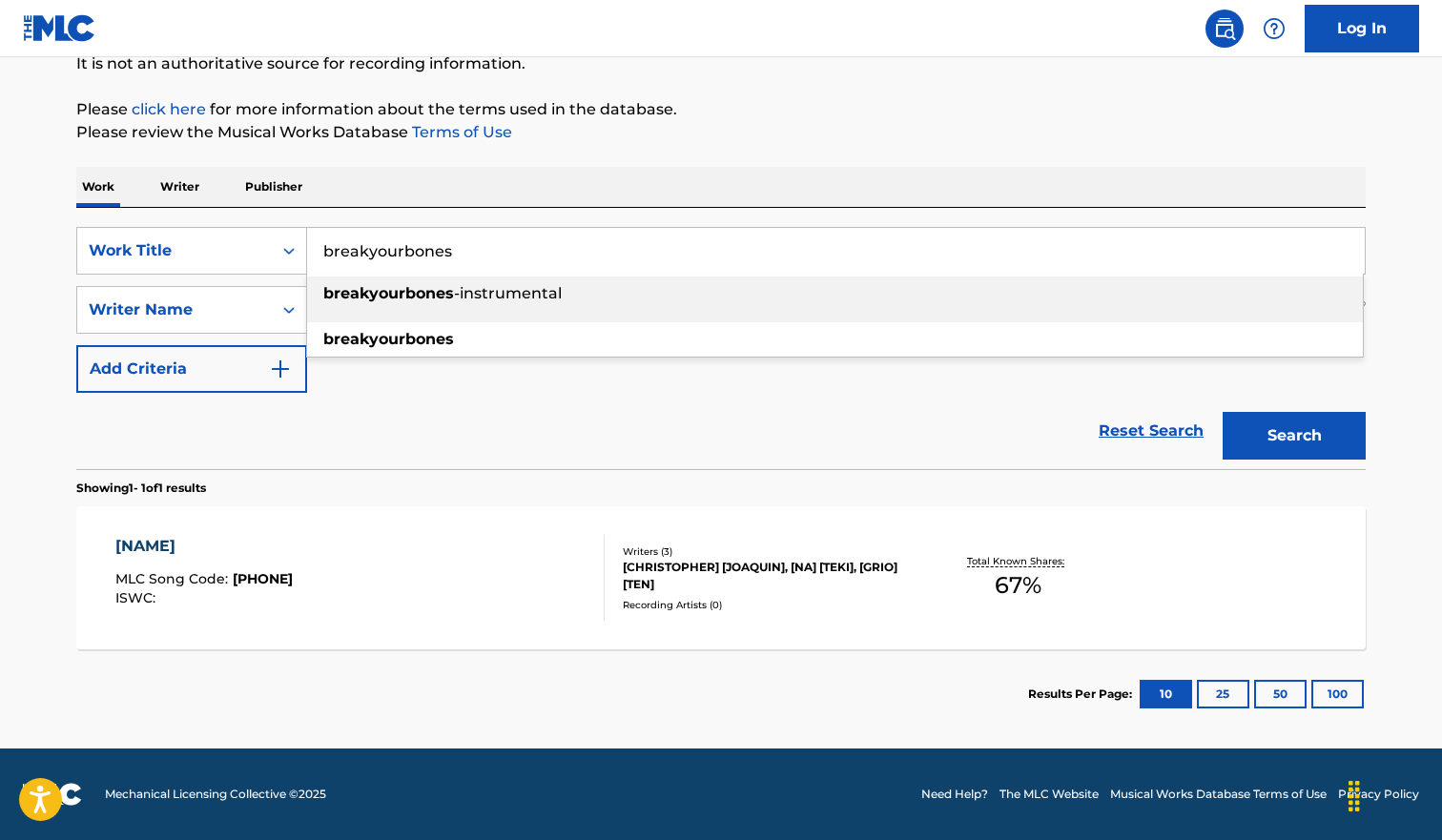 click on "breakyourbones" at bounding box center [835, 251] 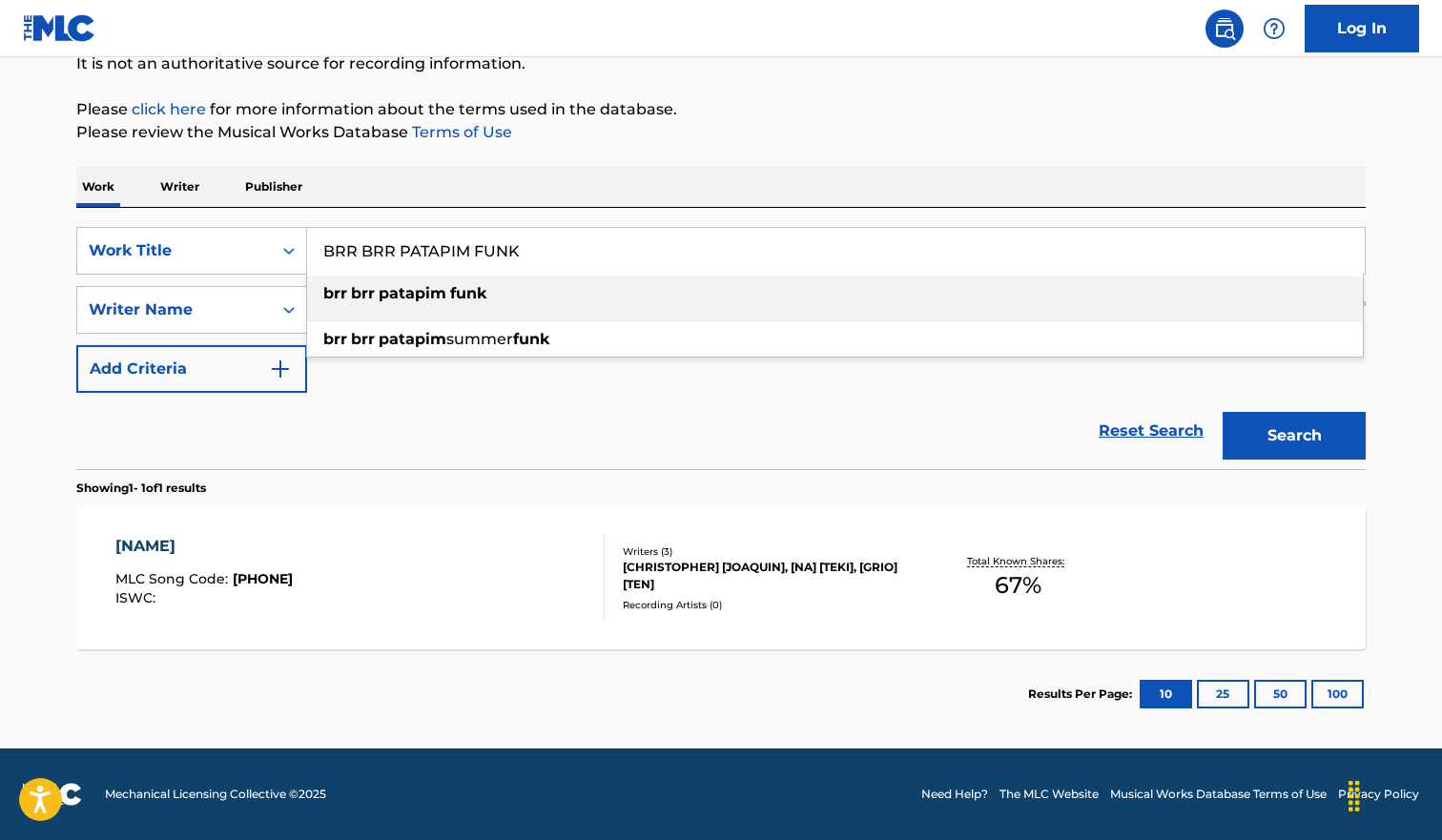 type on "BRR BRR PATAPIM FUNK" 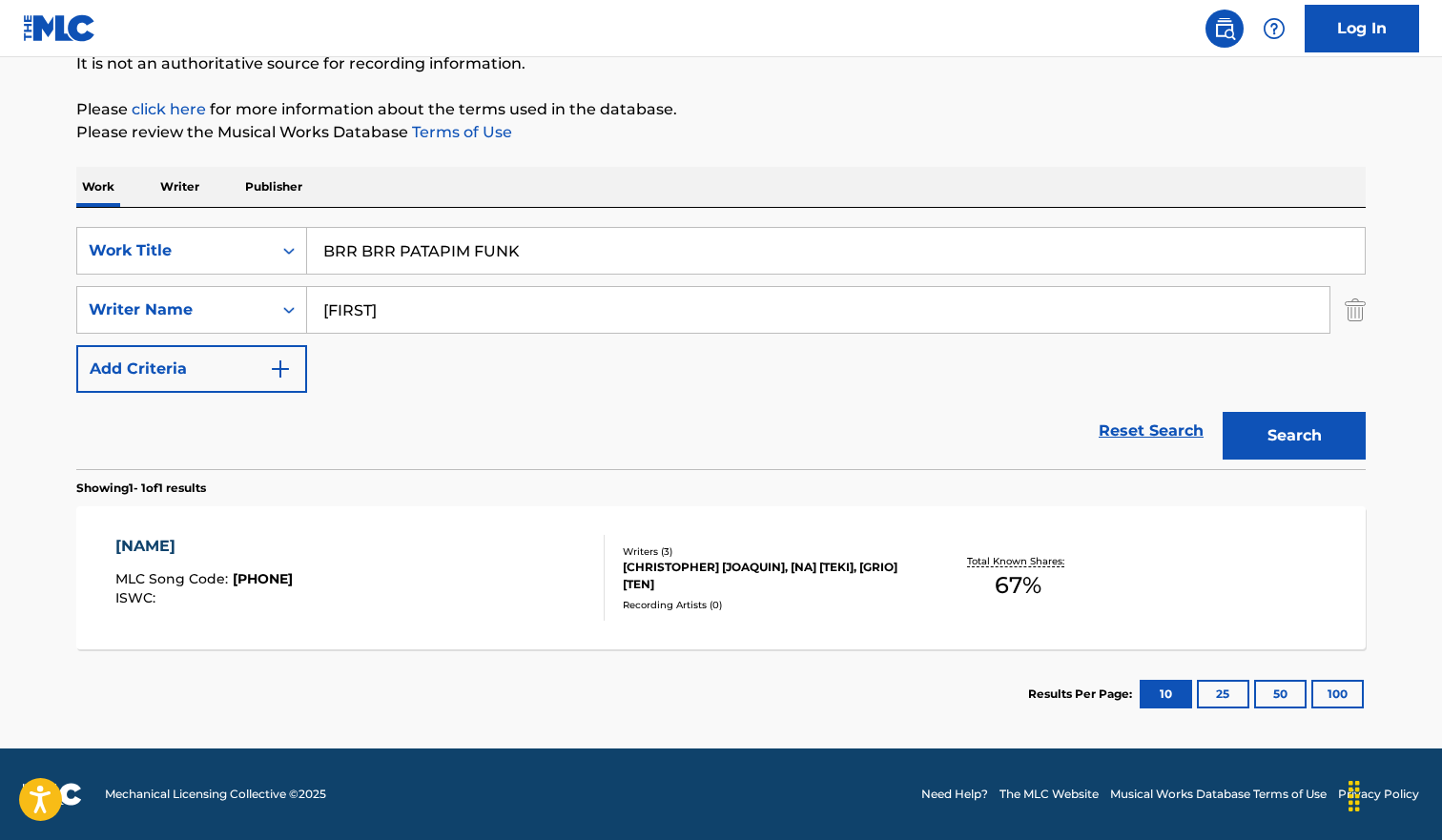 click on "Search" at bounding box center [1294, 436] 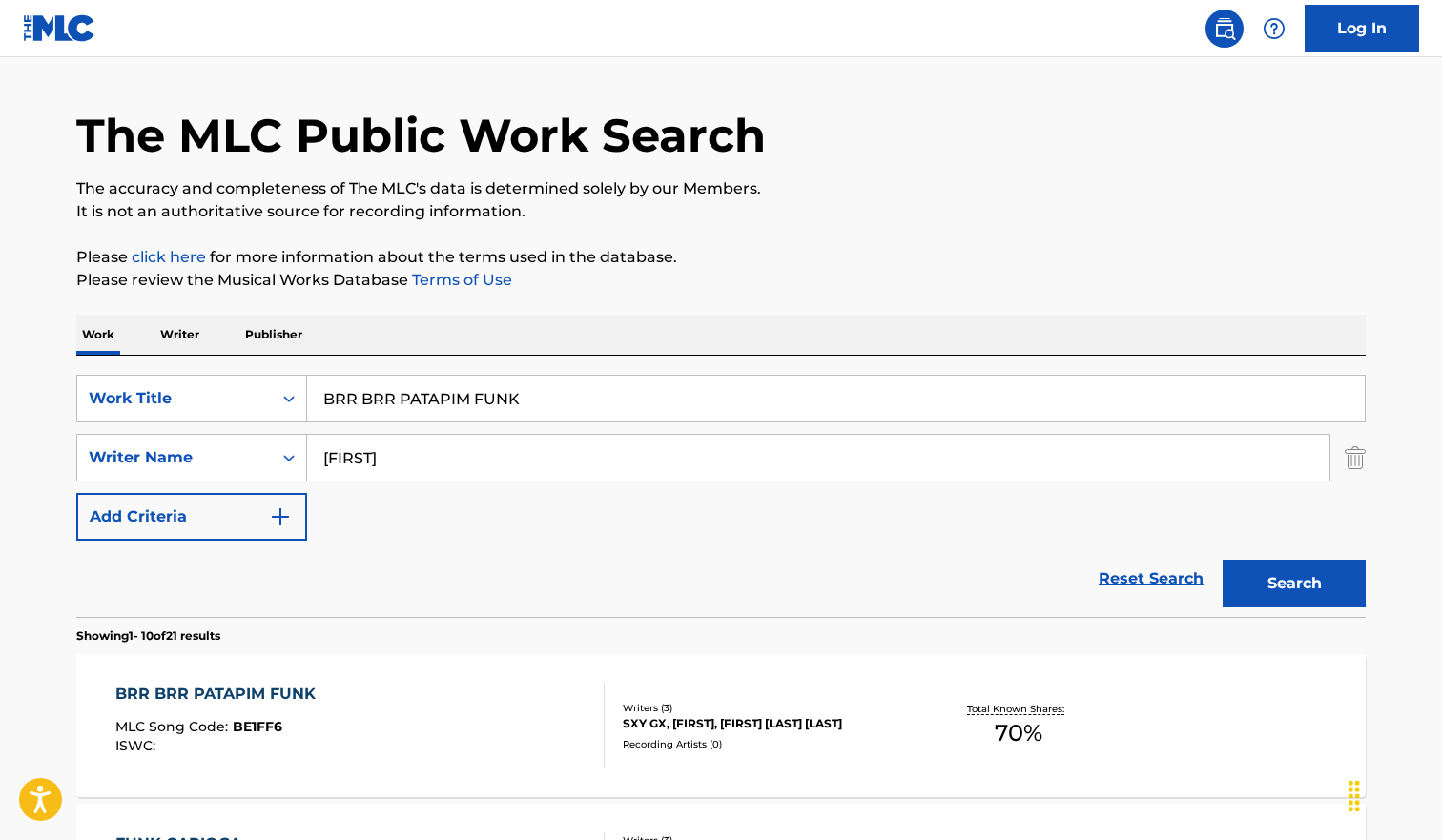scroll, scrollTop: 197, scrollLeft: 0, axis: vertical 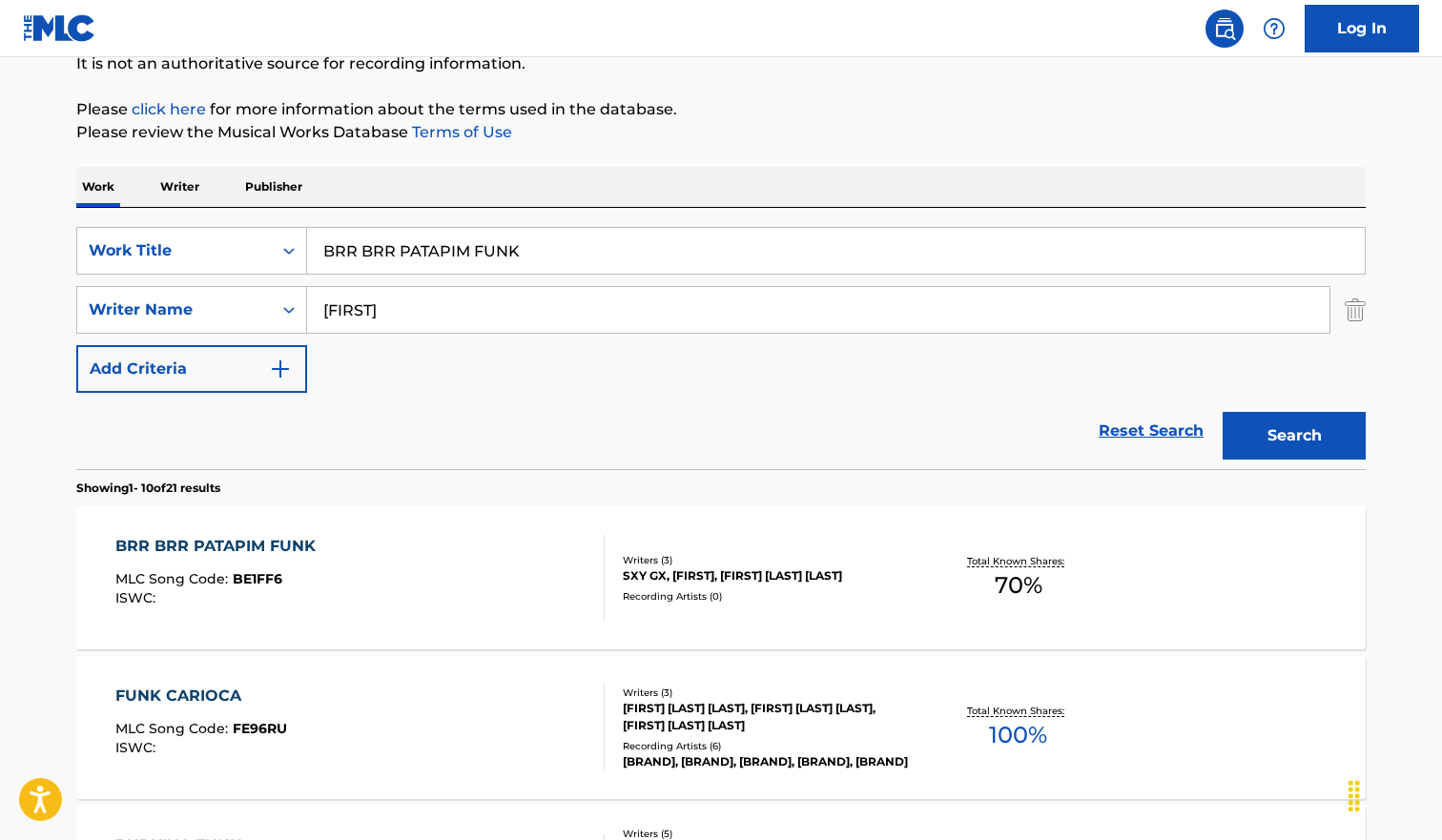 click on "BRR BRR PATAPIM FUNK MLC Song Code : BE1FF6 ISWC :" at bounding box center (360, 578) 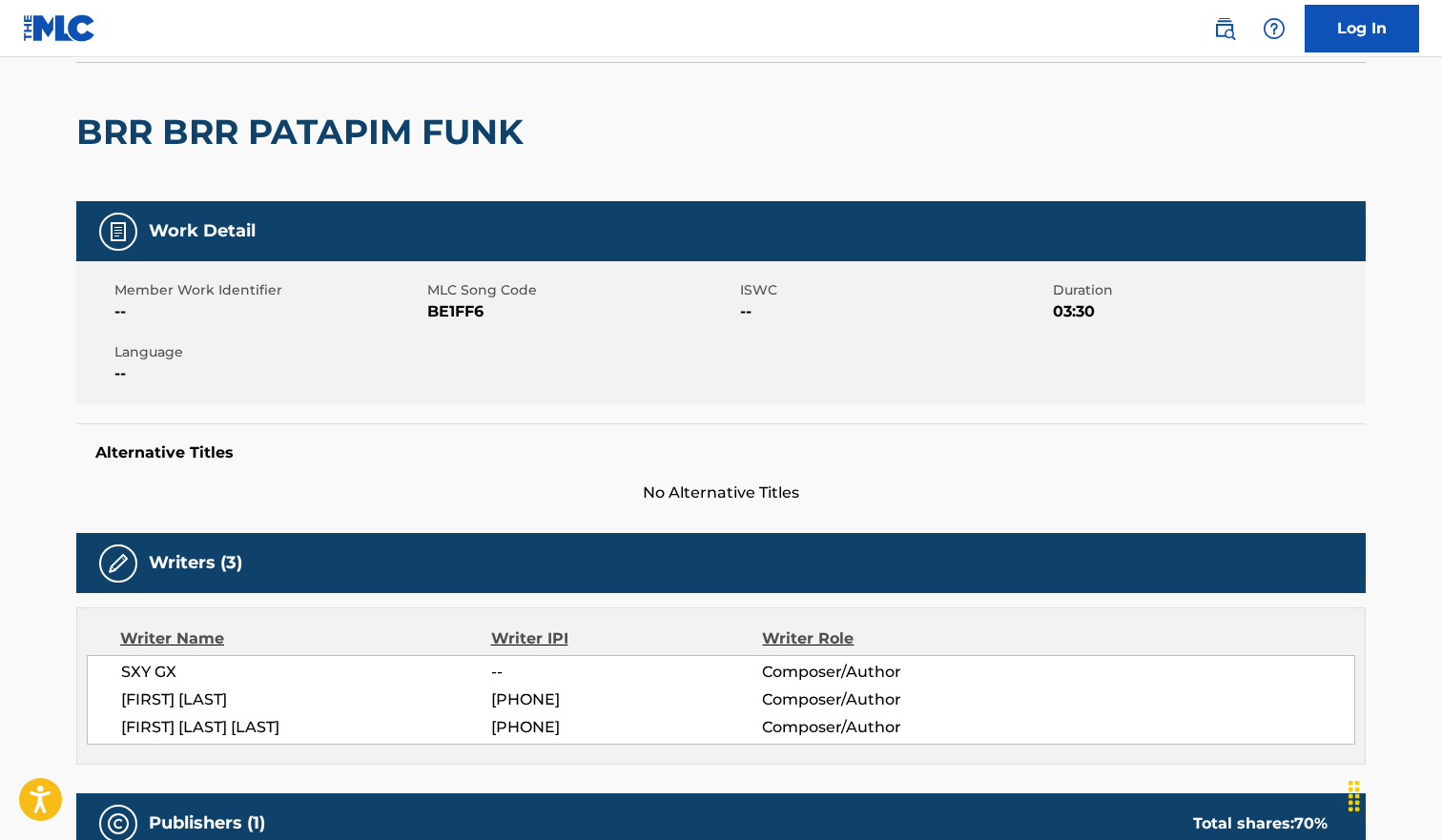 scroll, scrollTop: 0, scrollLeft: 0, axis: both 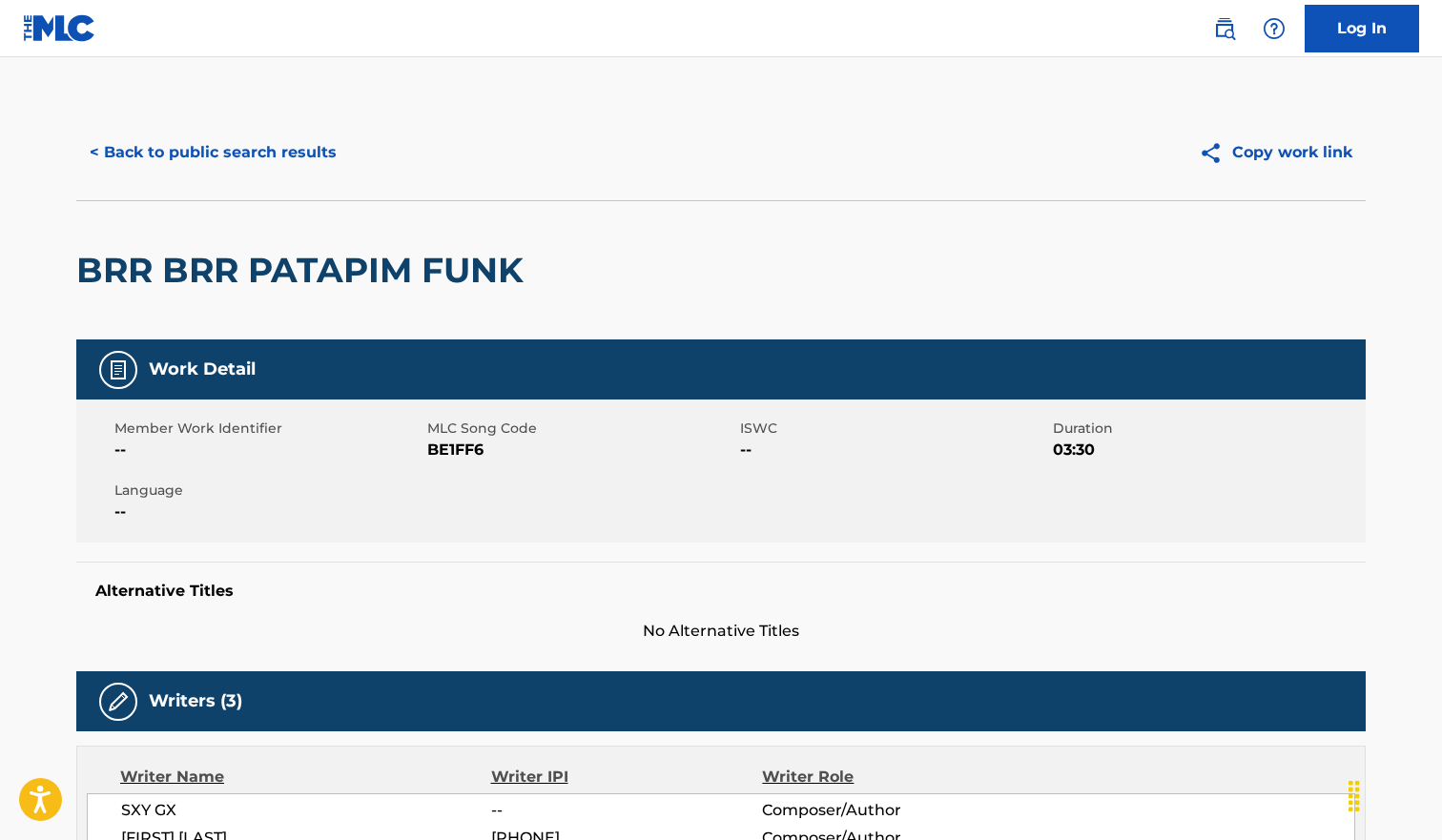 click on "< Back to public search results" at bounding box center [213, 153] 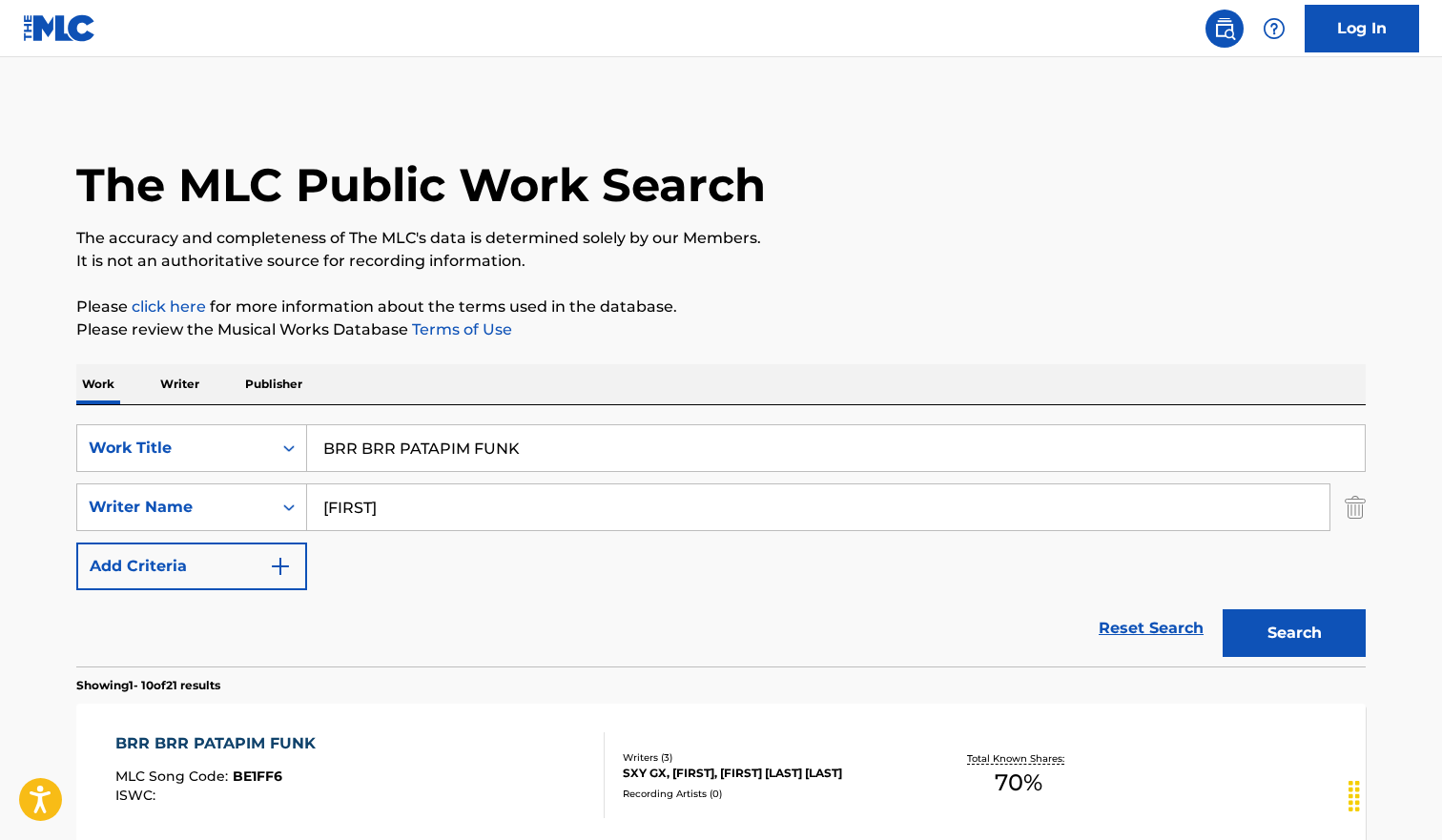 scroll, scrollTop: 197, scrollLeft: 0, axis: vertical 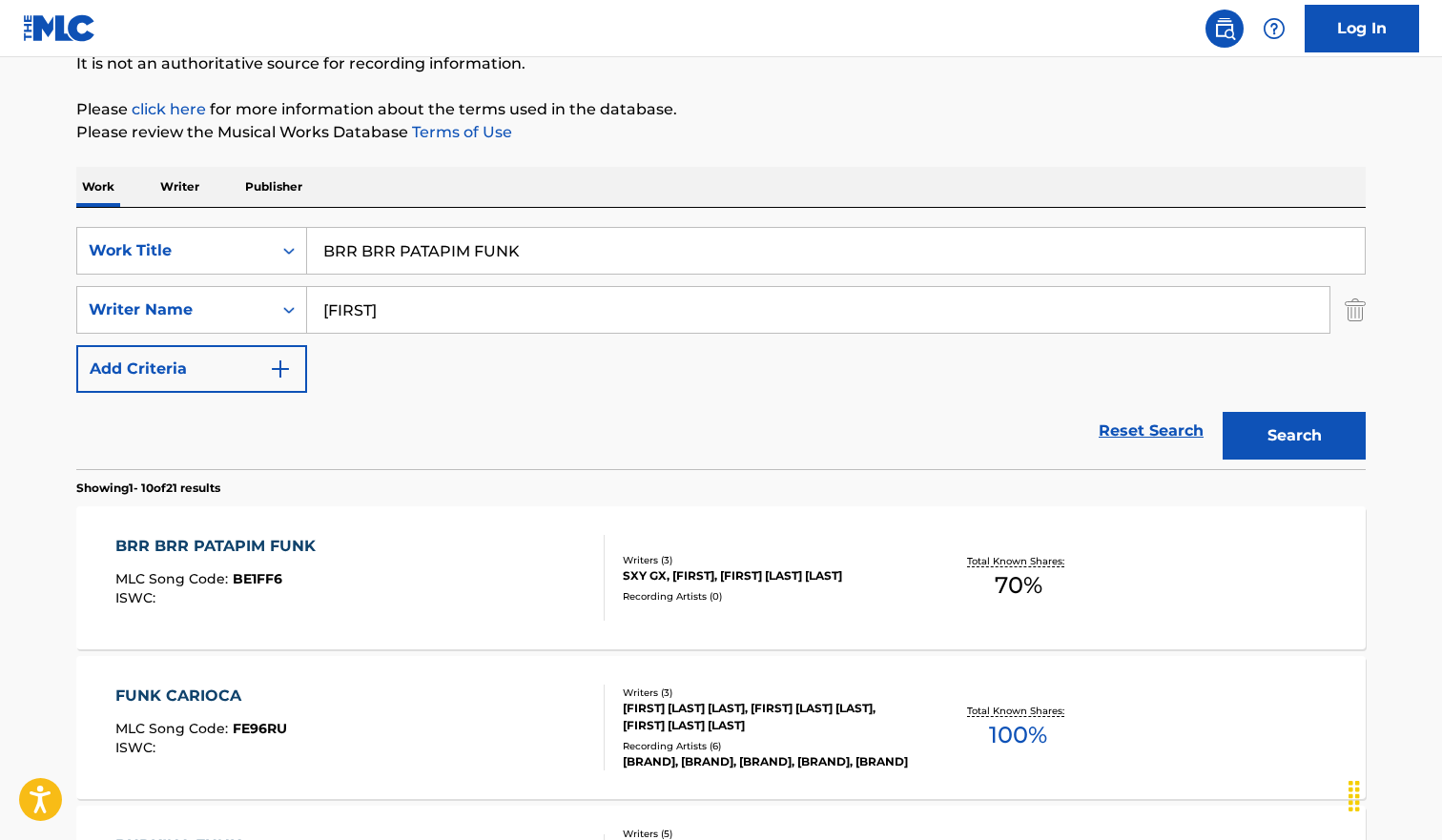 click on "BRR BRR PATAPIM FUNK" at bounding box center (835, 251) 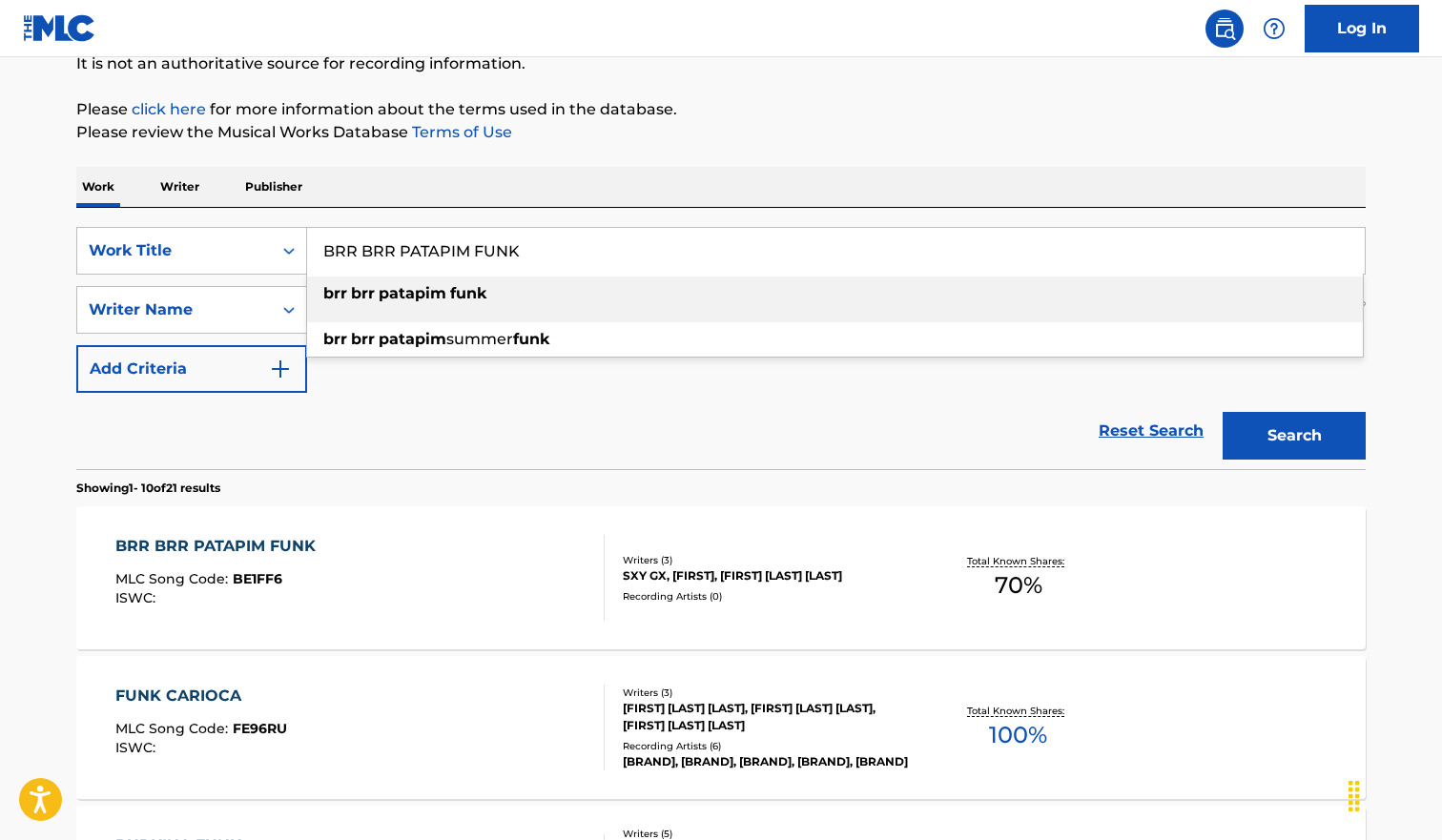 click on "BRR BRR PATAPIM FUNK" at bounding box center [835, 251] 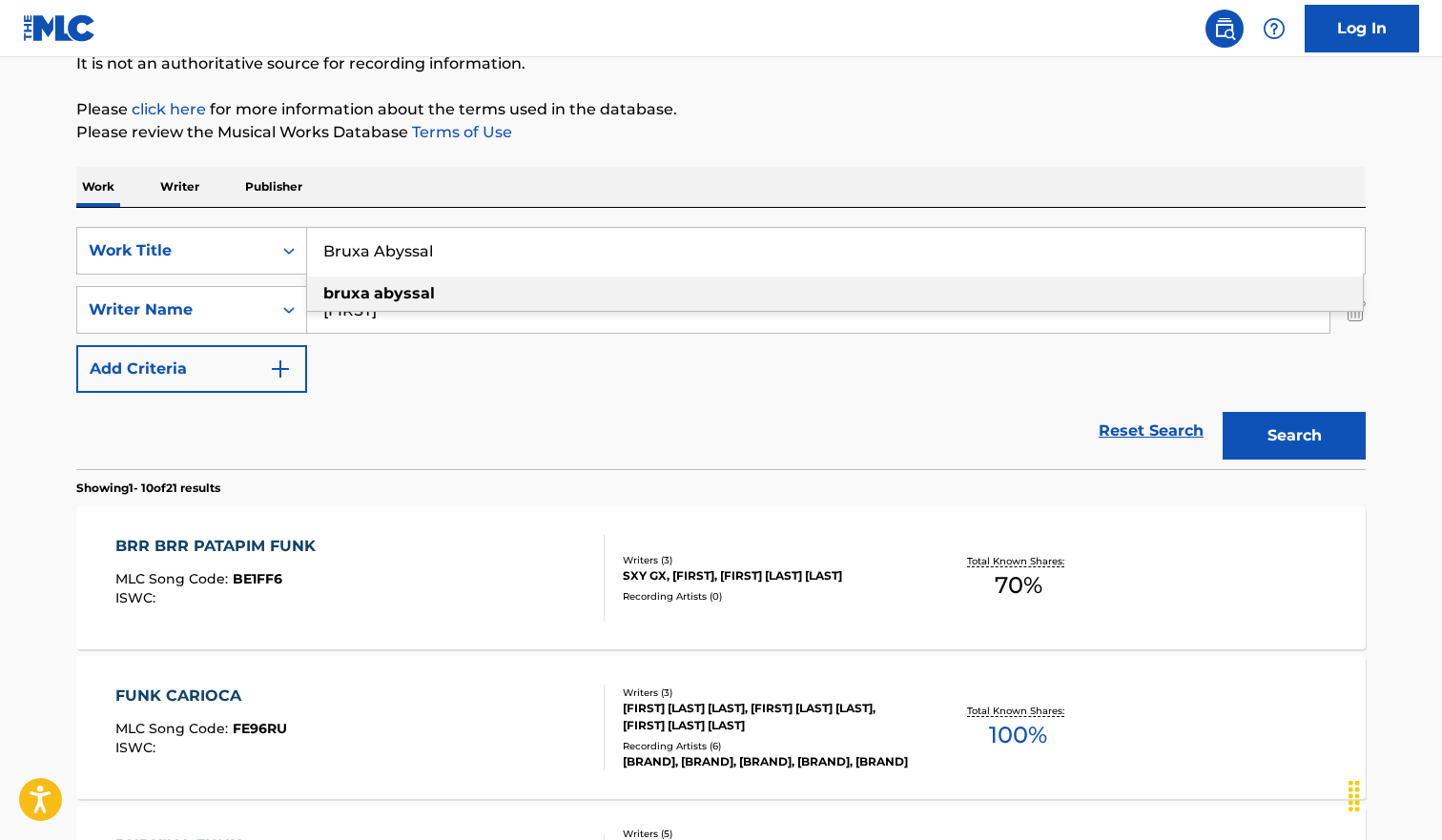 type on "Bruxa Abyssal" 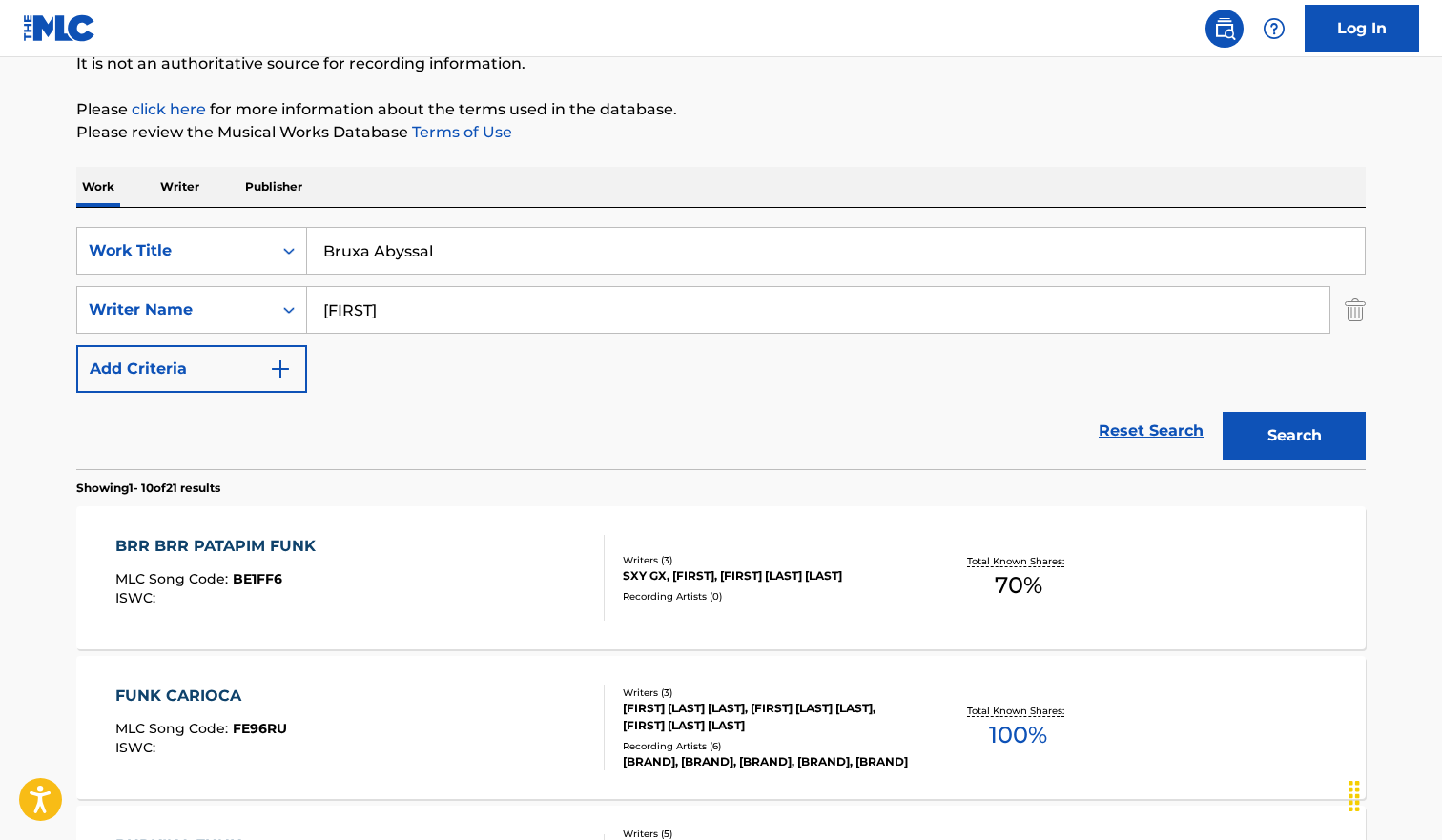click on "Search" at bounding box center (1294, 436) 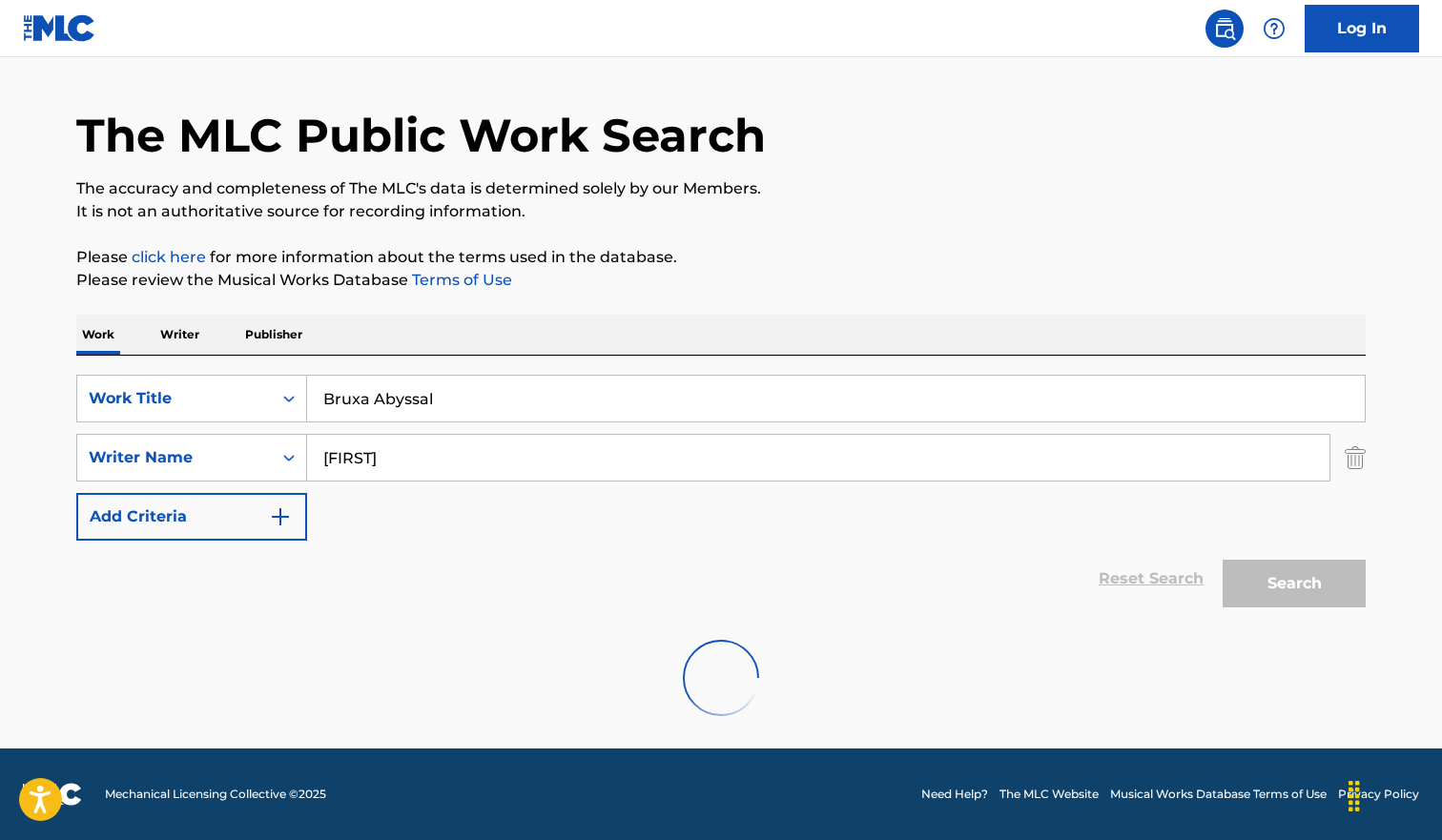 scroll, scrollTop: 197, scrollLeft: 0, axis: vertical 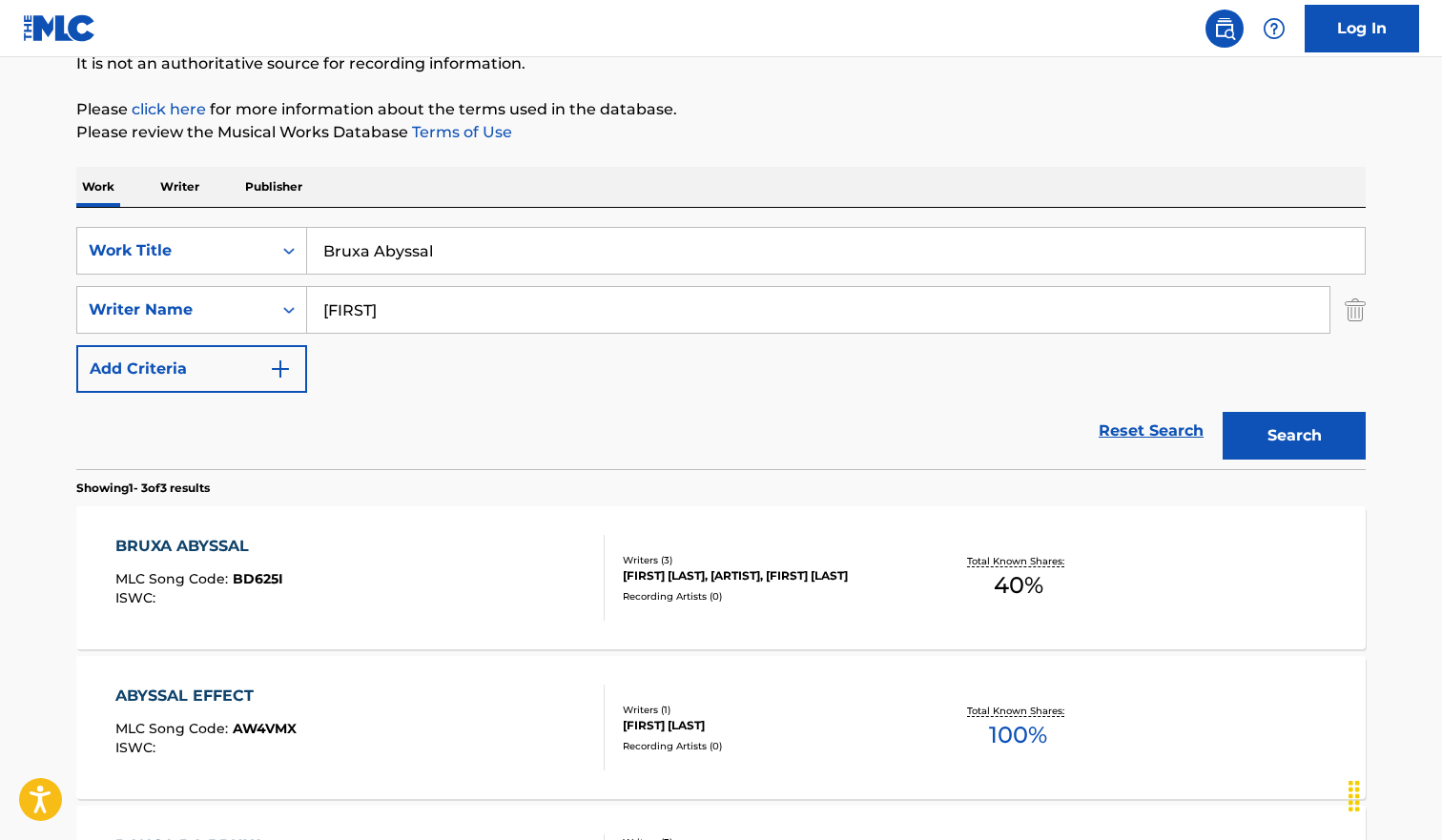 click on "BRUXA ABYSSAL MLC Song Code : BD625I ISWC :" at bounding box center [360, 578] 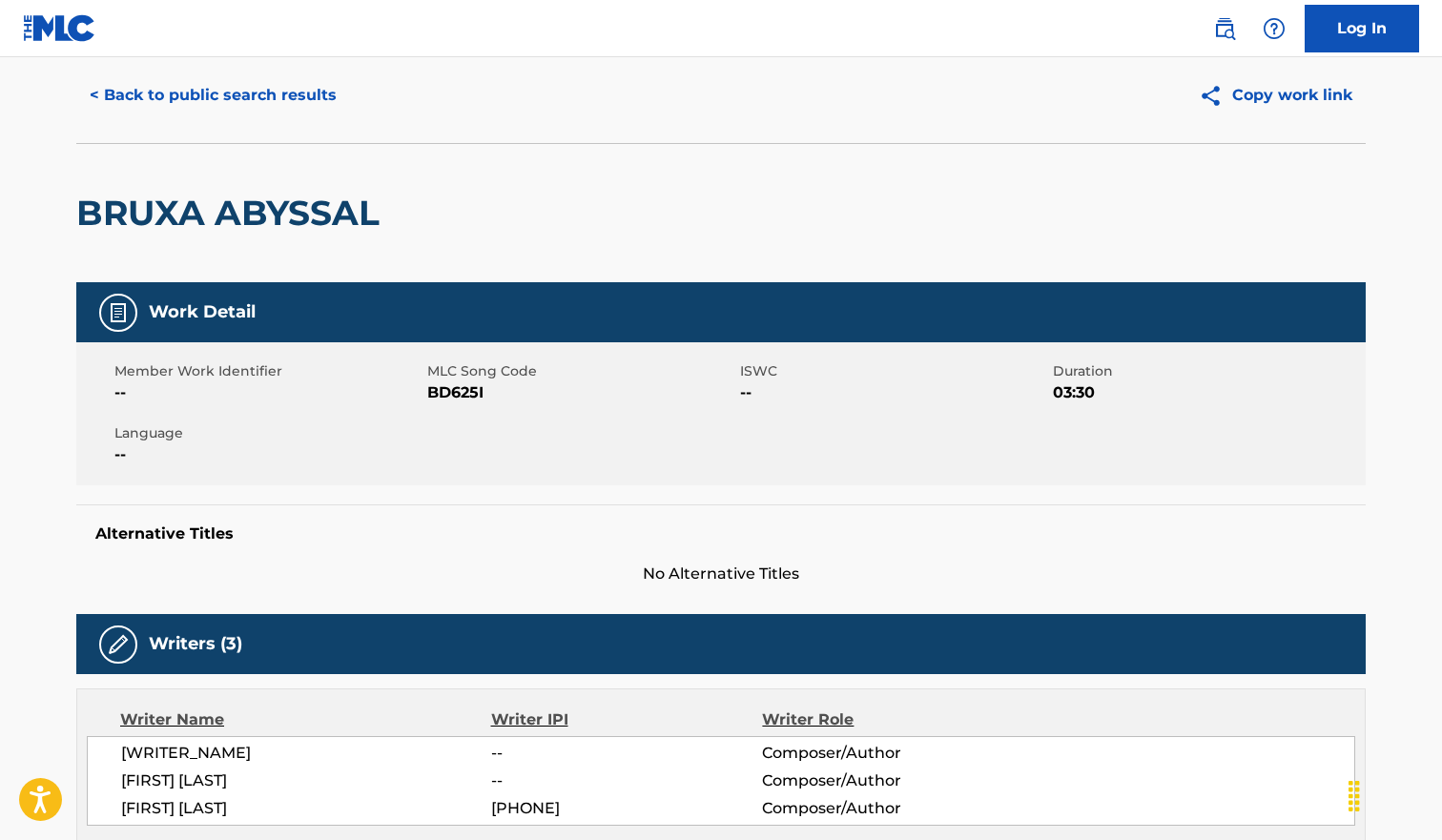 scroll, scrollTop: 0, scrollLeft: 0, axis: both 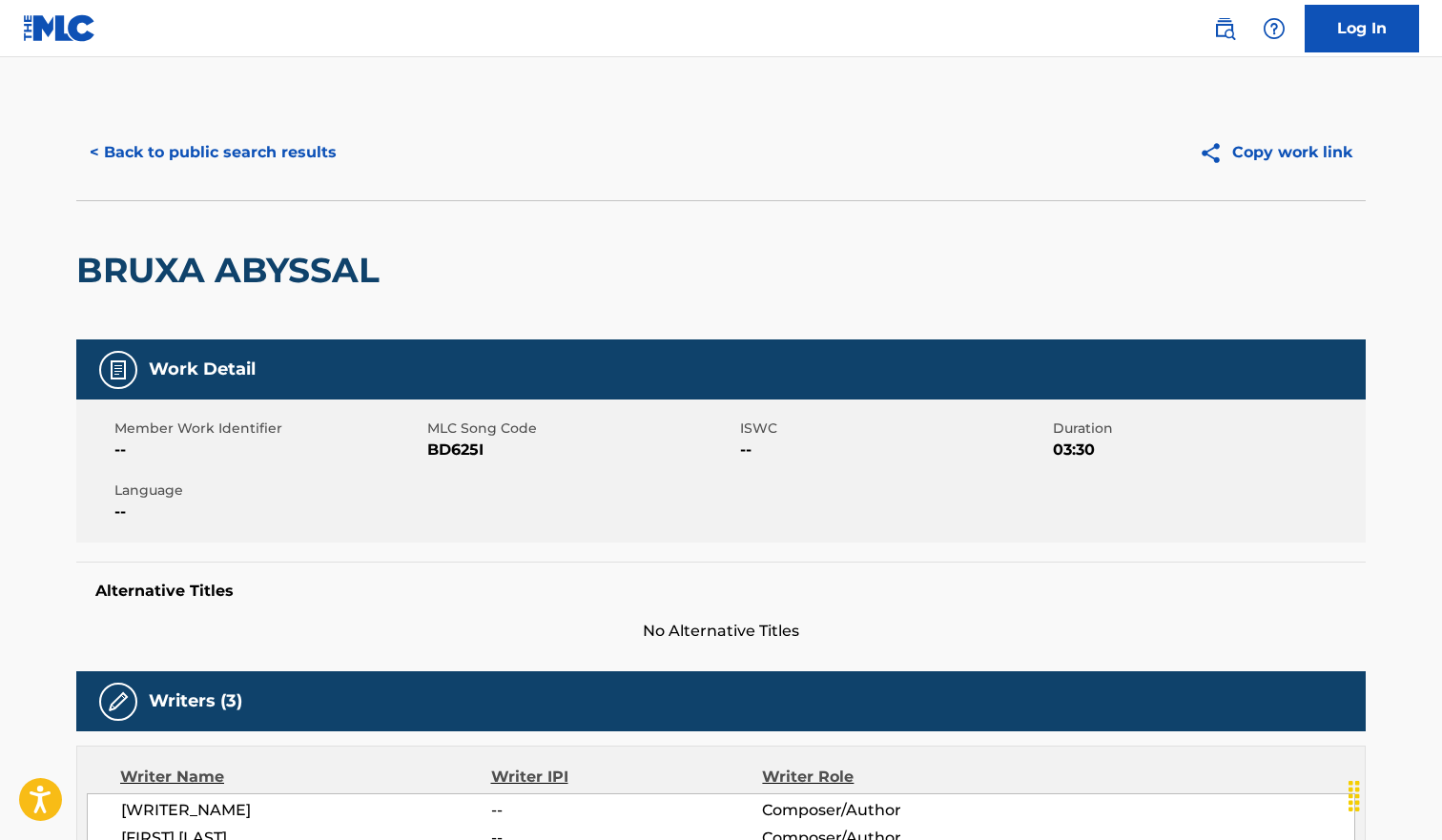 click on "< Back to public search results" at bounding box center (213, 153) 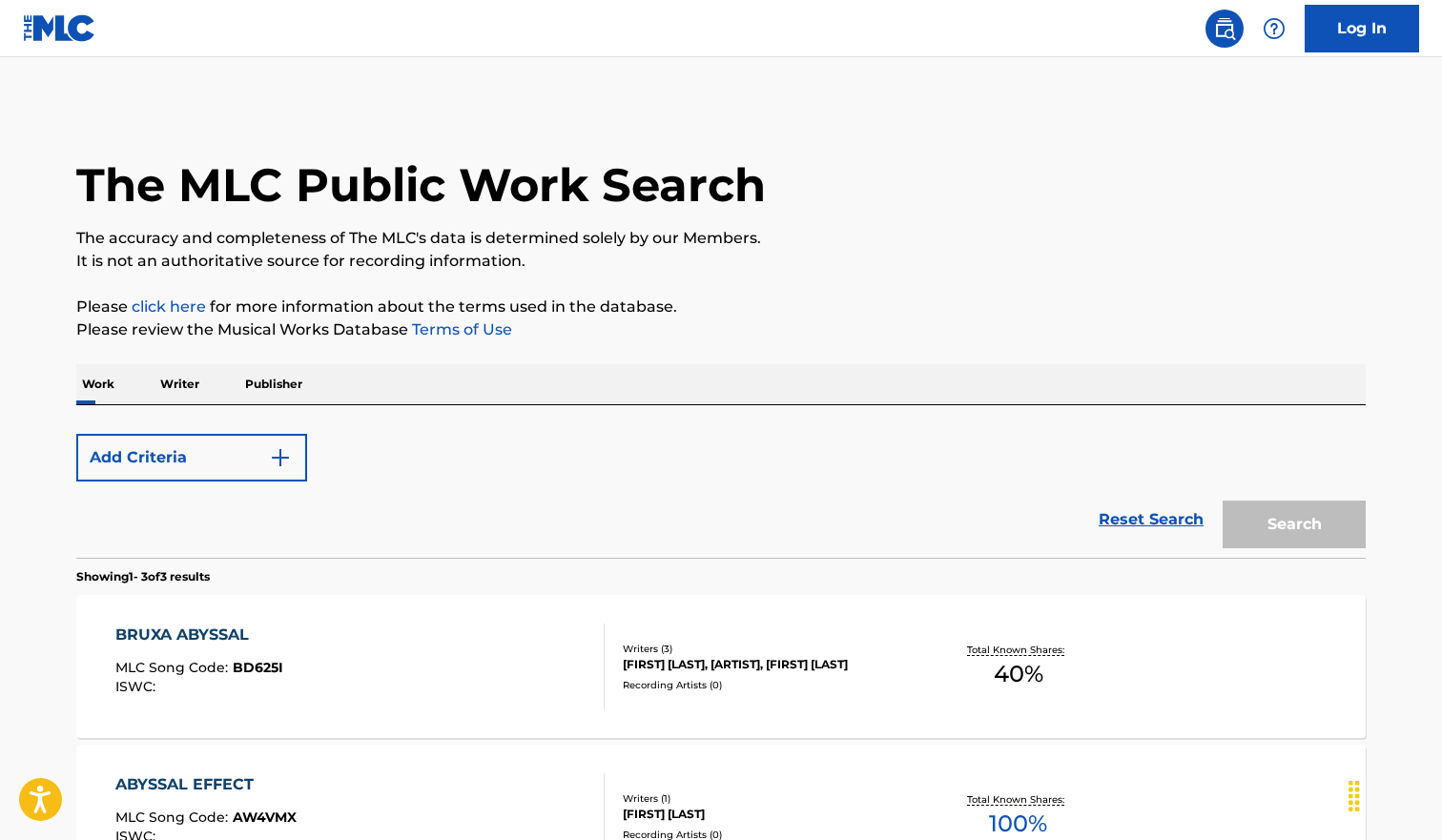 scroll, scrollTop: 197, scrollLeft: 0, axis: vertical 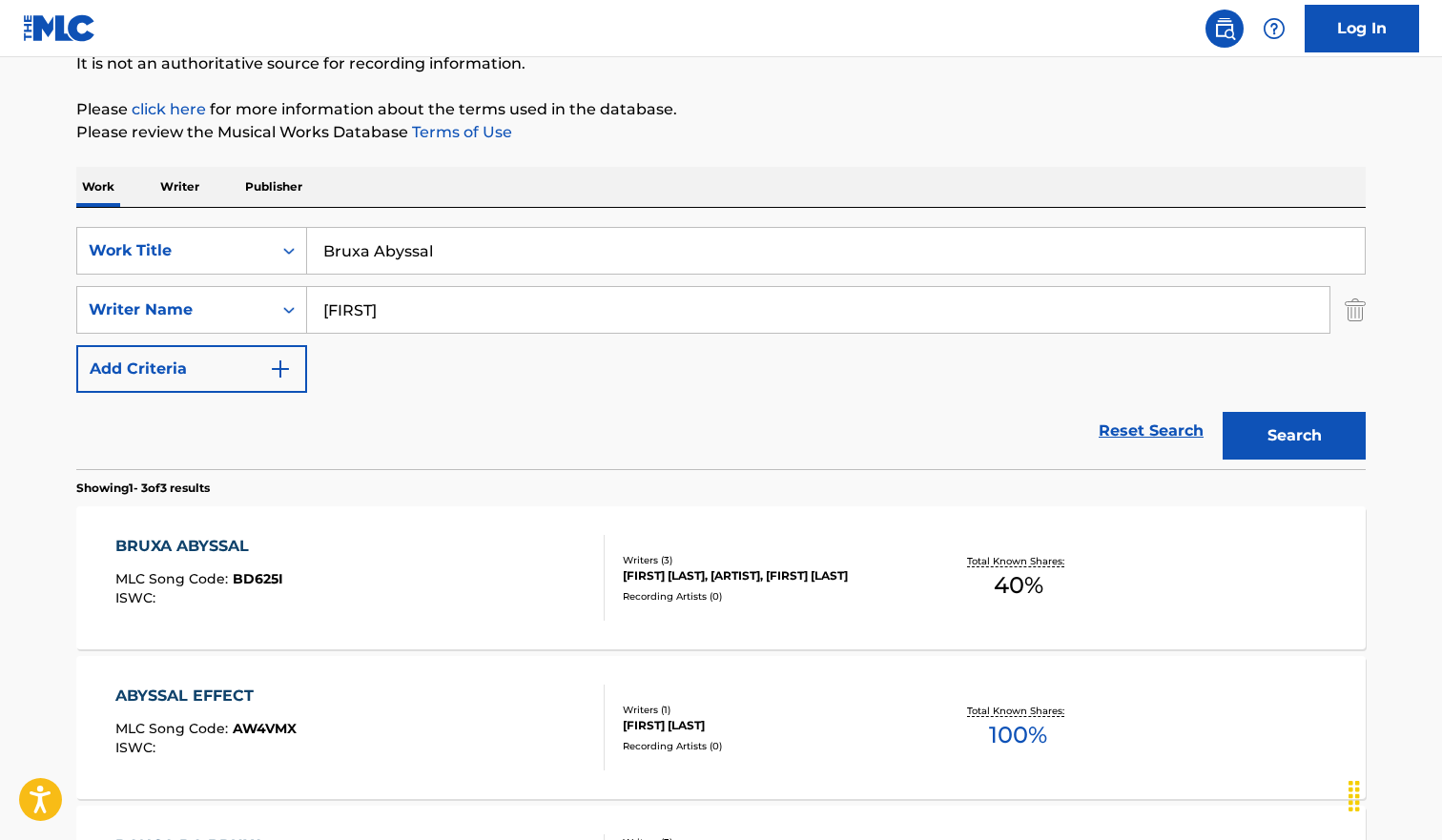 click on "Bruxa Abyssal" at bounding box center (835, 251) 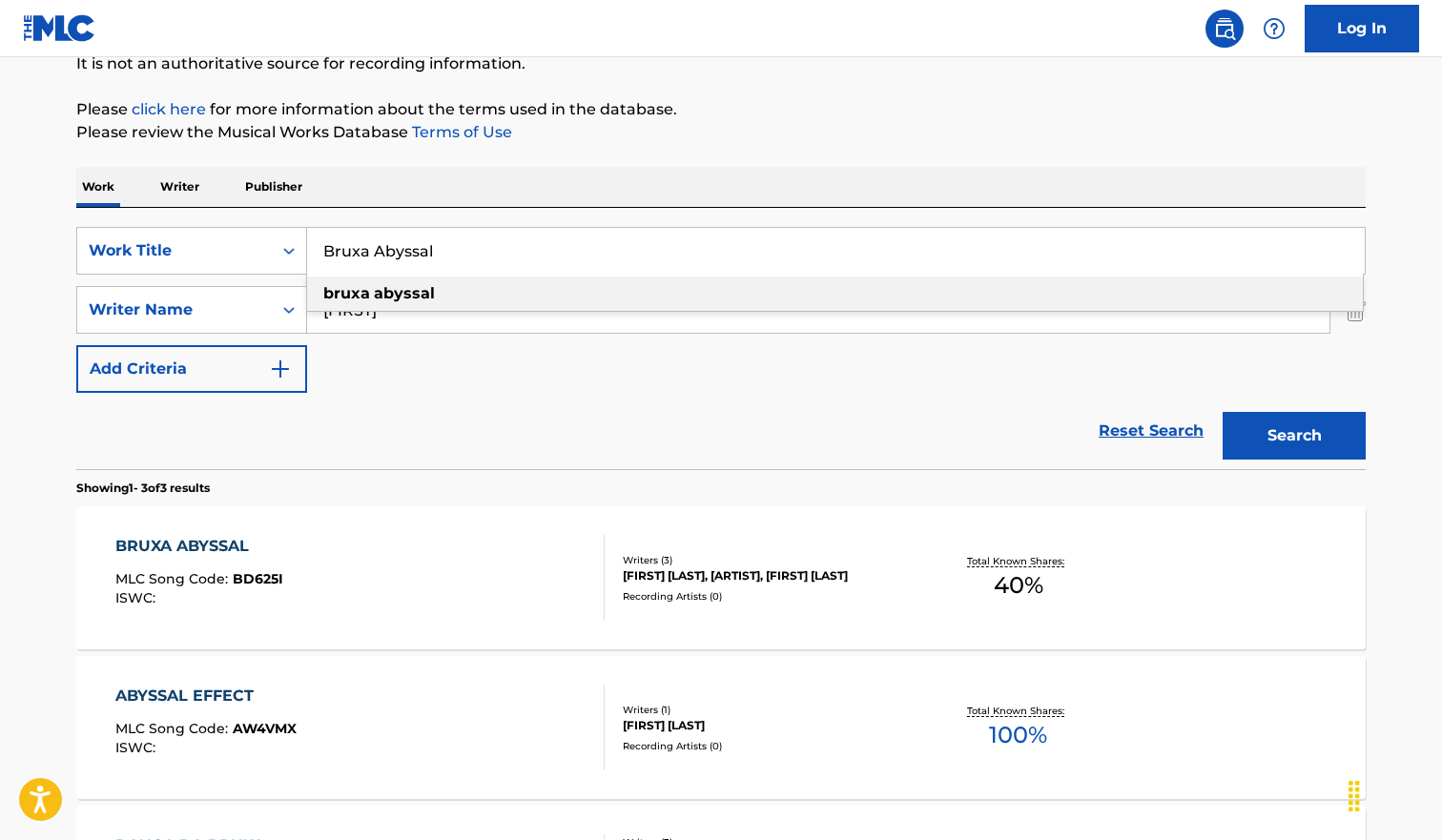 click on "Bruxa Abyssal" at bounding box center [835, 251] 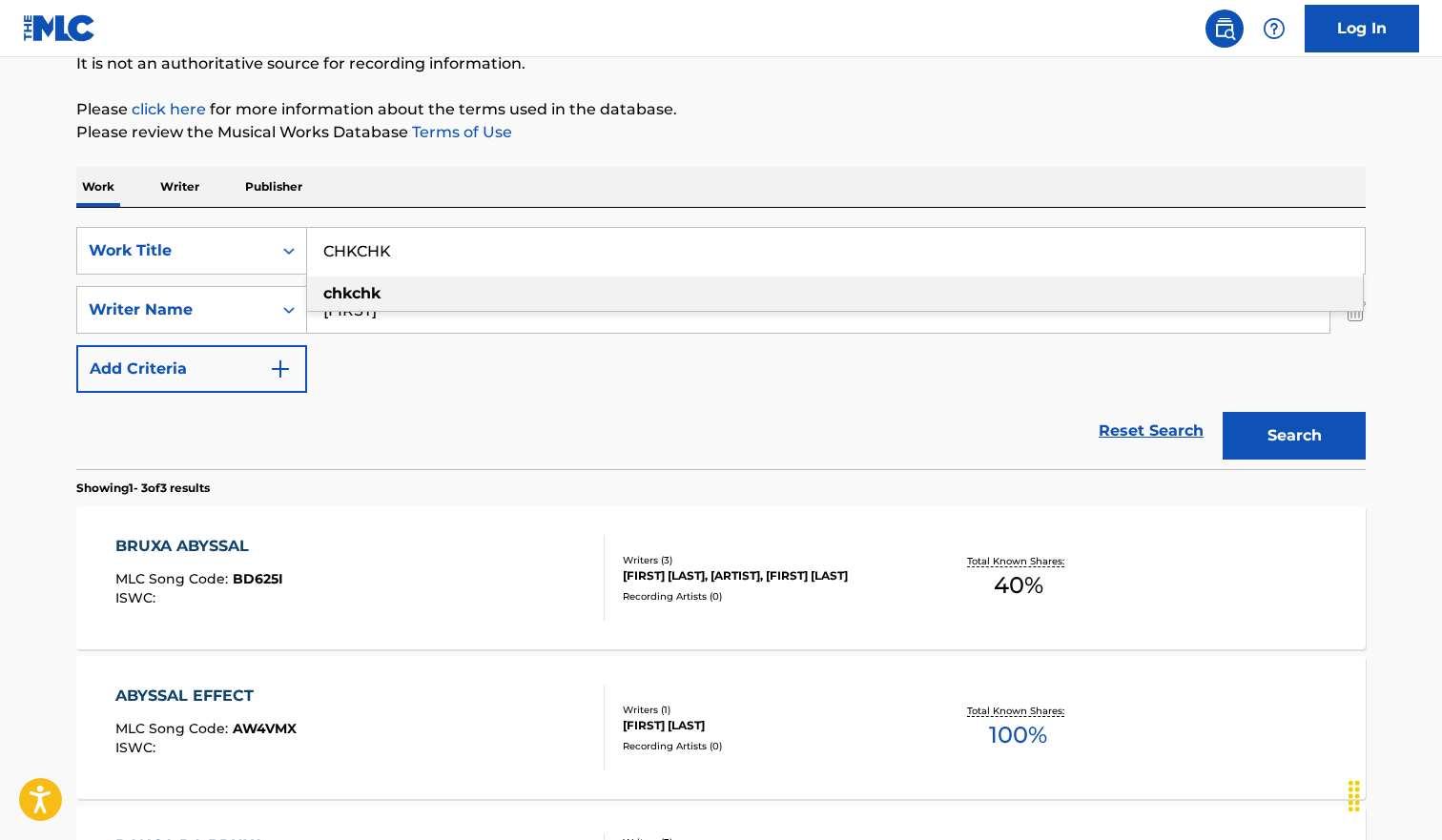 type on "CHKCHK" 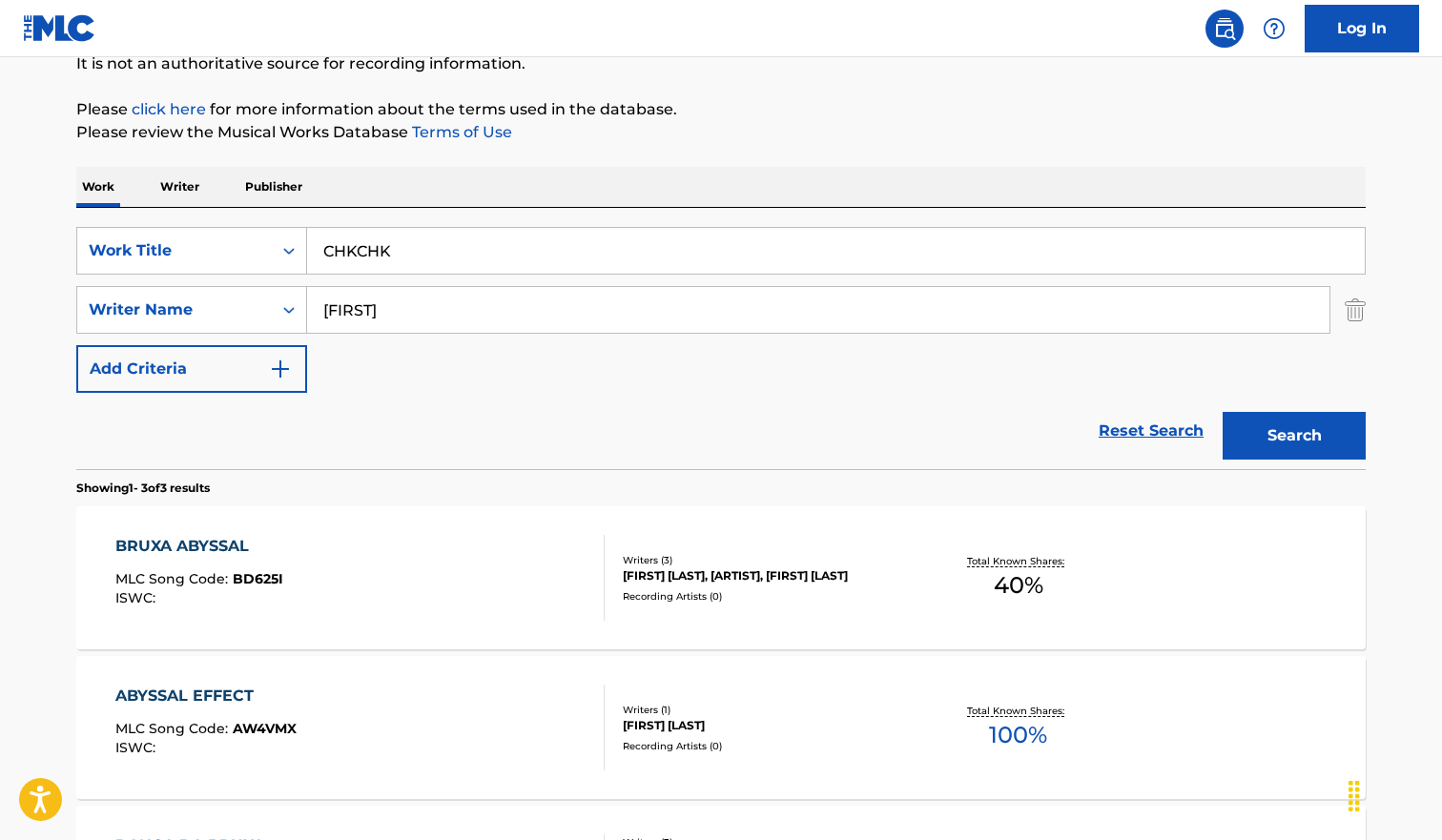click on "Search" at bounding box center (1294, 436) 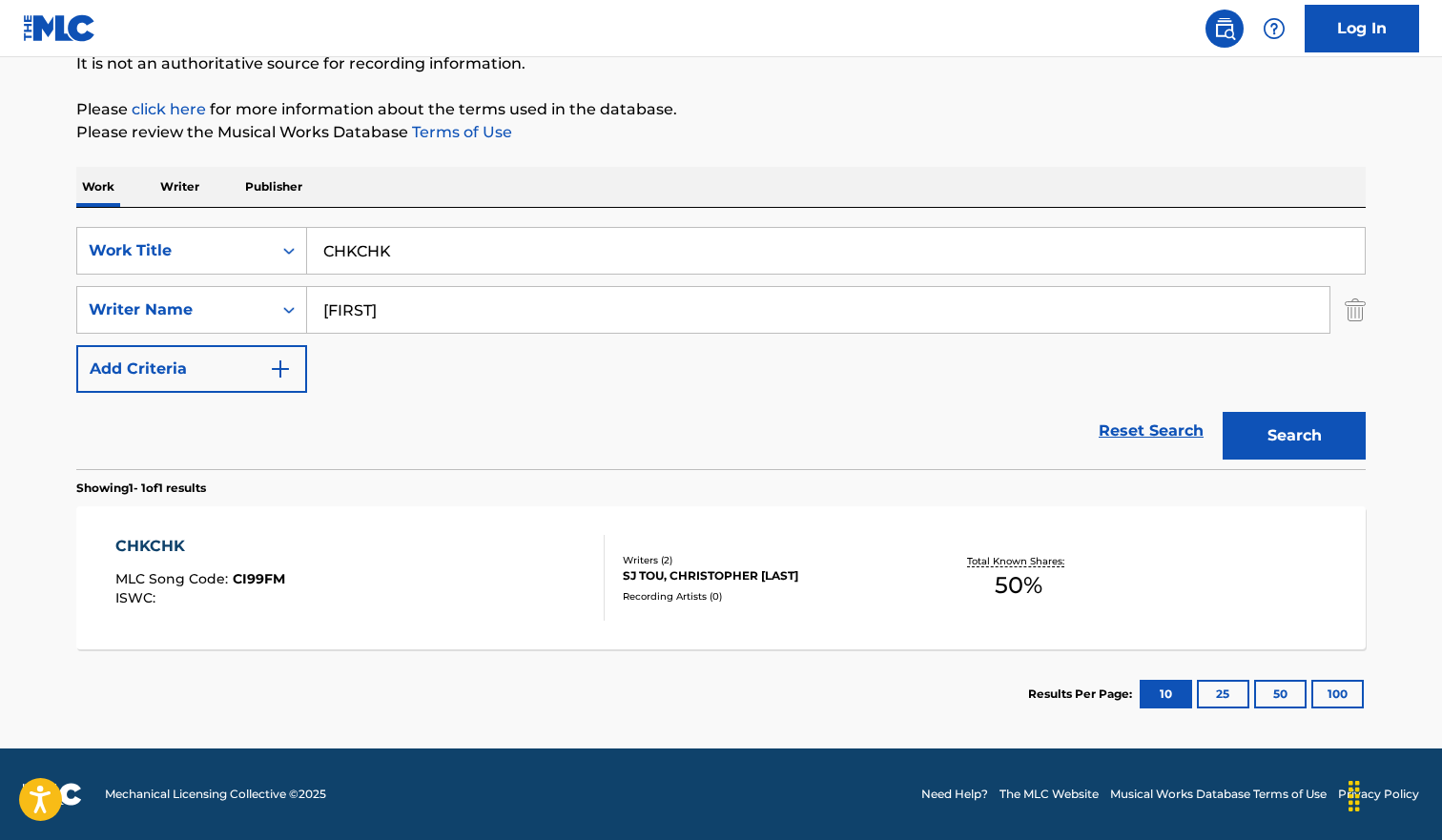 click on "CHKCHK MLC Song Code : CI99FM ISWC :" at bounding box center [360, 578] 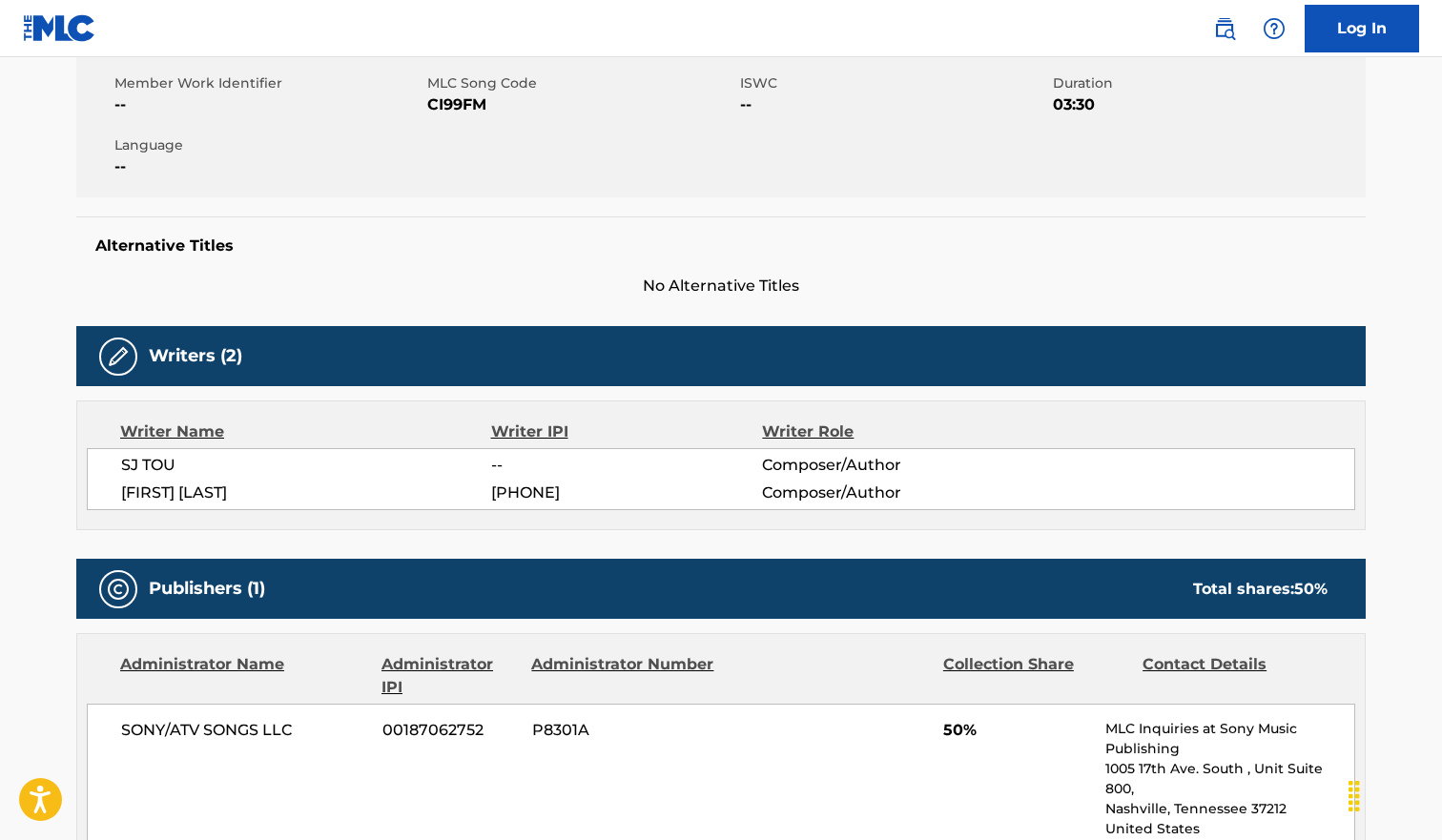 scroll, scrollTop: 0, scrollLeft: 0, axis: both 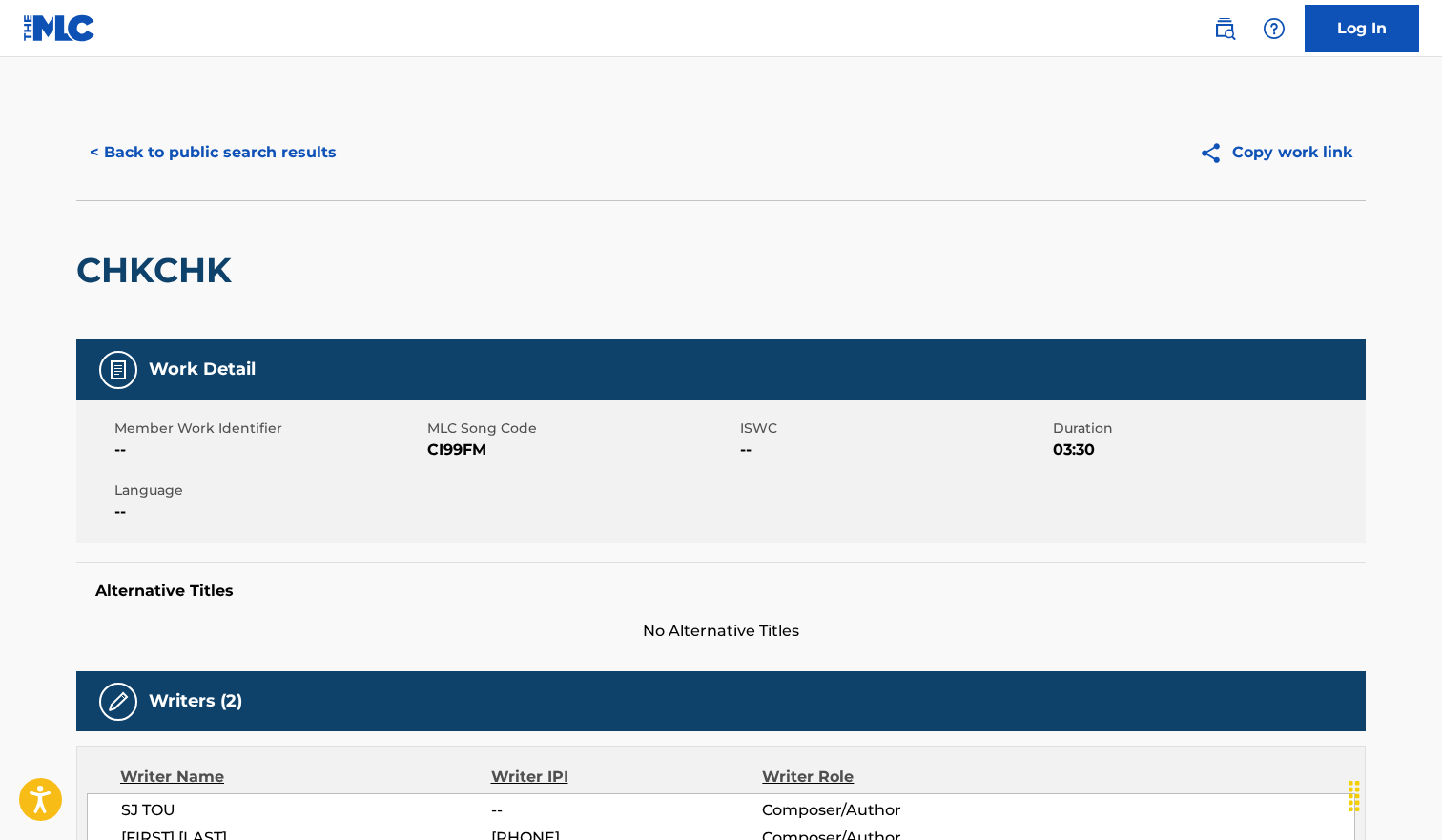 click on "< Back to public search results" at bounding box center (213, 153) 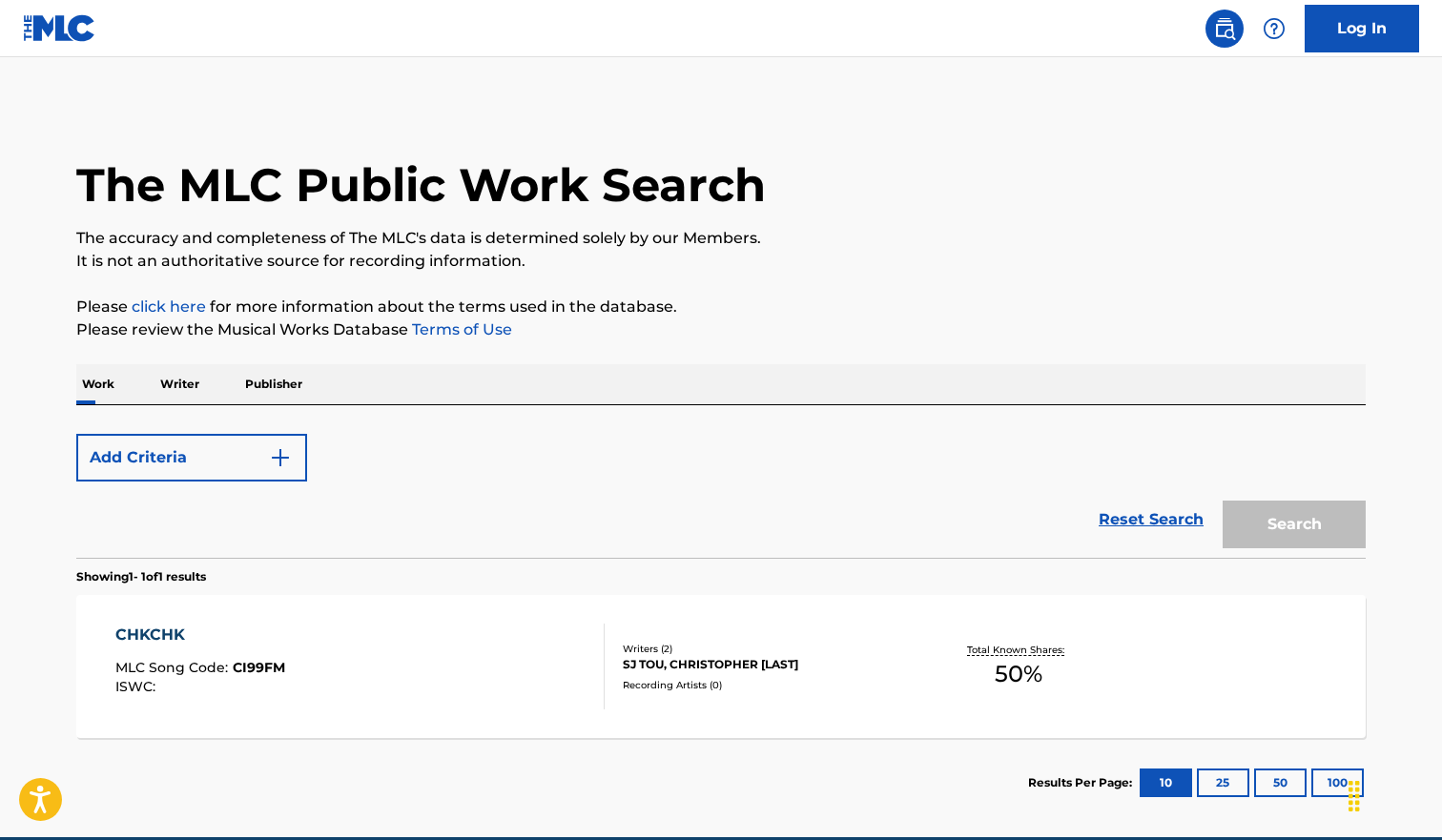 scroll, scrollTop: 89, scrollLeft: 0, axis: vertical 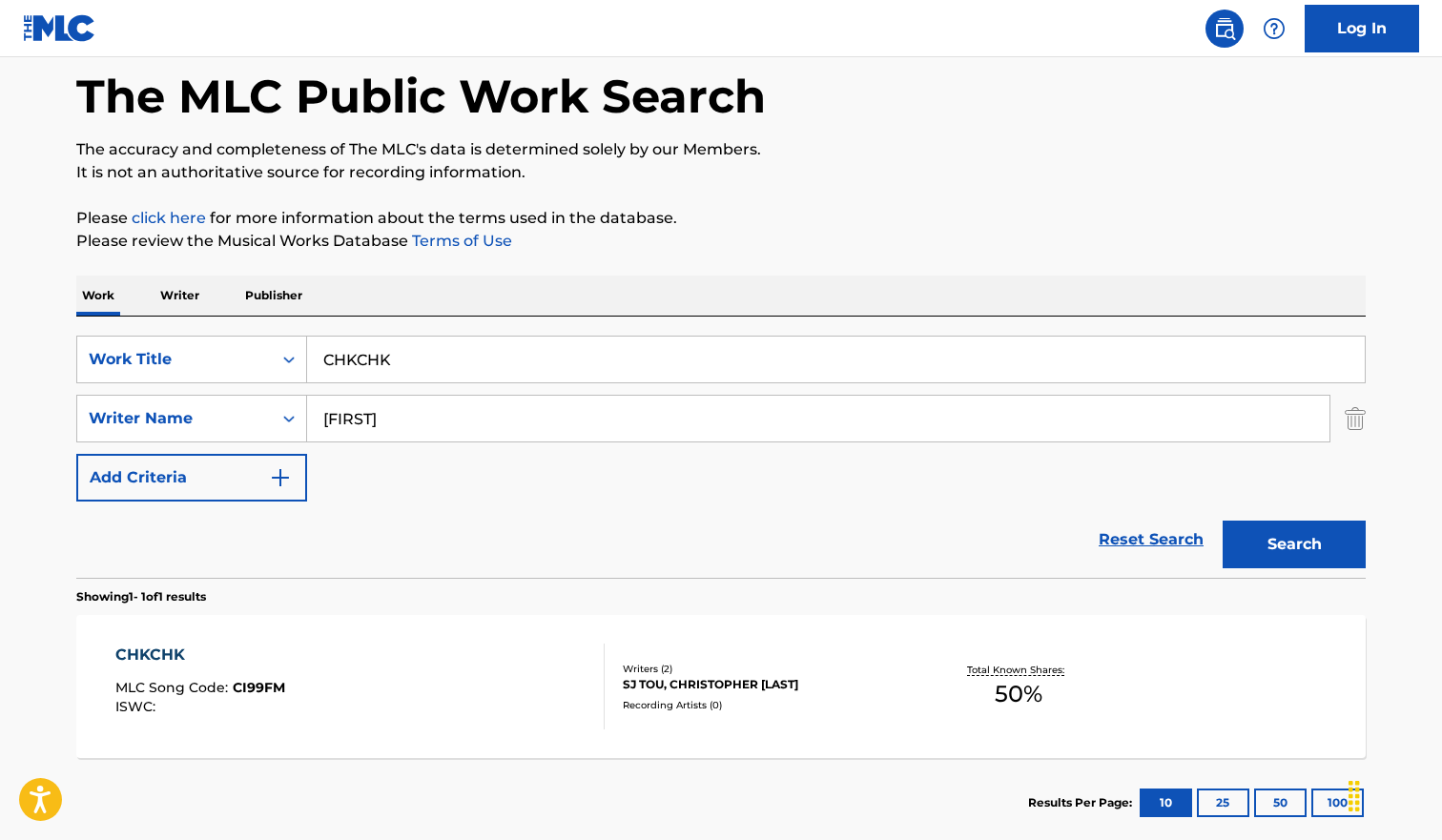 click on "CHKCHK" at bounding box center (835, 359) 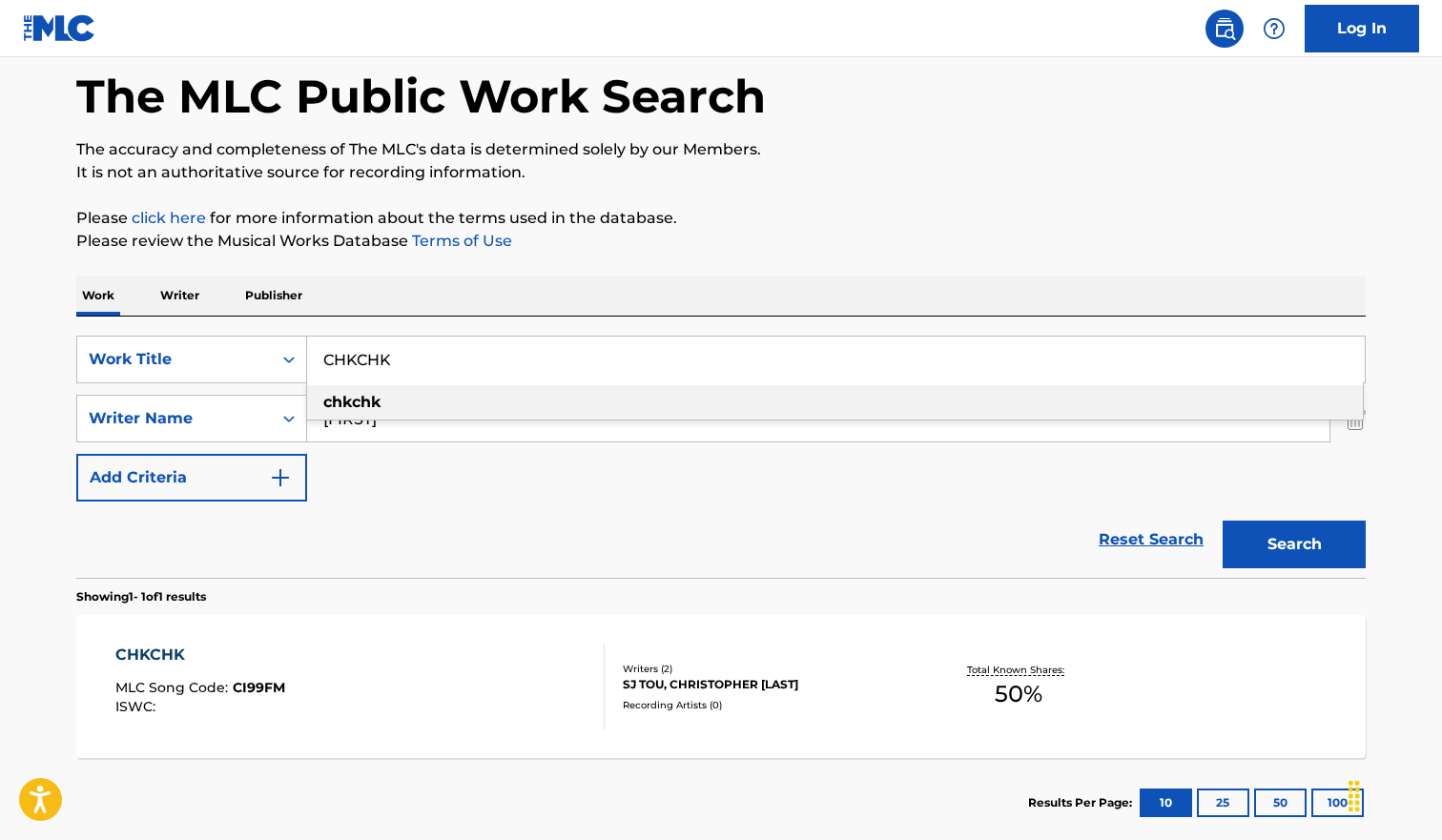 click on "CHKCHK" at bounding box center (835, 359) 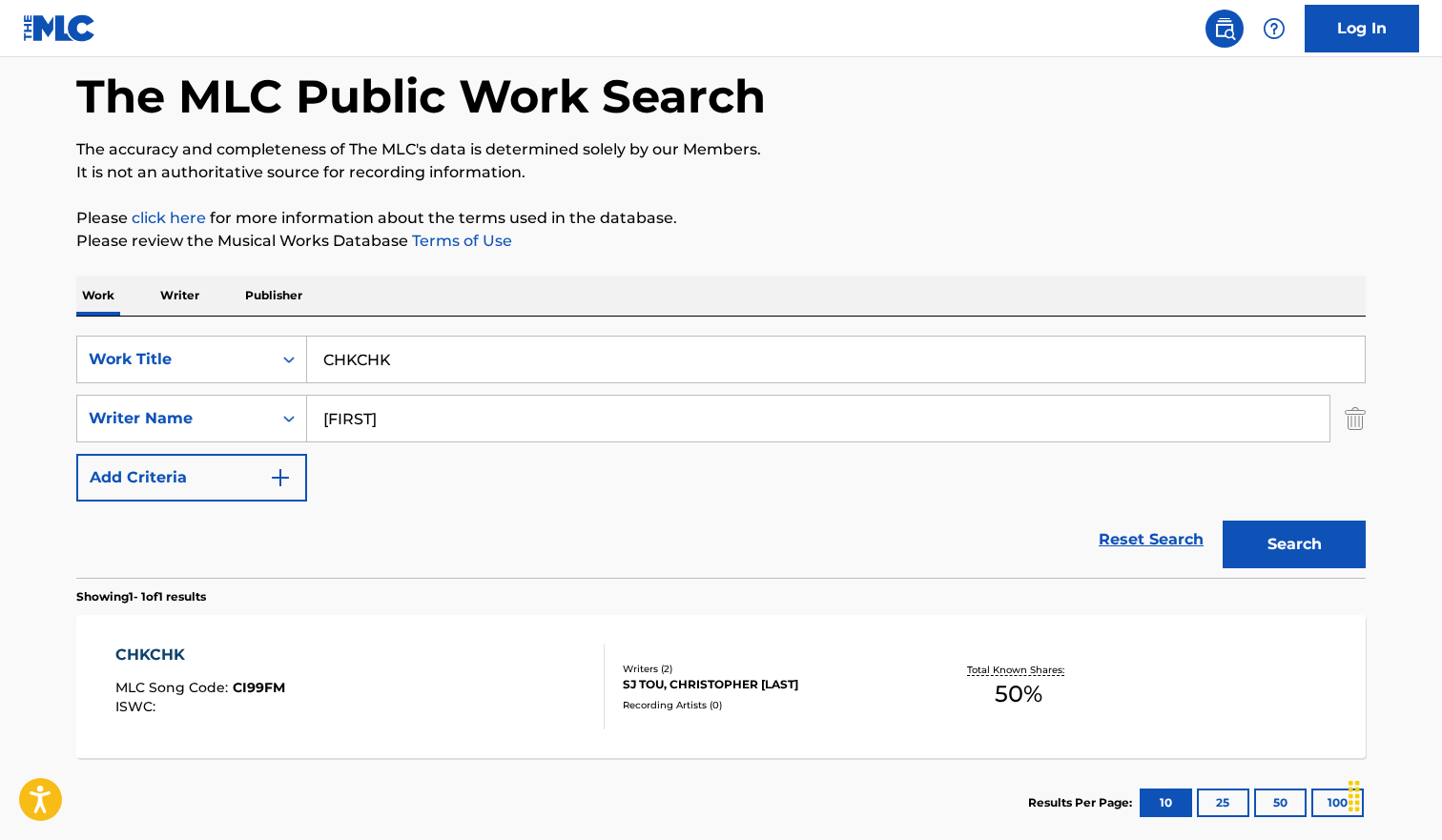click on "SearchWithCriteriab9c5fca3-616d-42e9-9937-ecaf4a14b316 Work Title CHKCHK SearchWithCriteria4077b78f-f431-4cde-ad89-b6ad194983f8 Writer Name [FIRST] Add Criteria" at bounding box center [721, 419] 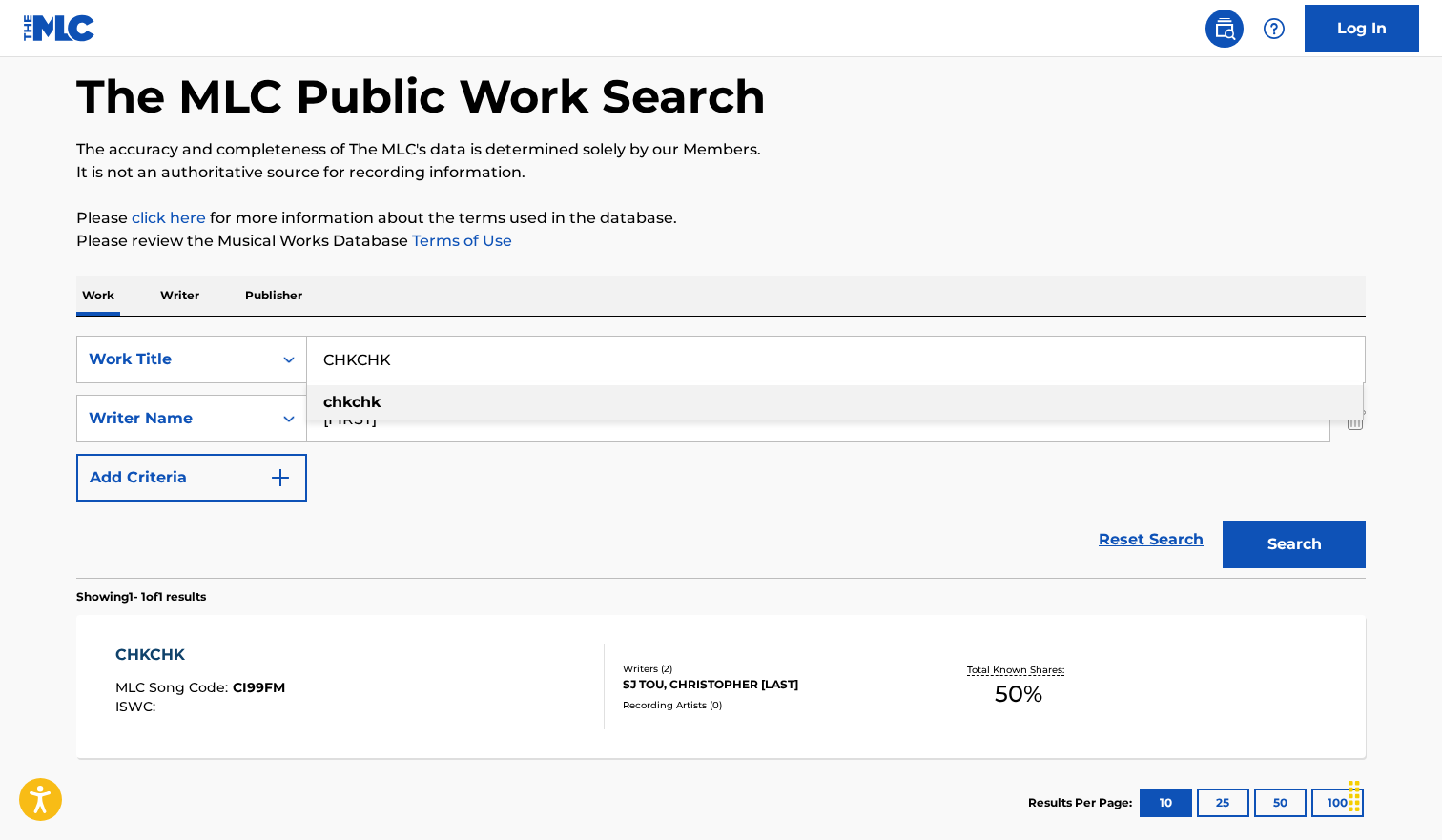 paste on "LIMA DE DANCA" 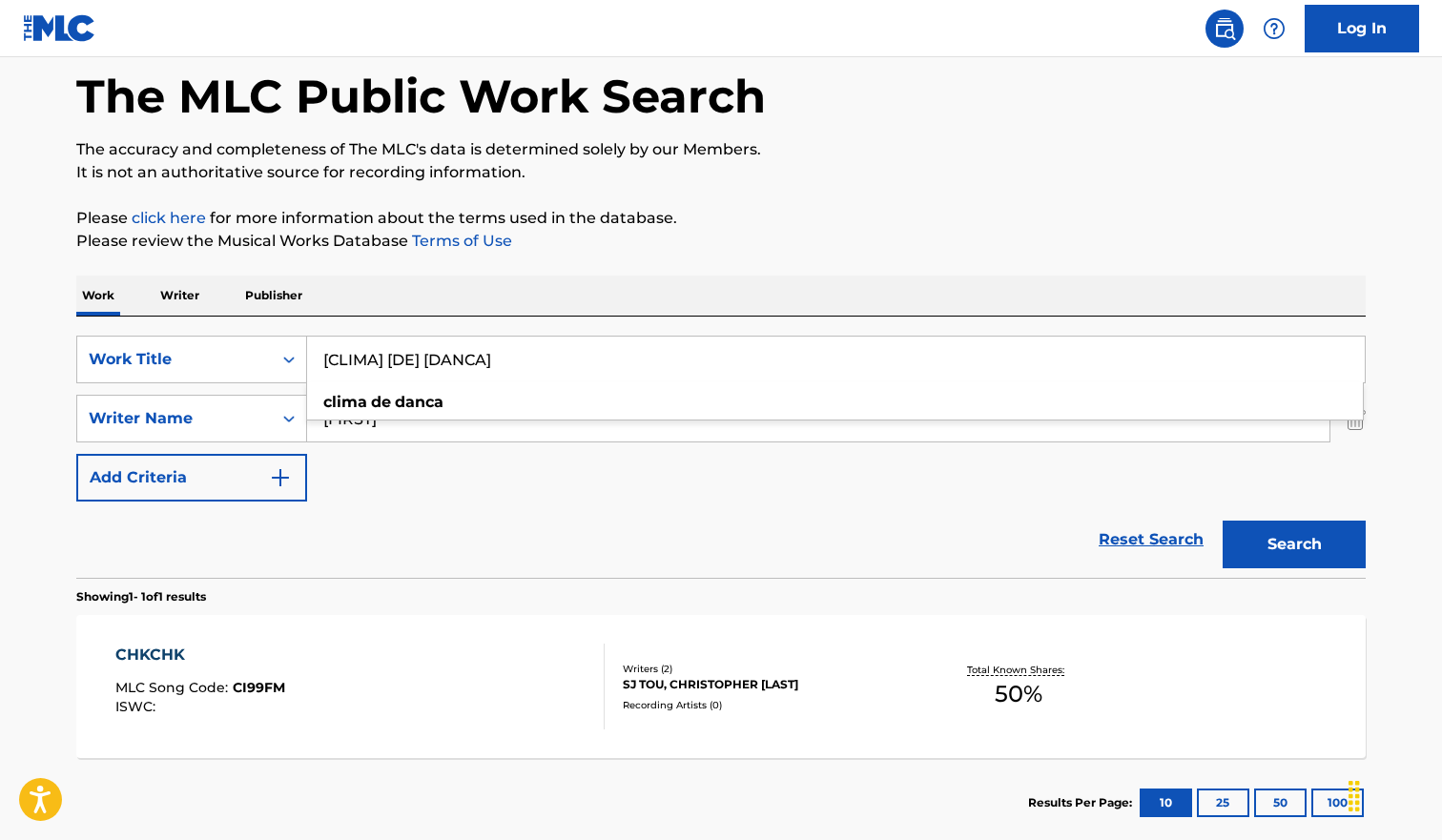 type on "[CLIMA] [DE] [DANCA]" 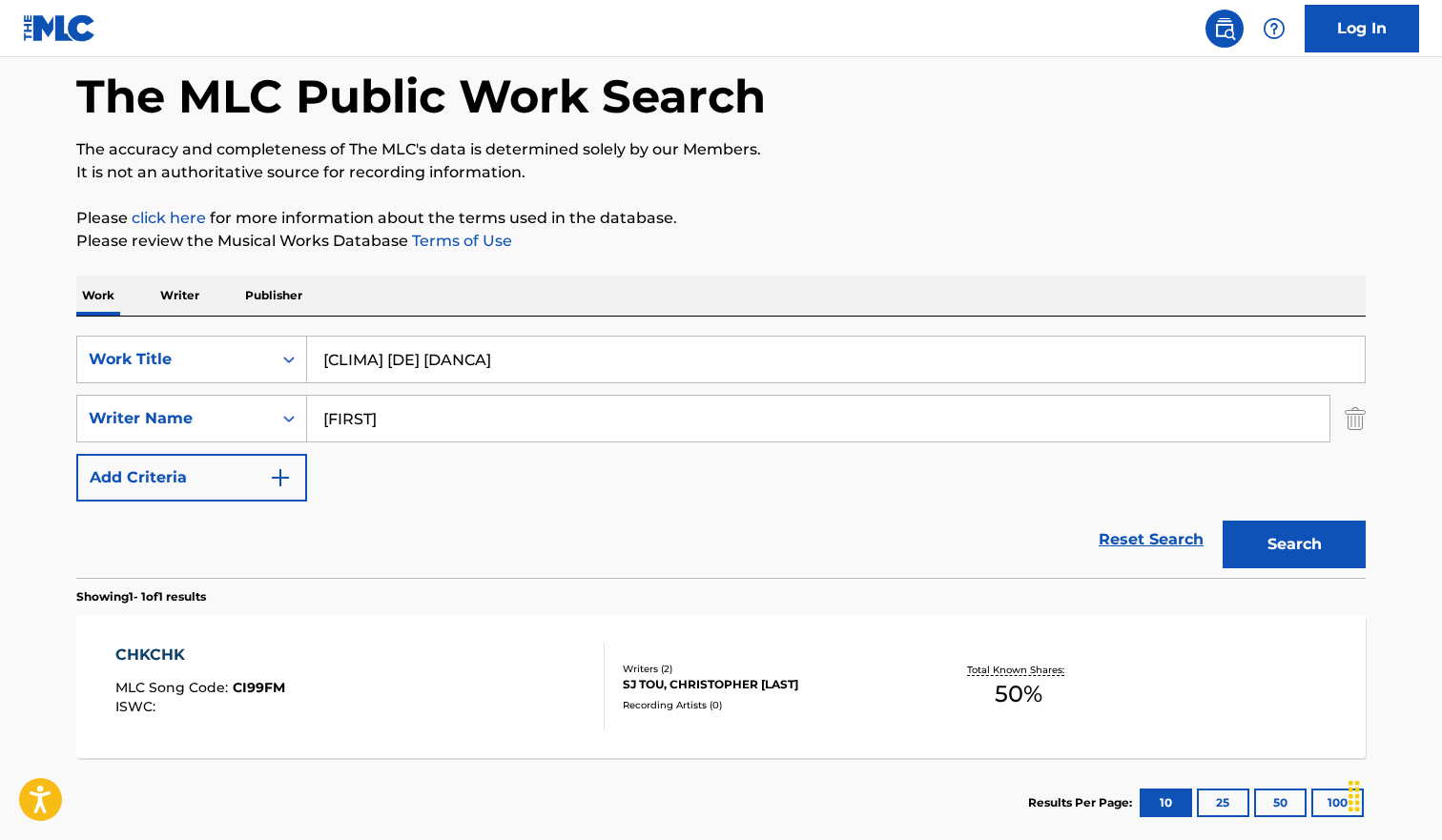 click on "Search" at bounding box center [1294, 544] 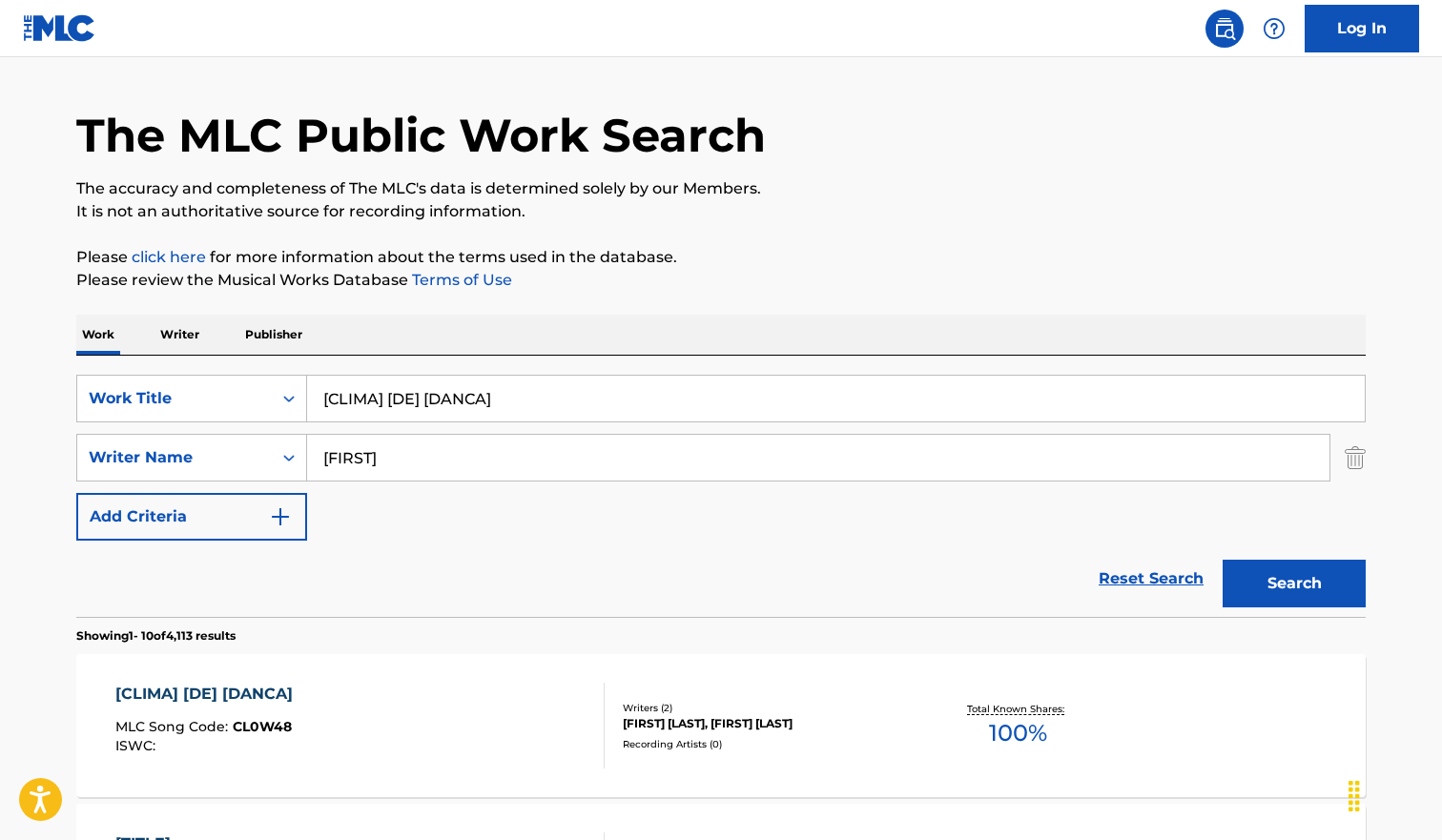 scroll, scrollTop: 89, scrollLeft: 0, axis: vertical 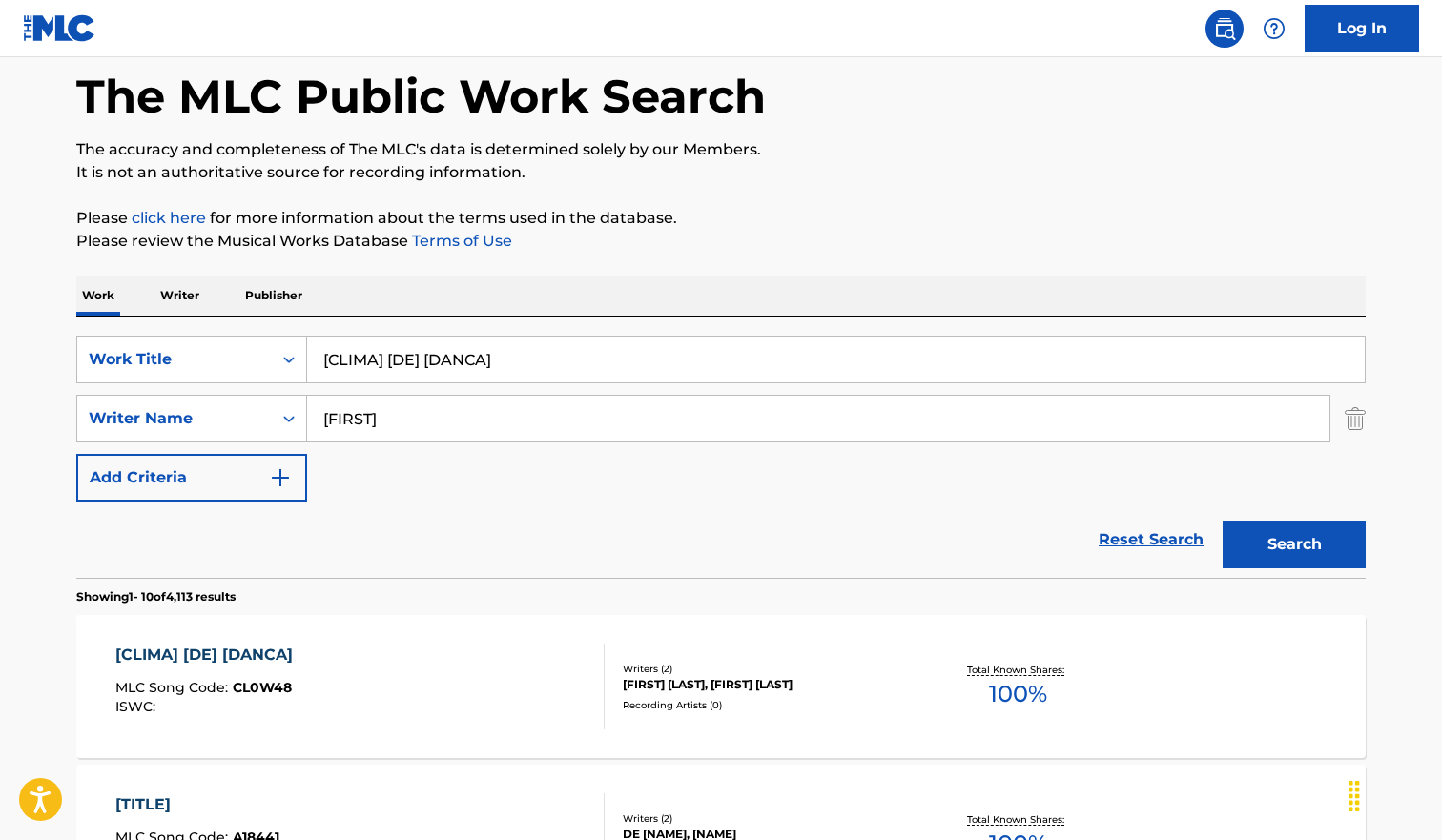 click on "Reset Search Search" at bounding box center (721, 540) 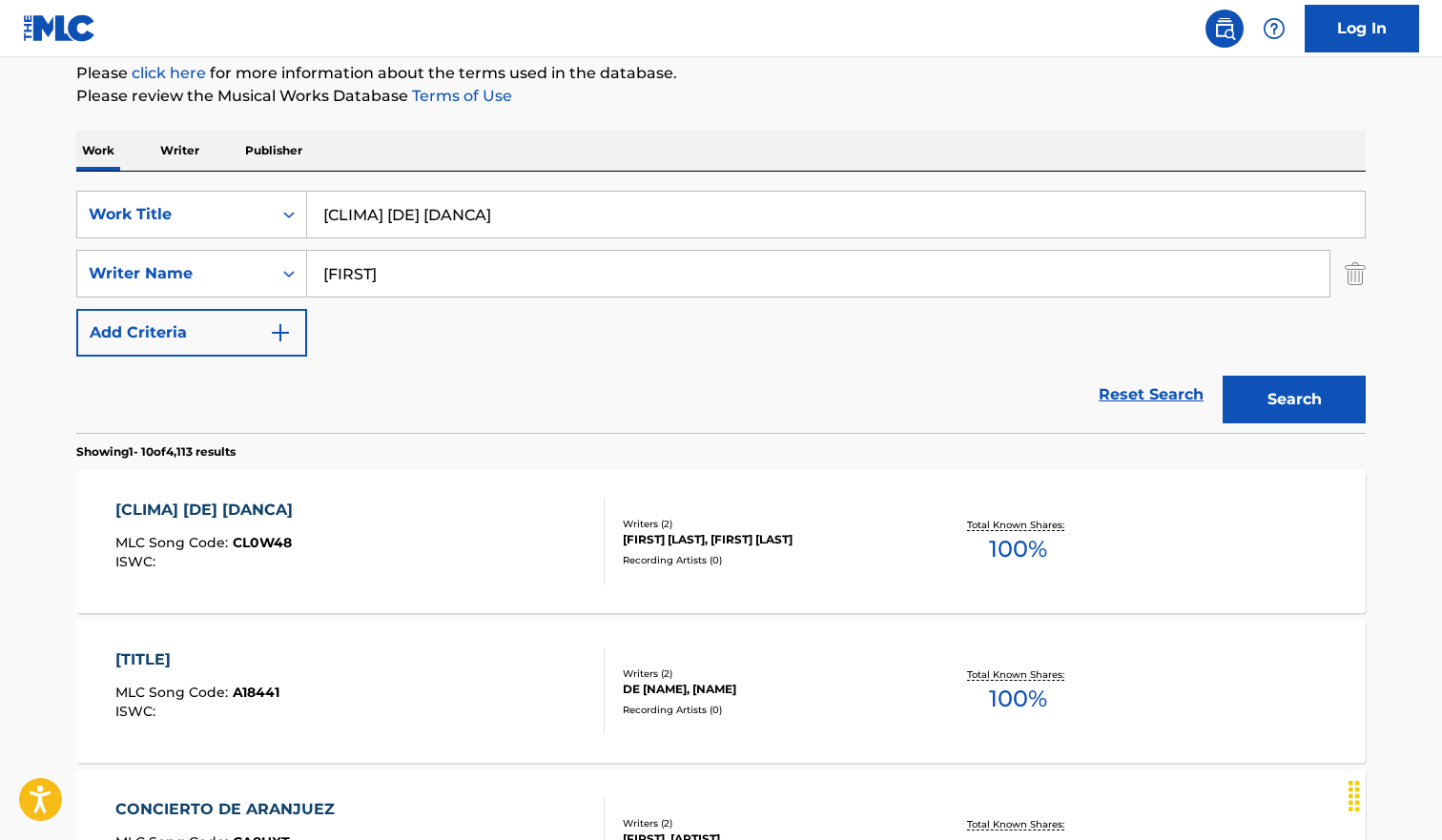 scroll, scrollTop: 235, scrollLeft: 0, axis: vertical 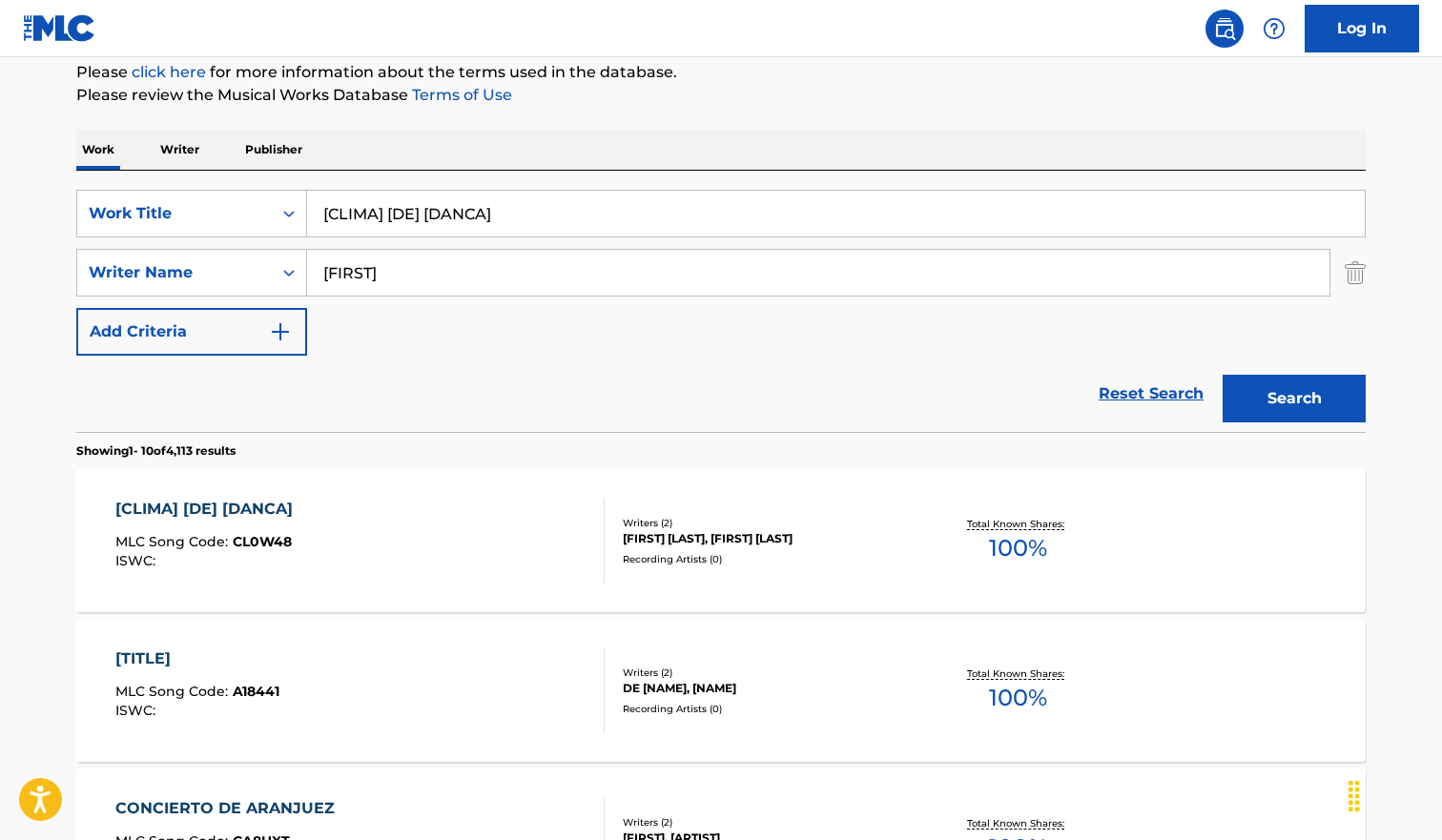 click on "[ARTIST] Song Code : [CODE] ISWC :" at bounding box center (360, 541) 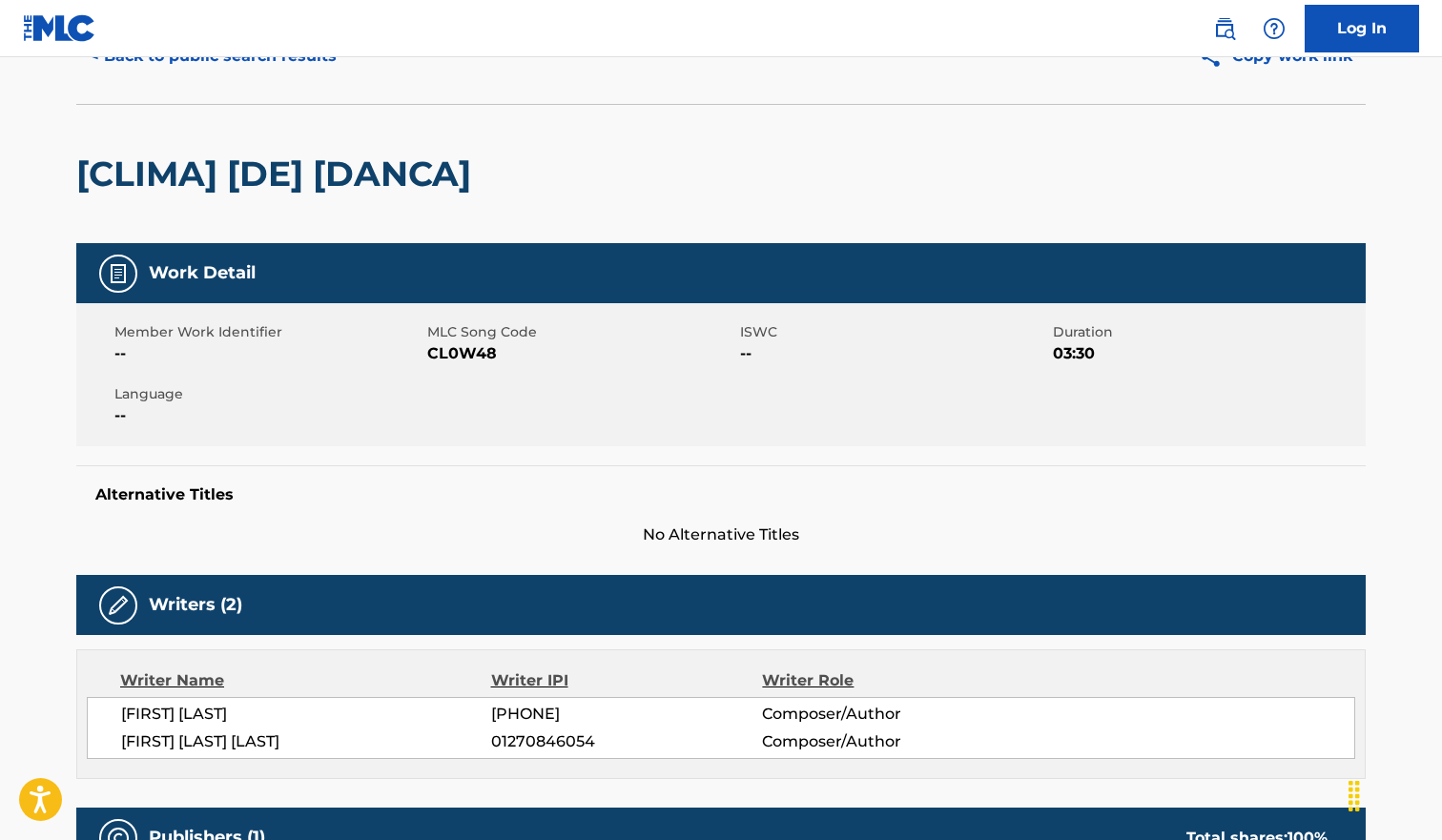 scroll, scrollTop: 0, scrollLeft: 0, axis: both 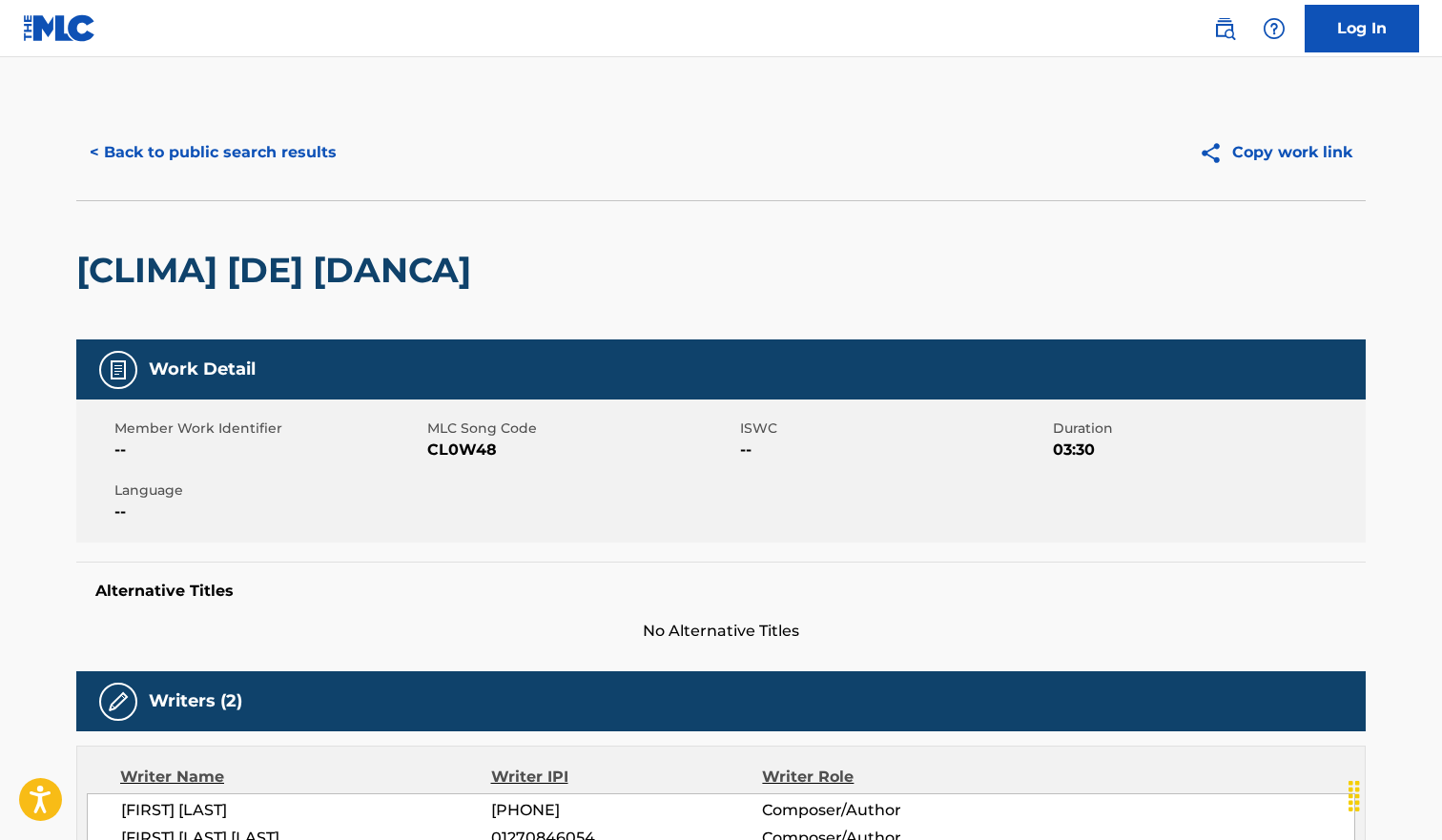click on "< Back to public search results" at bounding box center [213, 153] 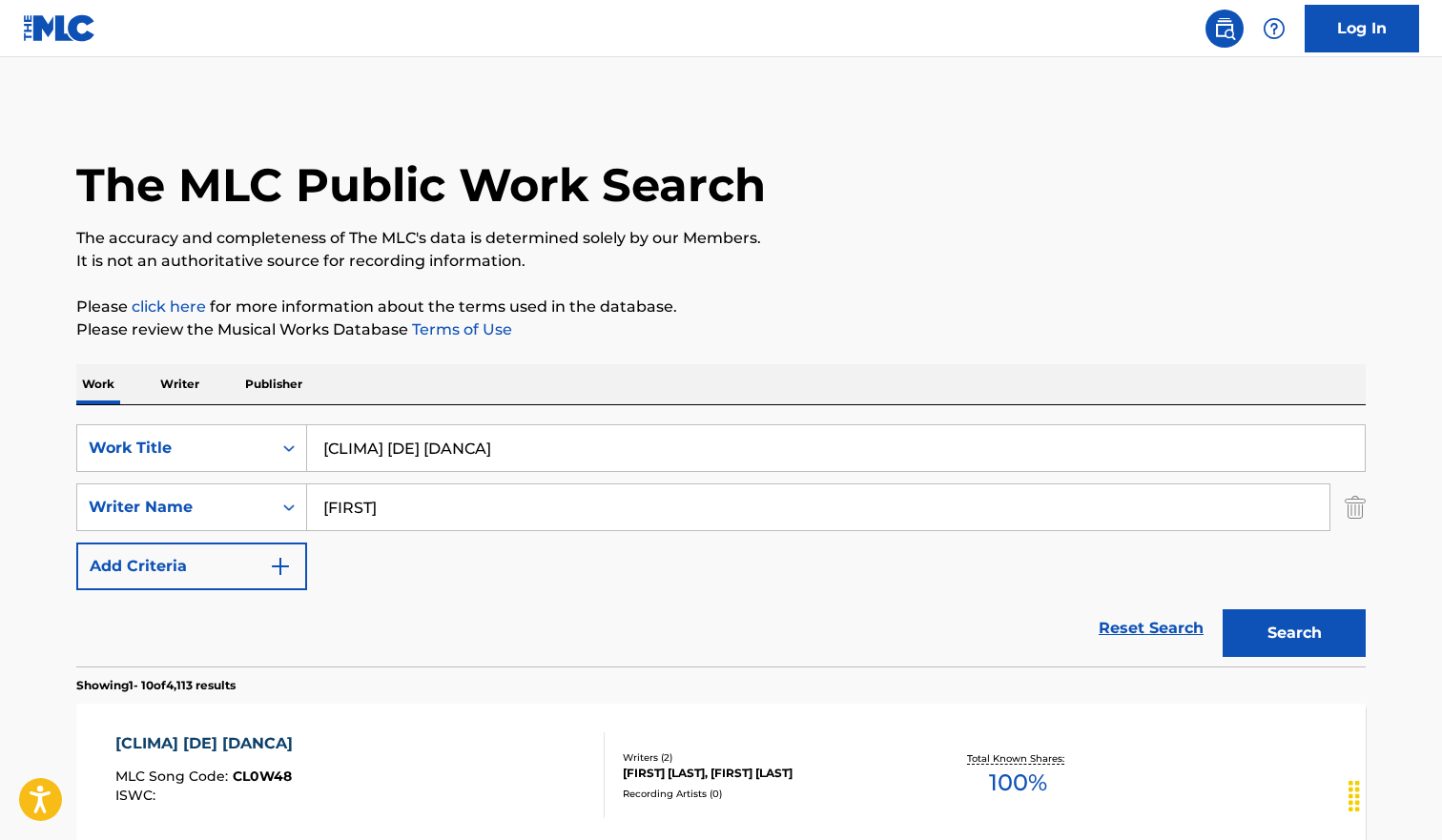 scroll, scrollTop: 235, scrollLeft: 0, axis: vertical 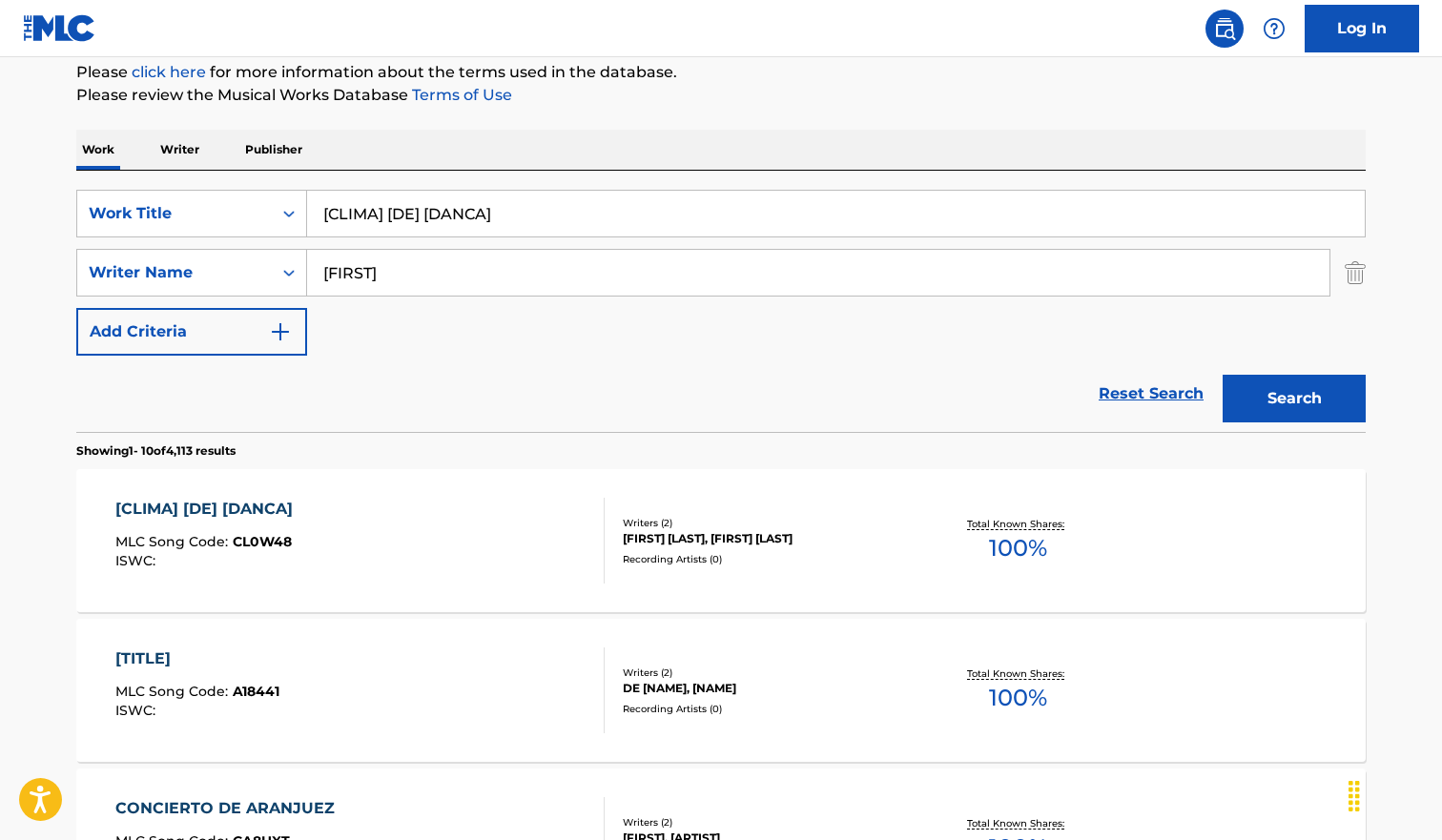 click on "[CLIMA] [DE] [DANCA]" at bounding box center [835, 214] 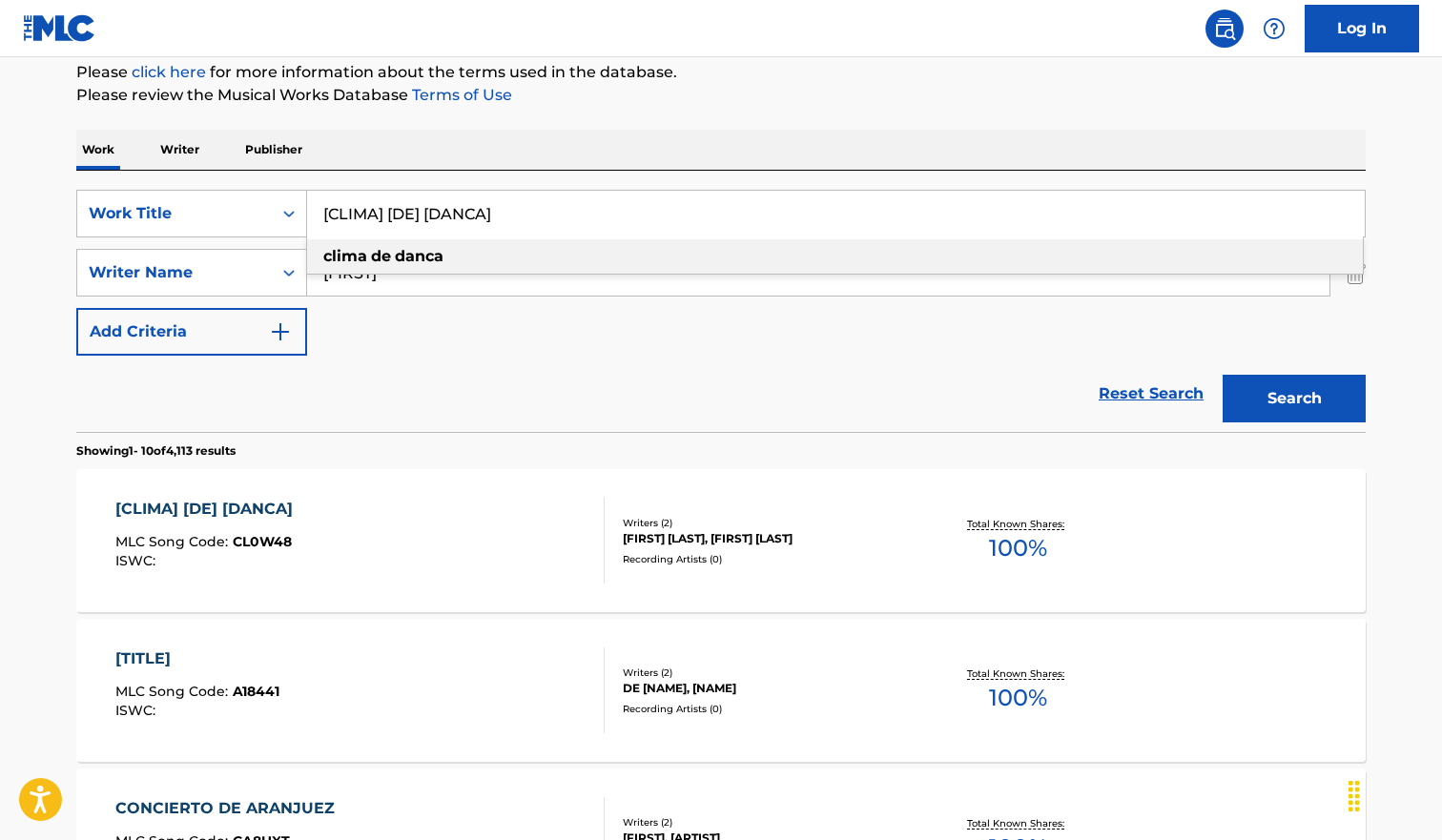 click on "[CLIMA] [DE] [DANCA]" at bounding box center [835, 214] 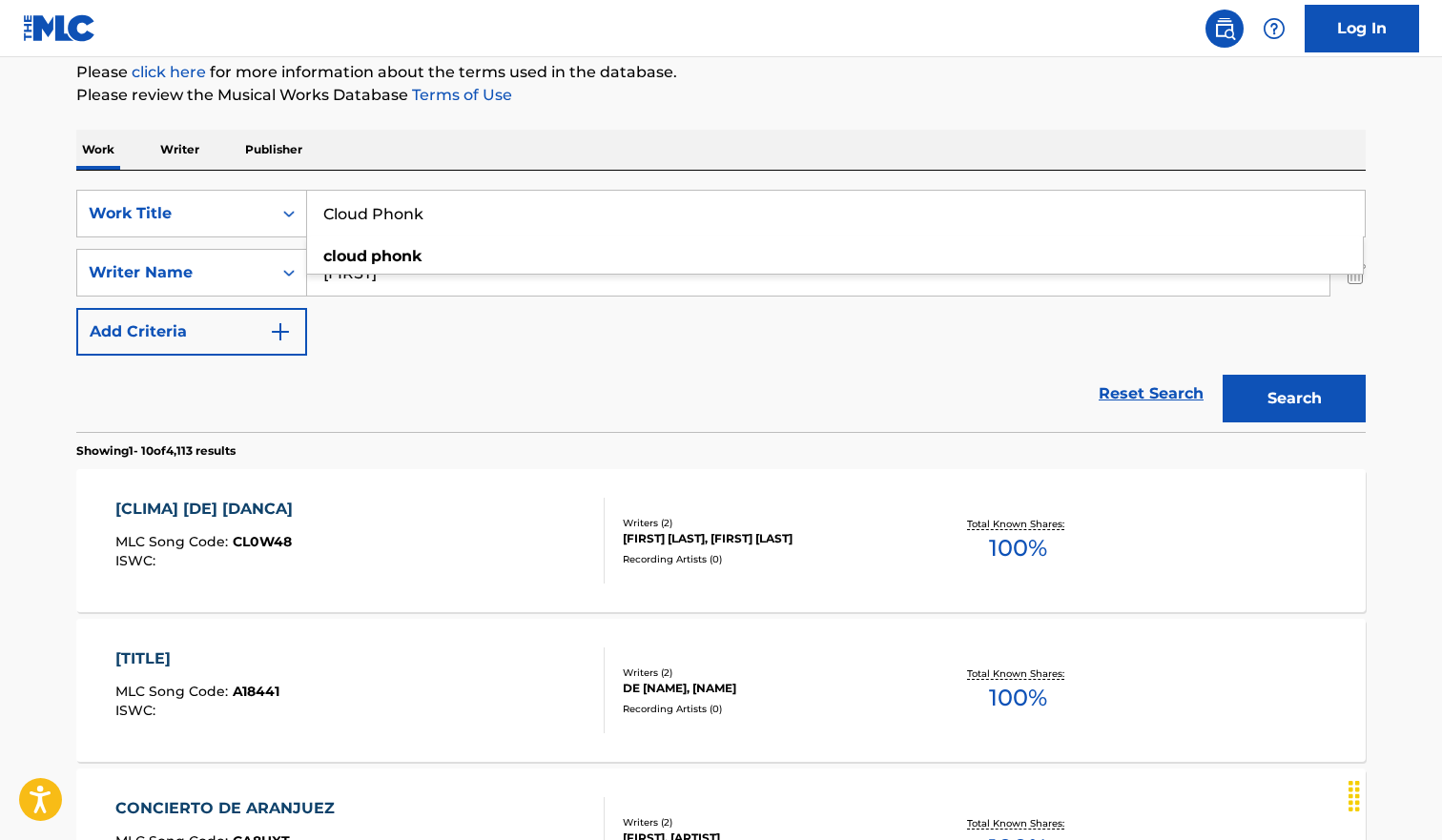 type on "Cloud Phonk" 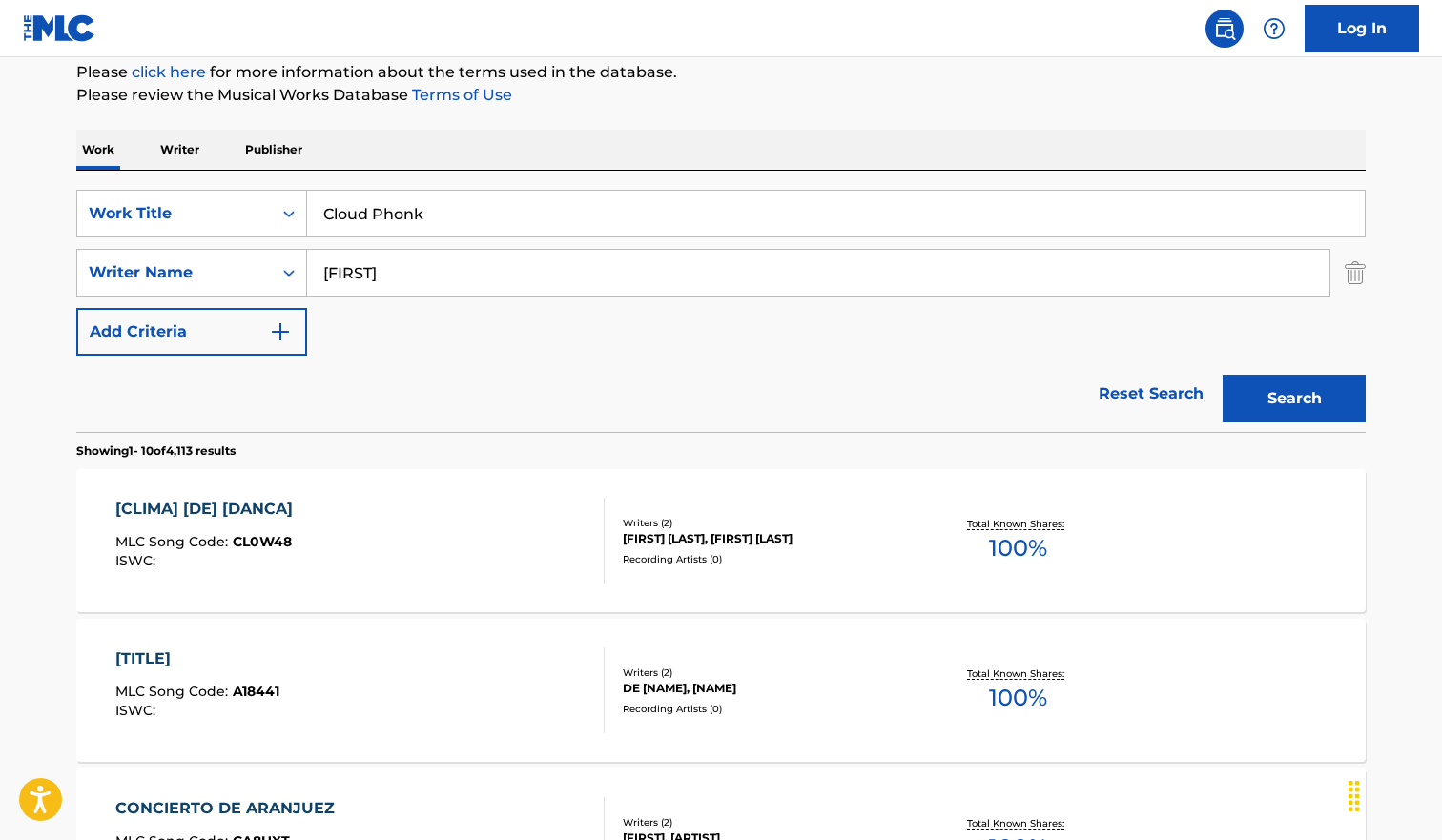 click on "Search" at bounding box center [1294, 399] 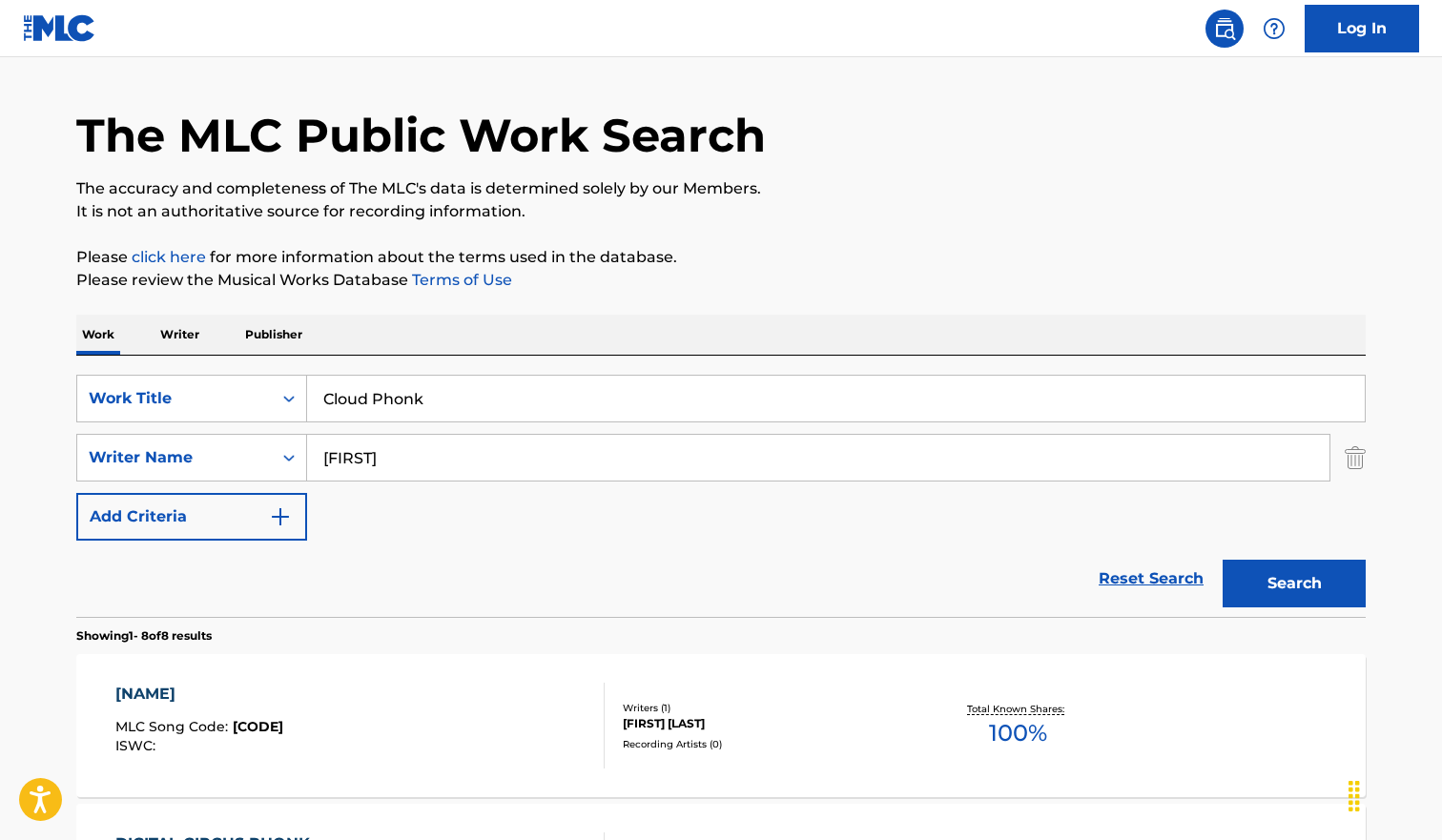 scroll, scrollTop: 235, scrollLeft: 0, axis: vertical 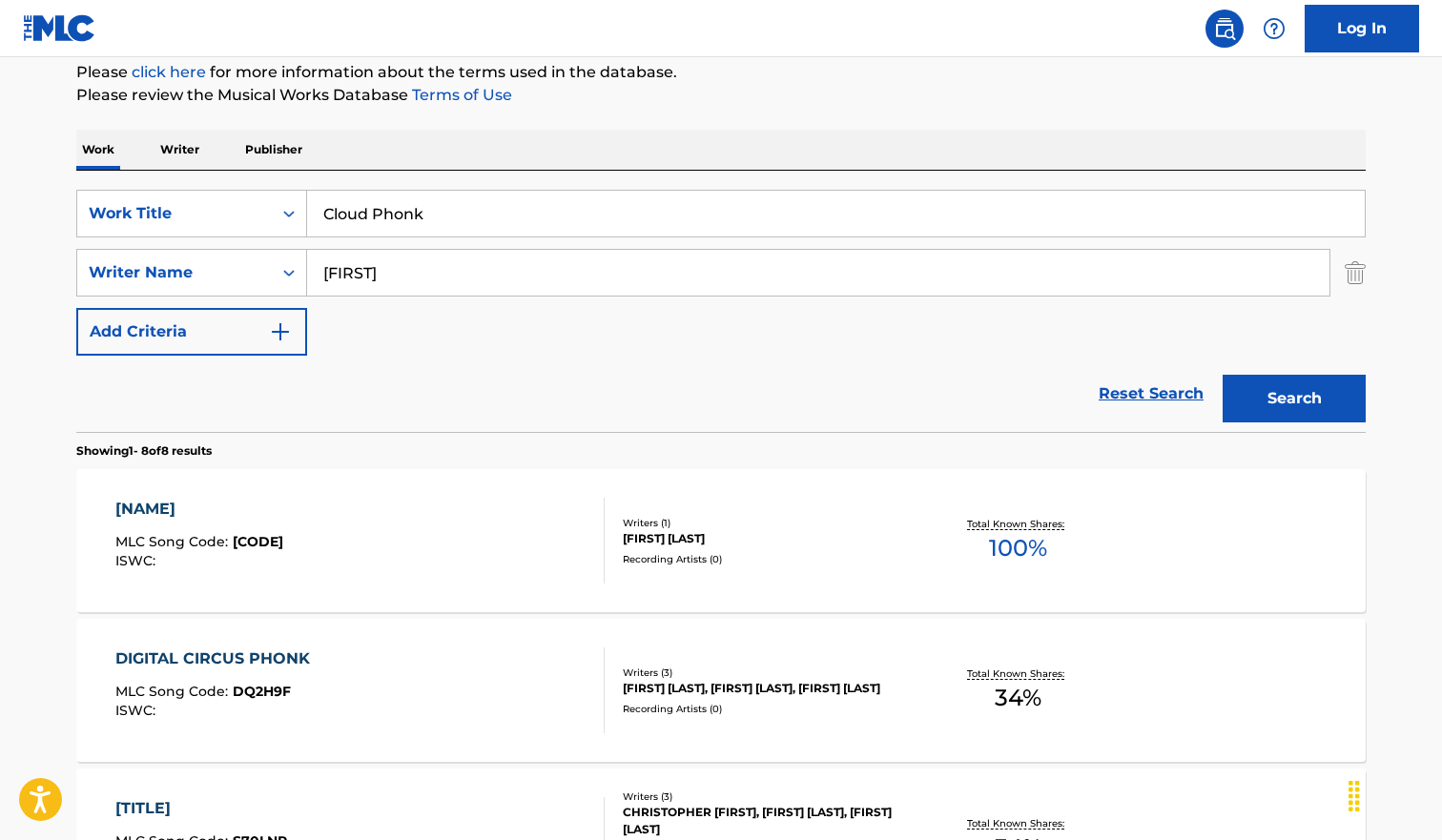 click on "CLOUD PHONK MLC Song Code : CI99NA ISWC :" at bounding box center [360, 541] 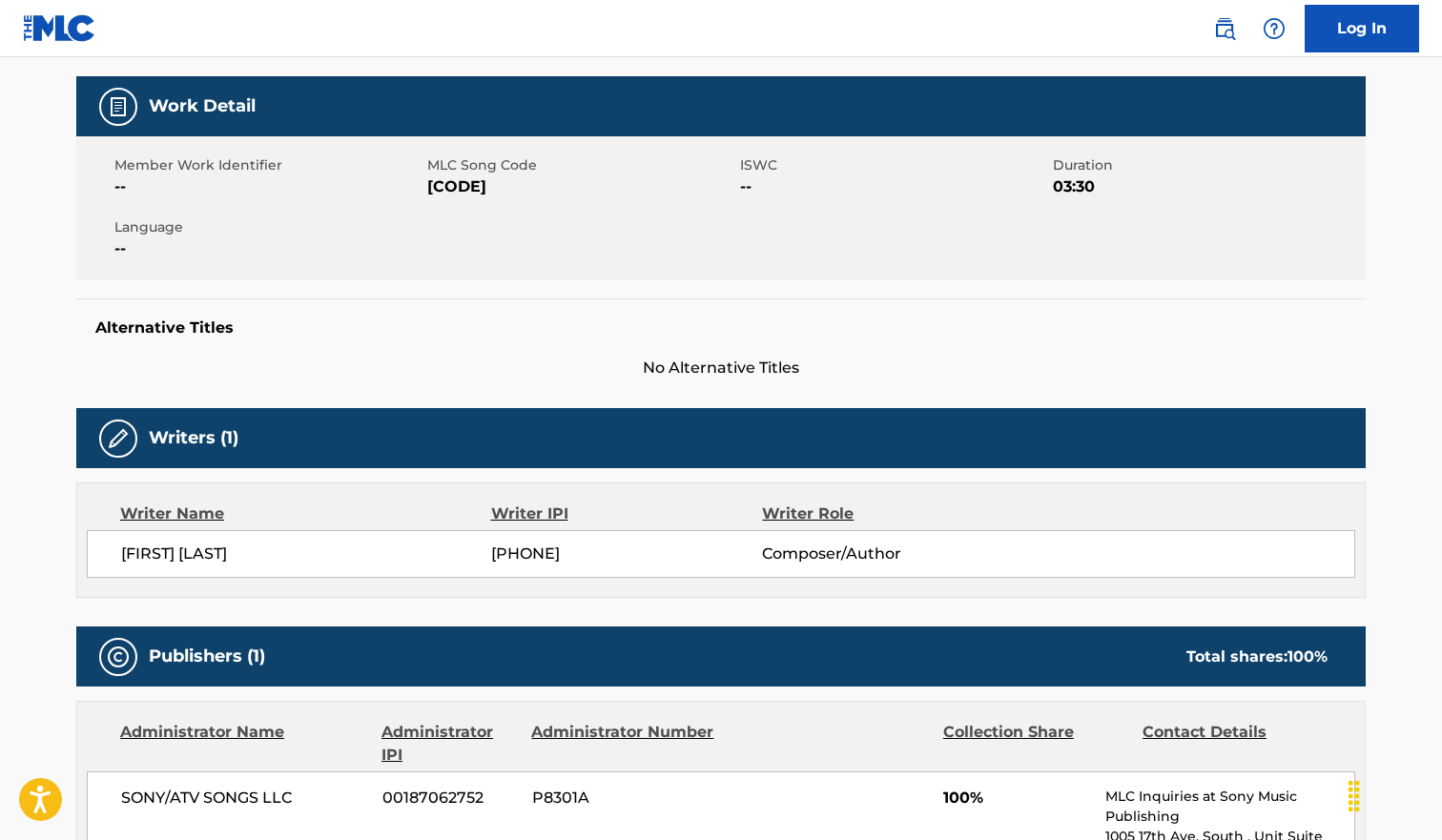 scroll, scrollTop: 0, scrollLeft: 0, axis: both 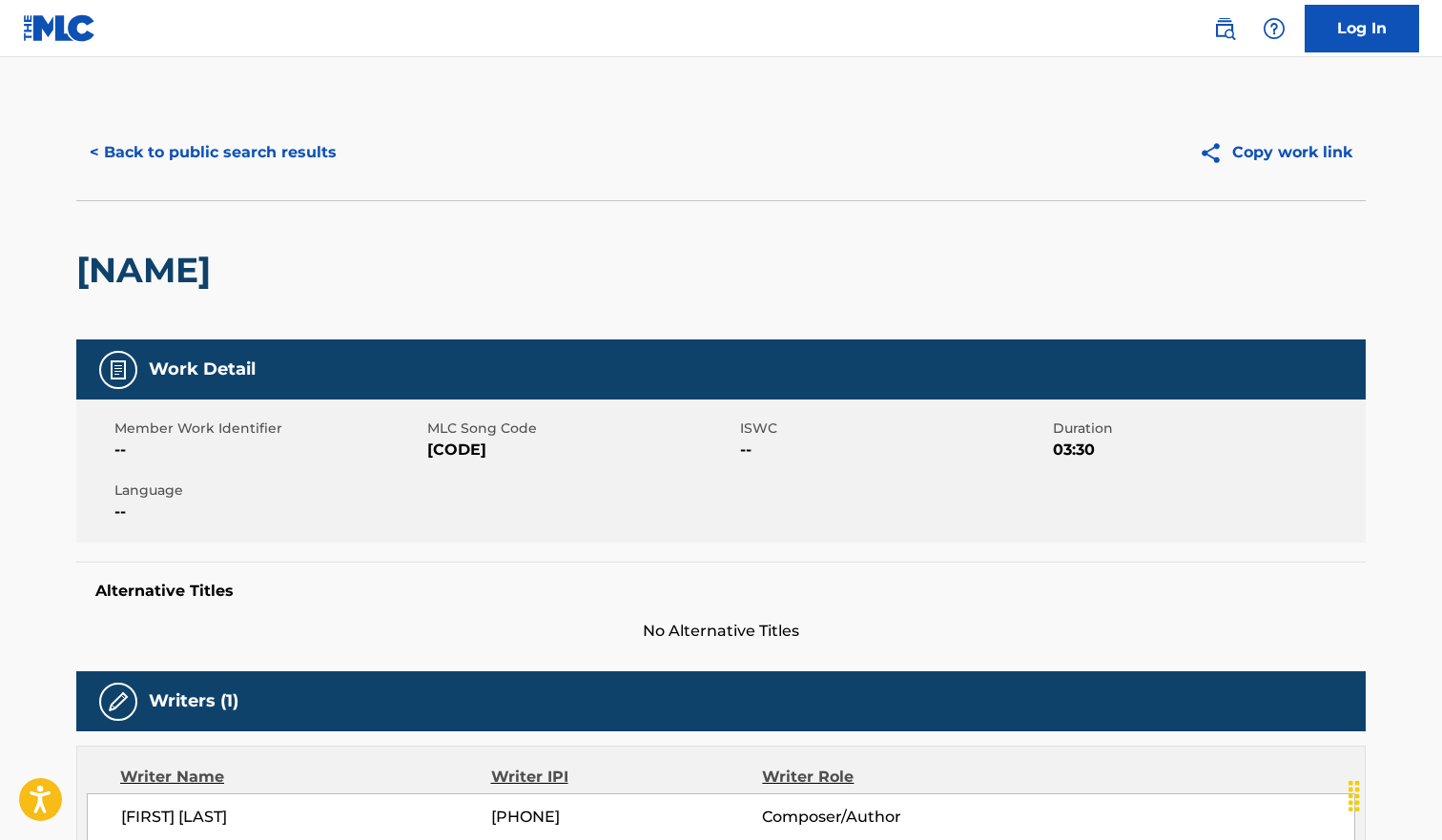 click on "< Back to public search results" at bounding box center [213, 153] 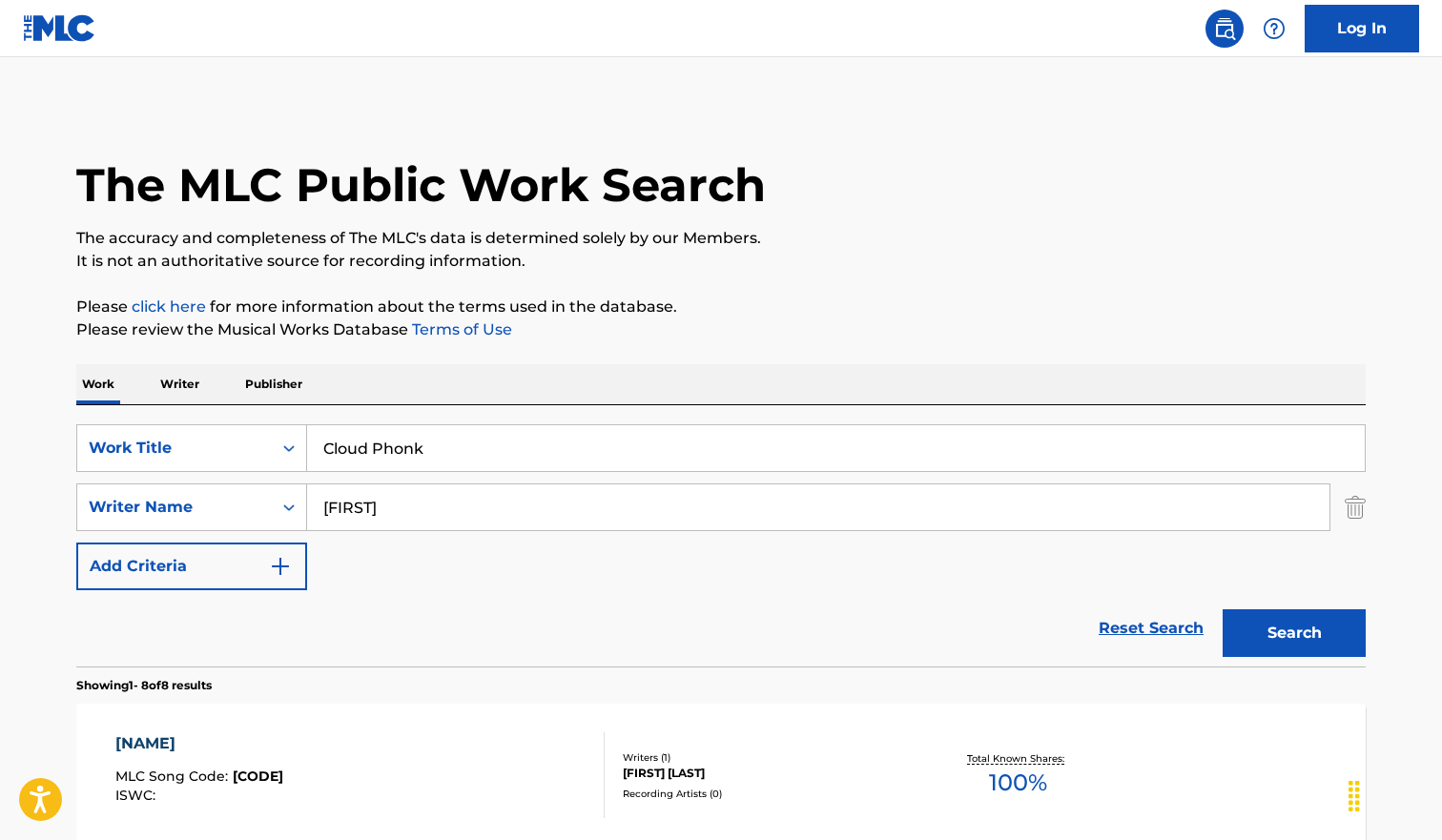 scroll, scrollTop: 235, scrollLeft: 0, axis: vertical 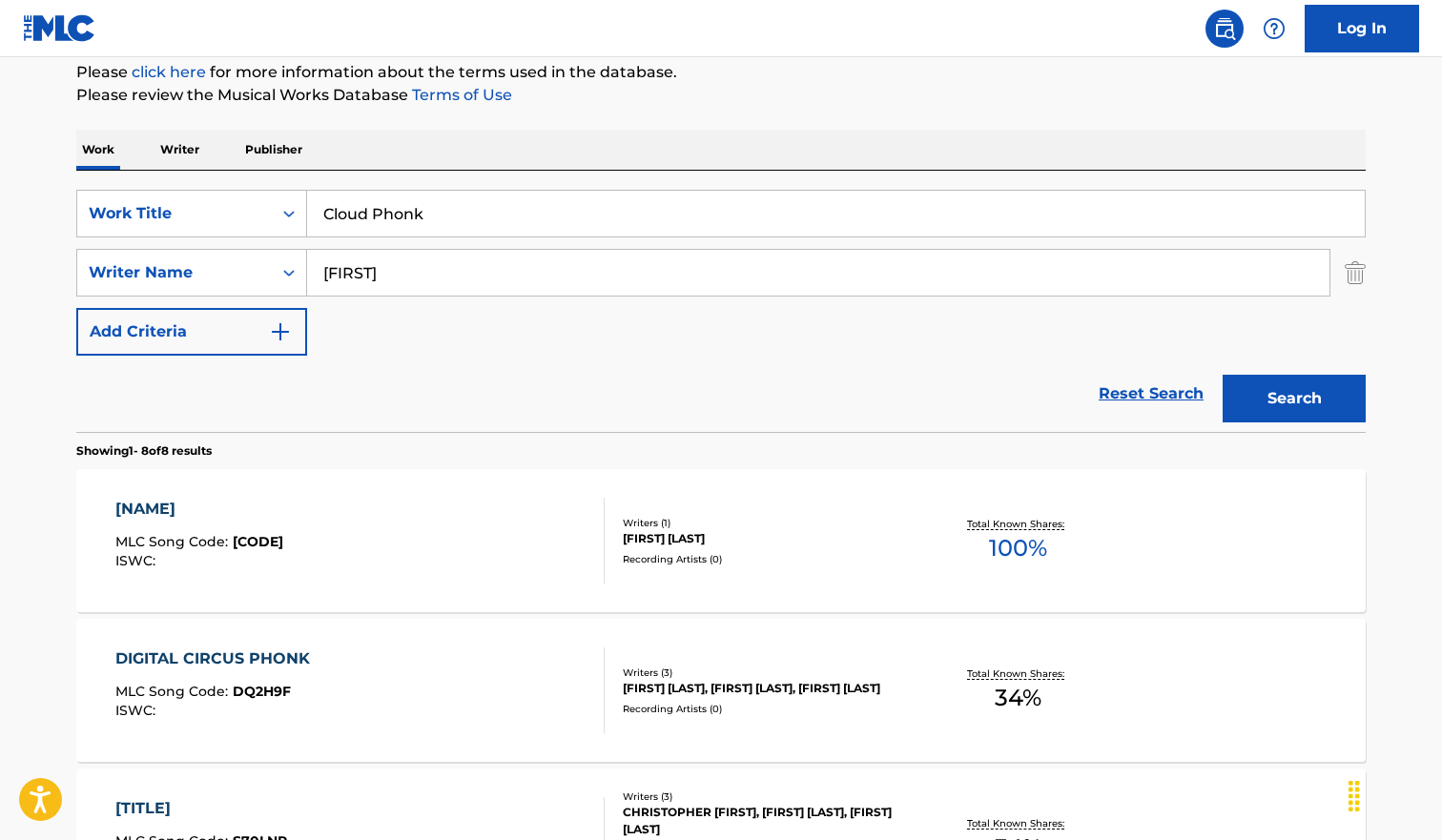 click on "Cloud Phonk" at bounding box center (835, 214) 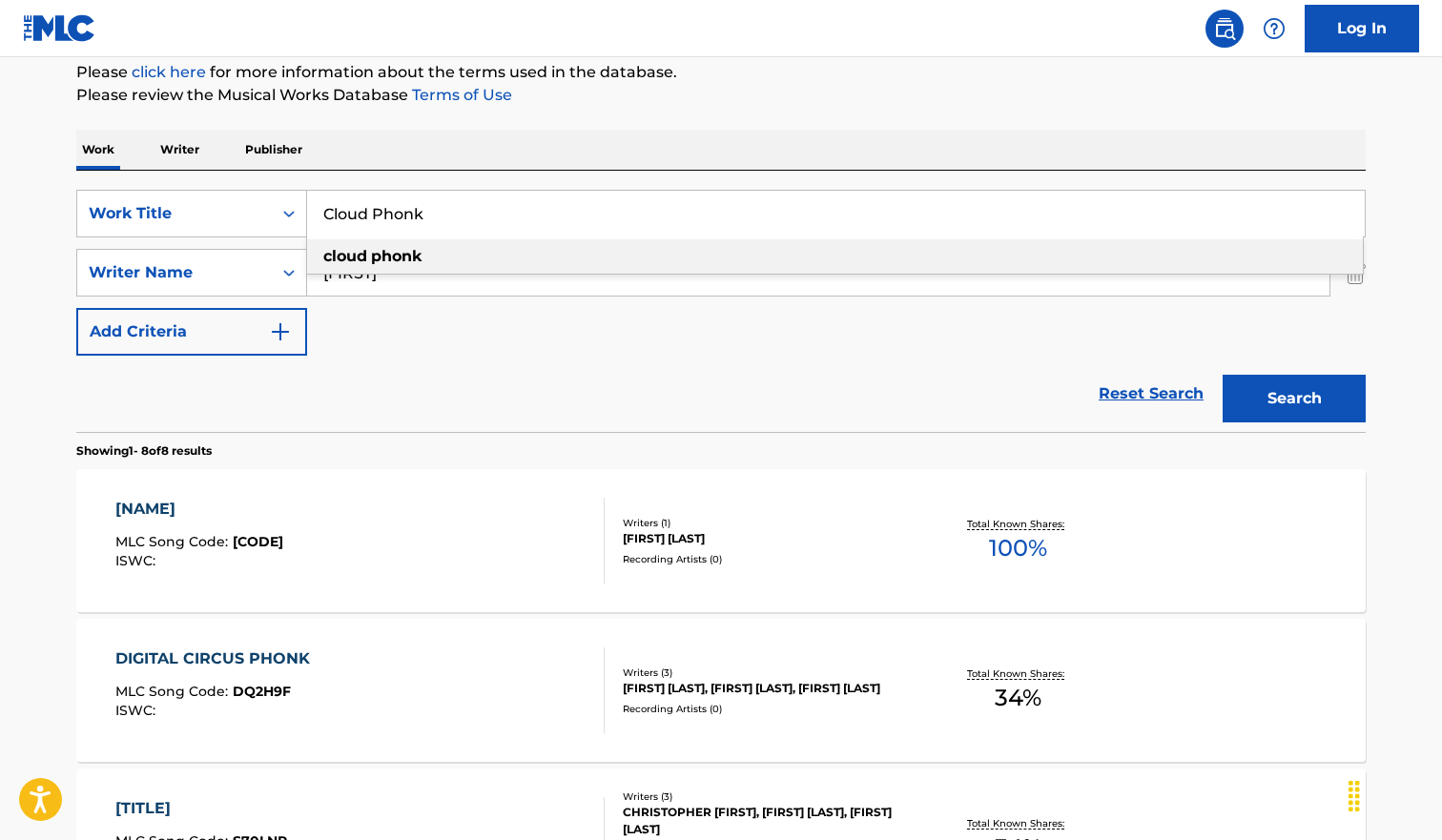 click on "Cloud Phonk" at bounding box center [835, 214] 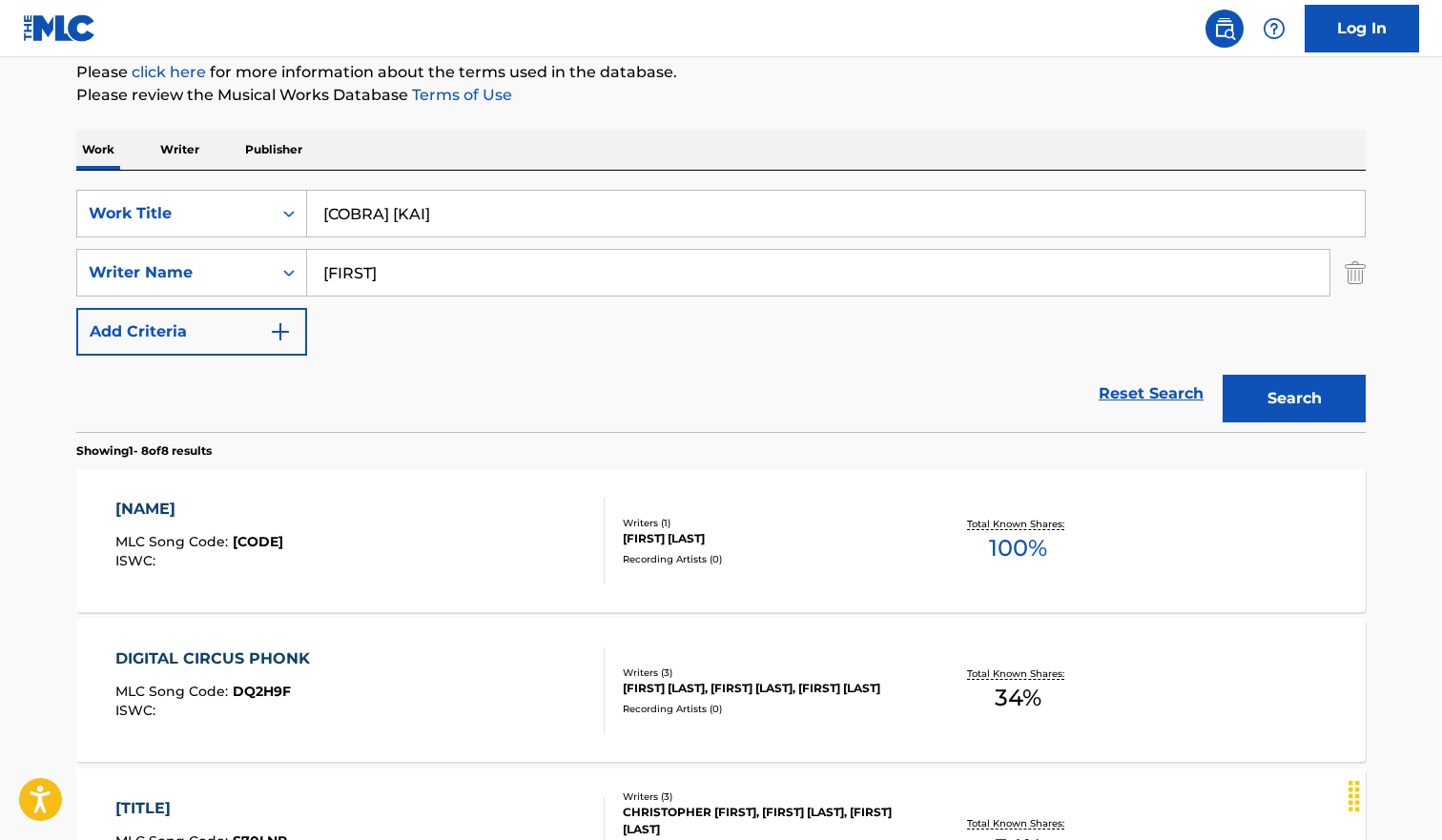 paste on "COBRA" 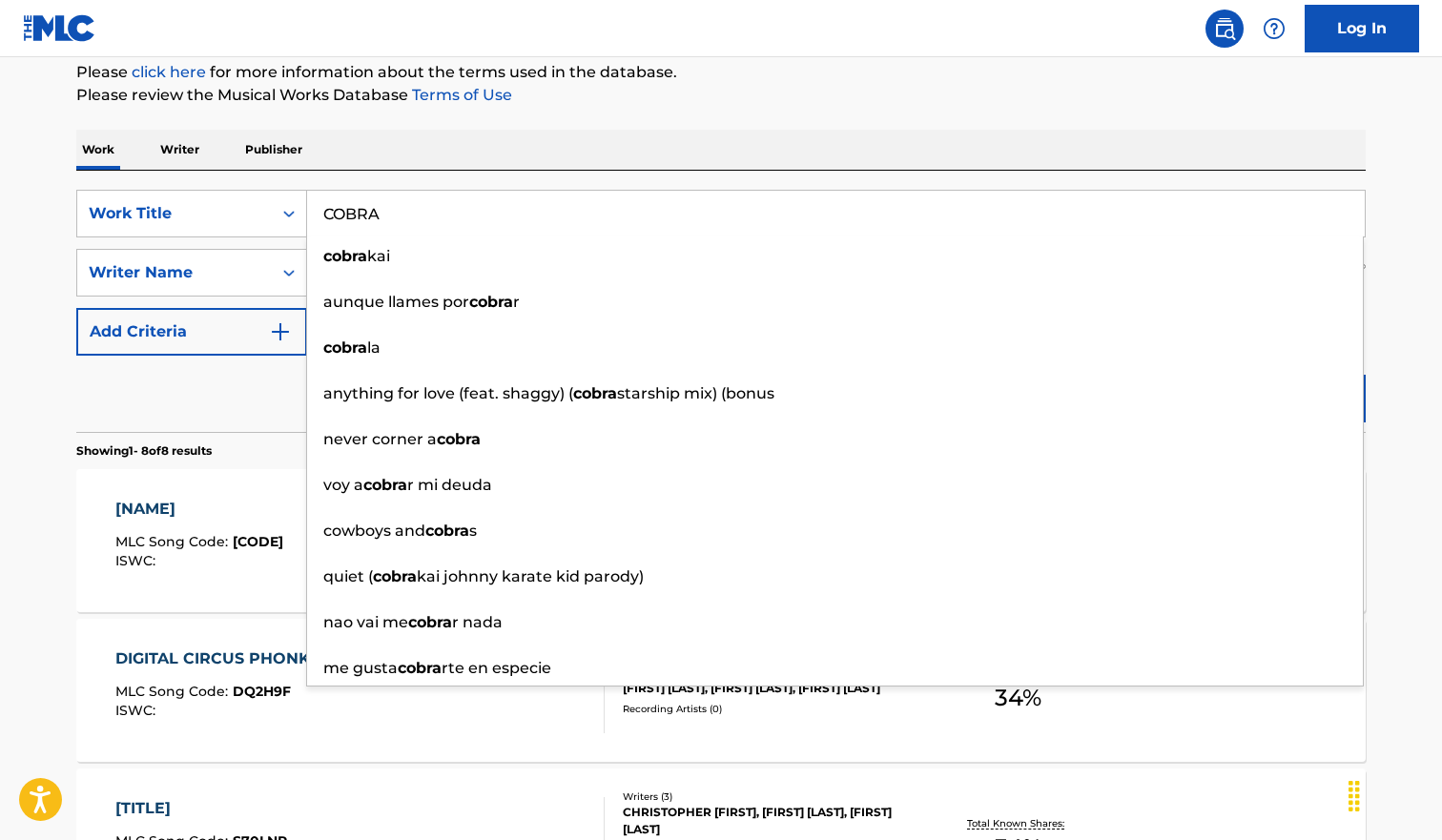 type on "COBRA" 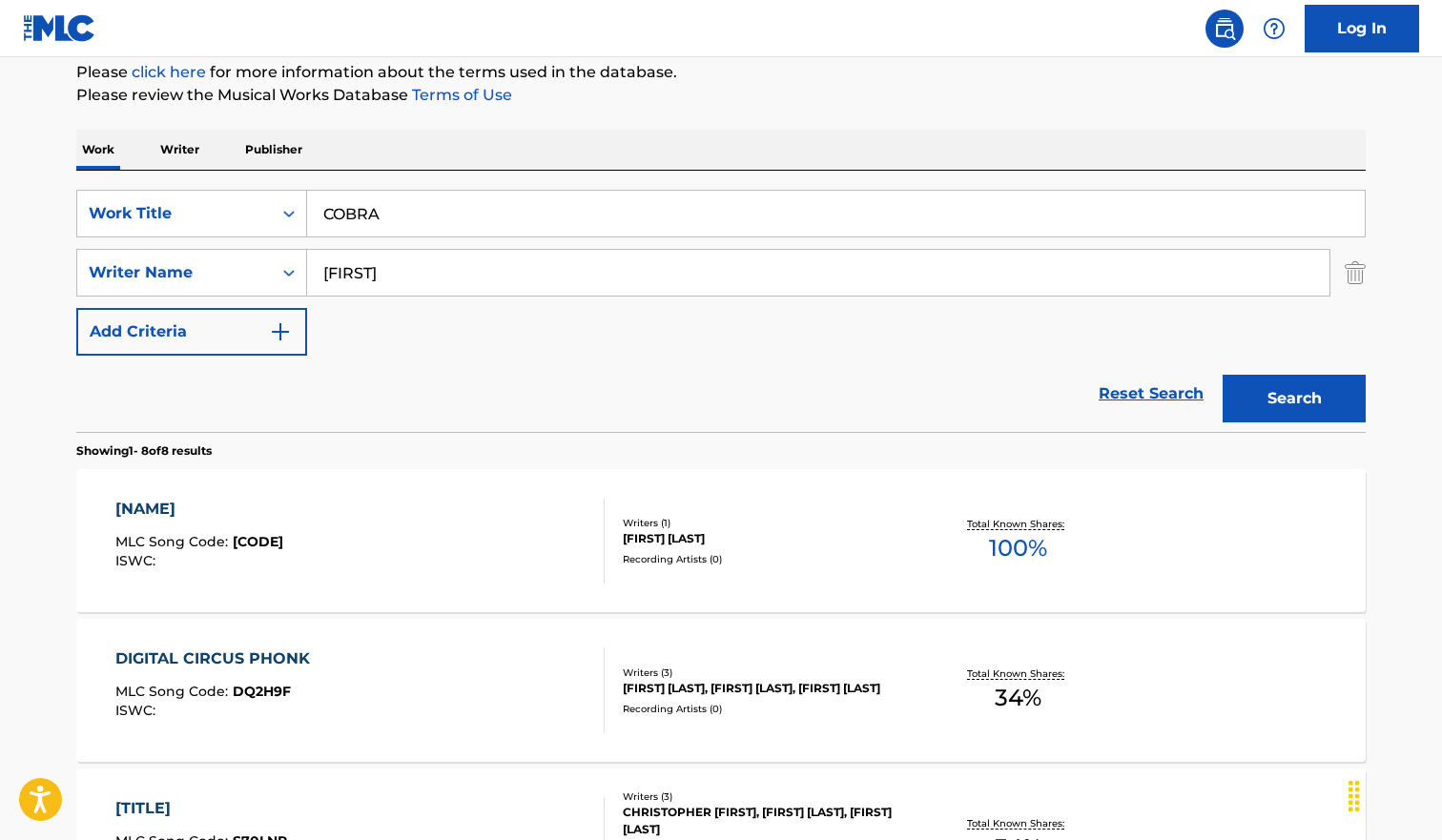 click on "Search" at bounding box center [1294, 399] 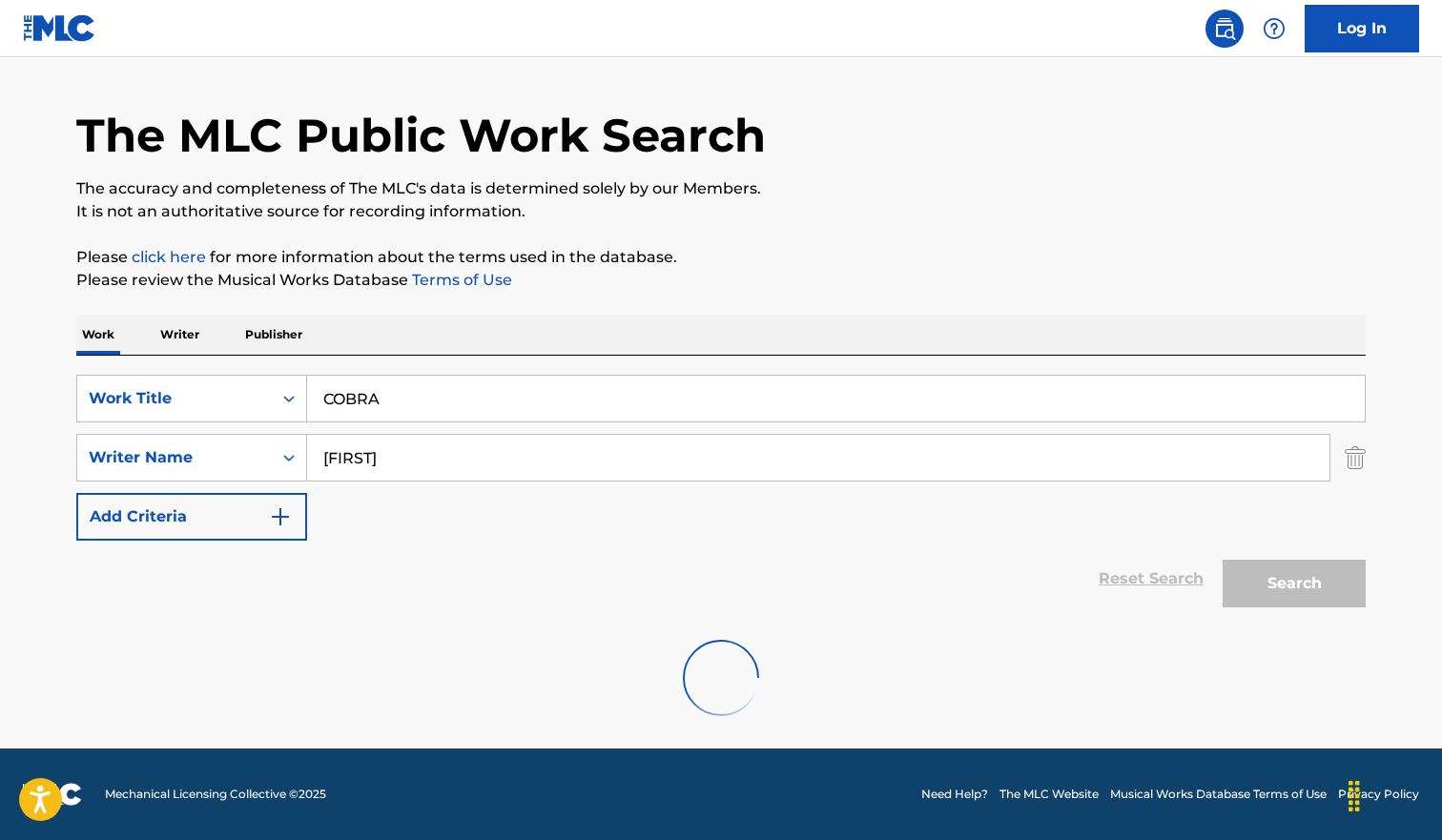 scroll, scrollTop: 197, scrollLeft: 0, axis: vertical 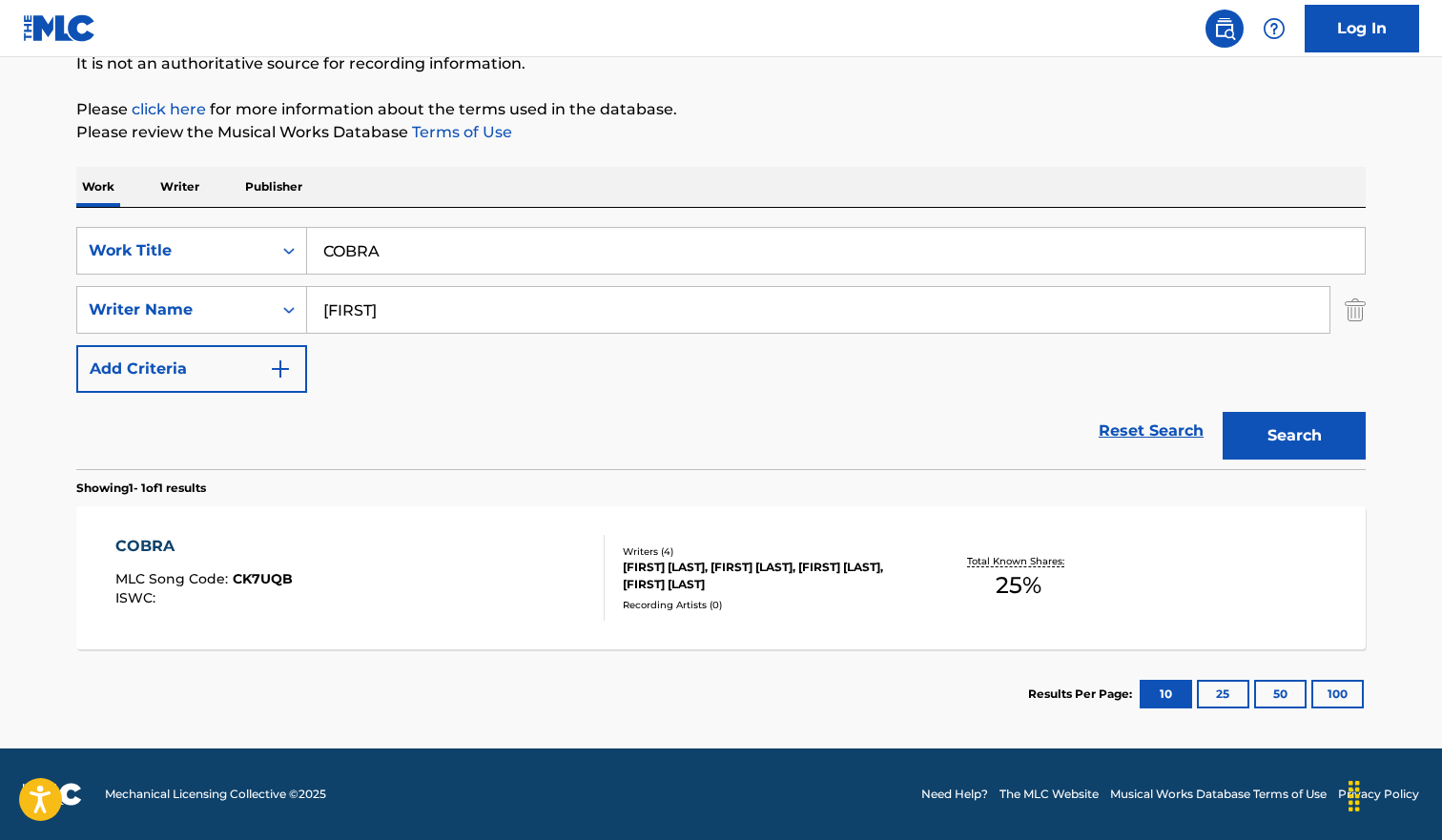 click on "[ARTIST] MLC Song Code : [CODE] ISWC :" at bounding box center [360, 578] 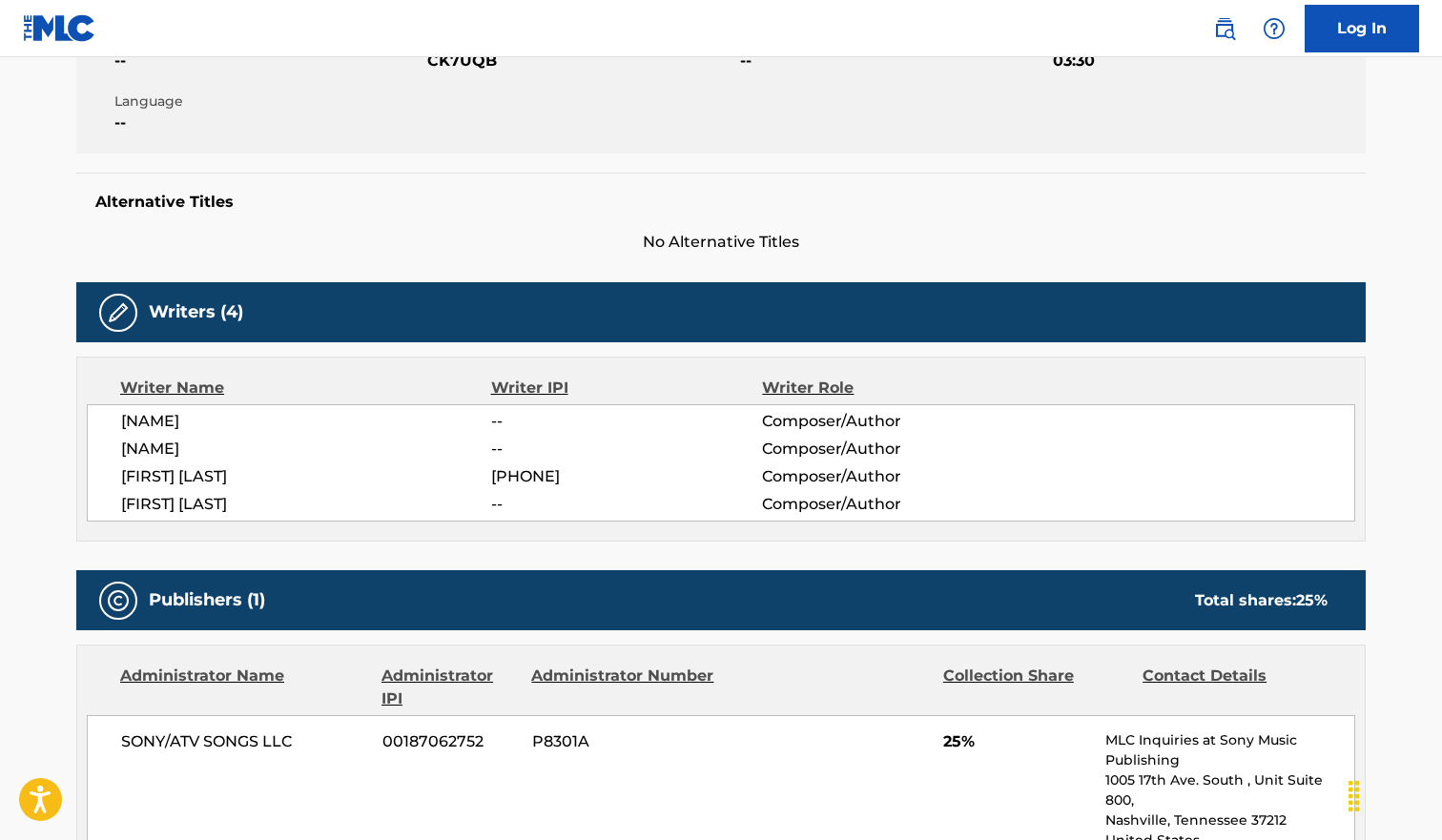 scroll, scrollTop: 0, scrollLeft: 0, axis: both 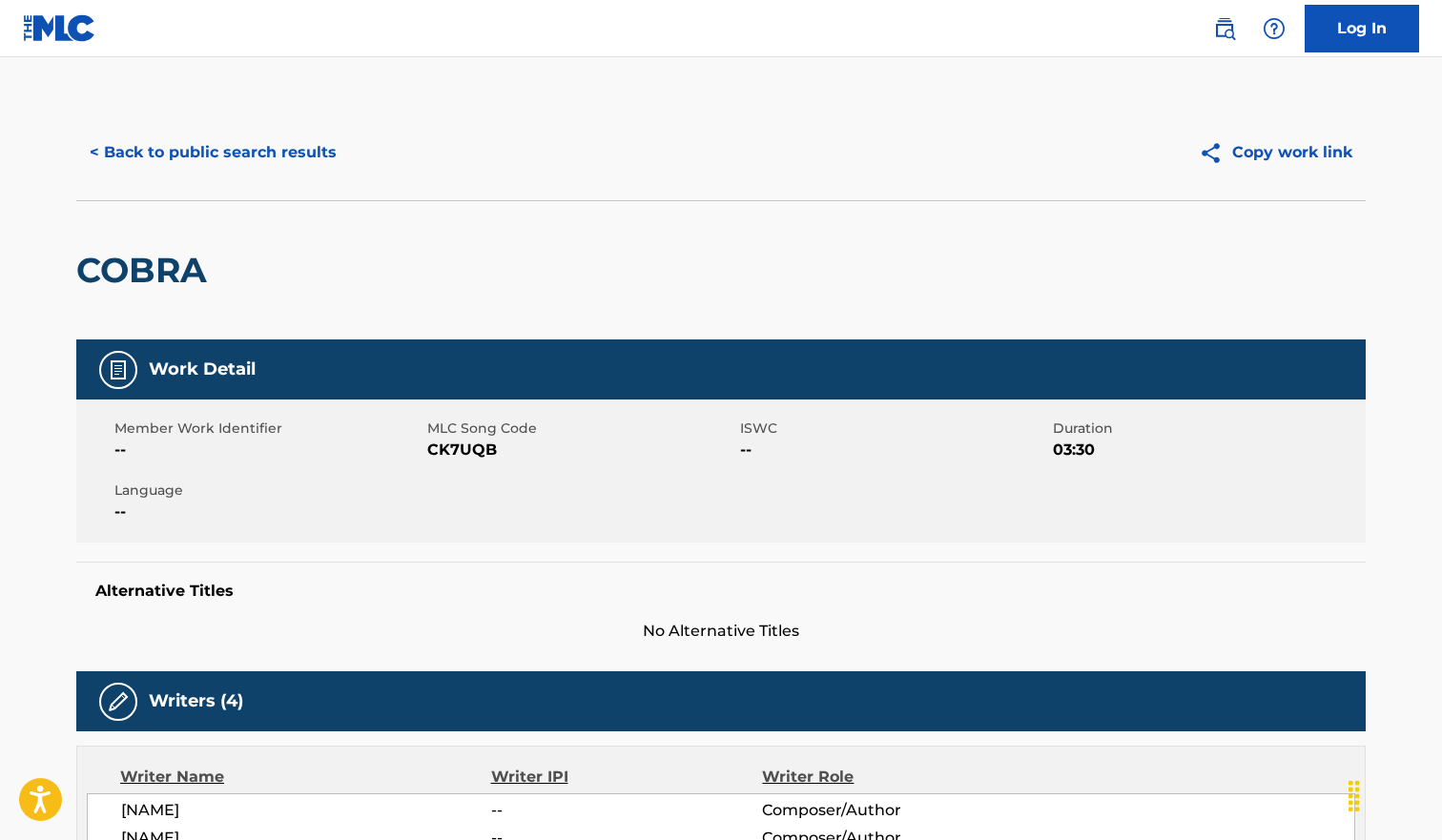 click on "< Back to public search results" at bounding box center [213, 153] 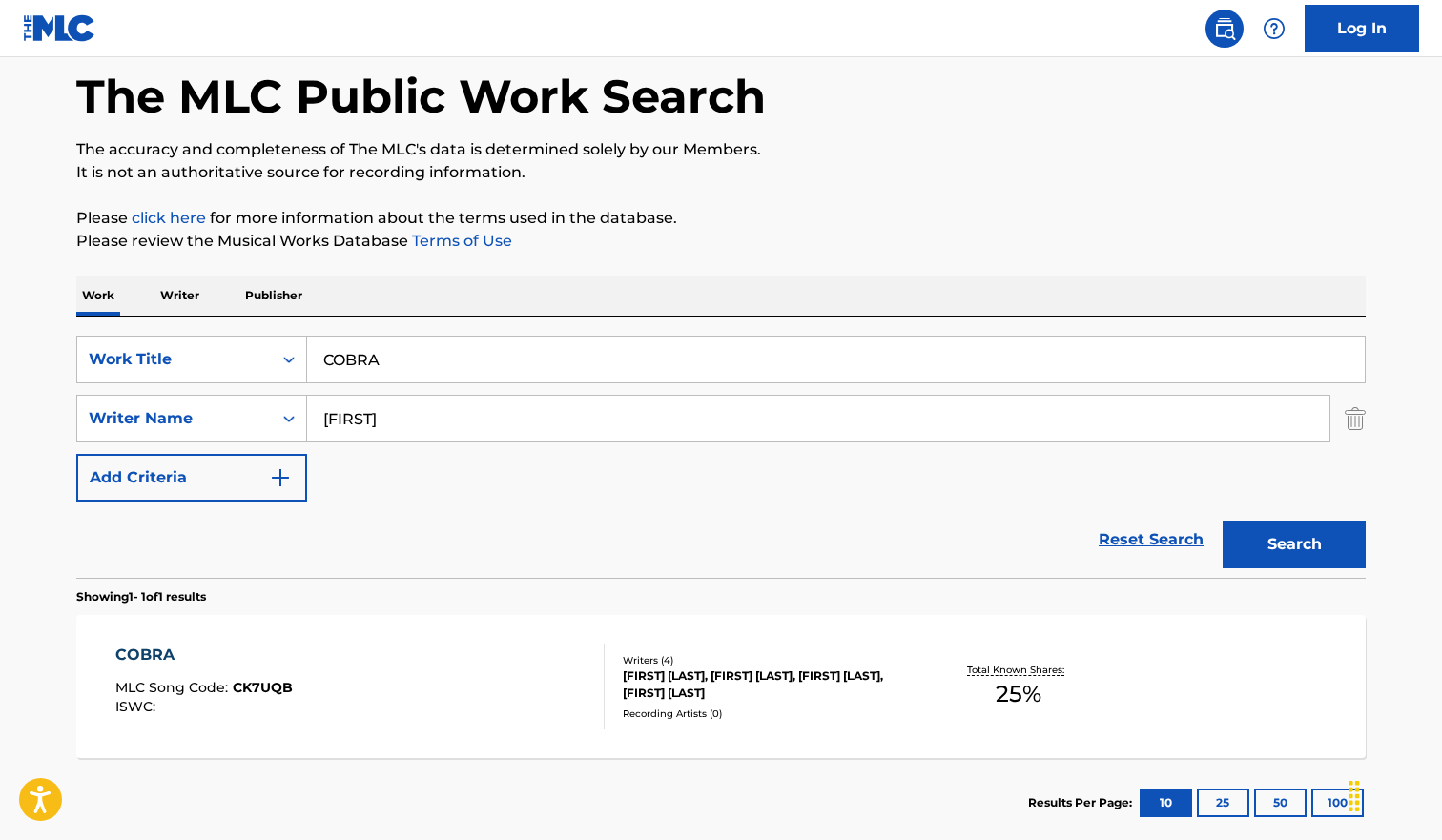 click on "COBRA" at bounding box center [835, 359] 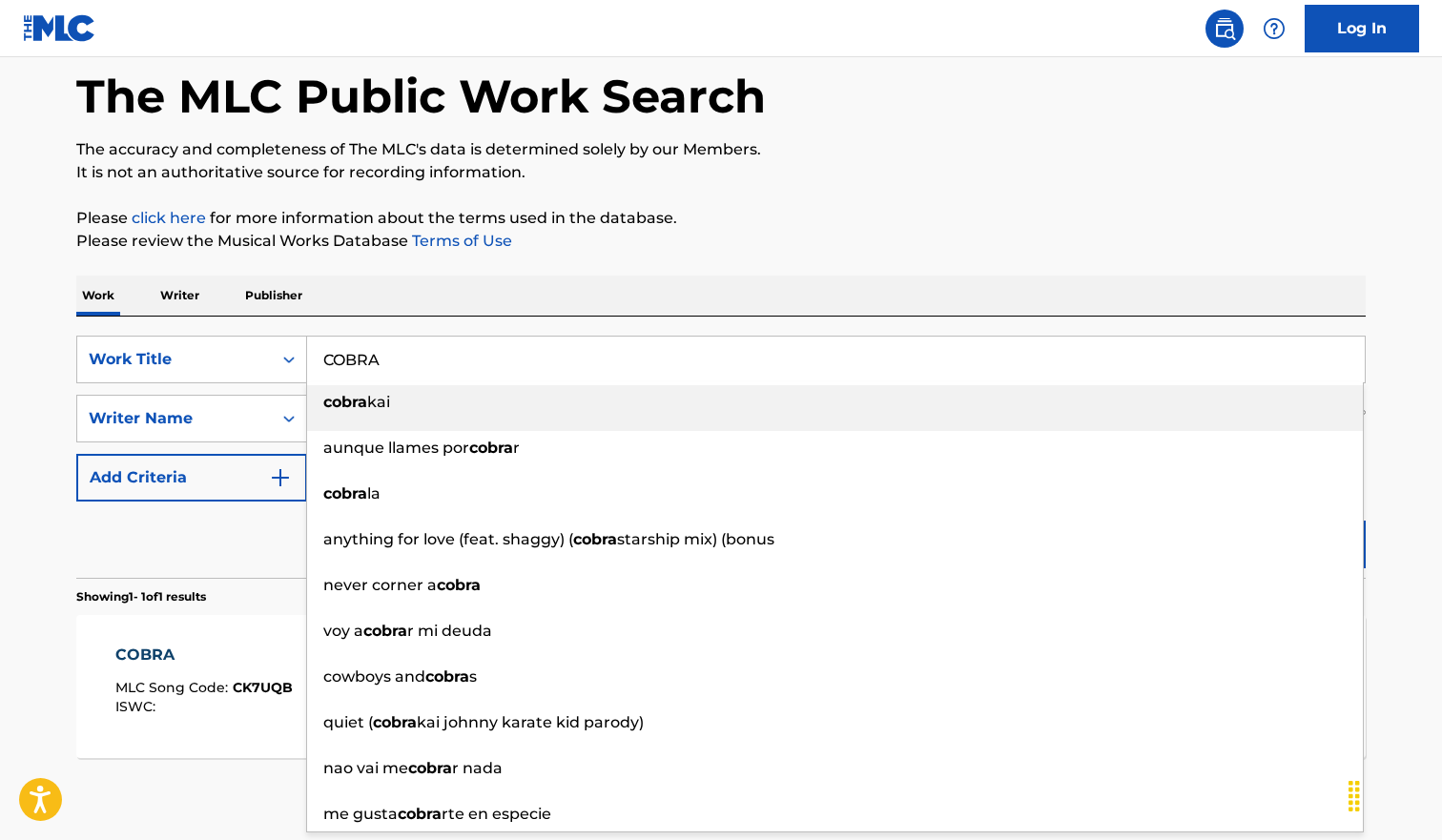 click on "COBRA" at bounding box center [835, 359] 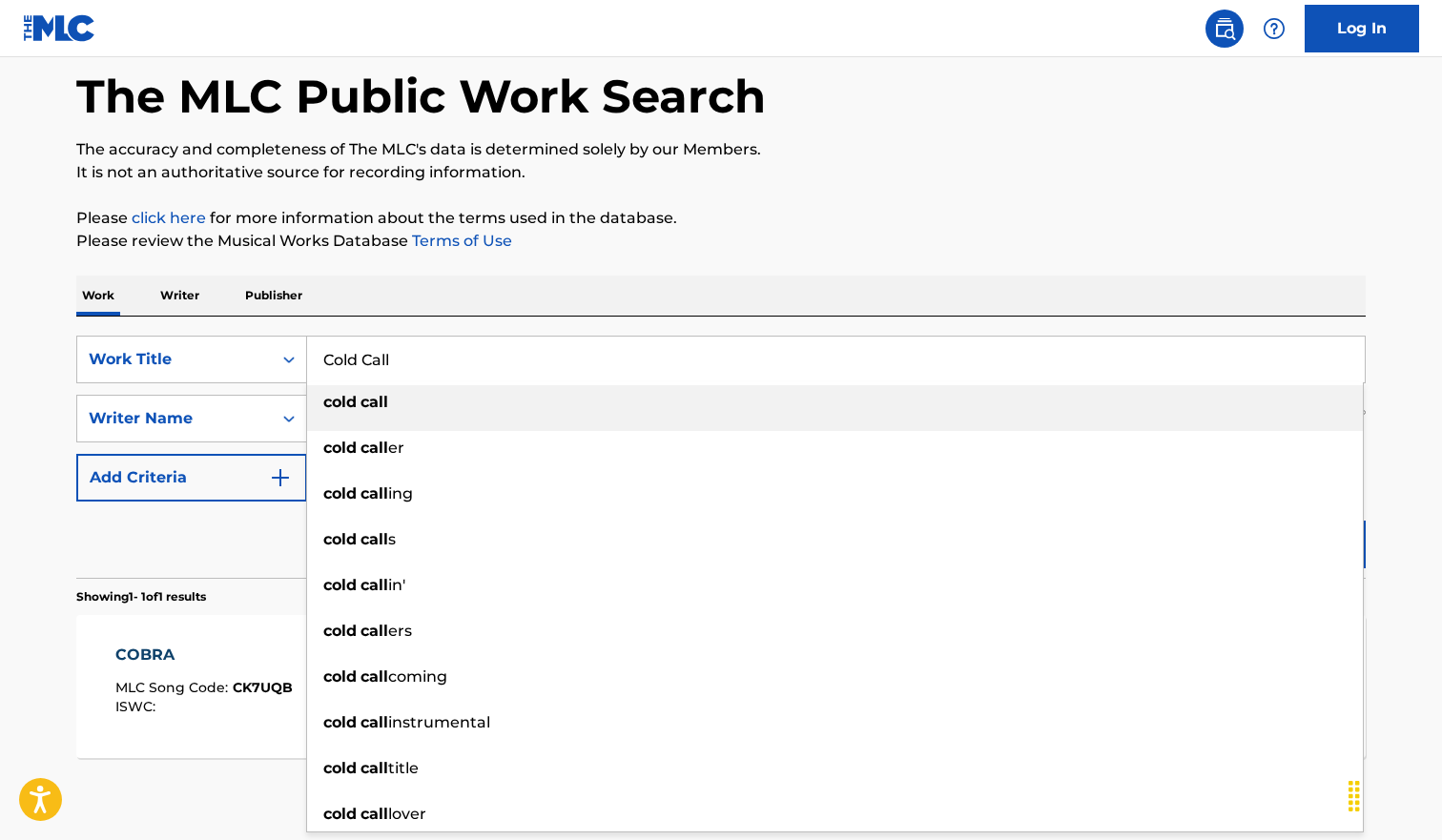 type on "Cold Call" 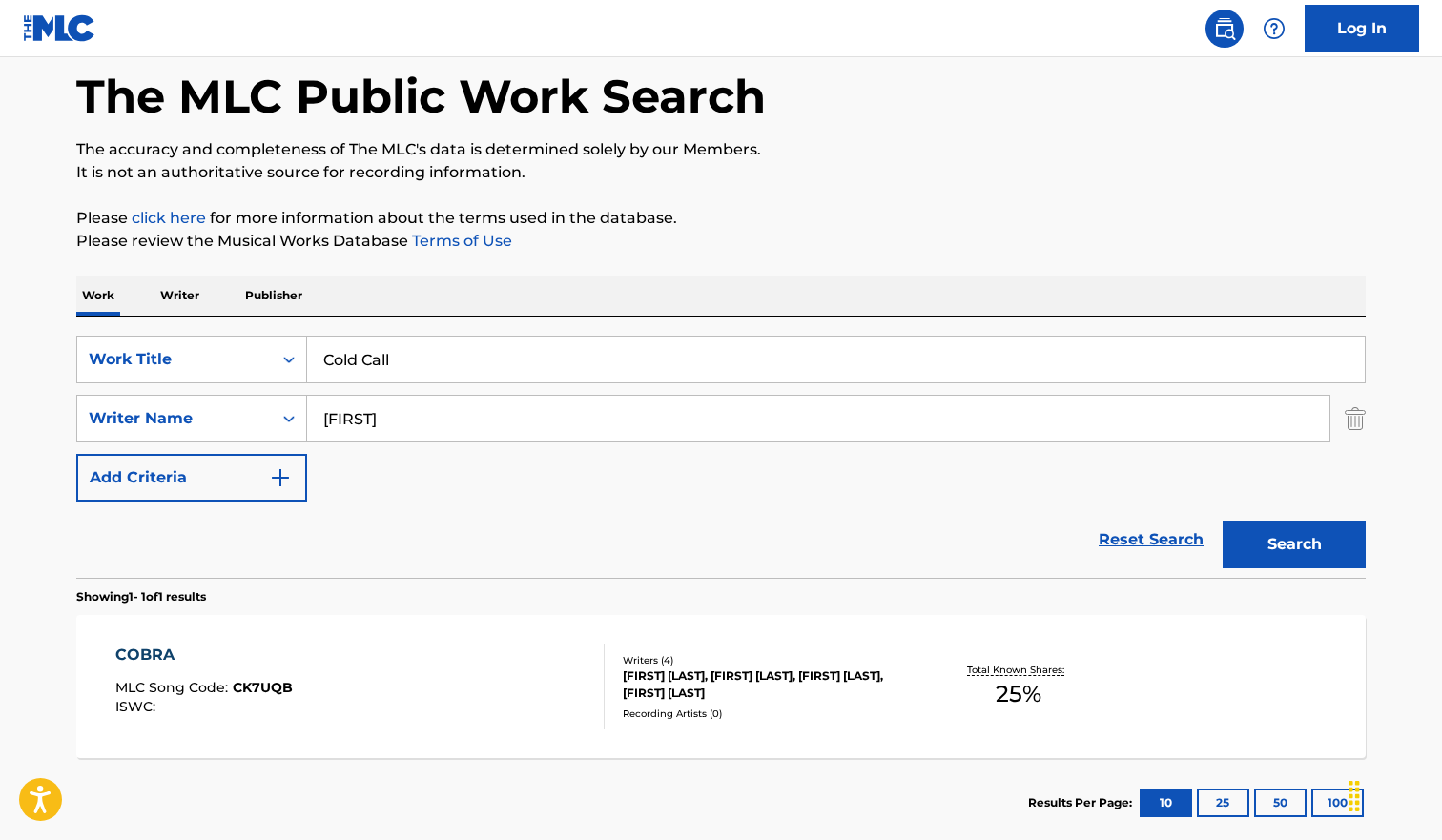 click on "The MLC Public Work Search The accuracy and completeness of The MLC's data is determined solely by our Members. It is not an authoritative source for recording information. Please   click here   for more information about the terms used in the database. Please review the Musical Works Database   Terms of Use Work Writer Publisher SearchWithCriteriab9c5fca3-616d-42e9-9937-ecaf4a14b316 Work Title Cold Call SearchWithCriteria4077b78f-f431-4cde-ad89-b6ad194983f8 Writer Name [ARTIST] Add Criteria Reset Search Search Showing  1  -   1  of  1   results   COBRA MLC Song Code : CK7UQB ISWC : Writers ( 4 ) GUST XV, LXKER SON, [ARTIST], RON VXER Recording Artists ( 0 ) Total Known Shares: 25 % Results Per Page: 10 25 50 100" at bounding box center (721, 432) 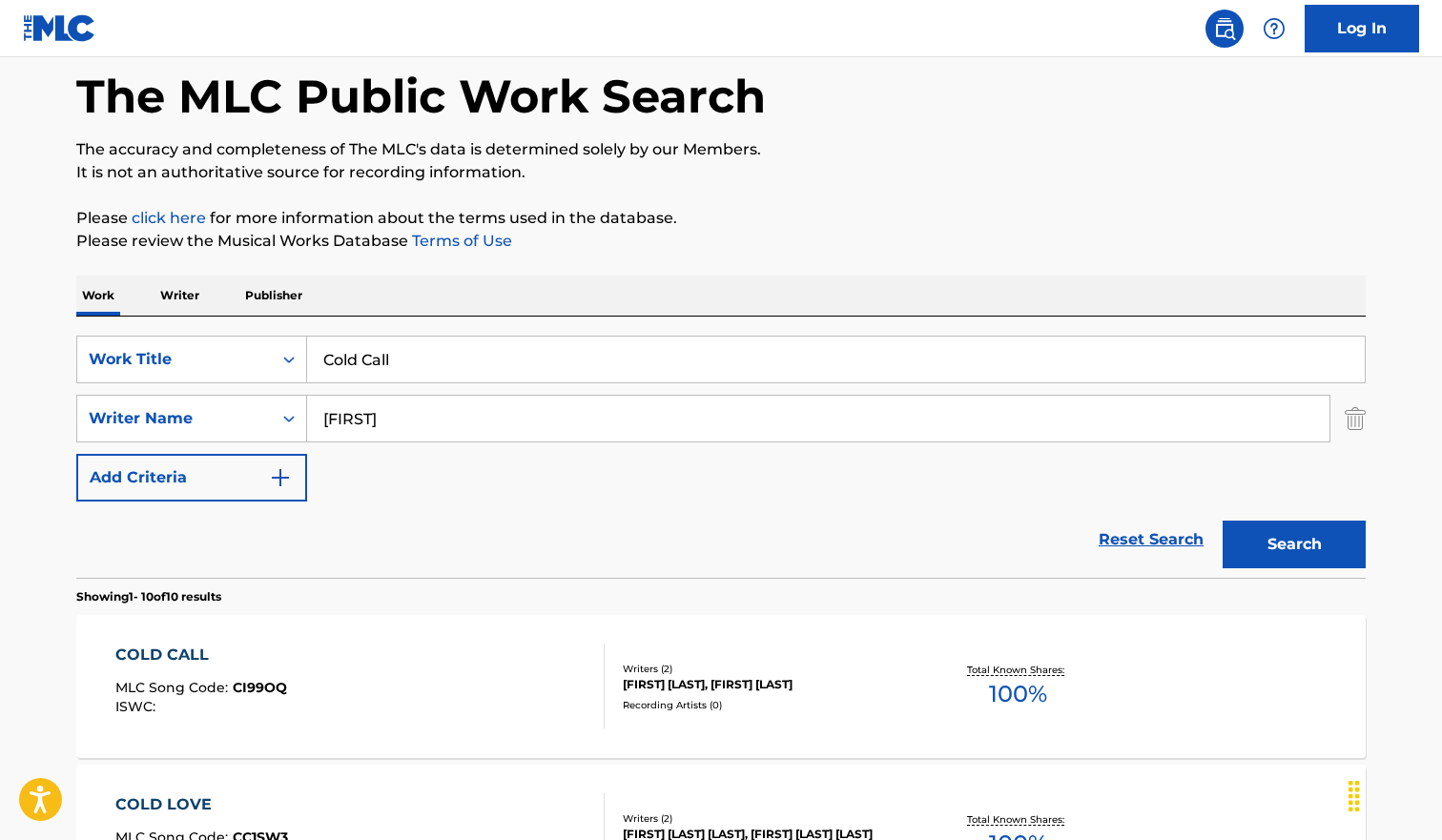scroll, scrollTop: 159, scrollLeft: 0, axis: vertical 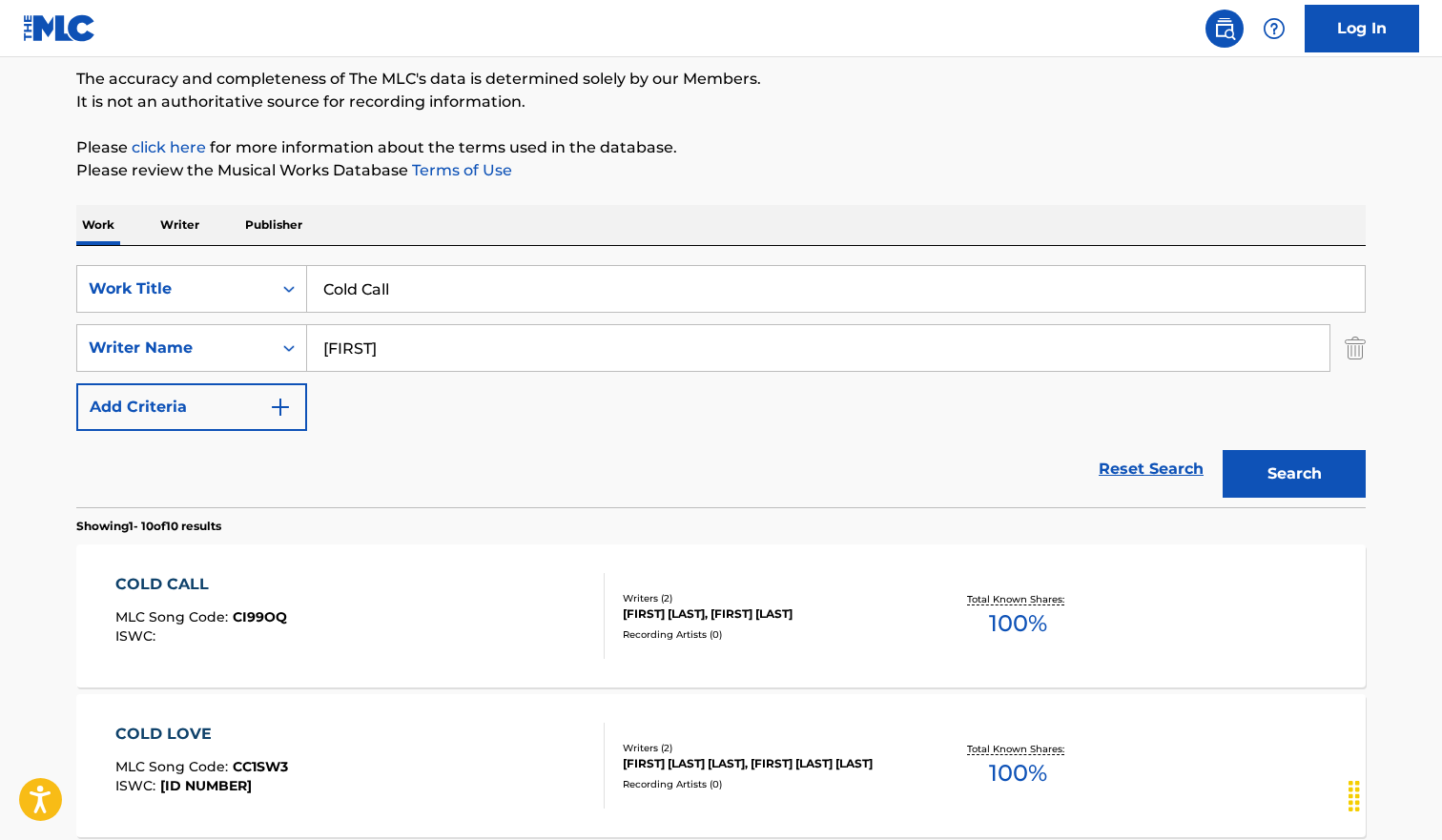 click on "COLD CALL MLC Song Code : CI99OQ ISWC :" at bounding box center [360, 616] 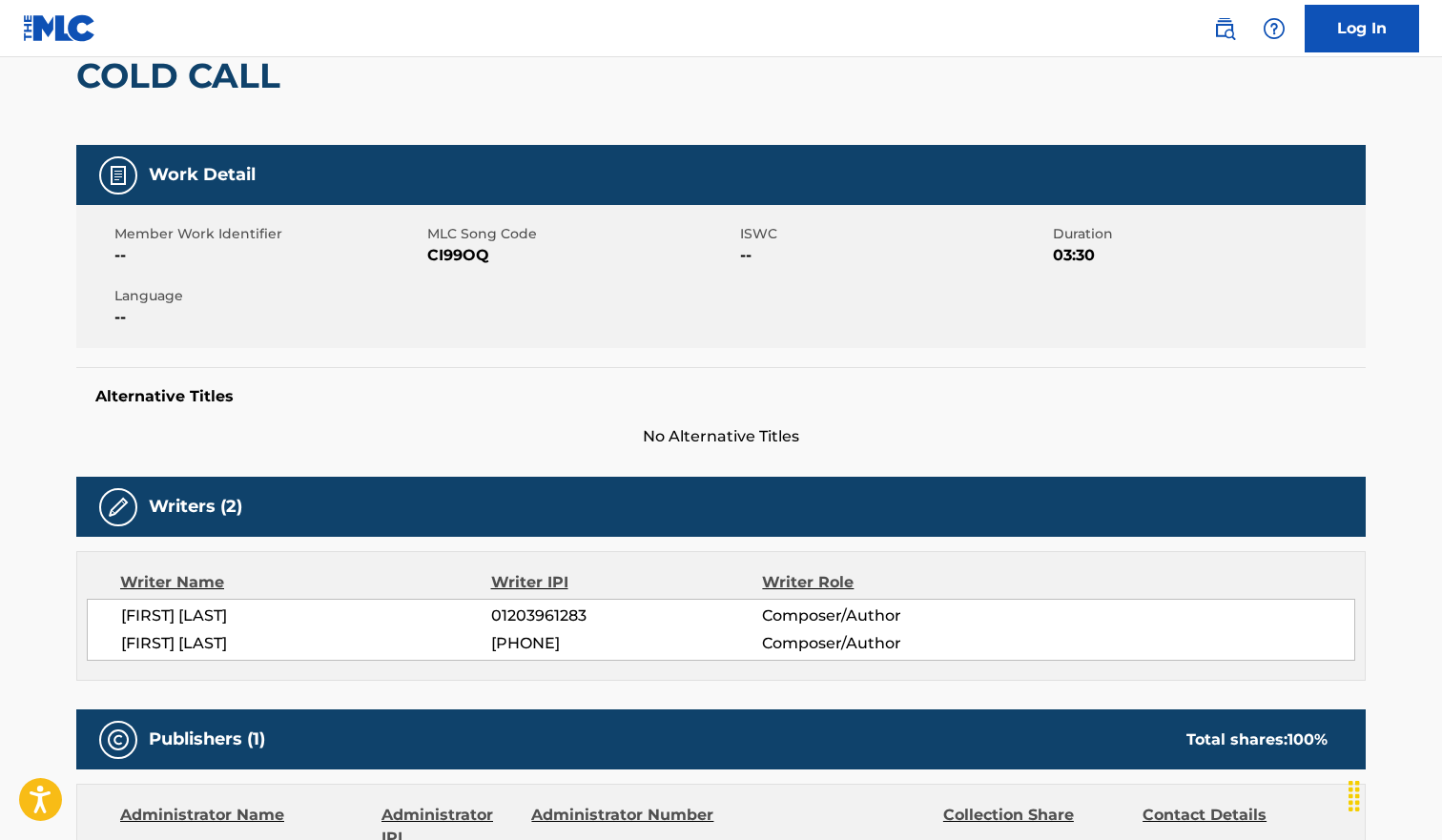 scroll, scrollTop: 0, scrollLeft: 0, axis: both 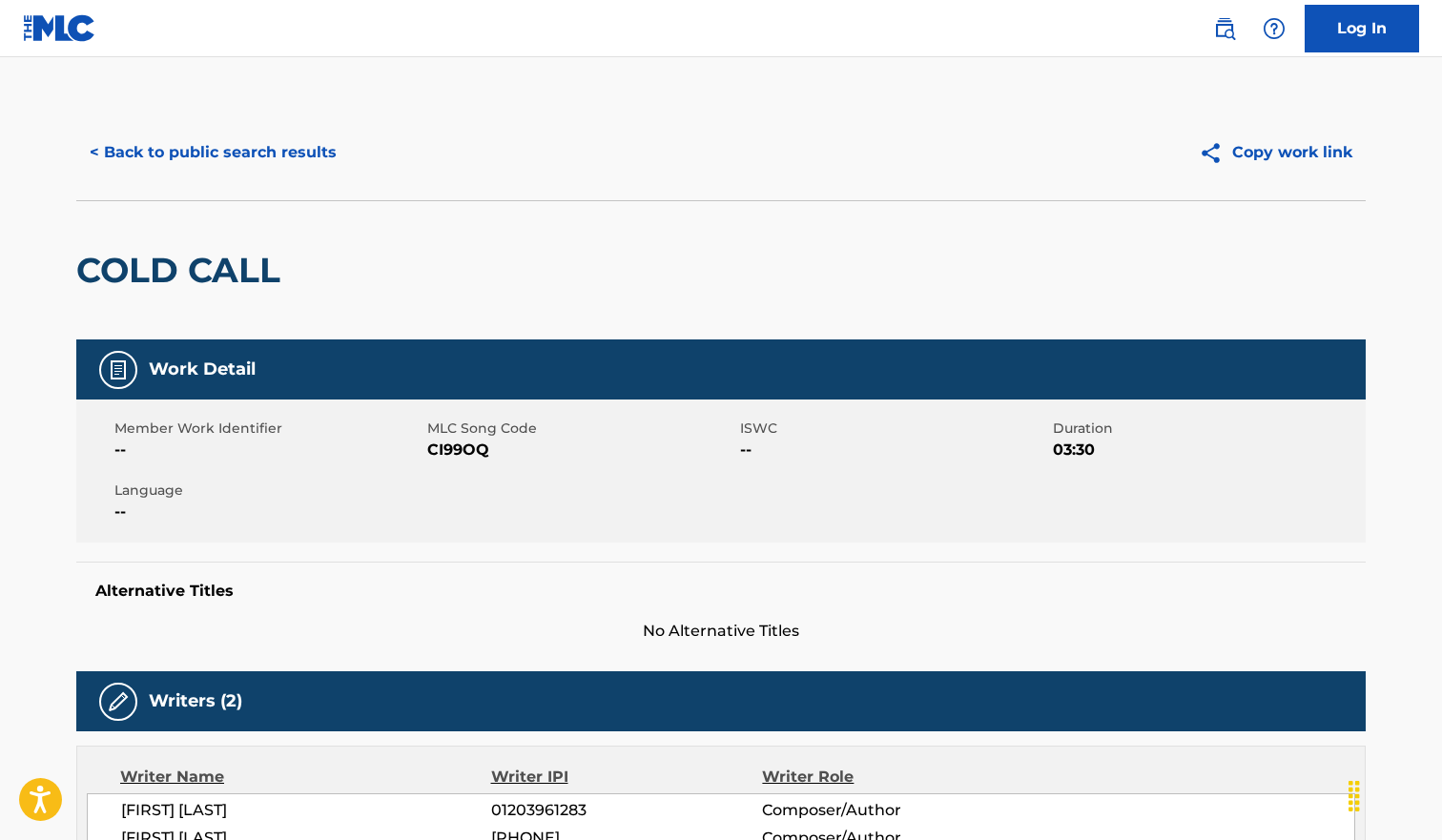 click on "< Back to public search results" at bounding box center (213, 153) 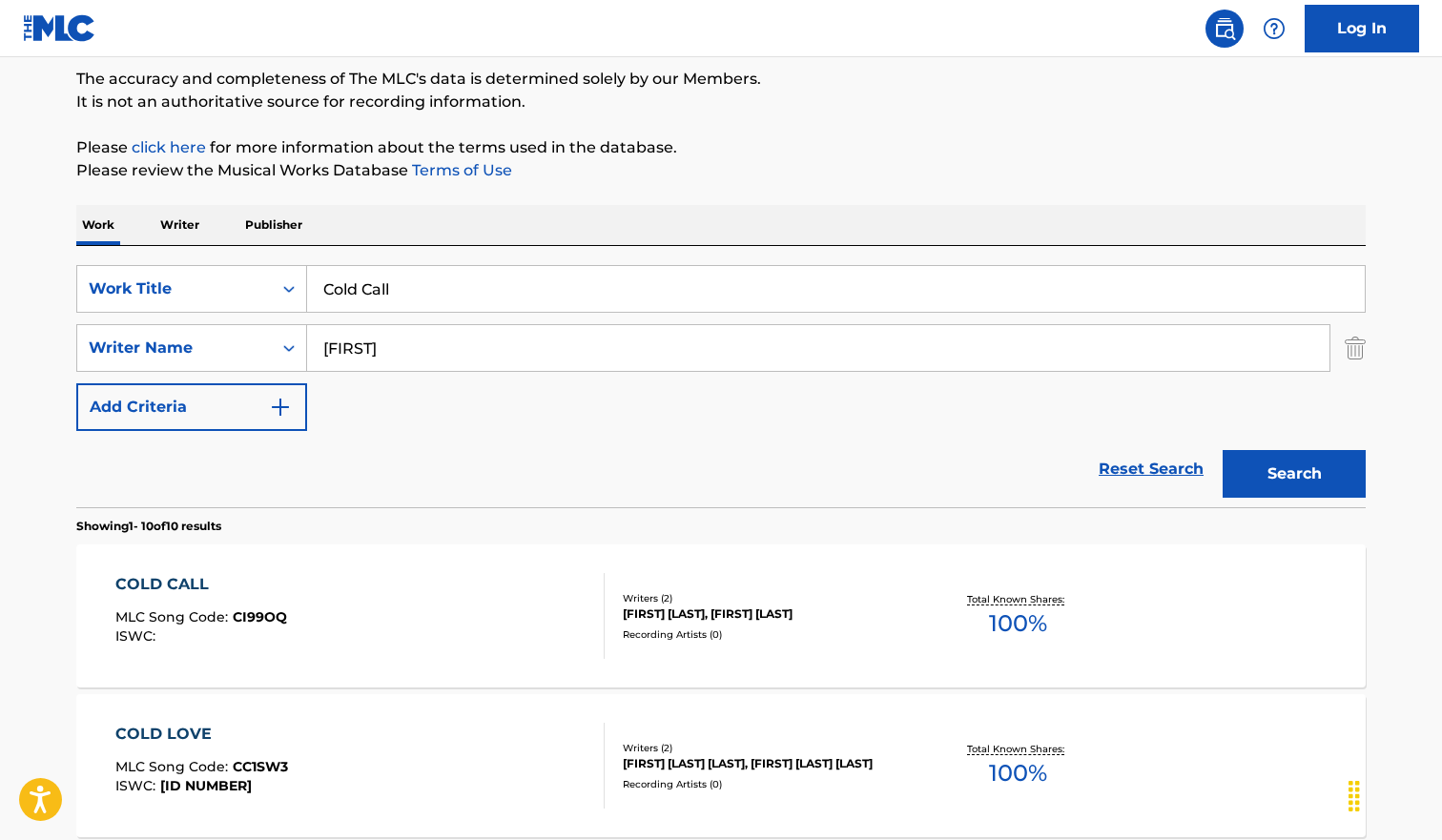 click on "Cold Call" at bounding box center [835, 289] 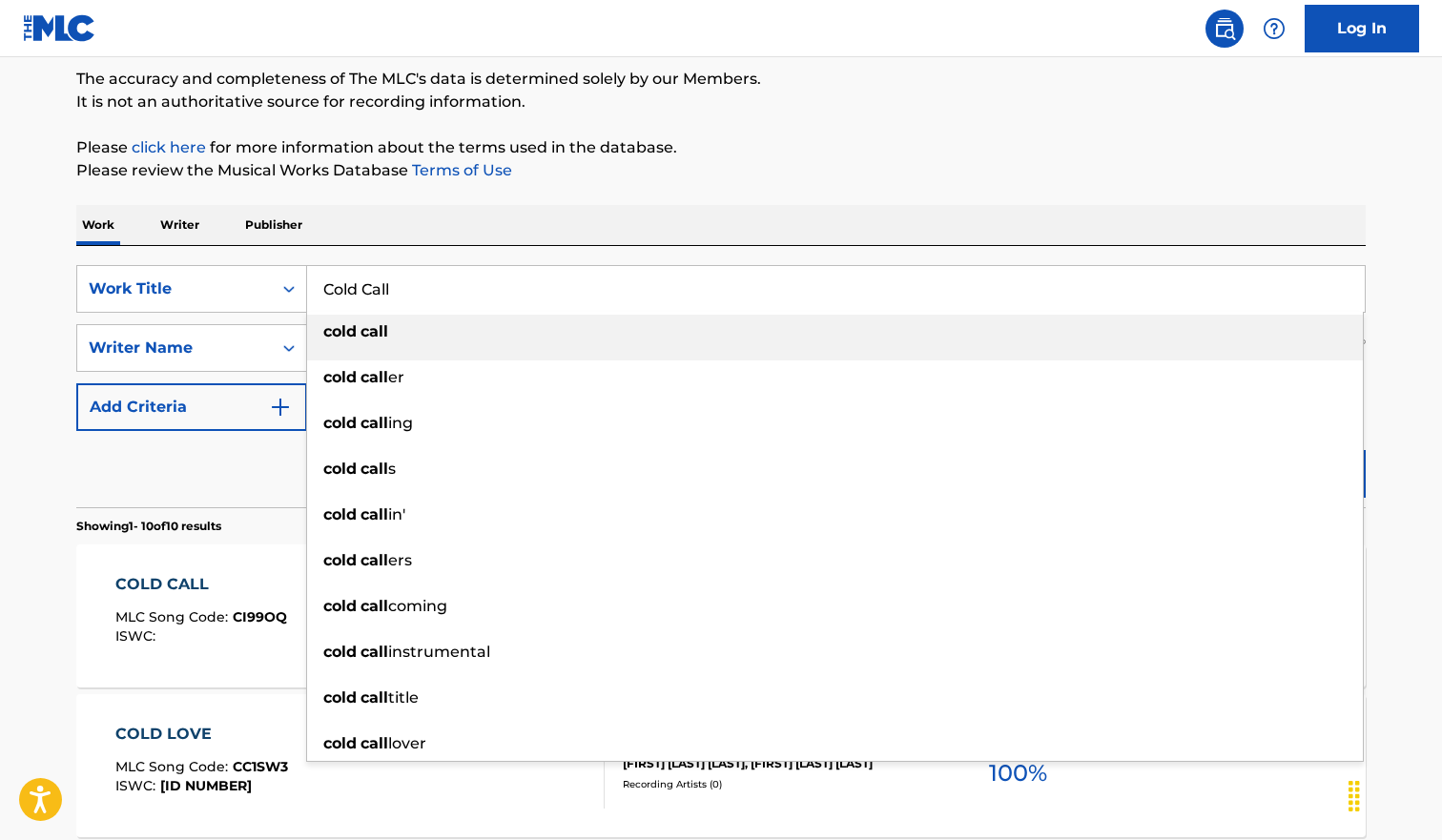 click on "Cold Call" at bounding box center (835, 289) 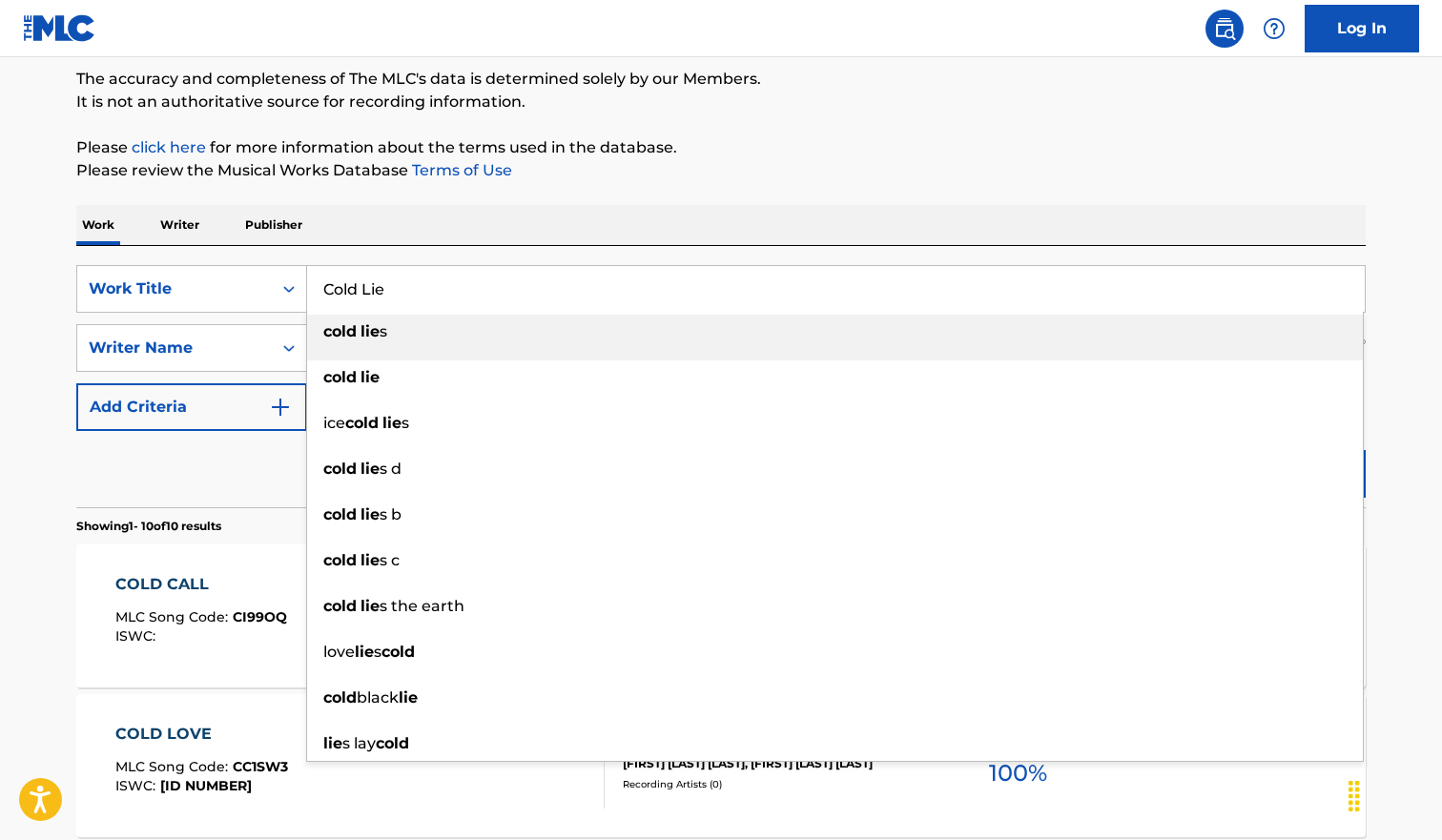 type on "Cold Lie" 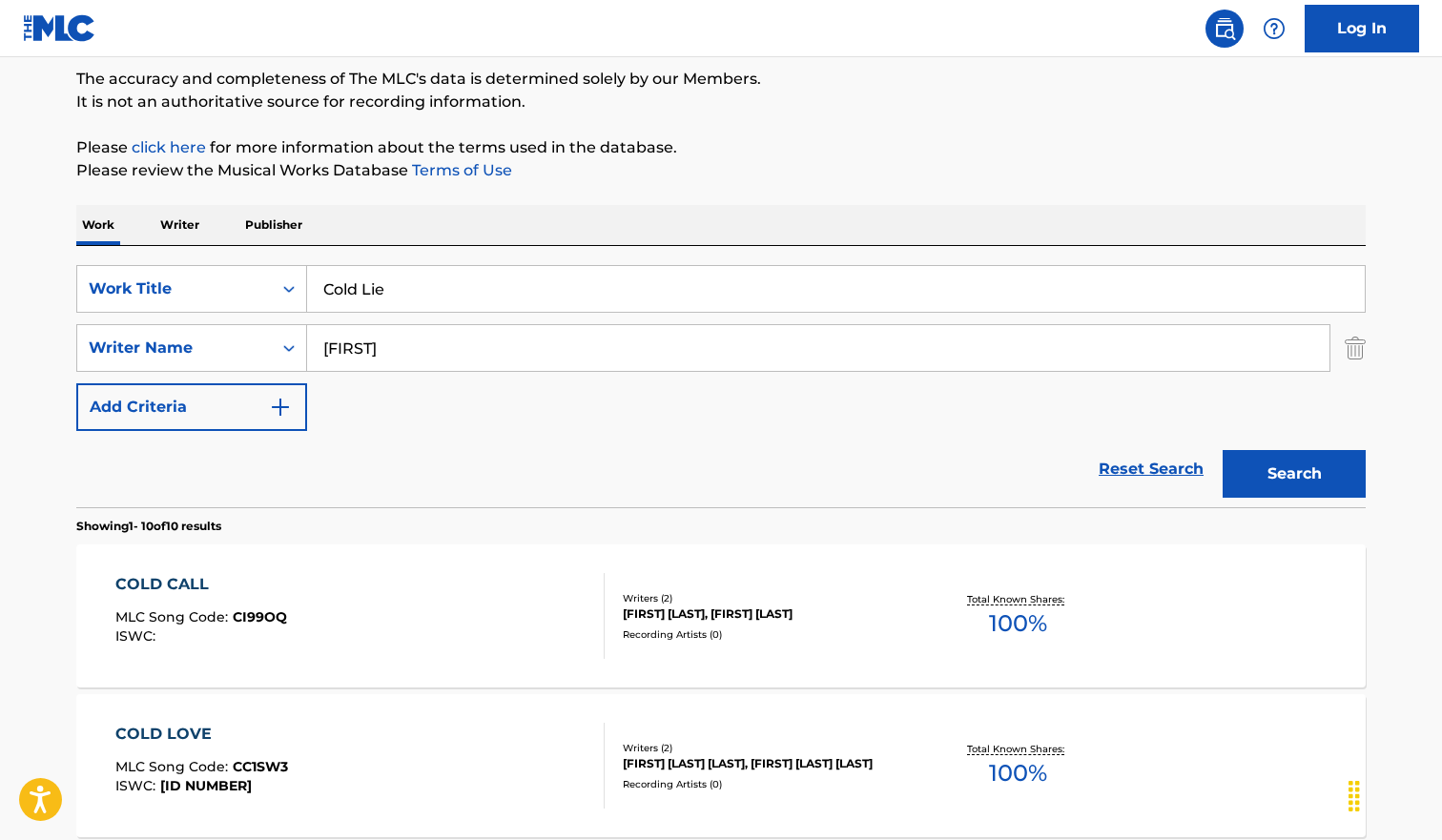 click on "Search" at bounding box center [1294, 474] 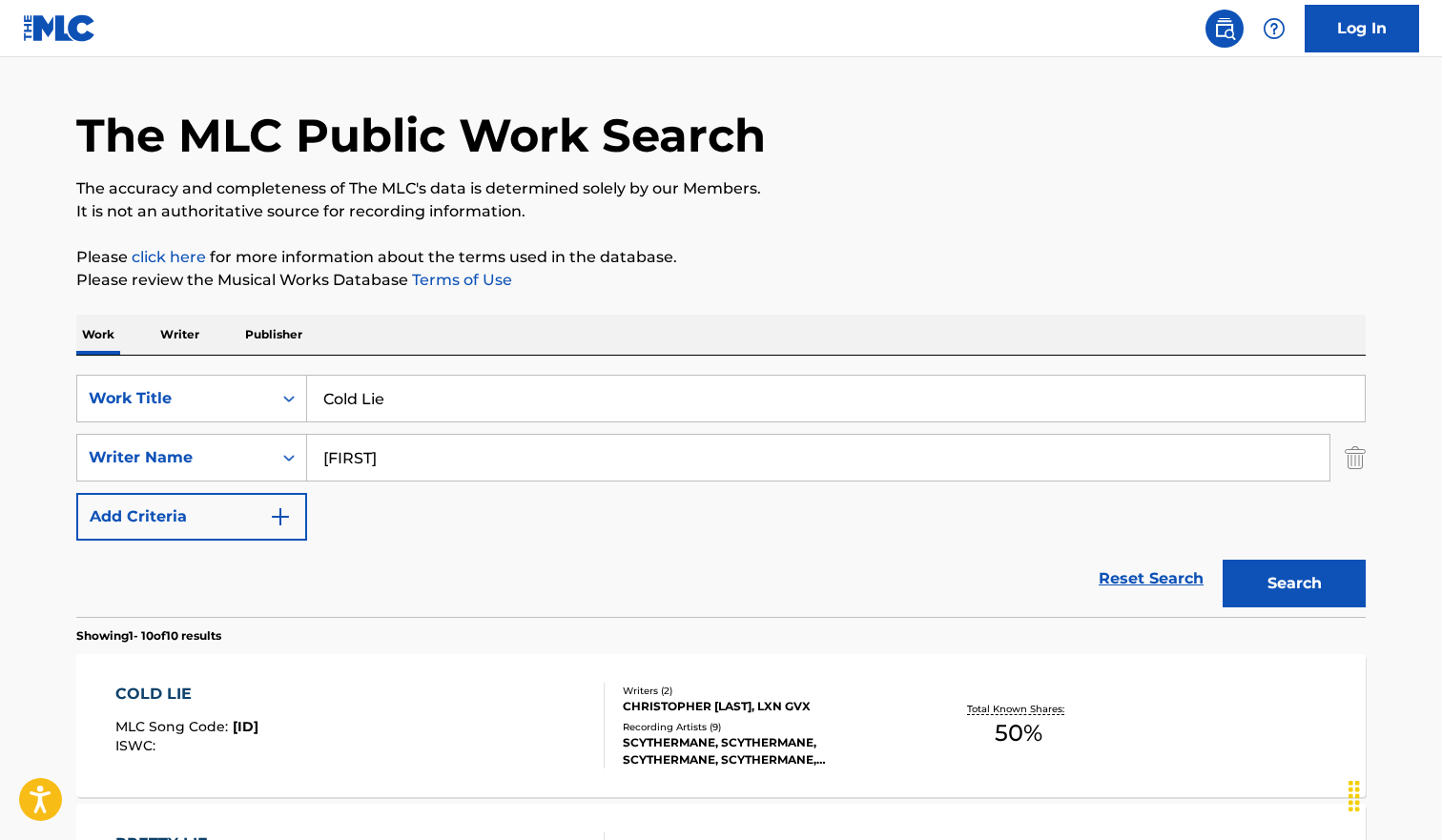 scroll, scrollTop: 159, scrollLeft: 0, axis: vertical 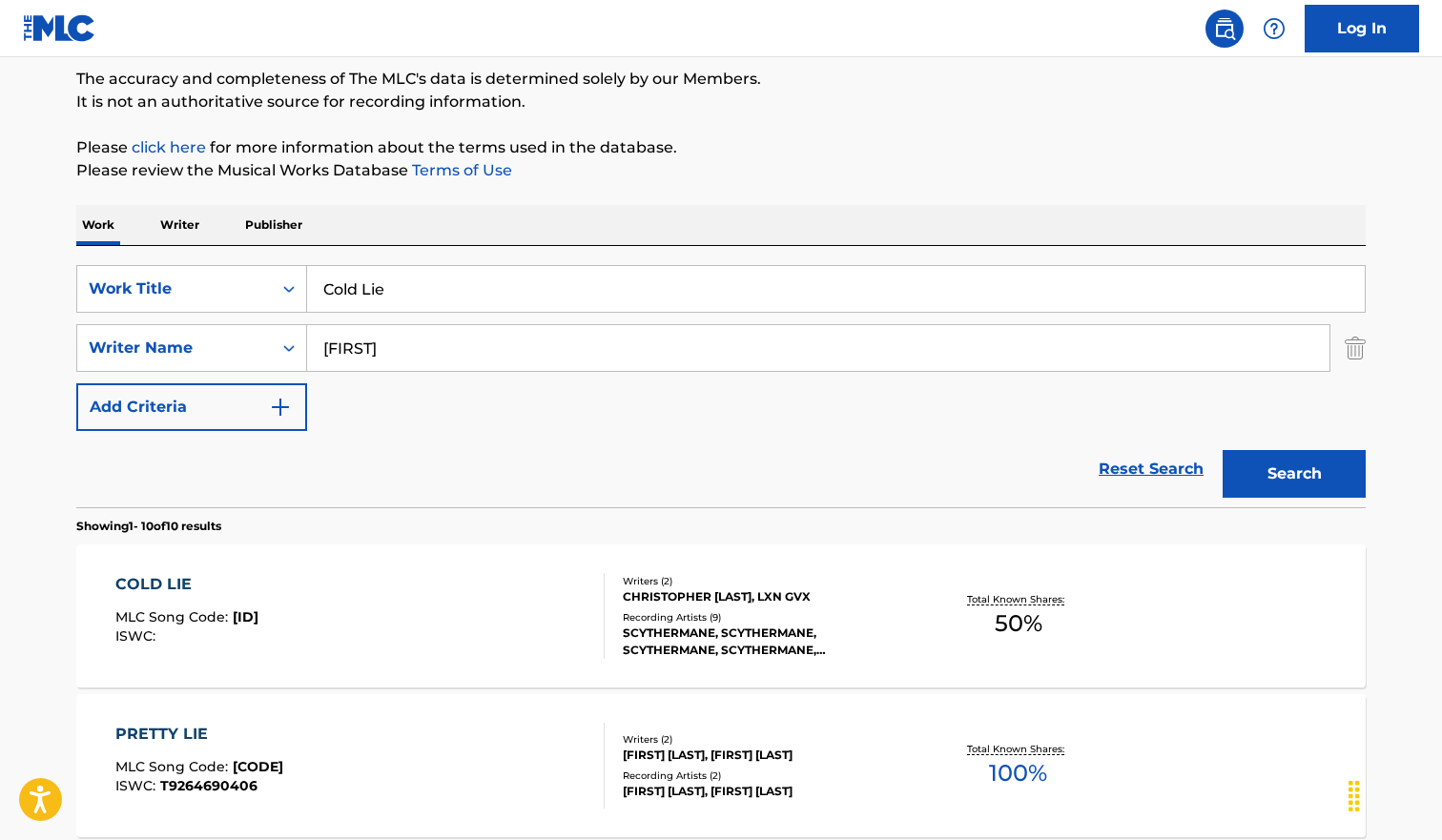 click on "COLD LIE MLC Song Code : CI99FW ISWC :" at bounding box center [360, 616] 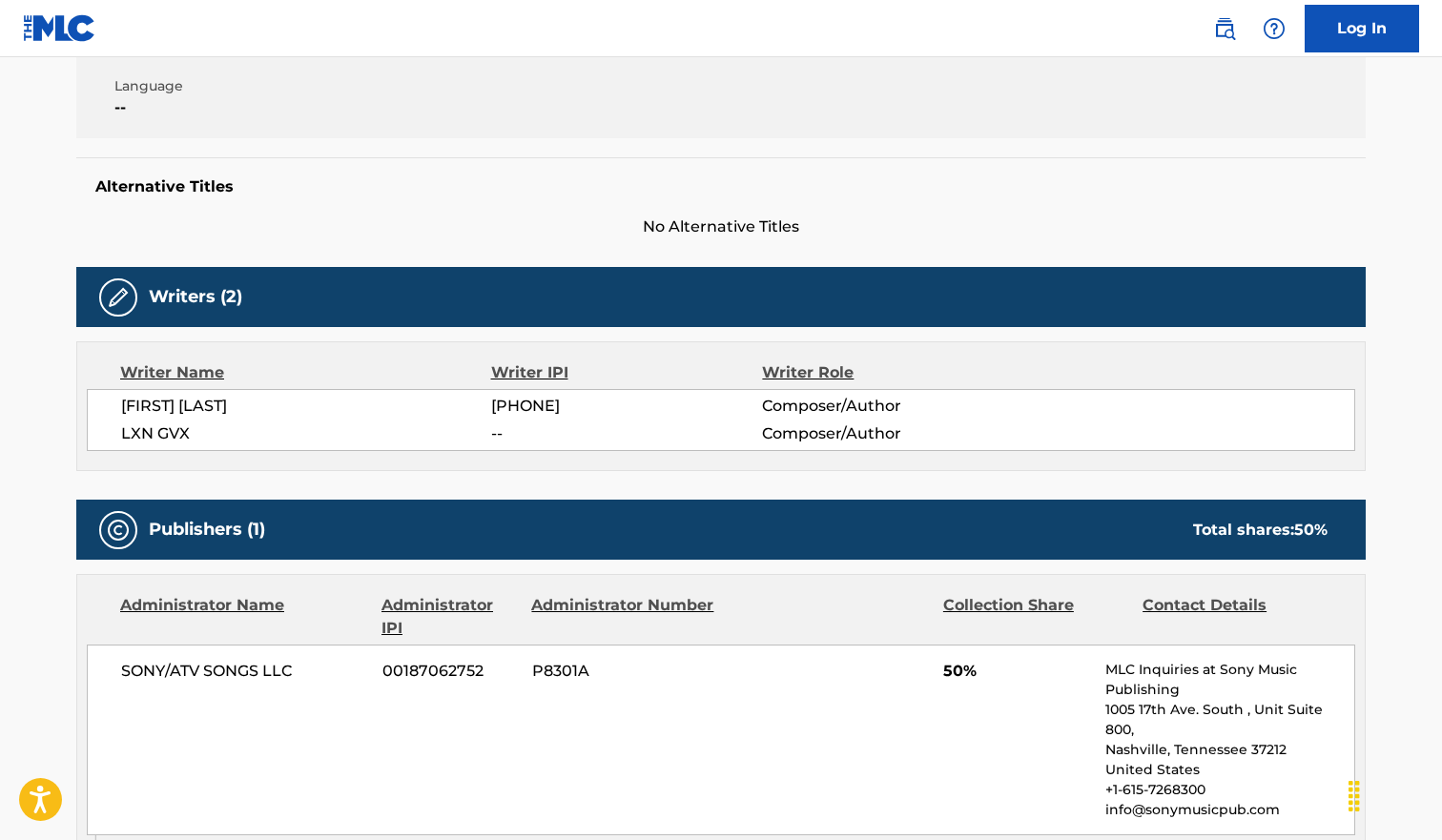scroll, scrollTop: 0, scrollLeft: 0, axis: both 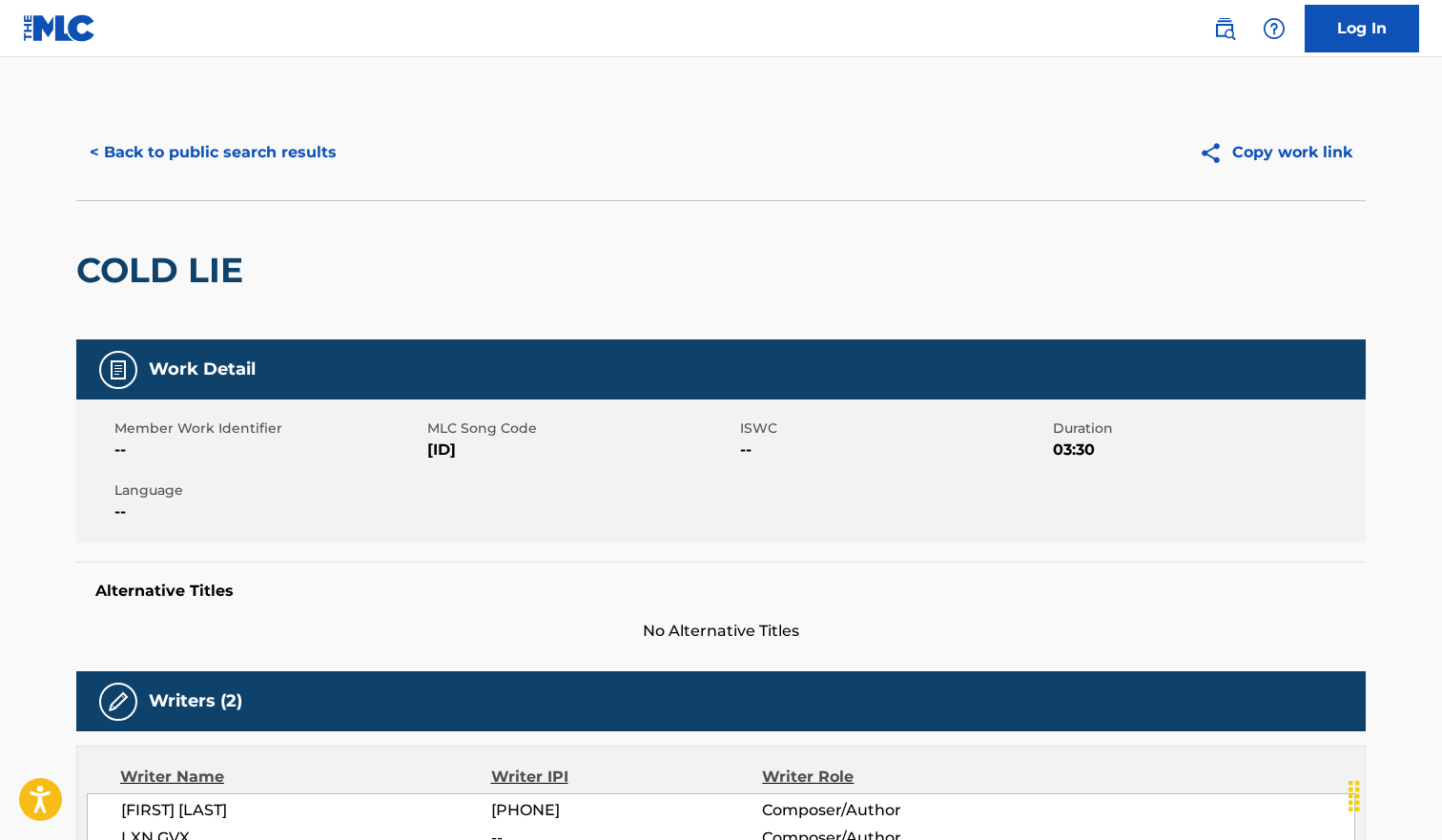 click on "< Back to public search results" at bounding box center (213, 153) 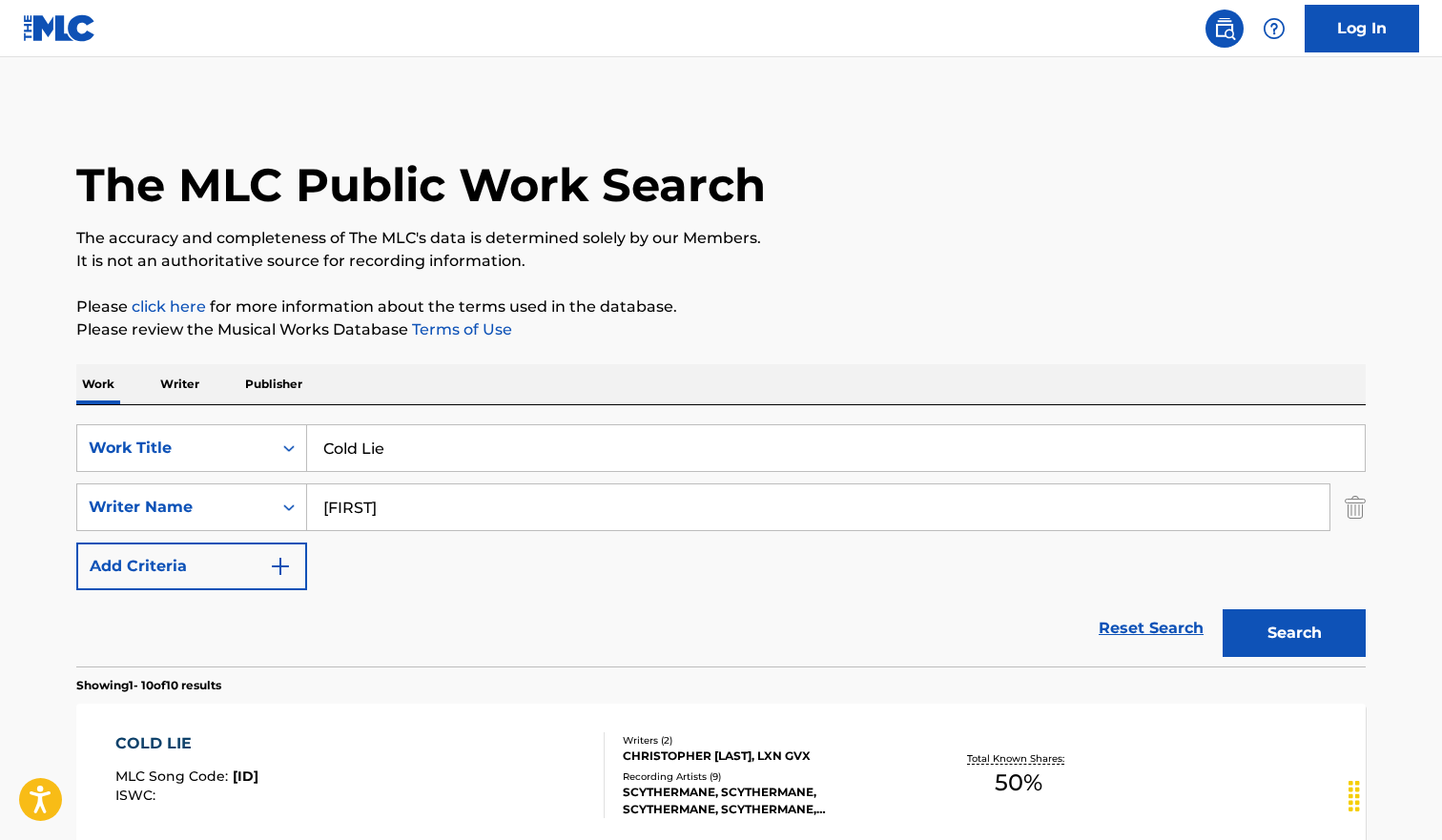 scroll, scrollTop: 159, scrollLeft: 0, axis: vertical 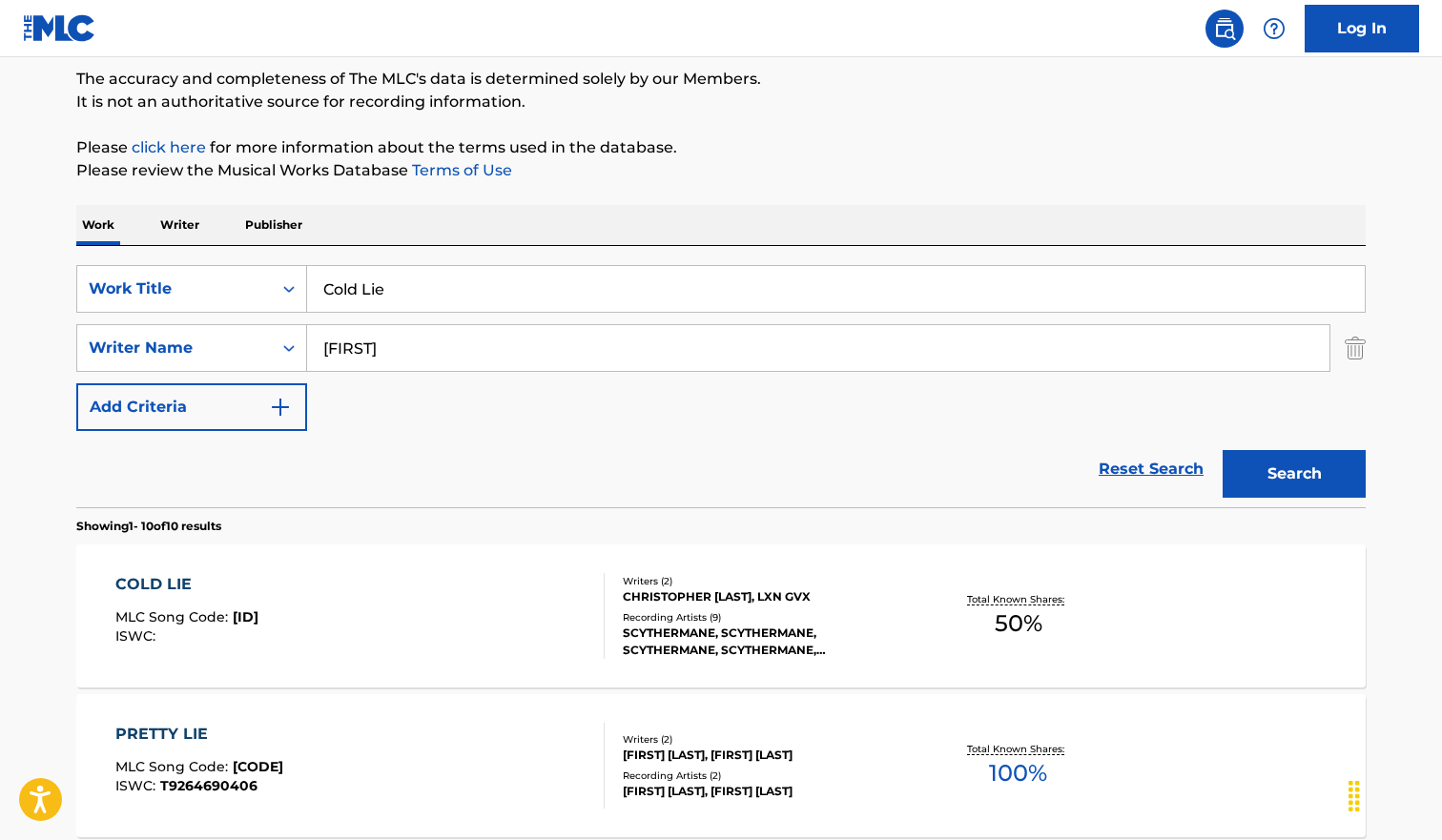 click on "Cold Lie" at bounding box center (835, 289) 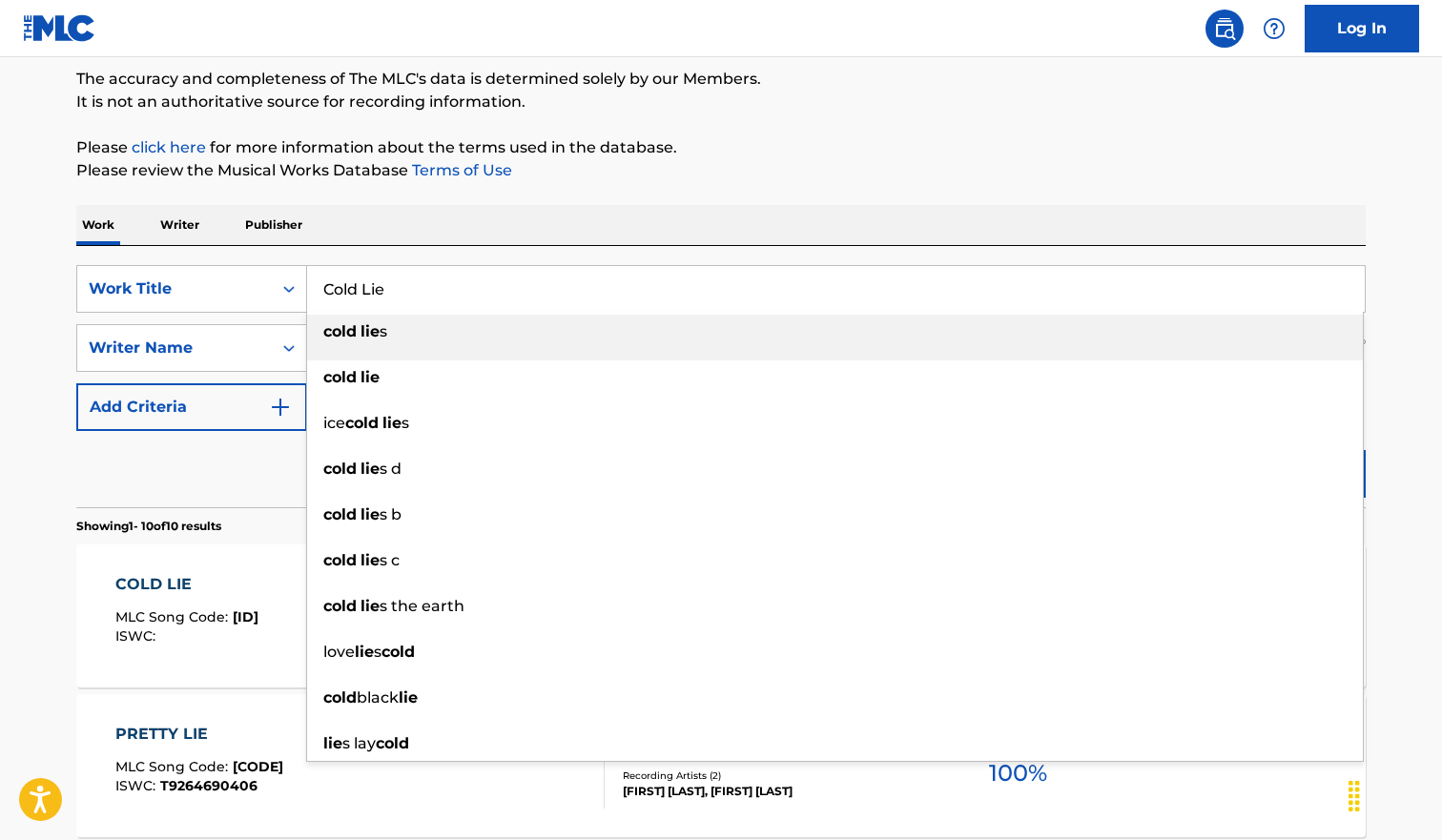 click on "Cold Lie" at bounding box center (835, 289) 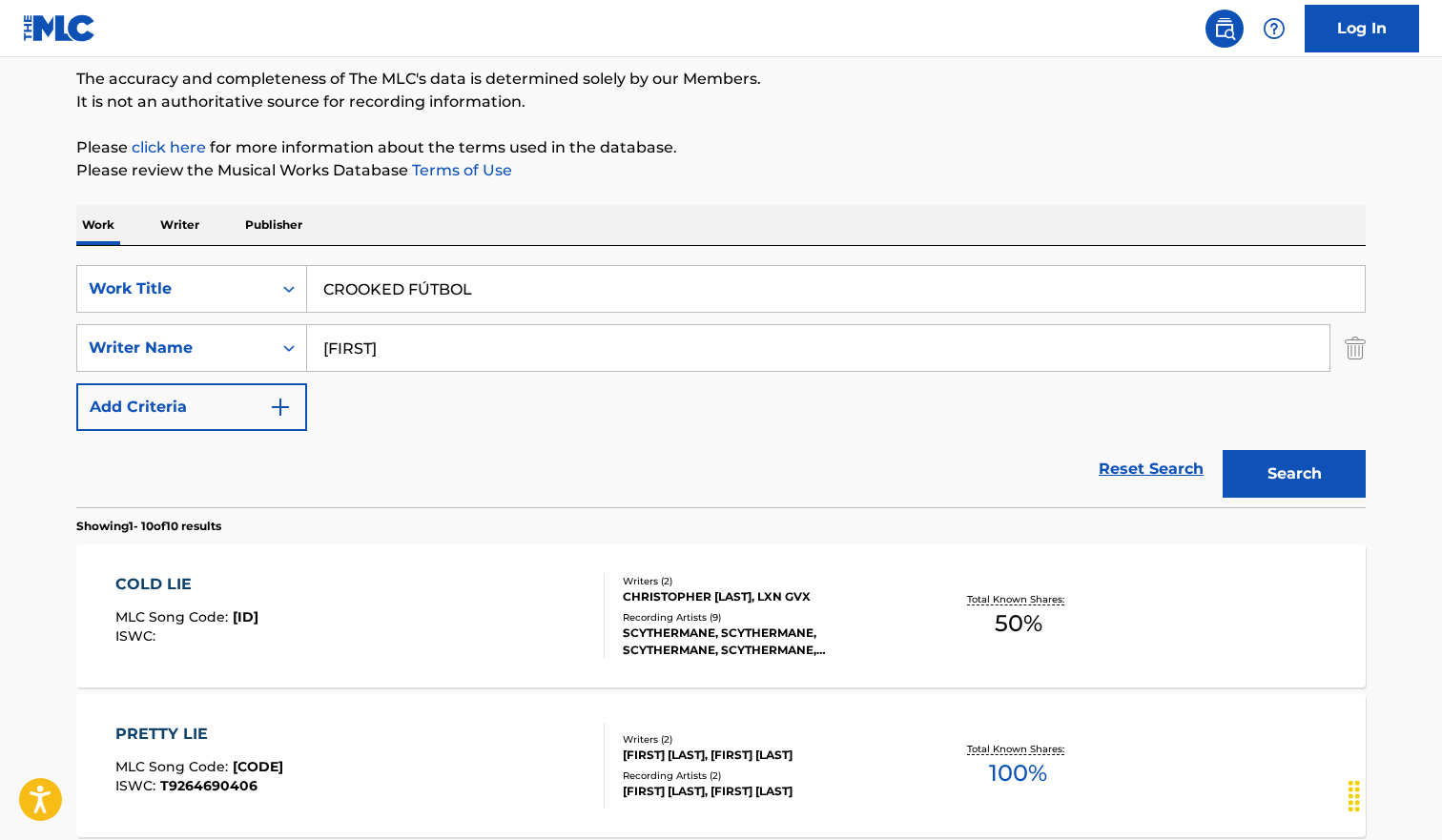 type on "CROOKED FÚTBOL" 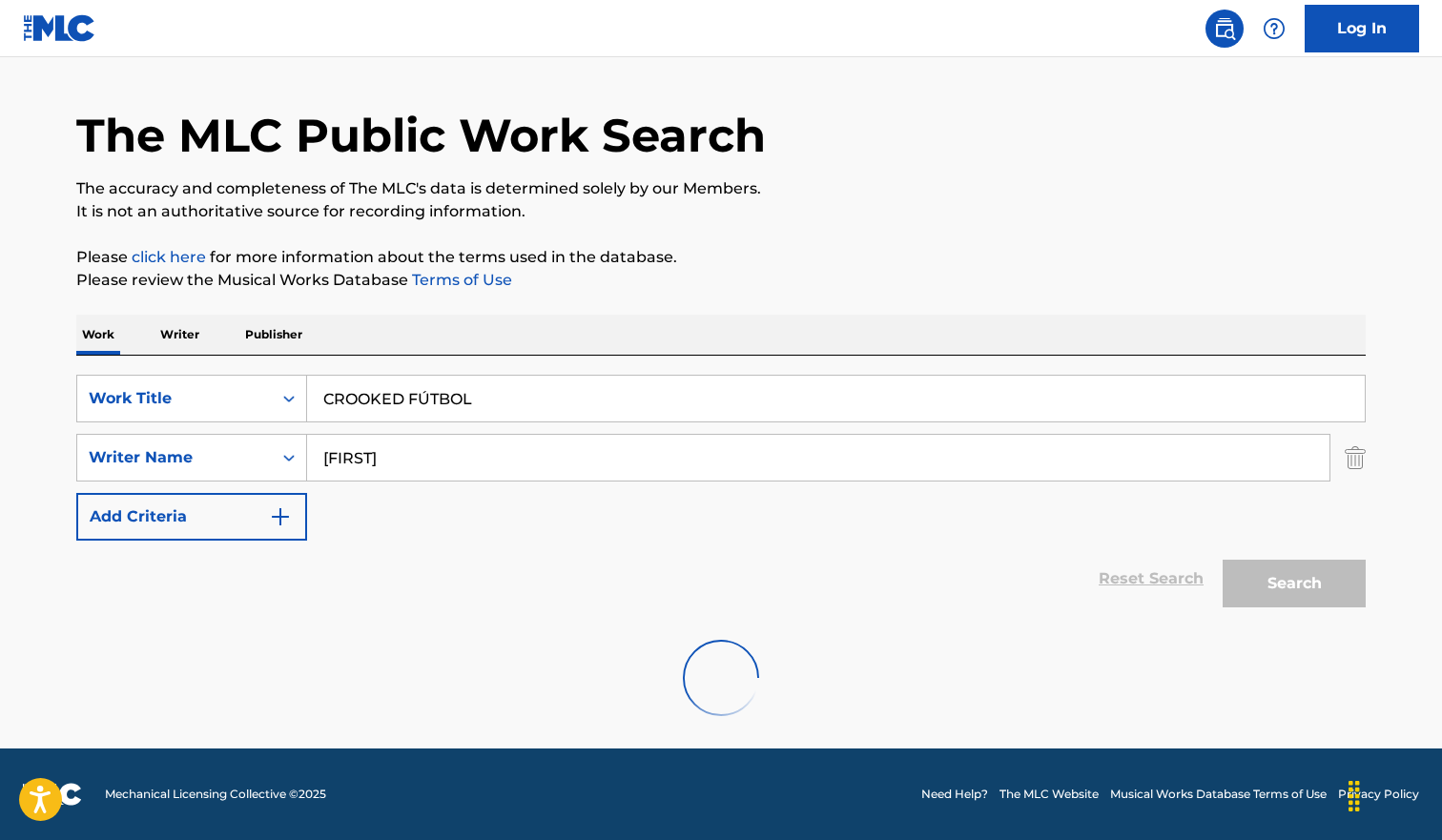 scroll, scrollTop: 159, scrollLeft: 0, axis: vertical 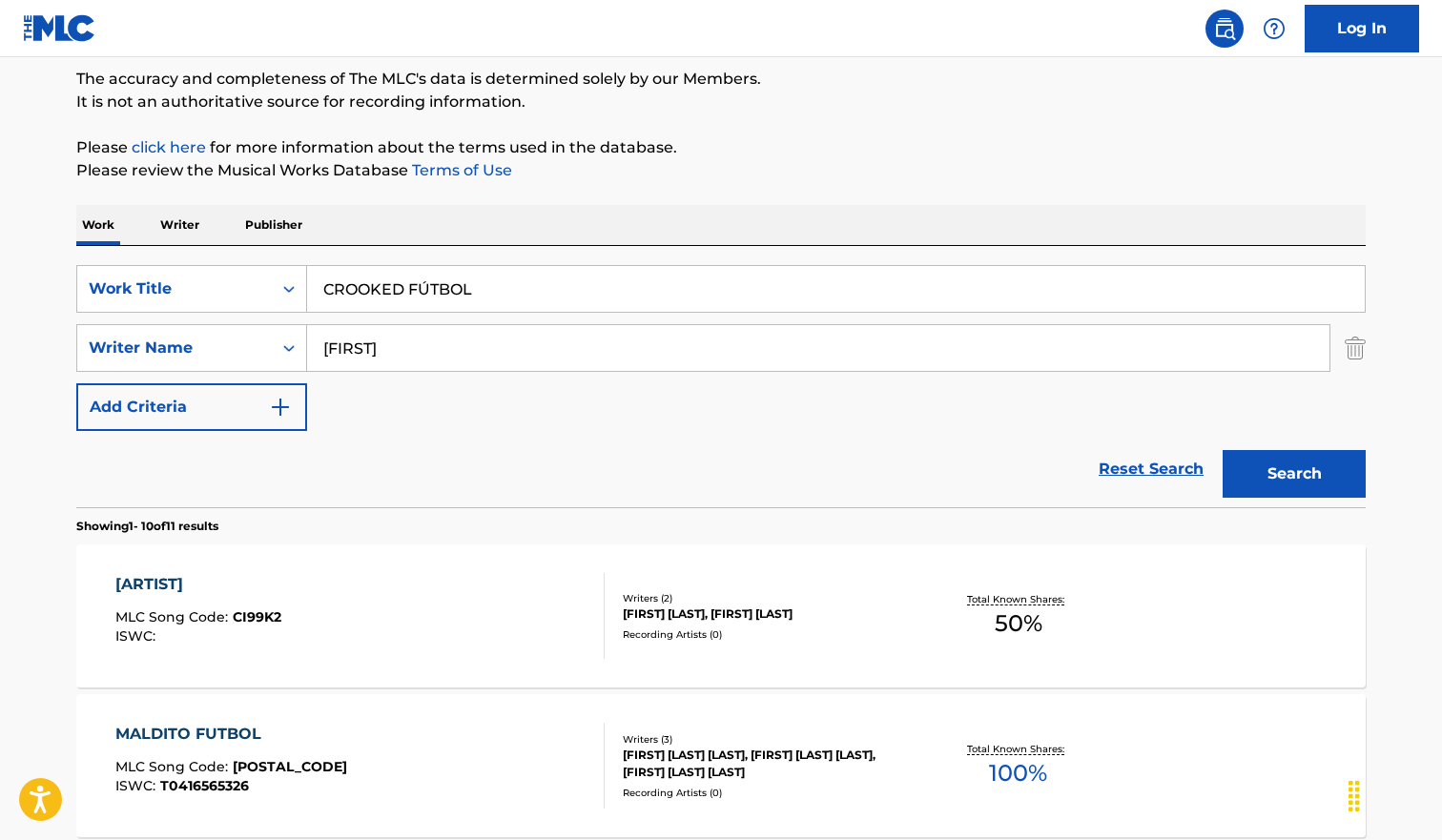 click on "Please review the Musical Works Database   Terms of Use" at bounding box center [721, 171] 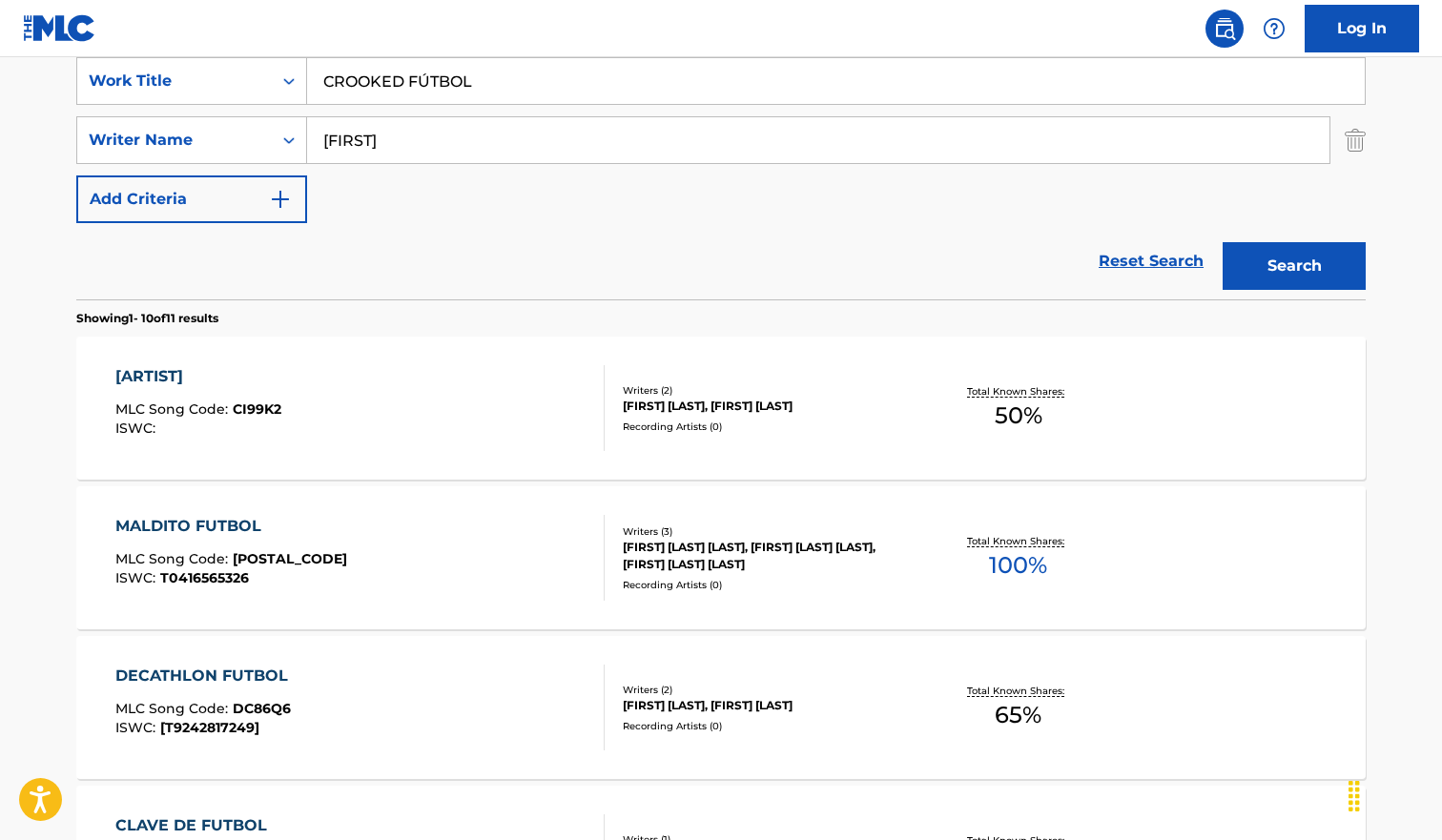 scroll, scrollTop: 372, scrollLeft: 0, axis: vertical 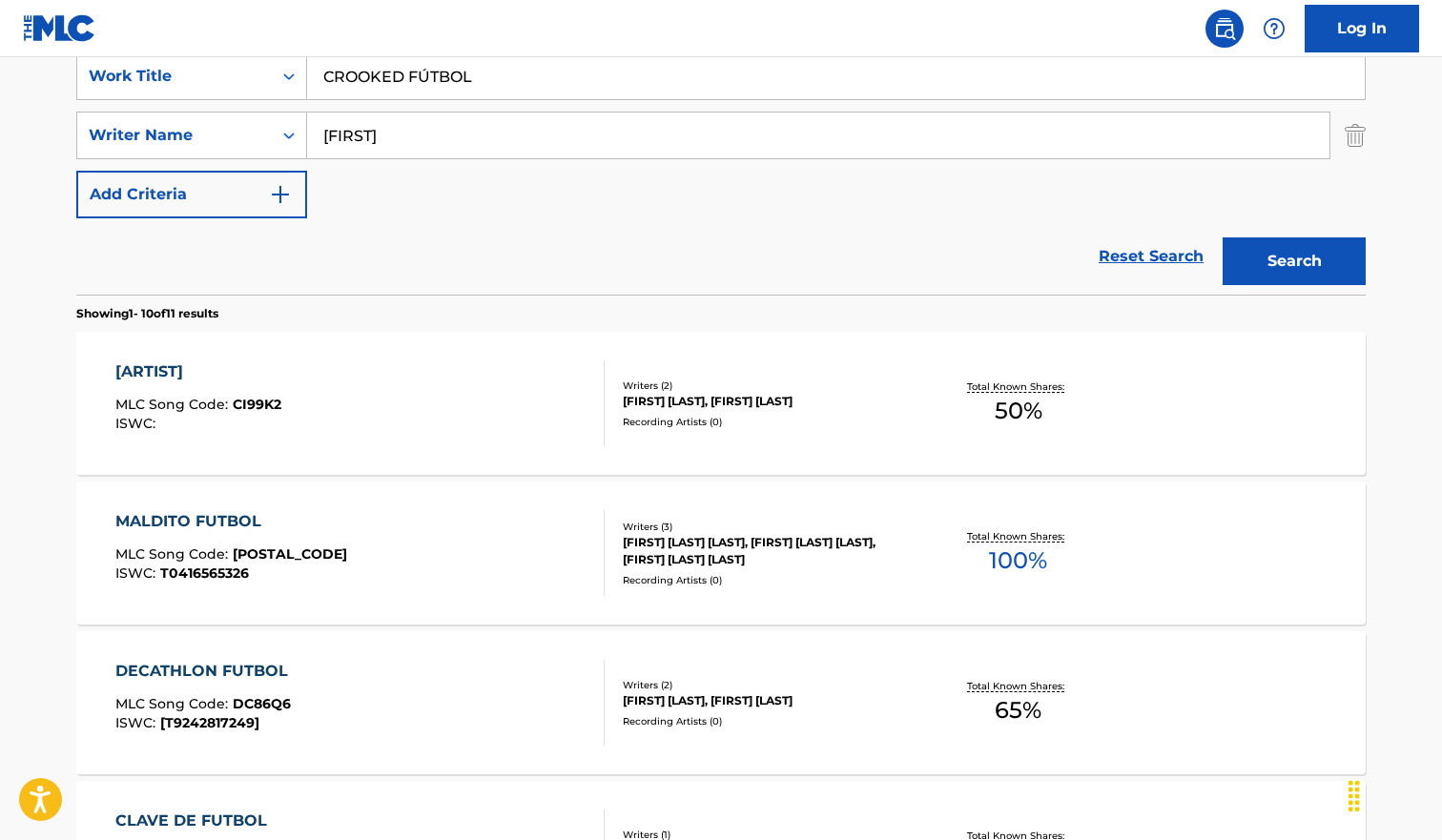click on "[CROOKED] [FUTBOL] MLC Song Code : [CI99K2] ISWC :" at bounding box center (360, 403) 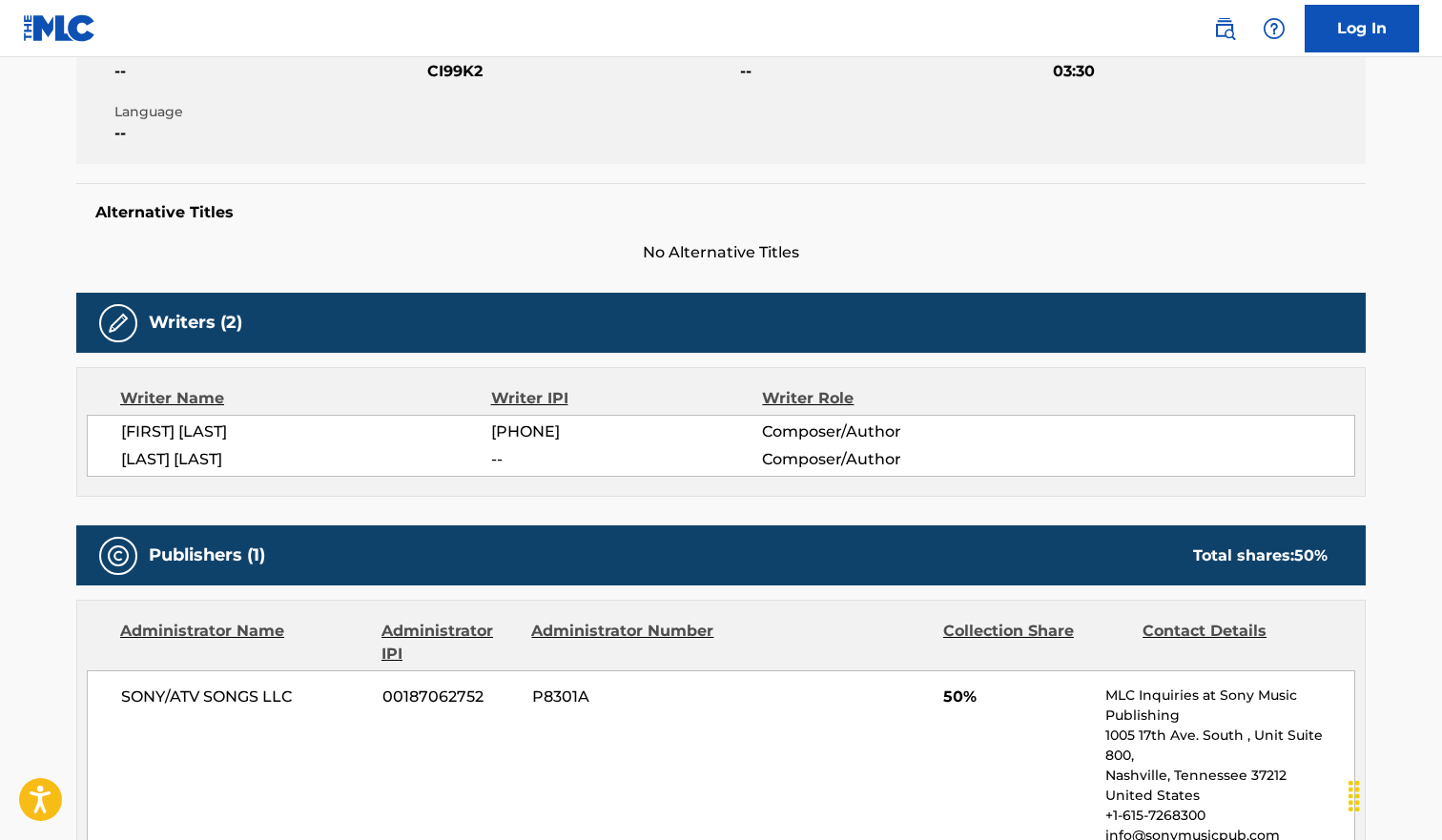 scroll, scrollTop: 0, scrollLeft: 0, axis: both 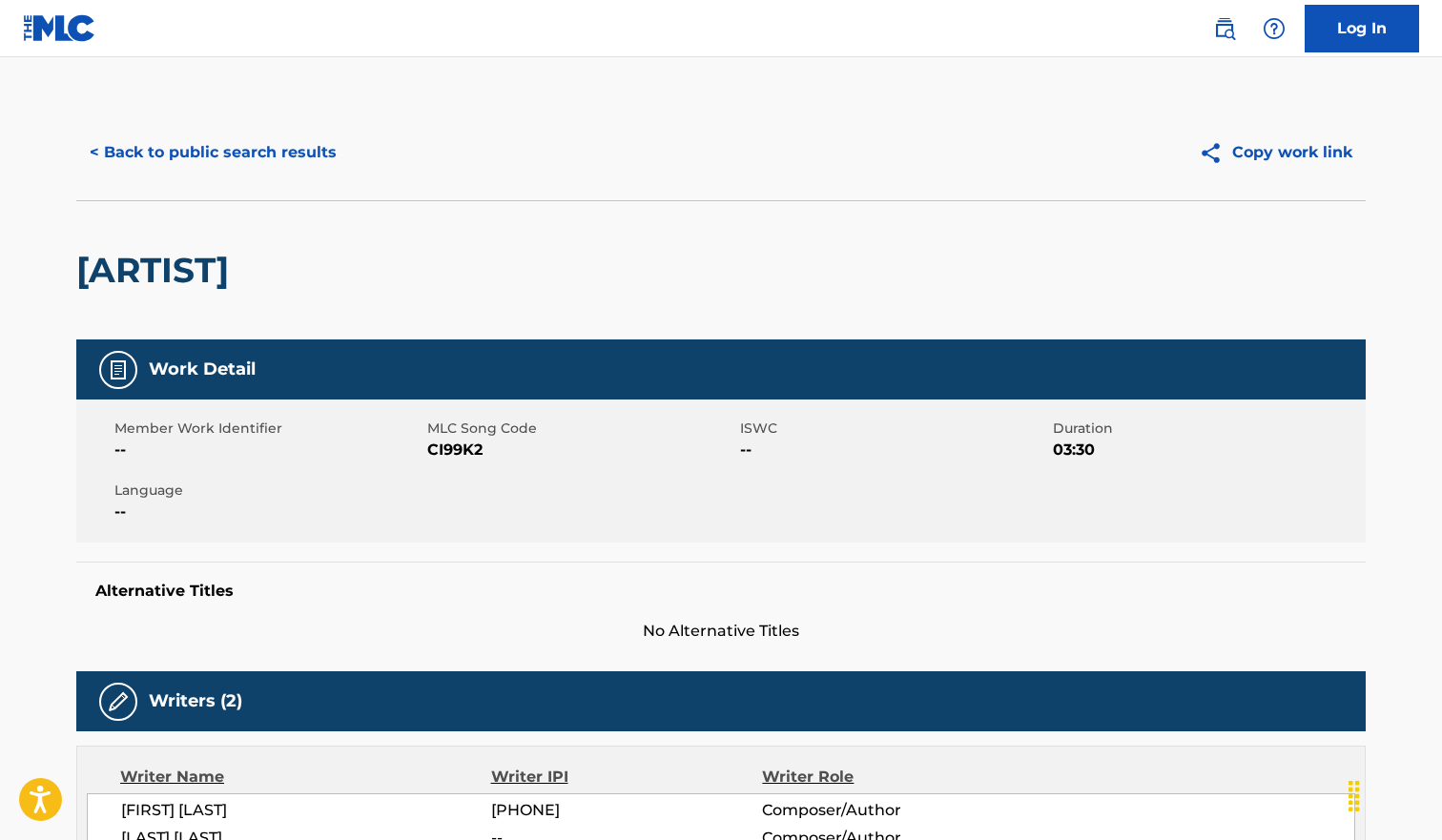 click on "< Back to public search results" at bounding box center [213, 153] 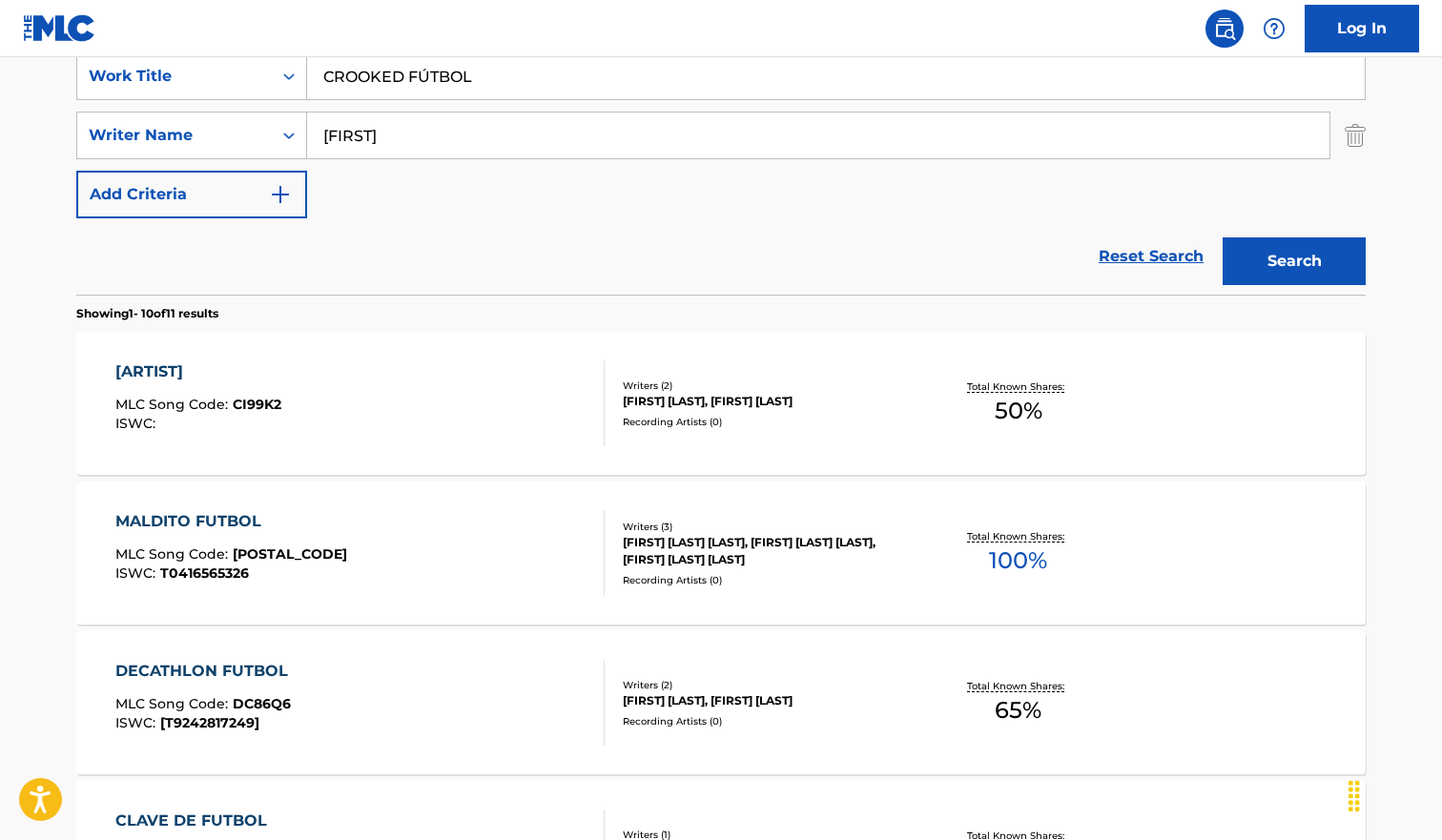 click on "CROOKED FÚTBOL" at bounding box center (835, 76) 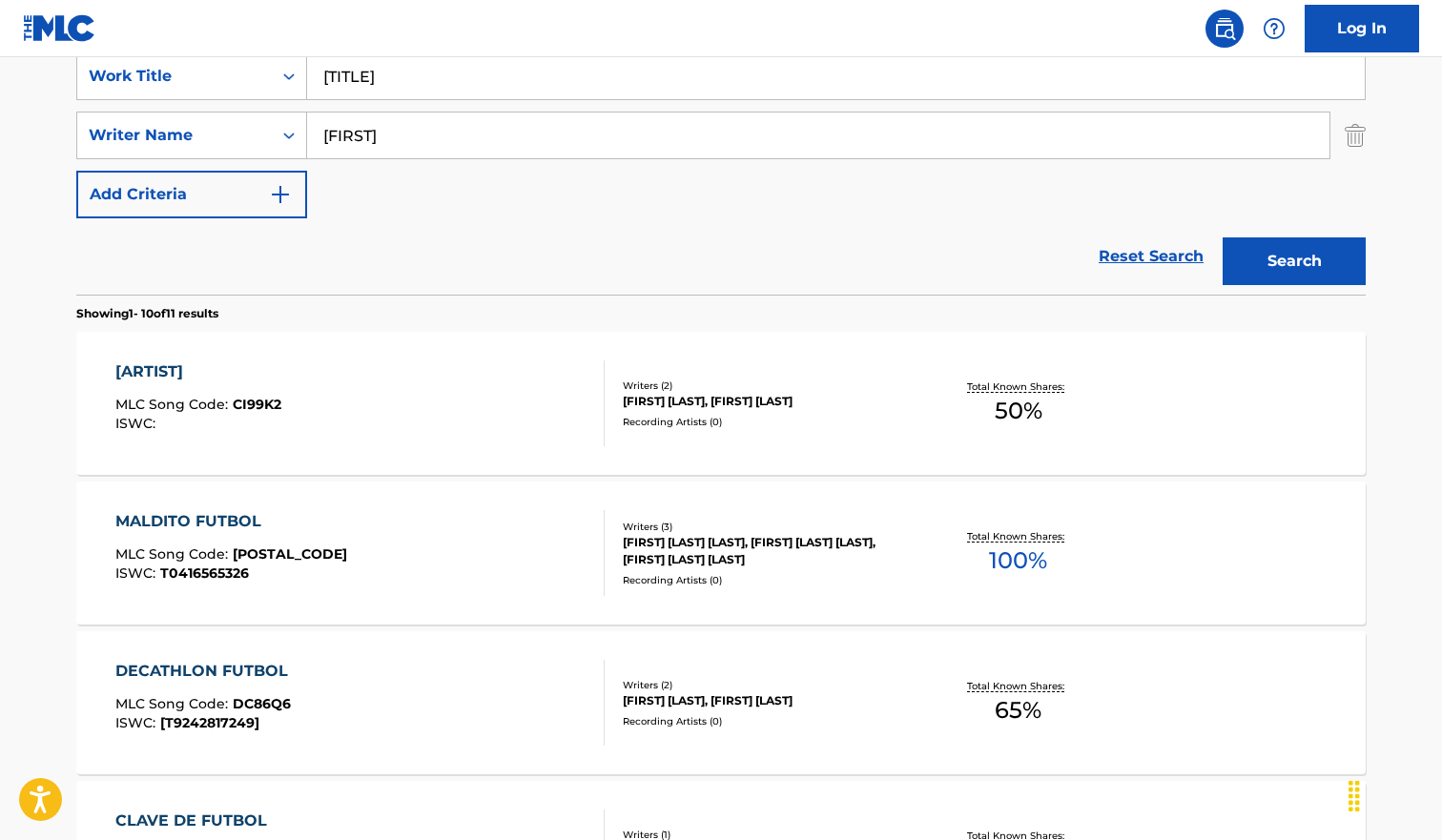 paste on "CURSED" 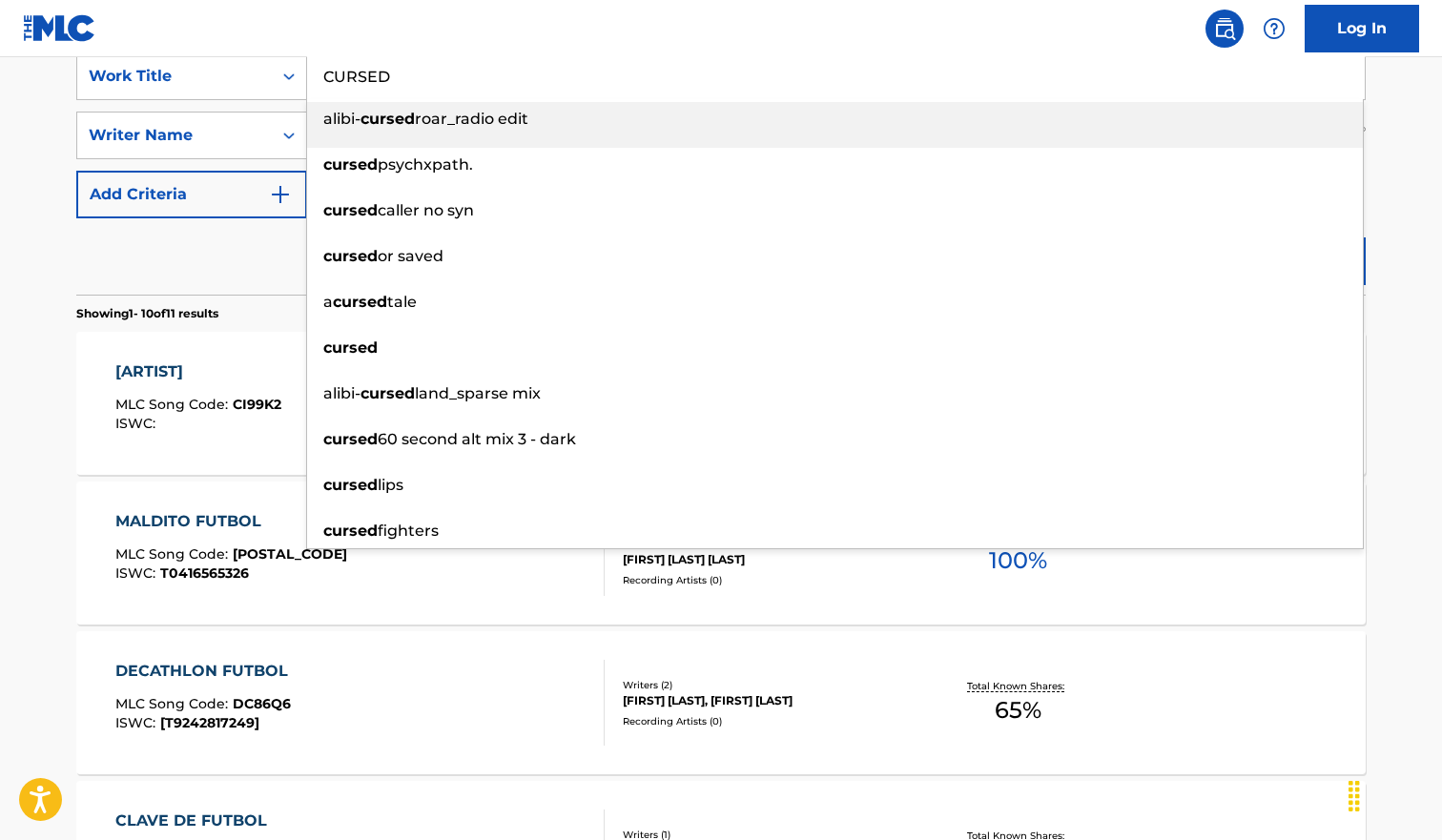 type on "CURSED" 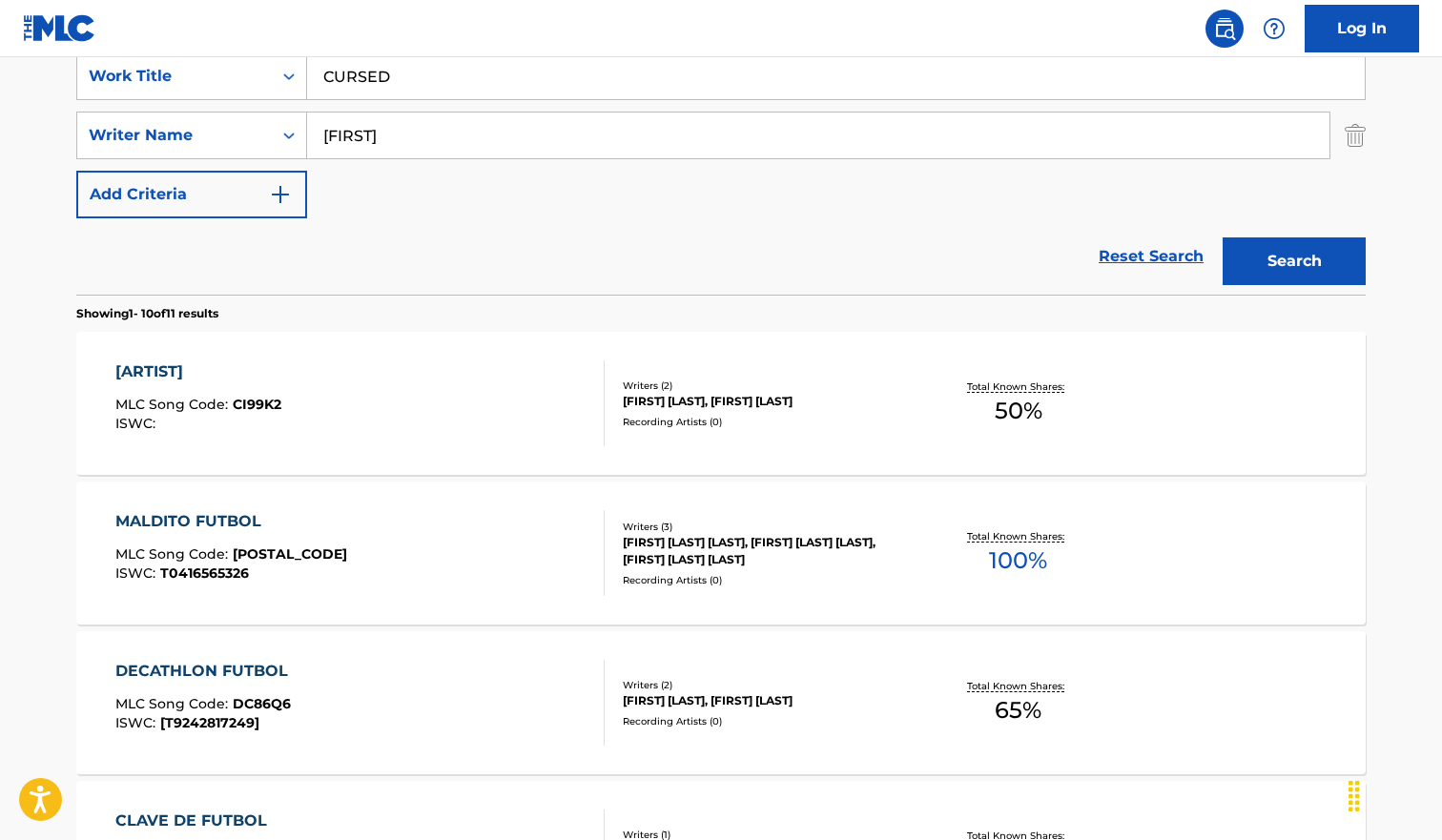 click on "Reset Search Search" at bounding box center [721, 256] 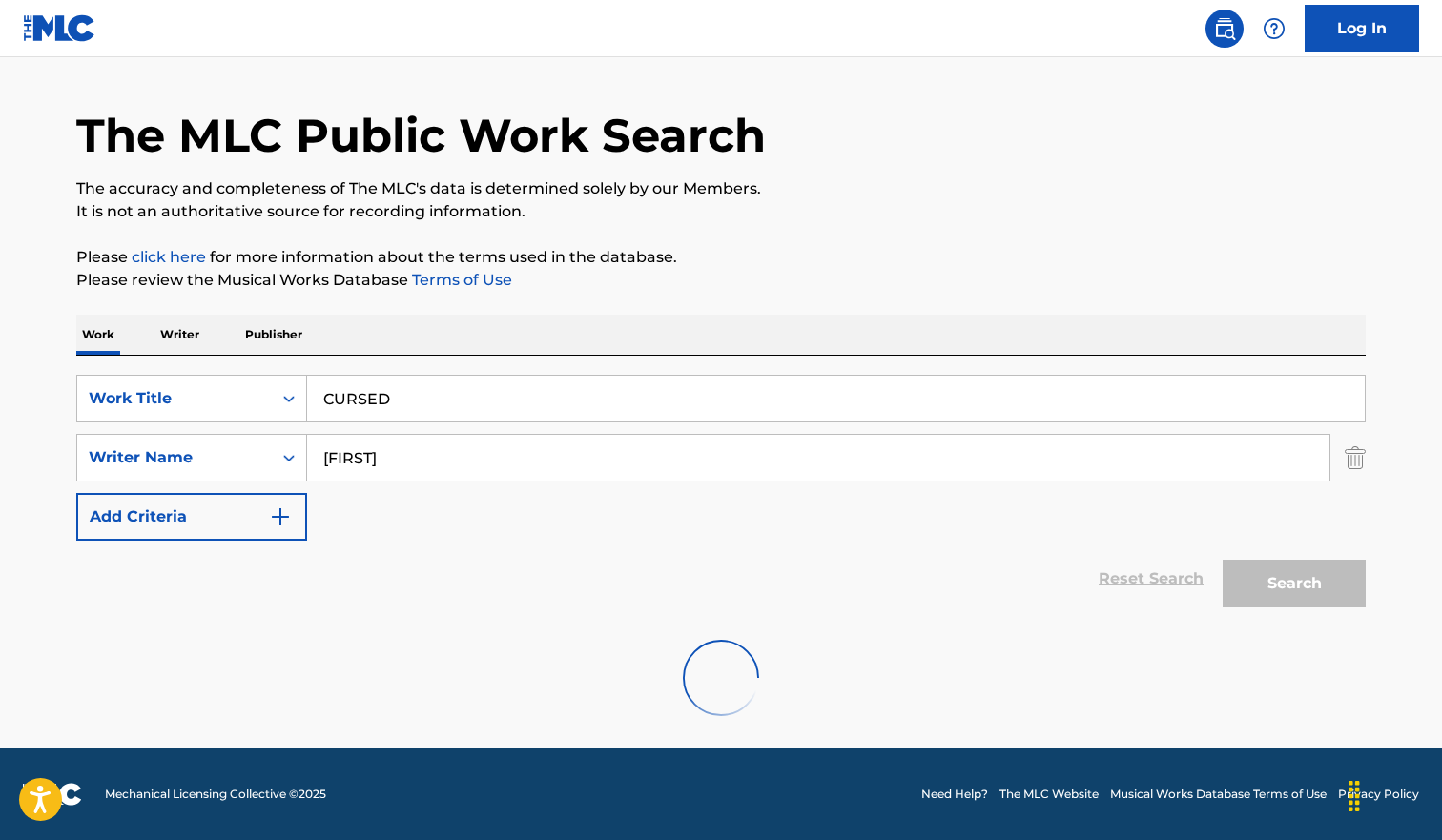 scroll, scrollTop: 197, scrollLeft: 0, axis: vertical 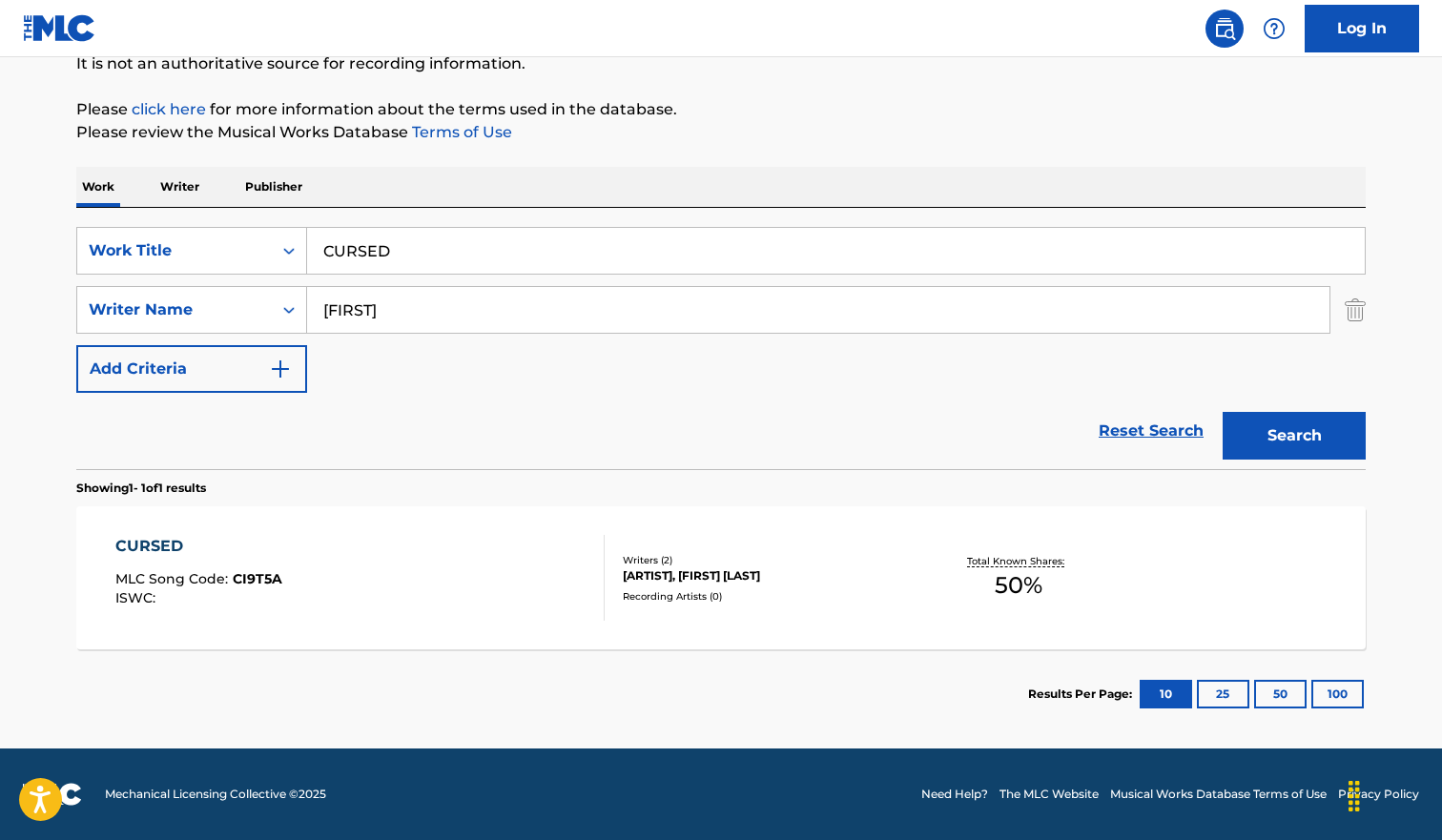 click on "Recording Artists ( 0 )" at bounding box center (767, 596) 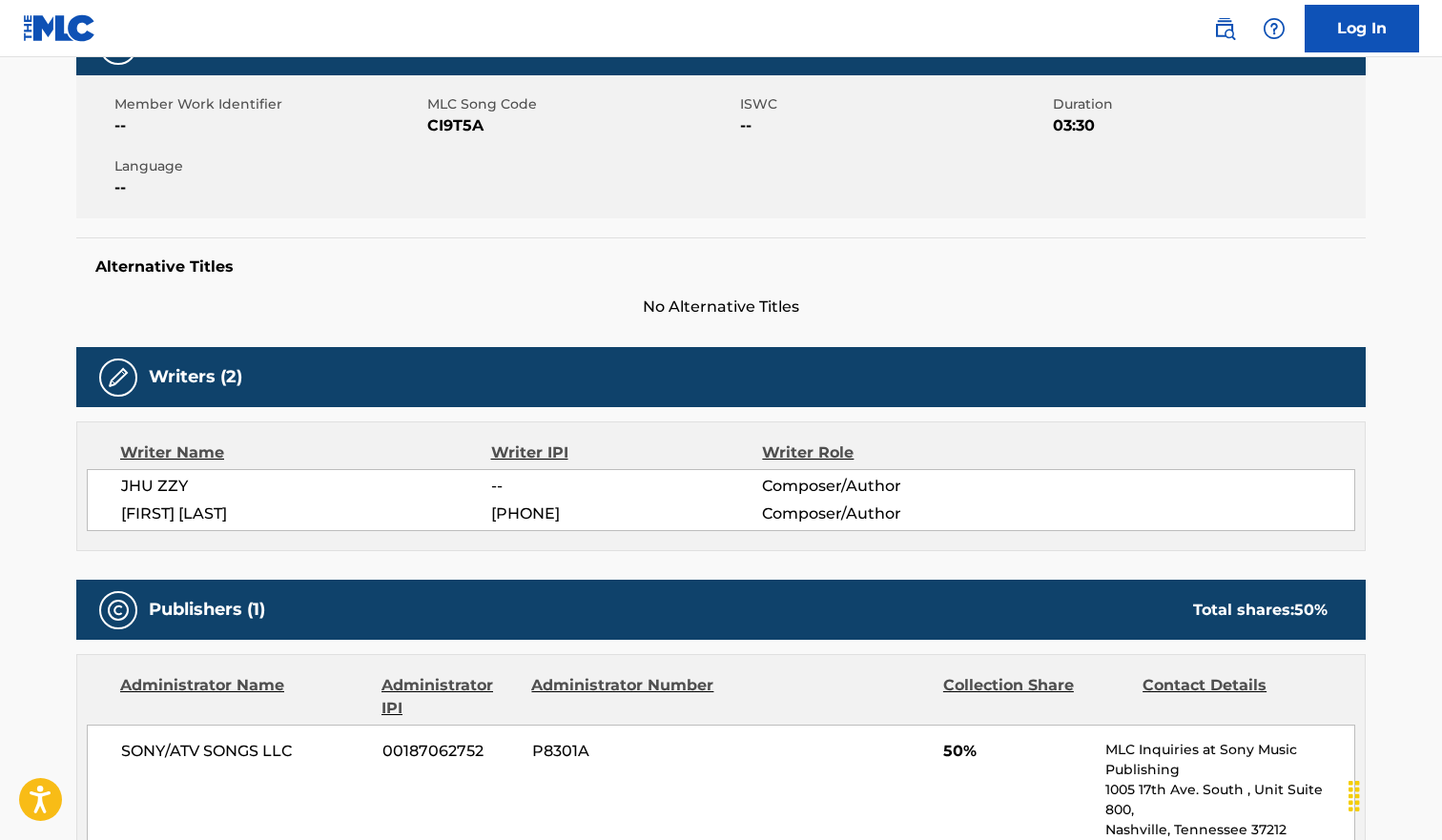 scroll, scrollTop: 0, scrollLeft: 0, axis: both 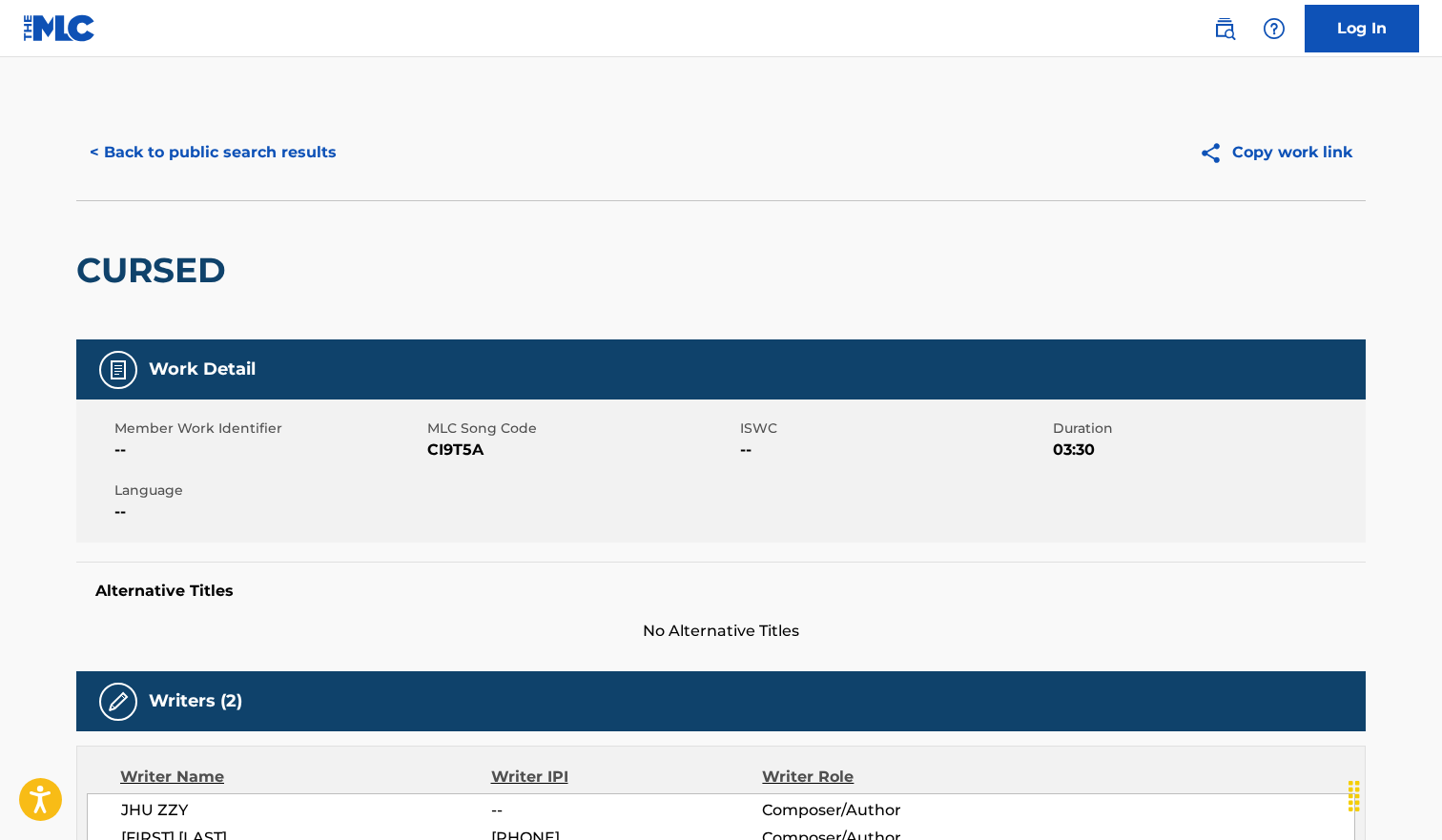 click on "< Back to public search results" at bounding box center [213, 153] 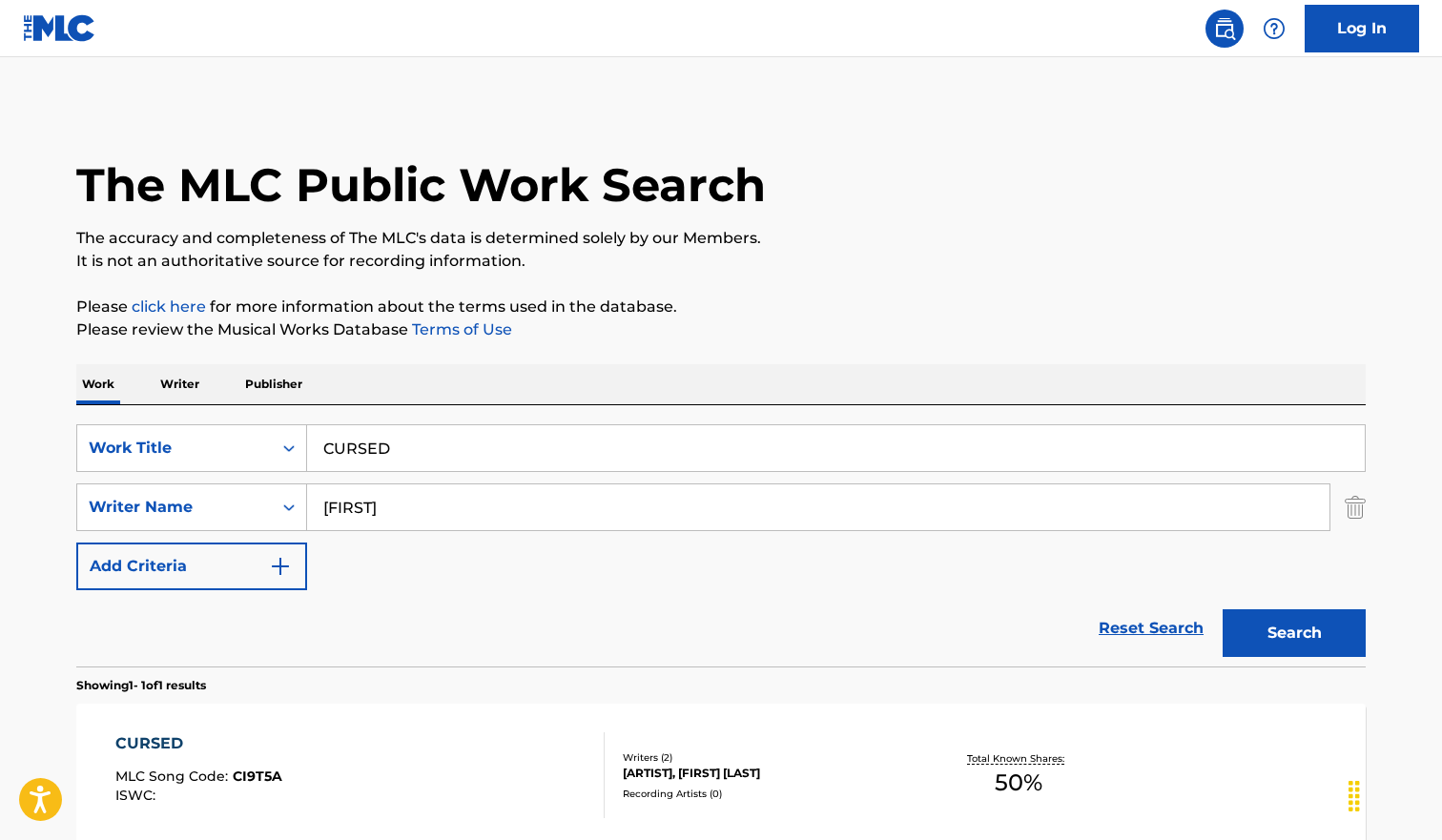 scroll, scrollTop: 89, scrollLeft: 0, axis: vertical 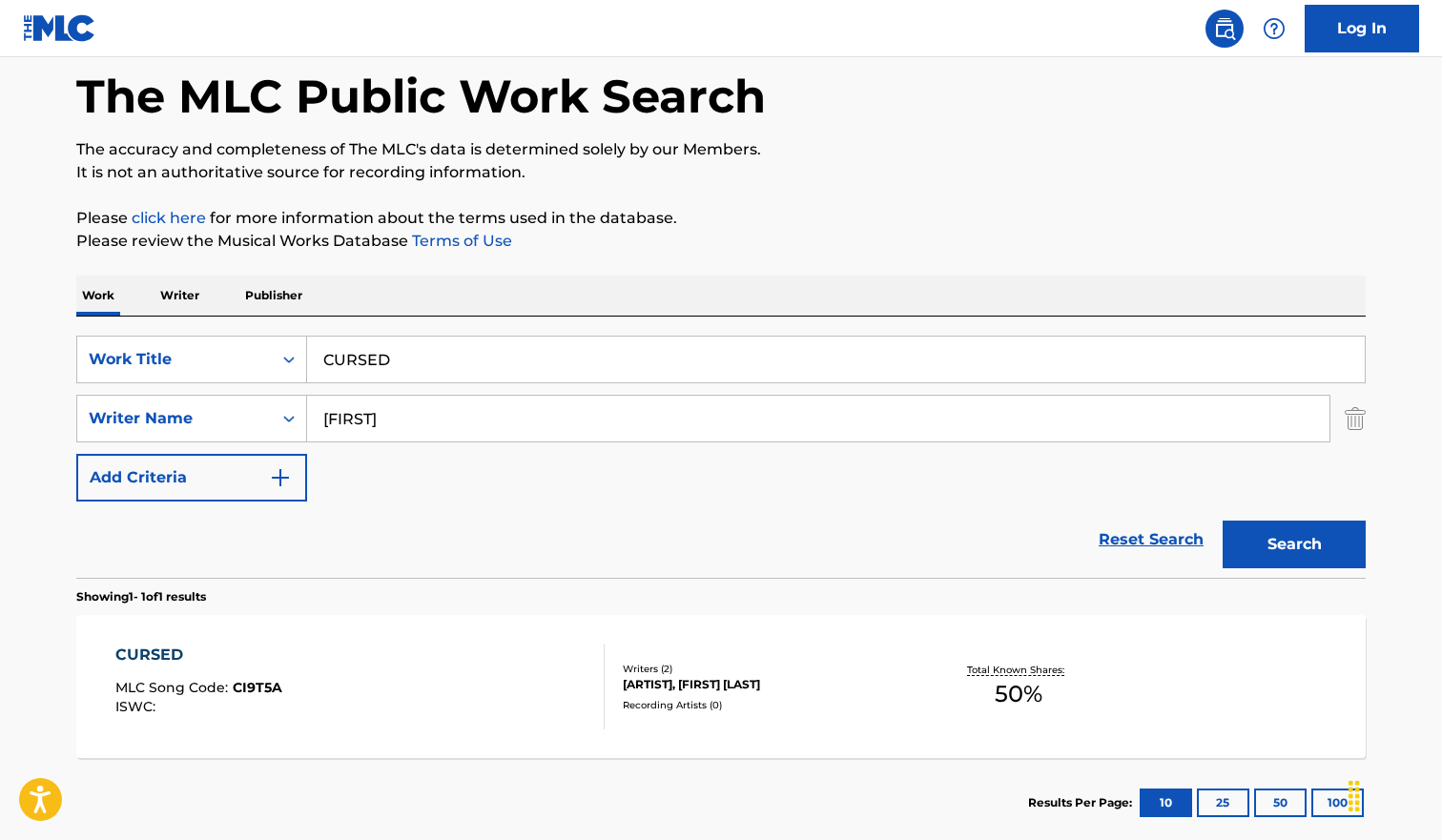 click on "CURSED" at bounding box center [835, 359] 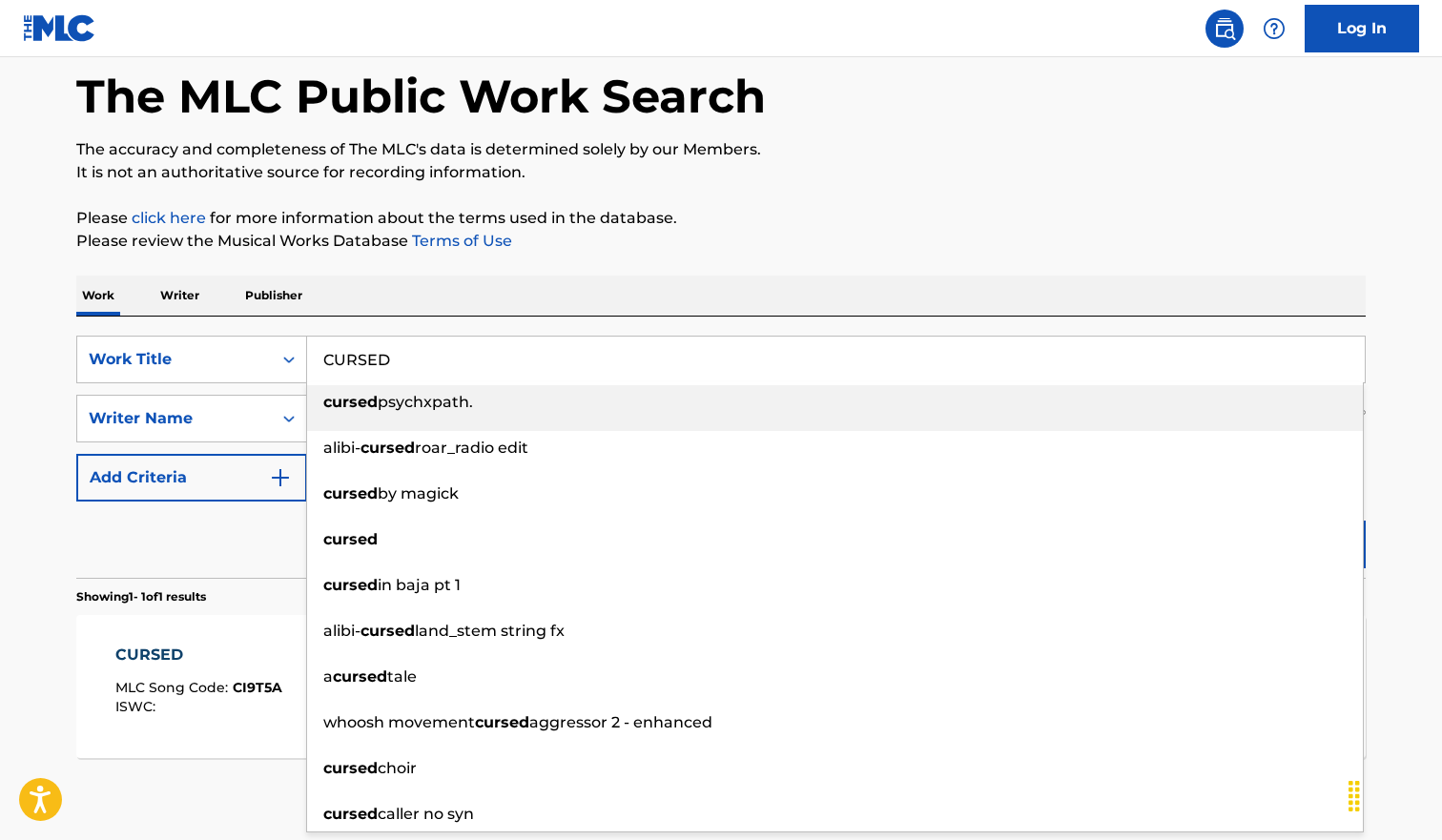 click on "CURSED" at bounding box center [835, 359] 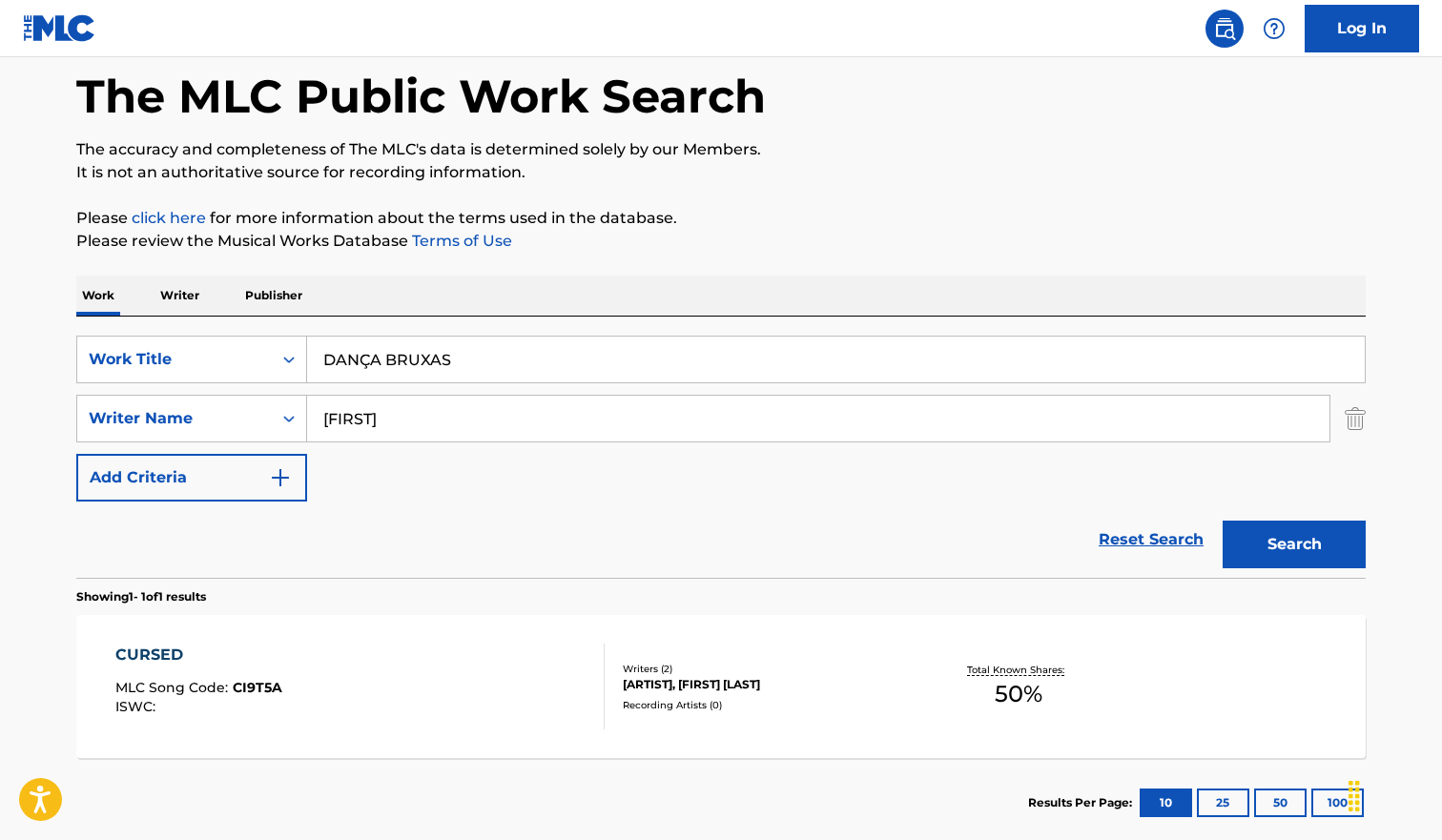 type on "DANÇA BRUXAS" 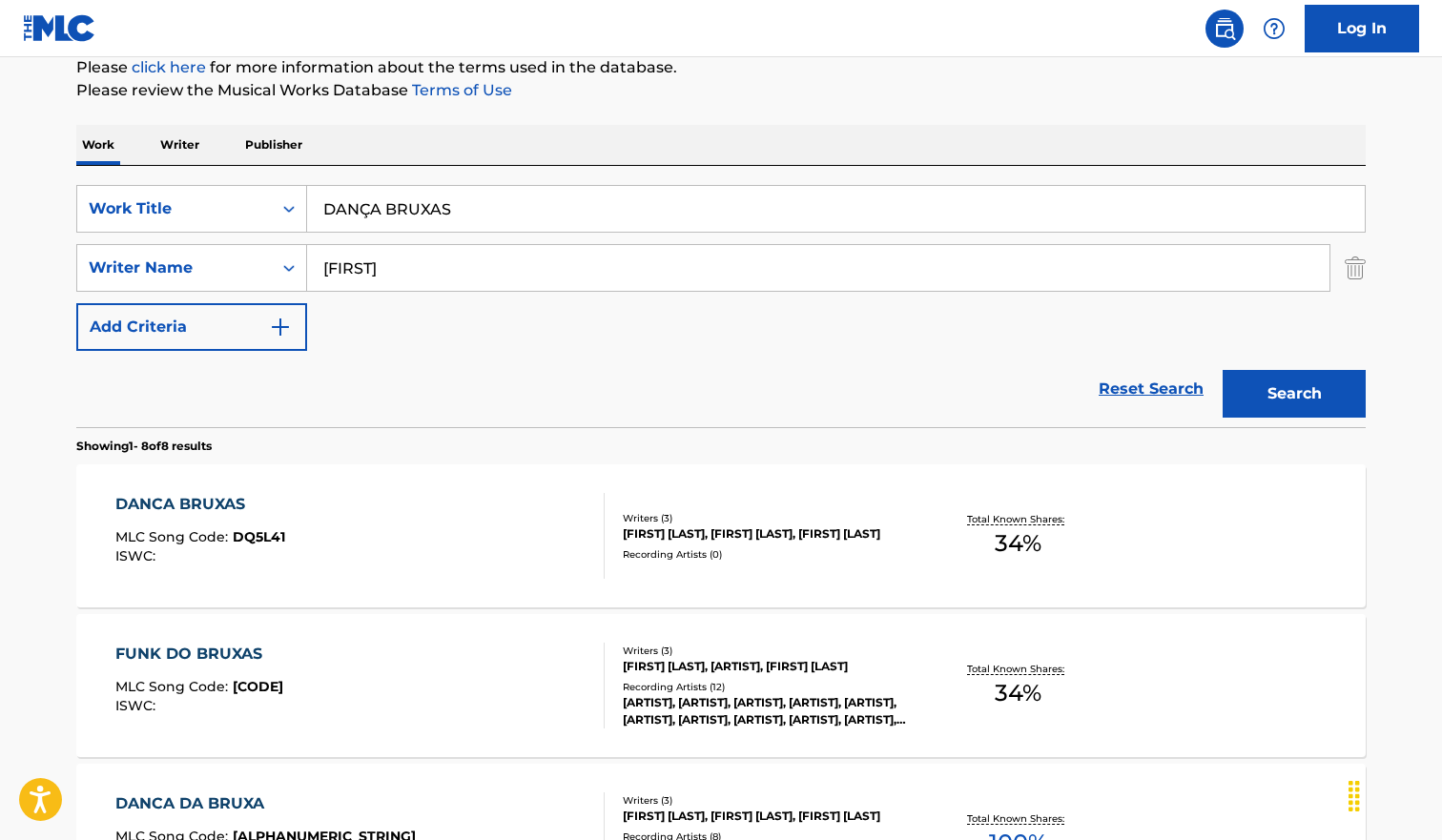 scroll, scrollTop: 240, scrollLeft: 0, axis: vertical 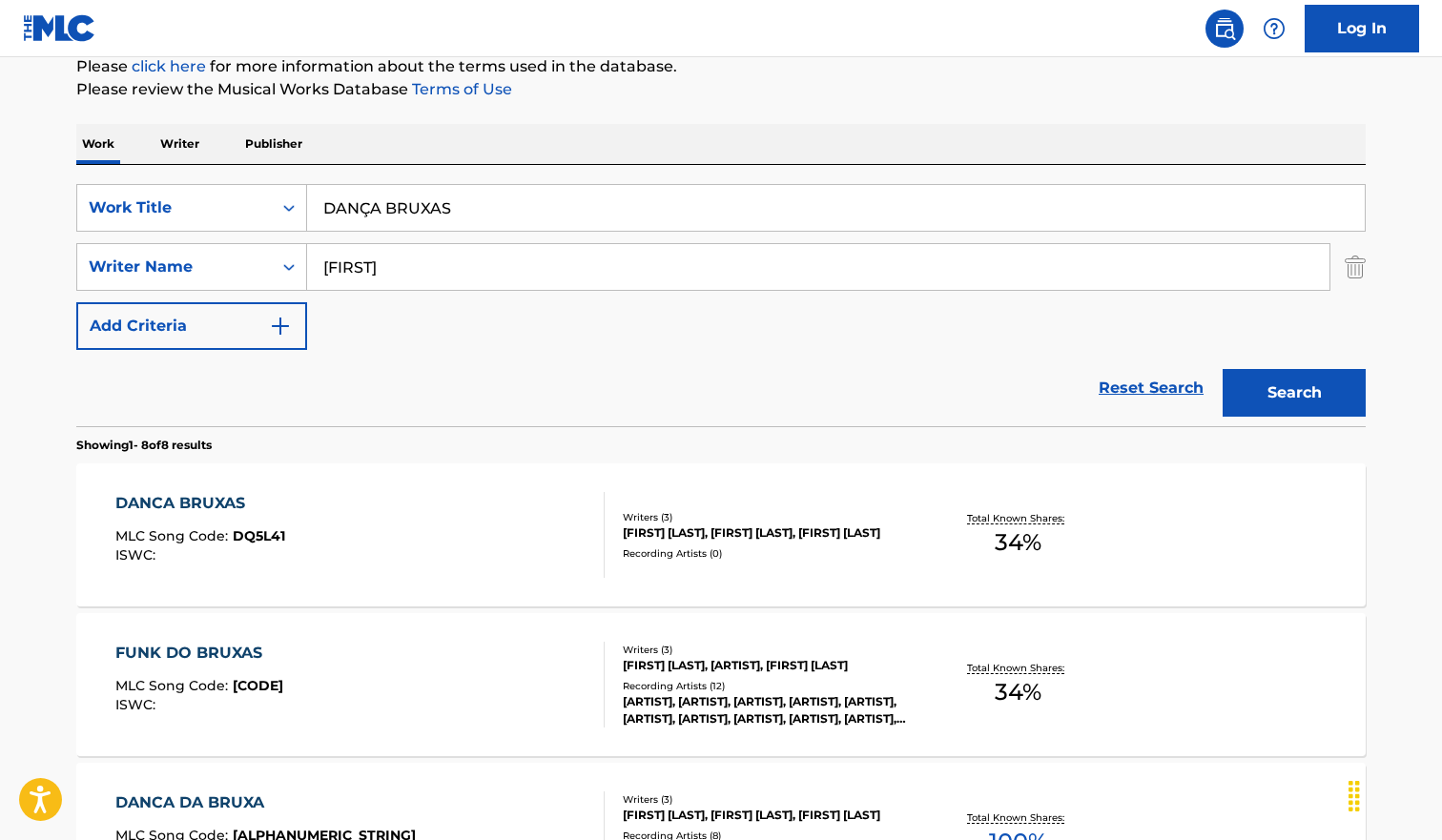 click on "[ARTIST] MLC Song Code : [CODE] ISWC :" at bounding box center (360, 535) 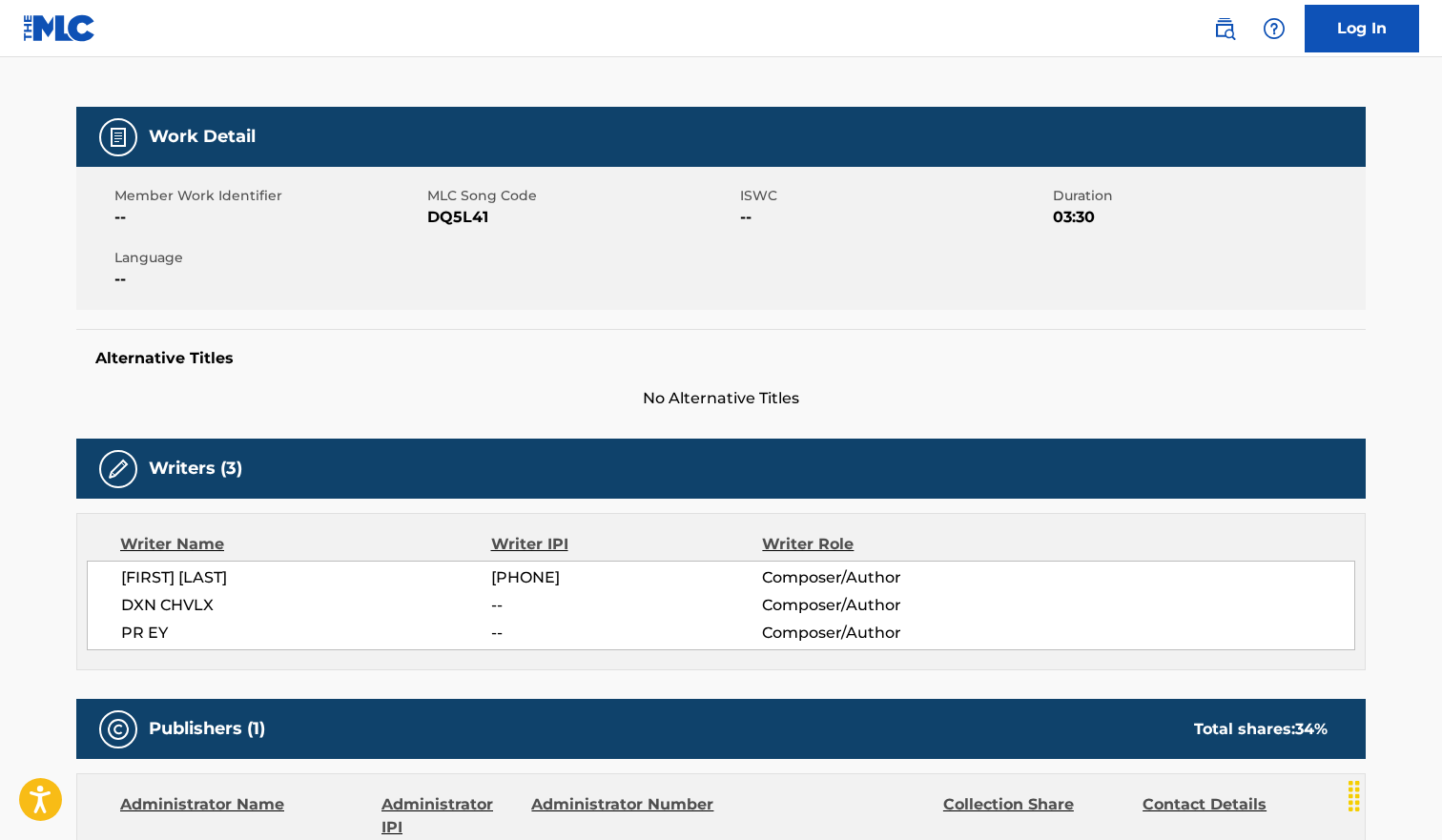scroll, scrollTop: 0, scrollLeft: 0, axis: both 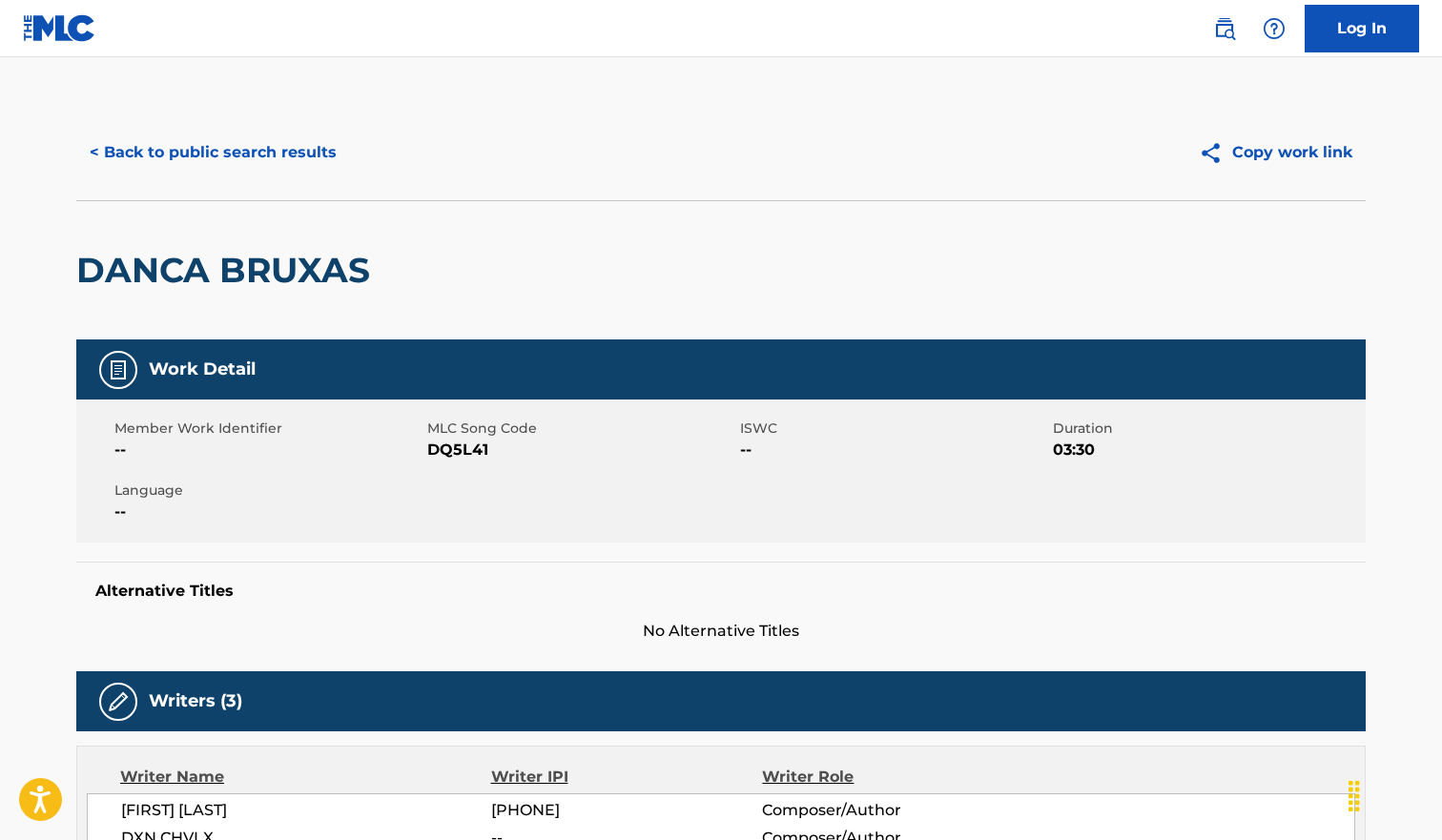click on "< Back to public search results" at bounding box center (213, 153) 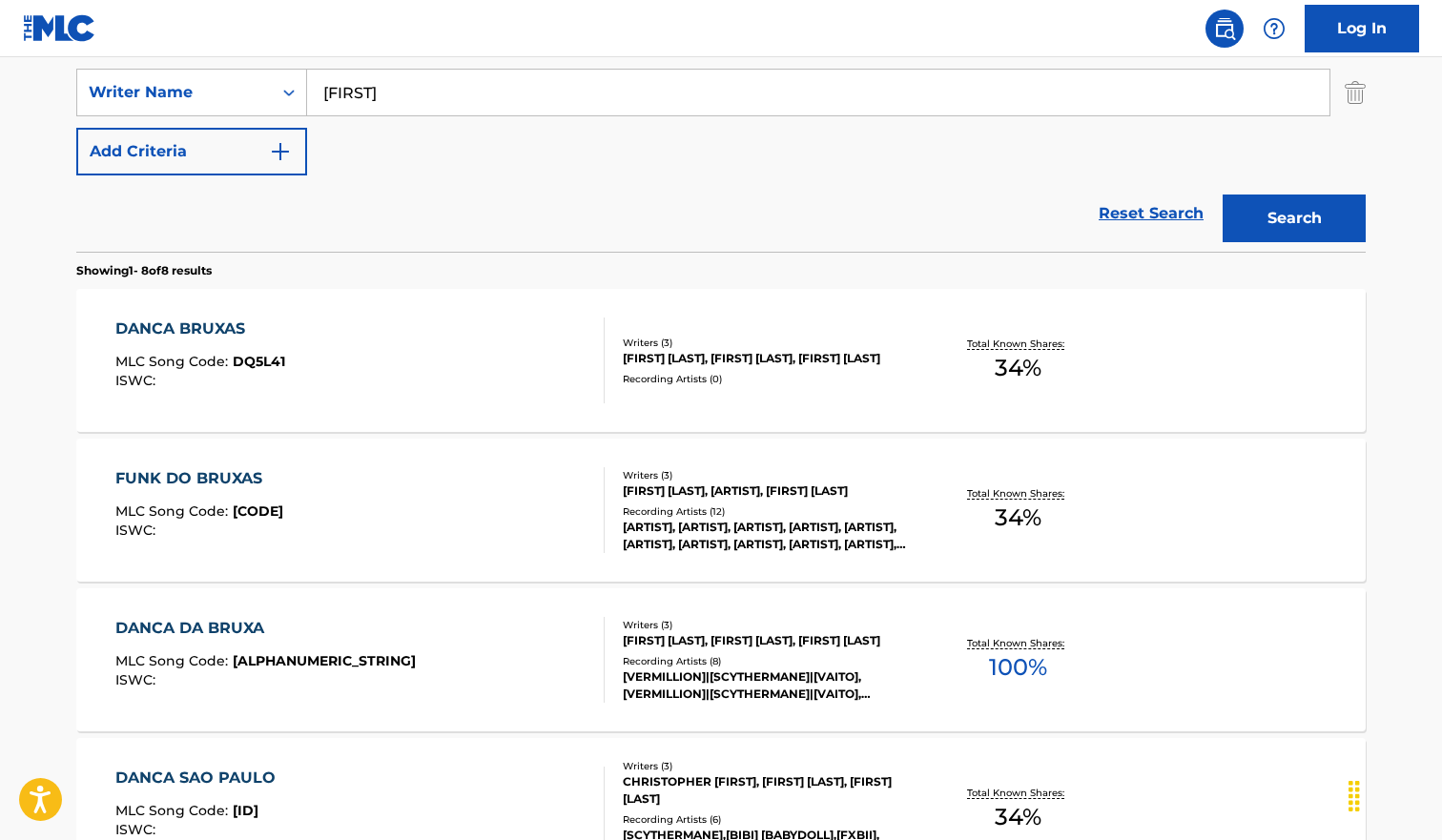 scroll, scrollTop: 427, scrollLeft: 0, axis: vertical 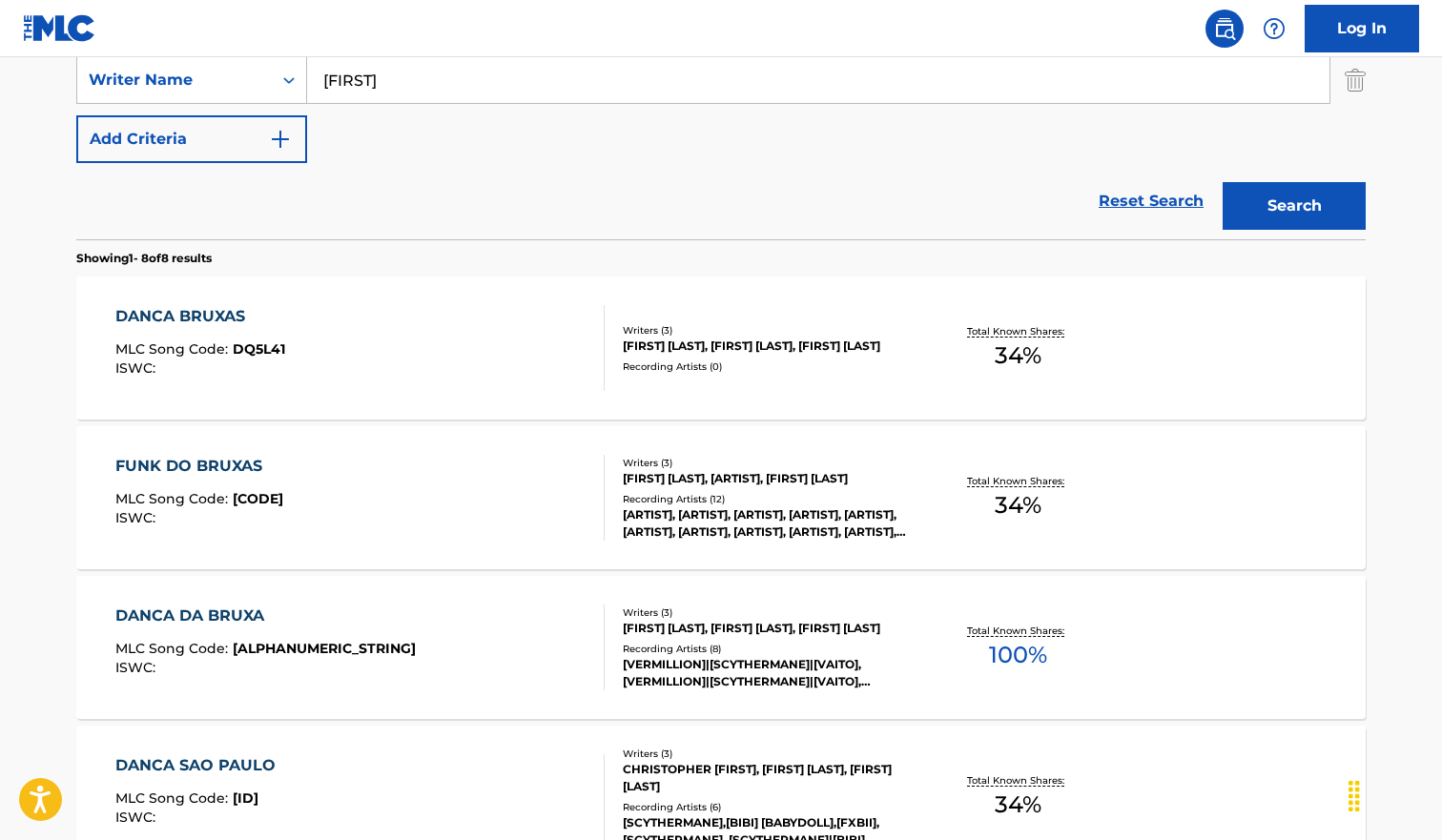 click on "DANCA DA BRUXA MLC Song Code : DQ6ZDQ ISWC :" at bounding box center (265, 647) 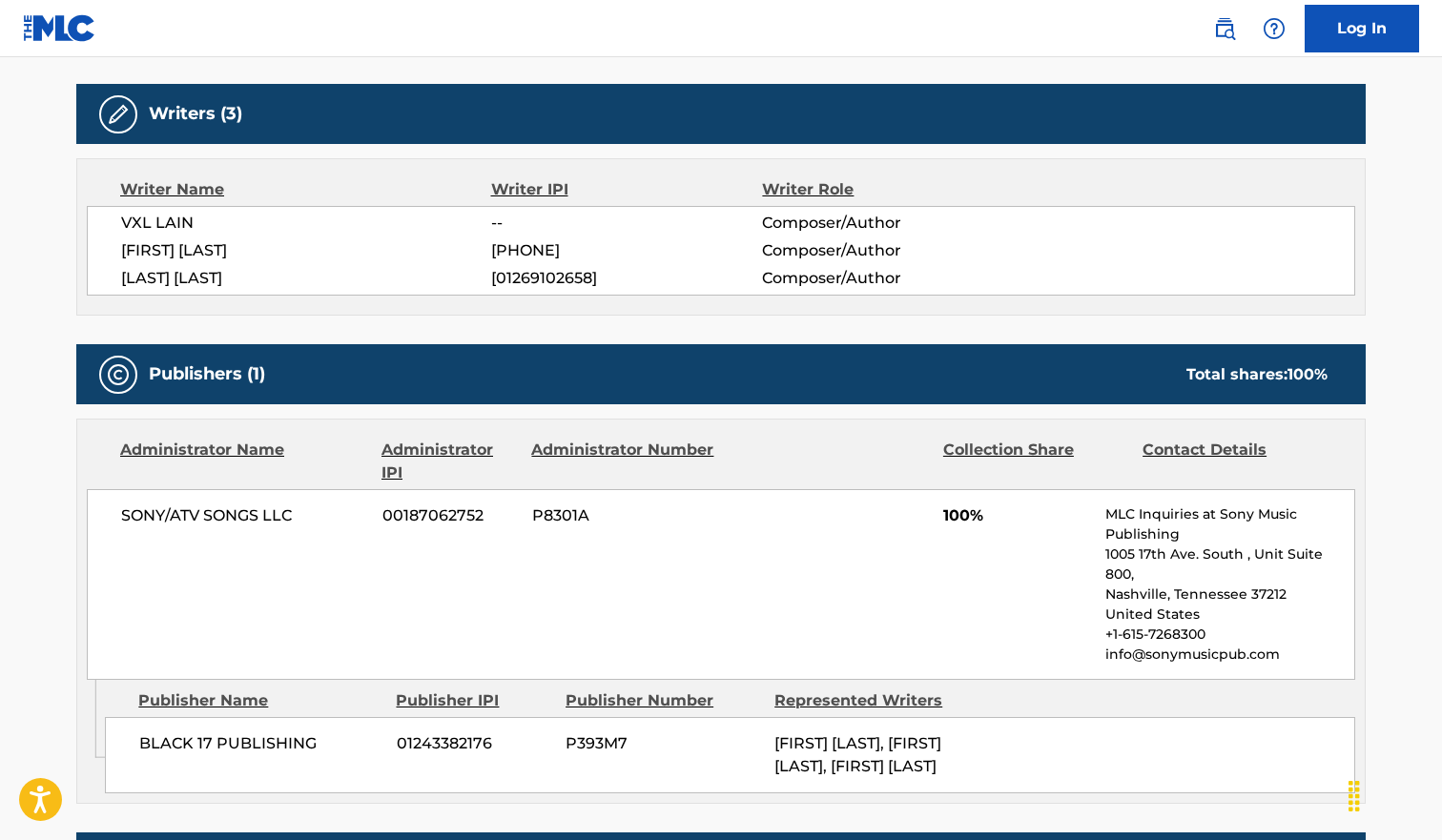 scroll, scrollTop: 0, scrollLeft: 0, axis: both 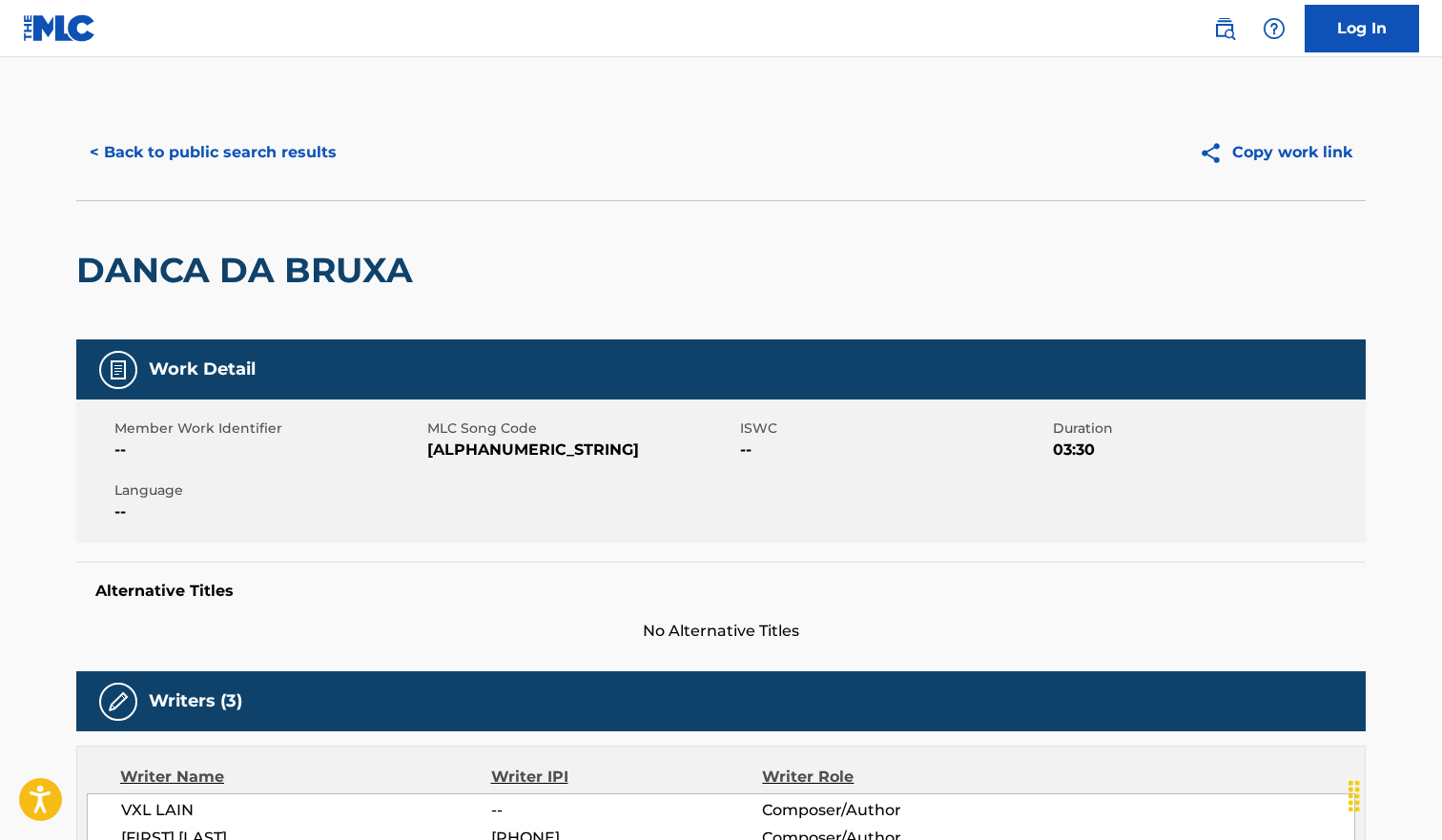 click on "[ALPHANUMERIC_STRING]" at bounding box center [581, 450] 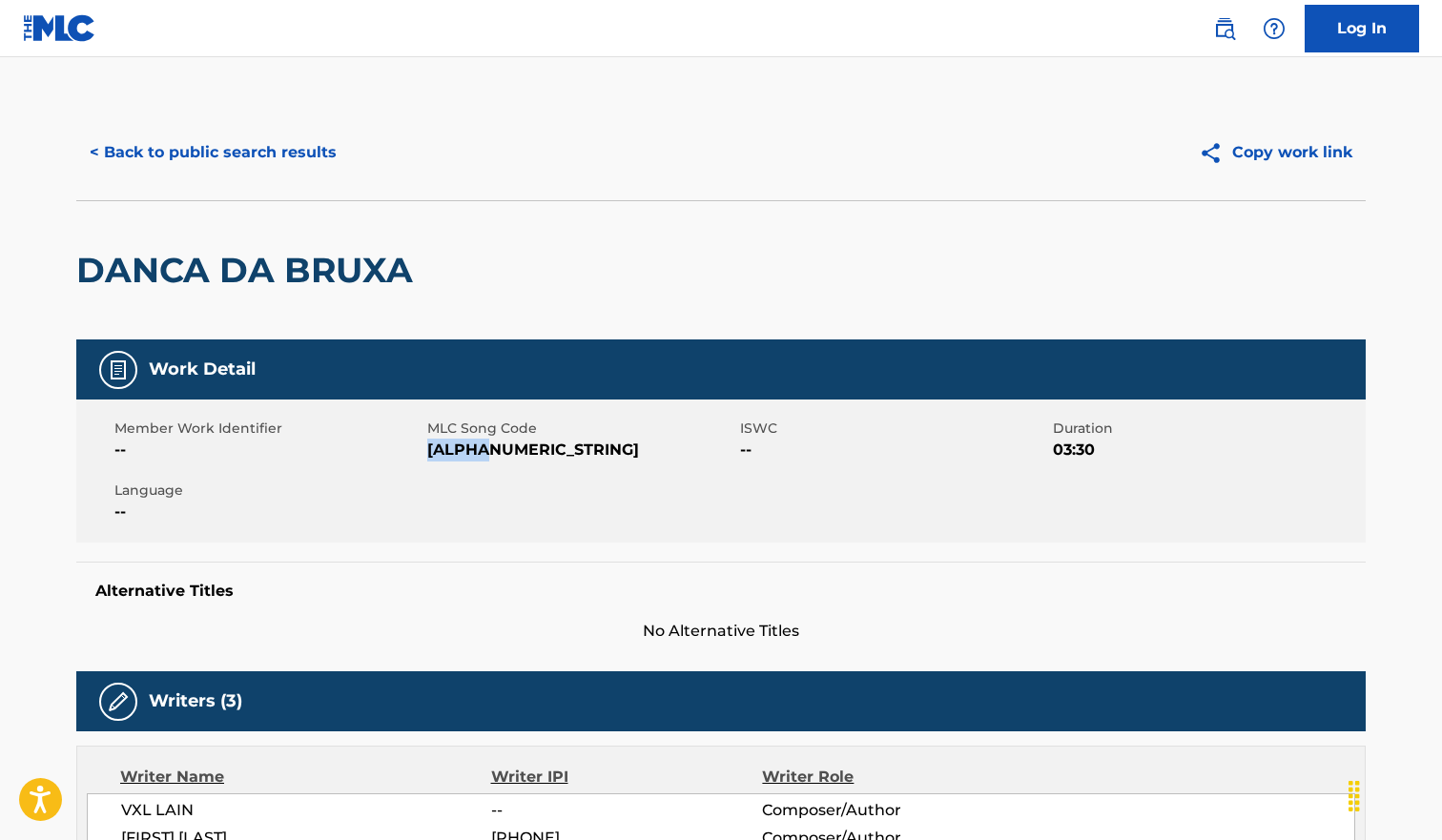 click on "[ALPHANUMERIC_STRING]" at bounding box center [581, 450] 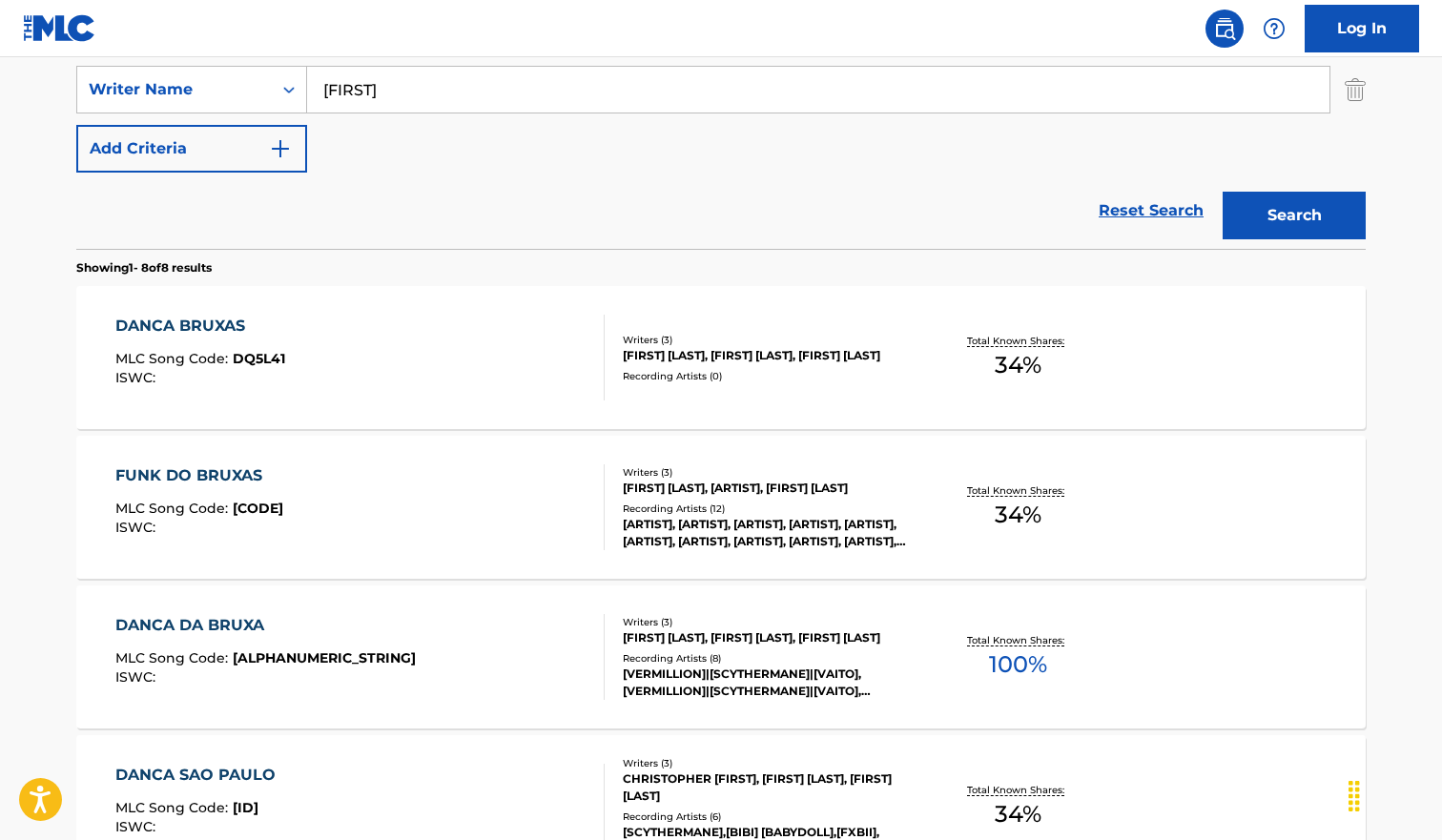 scroll, scrollTop: 1245, scrollLeft: 0, axis: vertical 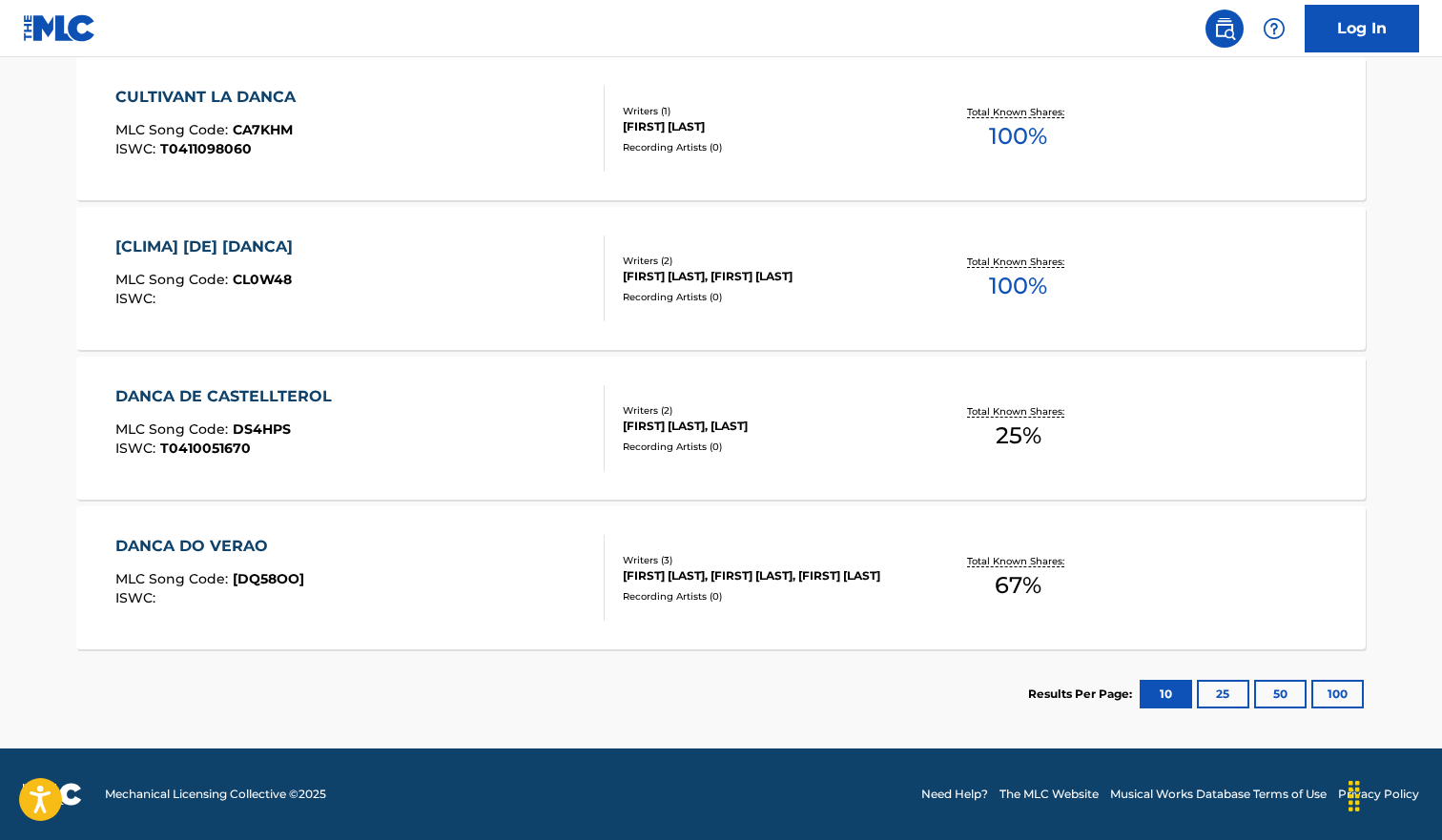 click on "DANCA DO VERAO" at bounding box center [210, 546] 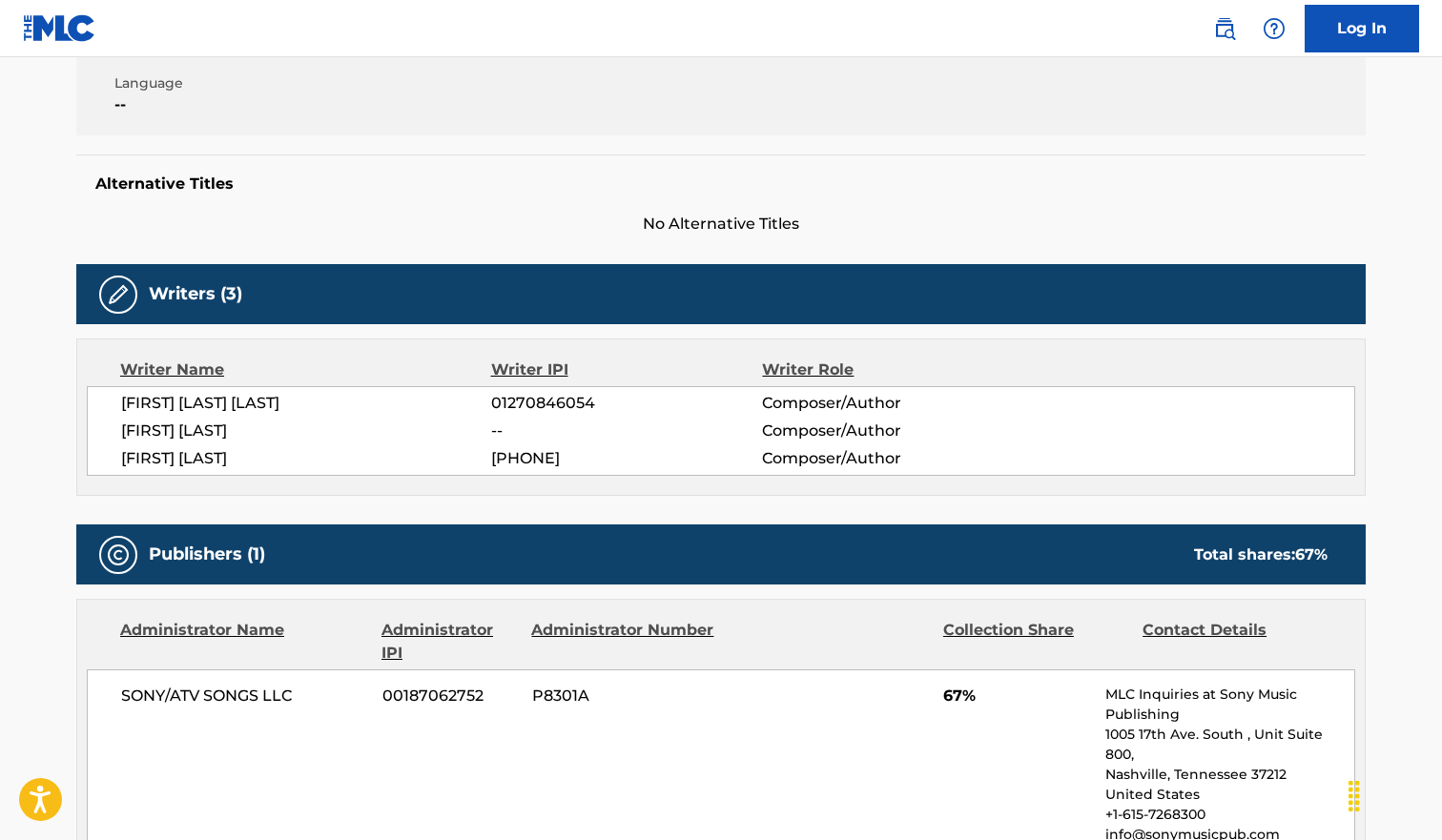scroll, scrollTop: 0, scrollLeft: 0, axis: both 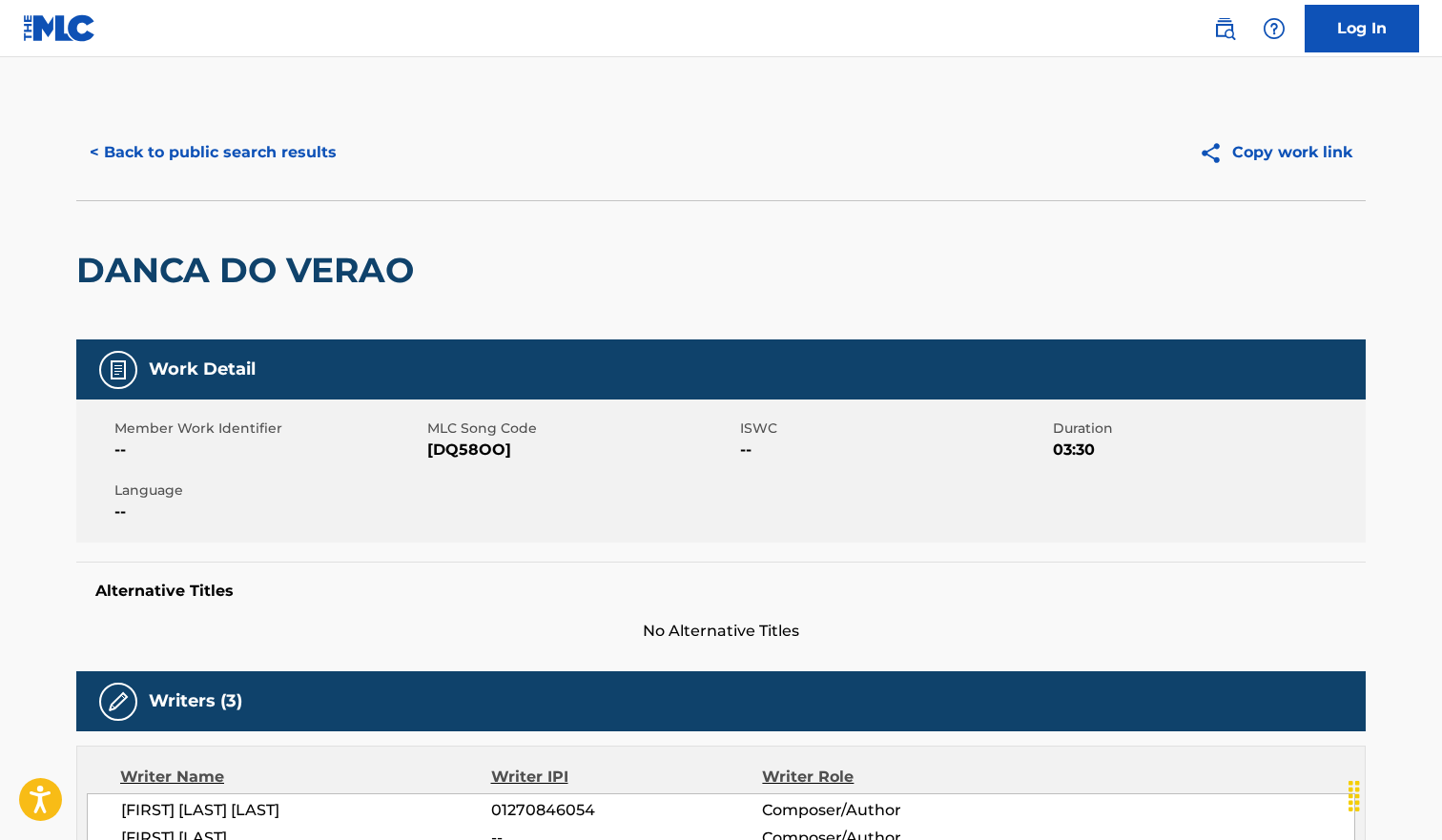 click on "< Back to public search results" at bounding box center [213, 153] 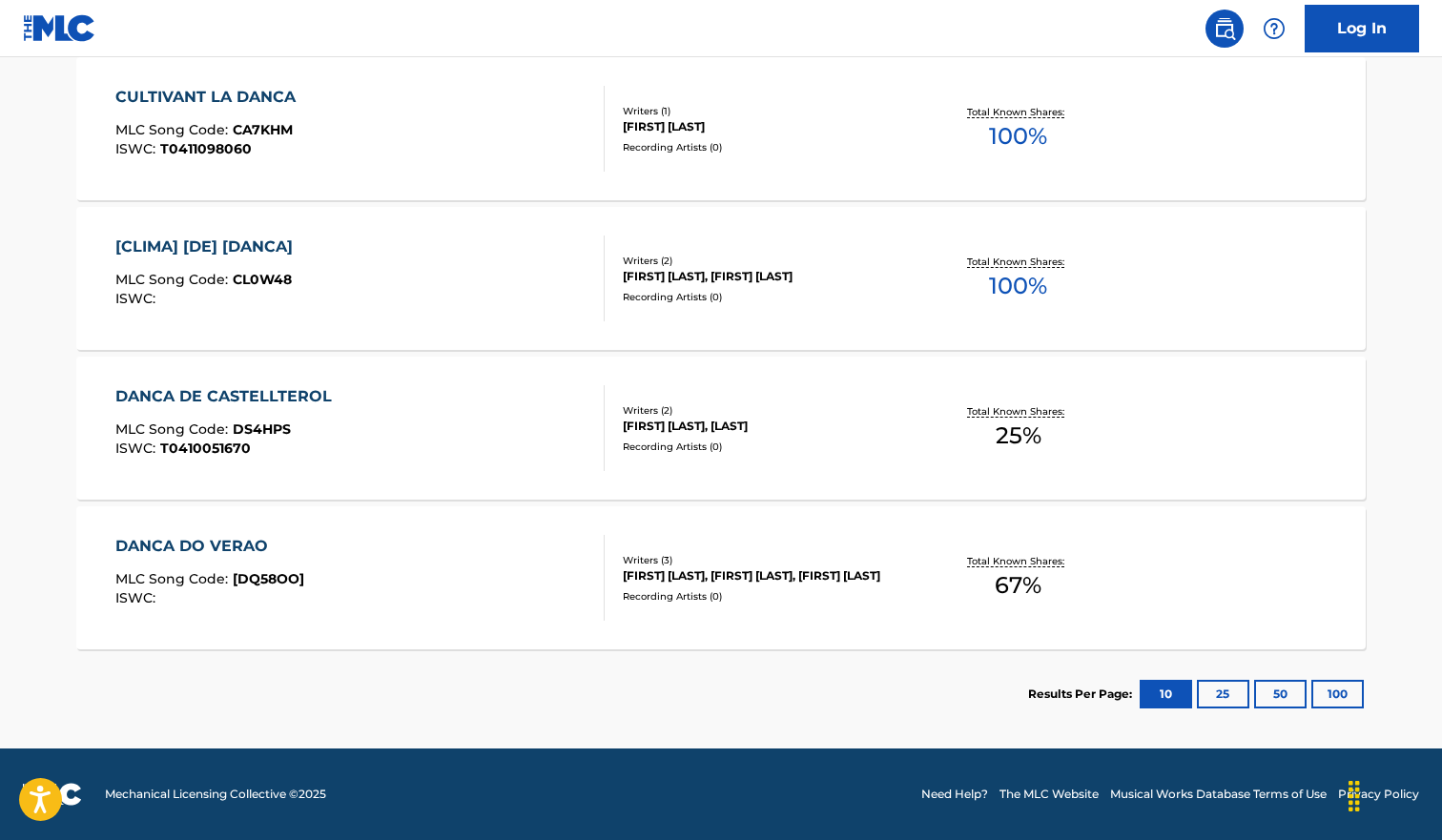 scroll, scrollTop: 772, scrollLeft: 0, axis: vertical 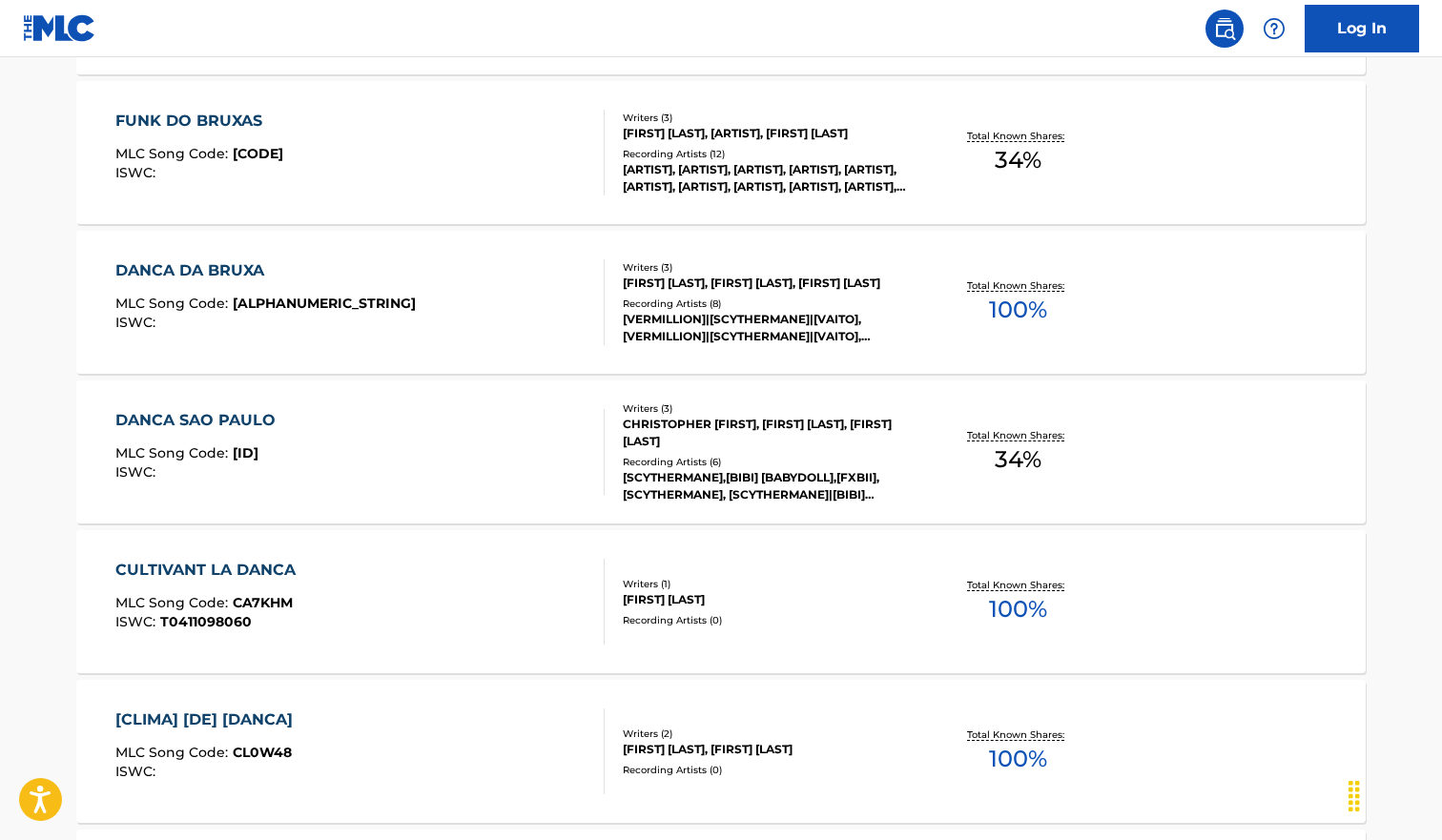 click on "DANÇA SÃO PAULO MLC Song Code : DQ2H1U ISWC :" at bounding box center (360, 452) 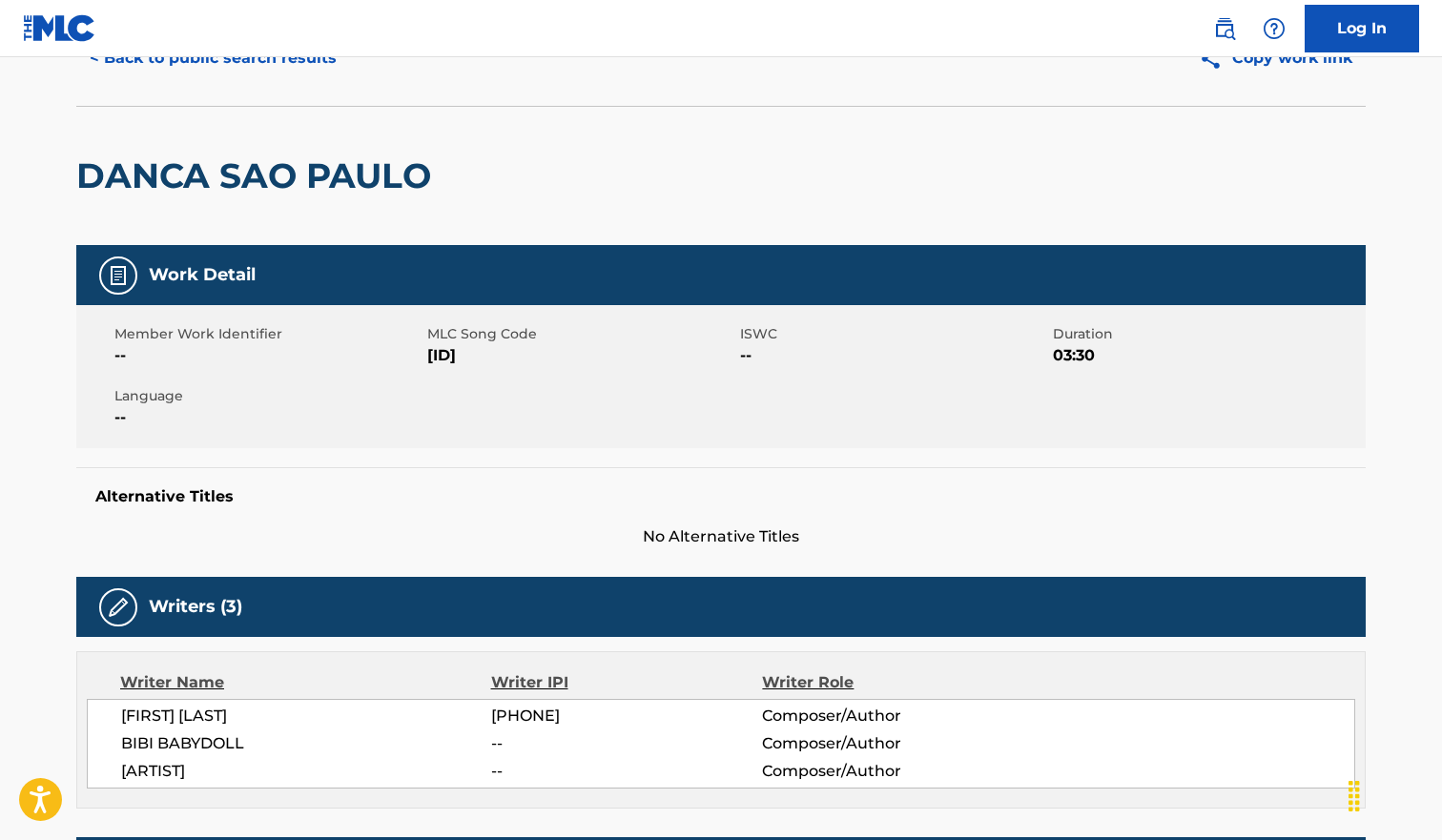 scroll, scrollTop: 0, scrollLeft: 0, axis: both 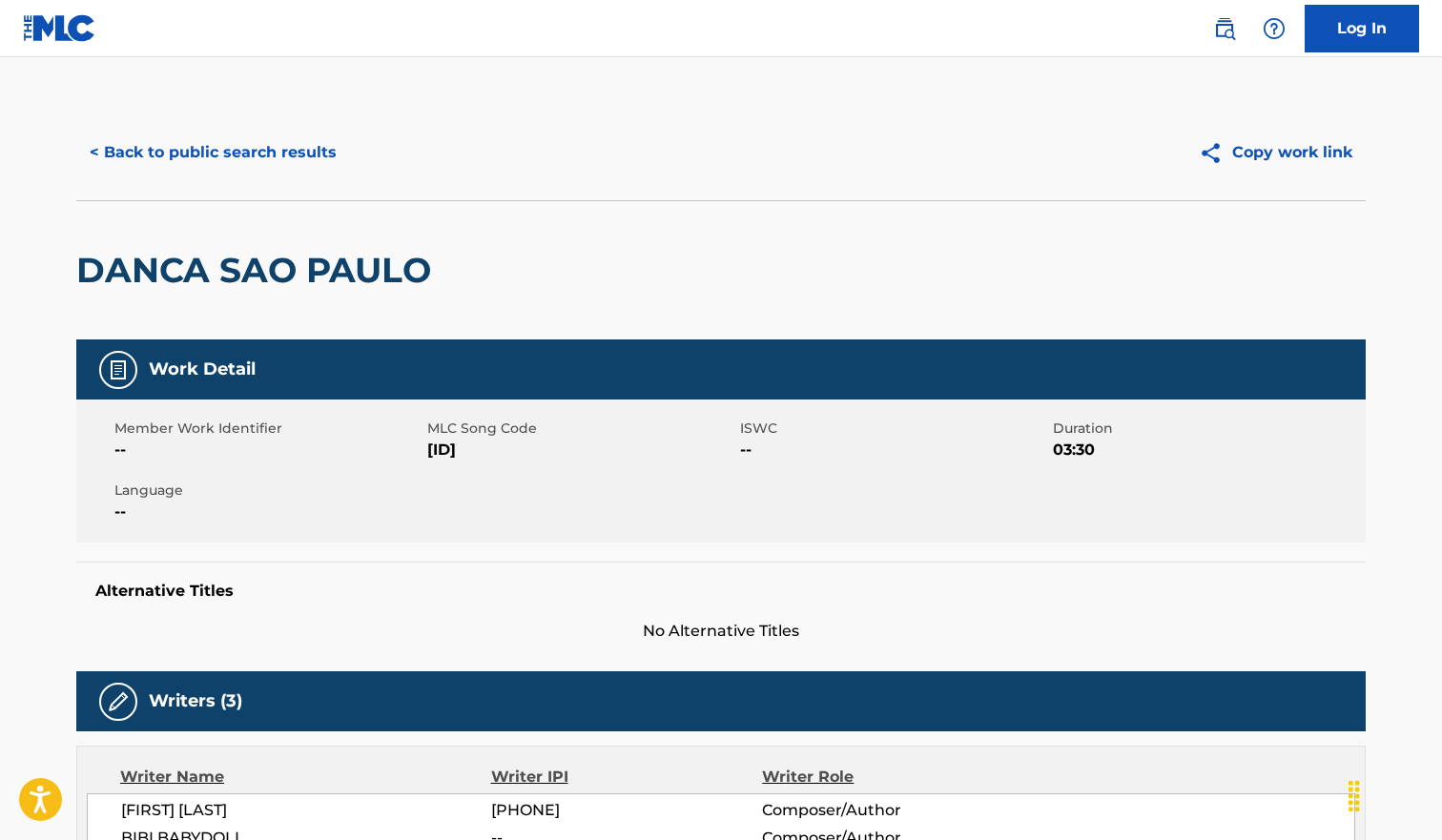 click on "< Back to public search results" at bounding box center [213, 153] 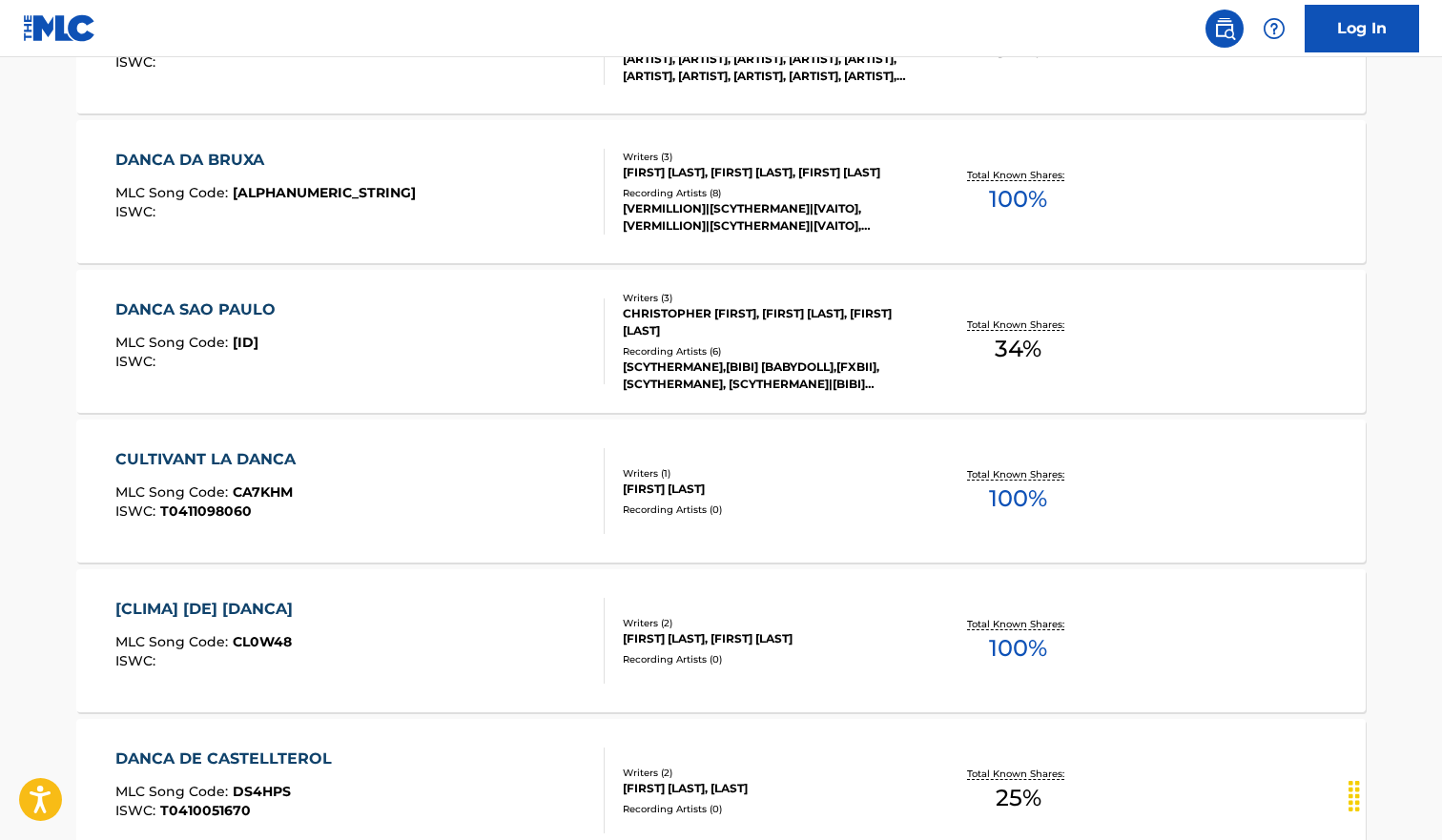 scroll, scrollTop: 0, scrollLeft: 0, axis: both 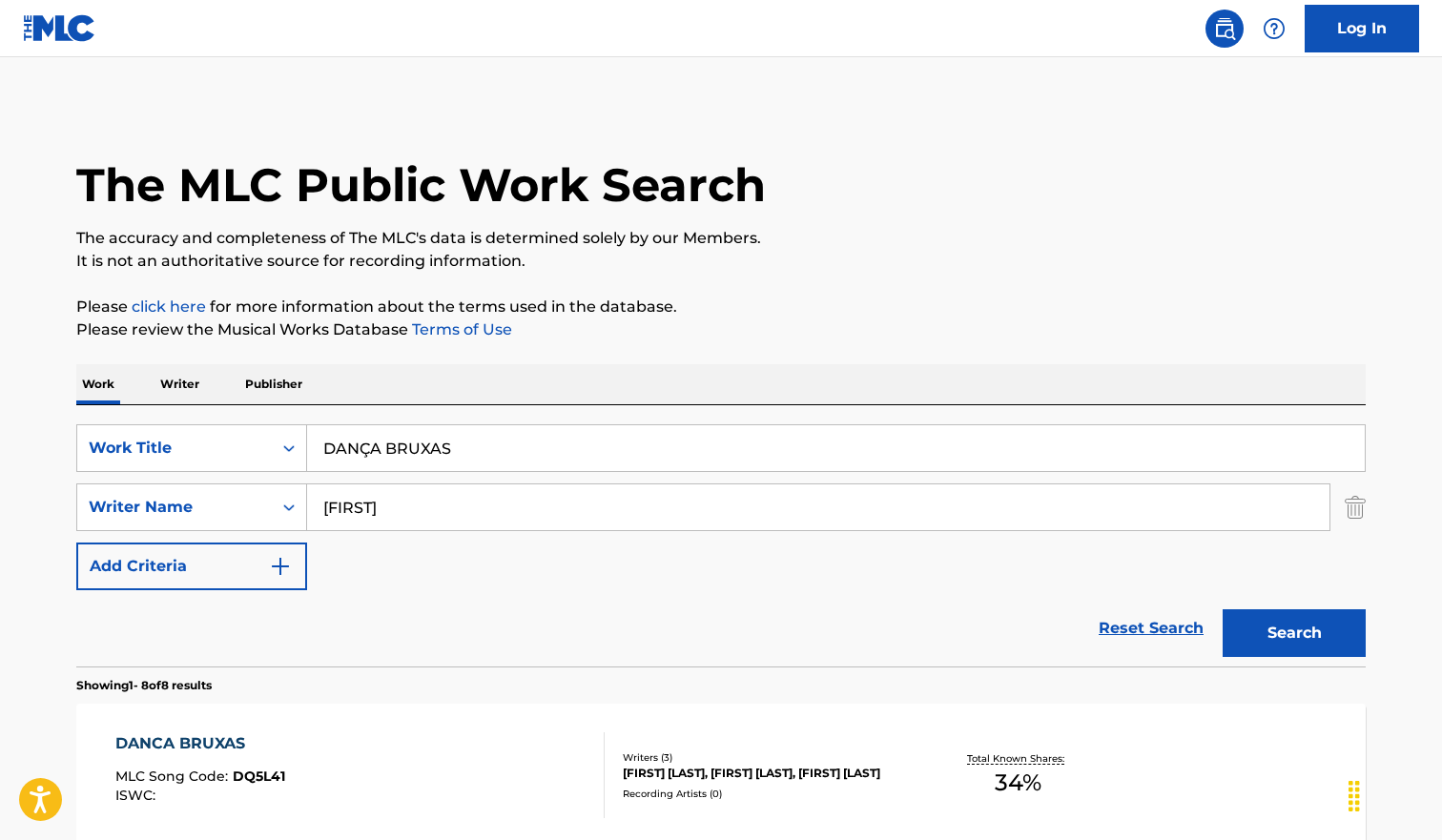 click on "DANÇA BRUXAS" at bounding box center (835, 448) 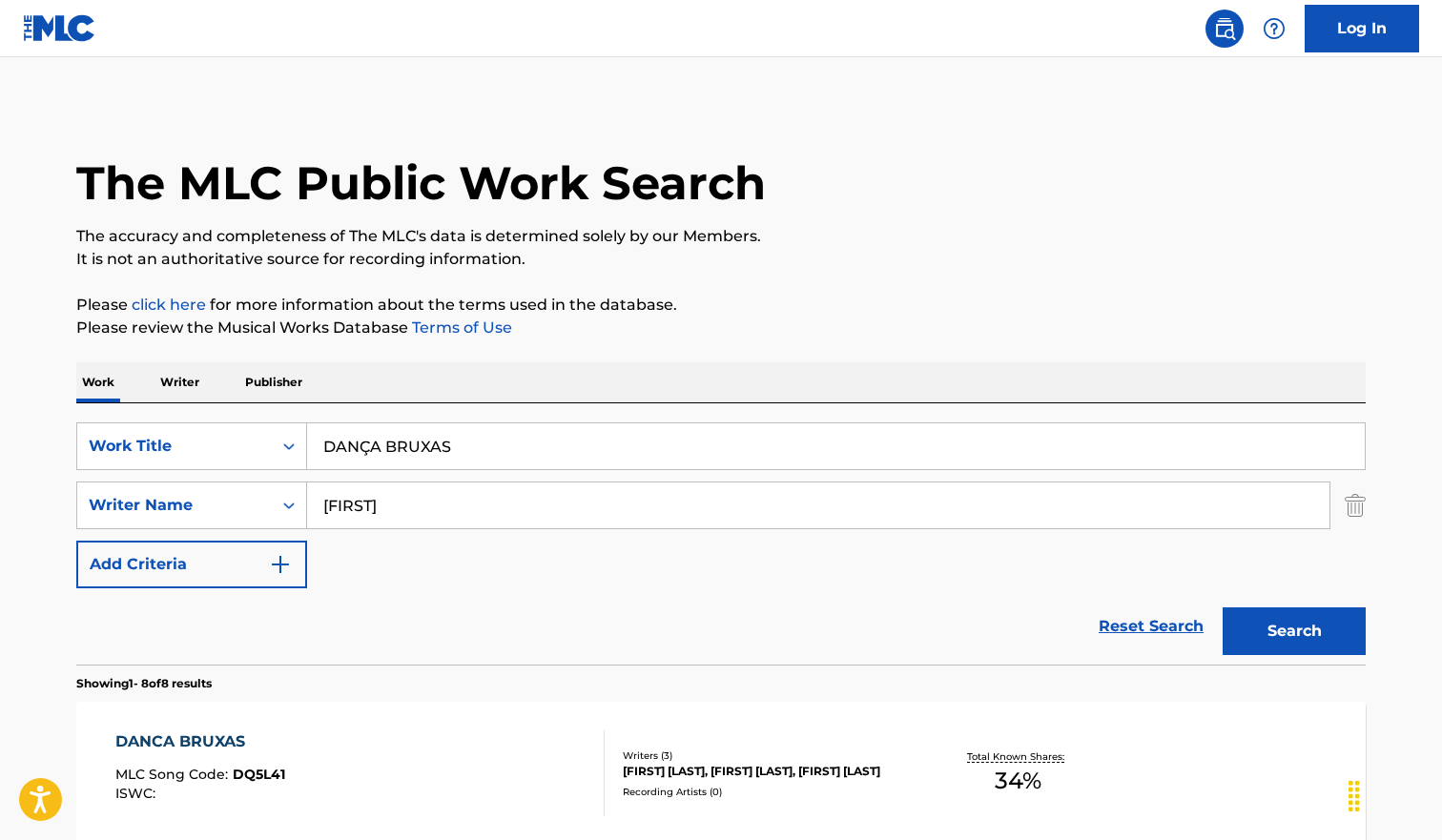 click on "DANÇA BRUXAS" at bounding box center [835, 446] 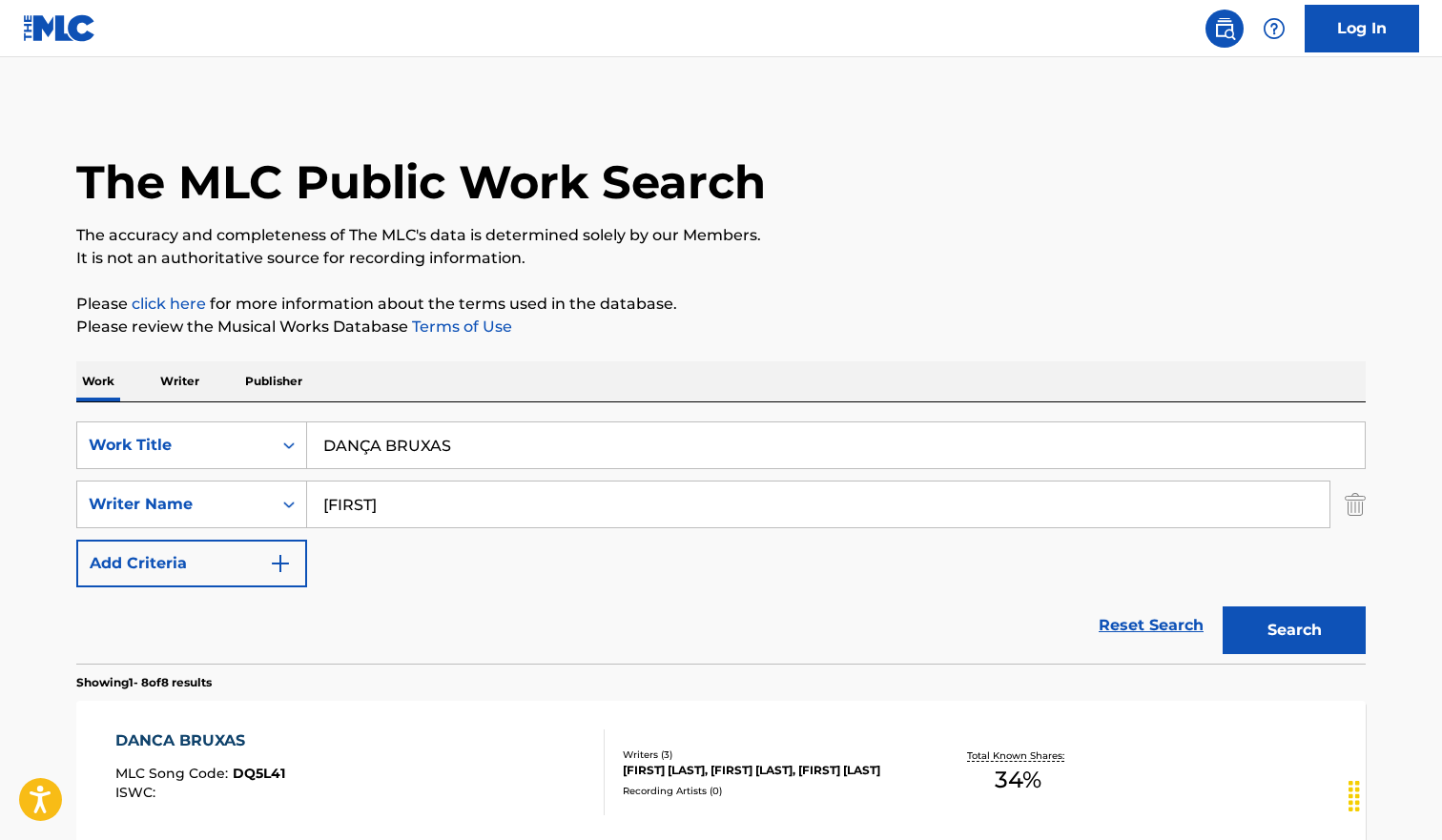 paste on "ark Lotus" 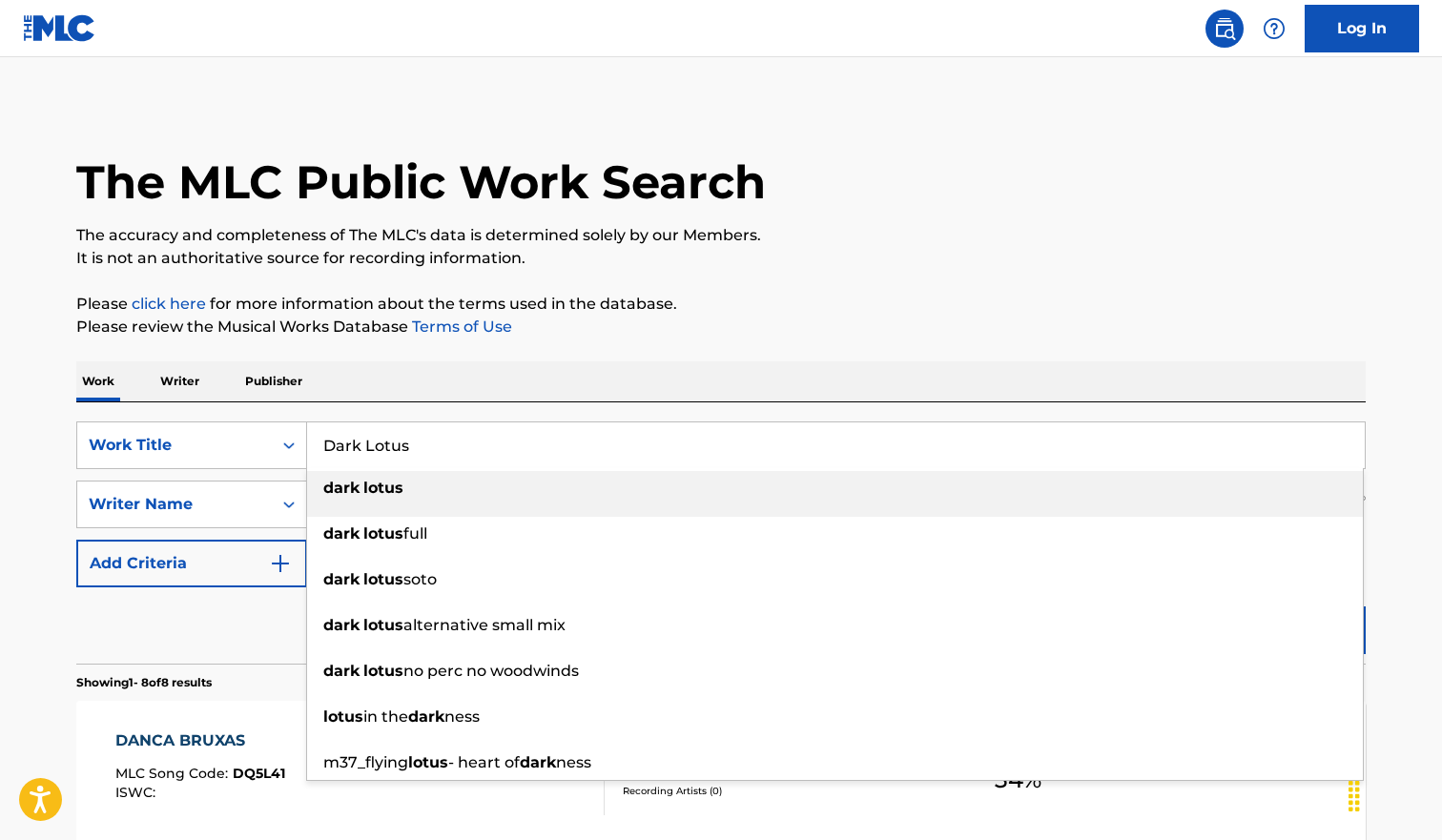 type on "Dark Lotus" 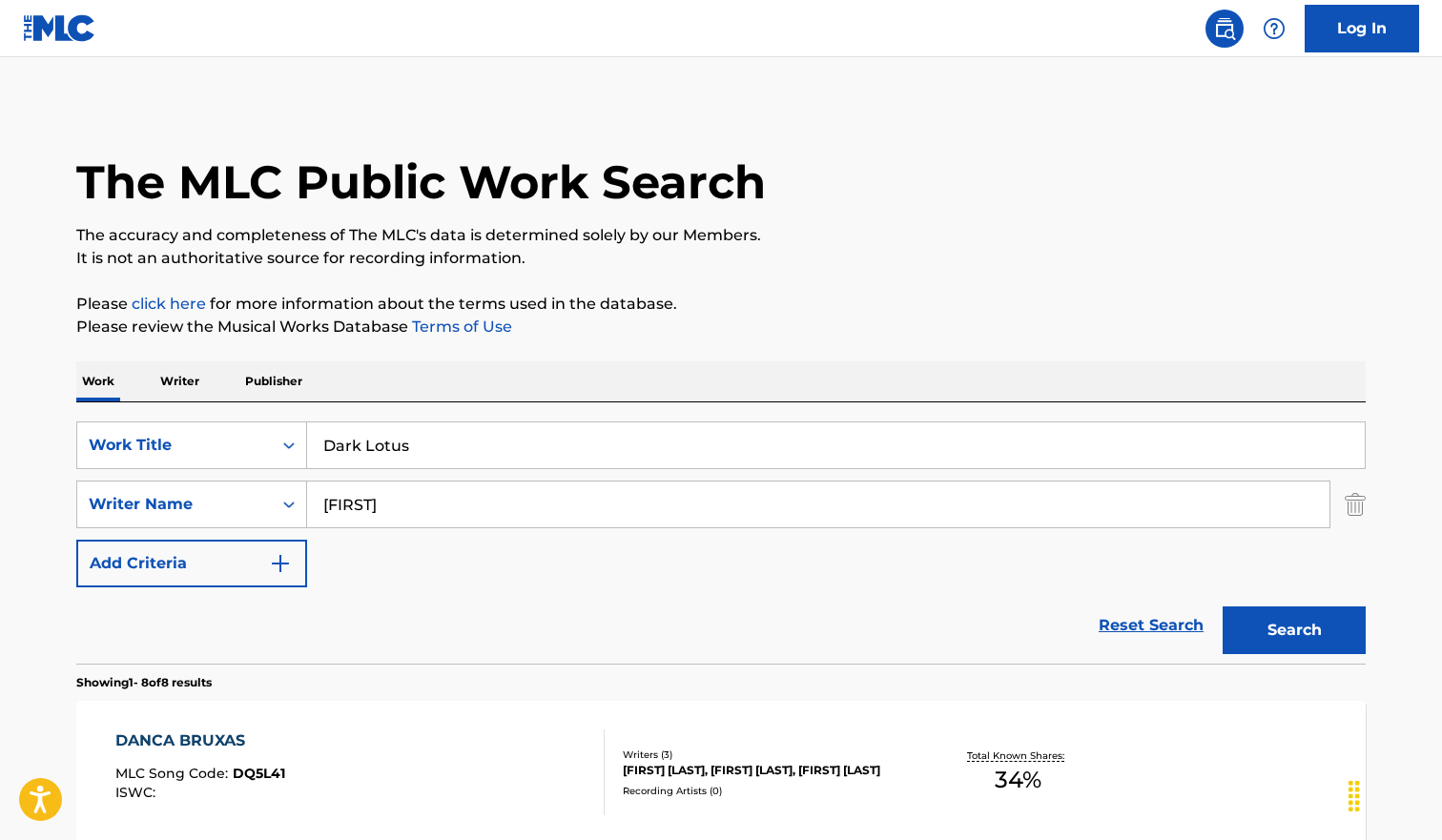 click on "Search" at bounding box center [1294, 630] 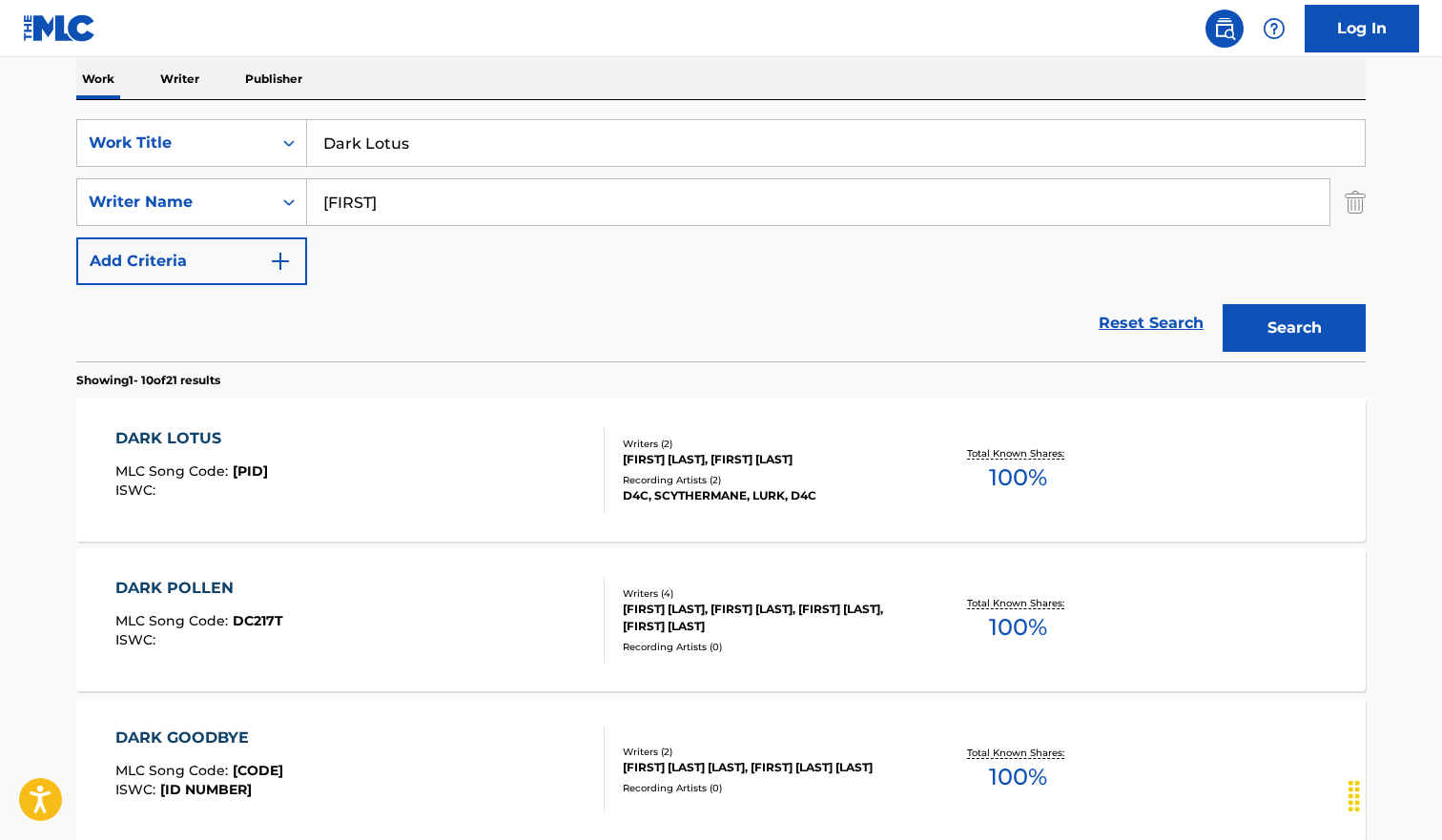 scroll, scrollTop: 373, scrollLeft: 0, axis: vertical 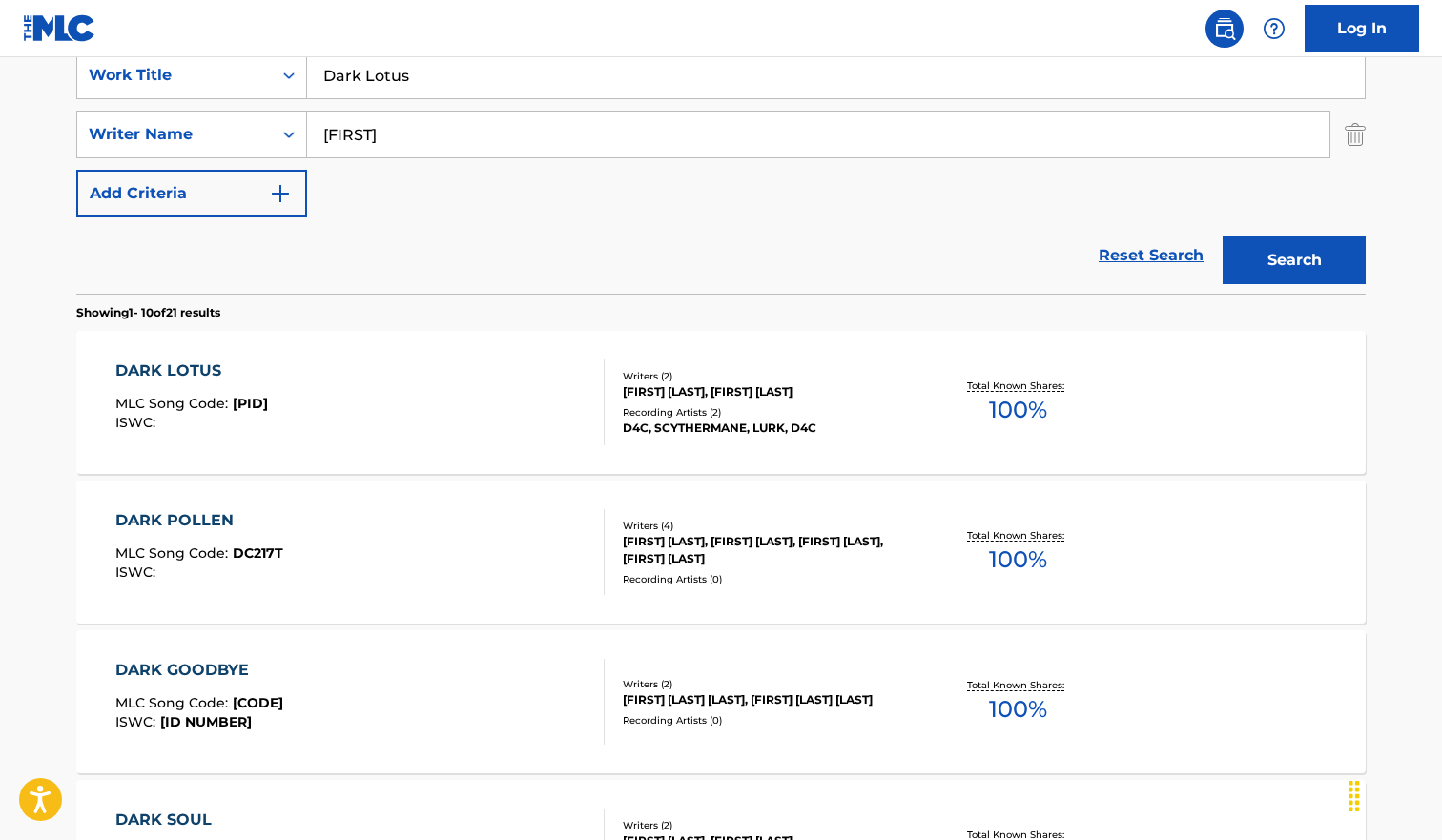 click on "DARK LOTUS MLC Song Code : DB8NBS ISWC :" at bounding box center [360, 402] 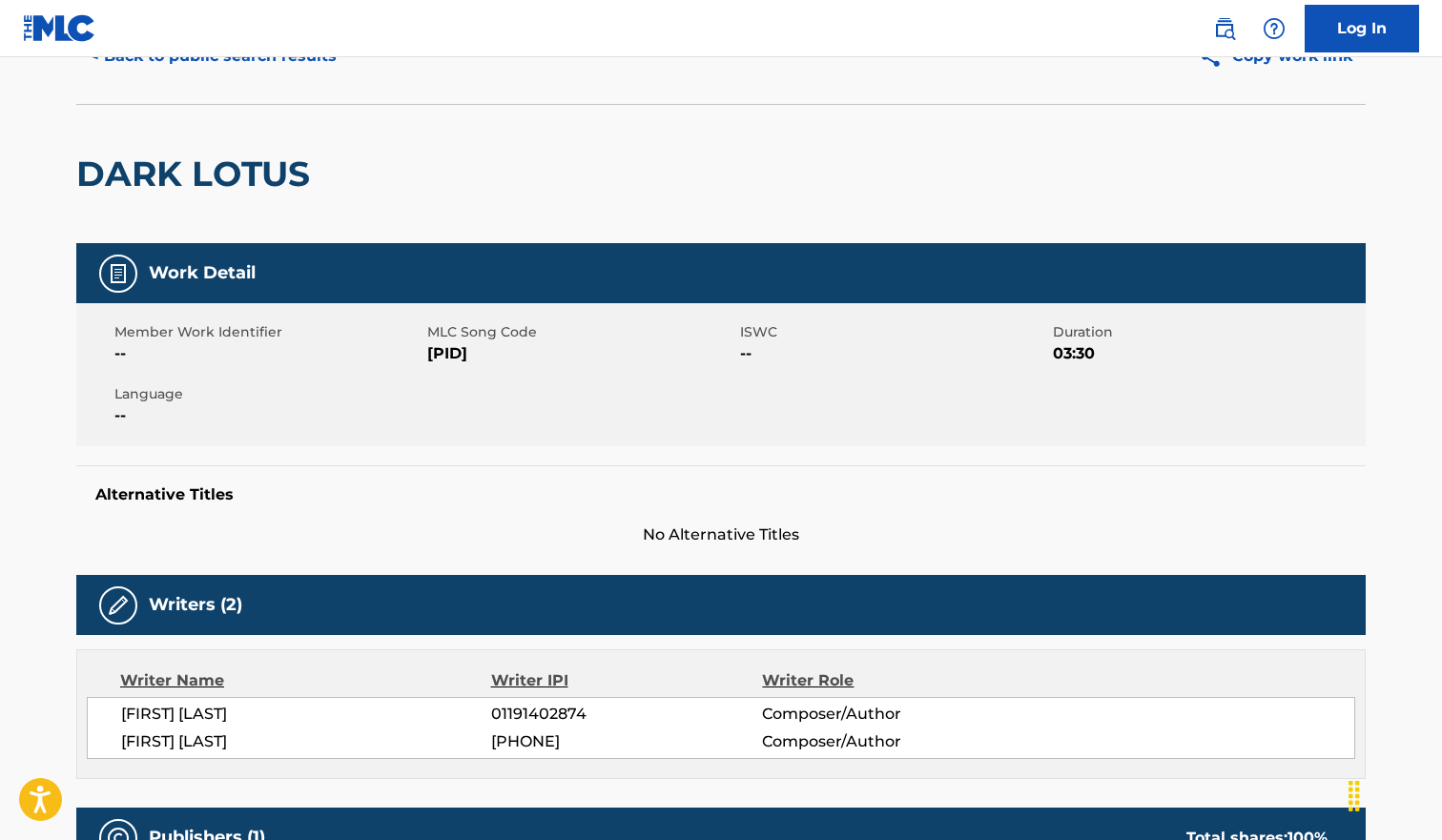 scroll, scrollTop: 0, scrollLeft: 0, axis: both 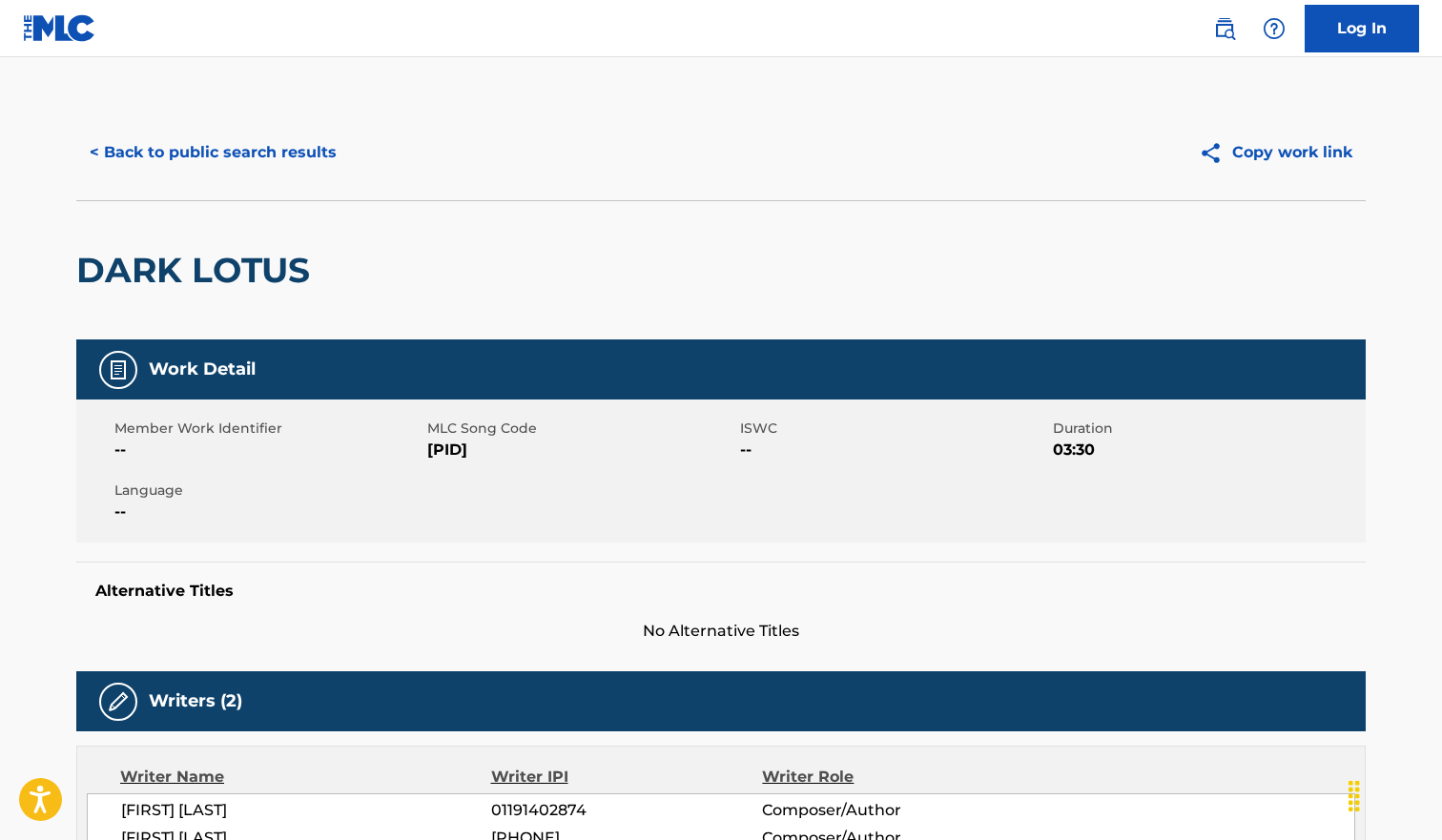 click on "< Back to public search results" at bounding box center (213, 153) 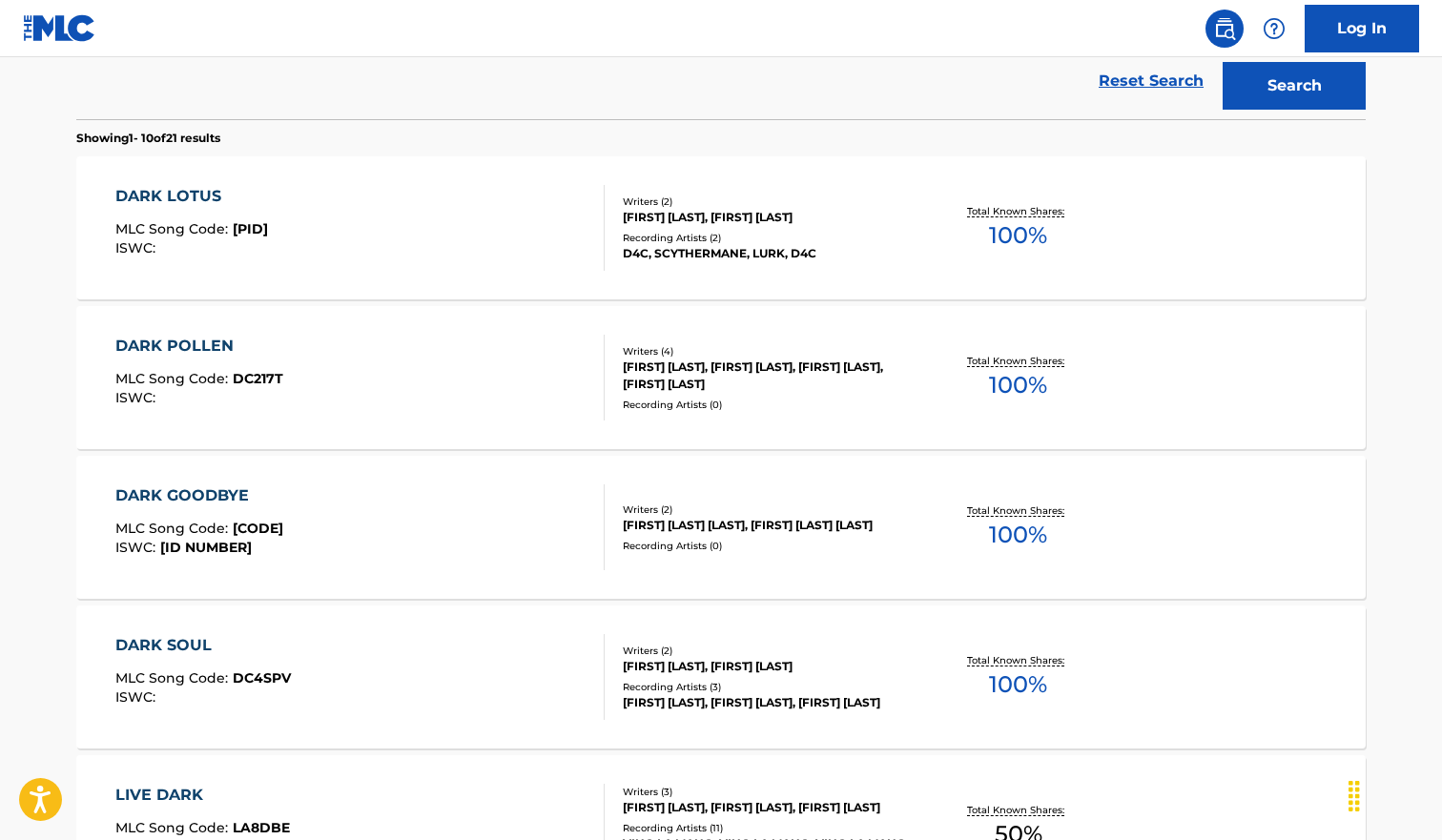 scroll, scrollTop: 1221, scrollLeft: 0, axis: vertical 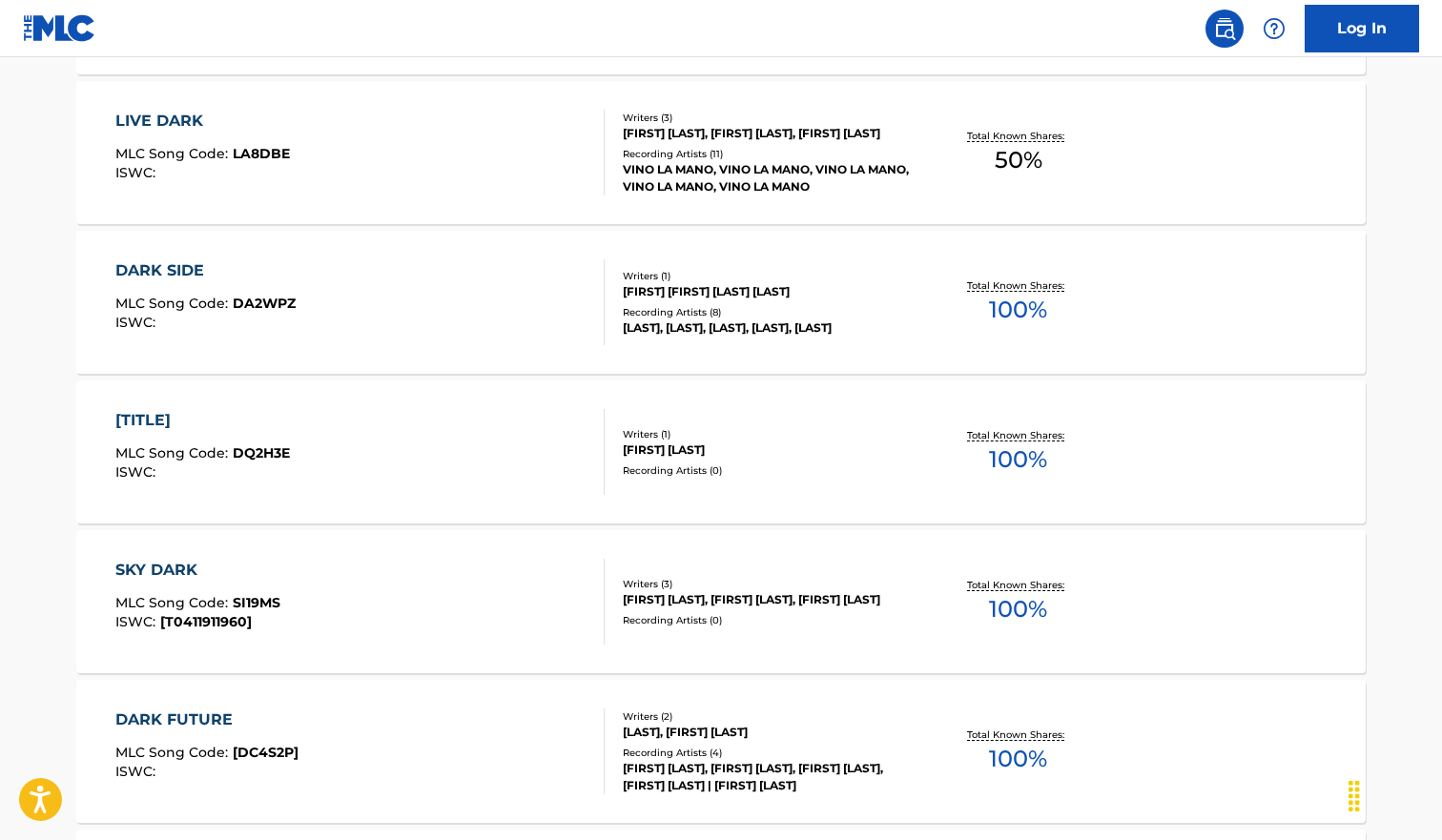 click on "[TITLE] MLC Song Code : [ID] ISWC :" at bounding box center (360, 452) 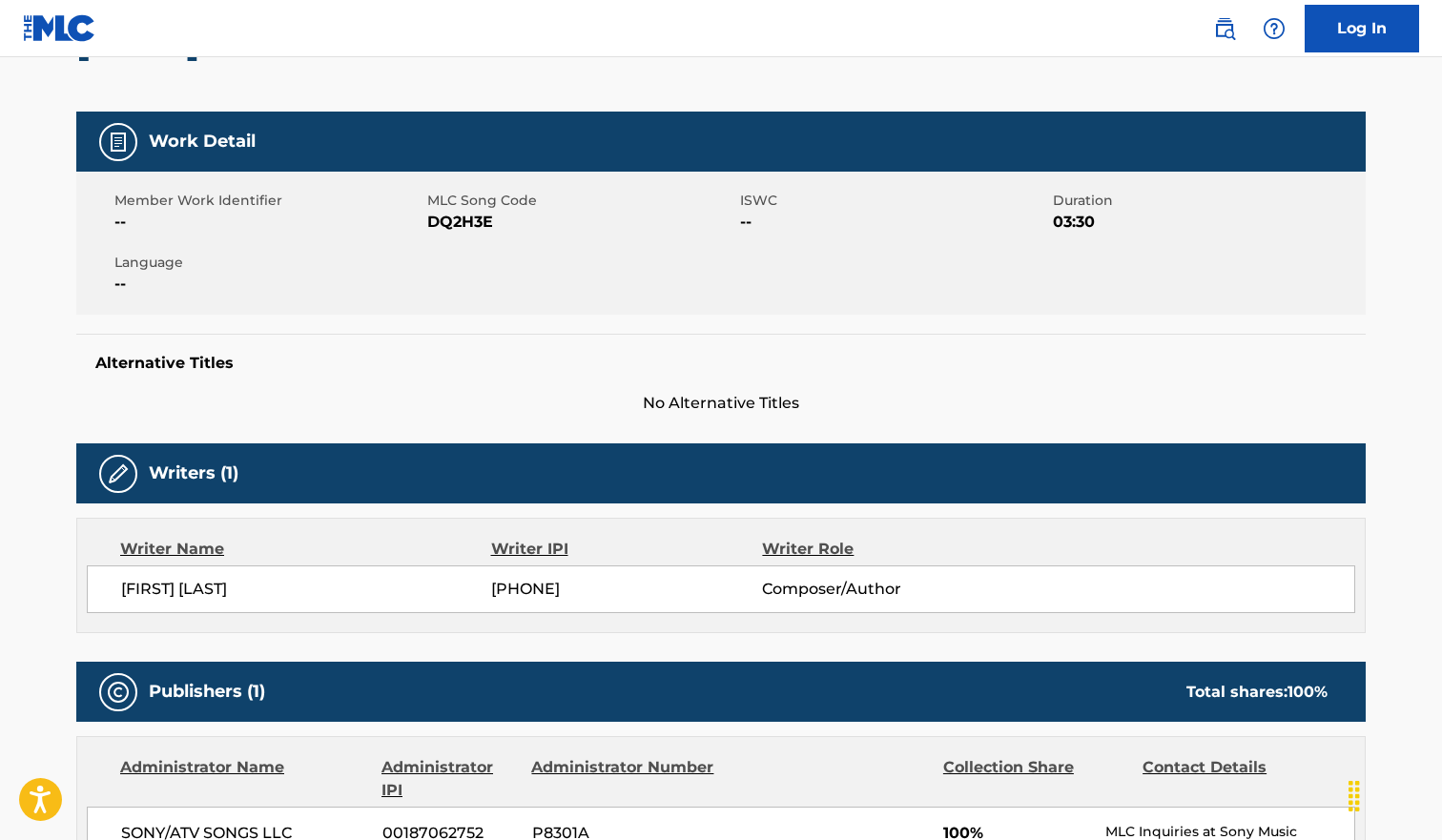 scroll, scrollTop: 0, scrollLeft: 0, axis: both 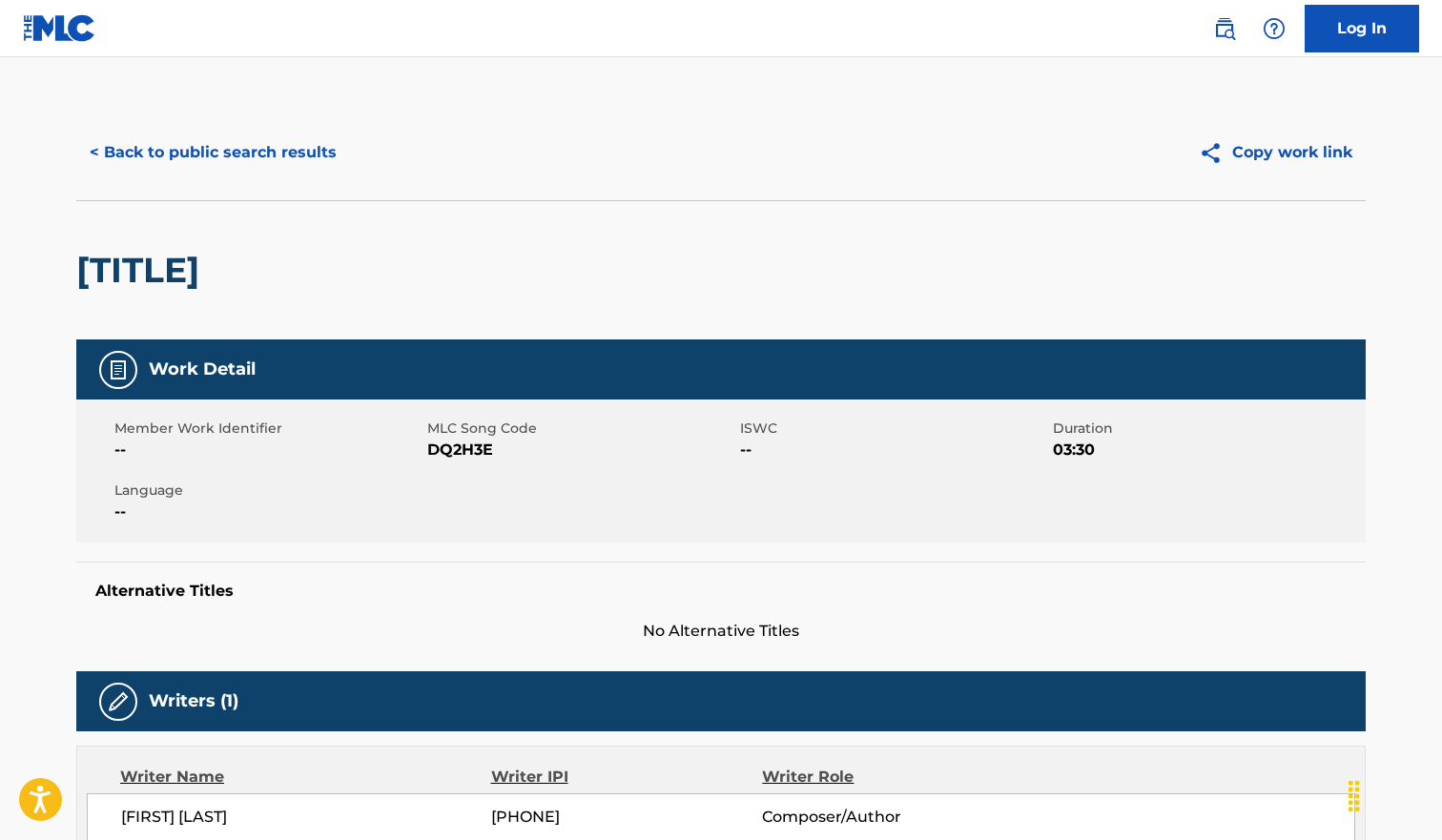 click on "< Back to public search results" at bounding box center (213, 153) 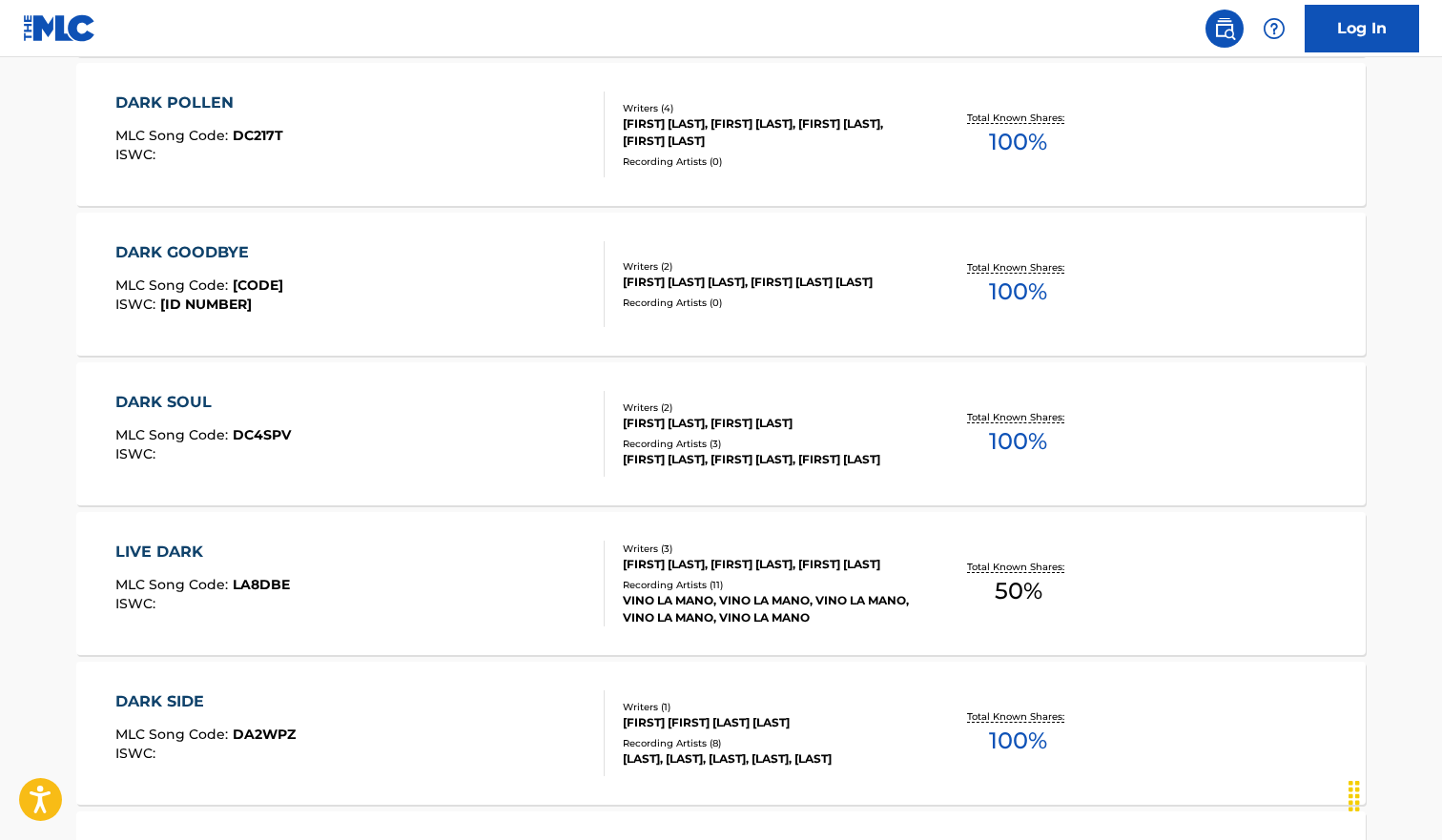 scroll, scrollTop: 0, scrollLeft: 0, axis: both 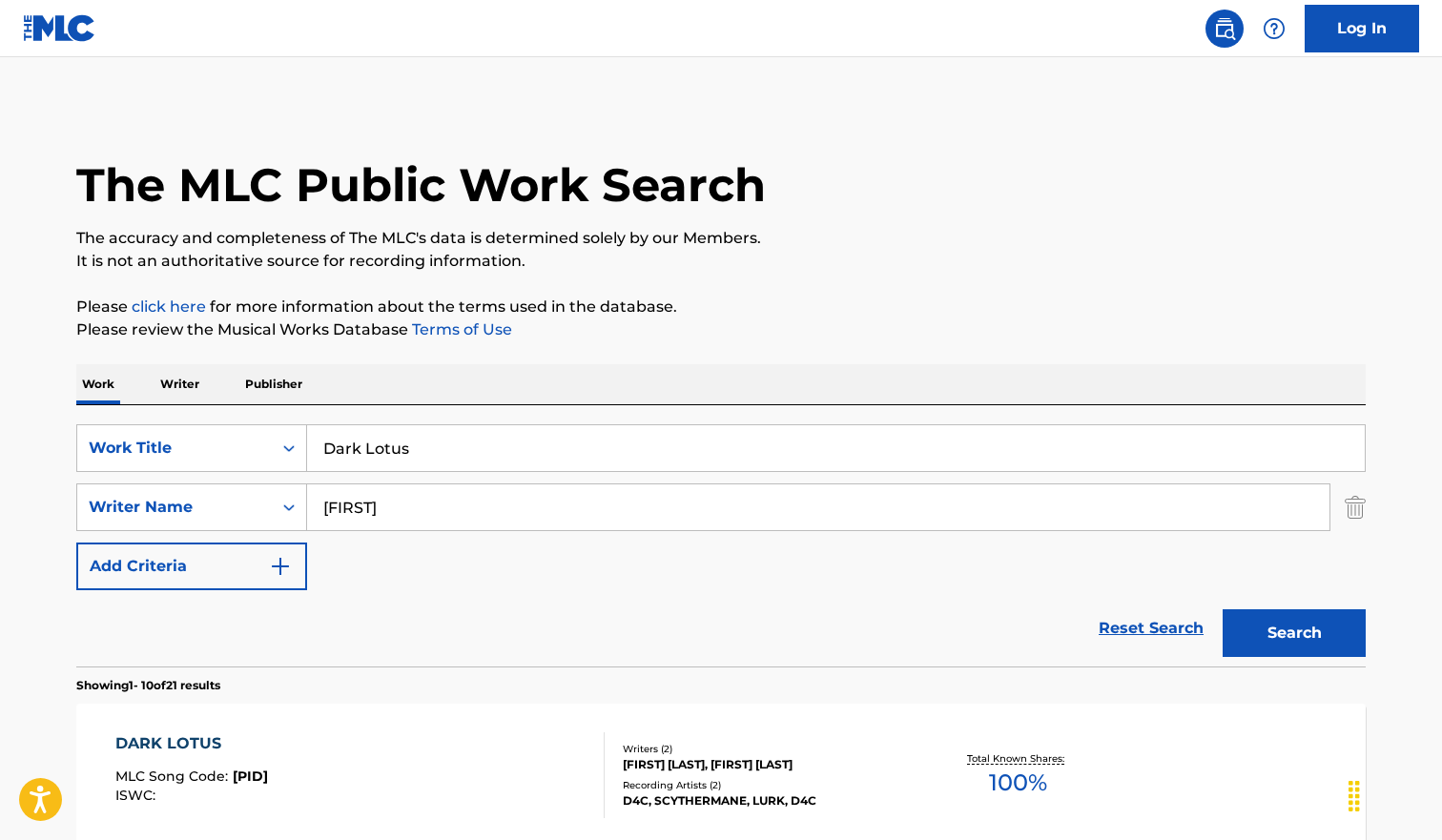click on "Dark Lotus" at bounding box center [835, 448] 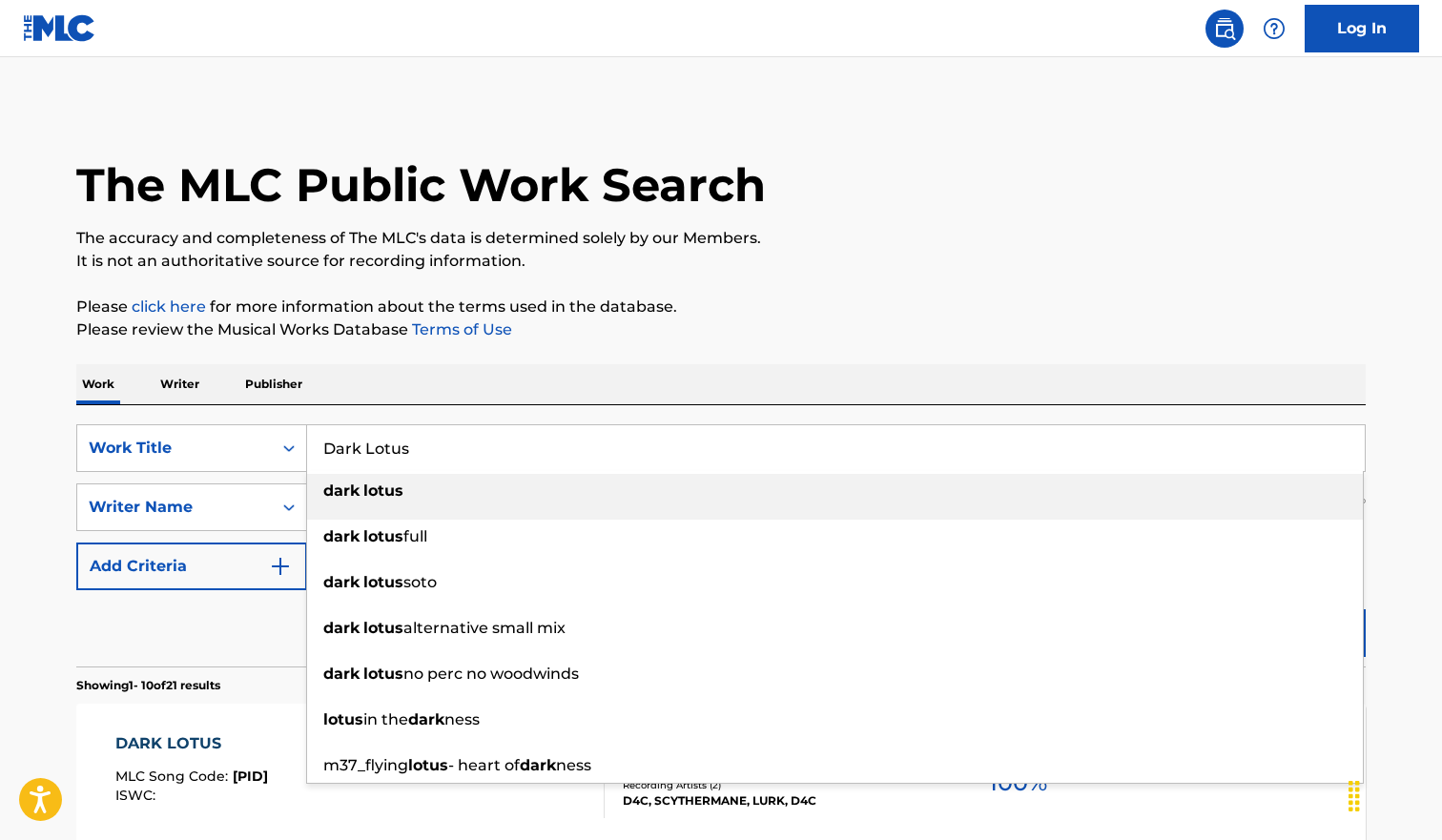 click on "Dark Lotus" at bounding box center (835, 448) 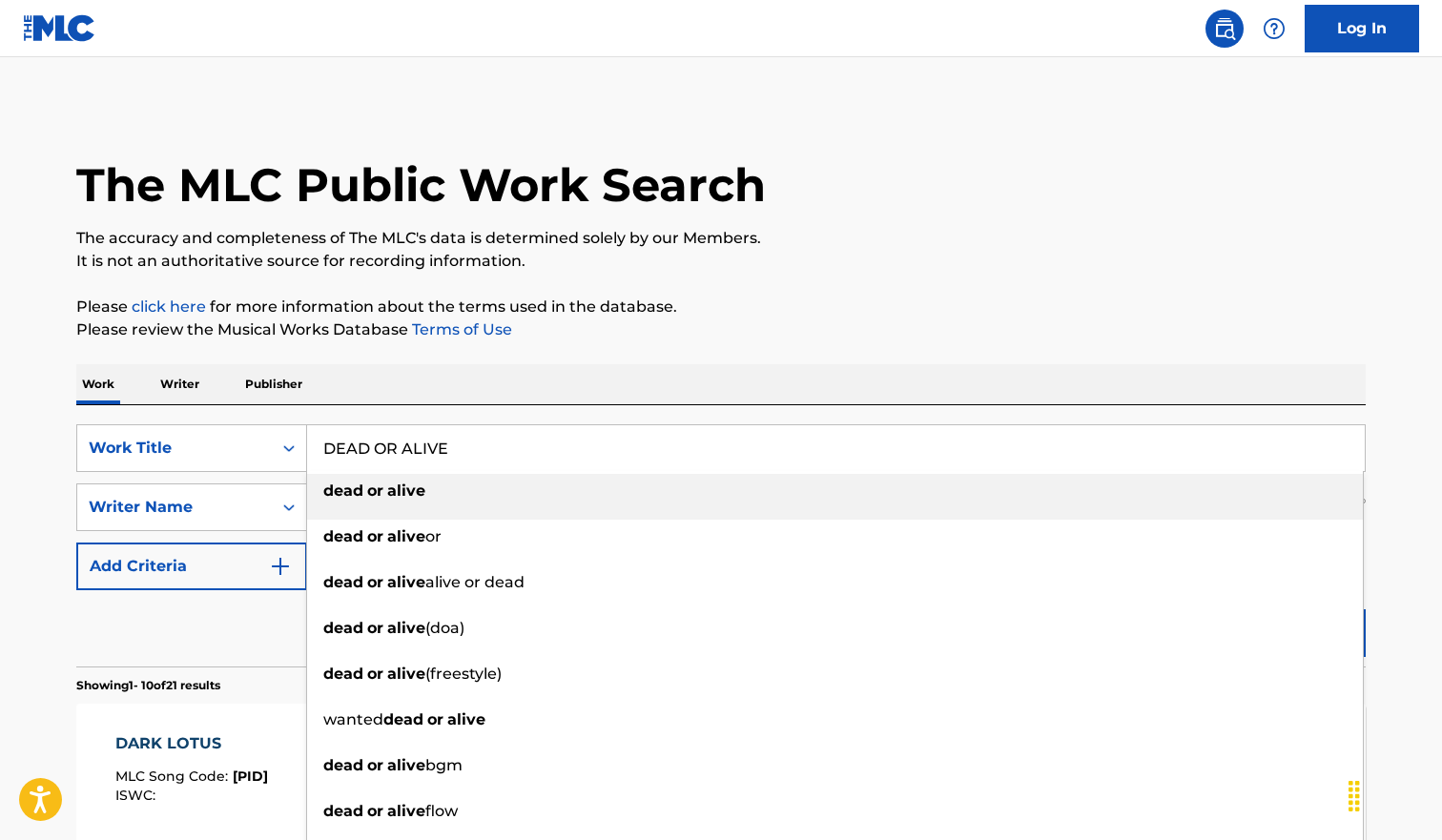 type on "DEAD OR ALIVE" 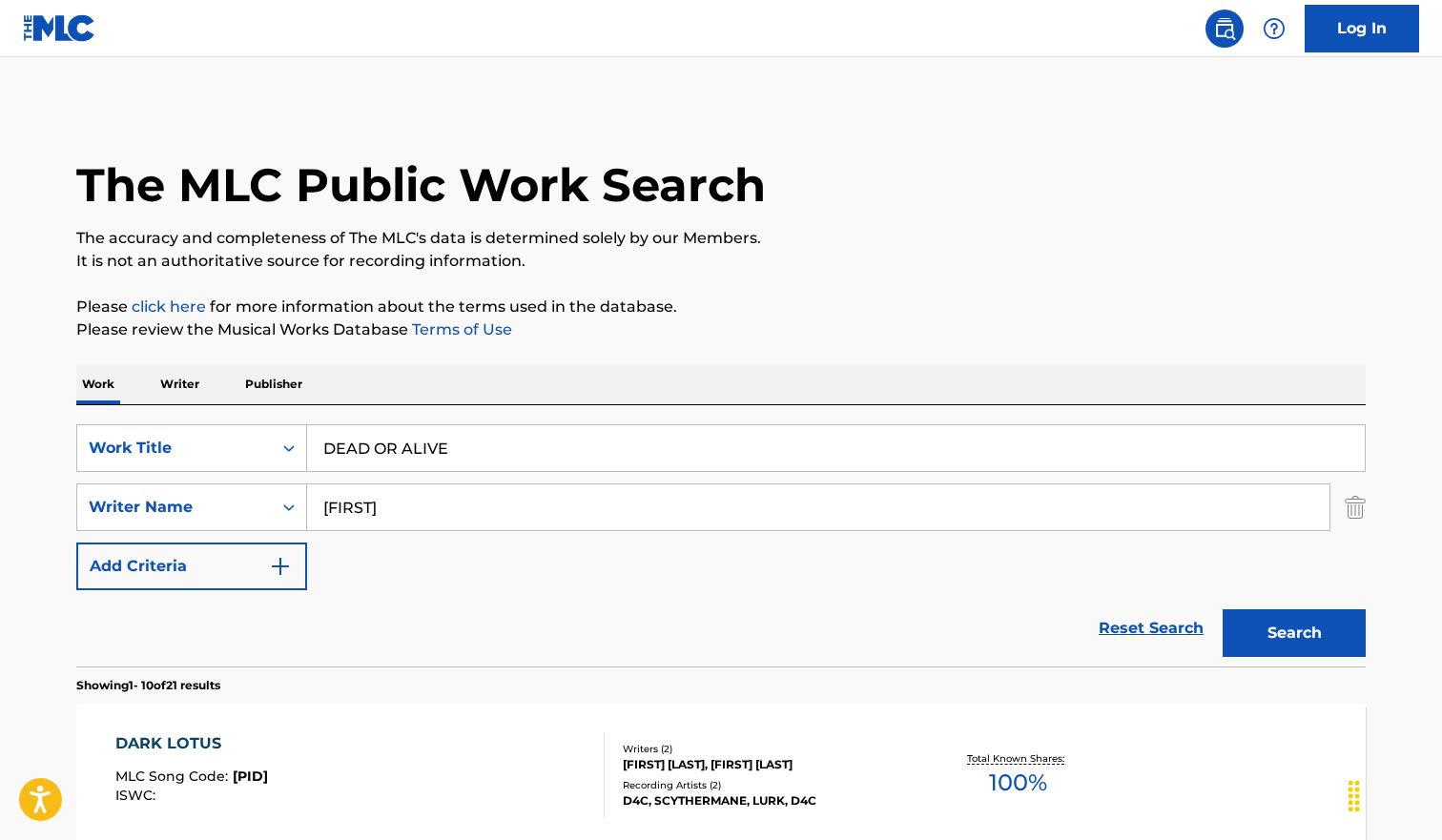 click on "Search" at bounding box center (1294, 633) 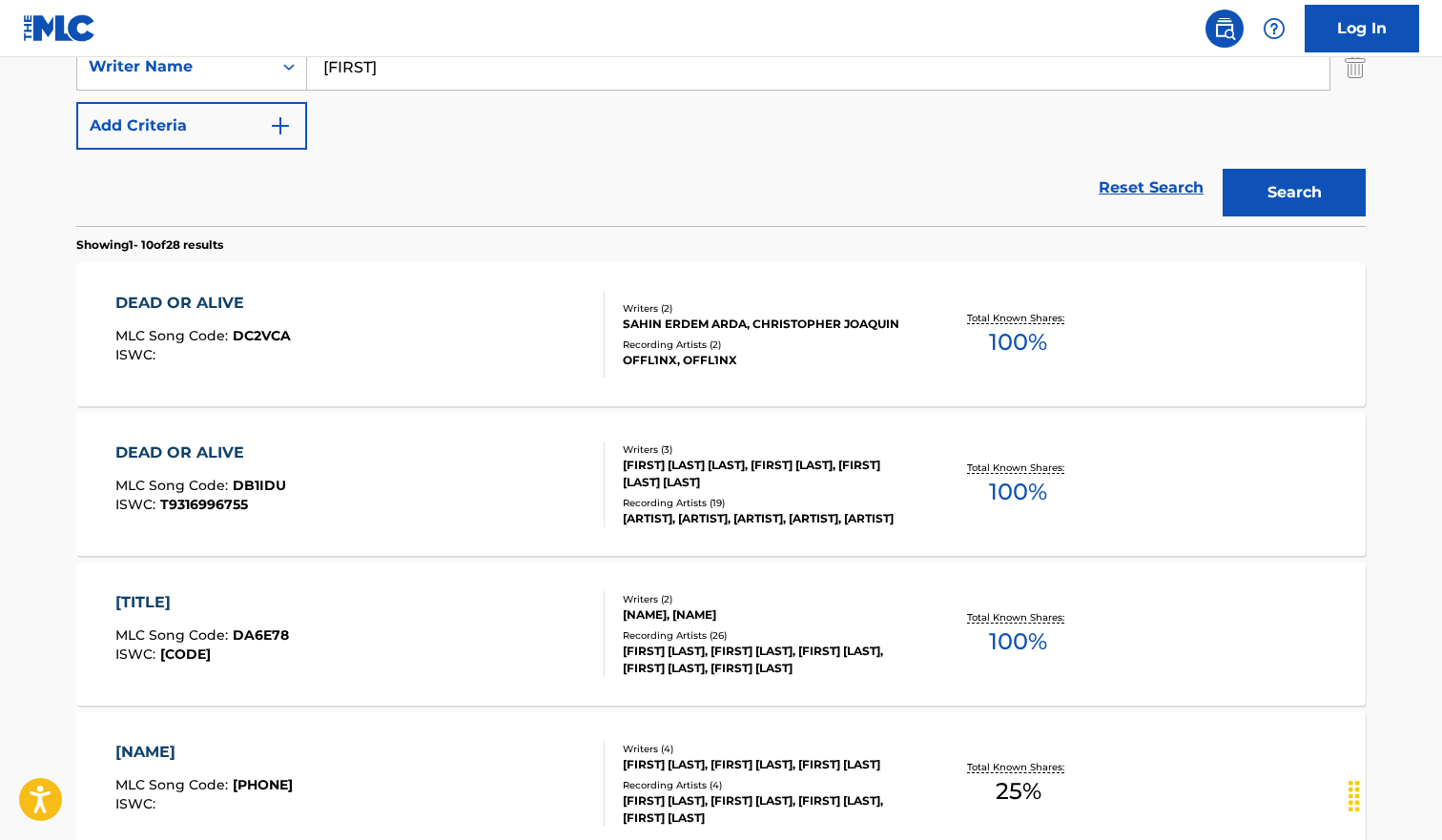 scroll, scrollTop: 440, scrollLeft: 0, axis: vertical 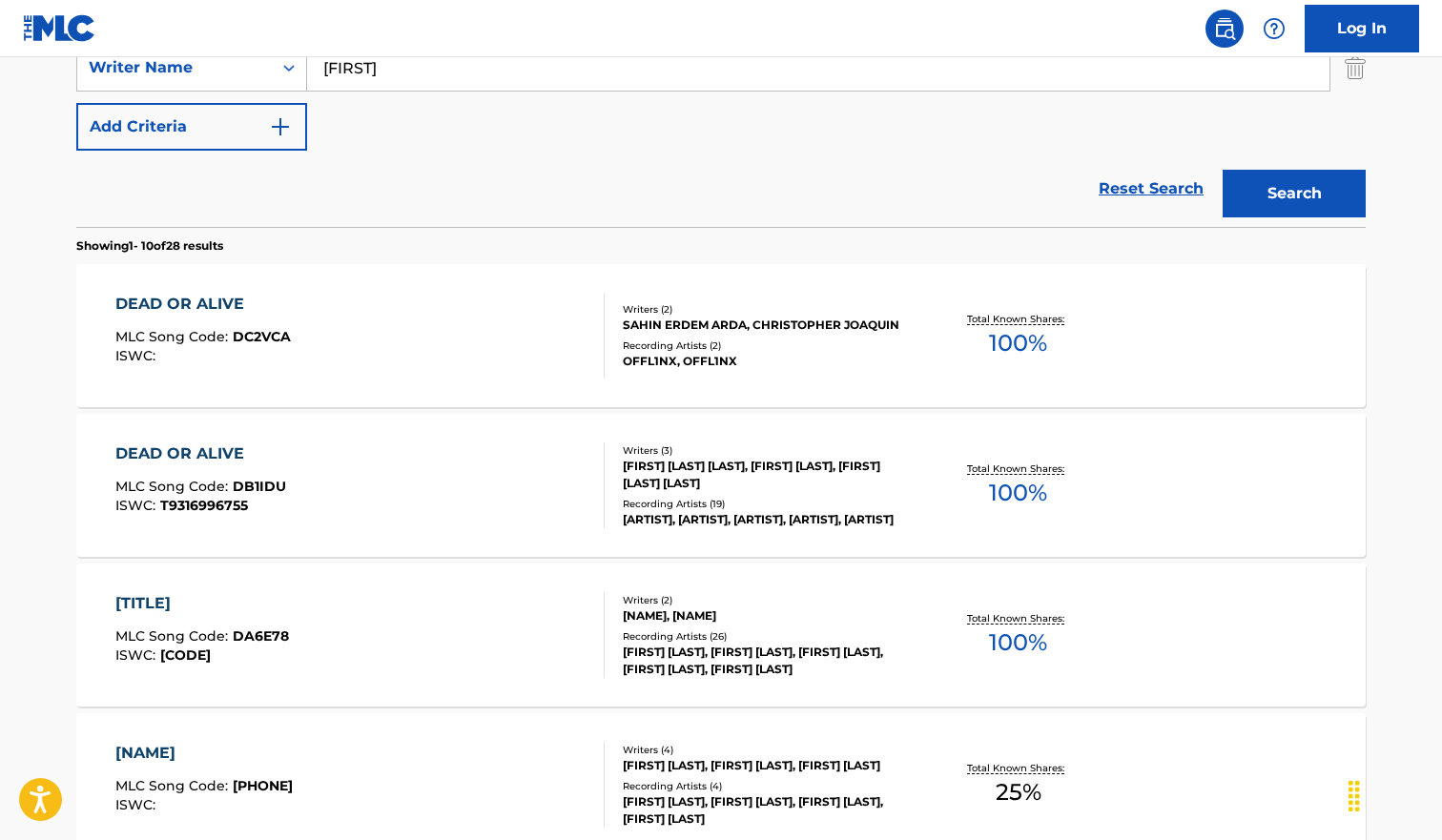 click on "DEAD OR ALIVE MLC Song Code : DC2VCA ISWC :" at bounding box center (360, 336) 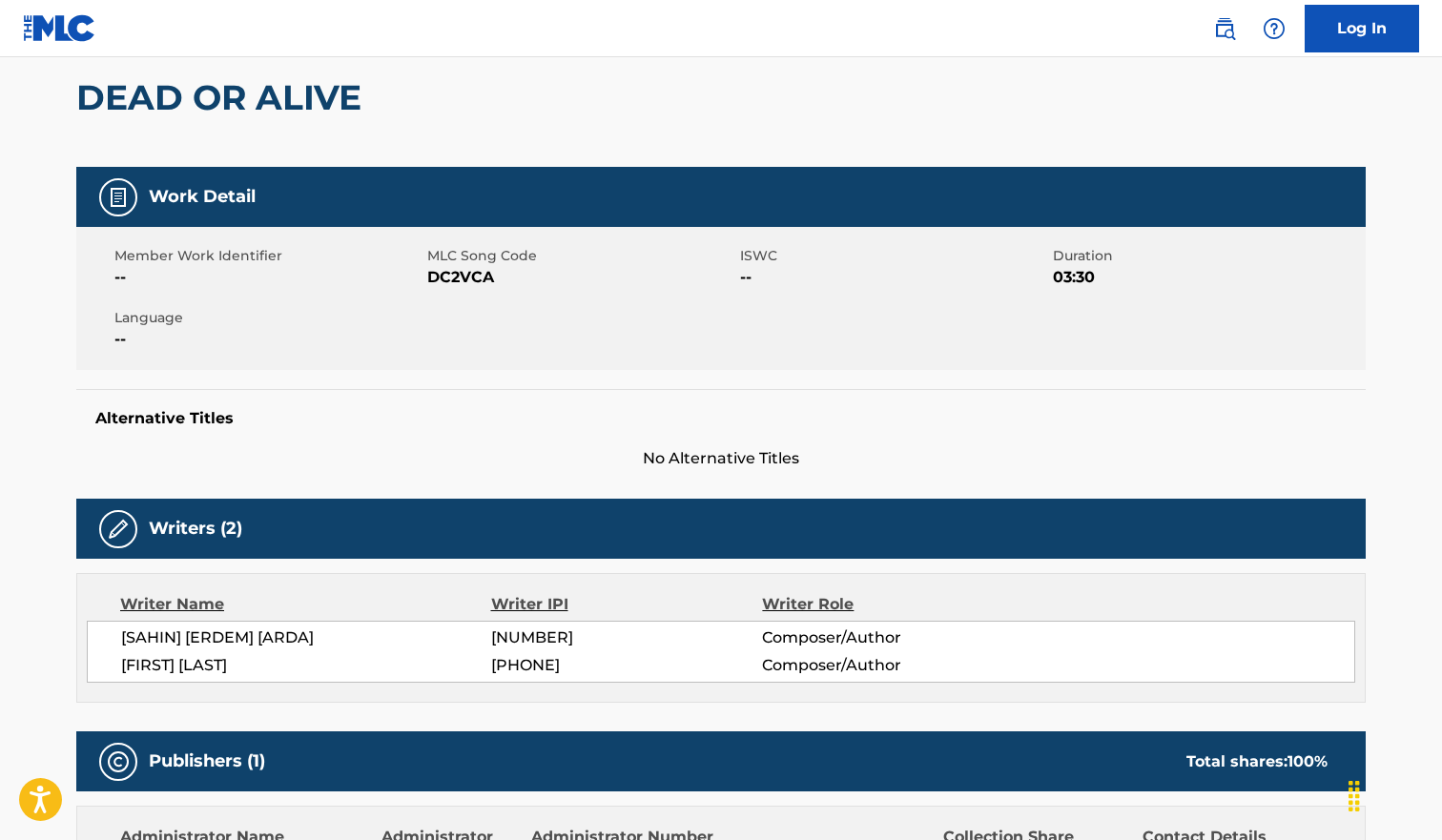 scroll, scrollTop: 0, scrollLeft: 0, axis: both 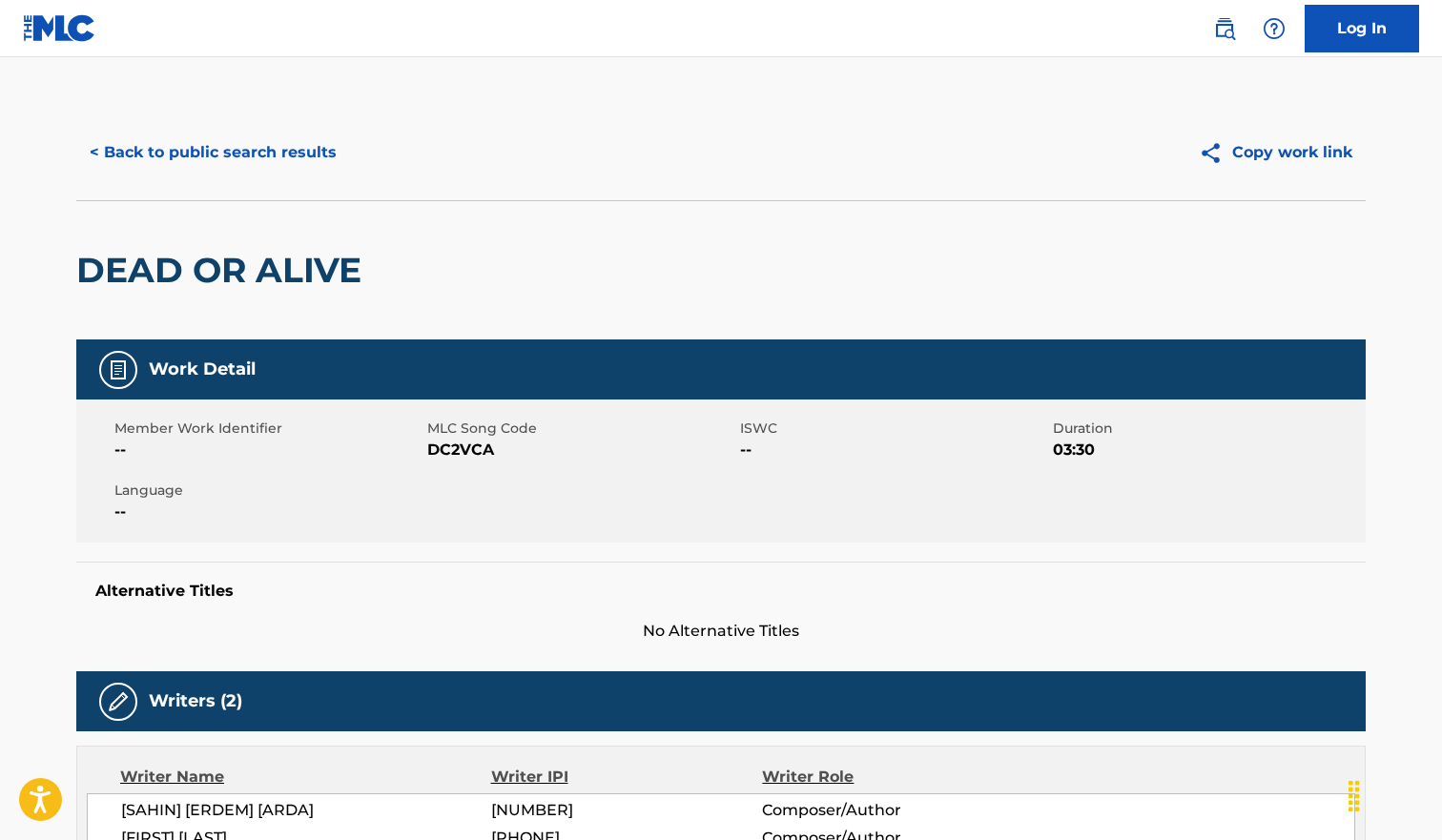click on "< Back to public search results" at bounding box center (213, 153) 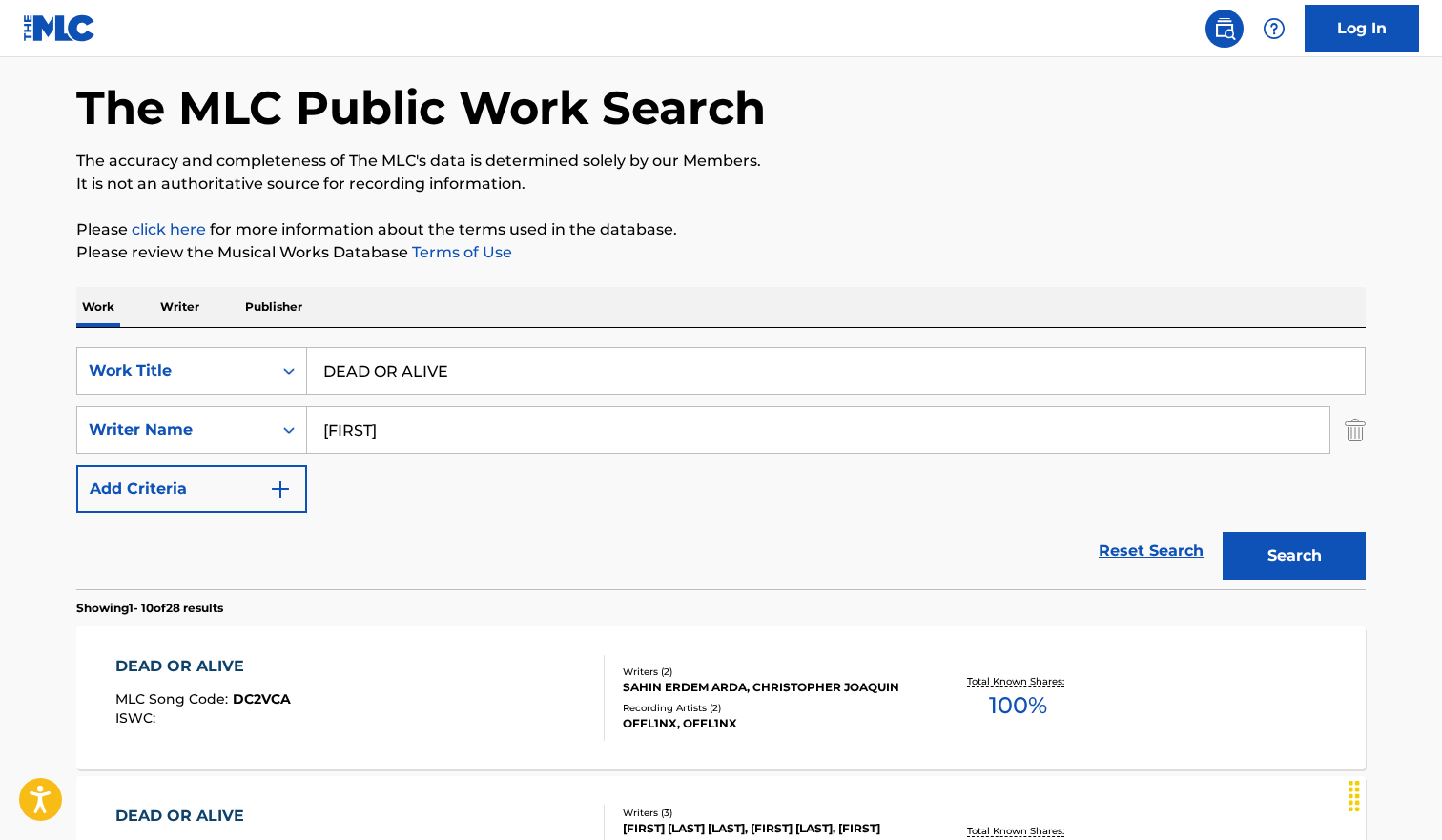 scroll, scrollTop: 0, scrollLeft: 0, axis: both 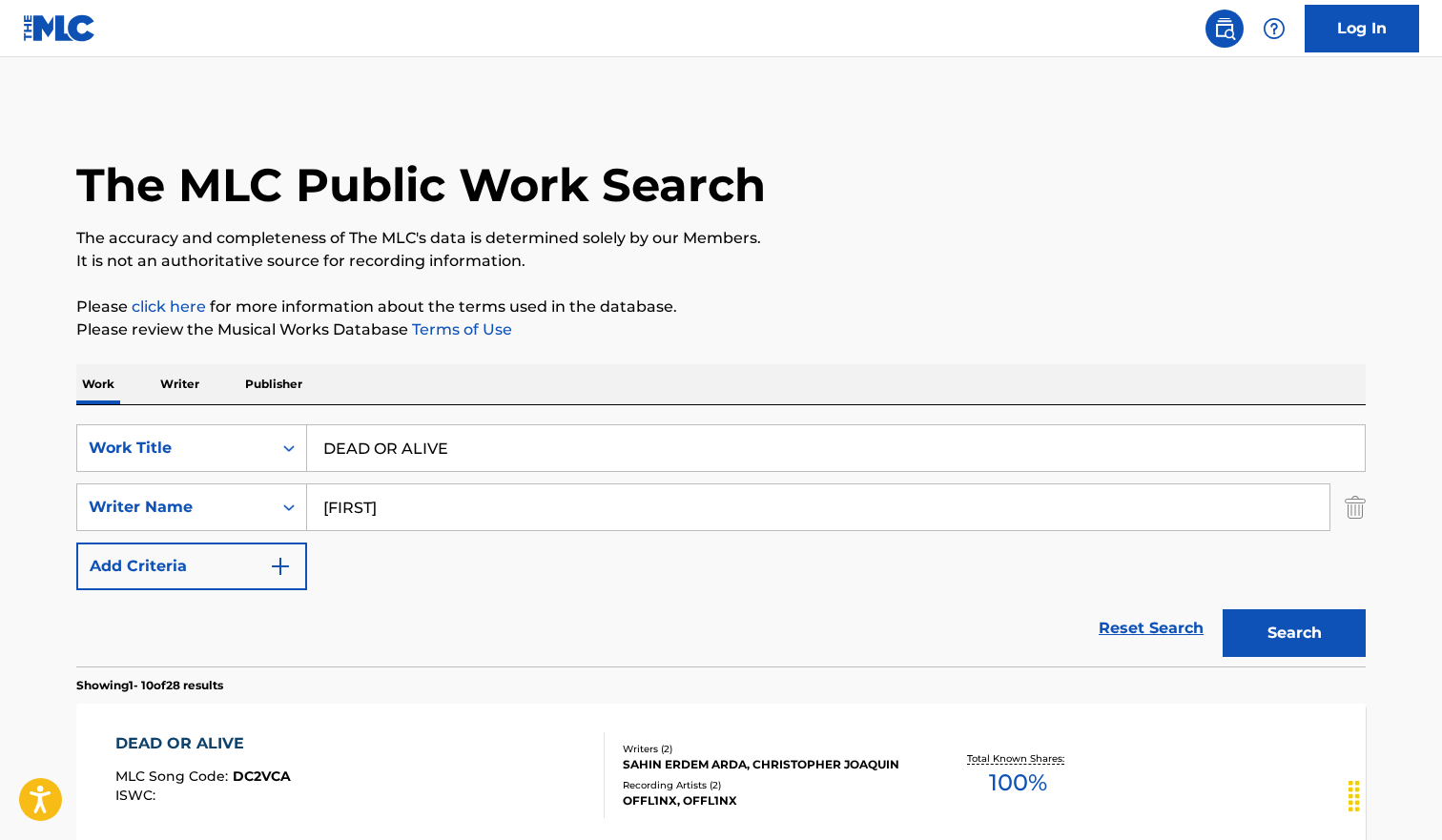 click on "DEAD OR ALIVE" at bounding box center [835, 448] 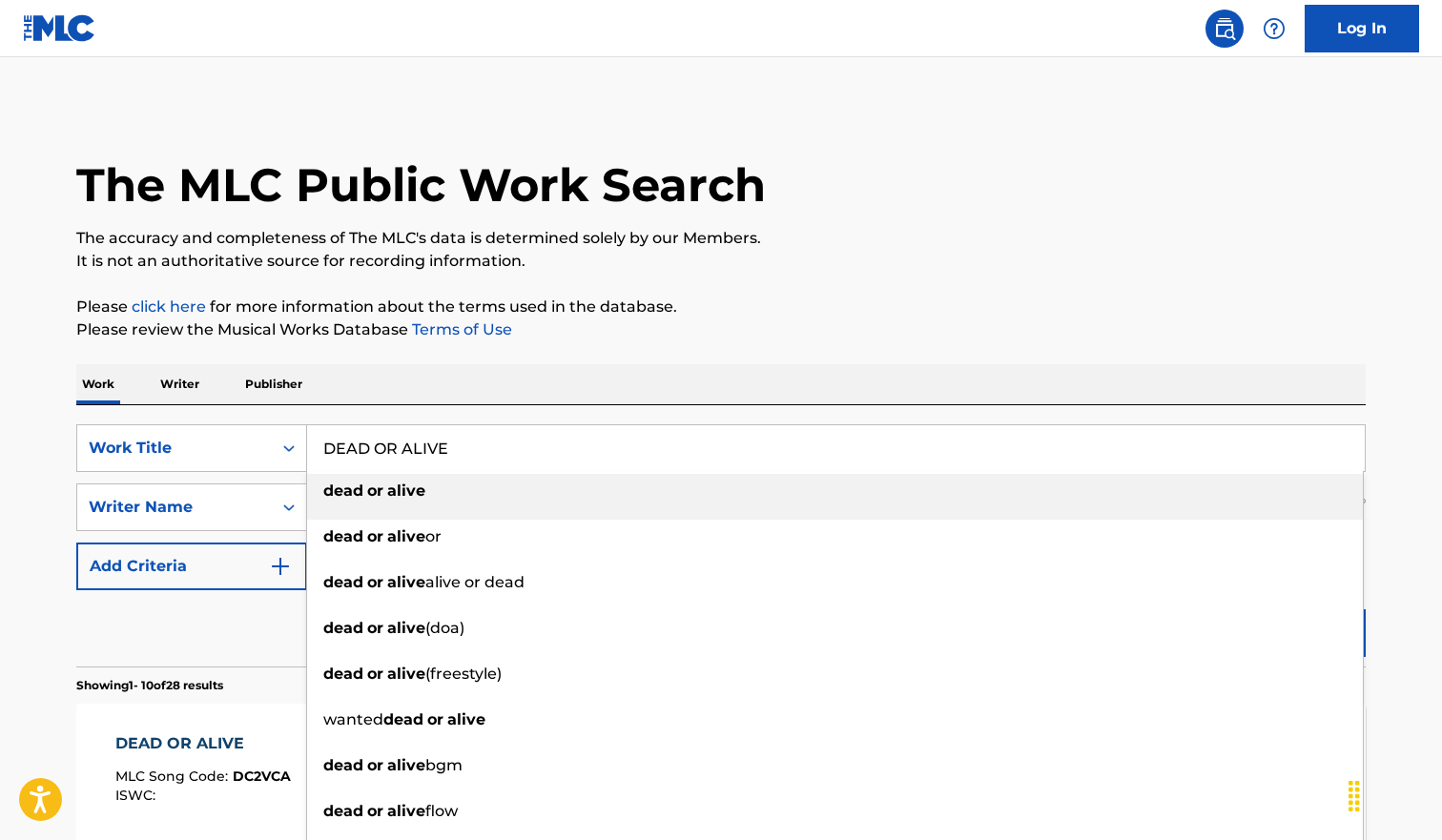 click on "DEAD OR ALIVE" at bounding box center (835, 448) 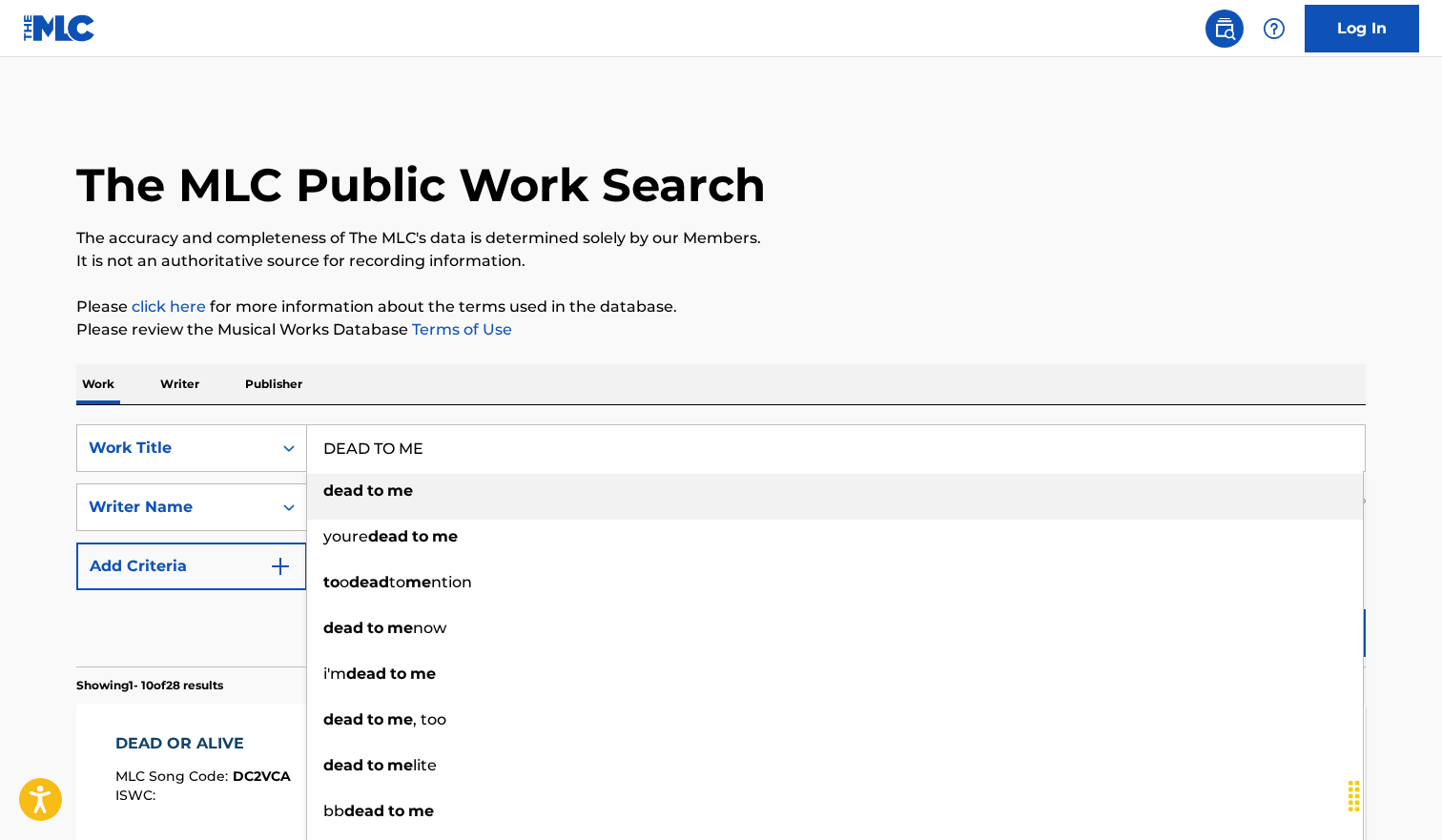 type on "DEAD TO ME" 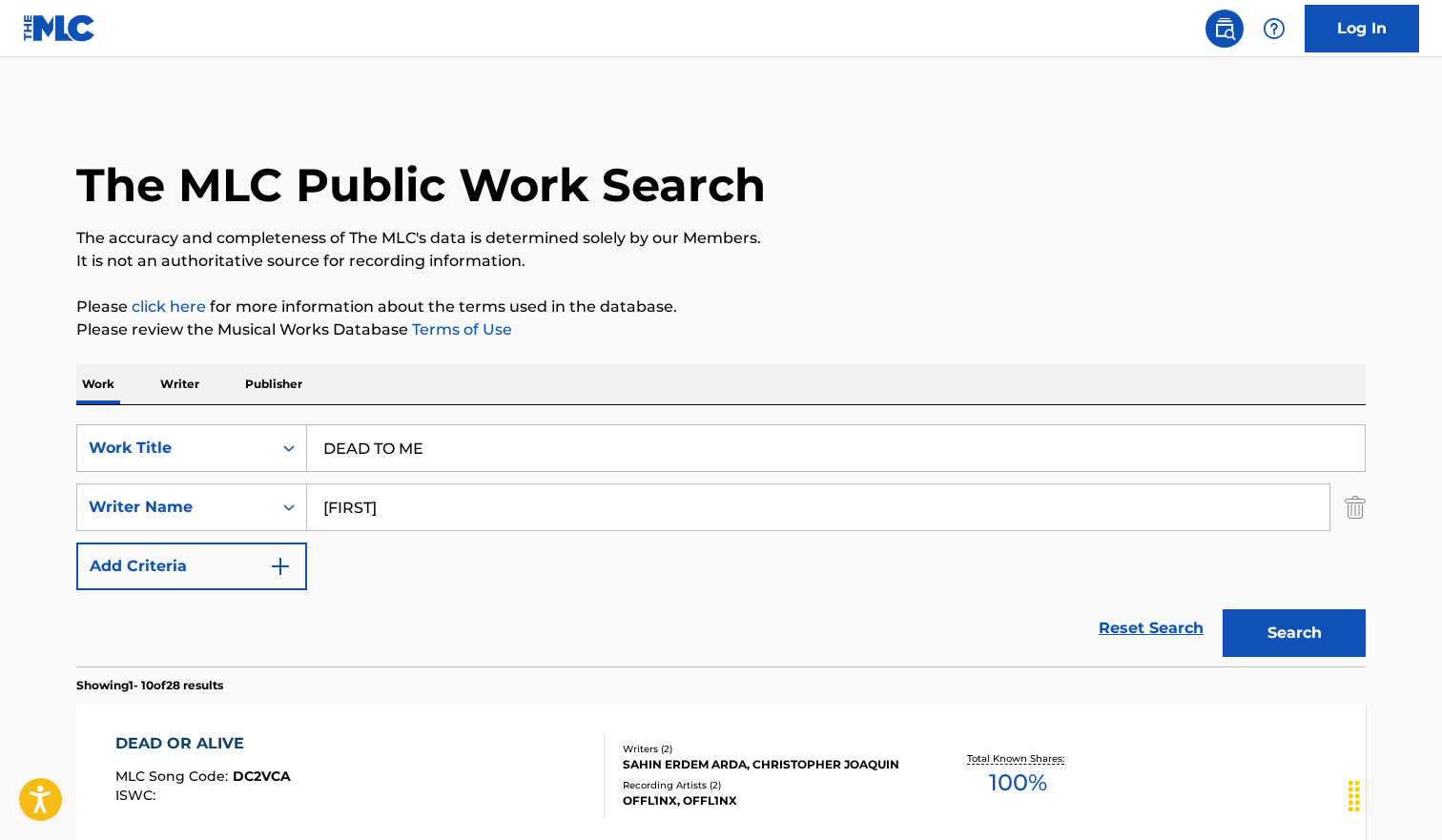 click on "Search" at bounding box center [1294, 633] 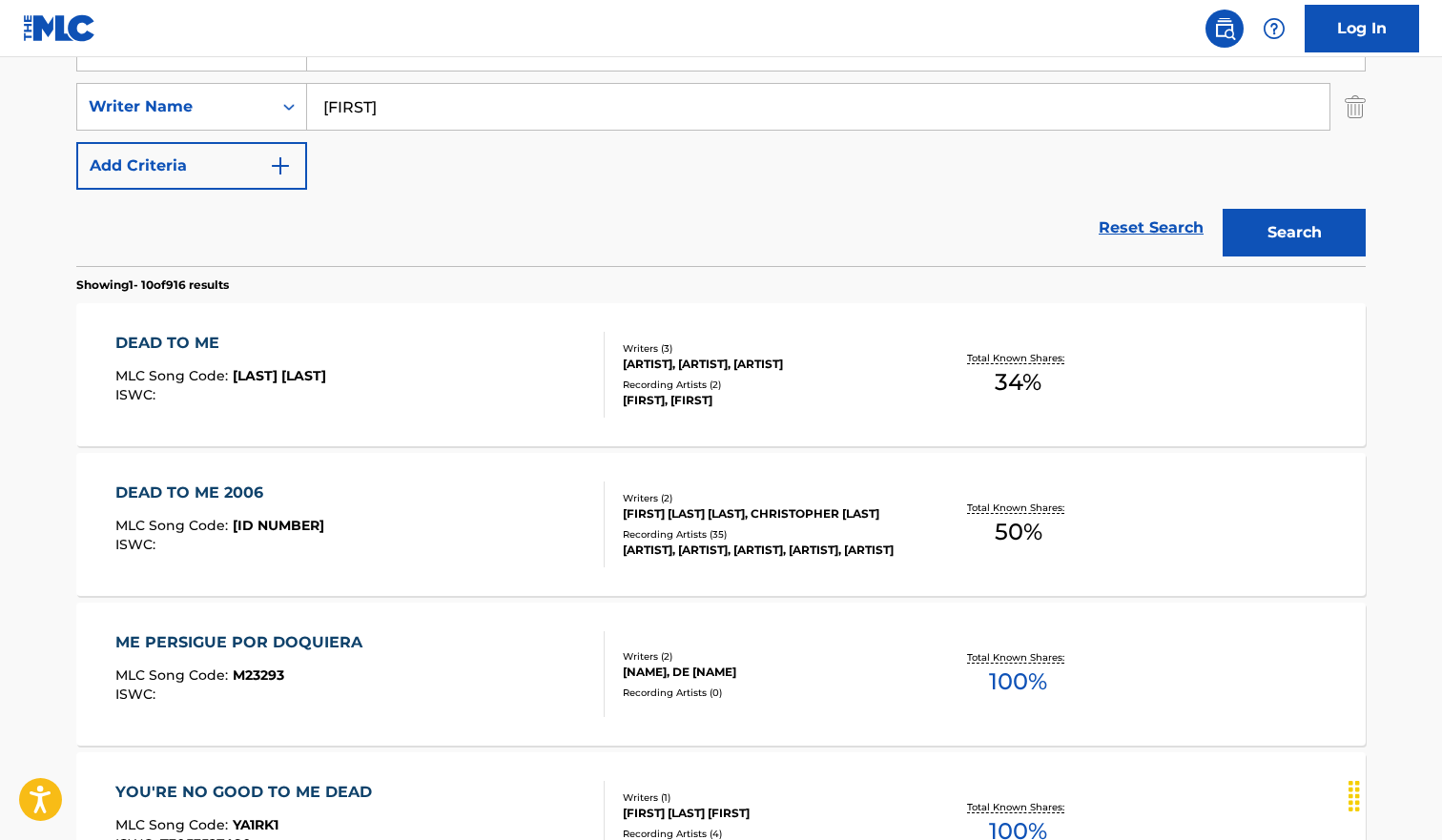 scroll, scrollTop: 401, scrollLeft: 0, axis: vertical 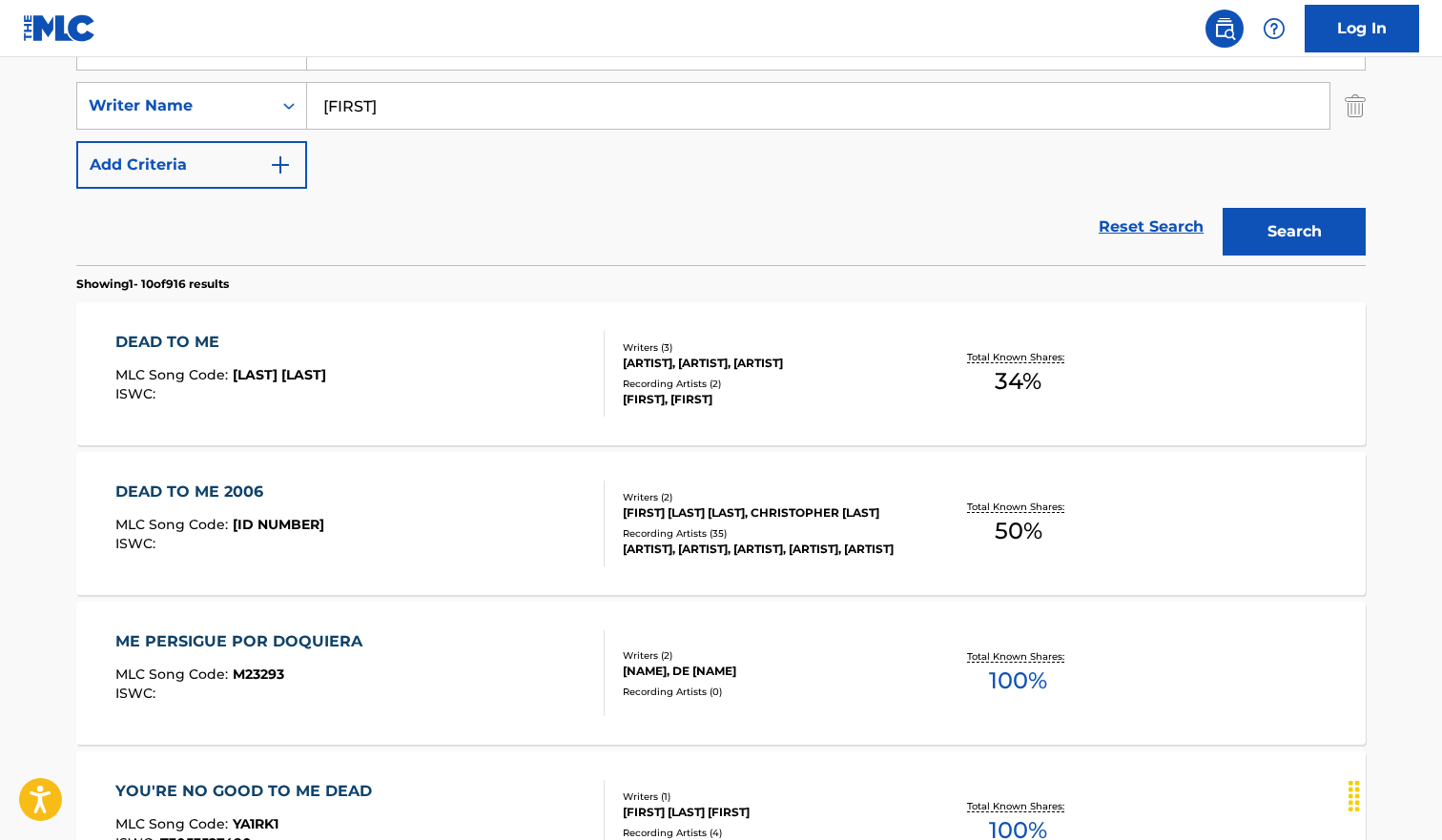 click on "DEAD TO ME MLC Song Code : [ALPHANUMERIC_ID] ISWC :" at bounding box center [360, 374] 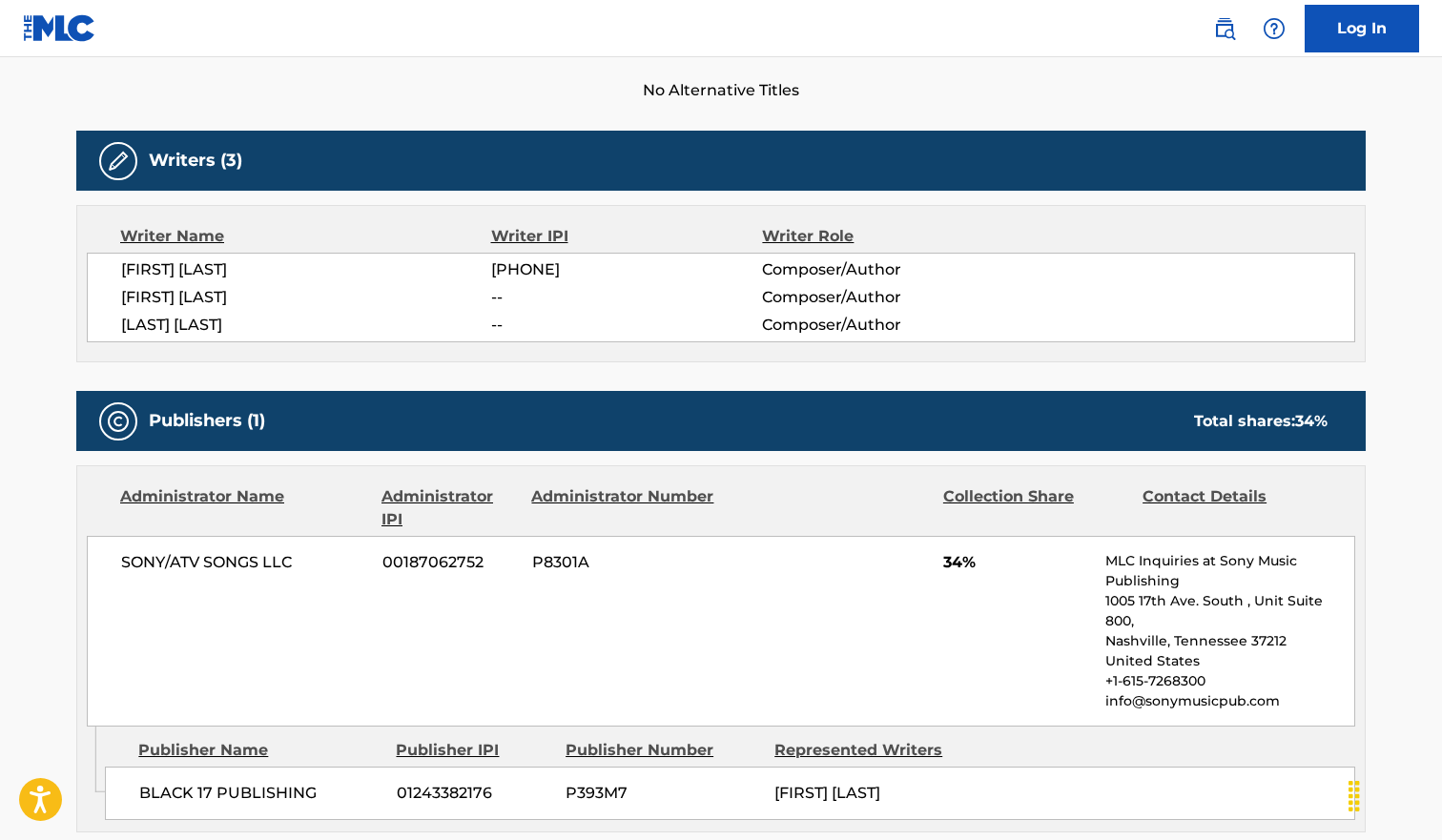 scroll, scrollTop: 0, scrollLeft: 0, axis: both 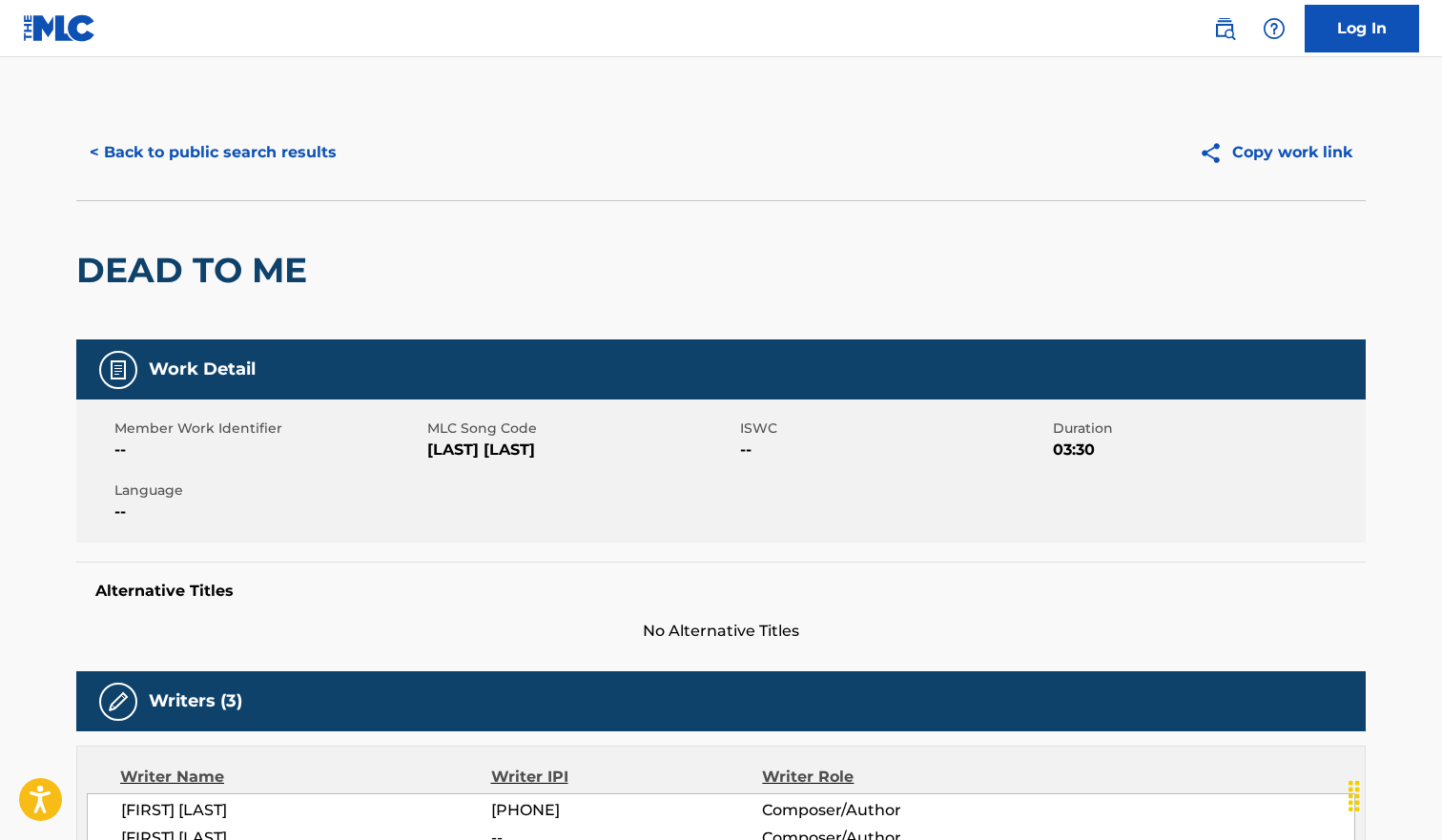 click on "< Back to public search results" at bounding box center (213, 153) 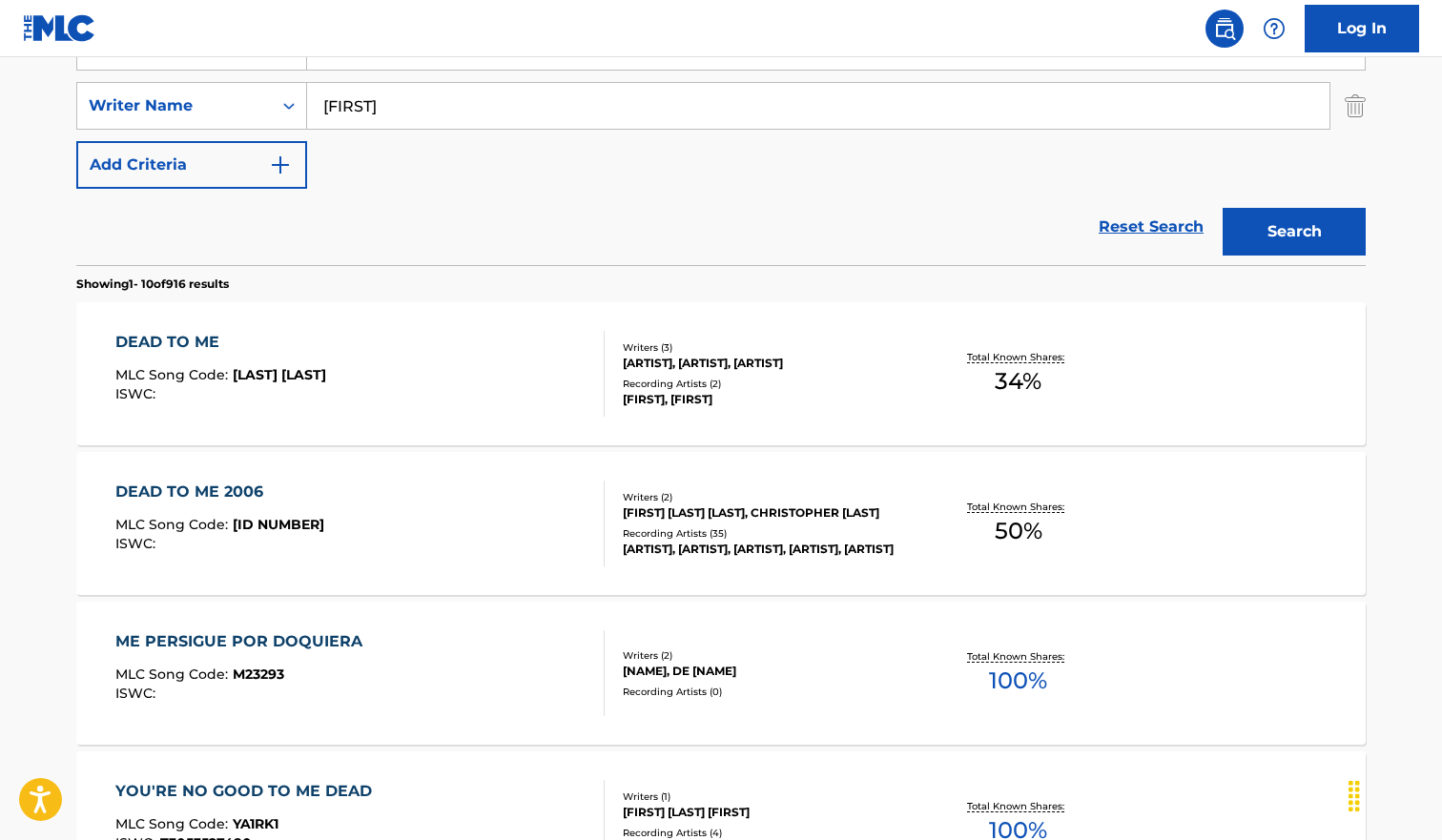 scroll, scrollTop: 138, scrollLeft: 0, axis: vertical 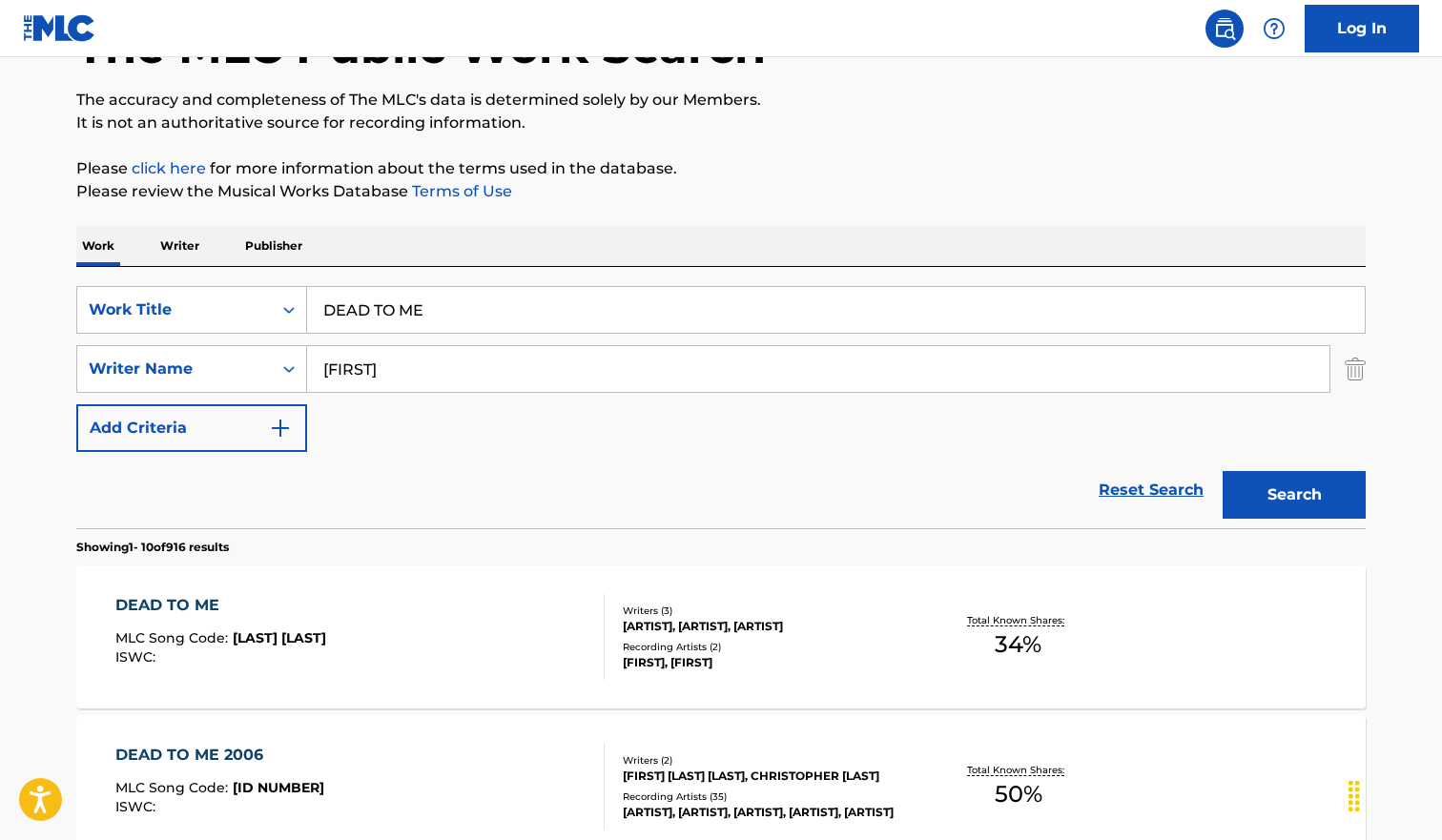click on "DEAD TO ME" at bounding box center [835, 310] 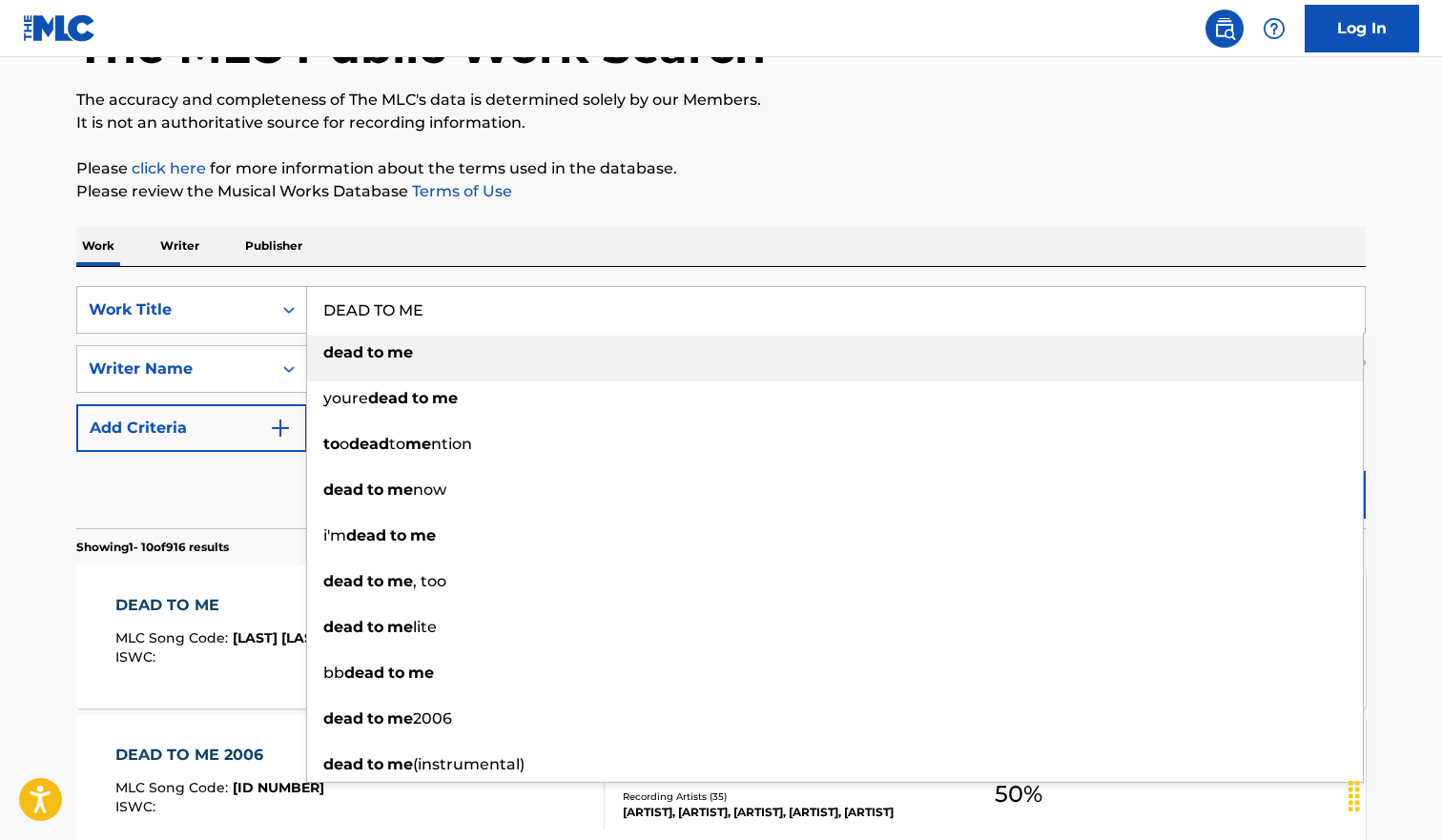 click on "DEAD TO ME" at bounding box center [835, 310] 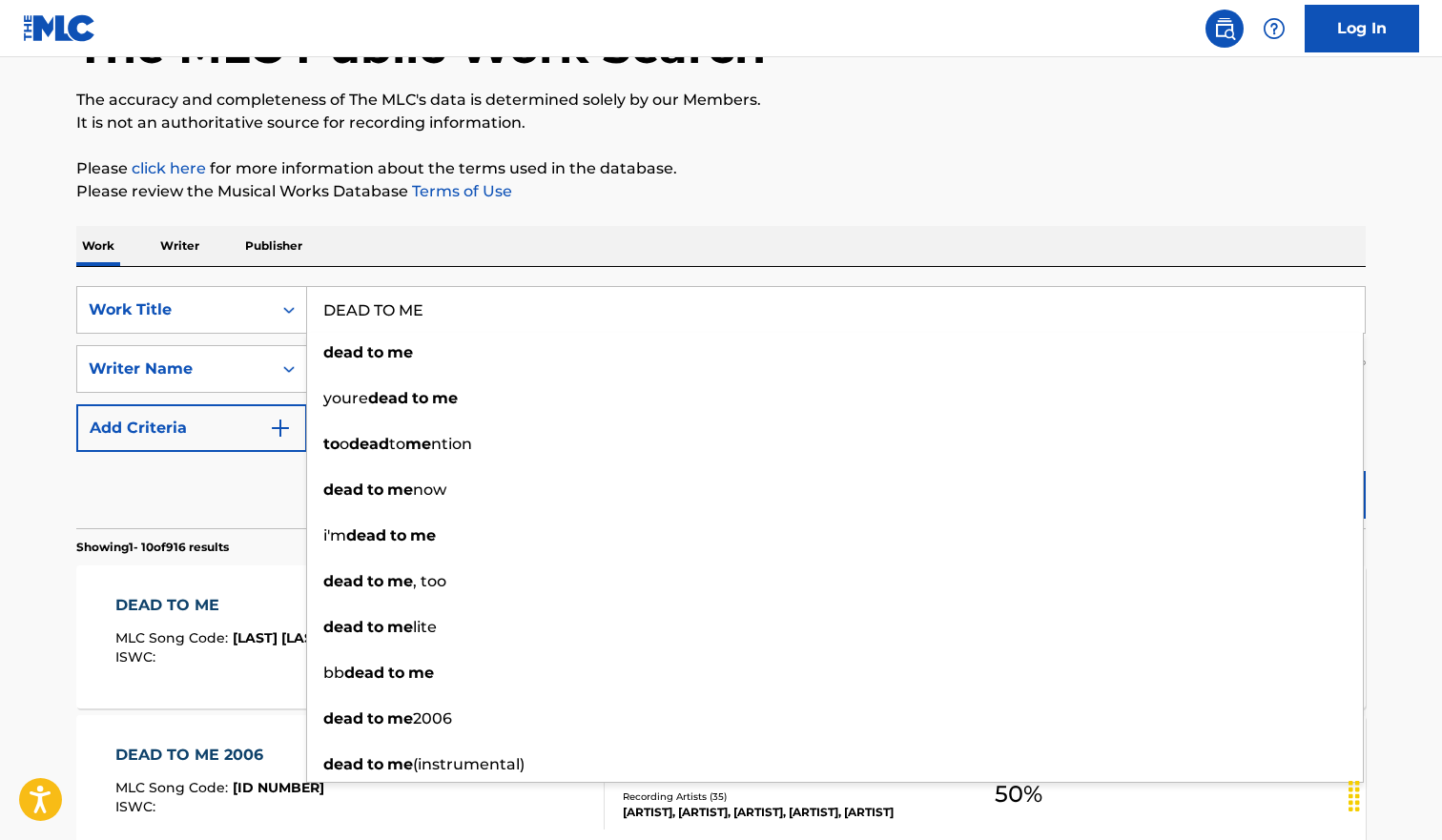 paste on "emented" 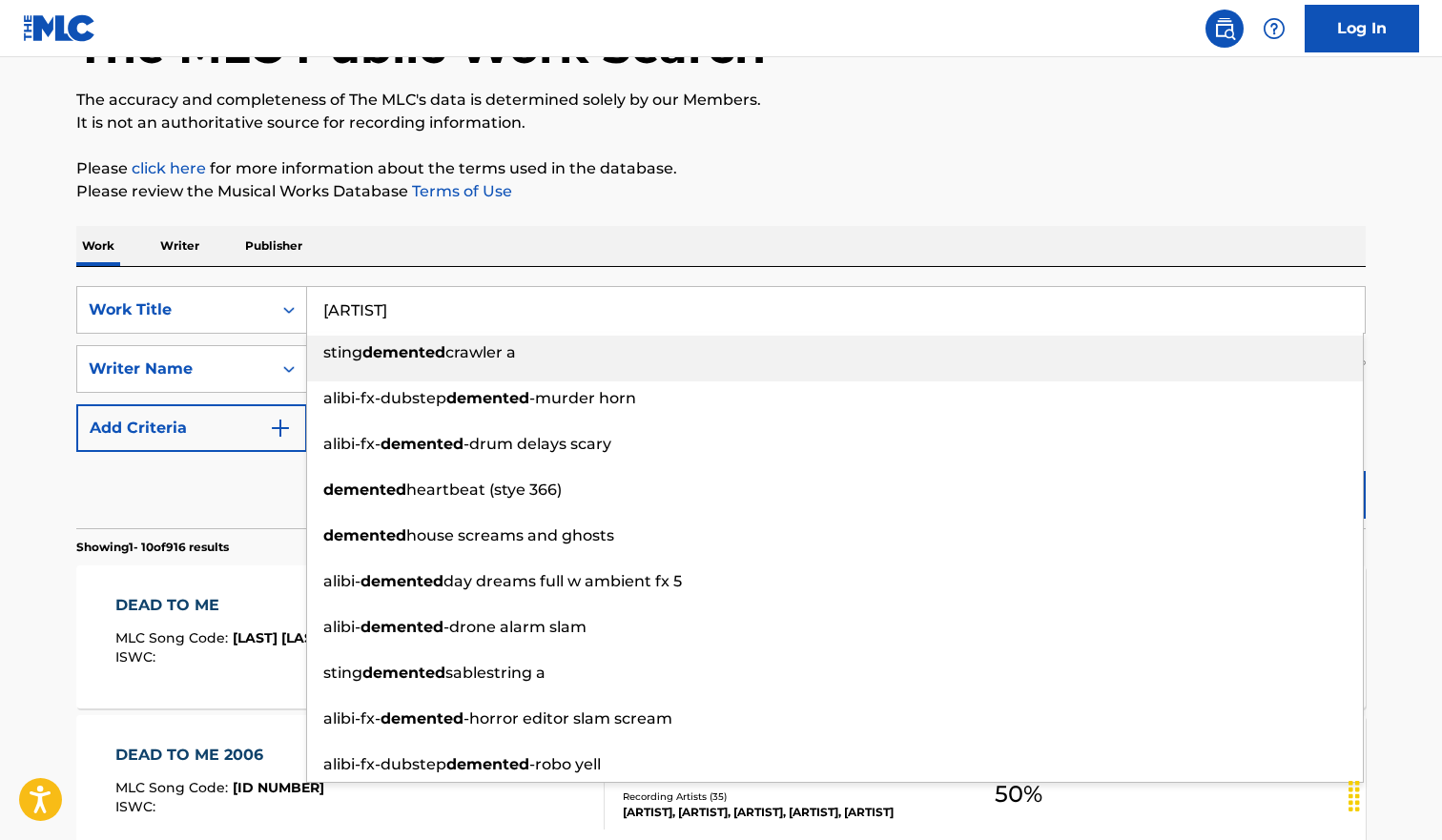 type on "[ARTIST]" 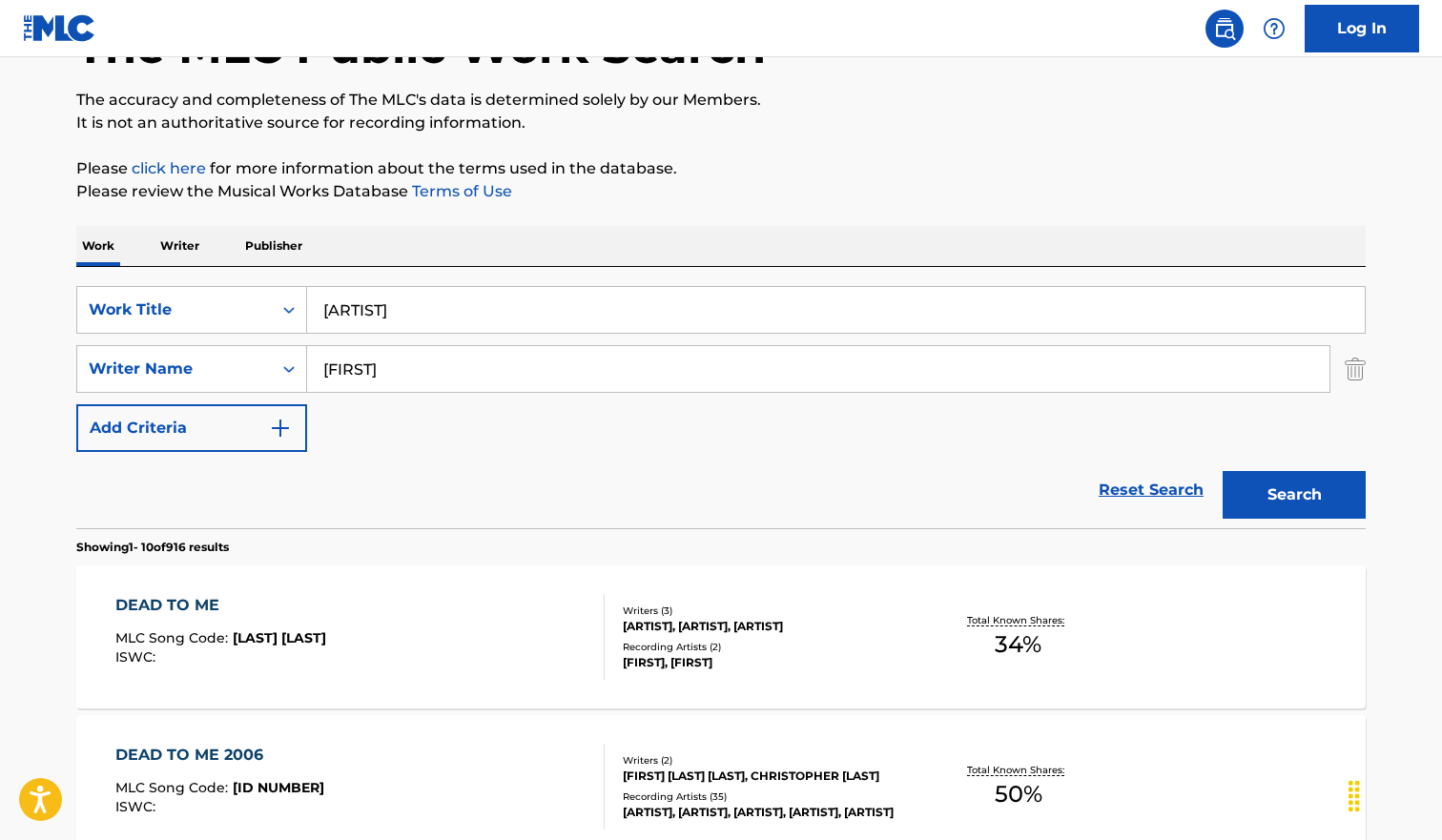 click on "Search" at bounding box center [1294, 495] 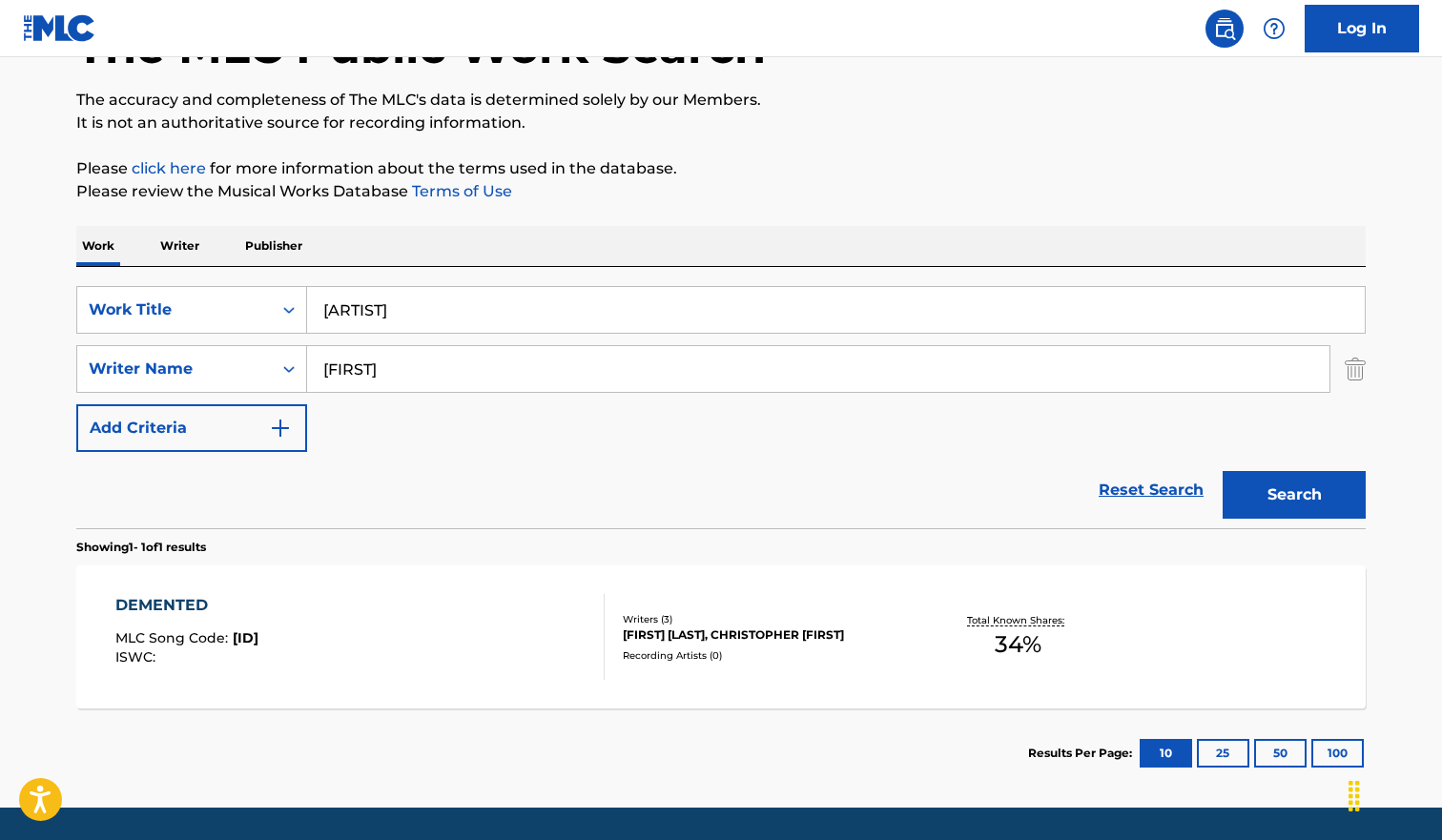 click on "Reset Search Search" at bounding box center [721, 490] 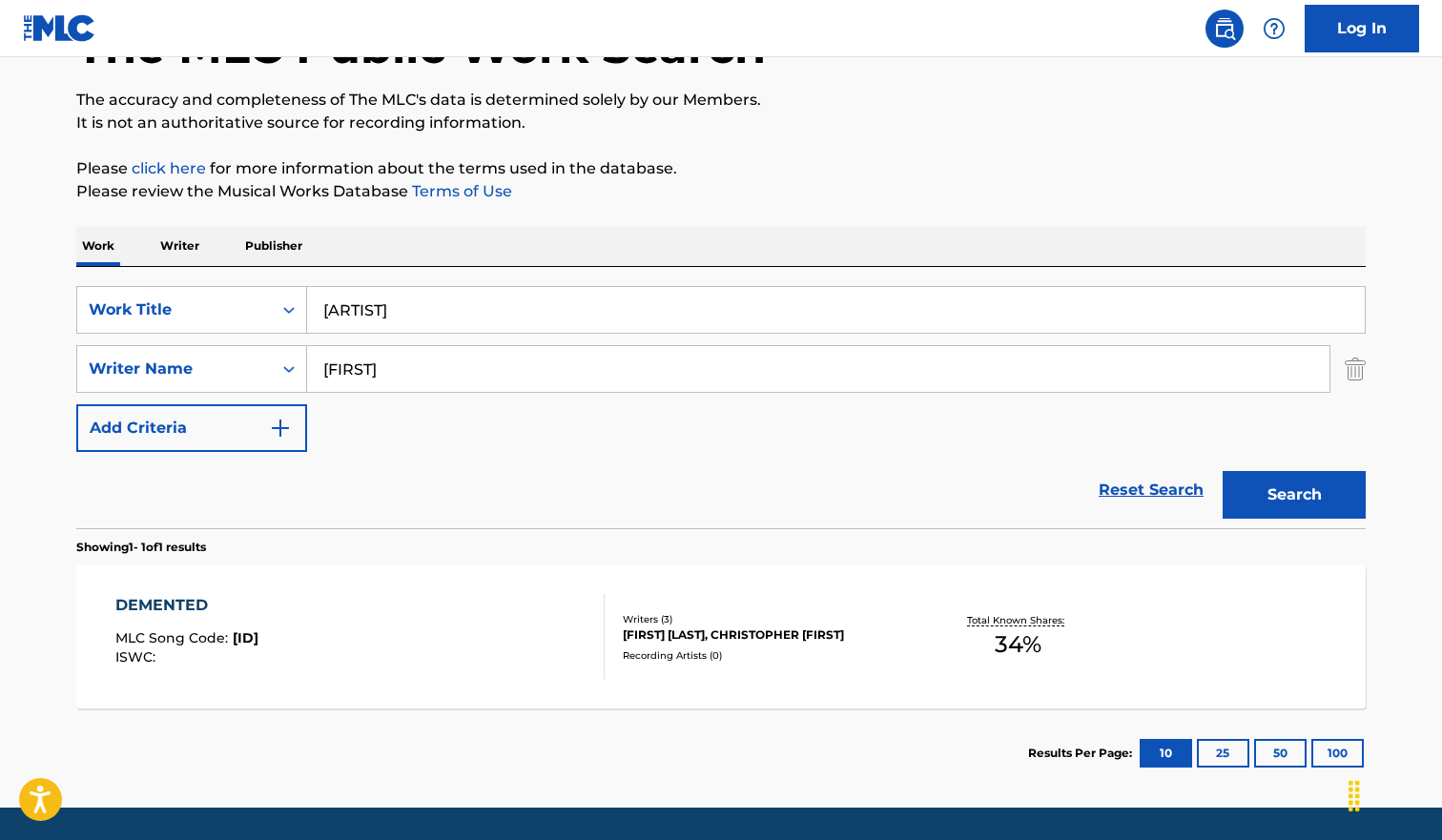 click on "Reset Search Search" at bounding box center (721, 490) 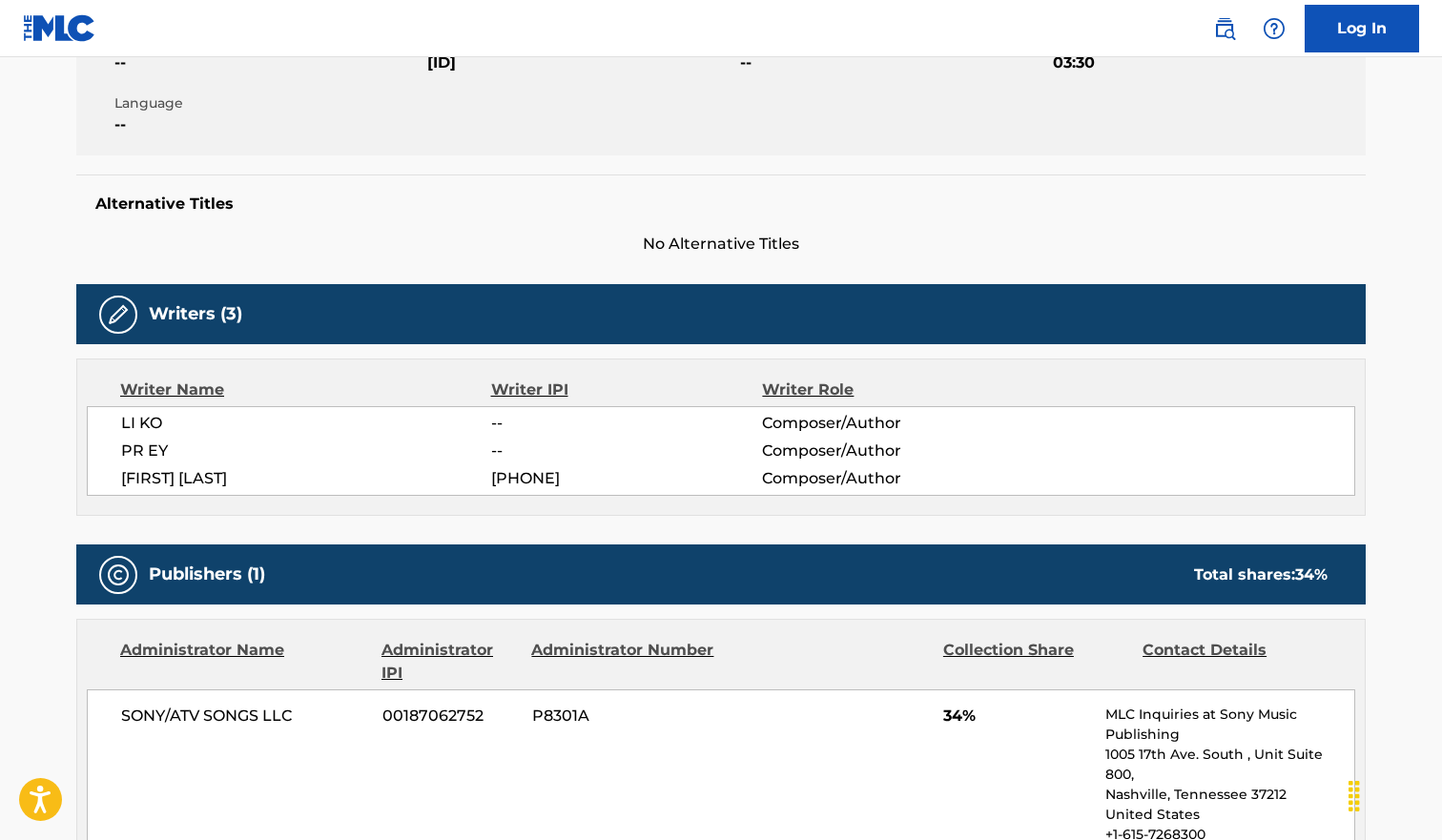 scroll, scrollTop: 0, scrollLeft: 0, axis: both 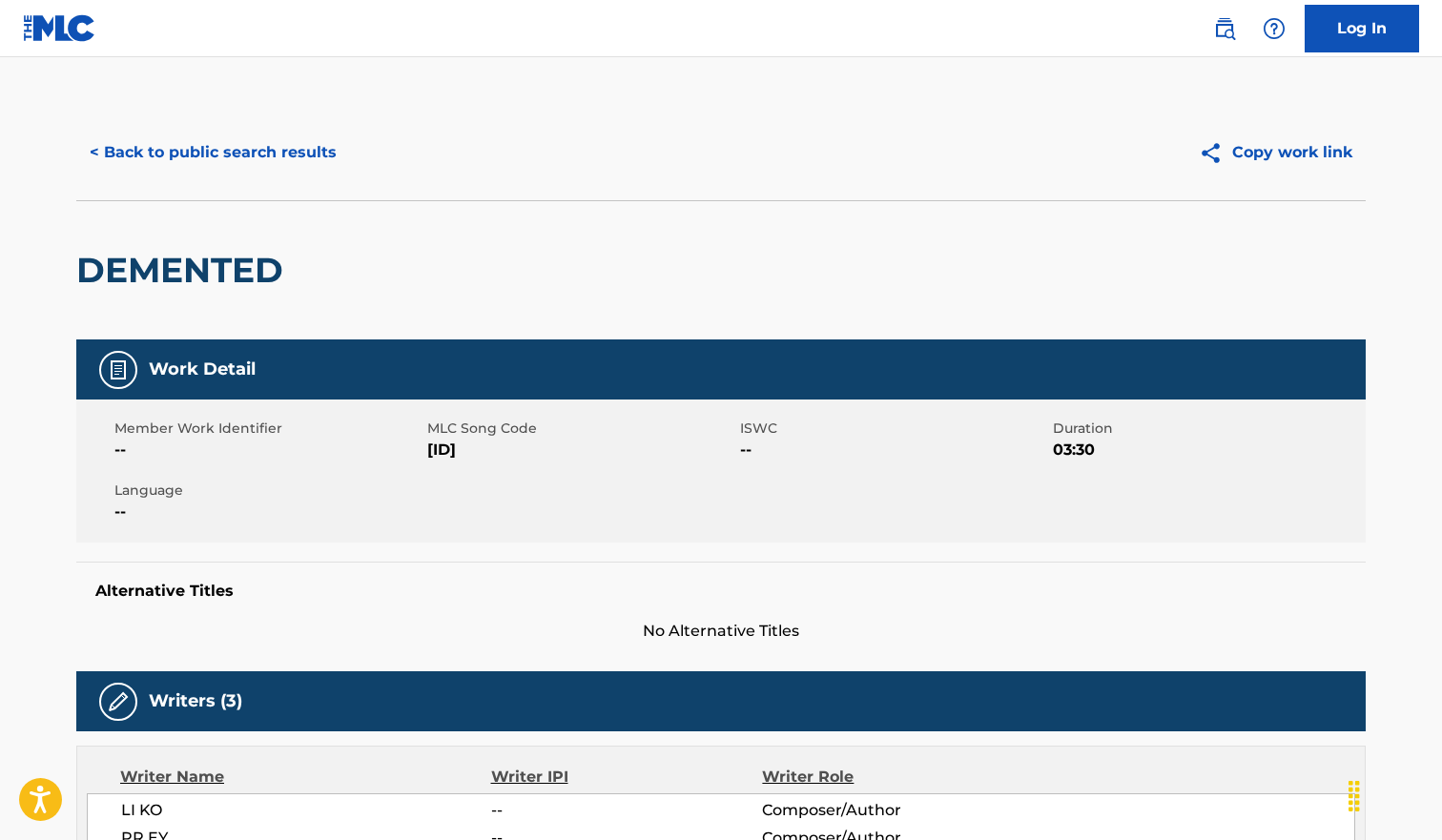click on "< Back to public search results" at bounding box center (213, 153) 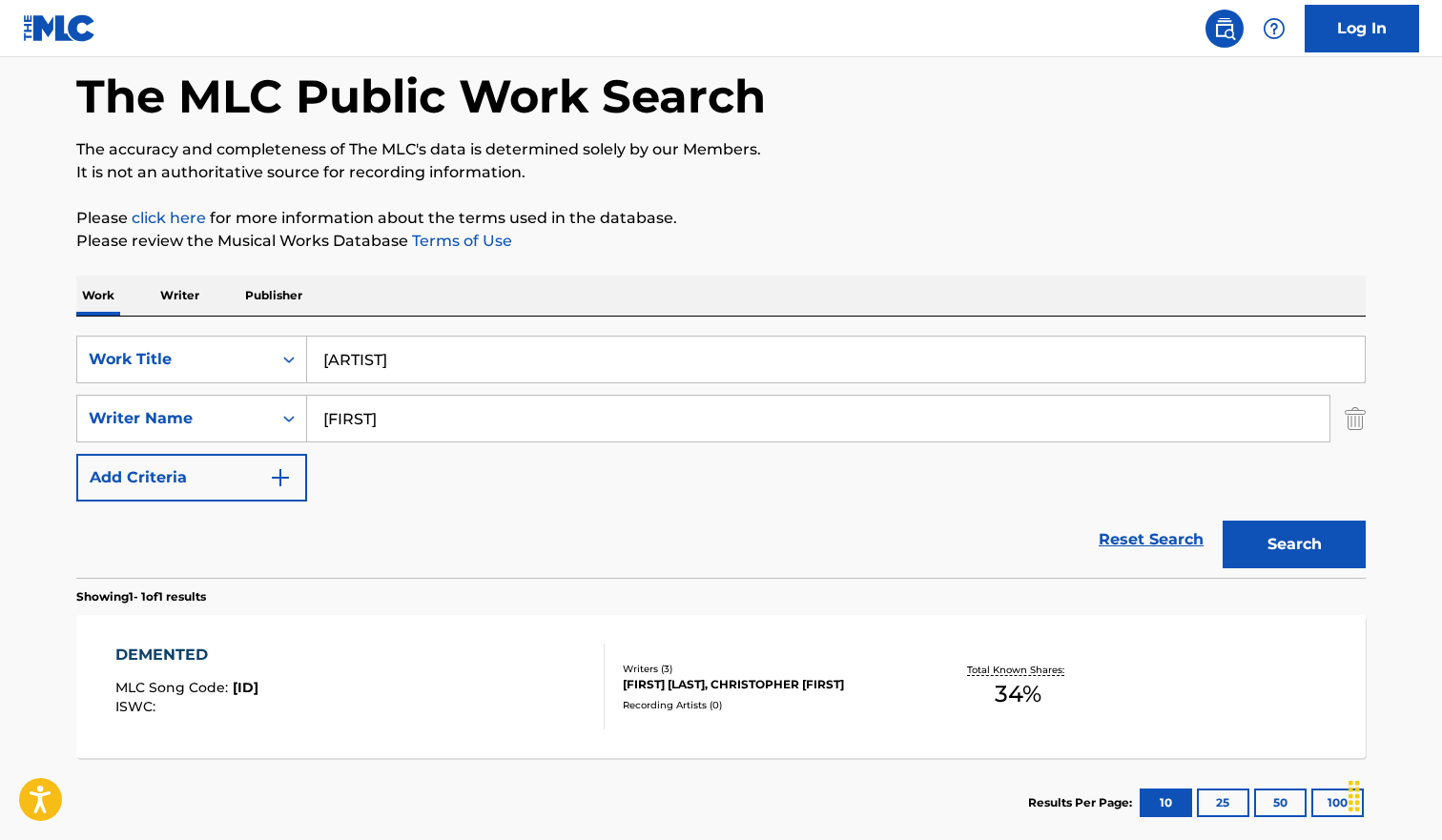click on "[ARTIST]" at bounding box center (835, 359) 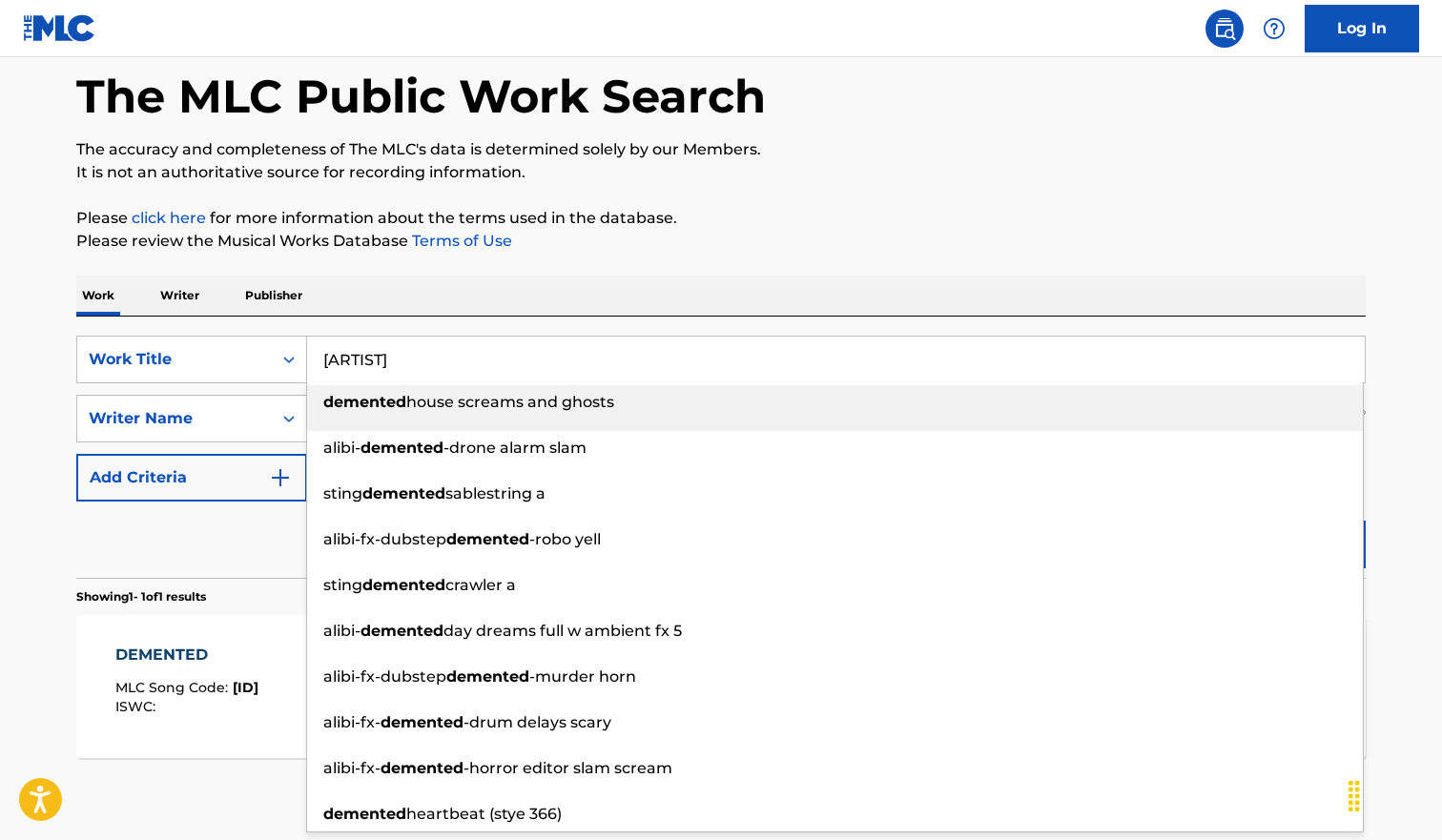 click on "[ARTIST]" at bounding box center (835, 359) 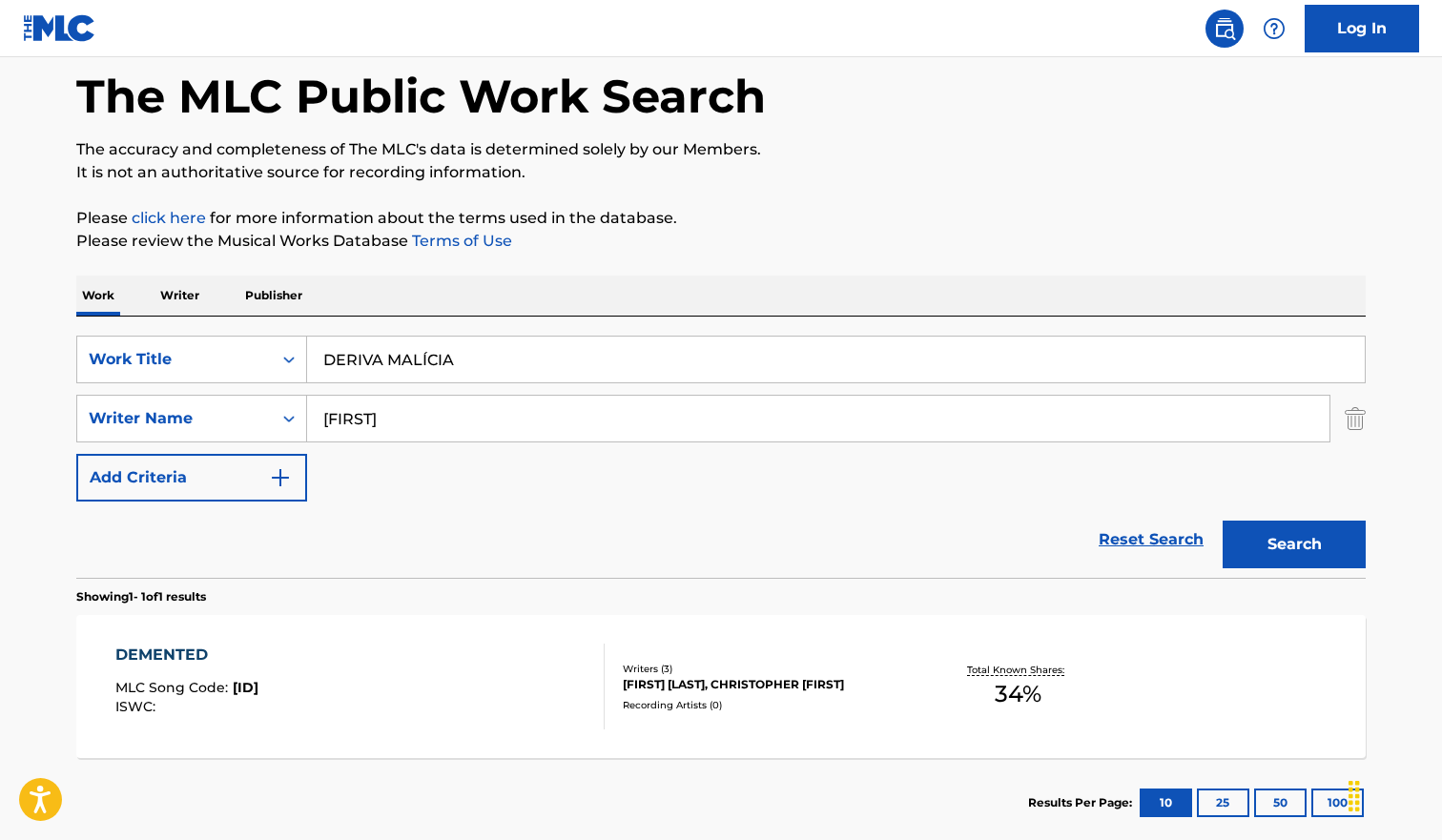 type on "DERIVA MALÍCIA" 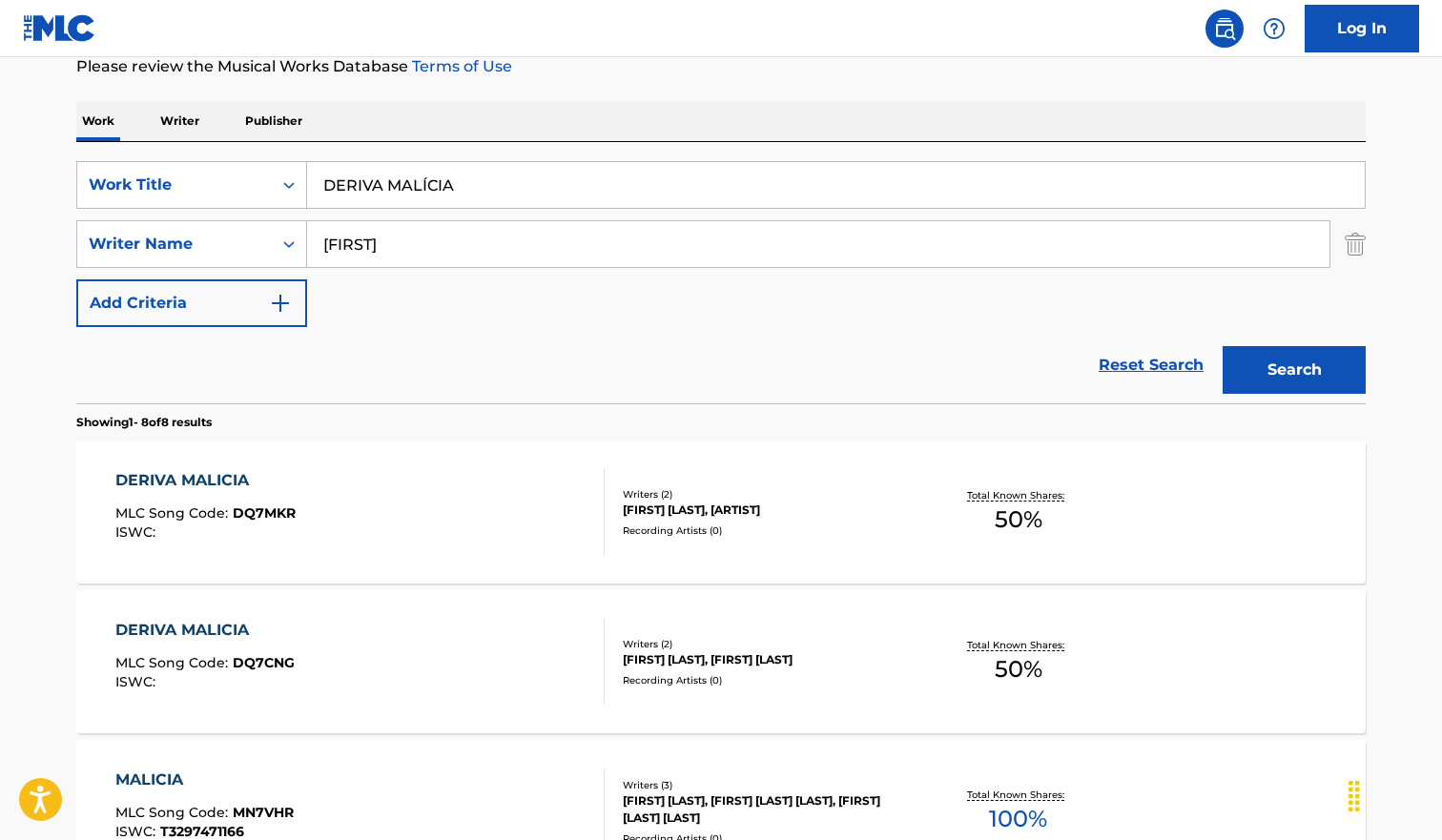 scroll, scrollTop: 269, scrollLeft: 0, axis: vertical 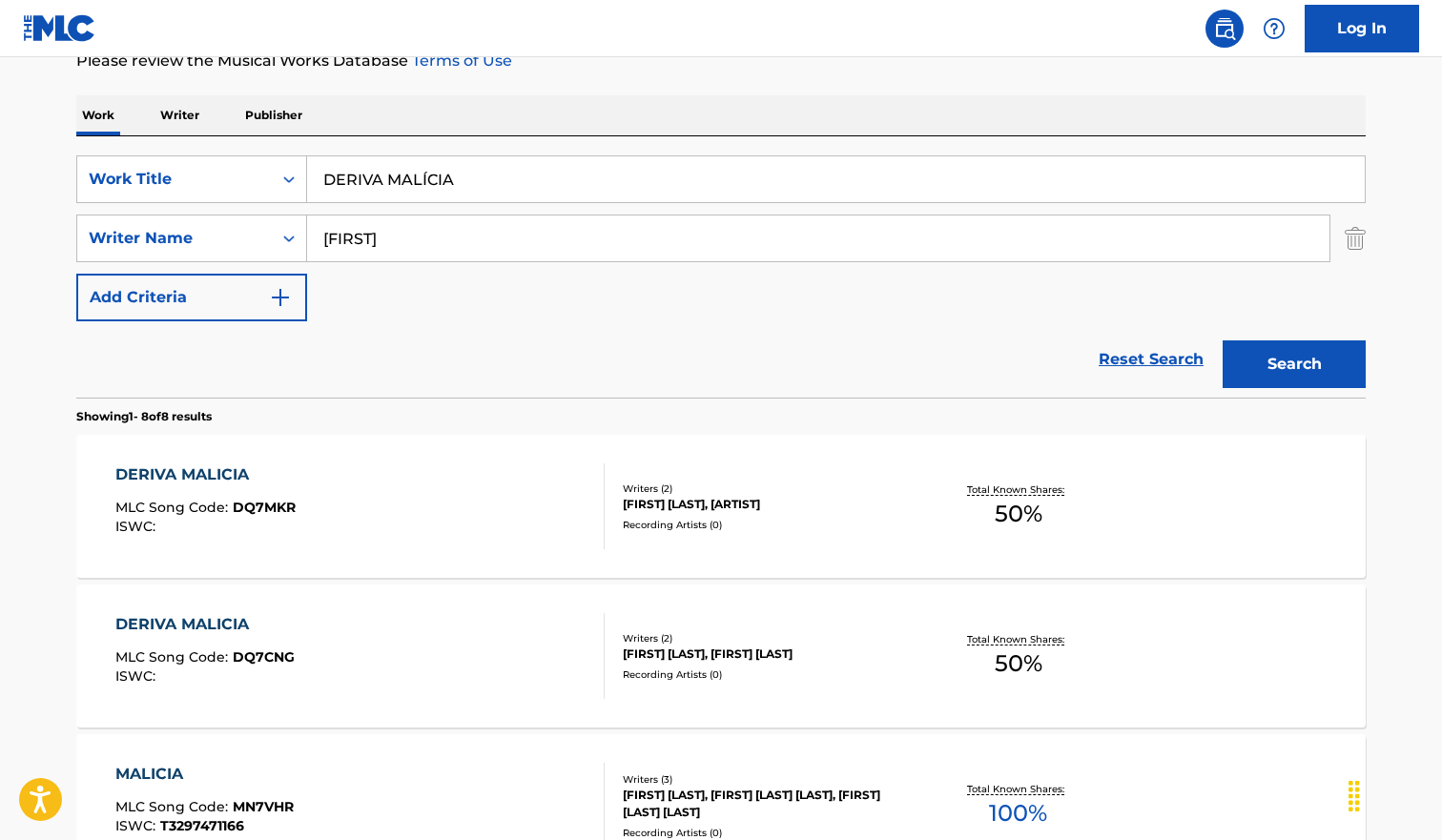 click on "DERIVA MALICIA MLC Song Code : DQ7MKR ISWC :" at bounding box center [360, 506] 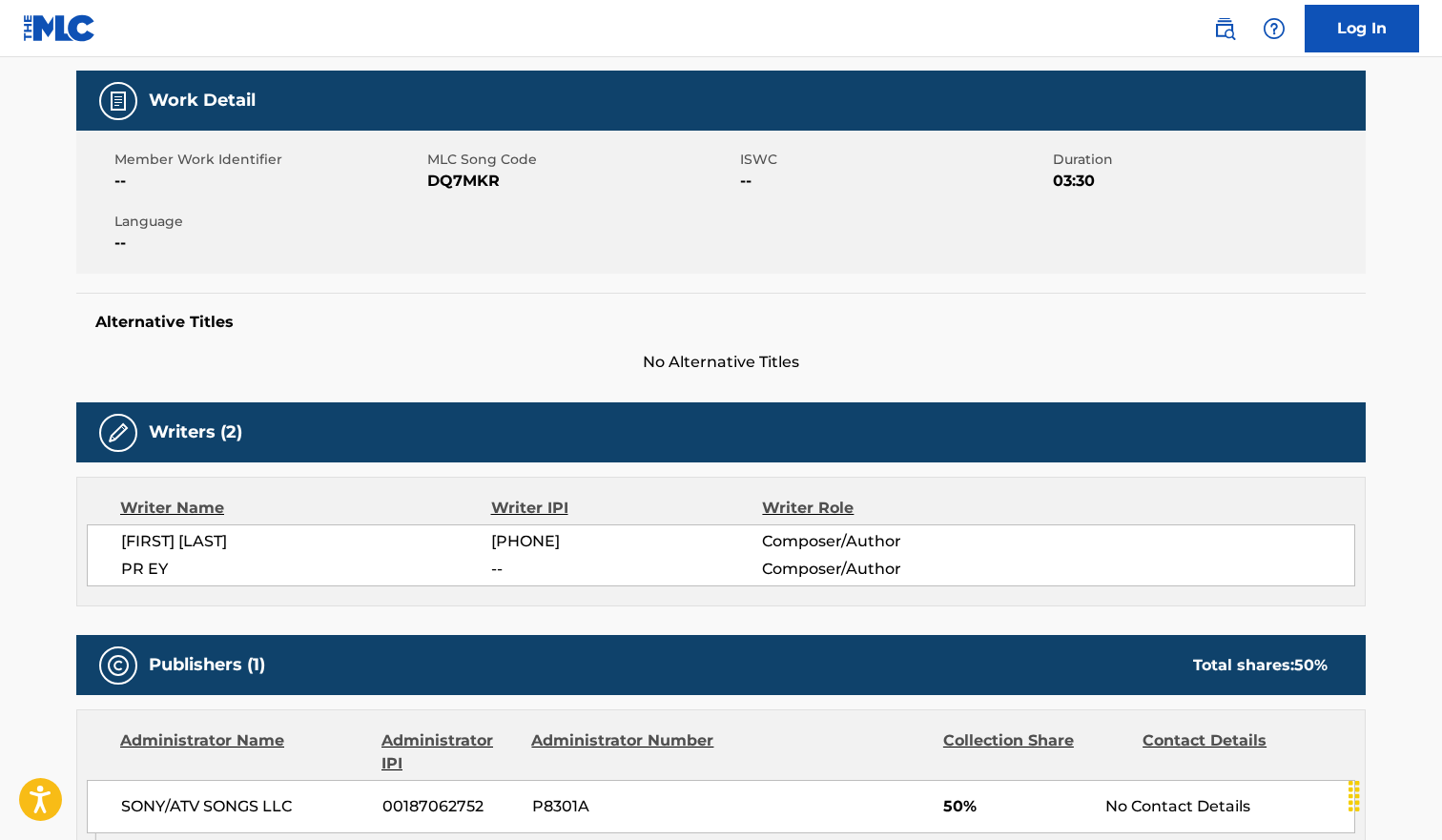 scroll, scrollTop: 0, scrollLeft: 0, axis: both 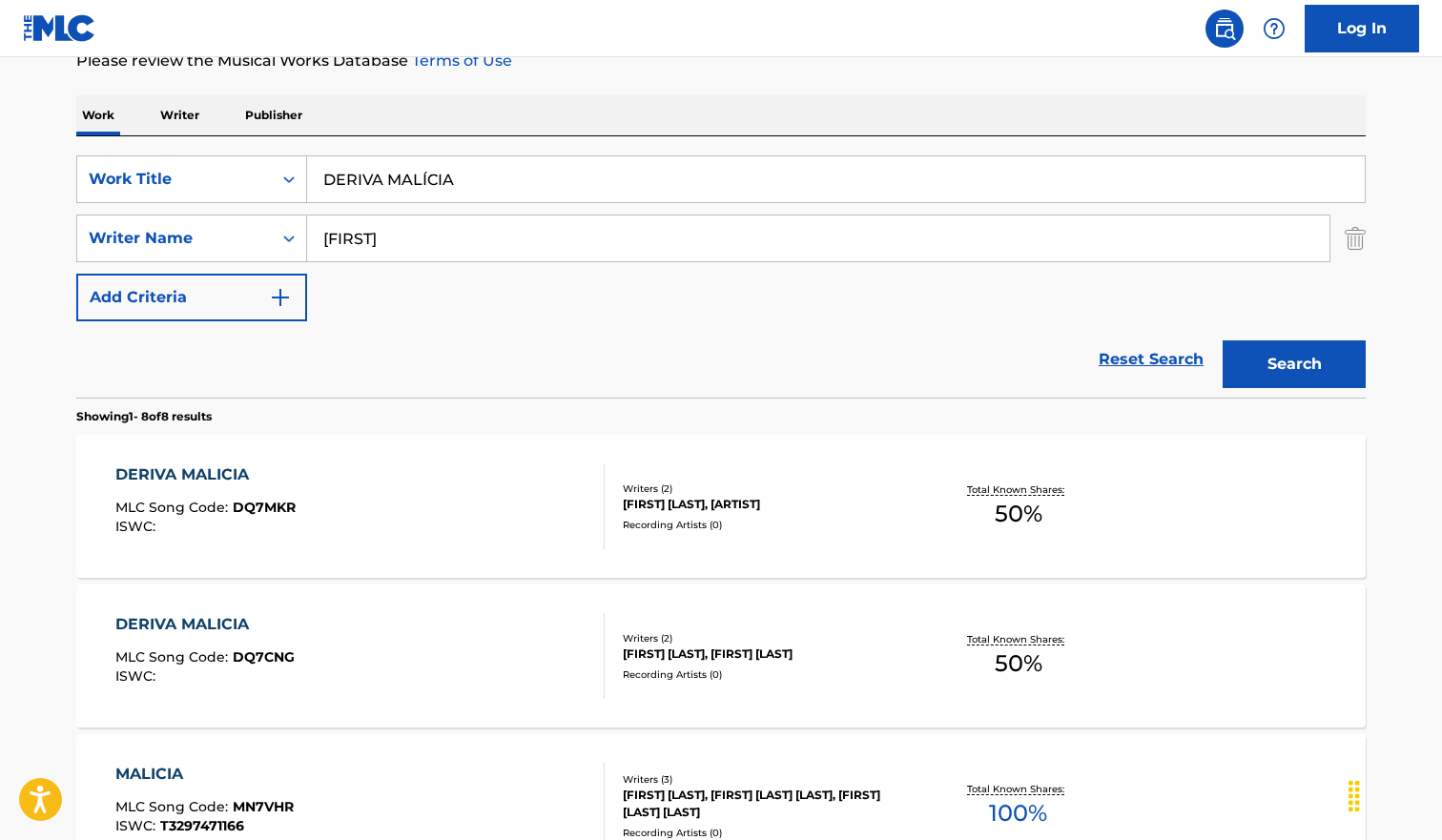 click on "DERIVA MALICIA MLC Song Code : DQ7CNG ISWC :" at bounding box center (205, 656) 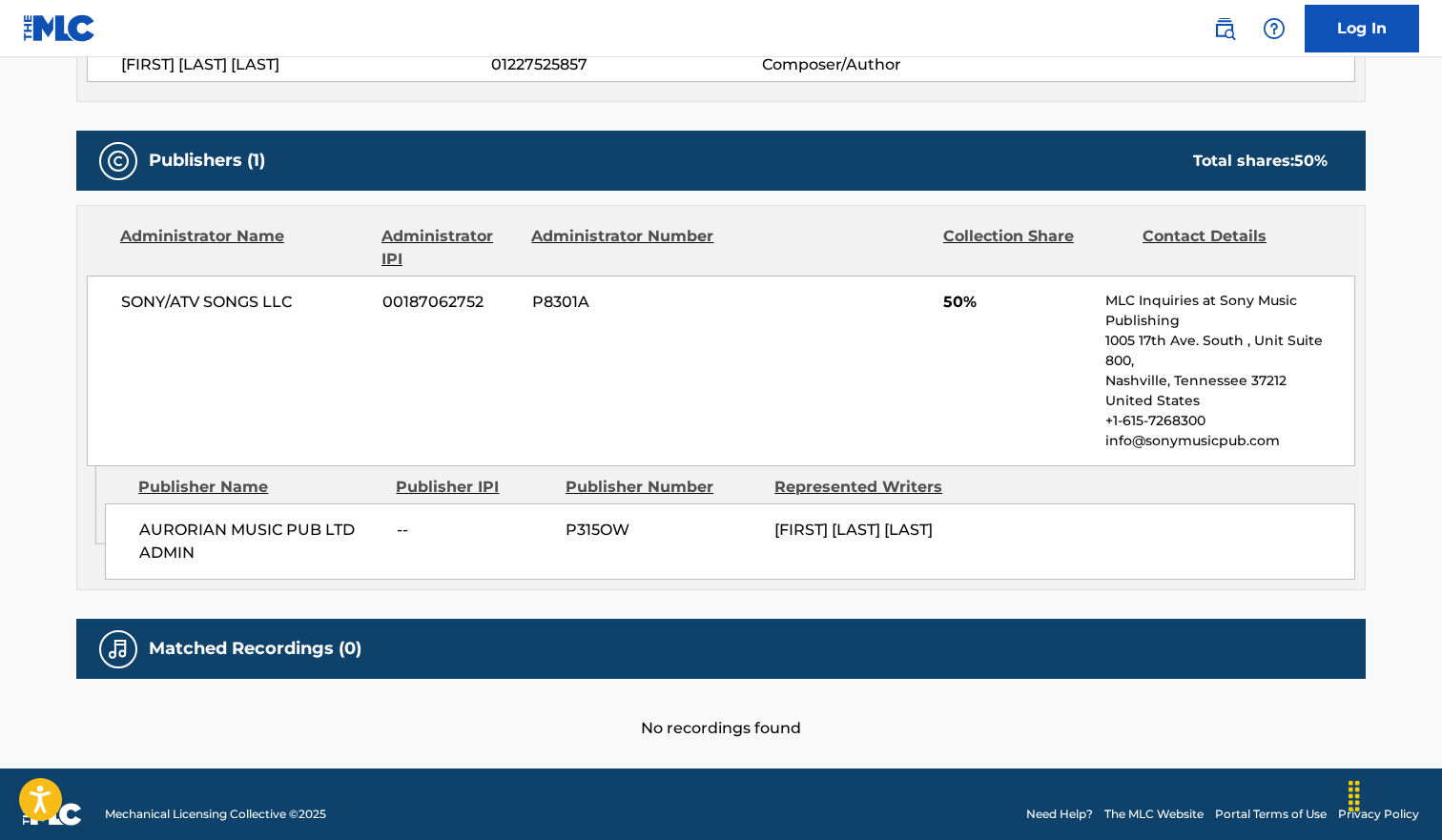 scroll, scrollTop: 0, scrollLeft: 0, axis: both 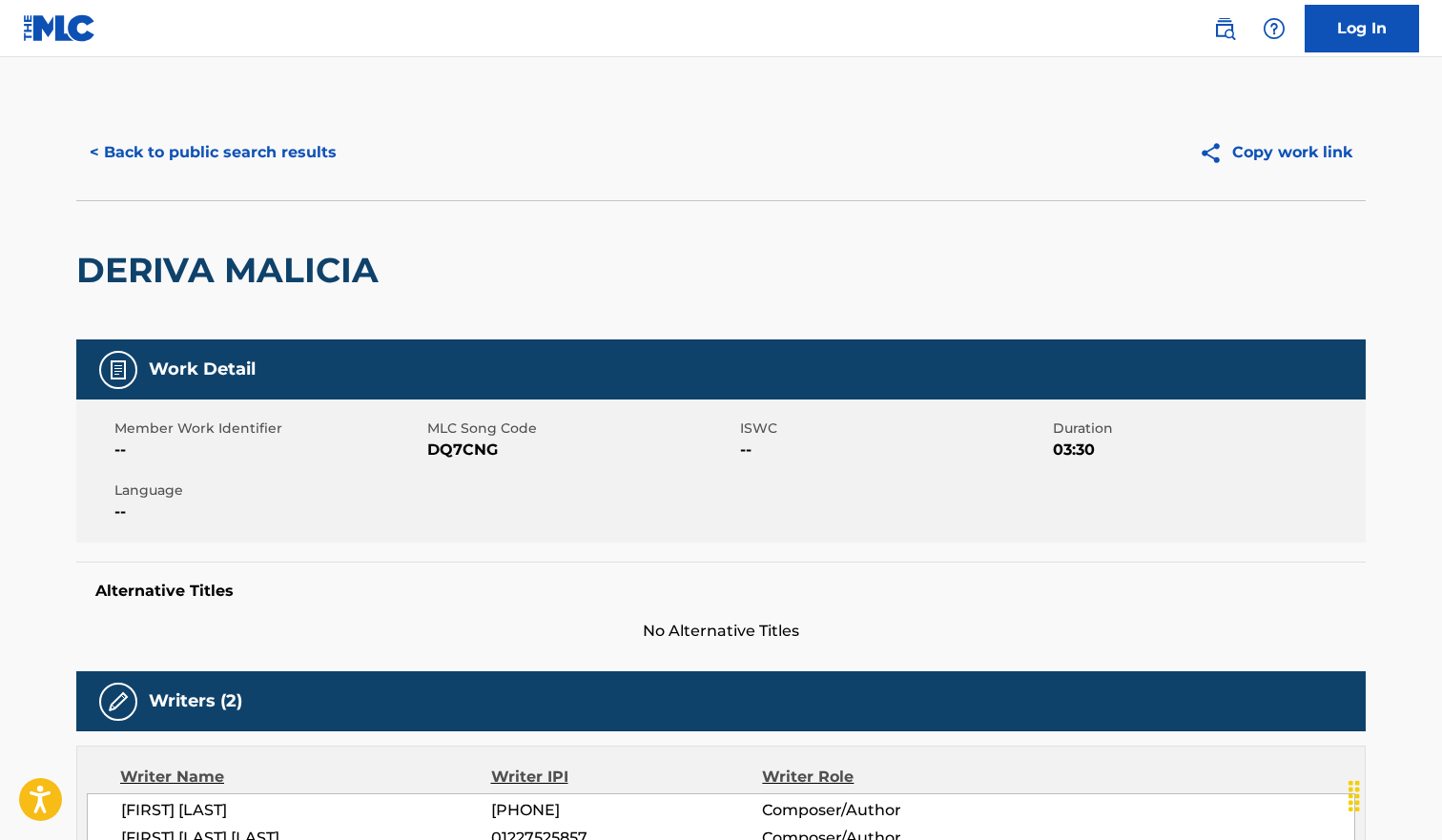 click on "DQ7CNG" at bounding box center (581, 450) 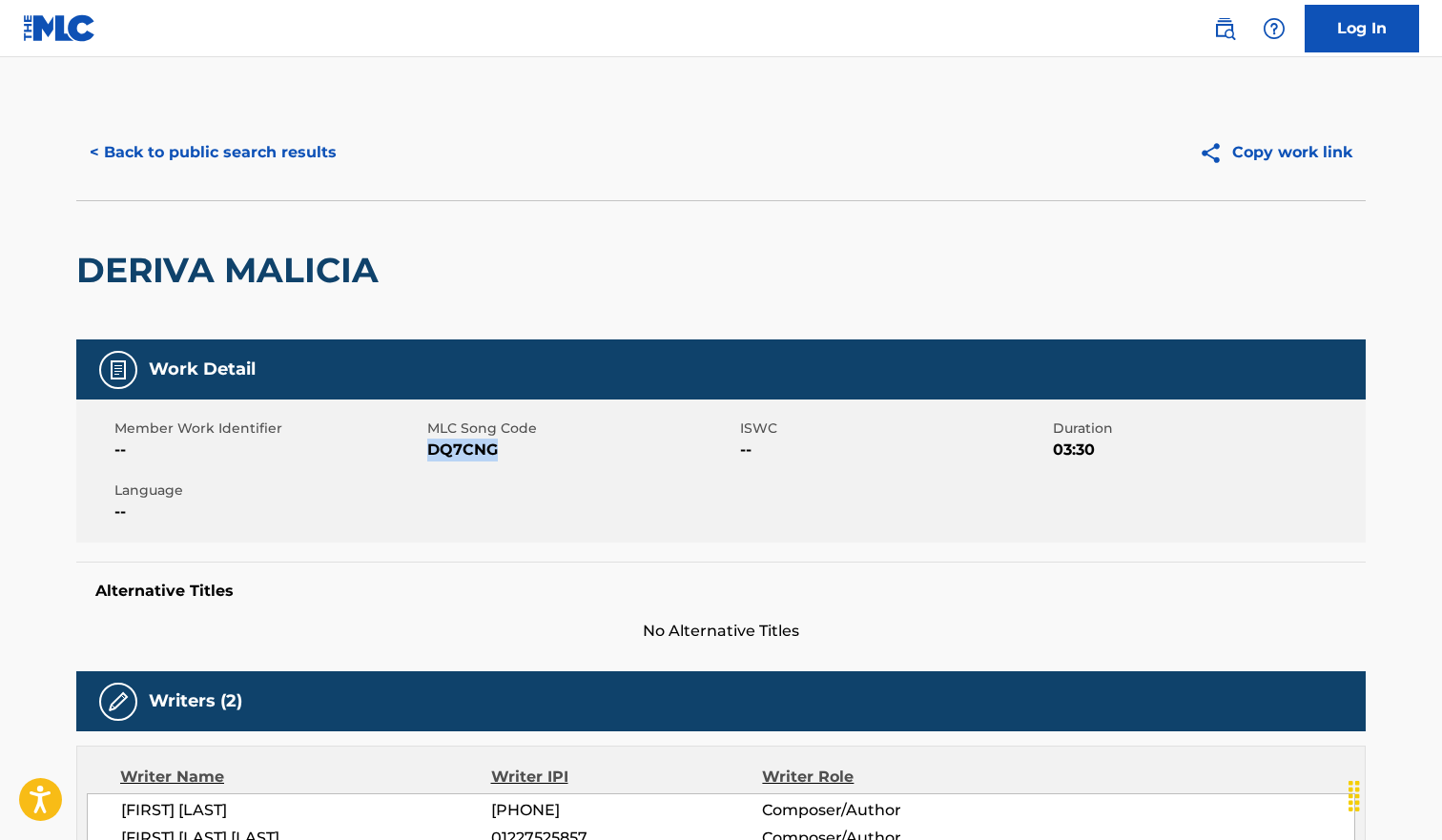 click on "DQ7CNG" at bounding box center [581, 450] 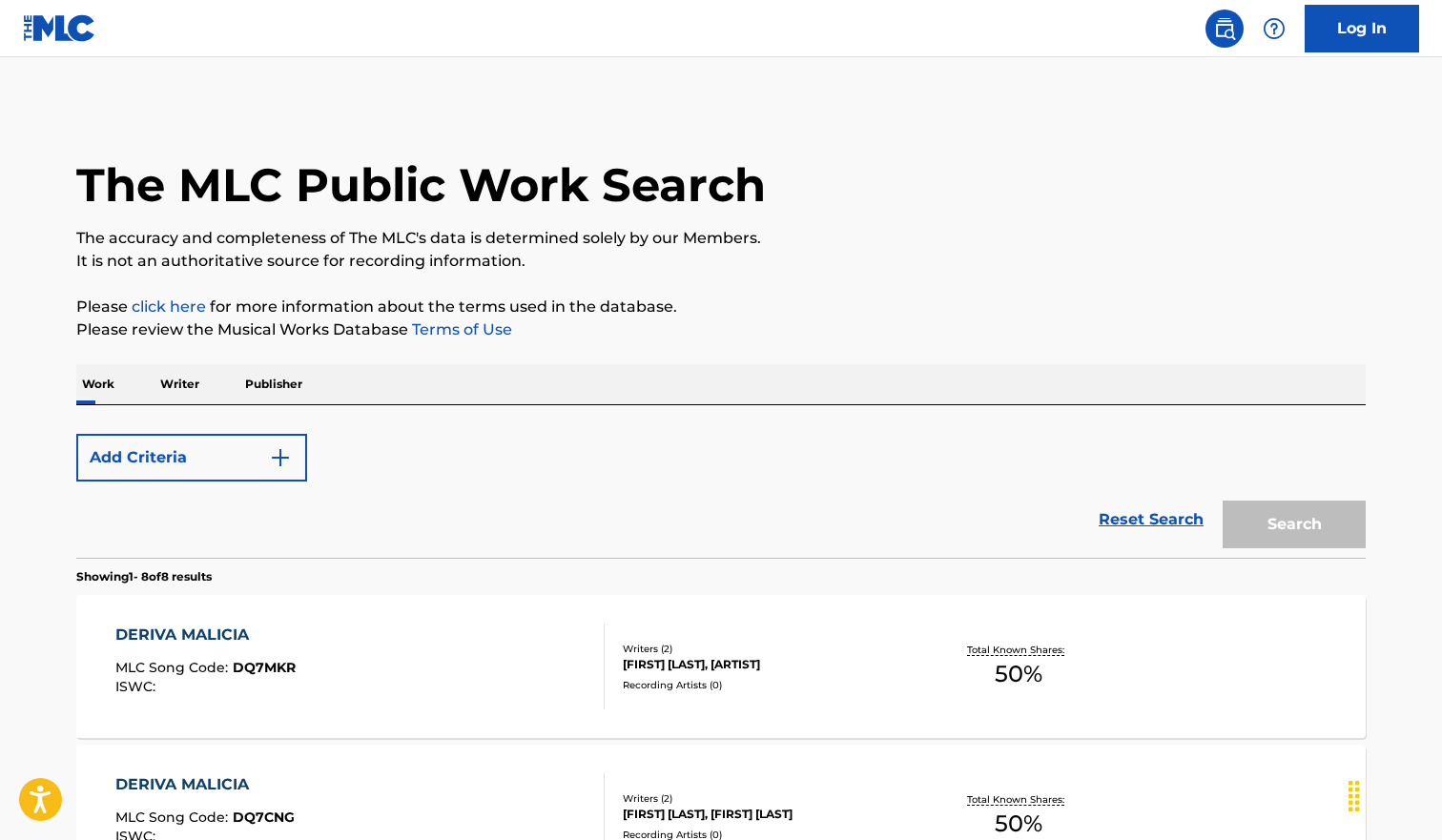 scroll, scrollTop: 269, scrollLeft: 0, axis: vertical 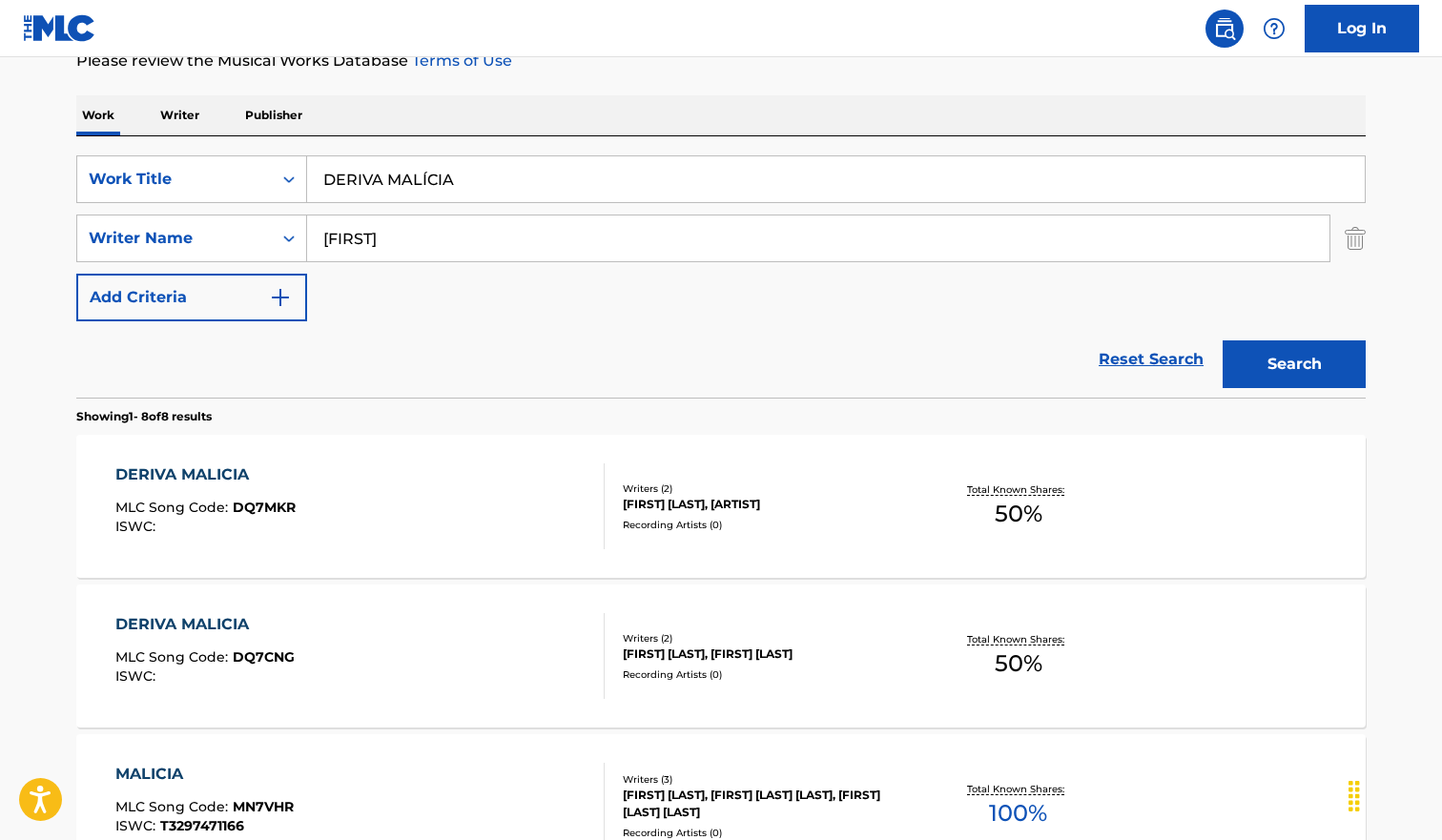 click on "DERIVA MALICIA MLC Song Code : DQ7MKR ISWC :" at bounding box center (360, 506) 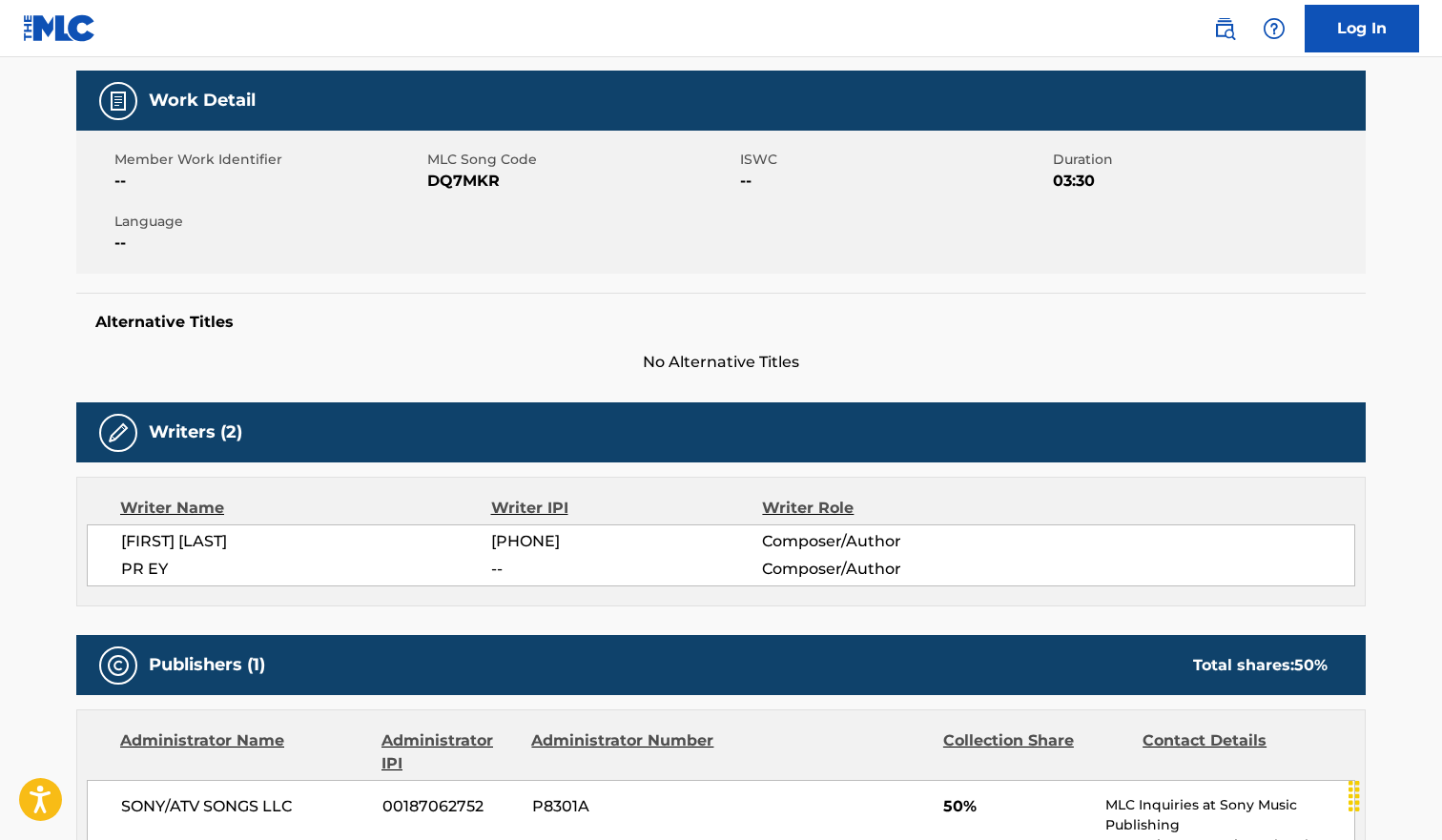 scroll, scrollTop: 0, scrollLeft: 0, axis: both 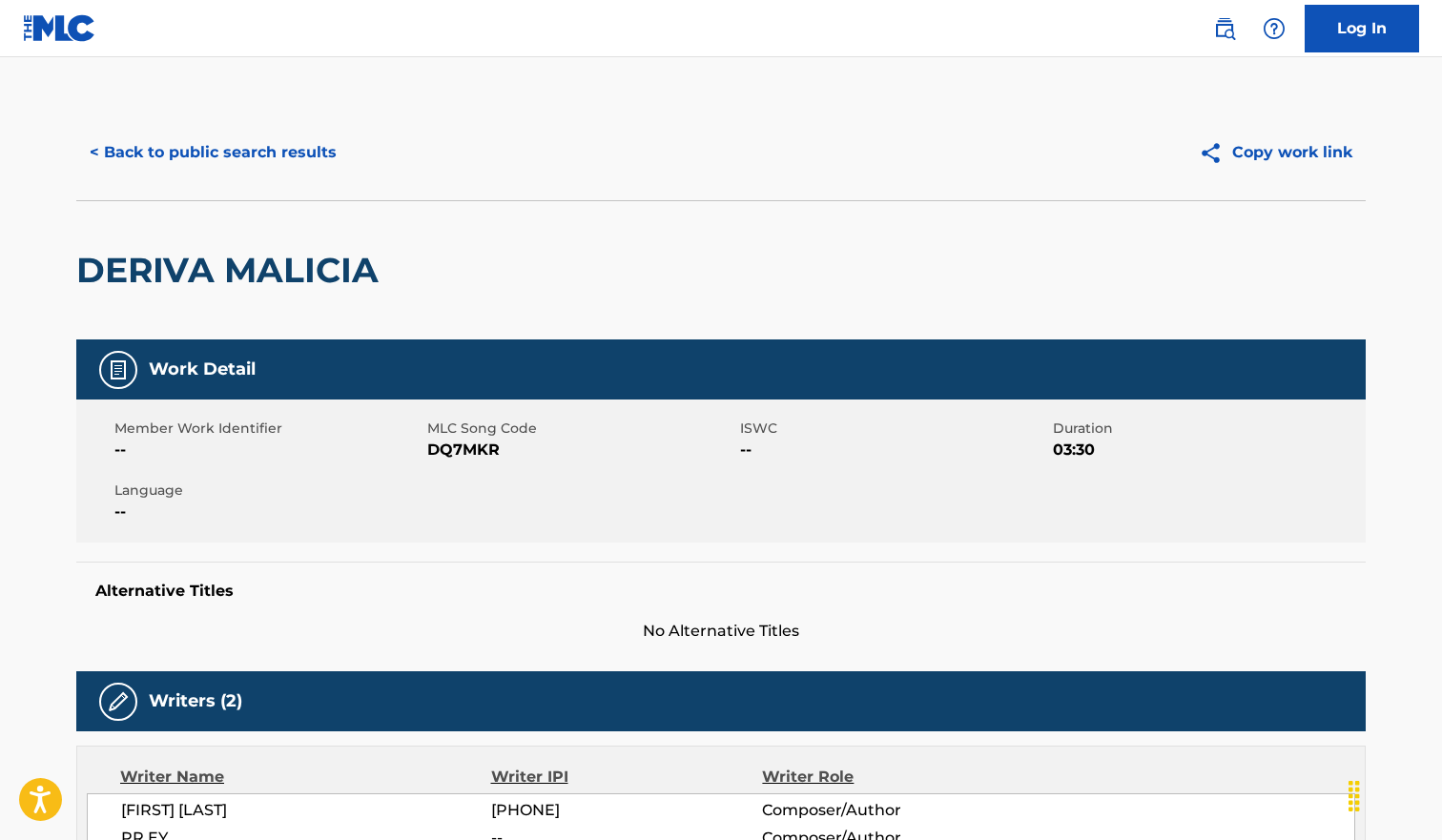 click on "MLC Song Code" at bounding box center [581, 428] 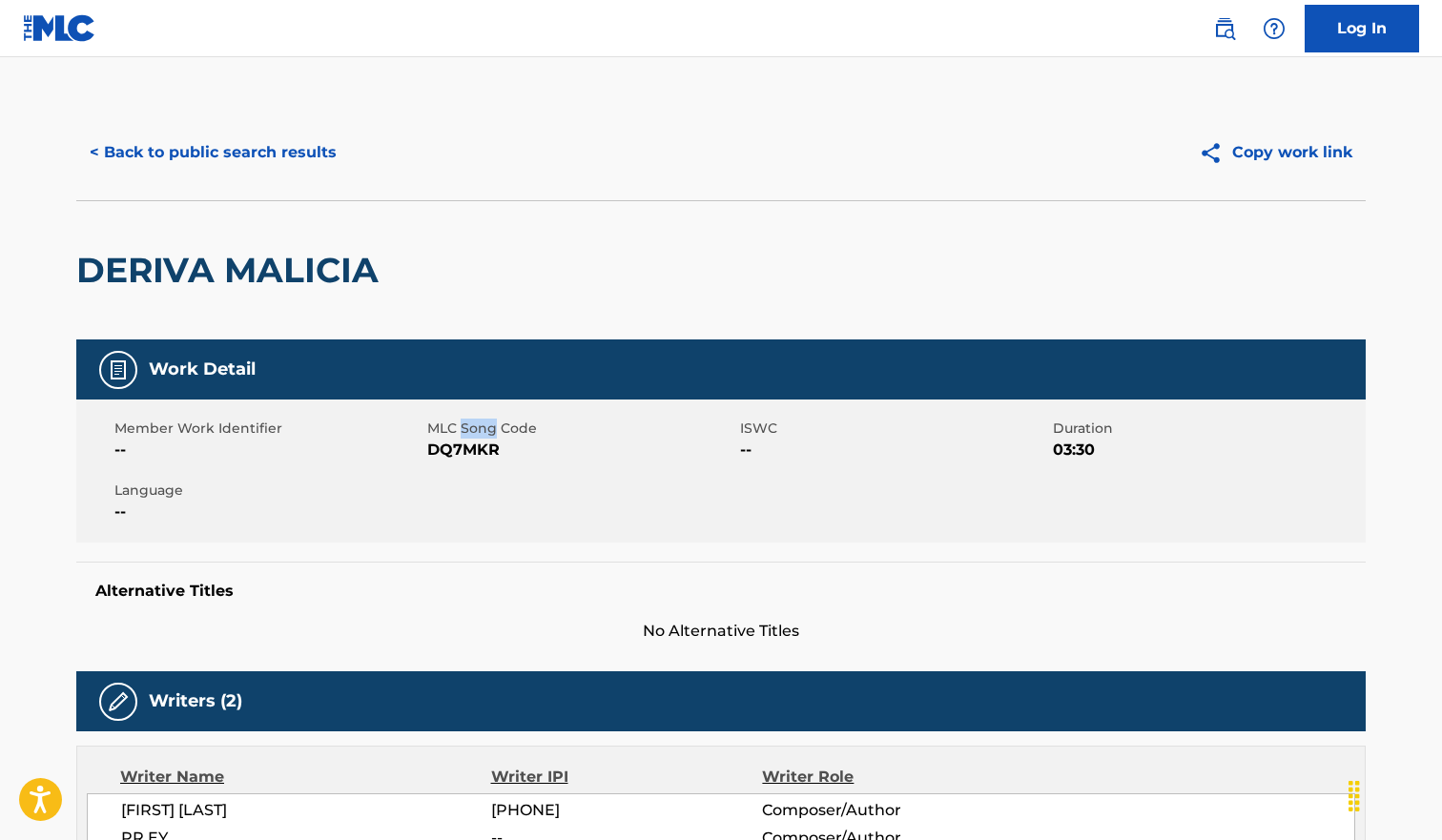 click on "MLC Song Code" at bounding box center (581, 428) 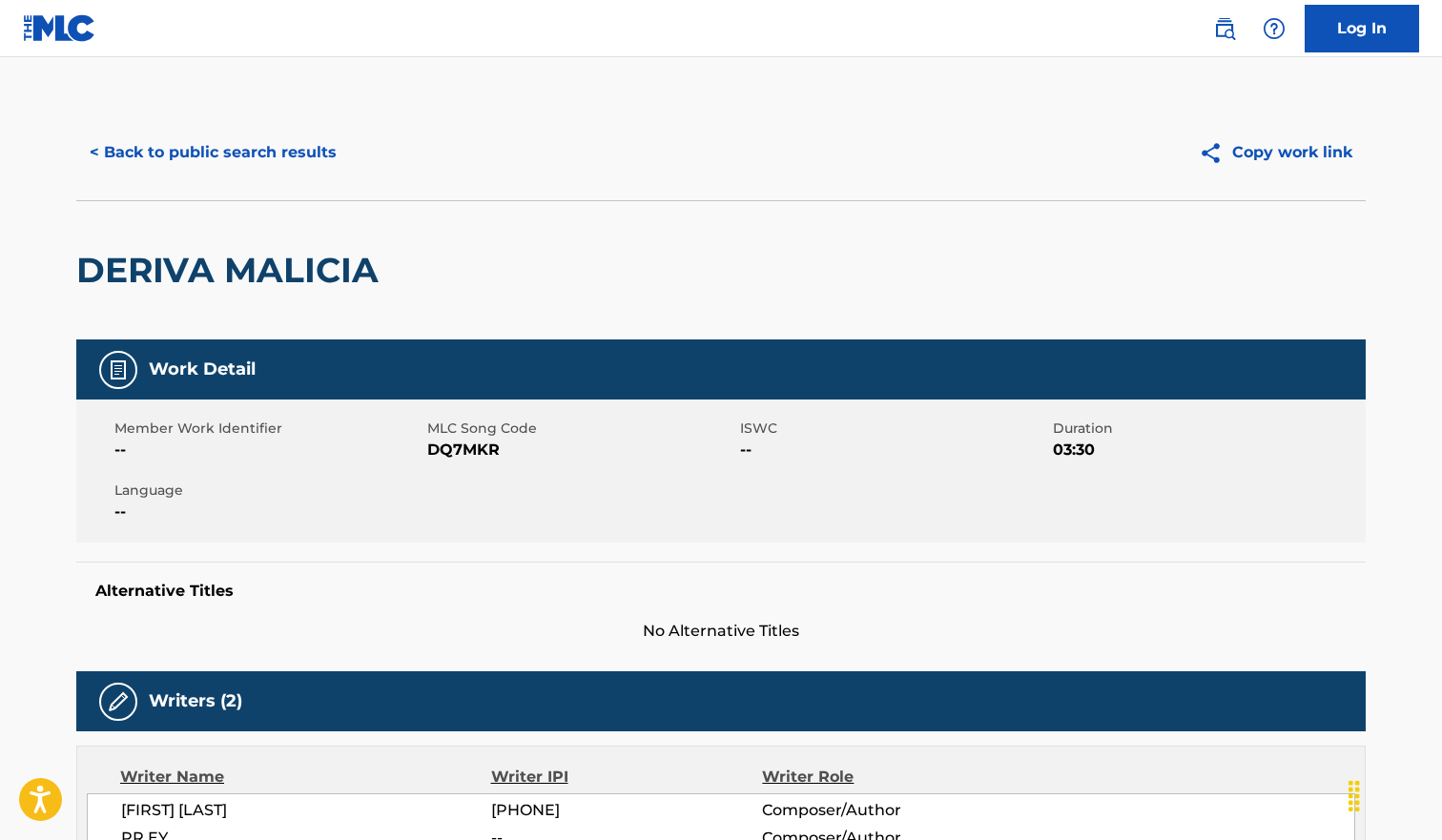 click on "DQ7MKR" at bounding box center [581, 450] 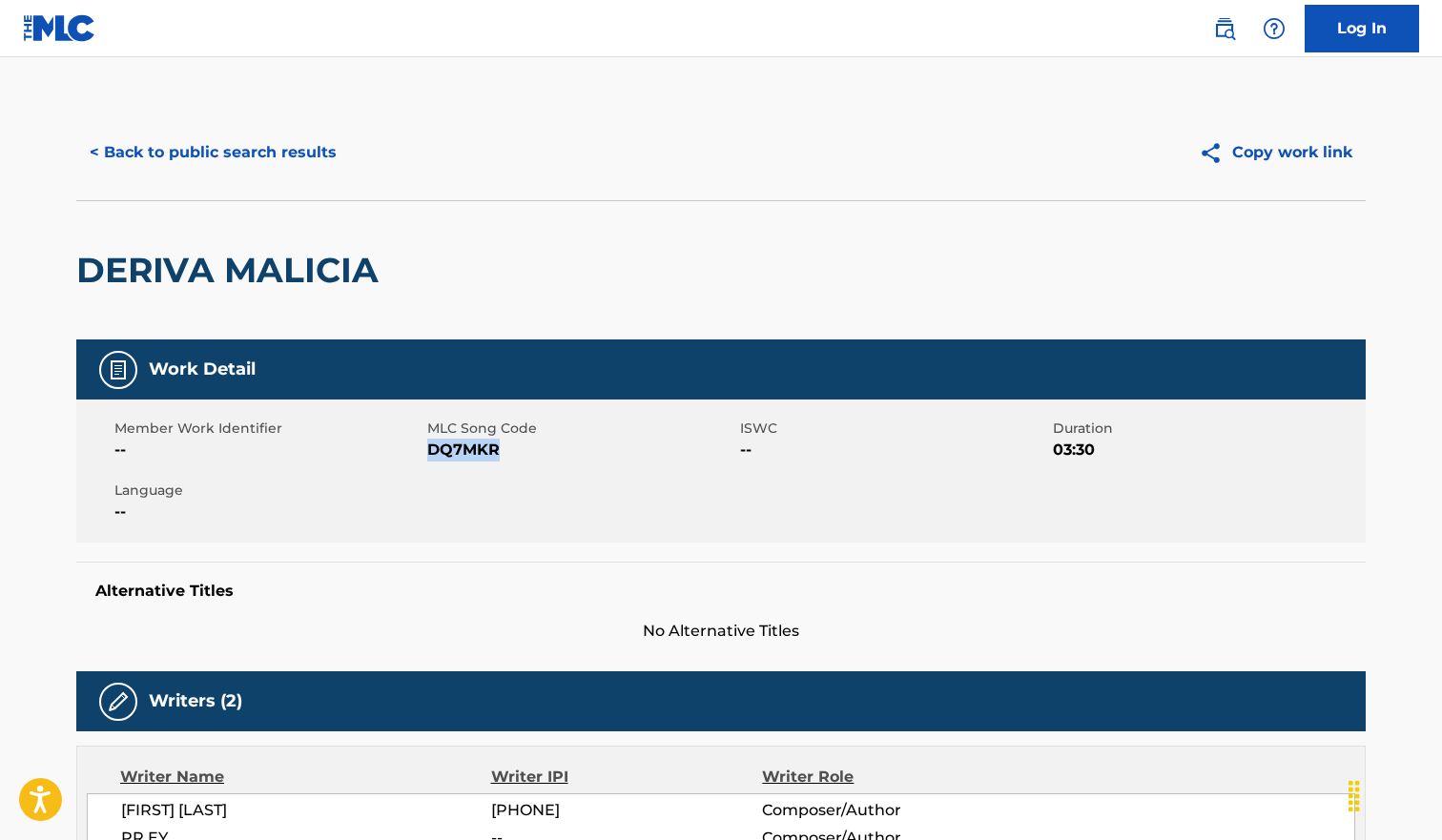 click on "DQ7MKR" at bounding box center [581, 450] 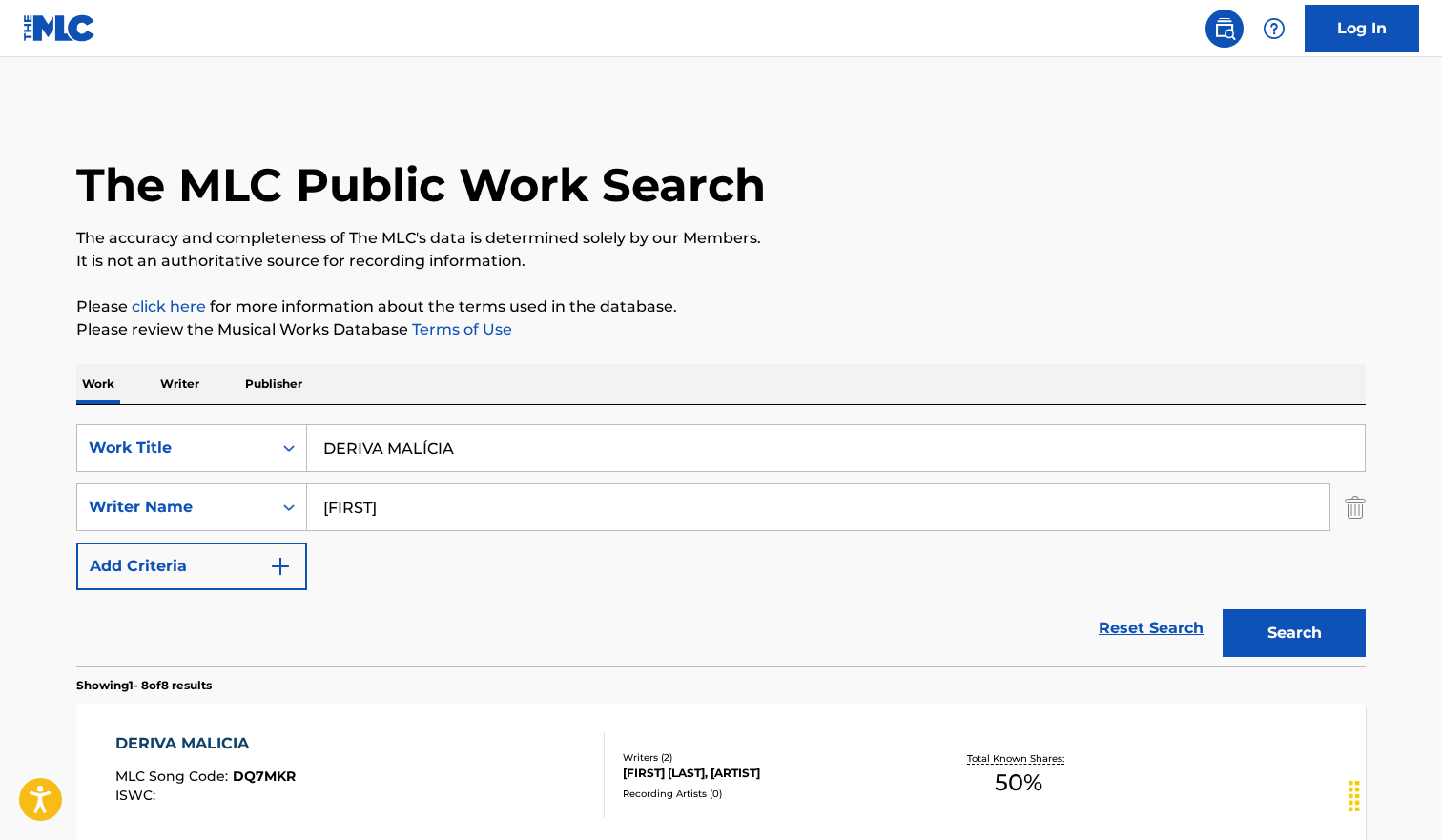 scroll, scrollTop: 269, scrollLeft: 0, axis: vertical 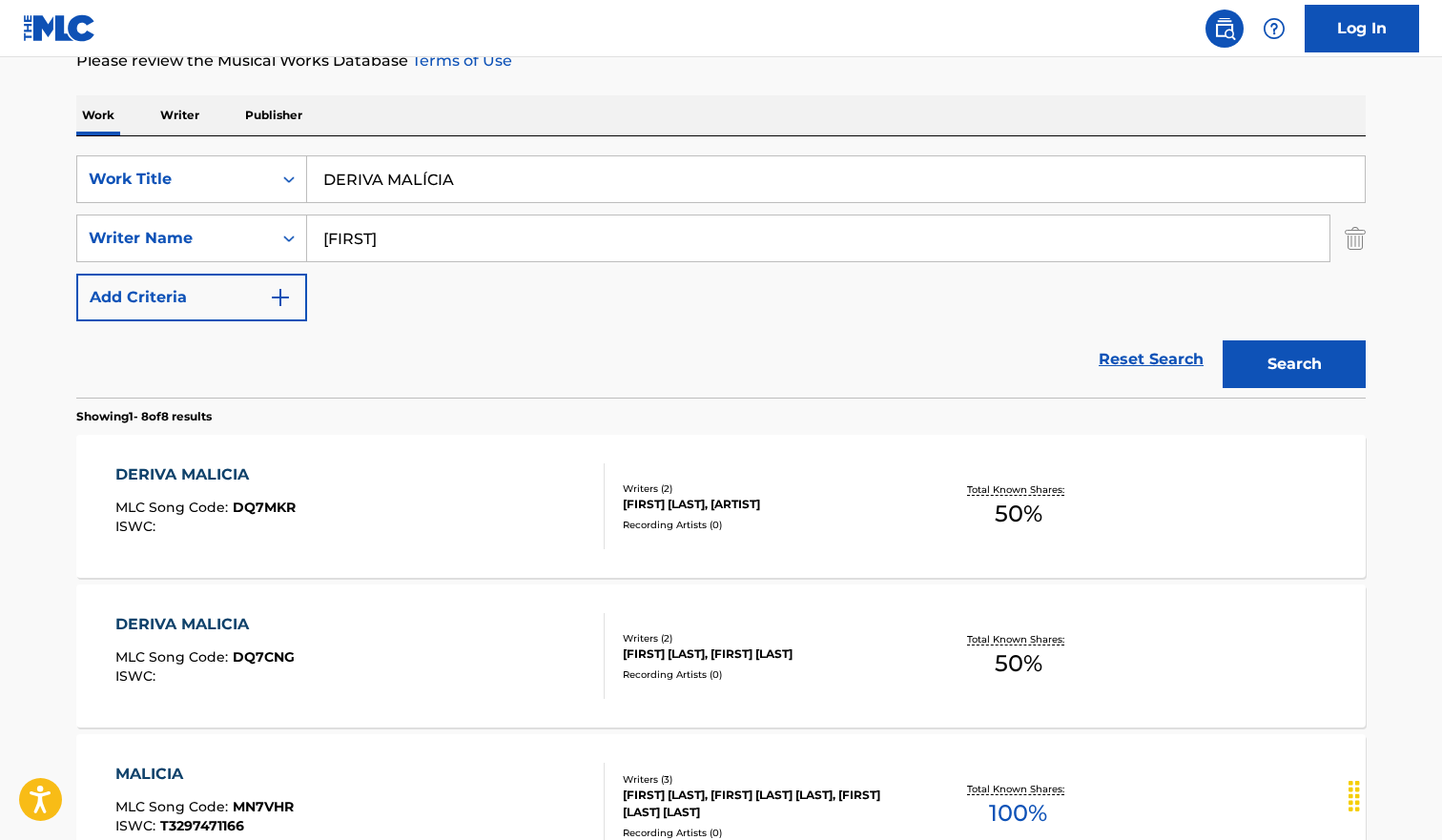 click on "DERIVA MALÍCIA" at bounding box center (835, 179) 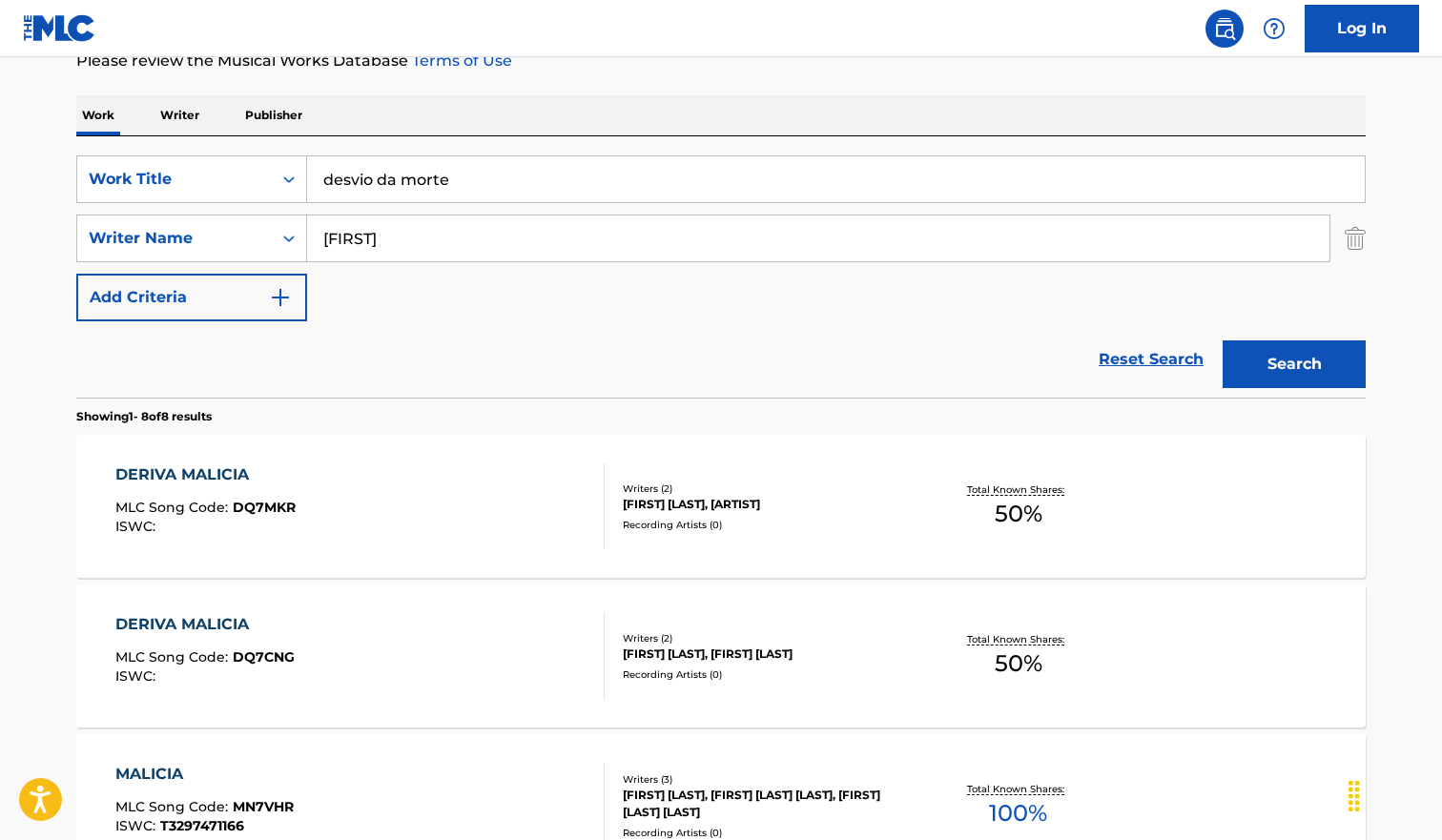 paste on "DESVIO DA MORTE" 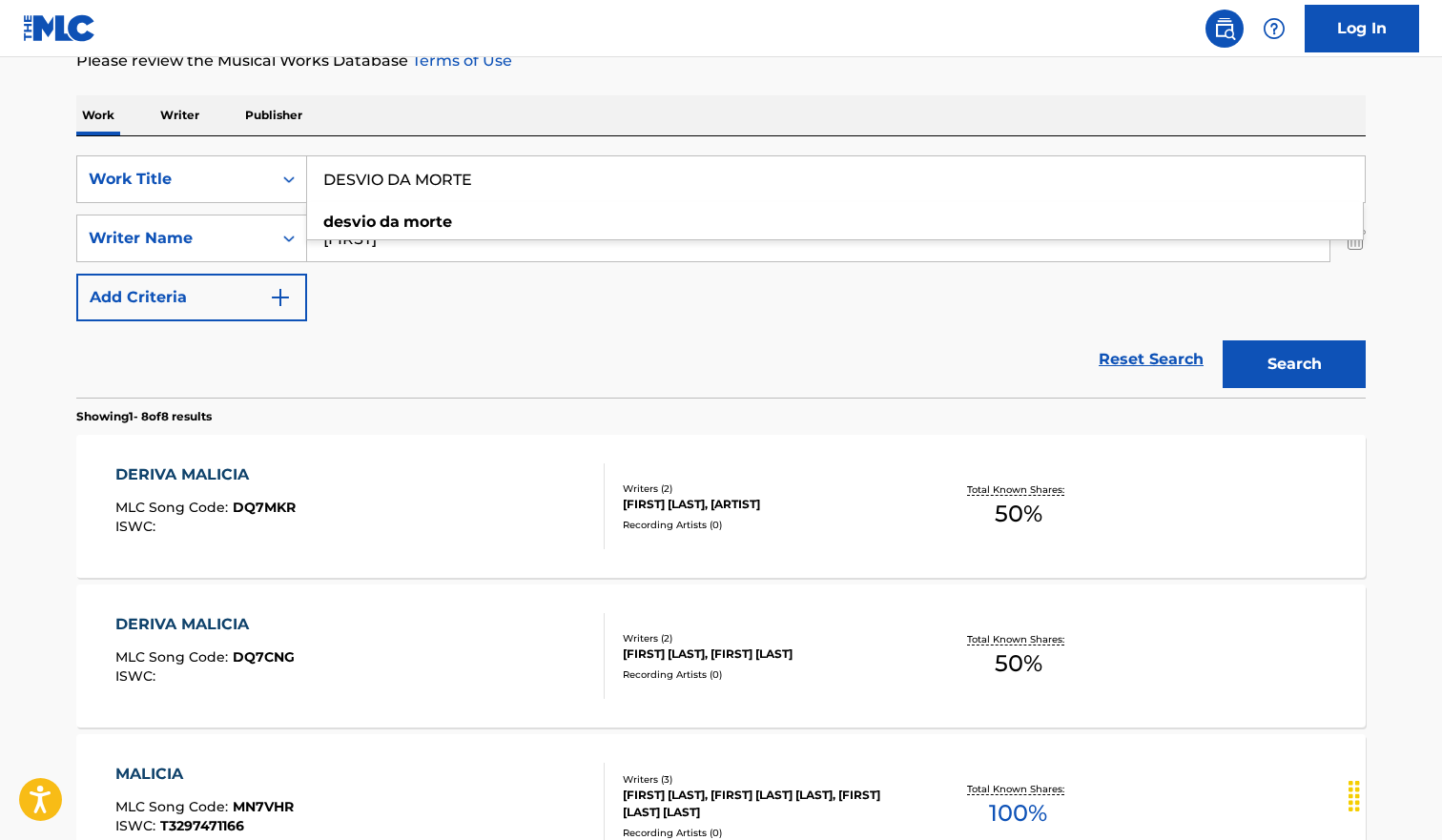 type on "DESVIO DA MORTE" 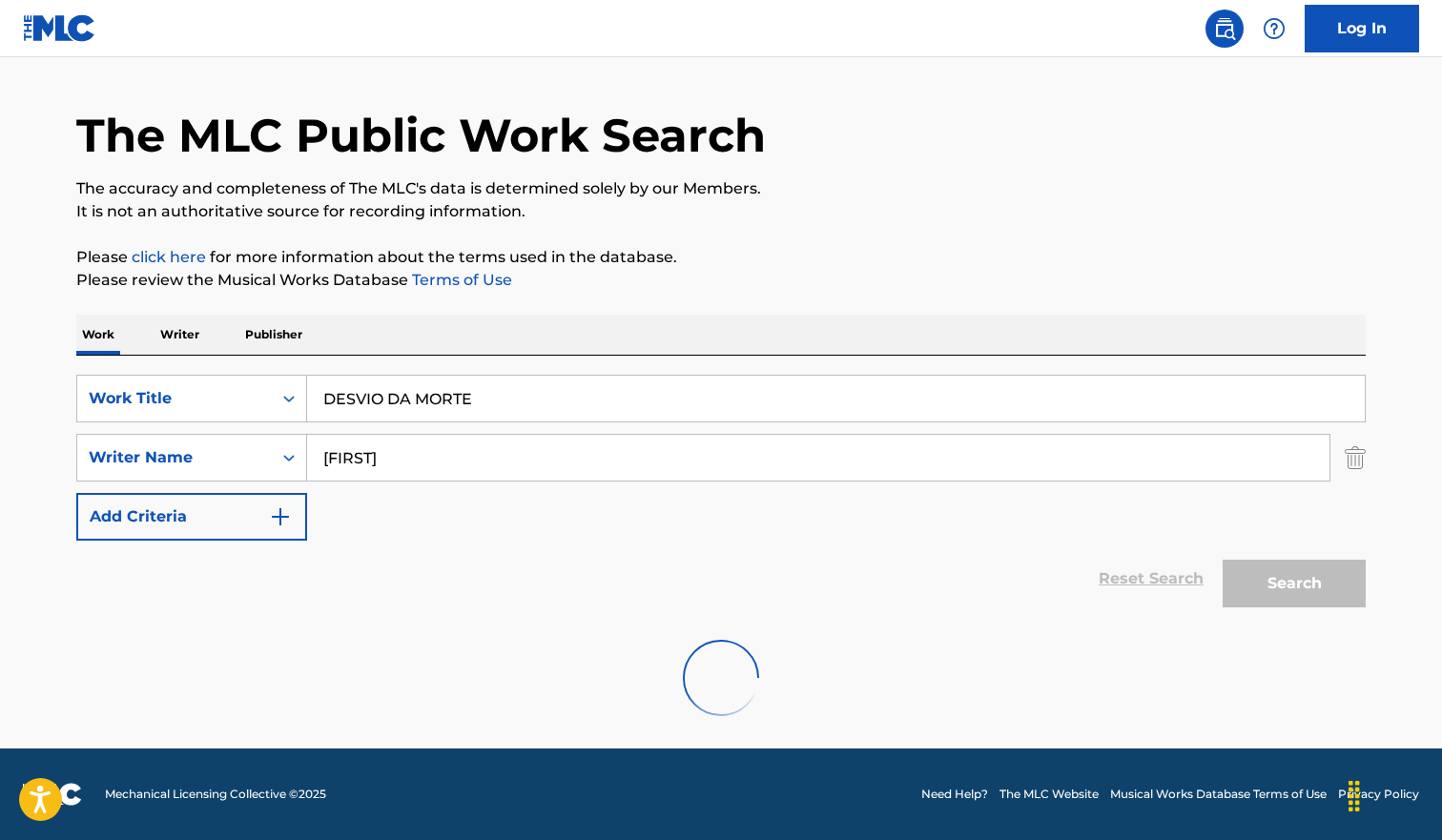 scroll, scrollTop: 269, scrollLeft: 0, axis: vertical 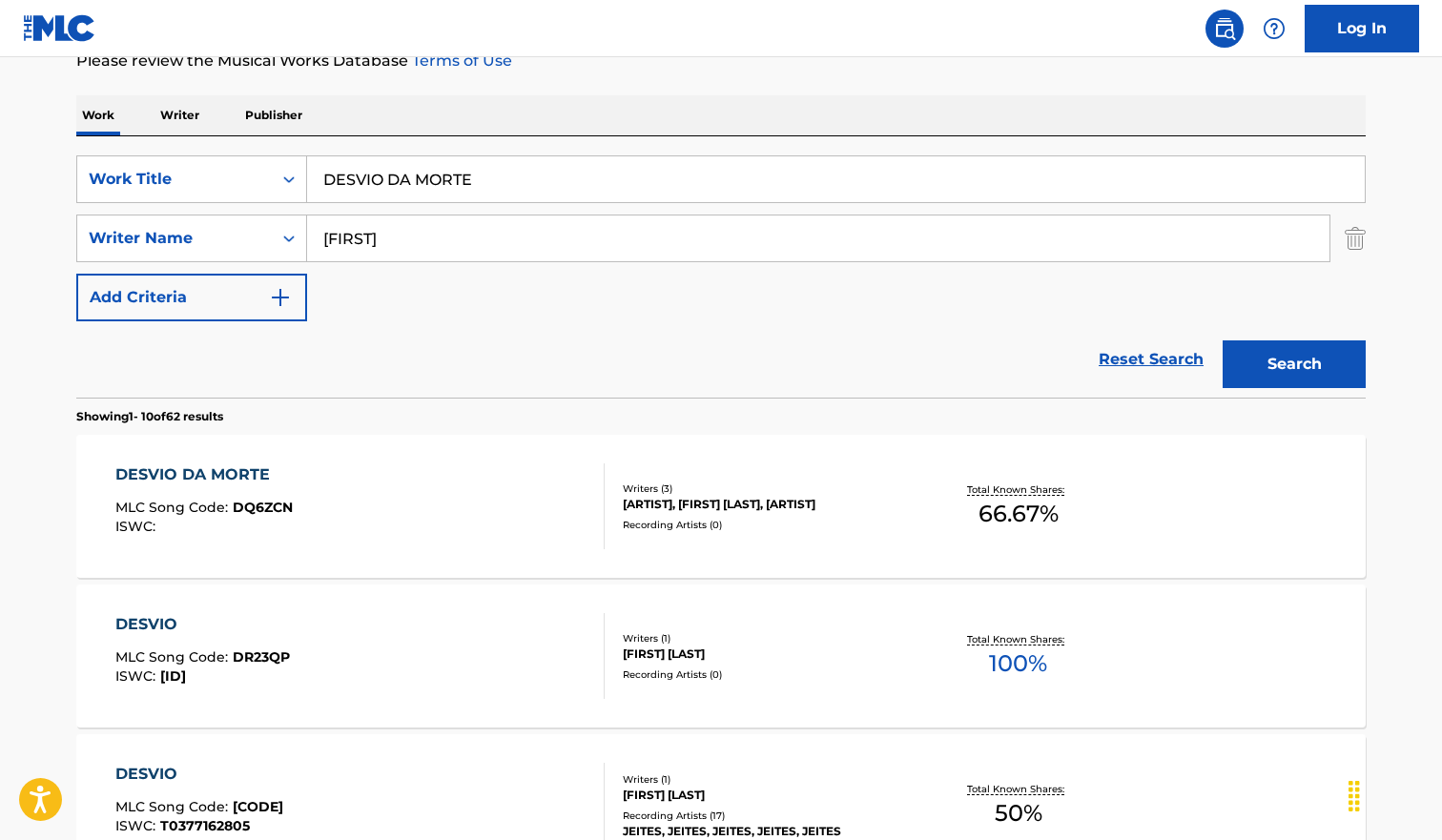 click on "DESVIO DA MORTE MLC Song Code : DQ6ZCN ISWC :" at bounding box center [360, 506] 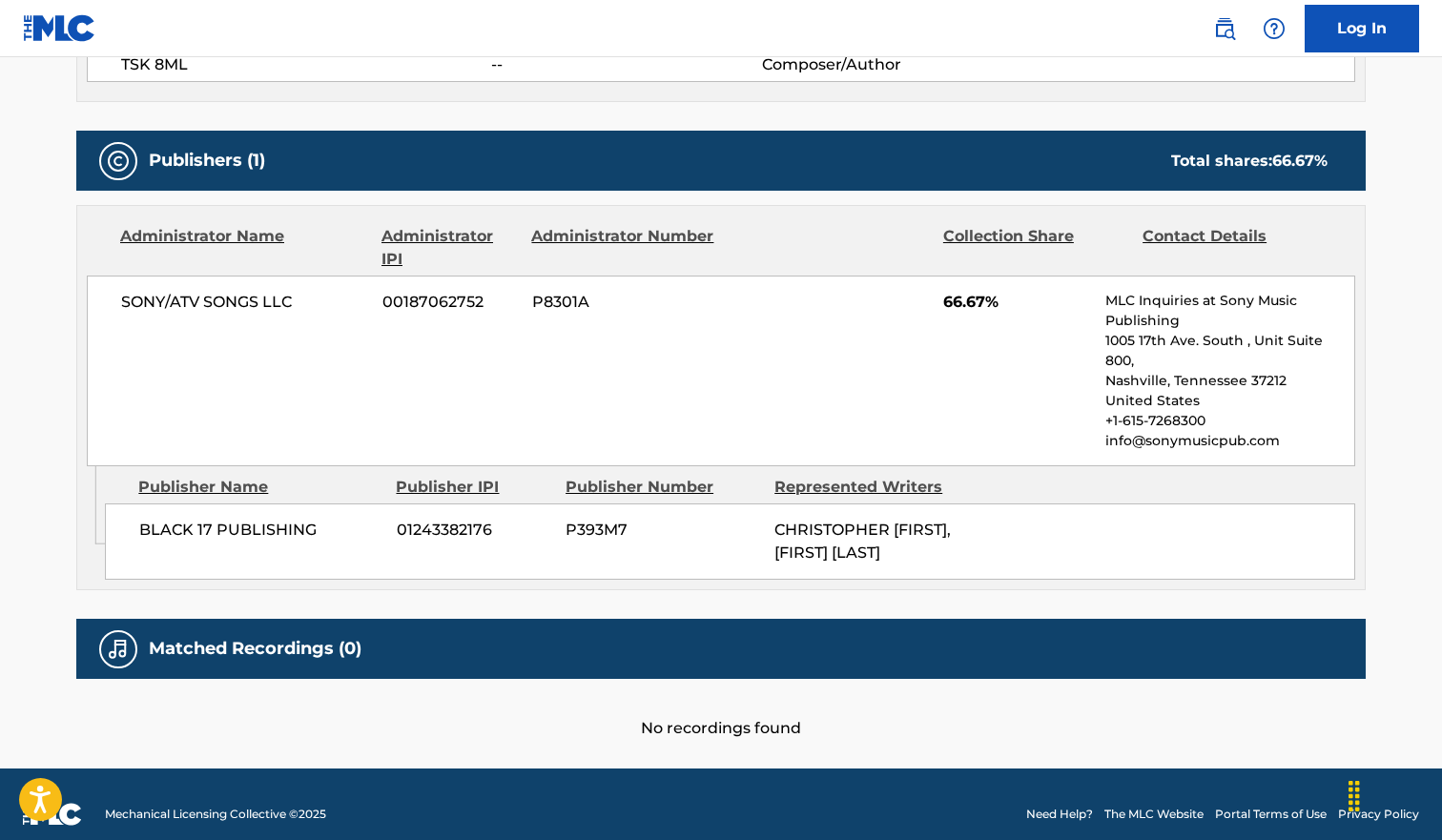 scroll, scrollTop: 0, scrollLeft: 0, axis: both 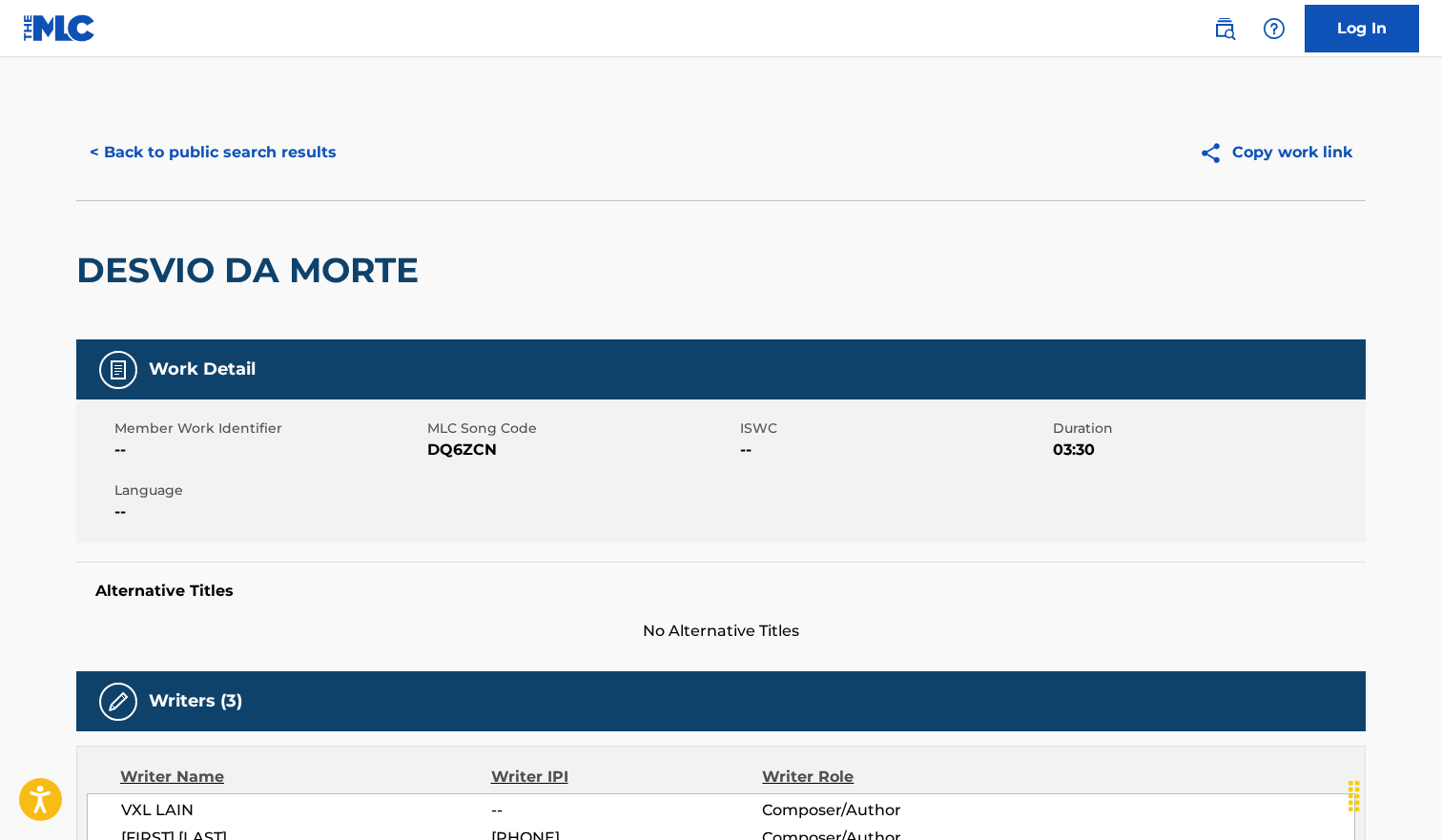 click on "DQ6ZCN" at bounding box center [581, 450] 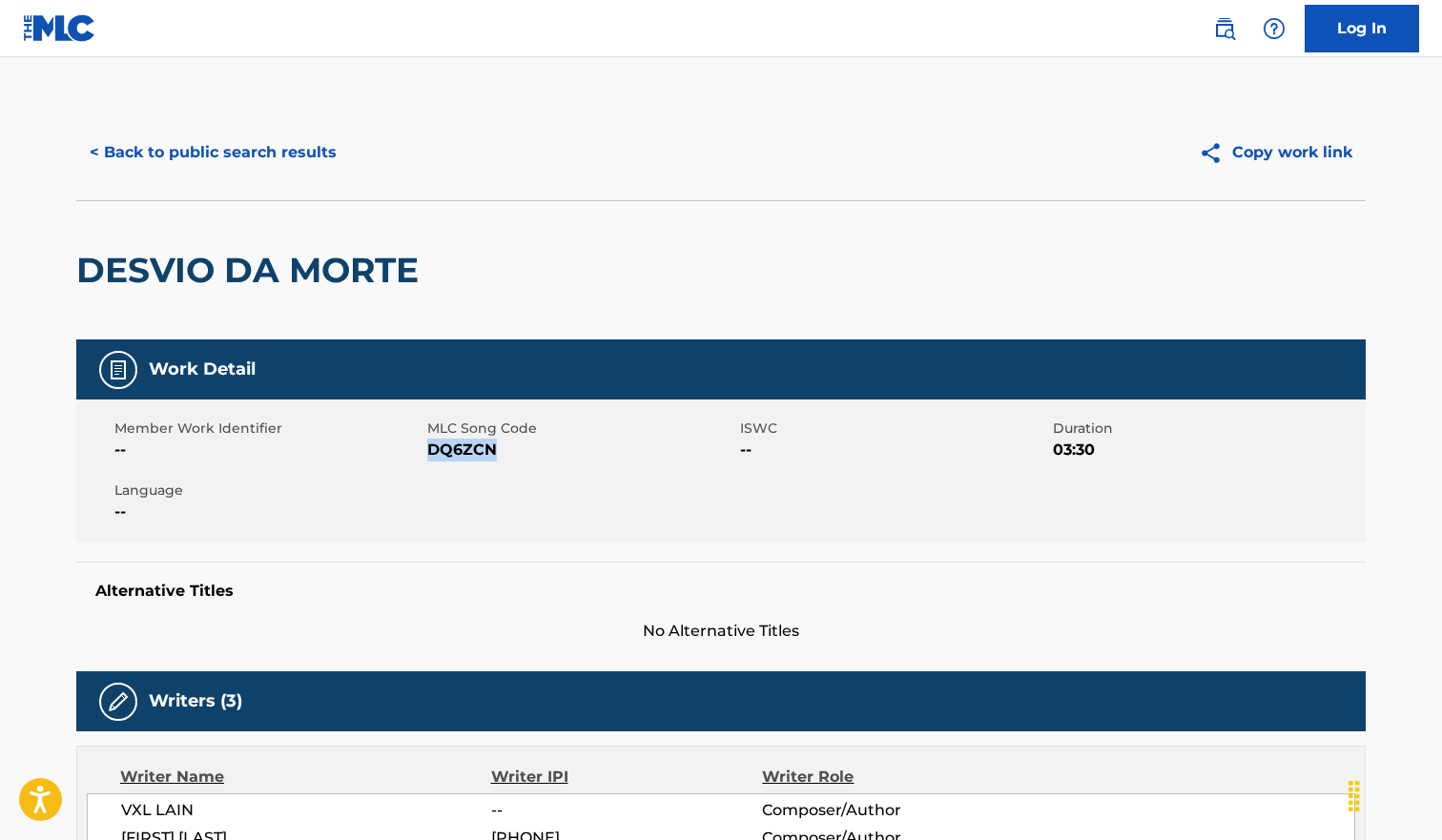 click on "DQ6ZCN" at bounding box center (581, 450) 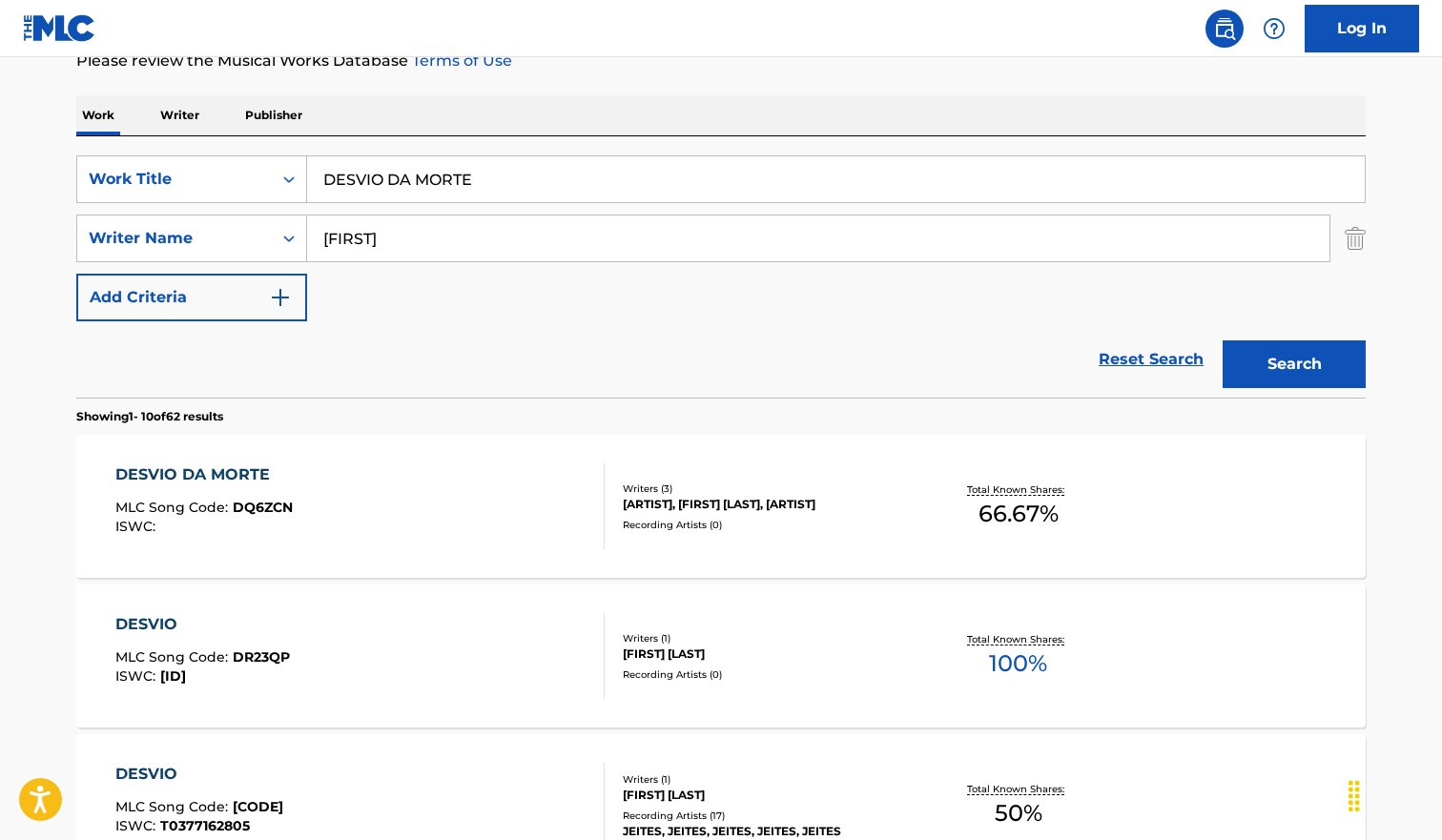 click on "DESVIO DA MORTE" at bounding box center [835, 179] 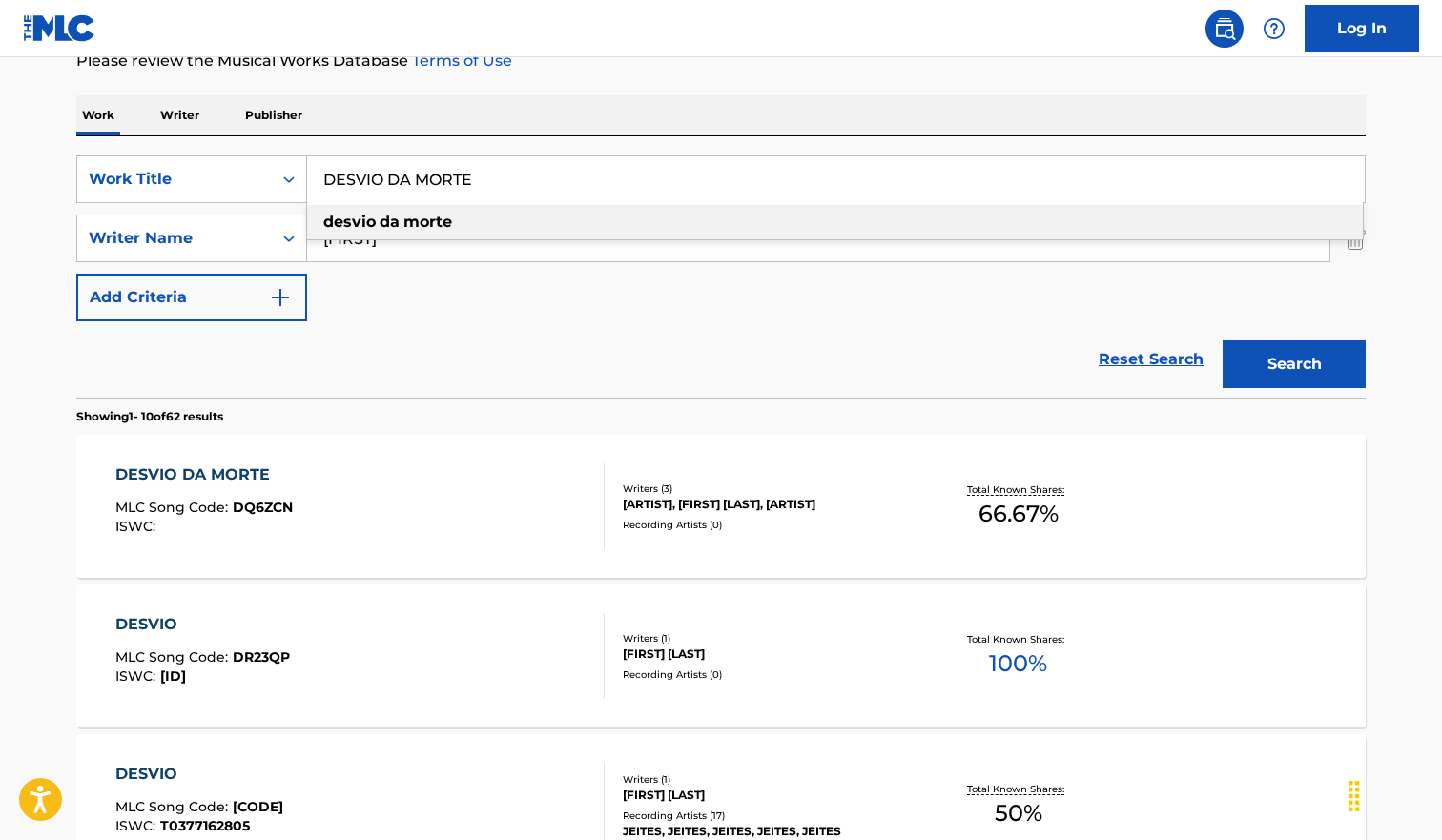 click on "DESVIO DA MORTE" at bounding box center [835, 179] 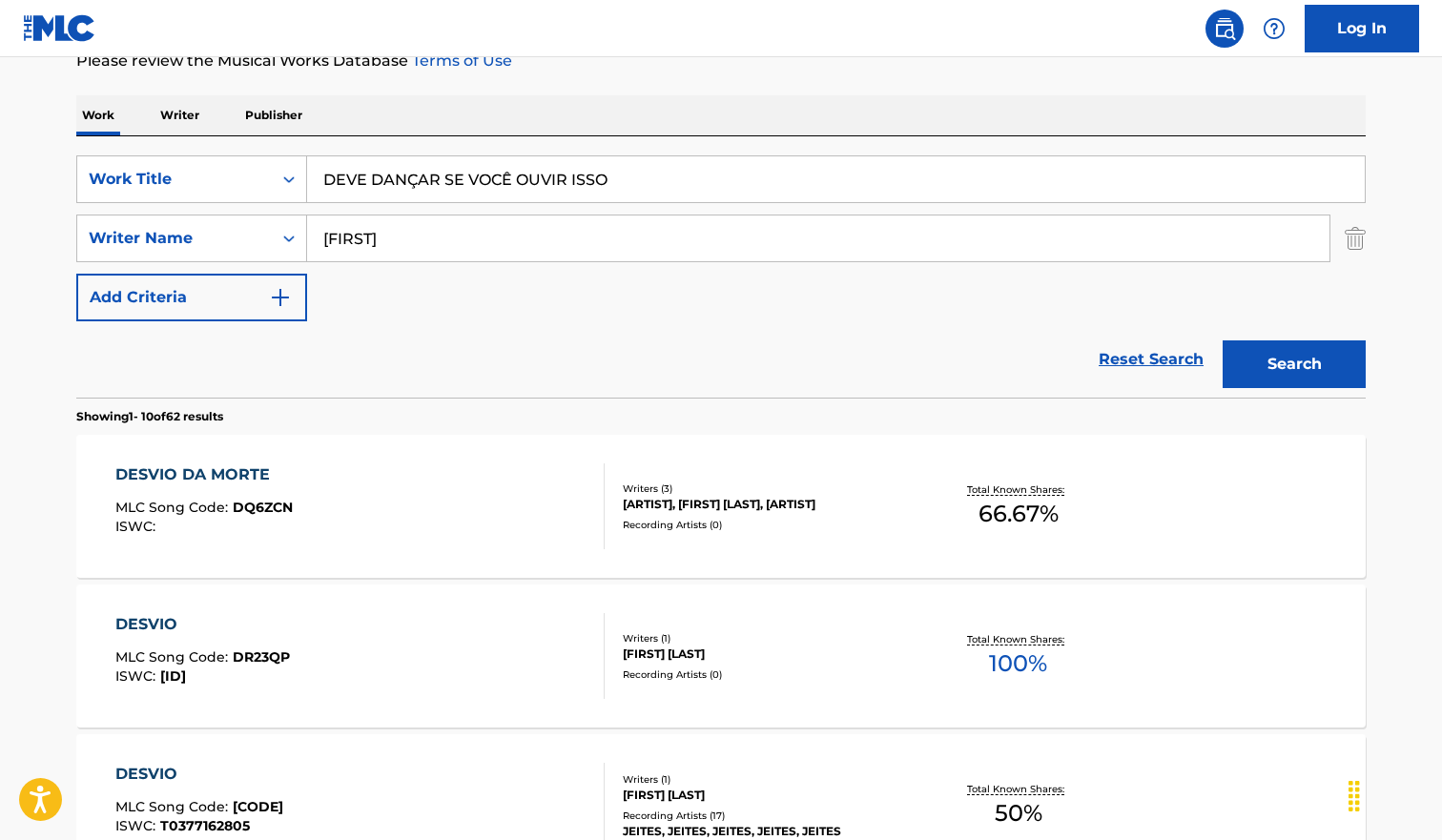type on "DEVE DANÇAR SE VOCÊ OUVIR ISSO" 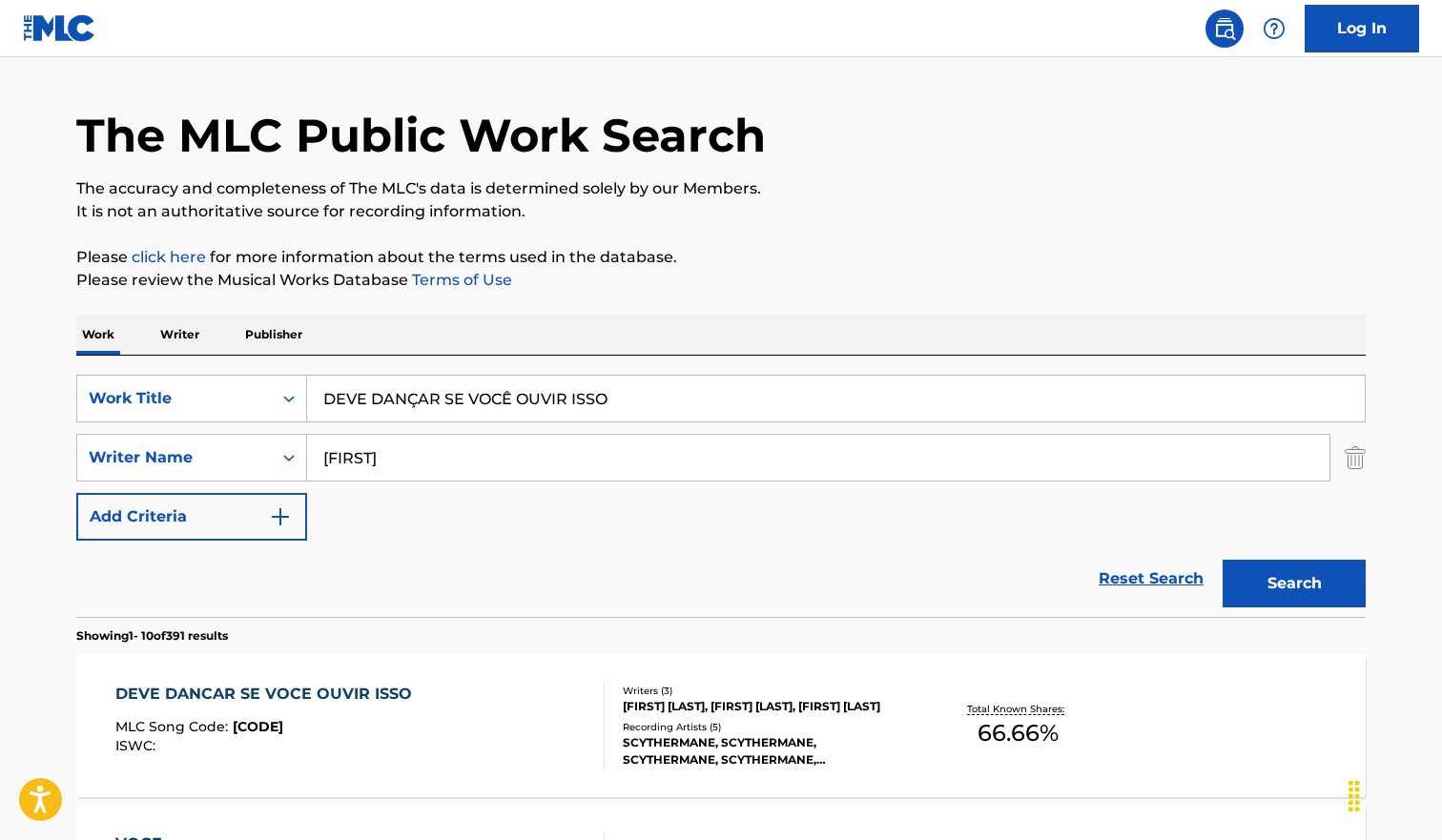 scroll, scrollTop: 269, scrollLeft: 0, axis: vertical 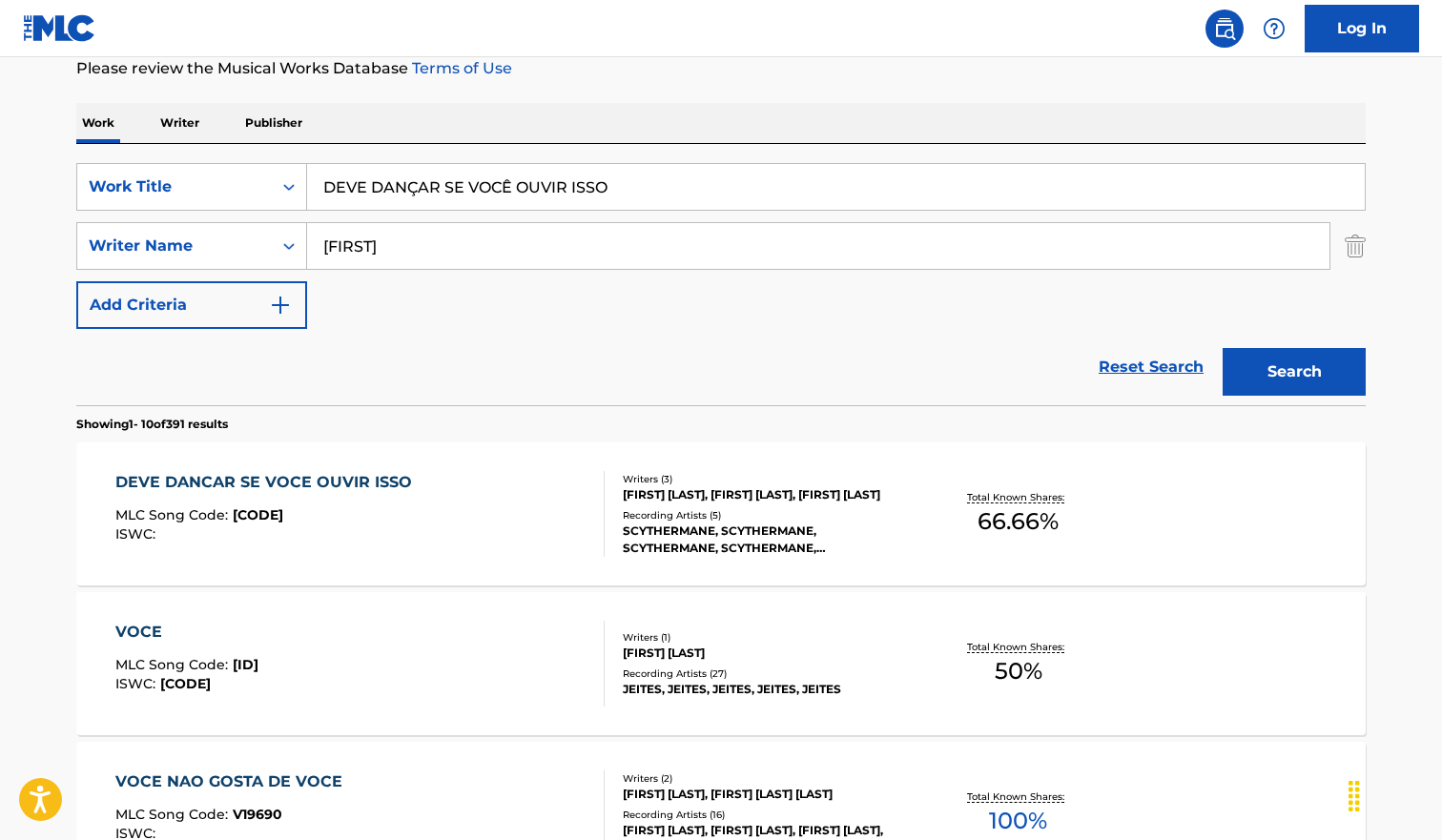 click on "DEVE DANCAR SE VOCE OUVIR ISSO" at bounding box center (268, 482) 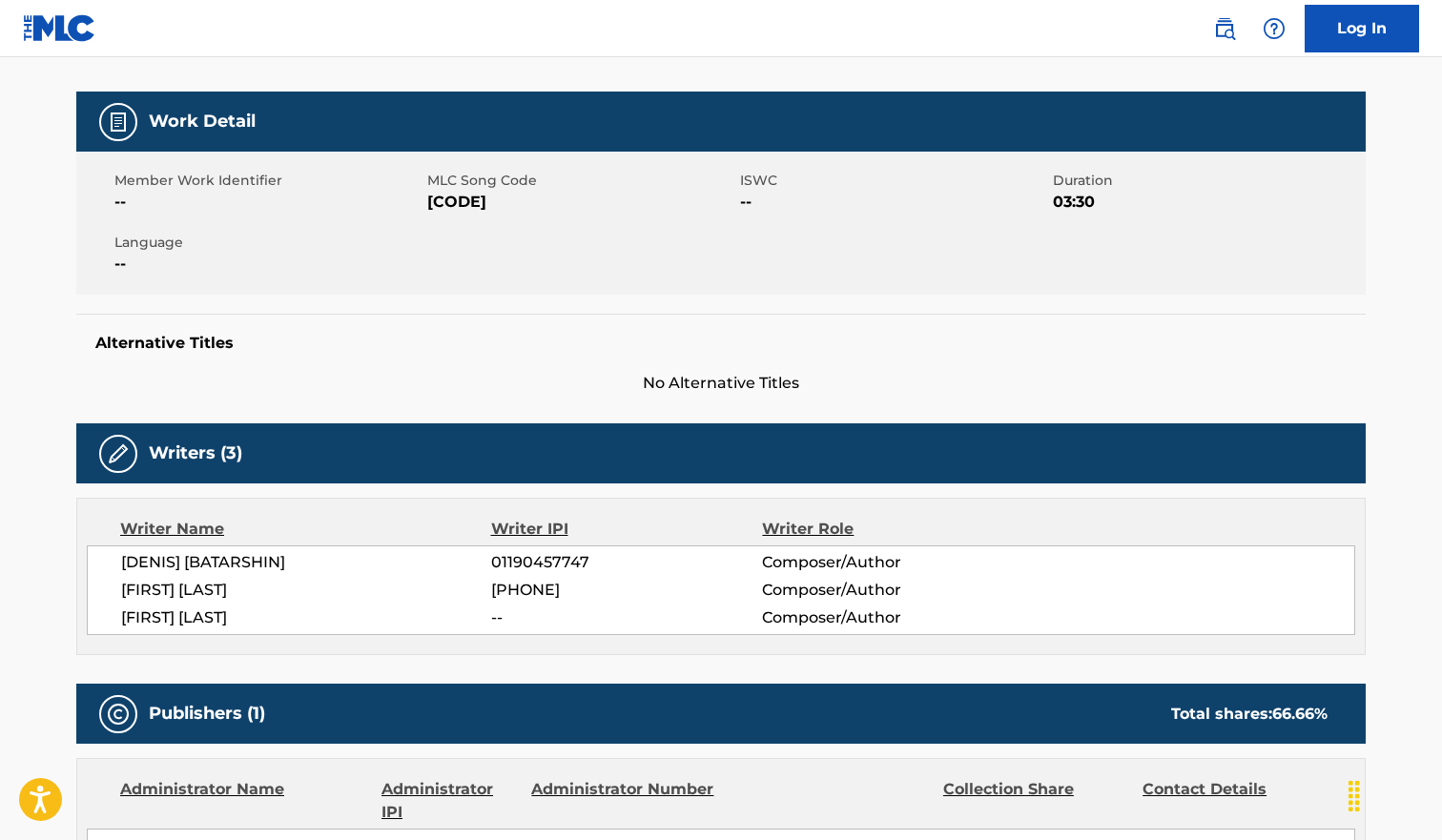 scroll, scrollTop: 0, scrollLeft: 0, axis: both 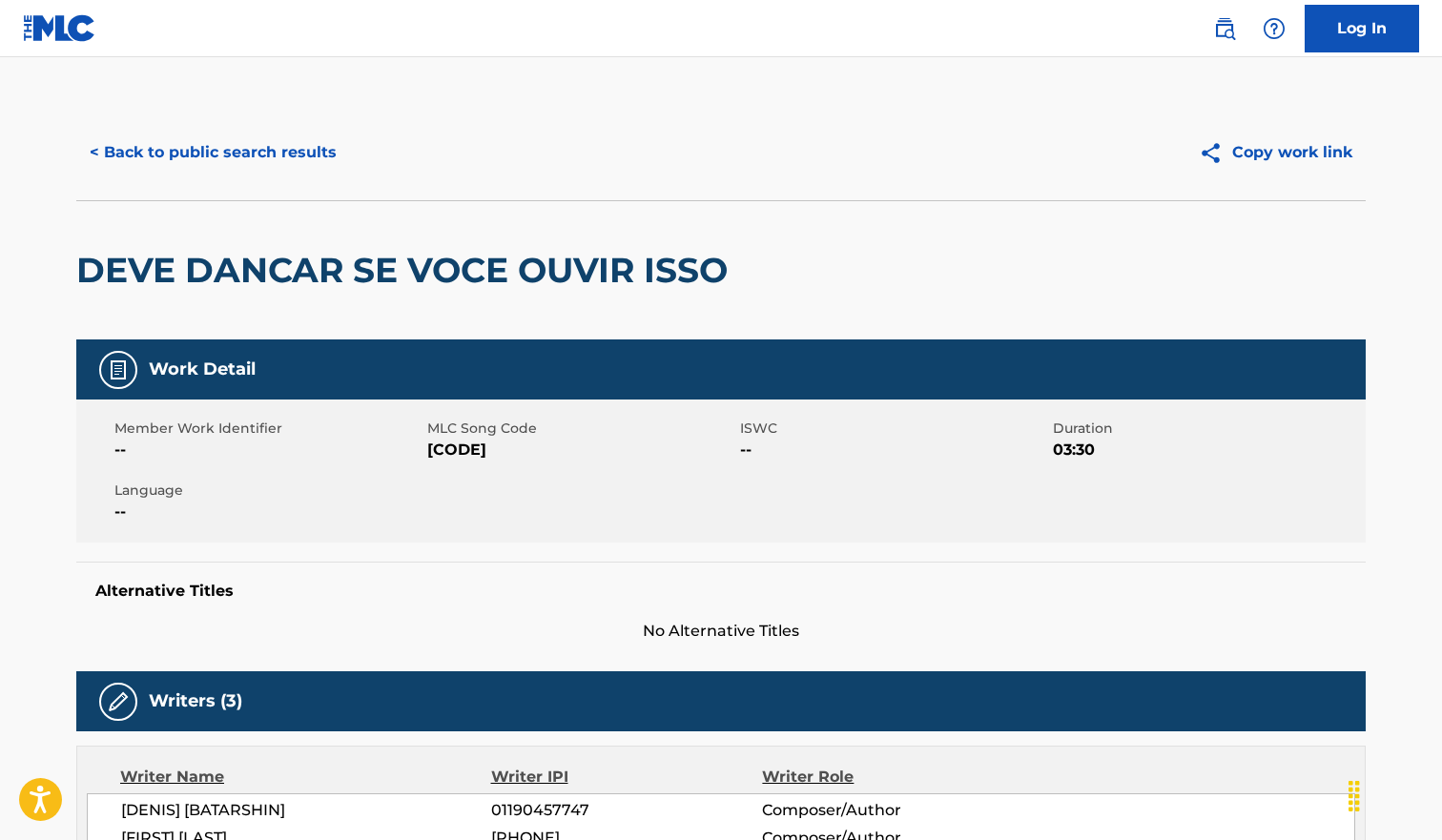 click on "< Back to public search results" at bounding box center (213, 153) 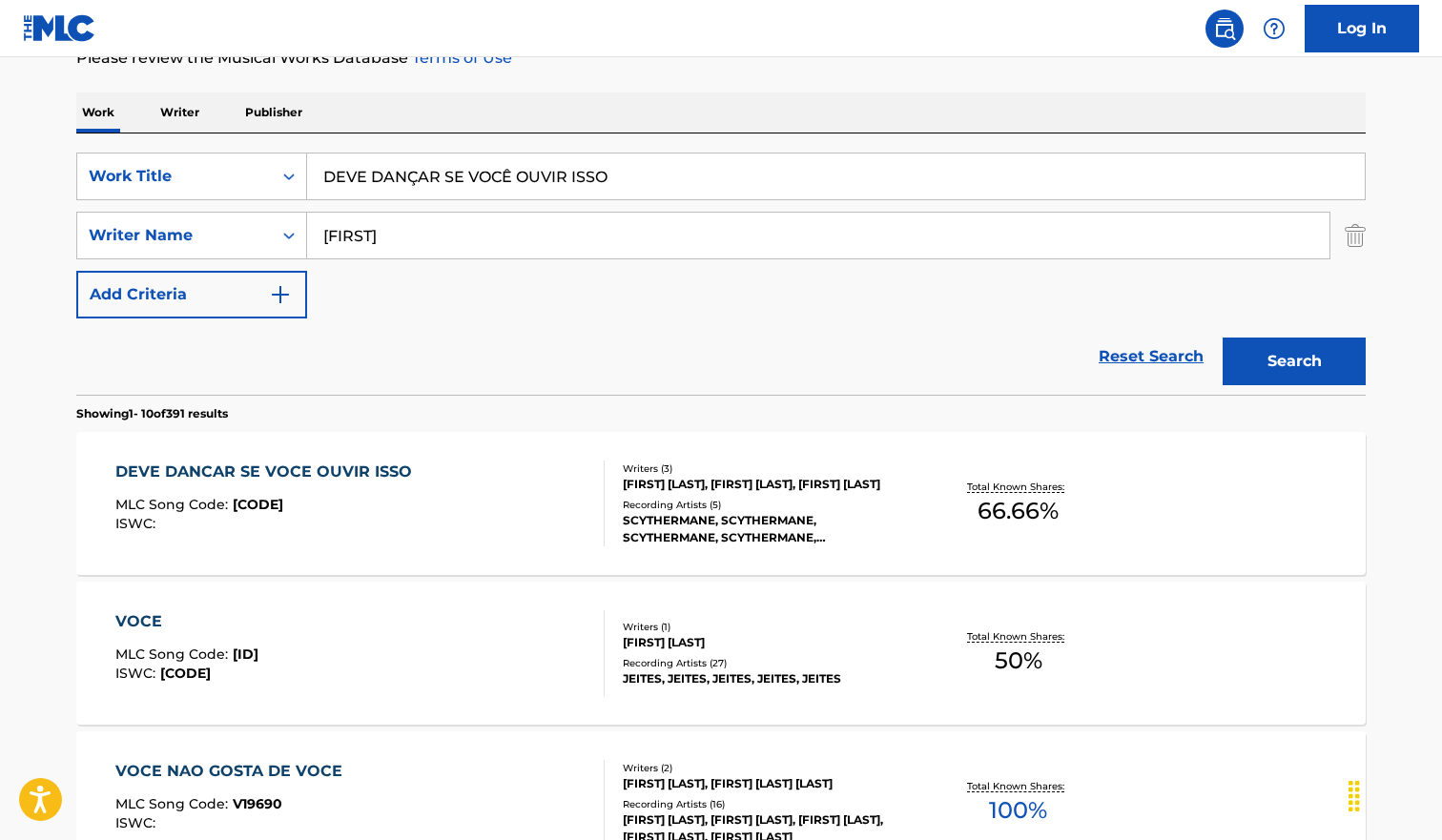click on "DEVE DANÇAR SE VOCÊ OUVIR ISSO" at bounding box center (835, 176) 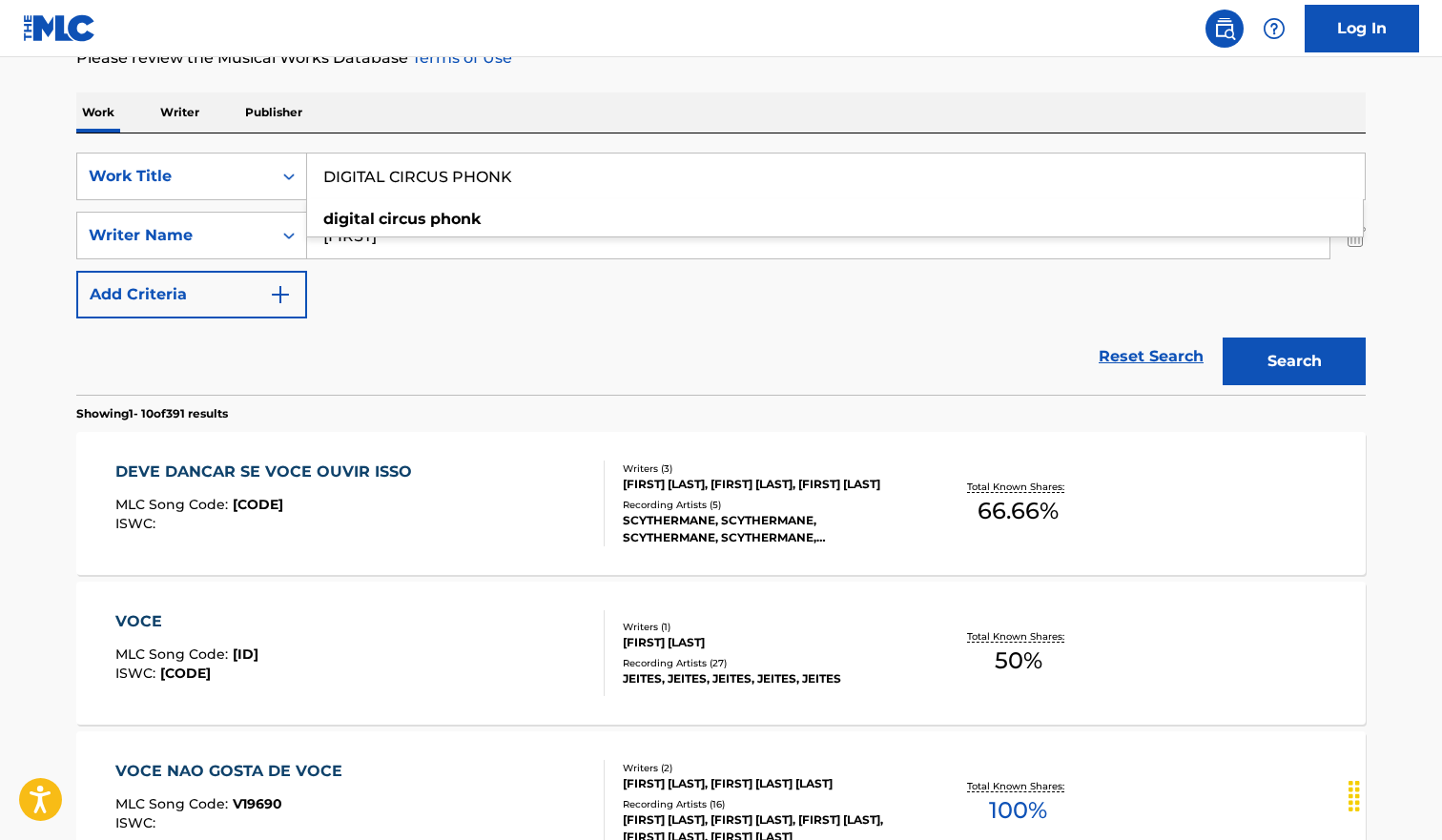 type on "DIGITAL CIRCUS PHONK" 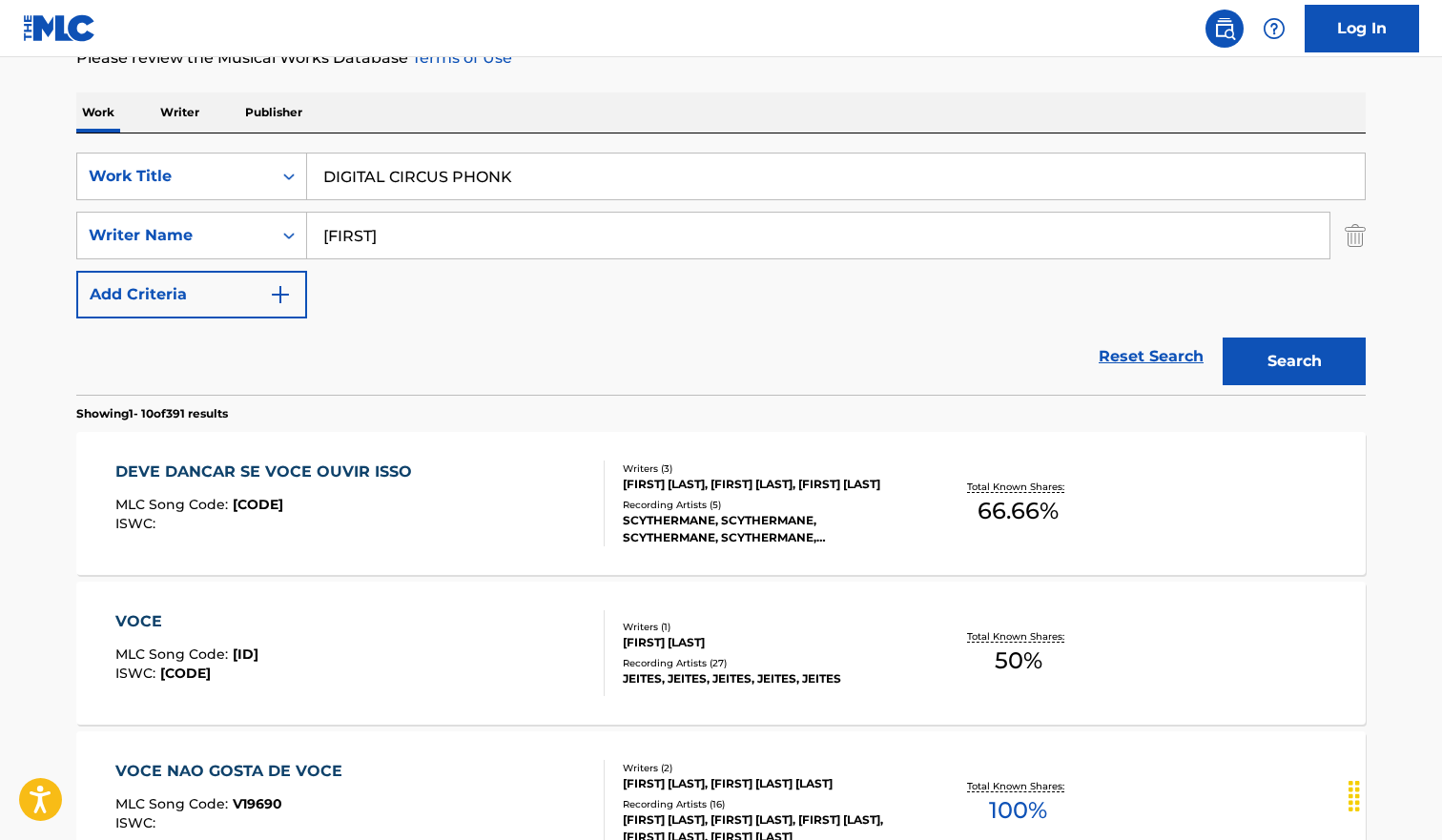 click on "Search" at bounding box center (1294, 361) 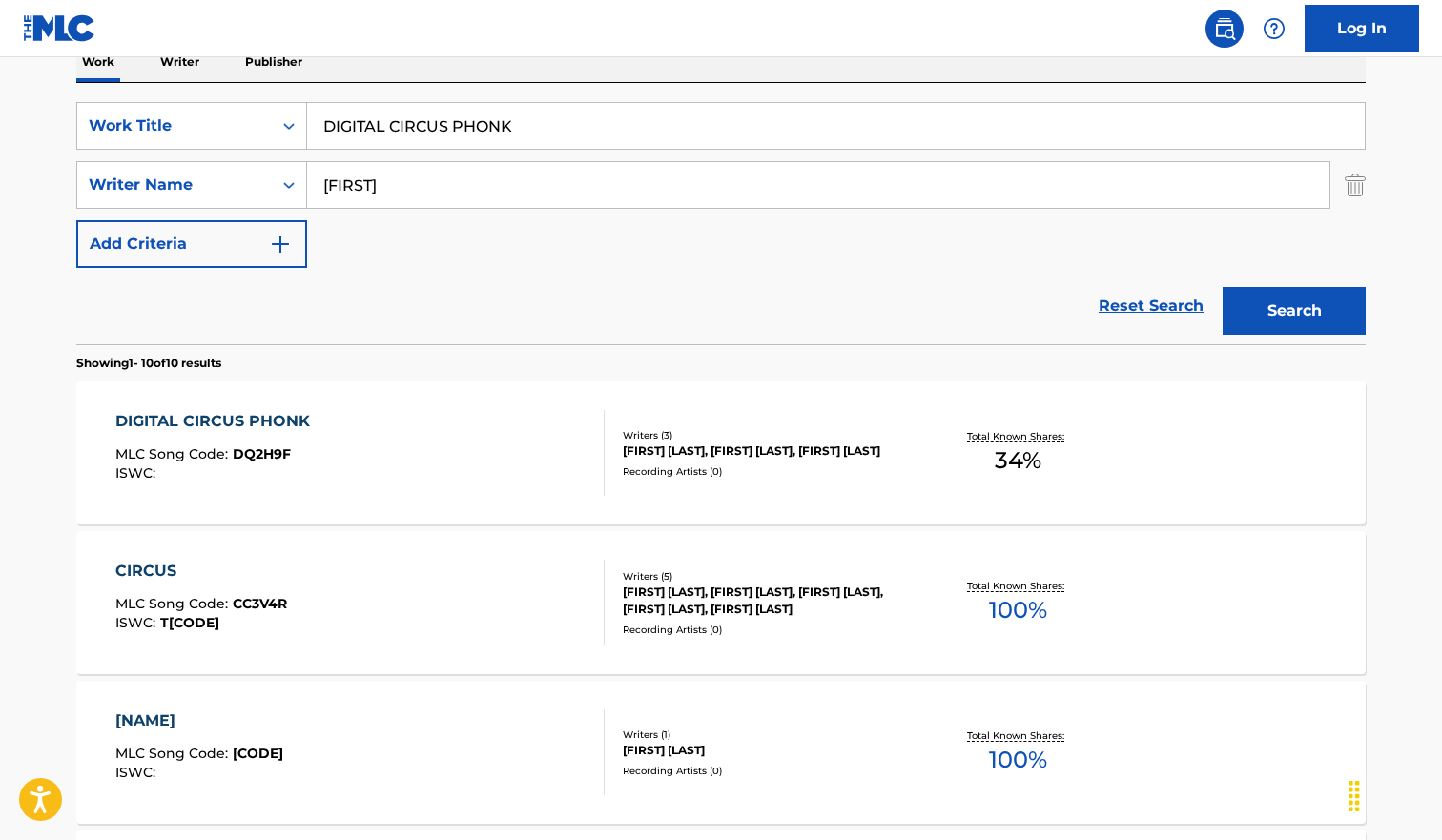 scroll, scrollTop: 372, scrollLeft: 0, axis: vertical 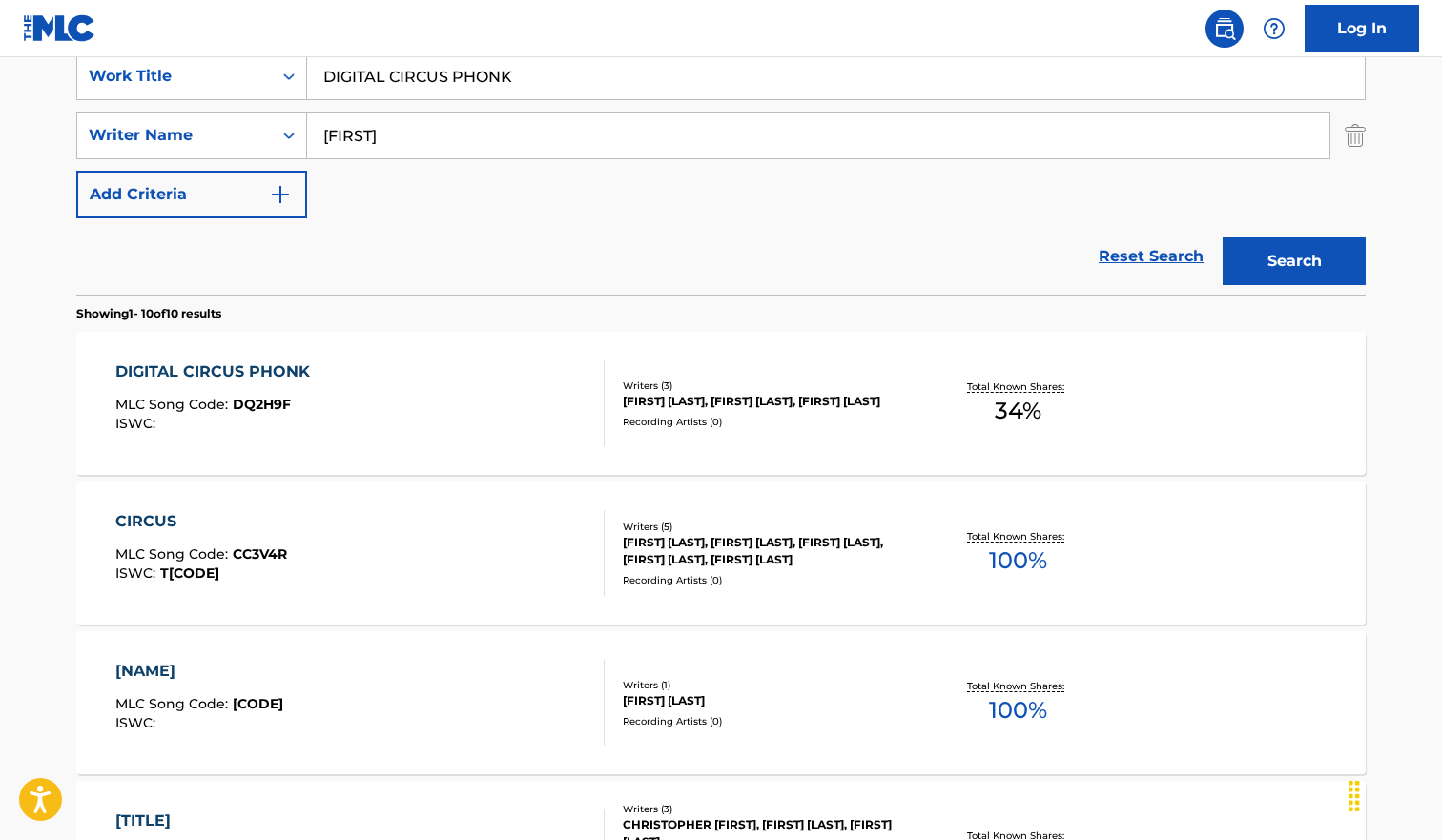 click on "DIGITAL CIRCUS PHONK MLC Song Code : DQ2H9F ISWC :" at bounding box center [360, 403] 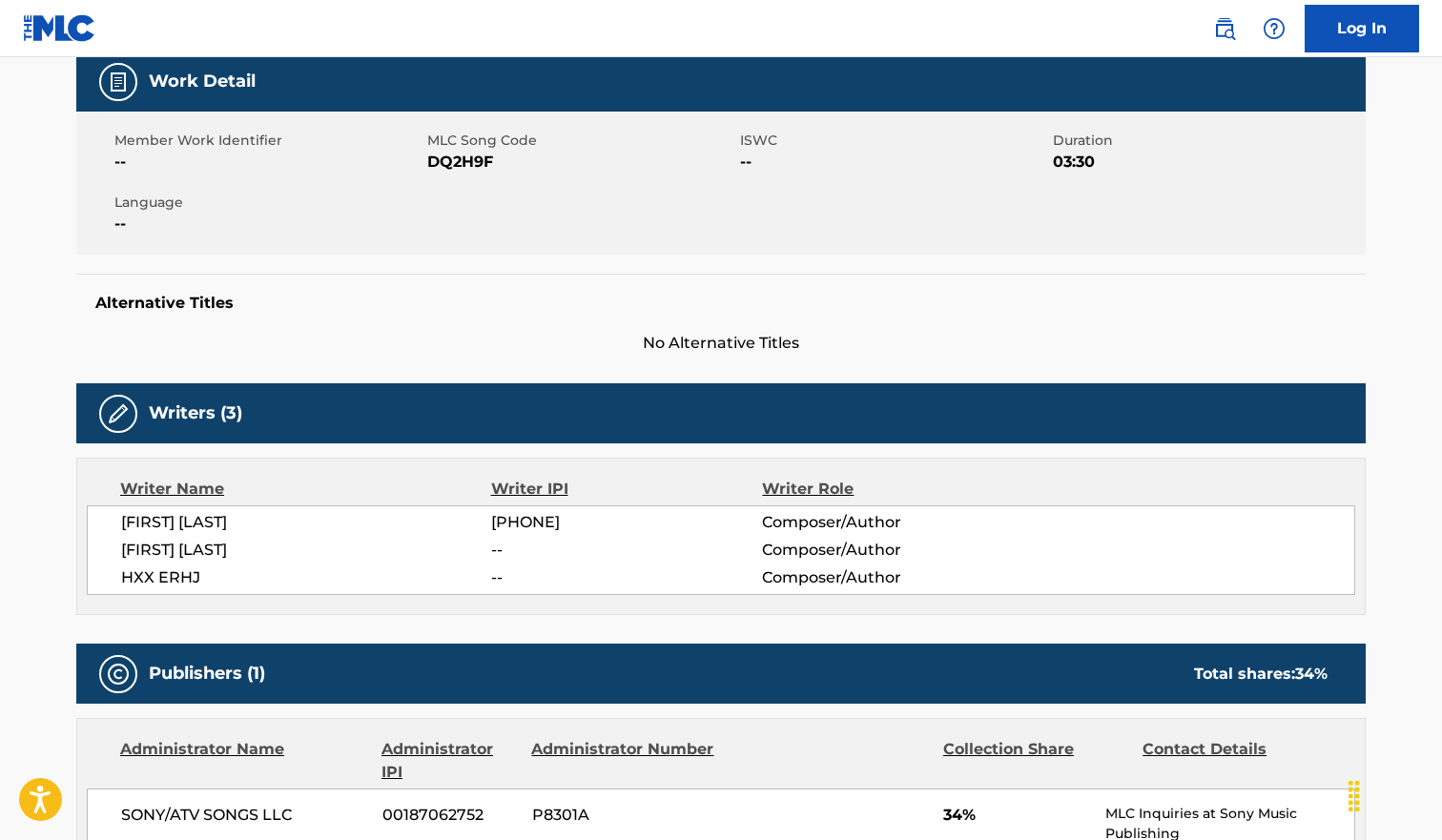 scroll, scrollTop: 0, scrollLeft: 0, axis: both 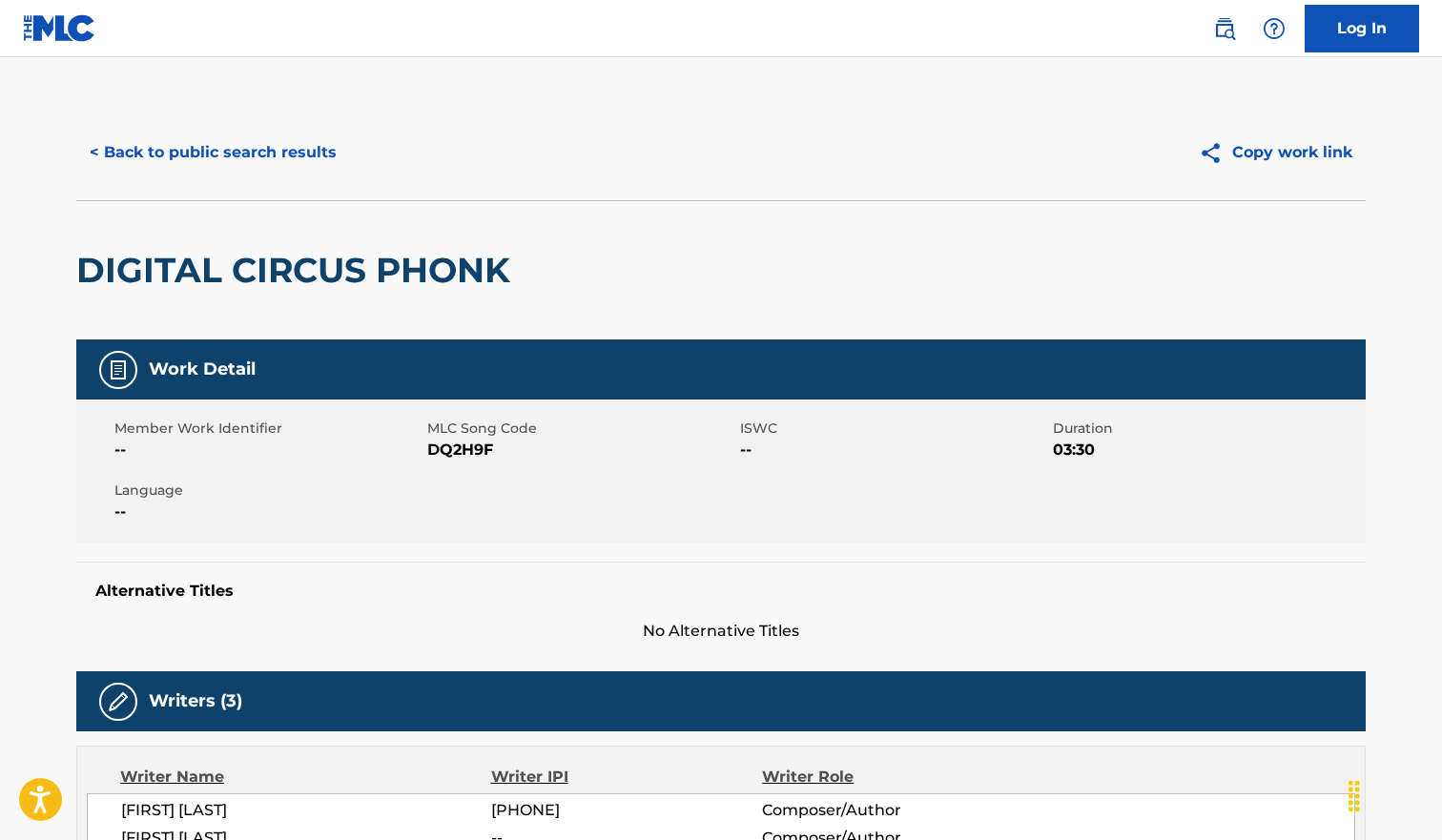 click on "< Back to public search results" at bounding box center (213, 153) 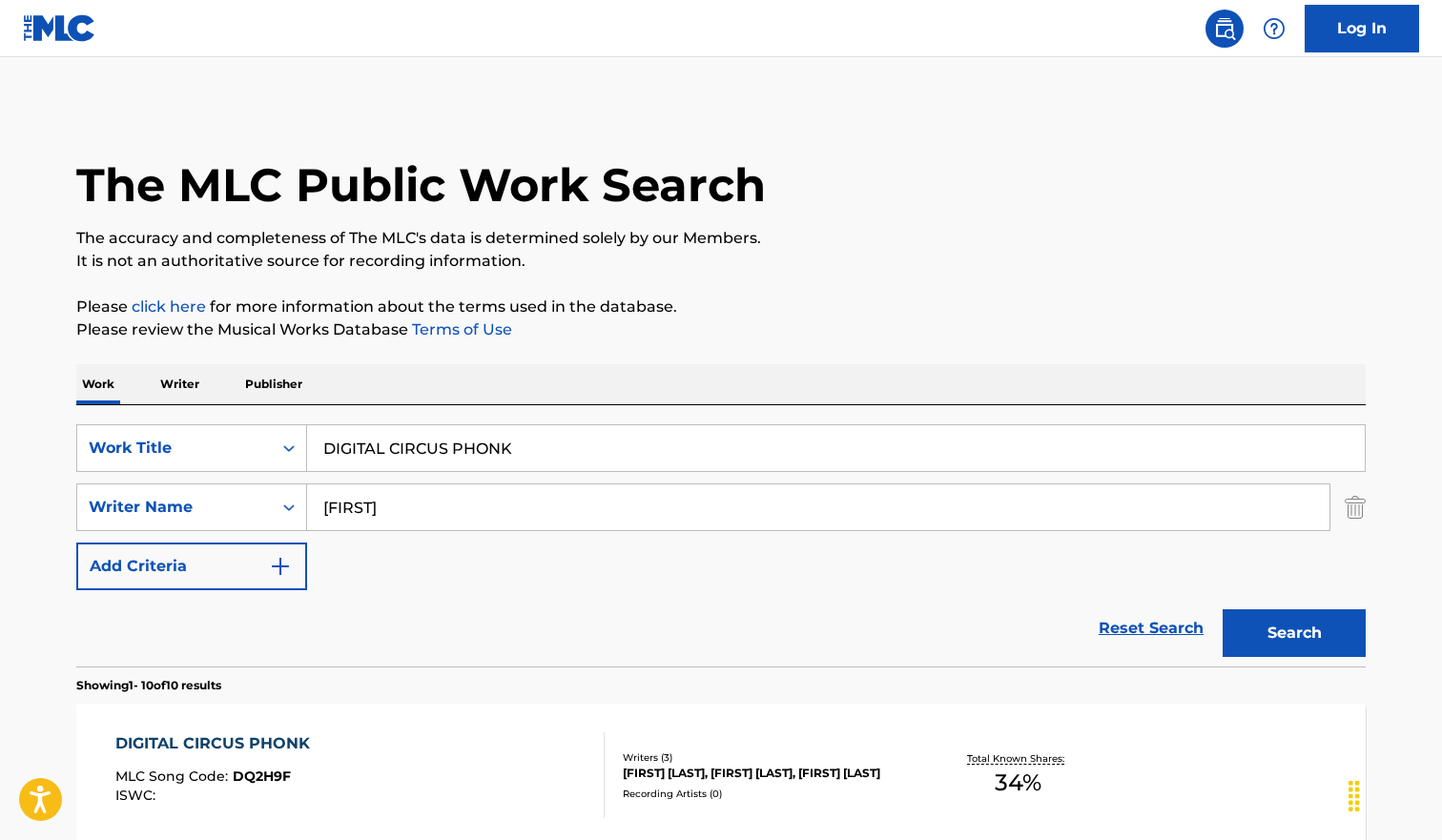 scroll, scrollTop: 372, scrollLeft: 0, axis: vertical 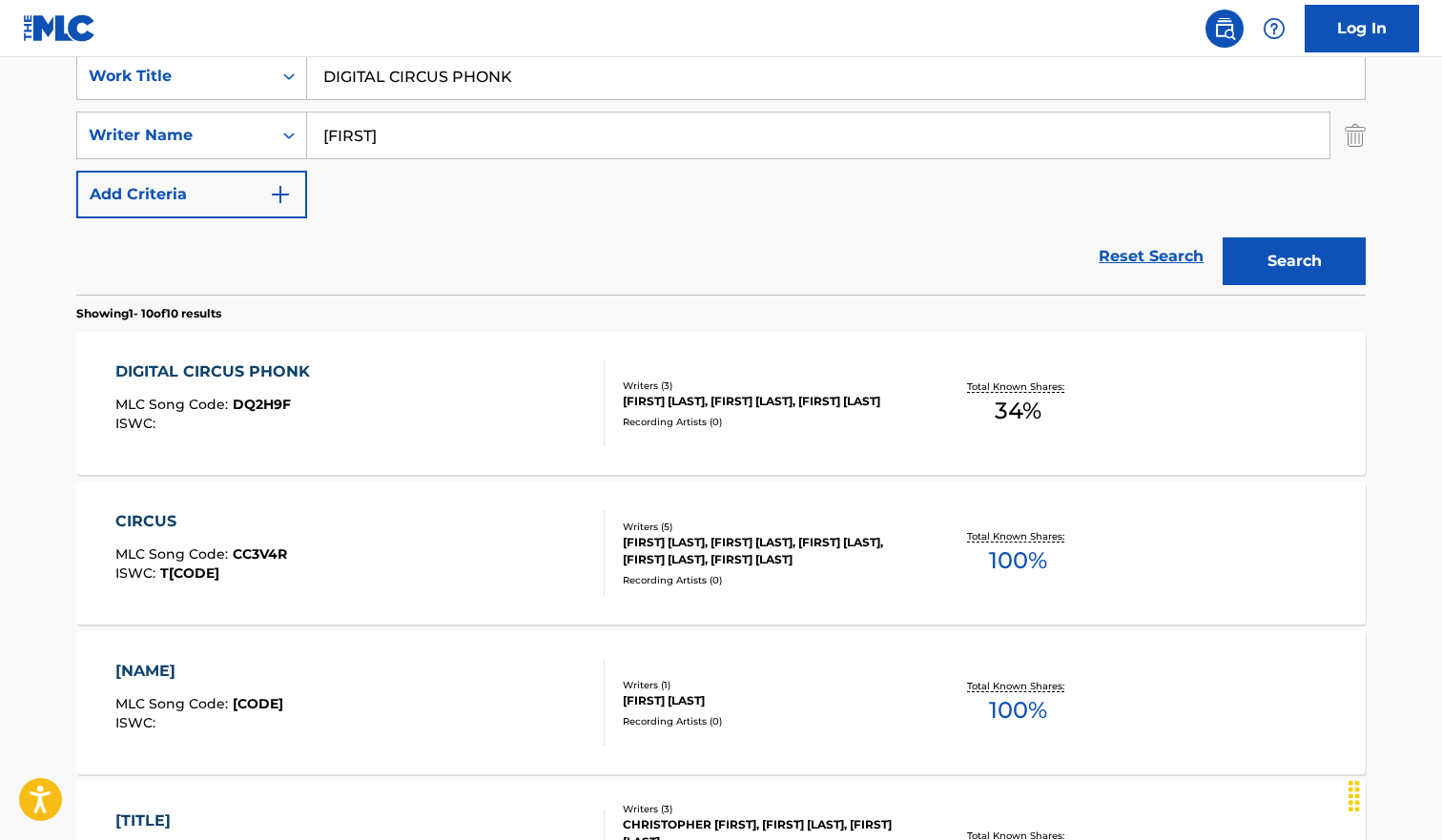click on "DIGITAL CIRCUS PHONK" at bounding box center (835, 76) 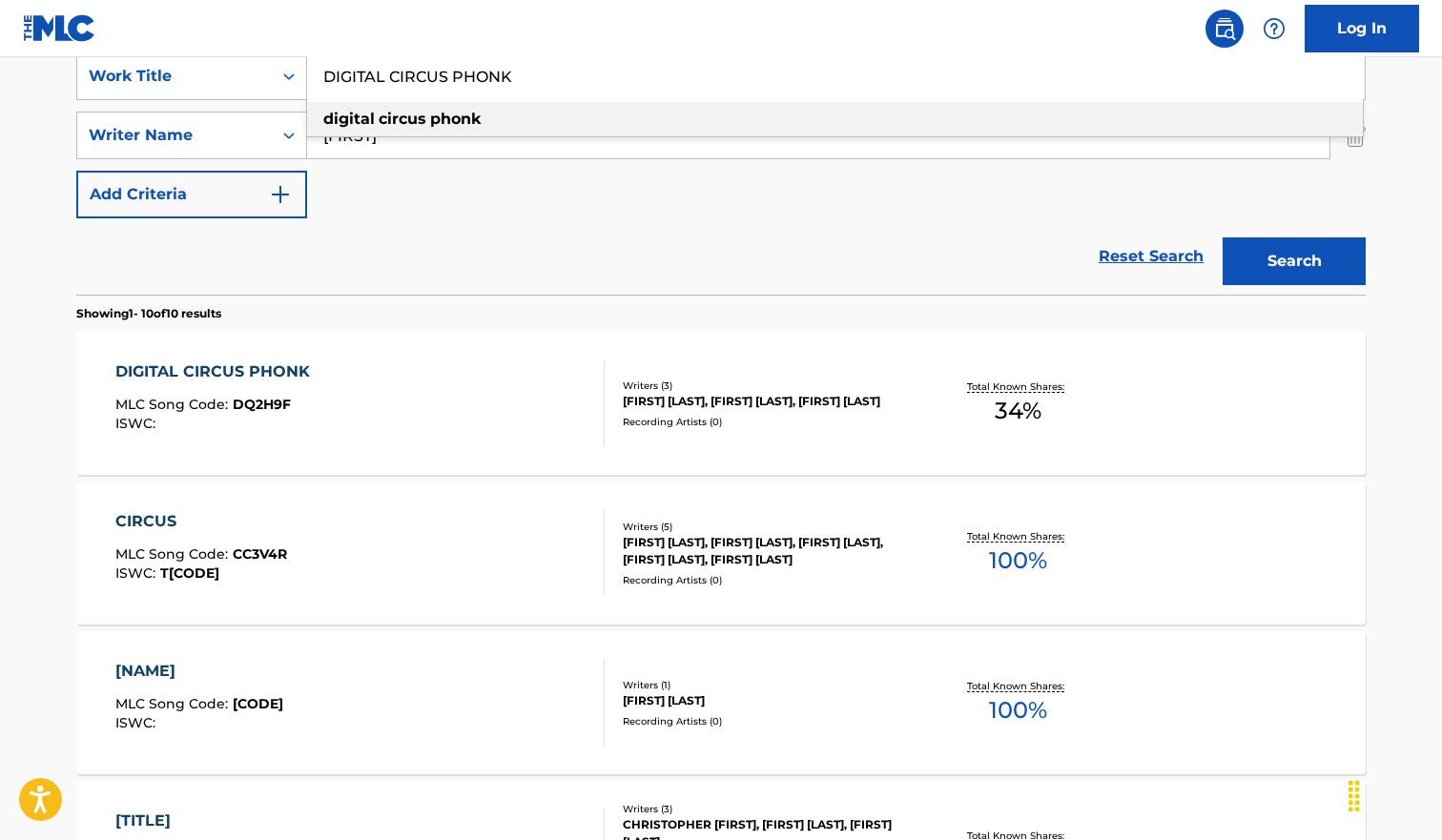 click on "DIGITAL CIRCUS PHONK" at bounding box center [835, 76] 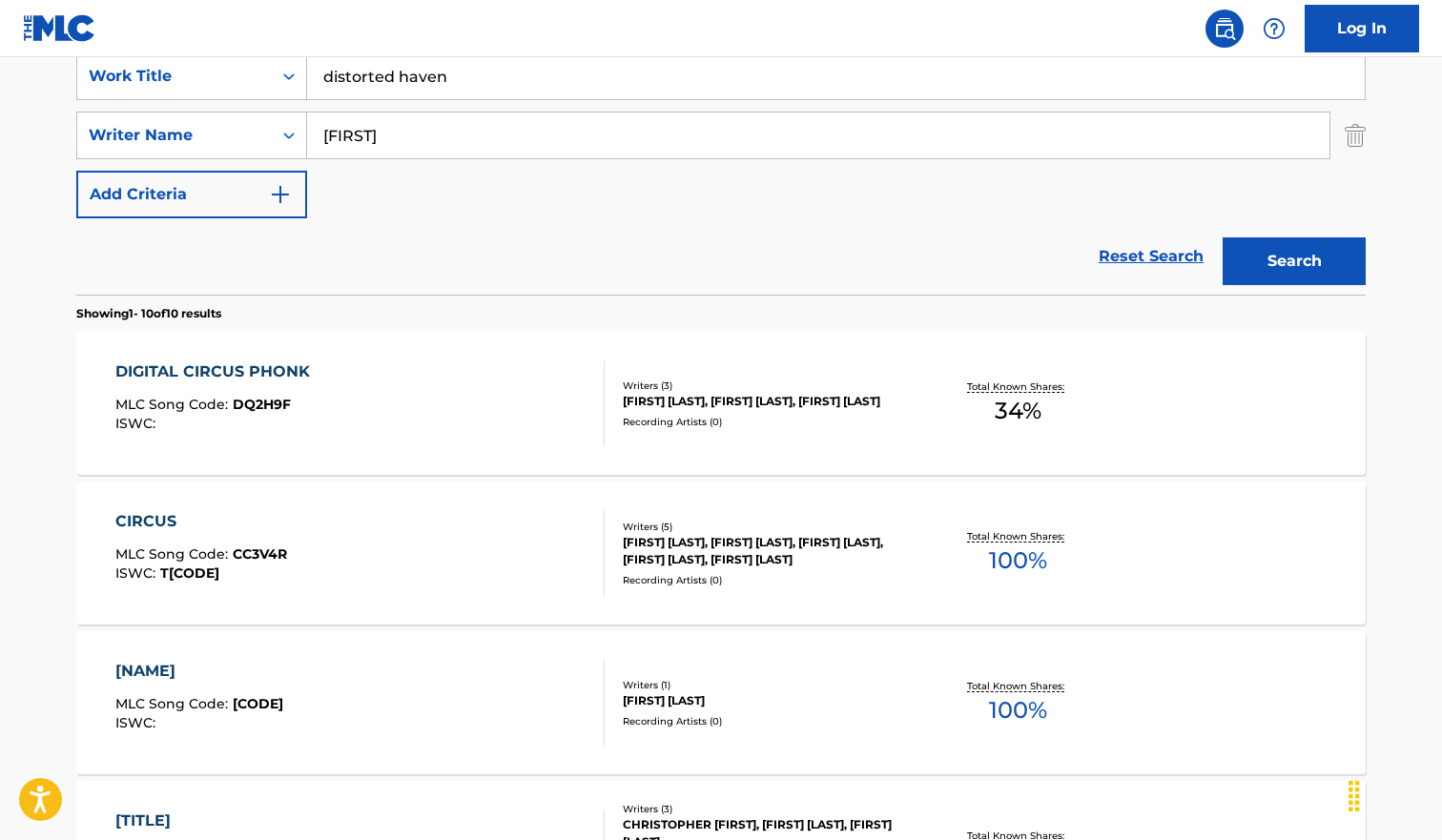 paste on "Distorted H" 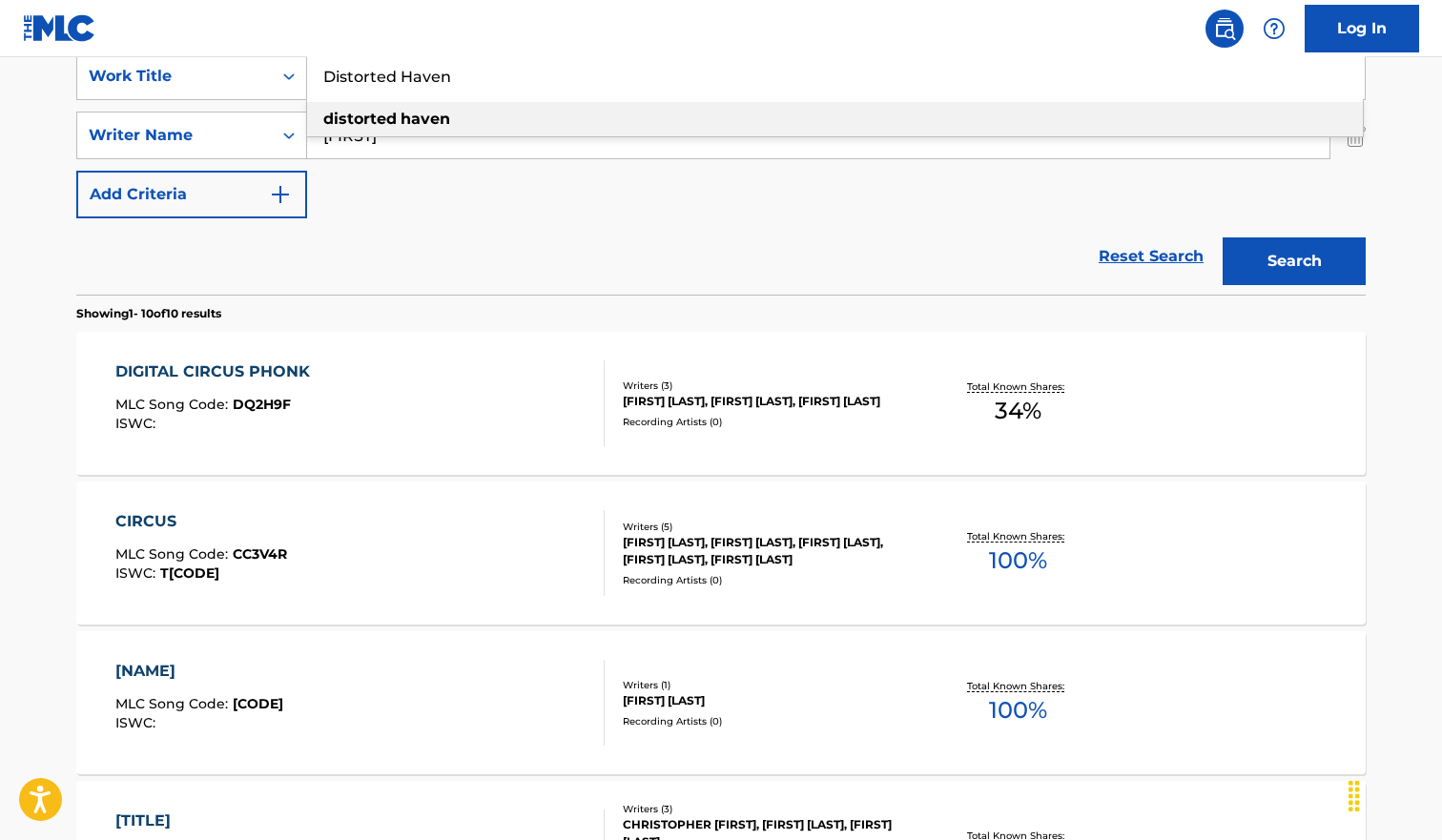 type on "Distorted Haven" 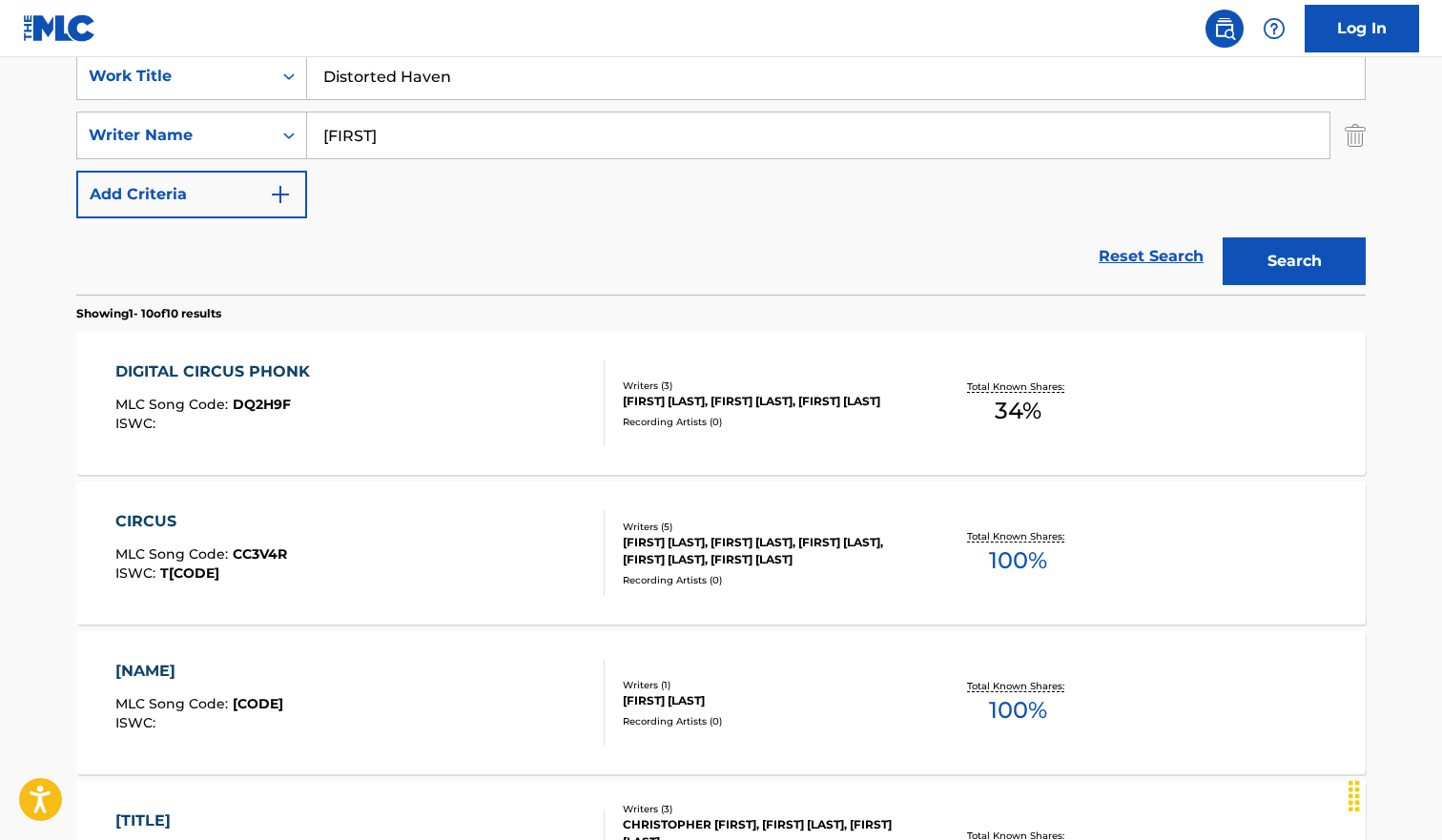 click on "The MLC Public Work Search The accuracy and completeness of The MLC's data is determined solely by our Members. It is not an authoritative source for recording information. Please   click here   for more information about the terms used in the database. Please review the Musical Works Database   Terms of Use Work Writer Publisher SearchWithCriteriab9c5fca3-616d-42e9-9937-ecaf4a14b316 Work Title Distorted Haven SearchWithCriteria4077b78f-f431-4cde-ad89-b6ad194983f8 Writer Name [FIRST] Add Criteria Reset Search Search Showing  1  -   10  of  10   results   DIGITAL CIRCUS PHONK MLC Song Code : DQ2H9F ISWC : Writers ( 3 ) [FIRST] [LAST], [FIRST] [LAST], [FIRST] [LAST] Recording Artists ( 0 ) Total Known Shares: 34 % CIRCUS MLC Song Code : CC3V4R ISWC : [ID NUMBER] Writers ( 5 ) [FIRST] [LAST] [LAST], [FIRST] [LAST] [LAST], [FIRST] [LAST] [LAST], [FIRST] [LAST] [LAST], [FIRST] [LAST] [LAST] Recording Artists ( 0 ) Total Known Shares: 100 % CLOUD PHONK MLC Song Code : CI99NA ISWC : Writers ( 1 ) [FIRST] [LAST] 0" at bounding box center [721, 803] 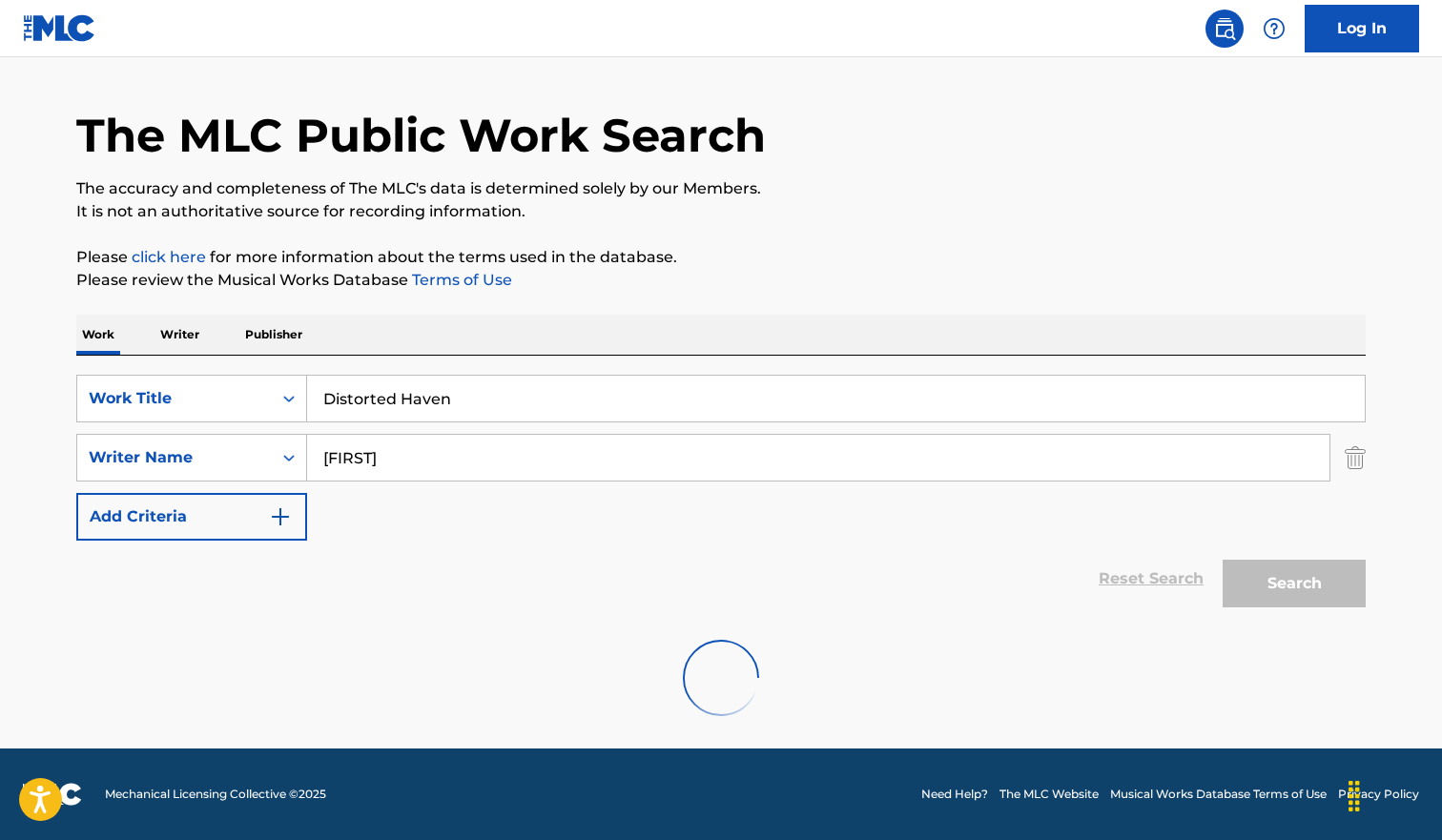 scroll, scrollTop: 347, scrollLeft: 0, axis: vertical 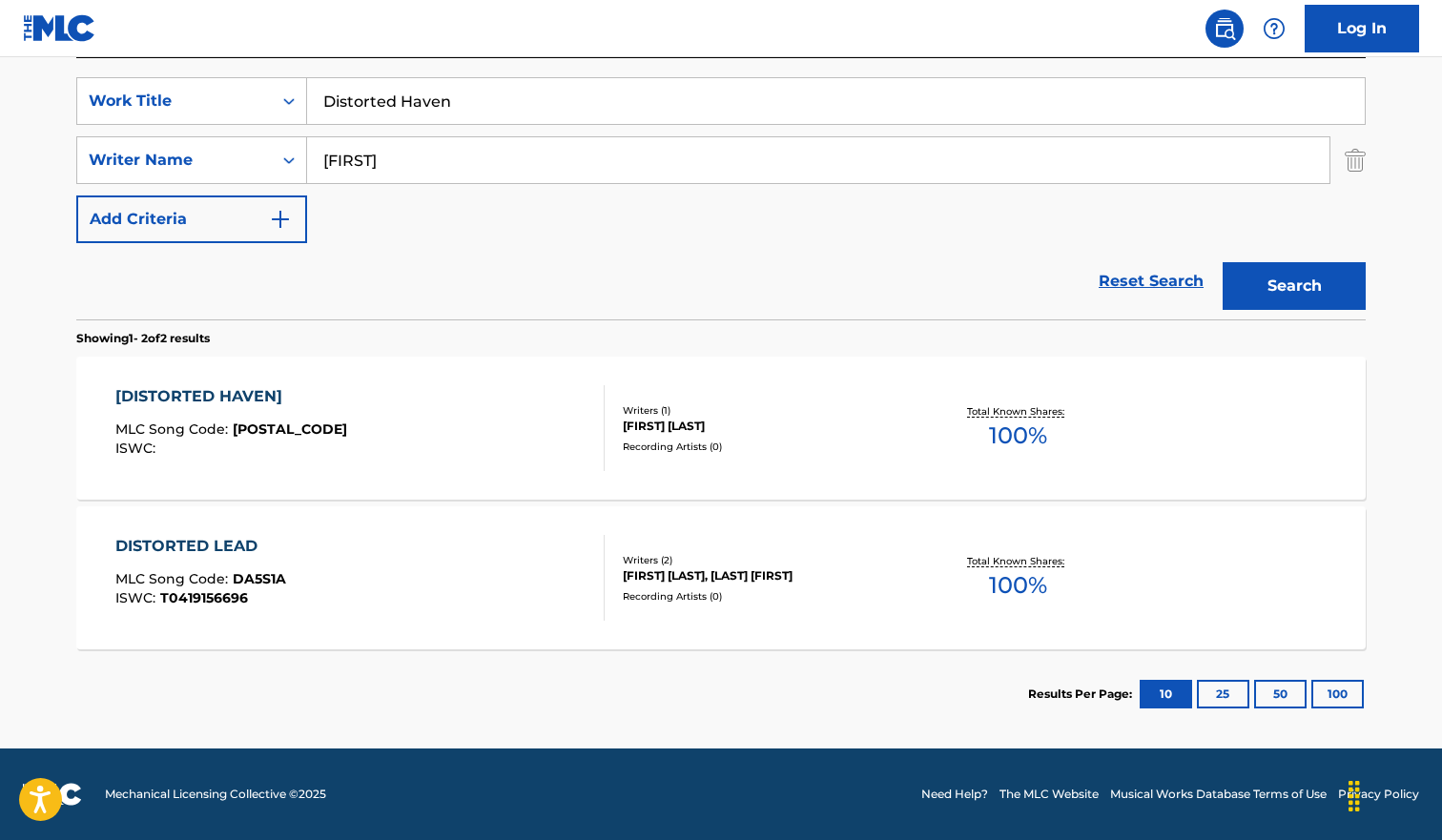 click on "DISTORTED HAVEN MLC Song Code : DQ2AGK ISWC :" at bounding box center (360, 428) 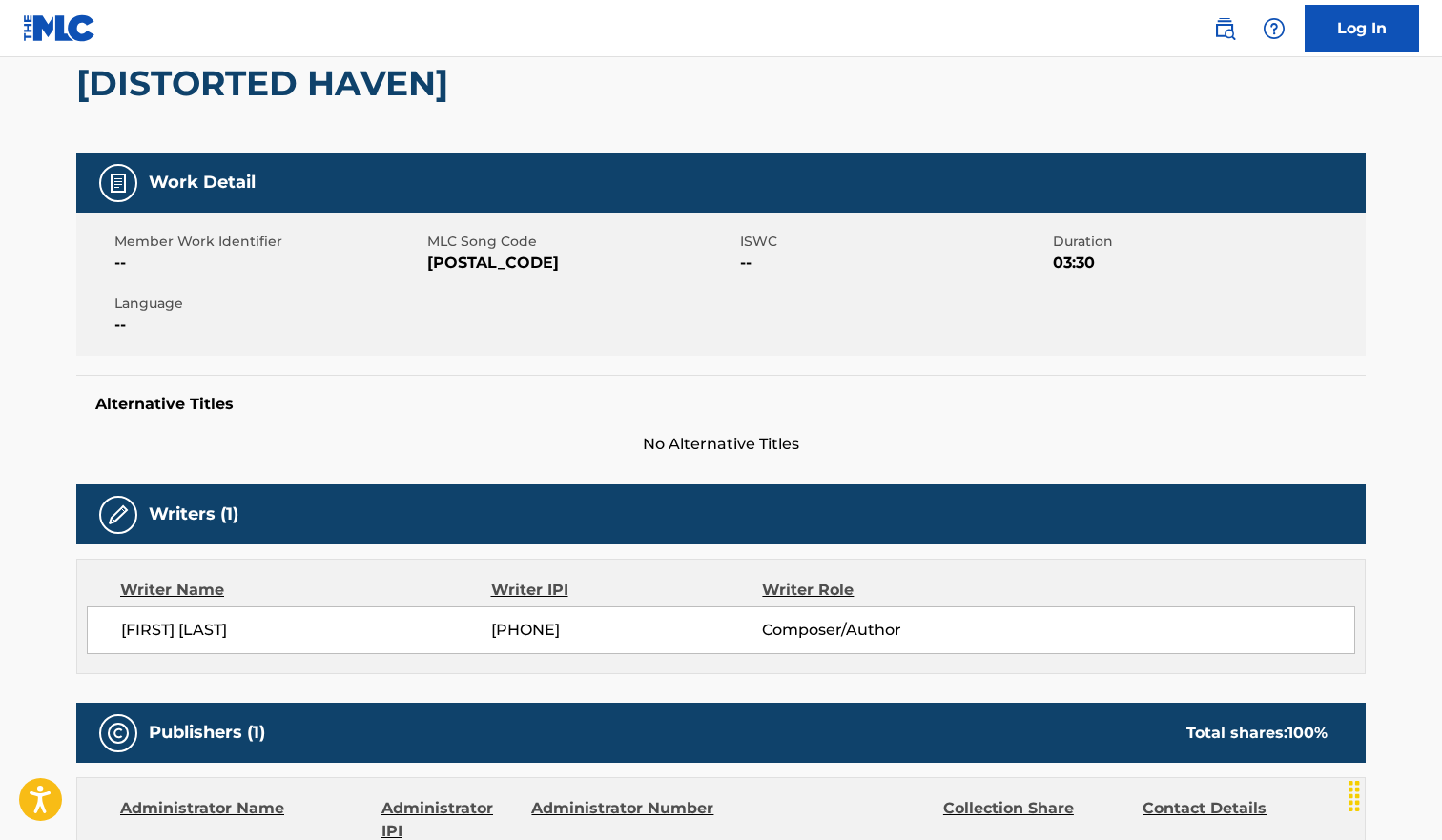 scroll, scrollTop: 0, scrollLeft: 0, axis: both 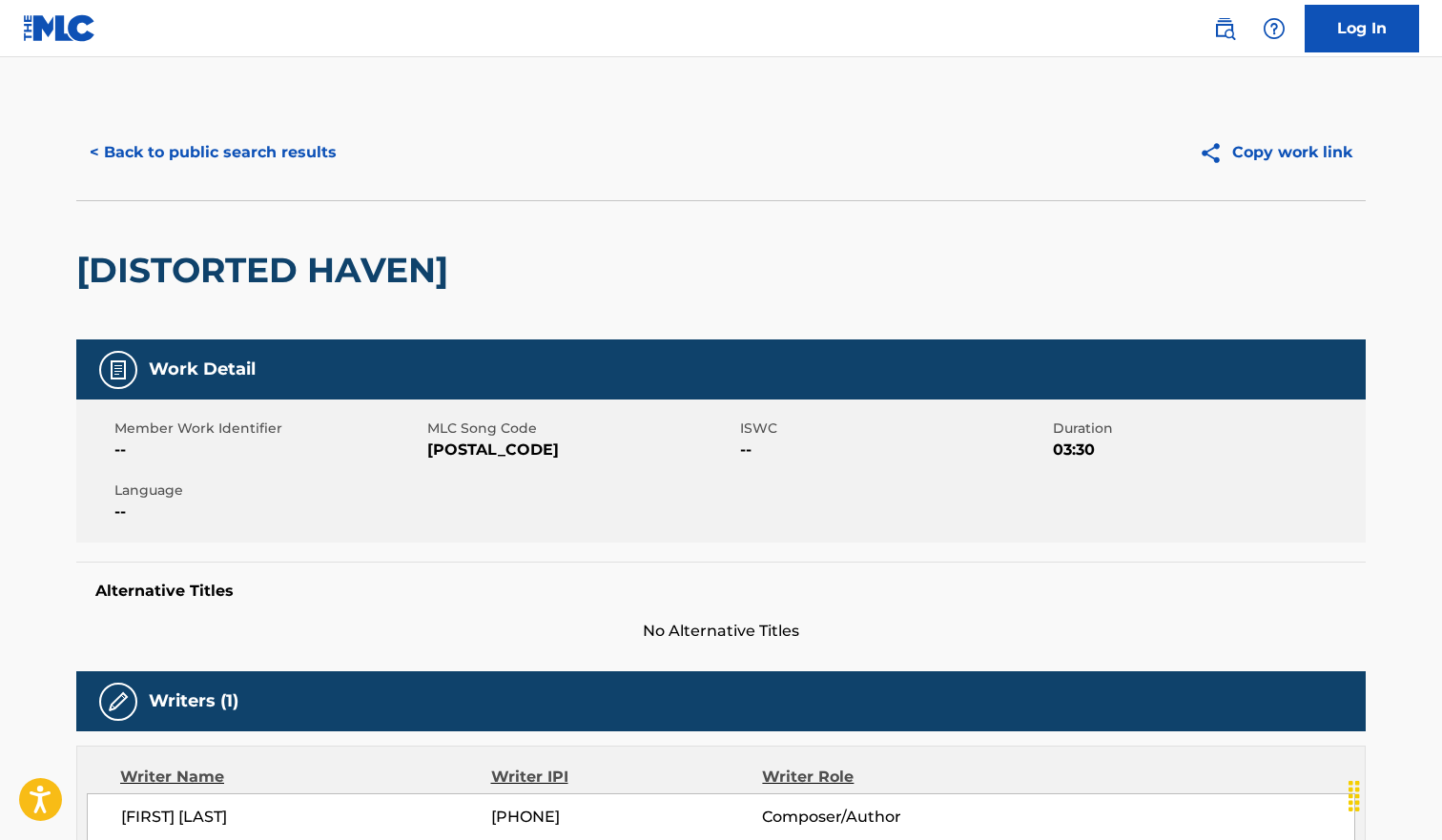 click on "< Back to public search results" at bounding box center [213, 153] 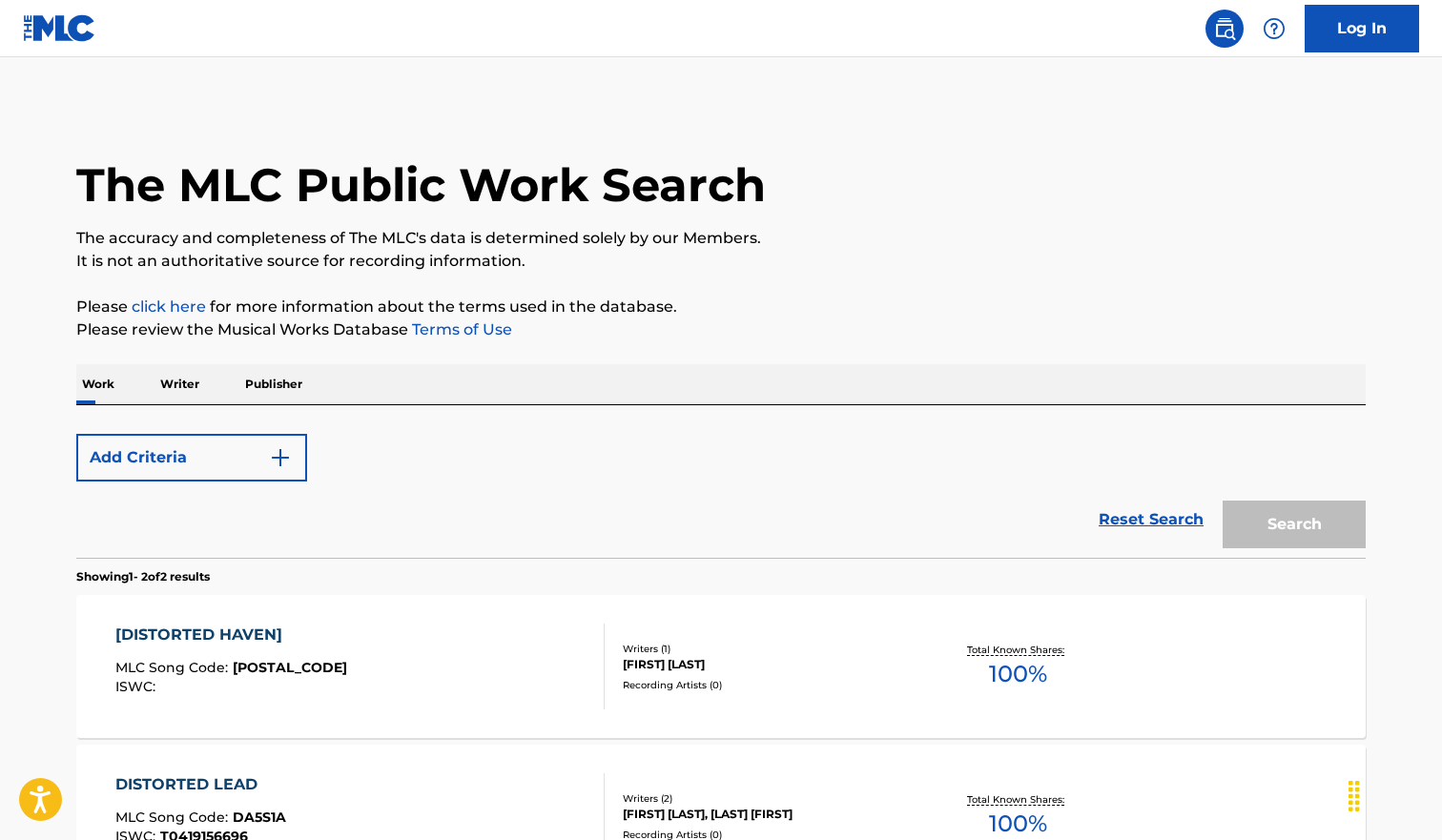 scroll, scrollTop: 238, scrollLeft: 0, axis: vertical 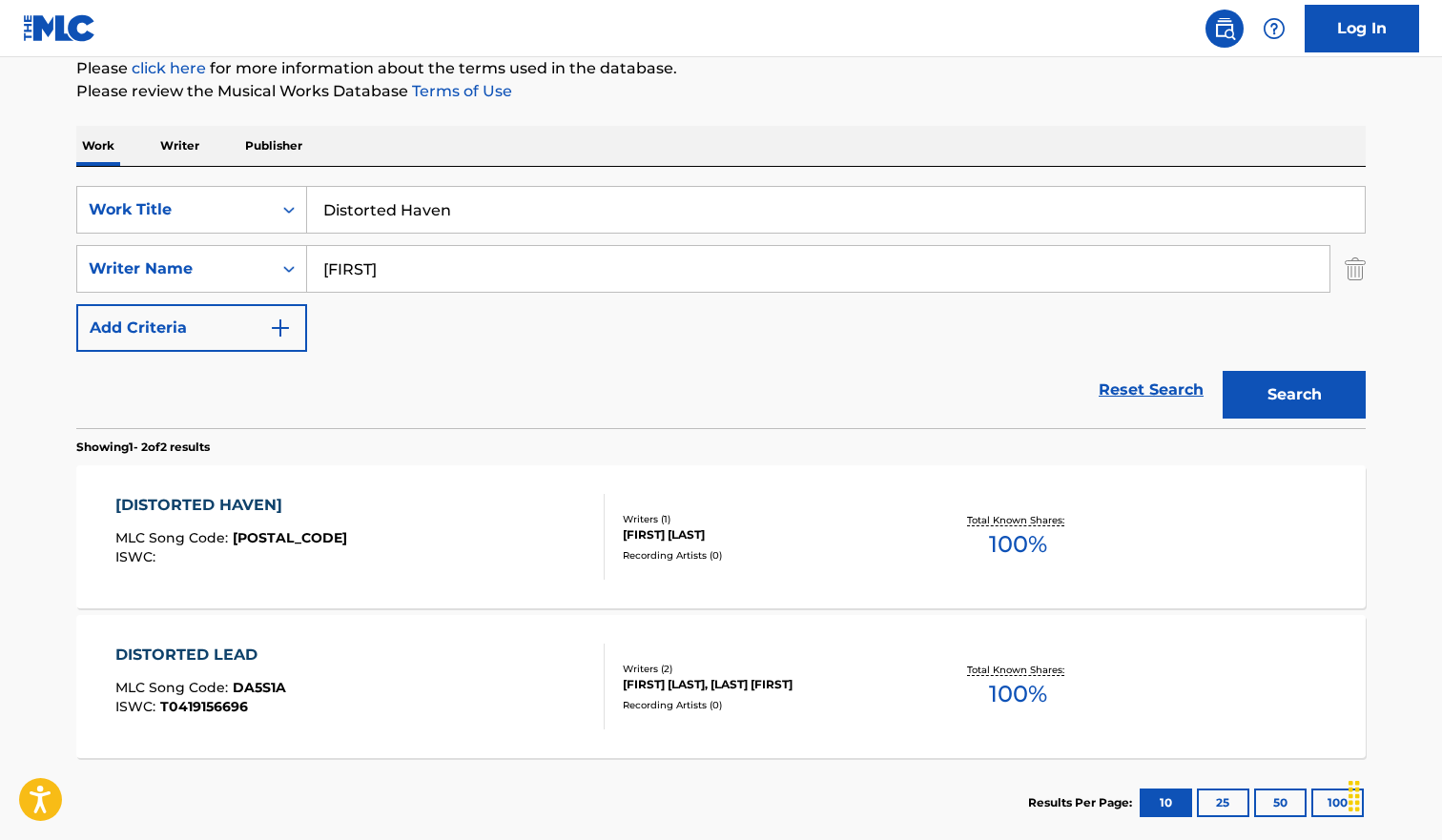 click on "Distorted Haven" at bounding box center [835, 210] 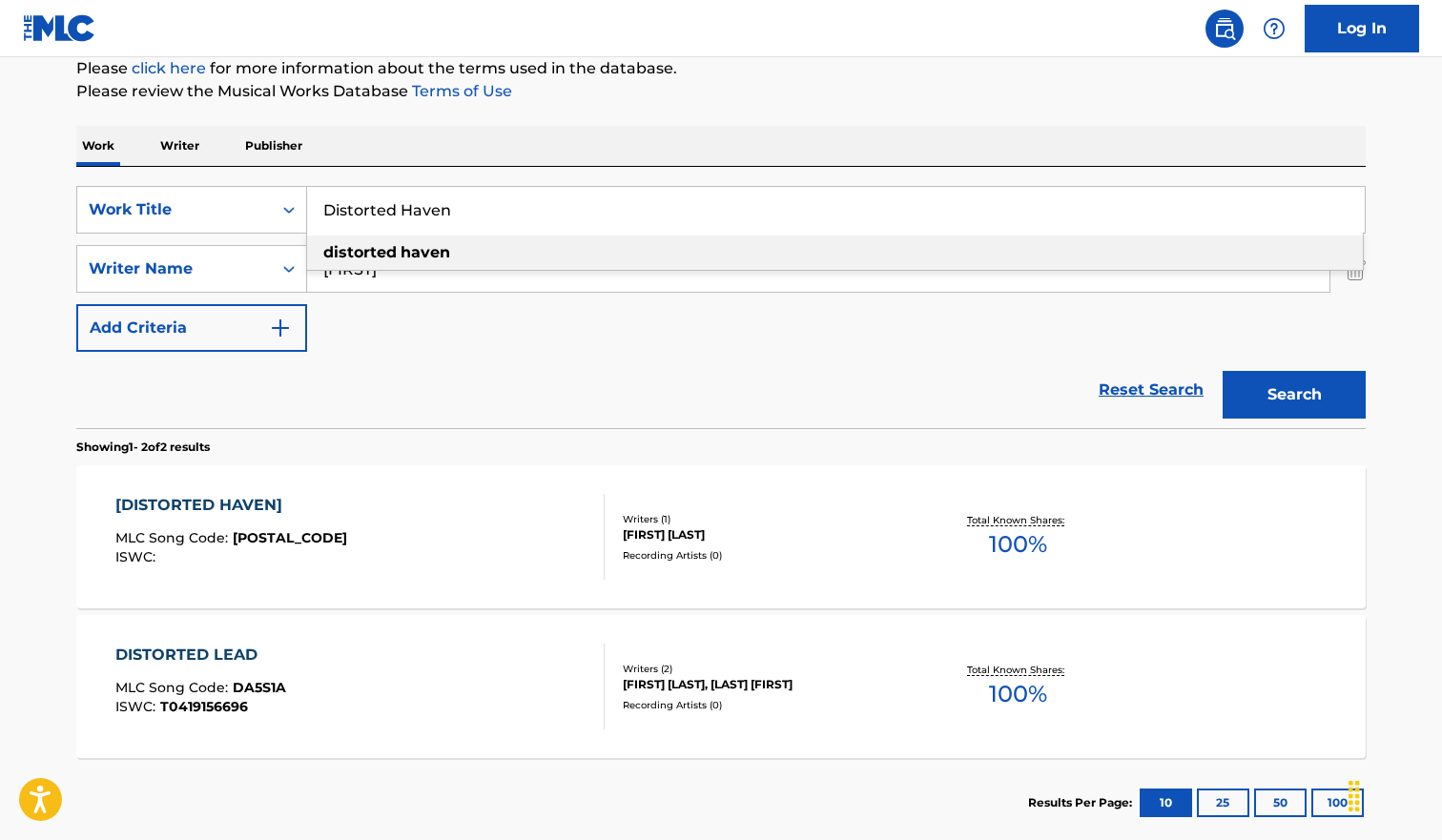 click on "Distorted Haven" at bounding box center [835, 210] 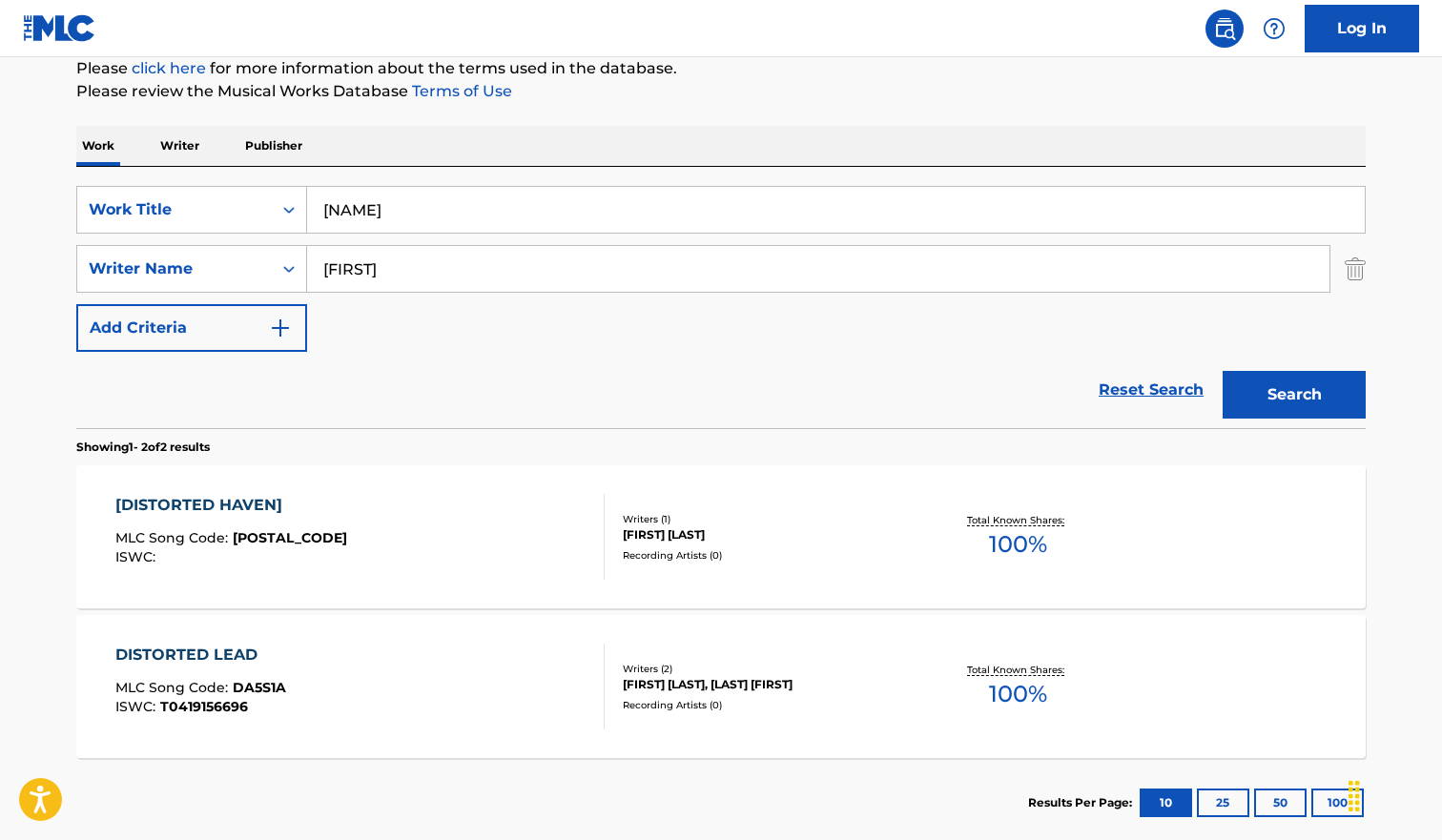 type on "[NAME]" 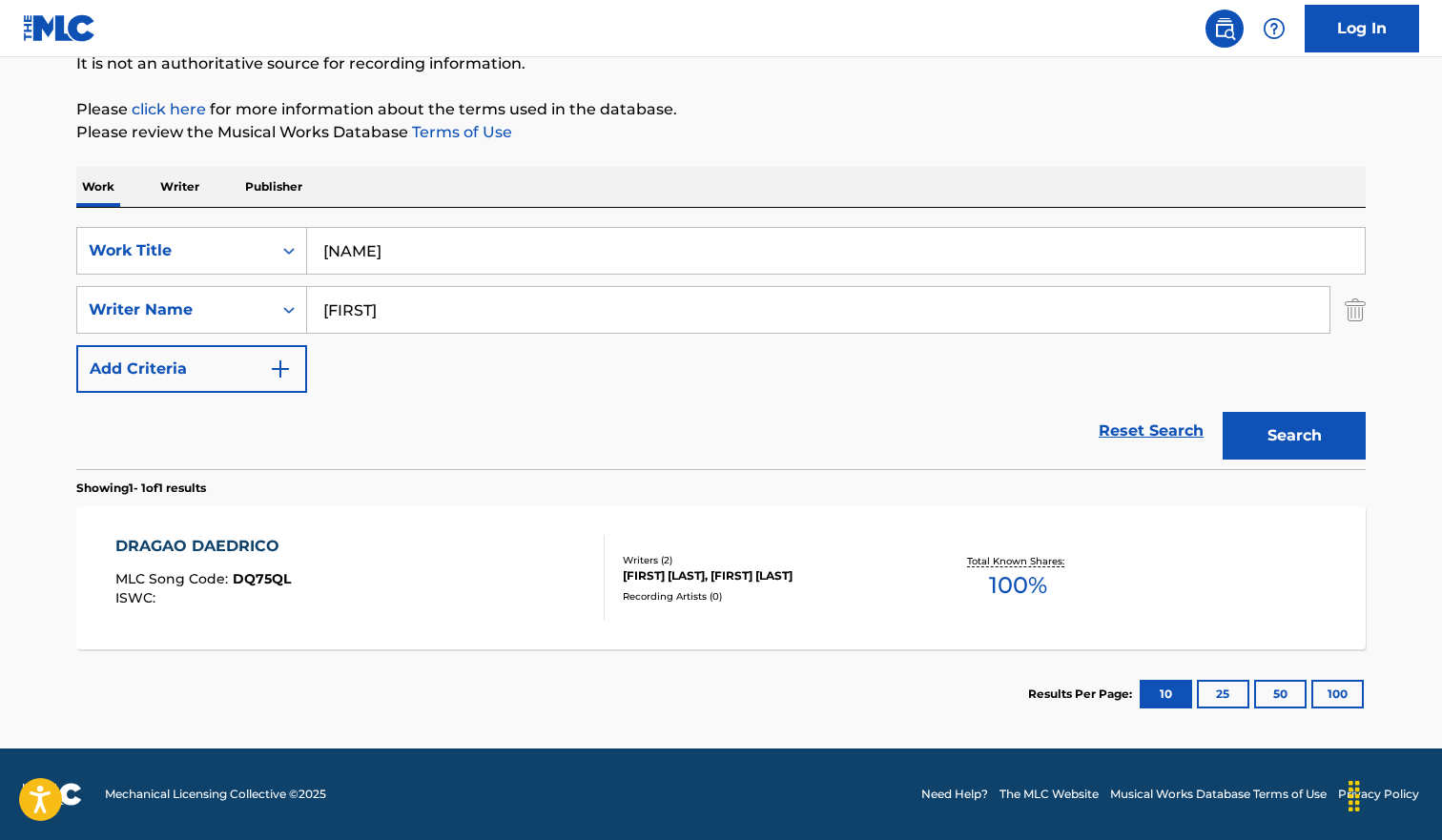click on "DRAGAO DAEDRICO MLC Song Code : DQ75QL ISWC :" at bounding box center [360, 578] 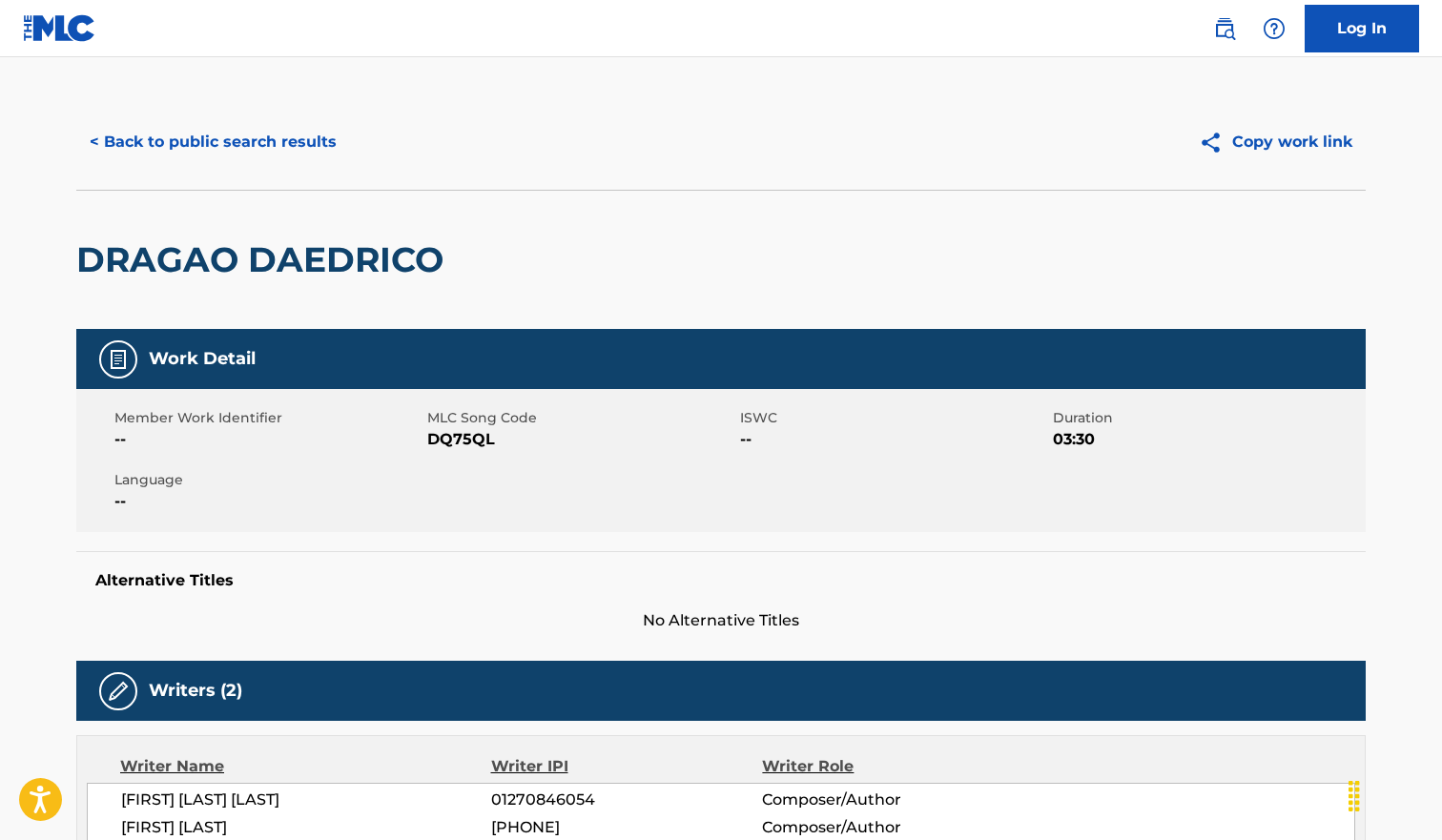 scroll, scrollTop: 0, scrollLeft: 0, axis: both 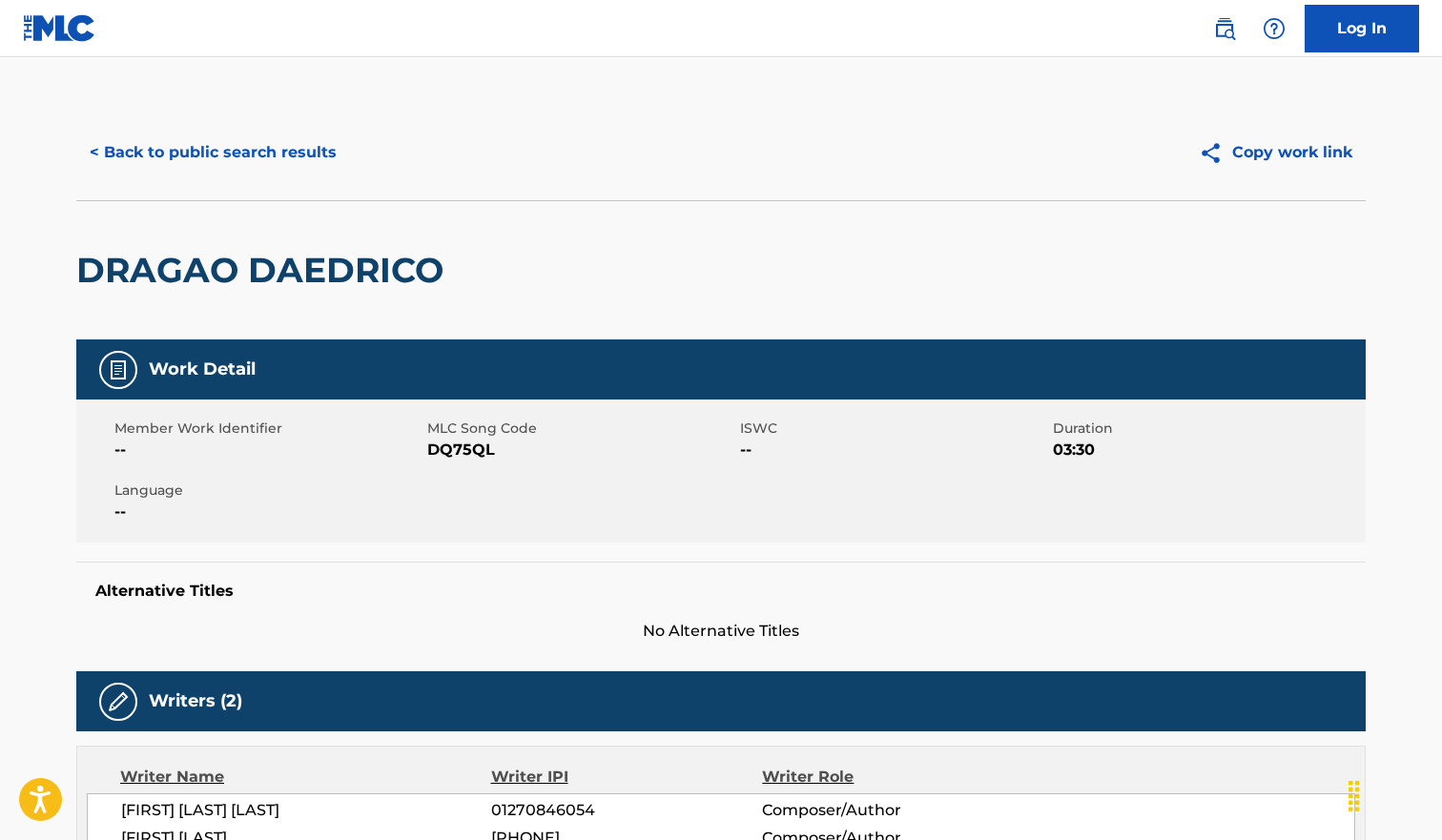 click on "< Back to public search results" at bounding box center (213, 153) 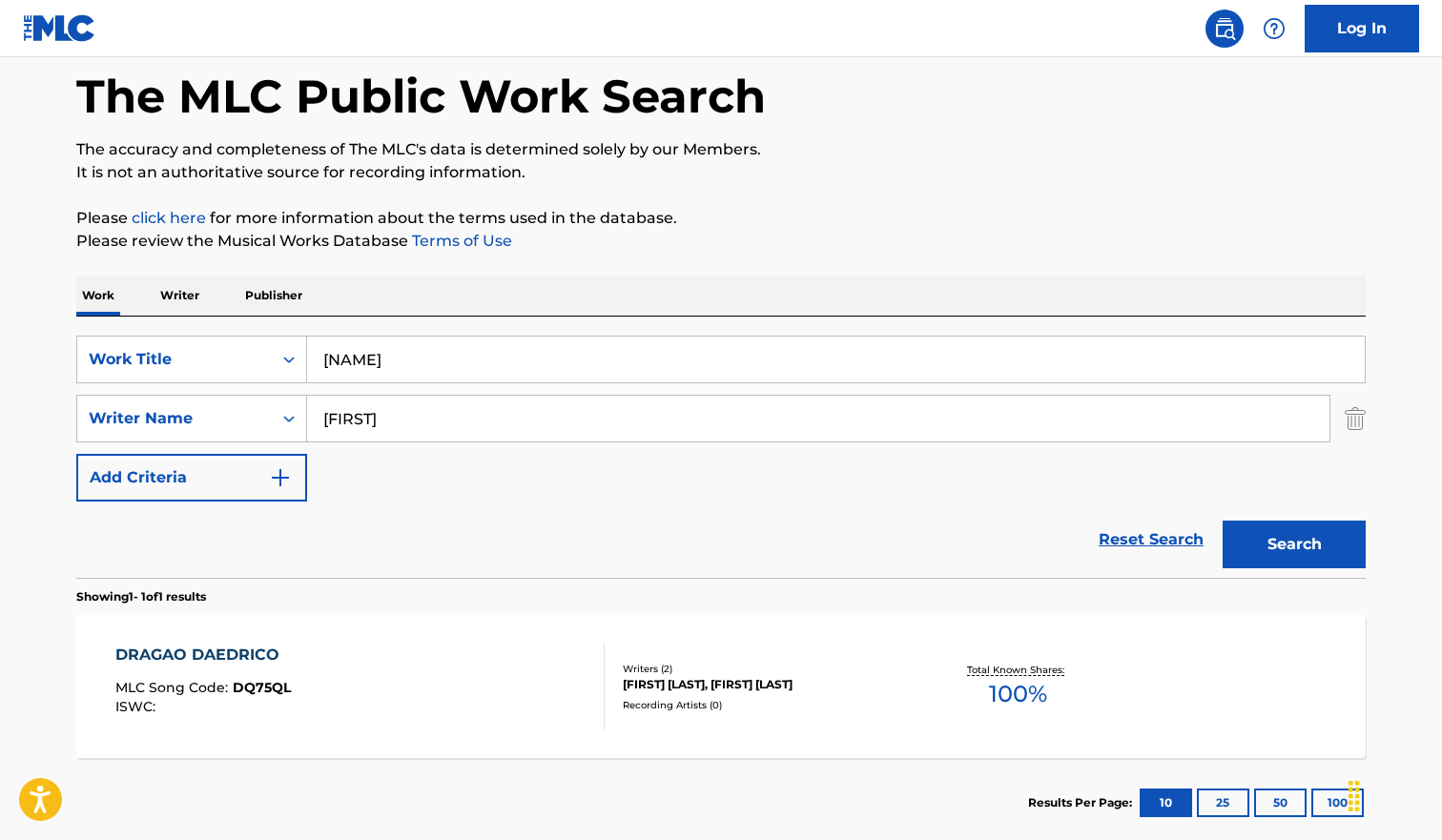 scroll, scrollTop: 88, scrollLeft: 0, axis: vertical 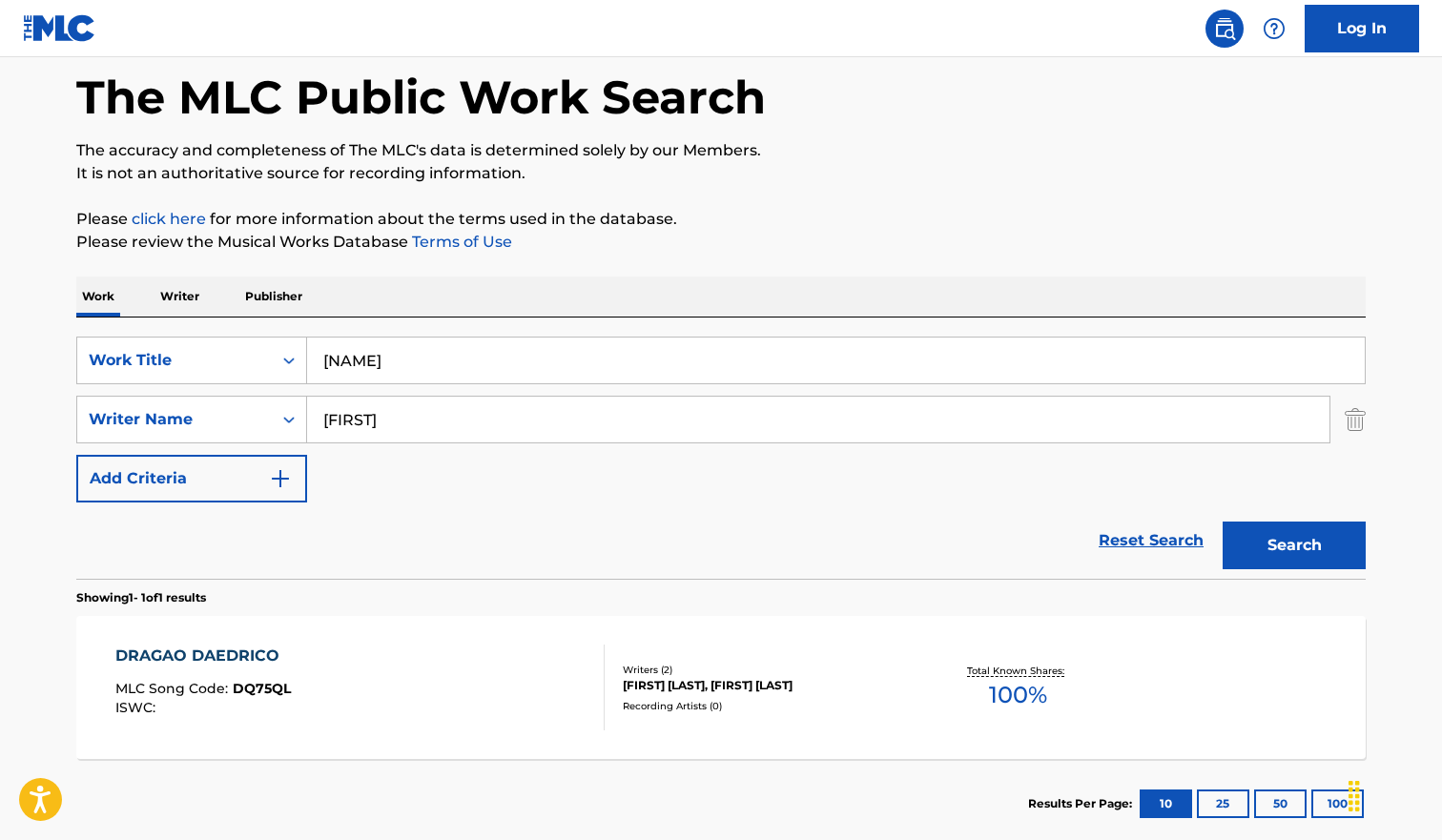 click on "[NAME]" at bounding box center (835, 360) 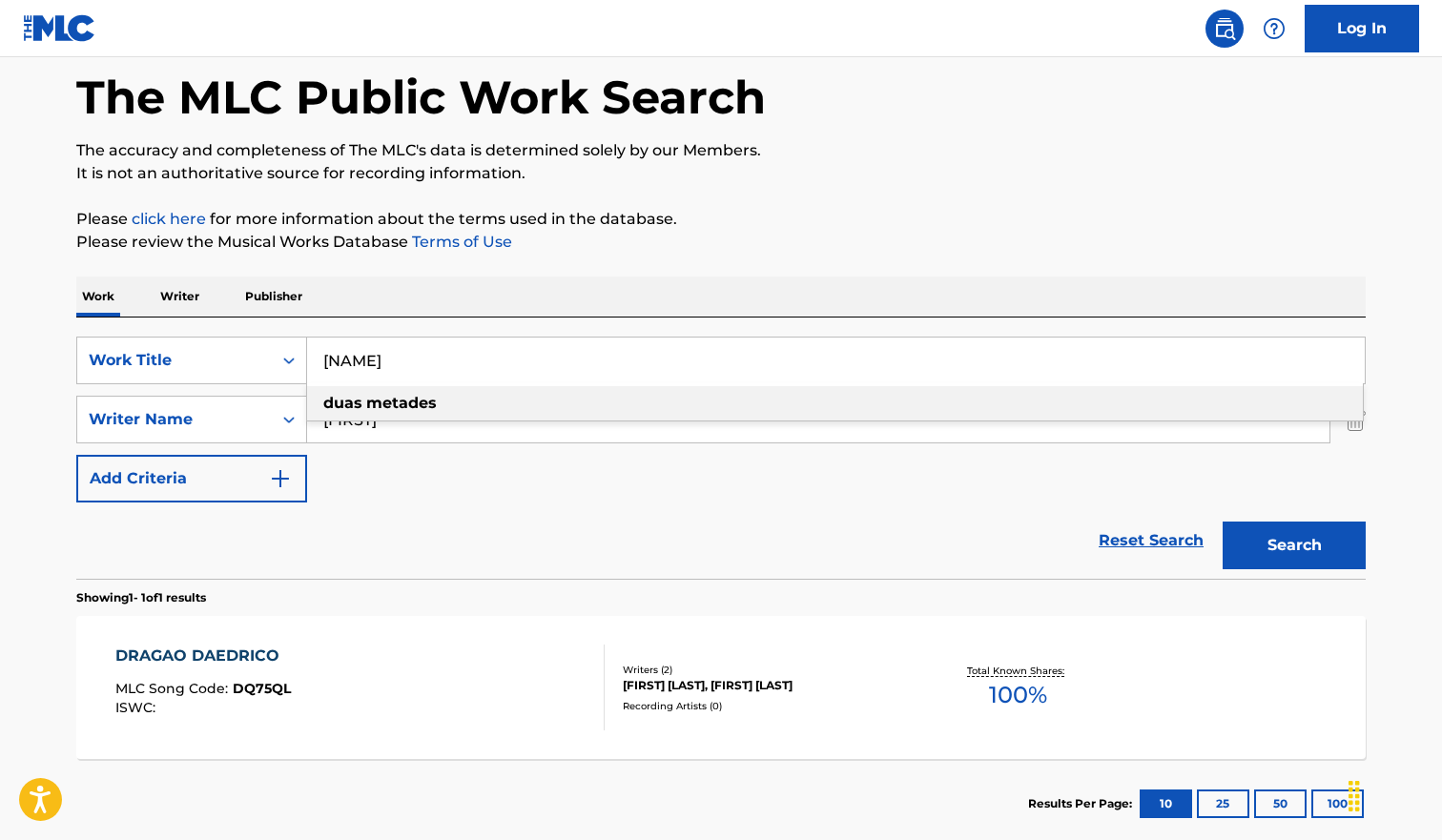 type on "[NAME]" 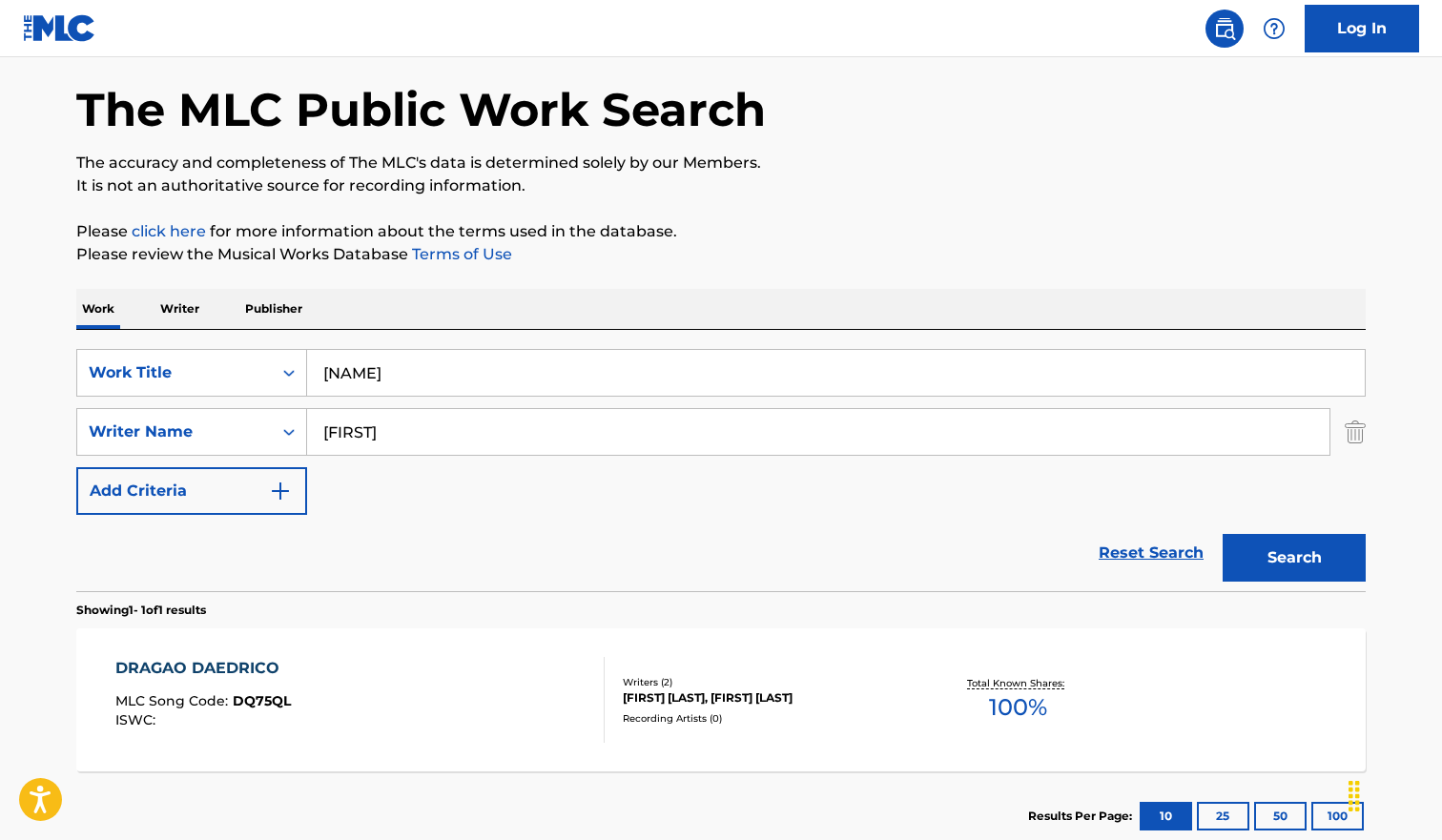 click on "Search" at bounding box center (1294, 558) 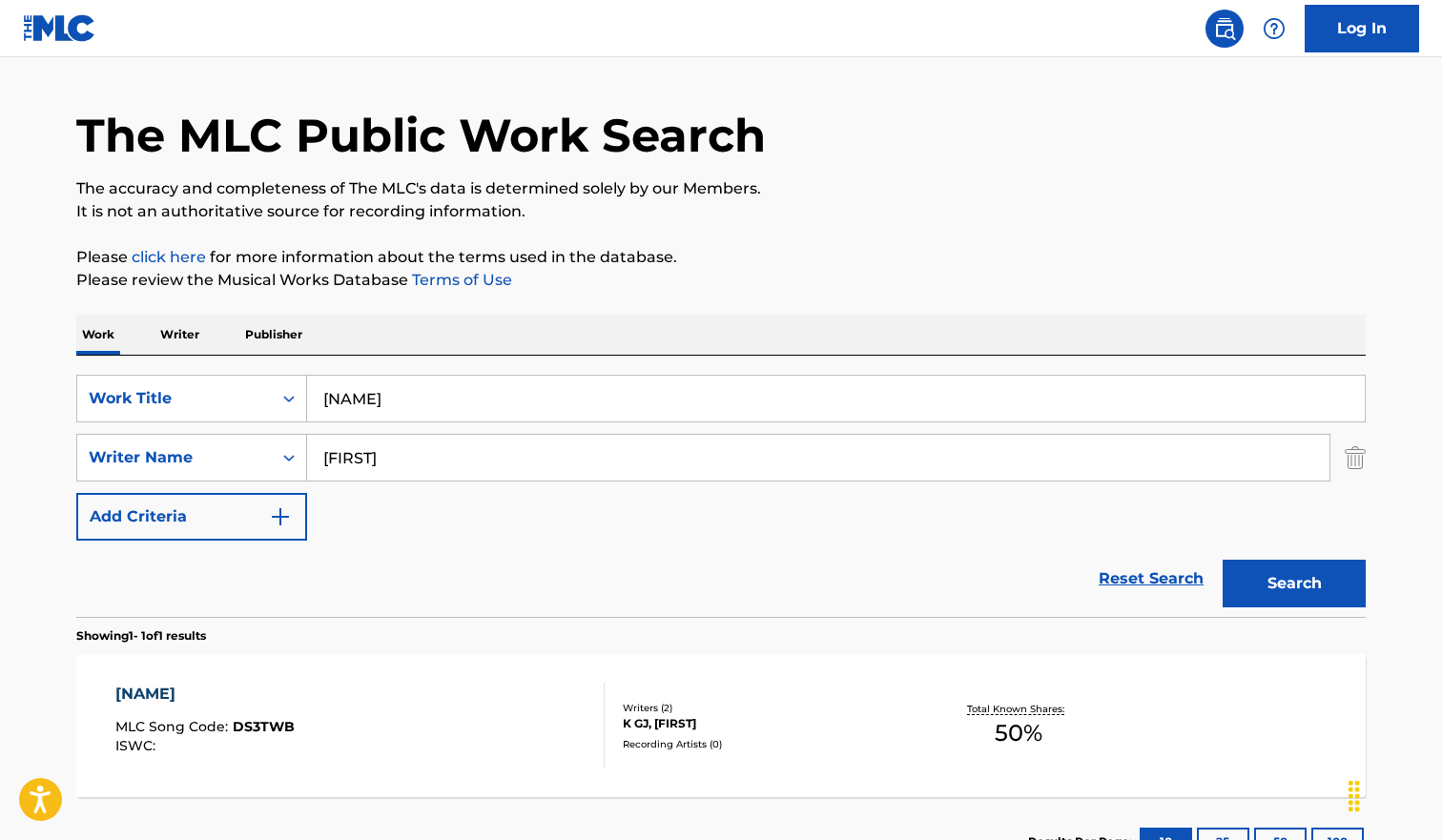 scroll, scrollTop: 77, scrollLeft: 0, axis: vertical 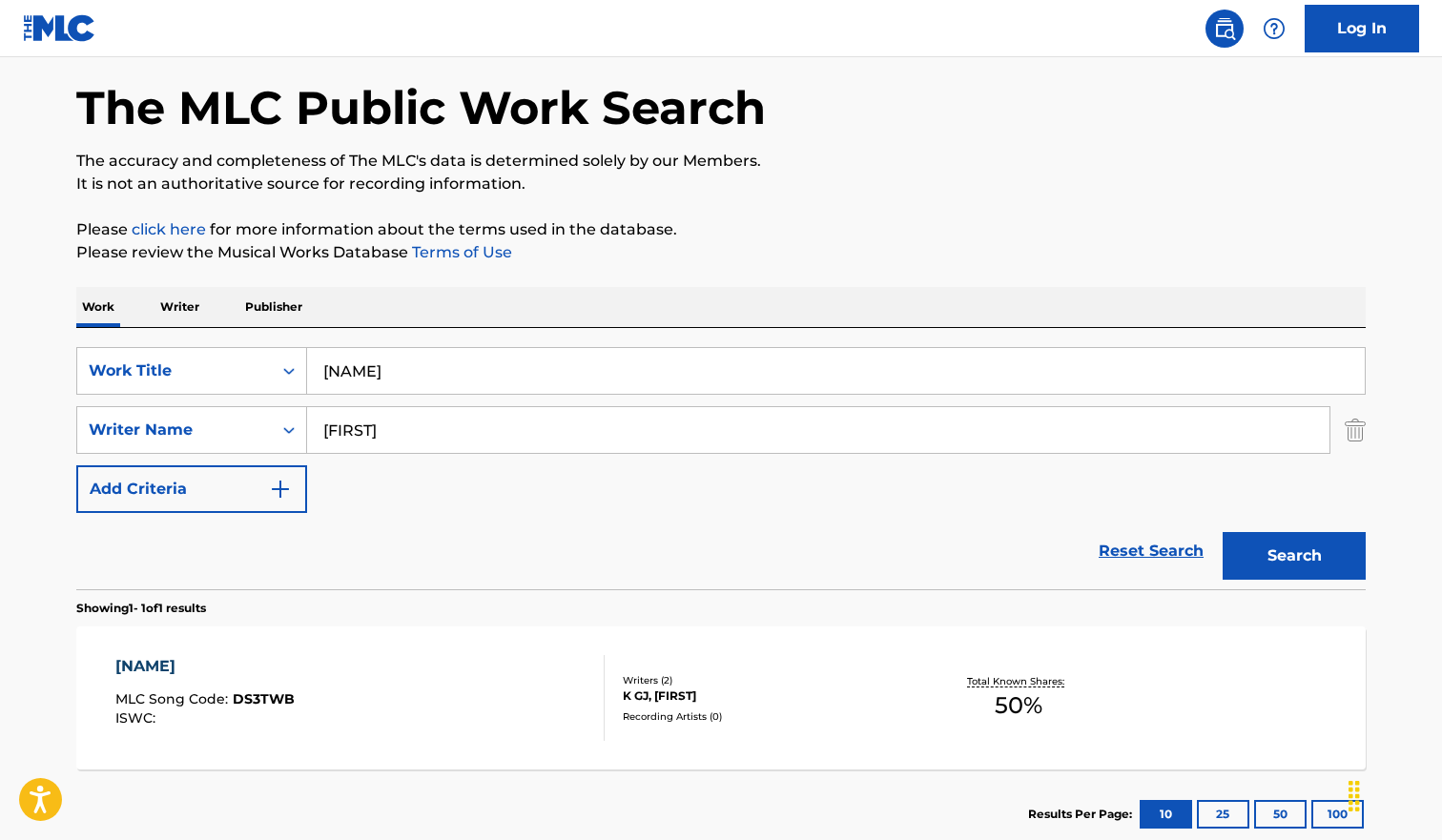 click on "DUAS METADES MLC Song Code : DS3TWB ISWC :" at bounding box center (205, 698) 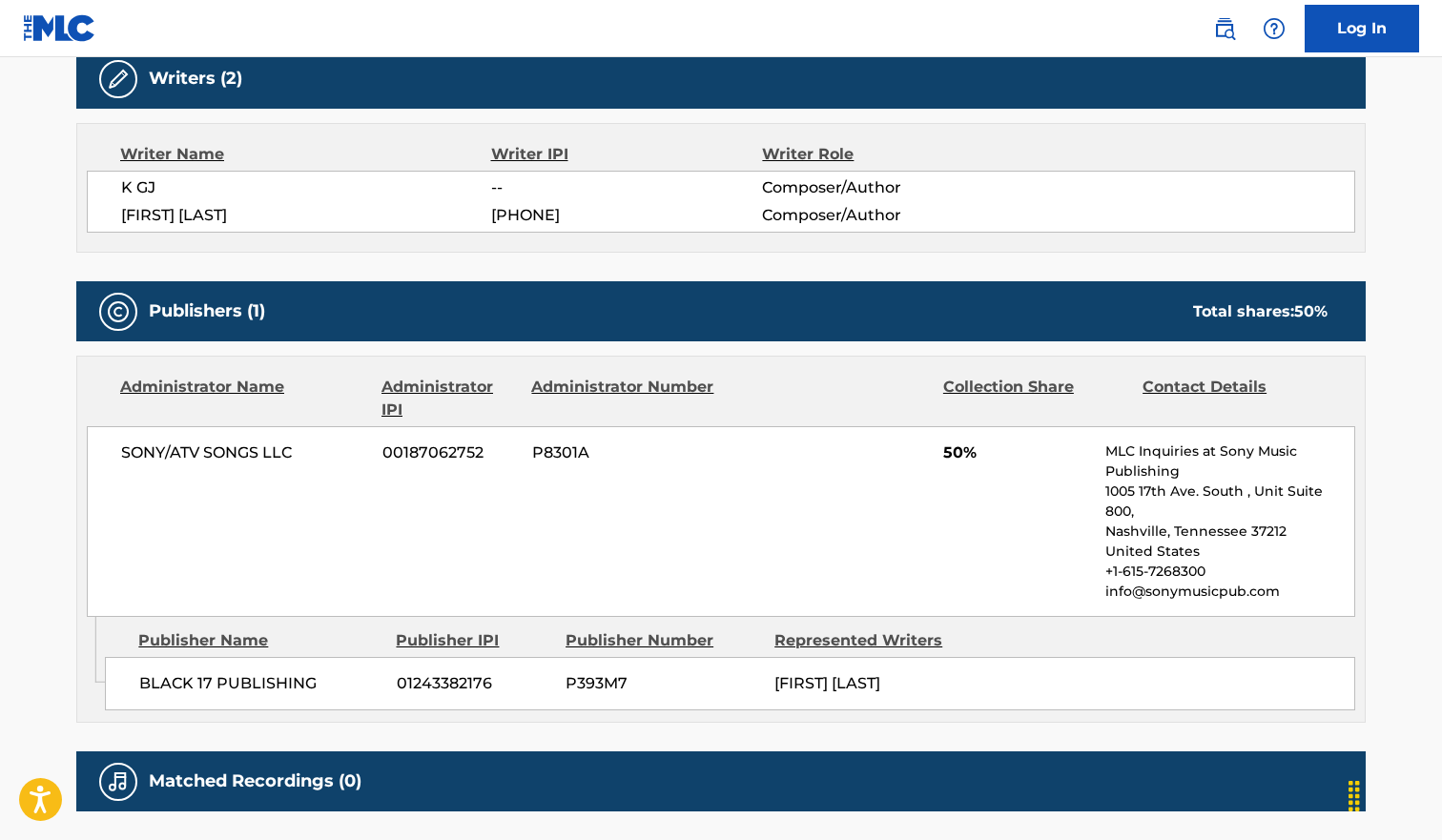 scroll, scrollTop: 0, scrollLeft: 0, axis: both 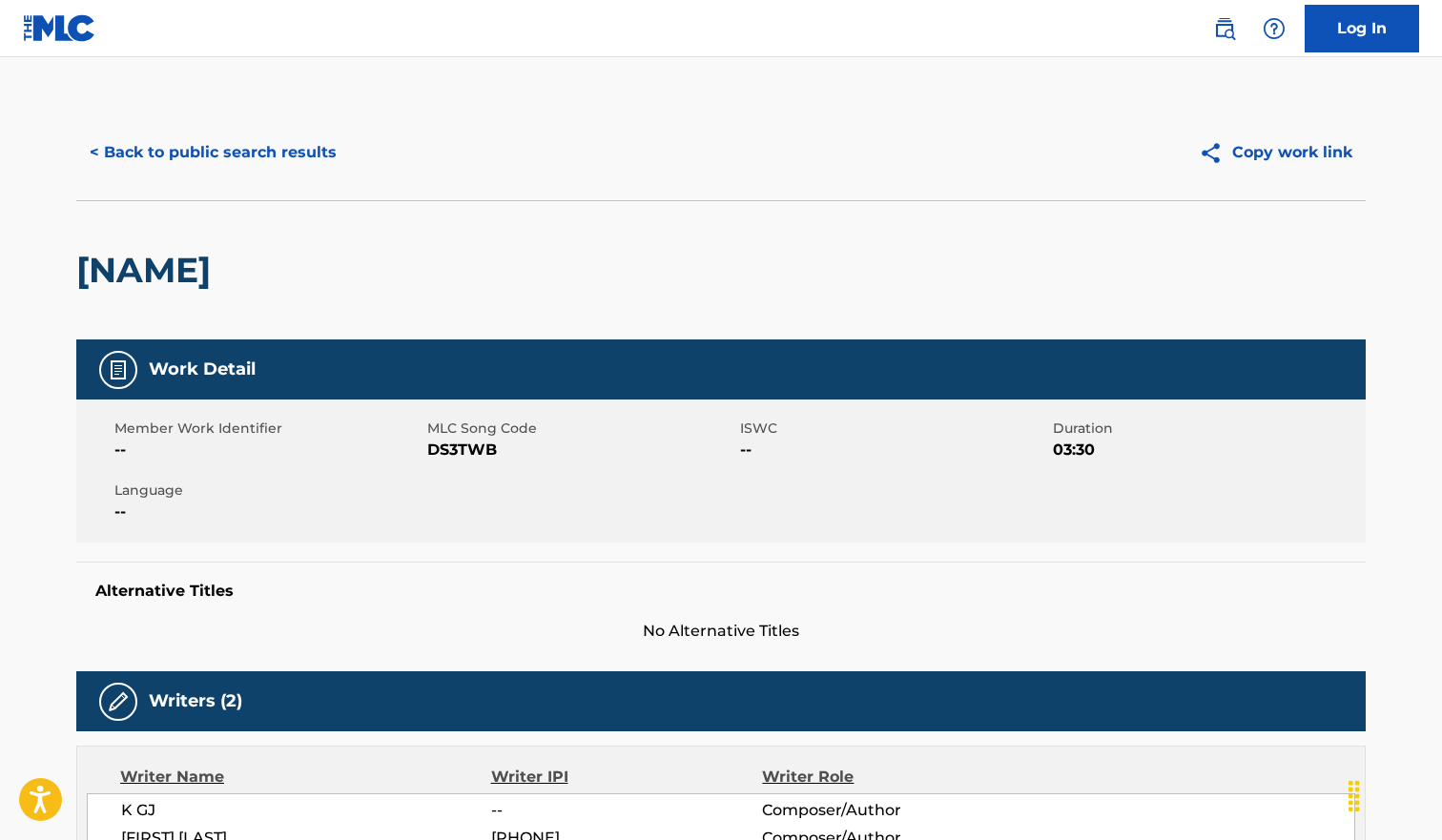 click on "< Back to public search results" at bounding box center (213, 153) 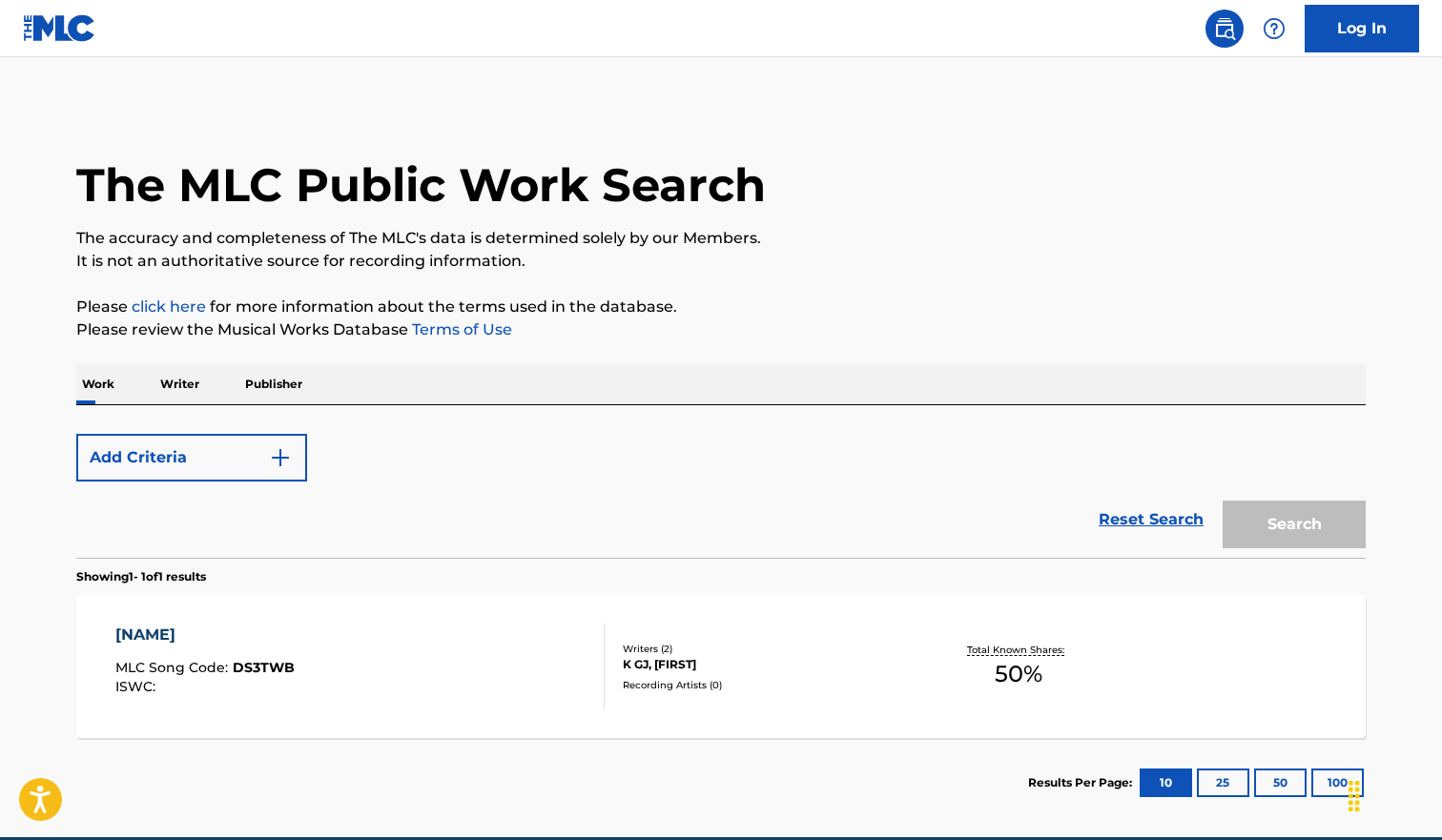 scroll, scrollTop: 77, scrollLeft: 0, axis: vertical 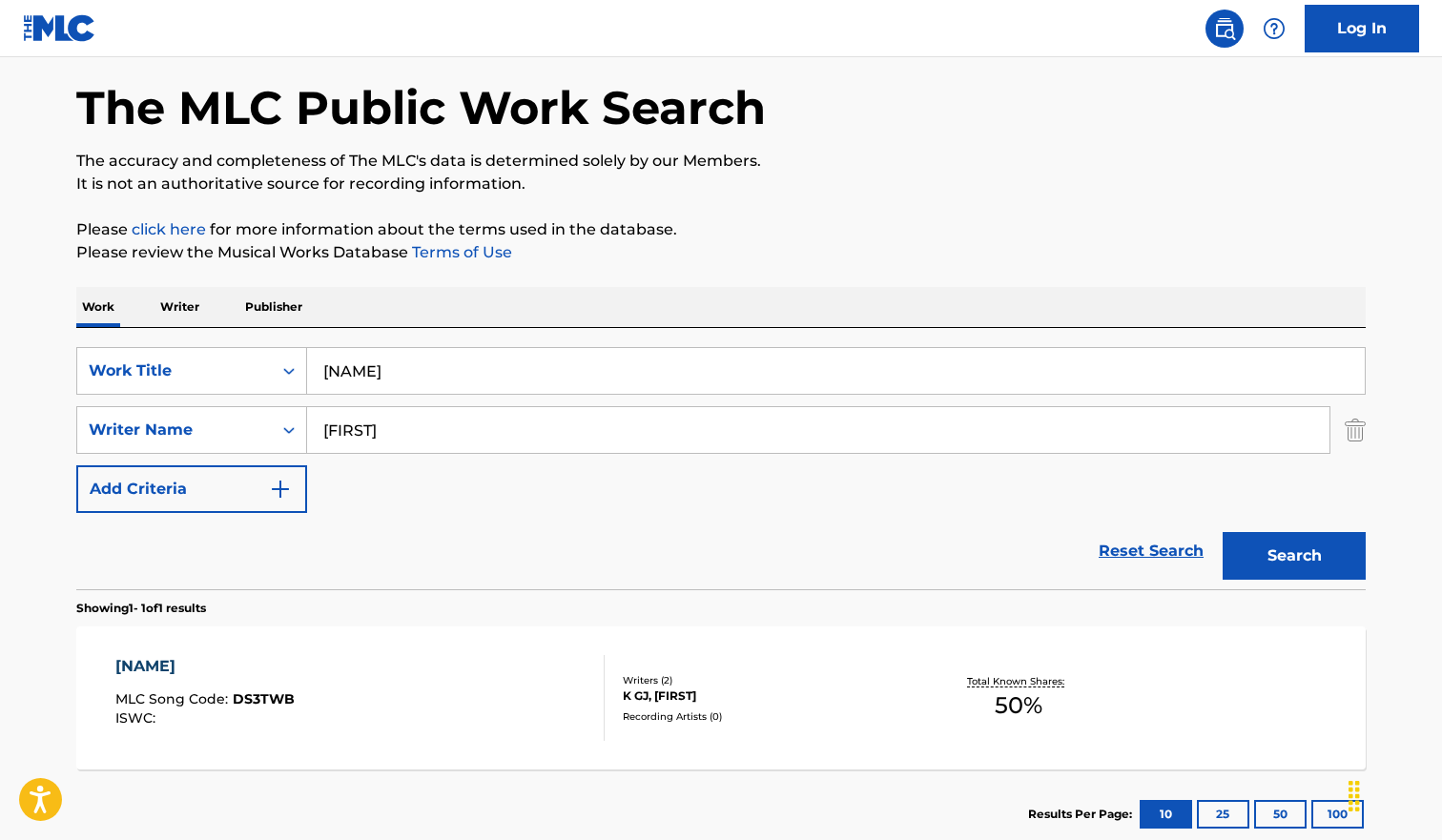click on "[NAME]" at bounding box center (835, 371) 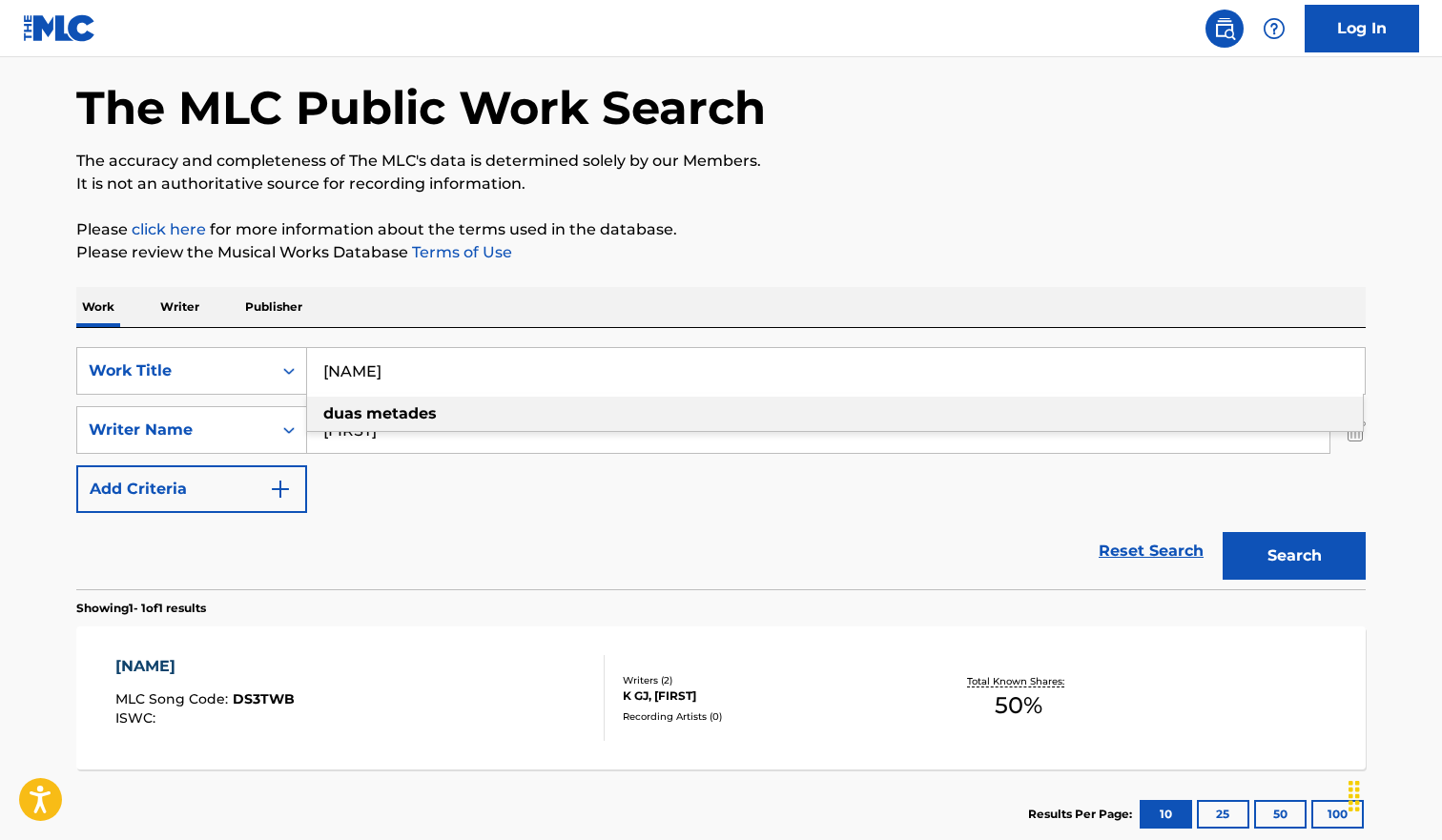 click on "[NAME]" at bounding box center (835, 371) 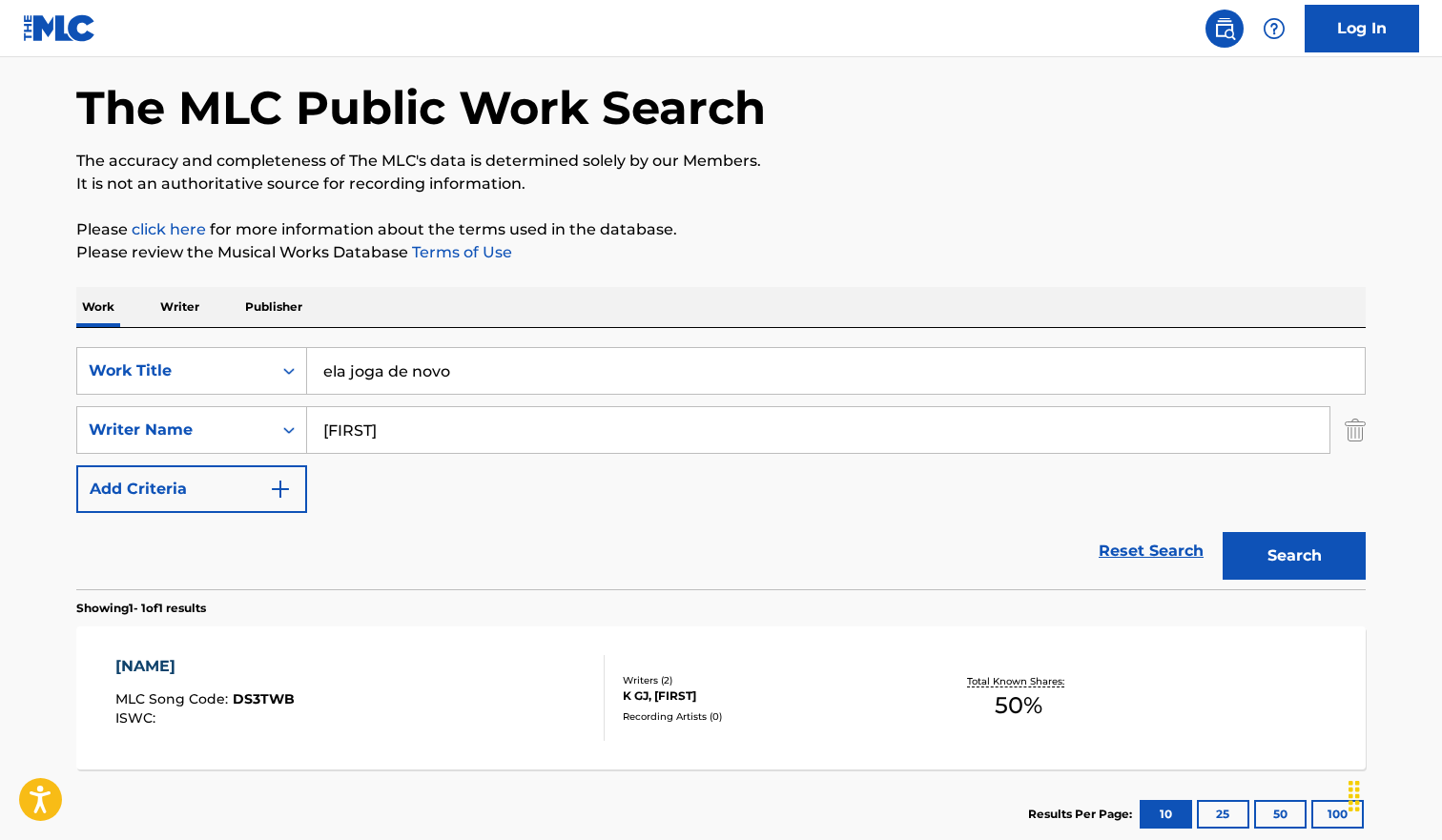 scroll, scrollTop: 197, scrollLeft: 0, axis: vertical 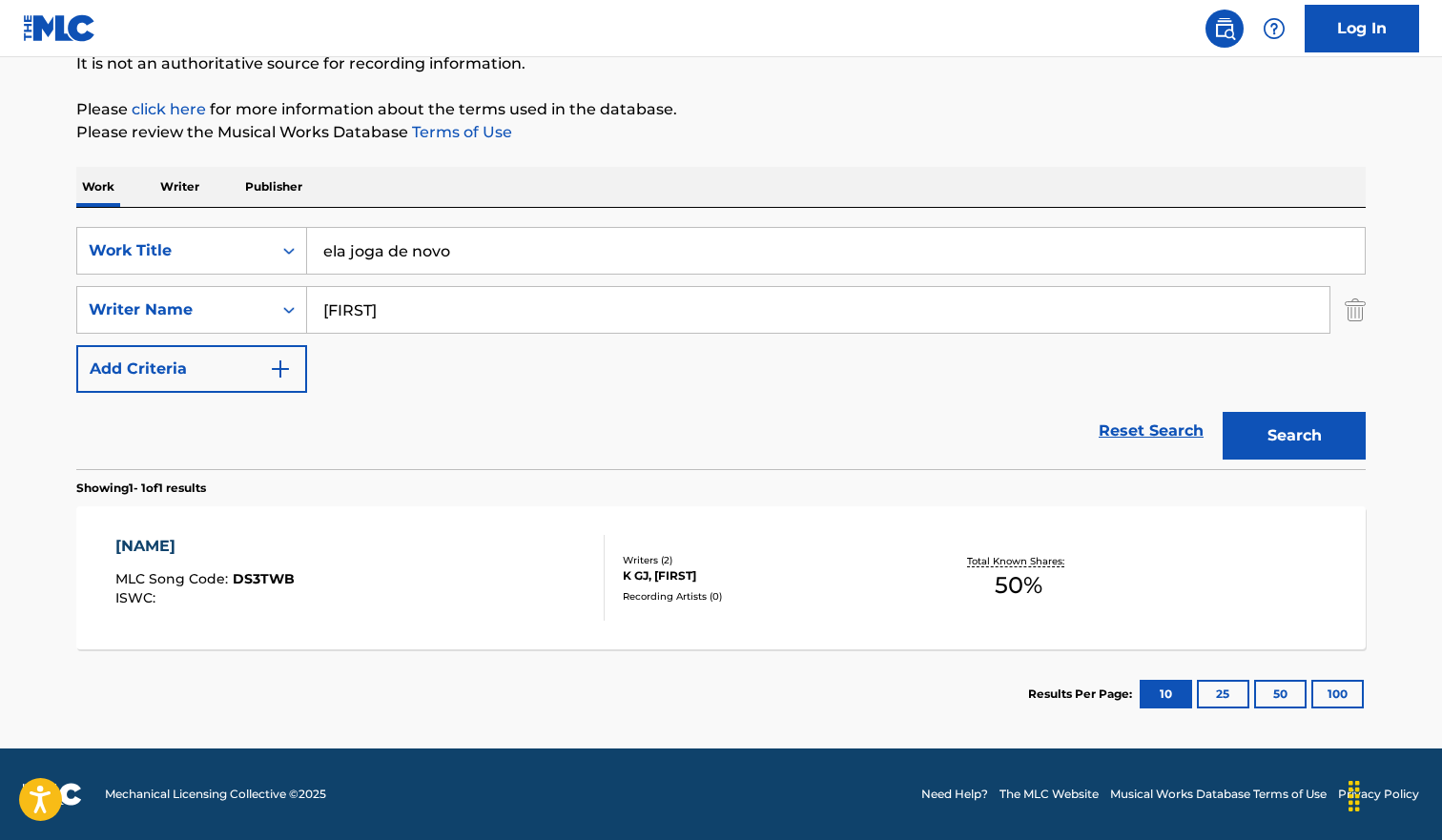 type on "ela joga de novo" 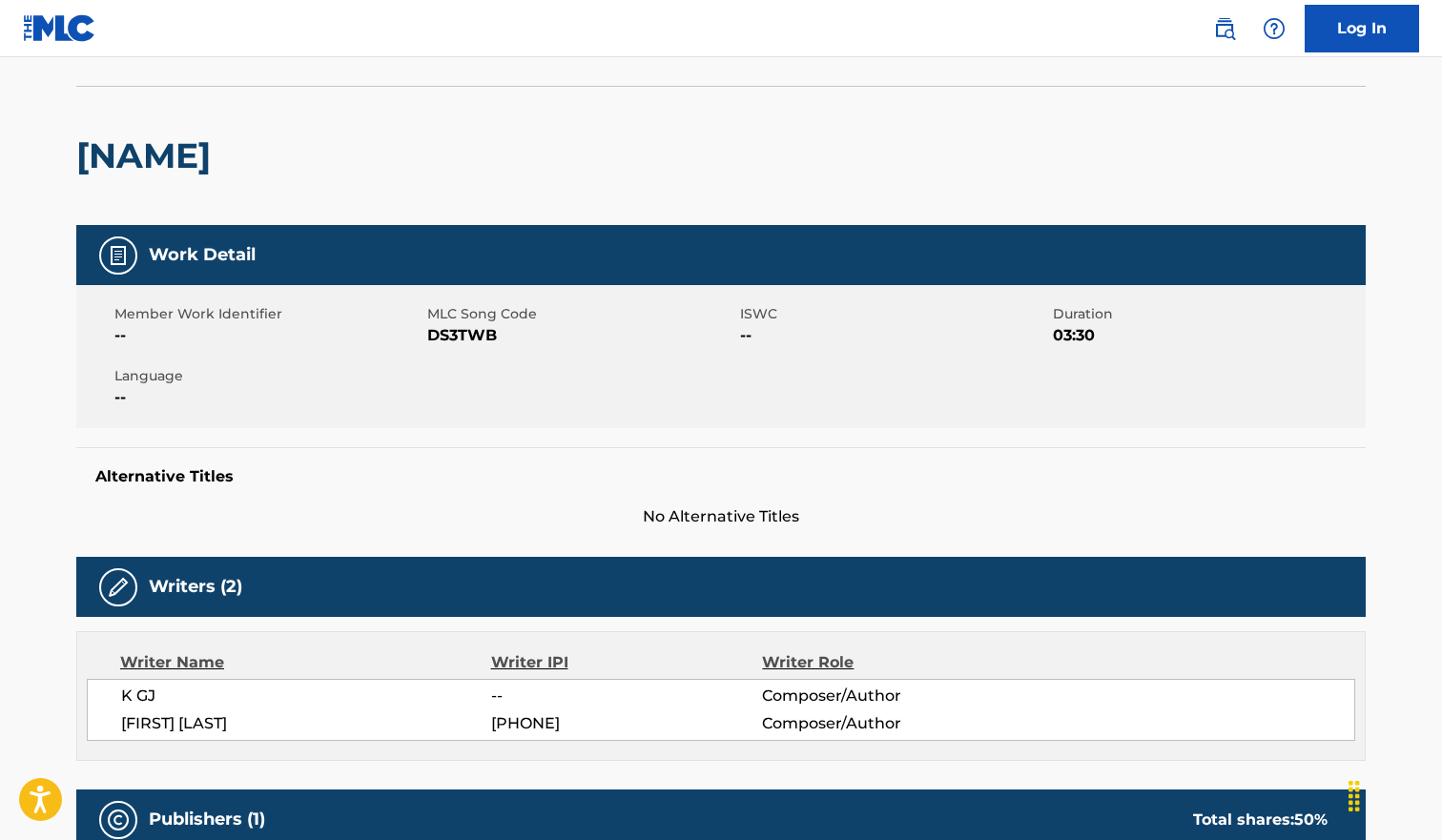 scroll, scrollTop: 0, scrollLeft: 0, axis: both 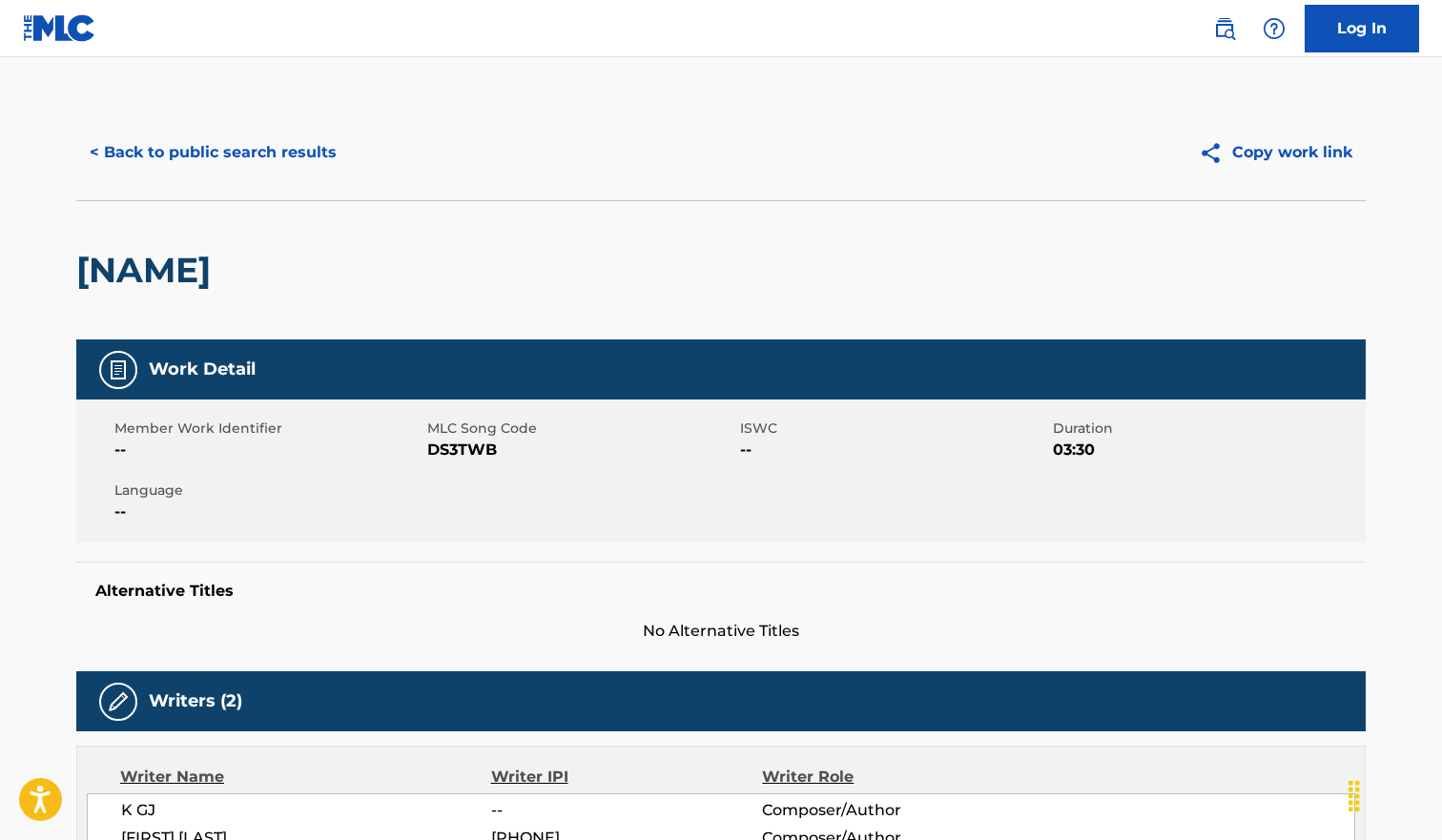 click on "< Back to public search results" at bounding box center [213, 153] 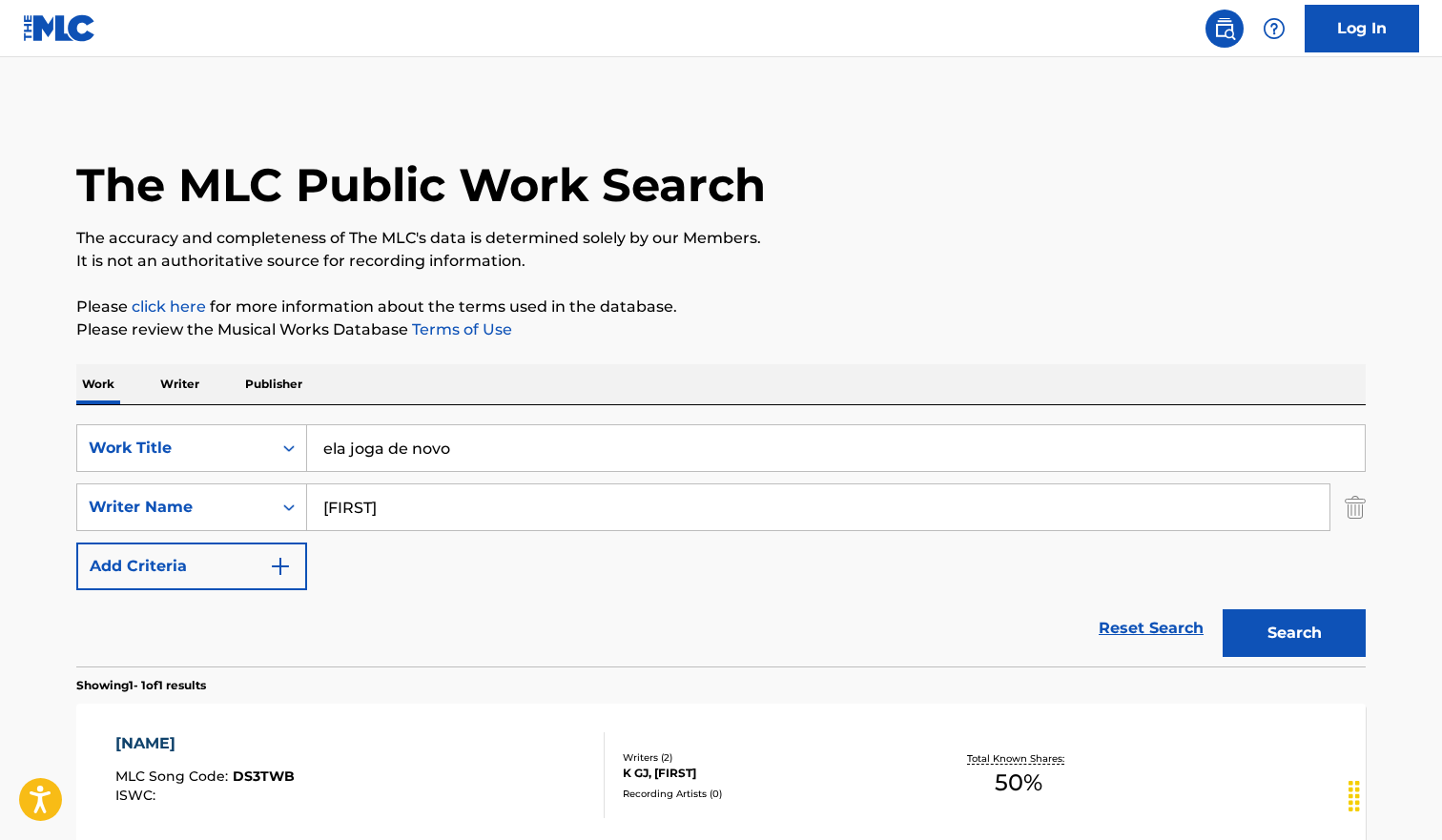 scroll, scrollTop: 89, scrollLeft: 0, axis: vertical 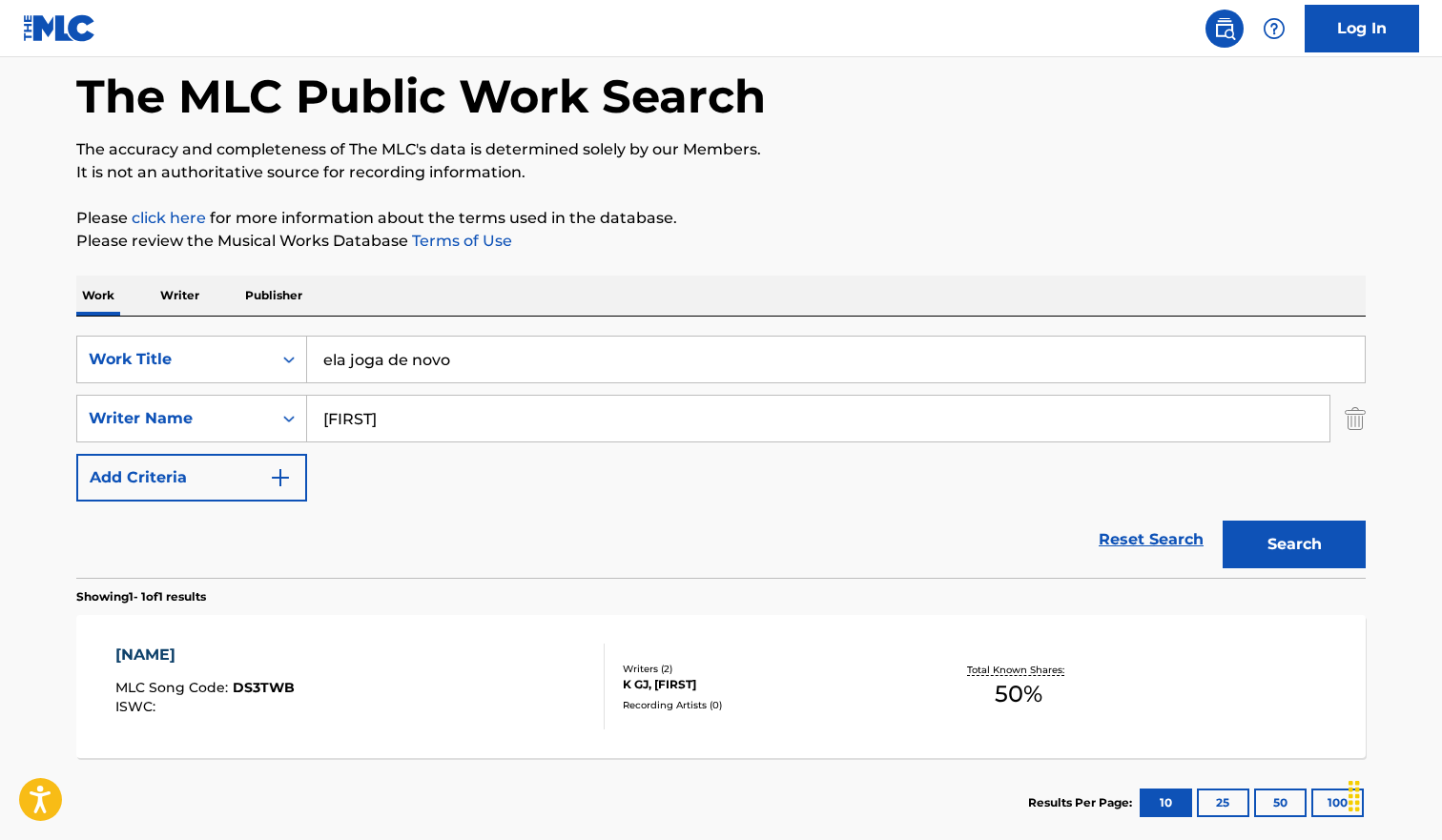 click on "ela joga de novo" at bounding box center [835, 359] 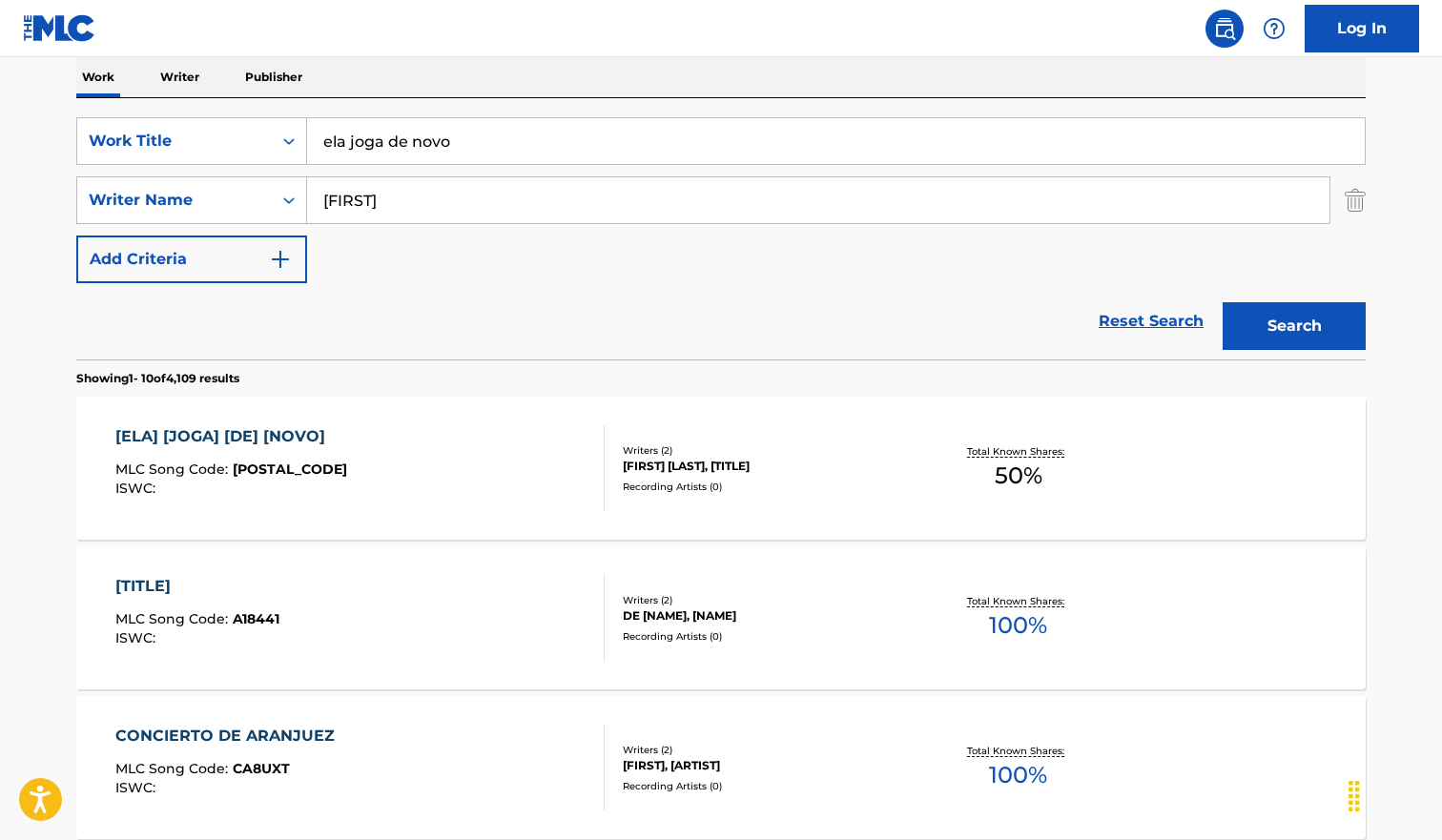scroll, scrollTop: 312, scrollLeft: 0, axis: vertical 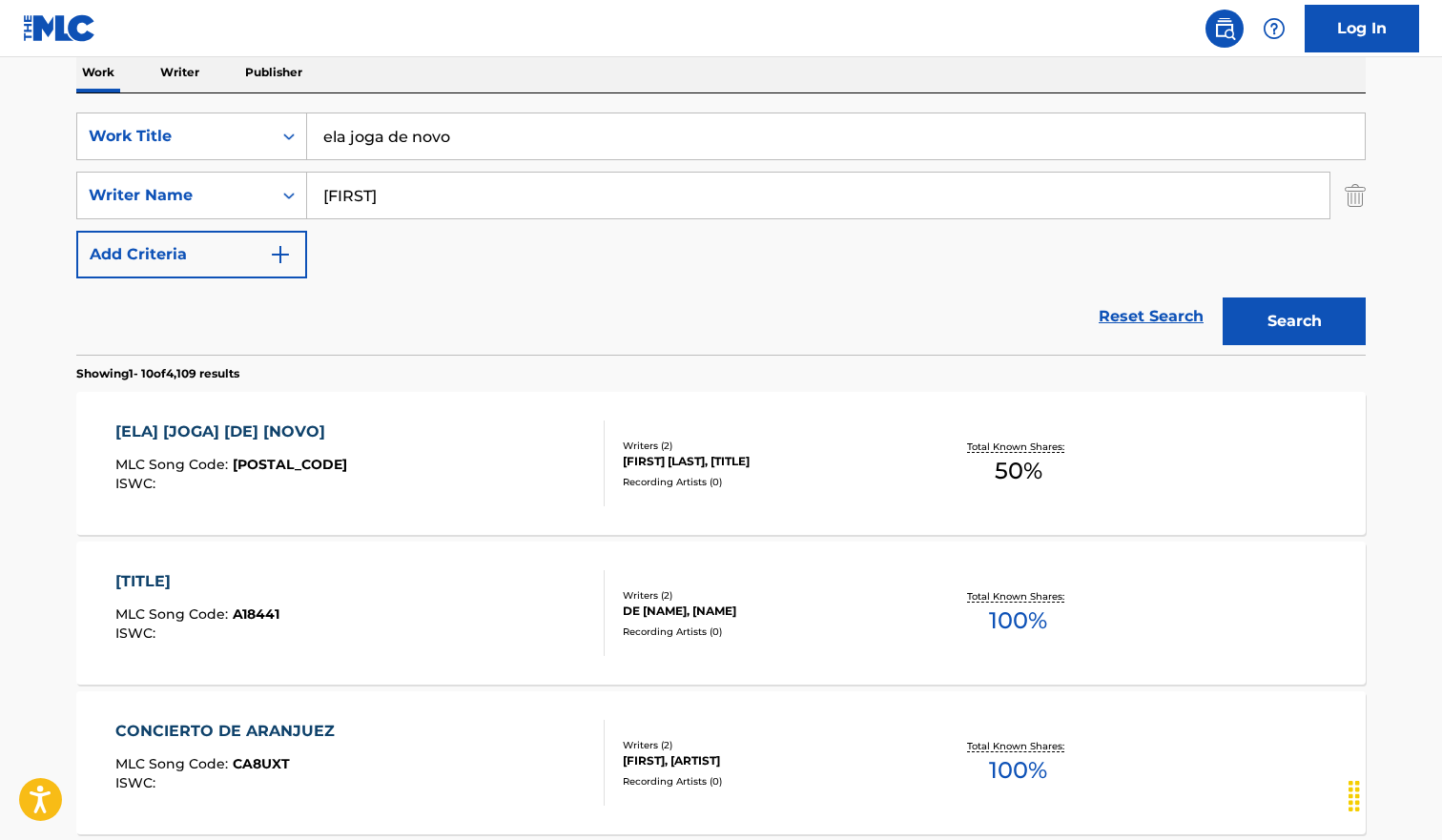 click on "ELA JOGA DE NOVO MLC Song Code : ES021B ISWC :" at bounding box center (360, 463) 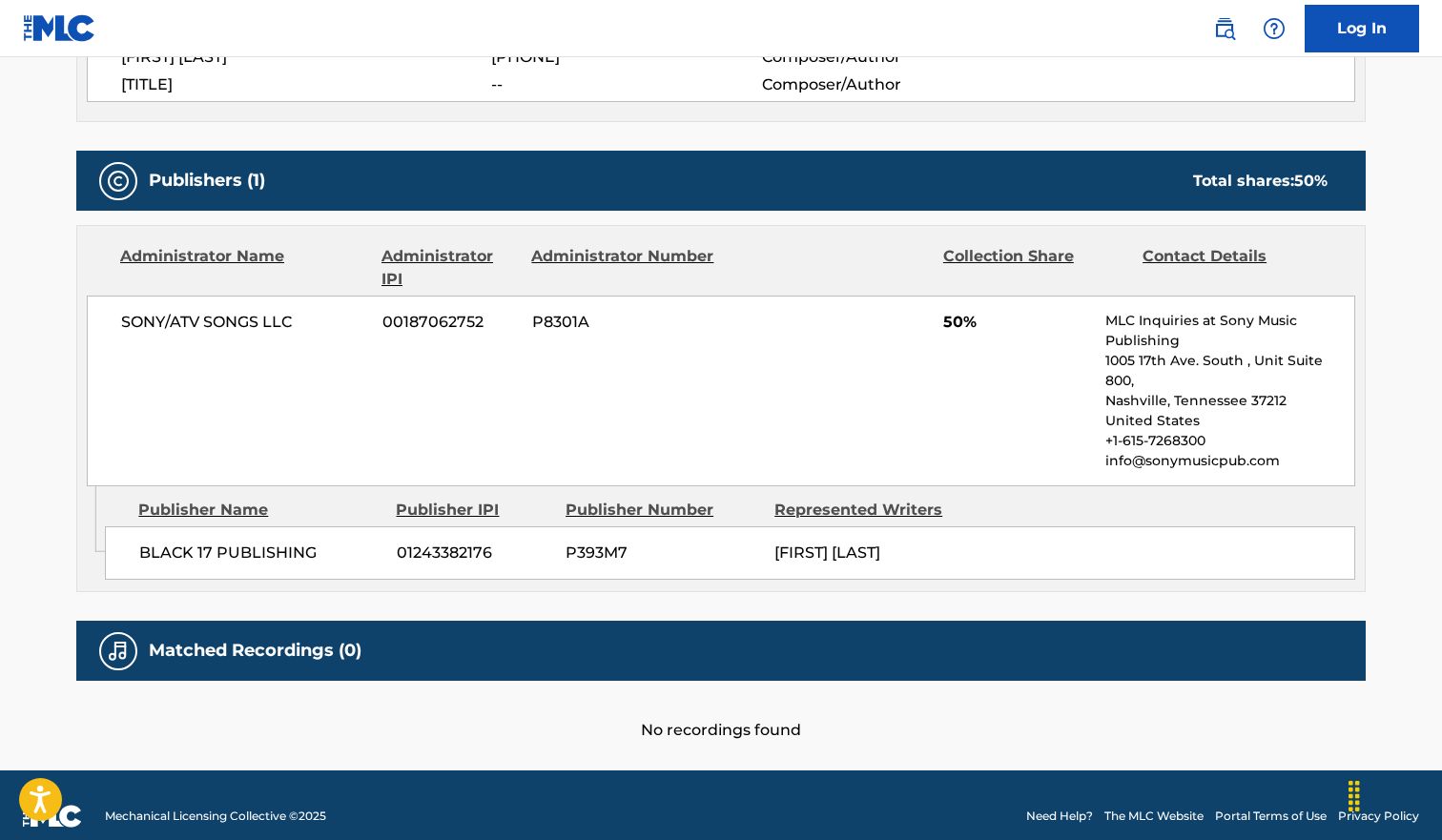 scroll, scrollTop: 0, scrollLeft: 0, axis: both 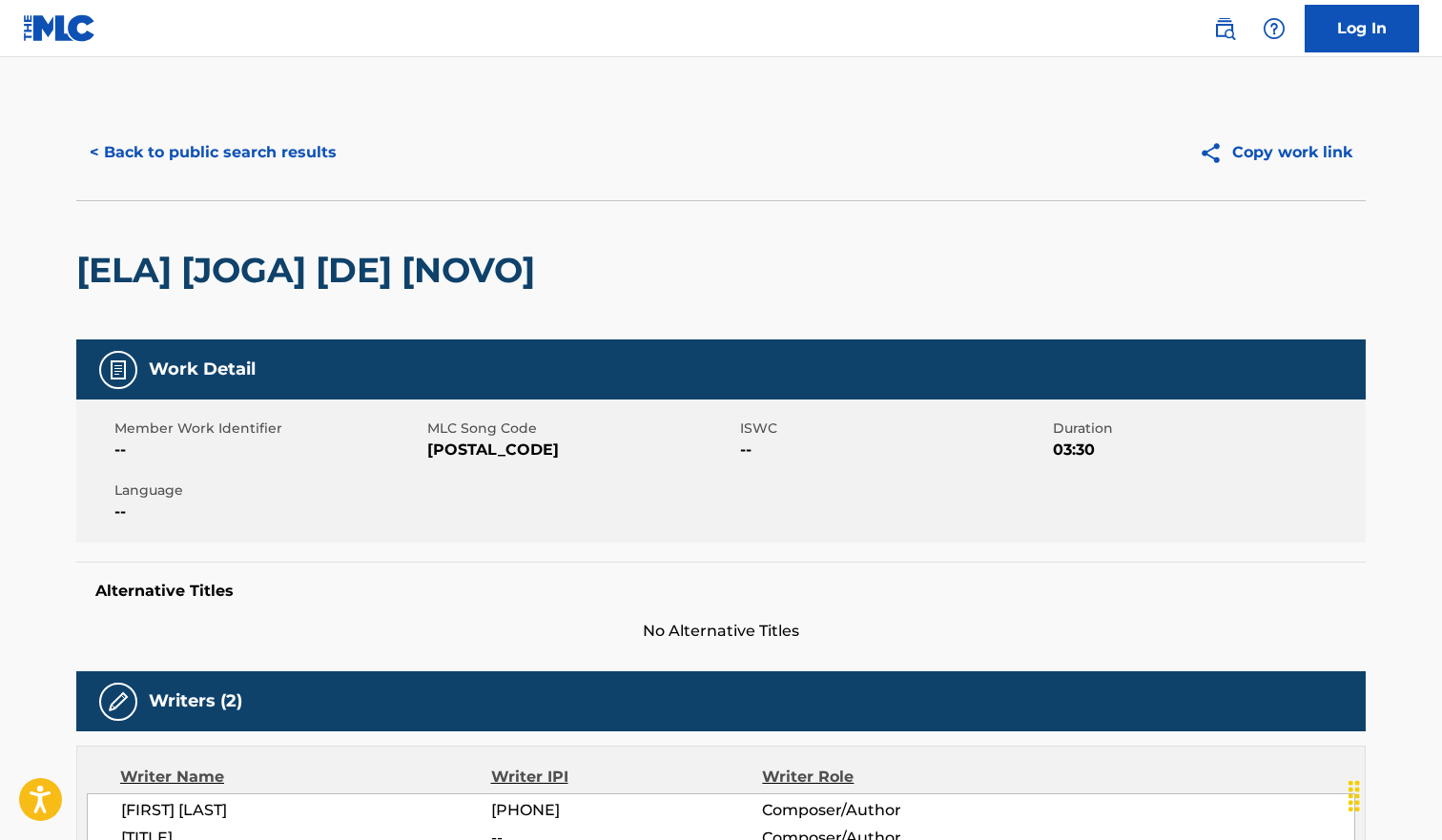 click on "< Back to public search results" at bounding box center [213, 153] 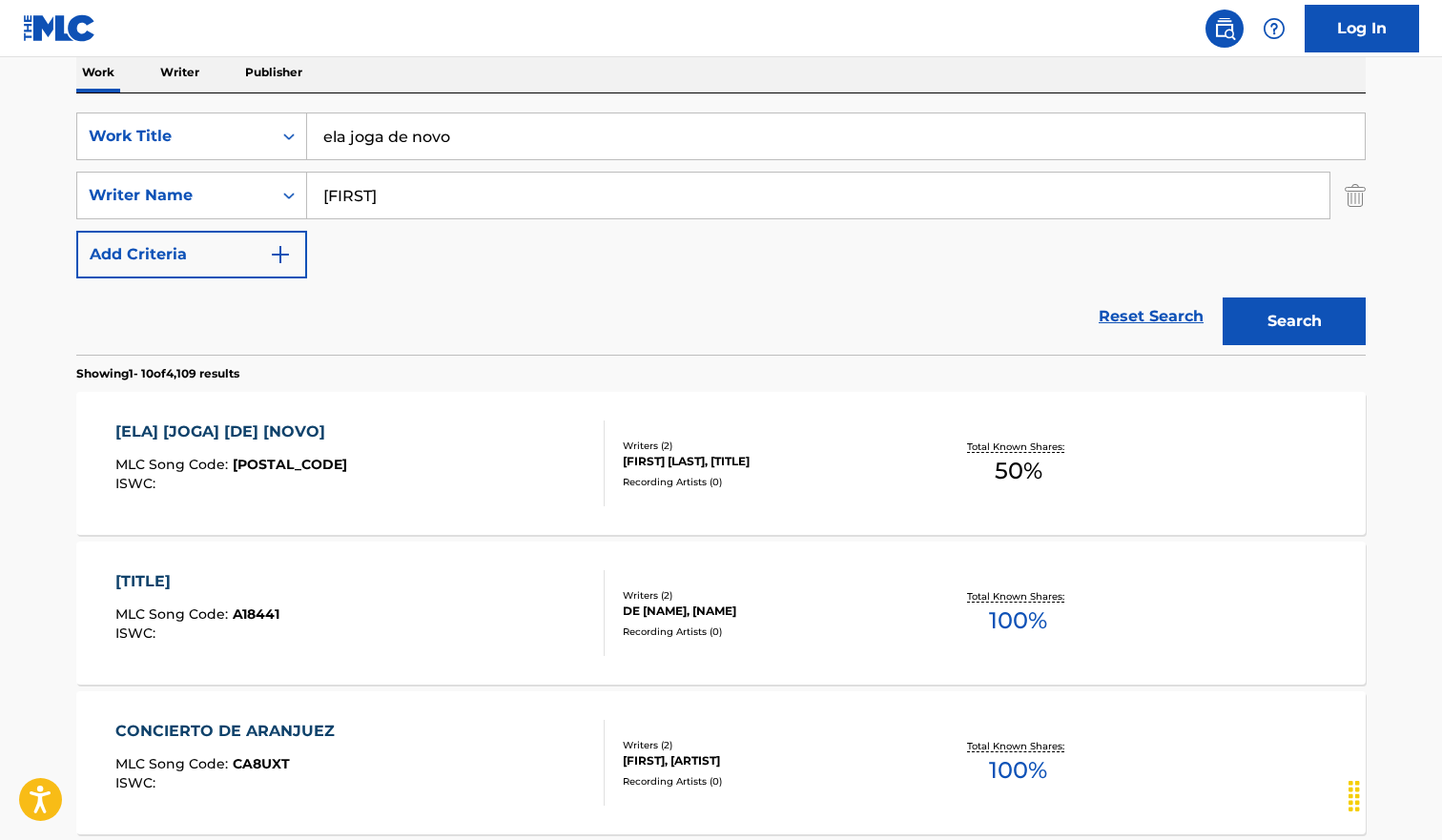 click on "ela joga de novo" at bounding box center (835, 136) 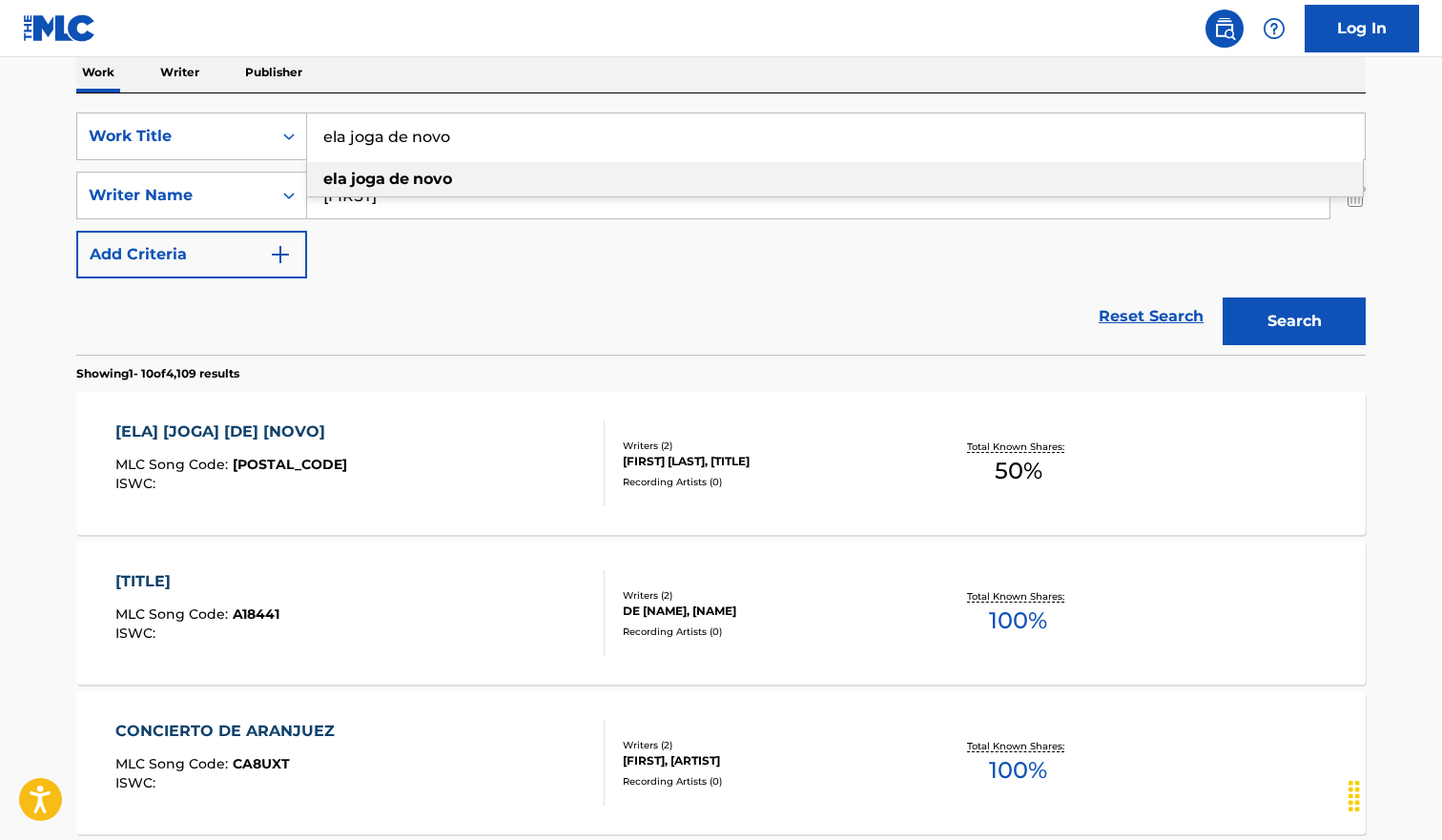 click on "ela joga de novo" at bounding box center (835, 136) 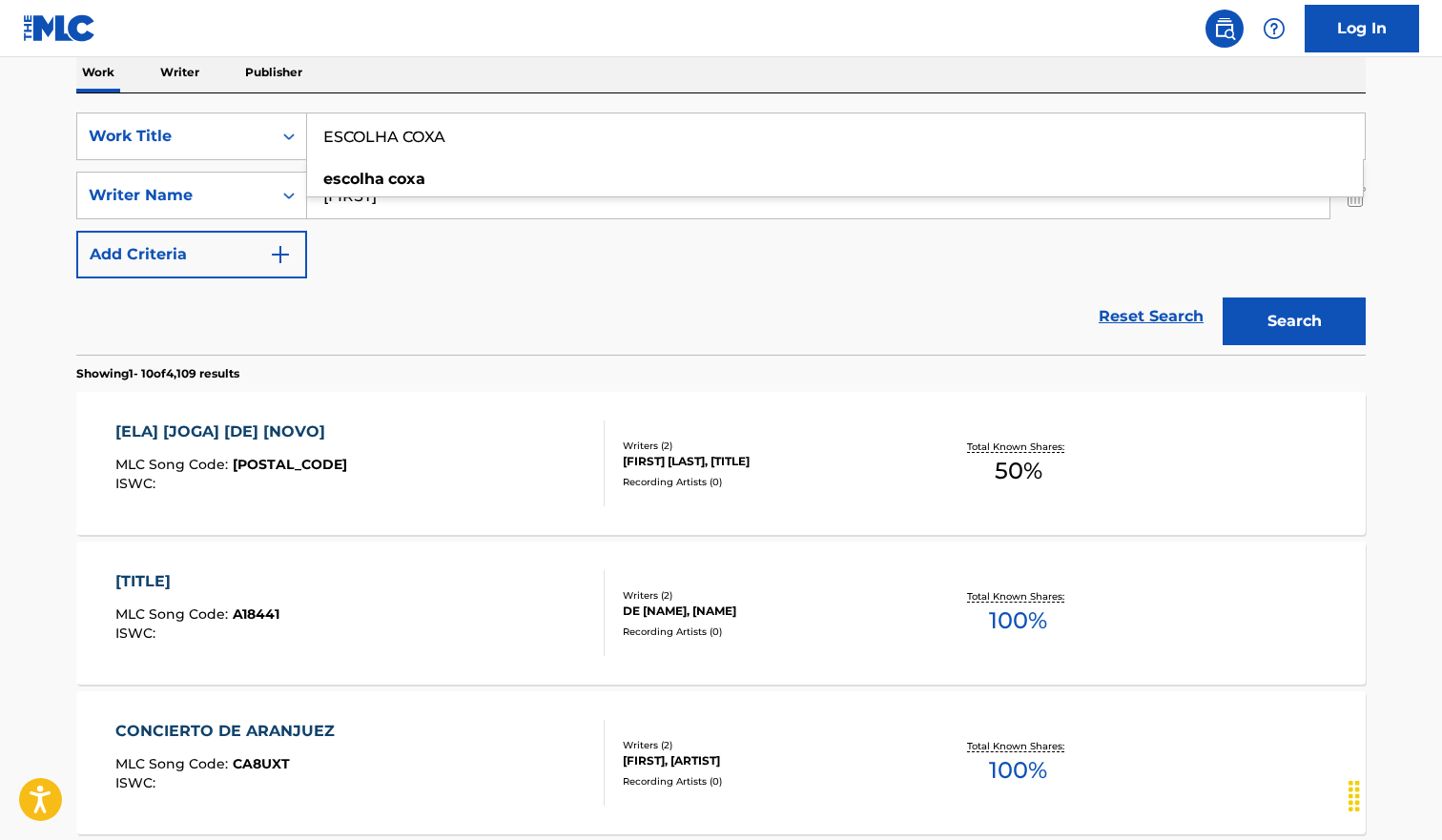 type on "ESCOLHA COXA" 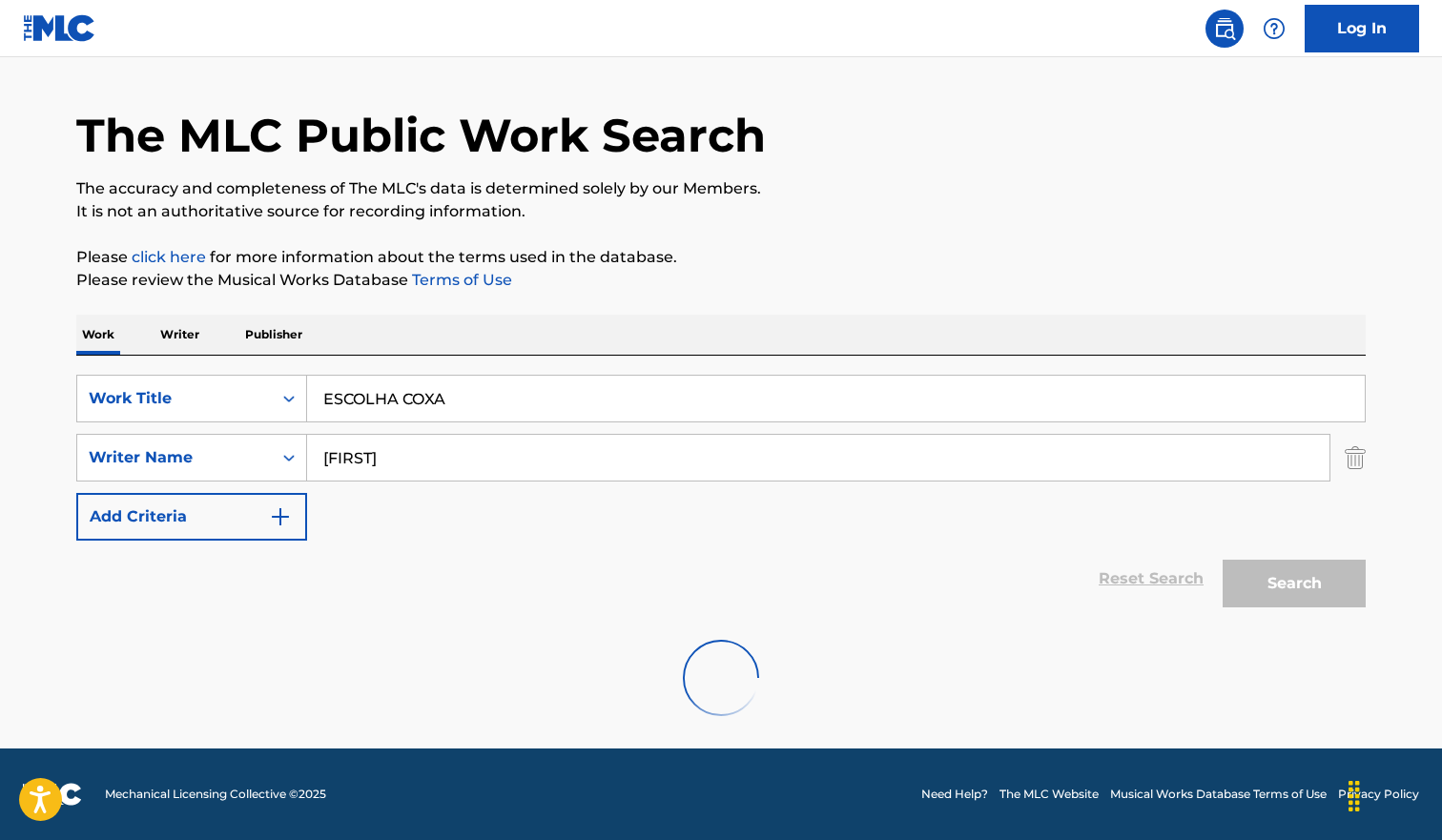 scroll, scrollTop: 197, scrollLeft: 0, axis: vertical 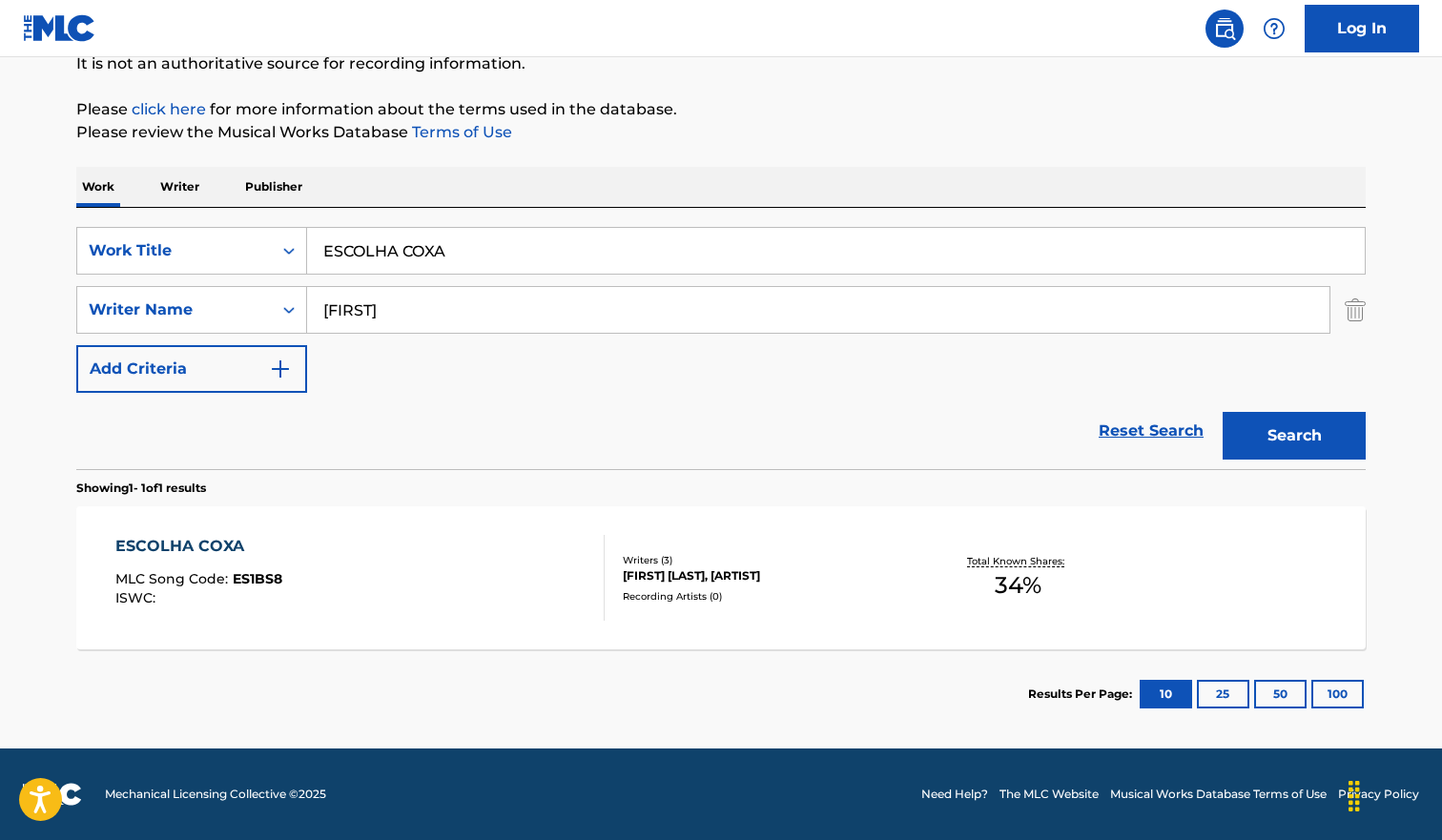 click on "ESCOLHA COXA MLC Song Code : ES1BS8 ISWC :" at bounding box center [360, 578] 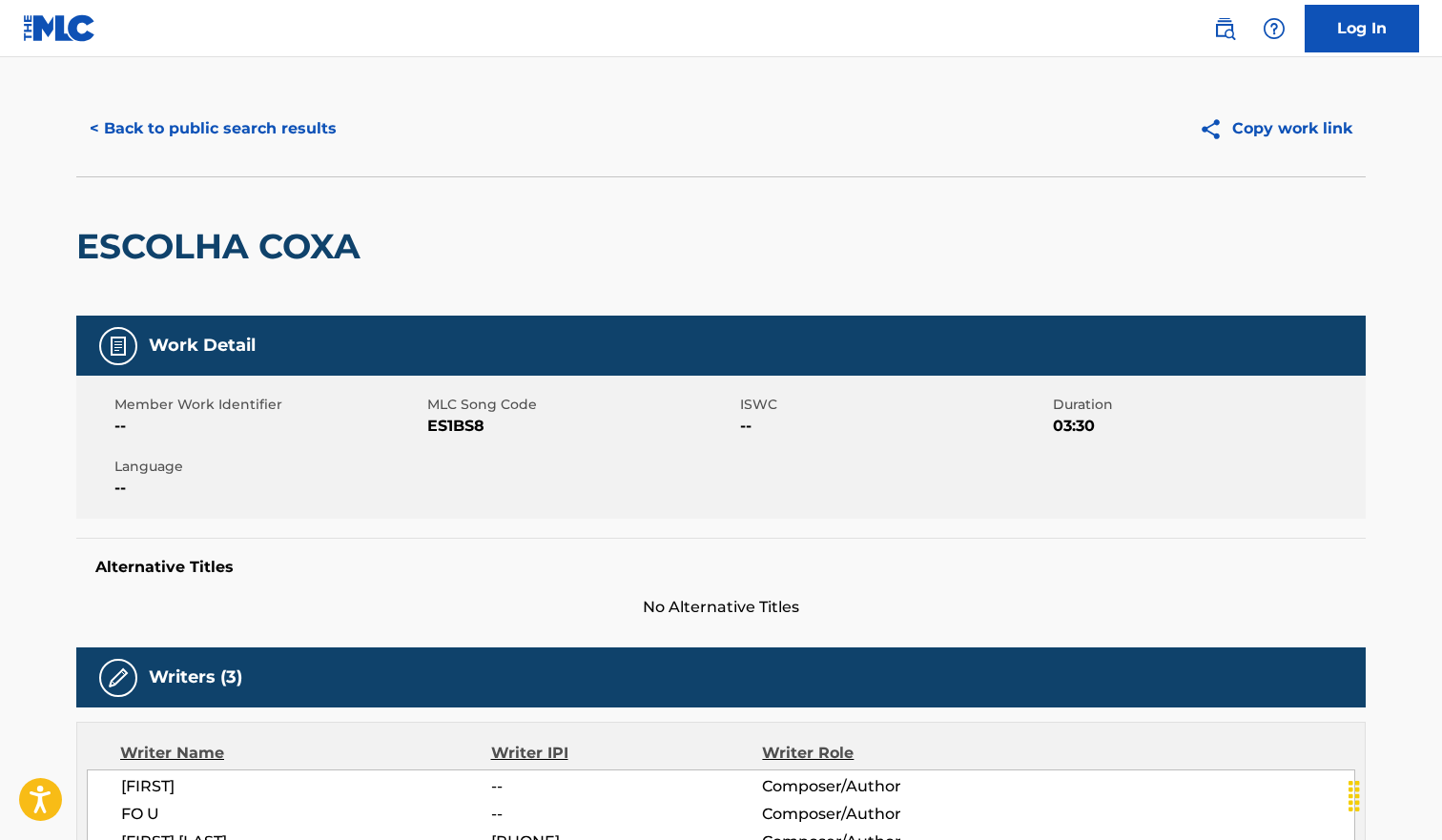 scroll, scrollTop: 0, scrollLeft: 0, axis: both 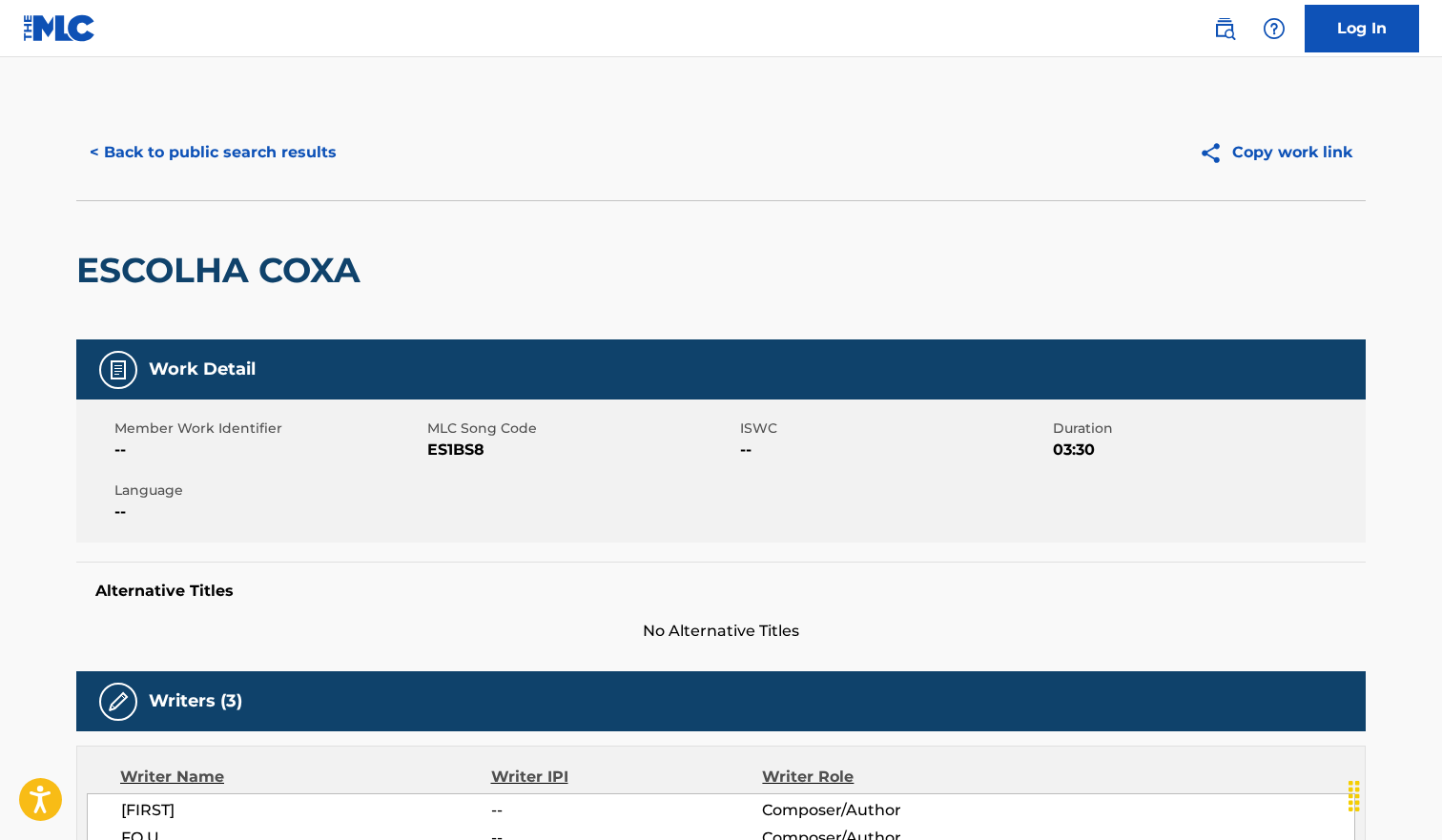 click on "< Back to public search results" at bounding box center [213, 153] 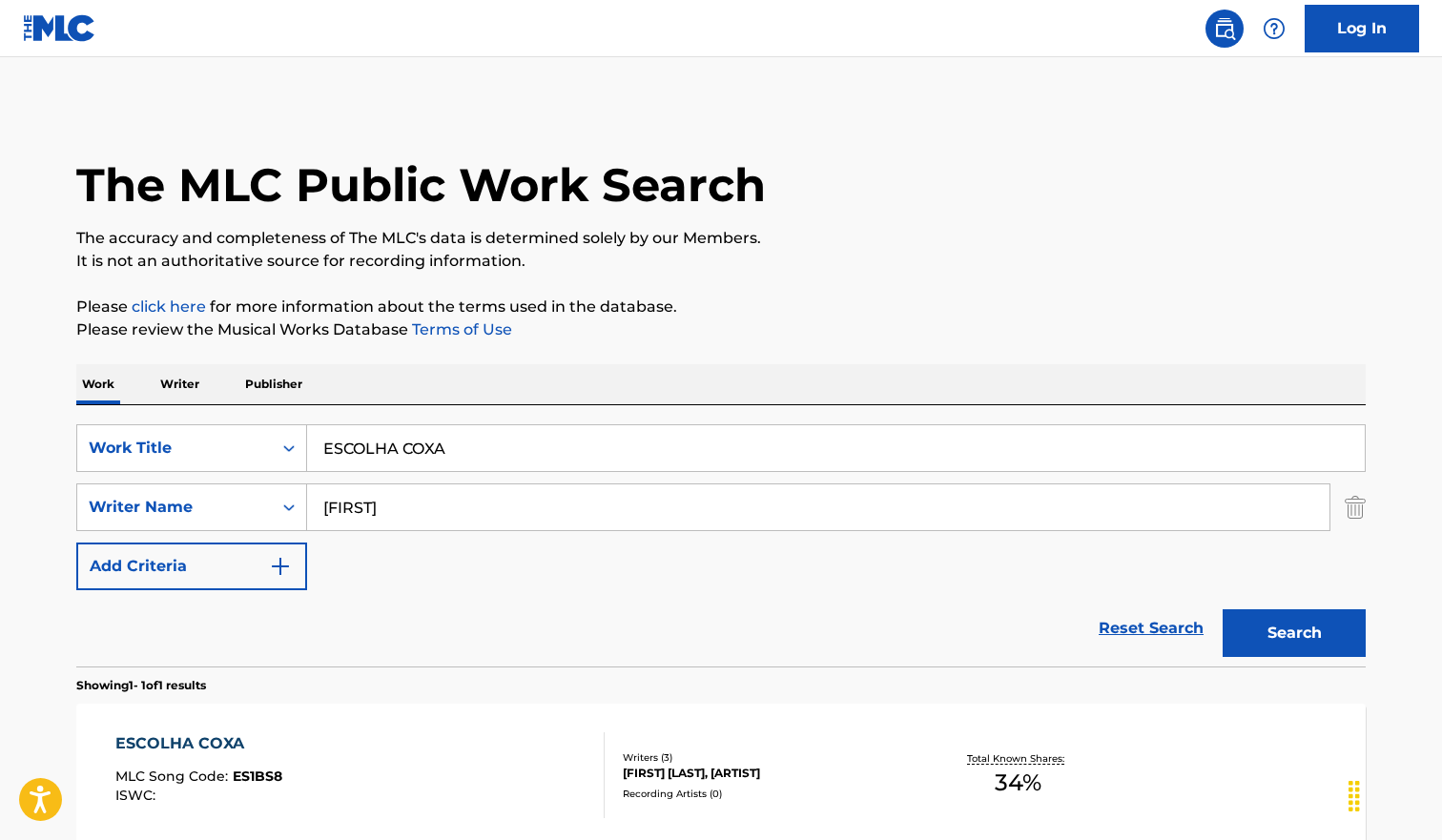 scroll, scrollTop: 89, scrollLeft: 0, axis: vertical 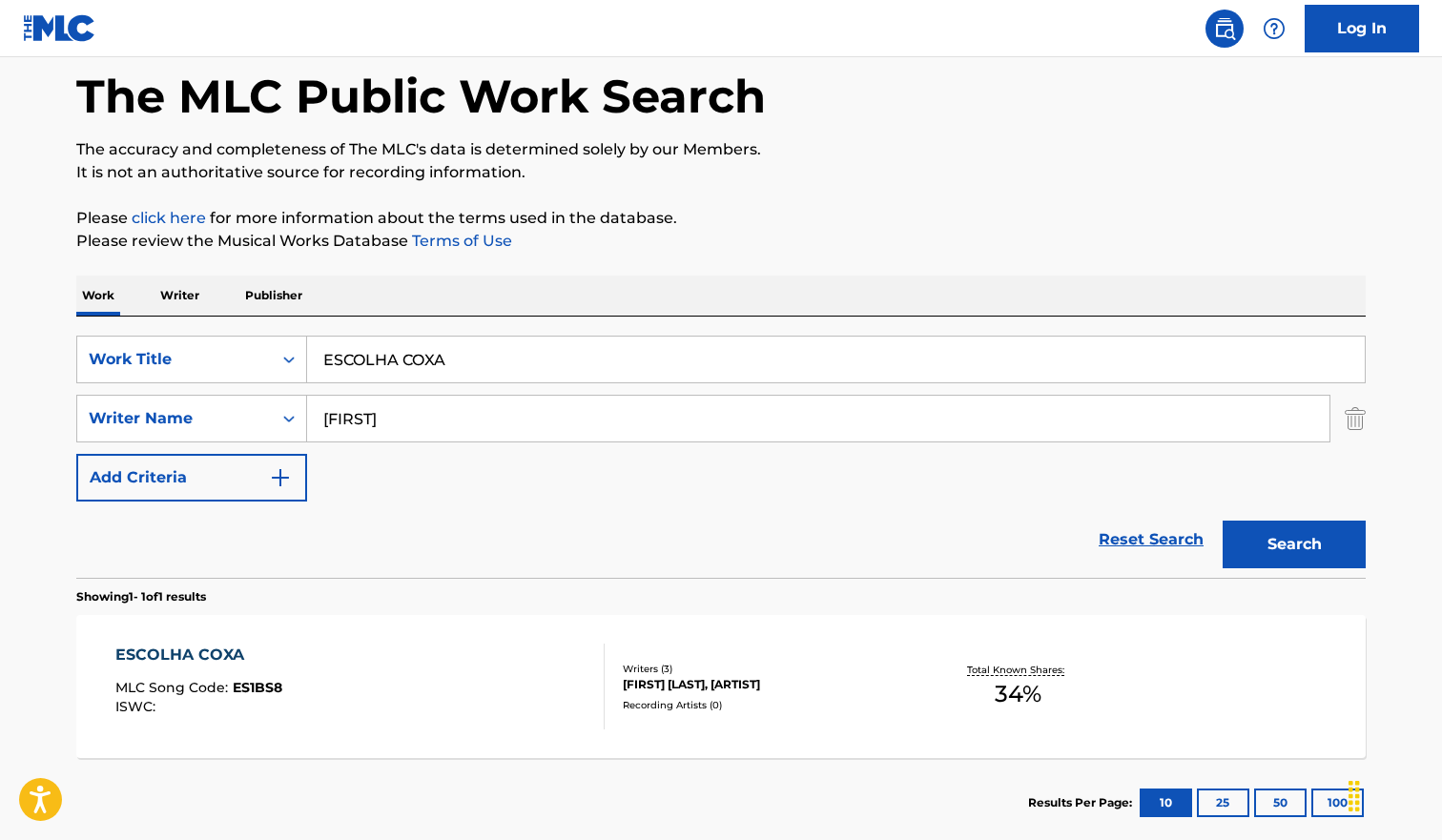 click on "ESCOLHA COXA" at bounding box center (835, 359) 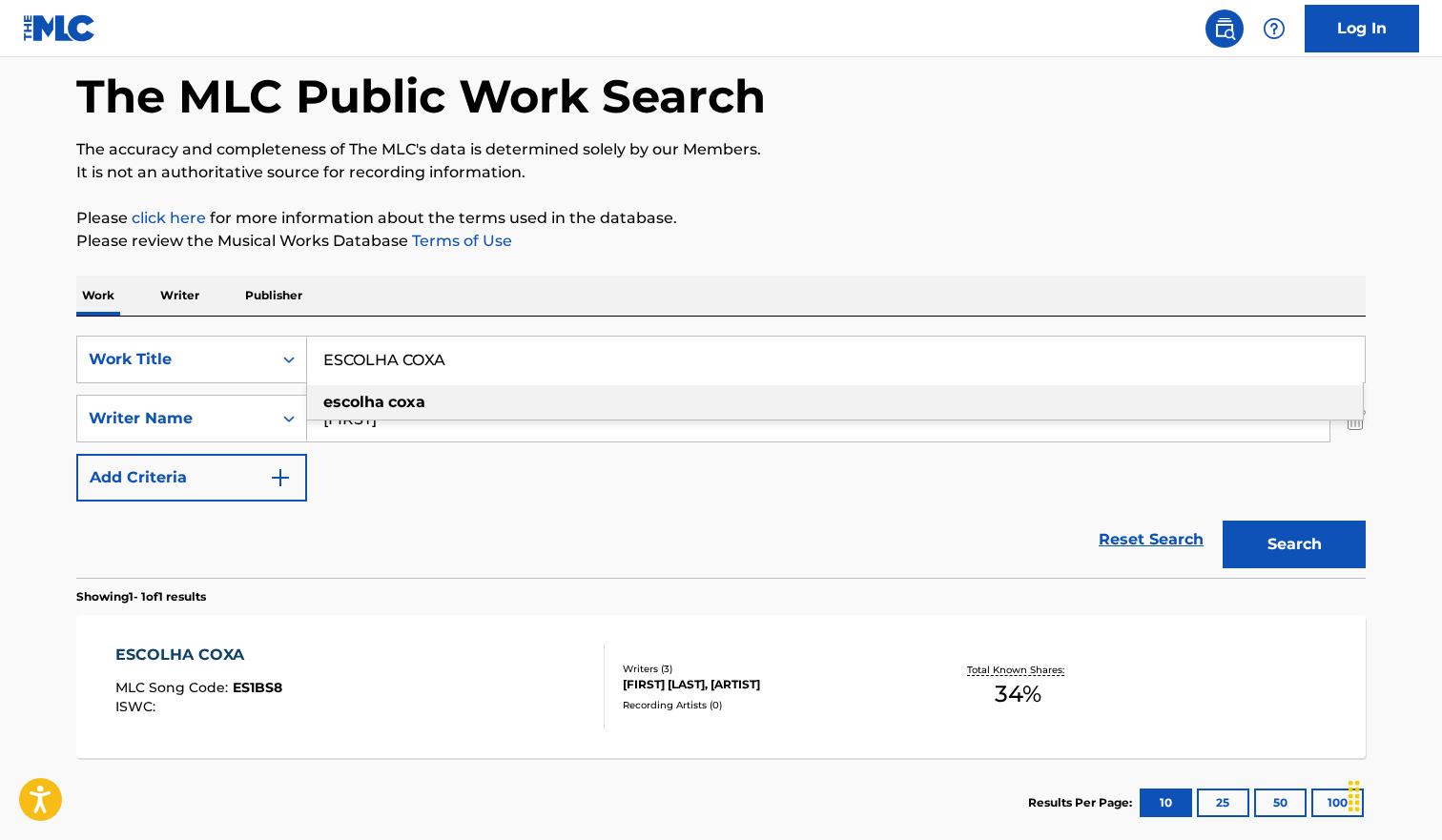 click on "ESCOLHA COXA" at bounding box center [835, 359] 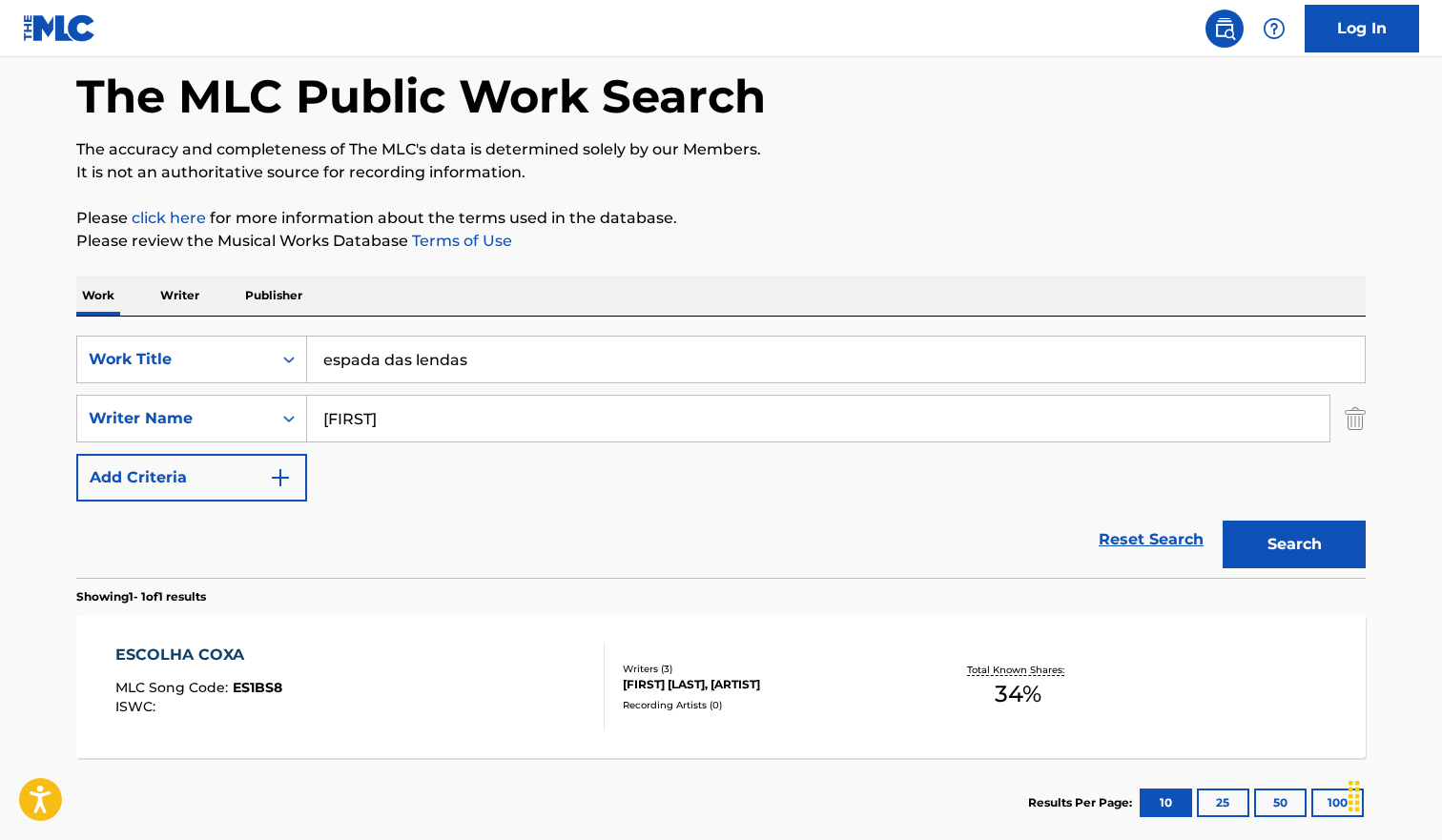 click on "espada das lendas" at bounding box center (835, 359) 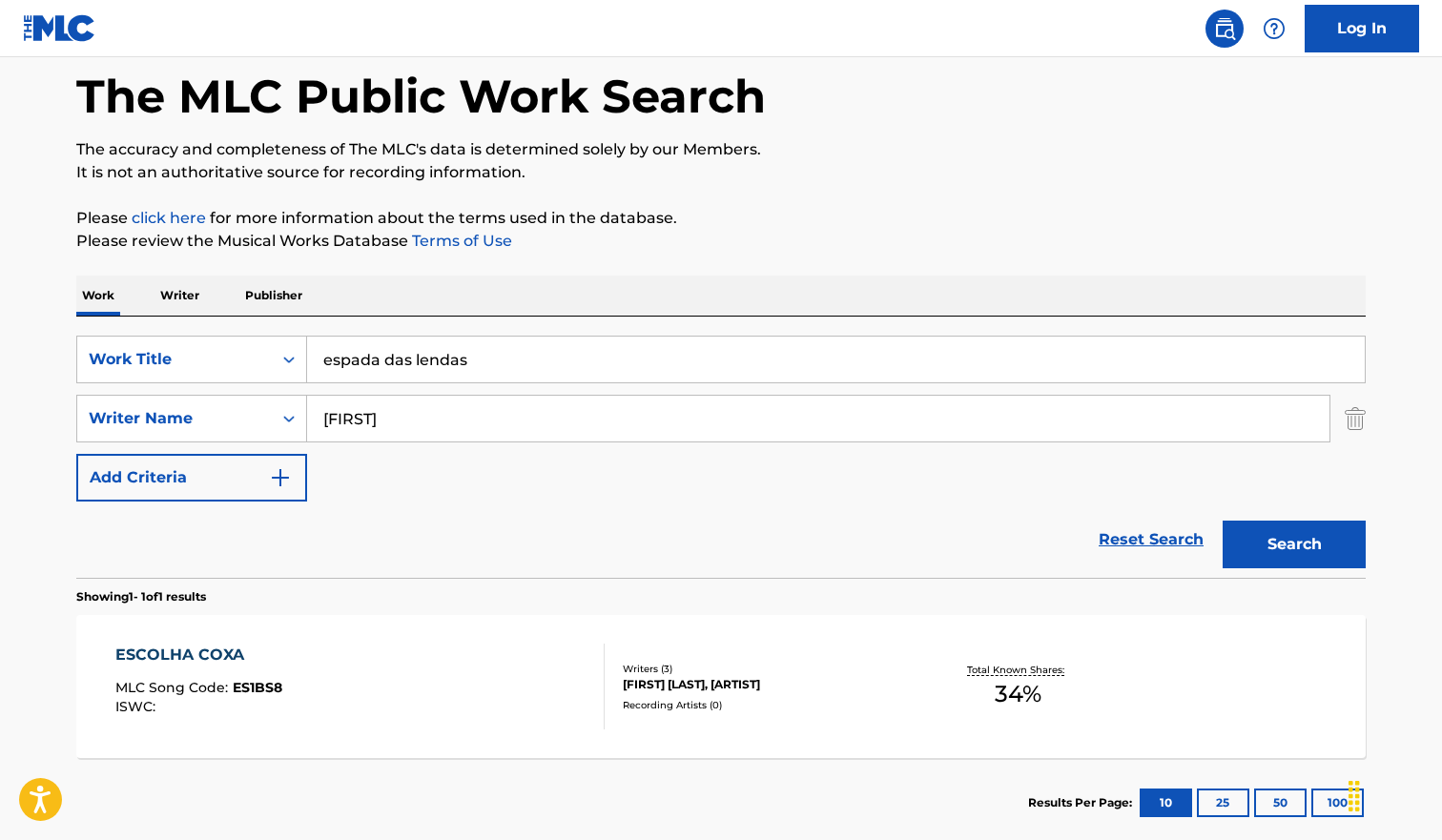 type on "espada das lendas" 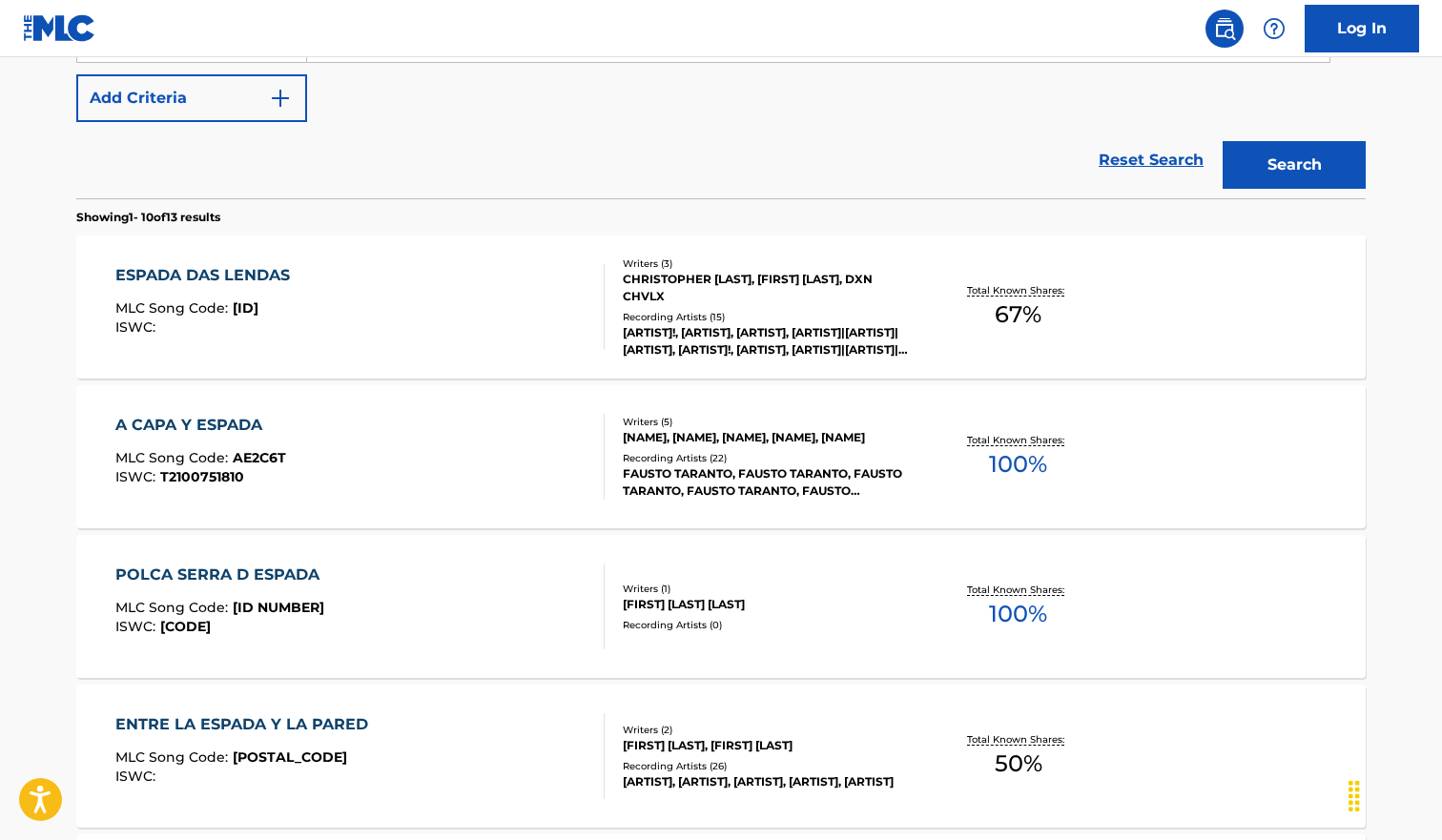 scroll, scrollTop: 469, scrollLeft: 0, axis: vertical 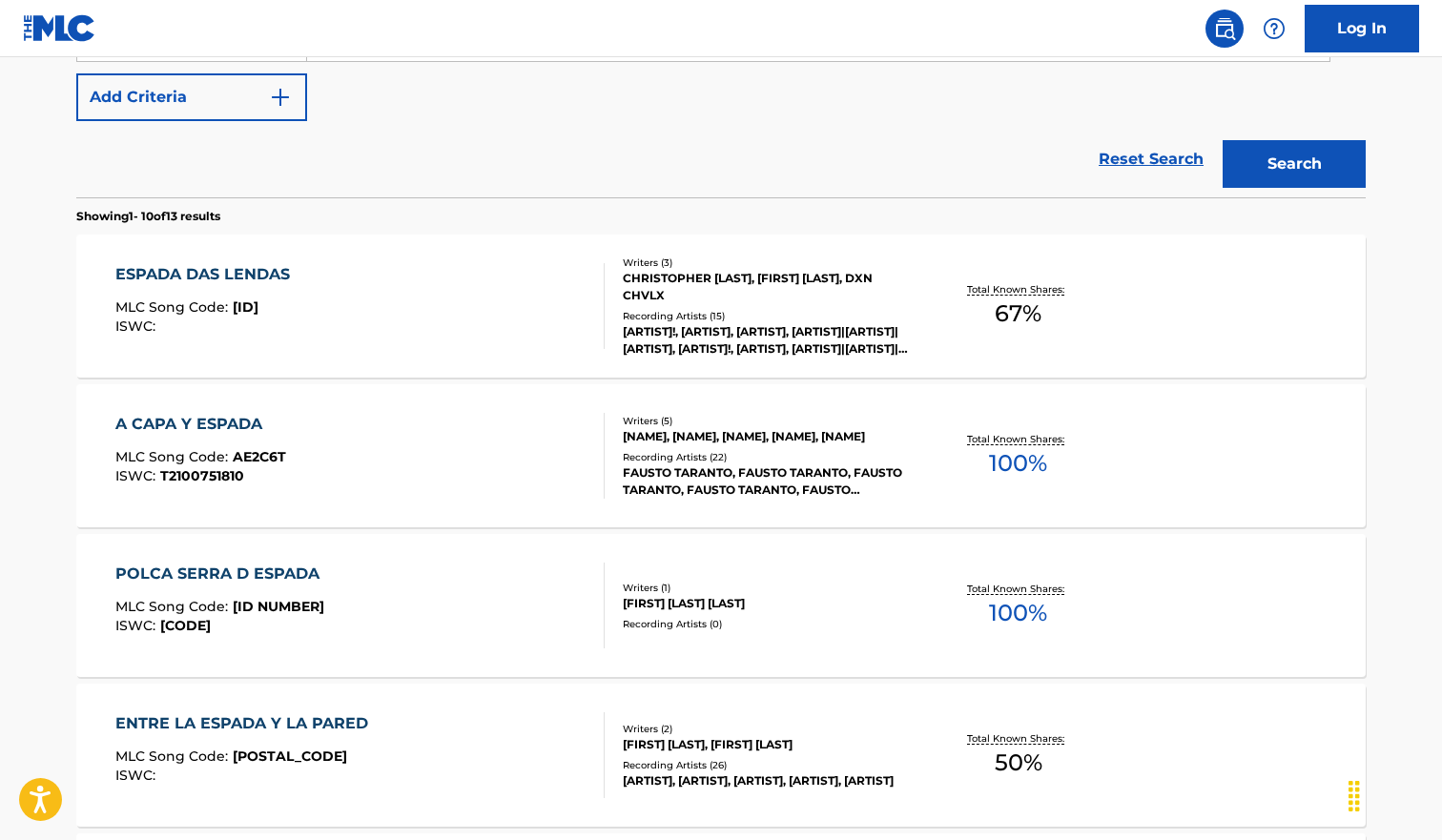 click on "ESPADA DAS LENDAS MLC Song Code : ES0C6T ISWC :" at bounding box center (360, 306) 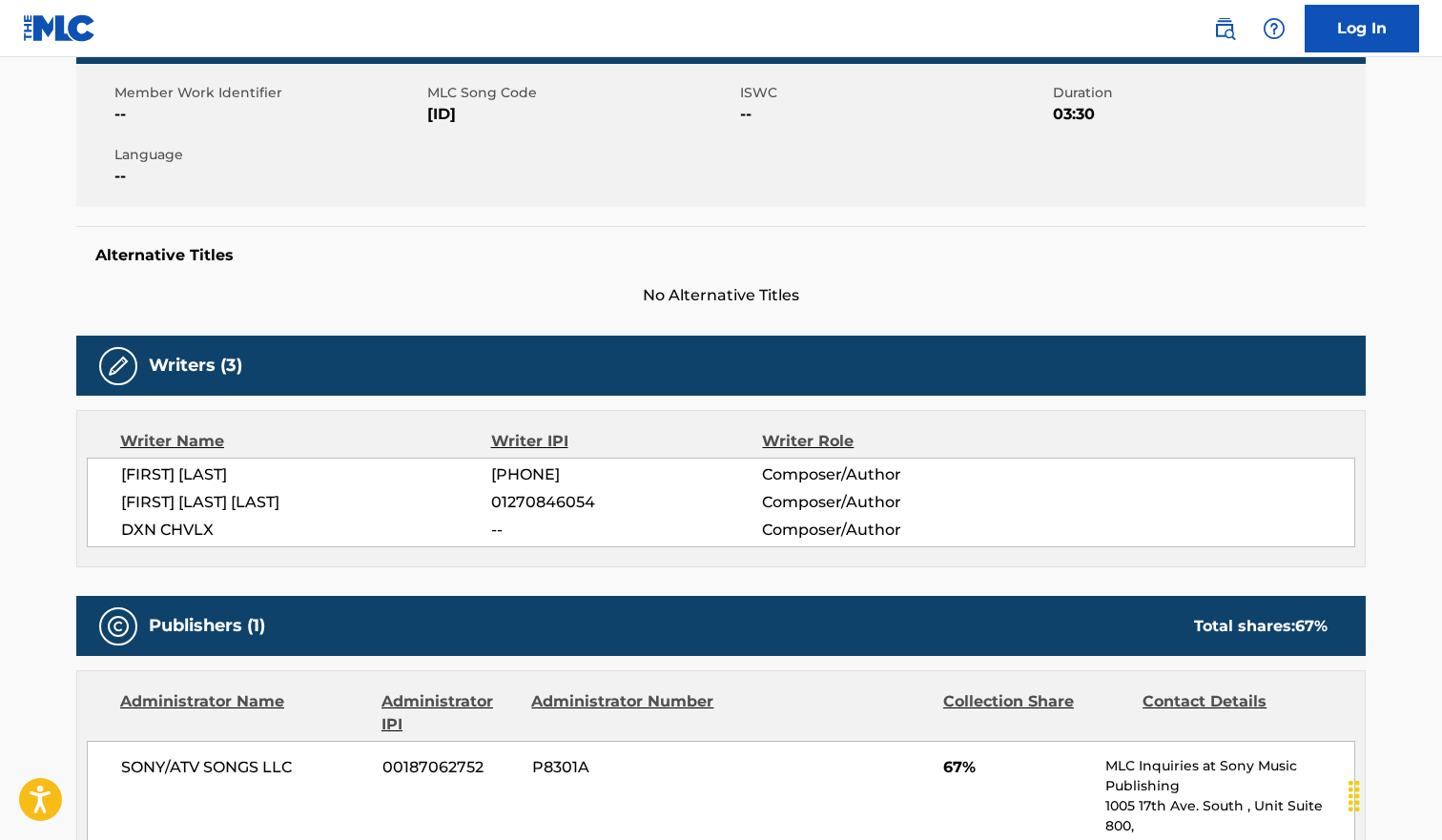 scroll, scrollTop: 0, scrollLeft: 0, axis: both 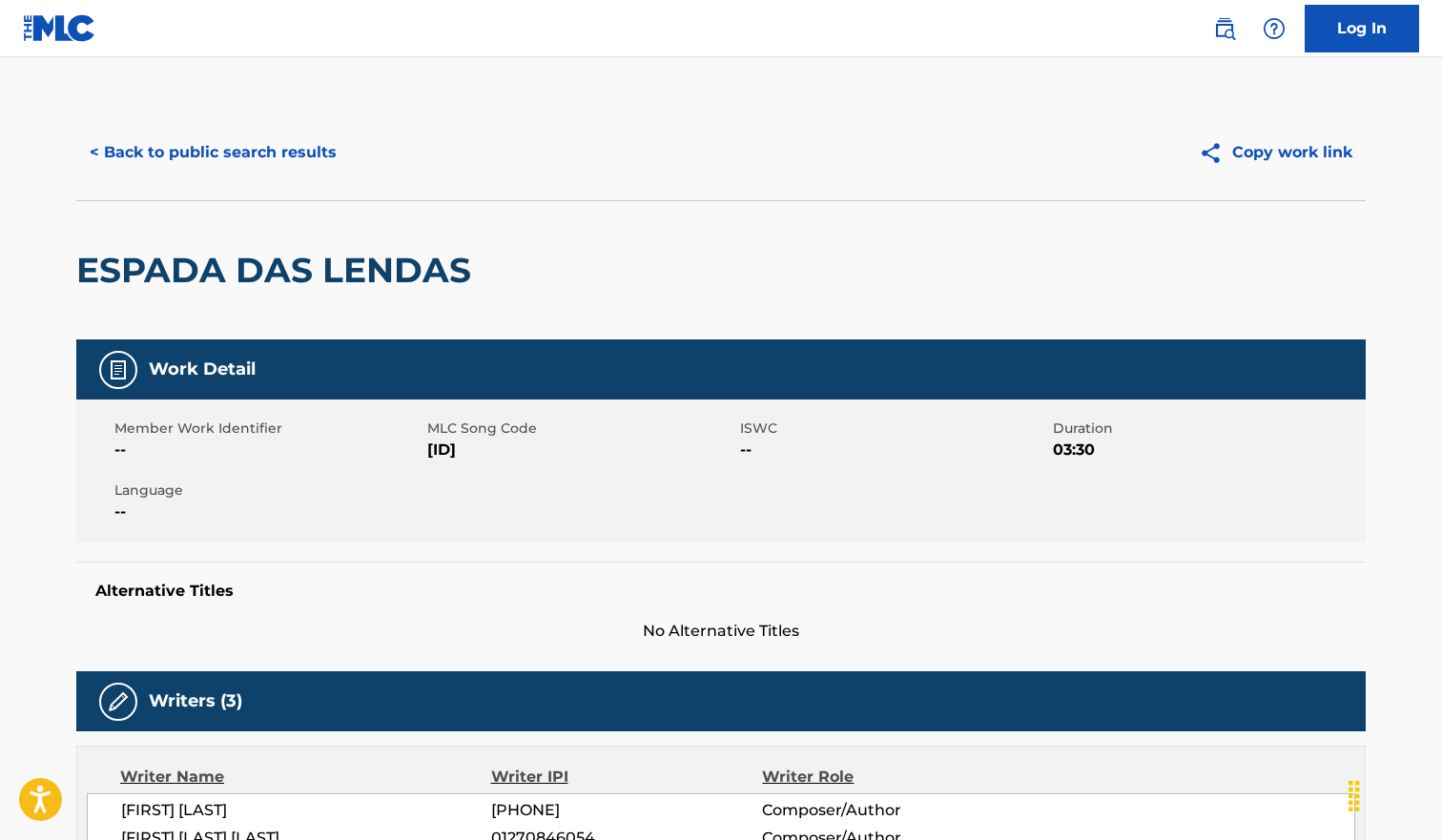 click on "< Back to public search results" at bounding box center [213, 153] 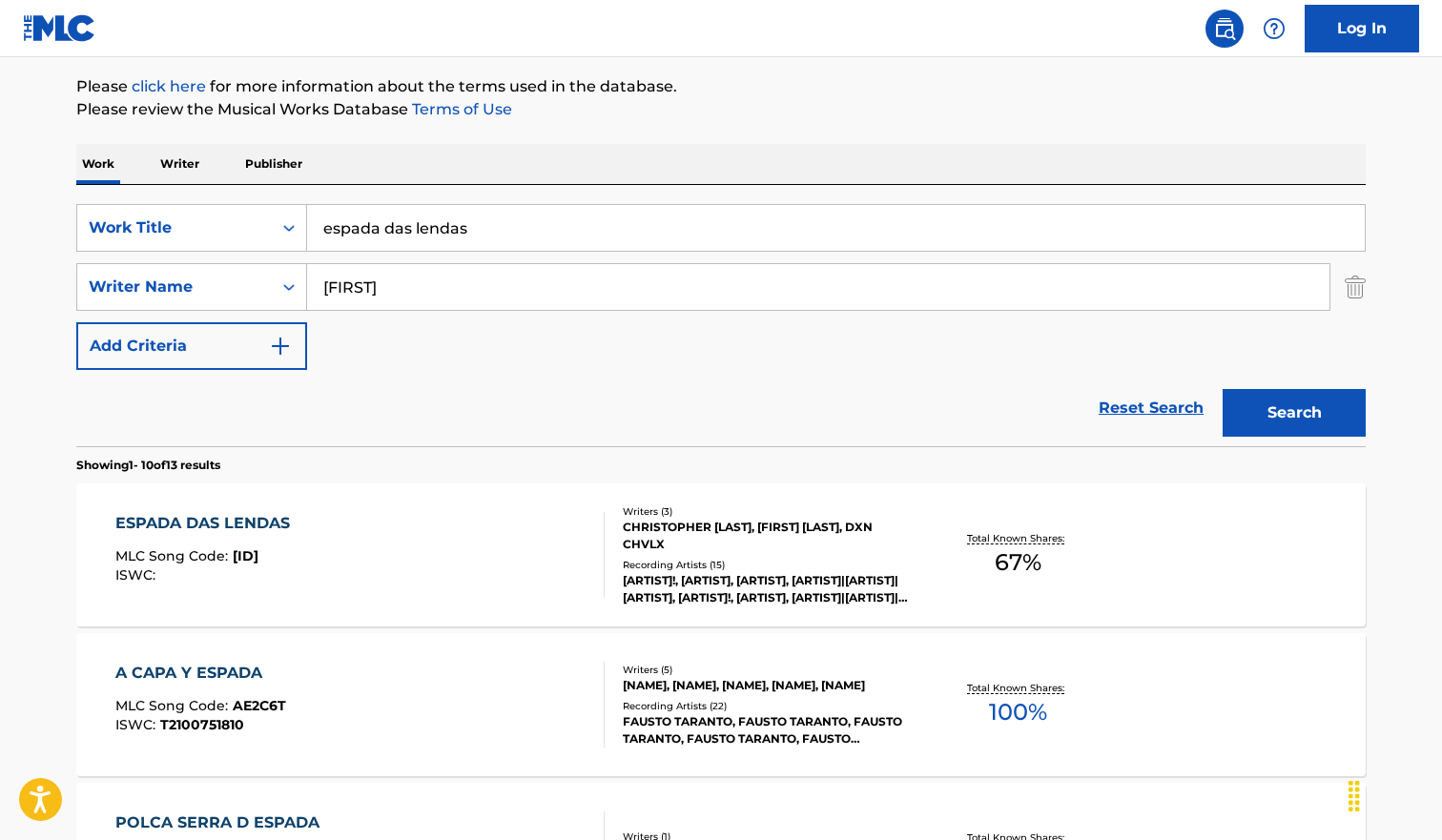 scroll, scrollTop: 0, scrollLeft: 0, axis: both 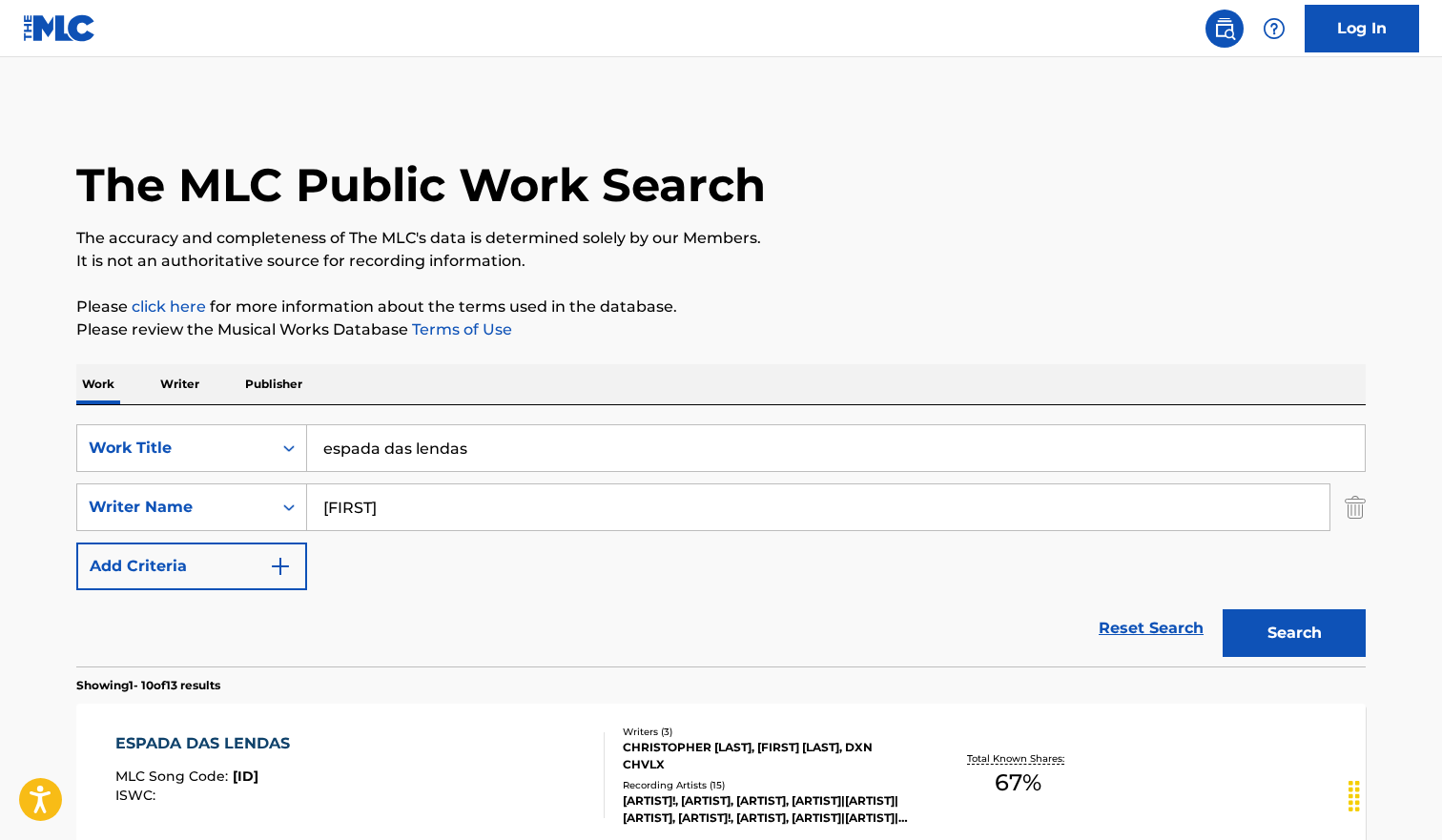 click on "espada das lendas" at bounding box center (835, 448) 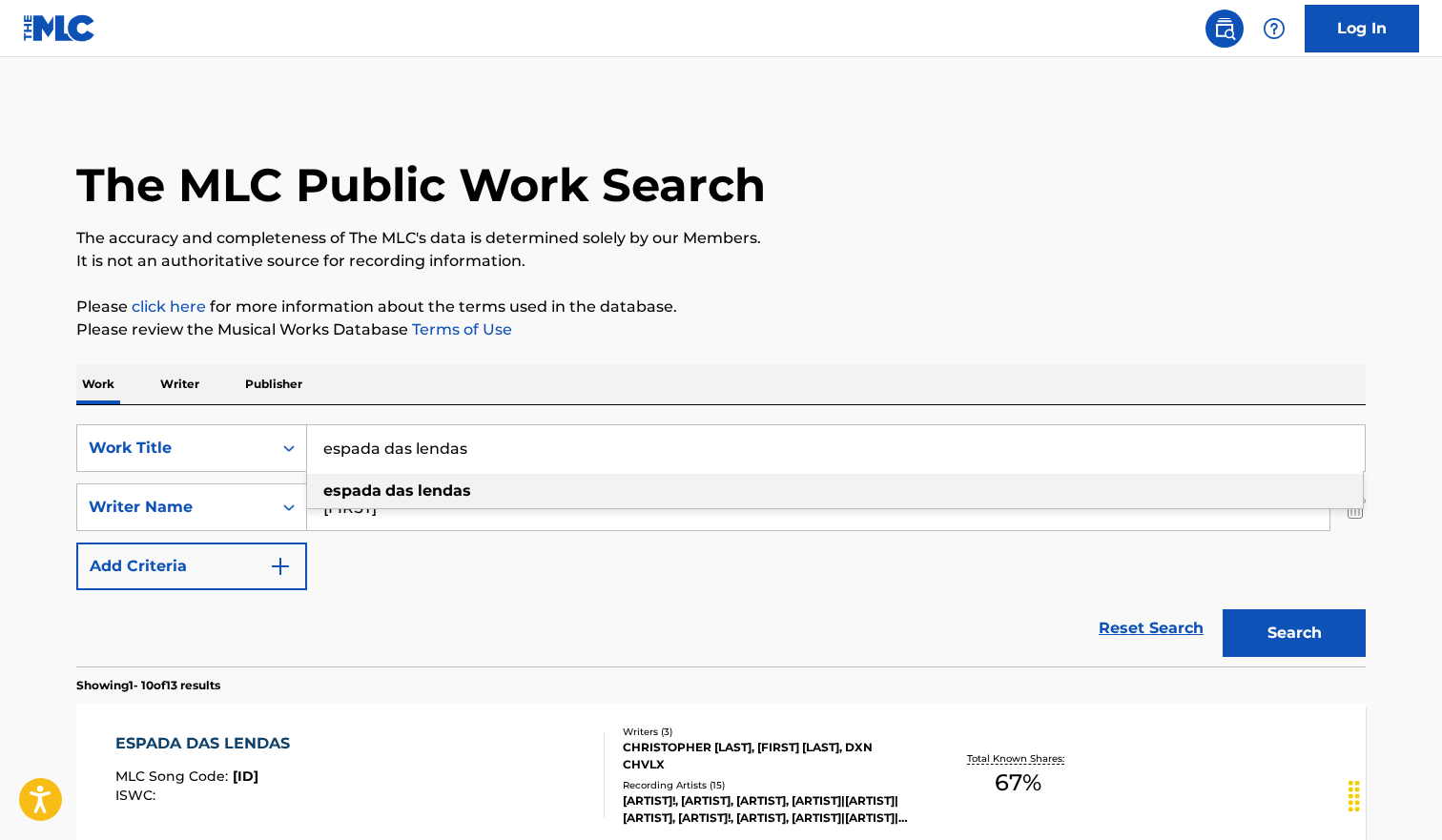 click on "espada das lendas" at bounding box center (835, 448) 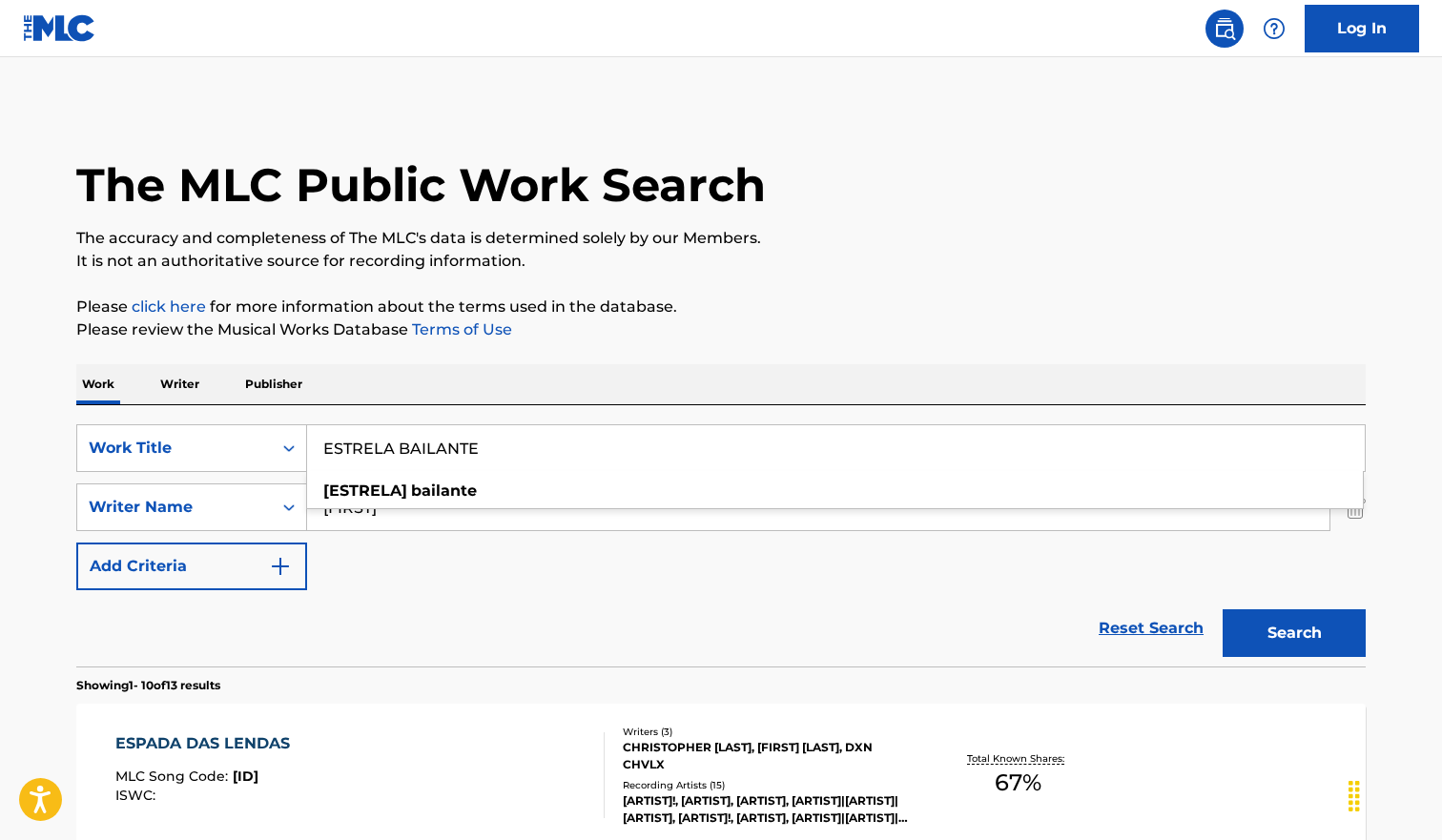 type on "ESTRELA BAILANTE" 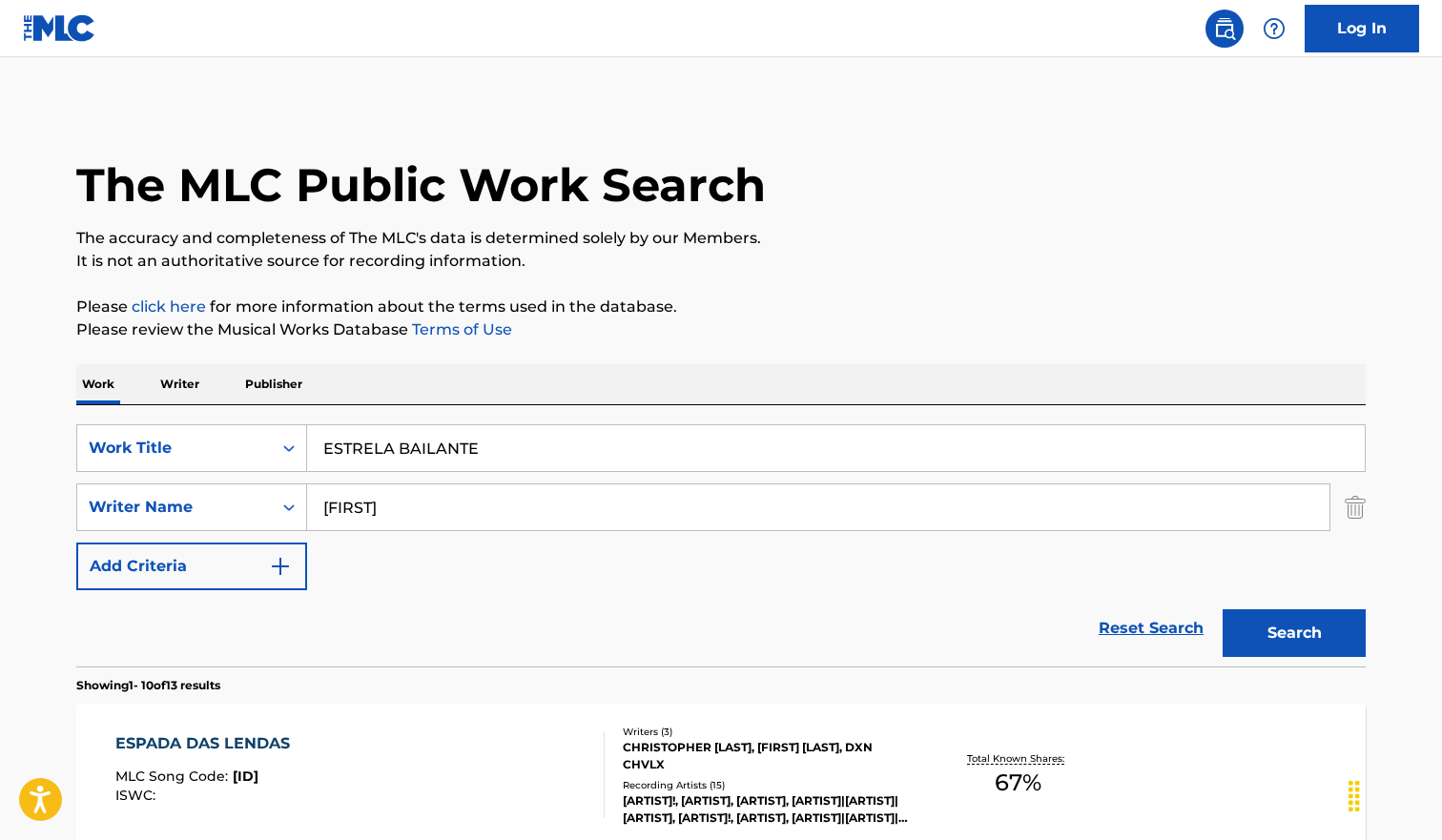 drag, startPoint x: 1399, startPoint y: 598, endPoint x: 1363, endPoint y: 625, distance: 45 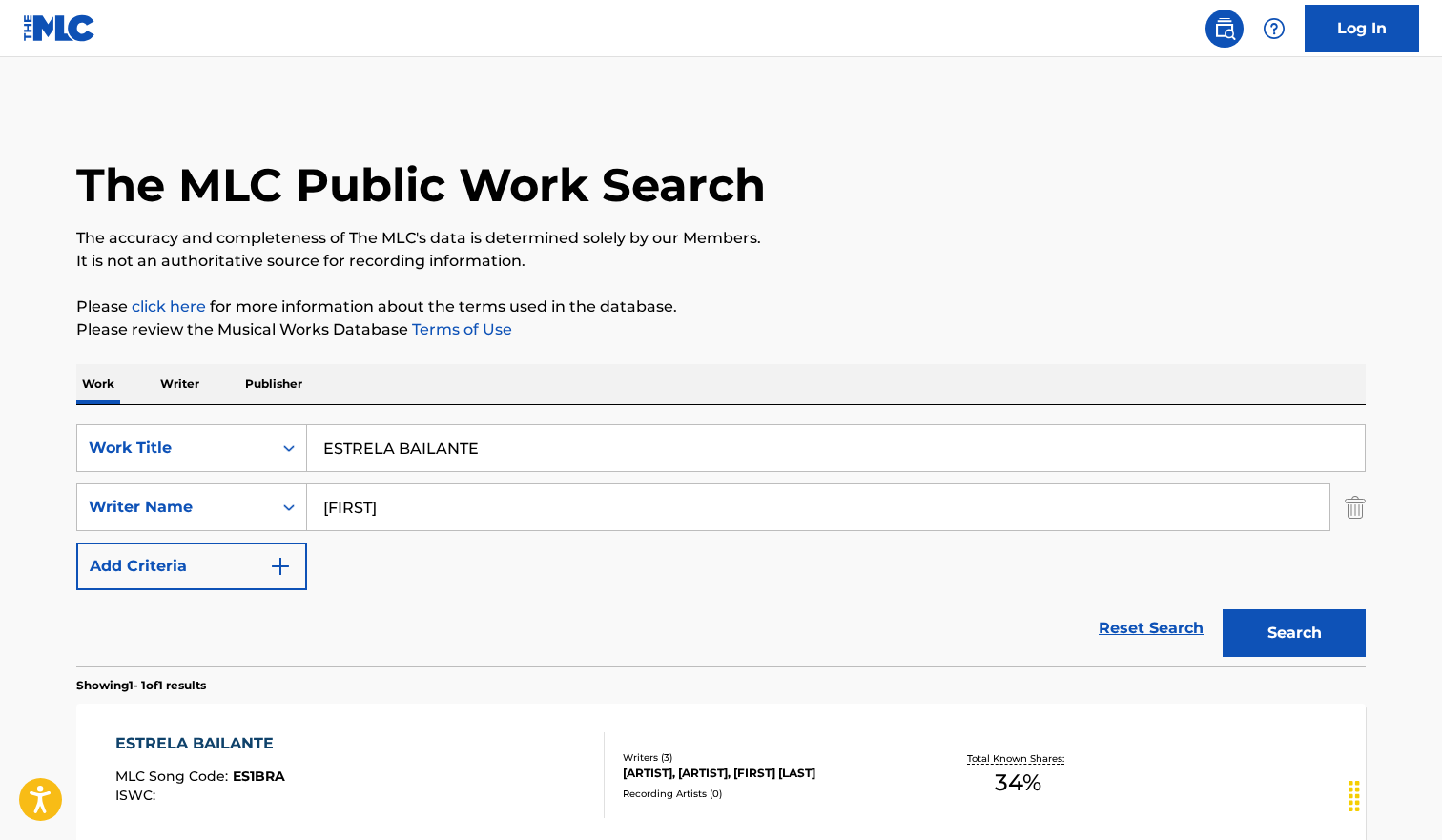 scroll, scrollTop: 197, scrollLeft: 0, axis: vertical 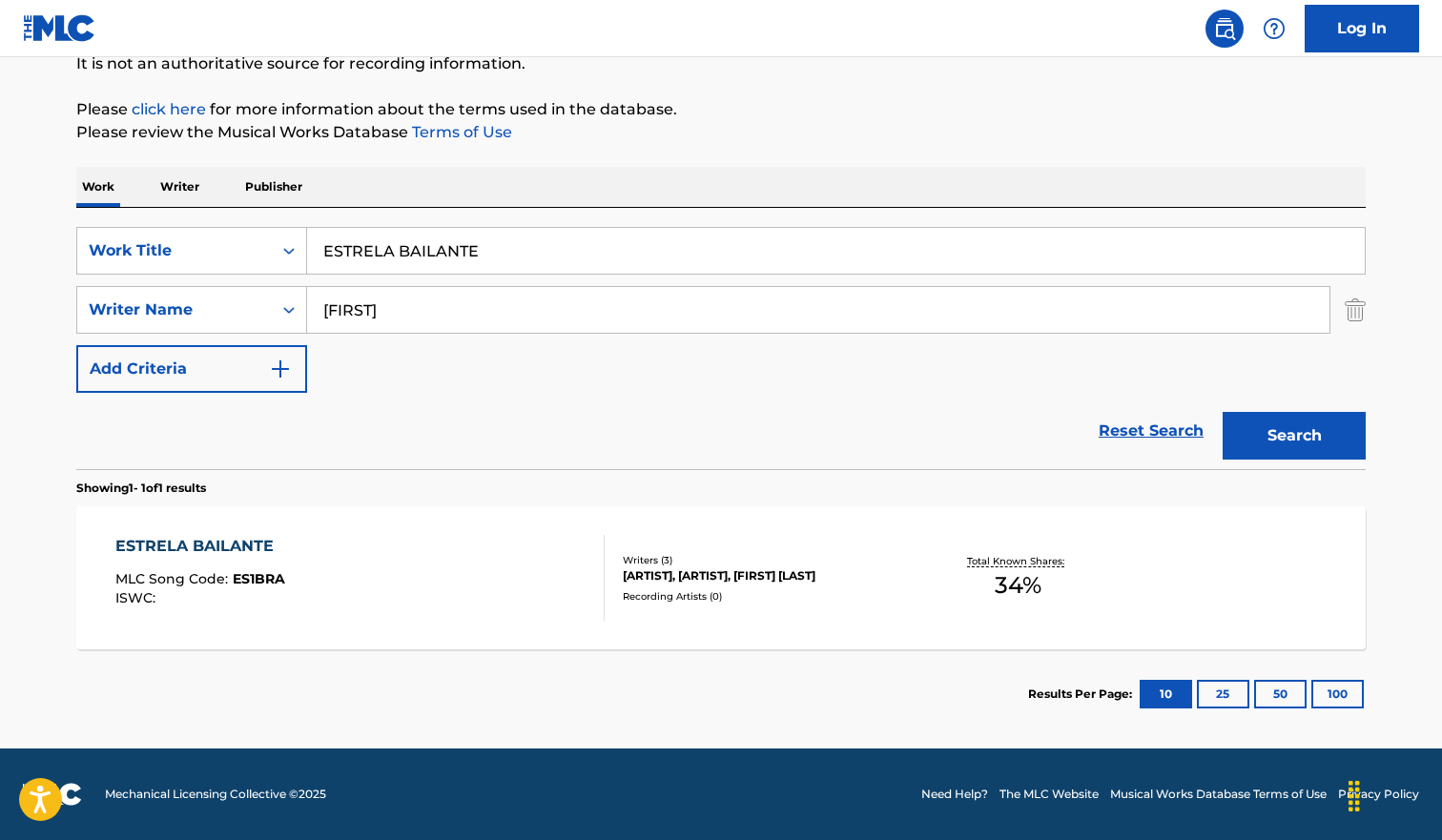 click on "[TITLE] MLC Song Code : [ID] ISWC :" at bounding box center (360, 578) 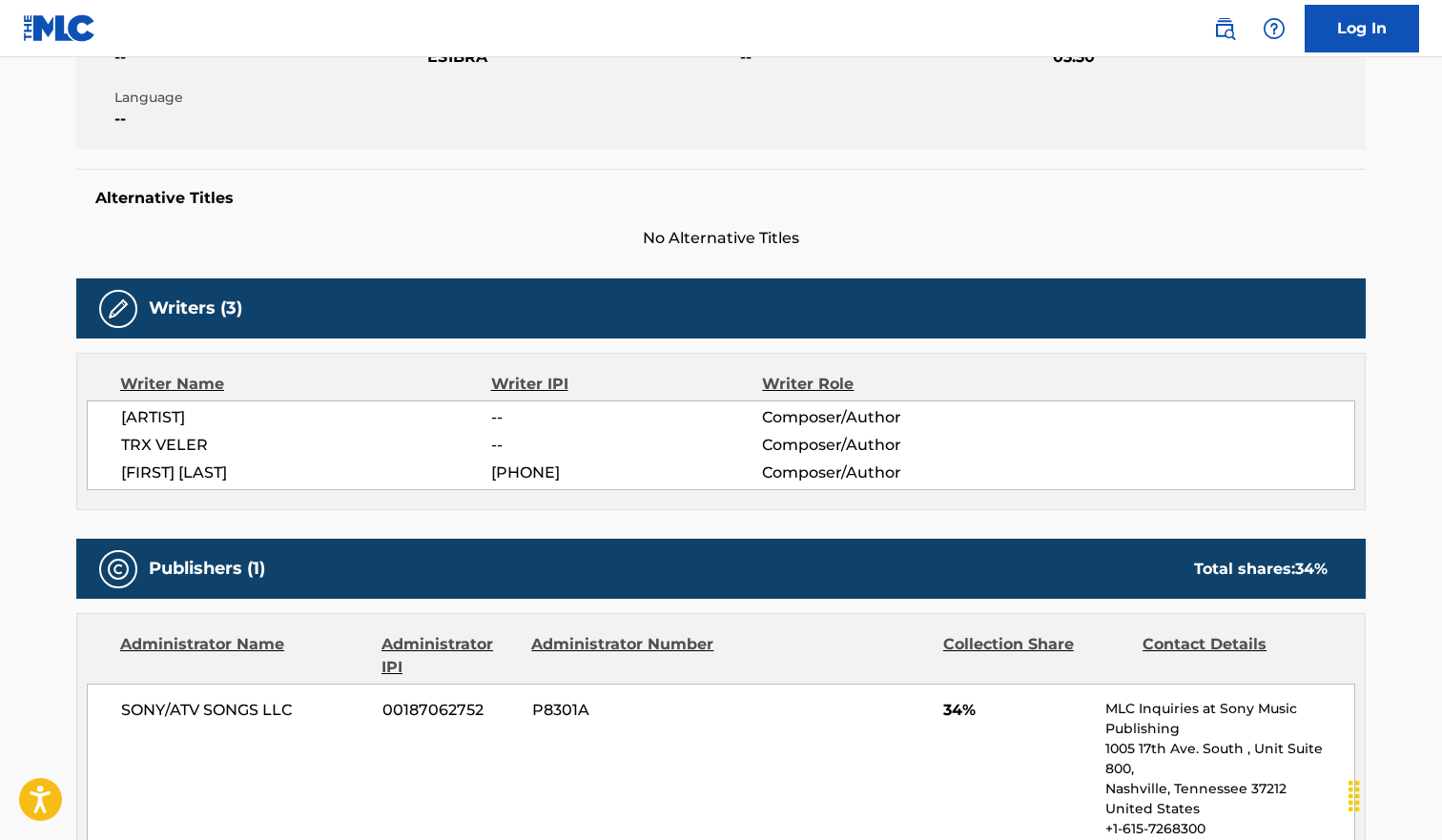 scroll, scrollTop: 0, scrollLeft: 0, axis: both 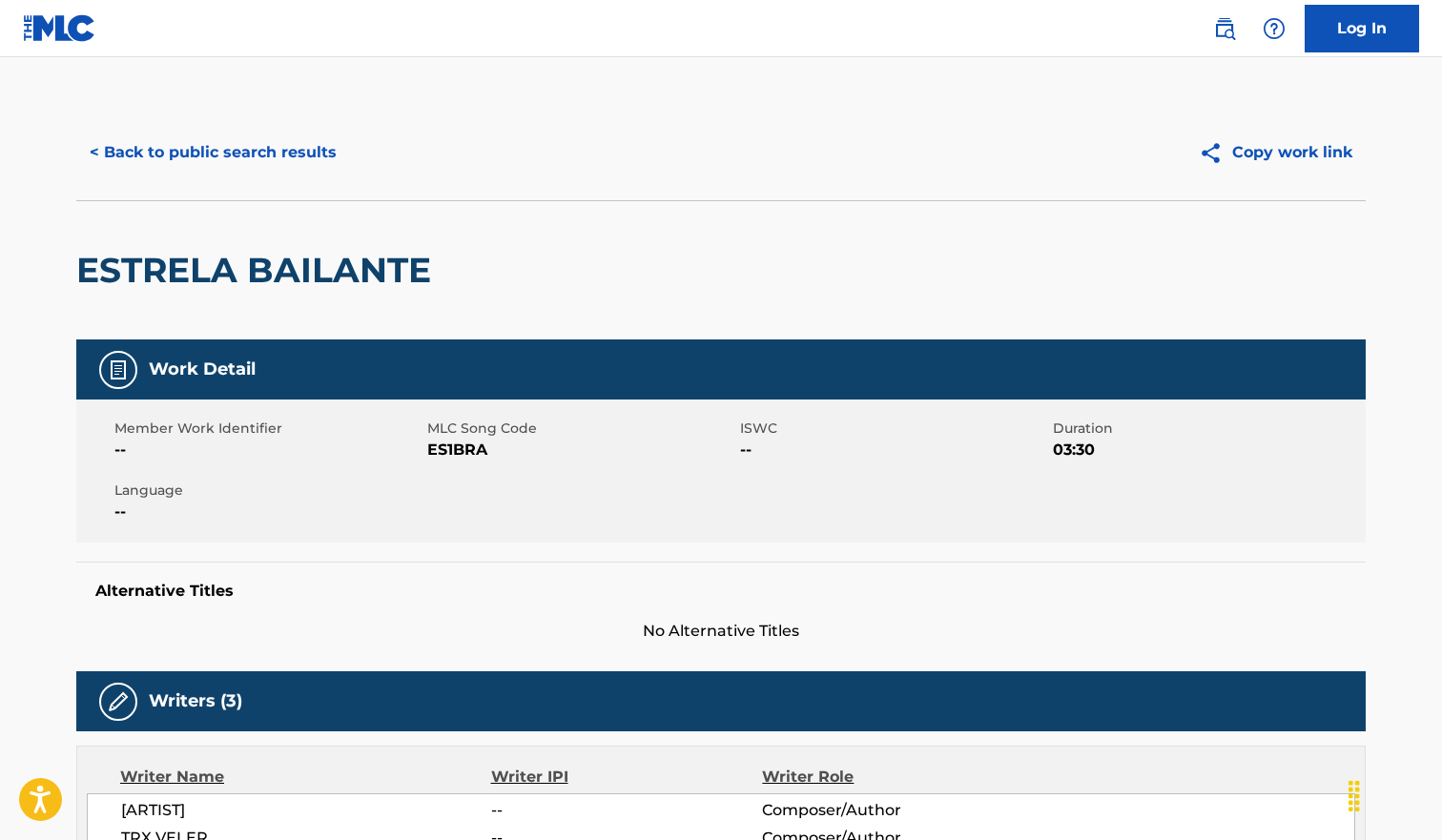 click on "< Back to public search results" at bounding box center (213, 153) 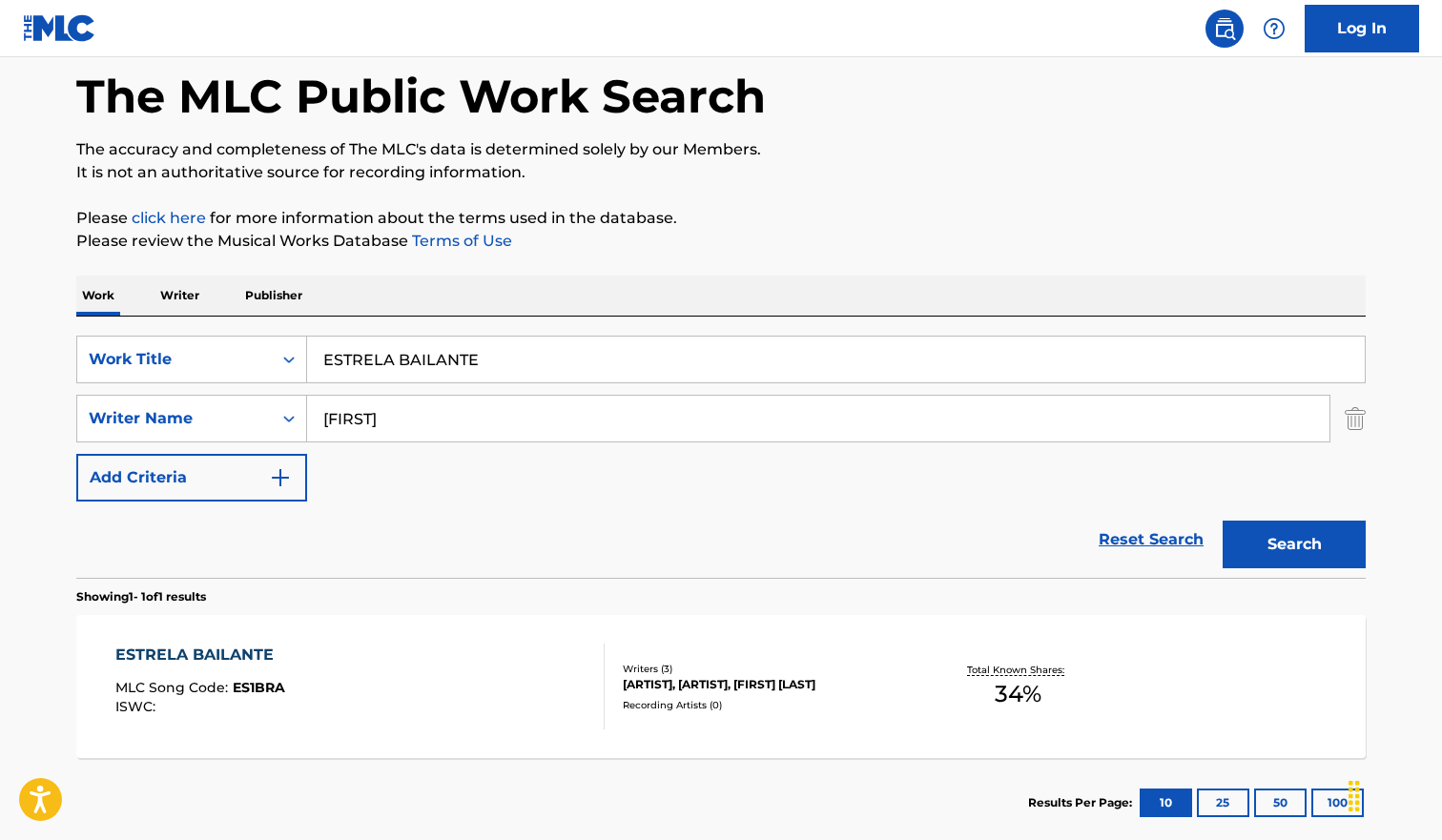 click on "ESTRELA BAILANTE" at bounding box center [835, 359] 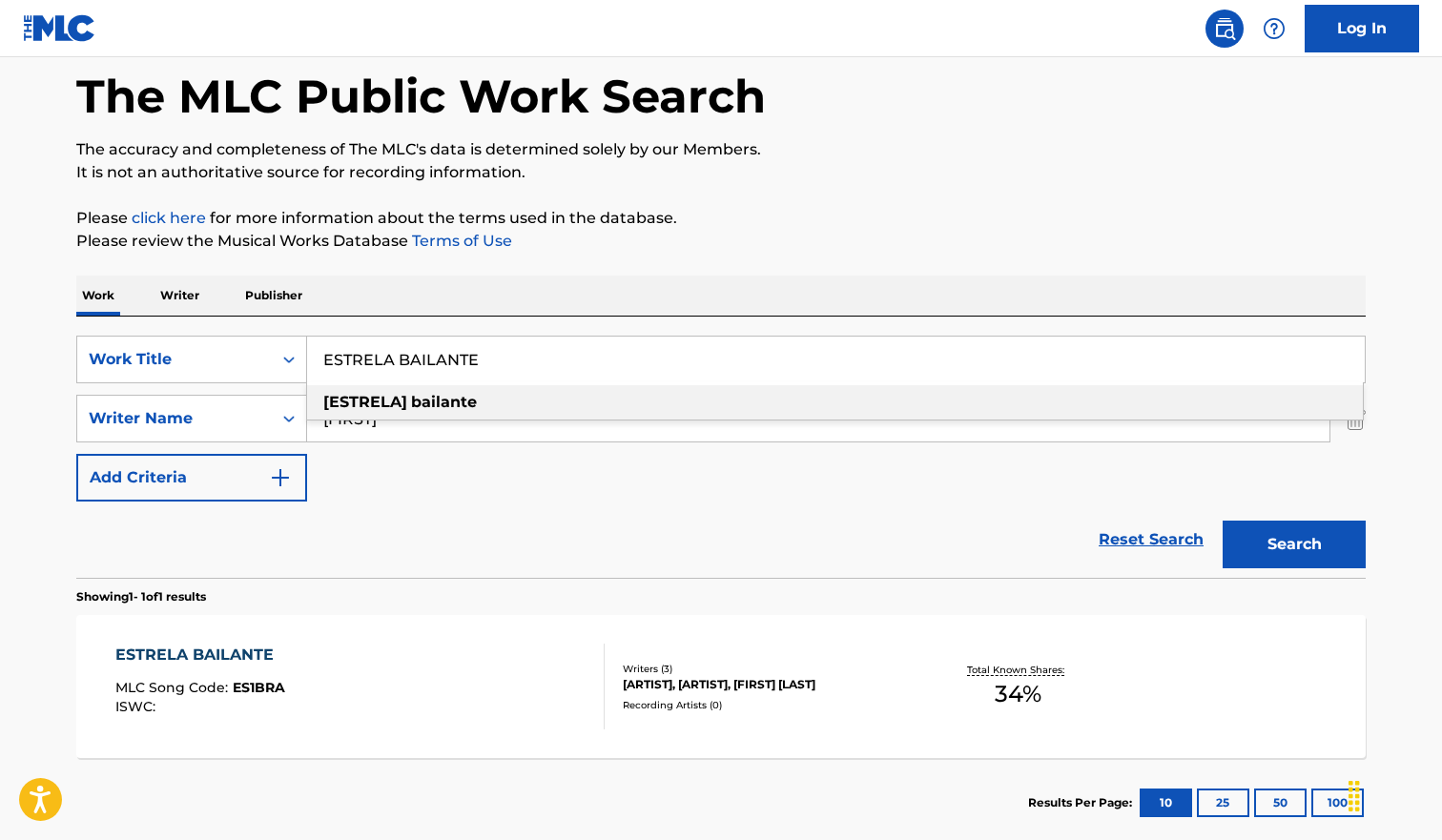 click on "ESTRELA BAILANTE" at bounding box center [835, 359] 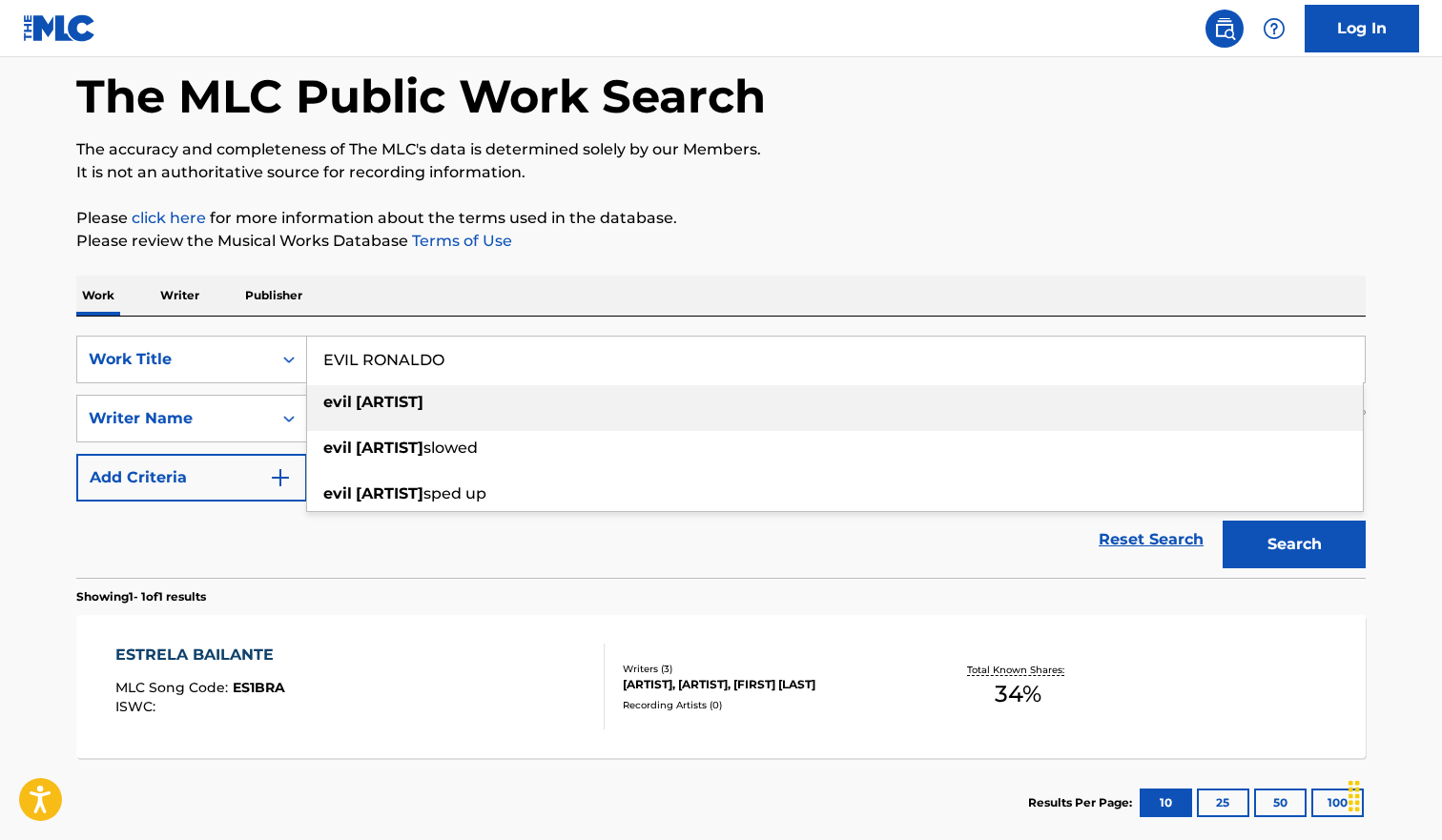 type on "EVIL RONALDO" 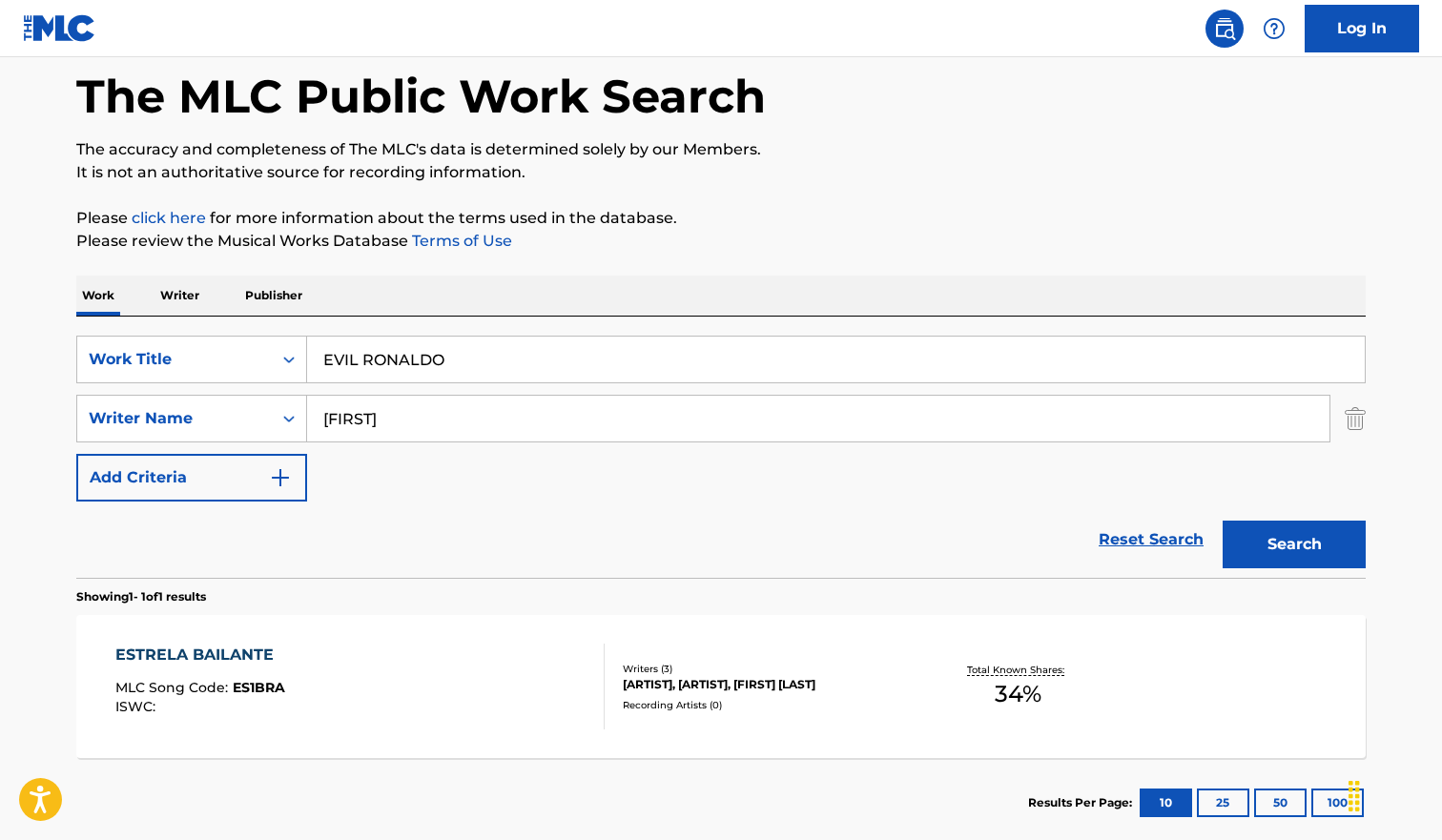 click on "Search" at bounding box center [1294, 544] 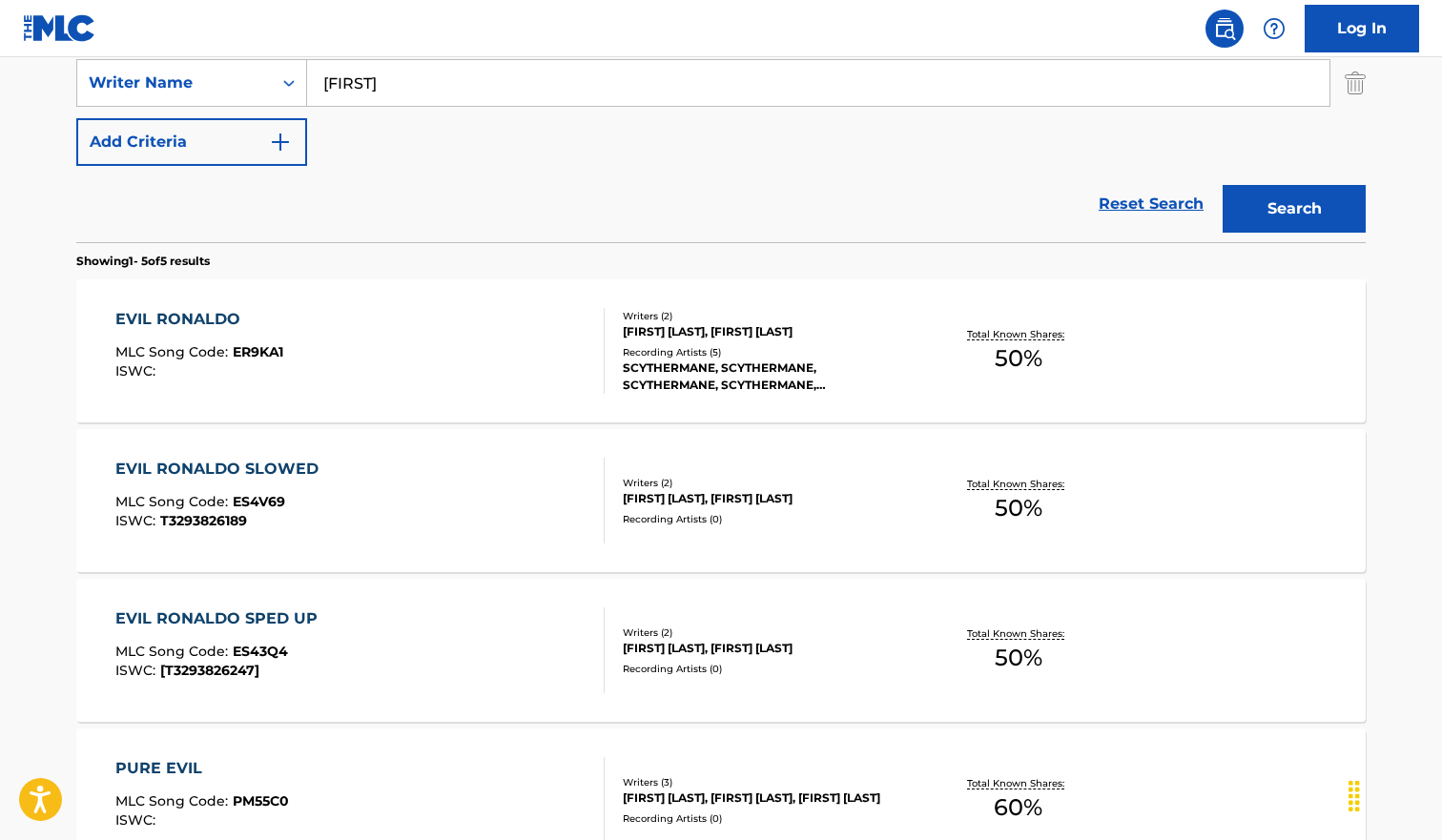 scroll, scrollTop: 495, scrollLeft: 0, axis: vertical 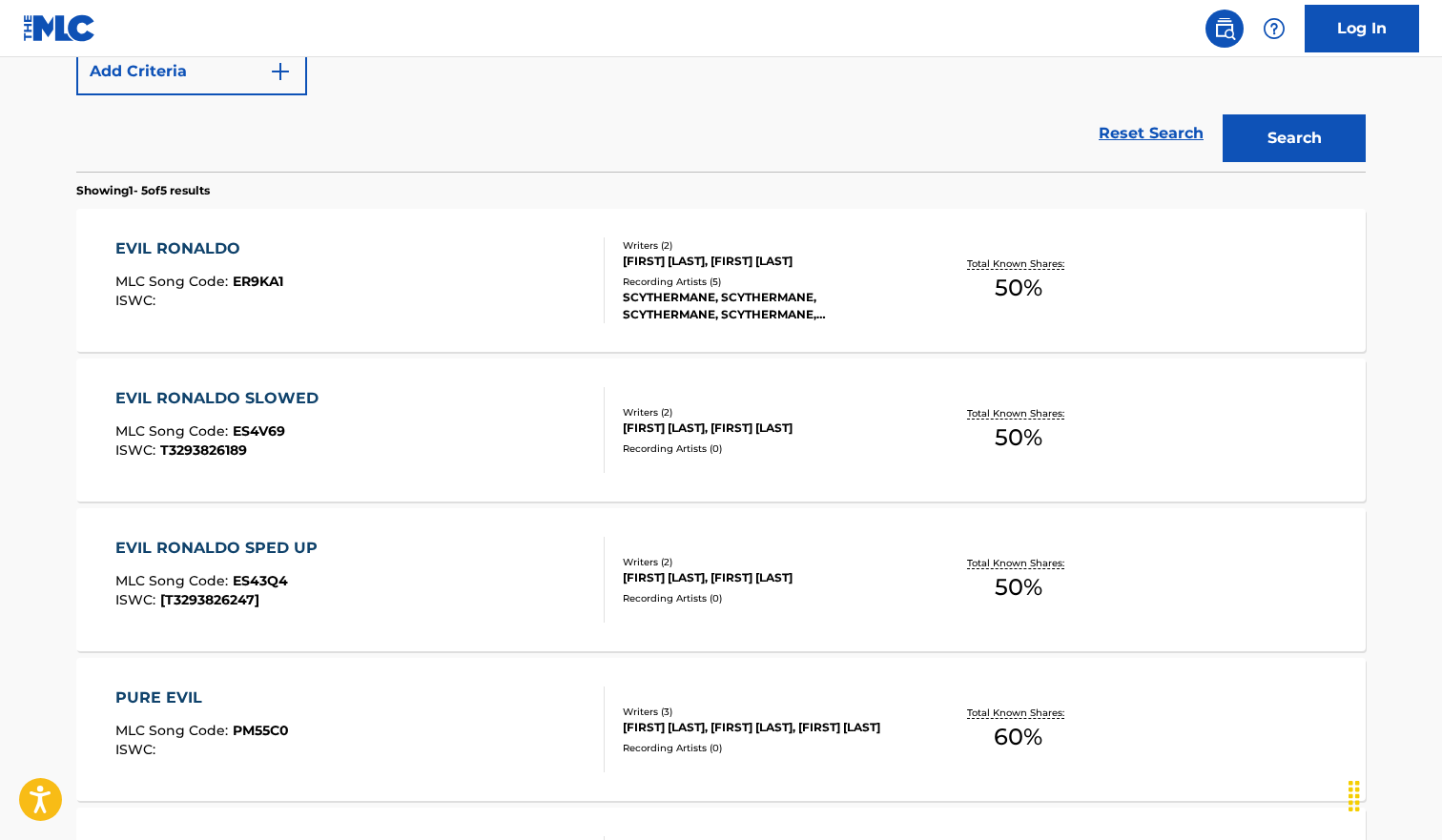 click on "[FIRST] [LAST]" at bounding box center (360, 280) 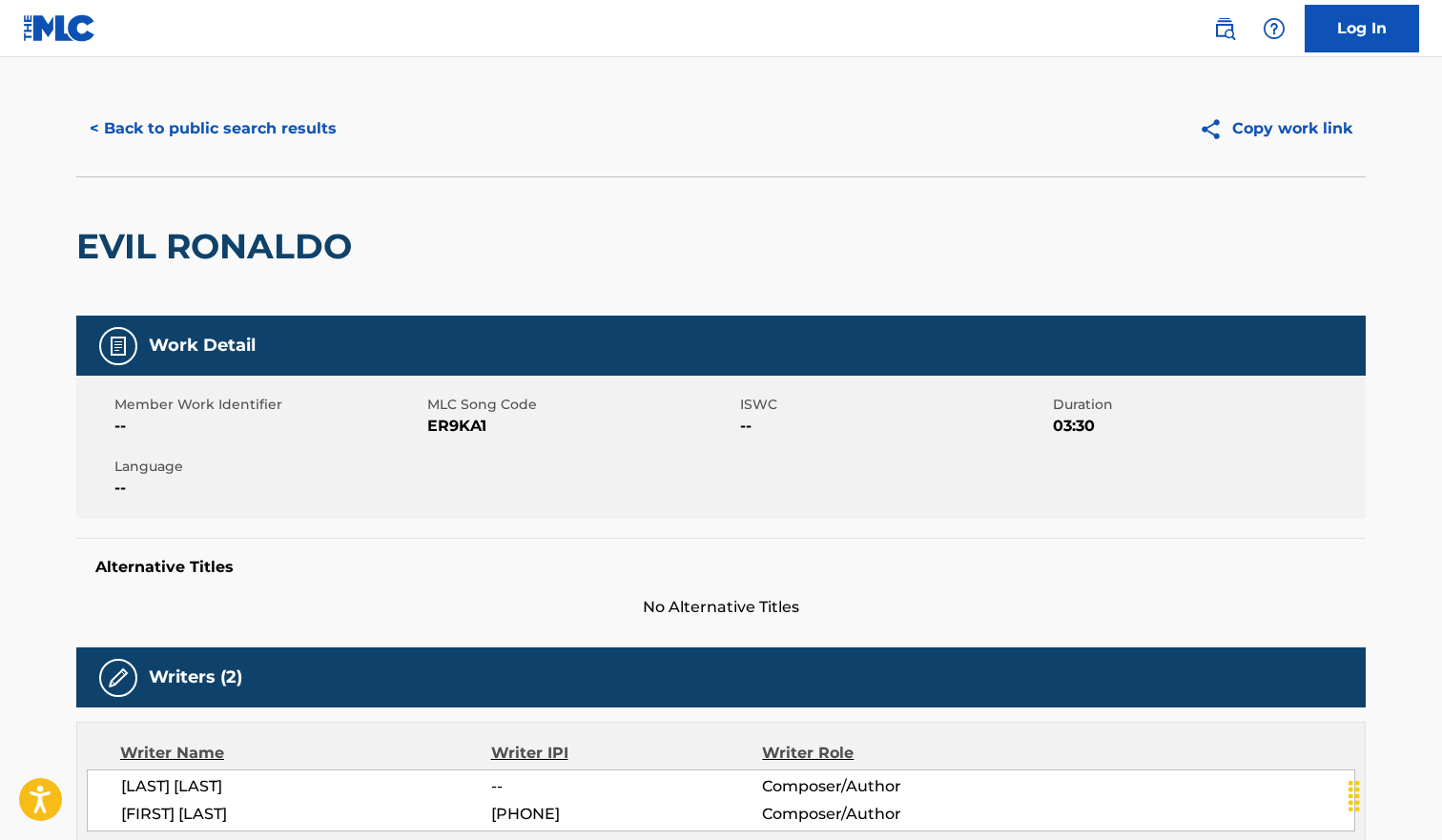 scroll, scrollTop: 0, scrollLeft: 0, axis: both 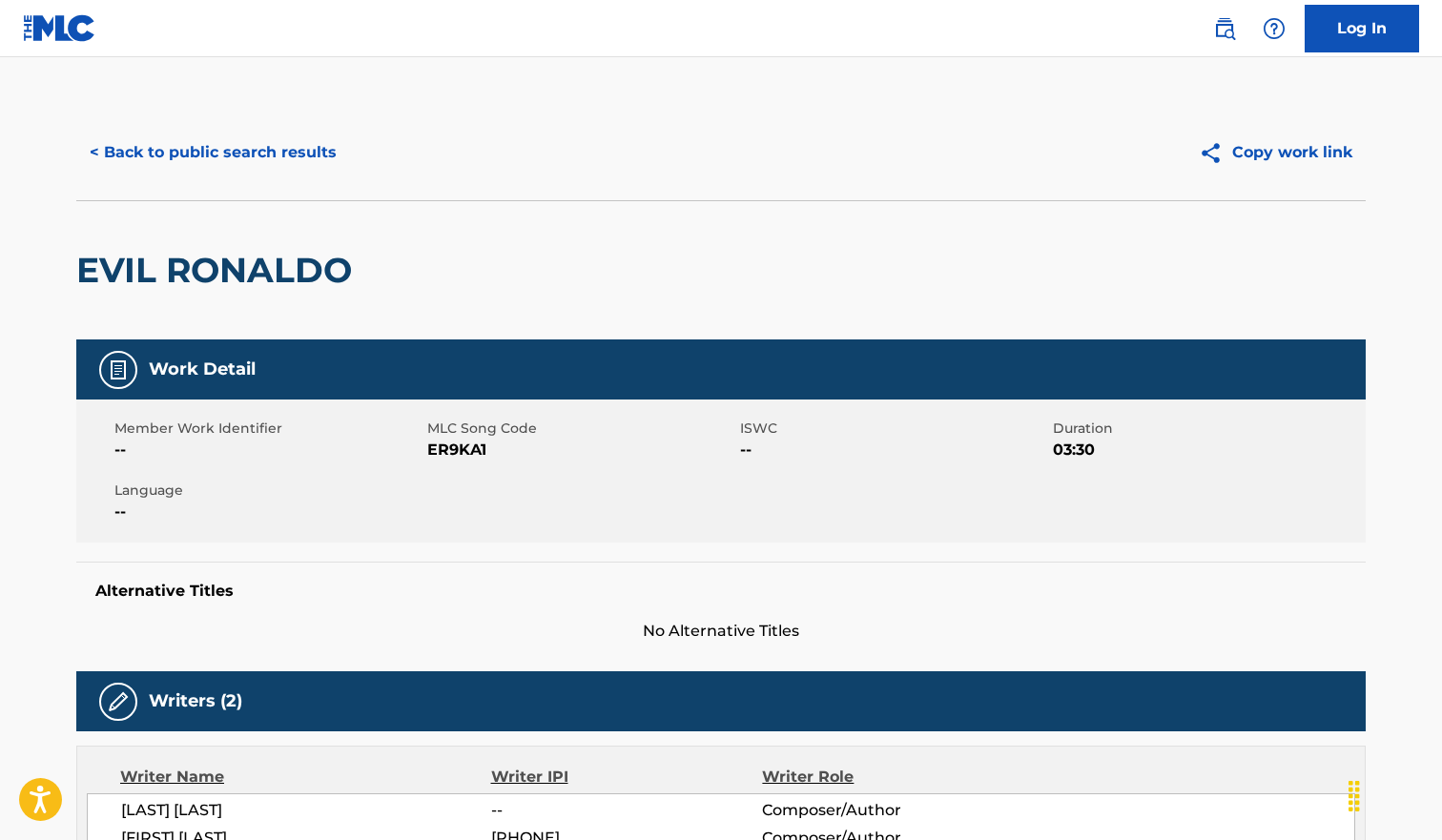 click on "< Back to public search results Copy work link" at bounding box center (721, 153) 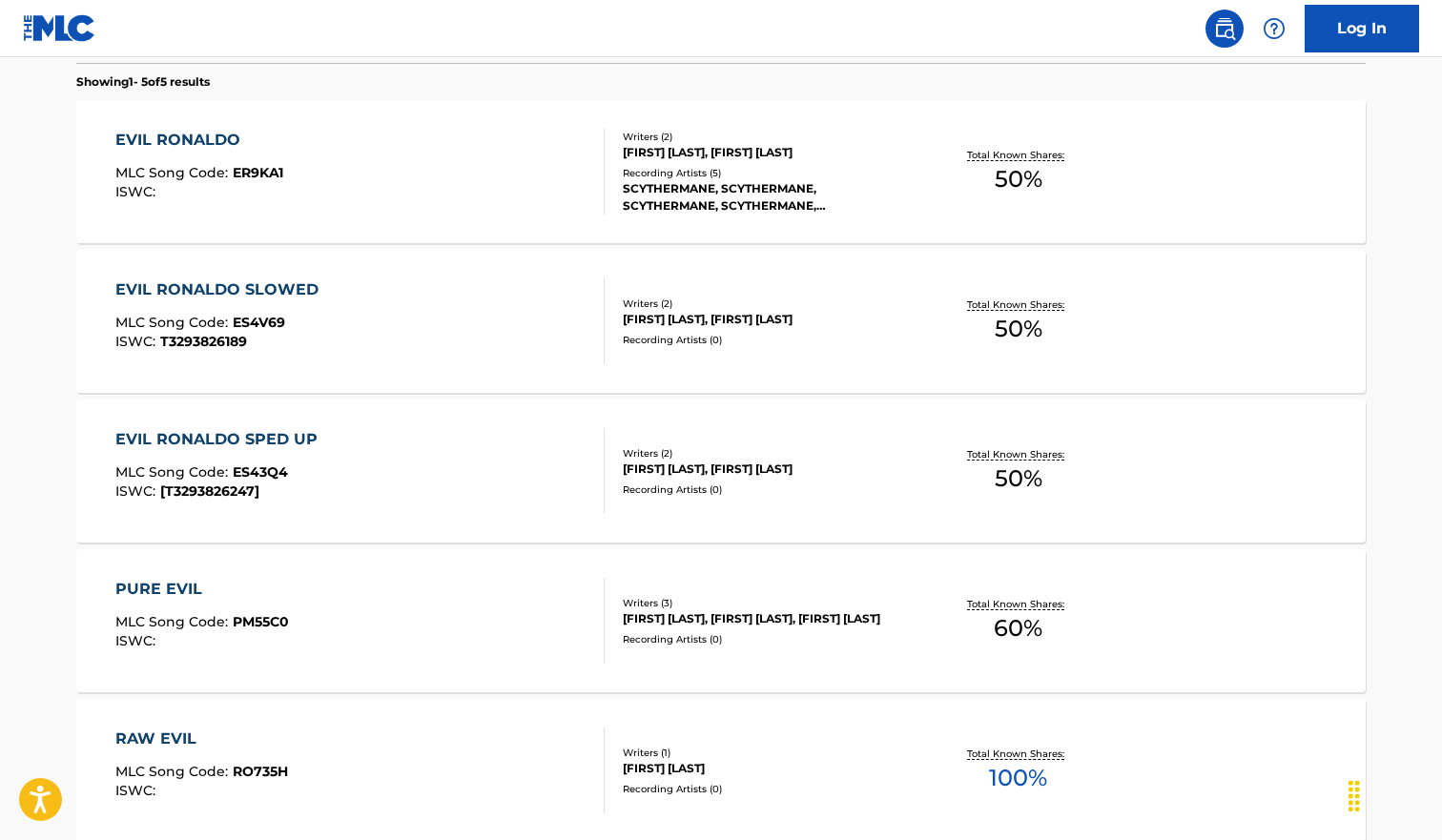 click on "[NAME] SLOWED MLC Song Code : ES4V69 ISWC : [PHONE]" at bounding box center (221, 321) 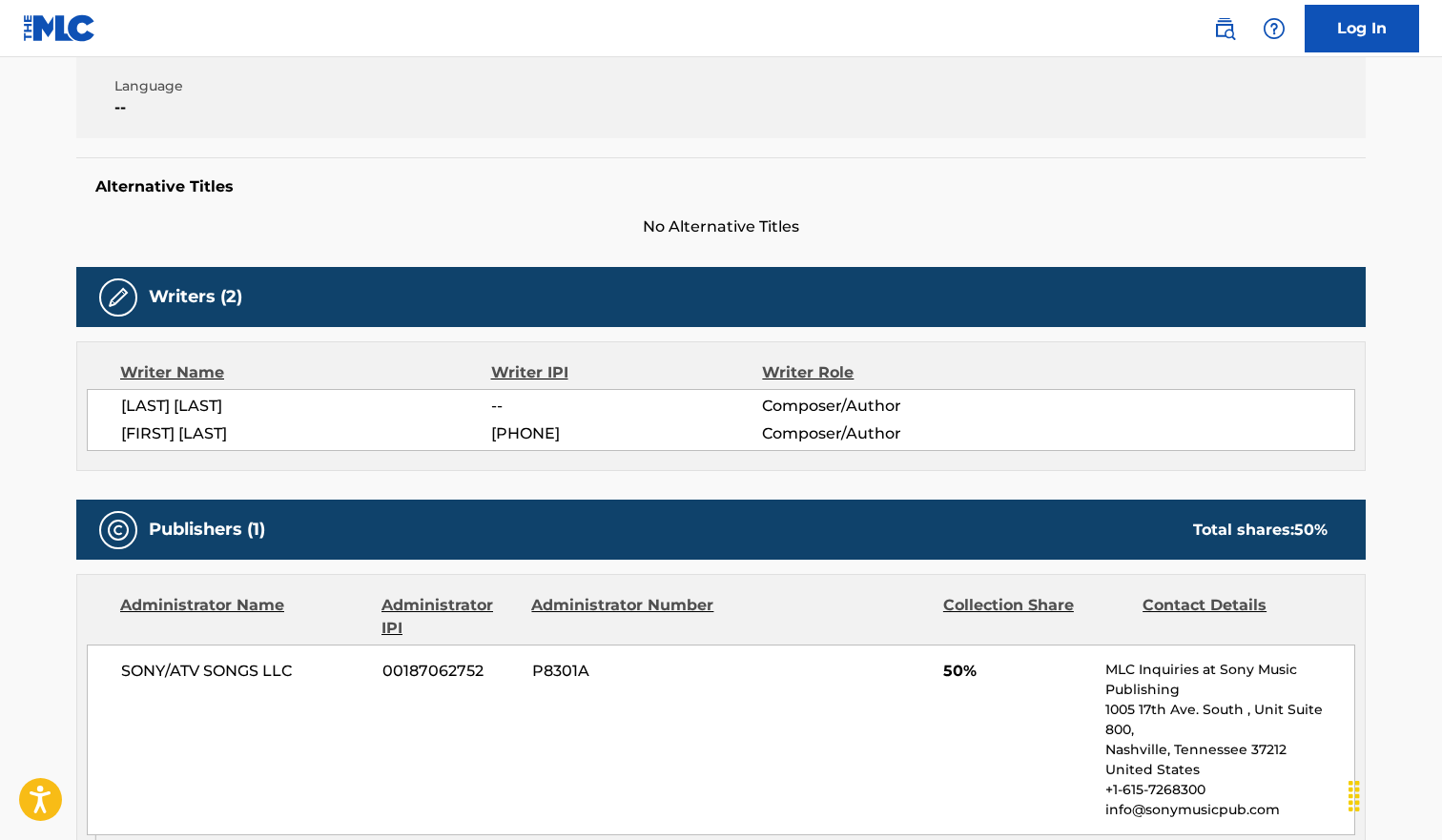 scroll, scrollTop: 0, scrollLeft: 0, axis: both 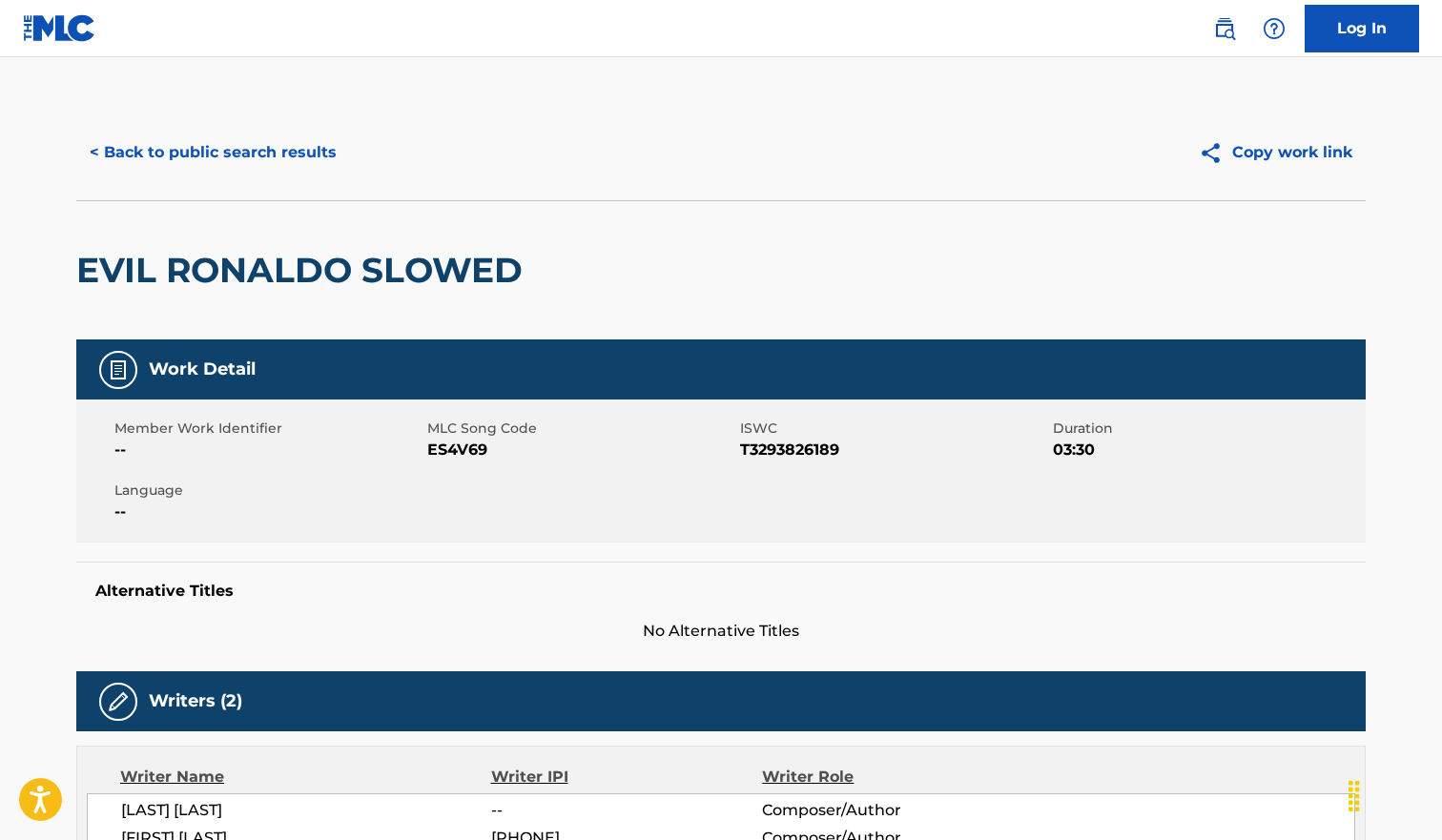 click on "< Back to public search results" at bounding box center (213, 153) 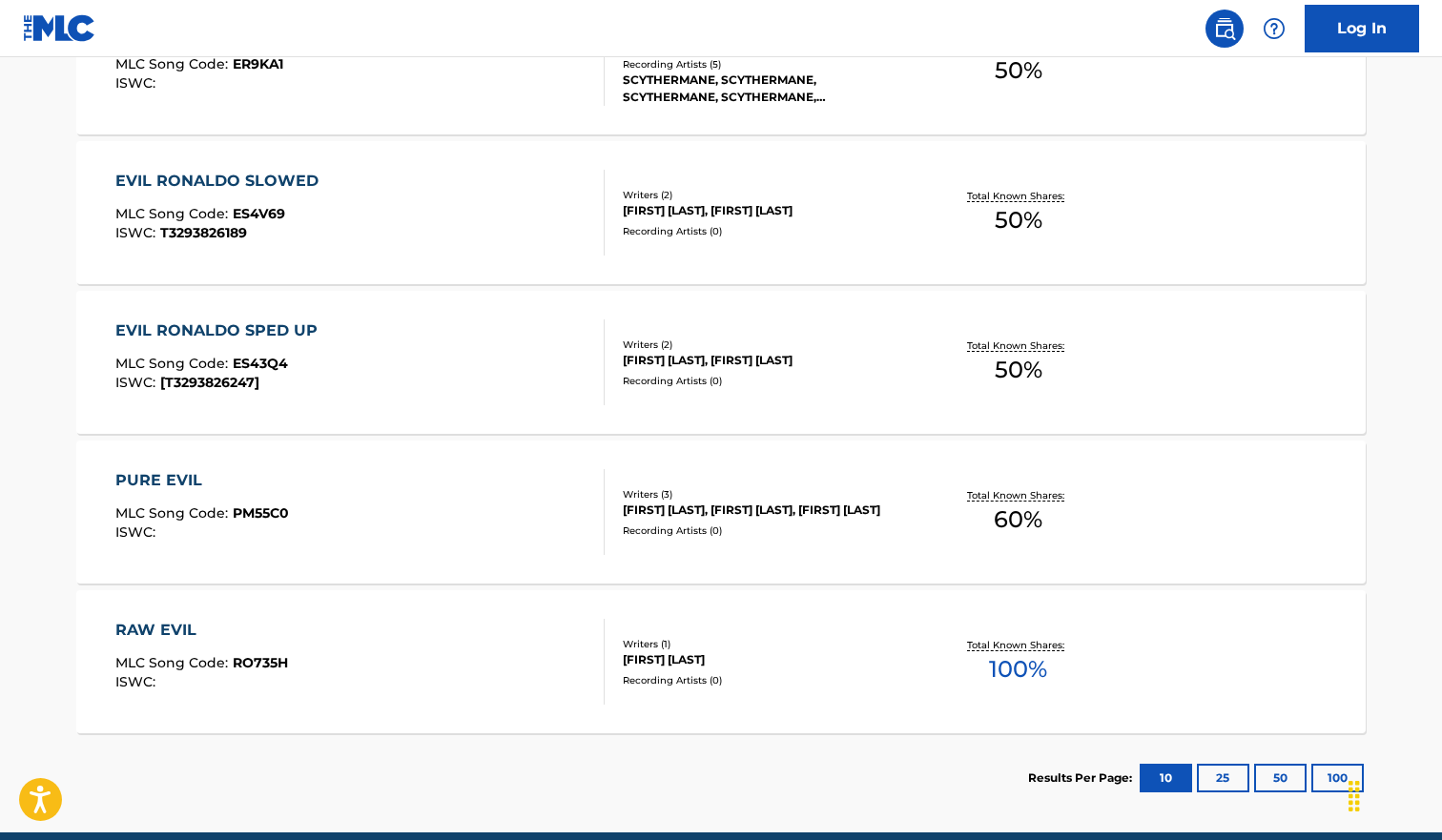 click on "EVIL RONALDO SPED UP MLC Song Code : ES43Q4 ISWC : T3293826247" at bounding box center [360, 362] 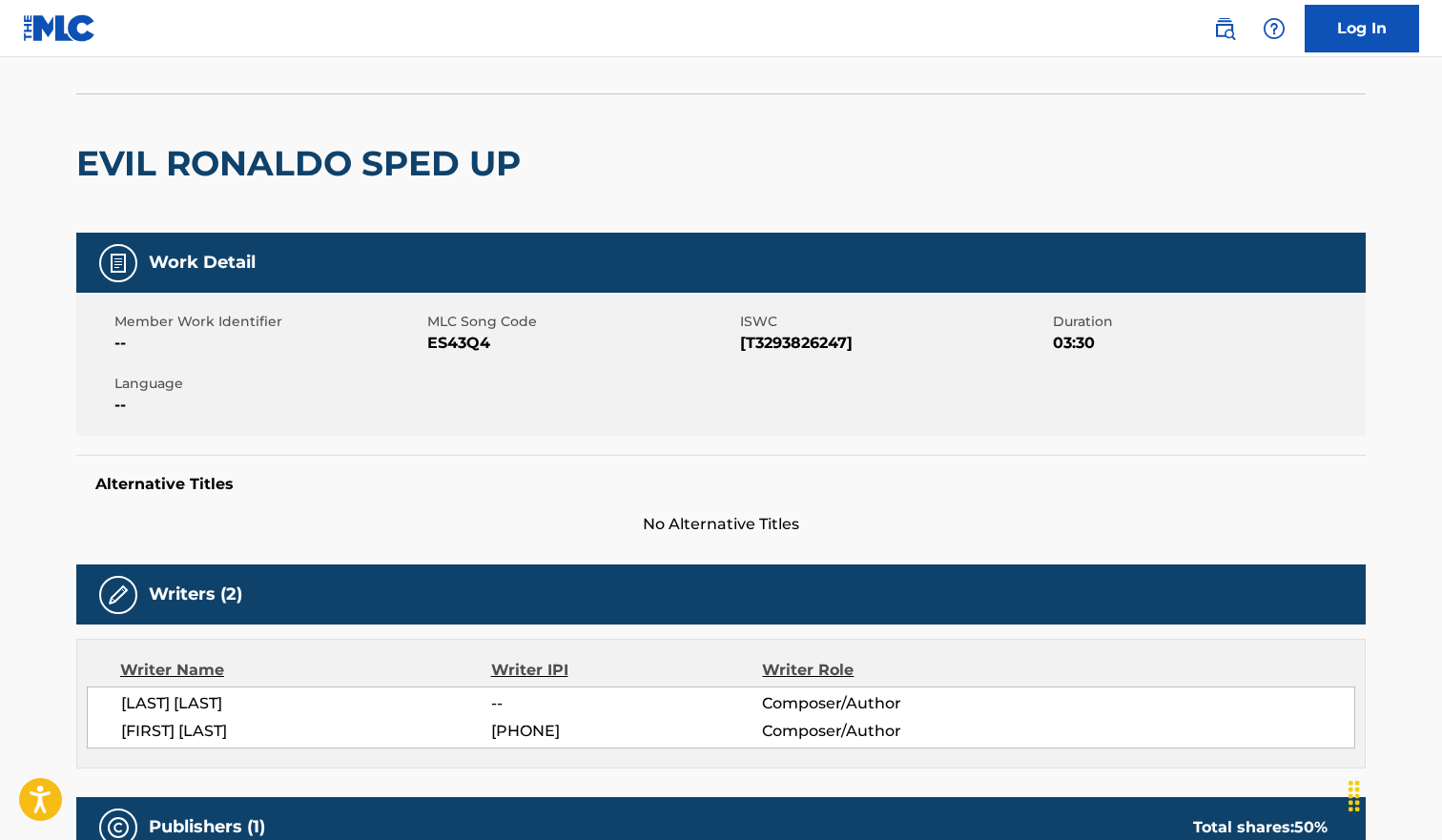 scroll, scrollTop: 0, scrollLeft: 0, axis: both 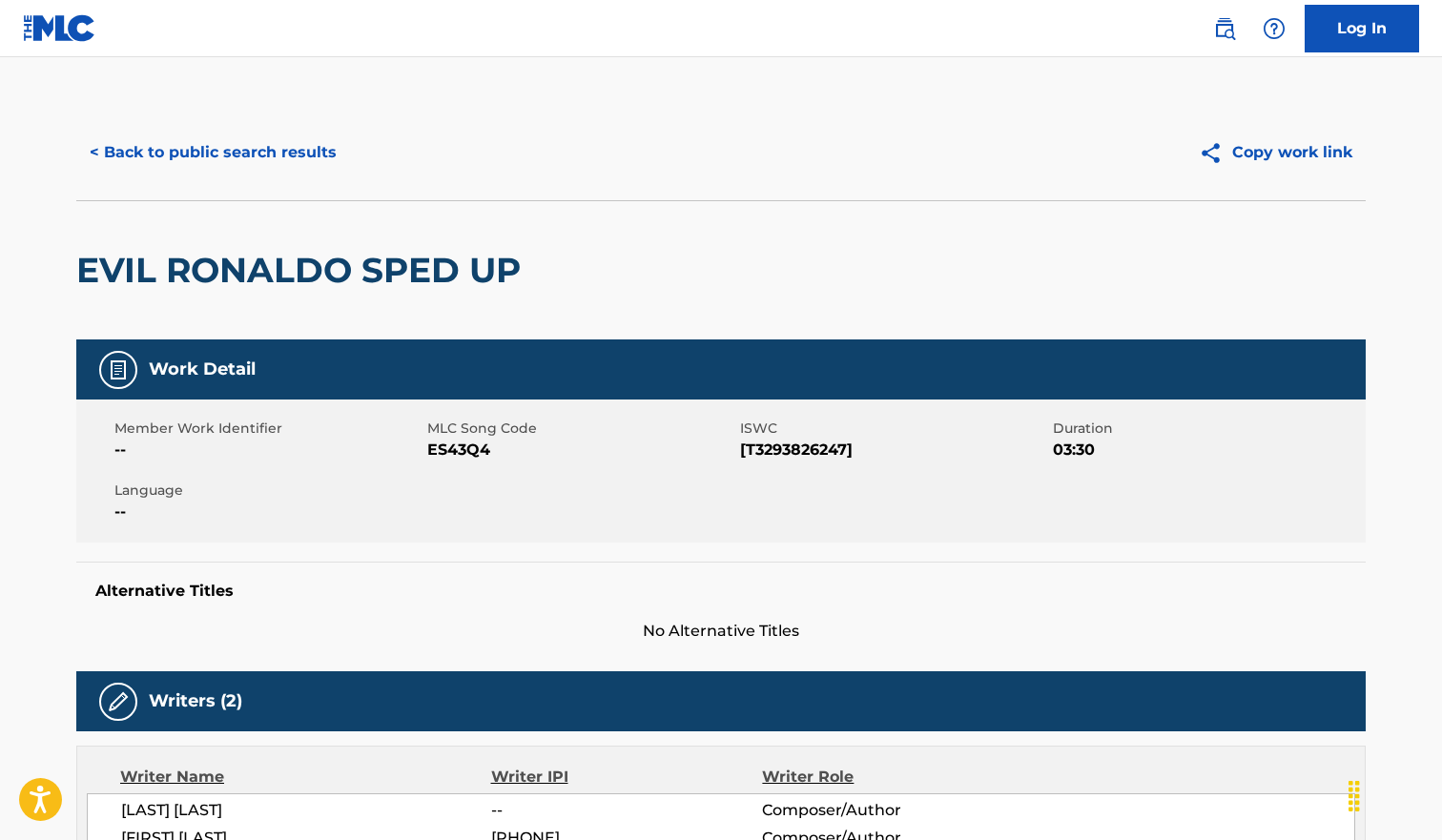 click on "< Back to public search results" at bounding box center (213, 153) 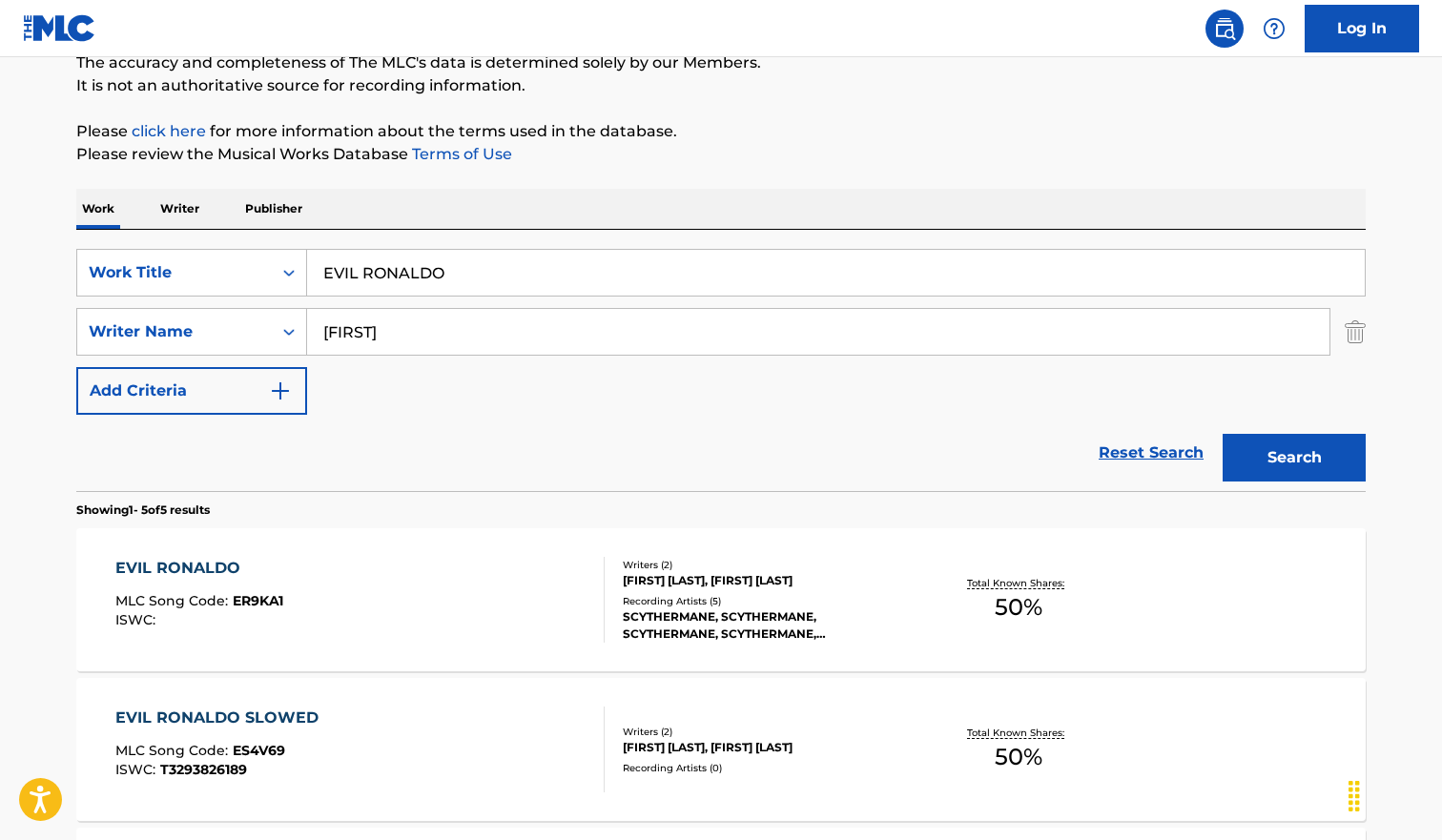 scroll, scrollTop: 0, scrollLeft: 0, axis: both 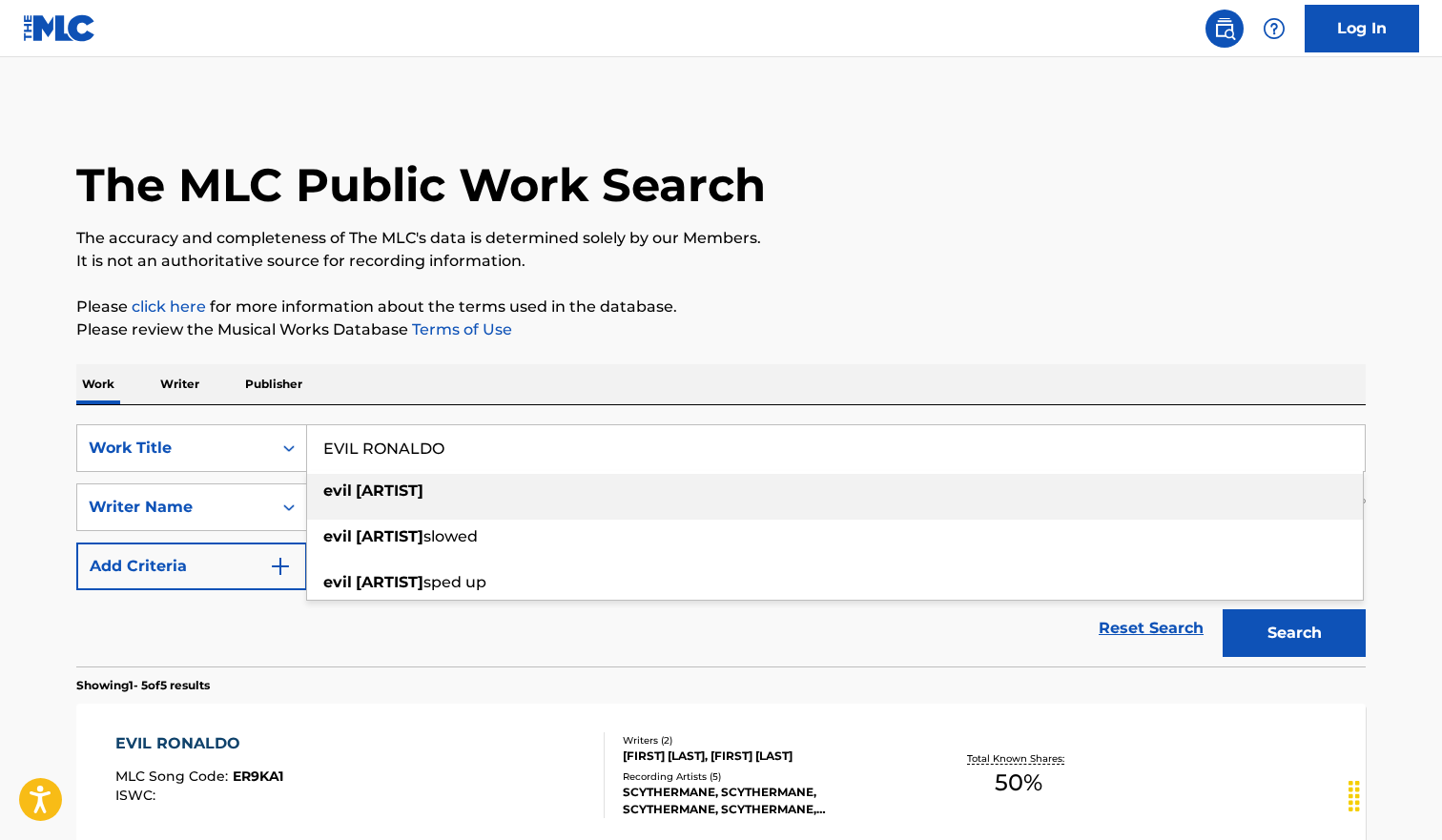 click on "EVIL RONALDO" at bounding box center (835, 448) 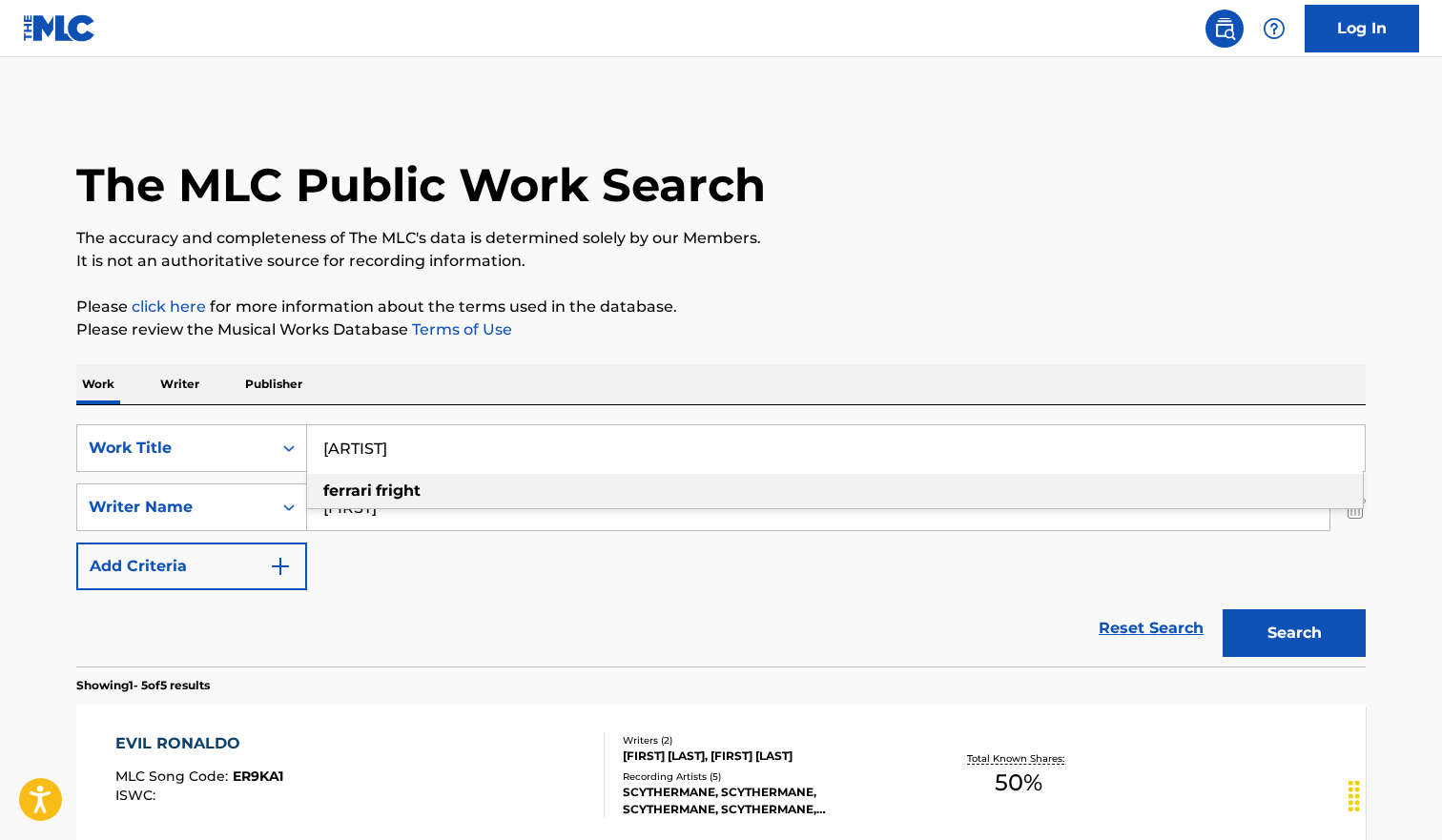 type on "[ARTIST]" 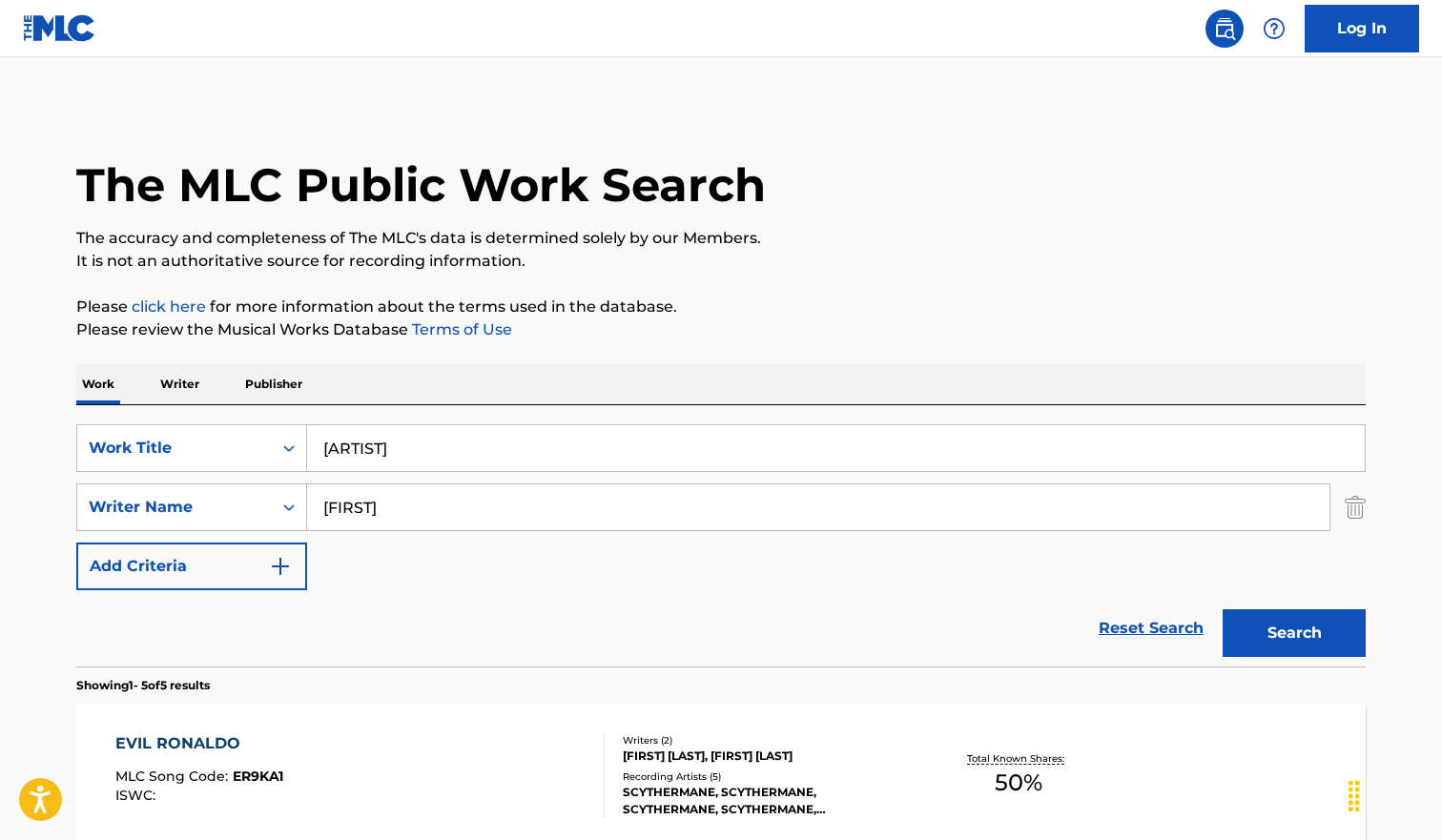click on "The accuracy and completeness of The MLC's data is determined solely by our Members." at bounding box center (721, 238) 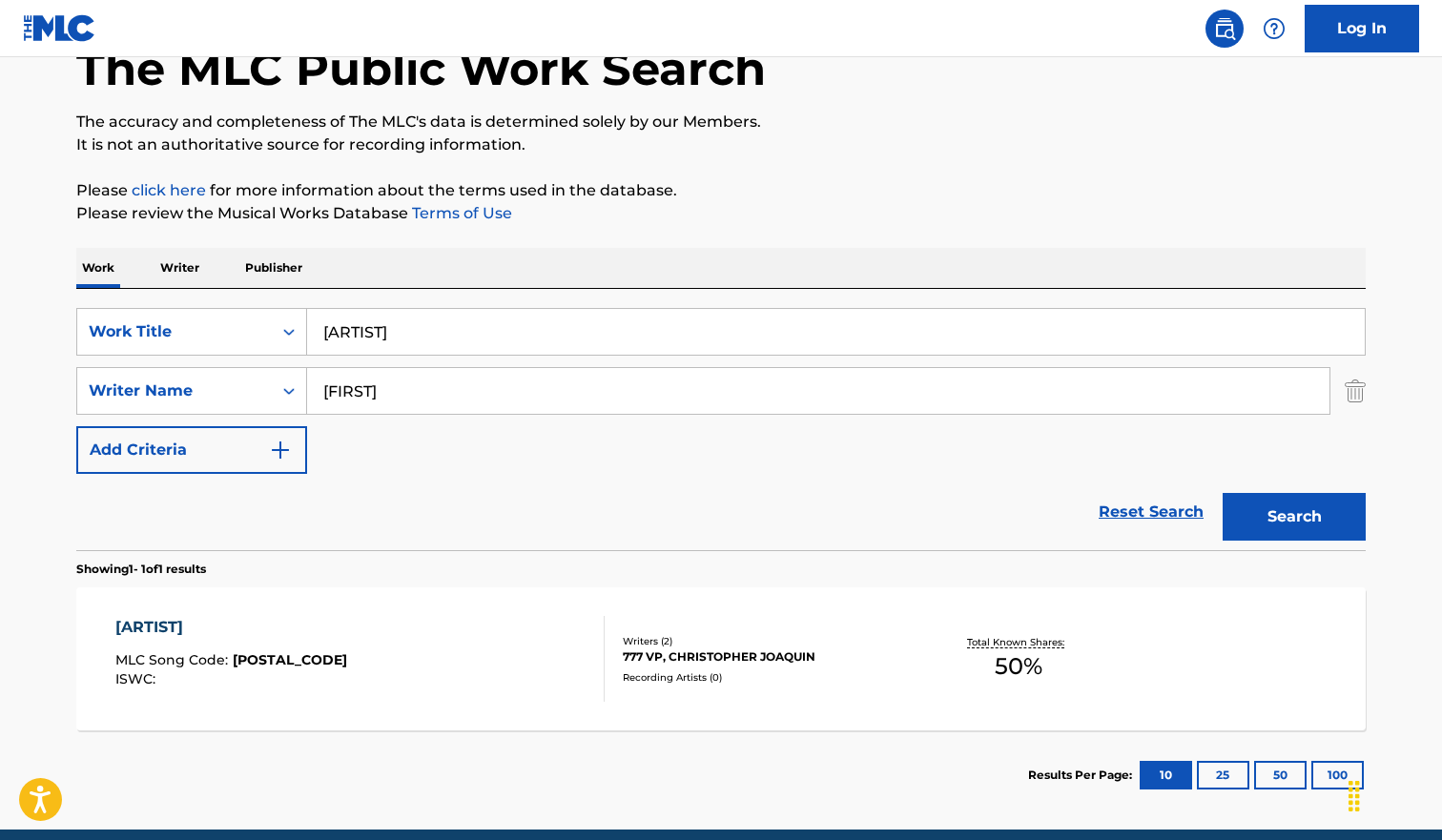 scroll, scrollTop: 197, scrollLeft: 0, axis: vertical 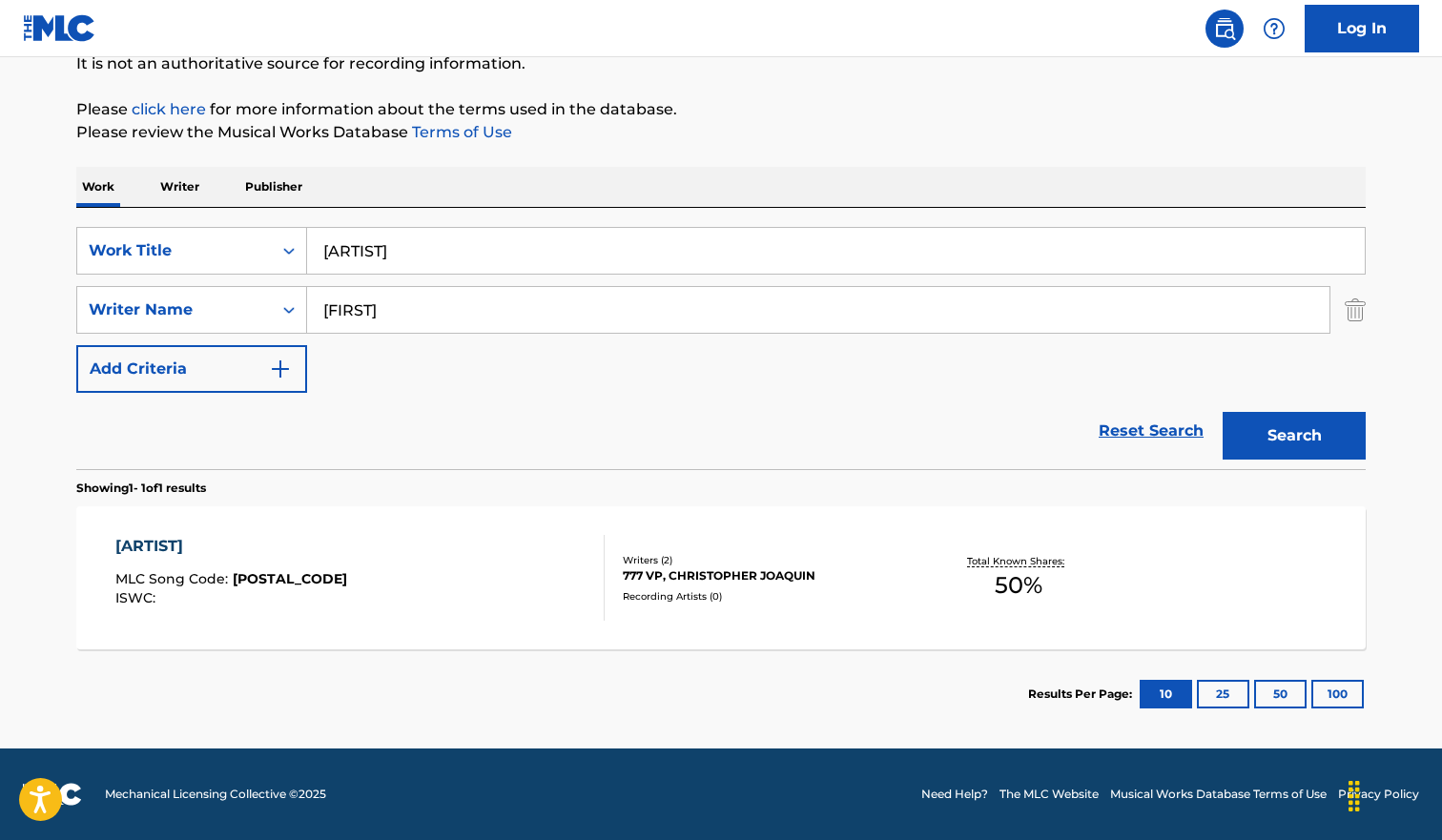 click on "FERRARI FRIGHT MLC Song Code : FA7FYA ISWC :" at bounding box center (360, 578) 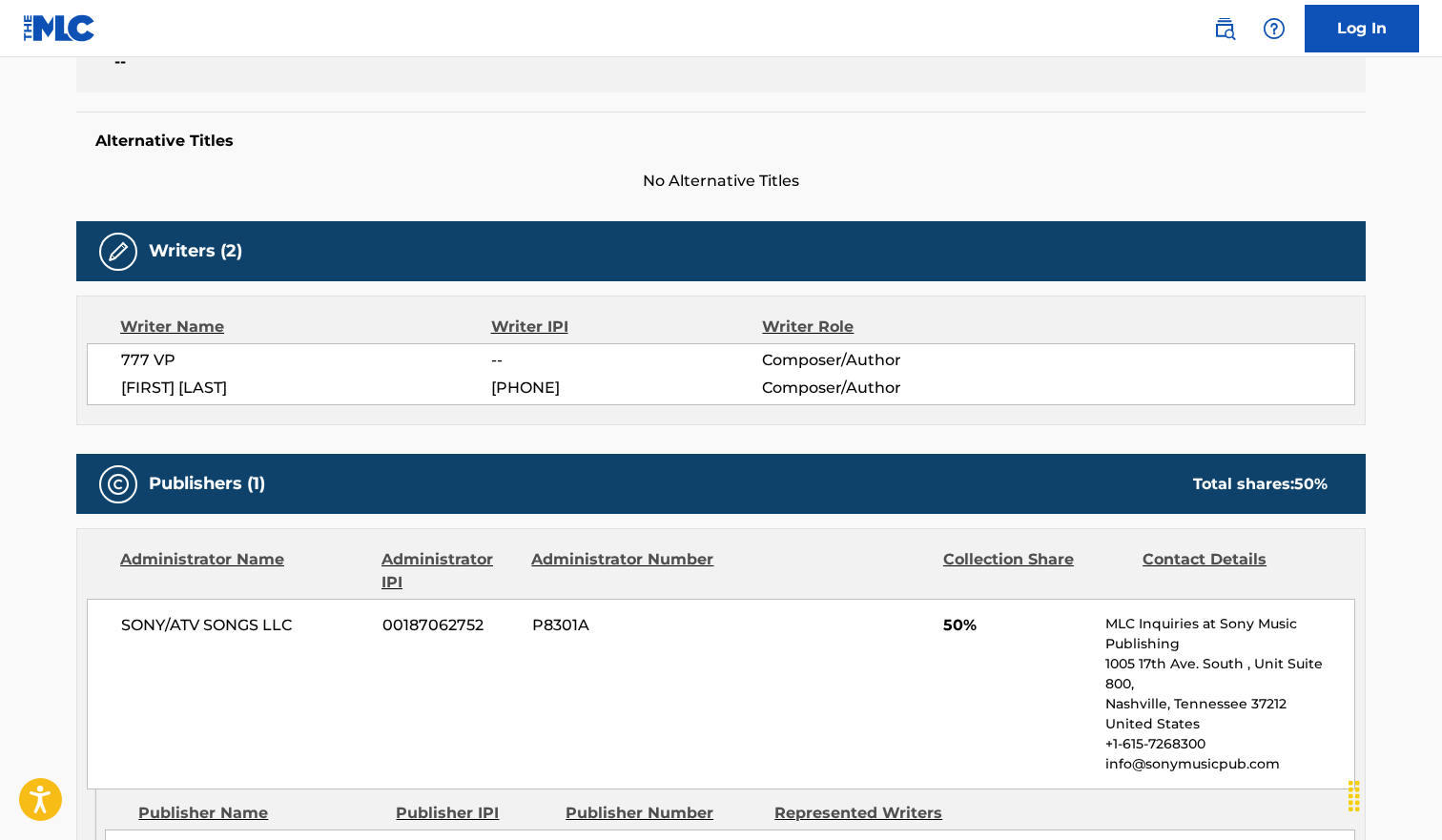 scroll, scrollTop: 0, scrollLeft: 0, axis: both 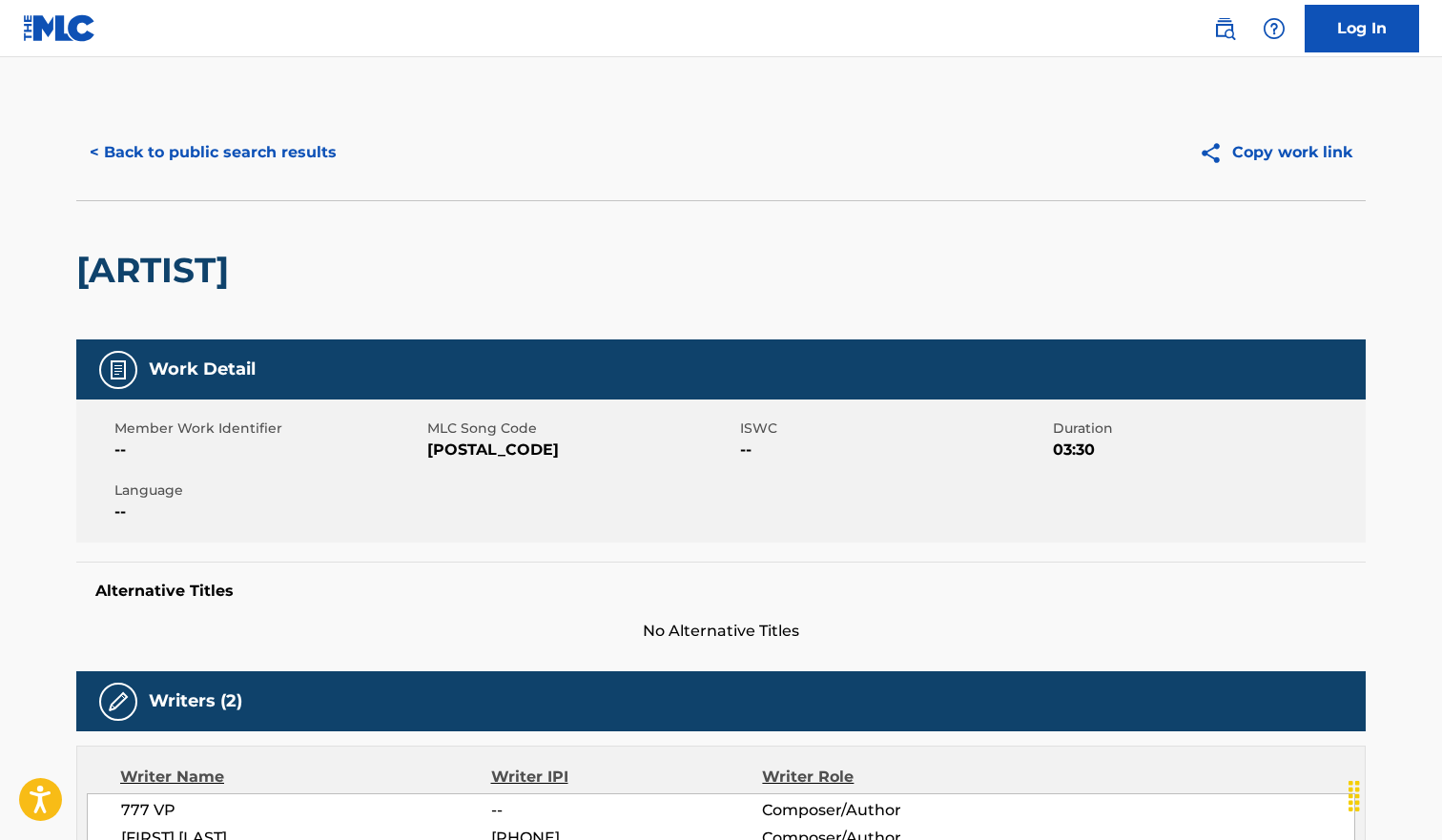 click on "< Back to public search results" at bounding box center [213, 153] 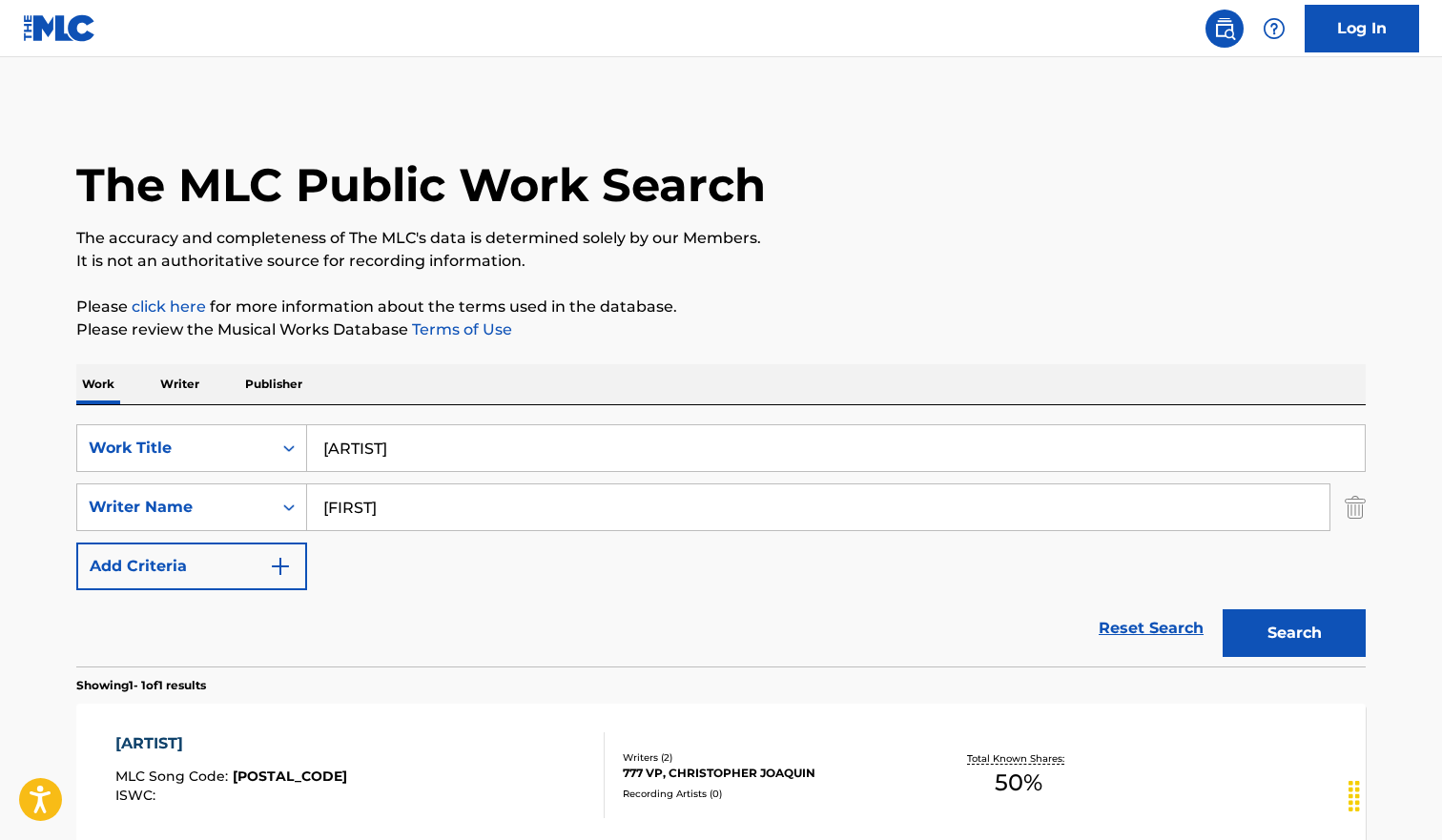 scroll, scrollTop: 89, scrollLeft: 0, axis: vertical 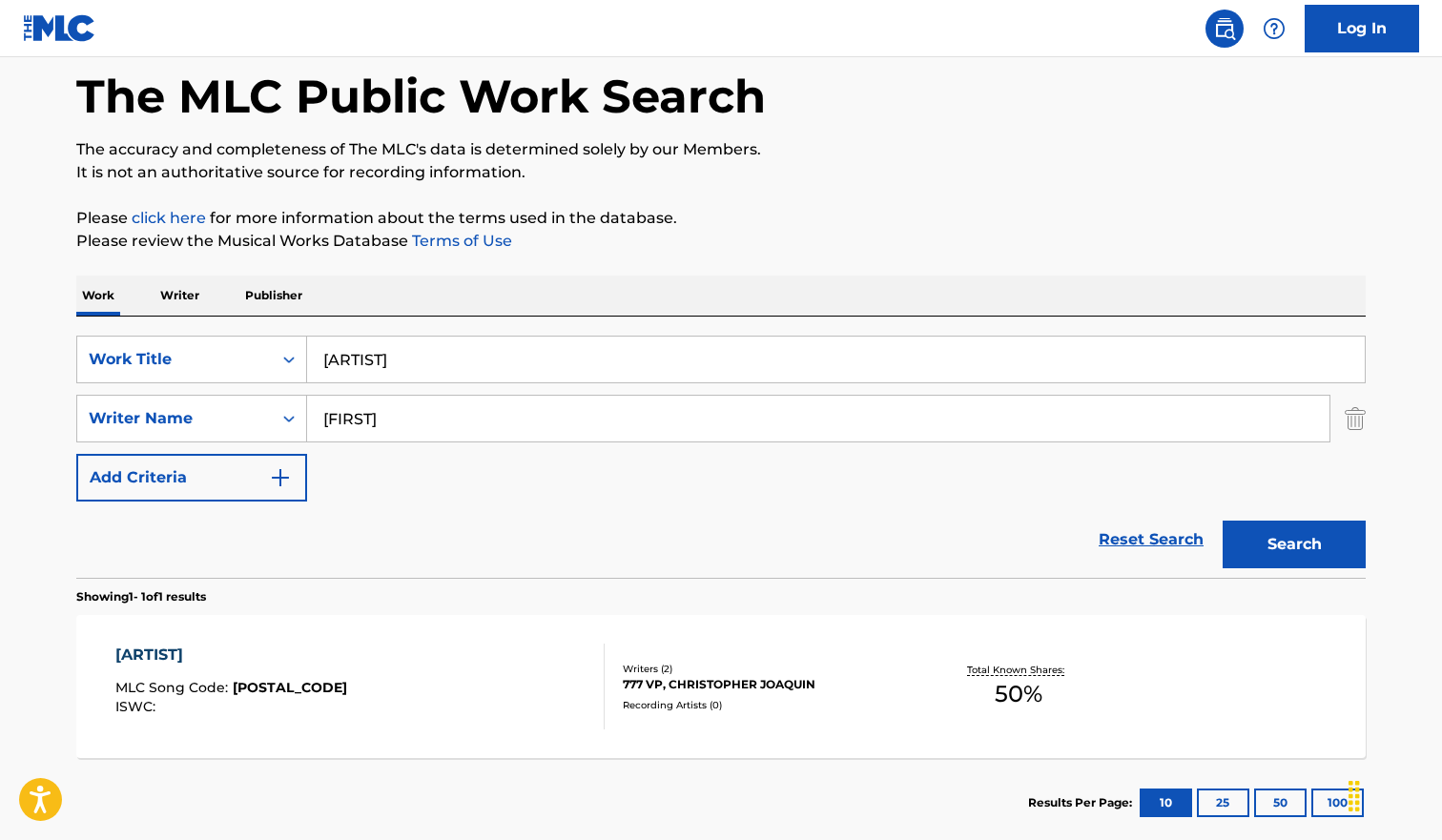 click on "[ARTIST]" at bounding box center [835, 359] 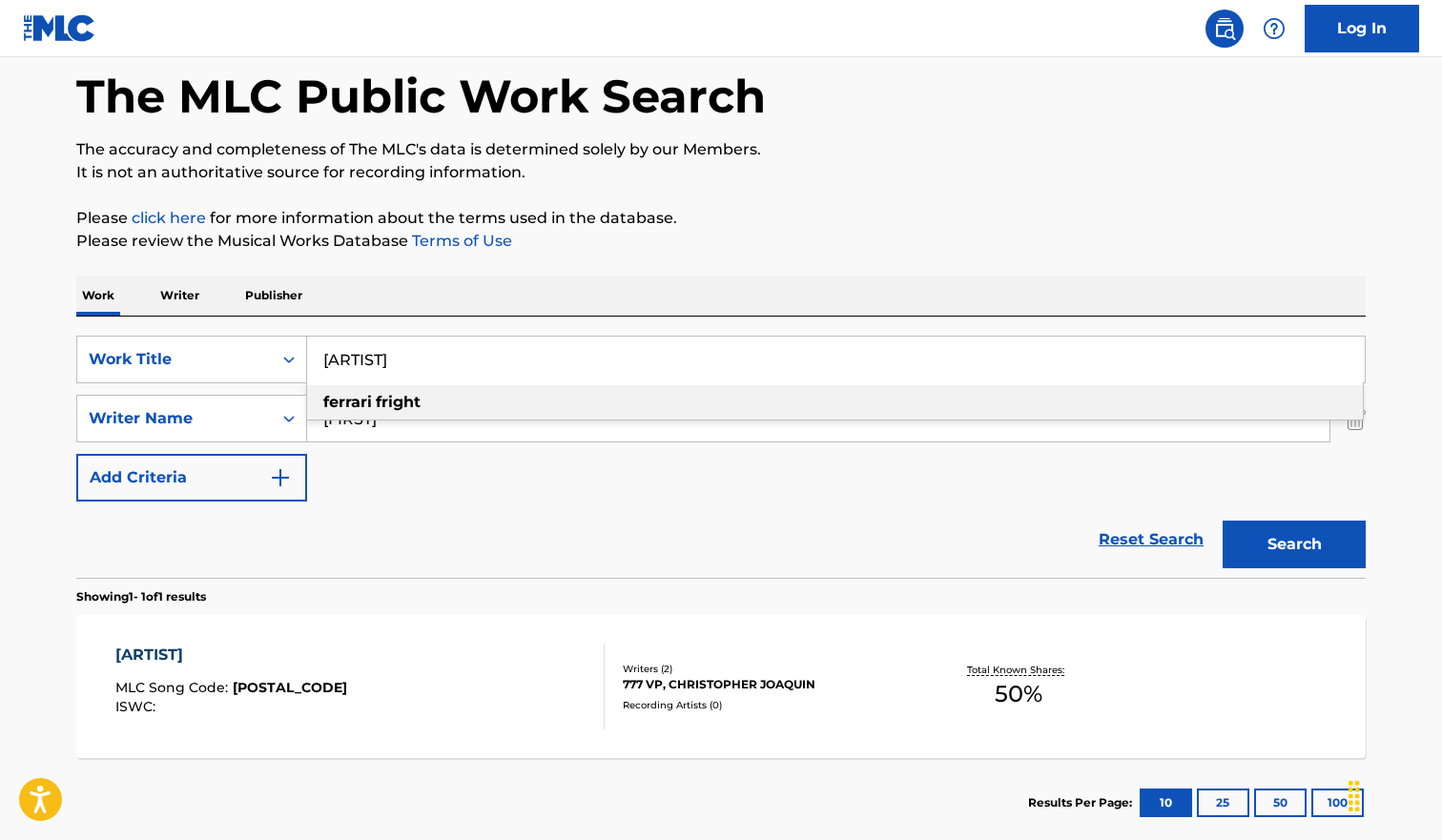 click on "[ARTIST]" at bounding box center [835, 359] 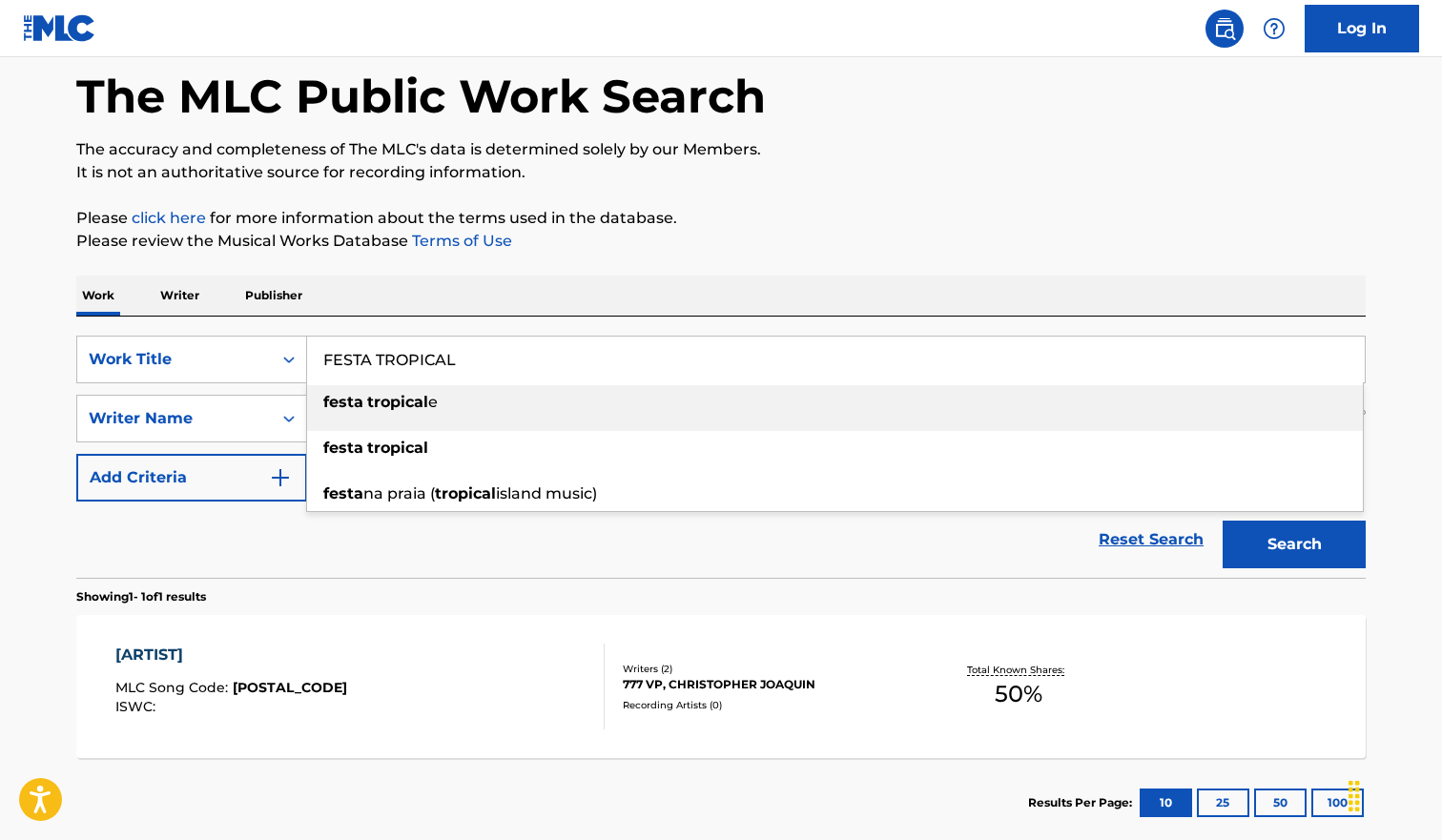 type on "FESTA TROPICAL" 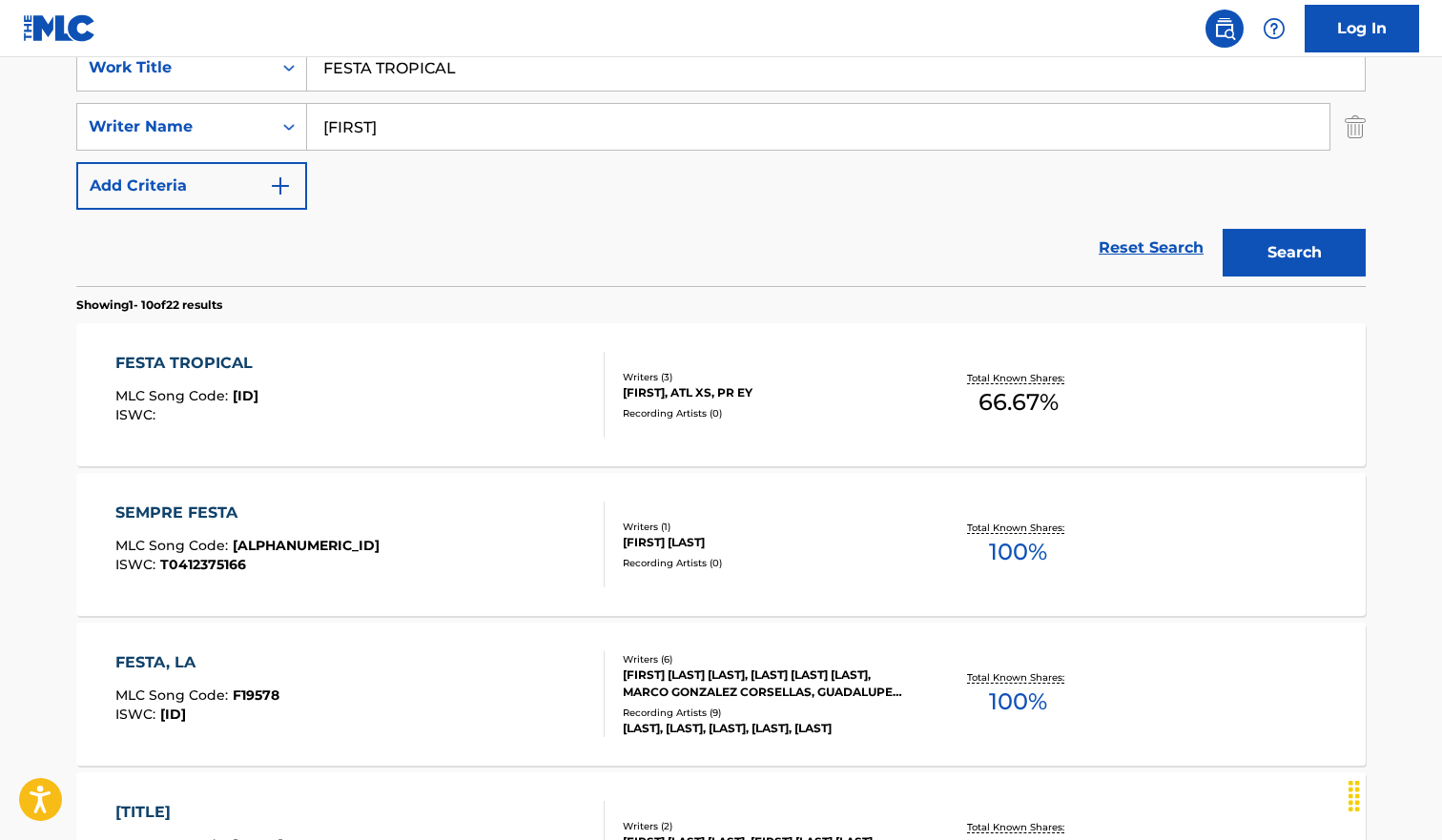 scroll, scrollTop: 384, scrollLeft: 0, axis: vertical 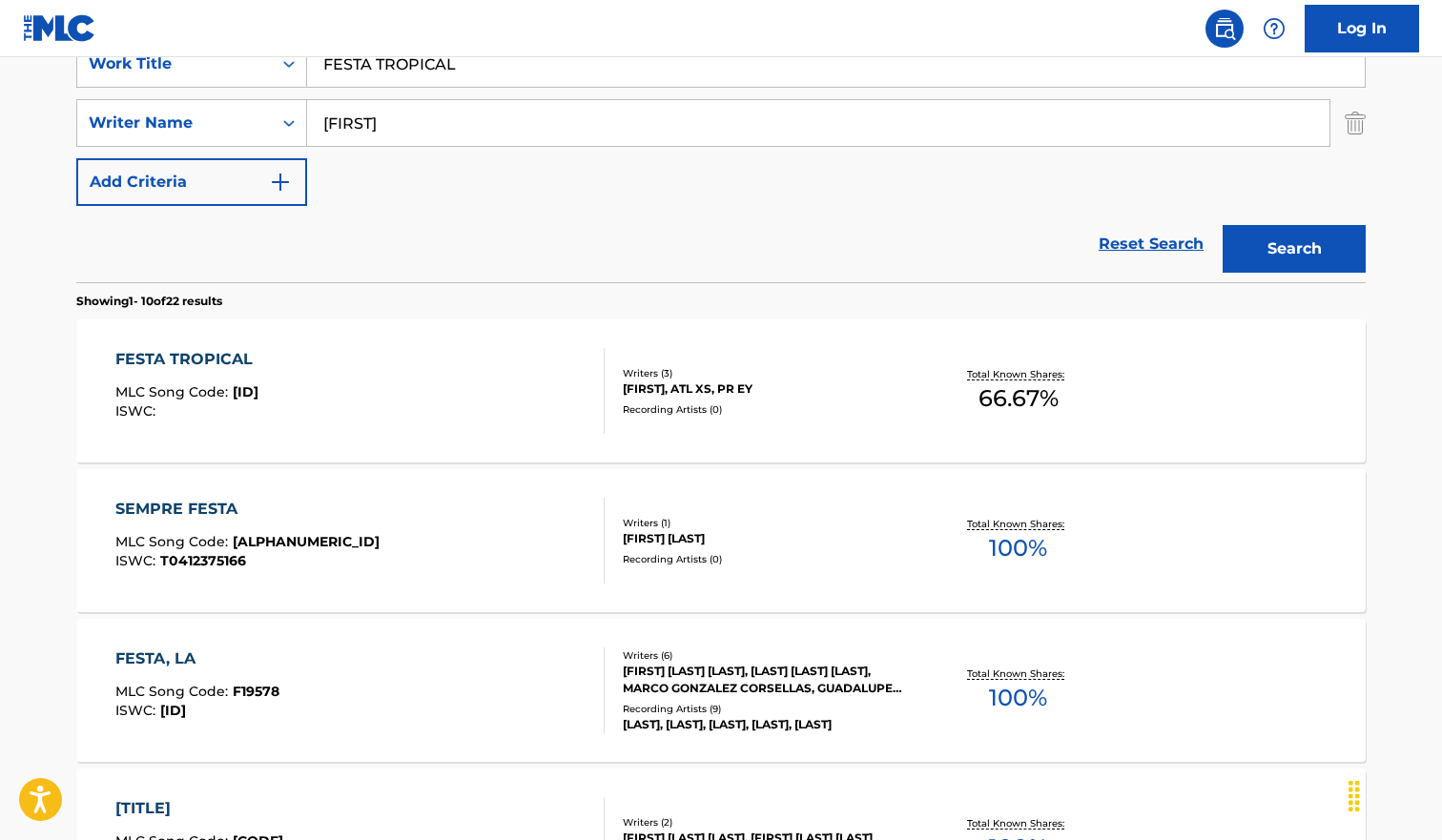 click on "FESTA TROPICAL MLC Song Code : FB6LGN ISWC :" at bounding box center (360, 391) 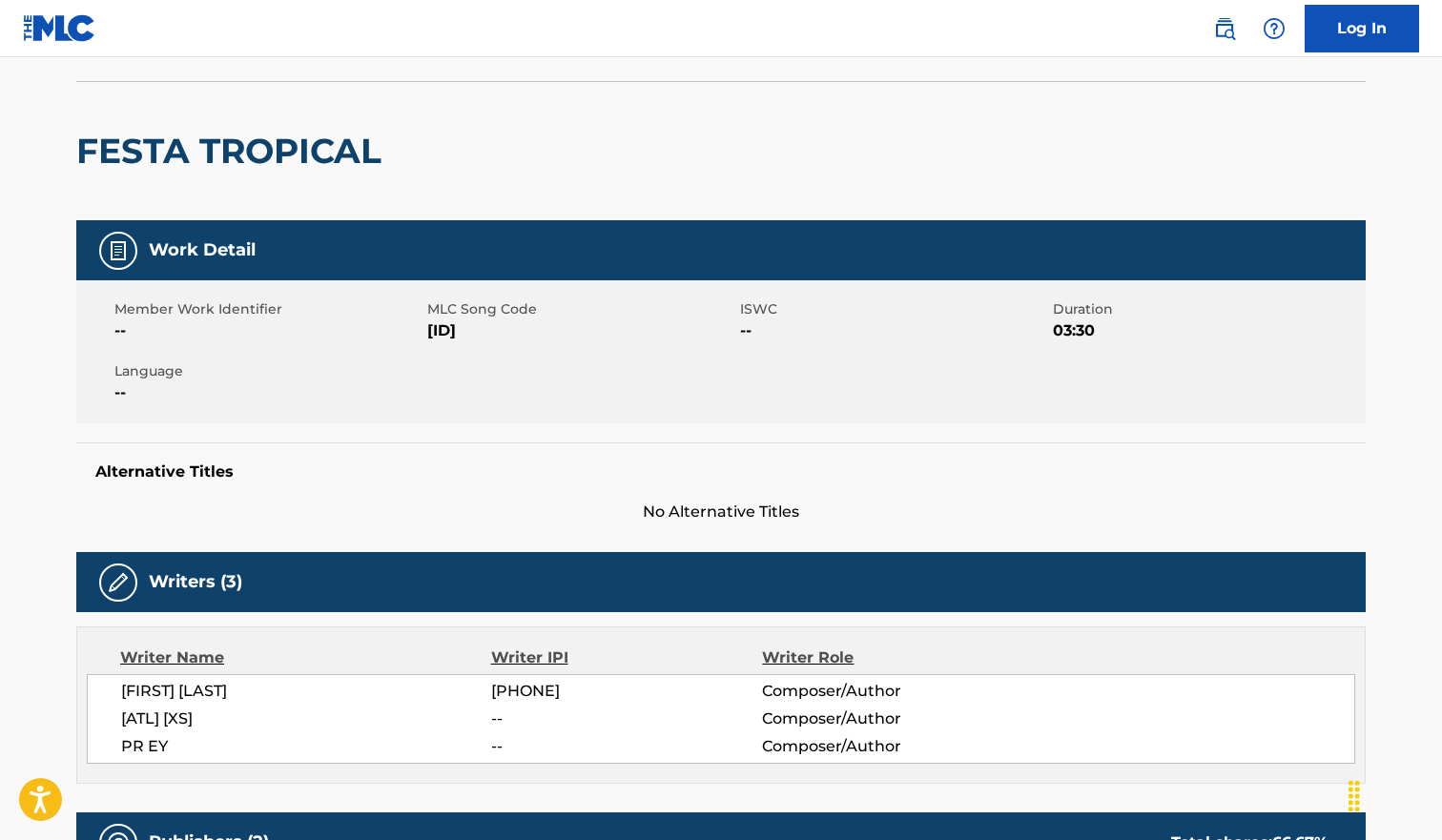 scroll, scrollTop: 0, scrollLeft: 0, axis: both 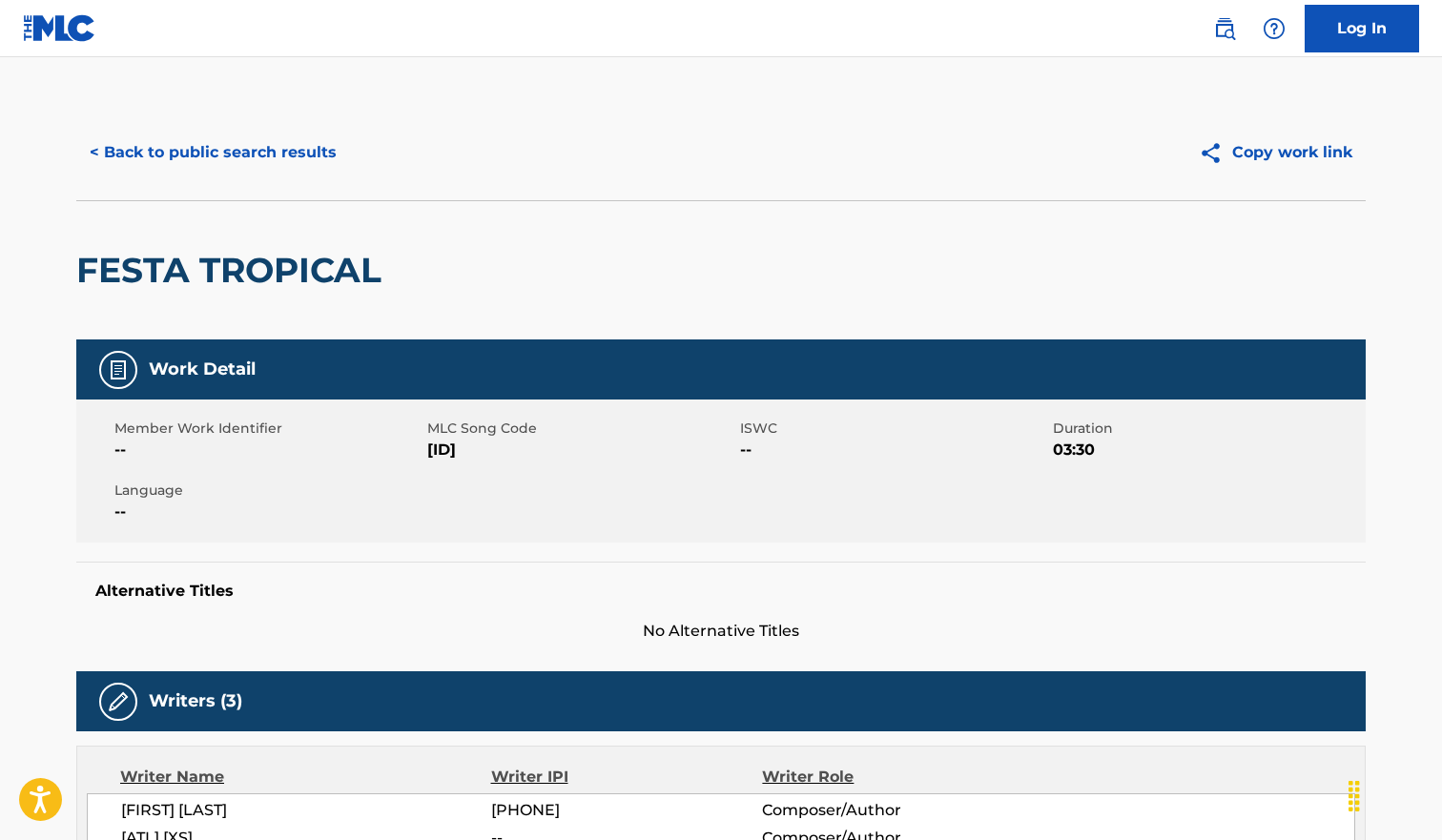 click on "< Back to public search results" at bounding box center (213, 153) 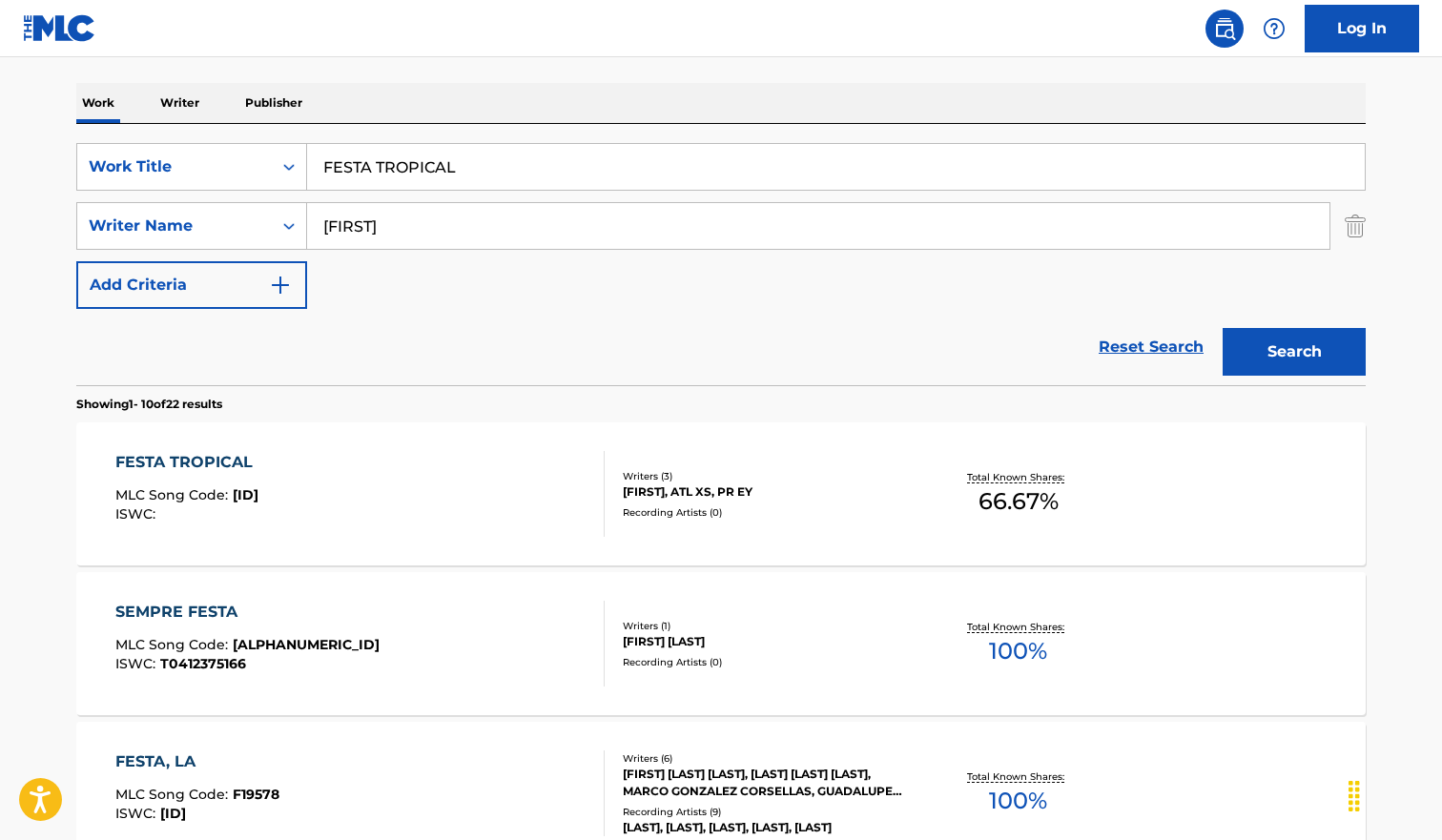 scroll, scrollTop: 246, scrollLeft: 0, axis: vertical 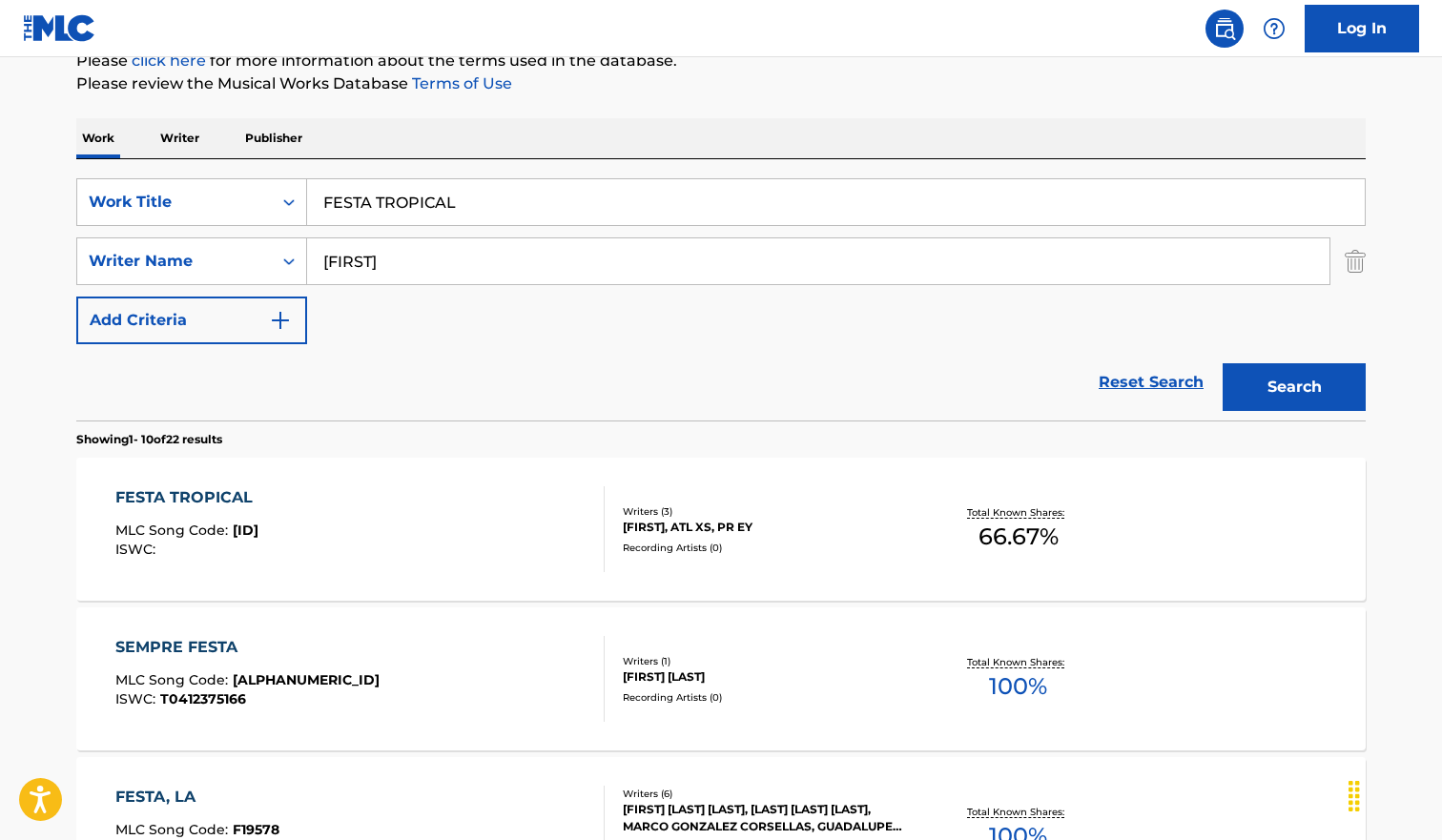 click on "FESTA TROPICAL" at bounding box center [835, 202] 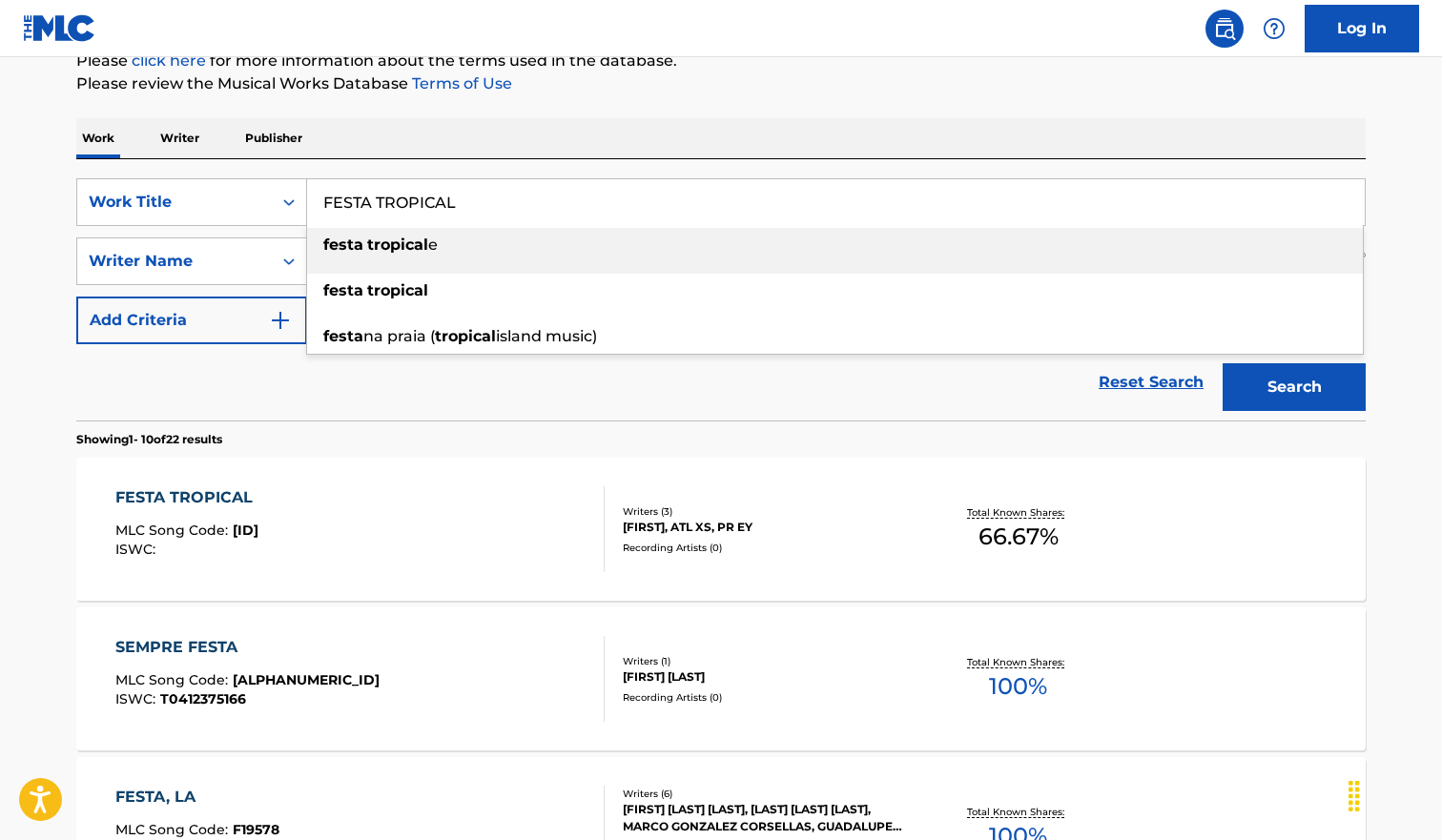 click on "FESTA TROPICAL" at bounding box center [835, 202] 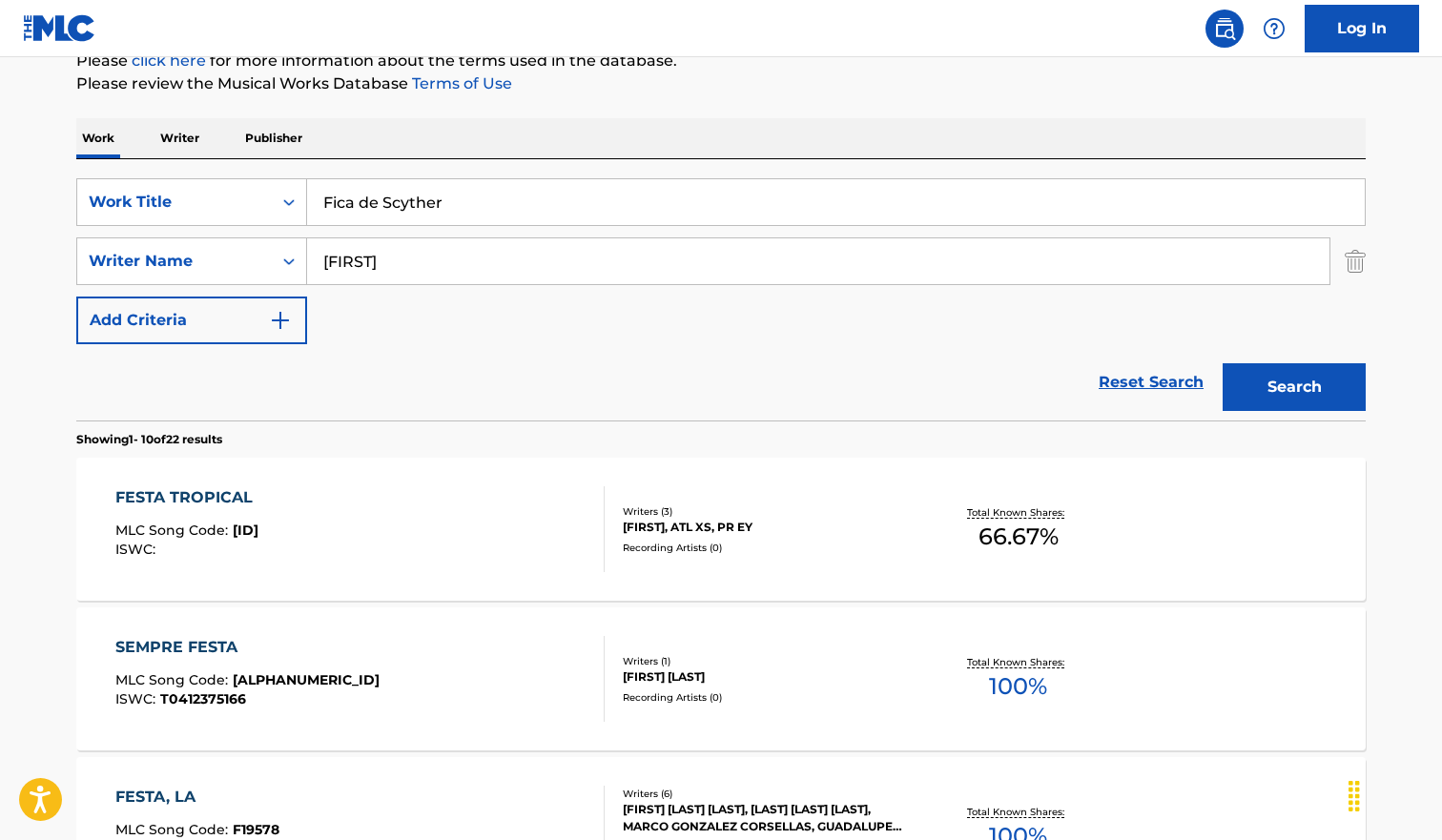 click on "Search" at bounding box center [1294, 387] 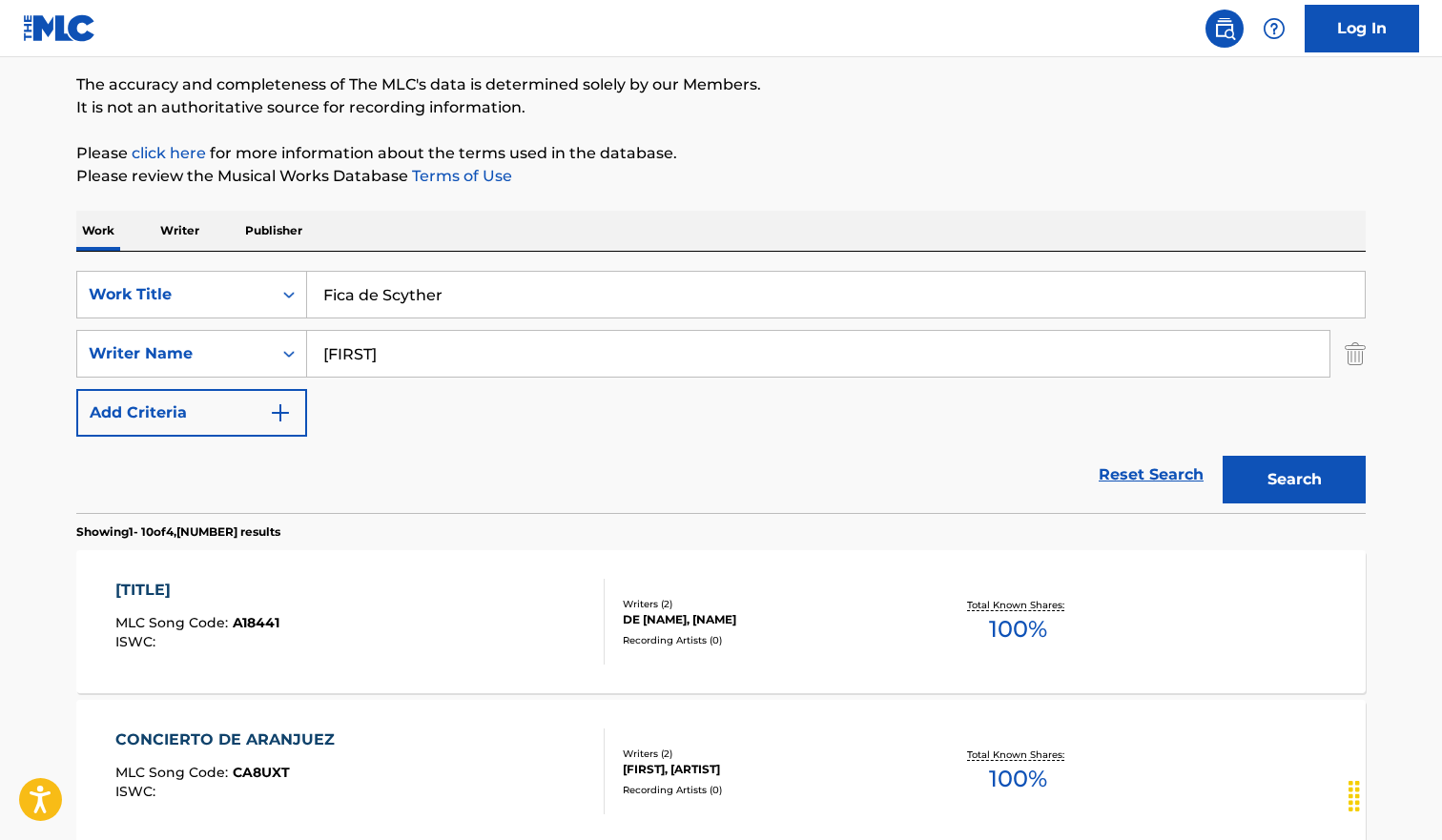 scroll, scrollTop: 4, scrollLeft: 0, axis: vertical 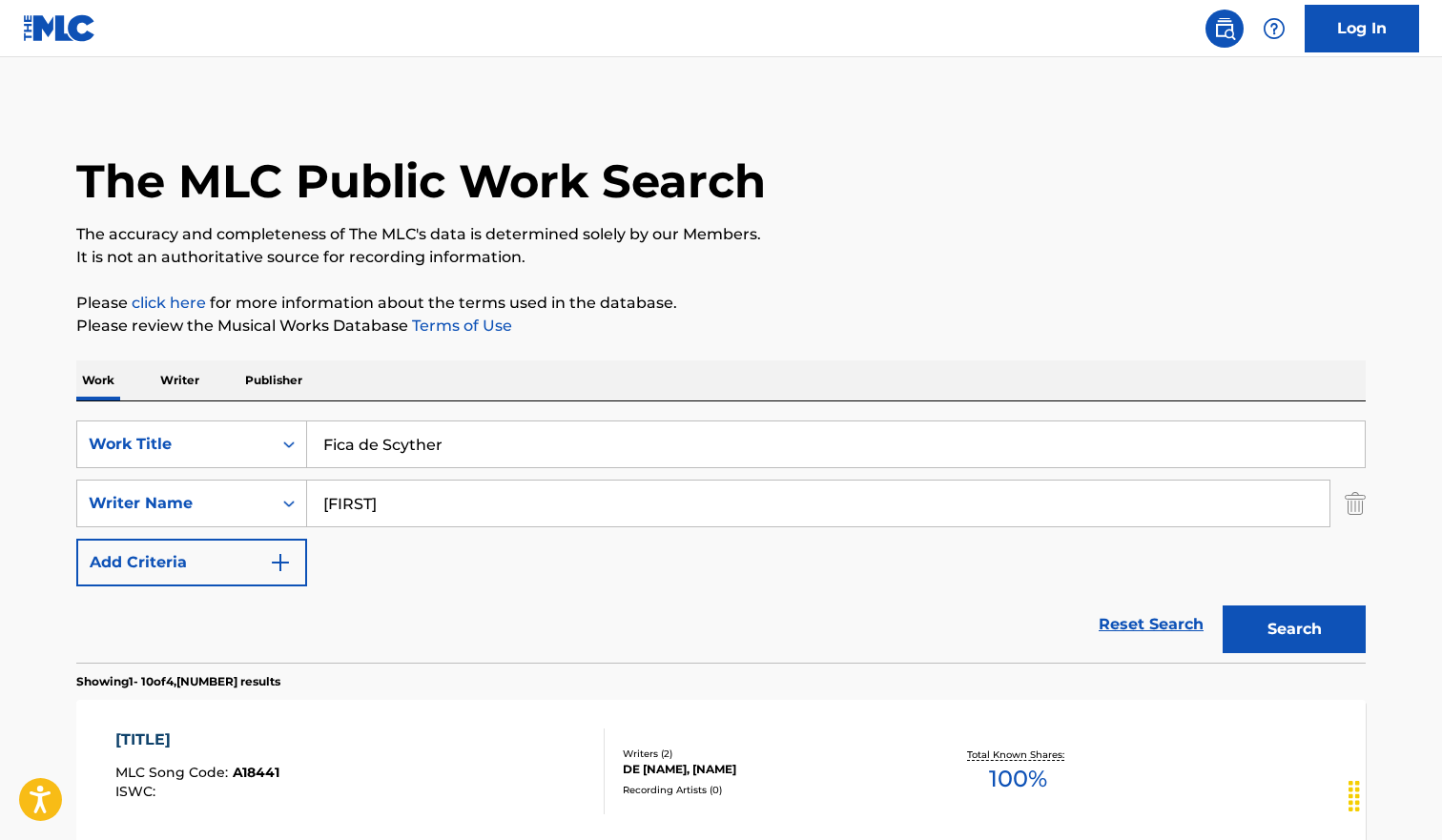click on "Search" at bounding box center (1294, 629) 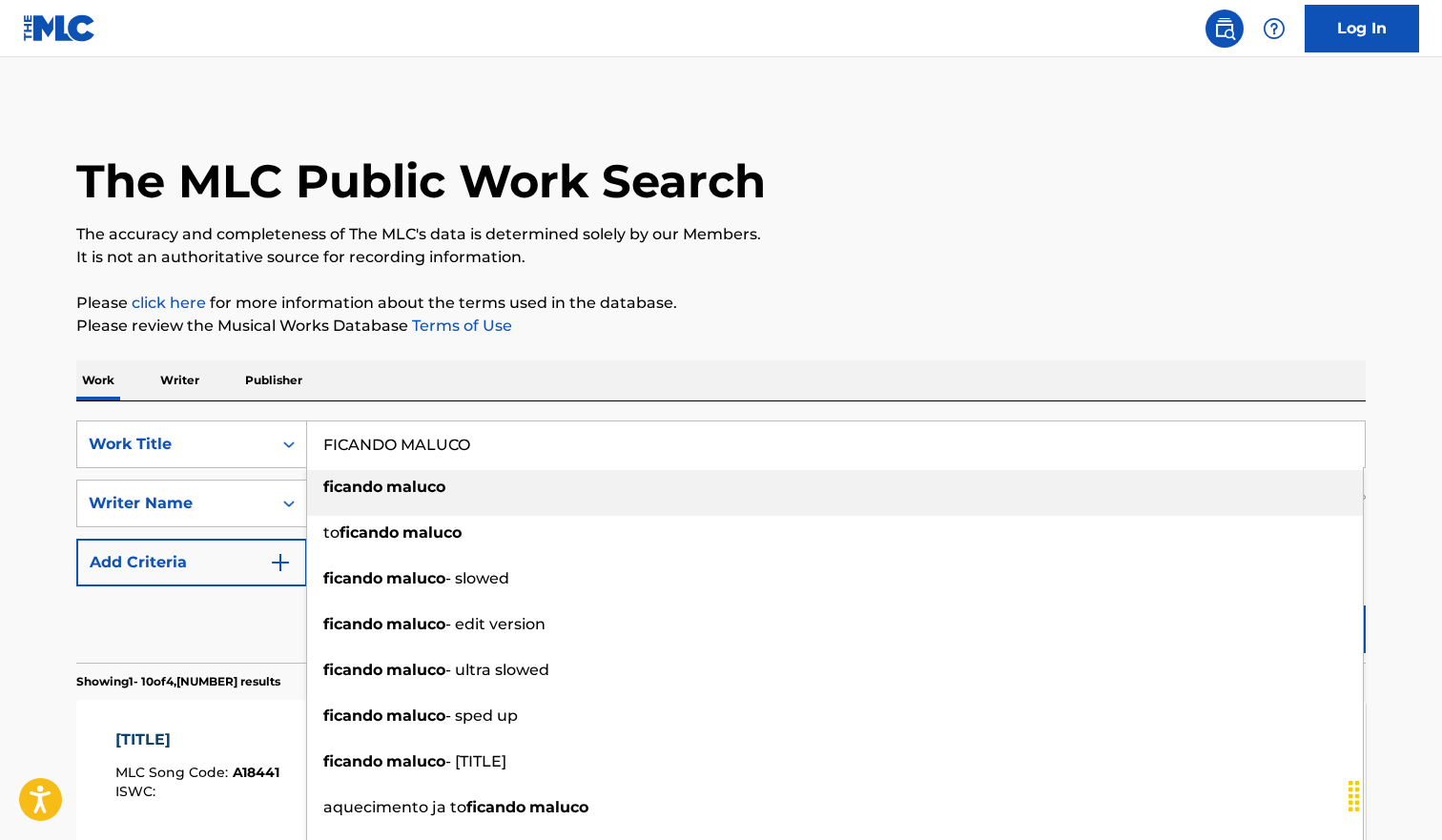 type on "FICANDO MALUCO" 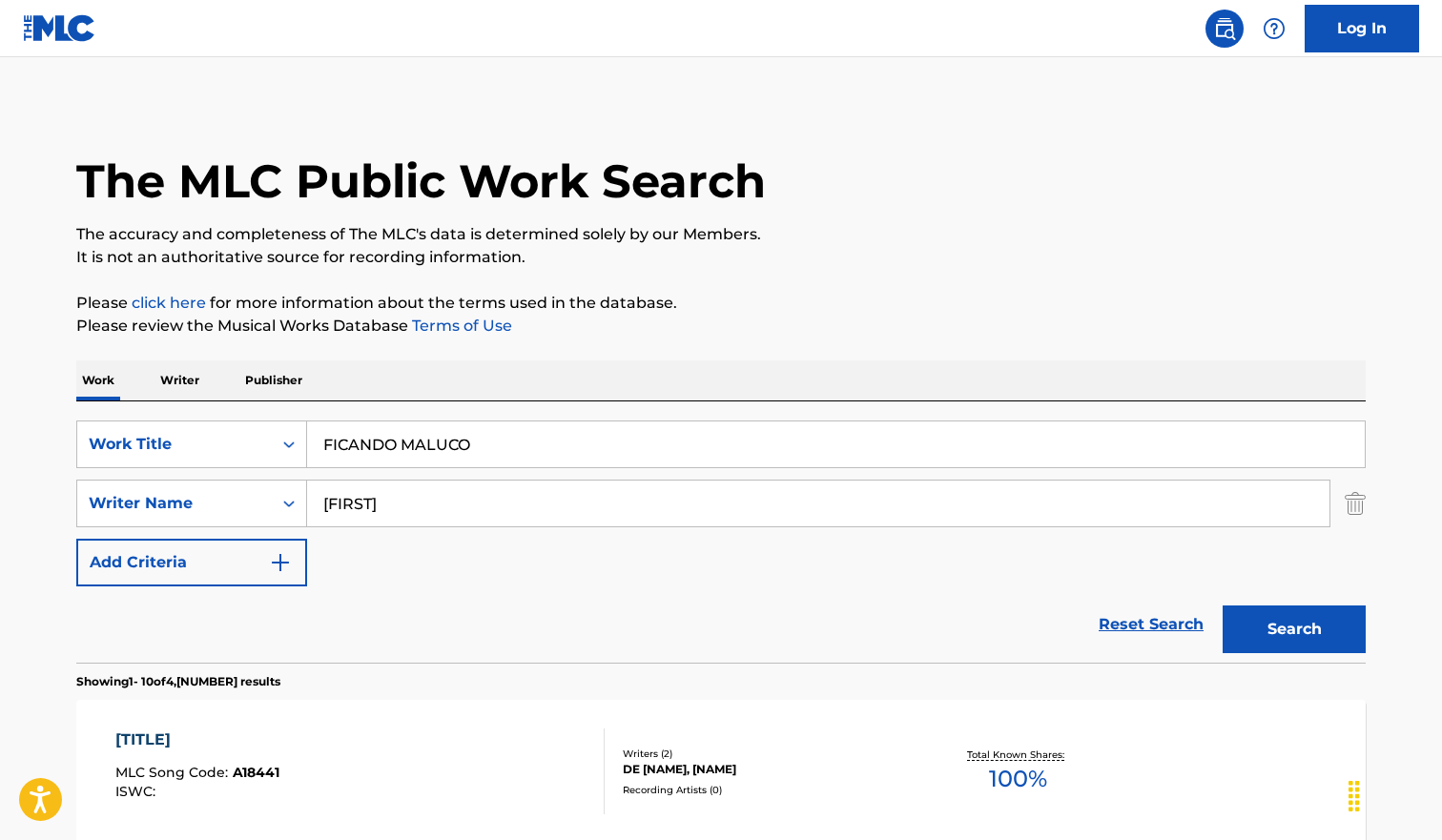 click on "Search" at bounding box center [1294, 629] 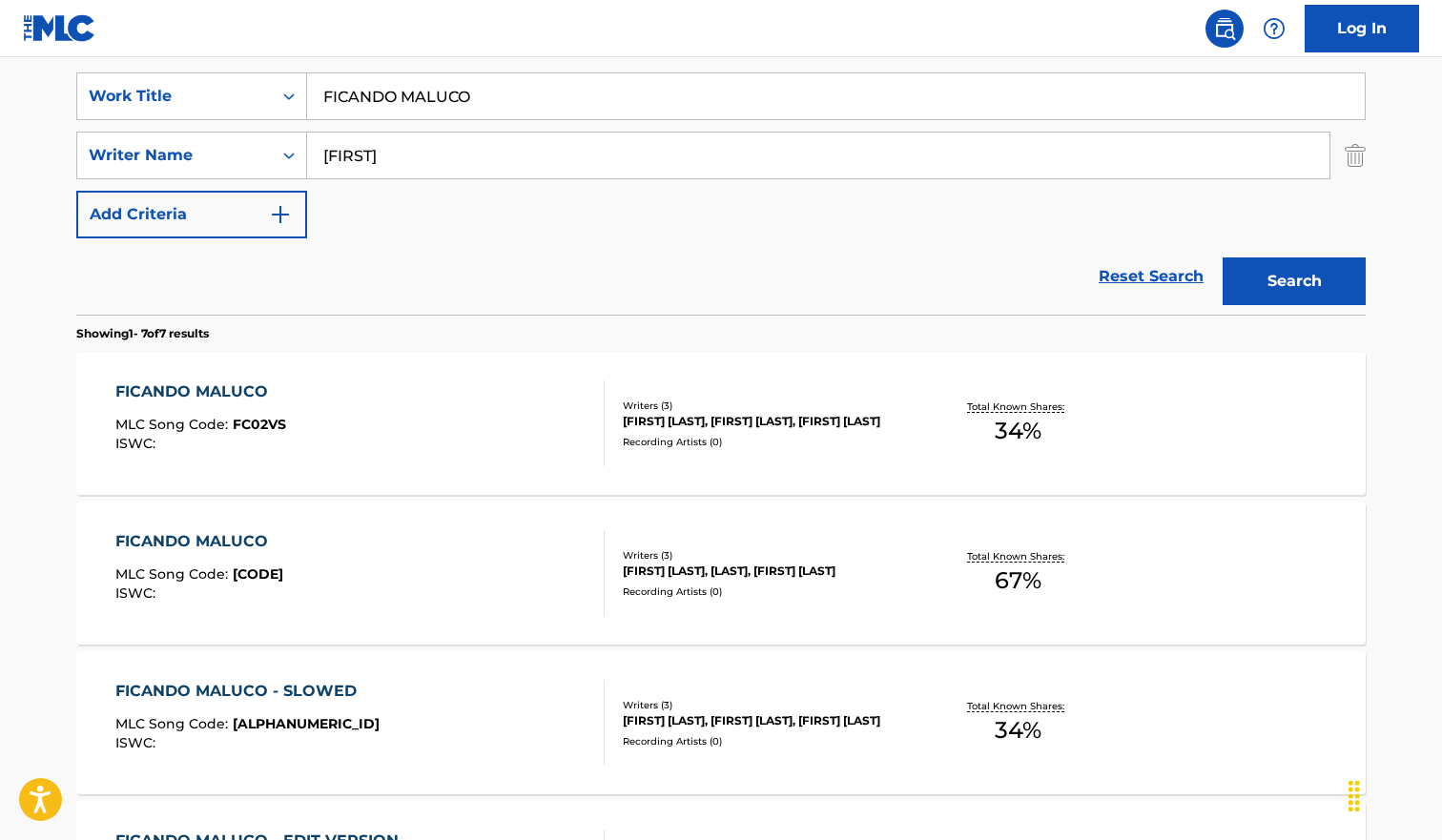 scroll, scrollTop: 500, scrollLeft: 0, axis: vertical 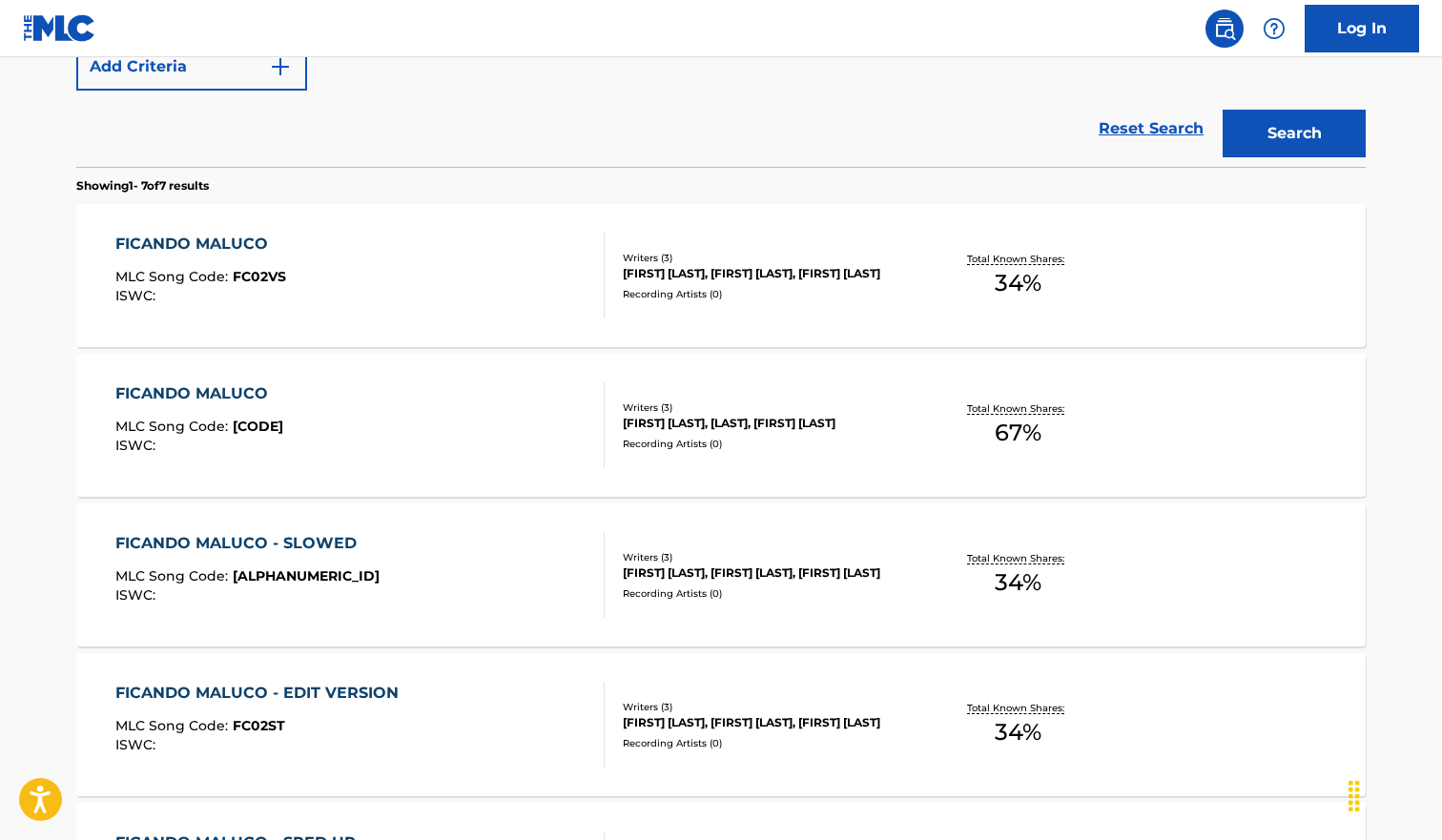 click on "FICANDO MALUCO MLC Song Code : FC02VS ISWC :" at bounding box center [360, 276] 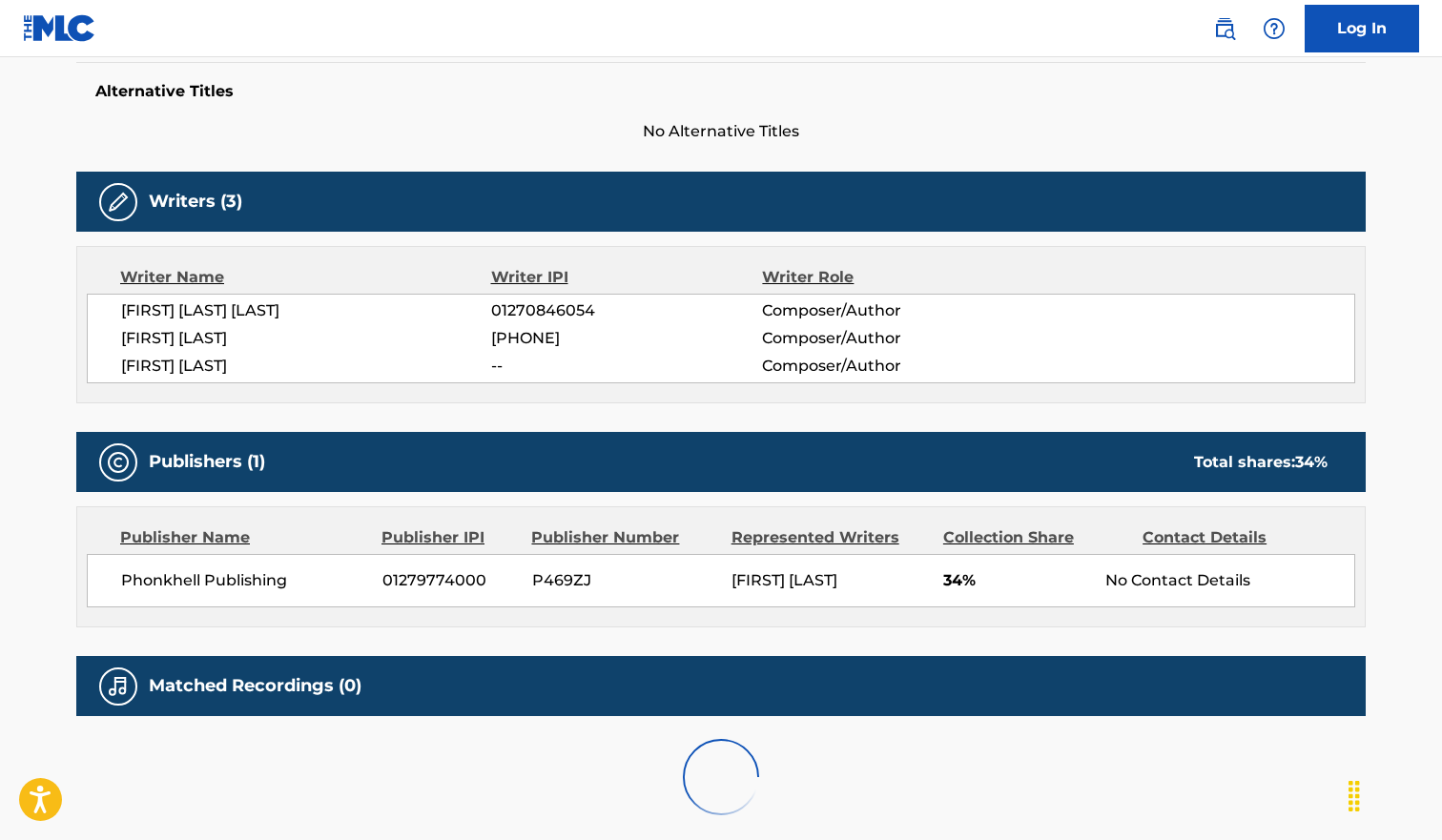 scroll, scrollTop: 0, scrollLeft: 0, axis: both 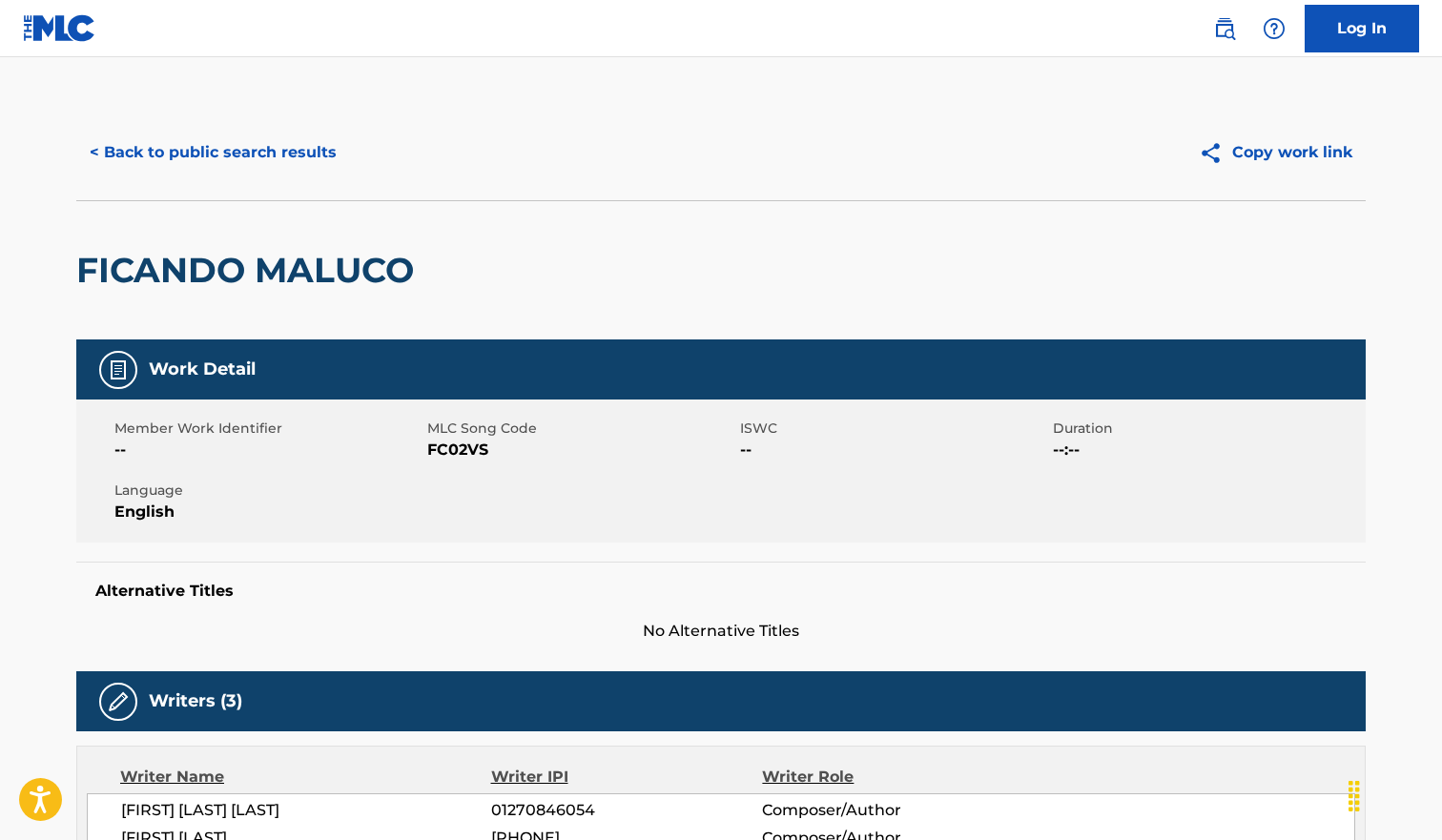 click on "FC02VS" at bounding box center [581, 450] 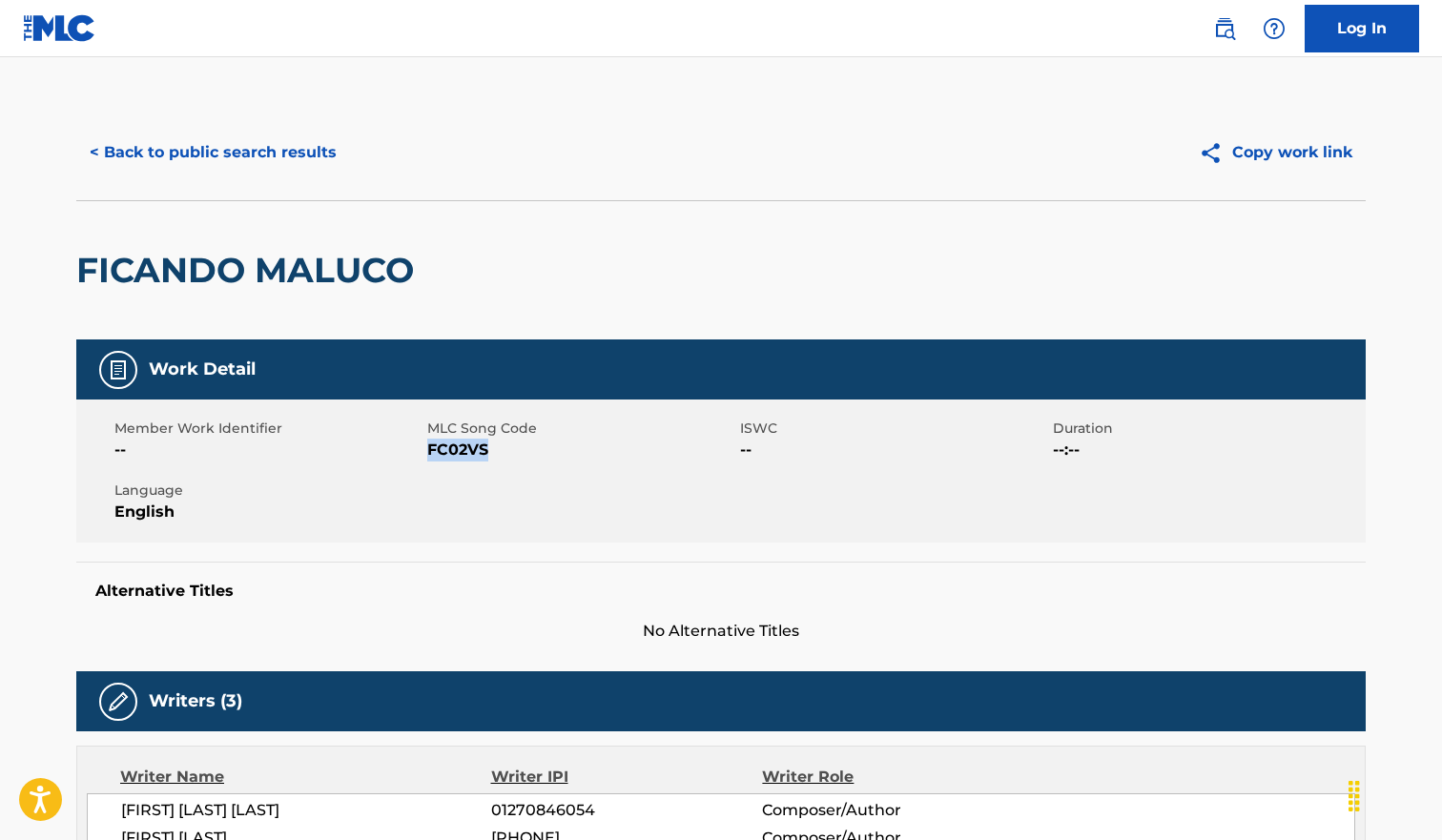click on "FC02VS" at bounding box center (581, 450) 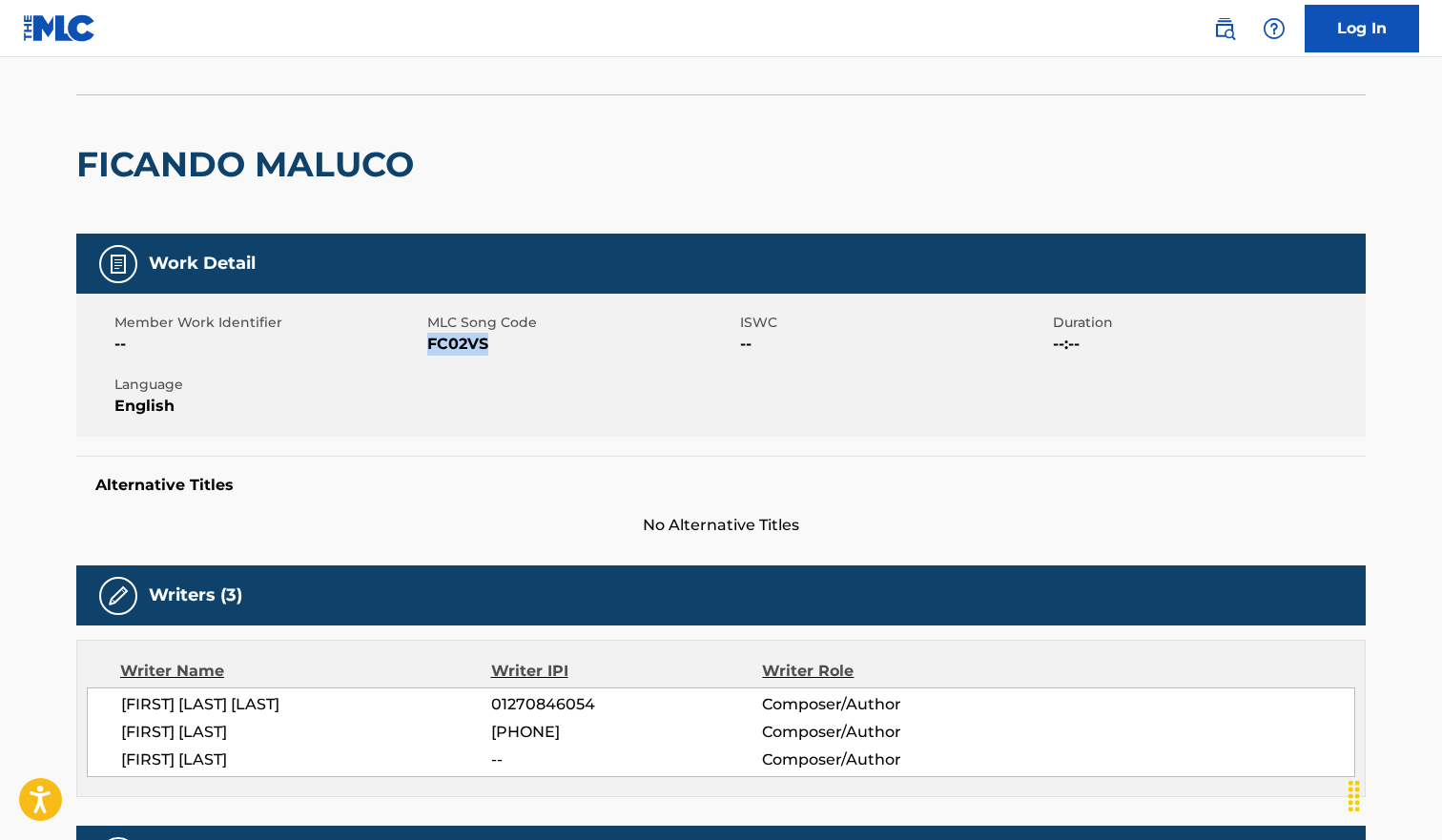 scroll, scrollTop: 0, scrollLeft: 0, axis: both 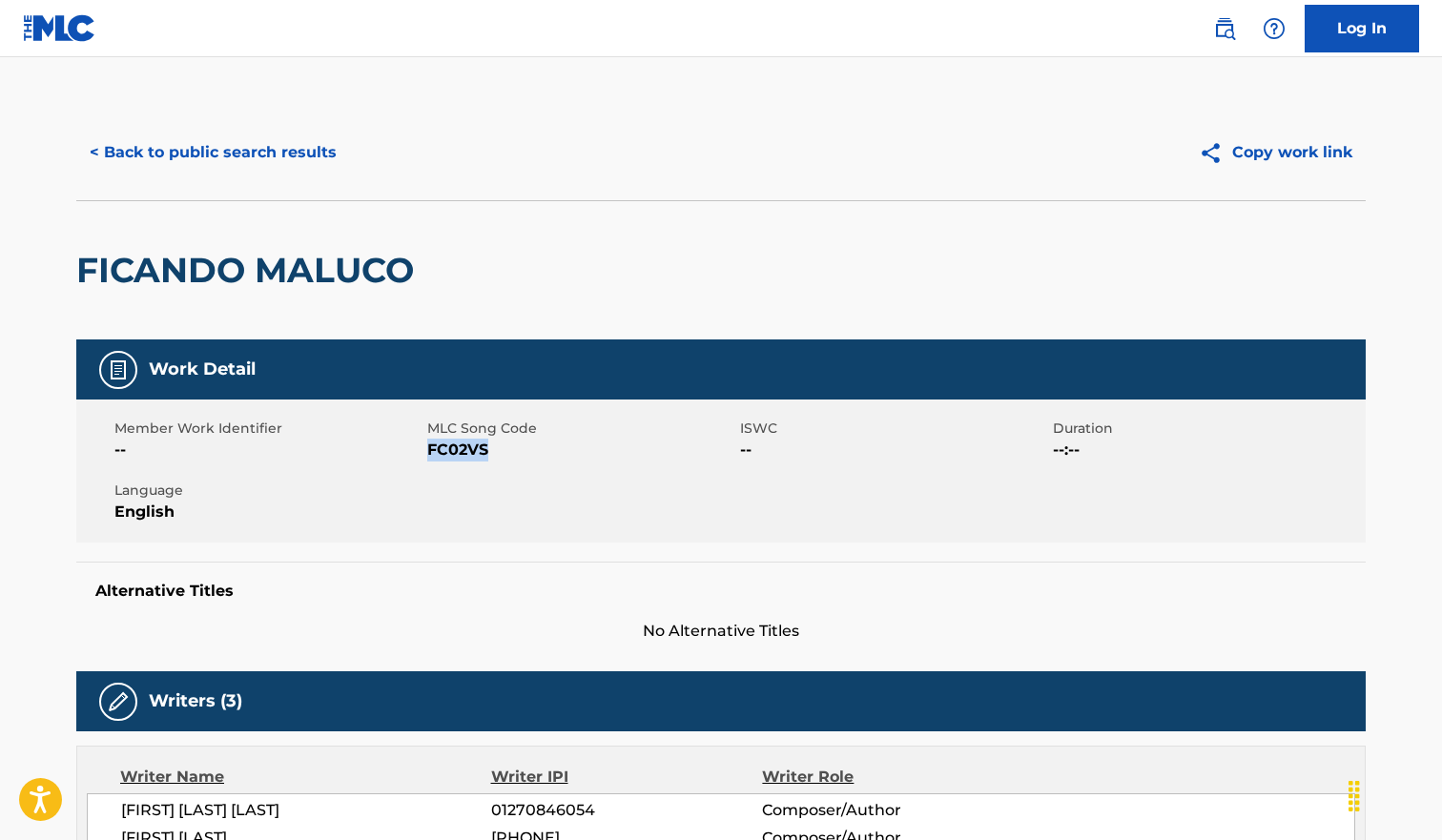 click on "< Back to public search results" at bounding box center (213, 153) 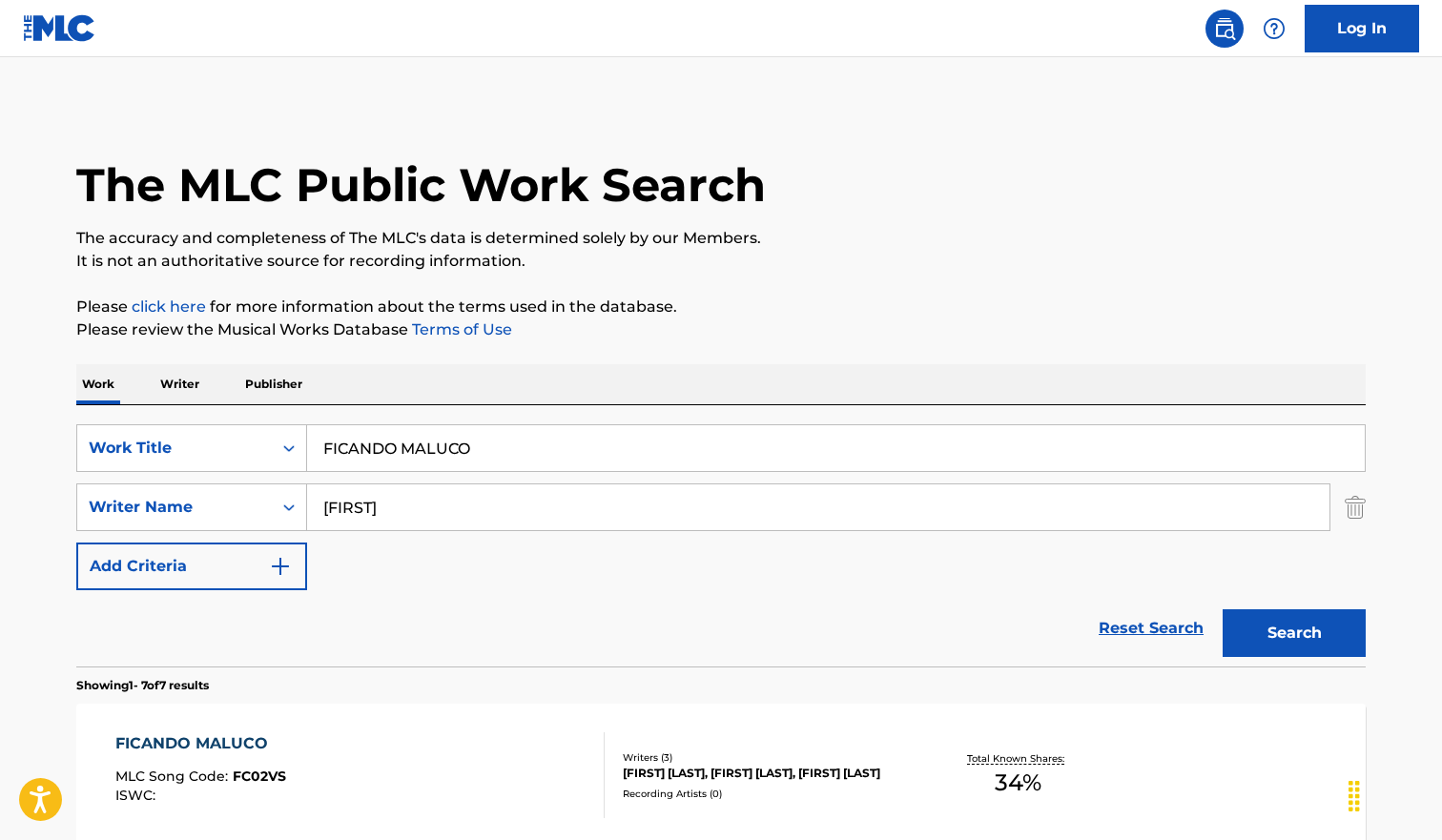 scroll, scrollTop: 608, scrollLeft: 0, axis: vertical 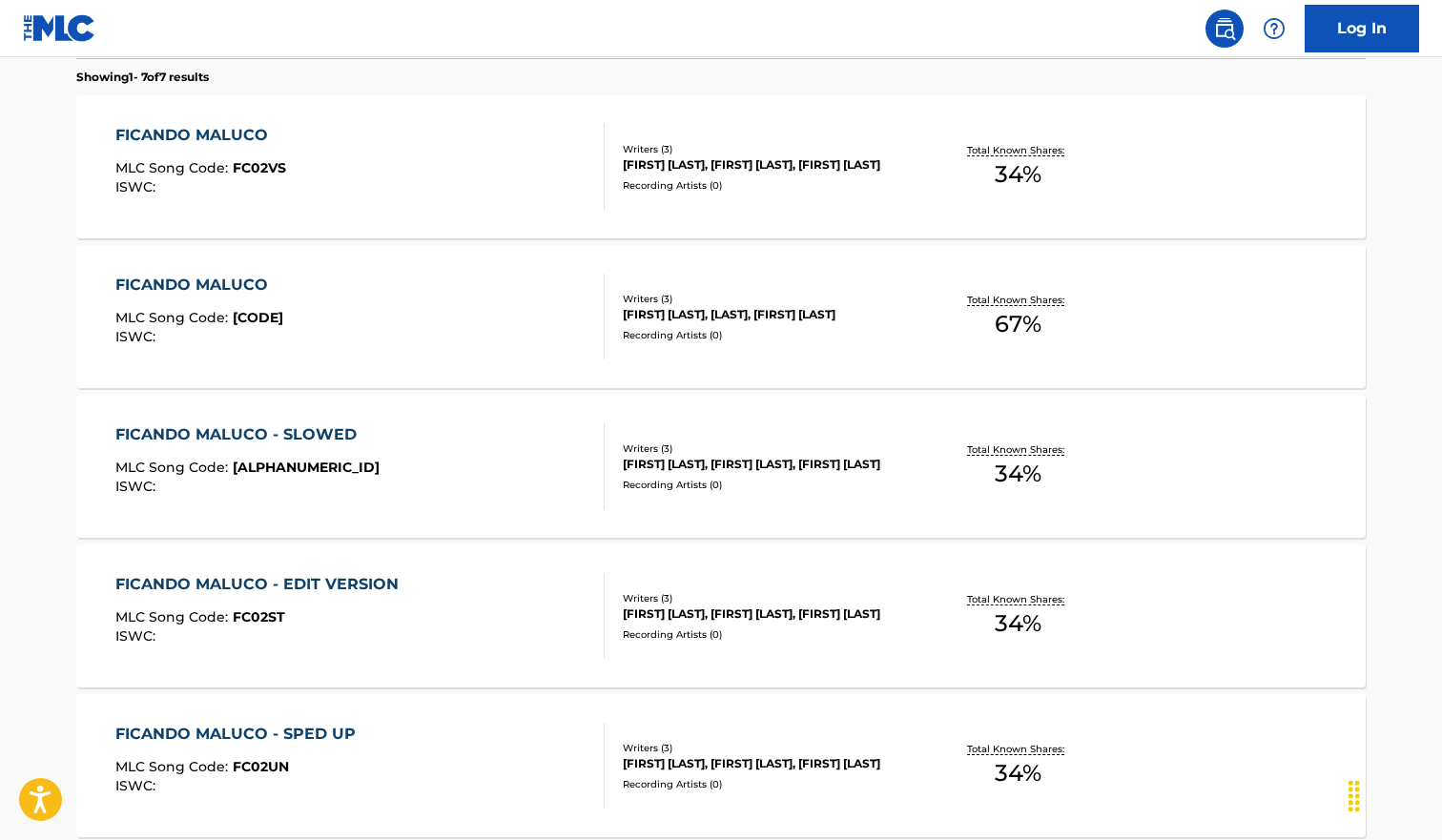 click on "FICANDO MALUCO MLC Song Code : FB6D43 ISWC :" at bounding box center [360, 317] 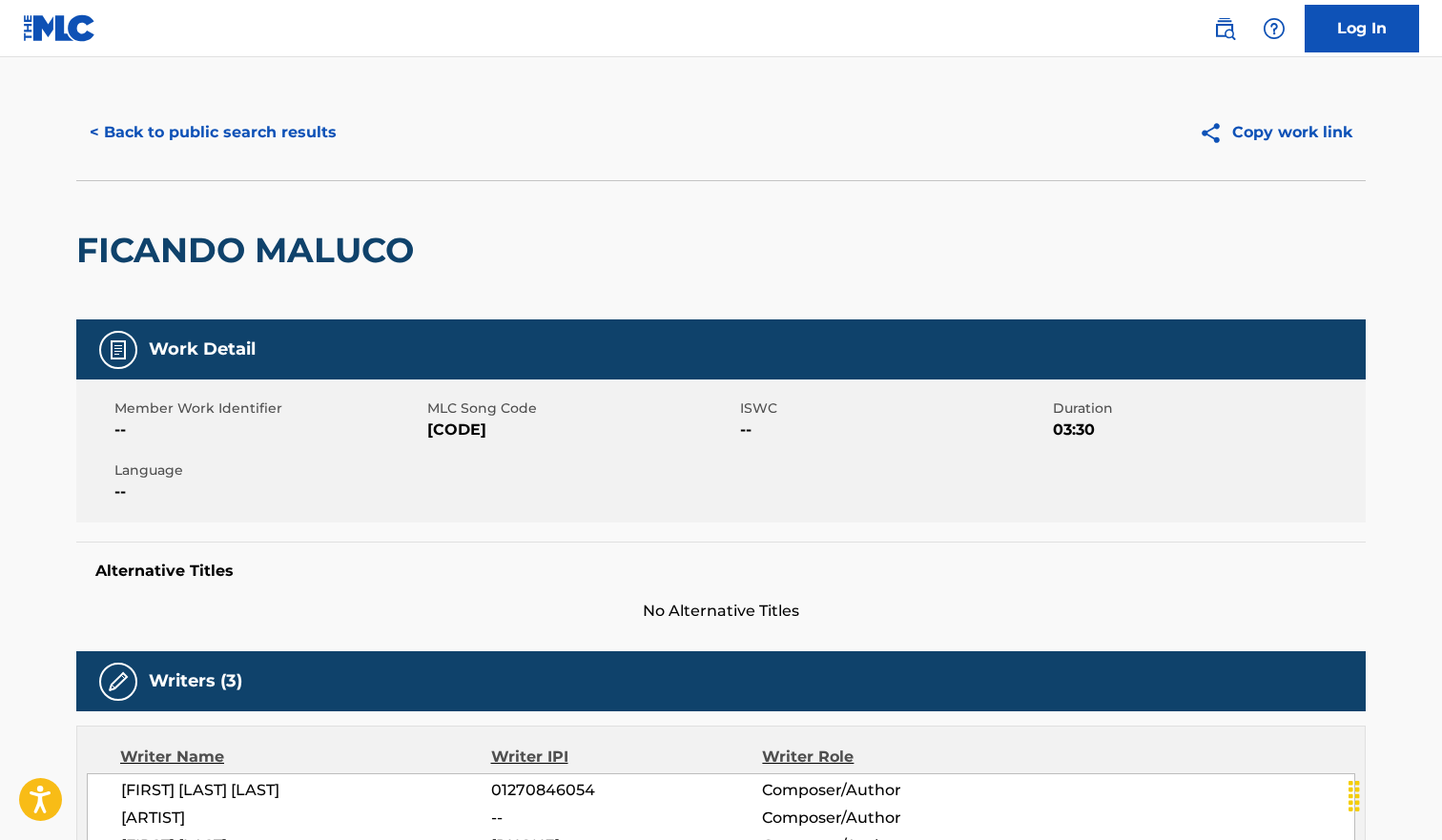 click on "[CODE]" at bounding box center (581, 430) 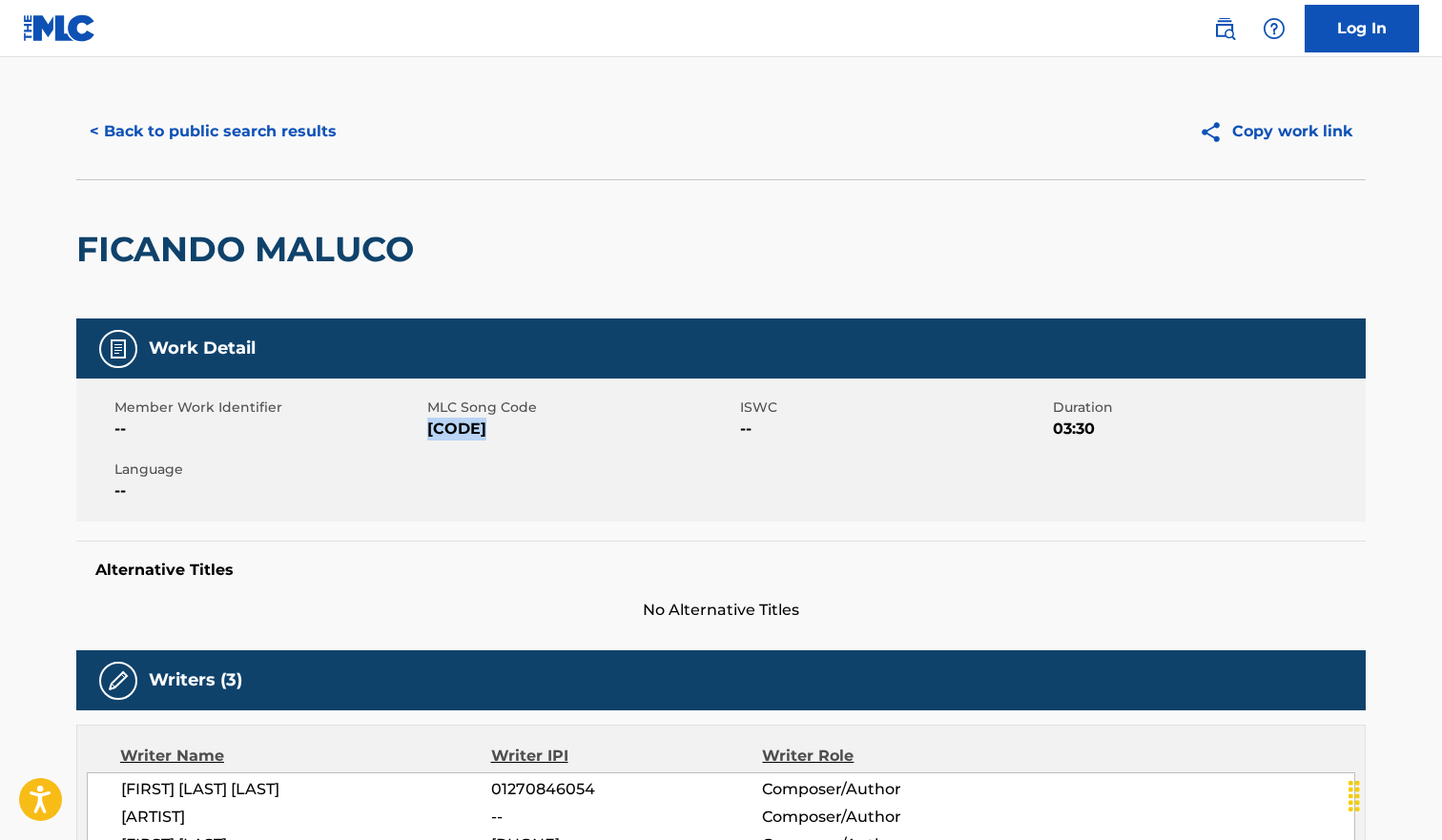 click on "[CODE]" at bounding box center (581, 429) 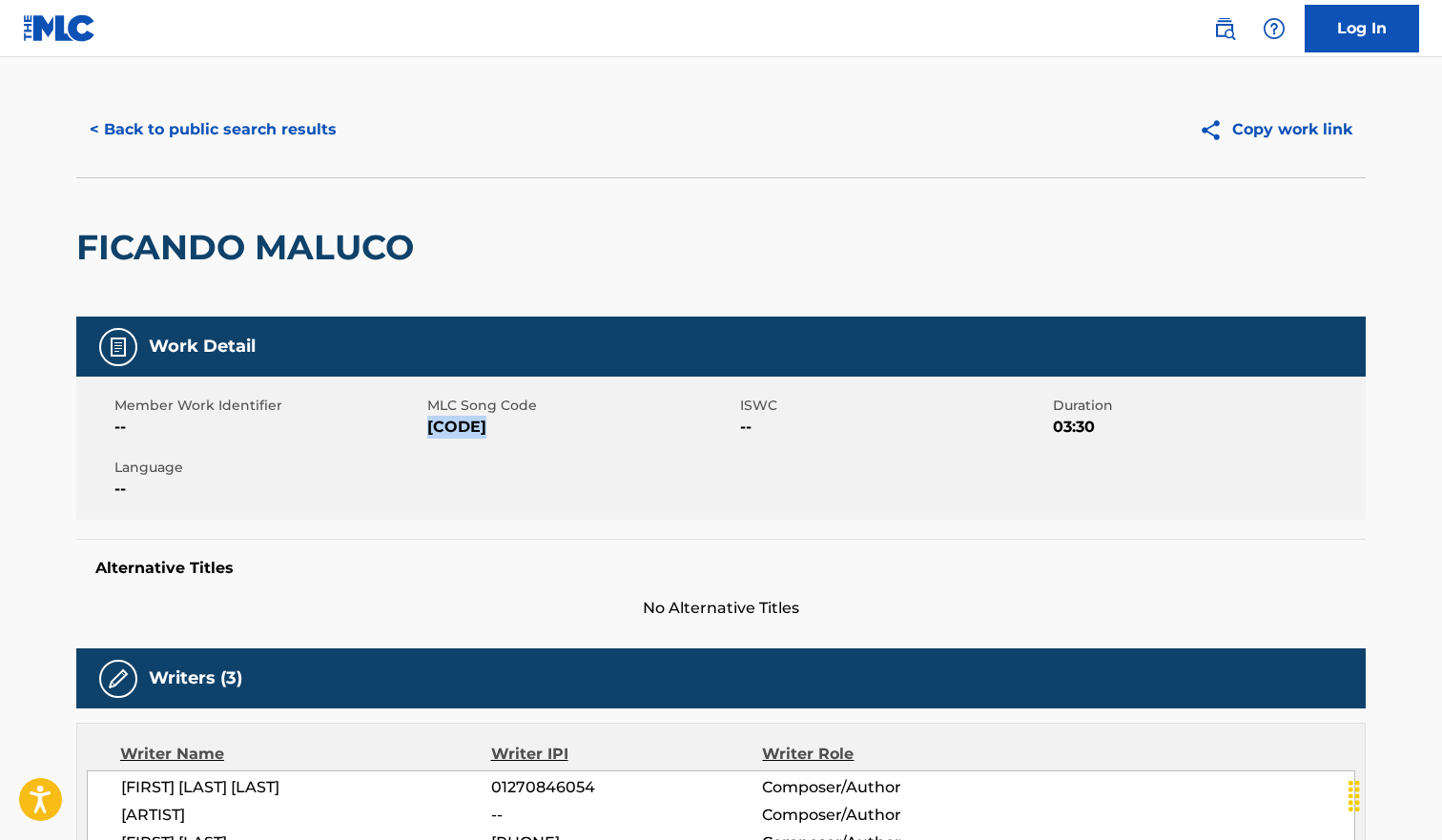 copy on "[CODE]" 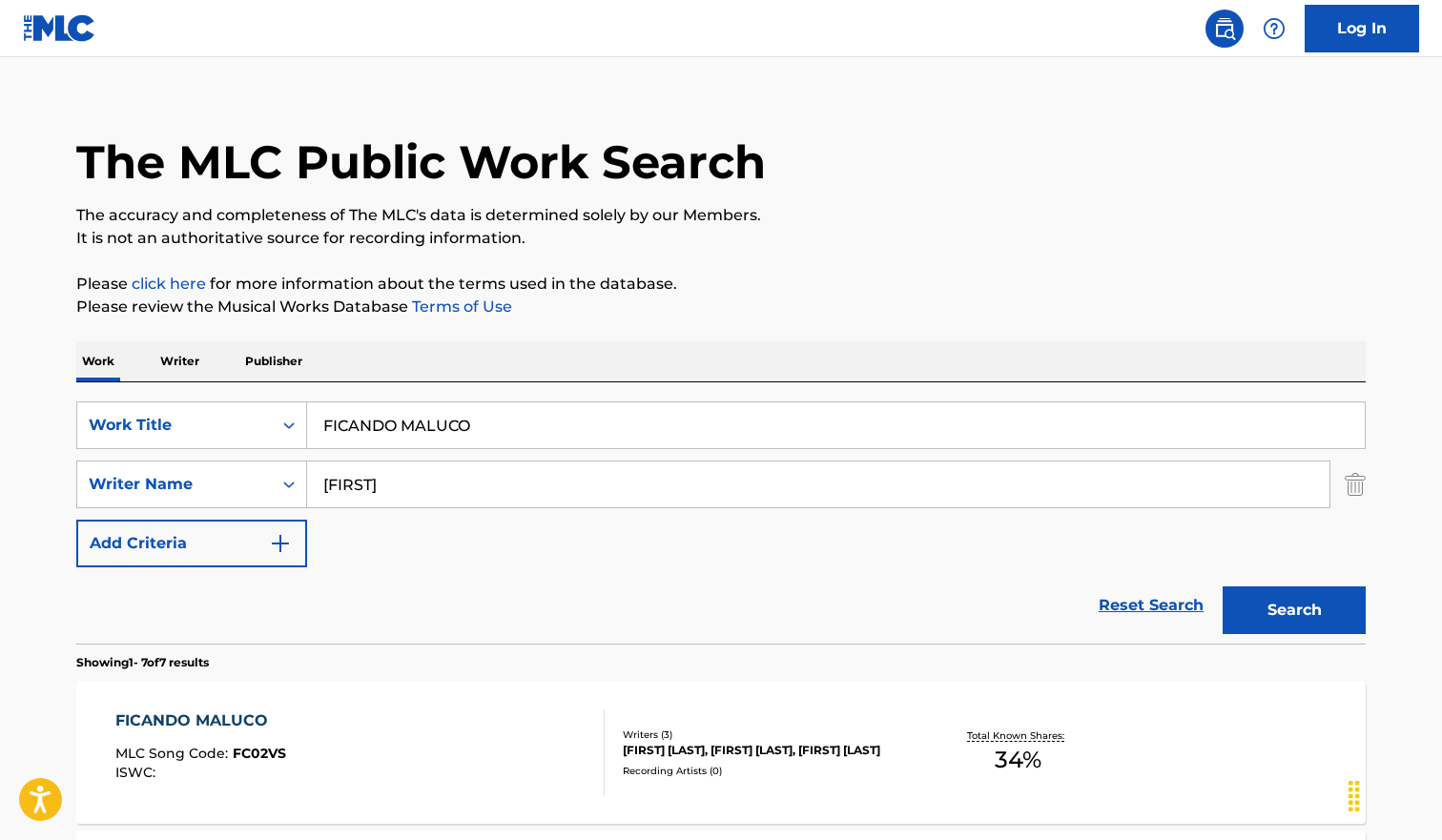 scroll, scrollTop: 717, scrollLeft: 0, axis: vertical 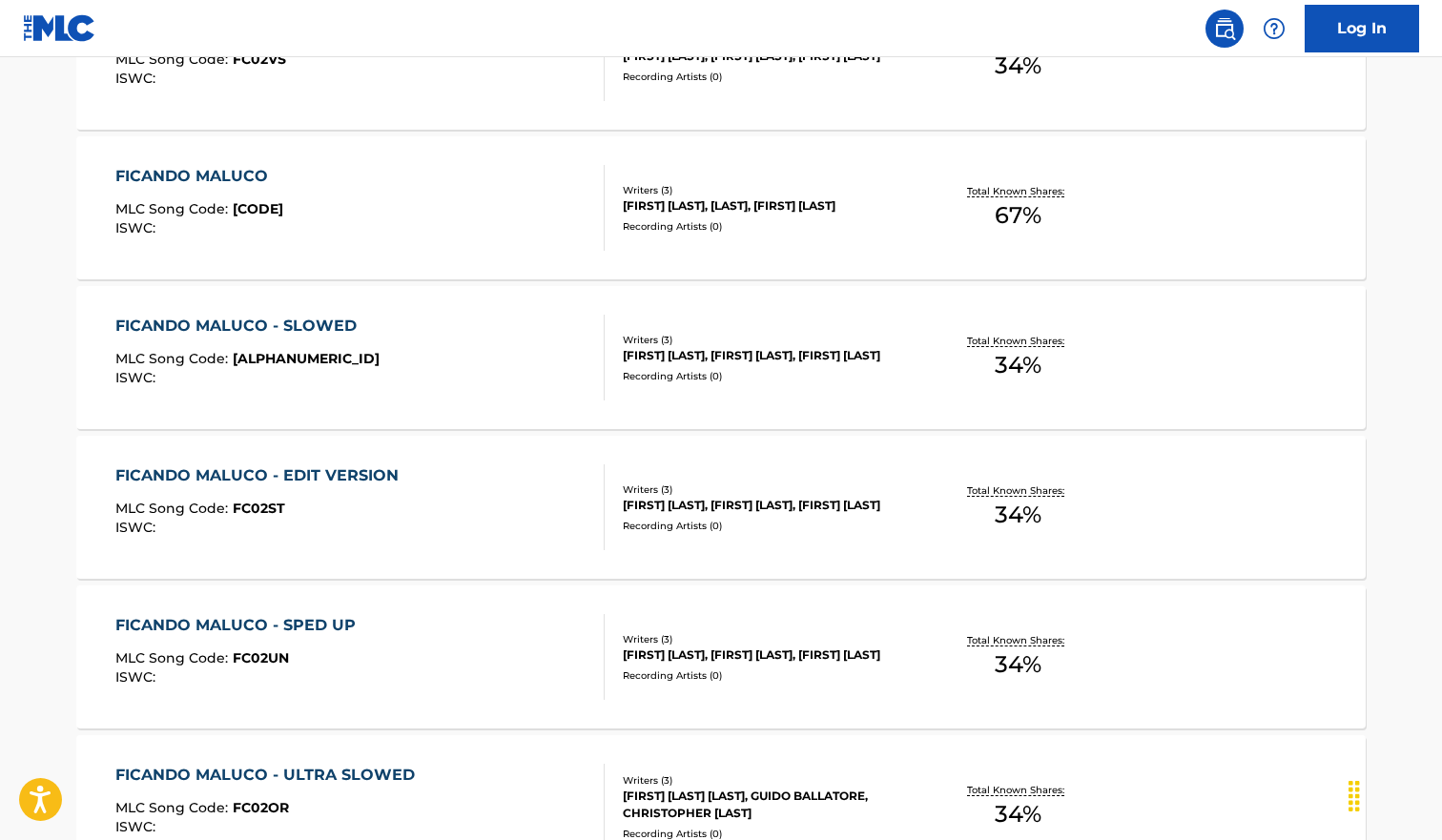 click on "MLC Song Code : FC02UL" at bounding box center (247, 361) 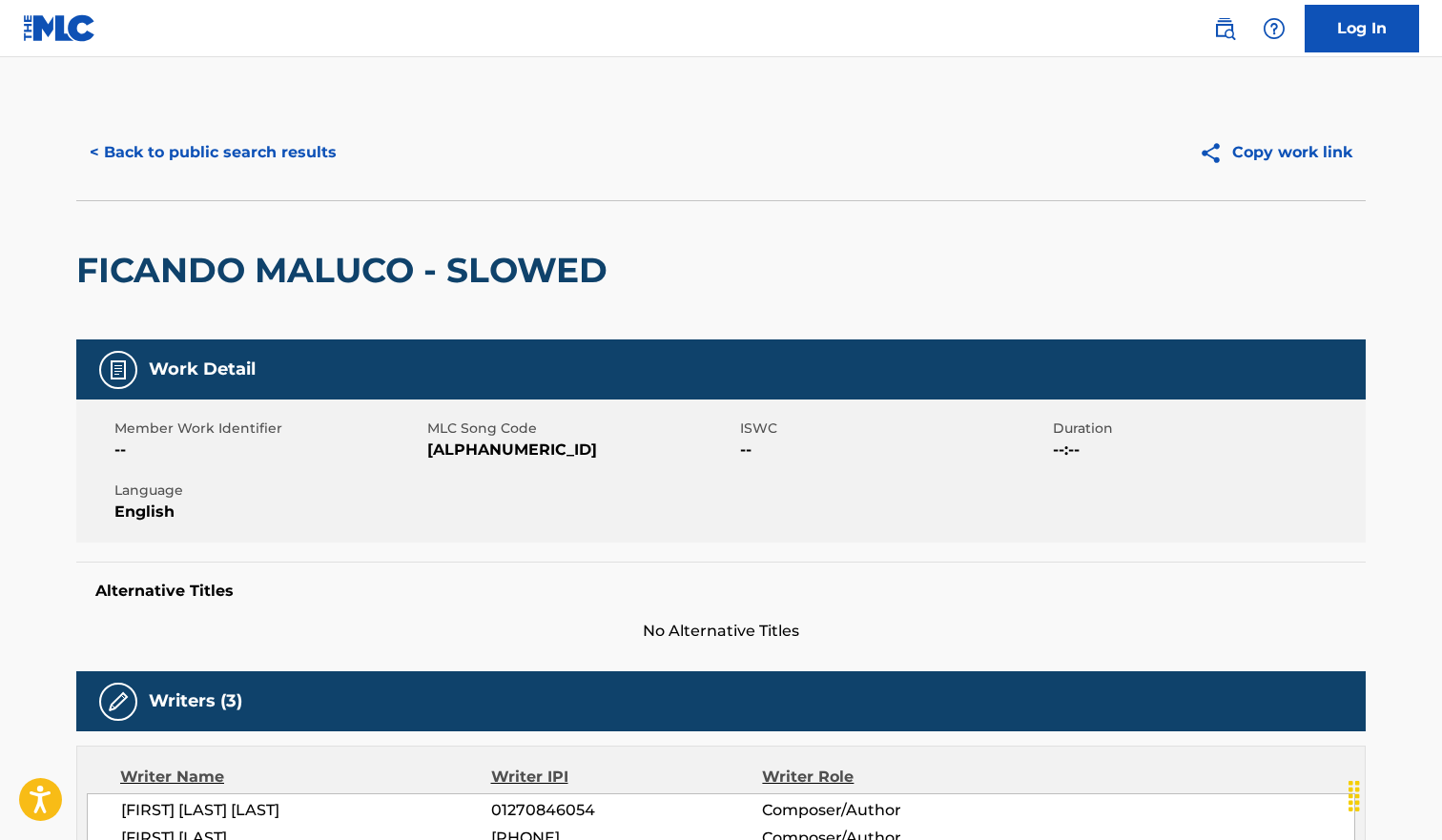 scroll, scrollTop: 137, scrollLeft: 0, axis: vertical 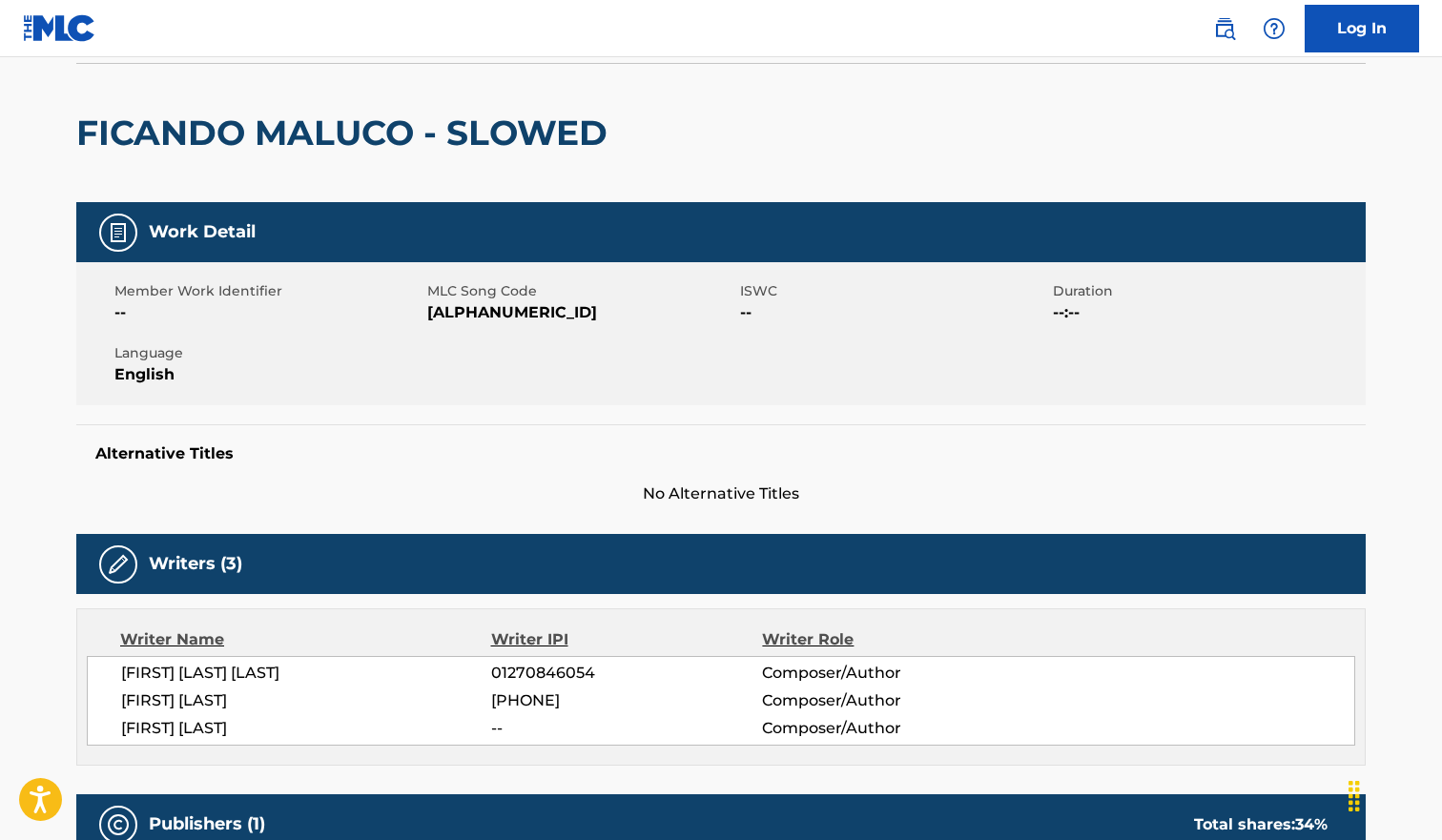 click on "[ALPHANUMERIC_ID]" at bounding box center [581, 313] 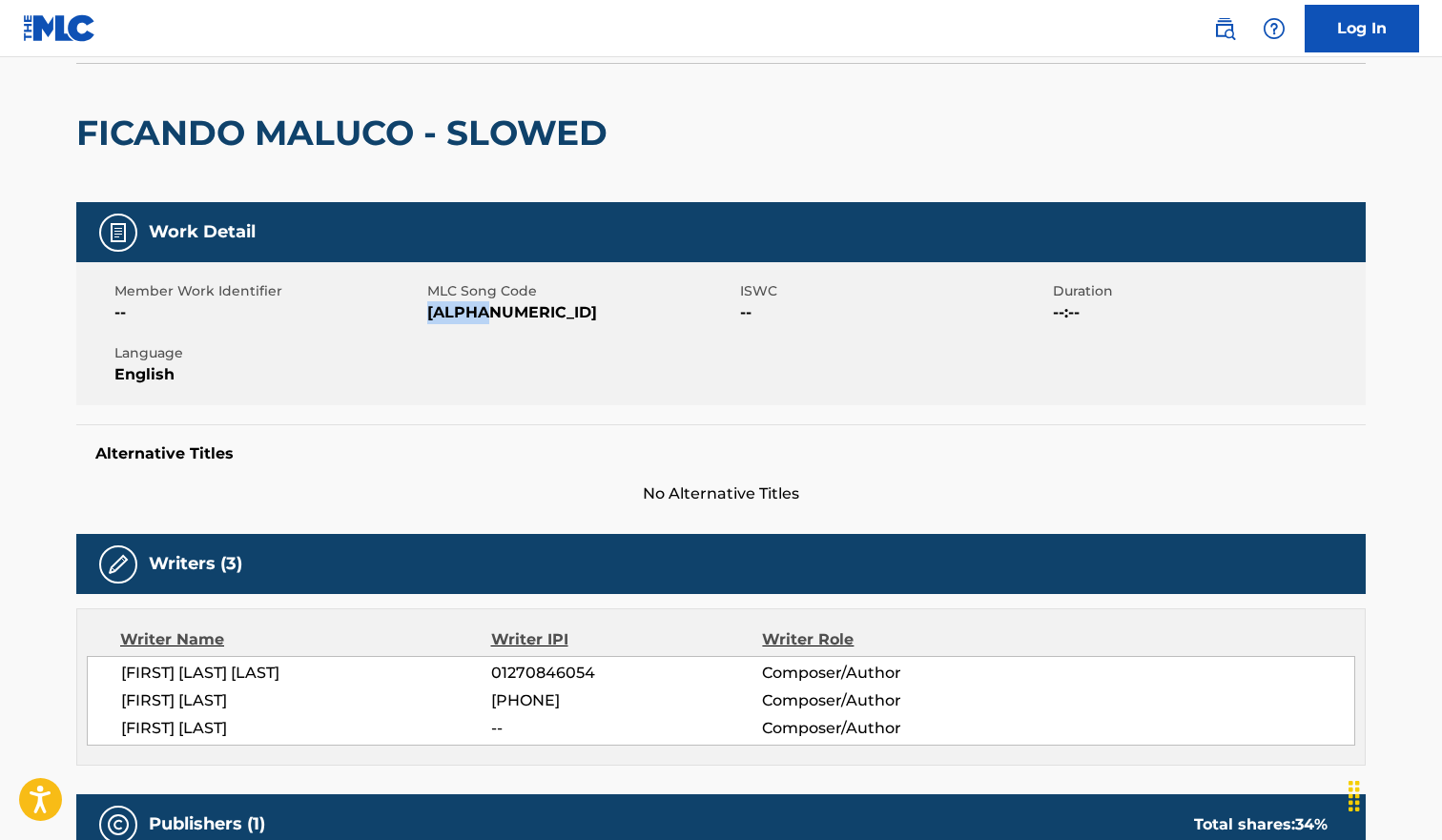 click on "[ALPHANUMERIC_ID]" at bounding box center (581, 313) 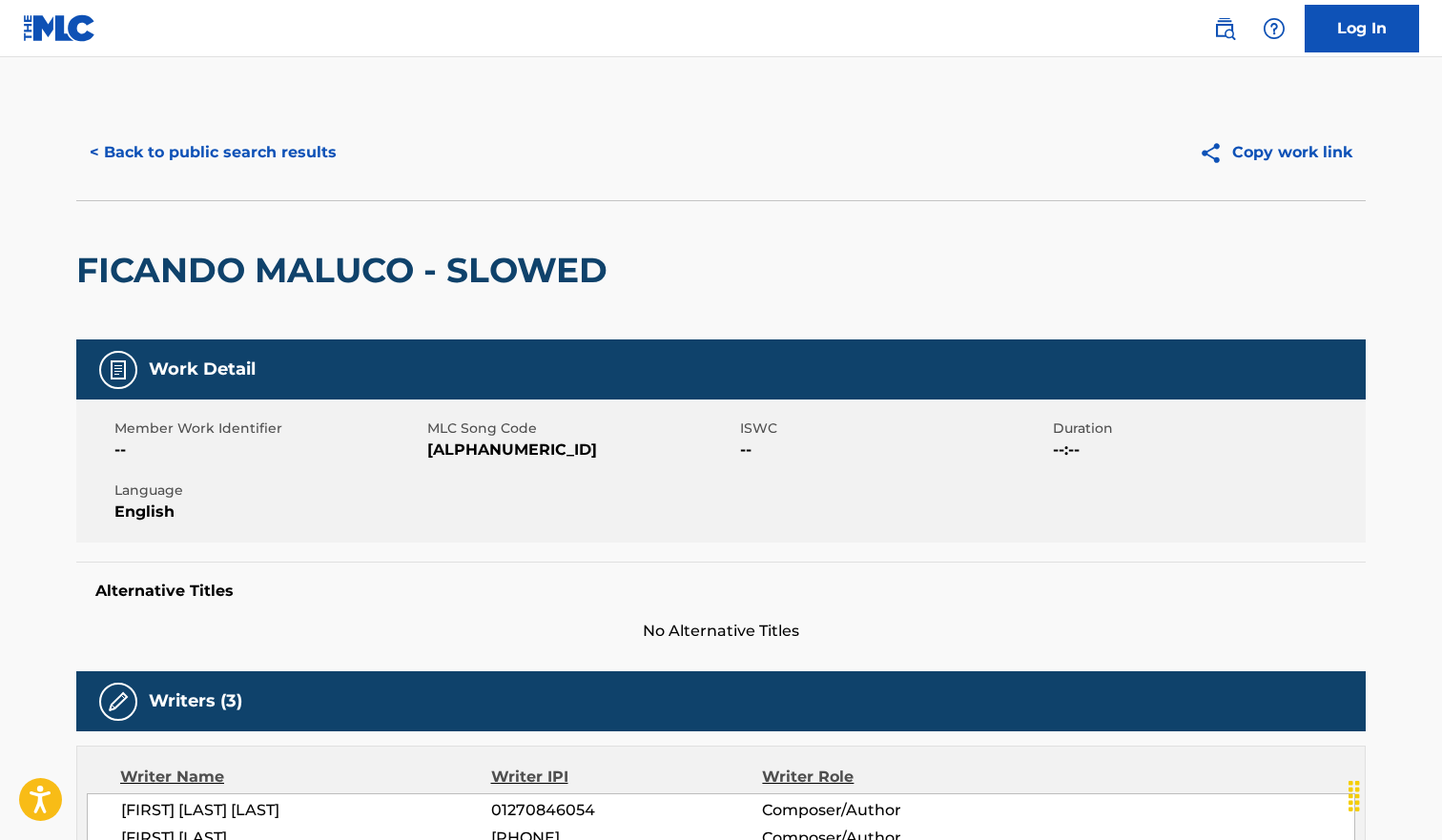 click on "< Back to public search results Copy work link" at bounding box center [721, 153] 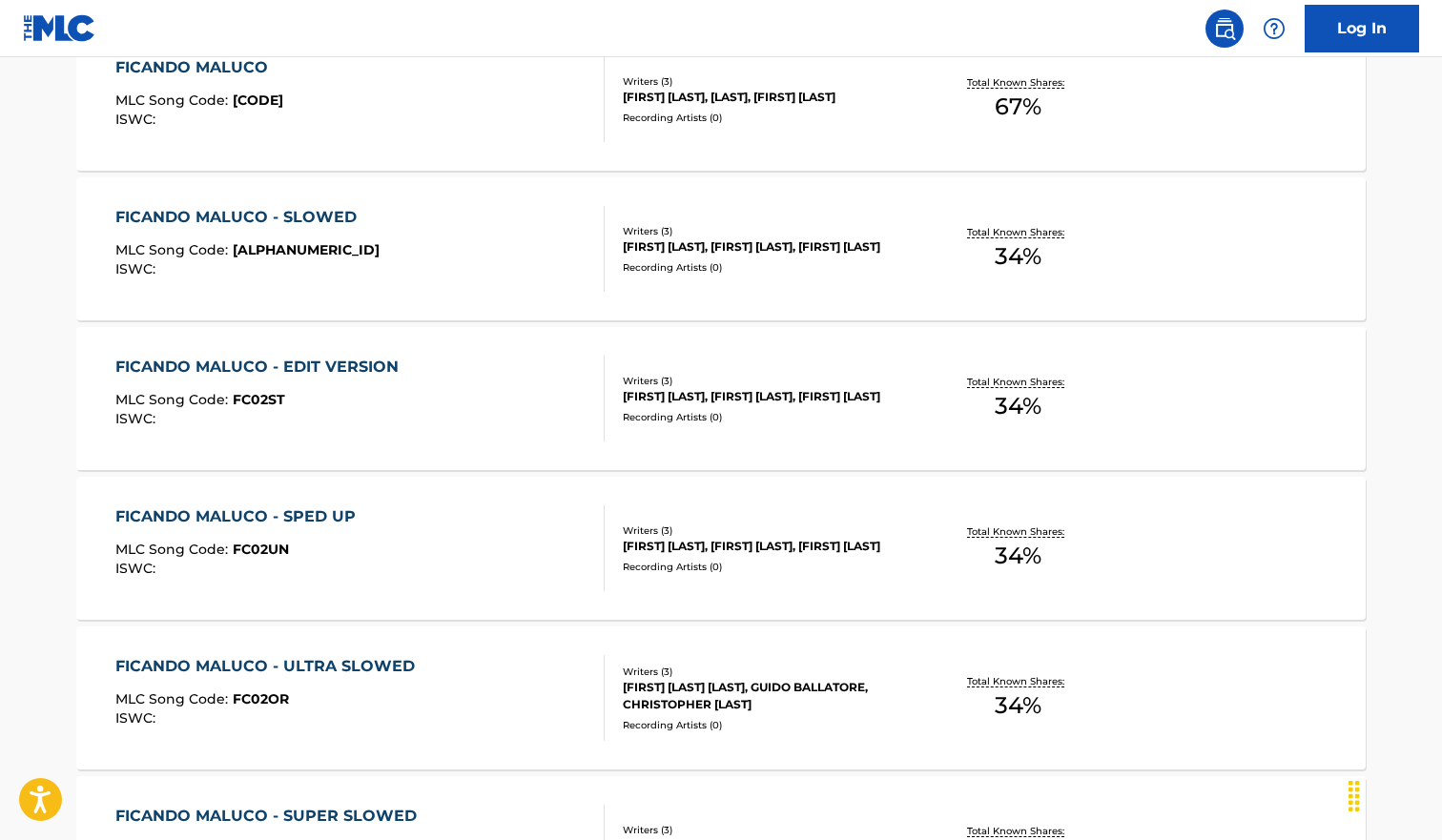 click on "[TITLE] - EDIT VERSION MLC Song Code : [ID] ISWC :" at bounding box center (261, 399) 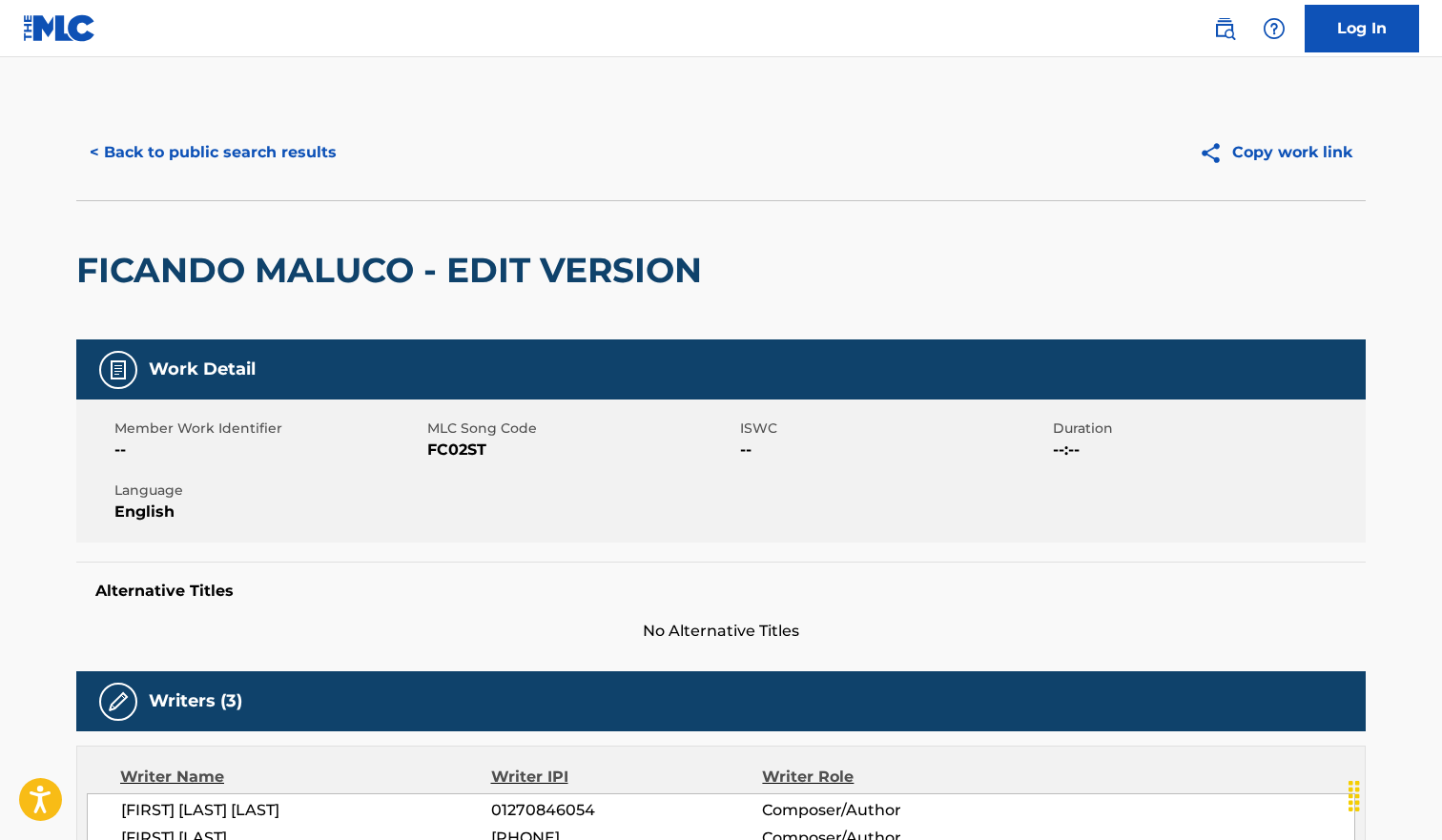 click on "FC02ST" at bounding box center [581, 450] 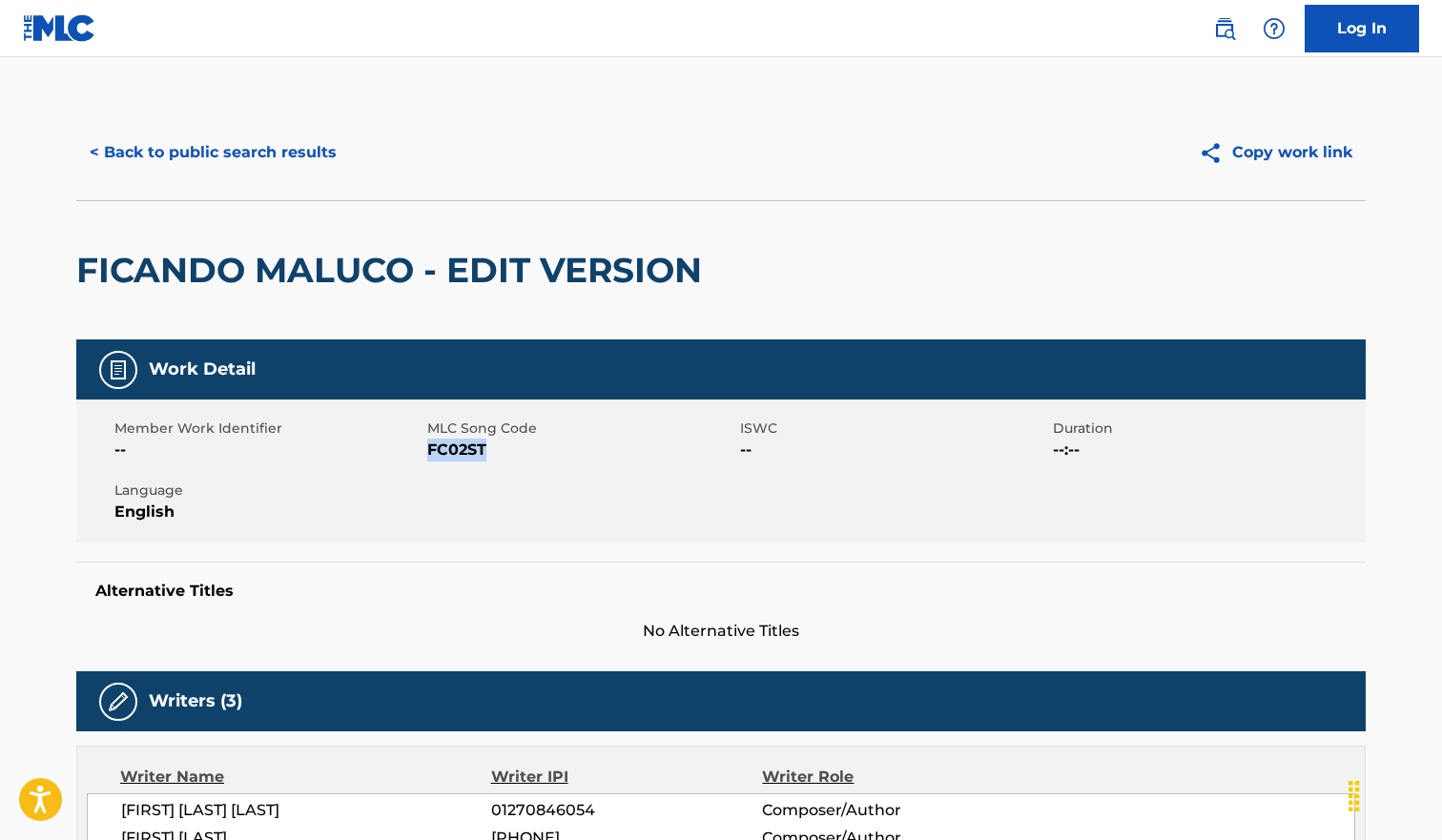 click on "FC02ST" at bounding box center [581, 450] 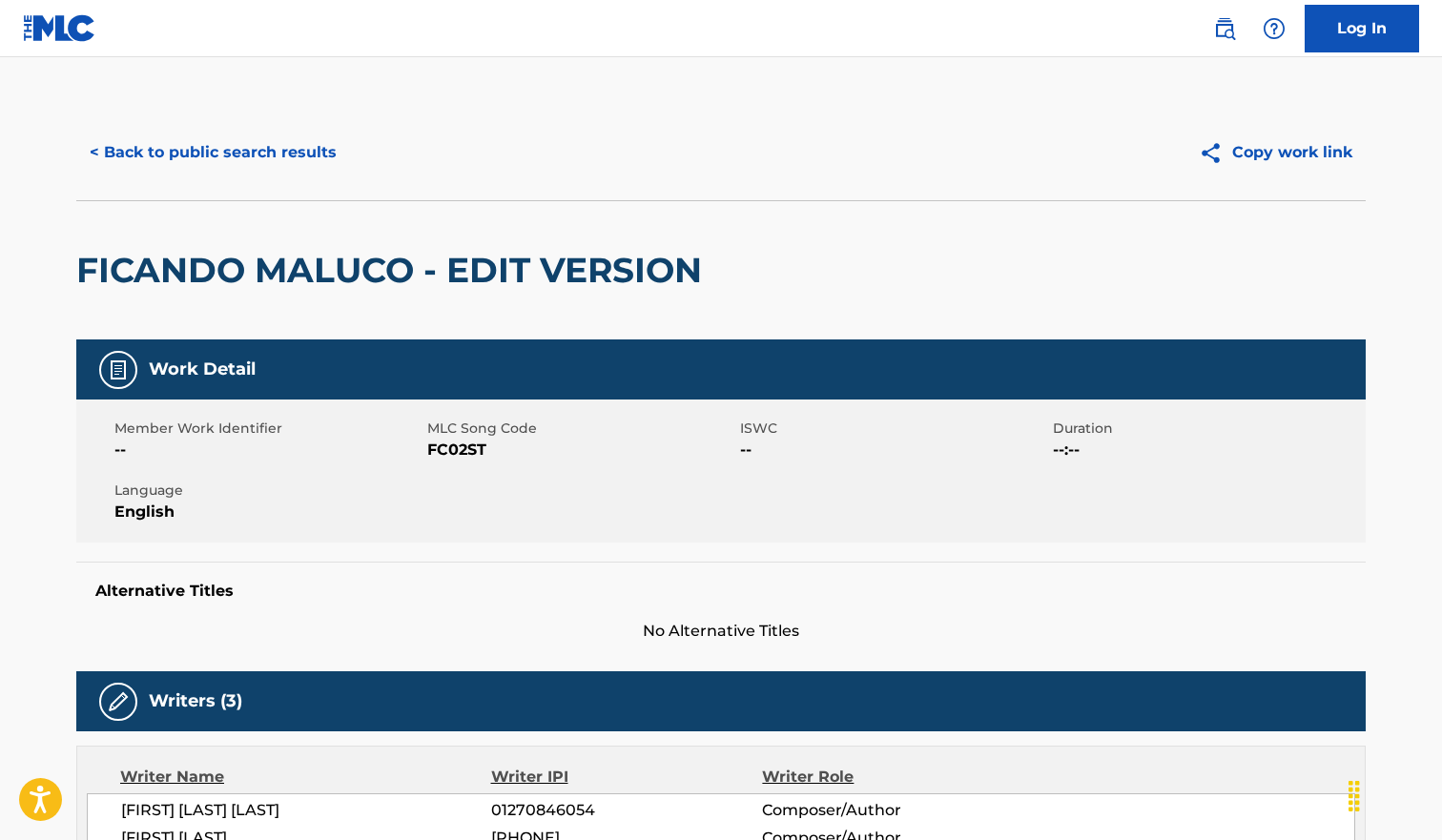 scroll, scrollTop: 934, scrollLeft: 0, axis: vertical 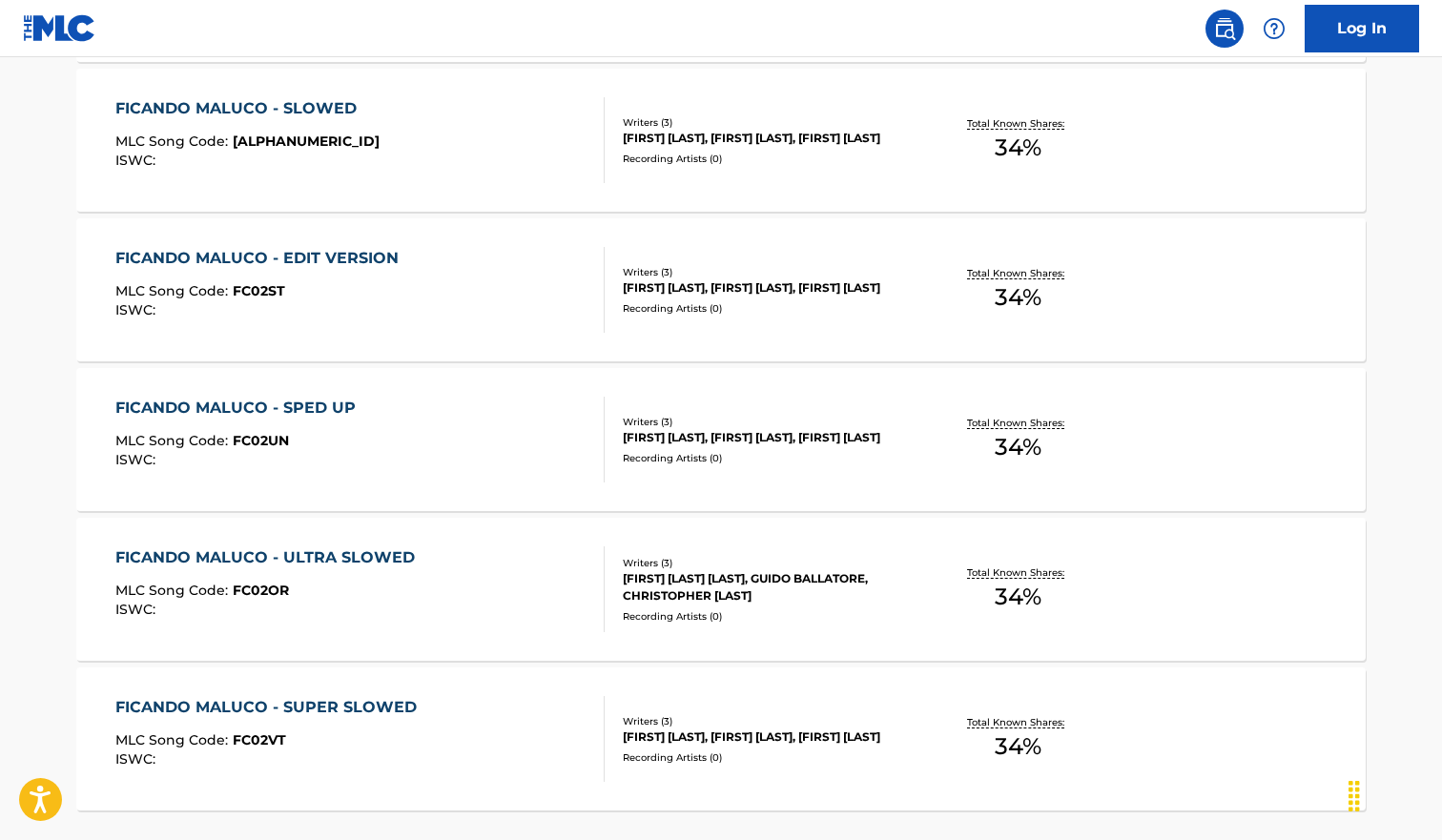 click on "[TITLE] MLC Song Code : [ID] ISWC :" at bounding box center (240, 440) 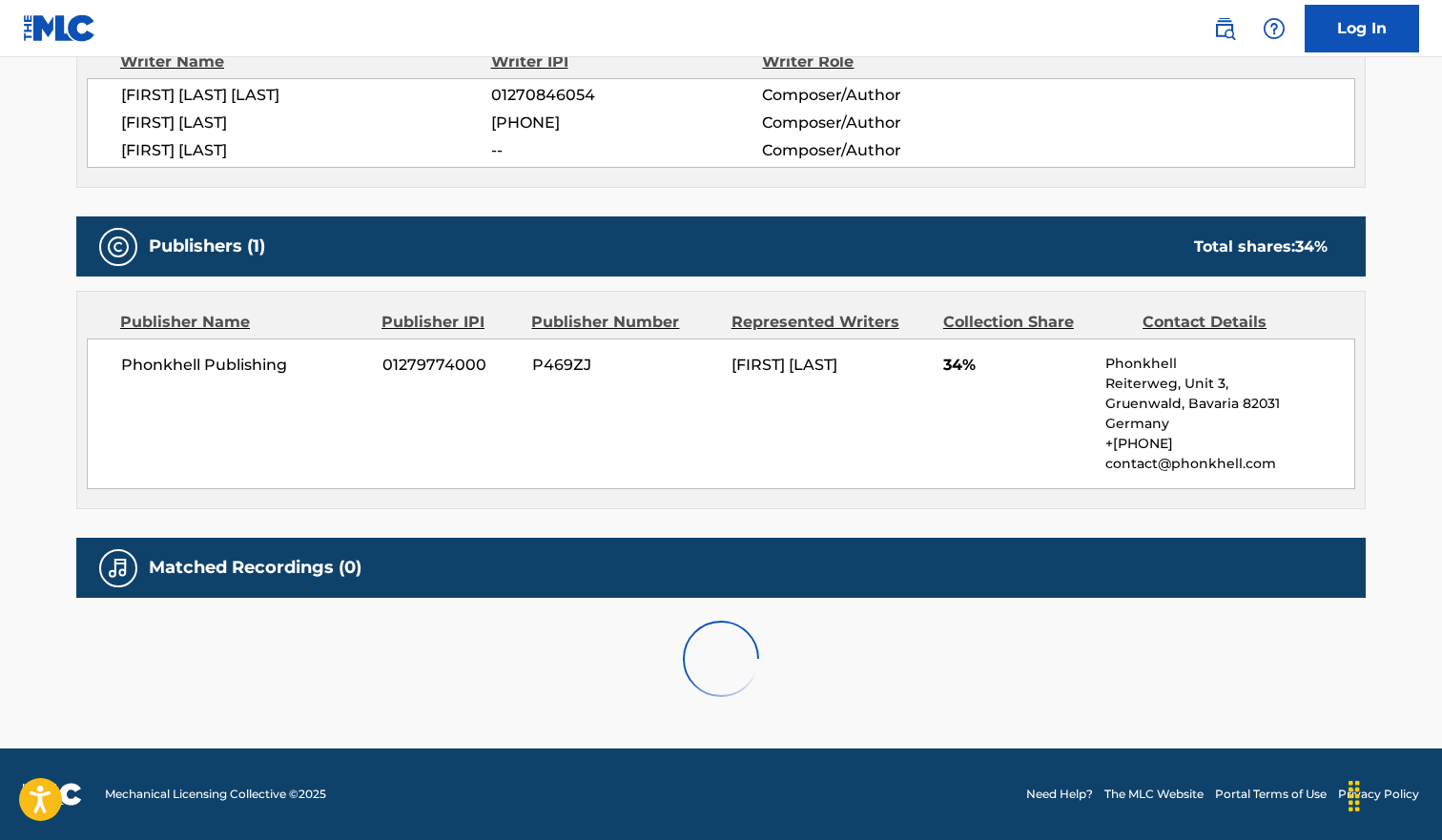 scroll, scrollTop: 0, scrollLeft: 0, axis: both 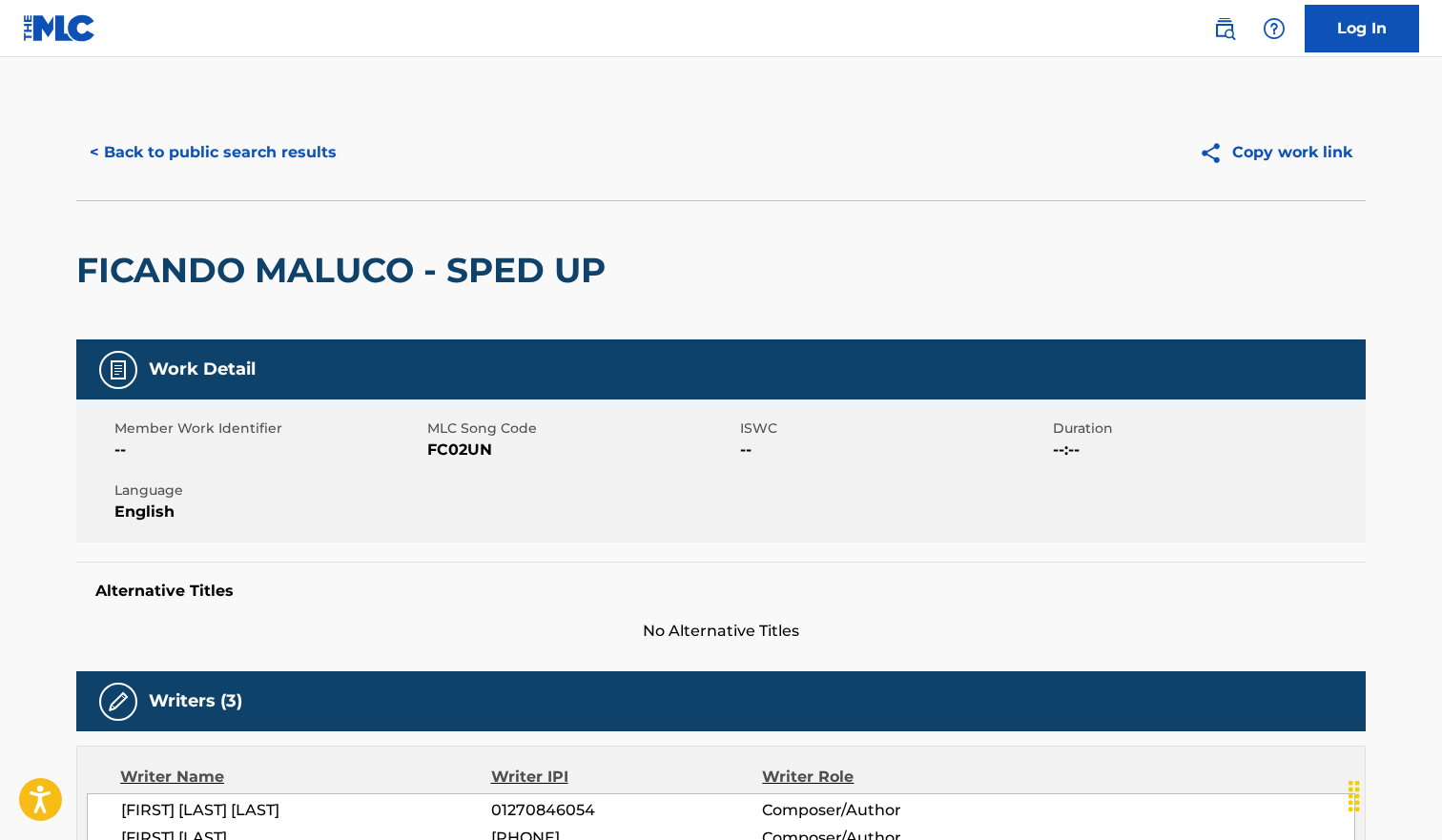click on "FC02UN" at bounding box center [581, 450] 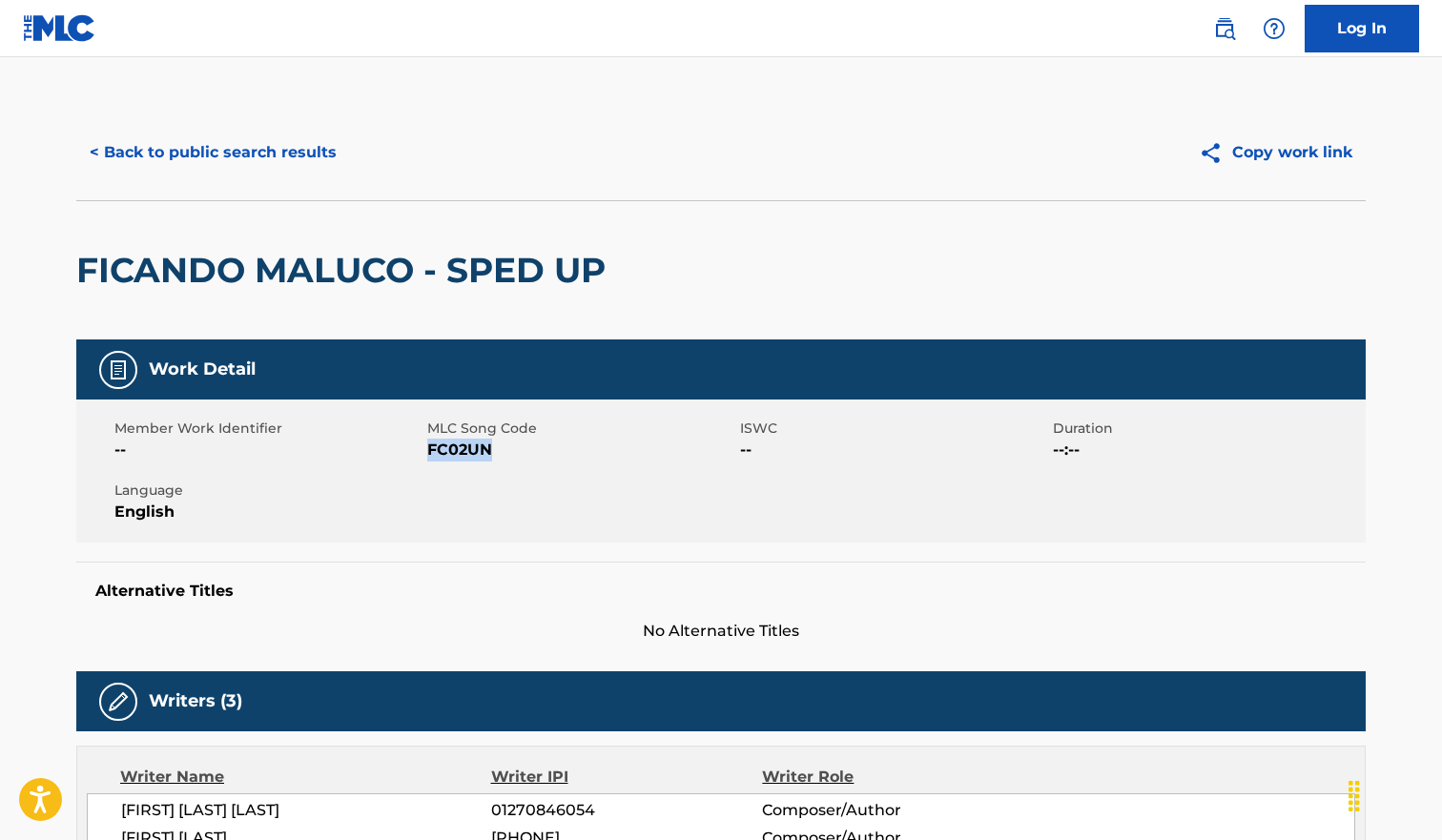 click on "FC02UN" at bounding box center [581, 450] 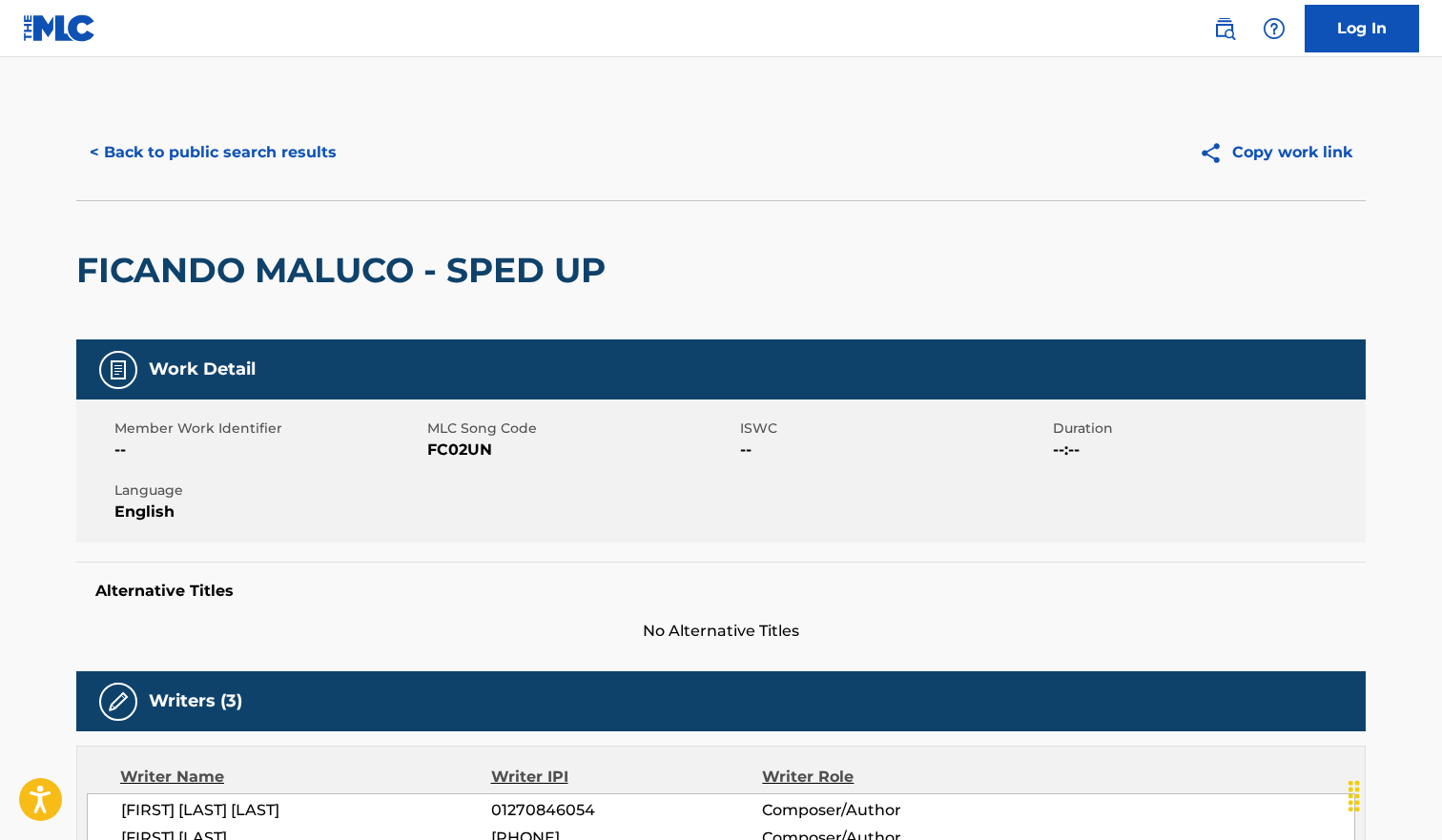 scroll, scrollTop: 1043, scrollLeft: 0, axis: vertical 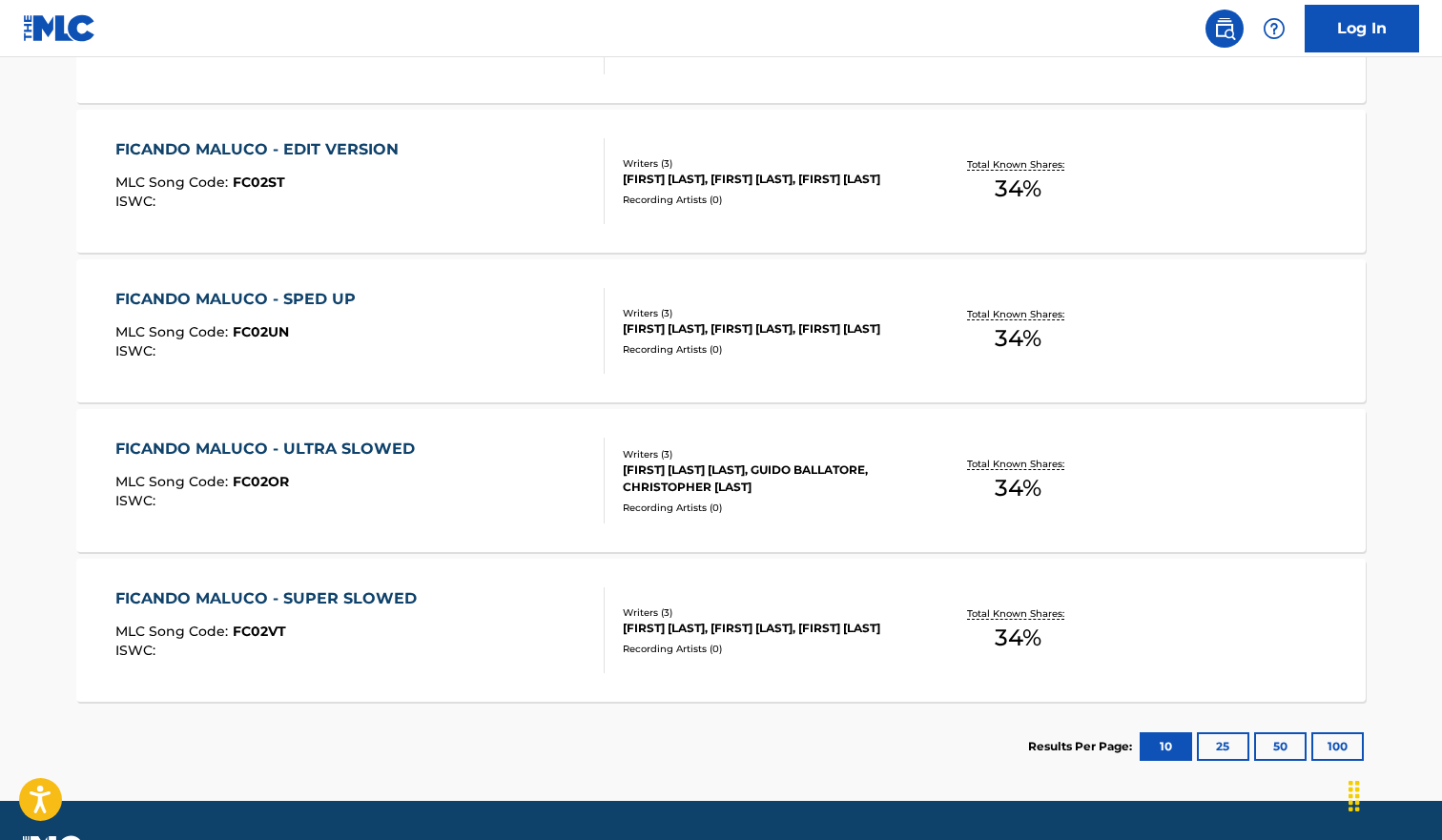 click on "MLC Song Code : [CODE]" at bounding box center [270, 484] 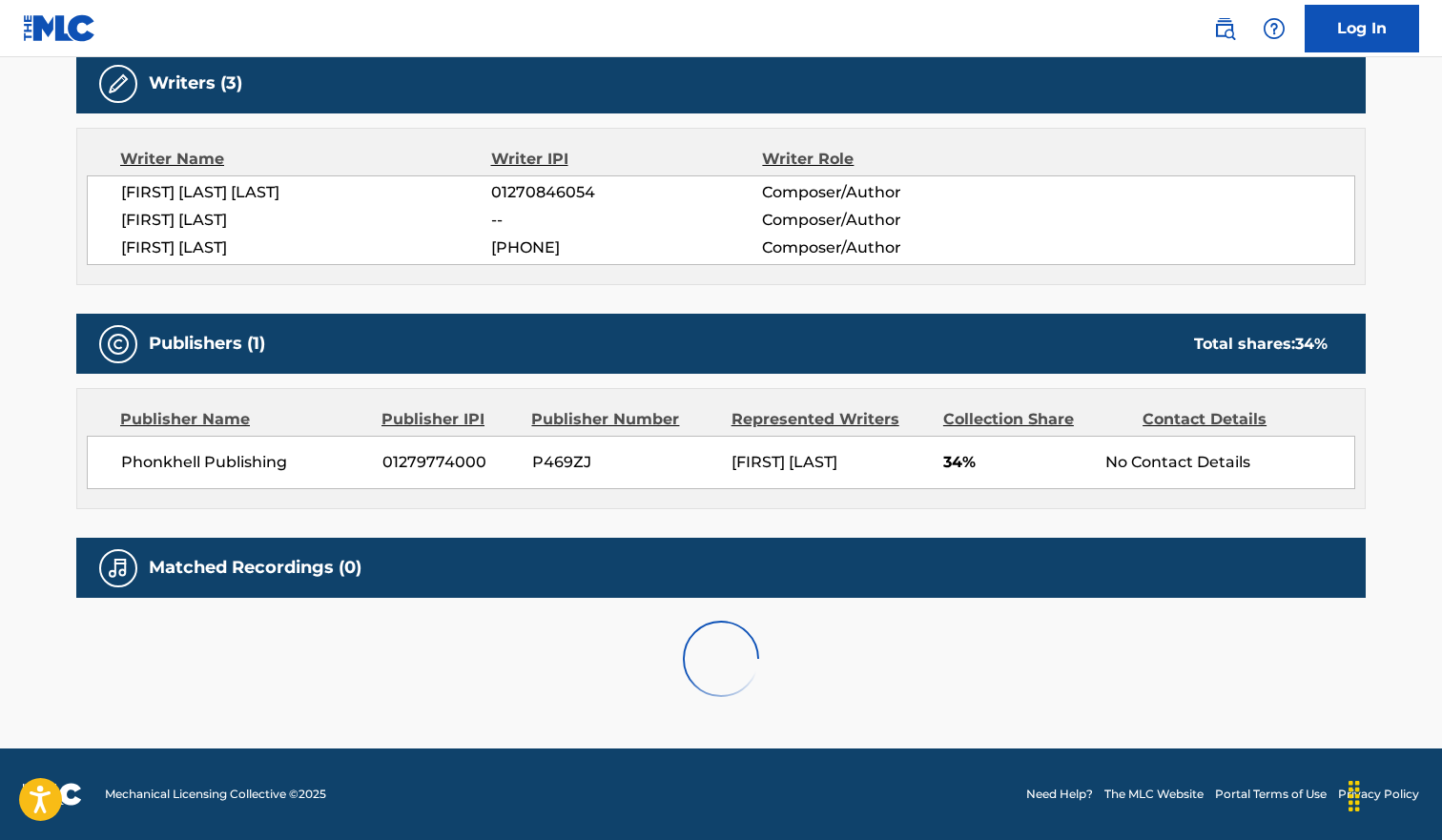 scroll, scrollTop: 0, scrollLeft: 0, axis: both 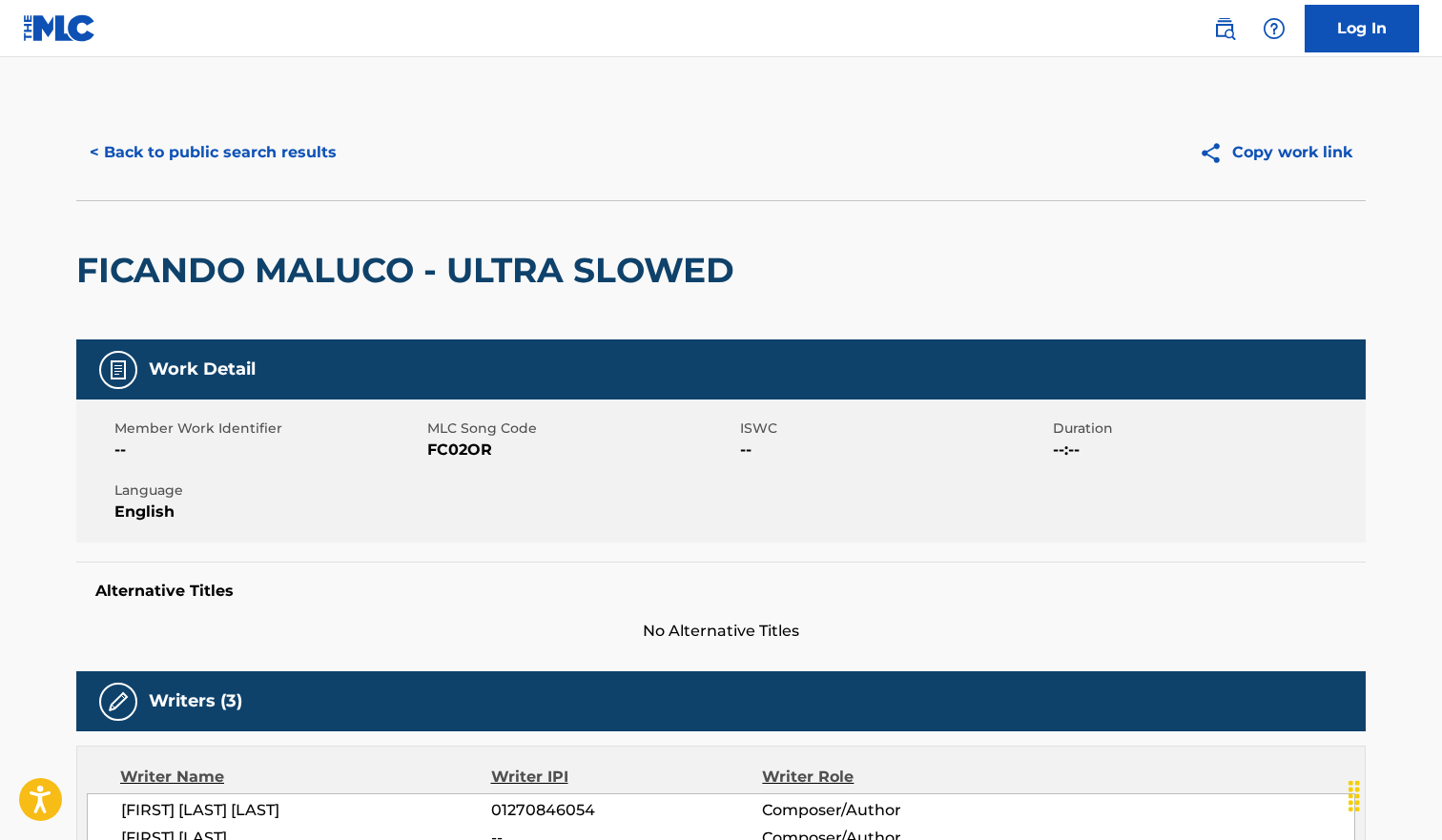 click on "FC02OR" at bounding box center [581, 450] 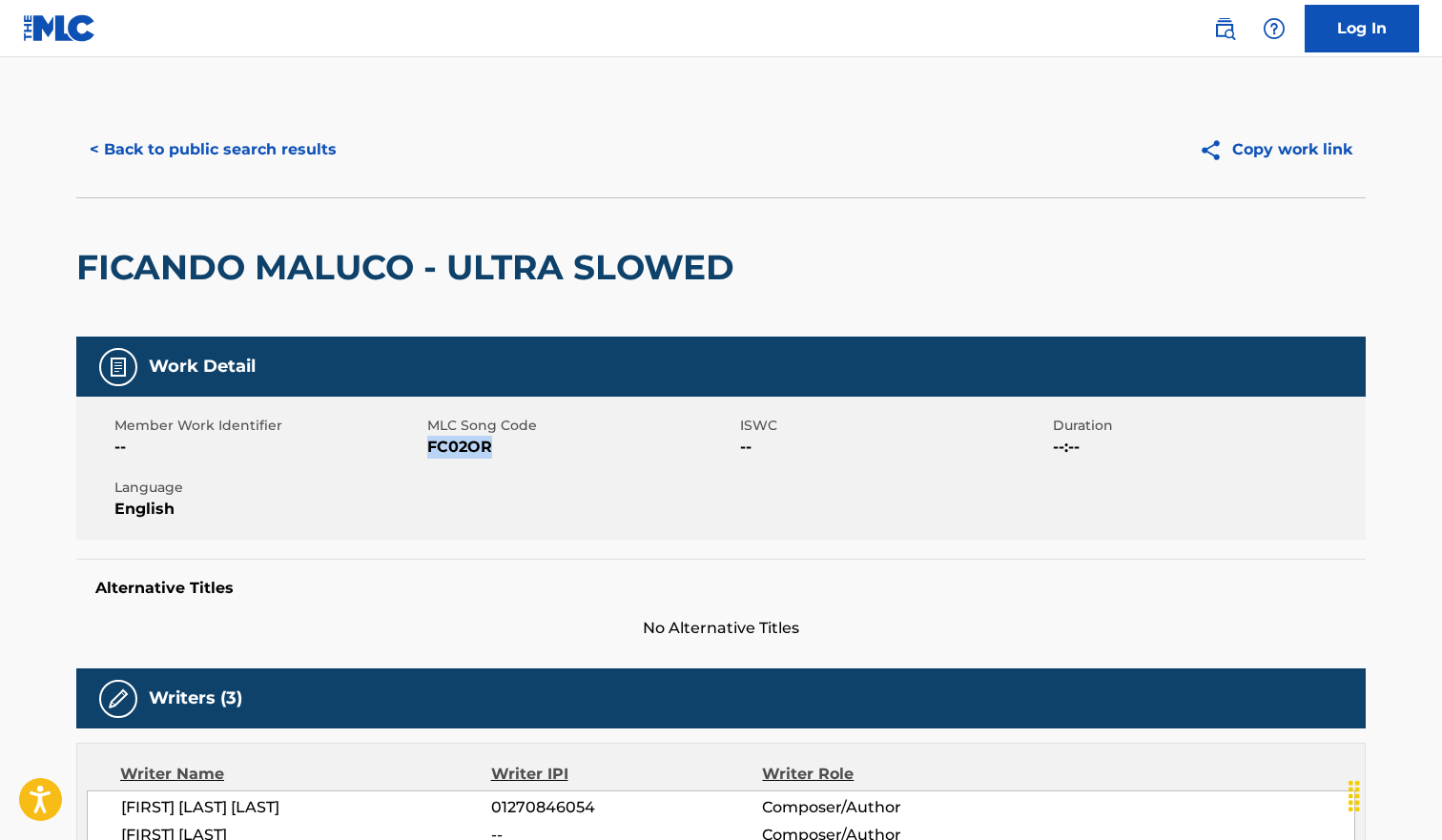 click on "FC02OR" at bounding box center (581, 447) 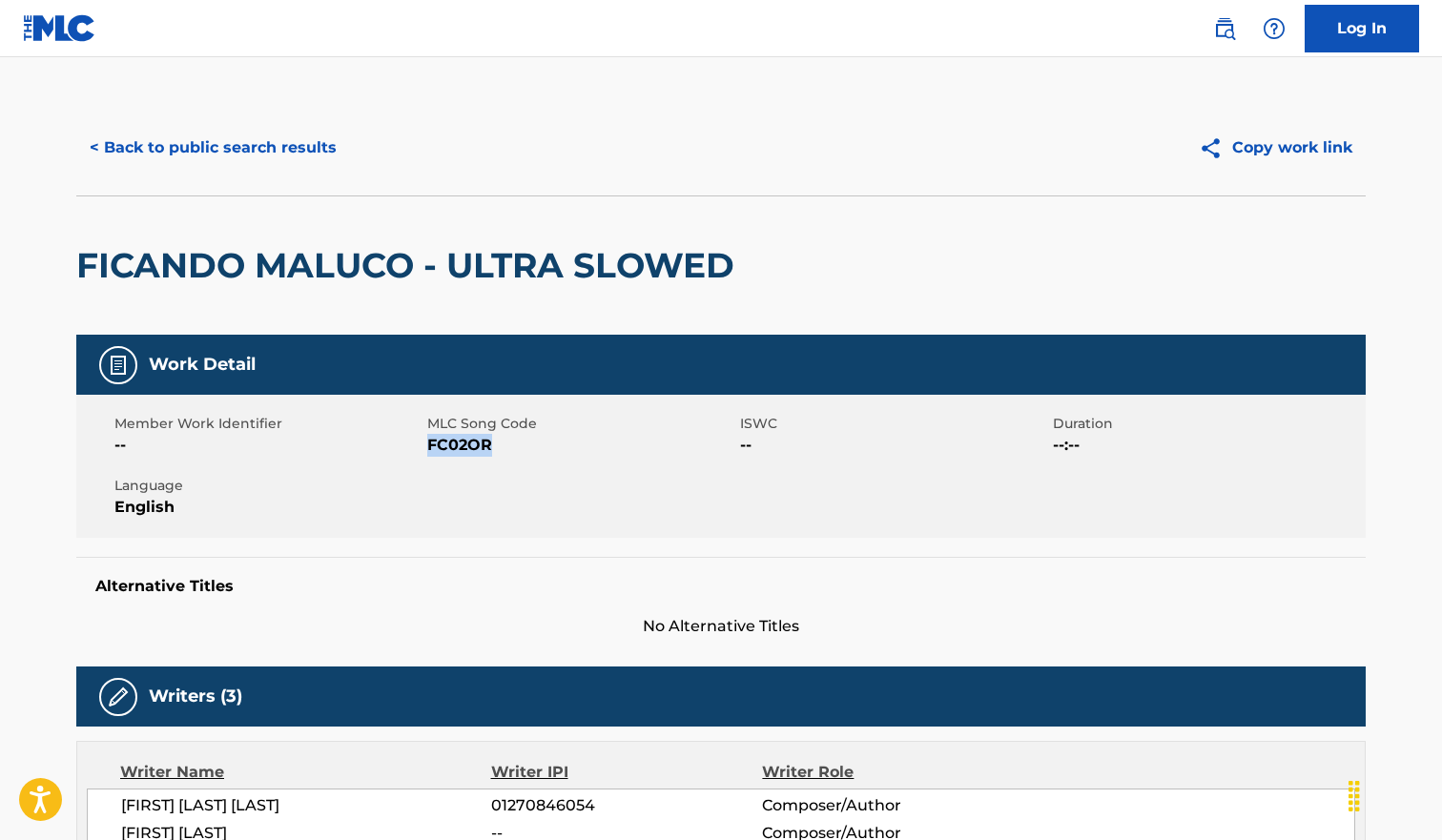click on "< Back to public search results" at bounding box center [213, 148] 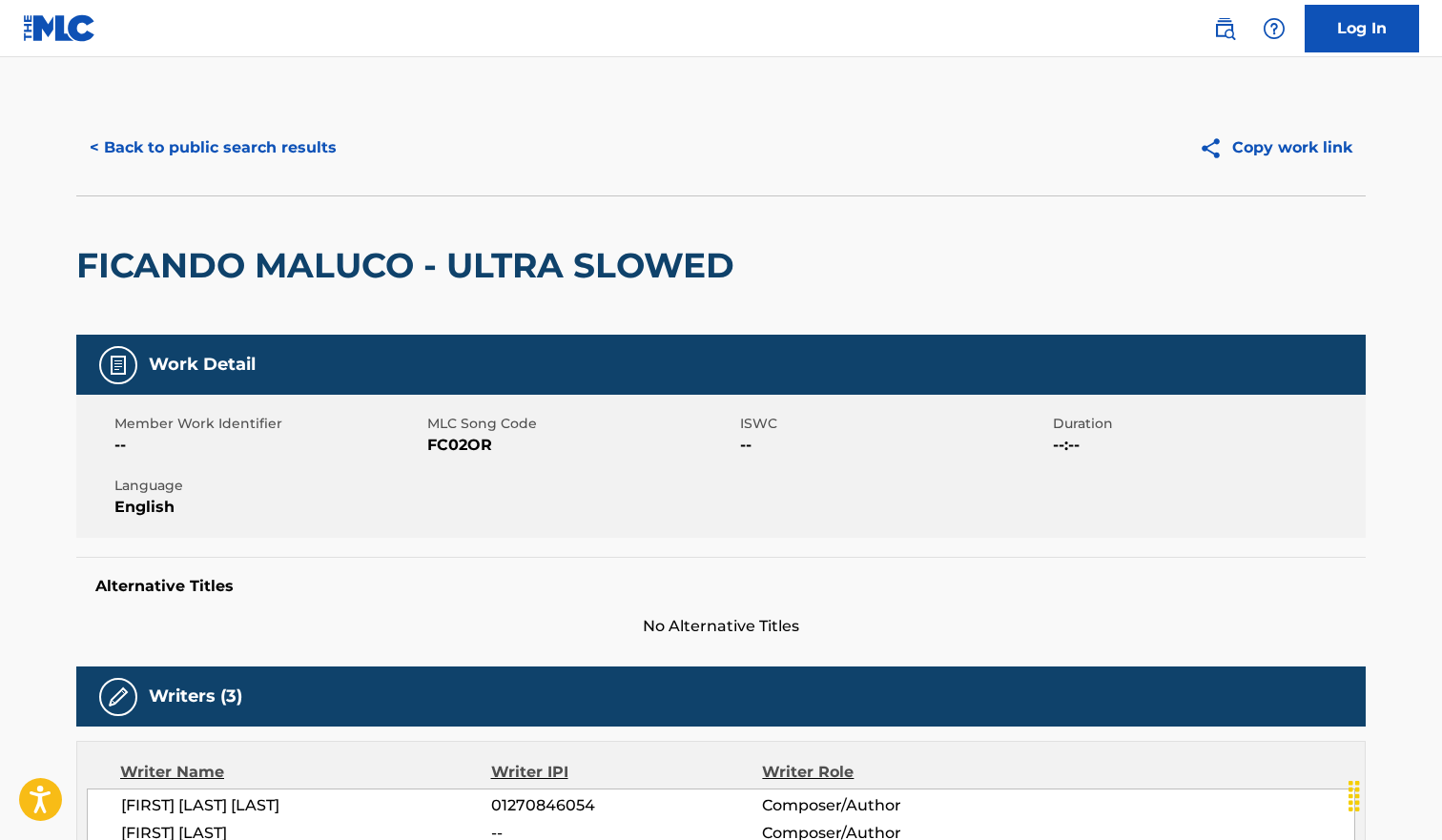 scroll, scrollTop: 1096, scrollLeft: 0, axis: vertical 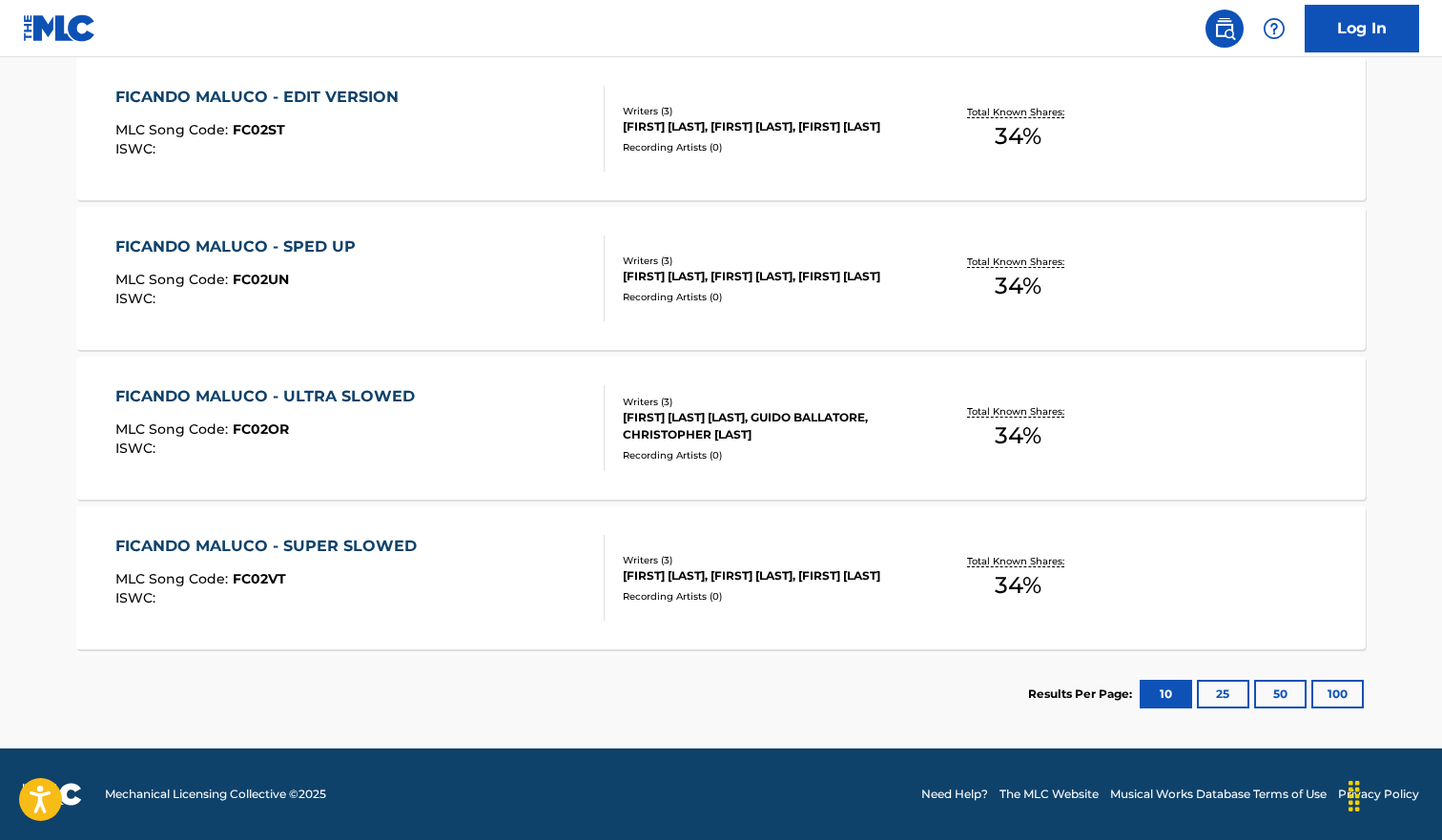 click on "FICANDO MALUCO - SUPER SLOWED MLC Song Code : FC02VT ISWC :" at bounding box center (360, 578) 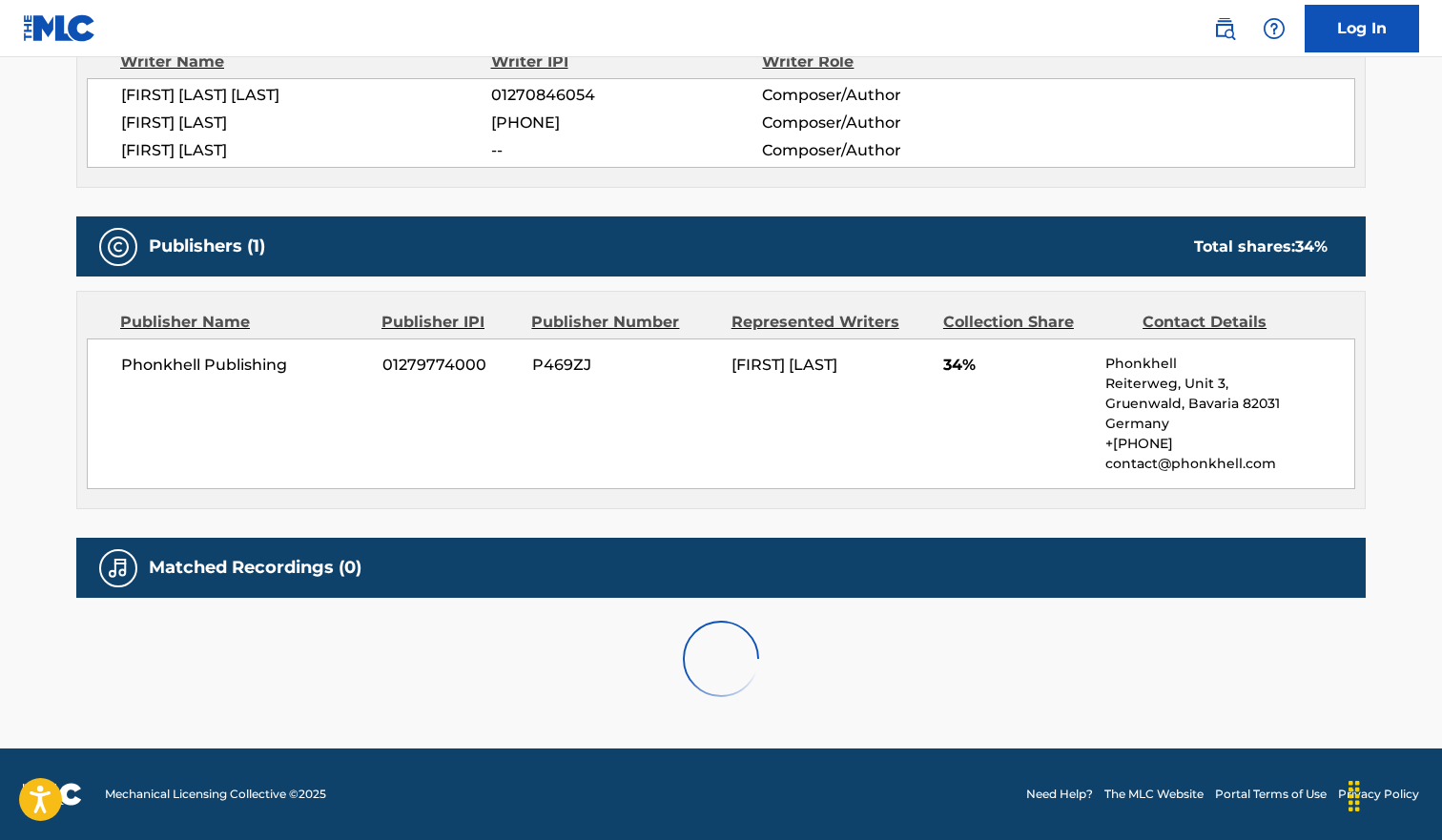 scroll, scrollTop: 0, scrollLeft: 0, axis: both 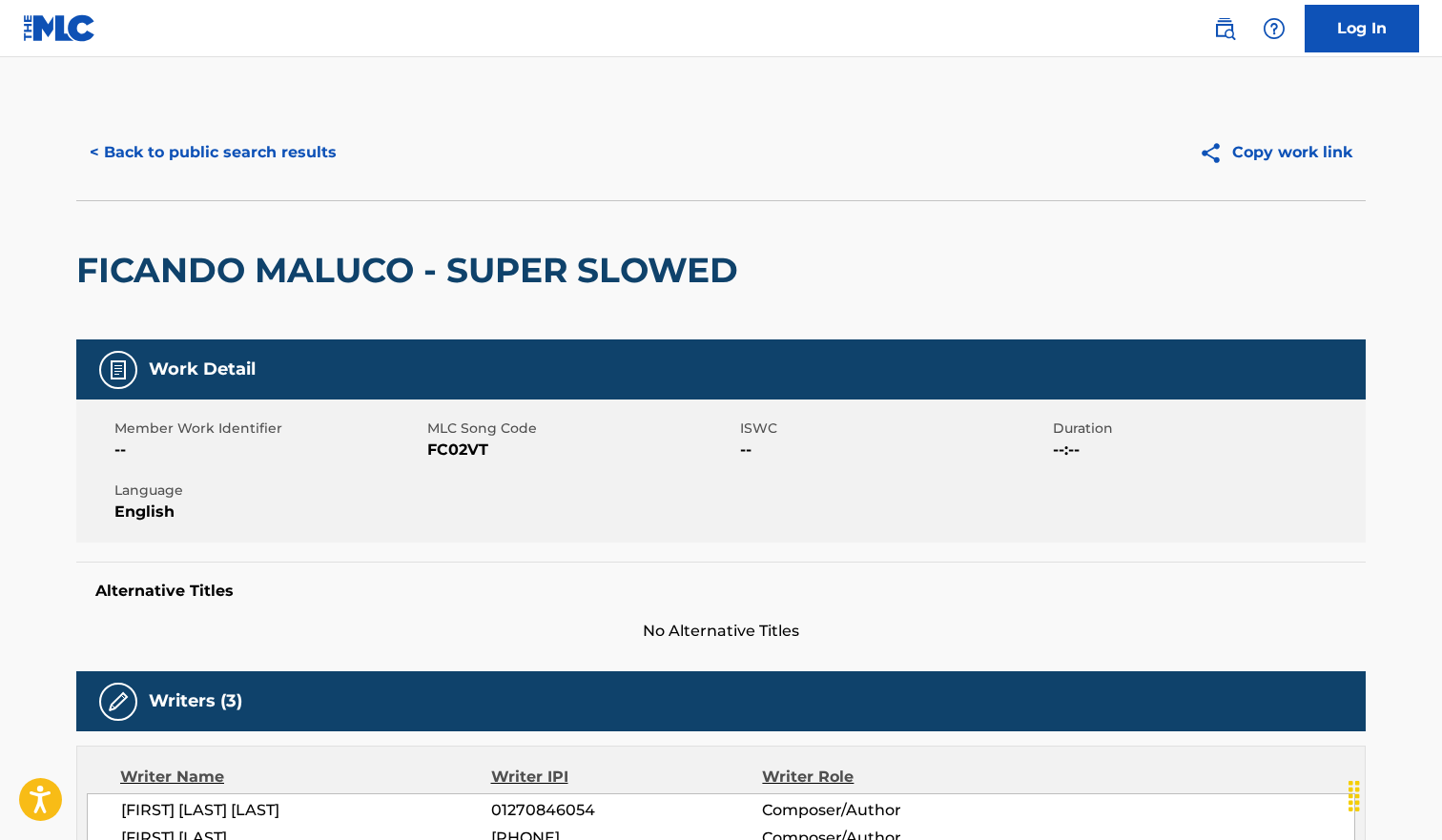 drag, startPoint x: 463, startPoint y: 466, endPoint x: 464, endPoint y: 446, distance: 20.024984 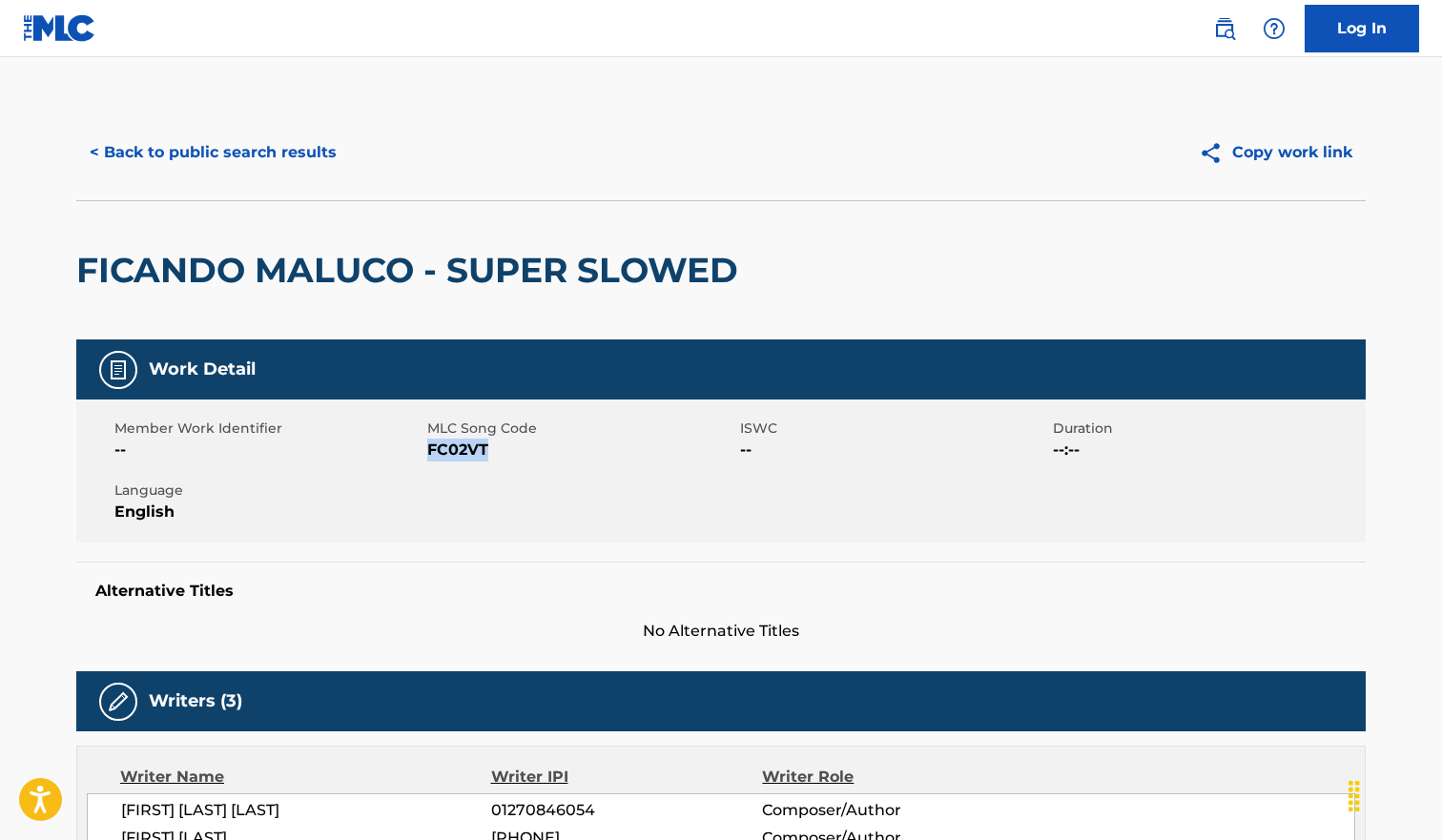 click on "FC02VT" at bounding box center [581, 450] 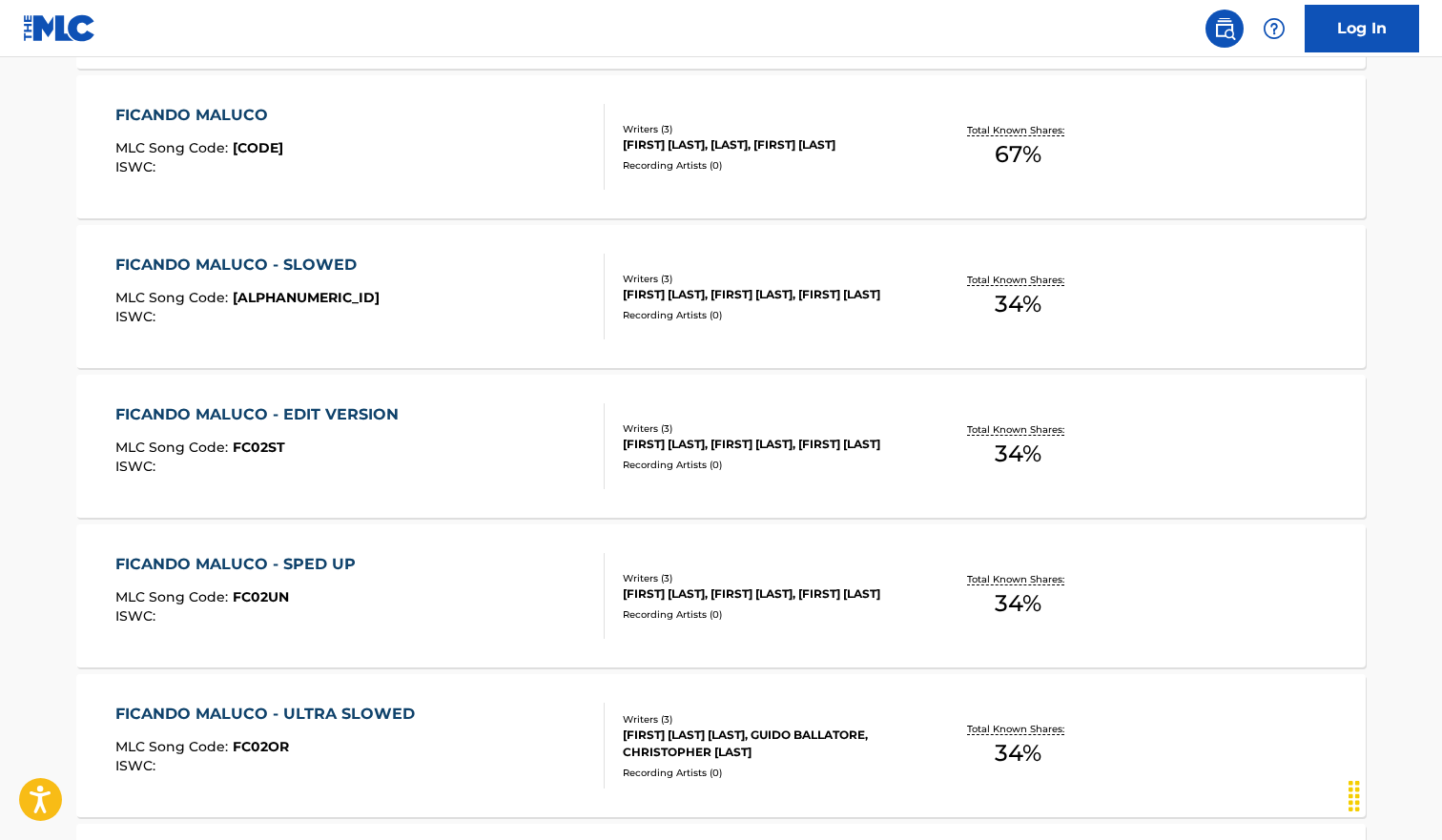 scroll, scrollTop: 0, scrollLeft: 0, axis: both 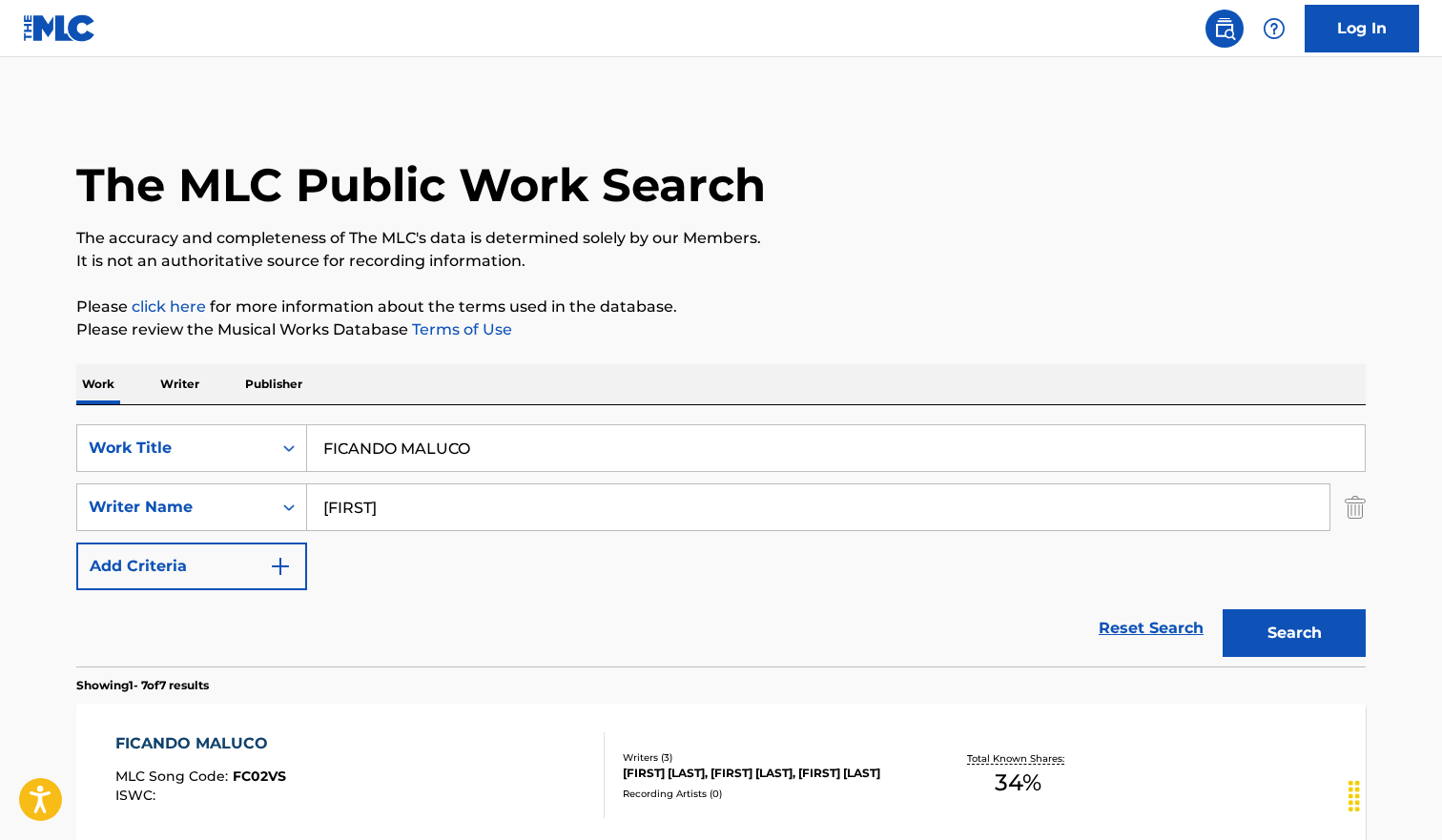 click on "FICANDO MALUCO" at bounding box center [835, 448] 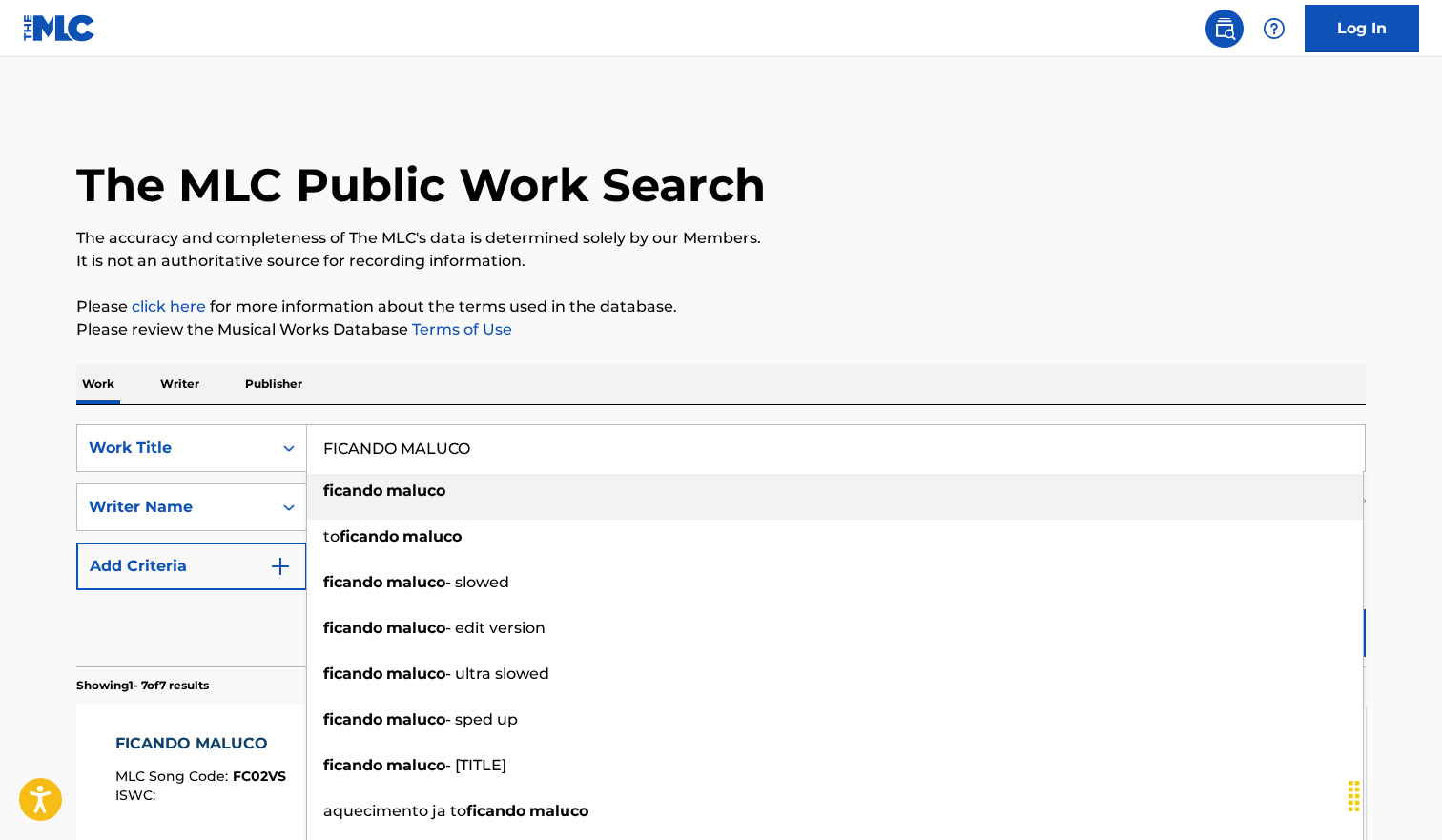 click on "FICANDO MALUCO" at bounding box center (835, 448) 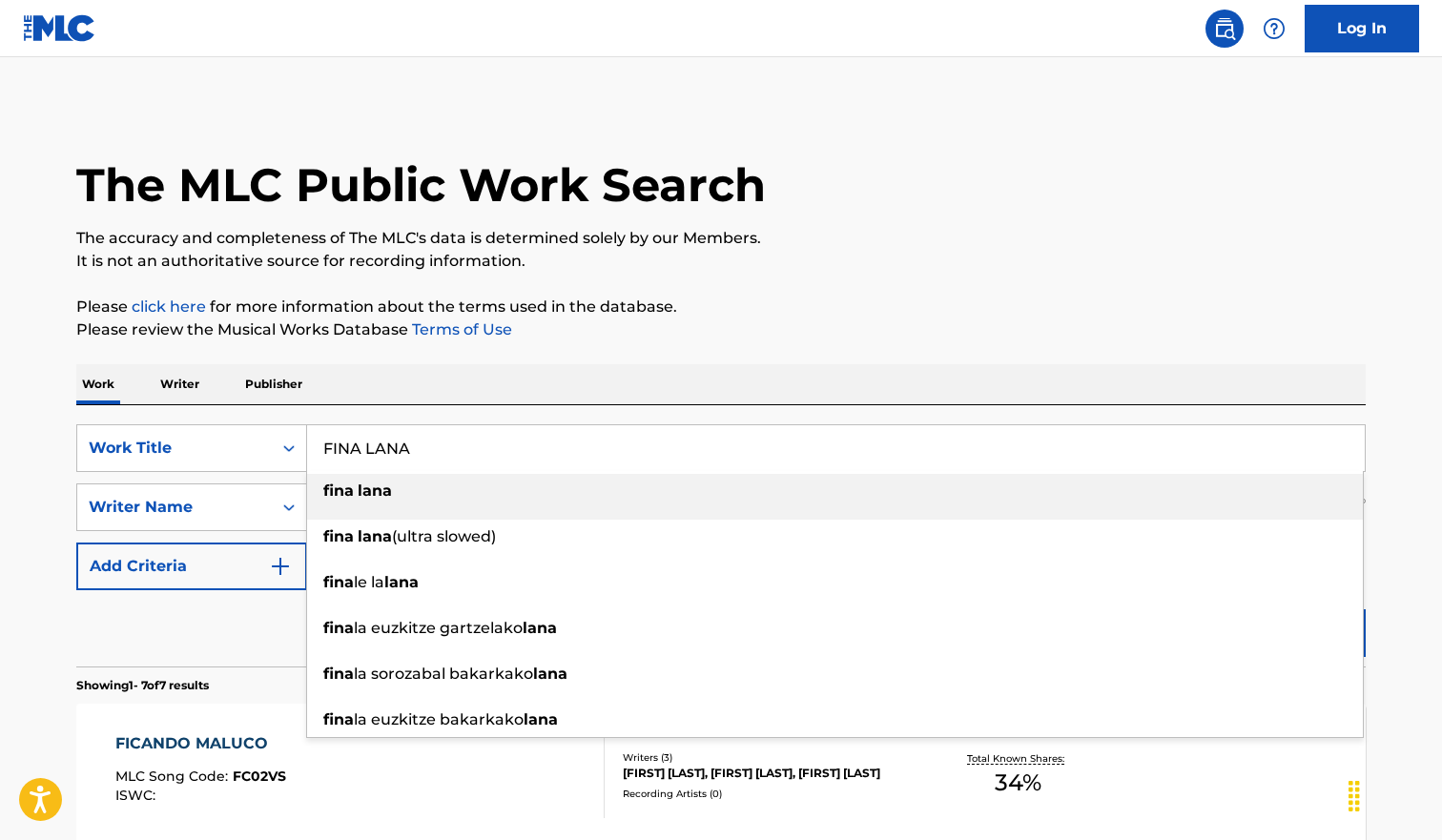 drag, startPoint x: 996, startPoint y: 199, endPoint x: 1175, endPoint y: 464, distance: 319.79056 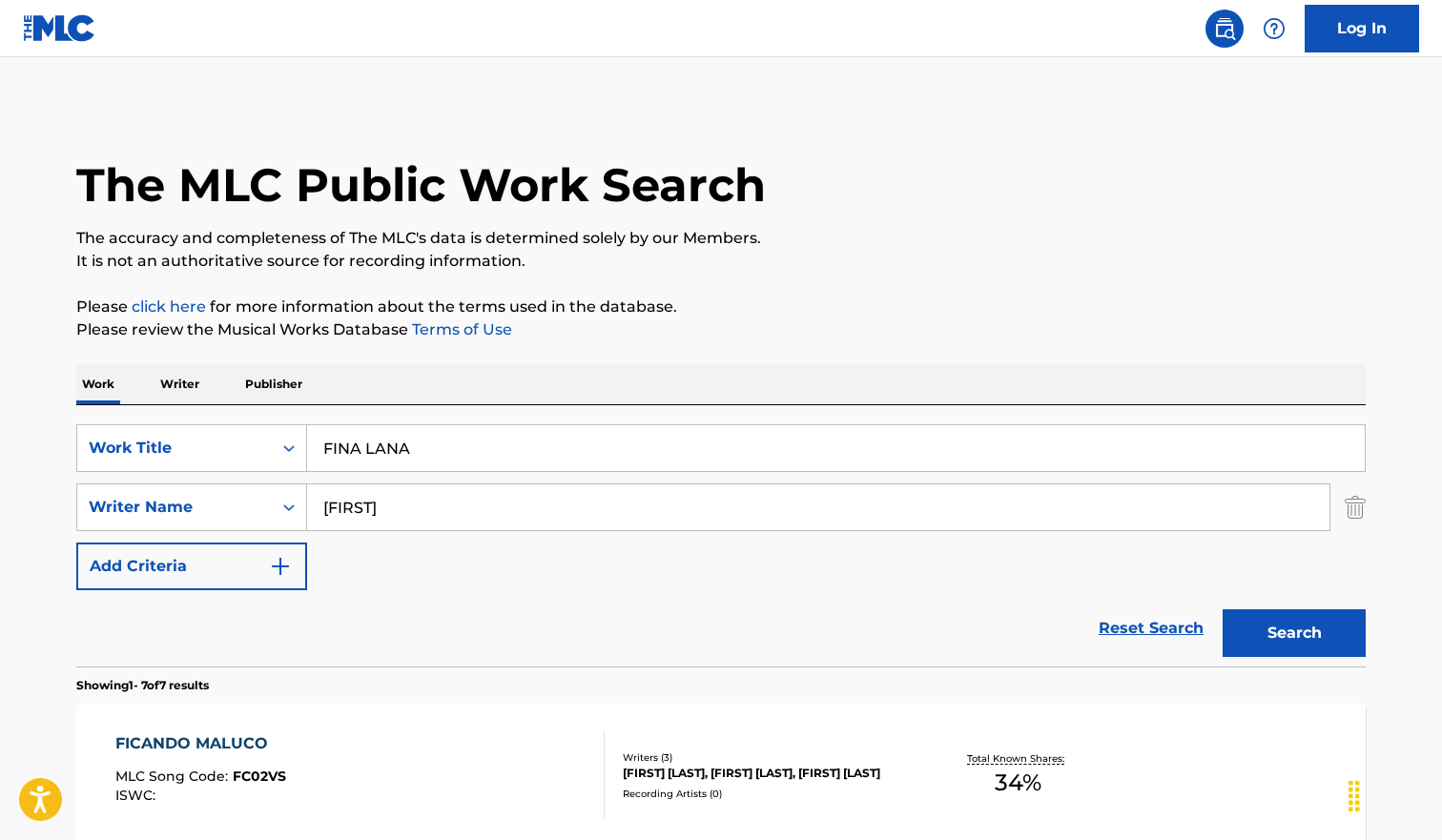 click on "Search" at bounding box center (1294, 633) 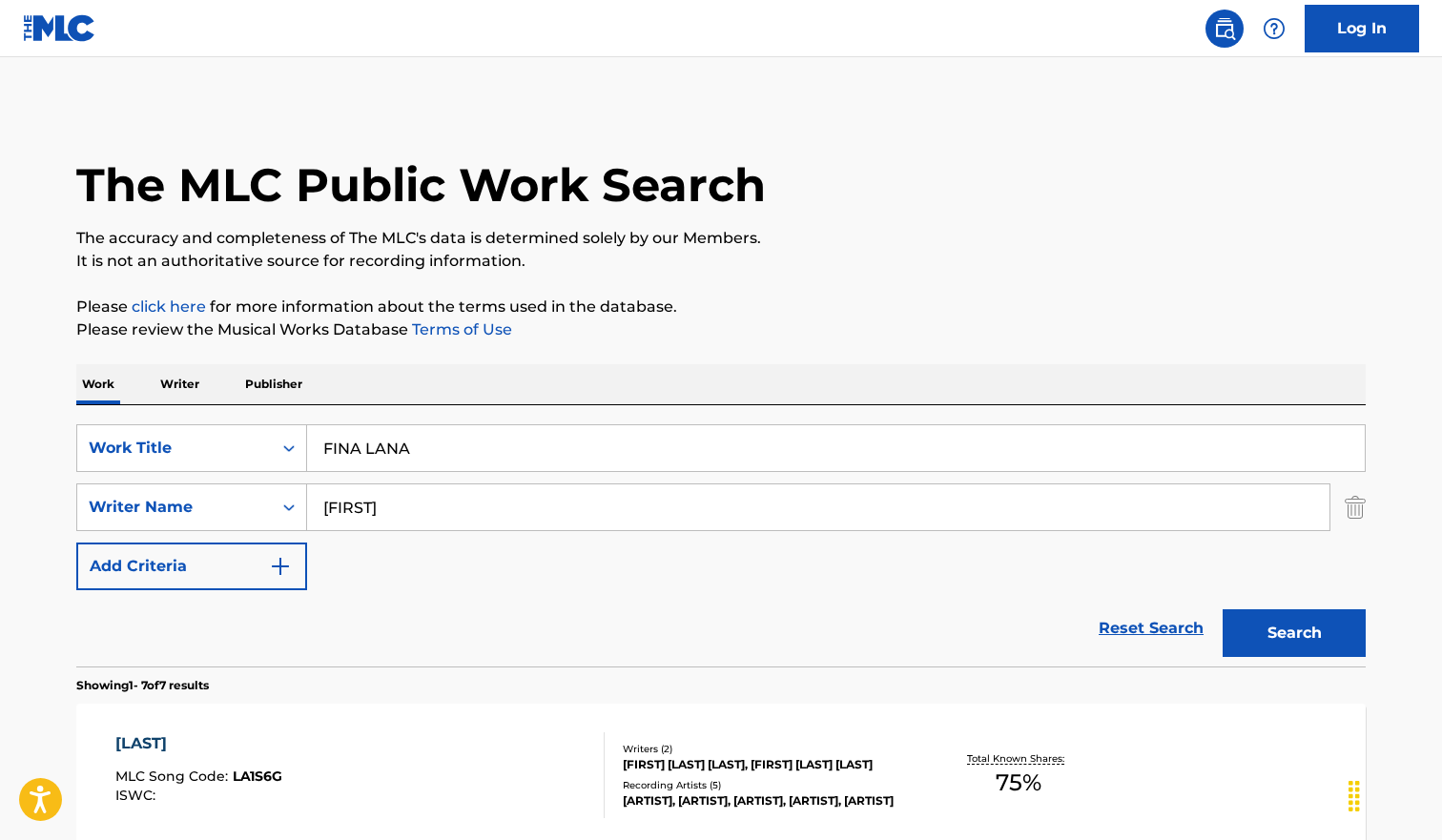 click on "FINA LANA" at bounding box center (835, 448) 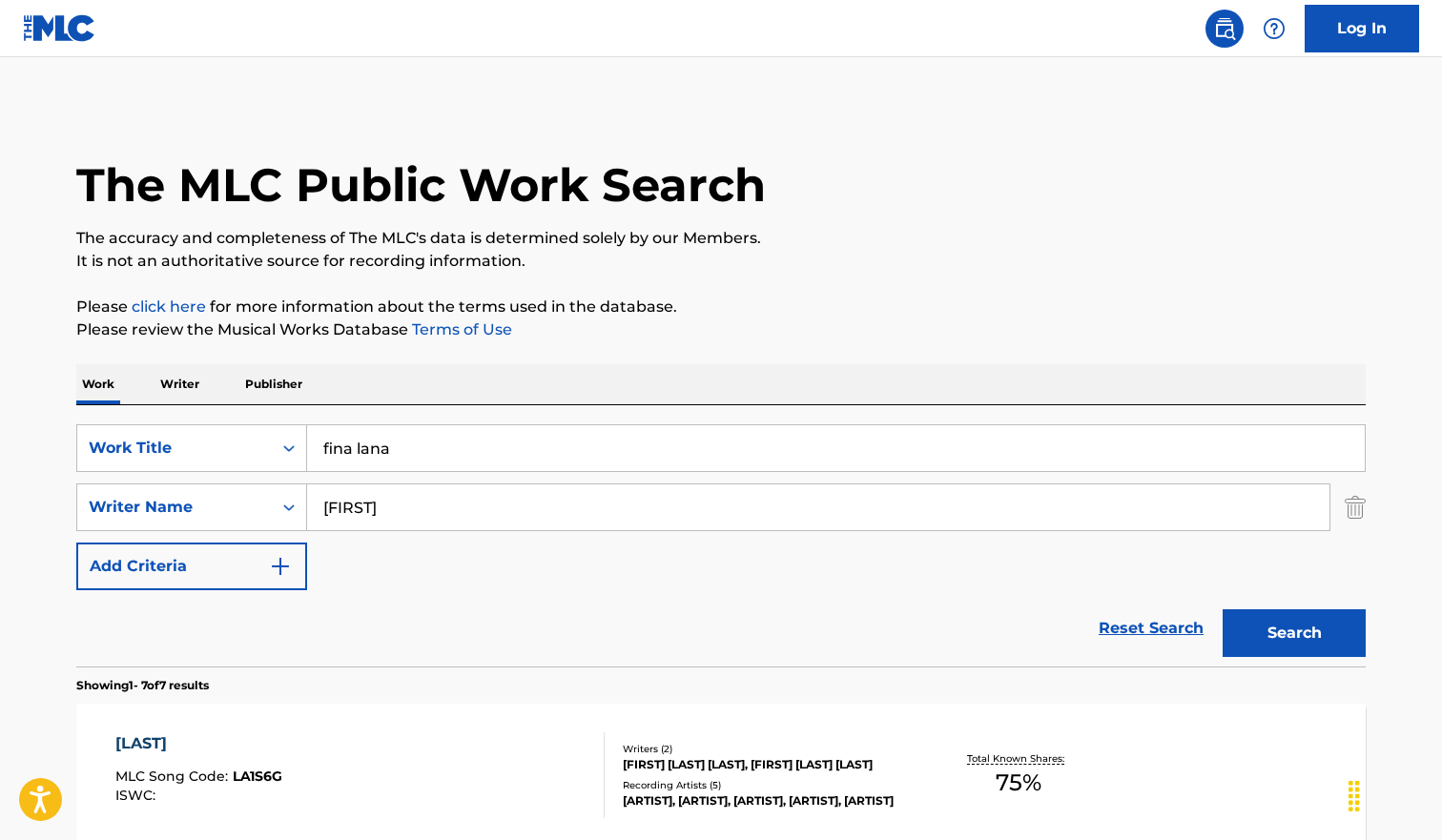 click on "fina lana" at bounding box center (835, 448) 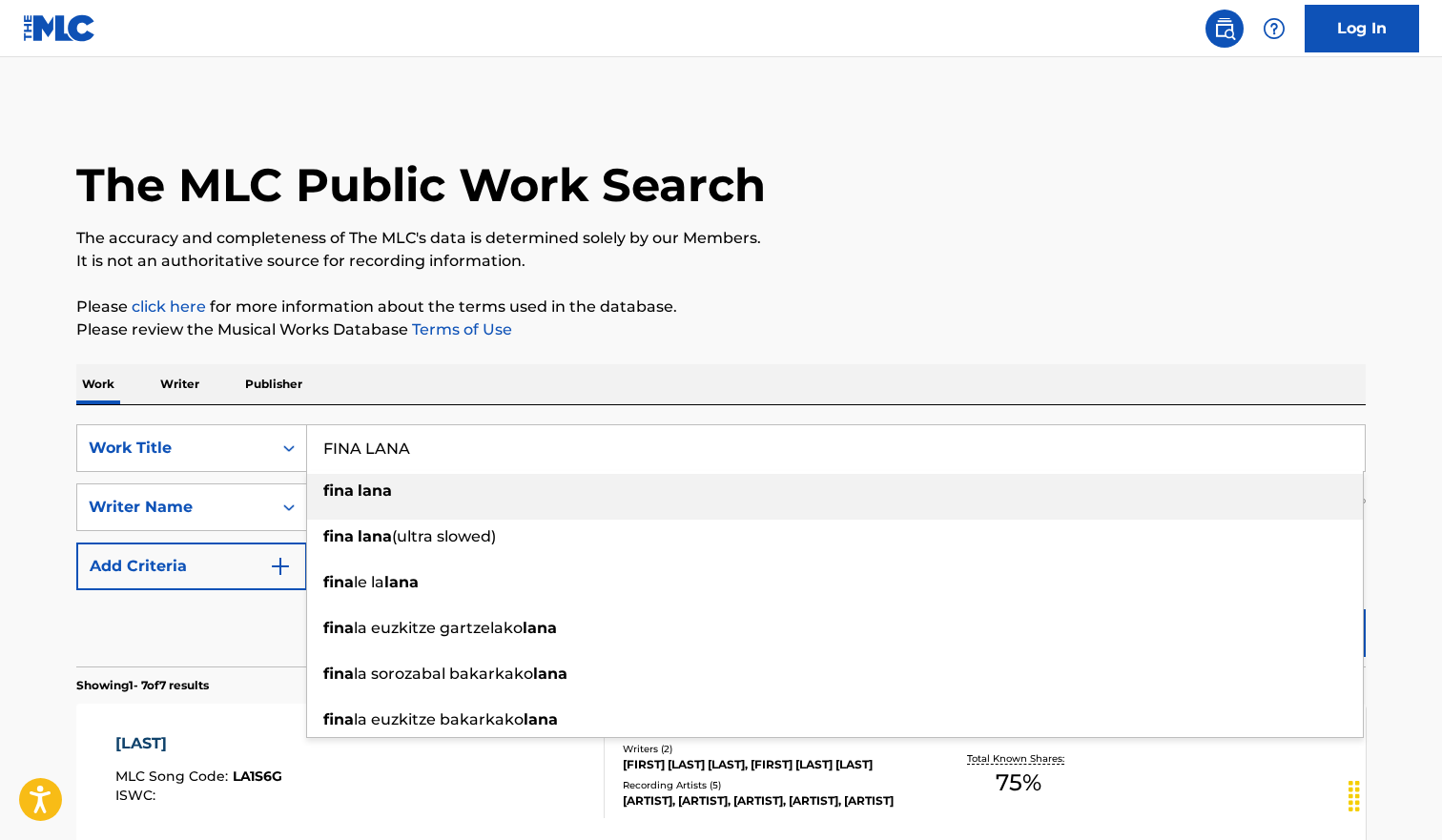 click on "The MLC Public Work Search The accuracy and completeness of The MLC's data is determined solely by our Members. It is not an authoritative source for recording information. Please   click here   for more information about the terms used in the database. Please review the Musical Works Database   Terms of Use Work Writer Publisher SearchWithCriteriab9c5fca3-616d-42e9-9937-ecaf4a14b316 Work Title FINA LANA fina   lana fina   lana  (ultra slowed) fina le la  lana fina la euzkitze gartzelako  lana fina la sorozabal bakarkako  lana fina la euzkitze bakarkako  lana SearchWithCriteria4077b78f-f431-4cde-ad89-b6ad194983f8 Writer Name [FIRST] Add Criteria Reset Search Search Showing  1  -   7  of  7   results   LANA MLC Song Code : LA1S6G ISWC : Writers ( 2 ) [FIRST] [LAST], [FIRST] [LAST] Recording Artists ( 5 ) KINOBUDS, KINOBUDS, KINOBUDS, KINOBUDS, KINOBUDS Total Known Shares: 75 % MUNECOS DElana MLC Song Code : MR9QXI ISWC : T0376162229 Writers ( 3 ) Recording Artists ( 0 ) Total Known Shares: 100" at bounding box center [721, 970] 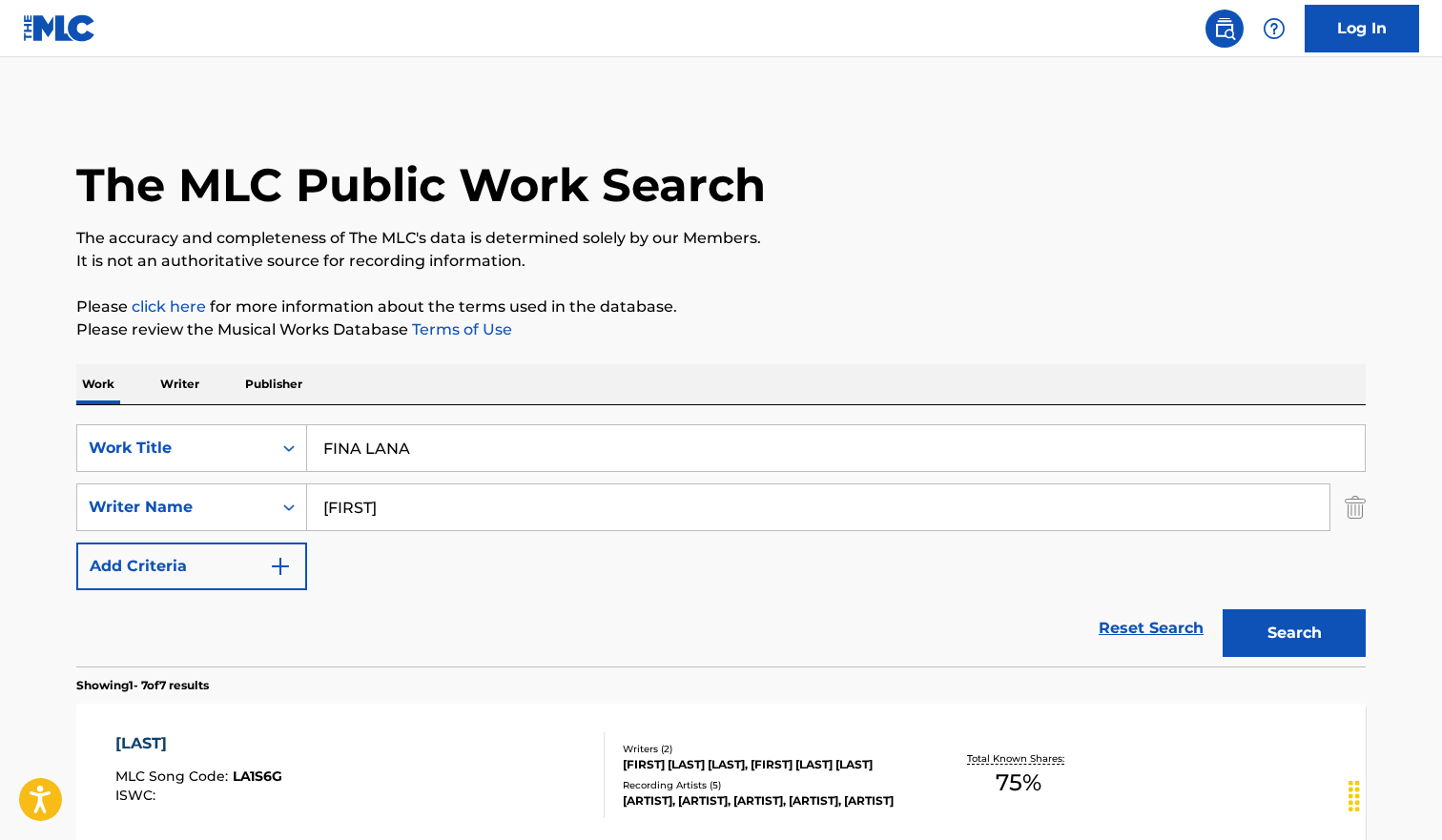 click on "Search" at bounding box center (1294, 633) 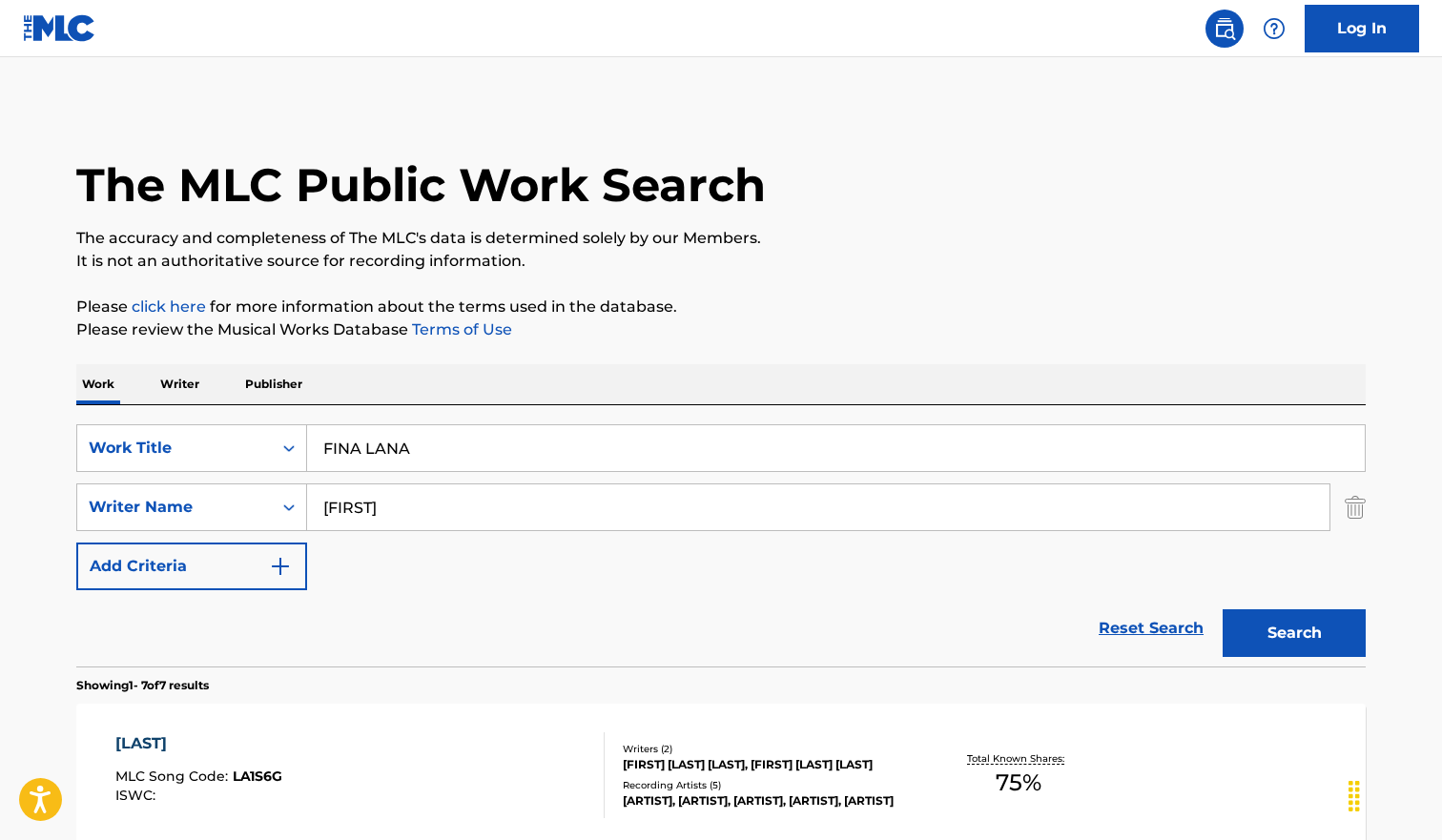 click on "Search" at bounding box center [1294, 633] 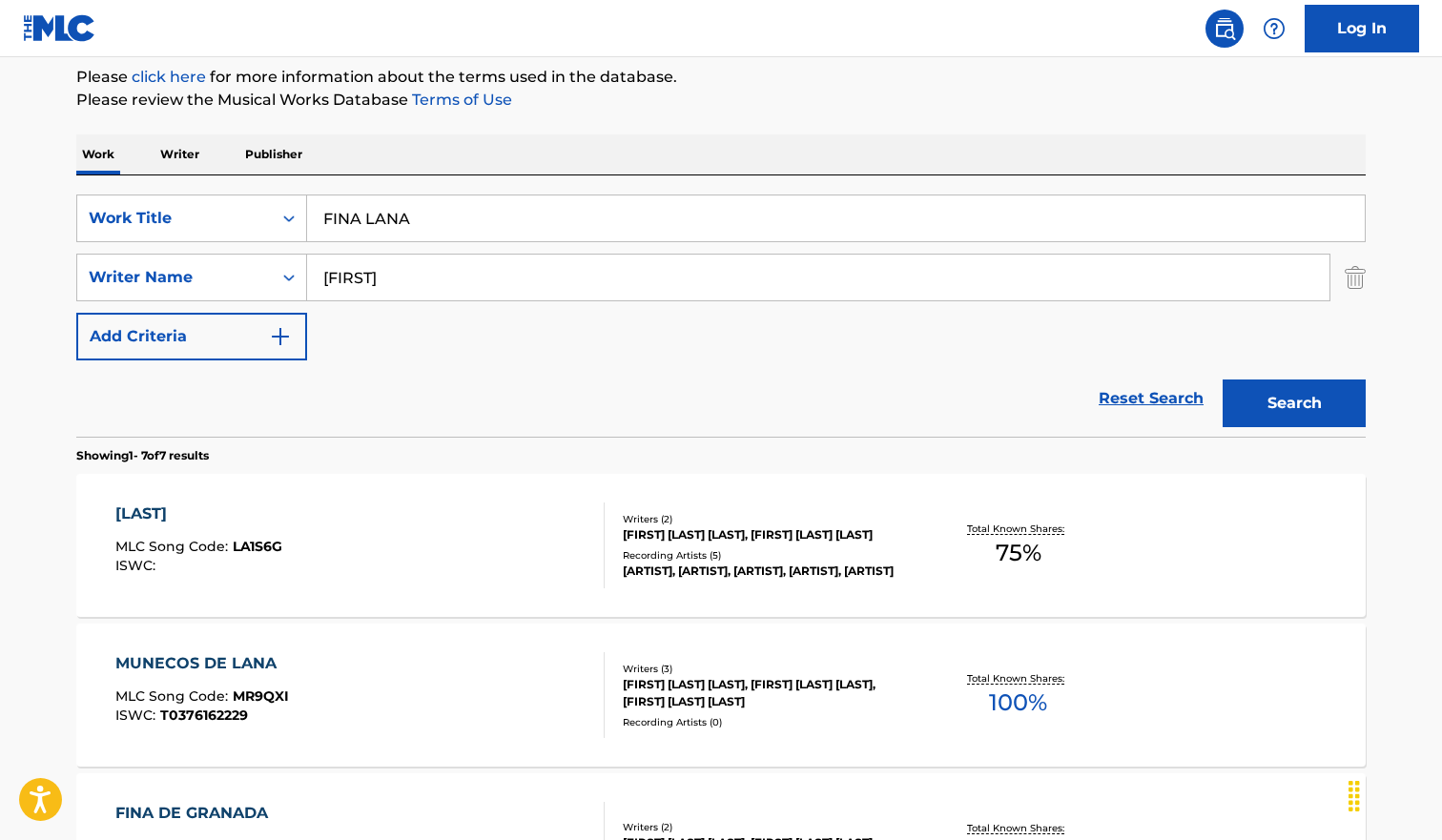 scroll, scrollTop: 0, scrollLeft: 0, axis: both 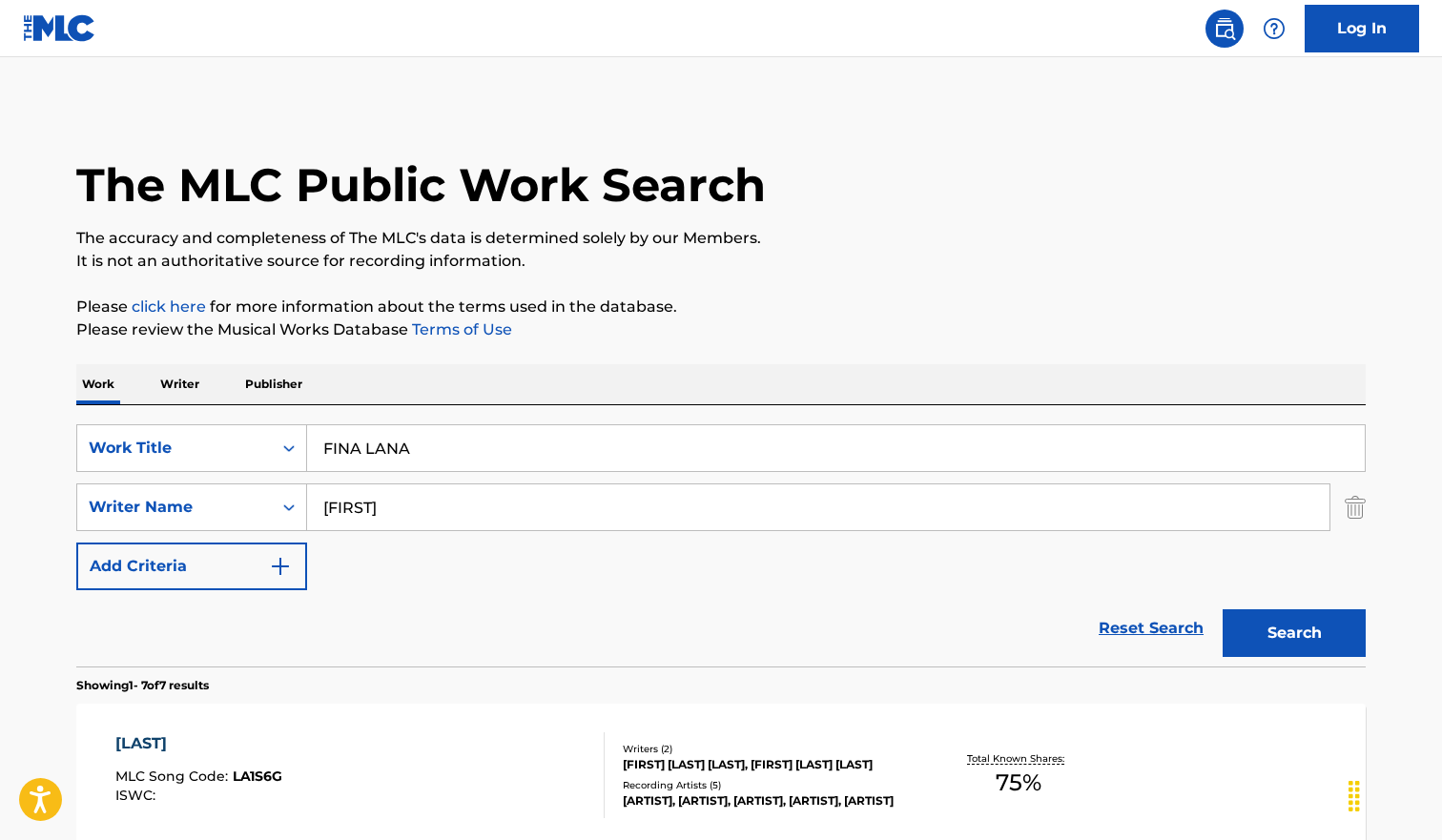 click on "FINA LANA" at bounding box center (835, 448) 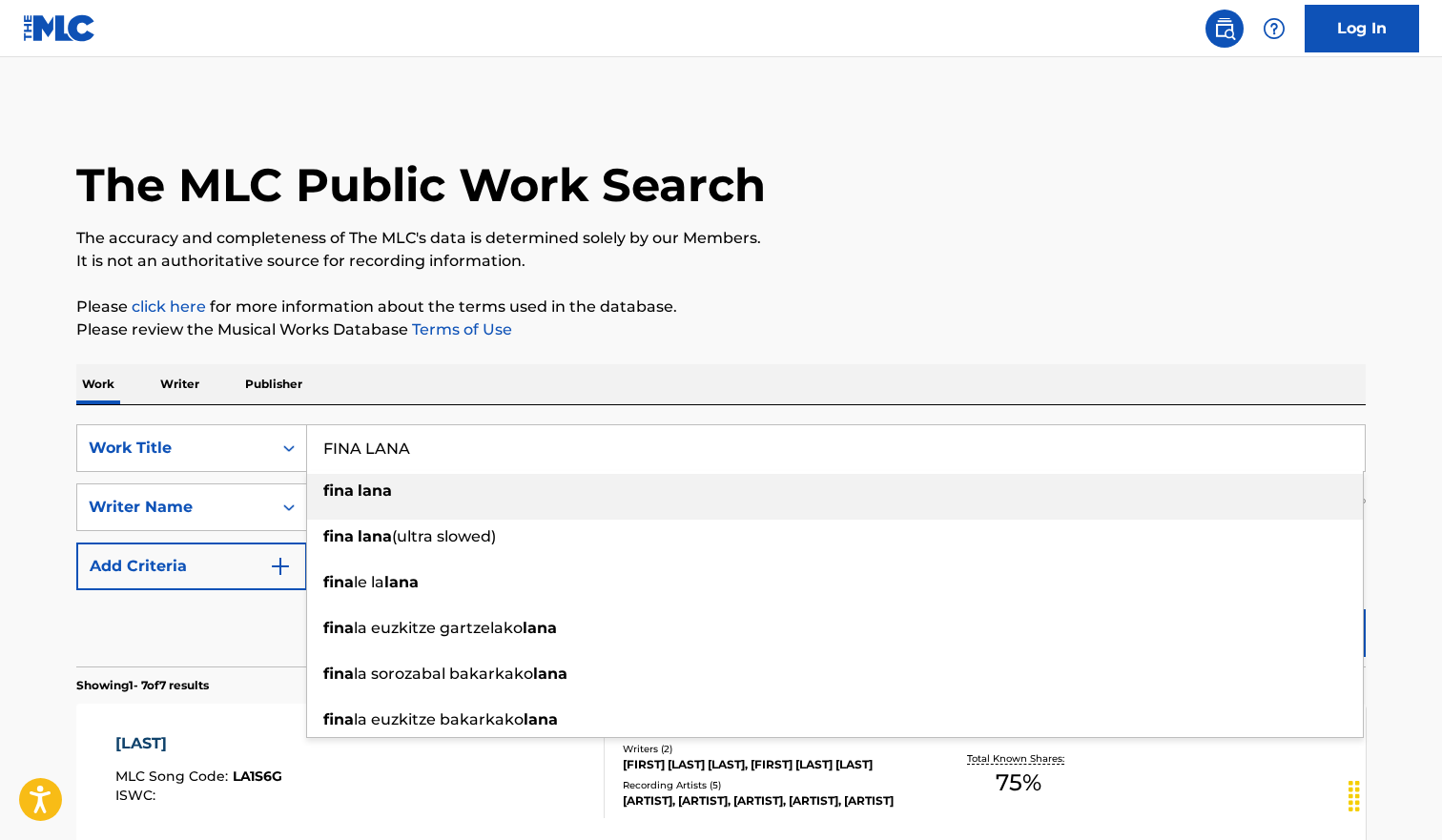 click on "FINA LANA" at bounding box center [835, 448] 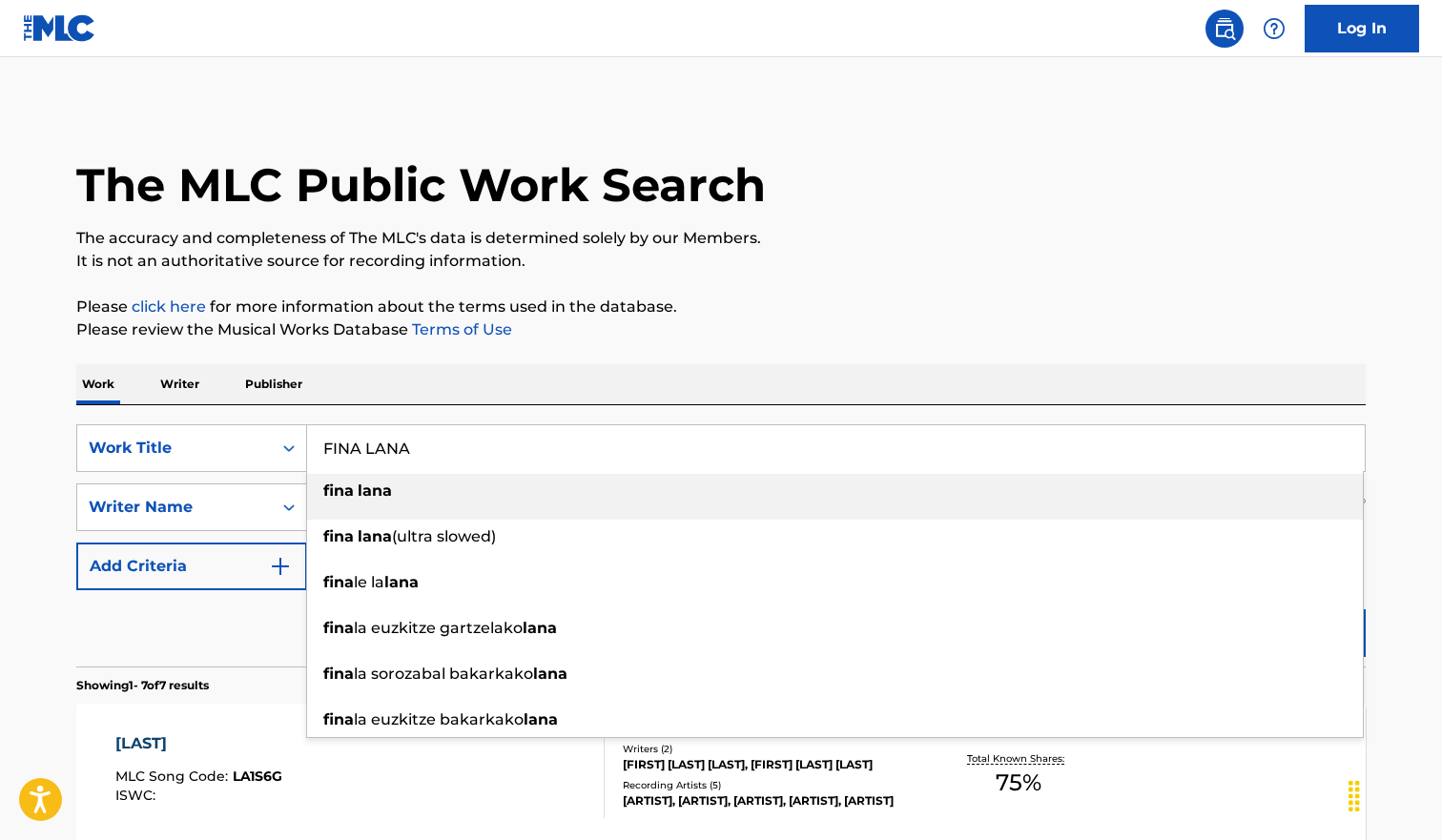 paste on "[GENERAL_TERM] [GENERAL_TERM]" 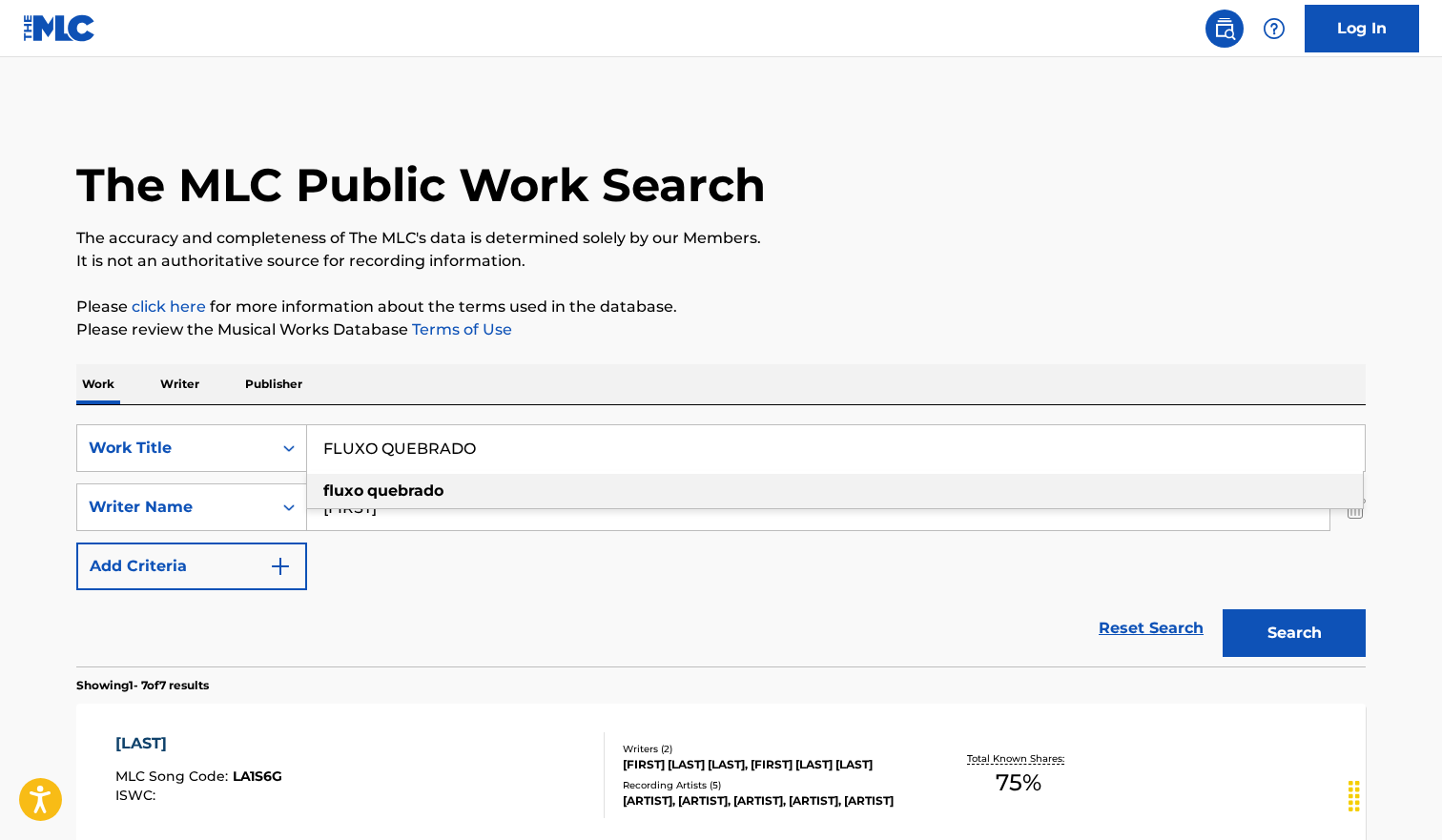 type on "FLUXO QUEBRADO" 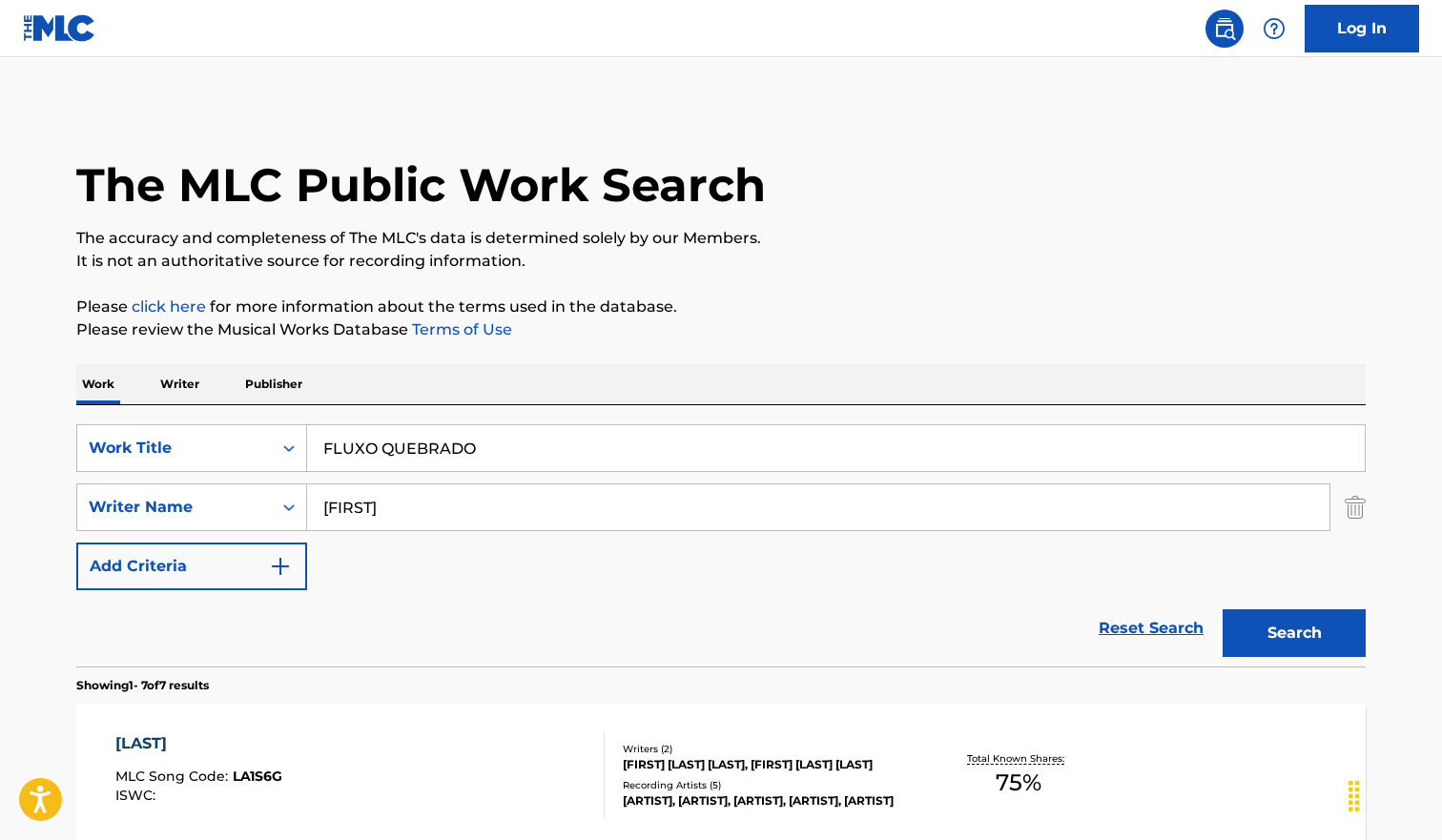 click on "The accuracy and completeness of The MLC's data is determined solely by our Members." at bounding box center [721, 238] 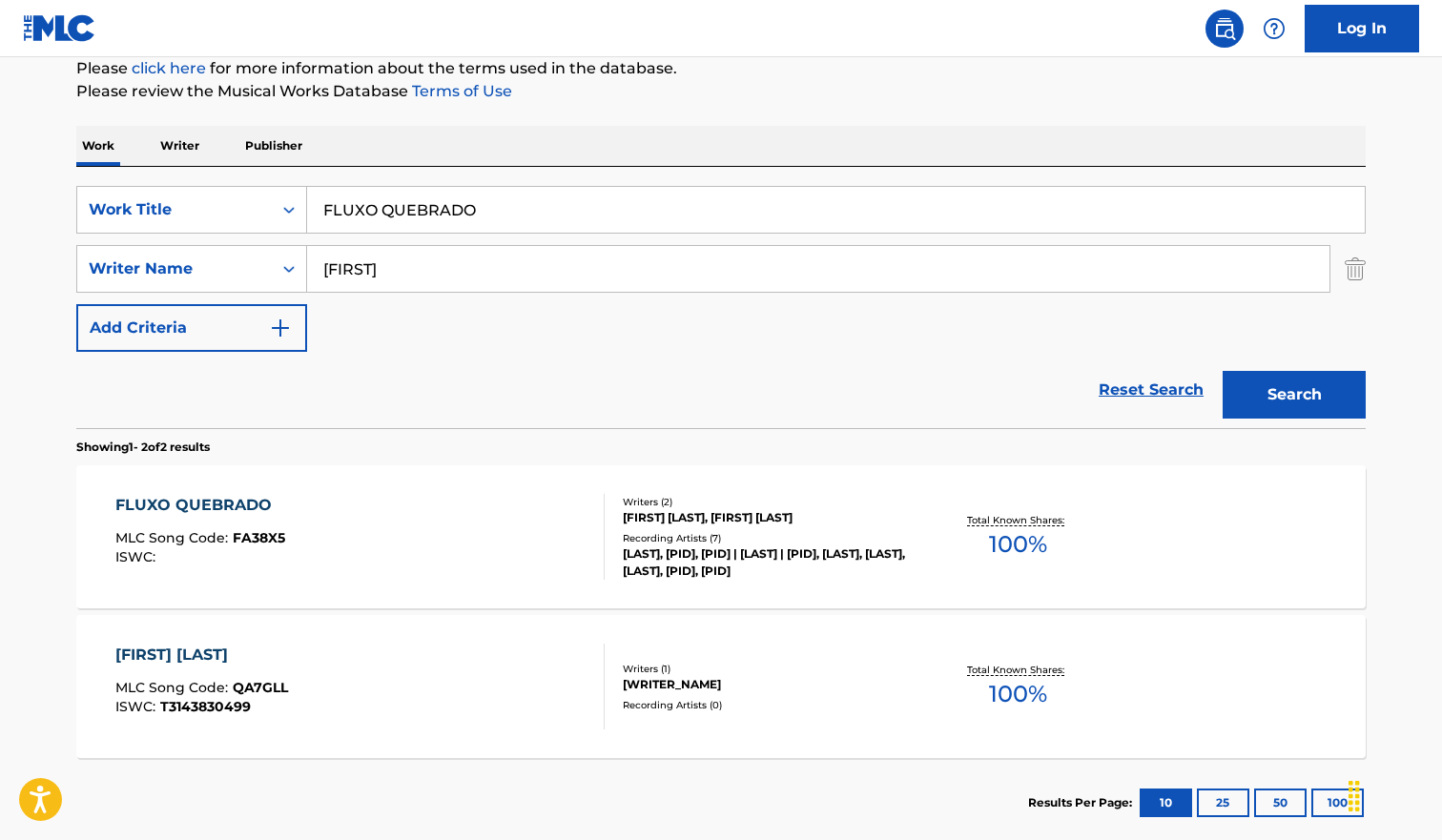 scroll, scrollTop: 347, scrollLeft: 0, axis: vertical 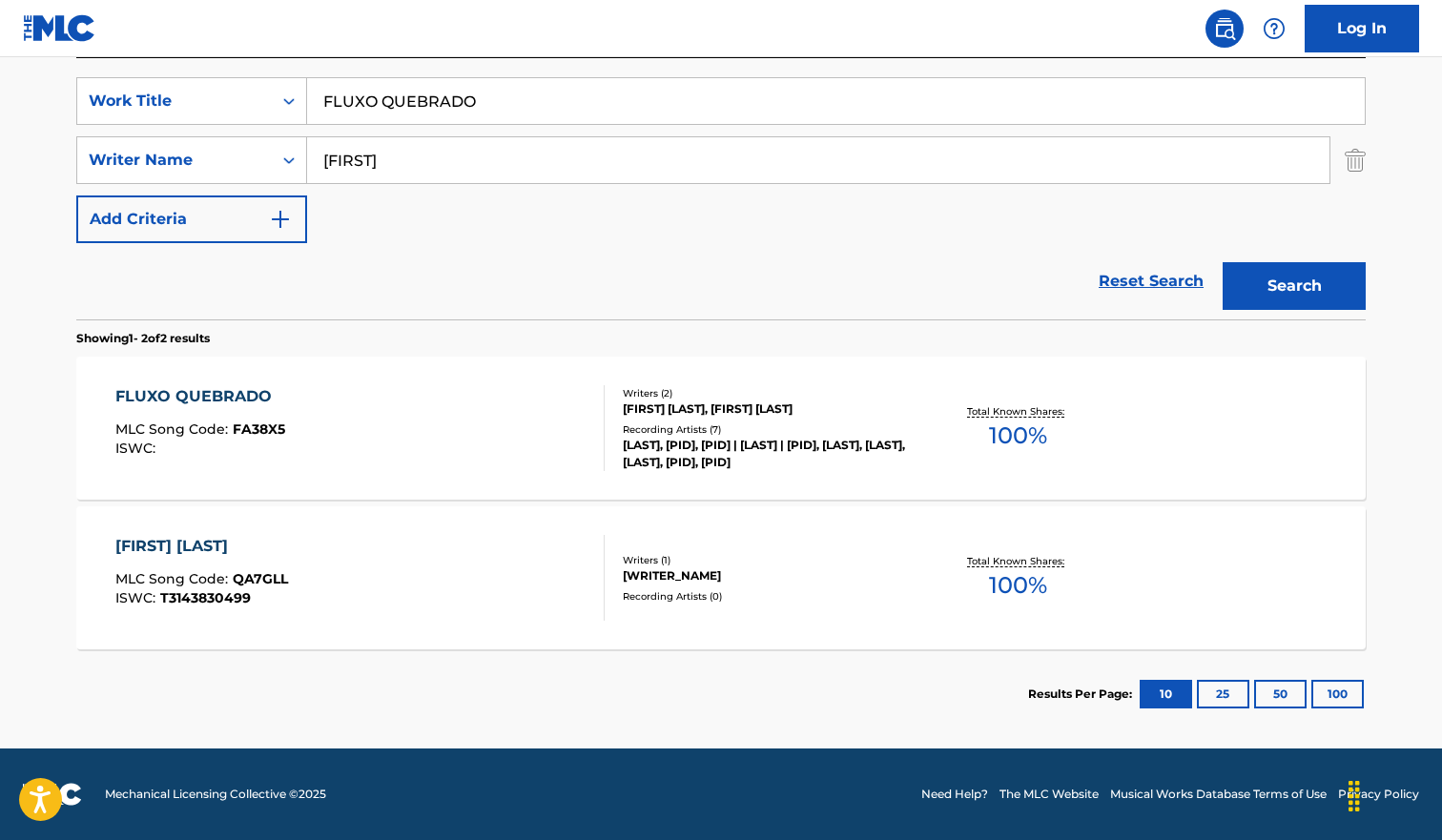 click on "FLUXO QUEBRADO MLC Song Code : FA38X5 ISWC :" at bounding box center (360, 428) 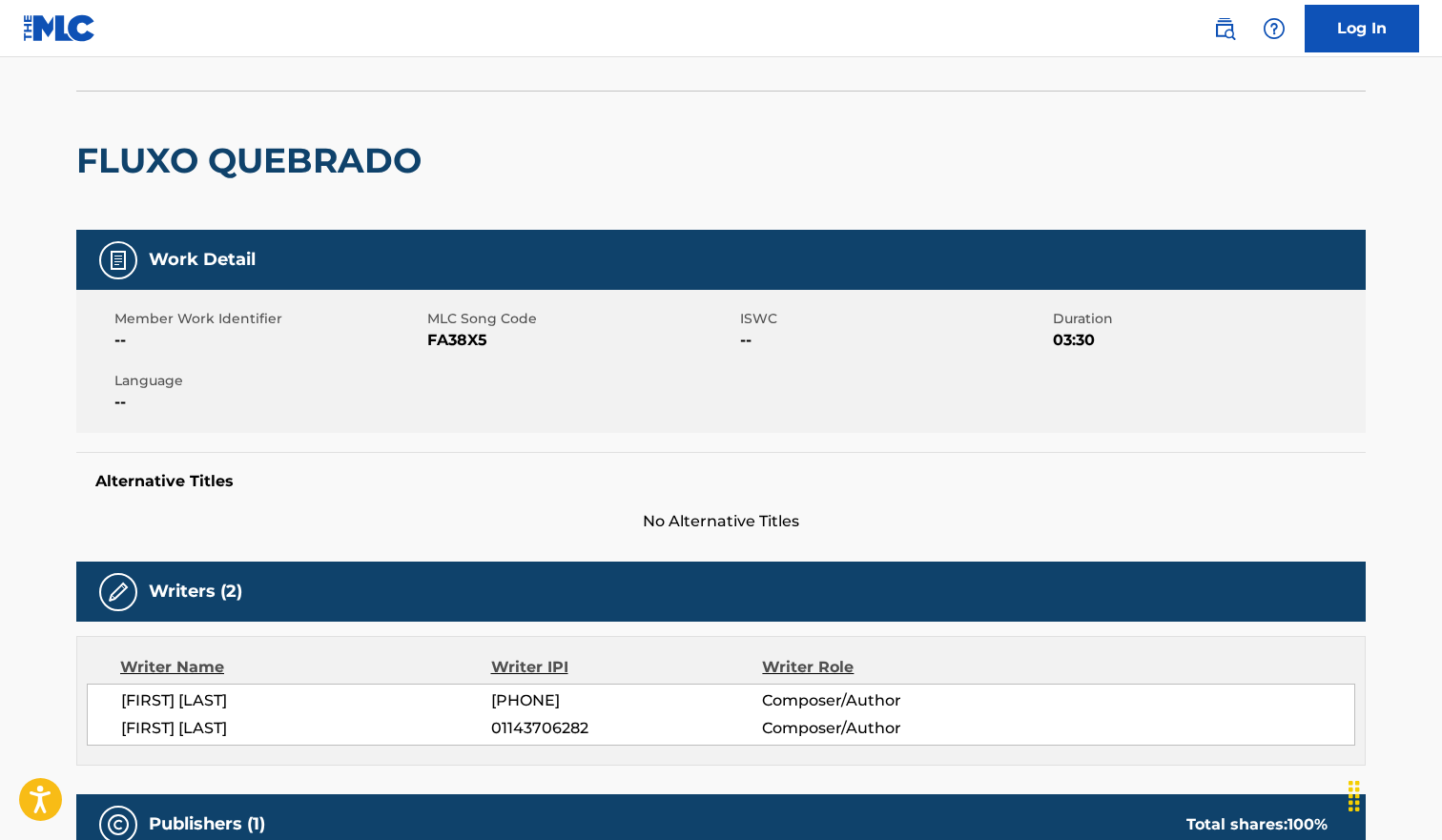 scroll, scrollTop: 0, scrollLeft: 0, axis: both 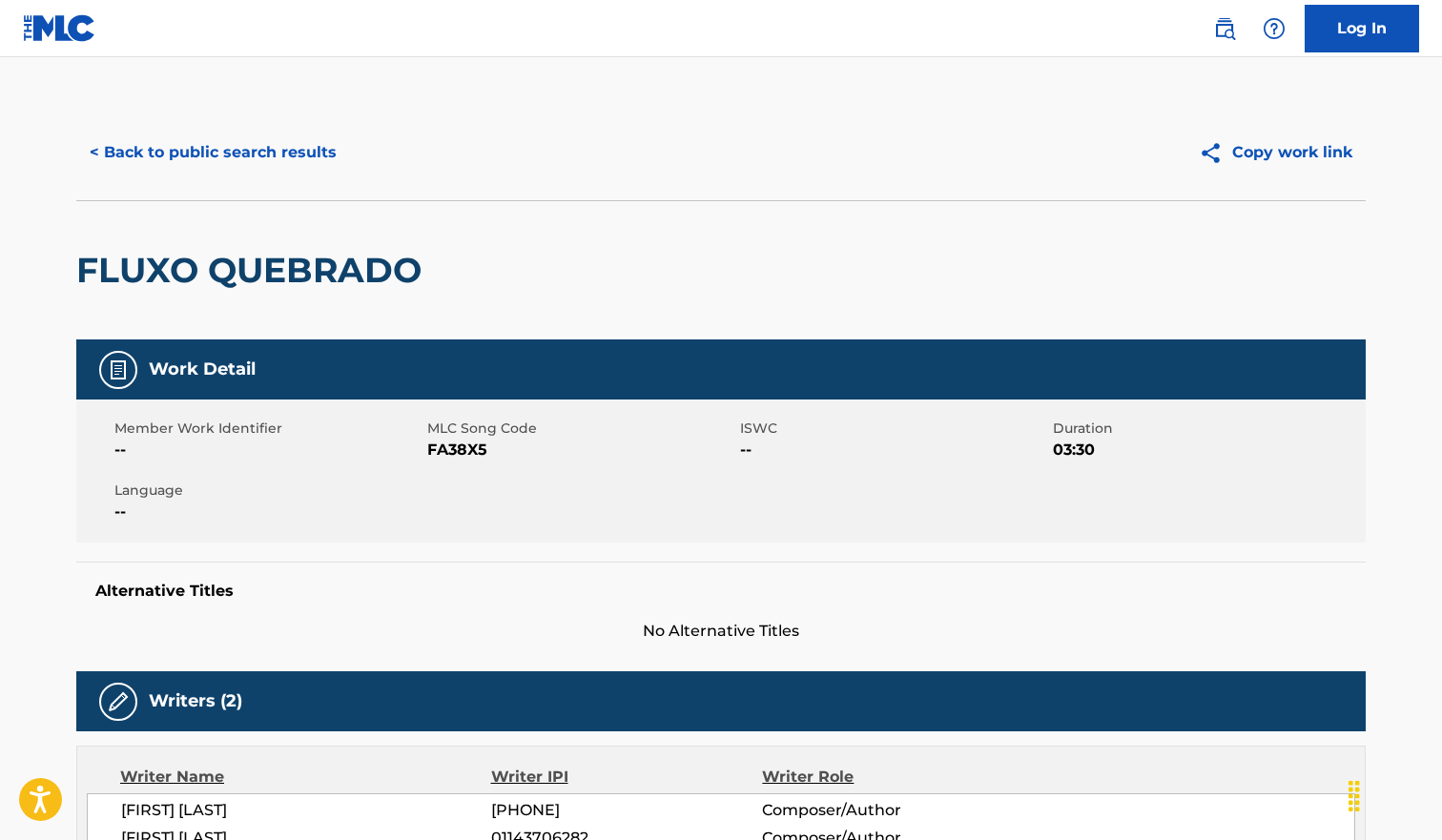 click on "< Back to public search results Copy work link FLUXO QUEBRADO     Work Detail   Member Work Identifier -- MLC Song Code FA38X5 ISWC -- Duration 03:30 Language -- Alternative Titles No Alternative Titles Writers   (2) Writer Name Writer IPI Writer Role CHRISTOPHER JOAQUIN 01246486631 Composer/Author JOSUE RECALDE 01143706282 Composer/Author Publishers   (1) Total shares:  100 % Administrator Name Administrator IPI Administrator Number Collection Share Contact Details SONY/ATV SONGS LLC 00187062752 P8301A 100% MLC Inquiries at Sony Music Publishing 1005 17th Ave. South , Unit Suite 800,  Nashville, [STATE] 37212 United States +1-[PHONE] info@sonymusicpub.com Admin Original Publisher Connecting Line Publisher Name Publisher IPI Publisher Number Represented Writers BLACK 17 PUBLISHING 01243382176 P393M7 CHRISTOPHER JOAQUIN, JOSUE RECALDE, JOSUE RECALDE Total shares:  100 % Matched Recordings   (7) Showing  1  -   7  of  7   results   Recording Artist Recording Title ISRC DSP Label Duration FLUXO QUEBRADO" at bounding box center (721, 985) 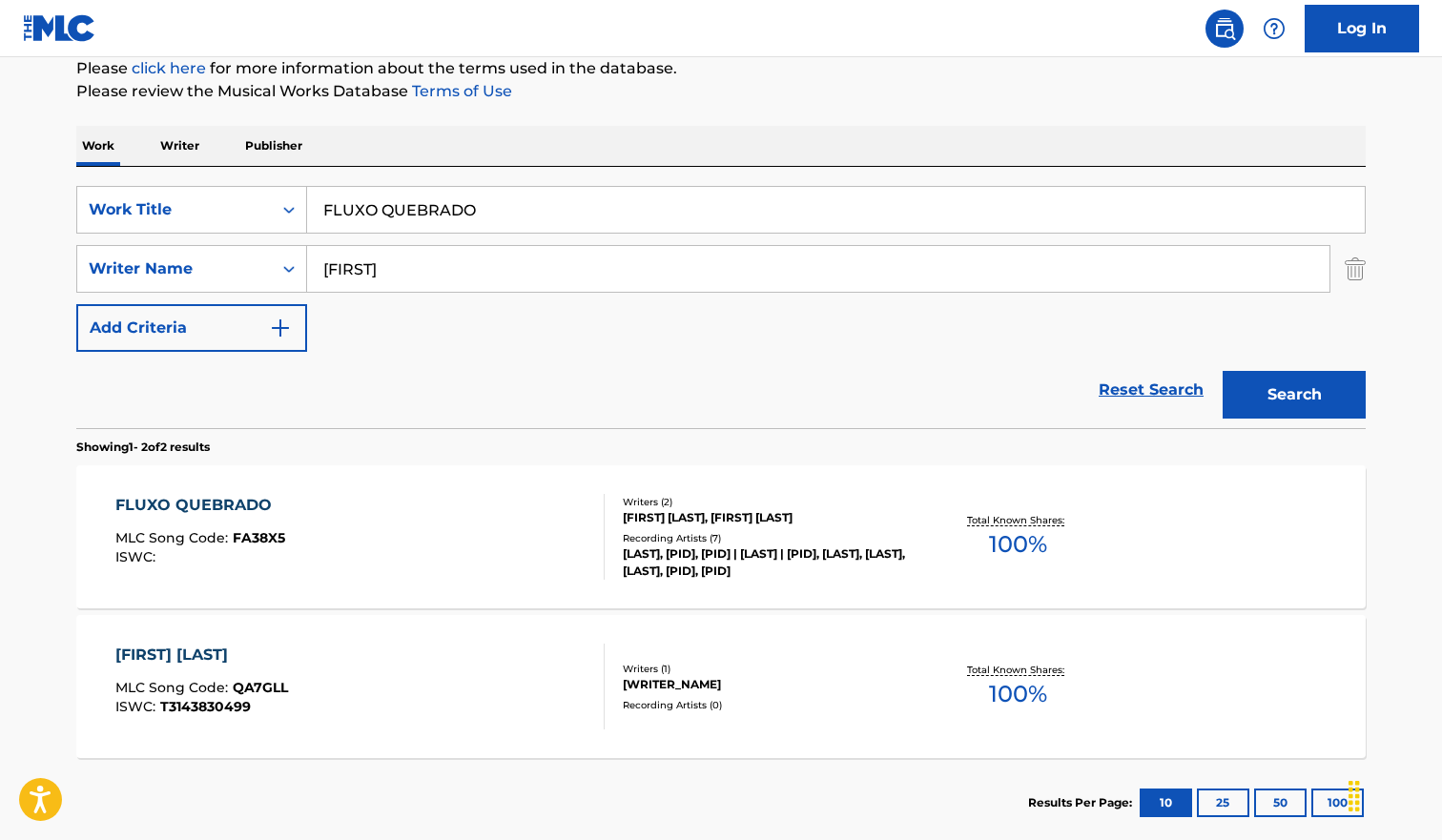 click on "FLUXO QUEBRADO" at bounding box center [835, 210] 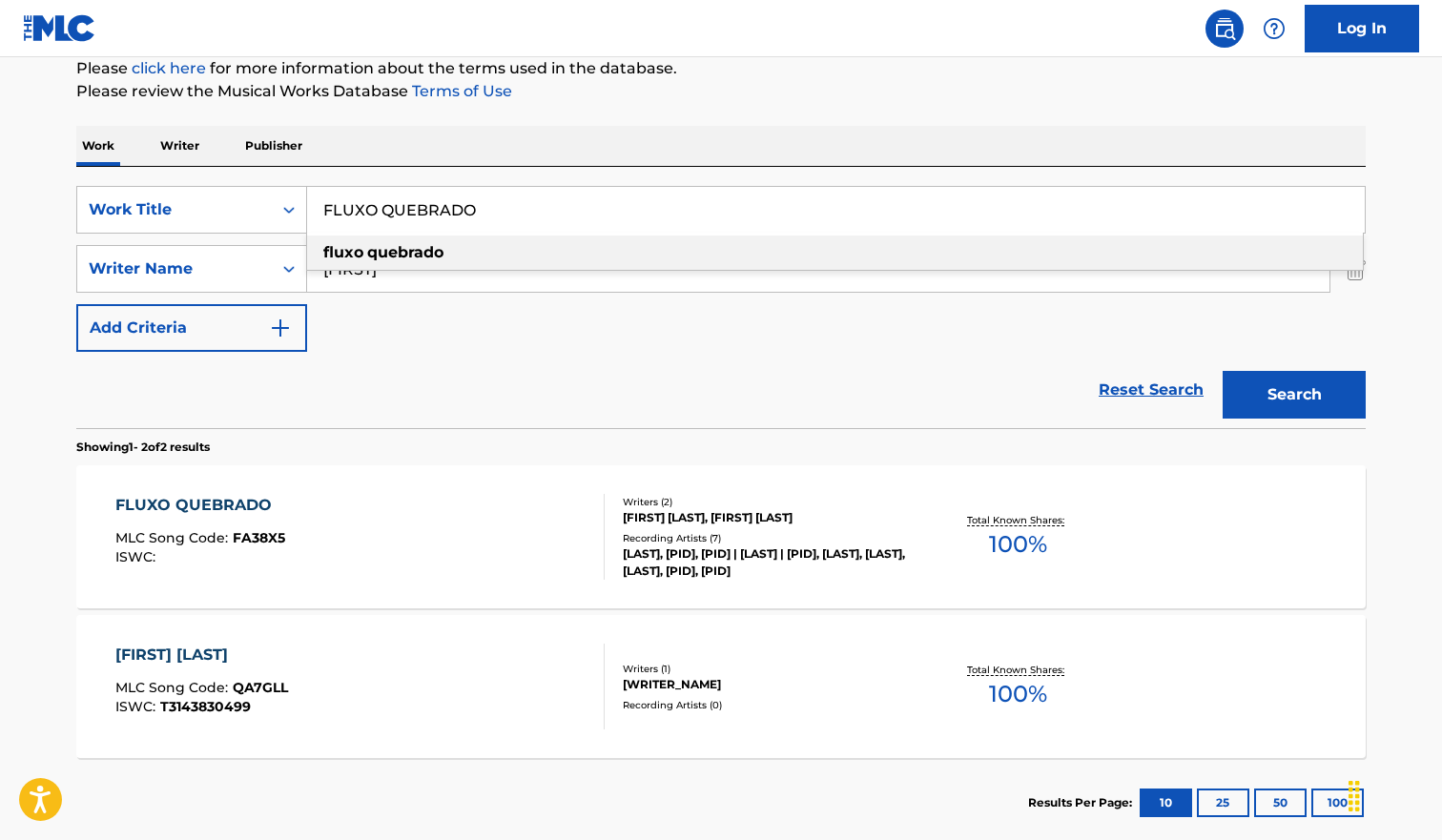click on "FLUXO QUEBRADO" at bounding box center (835, 210) 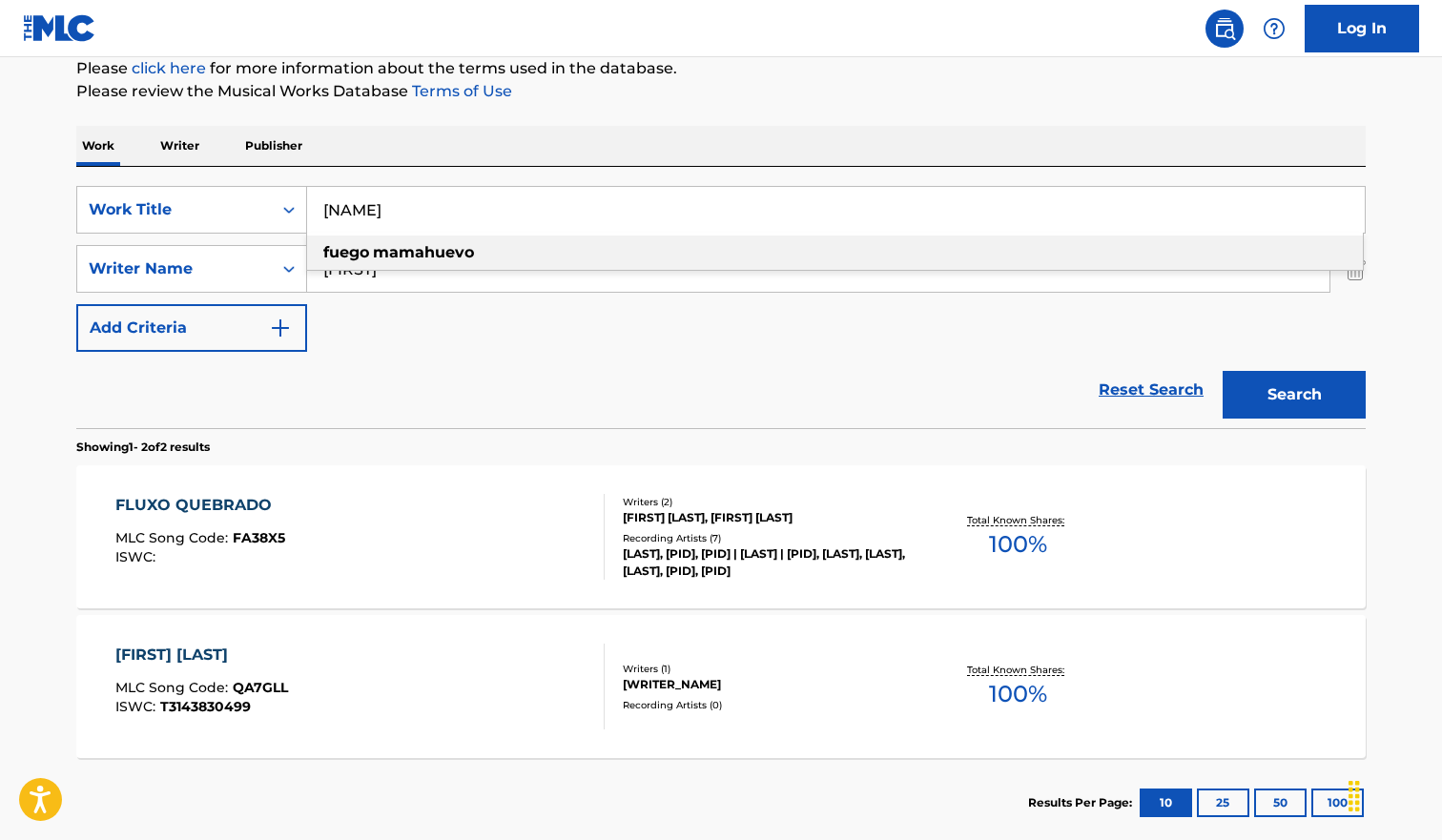 type on "[NAME]" 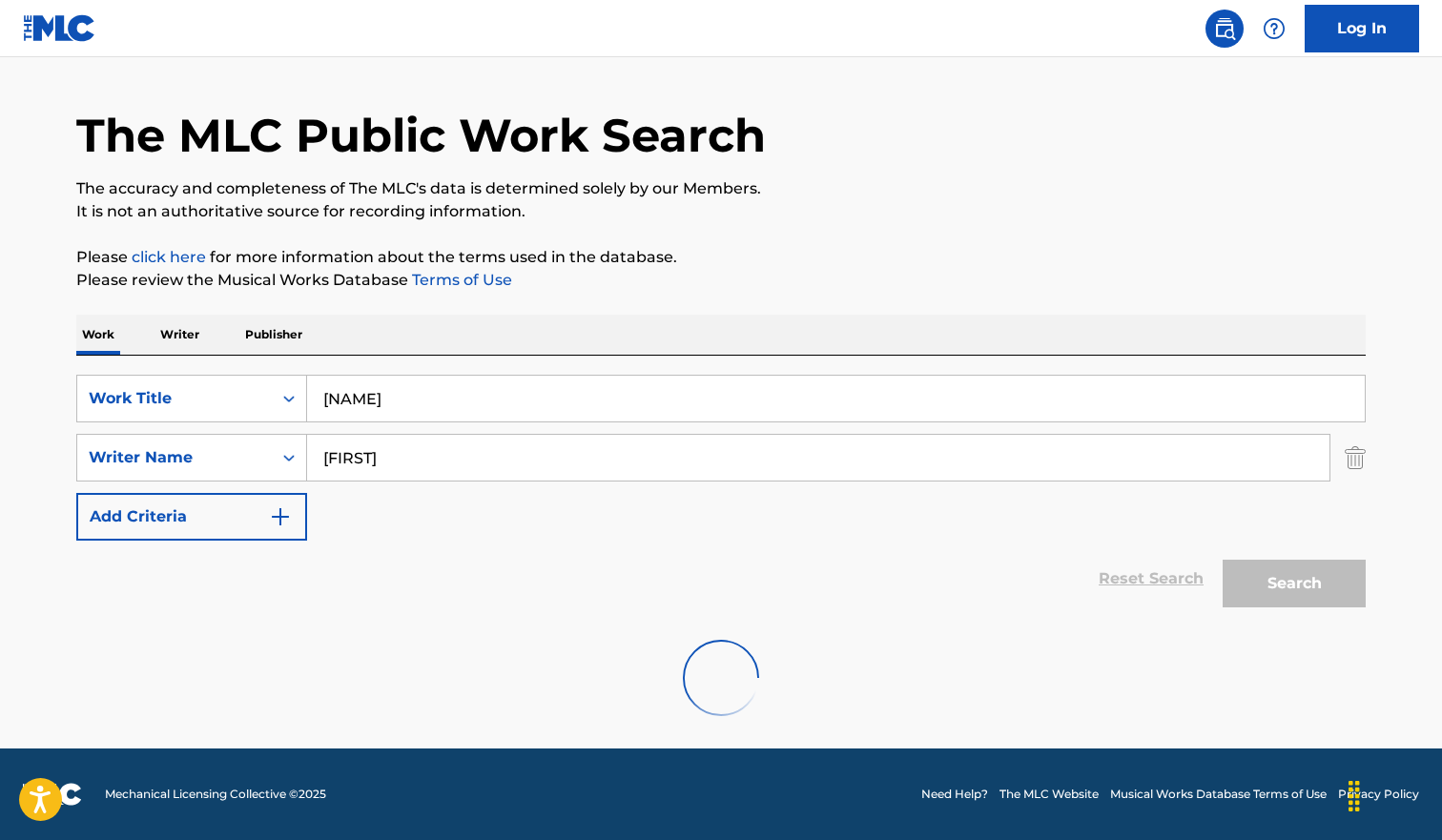scroll, scrollTop: 238, scrollLeft: 0, axis: vertical 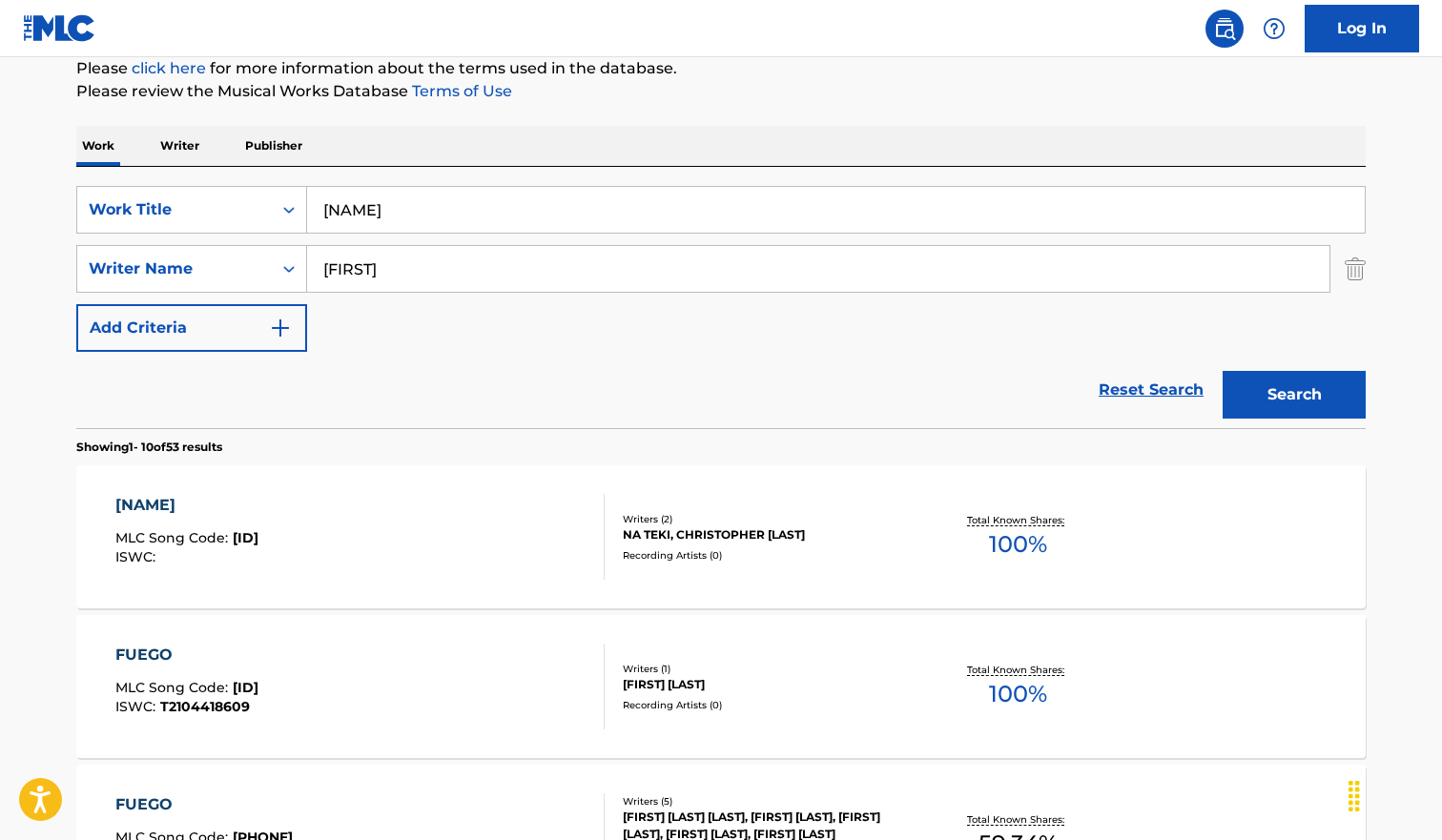 click on "Reset Search Search" at bounding box center [721, 390] 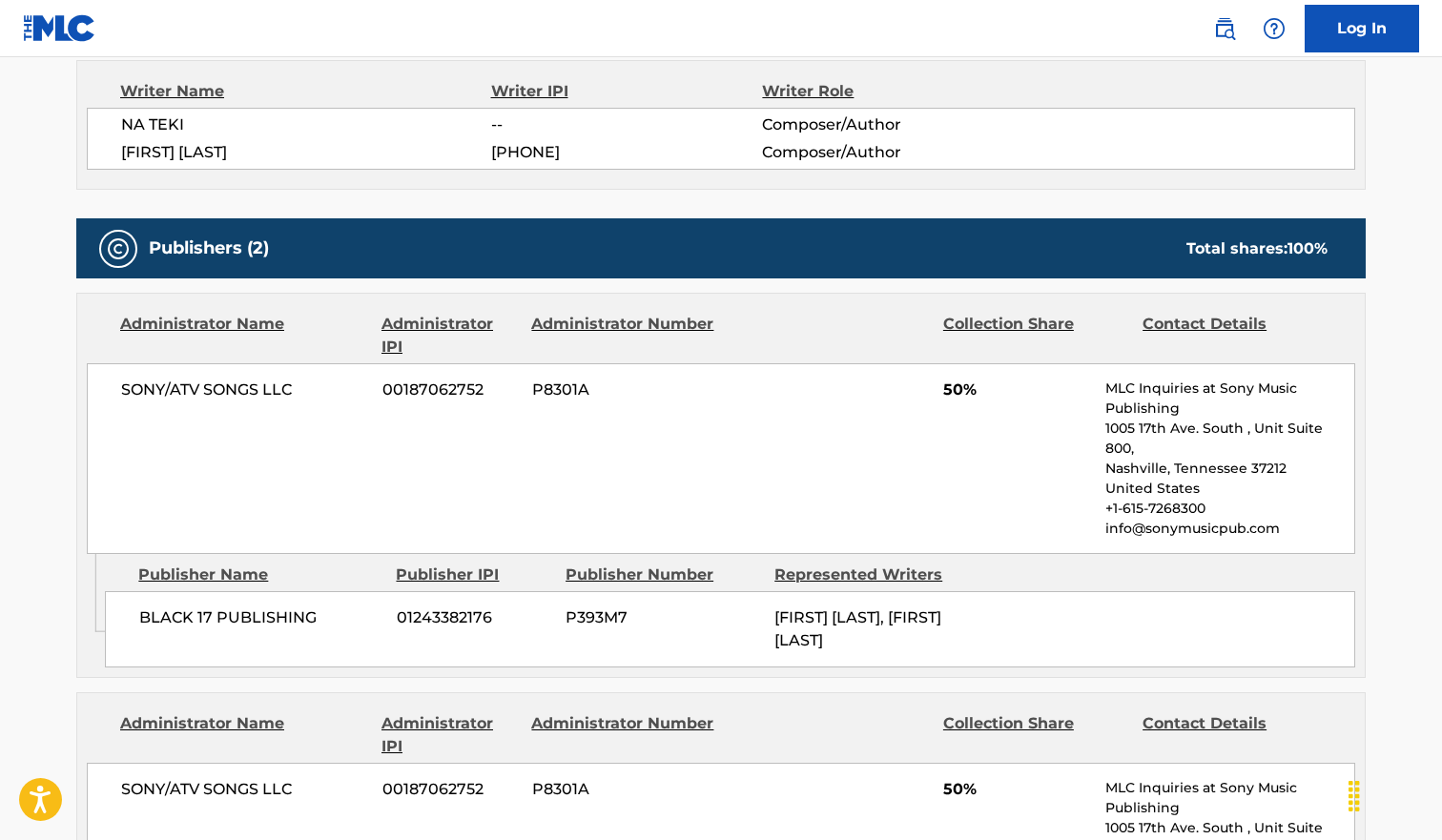 scroll, scrollTop: 0, scrollLeft: 0, axis: both 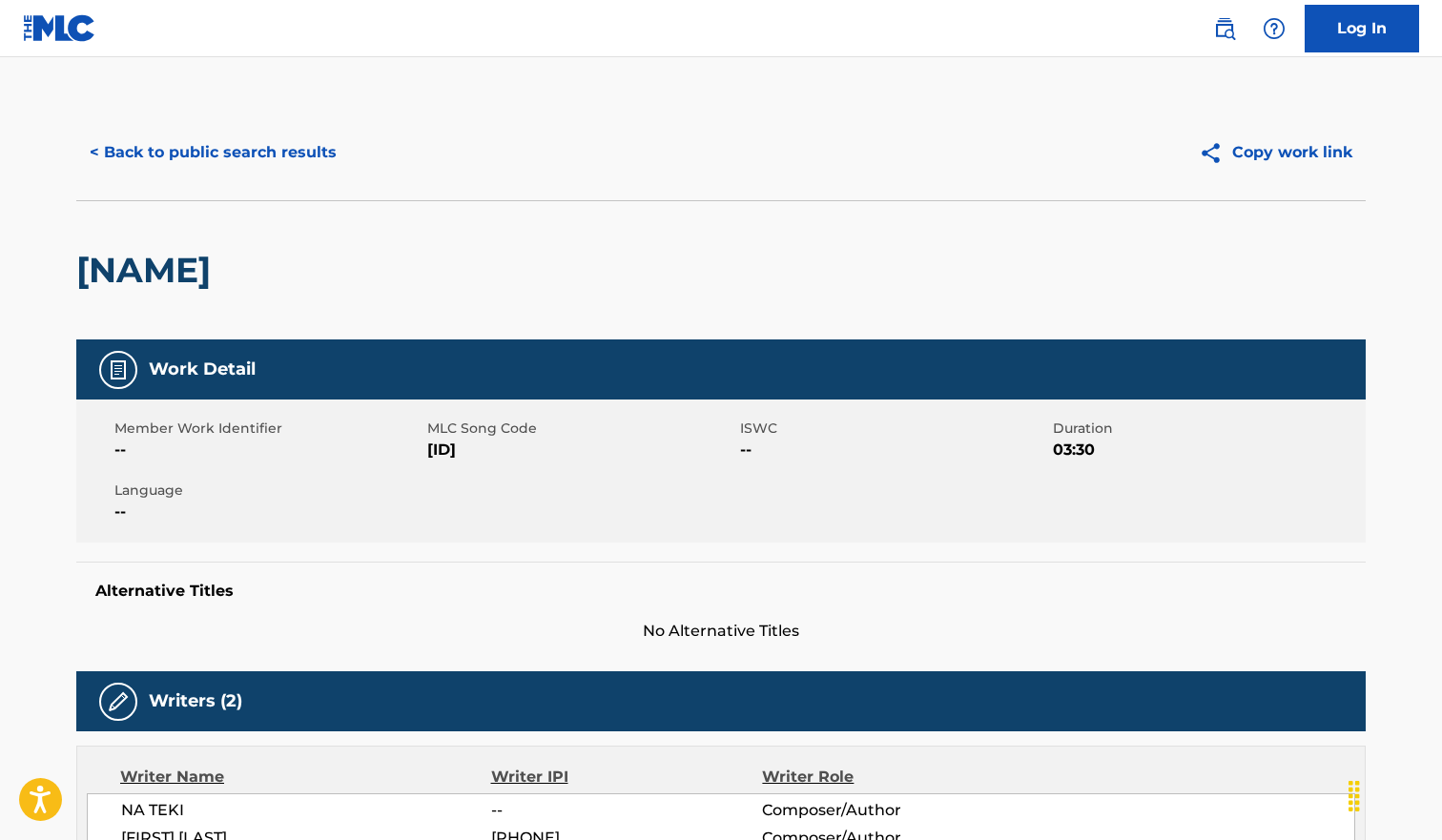 click on "< Back to public search results" at bounding box center [213, 153] 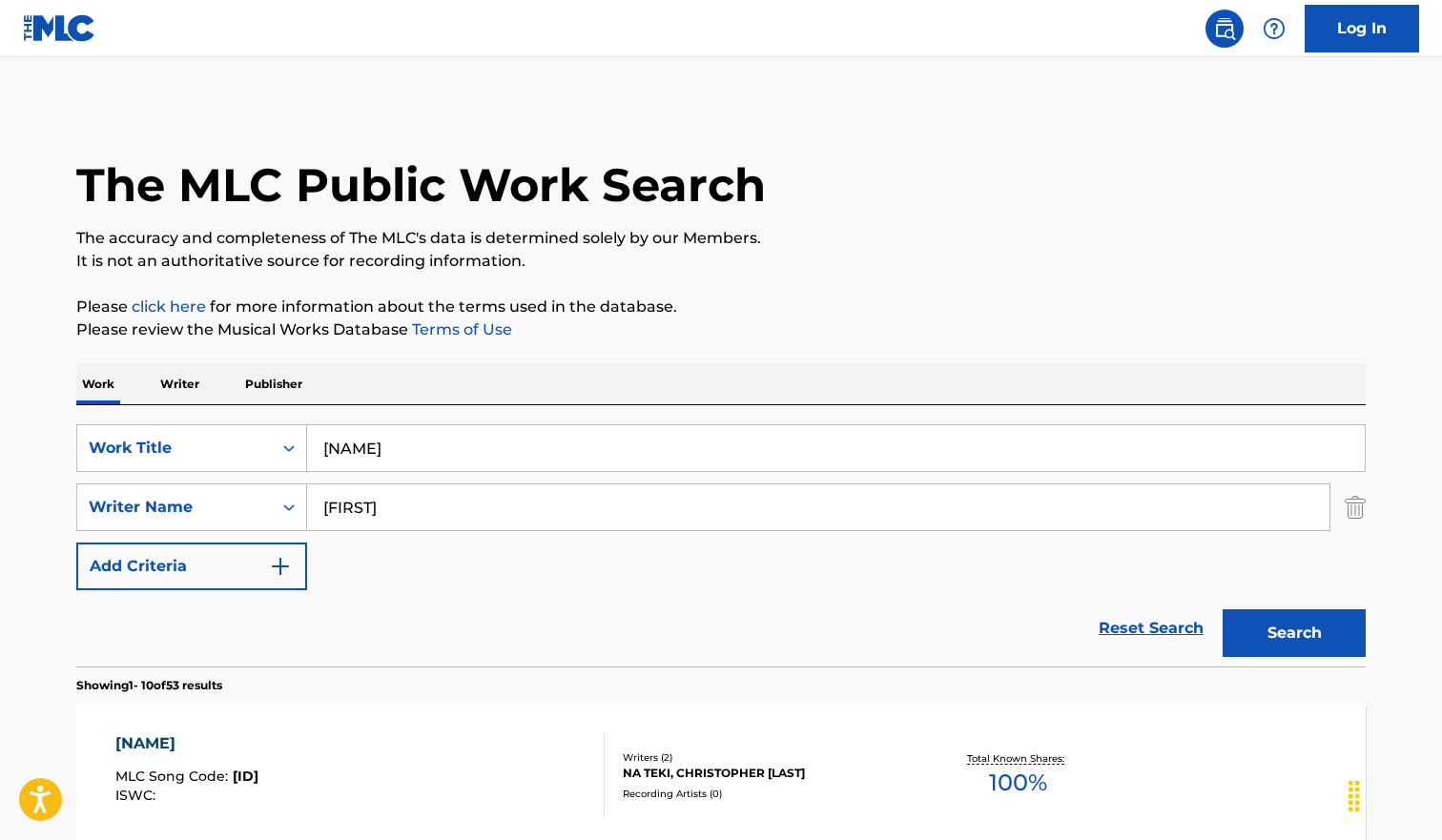 scroll, scrollTop: 238, scrollLeft: 0, axis: vertical 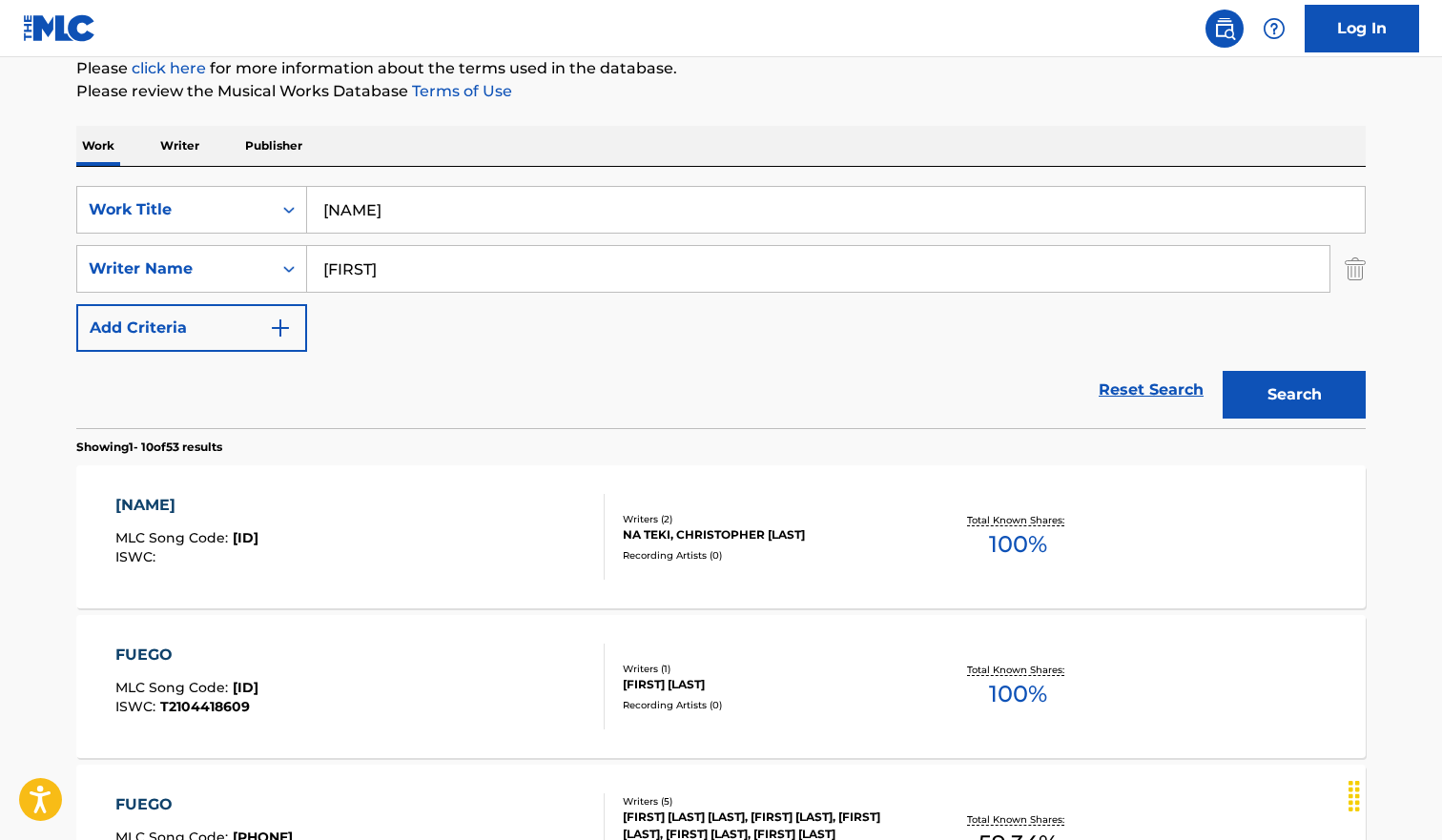 click on "[NAME]" at bounding box center [835, 210] 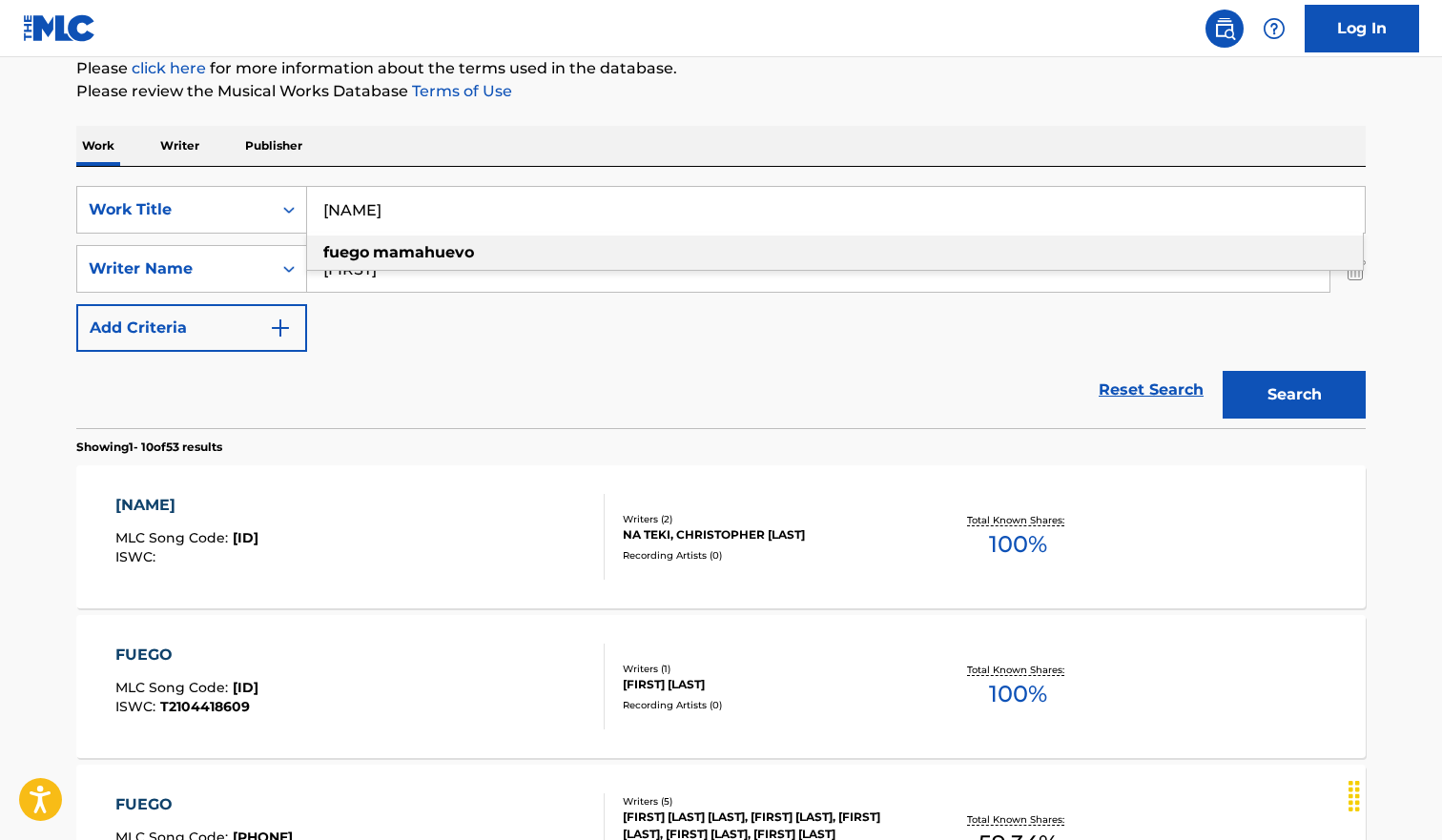 click on "[NAME]" at bounding box center [835, 210] 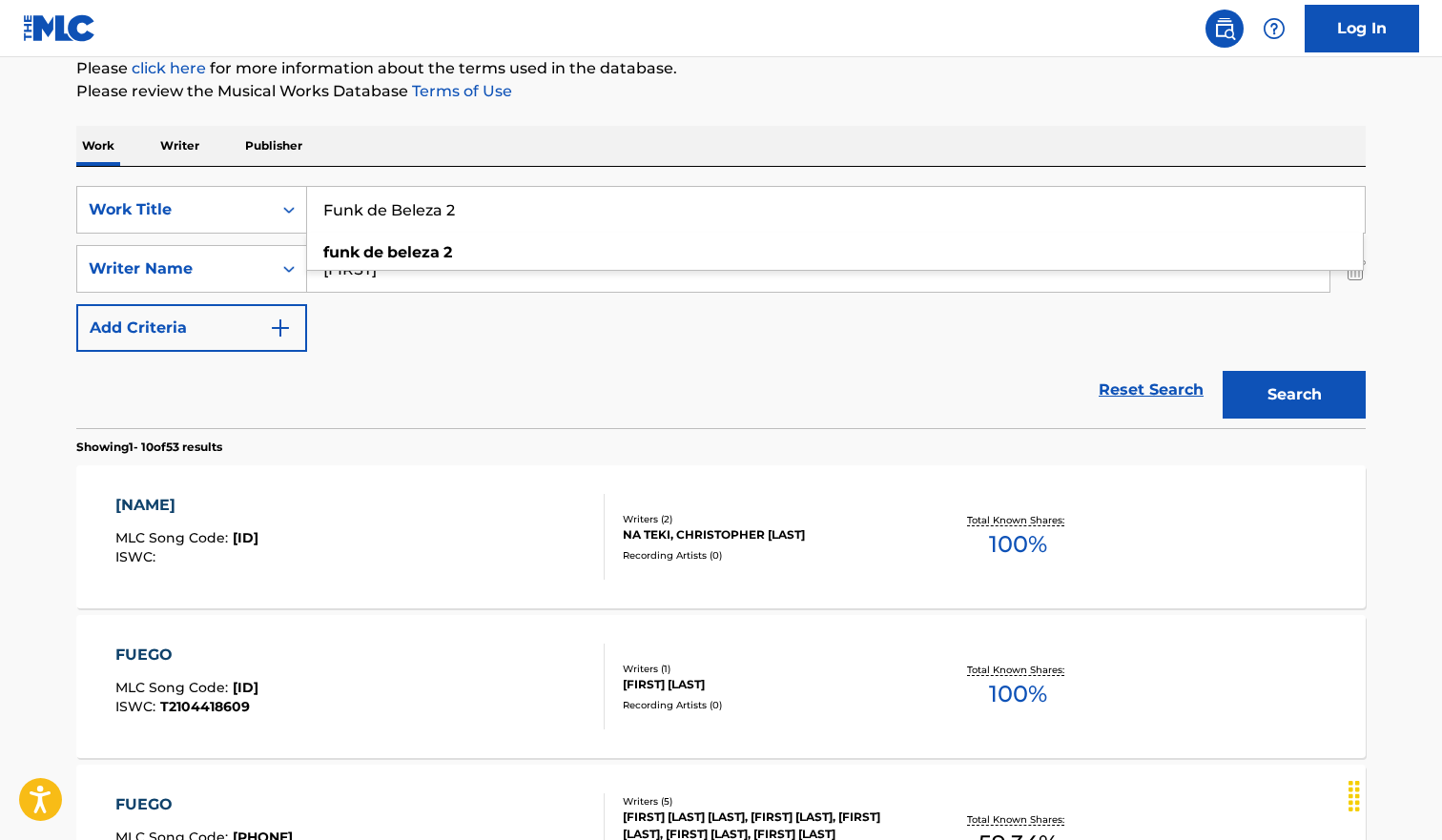 type on "Funk de Beleza 2" 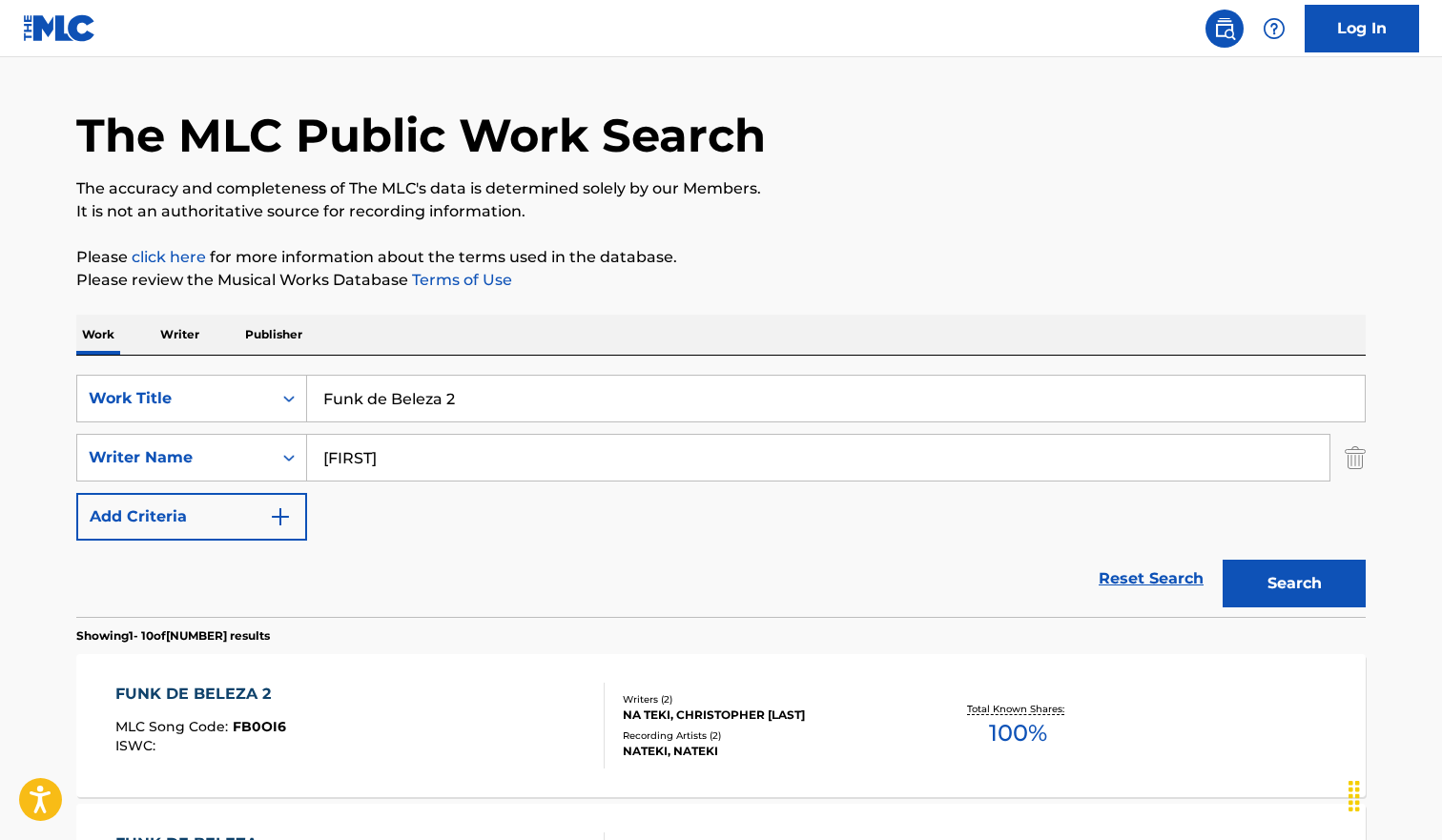 scroll, scrollTop: 238, scrollLeft: 0, axis: vertical 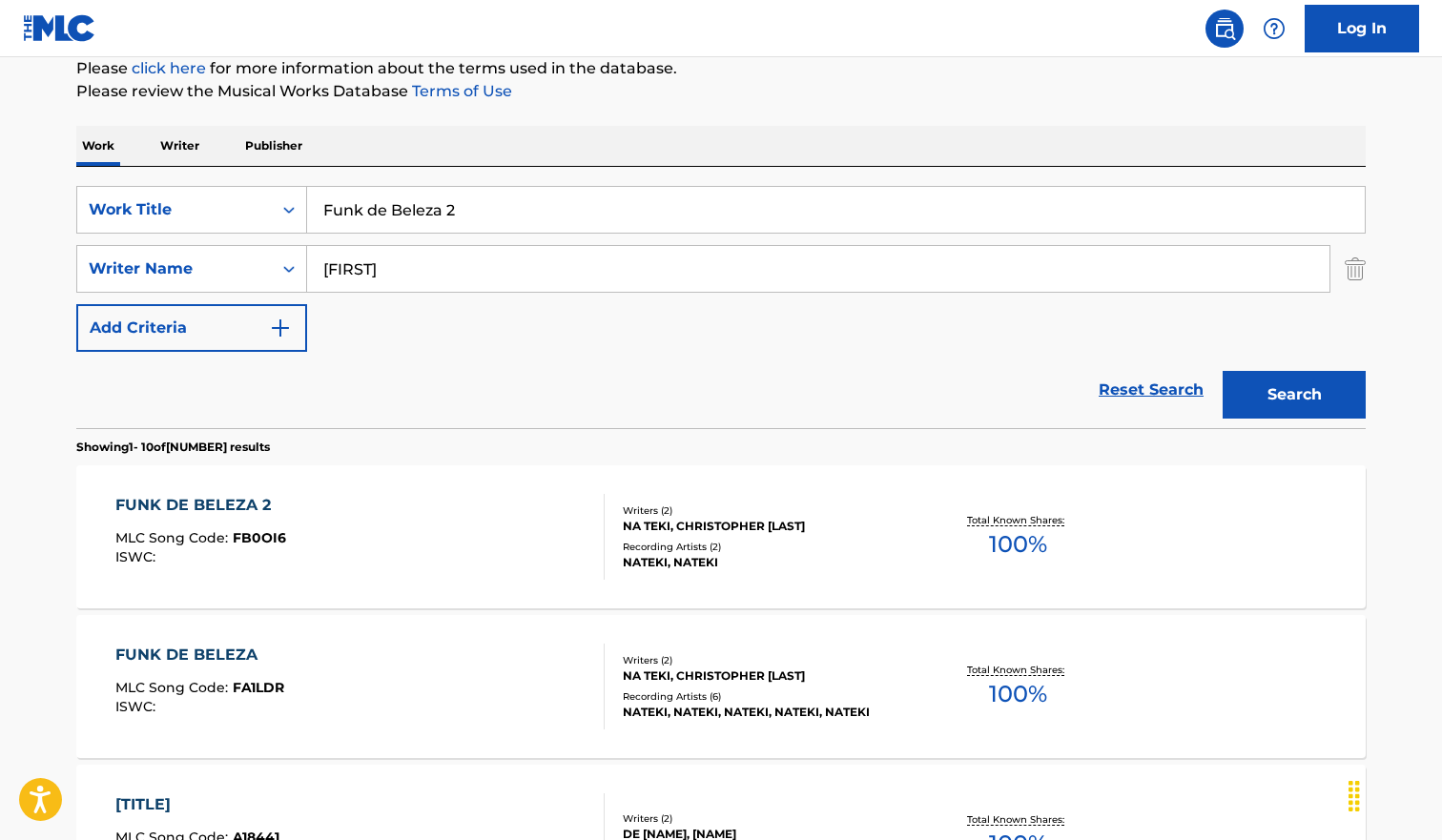 click on "[FUNK] [DE] [BELEZA] 2 MLC Song Code : [FB0OI6] ISWC :" at bounding box center (360, 537) 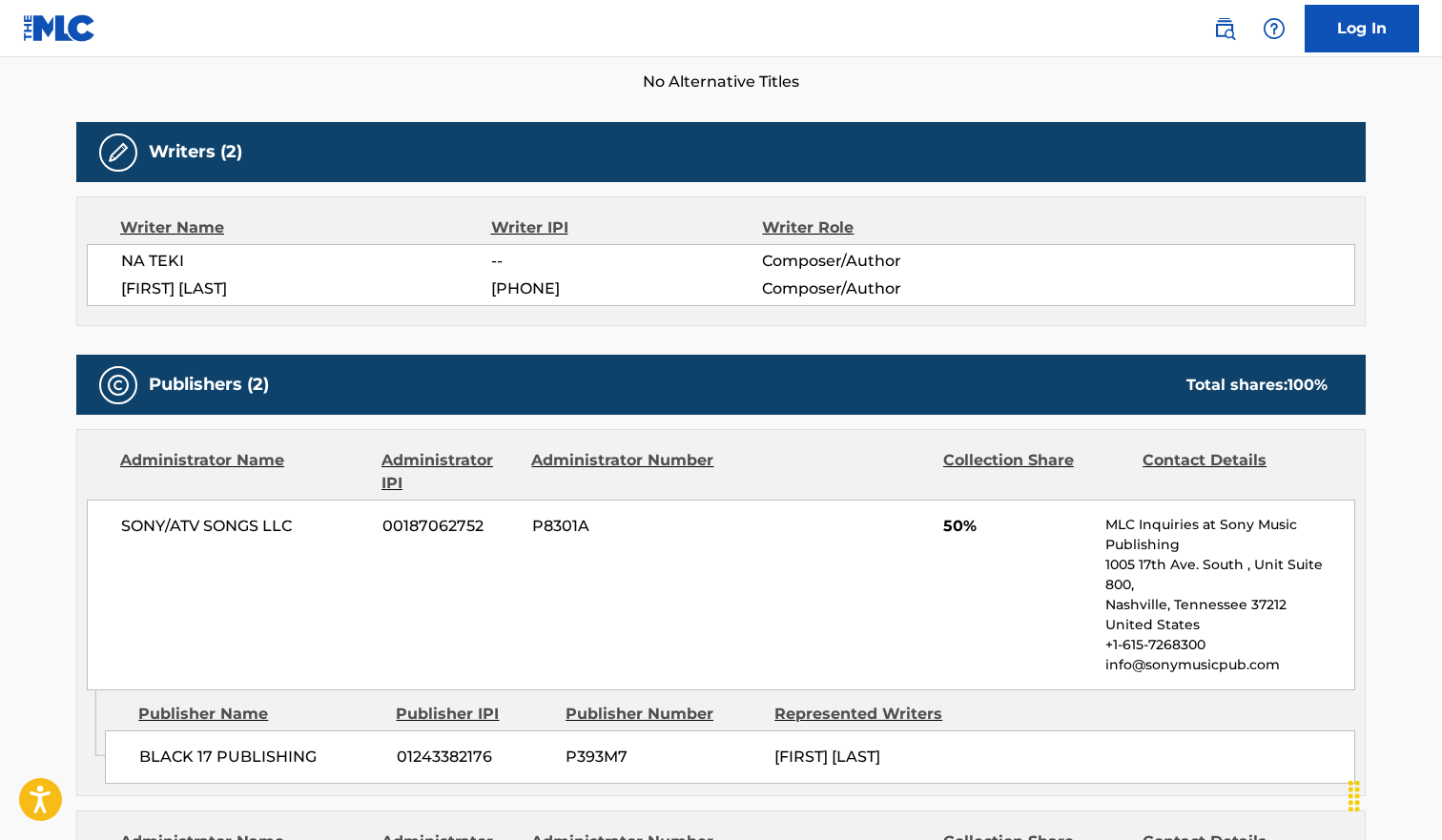 scroll, scrollTop: 0, scrollLeft: 0, axis: both 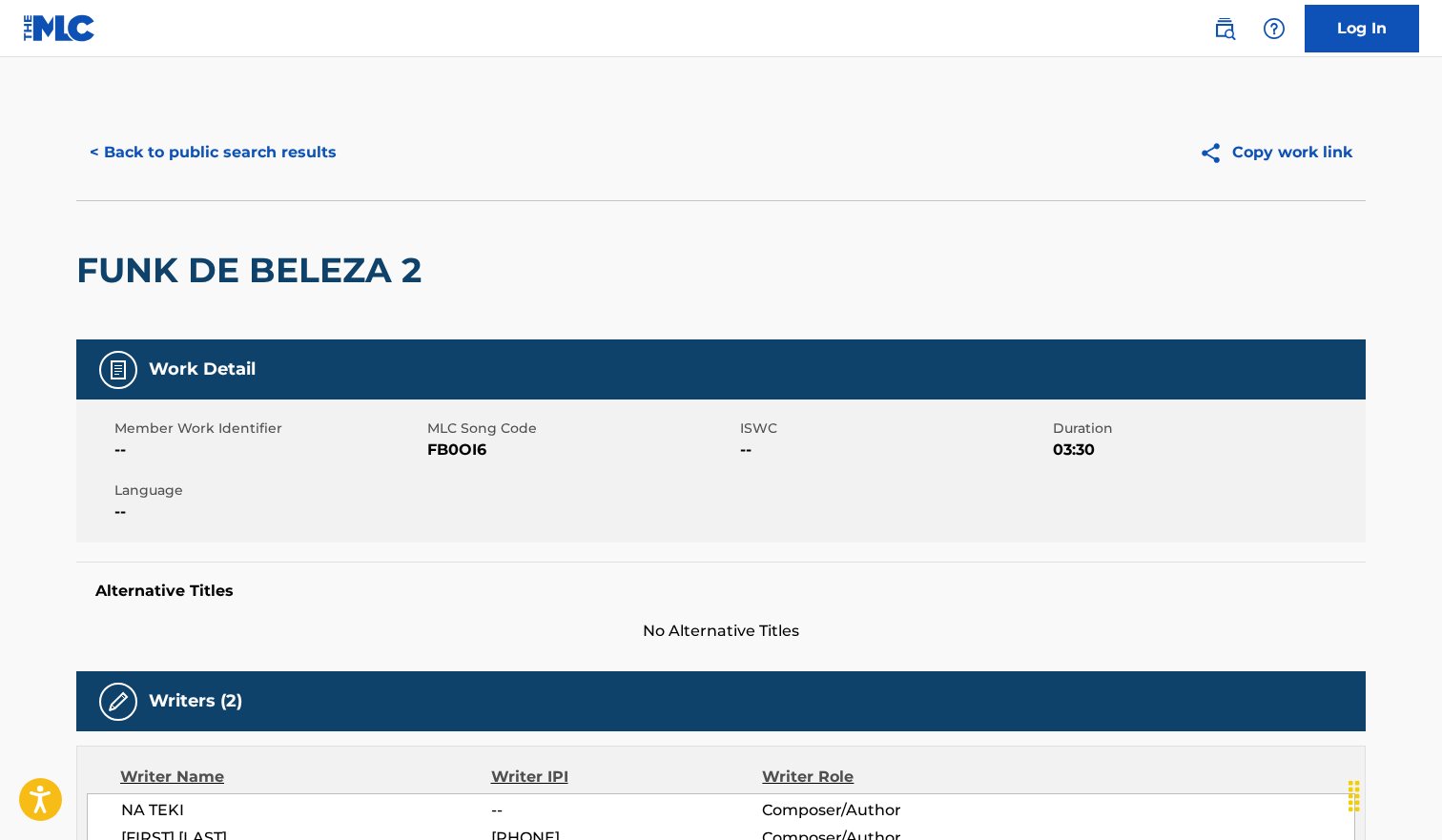 click on "< Back to public search results" at bounding box center (213, 153) 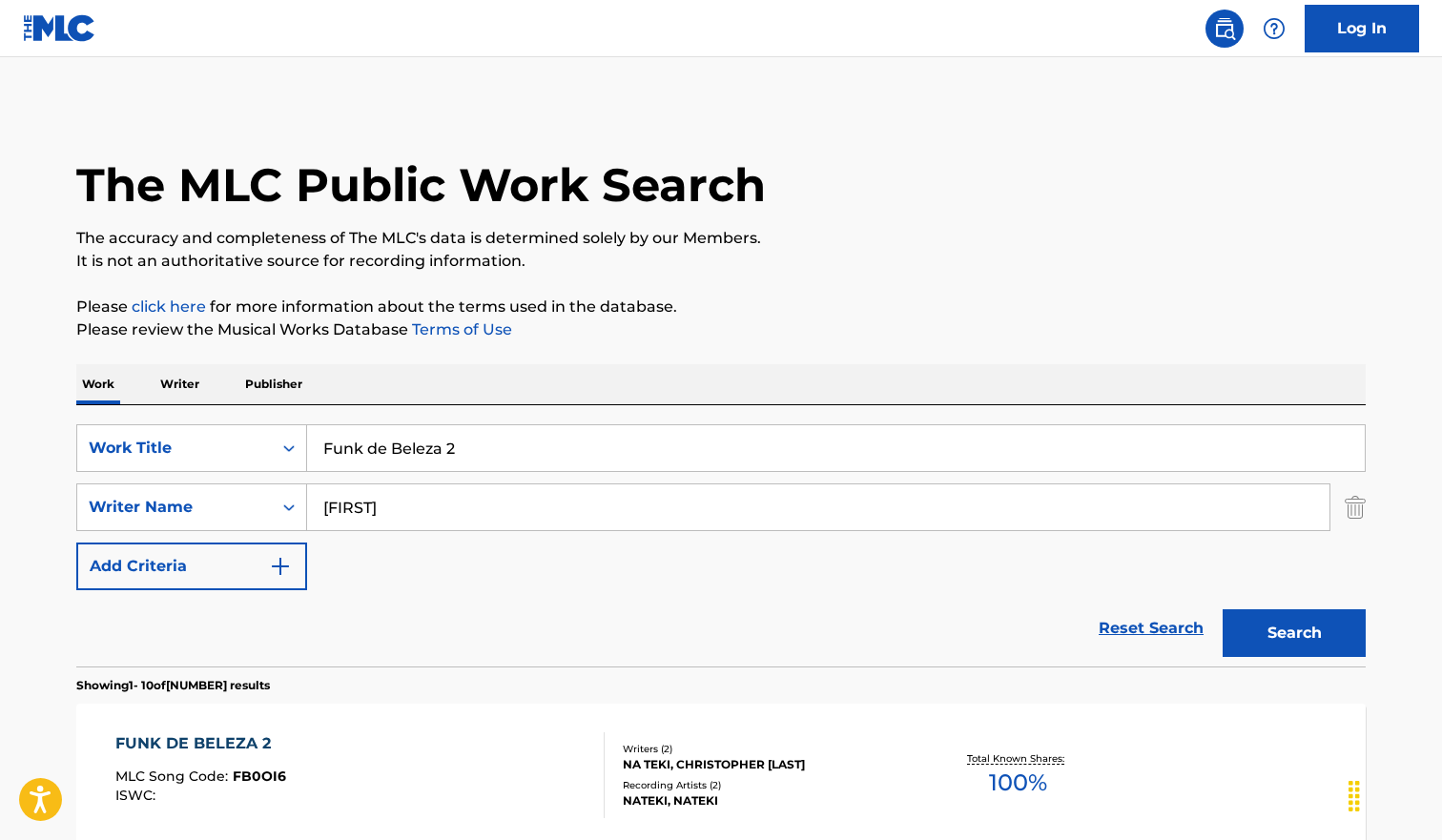 scroll, scrollTop: 238, scrollLeft: 0, axis: vertical 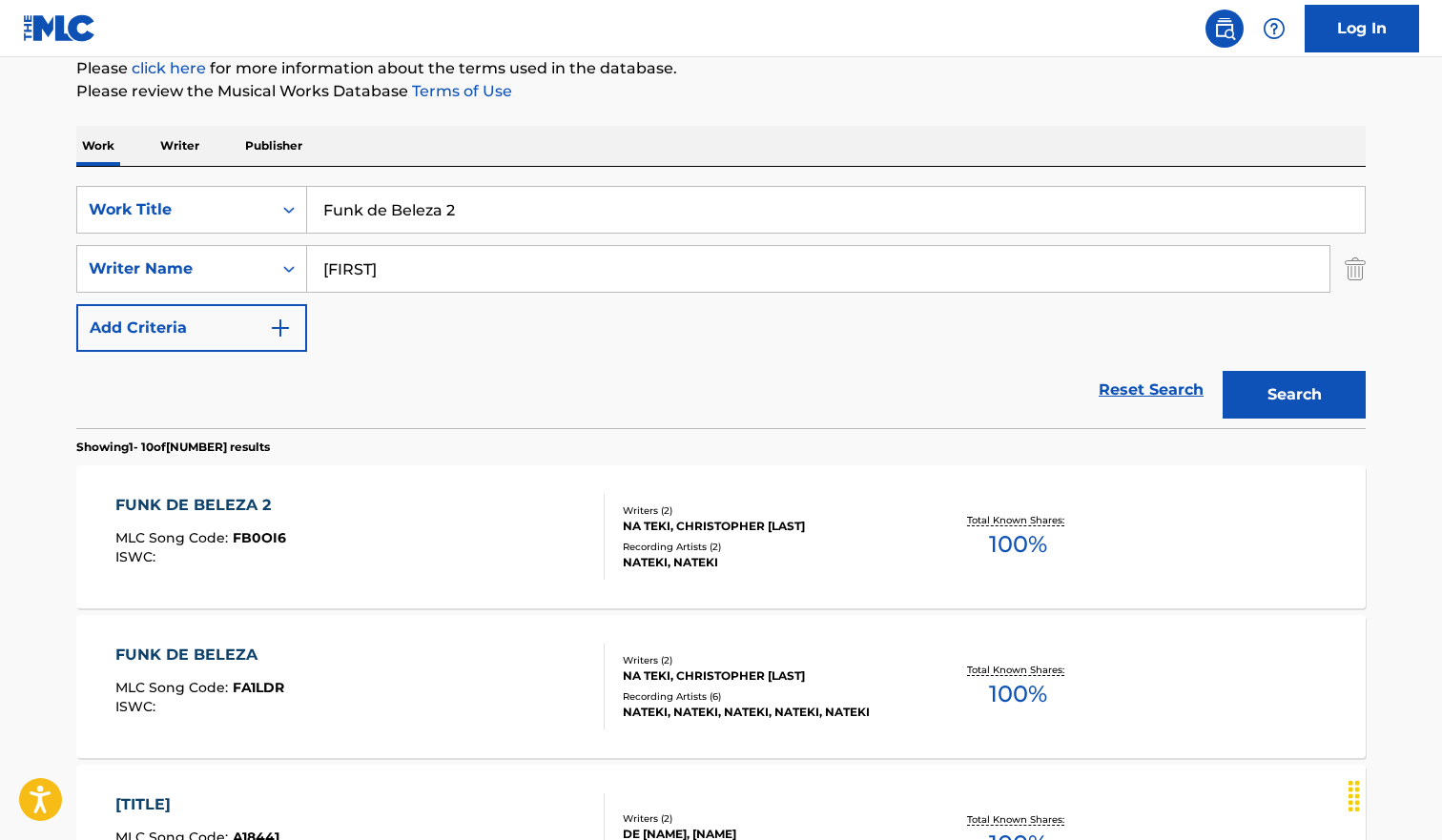 click on "SearchWithCriteriab9c5fca3-616d-42e9-9937-ecaf4a14b316 Work Title Funk de Beleza 2 SearchWithCriteria4077b78f-f431-4cde-ad89-b6ad194983f8 Writer Name [FIRST] Add Criteria" at bounding box center [721, 269] 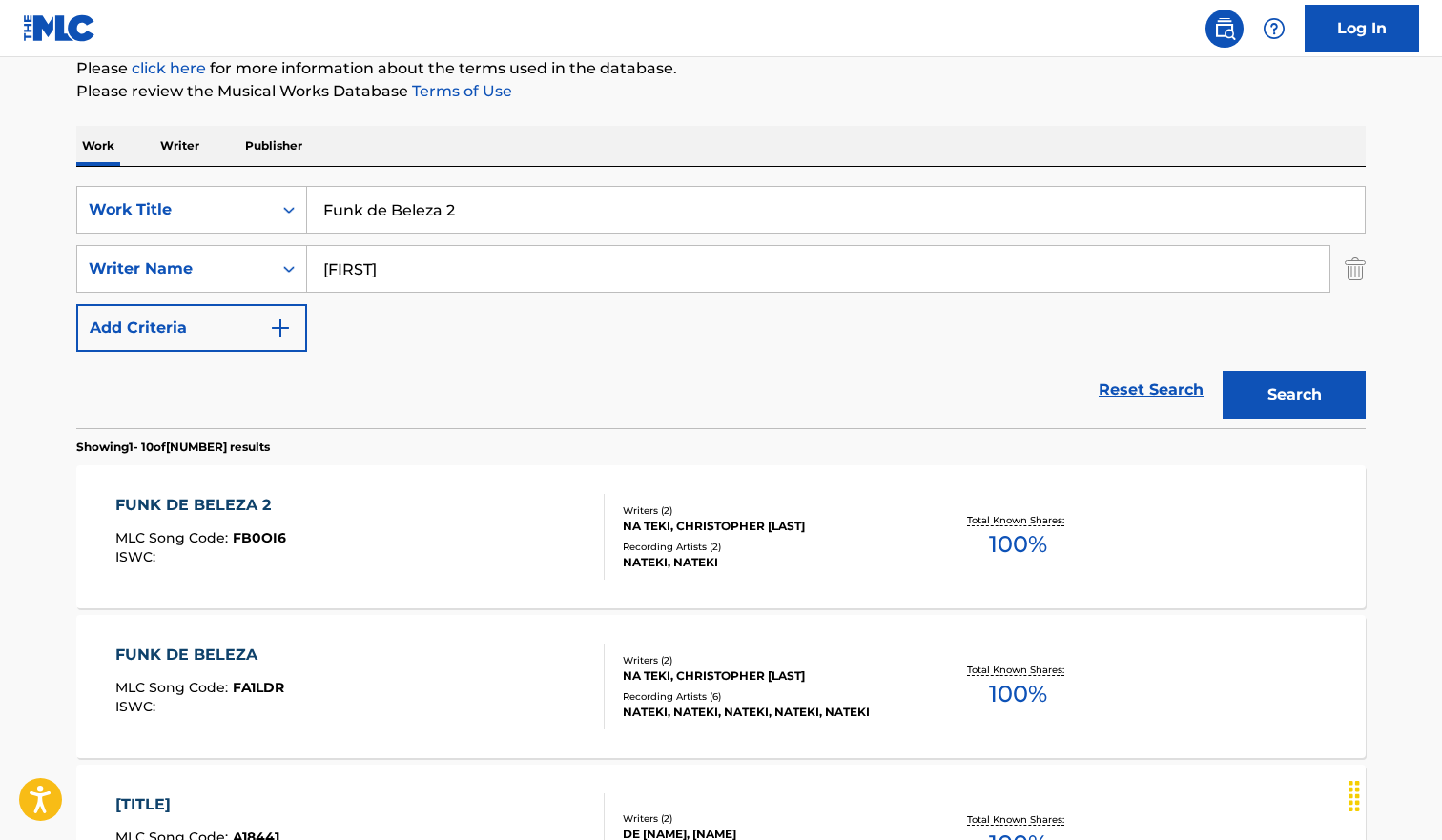 click on "Funk de Beleza 2" at bounding box center (835, 210) 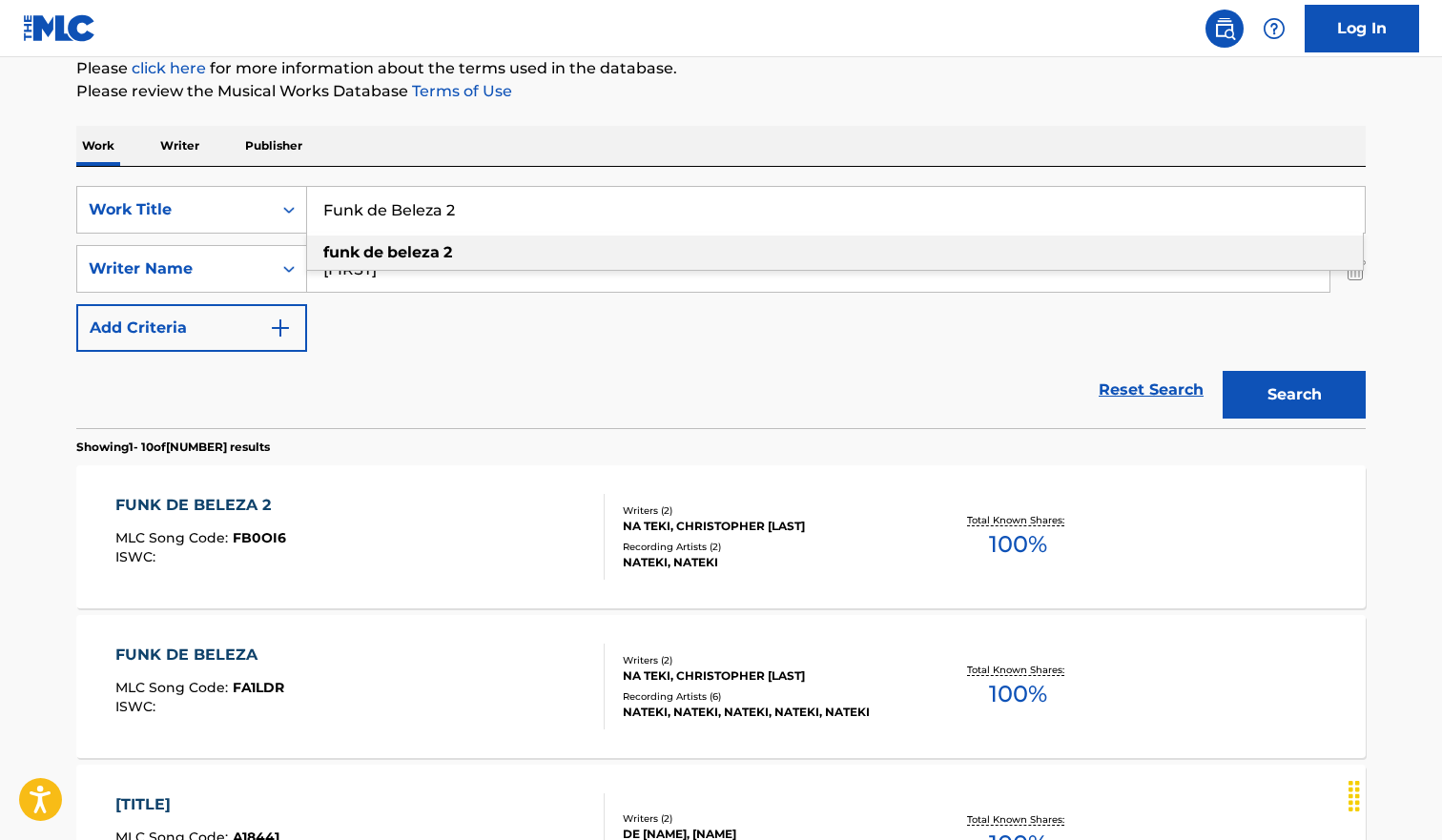 click on "Funk de Beleza 2" at bounding box center [835, 210] 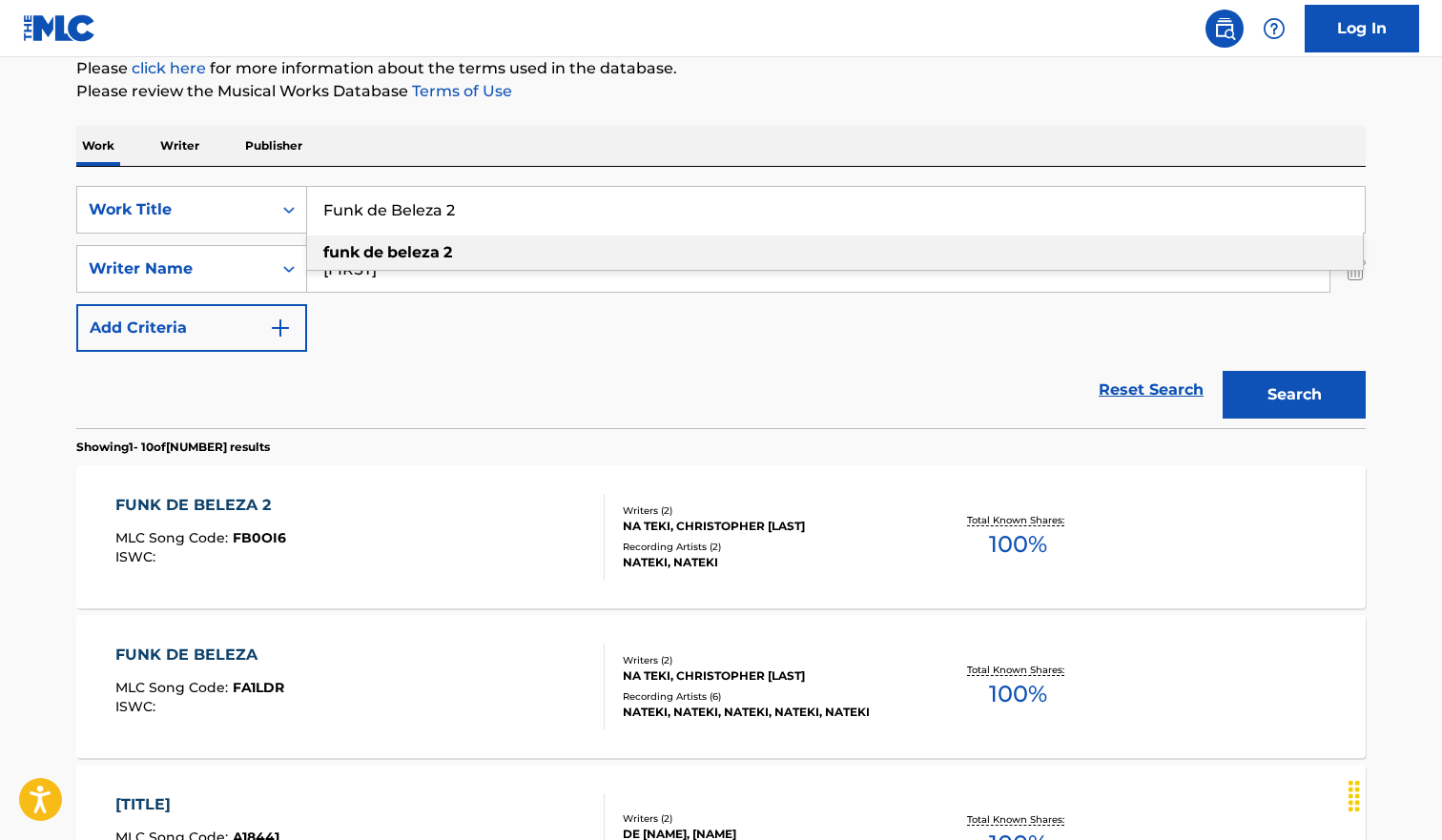 paste on "UNK DE RIVA" 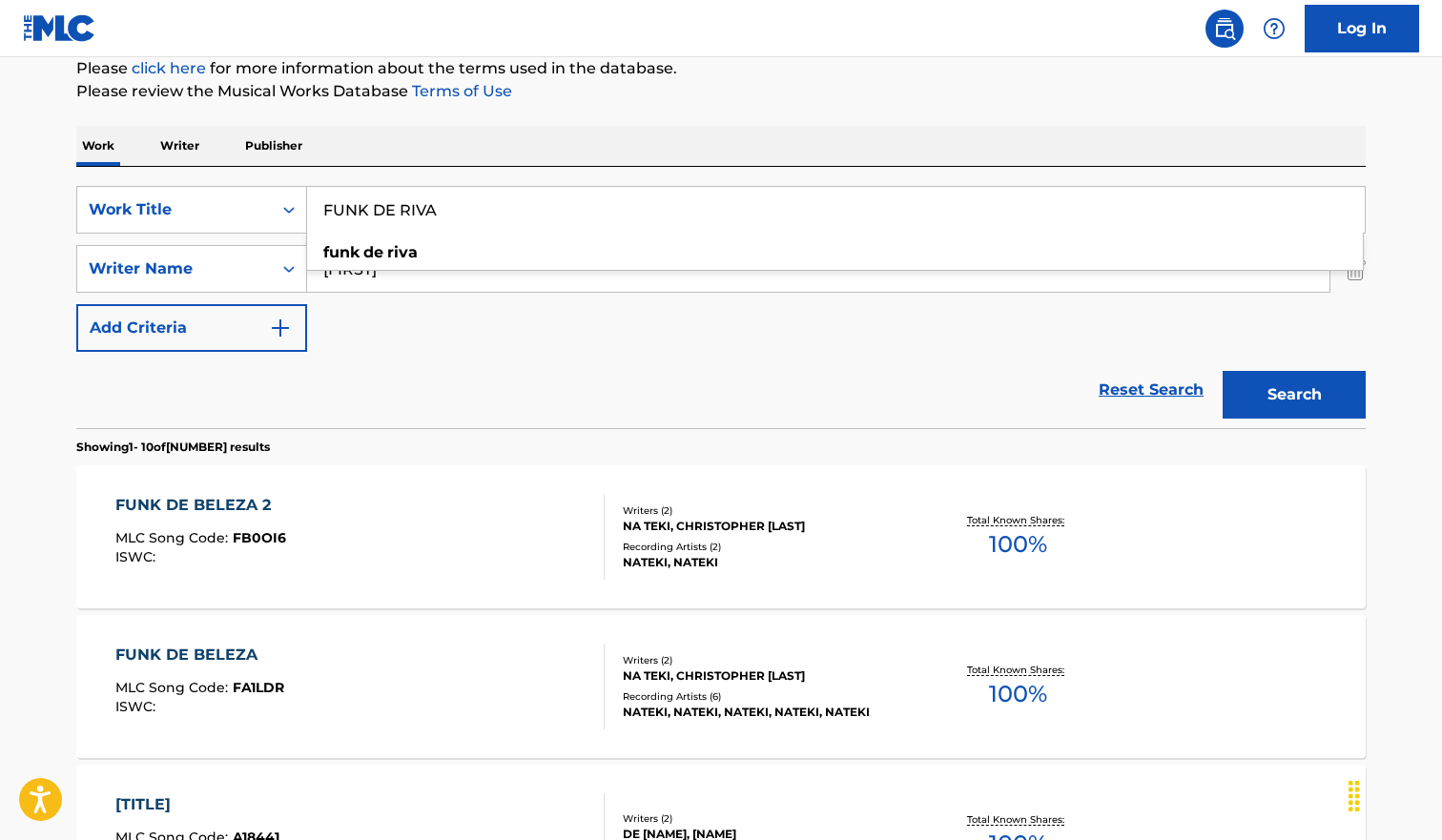 type on "FUNK DE RIVA" 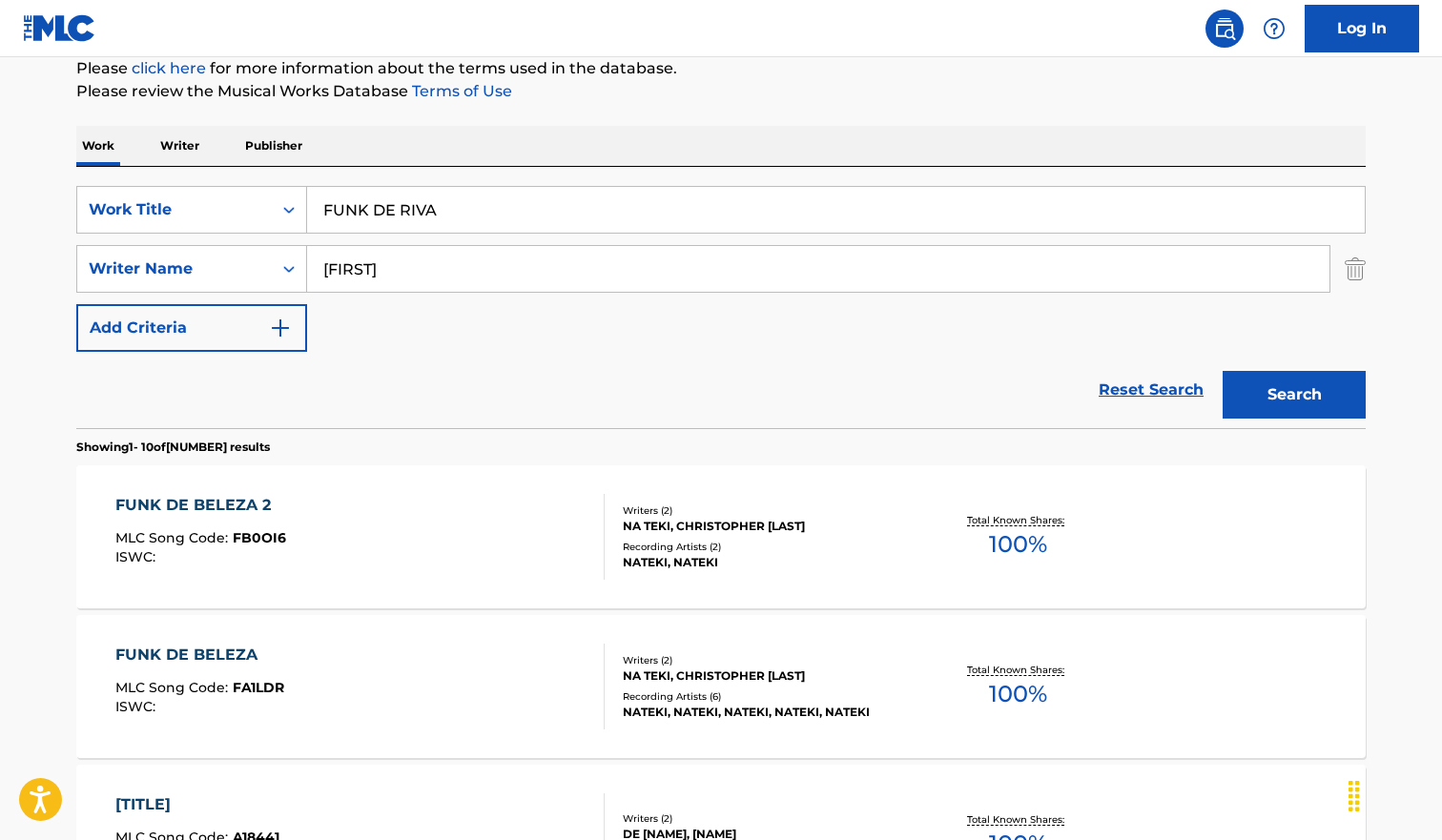 click on "Search" at bounding box center [1294, 395] 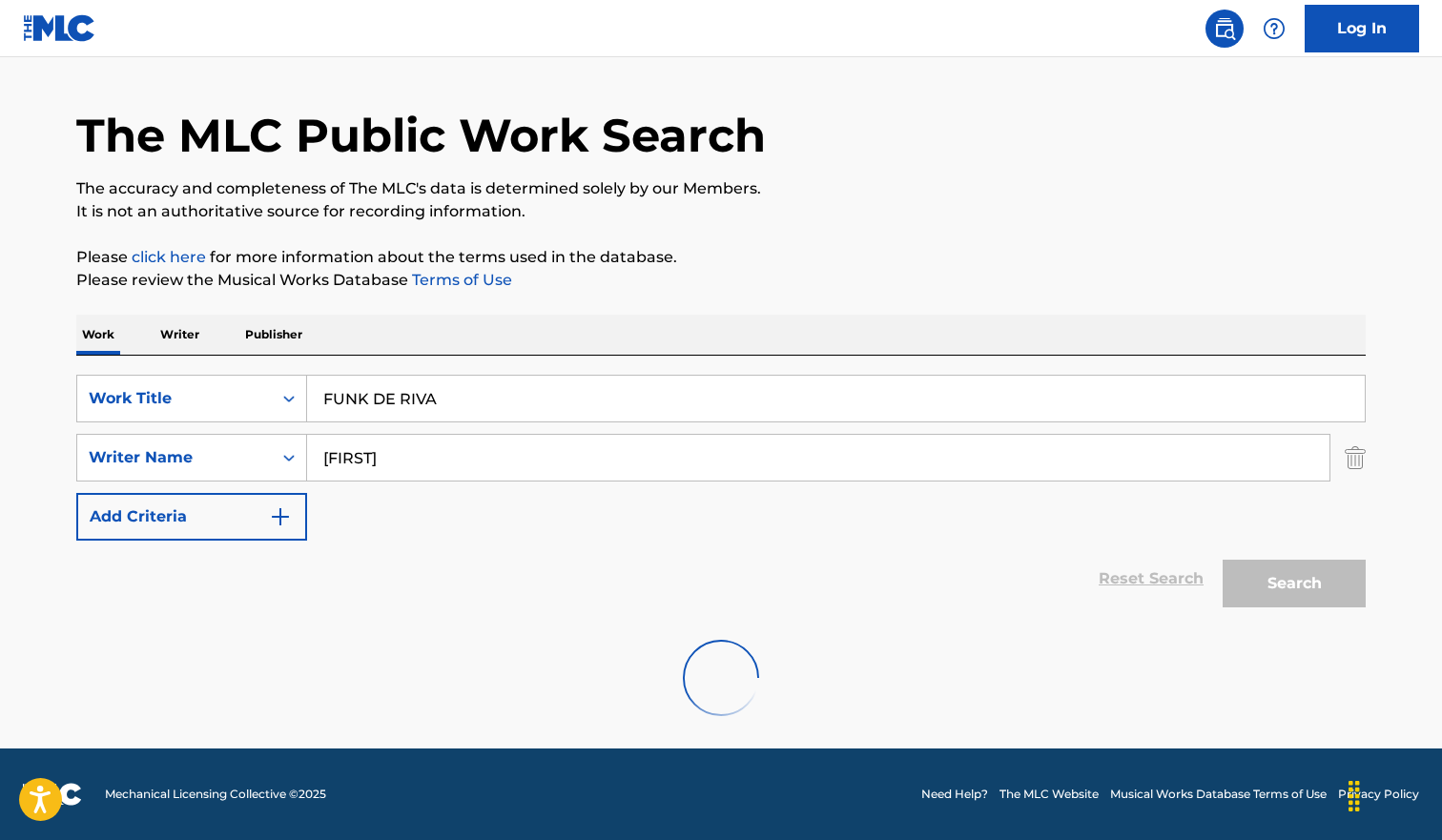 scroll, scrollTop: 238, scrollLeft: 0, axis: vertical 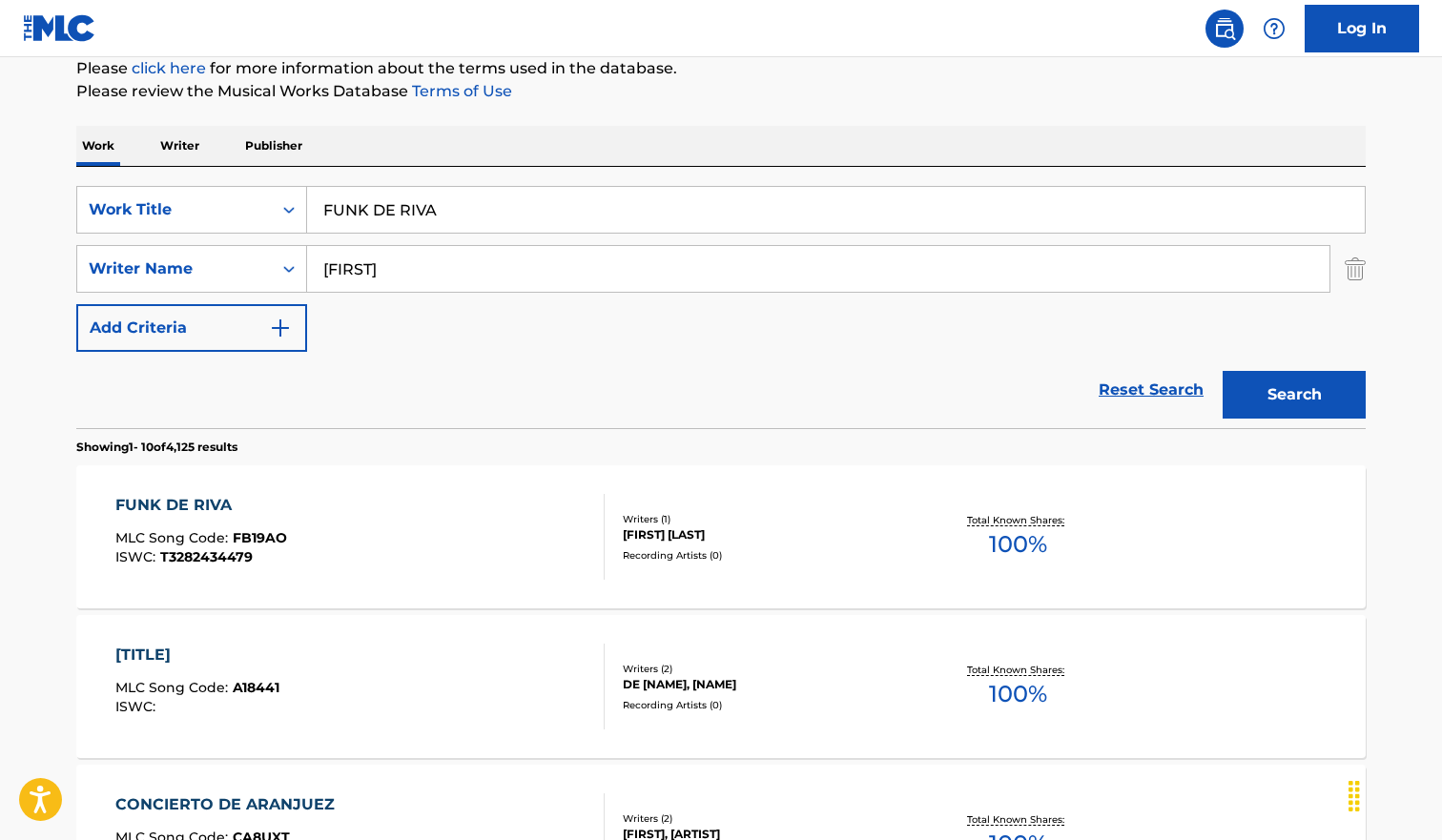 click on "[NAME] Song Code : FB19AO ISWC : [PHONE] Writers ( 1 ) [FIRST] [LAST] Recording Artists ( 0 ) Total Known Shares: 100 %" at bounding box center [360, 537] 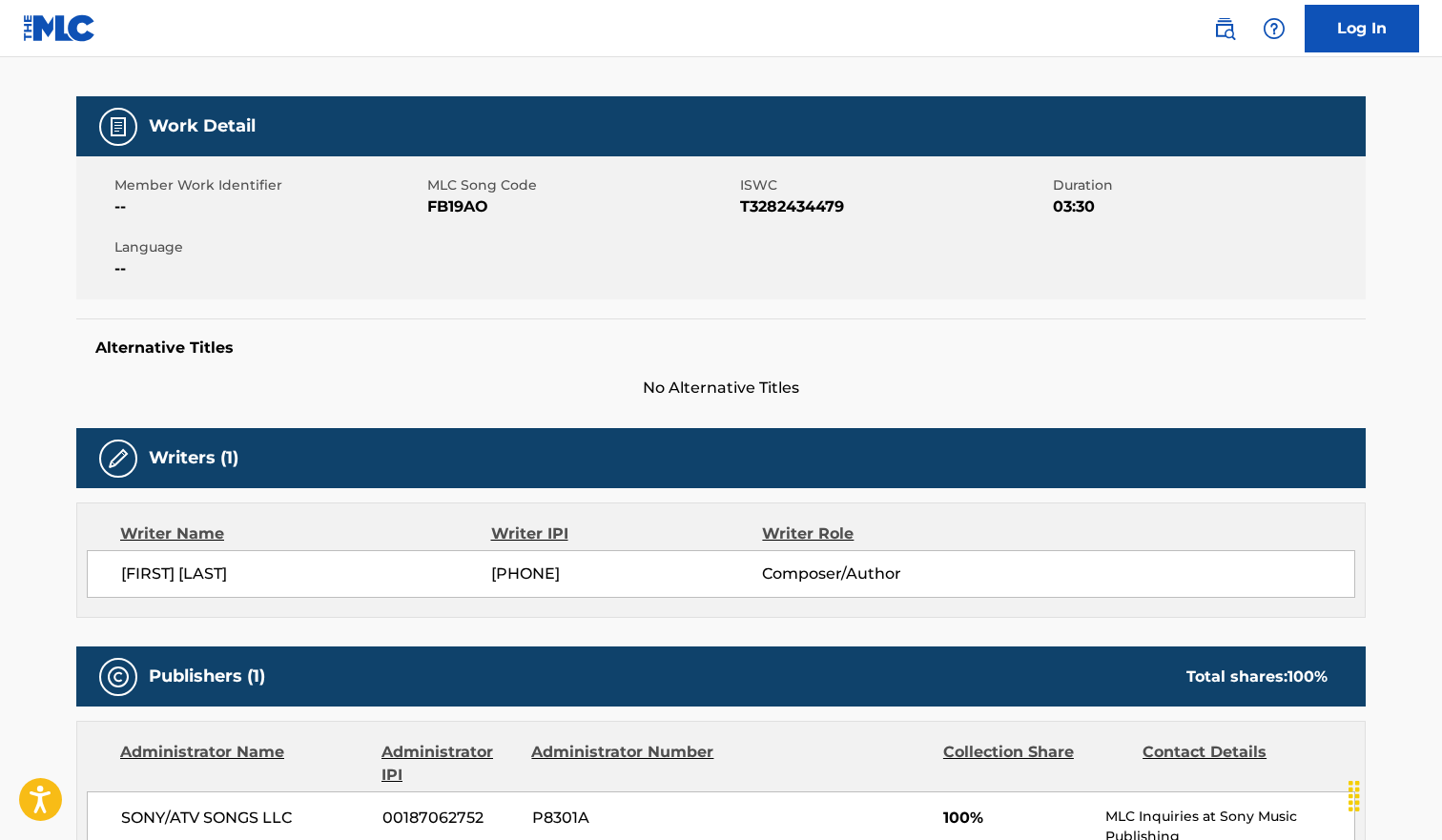 scroll, scrollTop: 0, scrollLeft: 0, axis: both 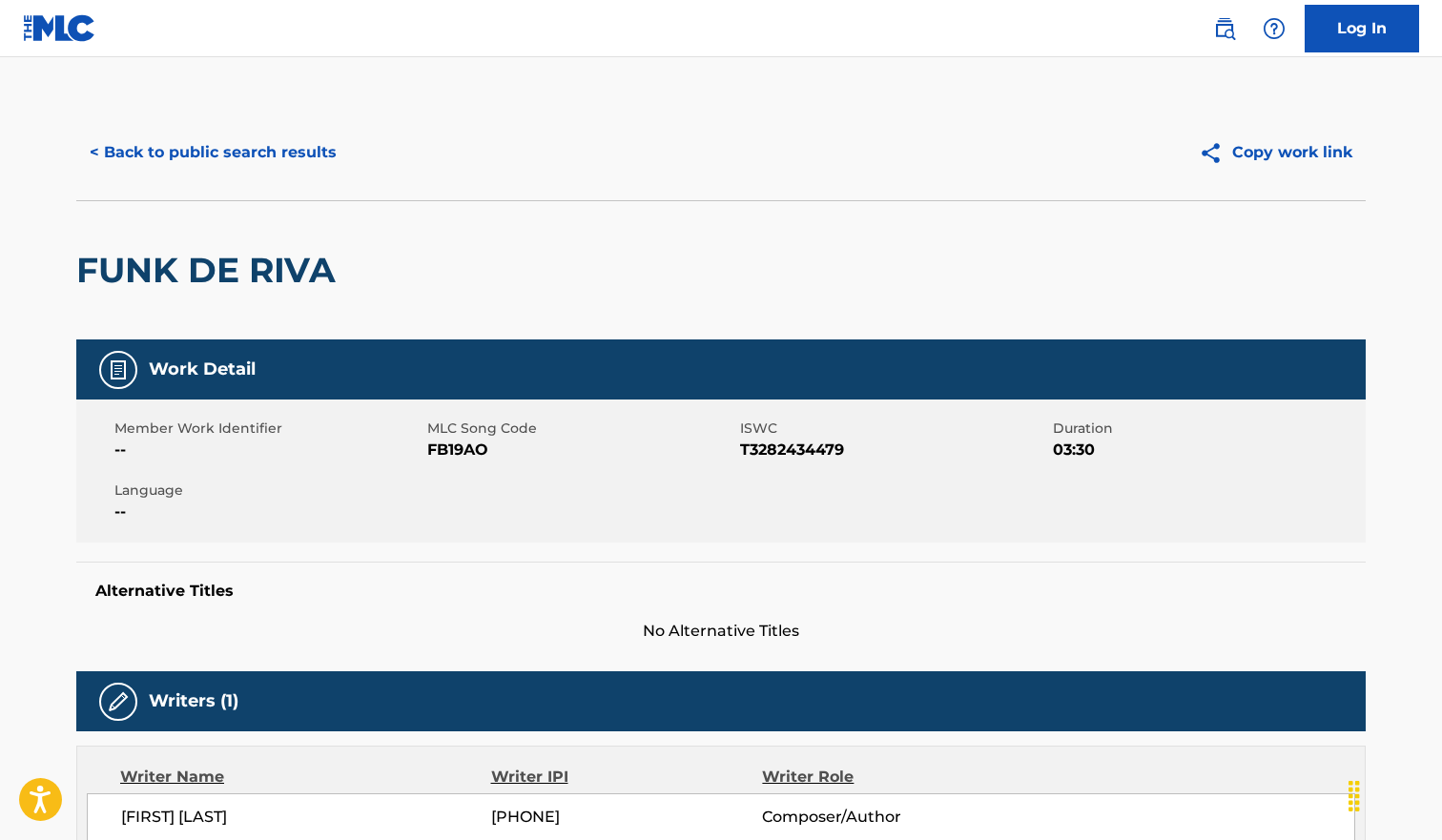 click on "< Back to public search results" at bounding box center [213, 153] 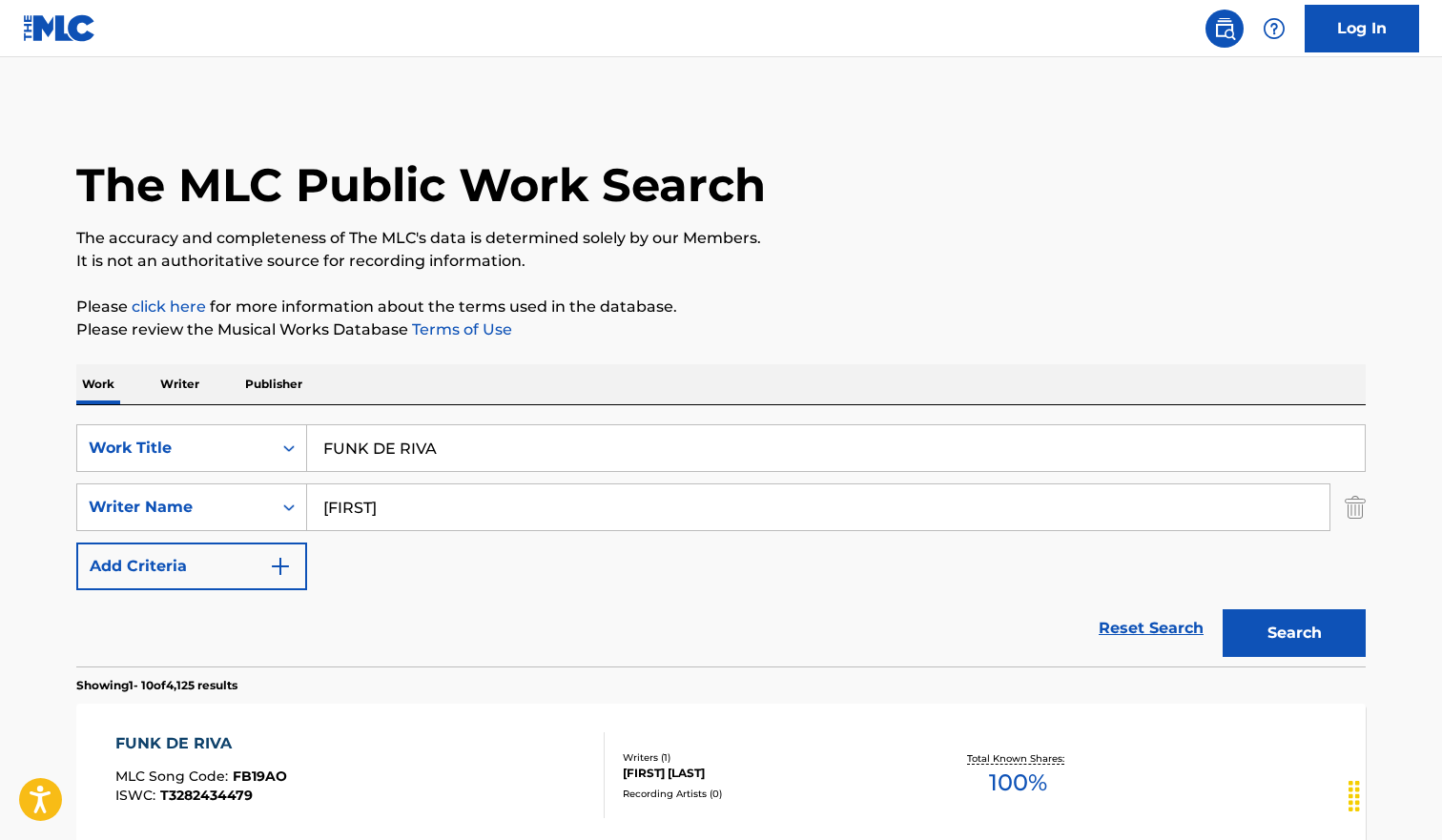 scroll, scrollTop: 238, scrollLeft: 0, axis: vertical 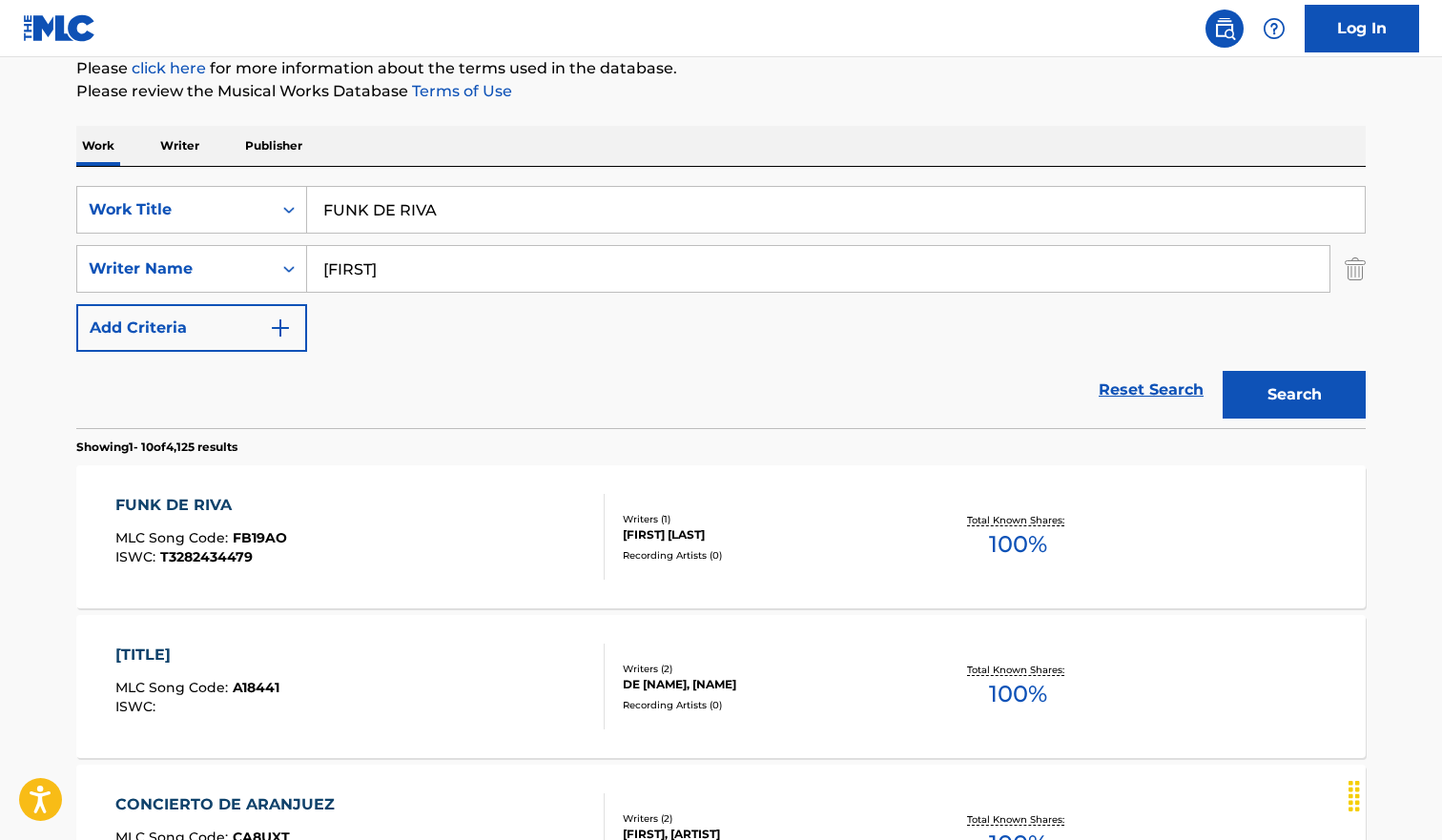 click on "SearchWithCriteriab9c5fca3-616d-42e9-9937-ecaf4a14b316 Work Title FUNK DE RIVA SearchWithCriteria4077b78f-f431-4cde-ad89-b6ad194983f8 Writer Name [NAME] Add Criteria Reset Search Search" at bounding box center (721, 297) 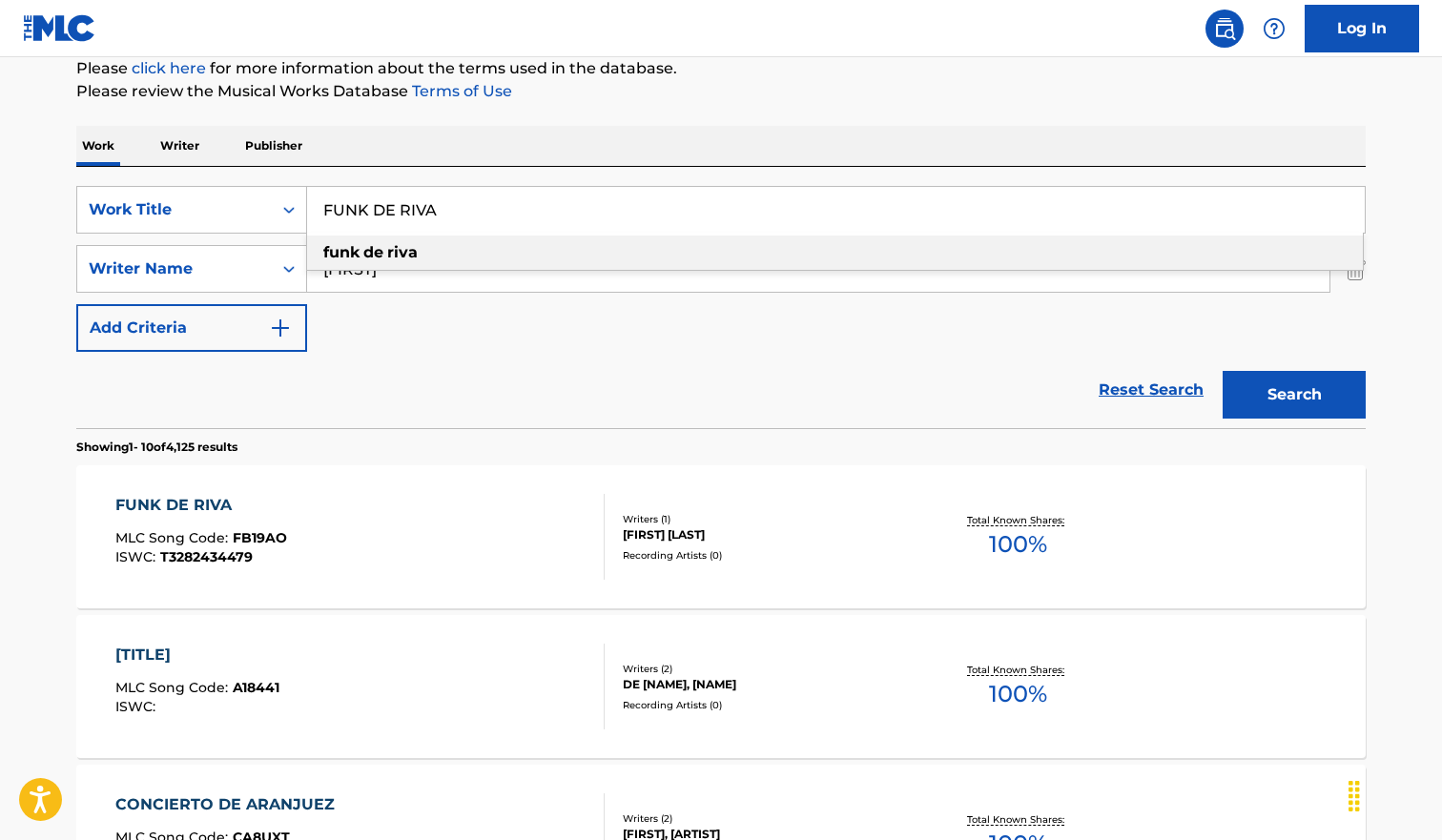 click on "FUNK DE RIVA" at bounding box center (835, 210) 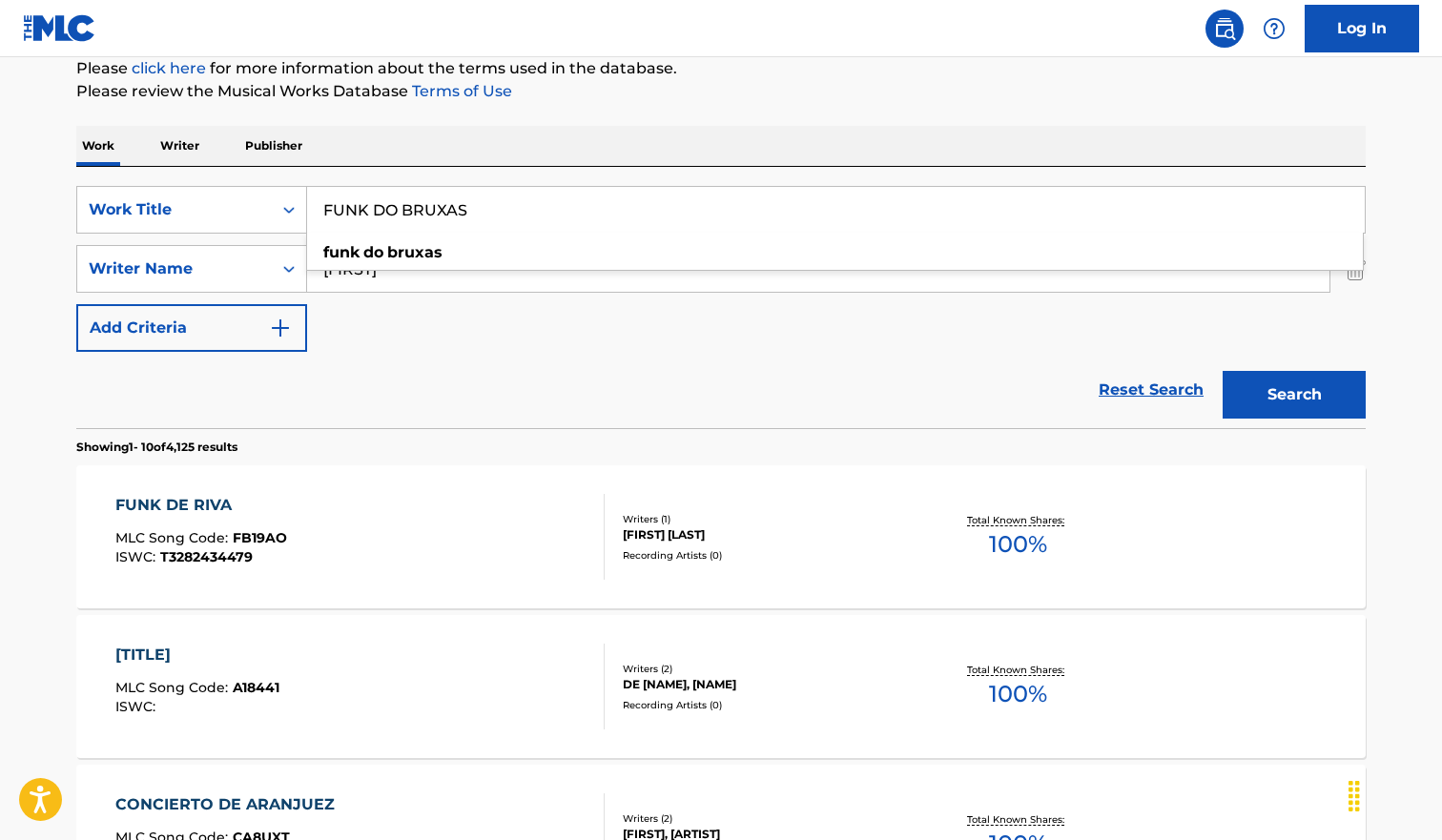type on "FUNK DO BRUXAS" 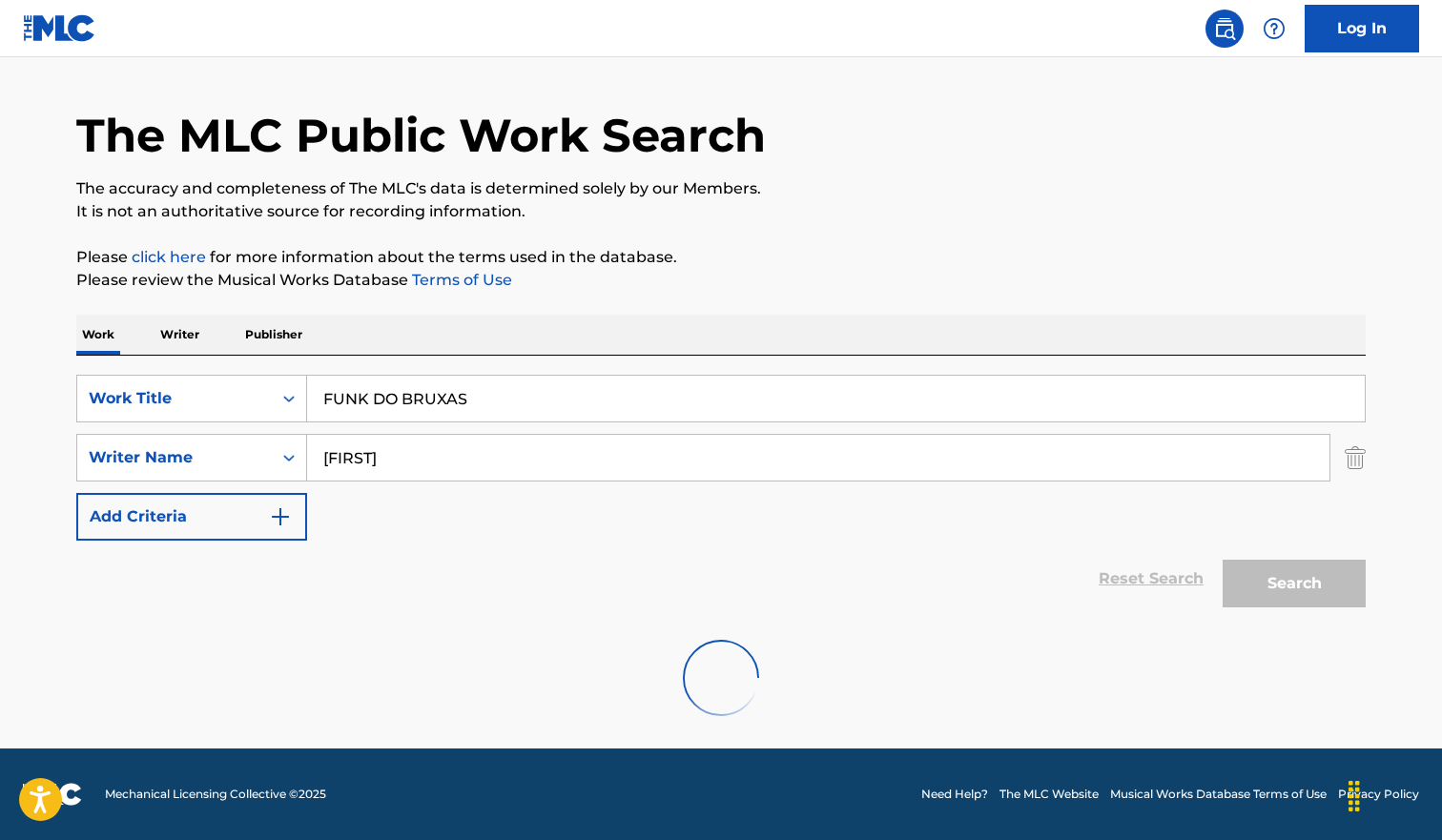 scroll, scrollTop: 238, scrollLeft: 0, axis: vertical 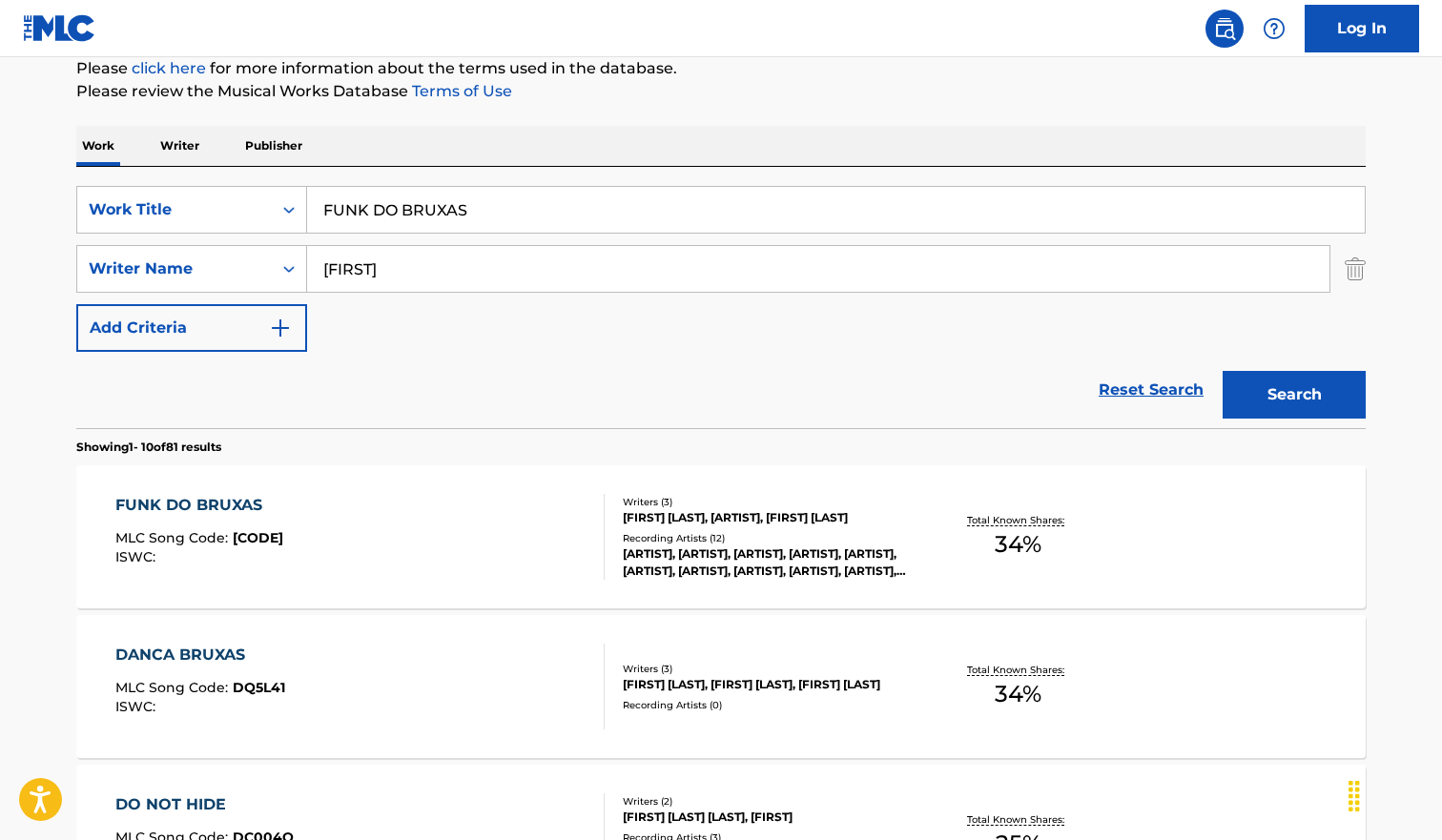 click on "[ARTIST] Song Code : [CODE] ISWC :" at bounding box center [360, 537] 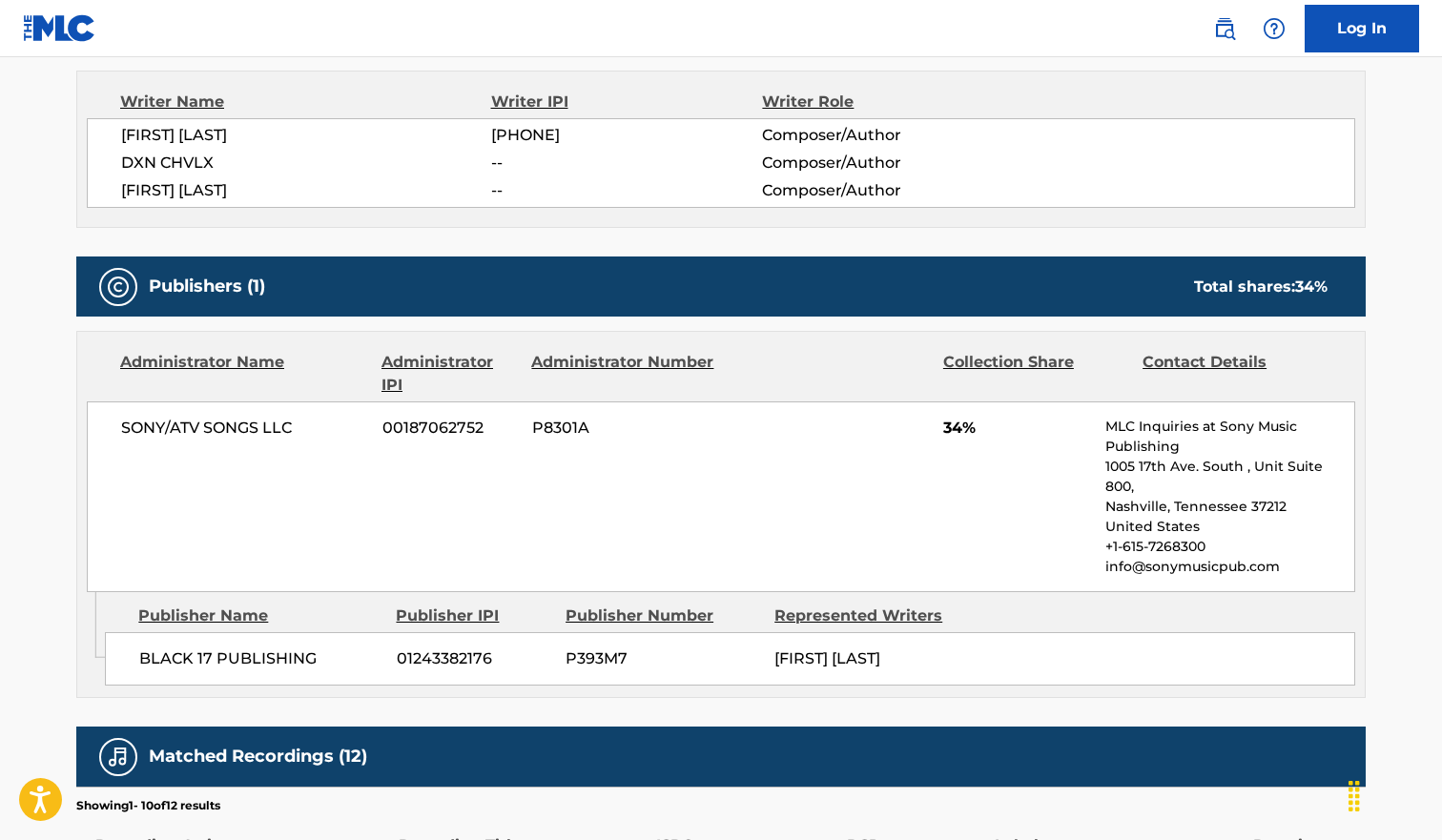 scroll, scrollTop: 0, scrollLeft: 0, axis: both 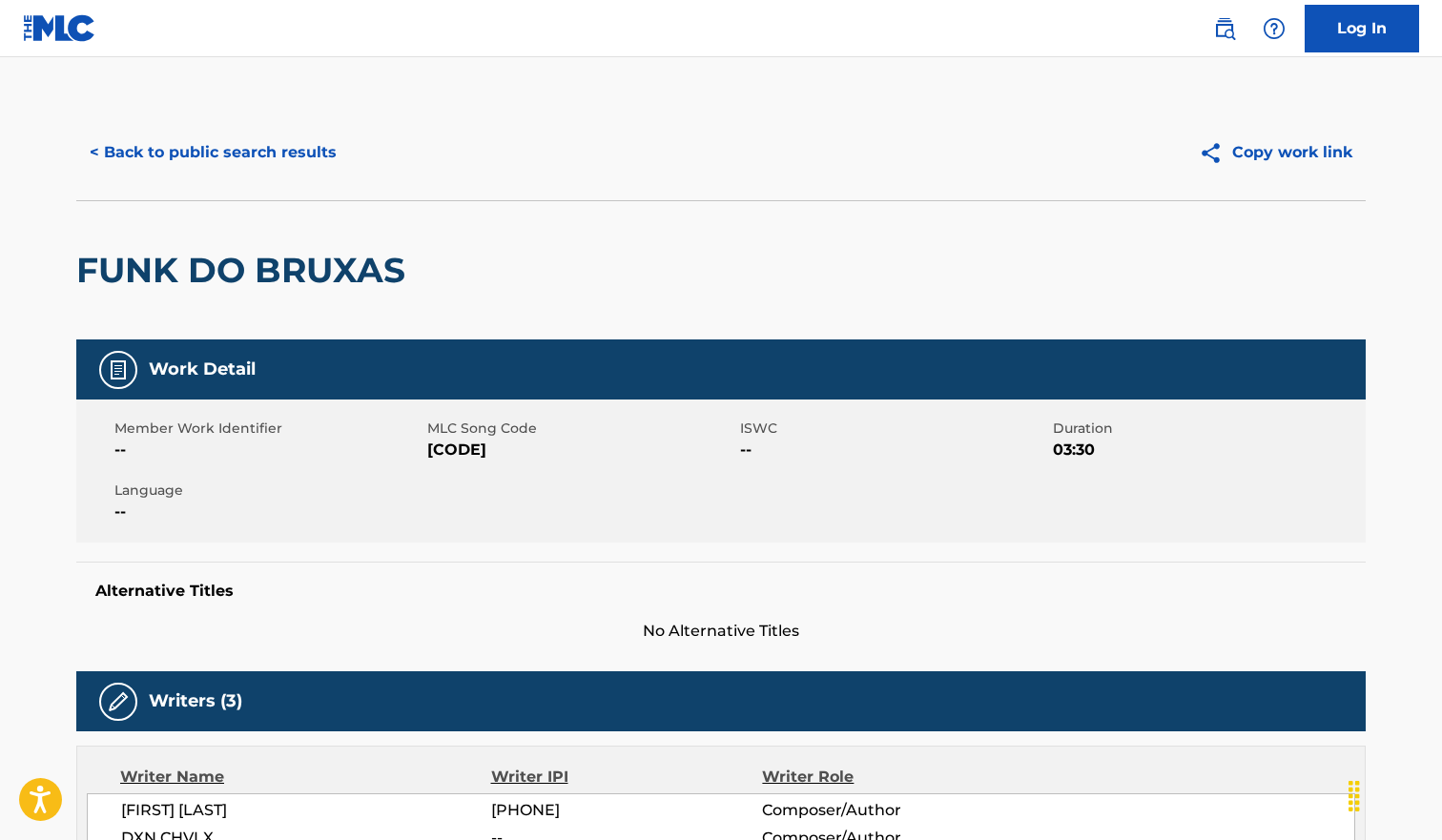 click on "< Back to public search results" at bounding box center (213, 153) 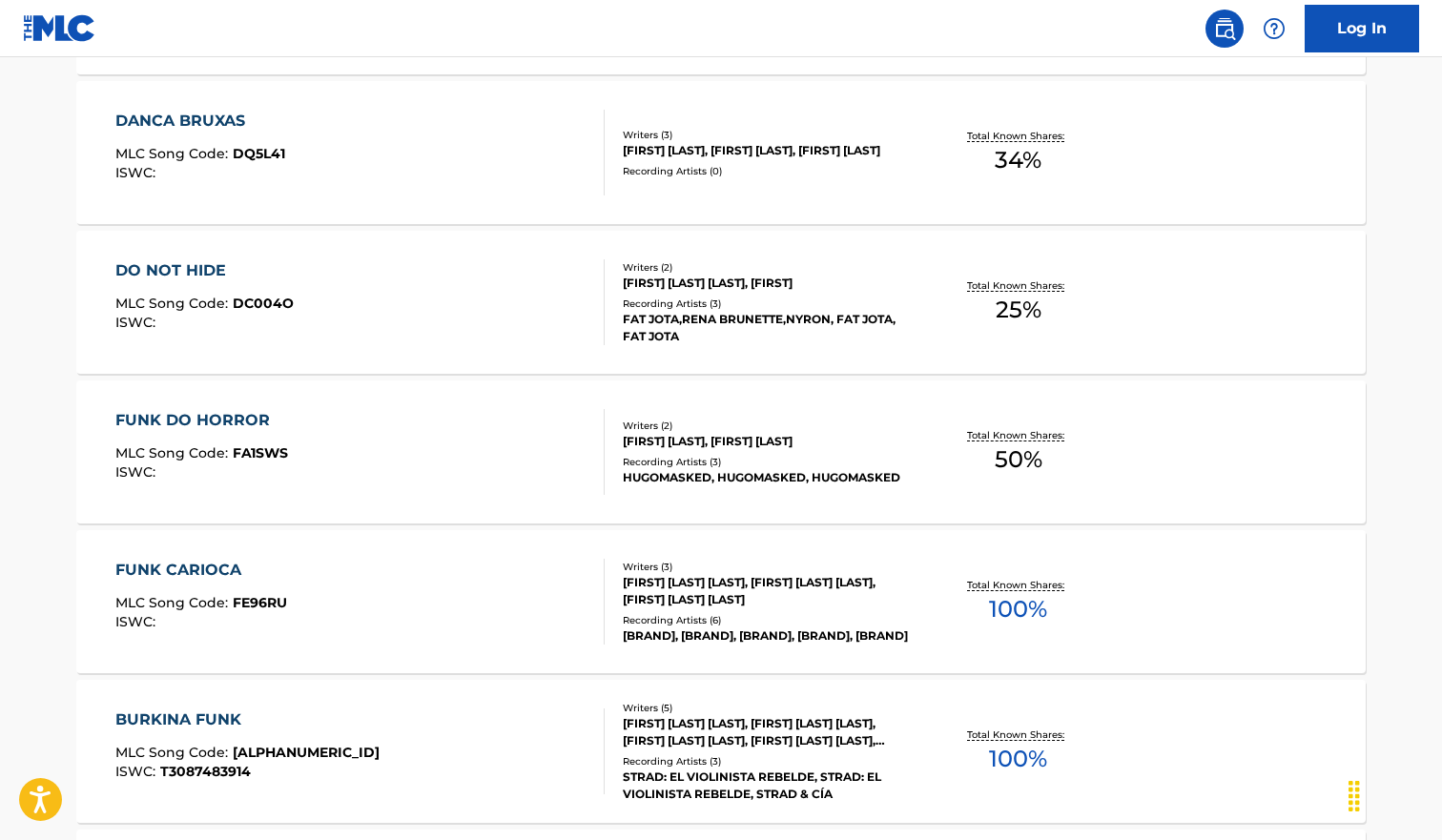 scroll, scrollTop: 0, scrollLeft: 0, axis: both 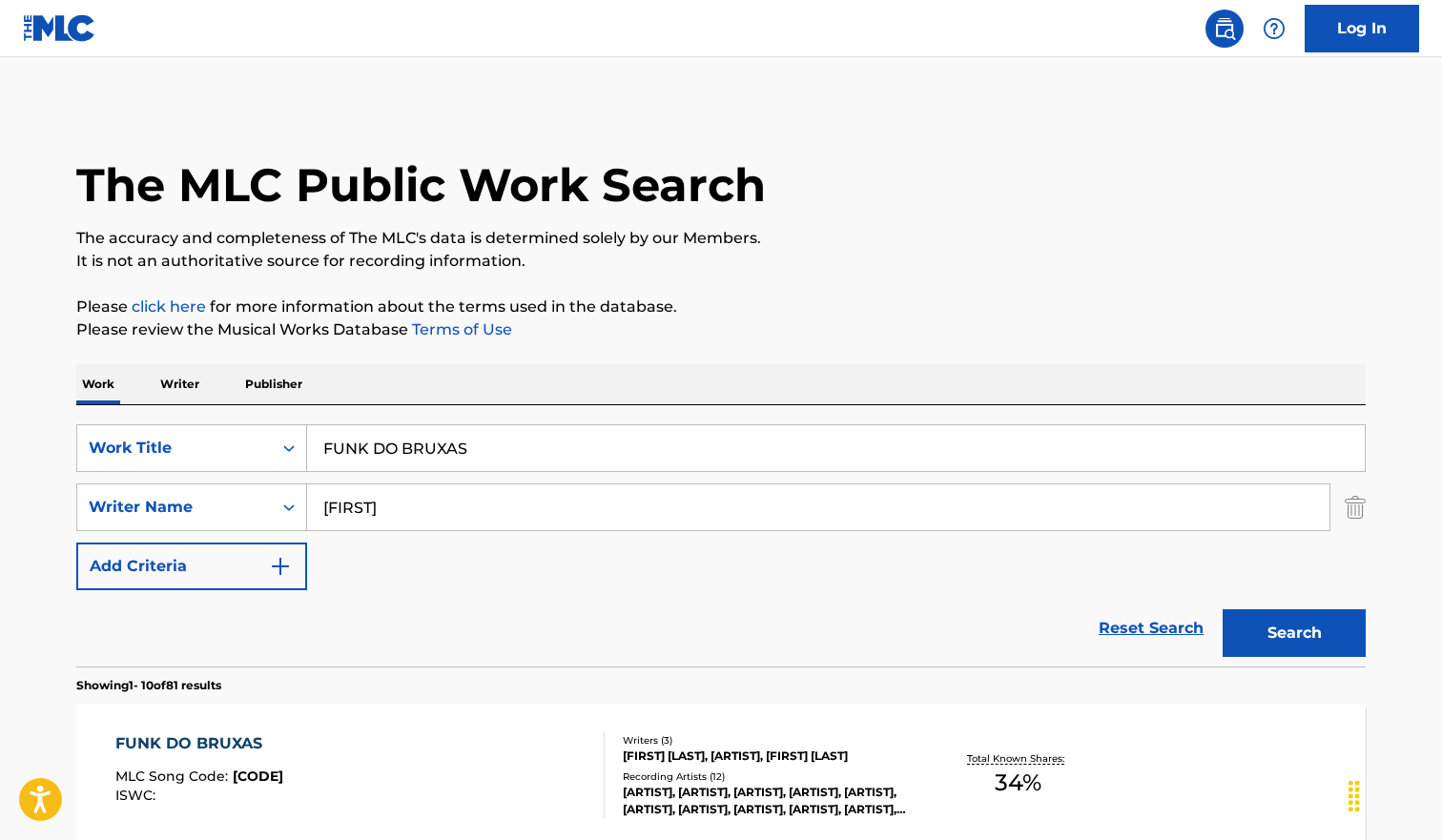 click on "FUNK DO BRUXAS" at bounding box center [835, 448] 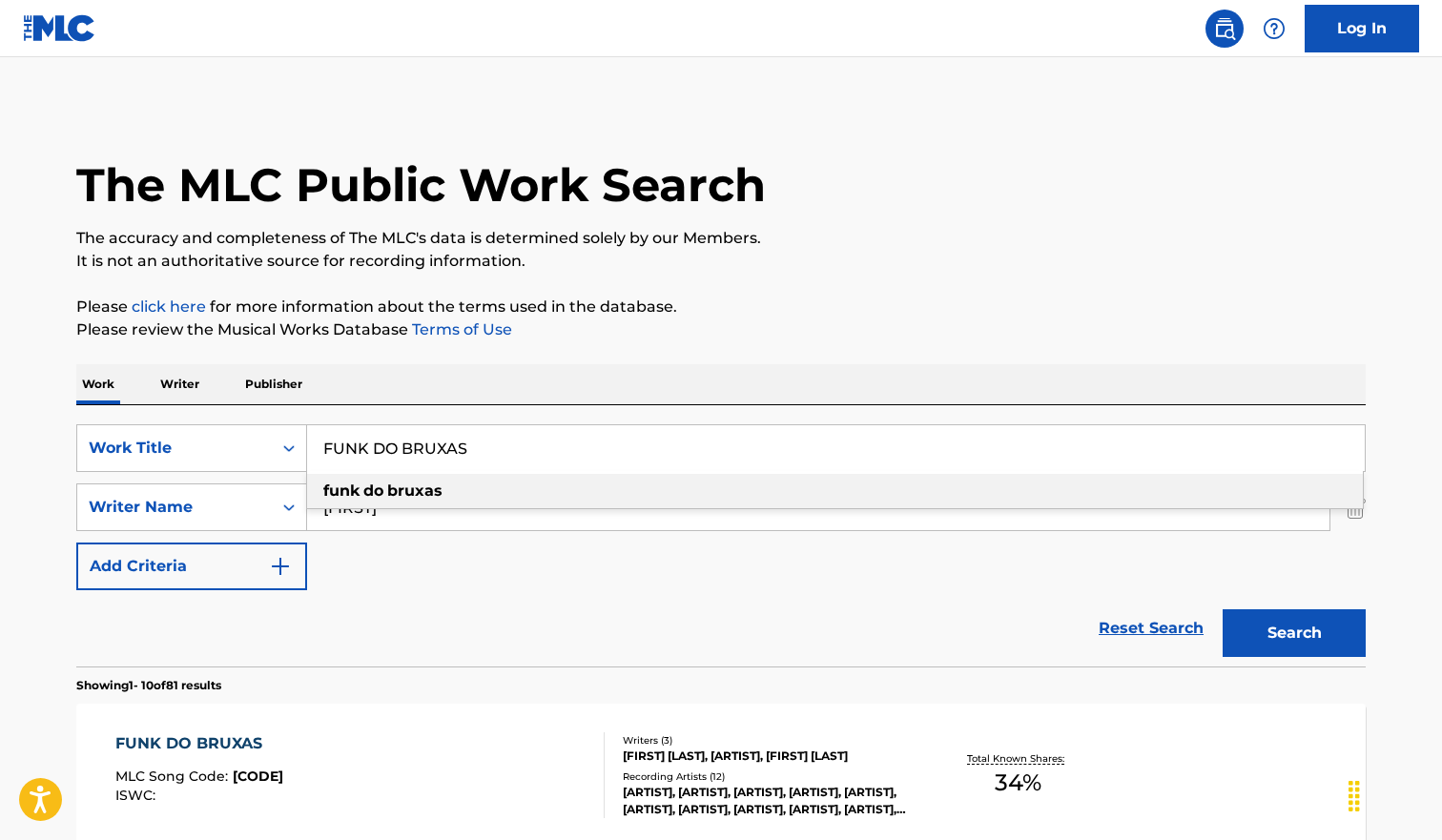 click on "FUNK DO BRUXAS" at bounding box center (835, 448) 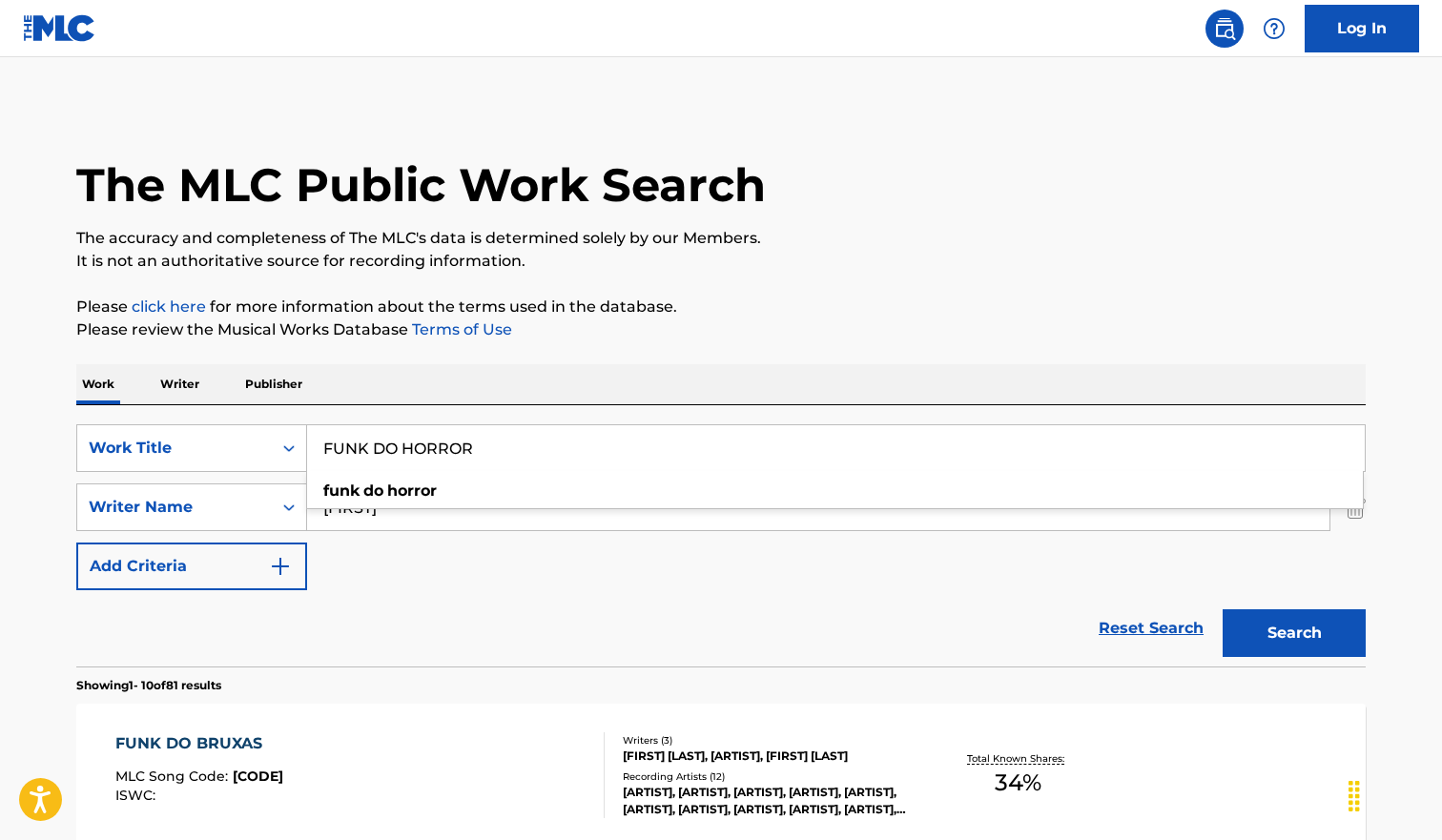 type on "FUNK DO HORROR" 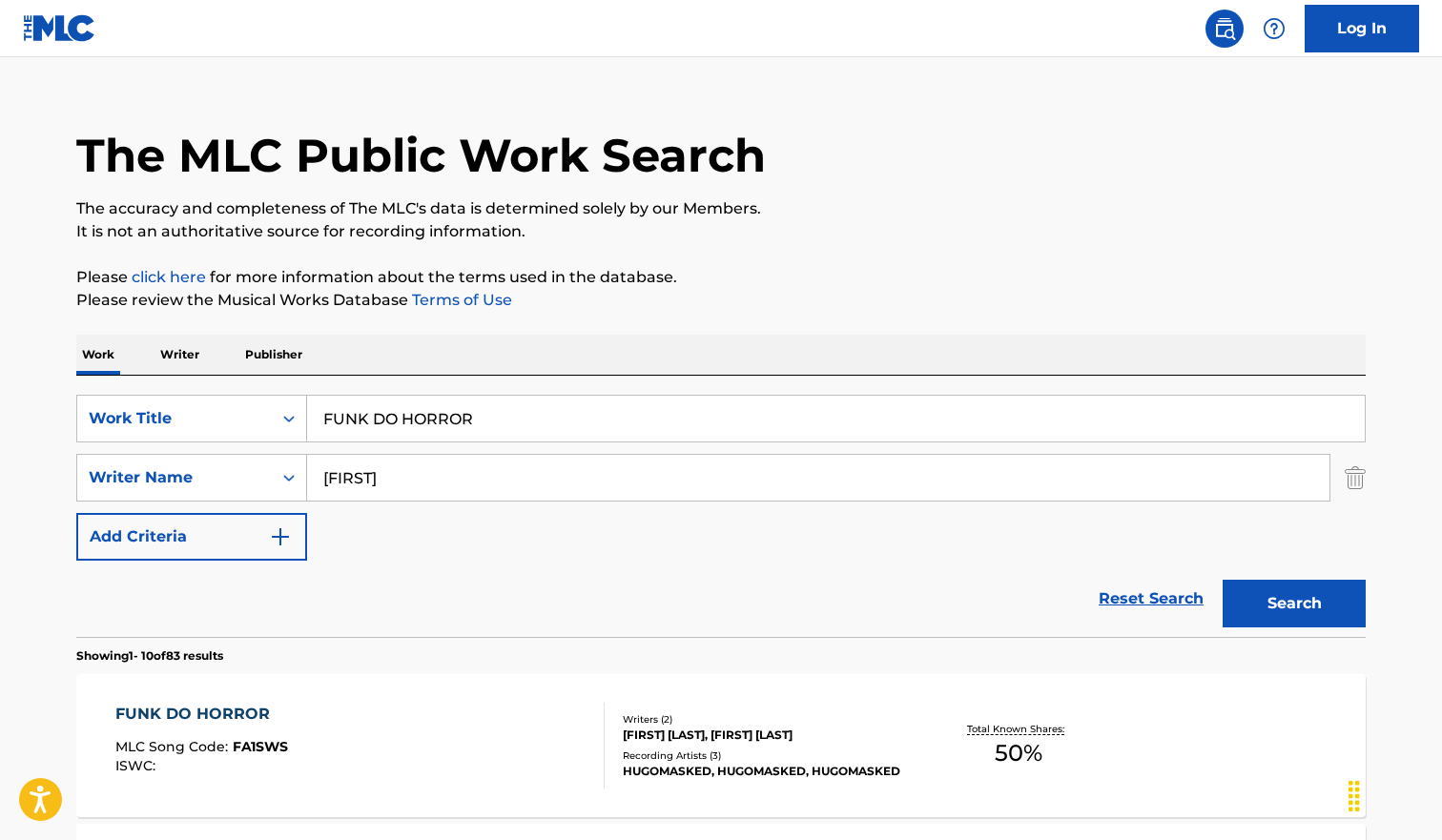 scroll, scrollTop: 31, scrollLeft: 0, axis: vertical 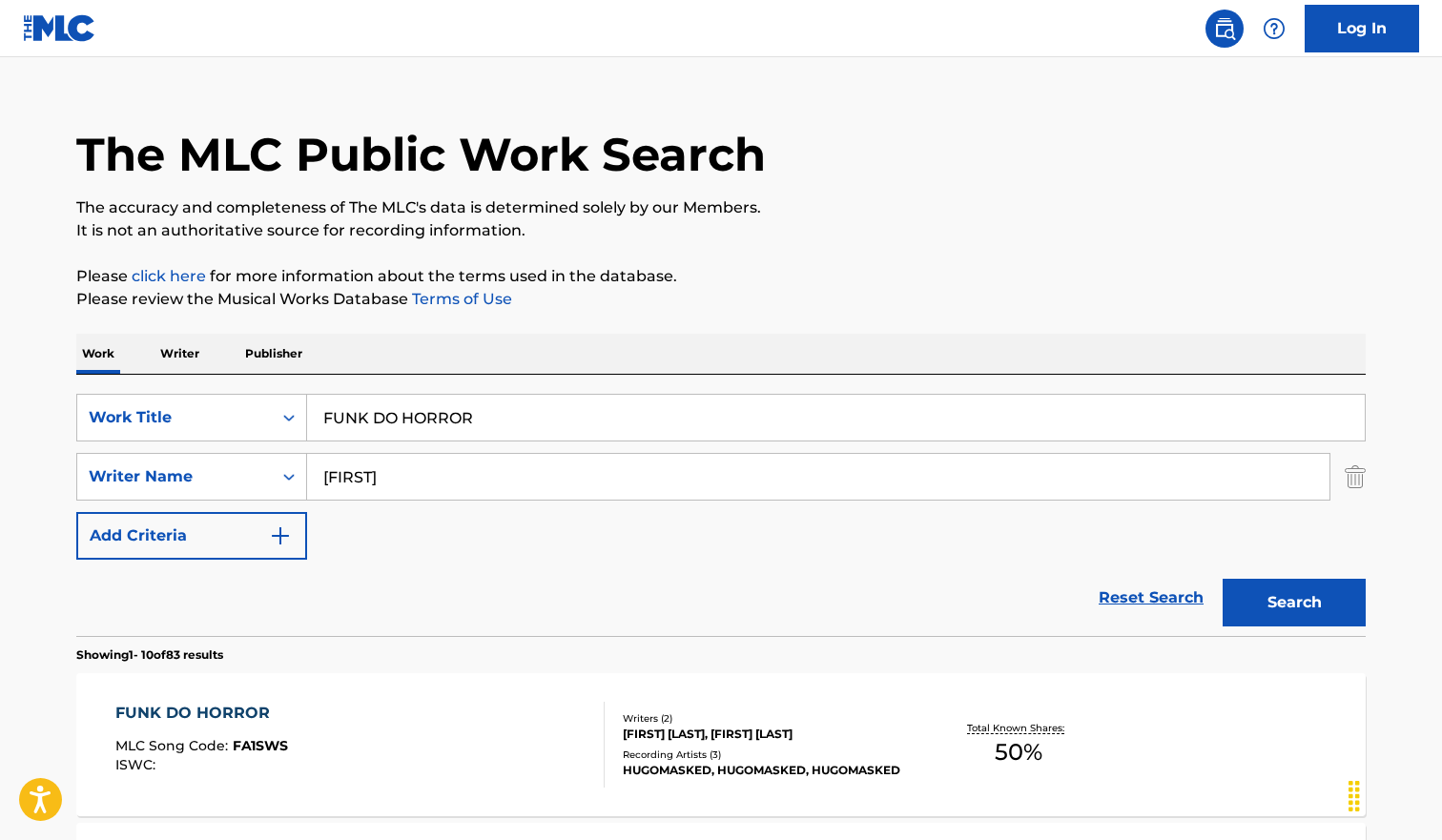 click on "Reset Search Search" at bounding box center [721, 598] 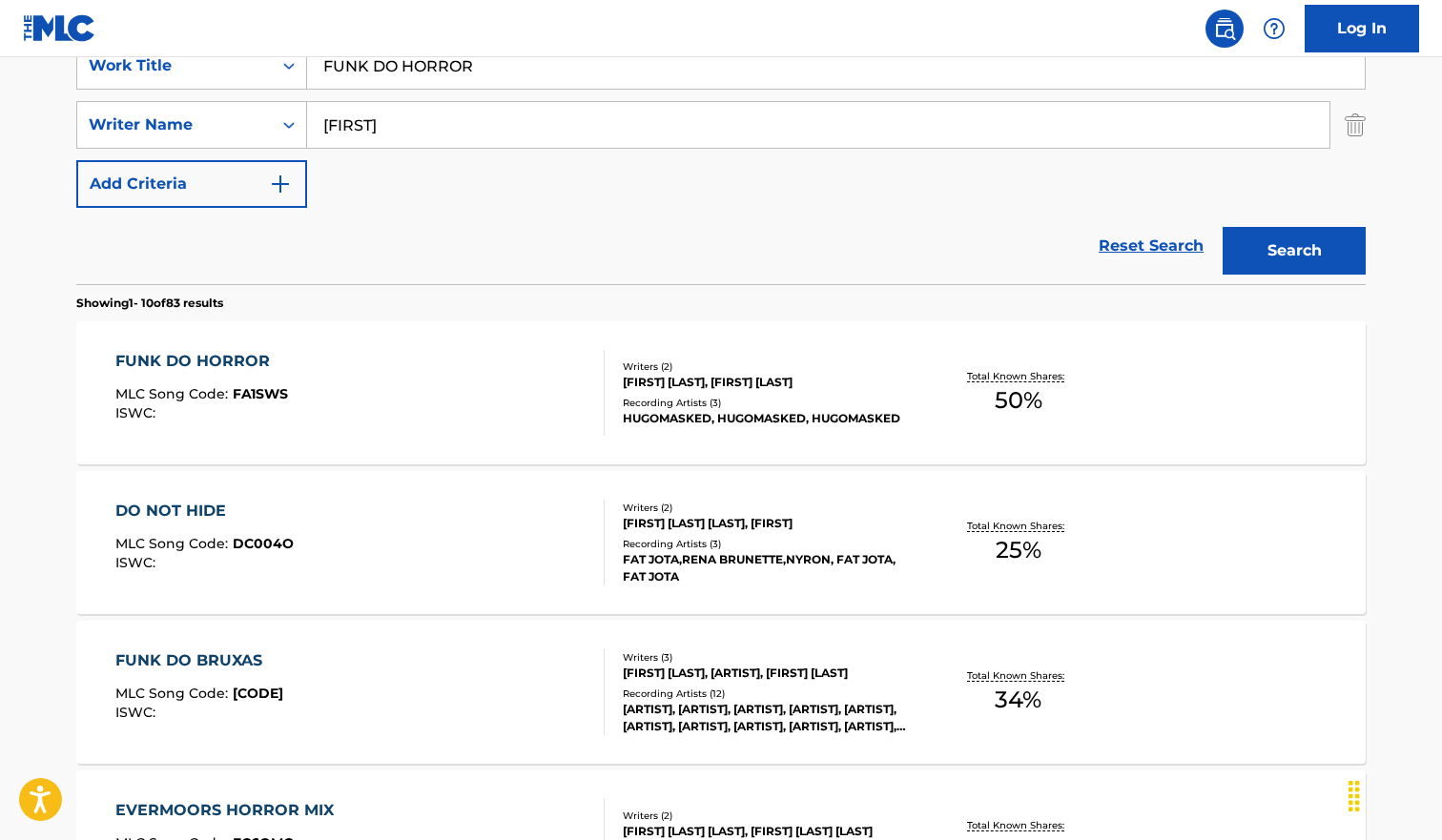 scroll, scrollTop: 450, scrollLeft: 0, axis: vertical 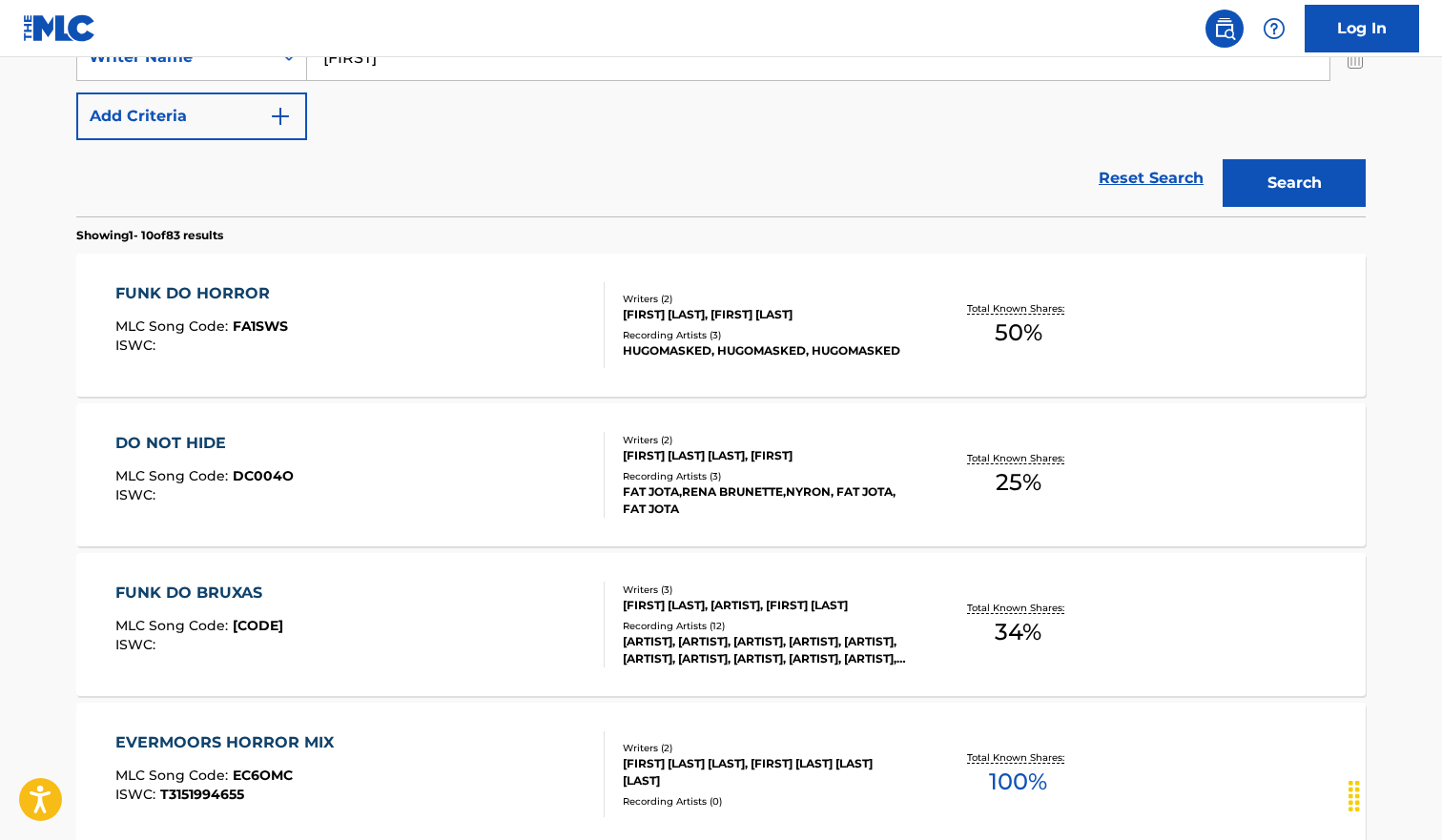 click on "[NAME] MLC Song Code : FA1SWS ISWC : Writers ( 2 ) [FIRST] [LAST], [FIRST] [LAST] Recording Artists ( 3 ) HUGOMASKED, HUGOMASKED, HUGOMASKED Total Known Shares: 50 %" at bounding box center (721, 325) 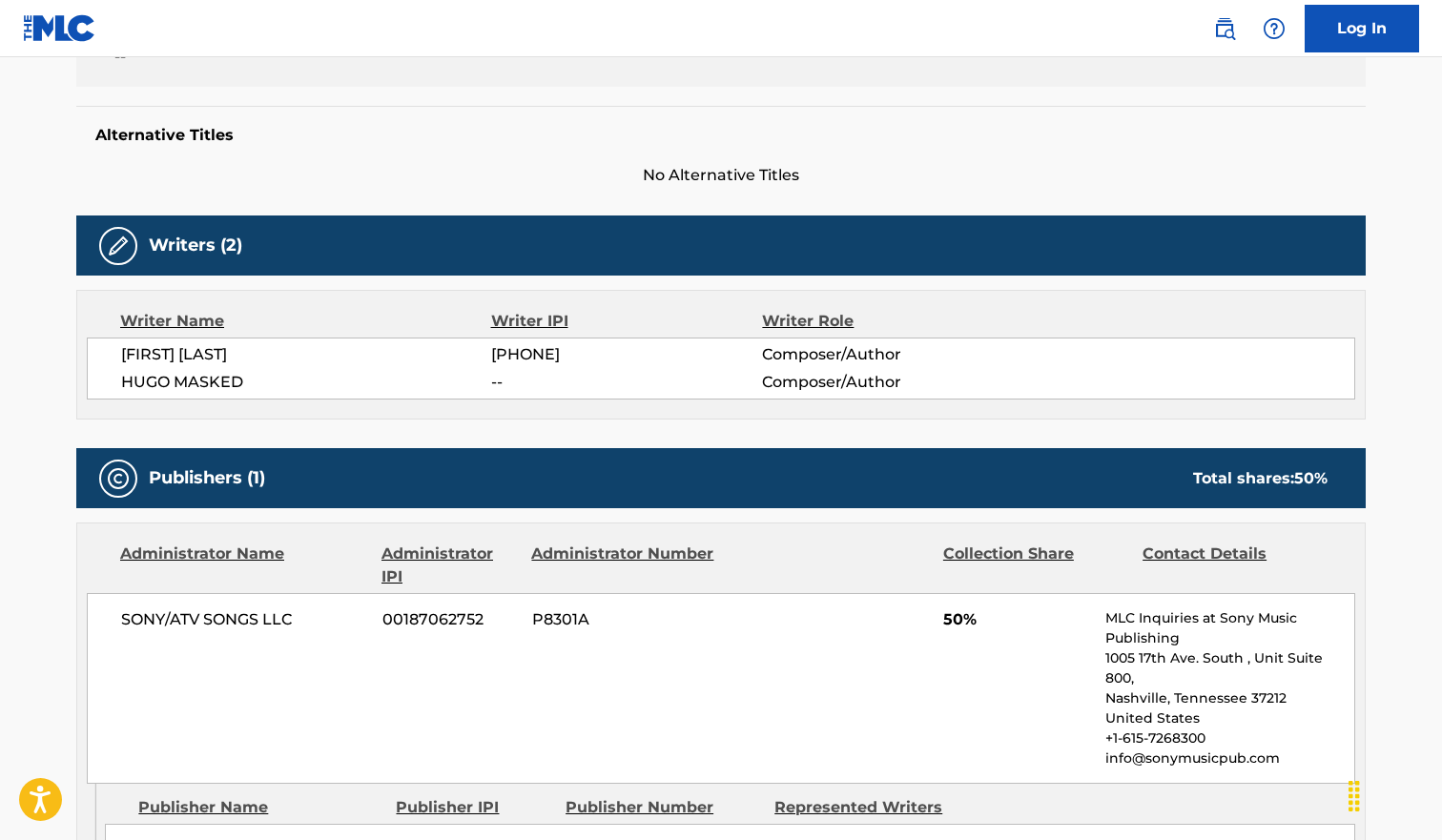 scroll, scrollTop: 0, scrollLeft: 0, axis: both 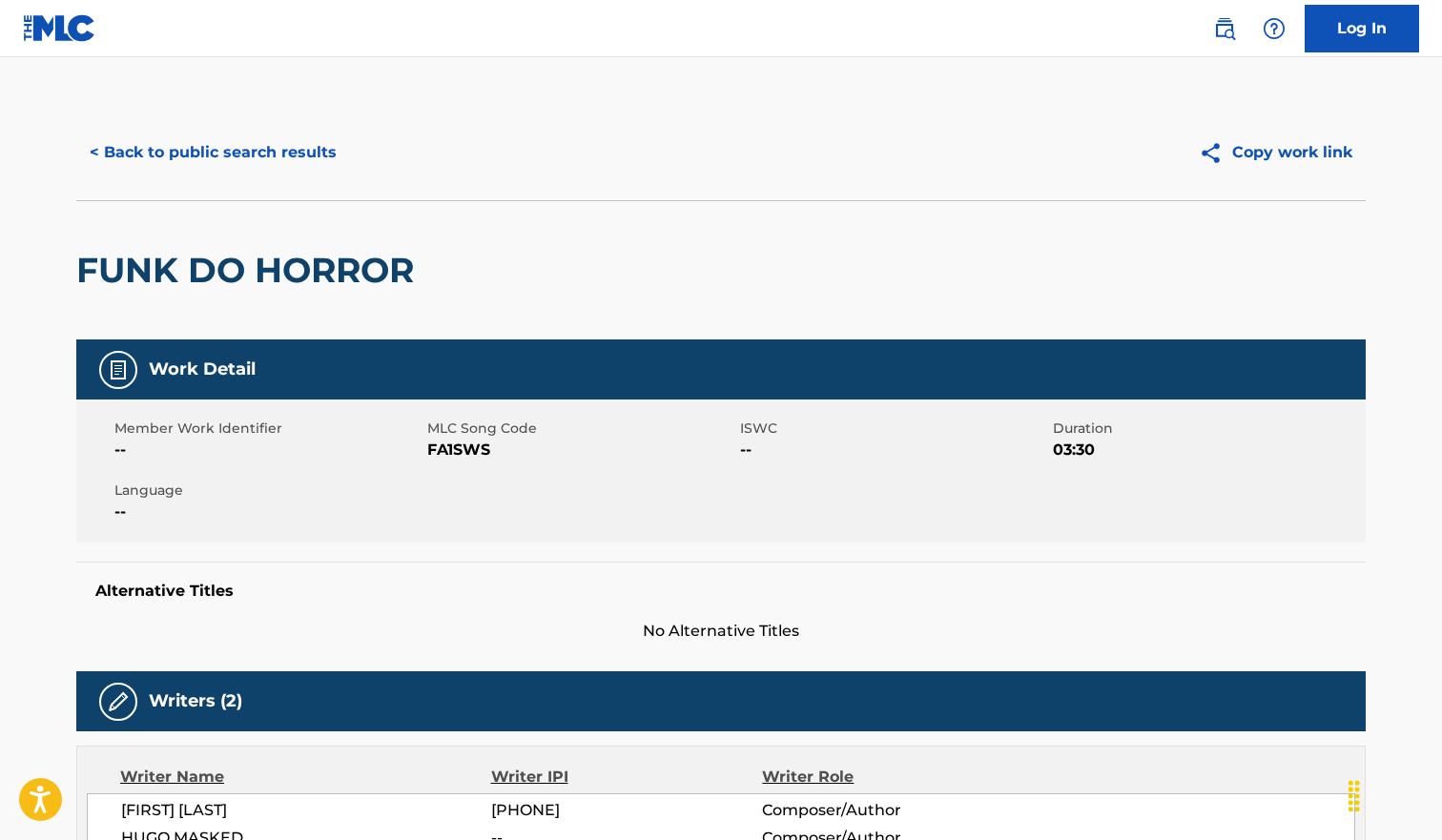 click on "FA1SWS" at bounding box center (581, 450) 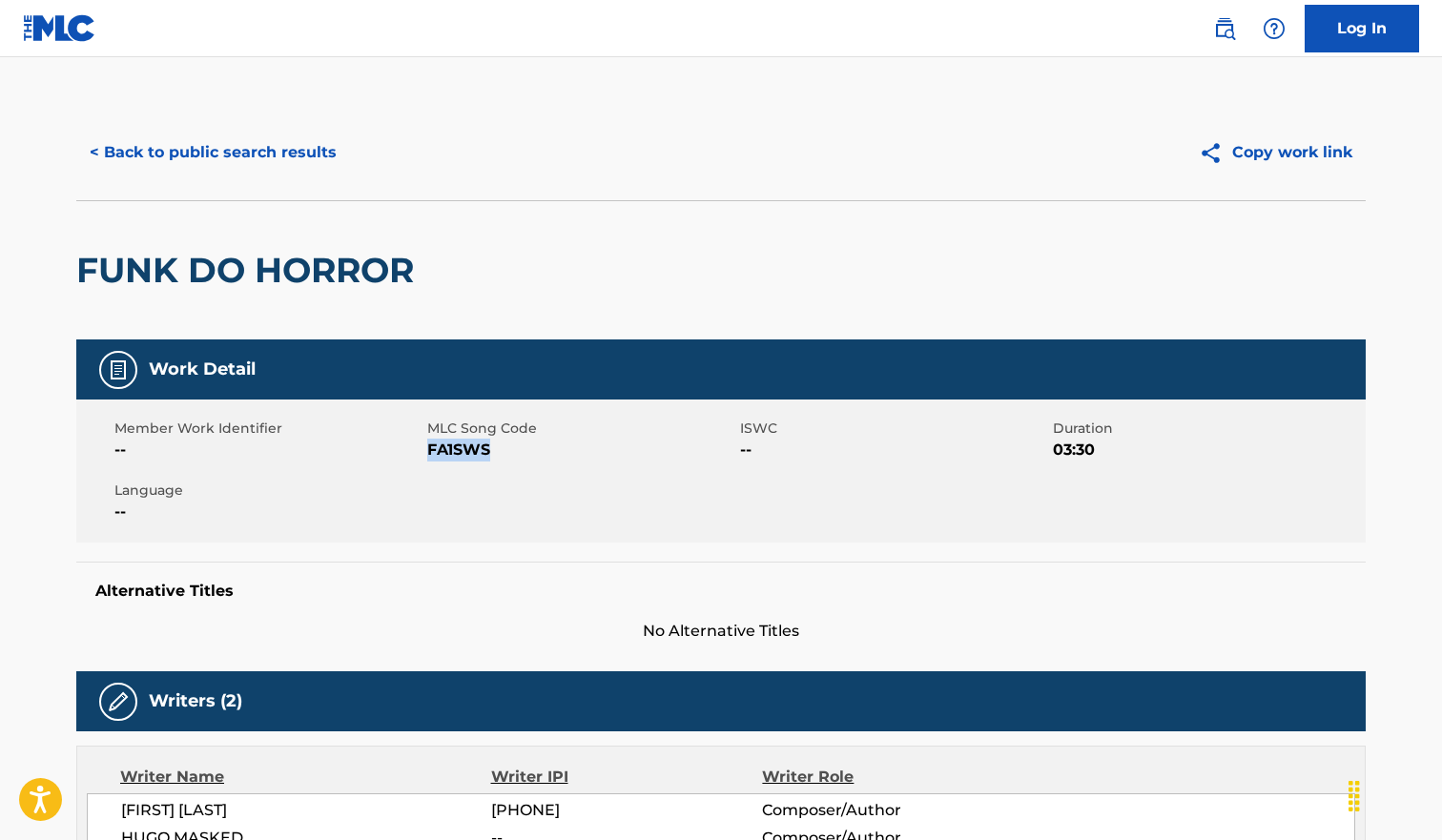 click on "FA1SWS" at bounding box center [581, 450] 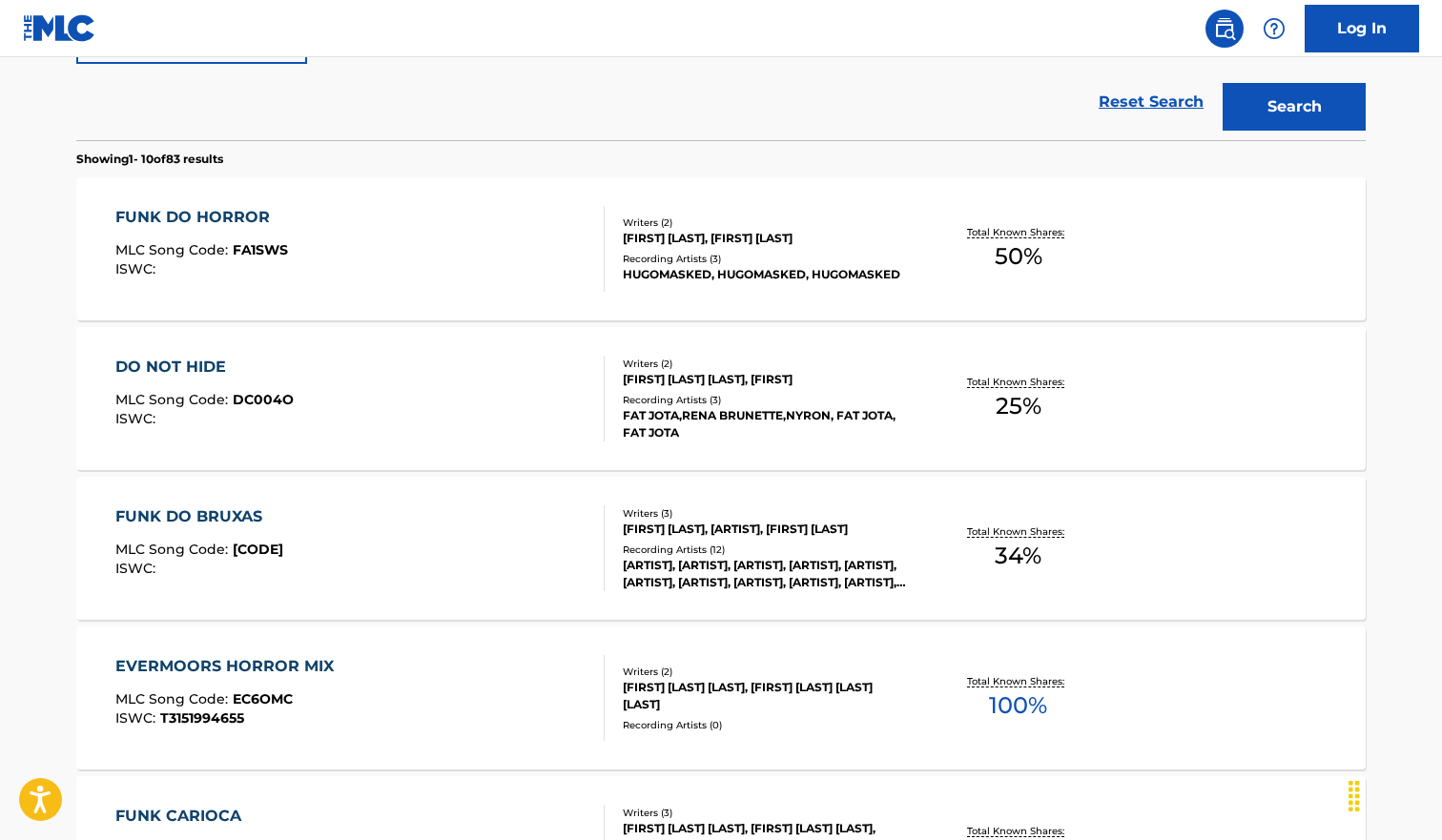 scroll, scrollTop: 0, scrollLeft: 0, axis: both 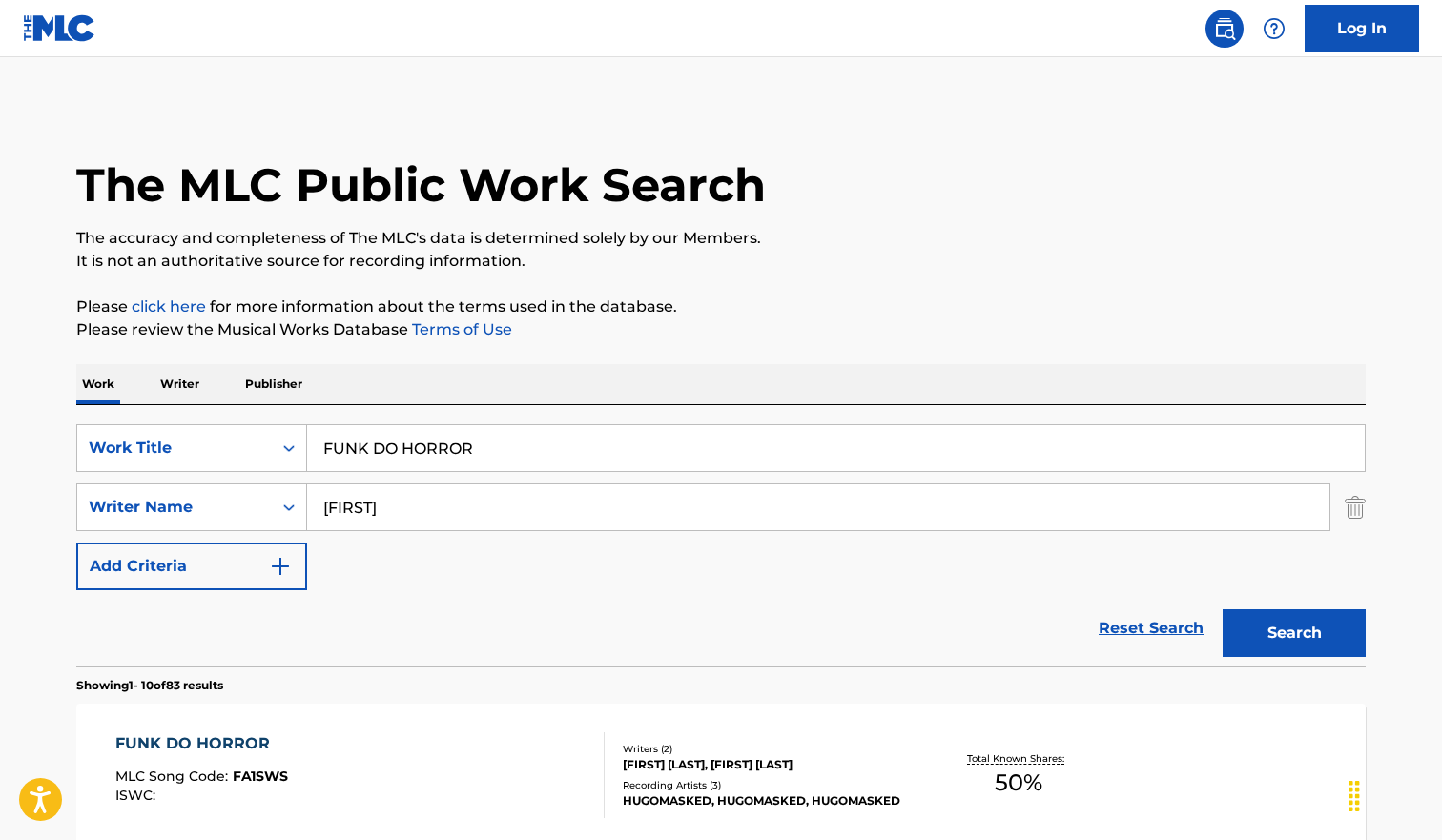 click on "FUNK DO HORROR" at bounding box center (835, 448) 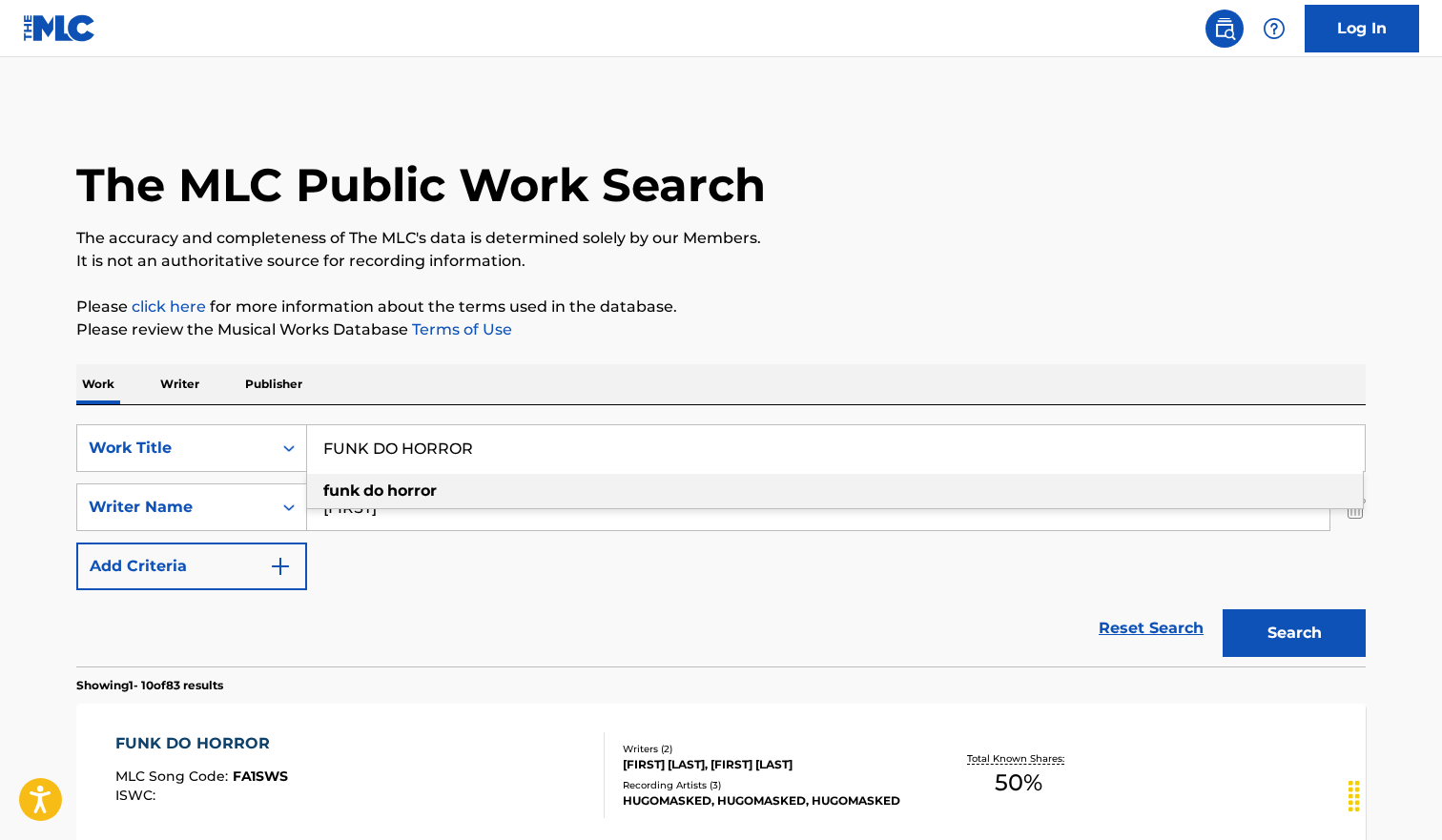 click on "FUNK DO HORROR" at bounding box center [835, 448] 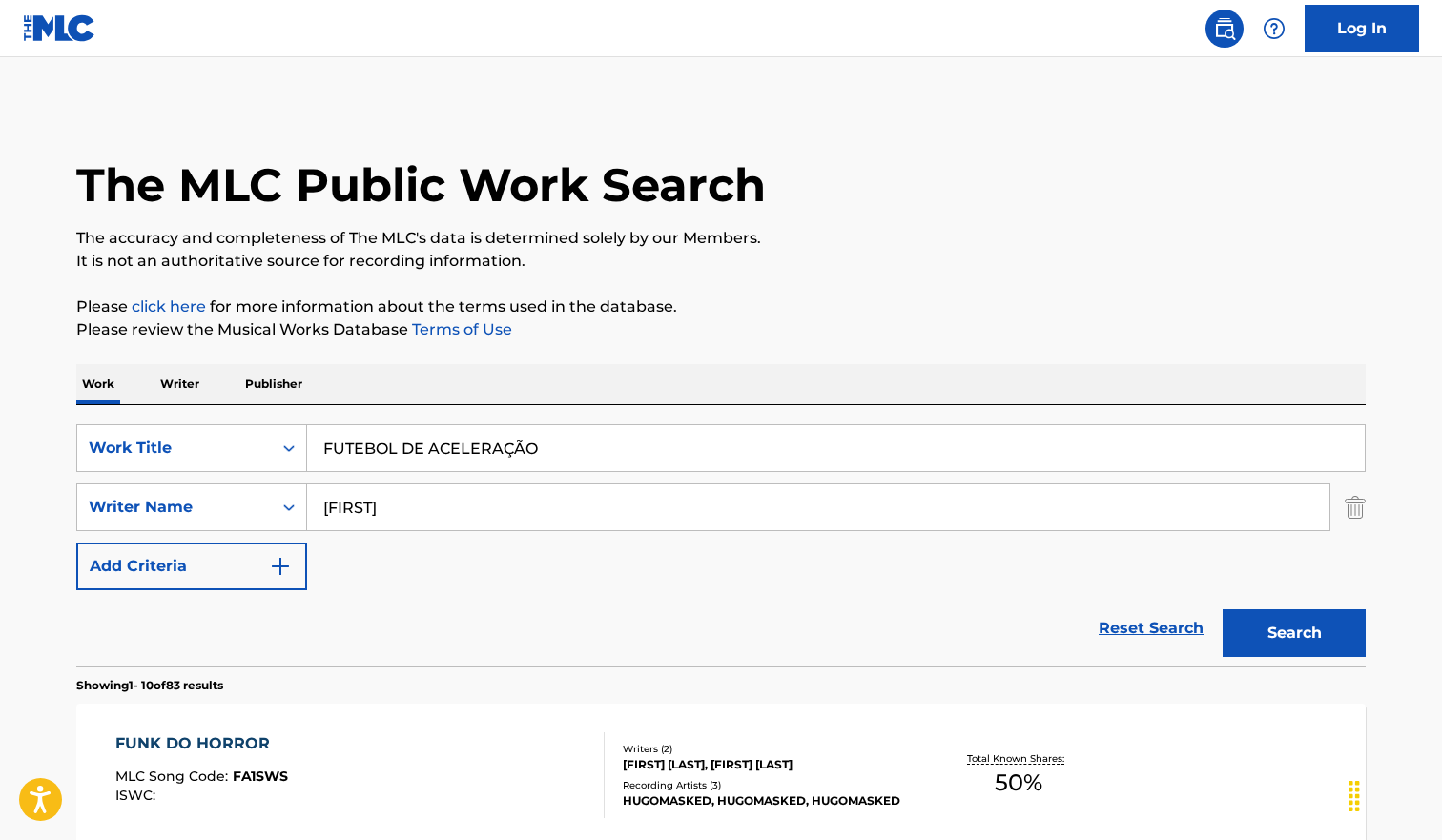 type on "FUTEBOL DE ACELERAÇÃO" 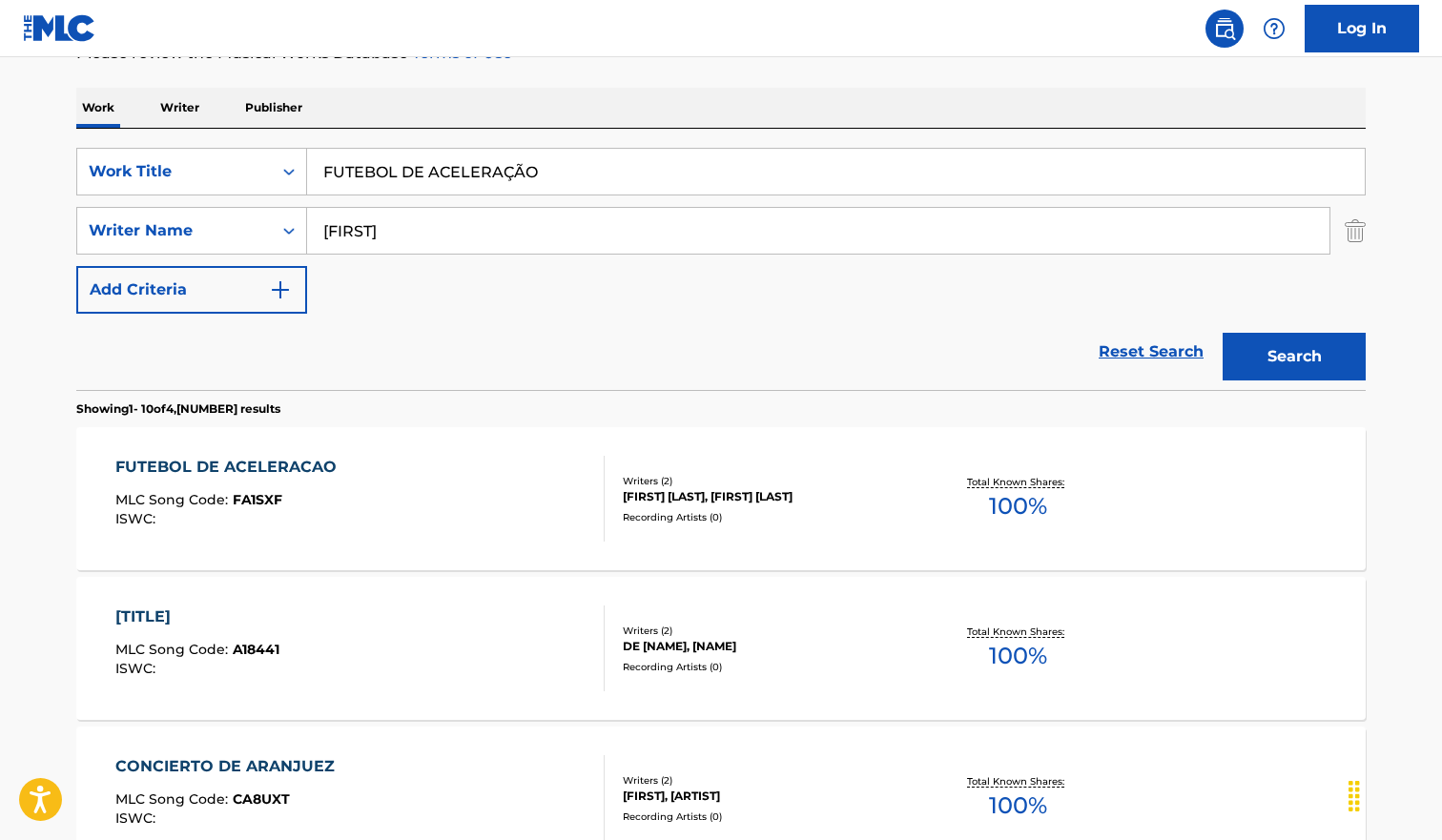 scroll, scrollTop: 379, scrollLeft: 0, axis: vertical 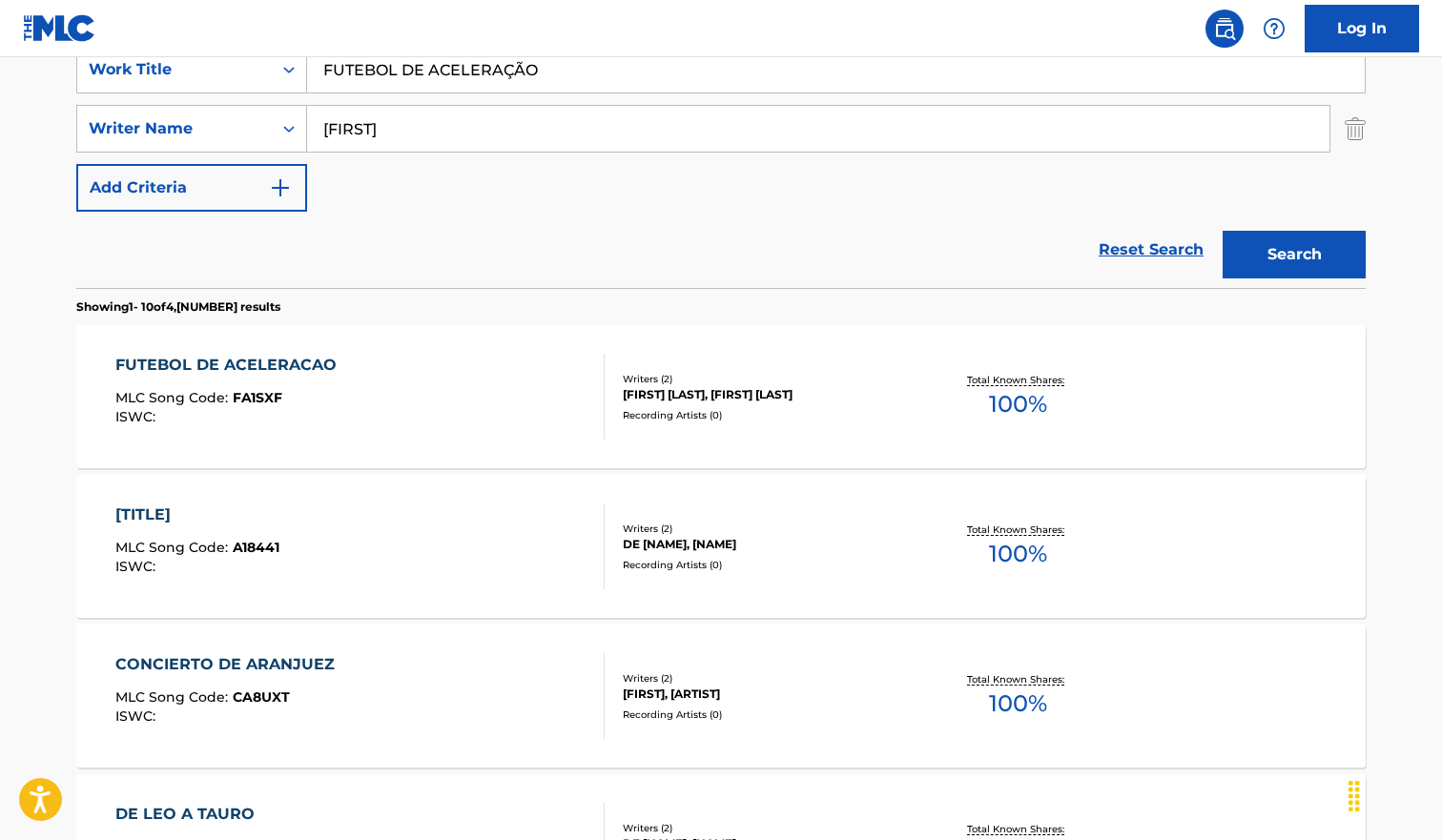 click on "FUTEBOL DE ACELERACAO MLC Song Code : FA1SXF ISWC :" at bounding box center (231, 397) 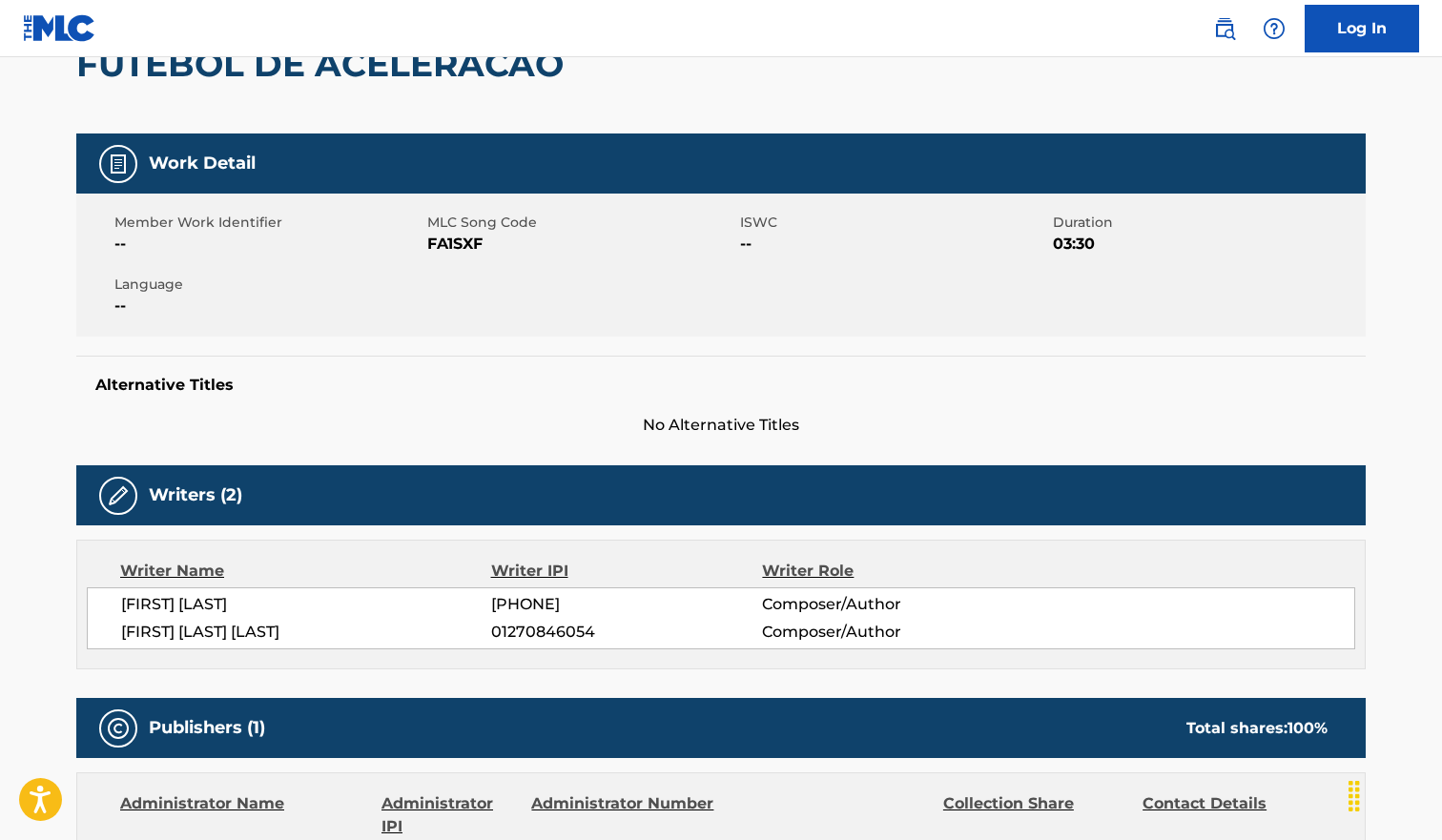 scroll, scrollTop: 0, scrollLeft: 0, axis: both 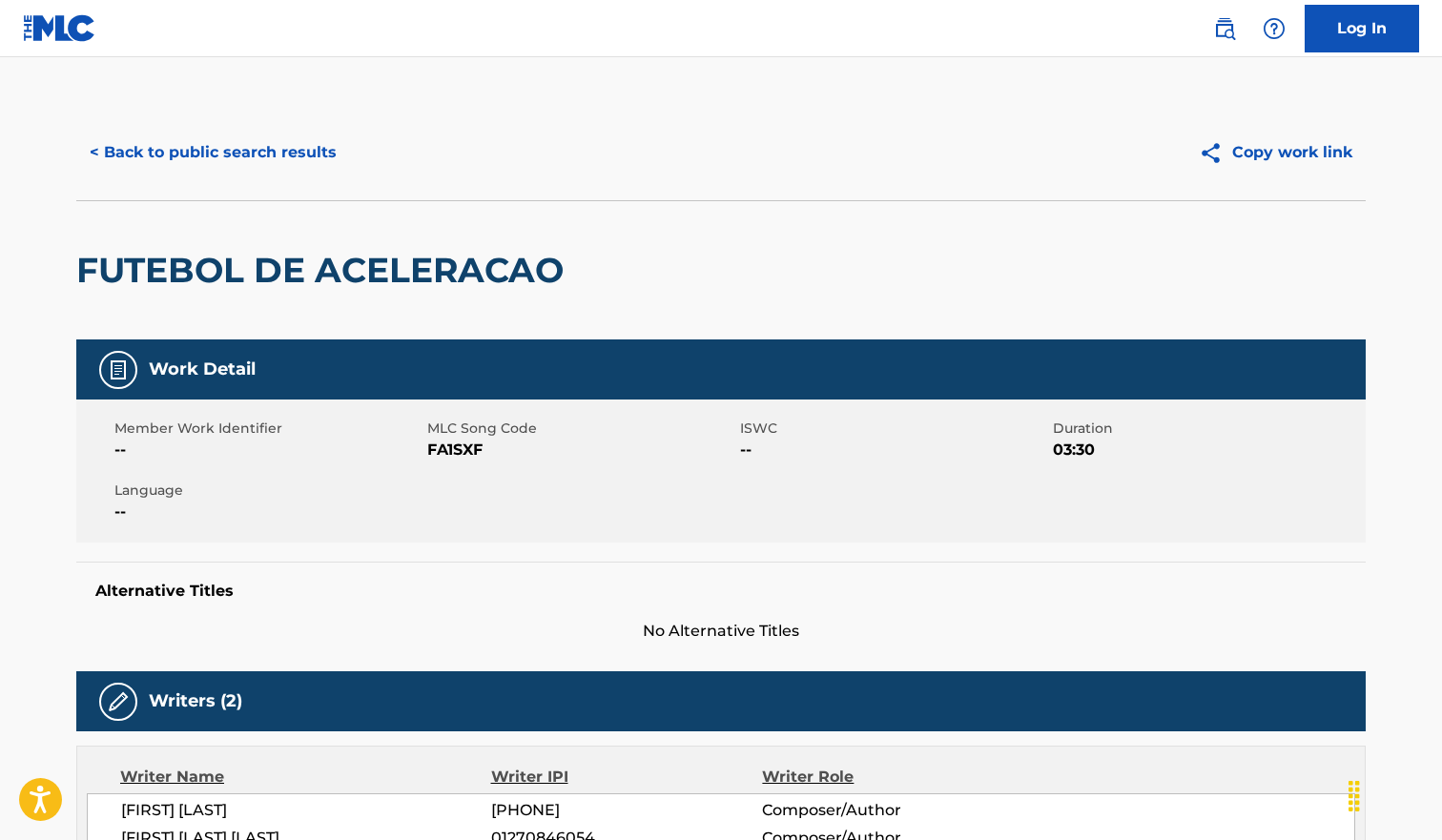 click on "< Back to public search results" at bounding box center [213, 153] 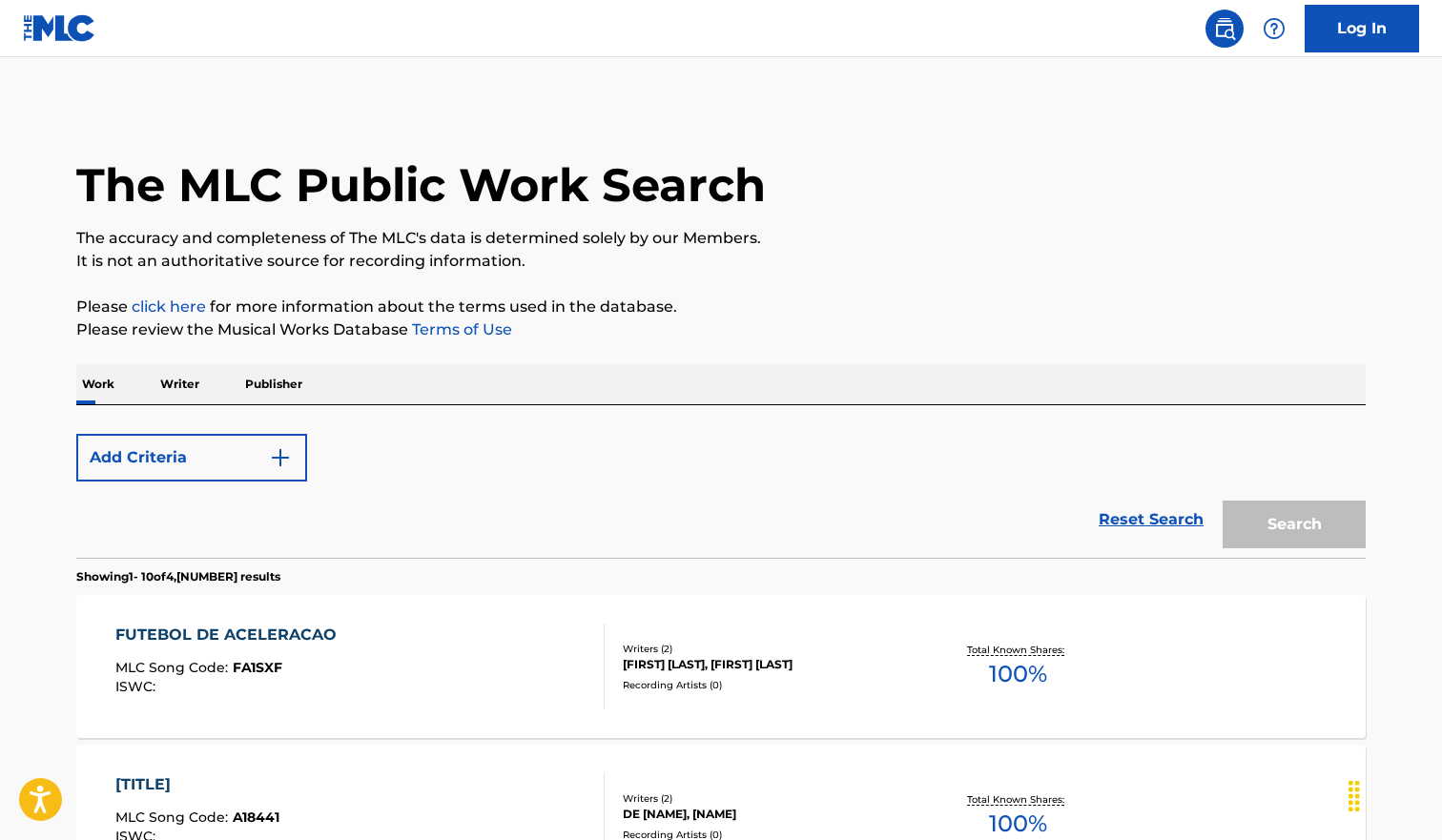 scroll, scrollTop: 379, scrollLeft: 0, axis: vertical 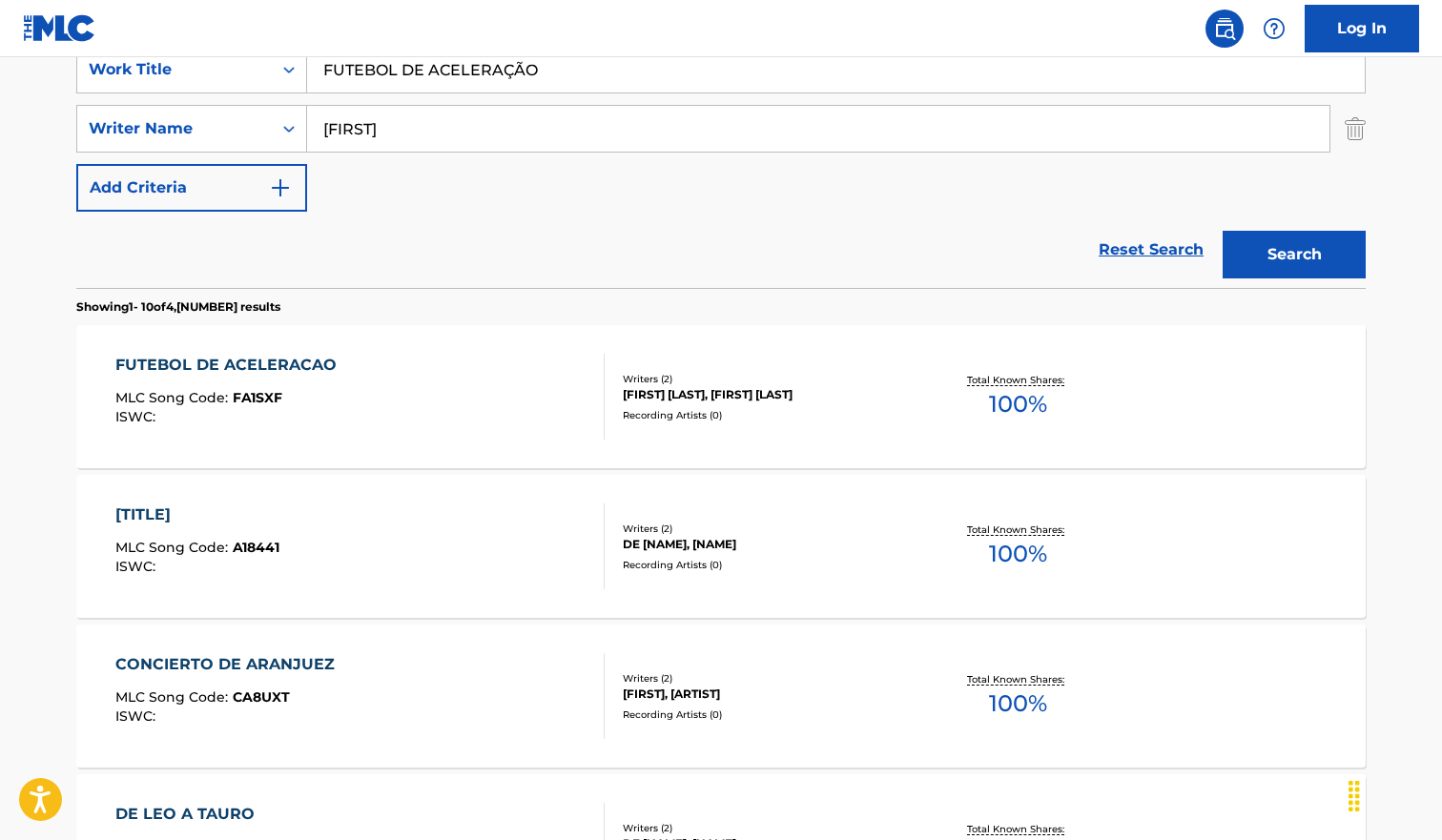 click on "FUTEBOL DE ACELERAÇÃO" at bounding box center [835, 70] 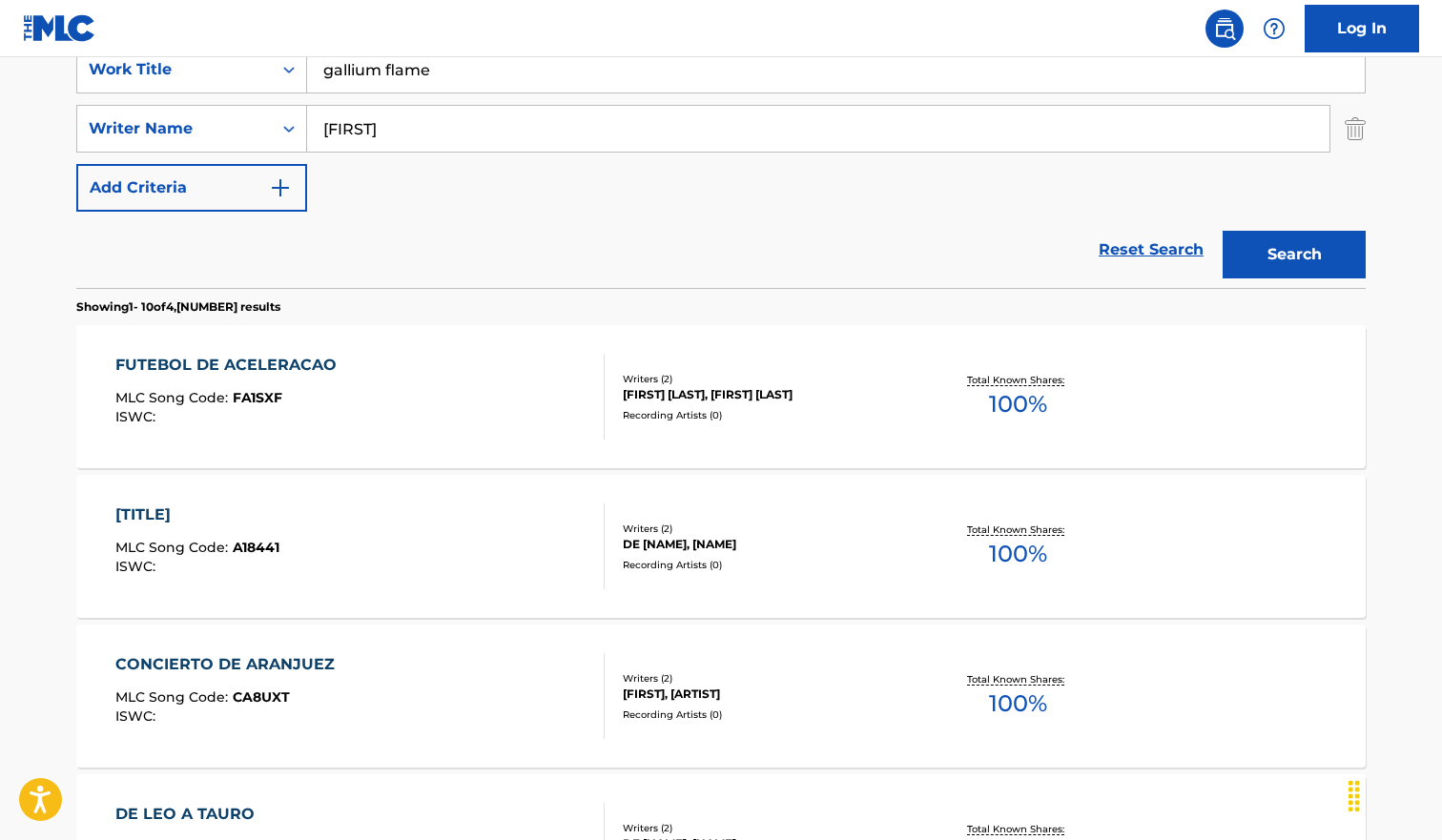 paste on "Gallium F" 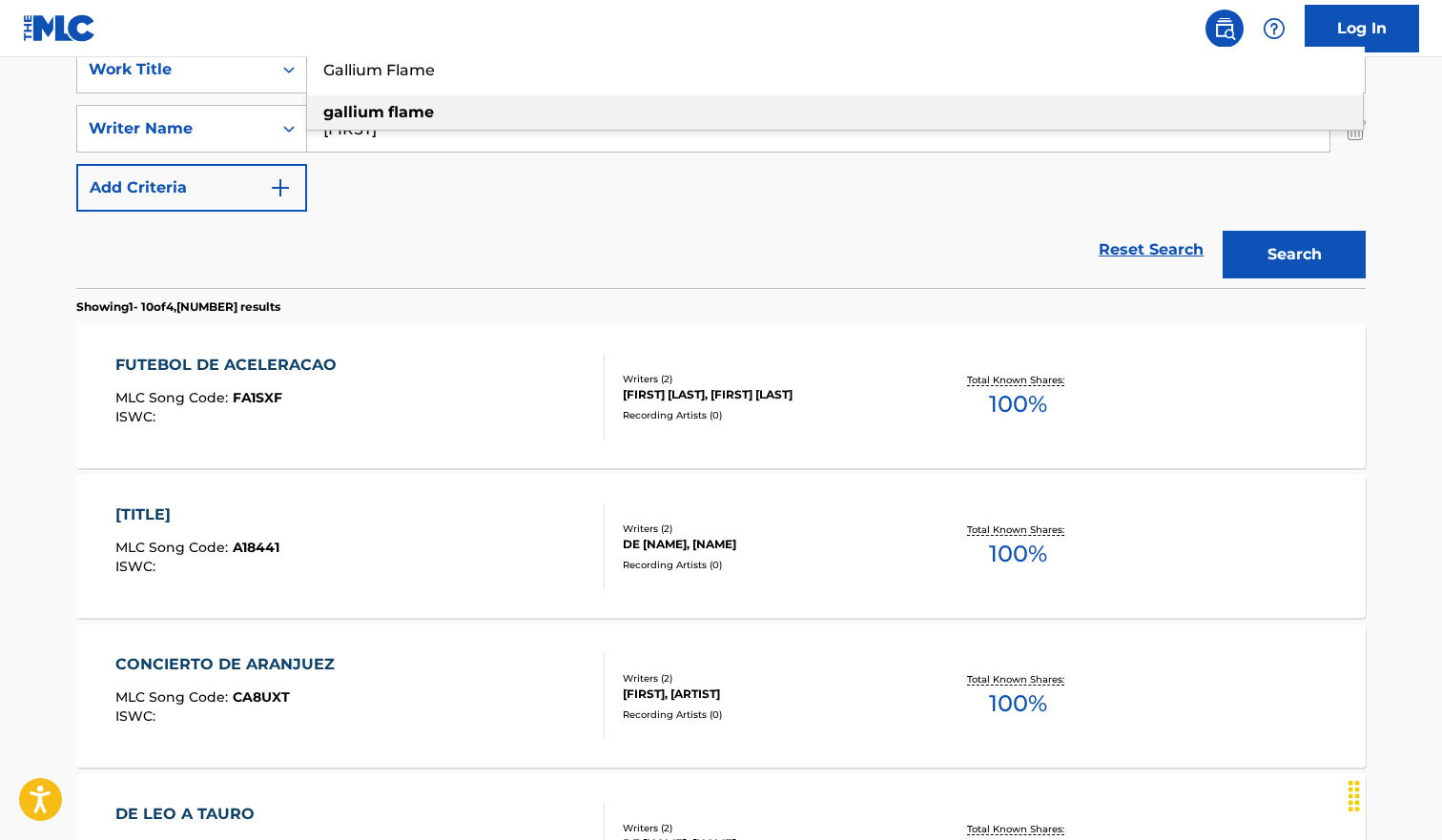 type on "Gallium Flame" 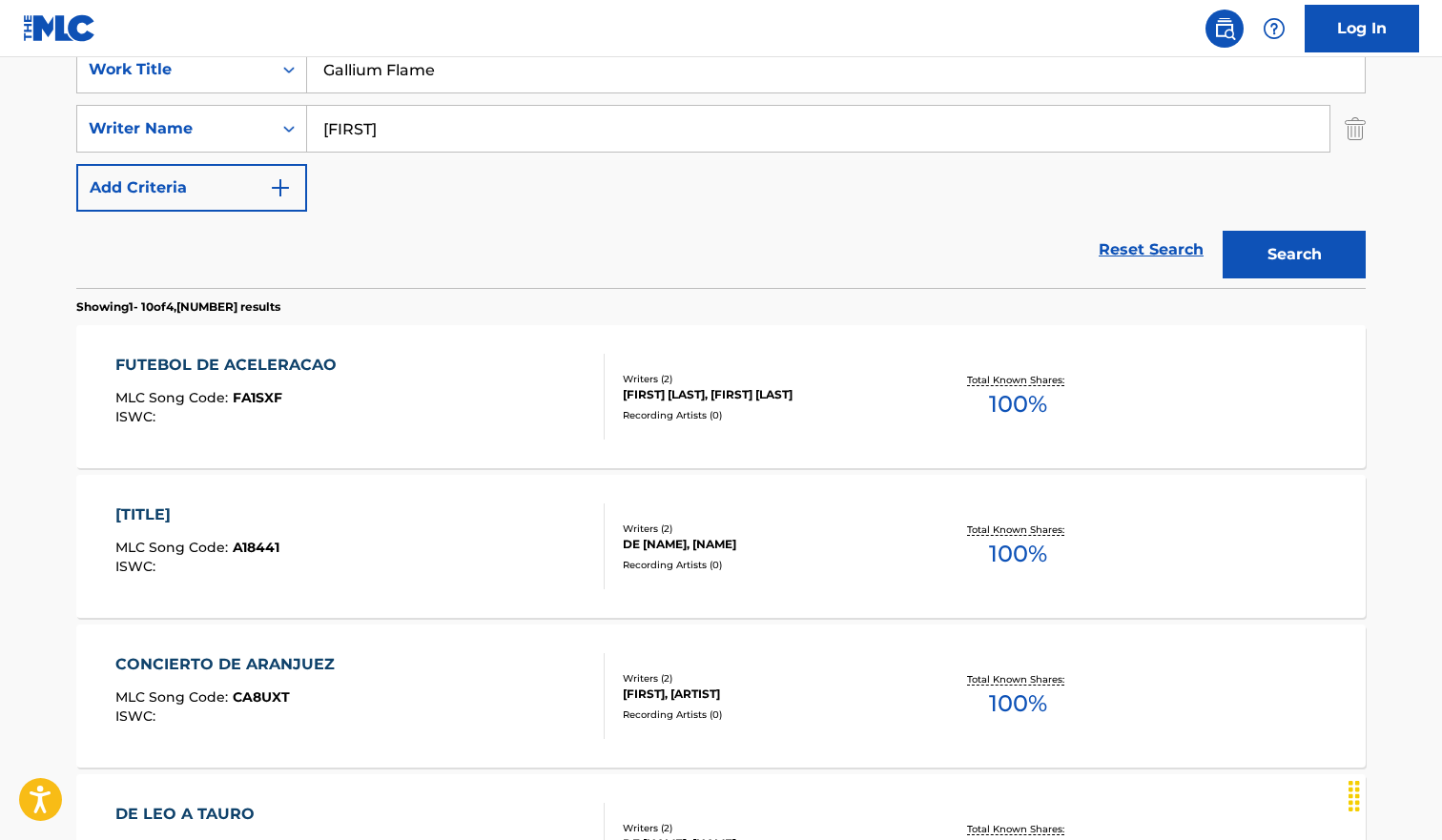 drag, startPoint x: 1416, startPoint y: 300, endPoint x: 1288, endPoint y: 245, distance: 139.31619 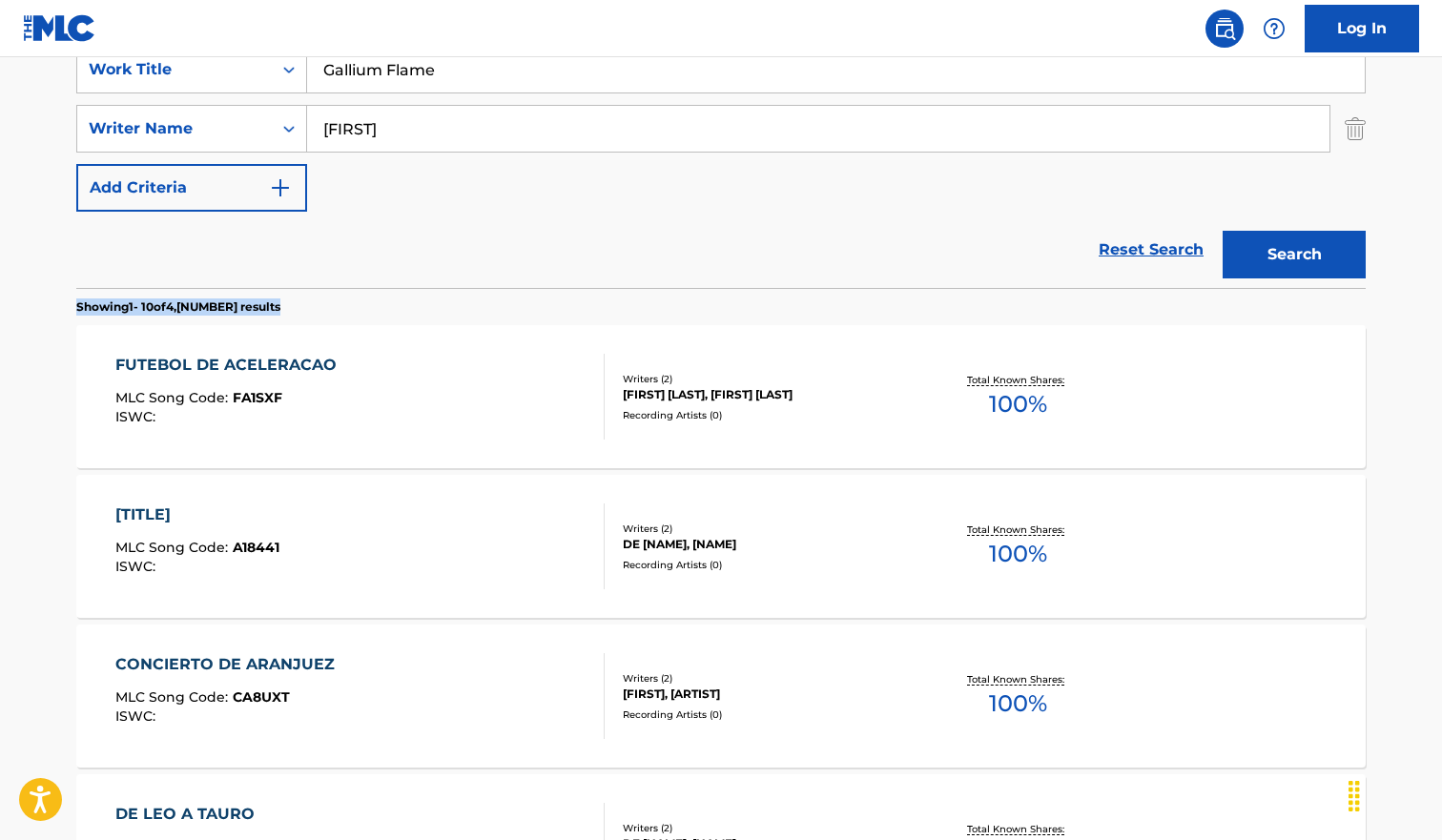 click on "Search" at bounding box center (1294, 255) 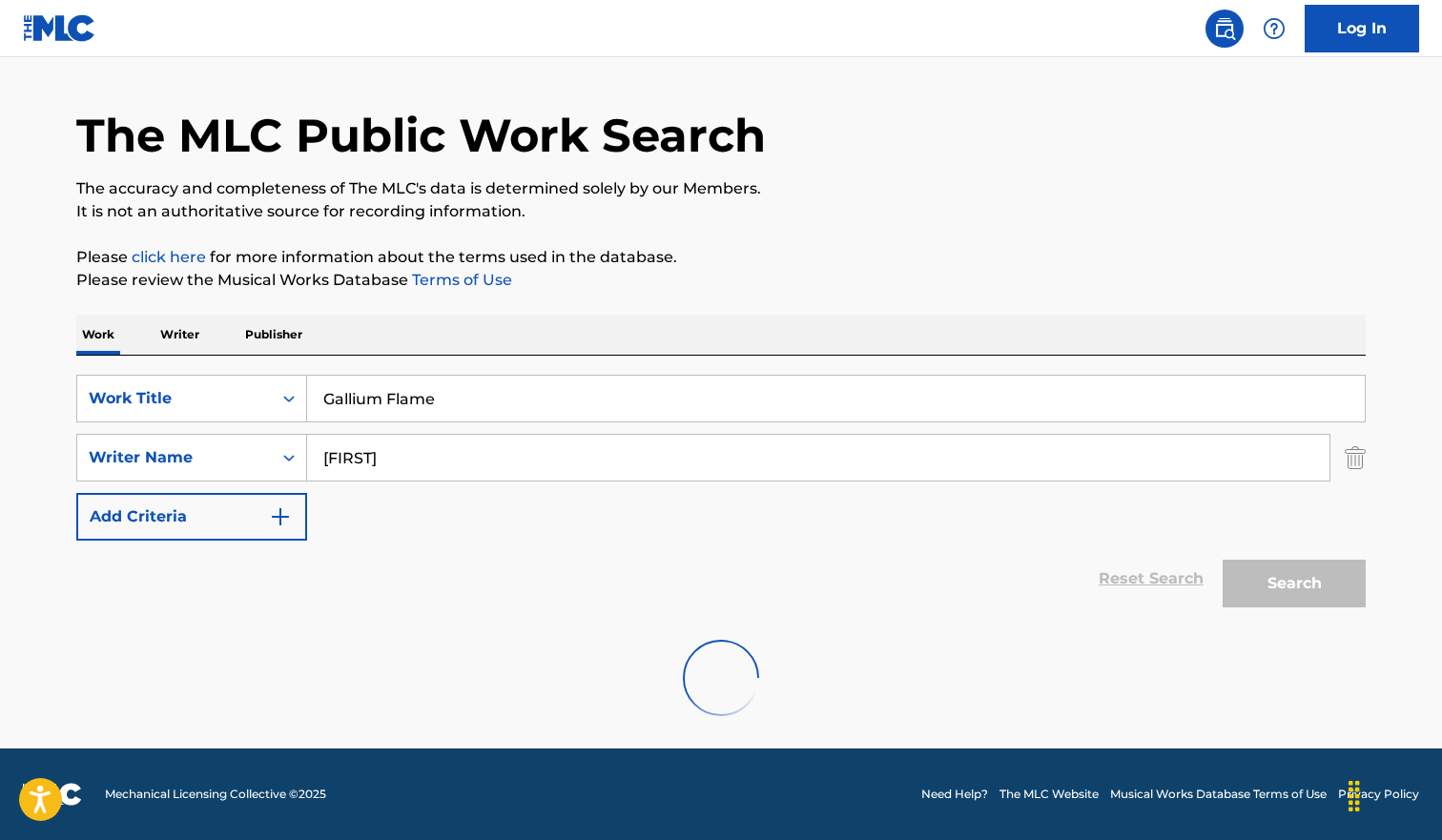 scroll, scrollTop: 379, scrollLeft: 0, axis: vertical 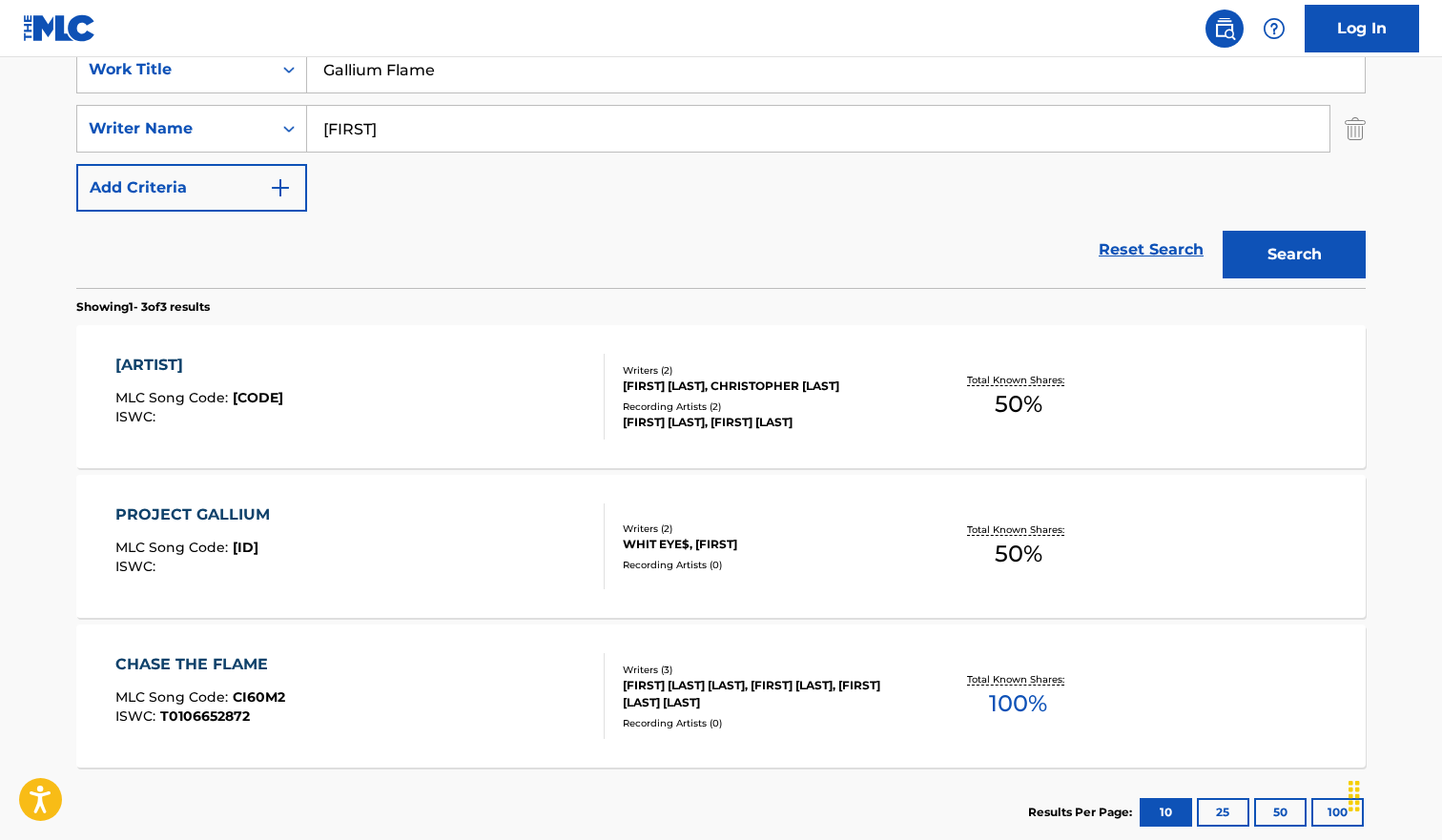 click on "GALLIUM FLAME MLC Song Code : GB6VKS ISWC :" at bounding box center [360, 397] 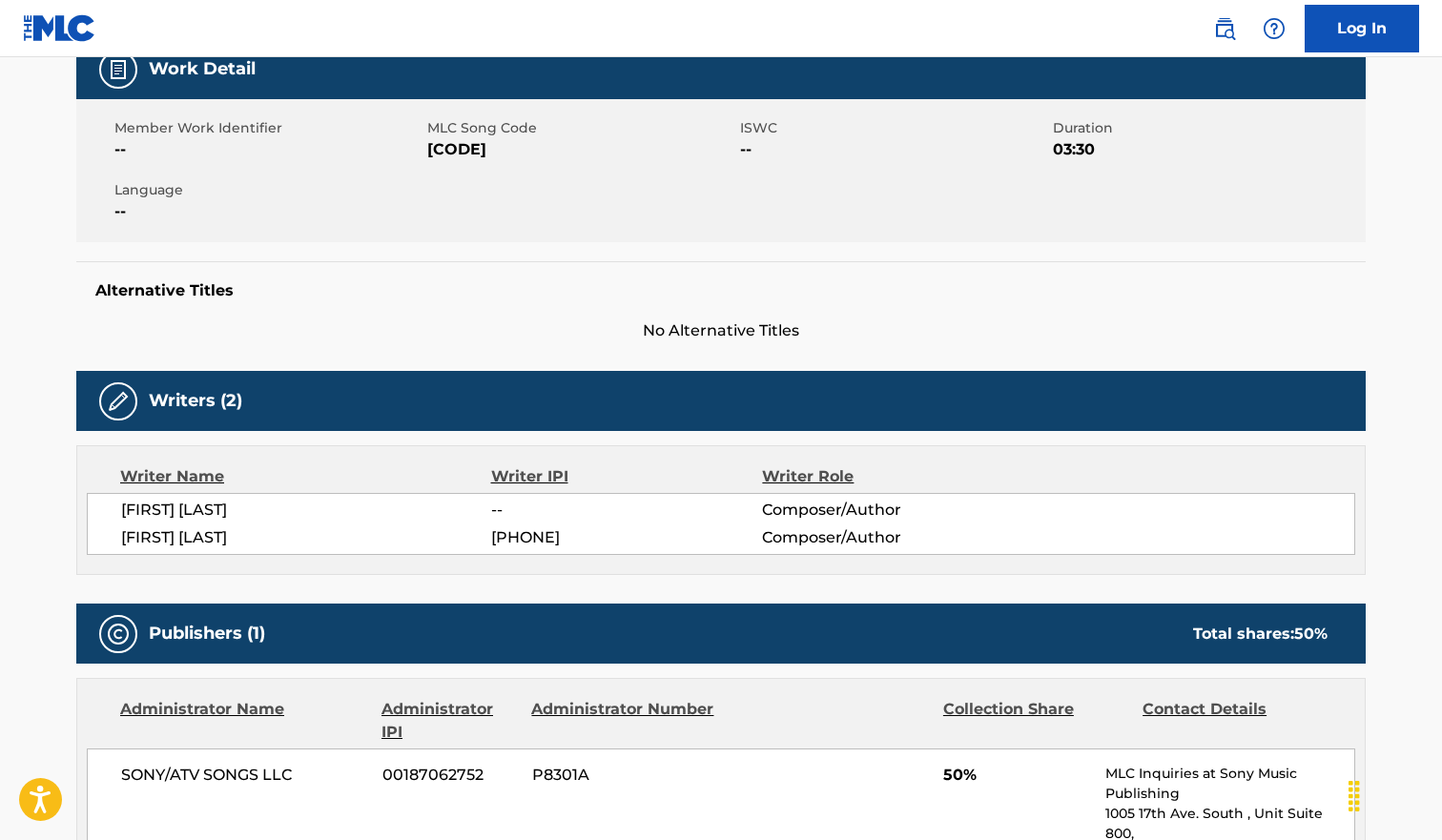 scroll, scrollTop: 0, scrollLeft: 0, axis: both 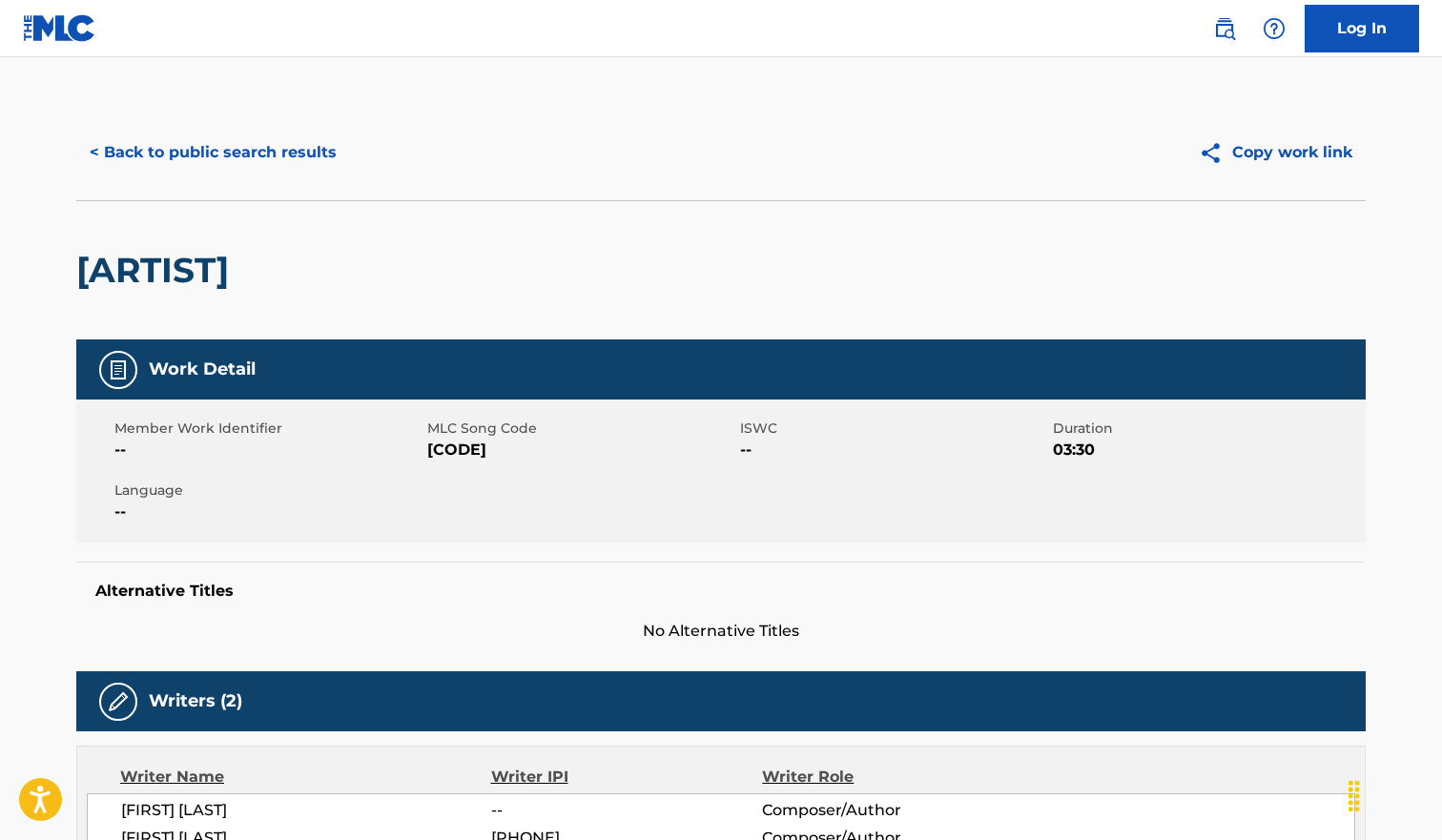 click on "< Back to public search results" at bounding box center [213, 153] 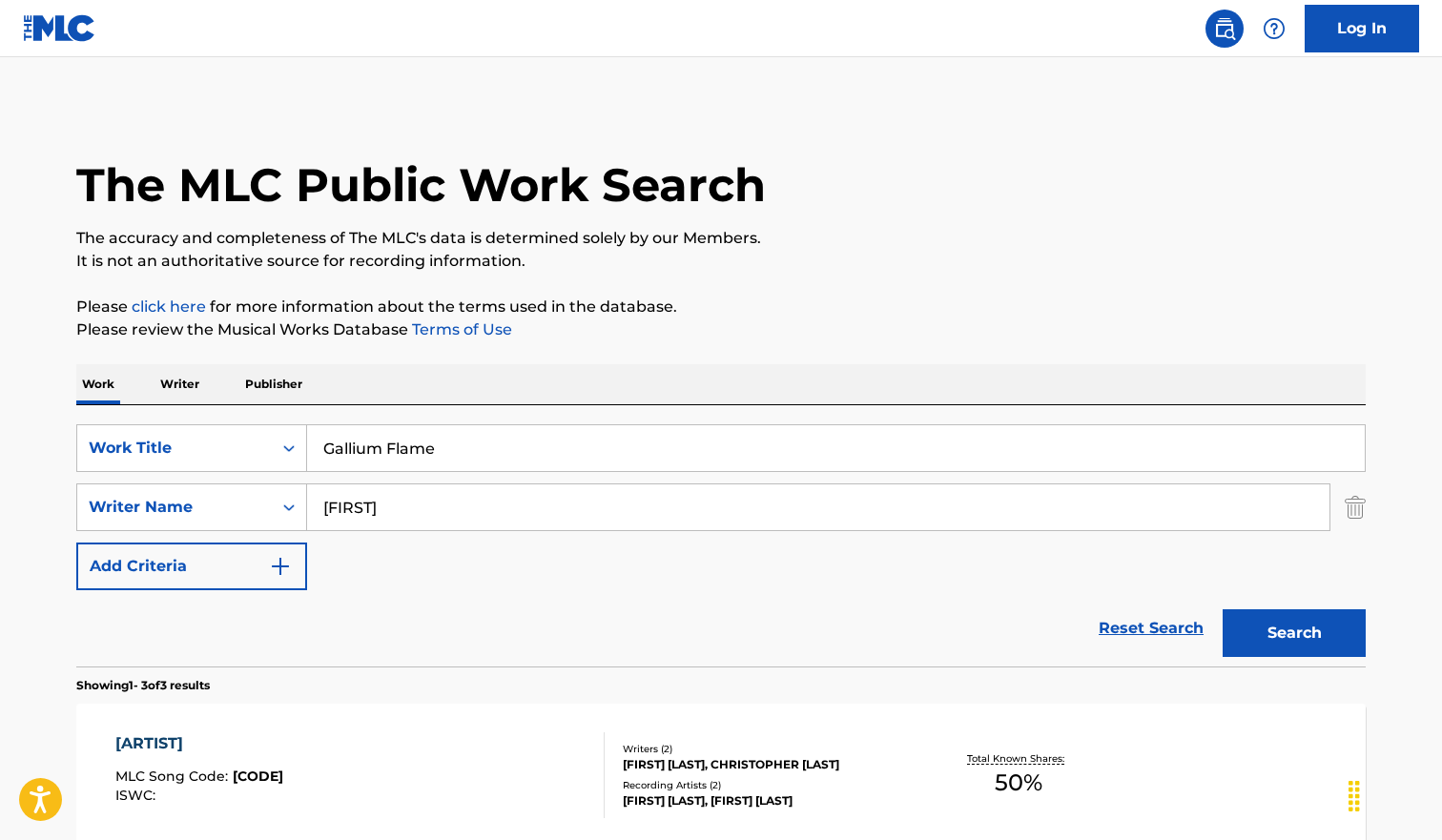 scroll, scrollTop: 379, scrollLeft: 0, axis: vertical 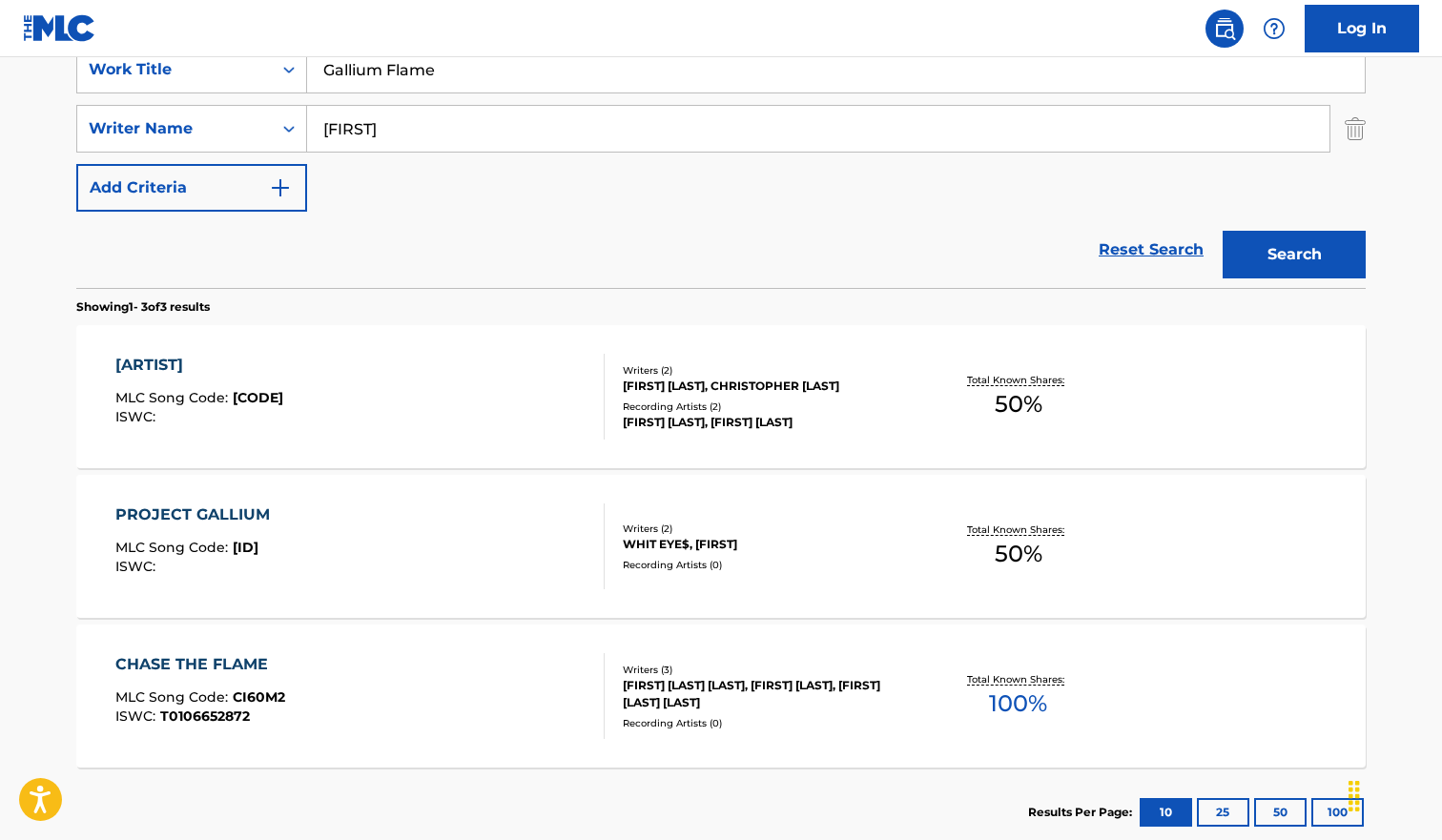 click on "Gallium Flame" at bounding box center (835, 70) 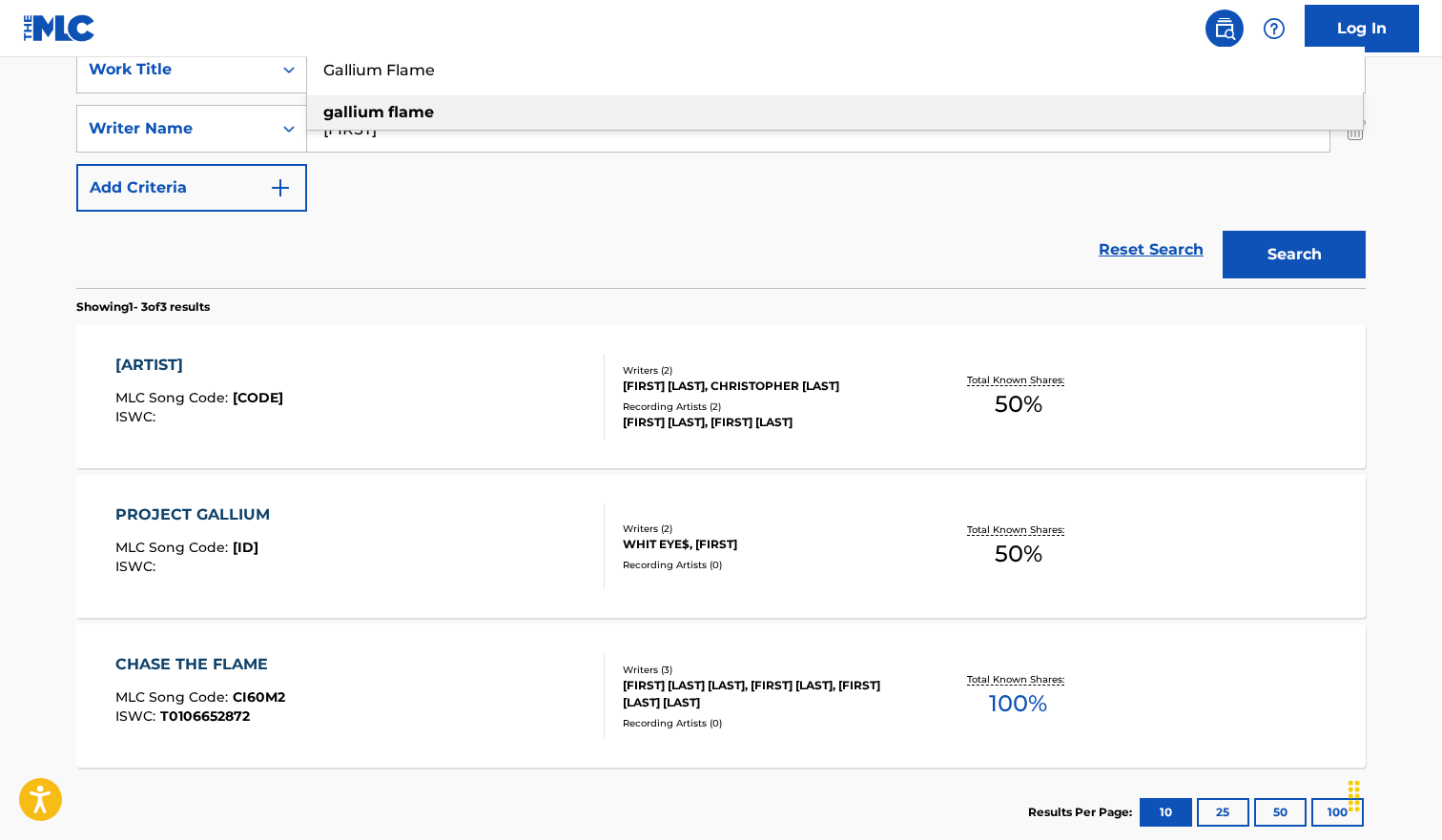 click on "Gallium Flame" at bounding box center (835, 70) 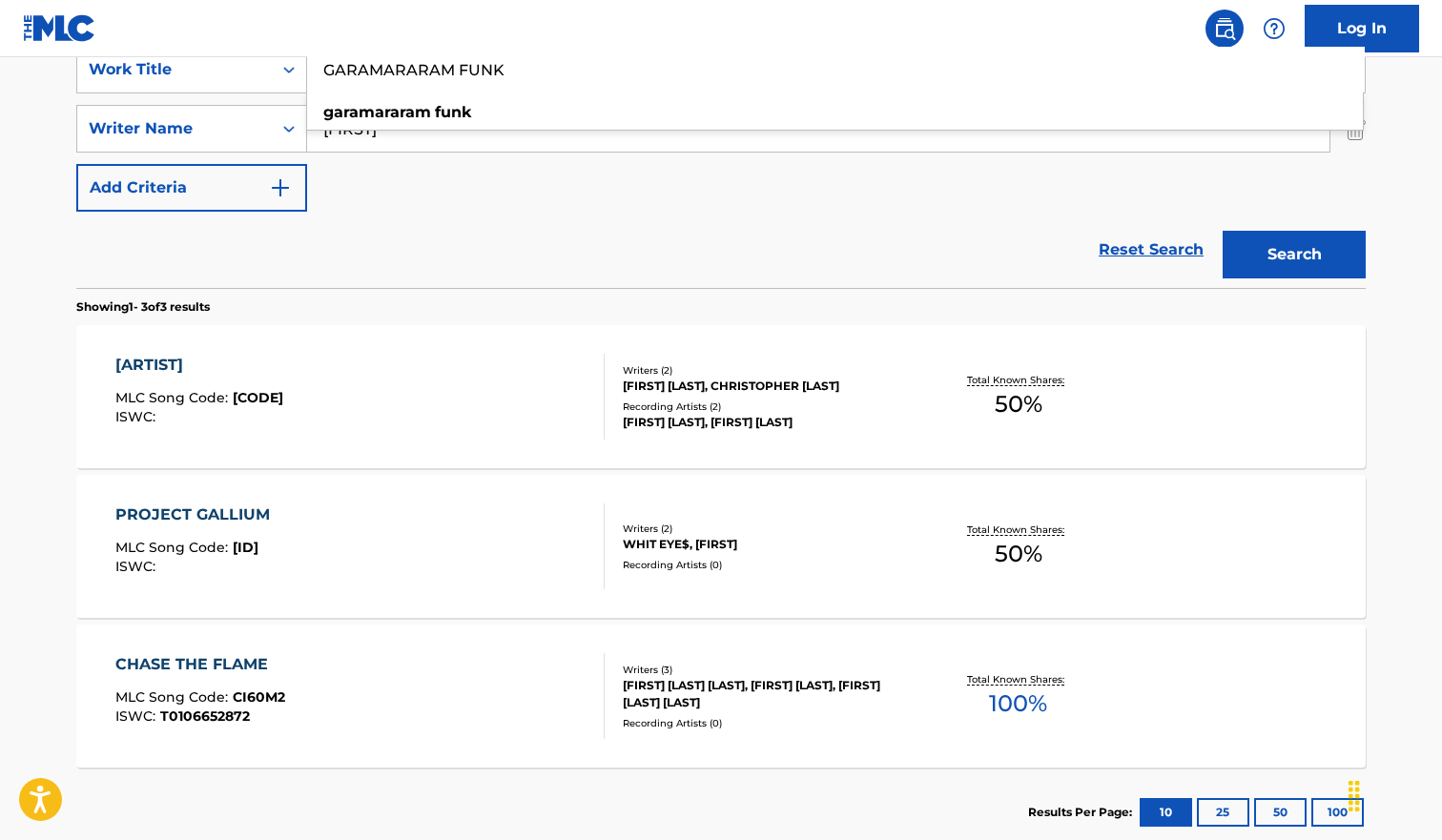 type on "GARAMARARAM FUNK" 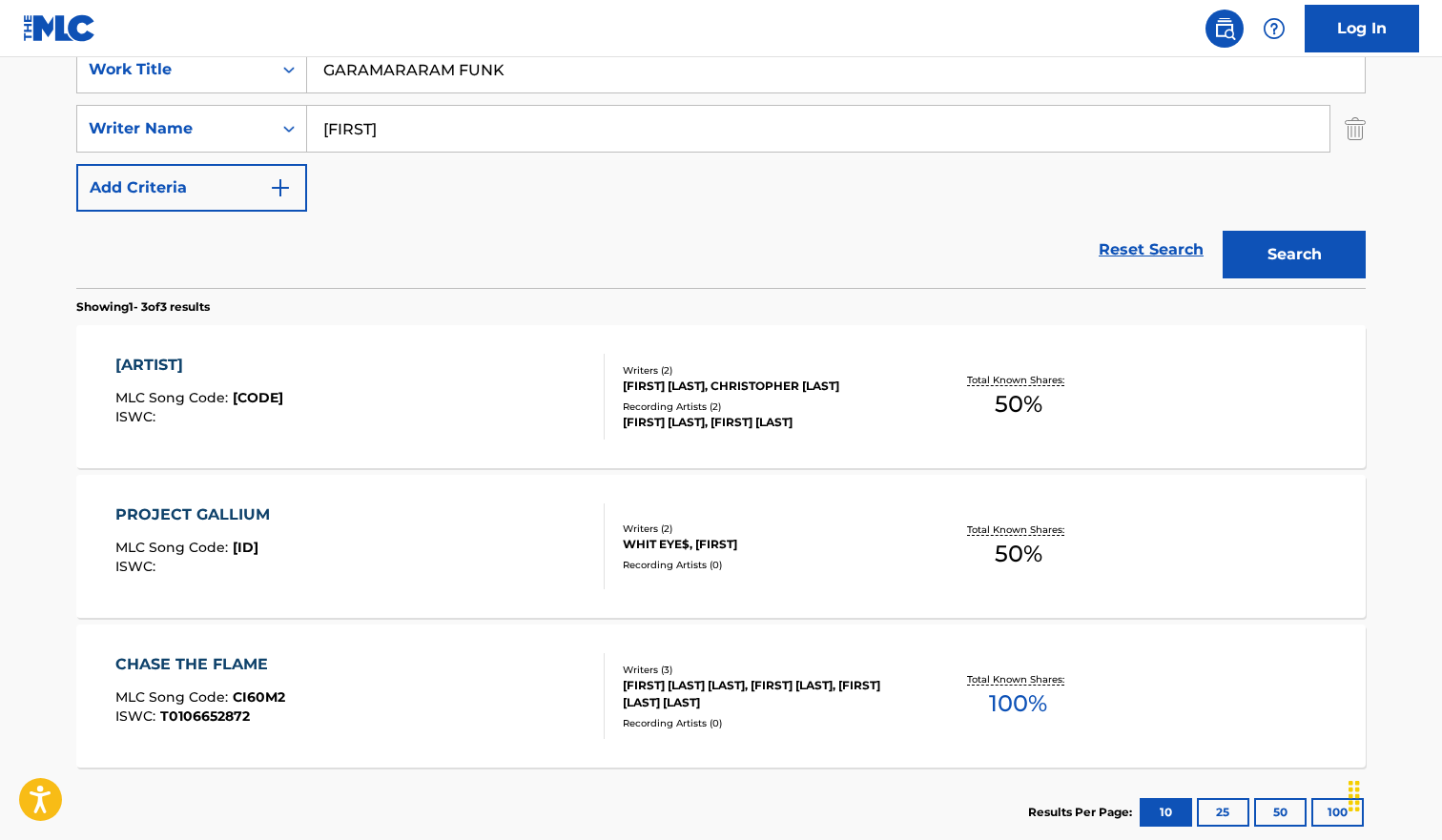 click on "Search" at bounding box center (1294, 255) 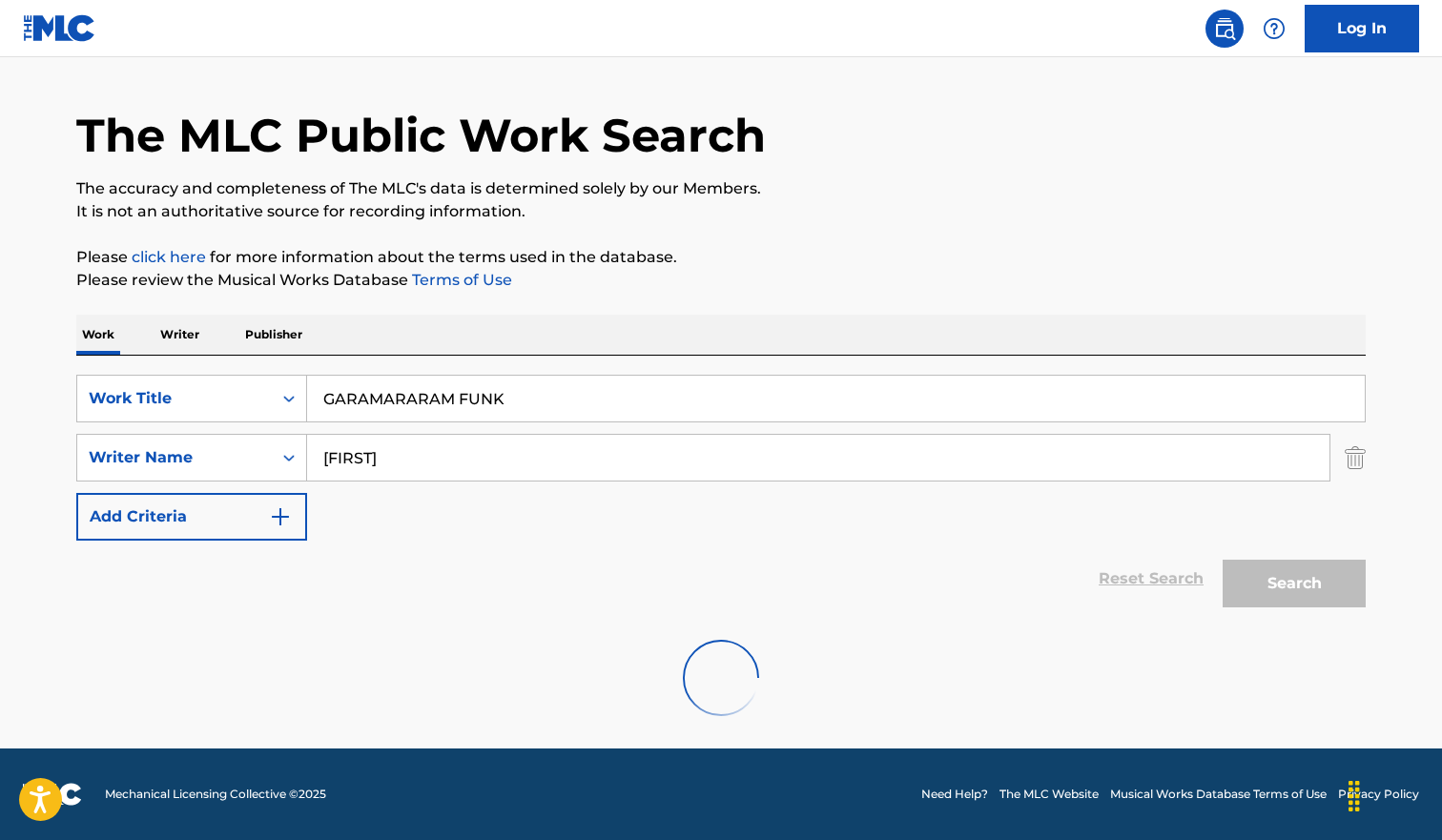 scroll, scrollTop: 379, scrollLeft: 0, axis: vertical 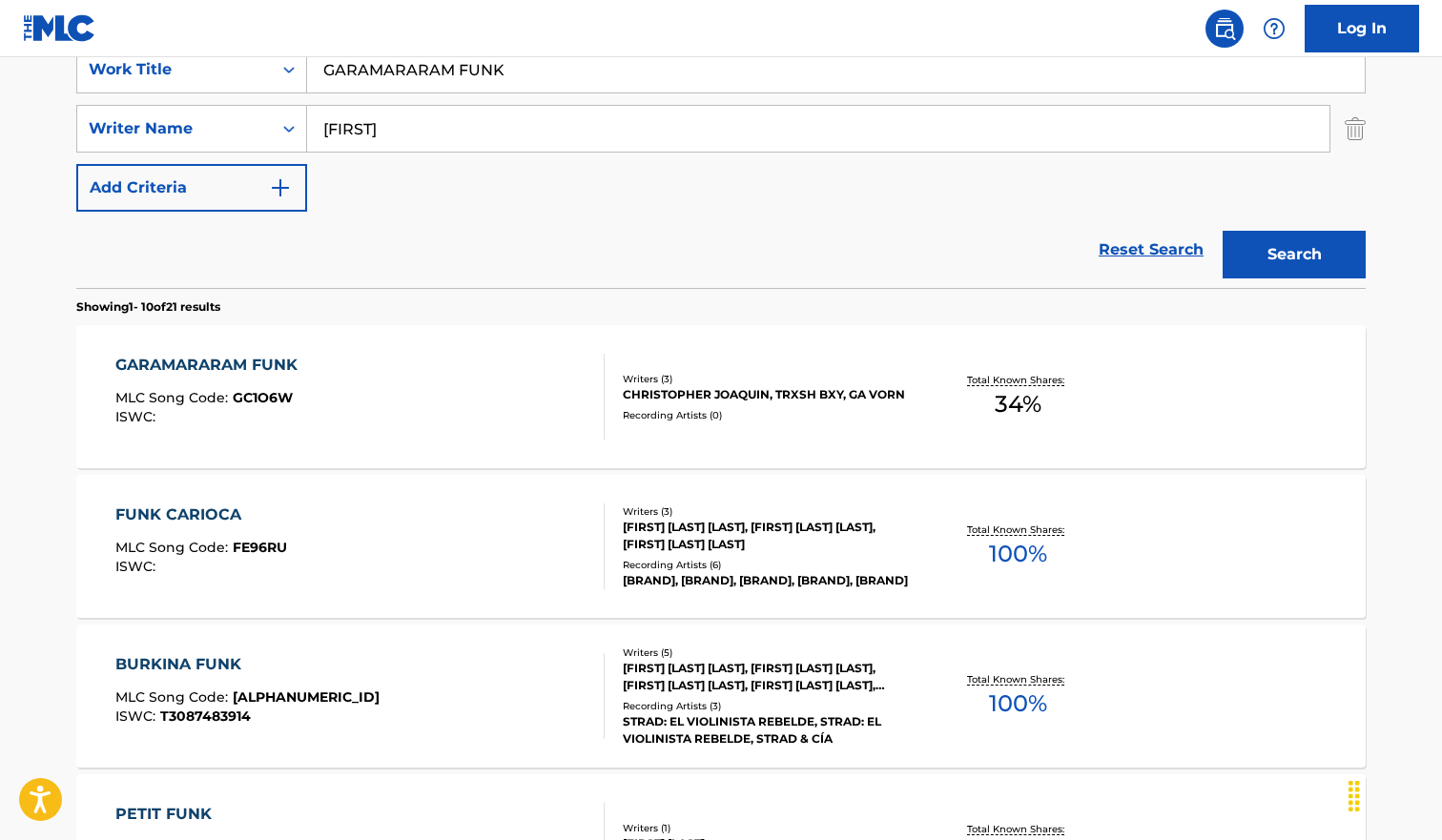 click on "GARAMARARAM FUNK MLC Song Code : GC1O6W ISWC :" at bounding box center (360, 397) 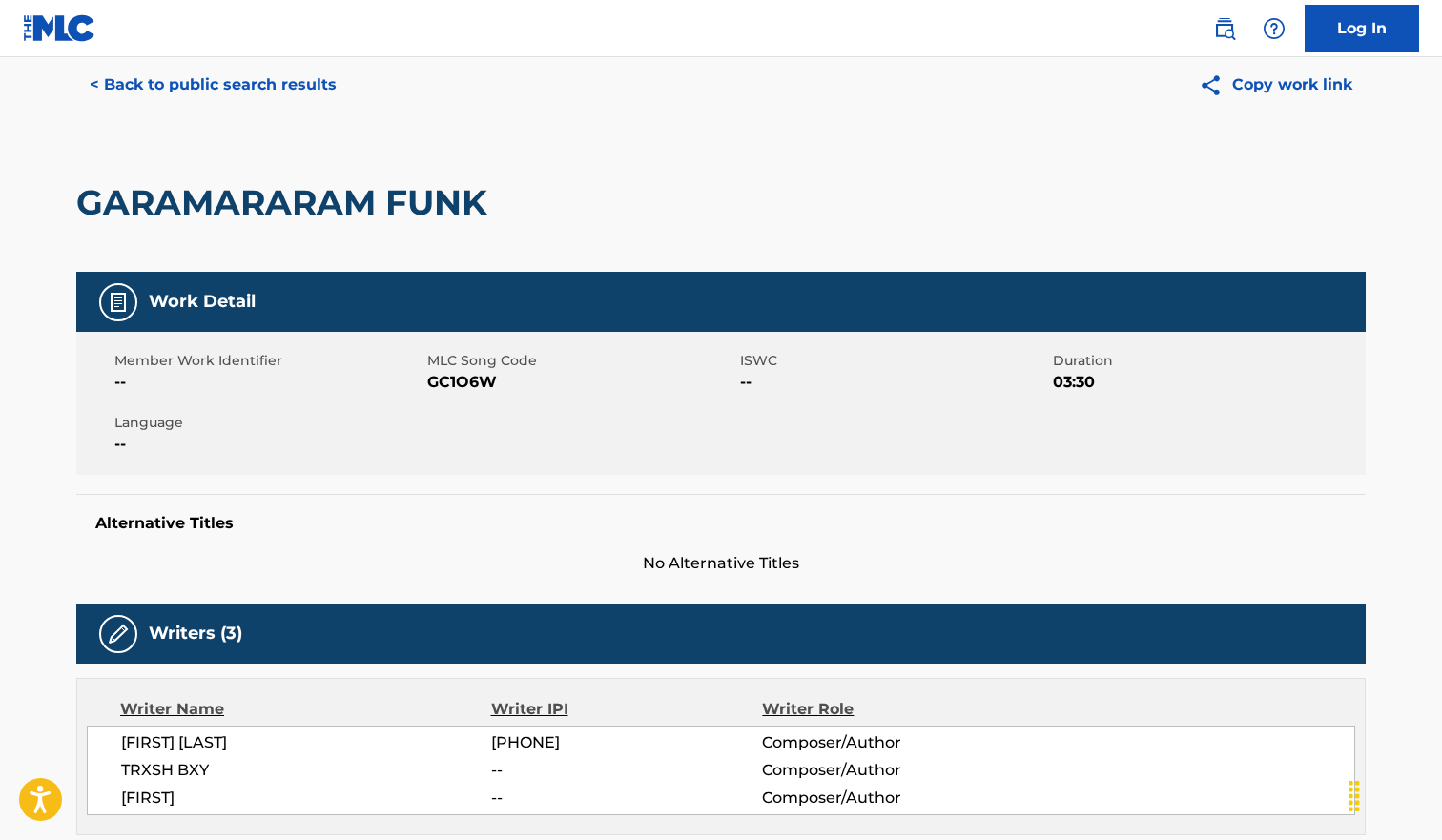 scroll, scrollTop: 0, scrollLeft: 0, axis: both 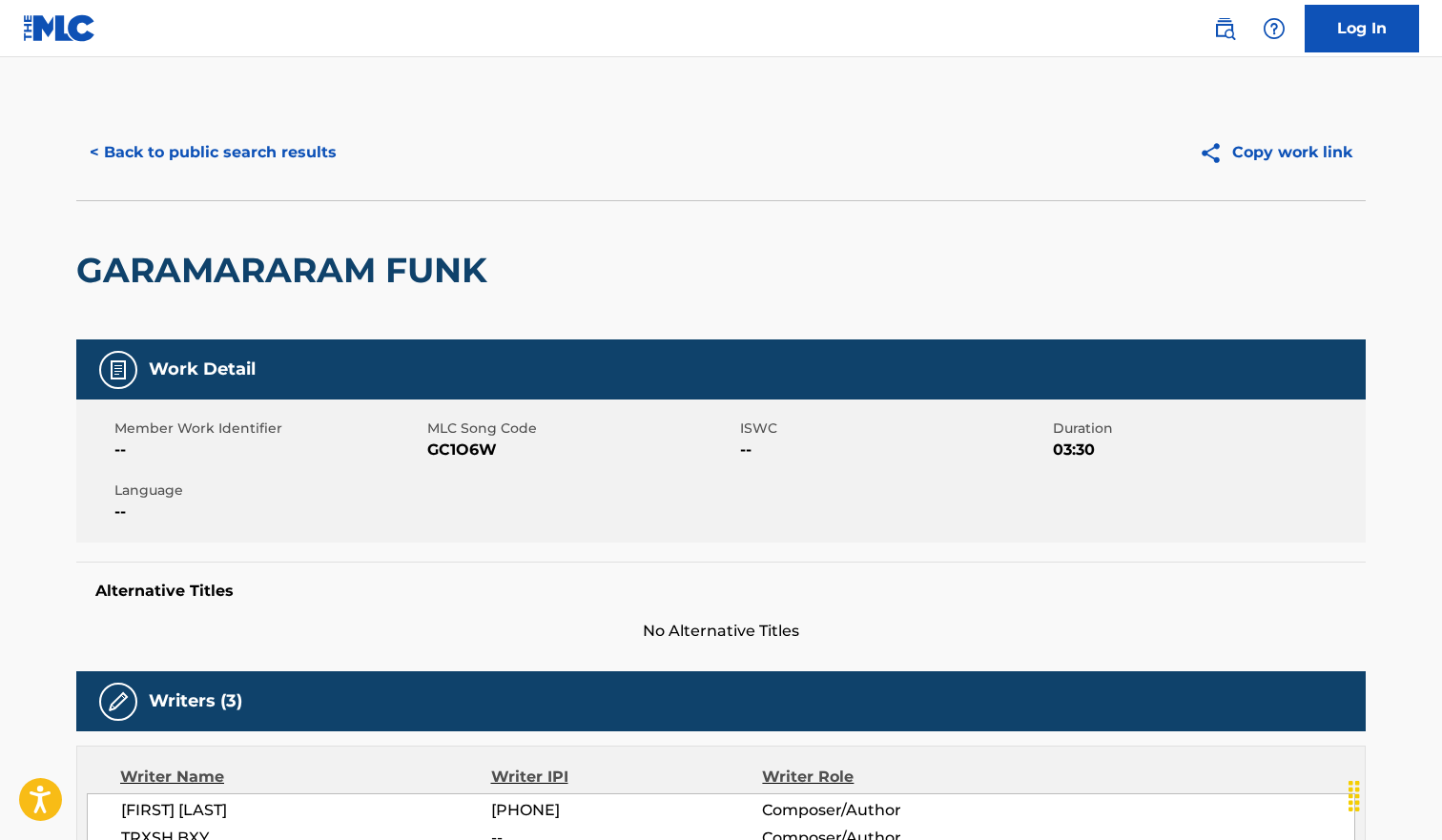 click on "GC1O6W" at bounding box center [581, 450] 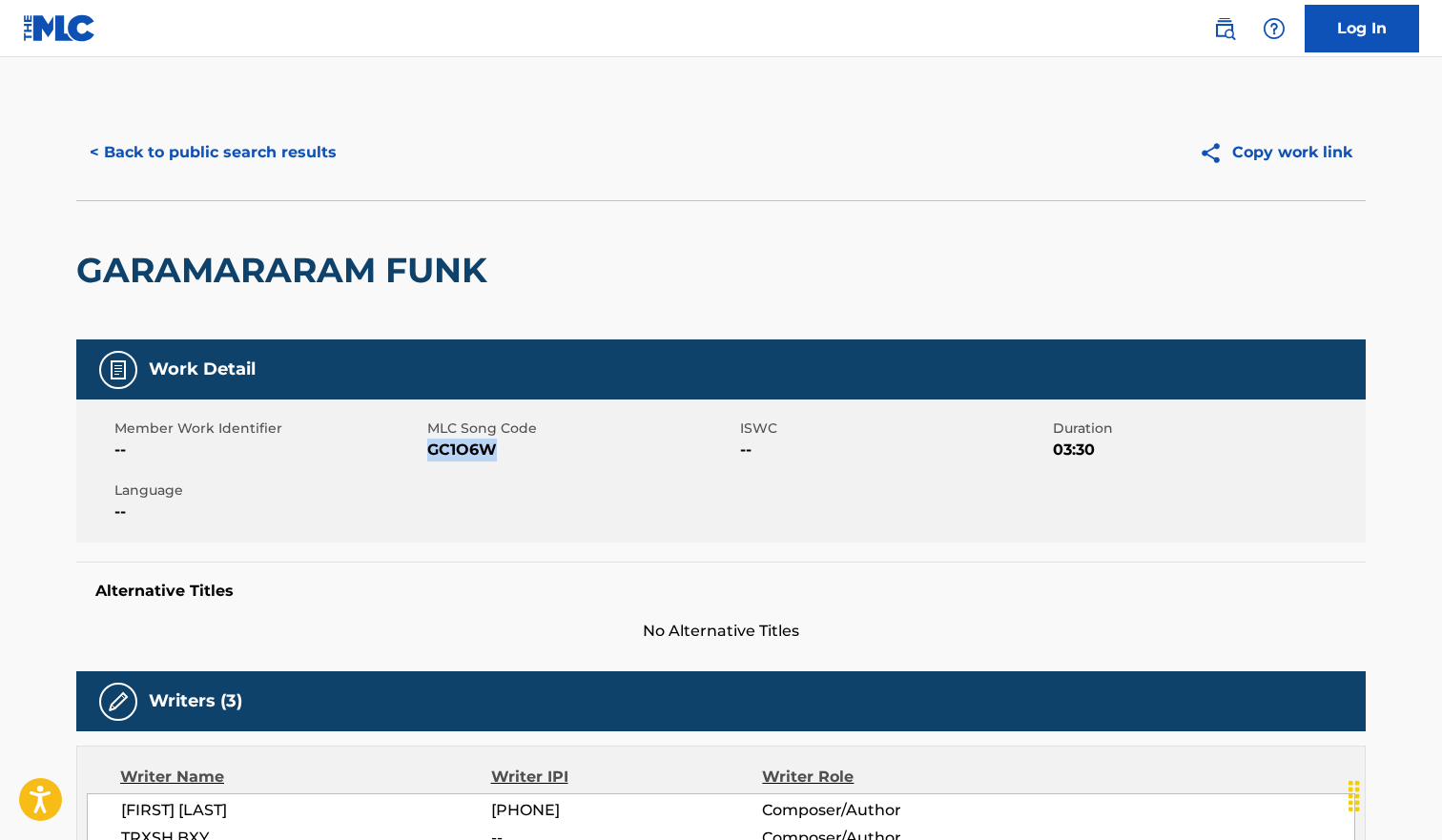 click on "GC1O6W" at bounding box center [581, 450] 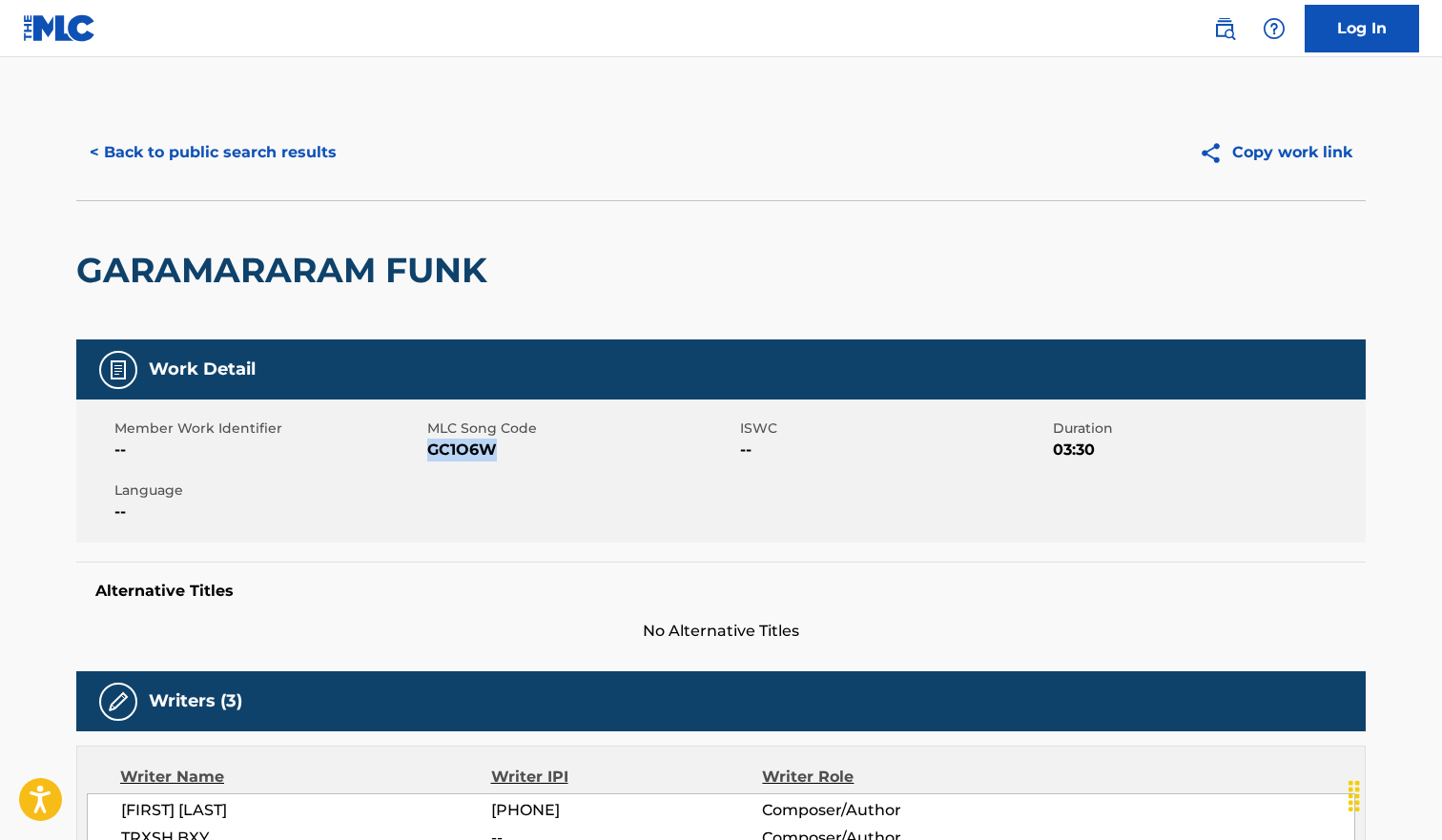 click on "< Back to public search results" at bounding box center (213, 153) 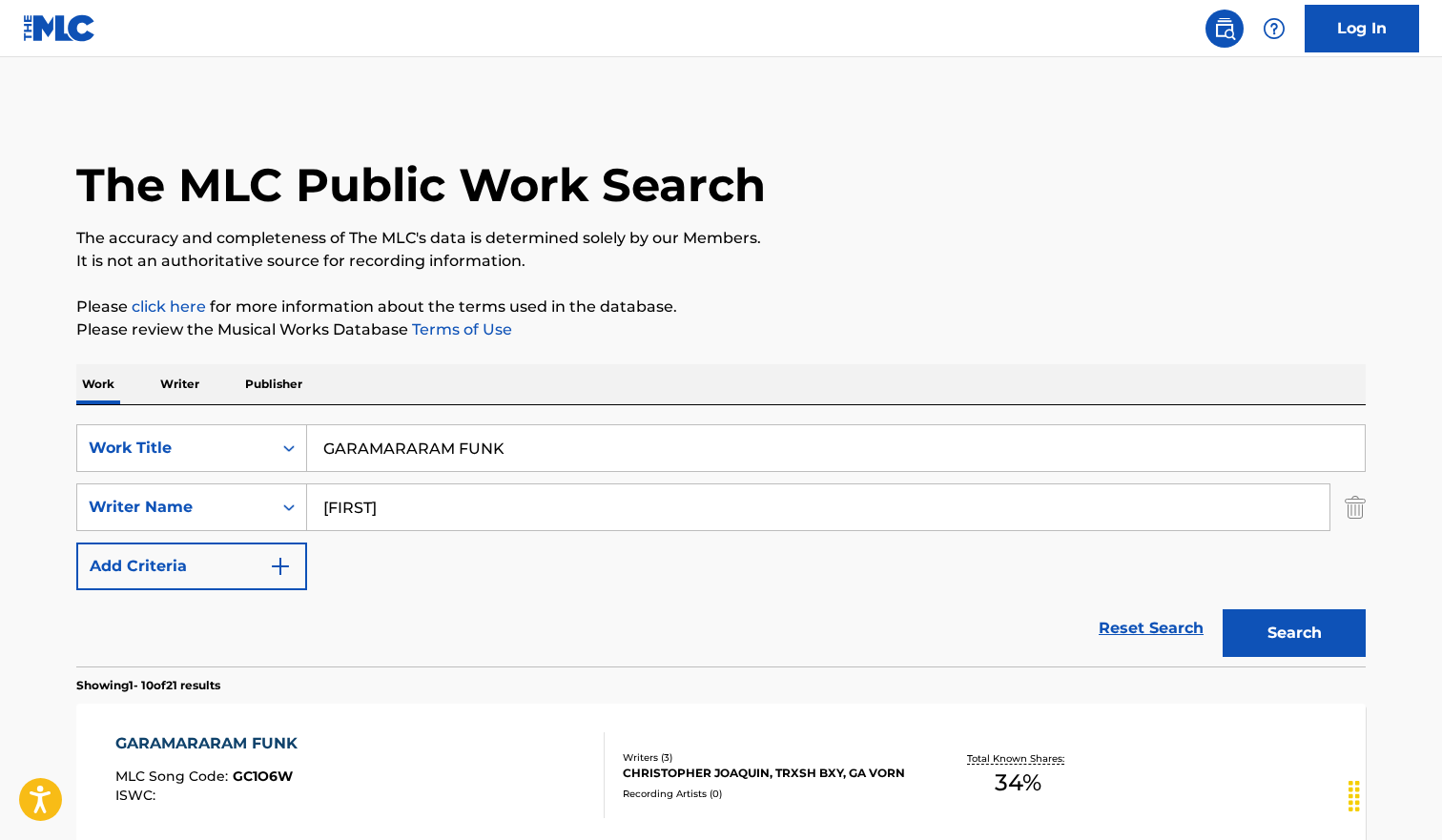 scroll, scrollTop: 379, scrollLeft: 0, axis: vertical 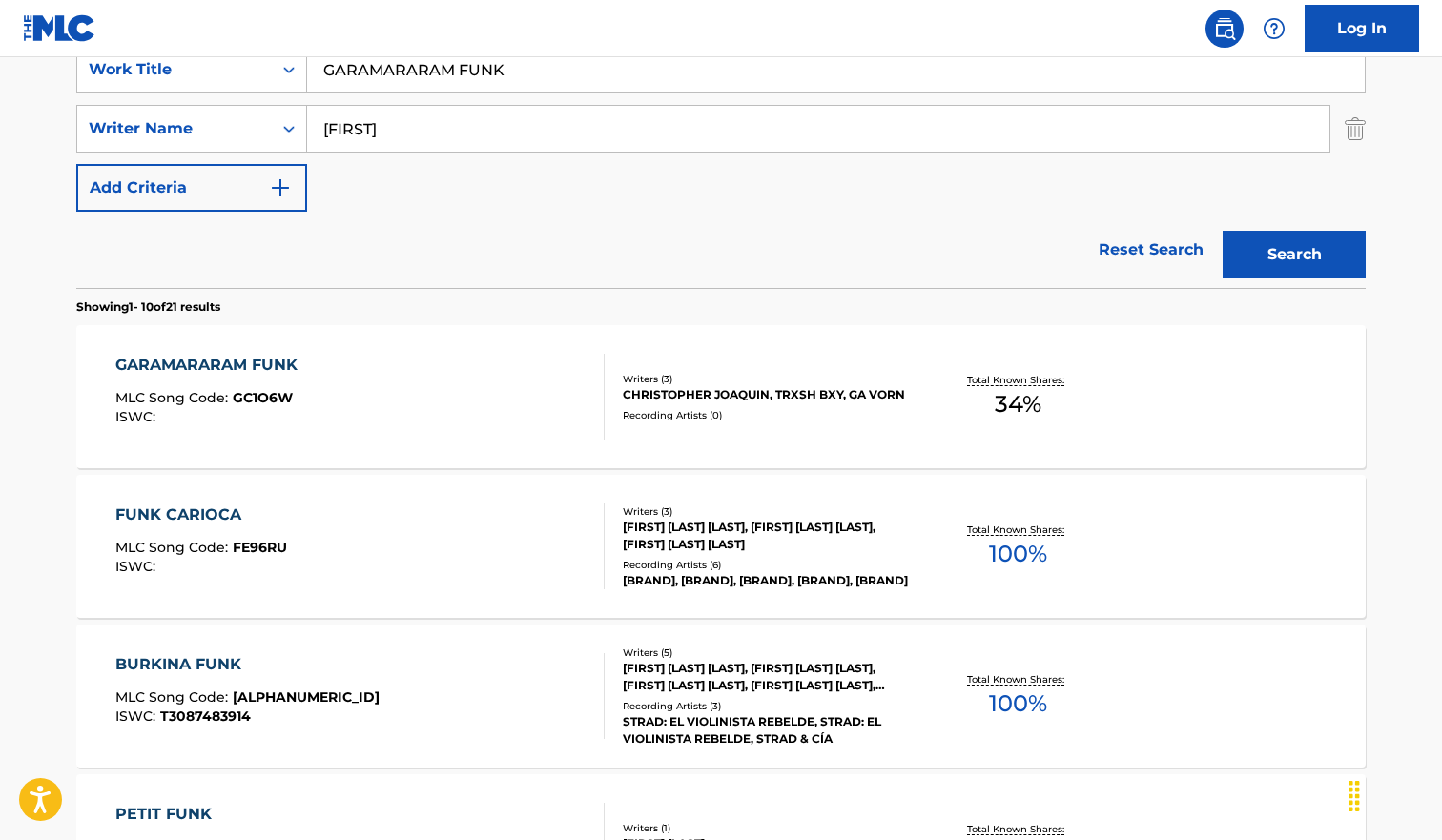 click on "GARAMARARAM FUNK" at bounding box center [835, 70] 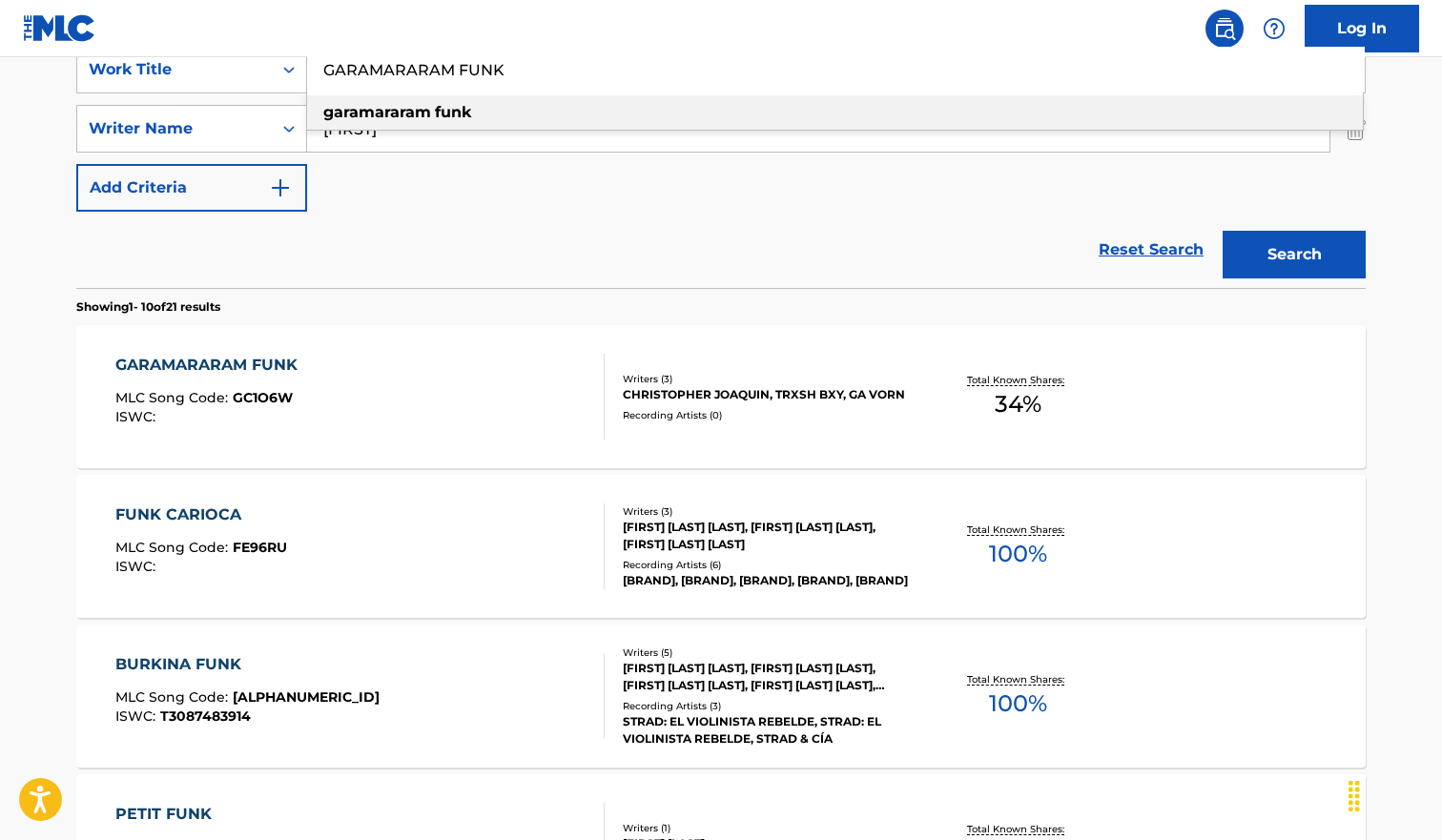 click on "GARAMARARAM FUNK" at bounding box center [835, 70] 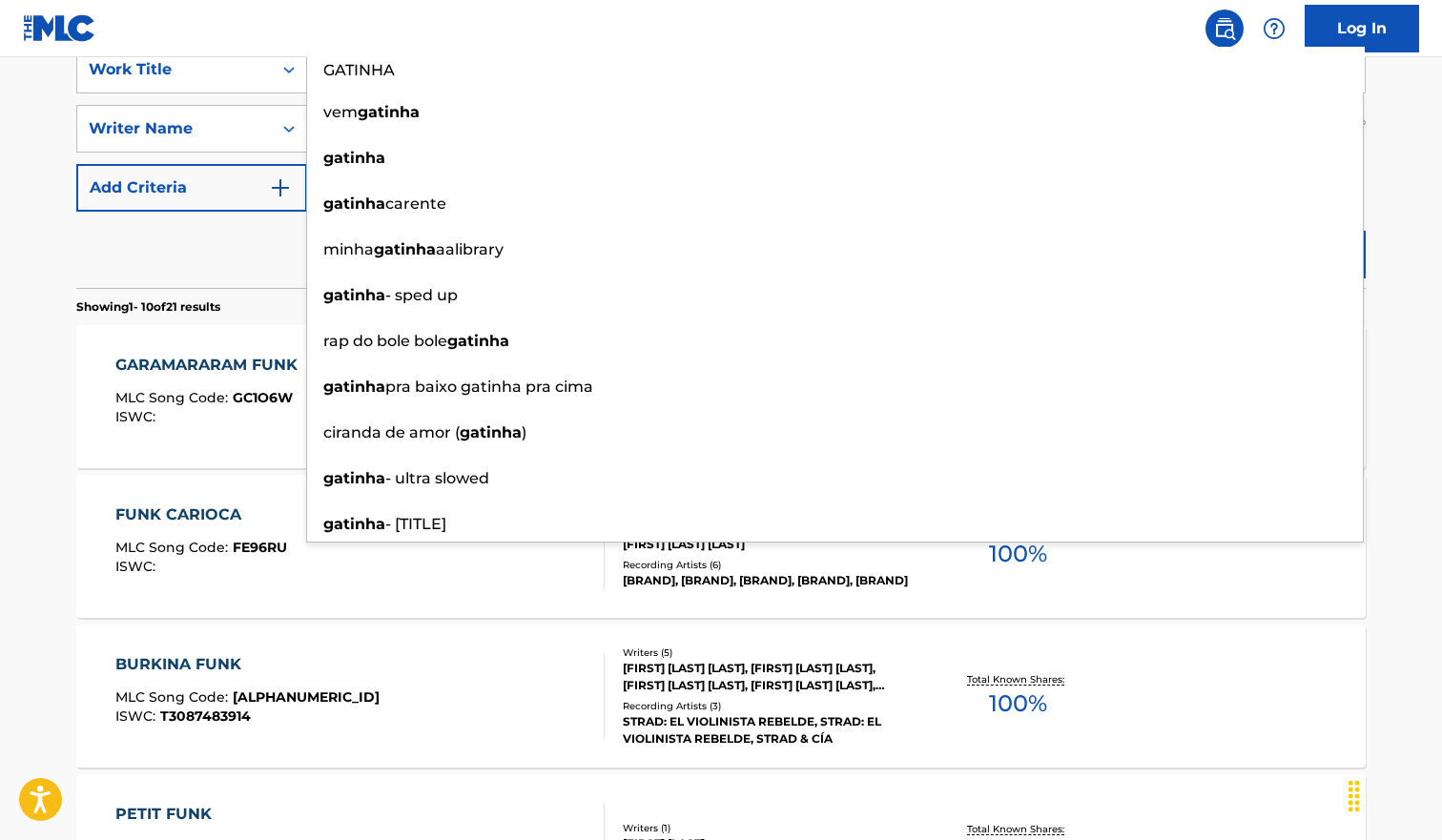 type on "GATINHA" 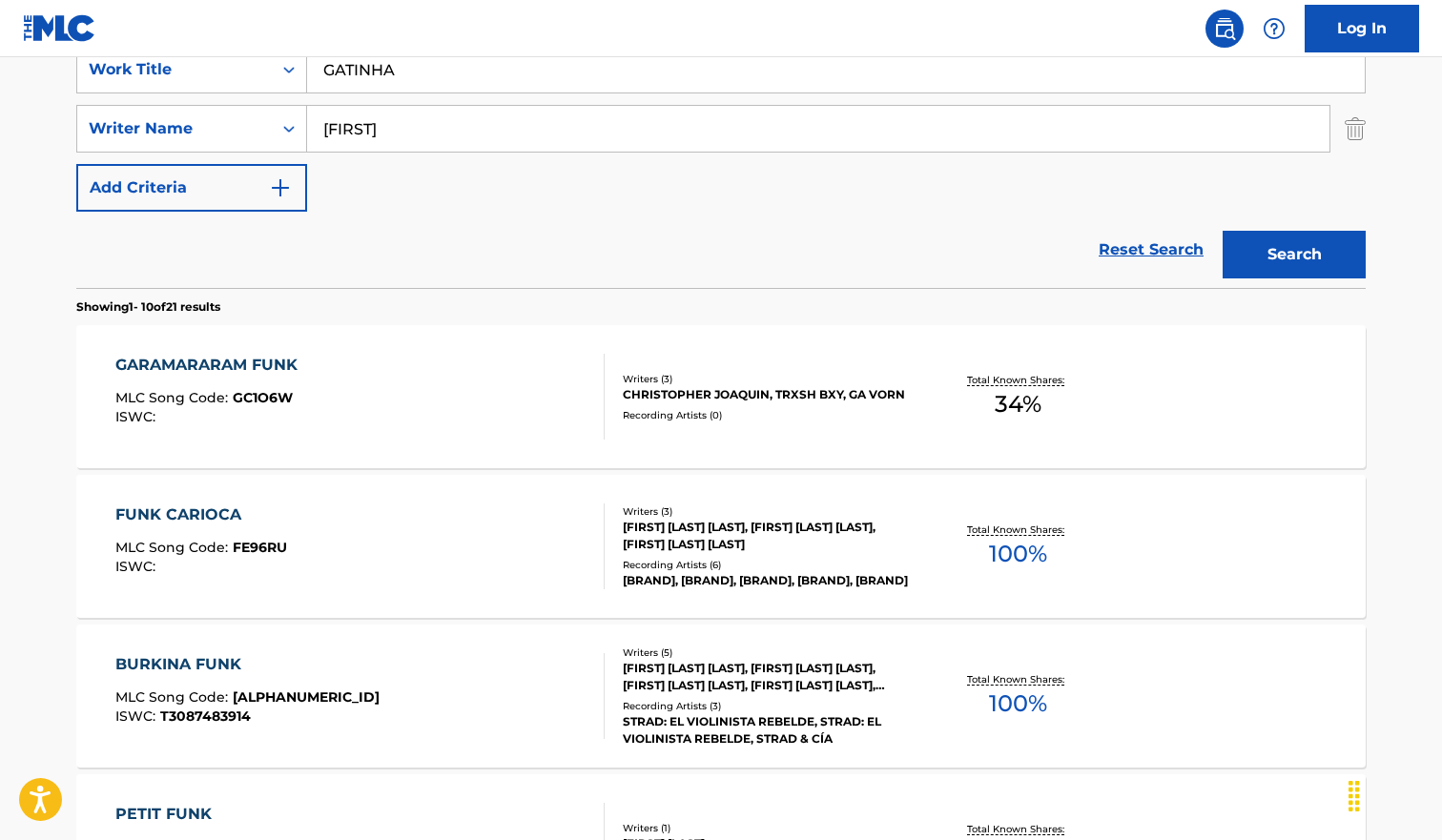 click on "Search" at bounding box center (1294, 255) 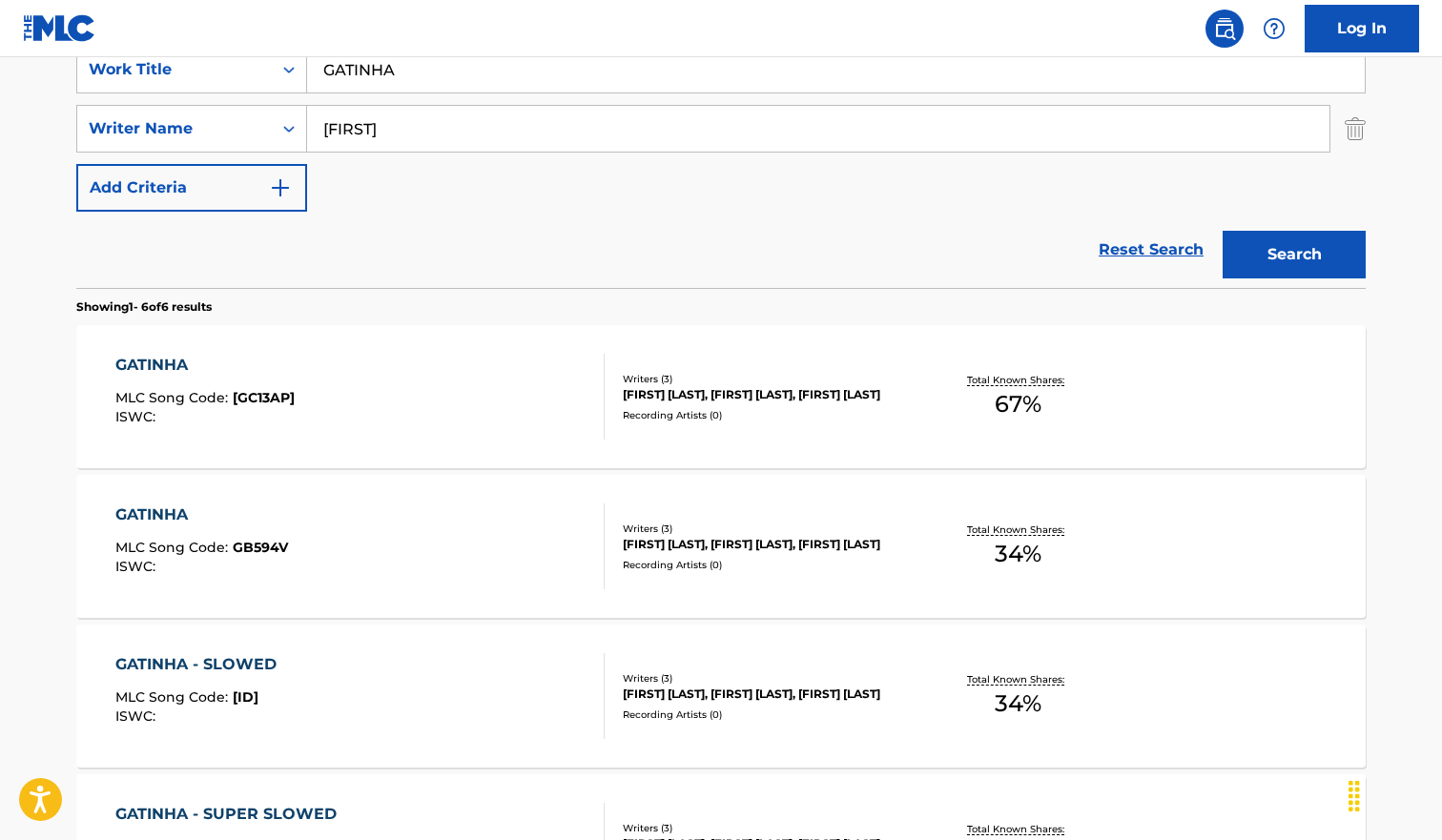 scroll, scrollTop: 374, scrollLeft: 0, axis: vertical 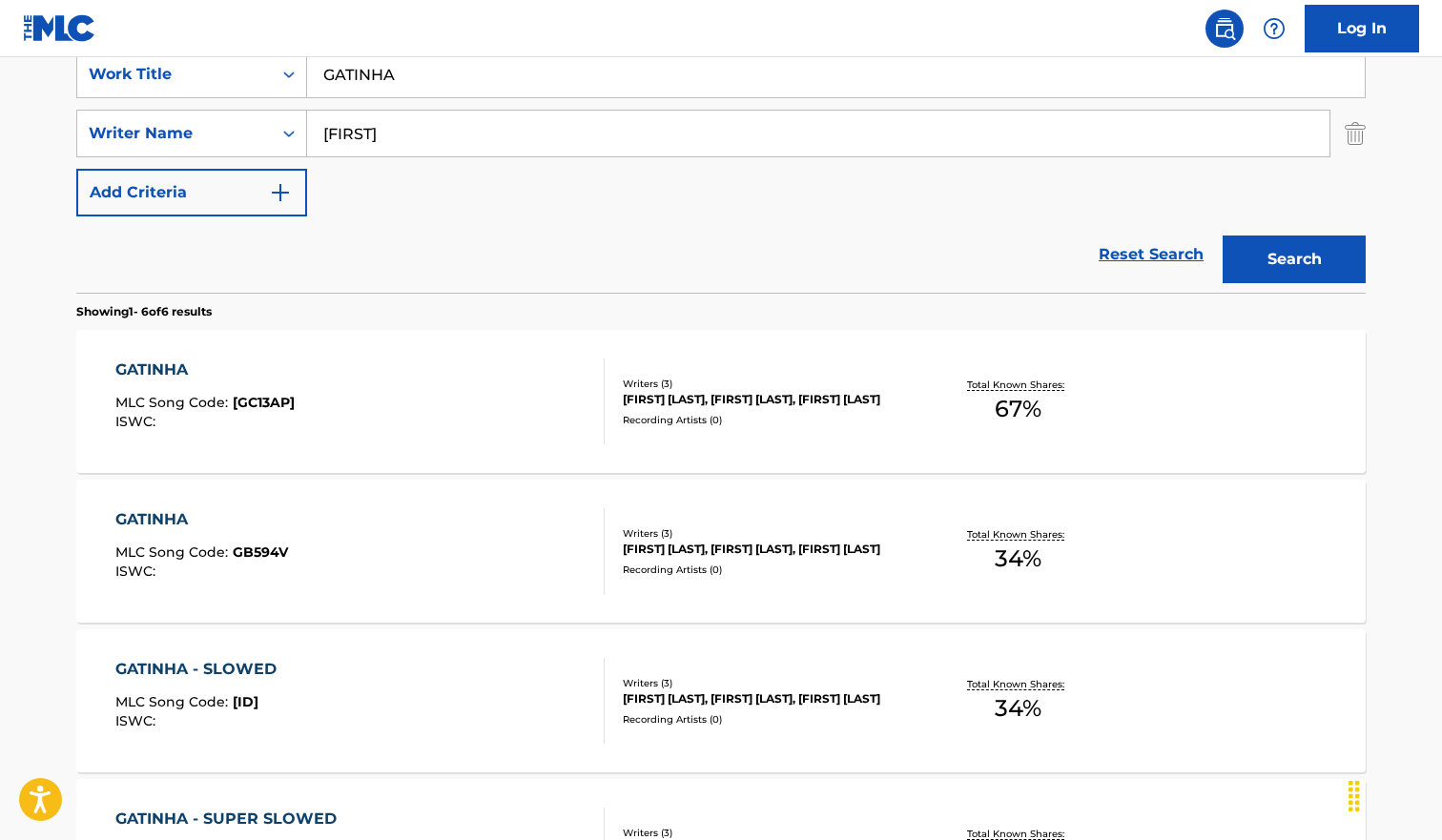 click on "GATINHA MLC Song Code : [ALPHANUMERIC_ID] ISWC :" at bounding box center [360, 401] 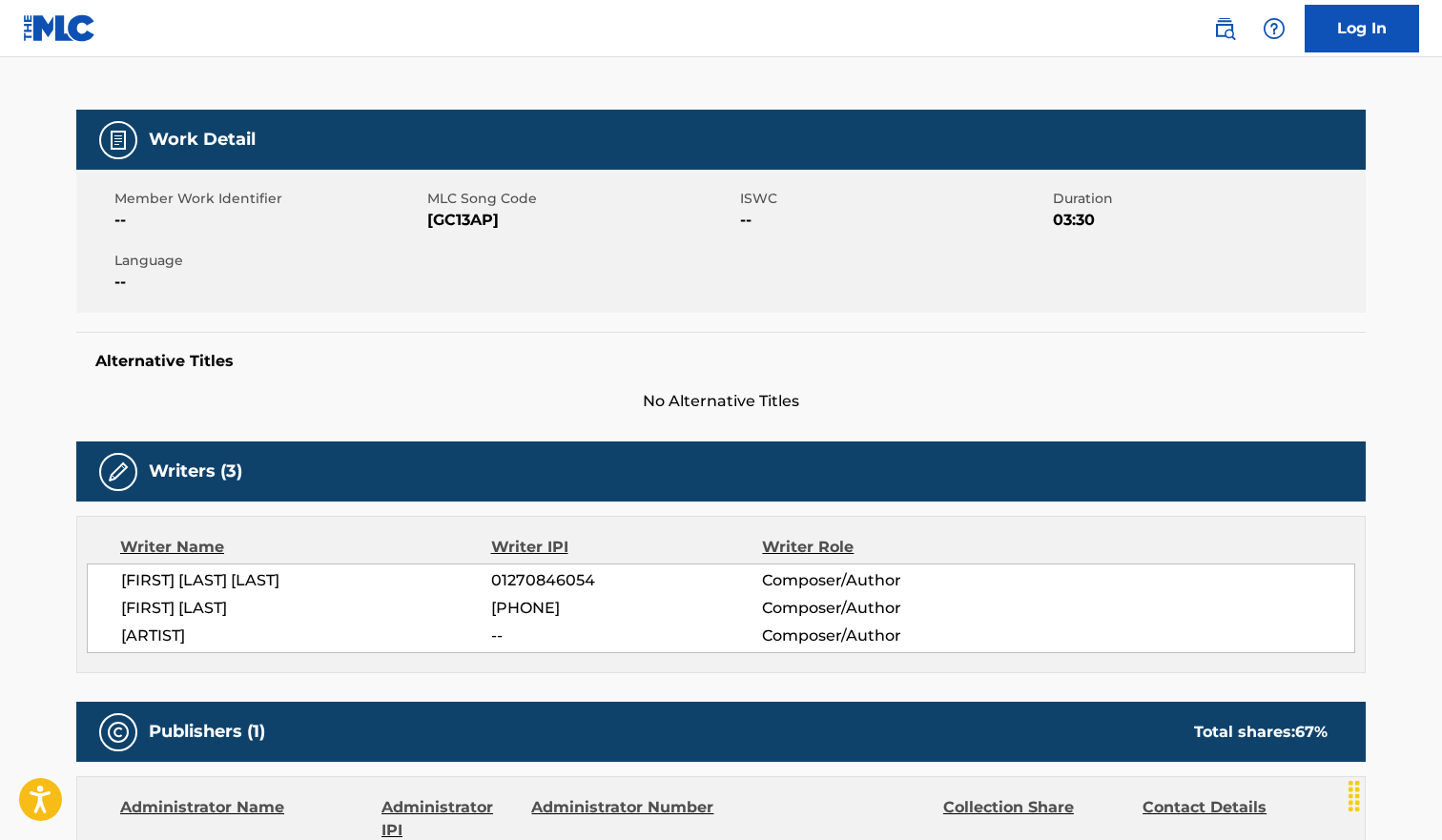 scroll, scrollTop: 0, scrollLeft: 0, axis: both 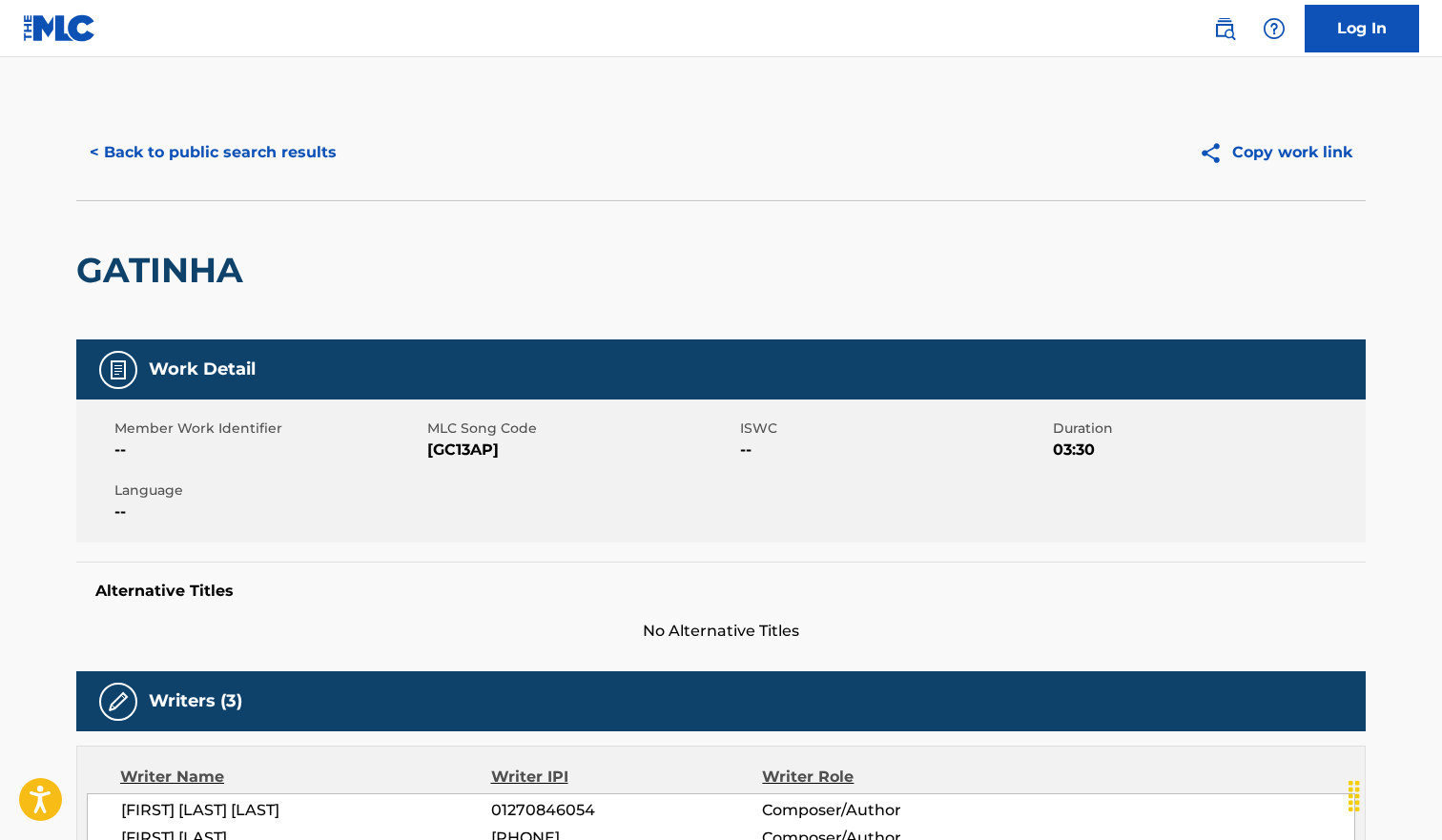 click on "[GC13AP]" at bounding box center (581, 450) 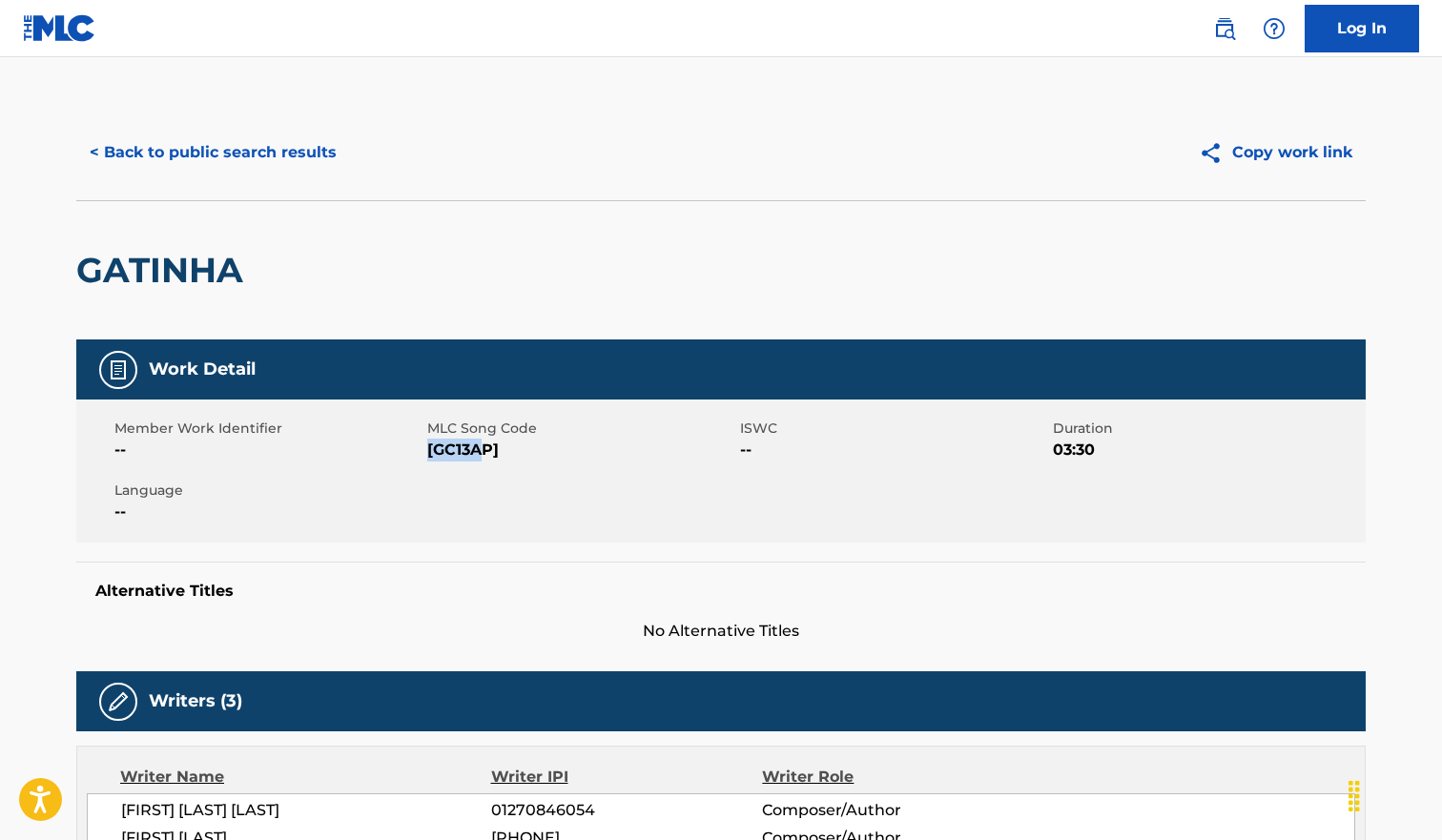 click on "[GC13AP]" at bounding box center (581, 450) 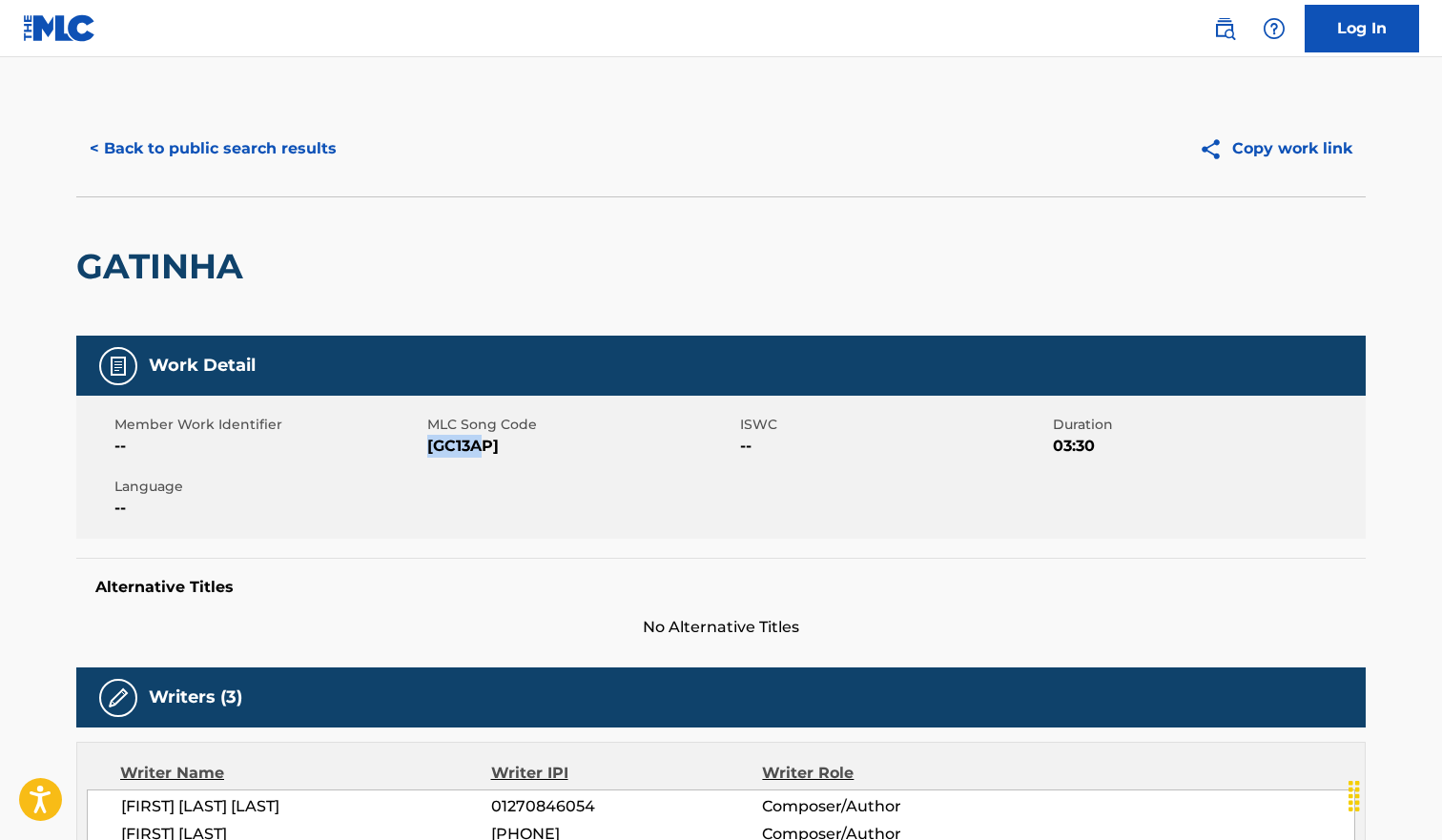 click on "< Back to public search results" at bounding box center [213, 149] 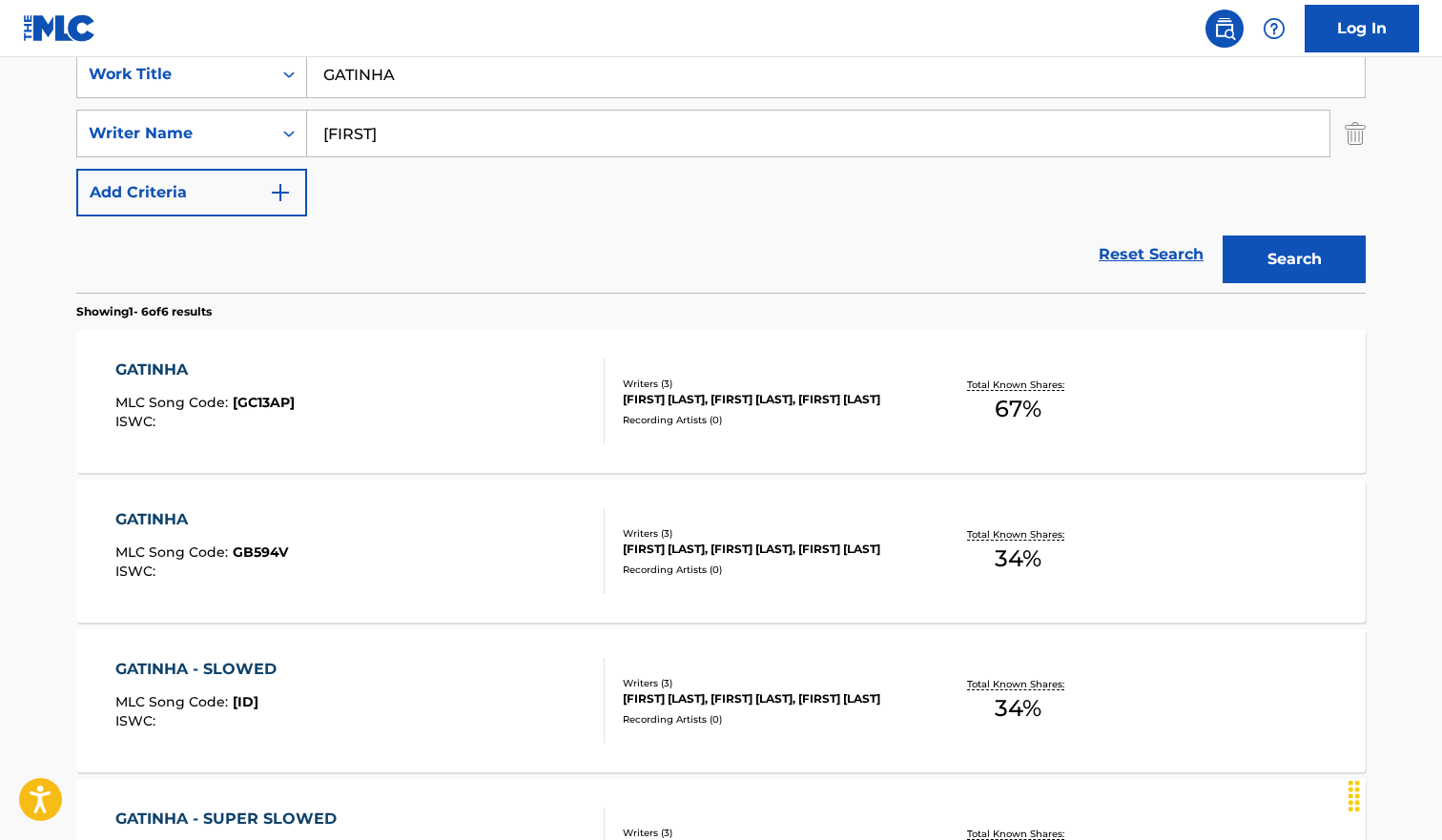 click on "GATINHA MLC Song Code : GB594V ISWC :" at bounding box center (360, 551) 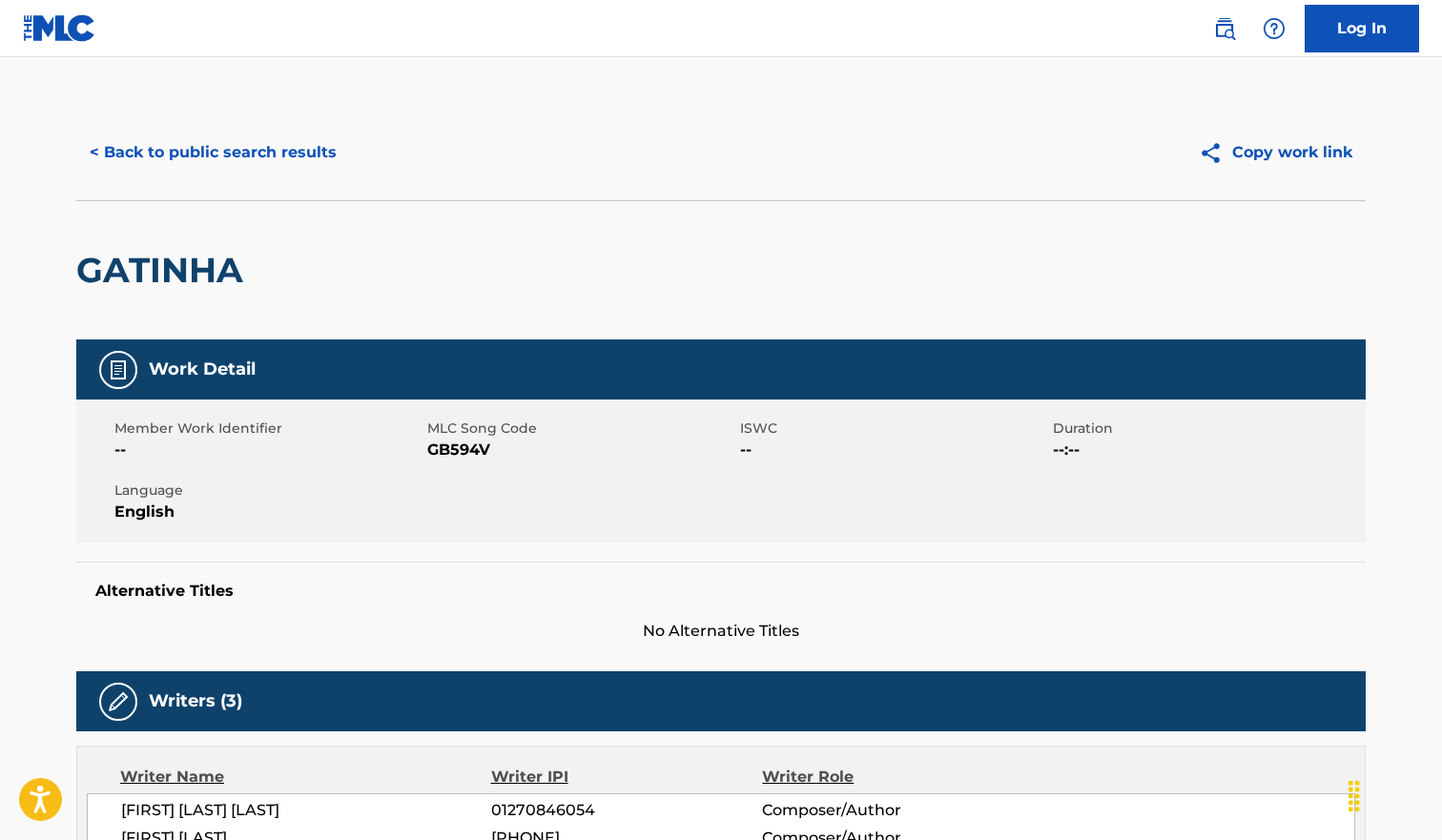 click on "GB594V" at bounding box center [581, 450] 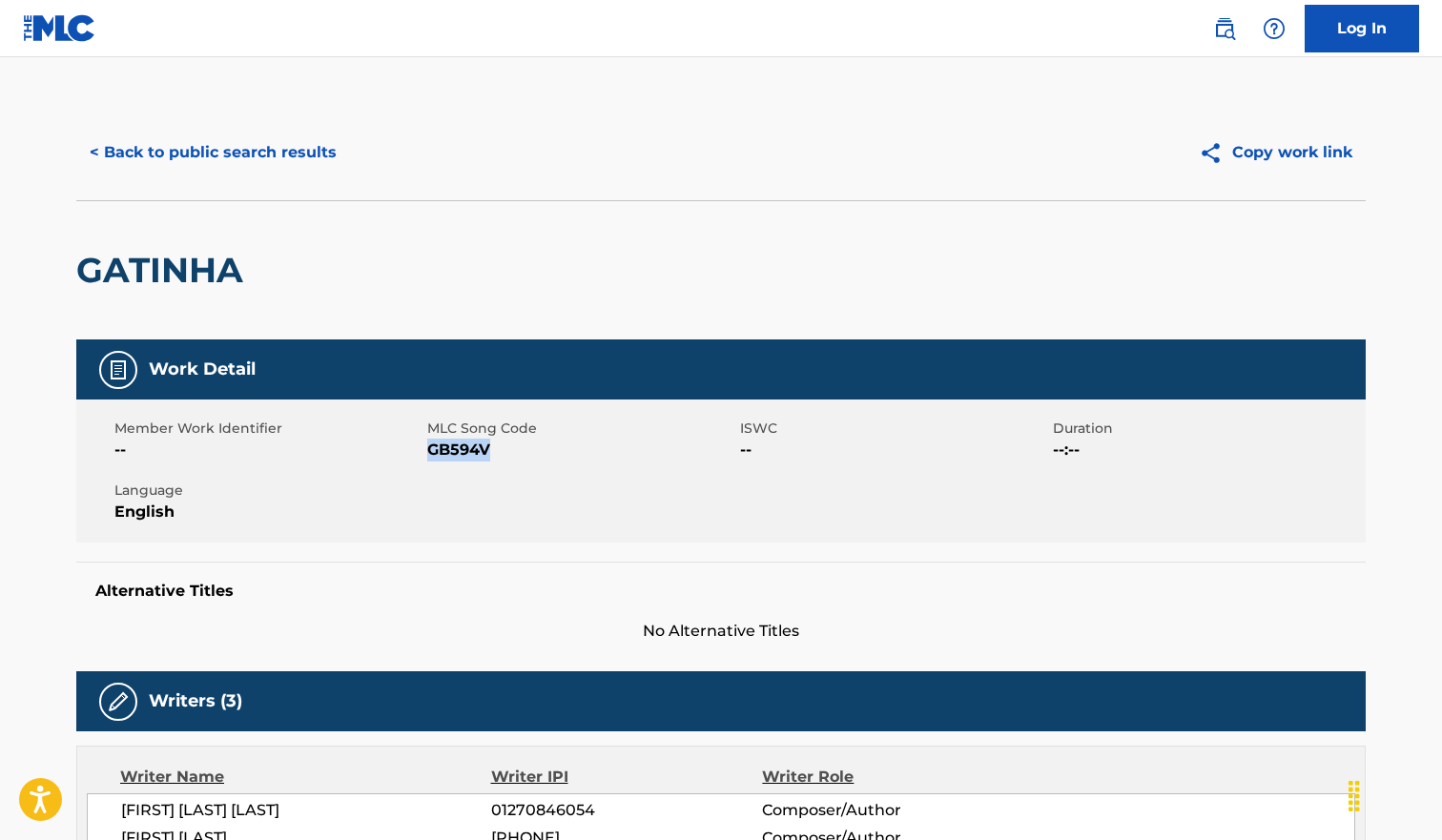 click on "GB594V" at bounding box center [581, 450] 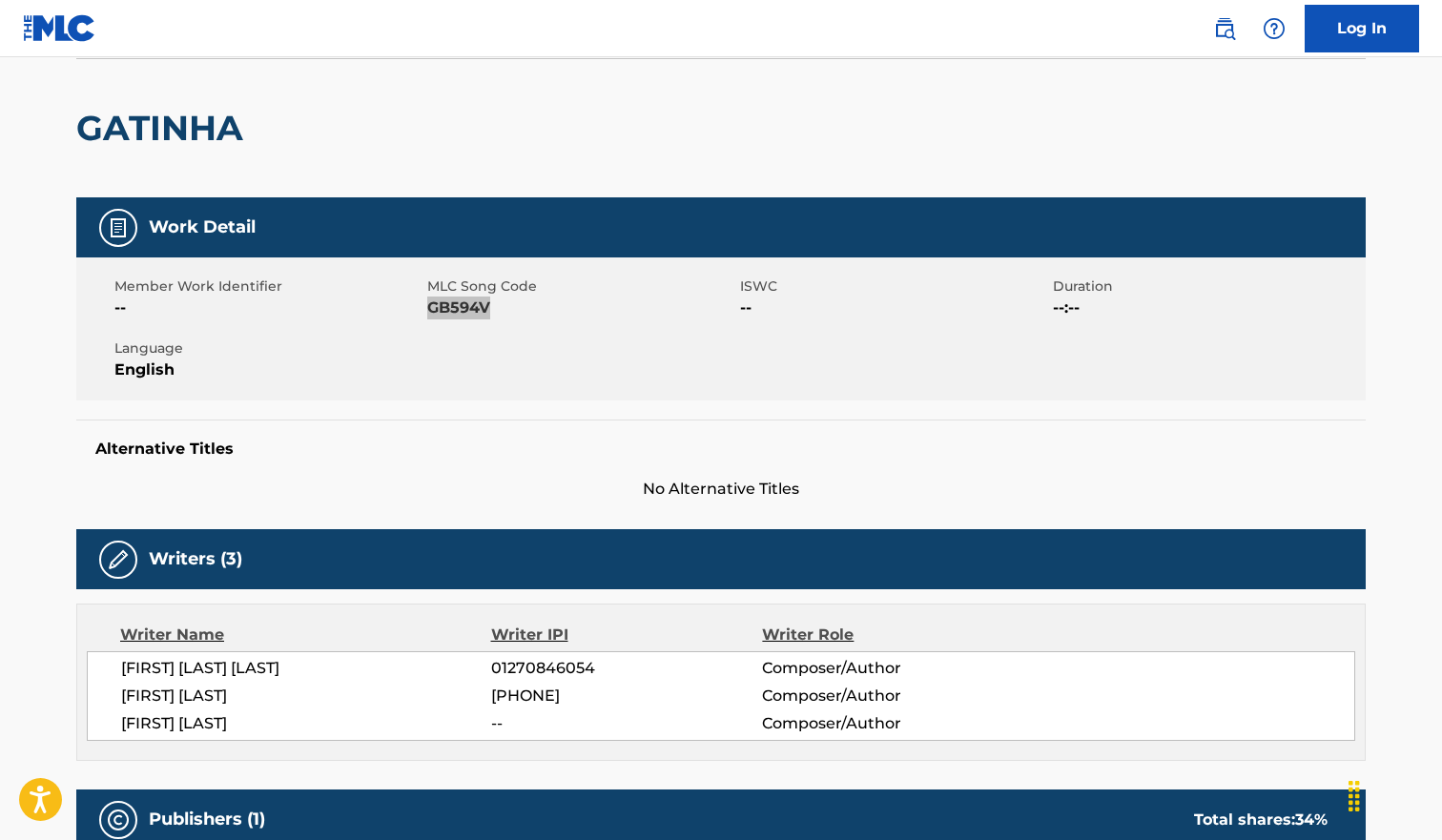 scroll, scrollTop: 0, scrollLeft: 0, axis: both 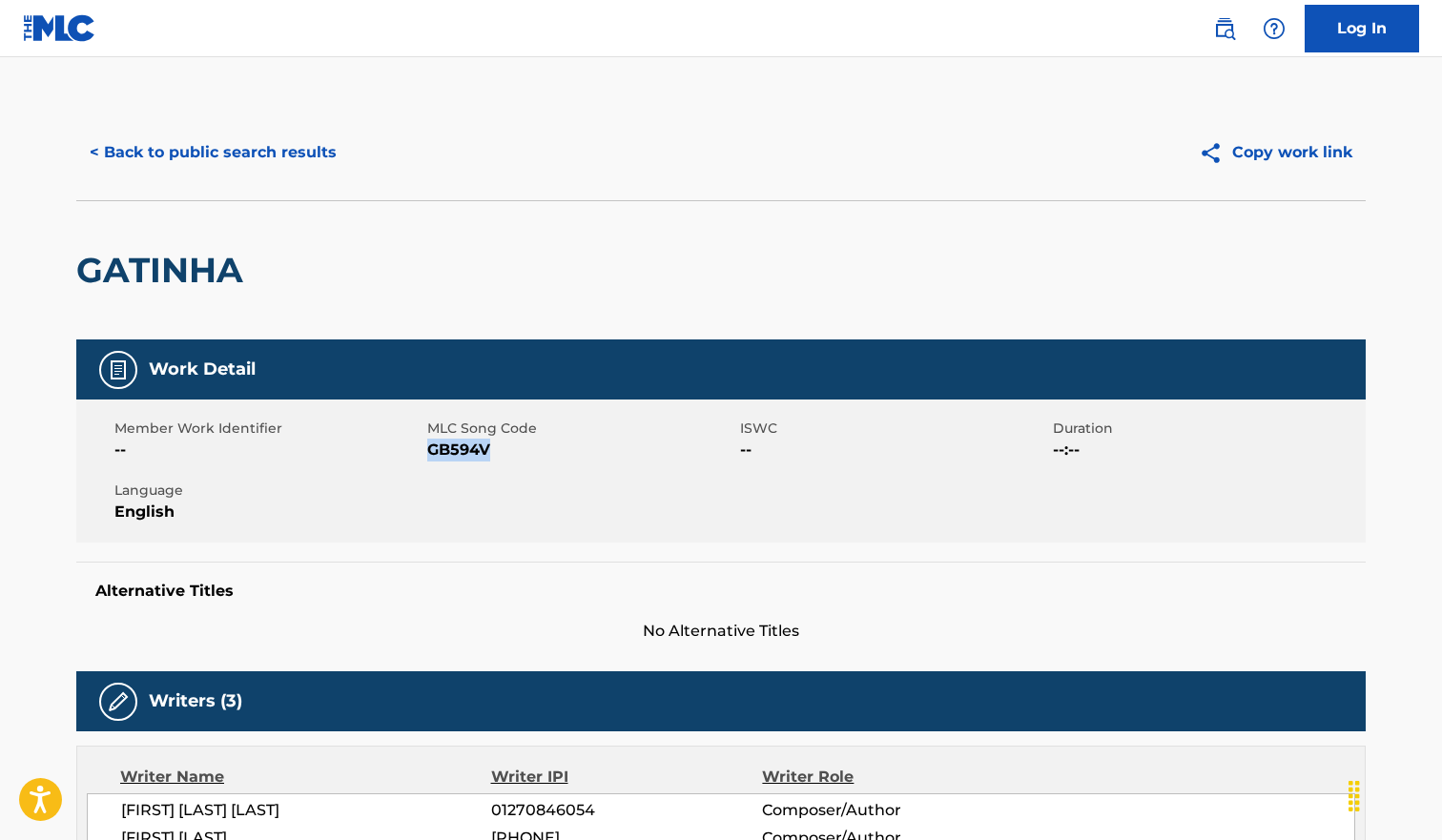 click on "< Back to public search results" at bounding box center [213, 153] 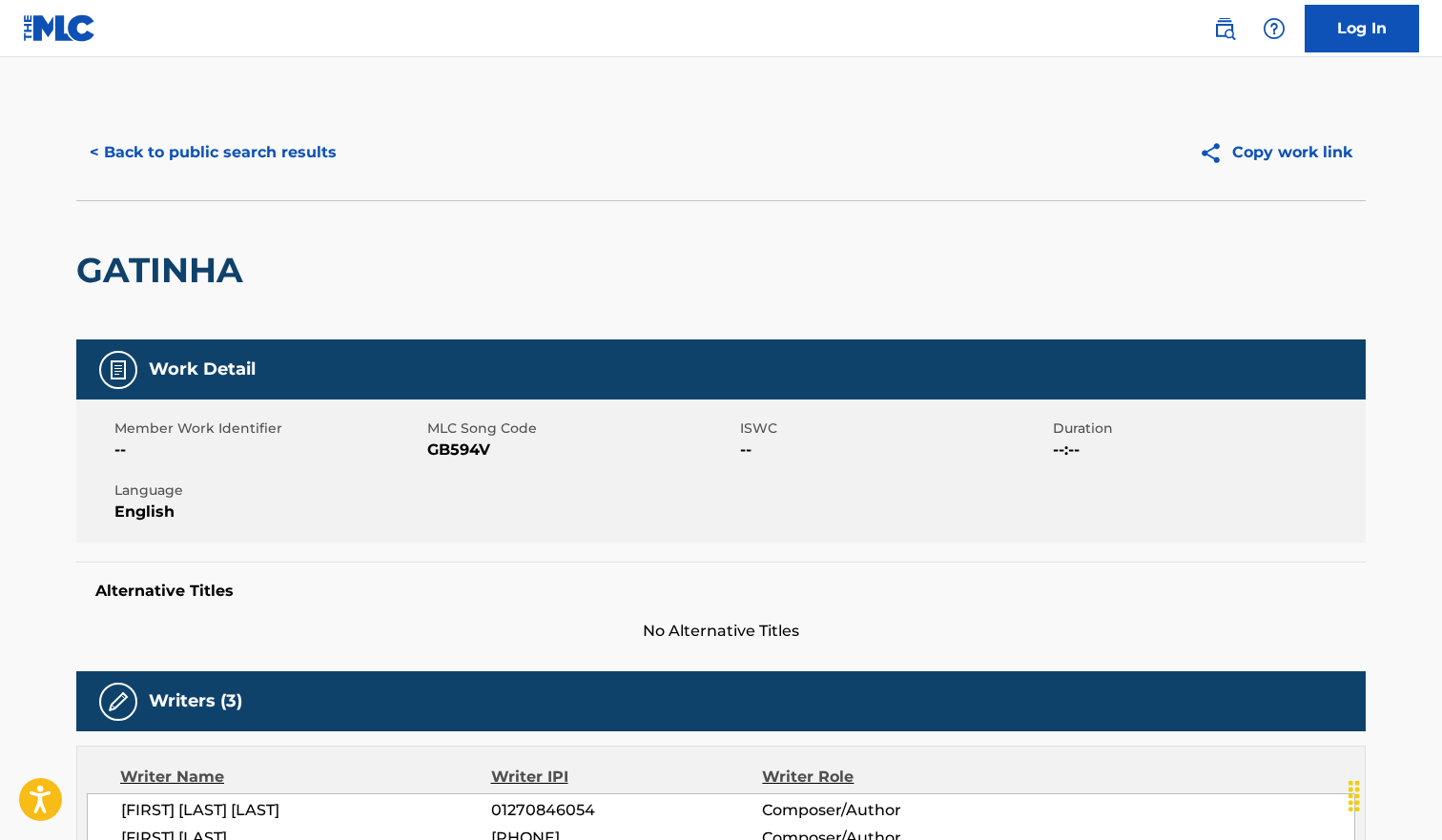 scroll, scrollTop: 374, scrollLeft: 0, axis: vertical 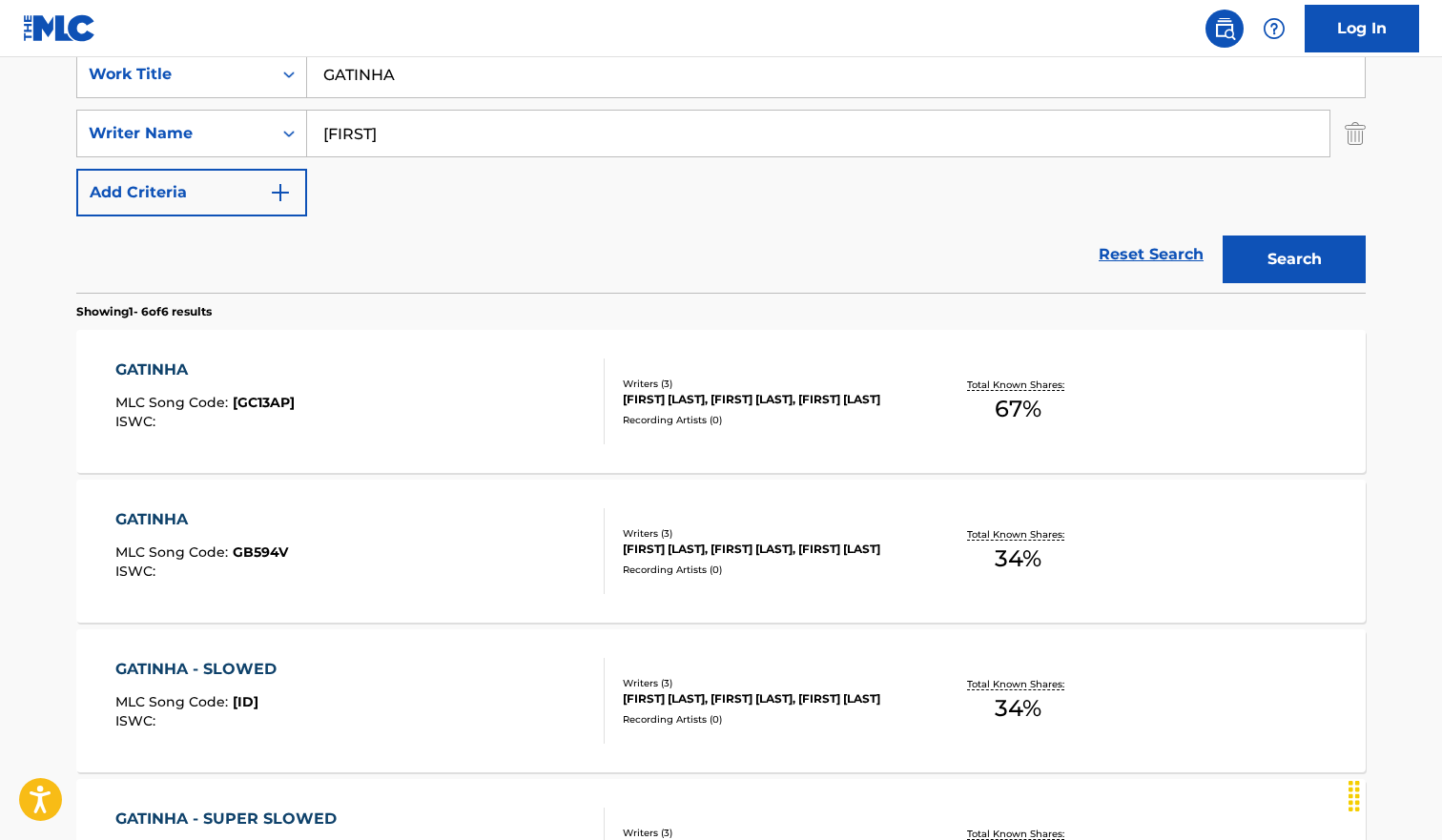 click on "GATINHA - SLOWED MLC Song Code : GB5960 ISWC :" at bounding box center (360, 701) 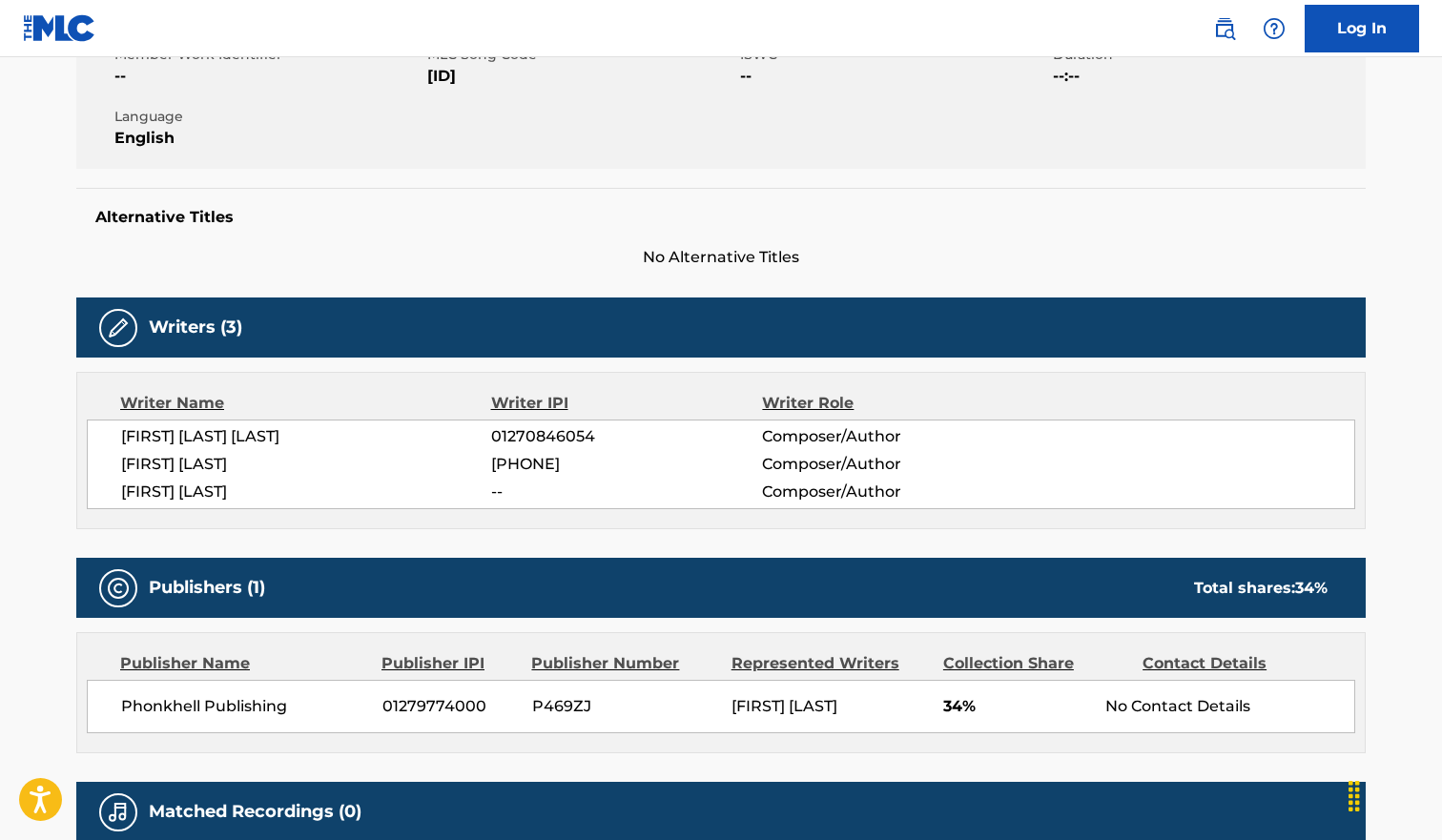scroll, scrollTop: 0, scrollLeft: 0, axis: both 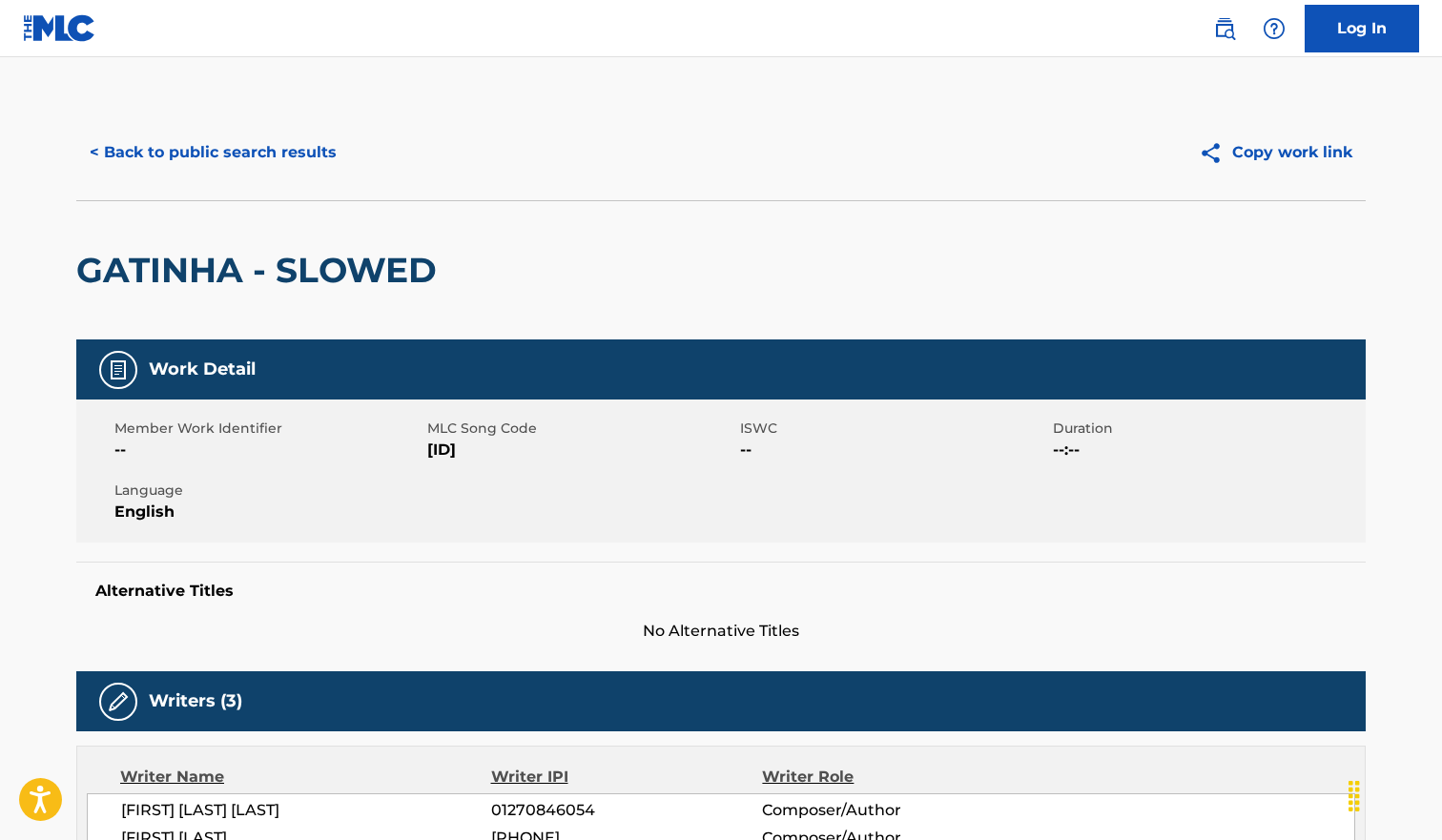 click on "[ID]" at bounding box center [581, 450] 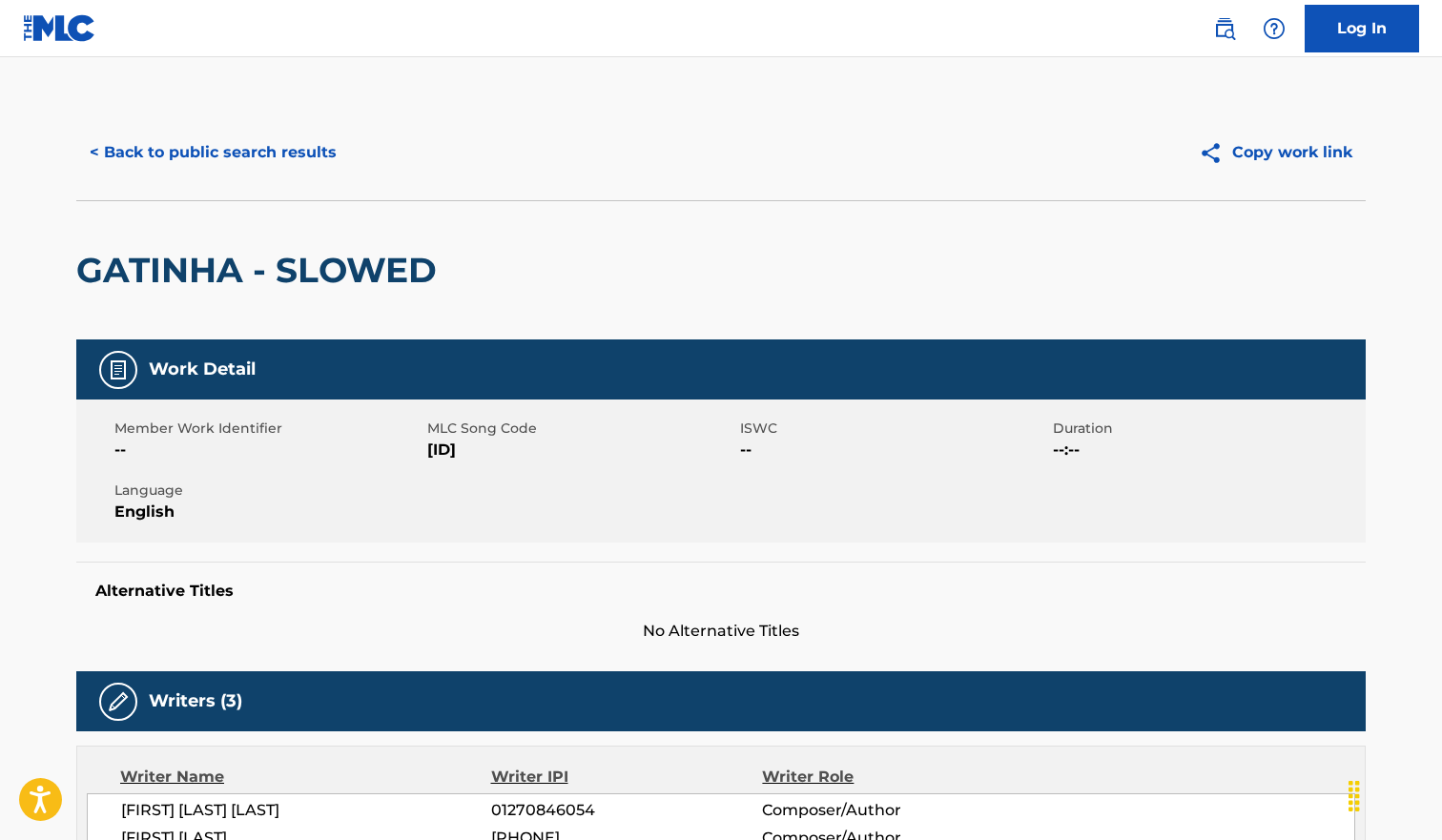 click on "< Back to public search results" at bounding box center [213, 153] 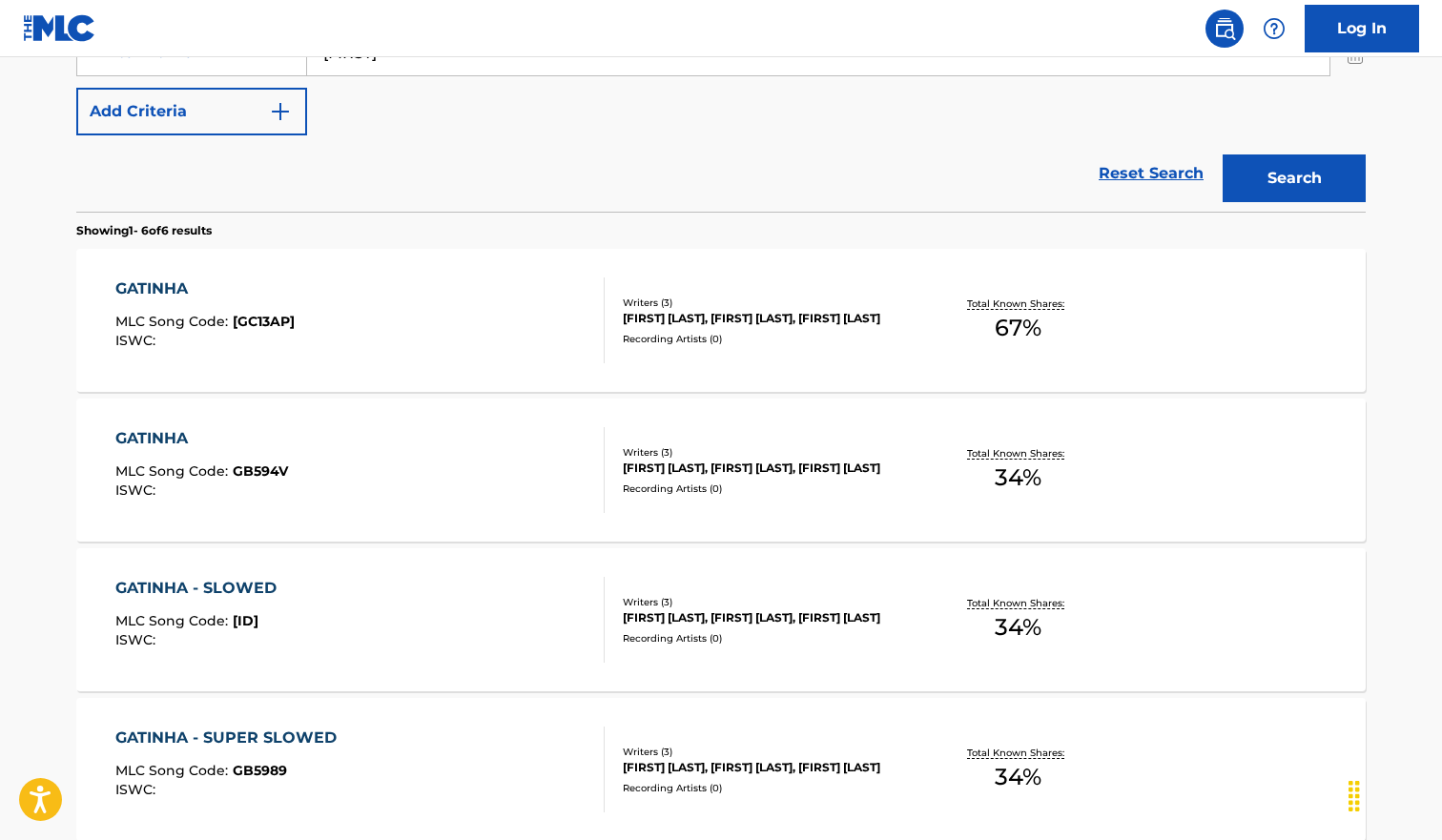 scroll, scrollTop: 454, scrollLeft: 0, axis: vertical 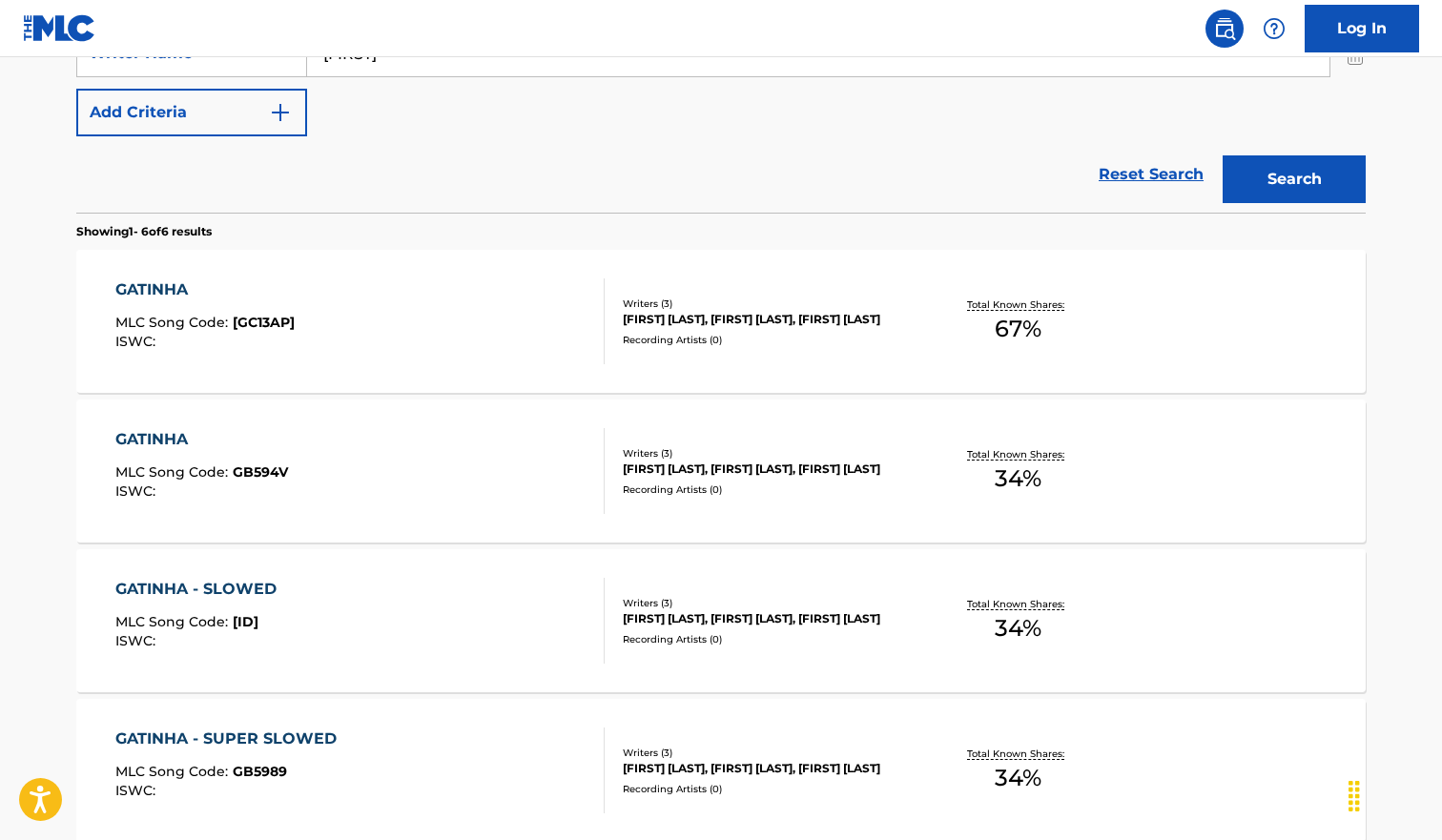 click on "MLC Song Code : [GB5989]" at bounding box center (231, 774) 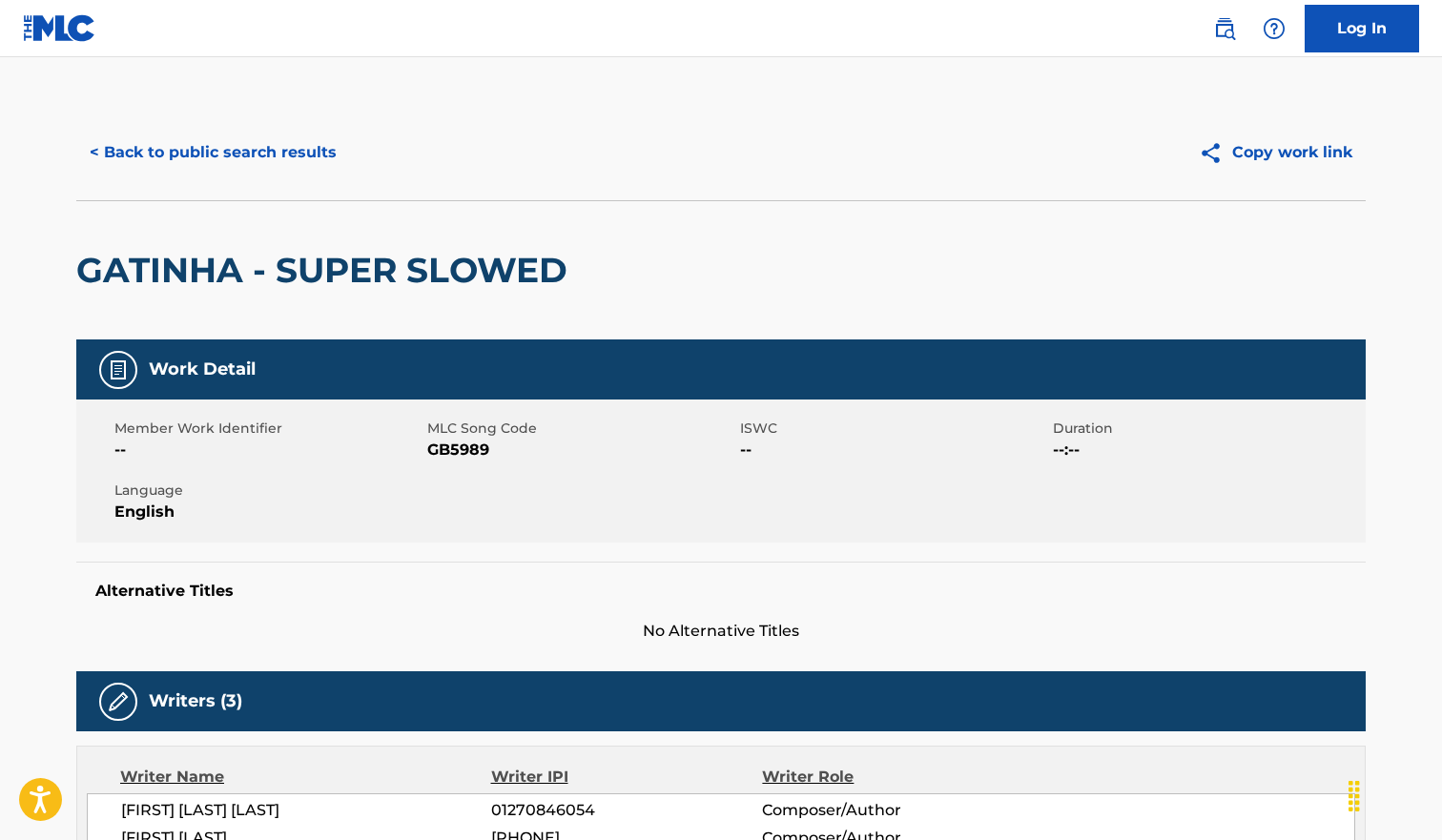 click on "GB5989" at bounding box center (581, 450) 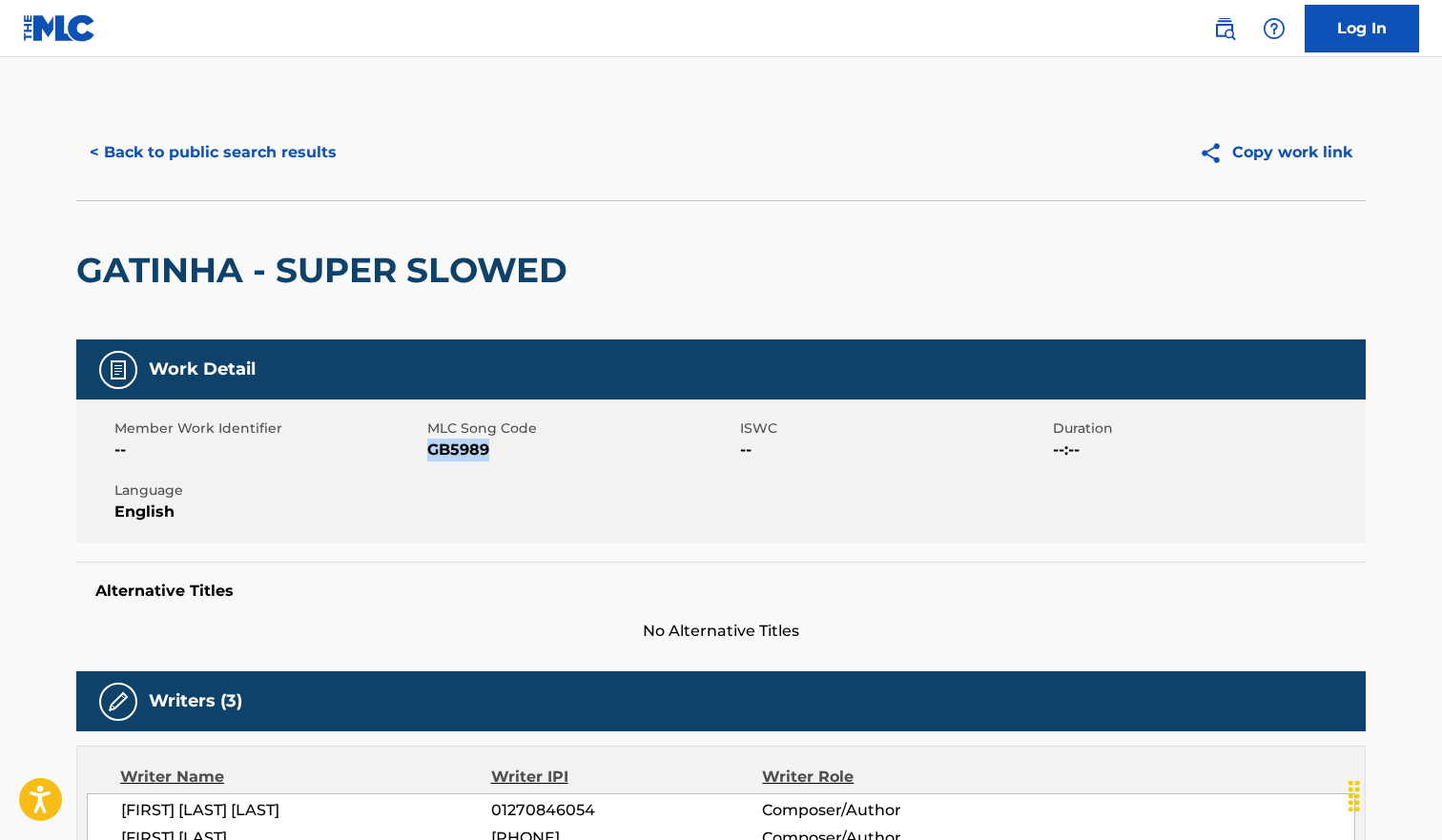 click on "GB5989" at bounding box center [581, 450] 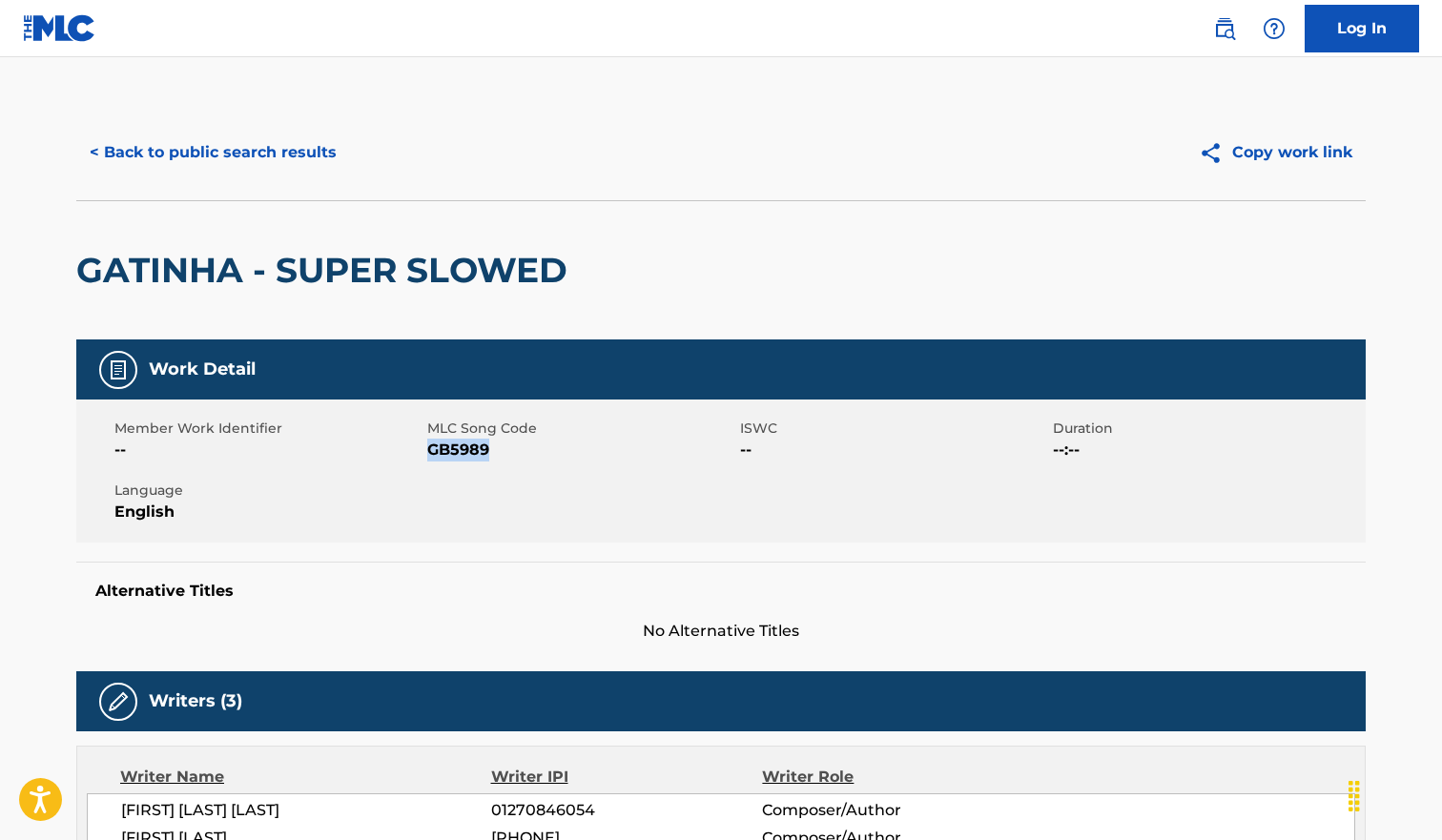 click on "< Back to public search results" at bounding box center [213, 153] 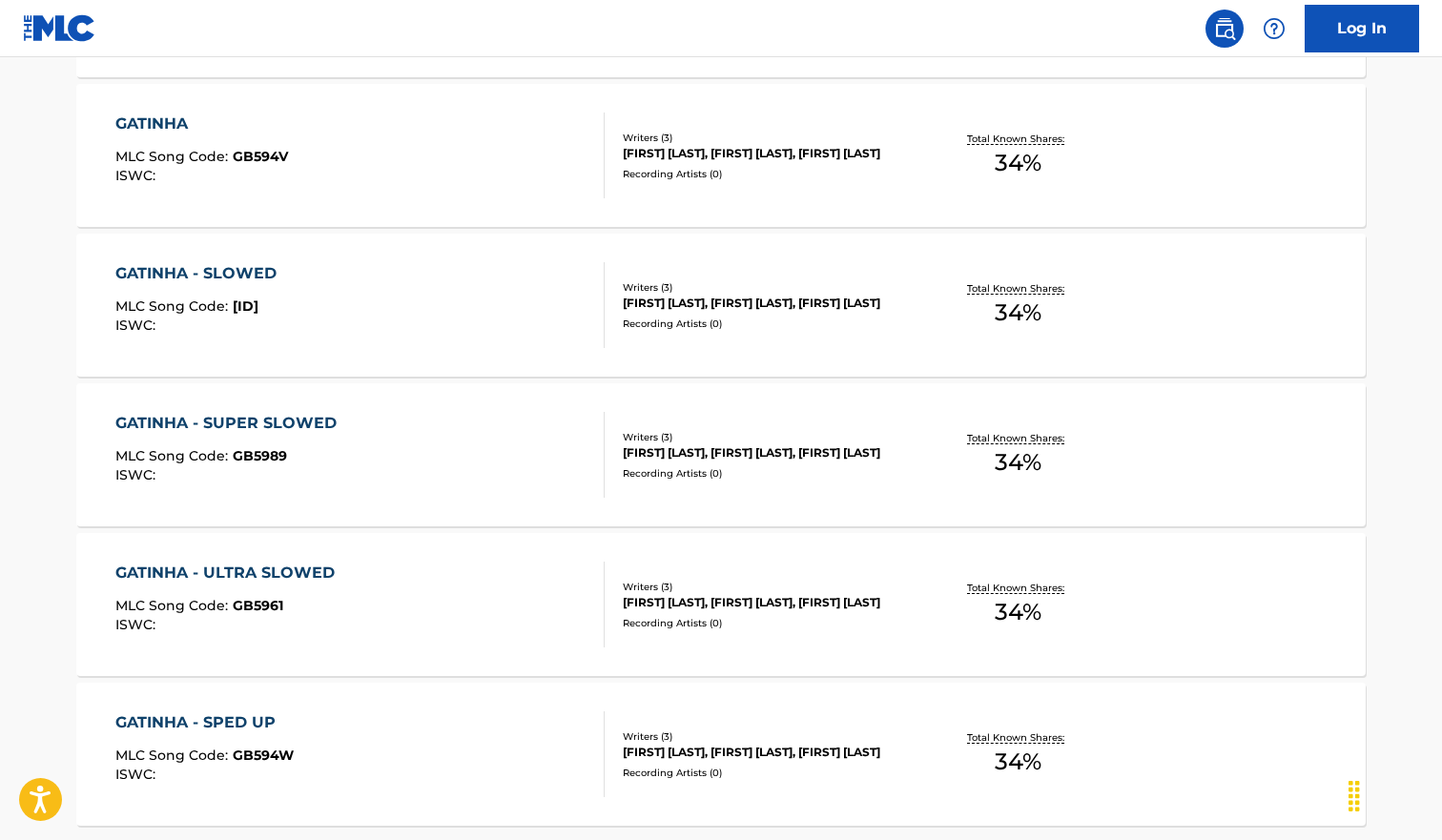 scroll, scrollTop: 771, scrollLeft: 0, axis: vertical 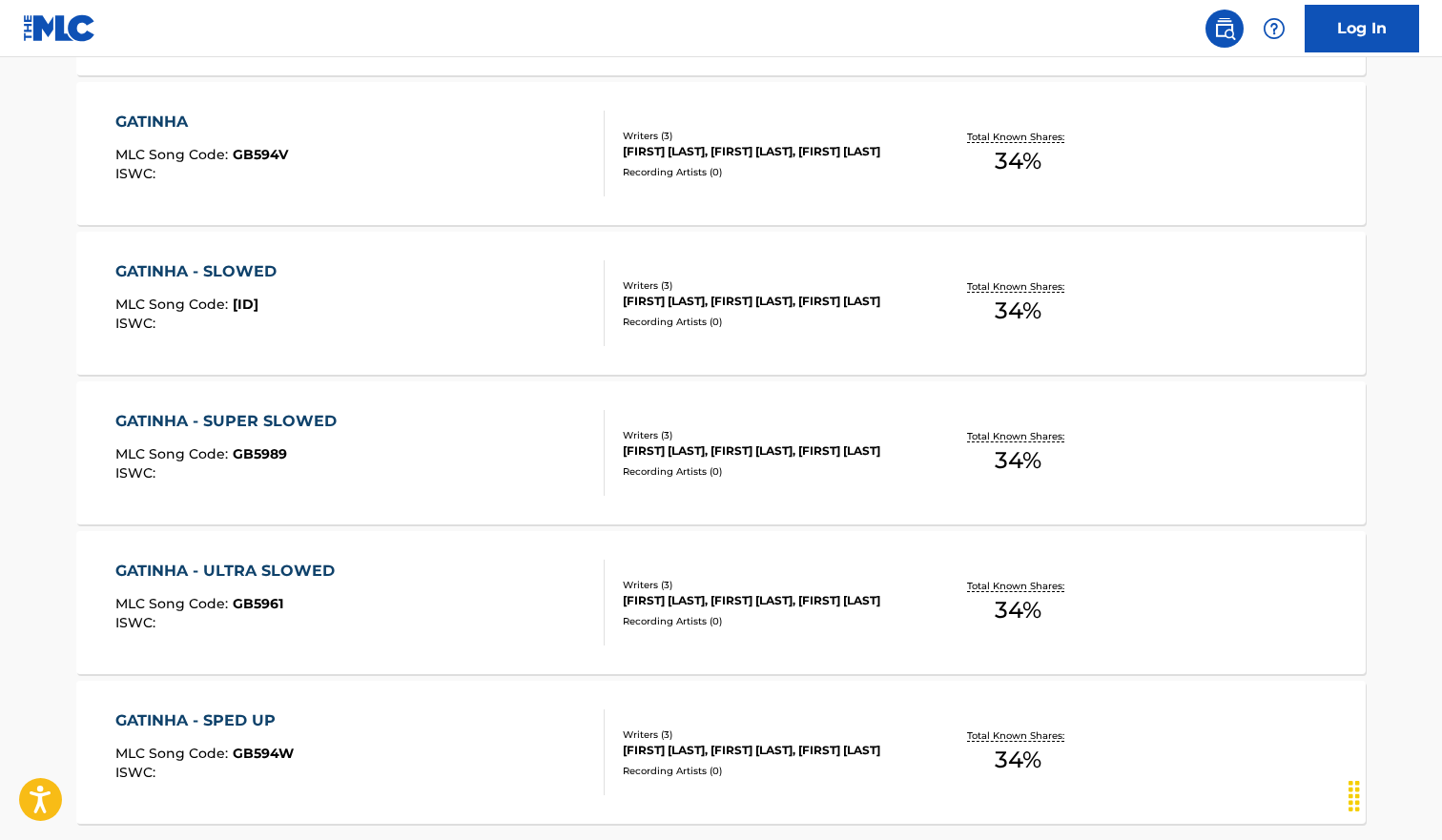 click on "GATINHA - ULTRA SLOWED MLC Song Code : GB5961 ISWC :" at bounding box center (360, 603) 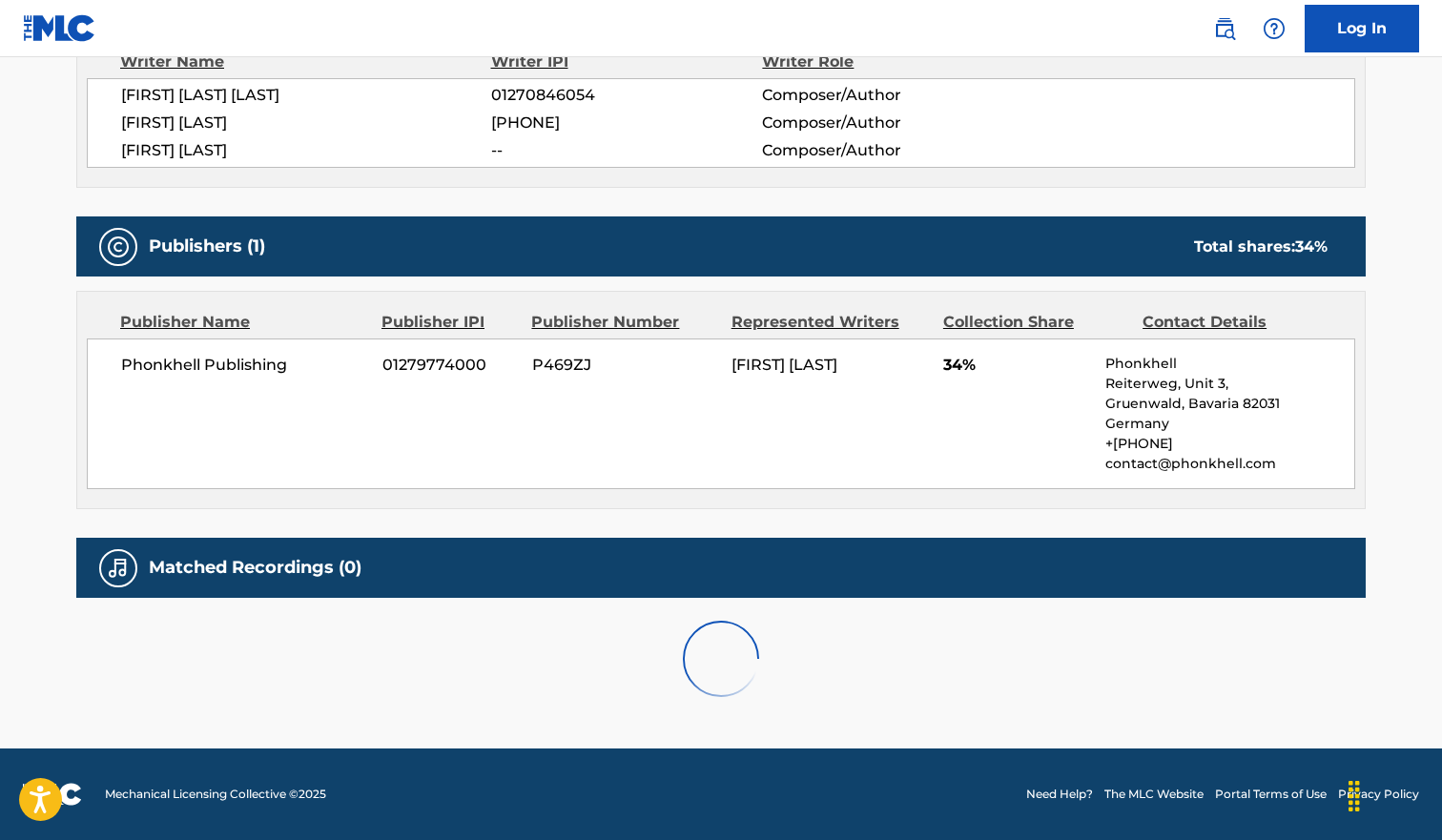 scroll, scrollTop: 0, scrollLeft: 0, axis: both 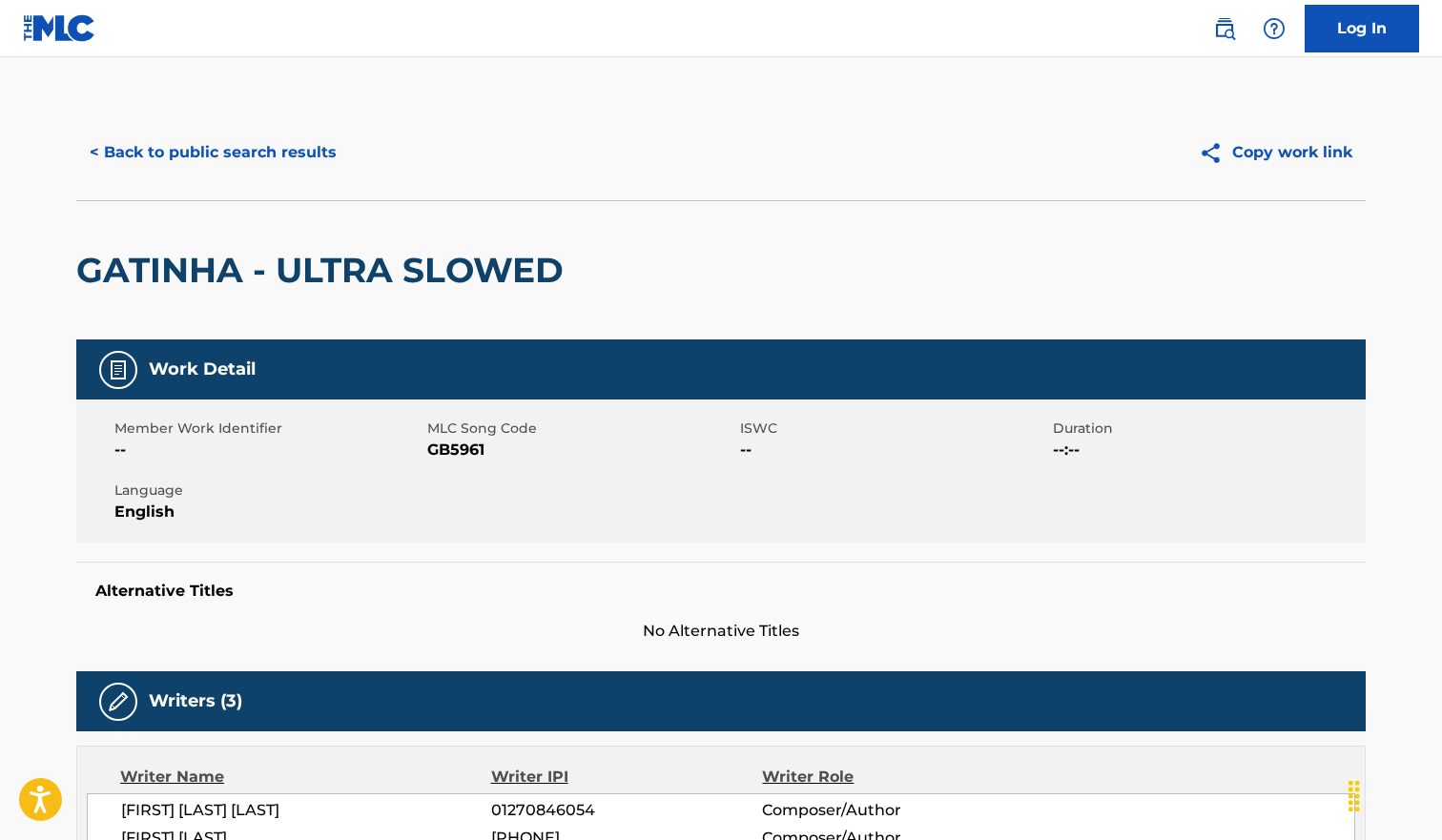 click on "GB5961" at bounding box center (581, 450) 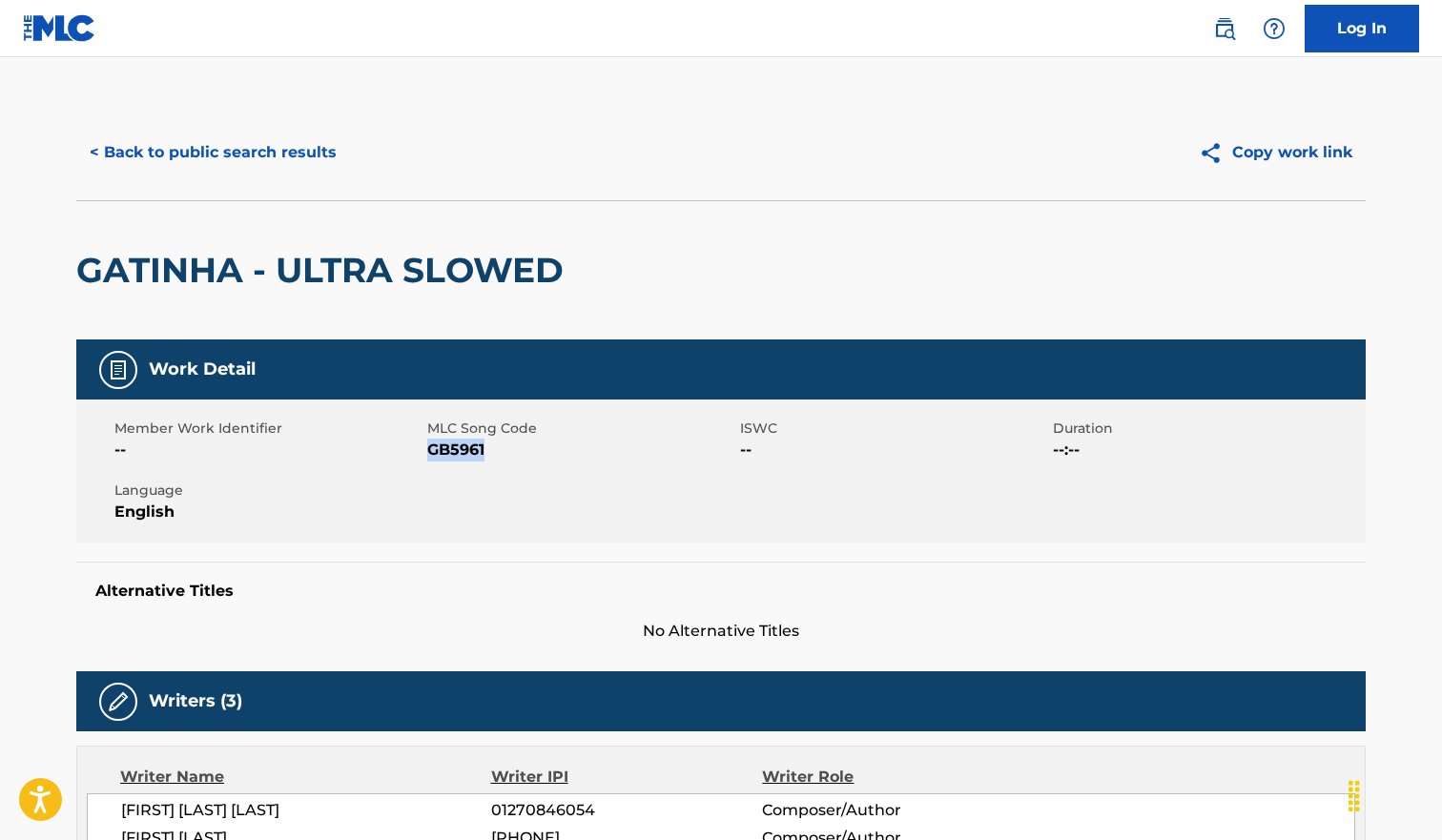 click on "GB5961" at bounding box center [581, 450] 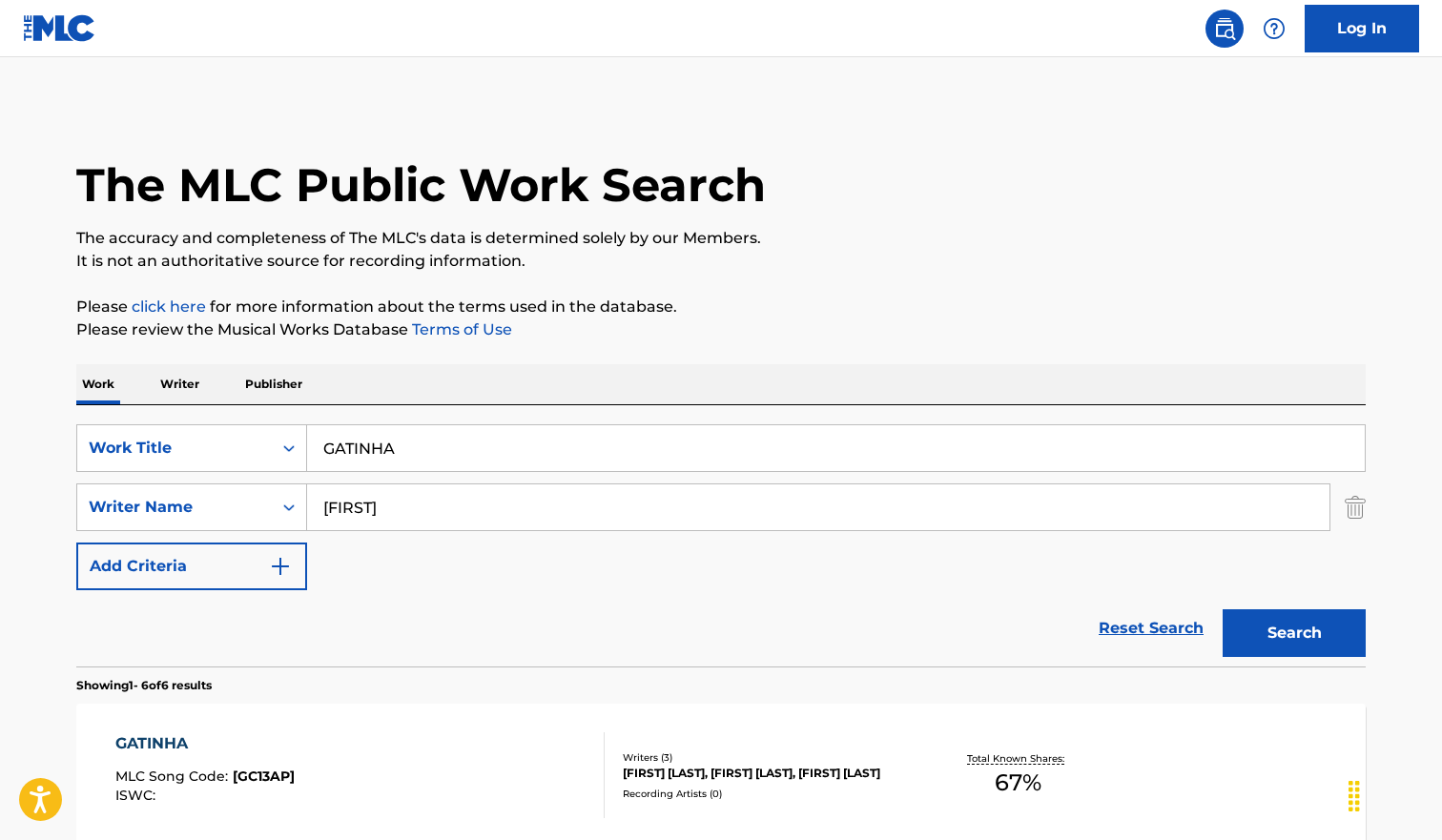 scroll, scrollTop: 880, scrollLeft: 0, axis: vertical 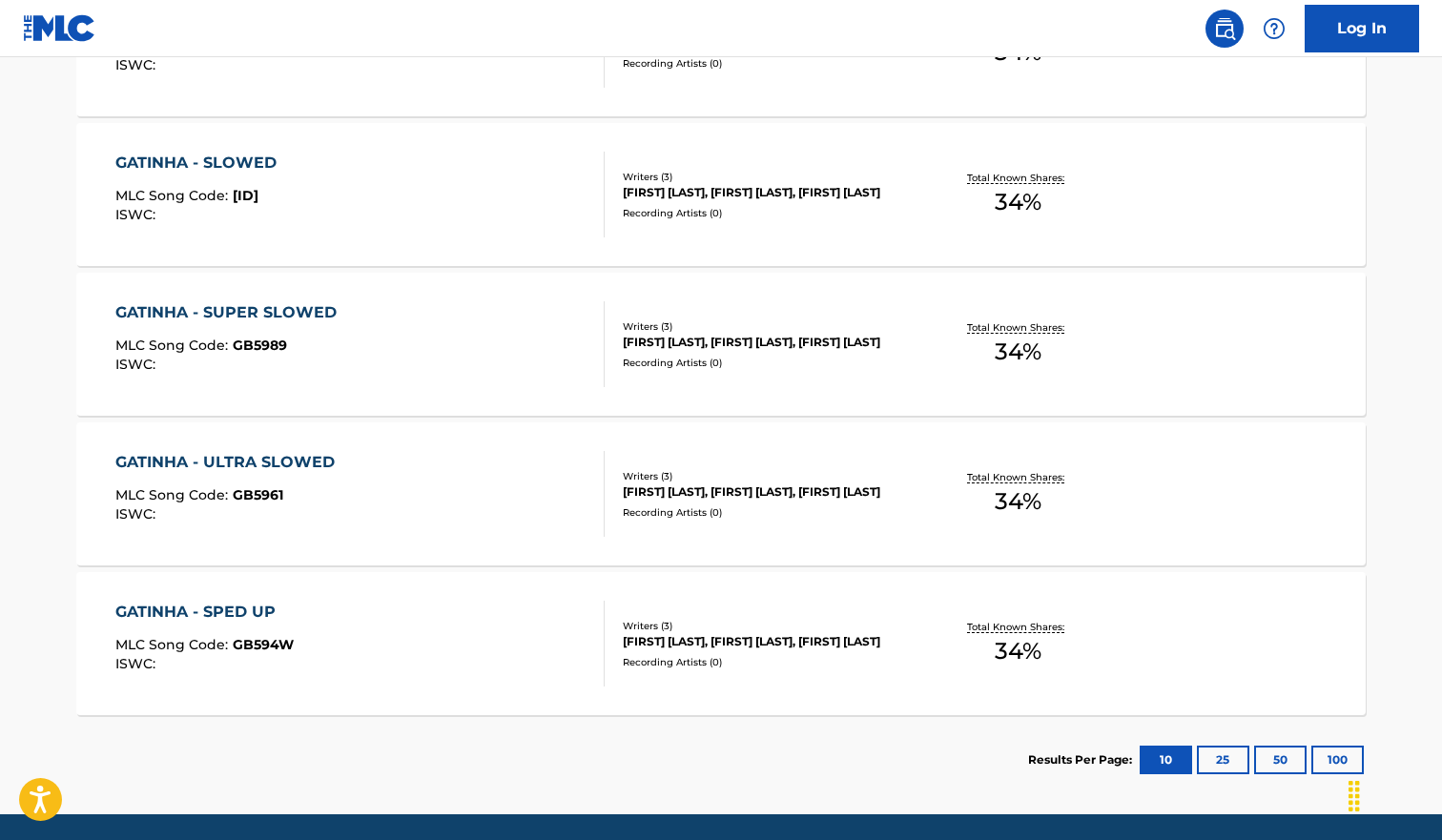 click on "GATINHA - SPED UP MLC Song Code : GB594W ISWC :" at bounding box center [360, 644] 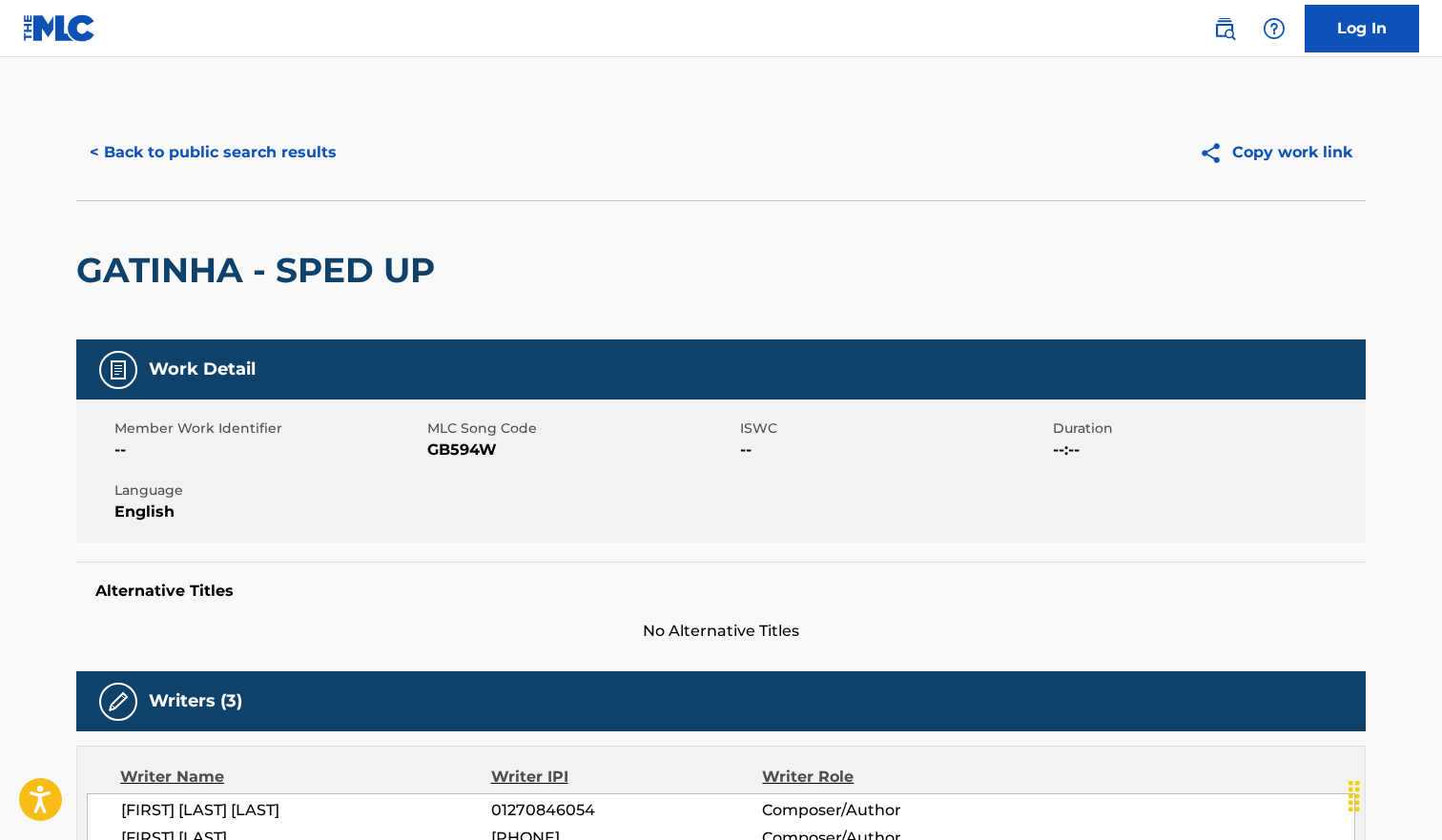 click on "GB594W" at bounding box center [581, 450] 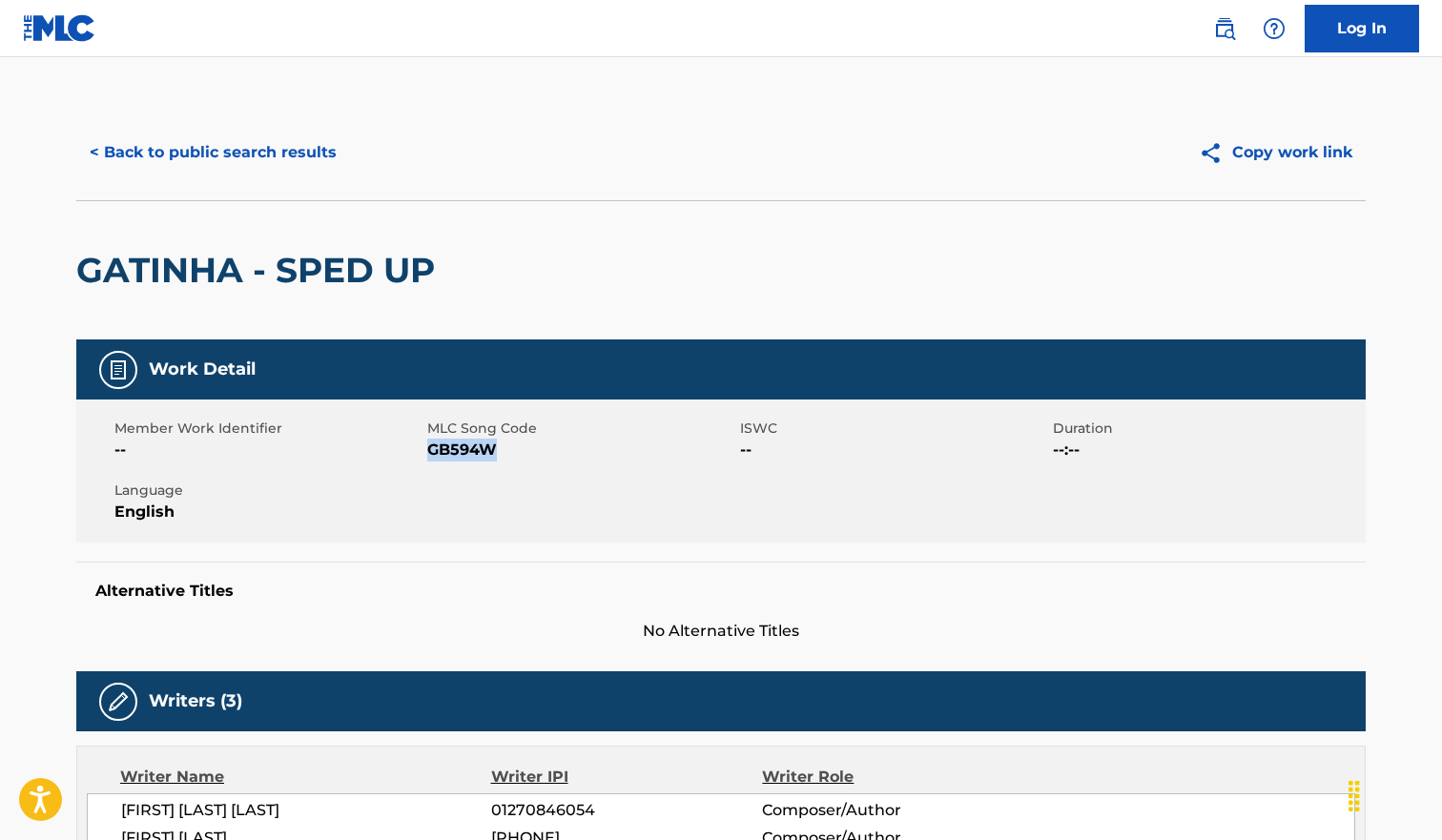 click on "GB594W" at bounding box center (581, 450) 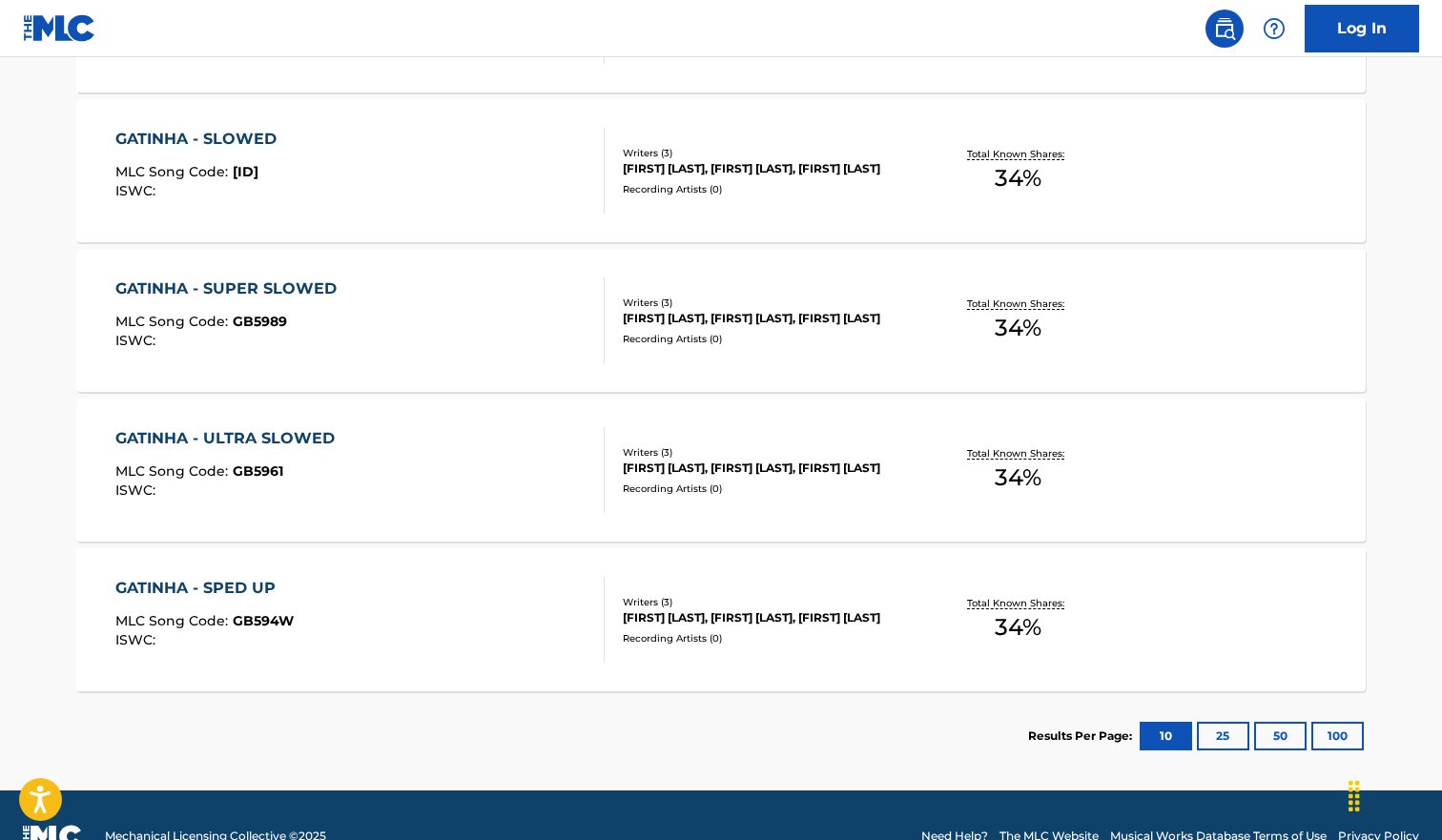scroll, scrollTop: 0, scrollLeft: 0, axis: both 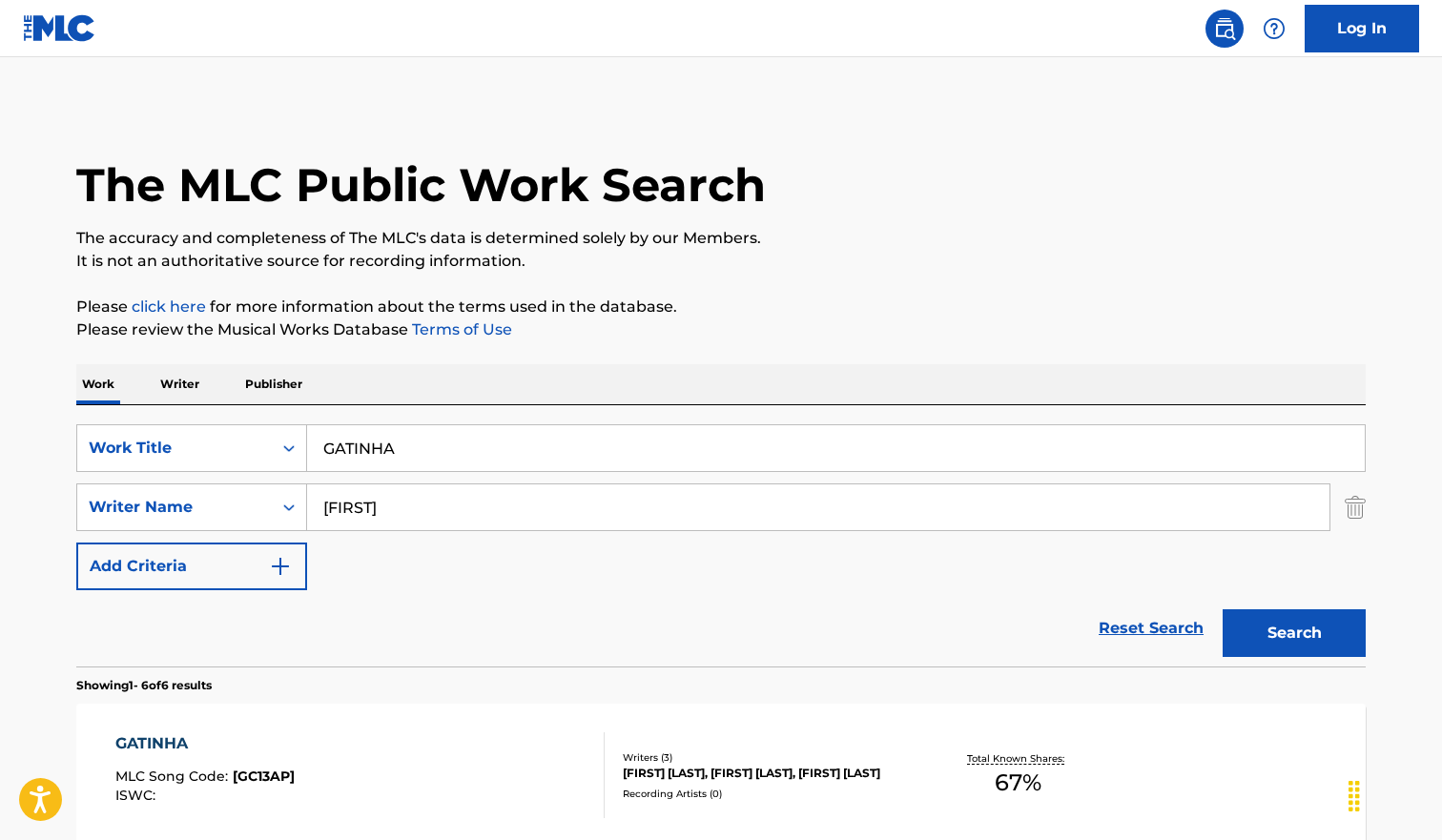 click on "GATINHA" at bounding box center [835, 448] 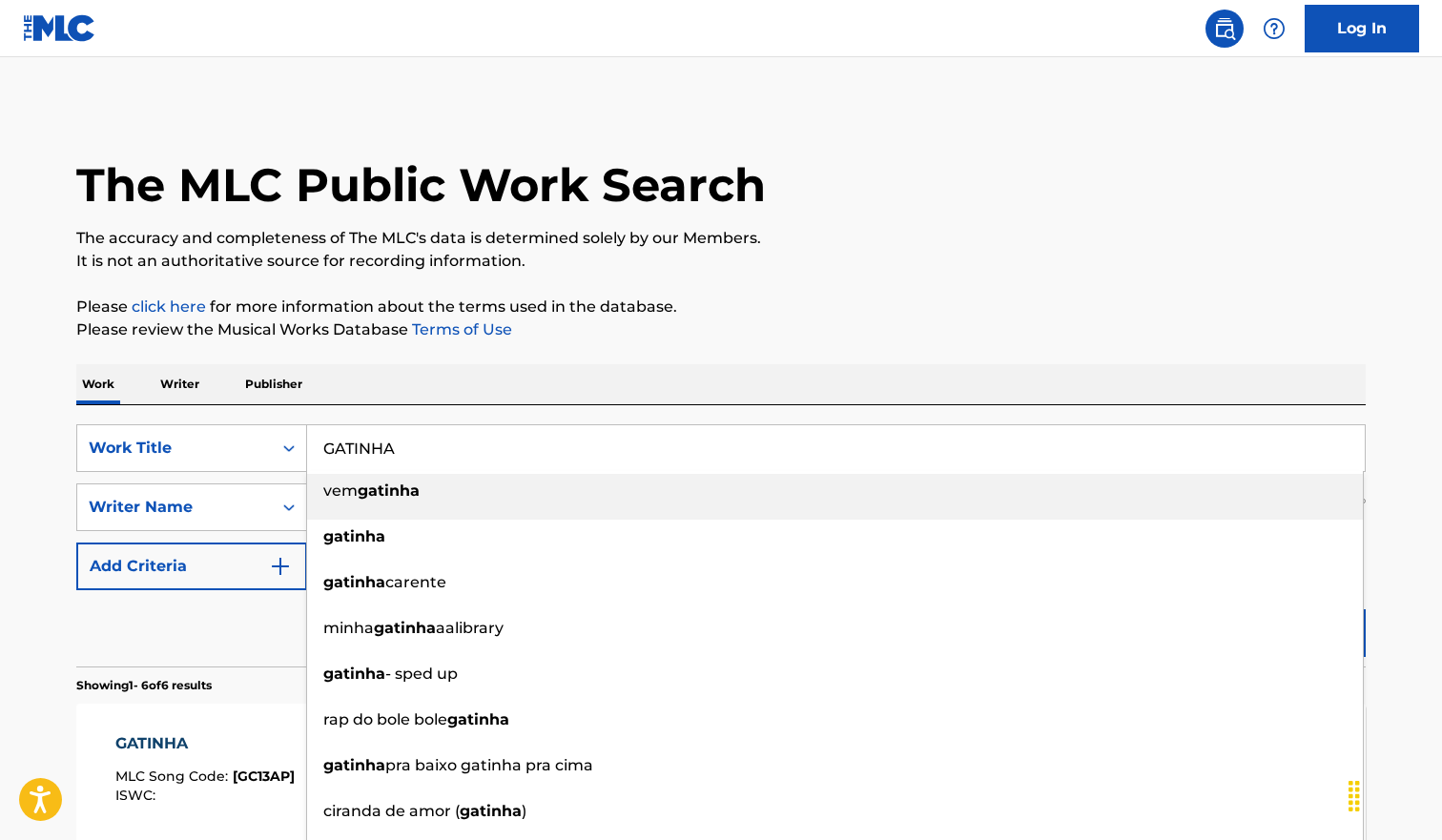 click on "GATINHA" at bounding box center (835, 448) 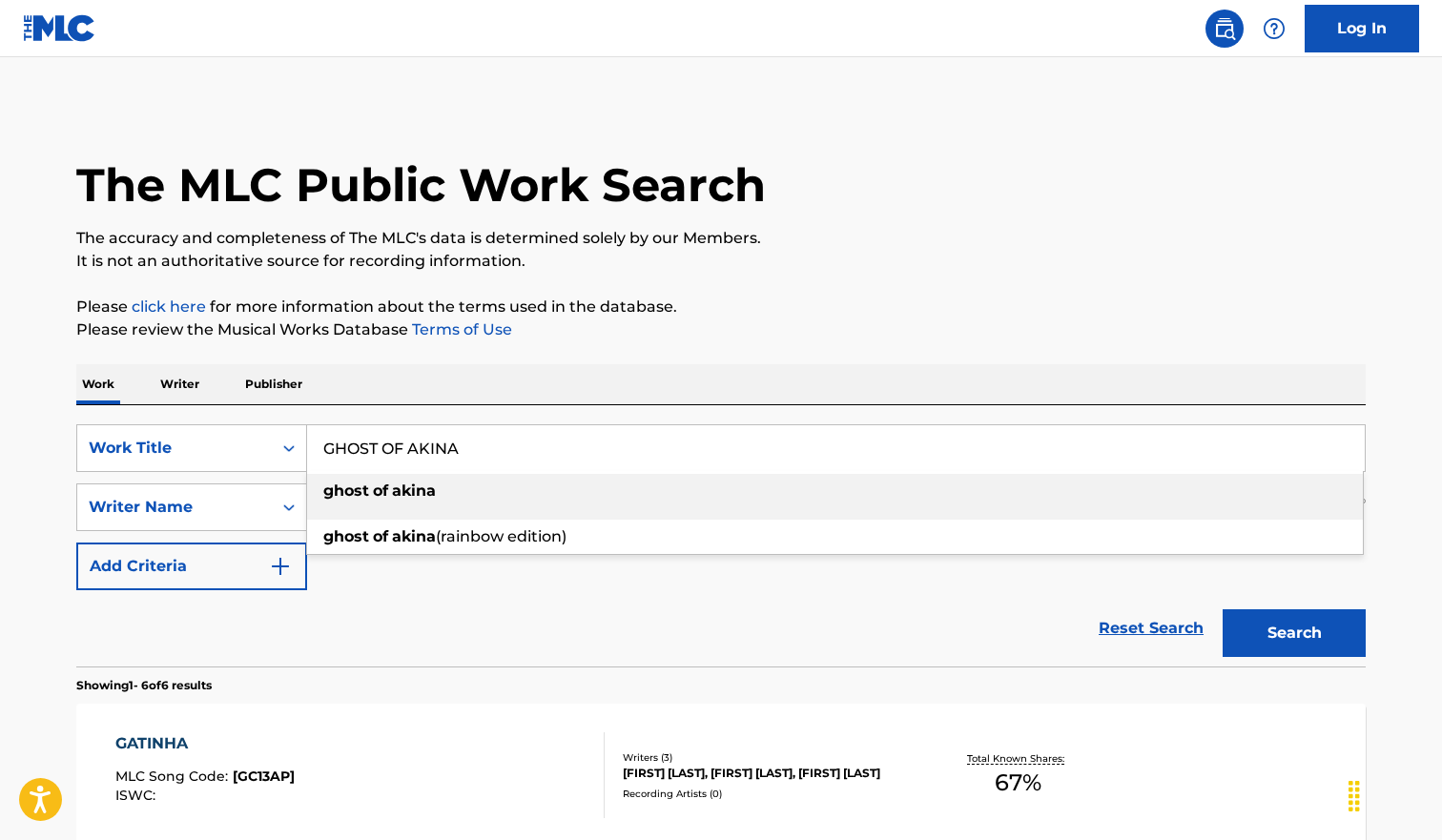 type on "GHOST OF AKINA" 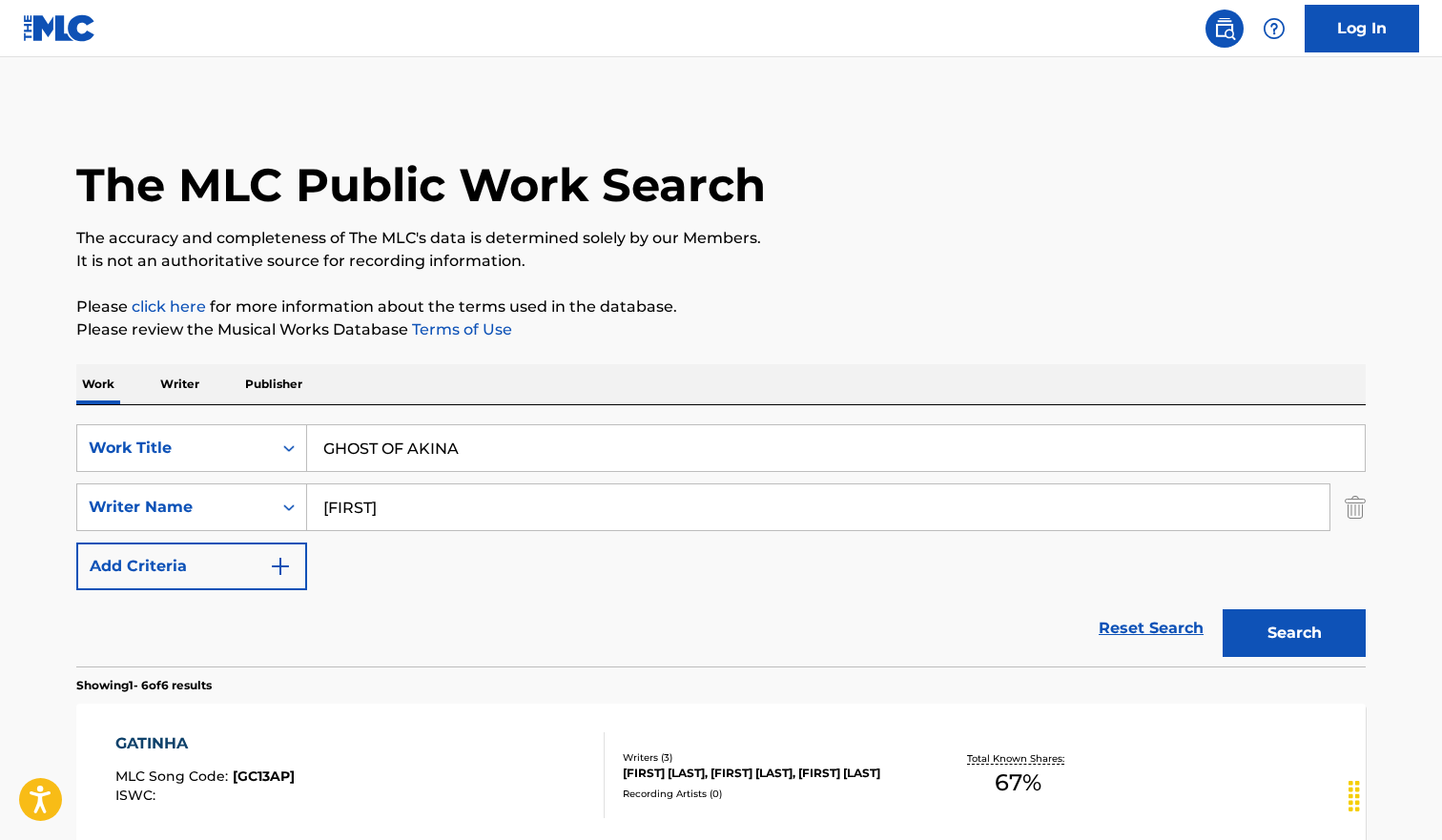 click on "Search" at bounding box center [1294, 633] 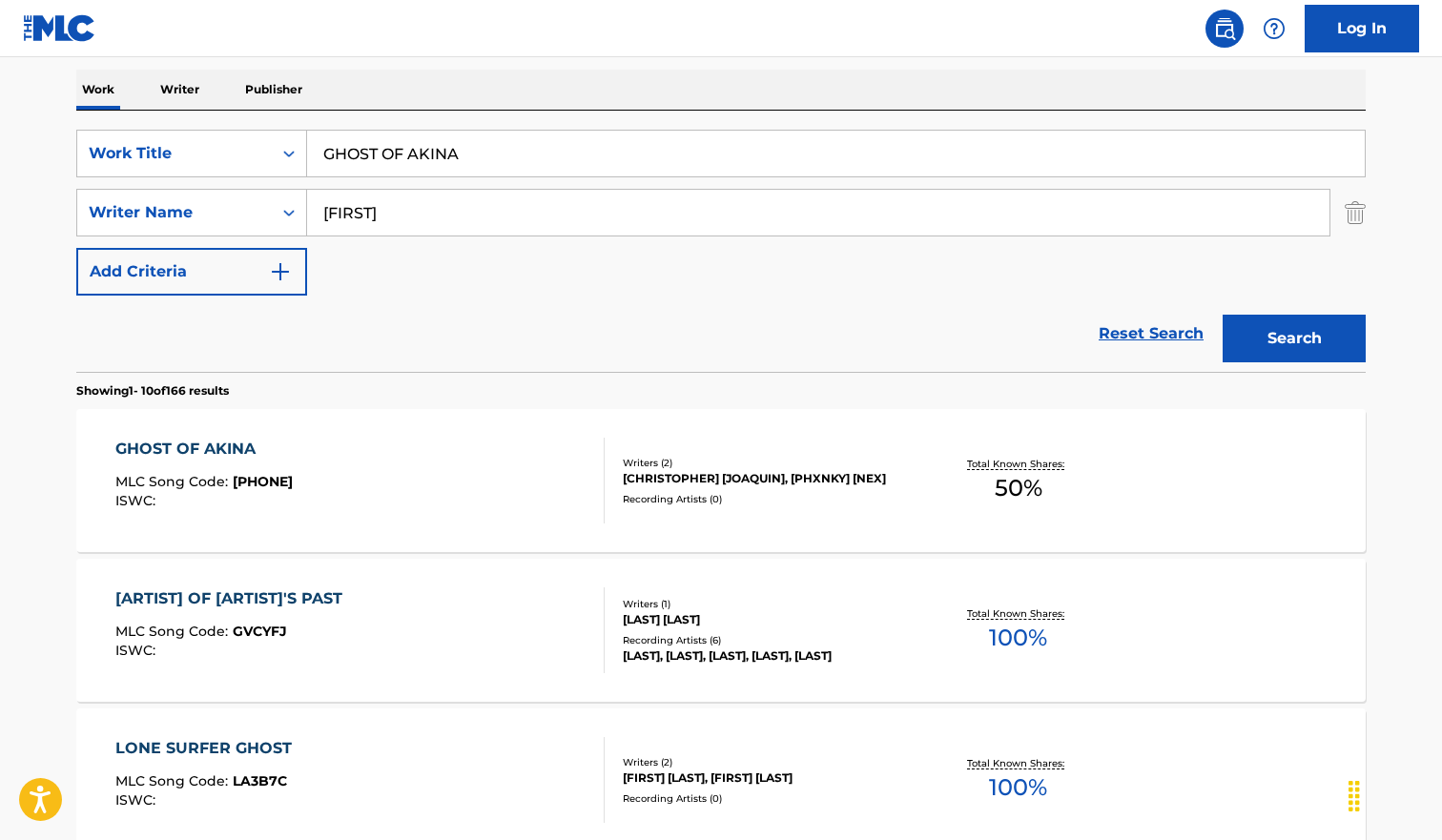 scroll, scrollTop: 301, scrollLeft: 0, axis: vertical 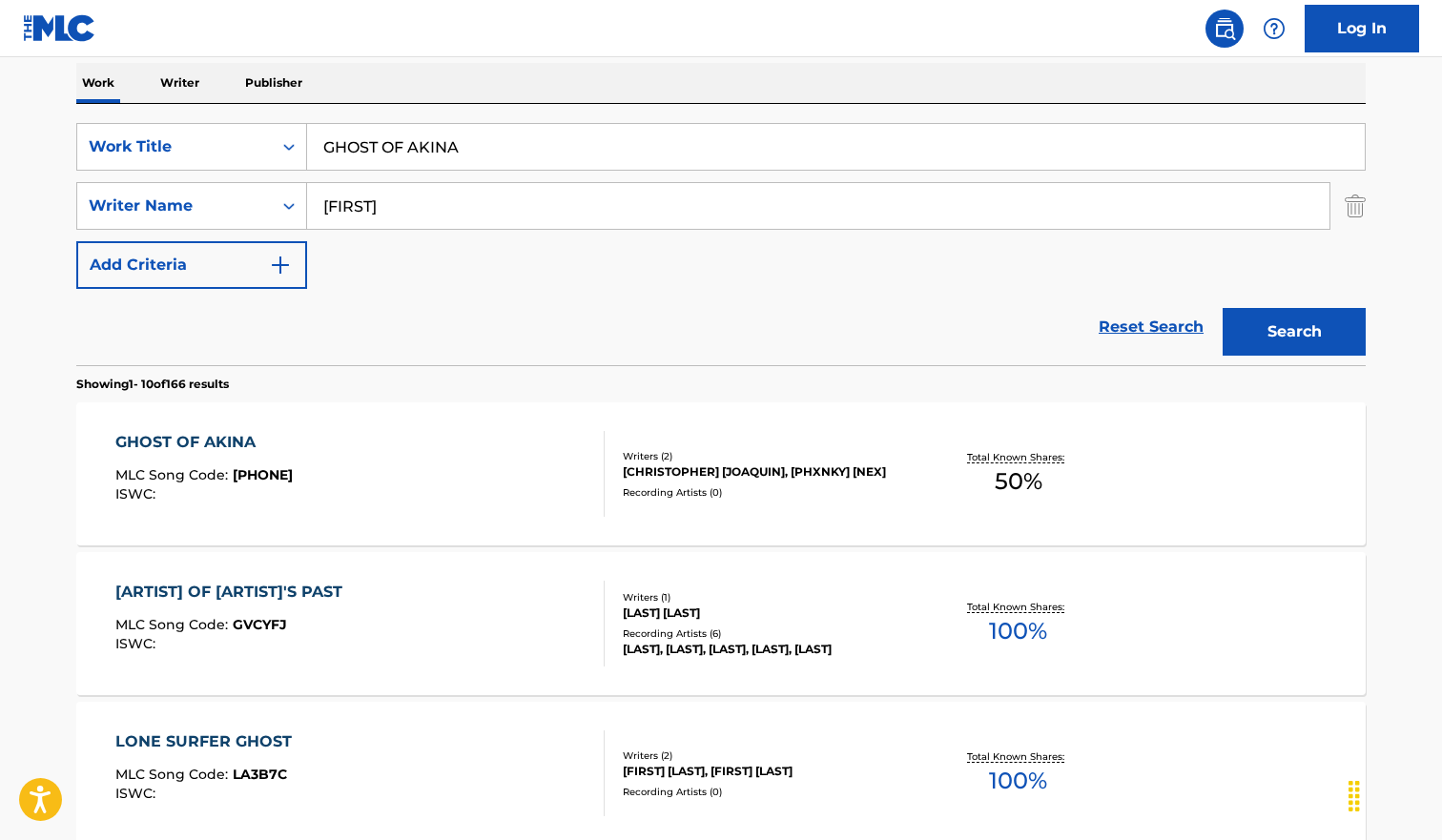 click on "[ARTIST] MLC Song Code : [CODE] ISWC :" at bounding box center [360, 474] 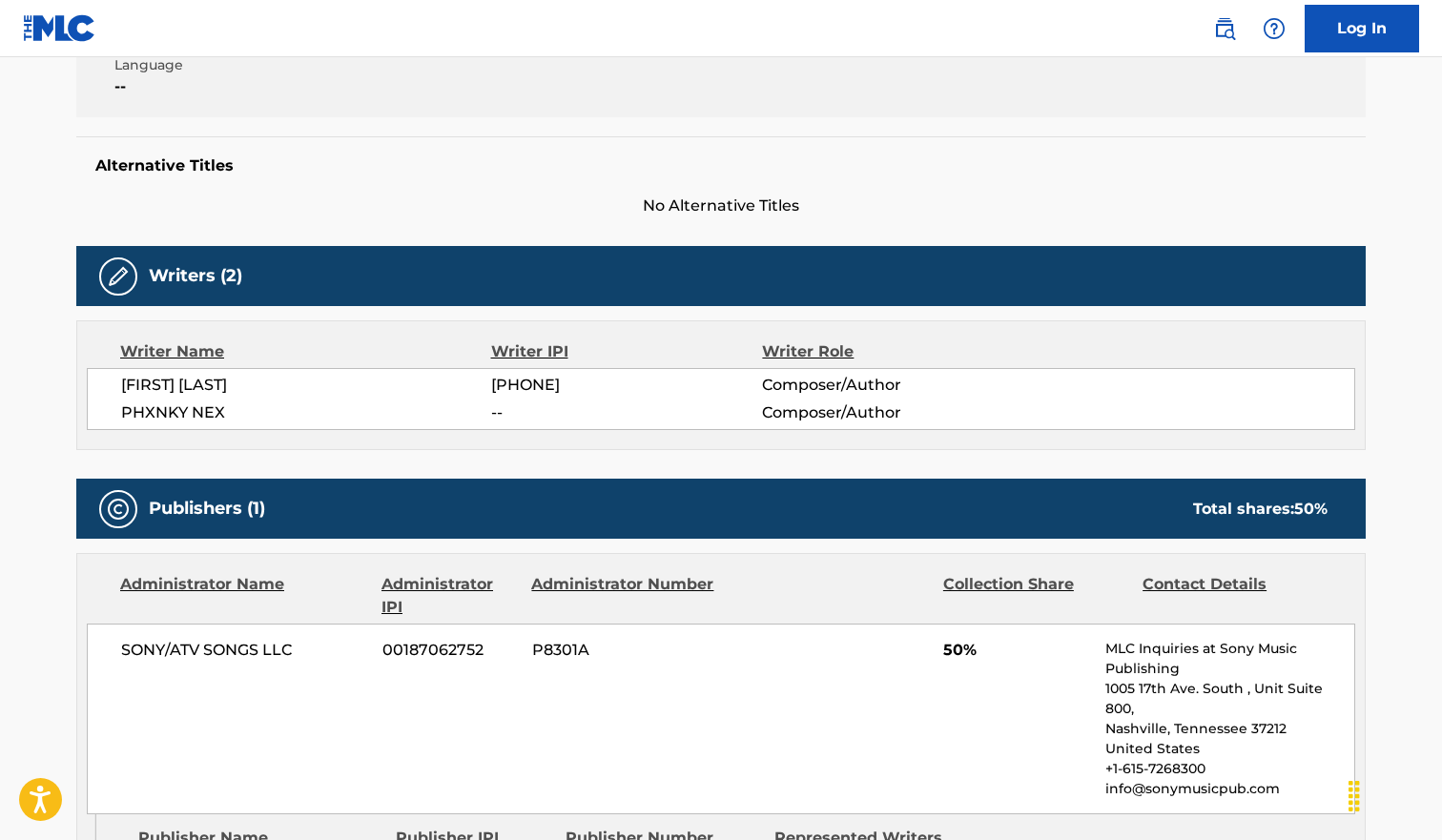 scroll, scrollTop: 0, scrollLeft: 0, axis: both 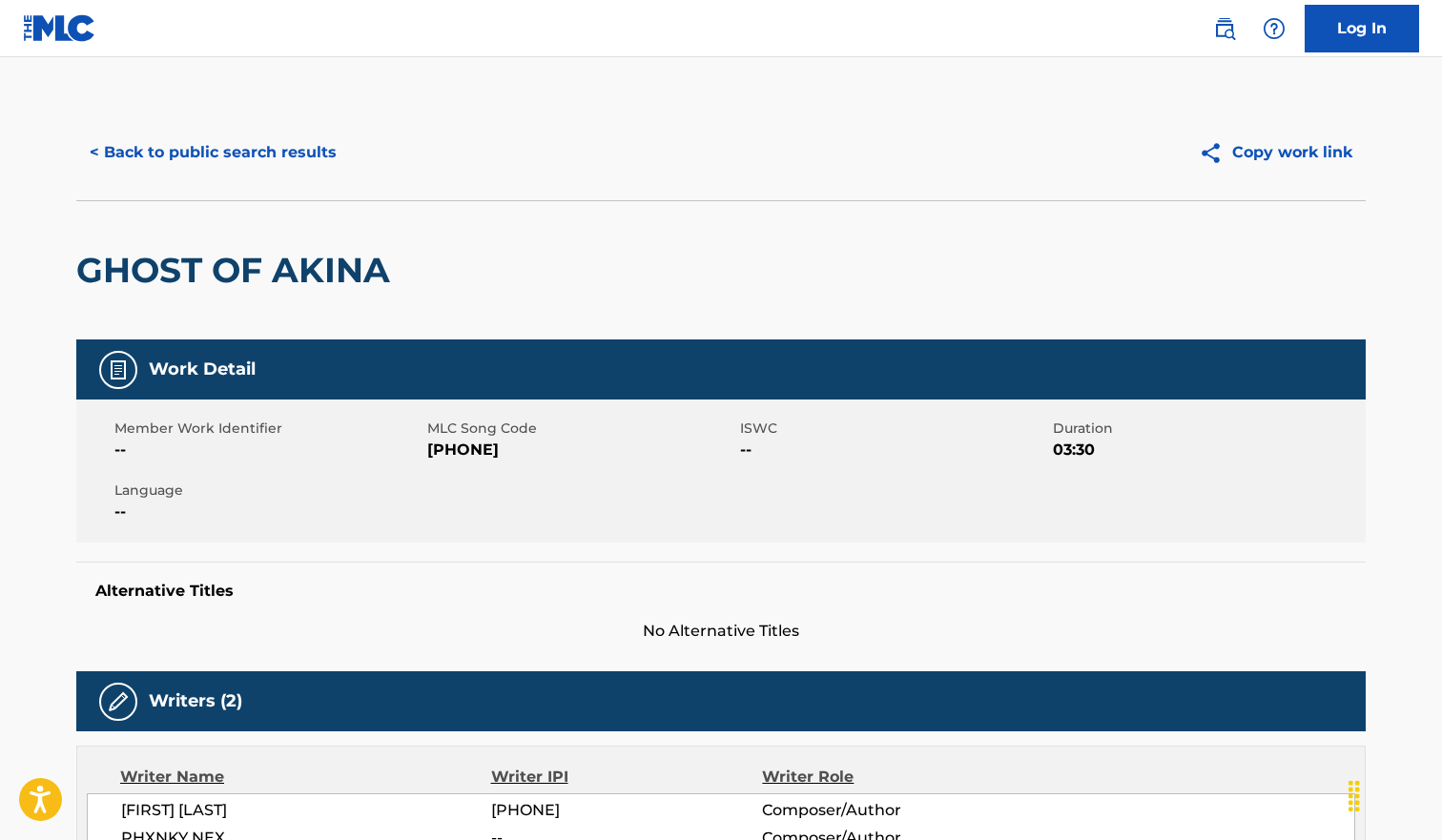 click on "< Back to public search results" at bounding box center (213, 153) 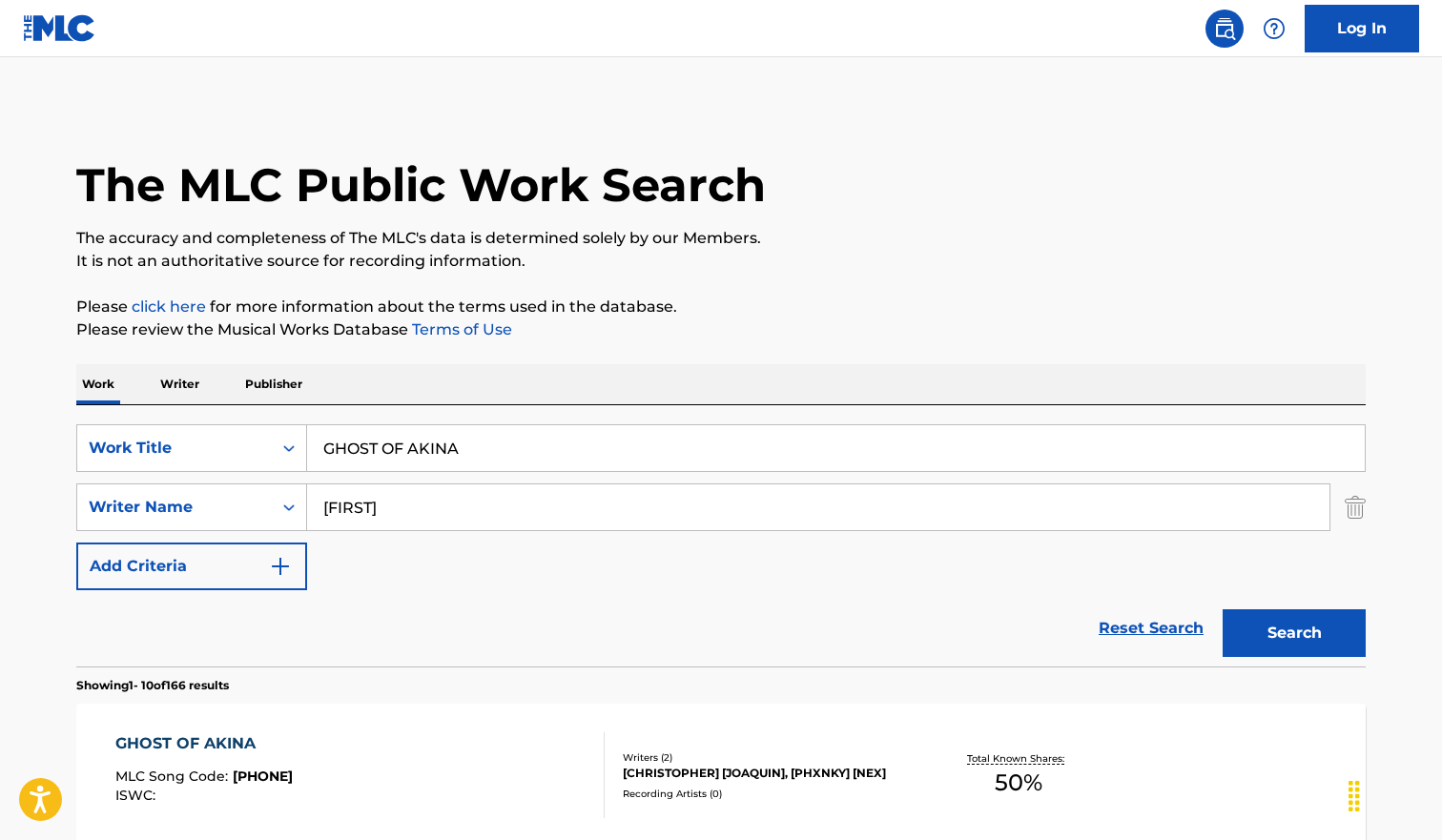 scroll, scrollTop: 301, scrollLeft: 0, axis: vertical 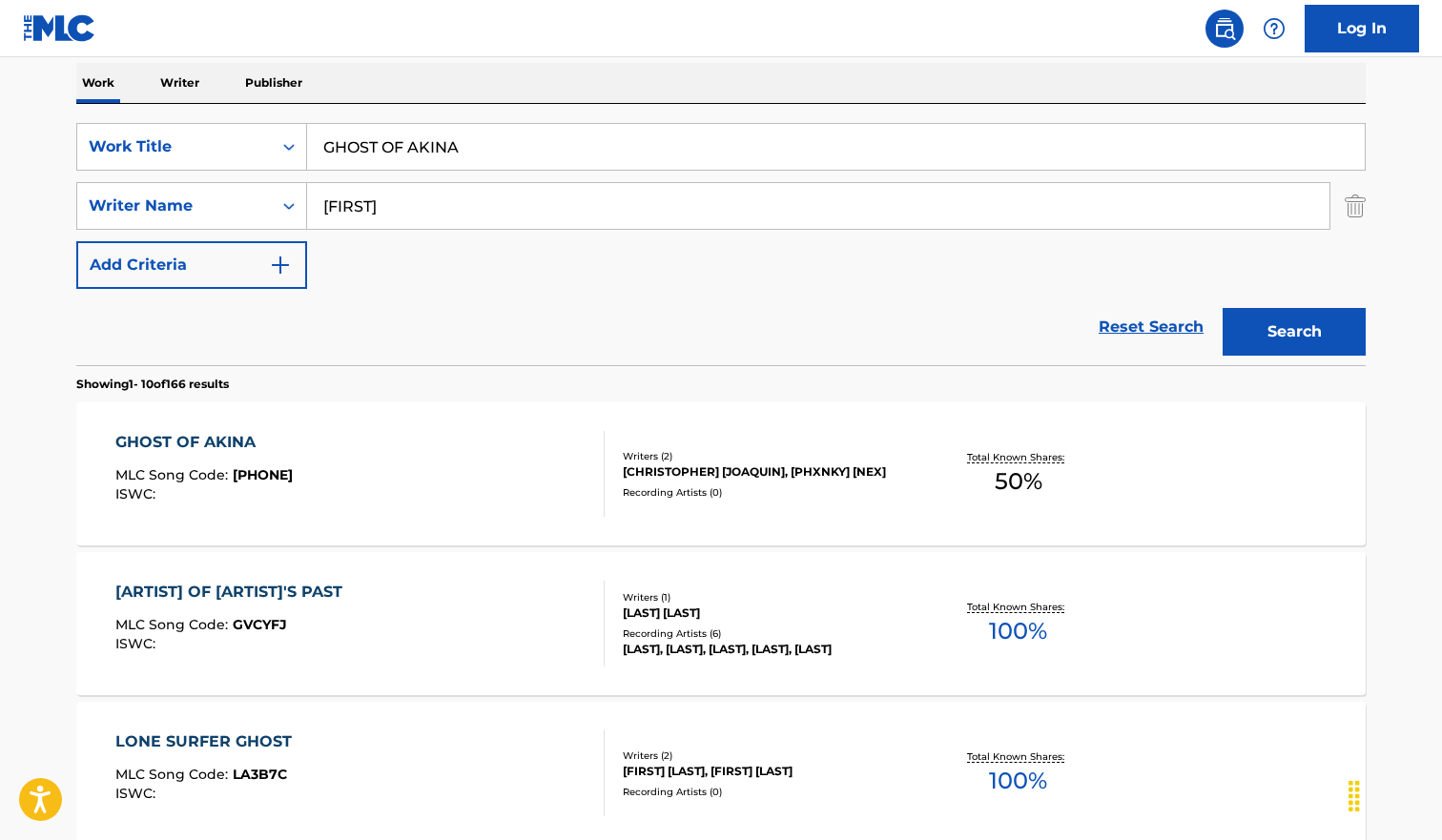 click on "GHOST OF AKINA" at bounding box center [835, 147] 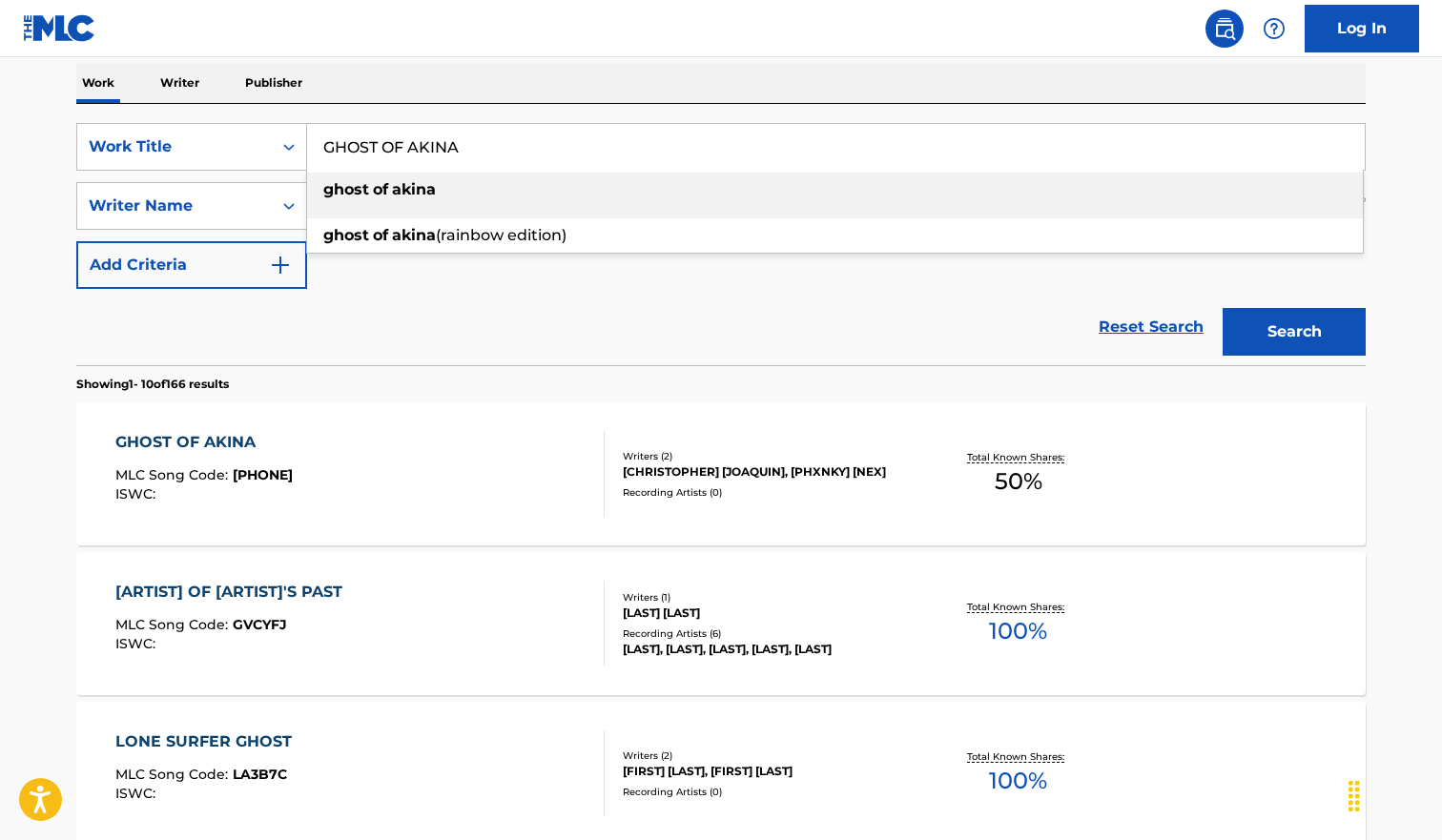 click on "GHOST OF AKINA" at bounding box center (835, 147) 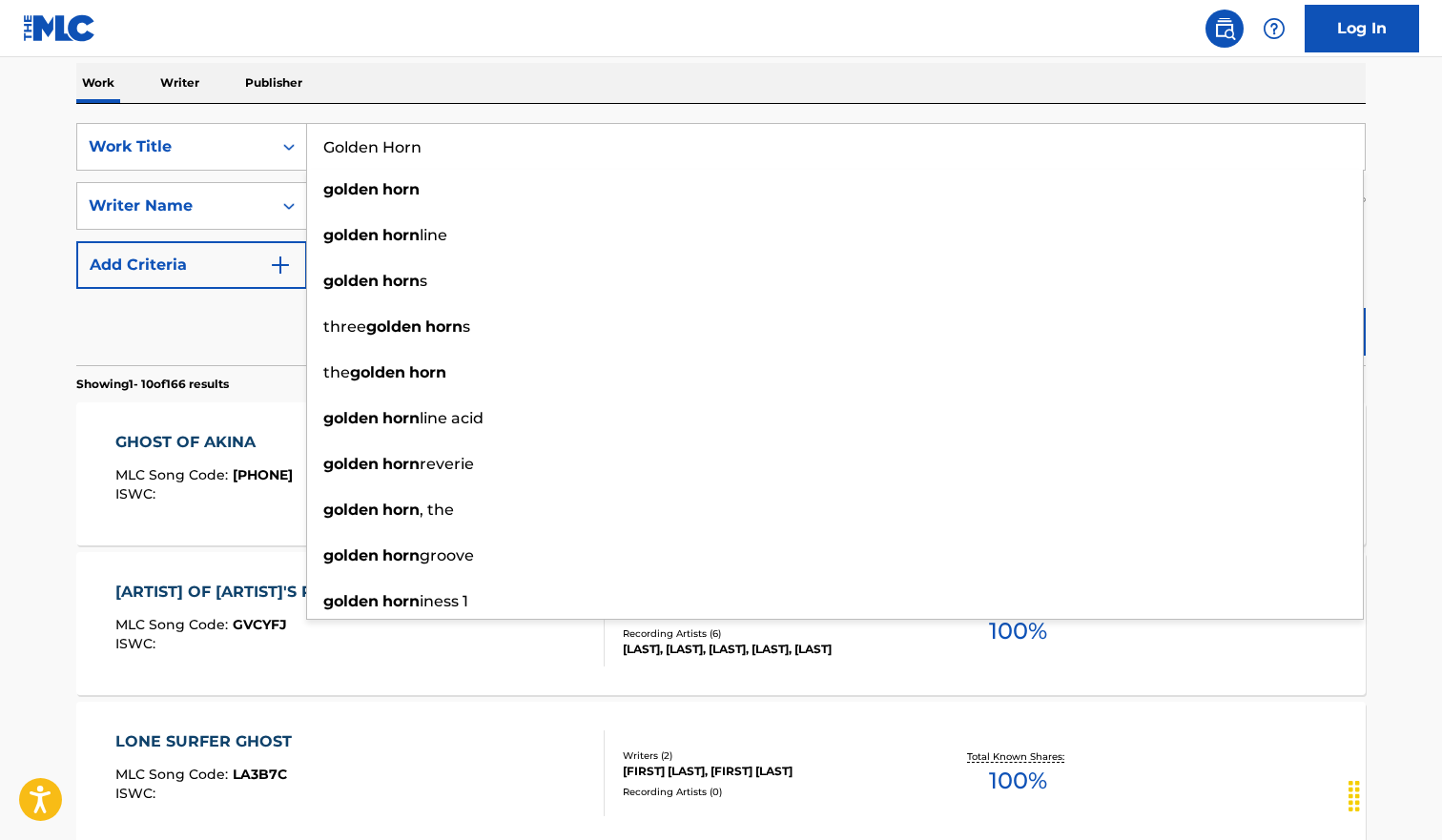 type on "Golden Horn" 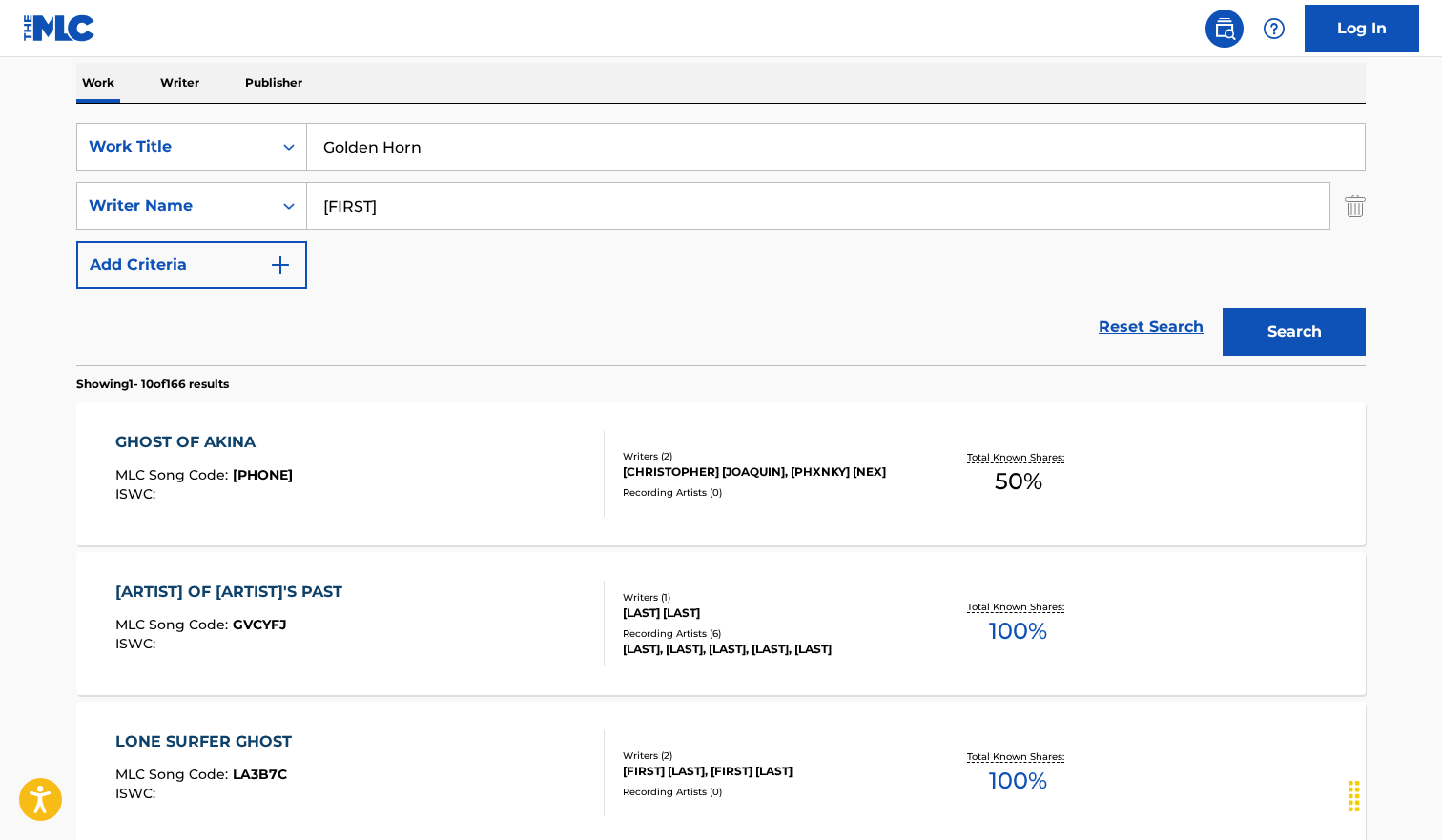 click on "Work Writer Publisher" at bounding box center (721, 83) 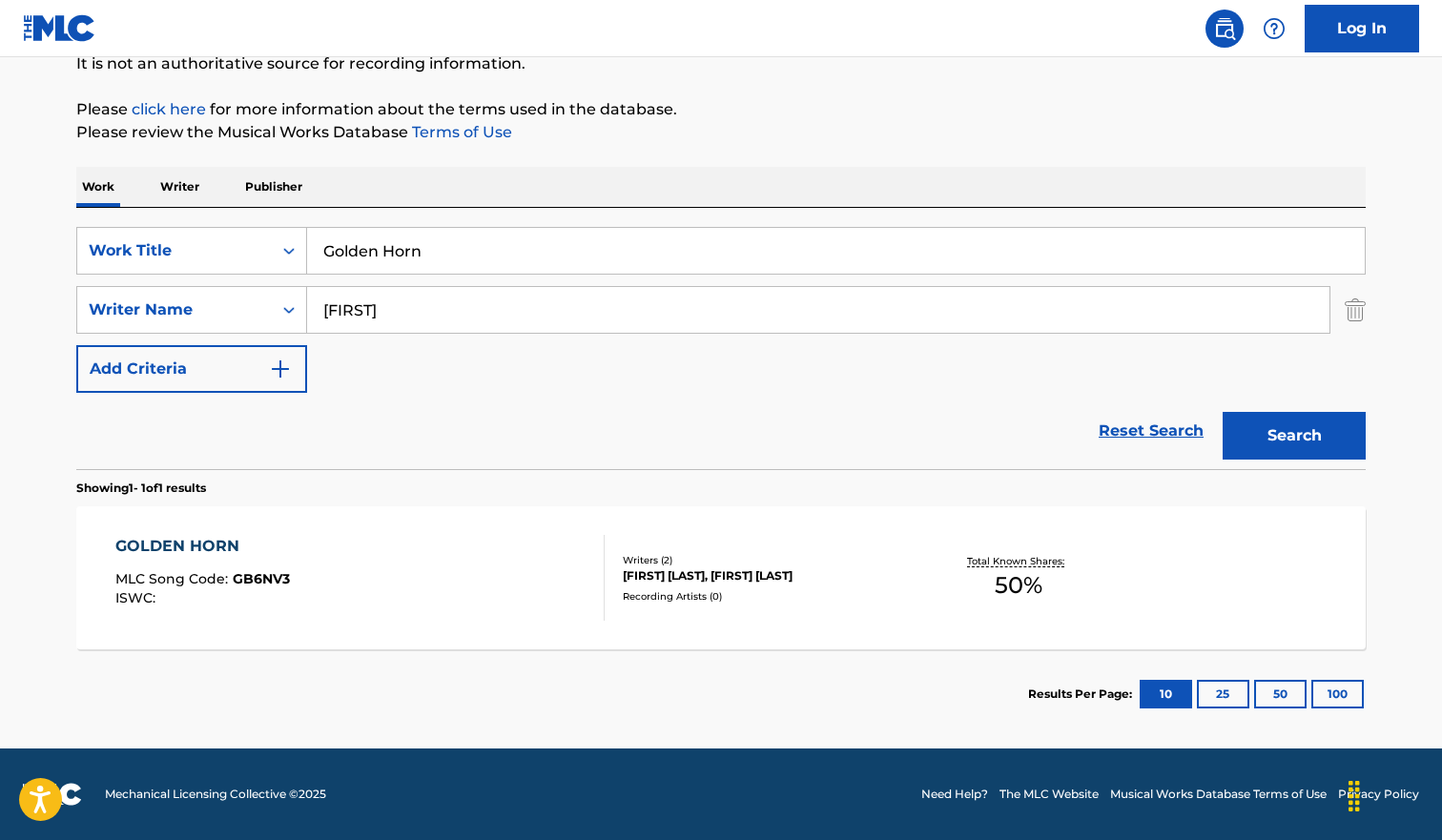 click on "GOLDEN HORN MLC Song Code : GB6NV3 ISWC :" at bounding box center [360, 578] 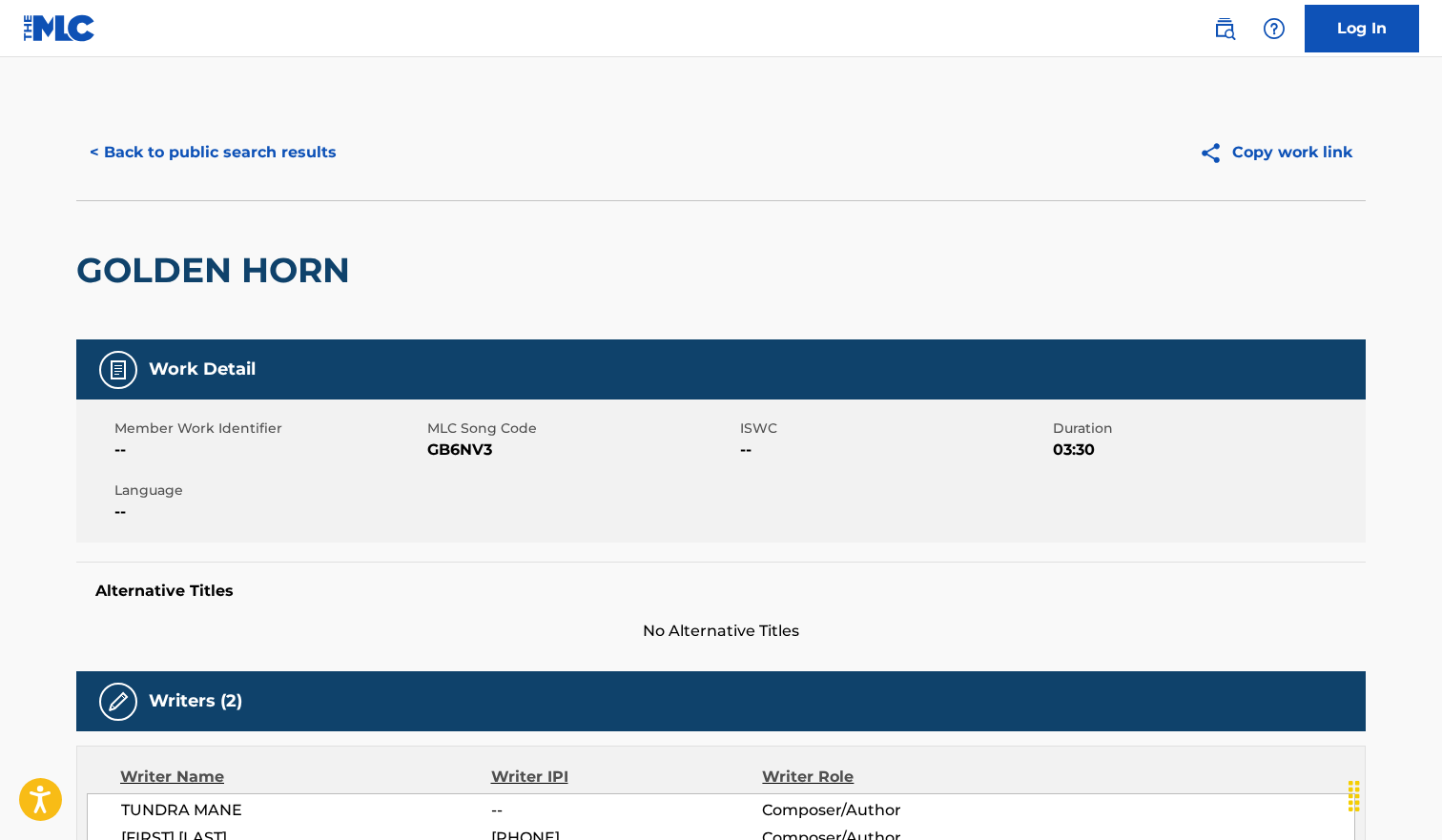 click on "Alternative Titles No Alternative Titles" at bounding box center [721, 602] 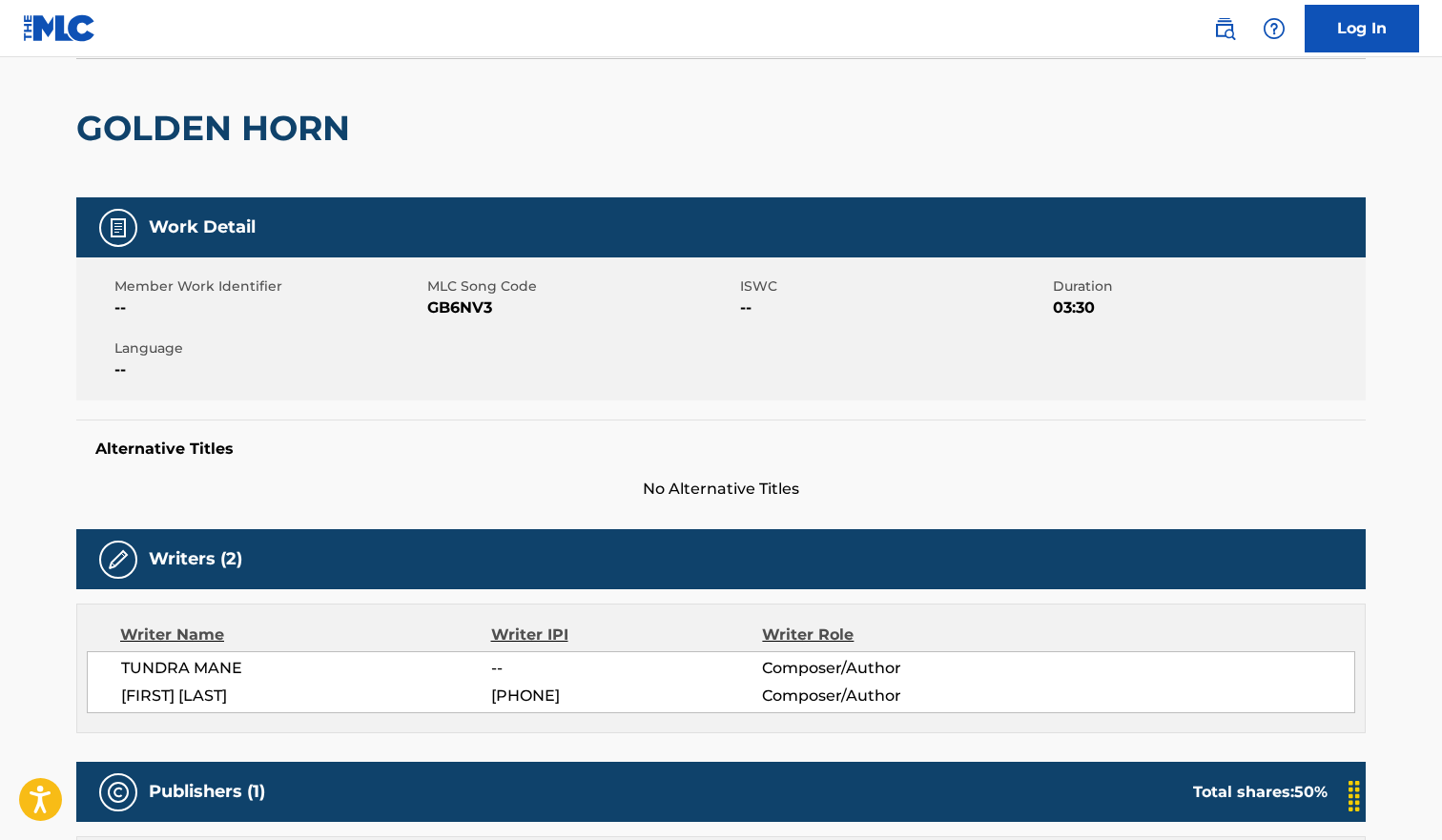 scroll, scrollTop: 0, scrollLeft: 0, axis: both 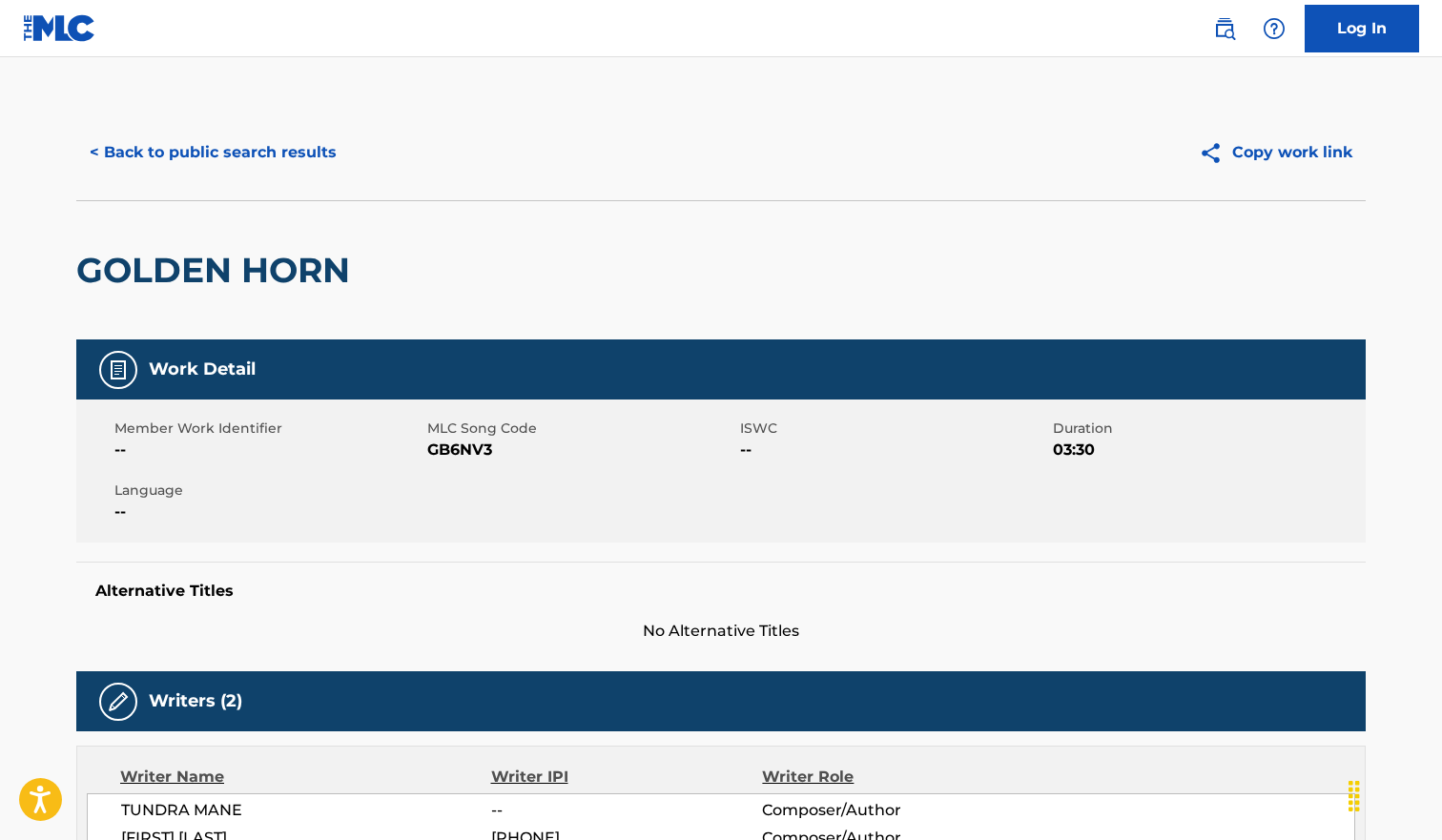 click on "< Back to public search results" at bounding box center [213, 153] 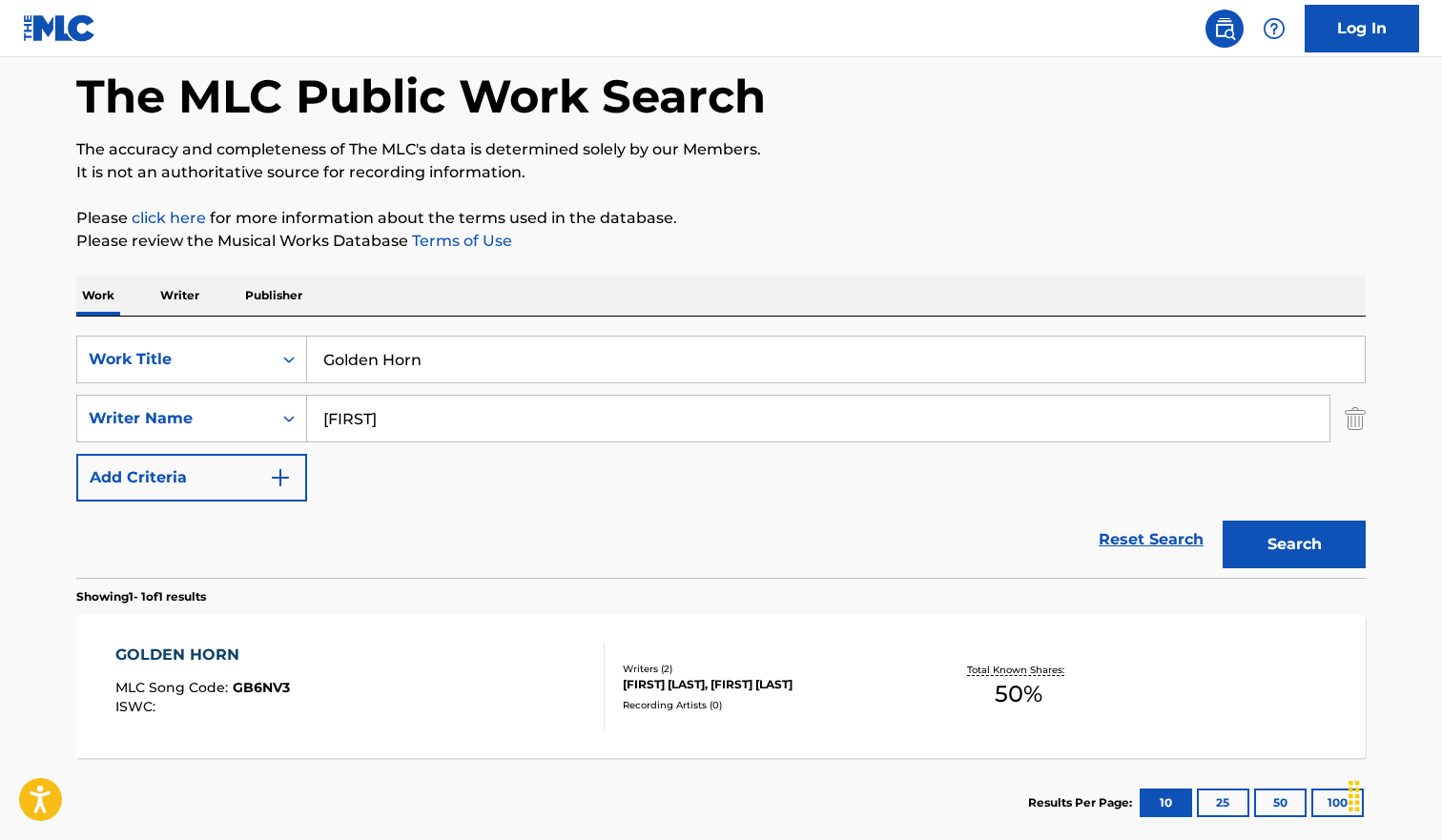 drag, startPoint x: 444, startPoint y: 322, endPoint x: 443, endPoint y: 338, distance: 16.03122 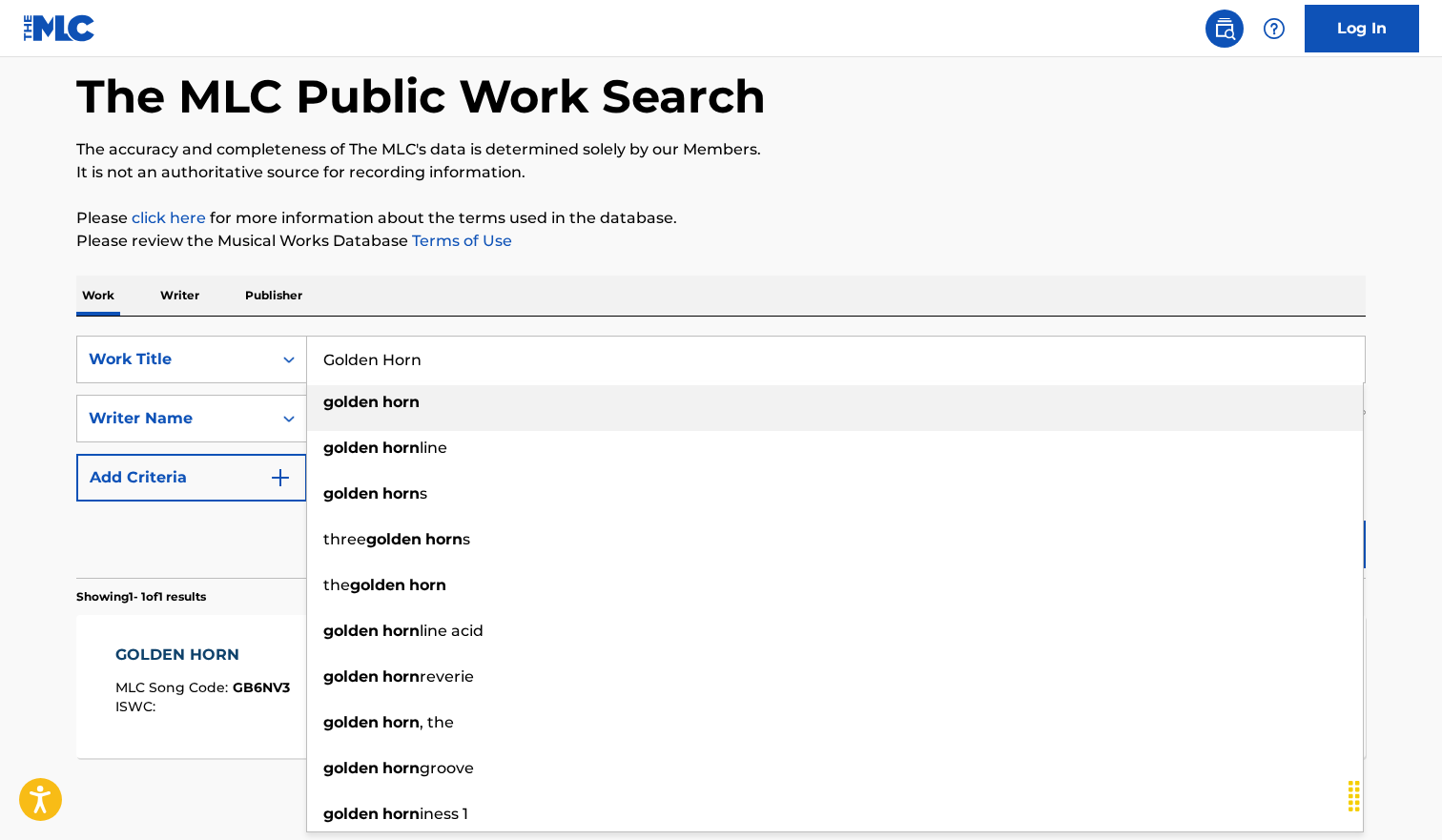 click on "Golden Horn" at bounding box center (835, 359) 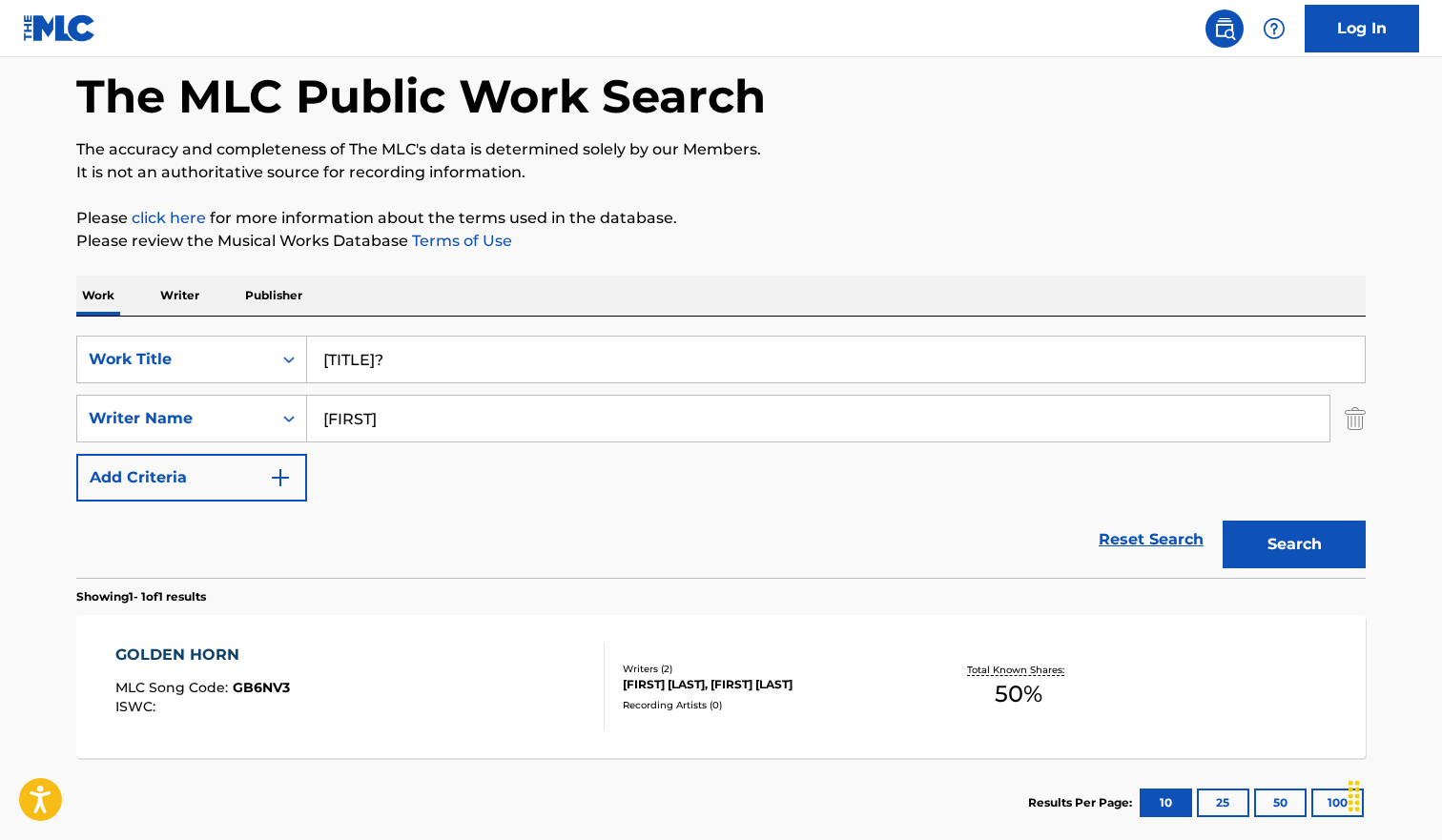 type on "[TITLE]?" 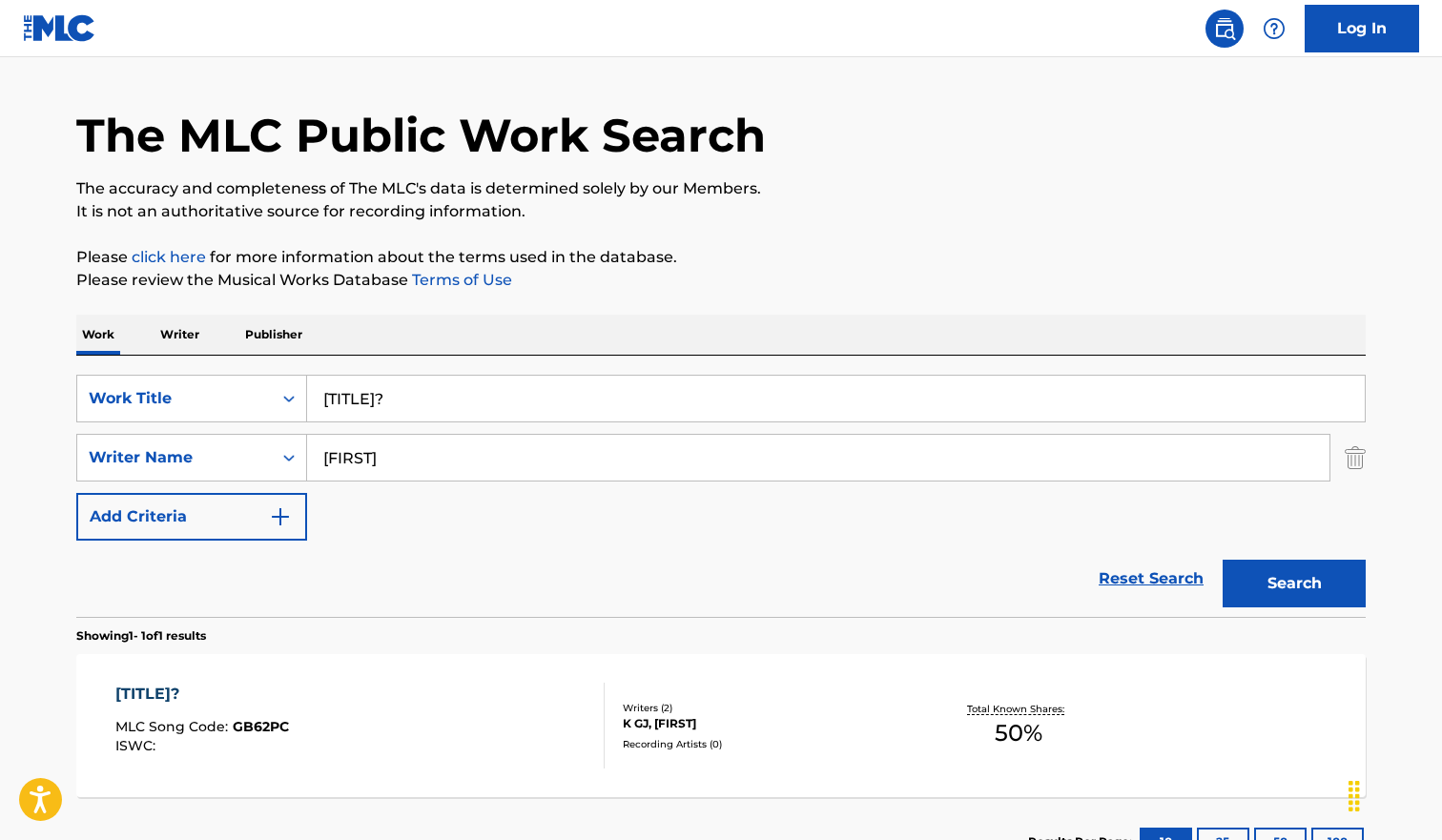 scroll, scrollTop: 89, scrollLeft: 0, axis: vertical 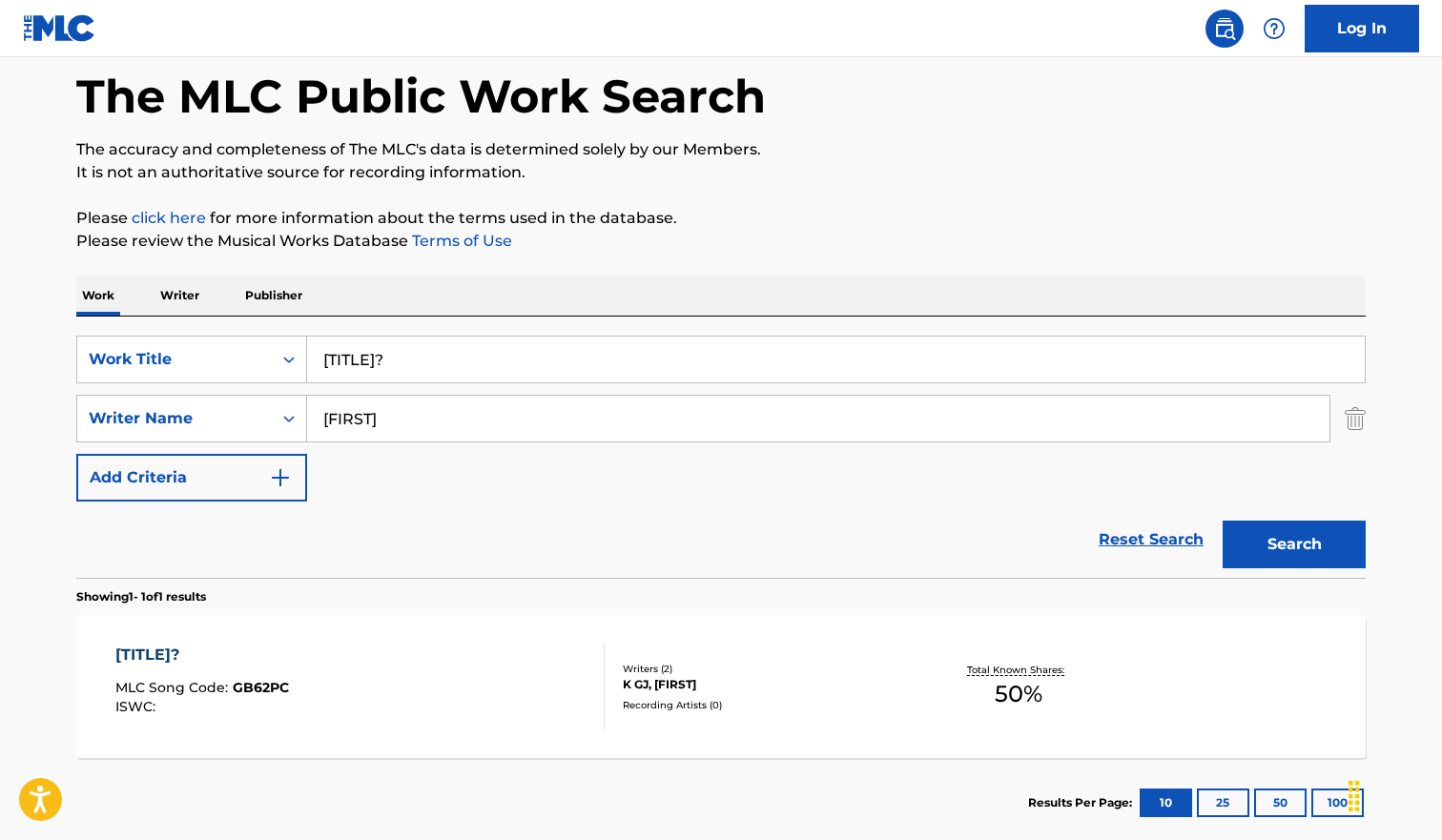 click on "GOOSEBUMPS? MLC Song Code : GB62PC ISWC :" at bounding box center [360, 686] 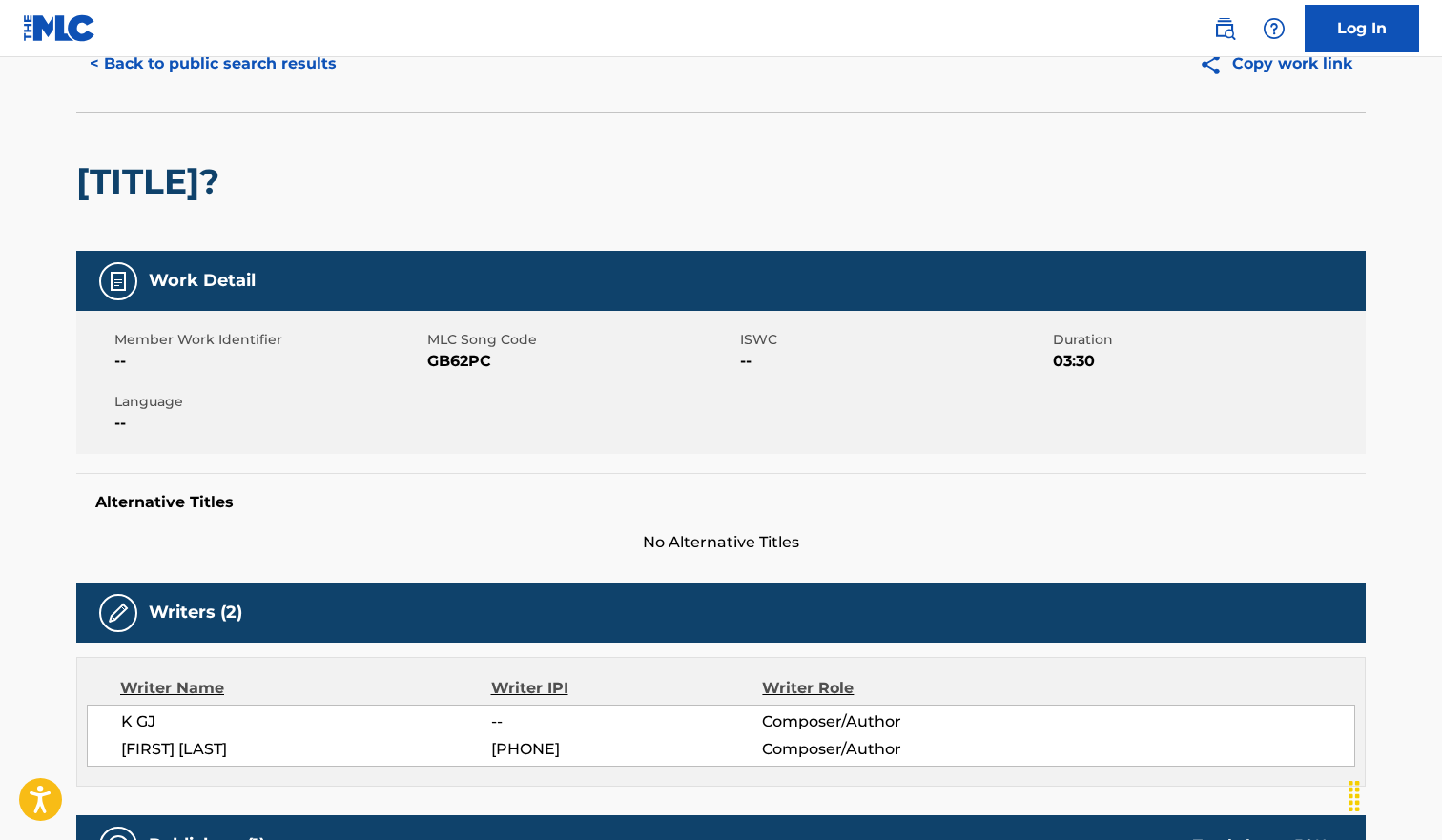 scroll, scrollTop: 0, scrollLeft: 0, axis: both 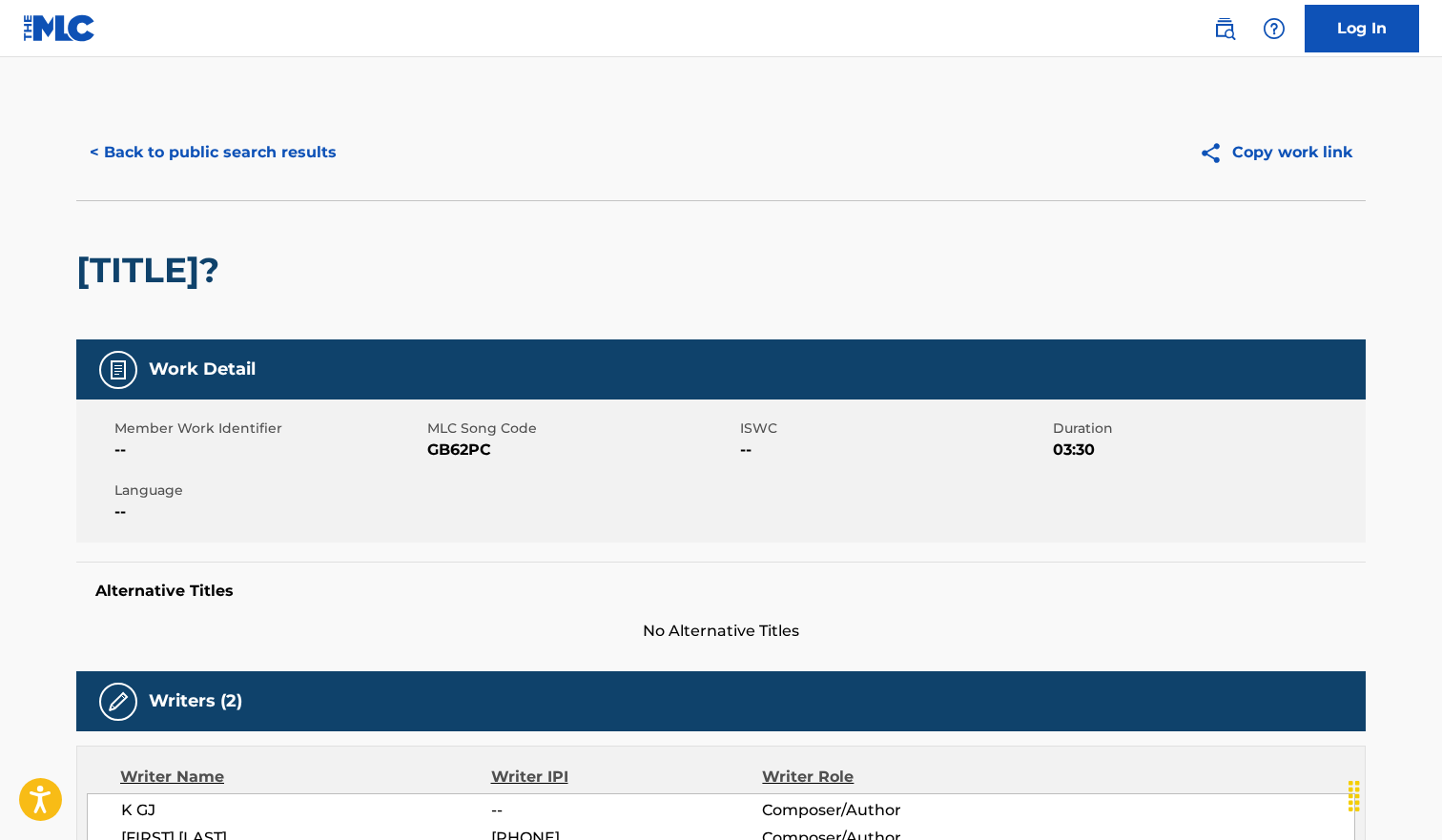 drag, startPoint x: 298, startPoint y: 558, endPoint x: 69, endPoint y: 486, distance: 240.05208 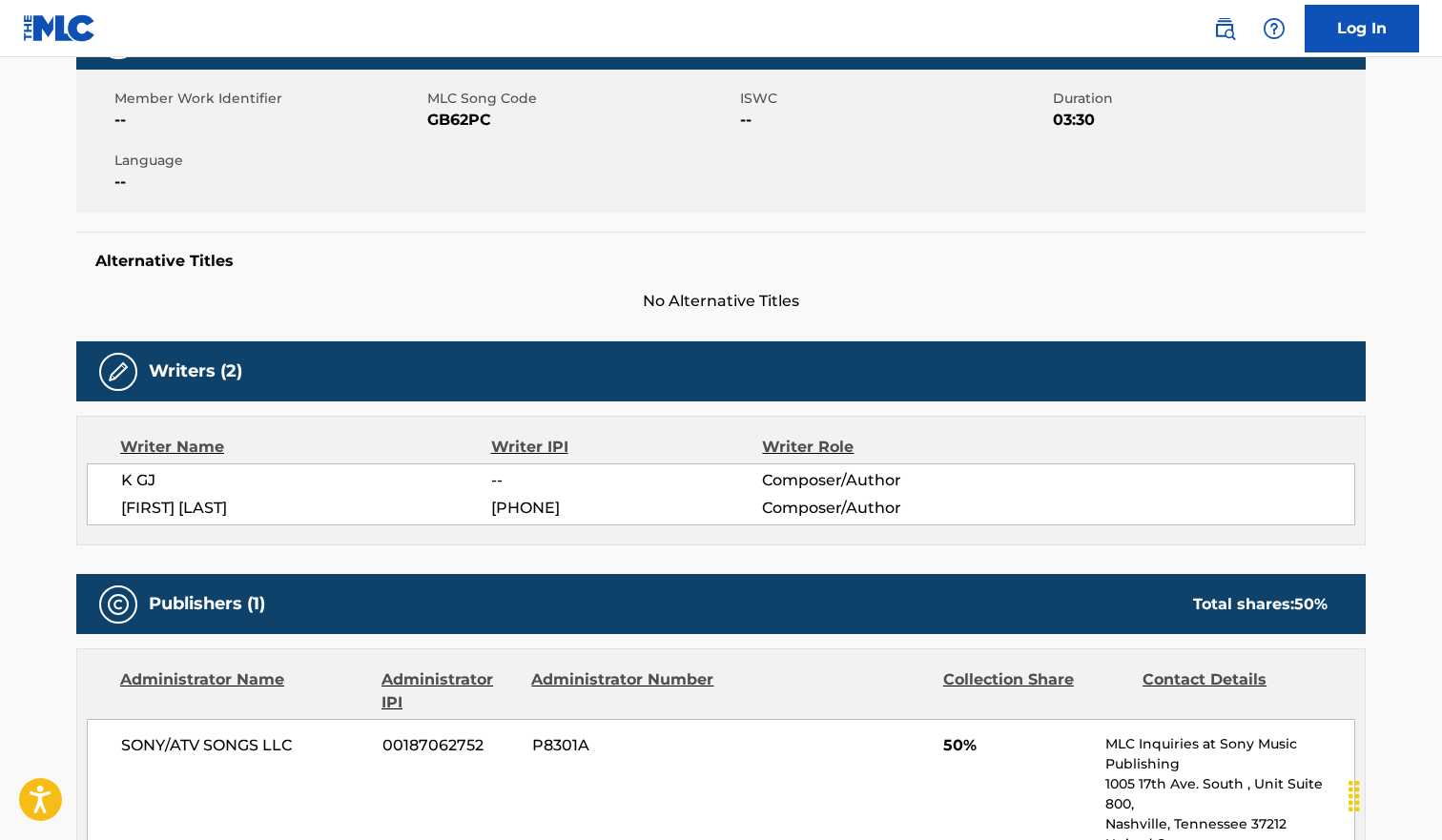 scroll, scrollTop: 0, scrollLeft: 0, axis: both 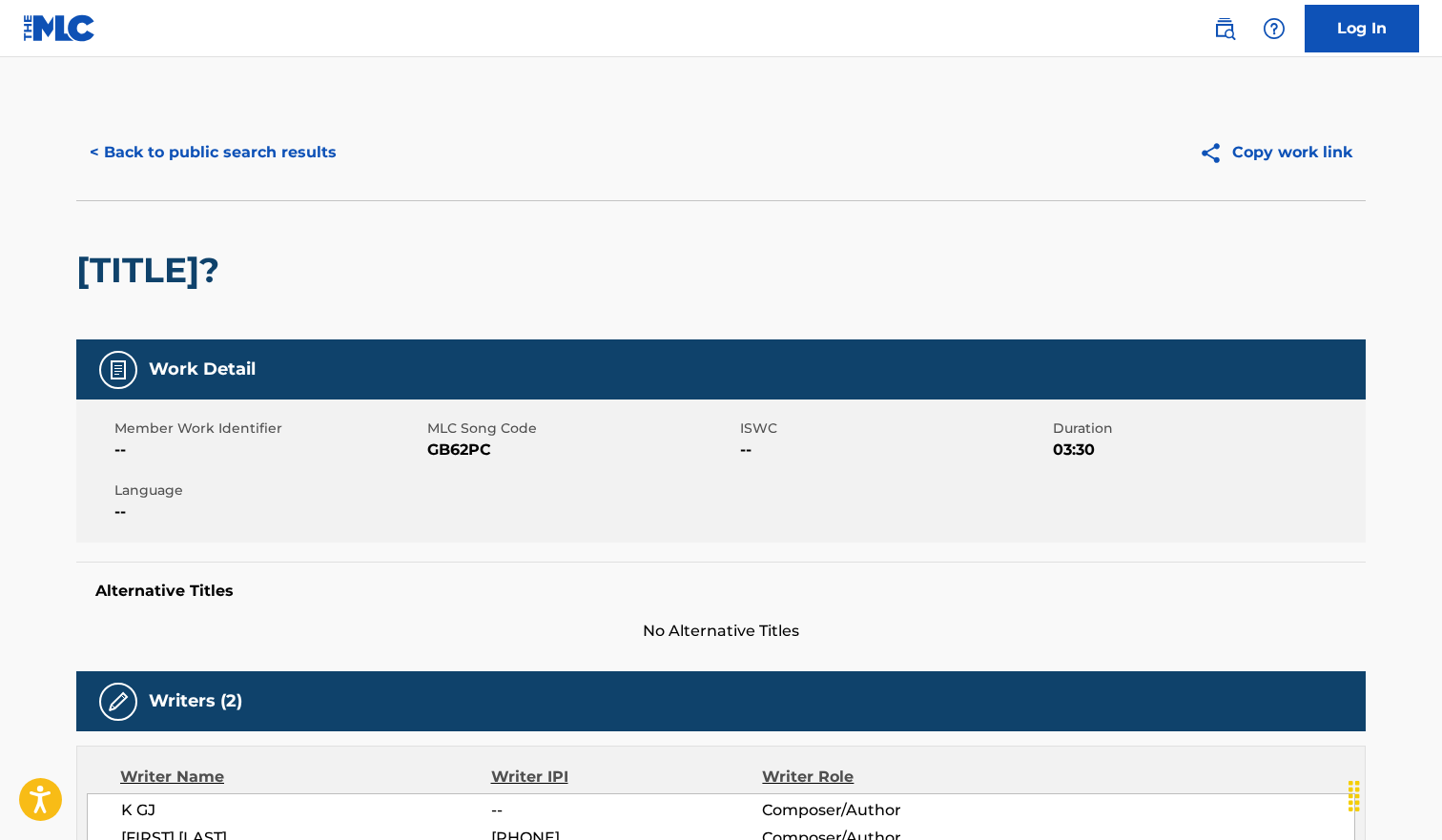 click on "< Back to public search results" at bounding box center (213, 153) 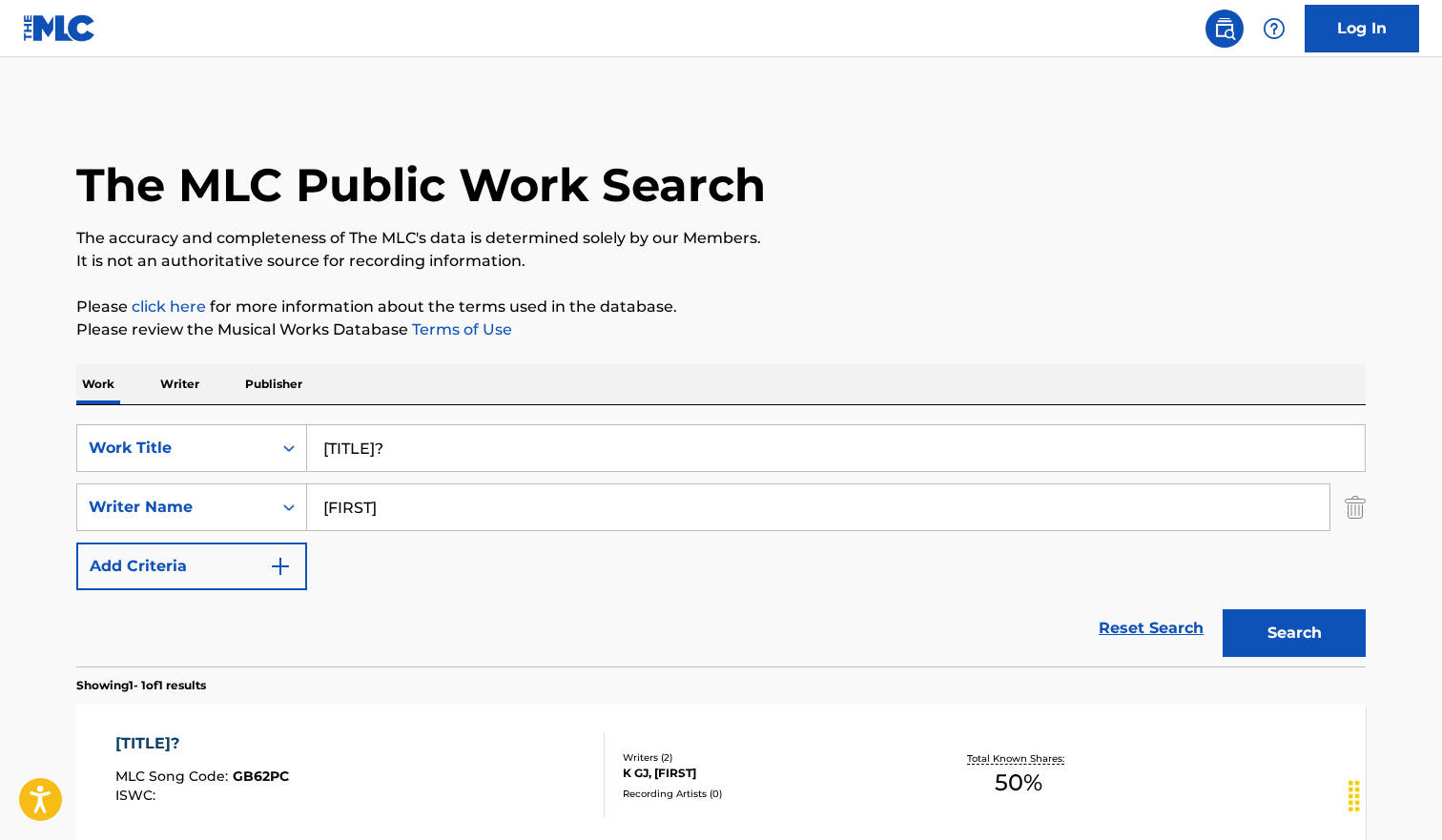 scroll, scrollTop: 89, scrollLeft: 0, axis: vertical 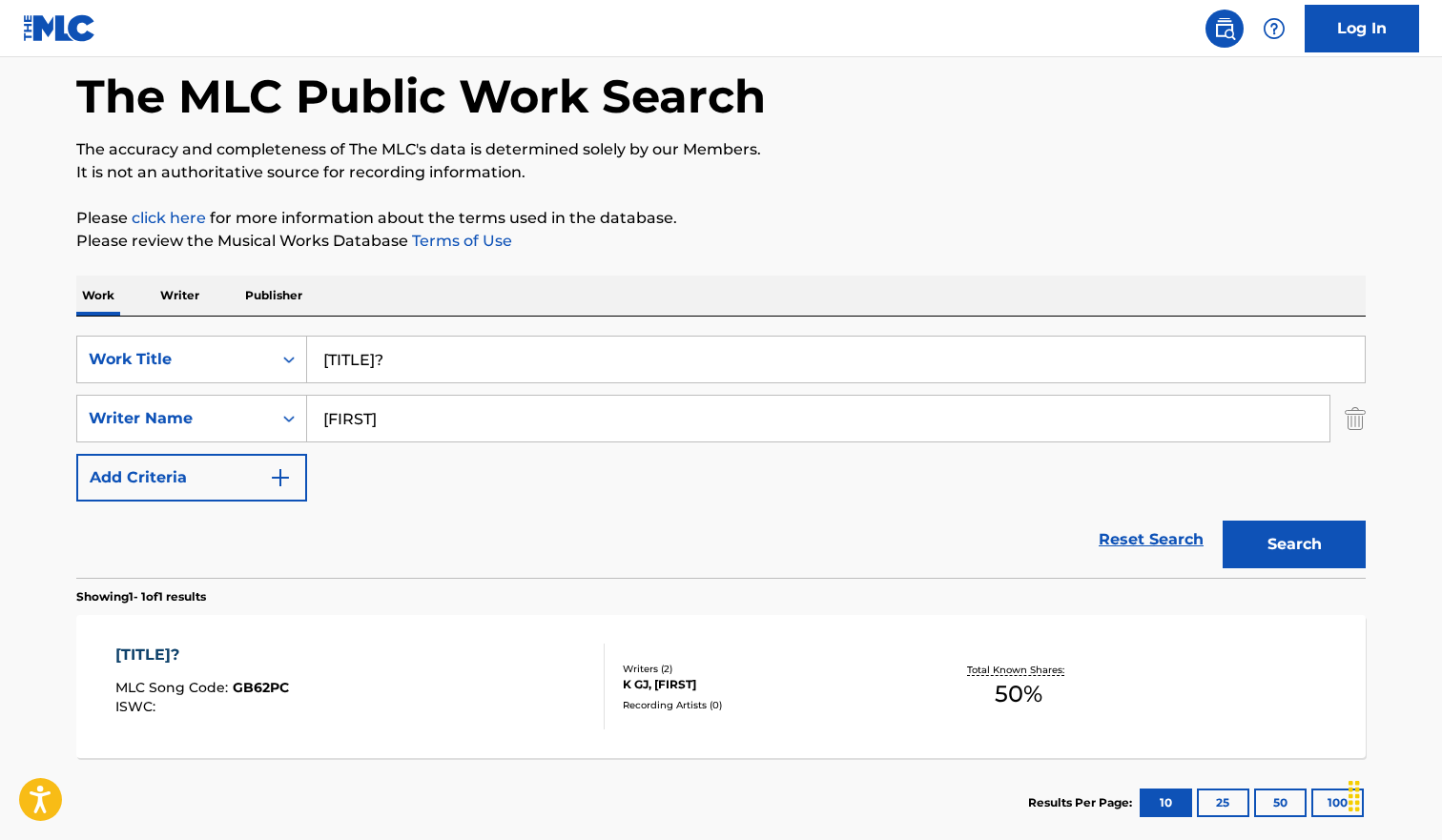 click on "[TITLE]?" at bounding box center [835, 359] 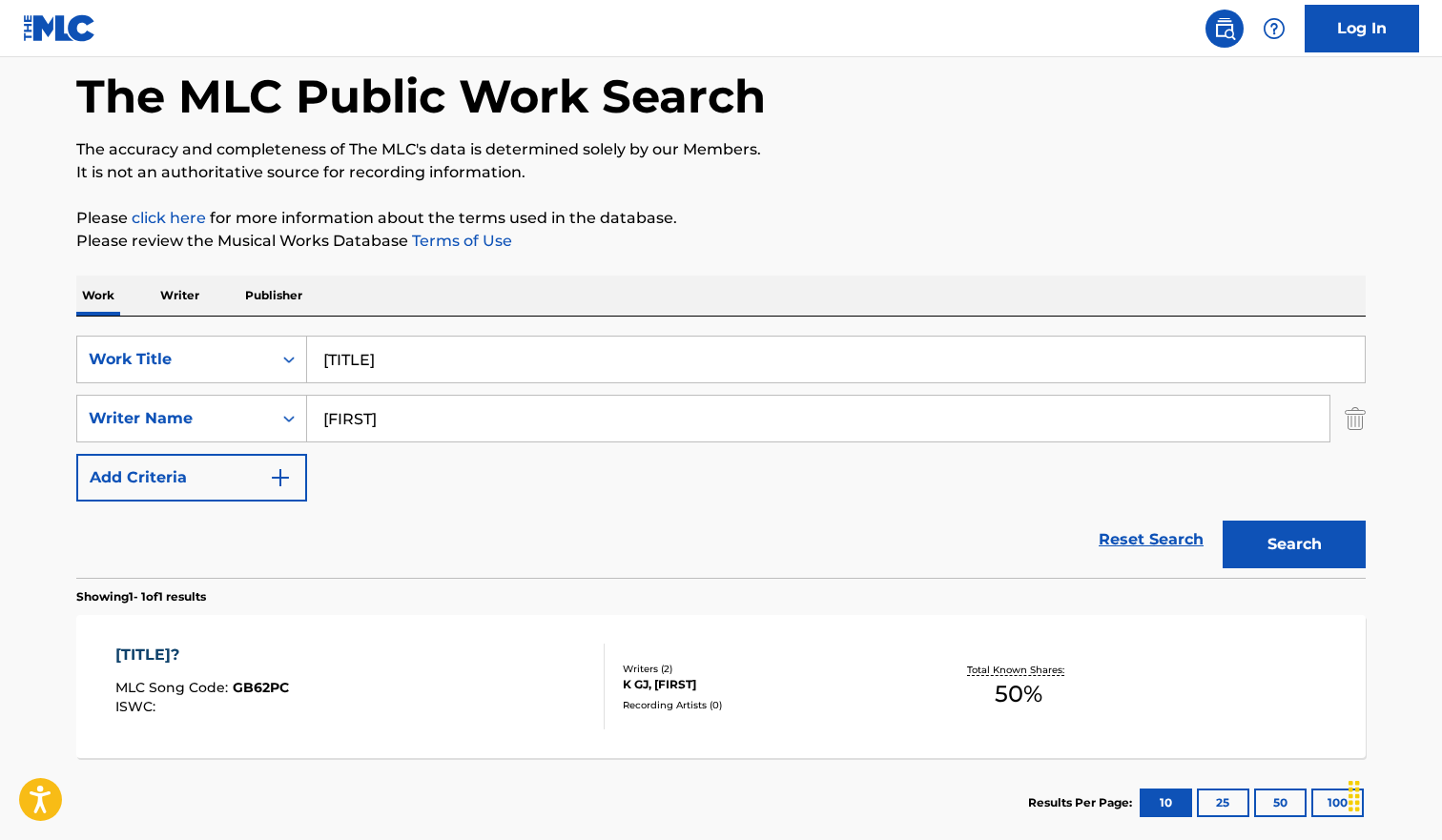 type on "[TITLE]" 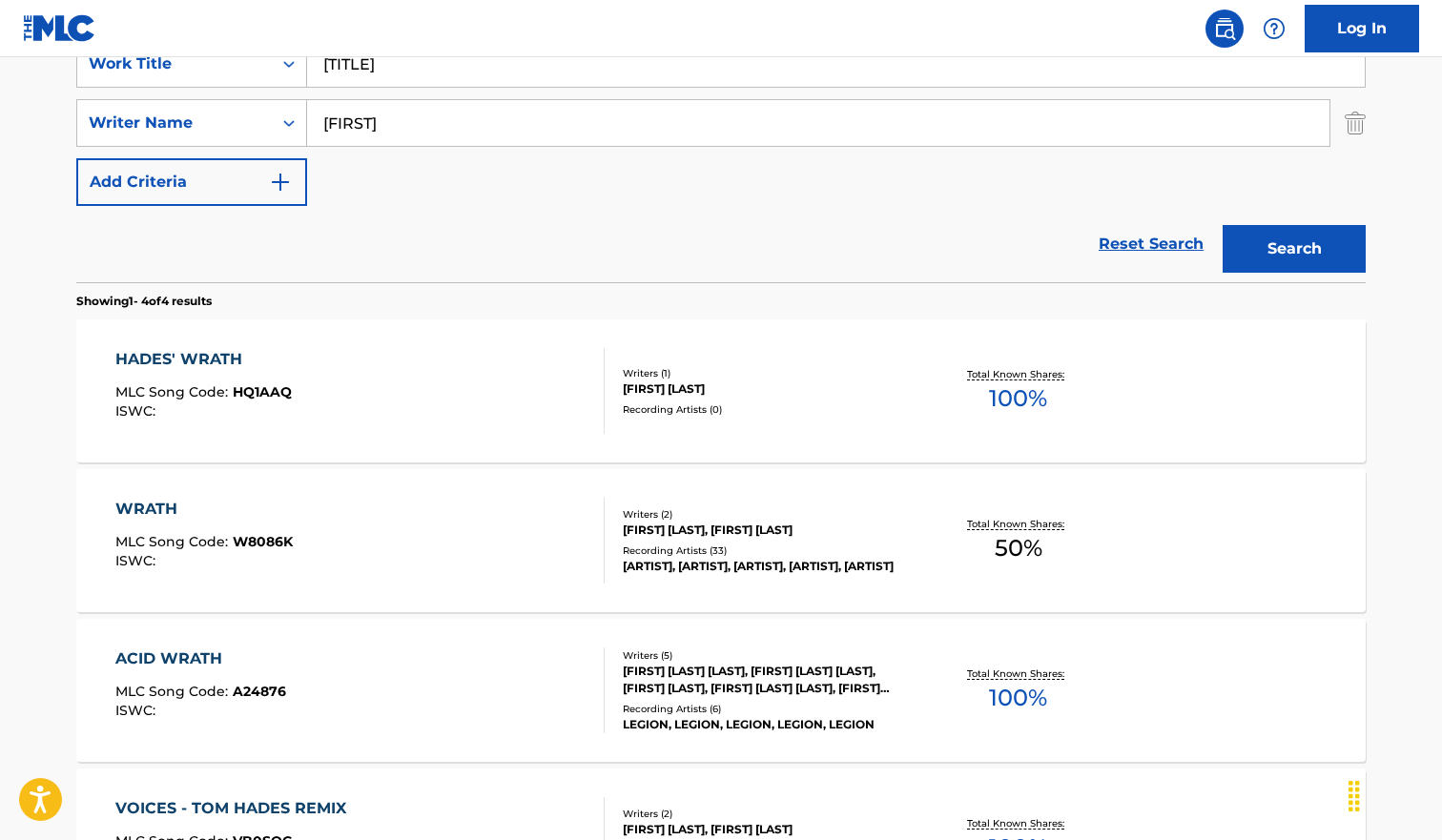 scroll, scrollTop: 388, scrollLeft: 0, axis: vertical 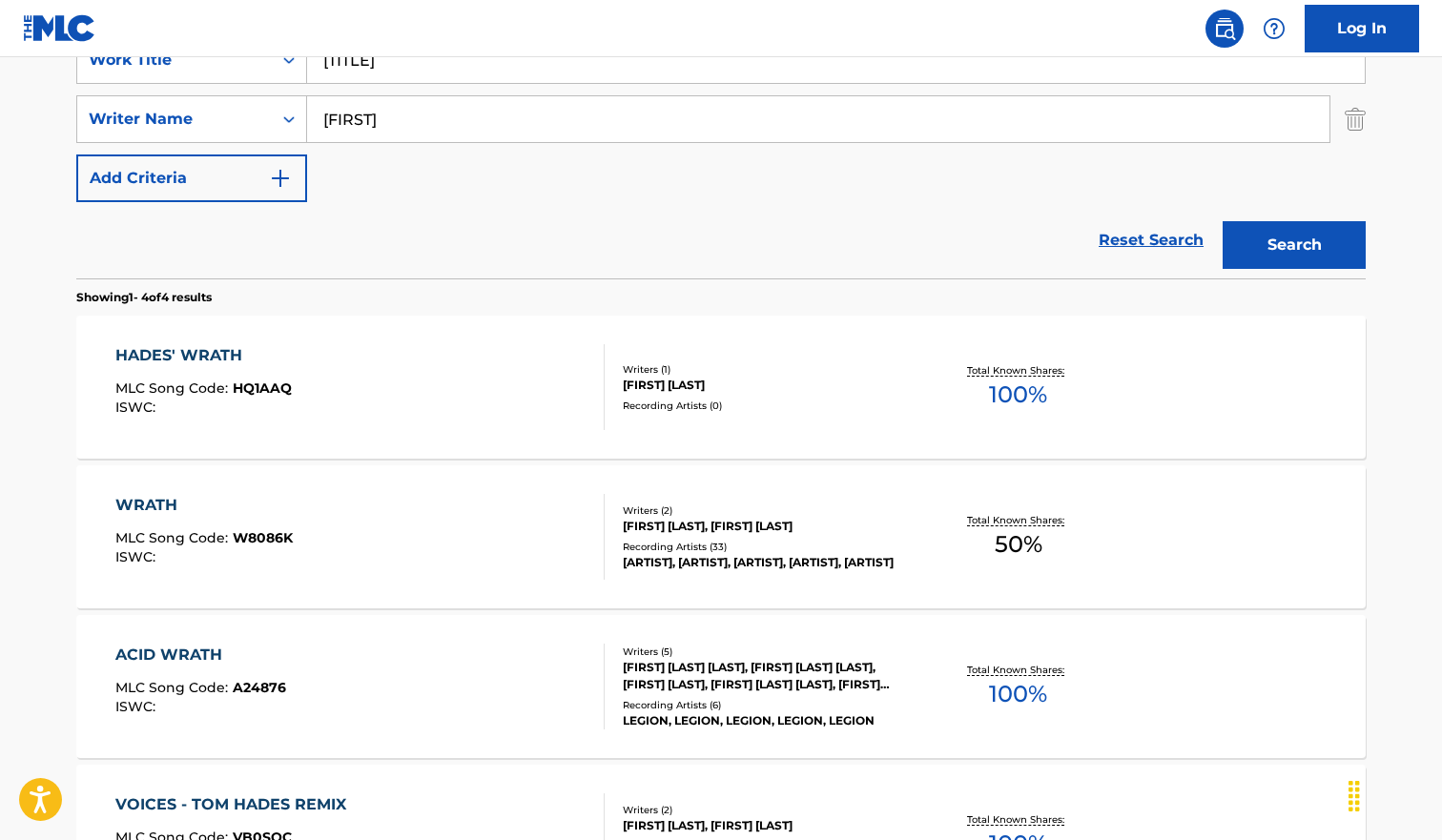 click on "[TITLE] MLC Song Code : [ID] ISWC :" at bounding box center [360, 387] 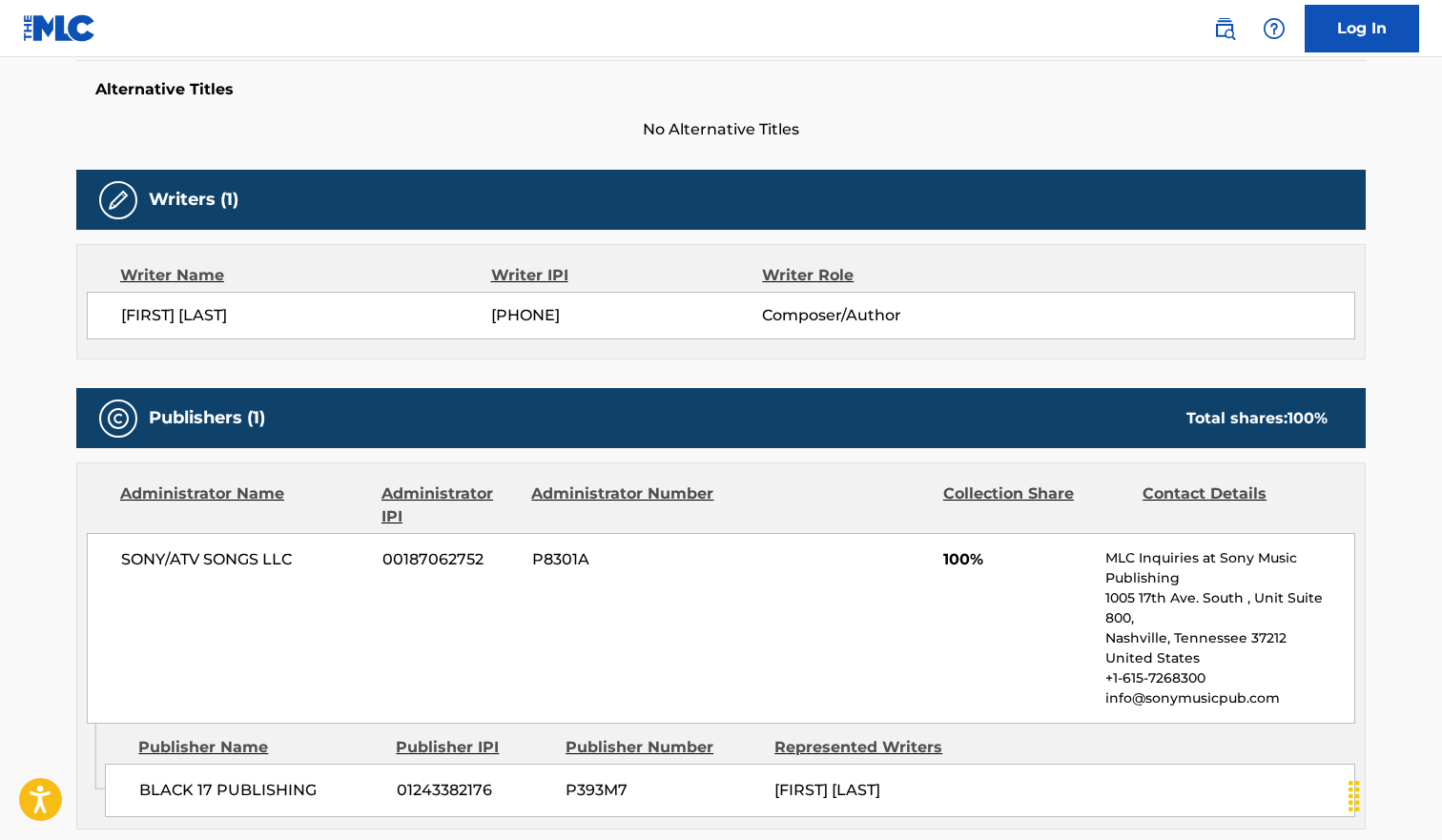 scroll, scrollTop: 0, scrollLeft: 0, axis: both 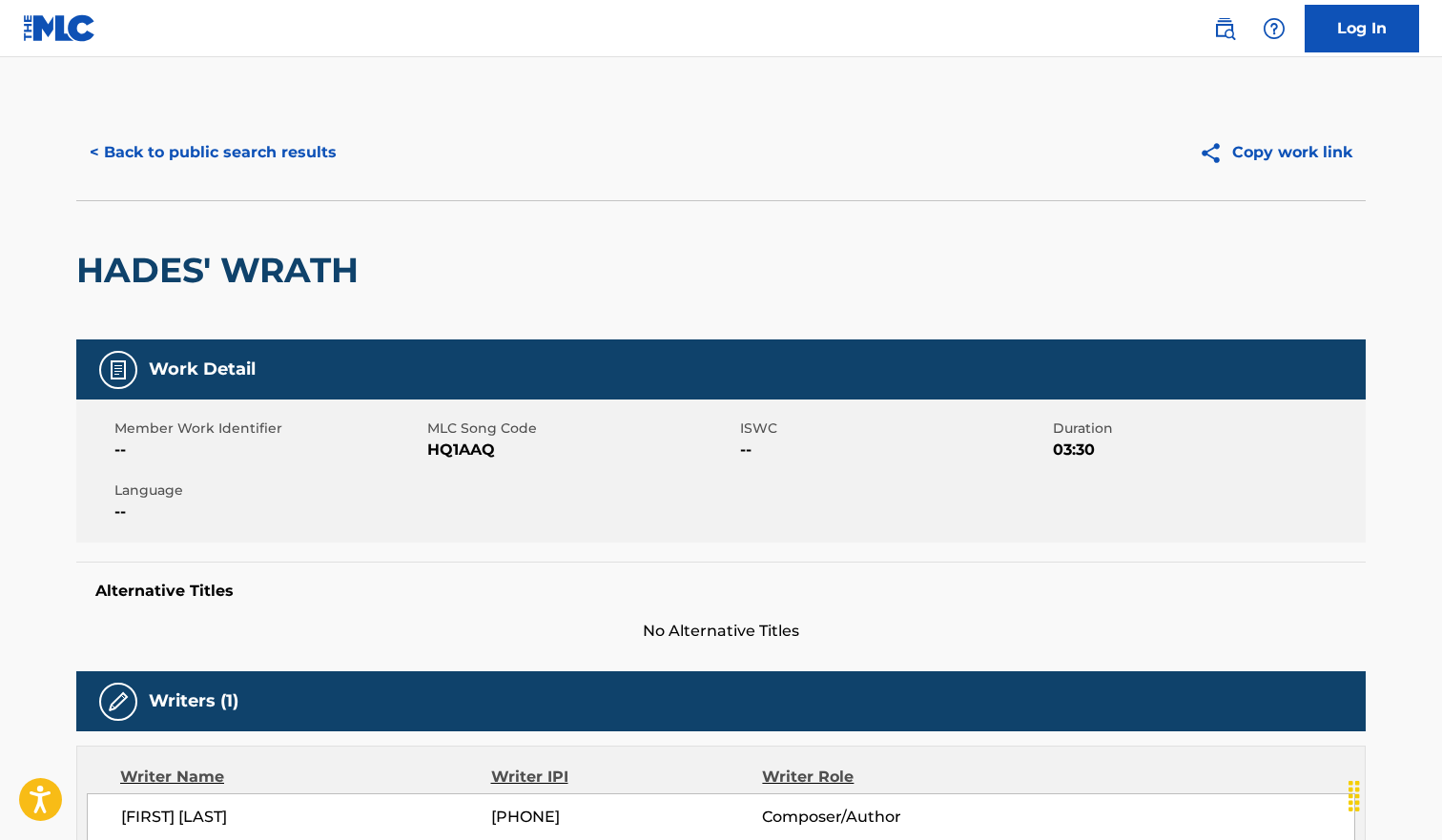 click on "< Back to public search results" at bounding box center [213, 153] 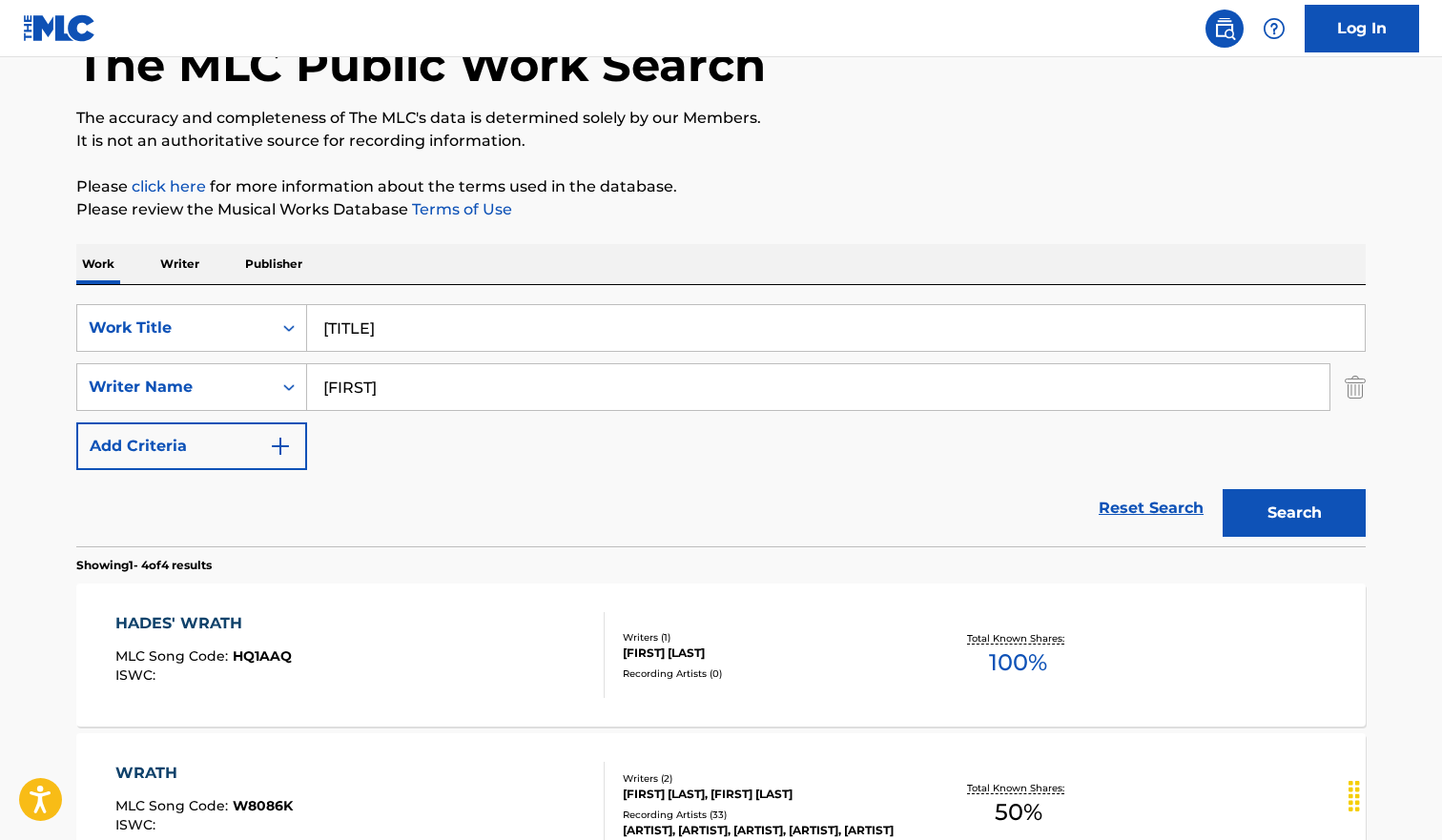 scroll, scrollTop: 0, scrollLeft: 0, axis: both 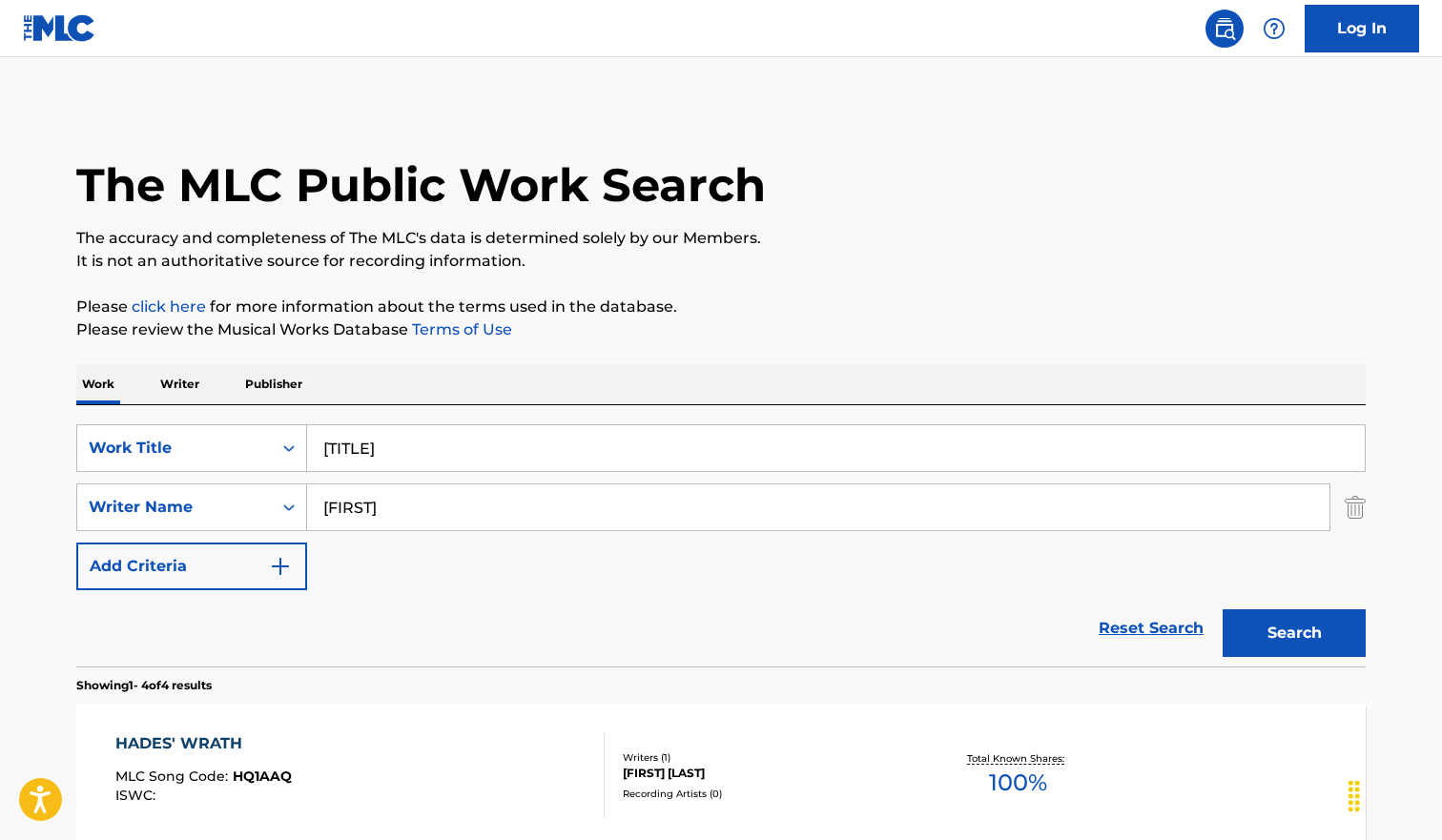 click on "[TITLE]" at bounding box center (835, 448) 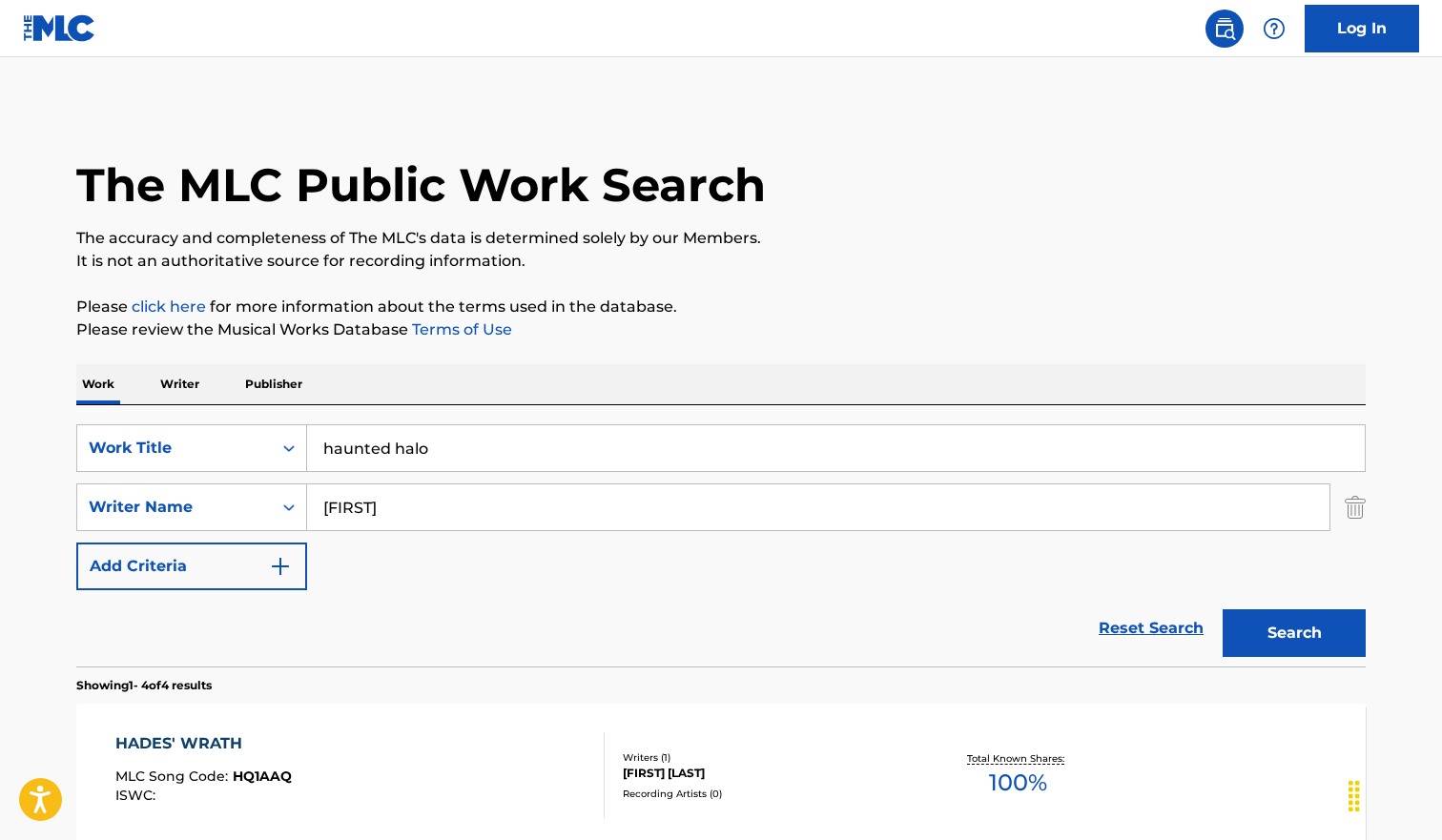paste on "Haunted H" 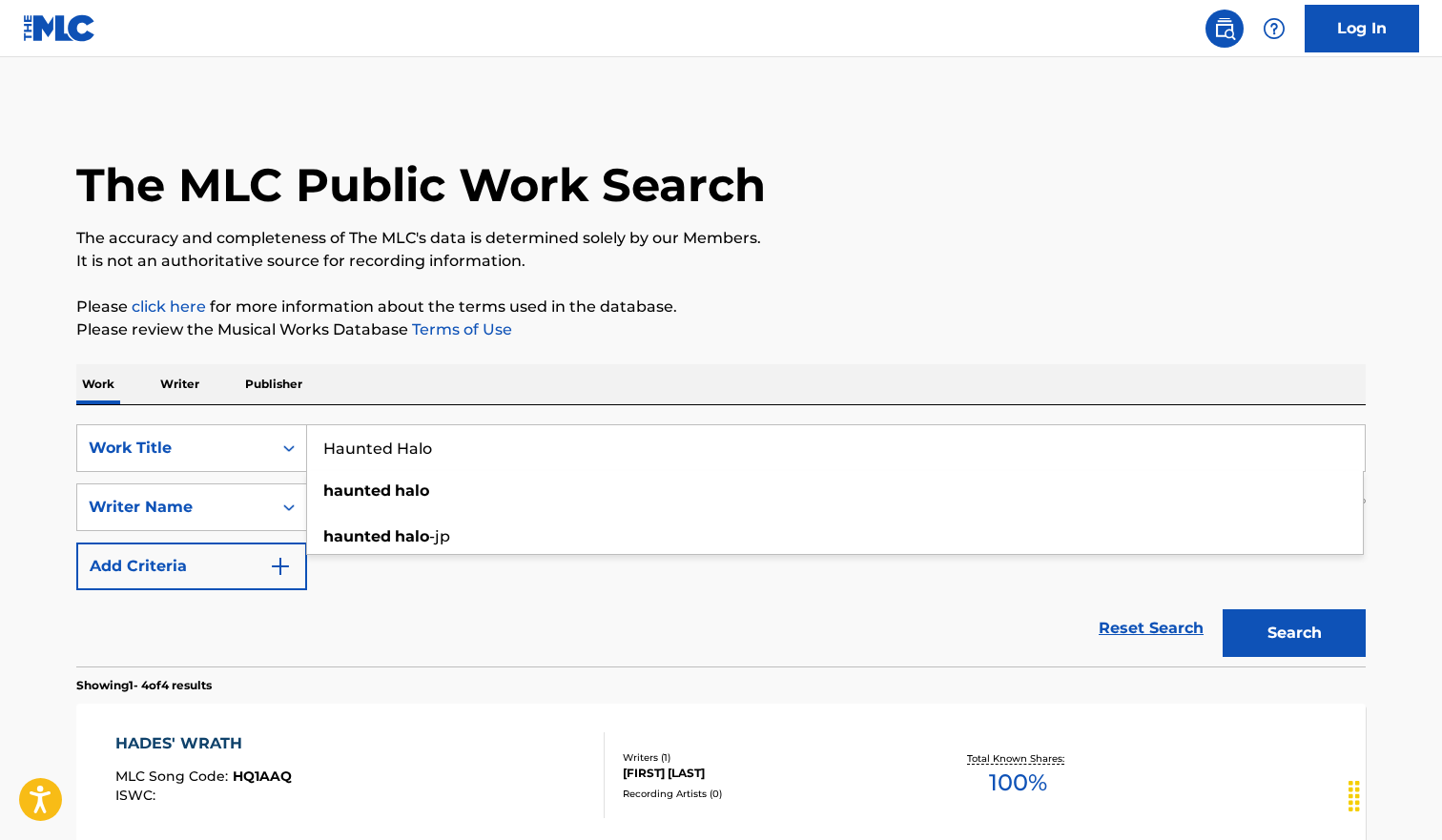 type on "Haunted Halo" 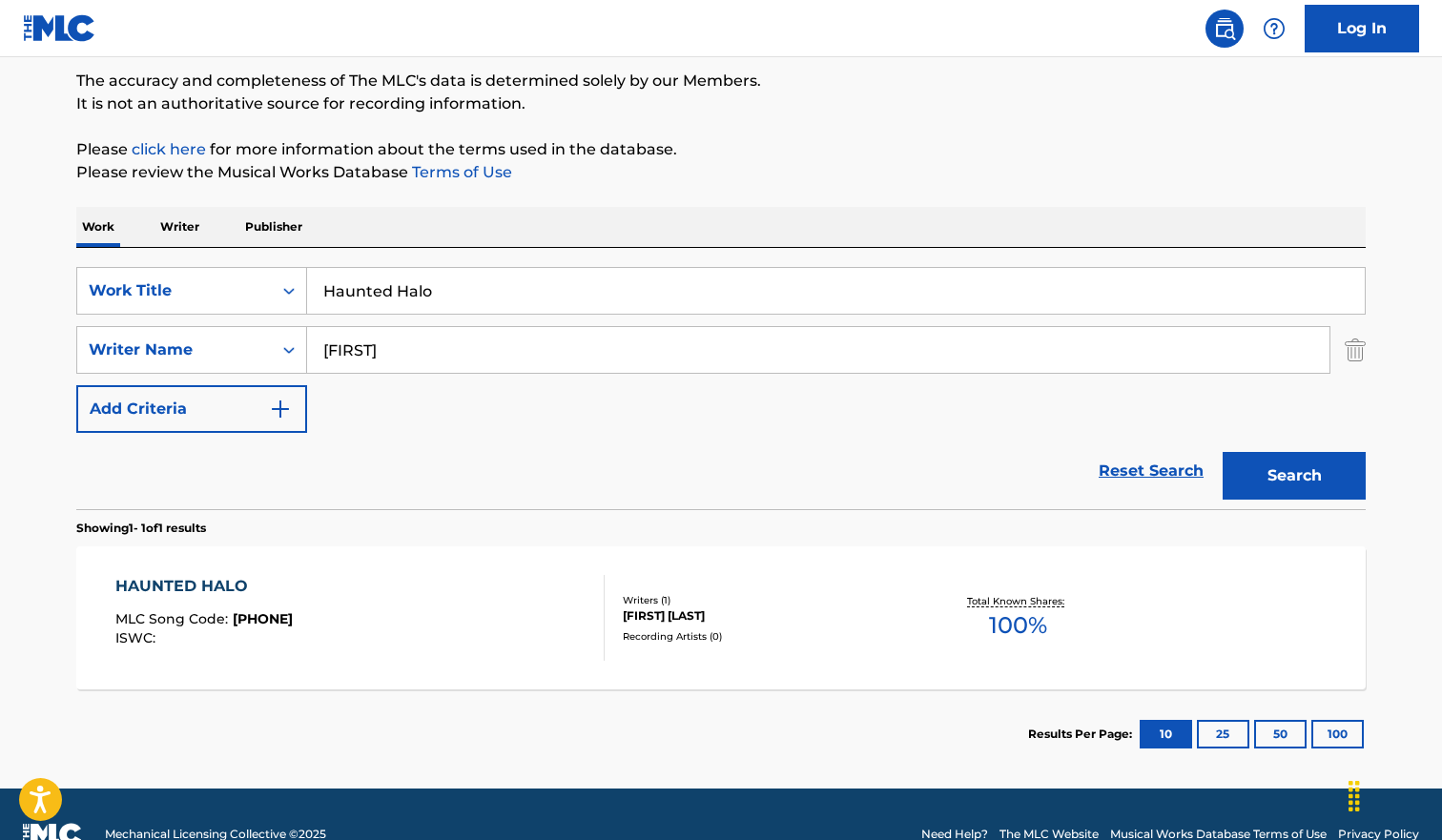 scroll, scrollTop: 197, scrollLeft: 0, axis: vertical 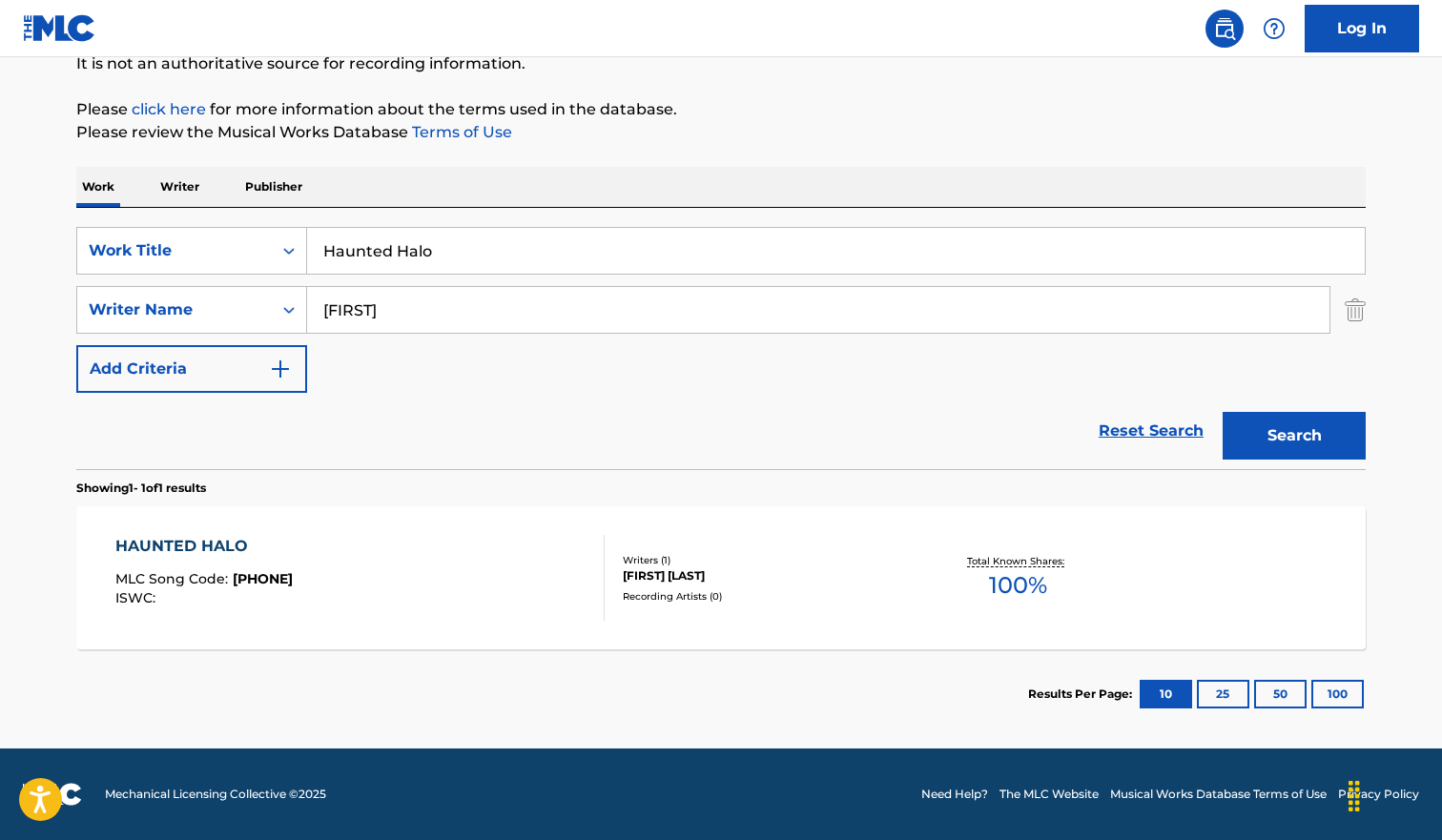click on "HAUNTED HALO MLC Song Code : HQ1HXA ISWC :" at bounding box center (360, 578) 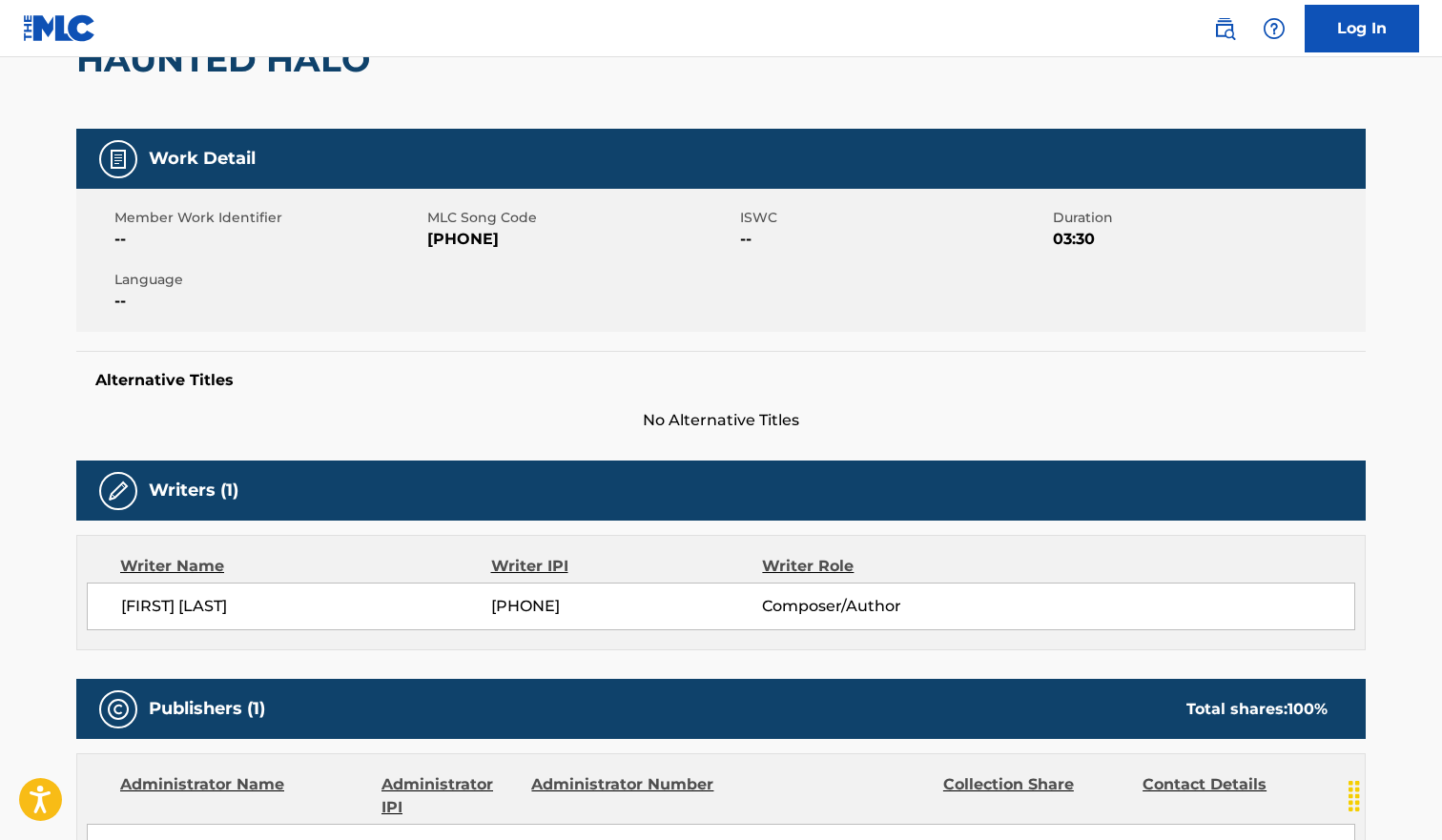 scroll, scrollTop: 0, scrollLeft: 0, axis: both 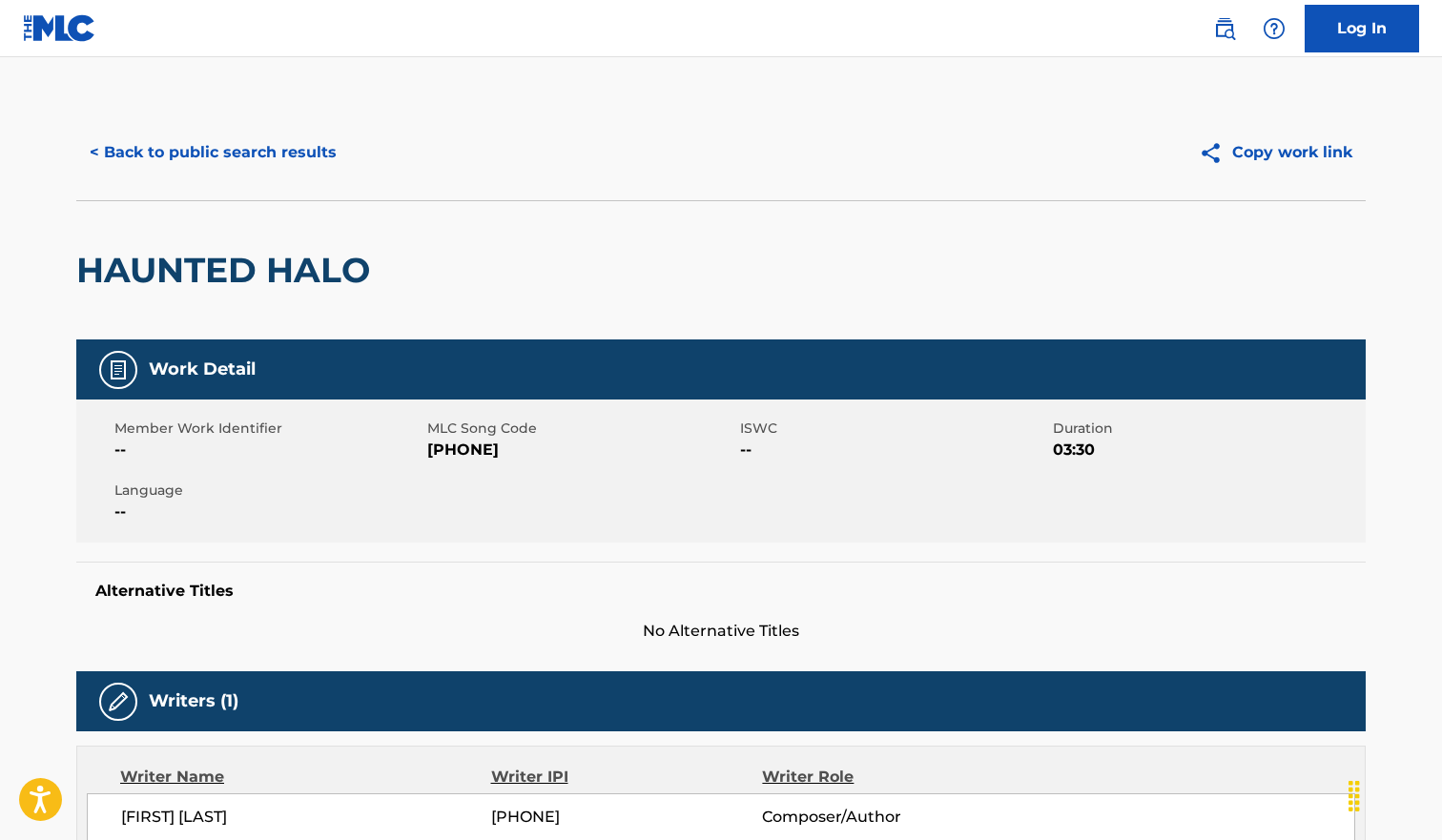 click on "< Back to public search results" at bounding box center (213, 153) 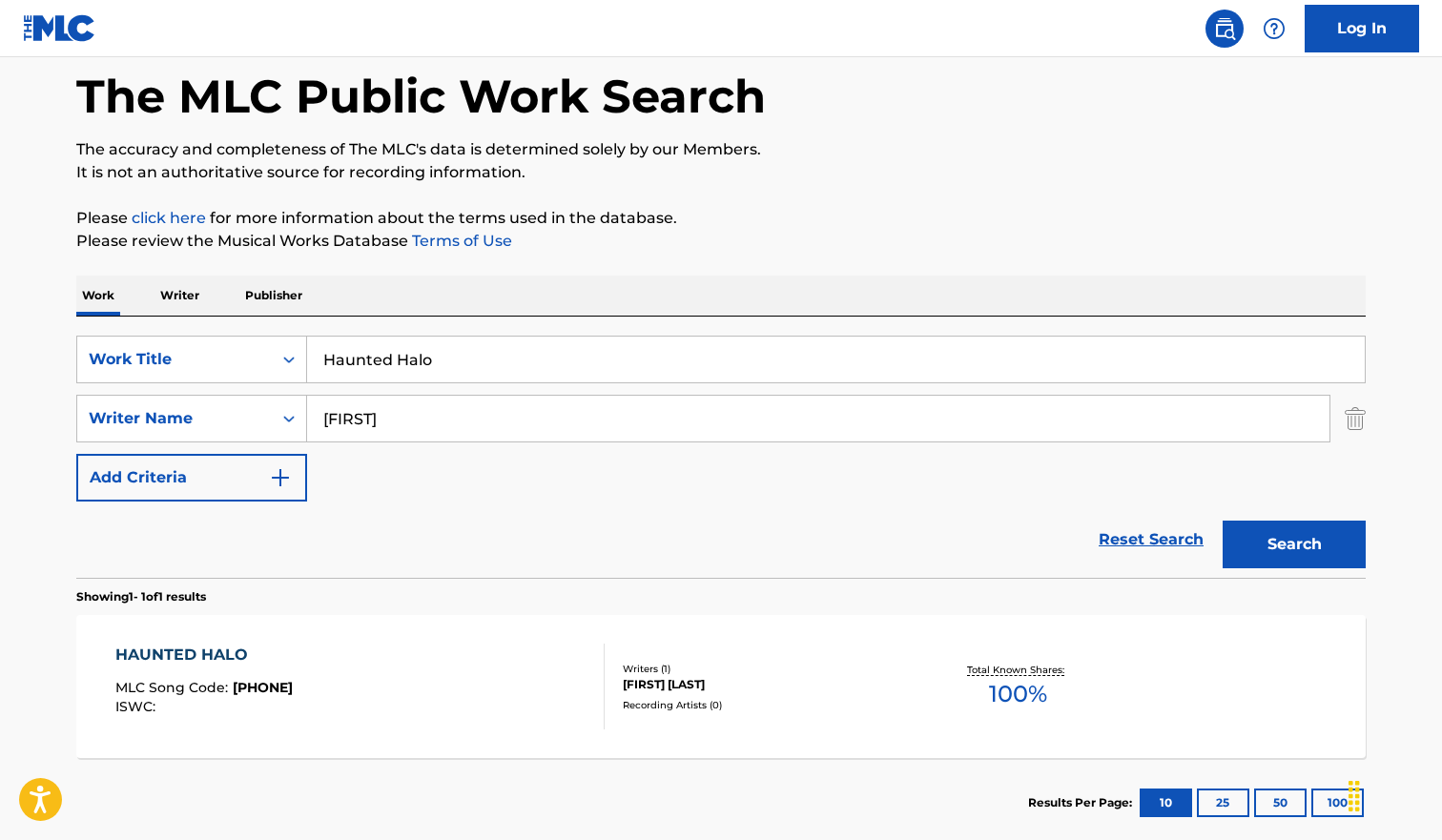 click on "Haunted Halo" at bounding box center (835, 359) 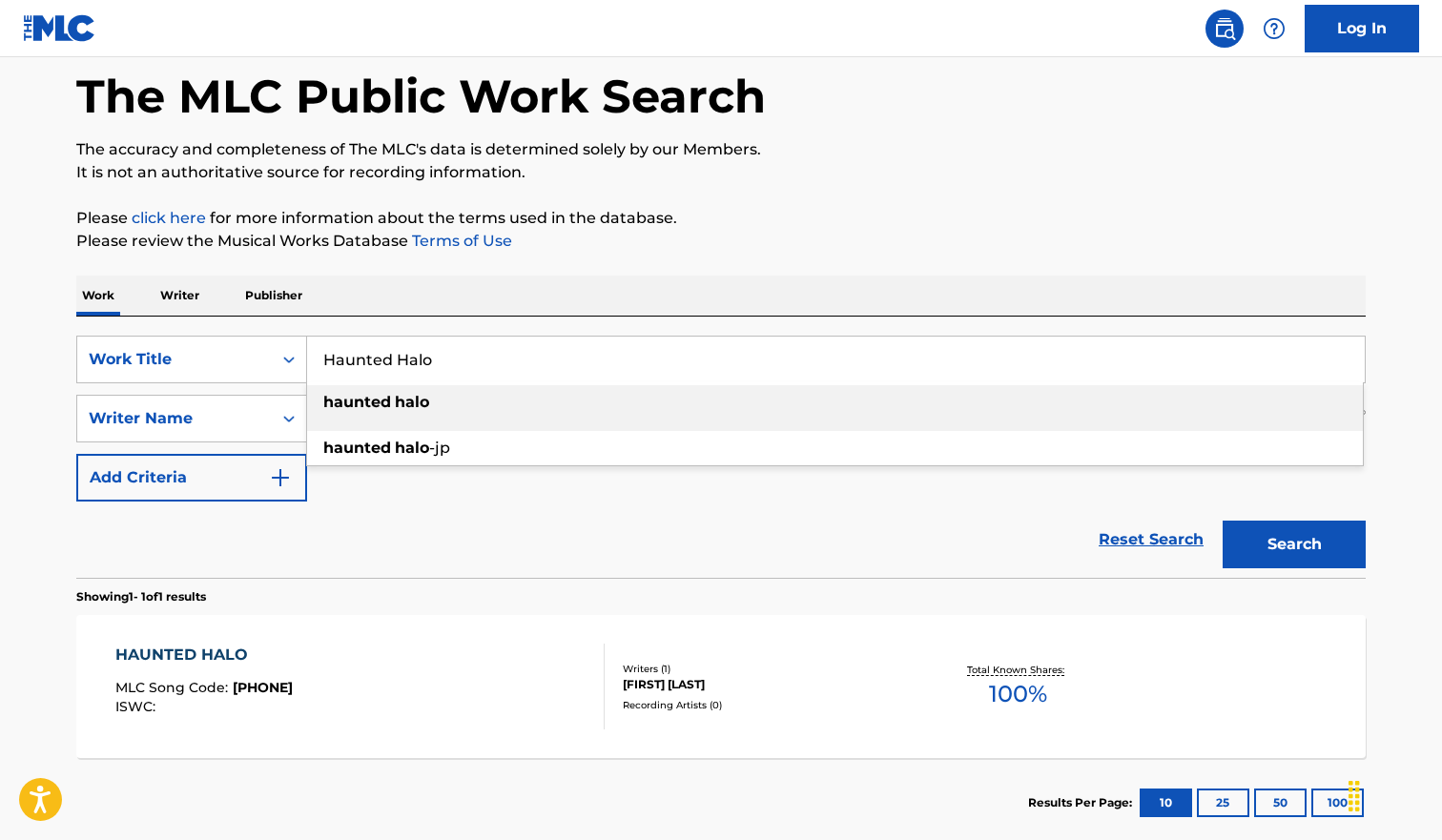 click on "Haunted Halo" at bounding box center (835, 359) 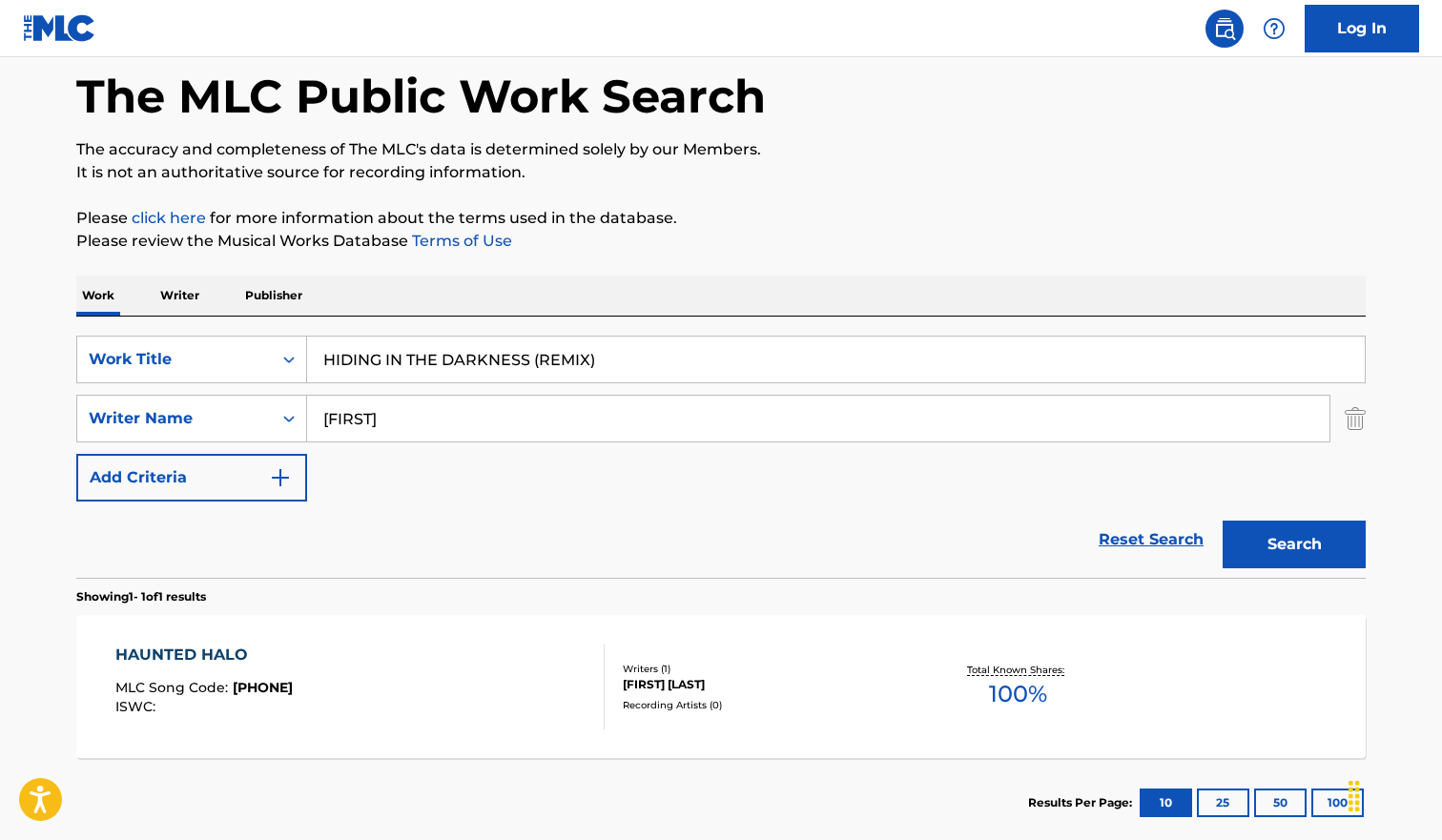 type on "HIDING IN THE DARKNESS (REMIX)" 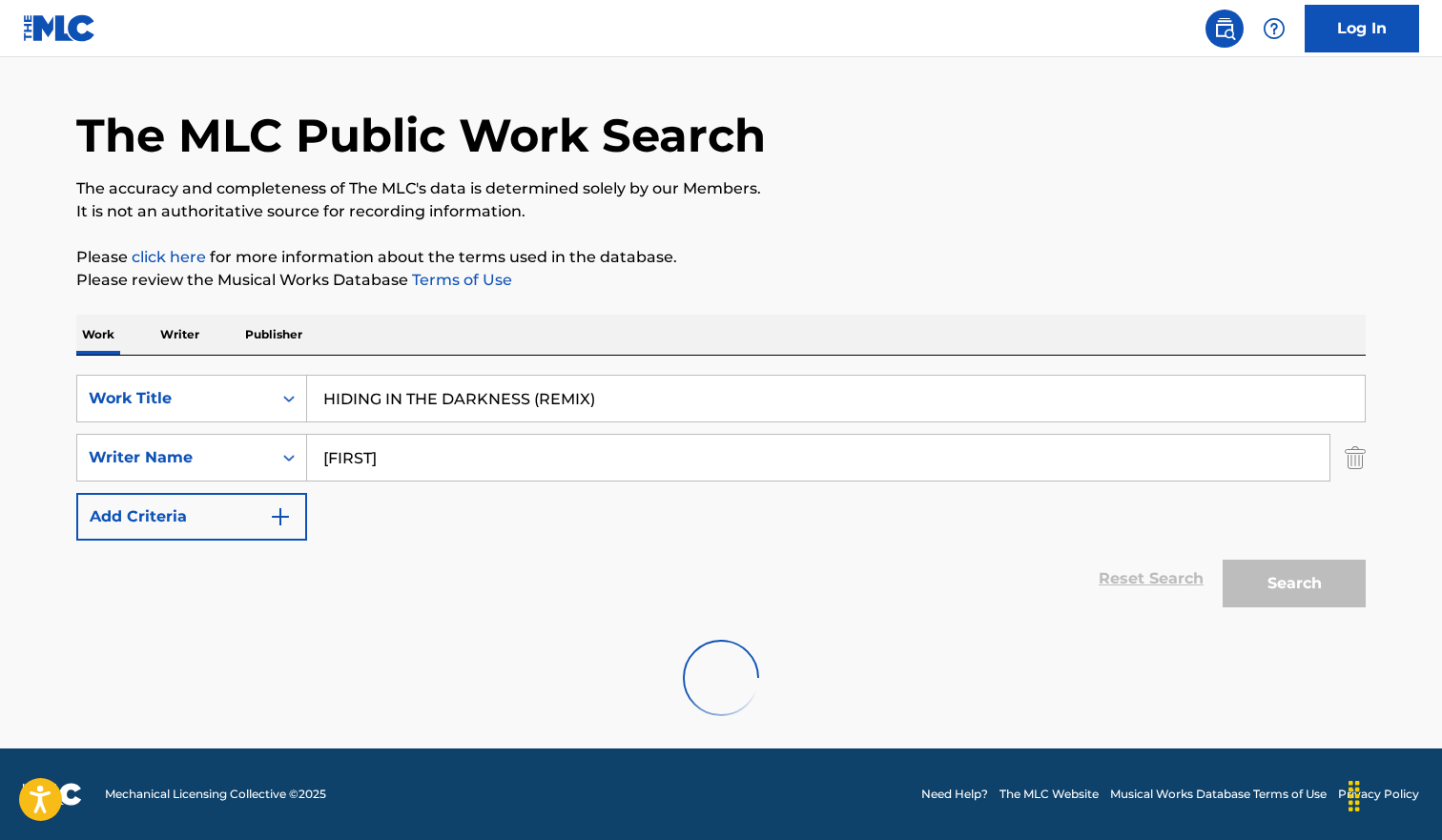 scroll, scrollTop: 89, scrollLeft: 0, axis: vertical 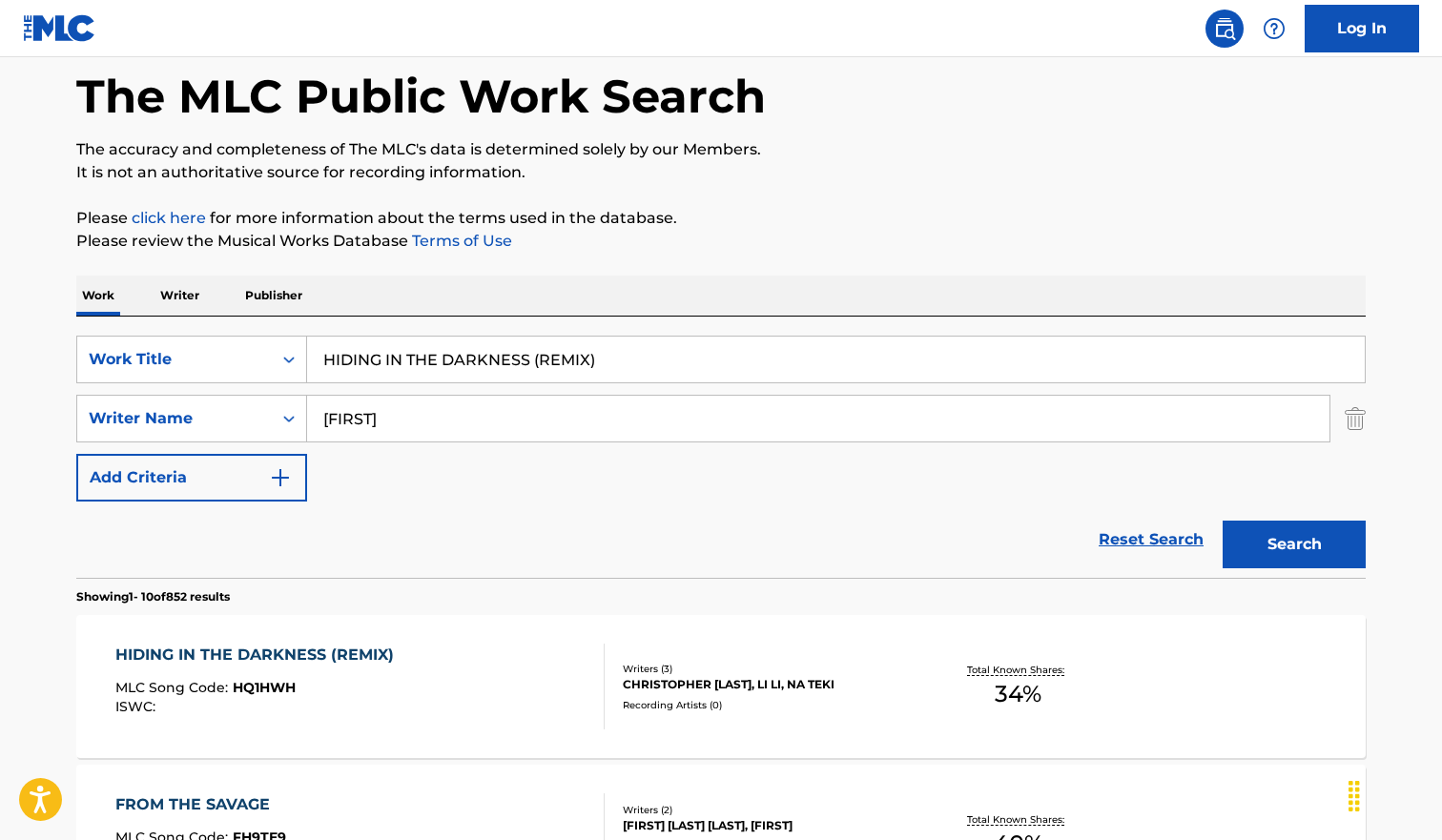 click on "HIDING IN THE DARKNESS (REMIX) MLC Song Code : HQ1HWH ISWC :" at bounding box center (360, 686) 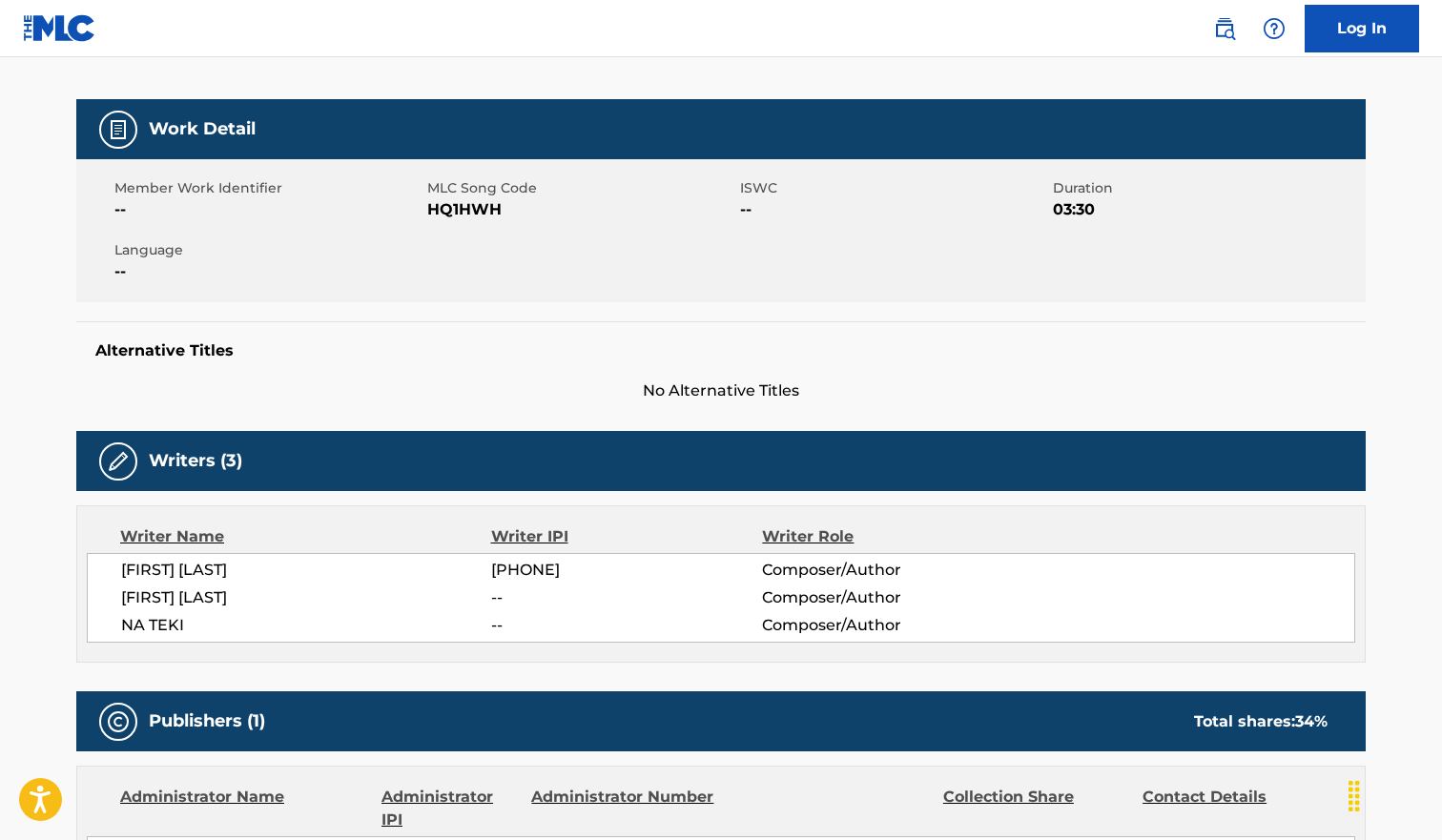 scroll, scrollTop: 0, scrollLeft: 0, axis: both 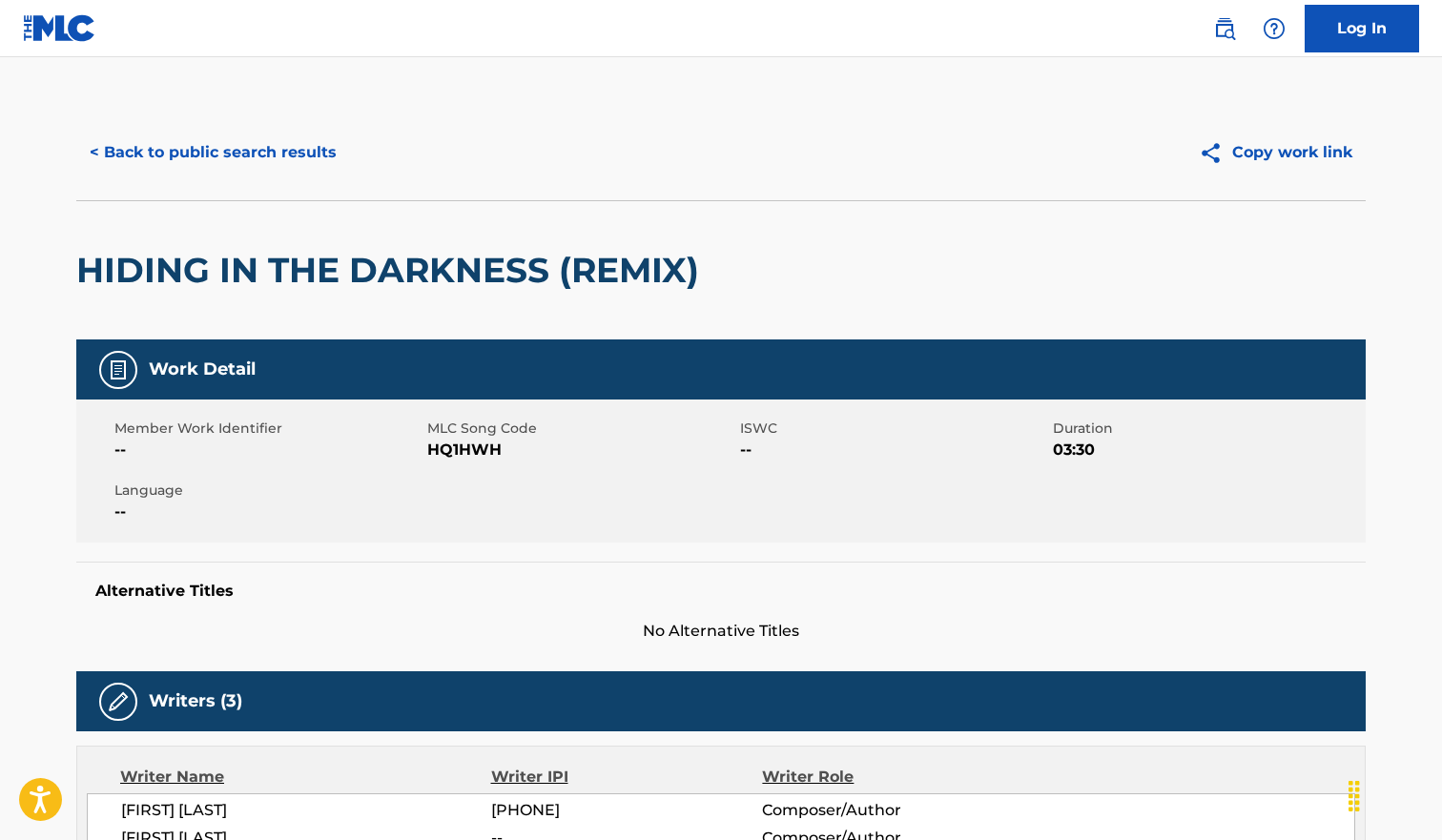 click on "< Back to public search results" at bounding box center [213, 153] 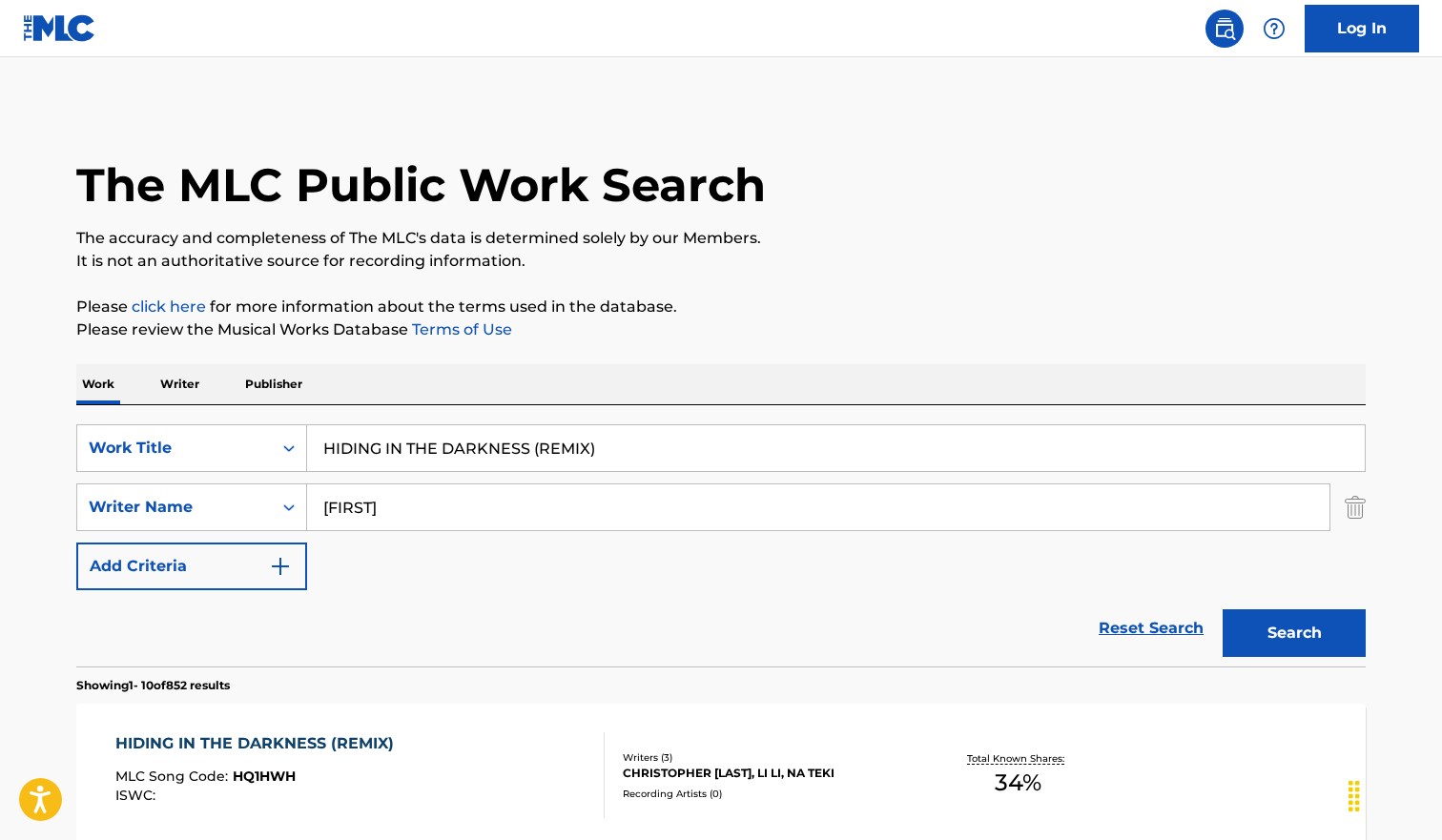 scroll, scrollTop: 89, scrollLeft: 0, axis: vertical 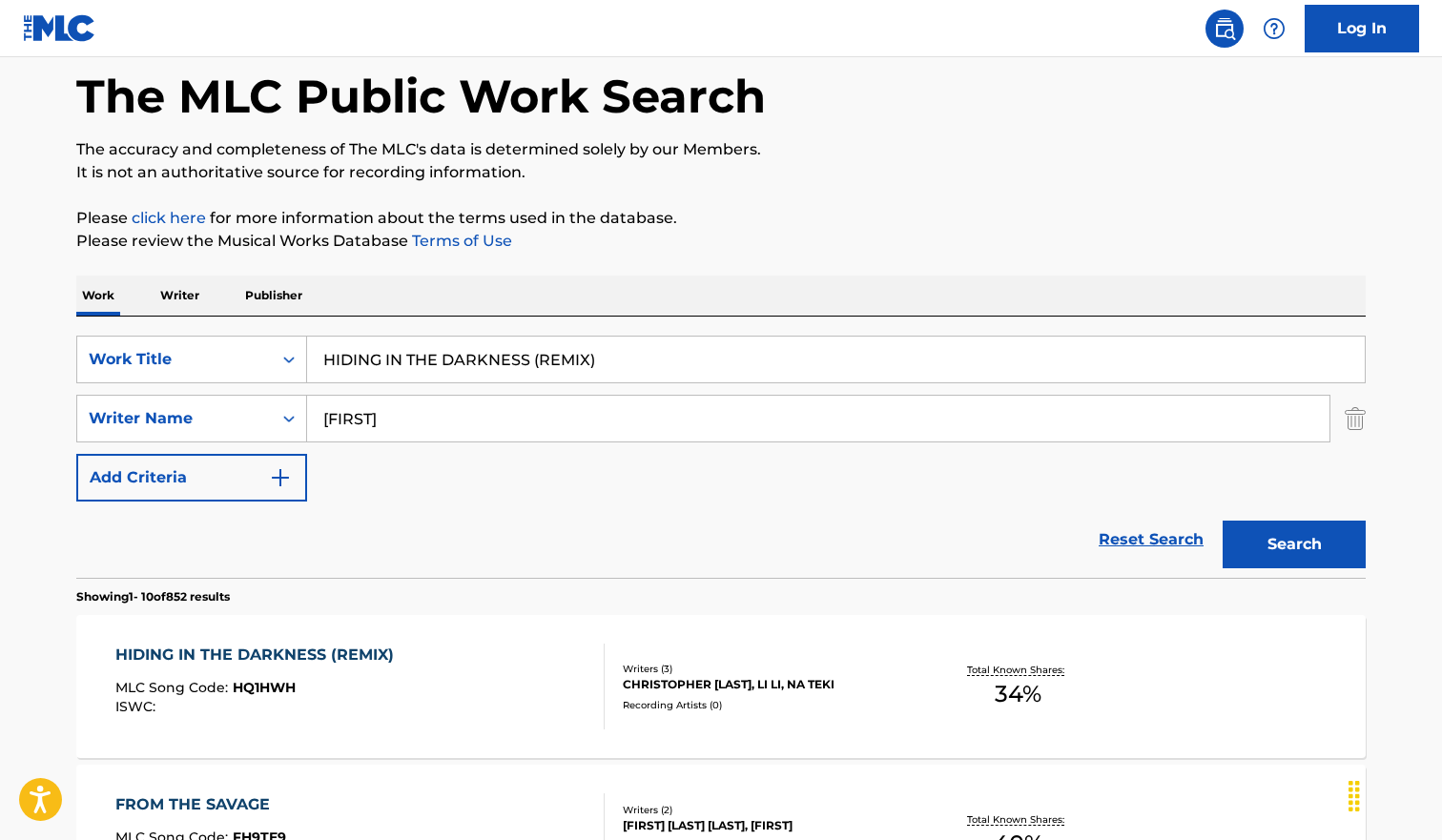 click on "HIDING IN THE DARKNESS (REMIX)" at bounding box center (835, 359) 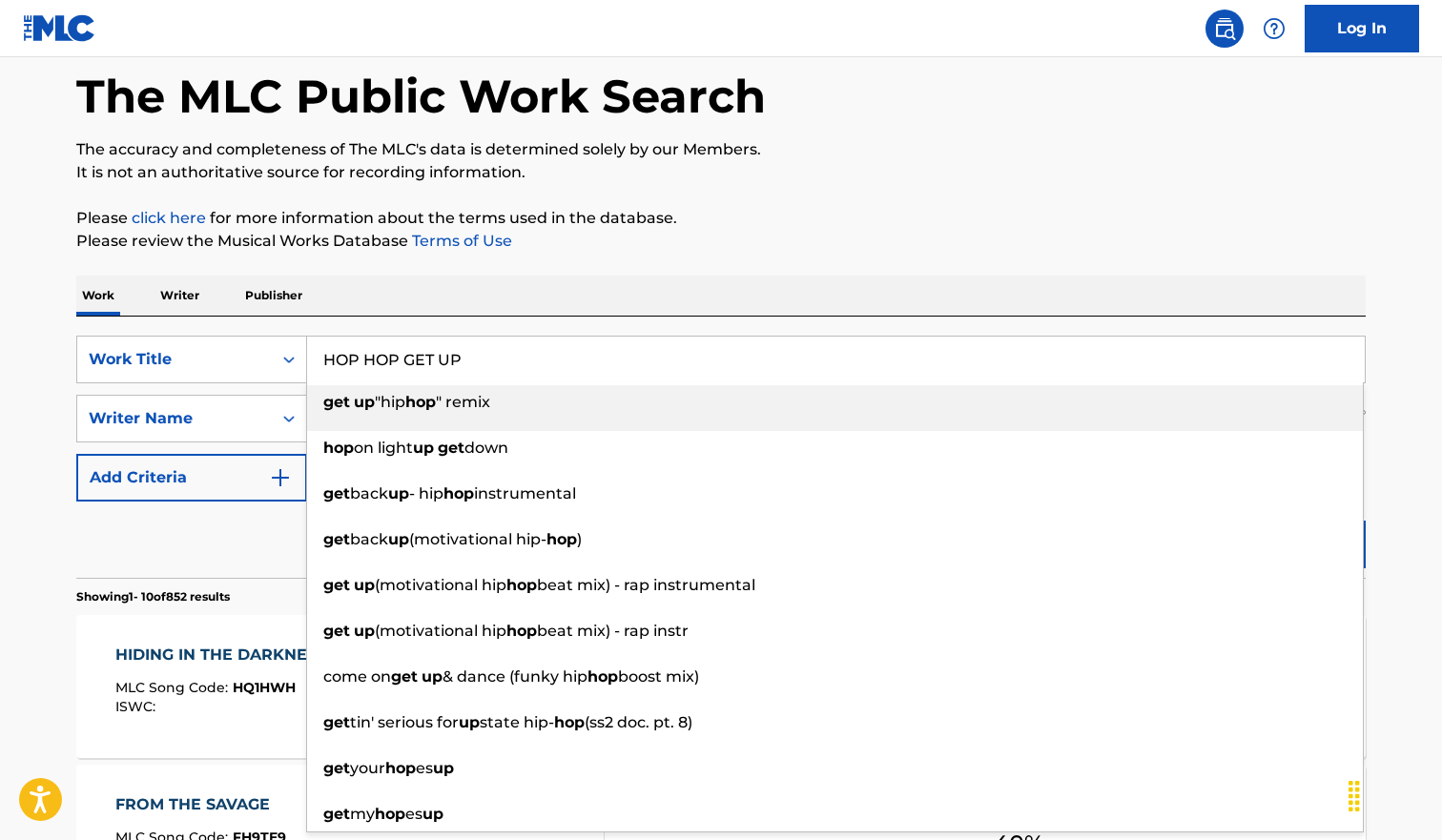 click on "The MLC Public Work Search The accuracy and completeness of The MLC's data is determined solely by our Members. It is not an authoritative source for recording information. Please   click here   for more information about the terms used in the database. Please review the Musical Works Database   Terms of Use Work Writer Publisher SearchWithCriteriab9c5fca3-616d-42e9-9937-ecaf4a14b316 Work Title HOP HOP GET UP get   up  "hip  hop " remix hop  on light  up   get  down get  back  up  - hip  hop  instrumental get  back  up  (motivational hip- hop ) get   up  (motivational hip  hop  beat mix) - rap instrumental get   up  (motivational hip  hop  beat mix) - rap instr come on  get   up  & dance (funky hip  hop  boost mix) get tin' serious for  up state hip- hop  (ss2 doc. pt. 8) get  your  hop es  up get  my  hop es  up SearchWithCriteria4077b78f-f431-4cde-ad89-b6ad194983f8 Writer Name [ARTIST] Add Criteria Reset Search Search Showing  1  -   10  of  852   results   HIDING IN THE DARKNESS (REMIX) MLC Song Code : : 3" at bounding box center [721, 1110] 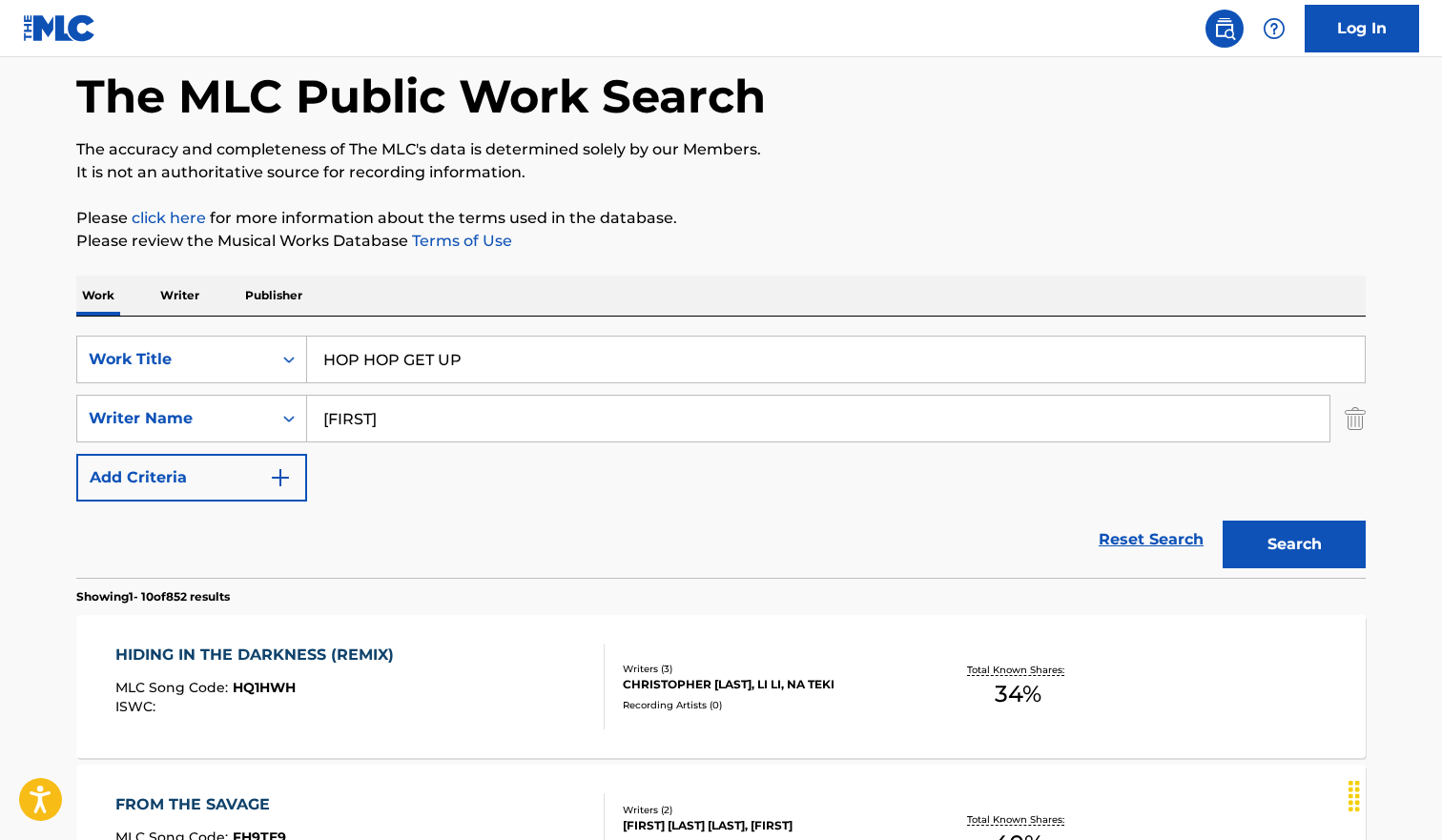 click on "Search" at bounding box center (1294, 544) 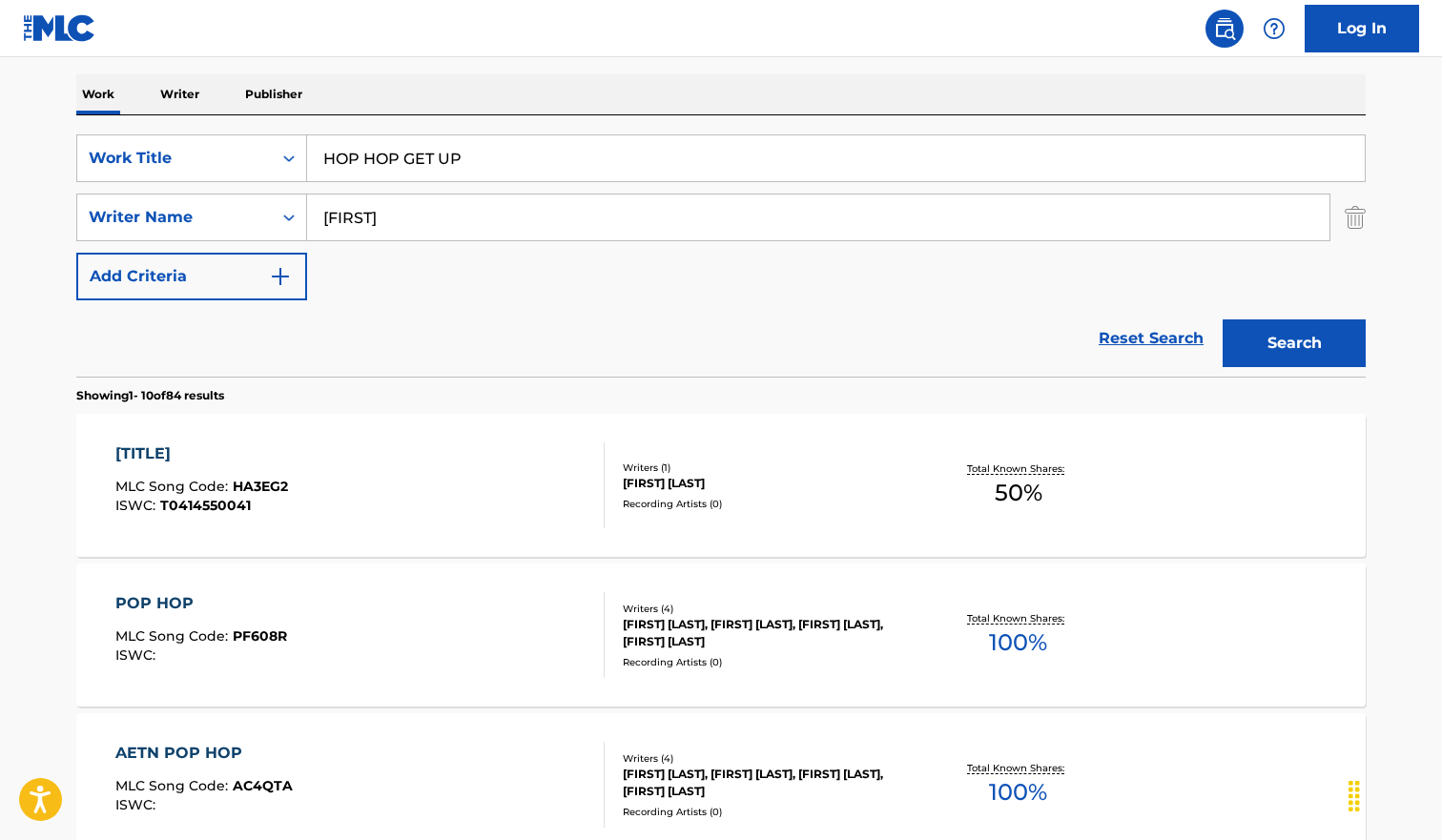 scroll, scrollTop: 292, scrollLeft: 0, axis: vertical 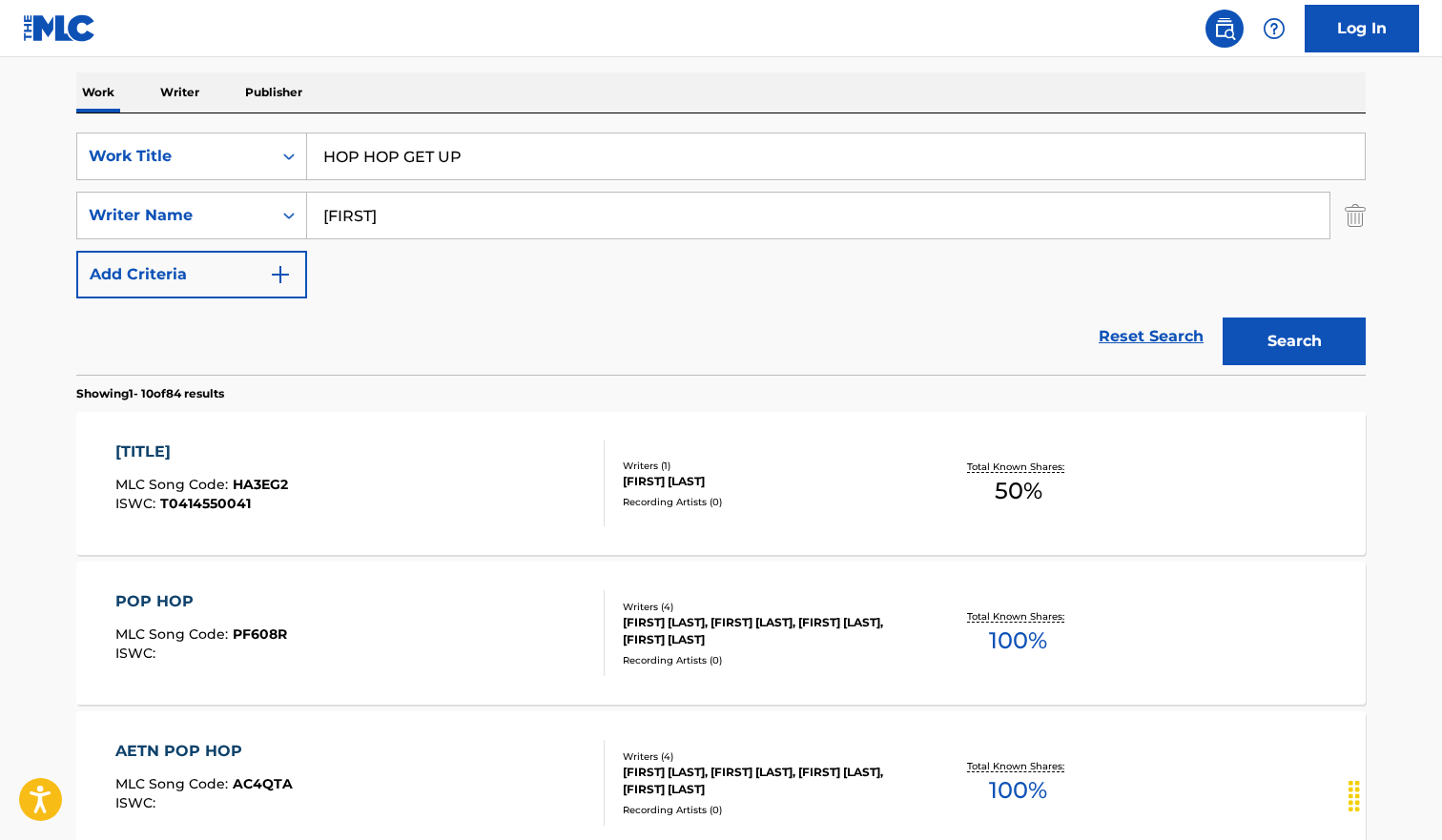 click on "HOP HOP GET UP" at bounding box center (835, 156) 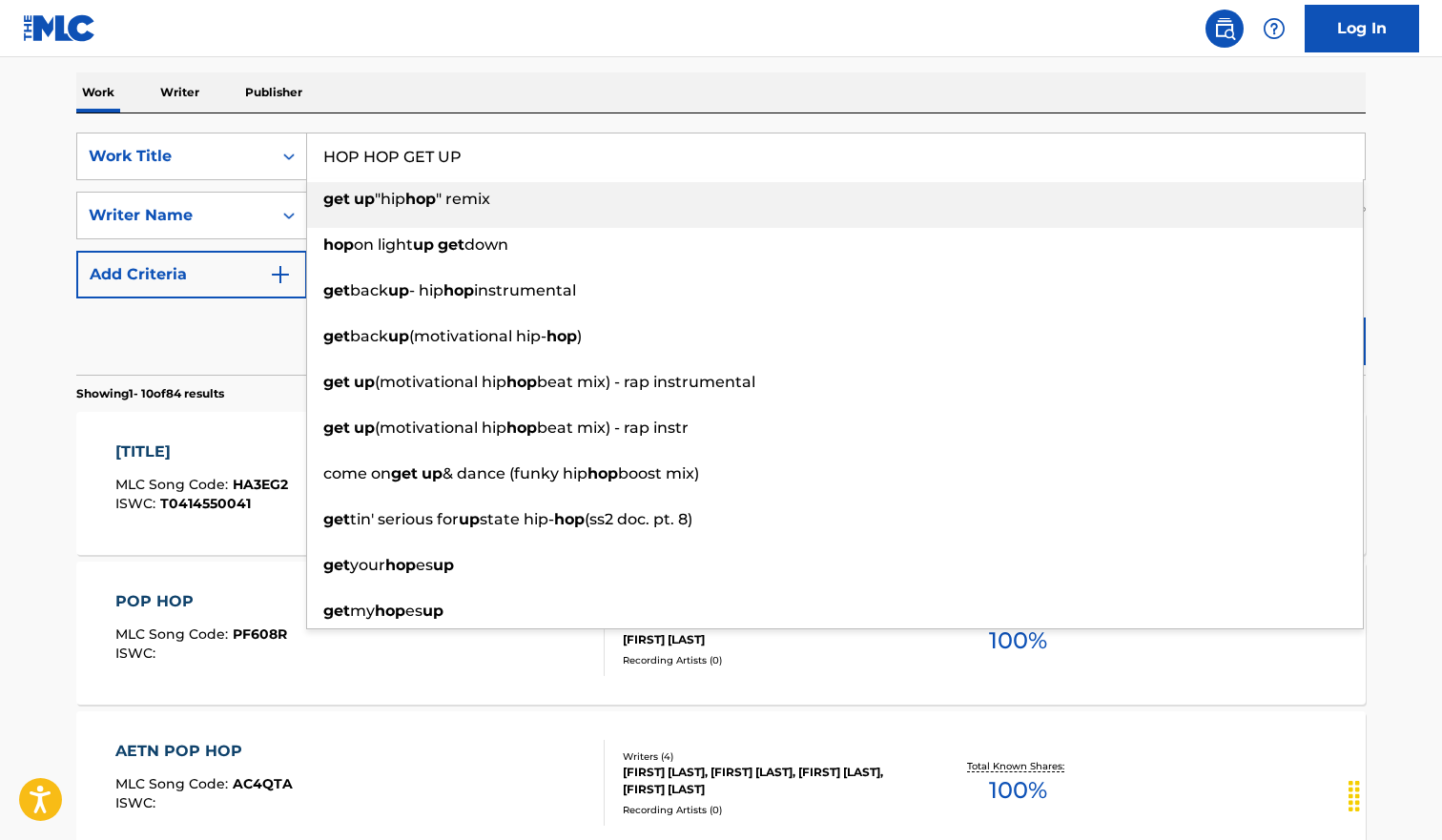 paste on "[YPER] [MIST]" 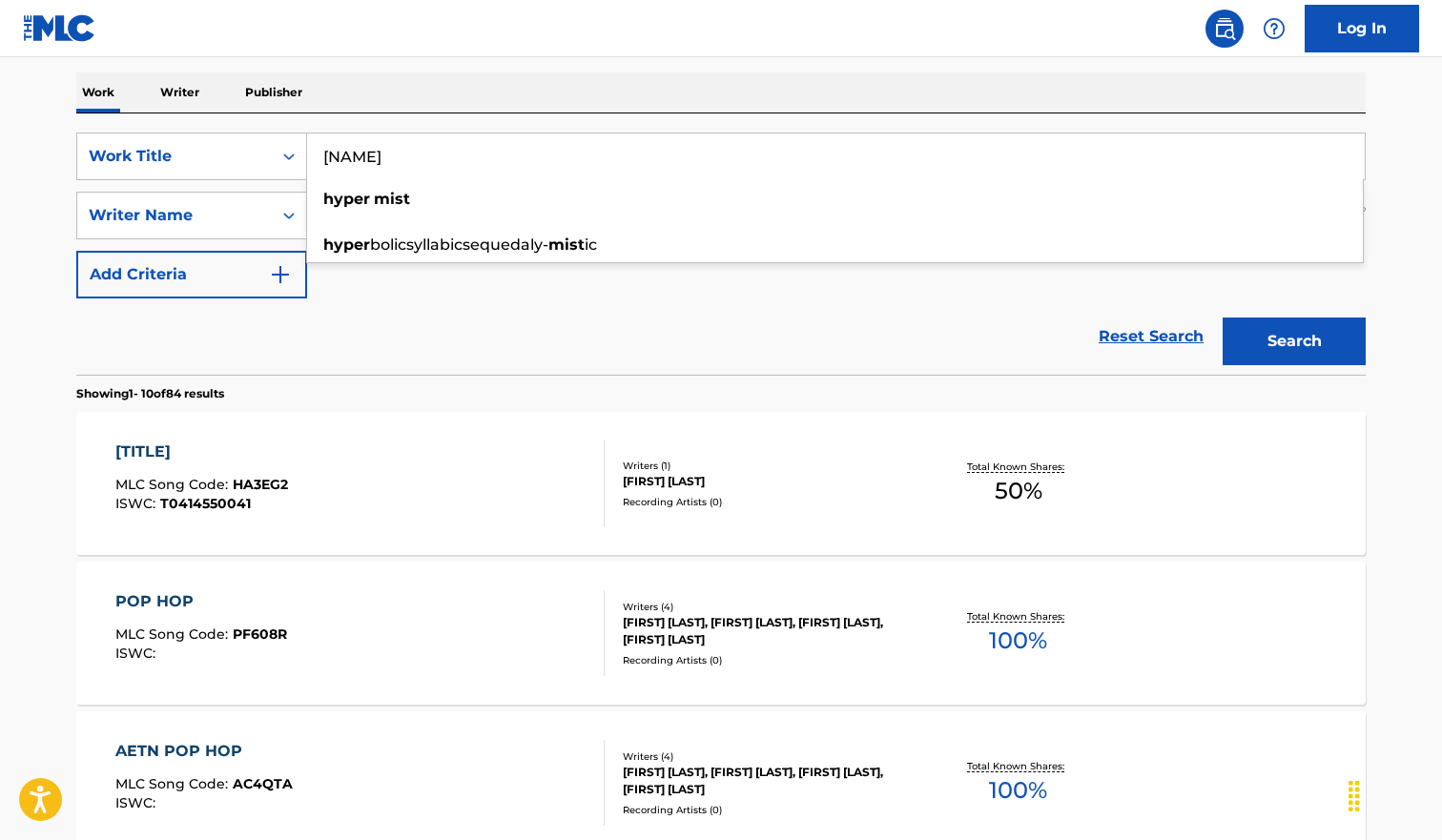 type on "[NAME]" 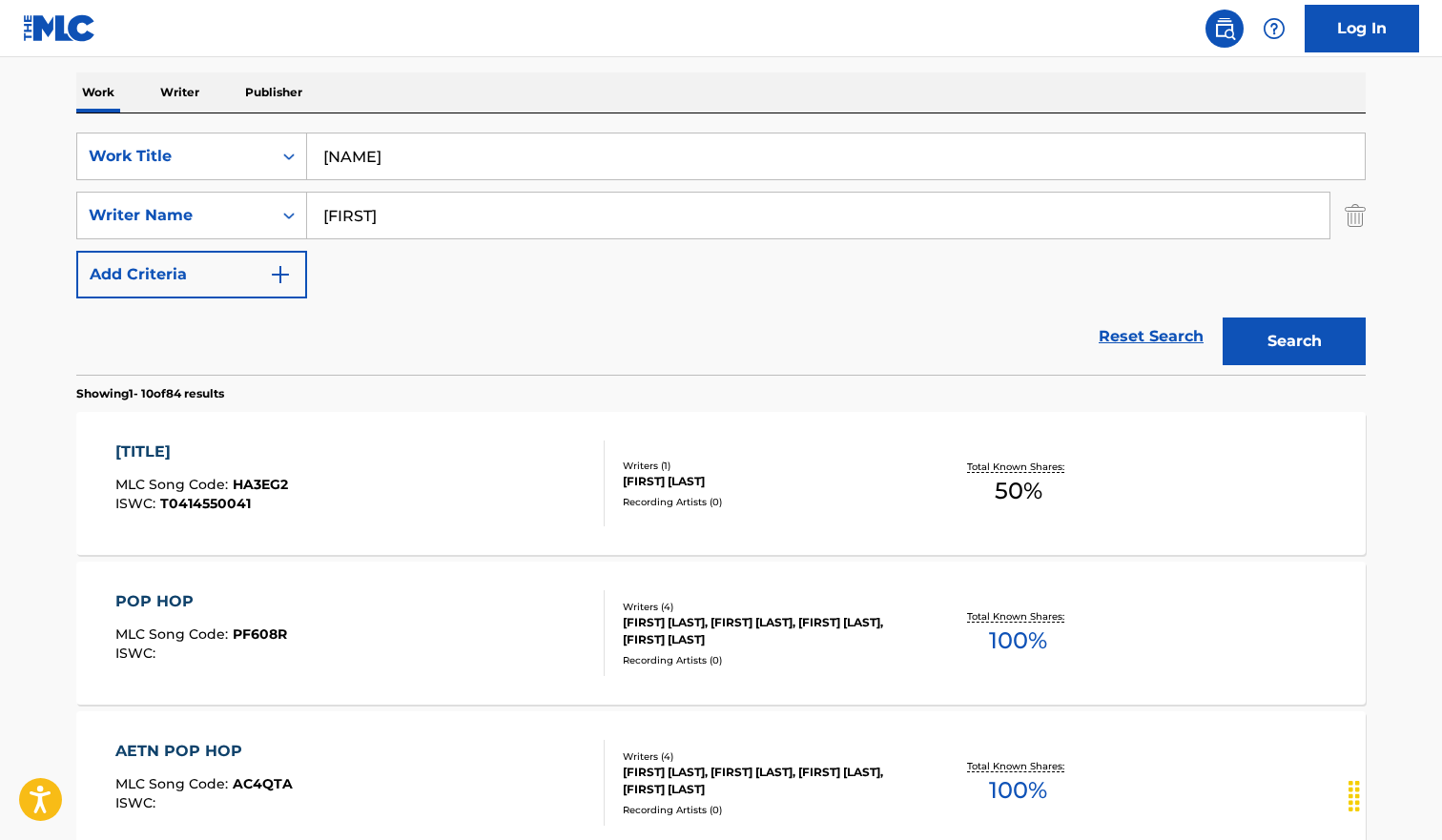 click on "Reset Search Search" at bounding box center (721, 337) 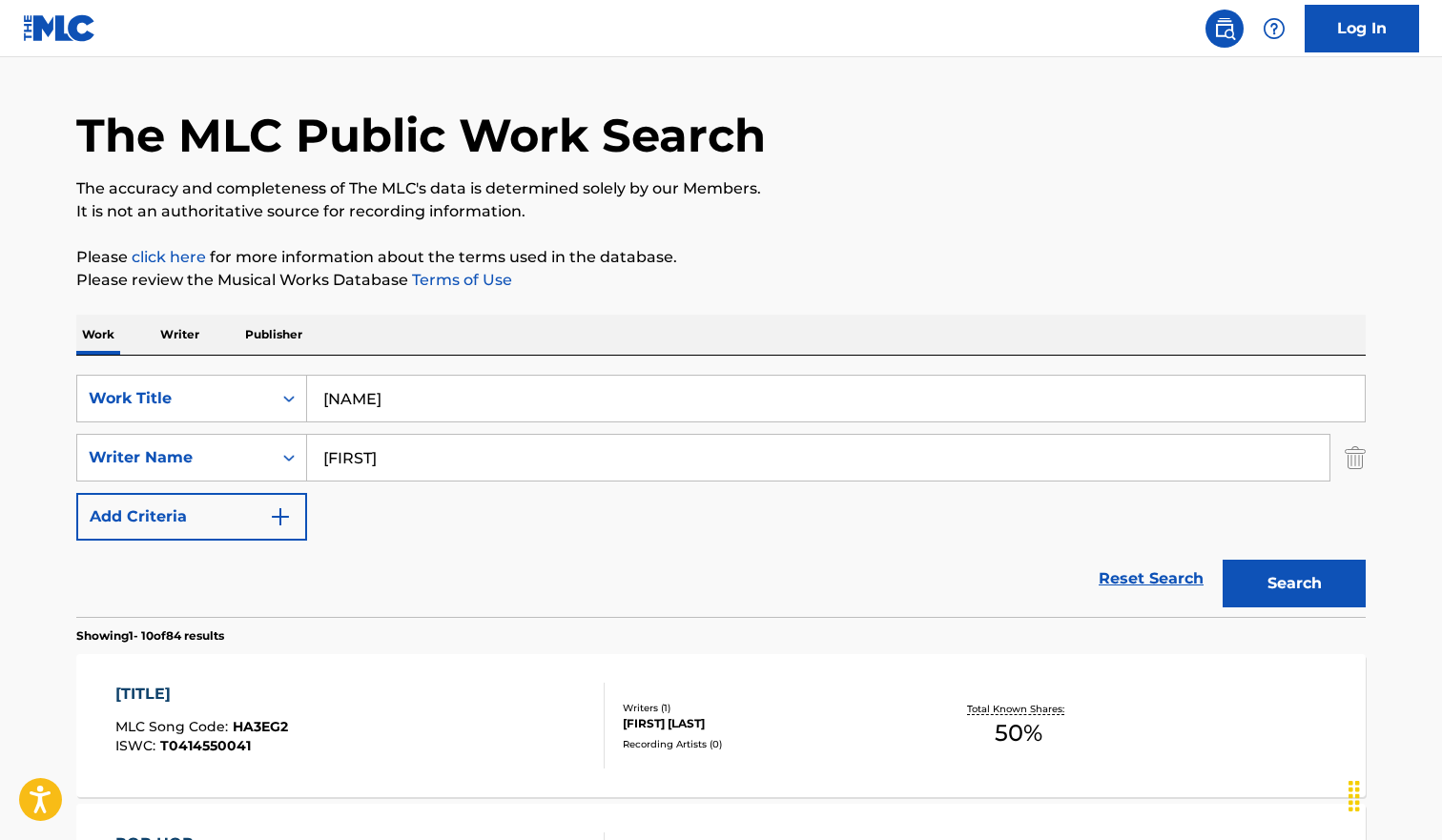 scroll, scrollTop: 197, scrollLeft: 0, axis: vertical 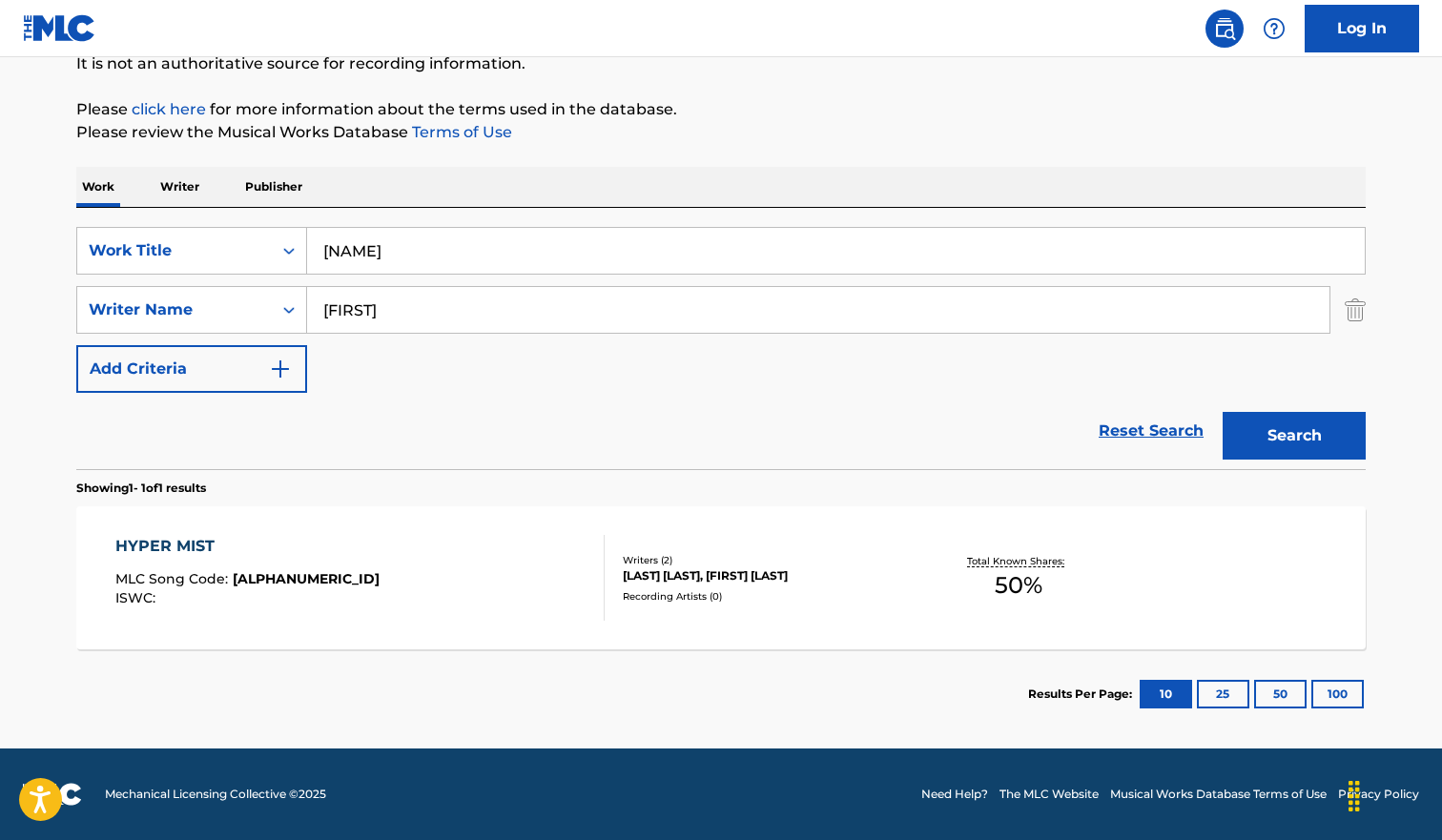 click on "ISWC :" at bounding box center [247, 598] 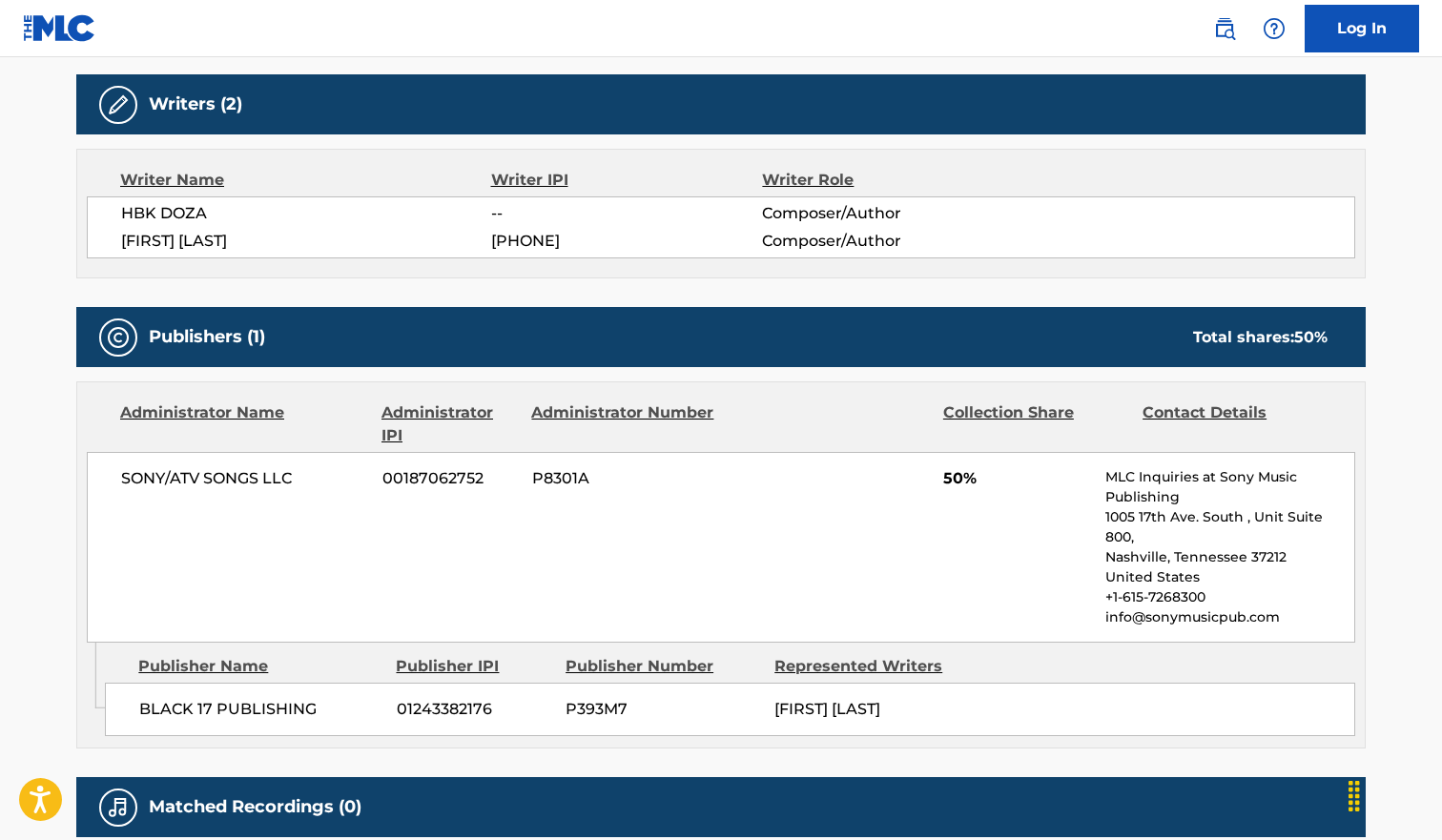 scroll, scrollTop: 0, scrollLeft: 0, axis: both 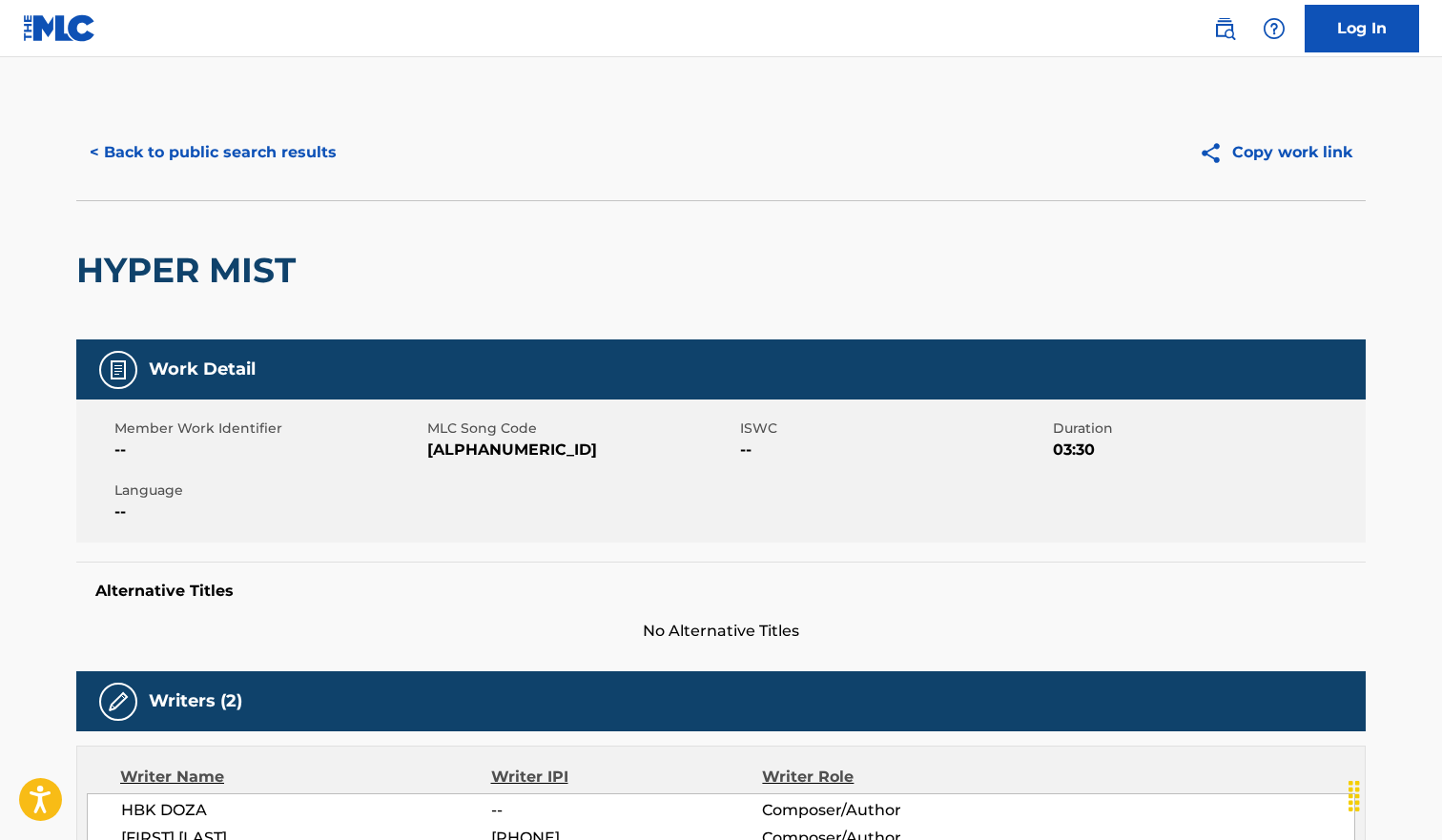 click on "< Back to public search results" at bounding box center (213, 153) 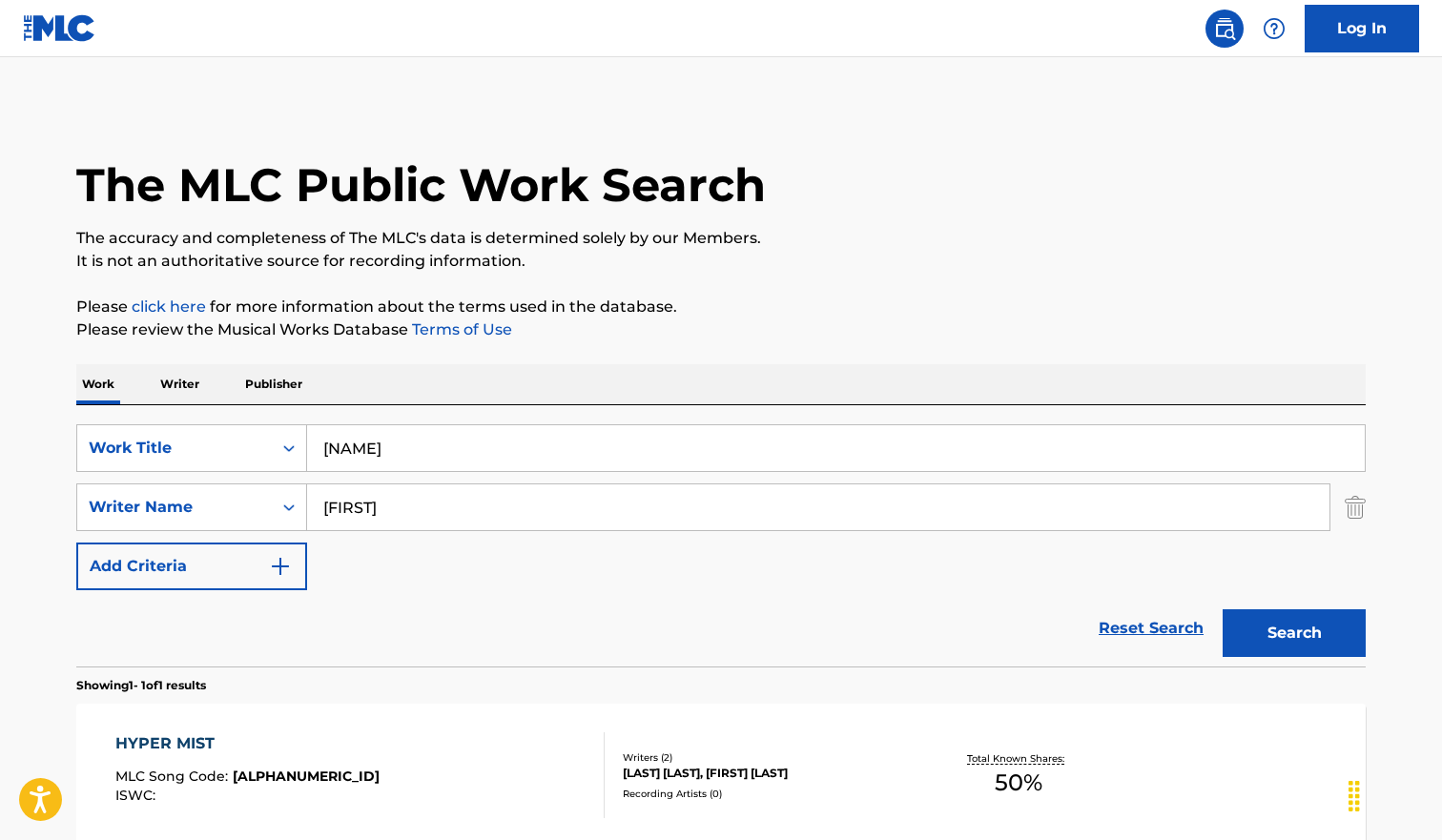 scroll, scrollTop: 89, scrollLeft: 0, axis: vertical 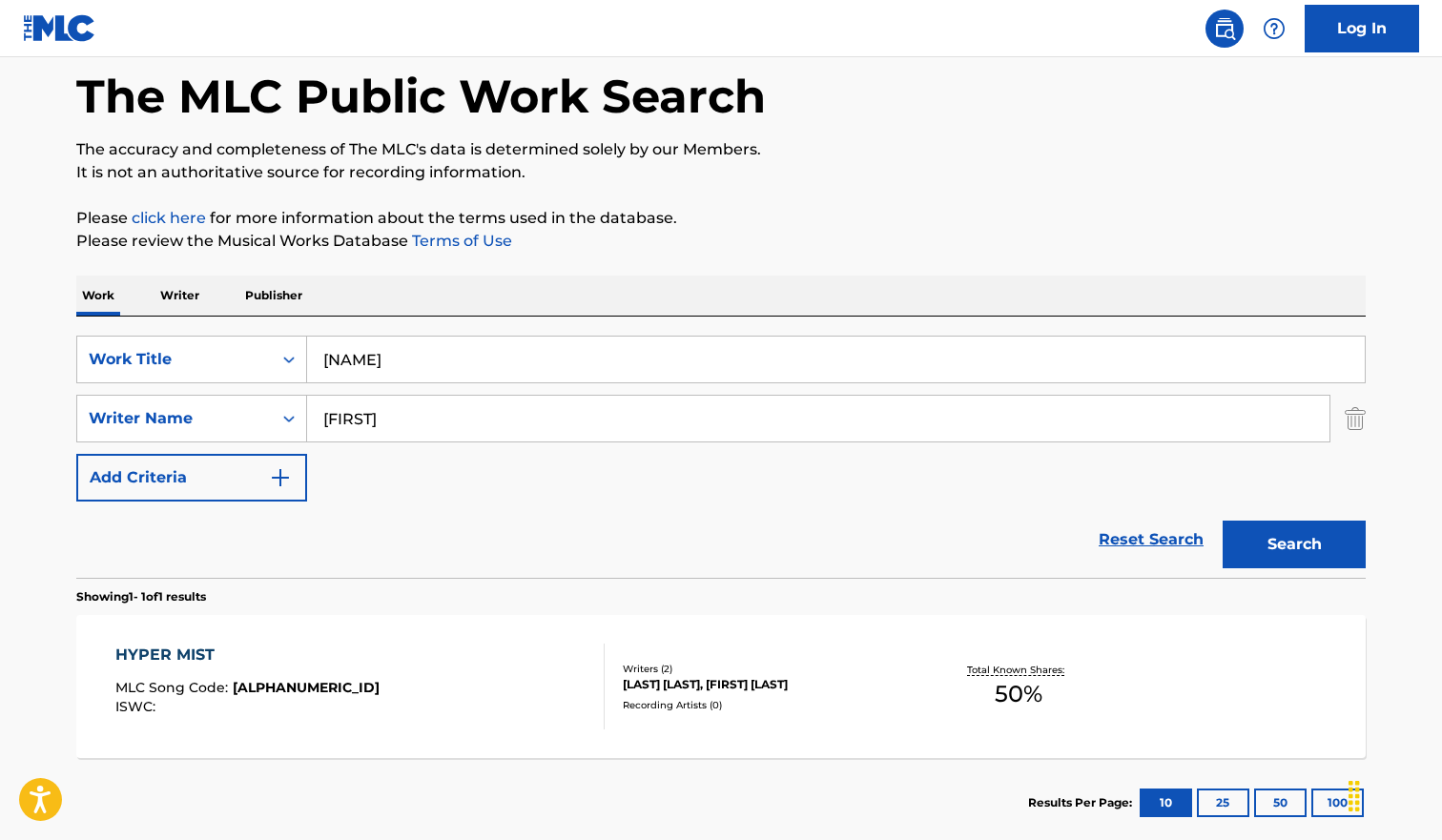 click on "[NAME]" at bounding box center [835, 359] 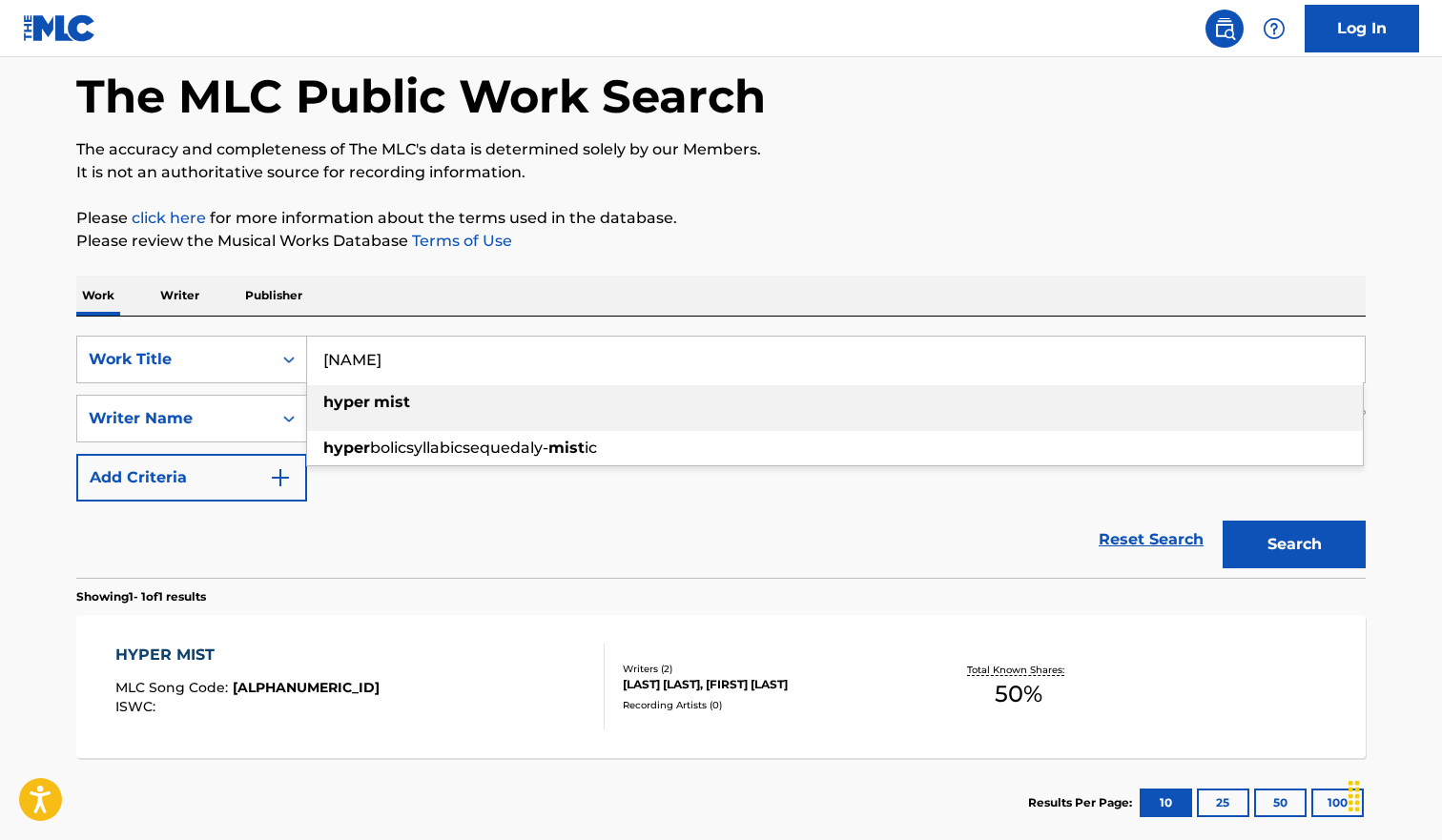 click on "[NAME]" at bounding box center [835, 359] 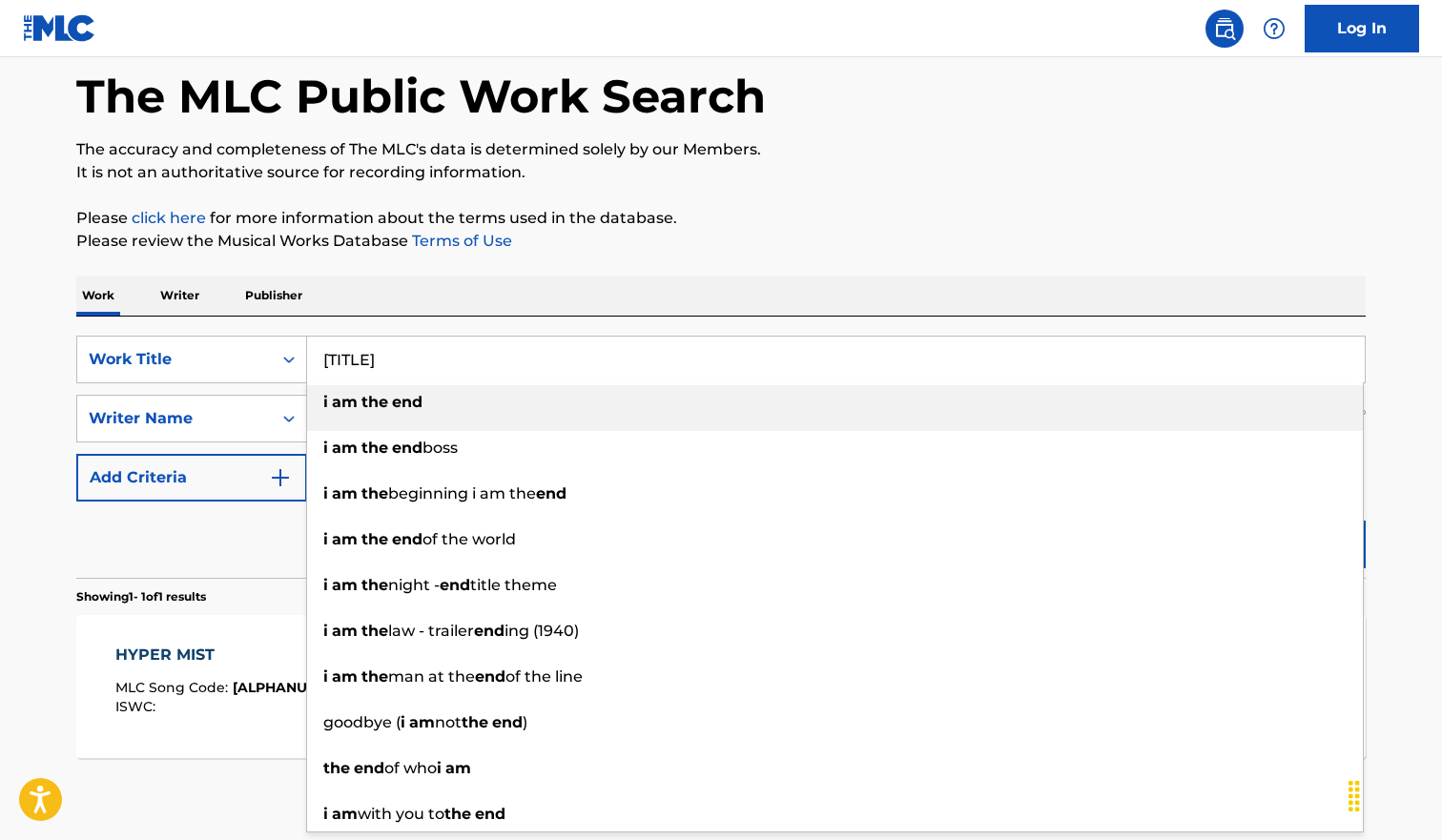 type on "[TITLE]" 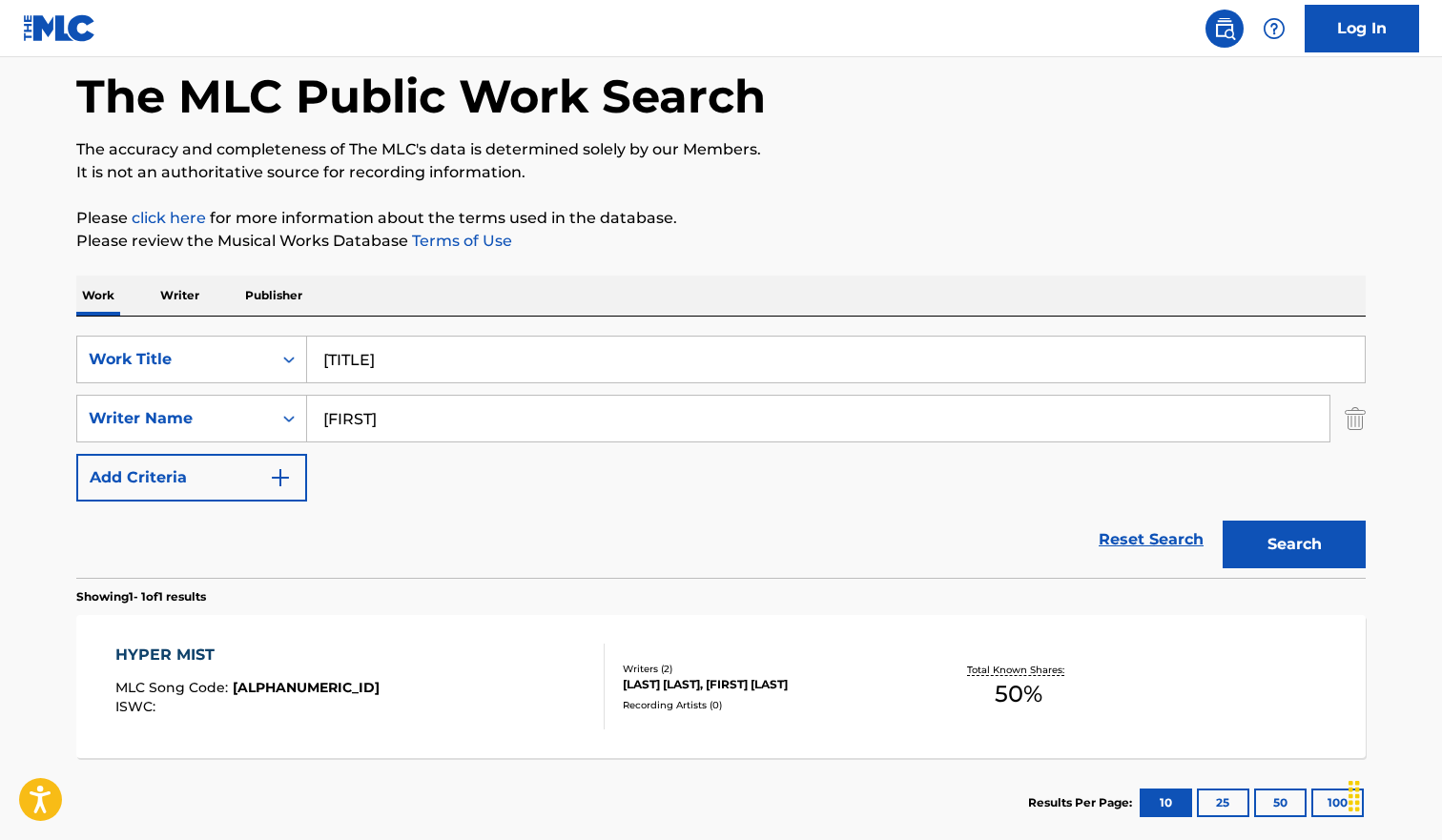 click on "The accuracy and completeness of The MLC's data is determined solely by our Members." at bounding box center [721, 150] 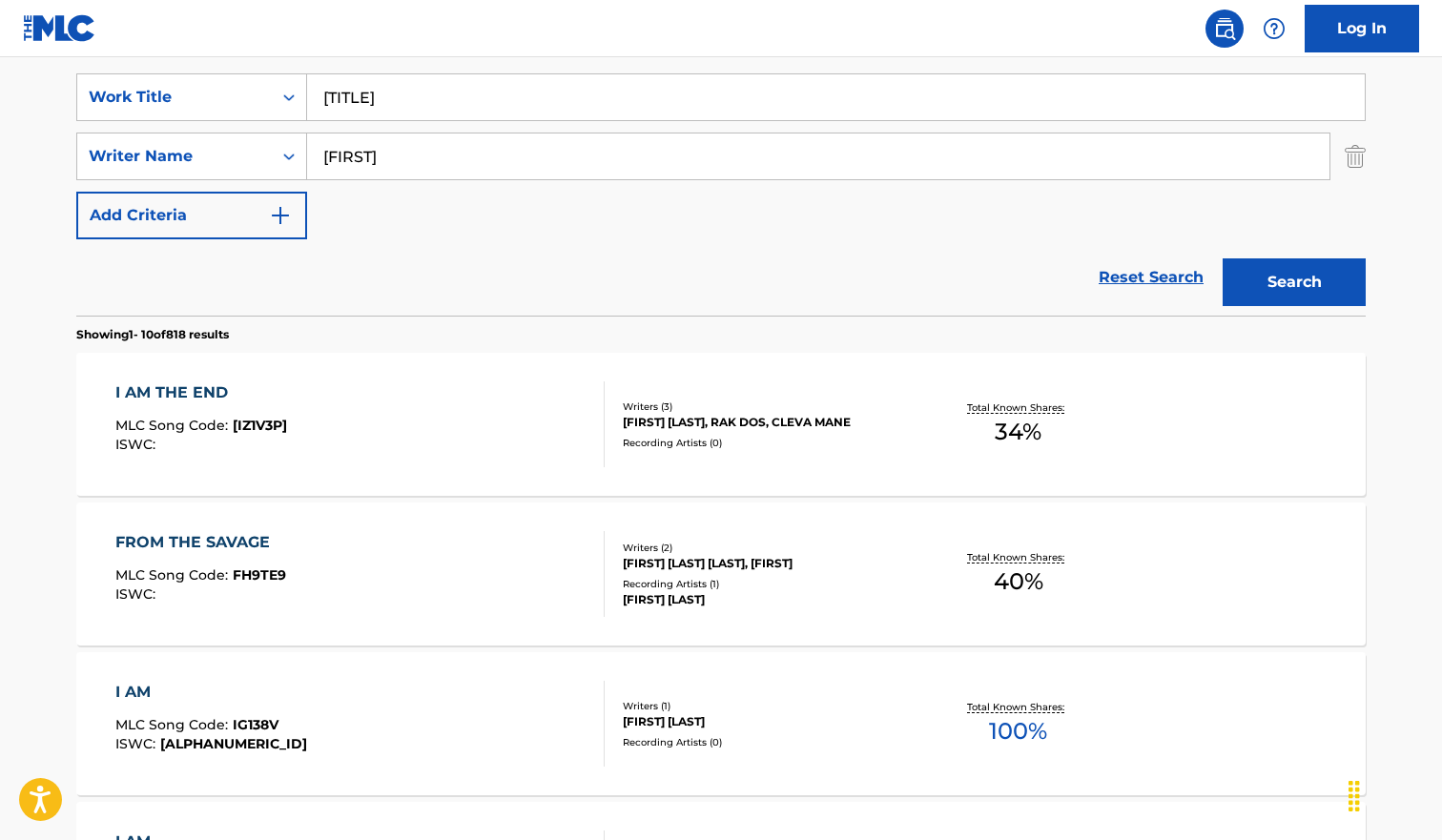 scroll, scrollTop: 353, scrollLeft: 0, axis: vertical 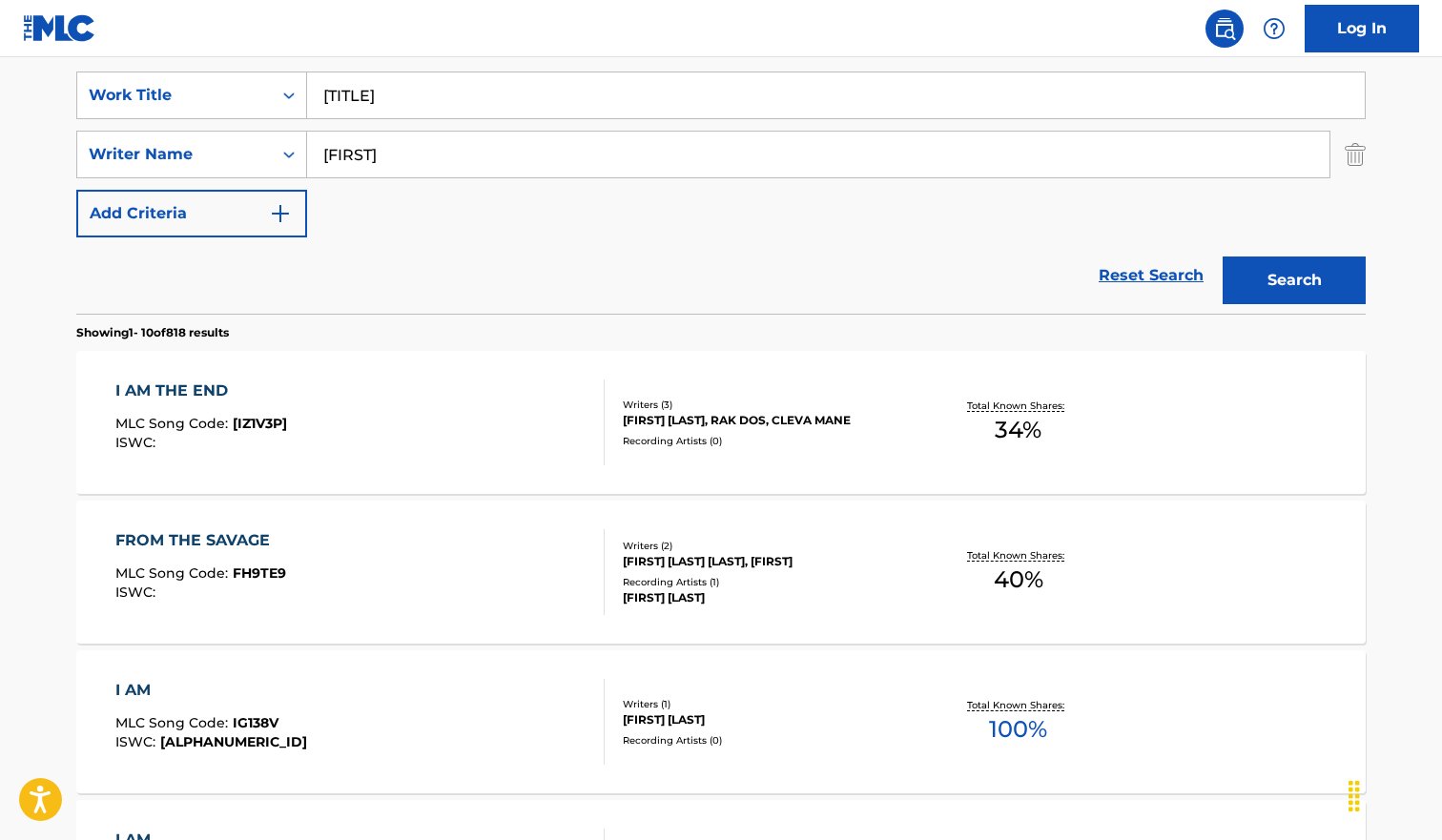 click on "I AM THE END MLC Song Code : [ALPHANUMERIC_ID] ISWC :" at bounding box center [360, 422] 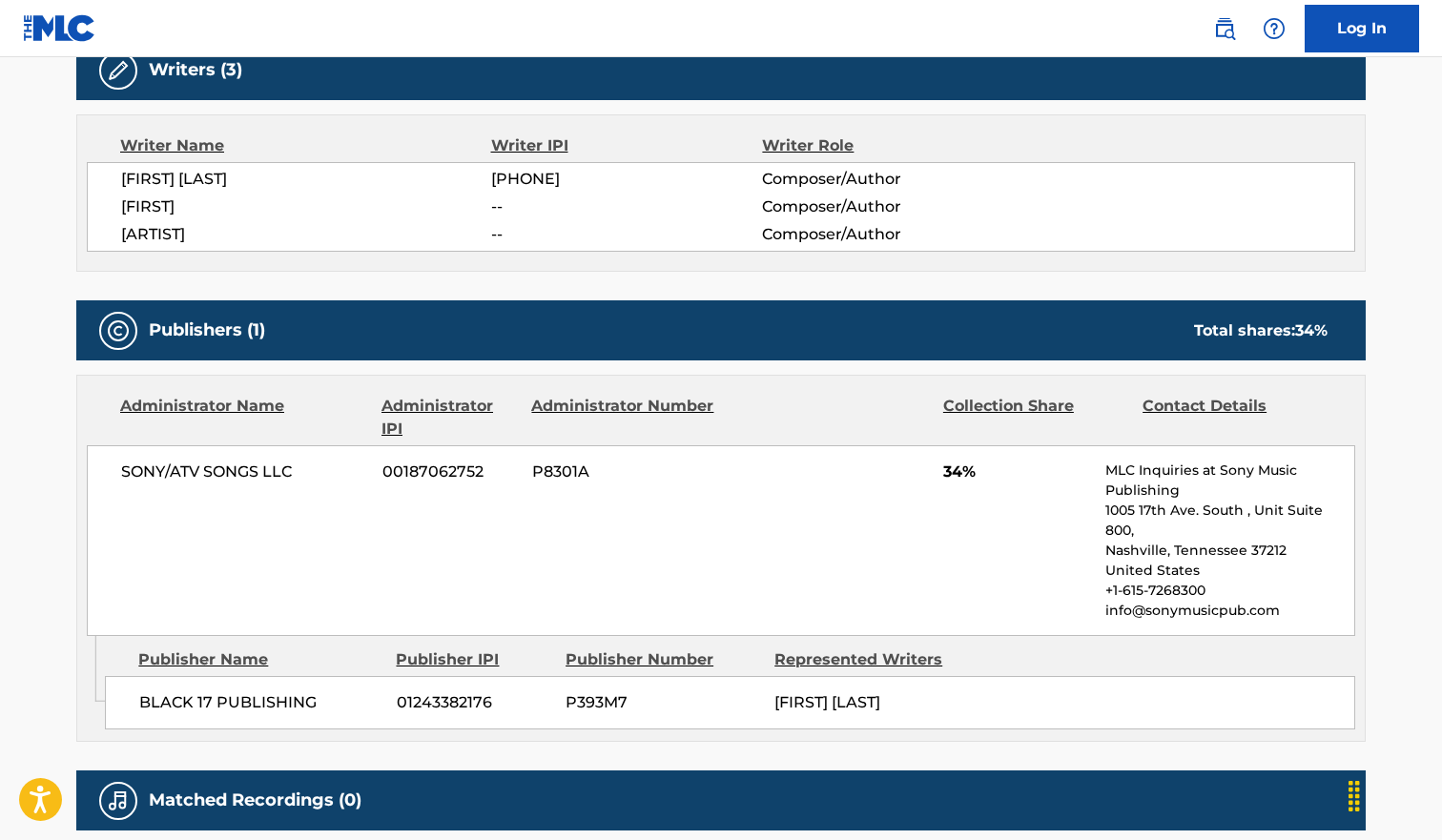 scroll, scrollTop: 0, scrollLeft: 0, axis: both 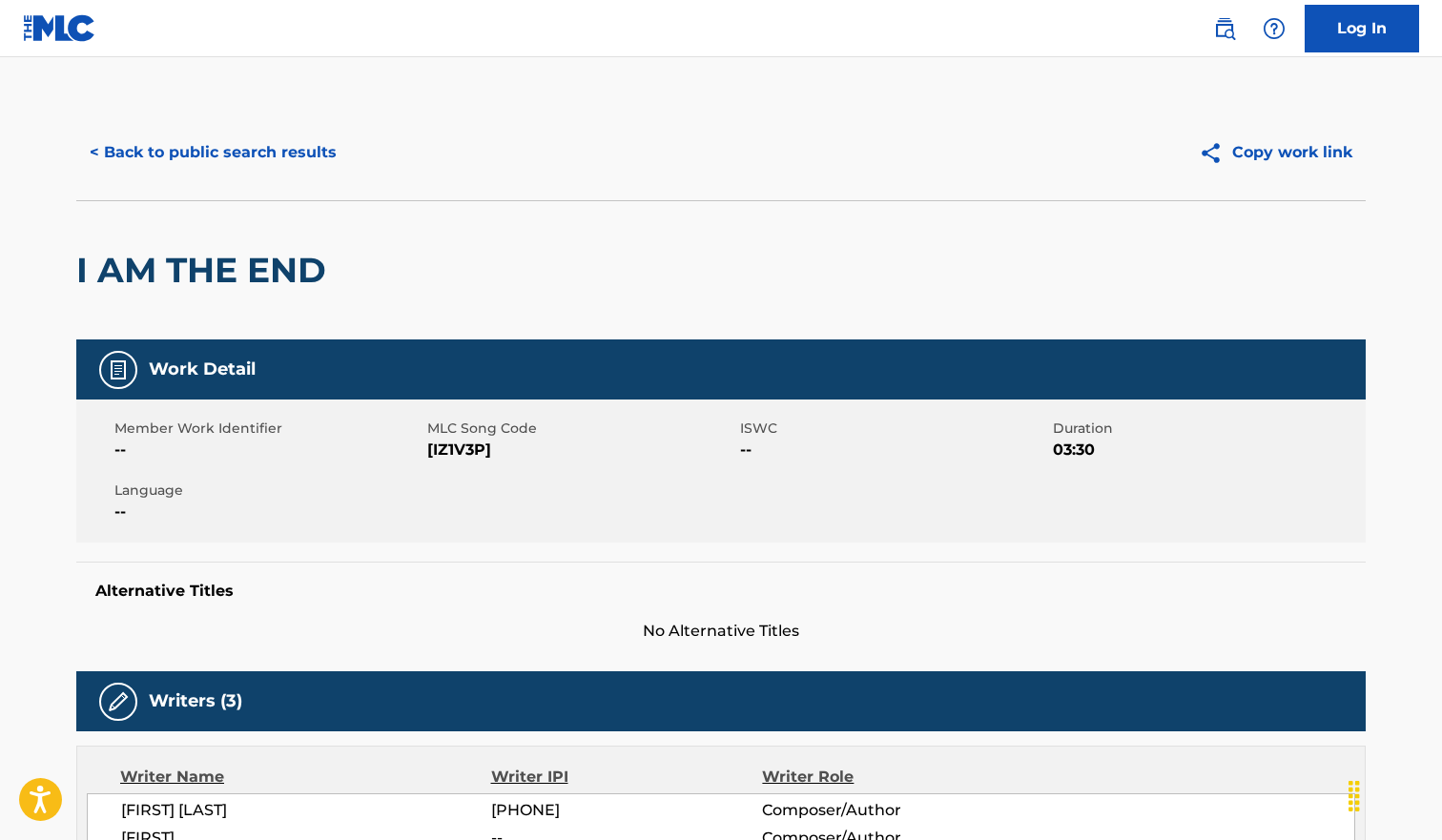 click on "< Back to public search results" at bounding box center (213, 153) 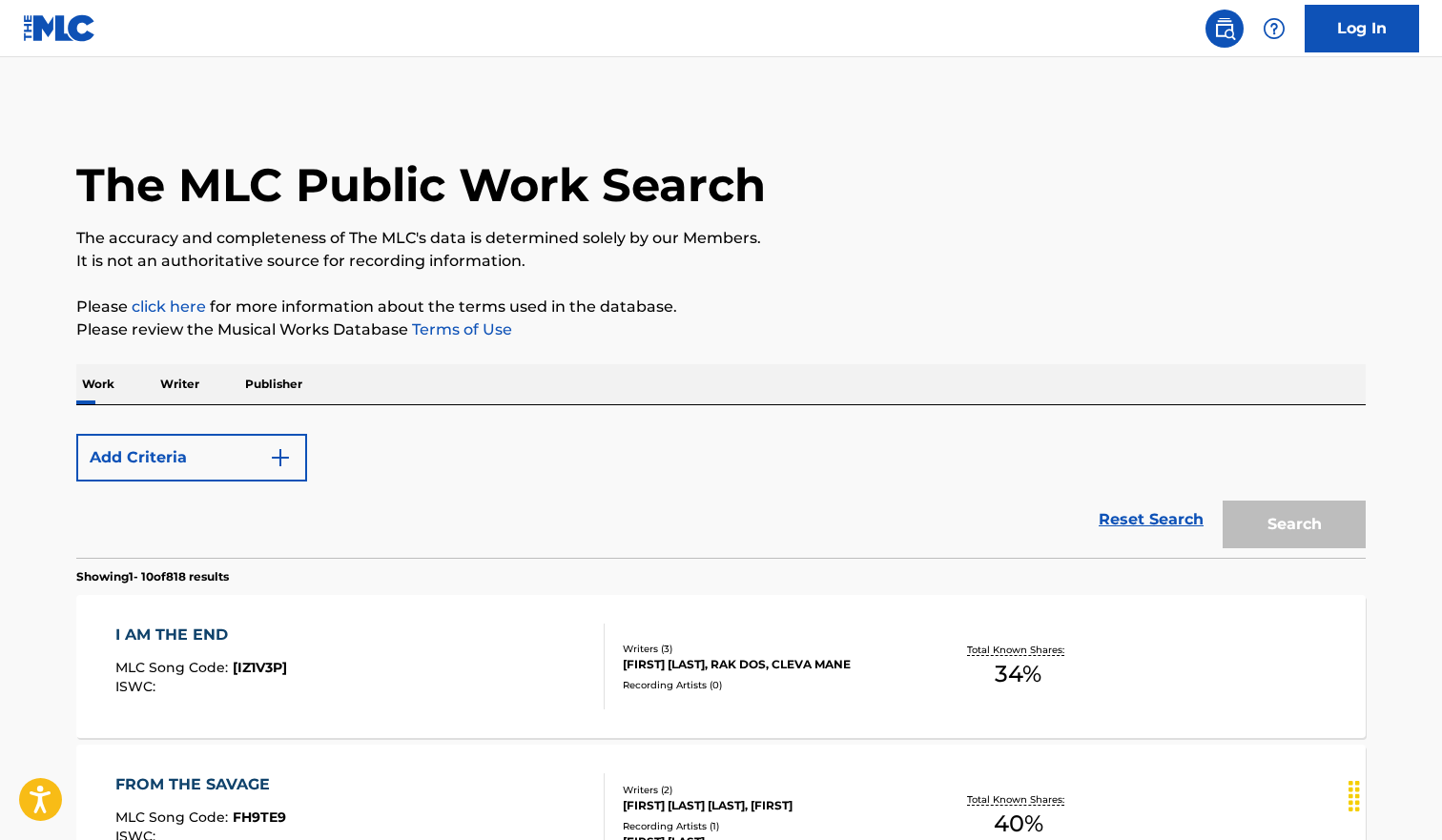 scroll, scrollTop: 353, scrollLeft: 0, axis: vertical 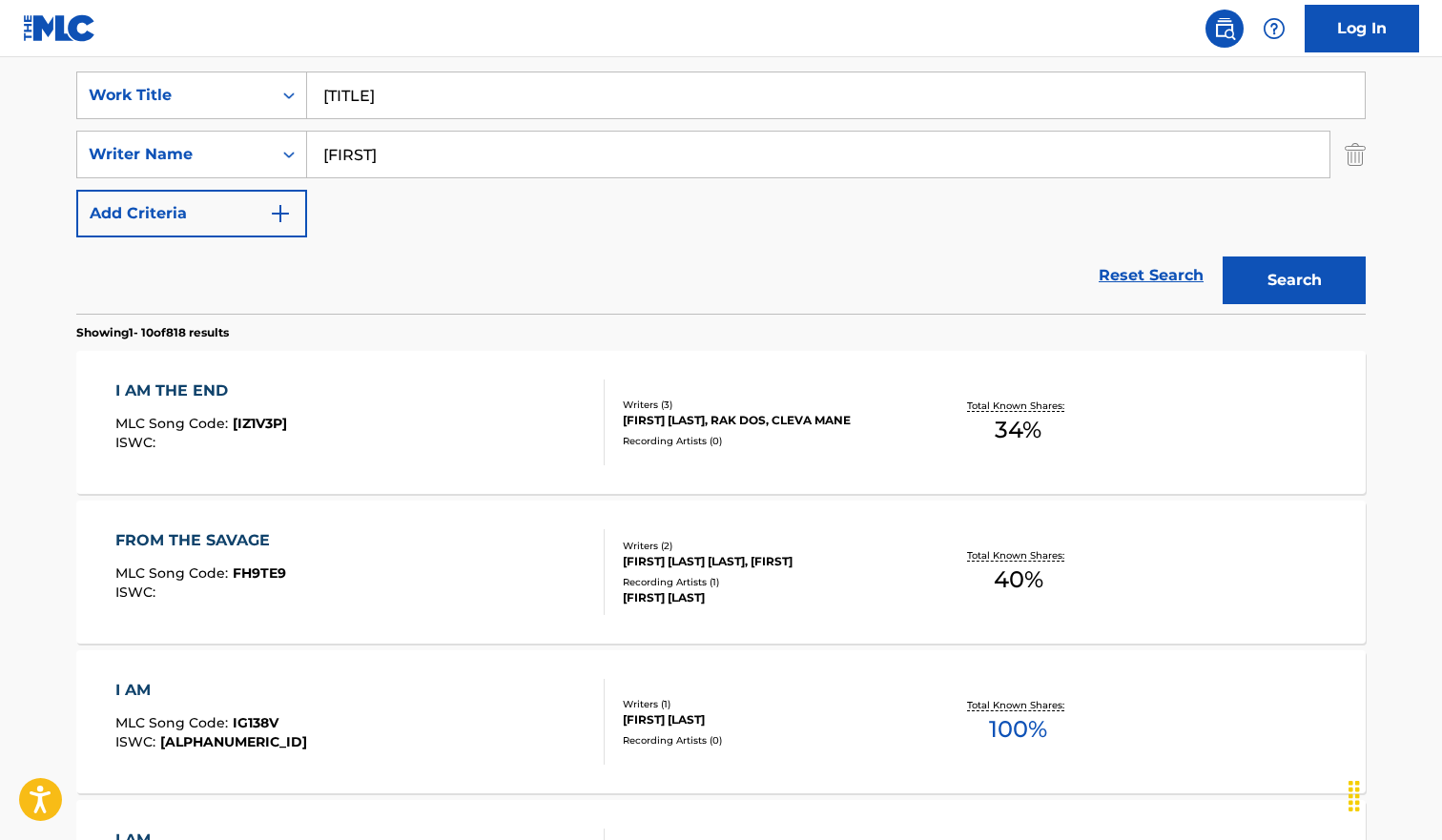 click on "[TITLE]" at bounding box center (835, 95) 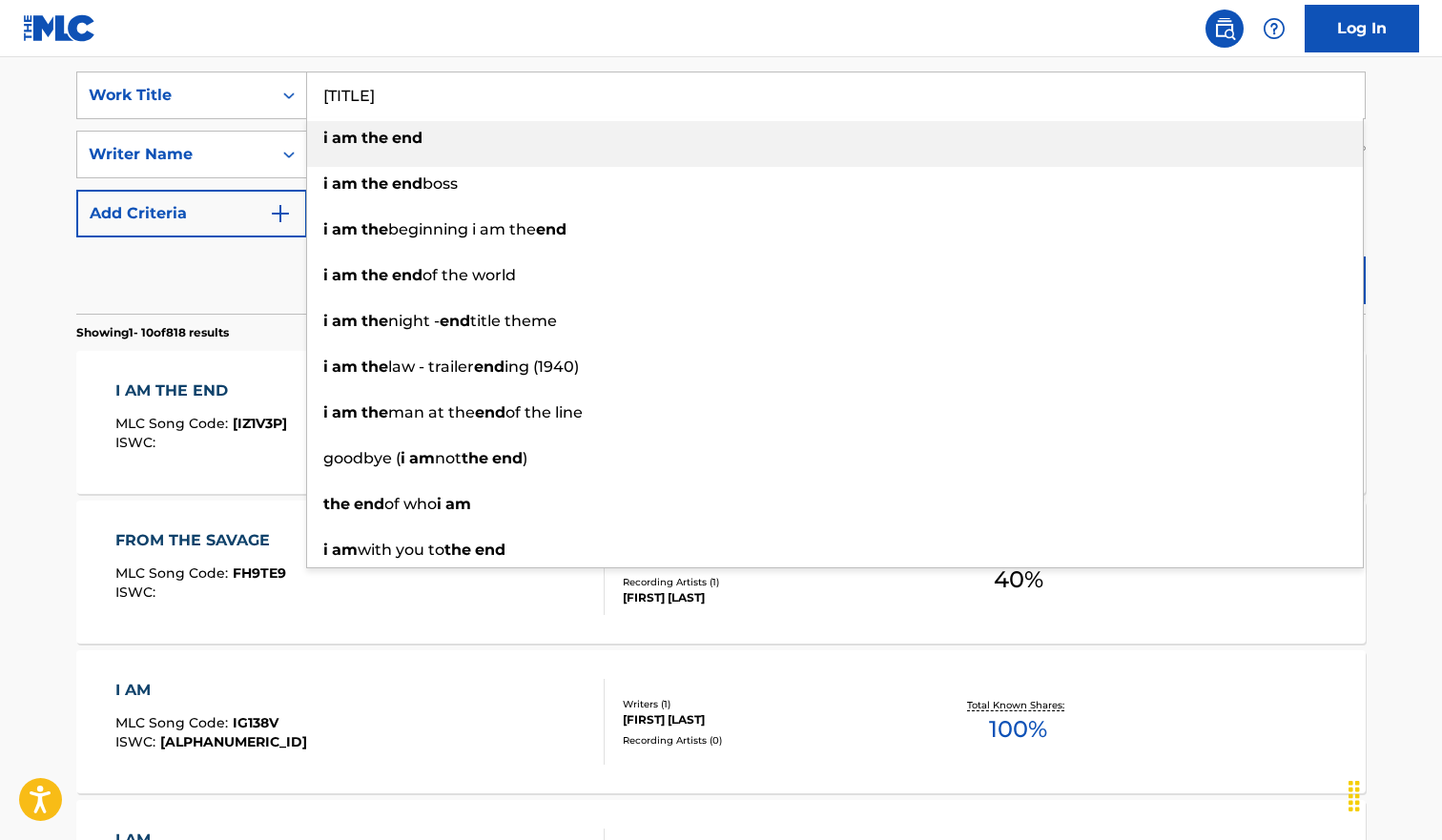 click on "[TITLE]" at bounding box center [835, 95] 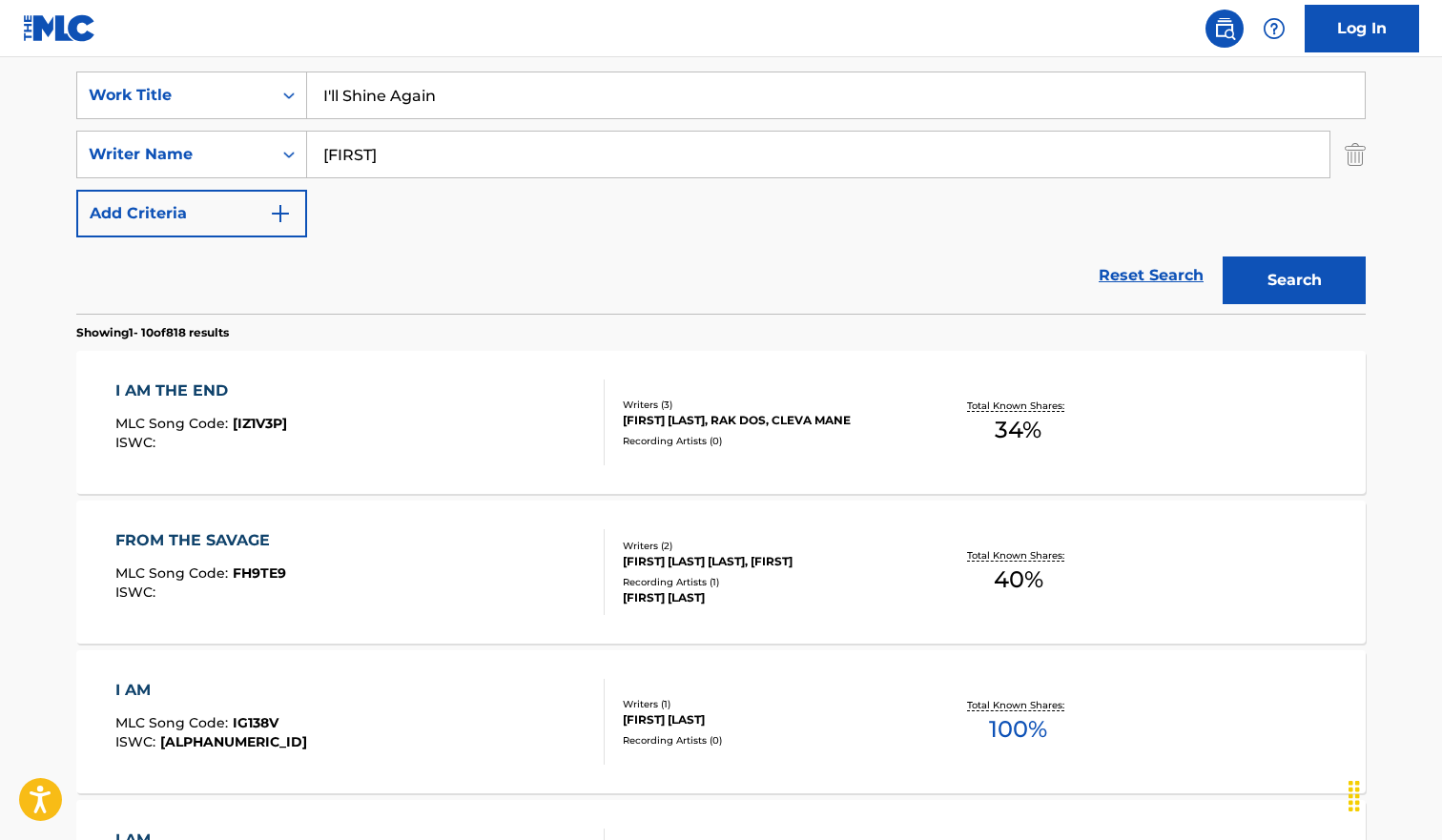 click on "Search" at bounding box center [1294, 280] 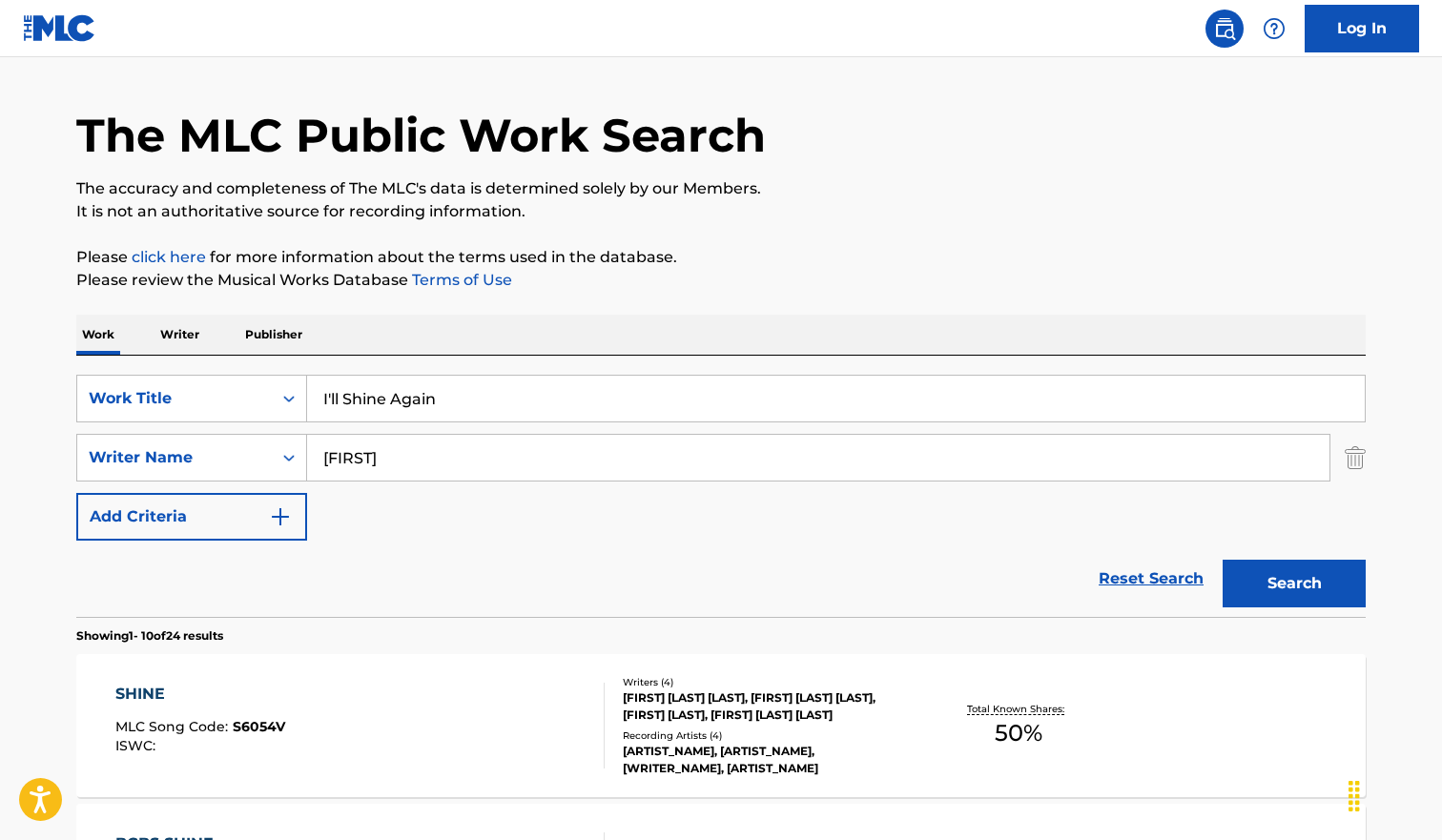 scroll, scrollTop: 353, scrollLeft: 0, axis: vertical 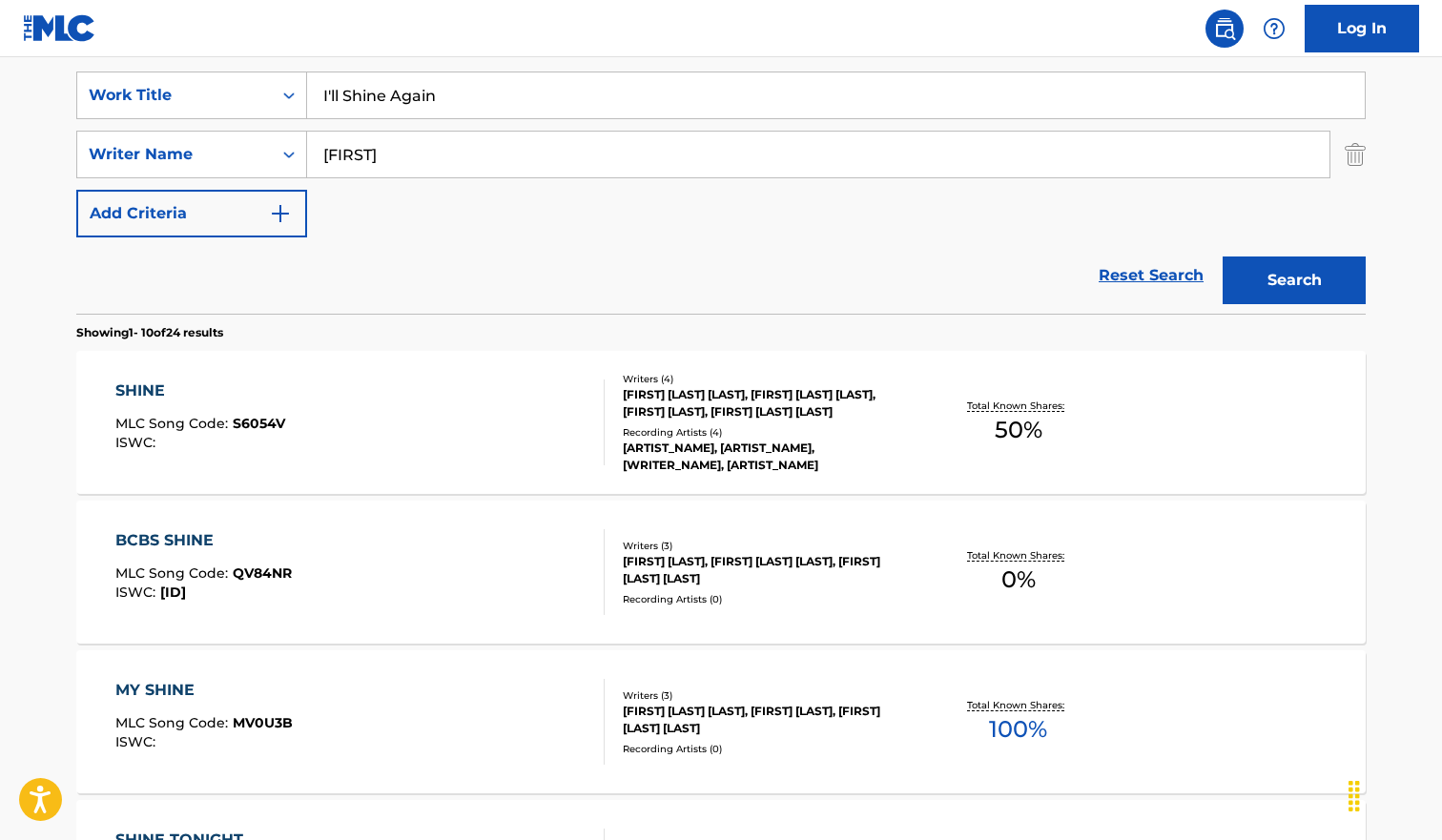 click on "Search" at bounding box center [1294, 280] 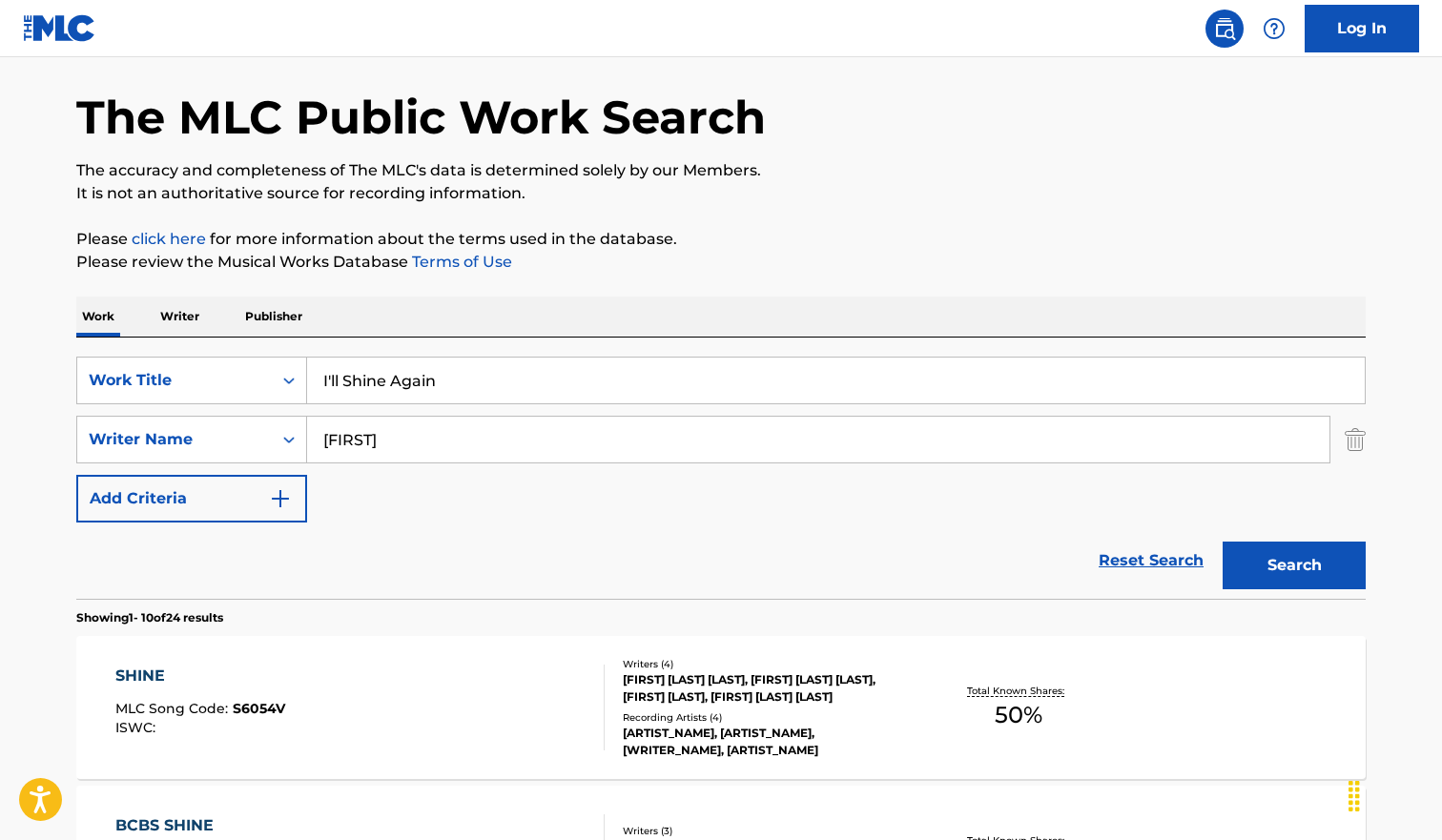 scroll, scrollTop: 0, scrollLeft: 0, axis: both 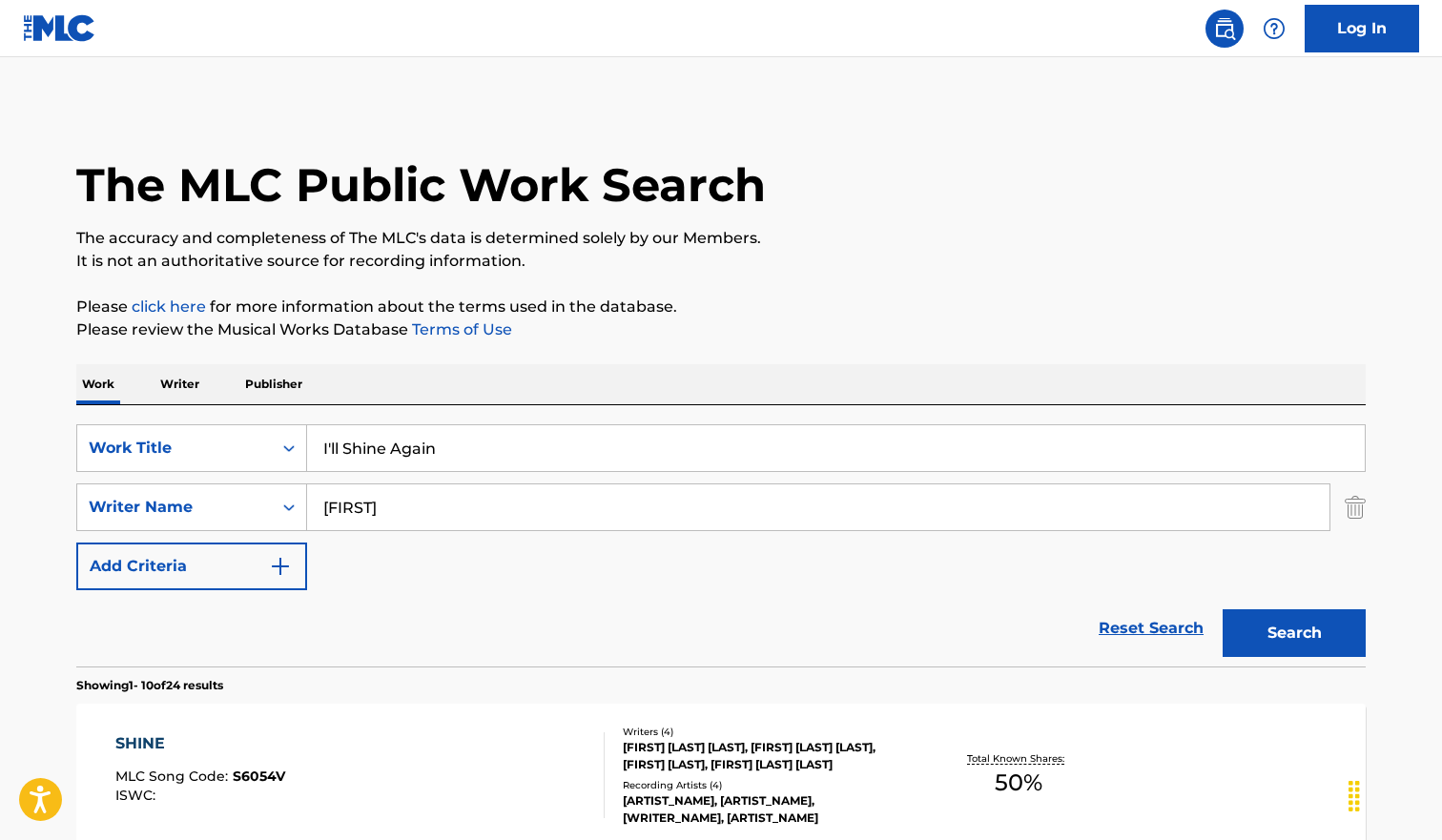 click on "I'll Shine Again" at bounding box center [835, 448] 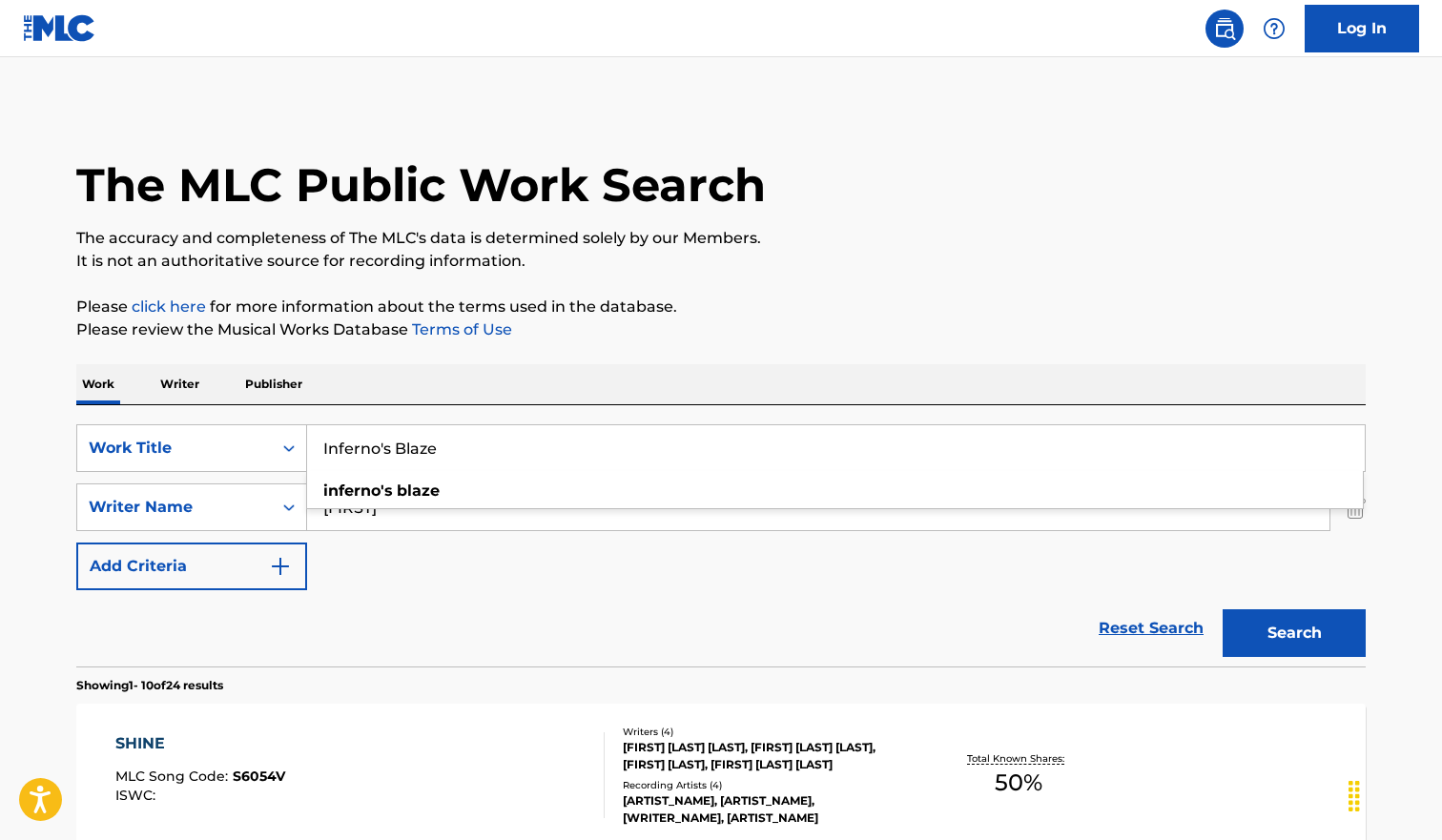 type on "Inferno's Blaze" 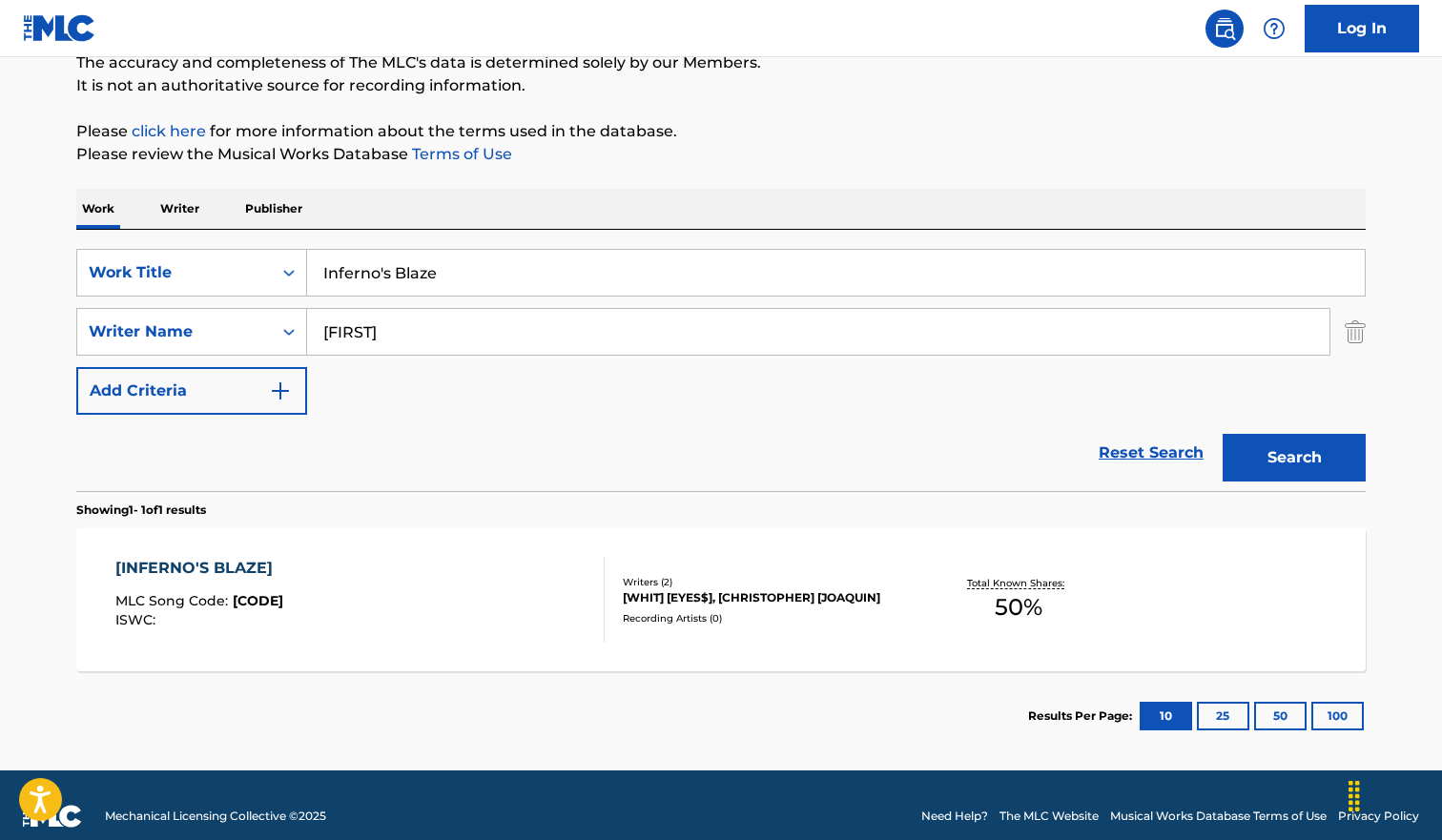 scroll, scrollTop: 197, scrollLeft: 0, axis: vertical 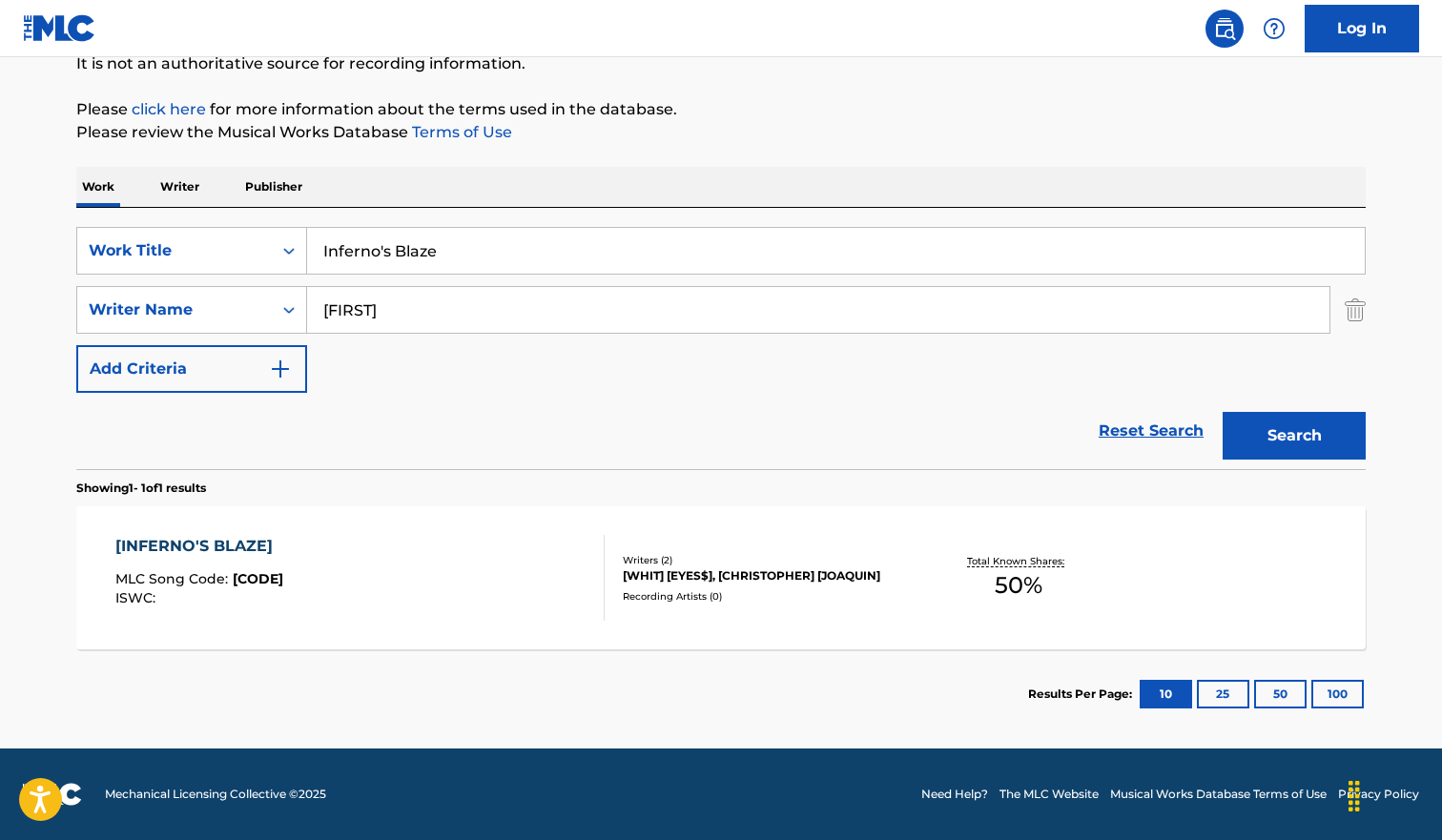 click on "INFERNO'S BLAZE MLC Song Code : I36I7X ISWC :" at bounding box center (360, 578) 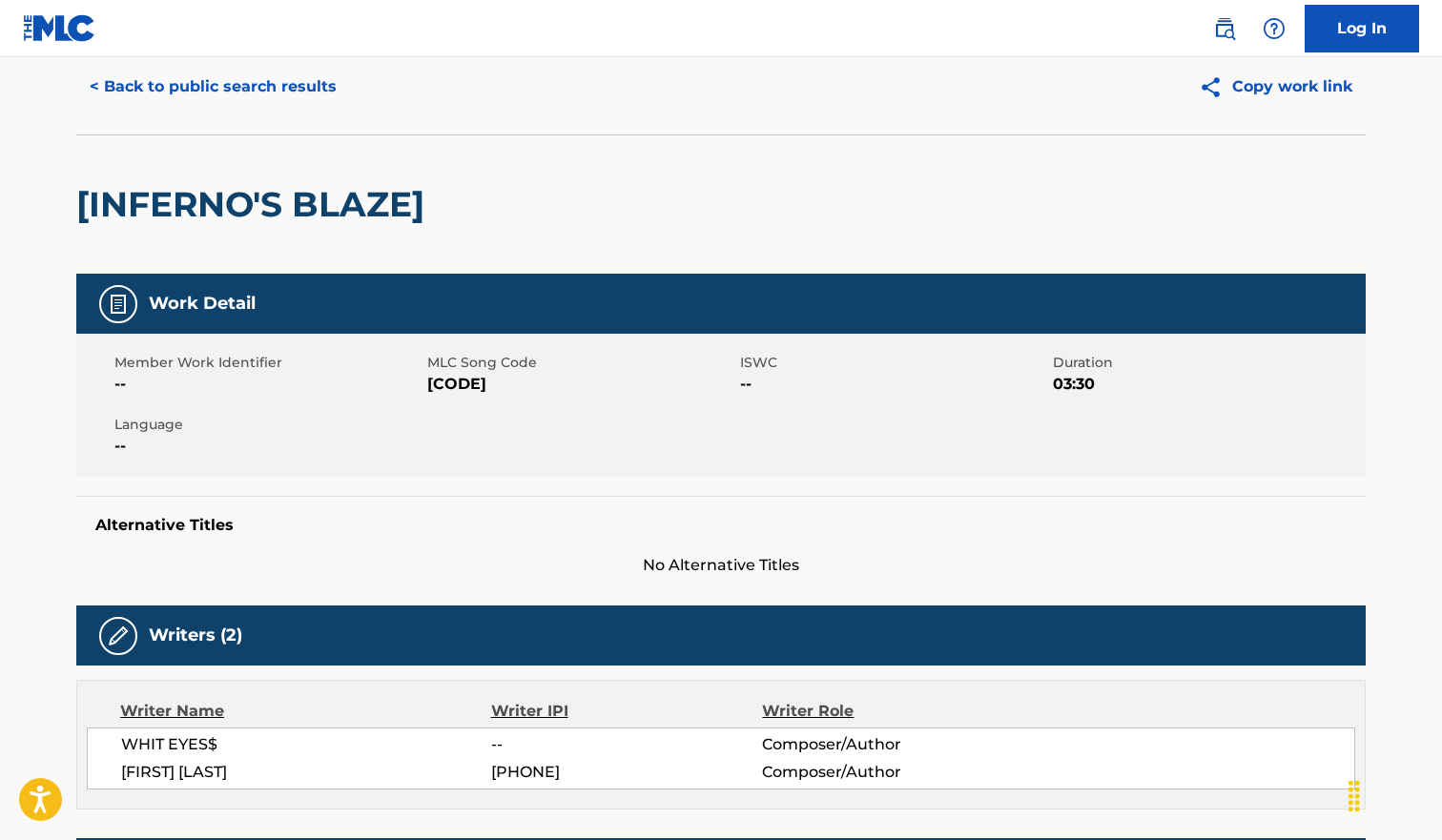 scroll, scrollTop: 0, scrollLeft: 0, axis: both 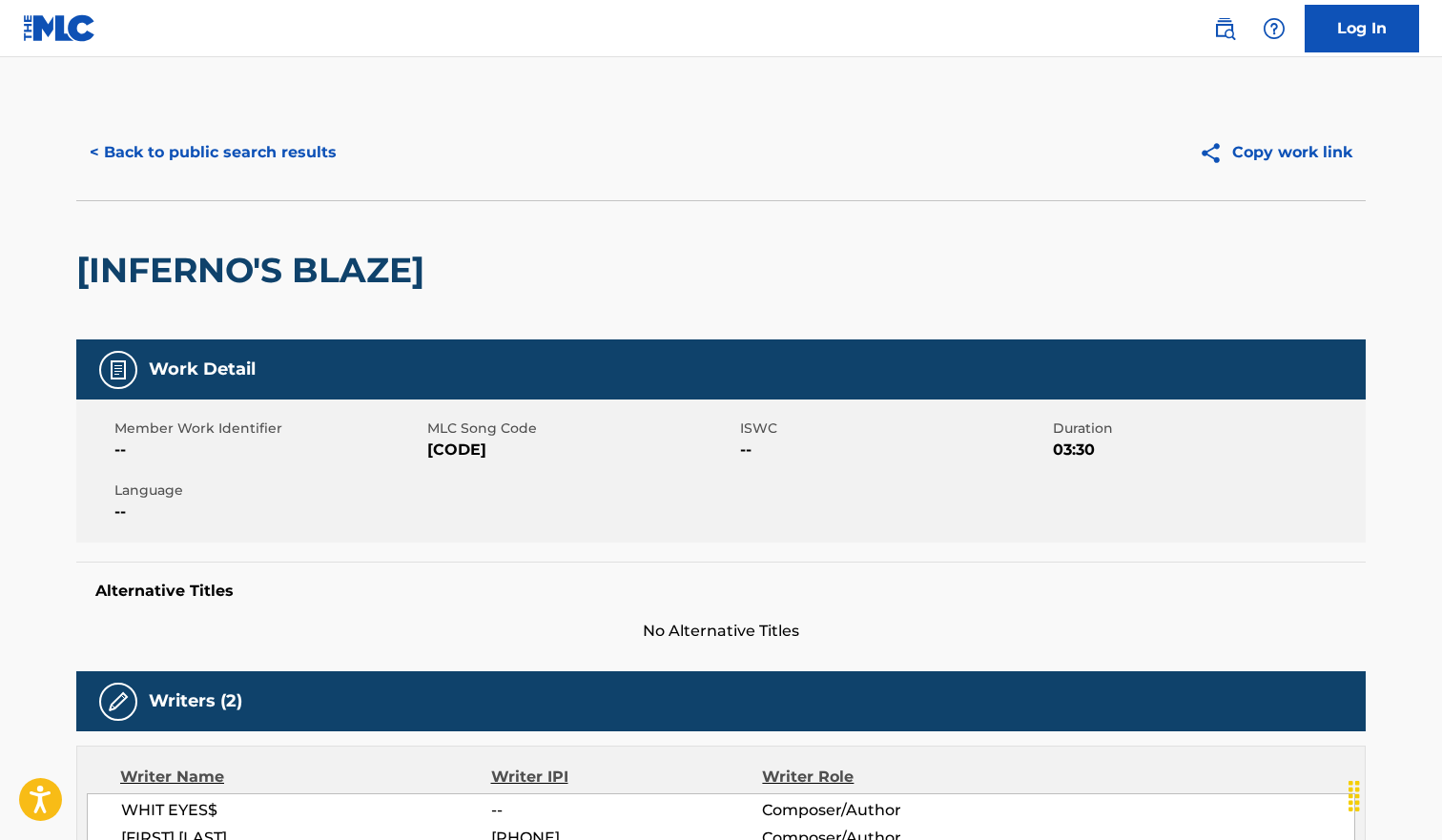 click on "< Back to public search results" at bounding box center (213, 153) 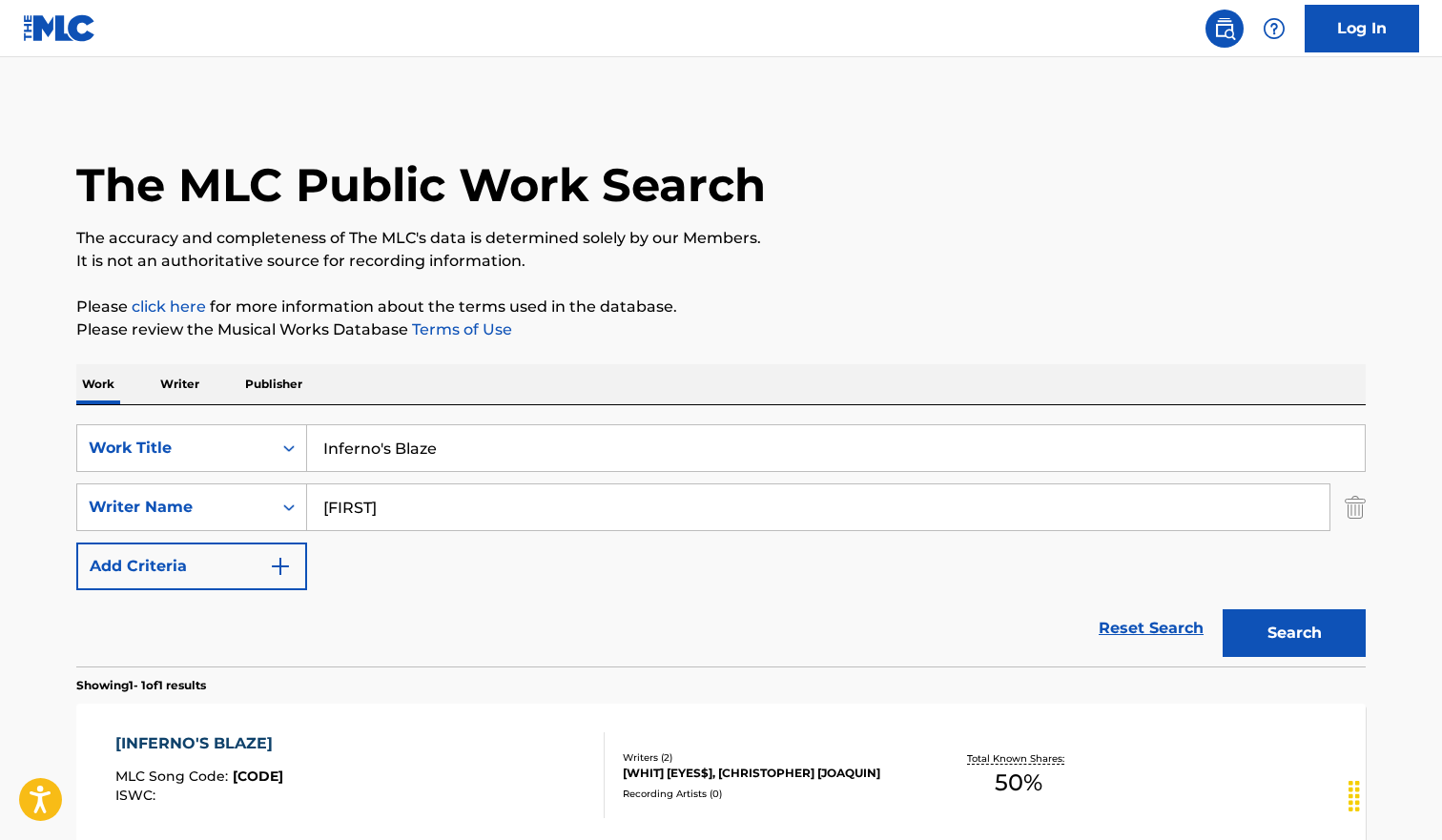 scroll, scrollTop: 89, scrollLeft: 0, axis: vertical 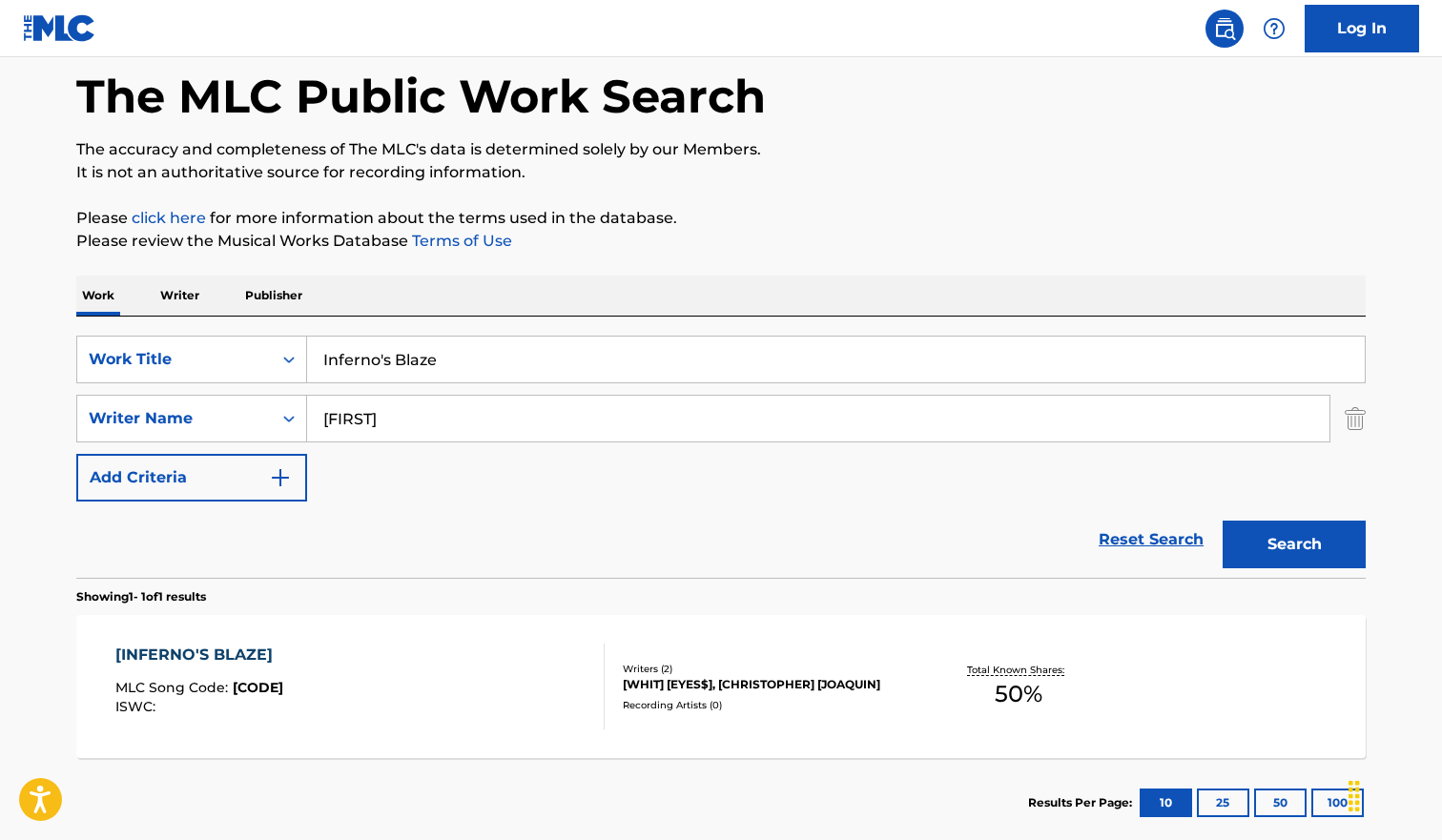 click on "Inferno's Blaze" at bounding box center (835, 359) 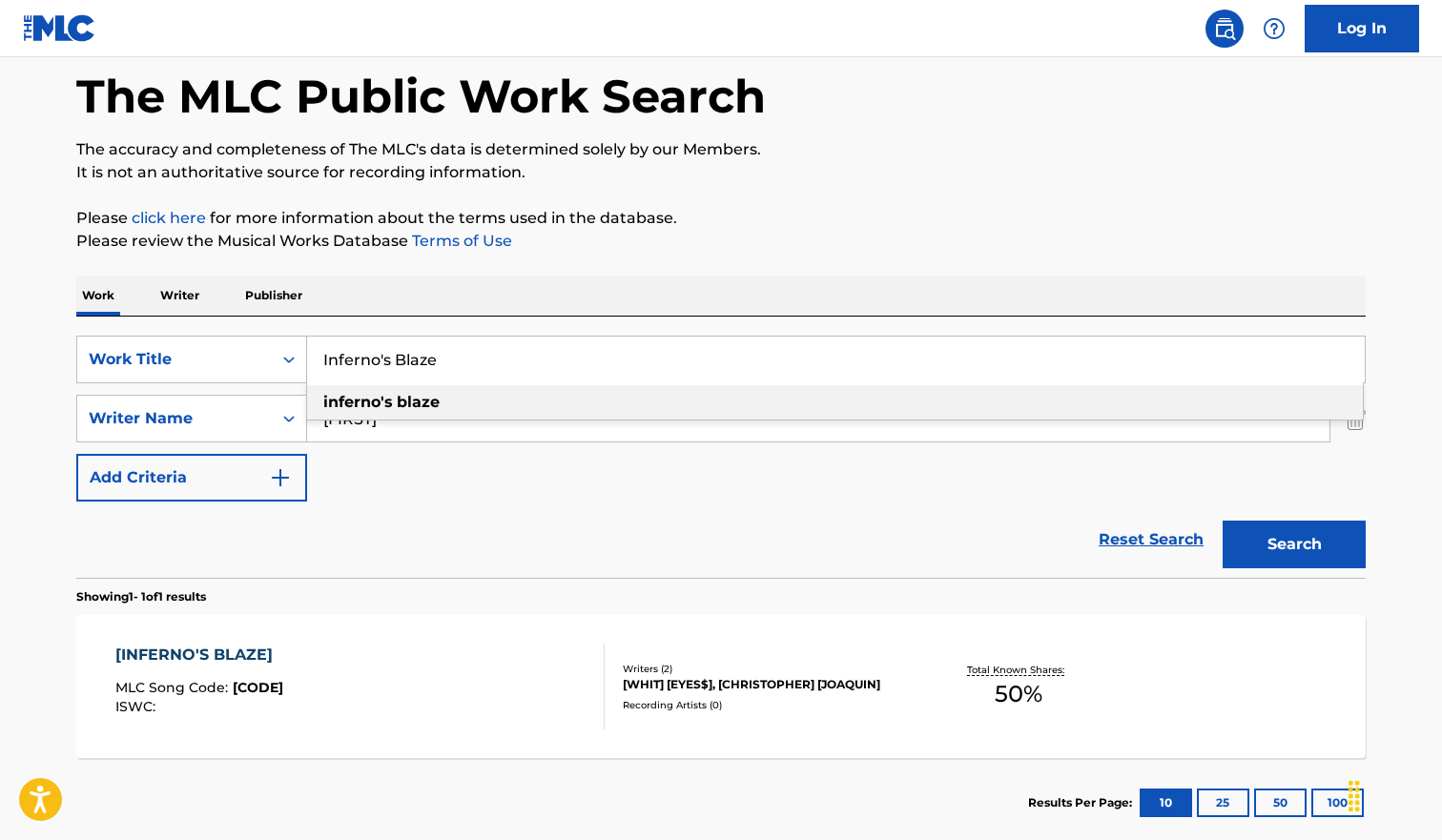 click on "Inferno's Blaze" at bounding box center [835, 359] 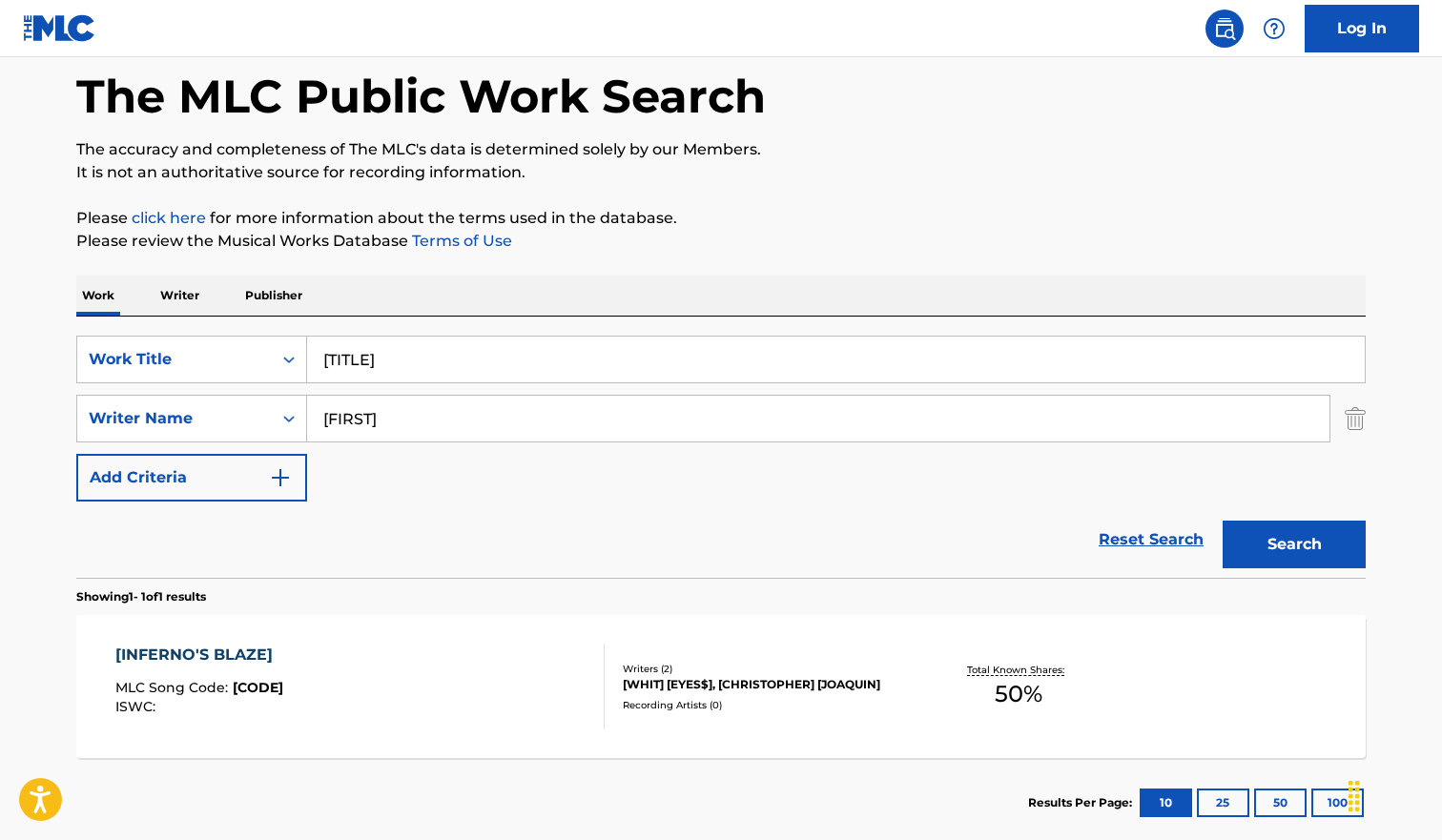 type on "[TITLE]" 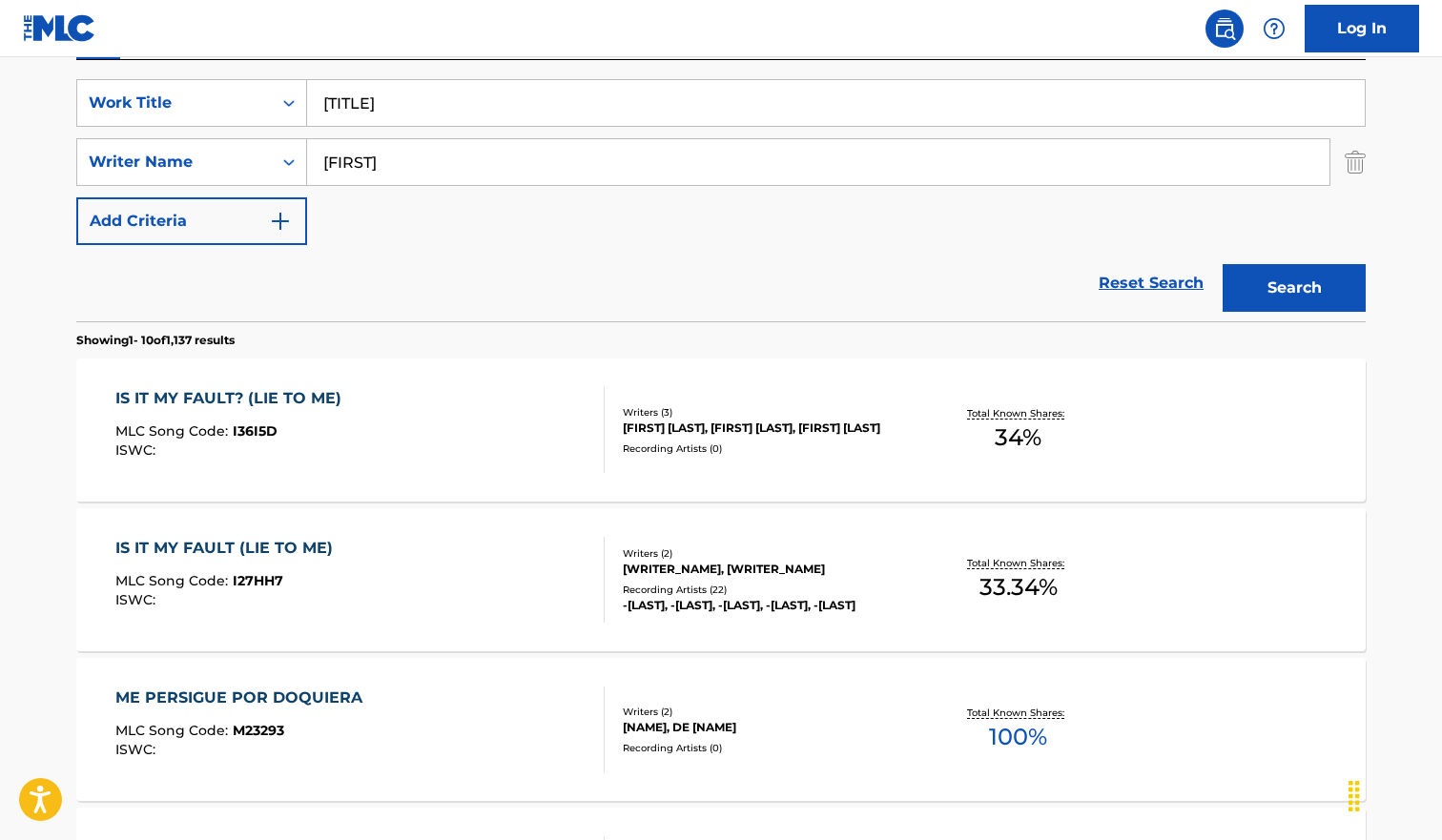 scroll, scrollTop: 344, scrollLeft: 0, axis: vertical 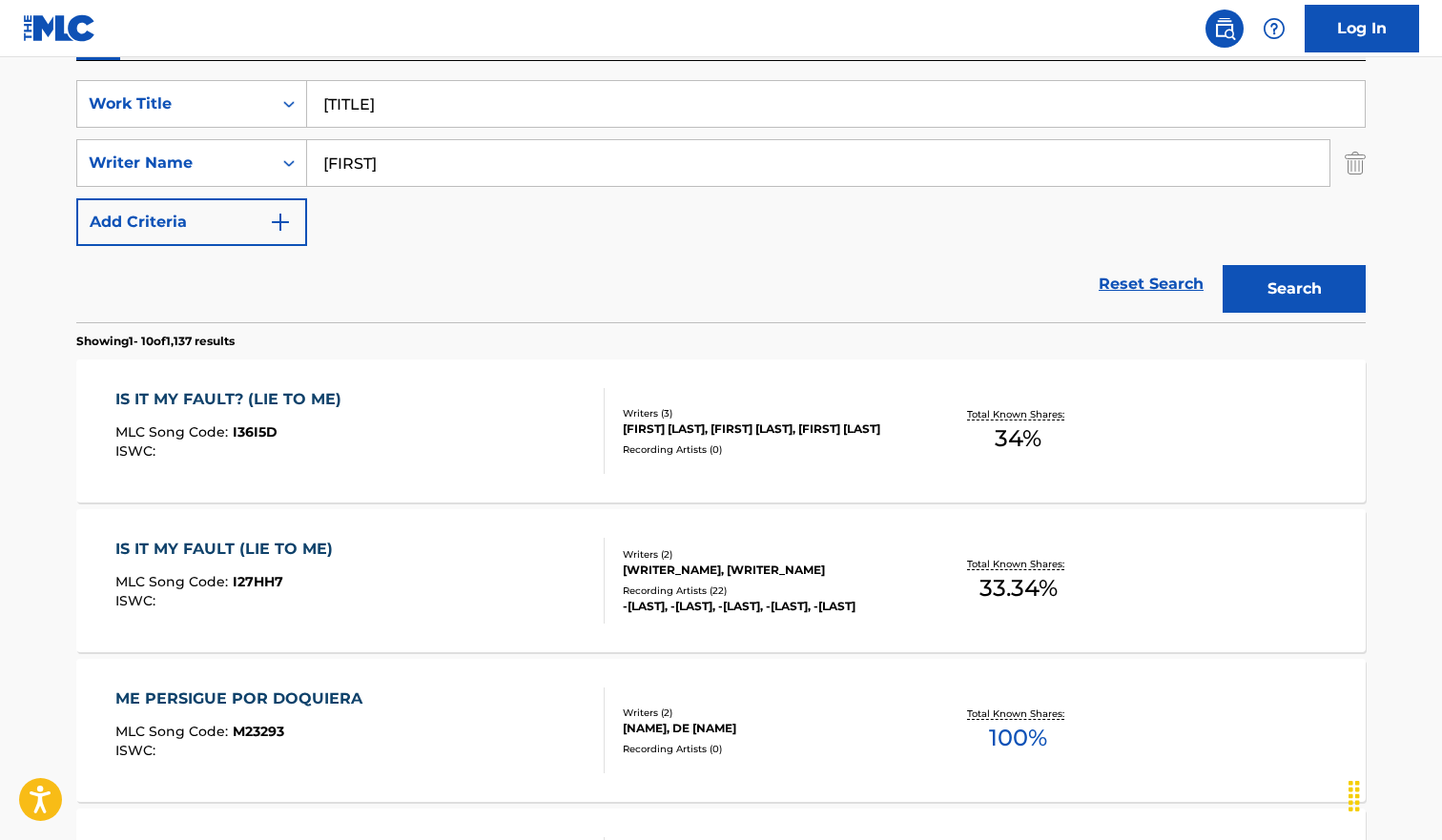 click on "IS IT MY FAULT? (LIE TO ME) MLC Song Code : I36I5D ISWC :" at bounding box center (360, 431) 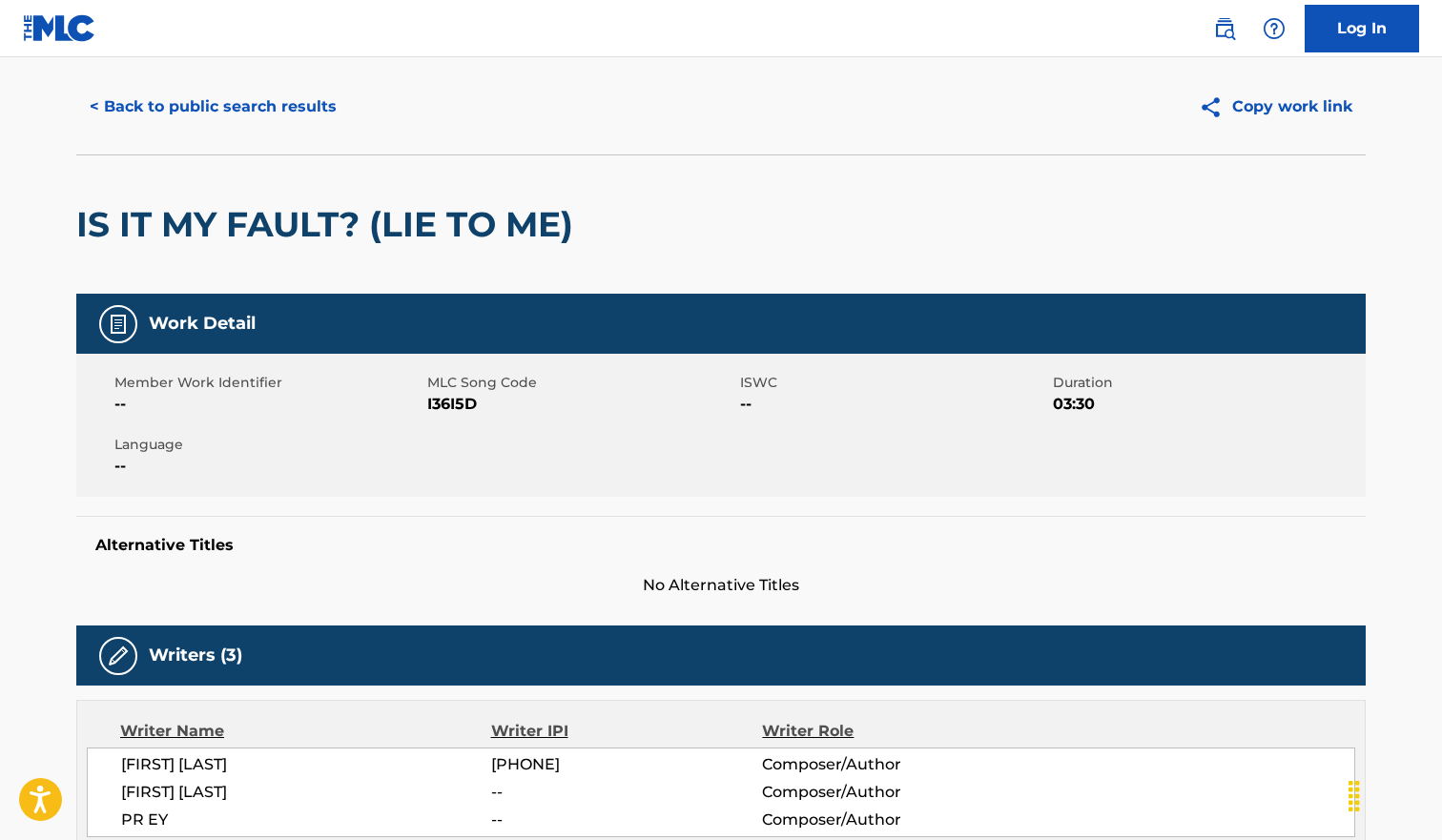 scroll, scrollTop: 0, scrollLeft: 0, axis: both 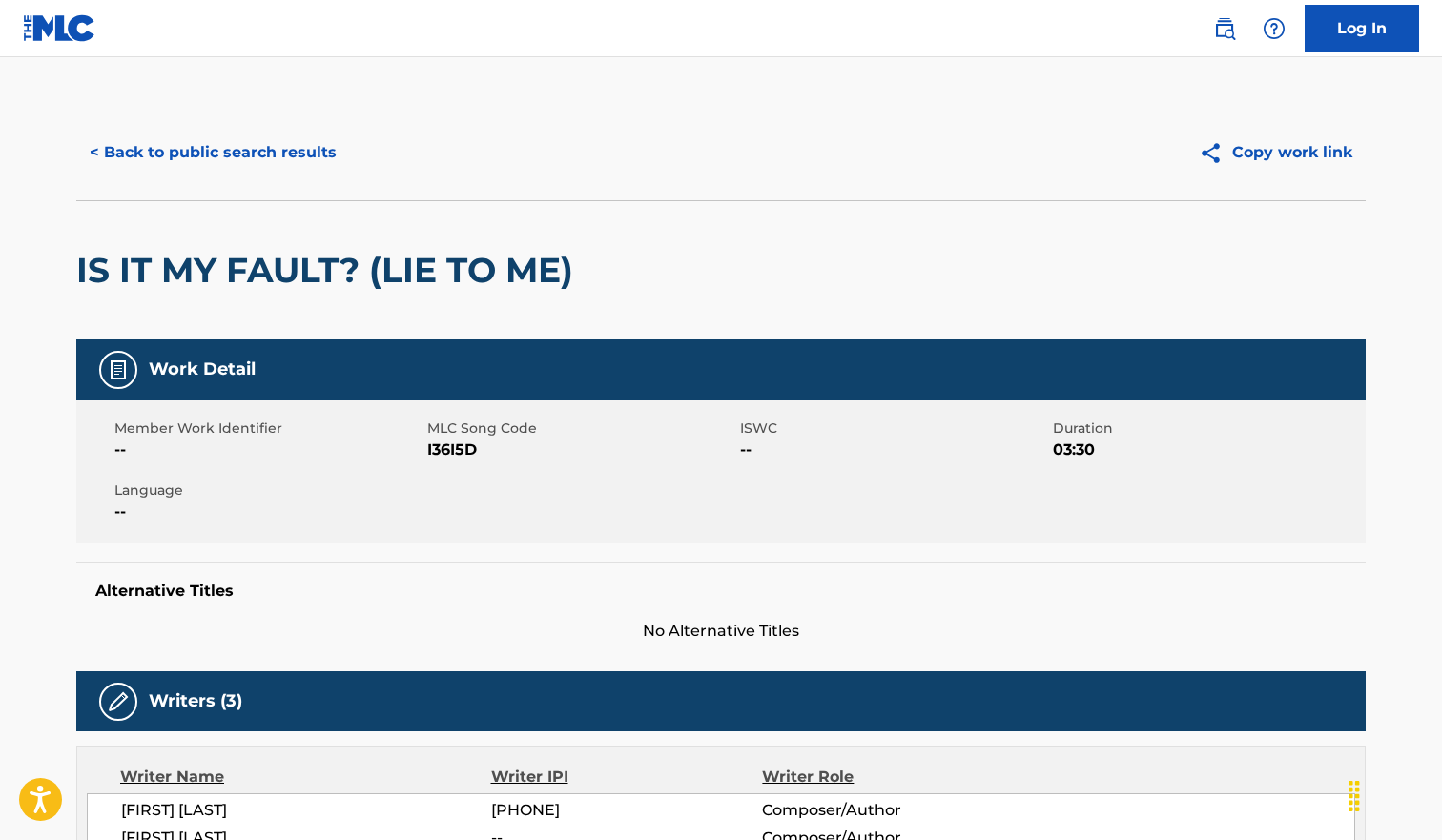 click on "< Back to public search results" at bounding box center [213, 153] 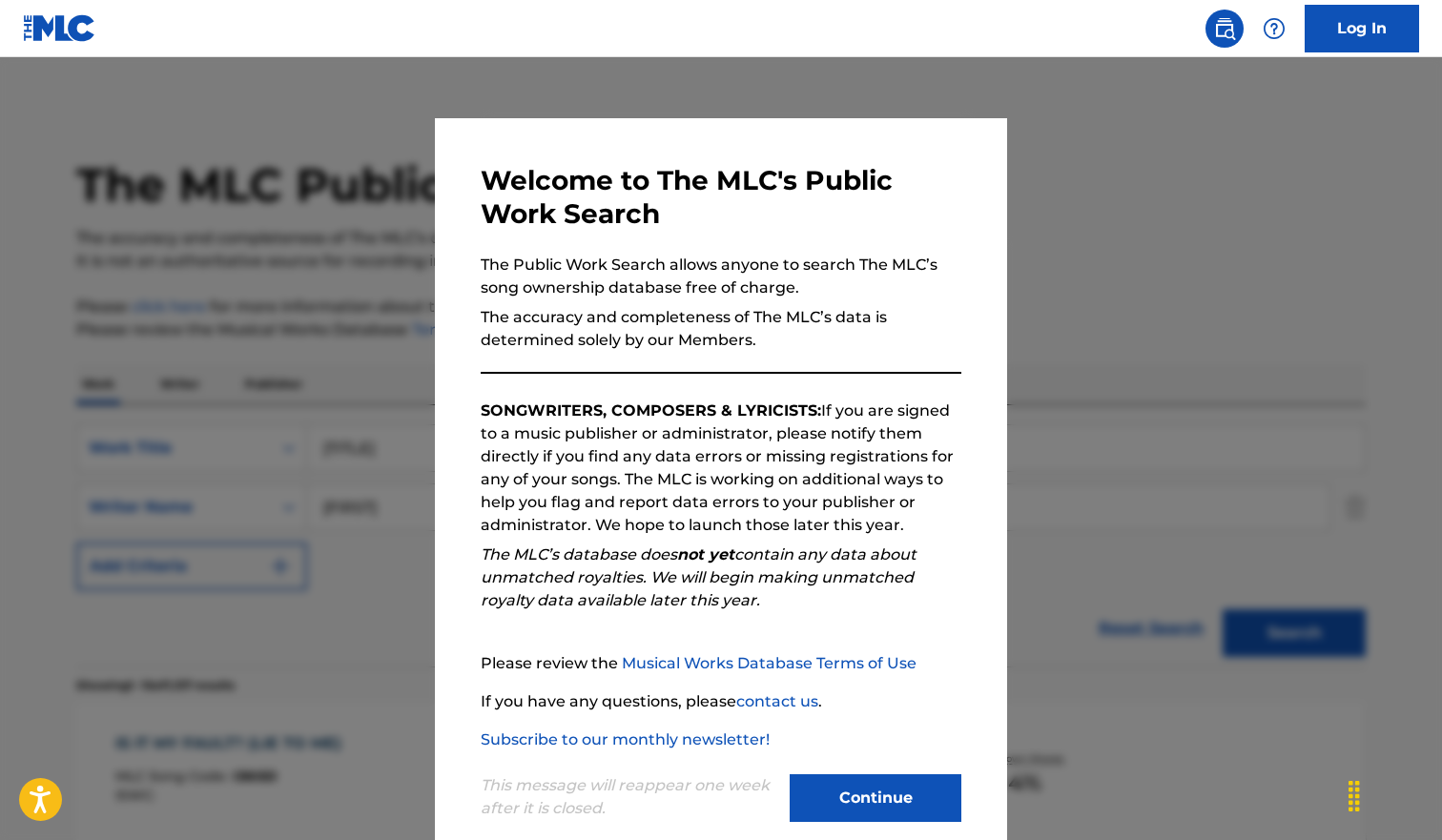 scroll, scrollTop: 344, scrollLeft: 0, axis: vertical 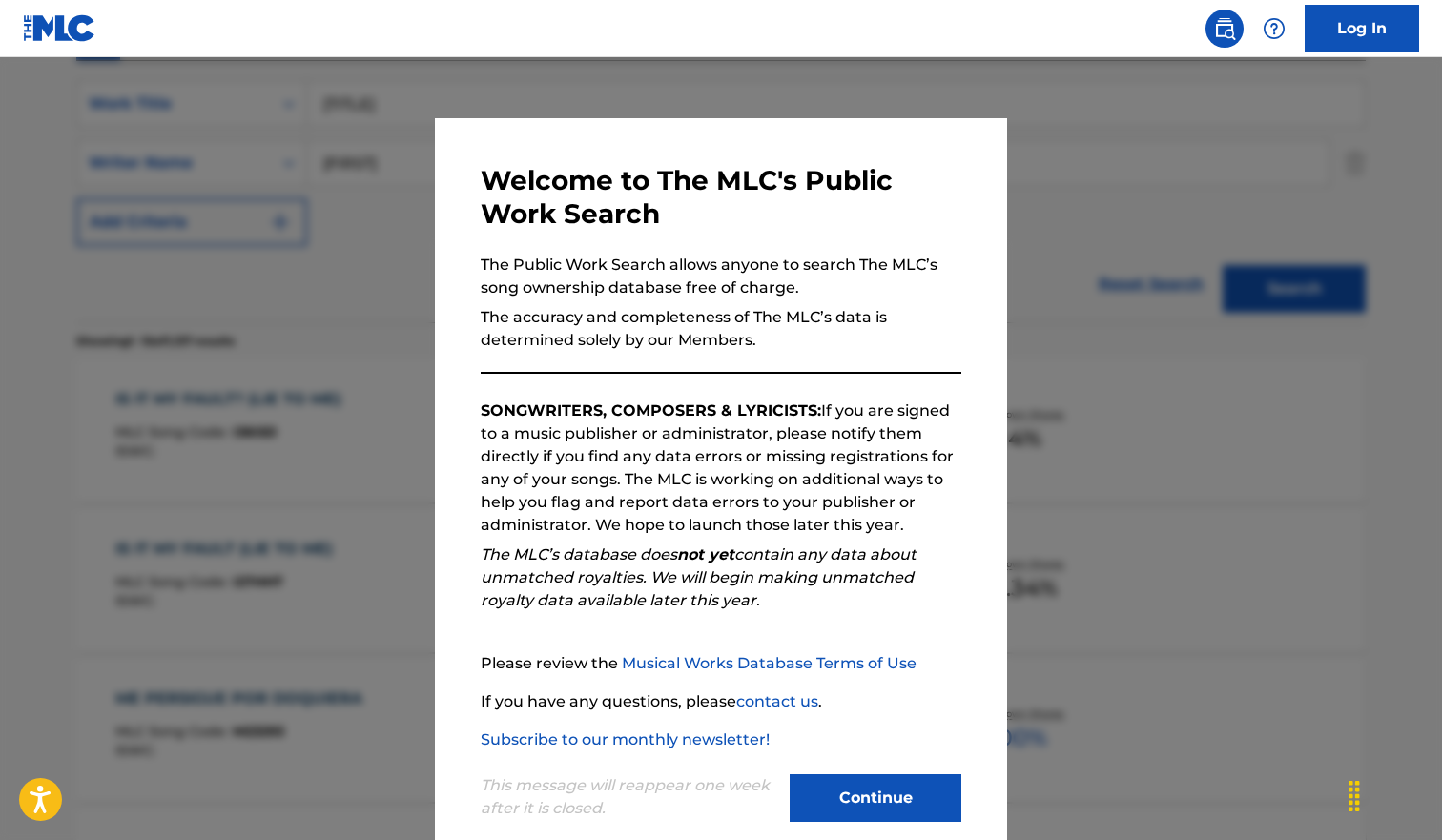 click at bounding box center [721, 477] 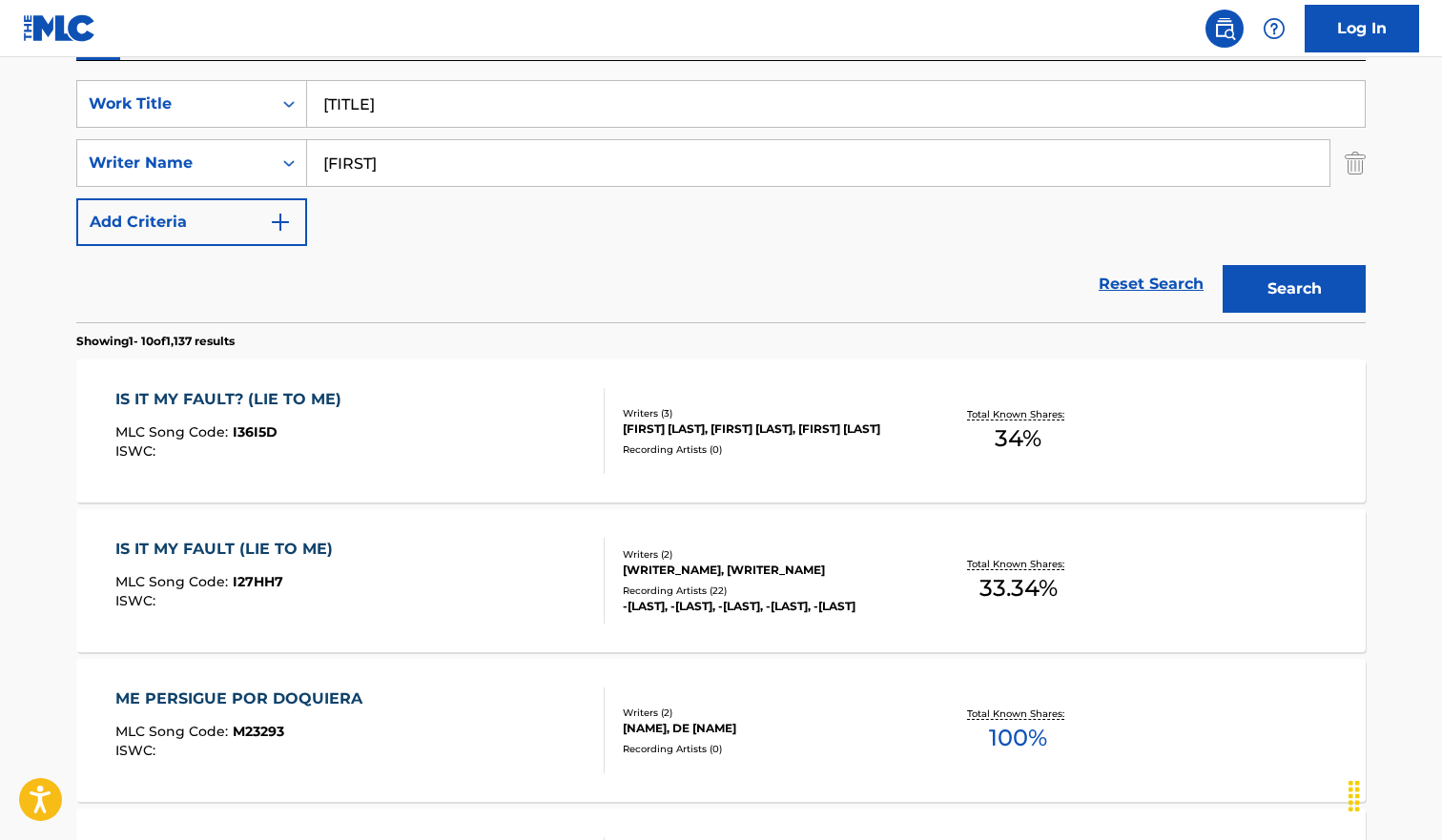 click on "MLC Song Code : I27HH7" at bounding box center [229, 584] 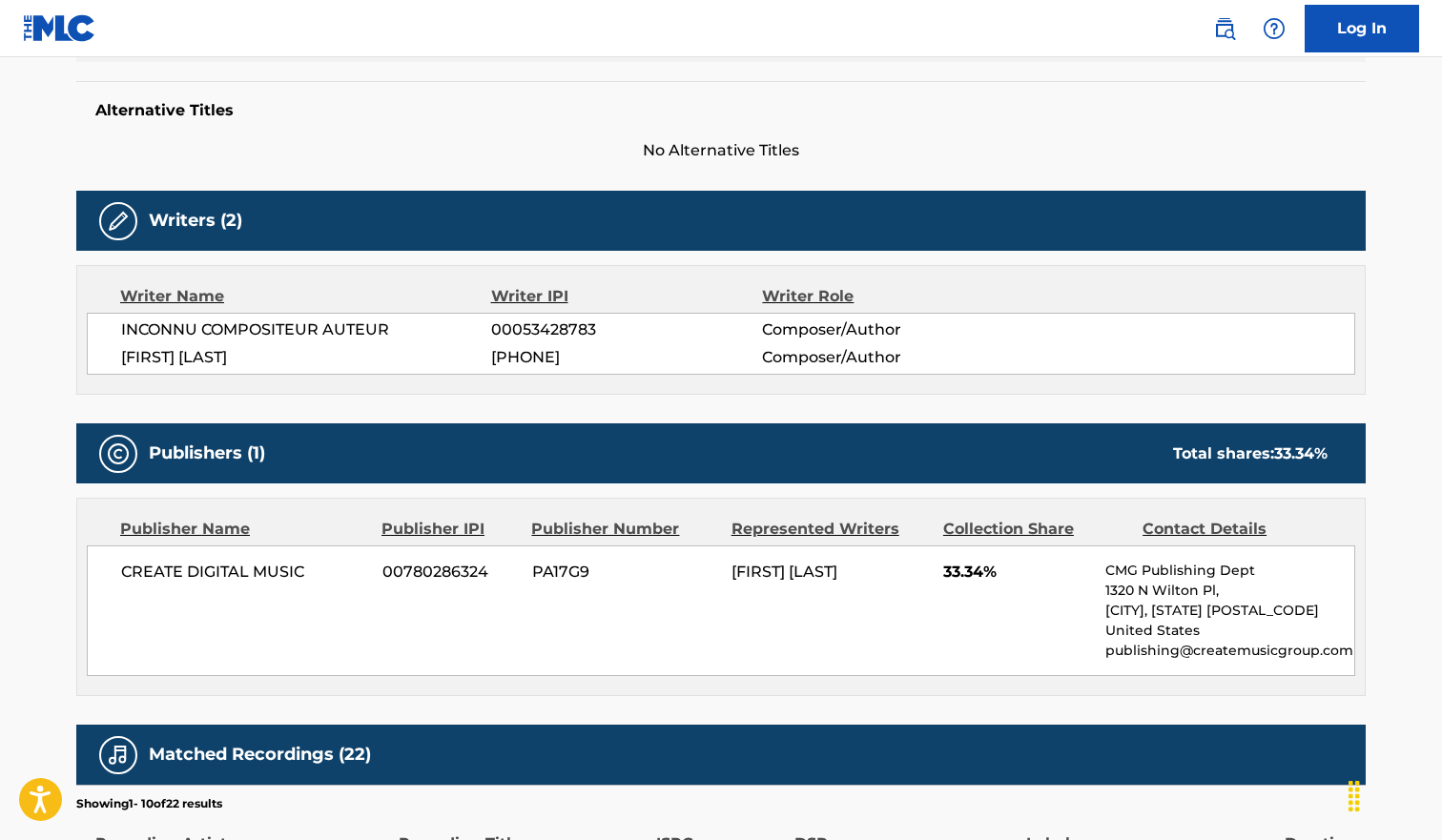 scroll, scrollTop: 0, scrollLeft: 0, axis: both 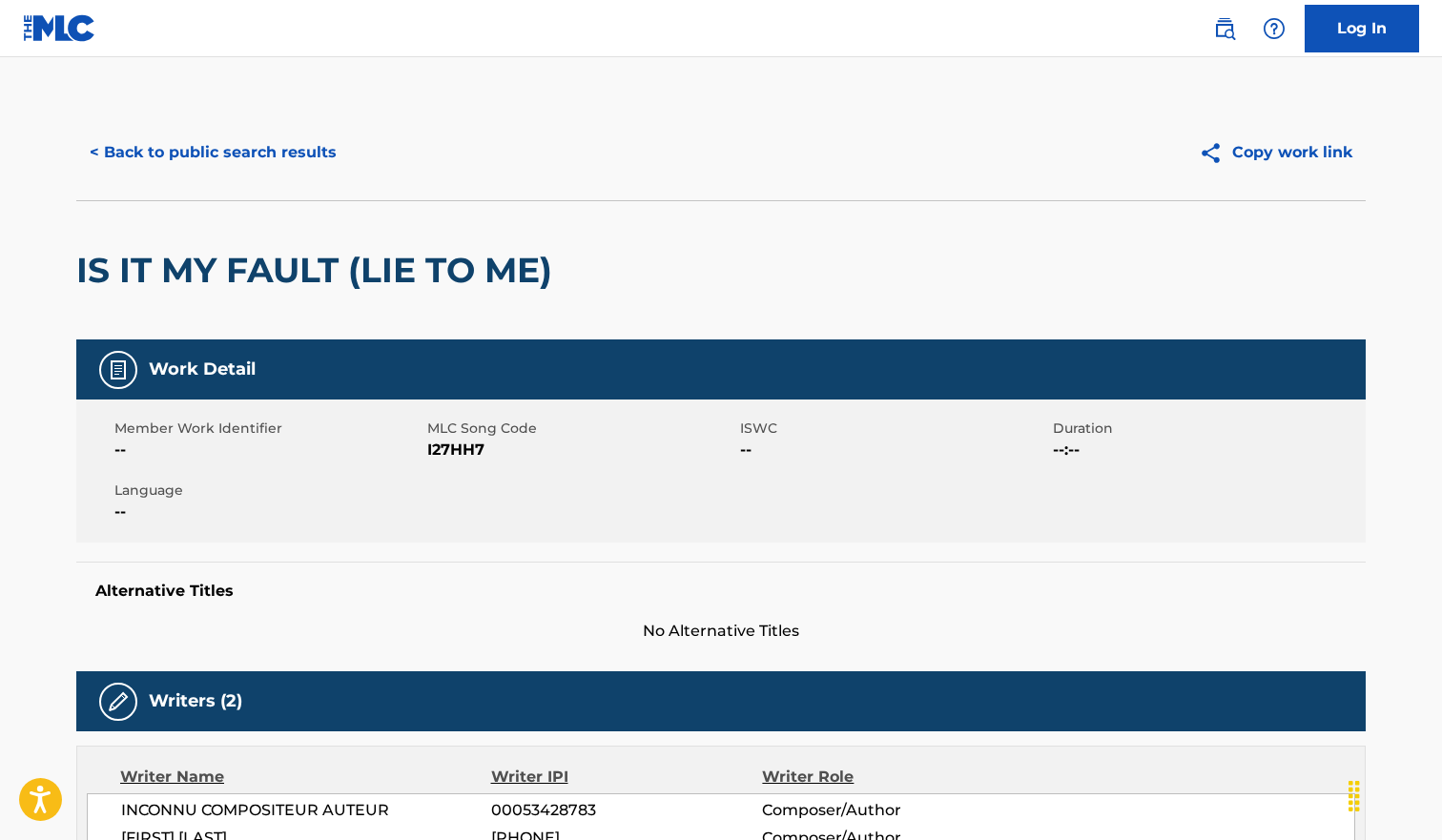 click on "I27HH7" at bounding box center (581, 450) 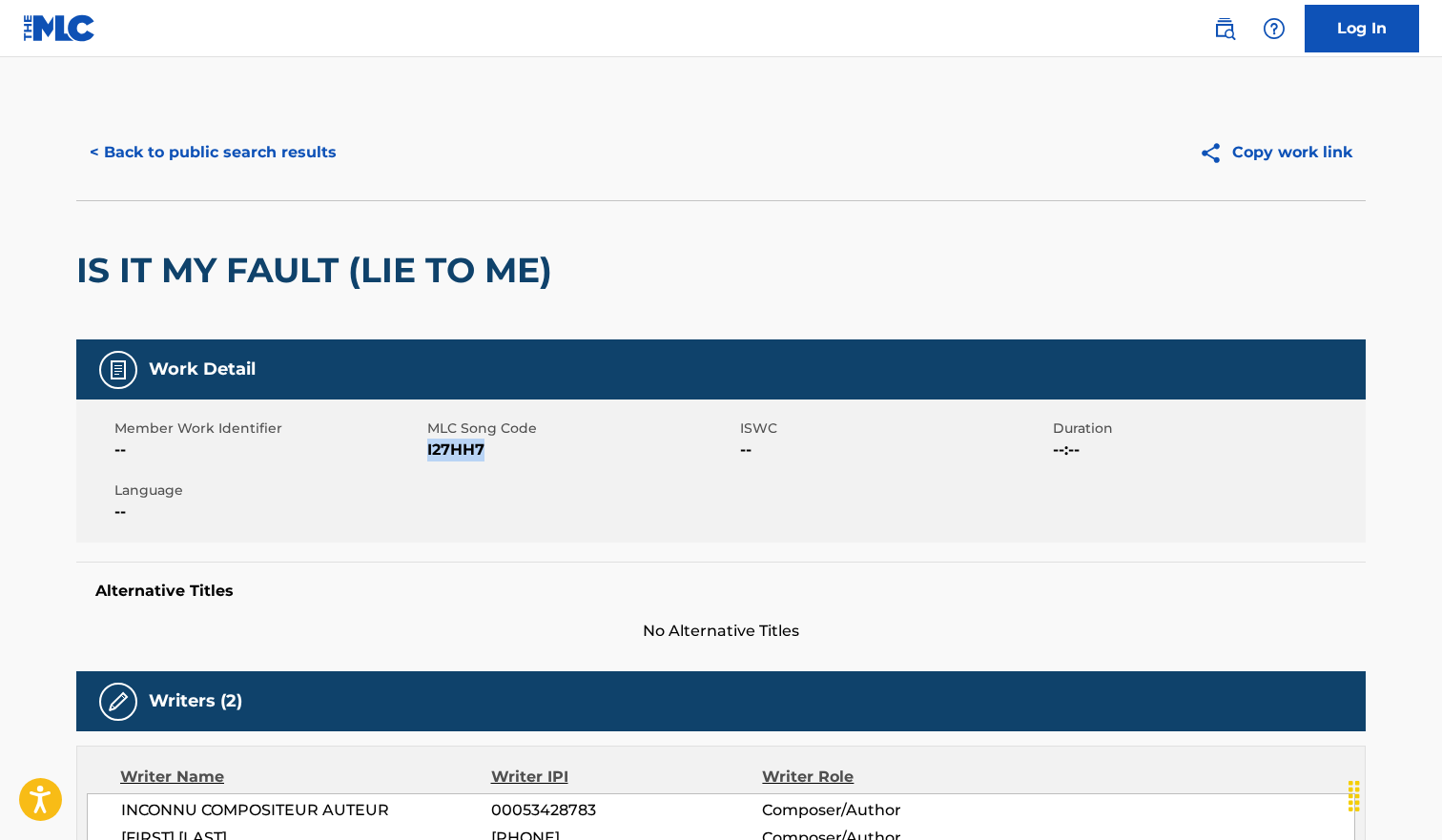 click on "I27HH7" at bounding box center (581, 450) 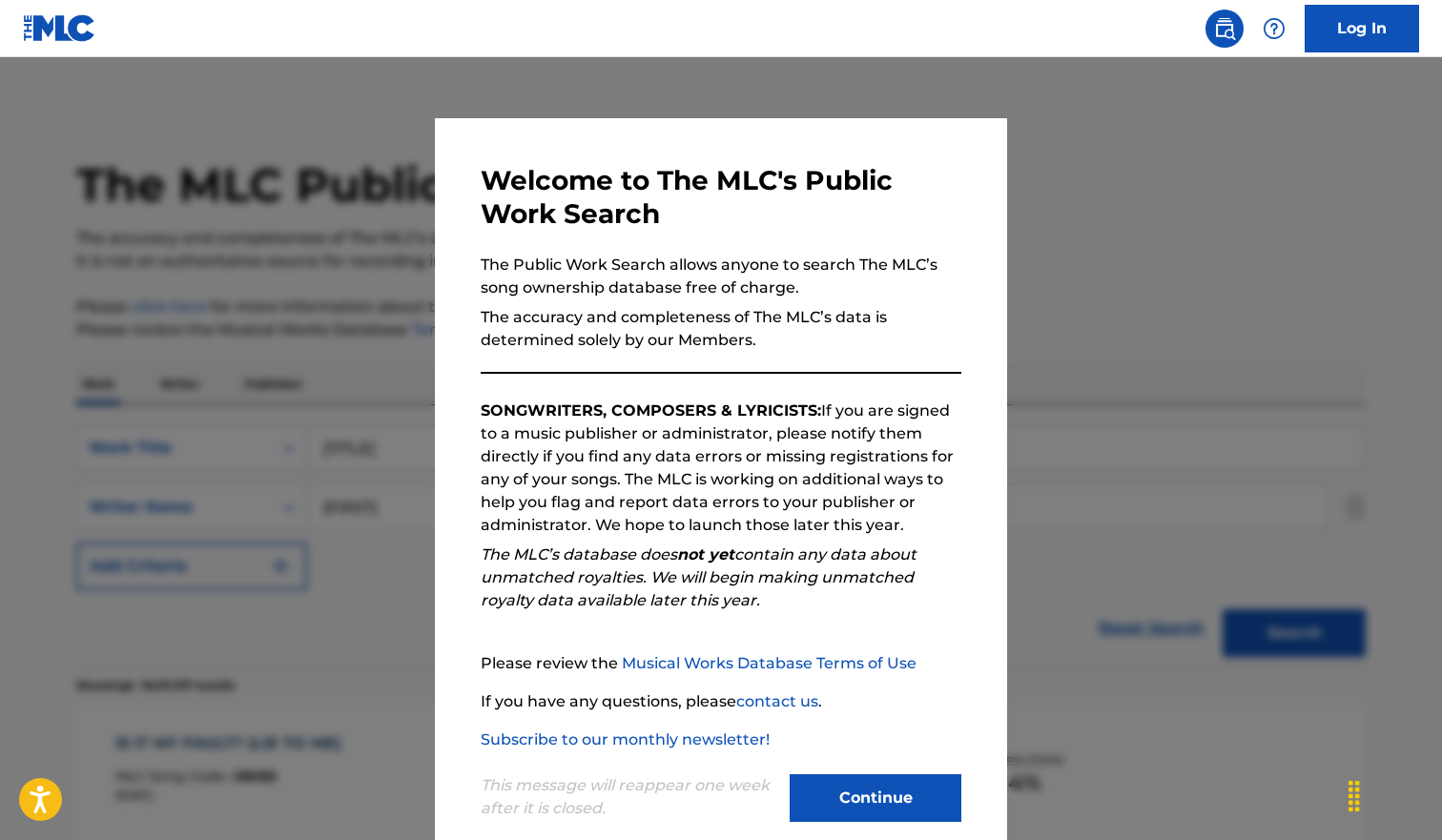 scroll, scrollTop: 344, scrollLeft: 0, axis: vertical 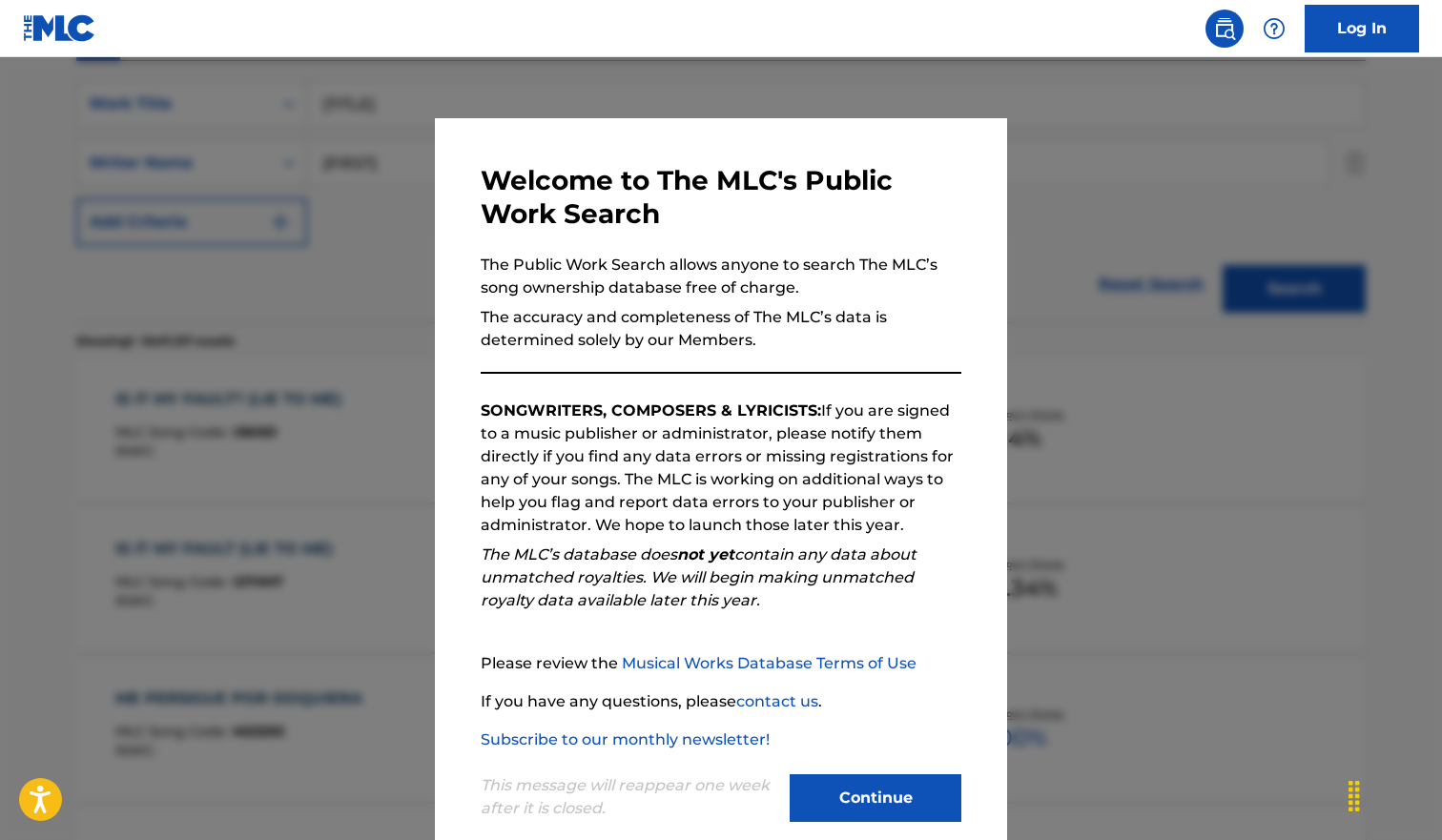 click on "Continue" at bounding box center [876, 798] 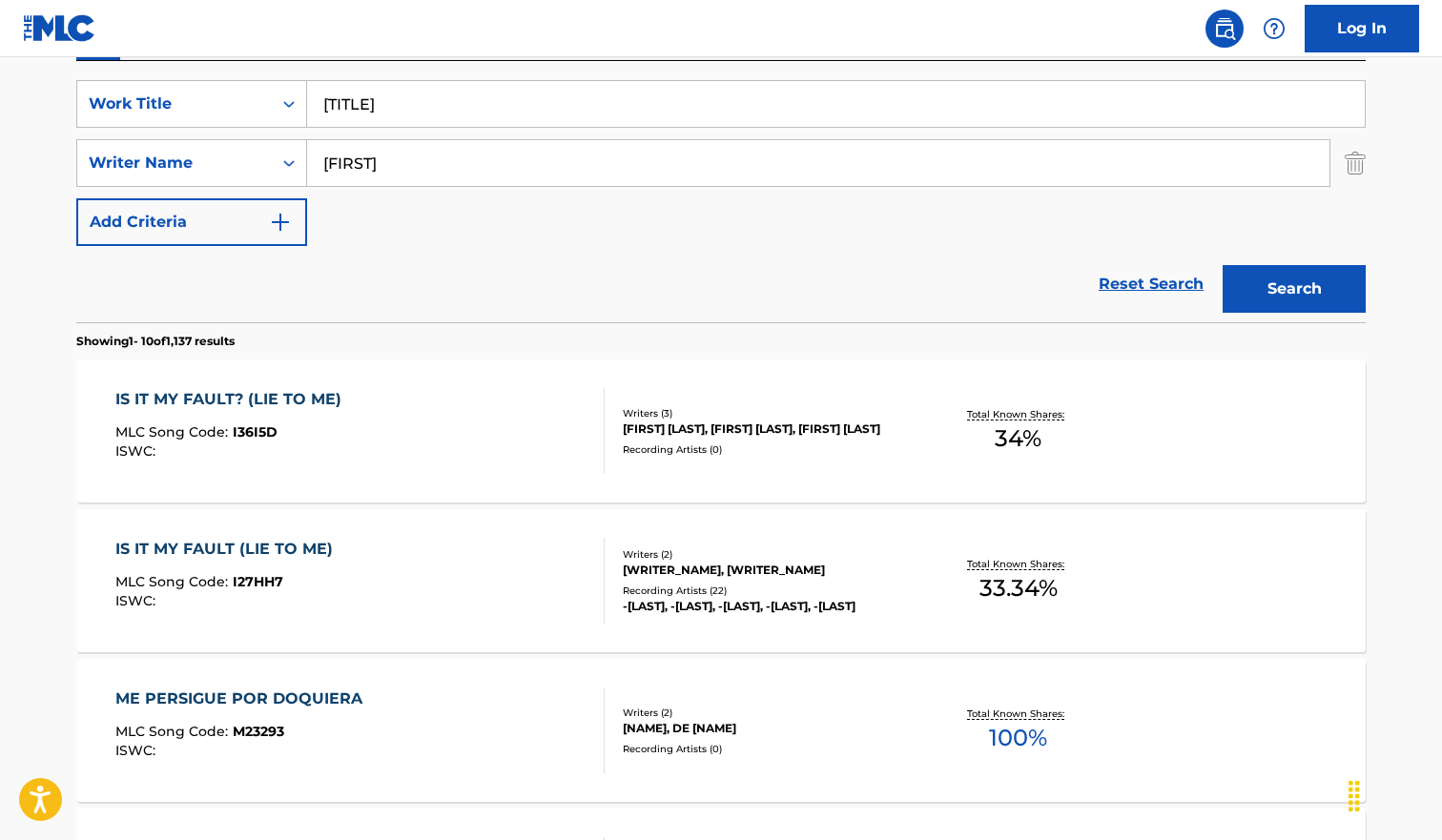 click on "IS IT MY FAULT? (LIE TO ME) MLC Song Code : I36I5D ISWC :" at bounding box center [360, 431] 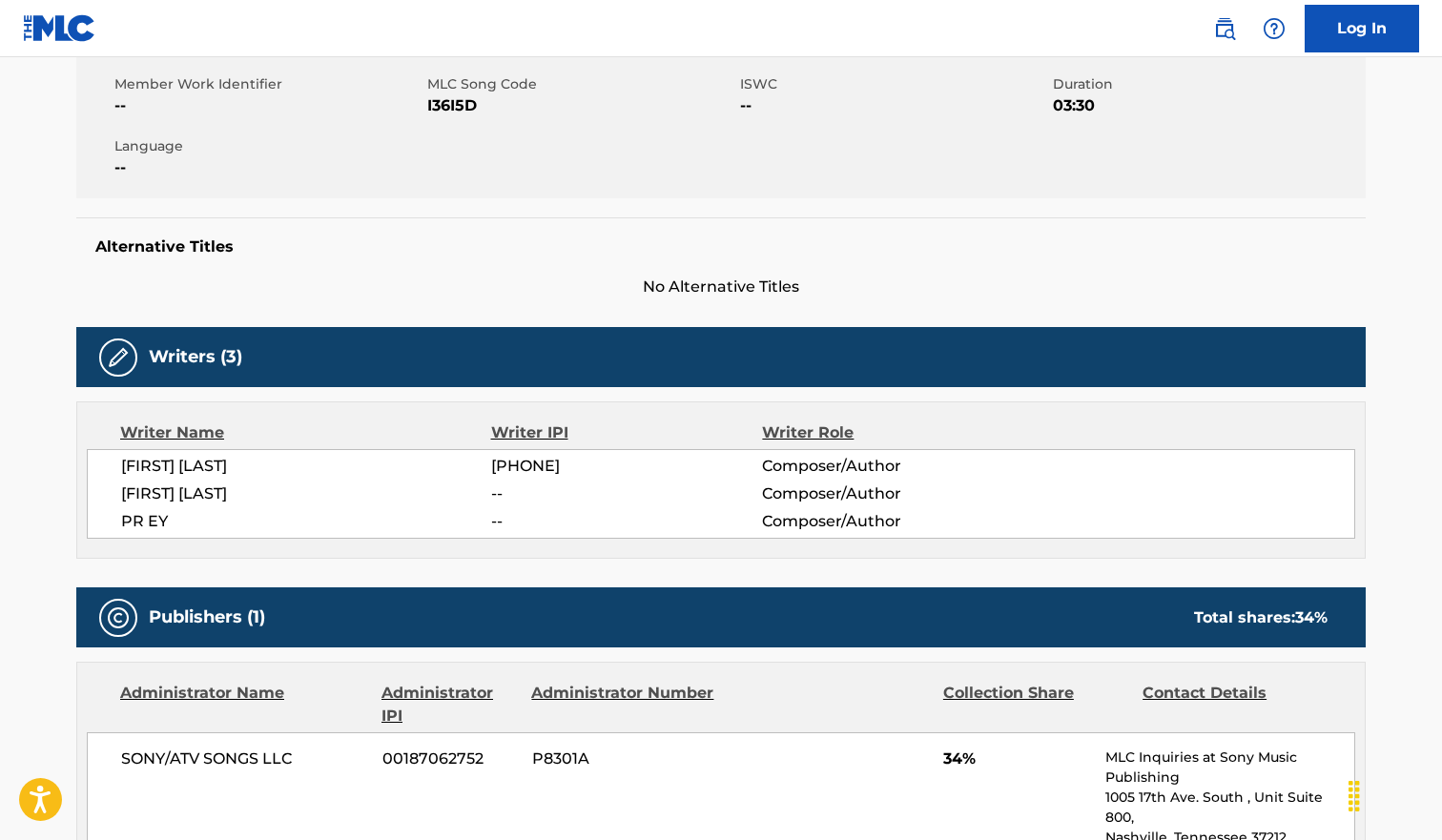 scroll, scrollTop: 0, scrollLeft: 0, axis: both 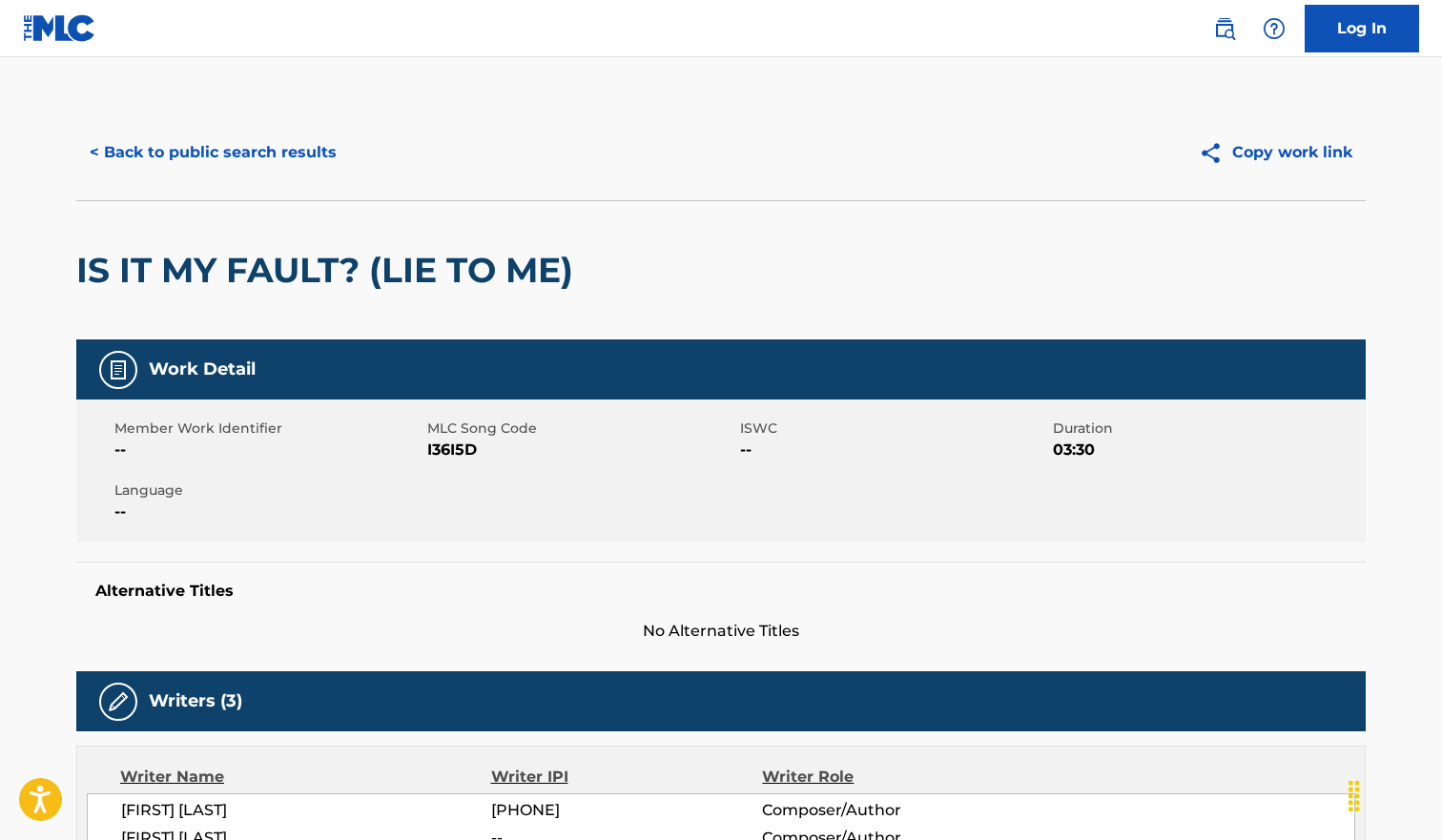 click on "I36I5D" at bounding box center (581, 450) 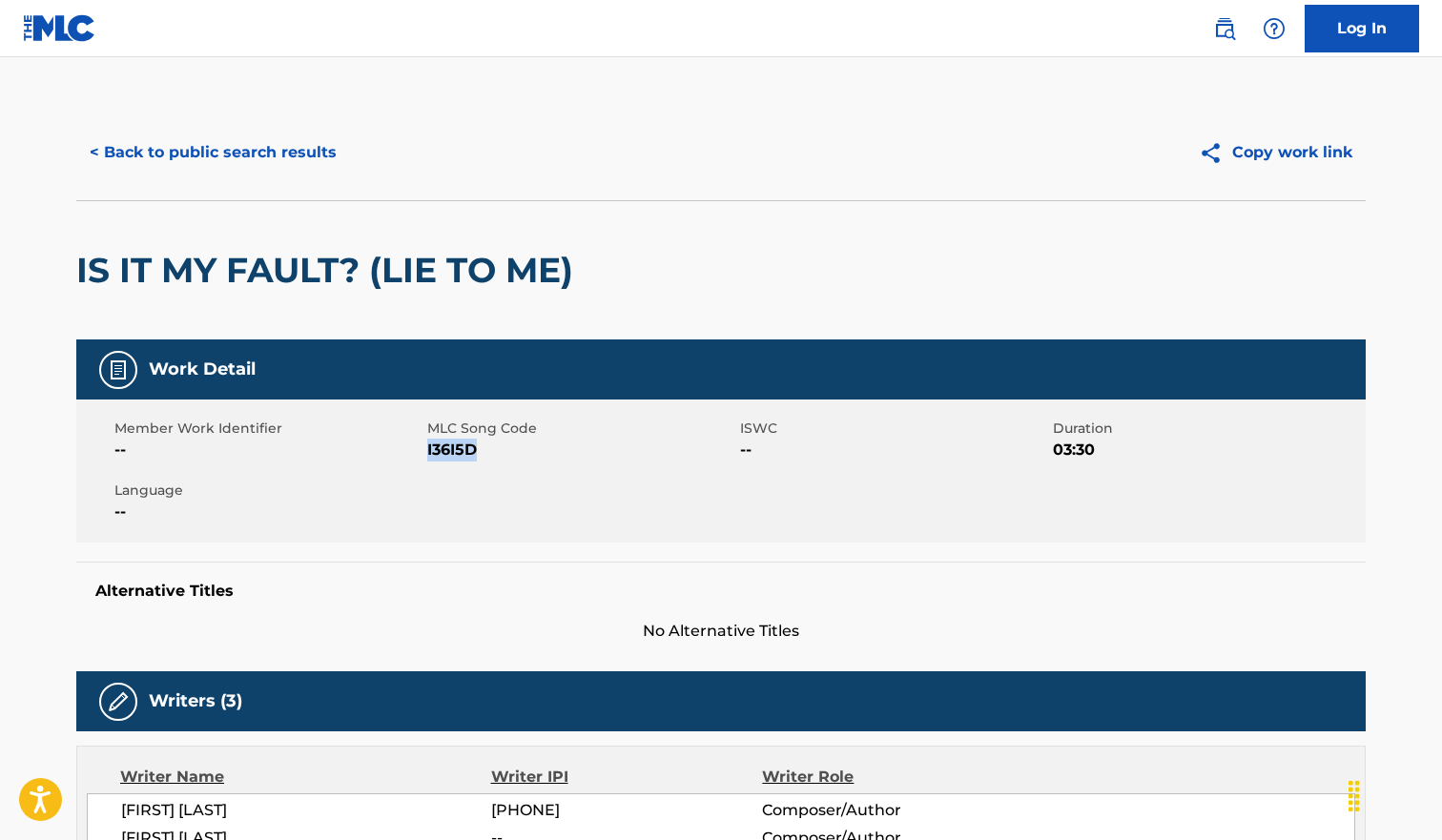 click on "I36I5D" at bounding box center (581, 450) 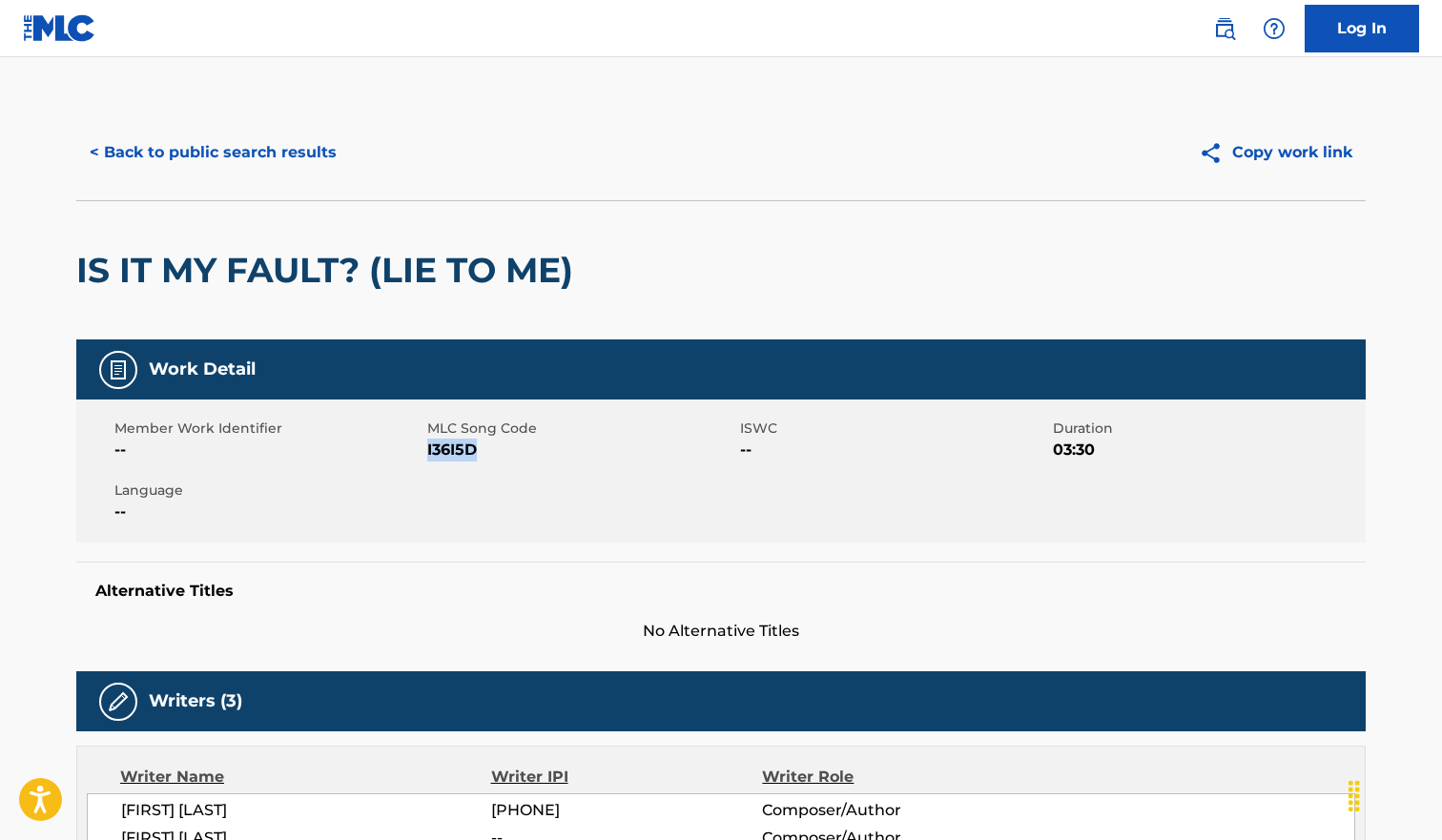 click on "< Back to public search results" at bounding box center [213, 153] 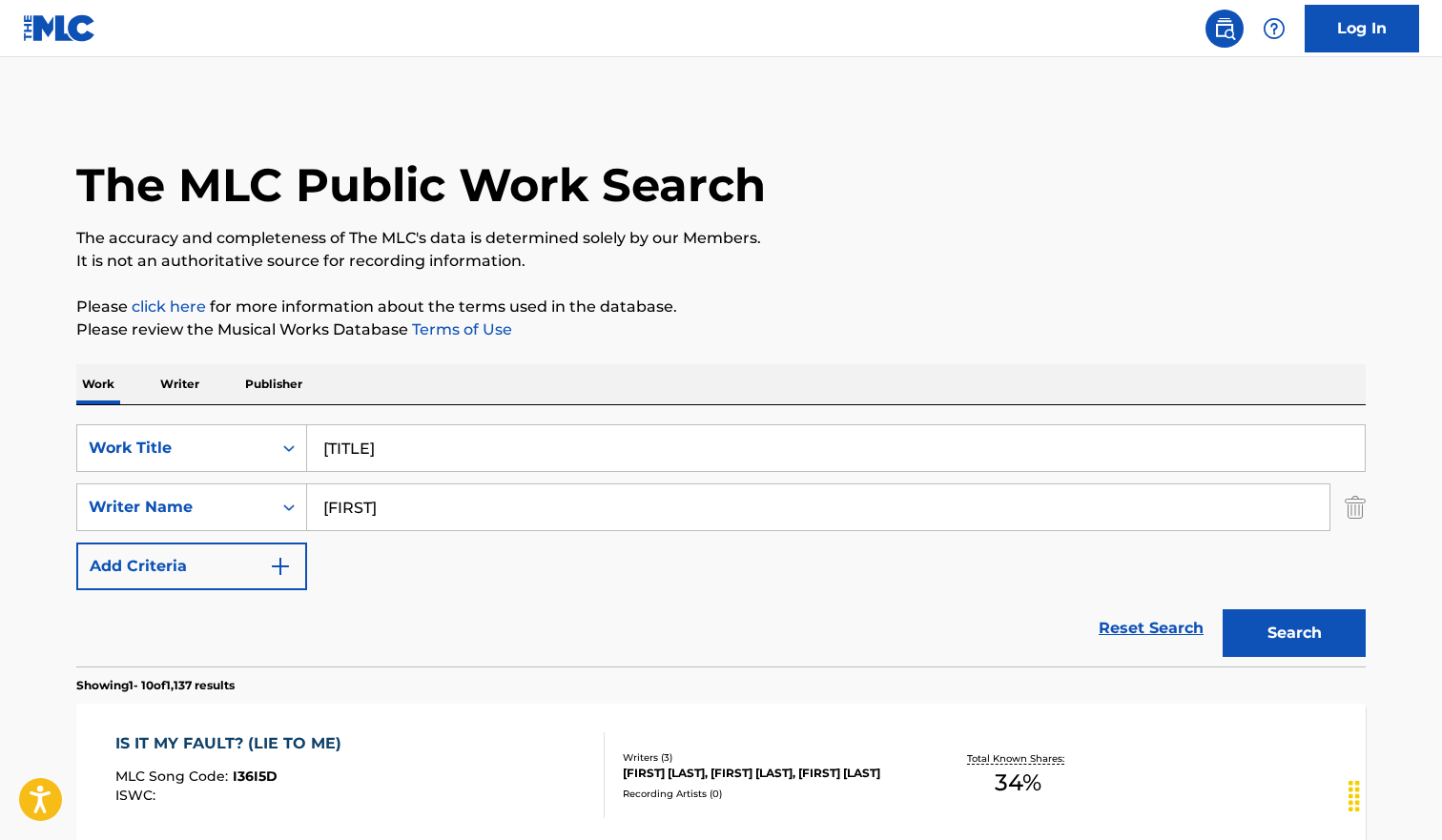 scroll, scrollTop: 344, scrollLeft: 0, axis: vertical 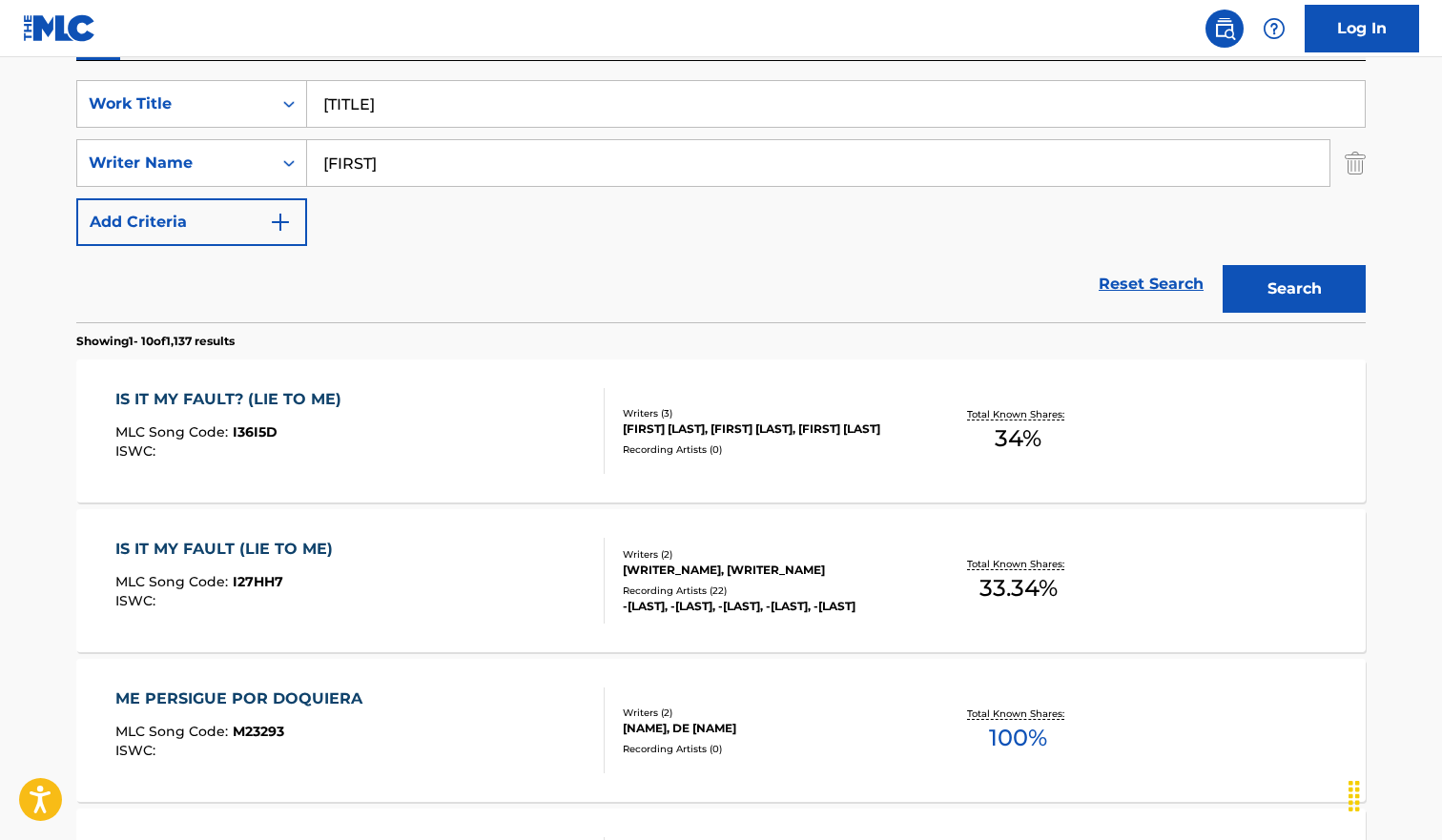 click on "[TITLE]" at bounding box center (835, 104) 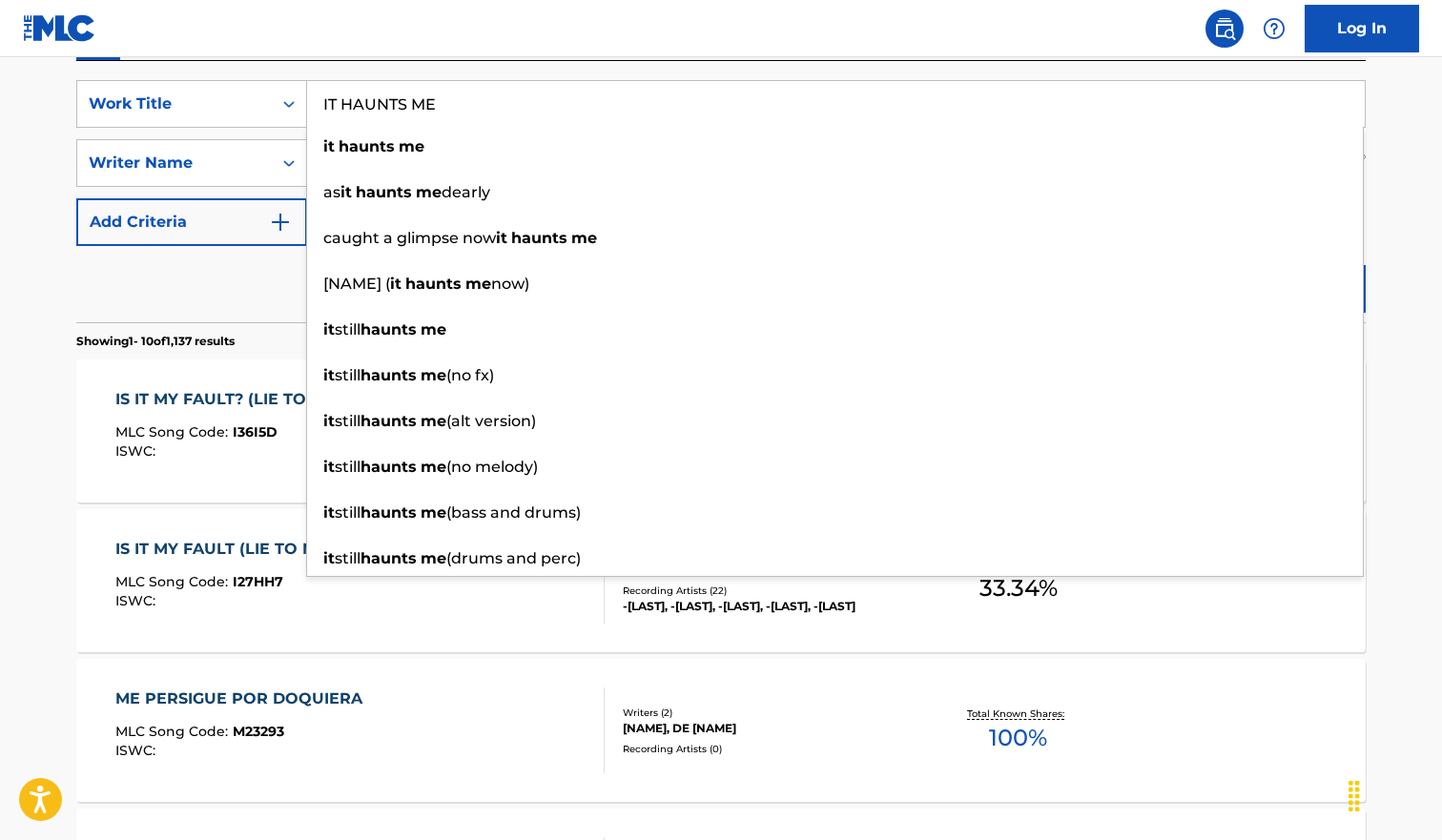 type on "IT HAUNTS ME" 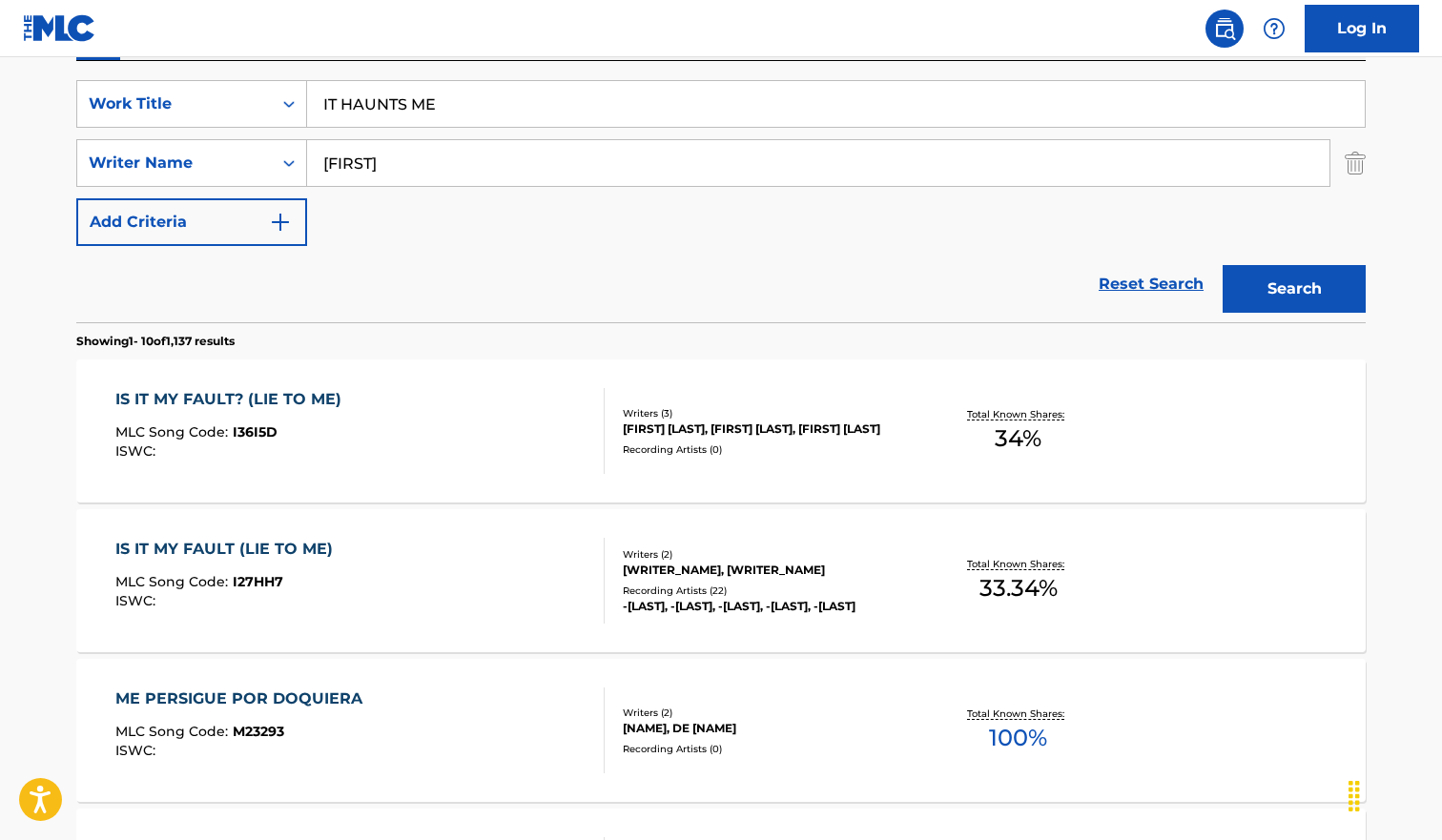 click on "The MLC Public Work Search The accuracy and completeness of The MLC's data is determined solely by our Members. It is not an authoritative source for recording information. Please   click here   for more information about the terms used in the database. Please review the Musical Works Database   Terms of Use Work Writer Publisher SearchWithCriteriab9c5fca3-616d-42e9-9937-ecaf4a14b316 Work Title IT HAUNTS ME SearchWithCriteria4077b78f-f431-4cde-ad89-b6ad194983f8 Writer Name [ARTIST] Add Criteria Reset Search Search Showing  1  -   10  of  1,137   results   IS IT MY FAULT? (LIE TO ME) MLC Song Code : I27HH7 ISWC : Writers ( 2 ) INCONNU COMPOSITEUR AUTEUR, [ARTIST] Recording Artists ( 22 ) -PREY, -PREY, -PREY, -PREY, -PREY Total Known Shares: 33.34 % ME PERSIGUE POR DOQUIERA MLC Song Code : M23293 ISWC : Writers ( 2 ) [ARTIST], DE SANTIAGO 0 ) 100 % :" at bounding box center (721, 835) 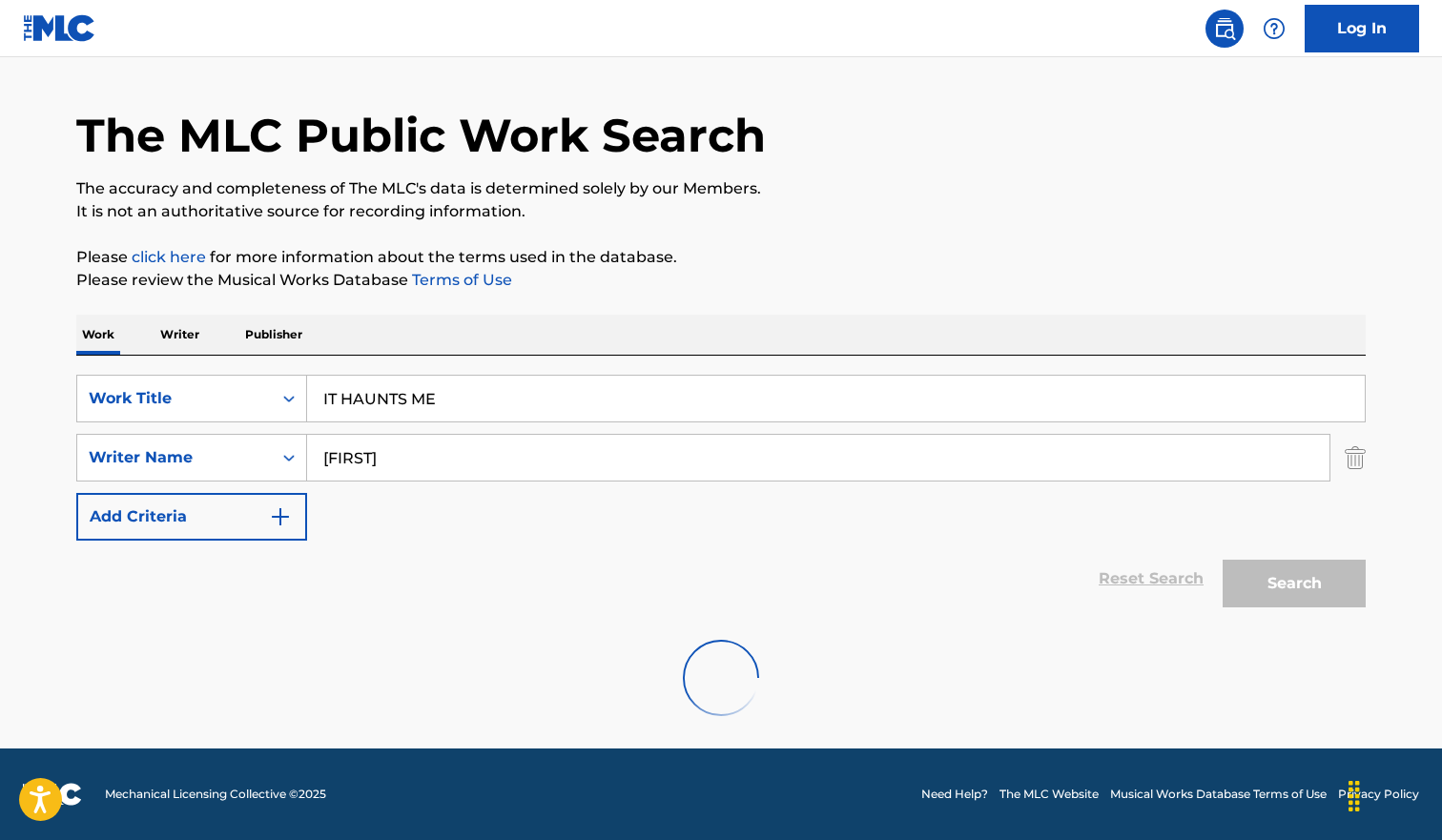 scroll, scrollTop: 344, scrollLeft: 0, axis: vertical 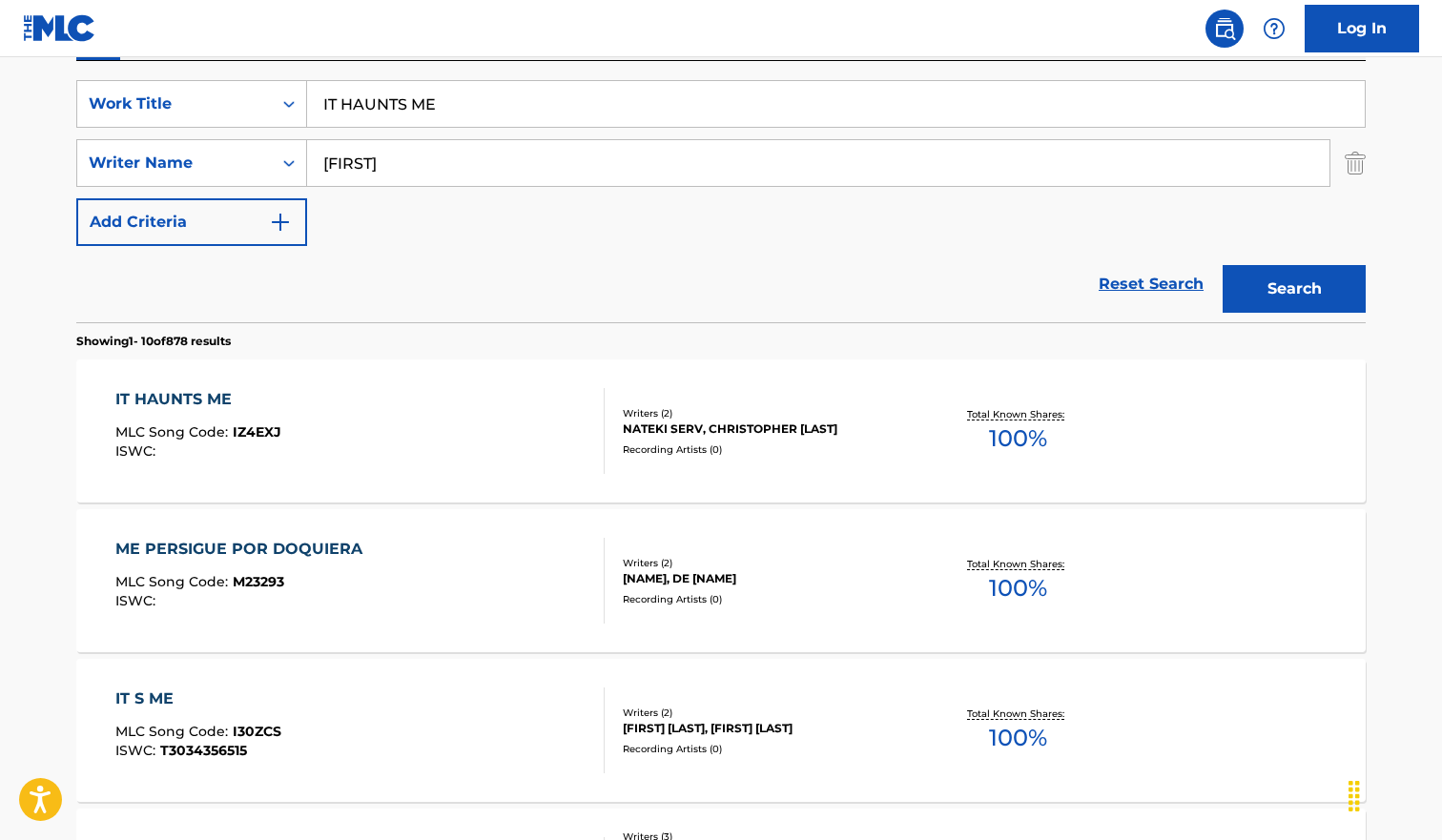 click on "IT HAUNTS ME MLC Song Code : IZ4EXJ ISWC :" at bounding box center [360, 431] 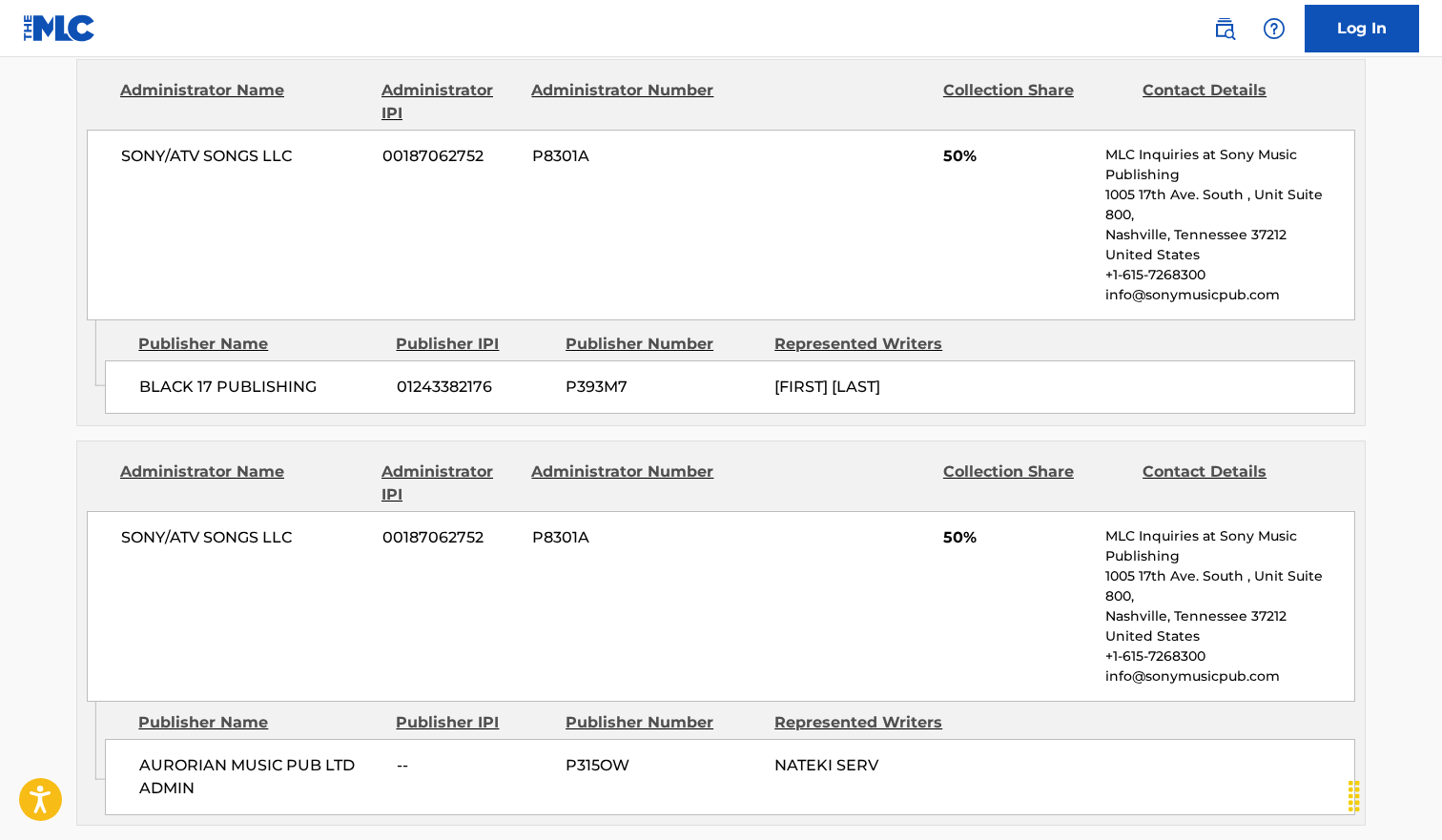 scroll, scrollTop: 0, scrollLeft: 0, axis: both 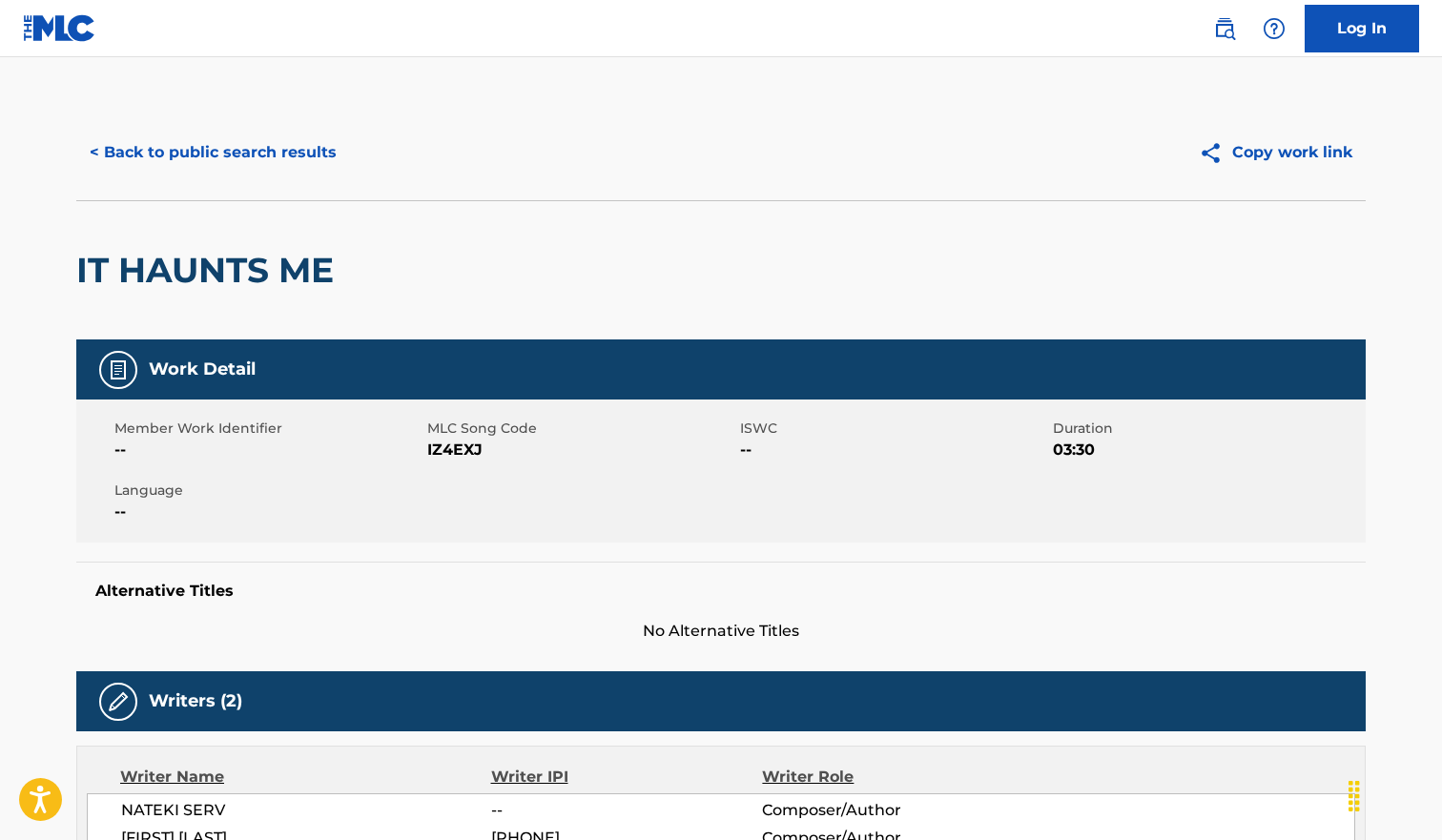 click on "< Back to public search results" at bounding box center [213, 153] 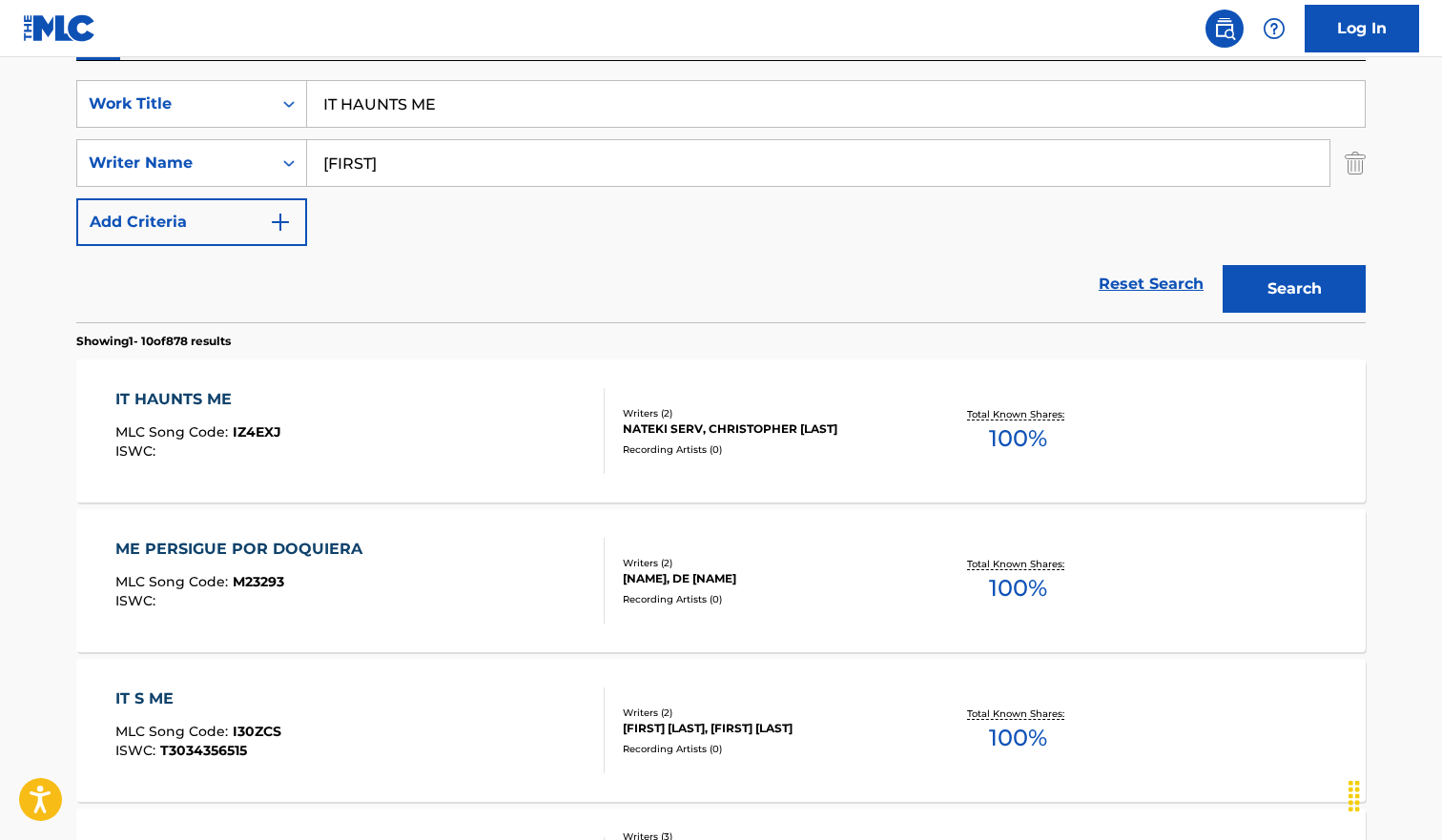 click on "IT HAUNTS ME" at bounding box center (835, 104) 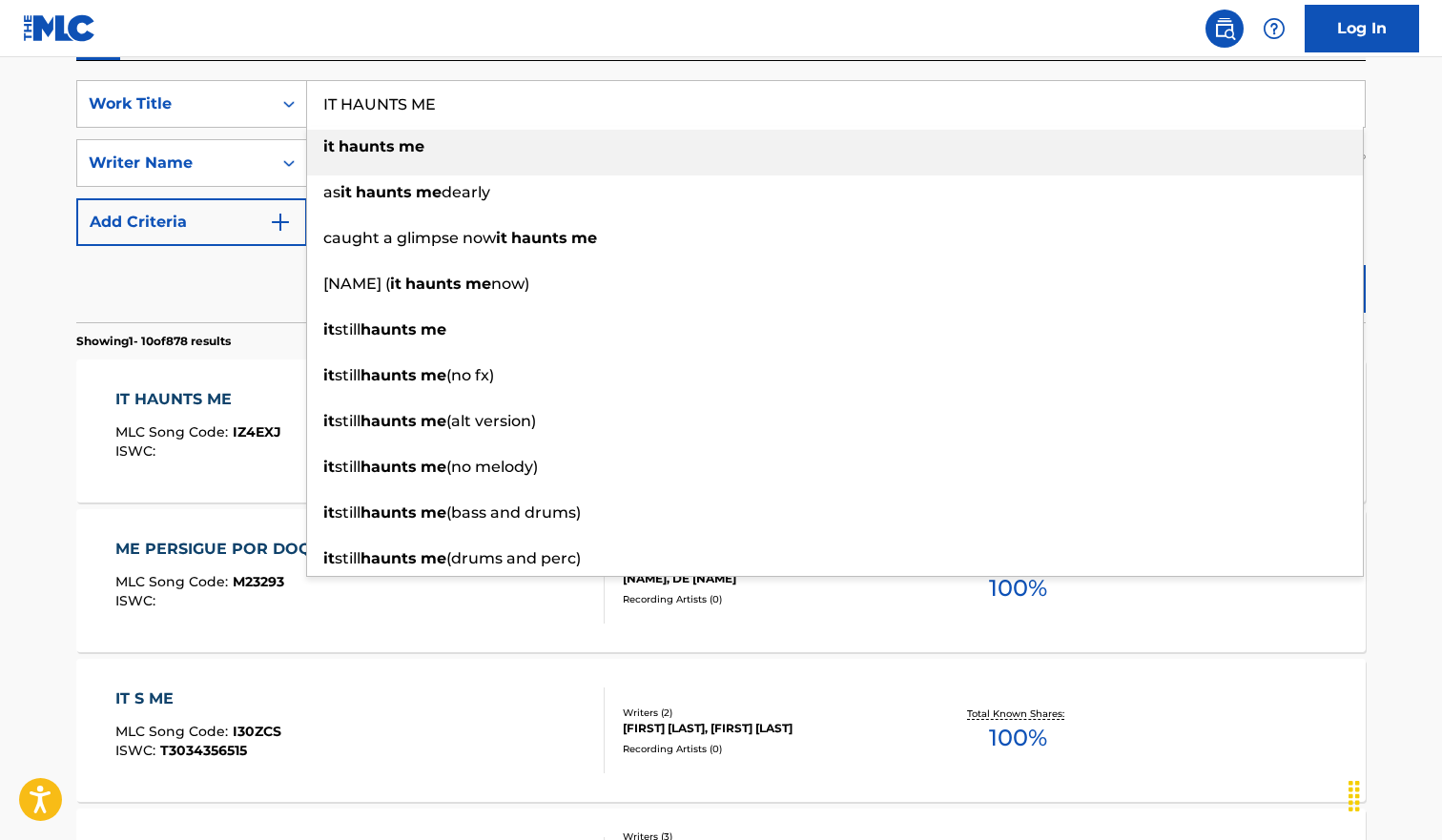 click on "IT HAUNTS ME" at bounding box center [835, 104] 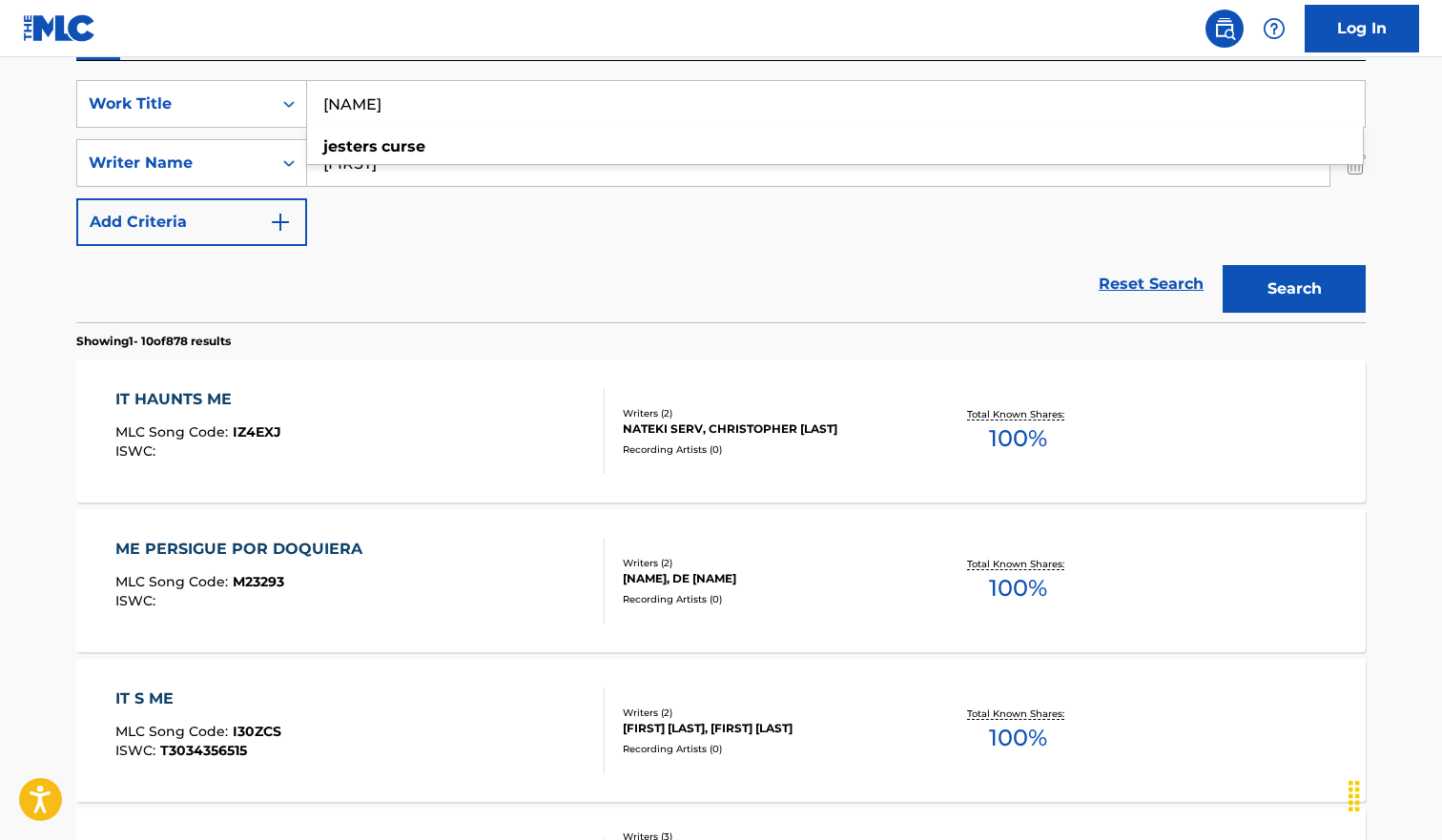 type on "[NAME]" 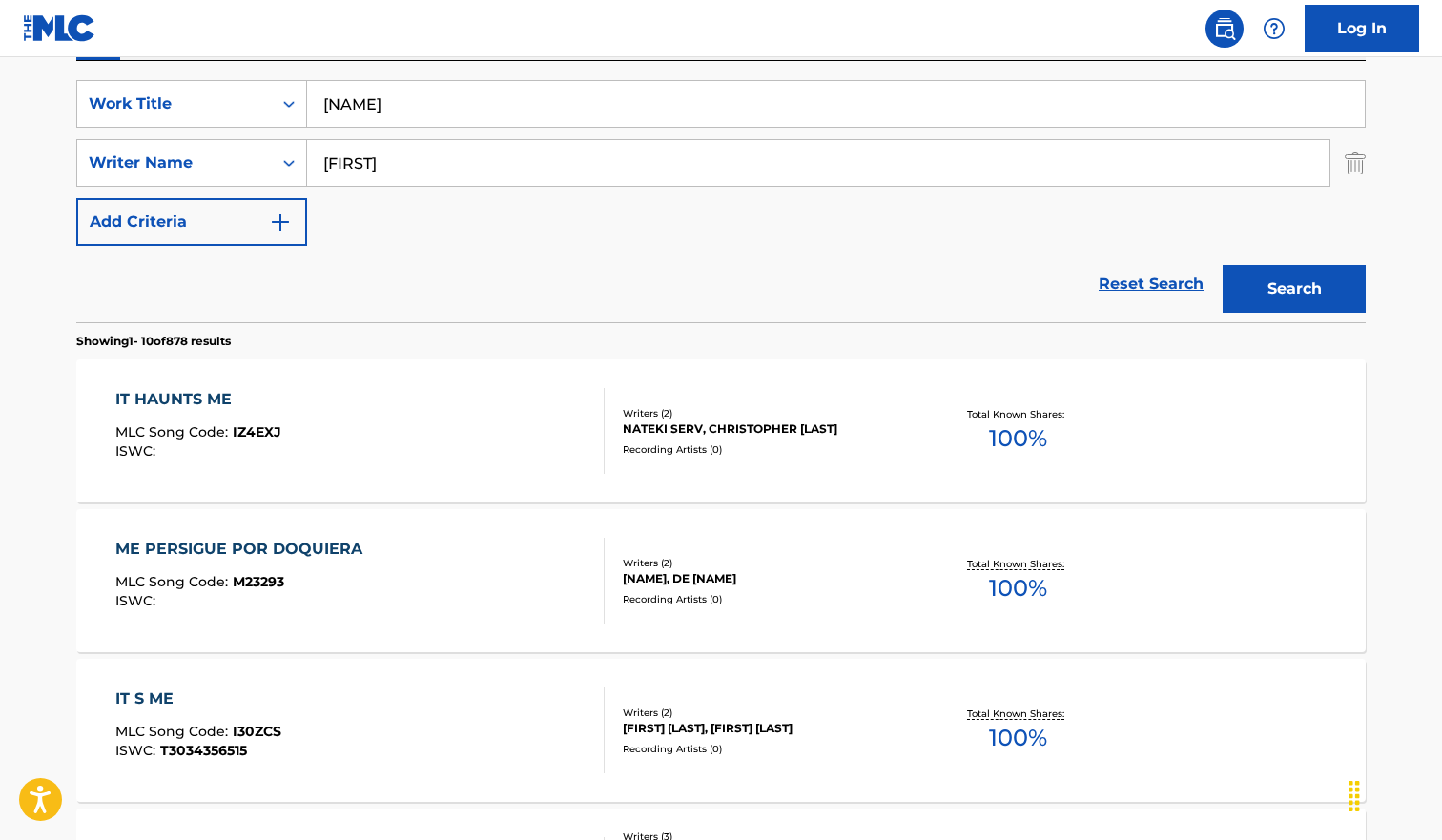click on "Search" at bounding box center (1294, 289) 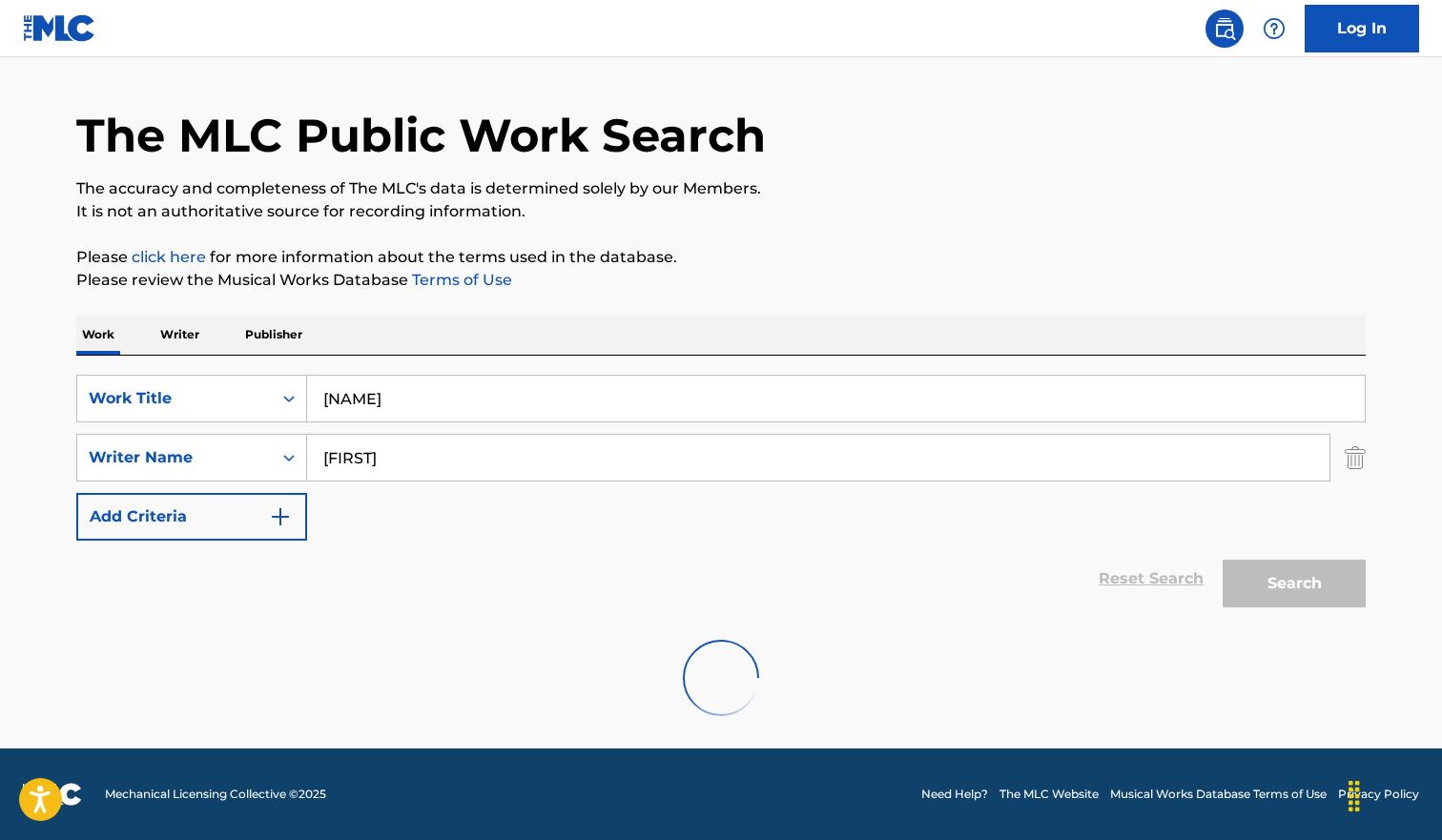 scroll, scrollTop: 344, scrollLeft: 0, axis: vertical 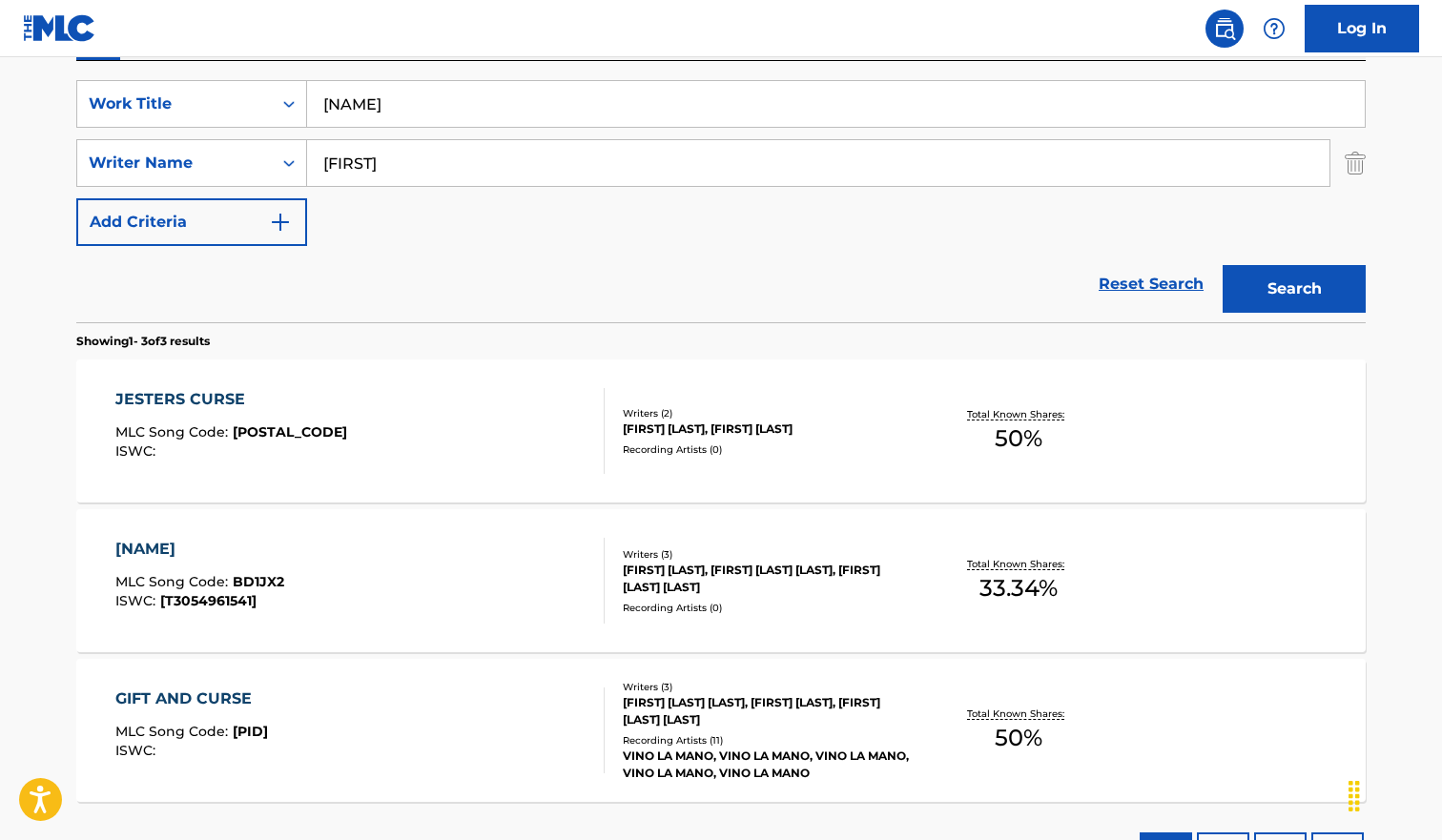 click on "JESTERS CURSE MLC Song Code : J54R51 ISWC :" at bounding box center (360, 431) 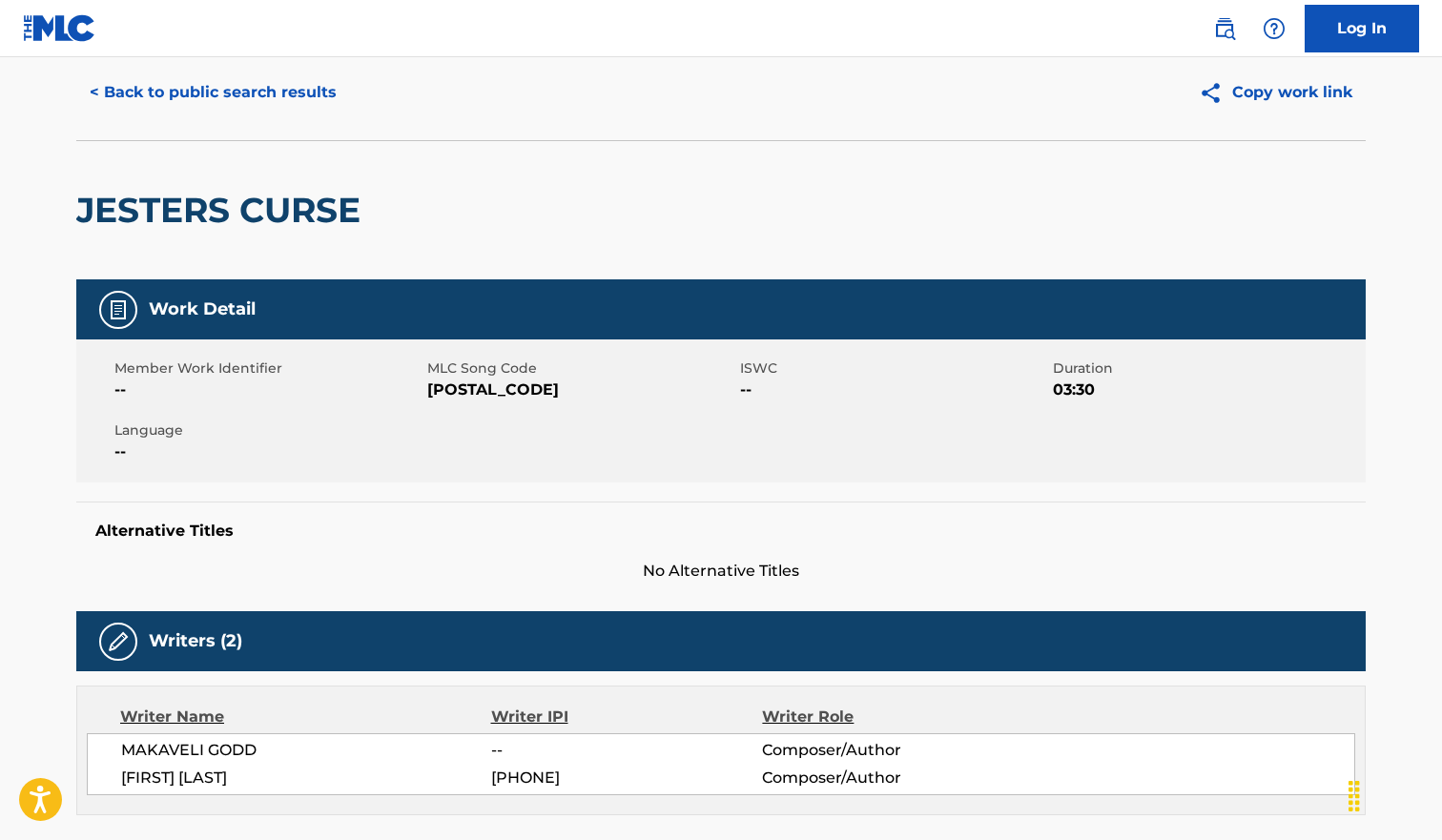 scroll, scrollTop: 0, scrollLeft: 0, axis: both 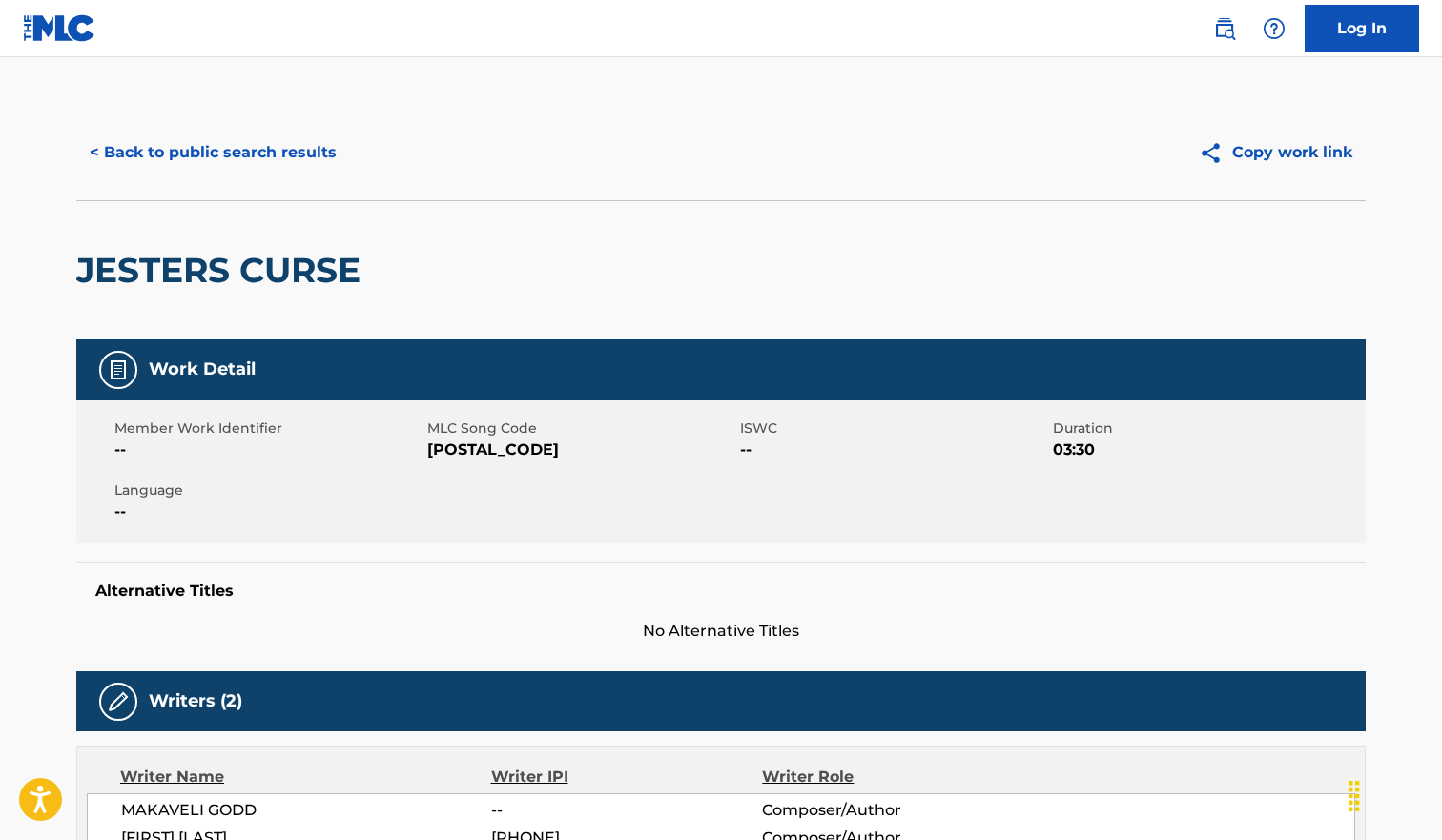 click on "< Back to public search results" at bounding box center [213, 153] 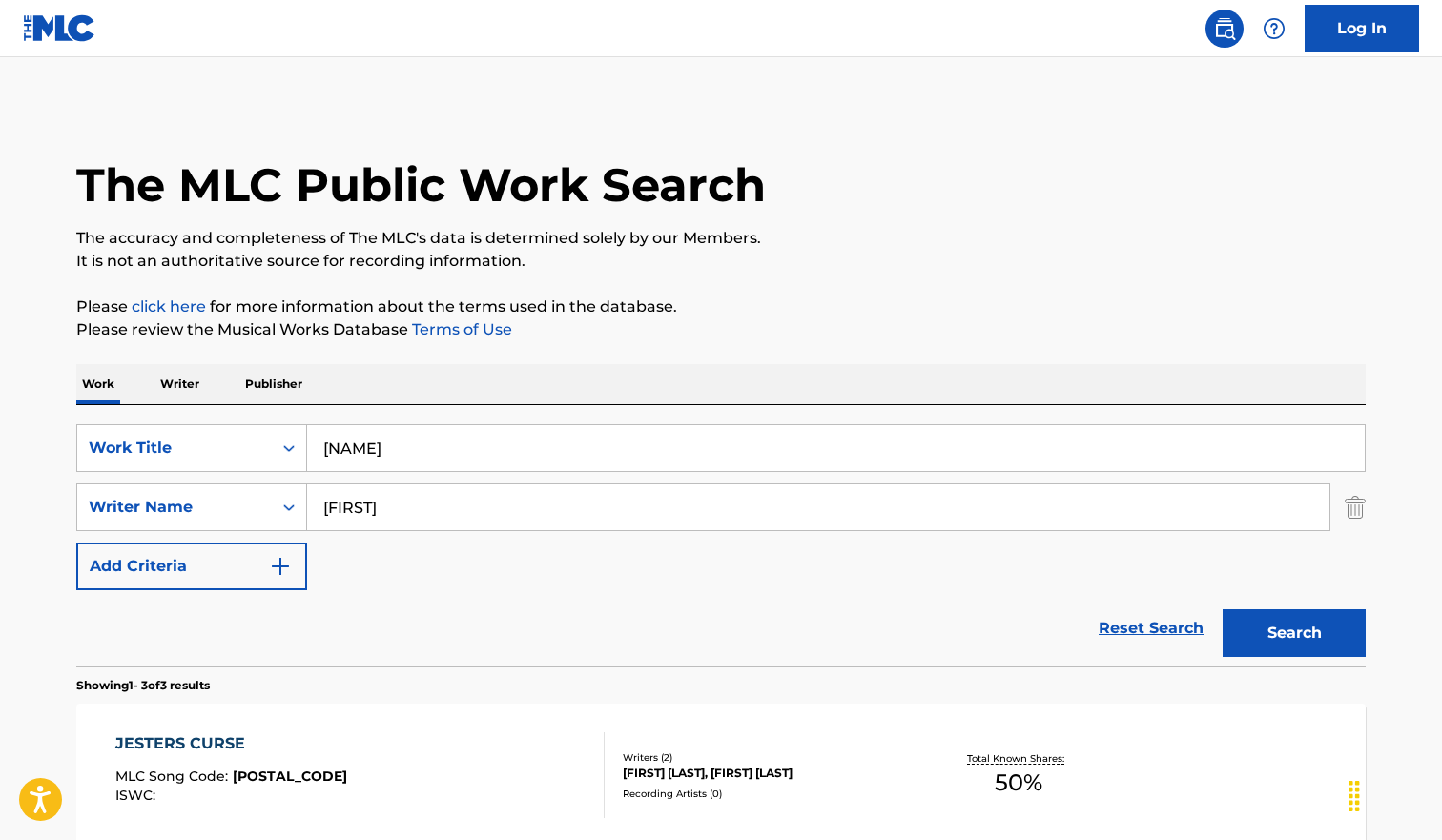 scroll, scrollTop: 344, scrollLeft: 0, axis: vertical 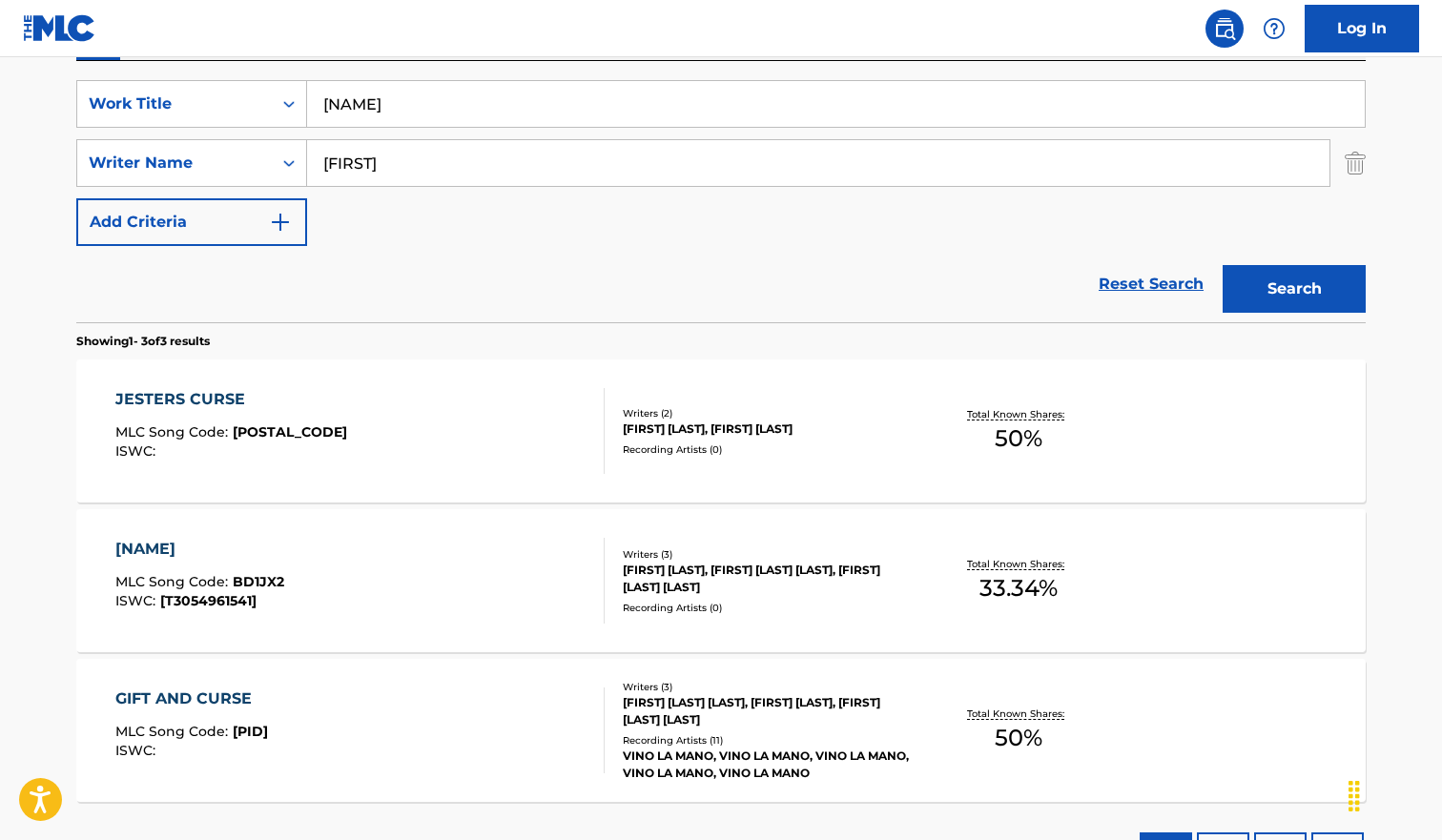 click on "[NAME]" at bounding box center [835, 104] 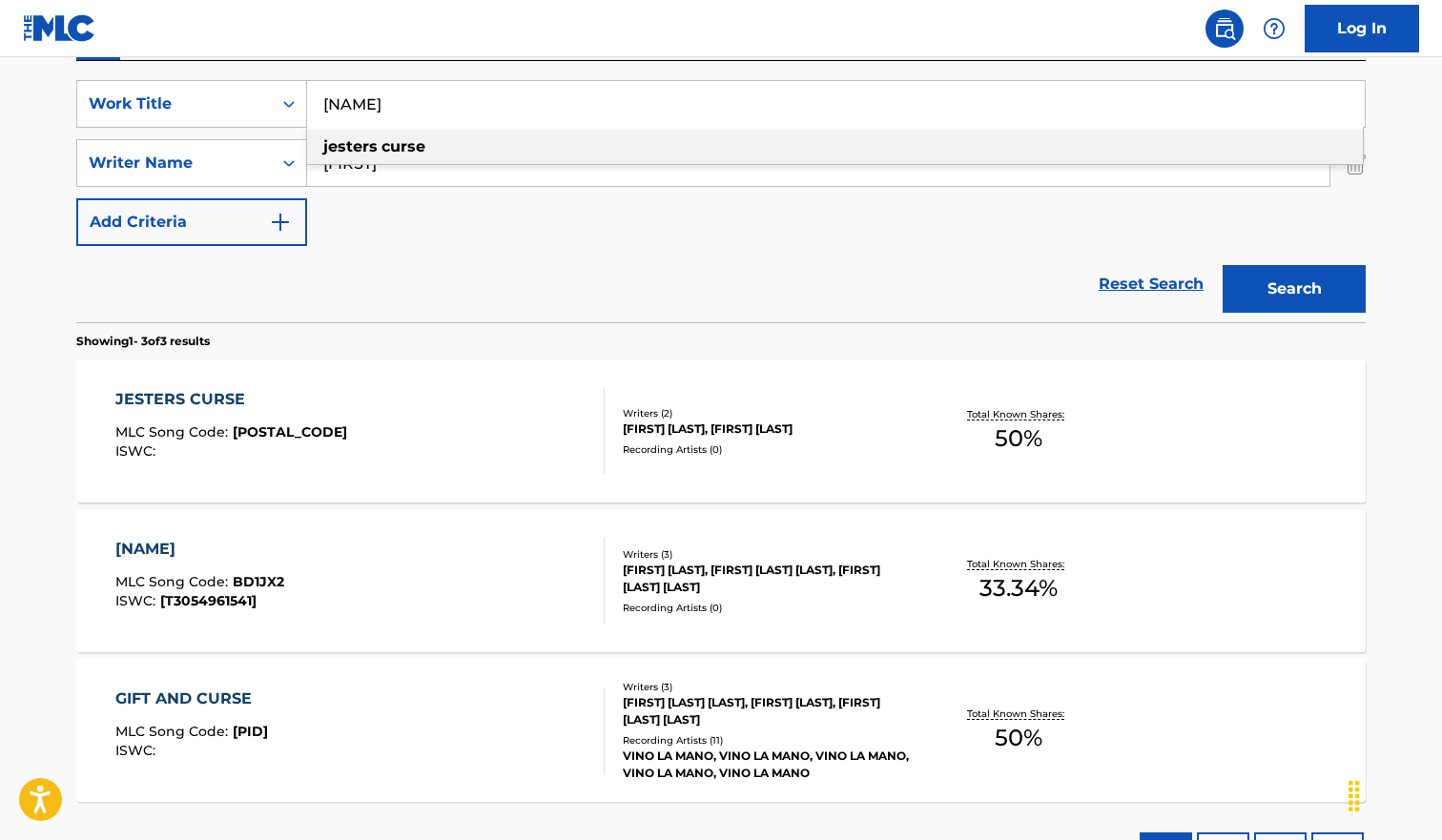 click on "[NAME]" at bounding box center [835, 104] 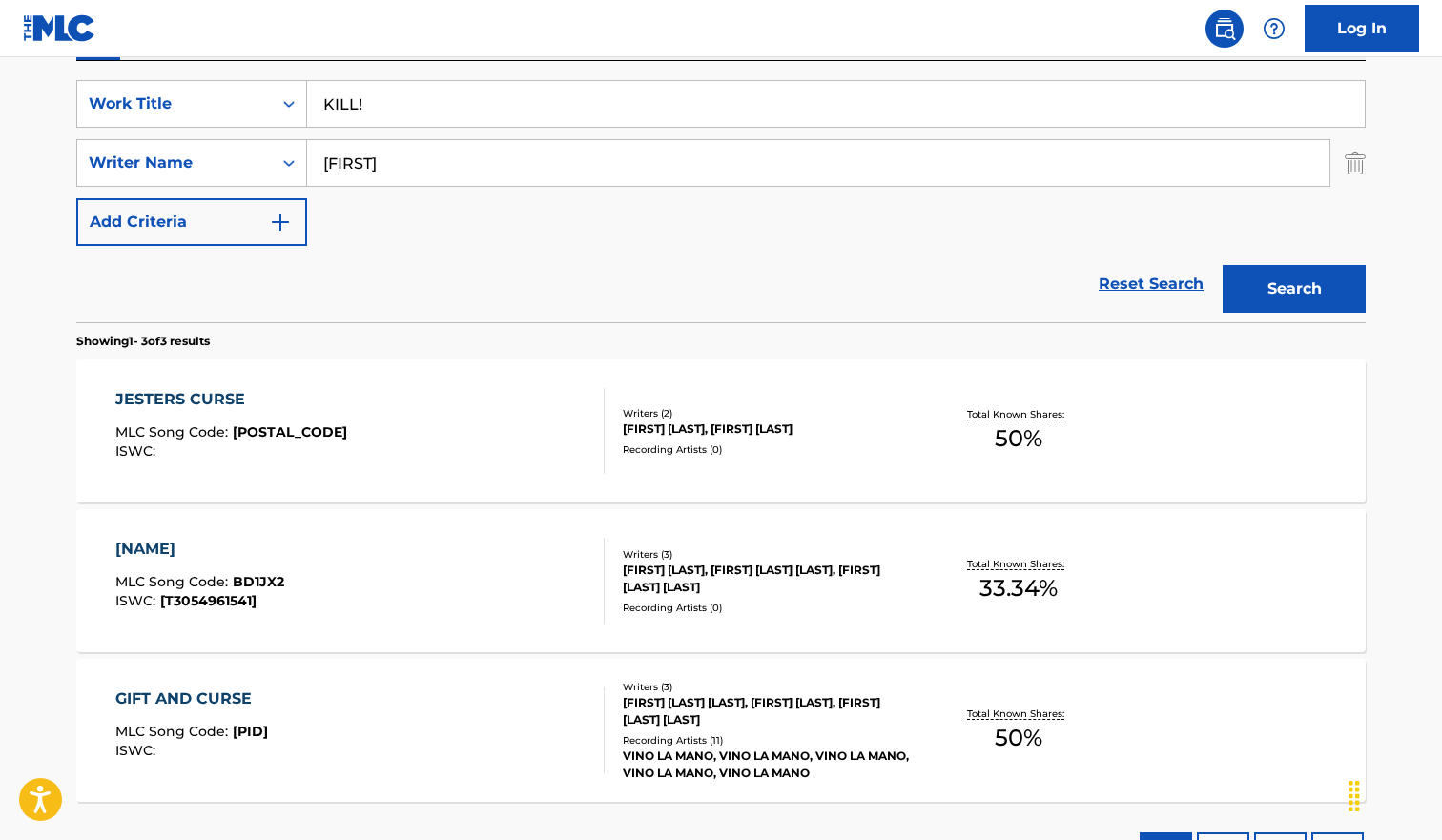 type on "KILL!" 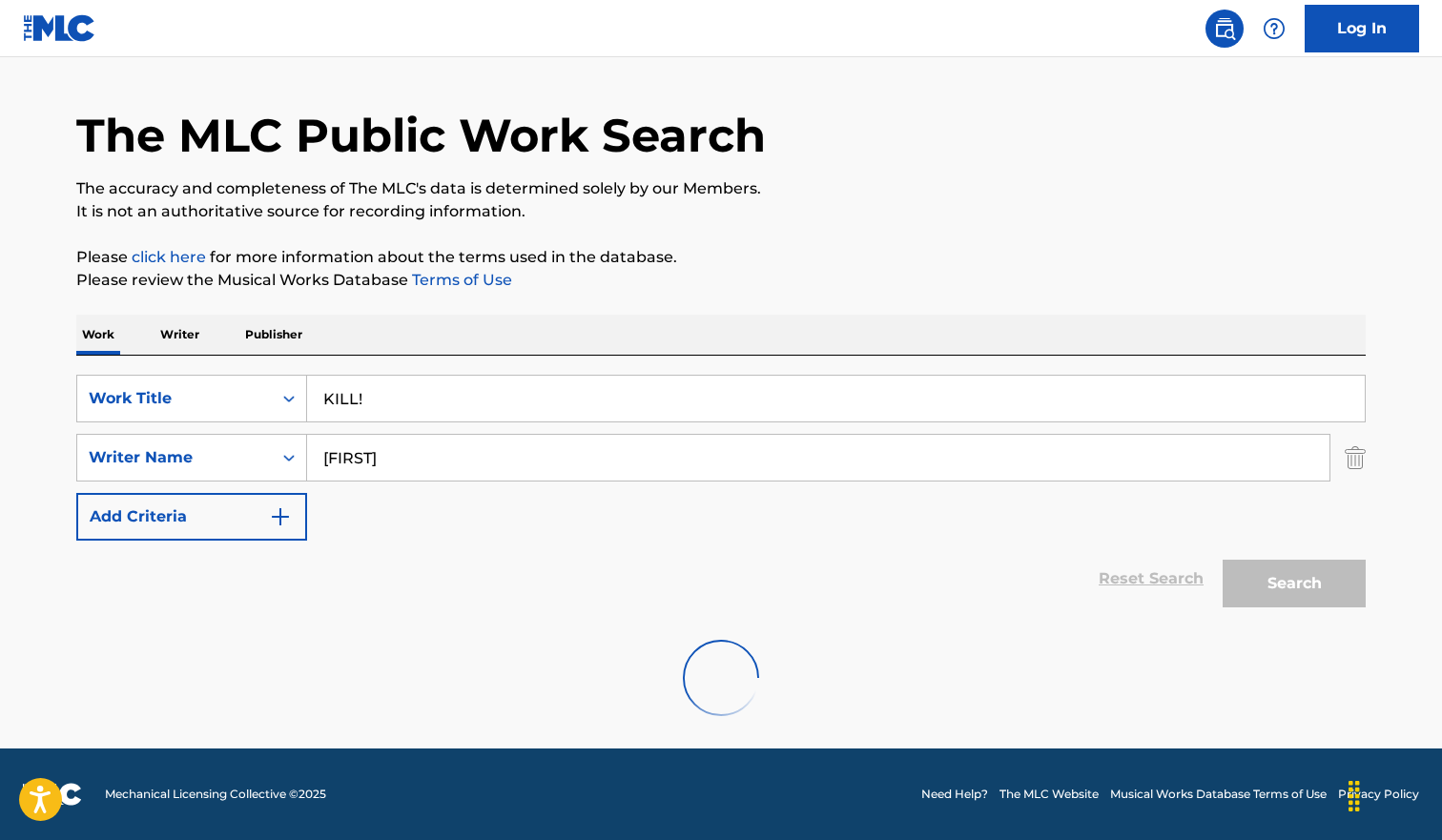 scroll, scrollTop: 344, scrollLeft: 0, axis: vertical 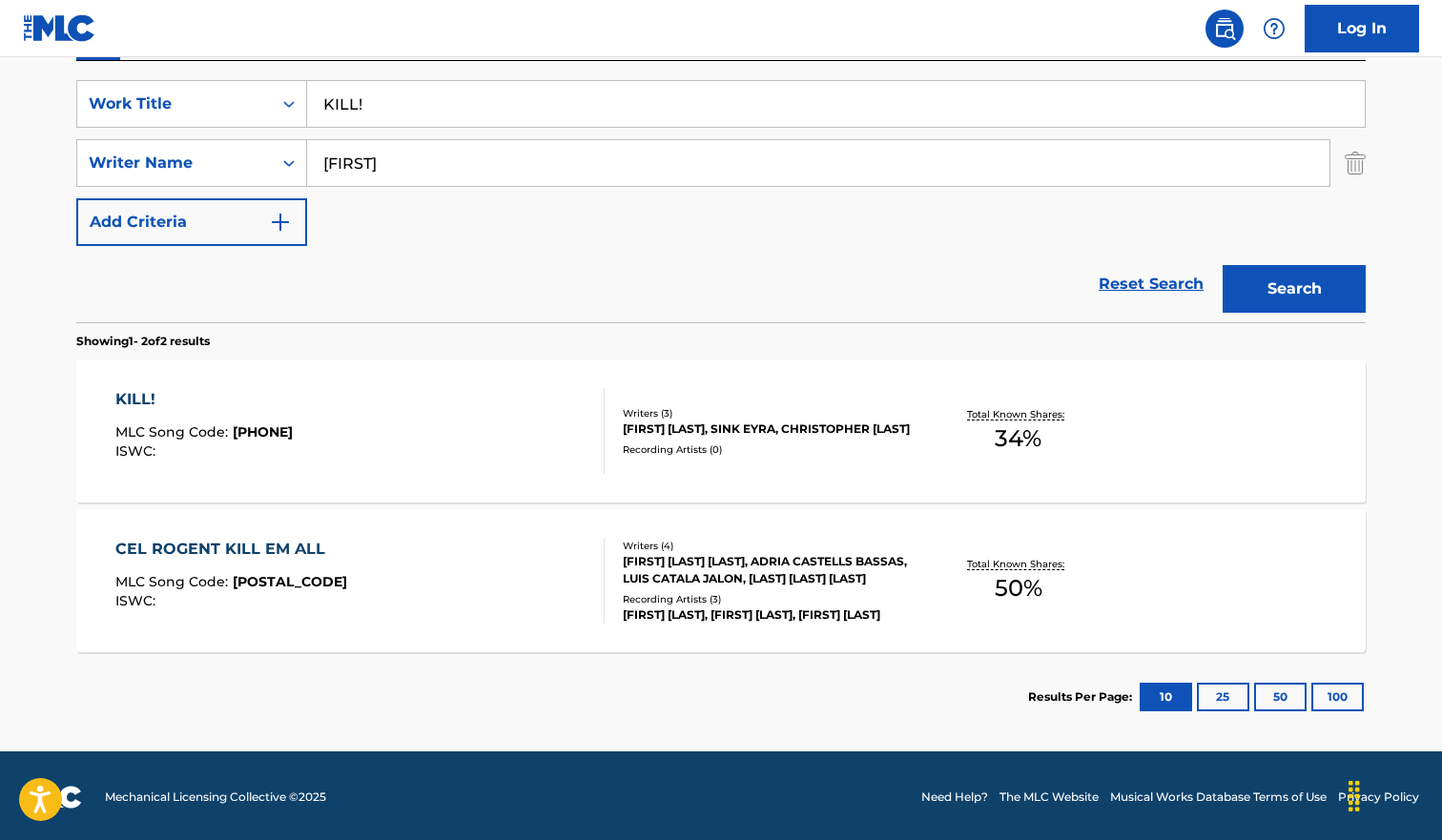 click on "[ARTIST]! MLC Song Code : [CODE] ISWC :" at bounding box center [360, 431] 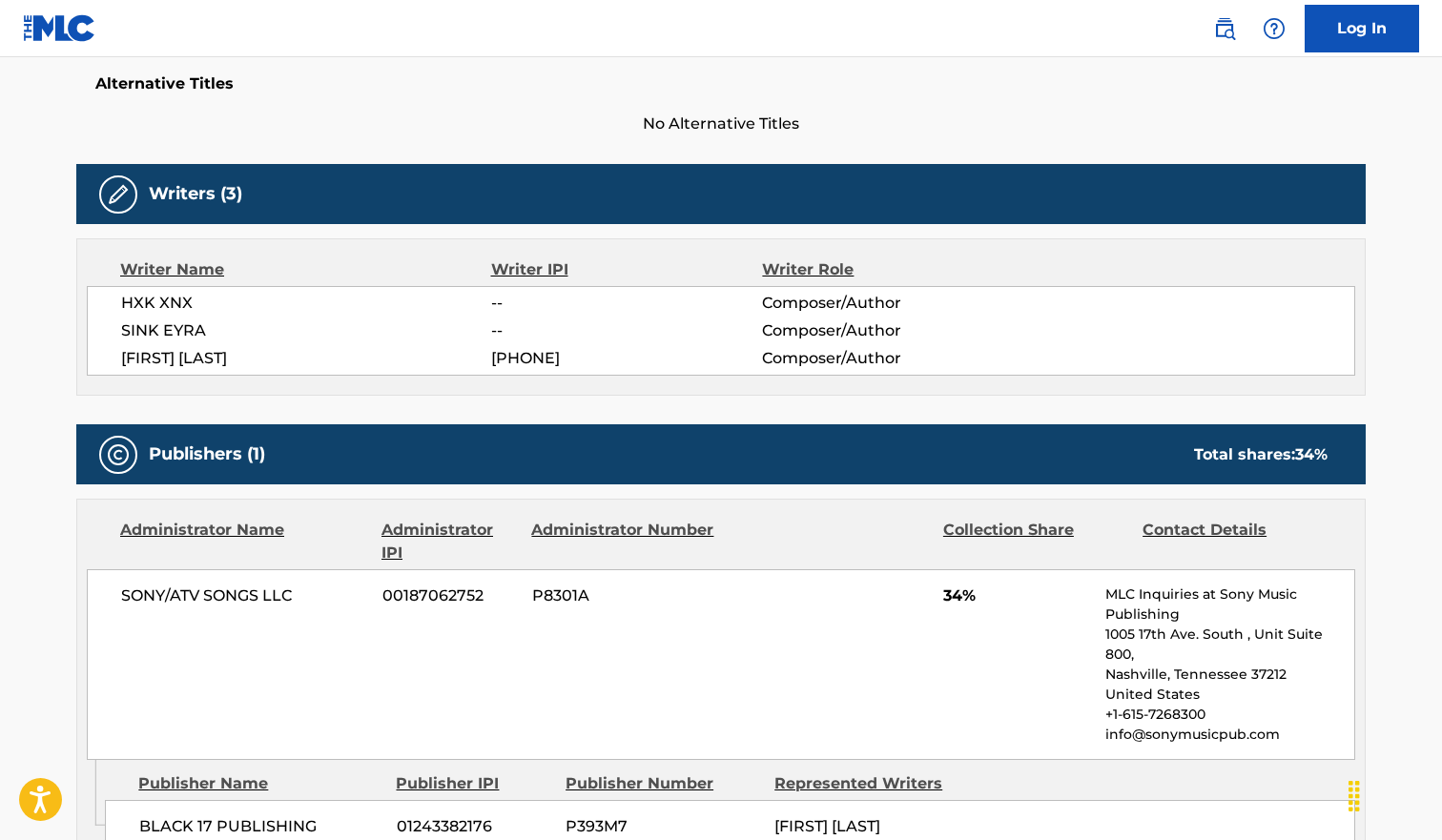 scroll, scrollTop: 0, scrollLeft: 0, axis: both 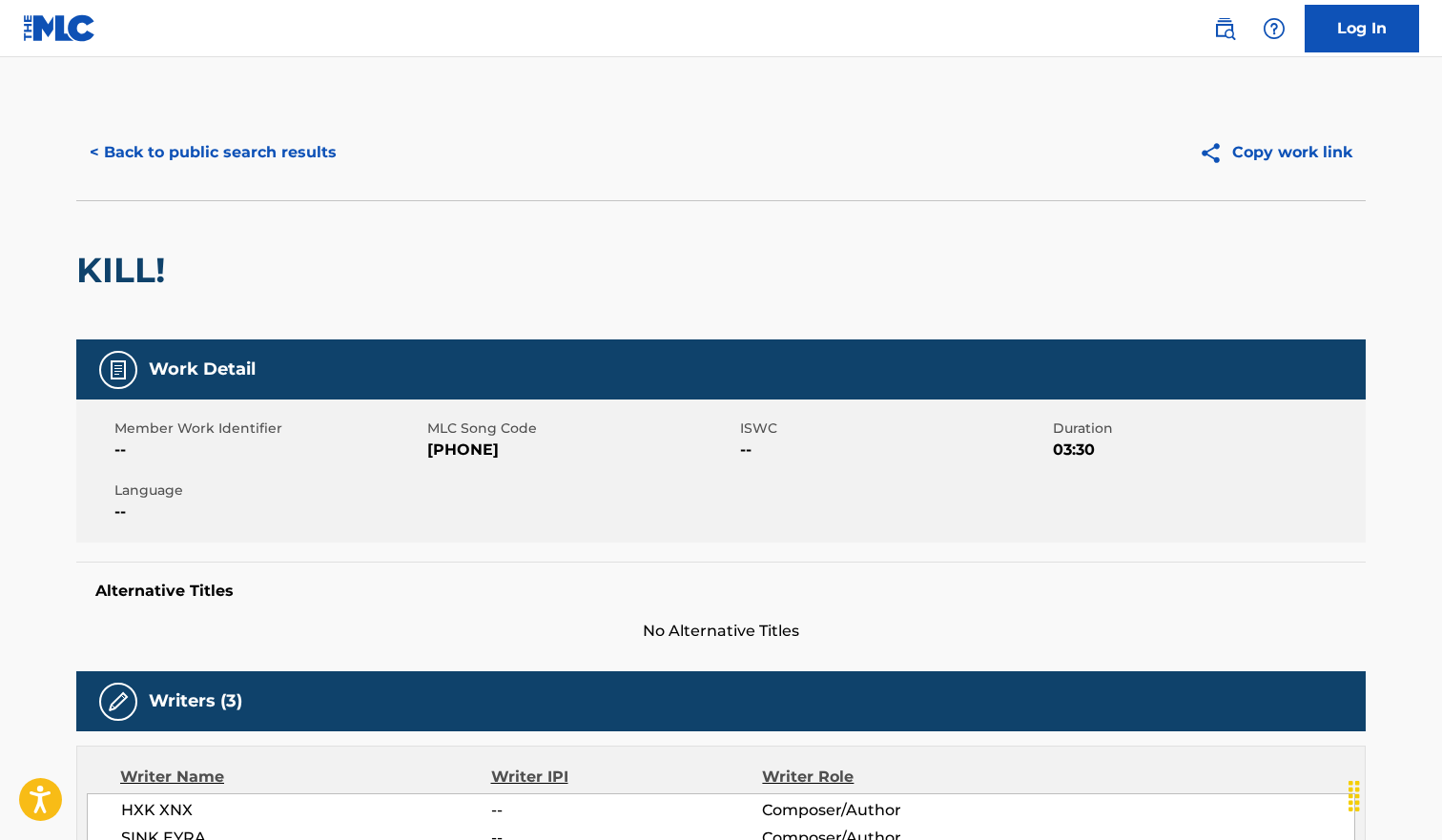 click on "< Back to public search results" at bounding box center [213, 153] 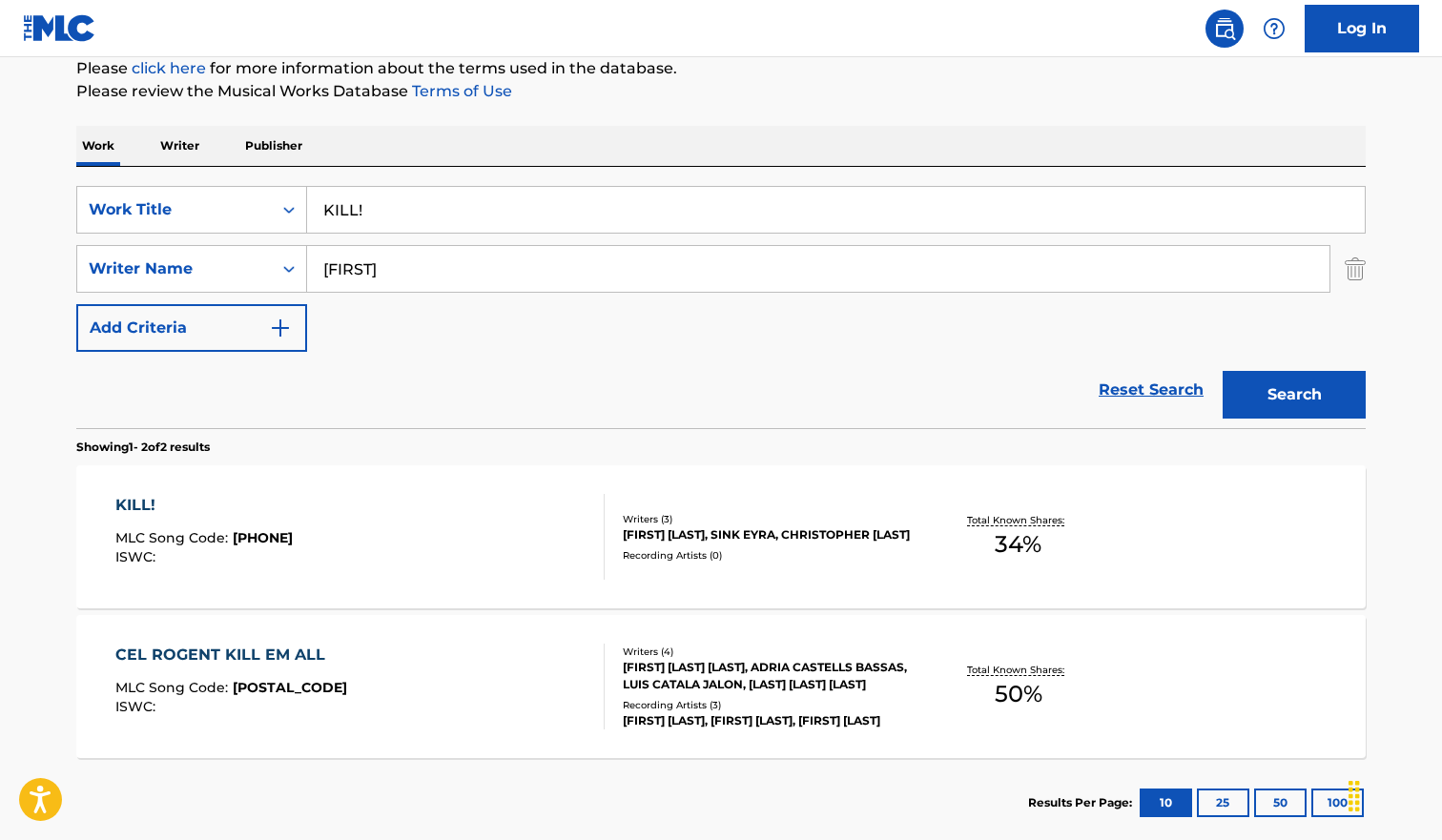 click on "KILL!" at bounding box center [835, 210] 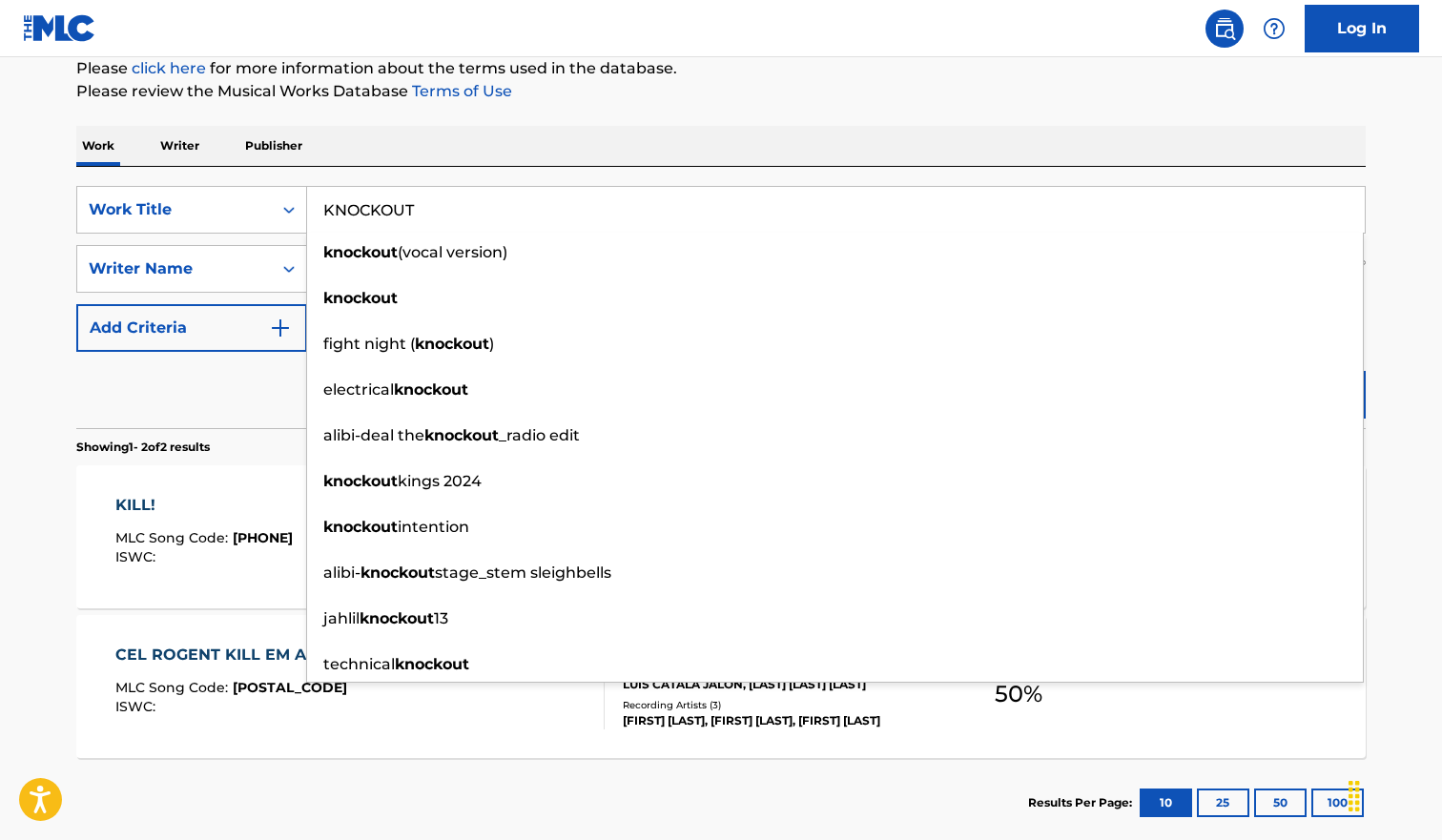 type on "KNOCKOUT" 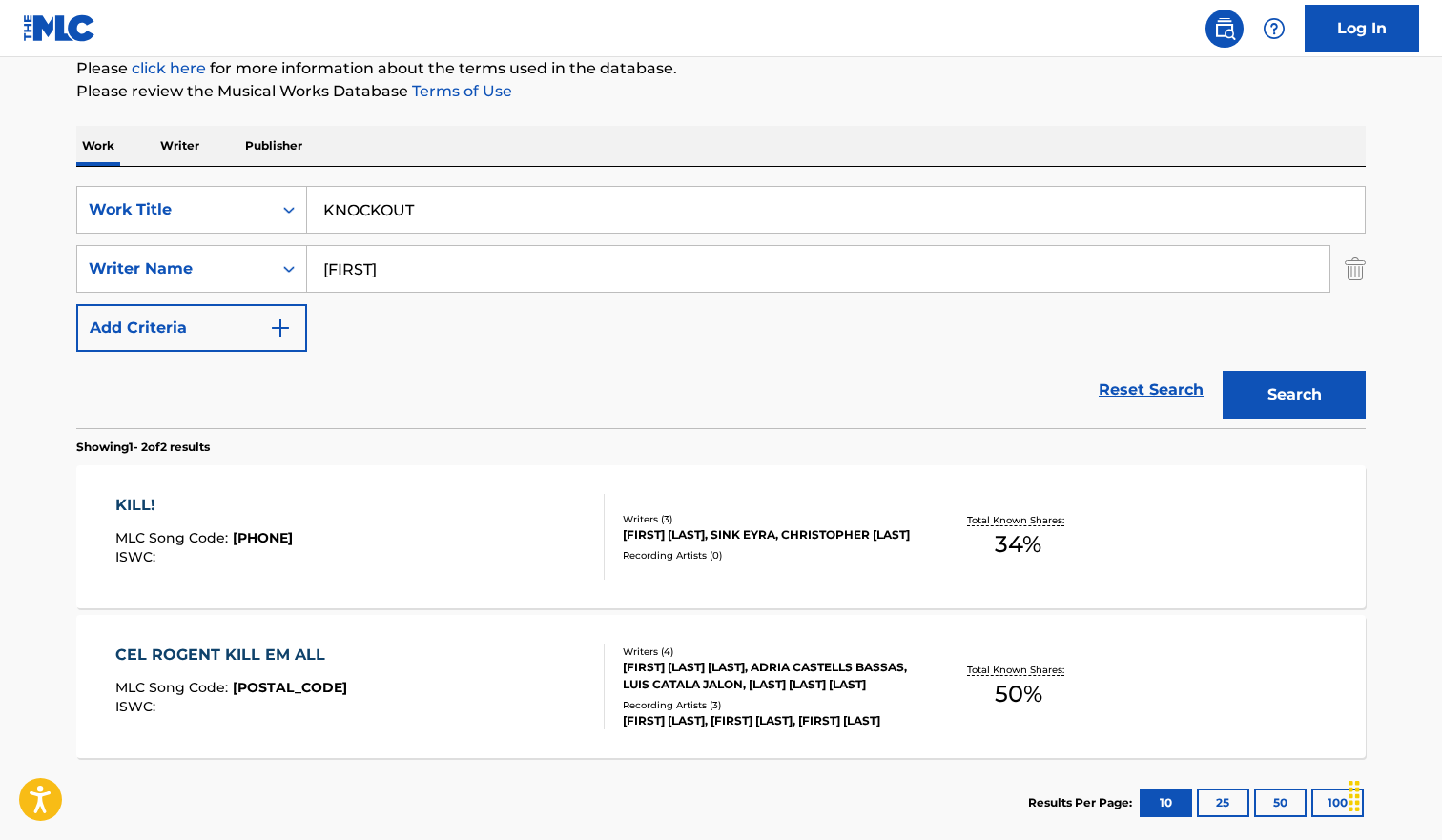 click on "Please review the Musical Works Database   Terms of Use" at bounding box center [721, 92] 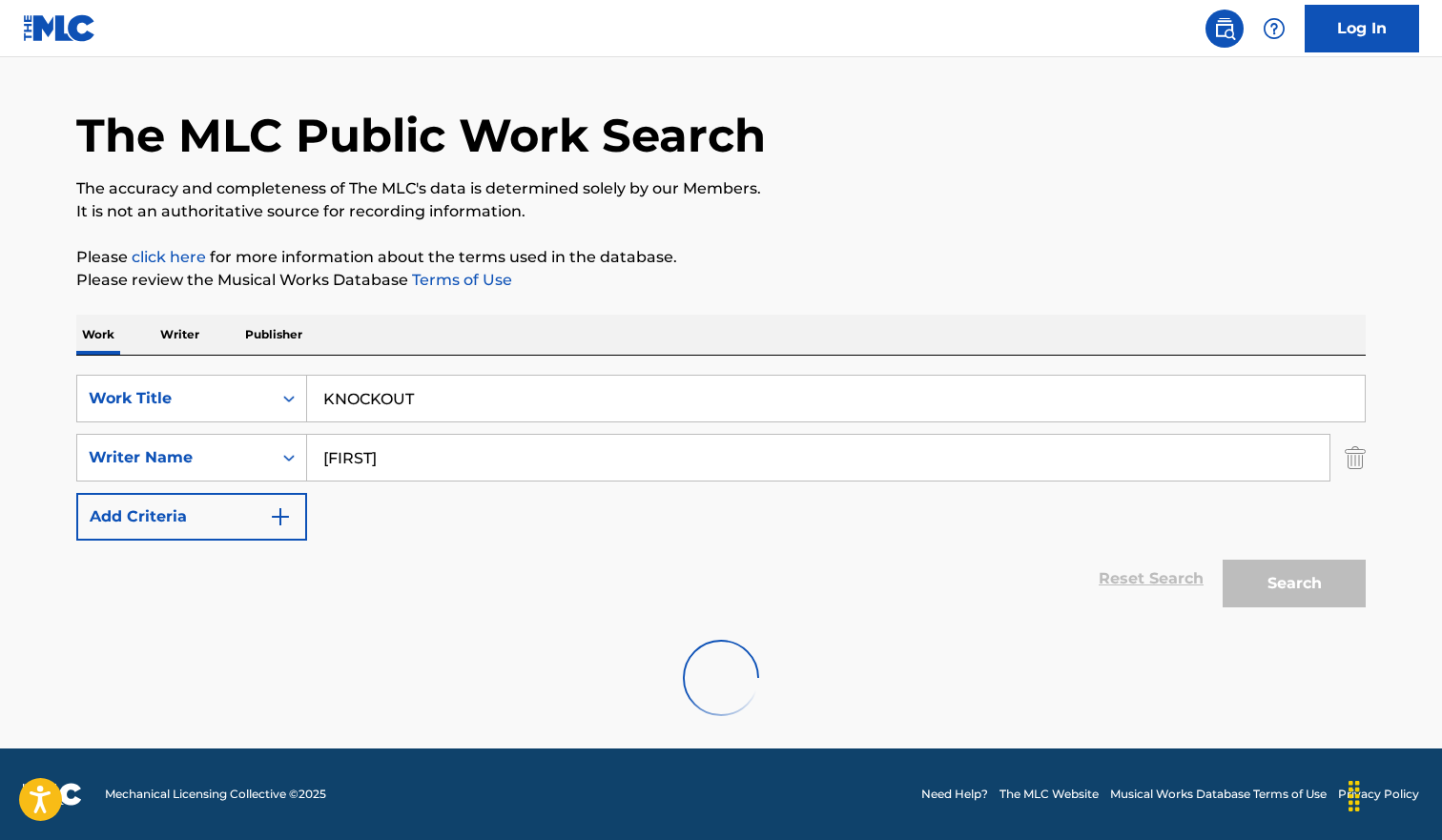 scroll, scrollTop: 197, scrollLeft: 0, axis: vertical 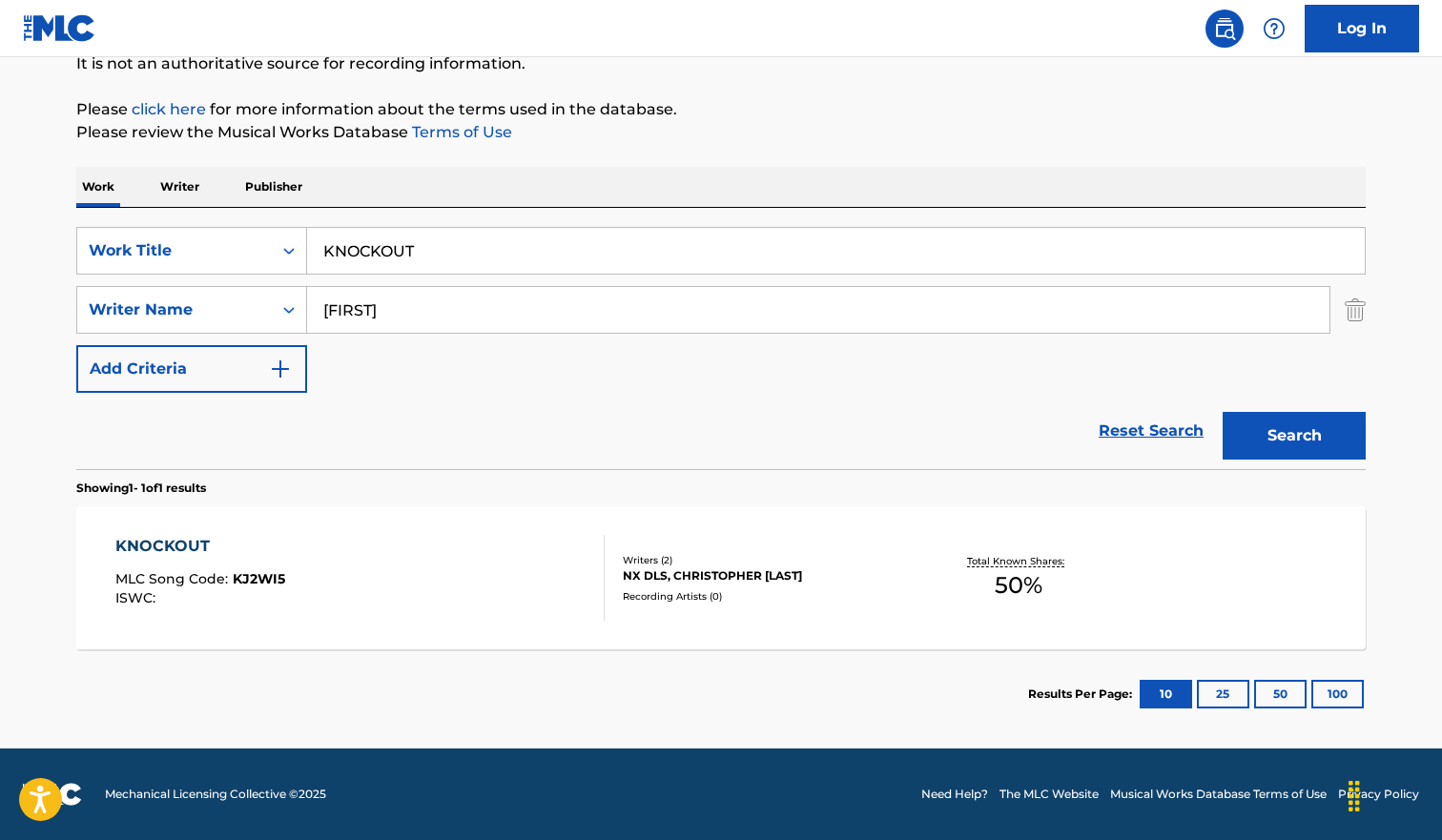 click on "KNOCKOUT MLC Song Code : KJ2WI5 ISWC :" at bounding box center [360, 578] 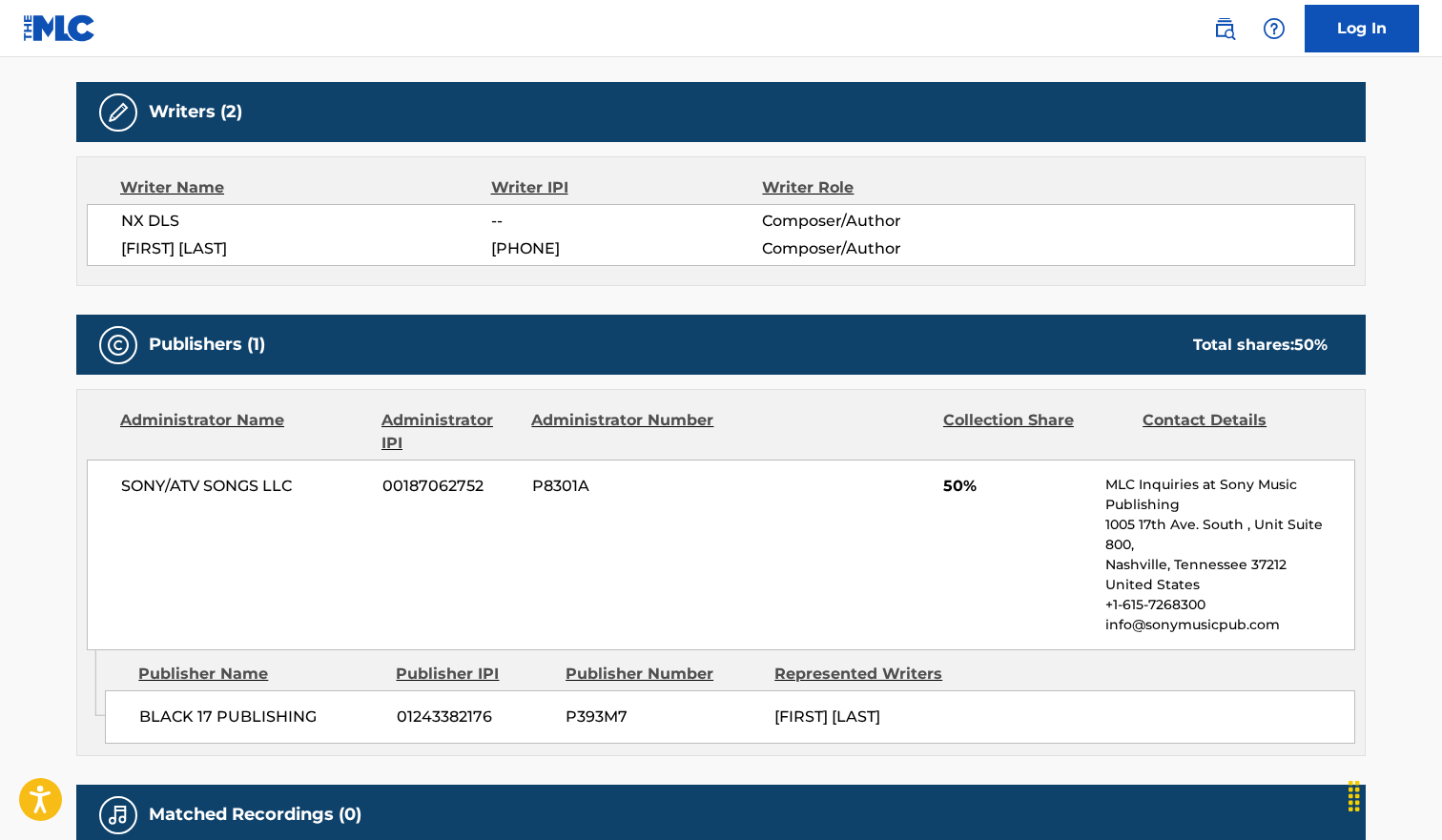 scroll, scrollTop: 0, scrollLeft: 0, axis: both 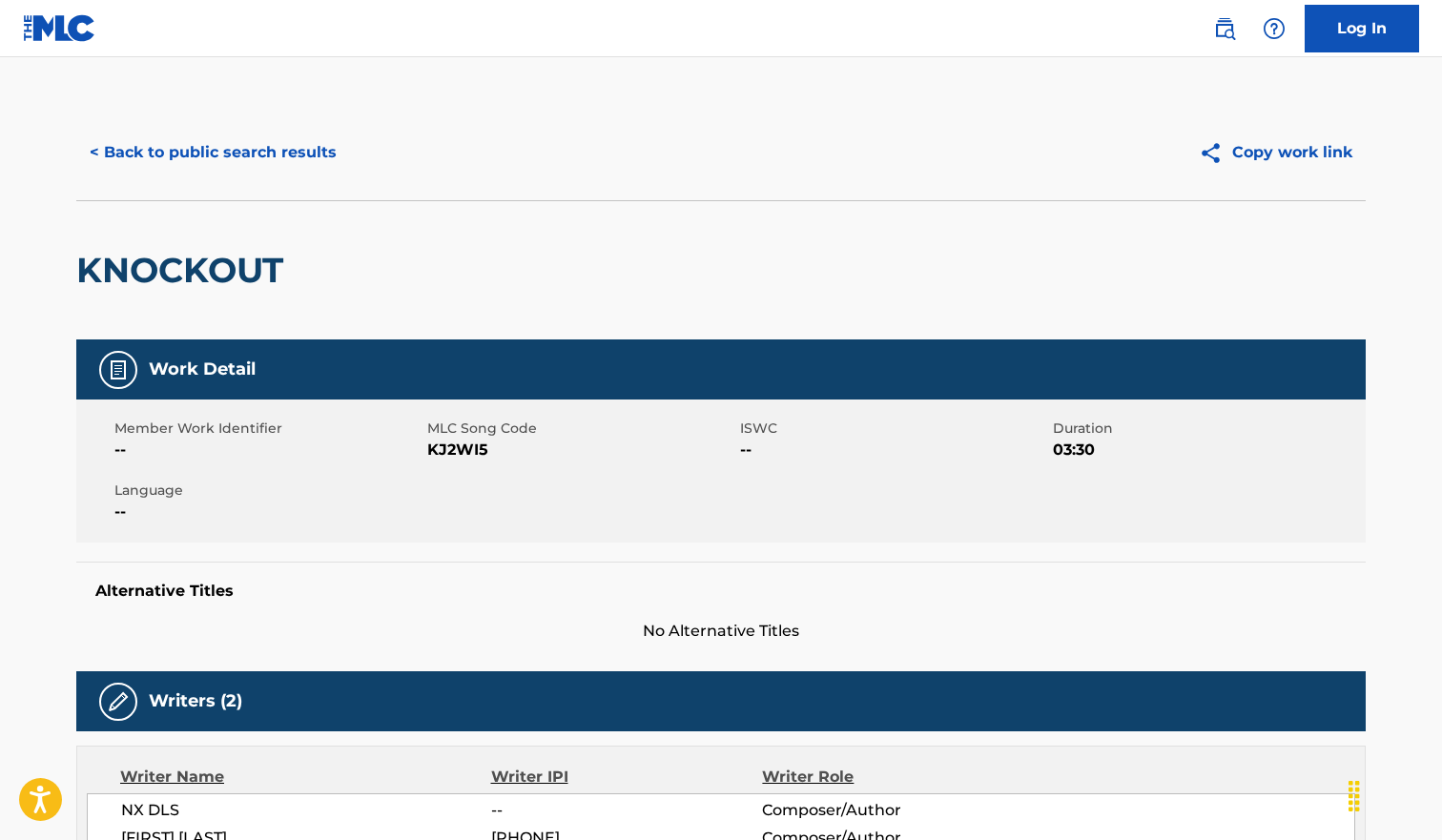 click on "< Back to public search results" at bounding box center [213, 153] 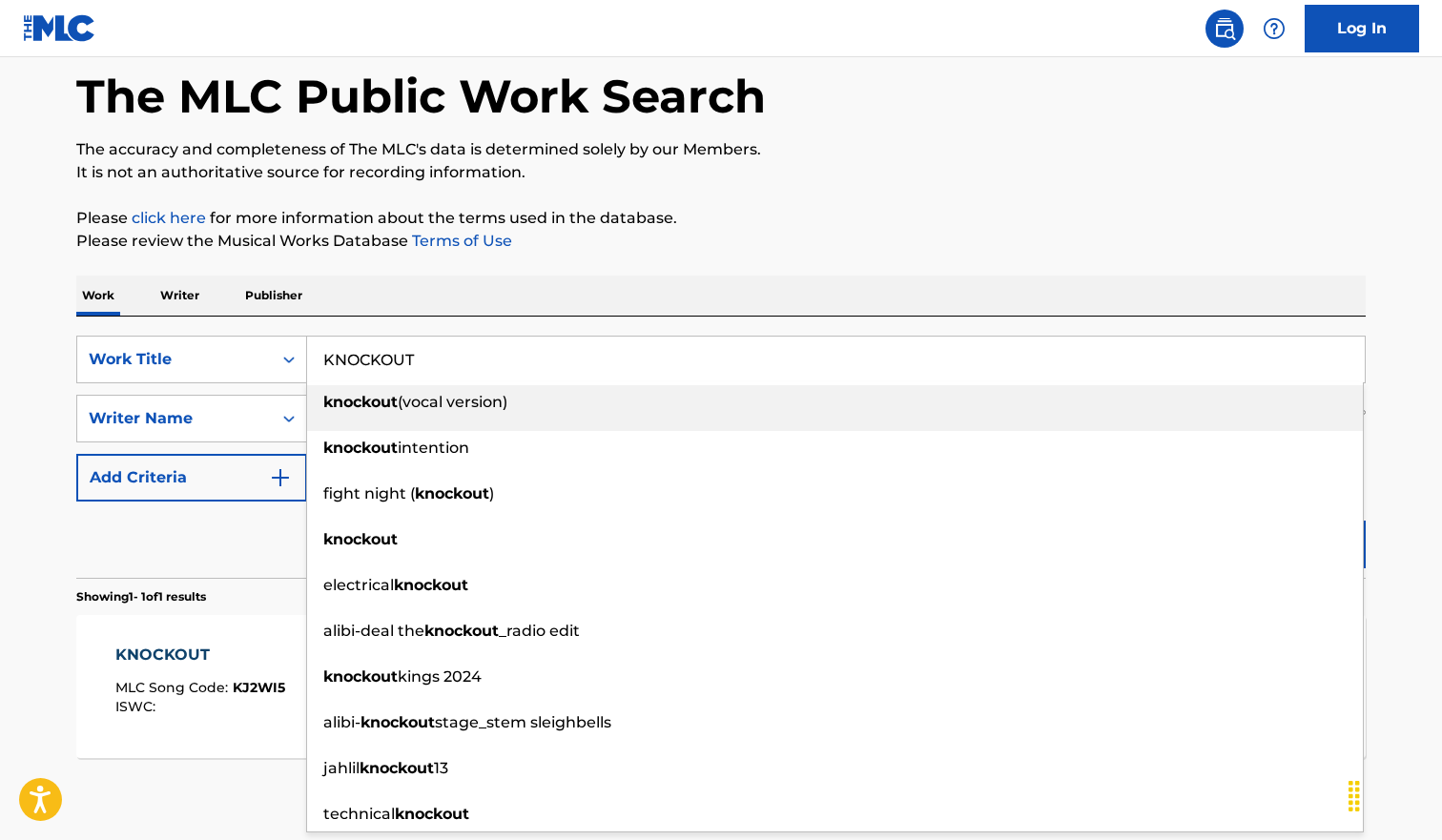 click on "KNOCKOUT" at bounding box center [835, 359] 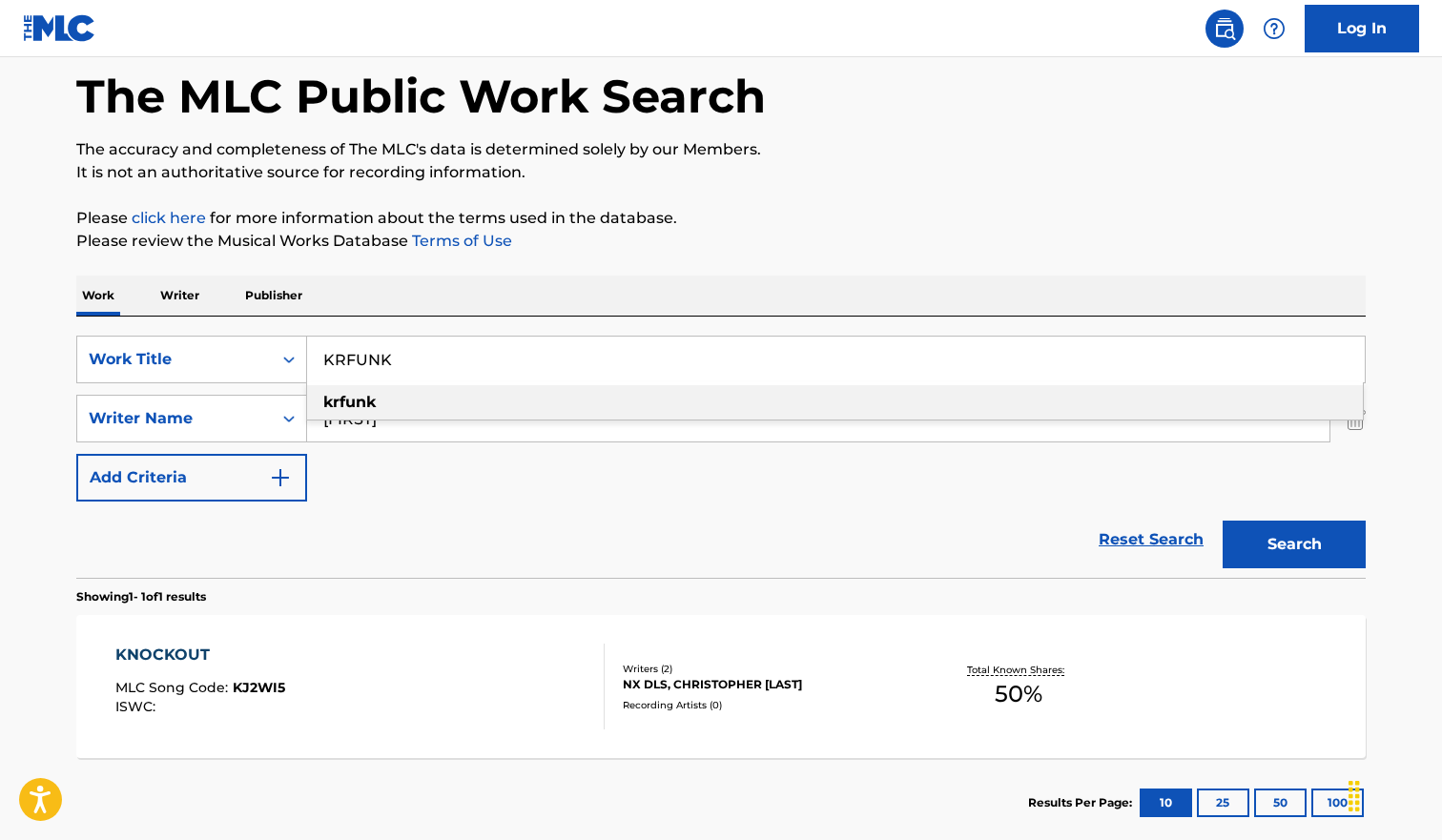 type on "KRFUNK" 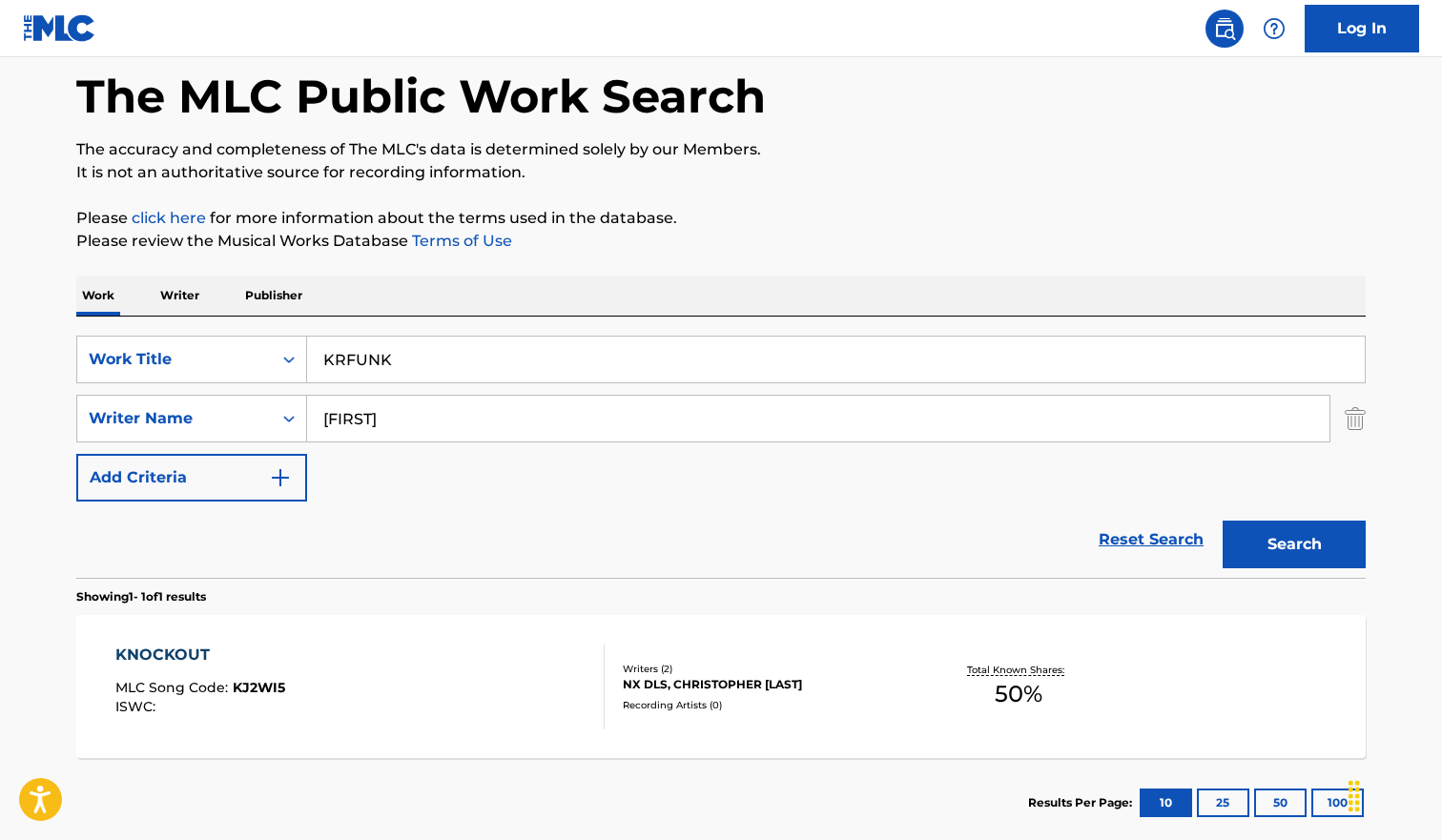 click on "Search" at bounding box center (1294, 544) 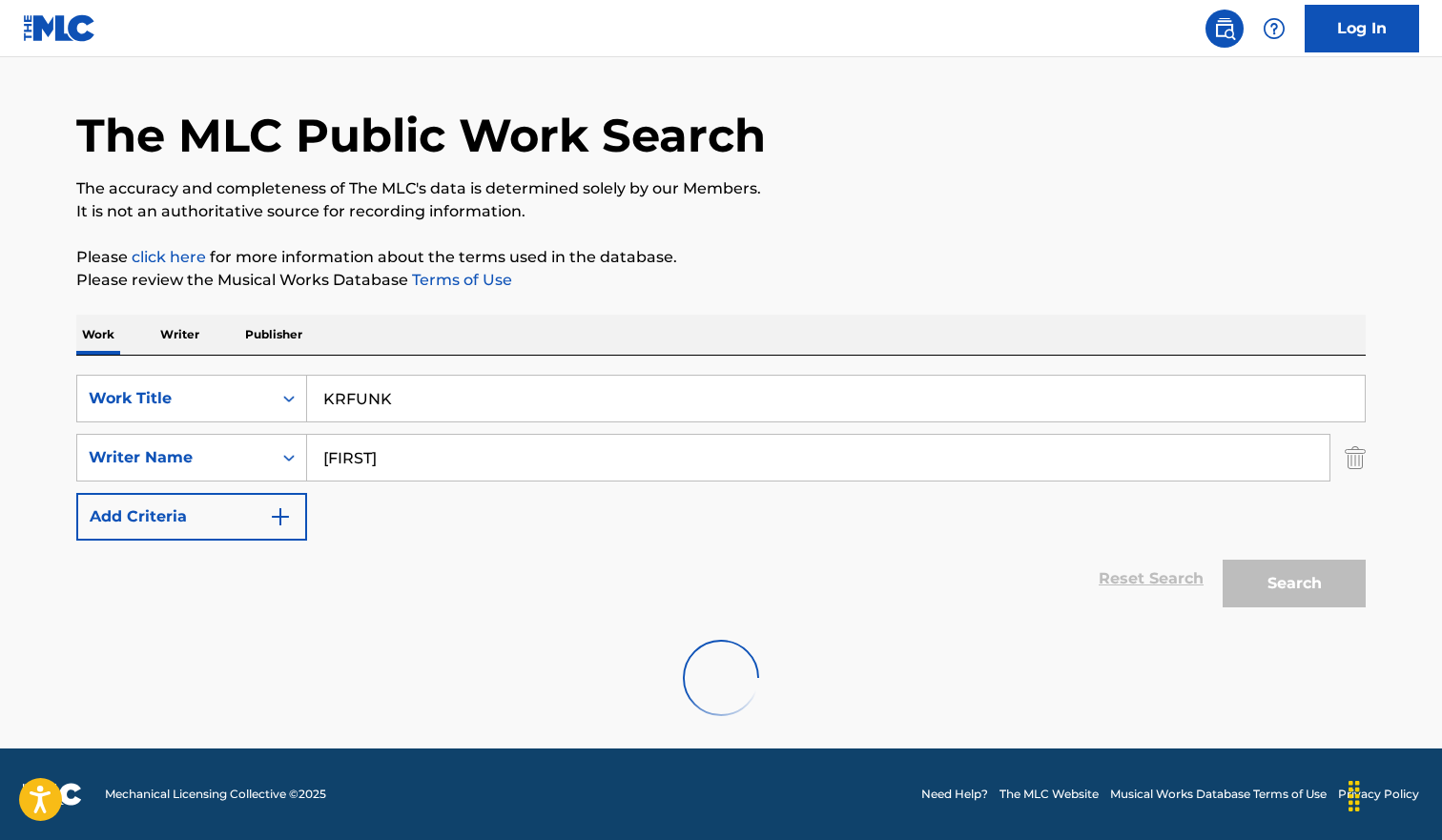 scroll, scrollTop: 89, scrollLeft: 0, axis: vertical 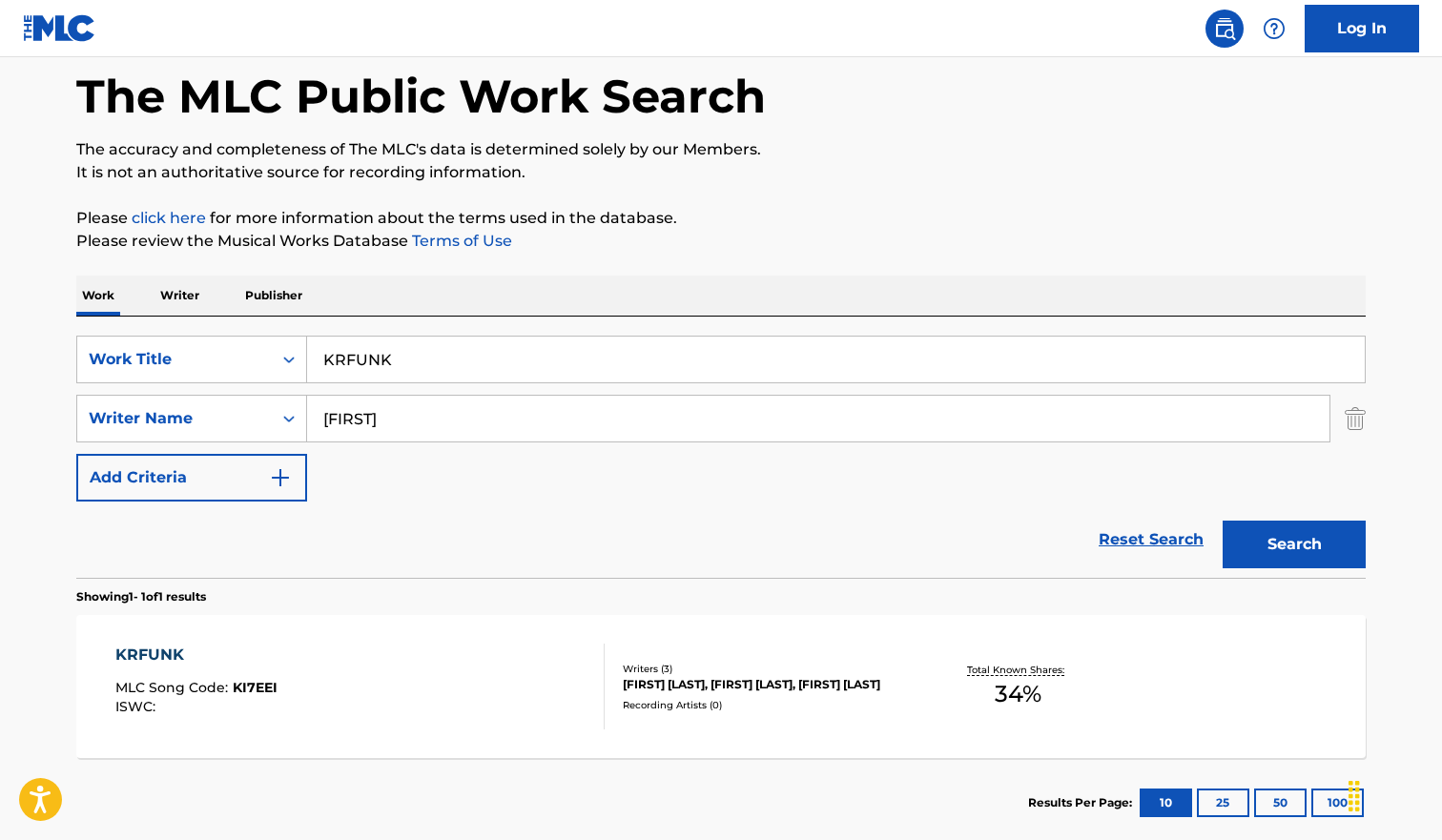 click on "KRFUNK MLC Song Code : KI7EEI ISWC :" at bounding box center (360, 686) 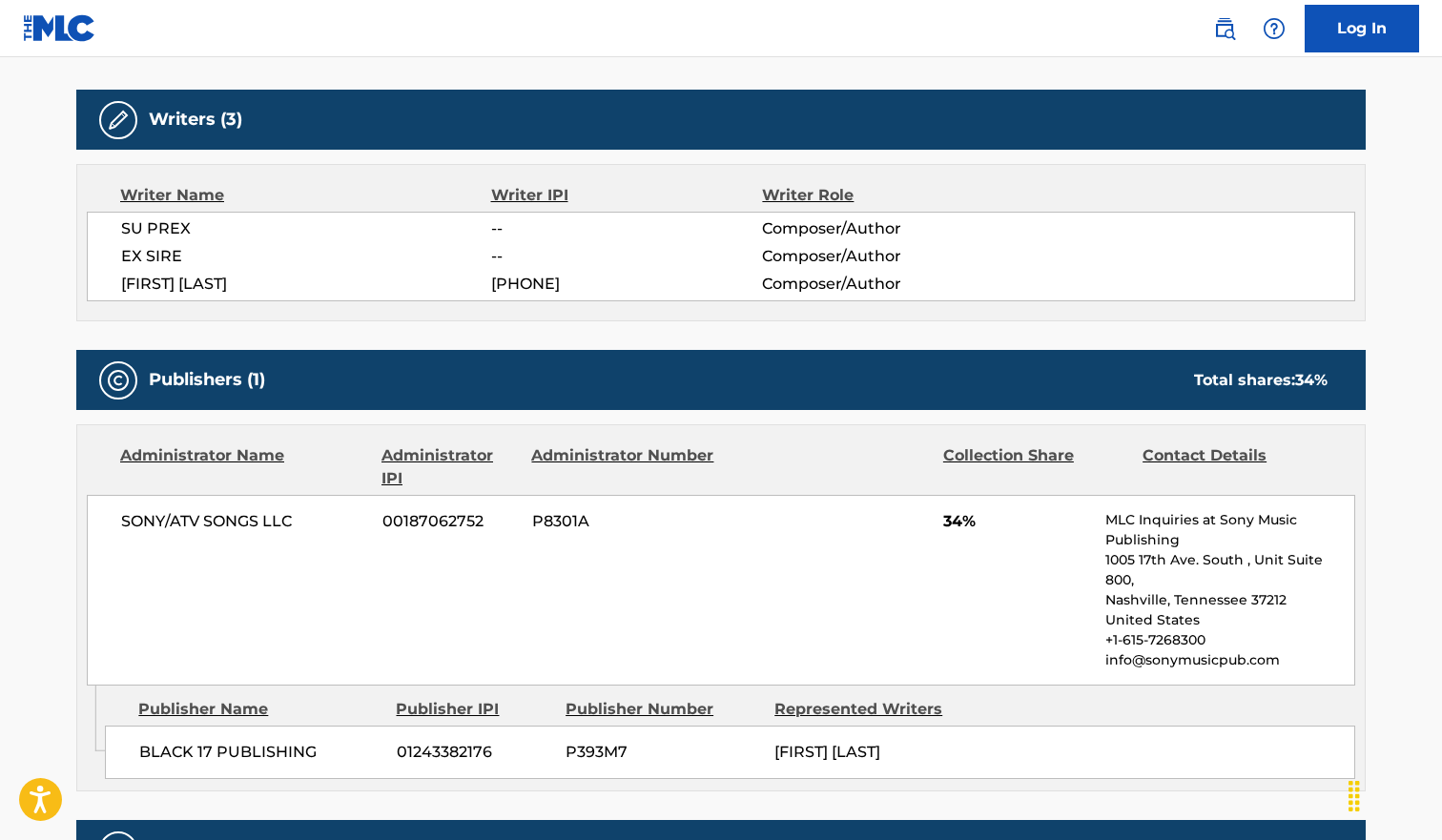 scroll, scrollTop: 0, scrollLeft: 0, axis: both 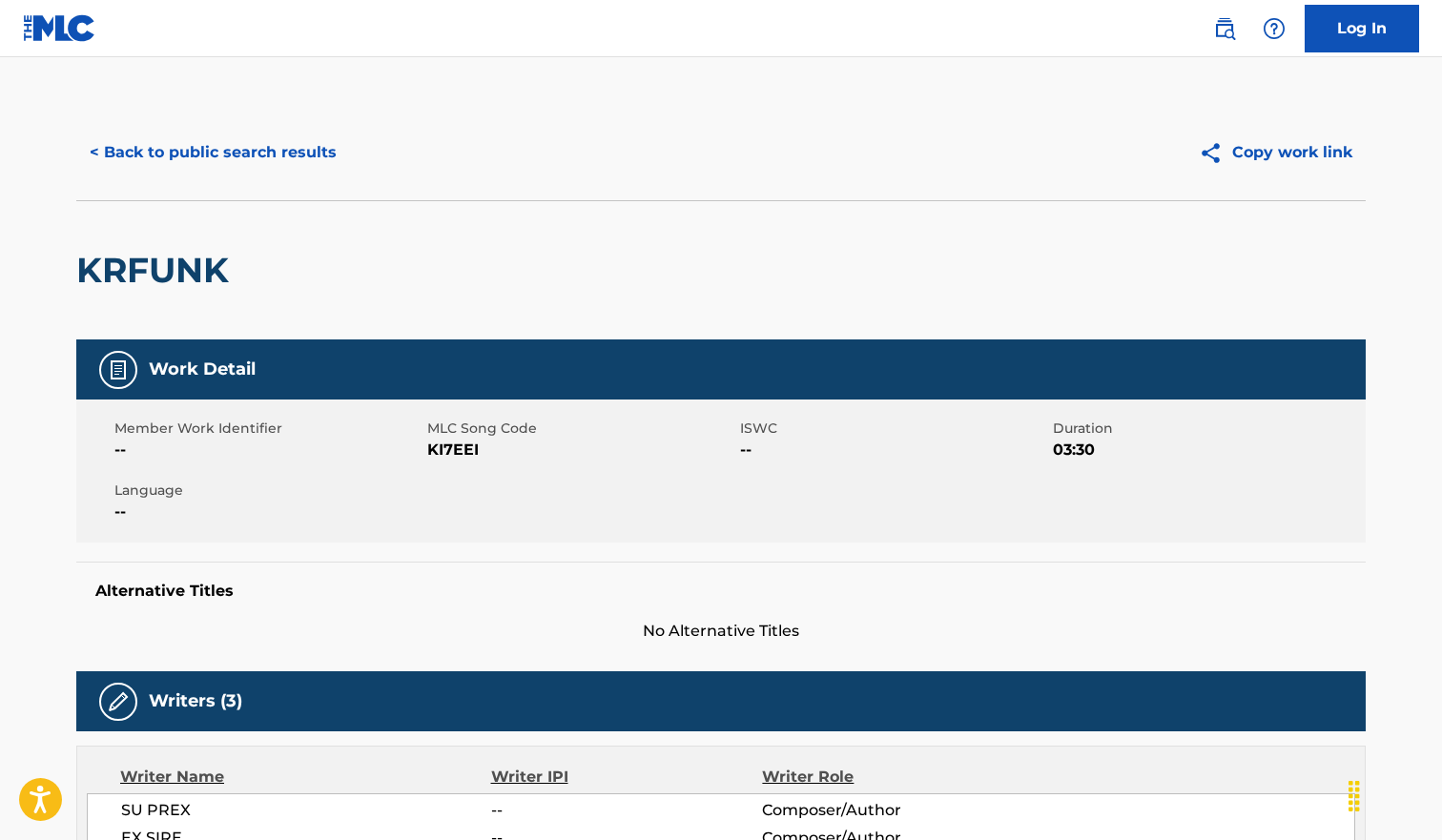 click on "< Back to public search results" at bounding box center [213, 153] 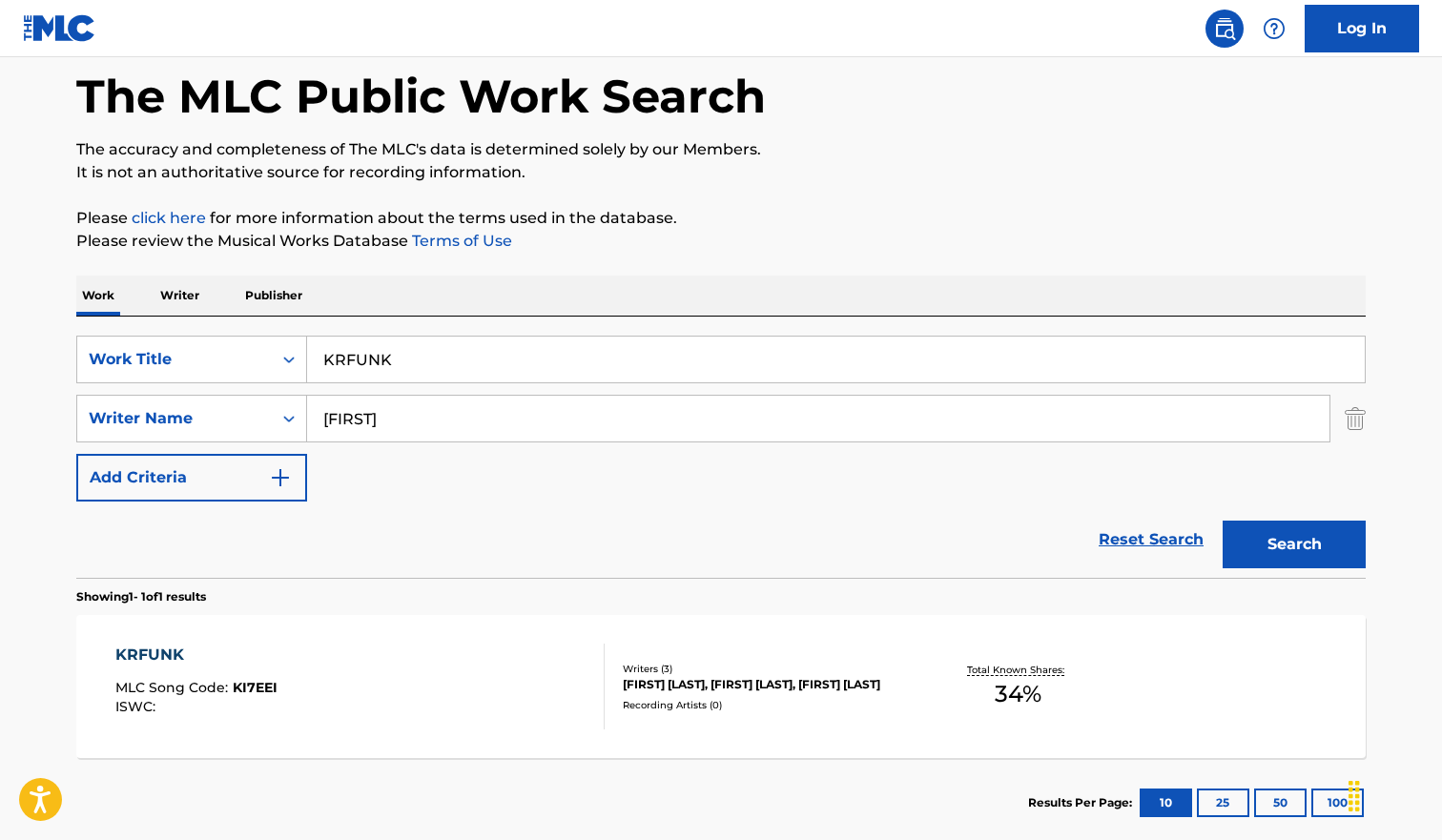 click on "KRFUNK" at bounding box center [835, 359] 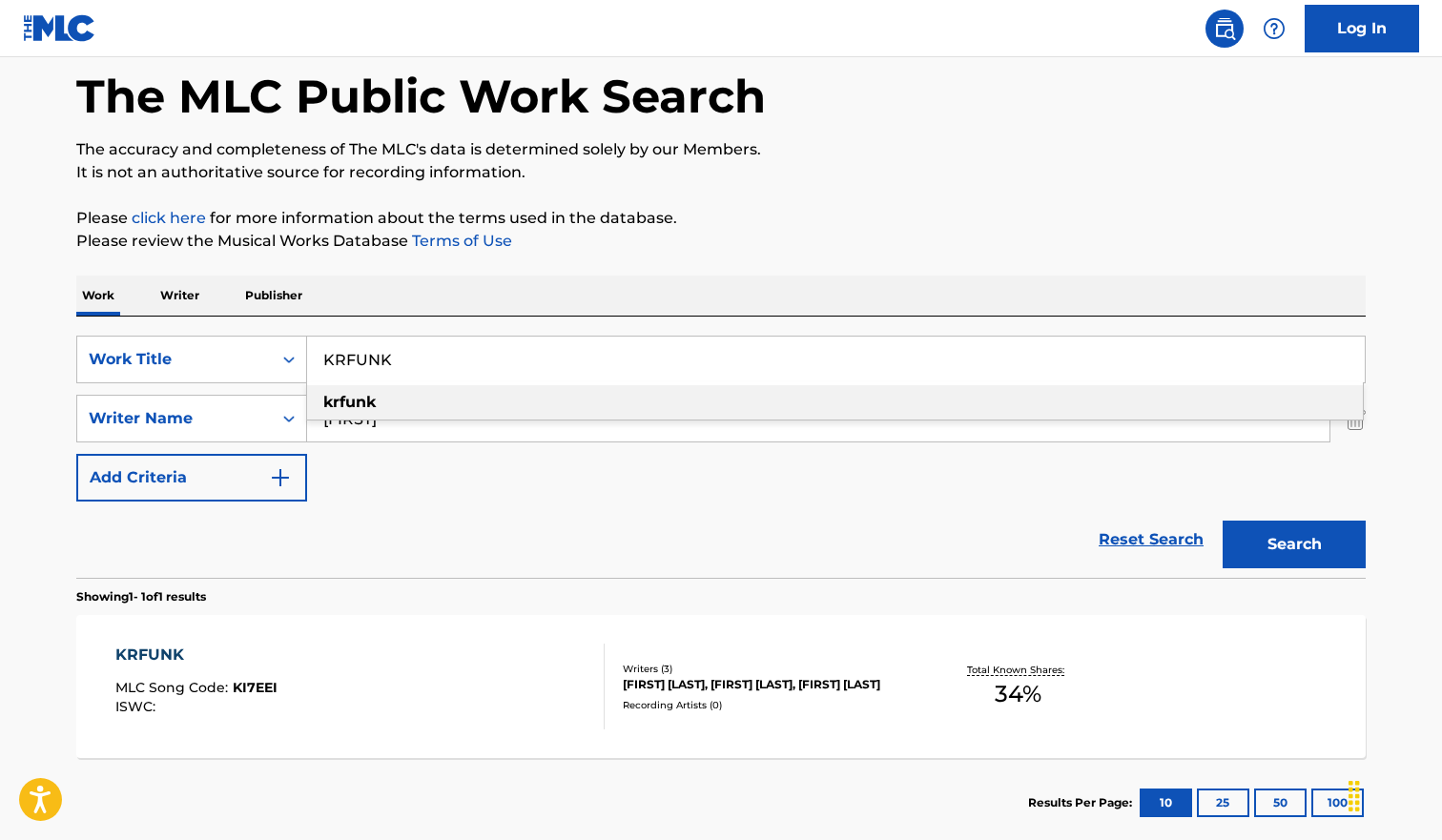 click on "KRFUNK" at bounding box center [835, 359] 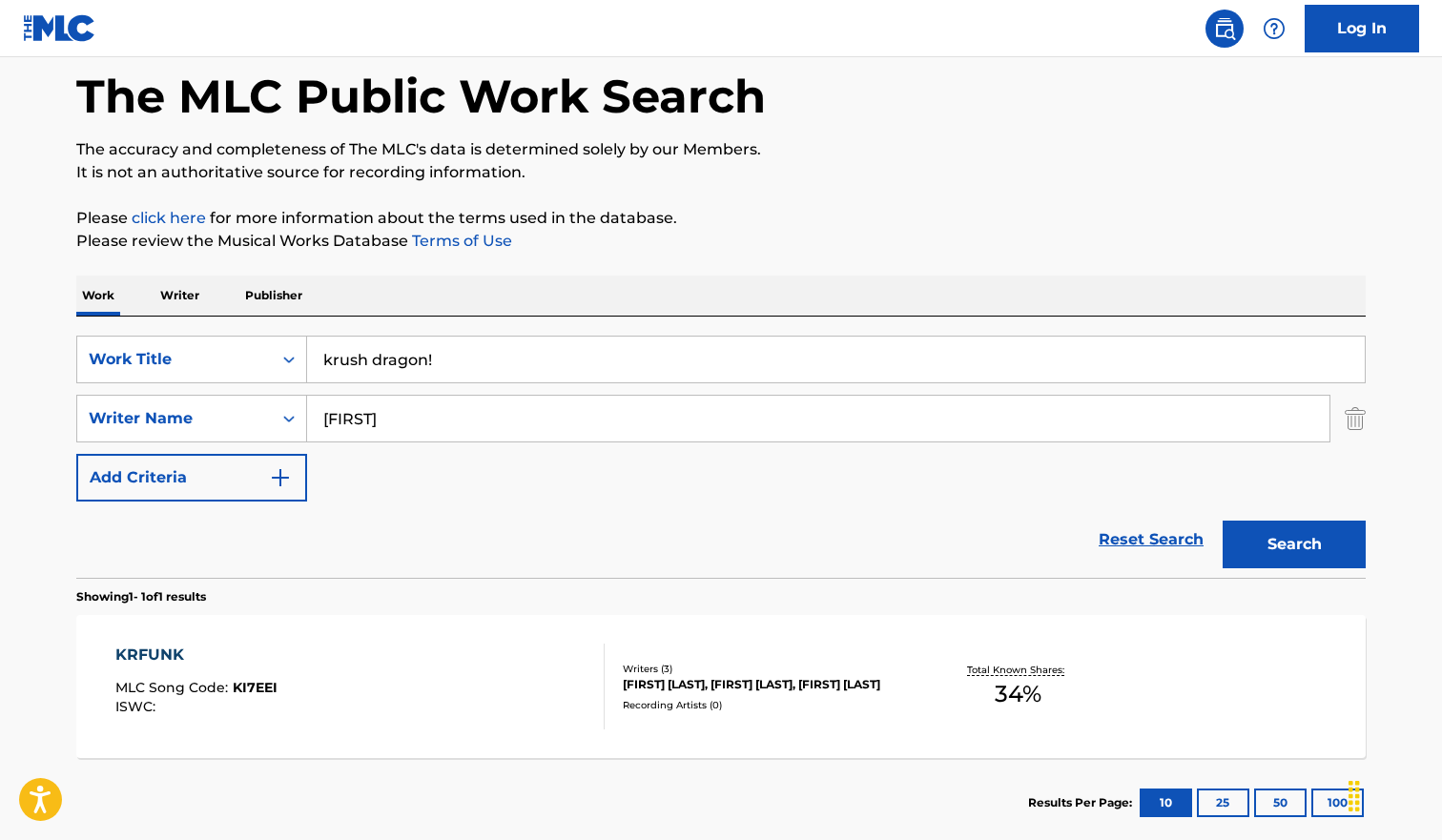 type on "krush dragon!" 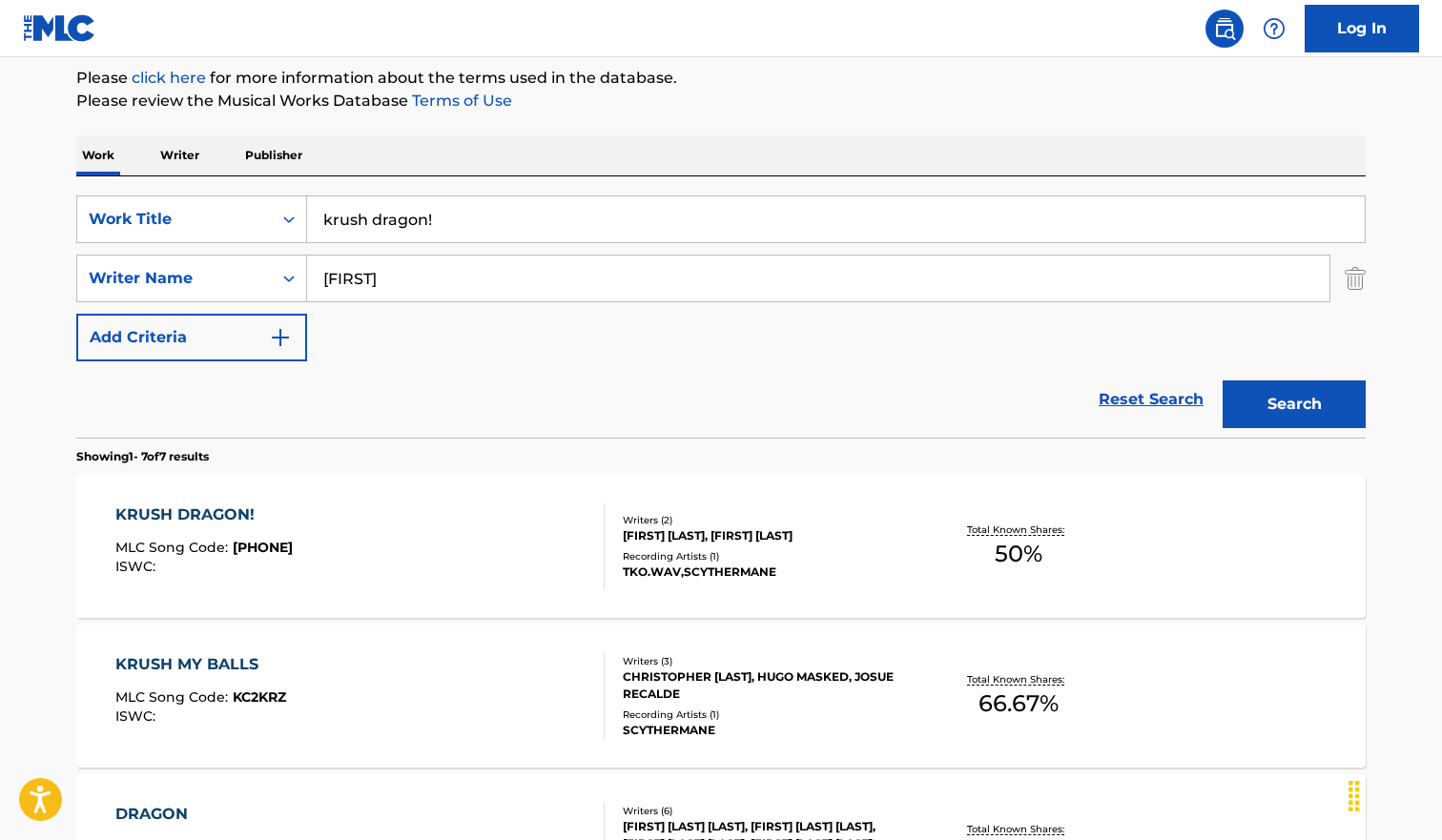 scroll, scrollTop: 235, scrollLeft: 0, axis: vertical 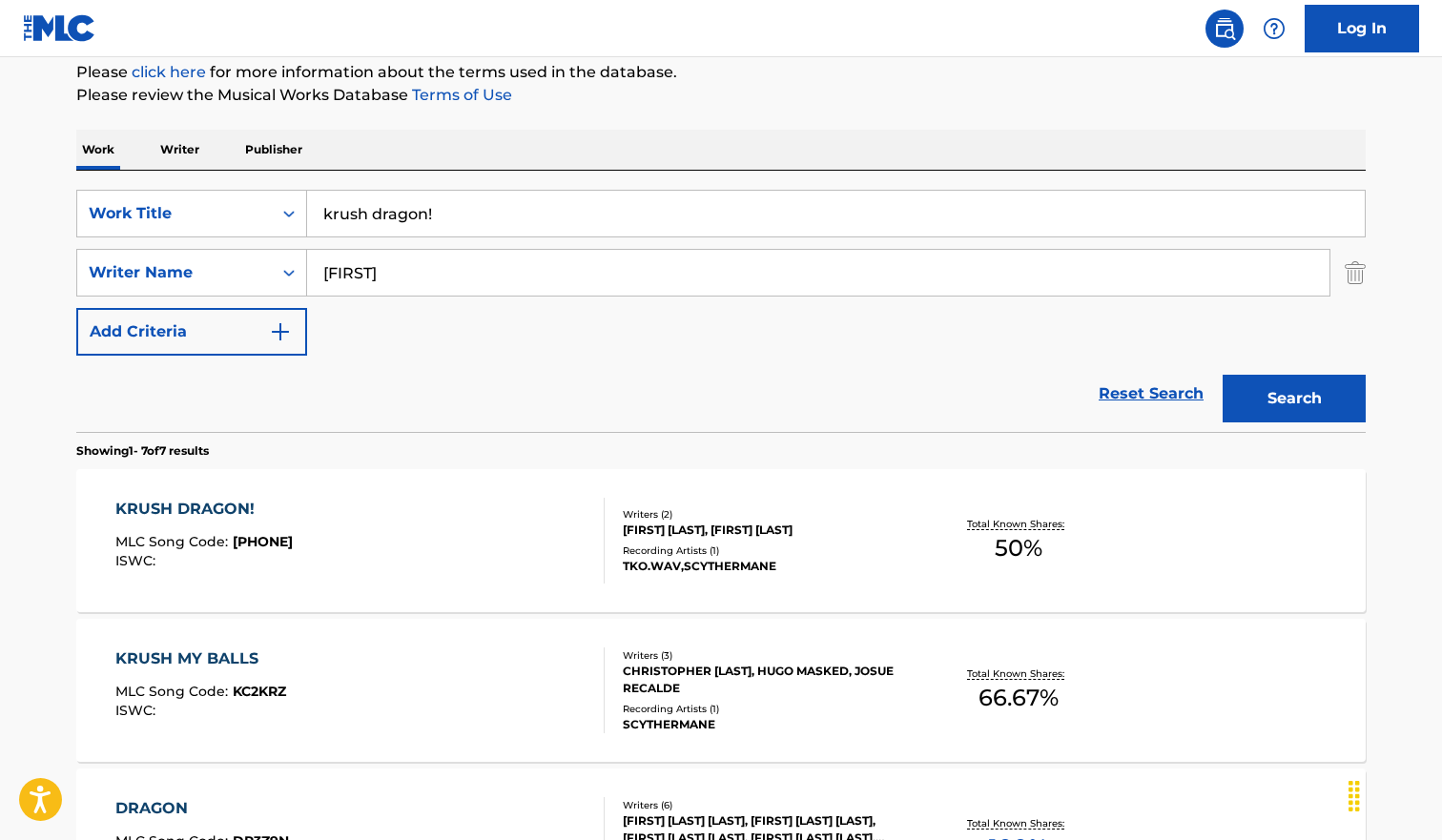click on "KRUSH DRAGON! MLC Song Code : KI7D78 ISWC :" at bounding box center [360, 541] 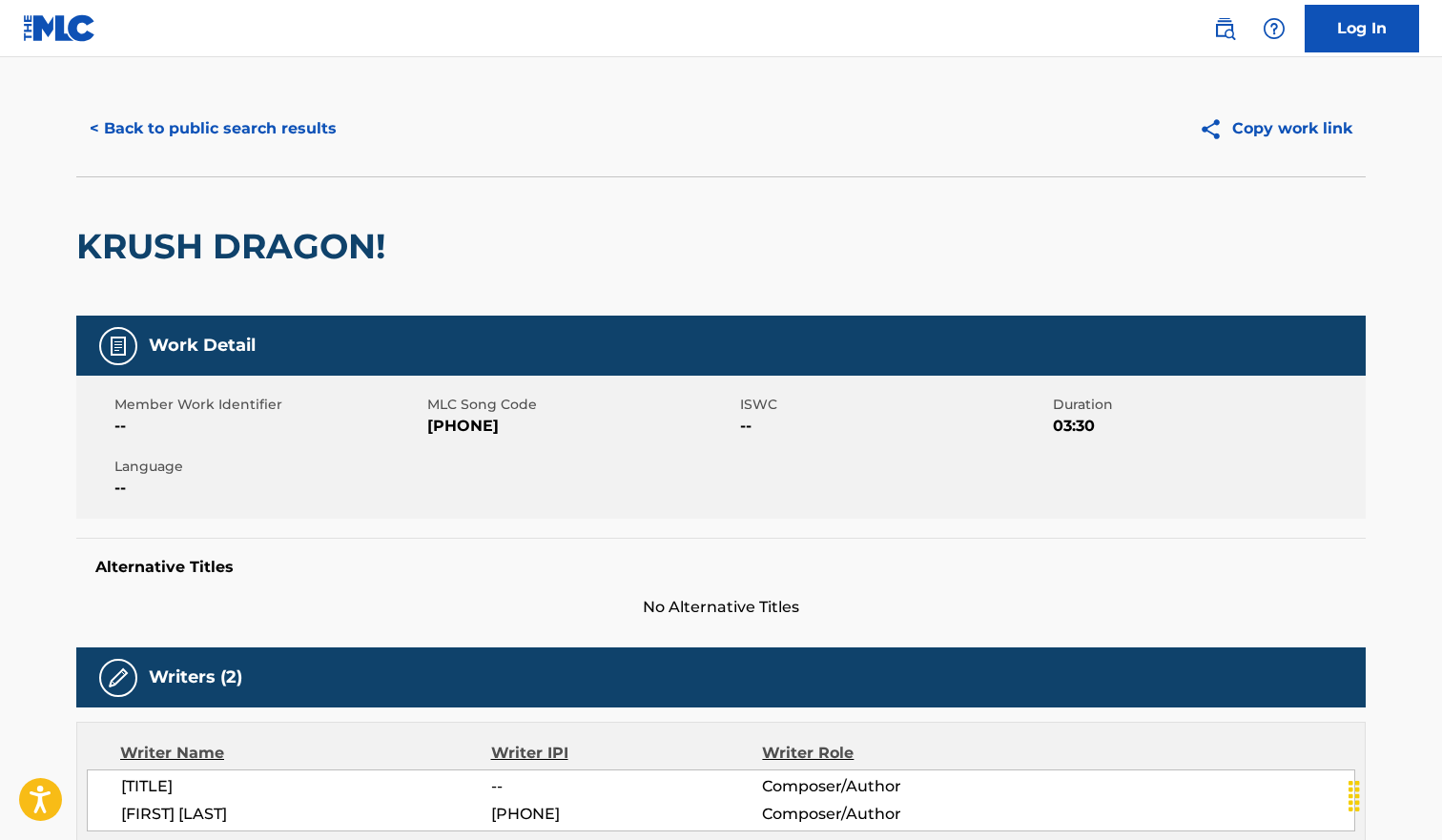 scroll, scrollTop: 0, scrollLeft: 0, axis: both 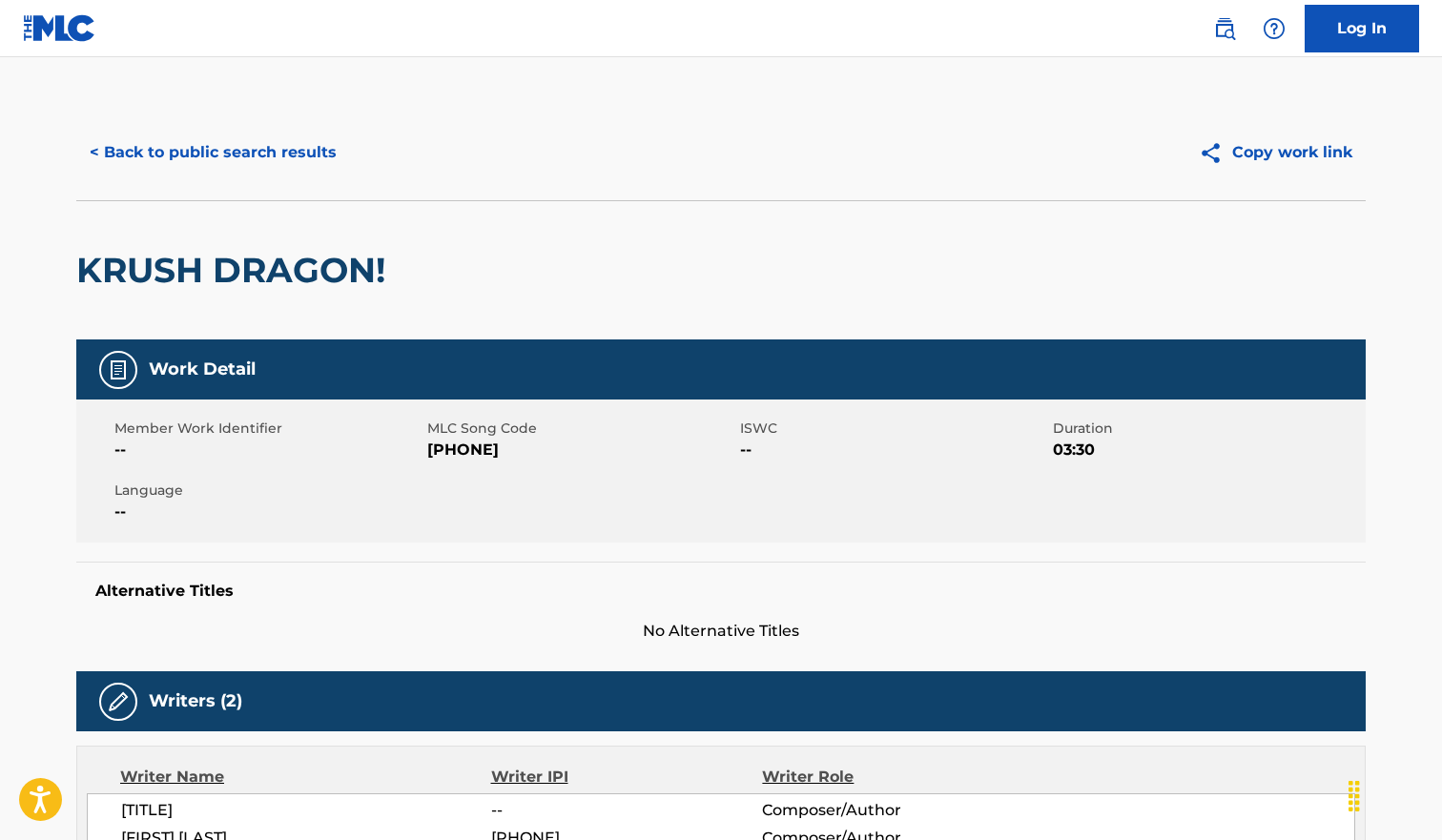 click on "< Back to public search results" at bounding box center (213, 153) 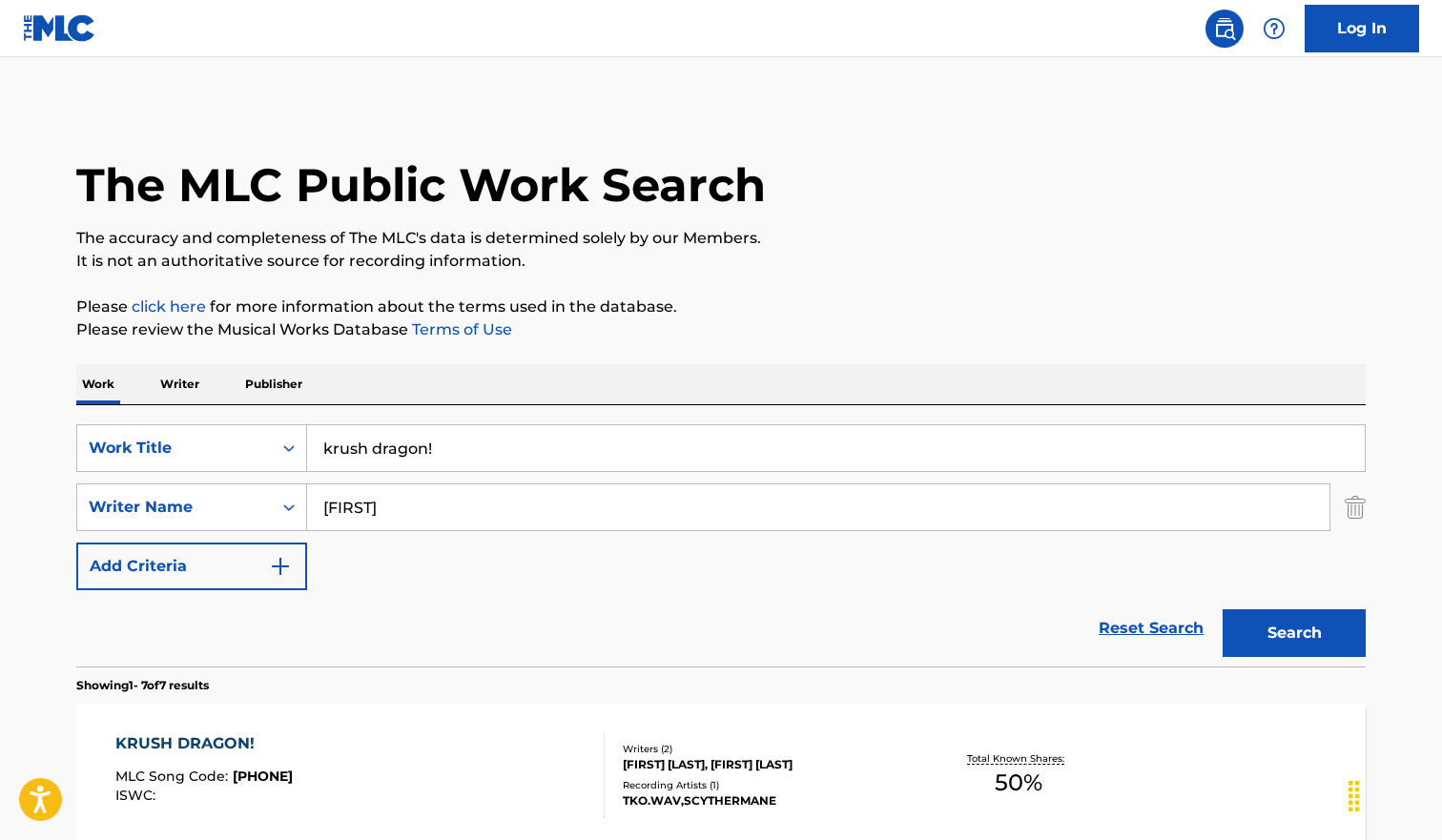 scroll, scrollTop: 235, scrollLeft: 0, axis: vertical 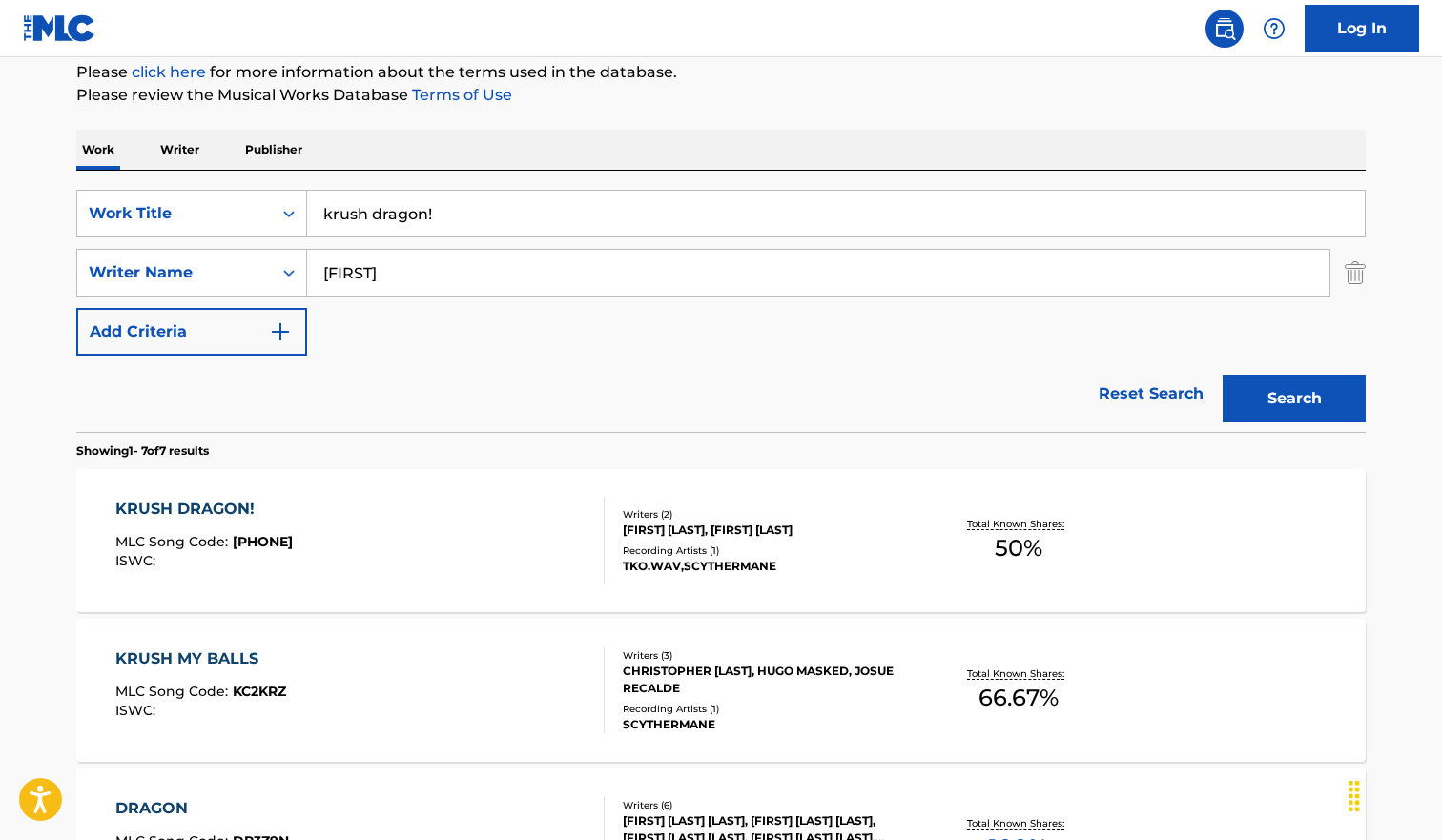 click on "krush dragon!" at bounding box center (835, 214) 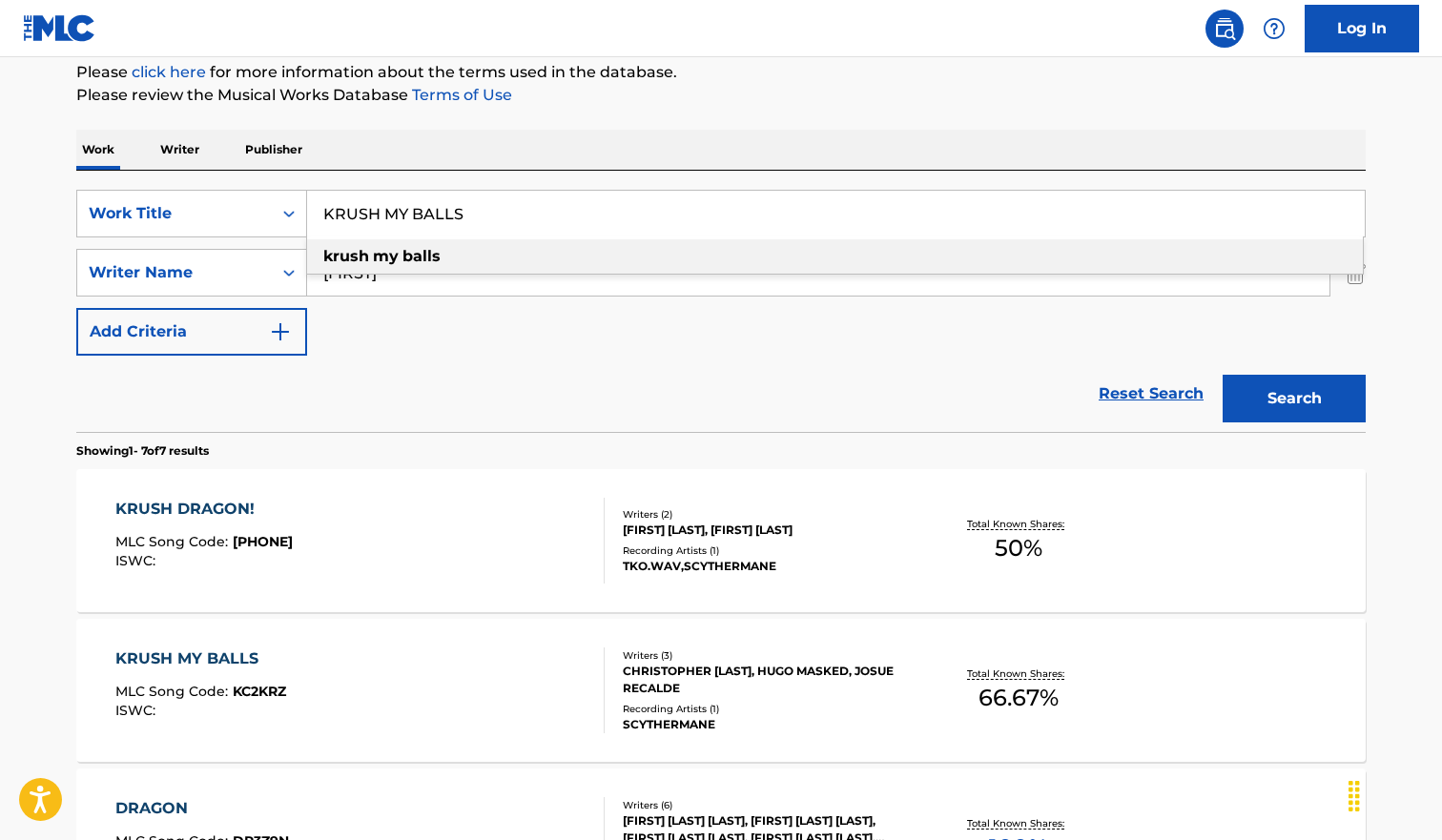 type on "KRUSH MY BALLS" 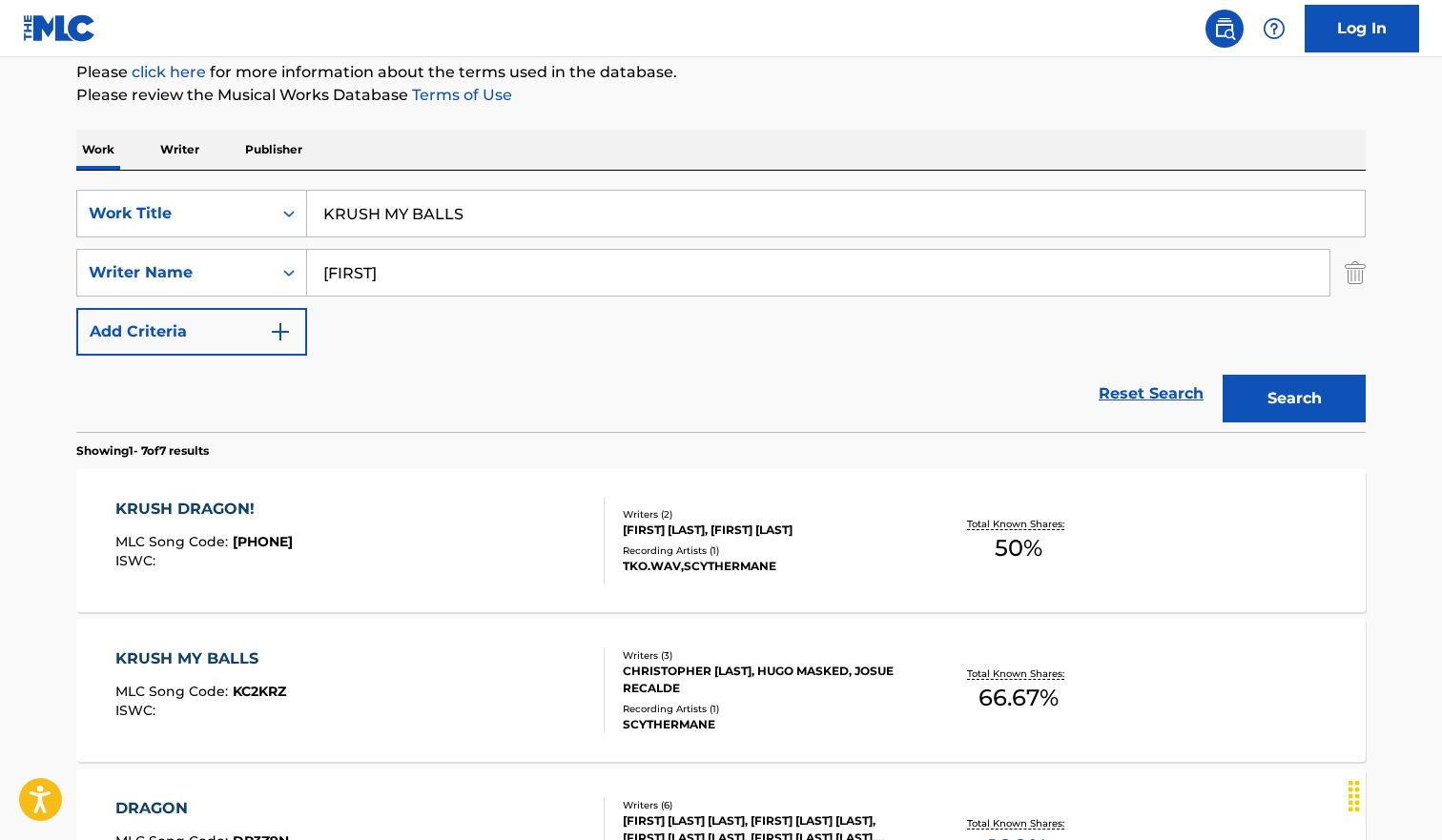 click on "Search" at bounding box center [1294, 399] 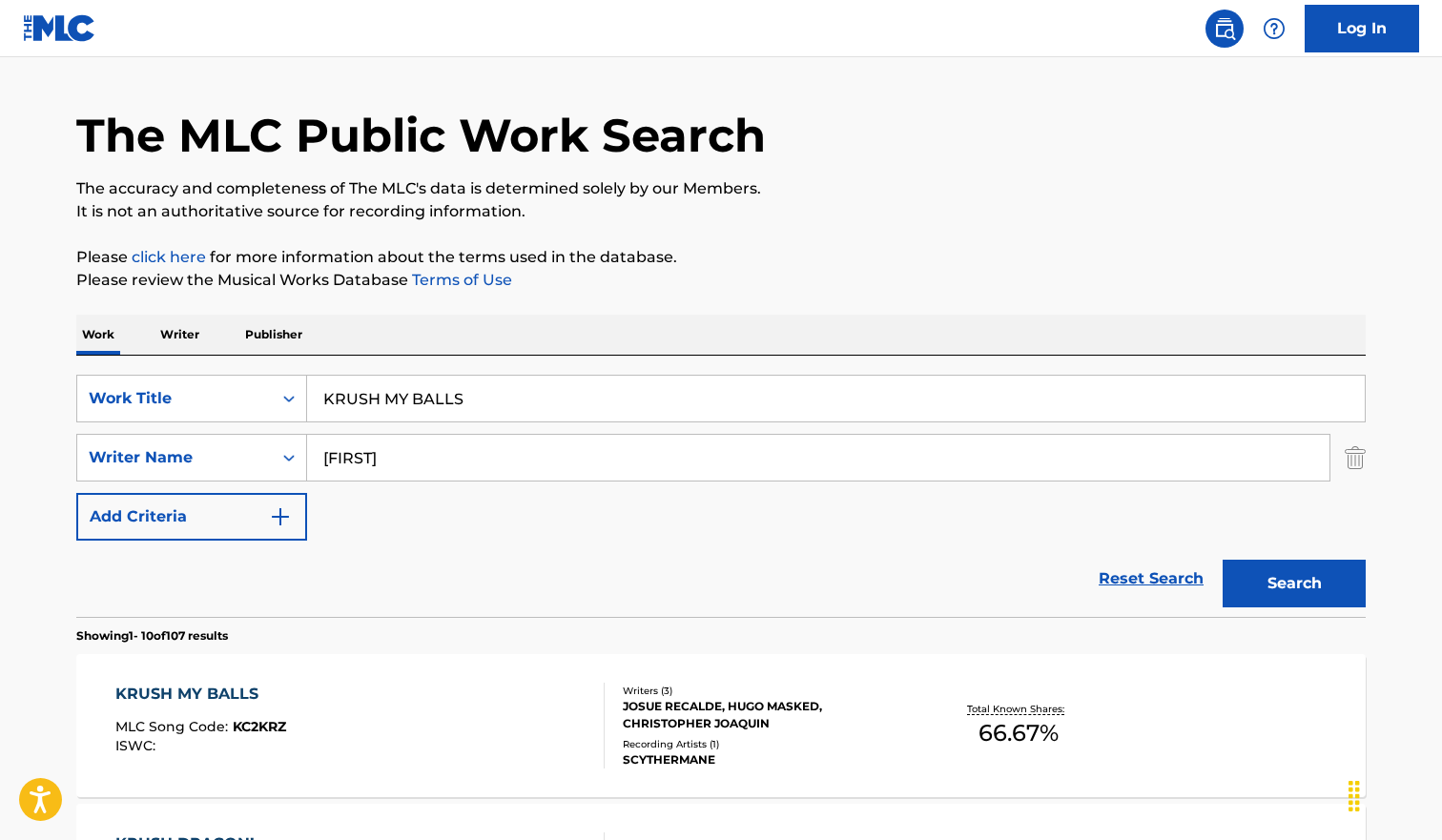 scroll, scrollTop: 235, scrollLeft: 0, axis: vertical 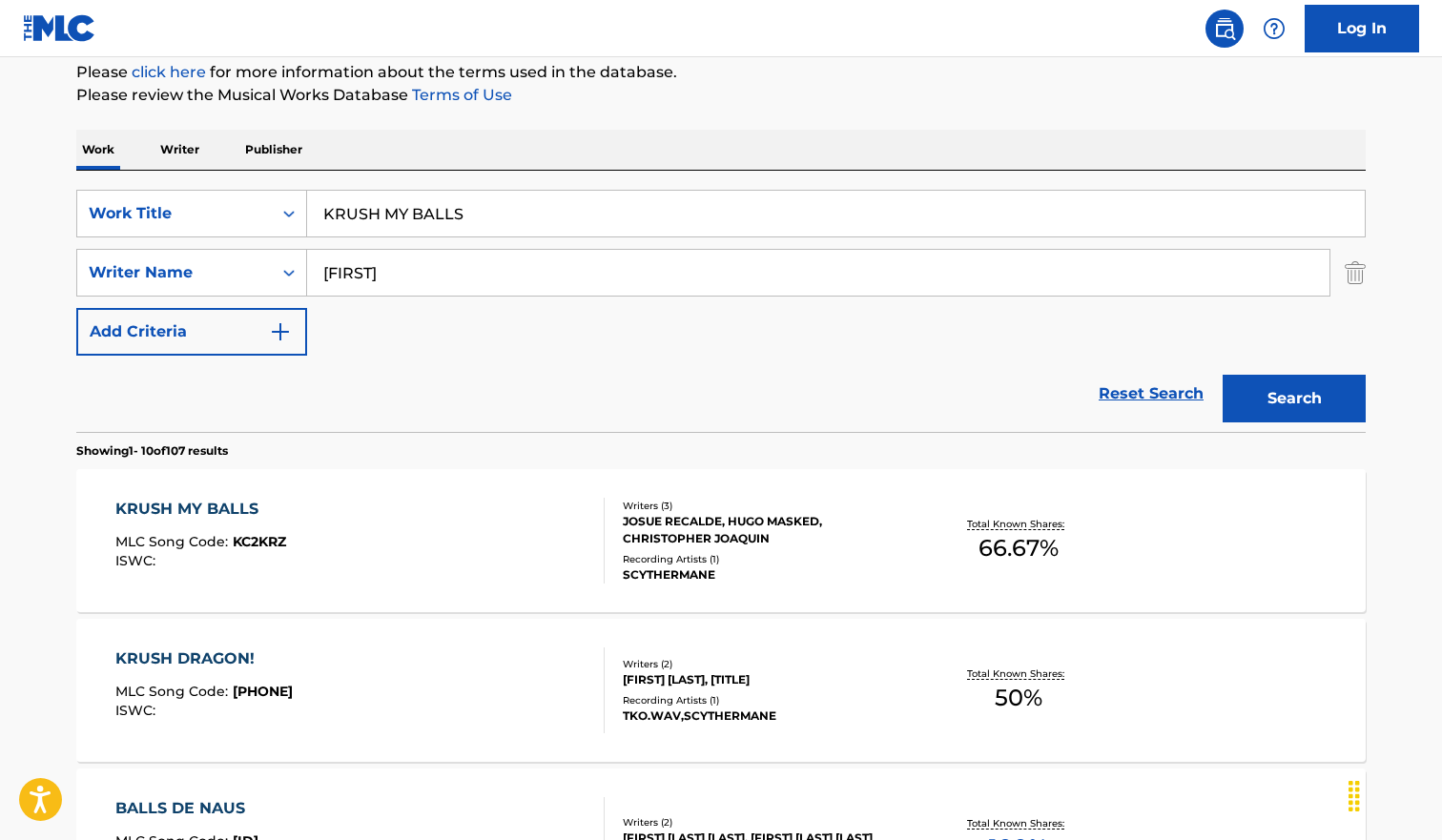 click on "[TITLE] MLC Song Code : [ID] ISWC :" at bounding box center [360, 541] 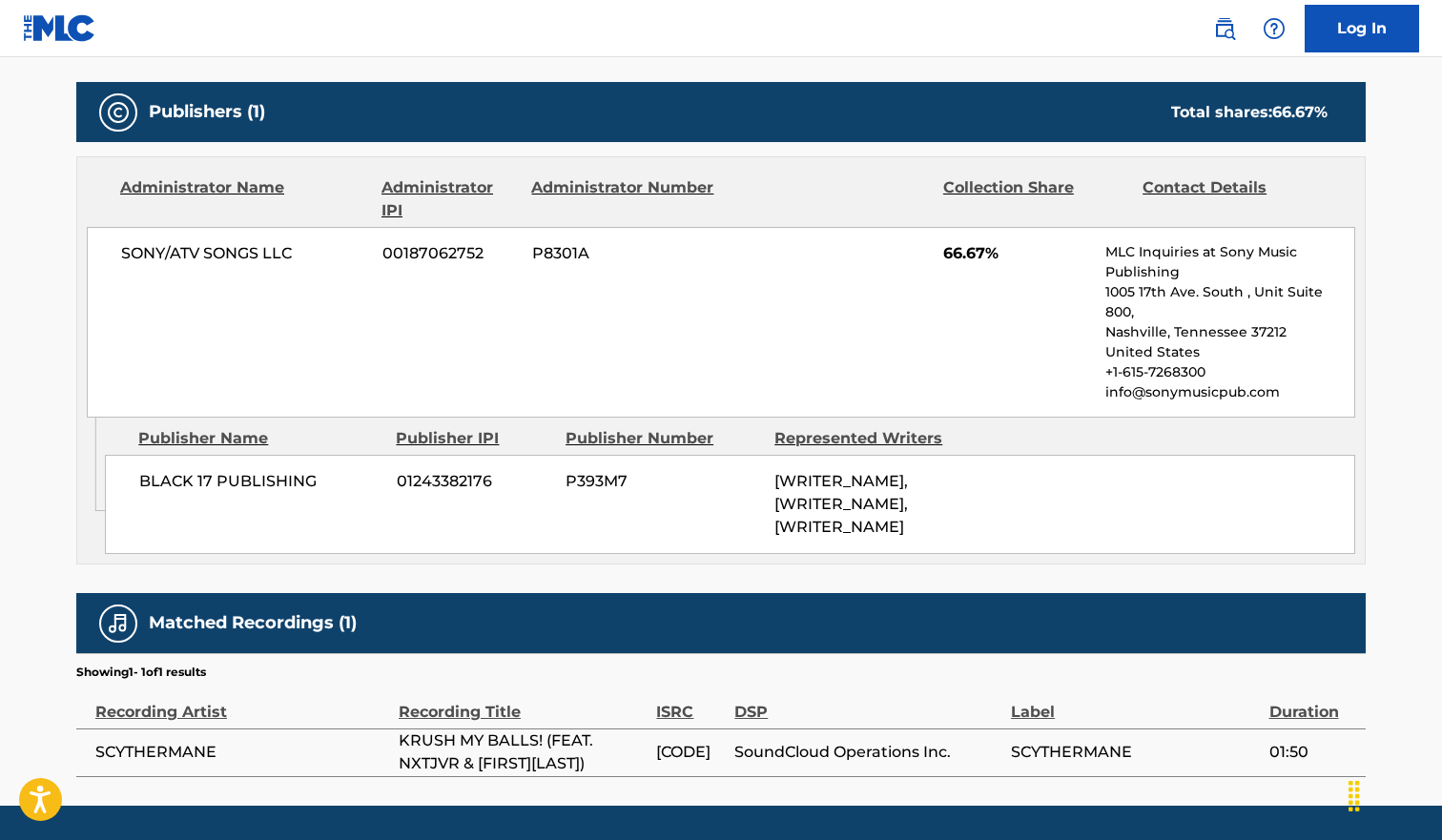 scroll, scrollTop: 0, scrollLeft: 0, axis: both 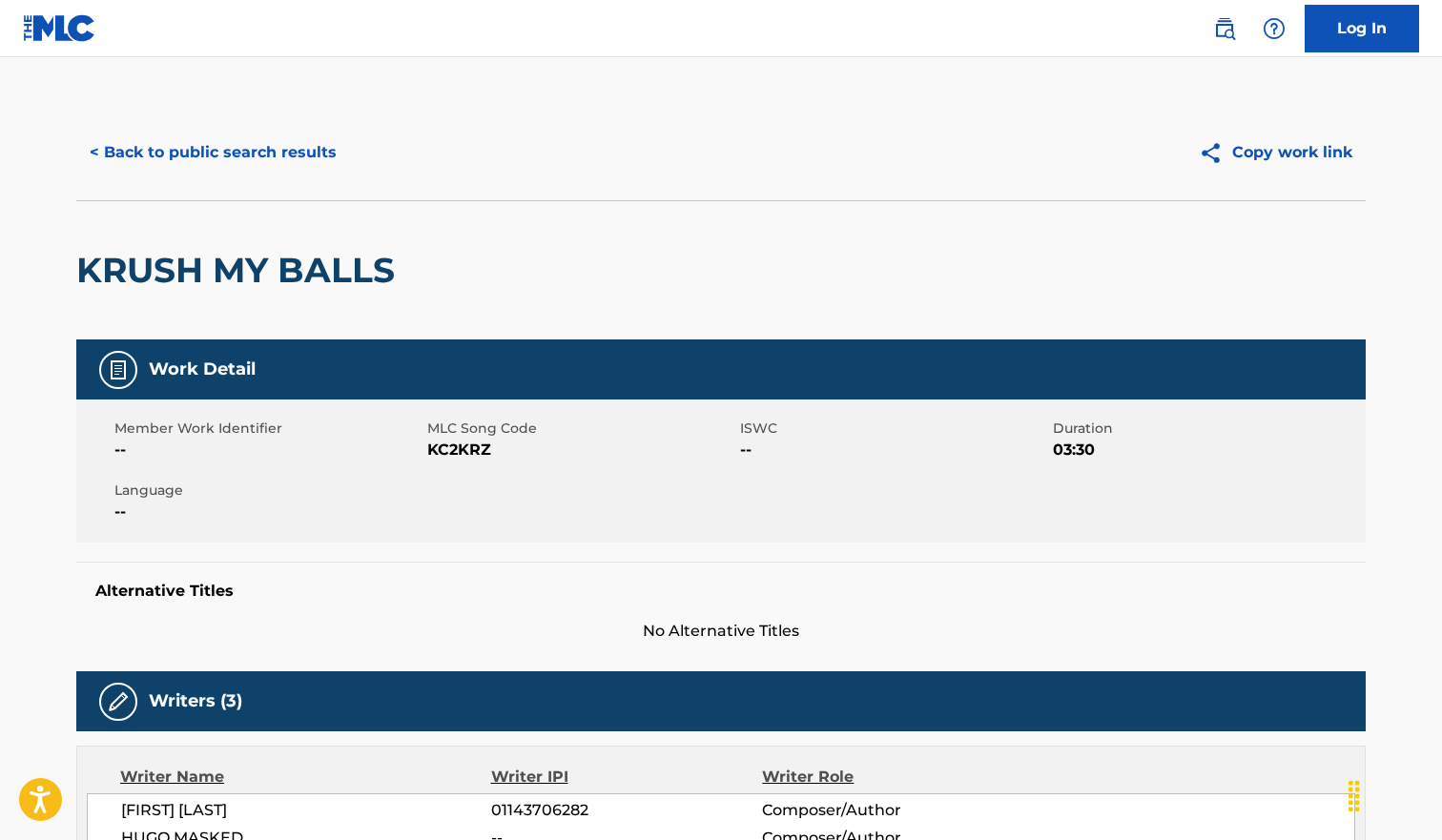 click on "KC2KRZ" at bounding box center [581, 450] 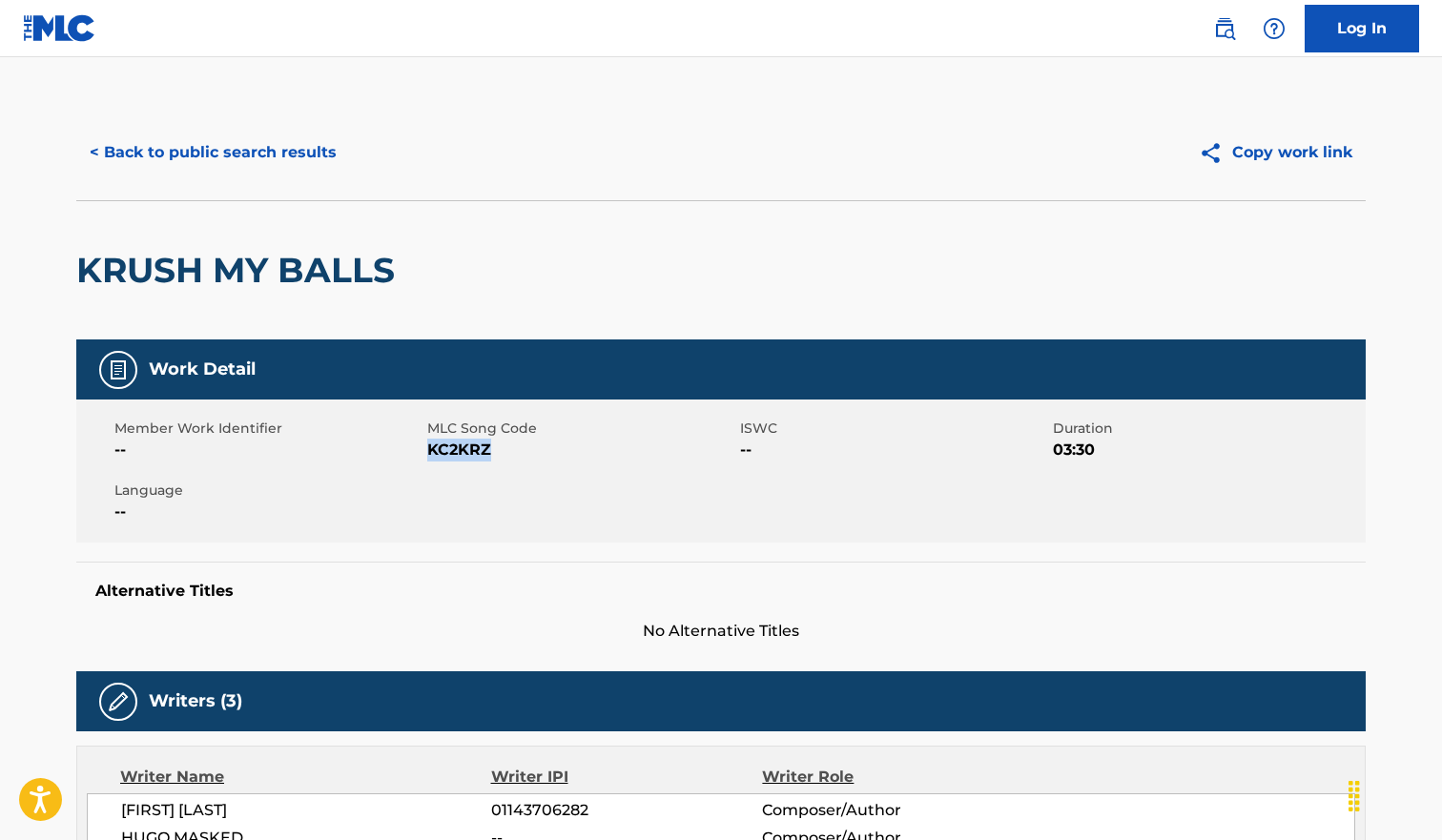 click on "KC2KRZ" at bounding box center (581, 450) 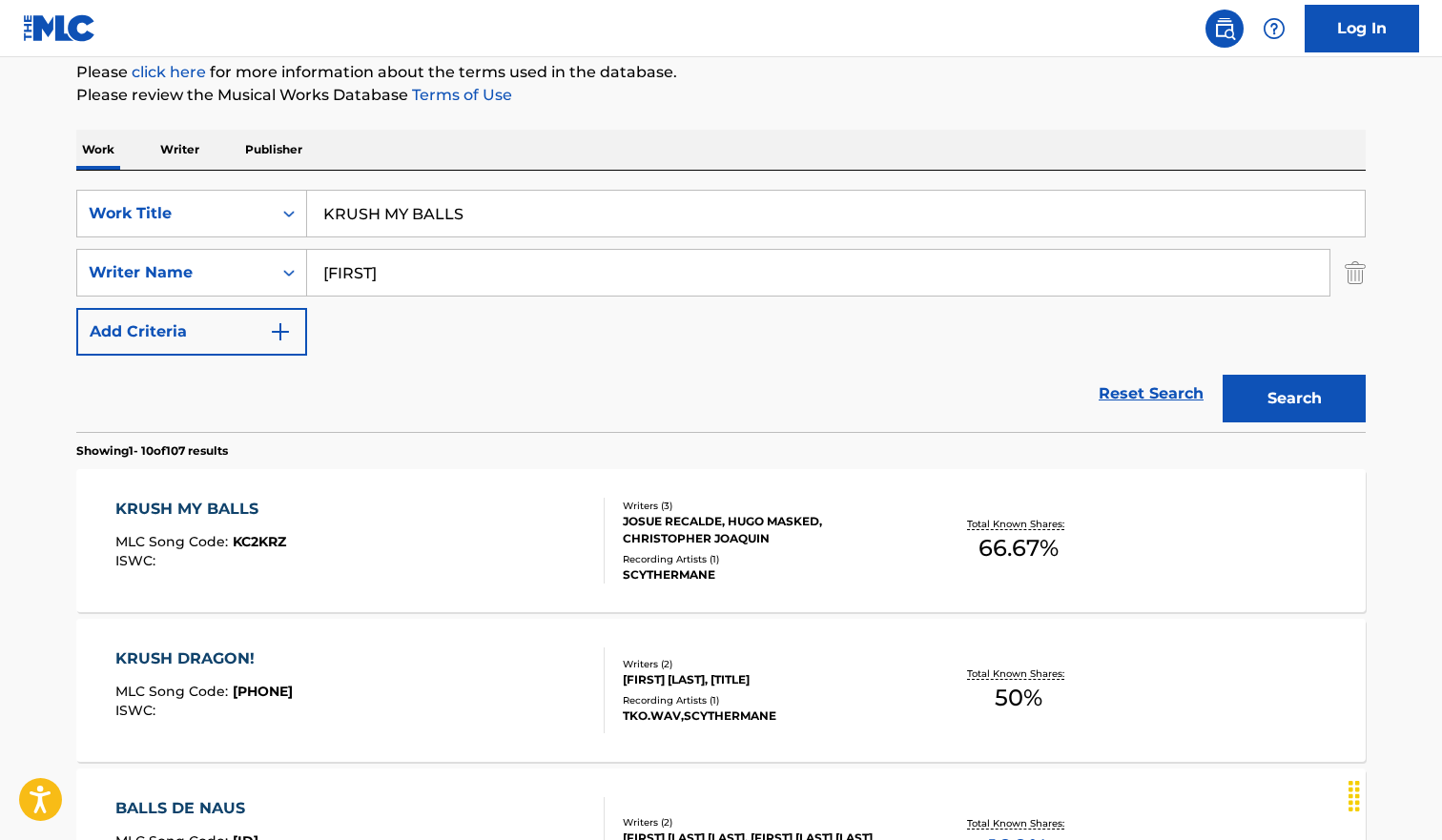 click on "KRUSH MY BALLS" at bounding box center [835, 214] 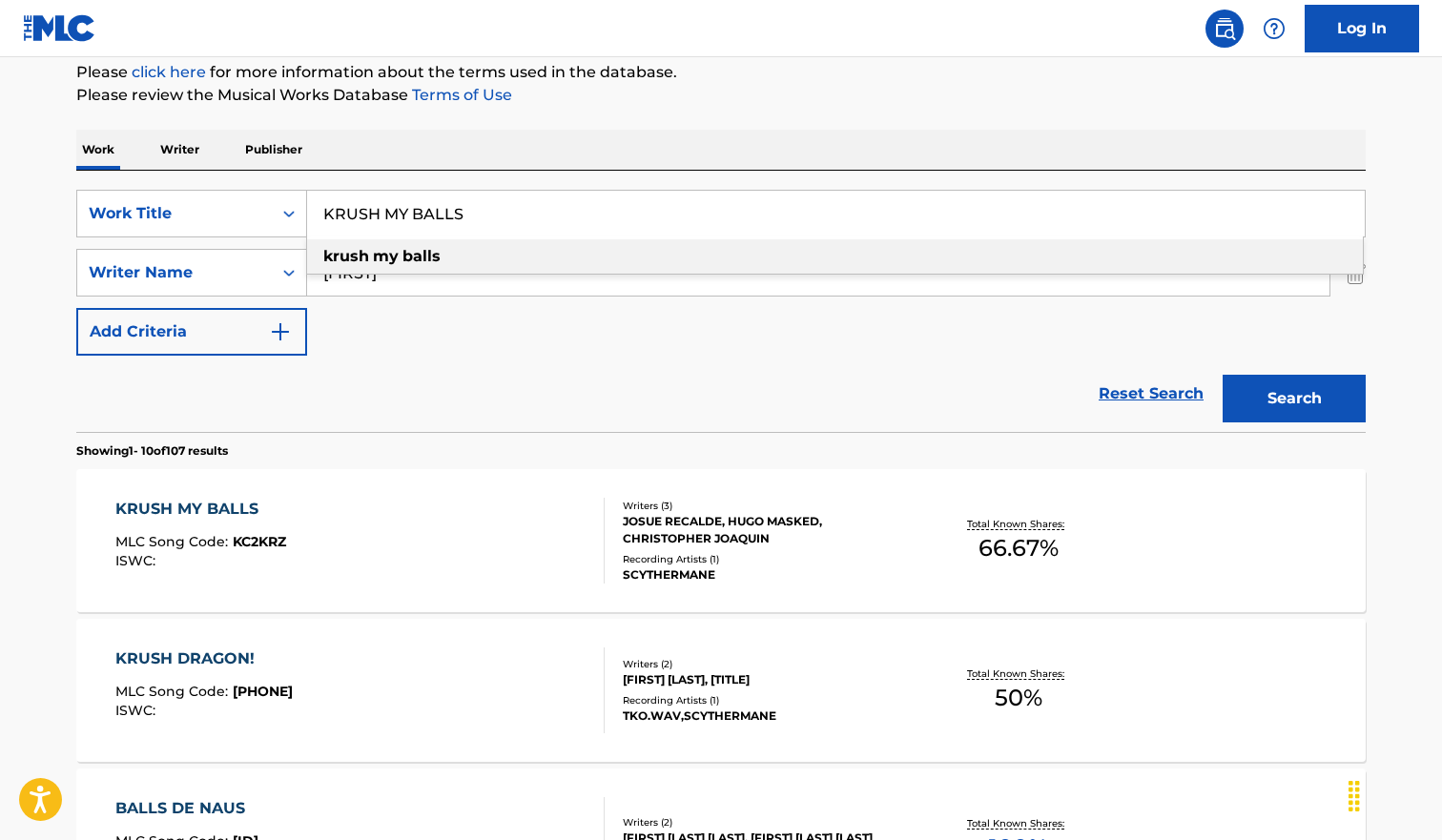 click on "KRUSH MY BALLS" at bounding box center (835, 214) 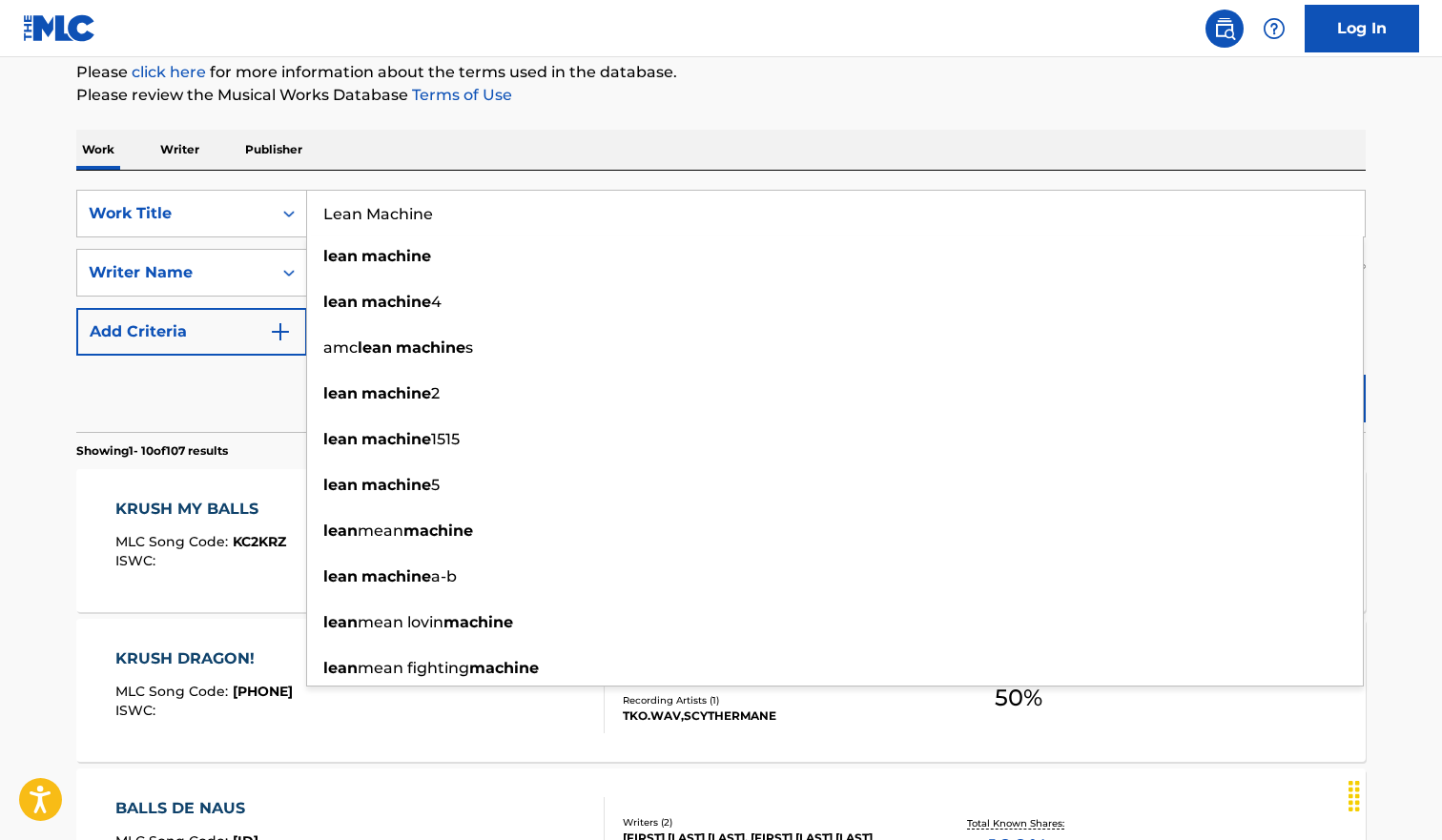 type on "Lean Machine" 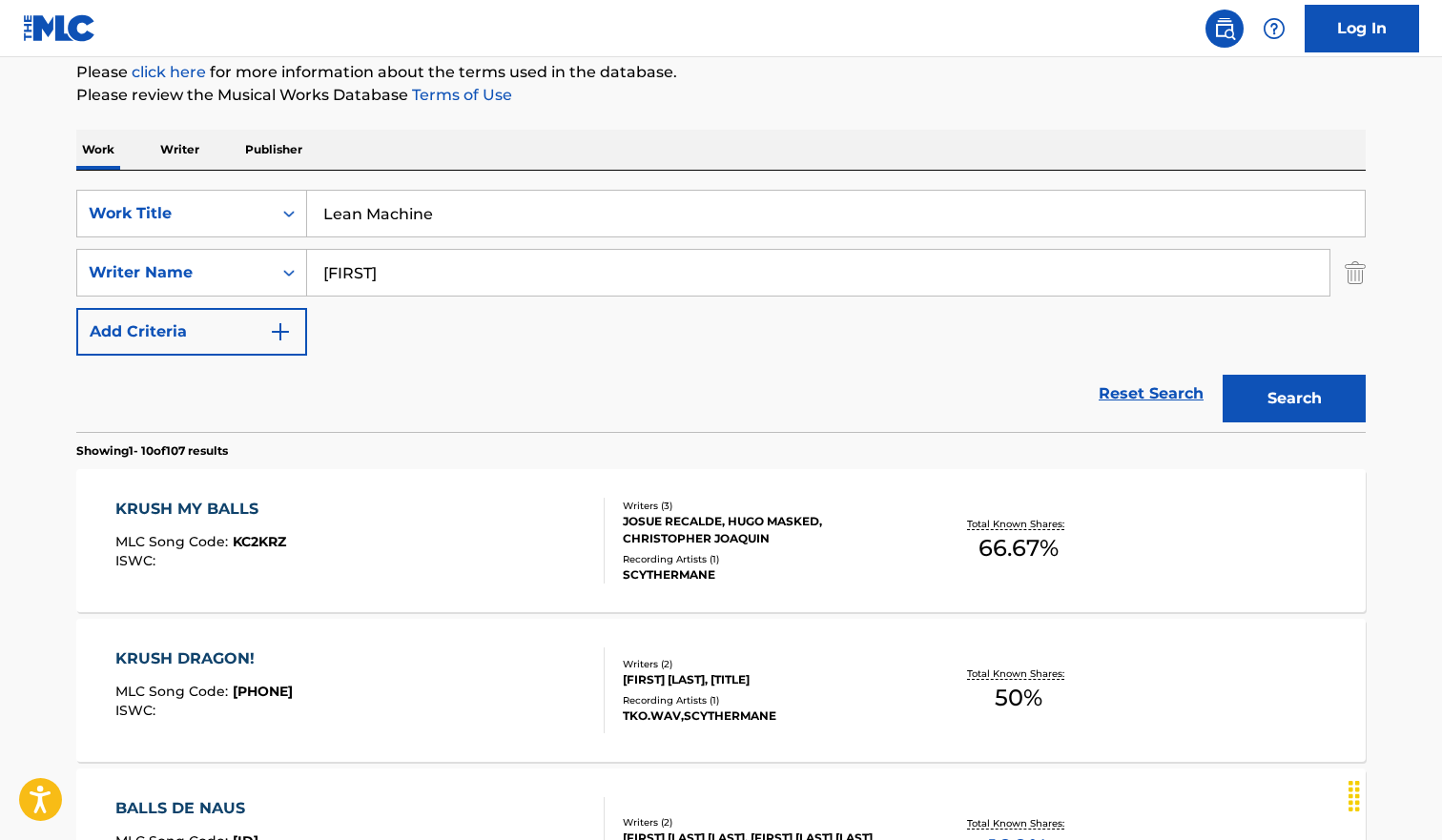 click on "The MLC Public Work Search The accuracy and completeness of The MLC's data is determined solely by our Members. It is not an authoritative source for recording information. Please   click here   for more information about the terms used in the database. Please review the Musical Works Database   Terms of Use Work Writer Publisher SearchWithCriteriab9c5fca3-616d-42e9-9937-ecaf4a14b316 Work Title Lean Machine SearchWithCriteria4077b78f-f431-4cde-ad89-b6ad194983f8 Writer Name [LAST] Add Criteria Reset Search Search Showing  1  -   10  of  107   results   KRUSH MY BALLS MLC Song Code : KC2KRZ ISWC : Writers ( 3 ) JOSUE RECALDE, HUGO MASKED, CHRISTOPHER [LAST] Recording Artists ( 1 ) SCYTHERMANE Total Known Shares: 66.67 % KRUSH DRAGON! MLC Song Code : KI7D78 ISWC : Writers ( 2 ) CHRISTOPHER [LAST], TKO WAV Recording Artists ( 1 ) TKO.WAV,SCYTHERMANE Total Known Shares: 50 % BALLS DE NAUS MLC Song Code : BB92AW ISWC : T0410986081 Writers ( 2 ) [LAST] [LAST] [LAST], AGUSTIN COHI GRAU Recording Artists ( 0 ) %" at bounding box center [721, 964] 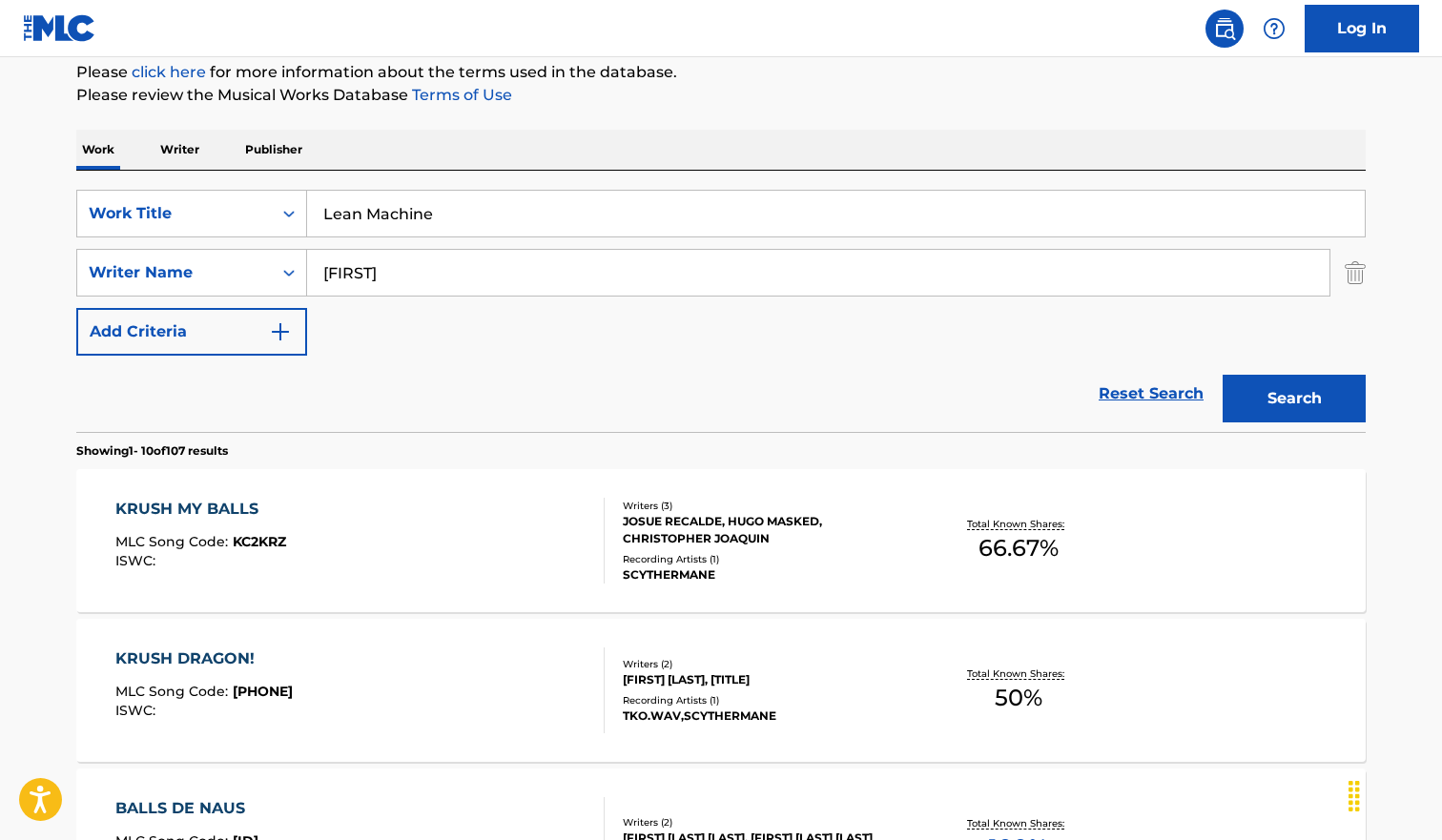 click on "Search" at bounding box center (1294, 399) 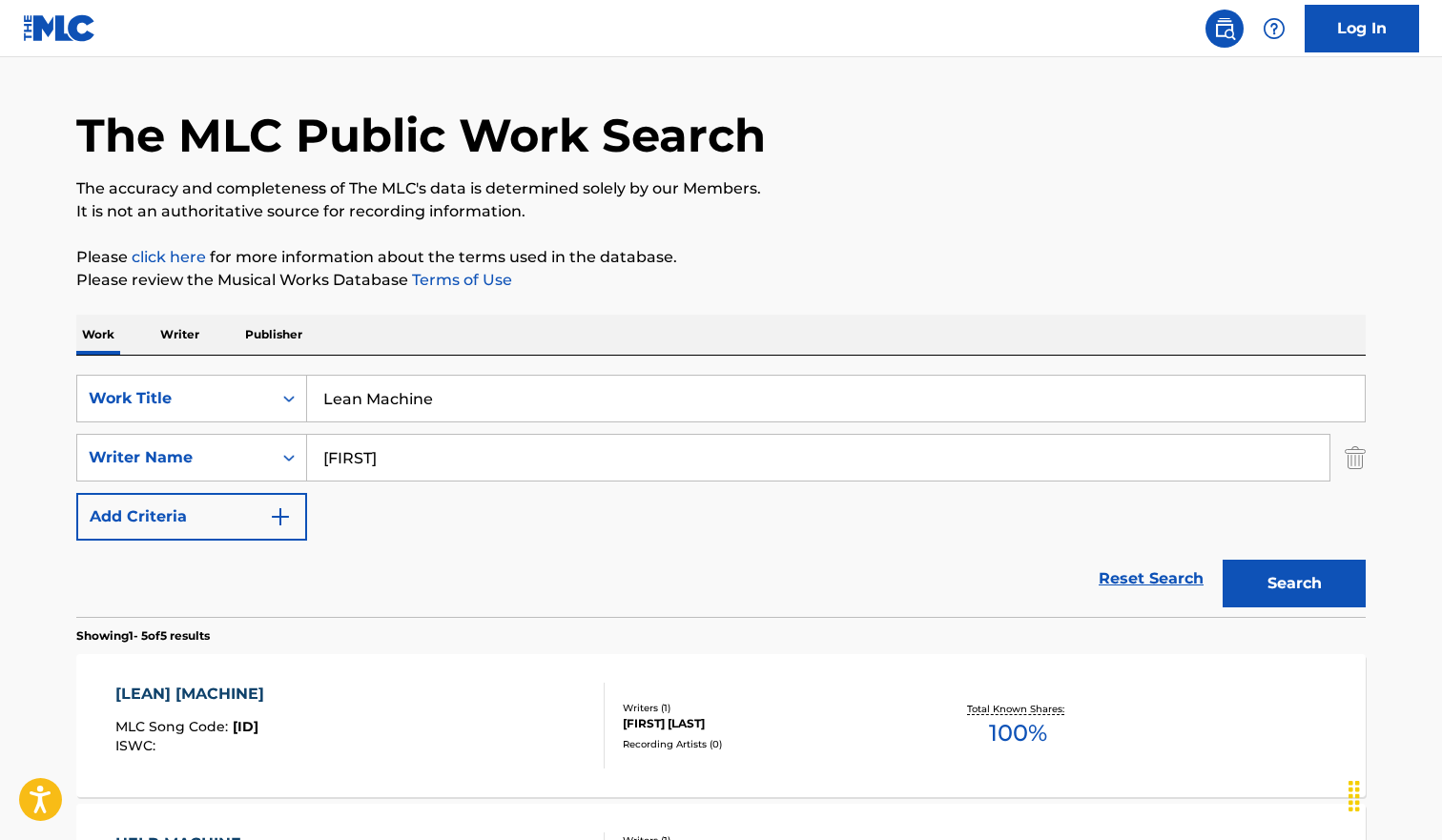 scroll, scrollTop: 235, scrollLeft: 0, axis: vertical 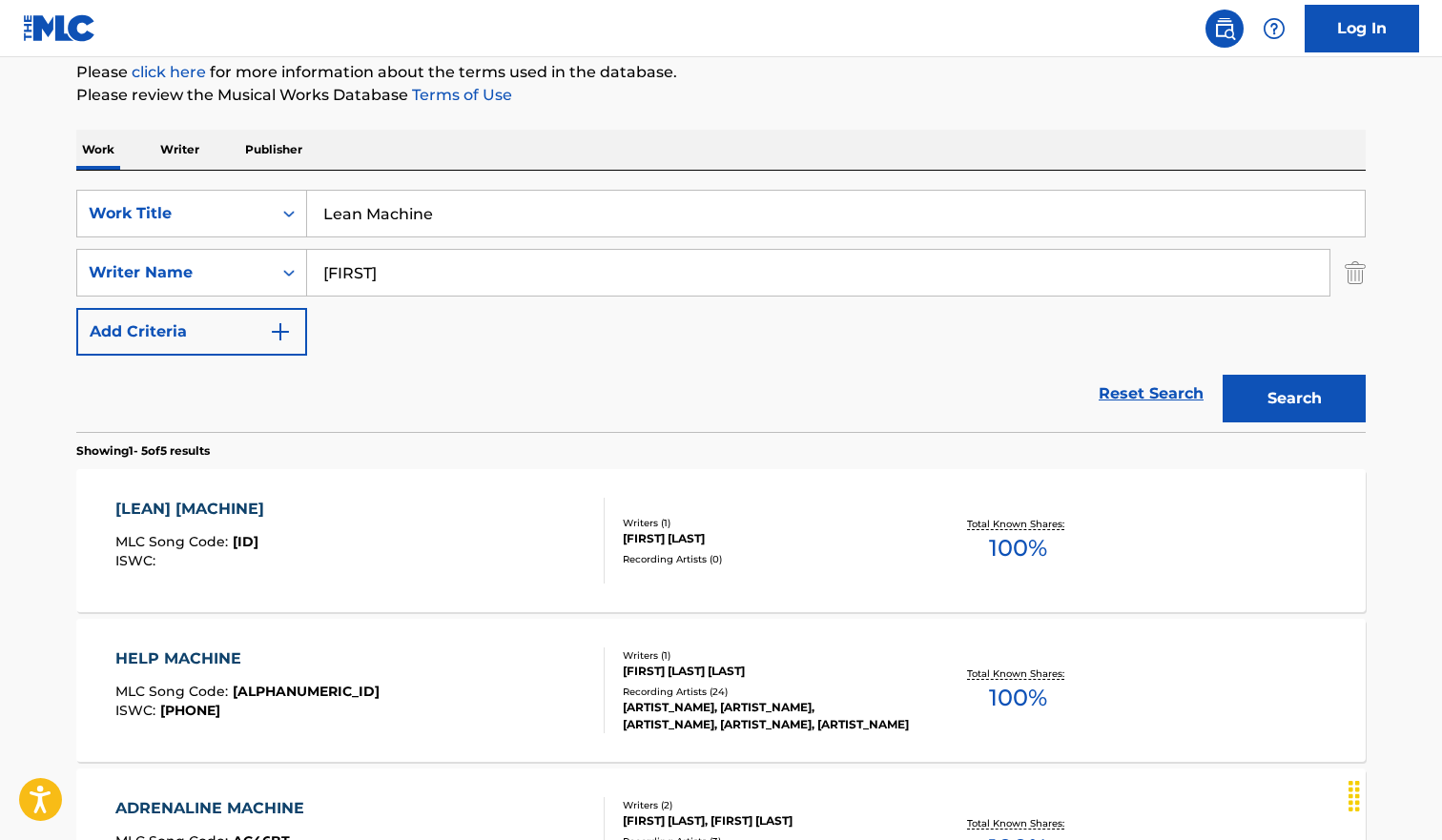 click on "LEAN MACHINE MLC Song Code : LT0W1B ISWC :" at bounding box center [360, 541] 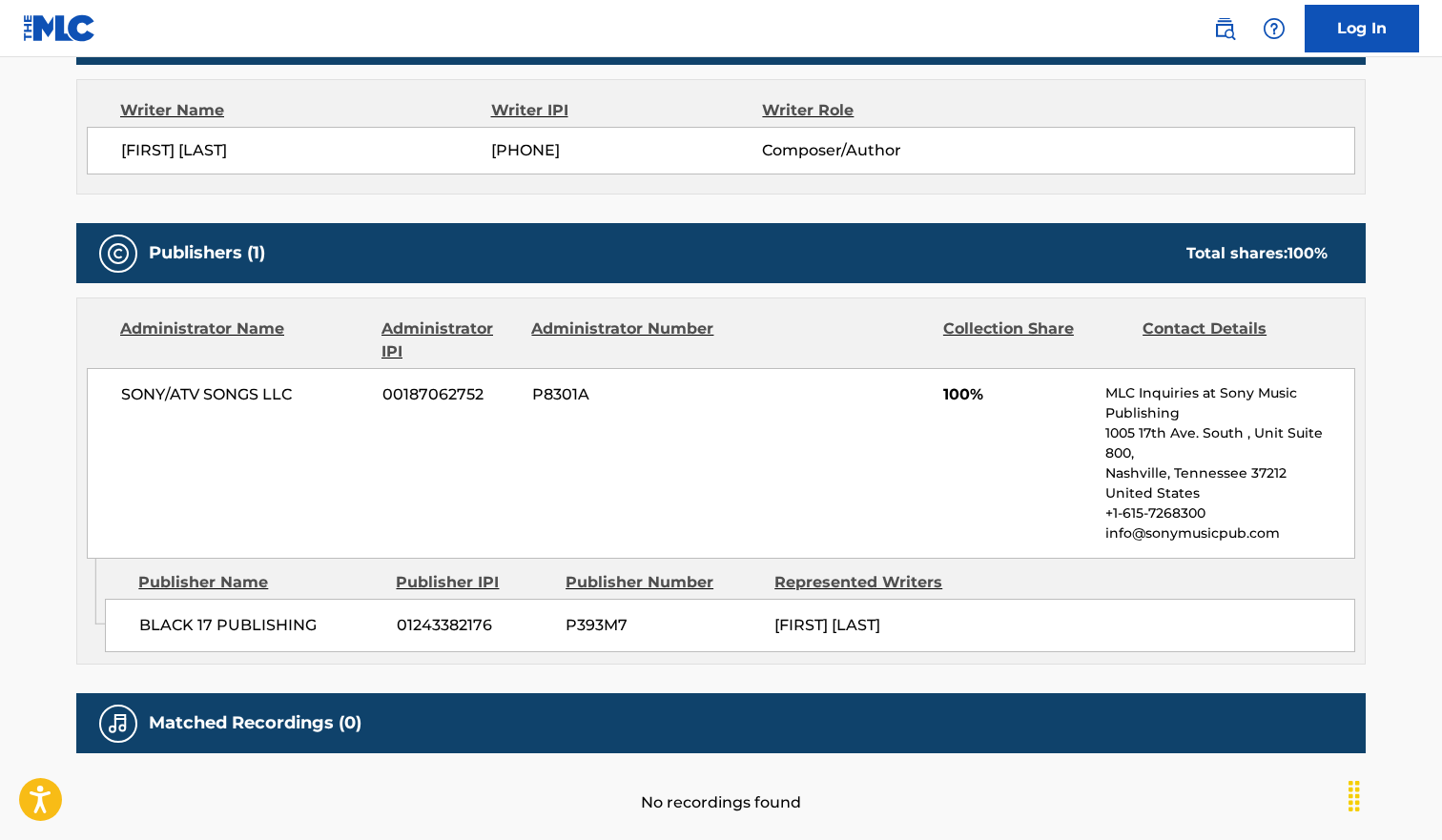 scroll, scrollTop: 0, scrollLeft: 0, axis: both 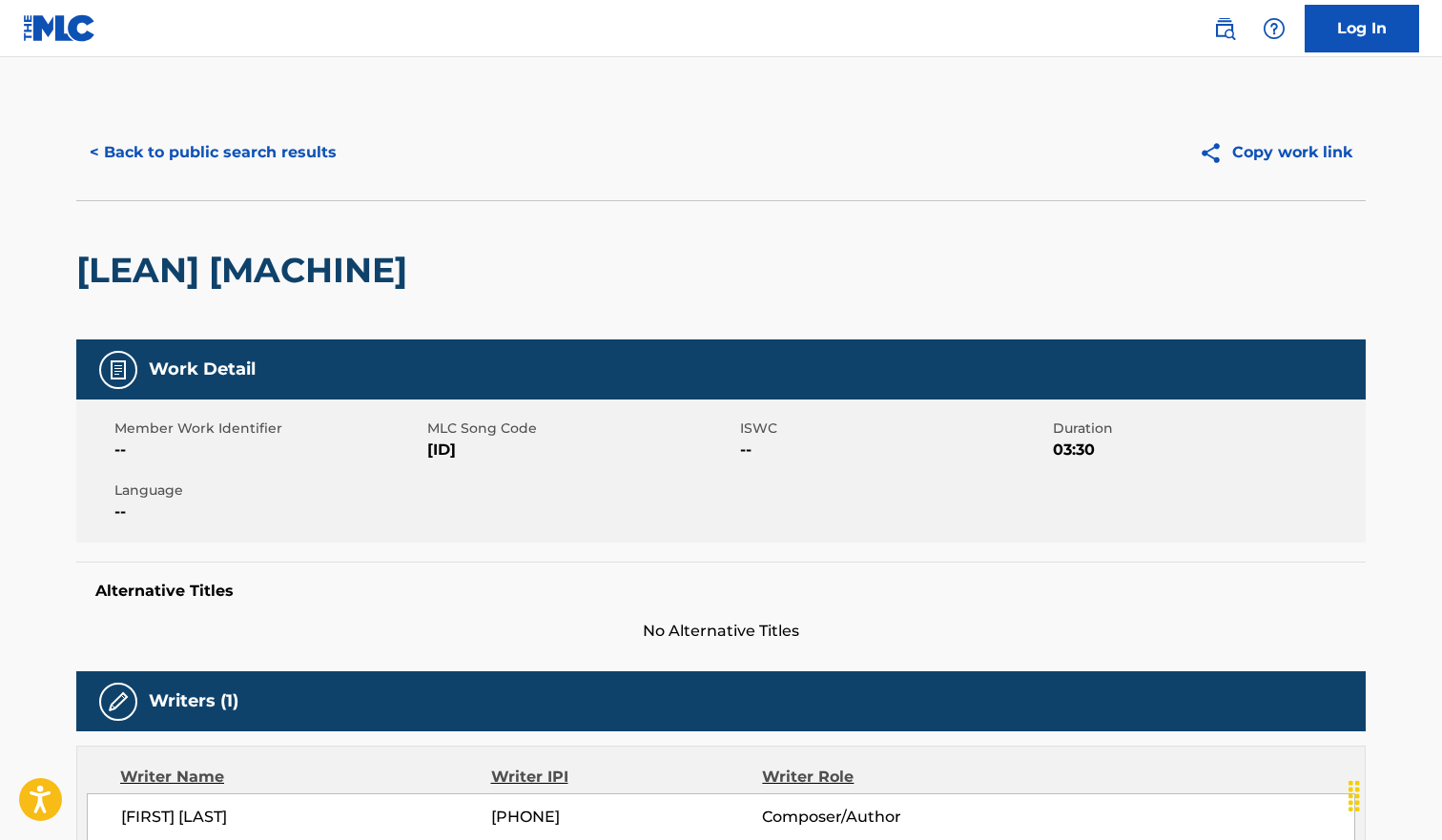 click on "< Back to public search results" at bounding box center [213, 153] 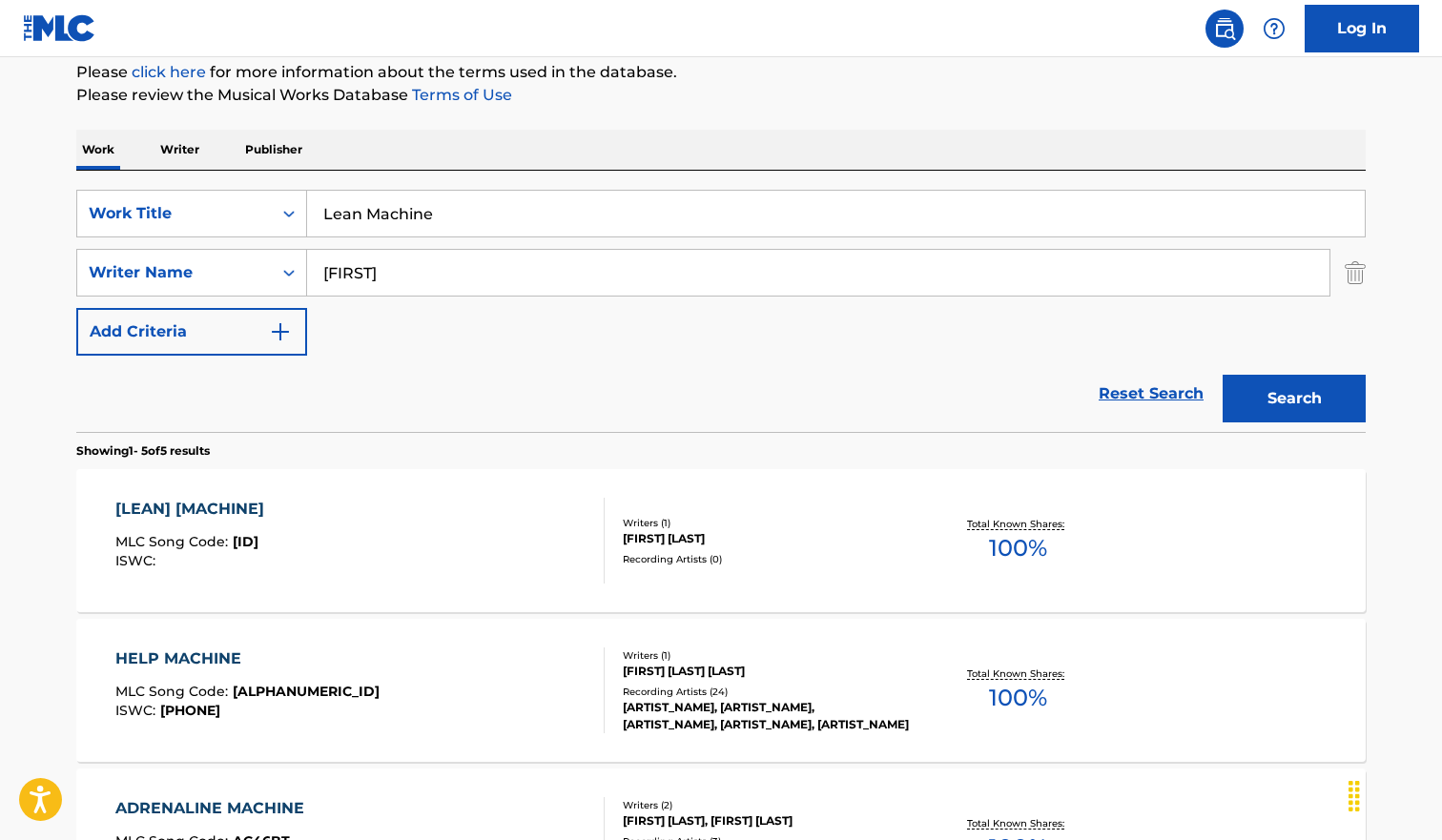 click on "Lean Machine" at bounding box center (835, 214) 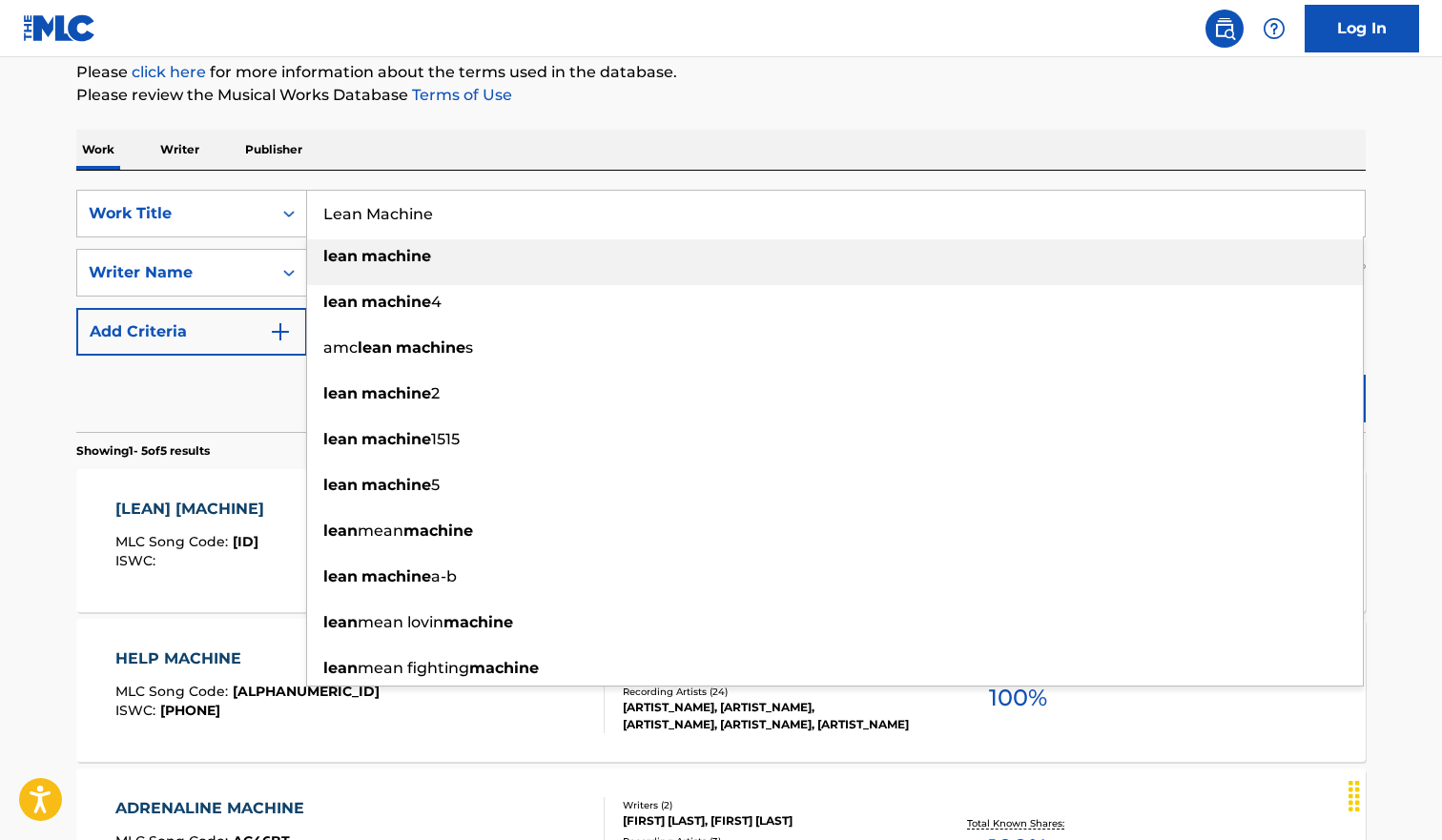 click on "Lean Machine" at bounding box center [835, 214] 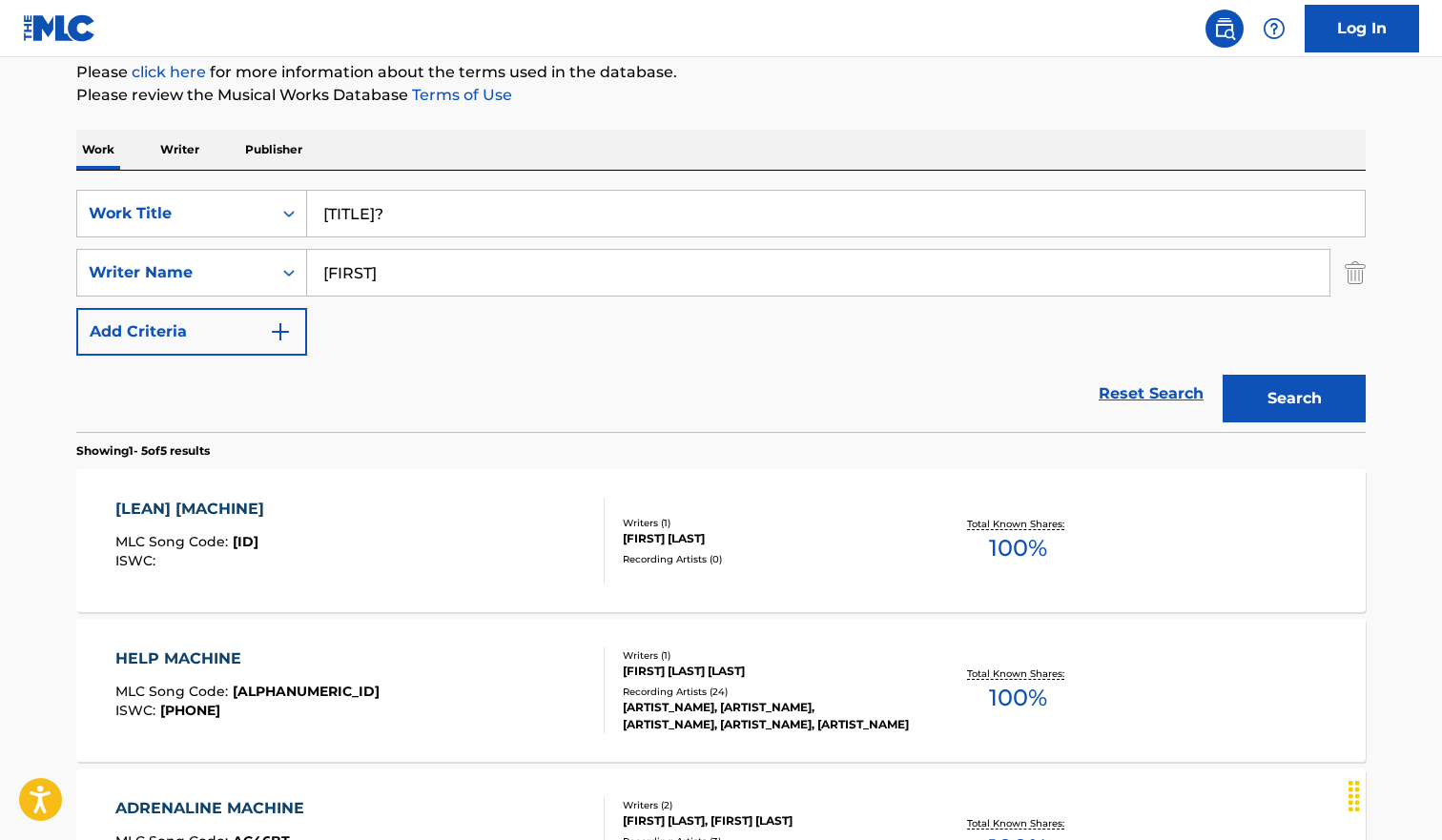 type on "[TITLE]?" 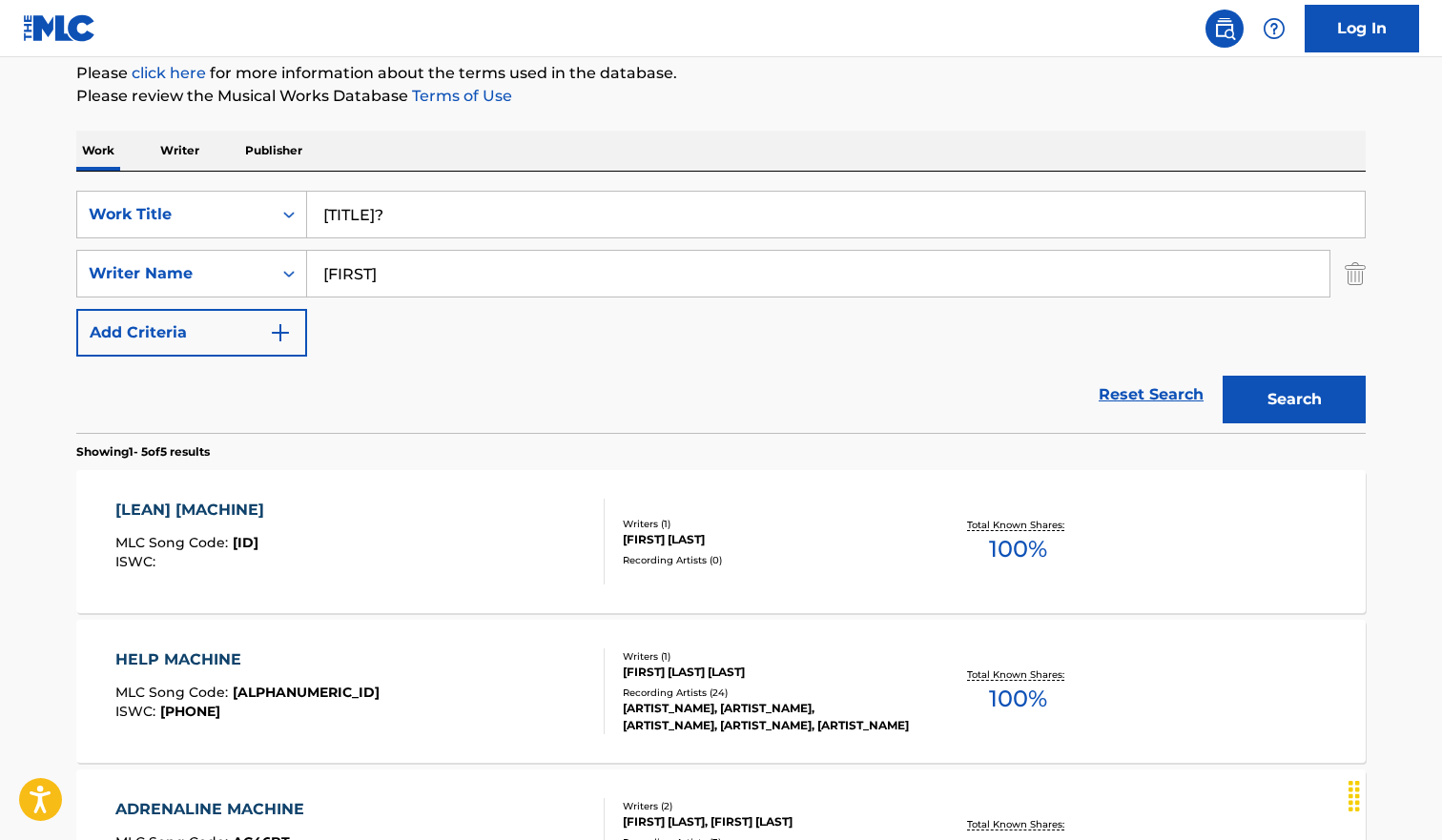 click on "Search" at bounding box center [1294, 400] 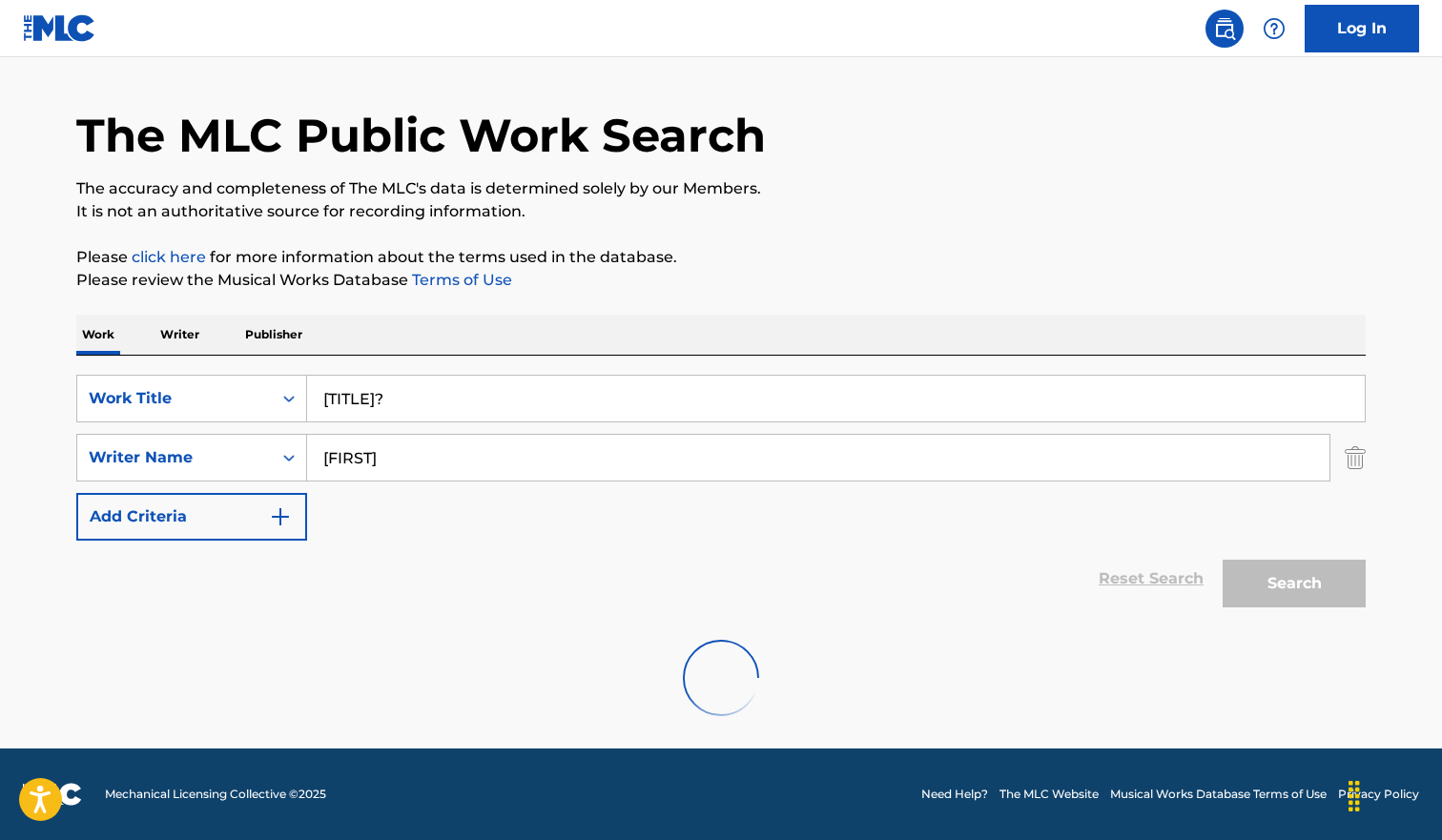 scroll, scrollTop: 234, scrollLeft: 0, axis: vertical 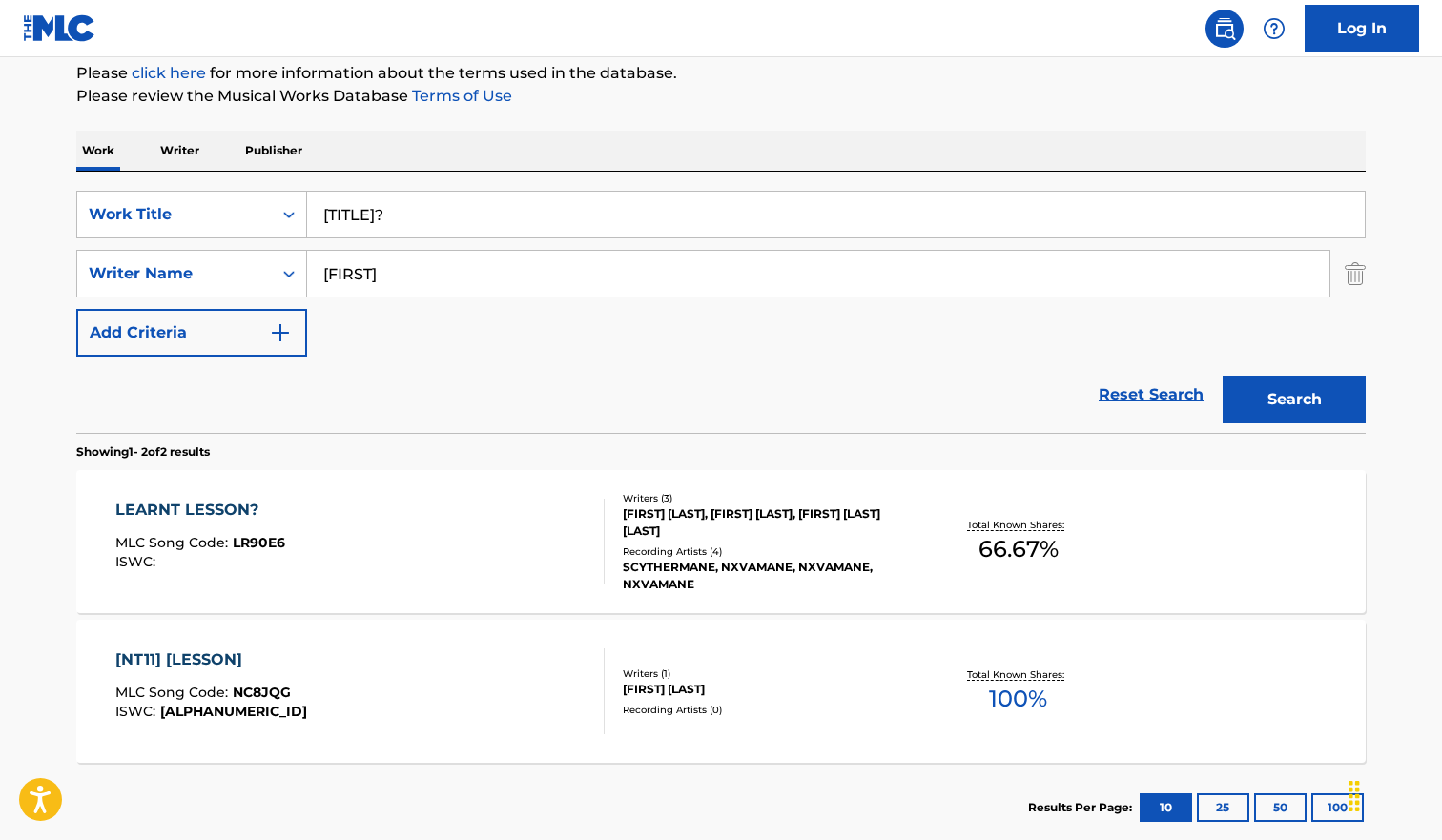 click on "Reset Search Search" at bounding box center (721, 395) 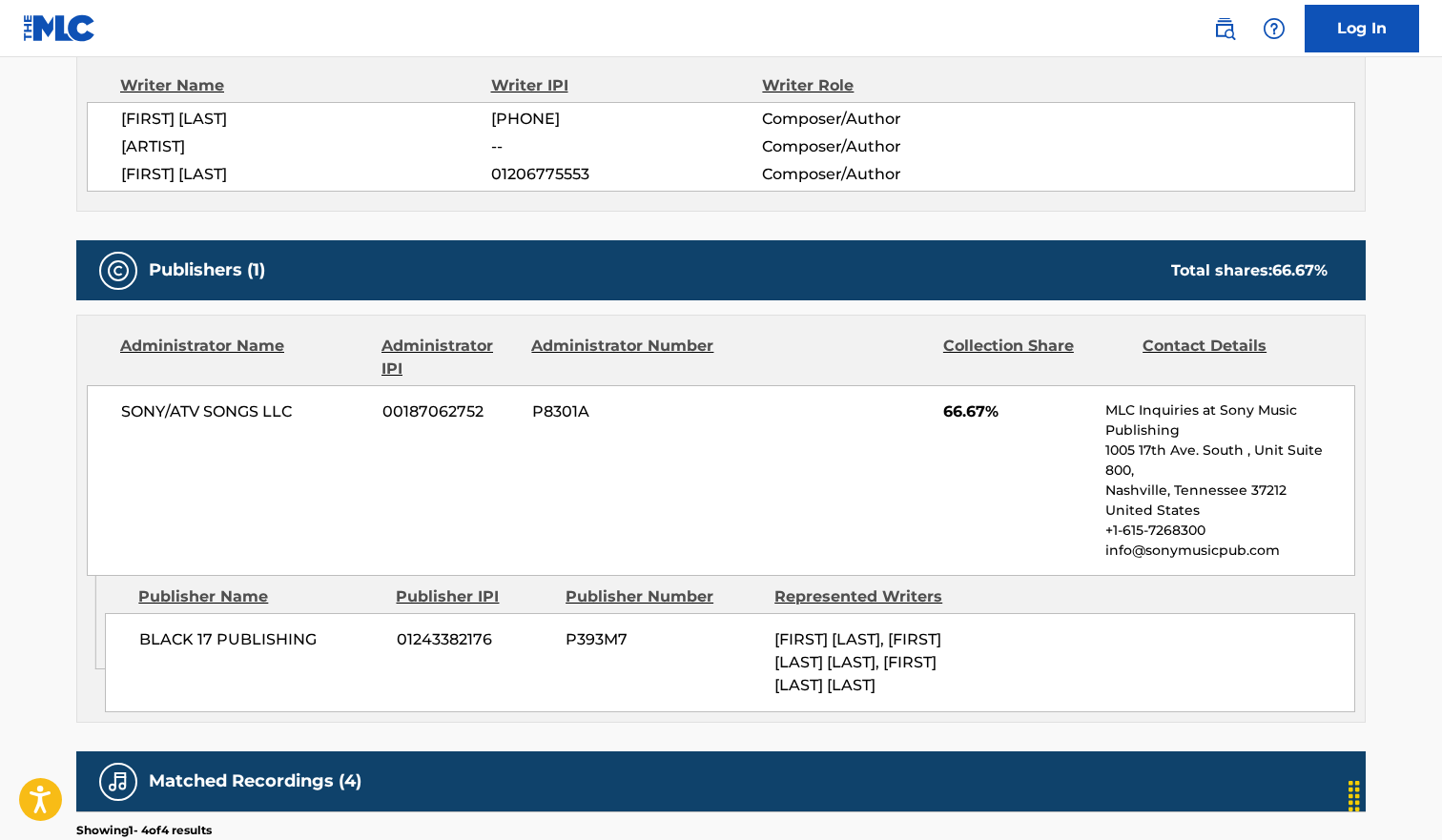 scroll, scrollTop: 0, scrollLeft: 0, axis: both 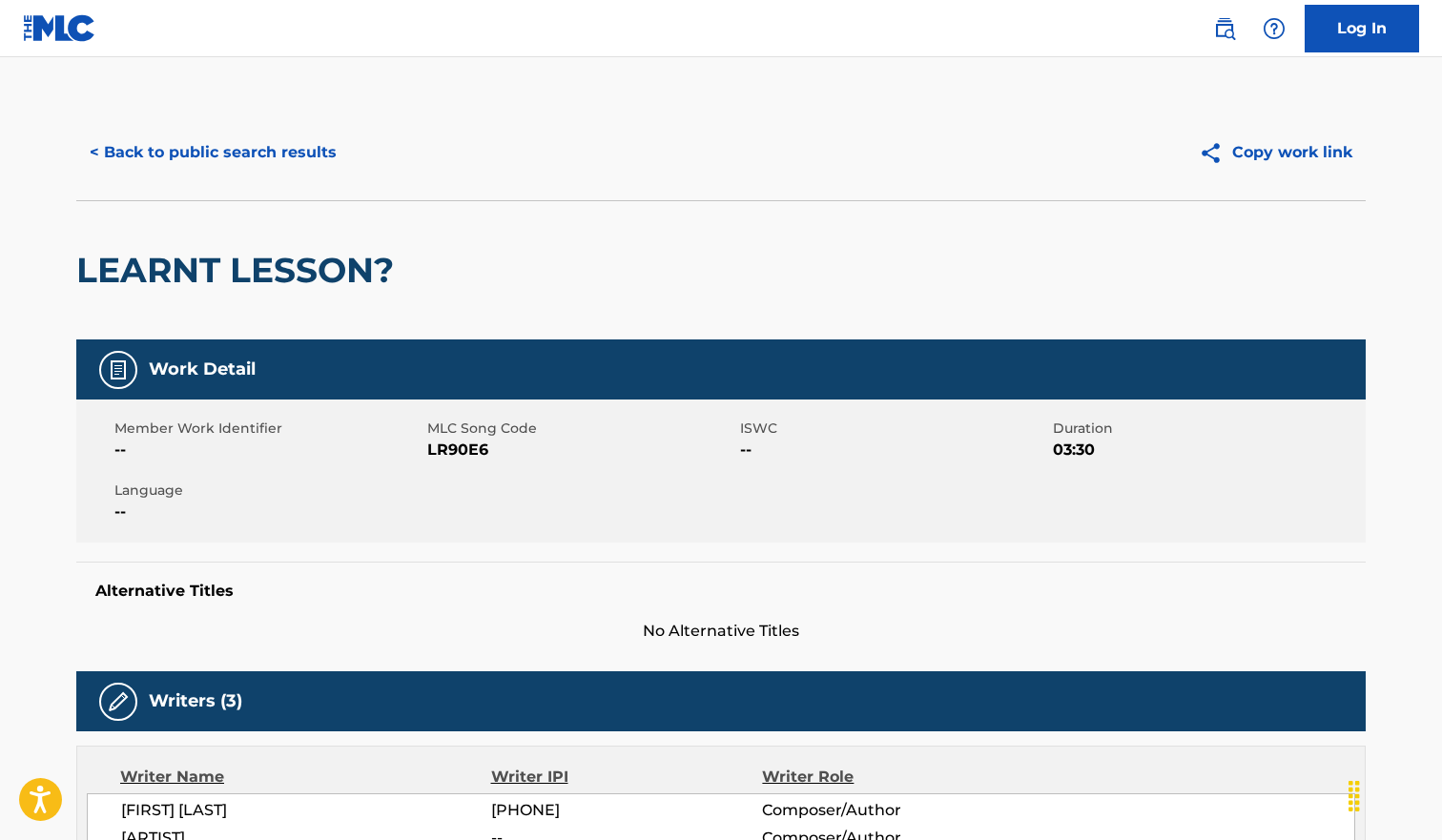 click on "LR90E6" at bounding box center [581, 450] 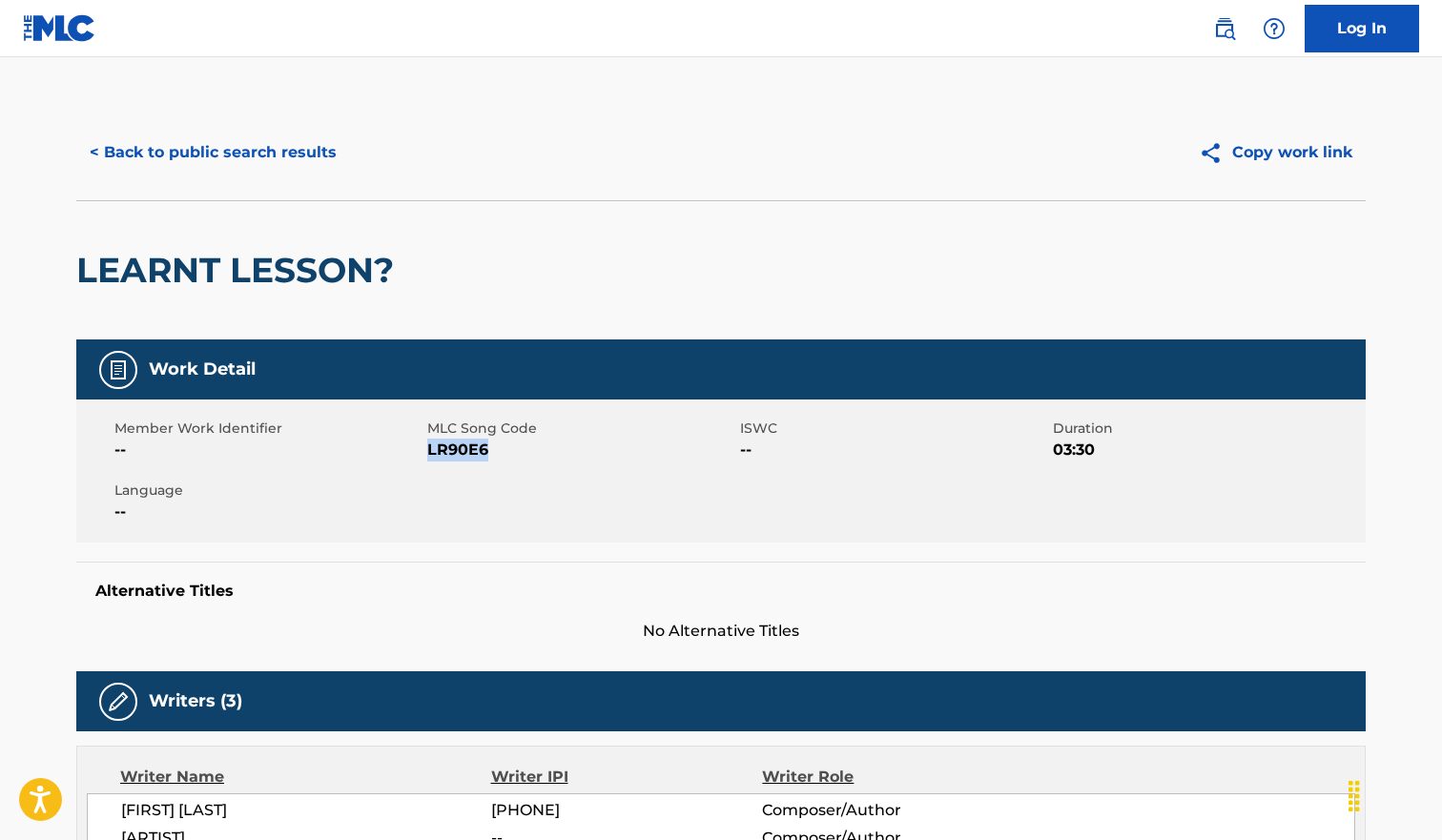 click on "LR90E6" at bounding box center (581, 450) 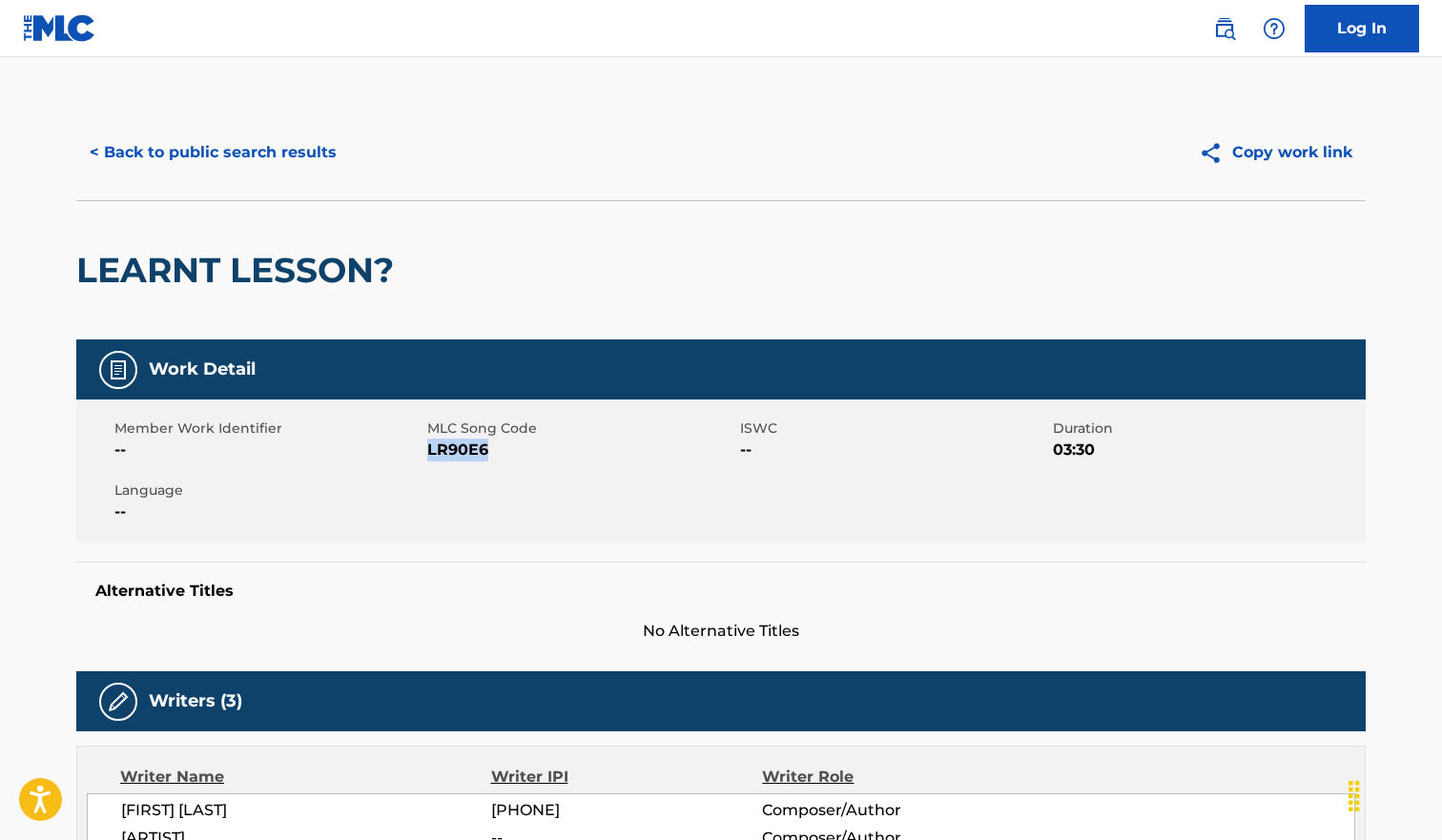 click on "< Back to public search results" at bounding box center (213, 153) 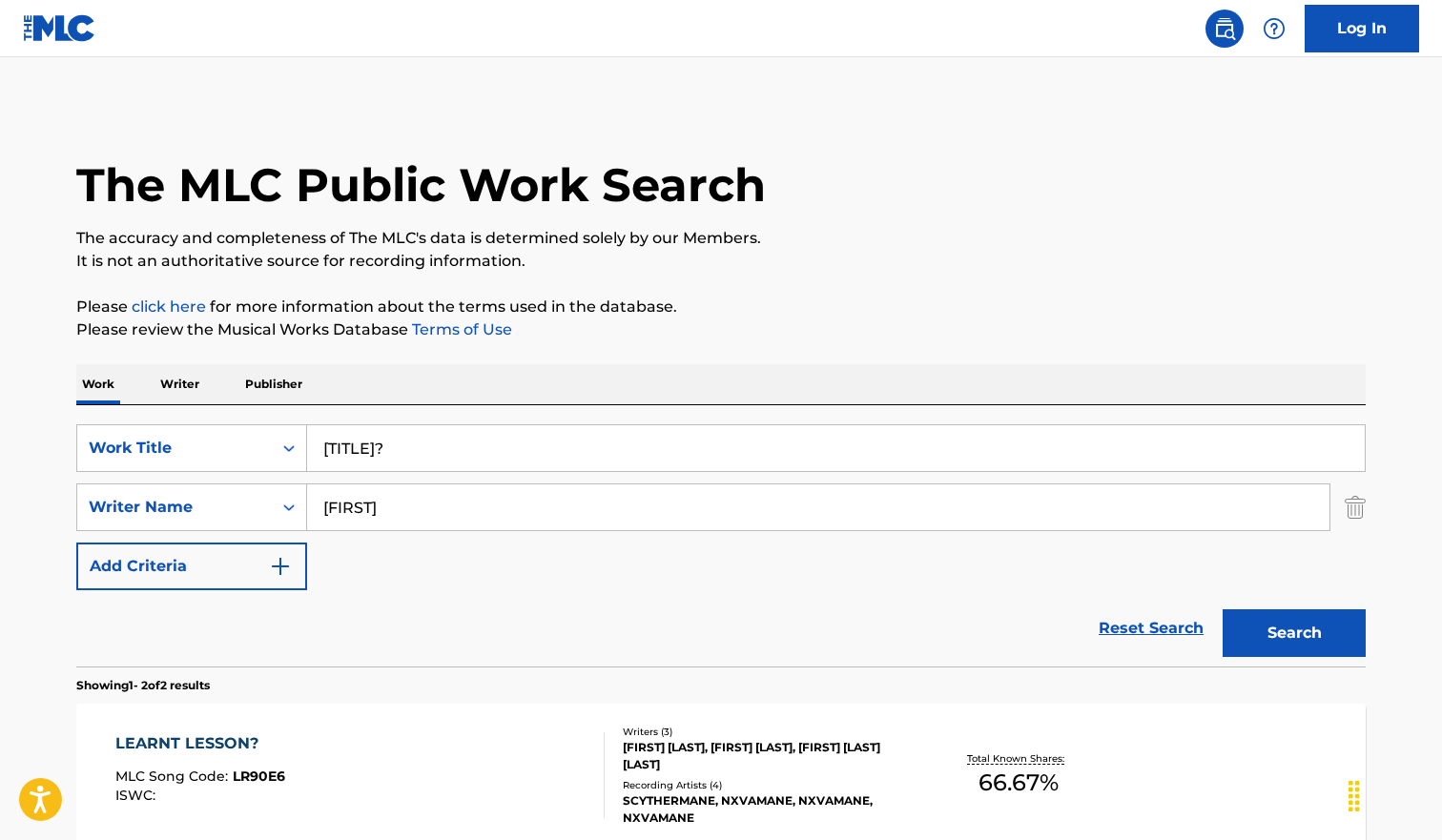 scroll, scrollTop: 234, scrollLeft: 0, axis: vertical 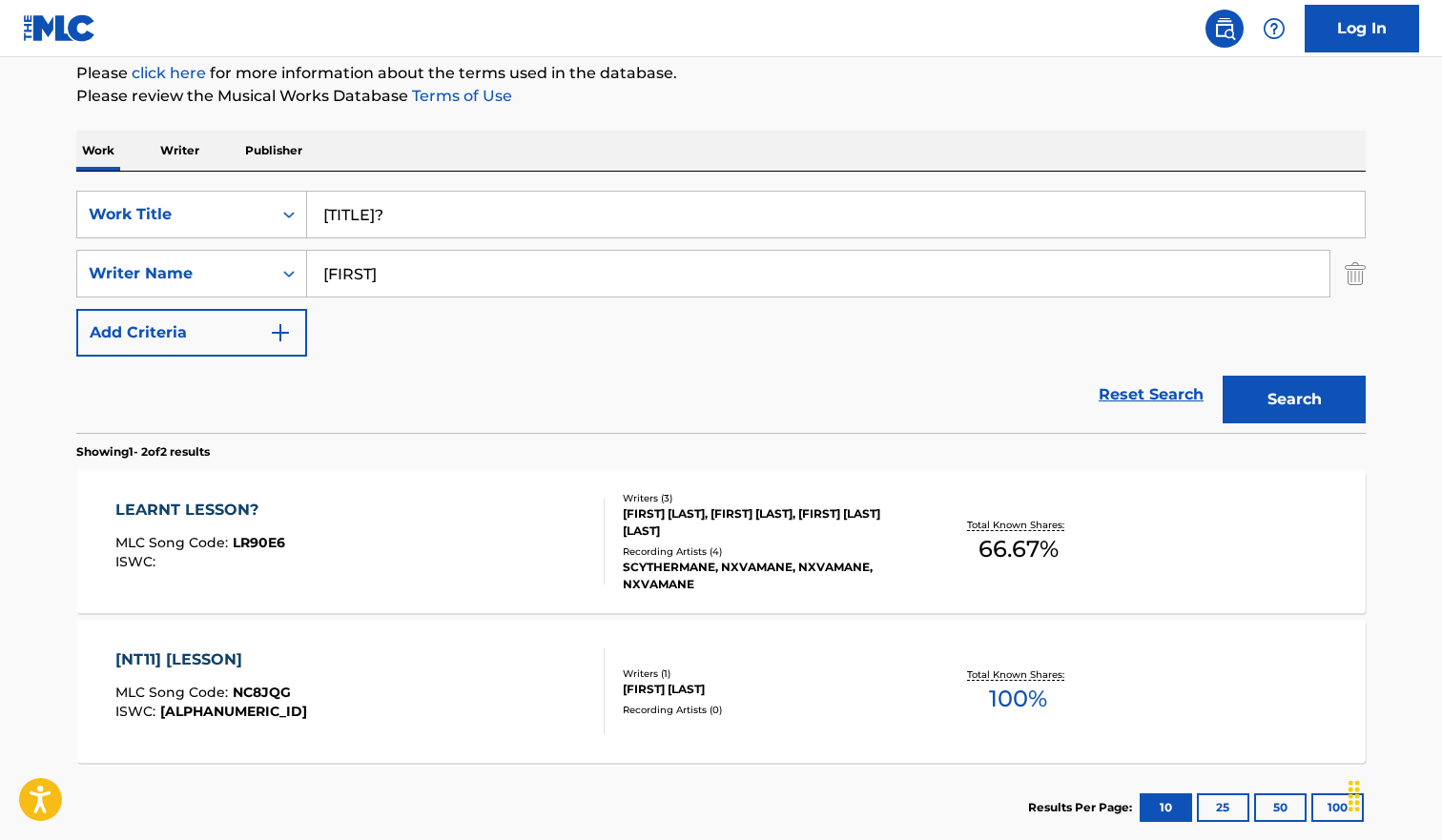 click on "[TITLE]?" at bounding box center [835, 215] 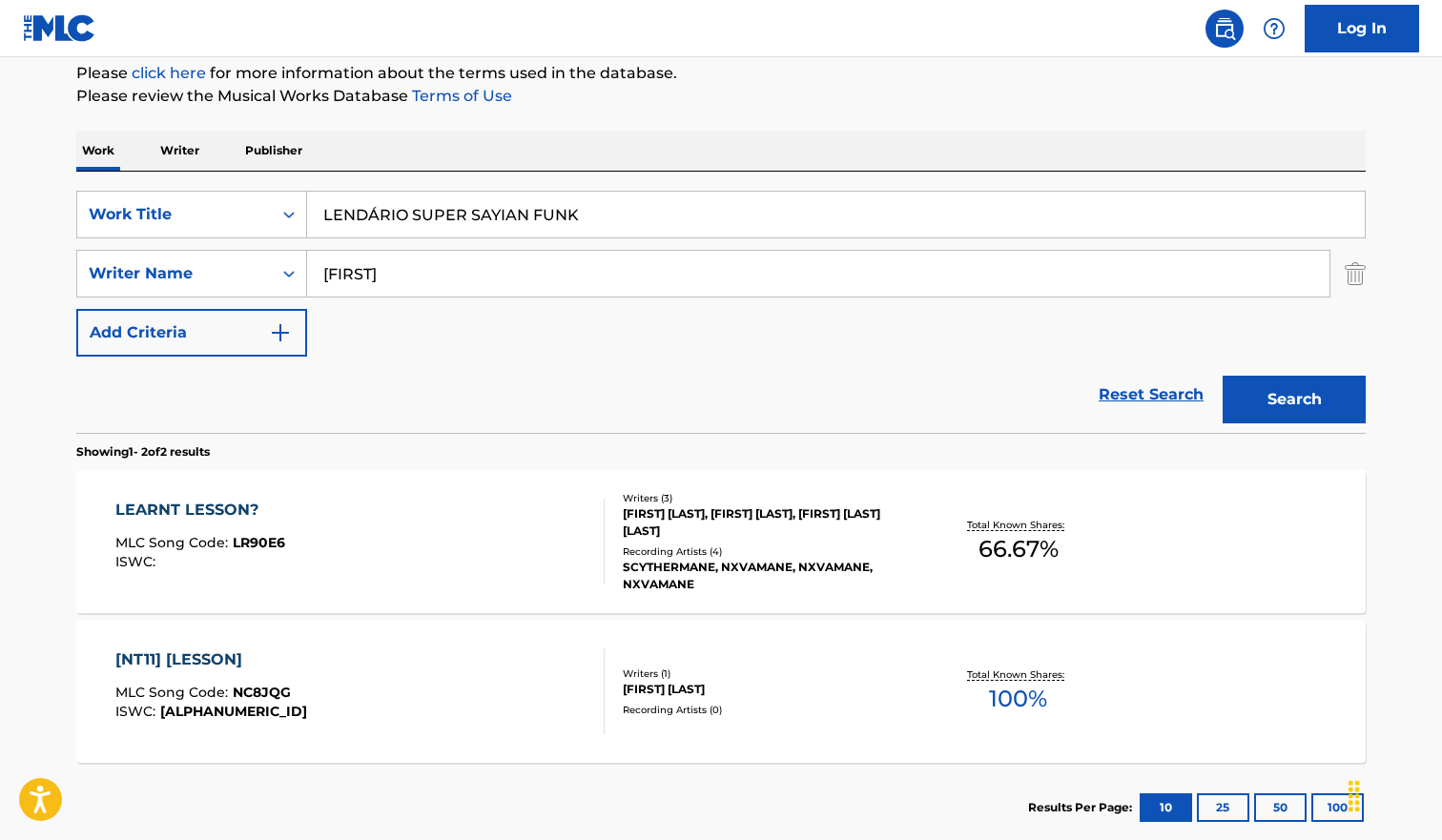 type on "LENDÁRIO SUPER SAYIAN FUNK" 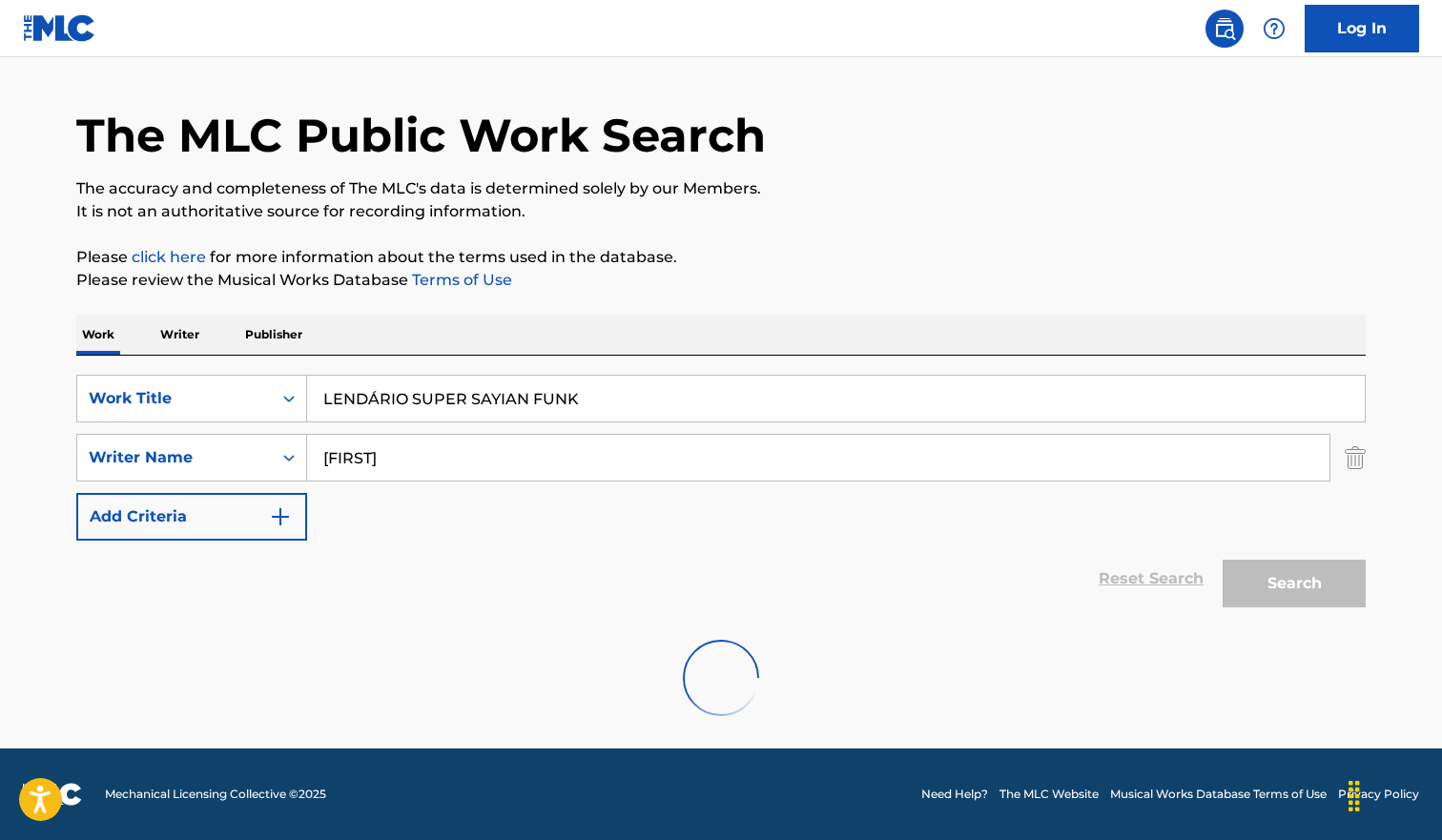 scroll, scrollTop: 234, scrollLeft: 0, axis: vertical 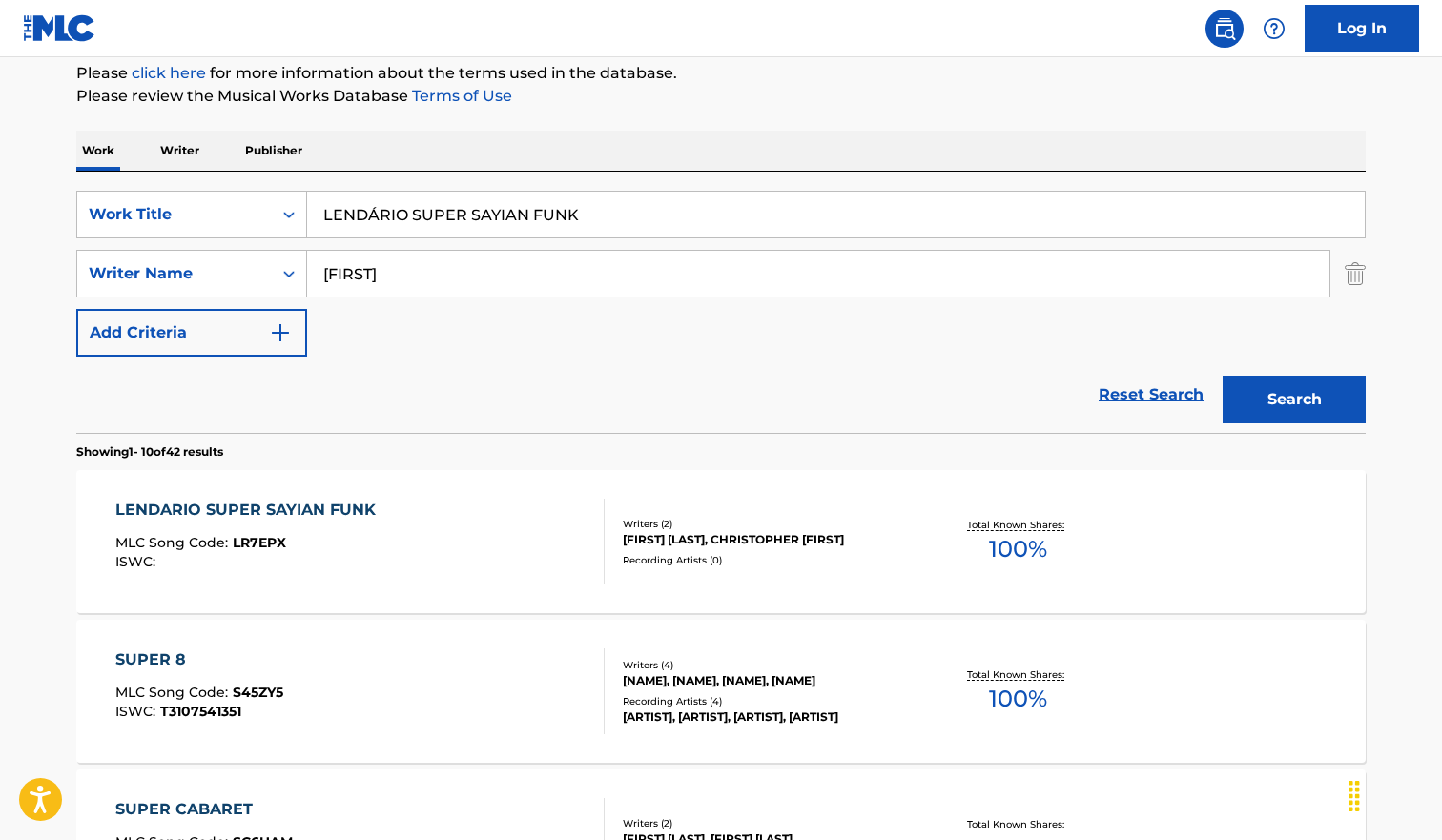 click on "LENDARIO SUPER SAYIAN FUNK MLC Song Code : LR7EPX ISWC :" at bounding box center [360, 542] 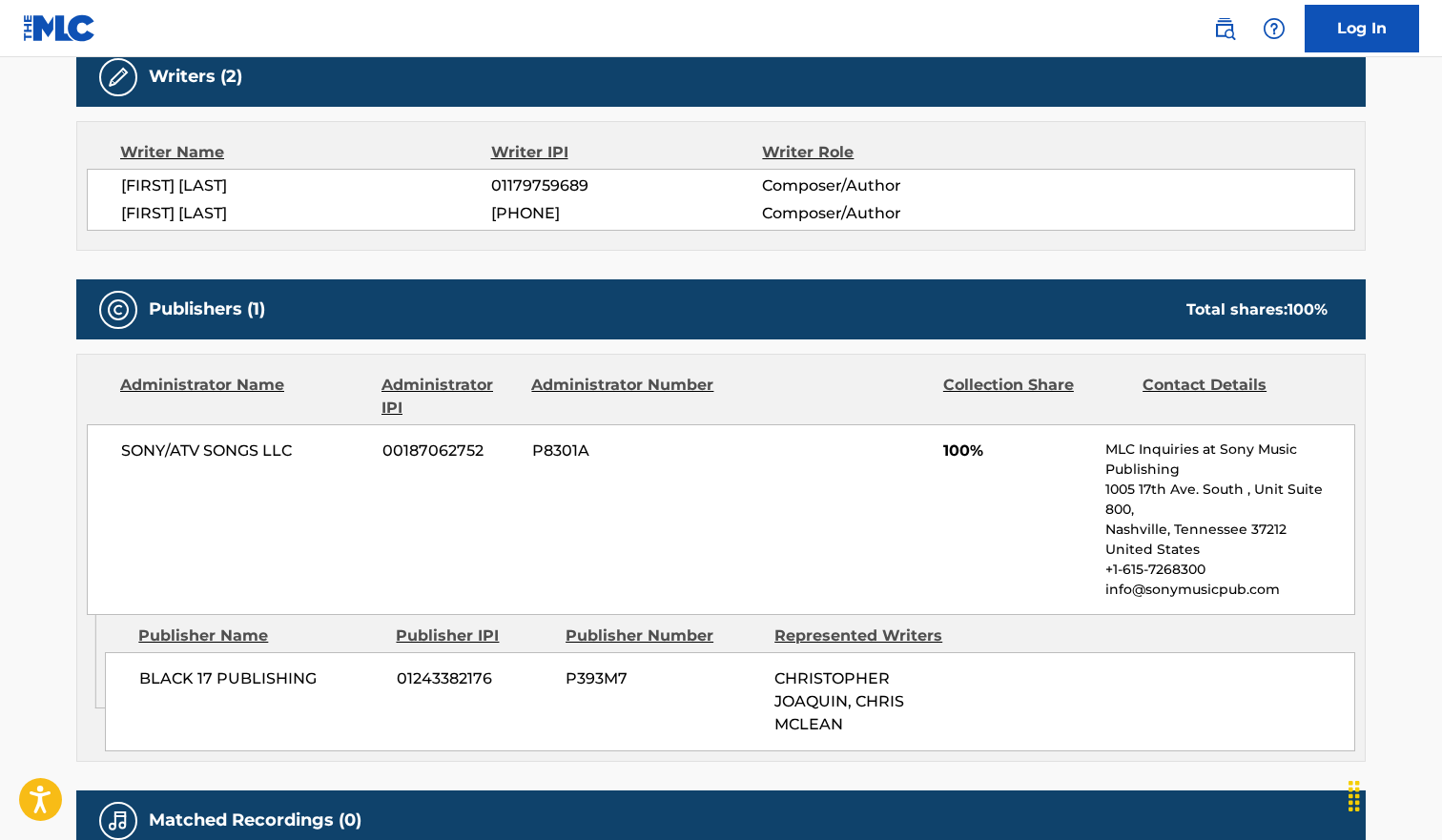 scroll, scrollTop: 0, scrollLeft: 0, axis: both 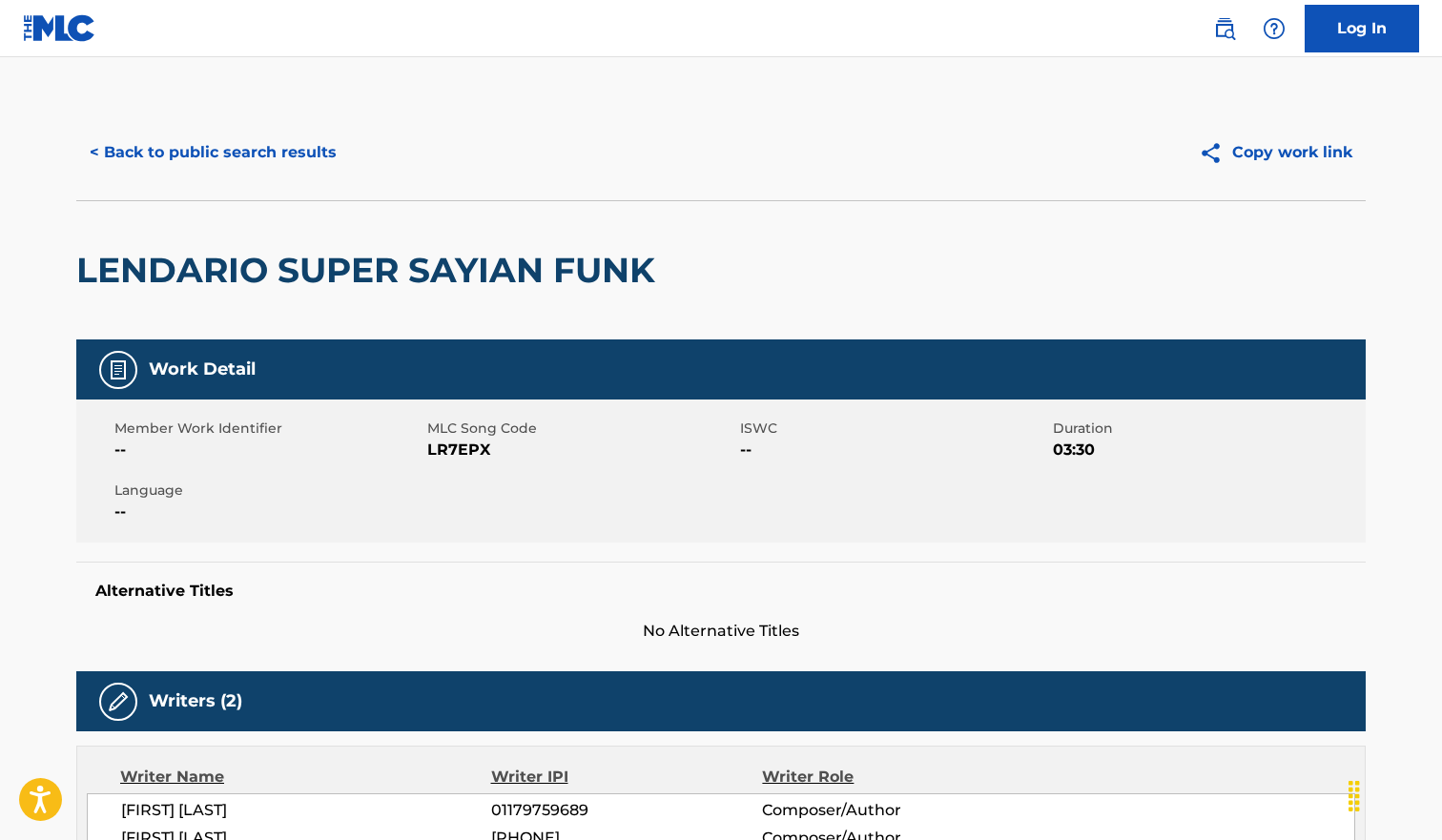 click on "< Back to public search results Copy work link" at bounding box center (721, 153) 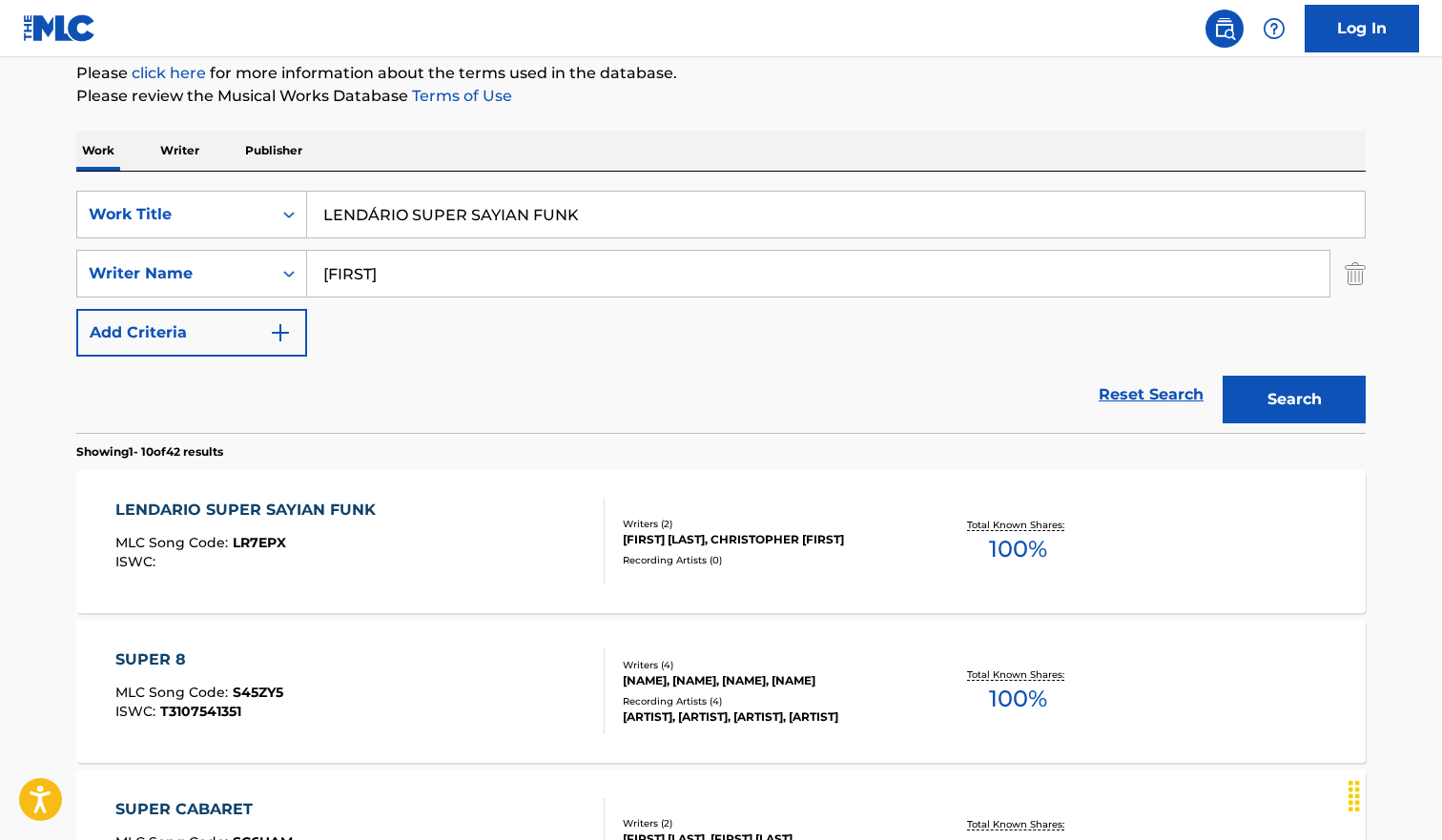 click on "LENDÁRIO SUPER SAYIAN FUNK" at bounding box center [835, 215] 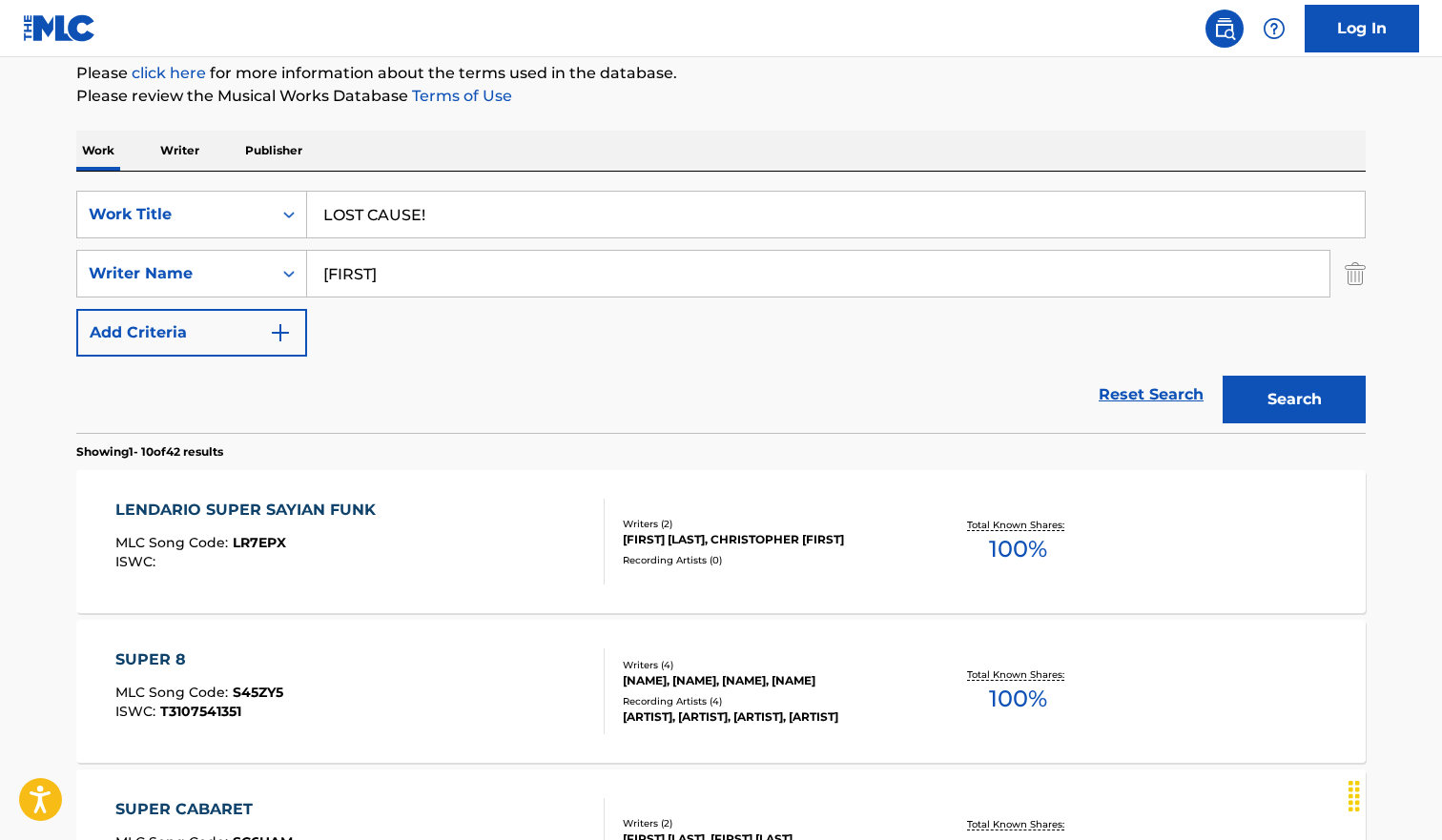 type on "LOST CAUSE!" 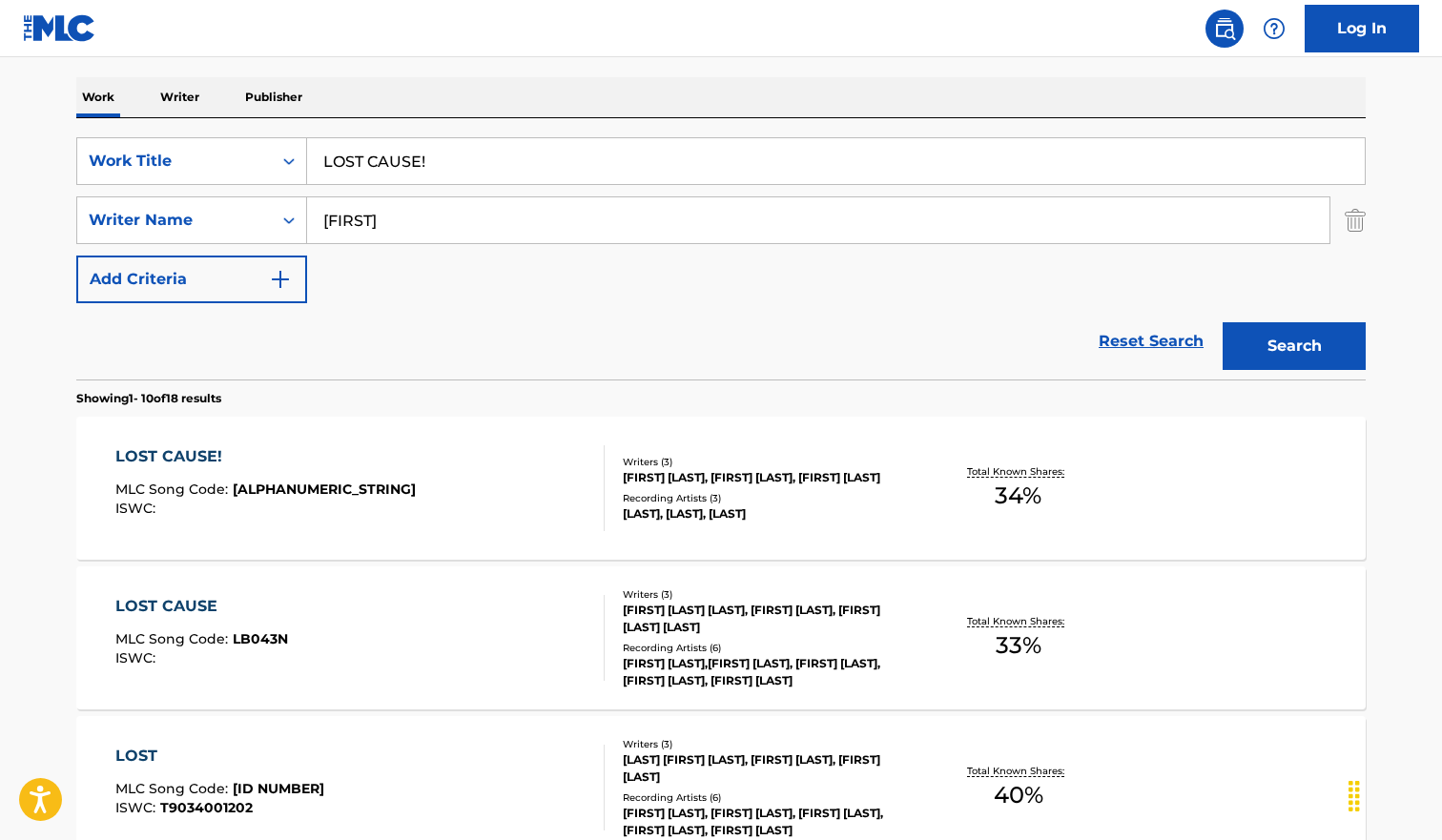scroll, scrollTop: 285, scrollLeft: 0, axis: vertical 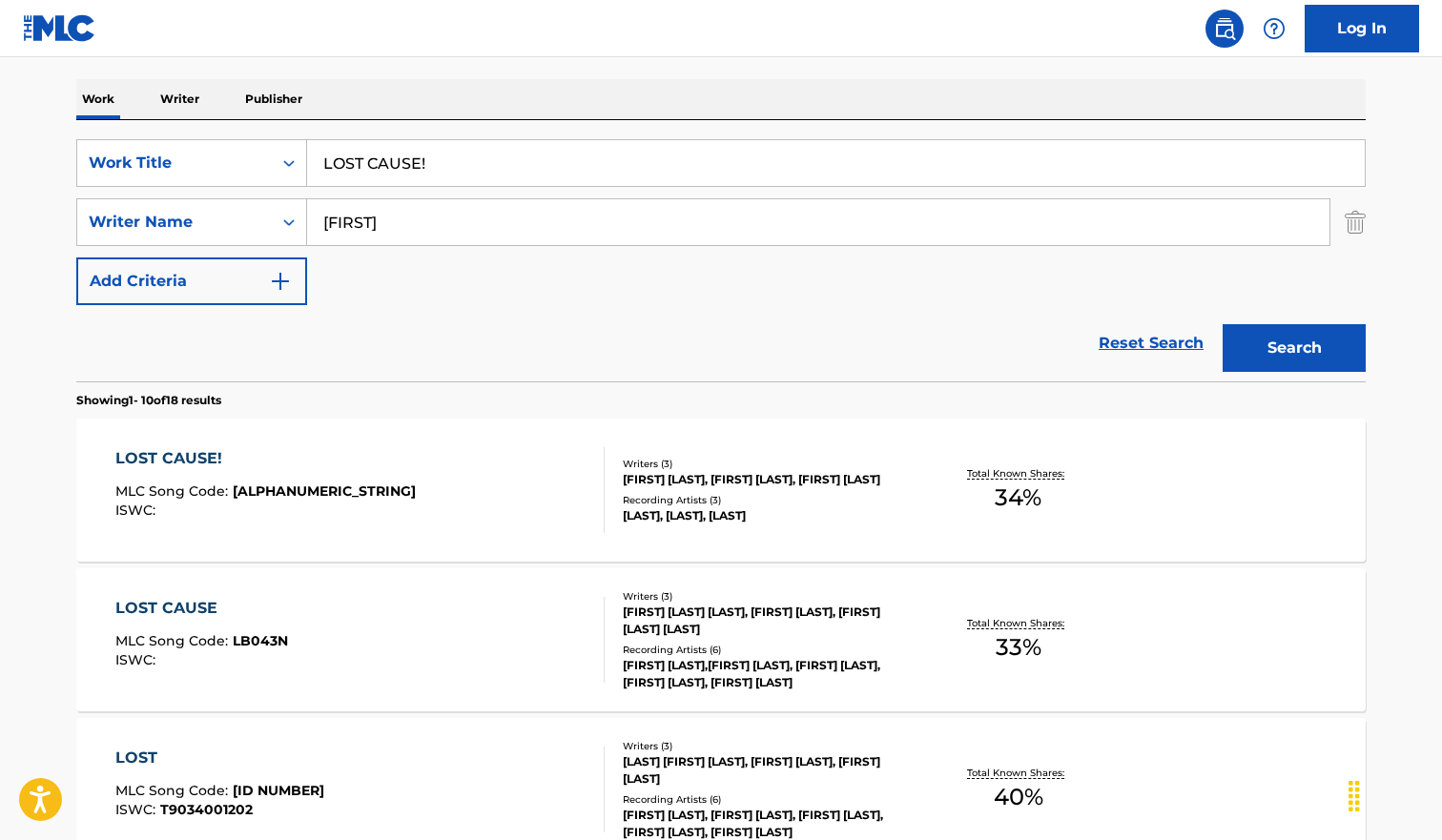 click on "LOST CAUSE! MLC Song Code : [ALPHANUMERIC_ID] ISWC :" at bounding box center [360, 490] 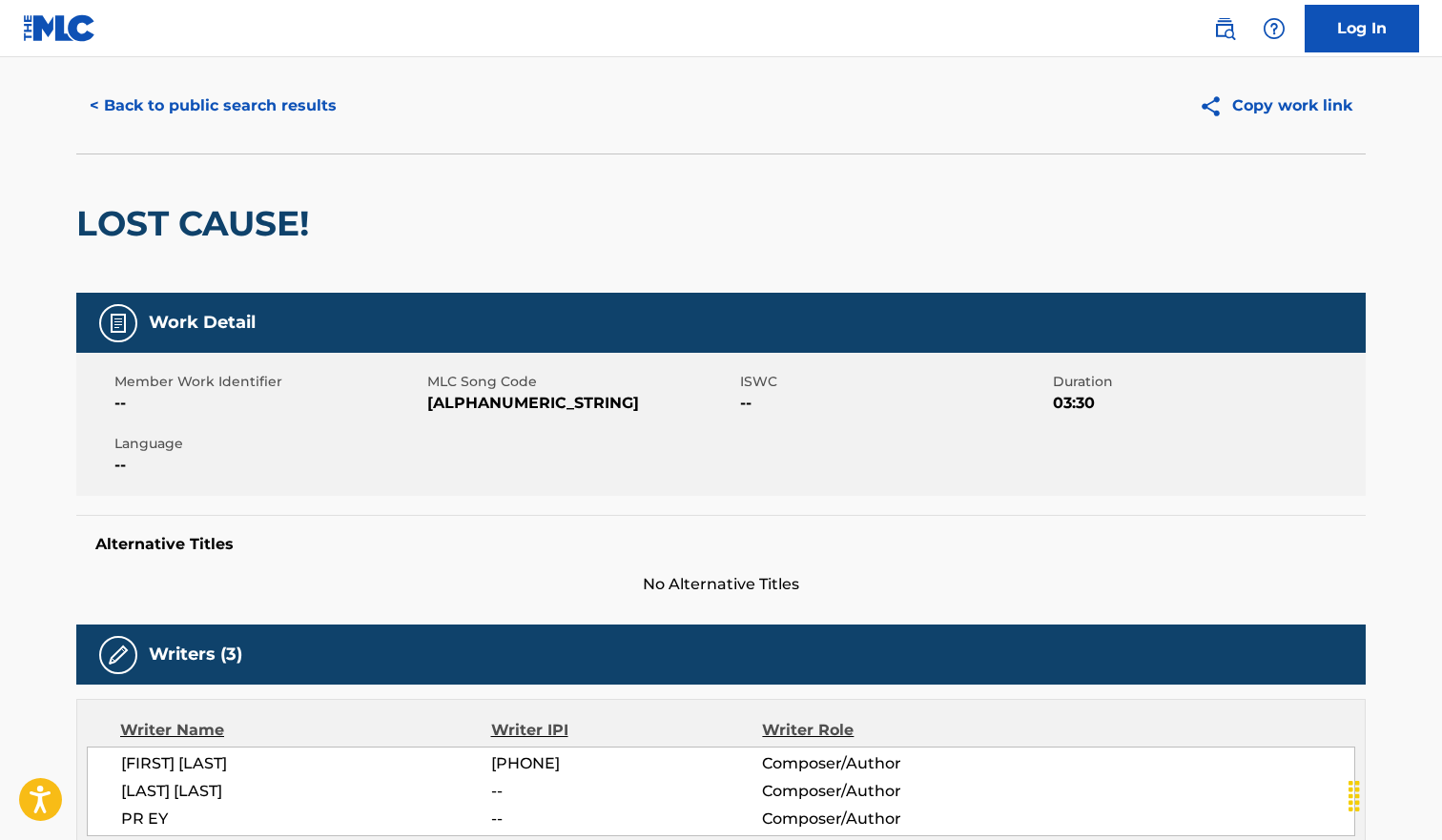 scroll, scrollTop: 0, scrollLeft: 0, axis: both 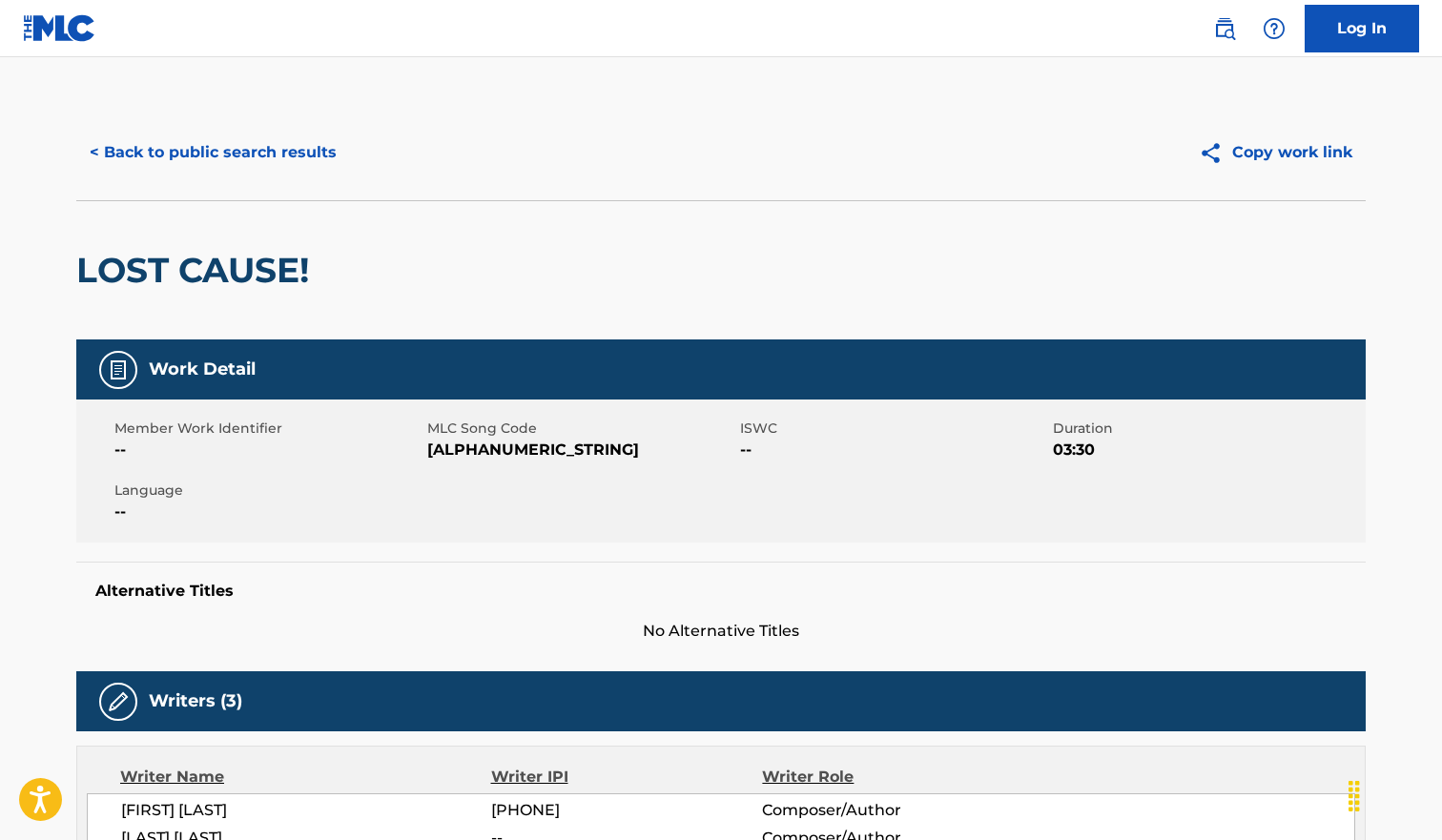 click on "< Back to public search results" at bounding box center (213, 153) 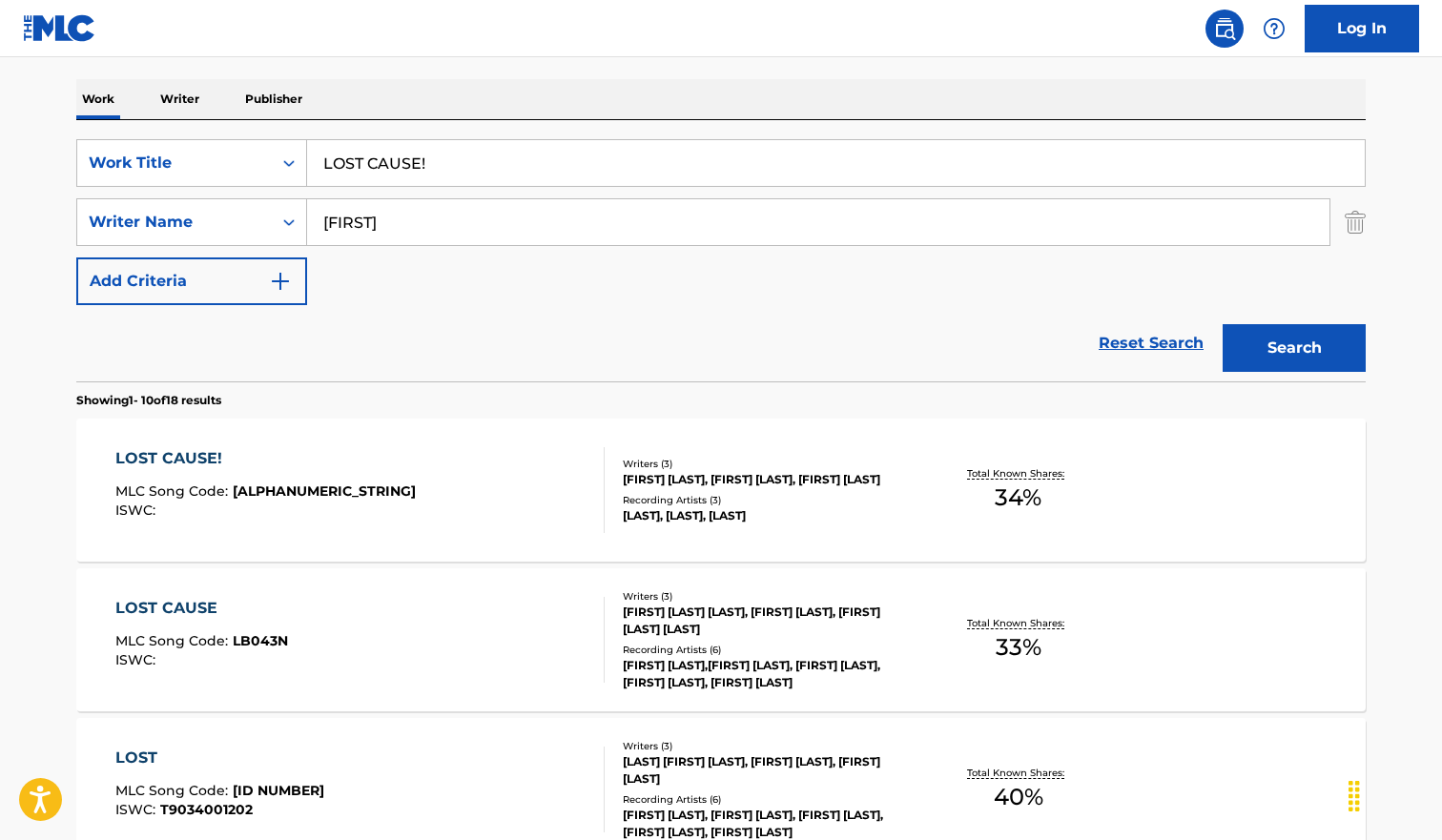 click on "LOST CAUSE!" at bounding box center [835, 163] 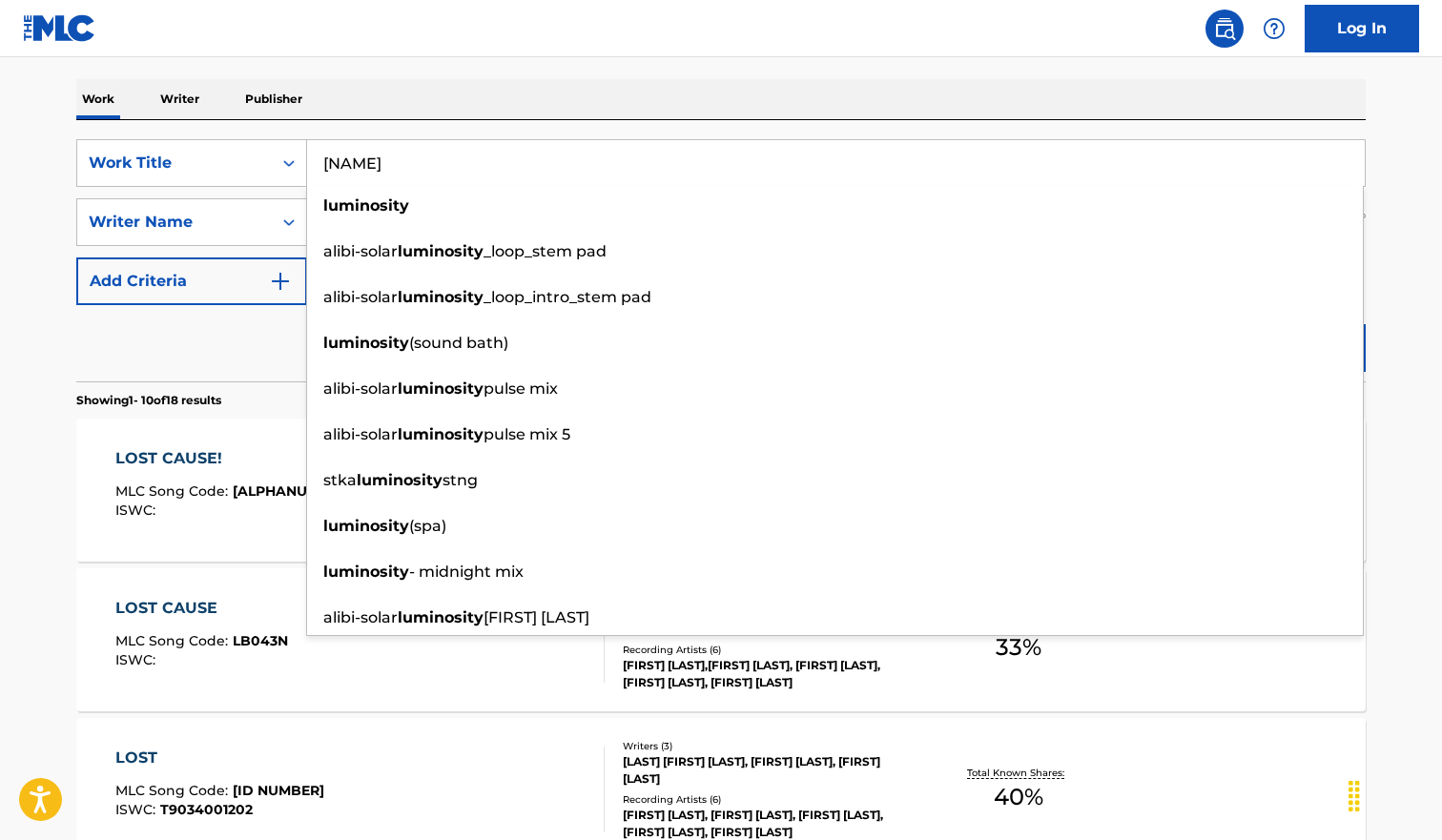 type on "[NAME]" 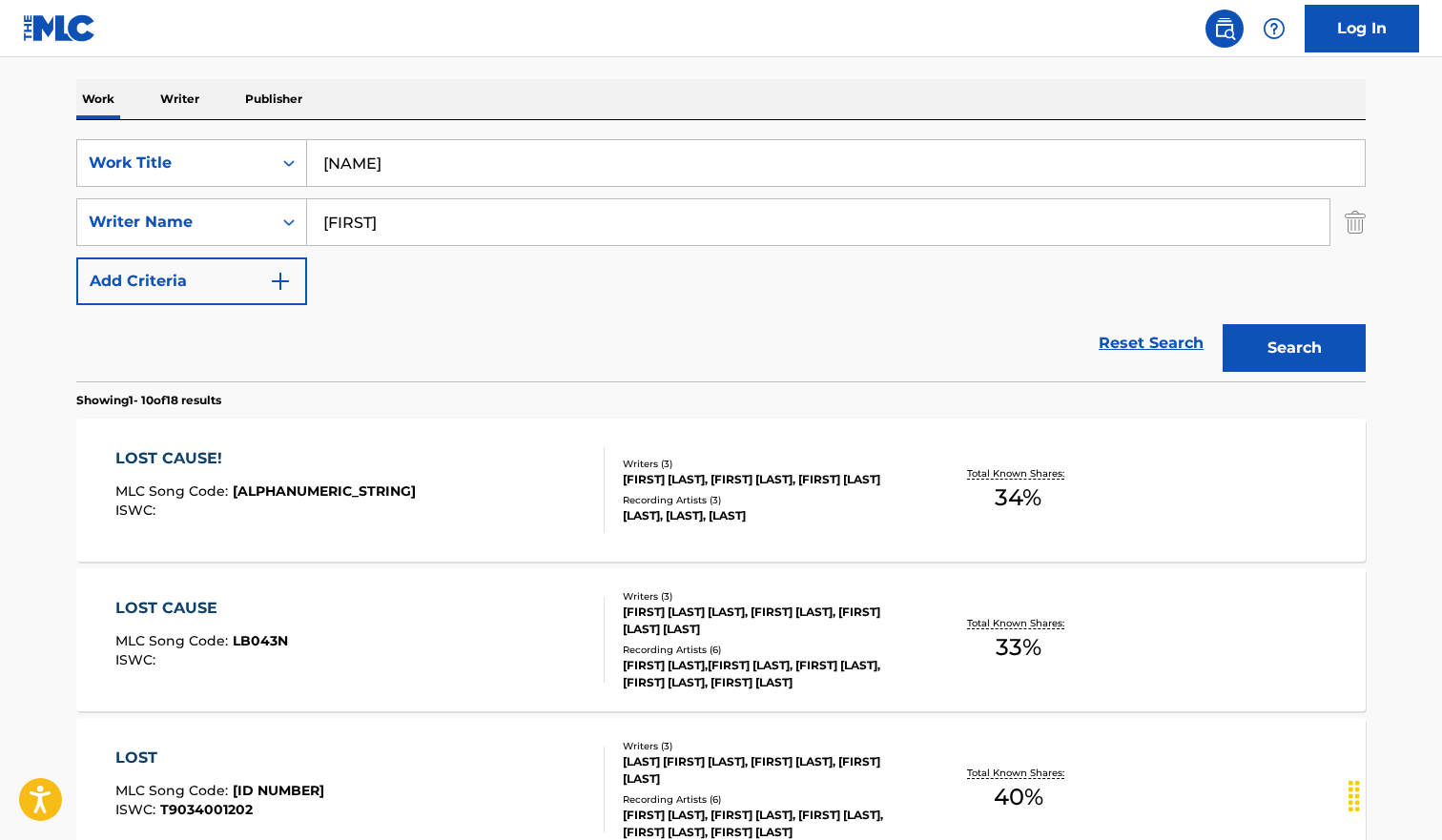click on "Search" at bounding box center [1294, 348] 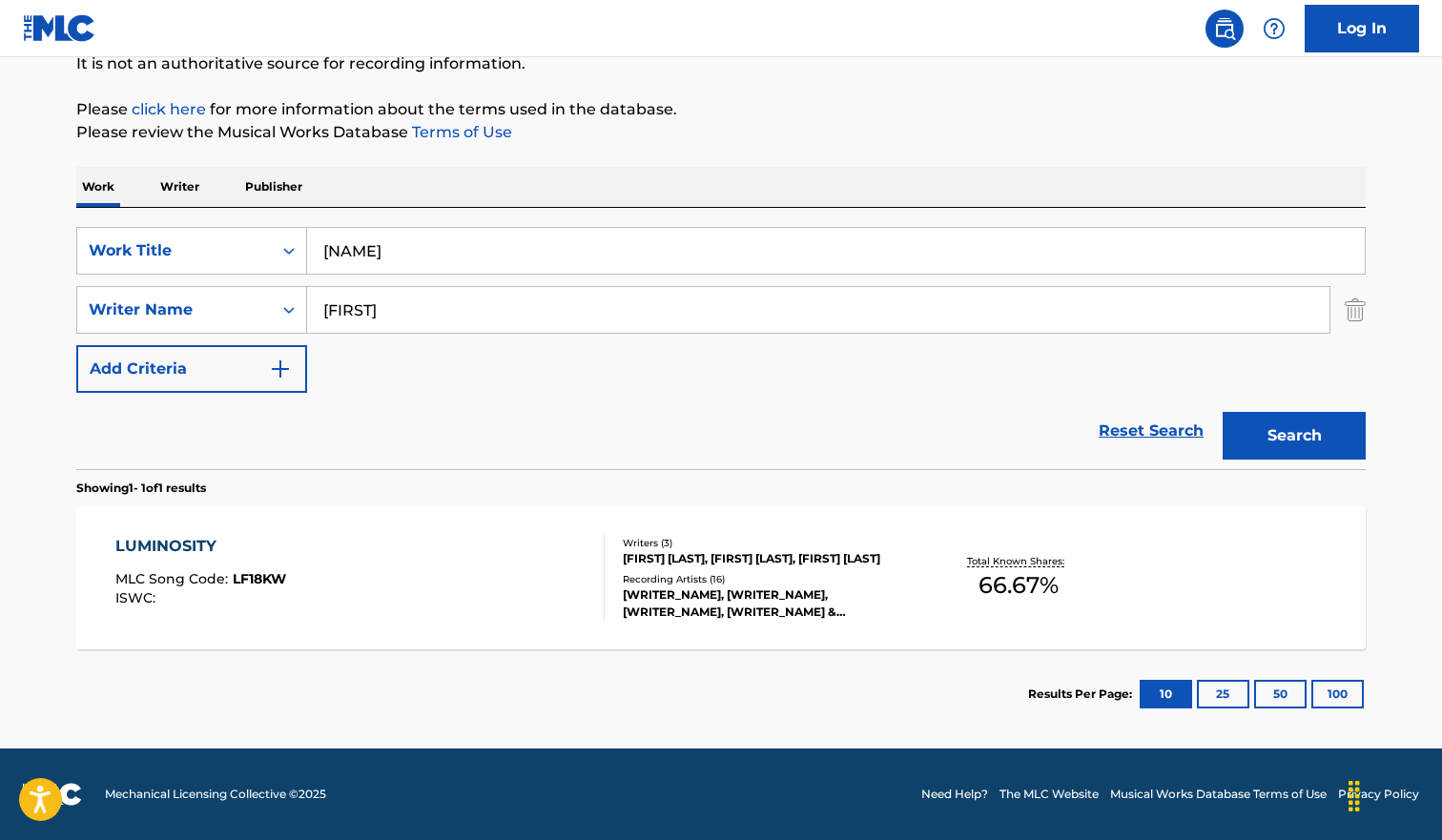click on "LUMINOSITY MLC Song Code : LF18KW ISWC :" at bounding box center [360, 578] 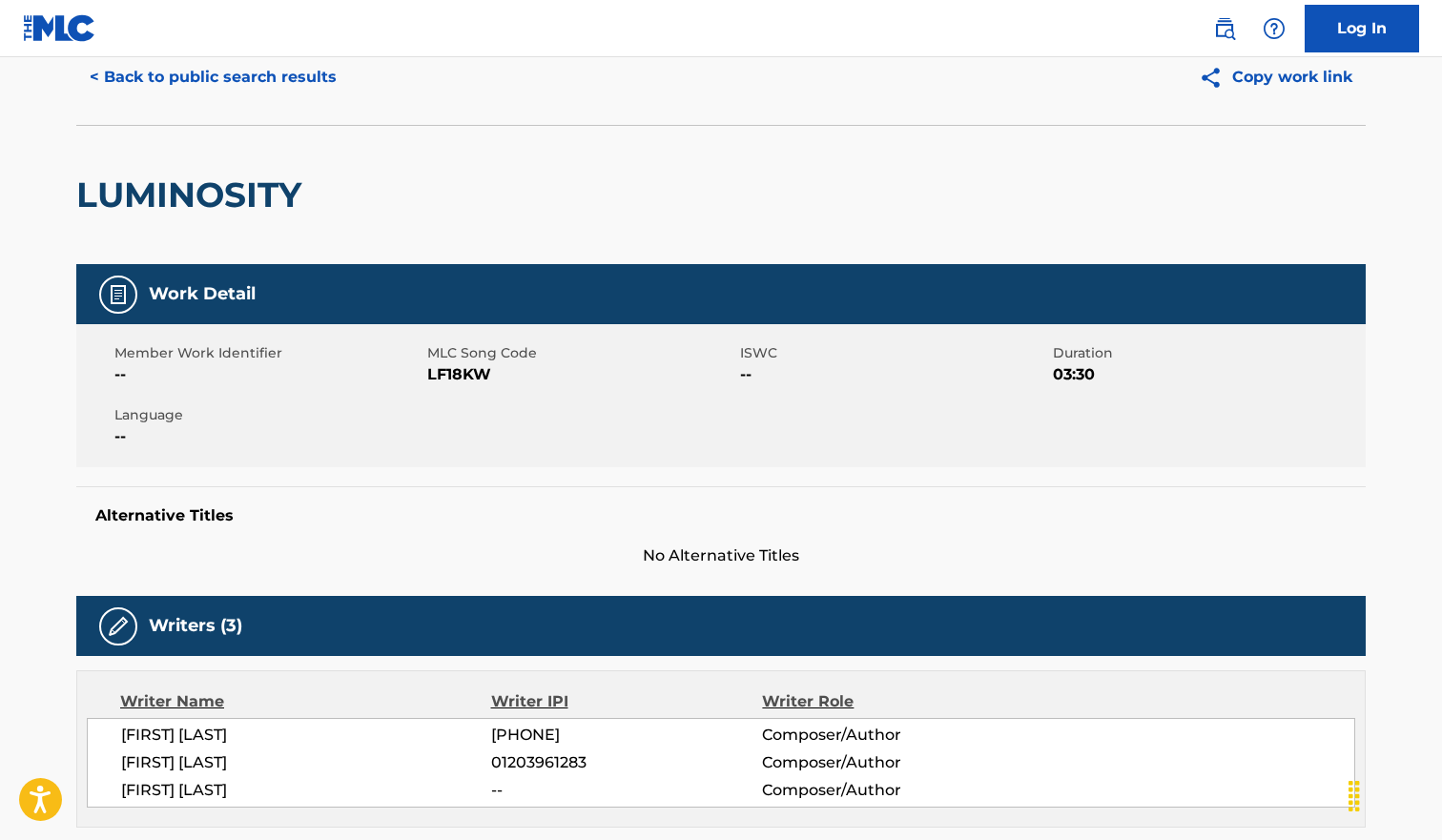 scroll, scrollTop: 0, scrollLeft: 0, axis: both 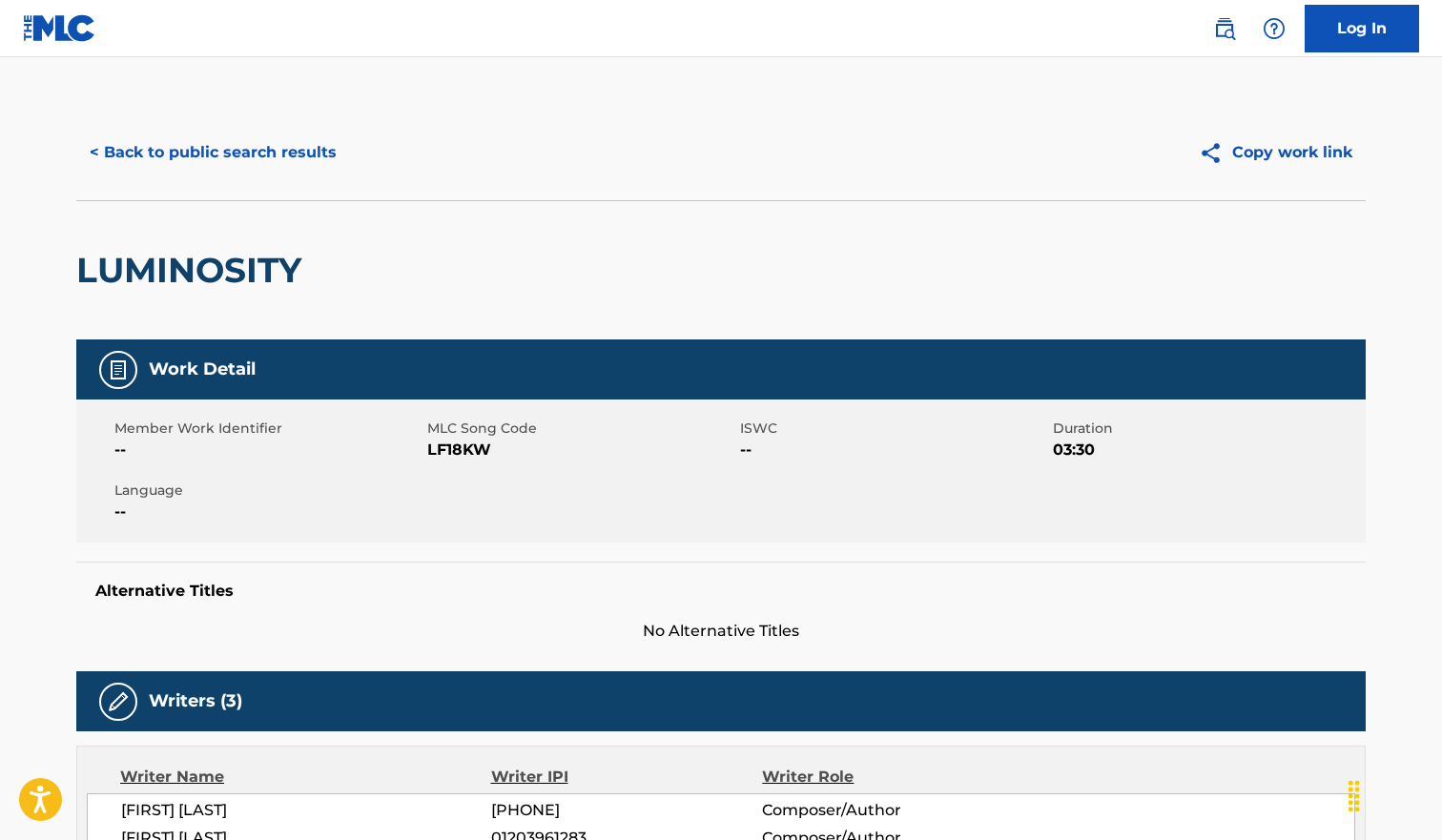 click on "< Back to public search results" at bounding box center [213, 153] 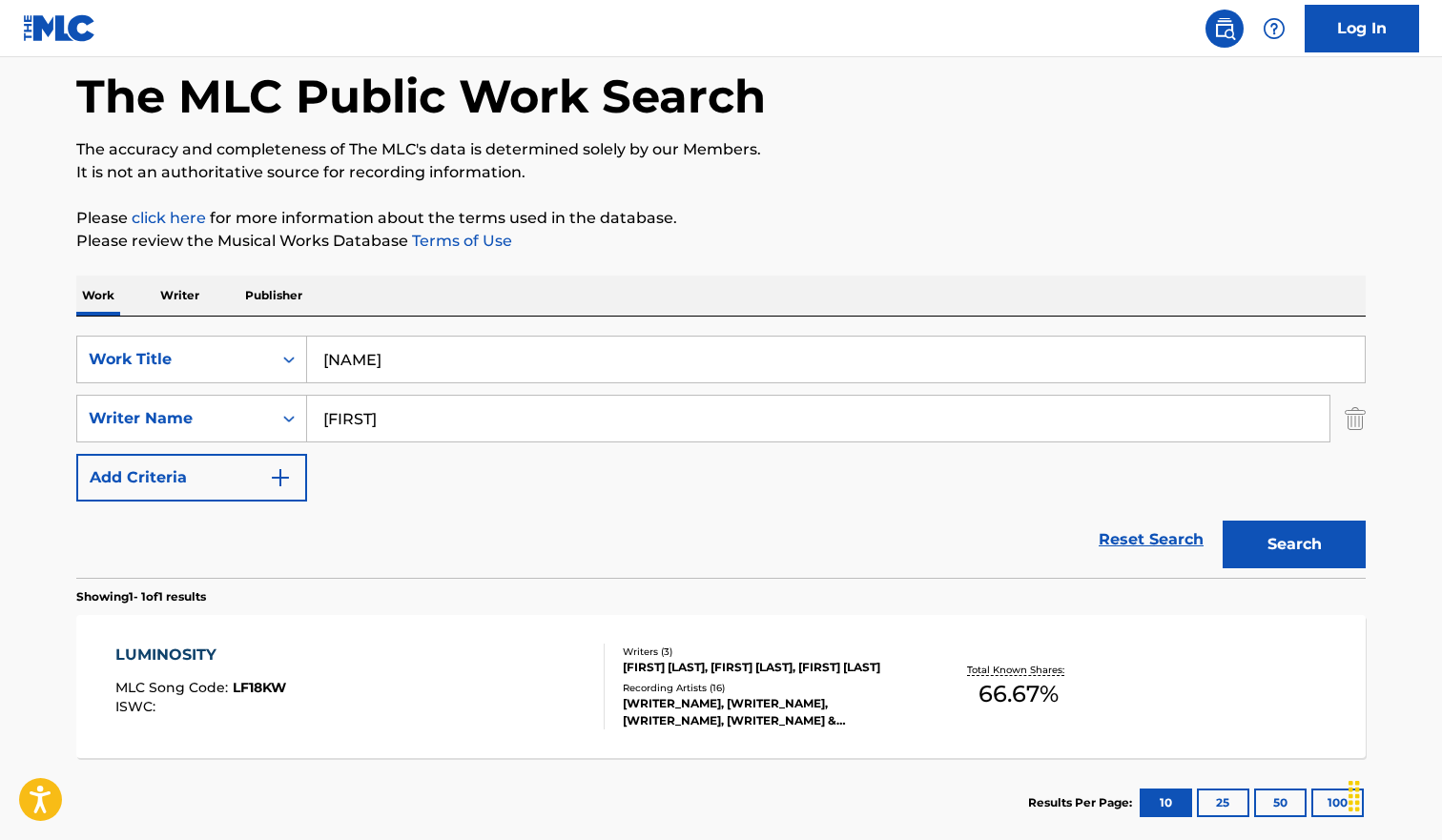 click on "[NAME]" at bounding box center (835, 359) 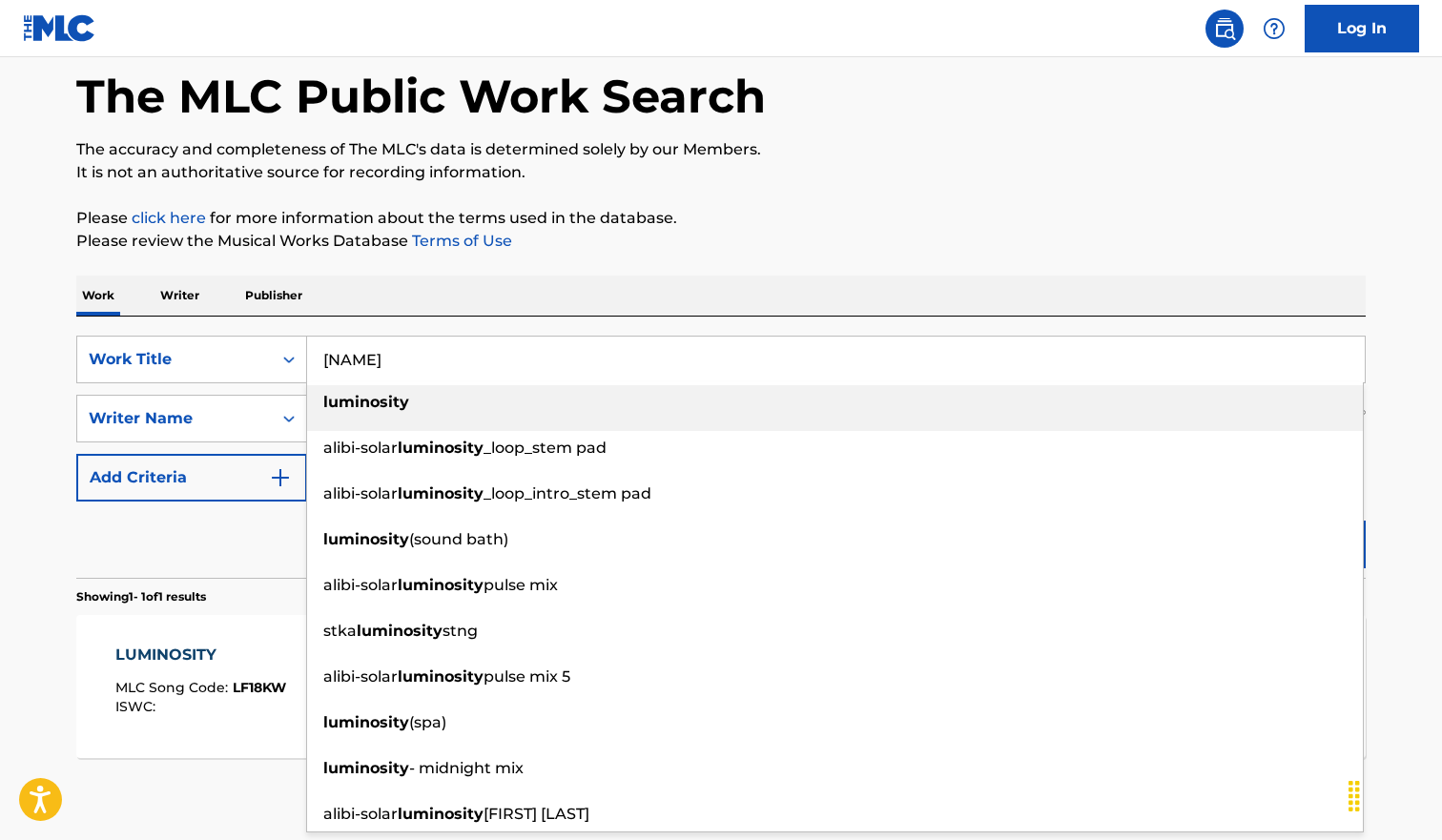 click on "[NAME]" at bounding box center [835, 359] 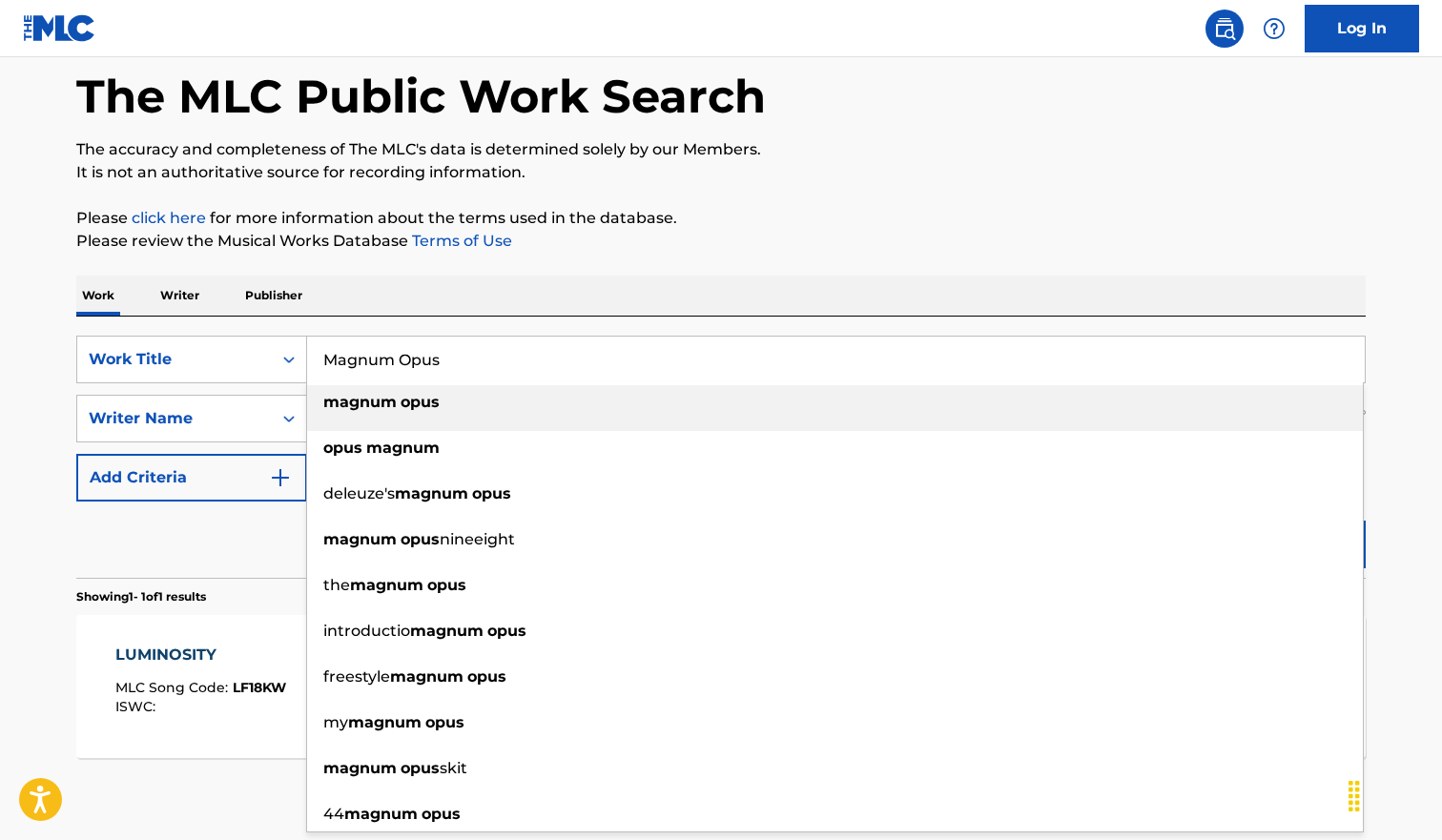 type on "Magnum Opus" 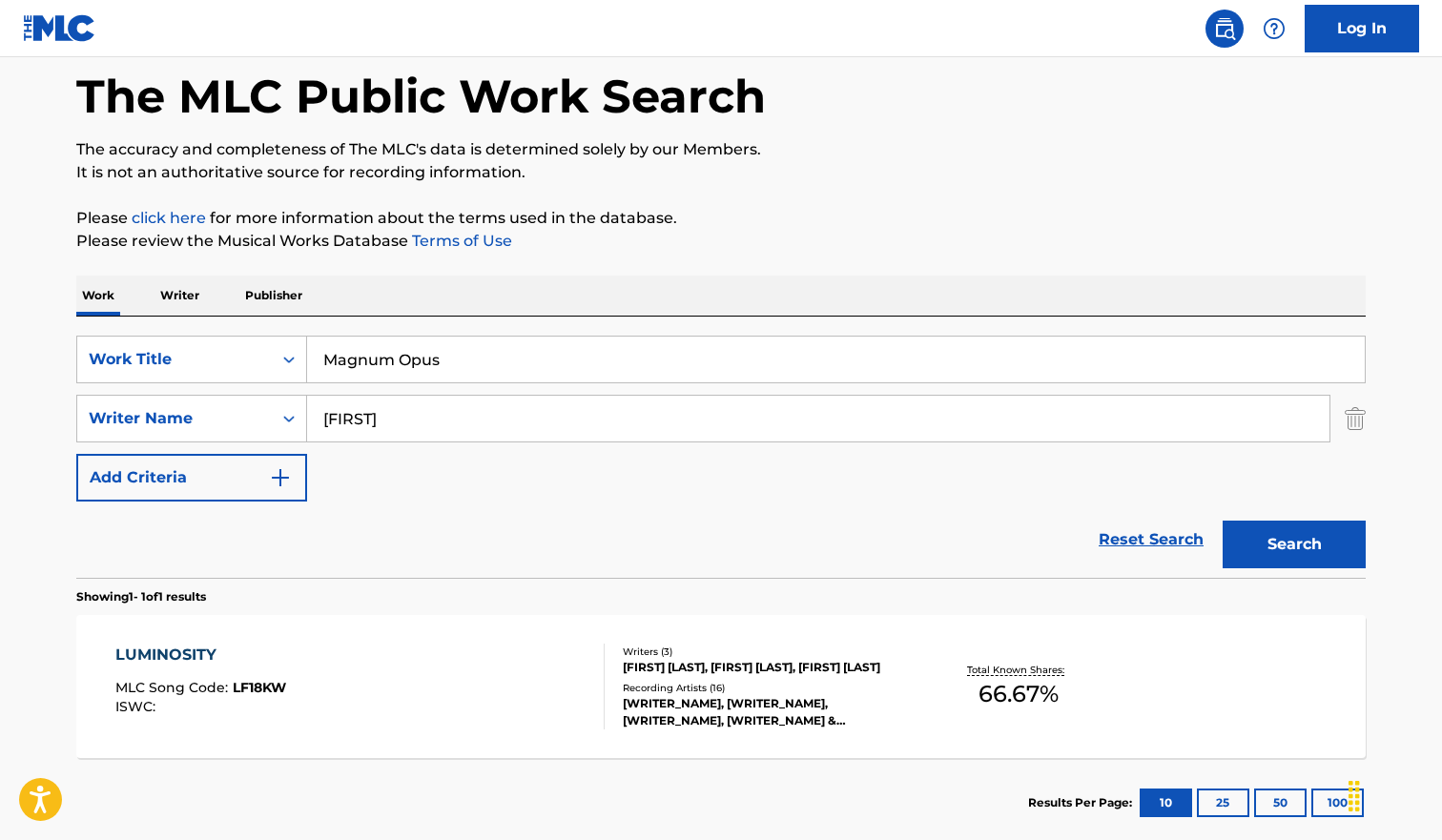 click on "Work Writer Publisher" at bounding box center (721, 296) 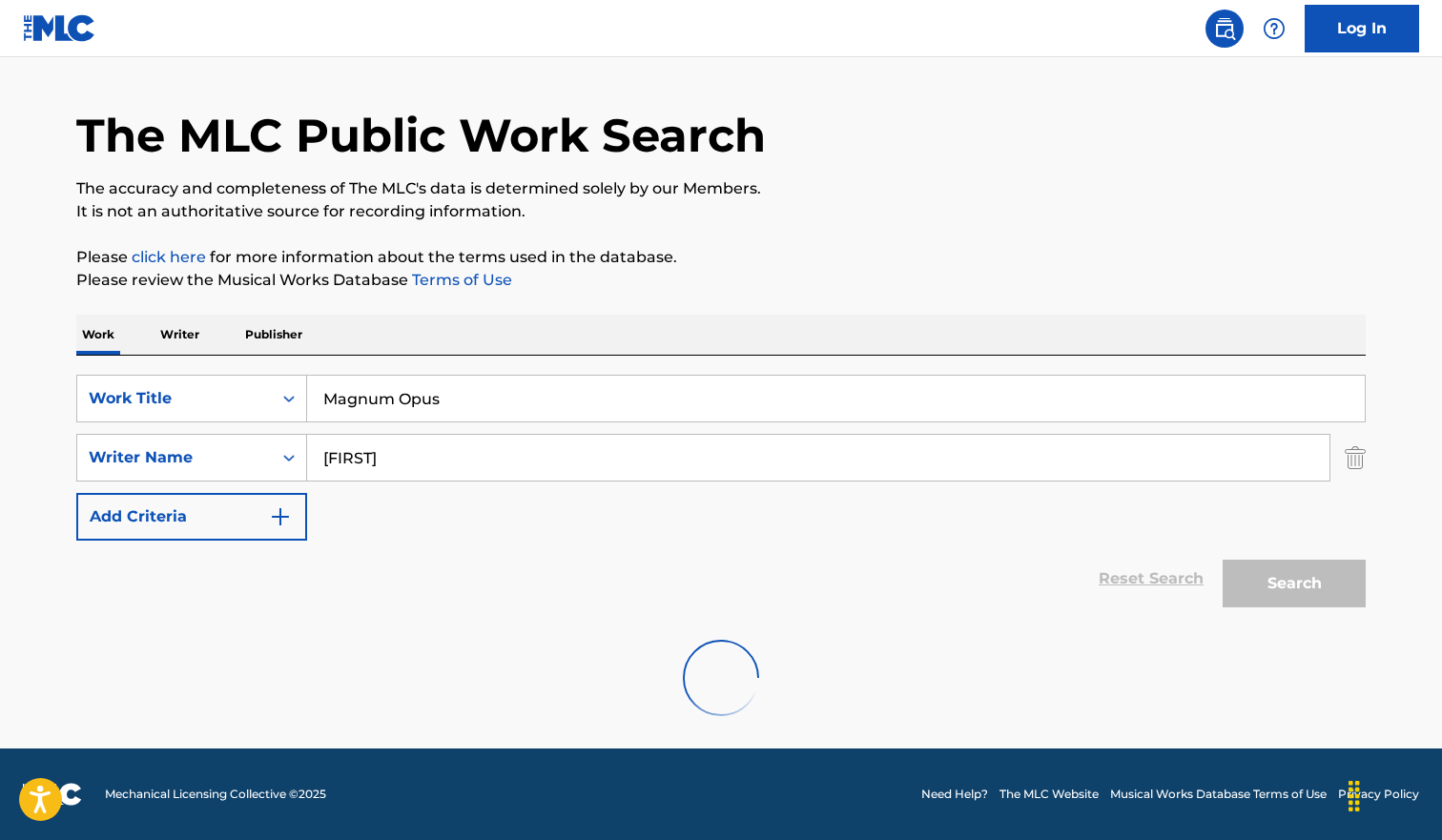 scroll, scrollTop: 89, scrollLeft: 0, axis: vertical 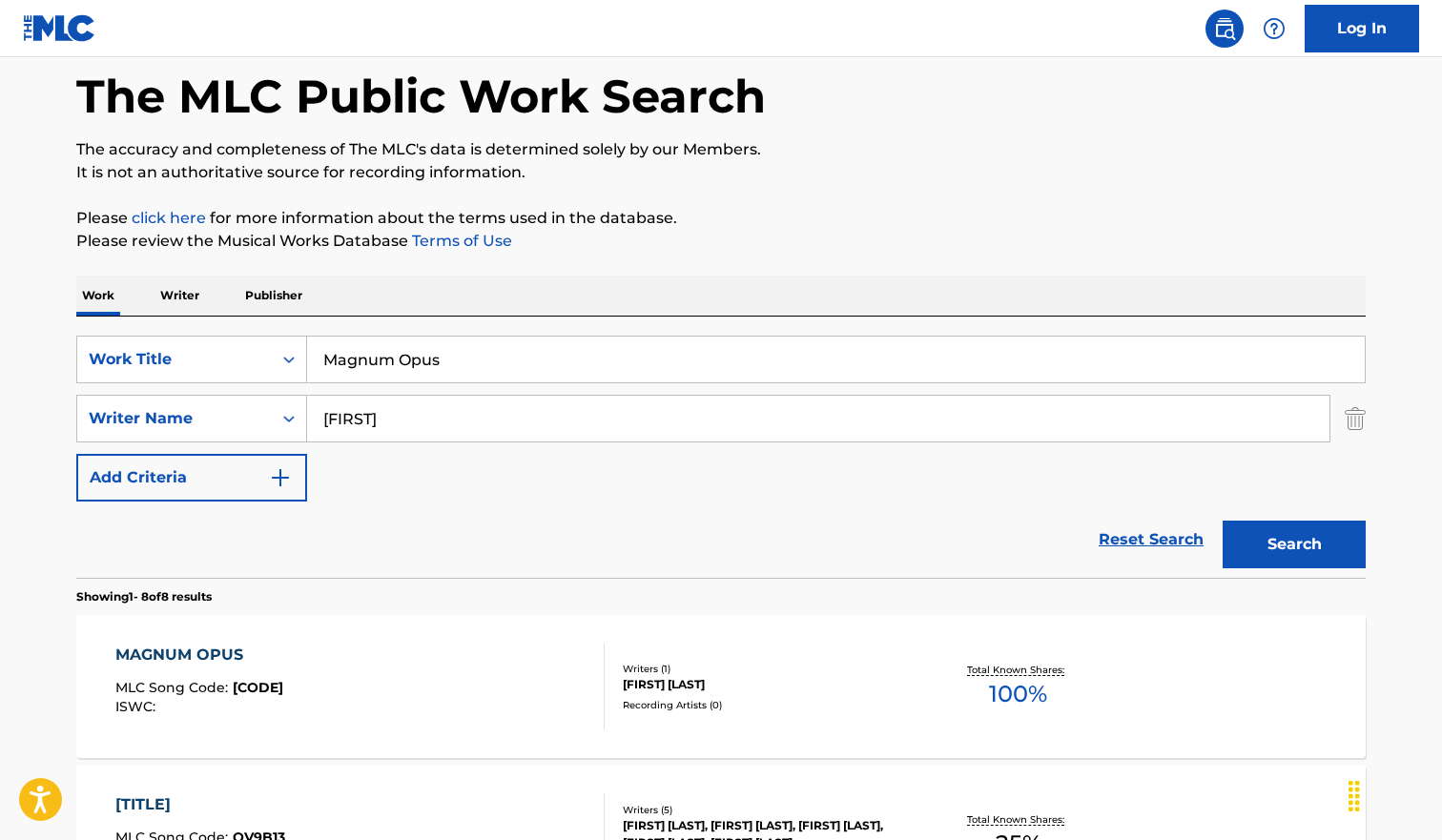 click on "Reset Search Search" at bounding box center [721, 540] 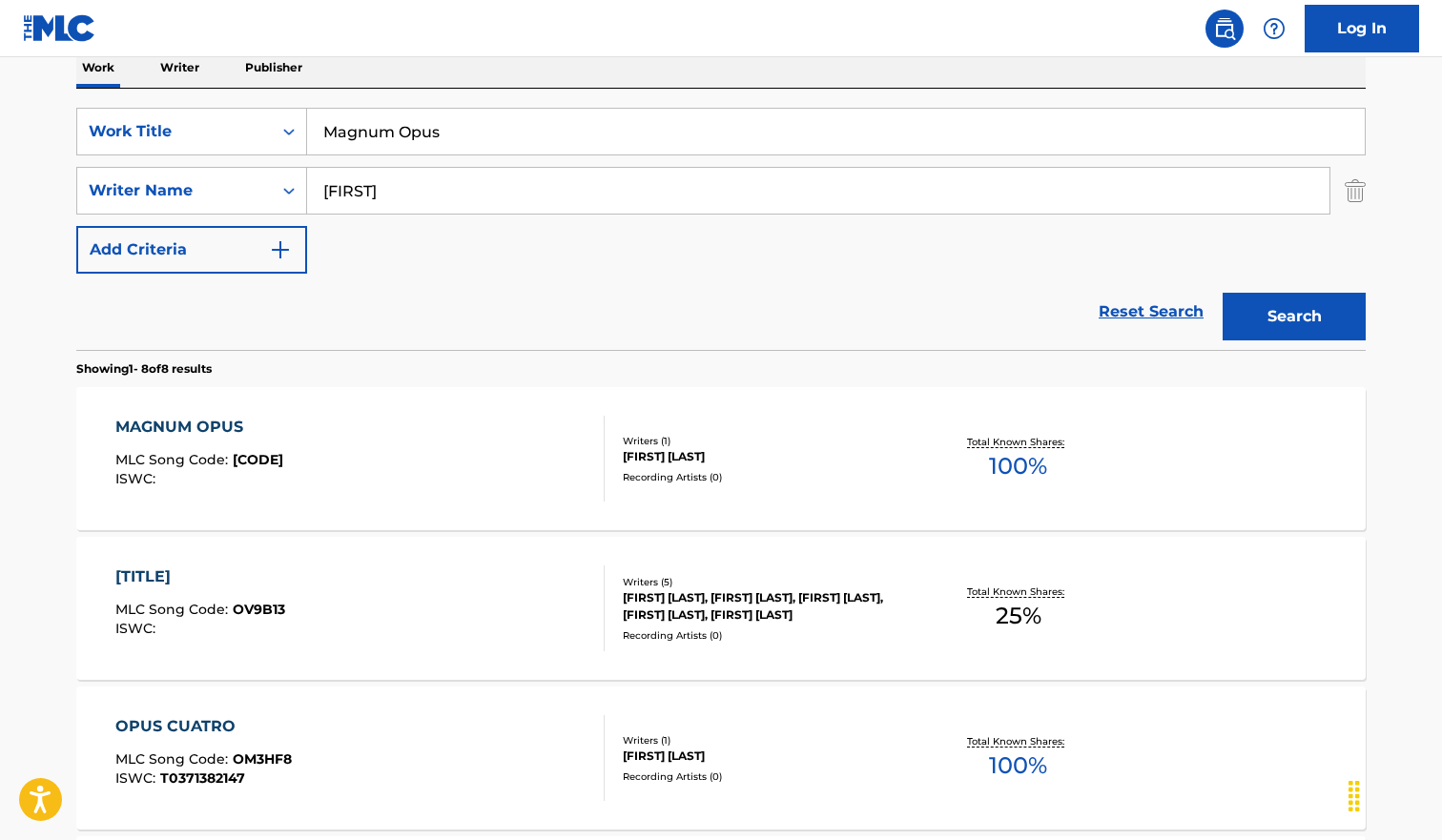 scroll, scrollTop: 334, scrollLeft: 0, axis: vertical 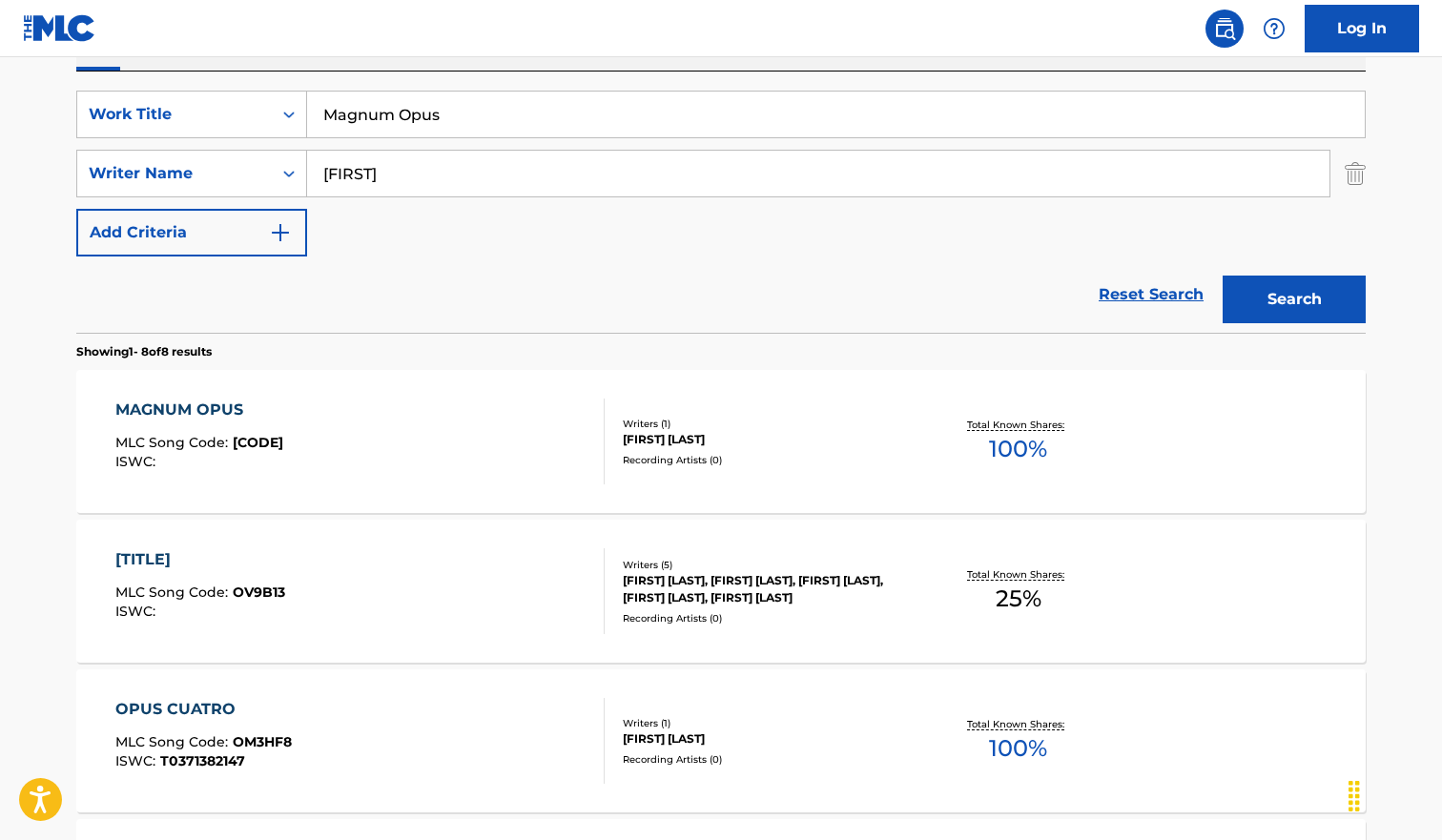 click on "MAGNUM OPUS" at bounding box center (199, 410) 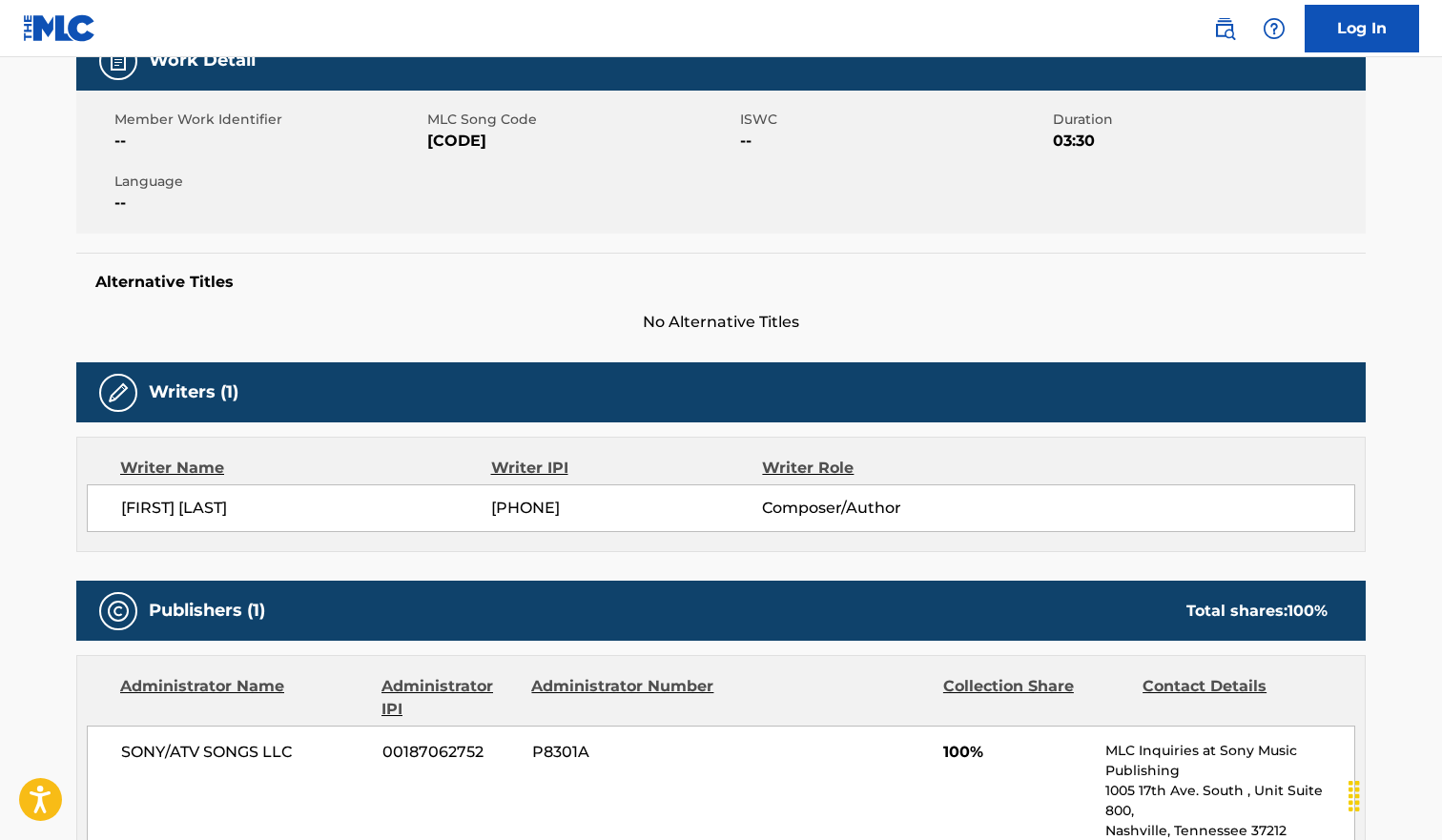 scroll, scrollTop: 0, scrollLeft: 0, axis: both 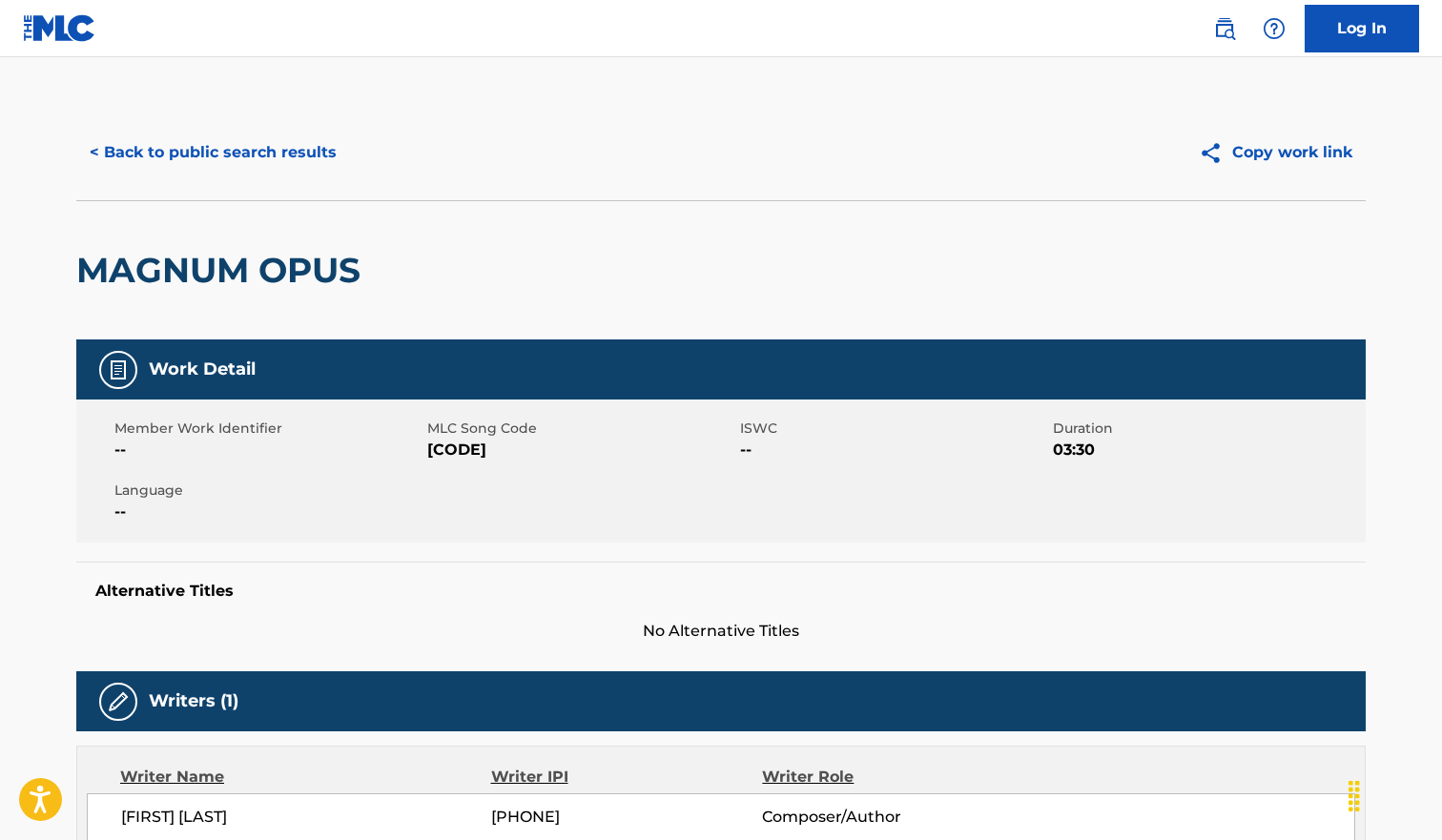 click on "< Back to public search results" at bounding box center (213, 153) 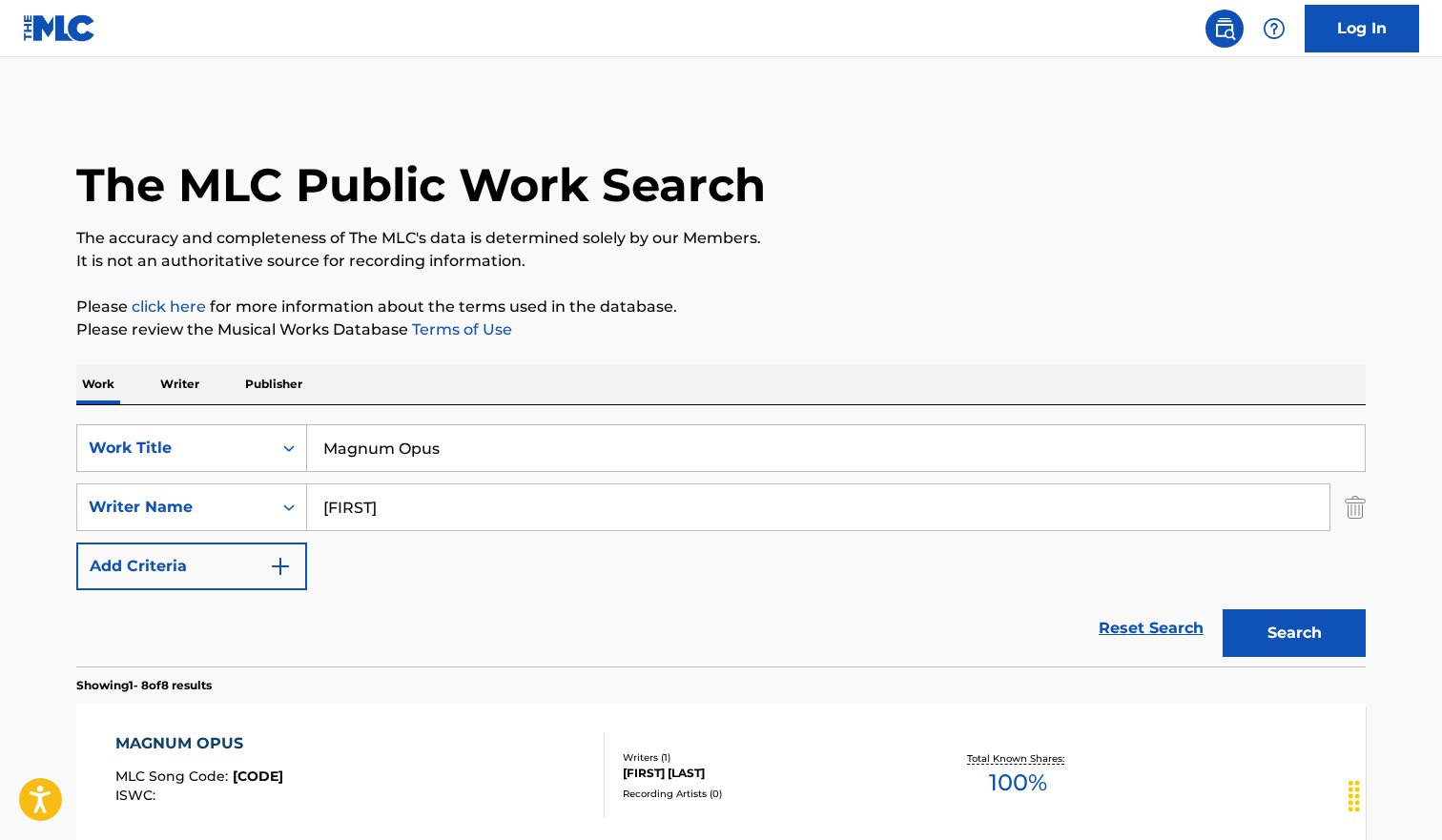 scroll, scrollTop: 334, scrollLeft: 0, axis: vertical 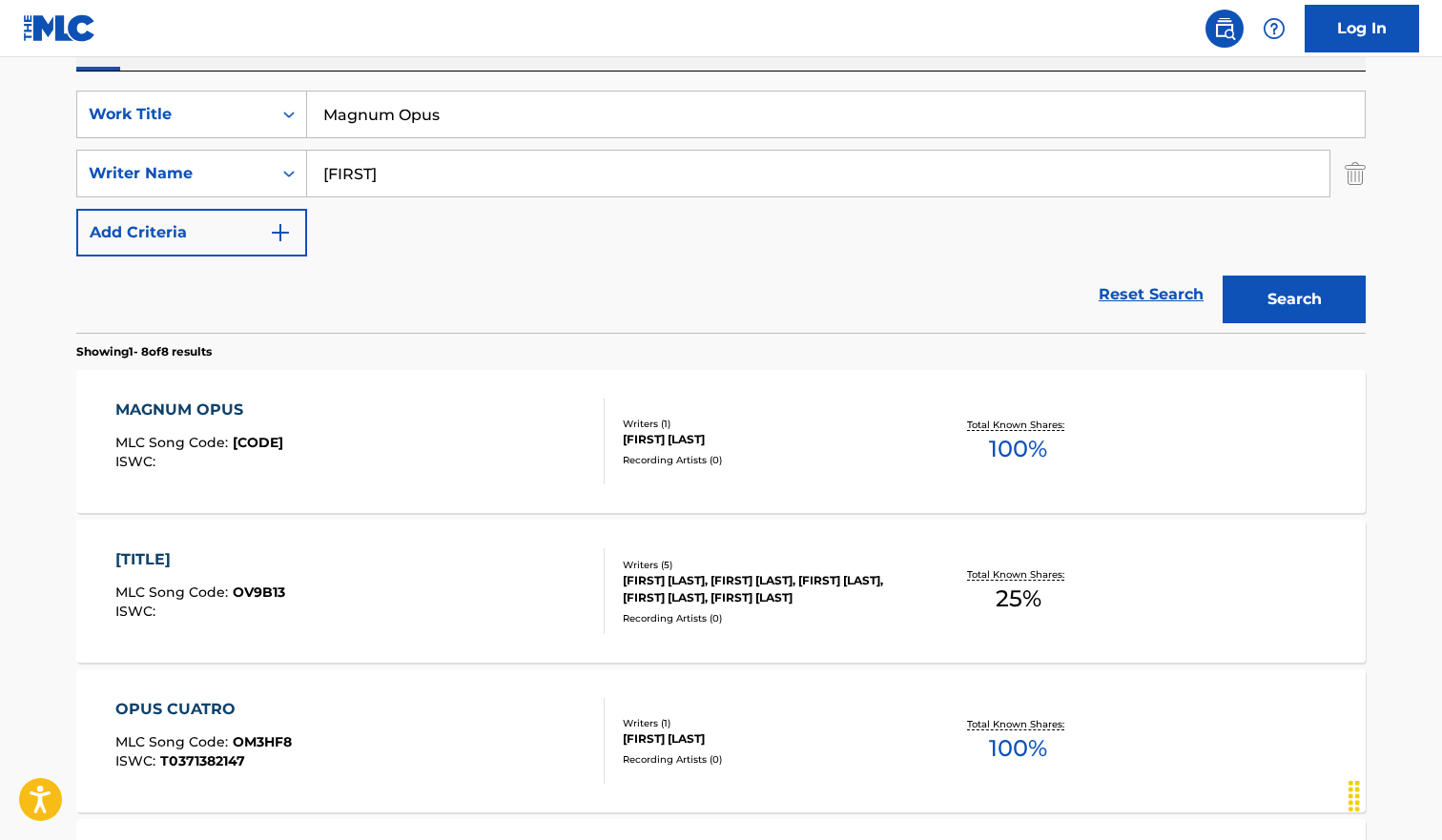click on "Magnum Opus" at bounding box center (835, 114) 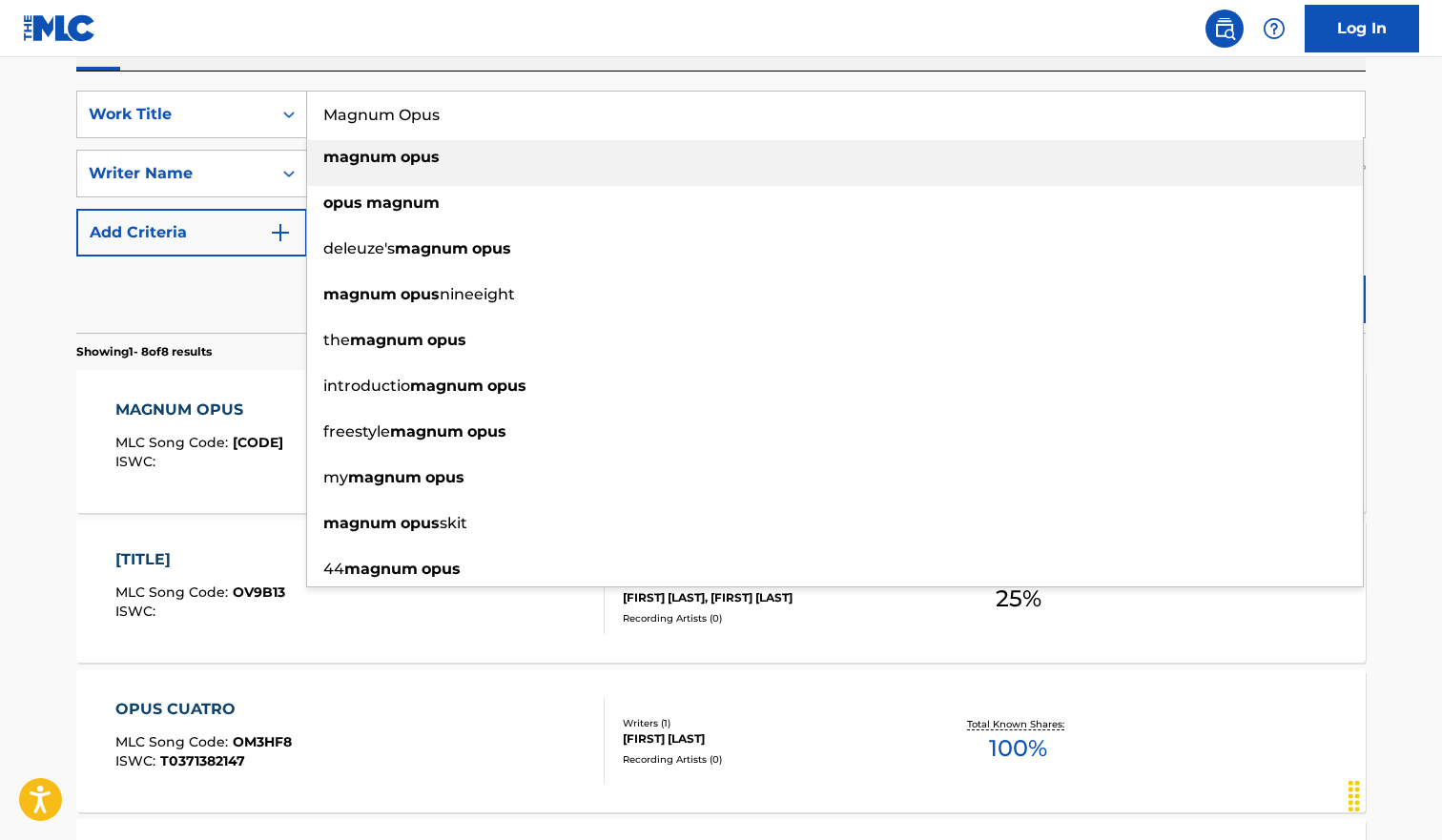 click on "Magnum Opus" at bounding box center (835, 114) 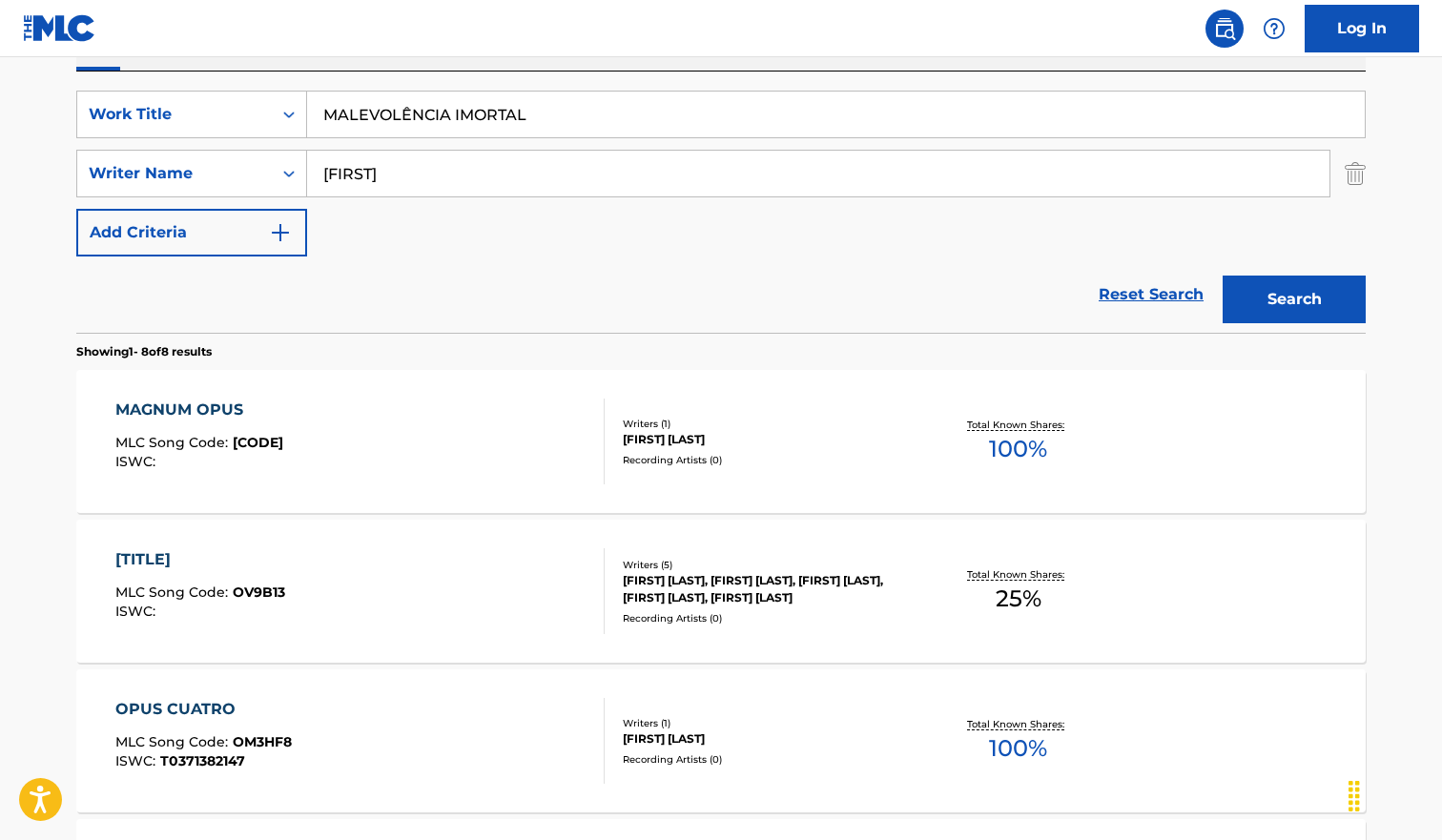 type on "MALEVOLÊNCIA IMORTAL" 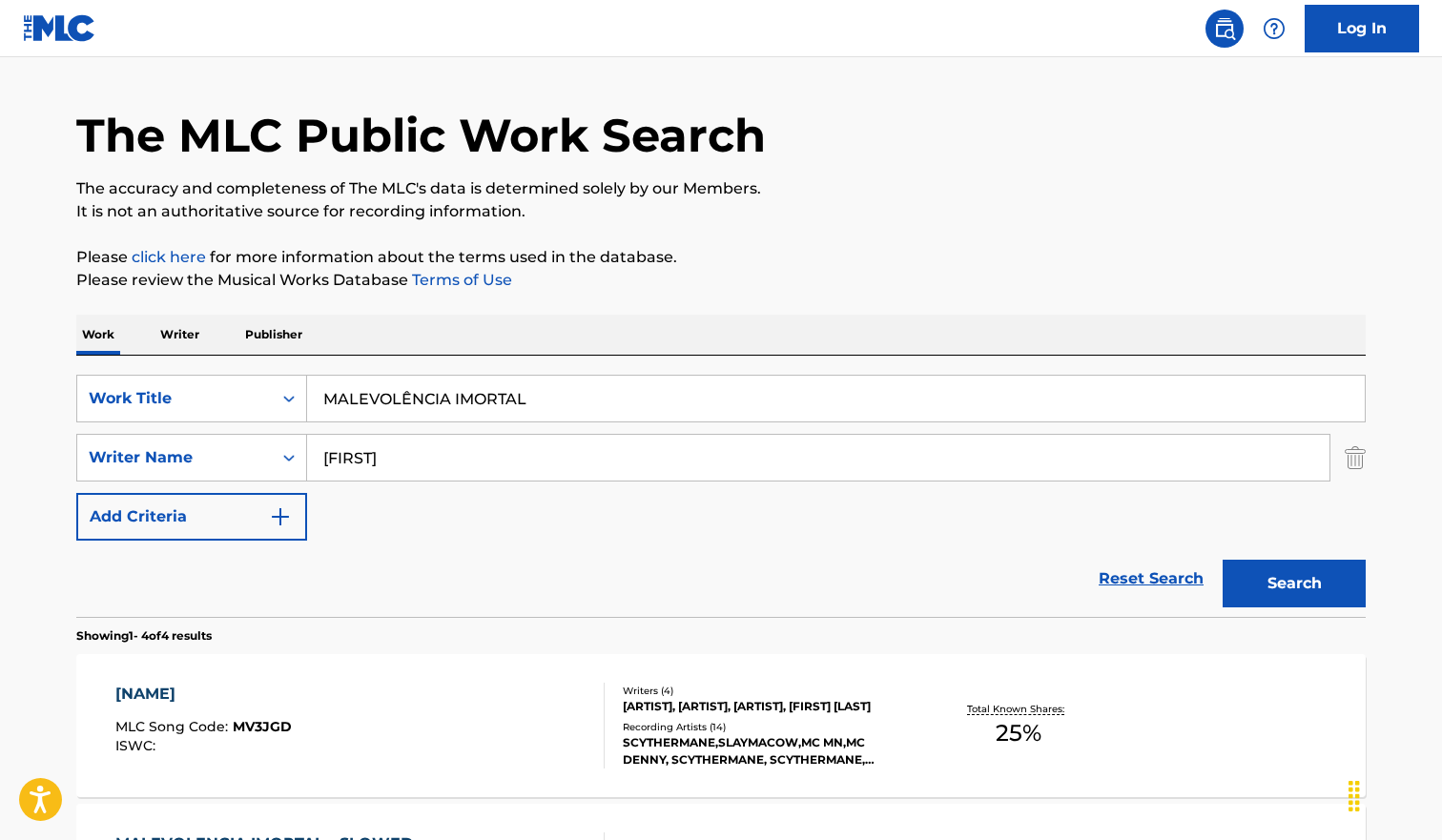 scroll, scrollTop: 334, scrollLeft: 0, axis: vertical 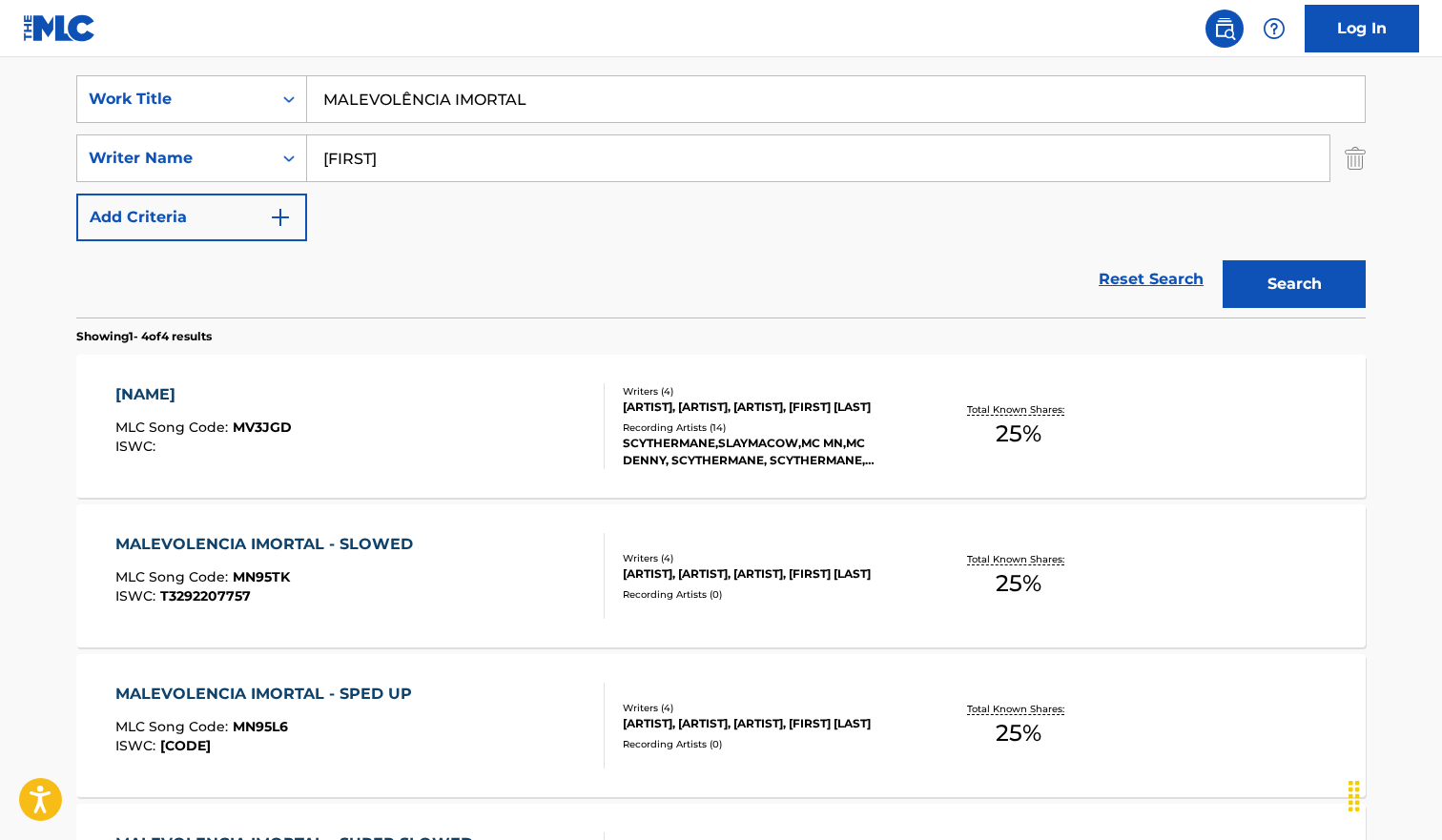 click on "SearchWithCriteriab9c5fca3-616d-42e9-9937-ecaf4a14b316 Work Title MALEVOLÊNCIA IMORTAL SearchWithCriteria4077b78f-f431-4cde-ad89-b6ad194983f8 Writer Name [LAST] Add Criteria" at bounding box center (721, 158) 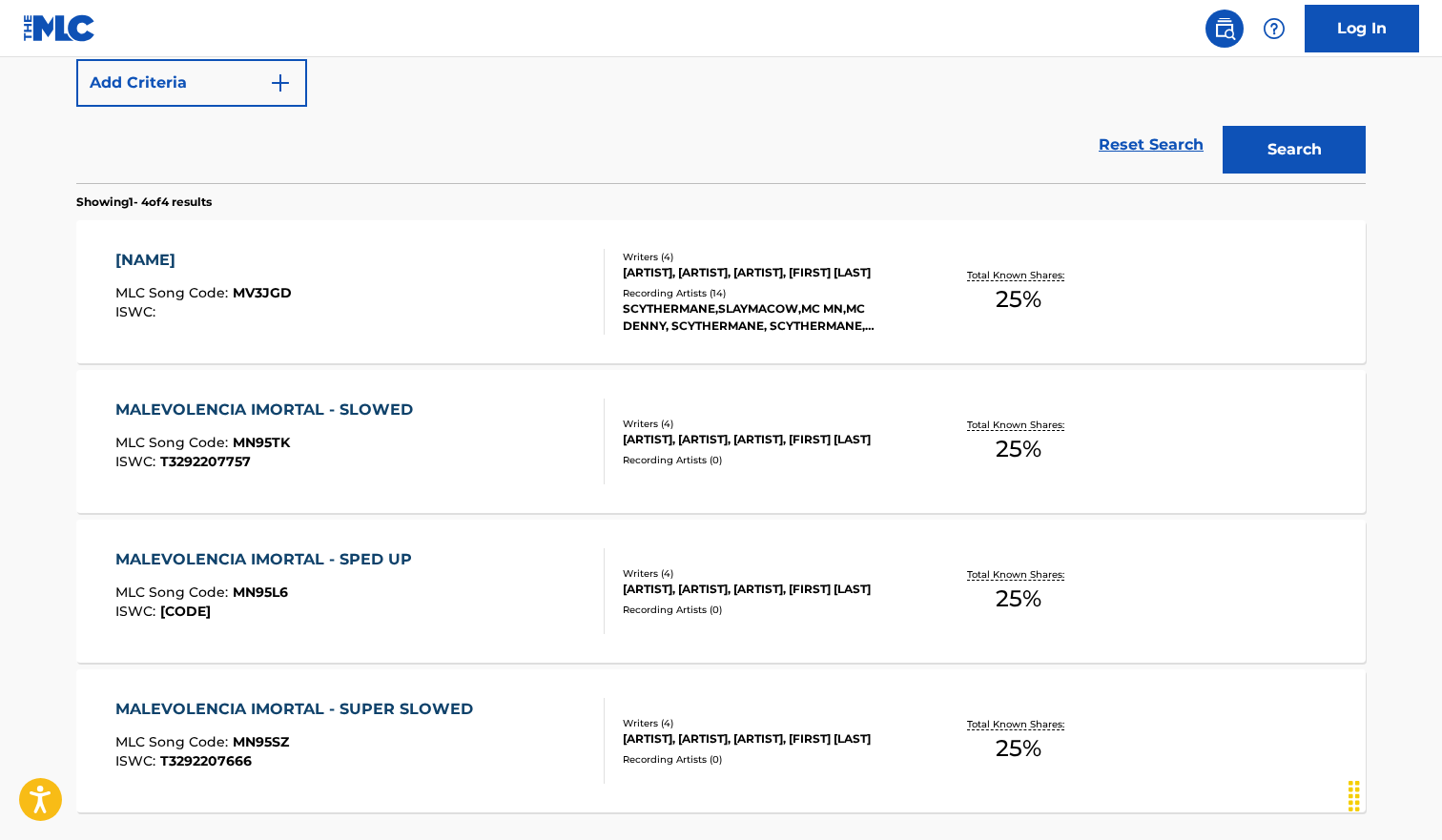 scroll, scrollTop: 478, scrollLeft: 0, axis: vertical 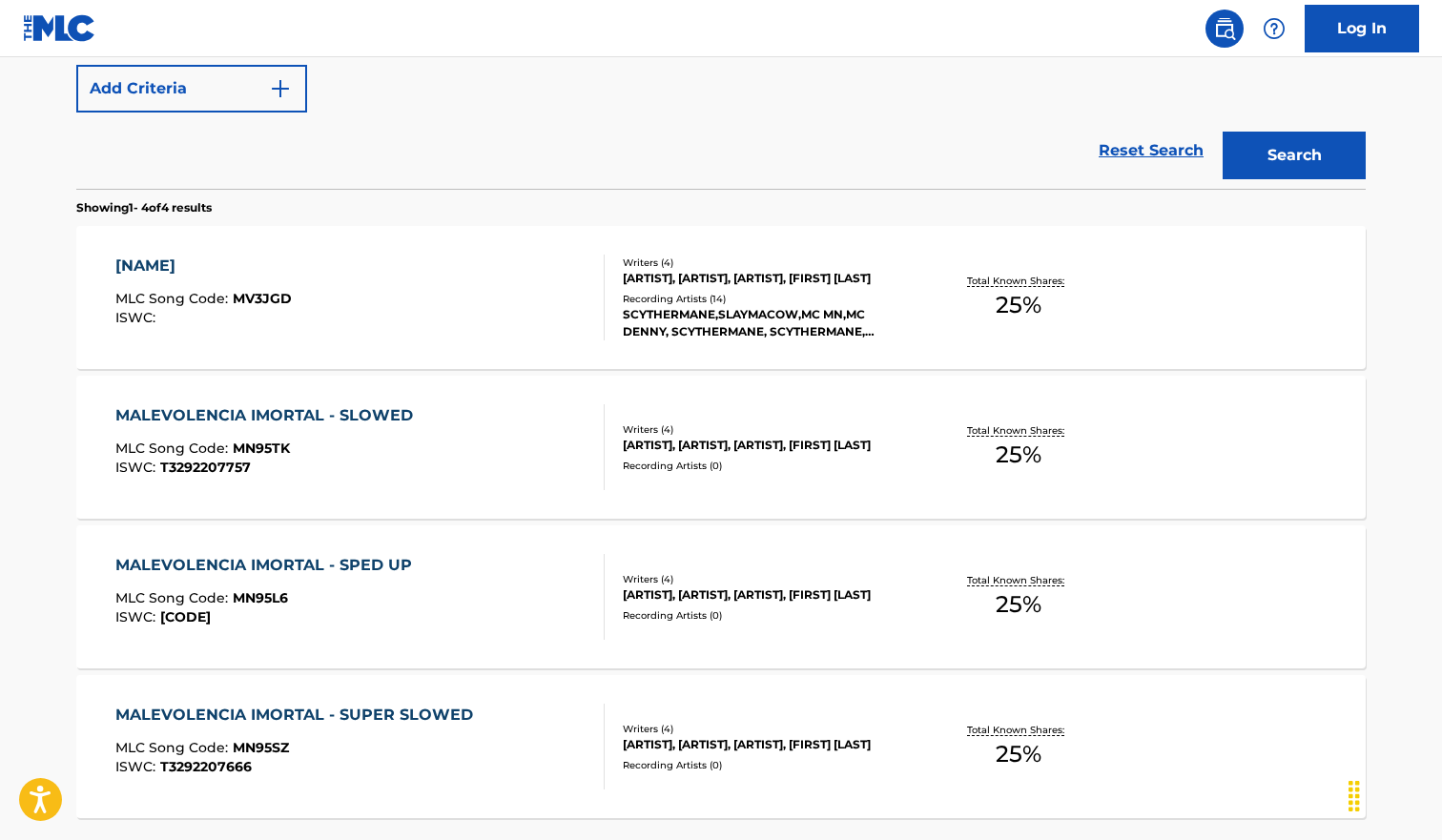 click on "[TITLE] MLC Song Code : [ID] ISWC :" at bounding box center (360, 297) 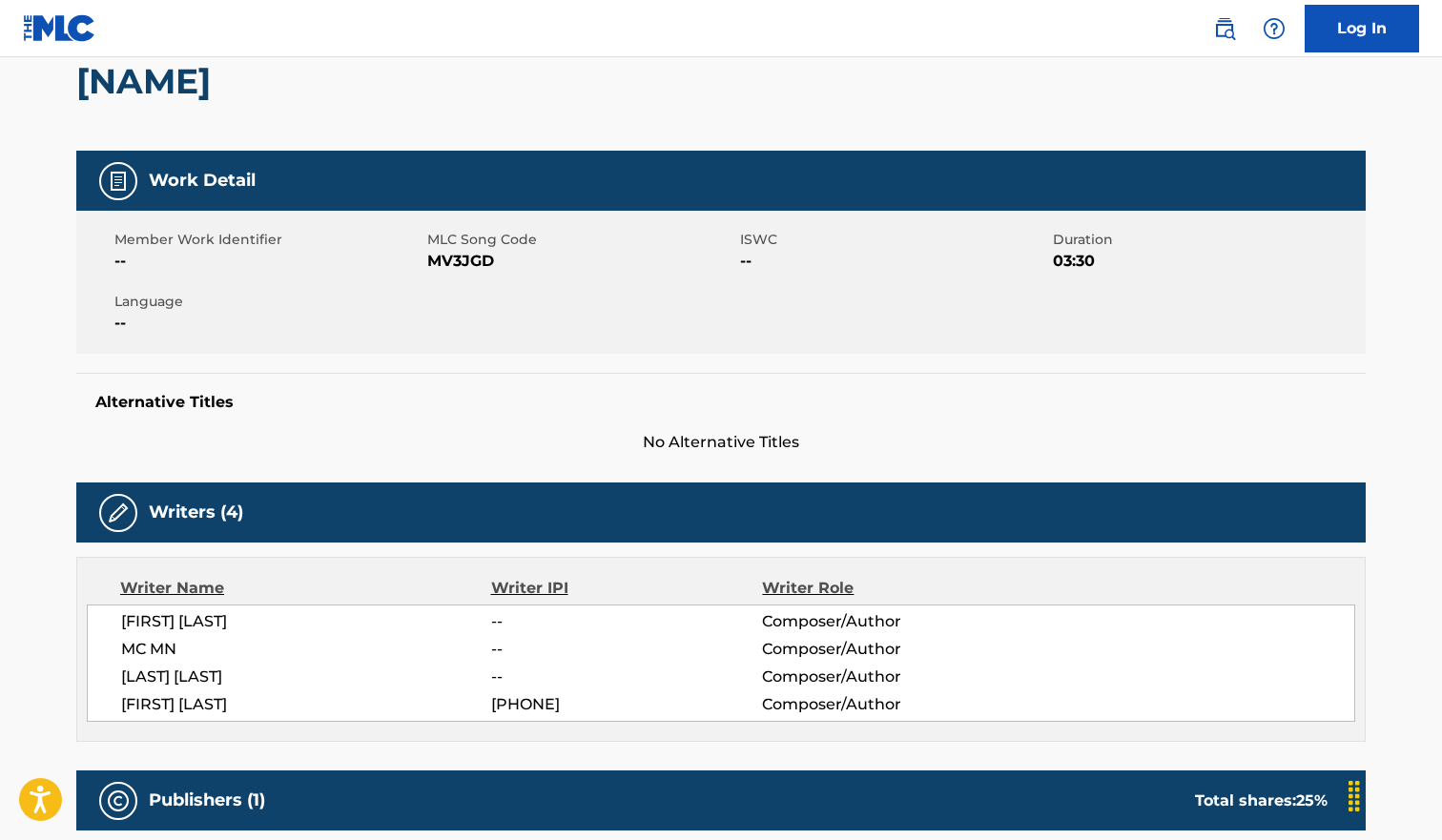 scroll, scrollTop: 0, scrollLeft: 0, axis: both 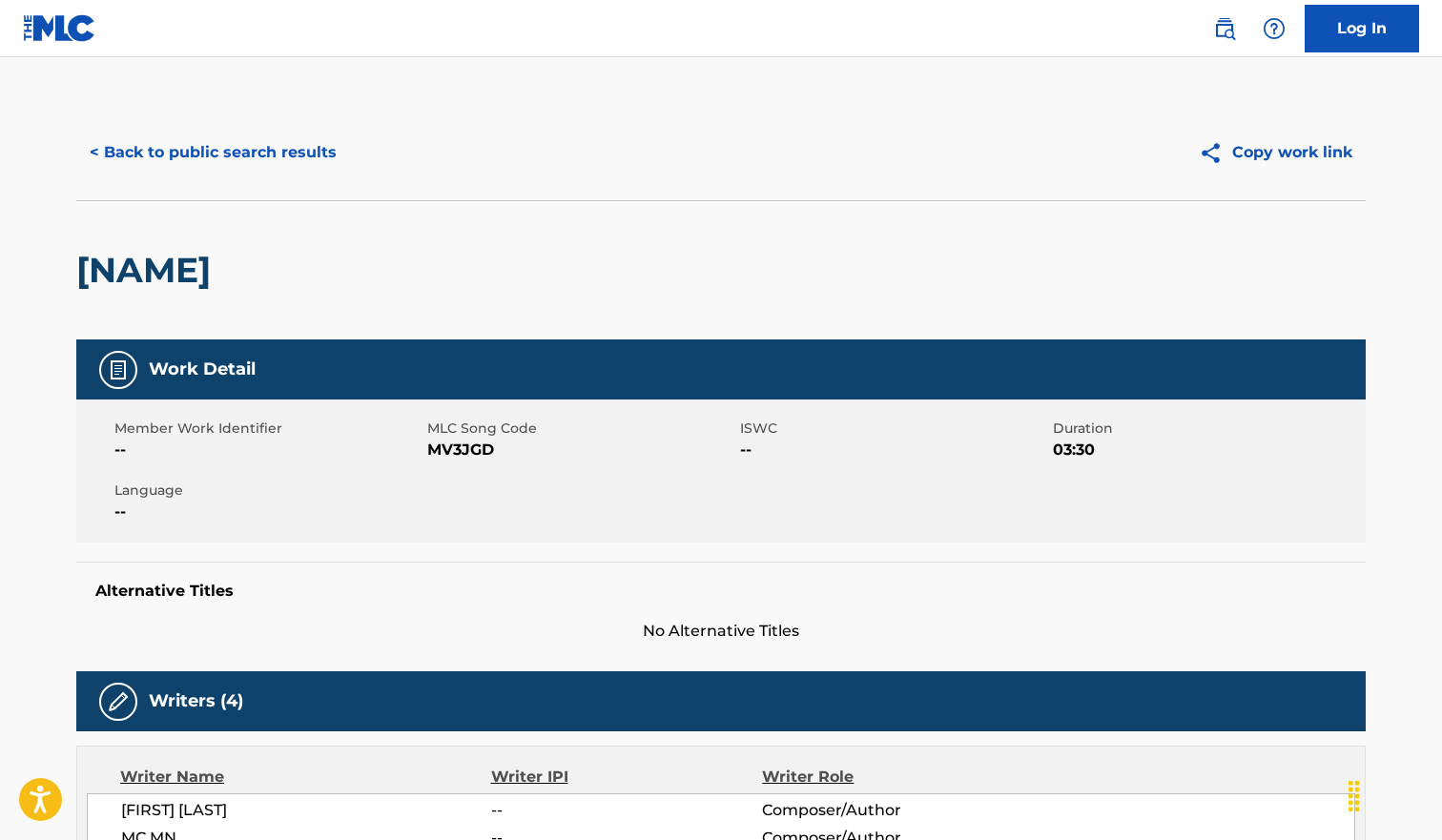click on "< Back to public search results" at bounding box center [213, 153] 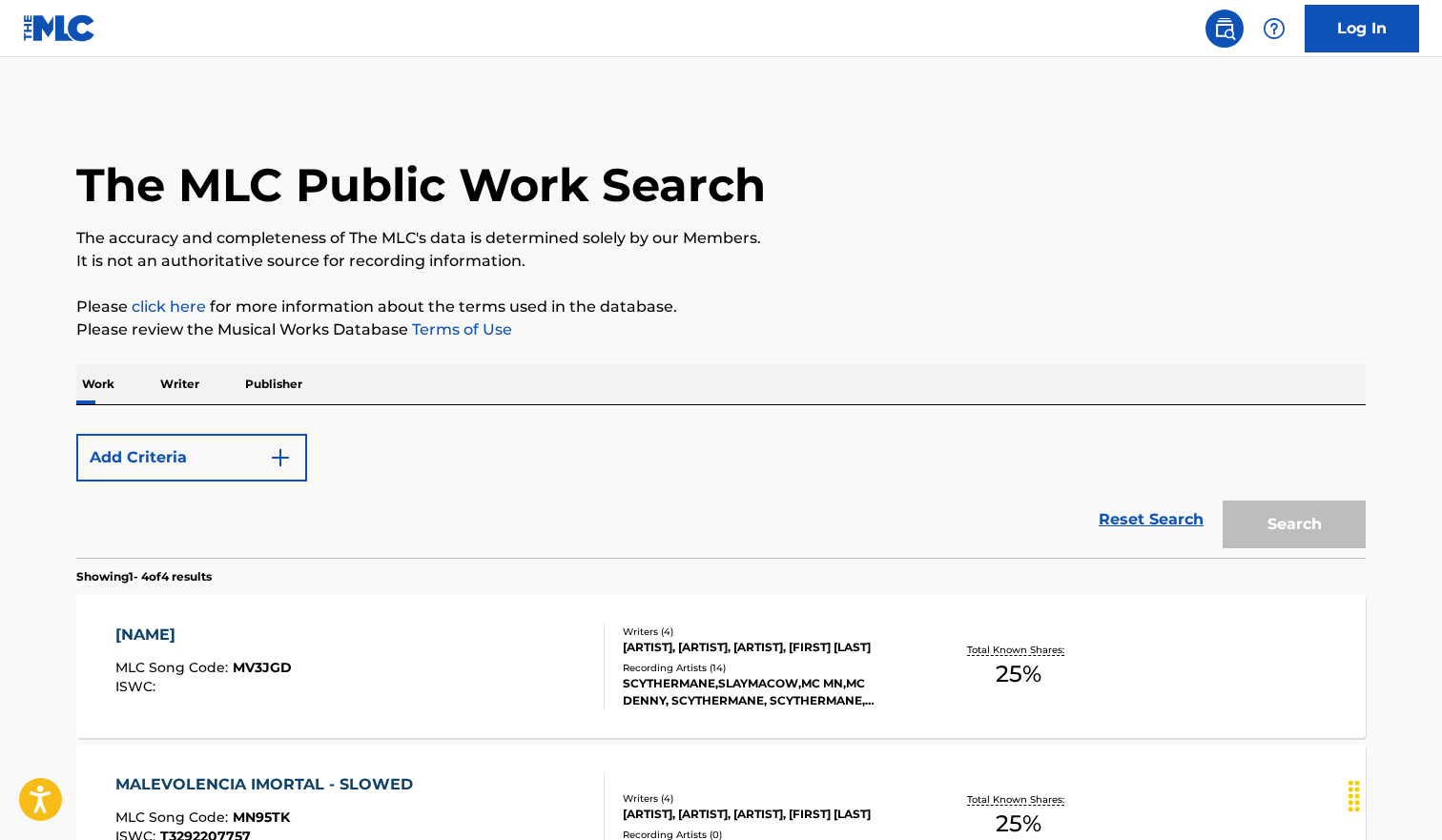 scroll, scrollTop: 586, scrollLeft: 0, axis: vertical 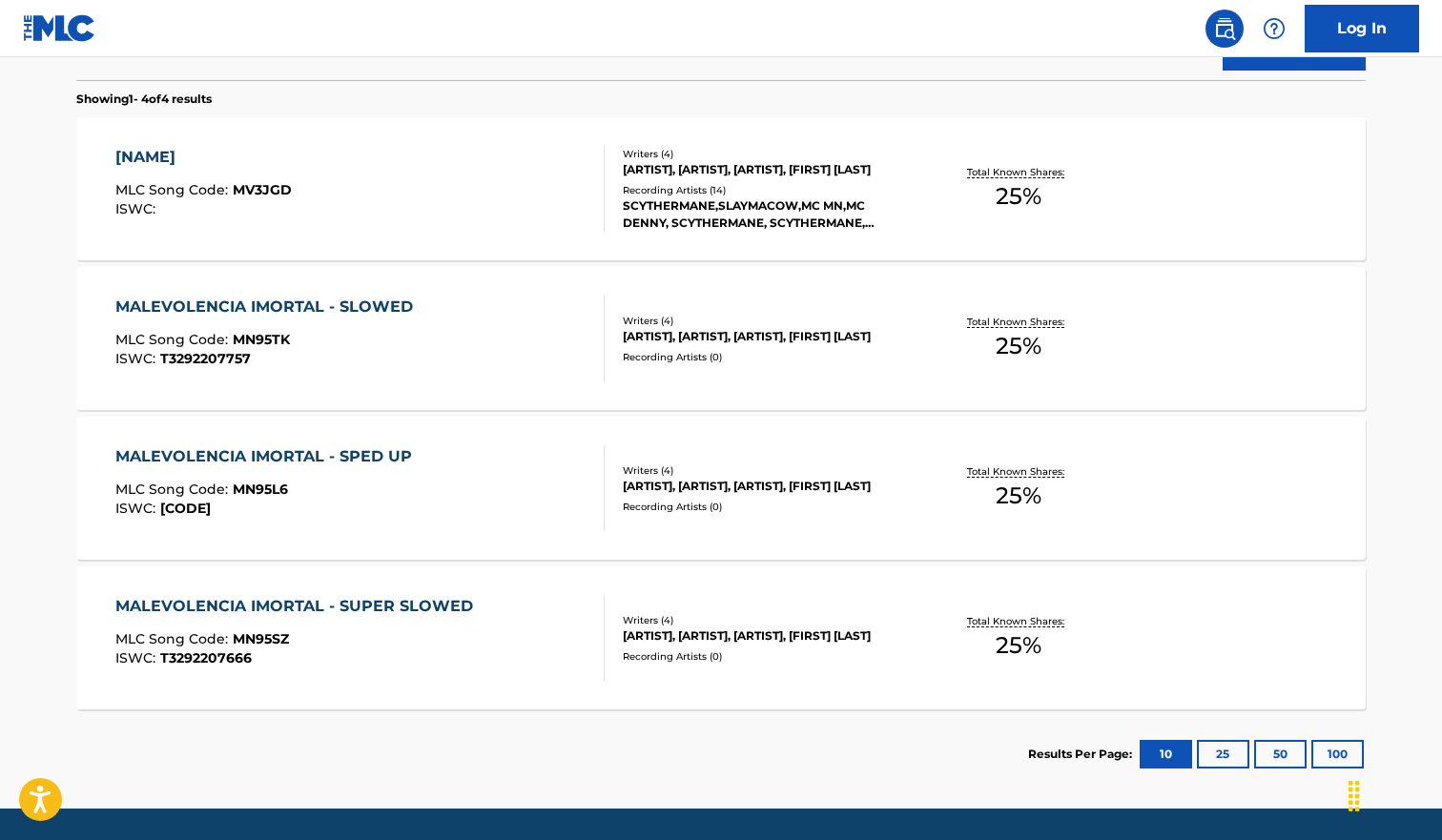 click on "MALEVOLENCIA IMORTAL - SLOWED" at bounding box center (269, 307) 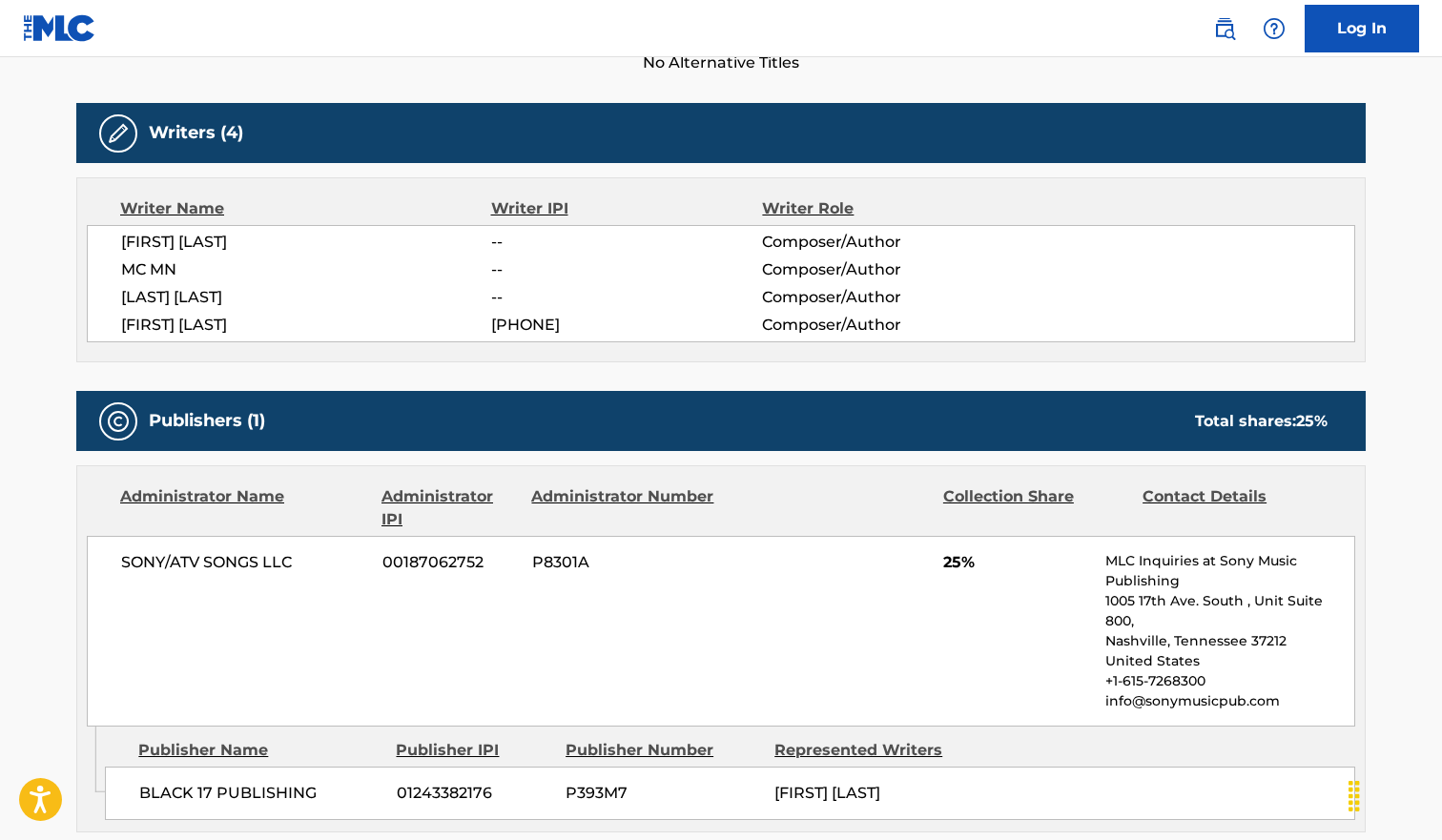 scroll, scrollTop: 0, scrollLeft: 0, axis: both 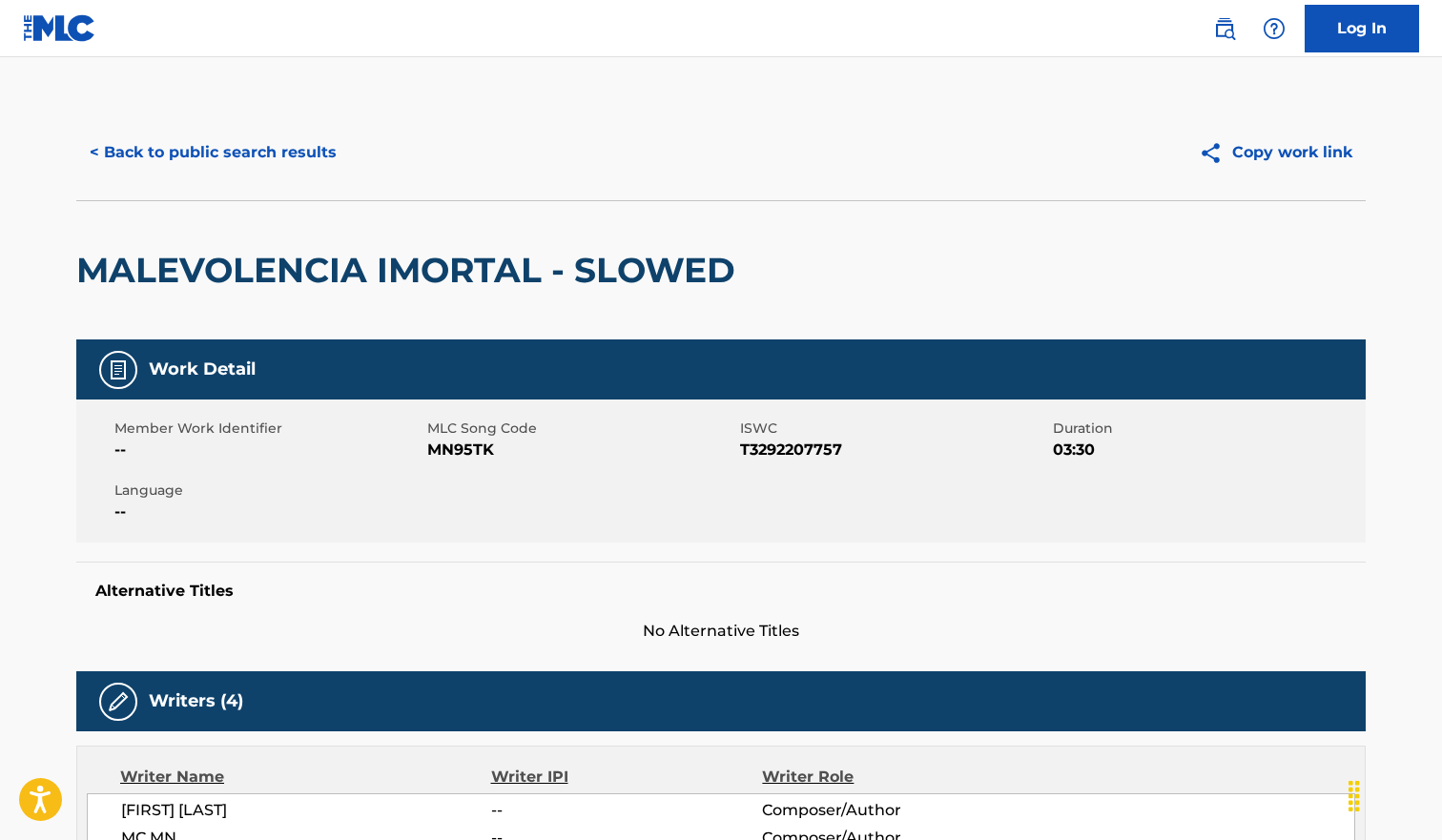 click on "< Back to public search results" at bounding box center [213, 153] 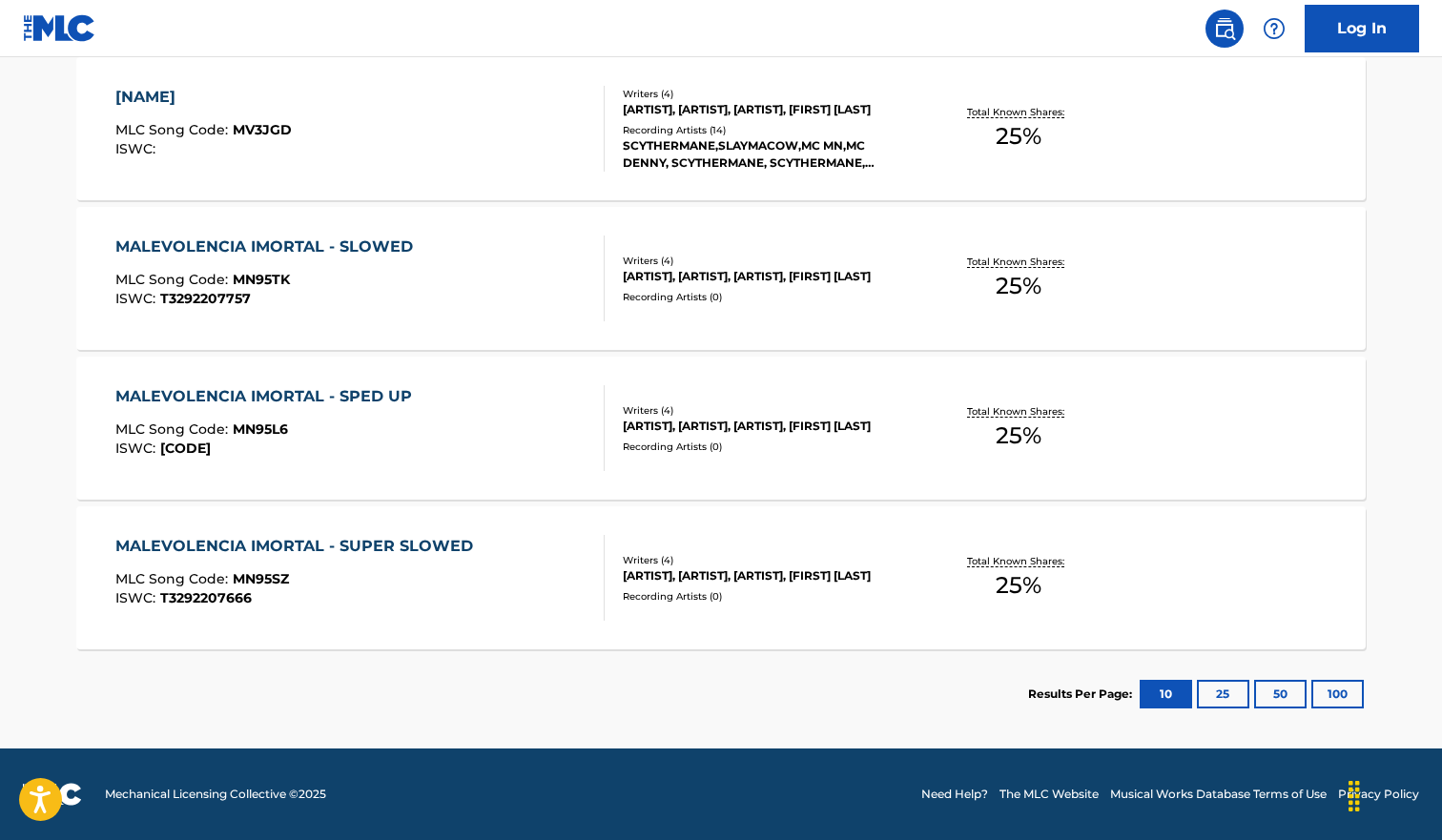 click on "MALEVOLENCIA IMORTAL - SPED UP" at bounding box center [268, 397] 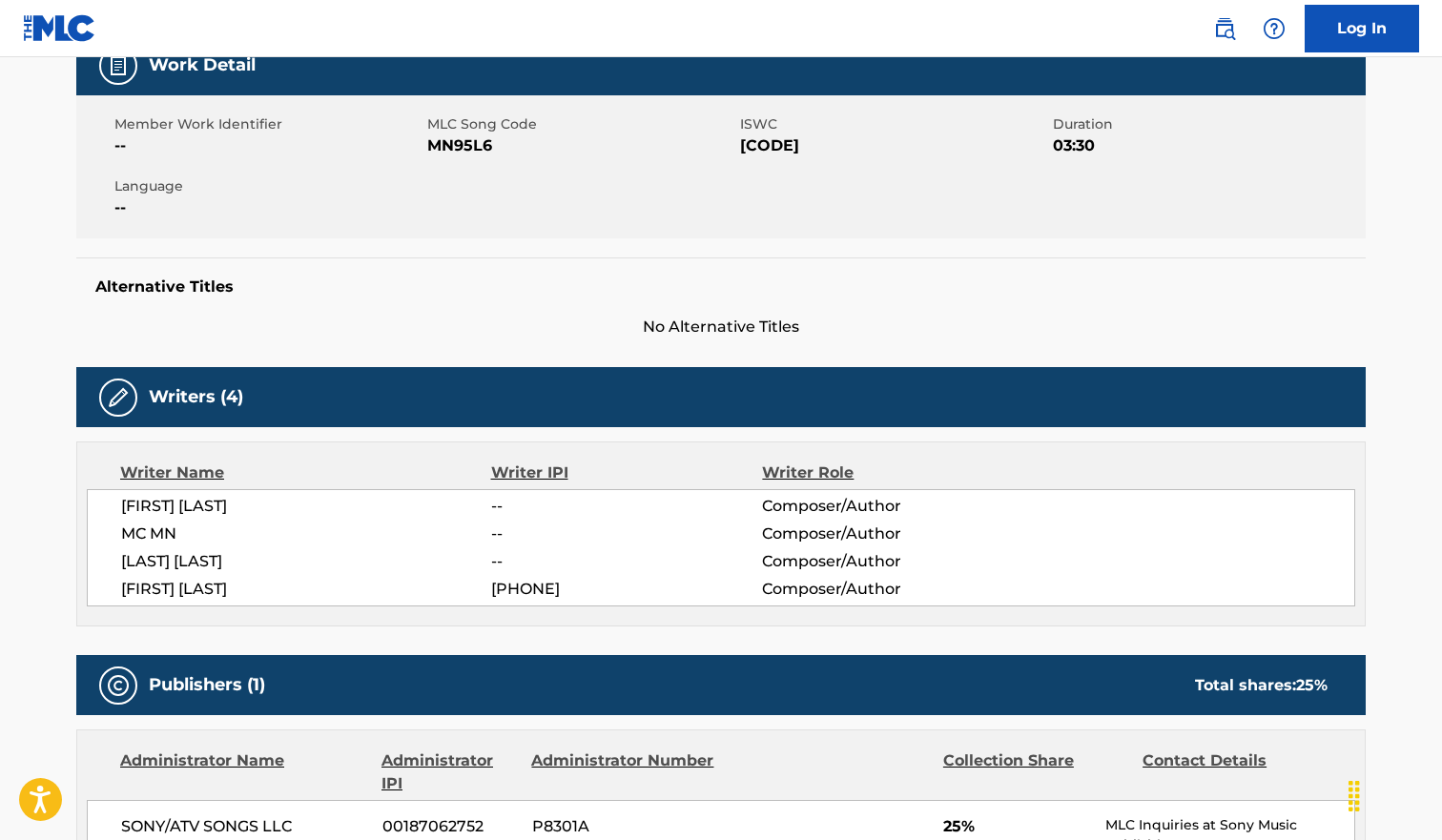 scroll, scrollTop: 0, scrollLeft: 0, axis: both 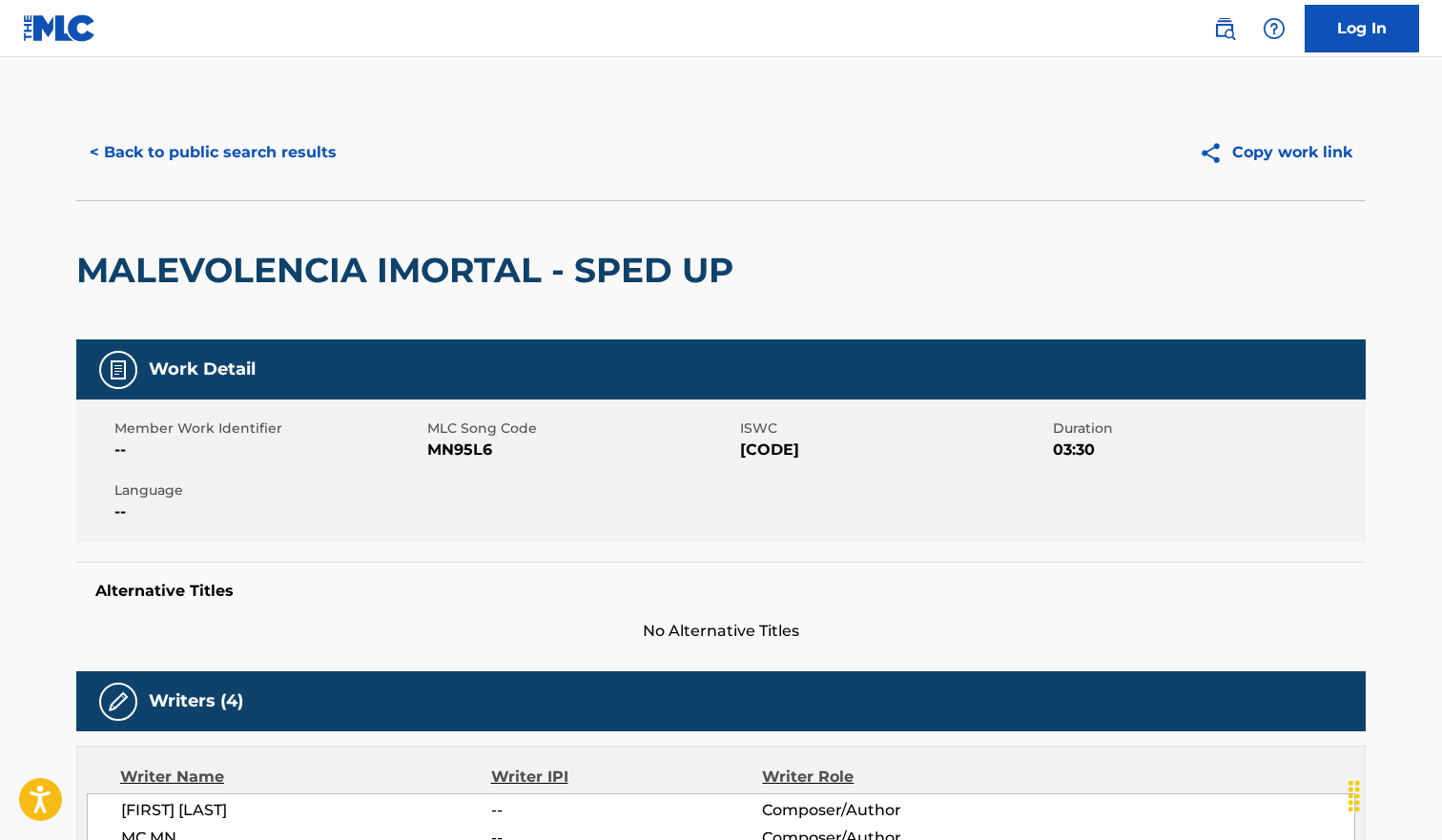 click on "< Back to public search results" at bounding box center [213, 153] 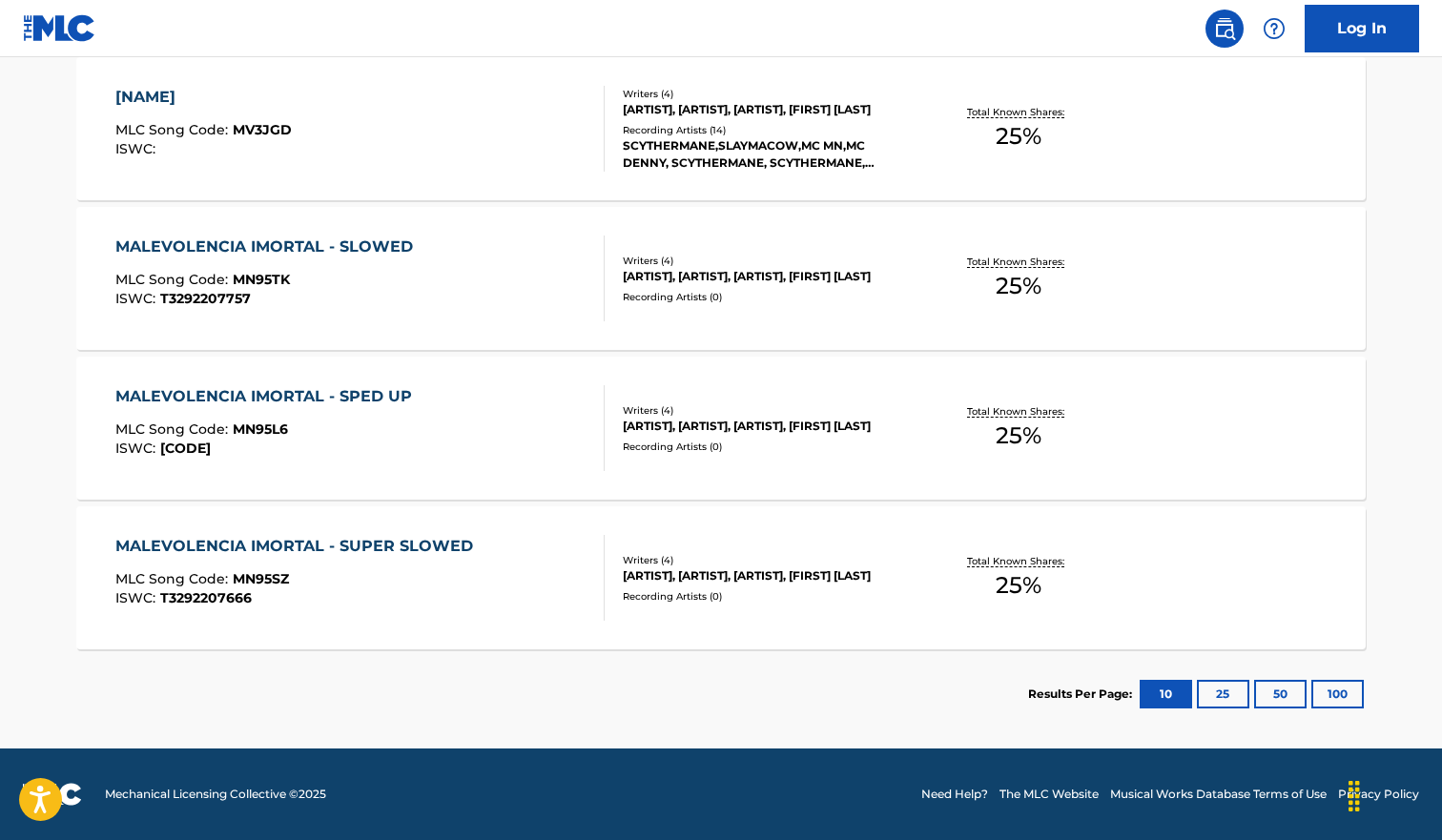 click on "MALEVOLENCIA IMORTAL - SUPER SLOWED" at bounding box center [299, 546] 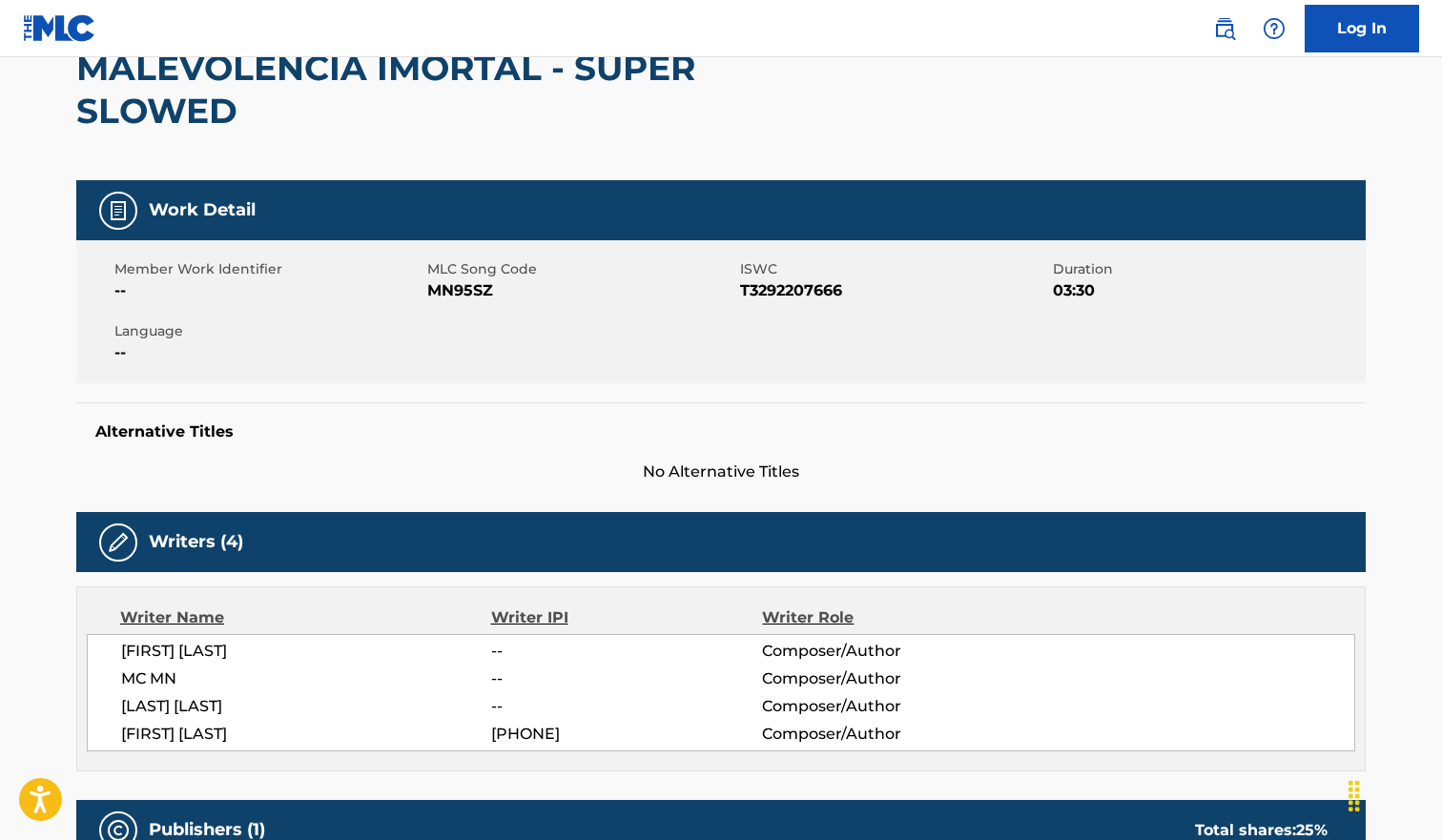 scroll, scrollTop: 0, scrollLeft: 0, axis: both 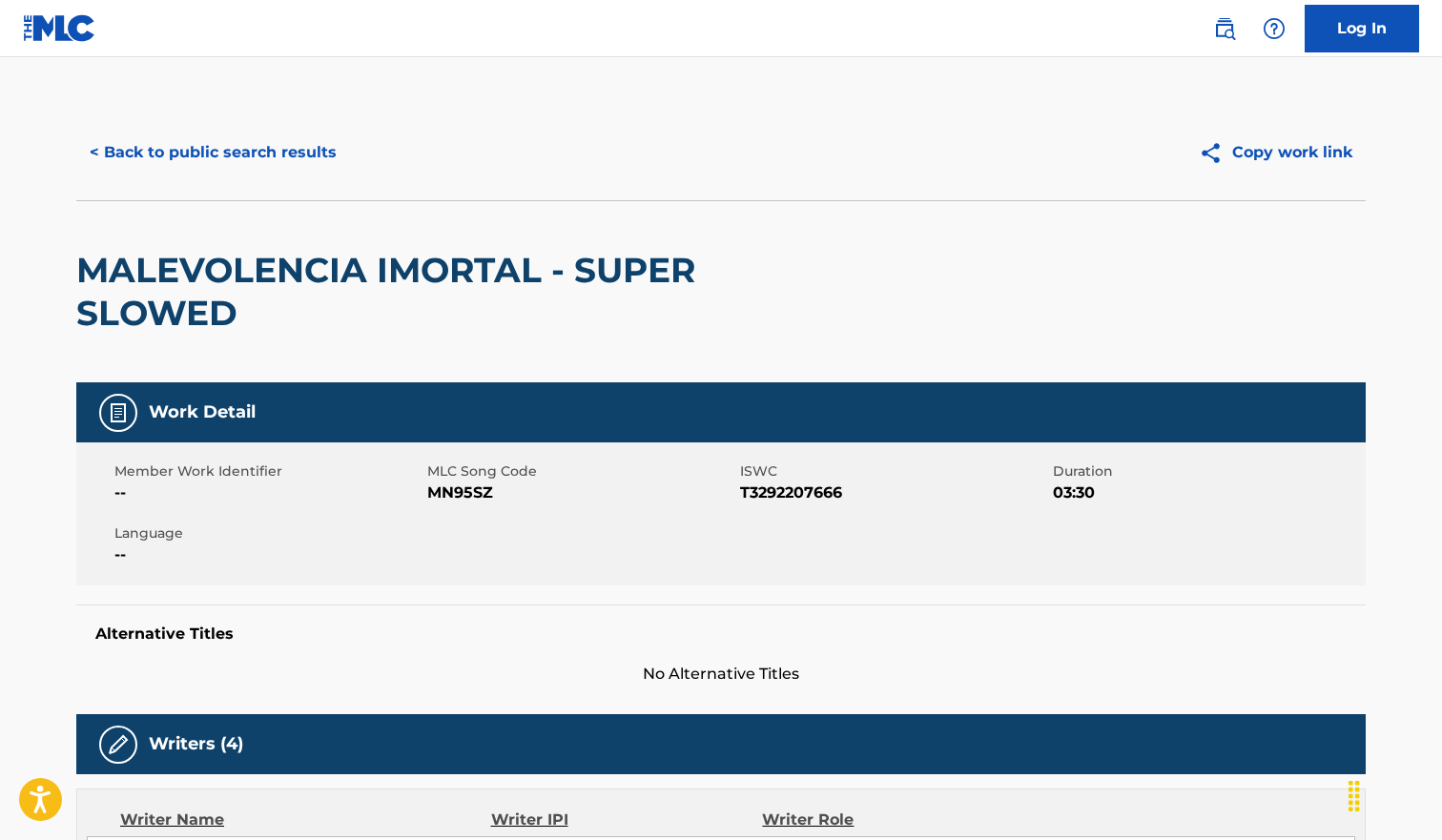 click on "< Back to public search results" at bounding box center [213, 153] 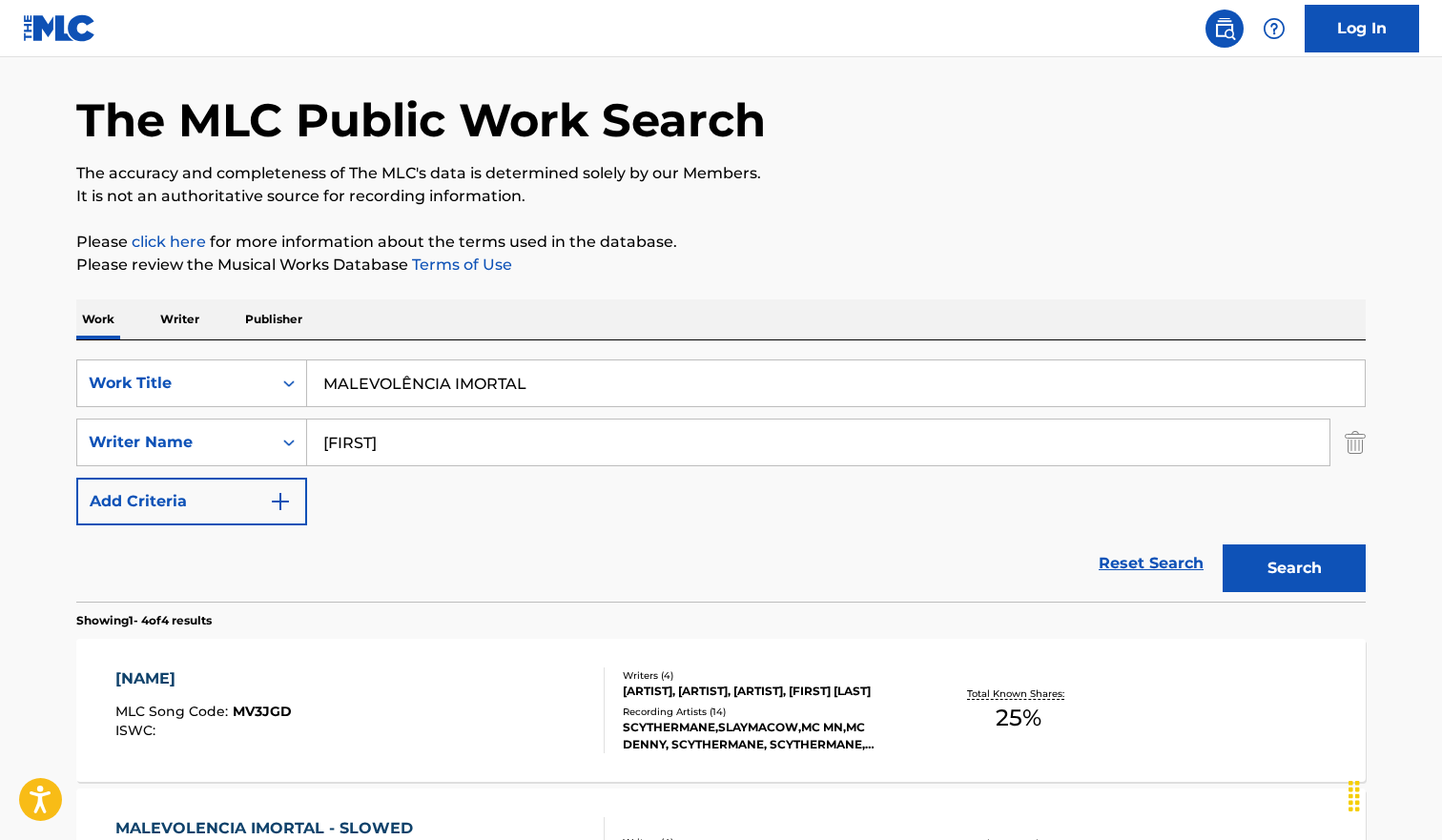 scroll, scrollTop: 0, scrollLeft: 0, axis: both 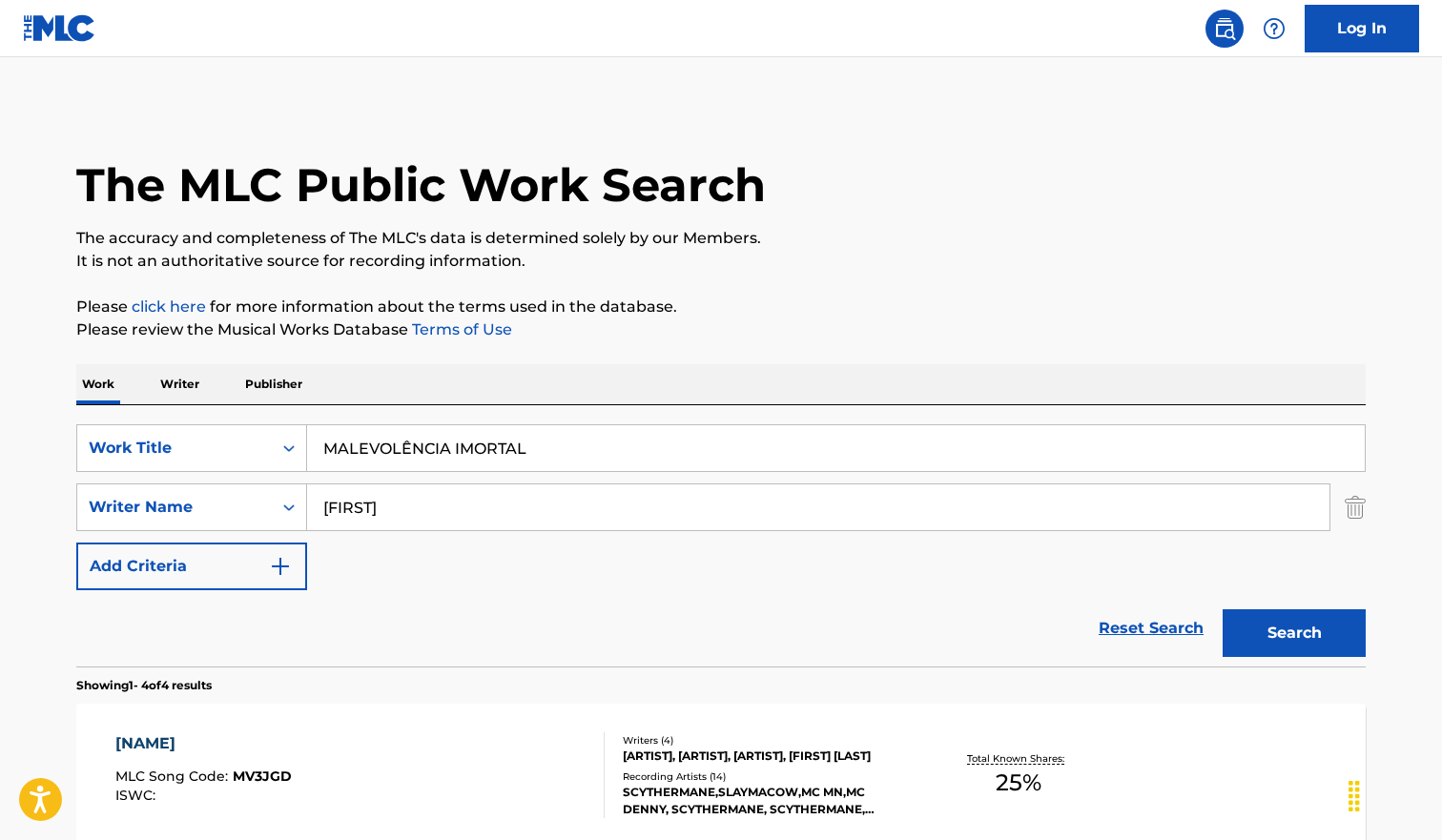 click on "MALEVOLÊNCIA IMORTAL" at bounding box center (835, 448) 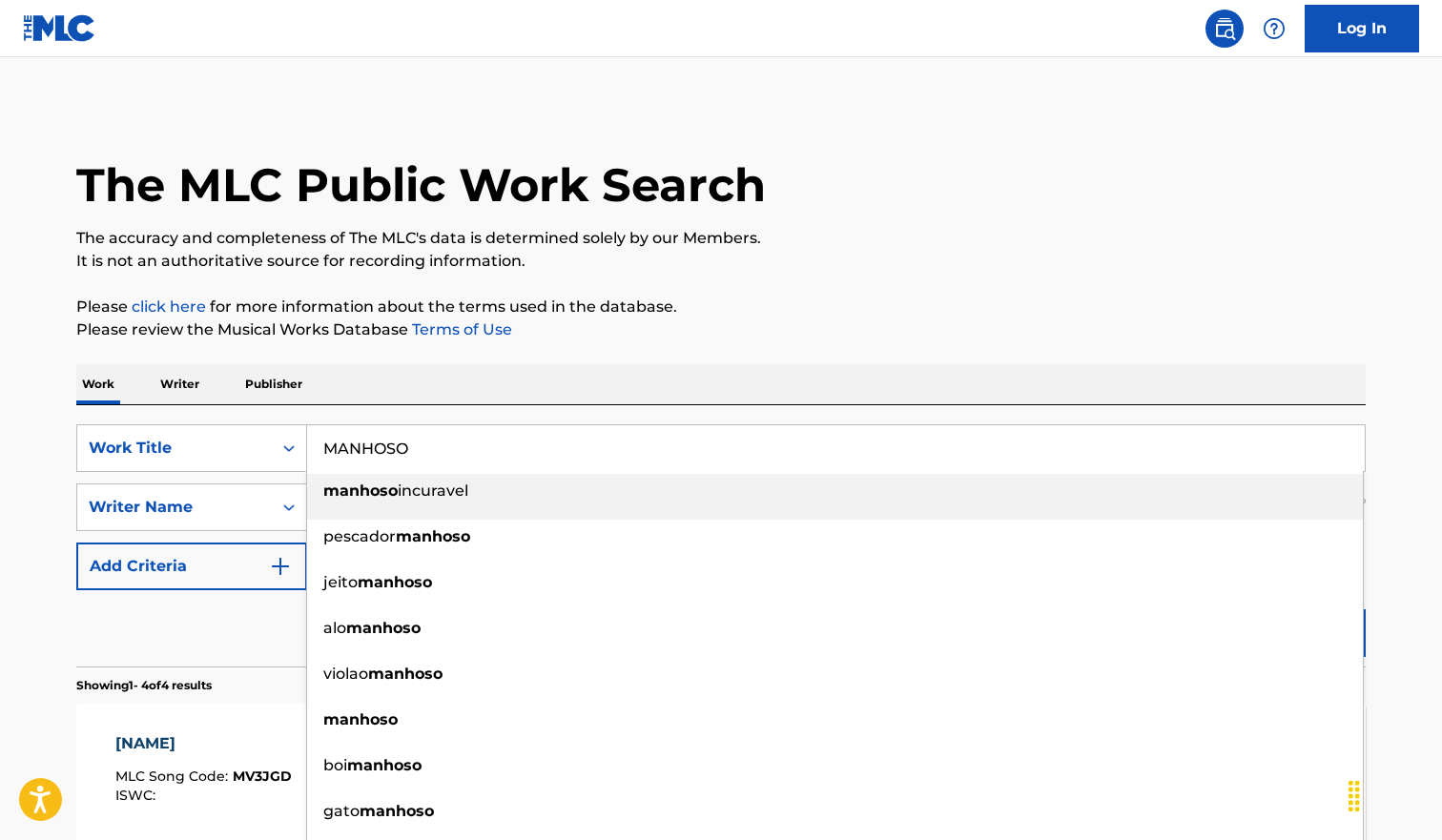 type on "MANHOSO" 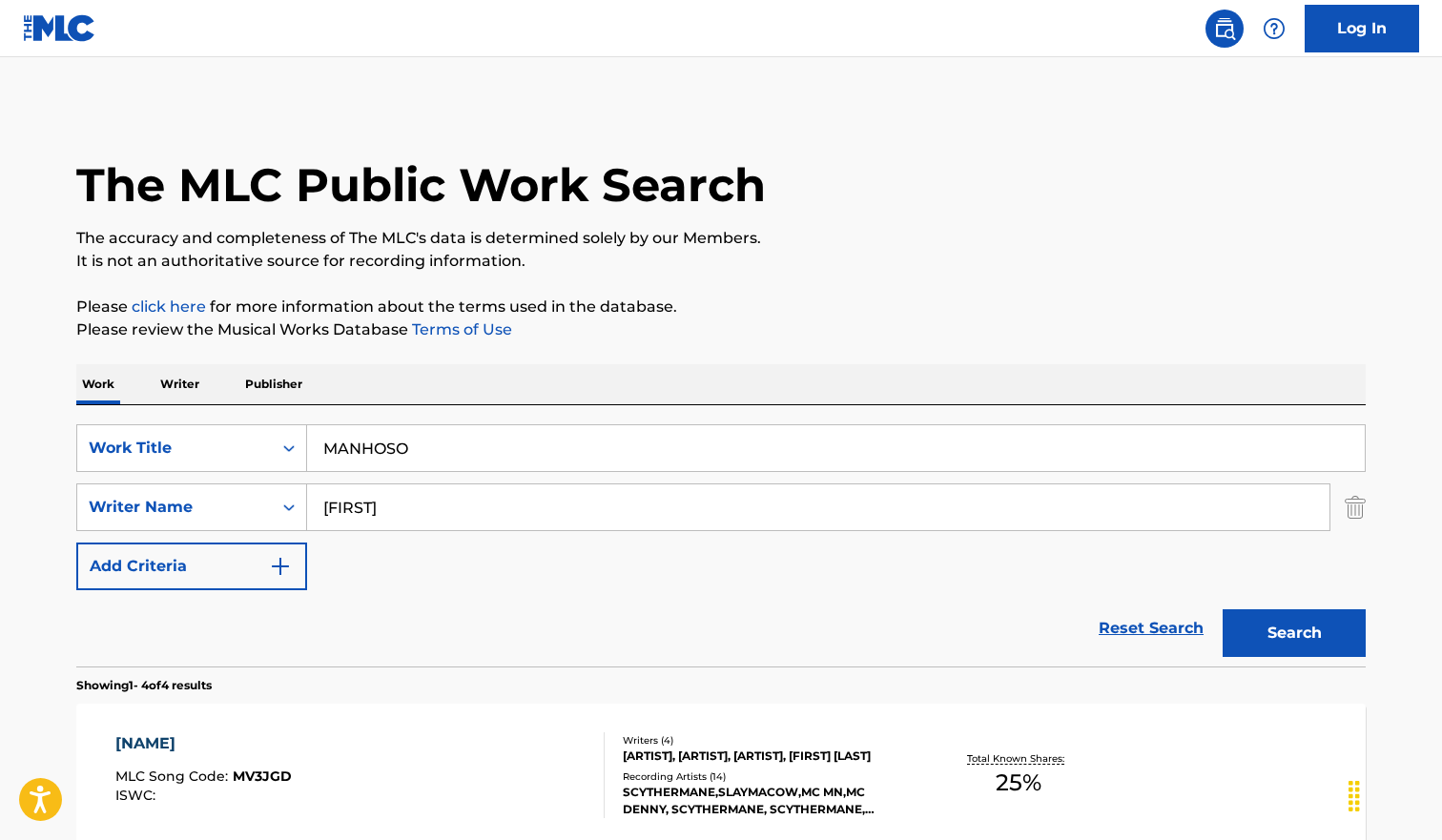 click on "Search" at bounding box center (1294, 633) 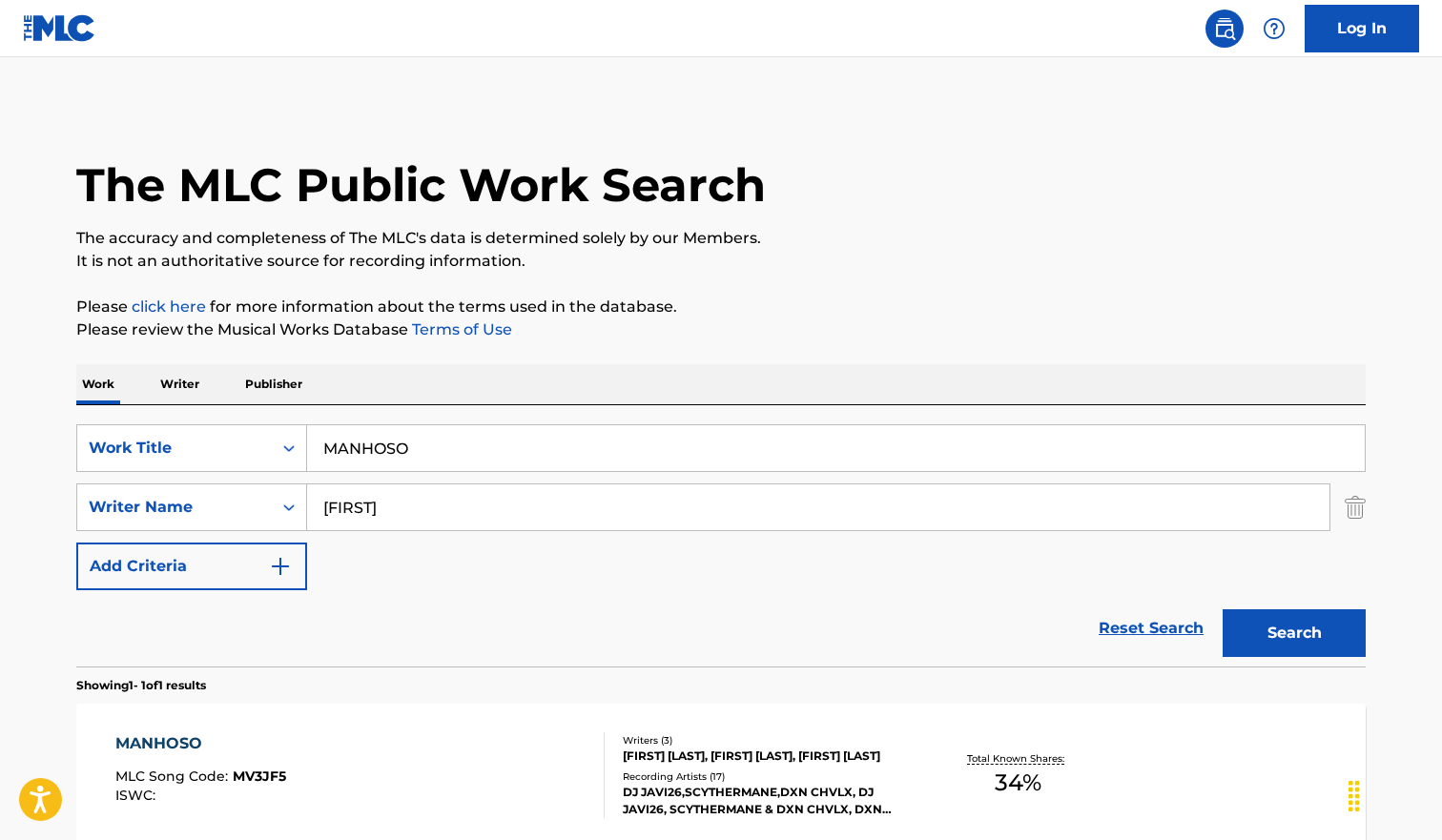 click on "Please review the Musical Works Database   Terms of Use" at bounding box center [721, 330] 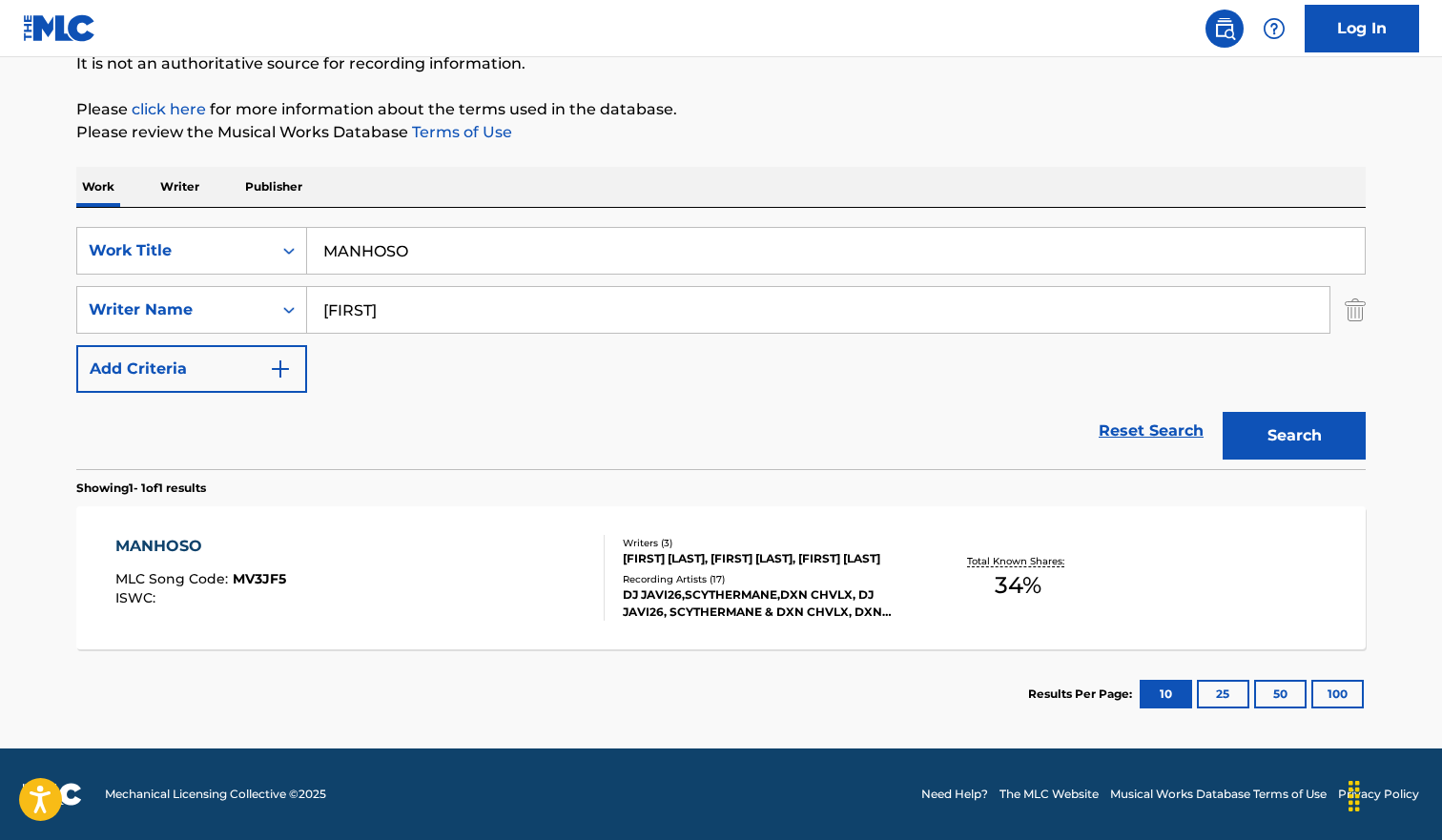 click on "MANHOSO MLC Song Code : MV3JF5 ISWC :" at bounding box center (360, 578) 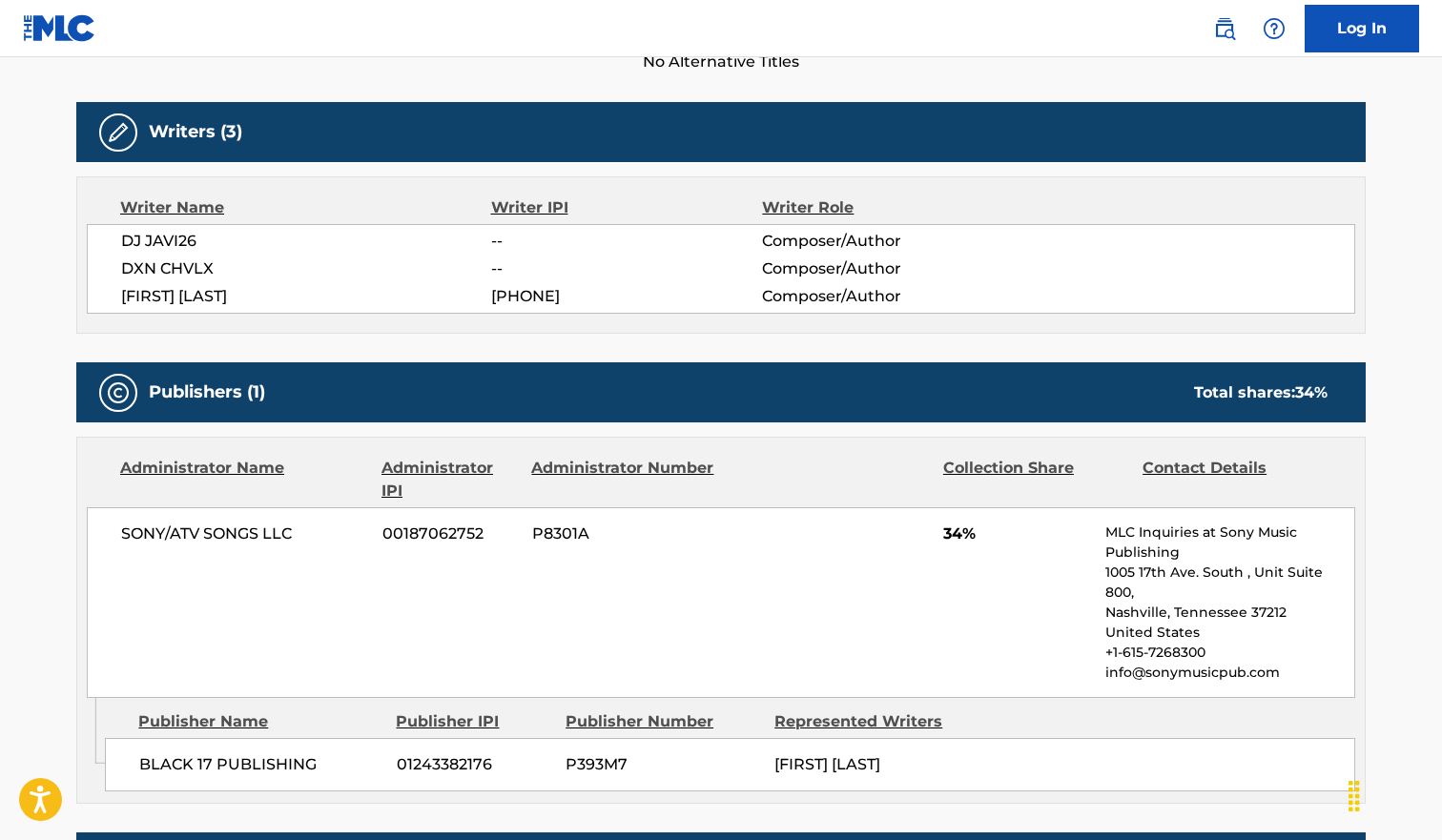 scroll, scrollTop: 0, scrollLeft: 0, axis: both 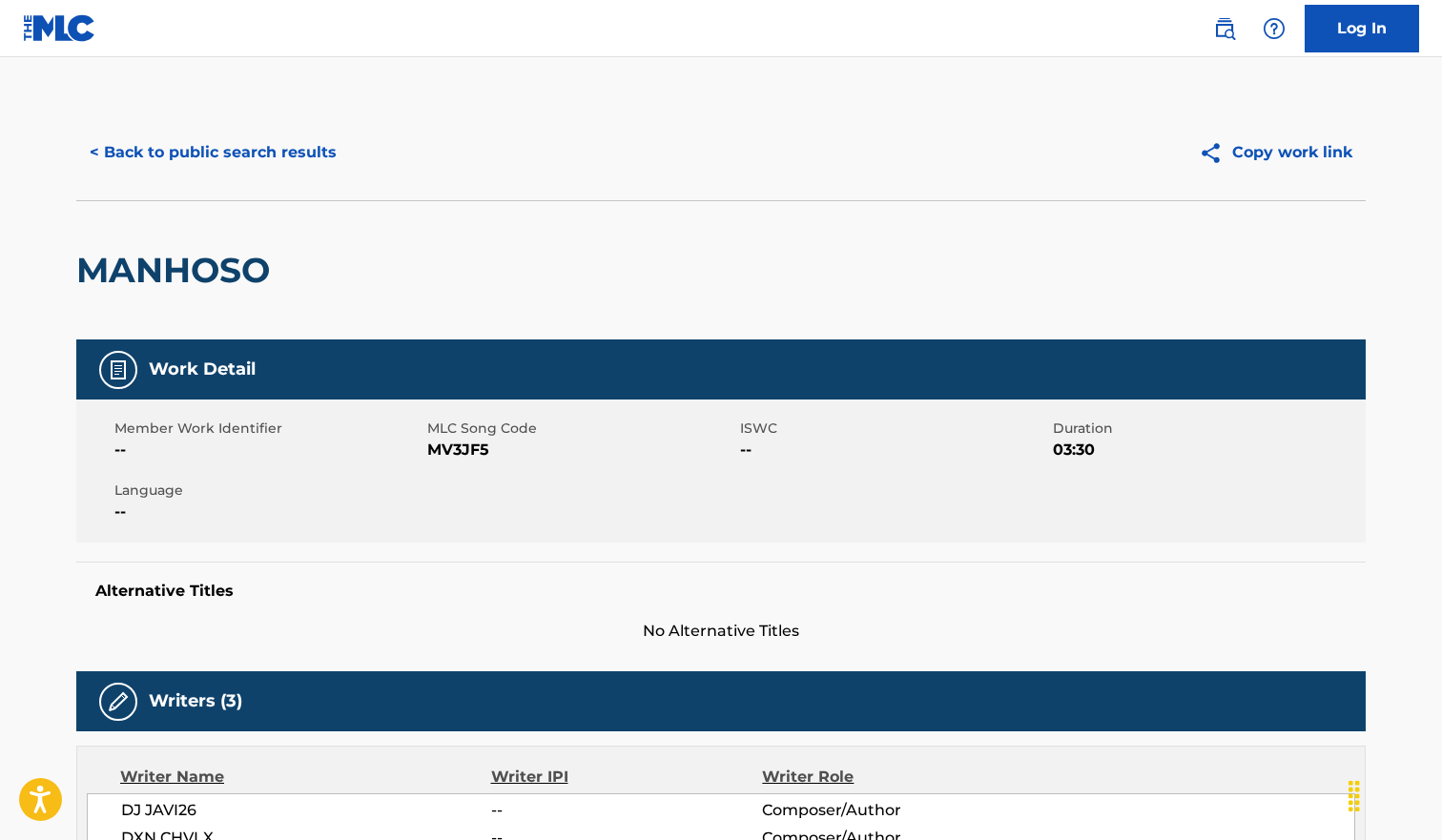 click on "< Back to public search results" at bounding box center (213, 153) 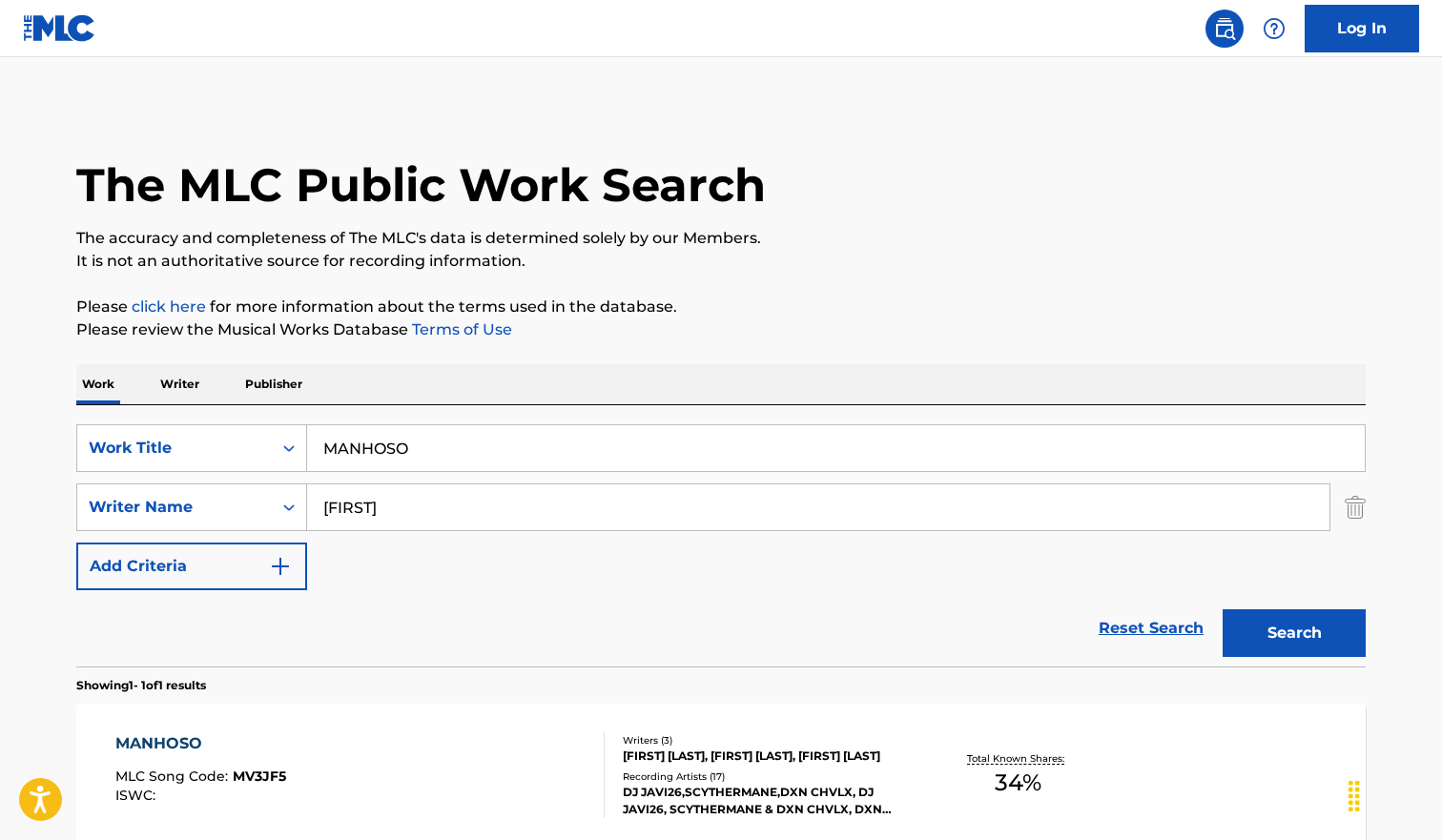 scroll, scrollTop: 89, scrollLeft: 0, axis: vertical 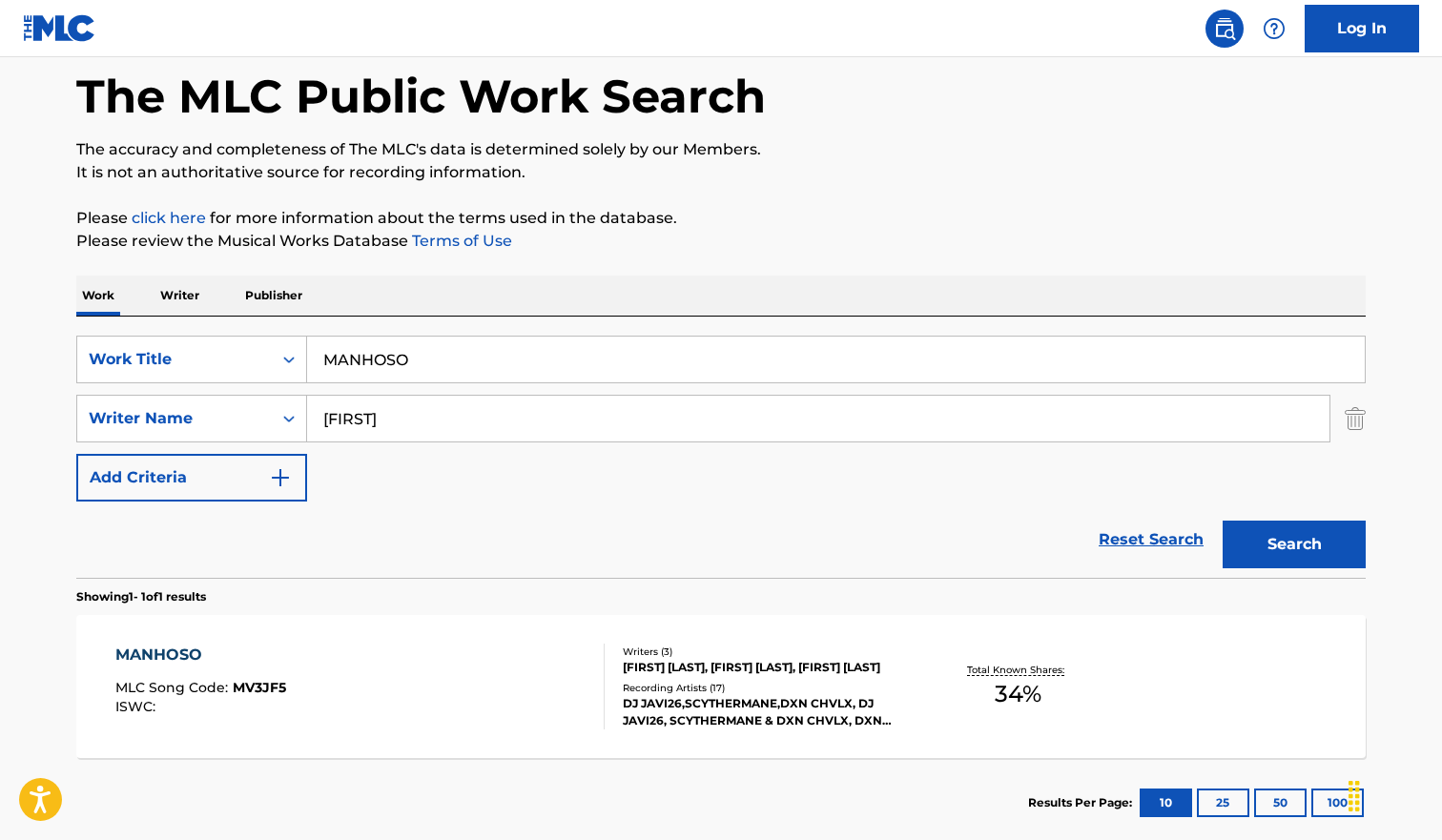 click on "MANHOSO" at bounding box center [835, 359] 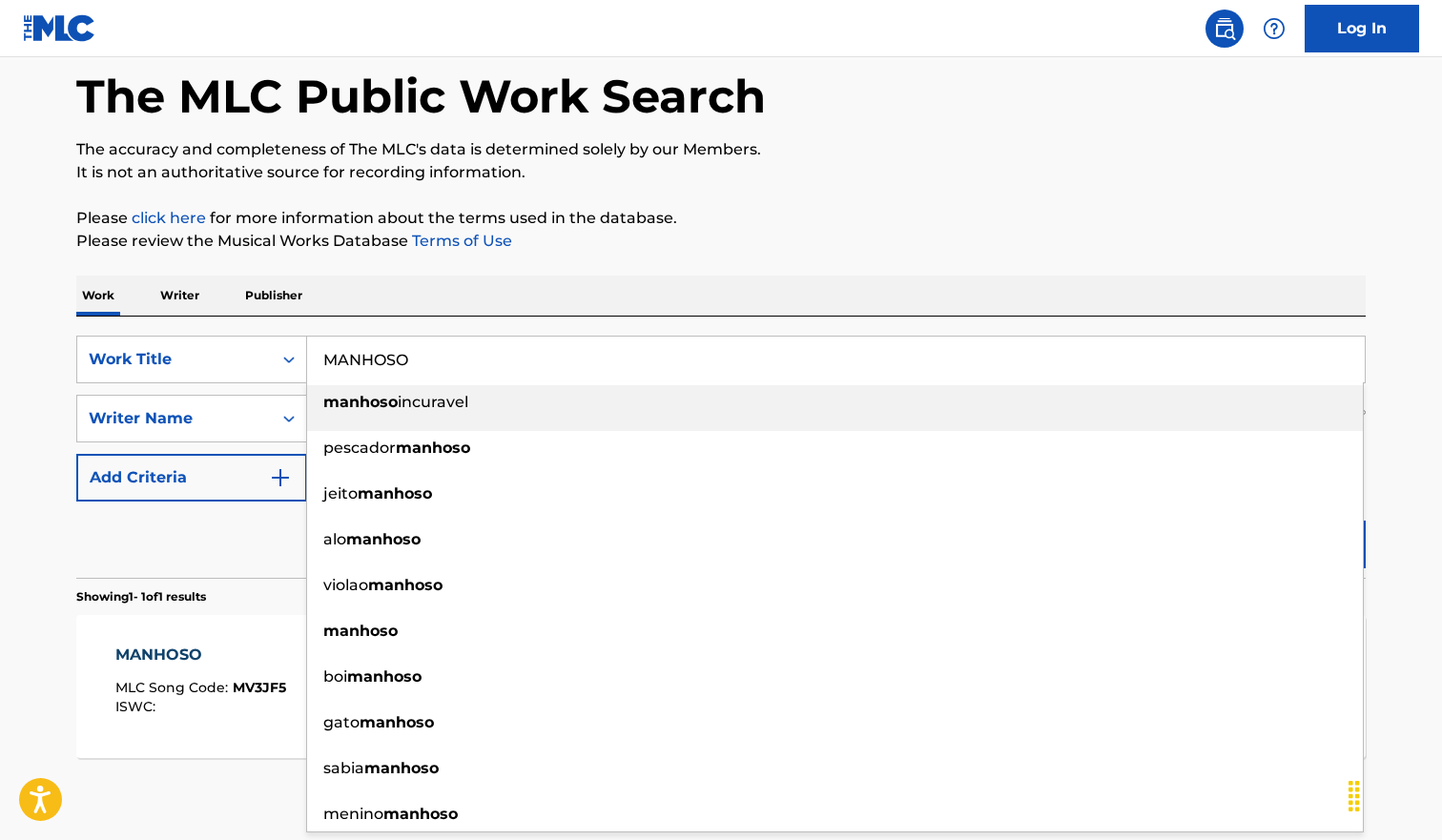 click on "MANHOSO" at bounding box center [835, 359] 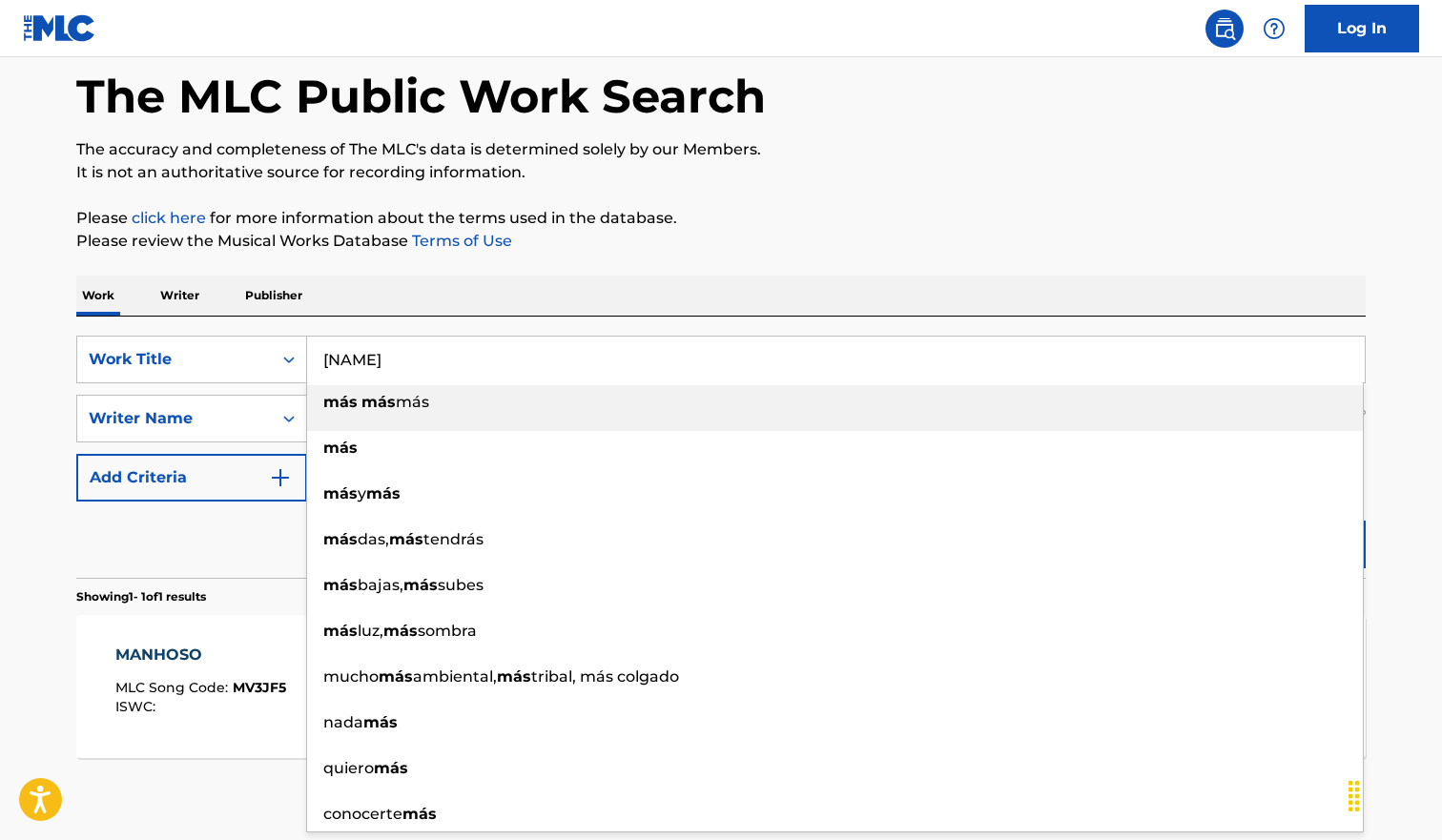 type on "[NAME]" 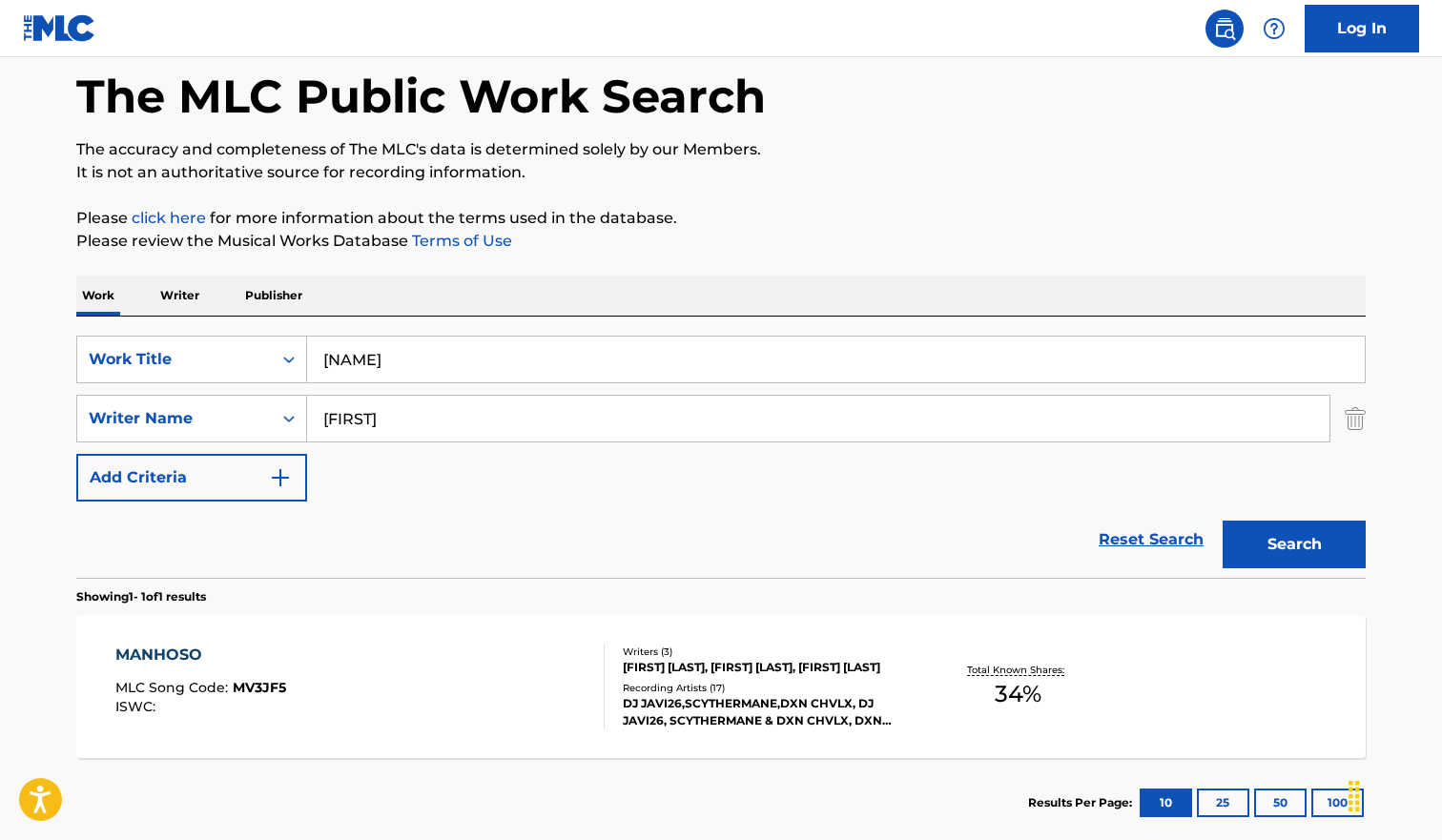 click on "Search" at bounding box center [1294, 544] 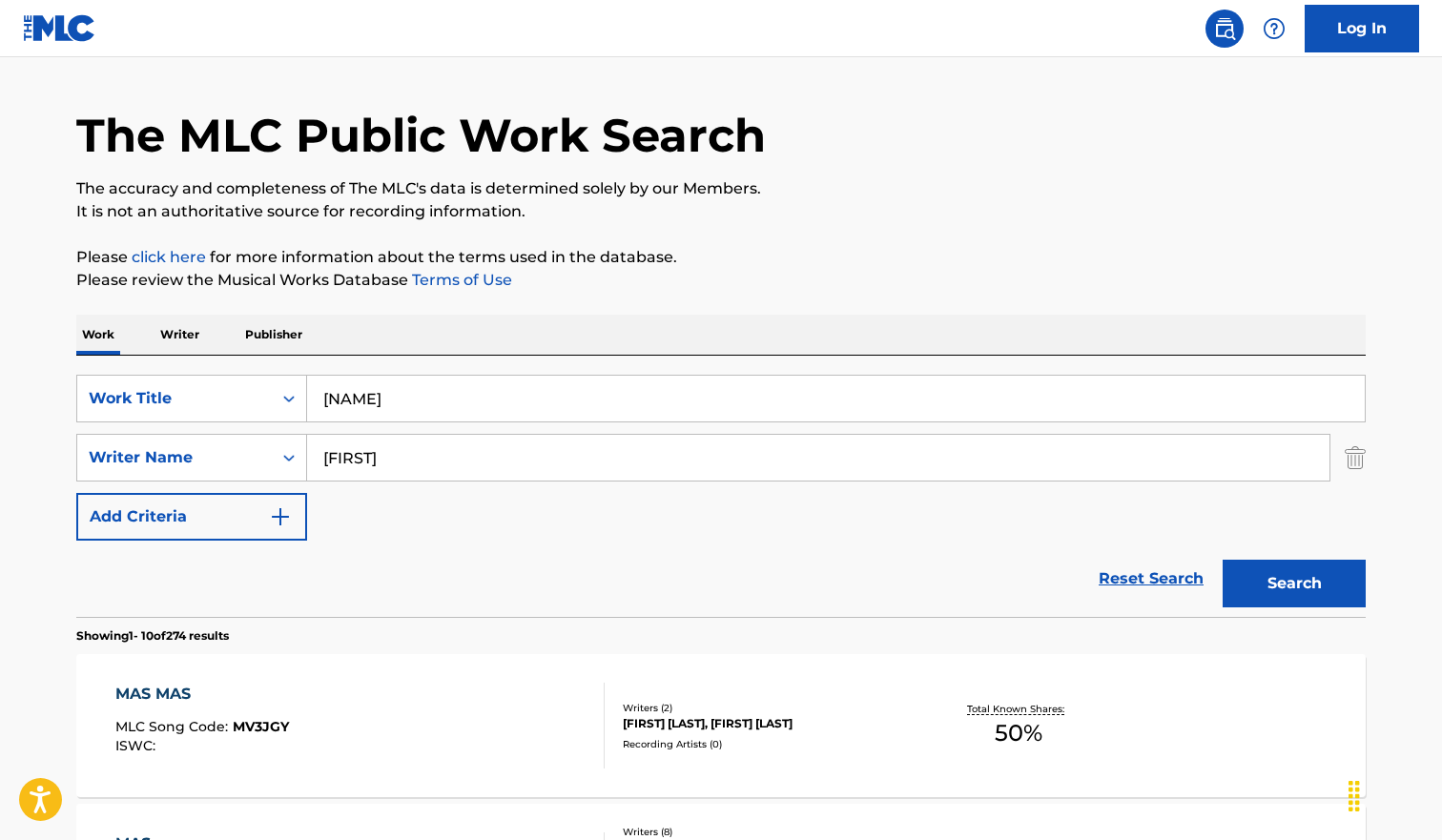 scroll, scrollTop: 89, scrollLeft: 0, axis: vertical 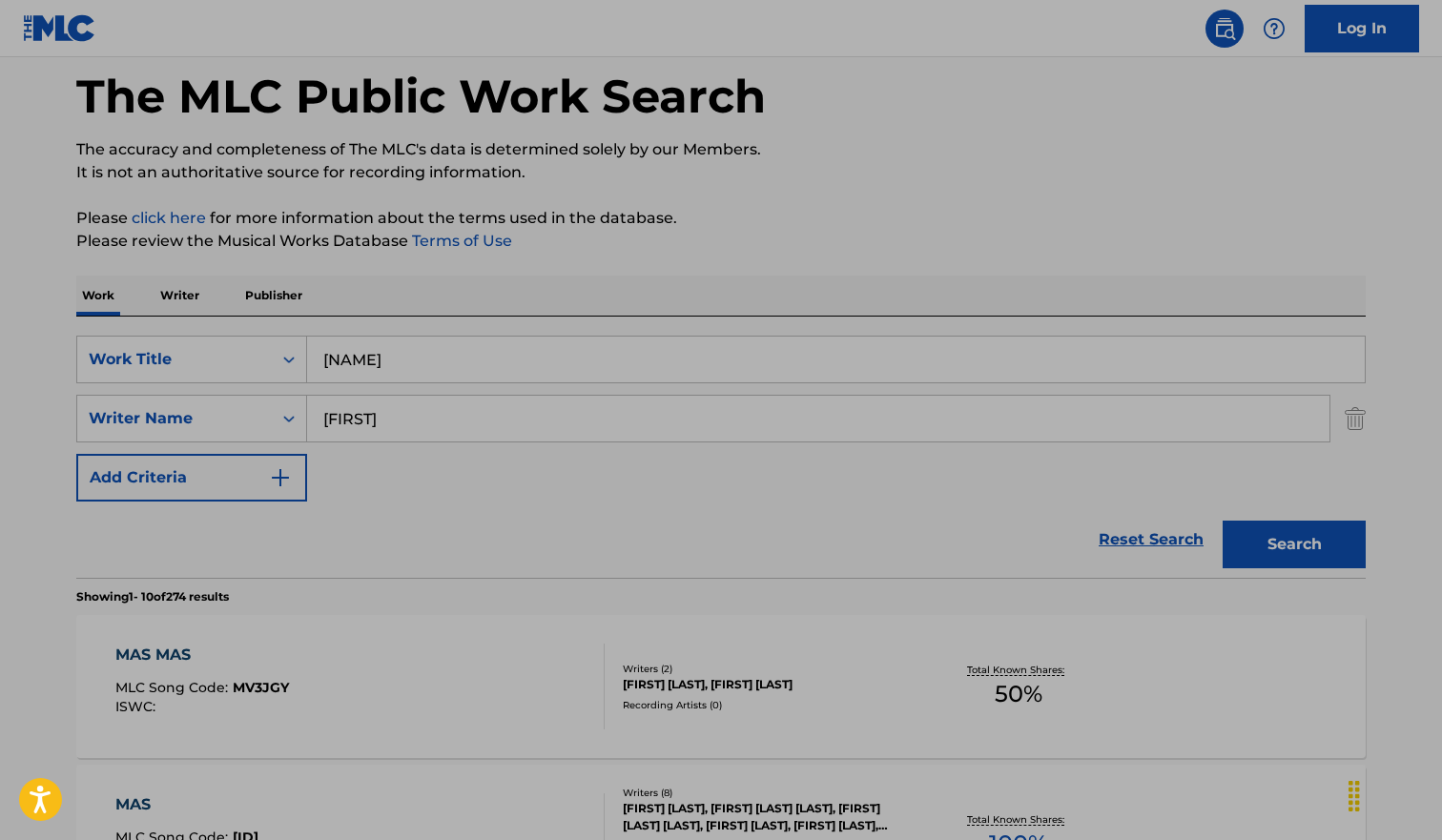 click on "Work Writer Publisher" at bounding box center [721, 296] 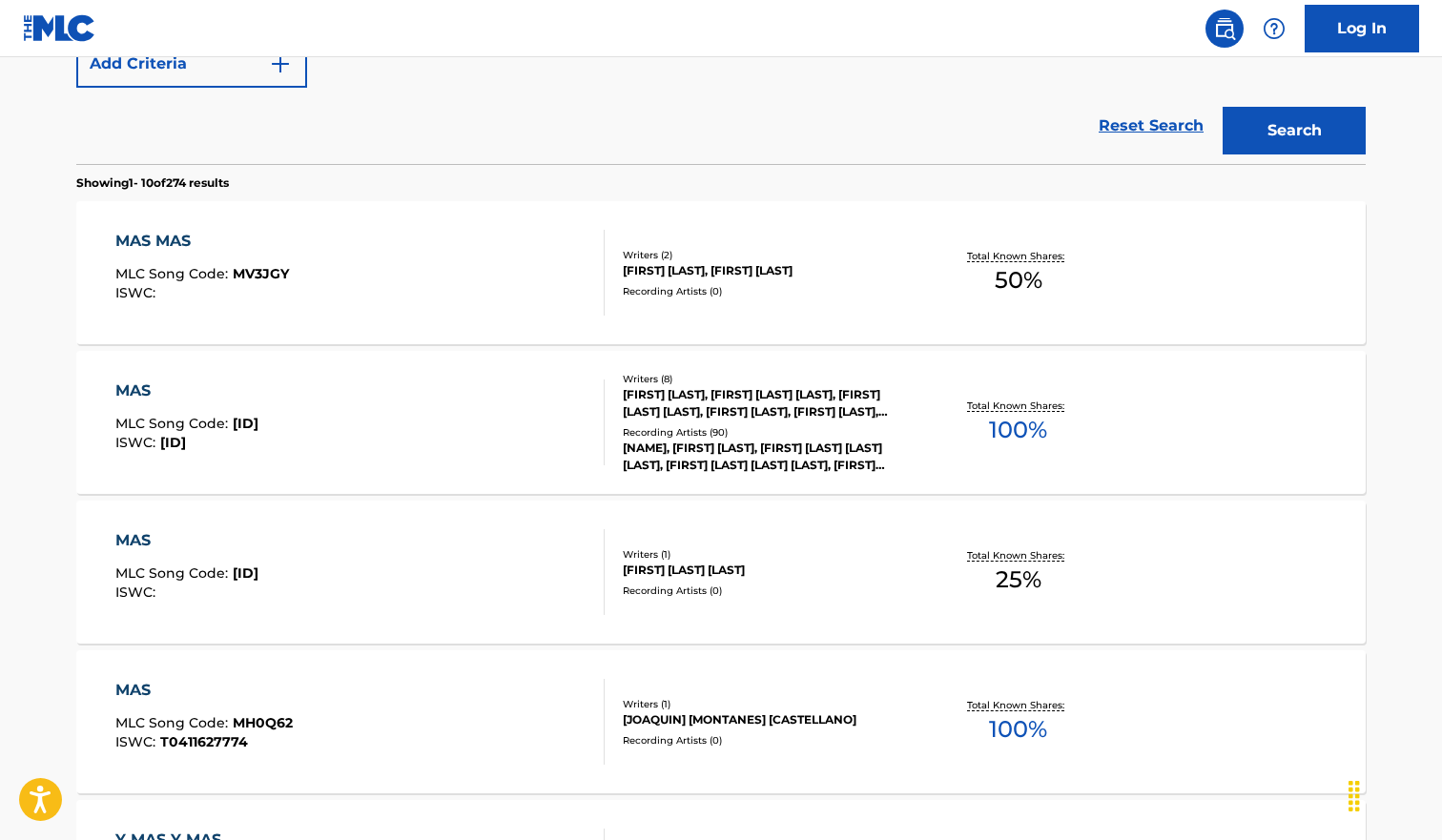 scroll, scrollTop: 490, scrollLeft: 0, axis: vertical 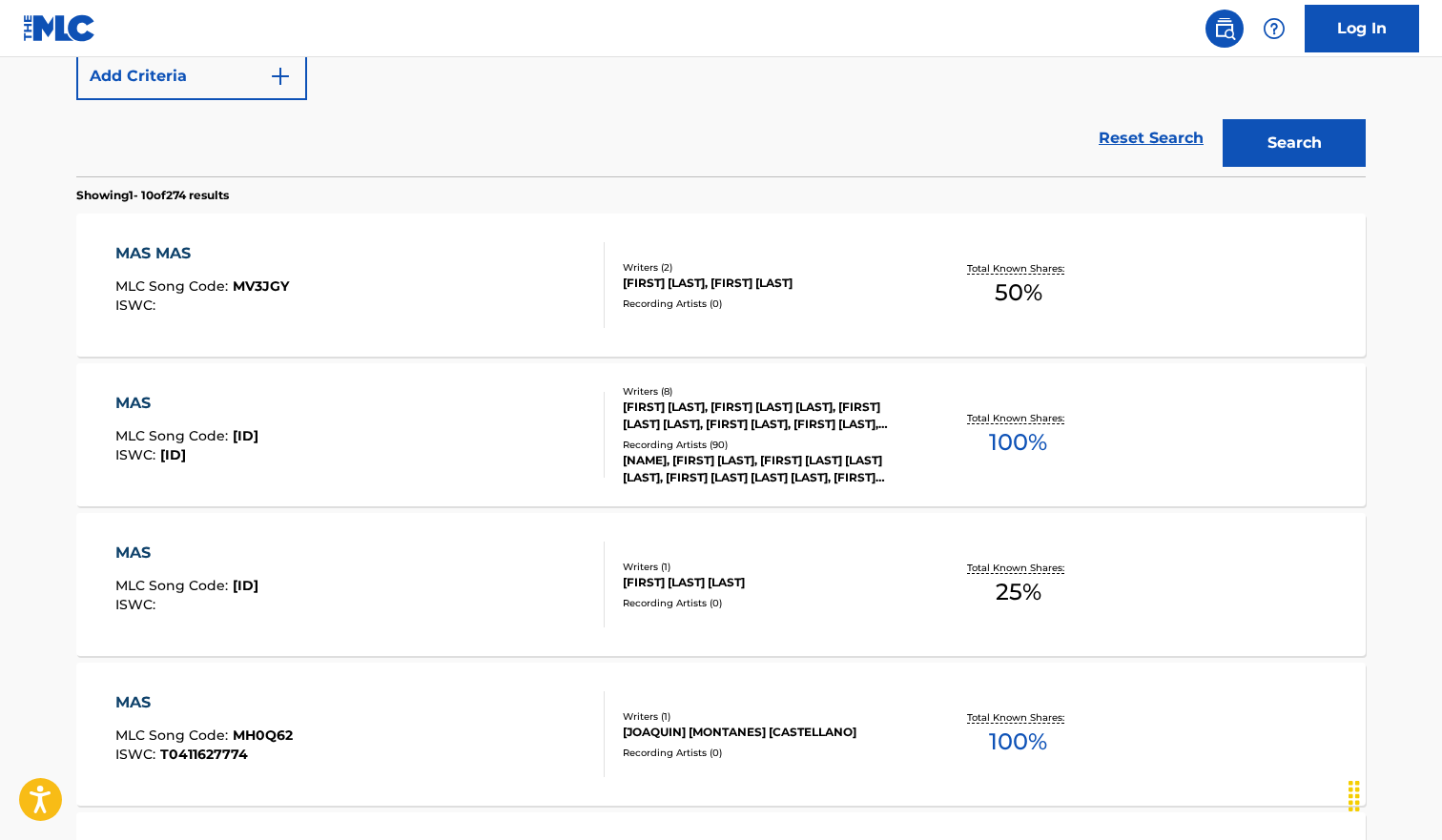 click on "MAS MAS MLC Song Code : MV3JGY ISWC :" at bounding box center (360, 285) 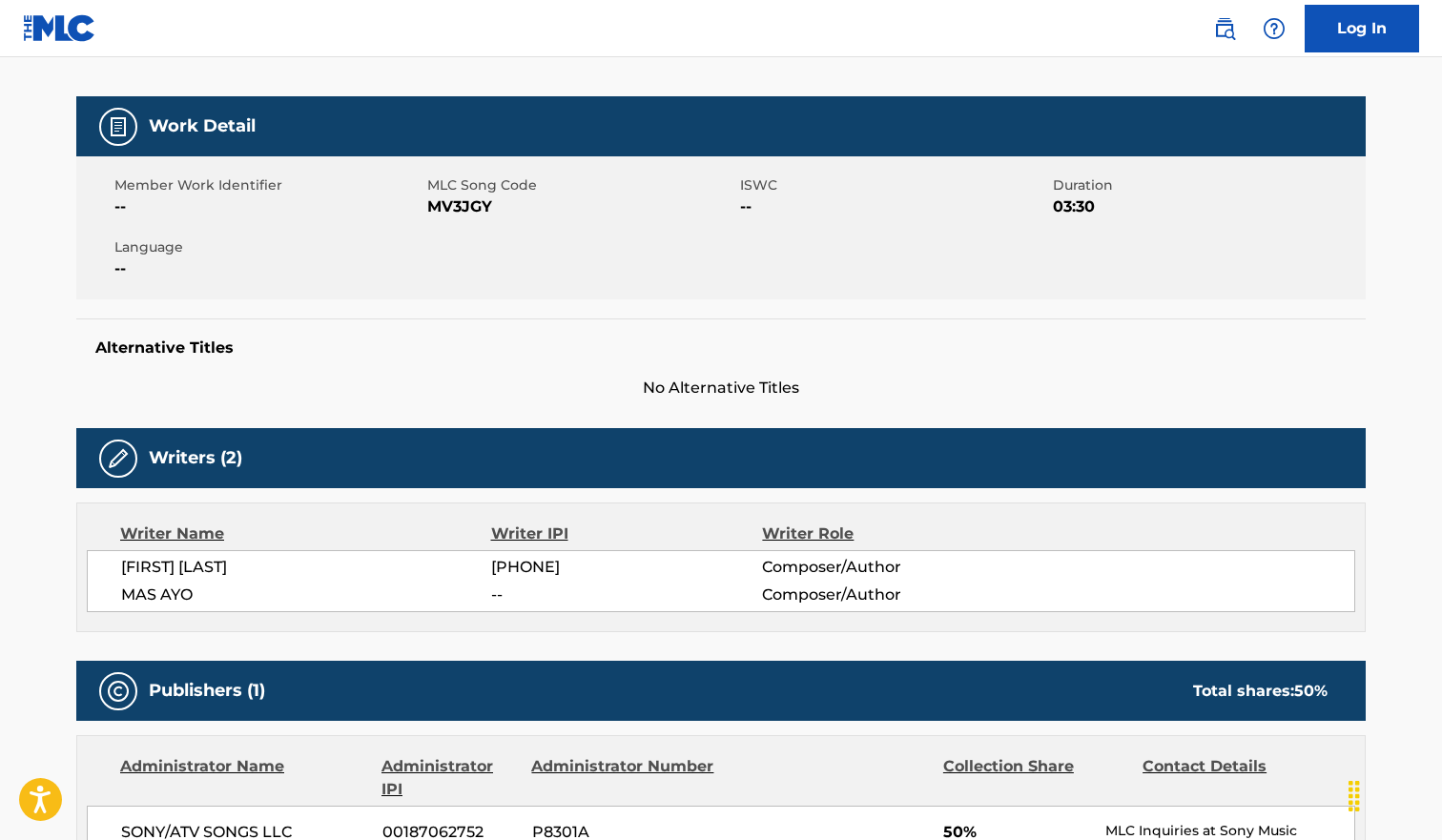 scroll, scrollTop: 246, scrollLeft: 0, axis: vertical 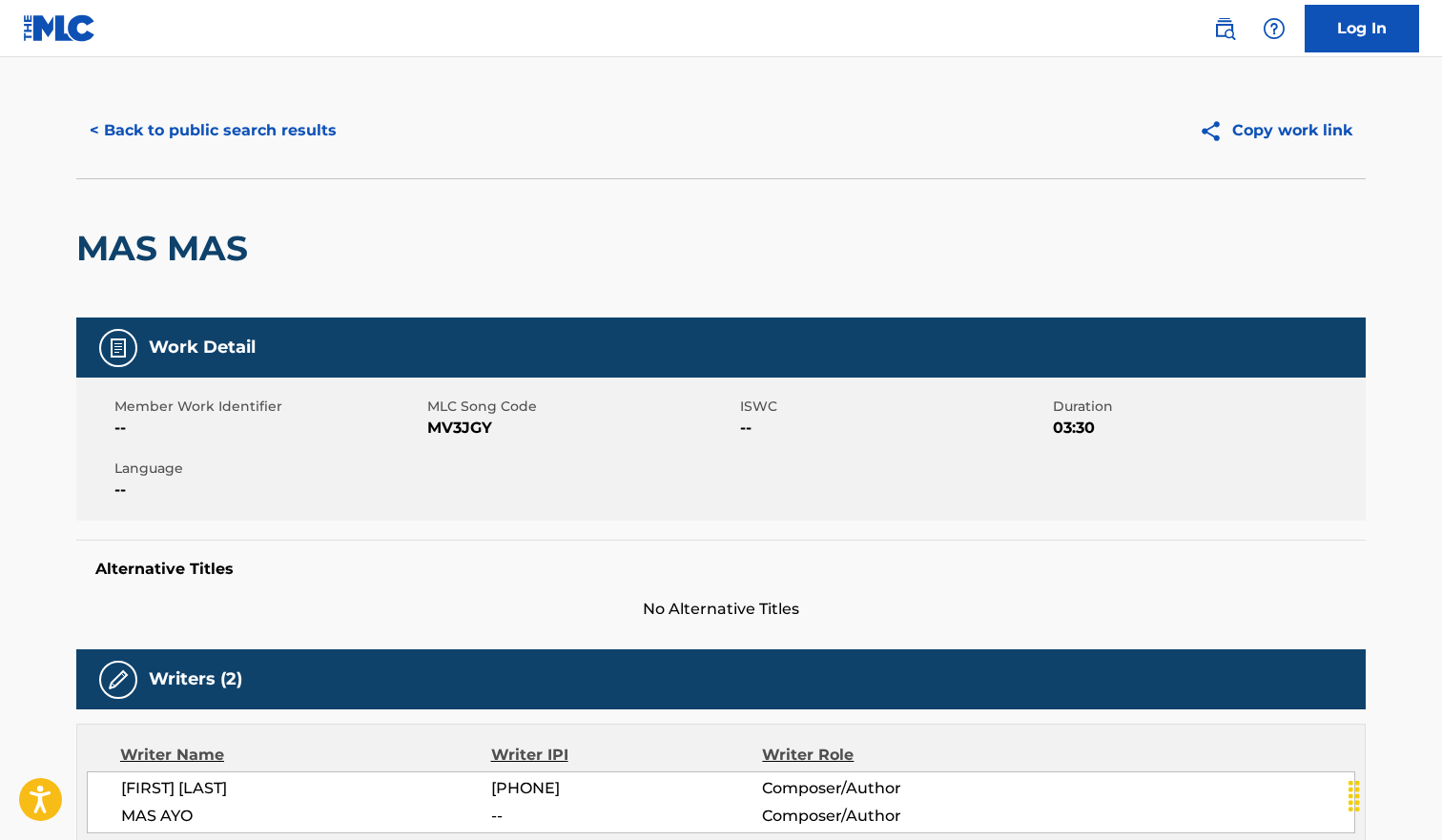 click on "< Back to public search results" at bounding box center (213, 131) 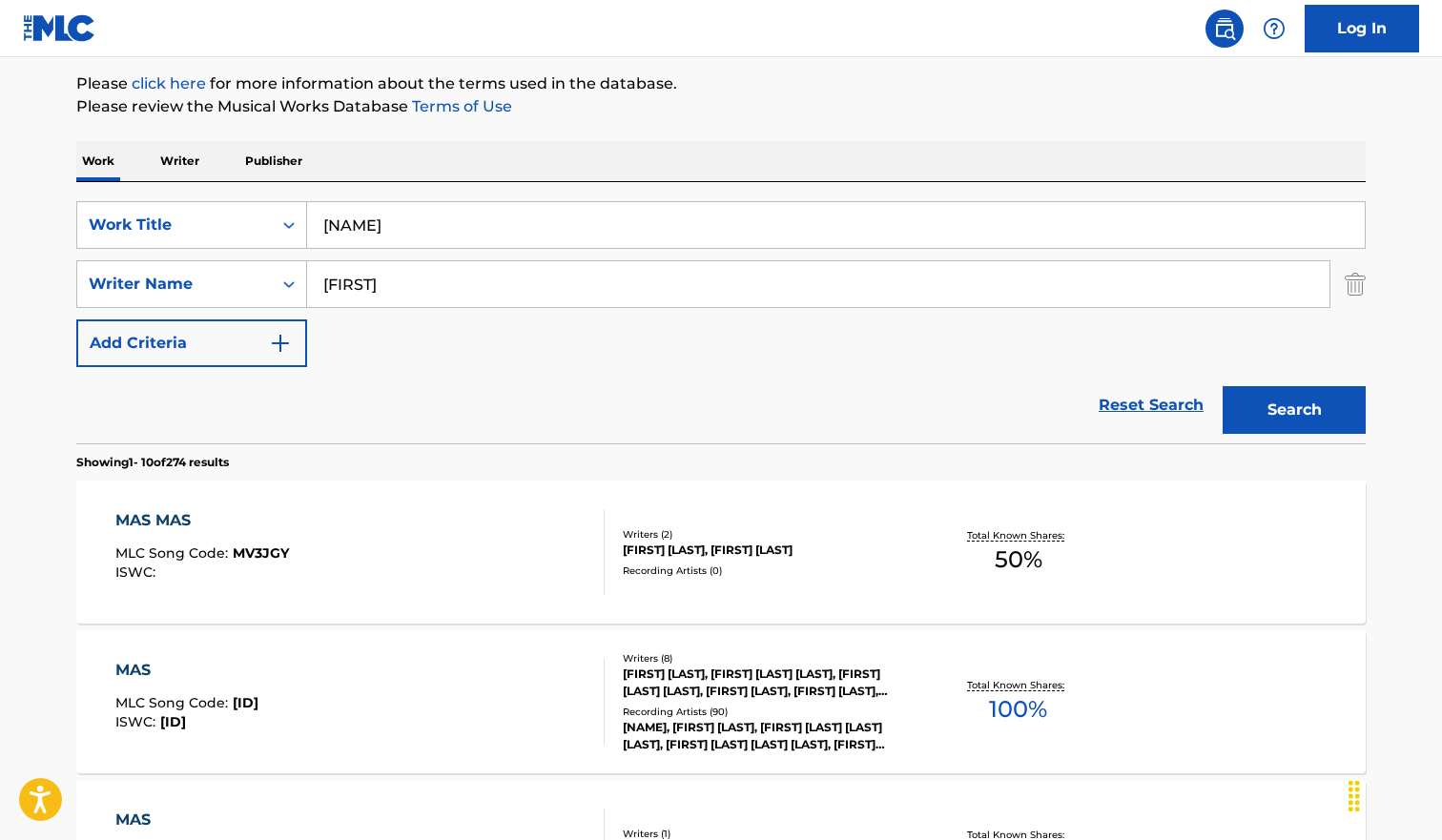 scroll, scrollTop: 0, scrollLeft: 0, axis: both 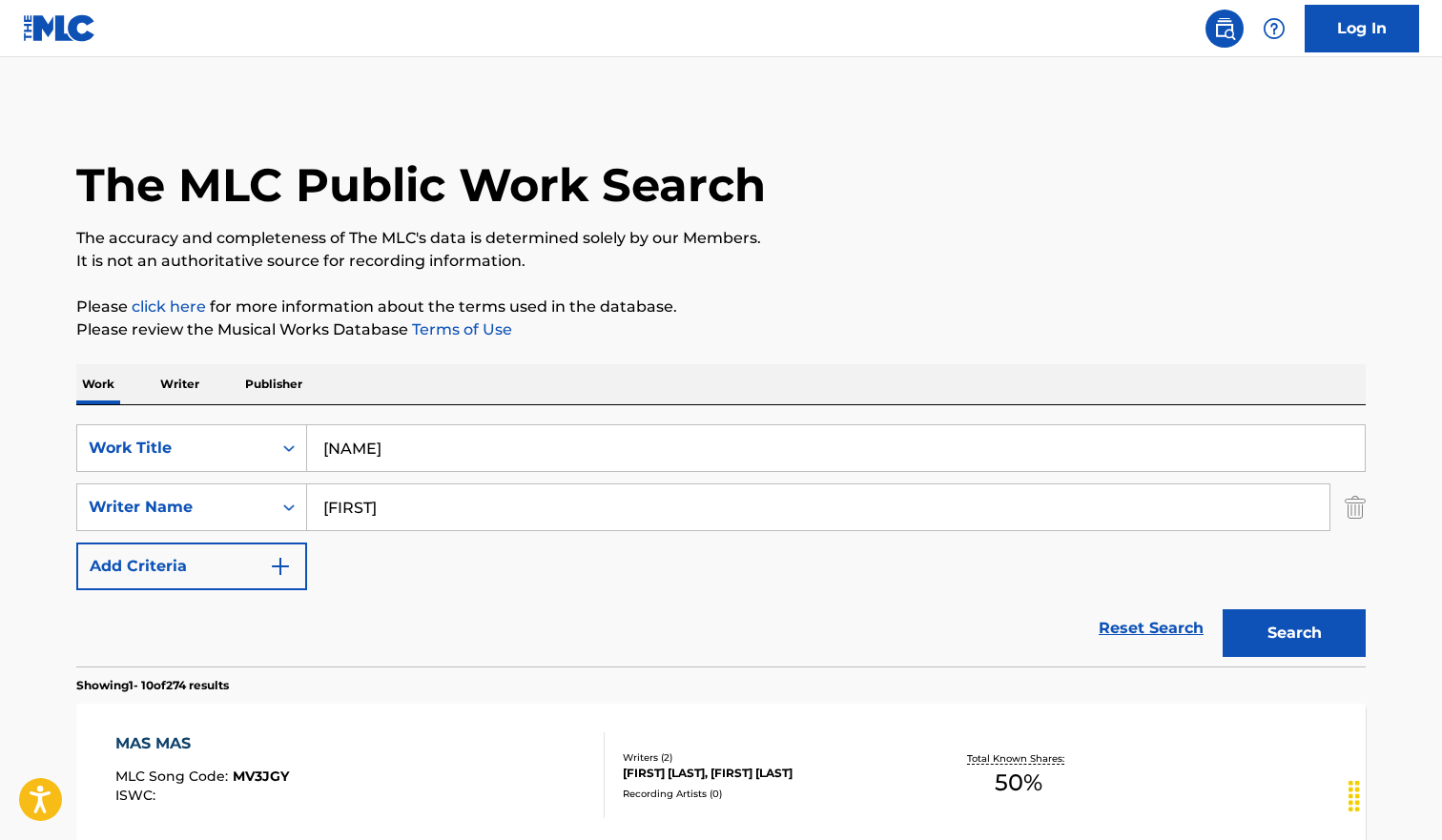 click on "[NAME]" at bounding box center (835, 448) 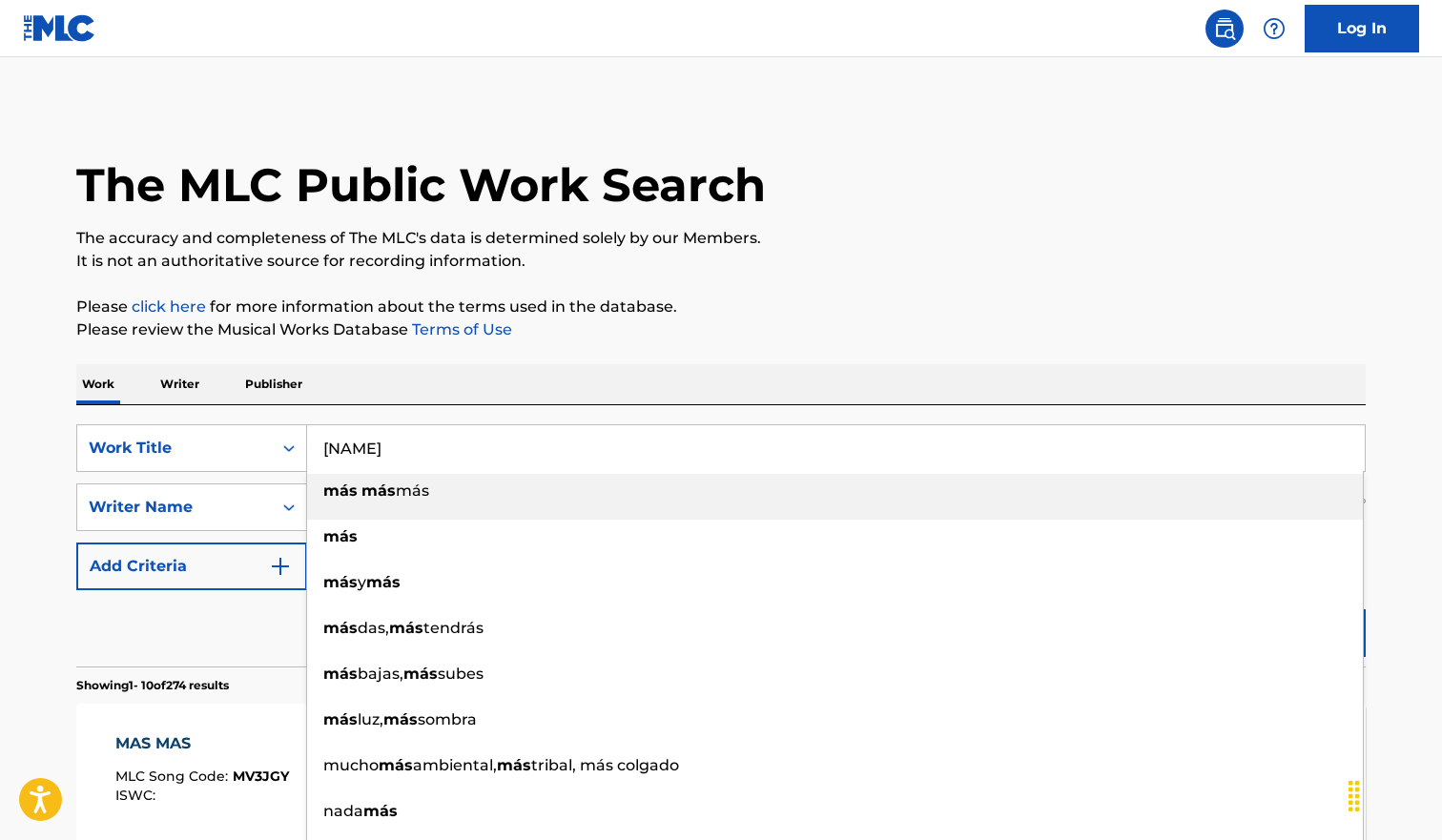 click on "[NAME]" at bounding box center [835, 448] 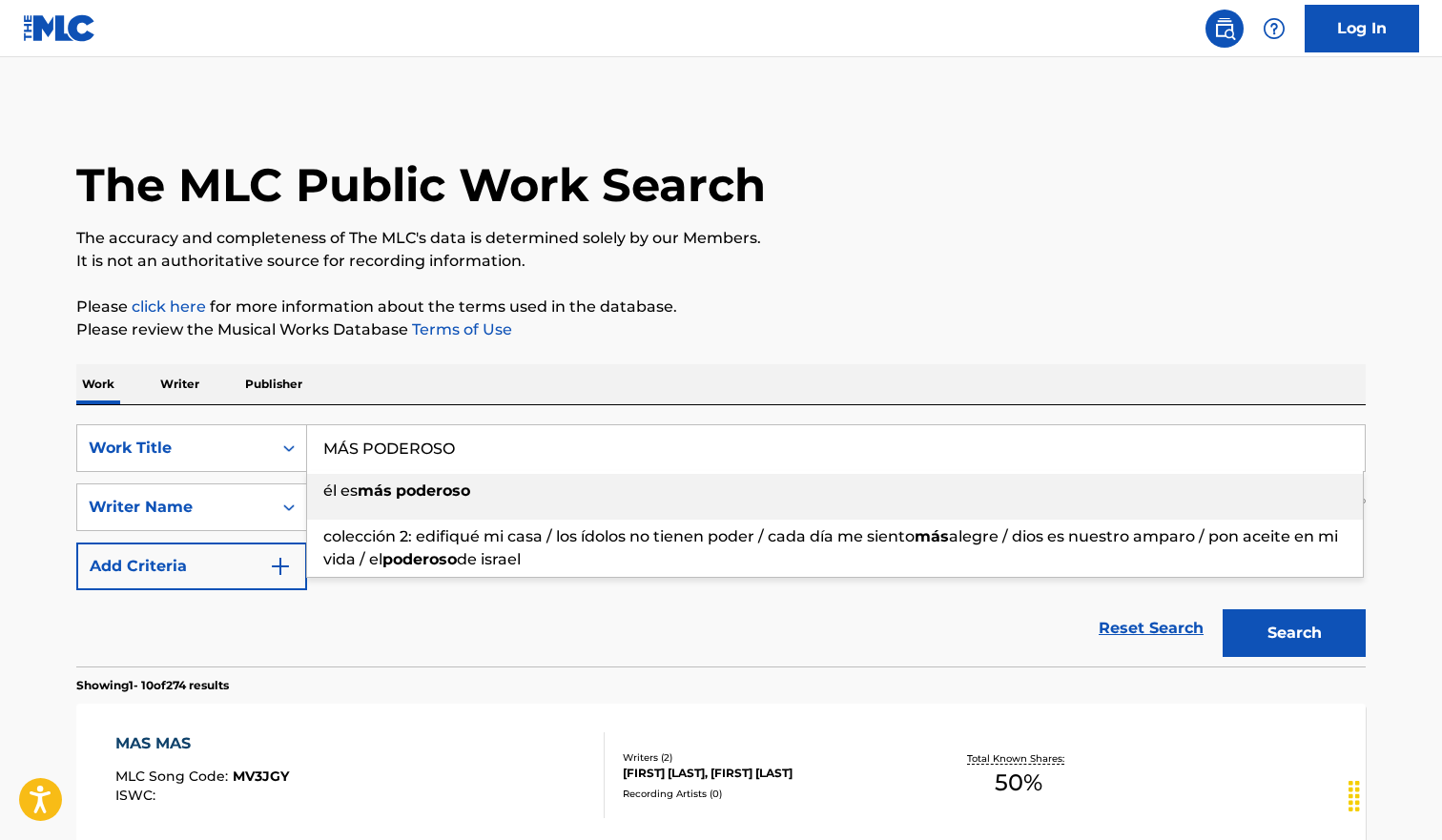 click on "Please review the Musical Works Database   Terms of Use" at bounding box center (721, 330) 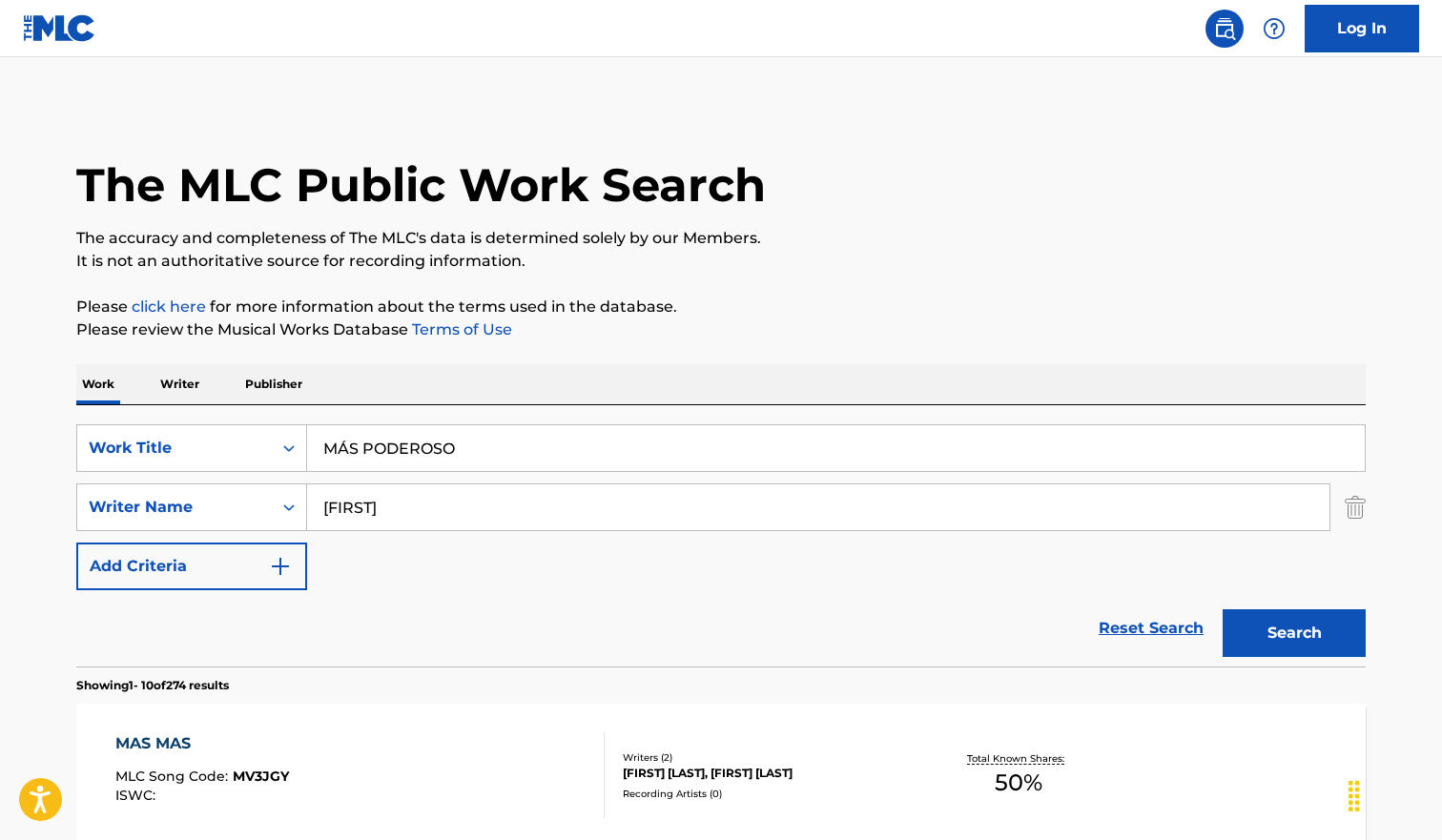 click on "Search" at bounding box center [1294, 633] 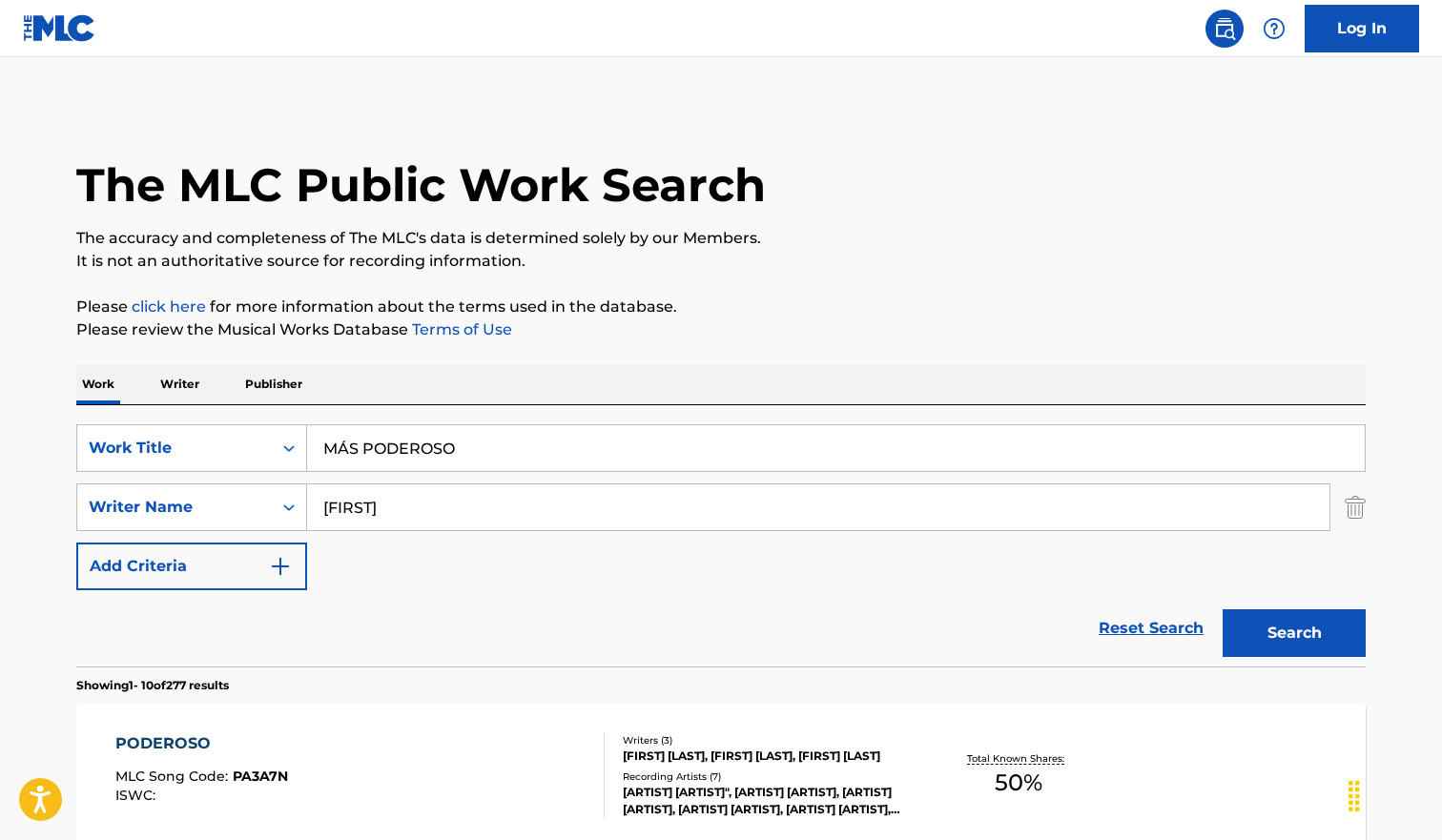click on "It is not an authoritative source for recording information." at bounding box center (721, 261) 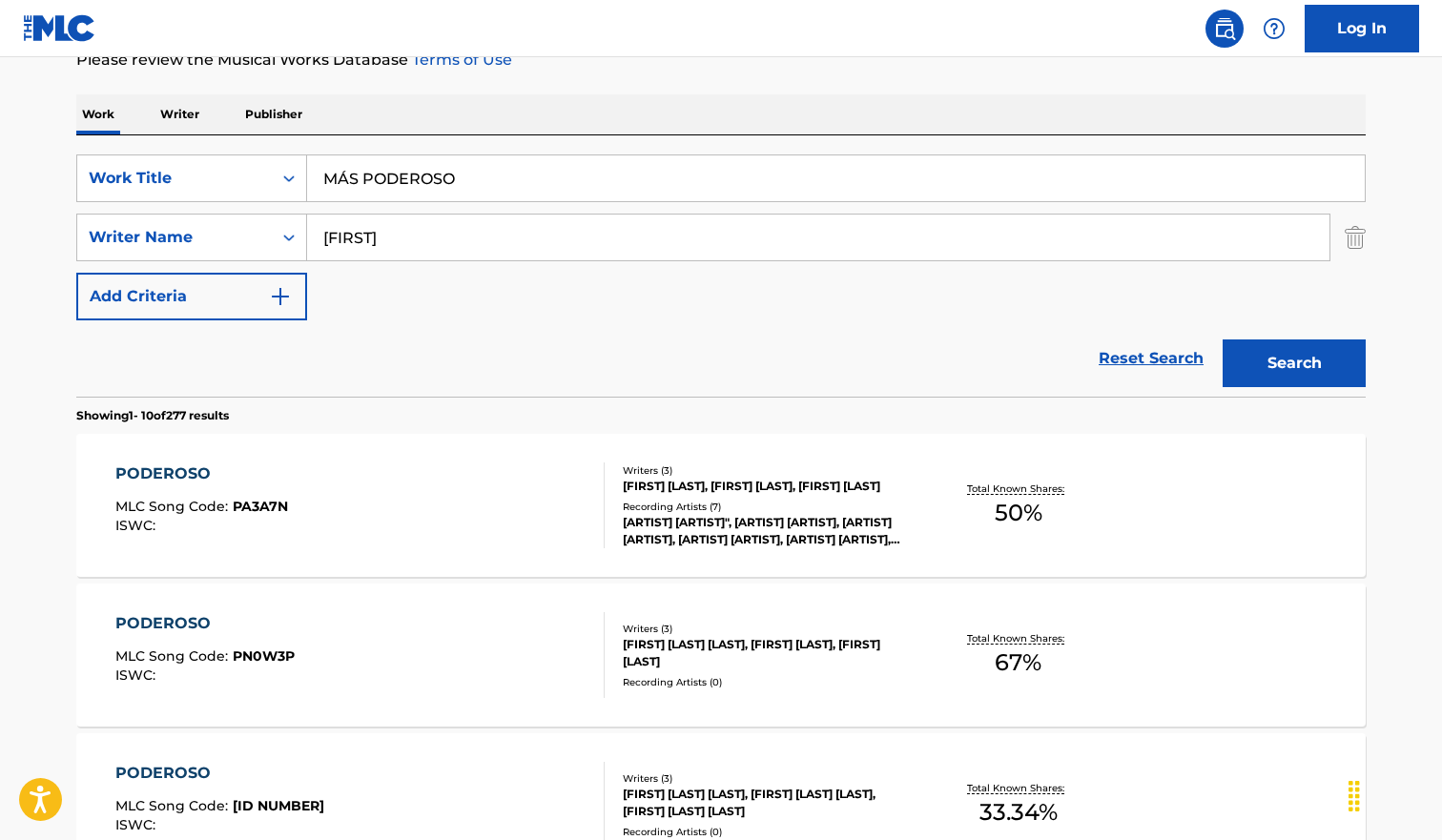 scroll, scrollTop: 93, scrollLeft: 0, axis: vertical 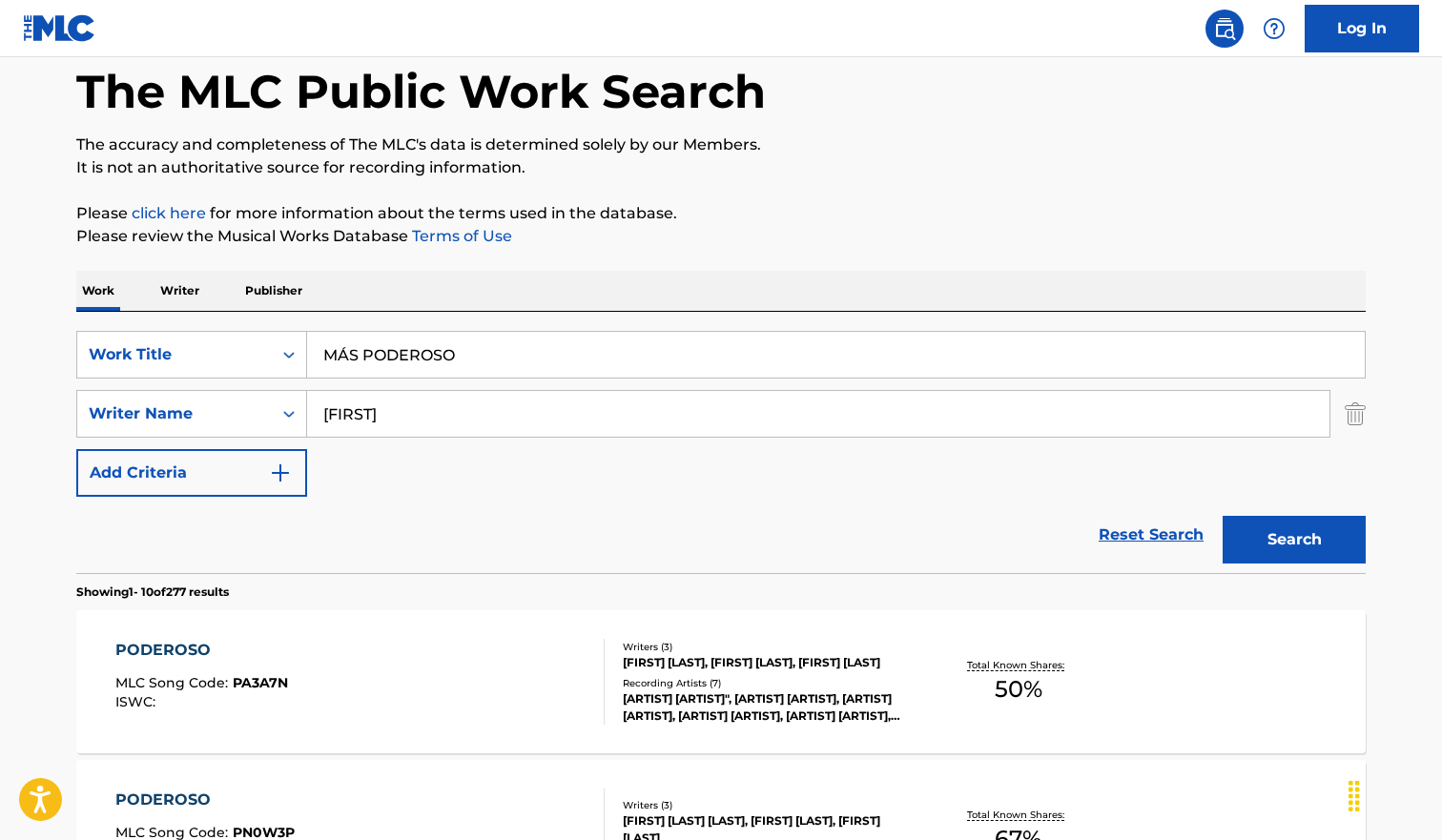 click on "MÁS PODEROSO" at bounding box center [835, 355] 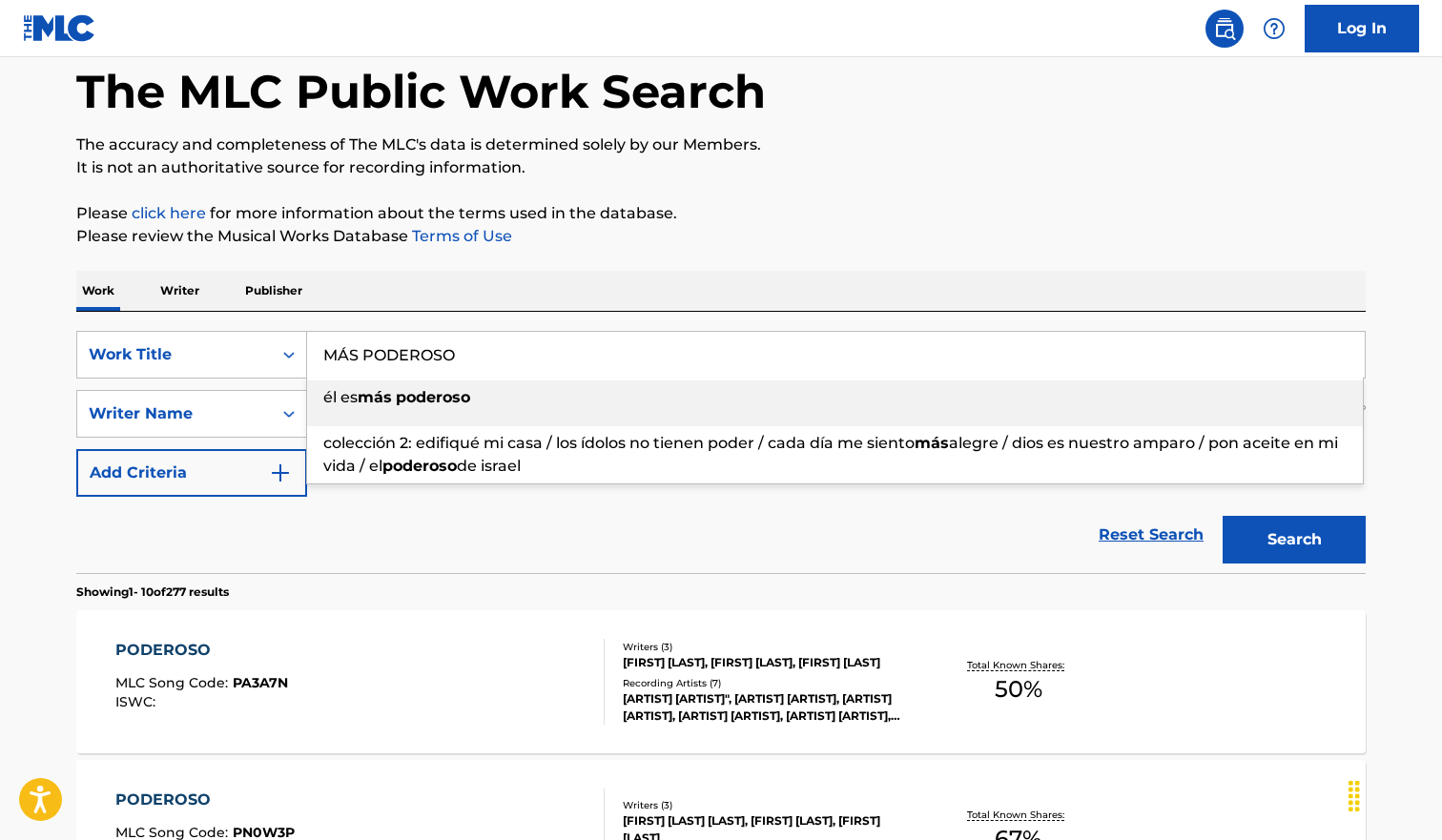 click on "MÁS PODEROSO" at bounding box center (835, 355) 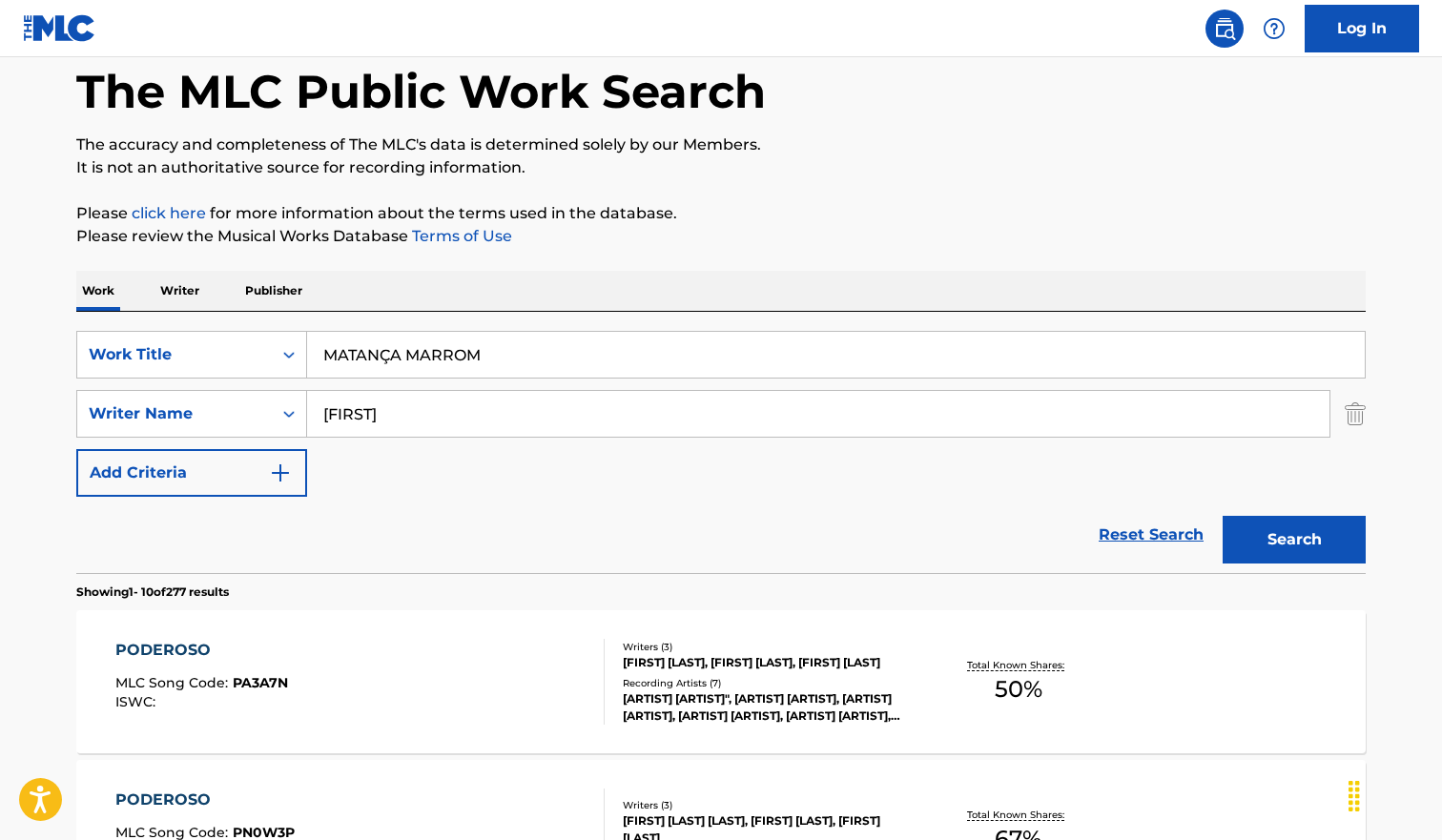 type on "MATANÇA MARROM" 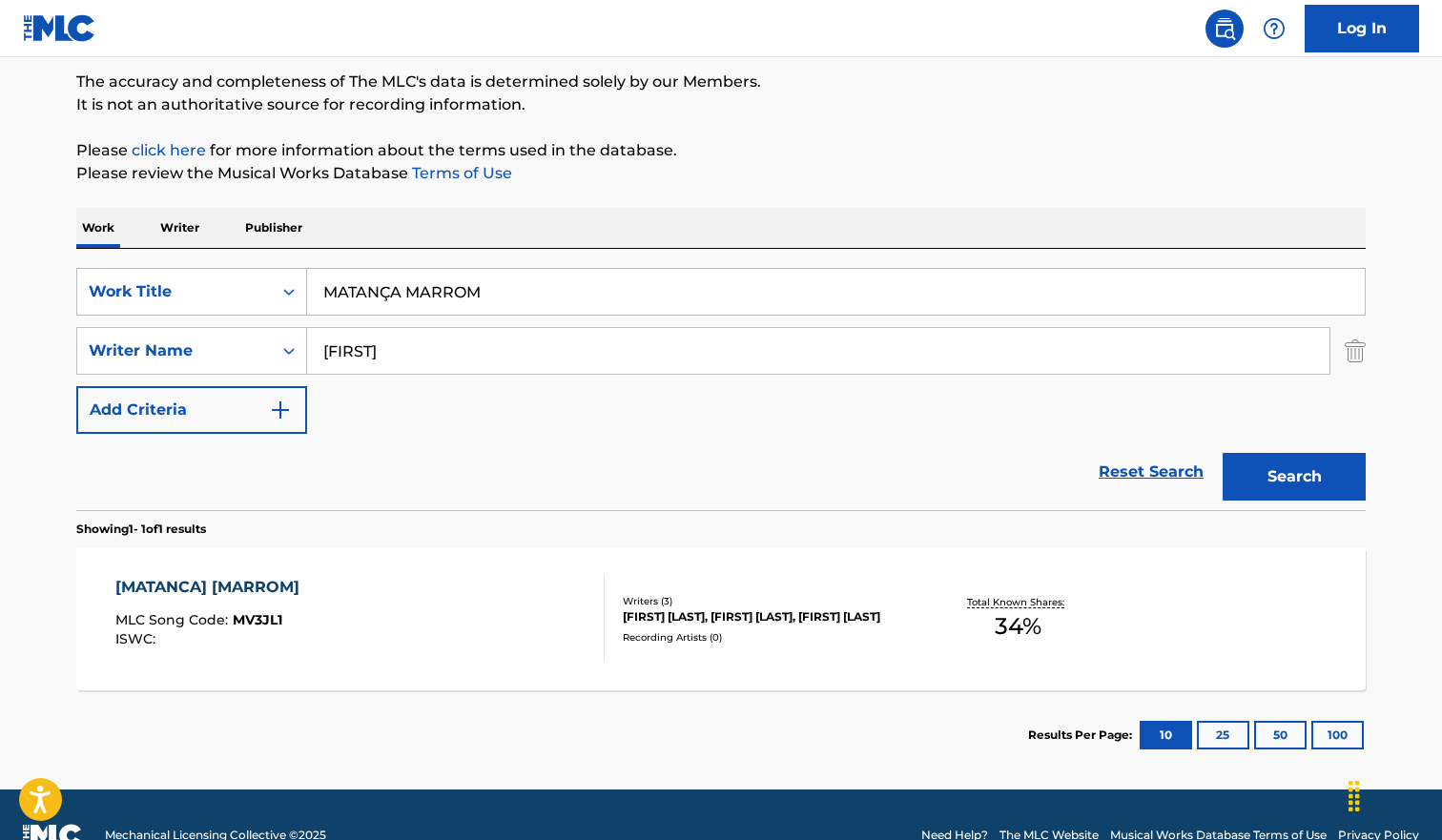 scroll, scrollTop: 184, scrollLeft: 0, axis: vertical 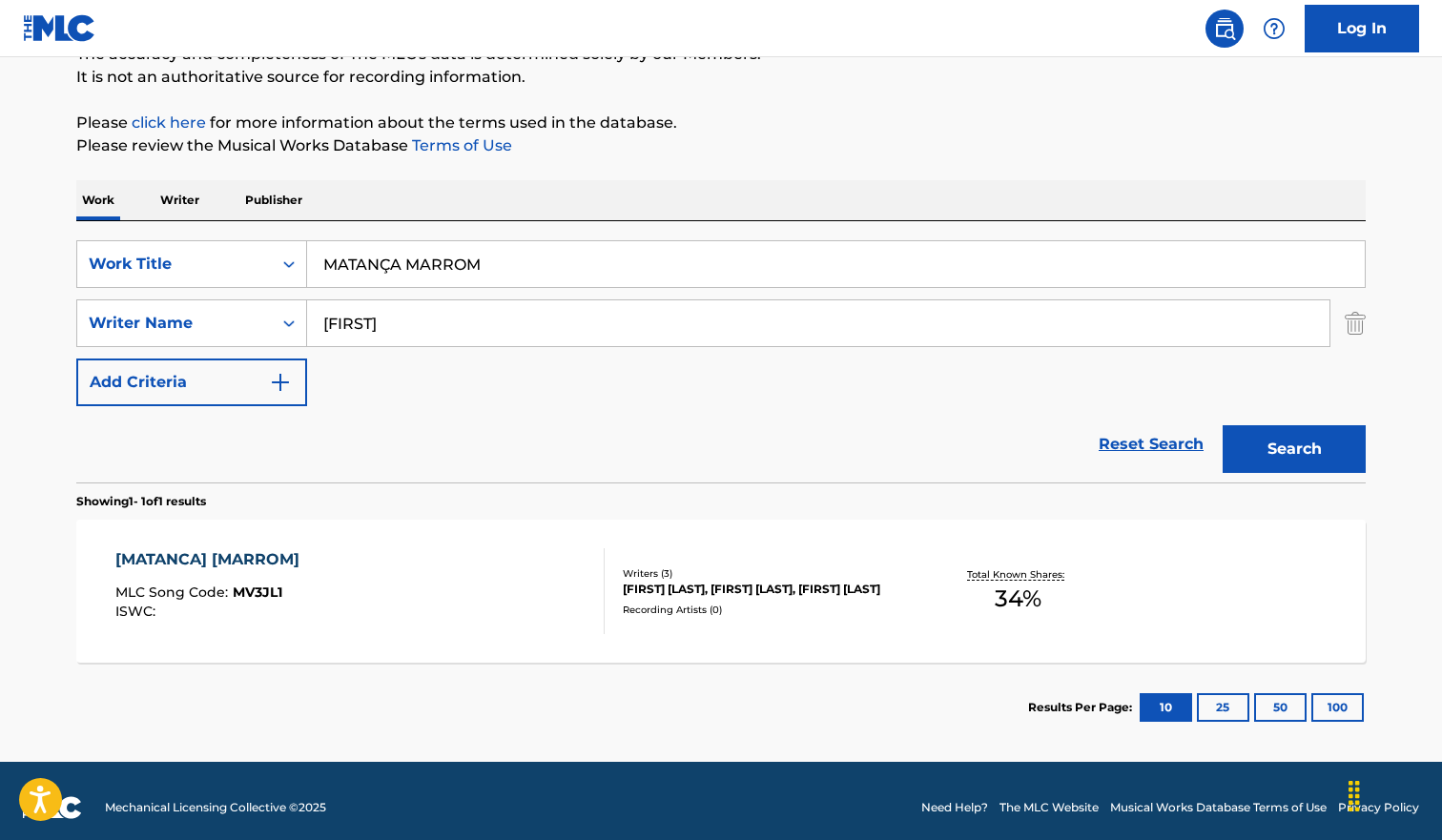 click on "[NAME] MLC Song Code : MV3JL1 ISWC :" at bounding box center [360, 591] 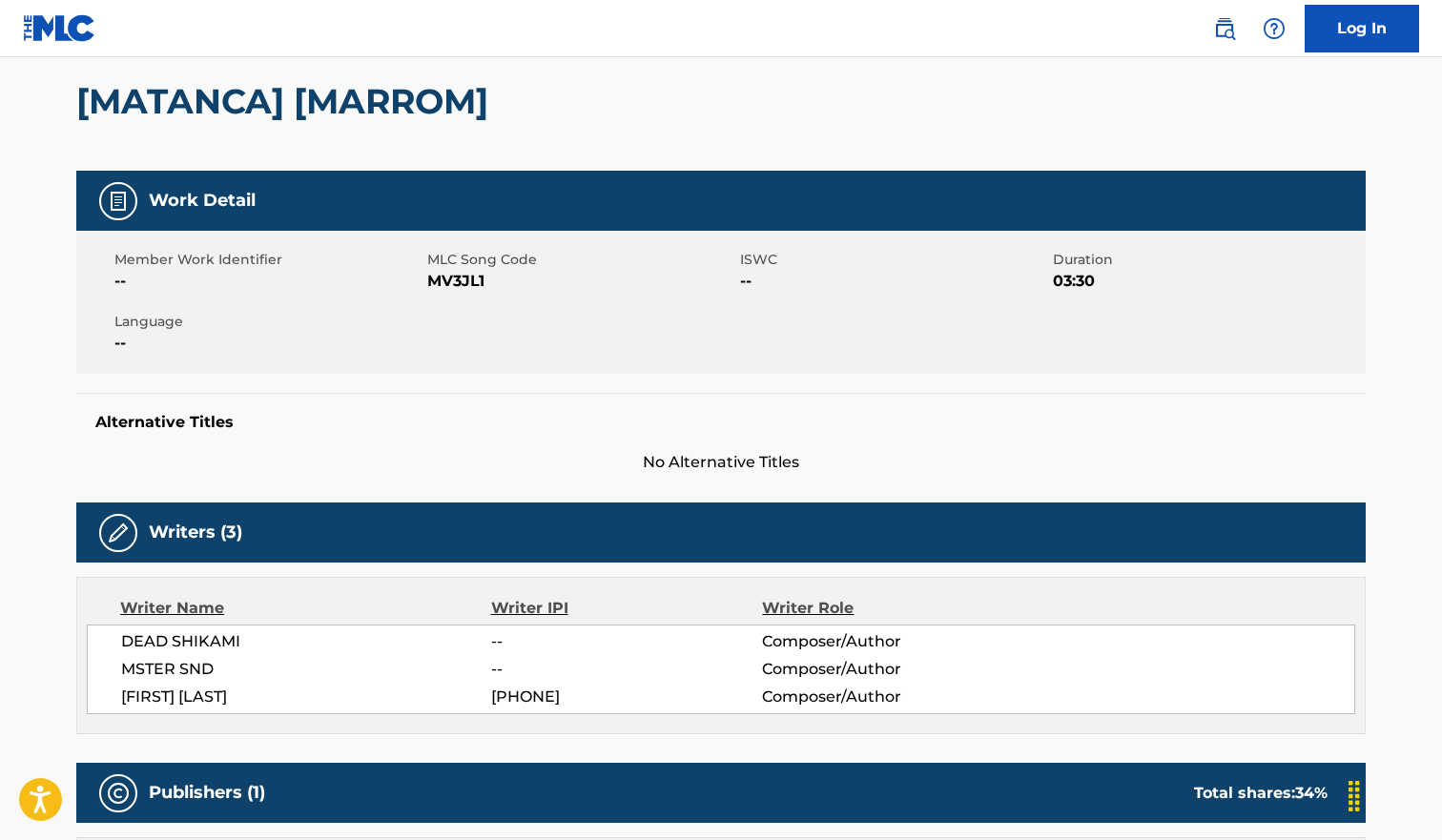 scroll, scrollTop: 0, scrollLeft: 0, axis: both 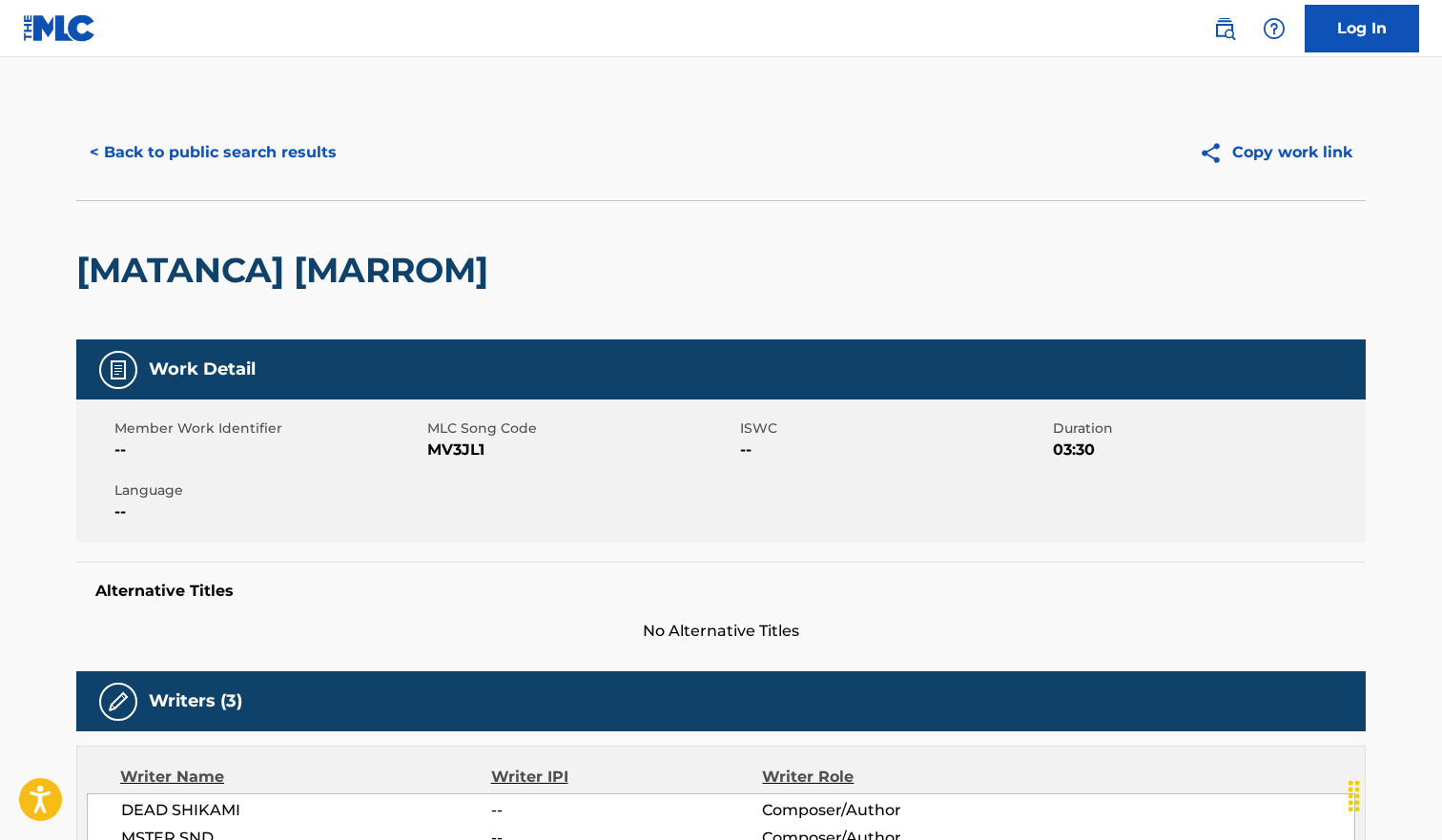 click on "< Back to public search results" at bounding box center (213, 153) 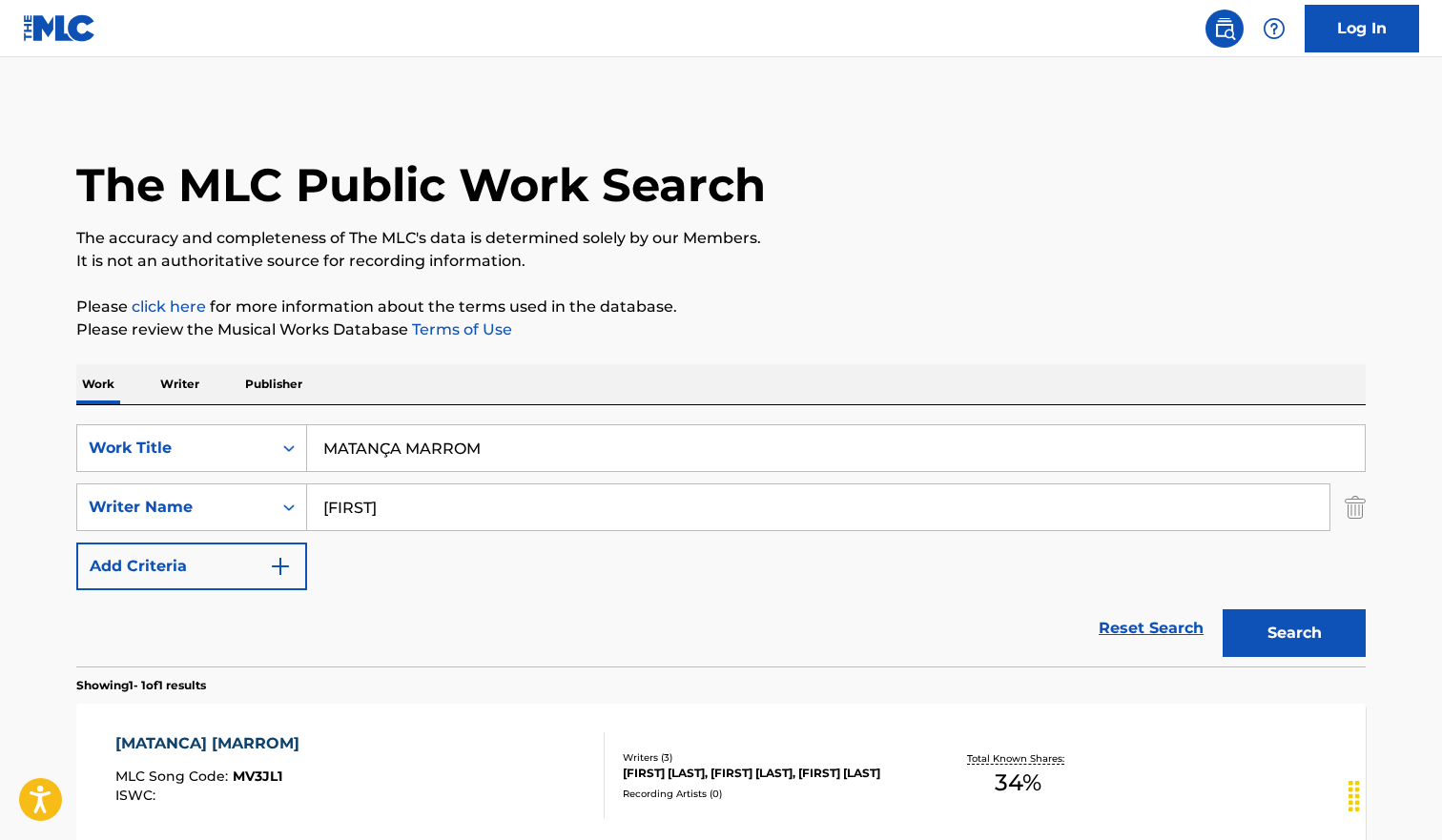scroll, scrollTop: 89, scrollLeft: 0, axis: vertical 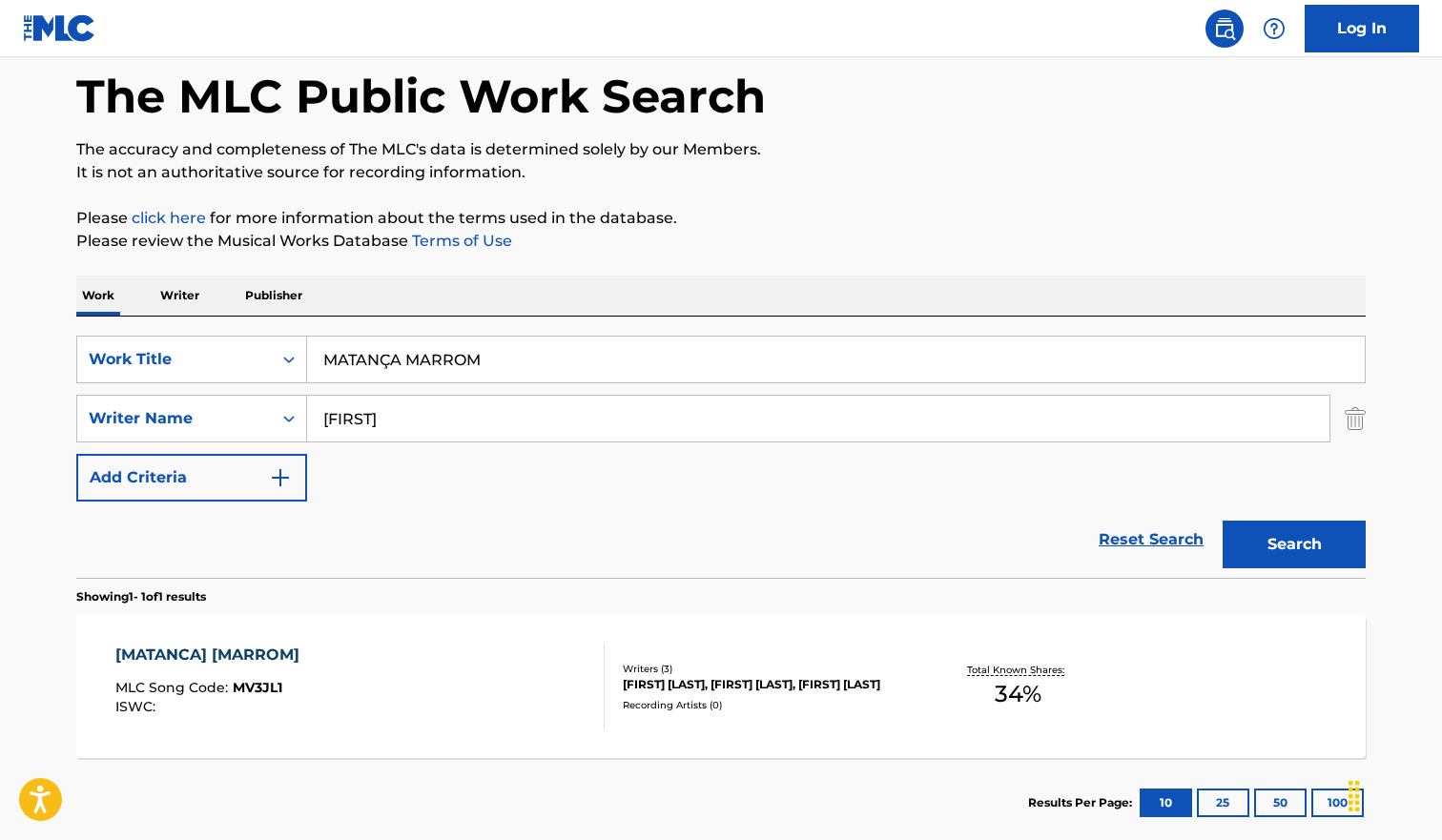 click on "MATANÇA MARROM" at bounding box center [835, 359] 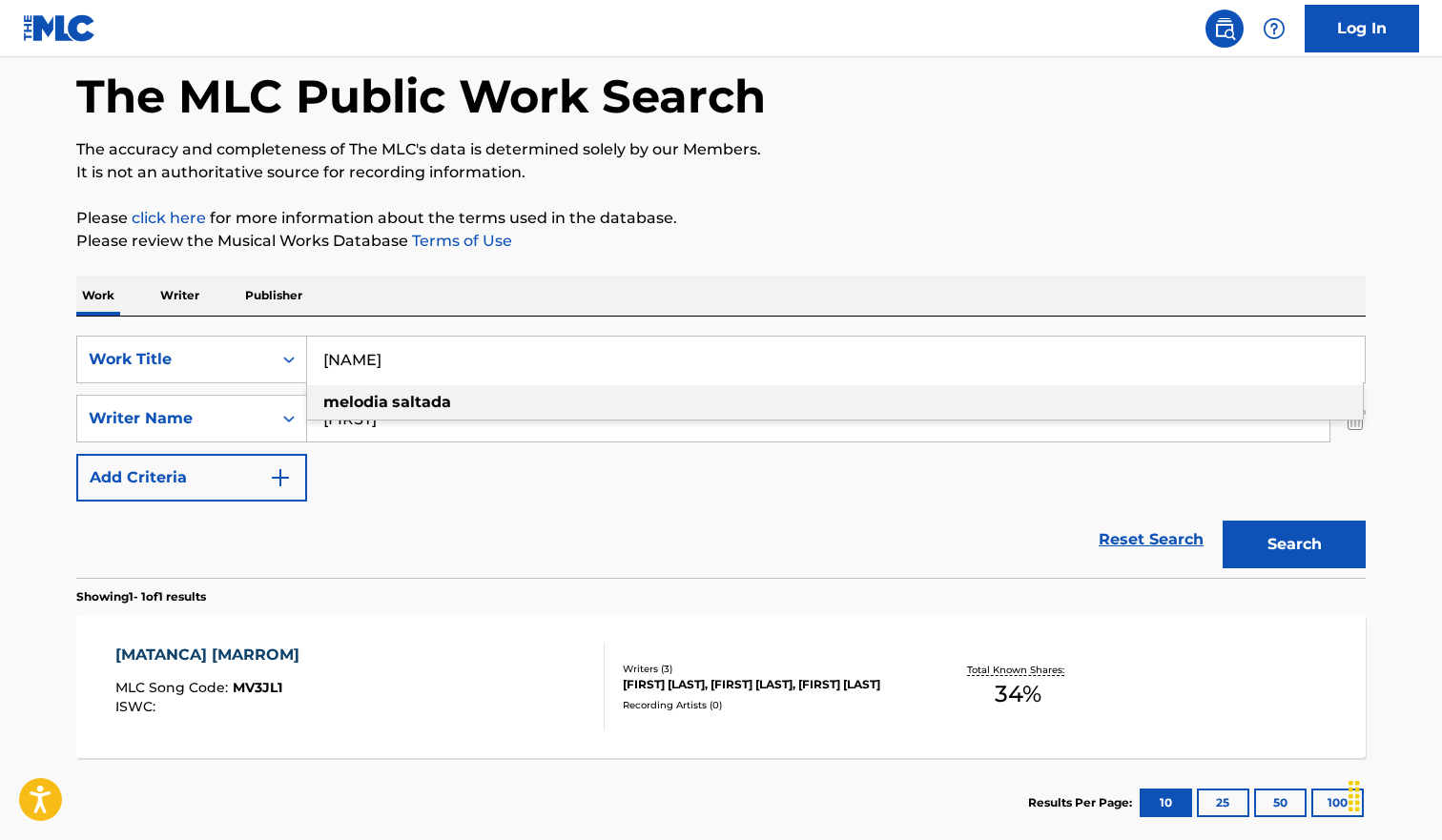 type on "[NAME]" 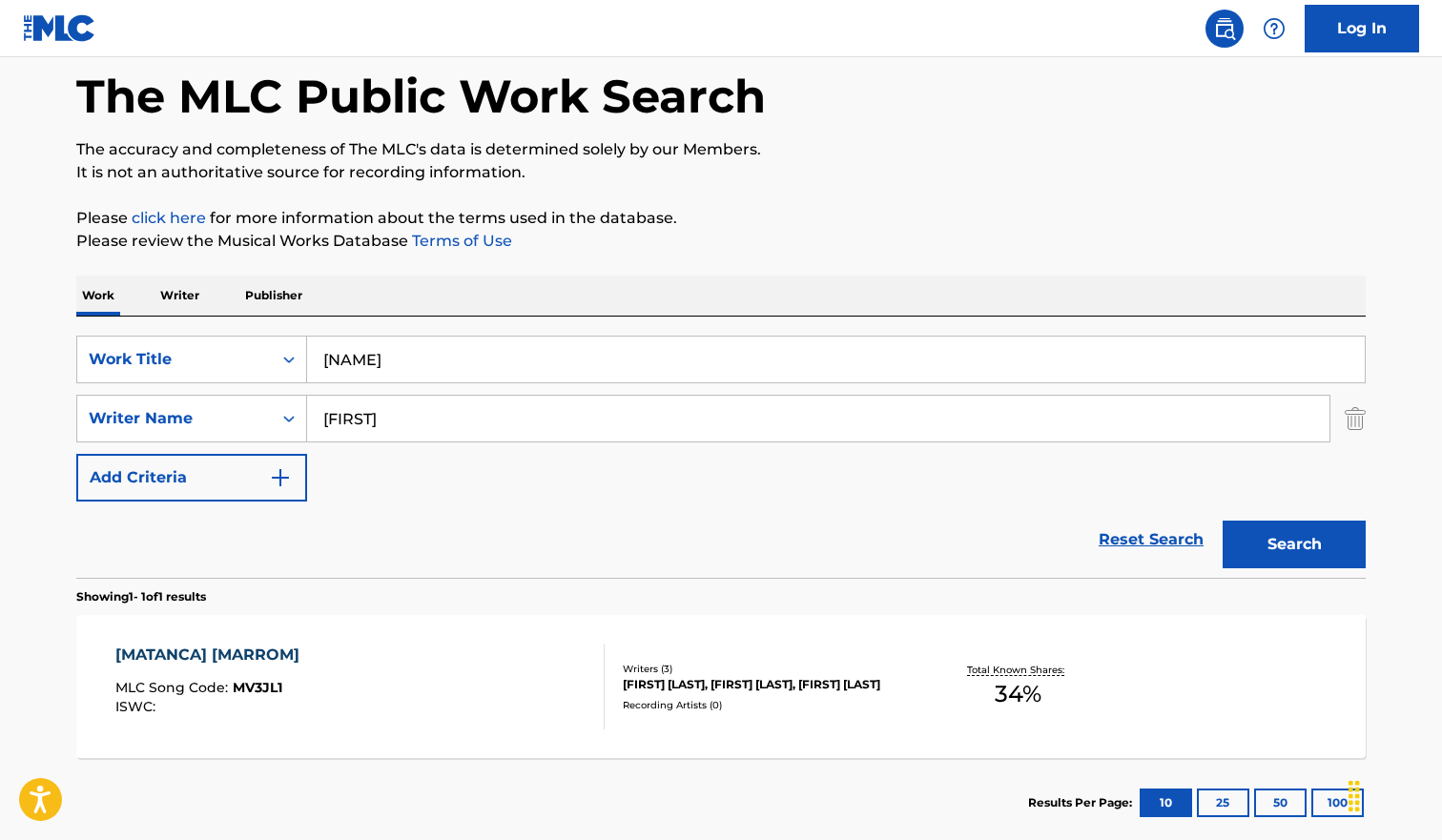 click on "Search" at bounding box center [1294, 544] 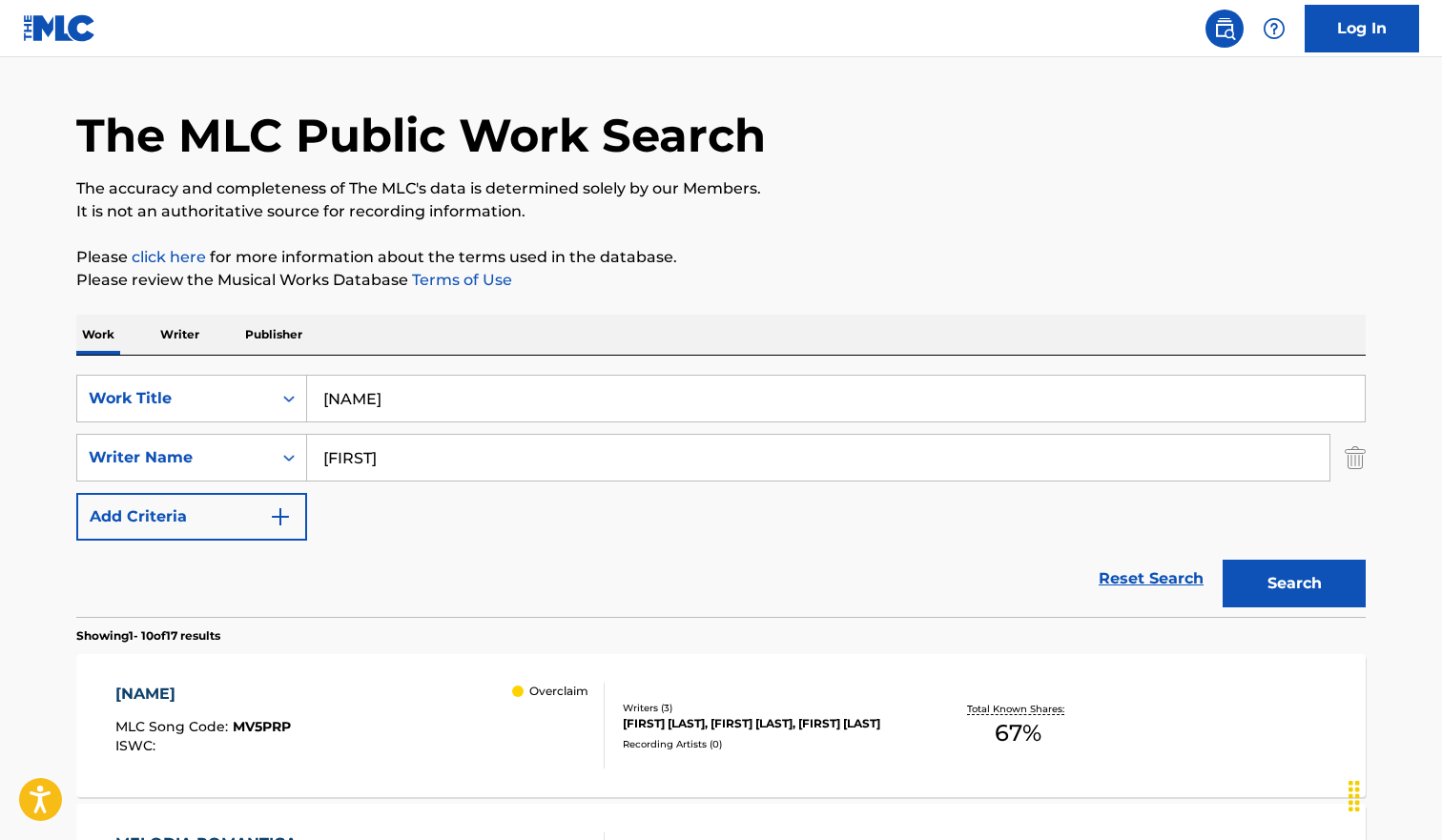 scroll, scrollTop: 89, scrollLeft: 0, axis: vertical 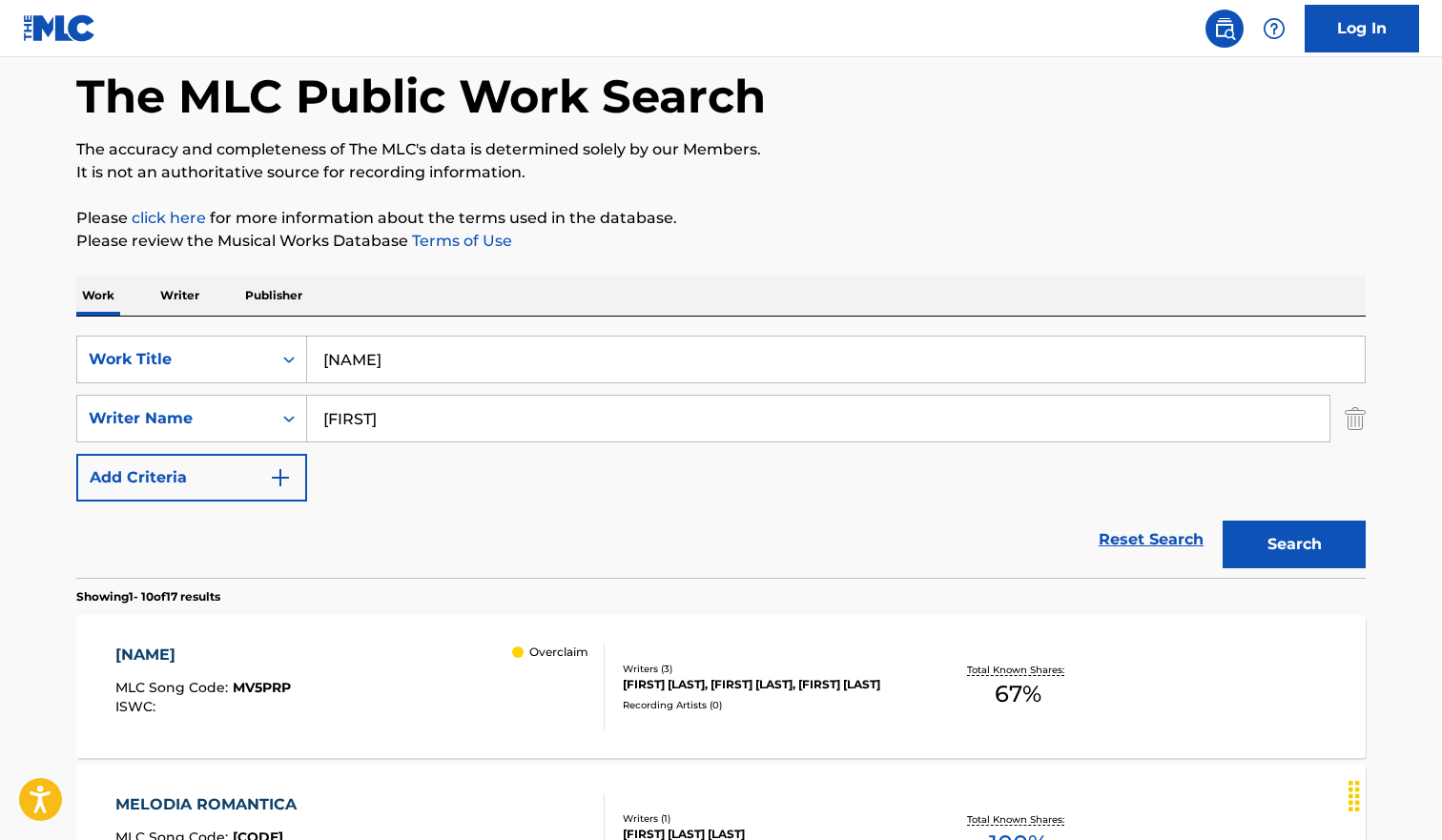 click on "SearchWithCriteriab9c5fca3-616d-42e9-9937-ecaf4a14b316 Work Title MELODIA SALTADA SearchWithCriteria4077b78f-f431-4cde-ad89-b6ad194983f8 Writer Name [FIRST] Add Criteria" at bounding box center [721, 419] 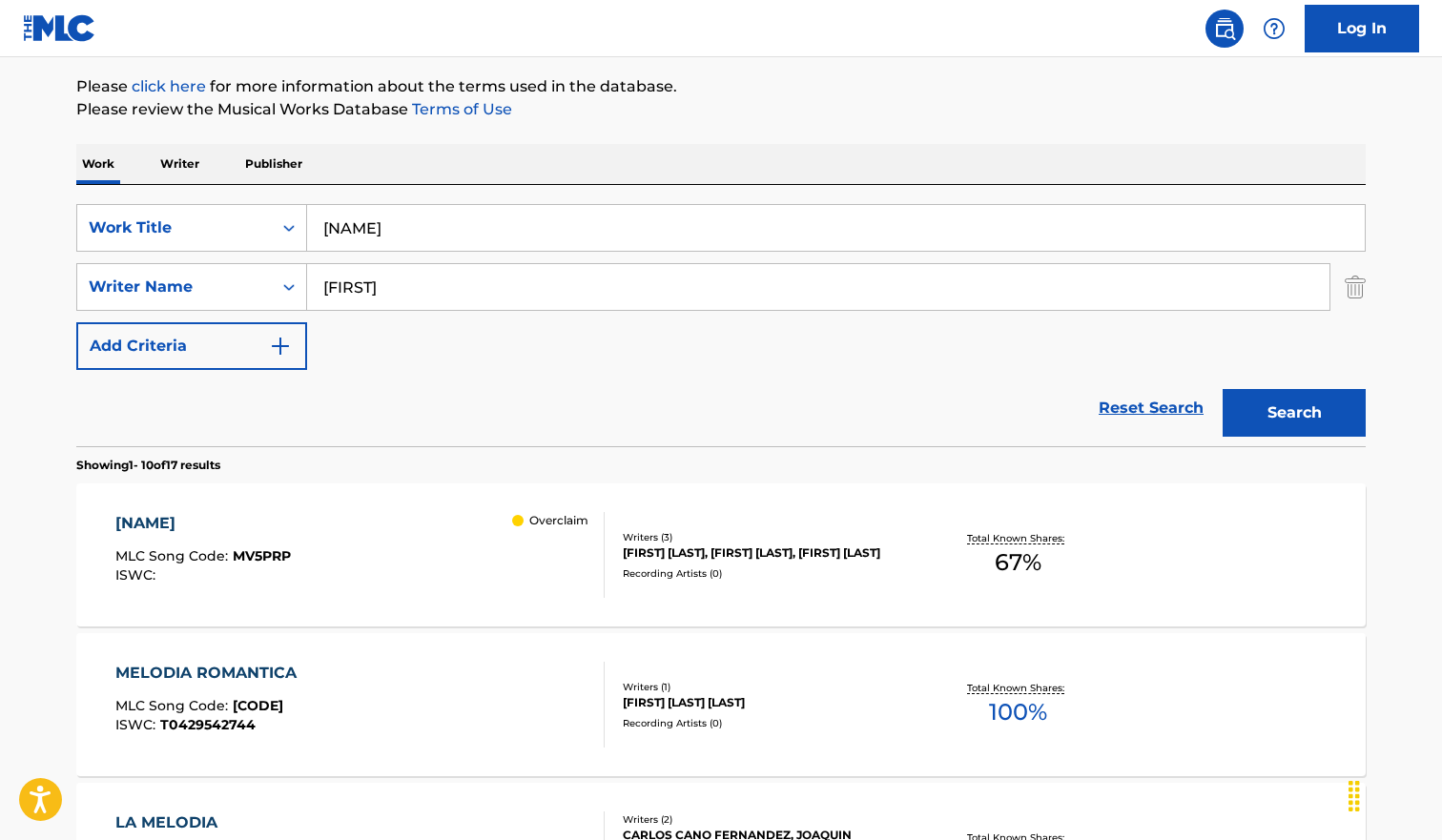 scroll, scrollTop: 235, scrollLeft: 0, axis: vertical 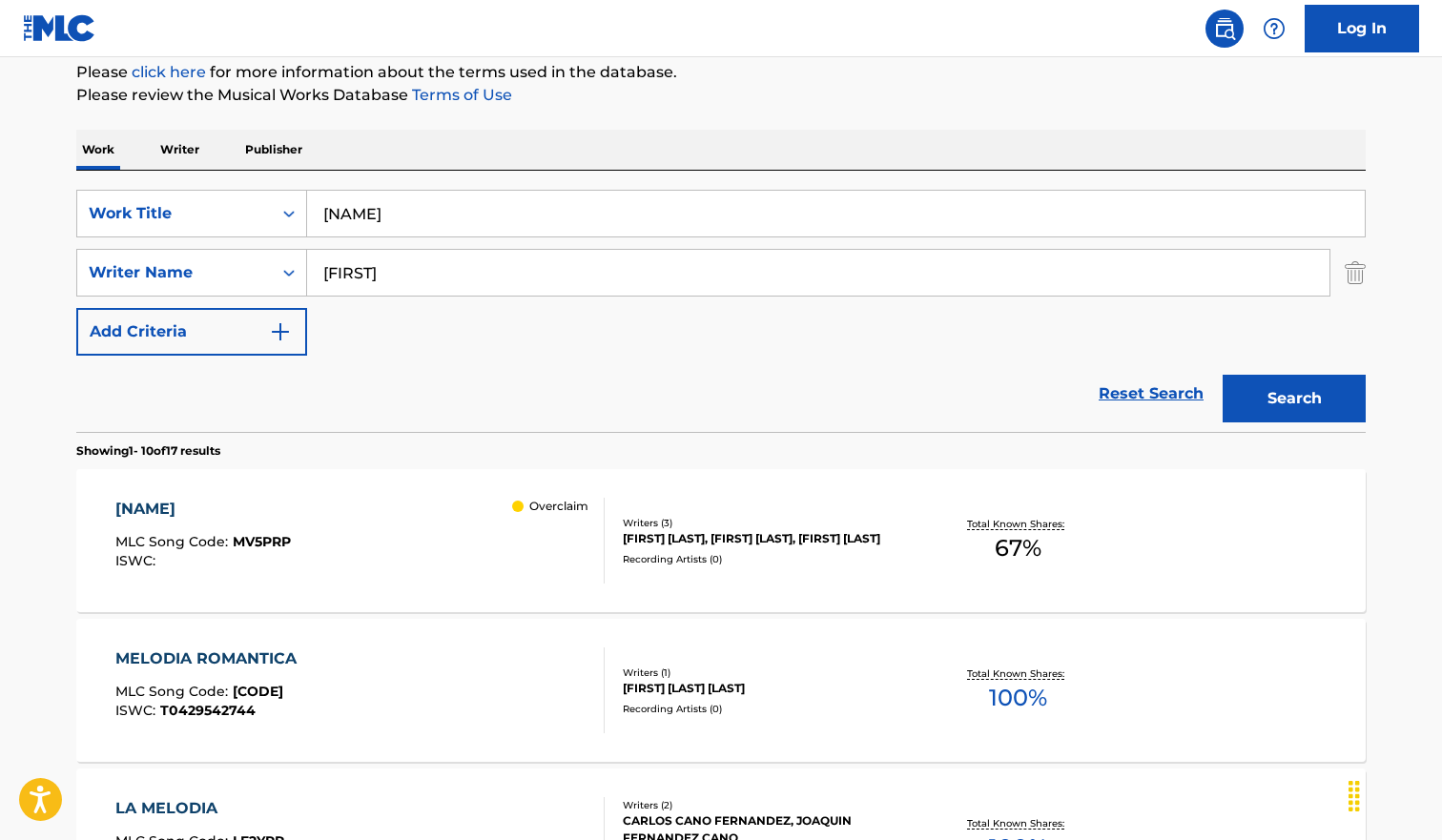 click on "[NAME]" at bounding box center (203, 509) 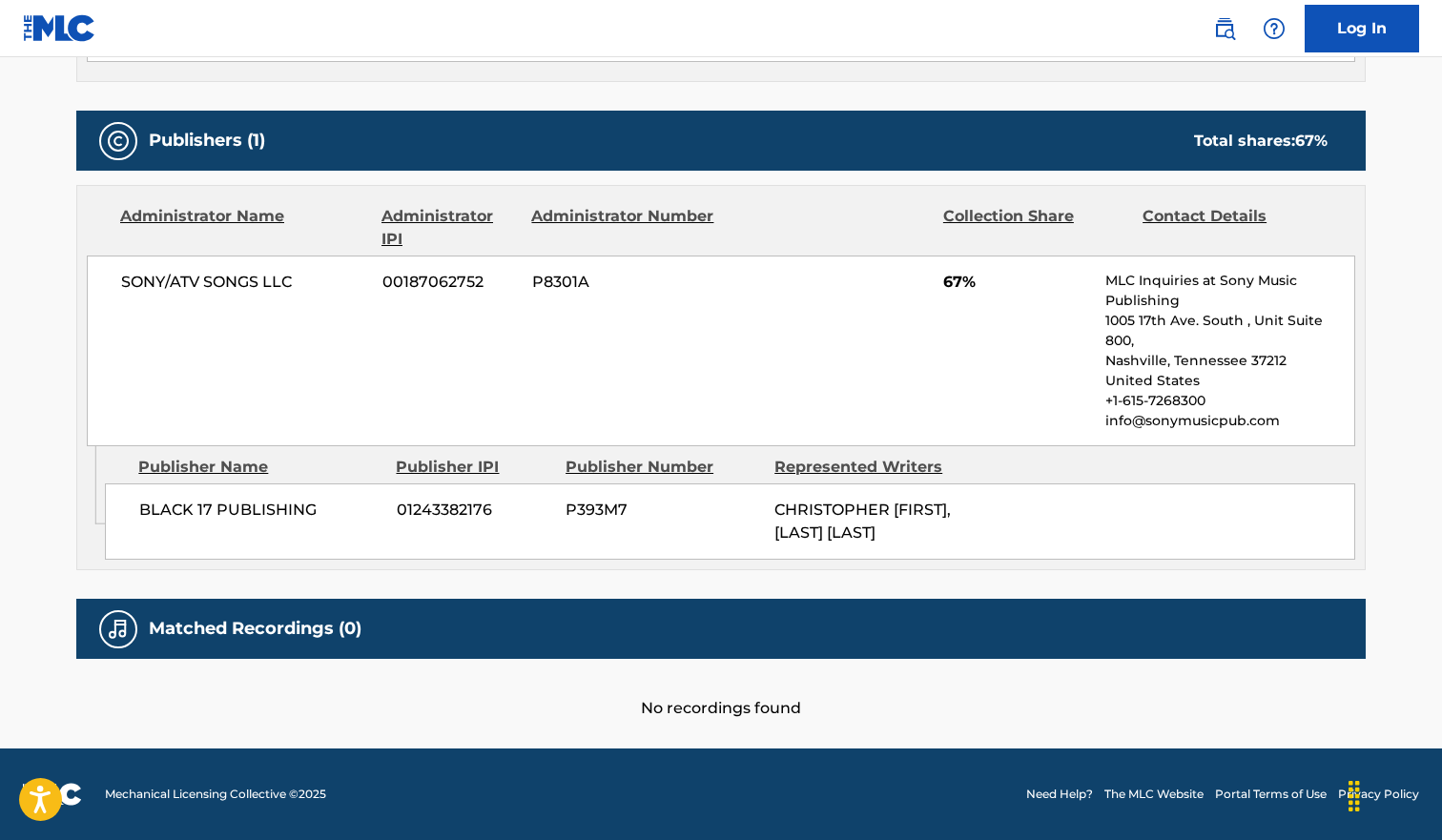 scroll, scrollTop: 0, scrollLeft: 0, axis: both 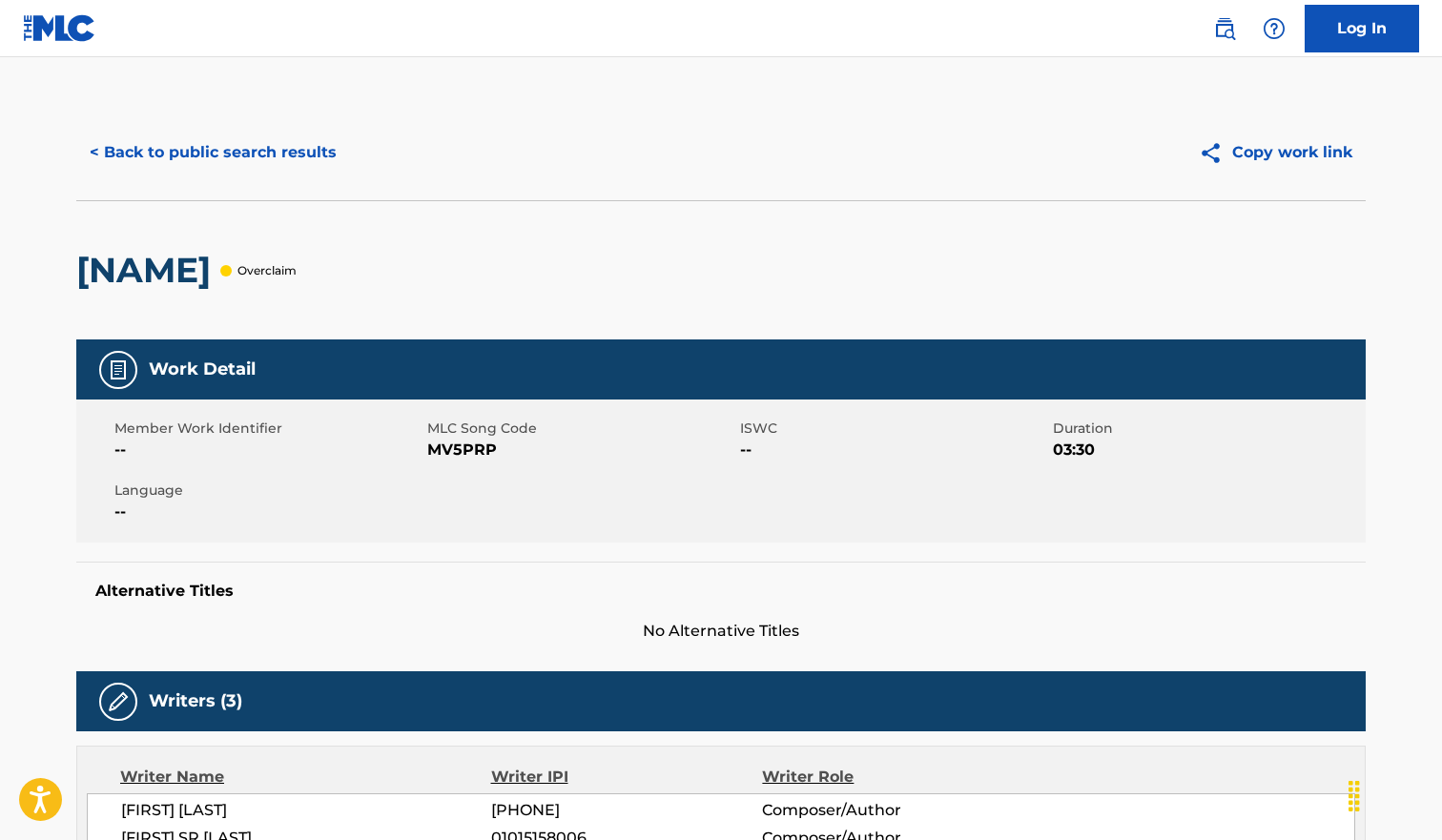 click on "< Back to public search results" at bounding box center [213, 153] 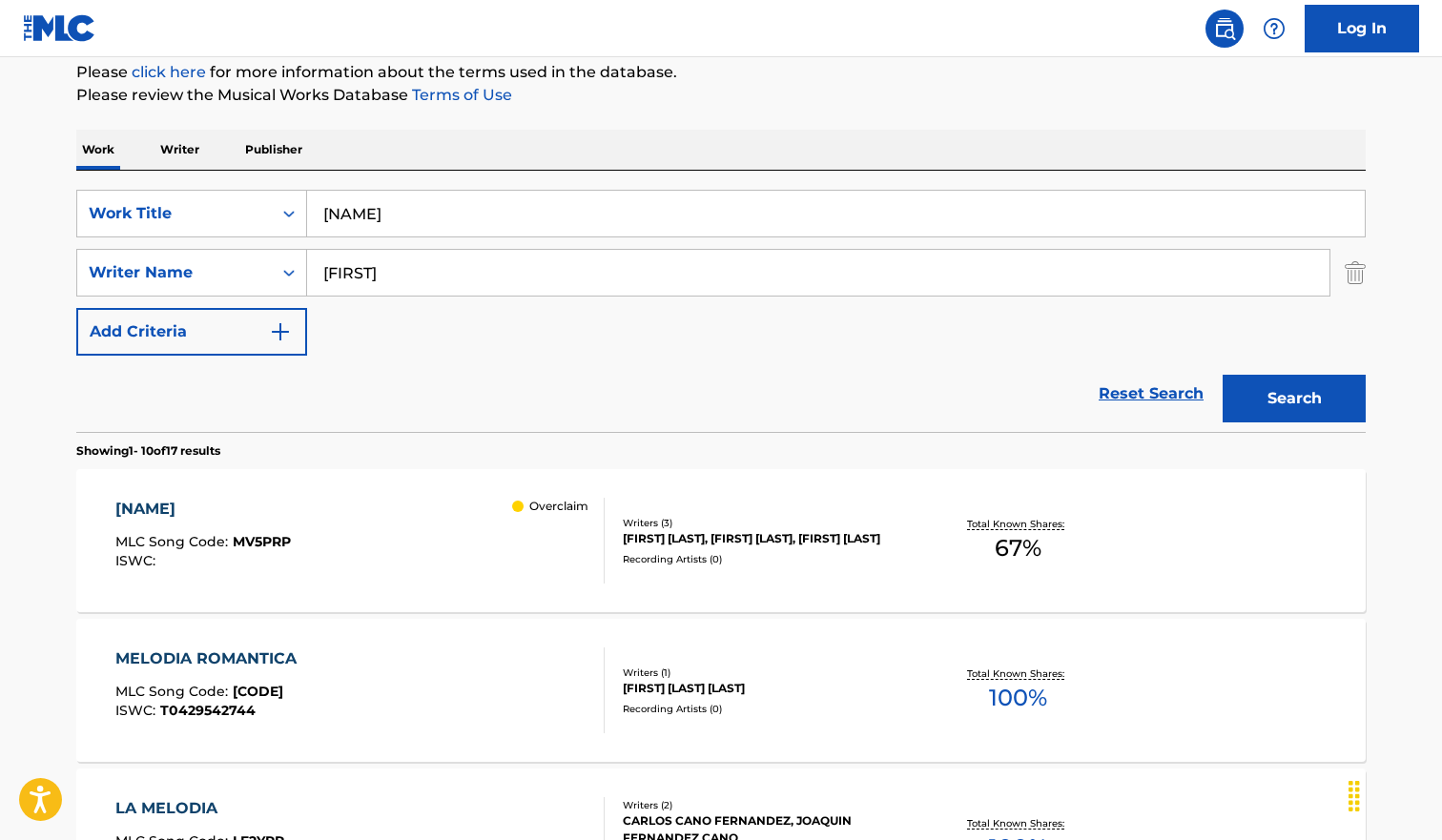 click on "[NAME]" at bounding box center (835, 214) 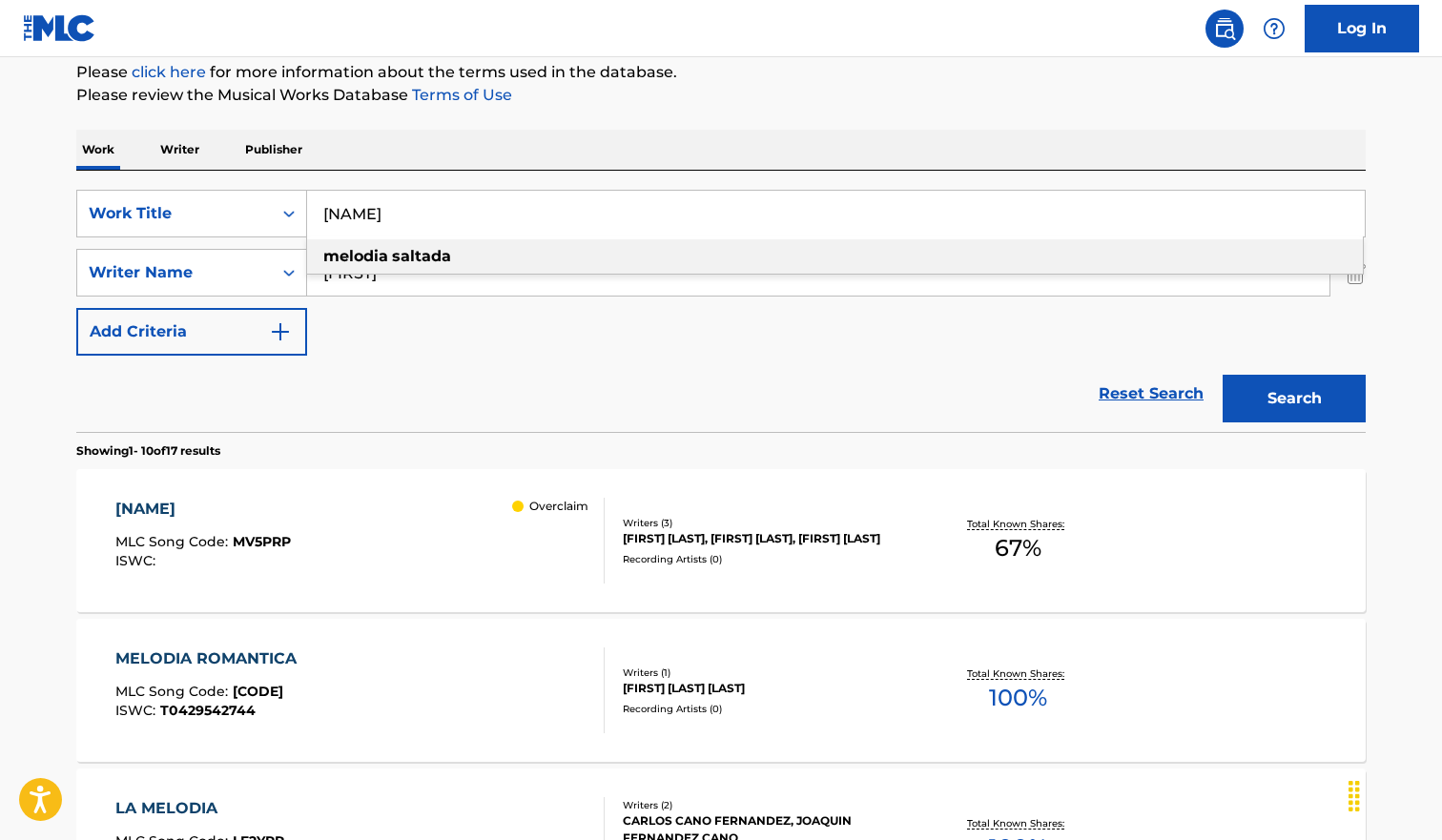 click on "[NAME]" at bounding box center [835, 214] 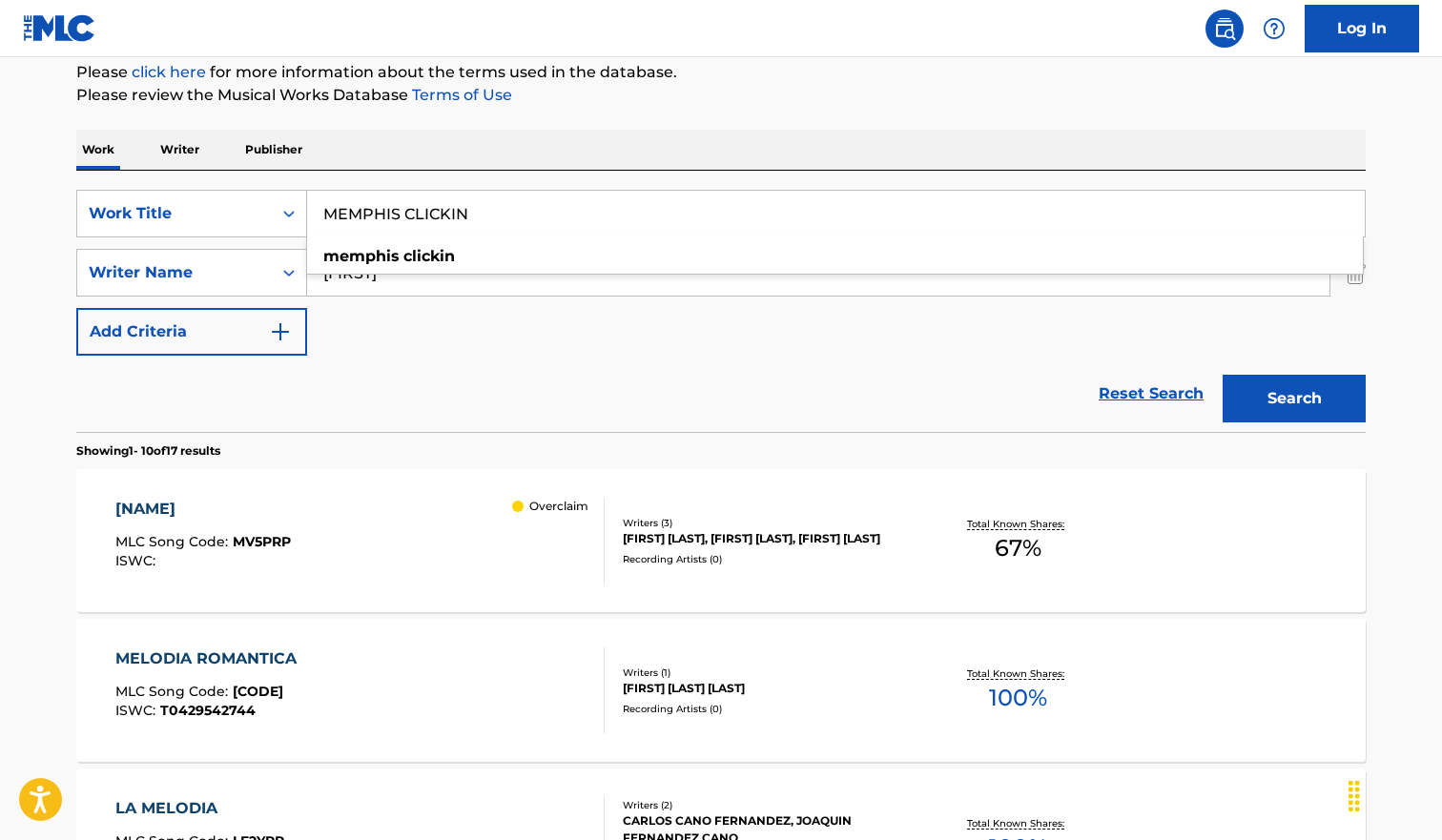 type on "MEMPHIS CLICKIN" 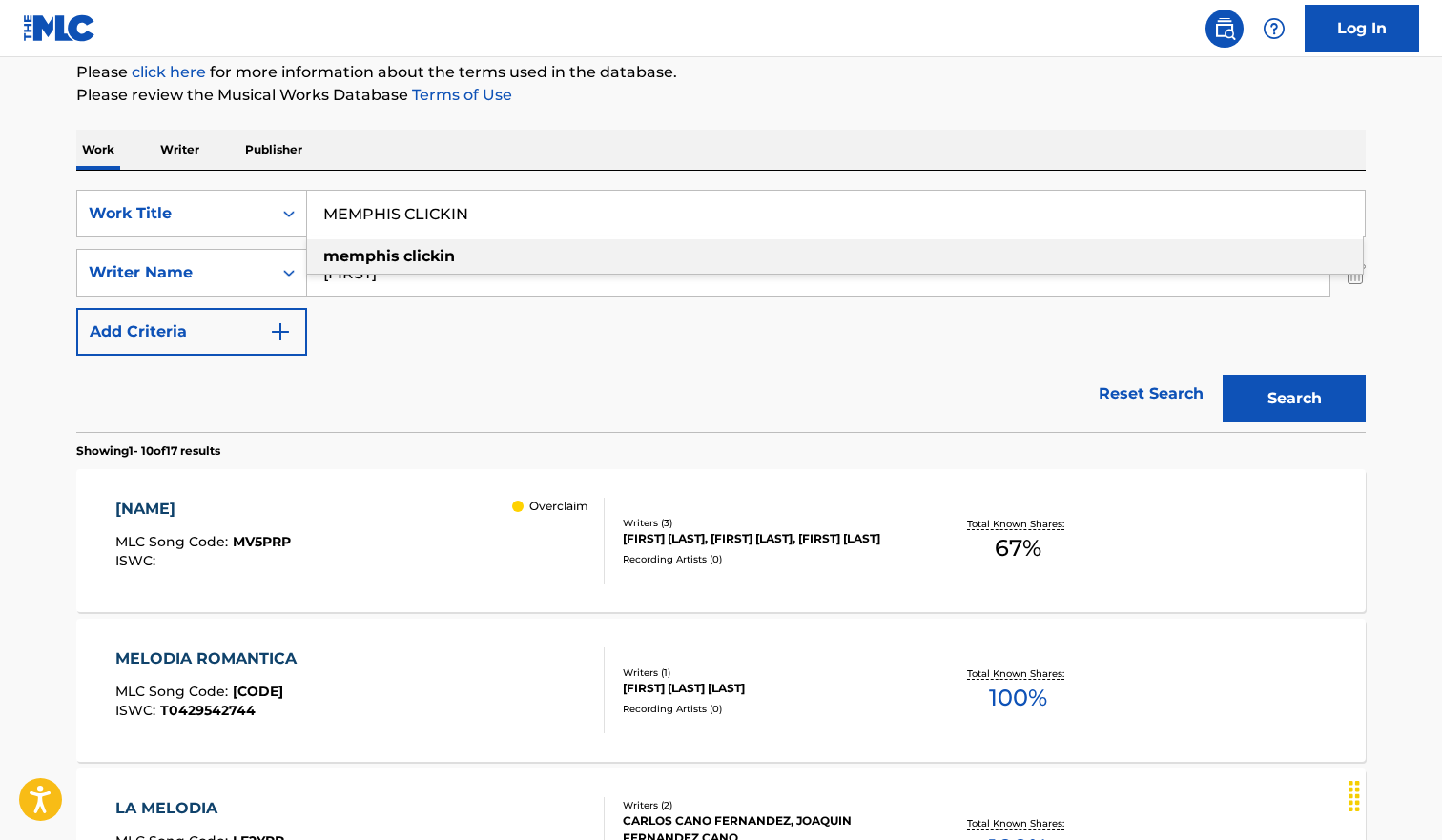 click on "MELODIA SALTADA MLC Song Code : MV5PRP ISWC :   Overclaim" at bounding box center [360, 541] 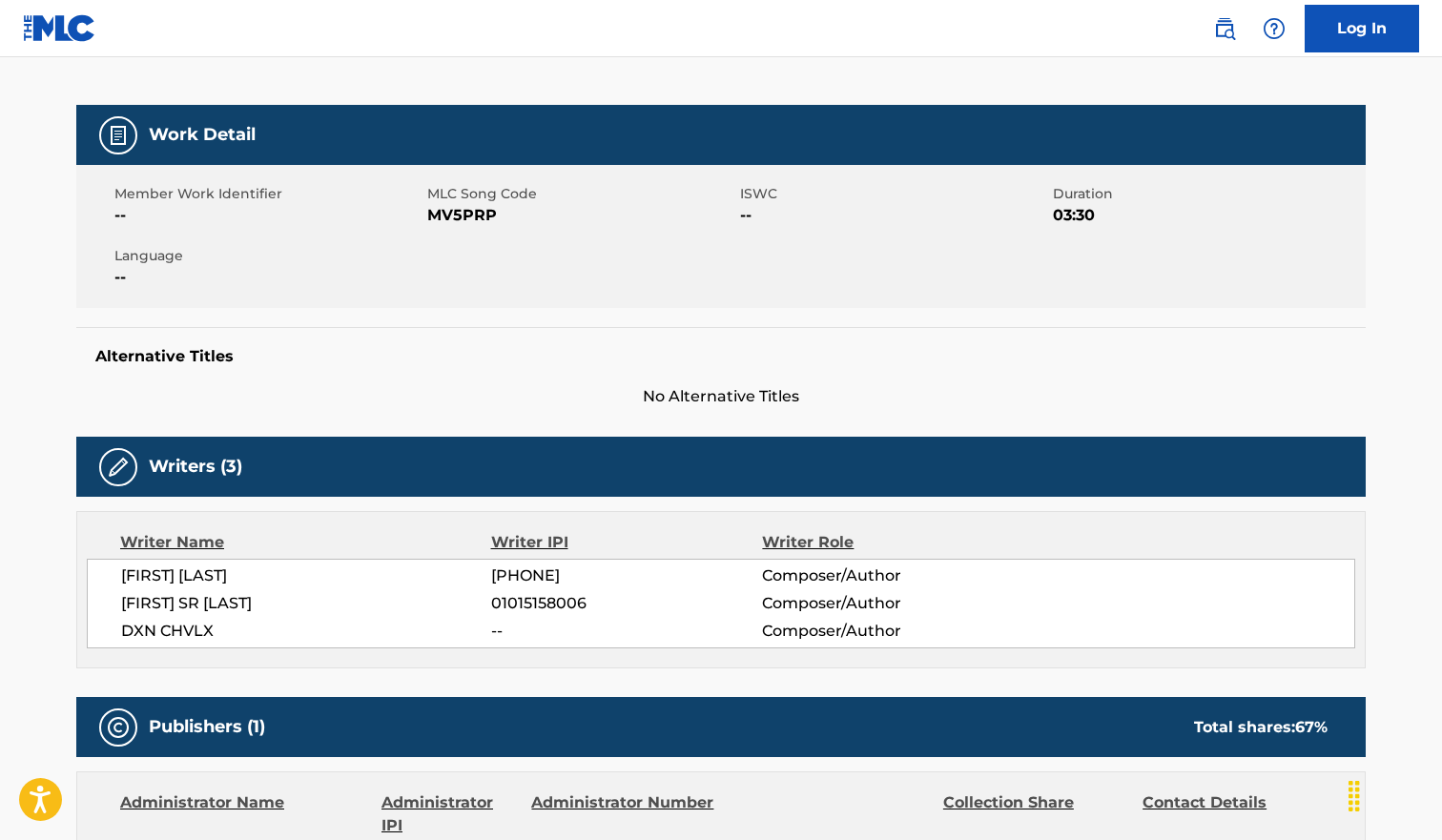 scroll, scrollTop: 0, scrollLeft: 0, axis: both 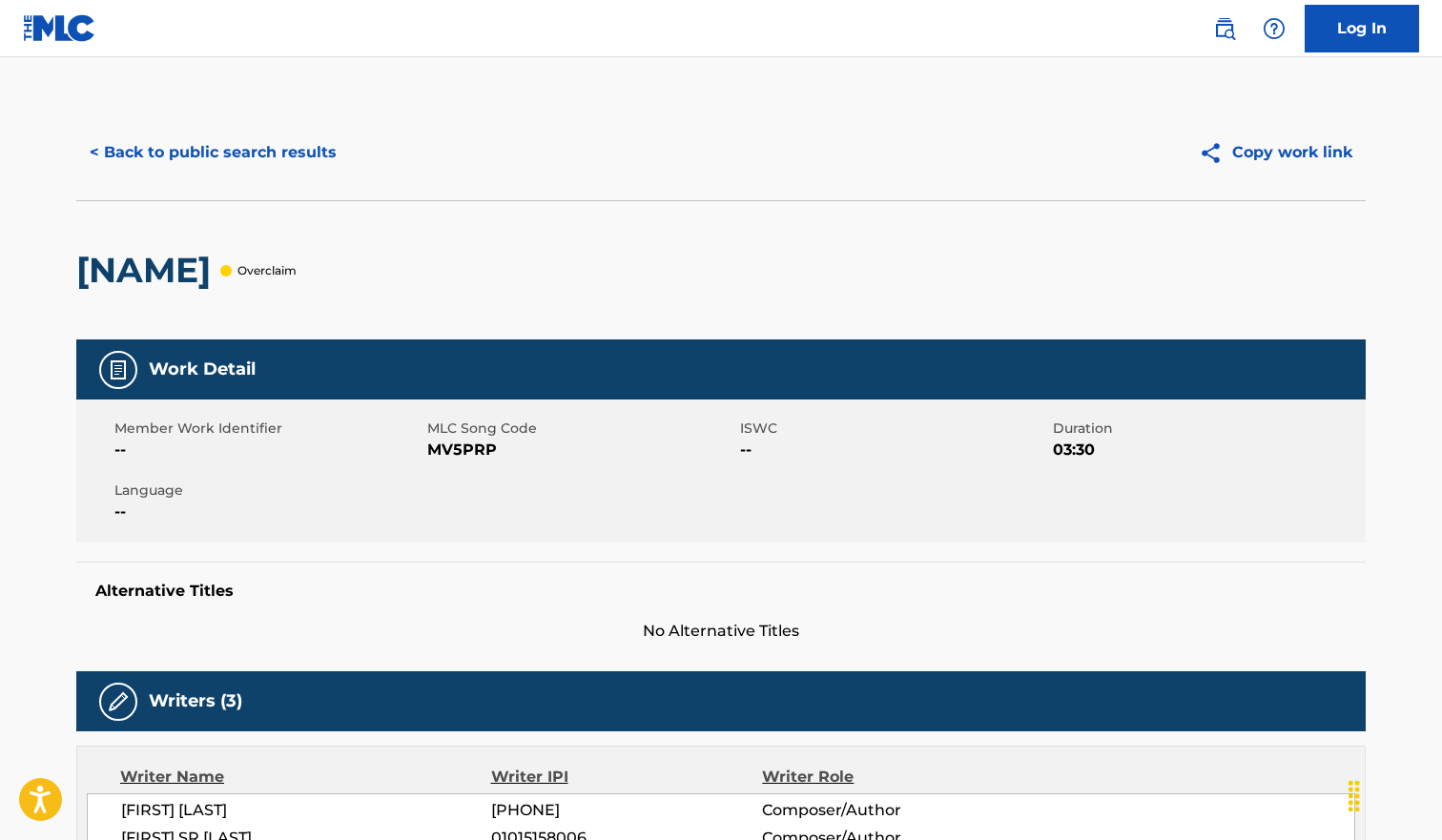 click on "MV5PRP" at bounding box center [581, 450] 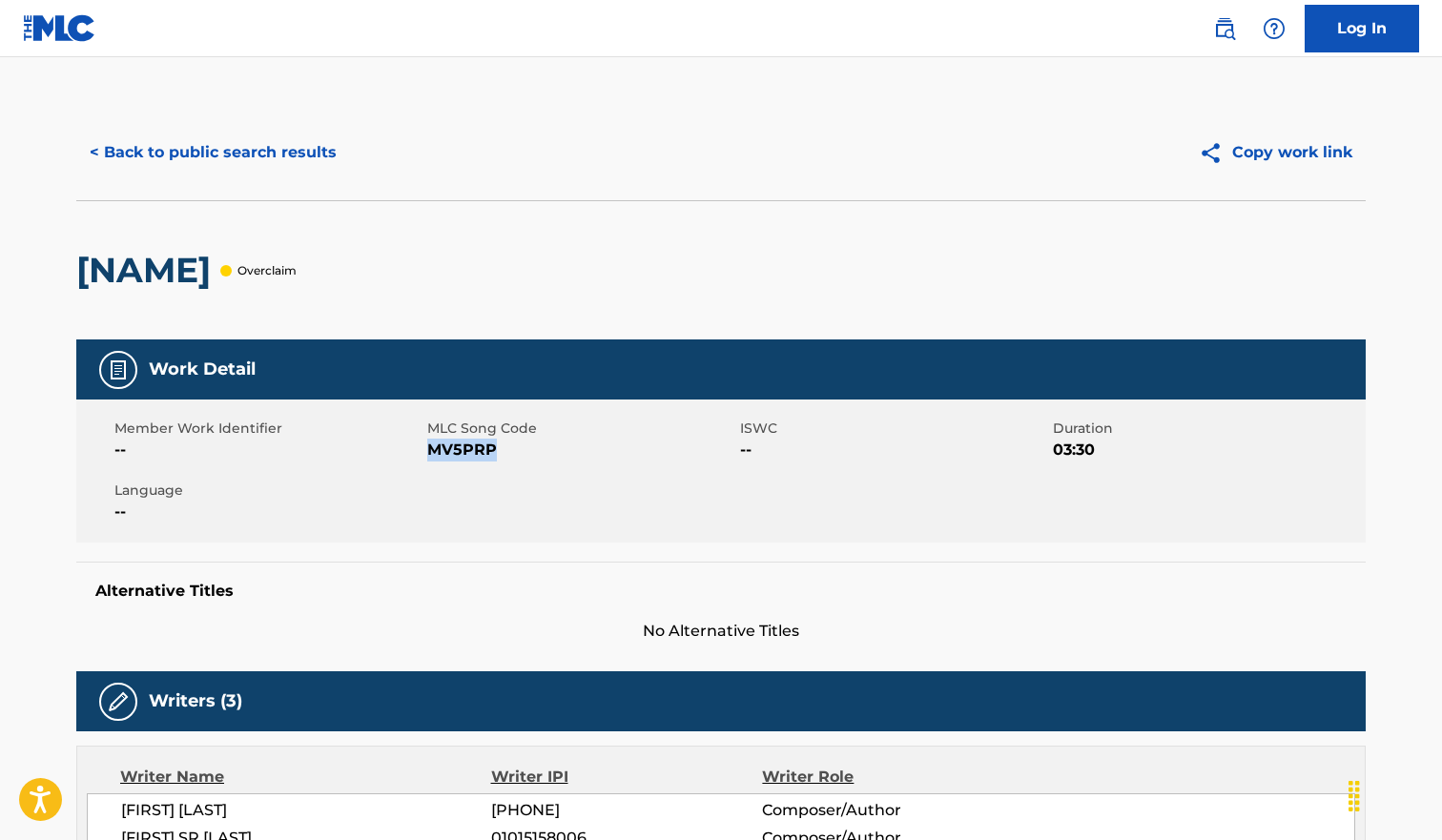 click on "MV5PRP" at bounding box center [581, 450] 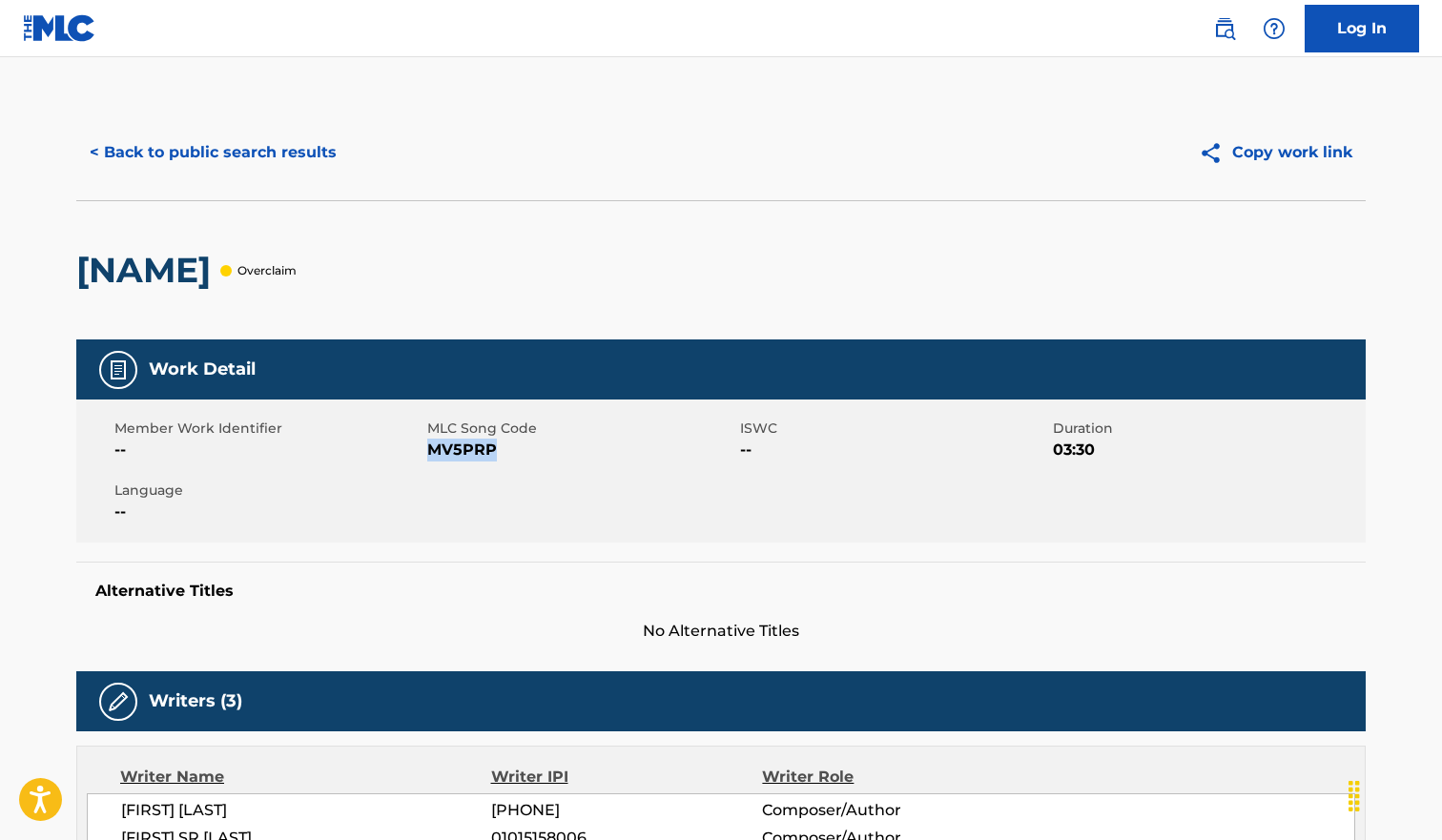 click on "< Back to public search results" at bounding box center (213, 153) 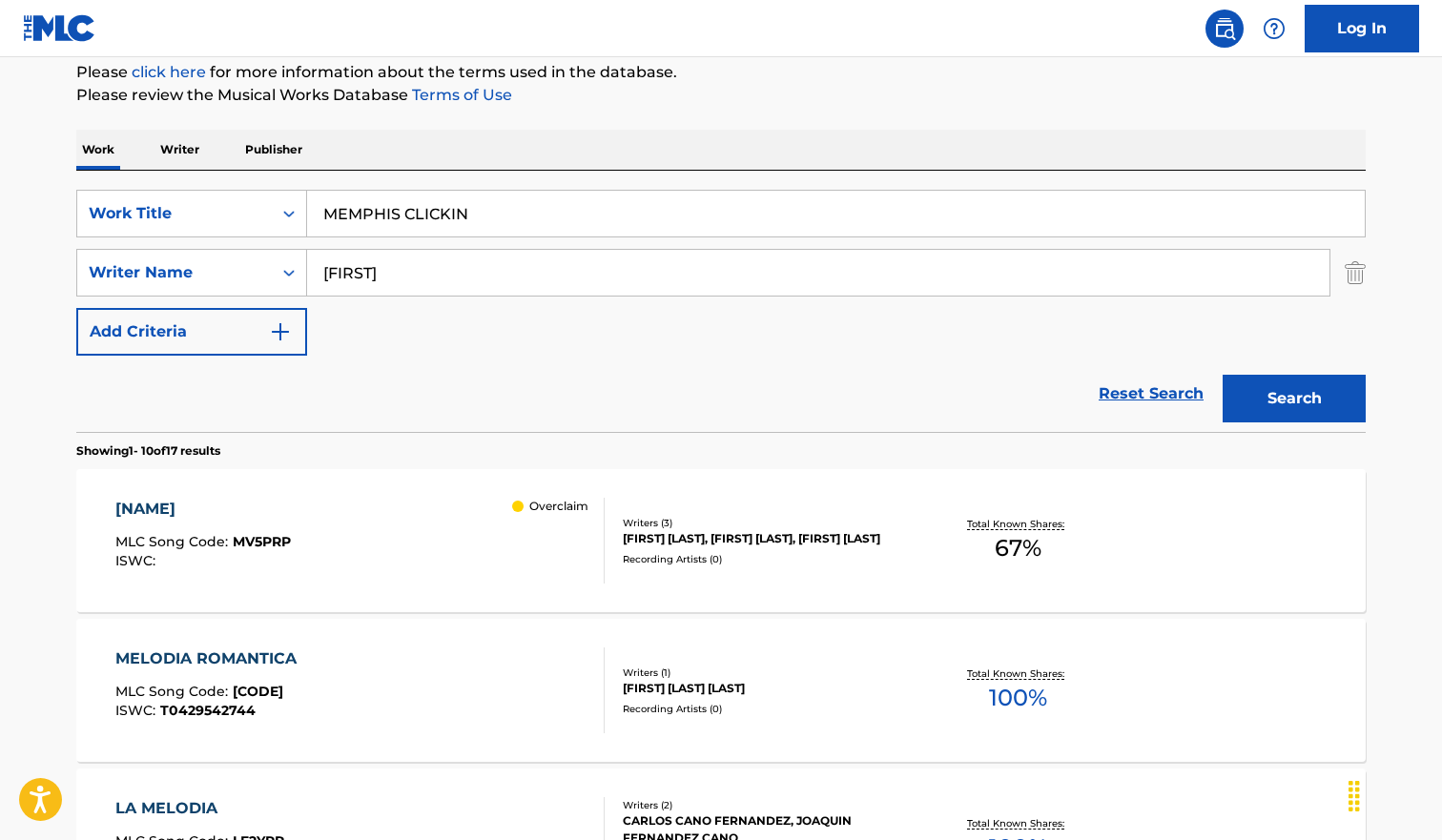 click on "MEMPHIS CLICKIN" at bounding box center [835, 214] 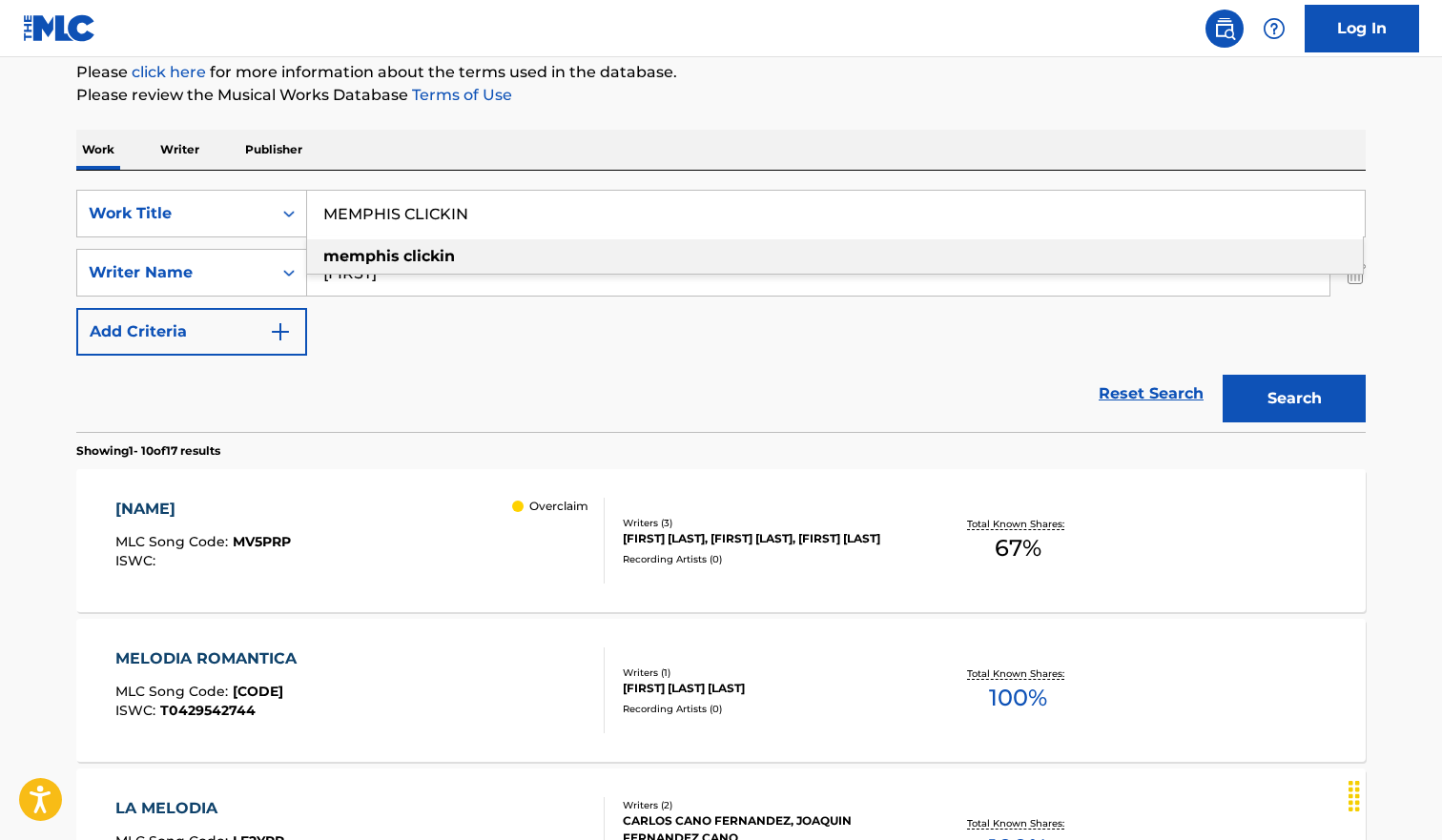 click on "MEMPHIS CLICKIN" at bounding box center (835, 214) 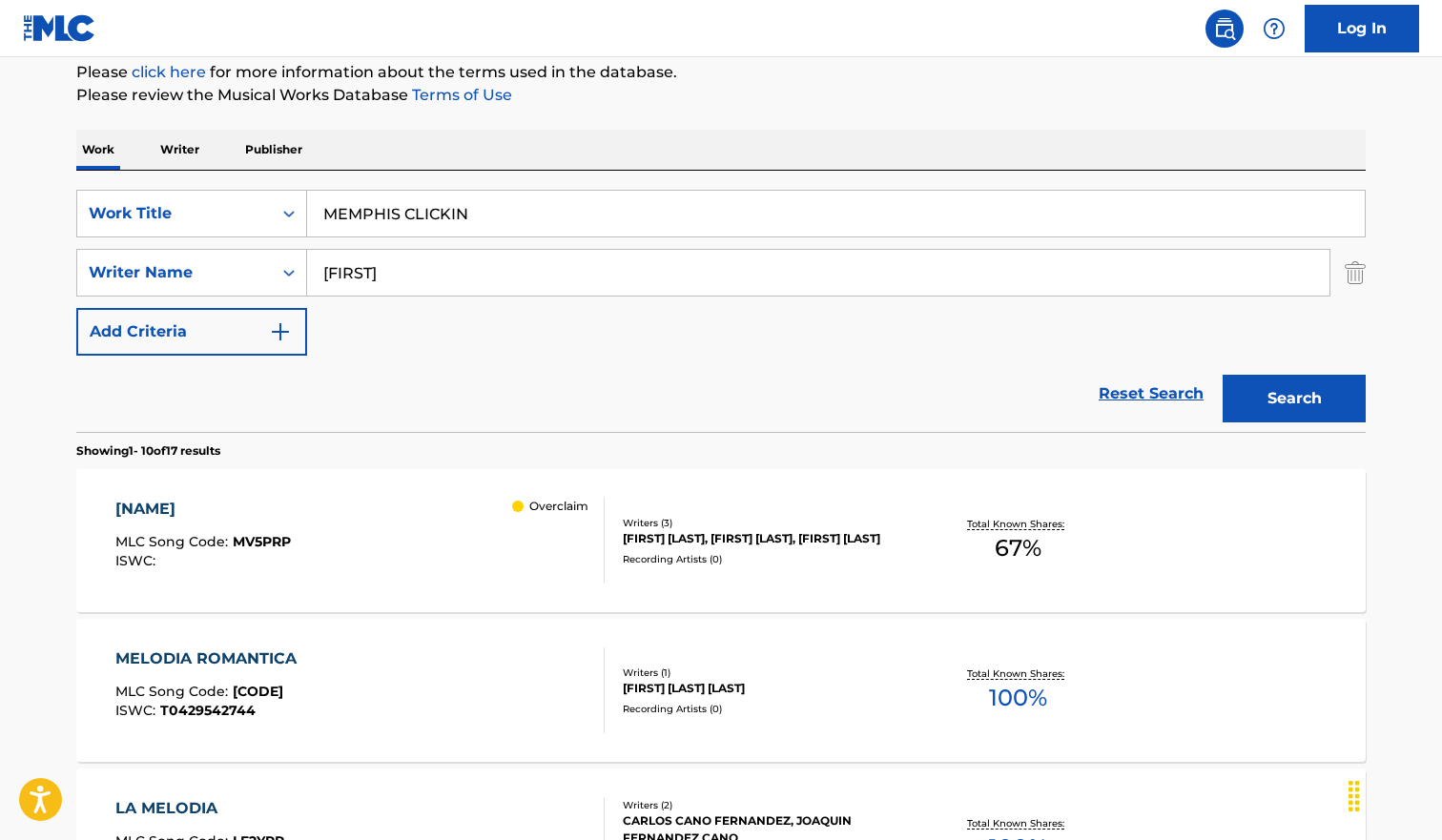 click on "Search" at bounding box center [1294, 399] 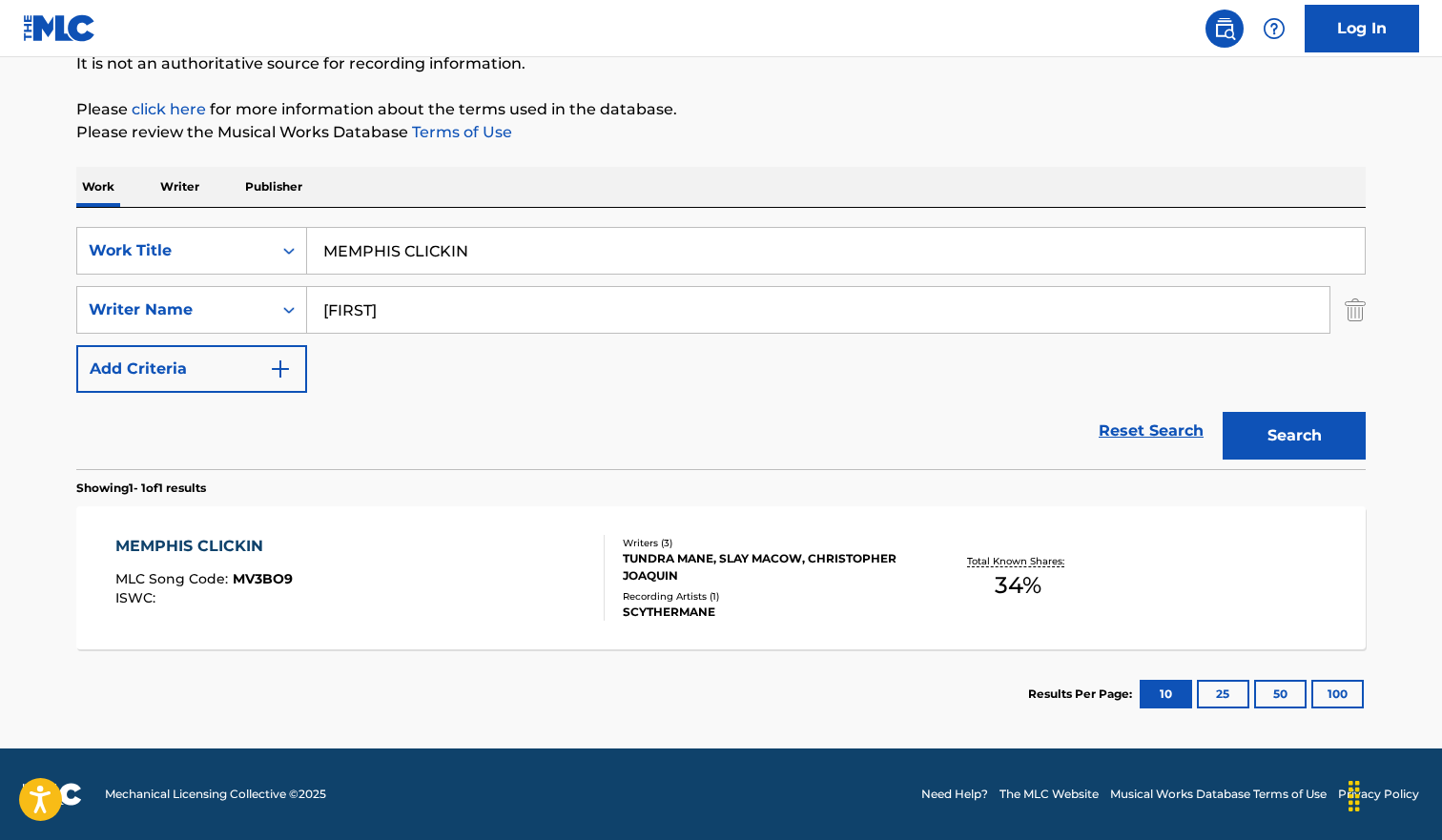 click on "[ARTIST_NAME] MLC Song Code : [CODE] ISWC :" at bounding box center (360, 578) 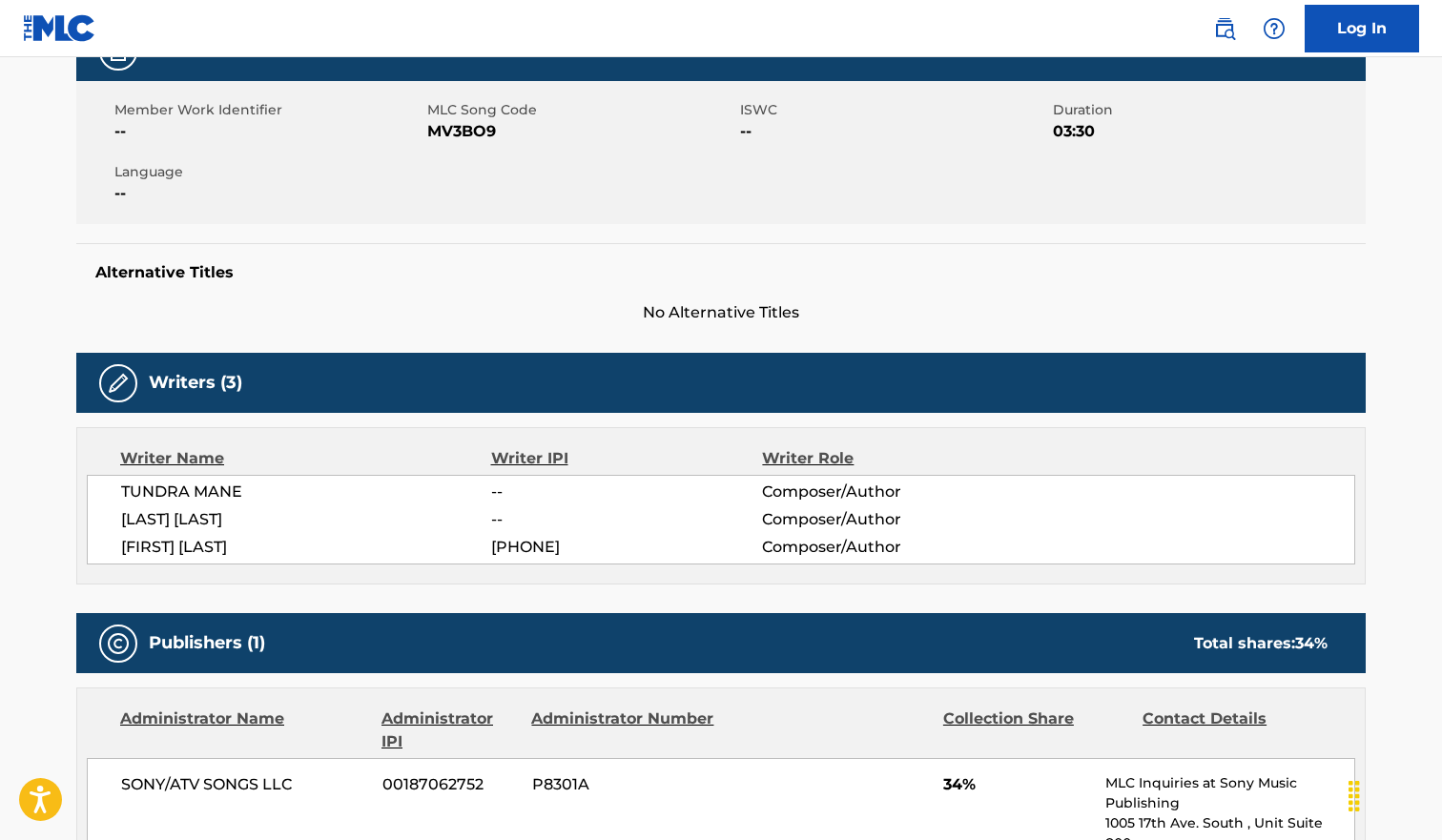 scroll, scrollTop: 0, scrollLeft: 0, axis: both 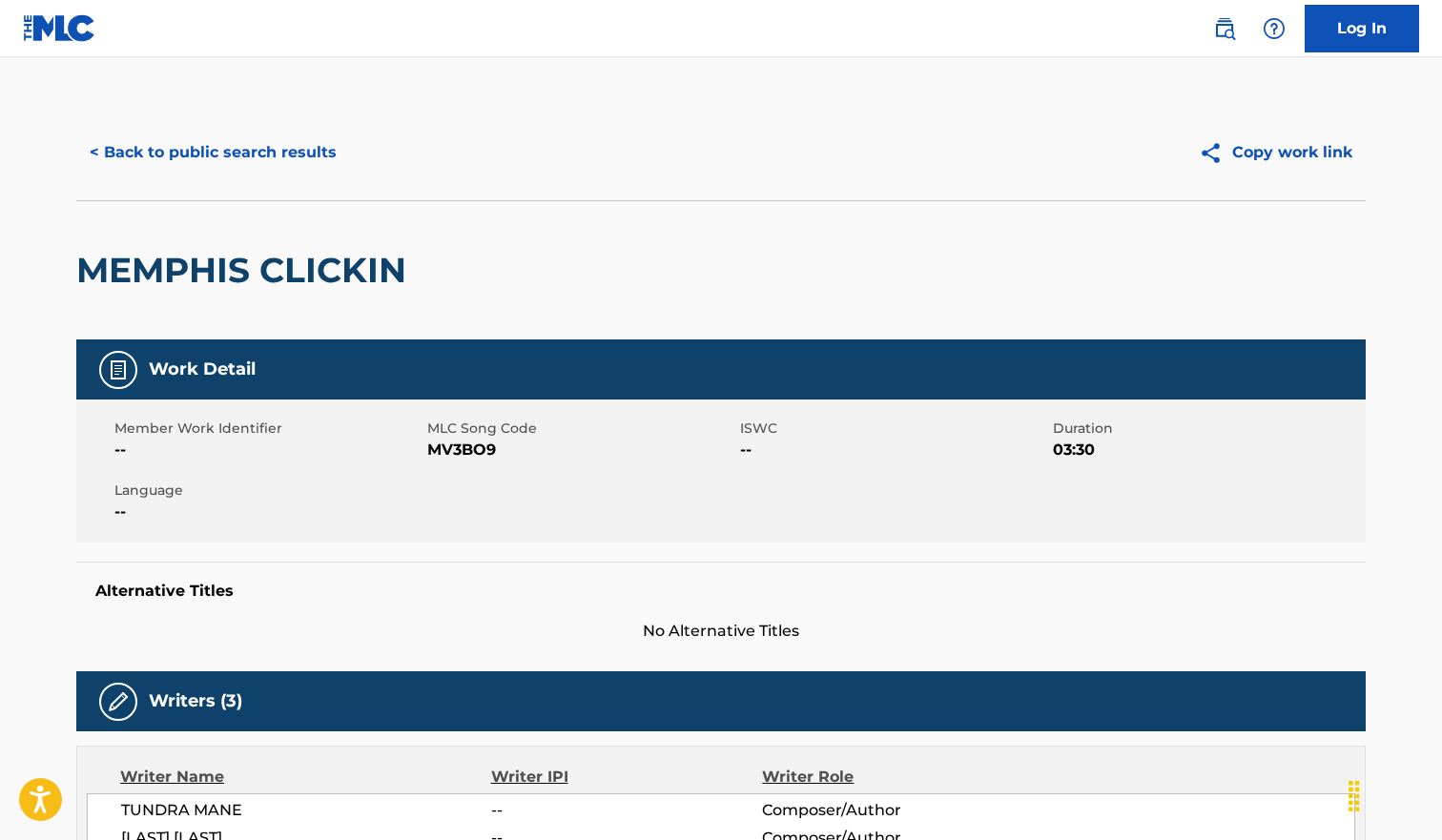 click on "< Back to public search results" at bounding box center [213, 153] 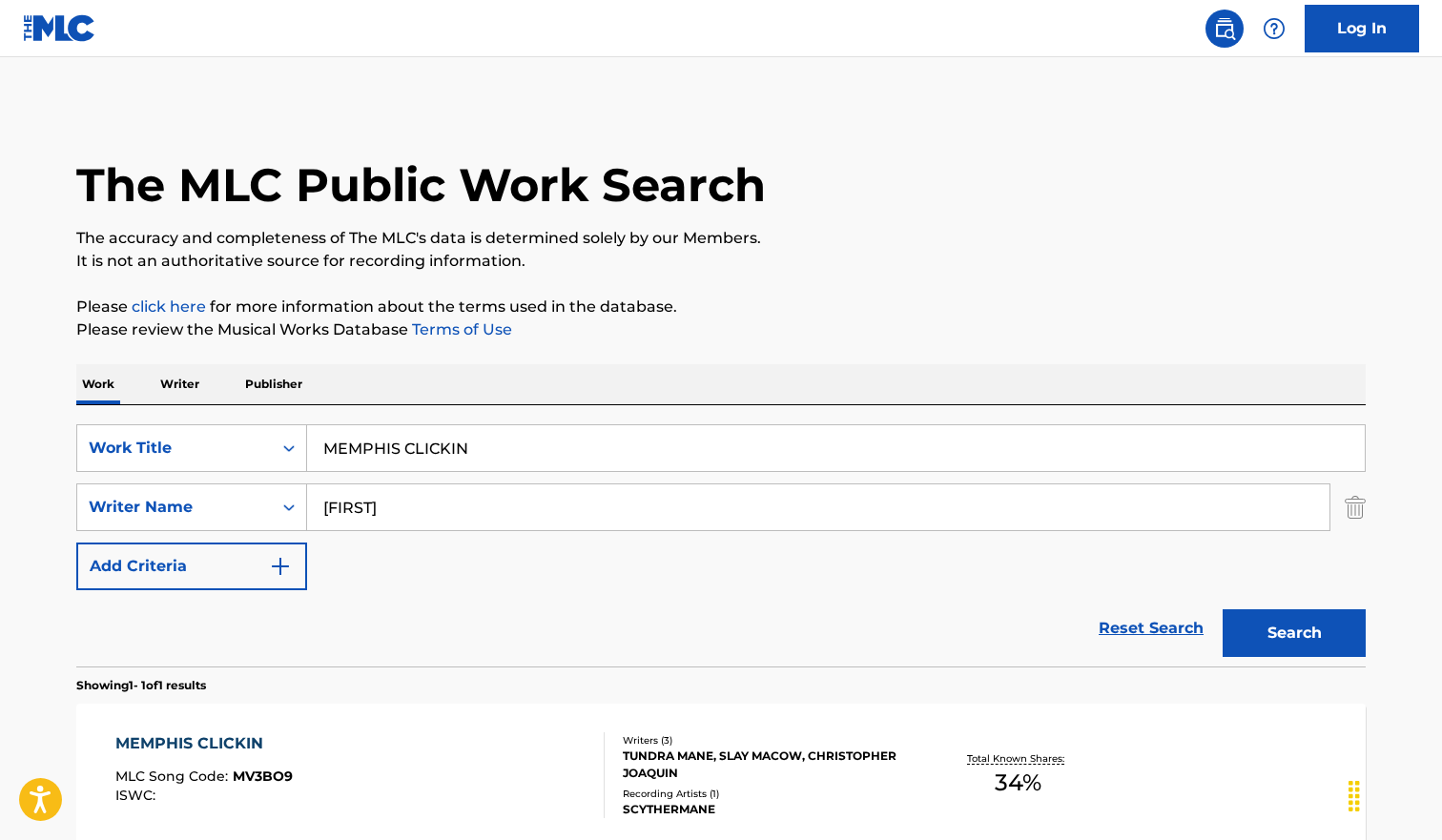 scroll, scrollTop: 89, scrollLeft: 0, axis: vertical 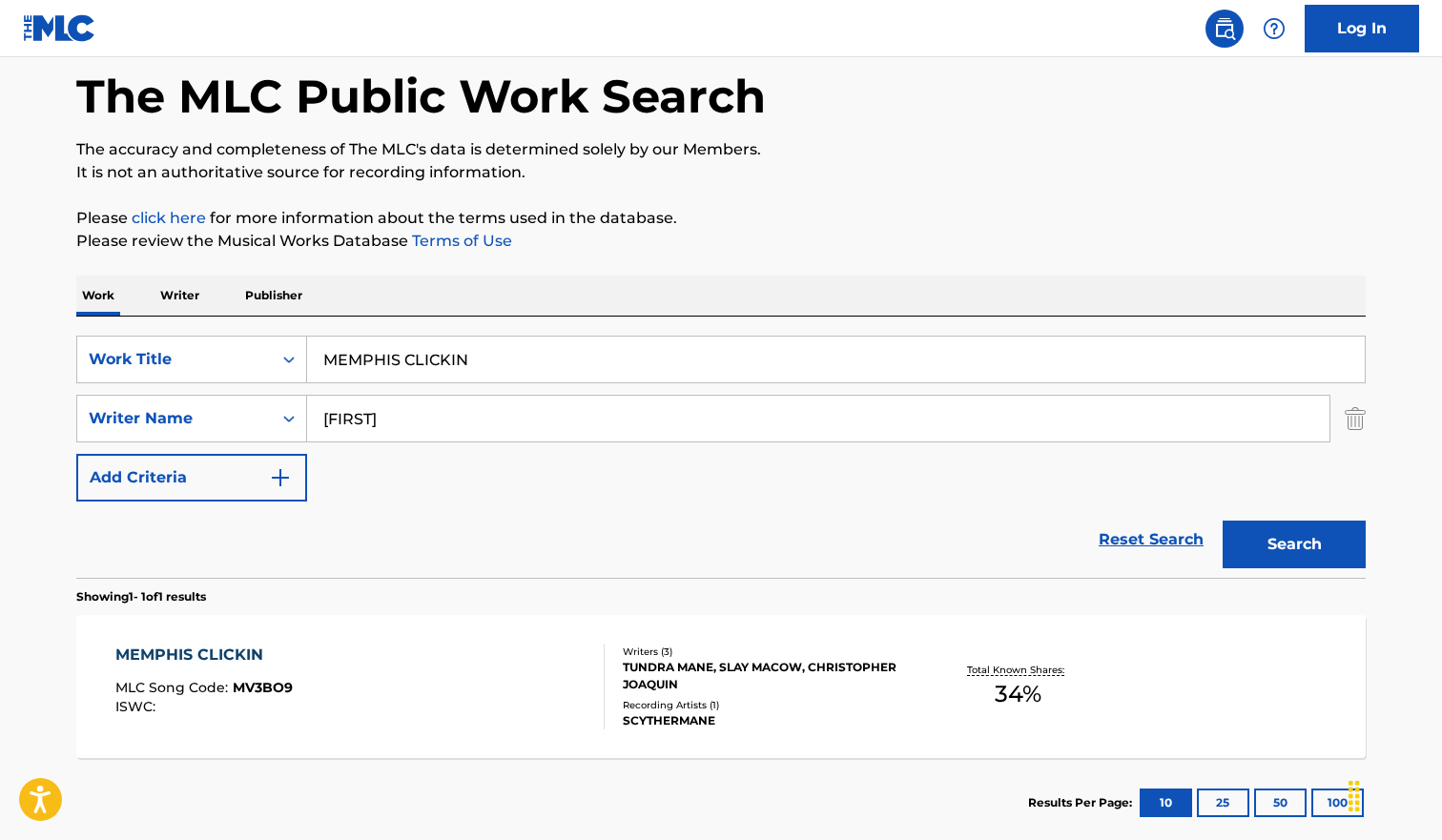 click on "MEMPHIS CLICKIN" at bounding box center [835, 359] 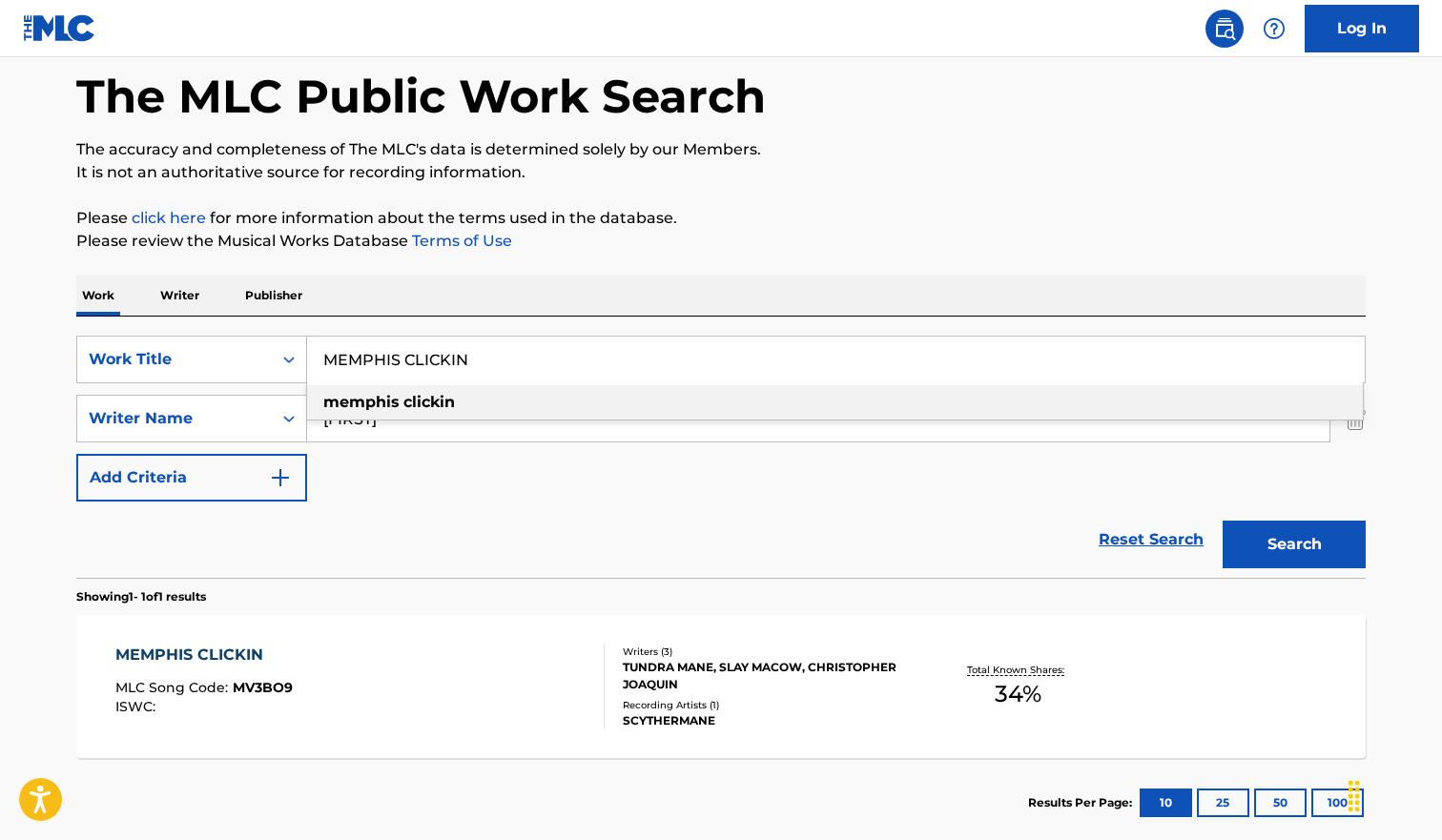 click on "MEMPHIS CLICKIN" at bounding box center [835, 359] 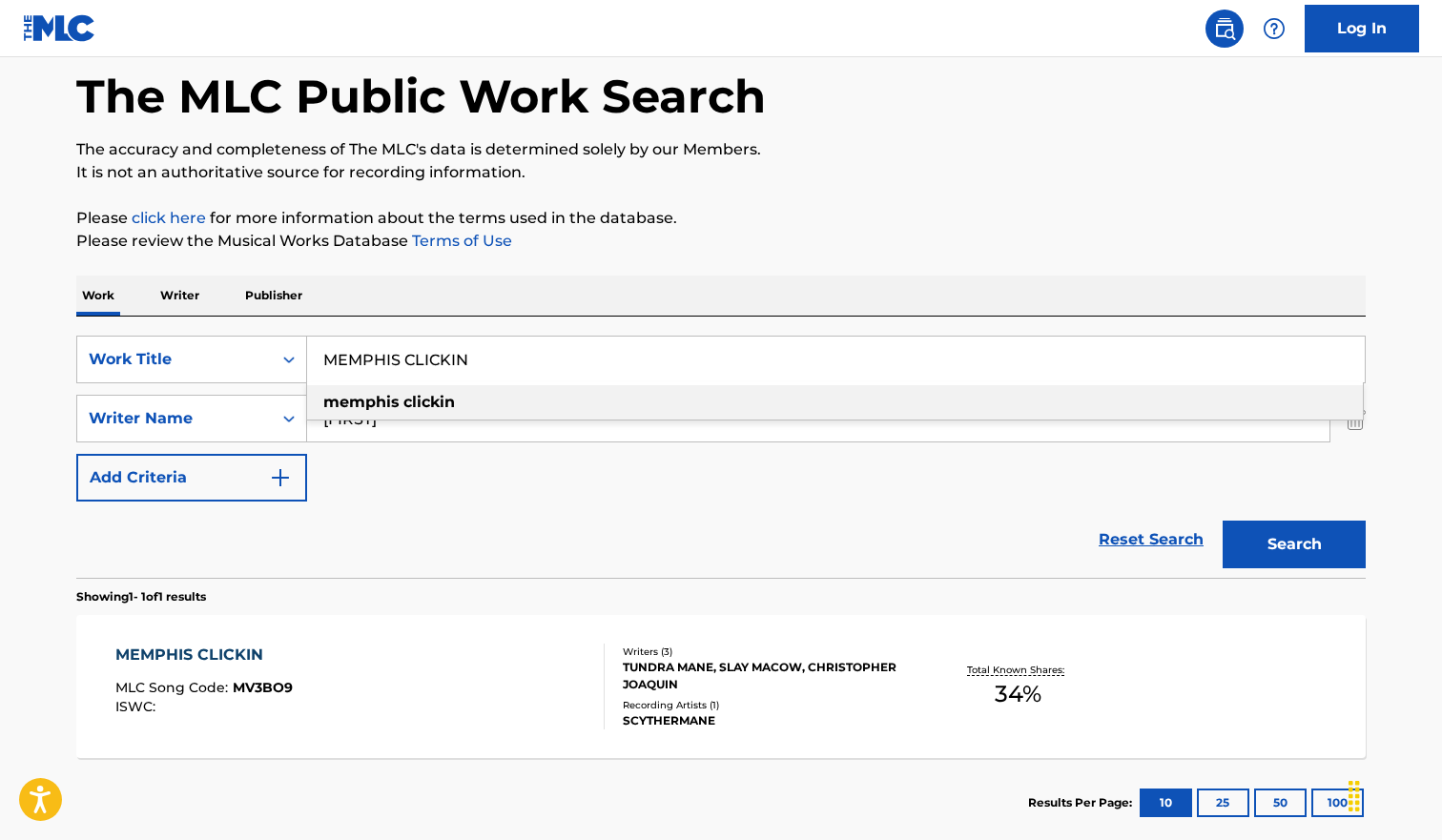 paste on "ONTAGEM BOLADA" 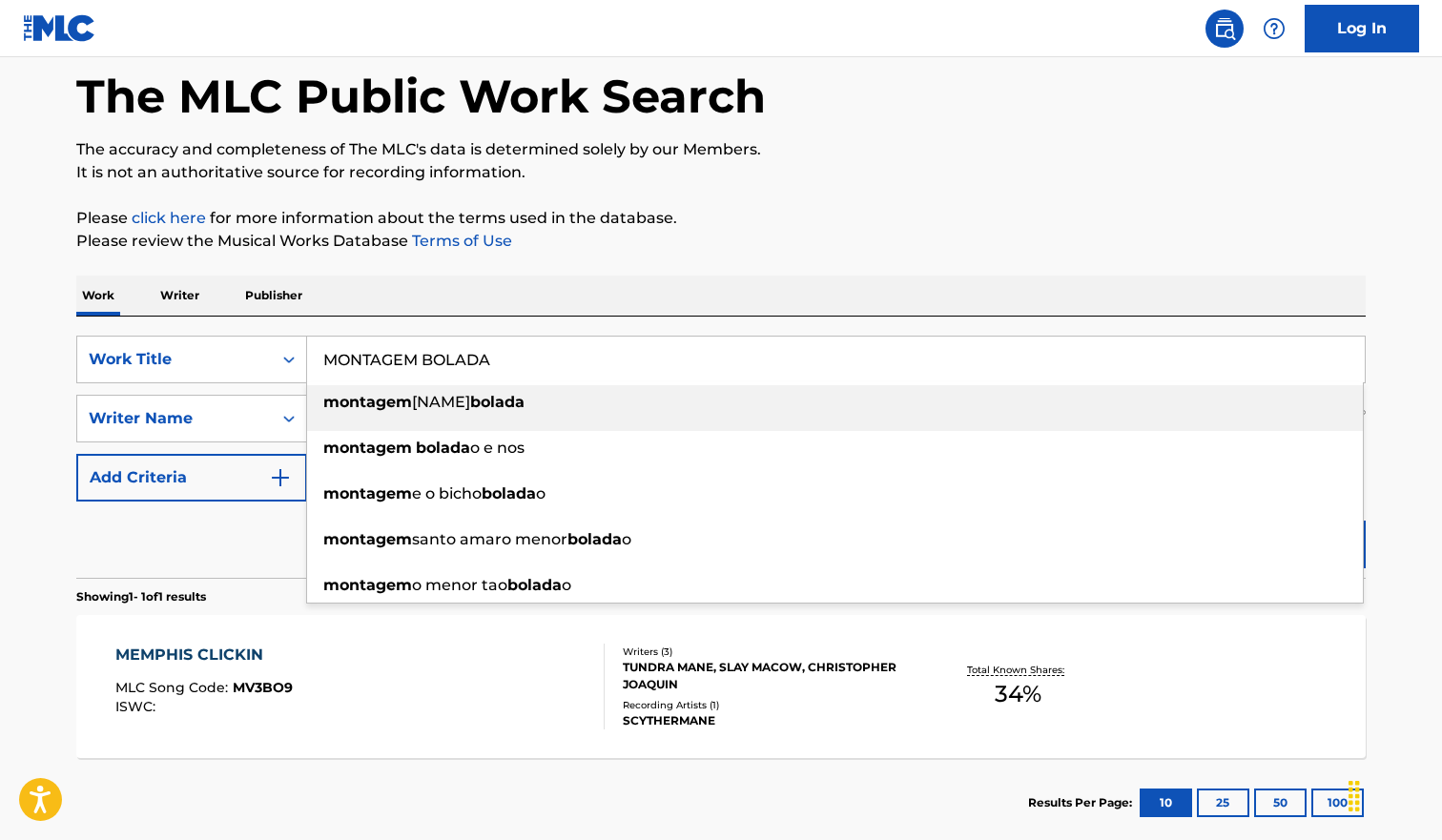 click on "Please   click here   for more information about the terms used in the database." at bounding box center [721, 218] 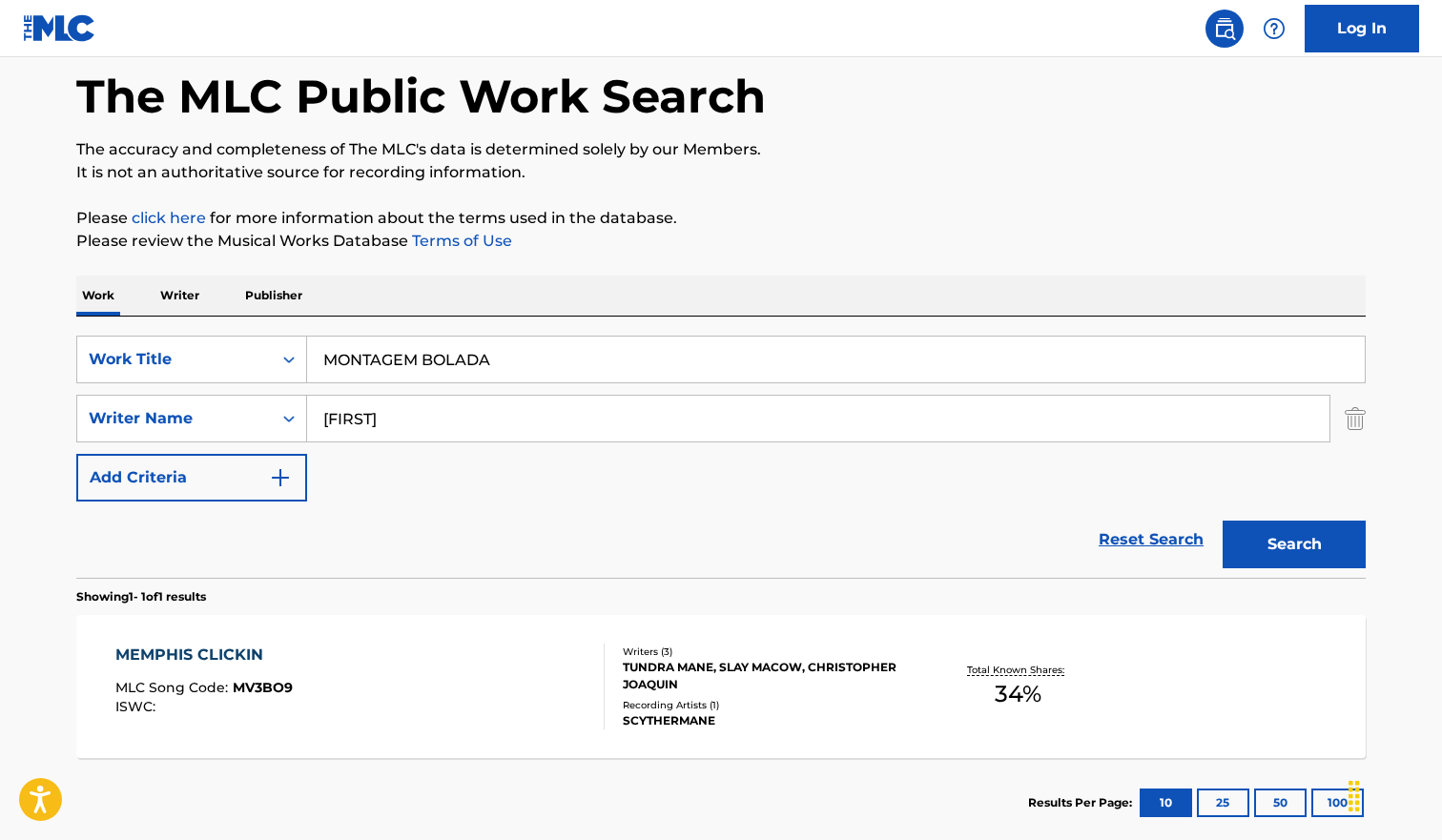 click on "Search" at bounding box center (1294, 544) 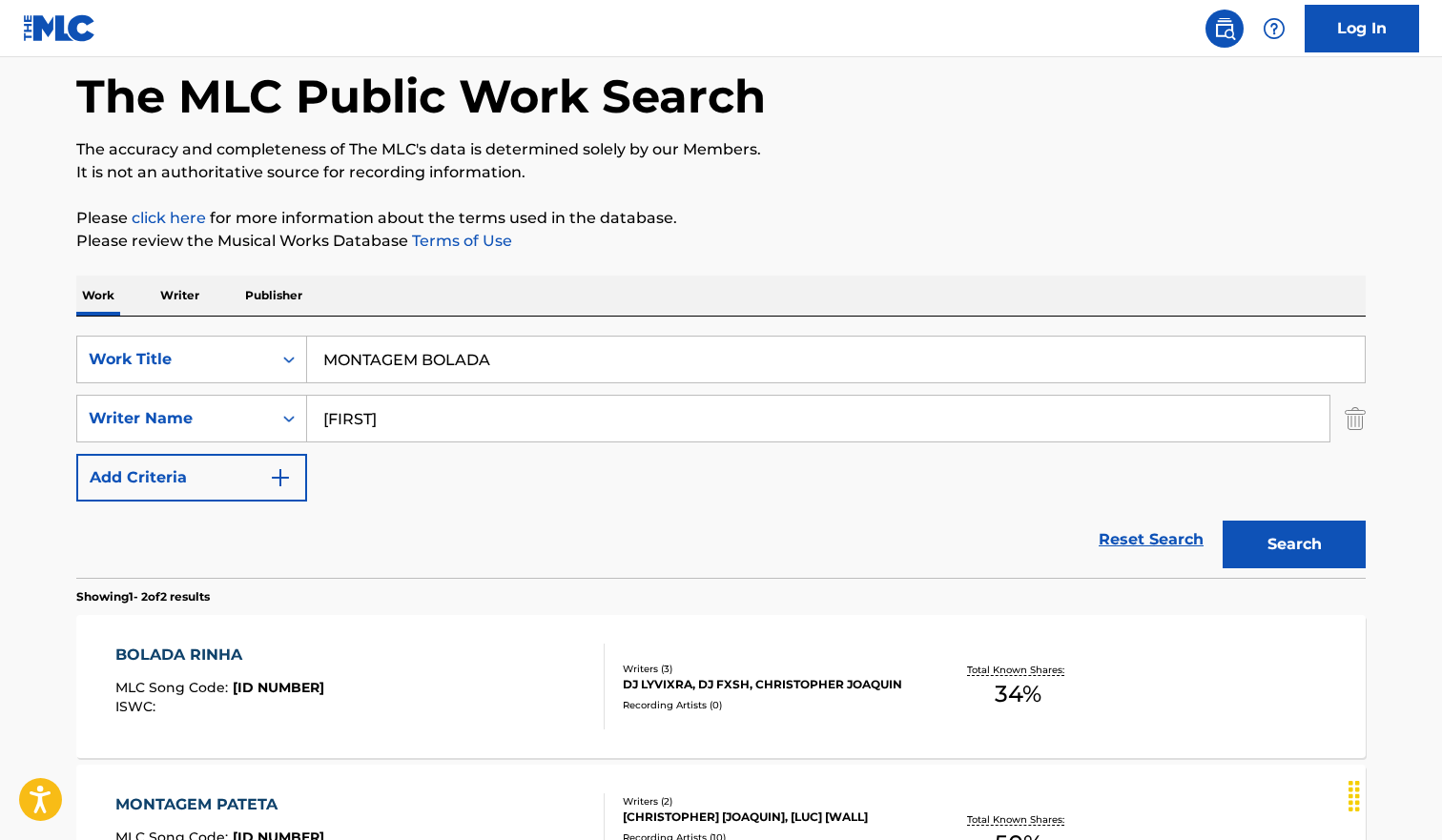 click on "The MLC Public Work Search The accuracy and completeness of The MLC's data is determined solely by our Members. It is not an authoritative source for recording information. Please   click here   for more information about the terms used in the database. Please review the Musical Works Database   Terms of Use Work Writer Publisher SearchWithCriteriab9c5fca3-616d-42e9-9937-ecaf4a14b316 Work Title MONTAGEM BOLADA SearchWithCriteria4077b78f-f431-4cde-ad89-b6ad194983f8 Writer Name [JOAQUIN] Add Criteria Reset Search Search Showing  1  -   2  of  2   results   [BOLADA] [RINHA] MLC Song Code : [BD99LG] ISWC : Writers ( 3 ) [DJ] [LYVIXRA], [DJ] [FXSH], [CHRISTOPHER] [JOAQUIN] Recording Artists ( 0 ) Total Known Shares: 34 % [MONTAGEM] [PATETA] MLC Song Code : [MV2C1K] ISWC : Writers ( 2 ) [CHRISTOPHER] [JOAQUIN], [LUC] [WALL] Recording Artists ( 10 ) [SCYTHERMANE]|[LUC] [WALL], [LUC] [WALL] & [SCYTHERMANE], [LUC] [WALL] & [SCYTHERMANE], [SCYTHERMANE]|[LUC] [WALL], [LUC] [WALL] & [SCYTHERMANE] Total Known Shares: 50 % Results Per Page: 10 25 50 100" at bounding box center (721, 487) 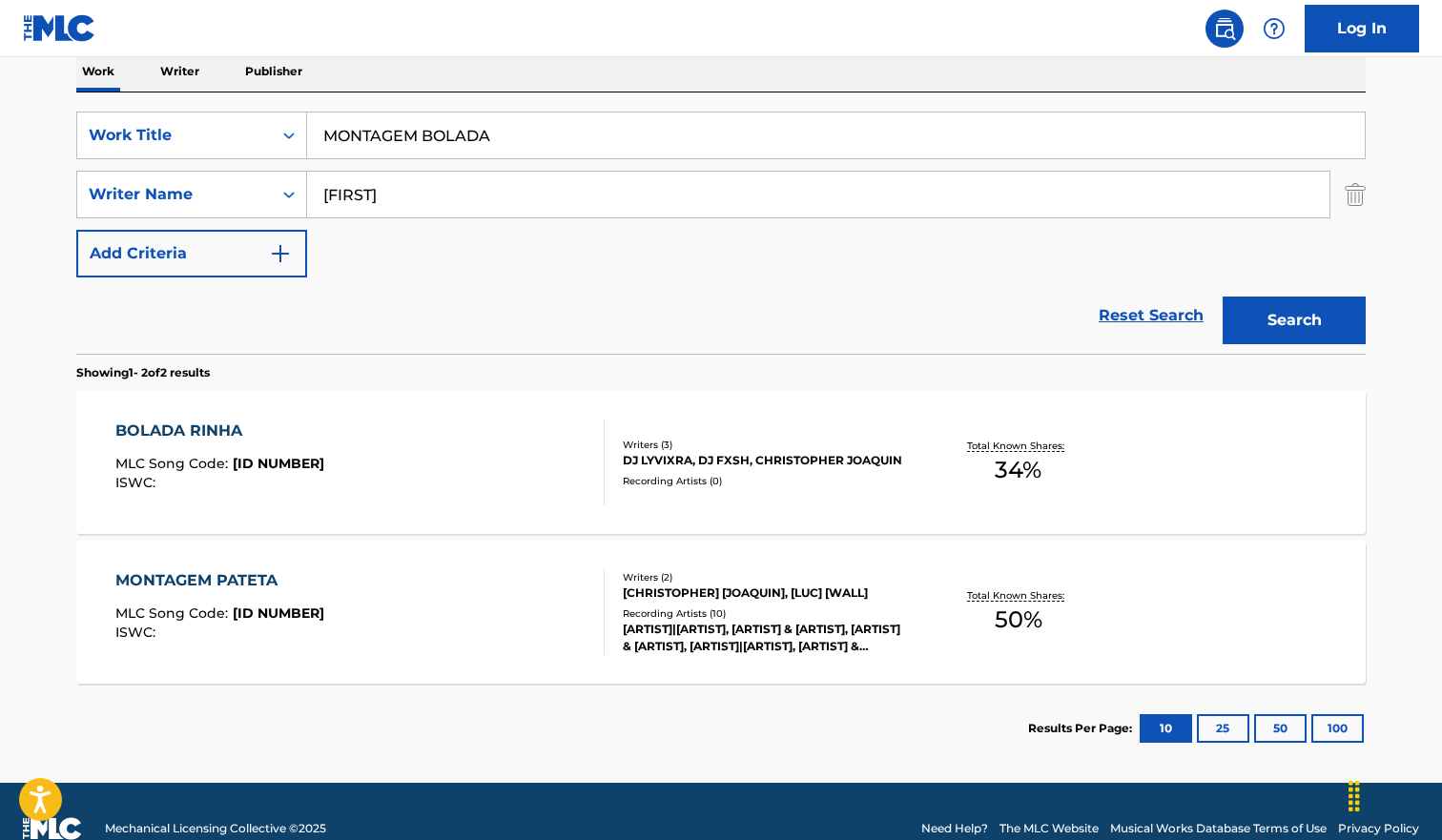 scroll, scrollTop: 305, scrollLeft: 0, axis: vertical 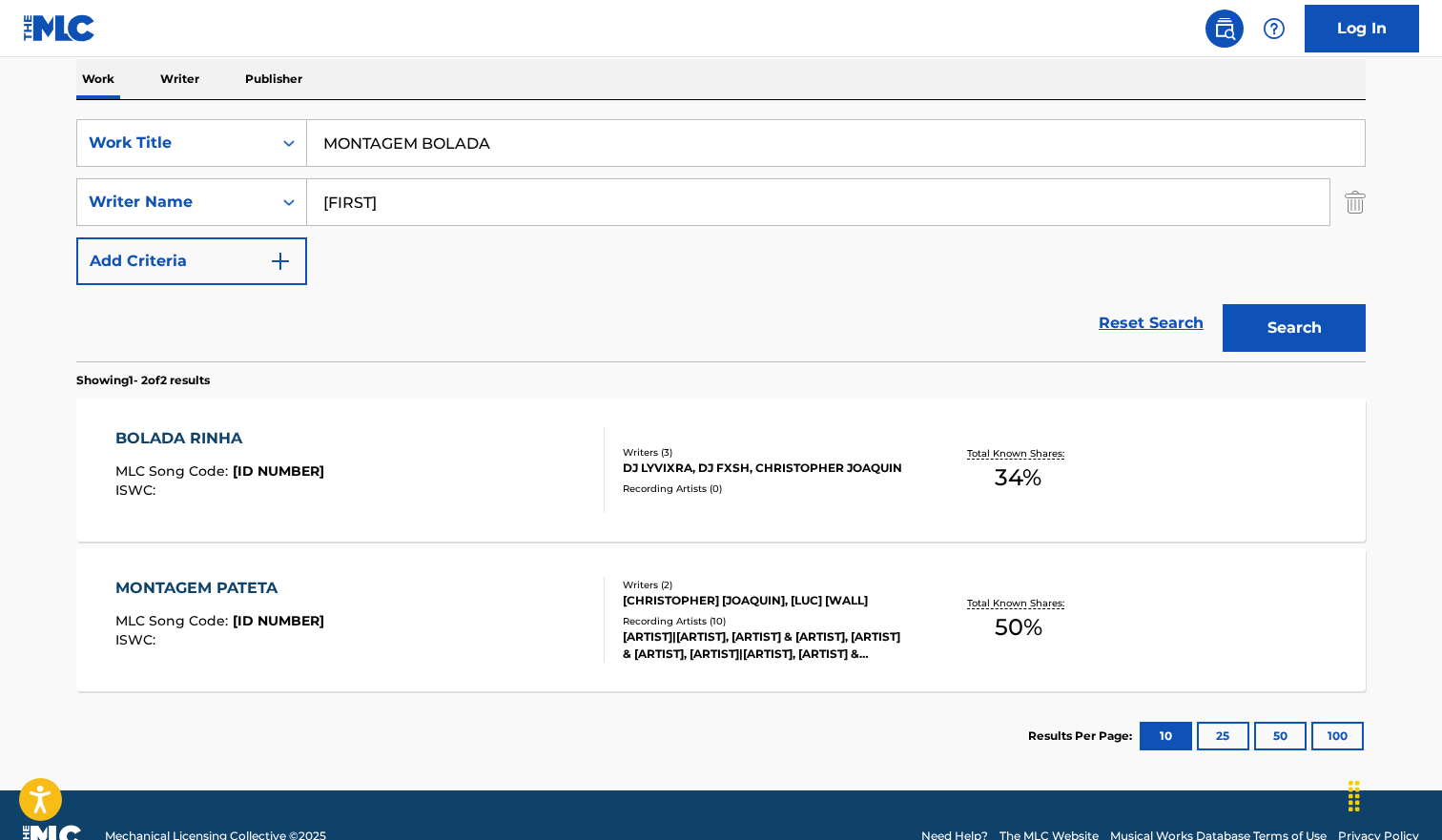 click on "MONTAGEM BOLADA" at bounding box center (835, 143) 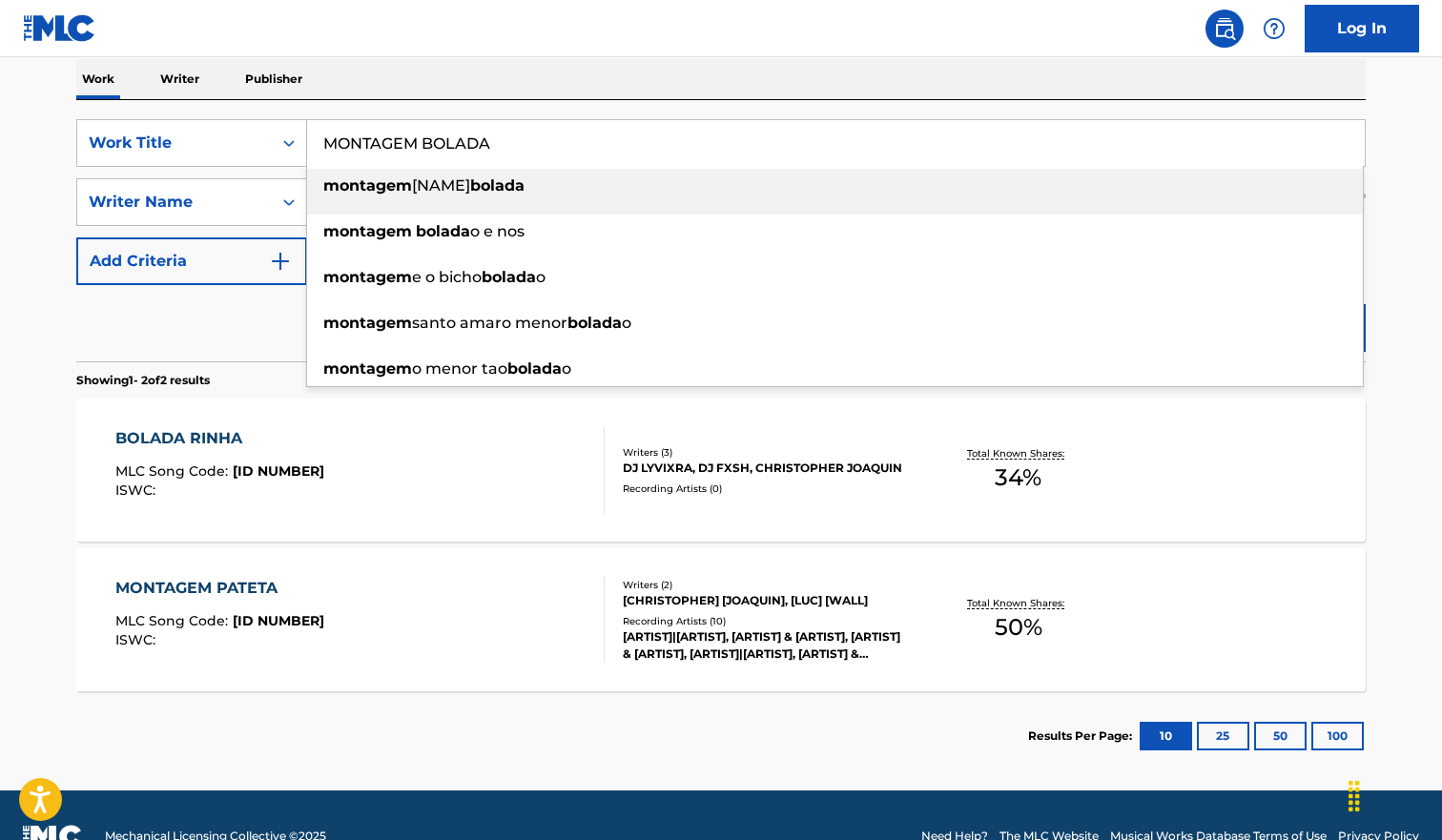 click on "MONTAGEM BOLADA" at bounding box center (835, 143) 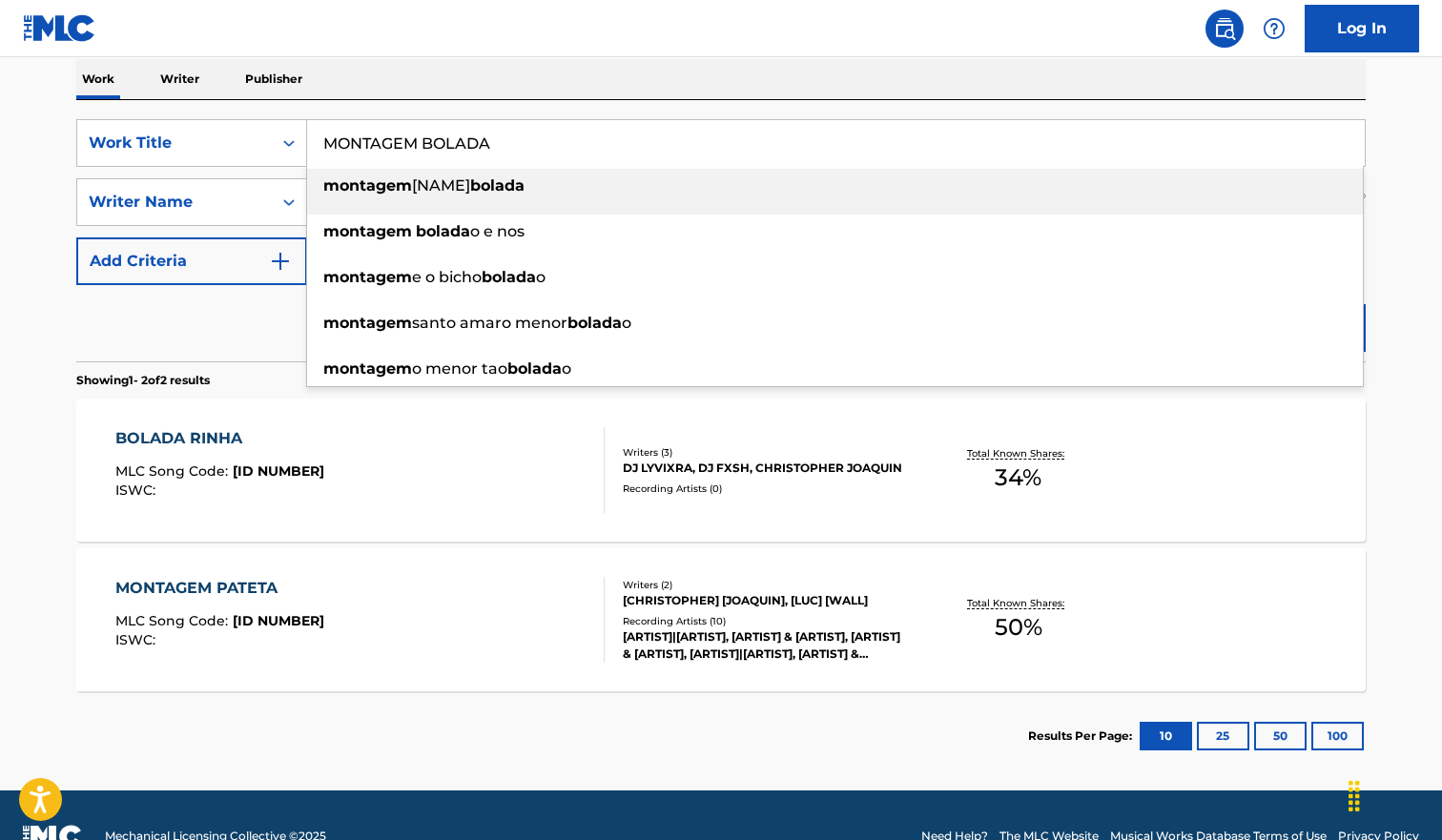 paste 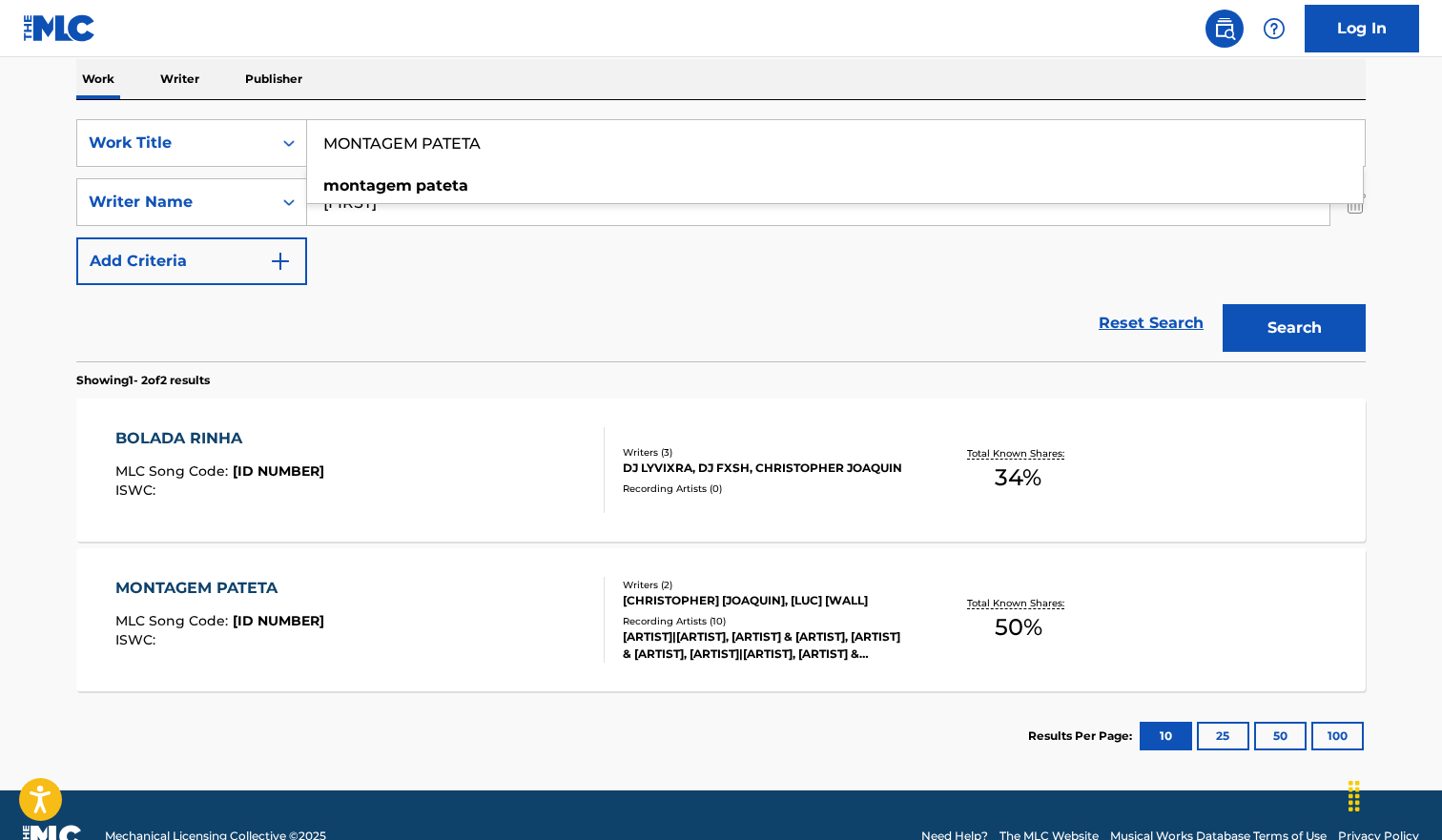 type on "MONTAGEM PATETA" 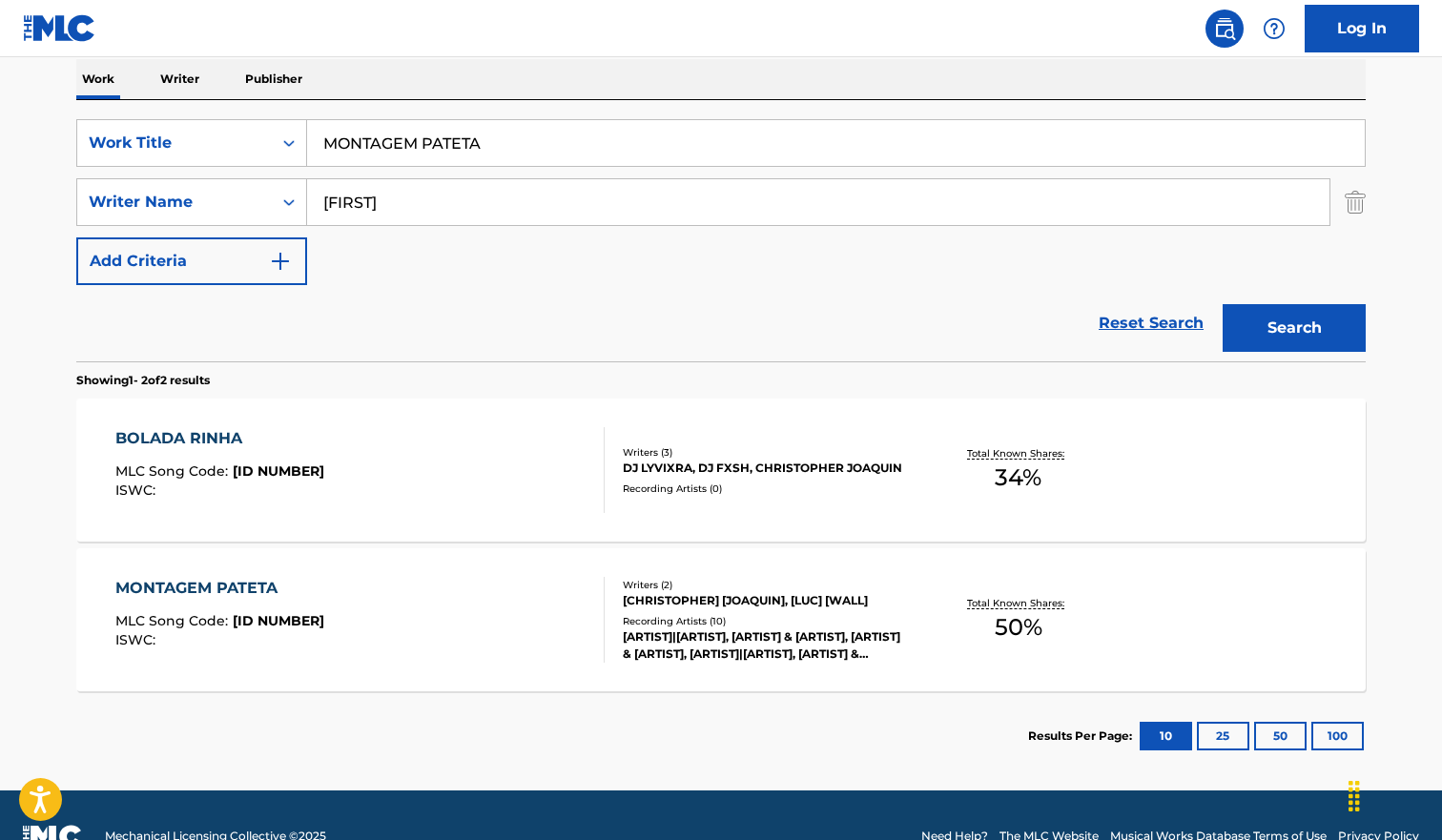 click on "Search" at bounding box center [1294, 328] 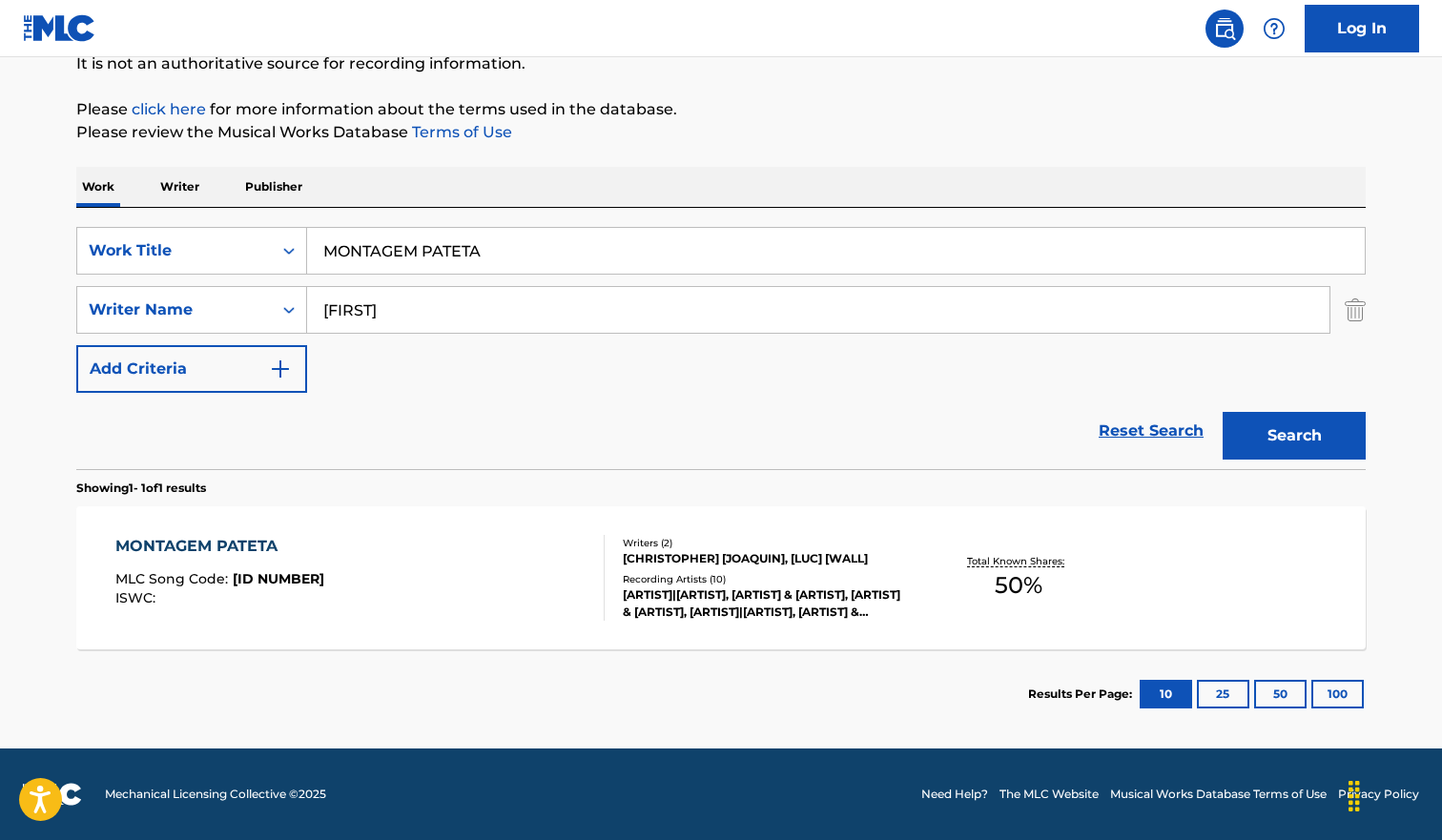 click on "Reset Search Search" at bounding box center [721, 431] 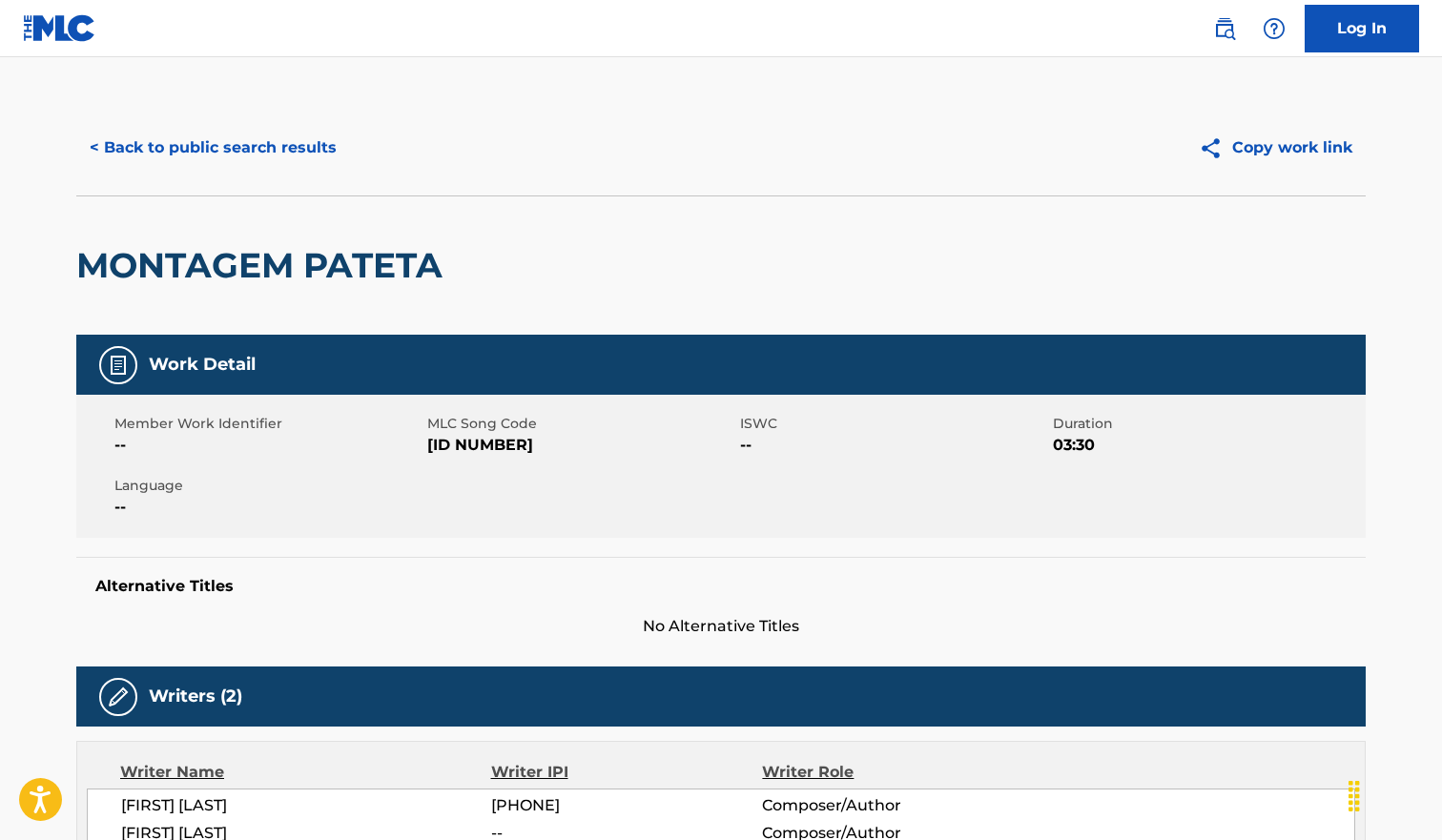 scroll, scrollTop: 0, scrollLeft: 0, axis: both 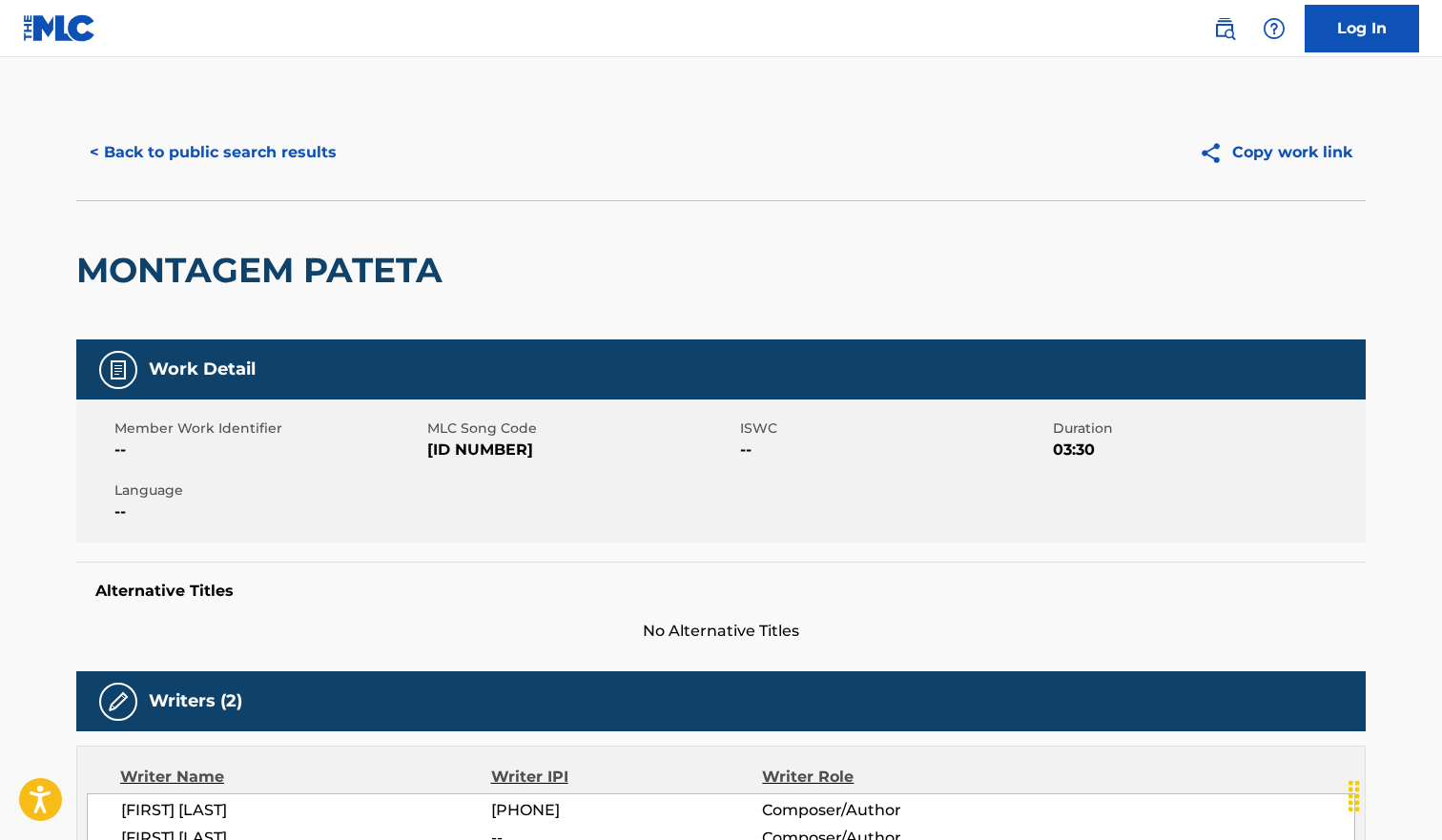 click on "< Back to public search results" at bounding box center (213, 153) 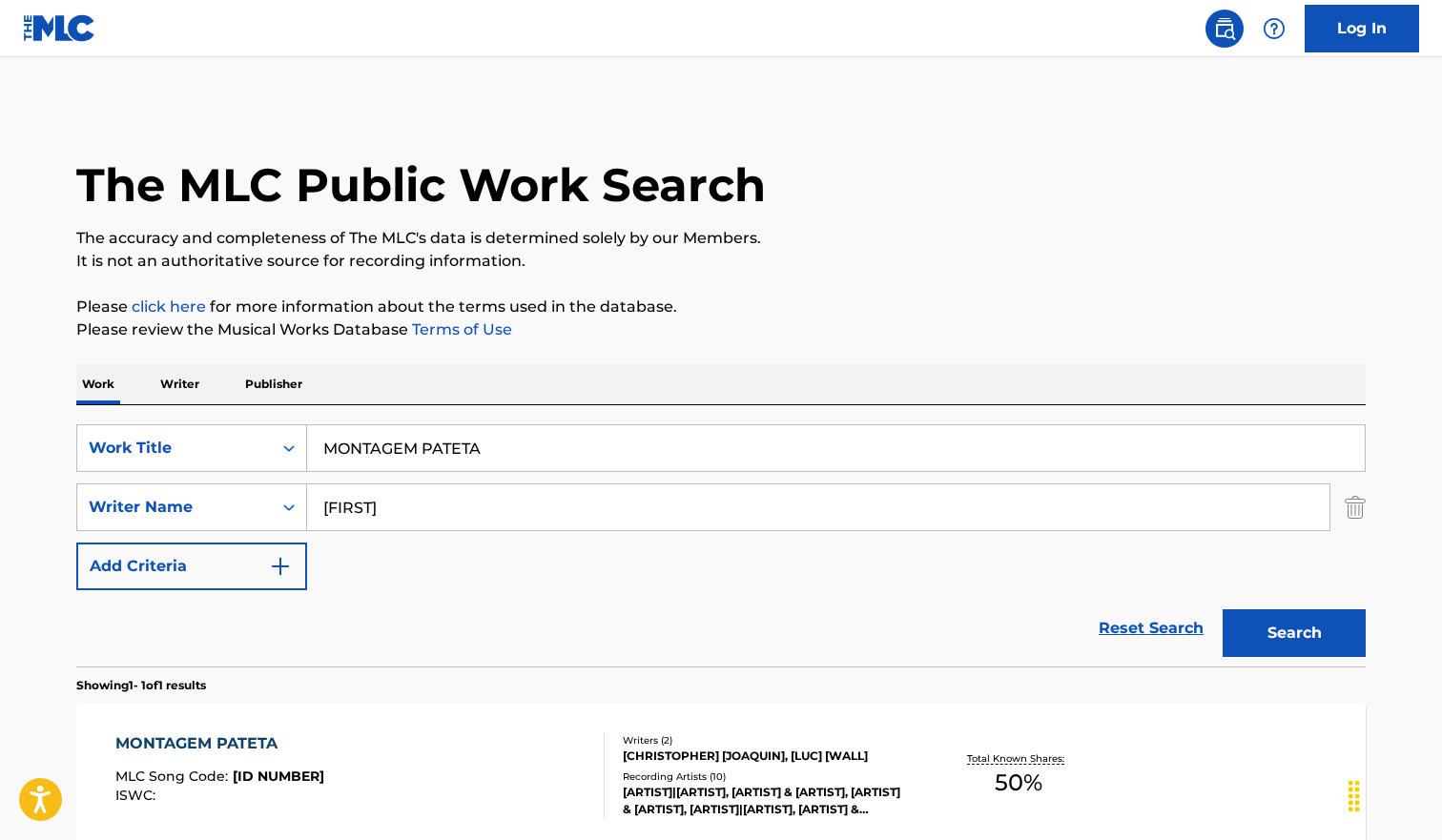 scroll, scrollTop: 89, scrollLeft: 0, axis: vertical 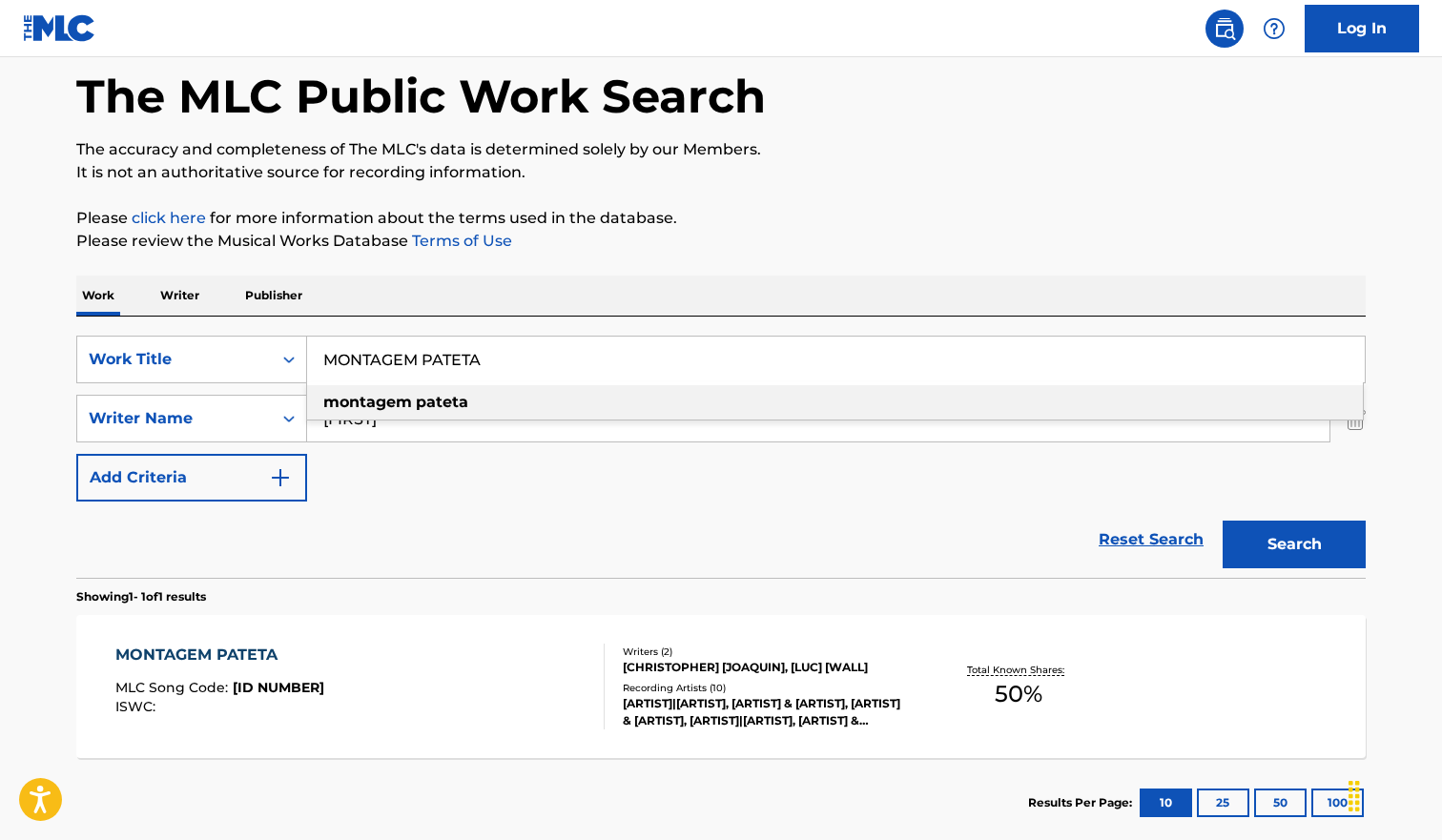 click on "MONTAGEM PATETA" at bounding box center [835, 359] 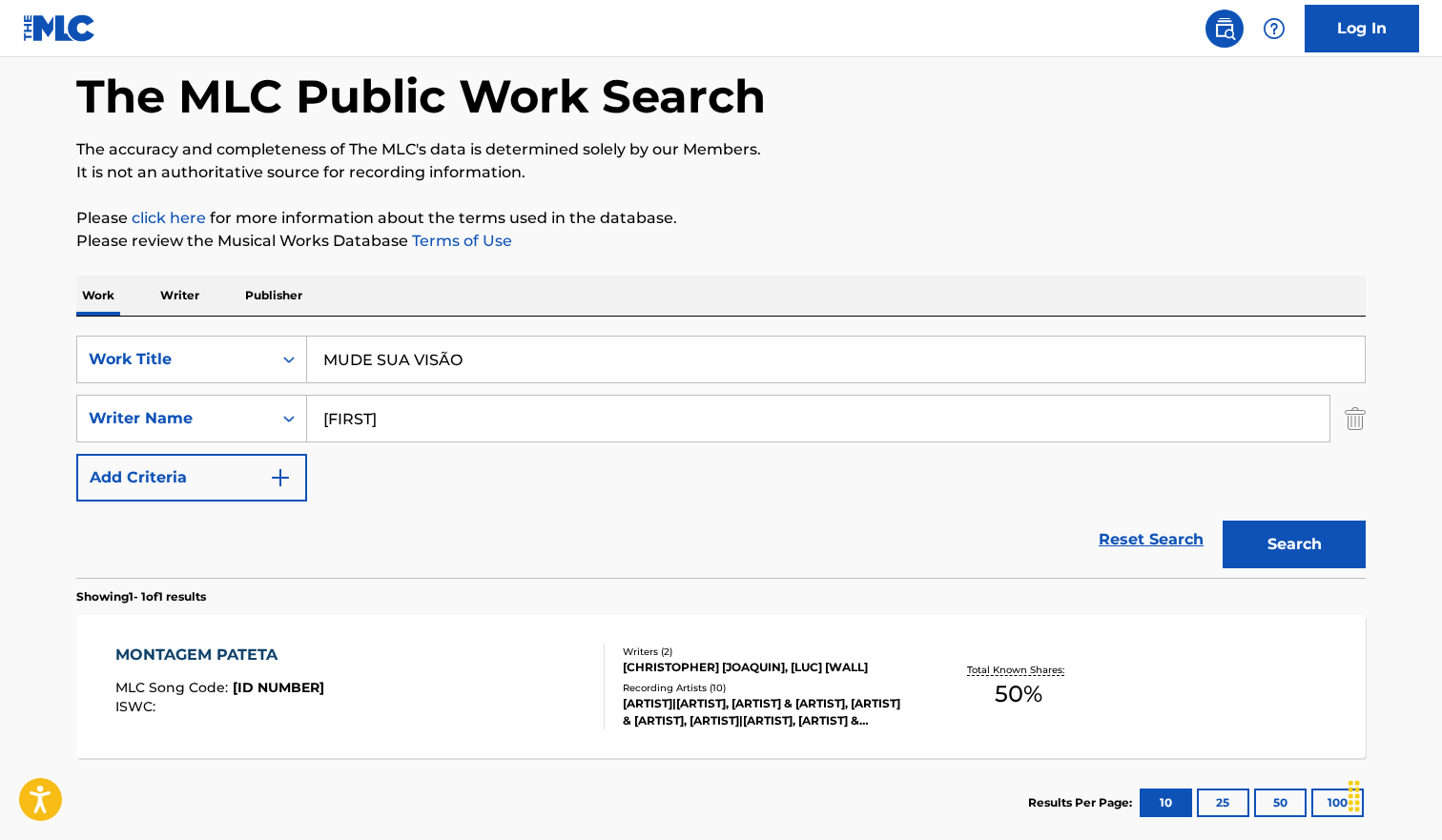 type on "MUDE SUA VISÃO" 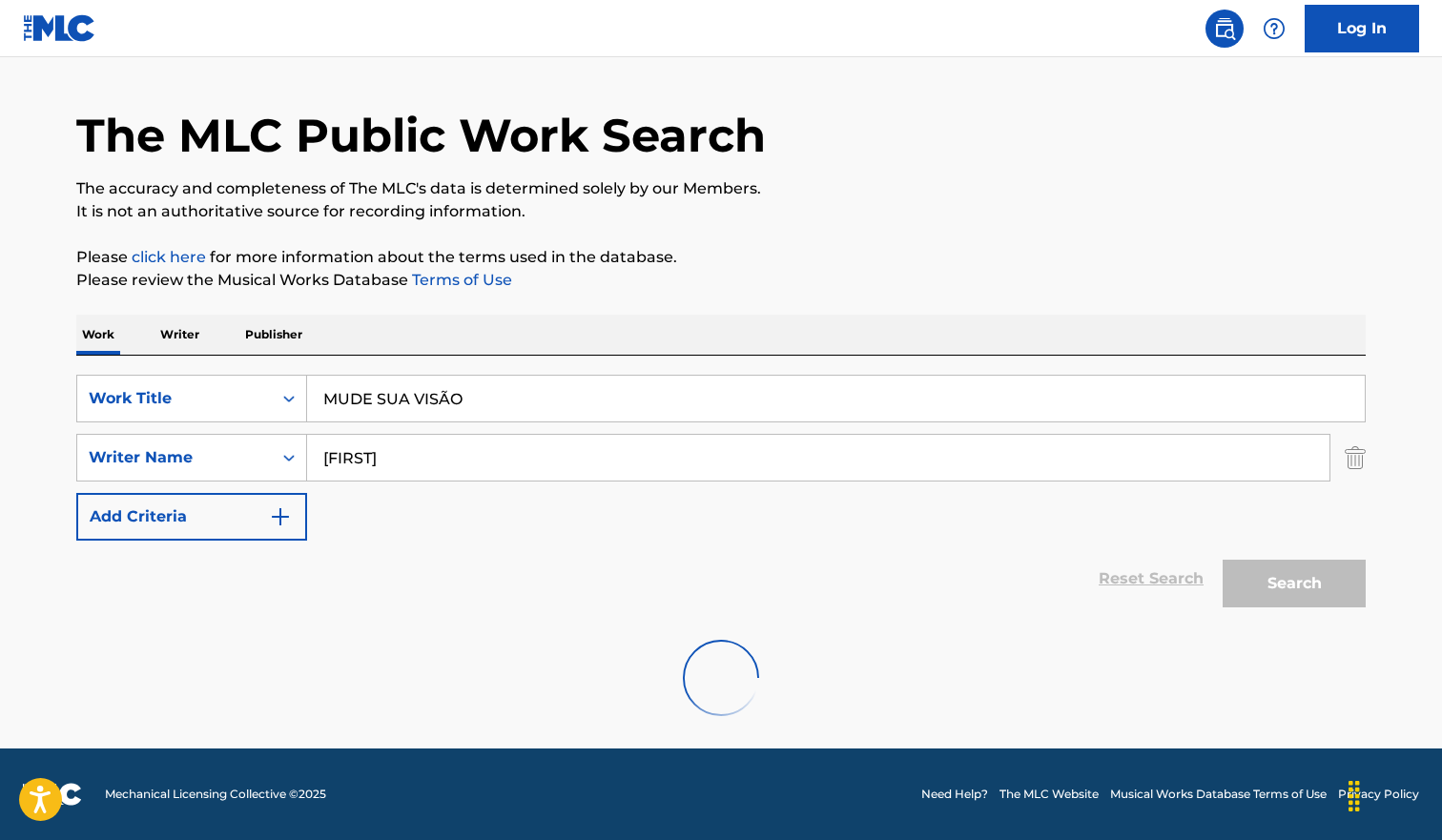 scroll, scrollTop: 89, scrollLeft: 0, axis: vertical 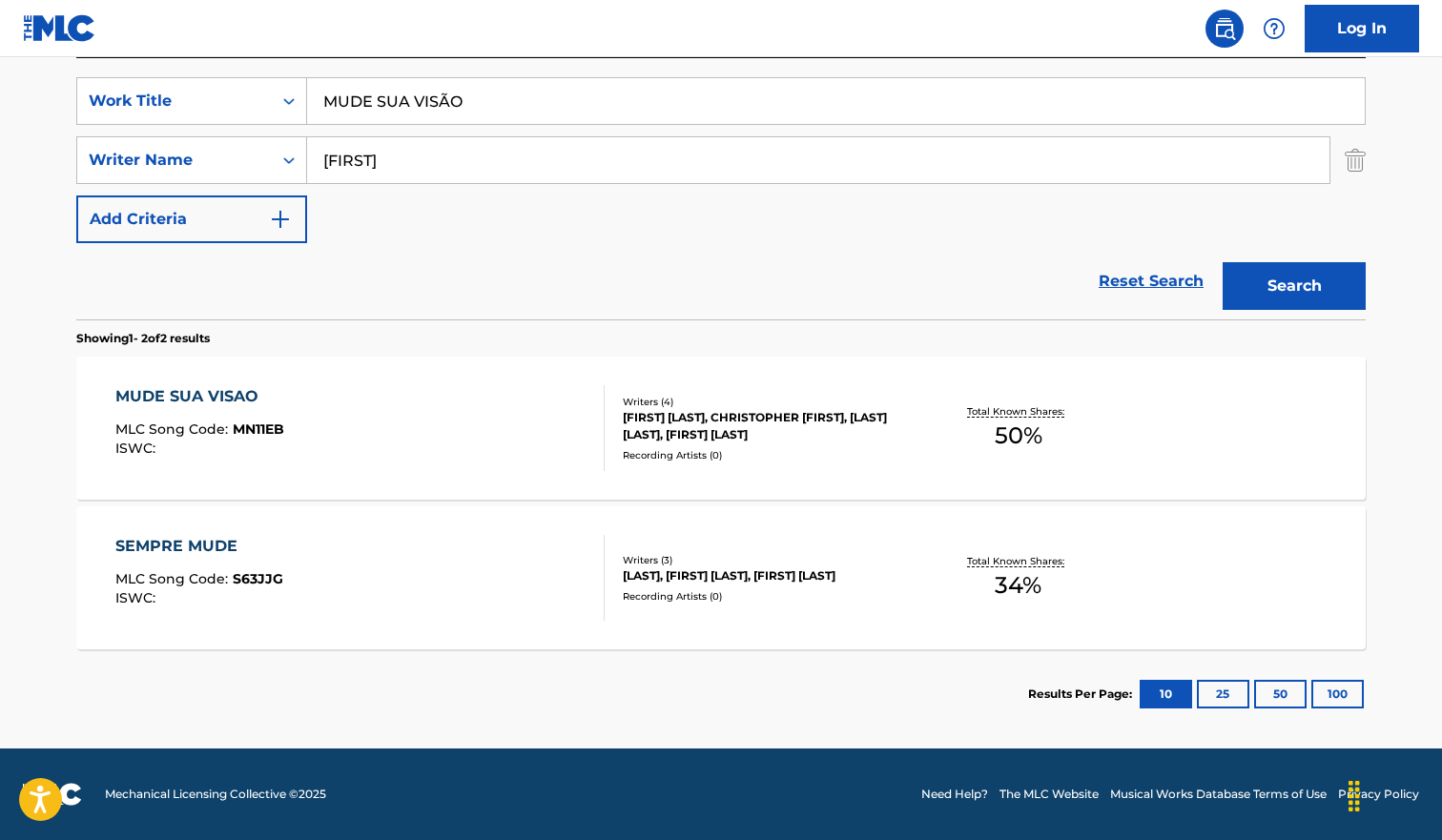 click on "MUDE SUA VISAO MLC Song Code : MN11EB ISWC :" at bounding box center [360, 428] 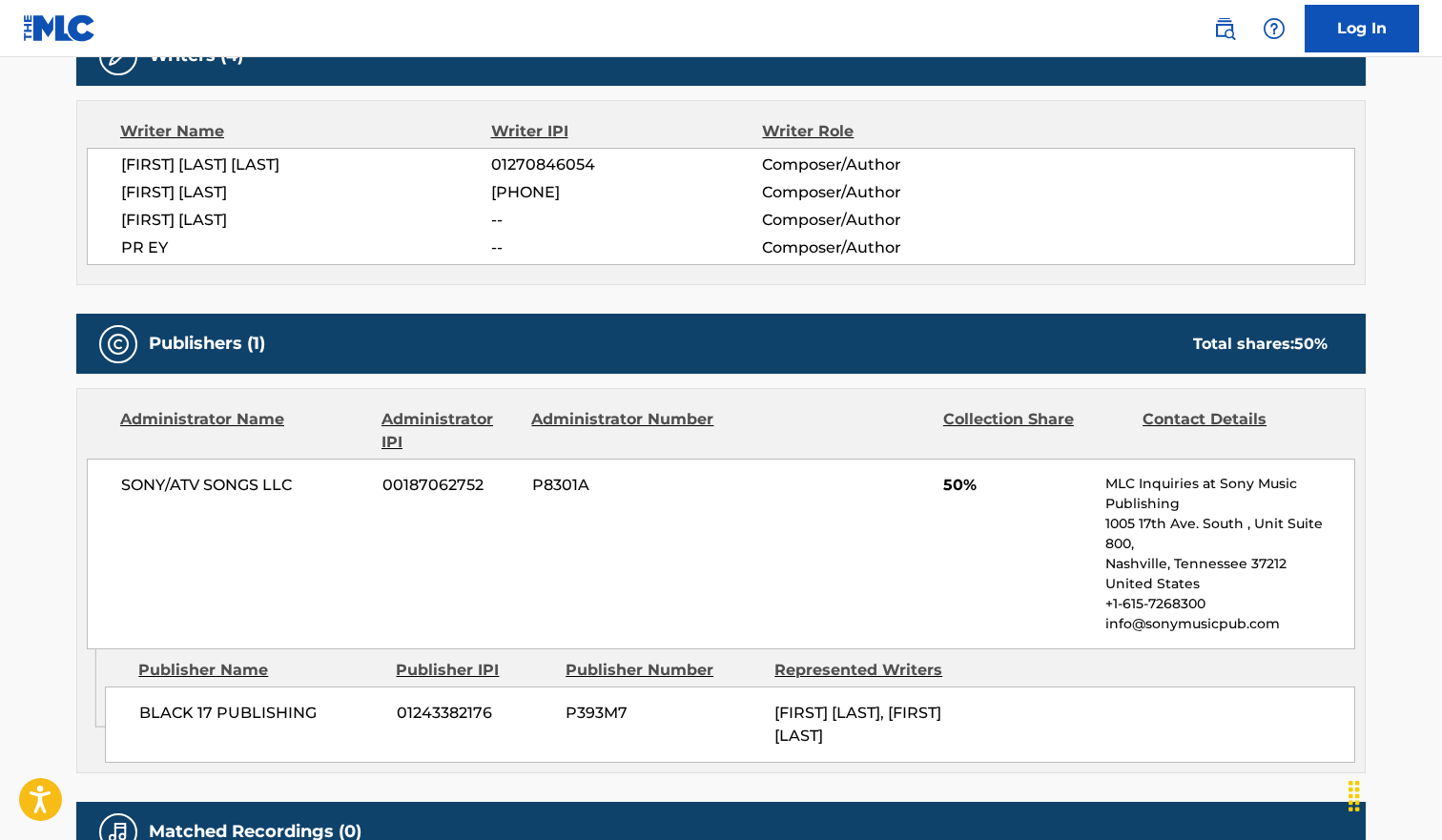scroll, scrollTop: 0, scrollLeft: 0, axis: both 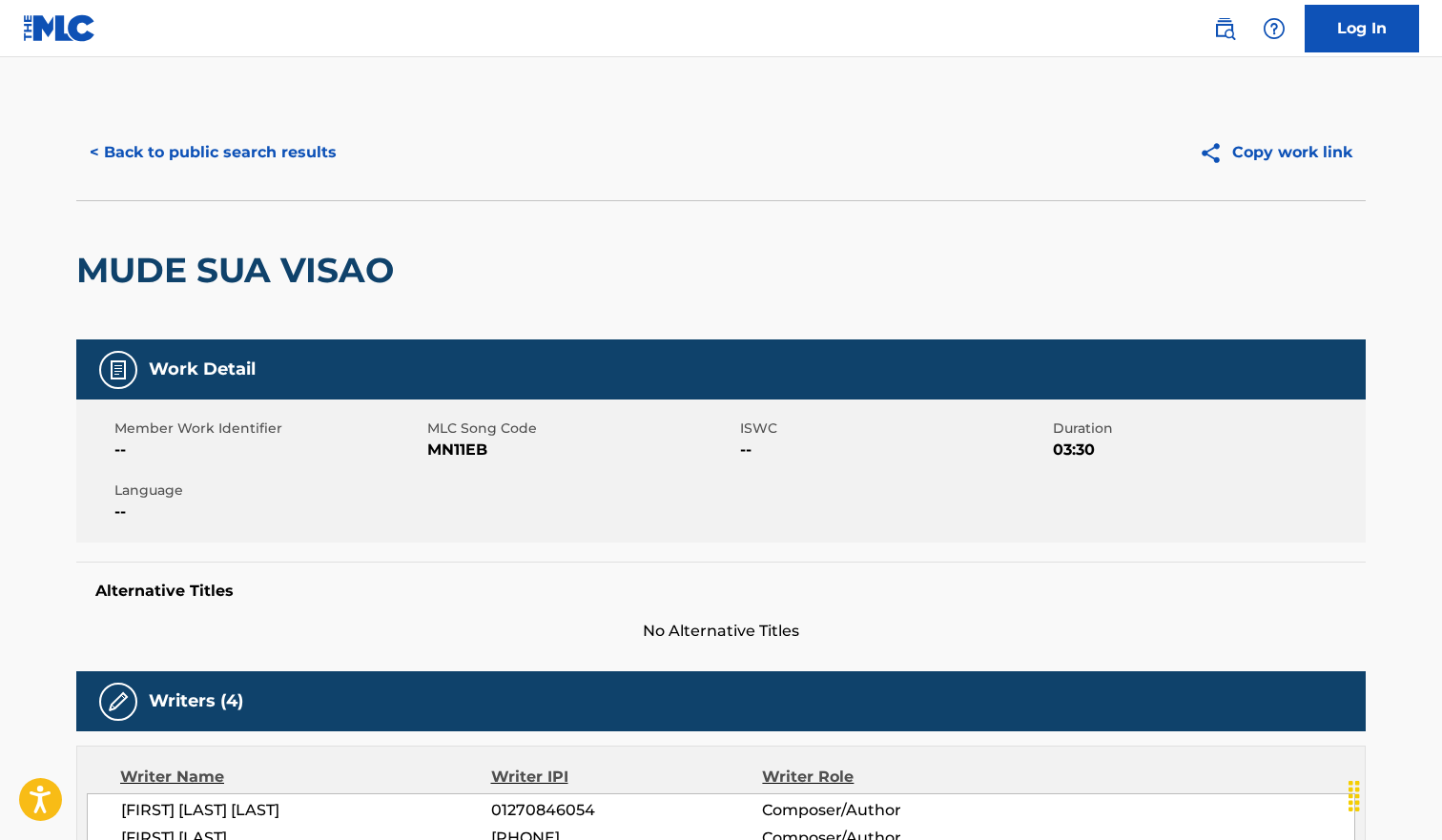 click on "< Back to public search results" at bounding box center [213, 153] 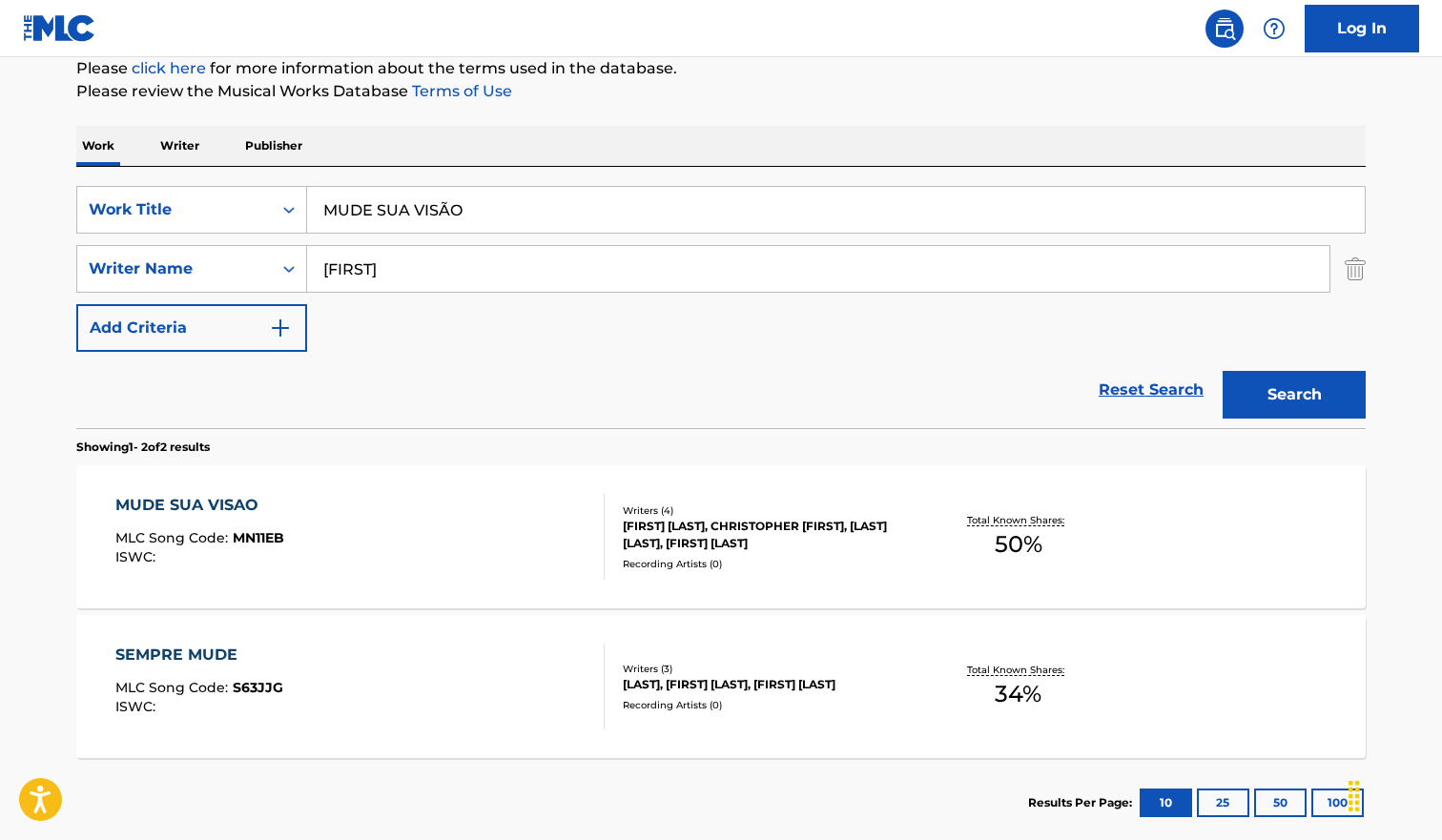click on "MUDE SUA VISÃO" at bounding box center [835, 210] 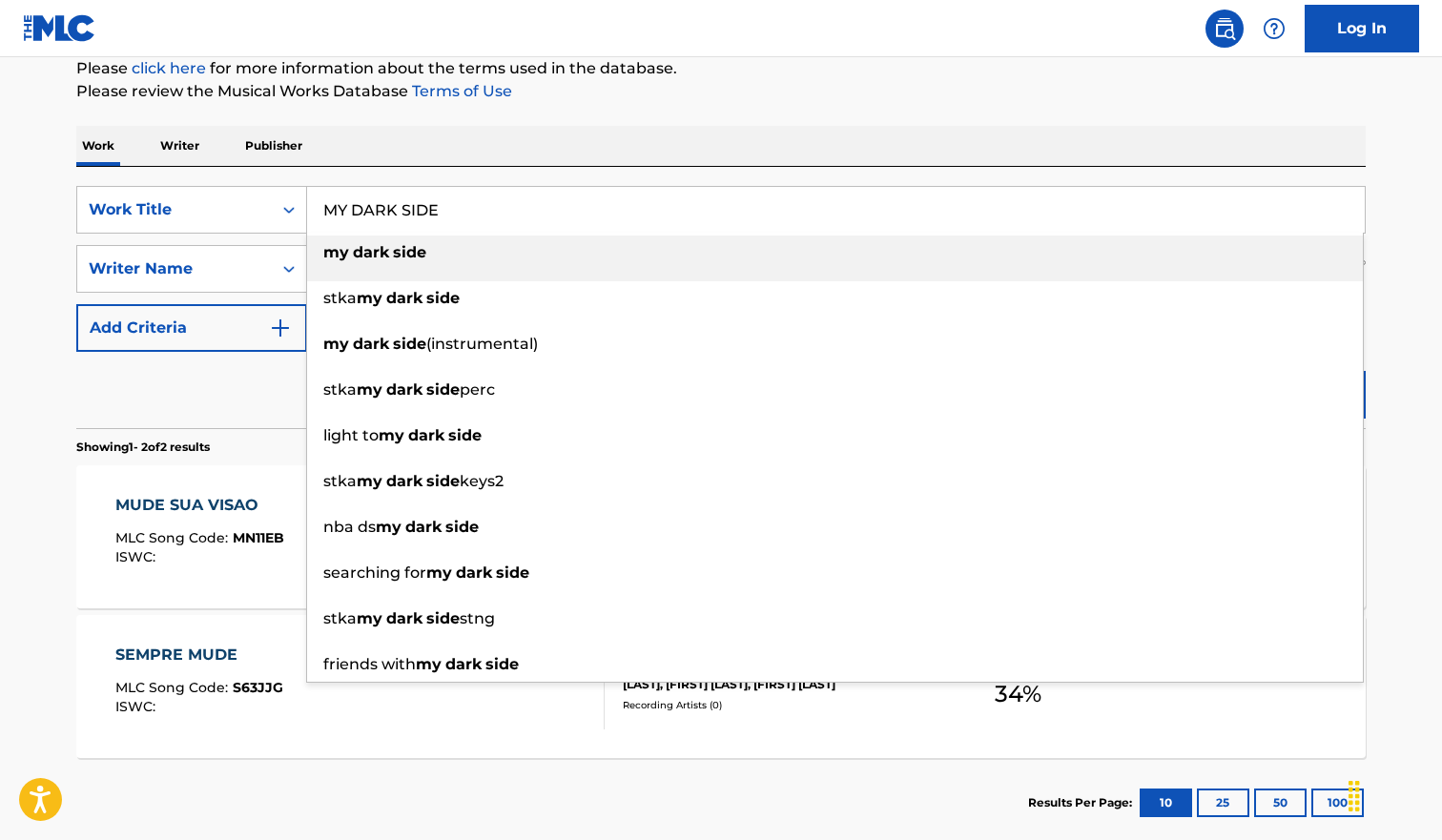 type on "MY DARK SIDE" 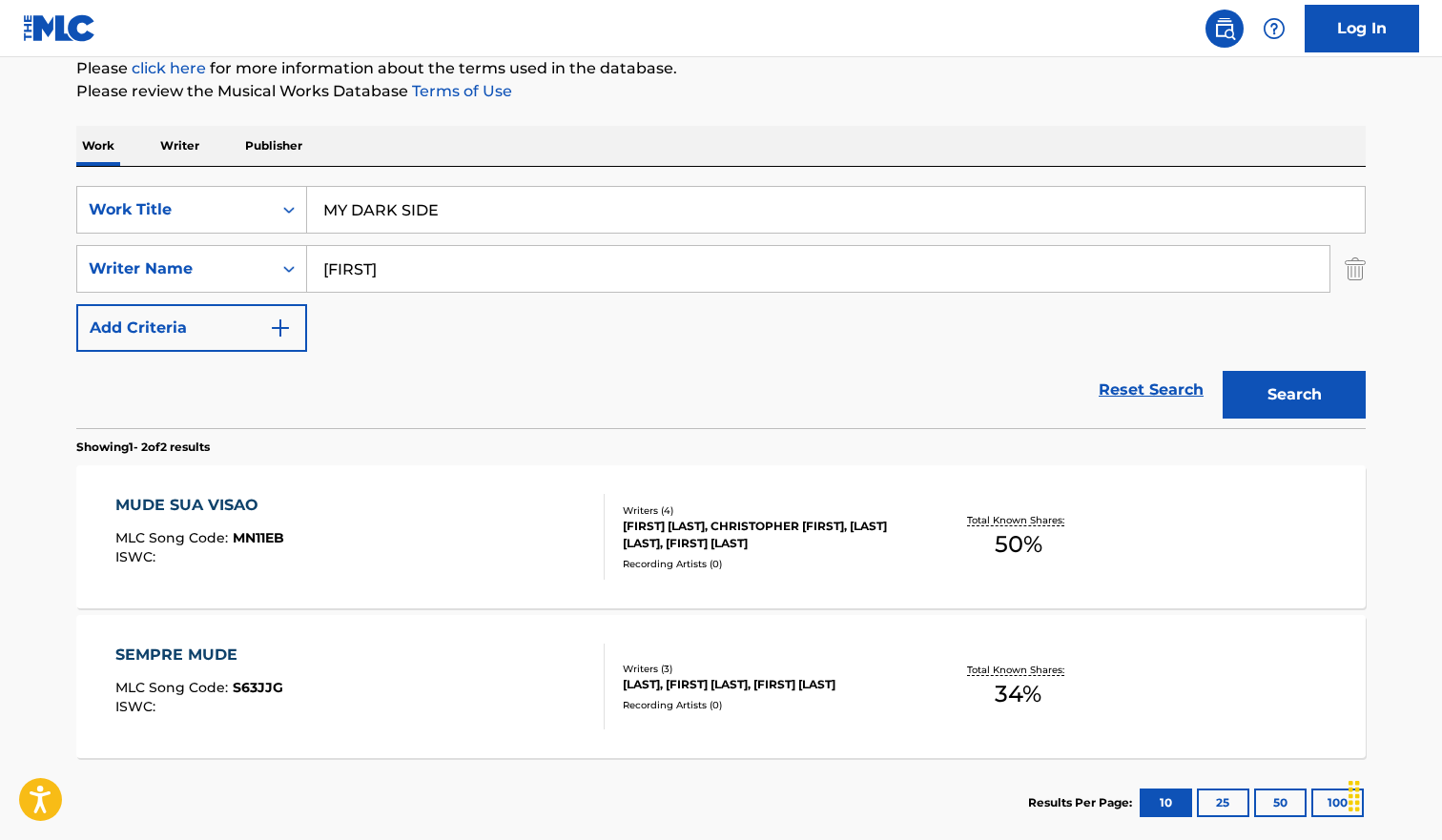 click on "Search" at bounding box center [1294, 395] 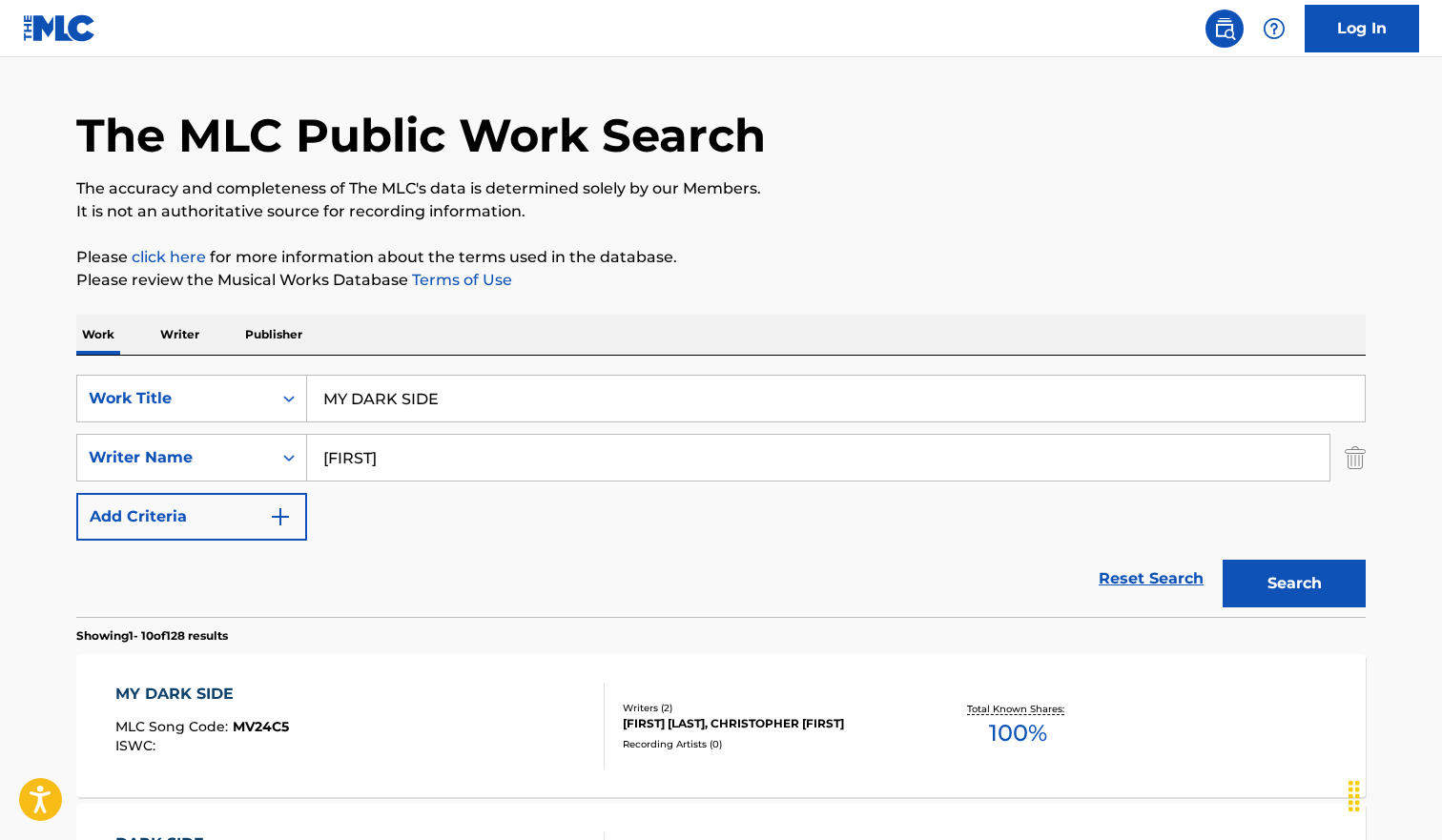 scroll, scrollTop: 238, scrollLeft: 0, axis: vertical 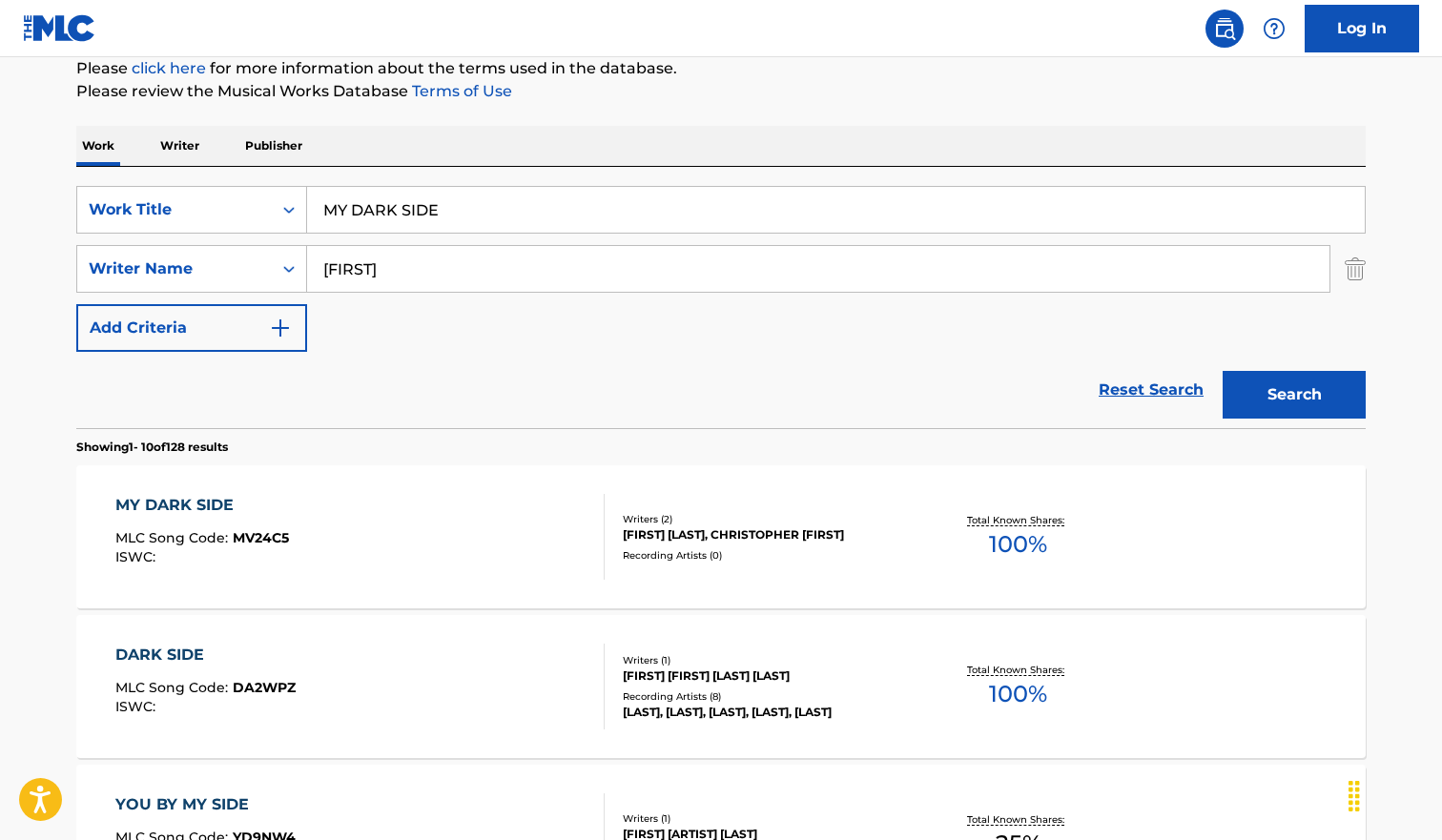 click on "[MY] [DARK] [SIDE] MLC Song Code : [MV24C5] ISWC :" at bounding box center (360, 537) 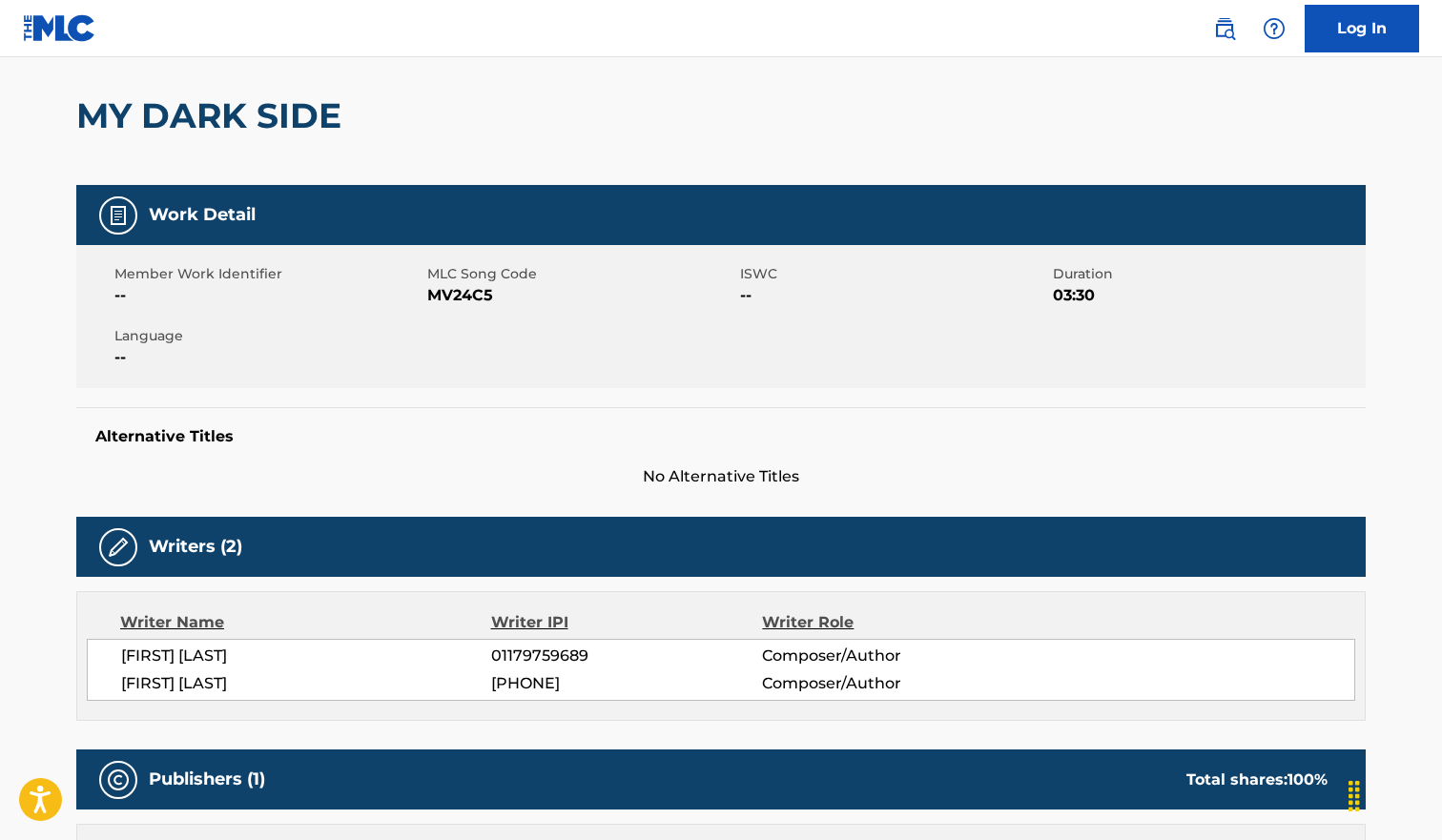 scroll, scrollTop: 0, scrollLeft: 0, axis: both 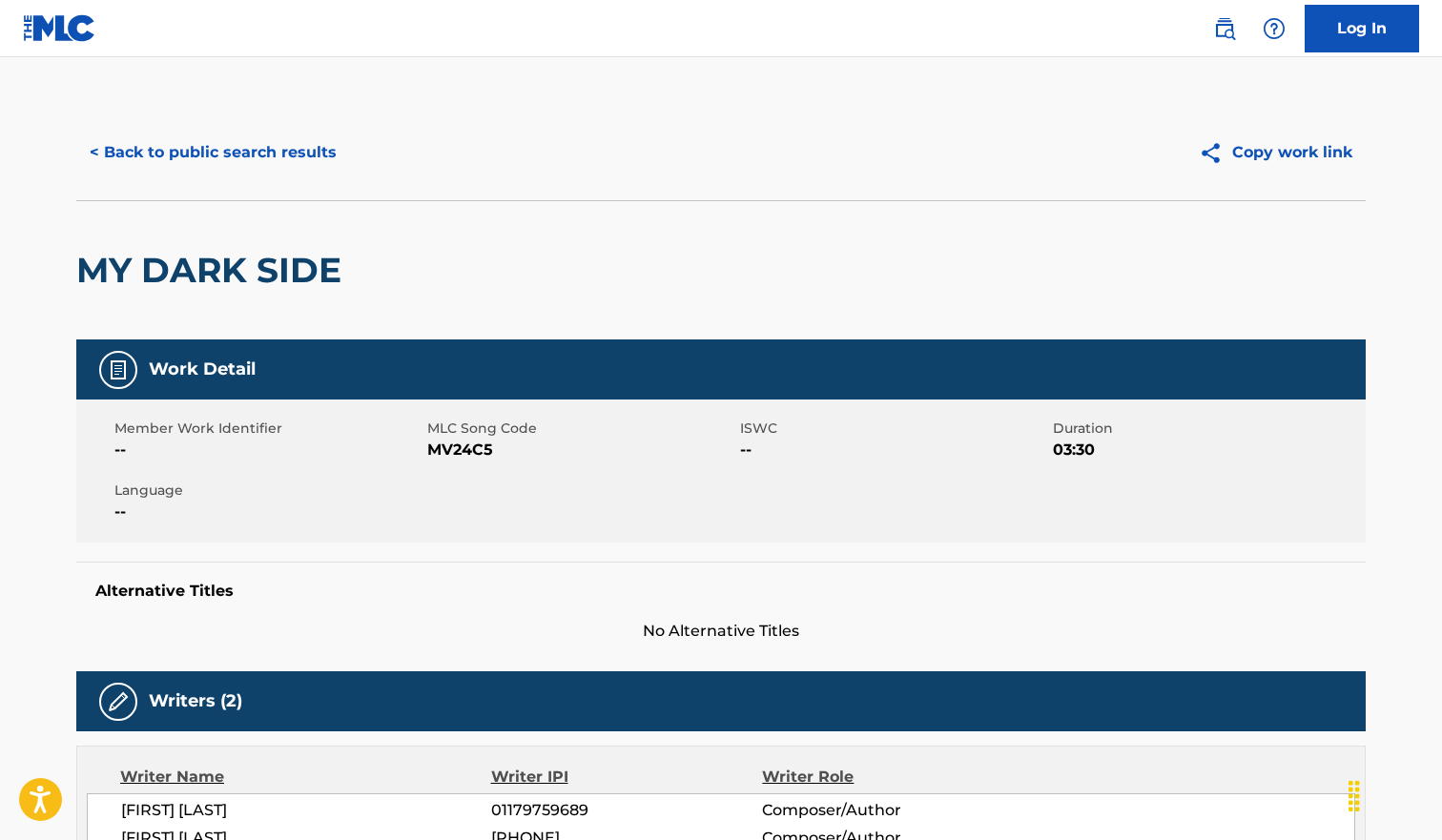 click on "< Back to public search results" at bounding box center [213, 153] 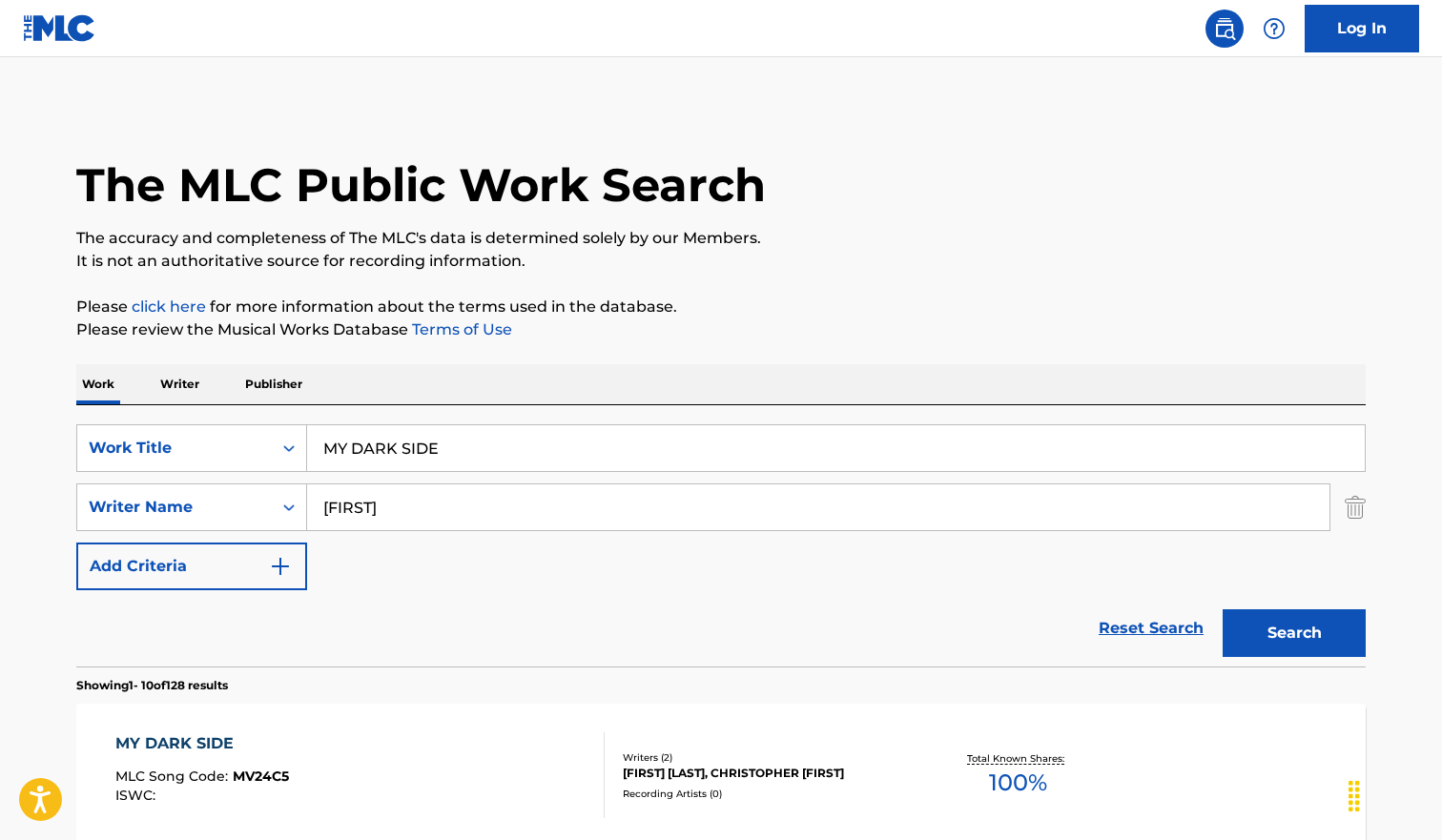 scroll, scrollTop: 238, scrollLeft: 0, axis: vertical 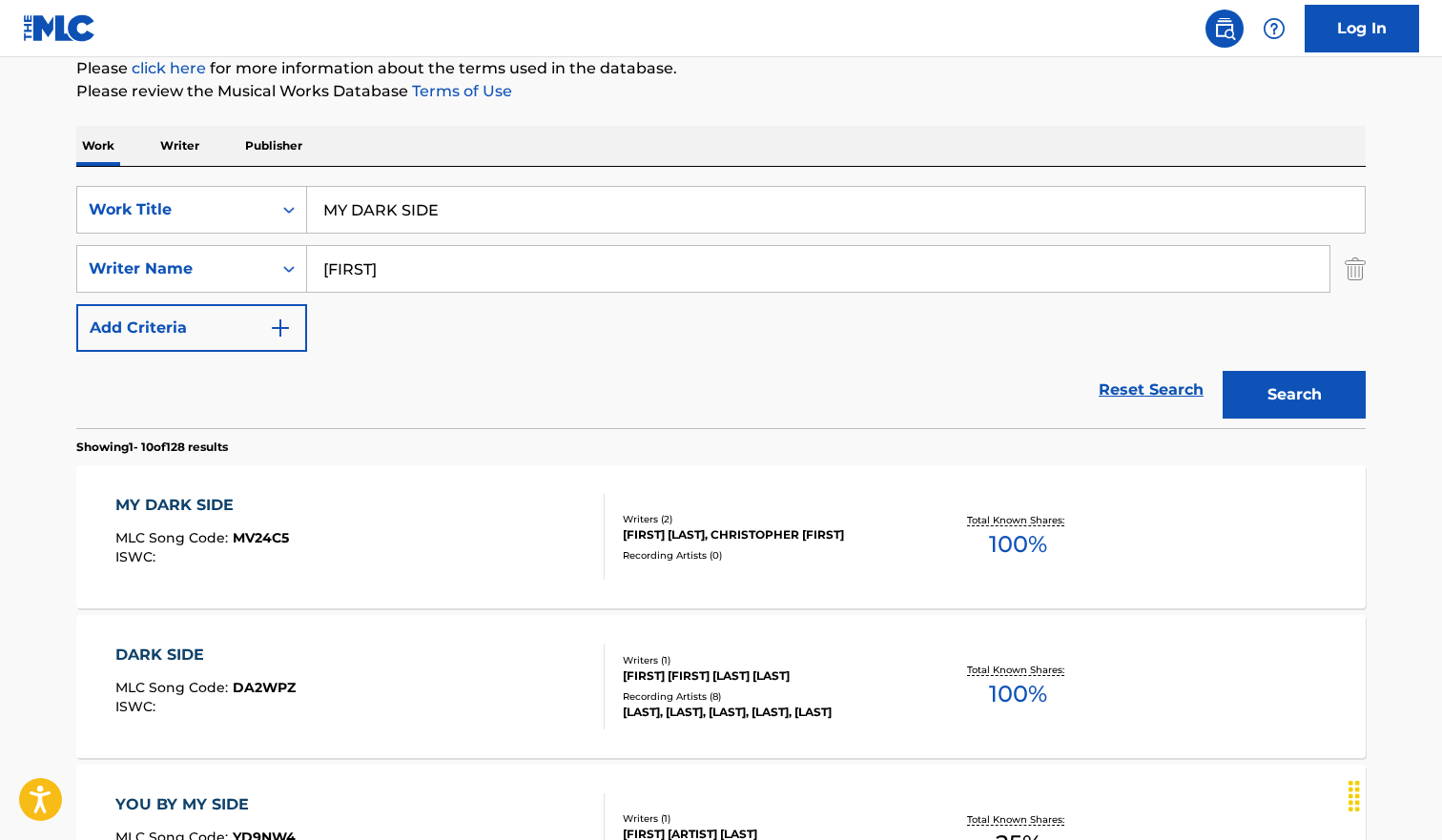 click on "MY DARK SIDE" at bounding box center [835, 210] 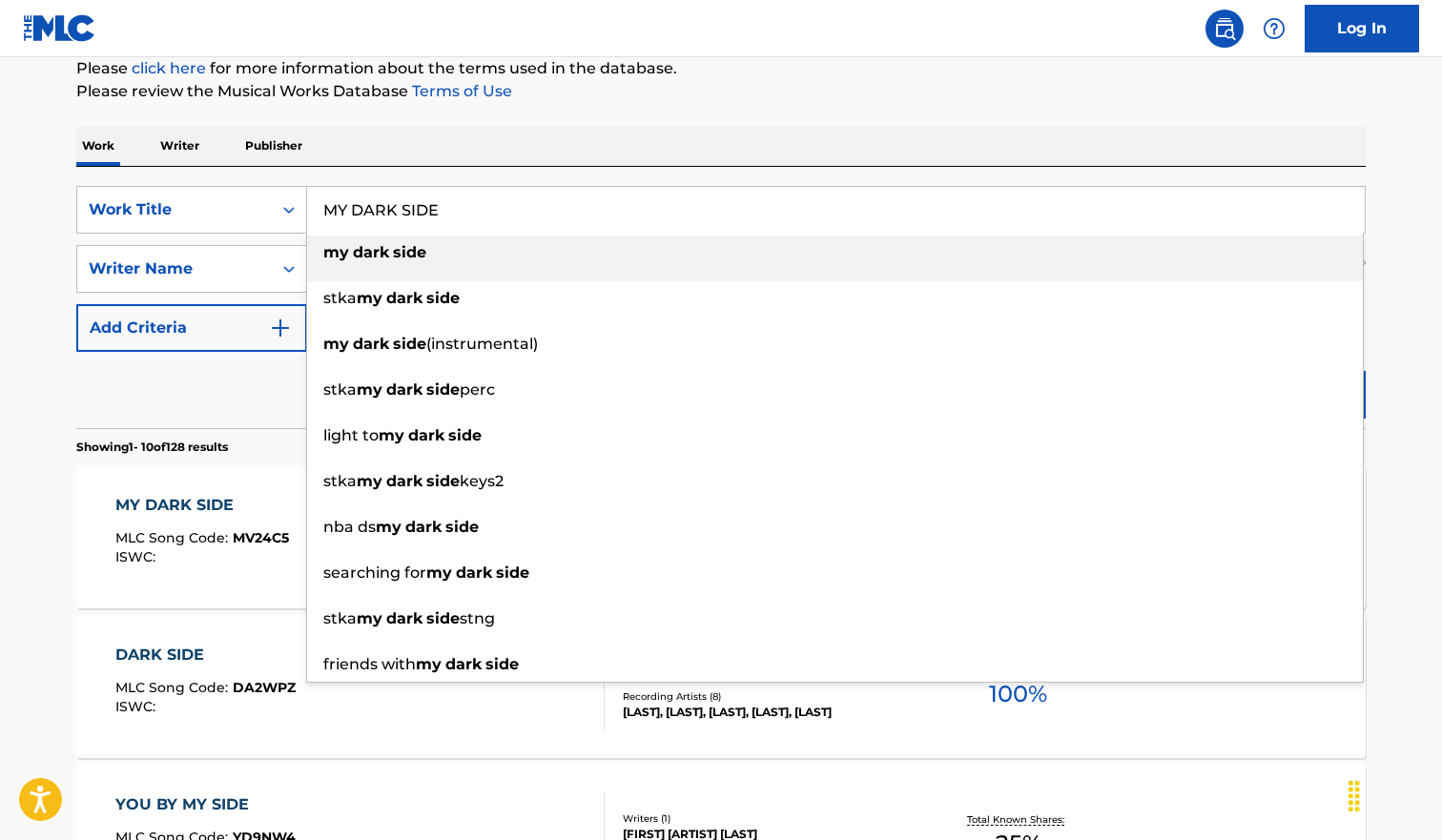 click on "MY DARK SIDE" at bounding box center (835, 210) 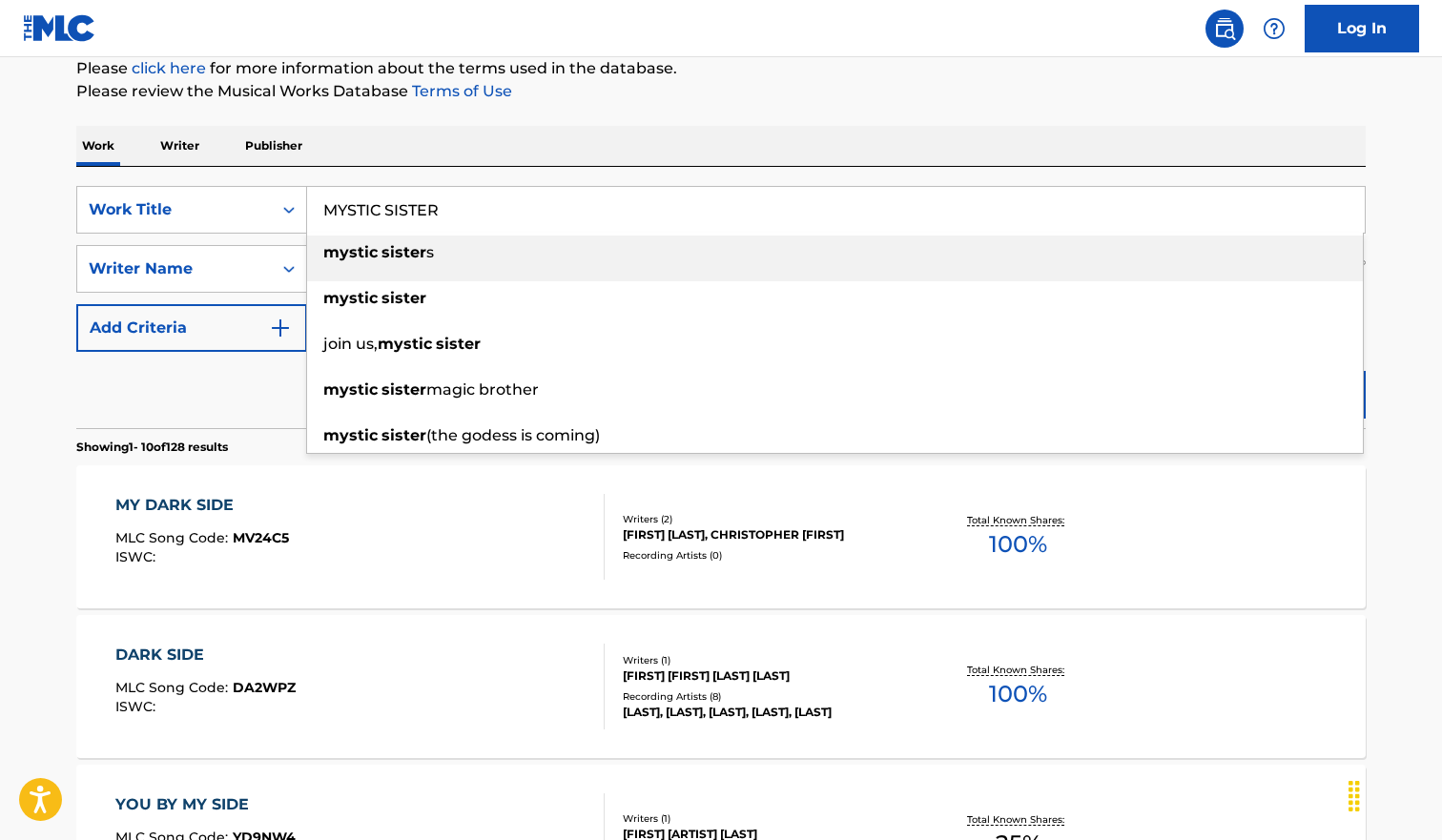 type on "MYSTIC SISTER" 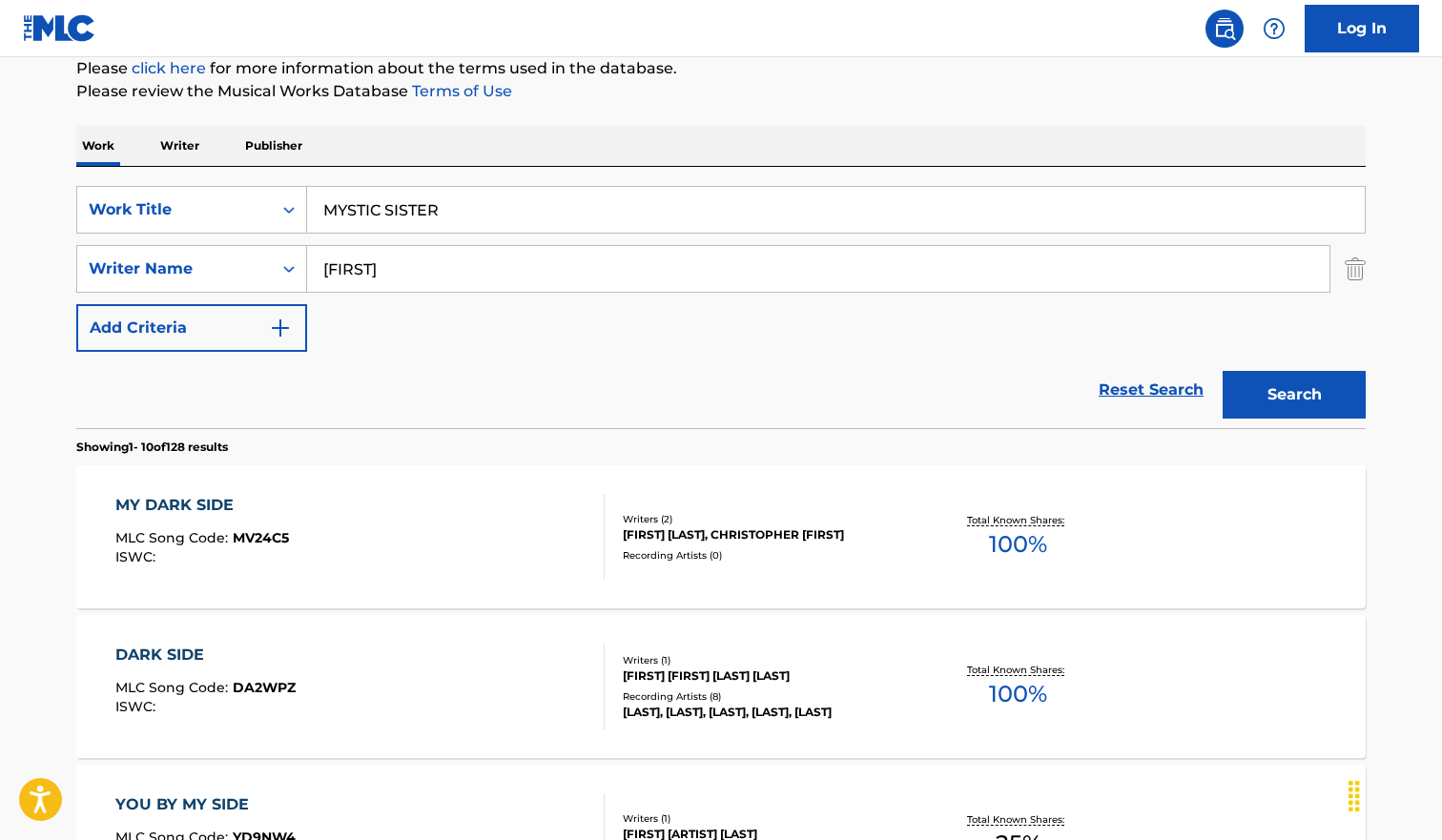 click on "Search" at bounding box center (1294, 395) 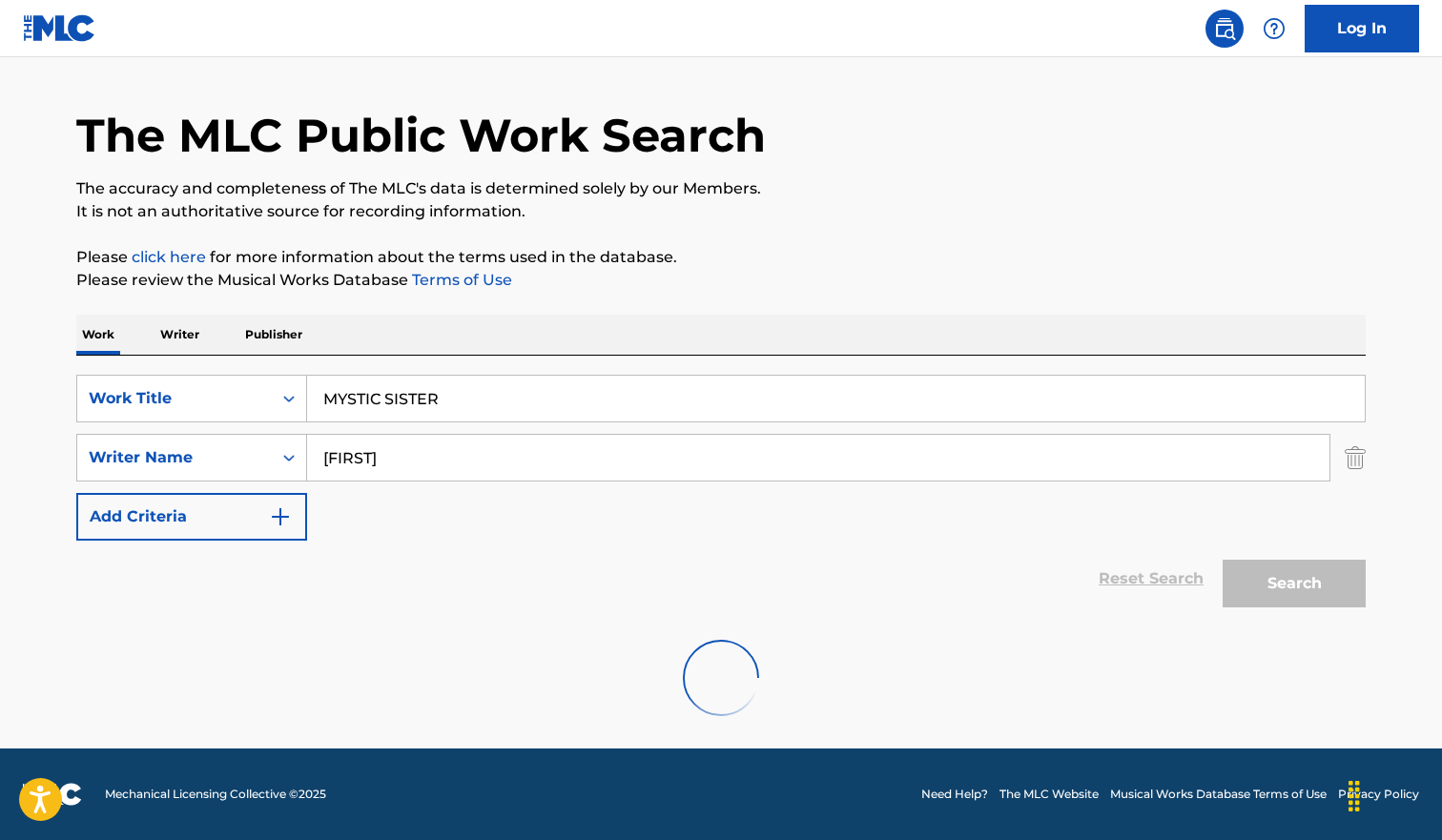 scroll, scrollTop: 238, scrollLeft: 0, axis: vertical 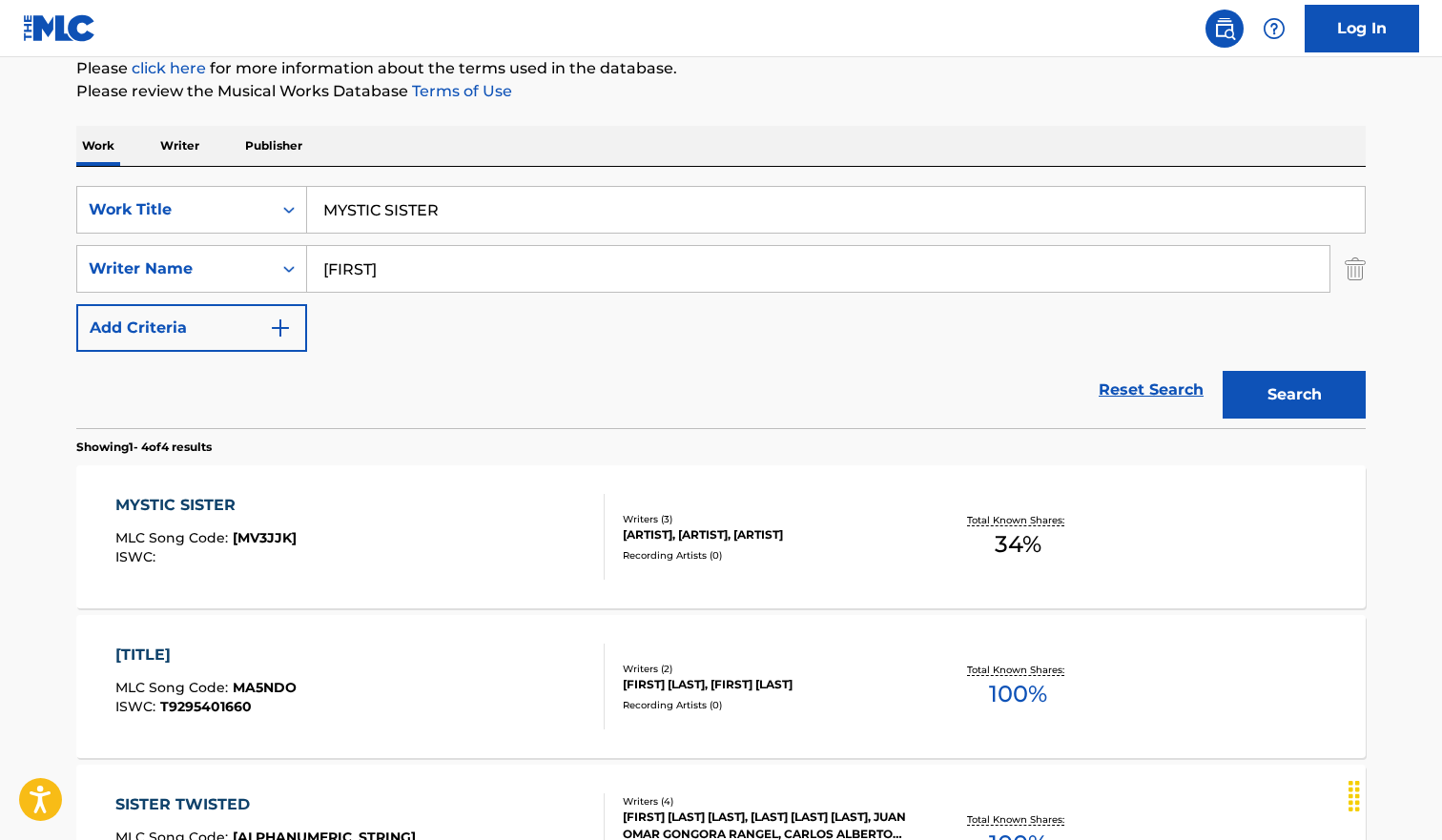 click on "Reset Search Search" at bounding box center (721, 390) 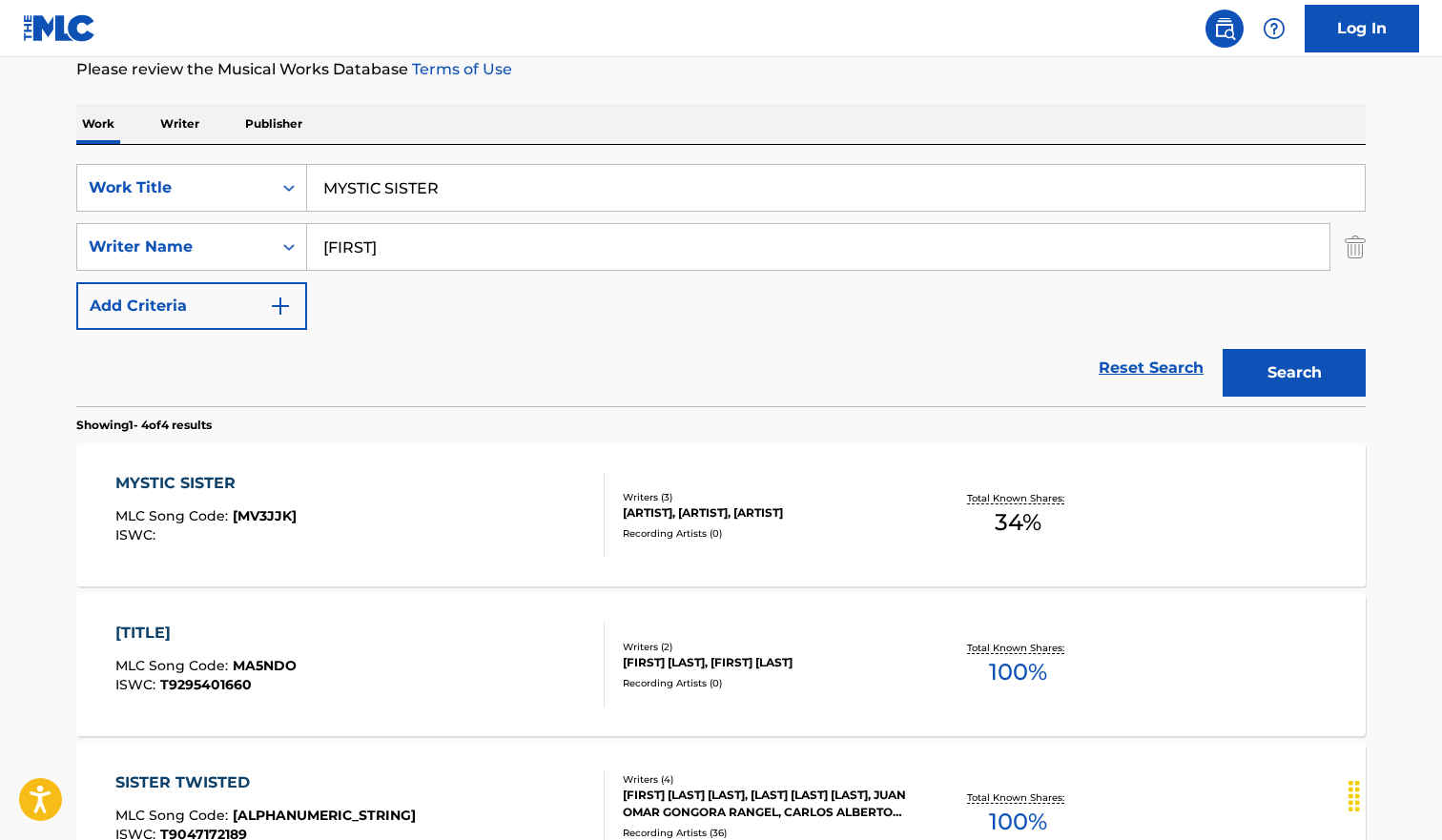 scroll, scrollTop: 259, scrollLeft: 0, axis: vertical 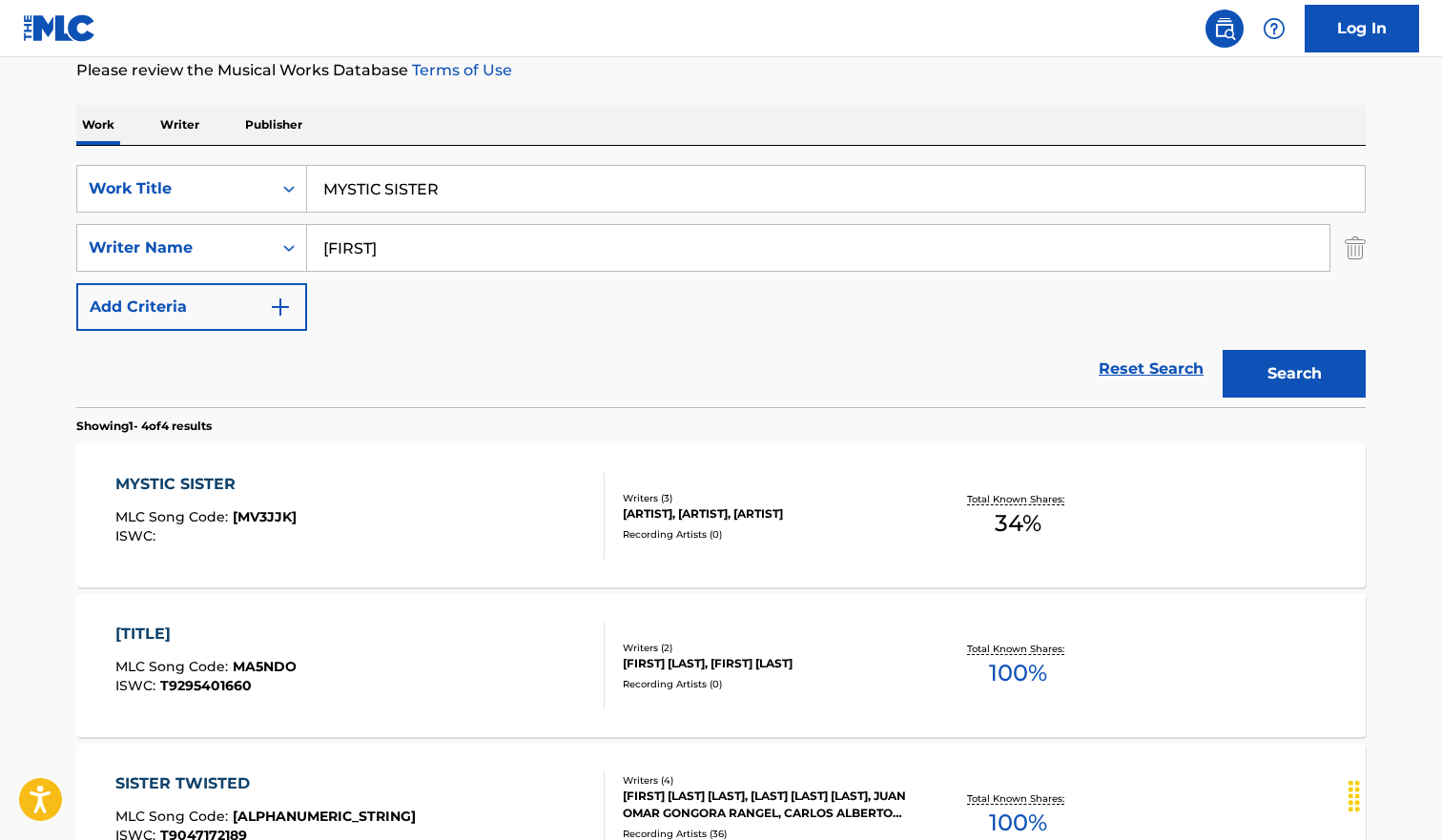 click on "[TITLE] MLC Song Code : [ID] ISWC :" at bounding box center (360, 516) 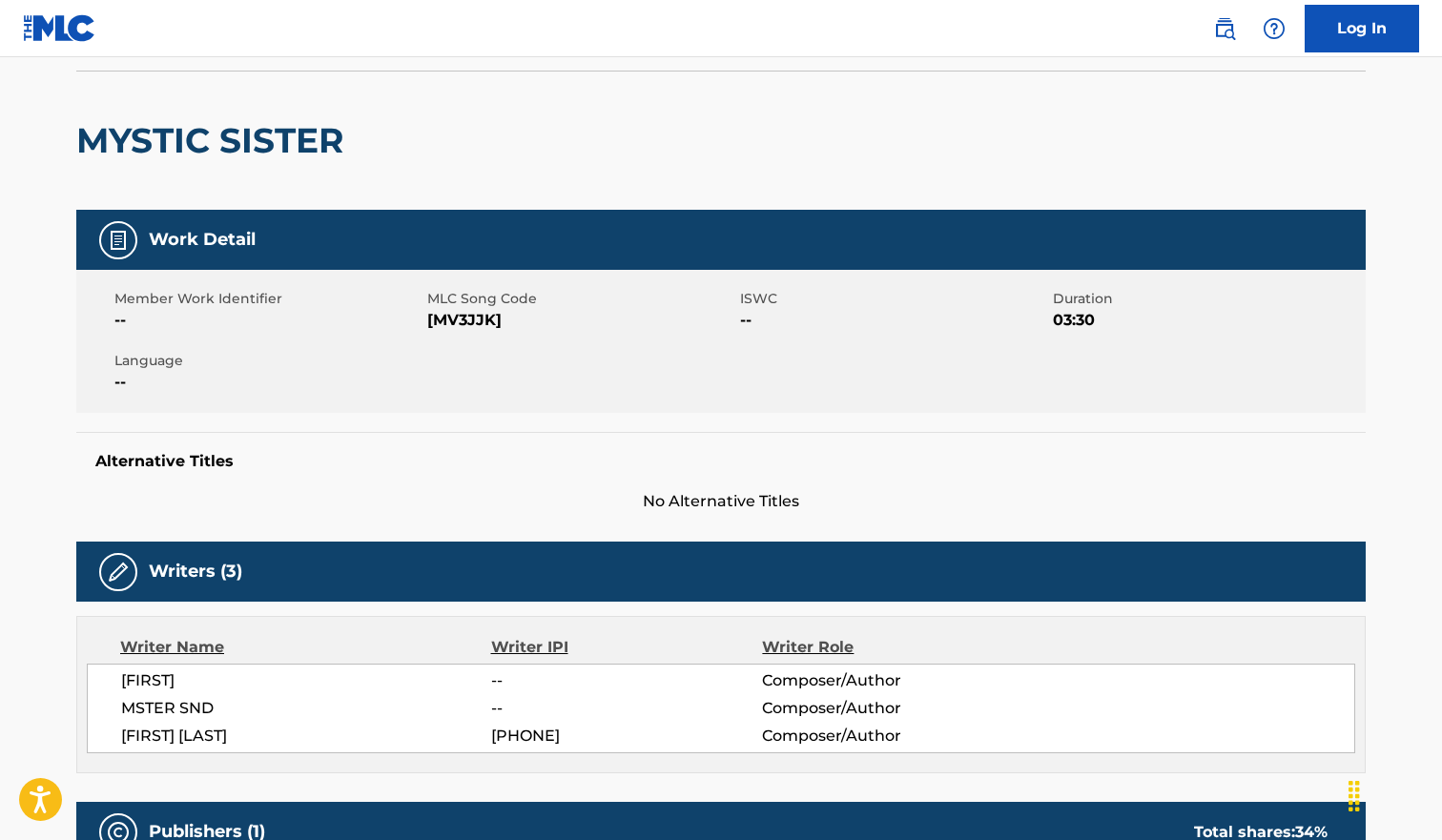 scroll, scrollTop: 140, scrollLeft: 0, axis: vertical 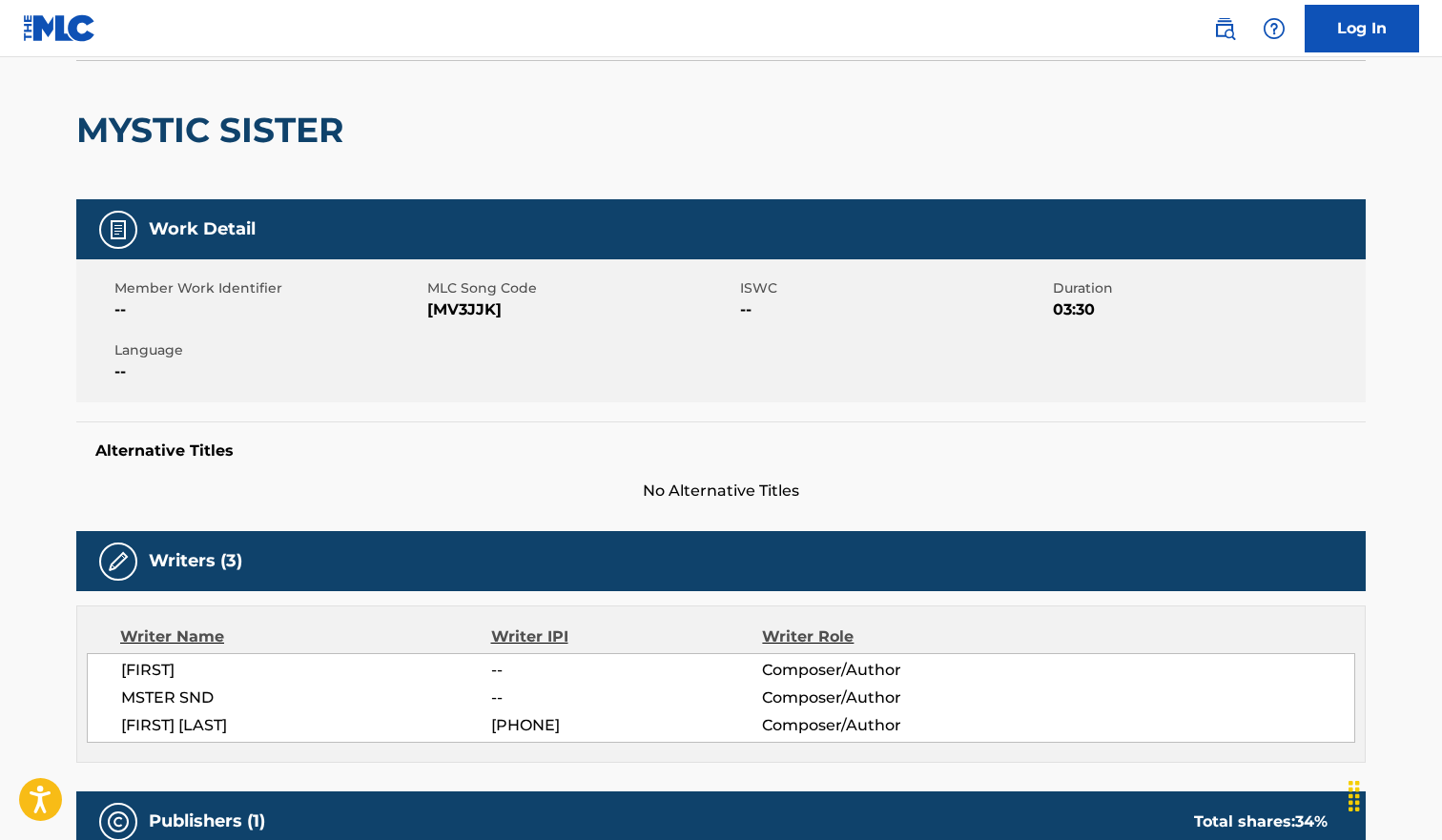 click on "Alternative Titles" at bounding box center [721, 451] 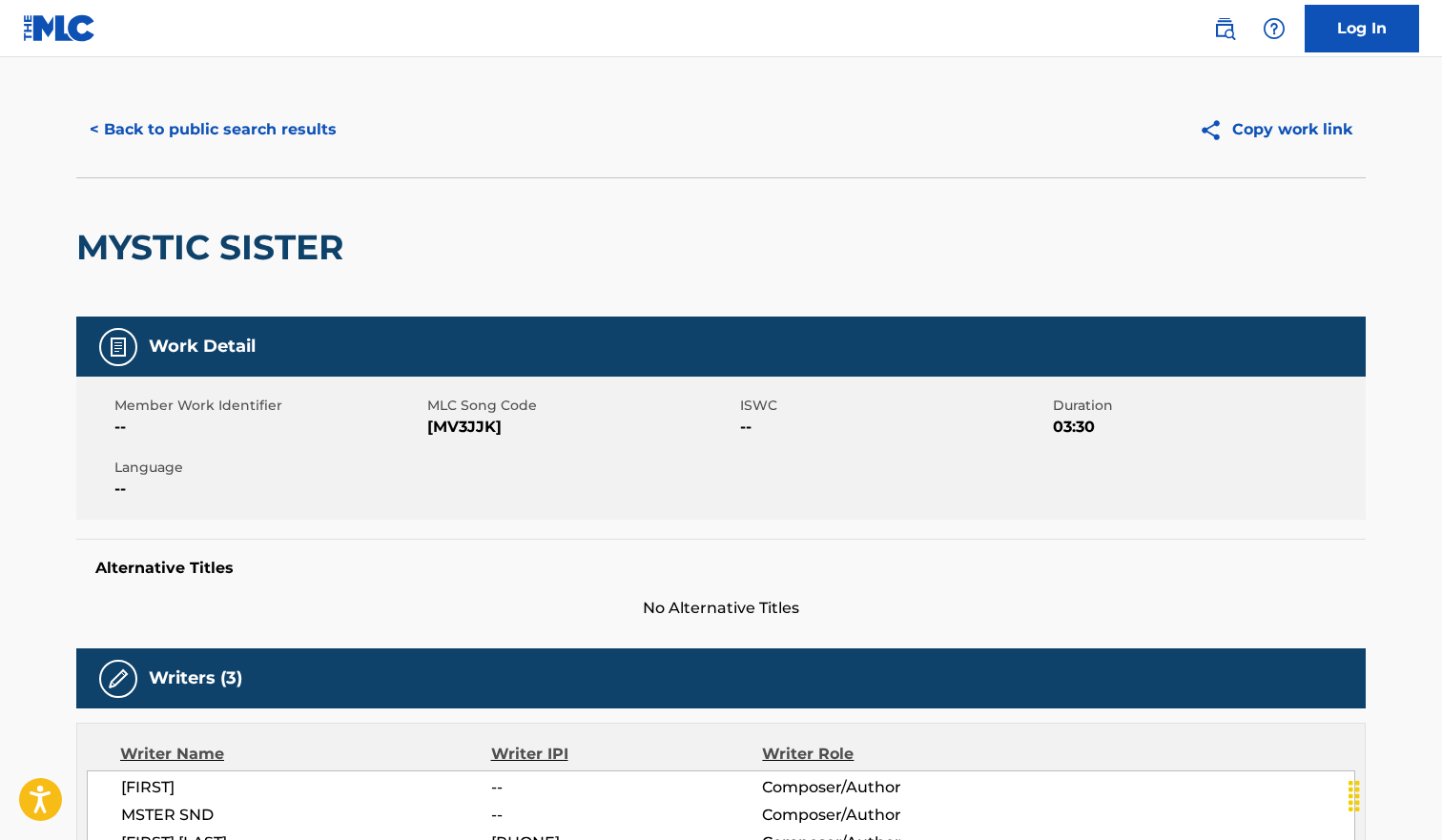 scroll, scrollTop: 0, scrollLeft: 0, axis: both 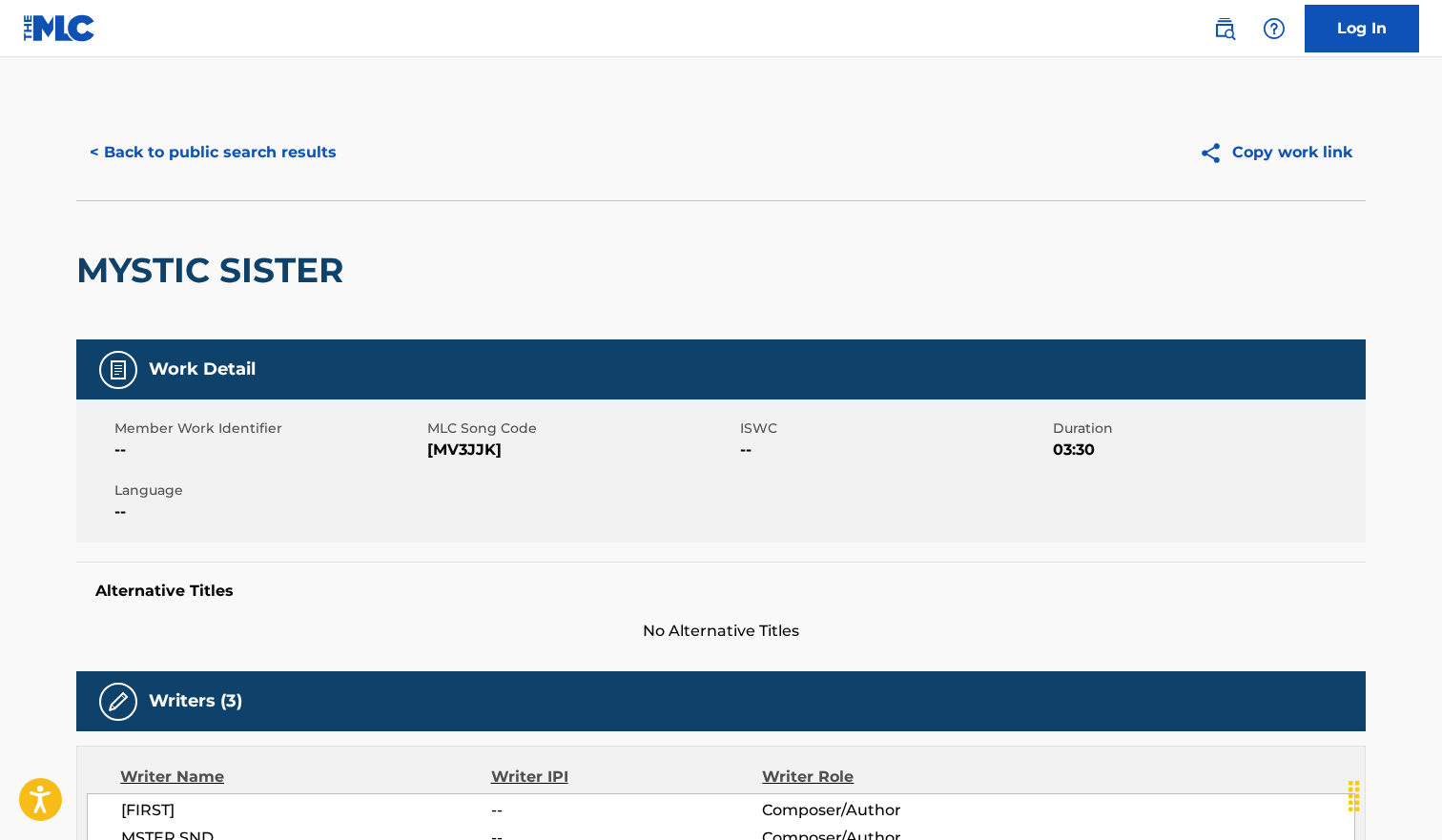 click on "< Back to public search results" at bounding box center (213, 153) 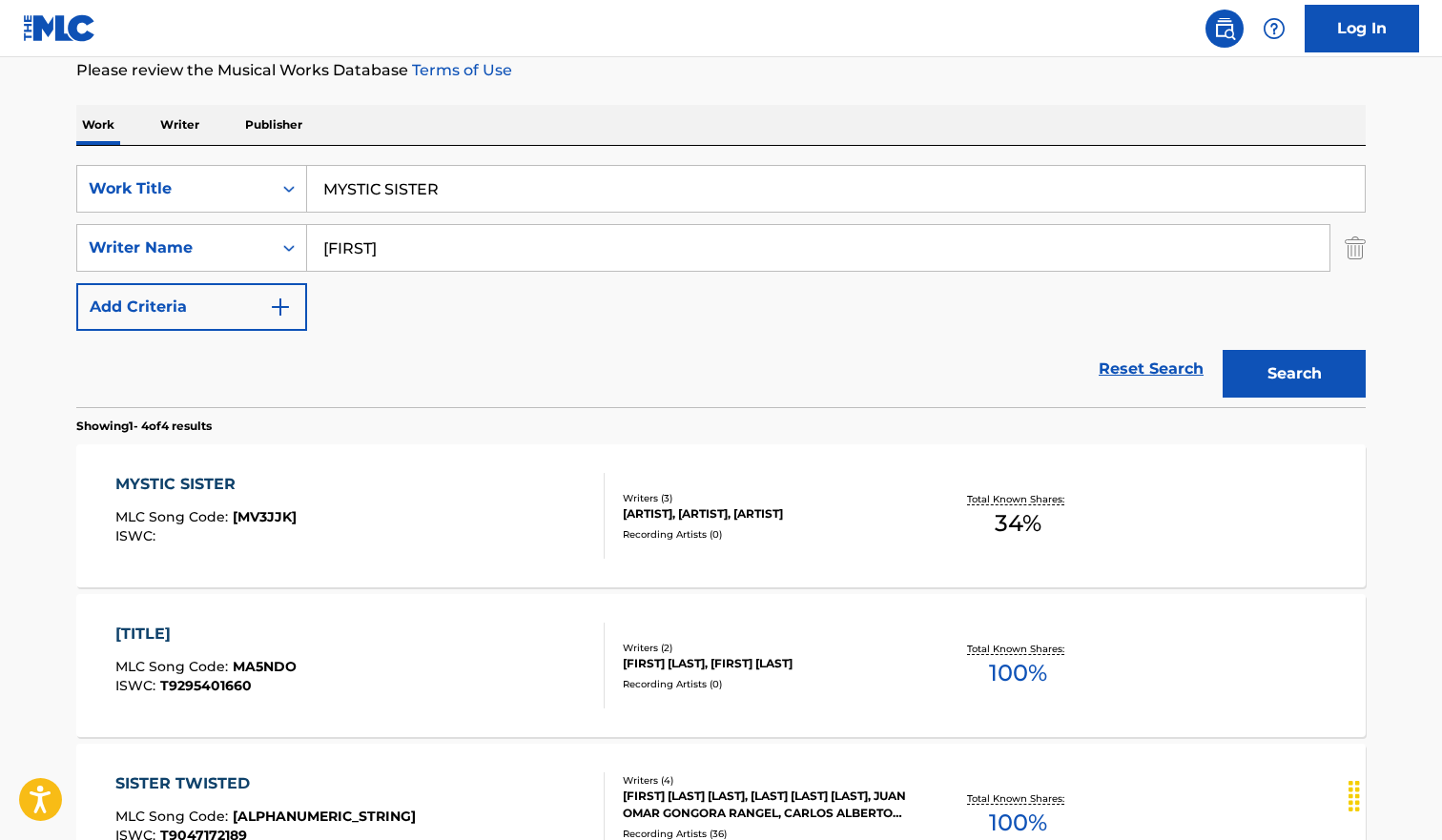click on "MYSTIC SISTER" at bounding box center [835, 189] 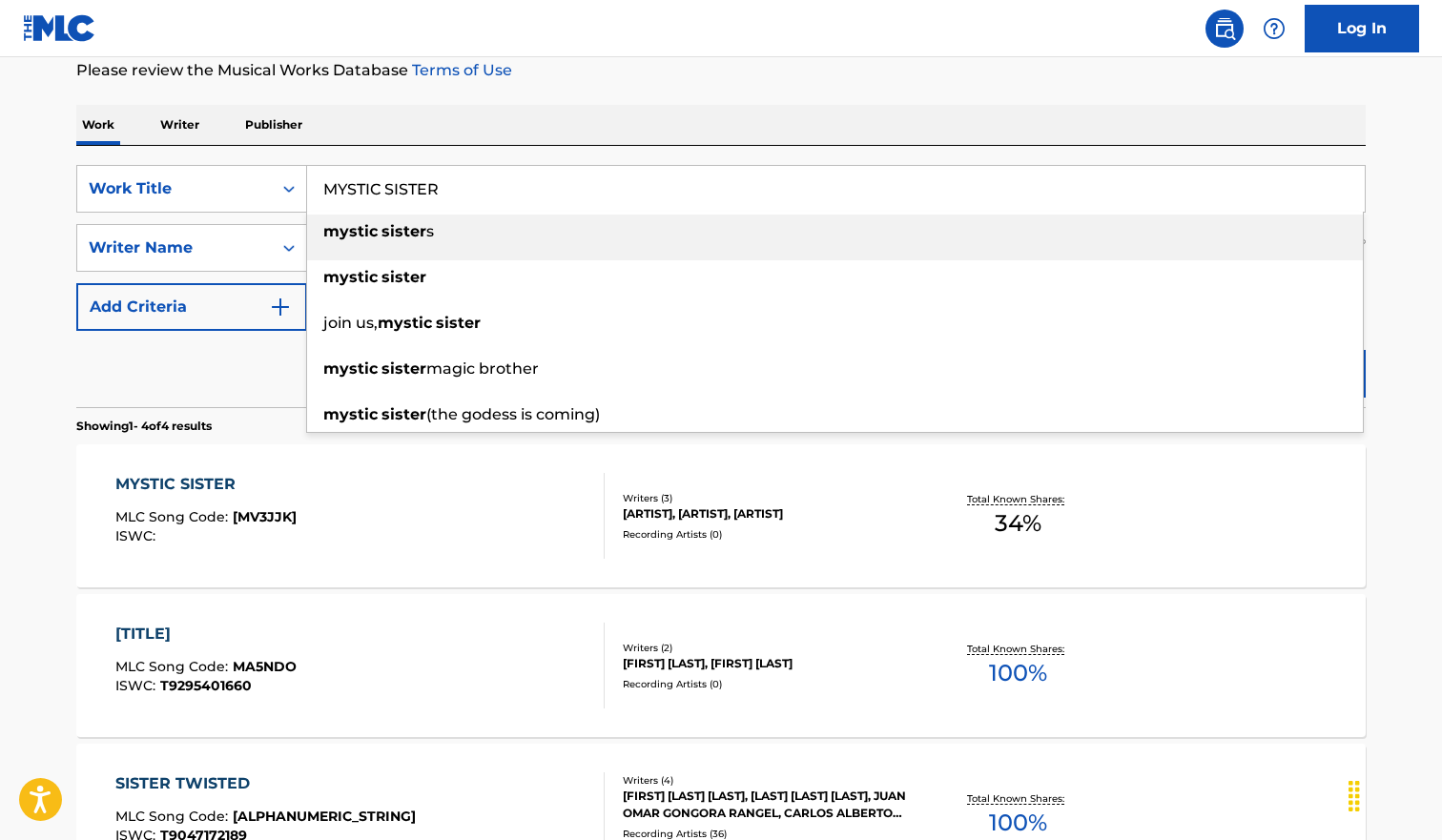 click on "MYSTIC SISTER" at bounding box center [835, 189] 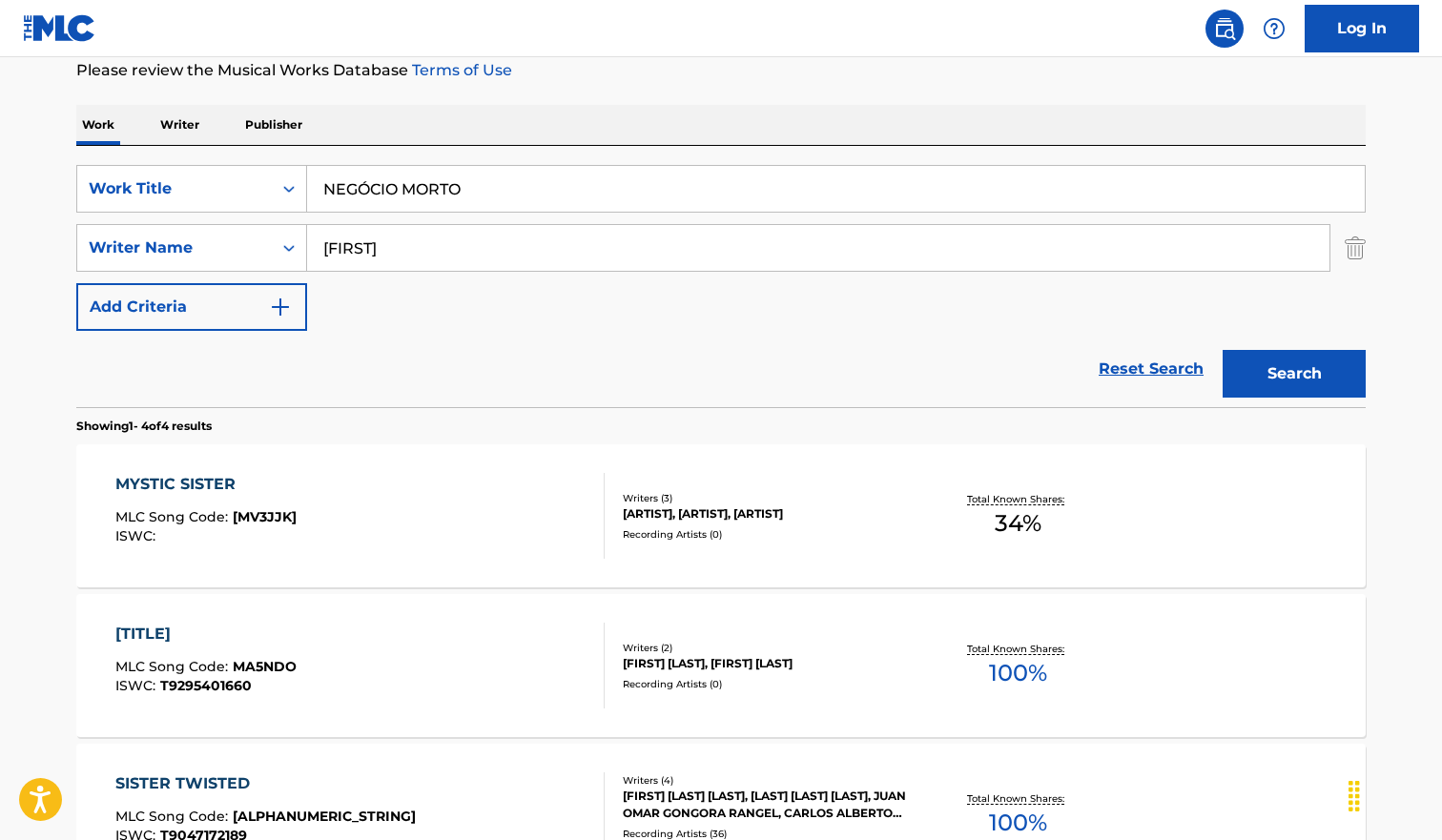 type on "NEGÓCIO MORTO" 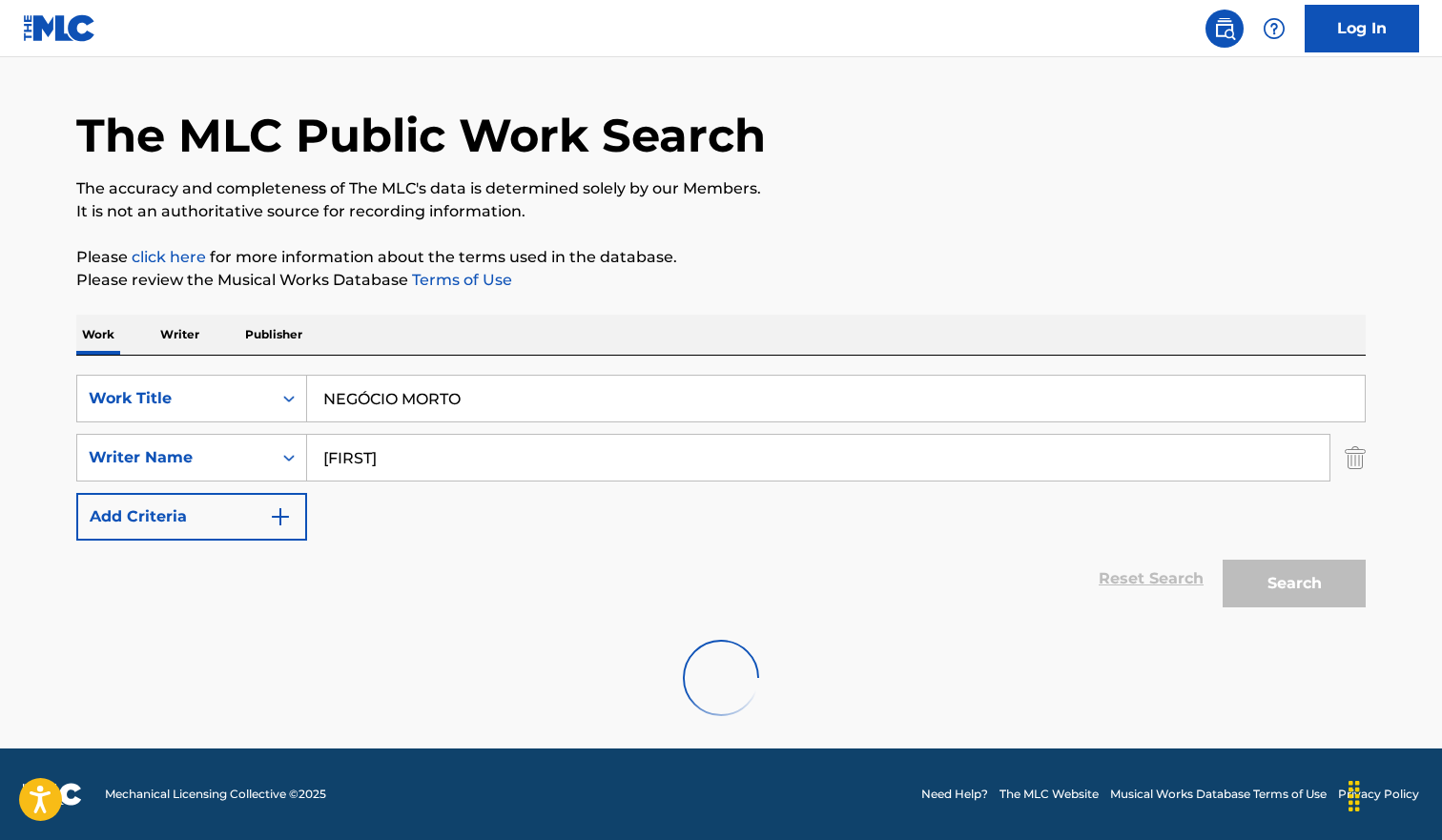 scroll, scrollTop: 259, scrollLeft: 0, axis: vertical 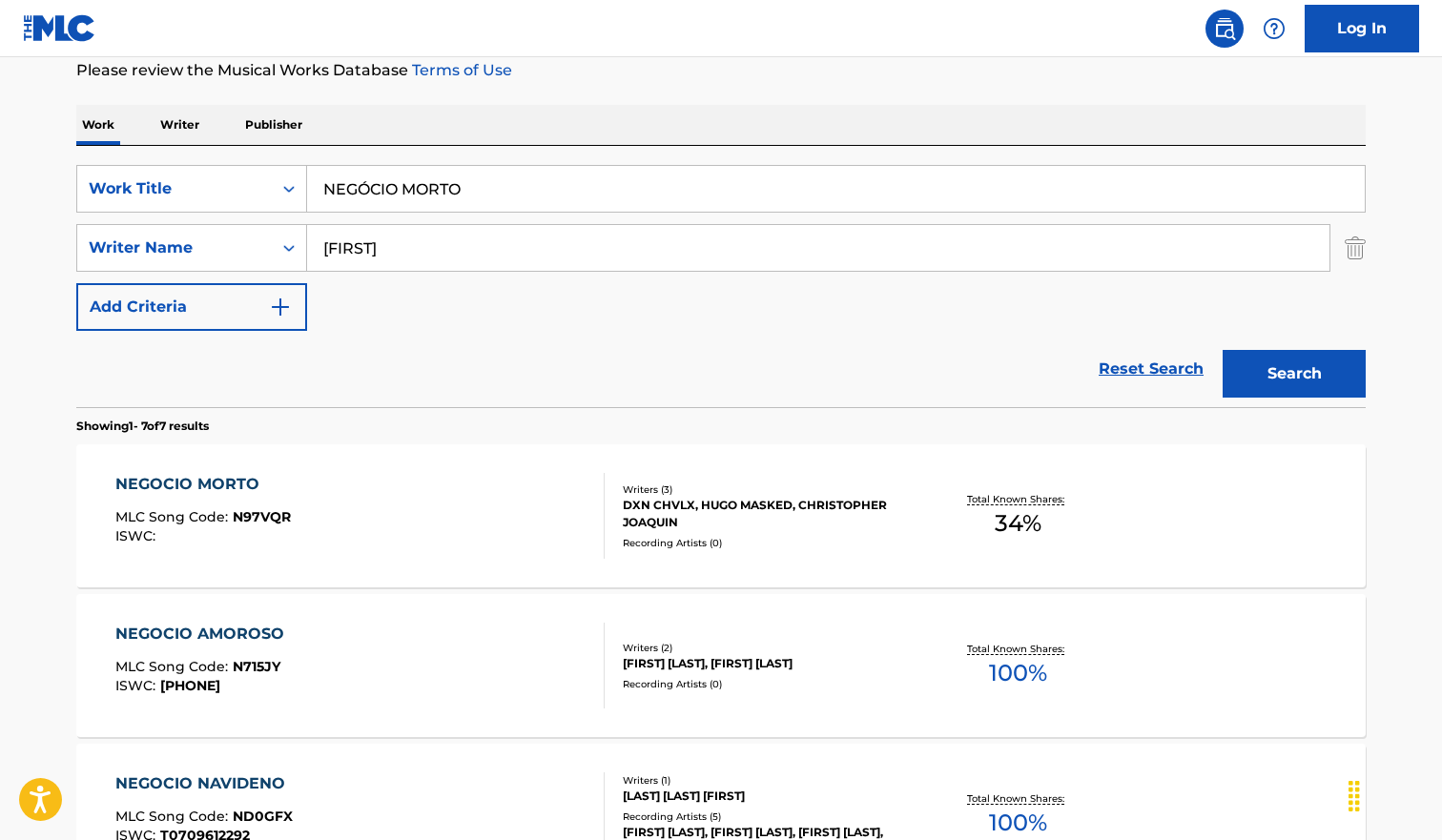 click on "[ARTIST] MLC Song Code : [CODE] ISWC :" at bounding box center [360, 516] 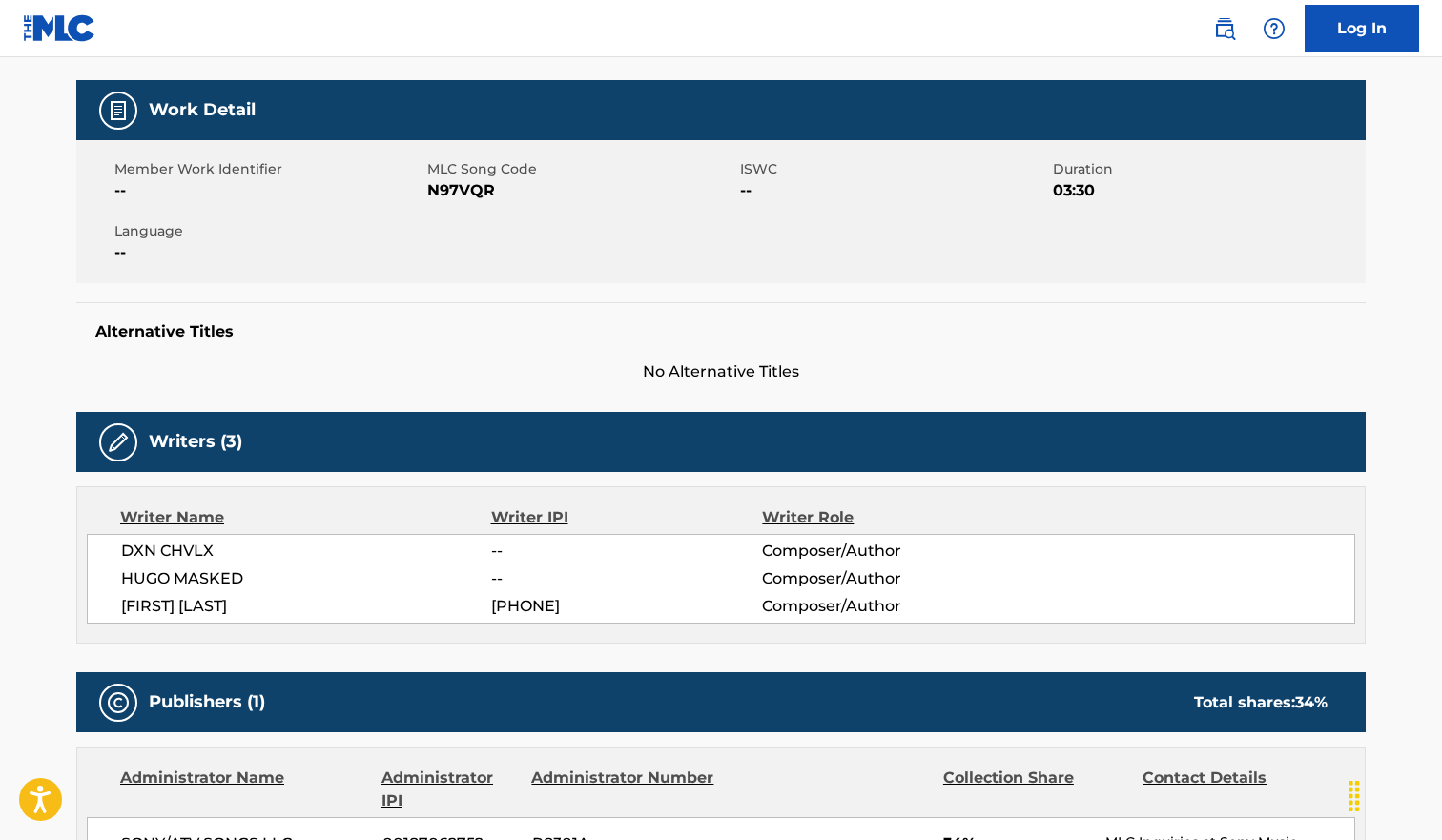 scroll, scrollTop: 0, scrollLeft: 0, axis: both 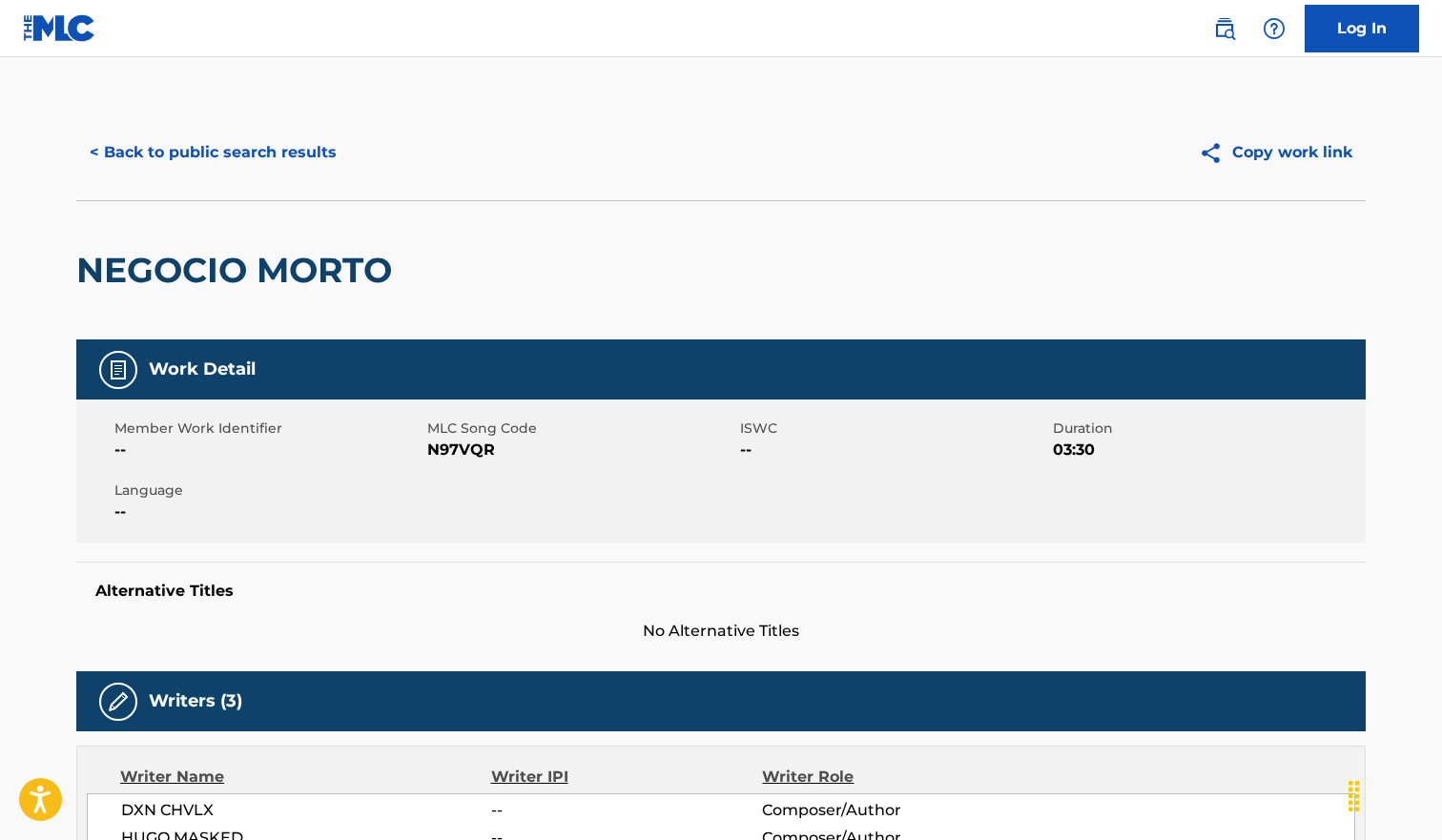 click on "N97VQR" at bounding box center [581, 450] 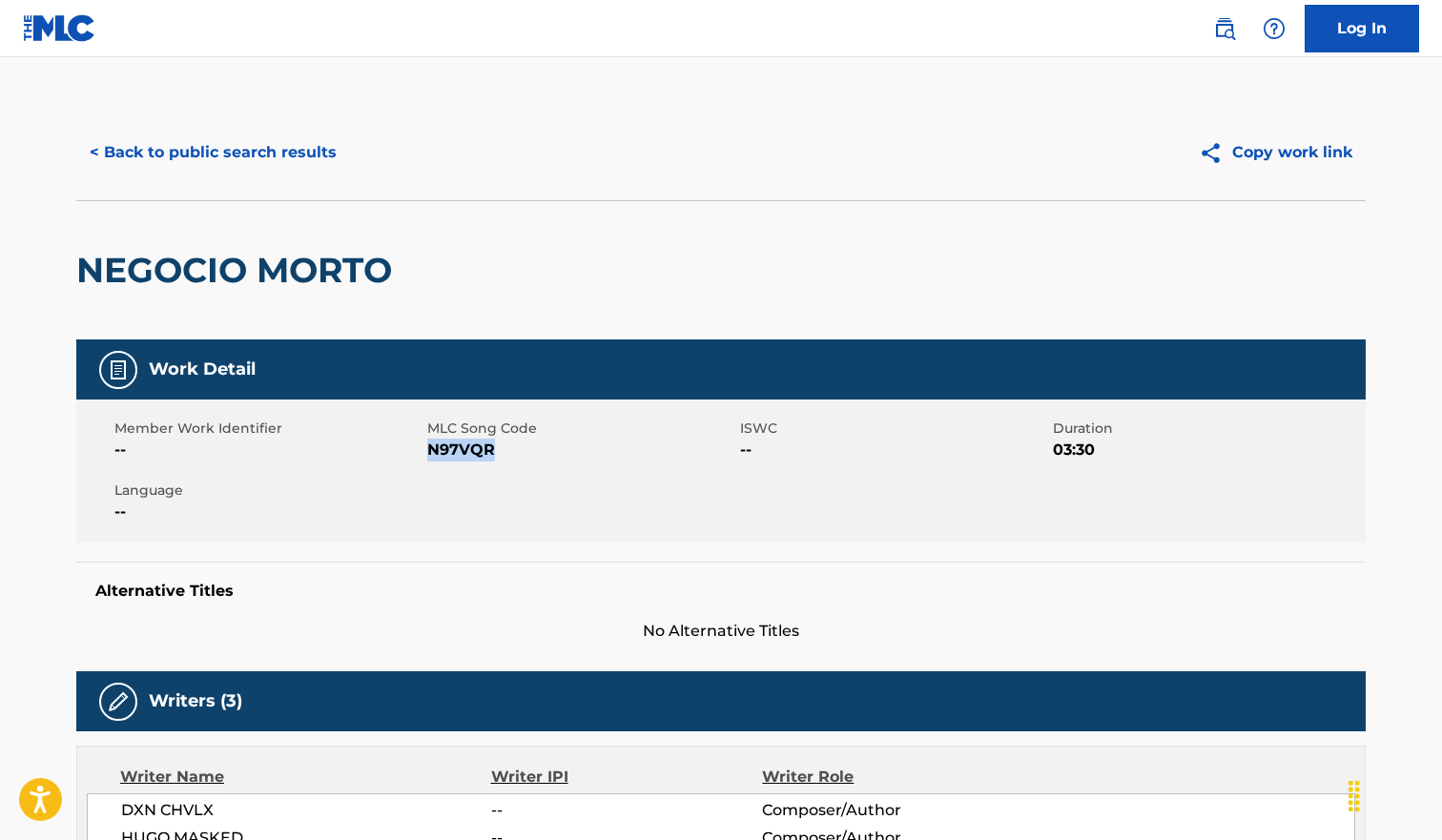 click on "N97VQR" at bounding box center (581, 450) 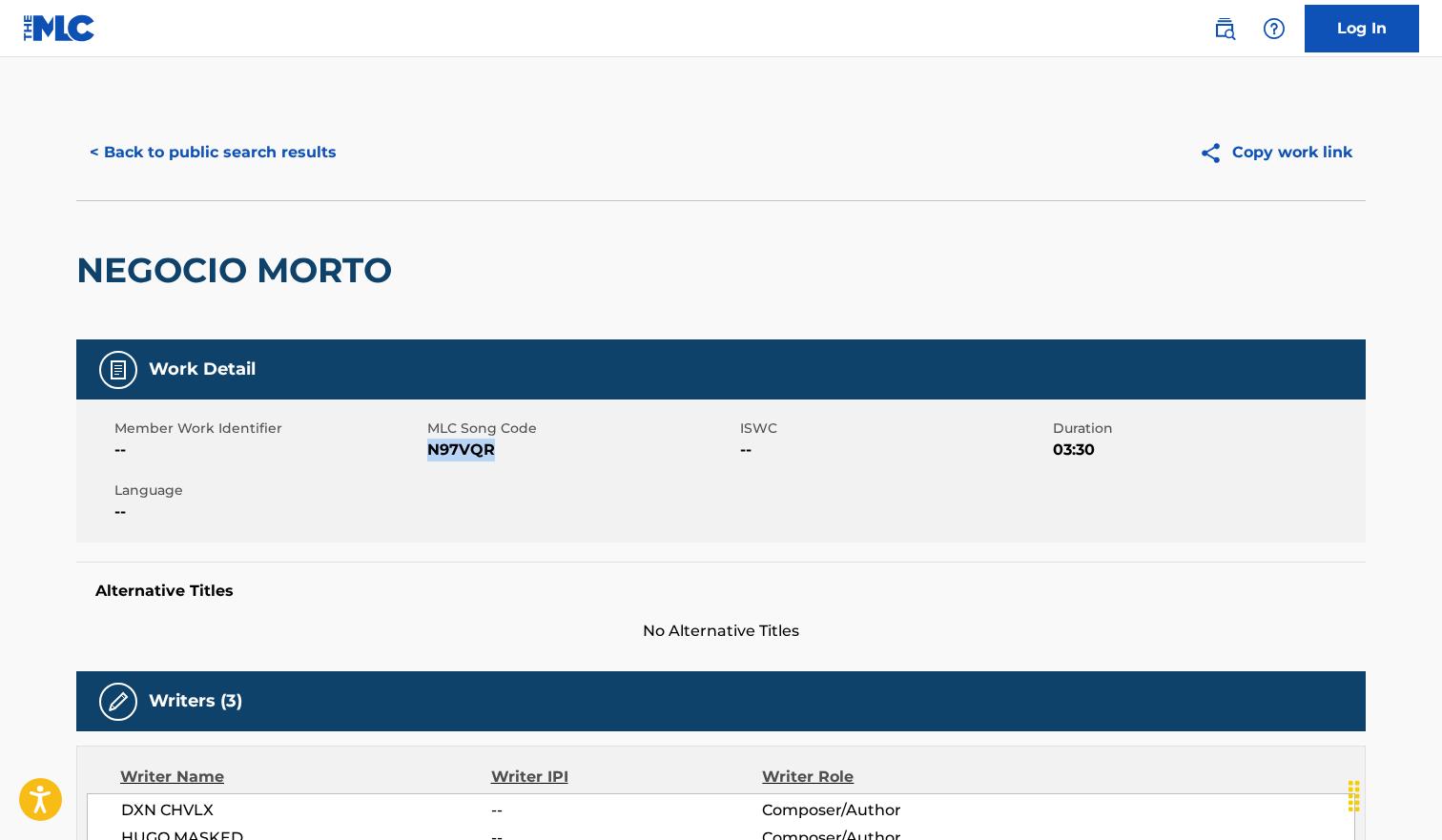 click on "Member Work Identifier -- MLC Song Code [CODE] ISWC -- Duration 03:30 Language --" at bounding box center (721, 471) 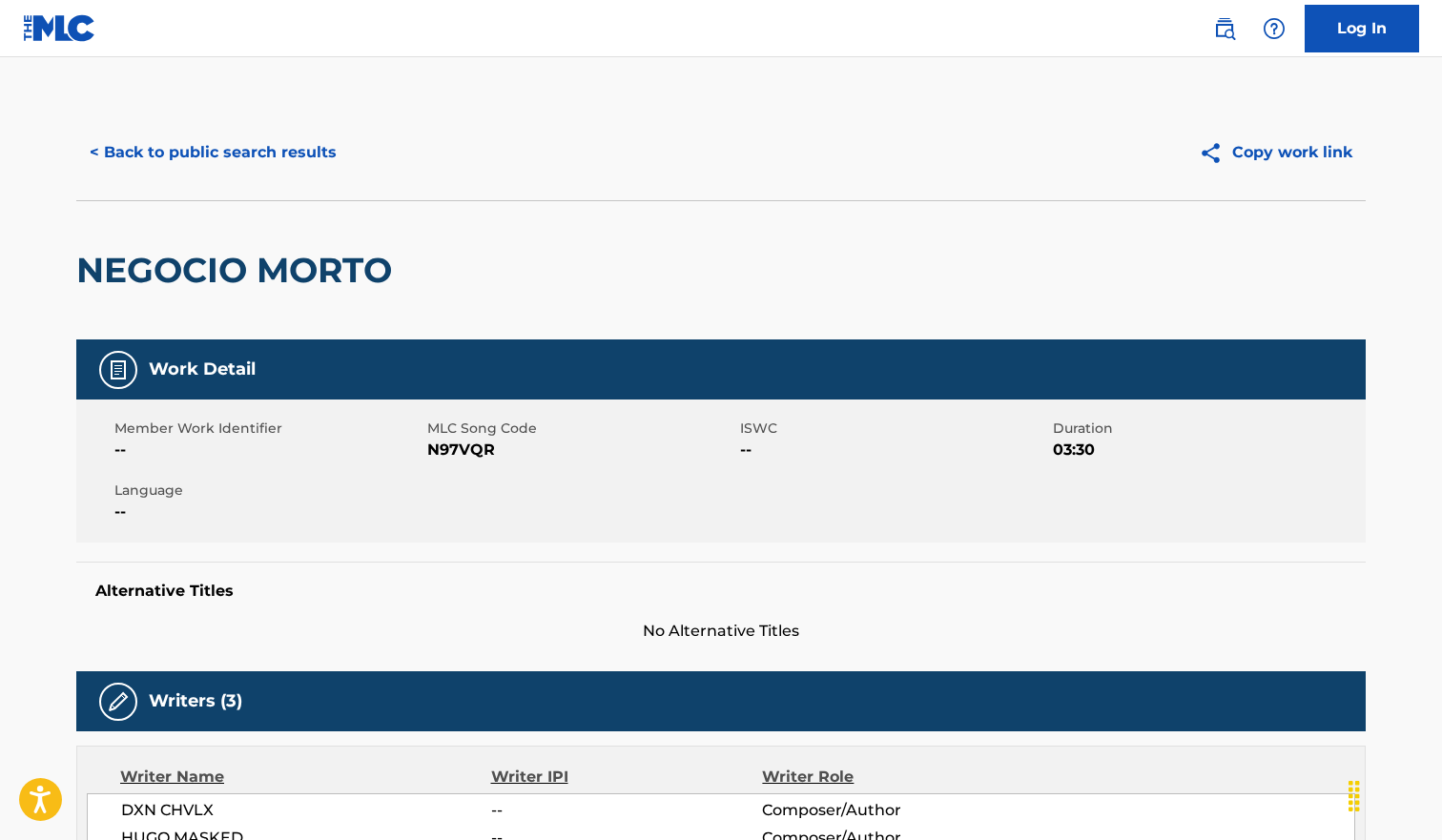 click on "N97VQR" at bounding box center (581, 450) 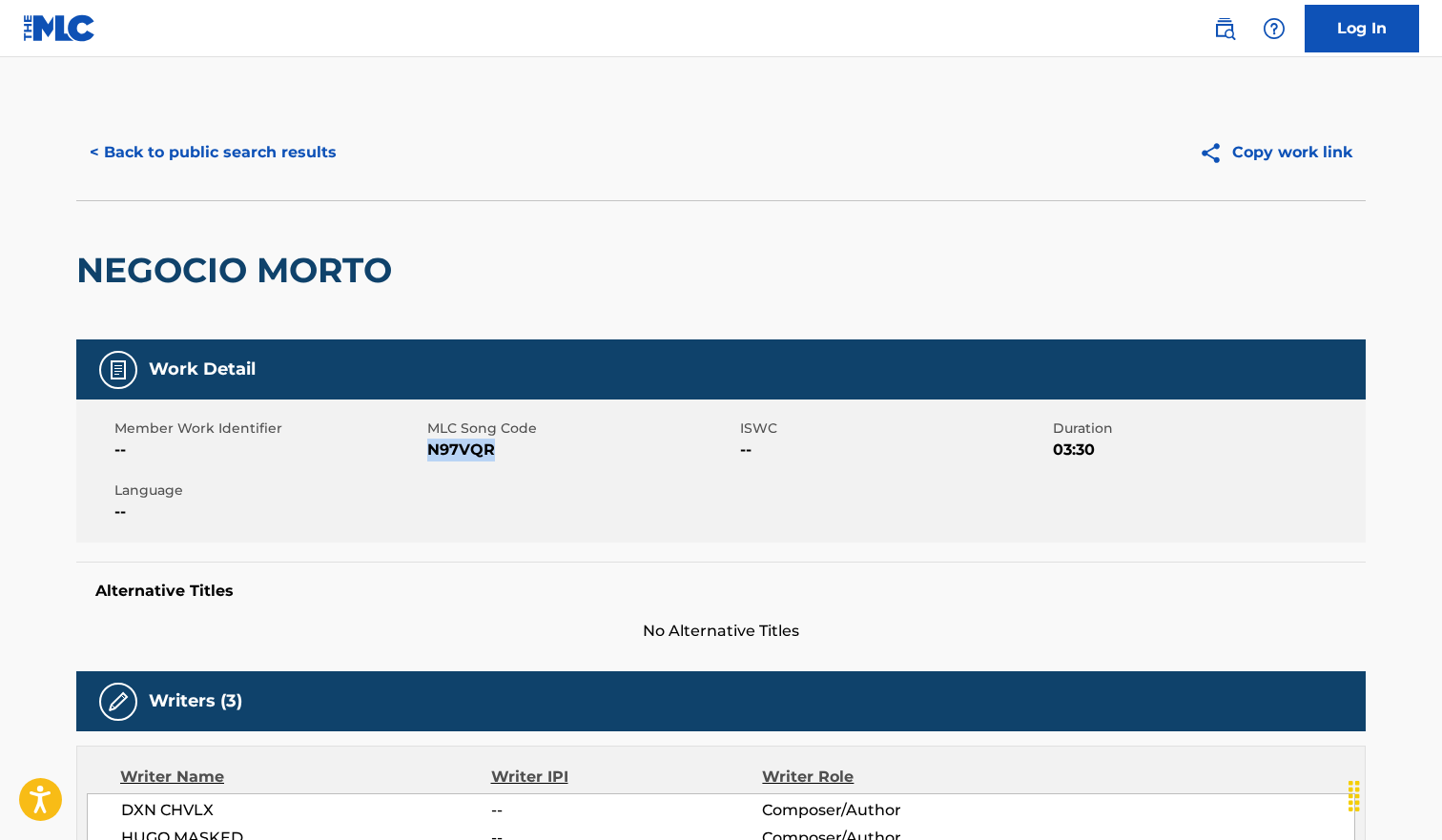 click on "N97VQR" at bounding box center (581, 450) 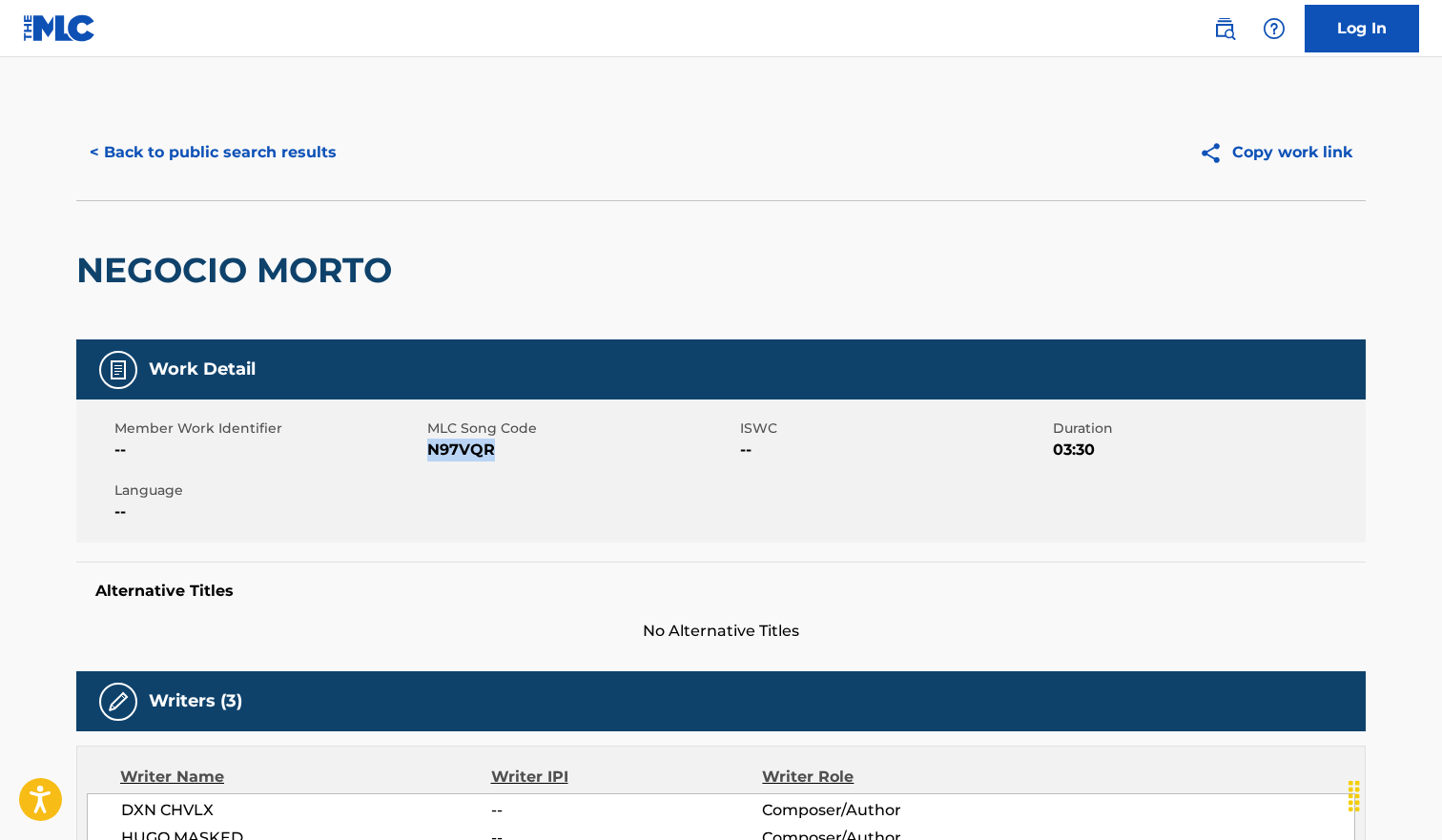 click on "< Back to public search results" at bounding box center [213, 153] 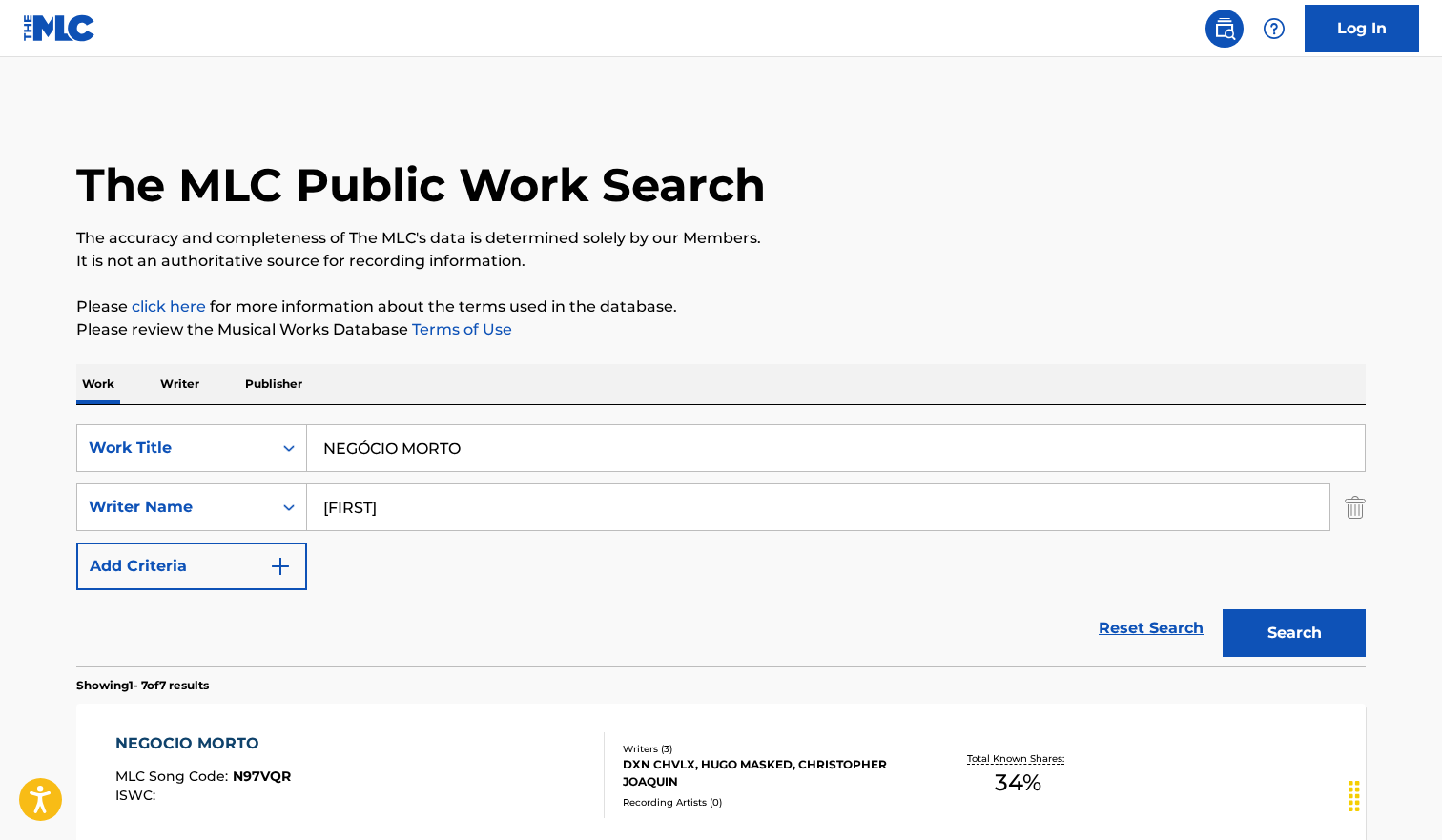scroll, scrollTop: 259, scrollLeft: 0, axis: vertical 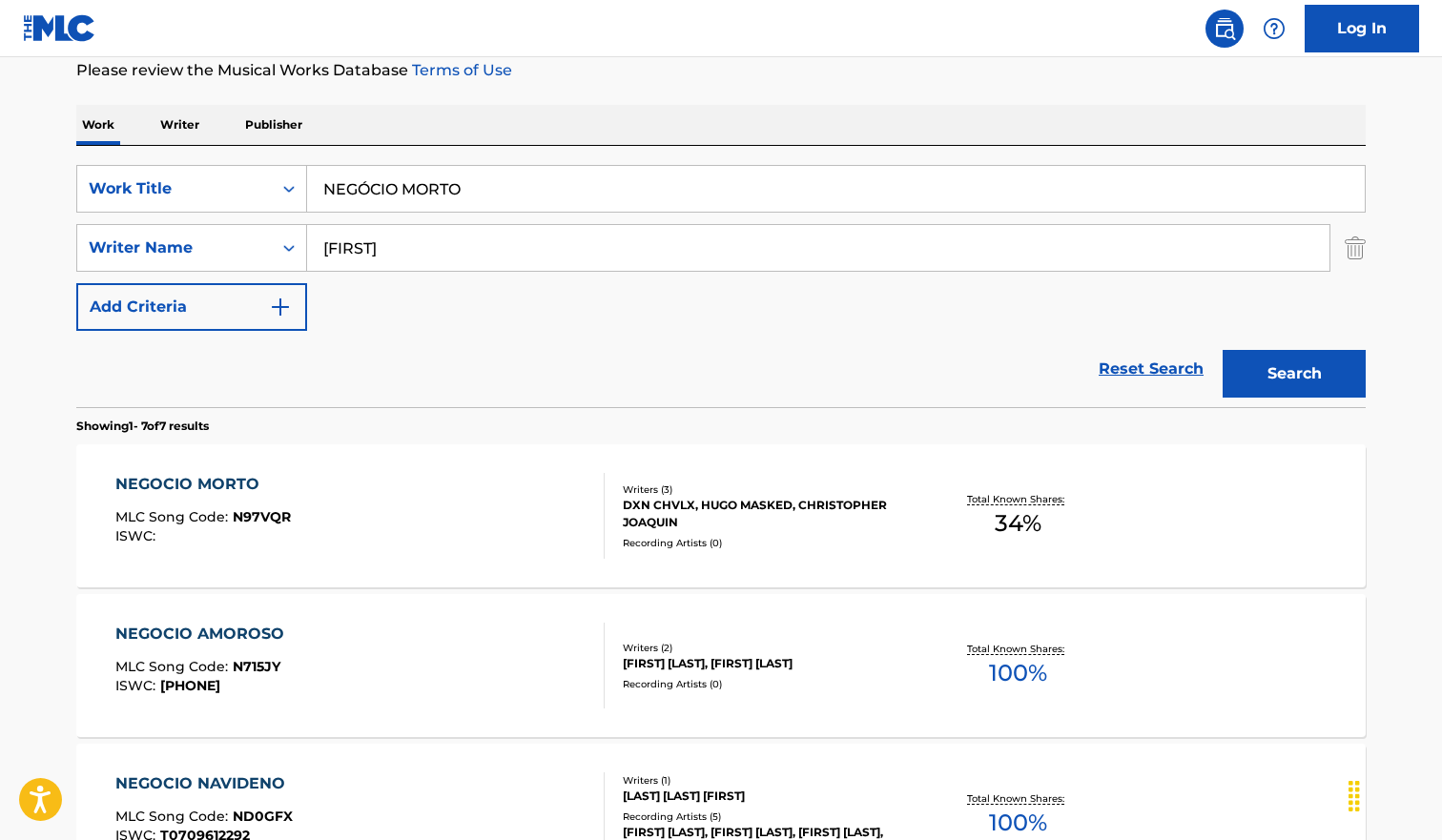 click on "NEGÓCIO MORTO" at bounding box center [835, 189] 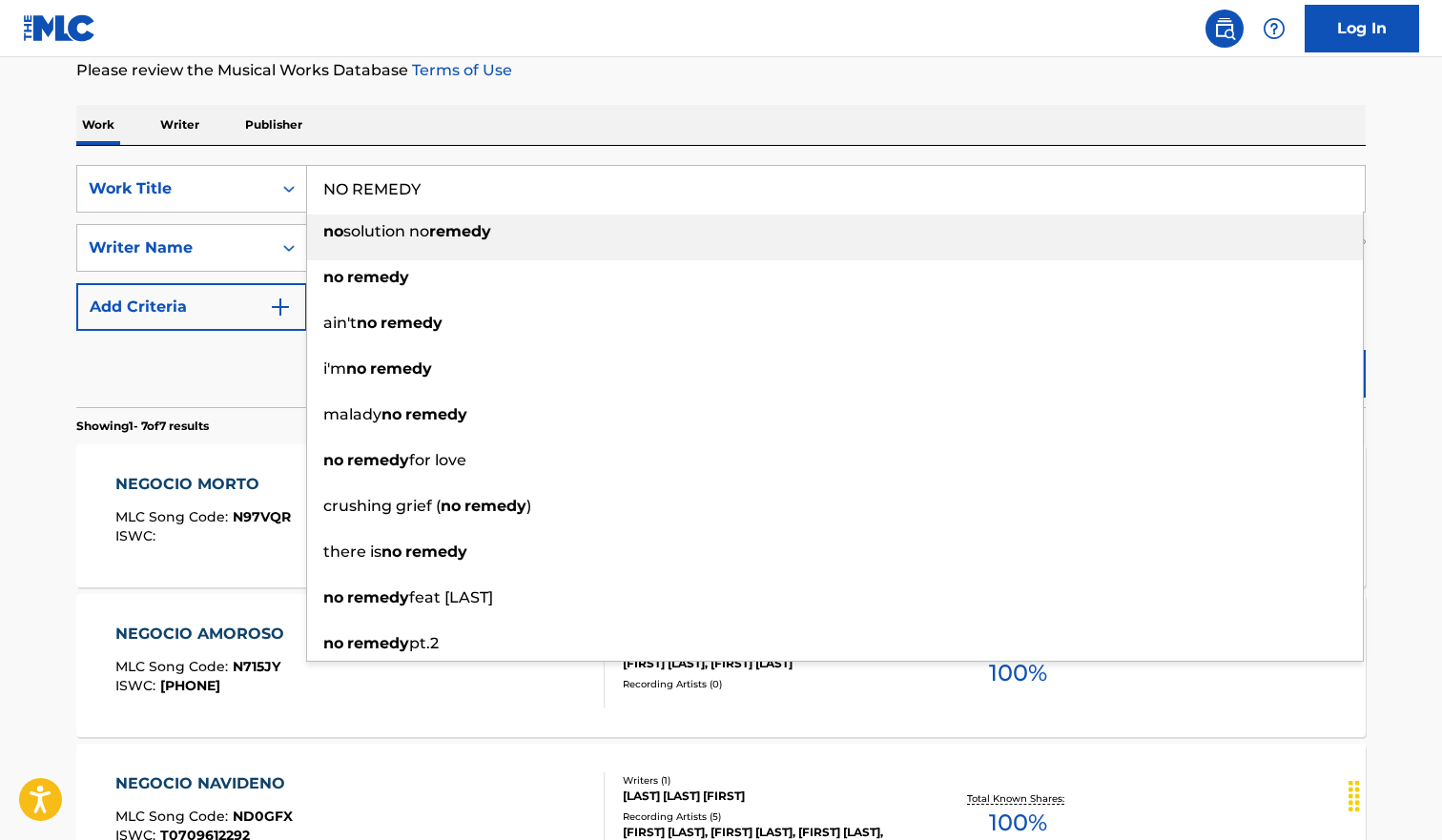type on "NO REMEDY" 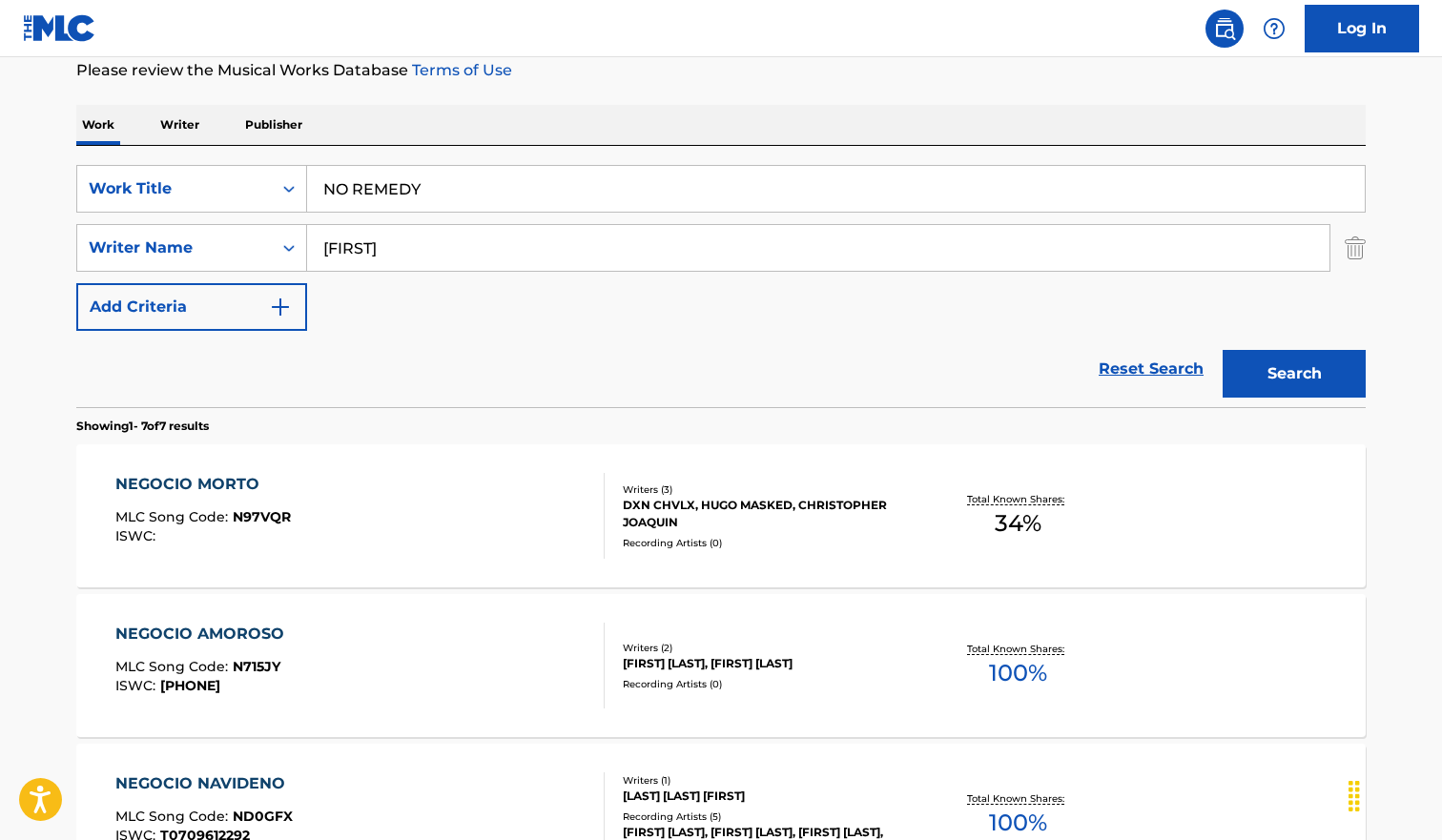 click on "Search" at bounding box center (1294, 374) 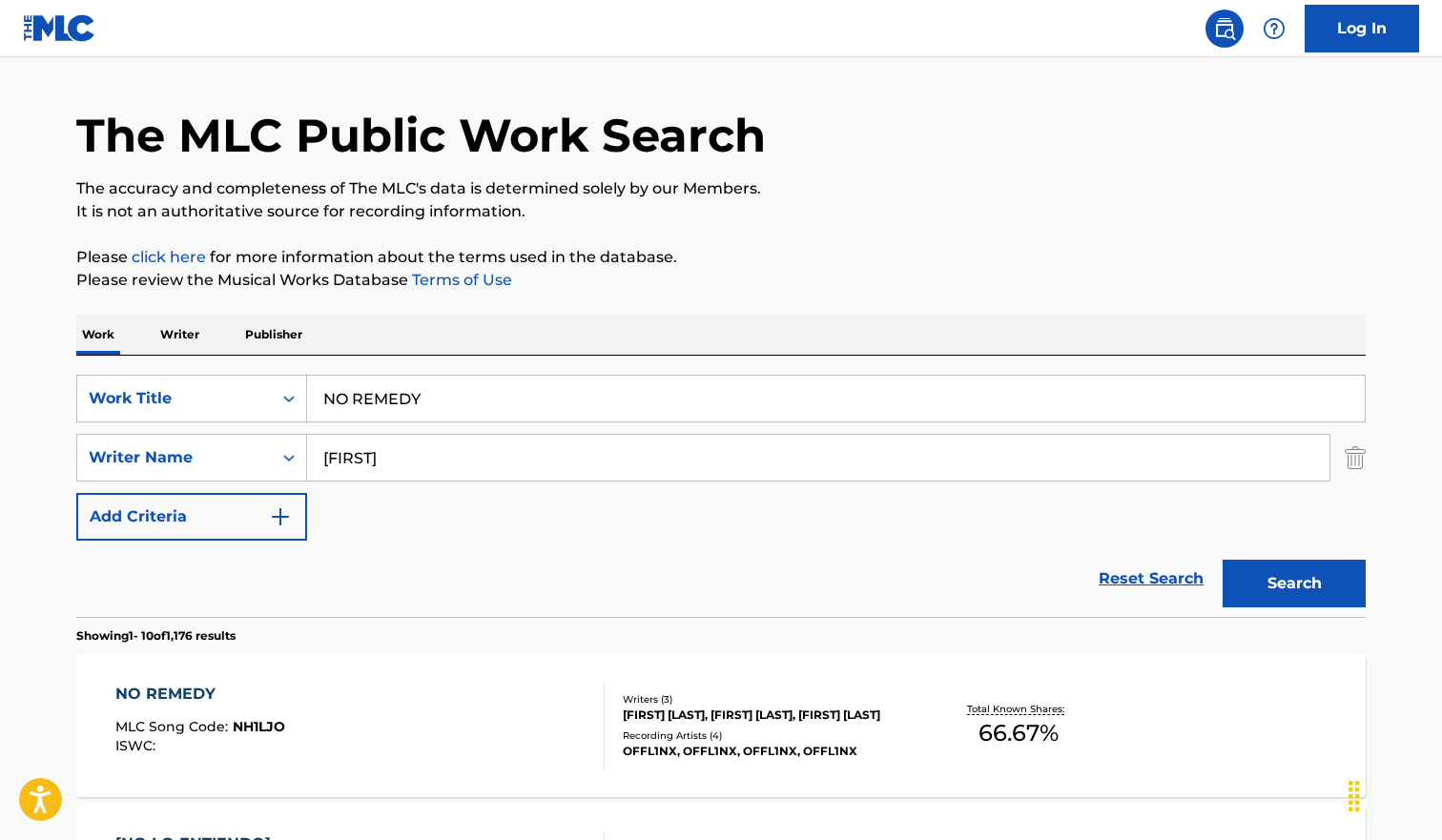 scroll, scrollTop: 259, scrollLeft: 0, axis: vertical 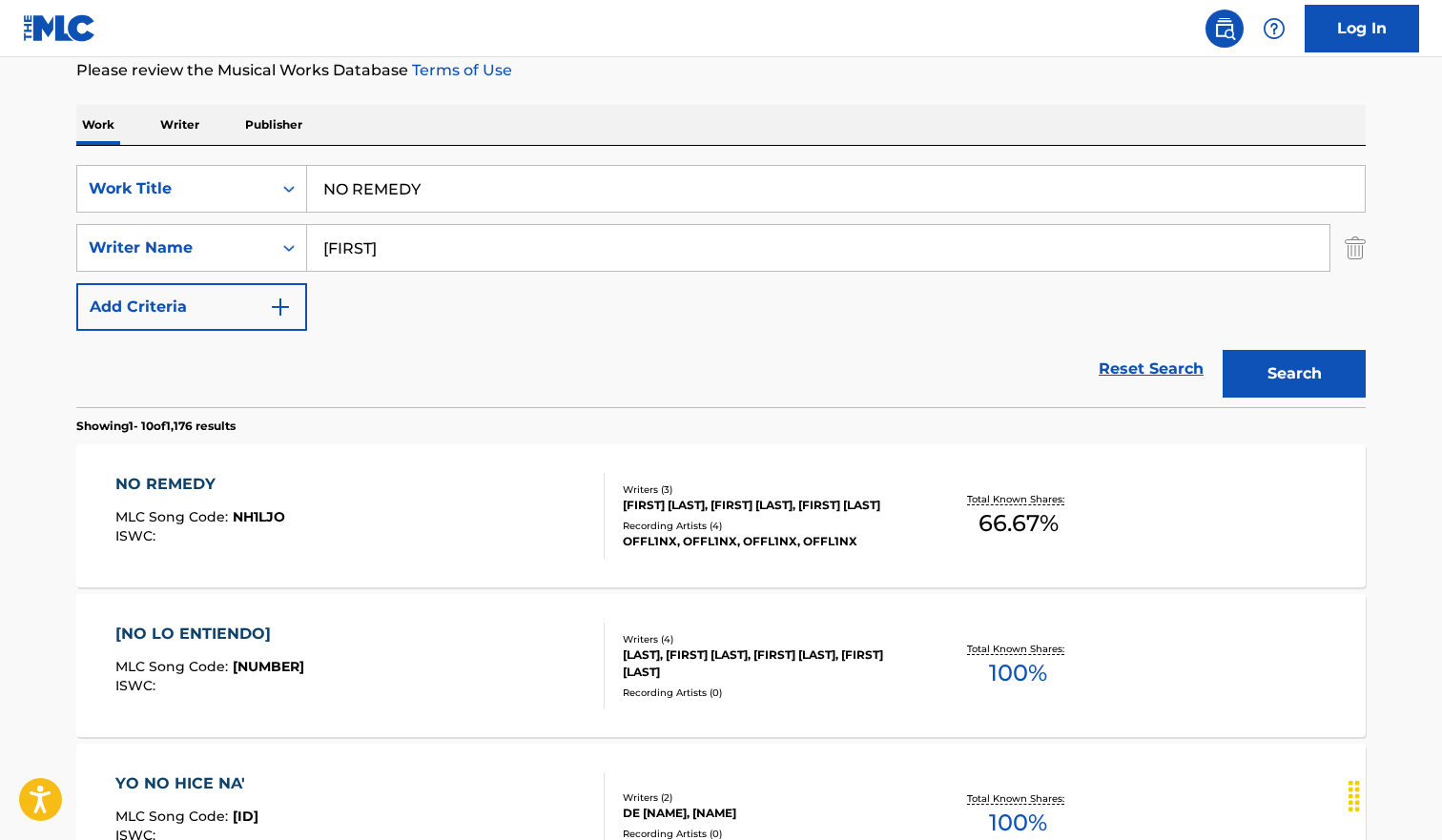click on "NO REMEDY MLC Song Code : NH1LJO ISWC :" at bounding box center (360, 516) 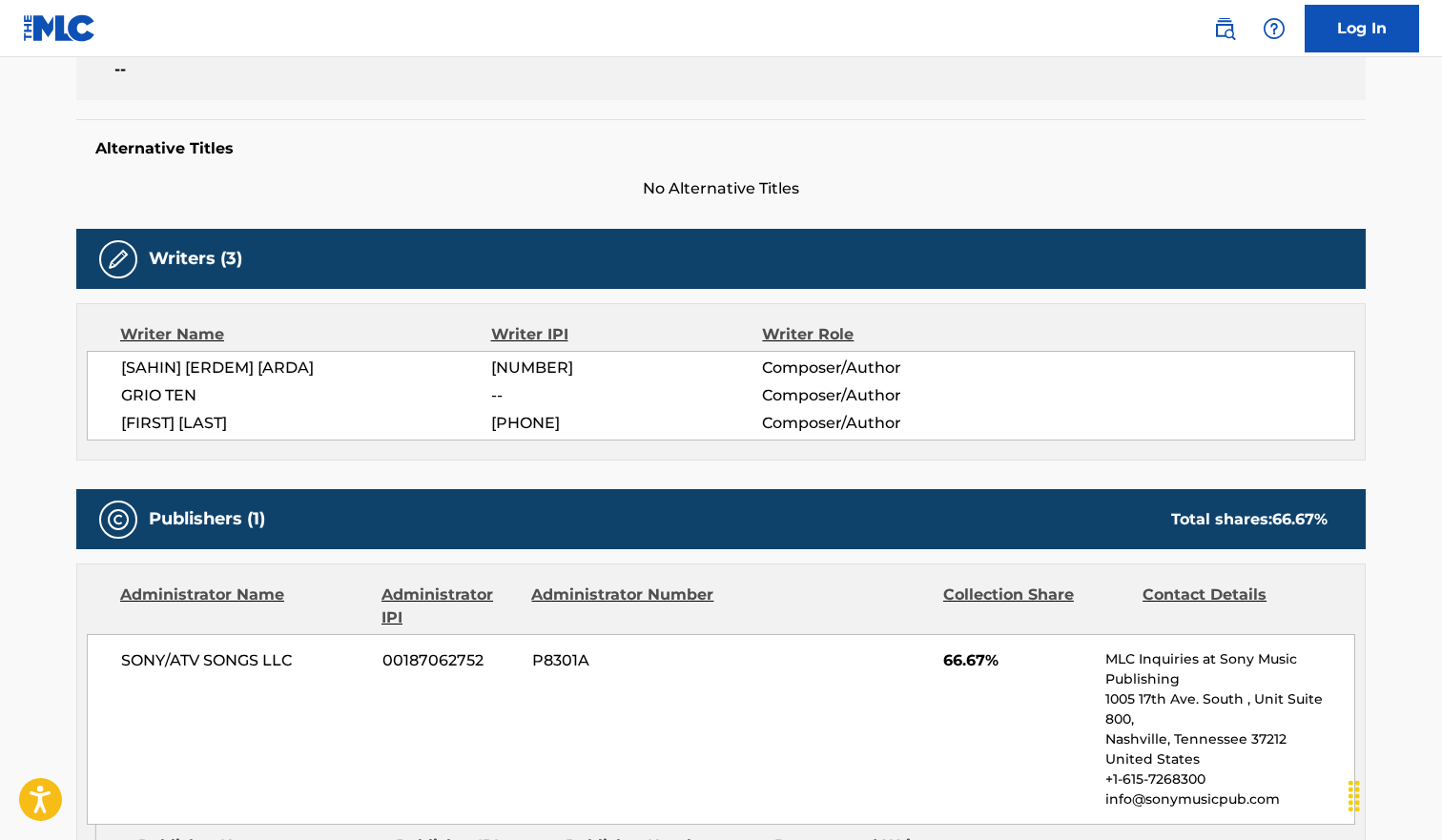 scroll, scrollTop: 431, scrollLeft: 0, axis: vertical 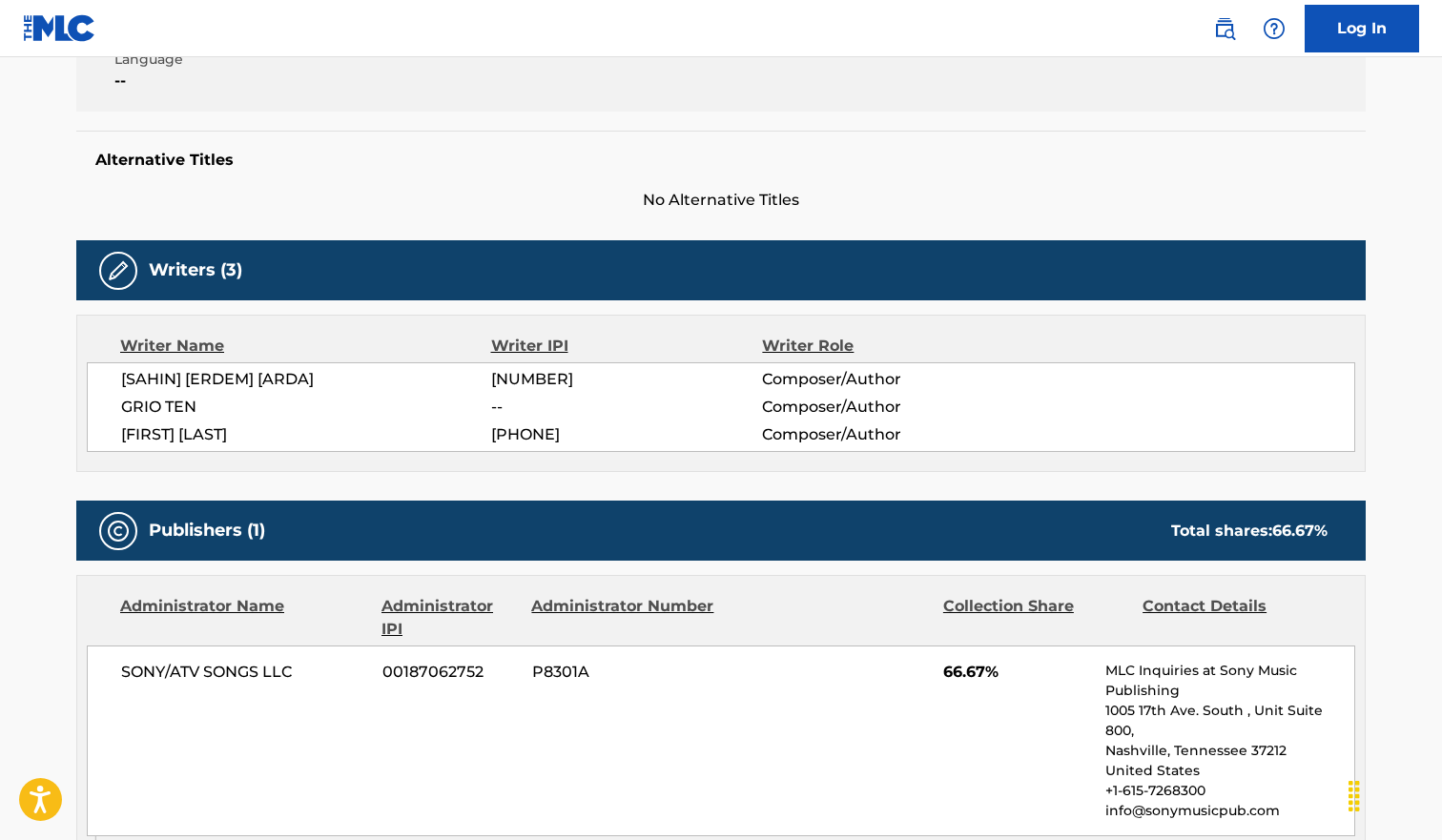 click on "Work Detail   Member Work Identifier -- MLC Song Code NH1LJO ISWC -- Duration 03:30 Language -- Alternative Titles No Alternative Titles Writers   (3) Writer Name Writer IPI Writer Role SAHIN ERDEM ARDA 01206849940 Composer/Author GRIO TEN -- Composer/Author CHRISTOPHER JOAQUIN 01246486631 Composer/Author Publishers   (1) Total shares:  66.67 % Administrator Name Administrator IPI Administrator Number Collection Share Contact Details SONY/ATV SONGS LLC 00187062752 P8301A 66.67% MLC Inquiries at Sony Music Publishing 1005 17th Ave. South , Unit Suite 800,  Nashville, [STATE] 37212 United States +1-[PHONE] info@sonymusicpub.com Admin Original Publisher Connecting Line Publisher Name Publisher IPI Publisher Number Represented Writers BLACK 17 PUBLISHING 01243382176 P393M7 CHRISTOPHER JOAQUIN, SAHIN ERDEM ARDA, SAHIN ERDEM ARDA Total shares:  66.67 % Matched Recordings   (4) Showing  1  -   4  of  4   results   Recording Artist Recording Title --" at bounding box center (721, 497) 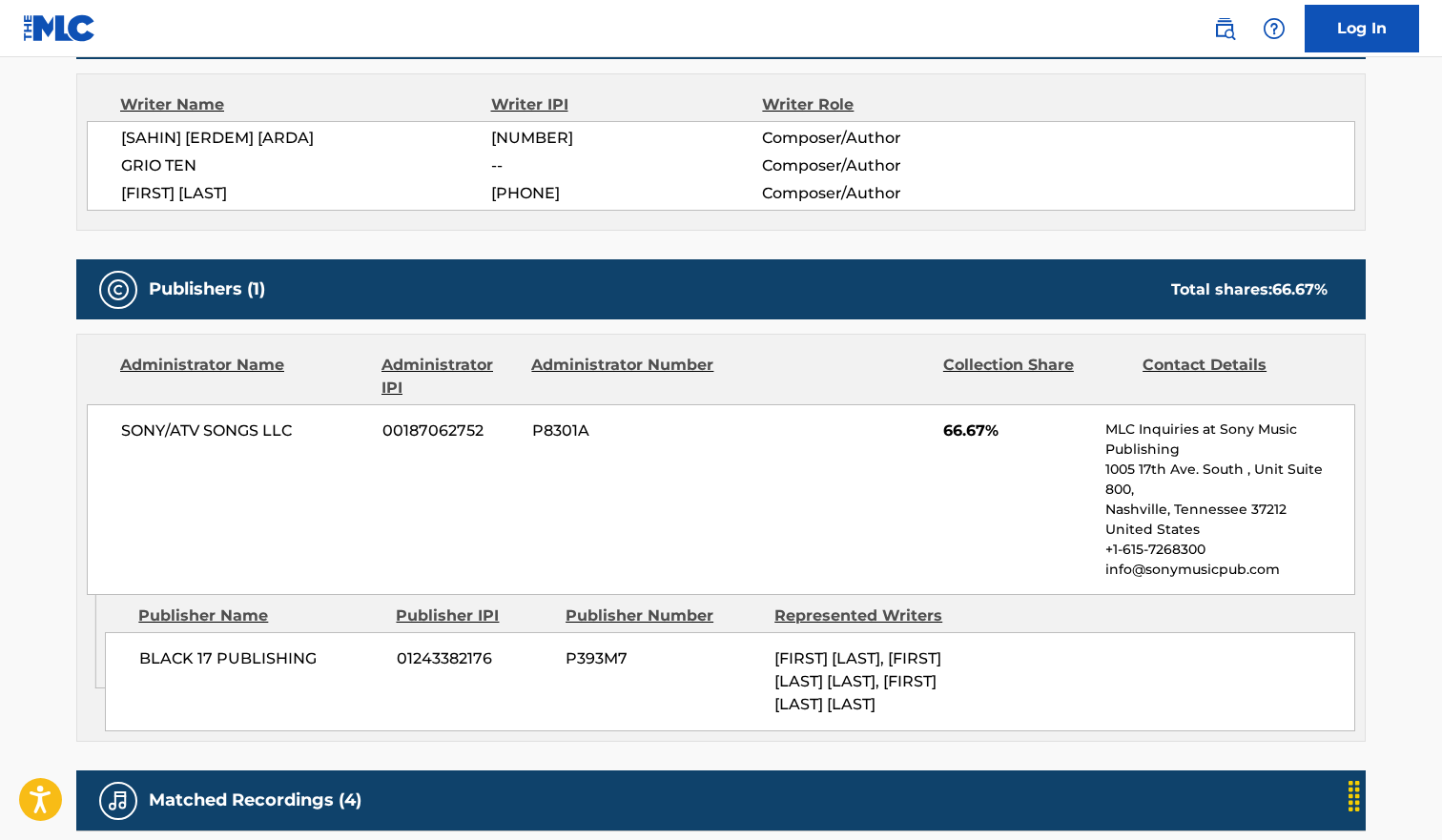 scroll, scrollTop: 0, scrollLeft: 0, axis: both 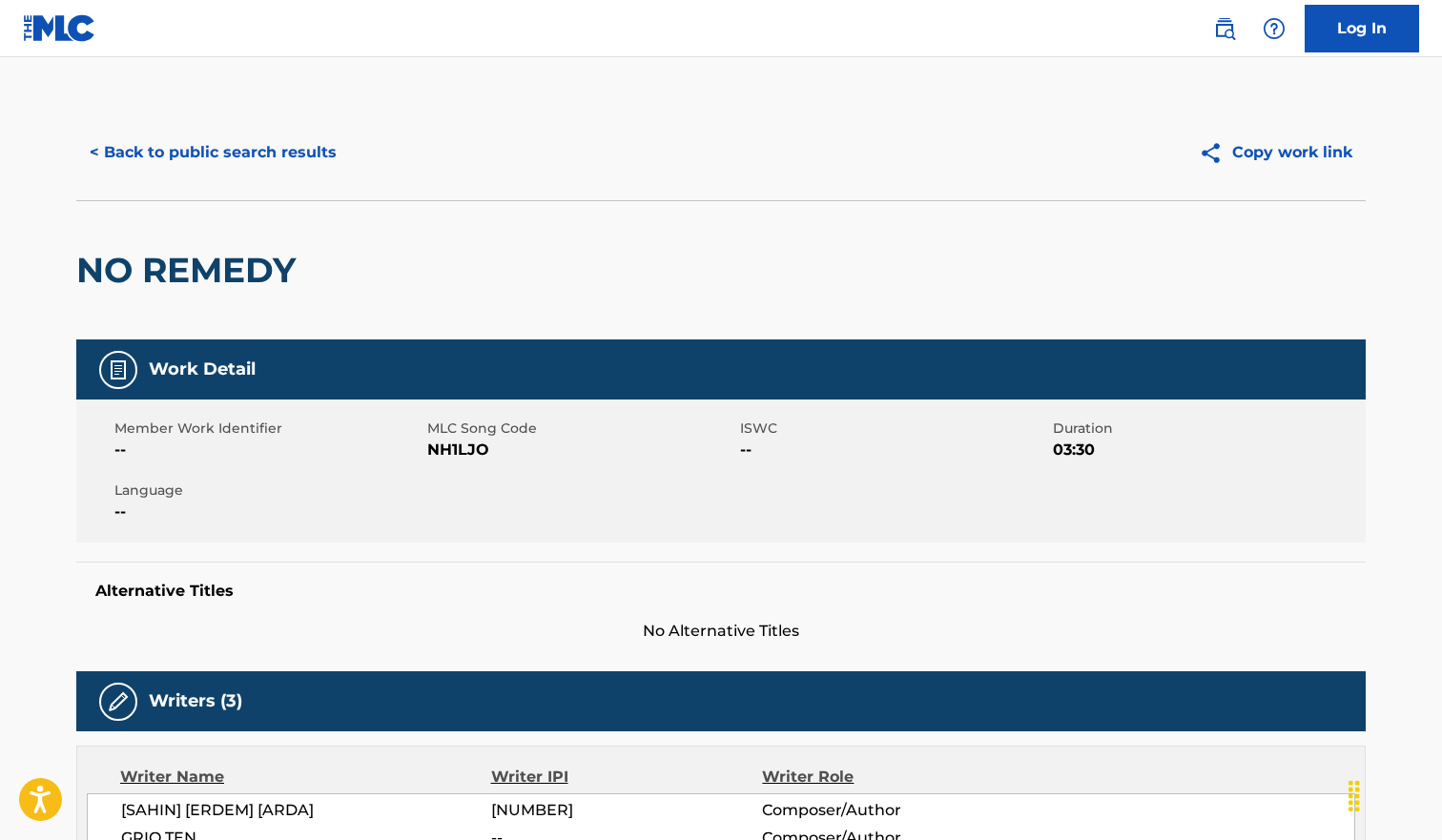 click on "< Back to public search results" at bounding box center [213, 153] 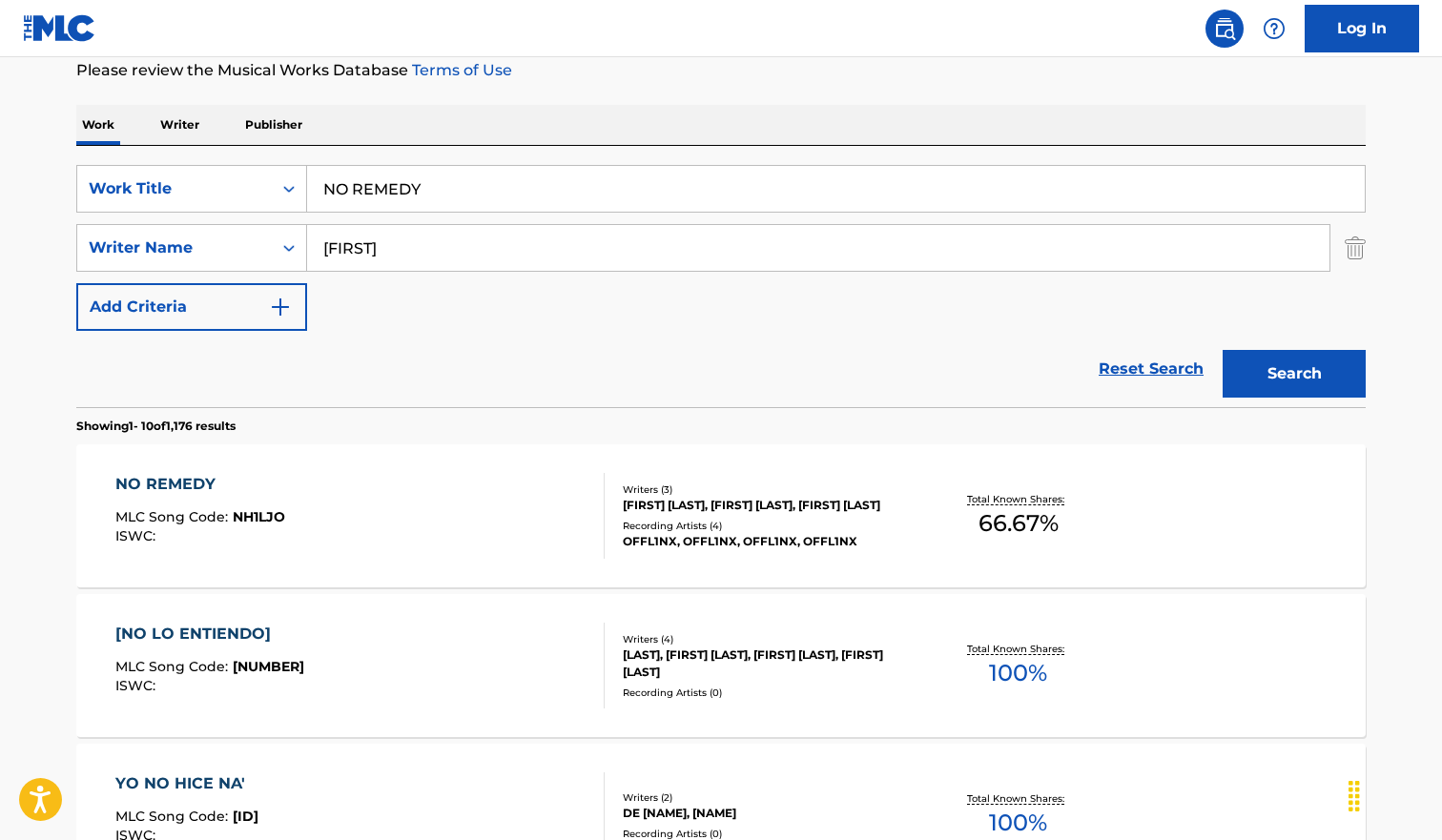 click on "NO REMEDY" at bounding box center (835, 189) 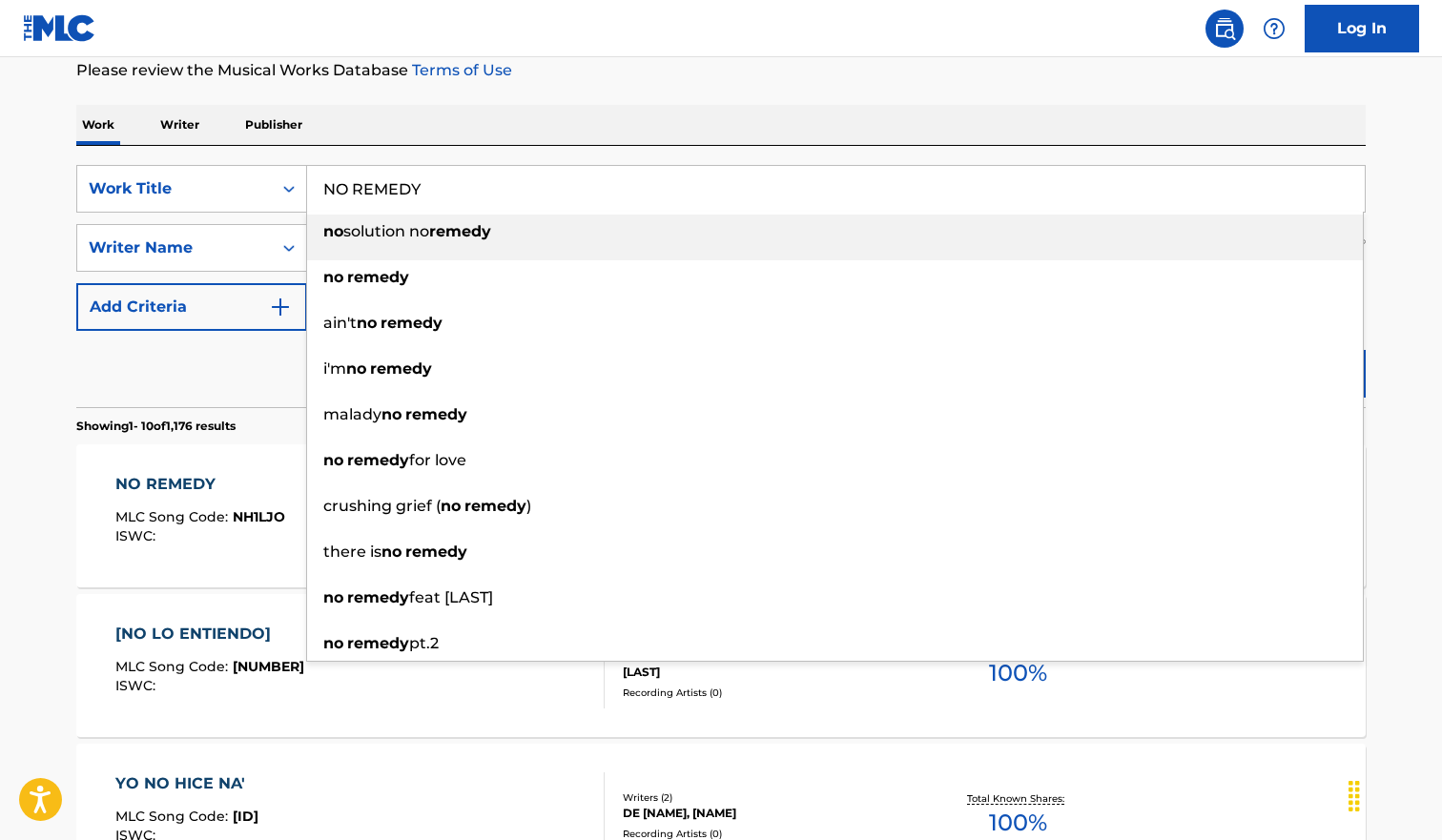 click on "NO REMEDY" at bounding box center (835, 189) 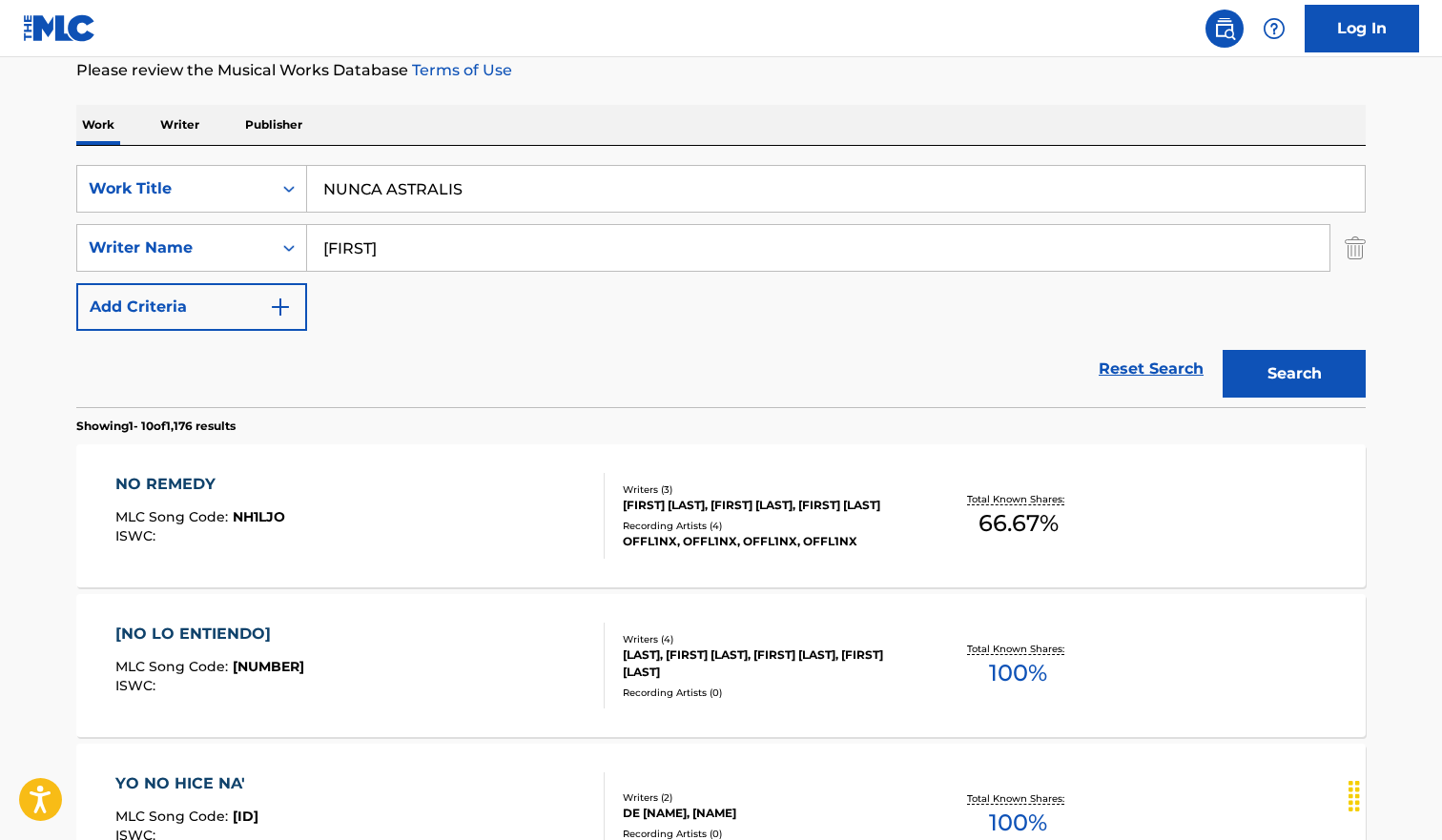 click on "Reset Search Search" at bounding box center (721, 369) 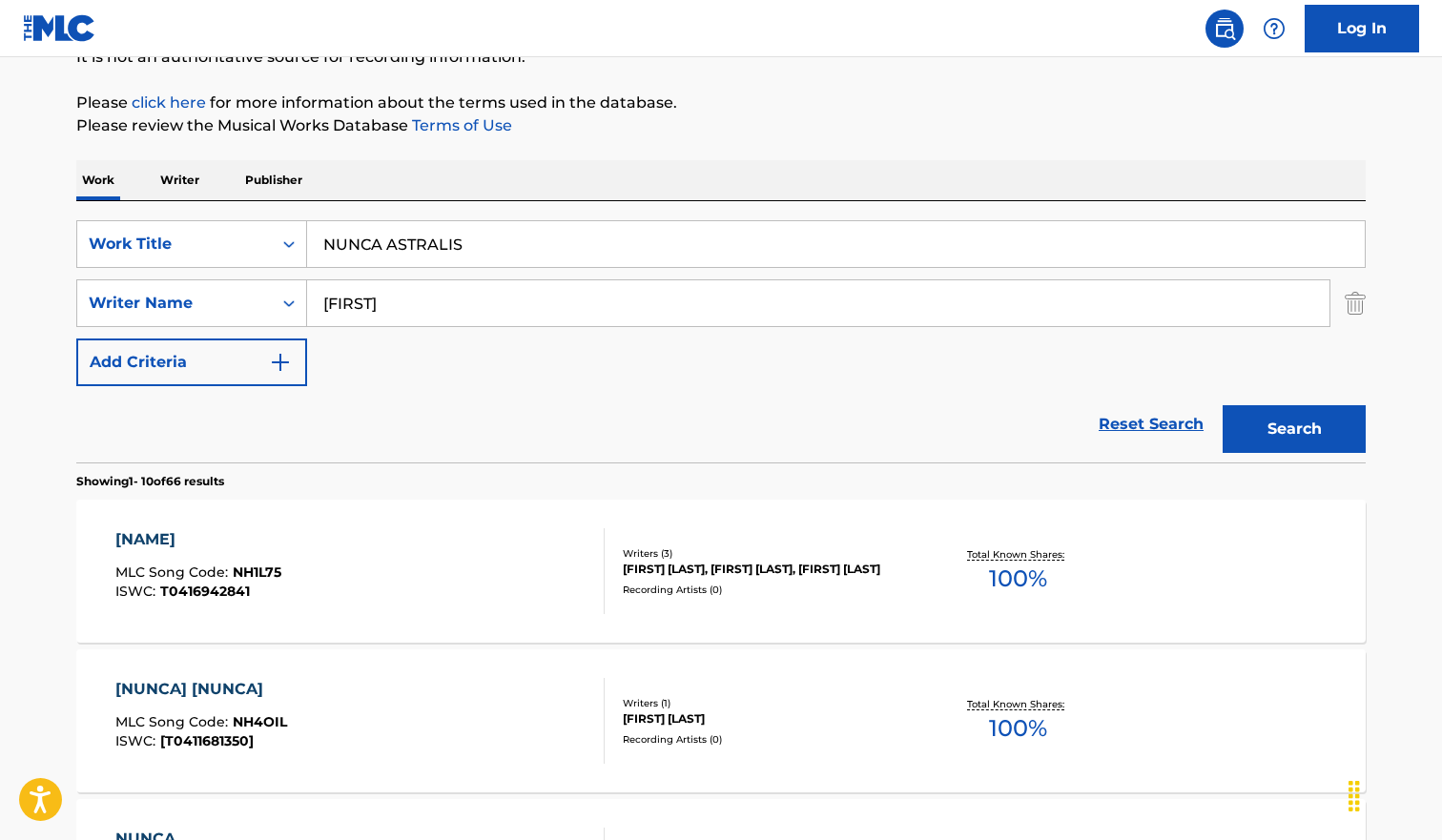 scroll, scrollTop: 0, scrollLeft: 0, axis: both 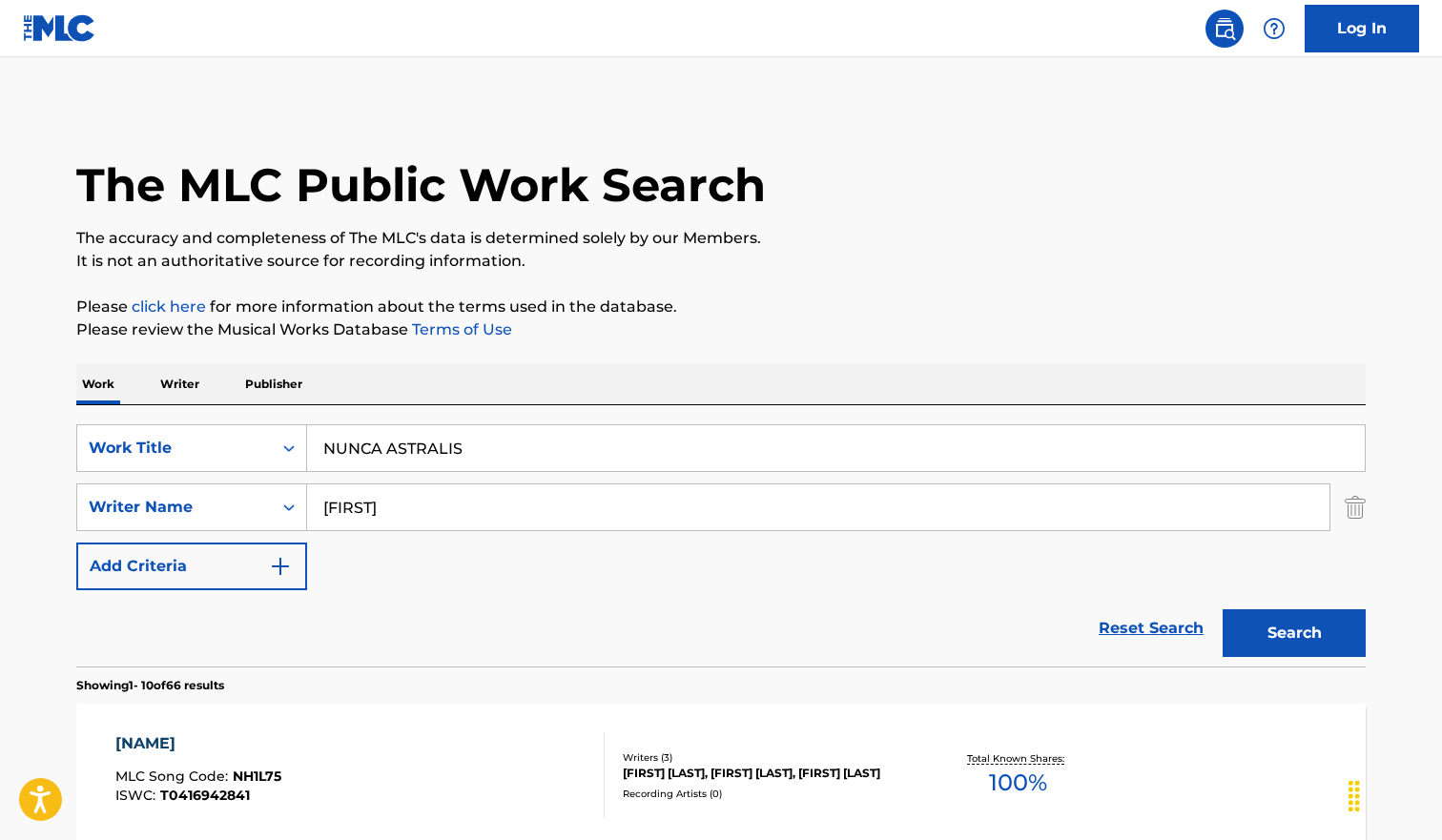 click on "NUNCA ASTRALIS" at bounding box center [835, 448] 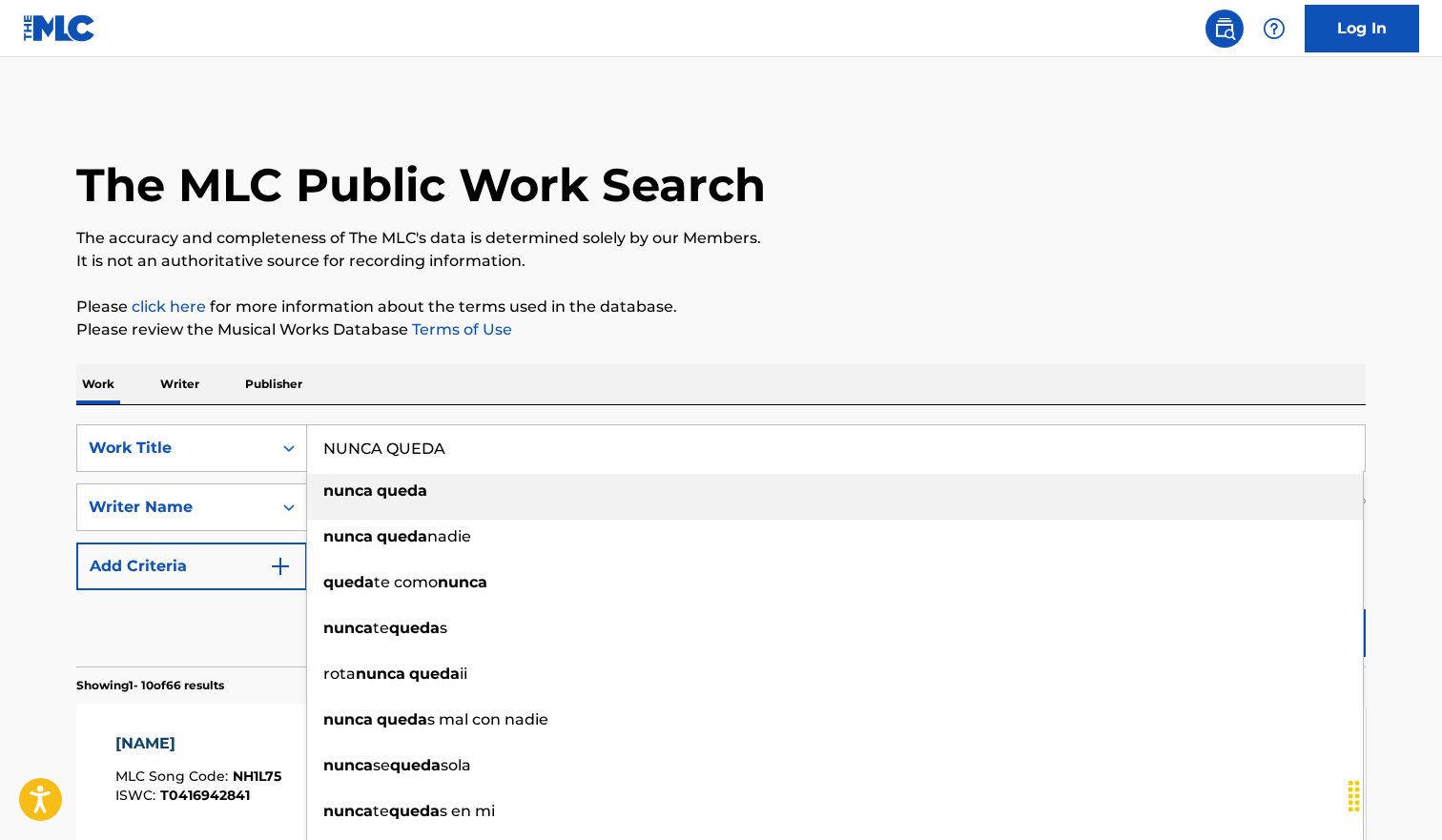 type on "NUNCA QUEDA" 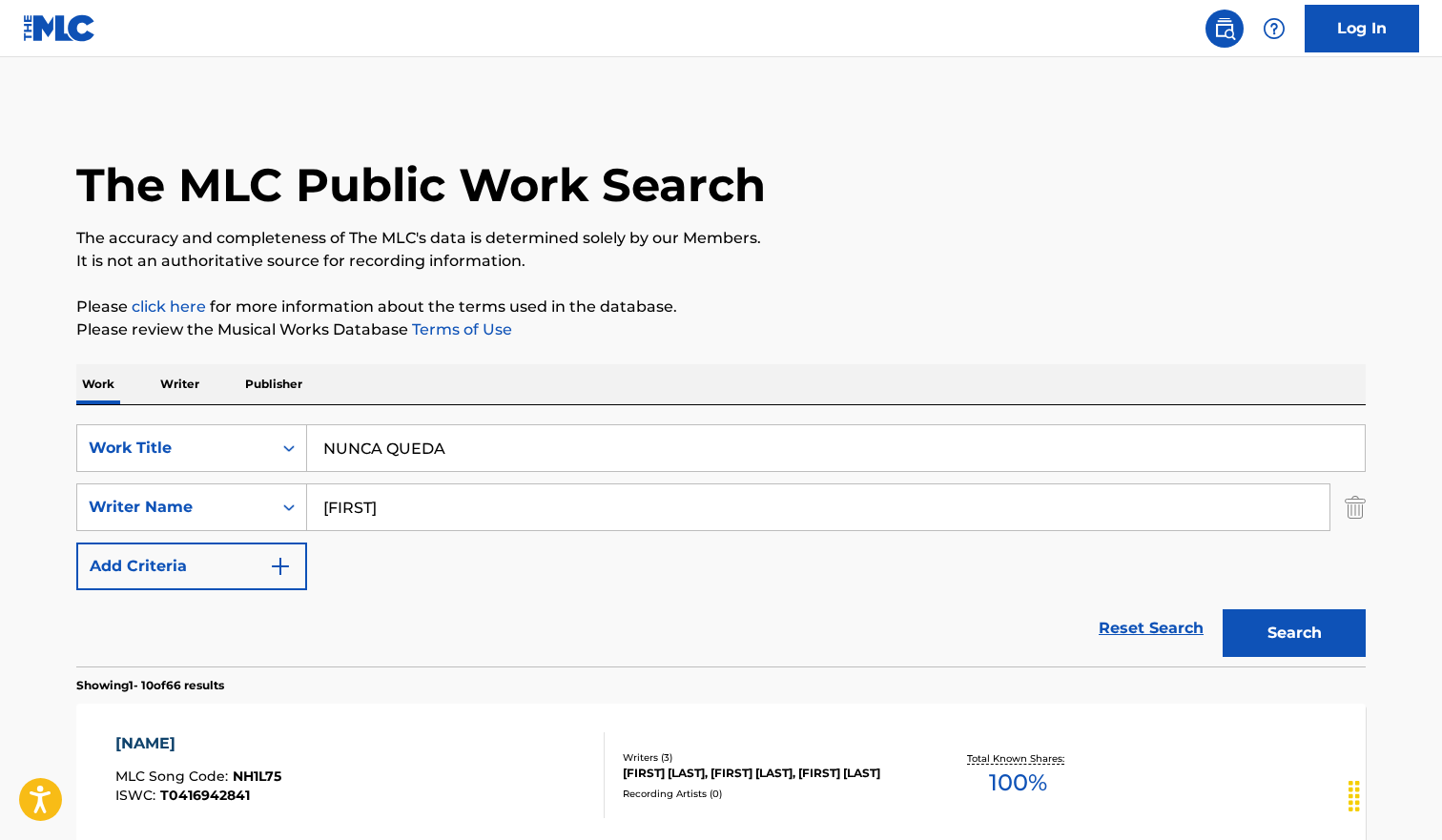 click on "Please review the Musical Works Database   Terms of Use" at bounding box center [721, 330] 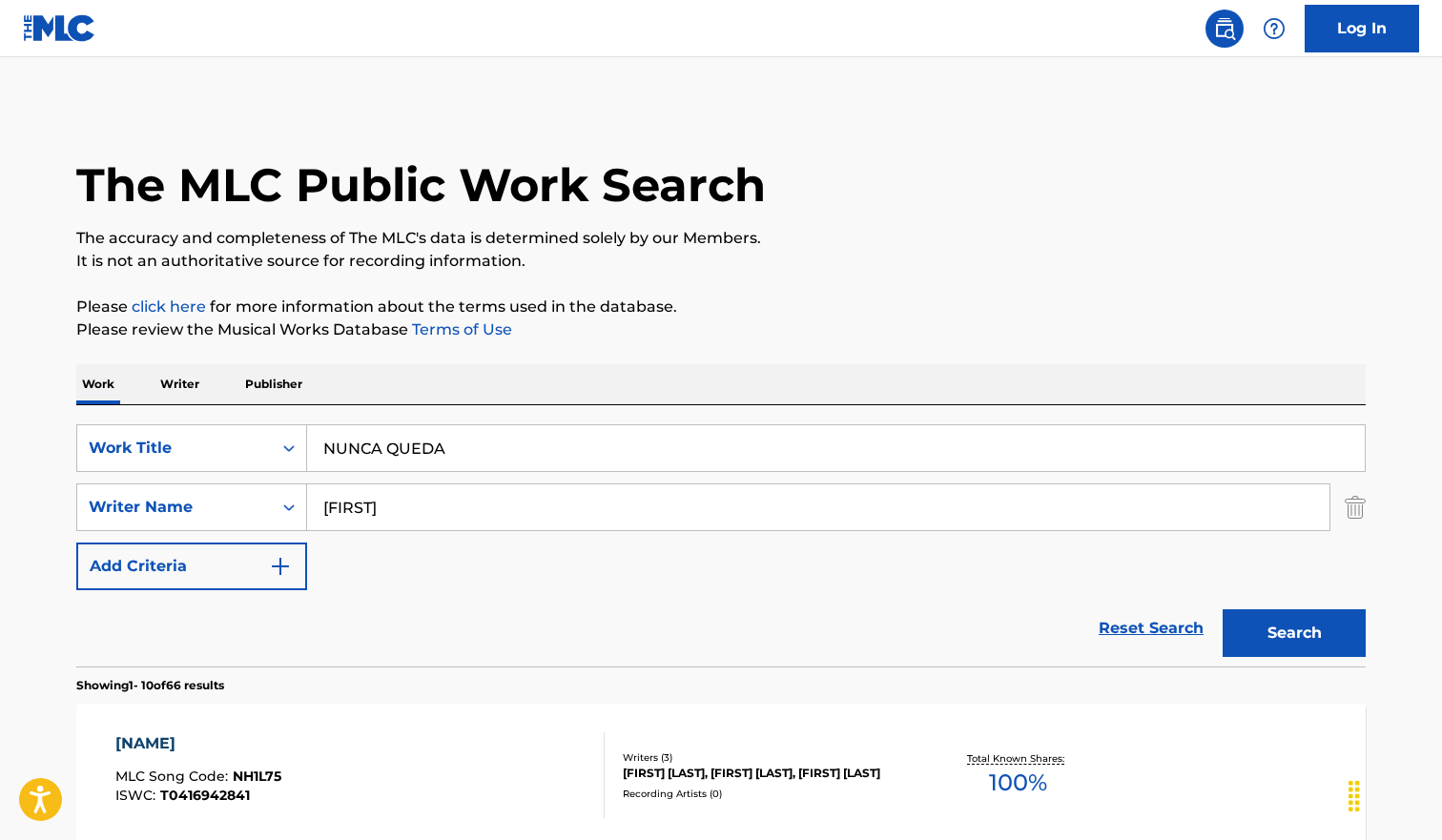 click on "Search" at bounding box center (1294, 633) 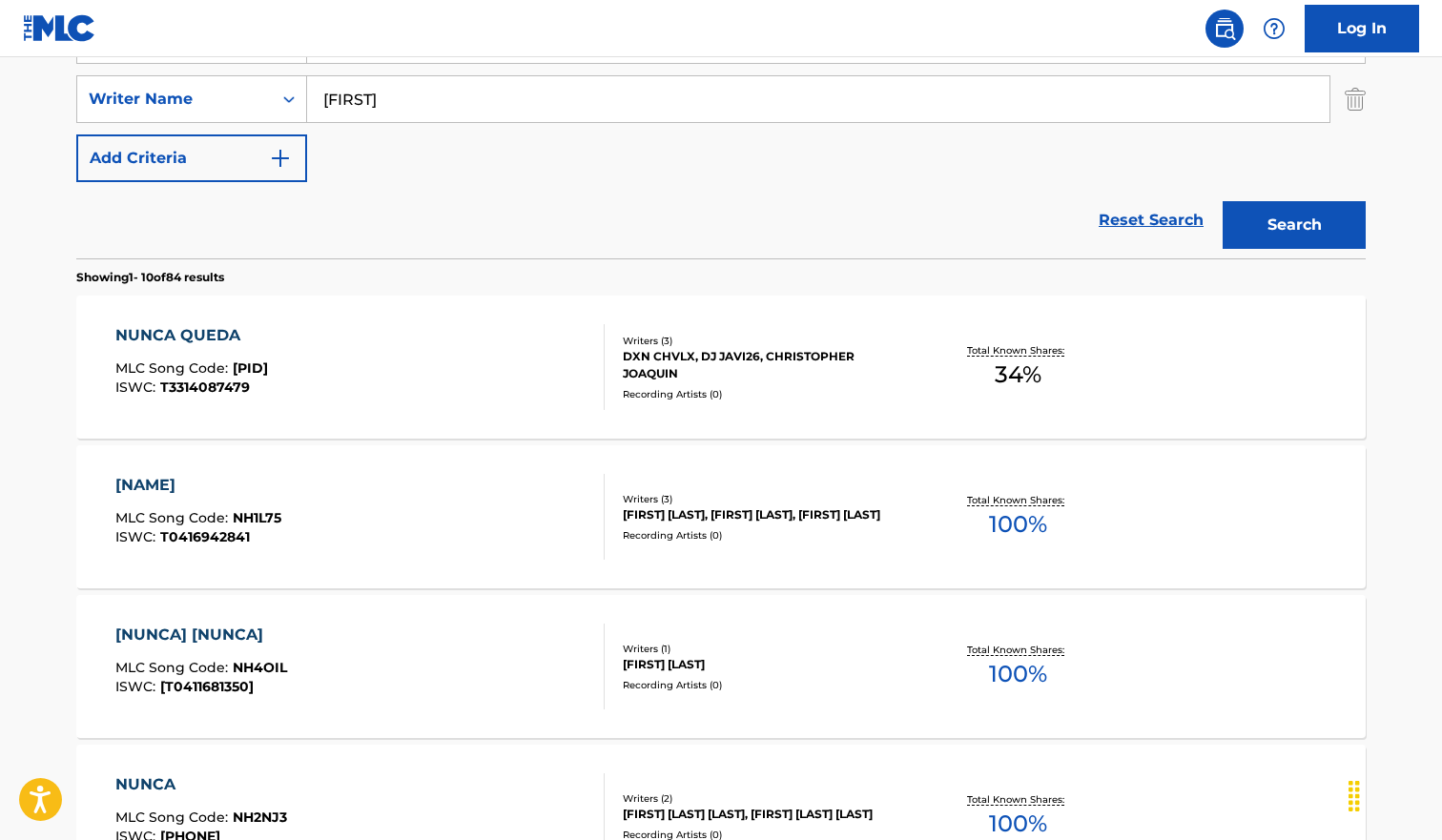 scroll, scrollTop: 415, scrollLeft: 0, axis: vertical 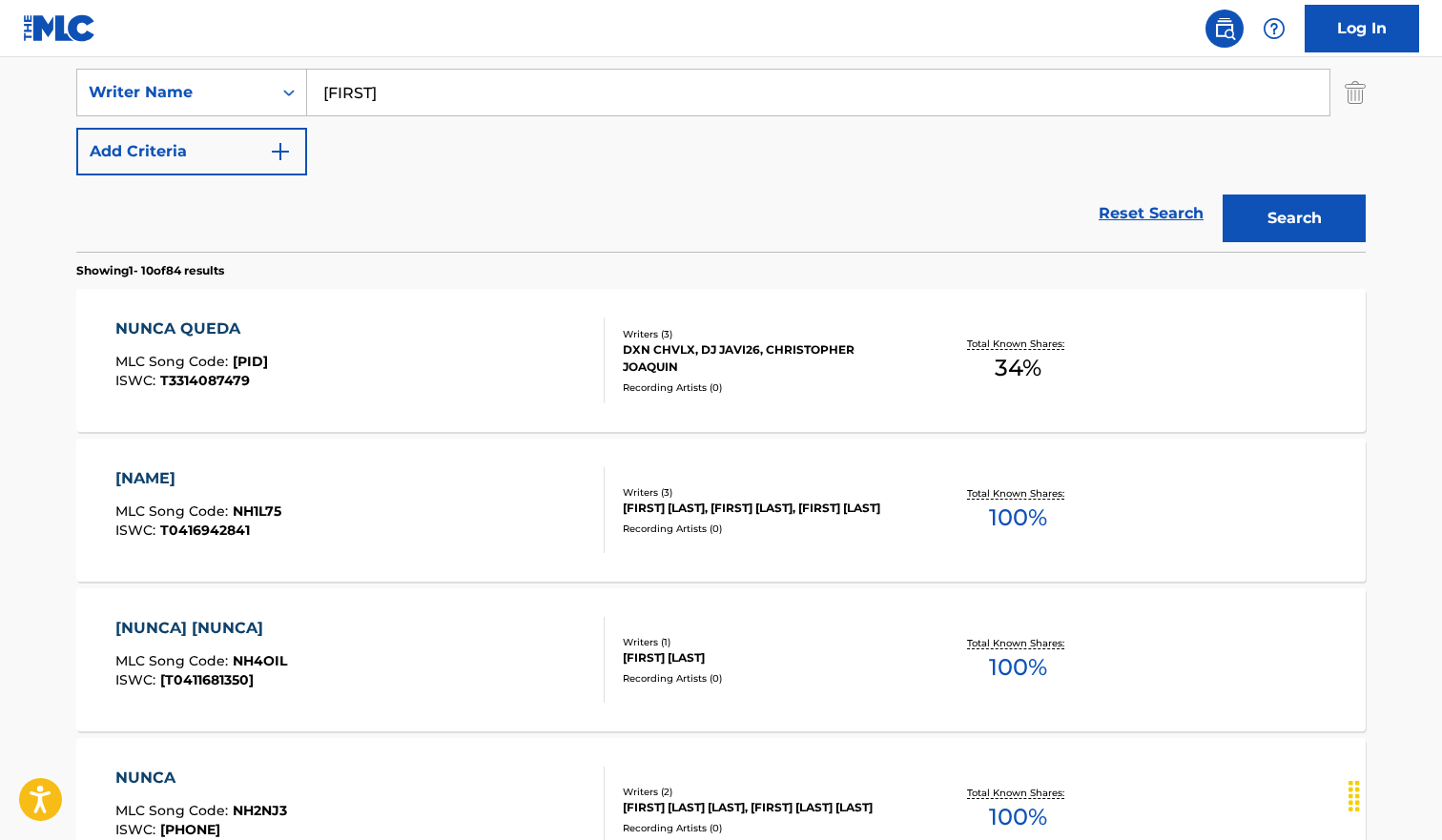 click on "NUNCA QUEDA MLC Song Code : [PID] ISWC : [PID]" at bounding box center [360, 360] 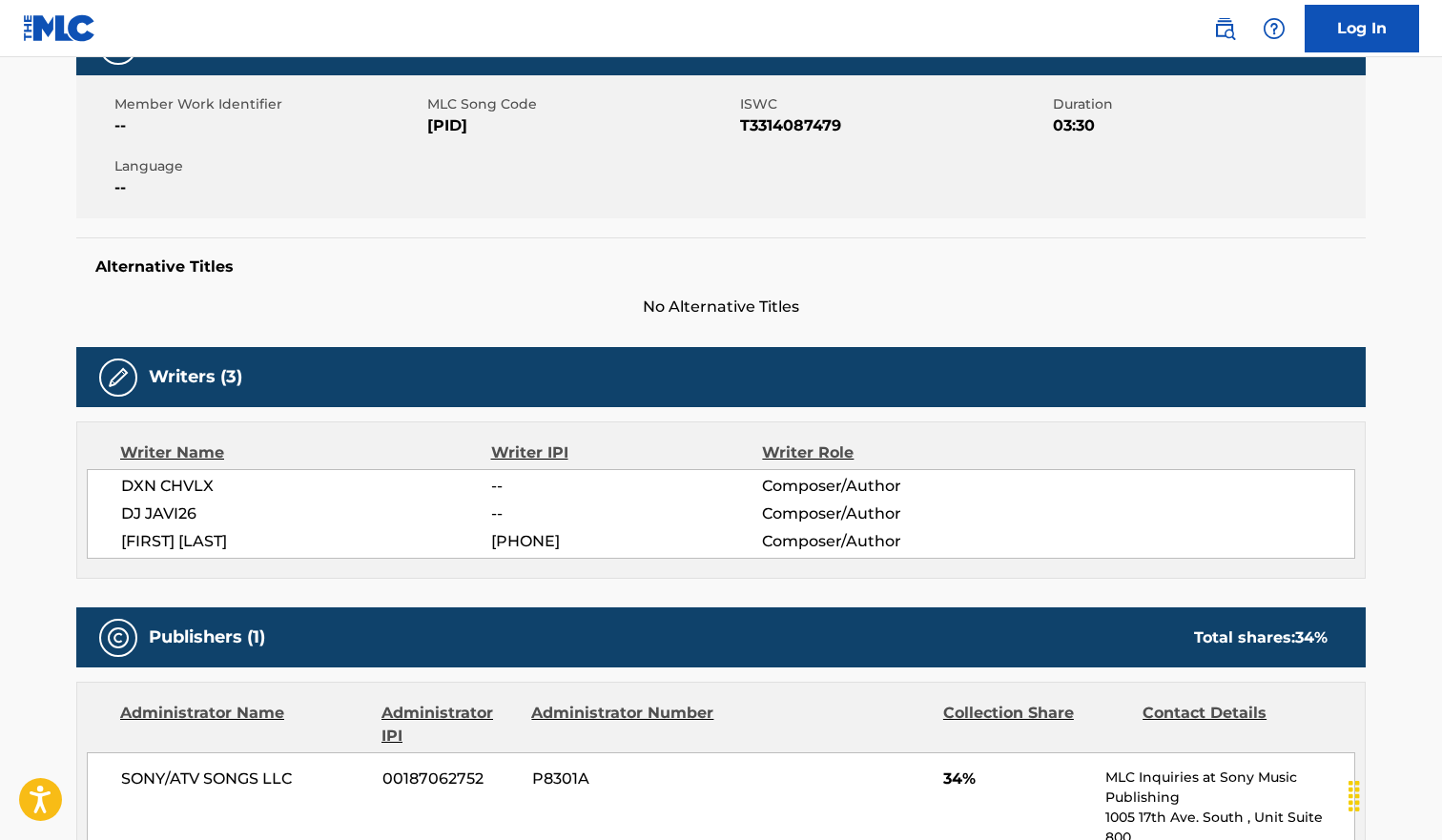 scroll, scrollTop: 0, scrollLeft: 0, axis: both 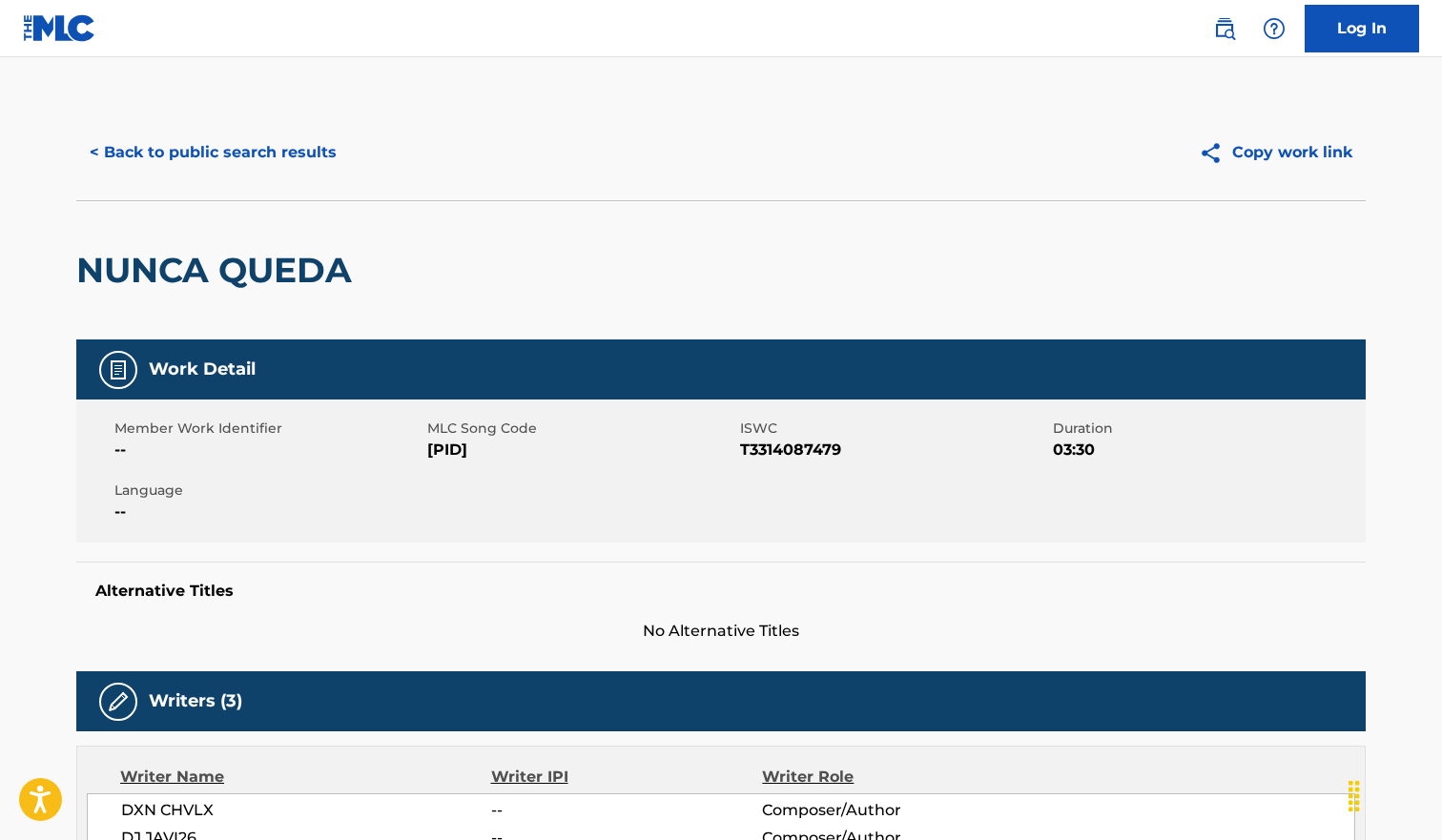 click on "< Back to public search results" at bounding box center (213, 153) 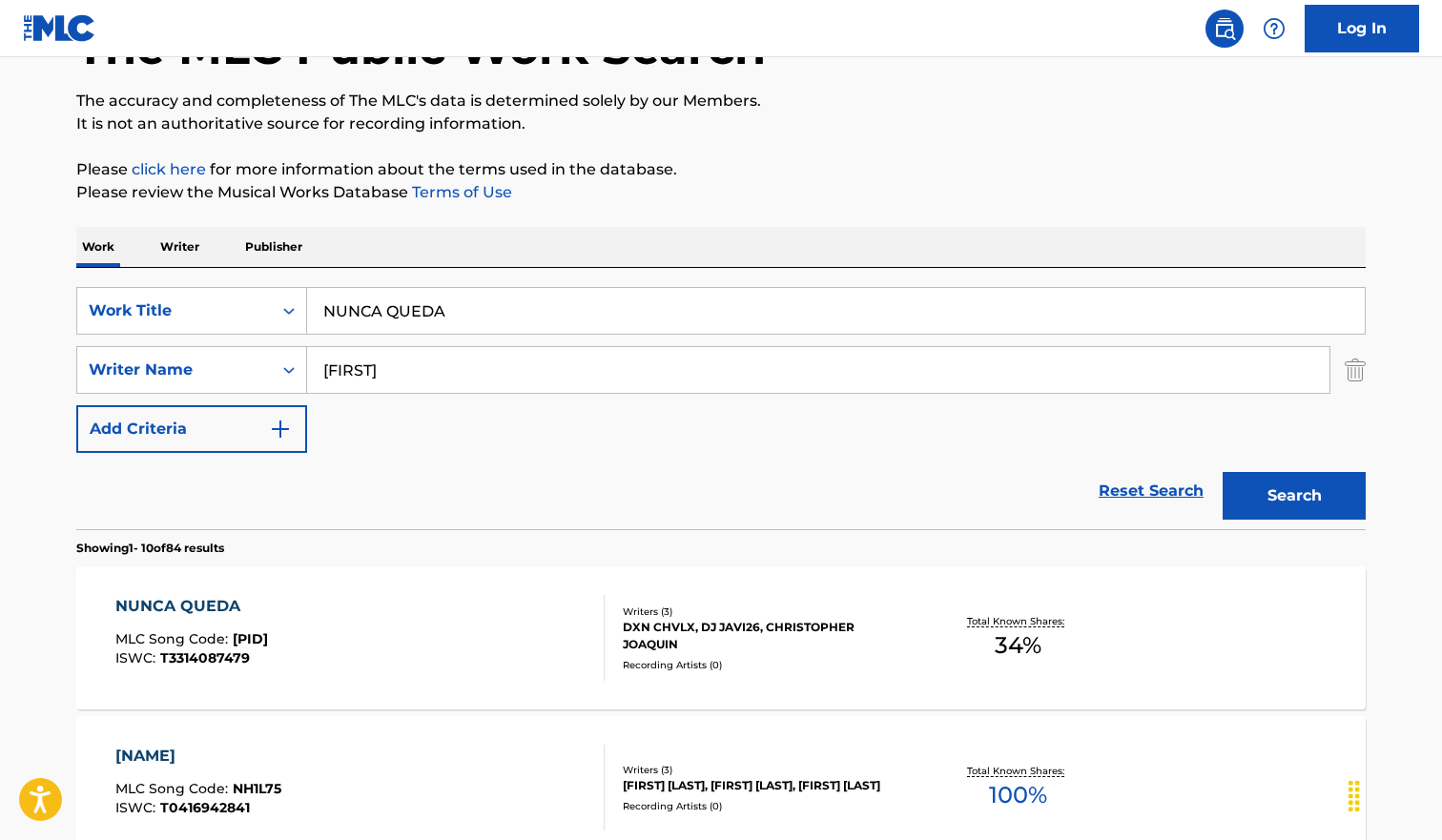 scroll, scrollTop: 0, scrollLeft: 0, axis: both 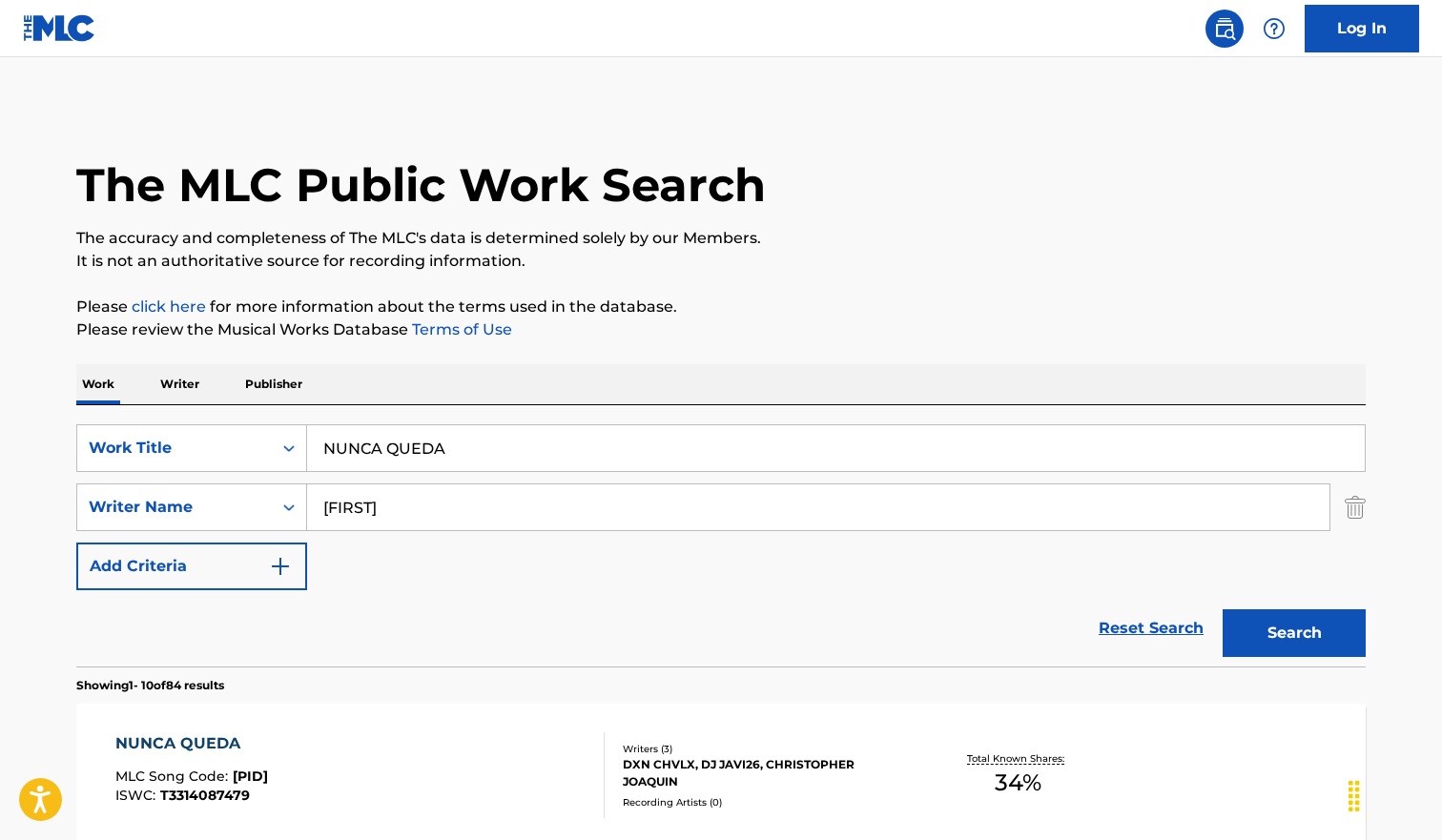 click on "NUNCA QUEDA" at bounding box center (835, 448) 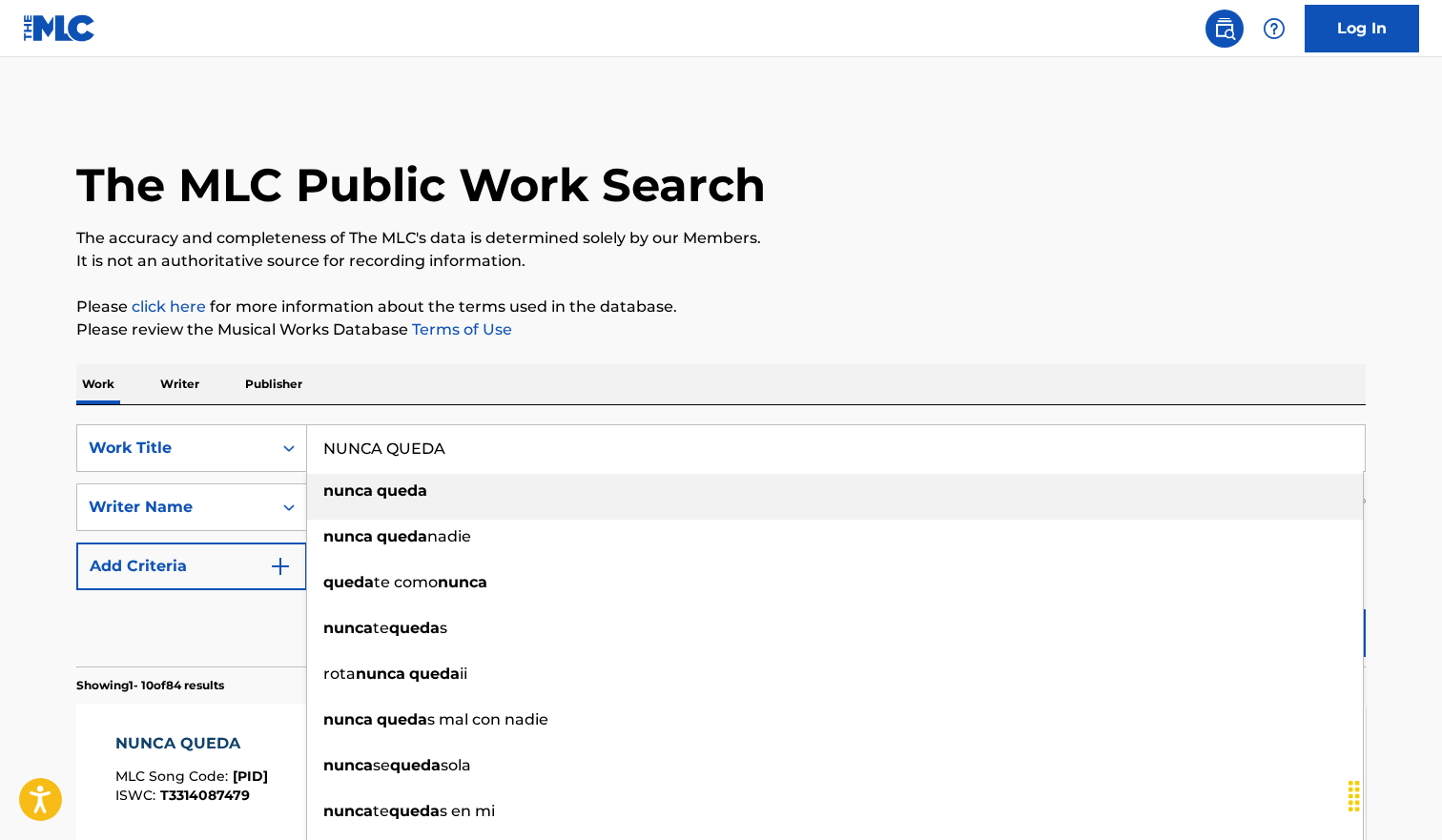 click on "NUNCA QUEDA" at bounding box center (835, 448) 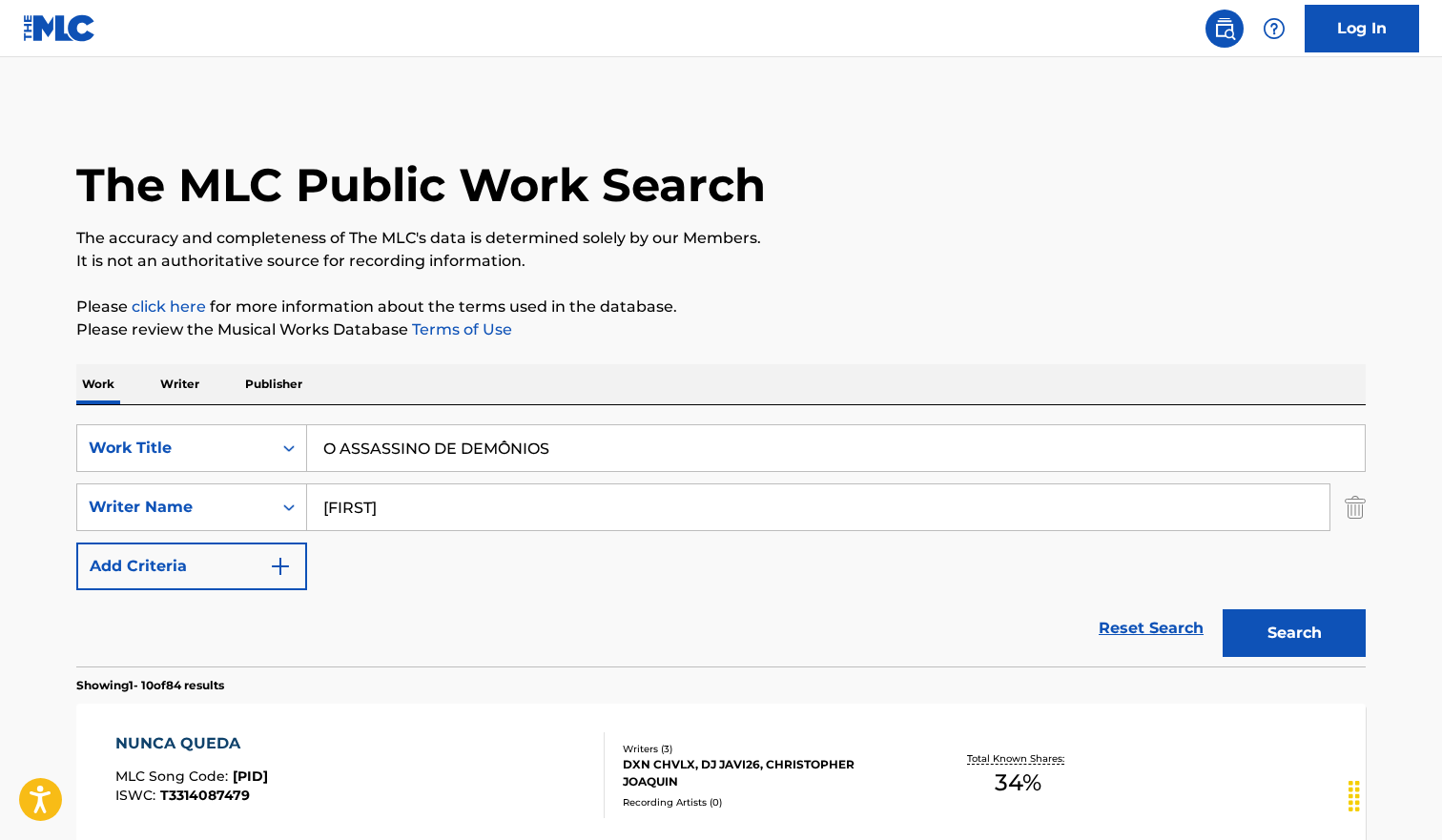type on "O ASSASSINO DE DEMÔNIOS" 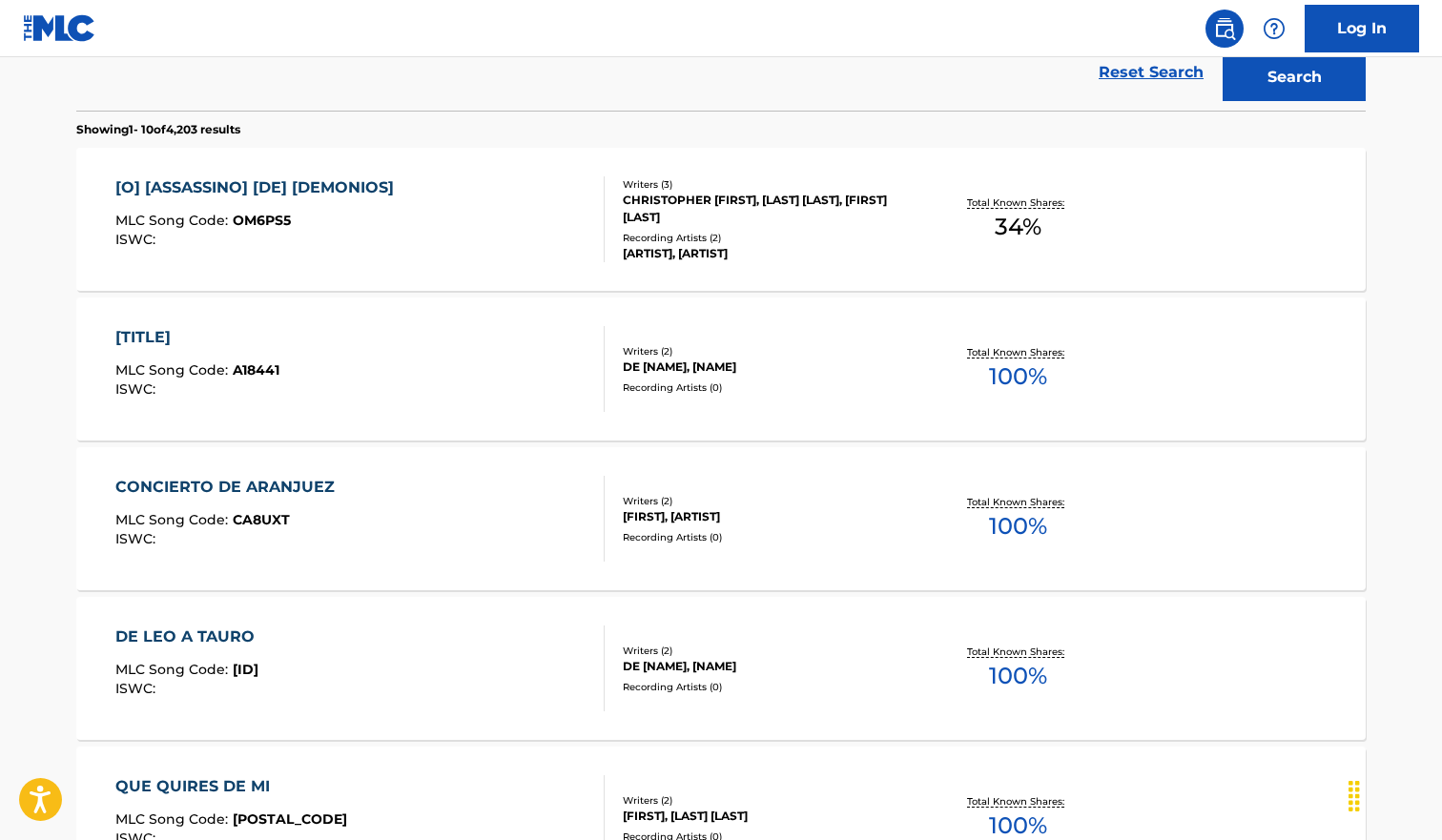 scroll, scrollTop: 561, scrollLeft: 0, axis: vertical 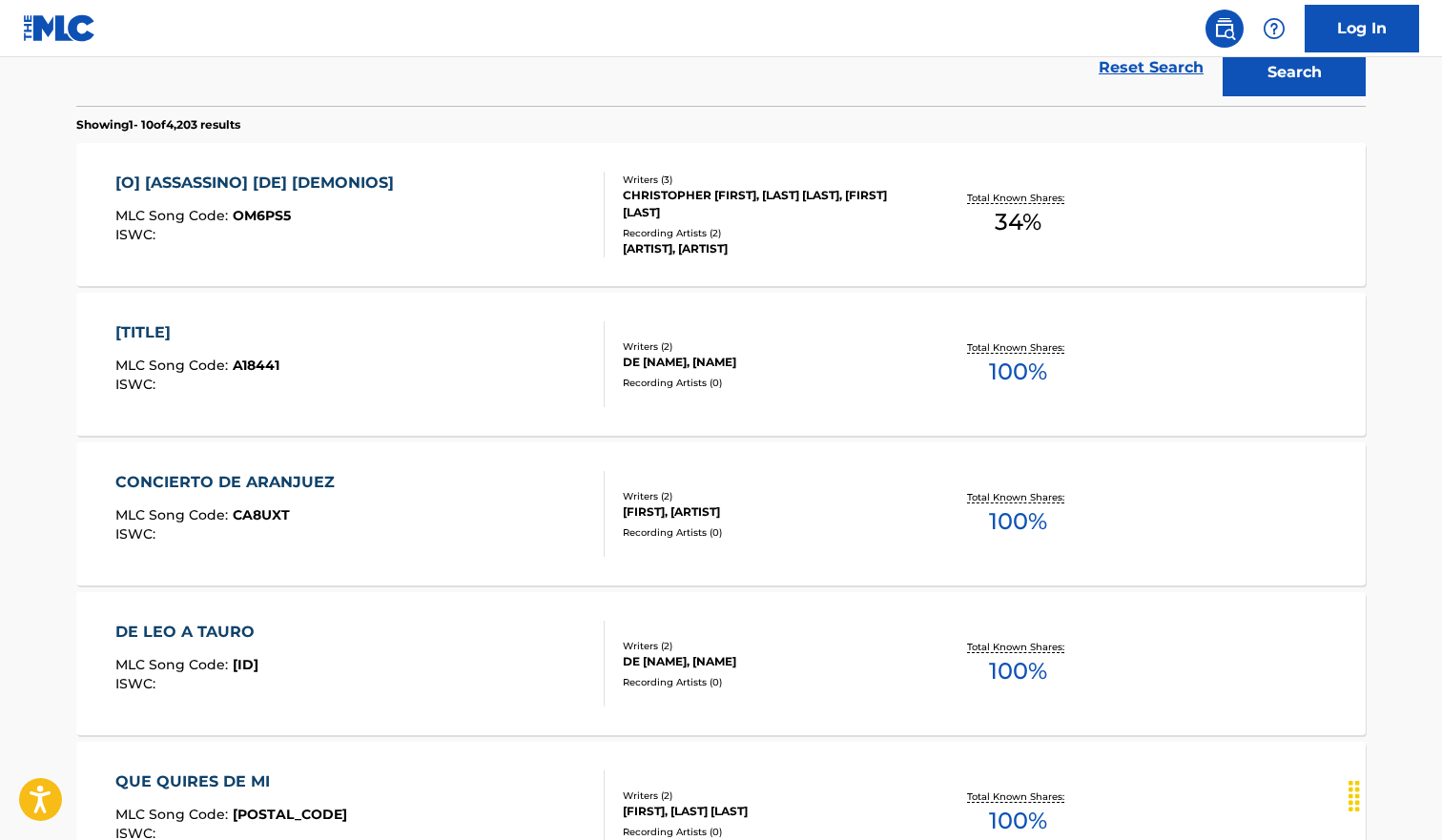 click on "MLC Song Code : OM6PS5" at bounding box center (259, 218) 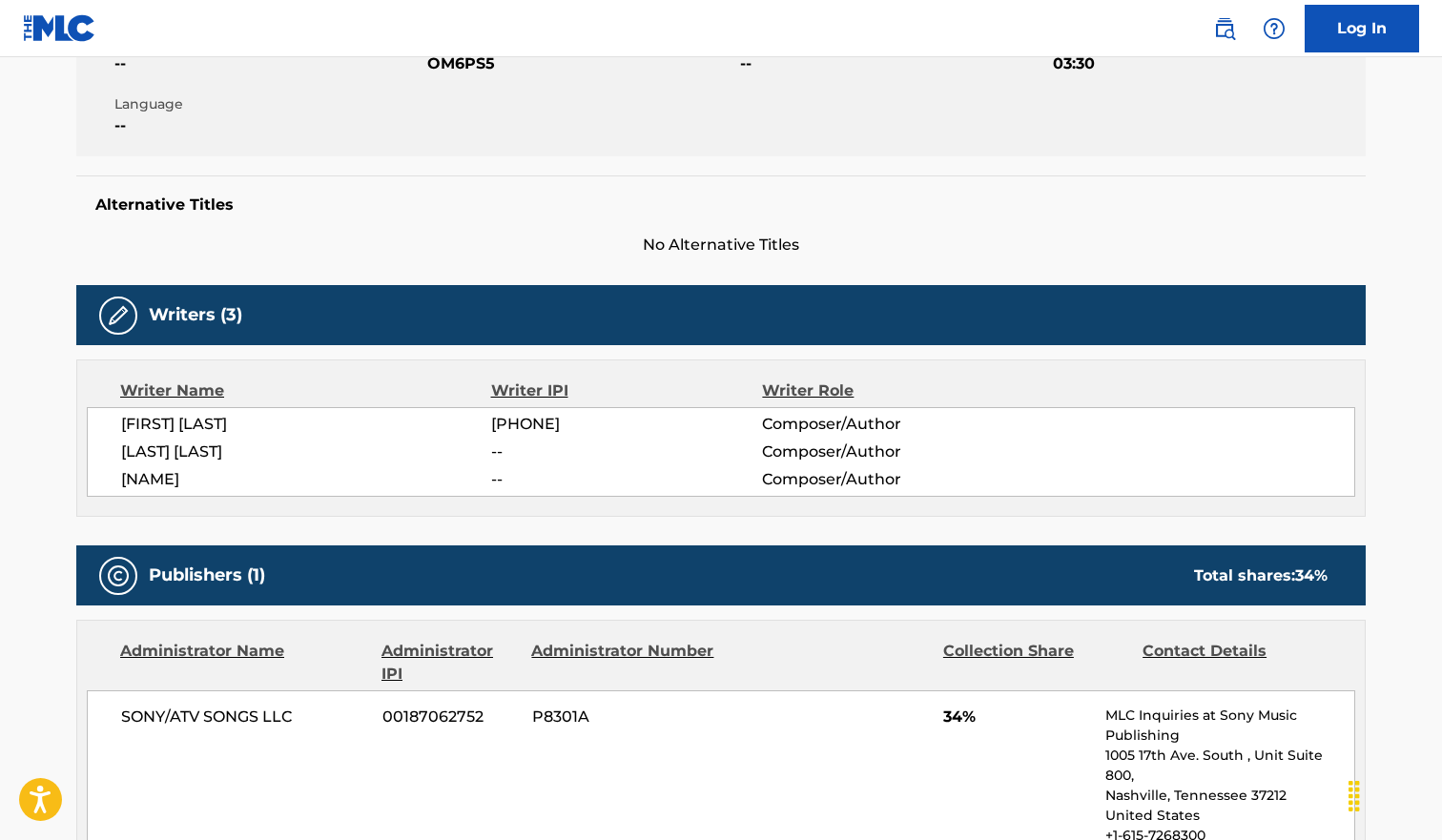 scroll, scrollTop: 0, scrollLeft: 0, axis: both 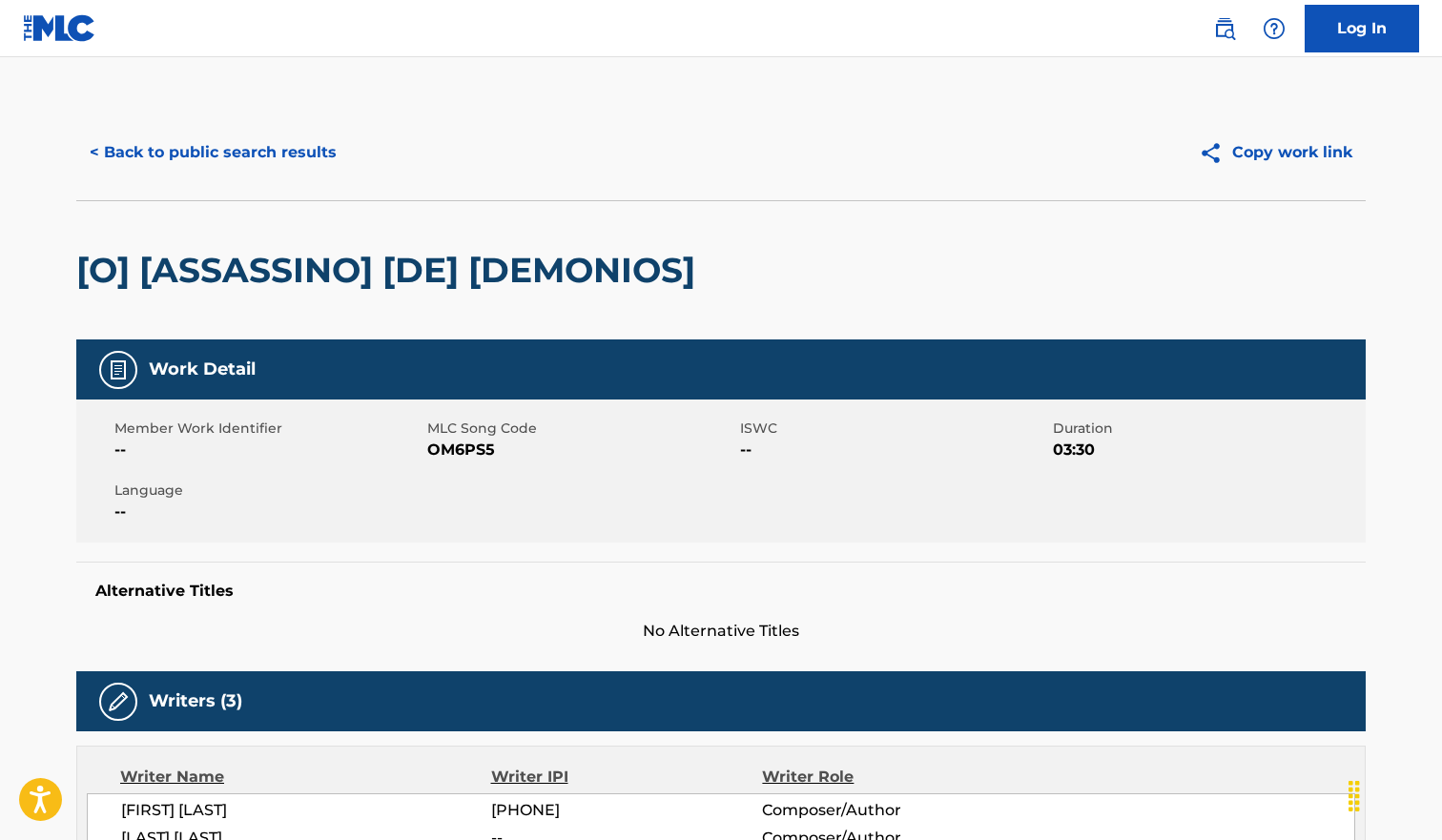 click on "< Back to public search results" at bounding box center (213, 153) 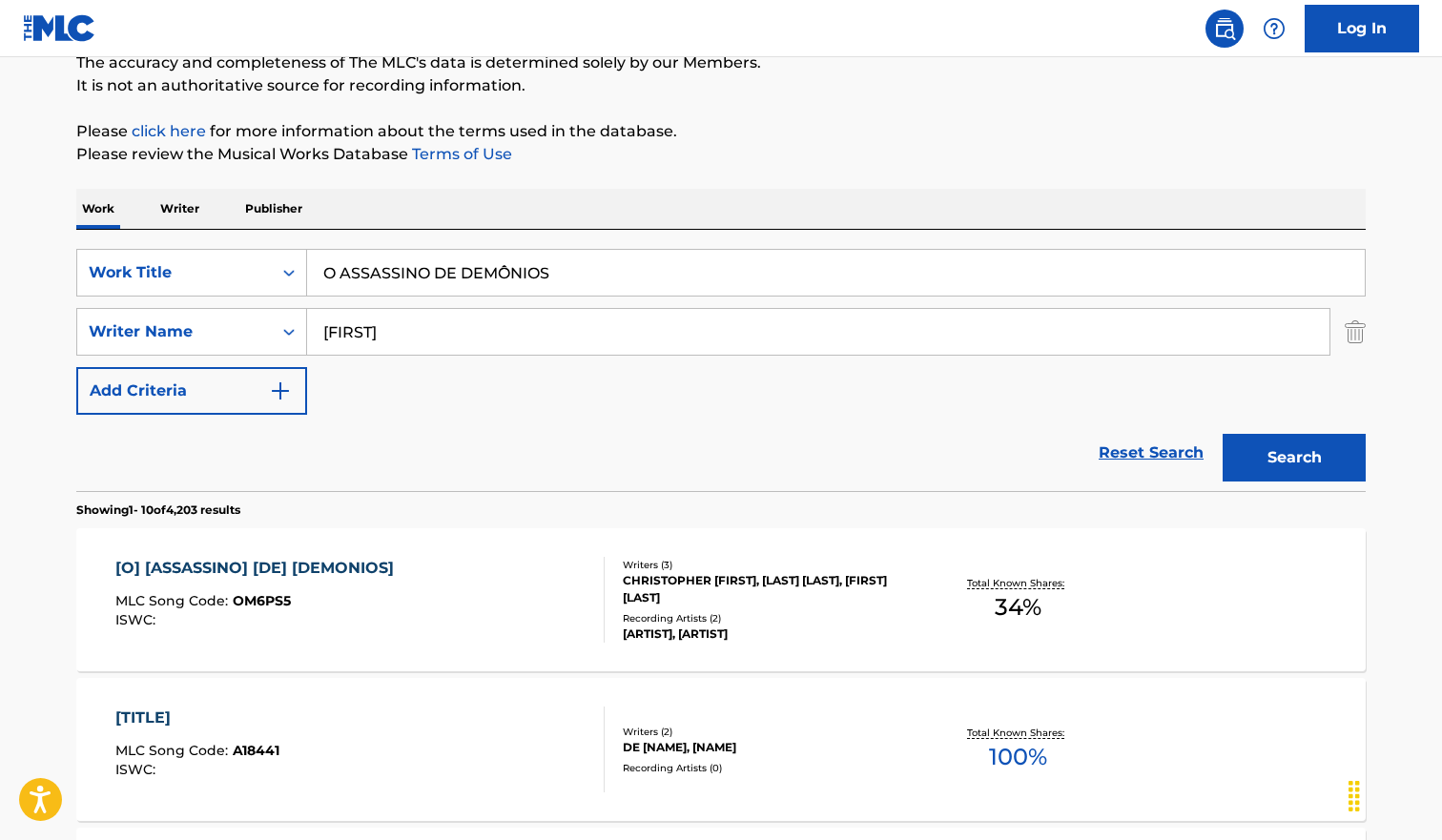 scroll, scrollTop: 0, scrollLeft: 0, axis: both 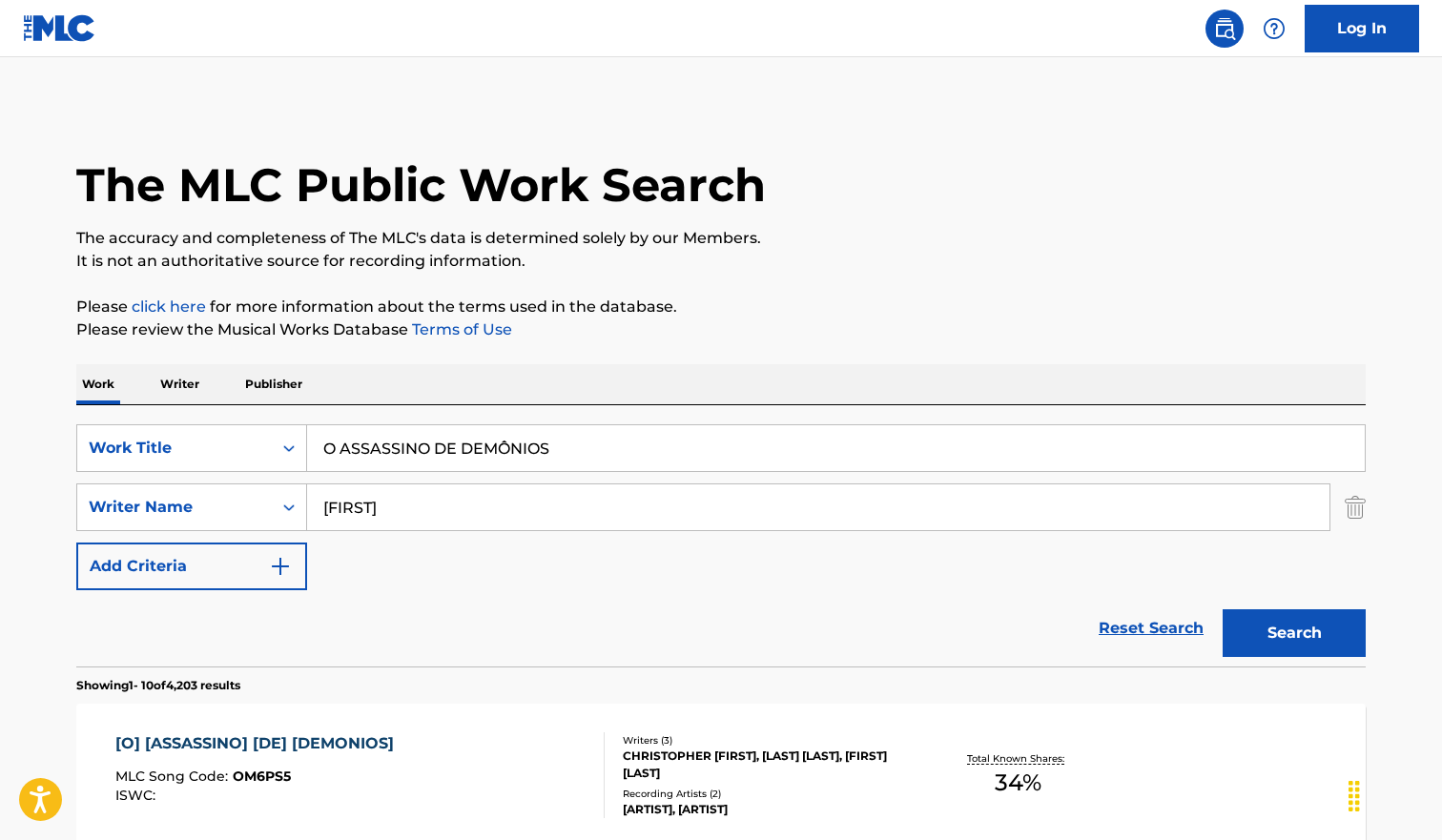 click on "O ASSASSINO DE DEMÔNIOS" at bounding box center (835, 448) 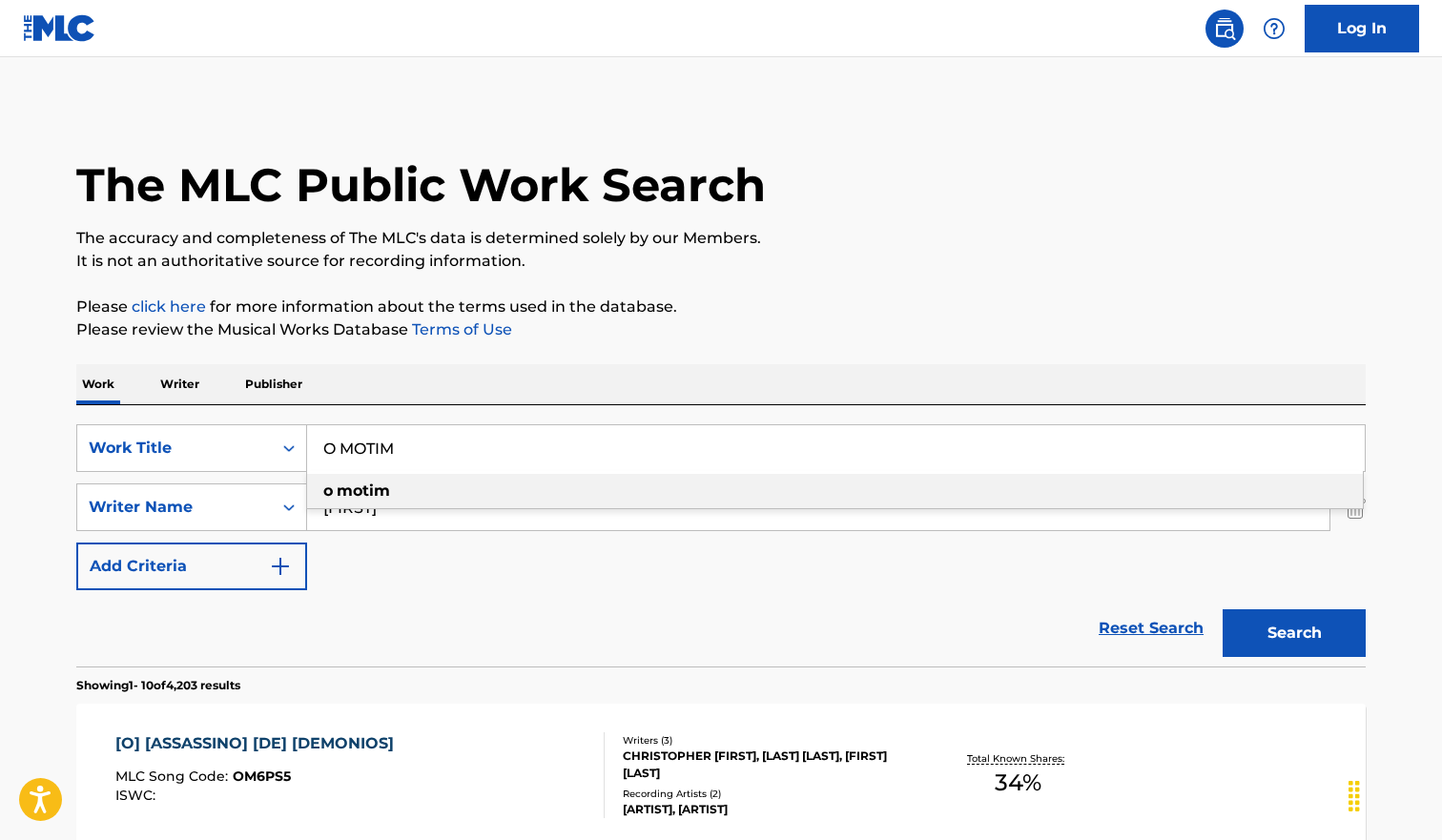 type on "O MOTIM" 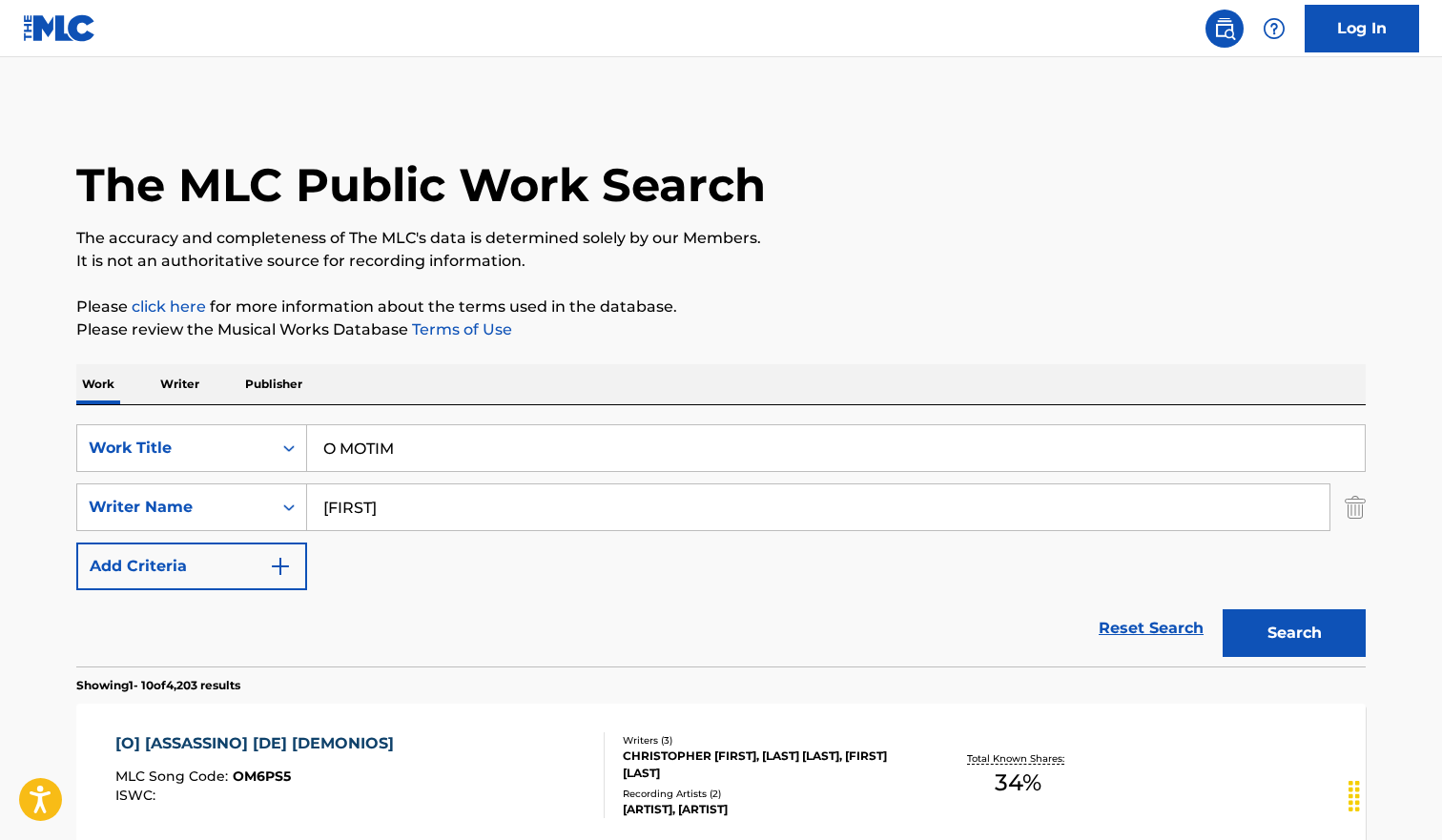 click on "Search" at bounding box center [1294, 633] 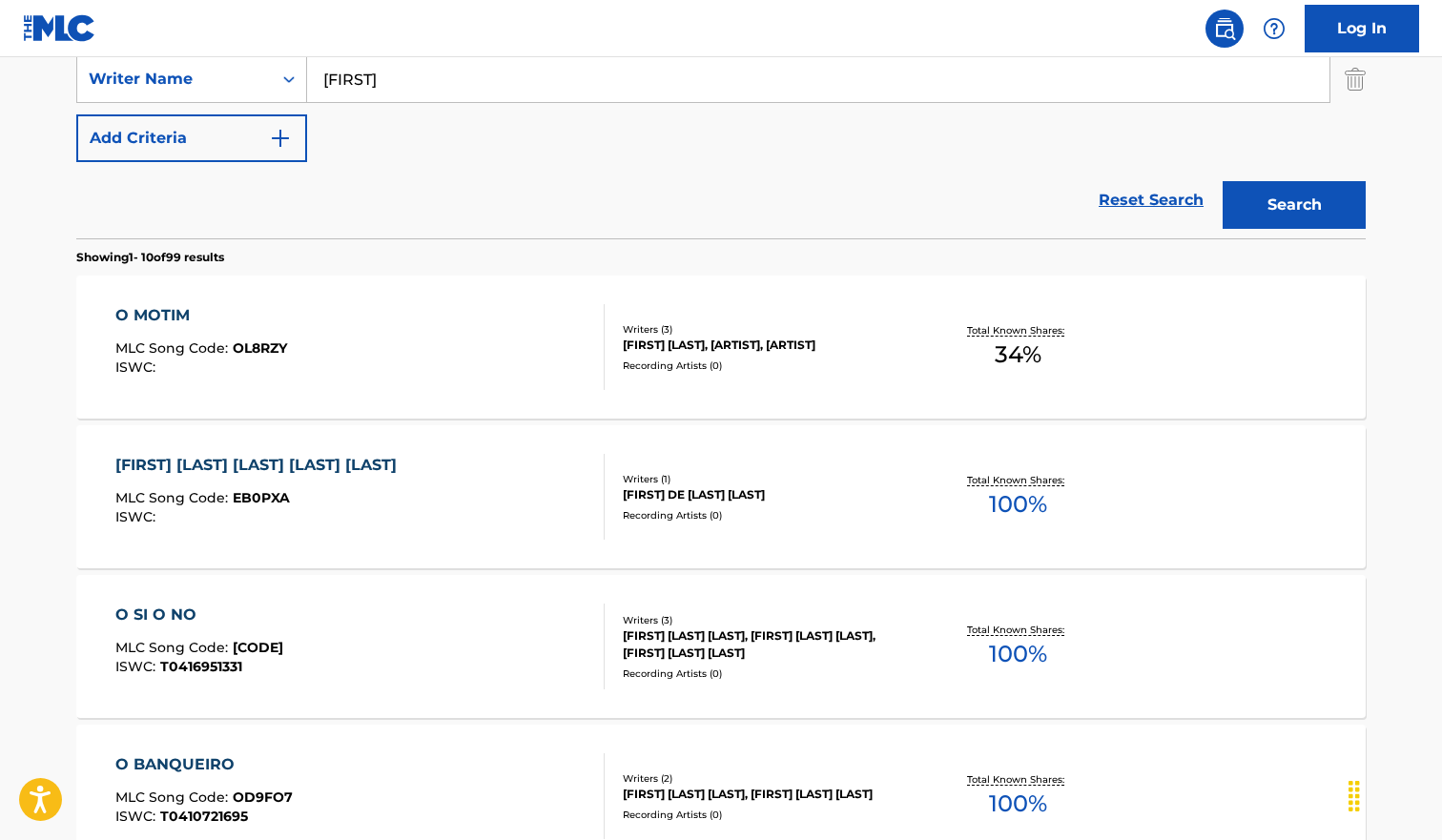 scroll, scrollTop: 434, scrollLeft: 0, axis: vertical 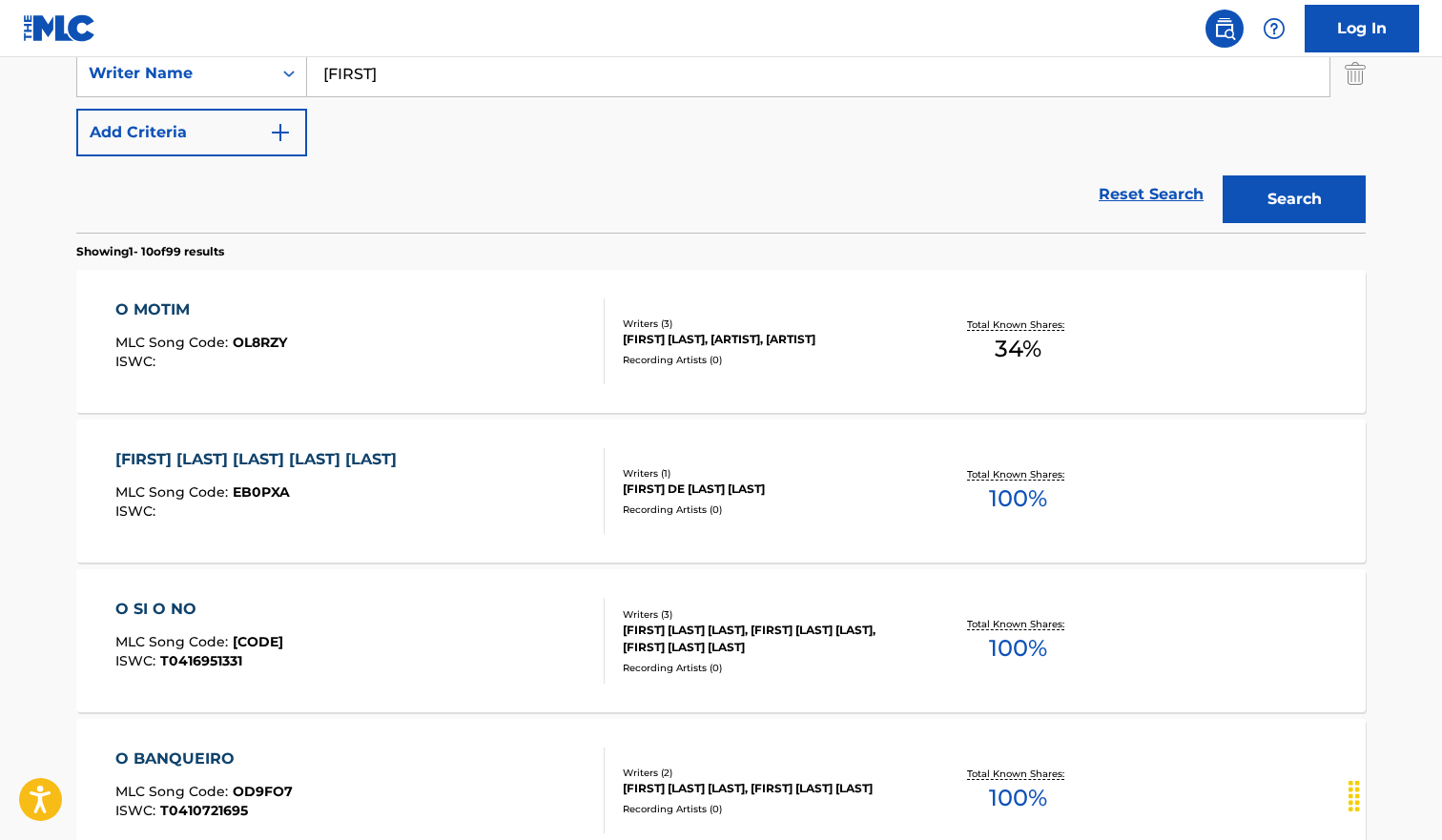click on "[ARTIST] MLC Song Code : [CODE] ISWC :" at bounding box center [360, 341] 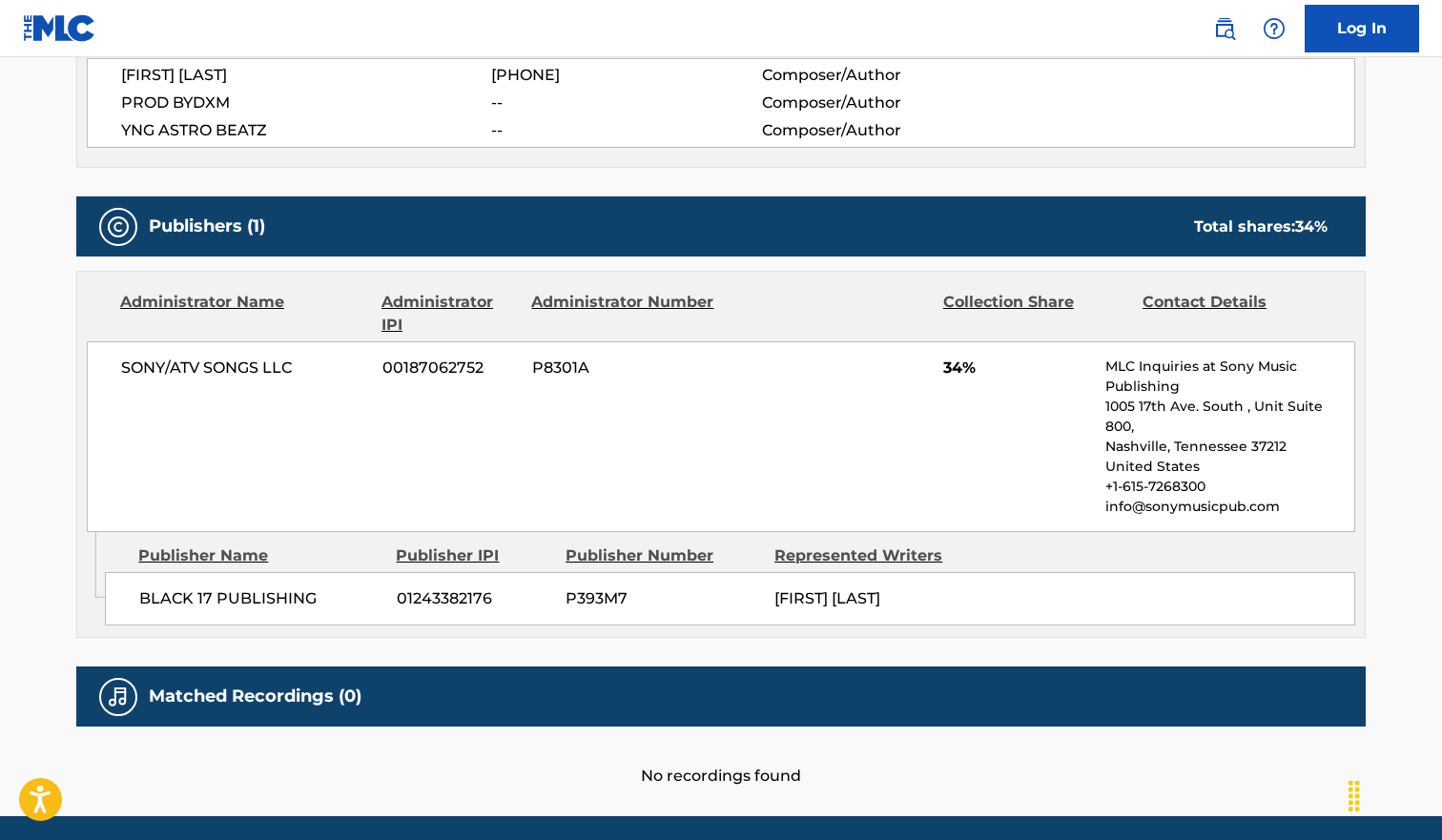 scroll, scrollTop: 0, scrollLeft: 0, axis: both 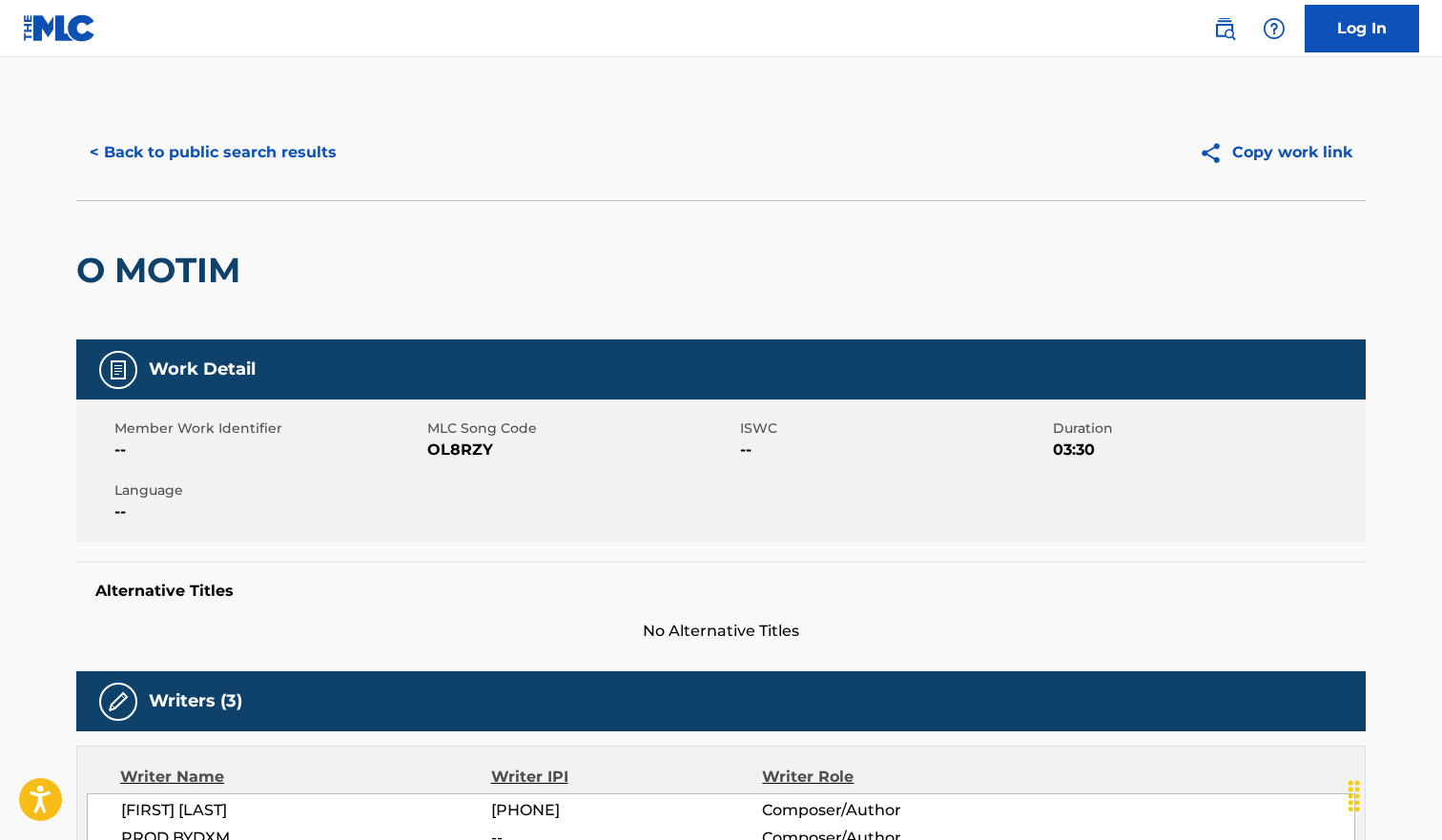 click on "< Back to public search results" at bounding box center [213, 153] 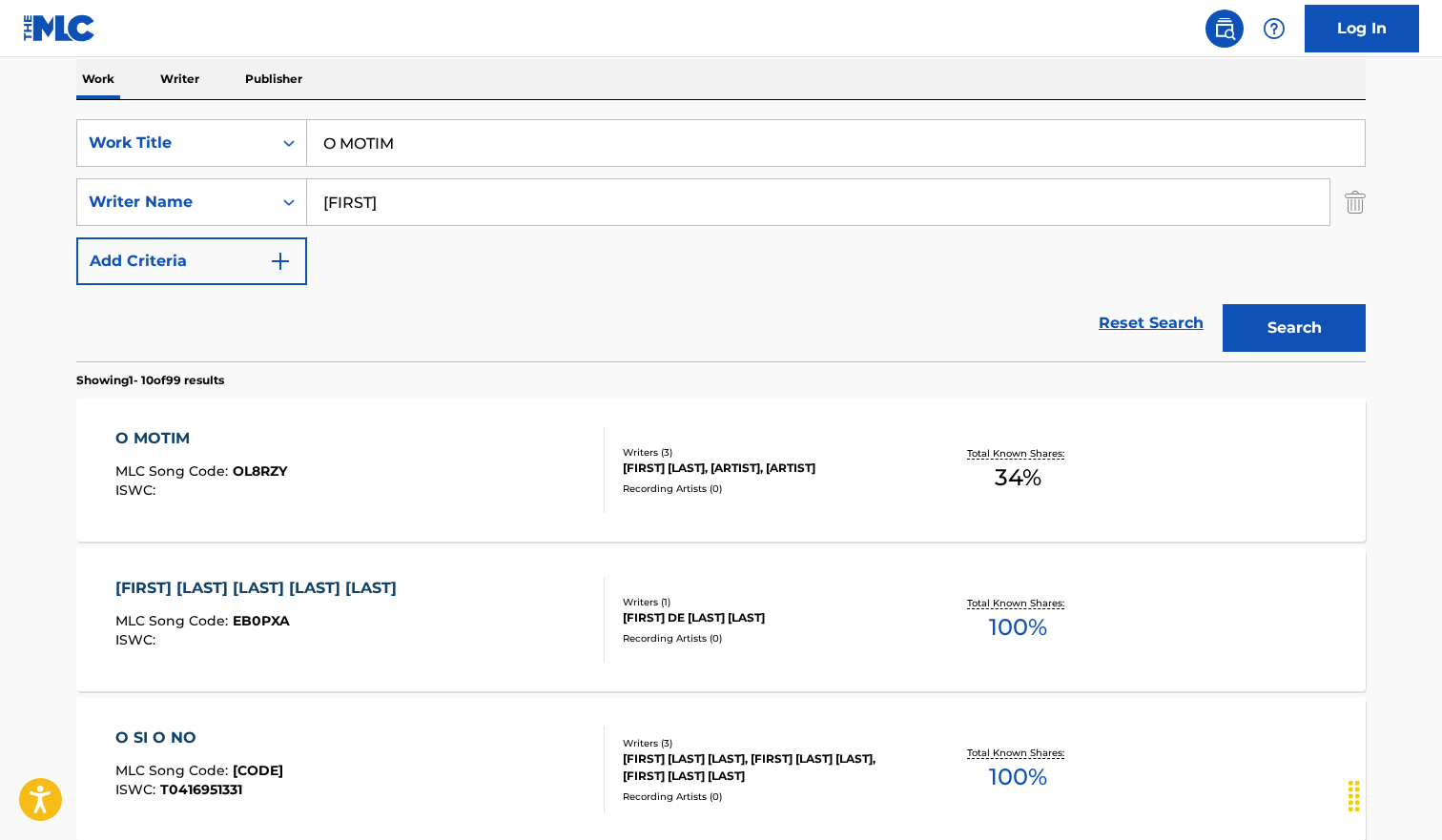 scroll, scrollTop: 307, scrollLeft: 0, axis: vertical 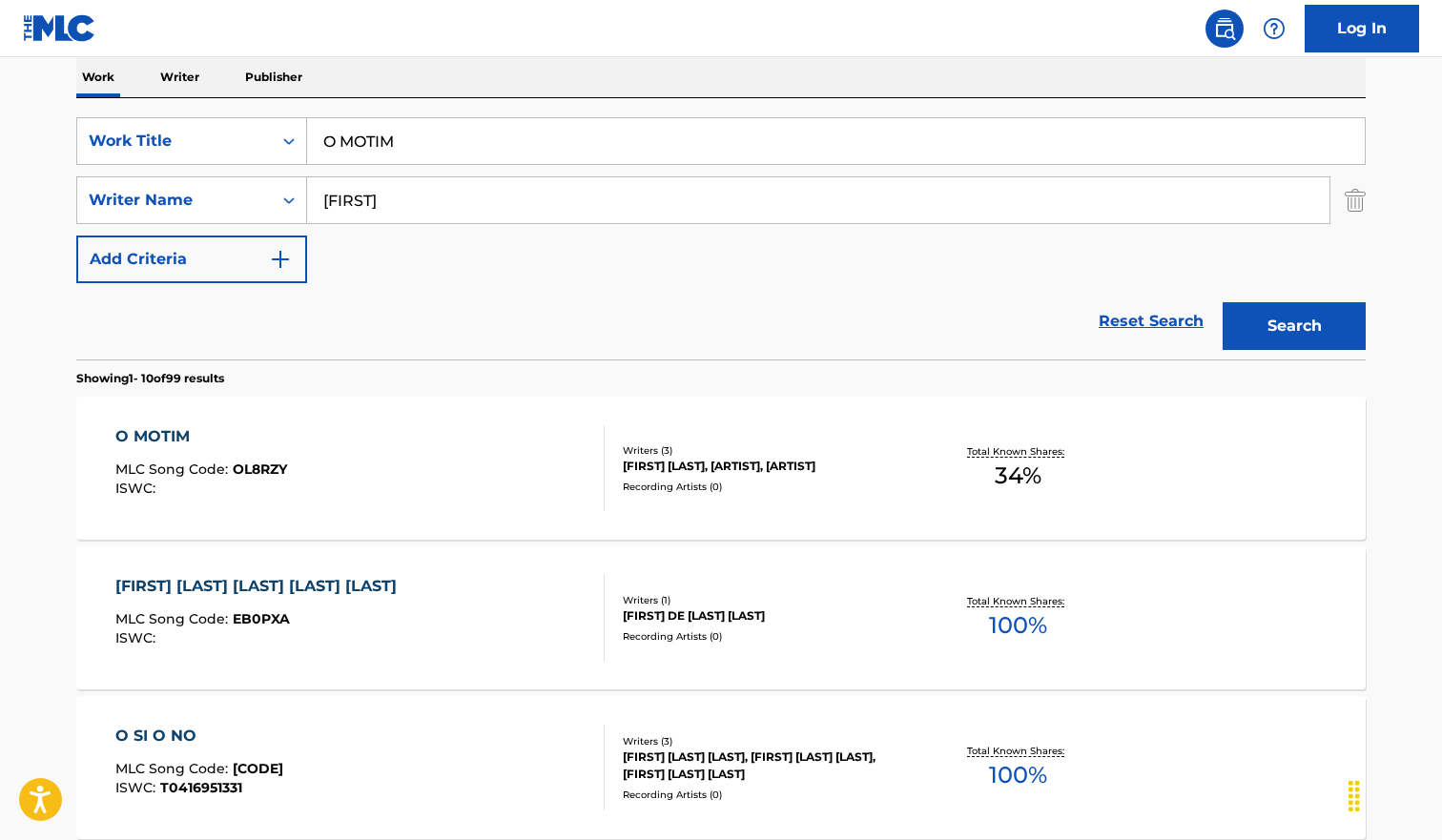 drag, startPoint x: 459, startPoint y: 169, endPoint x: 453, endPoint y: 151, distance: 18.973666 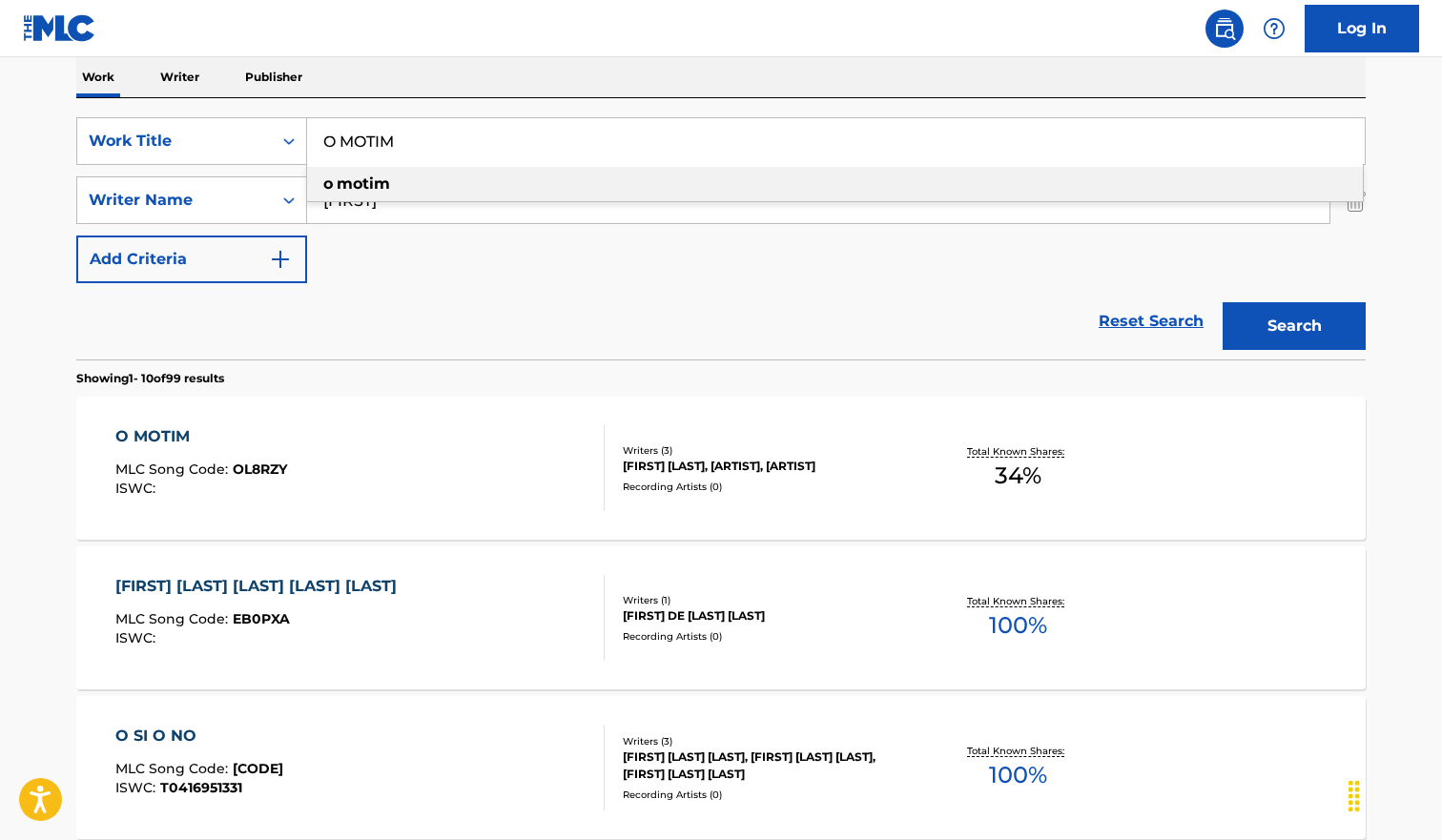click on "O MOTIM" at bounding box center [835, 141] 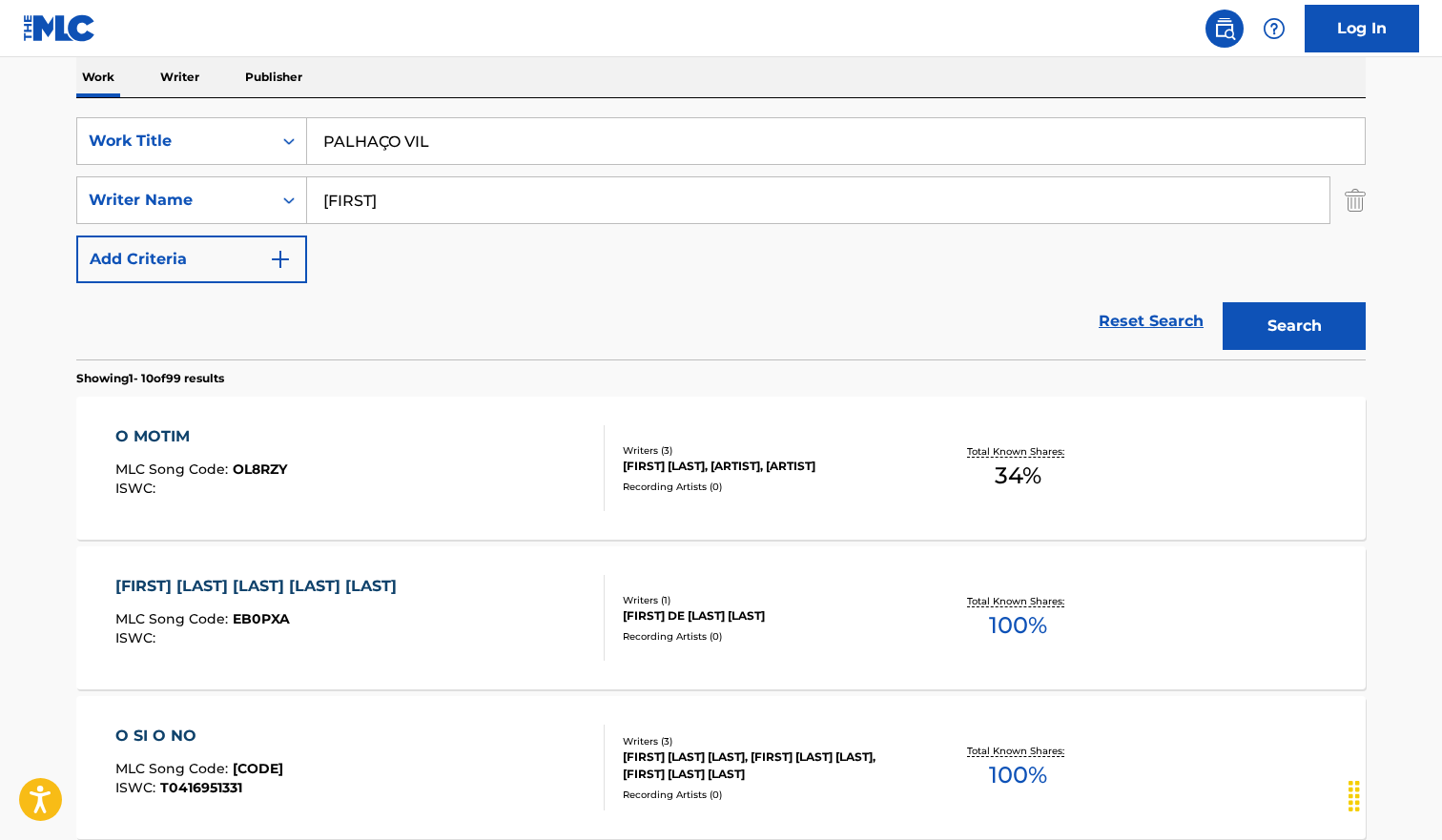 type on "PALHAÇO VIL" 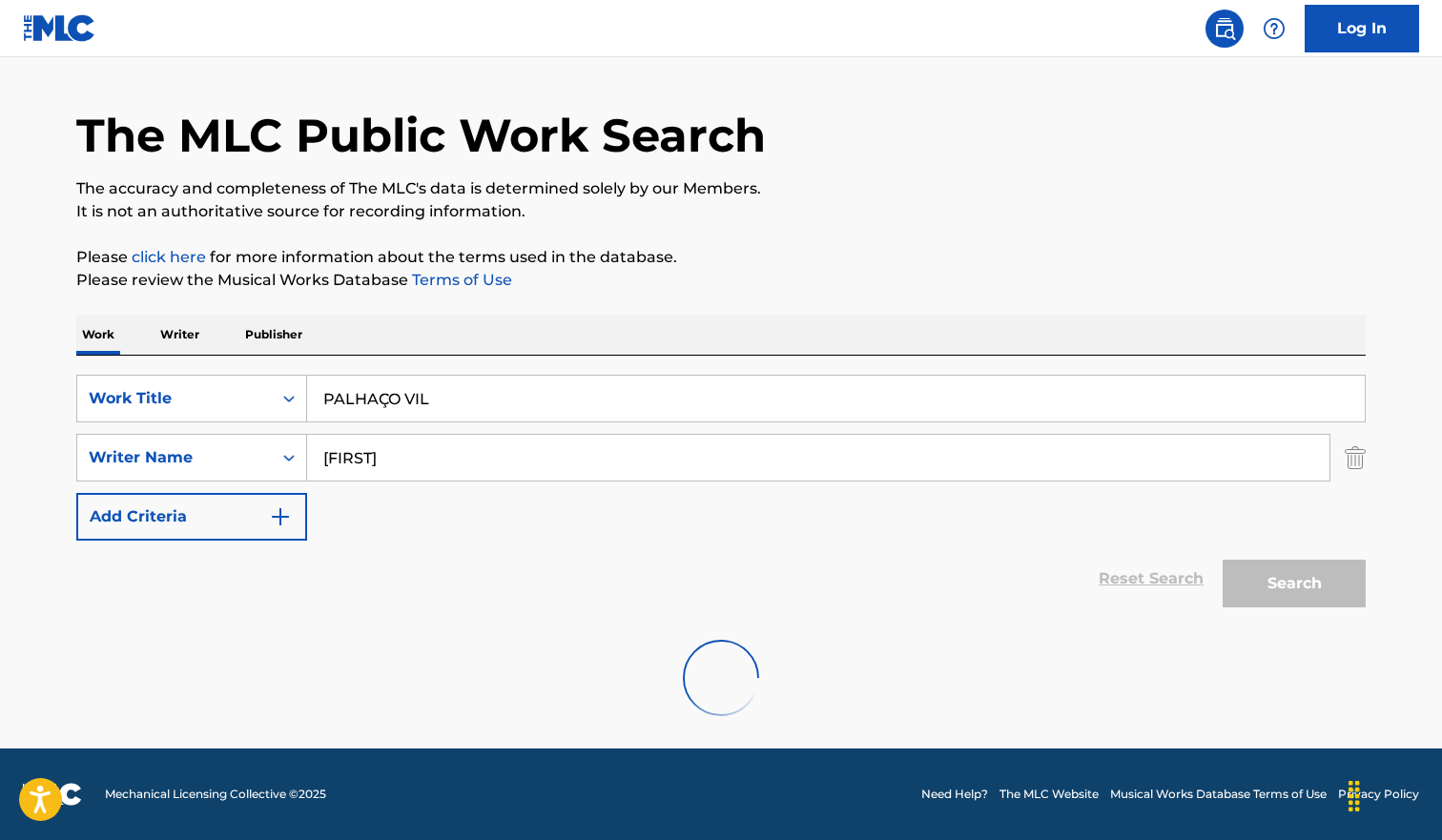 scroll, scrollTop: 307, scrollLeft: 0, axis: vertical 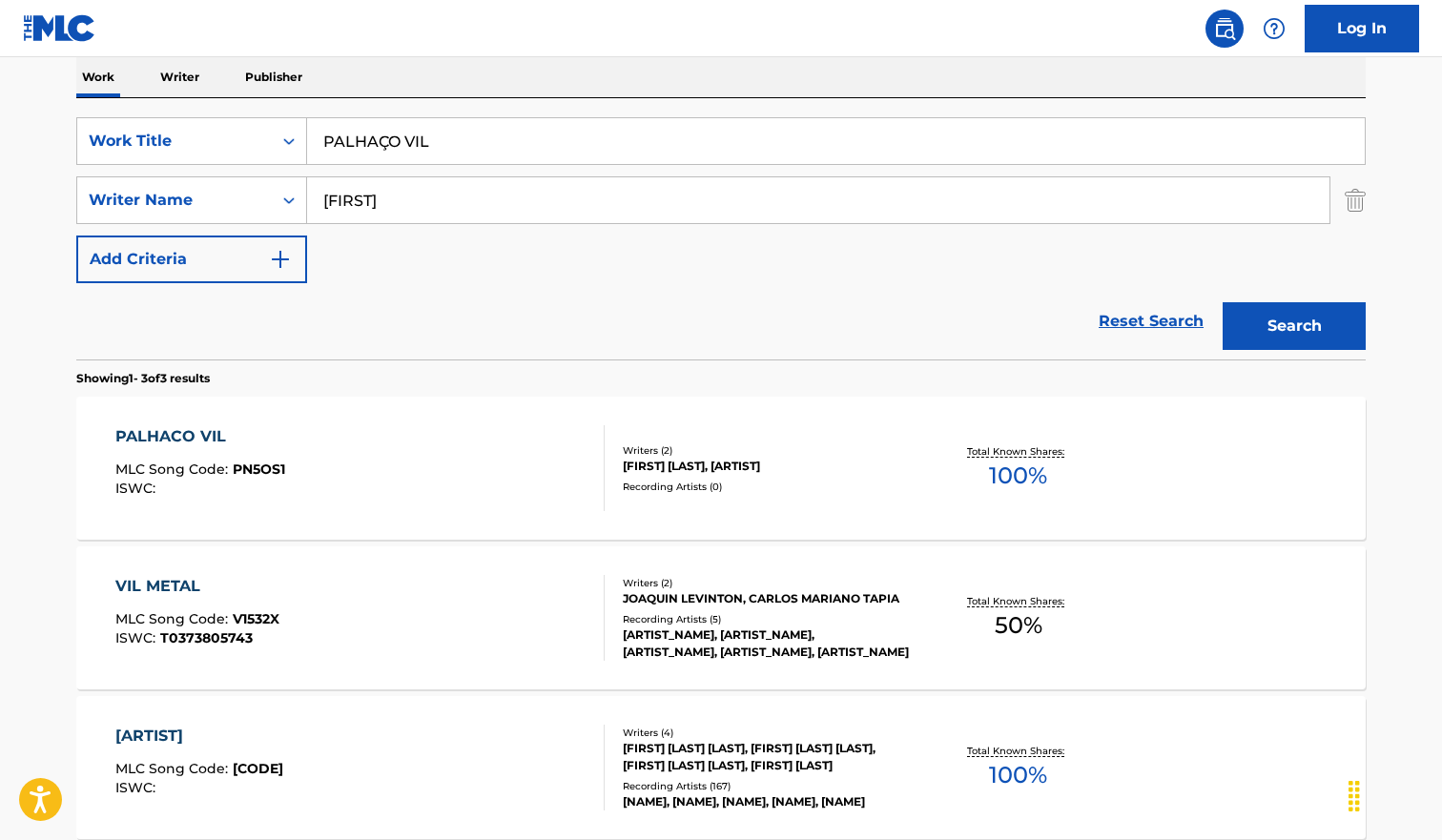 click on "PALHACO VIL MLC Song Code : PN5OS1 ISWC :" at bounding box center [360, 468] 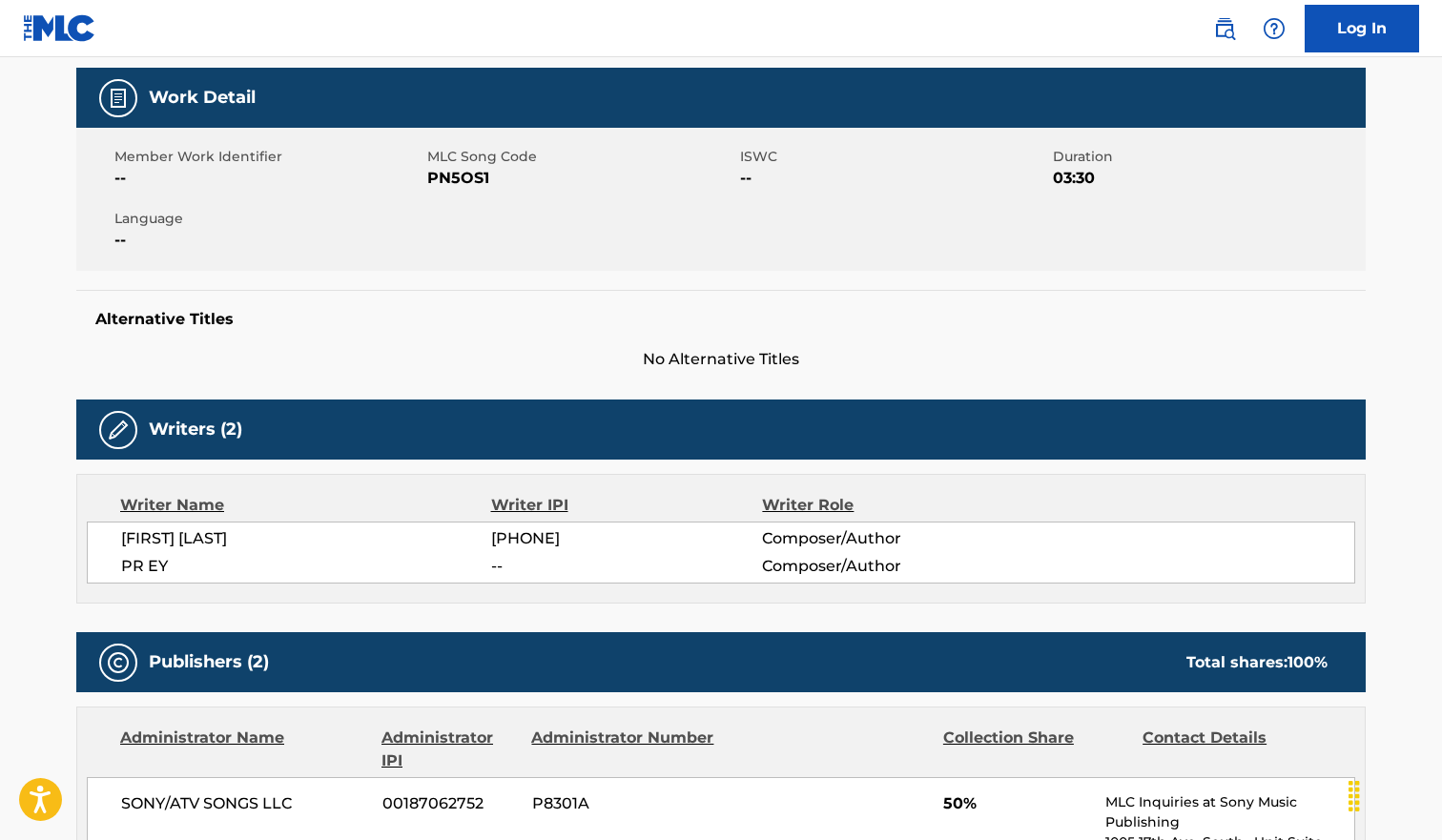 scroll, scrollTop: 0, scrollLeft: 0, axis: both 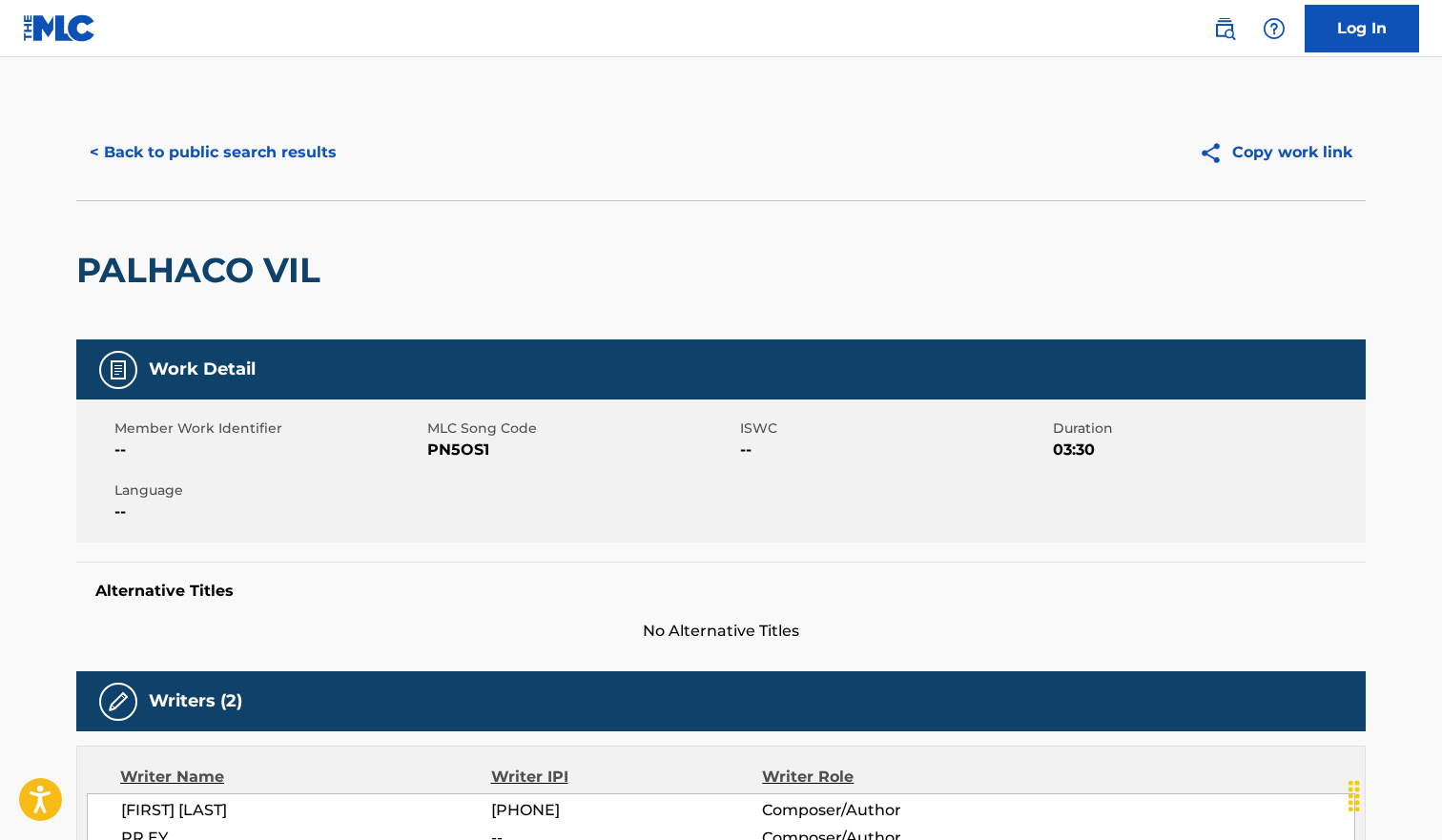 click on "< Back to public search results" at bounding box center [213, 153] 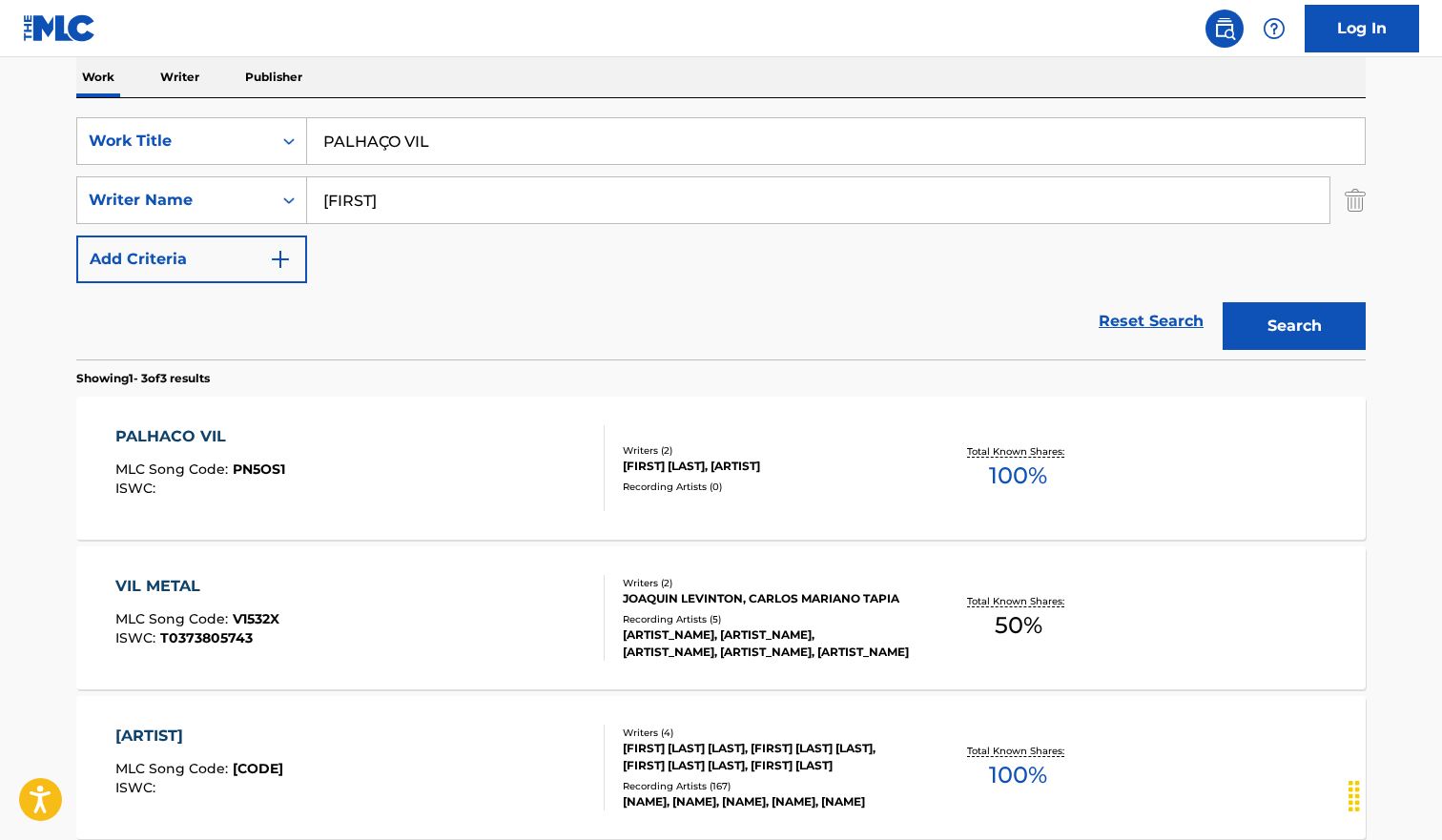 click on "PALHAÇO VIL" at bounding box center [835, 141] 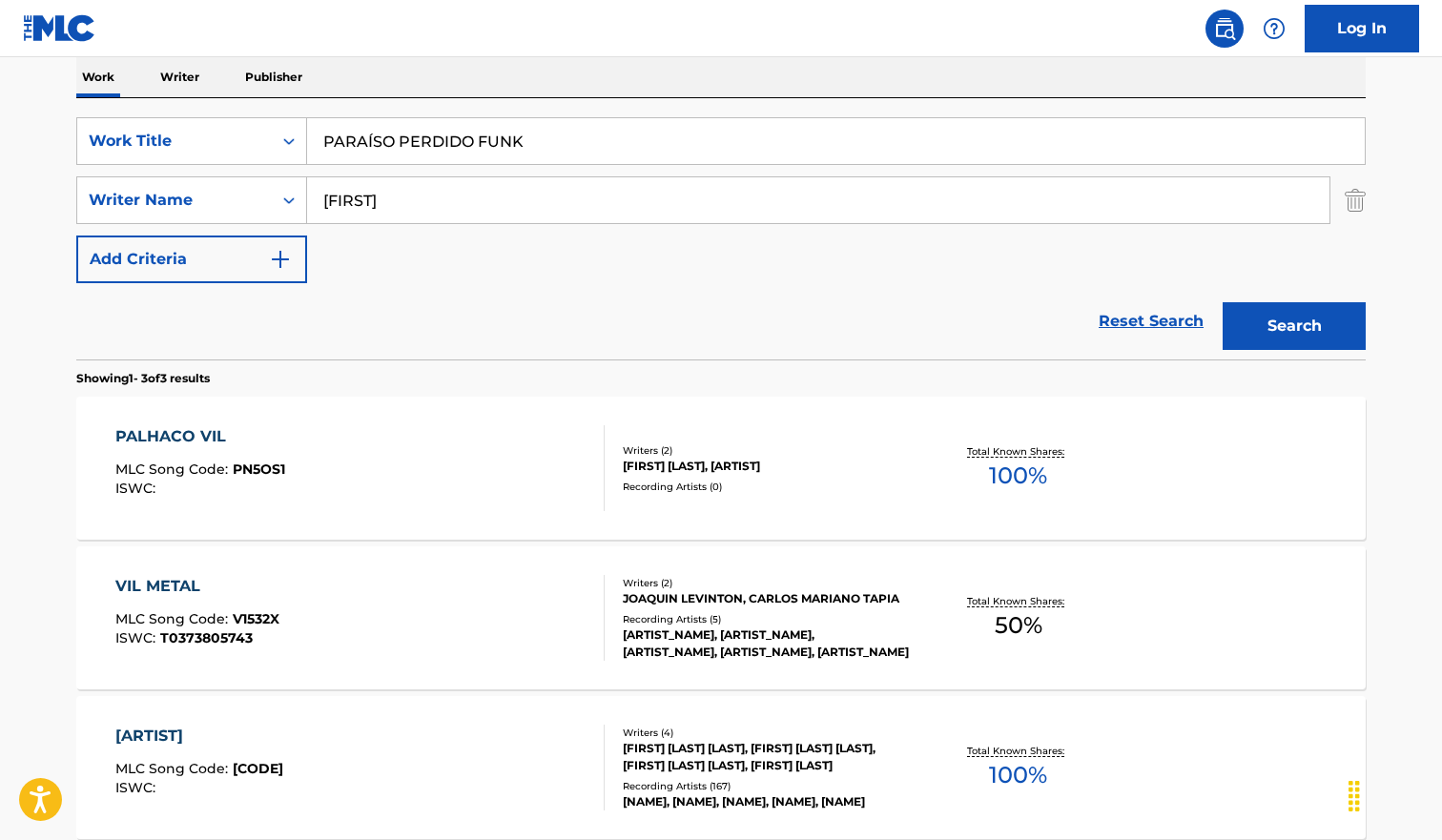 click on "Search" at bounding box center [1294, 326] 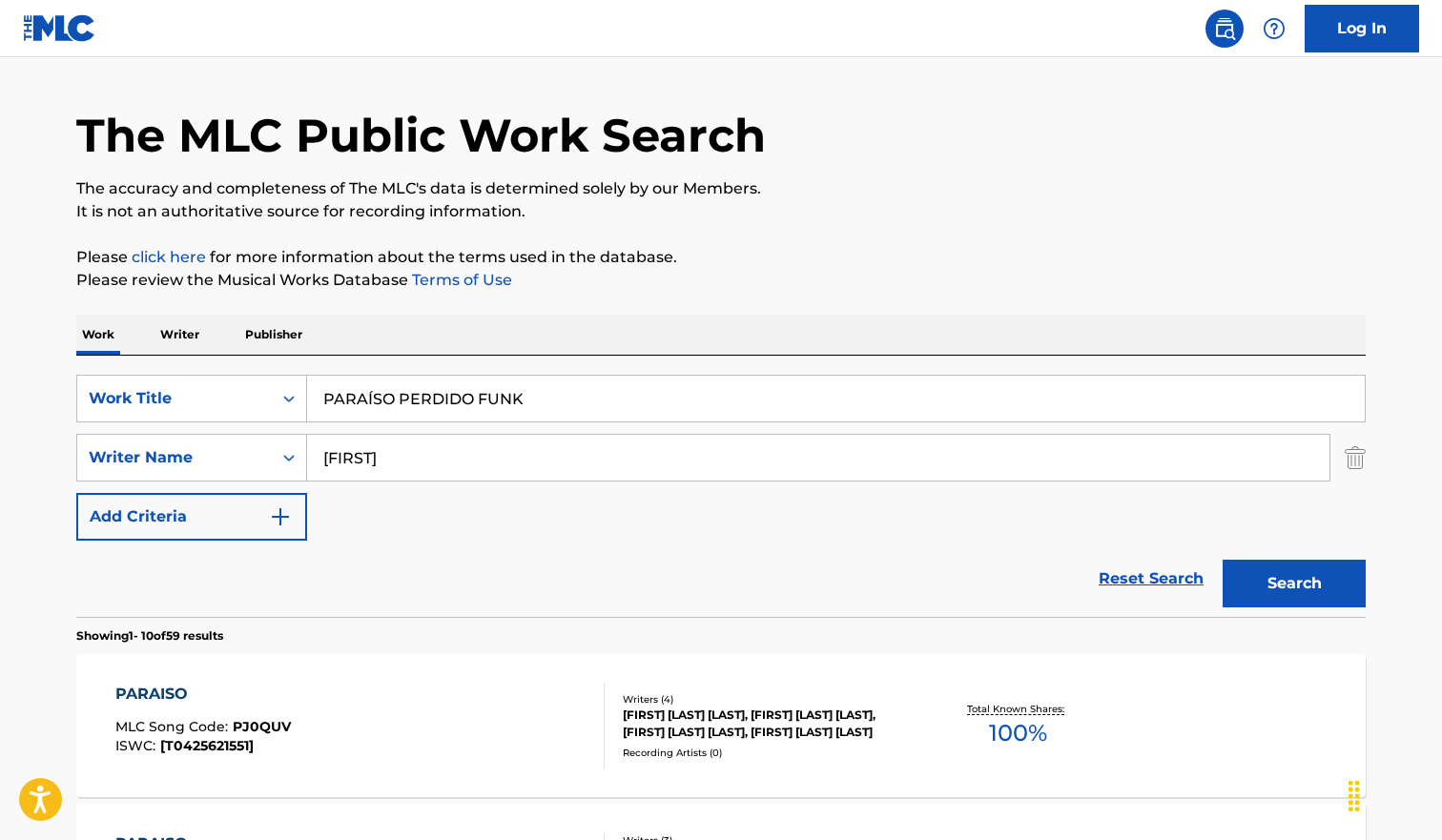 scroll, scrollTop: 307, scrollLeft: 0, axis: vertical 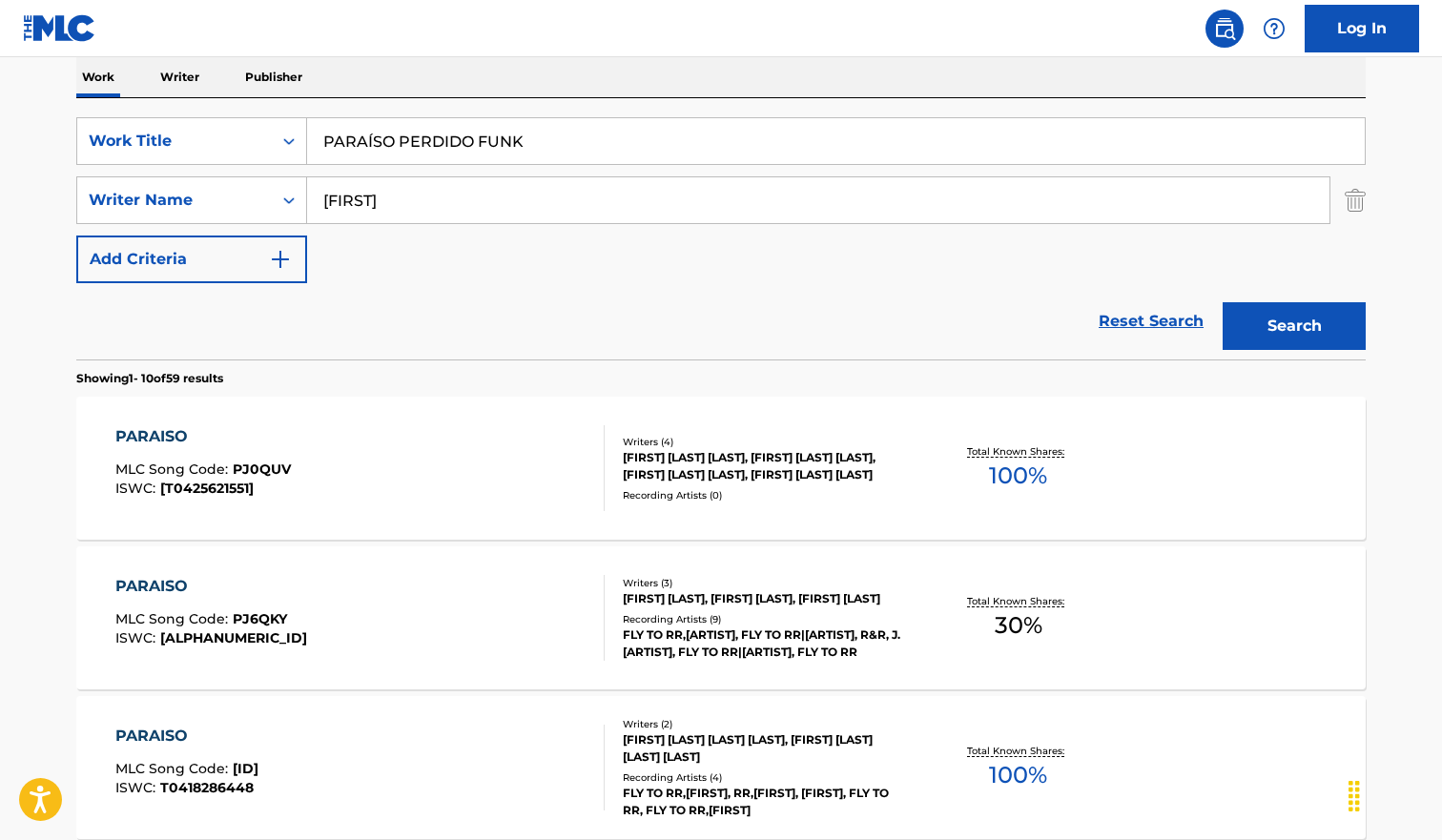 click on "PARAÍSO PERDIDO FUNK" at bounding box center (835, 141) 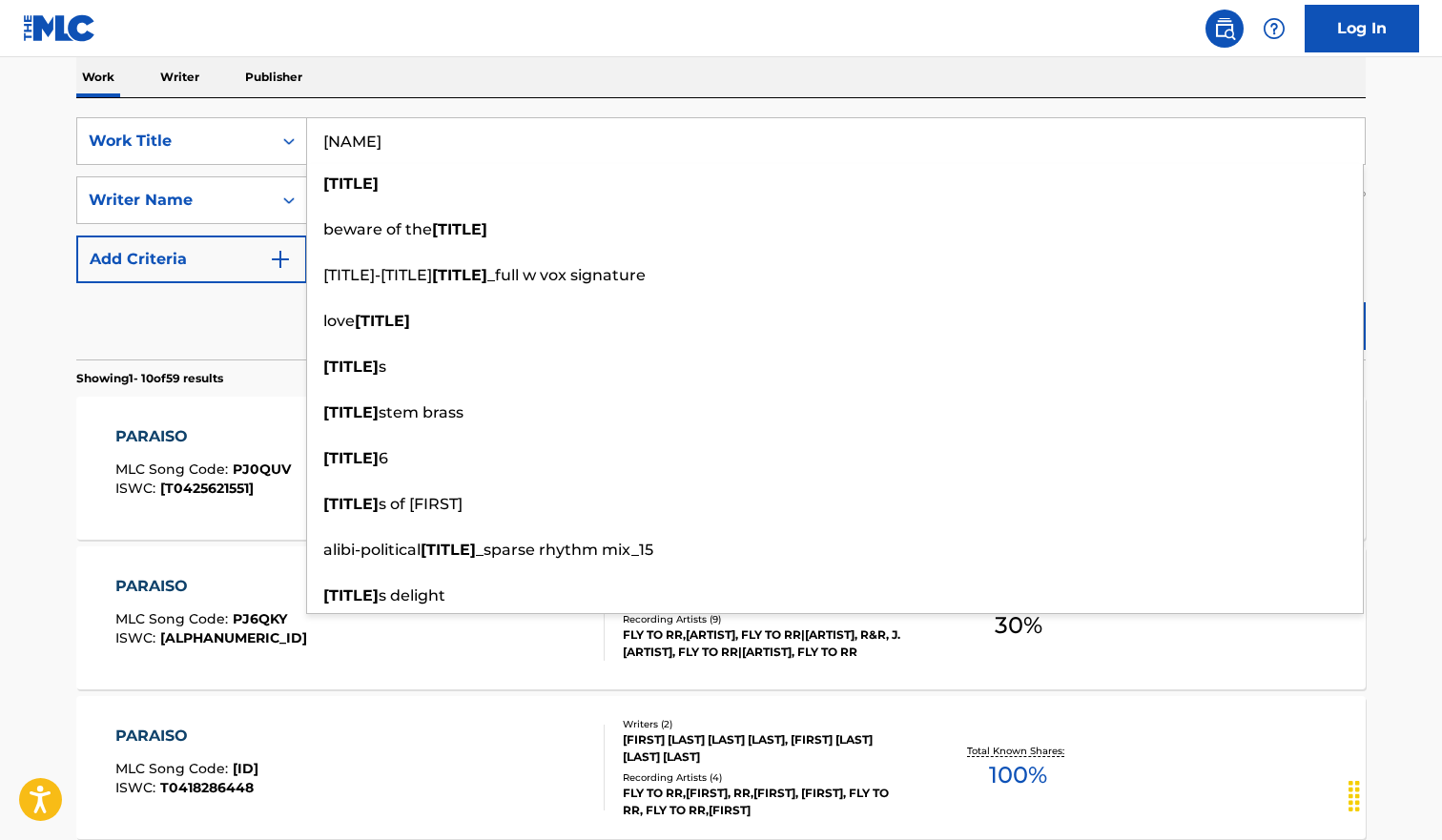 type on "[NAME]" 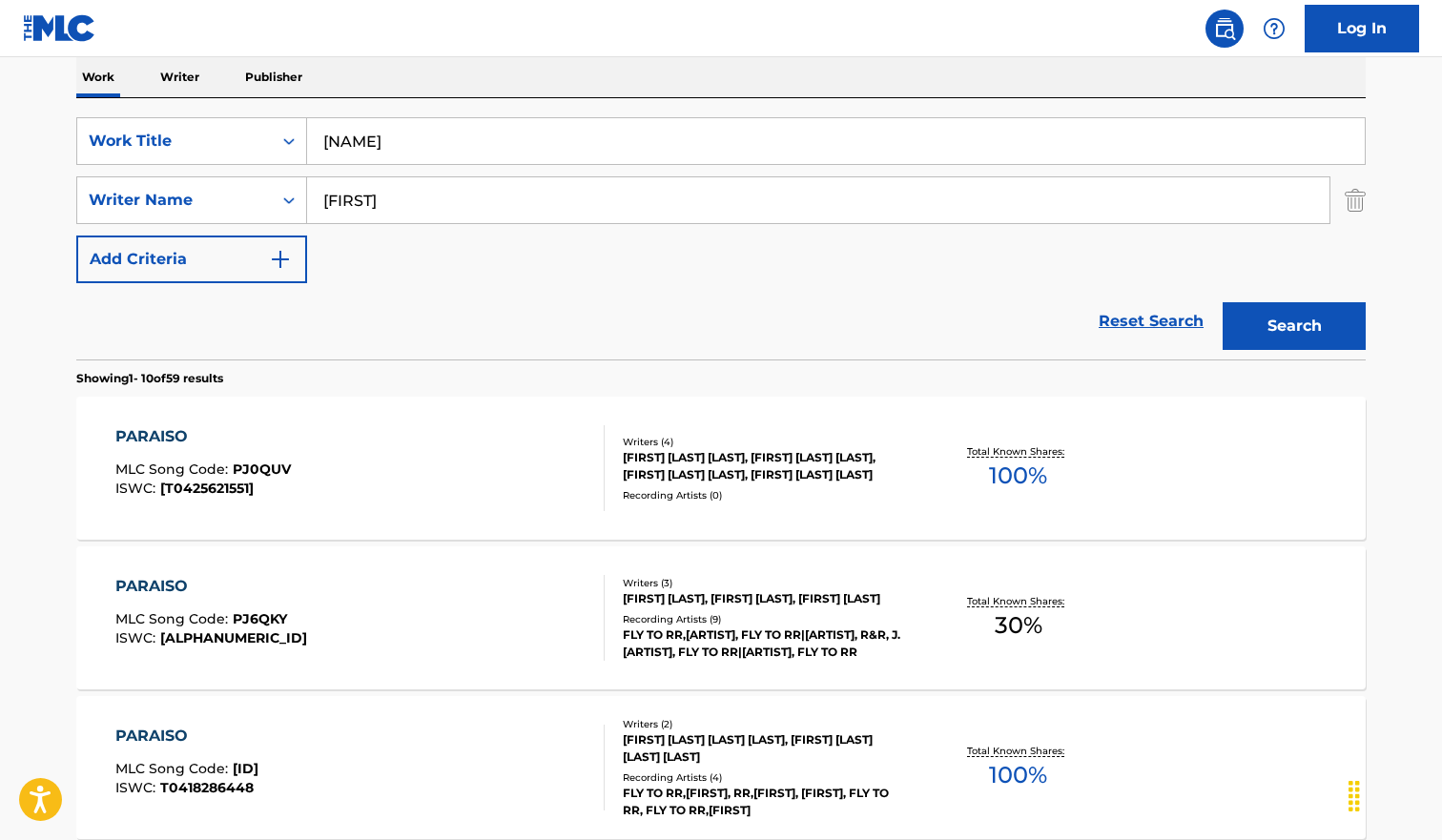 click on "Search" at bounding box center [1289, 321] 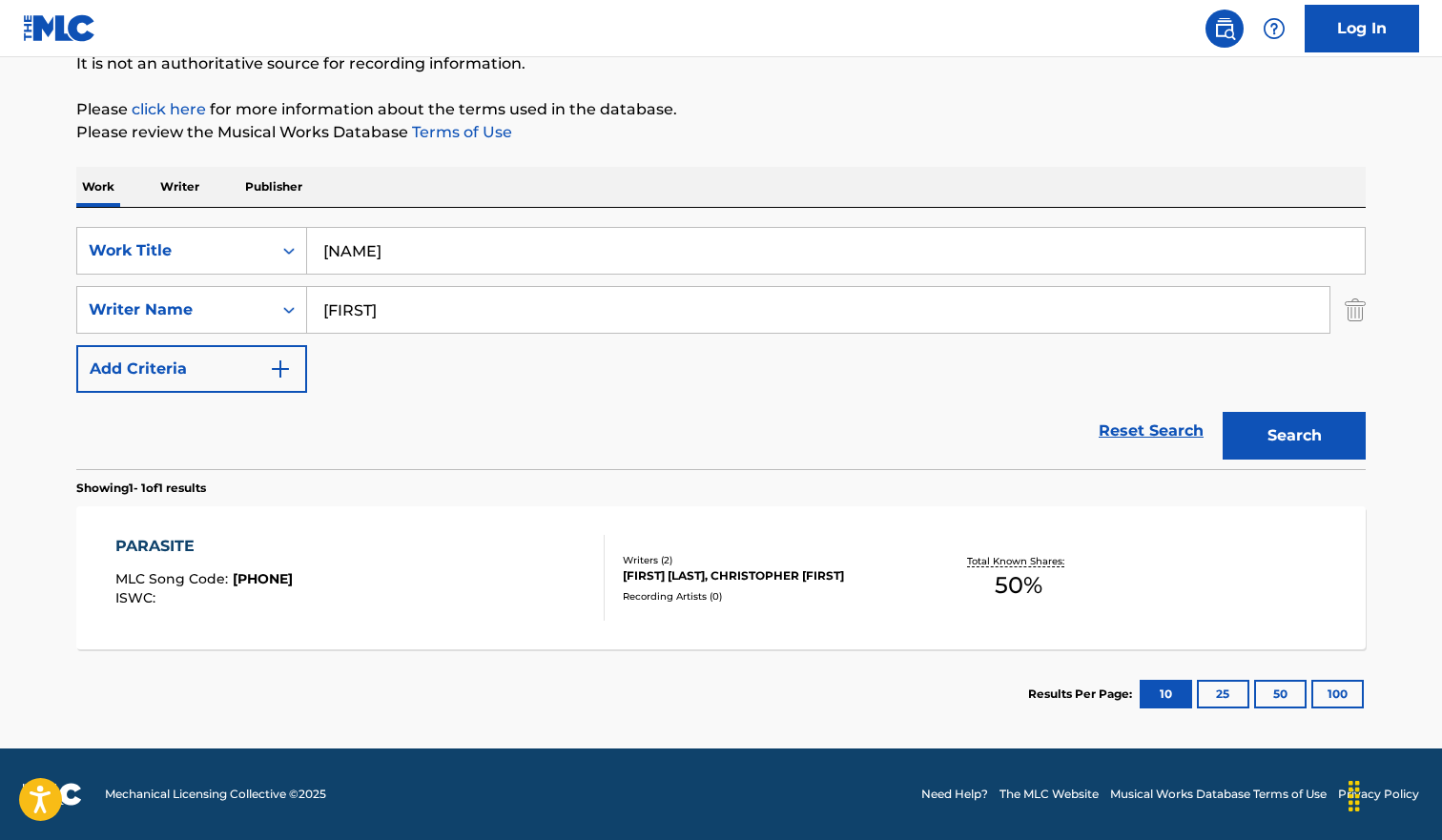 click on "PARASITE MLC Song Code : PN25GN ISWC :" at bounding box center (360, 578) 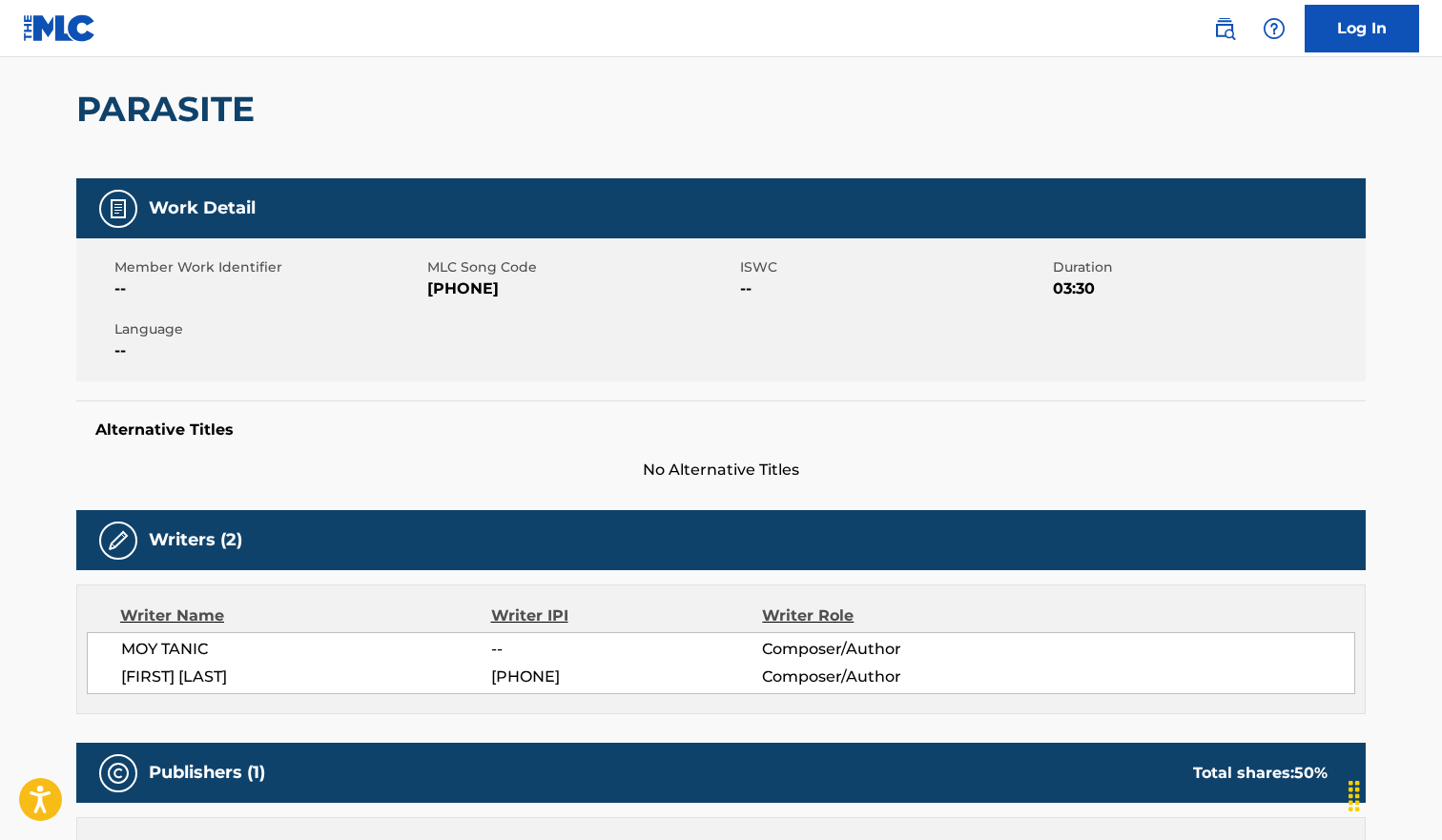scroll, scrollTop: 0, scrollLeft: 0, axis: both 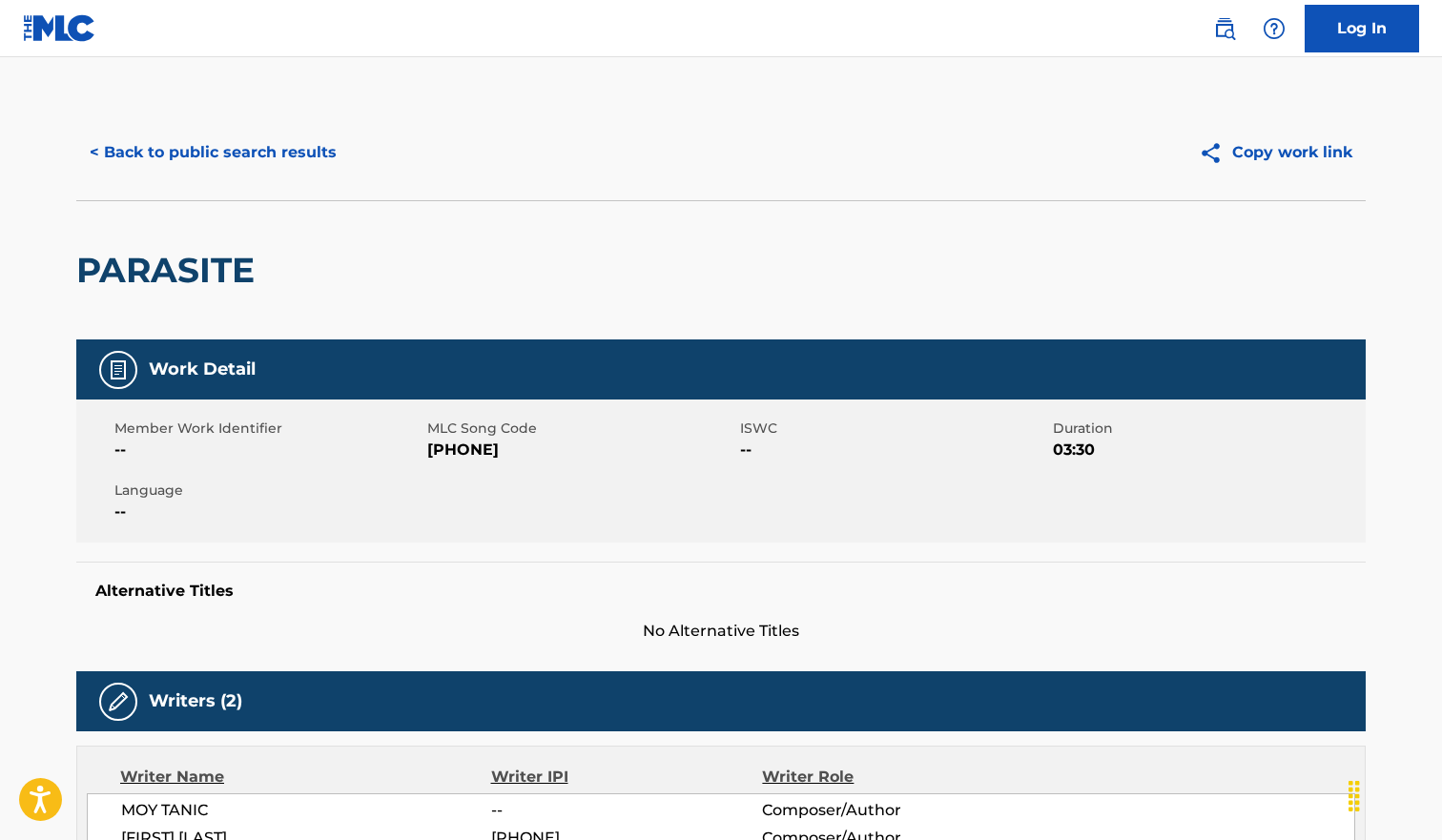click on "< Back to public search results" at bounding box center [213, 153] 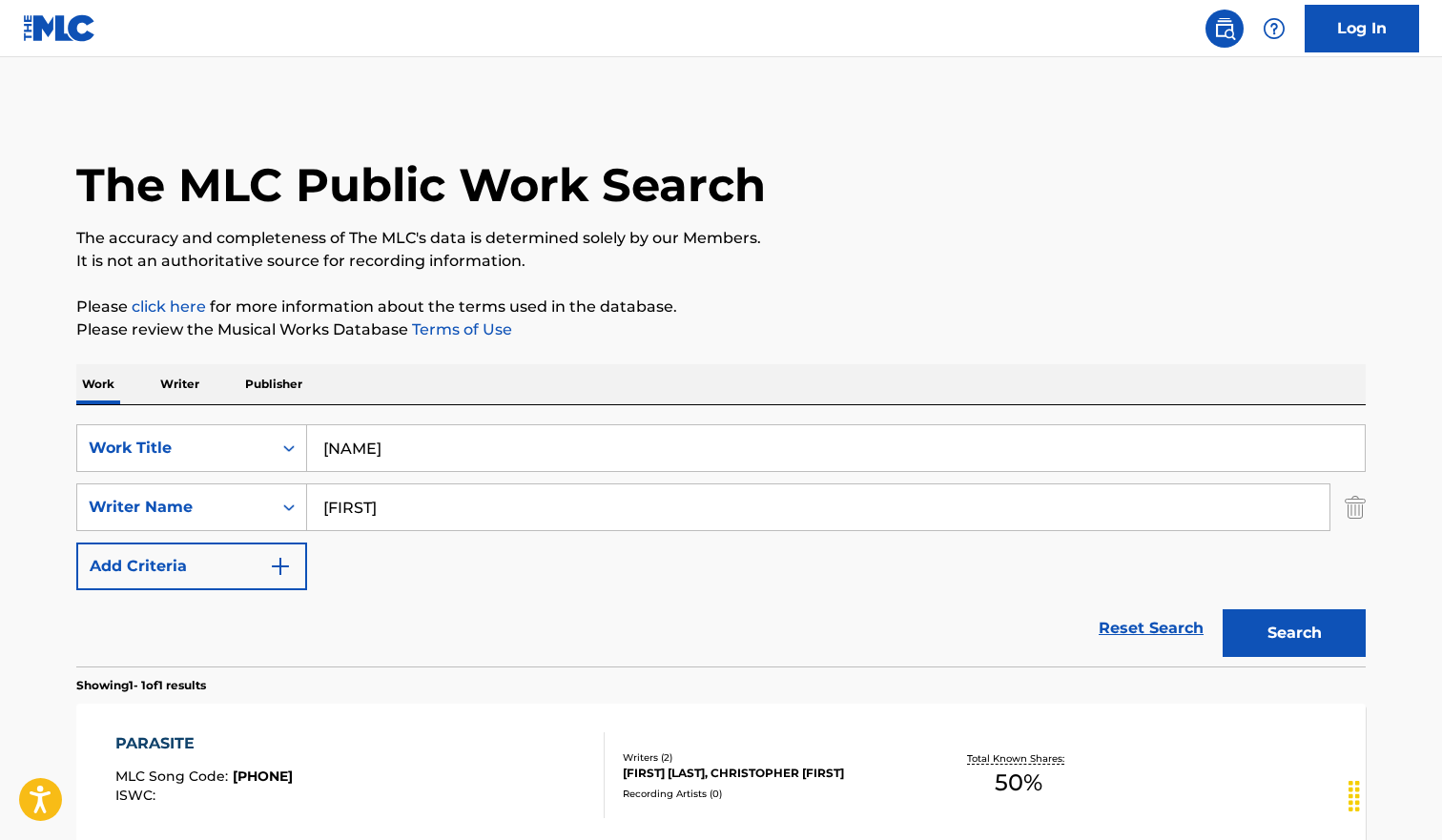 scroll, scrollTop: 89, scrollLeft: 0, axis: vertical 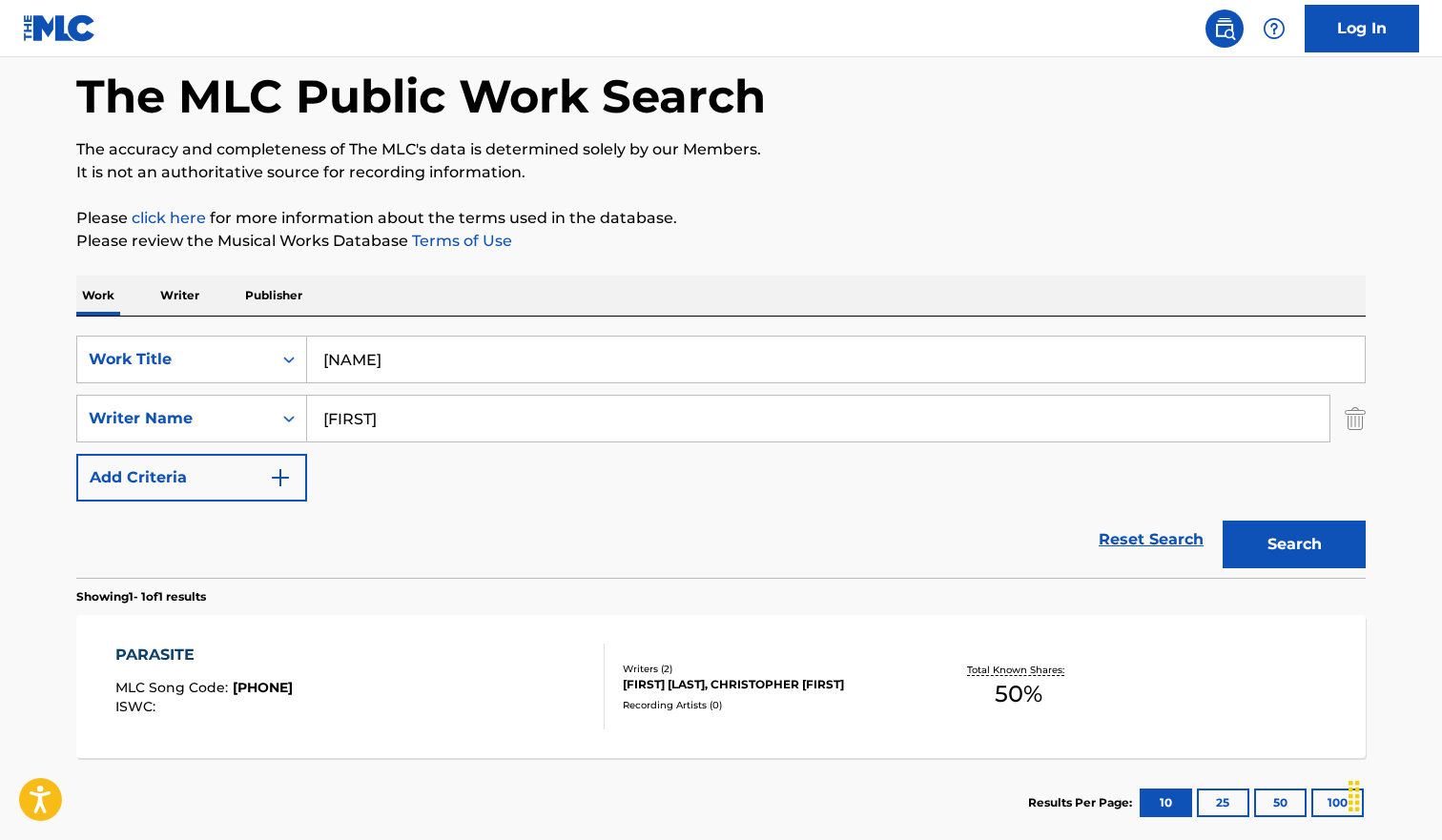 click on "[NAME]" at bounding box center [835, 359] 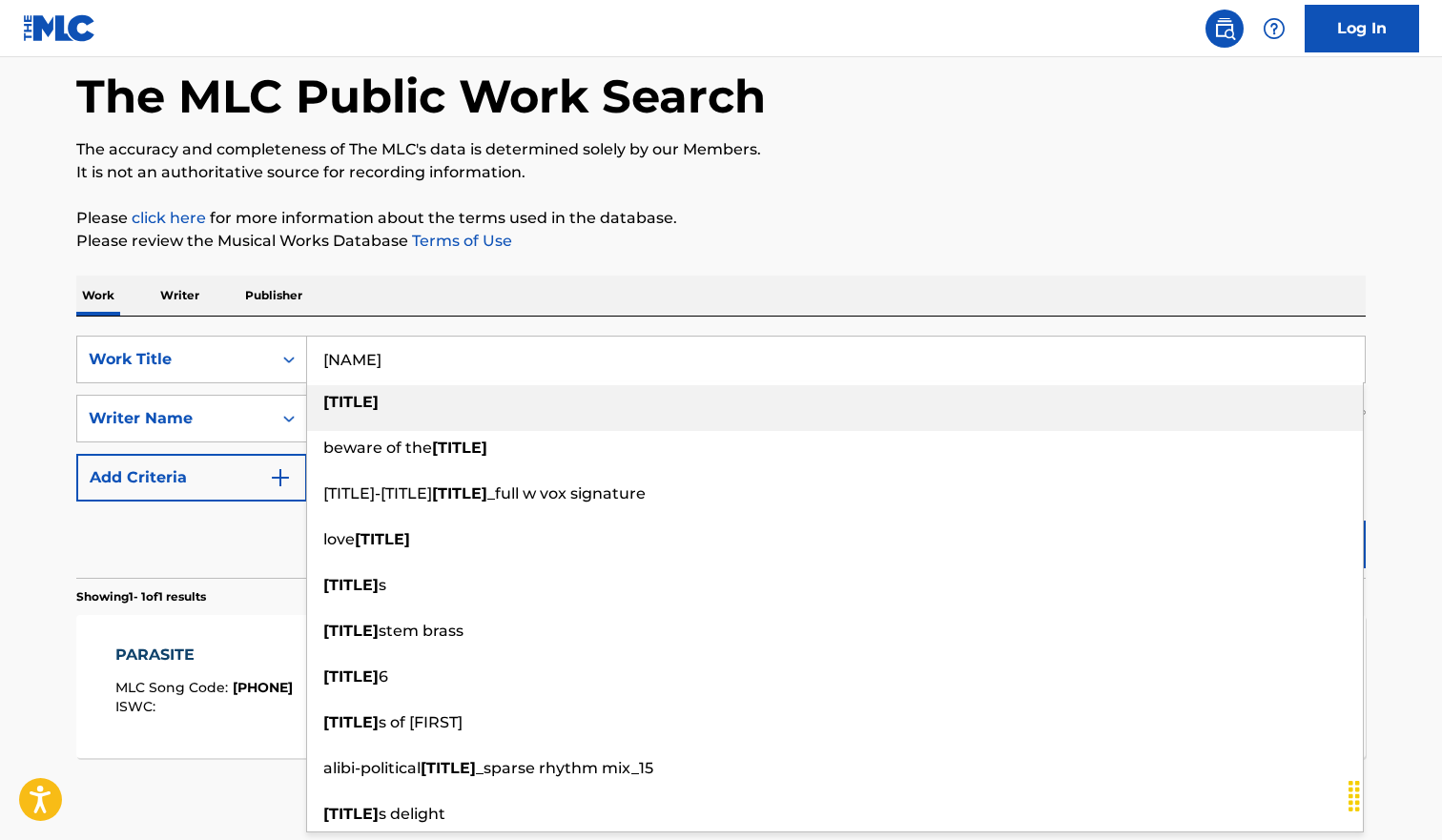 click on "[NAME]" at bounding box center [835, 359] 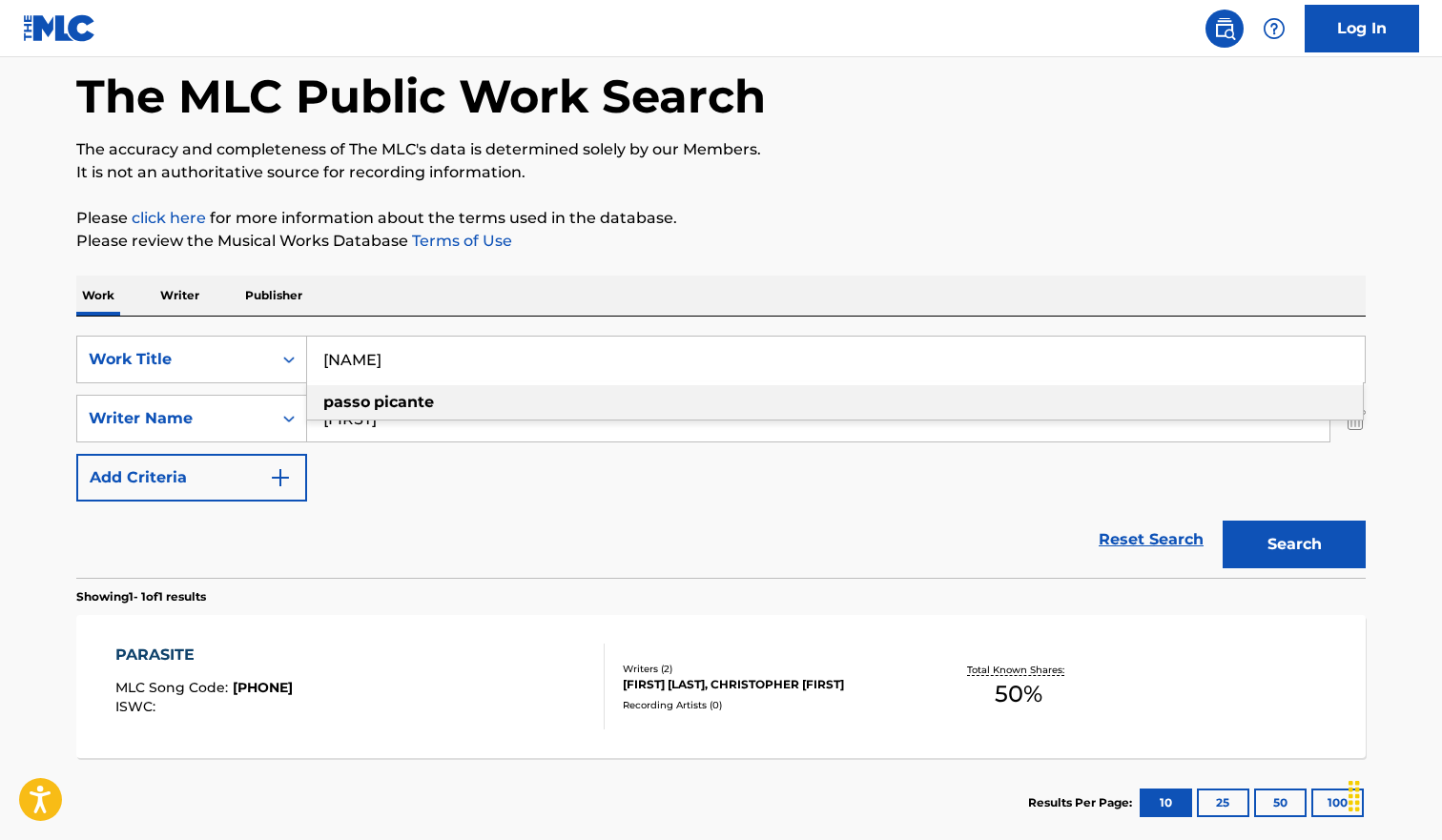 type on "[NAME]" 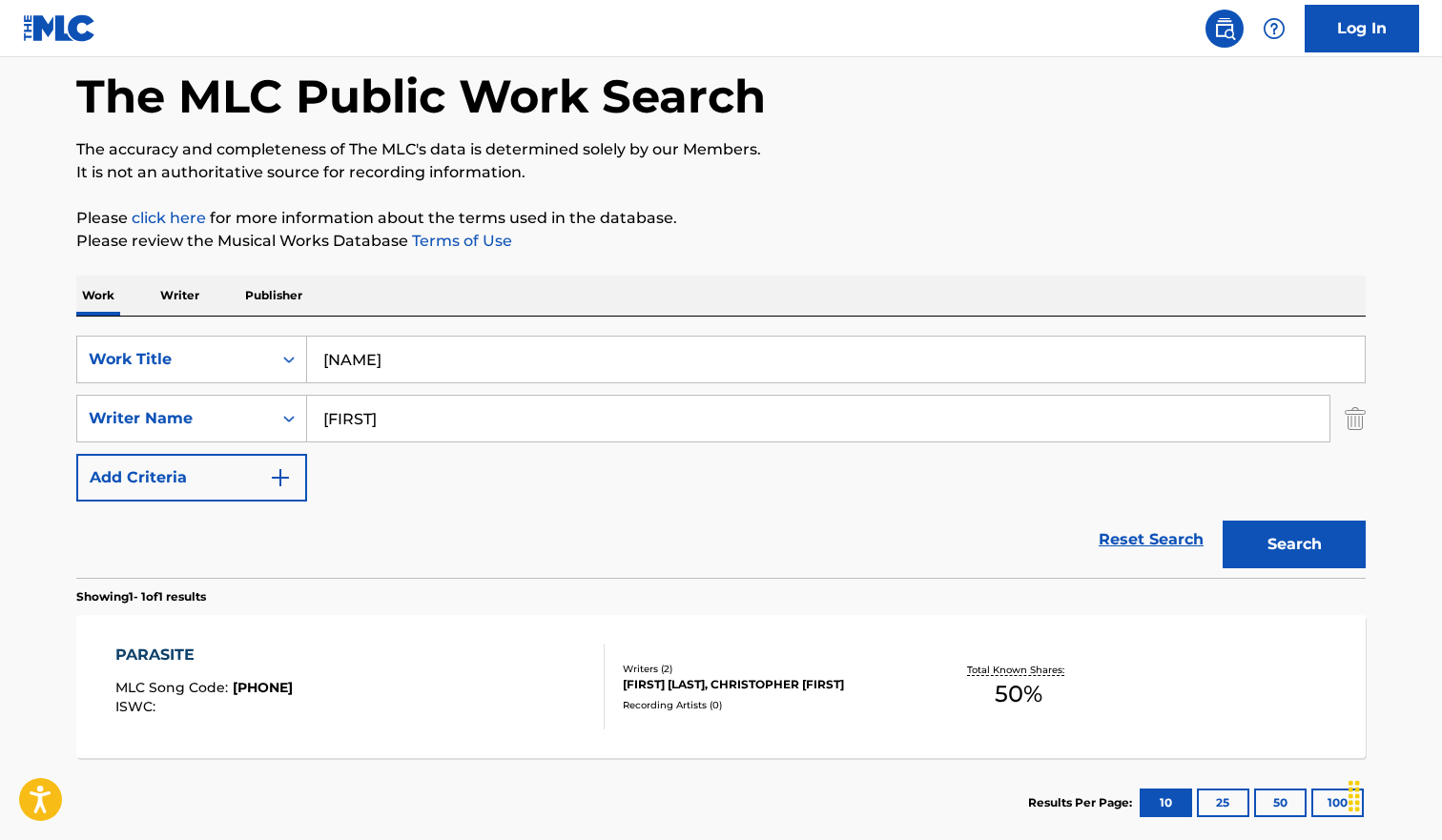 click on "It is not an authoritative source for recording information." at bounding box center (721, 173) 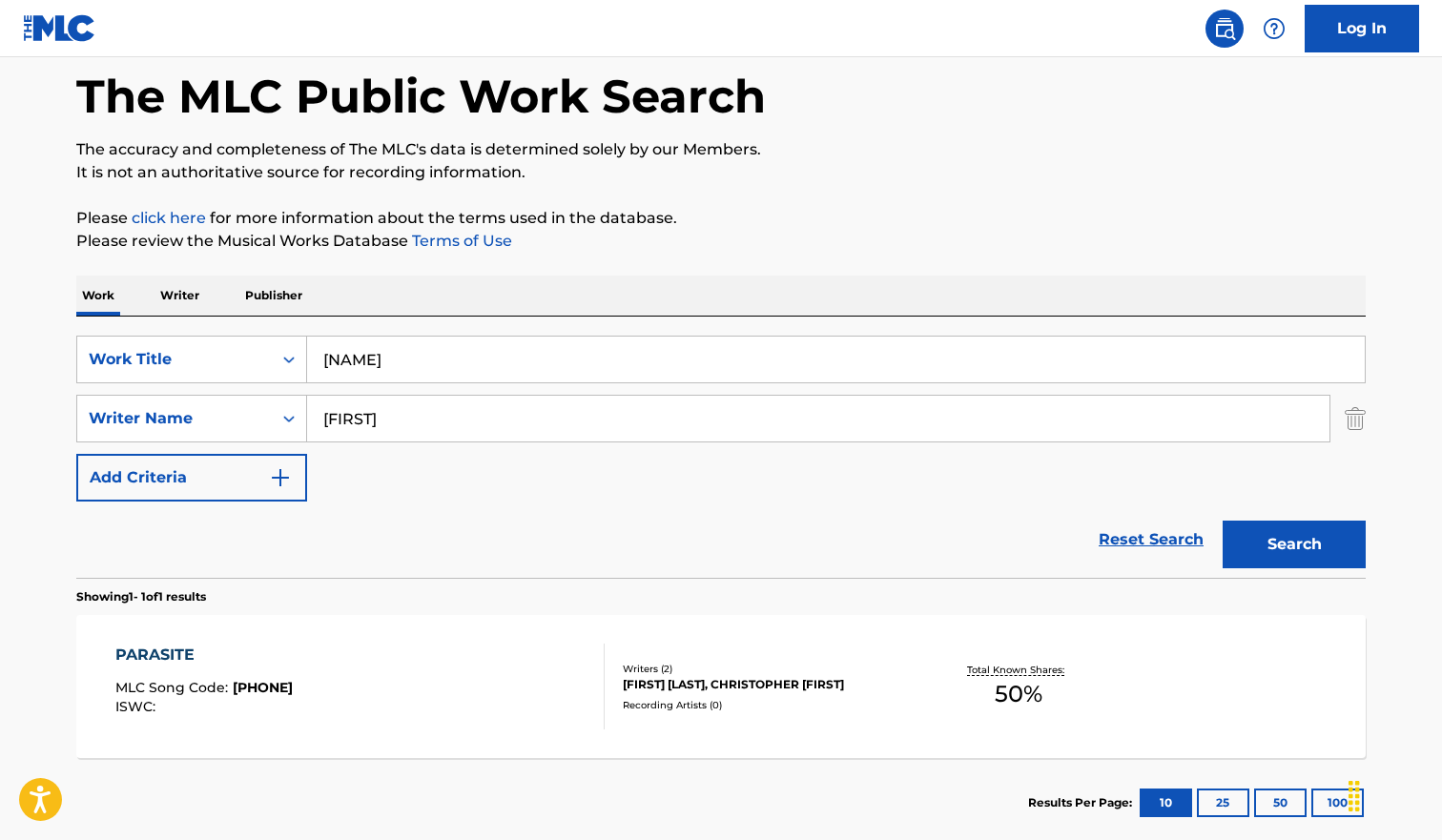 click on "Search" at bounding box center (1294, 544) 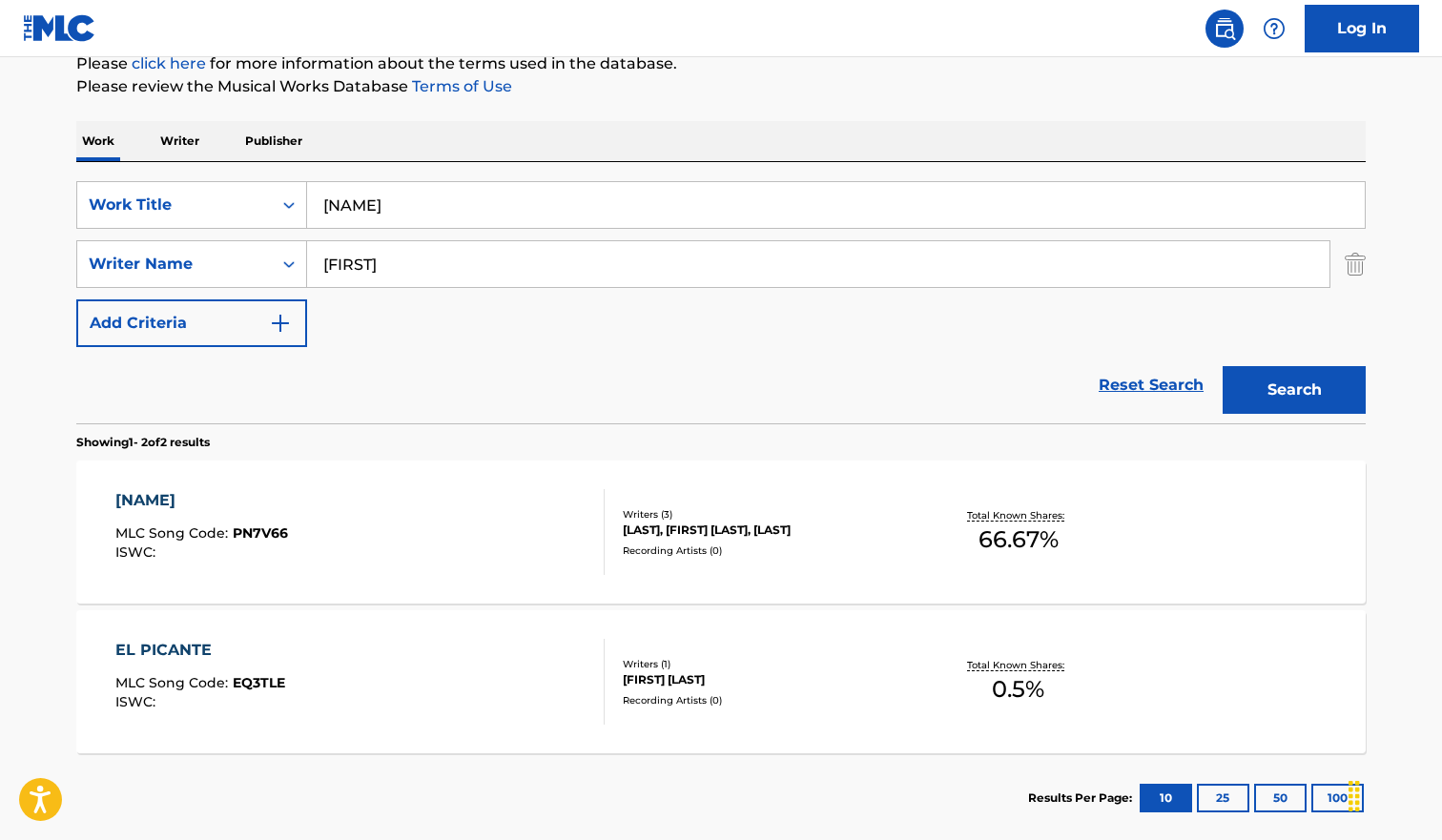 scroll, scrollTop: 347, scrollLeft: 0, axis: vertical 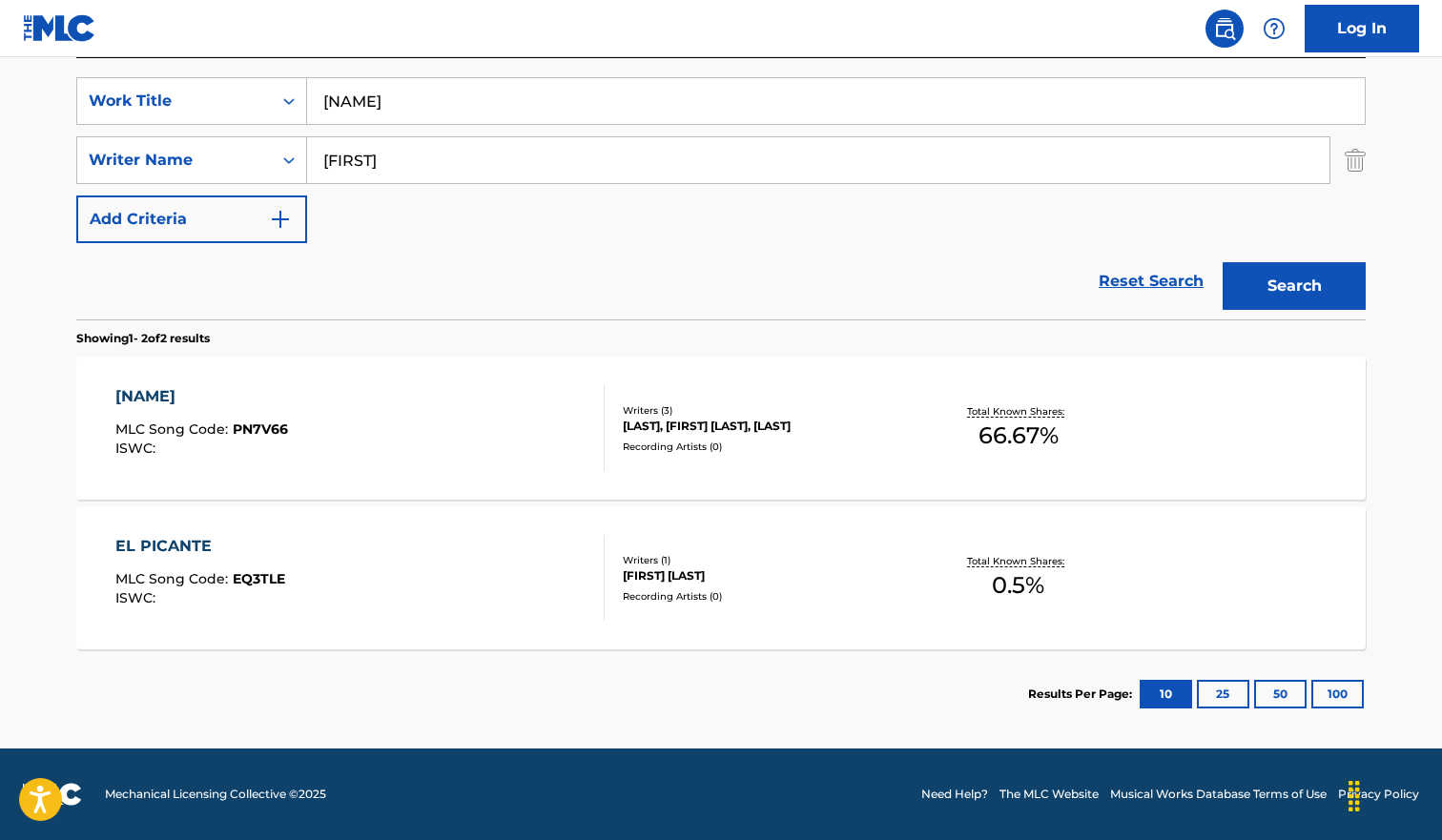 click on "PASSO PICANTE MLC Song Code : PN7V66 ISWC :" at bounding box center [360, 428] 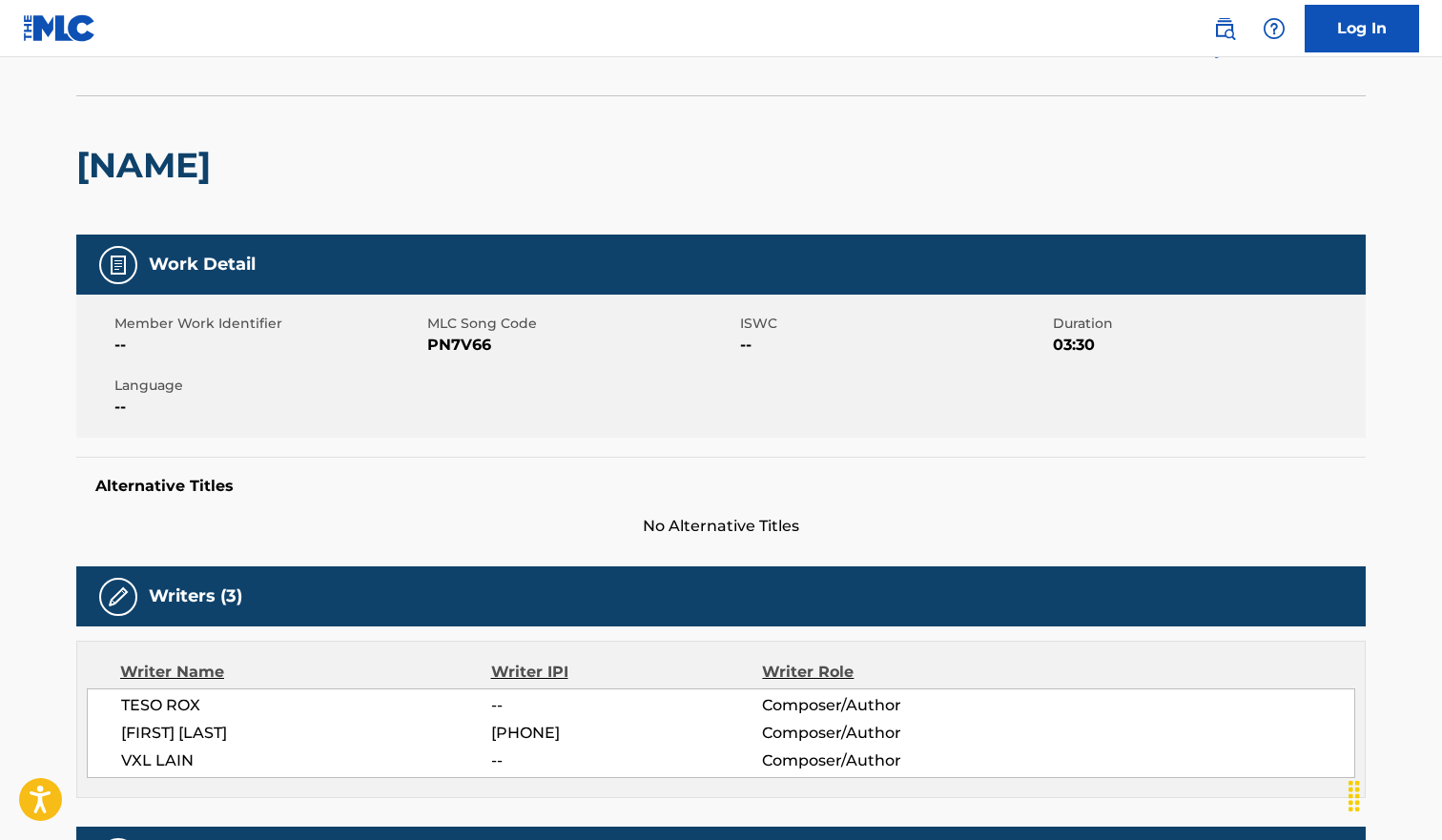 scroll, scrollTop: 0, scrollLeft: 0, axis: both 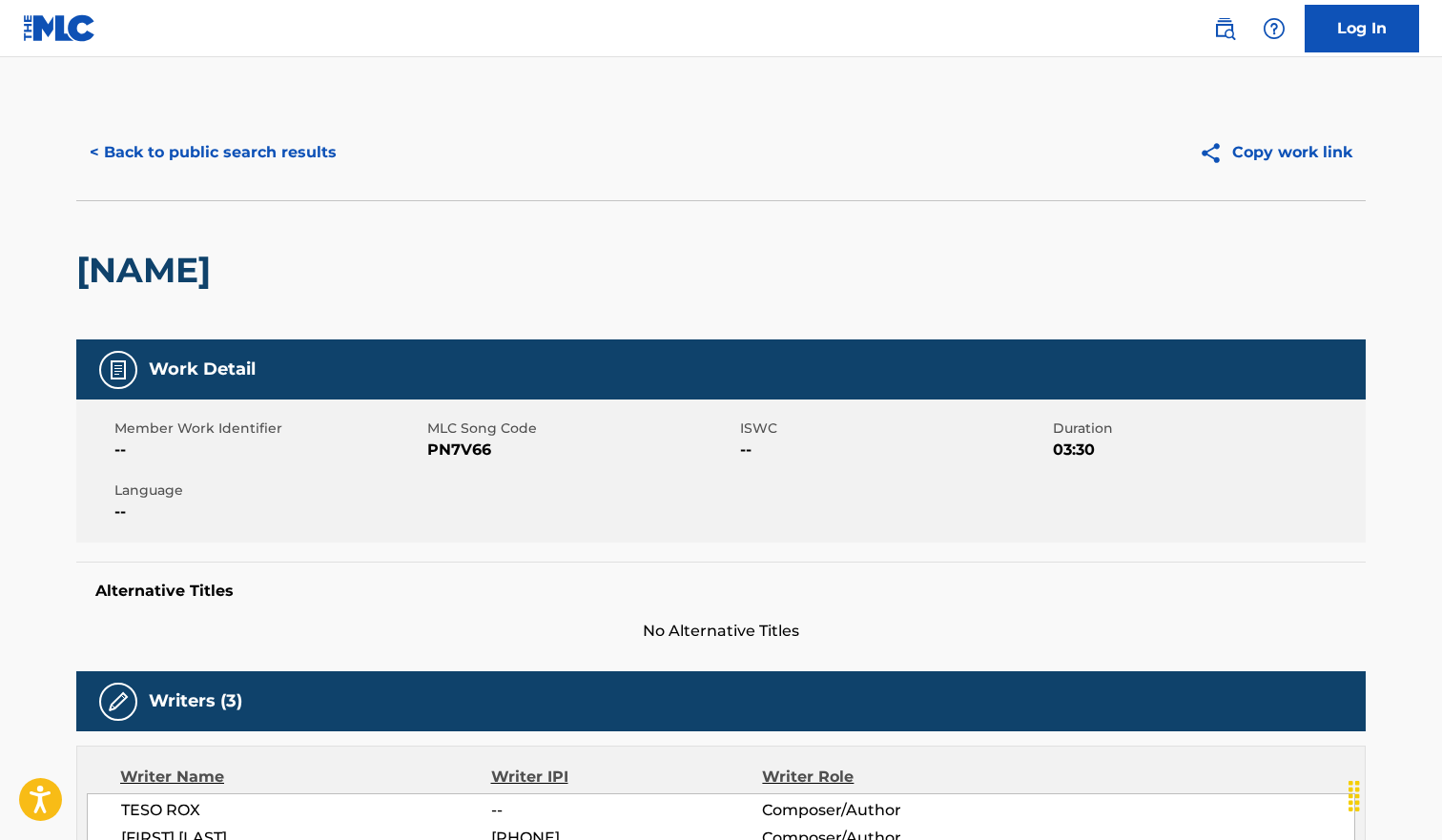 click on "PN7V66" at bounding box center [581, 450] 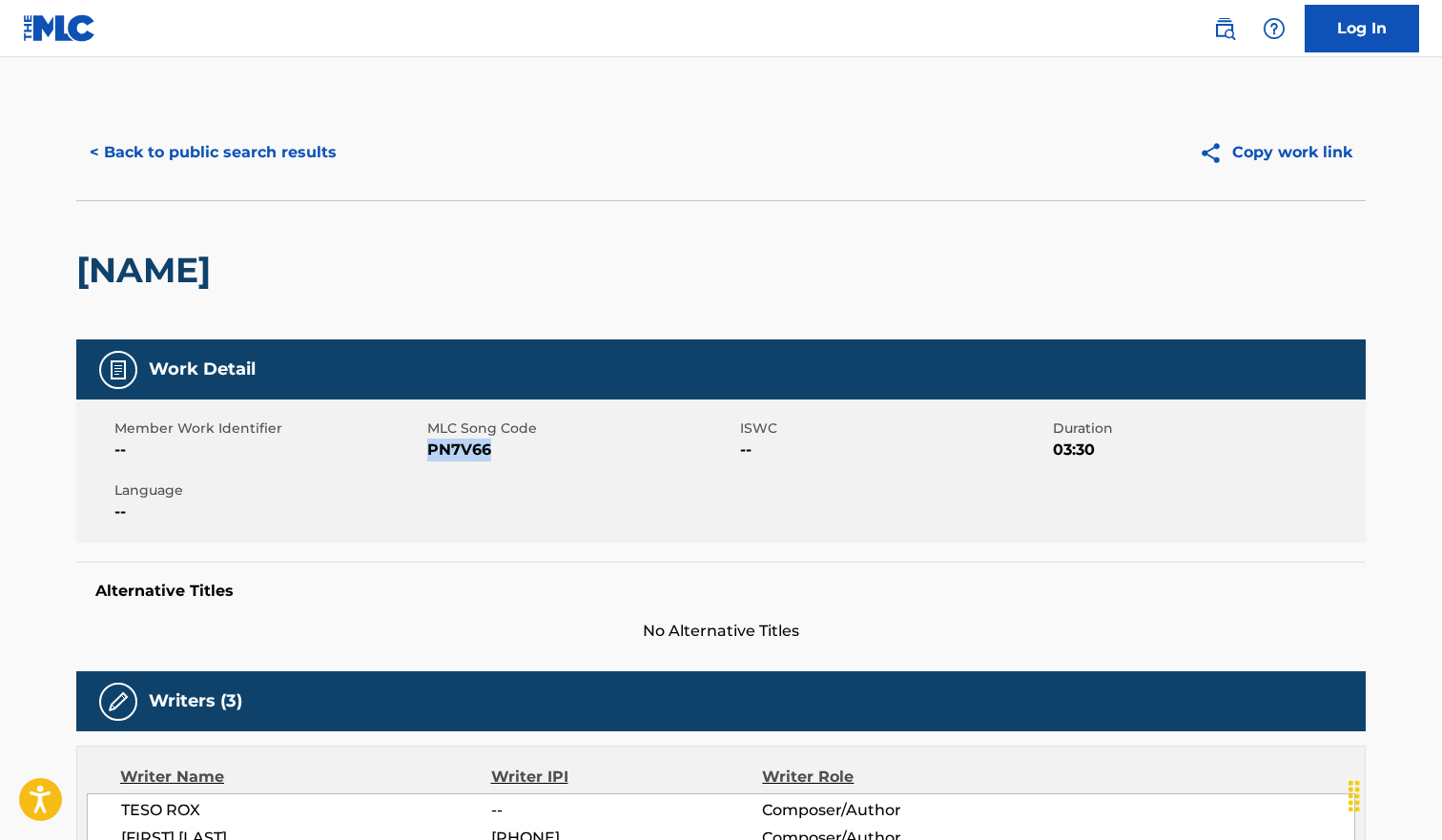 click on "PN7V66" at bounding box center [581, 450] 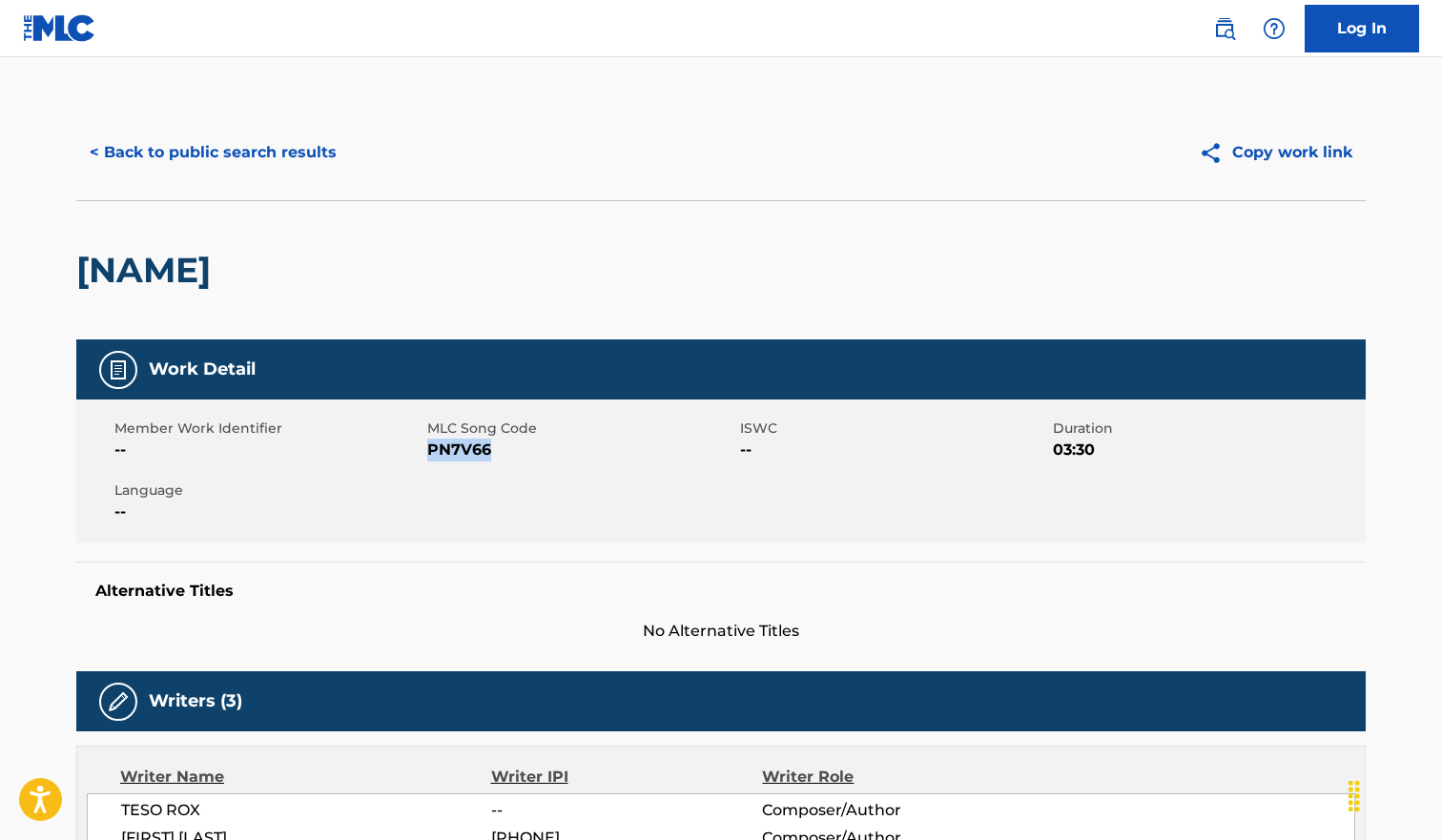 click on "< Back to public search results" at bounding box center [213, 153] 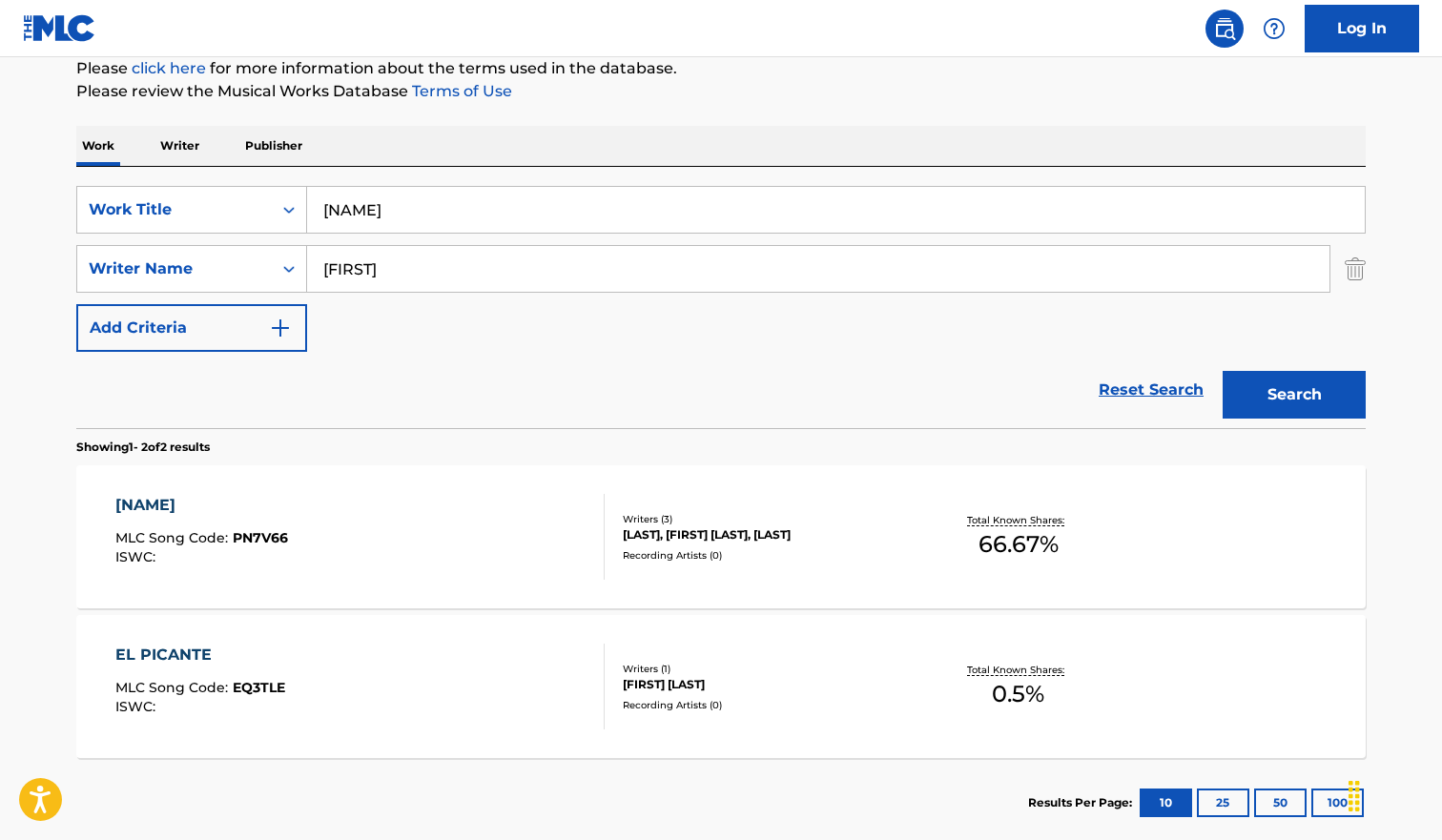 click on "[NAME]" at bounding box center (835, 210) 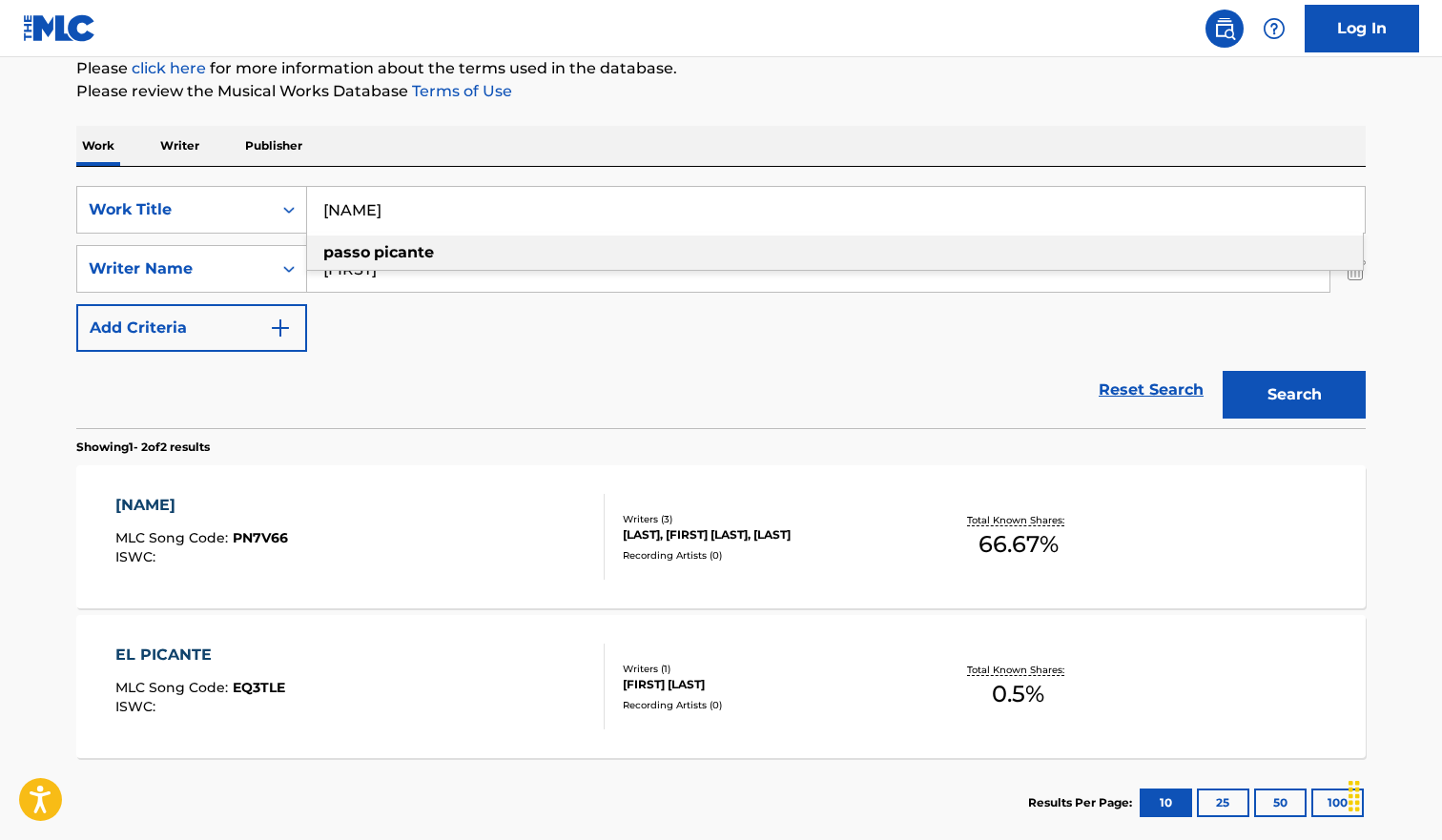 click on "[NAME]" at bounding box center (835, 210) 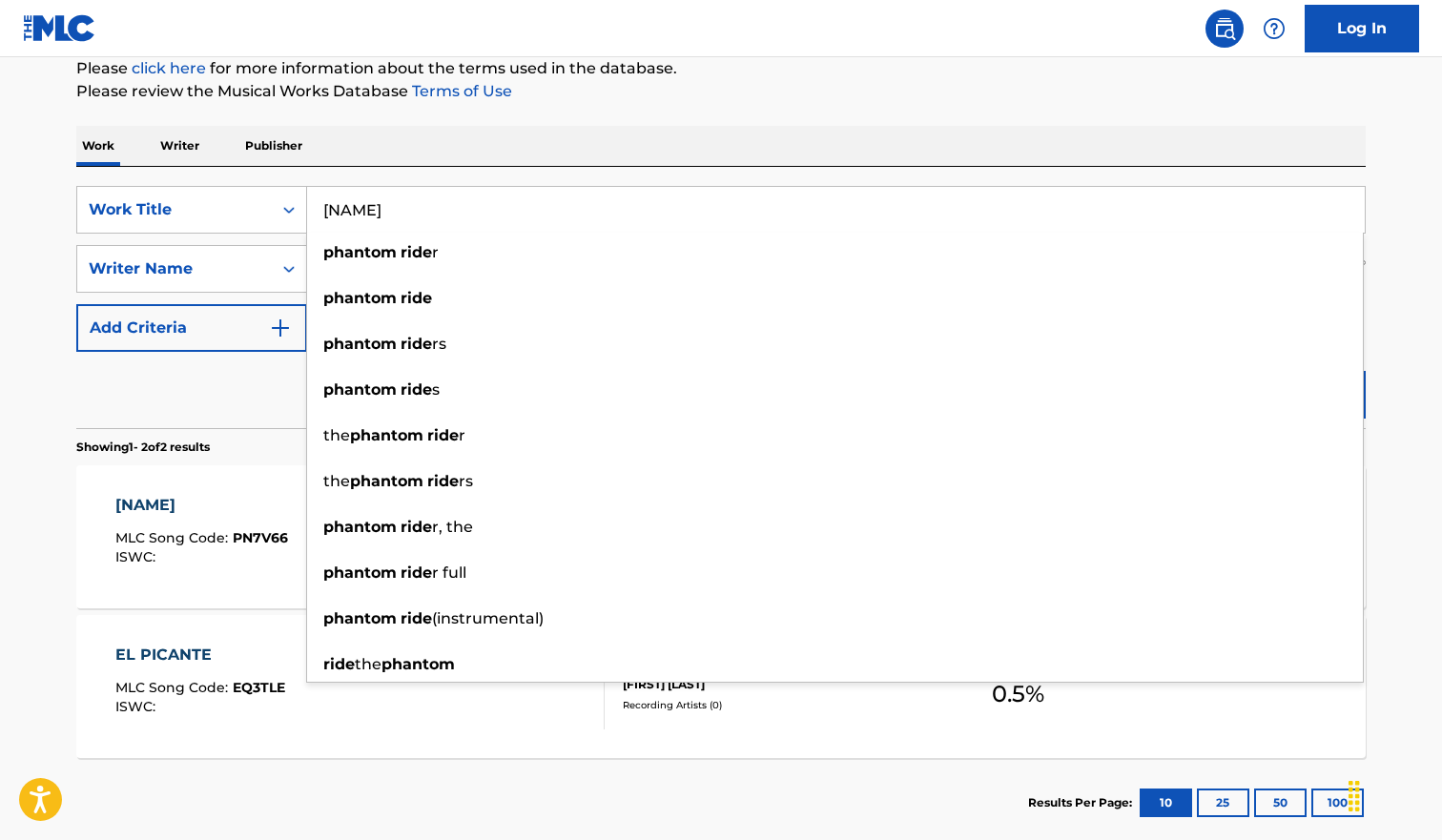 type on "[NAME]" 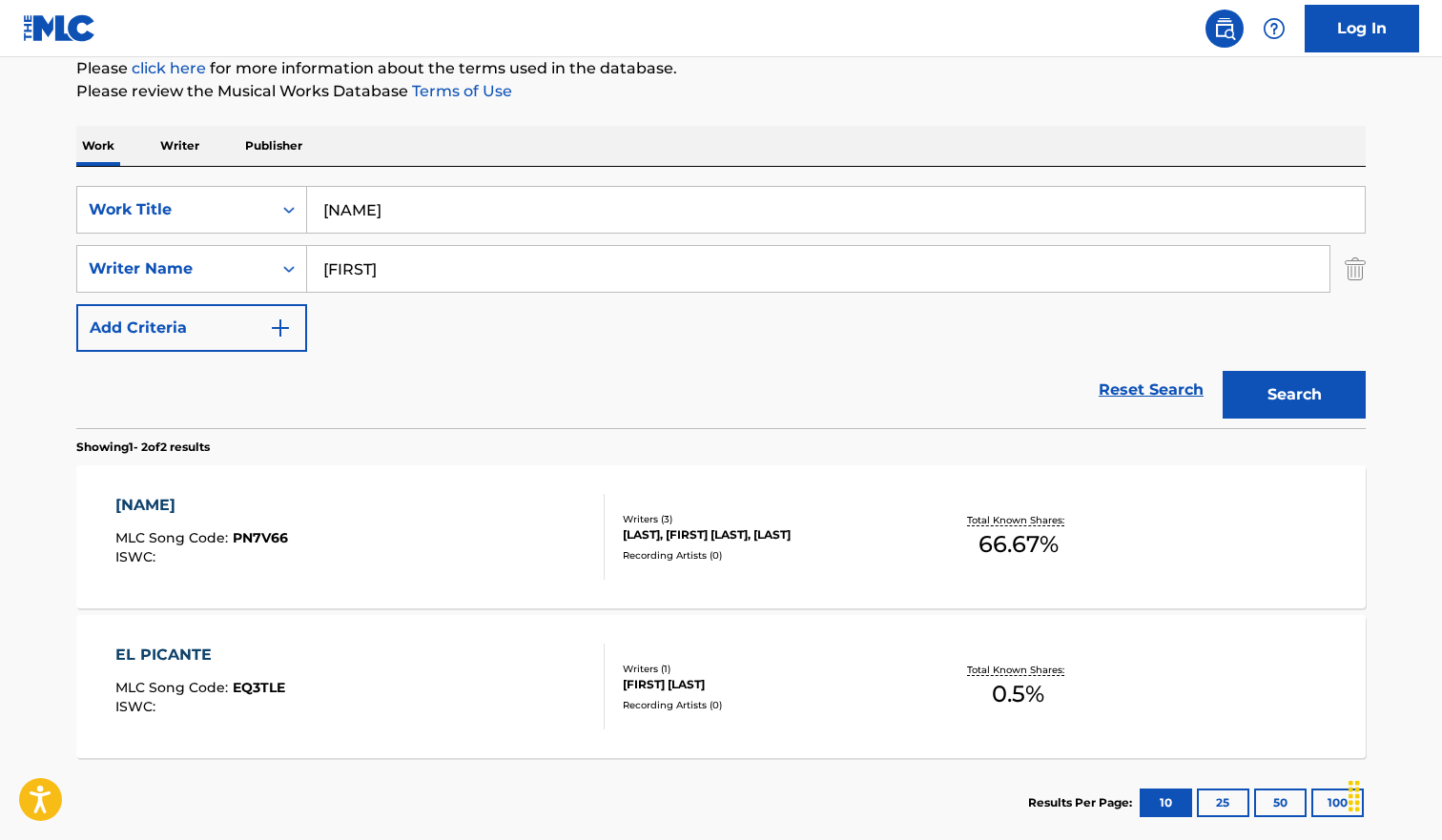 click on "Search" at bounding box center (1294, 395) 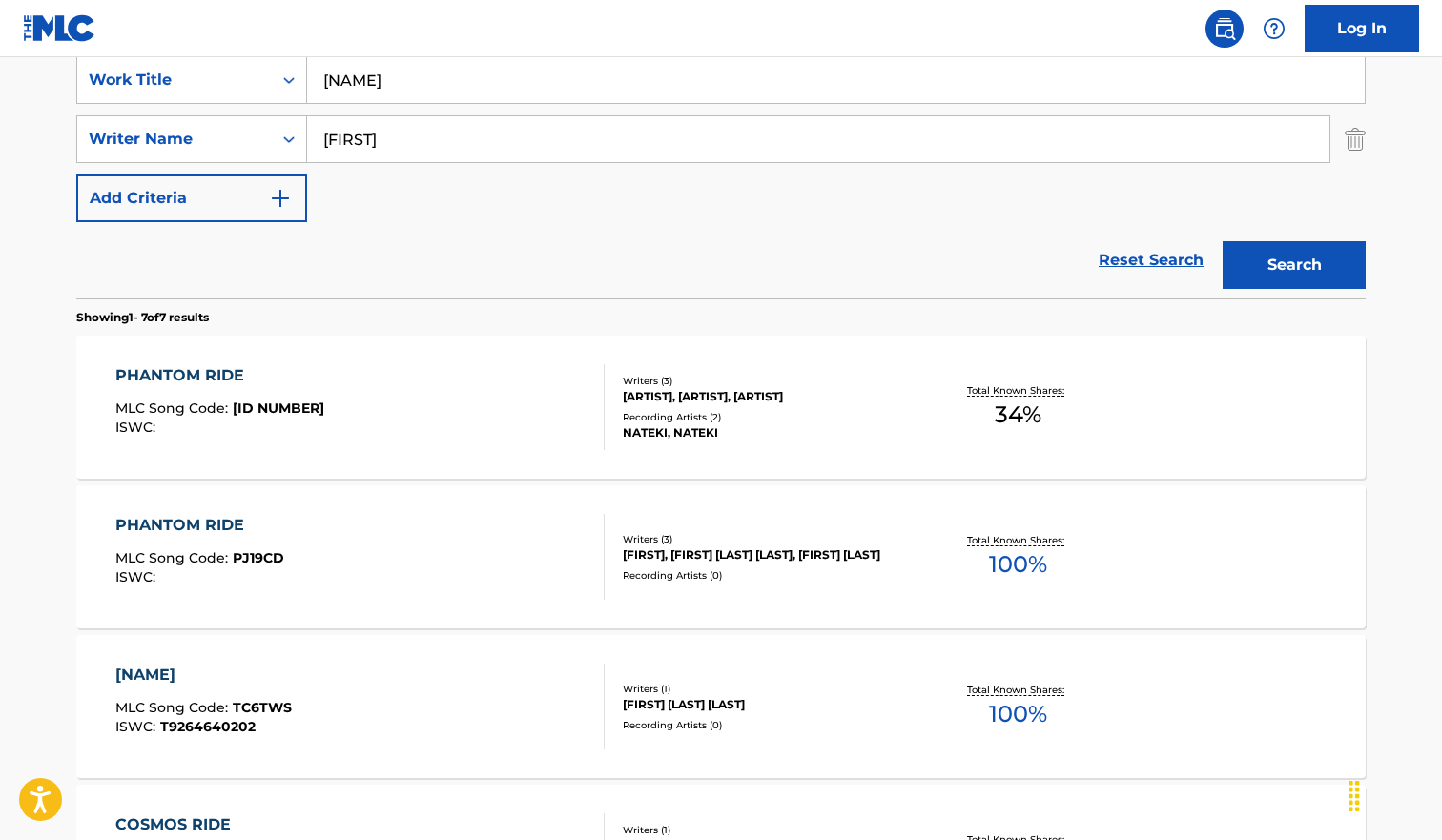 scroll, scrollTop: 420, scrollLeft: 0, axis: vertical 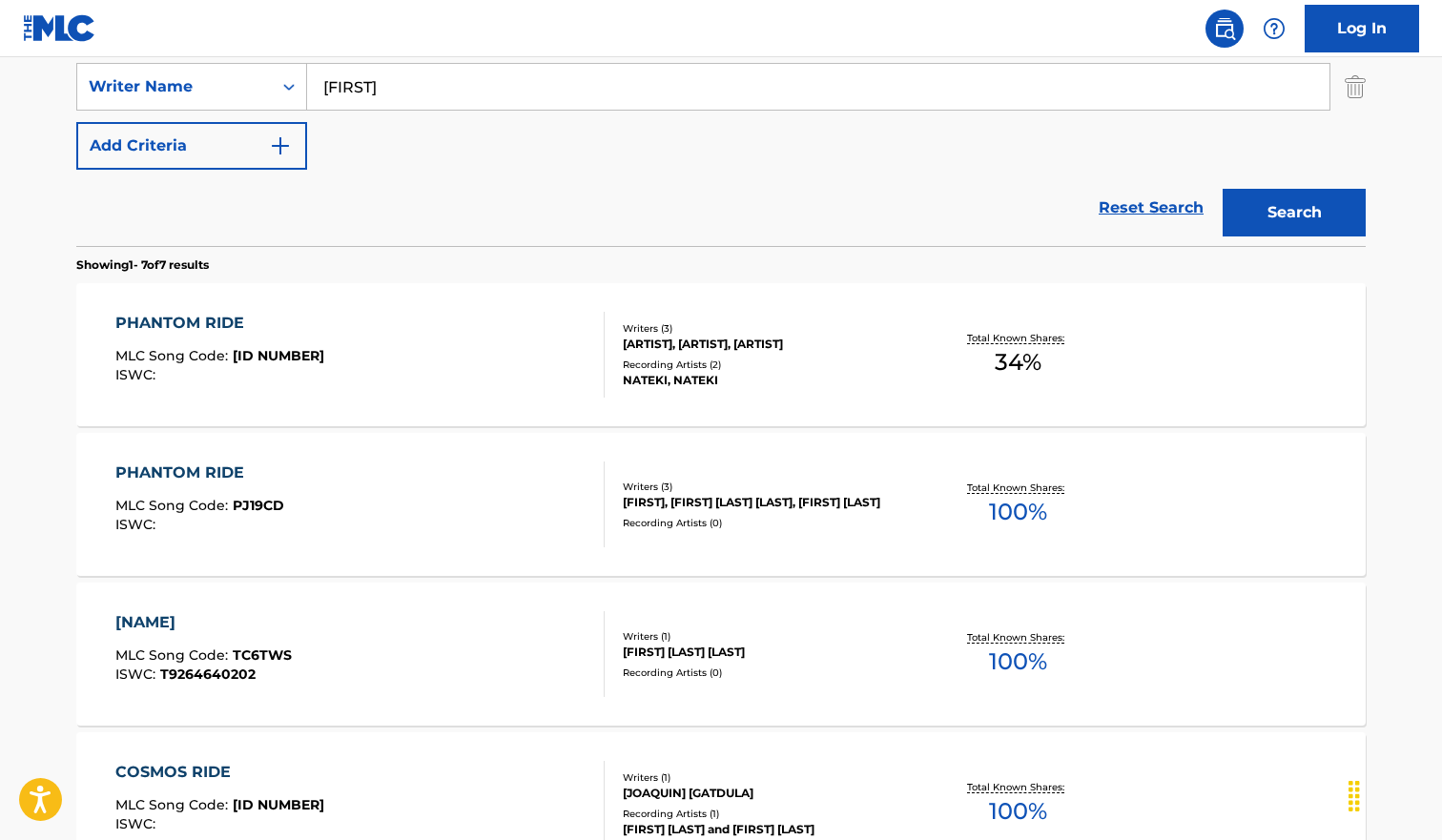 click on "PHANTOM RIDE MLC Song Code : PN3JYE ISWC :" at bounding box center (360, 355) 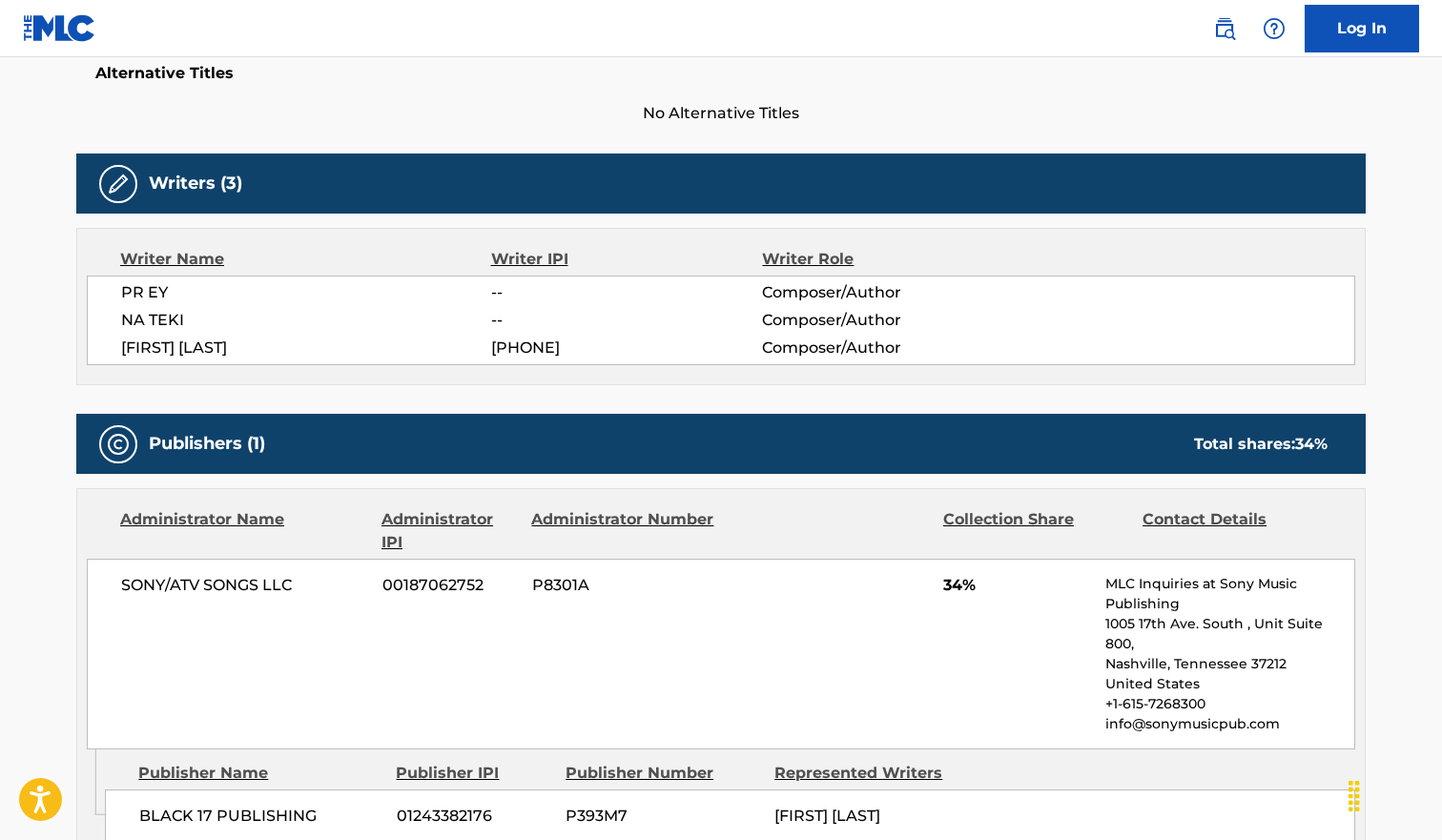 scroll, scrollTop: 0, scrollLeft: 0, axis: both 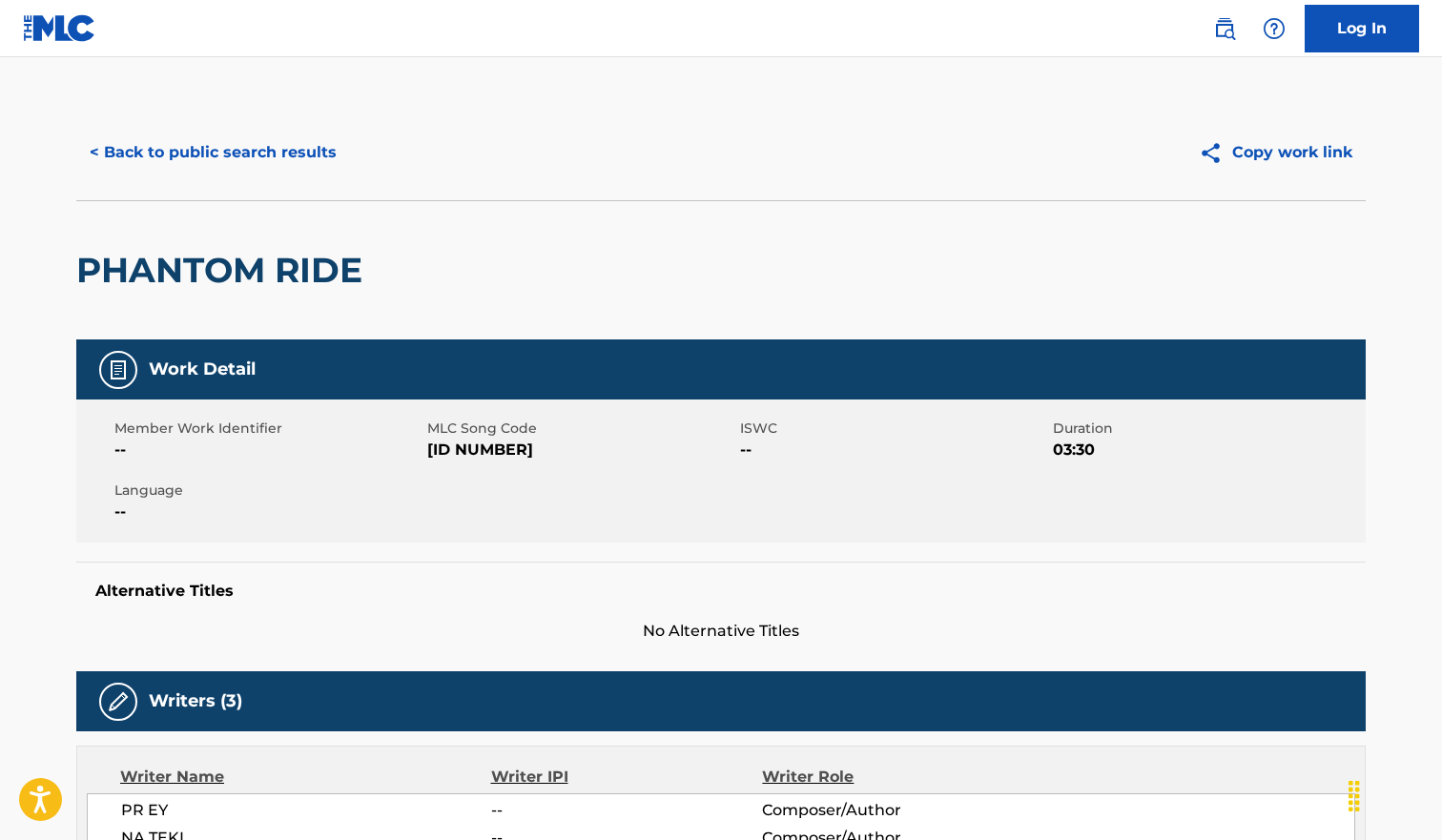 click on "[ID NUMBER]" at bounding box center (581, 450) 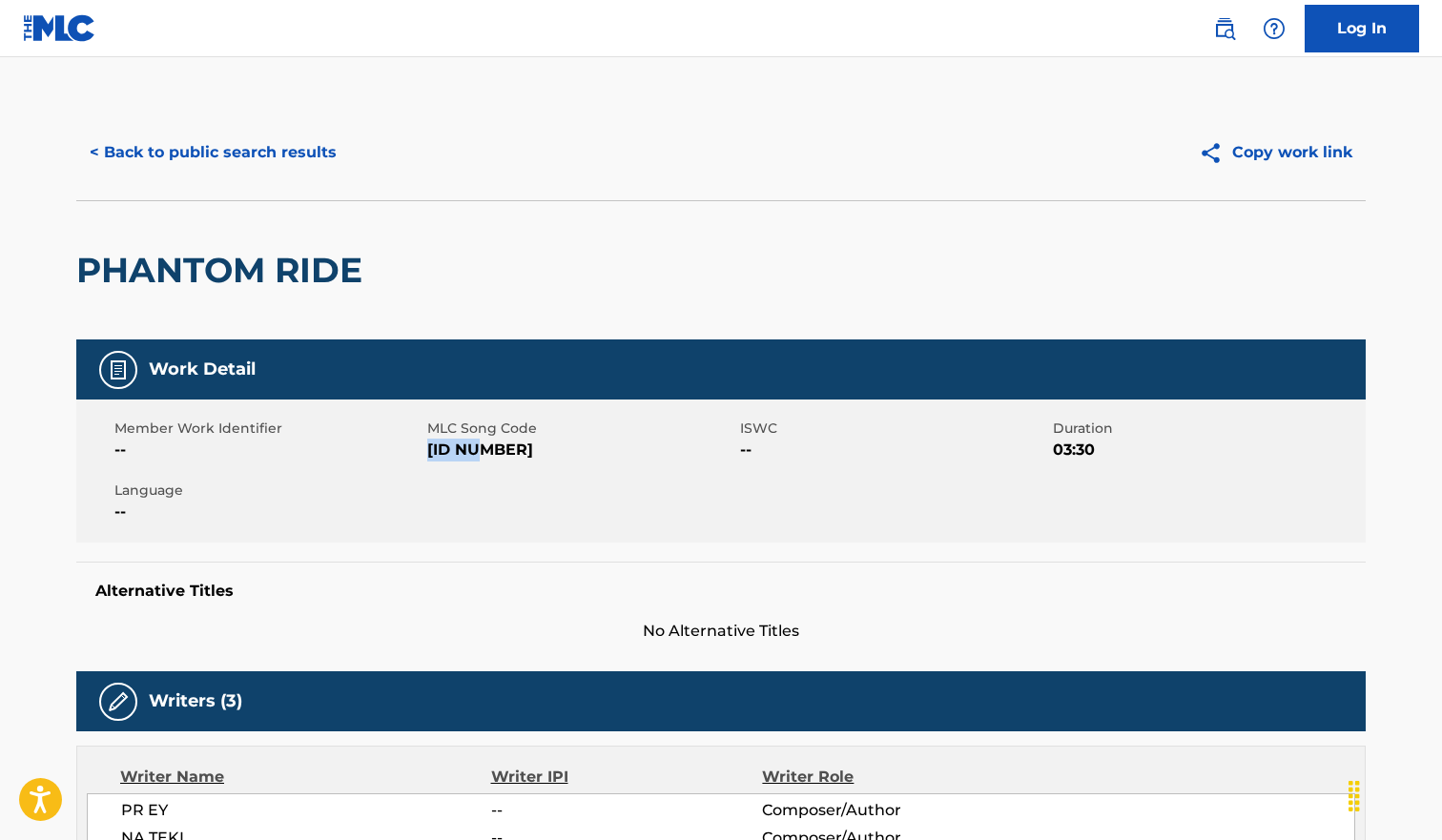 click on "[ID NUMBER]" at bounding box center (581, 450) 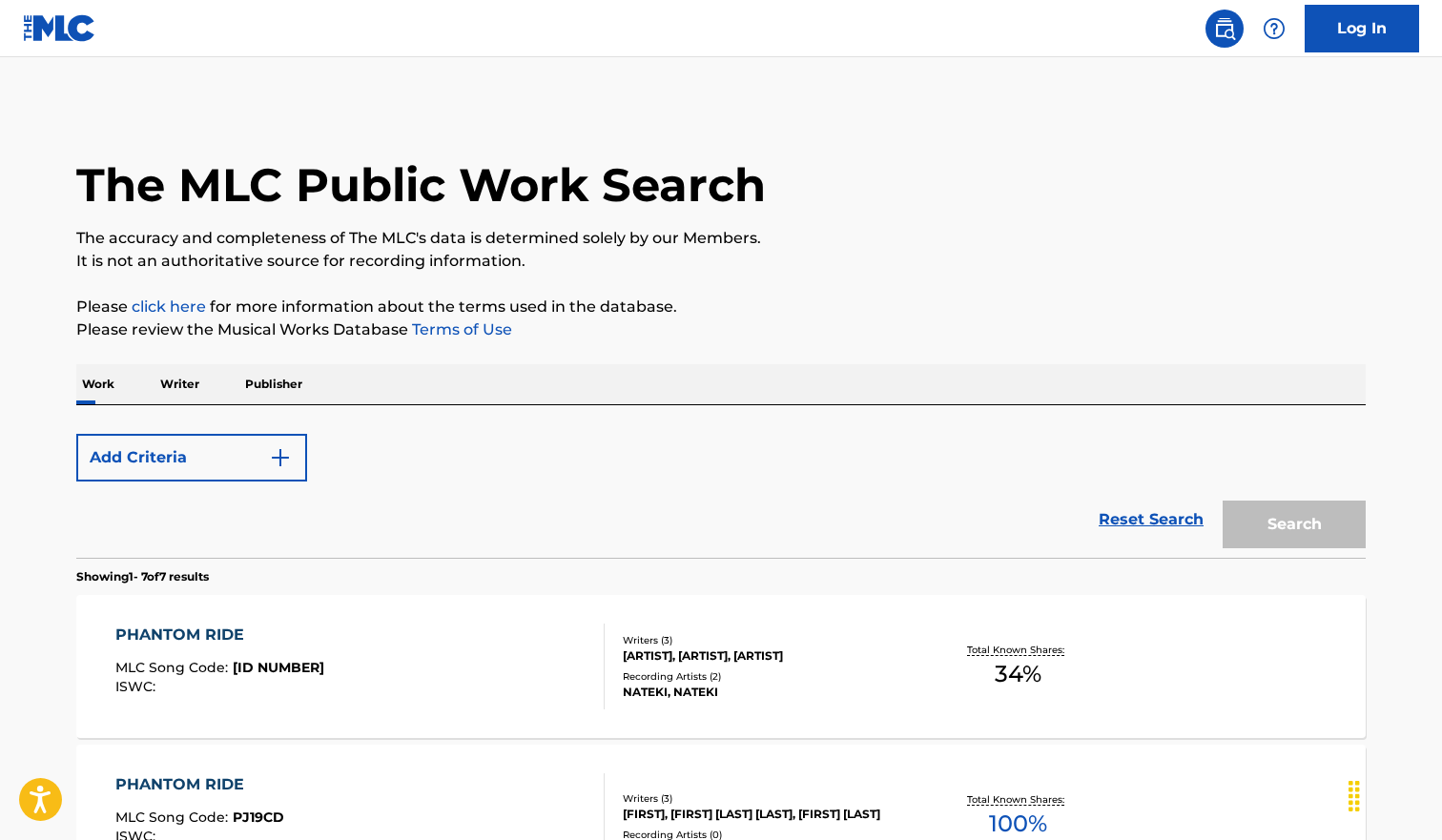 scroll, scrollTop: 420, scrollLeft: 0, axis: vertical 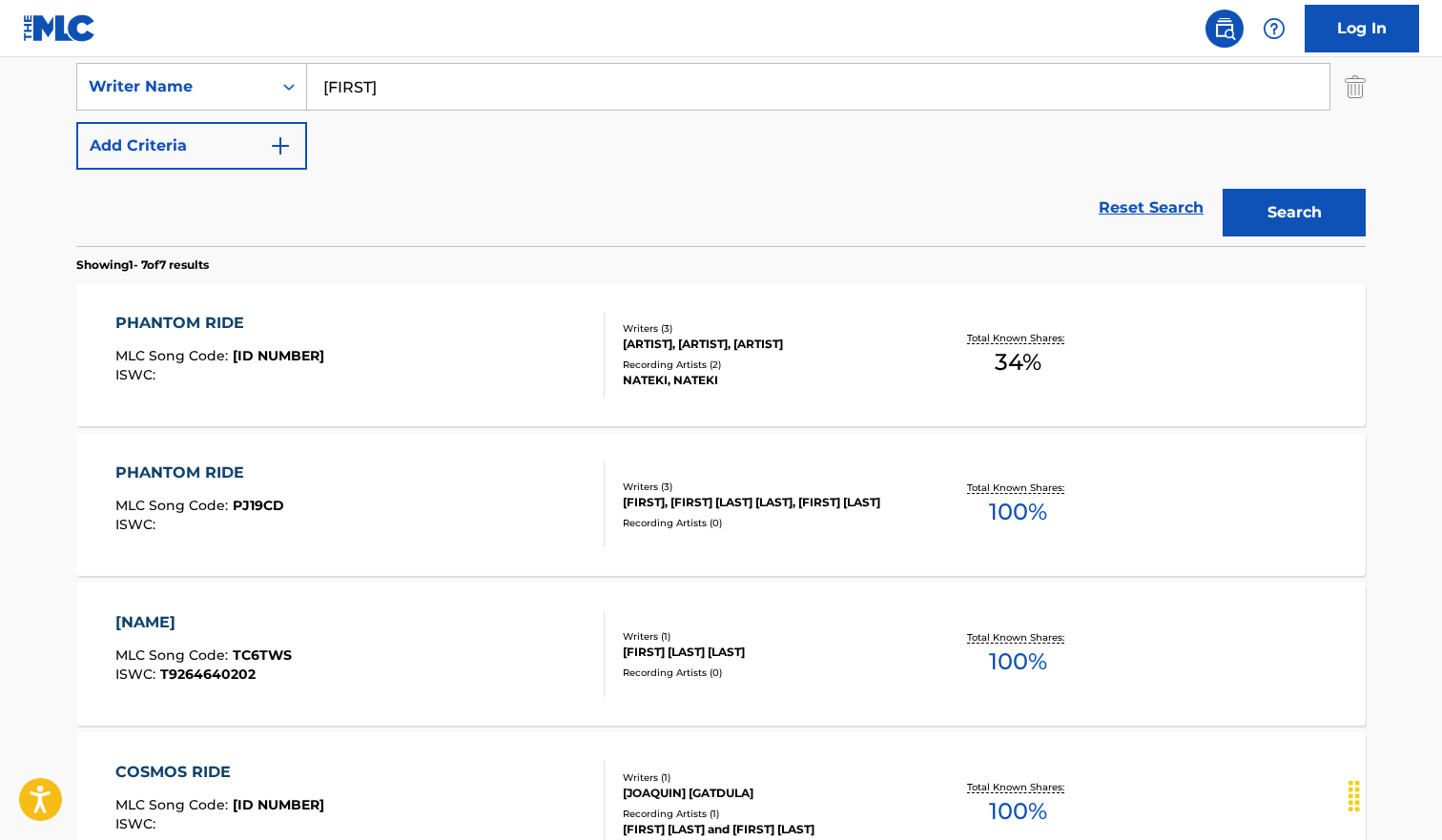 click on "PHANTOM RIDE MLC Song Code : PJ19CD ISWC :" at bounding box center (360, 504) 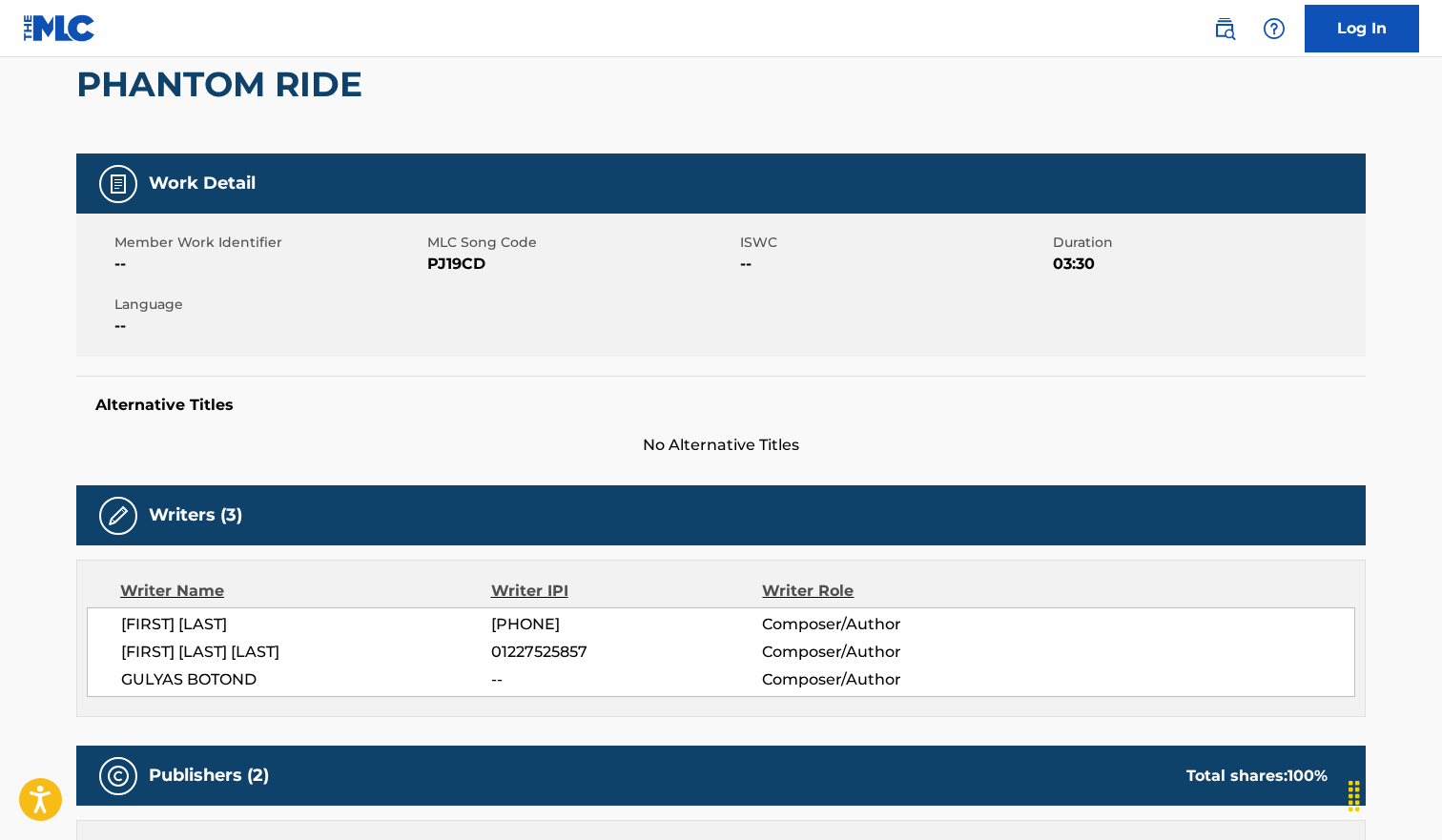 scroll, scrollTop: 51, scrollLeft: 0, axis: vertical 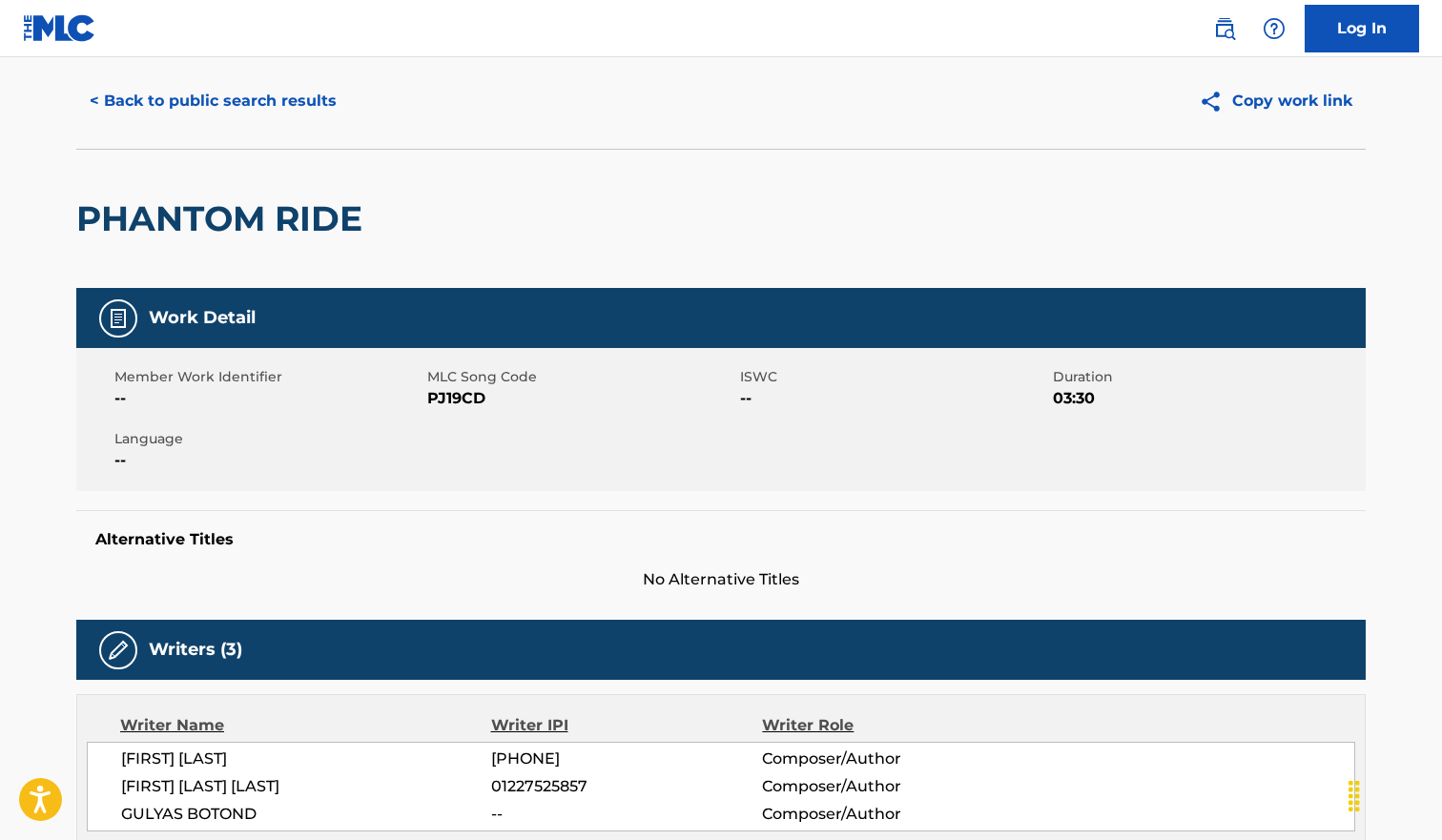 click on "PJ19CD" at bounding box center (581, 399) 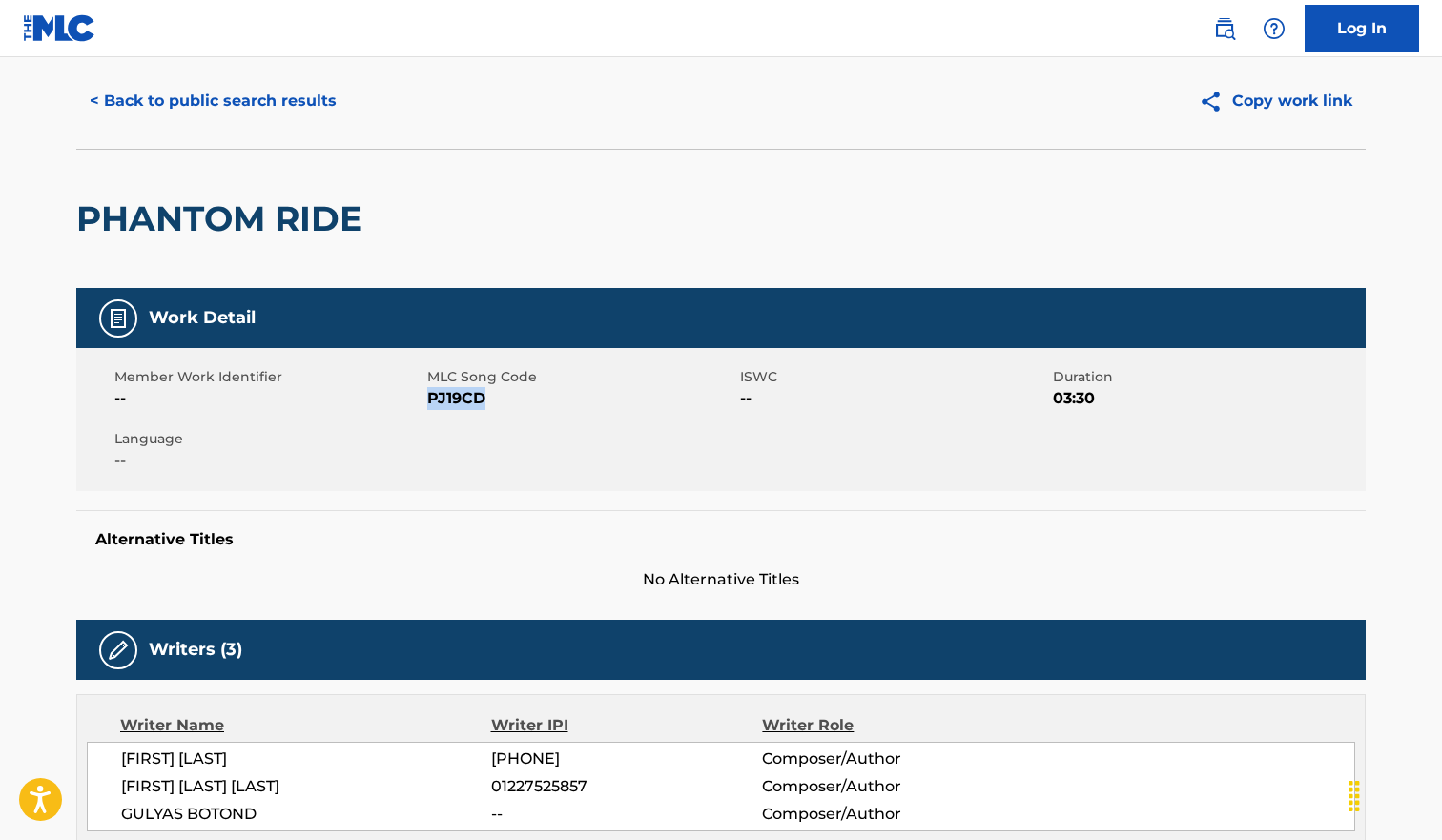 click on "PJ19CD" at bounding box center [581, 399] 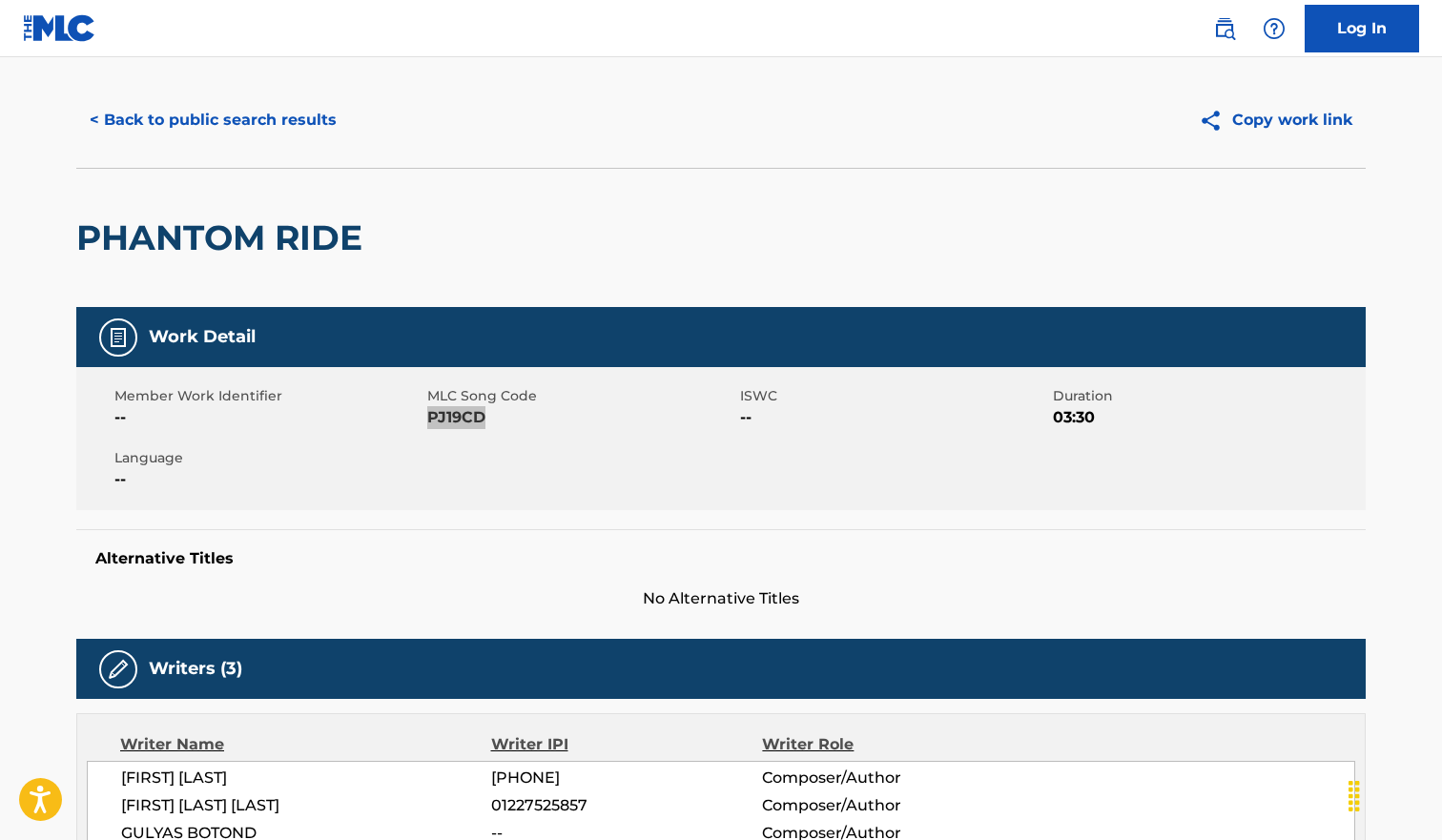 scroll, scrollTop: 0, scrollLeft: 0, axis: both 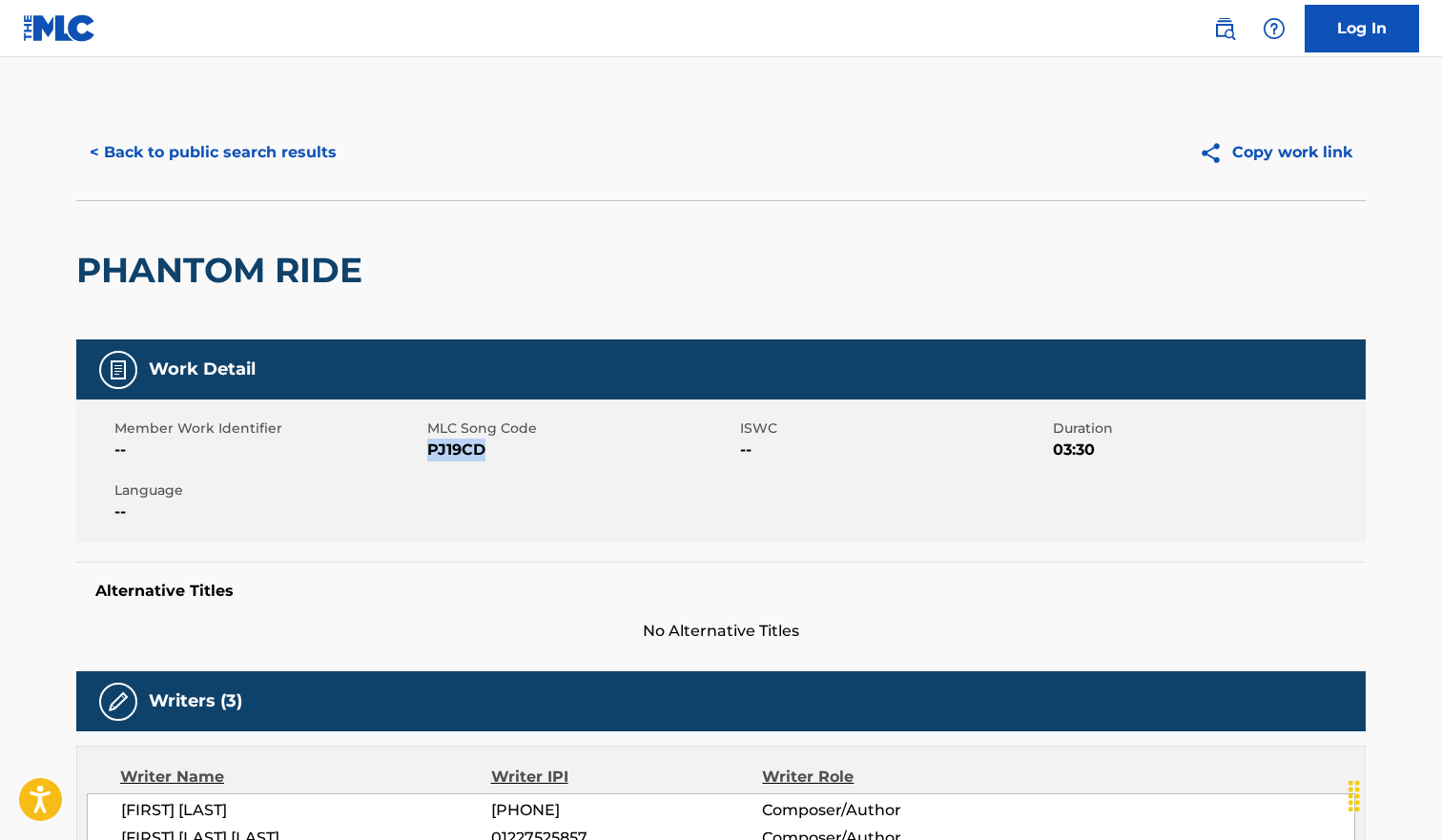 click on "< Back to public search results" at bounding box center [213, 153] 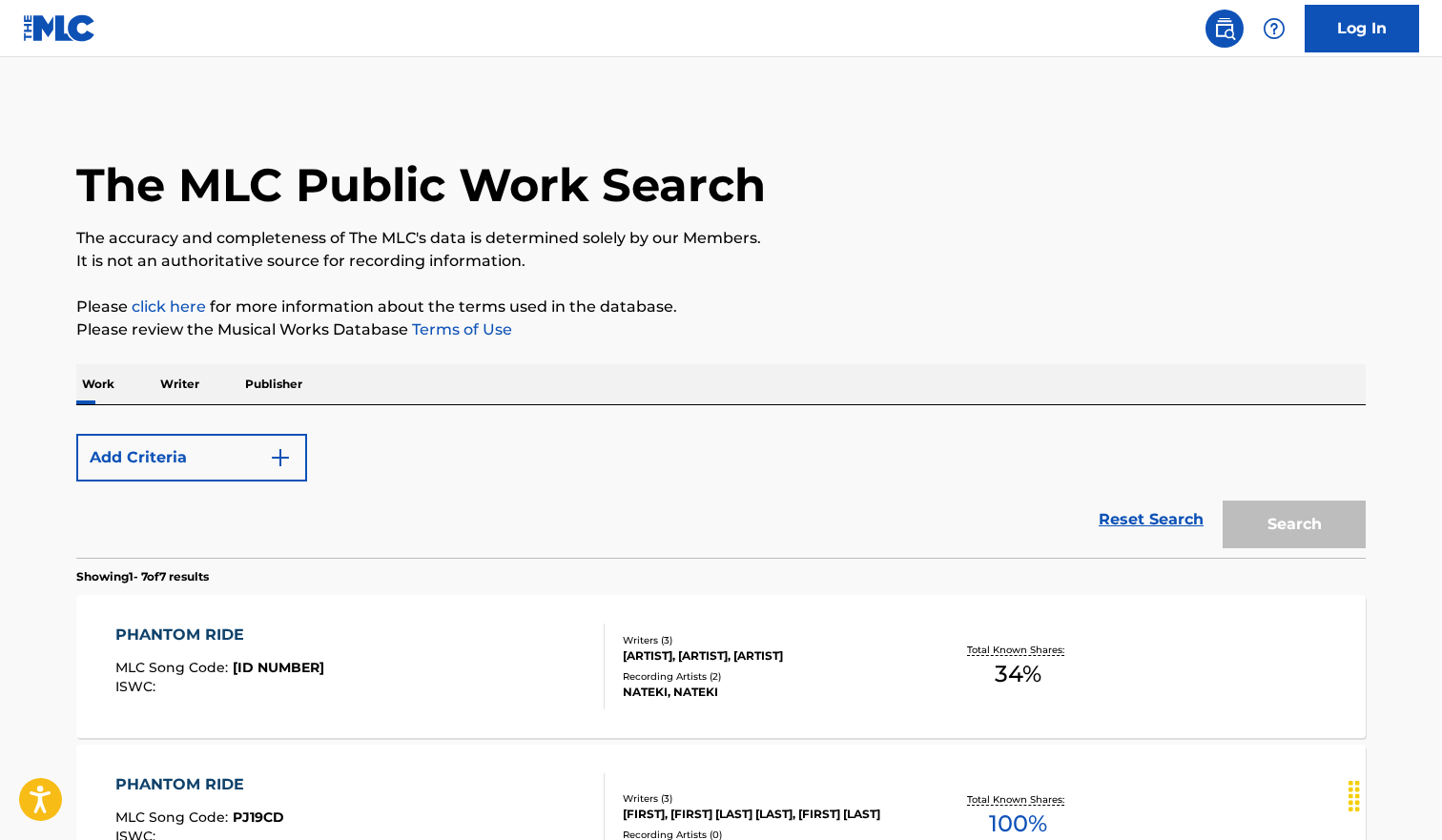 scroll, scrollTop: 420, scrollLeft: 0, axis: vertical 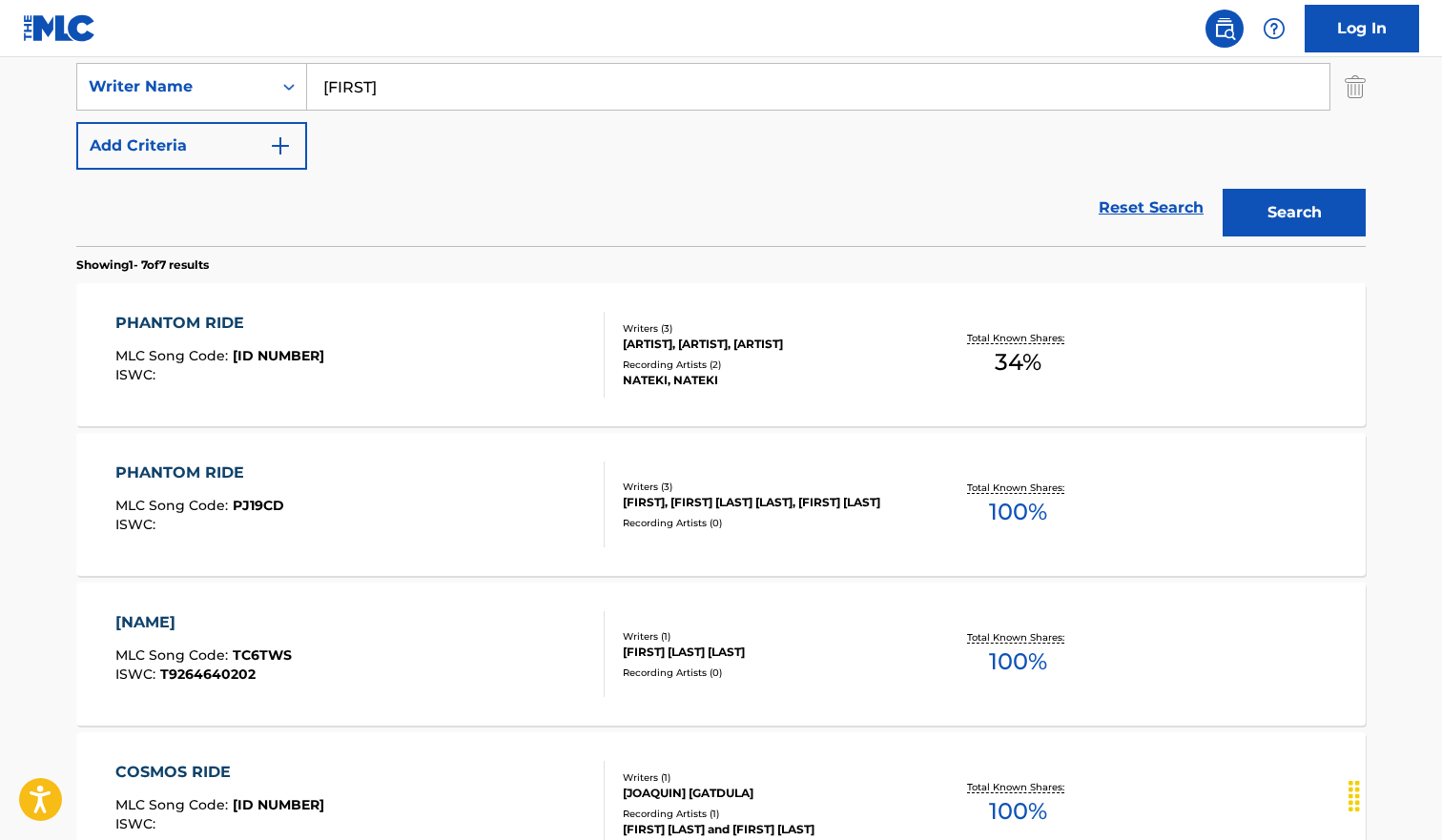 click on "PHANTOM RIDE MLC Song Code : PN3JYE ISWC :" at bounding box center (360, 355) 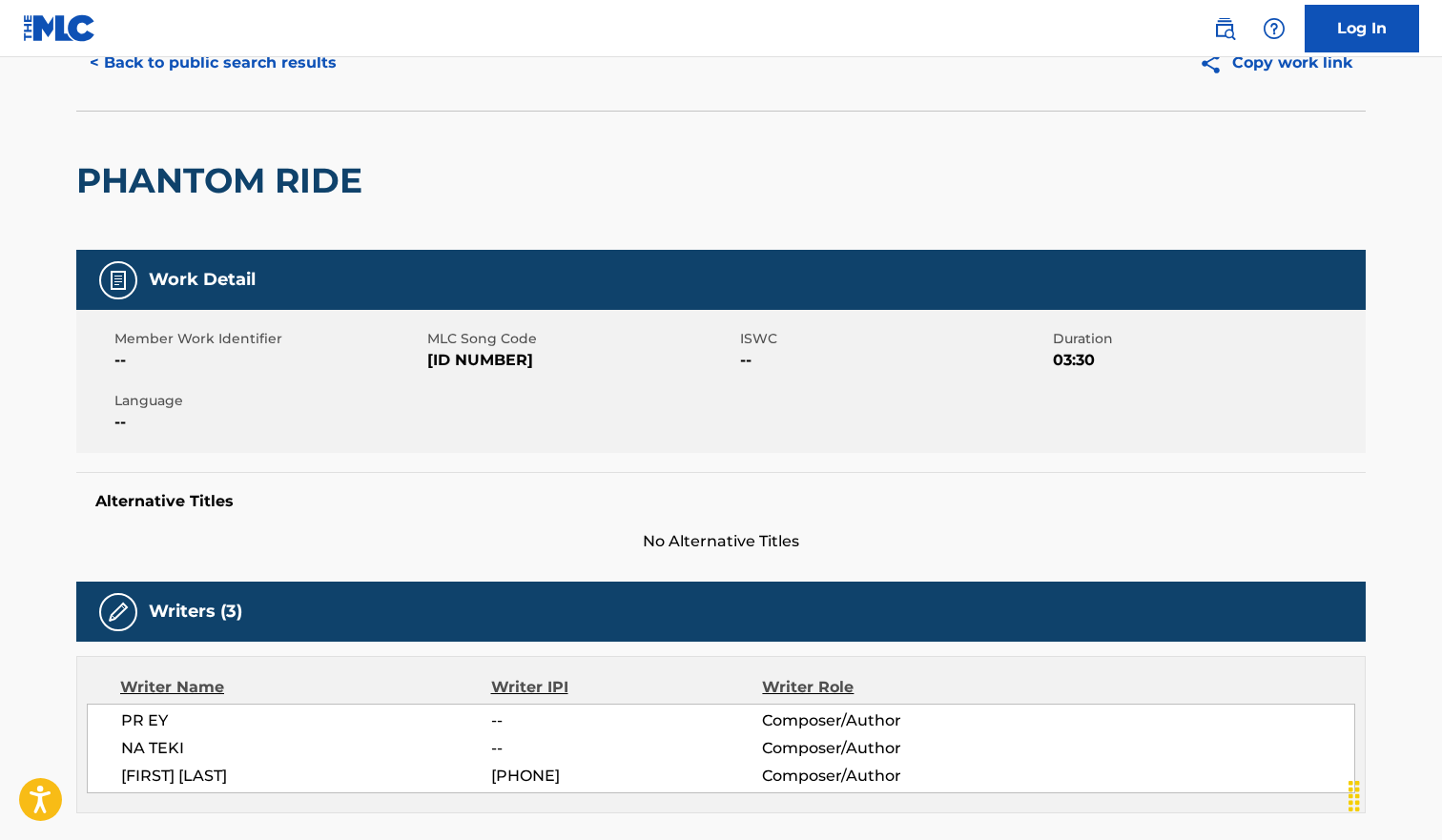 scroll, scrollTop: 0, scrollLeft: 0, axis: both 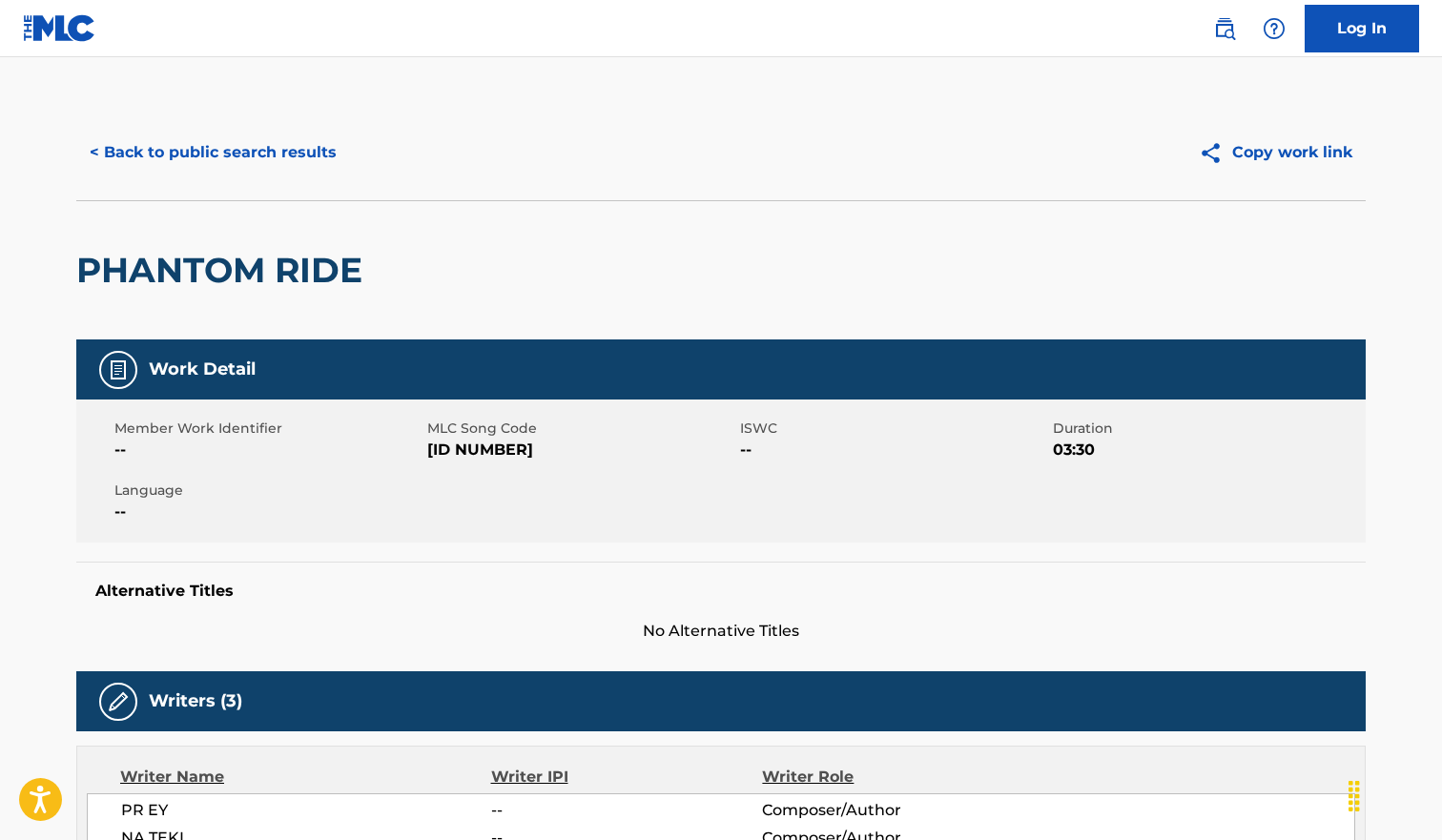 click on "< Back to public search results" at bounding box center [213, 153] 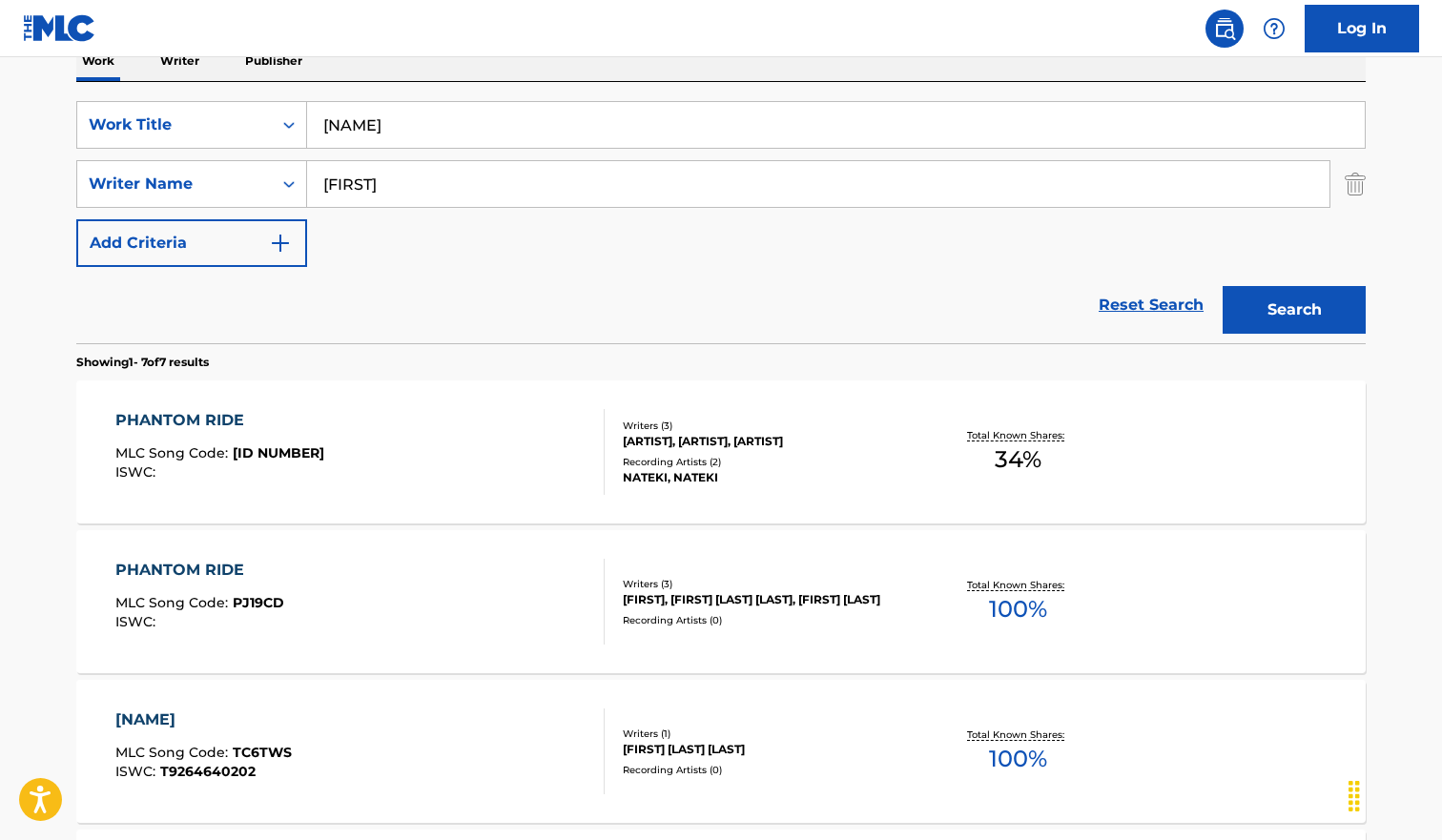 scroll, scrollTop: 293, scrollLeft: 0, axis: vertical 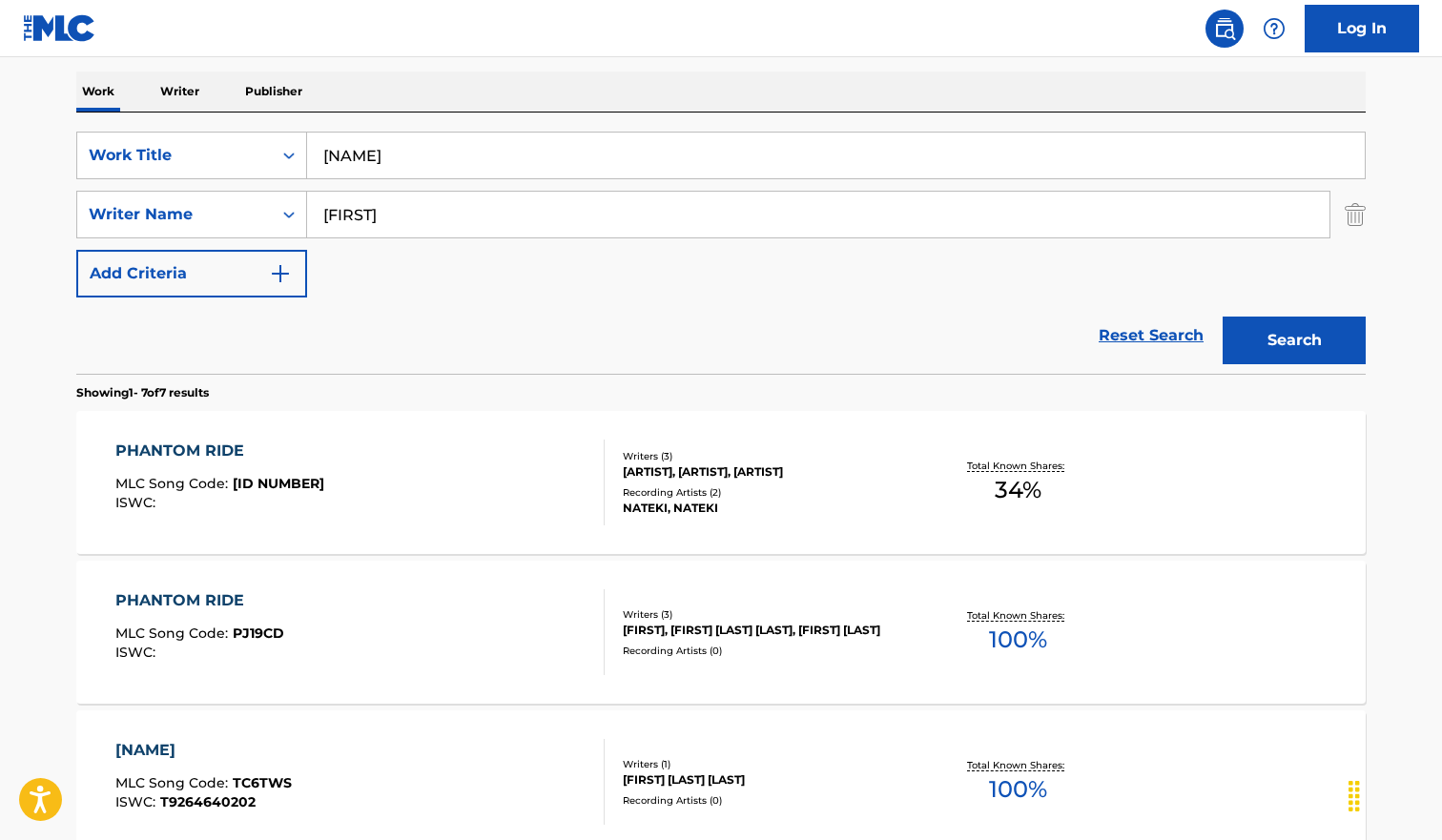 click on "[NAME]" at bounding box center [835, 155] 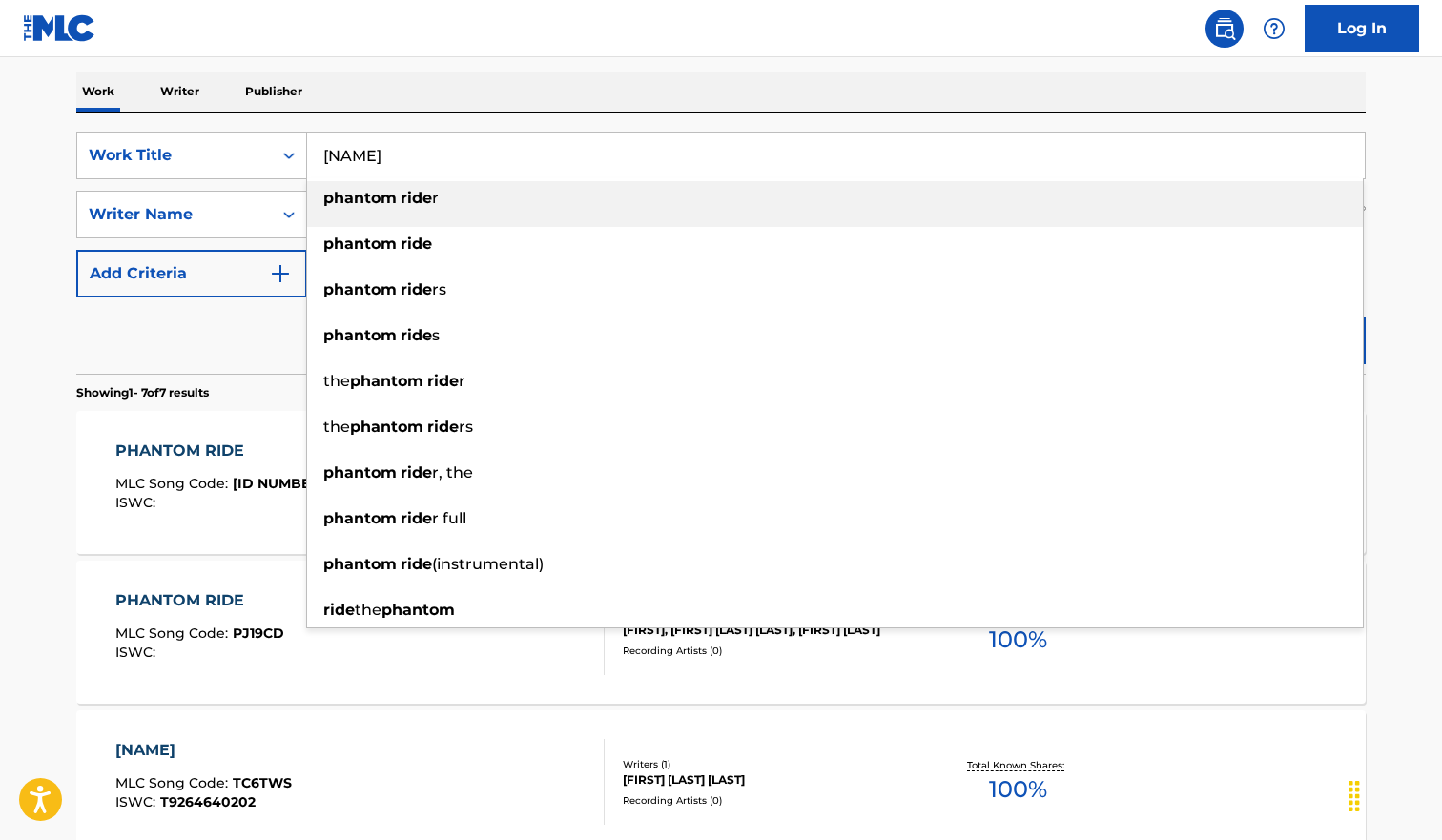 click on "[NAME]" at bounding box center (835, 155) 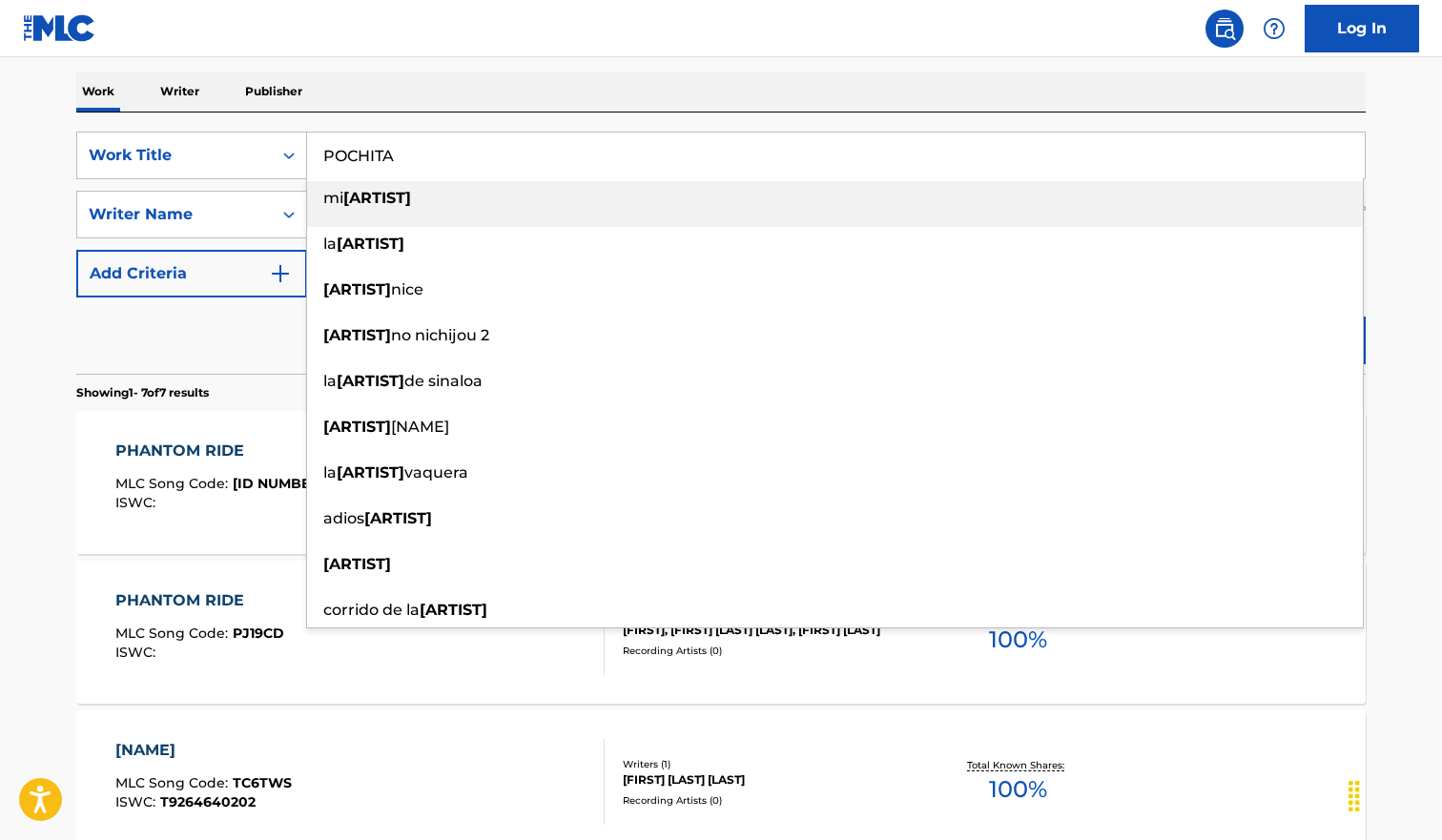 type on "POCHITA" 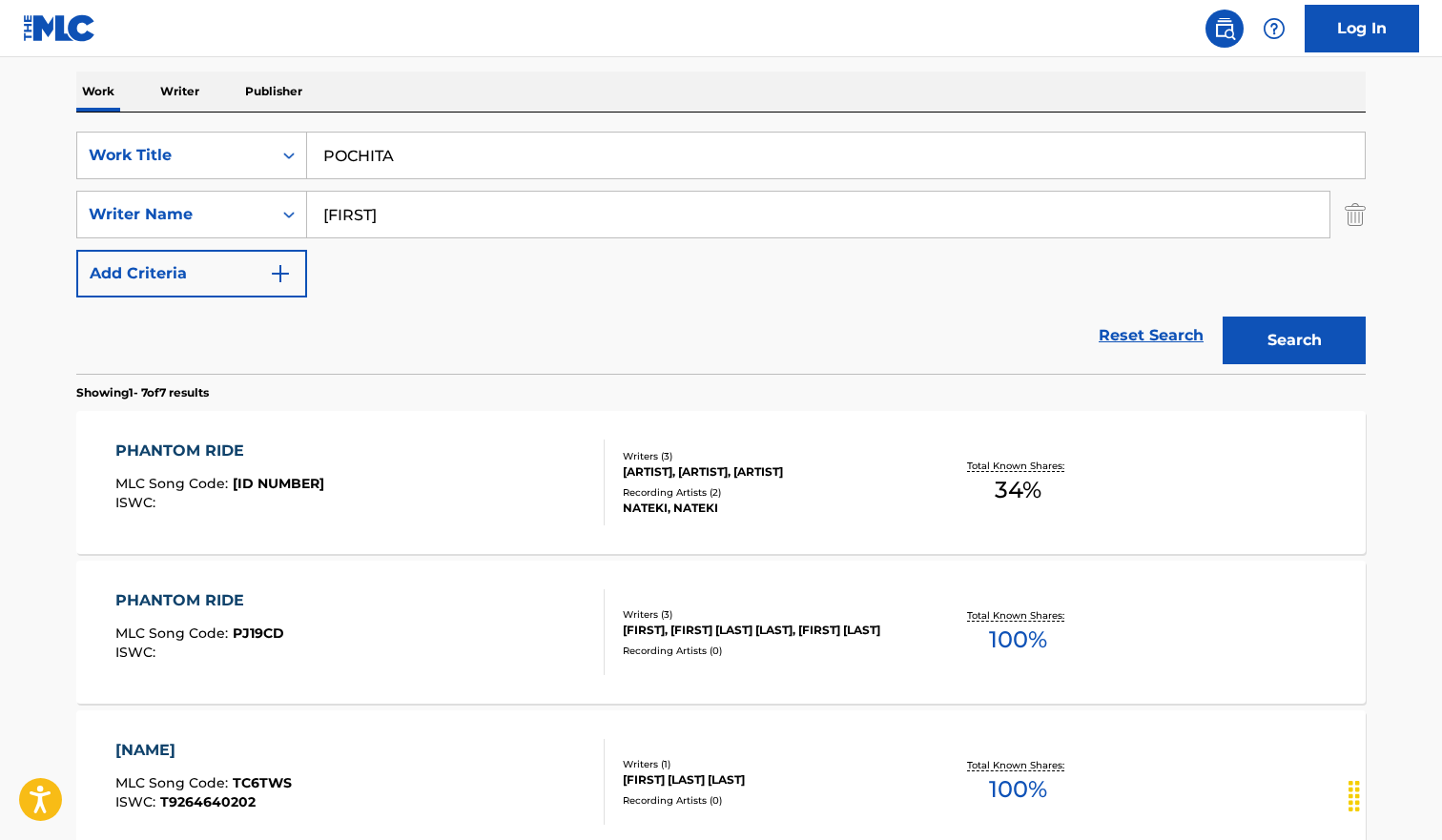 click on "Search" at bounding box center [1294, 340] 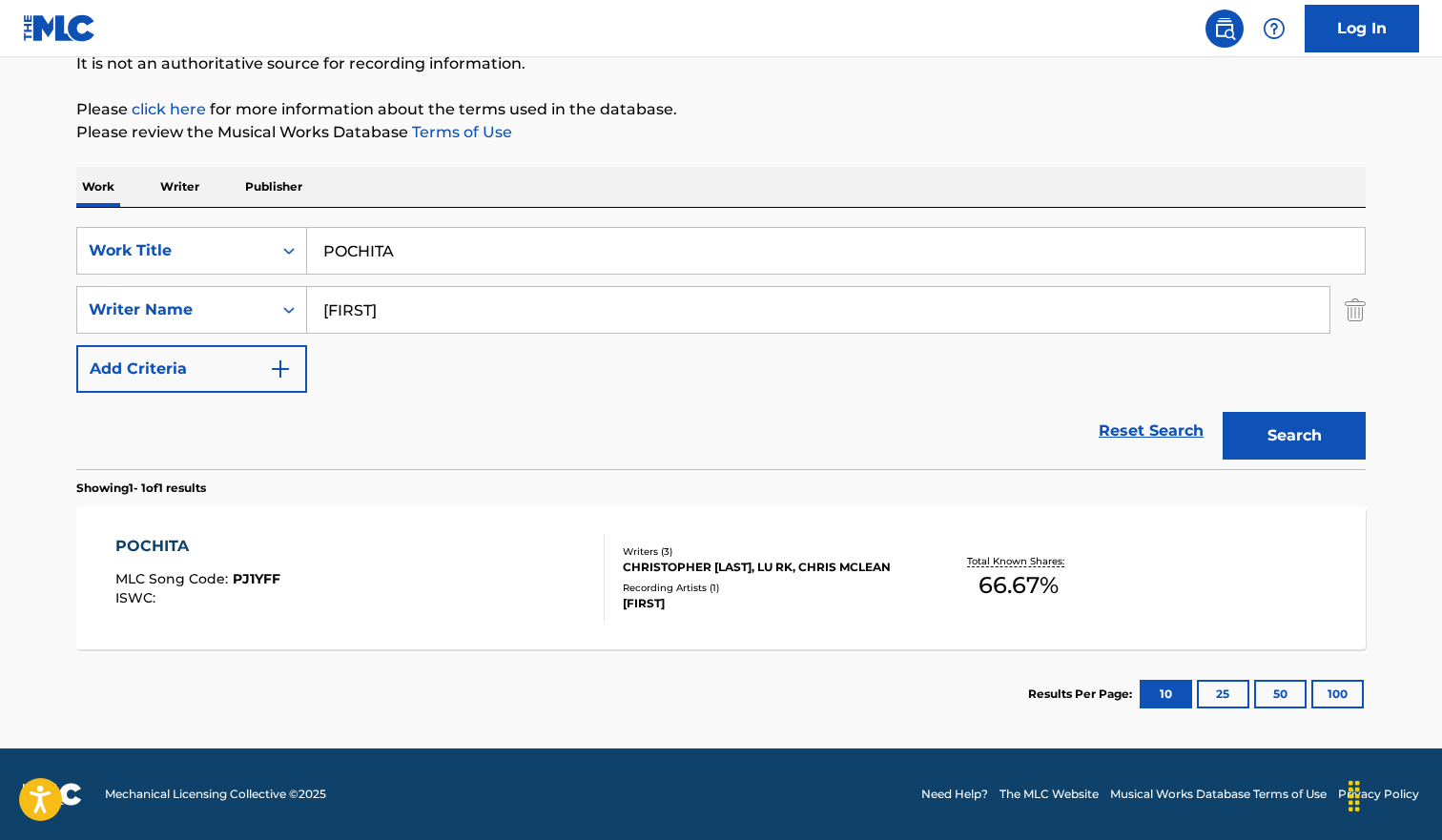 click on "[ARTIST] MLC Song Code : [CODE] ISWC :" at bounding box center (360, 578) 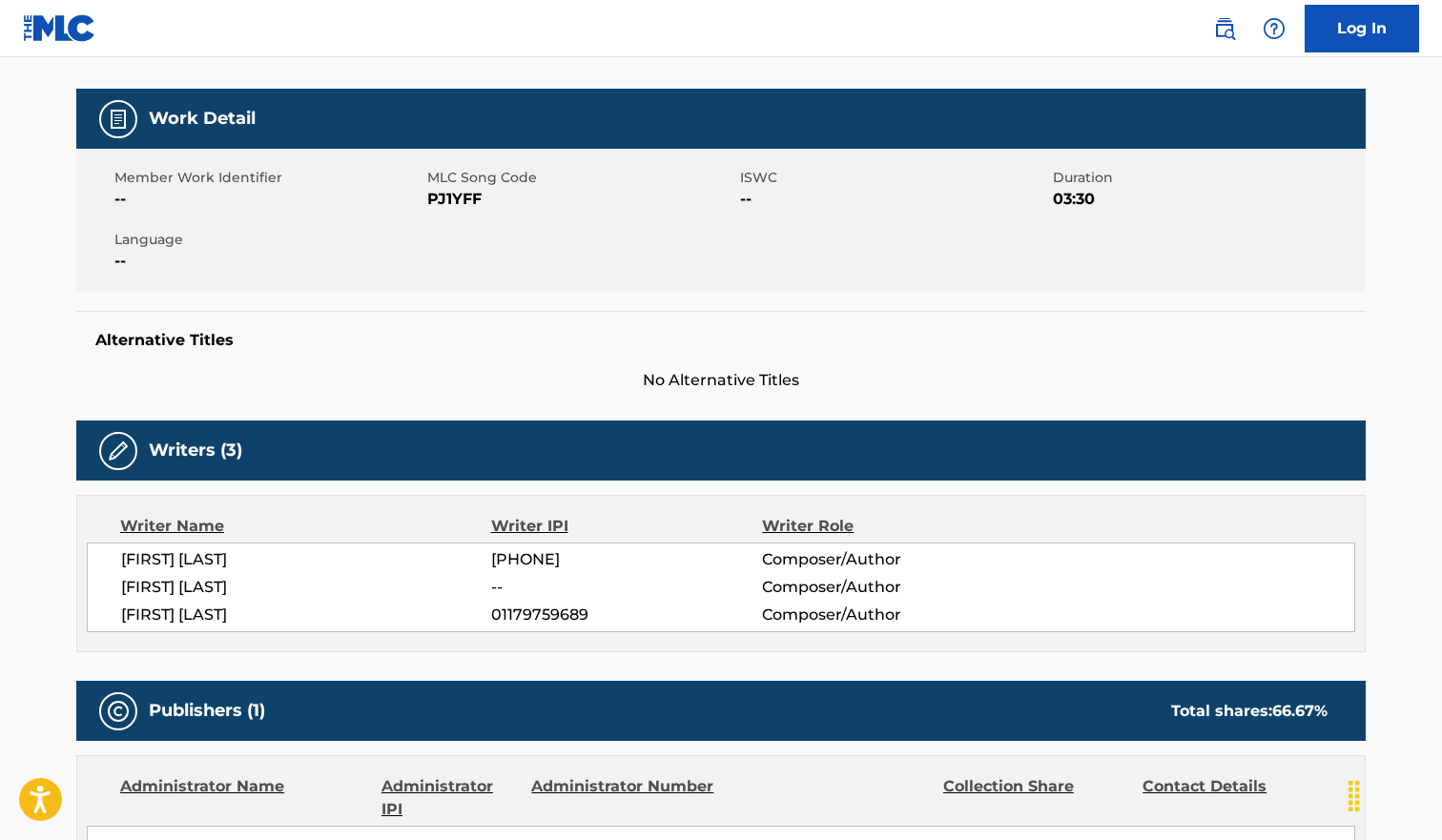scroll, scrollTop: 0, scrollLeft: 0, axis: both 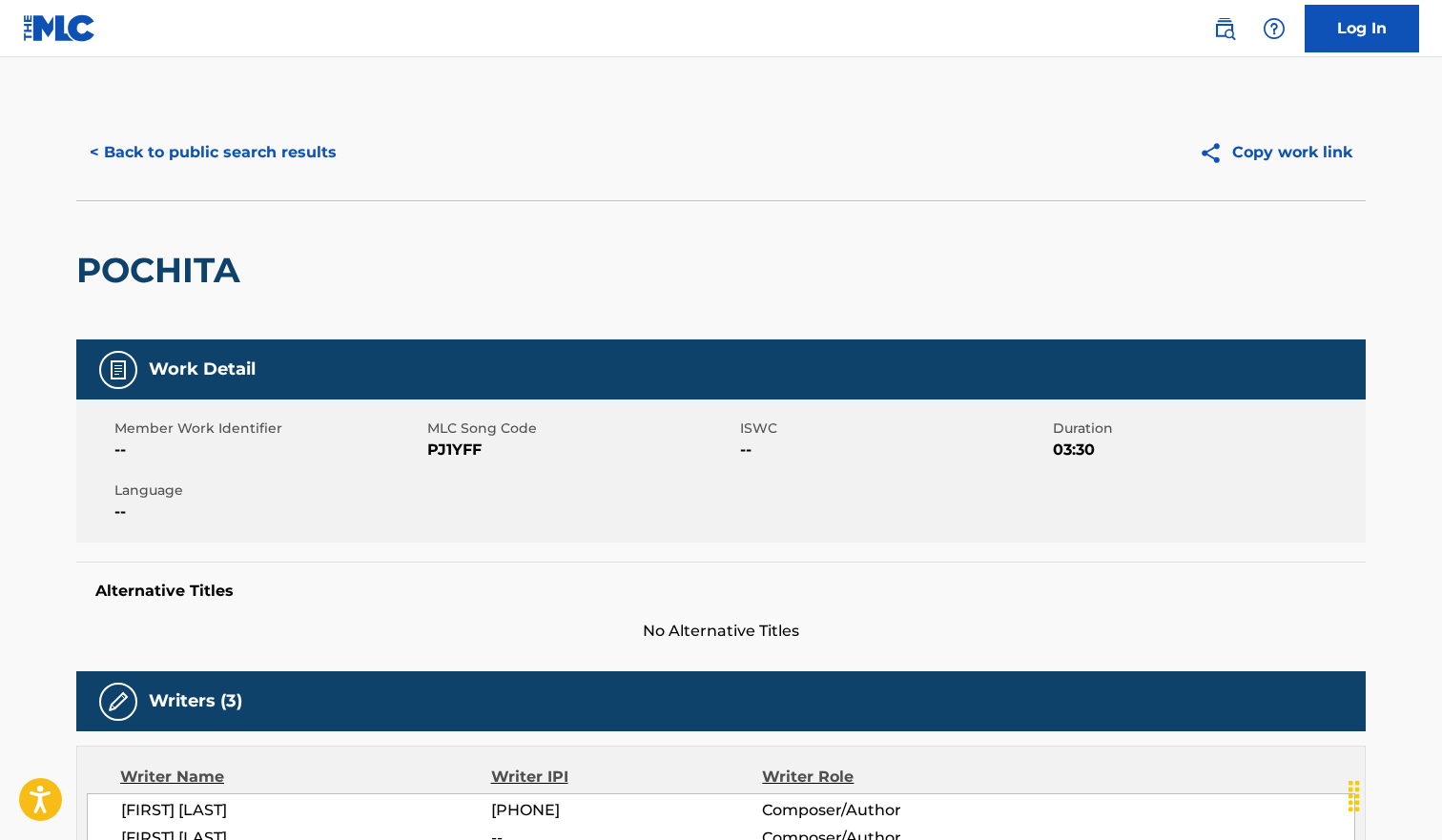 click on "< Back to public search results" at bounding box center (213, 153) 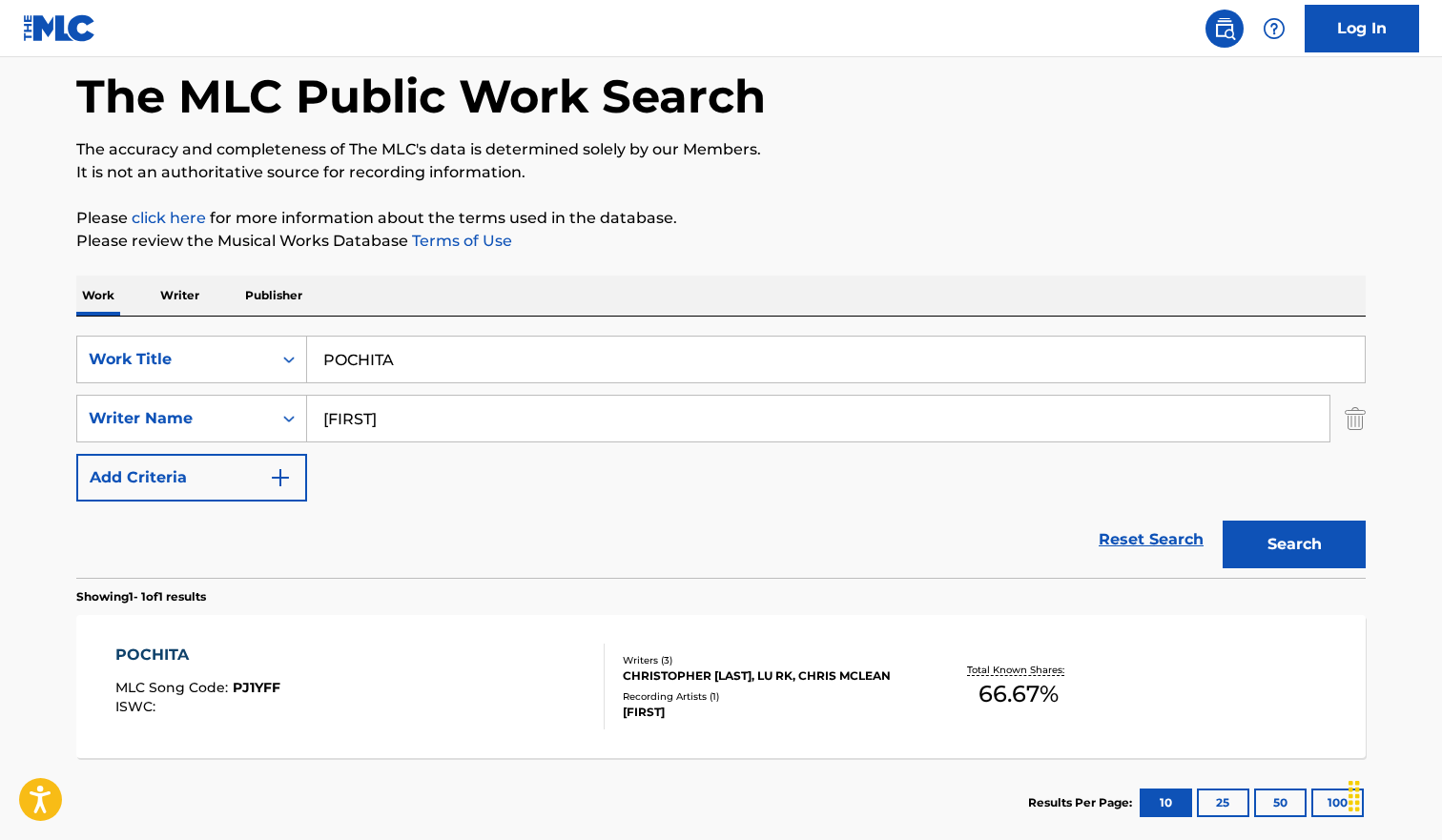 click on "POCHITA" at bounding box center (835, 359) 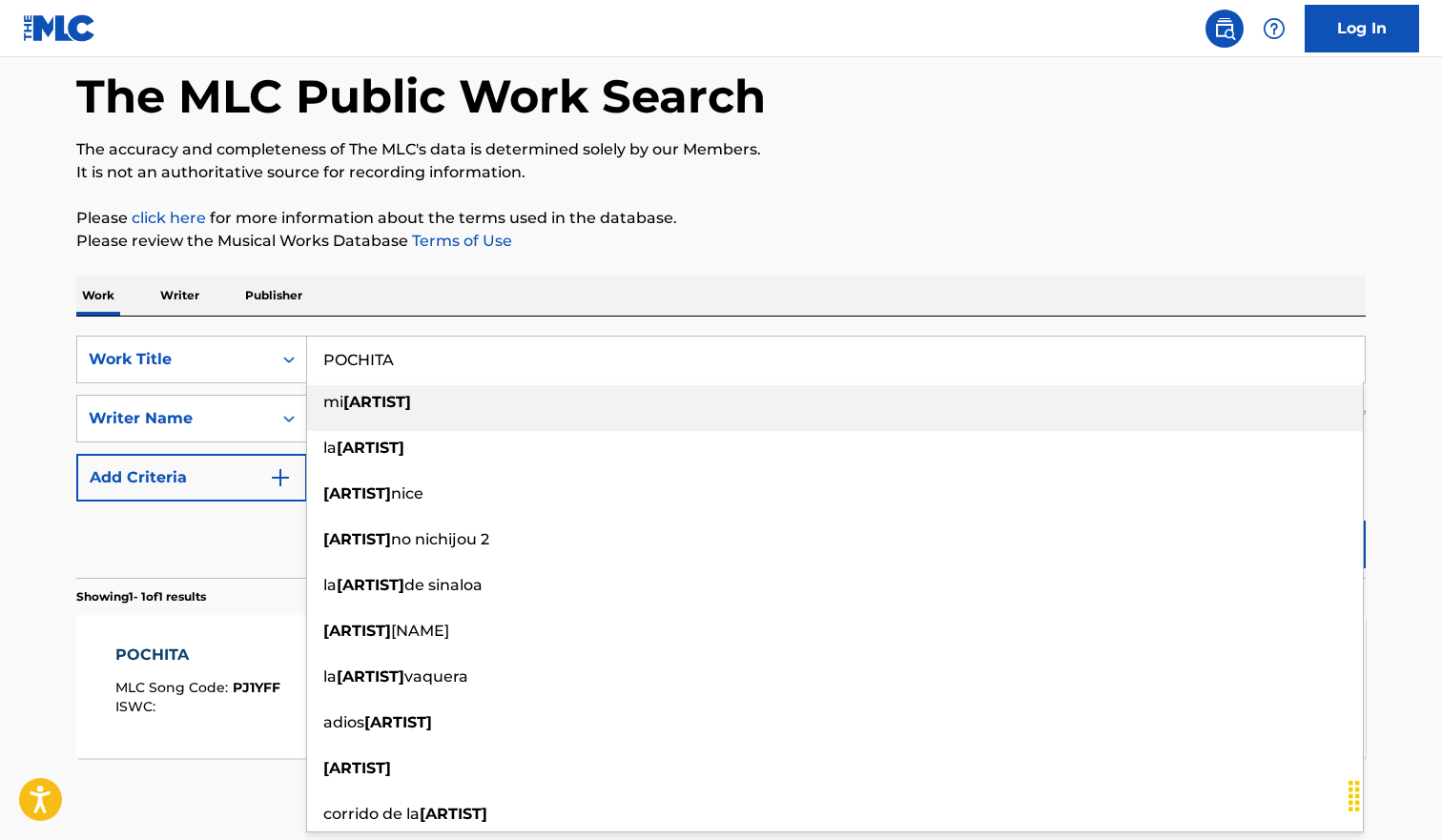 click on "POCHITA" at bounding box center [835, 359] 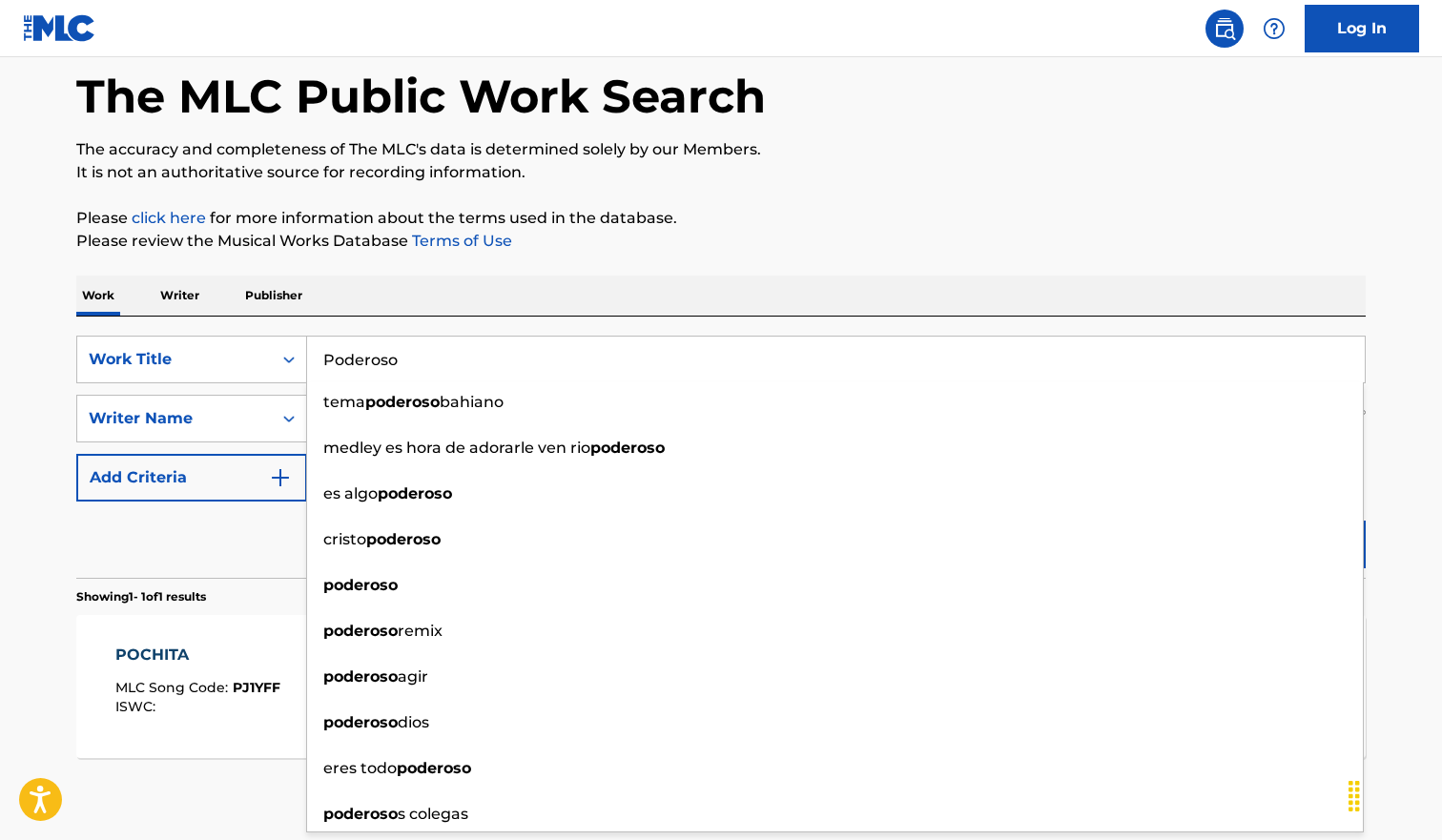 type on "Poderoso" 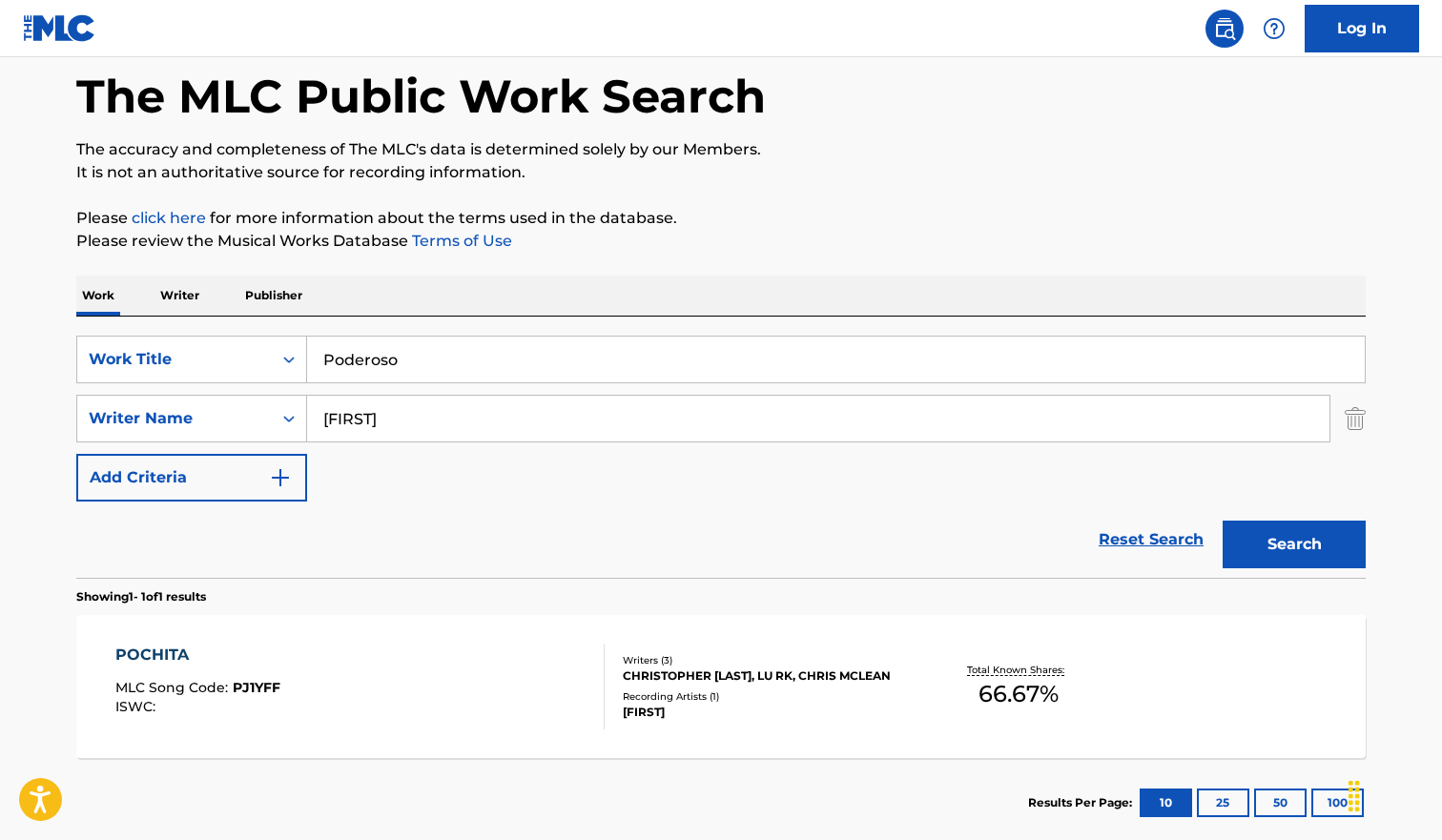 click on "Writers ( 3 ) [FIRST] [LAST], [LAST], [LAST] Recording Artists ( 1 ) [LAST] Total Known Shares: 66.67 % Results Per Page: 10 25 50 100" at bounding box center (721, 432) 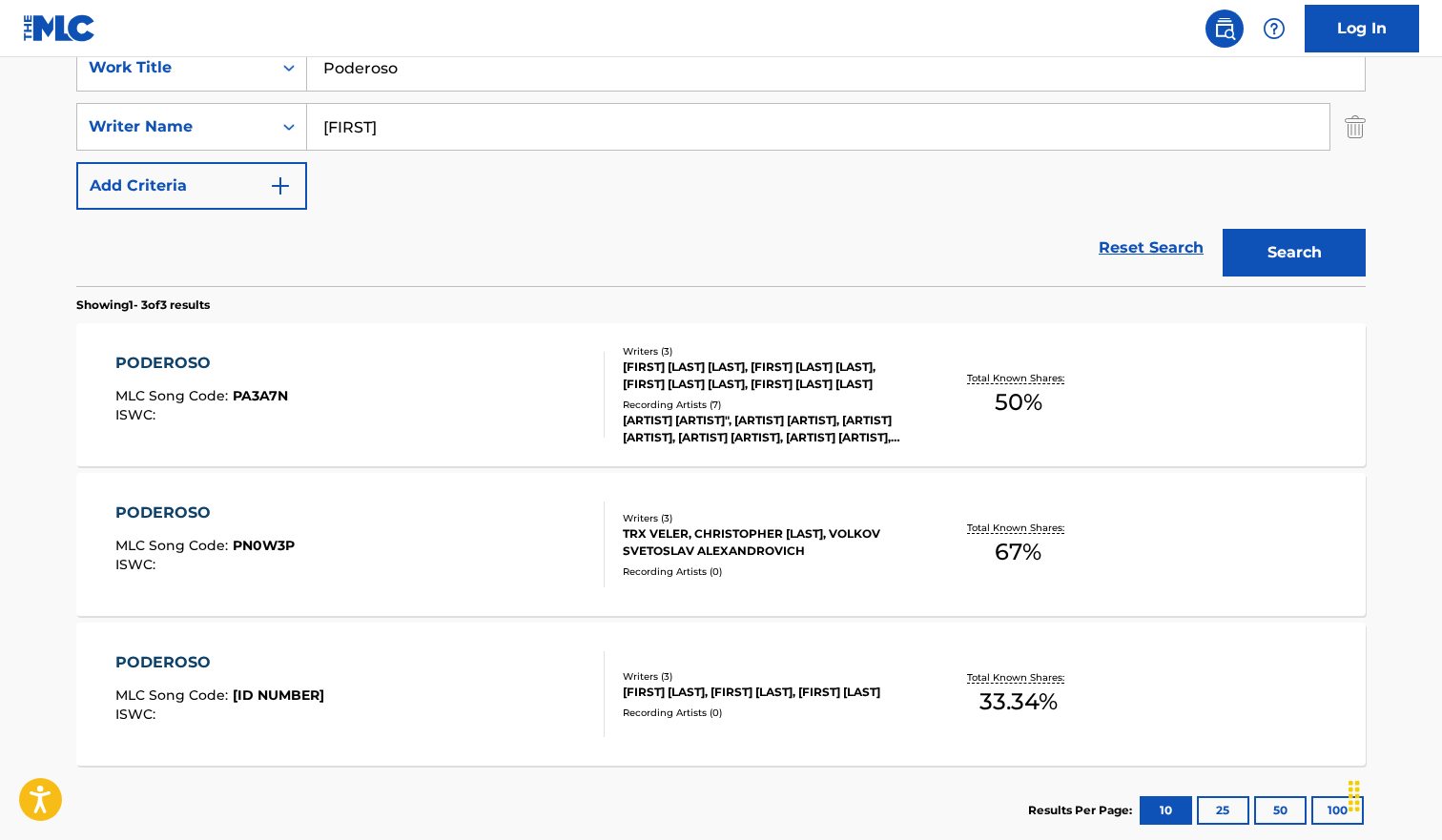 scroll, scrollTop: 381, scrollLeft: 0, axis: vertical 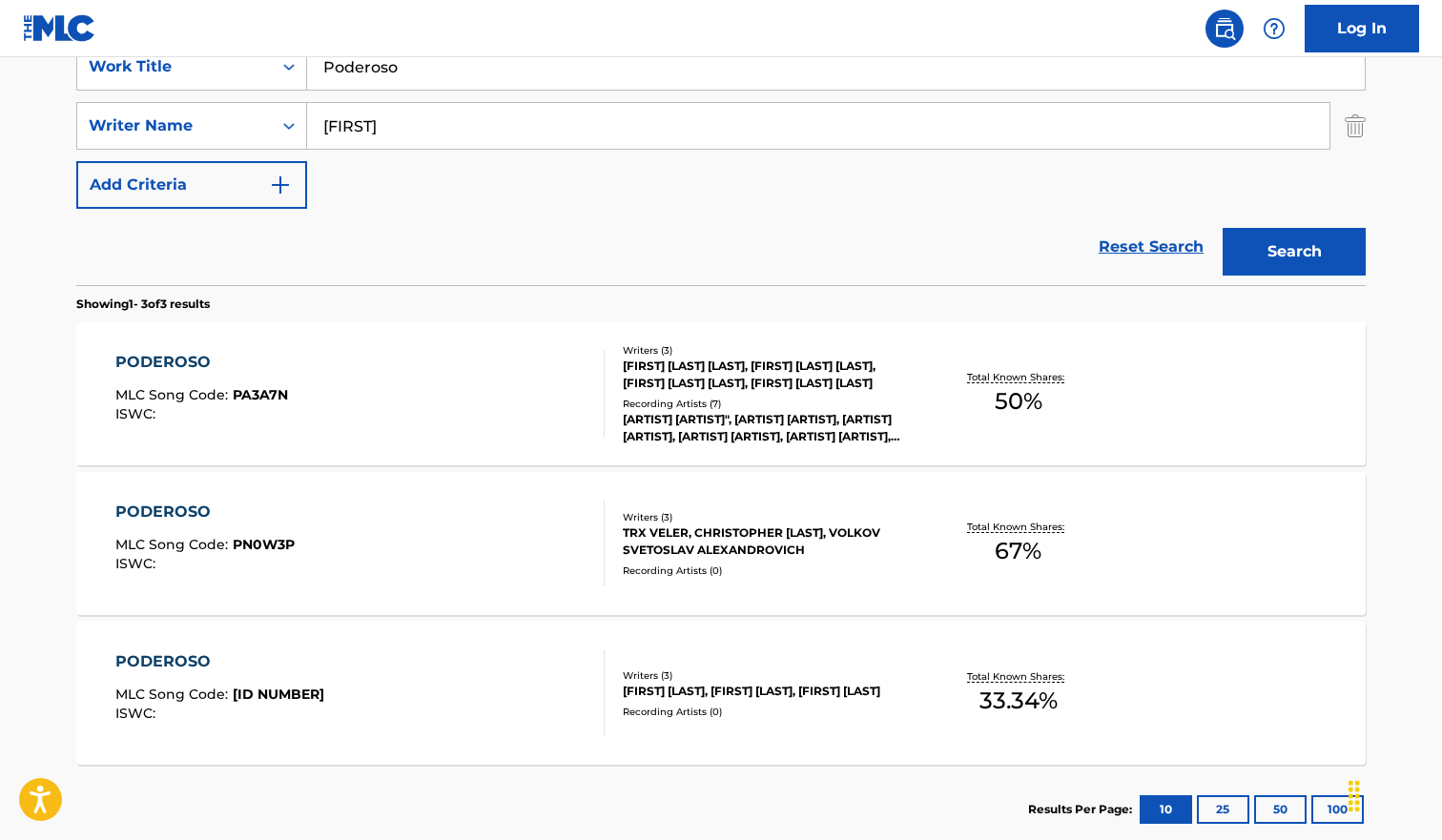 click on "PODEROSO MLC Song Code : PA3A7N ISWC :" at bounding box center [360, 394] 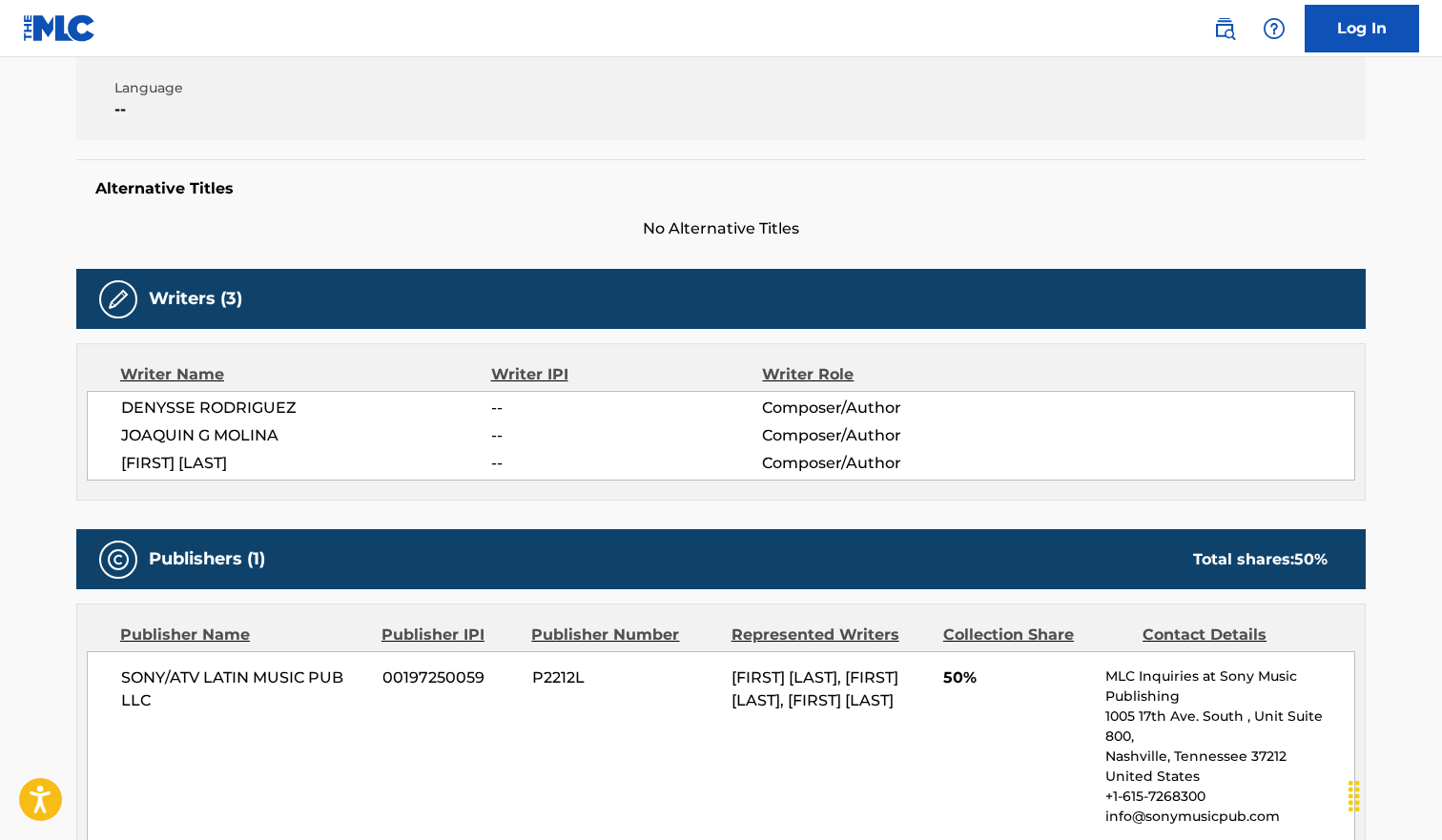 scroll, scrollTop: 0, scrollLeft: 0, axis: both 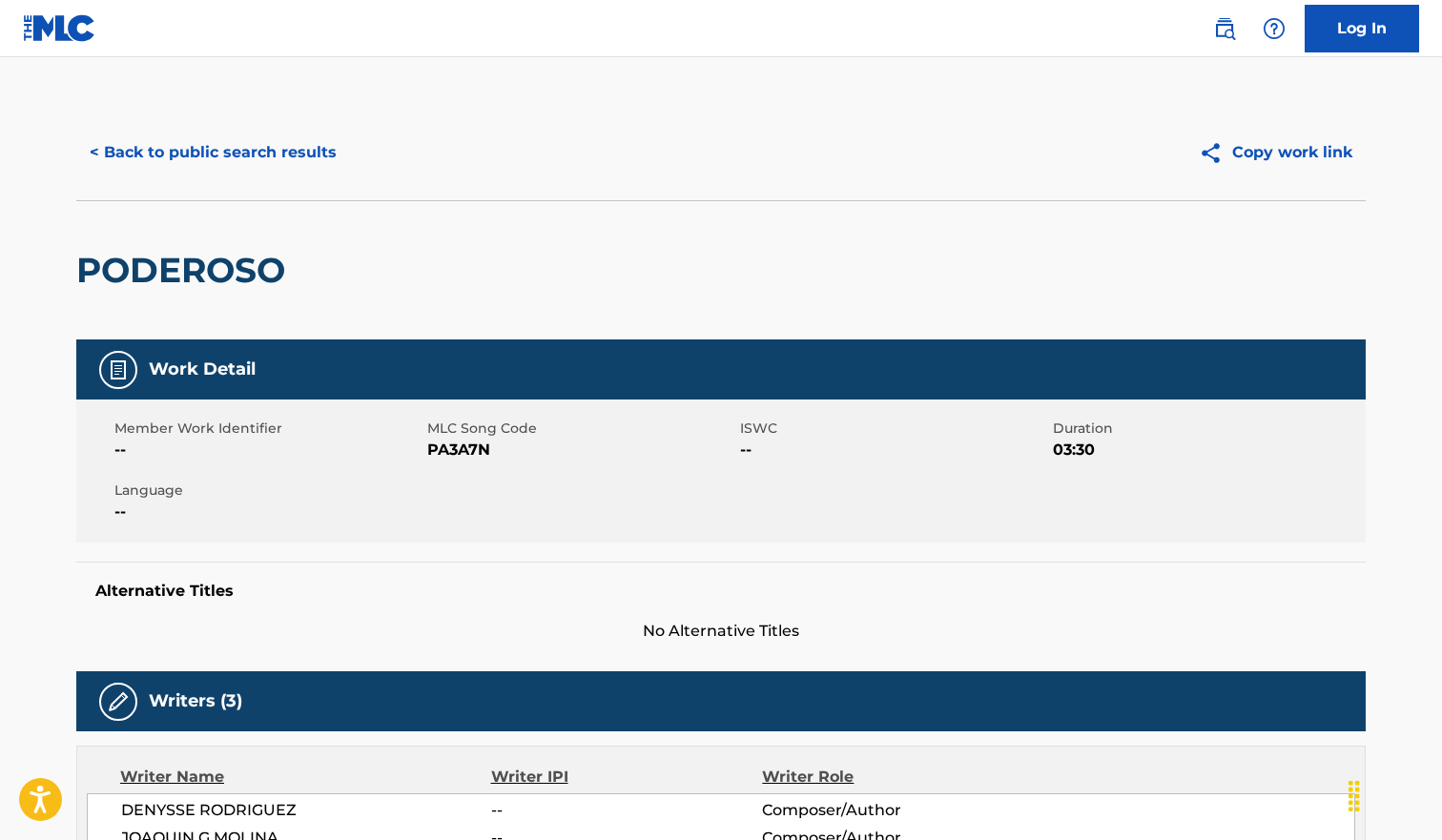 click on "< Back to public search results Copy work link" at bounding box center (721, 153) 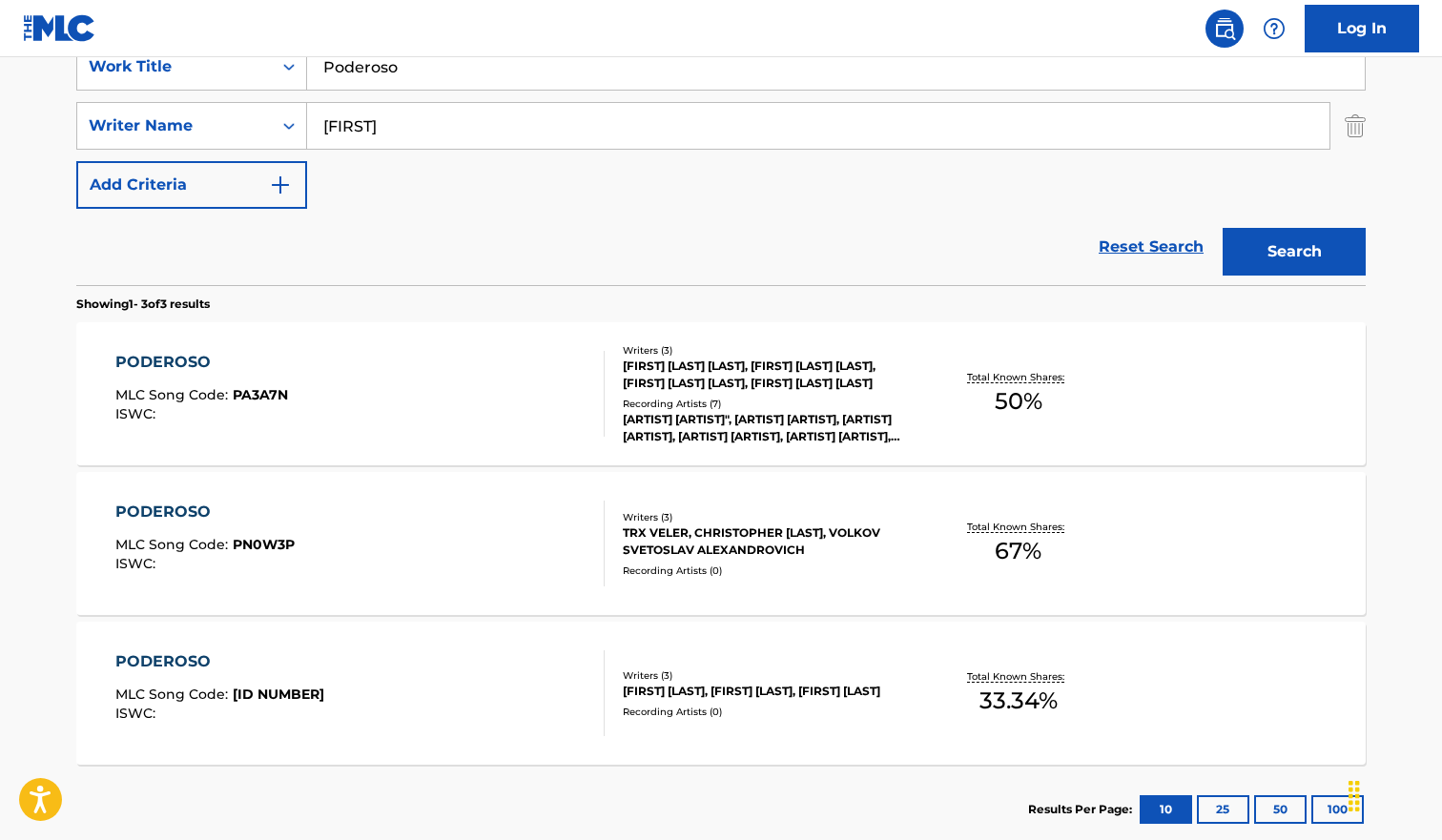 click on "PODEROSO MLC Song Code : PN0W3P ISWC :" at bounding box center (360, 543) 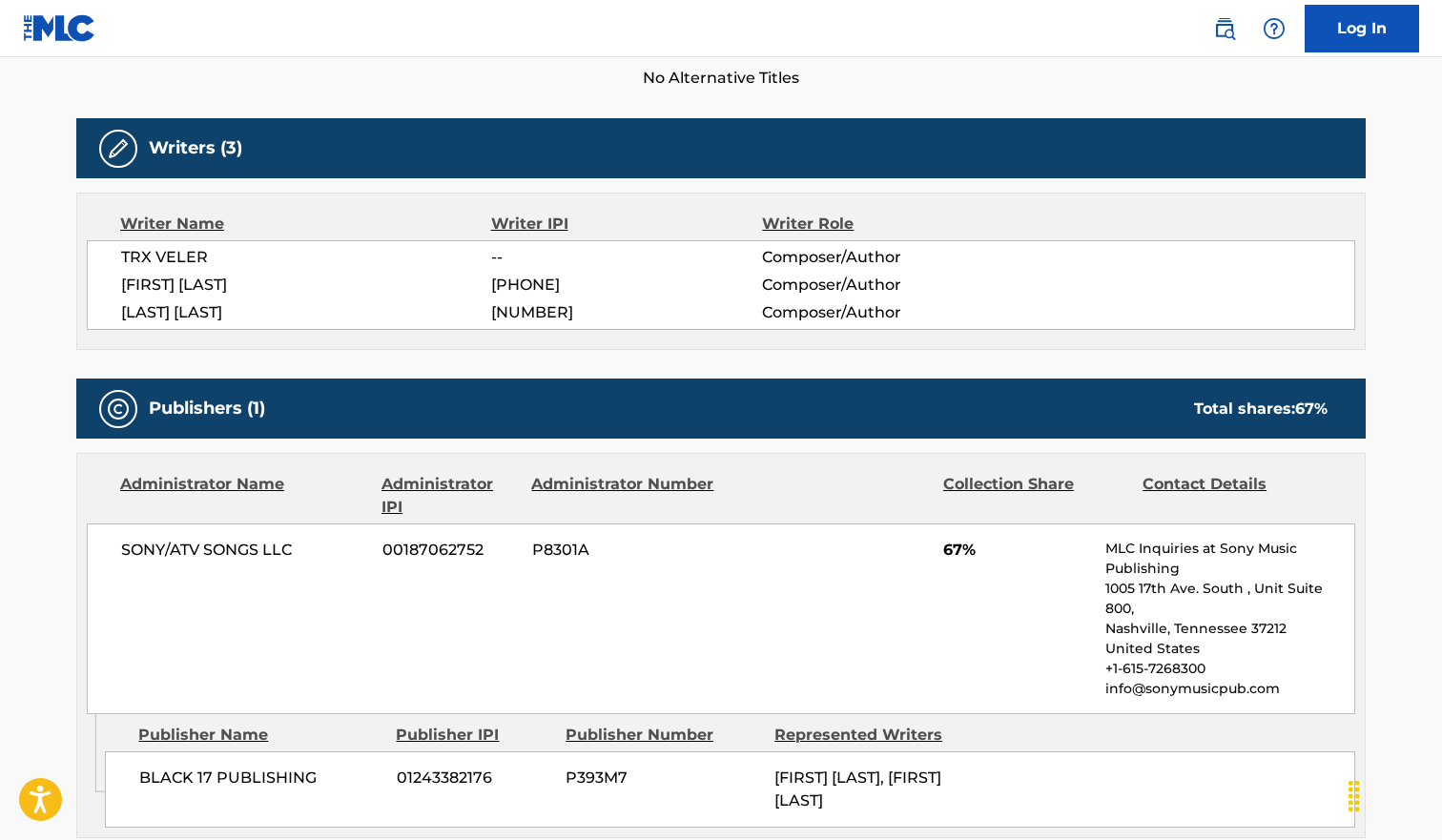 scroll, scrollTop: 0, scrollLeft: 0, axis: both 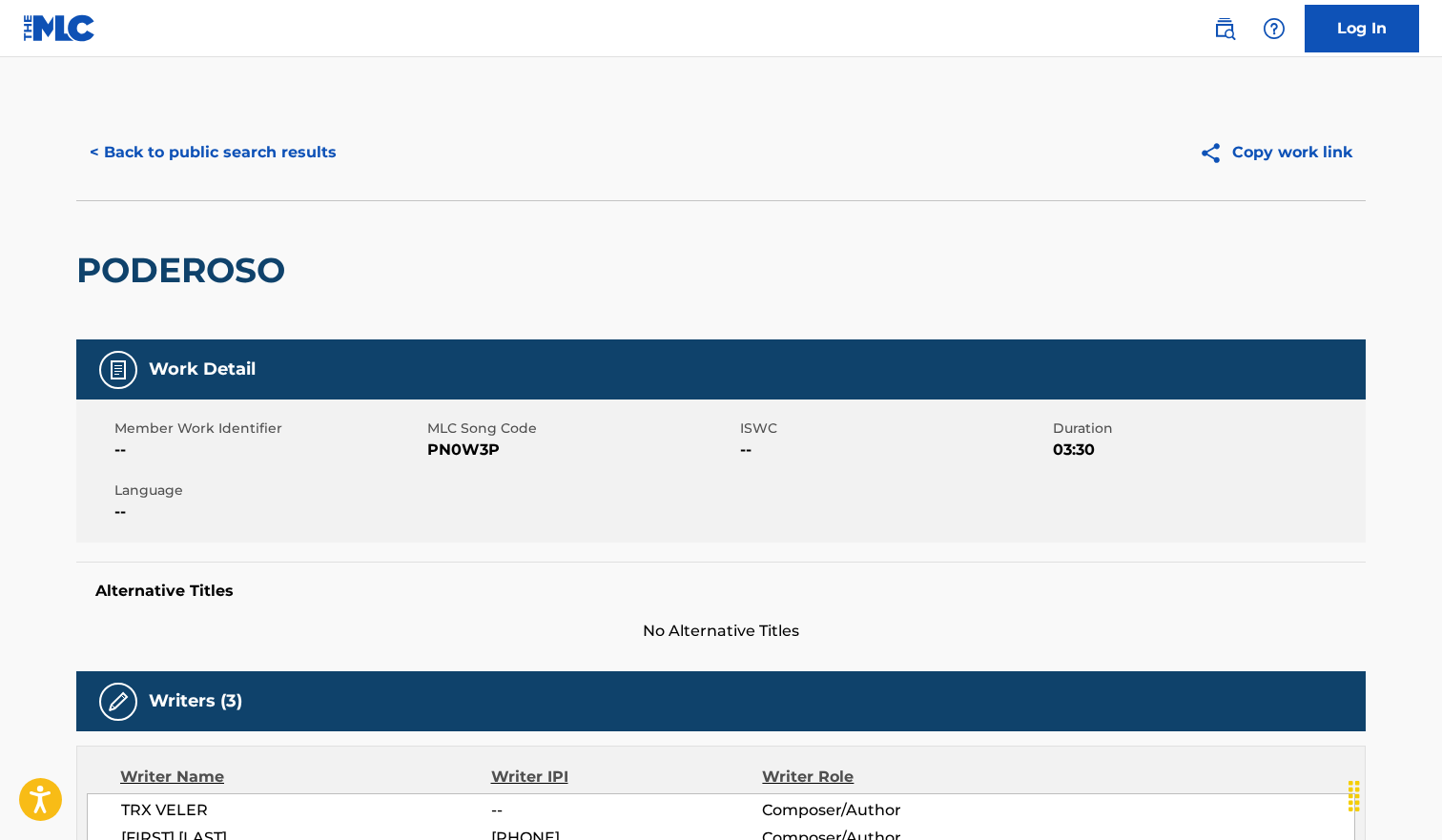 click on "< Back to public search results" at bounding box center (213, 153) 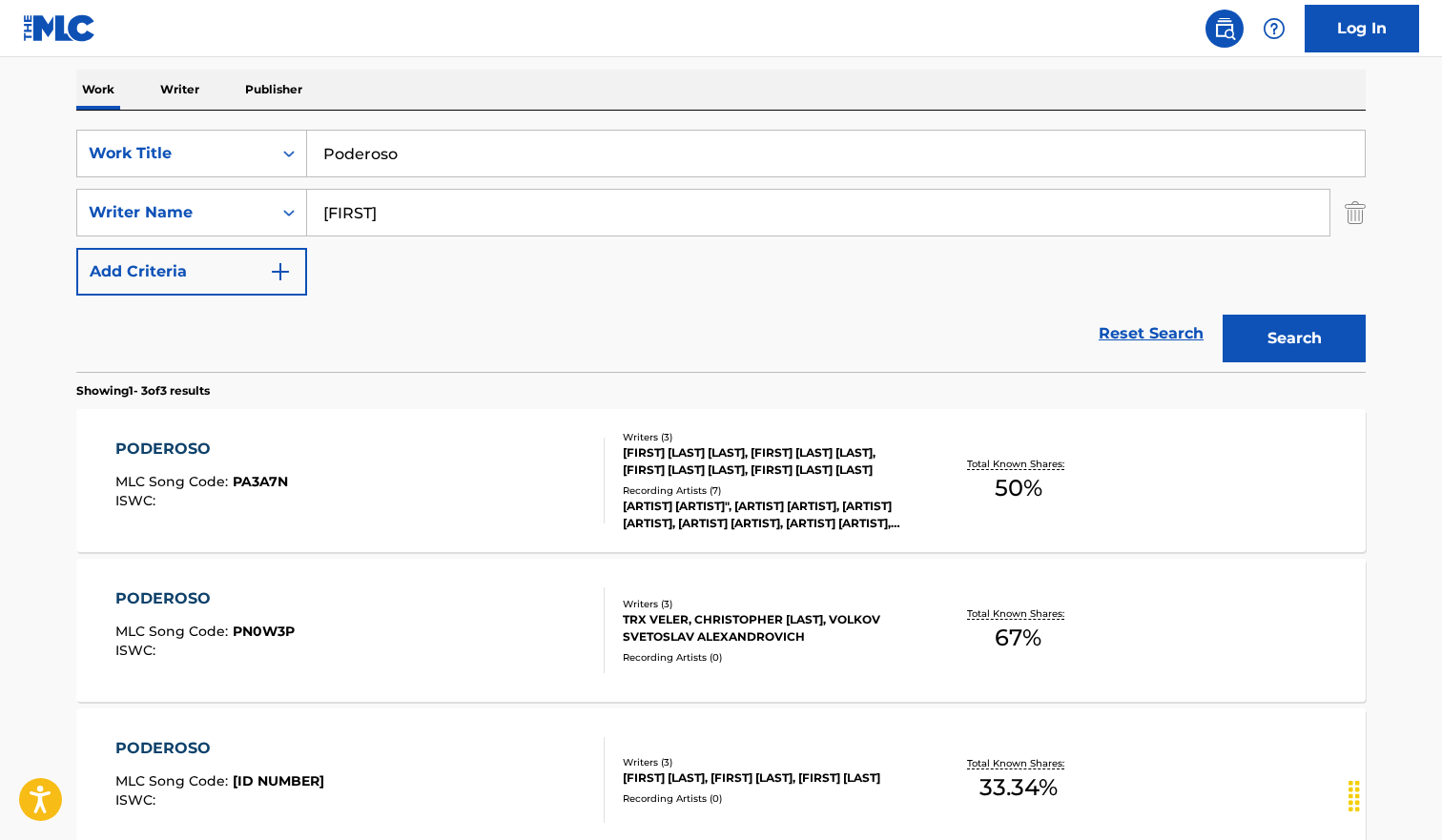 scroll, scrollTop: 279, scrollLeft: 0, axis: vertical 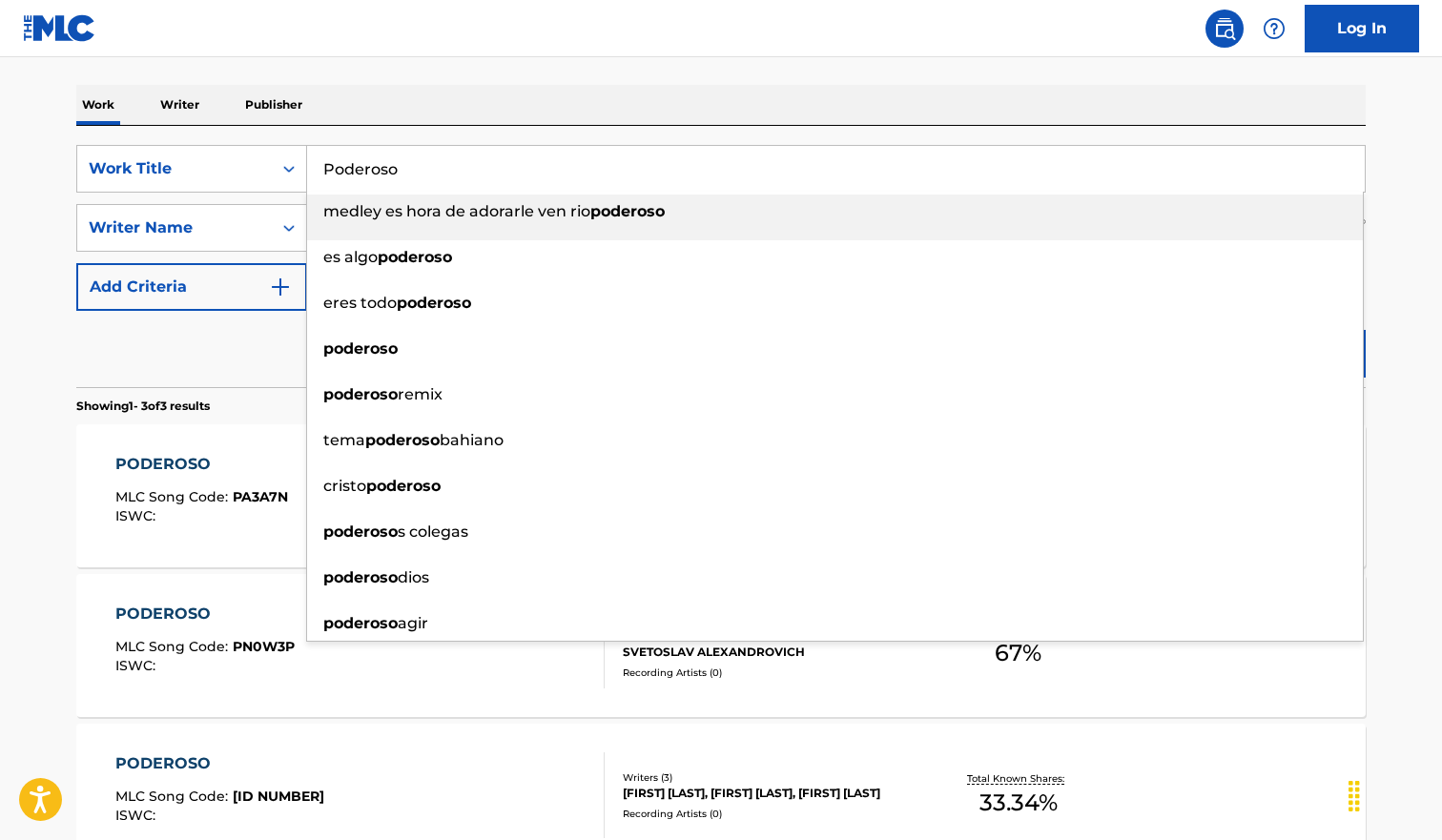 drag, startPoint x: 421, startPoint y: 152, endPoint x: 422, endPoint y: 161, distance: 9.055385 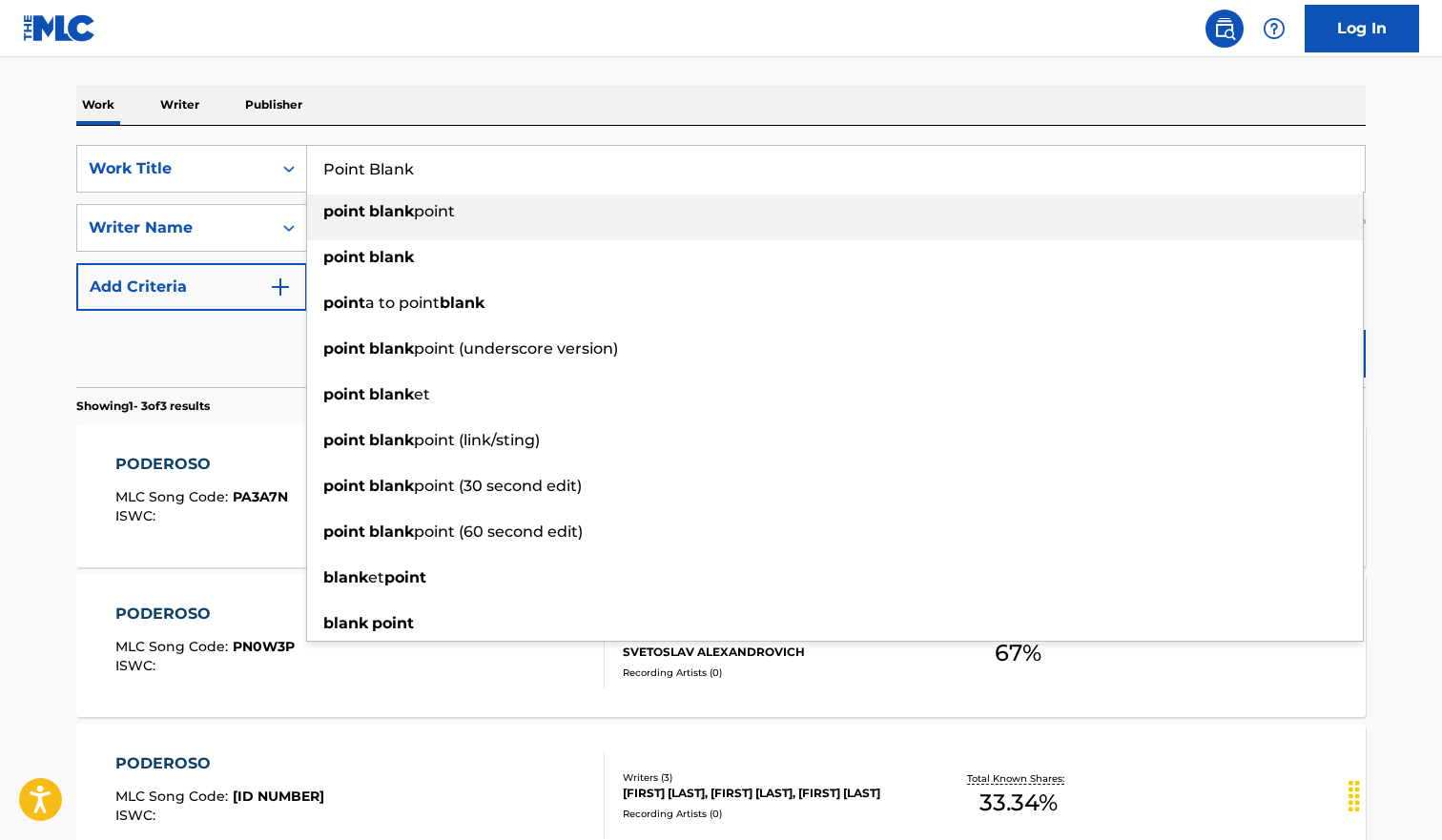 type on "Point Blank" 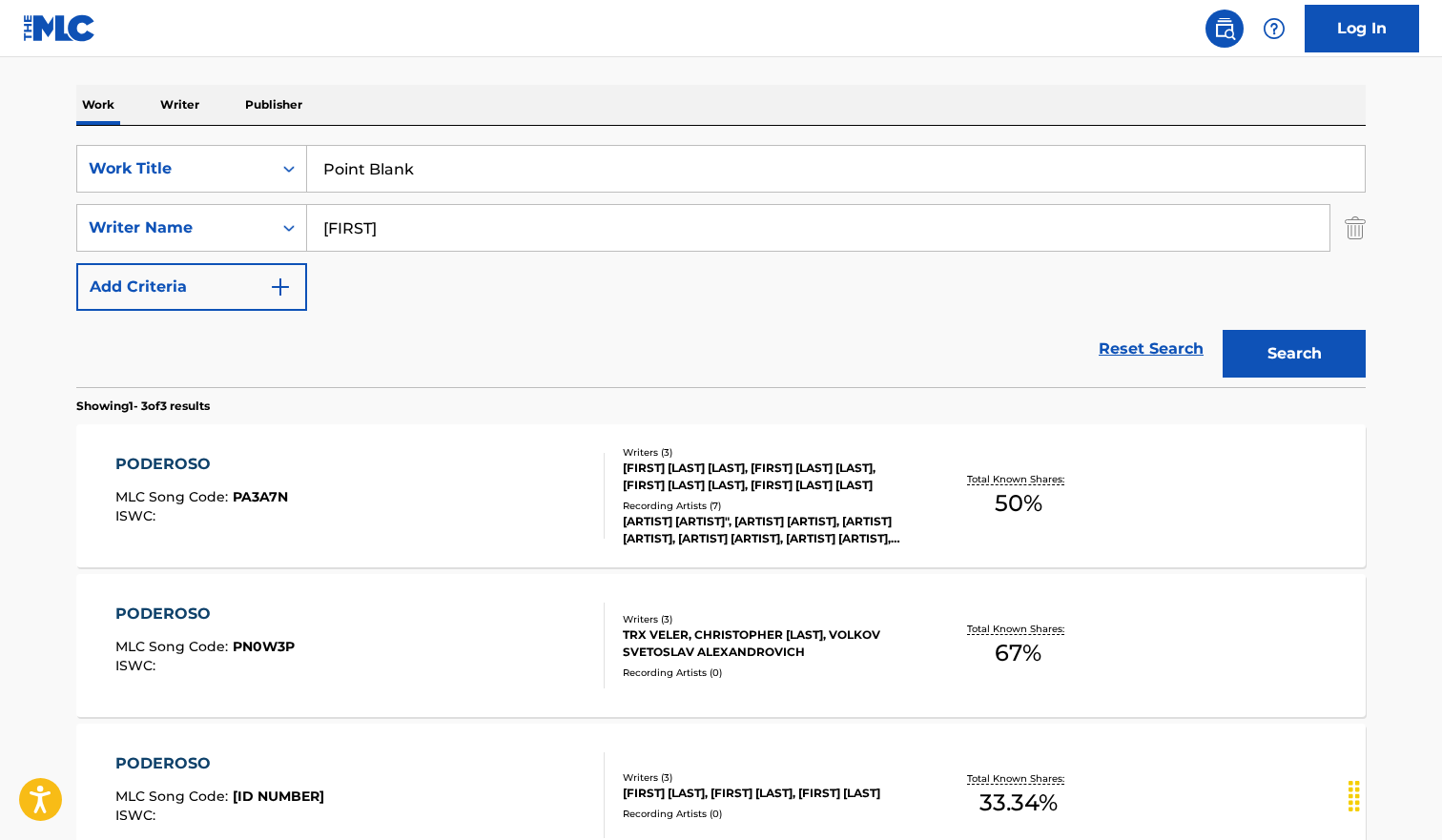 click on "Writer Name [FIRST] Results PODEROSO MLC Song Code : PA3A7N ISWC : Writers ( 3 ) [LAST] [LAST], [FIRST] [LAST], [FIRST] [LAST] Recording Artists ( 7 ) "[FIRST]""[LAST]"", [FIRST] "[LAST]", [FIRST] [LAST], [FIRST] [LAST], [FIRST] [LAST], [FIRST] [LAST], [FIRST] "[LAST]" FEAT. [FIRST] [LAST], [FIRST] [LAST], [FIRST] [LAST], [FIRST] [LAST] & [FIRST] [LAST], [FIRST] "[LAST]" Total Known Shares: 50 % PODEROSO MLC Song Code : PN0W3P :" at bounding box center (721, 391) 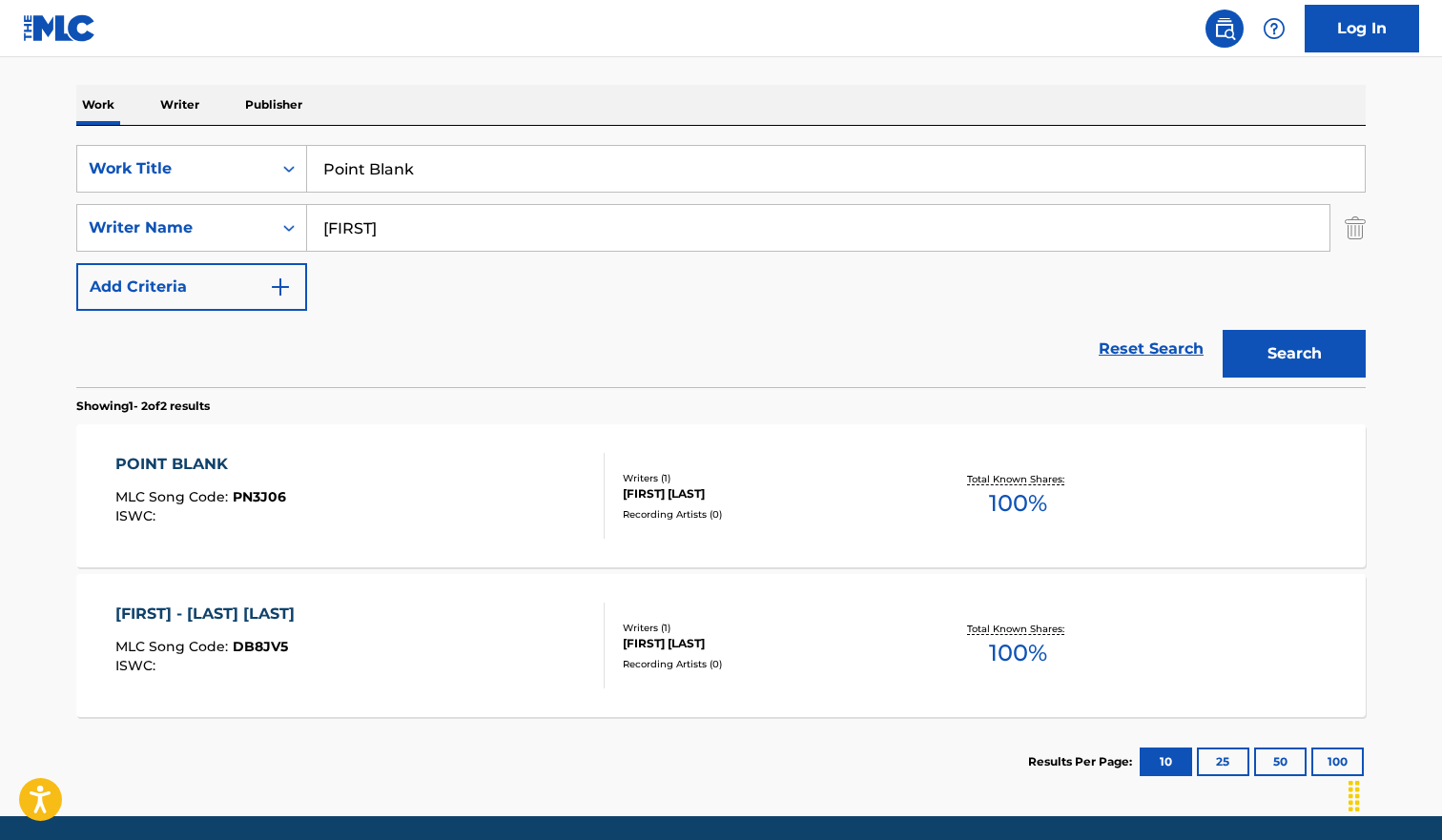 scroll, scrollTop: 273, scrollLeft: 0, axis: vertical 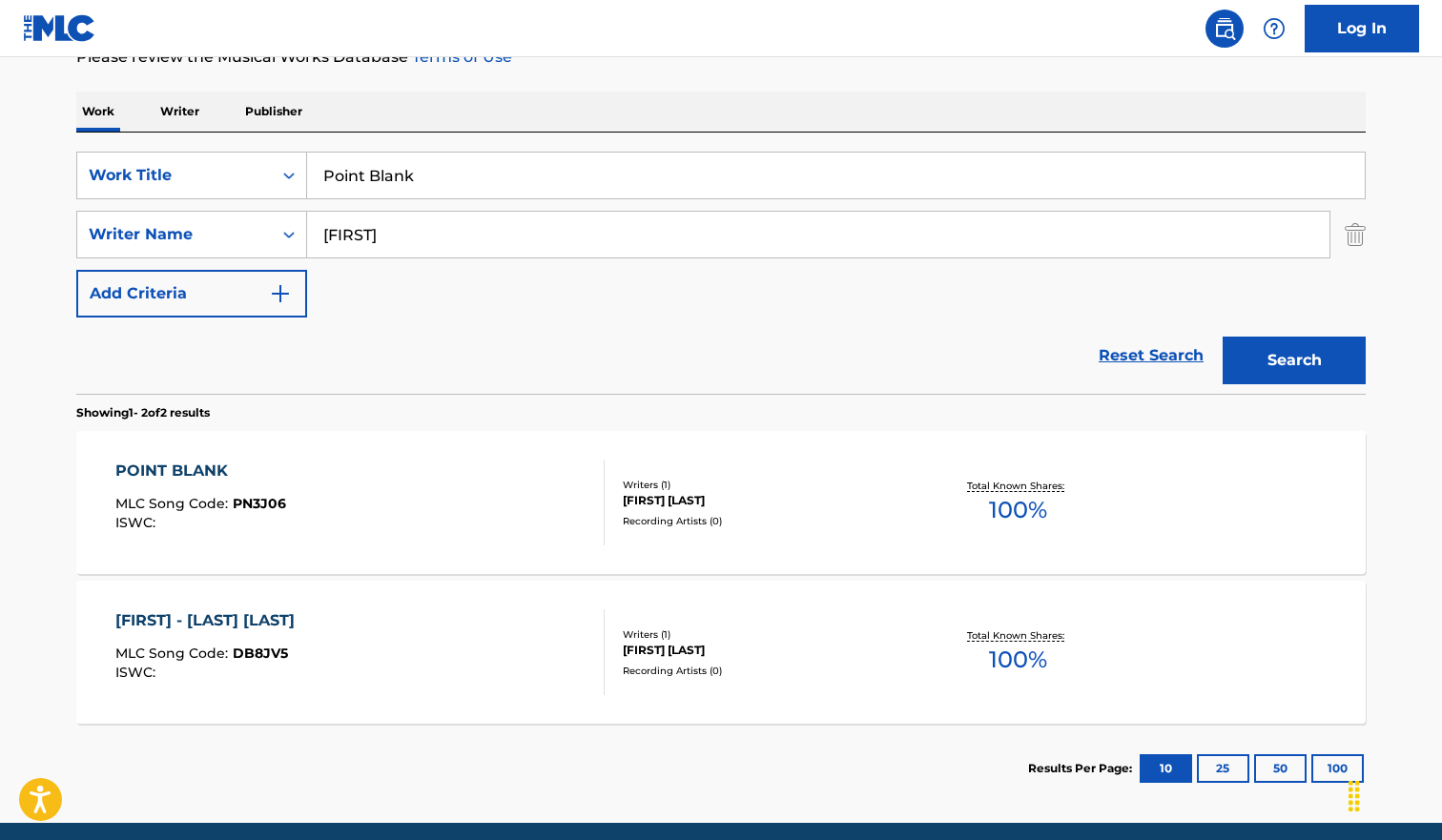 click on "POINT BLANK MLC Song Code : PN3J06 ISWC :" at bounding box center (360, 502) 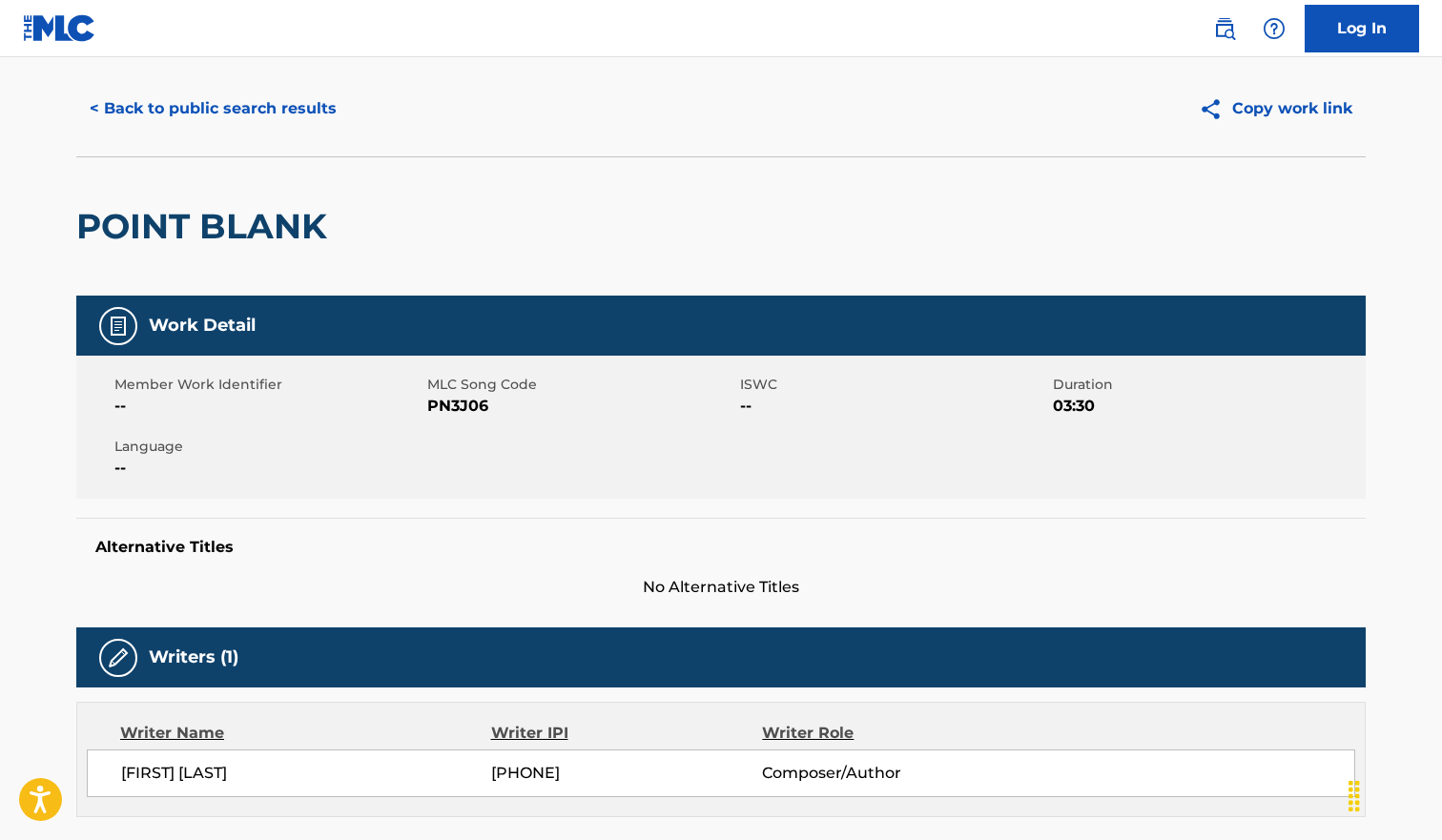 scroll, scrollTop: 0, scrollLeft: 0, axis: both 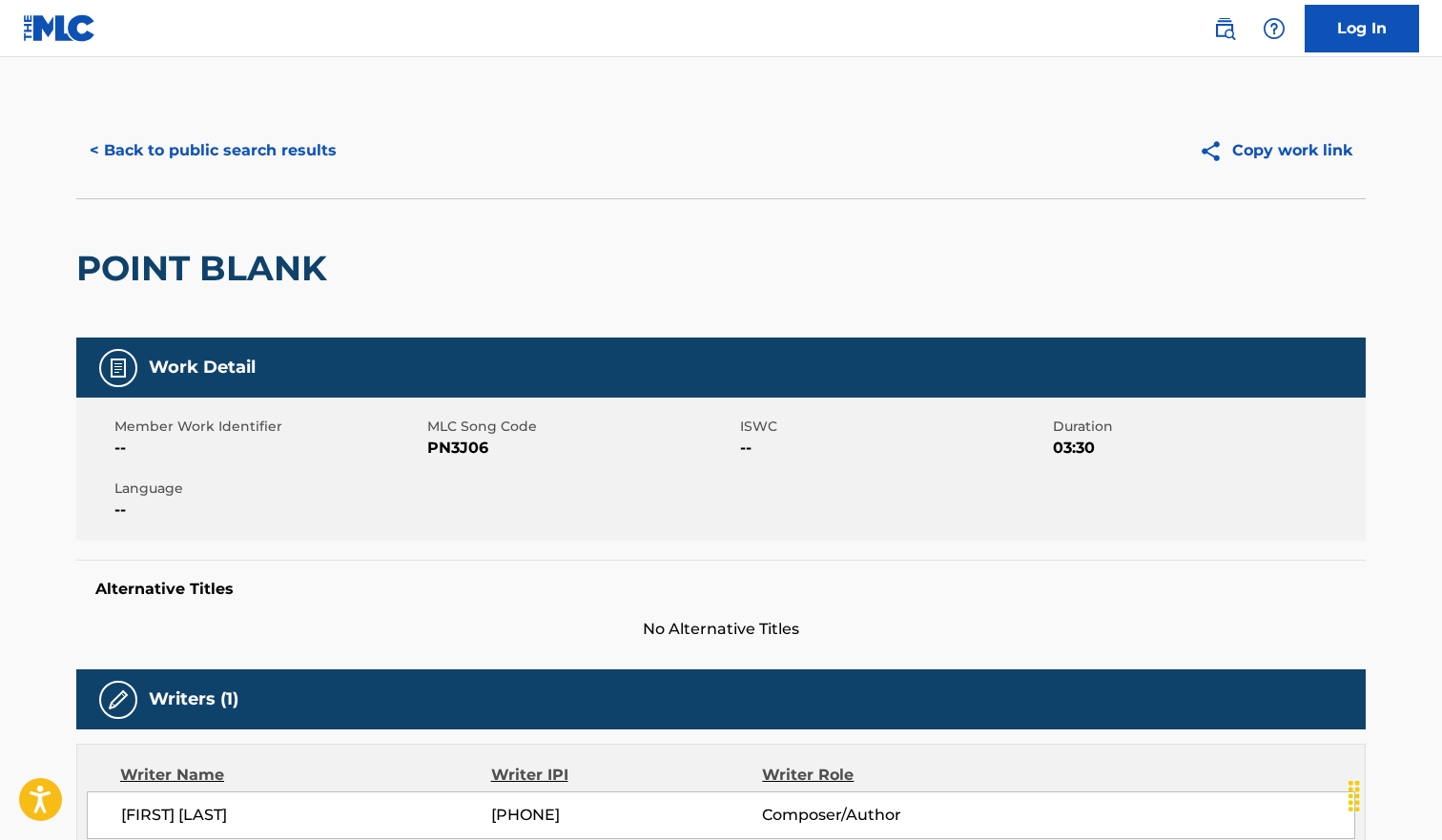 click on "< Back to public search results" at bounding box center (213, 151) 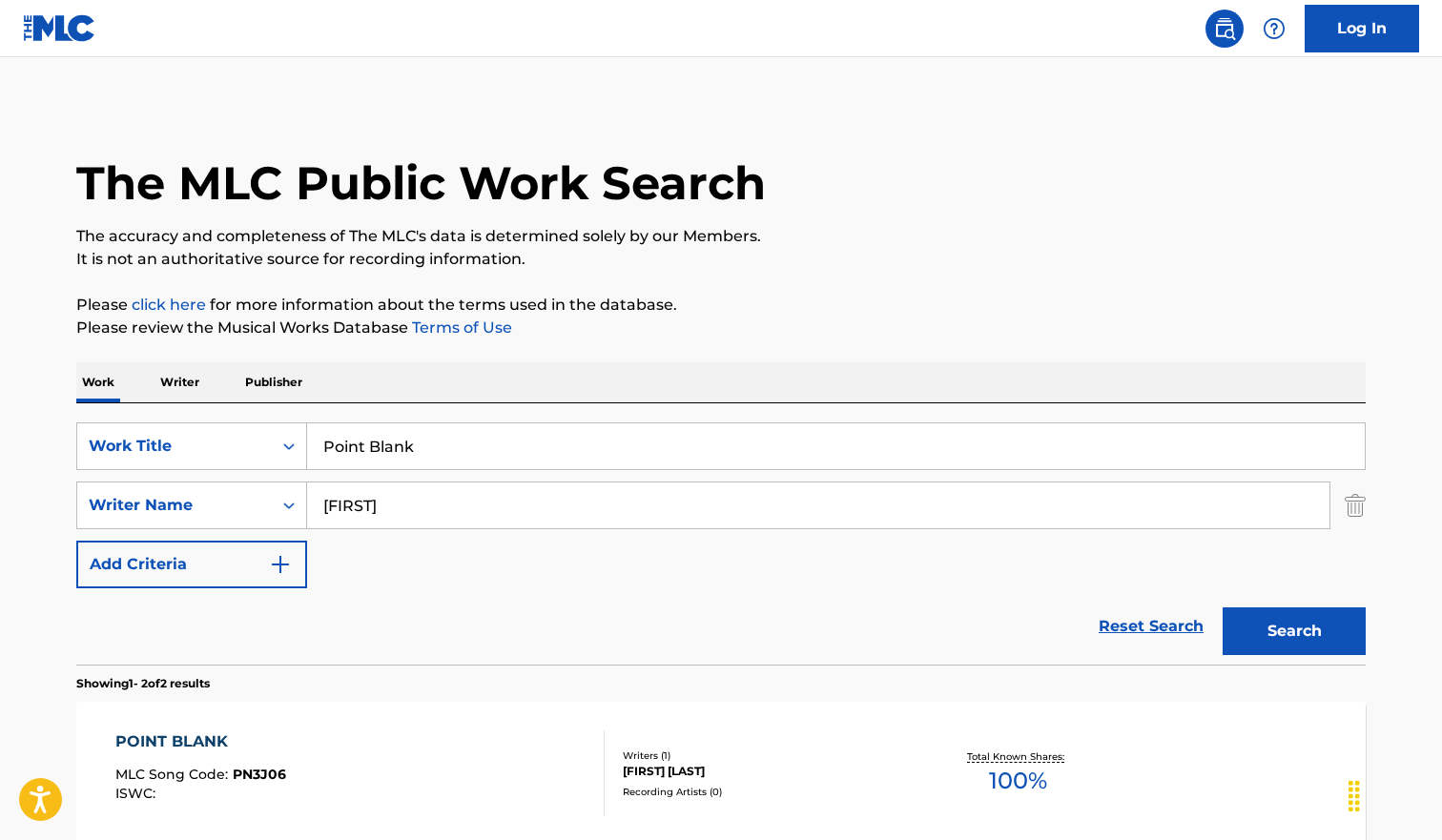 scroll, scrollTop: 238, scrollLeft: 0, axis: vertical 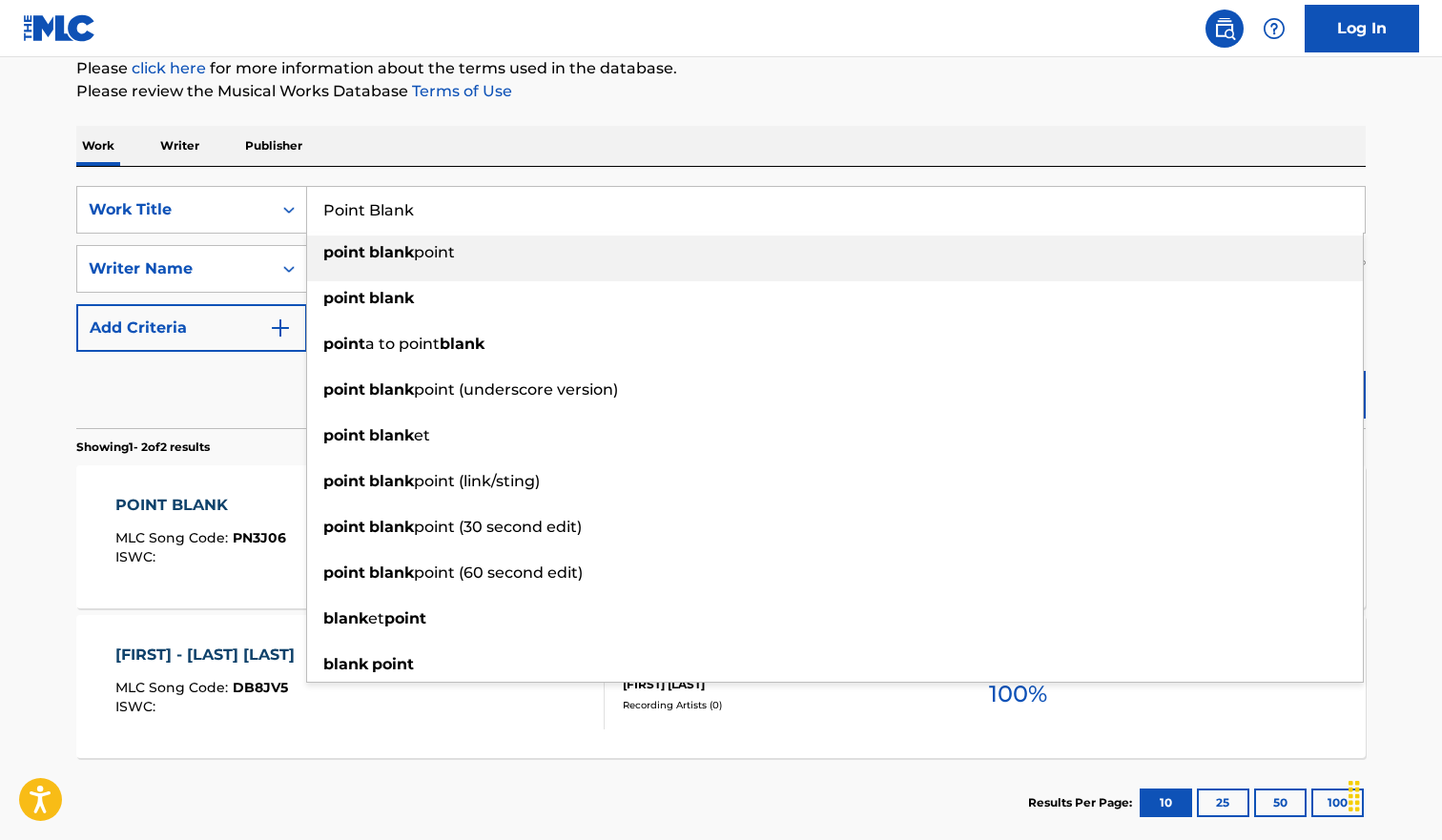 click on "Point Blank" at bounding box center [835, 210] 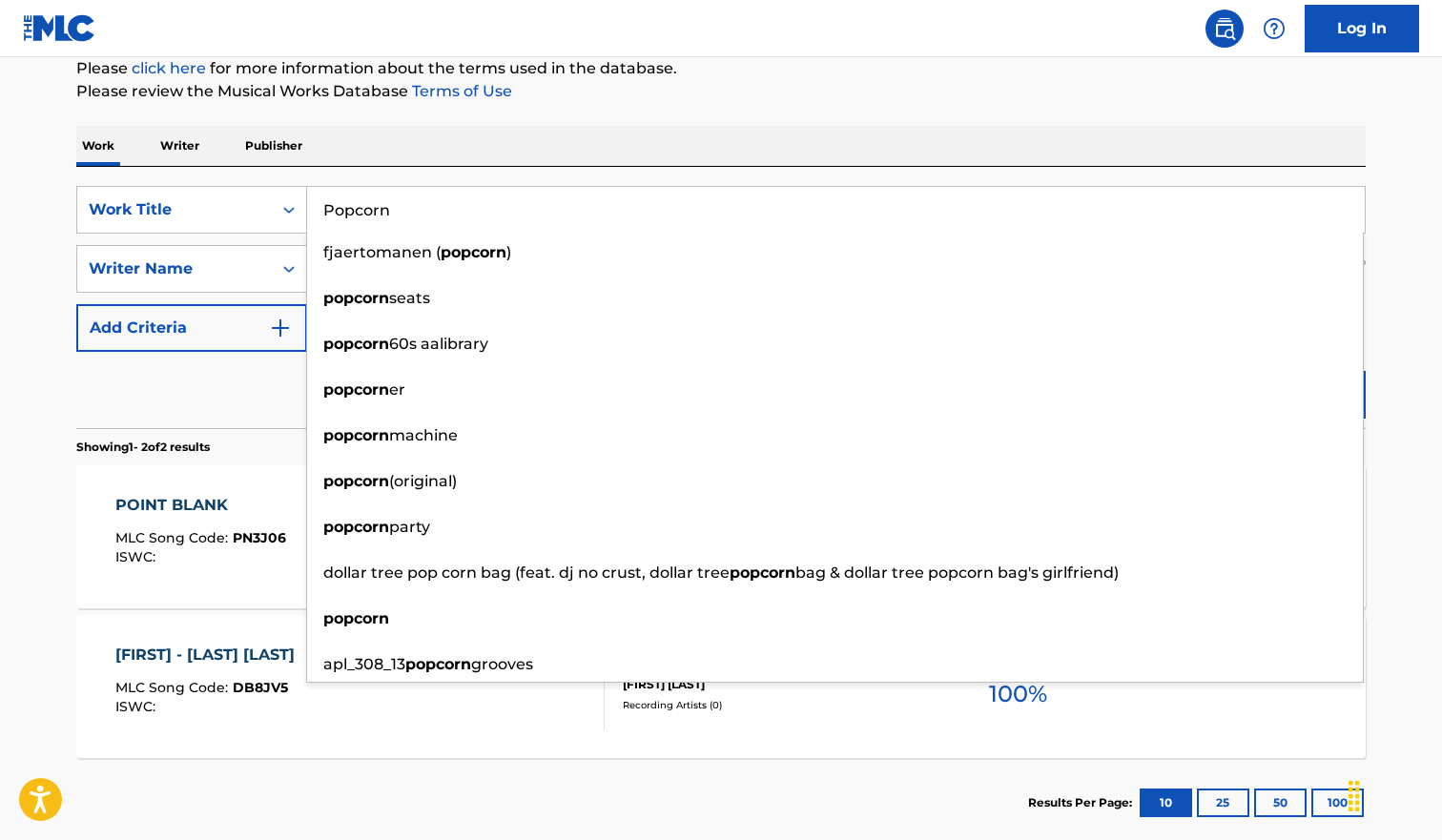 type on "Popcorn" 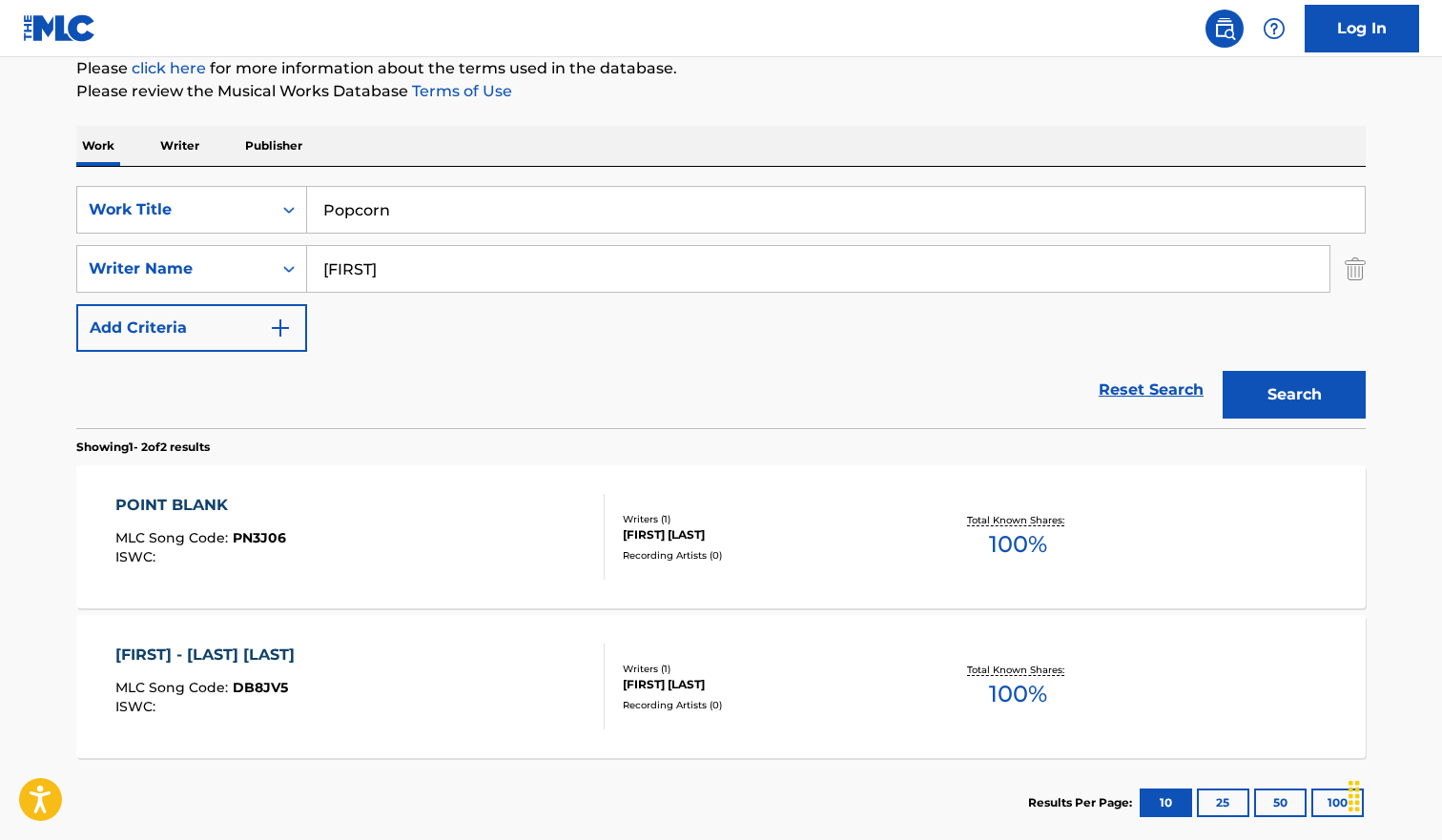 drag, startPoint x: 1403, startPoint y: 240, endPoint x: 1371, endPoint y: 318, distance: 84.30896 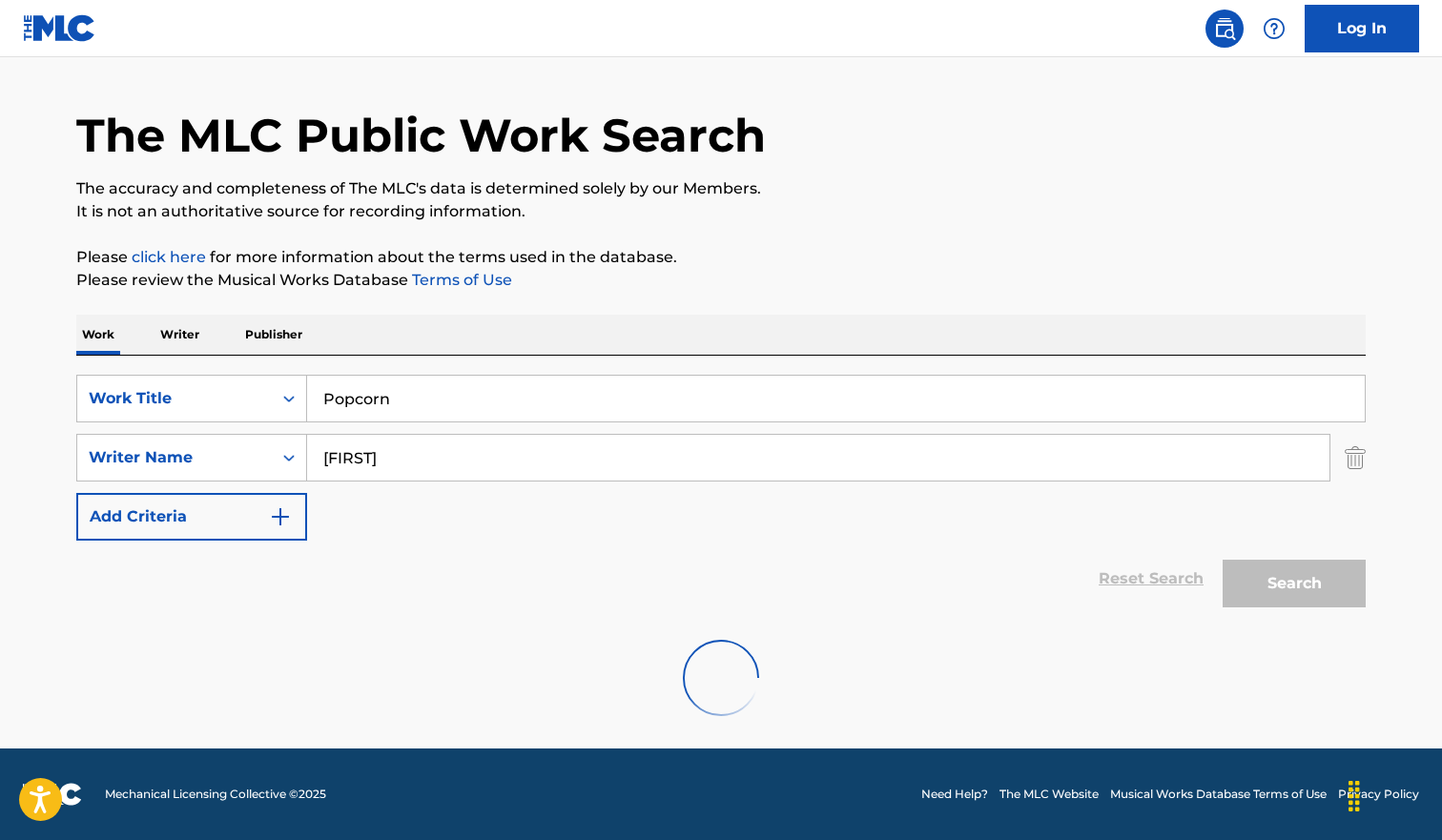 scroll, scrollTop: 197, scrollLeft: 0, axis: vertical 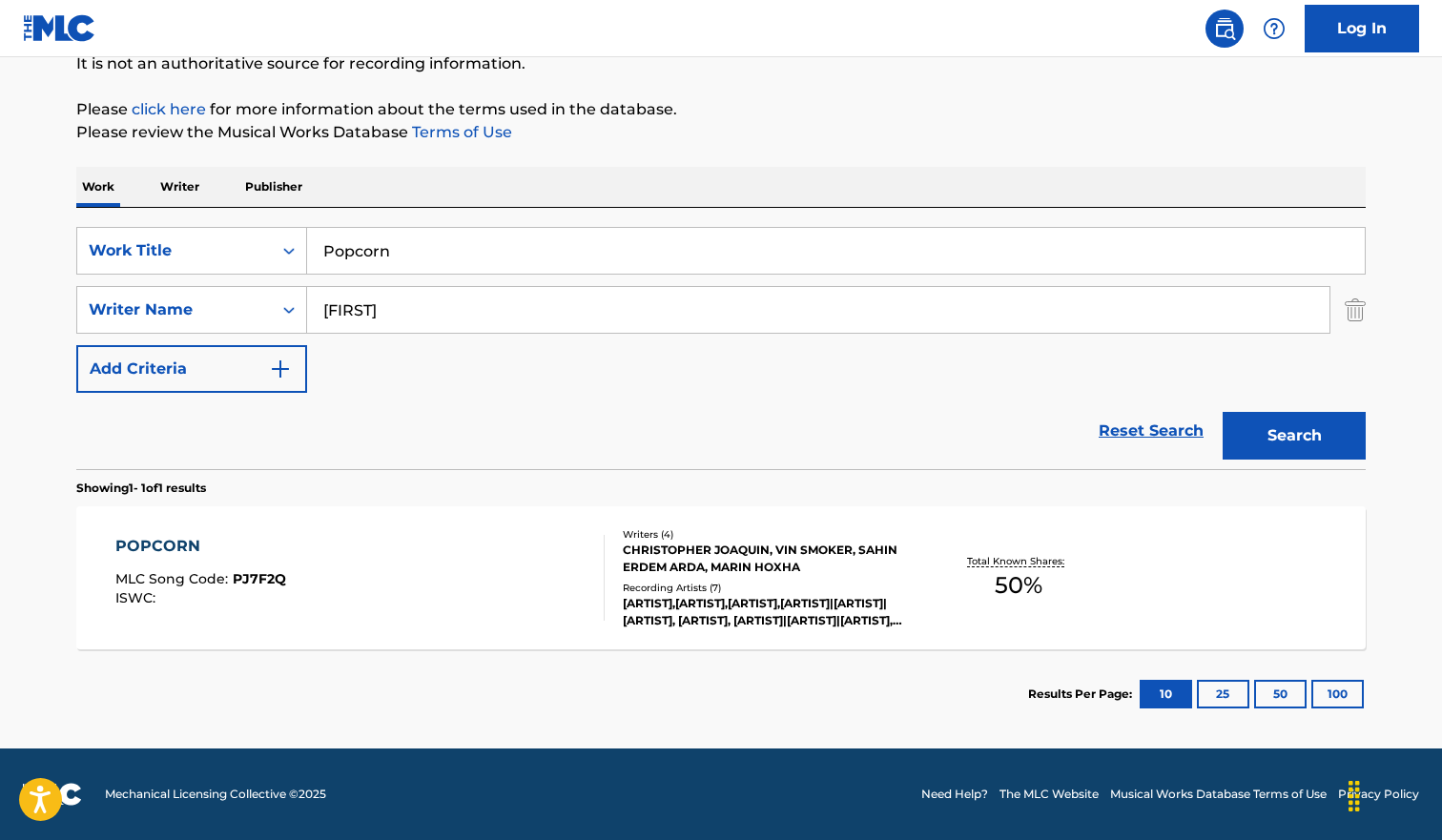 click on "POPCORN MLC Song Code : PJ7F2Q ISWC :" at bounding box center [360, 578] 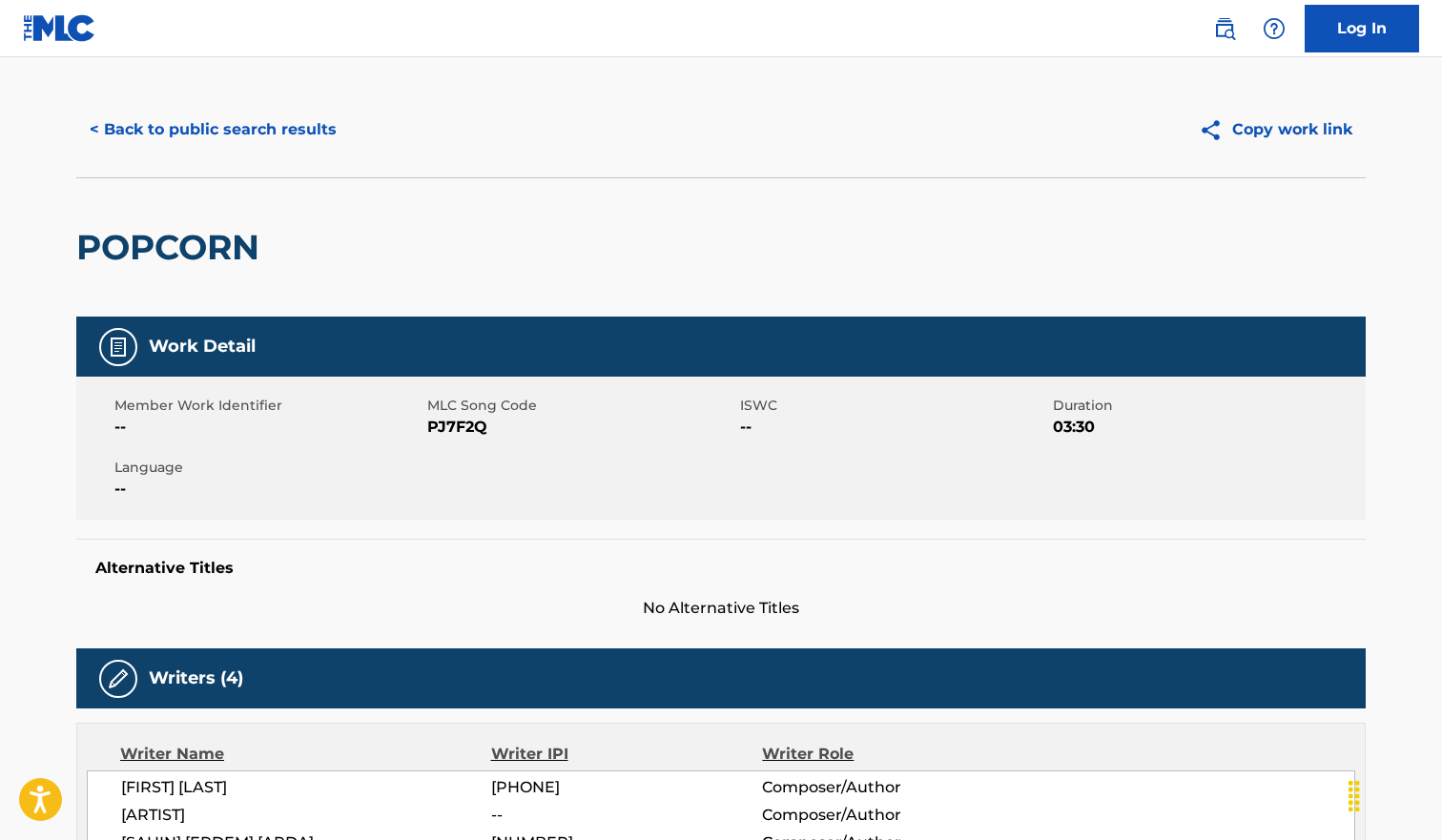 scroll, scrollTop: 0, scrollLeft: 0, axis: both 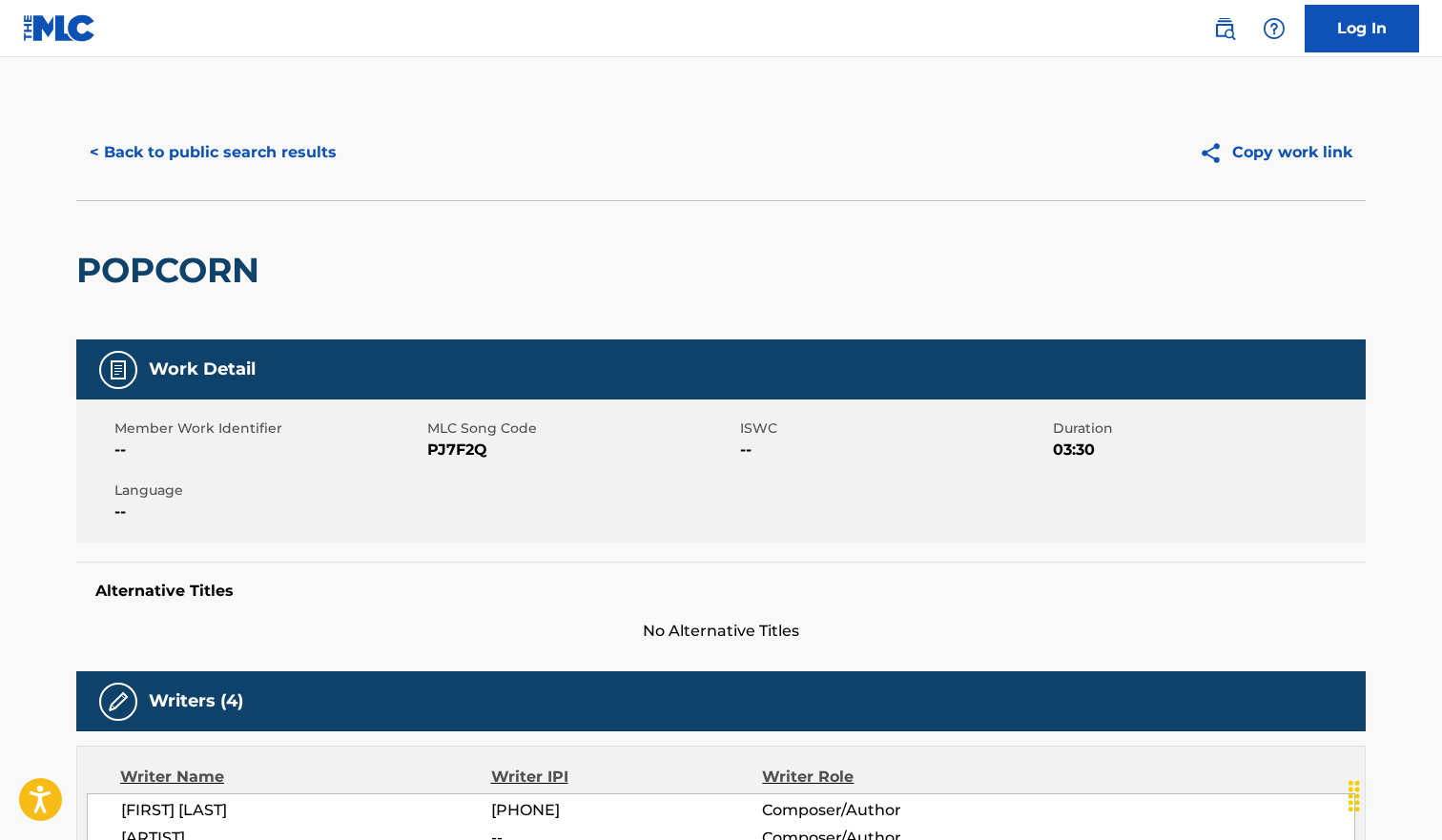 click on "< Back to public search results" at bounding box center [213, 153] 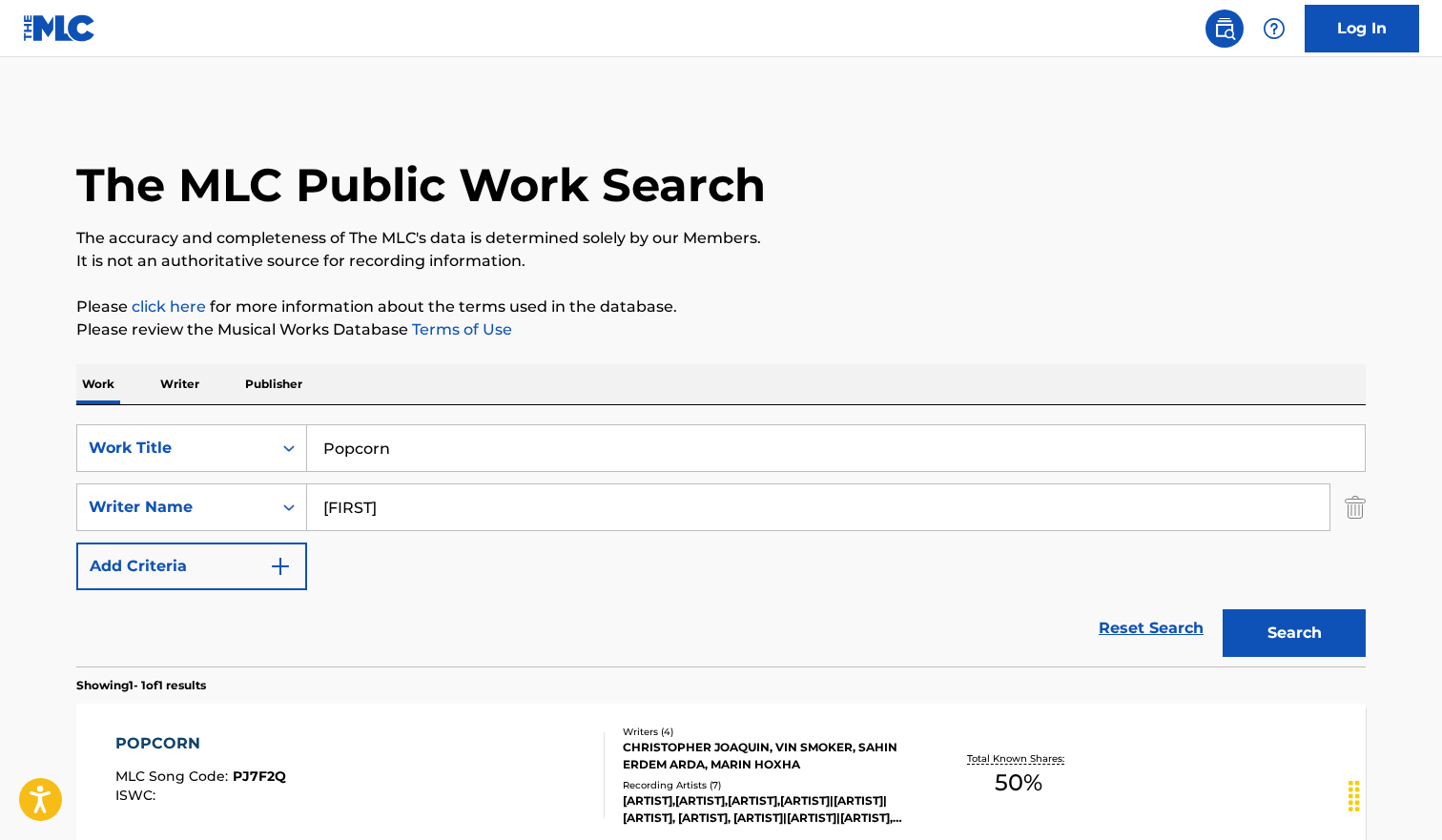 scroll, scrollTop: 89, scrollLeft: 0, axis: vertical 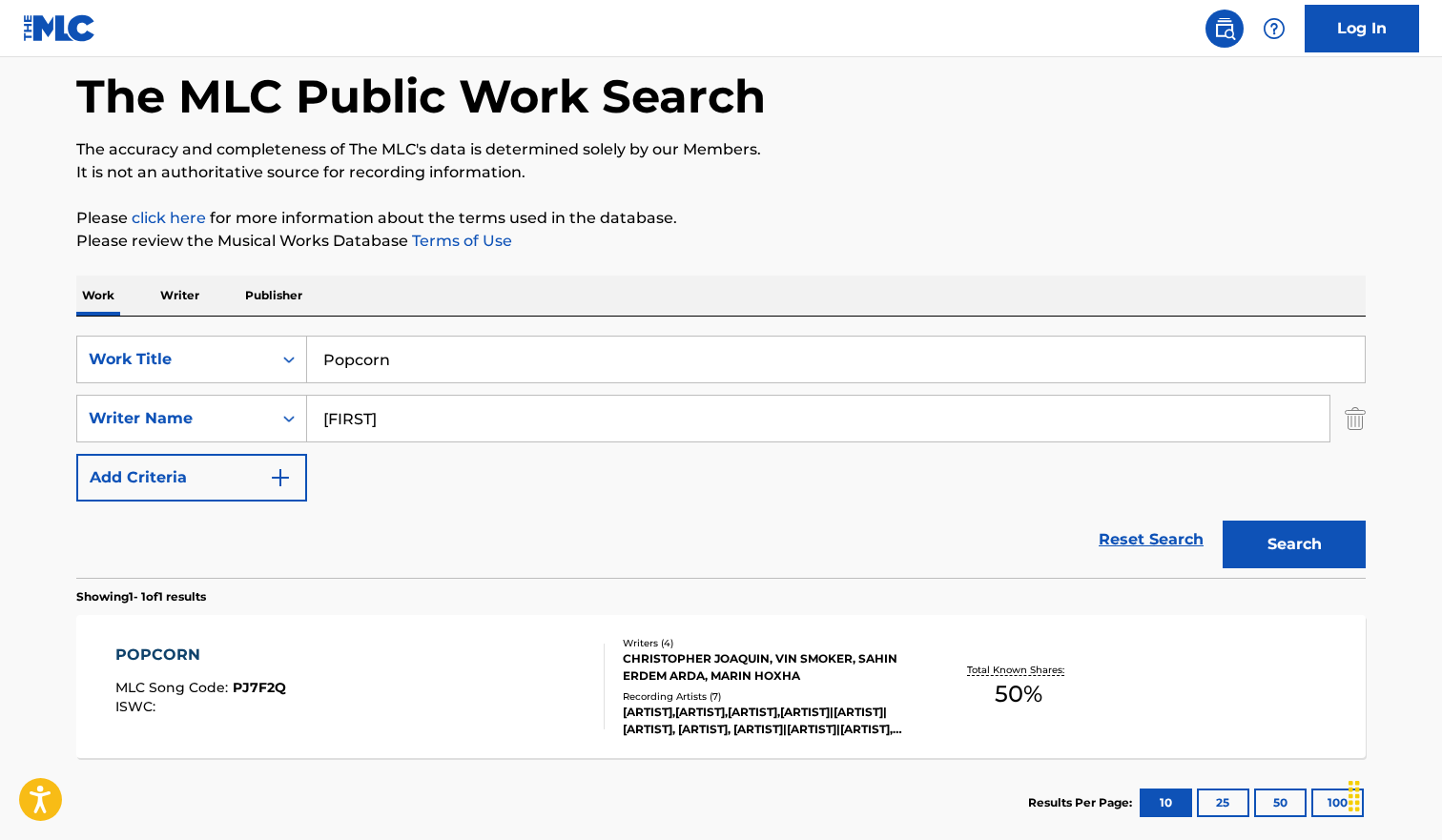 click on "Popcorn" at bounding box center (835, 359) 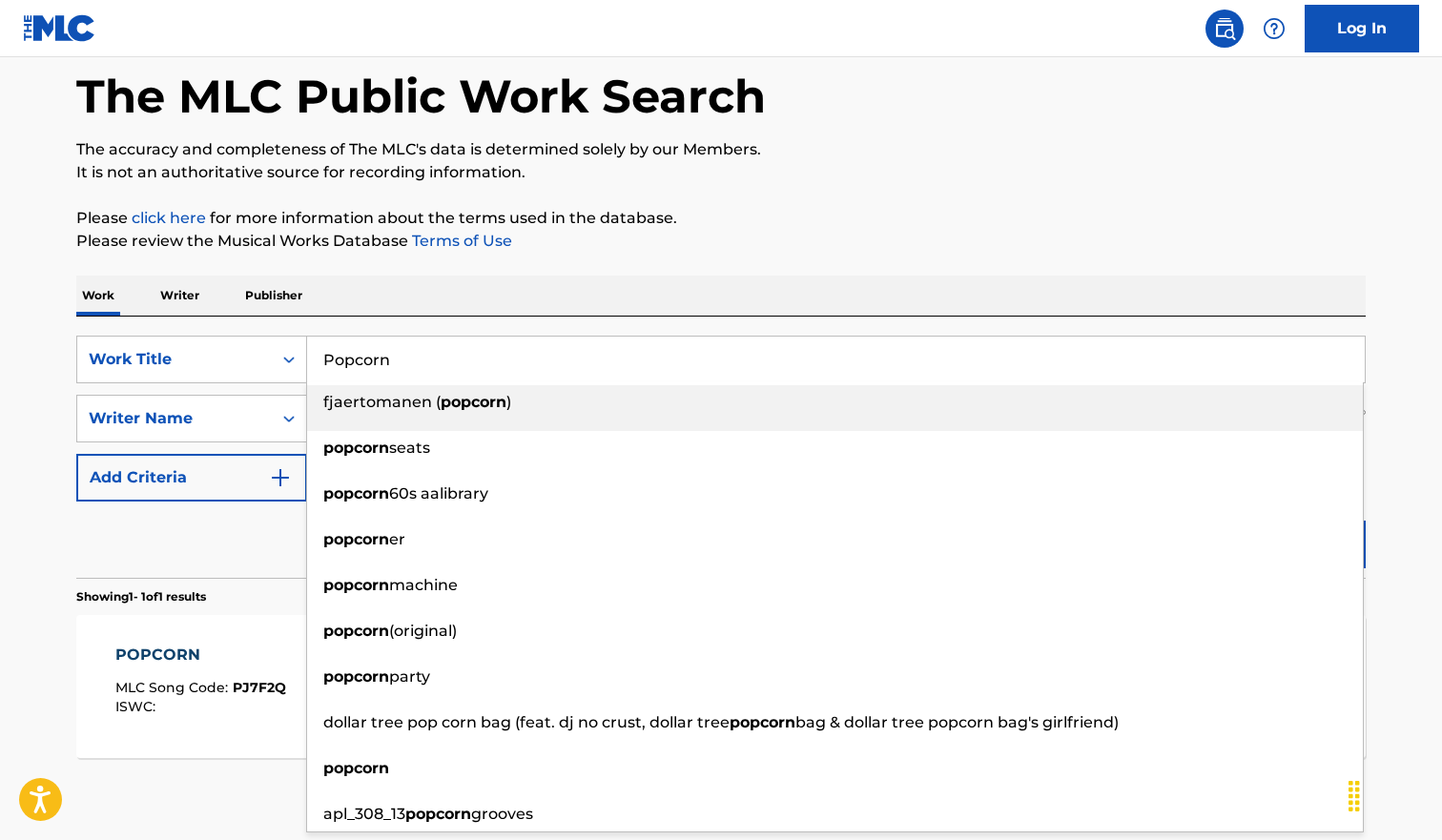 click on "Popcorn" at bounding box center (835, 359) 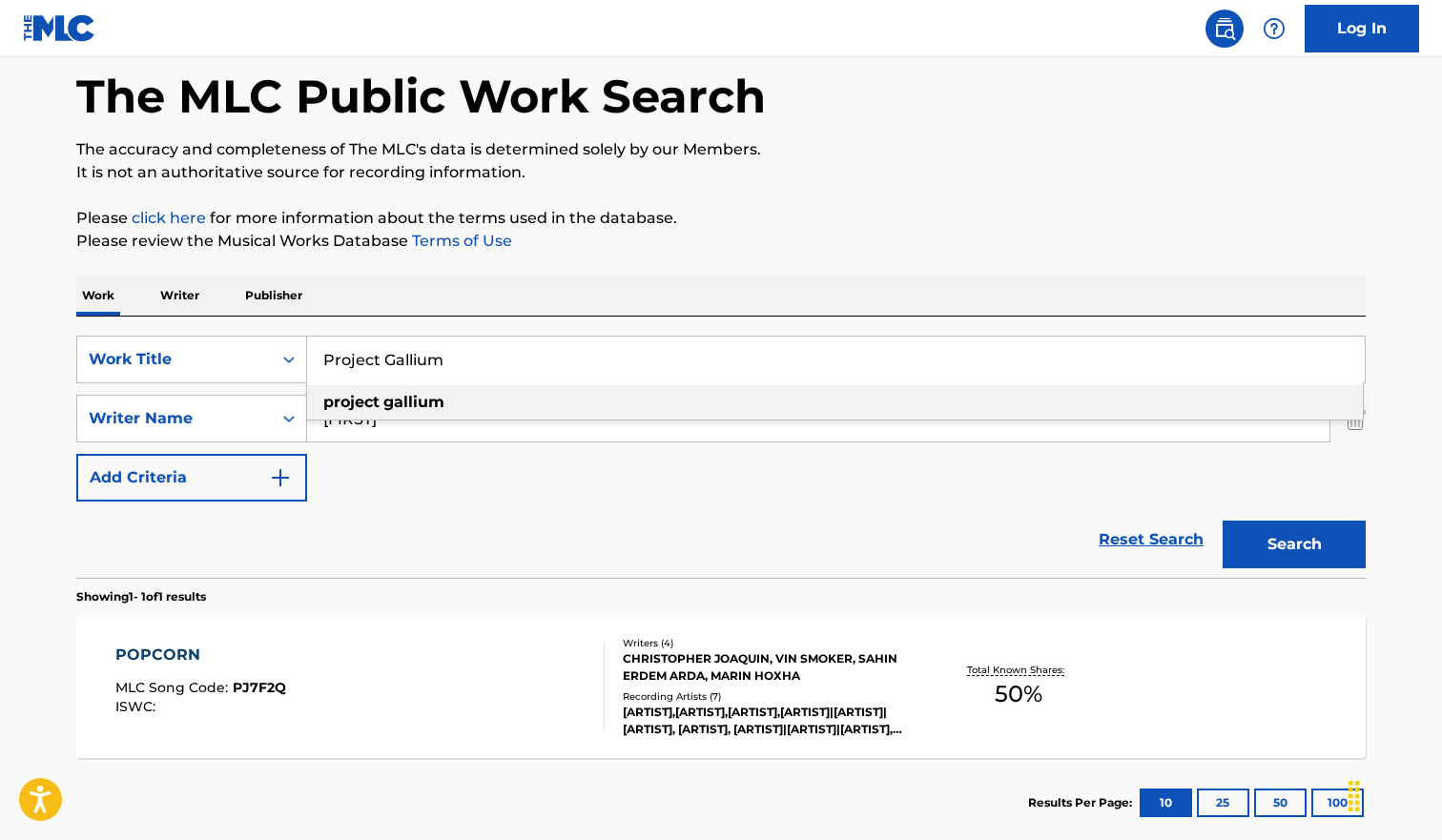 type on "Project Gallium" 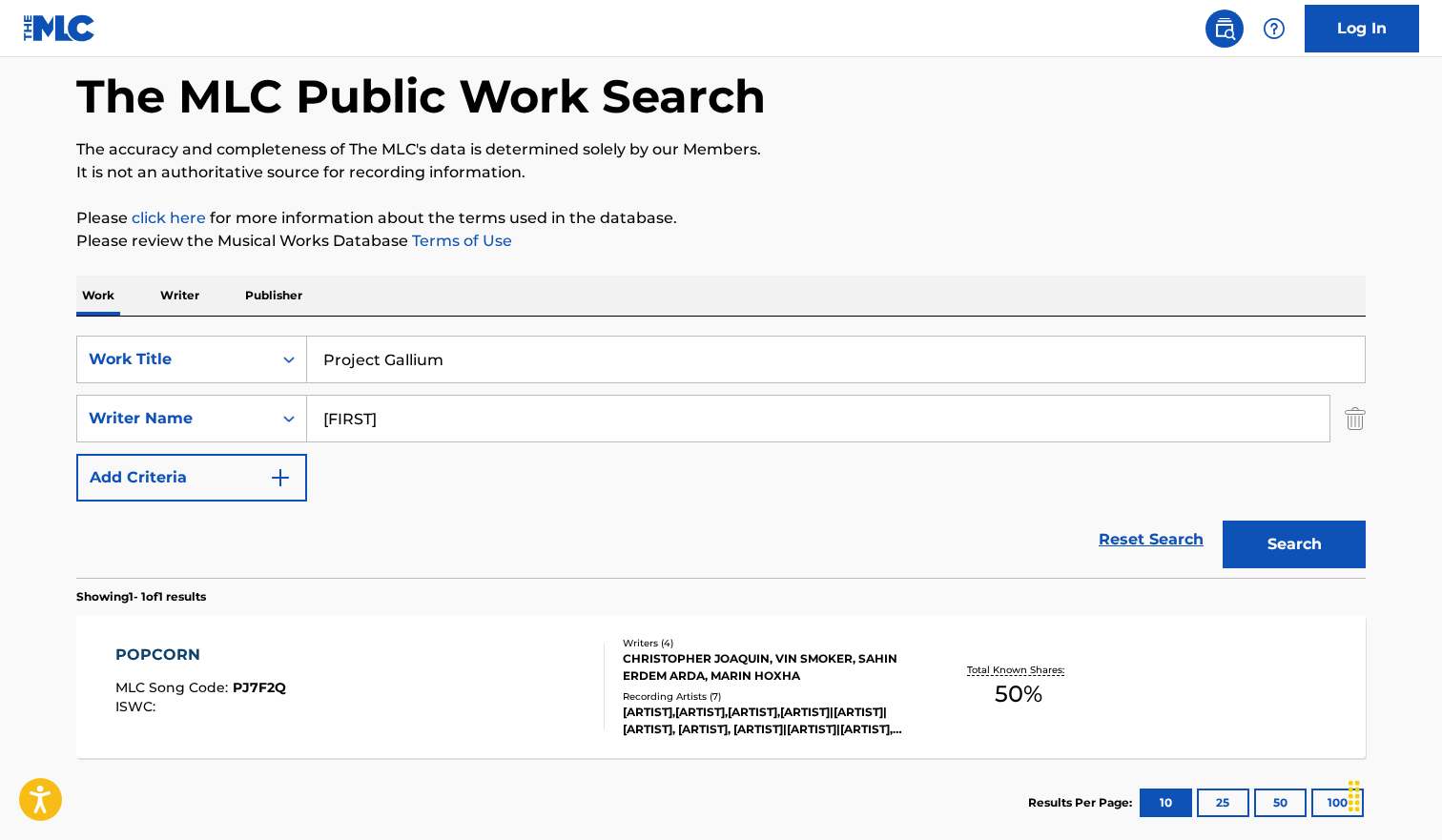 click on "Search" at bounding box center [1294, 544] 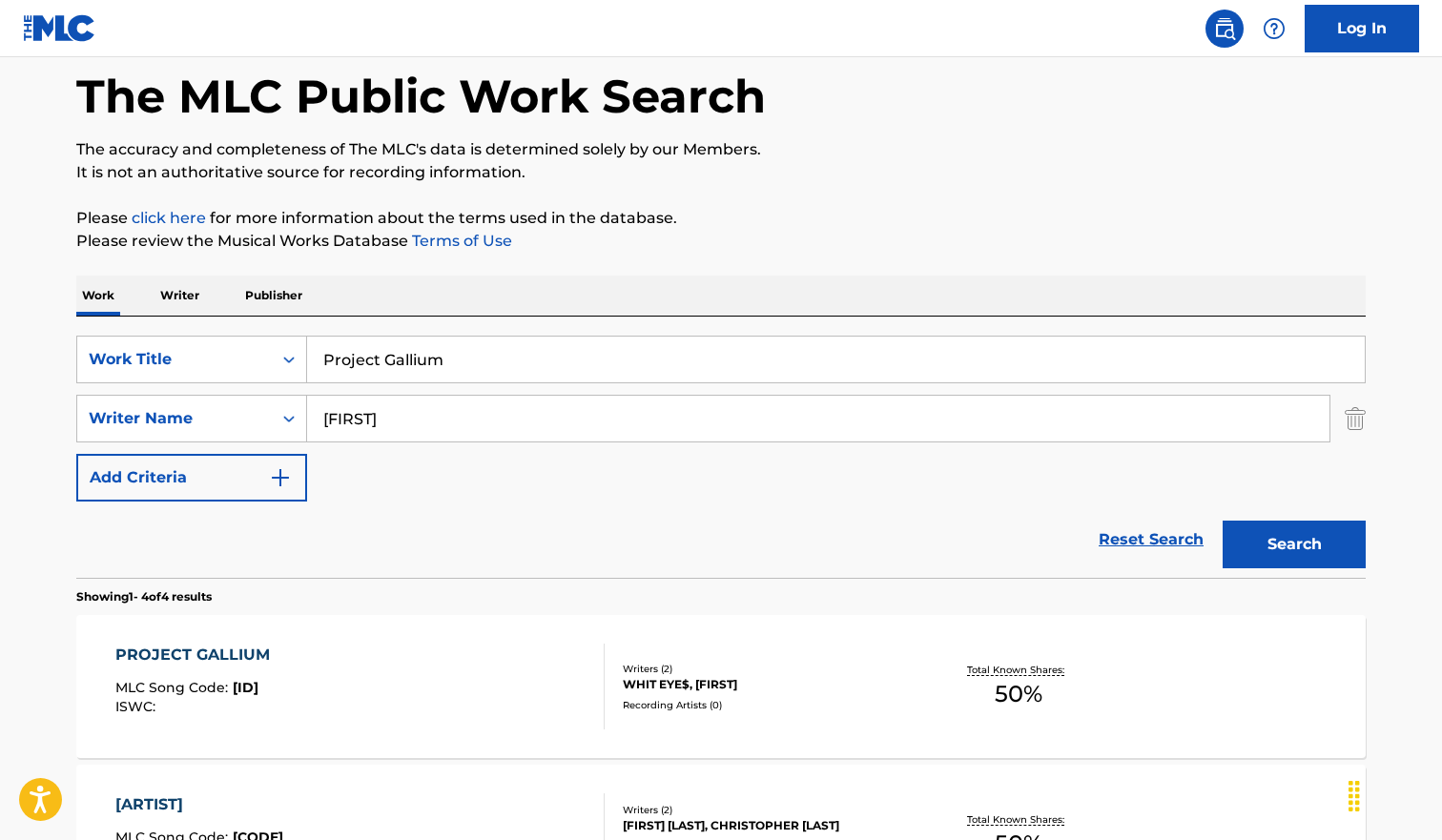 scroll, scrollTop: 399, scrollLeft: 0, axis: vertical 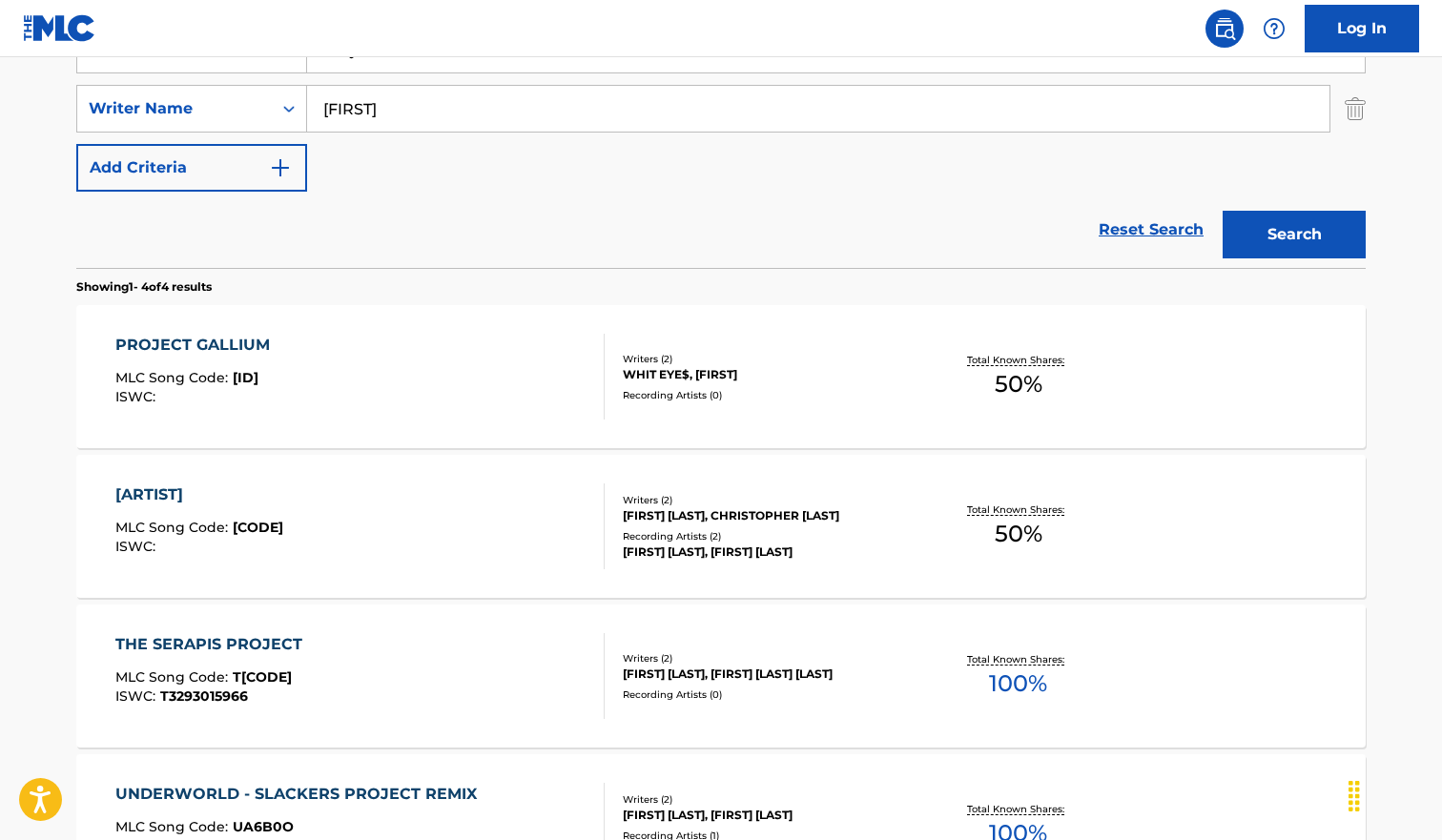 click on "PROJECT GALLIUM MLC Song Code : PN25FF ISWC :" at bounding box center [360, 377] 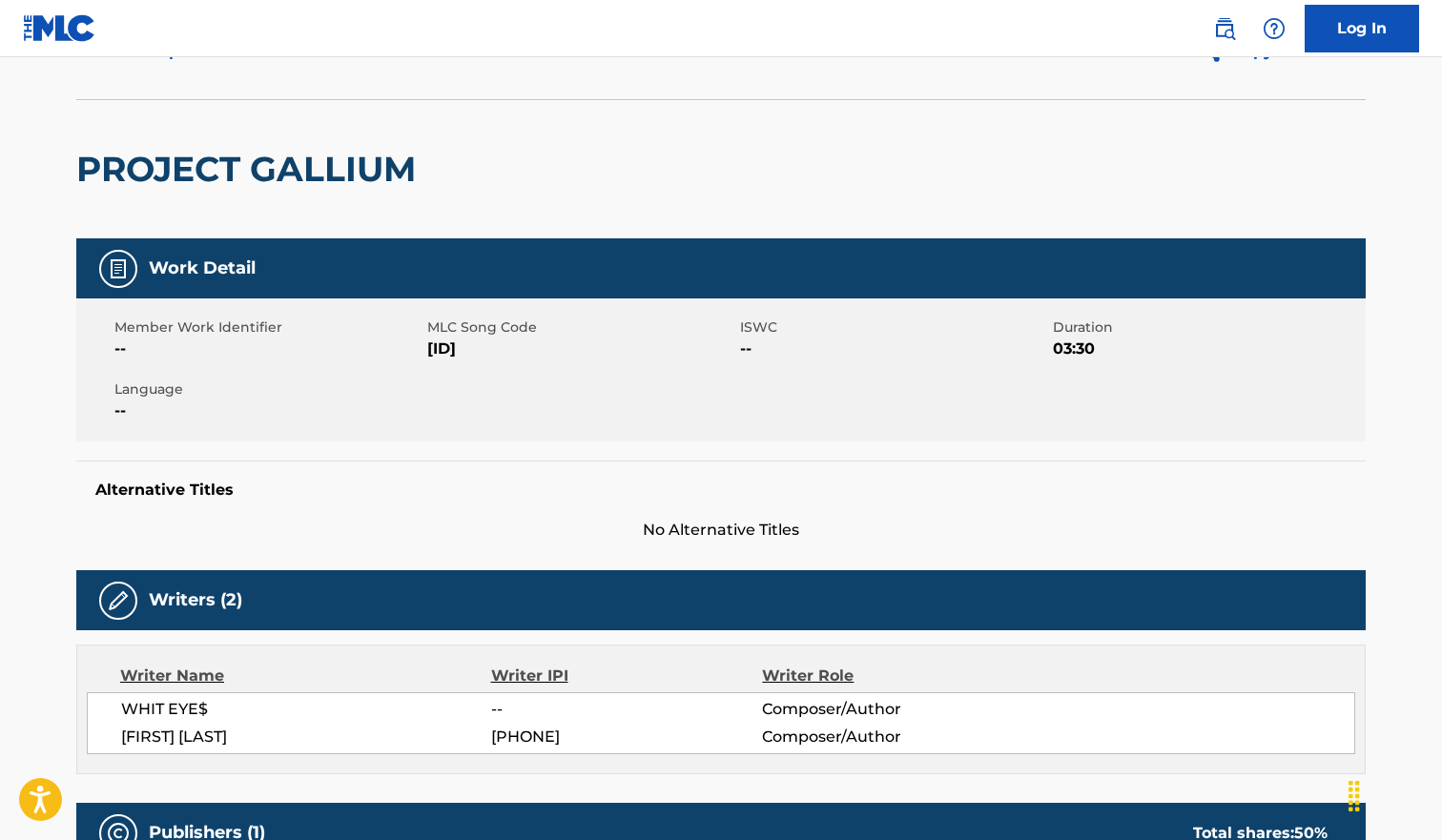 scroll, scrollTop: 0, scrollLeft: 0, axis: both 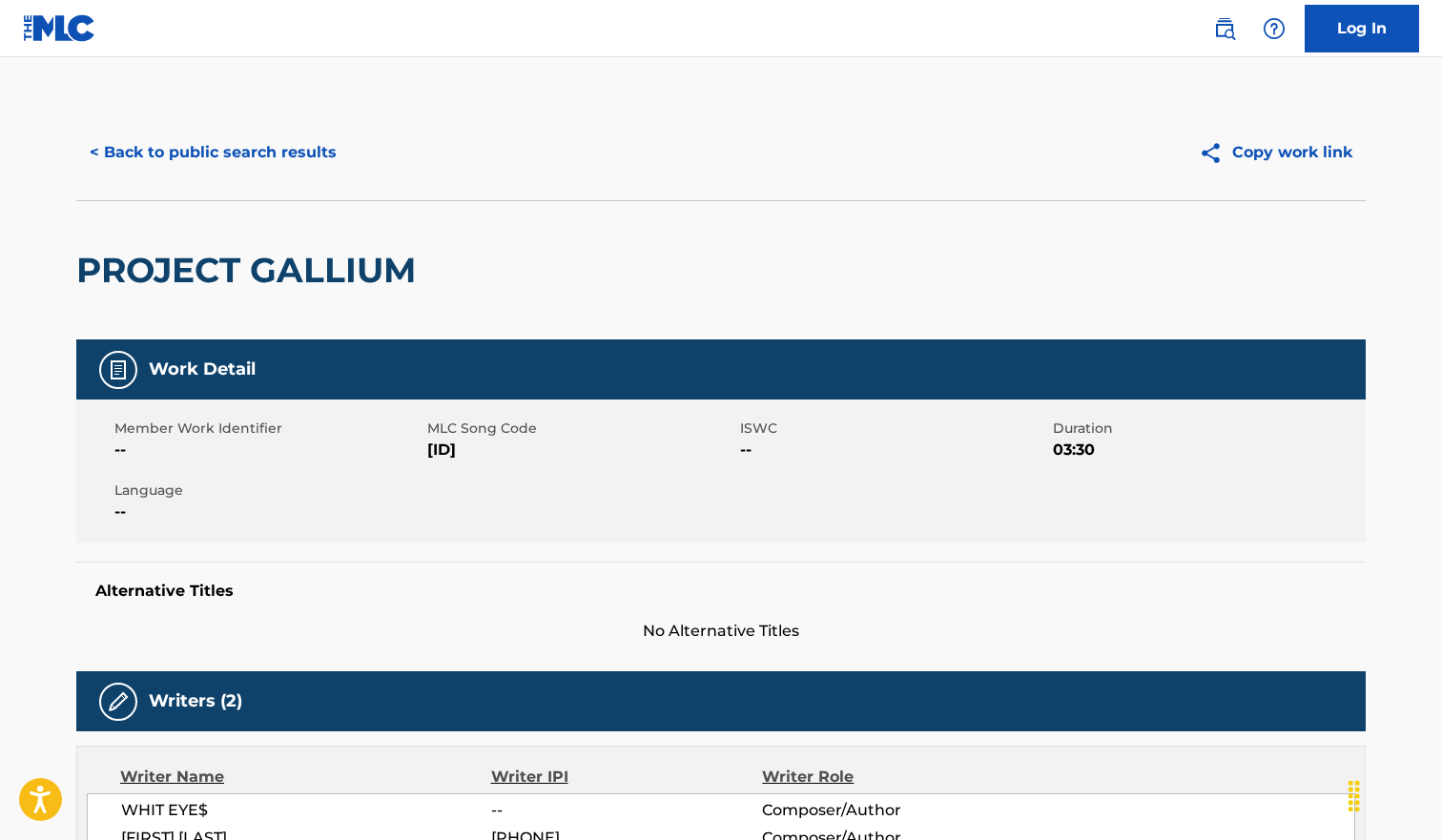 click on "< Back to public search results" at bounding box center (213, 153) 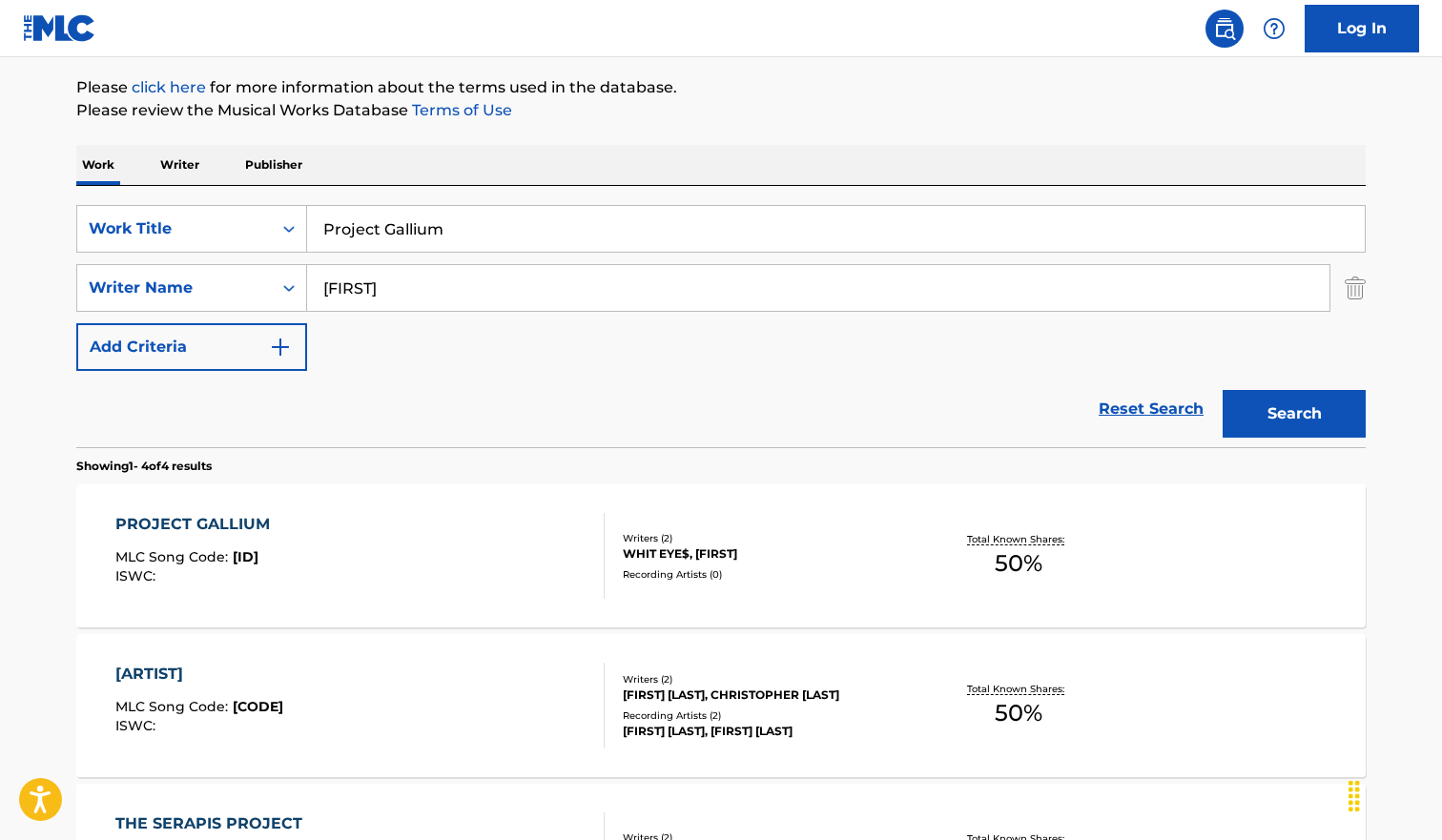 scroll, scrollTop: 216, scrollLeft: 0, axis: vertical 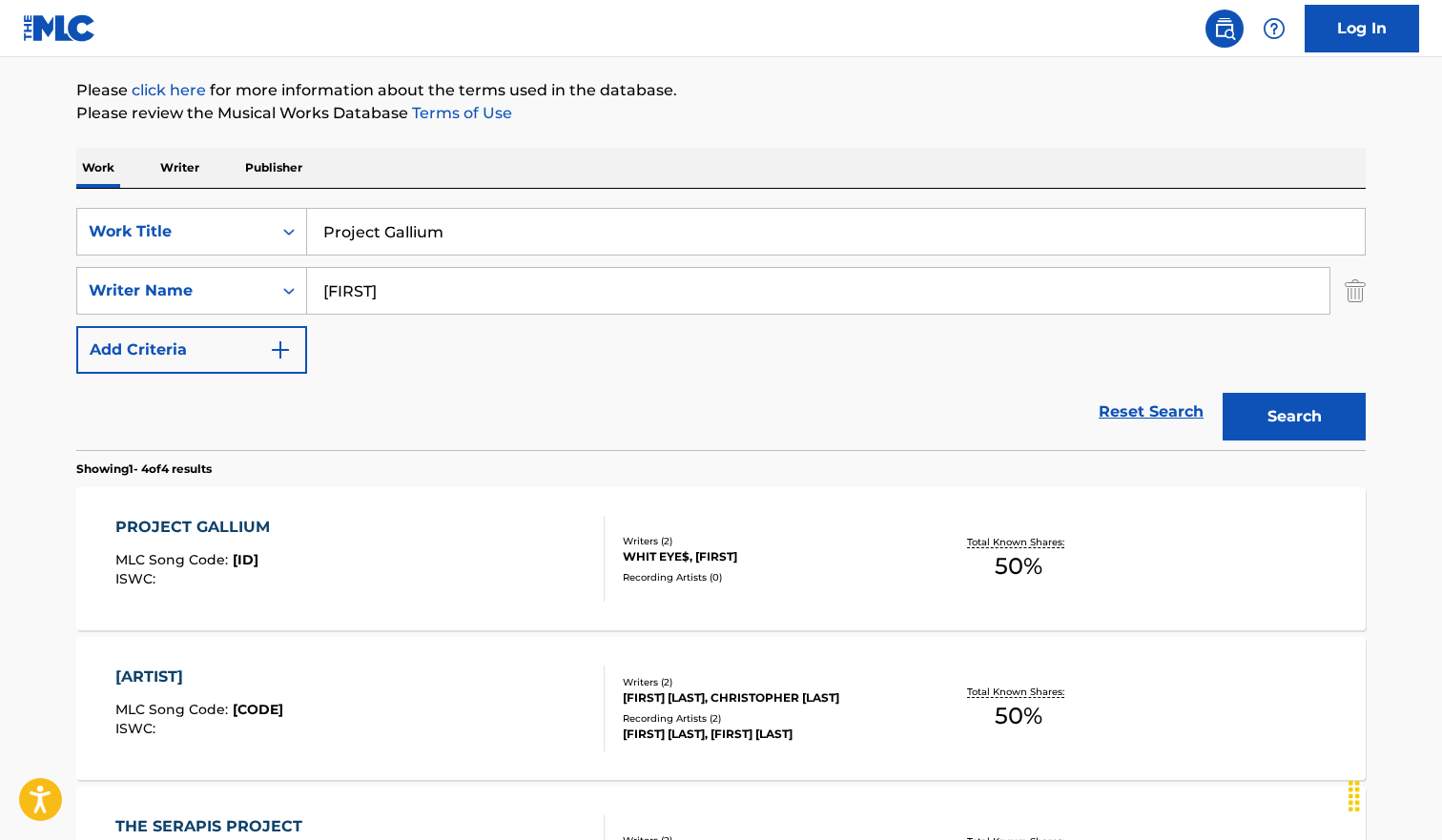 click on "Project Gallium" at bounding box center [835, 232] 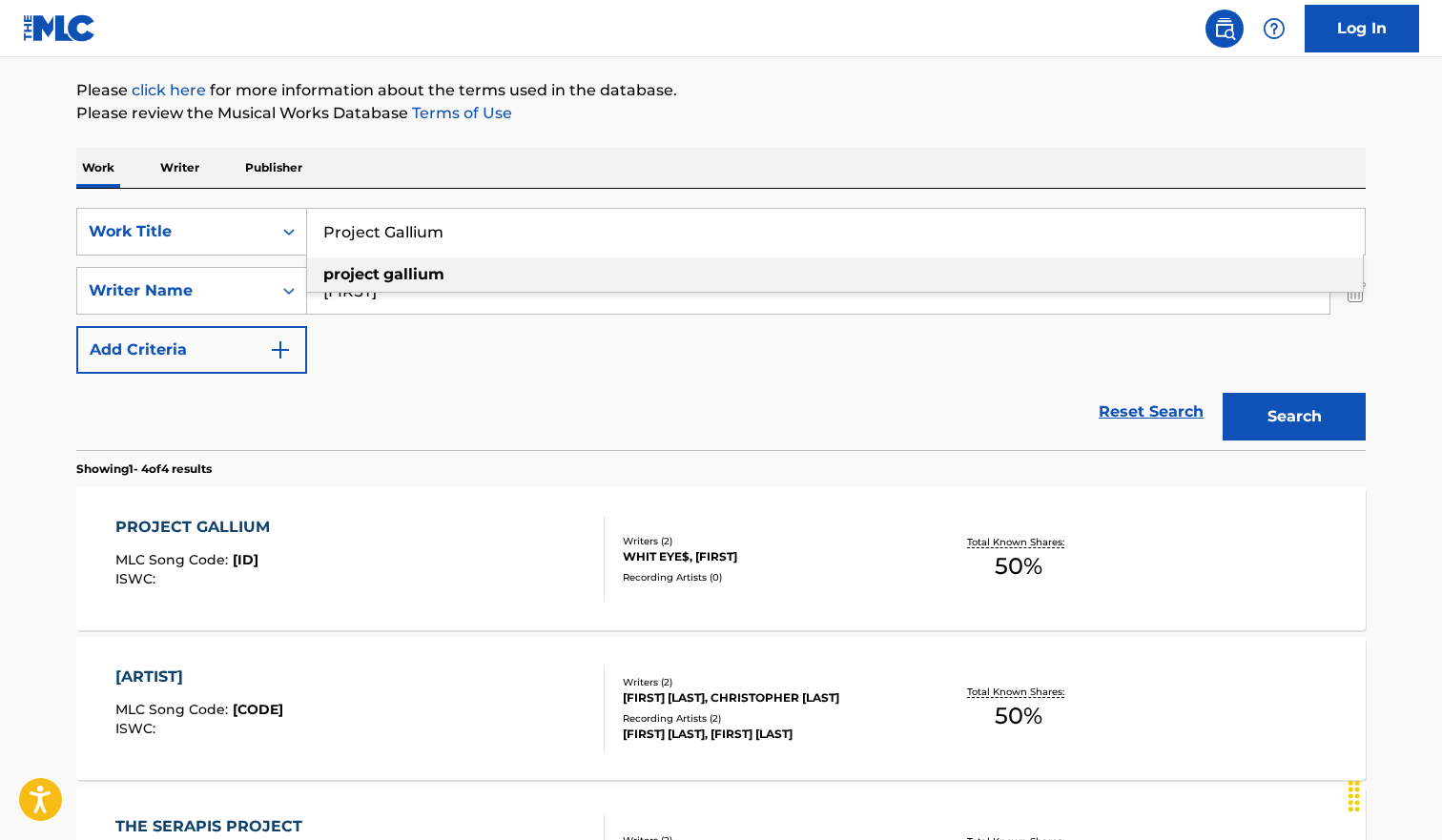 click on "Project Gallium" at bounding box center [835, 232] 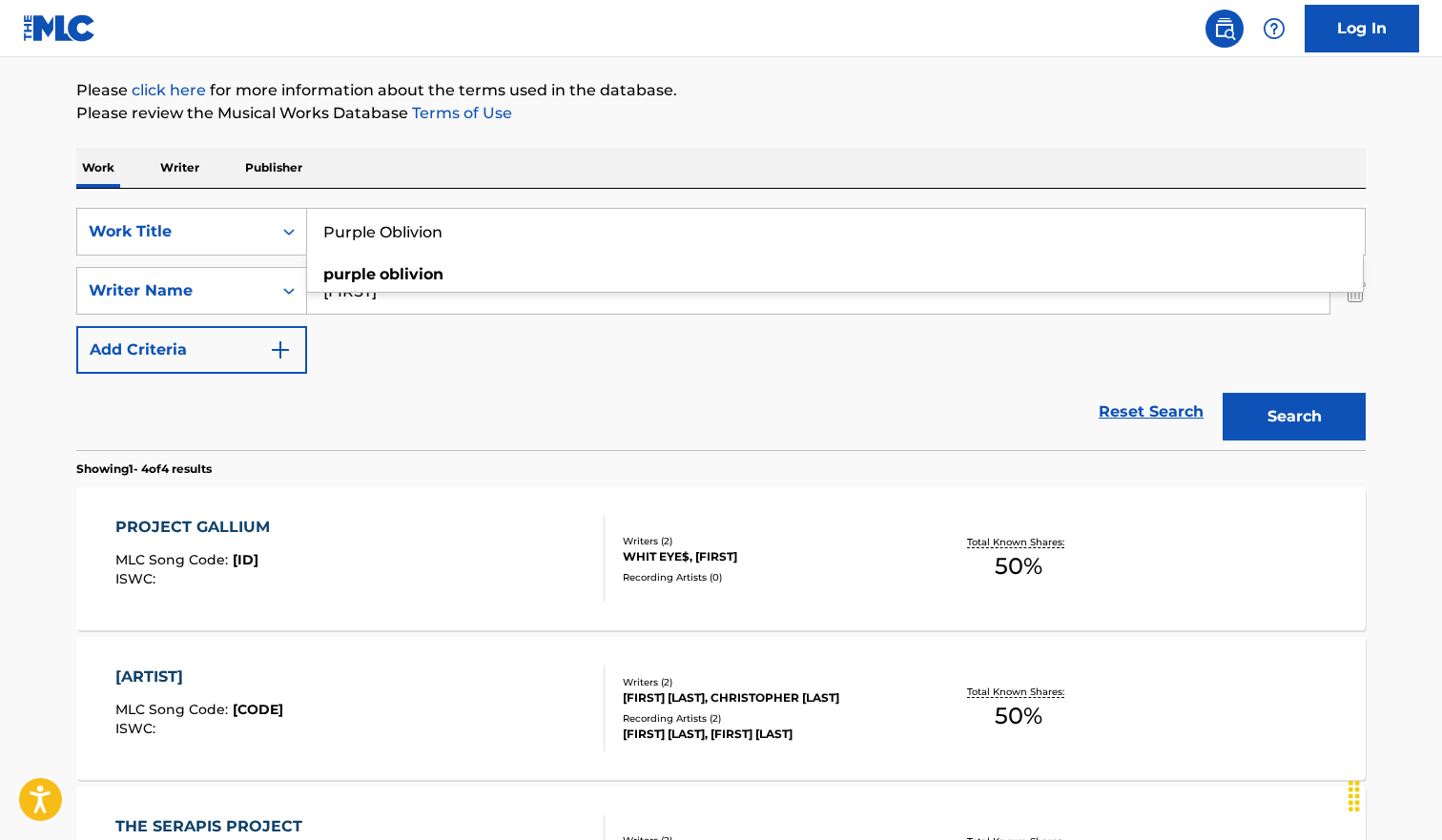 type on "Purple Oblivion" 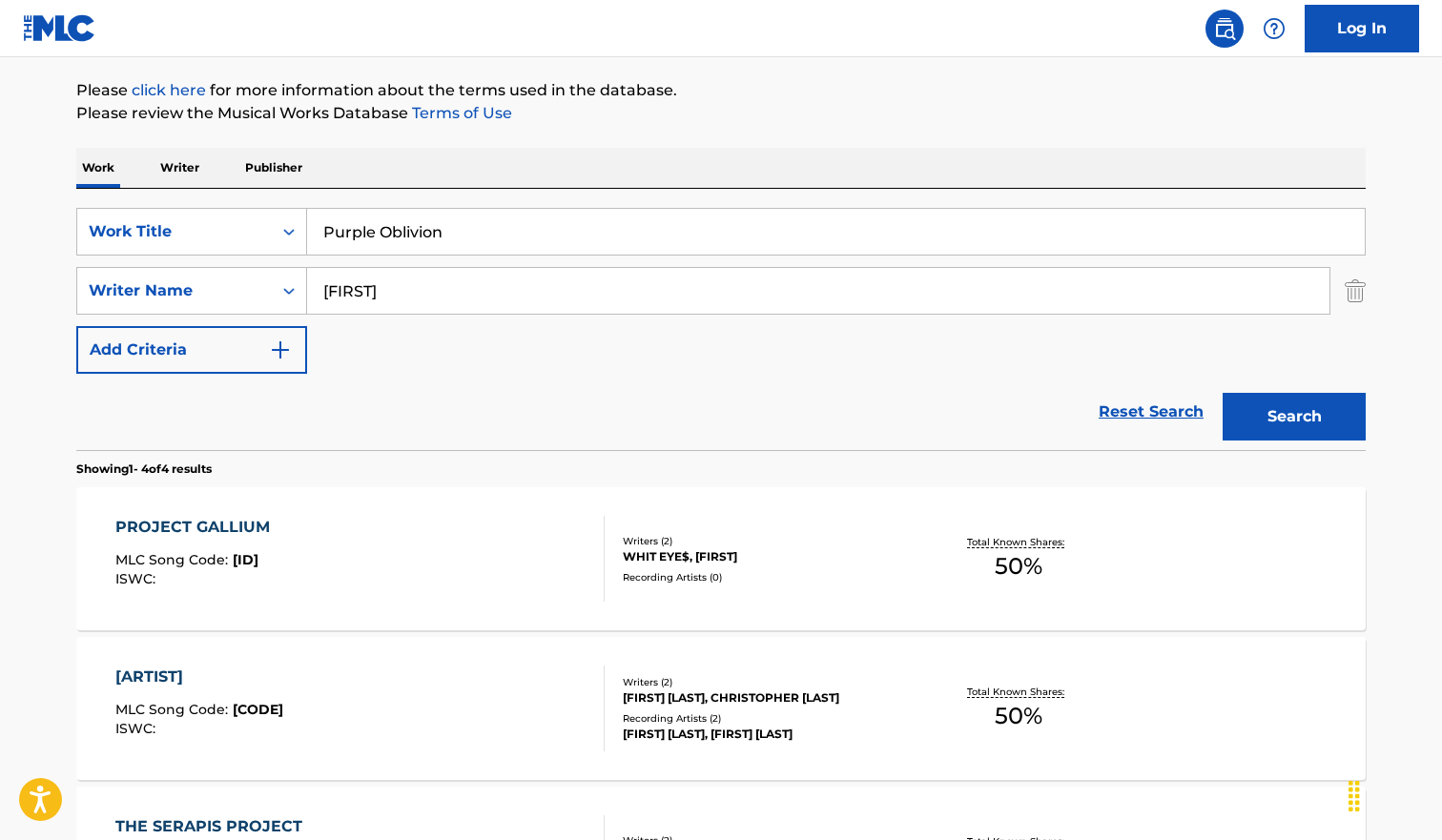 click on "Search" at bounding box center (1294, 417) 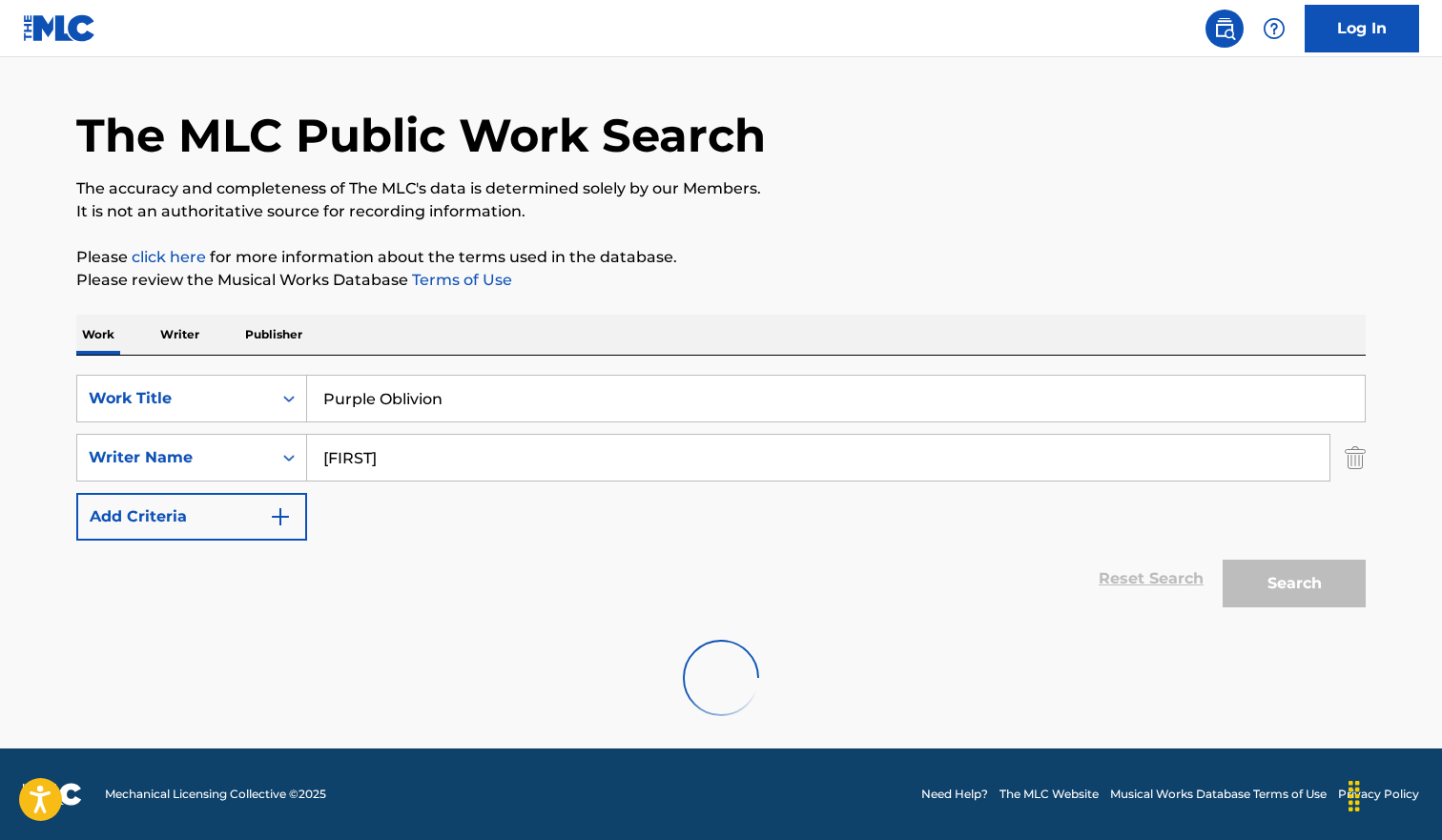 scroll, scrollTop: 216, scrollLeft: 0, axis: vertical 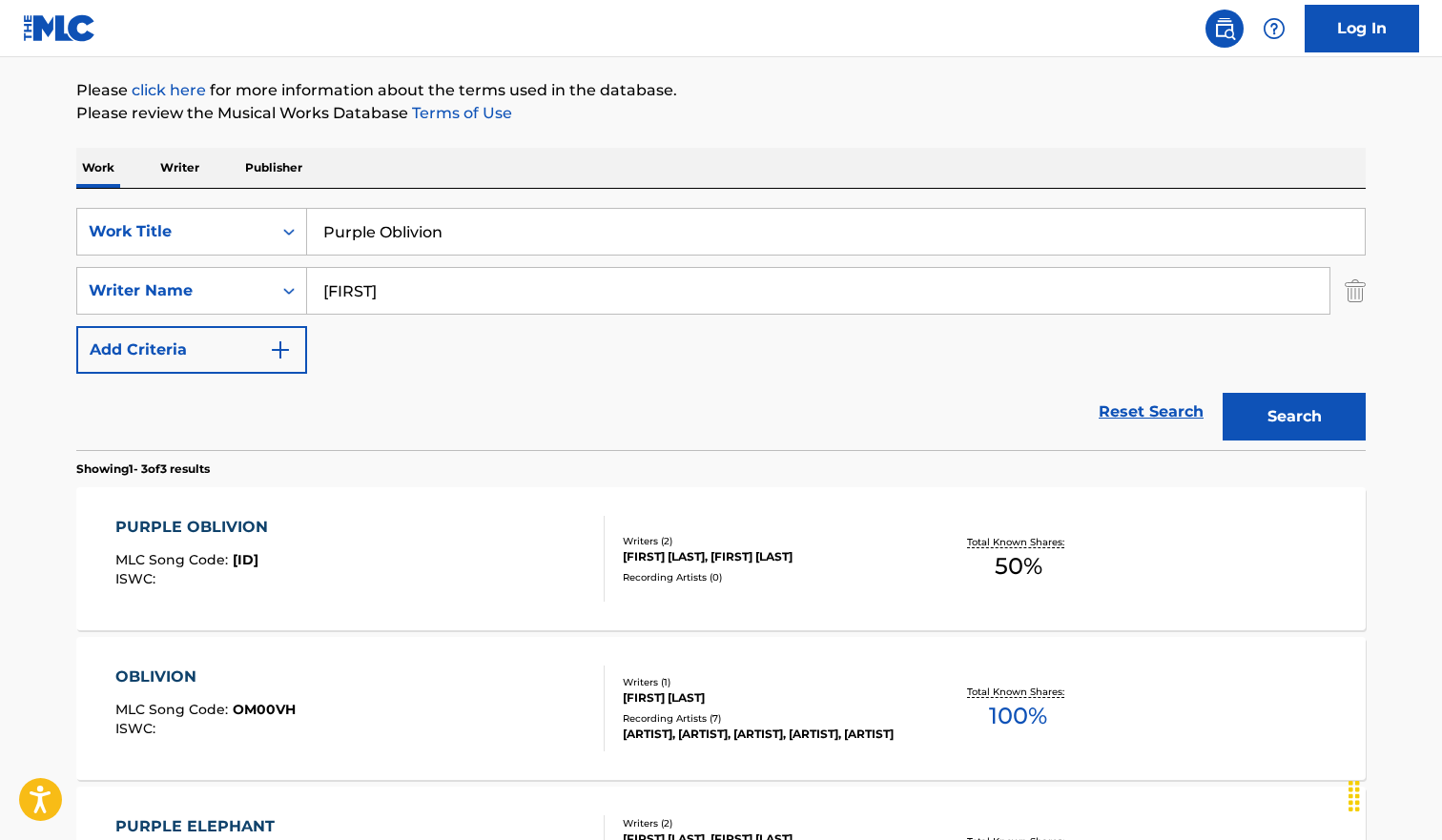 click on "PURPLE OBLIVION MLC Song Code : [PID] ISWC :" at bounding box center (360, 559) 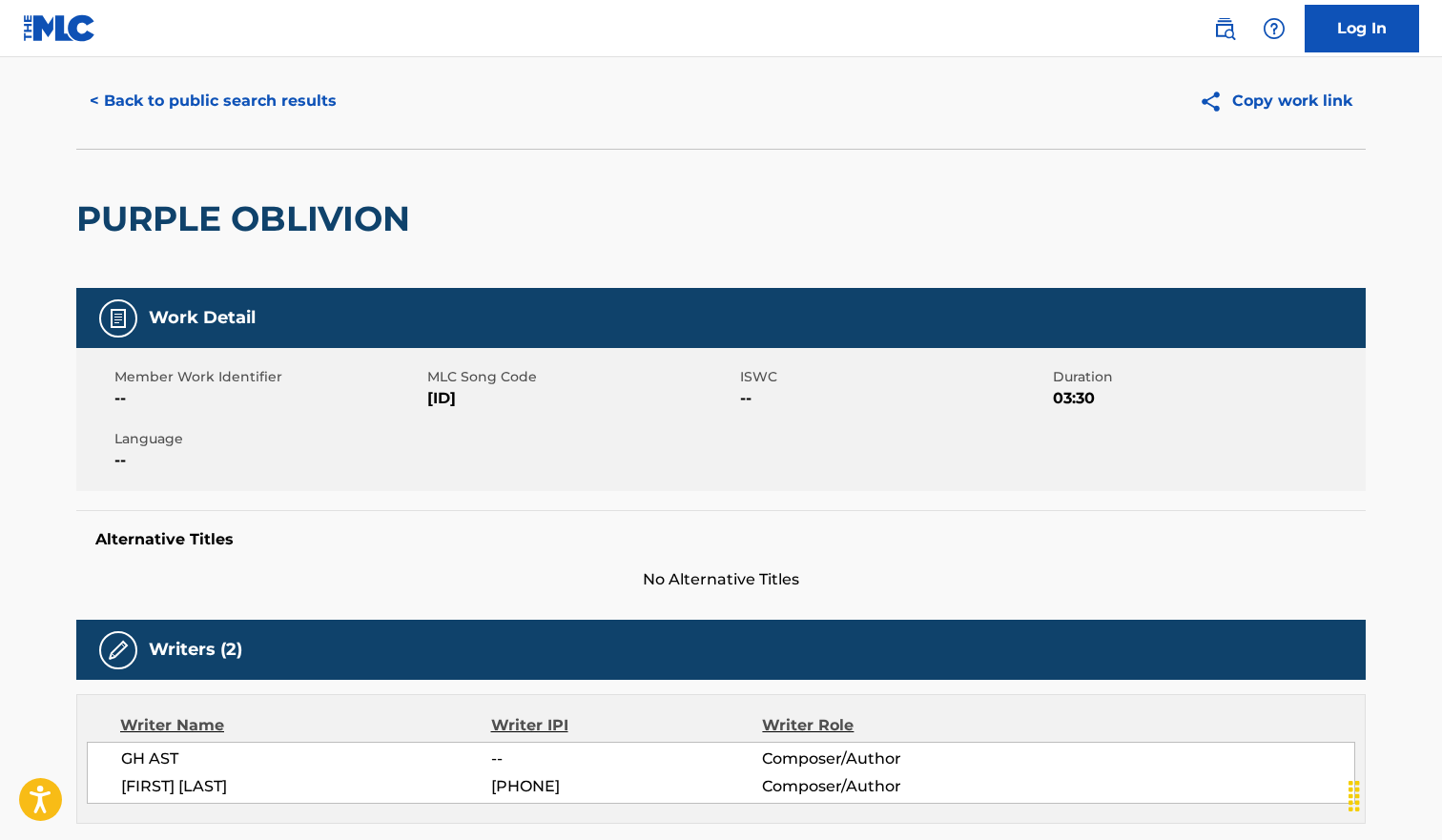scroll, scrollTop: 0, scrollLeft: 0, axis: both 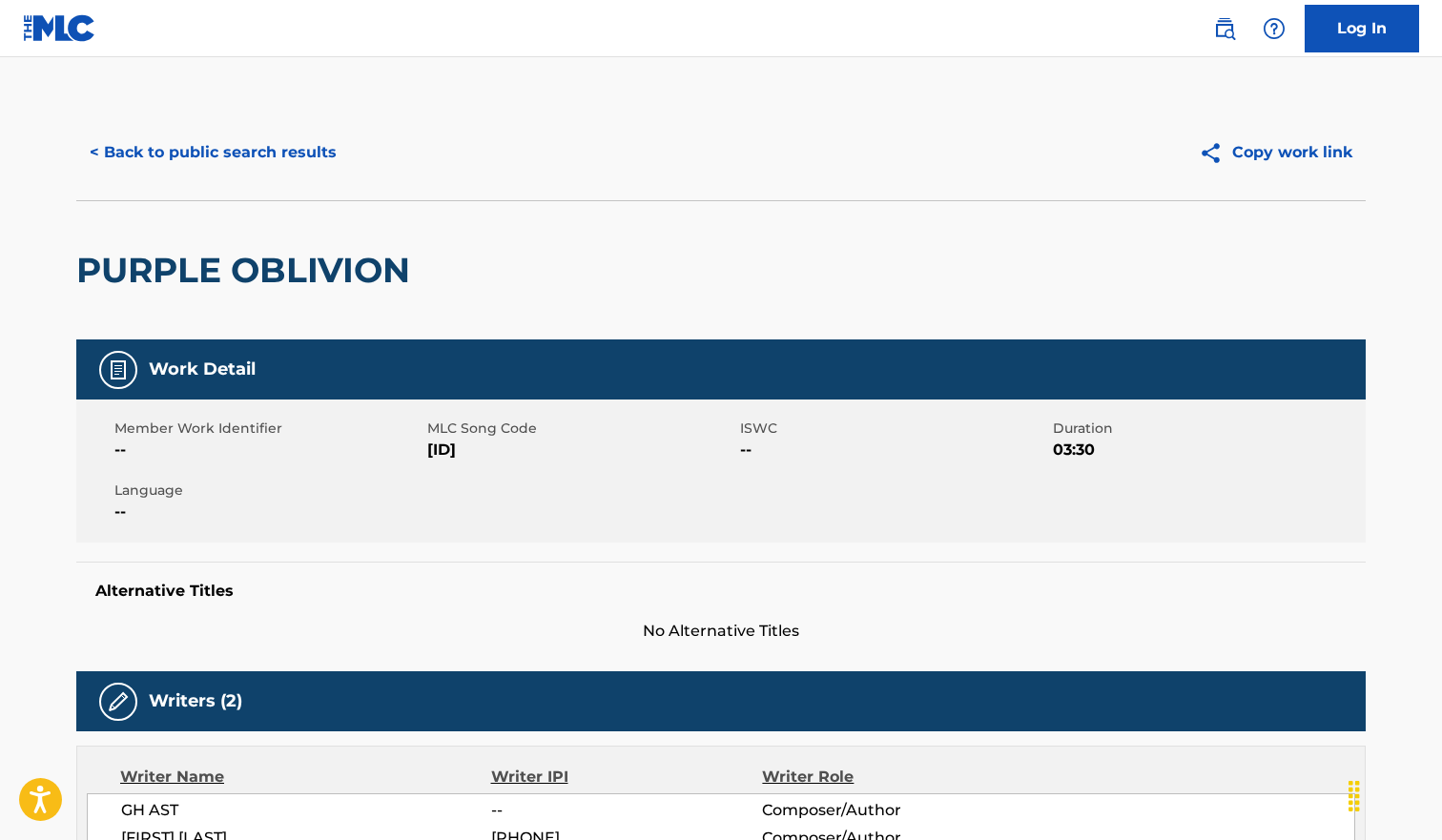 click on "< Back to public search results" at bounding box center (213, 153) 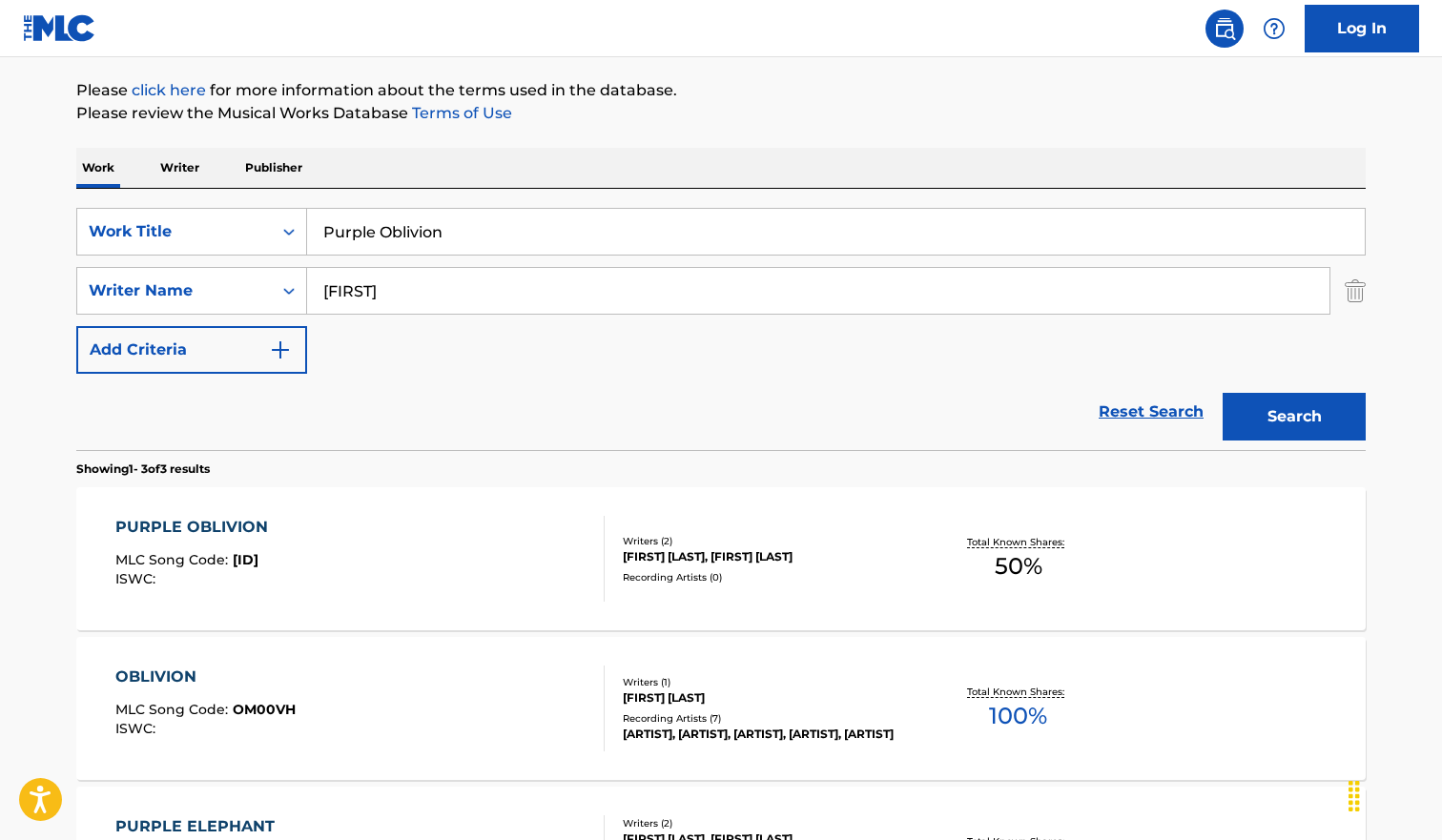 click on "Purple Oblivion" at bounding box center (835, 232) 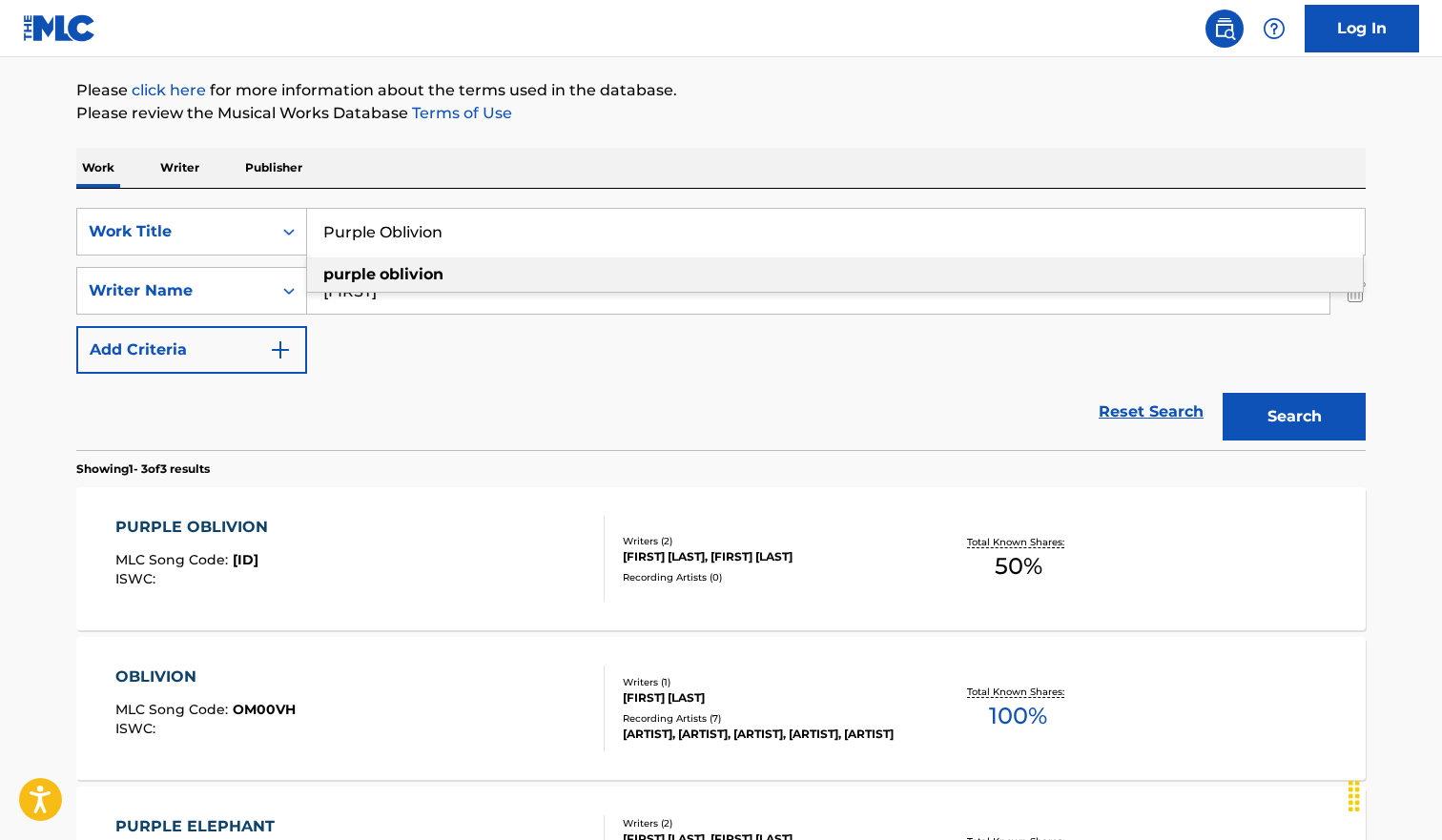 click on "Purple Oblivion" at bounding box center (835, 232) 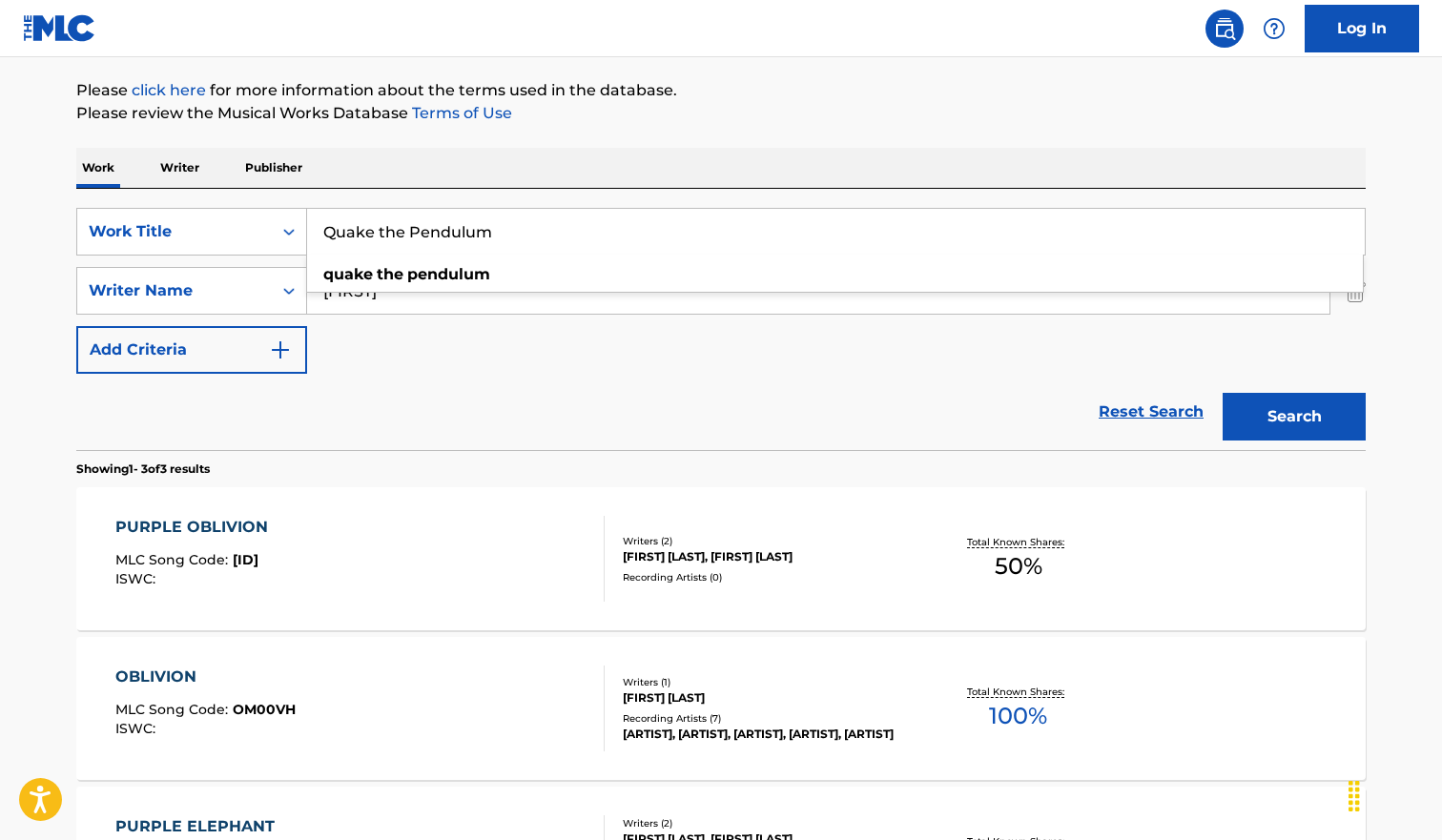 type on "Quake the Pendulum" 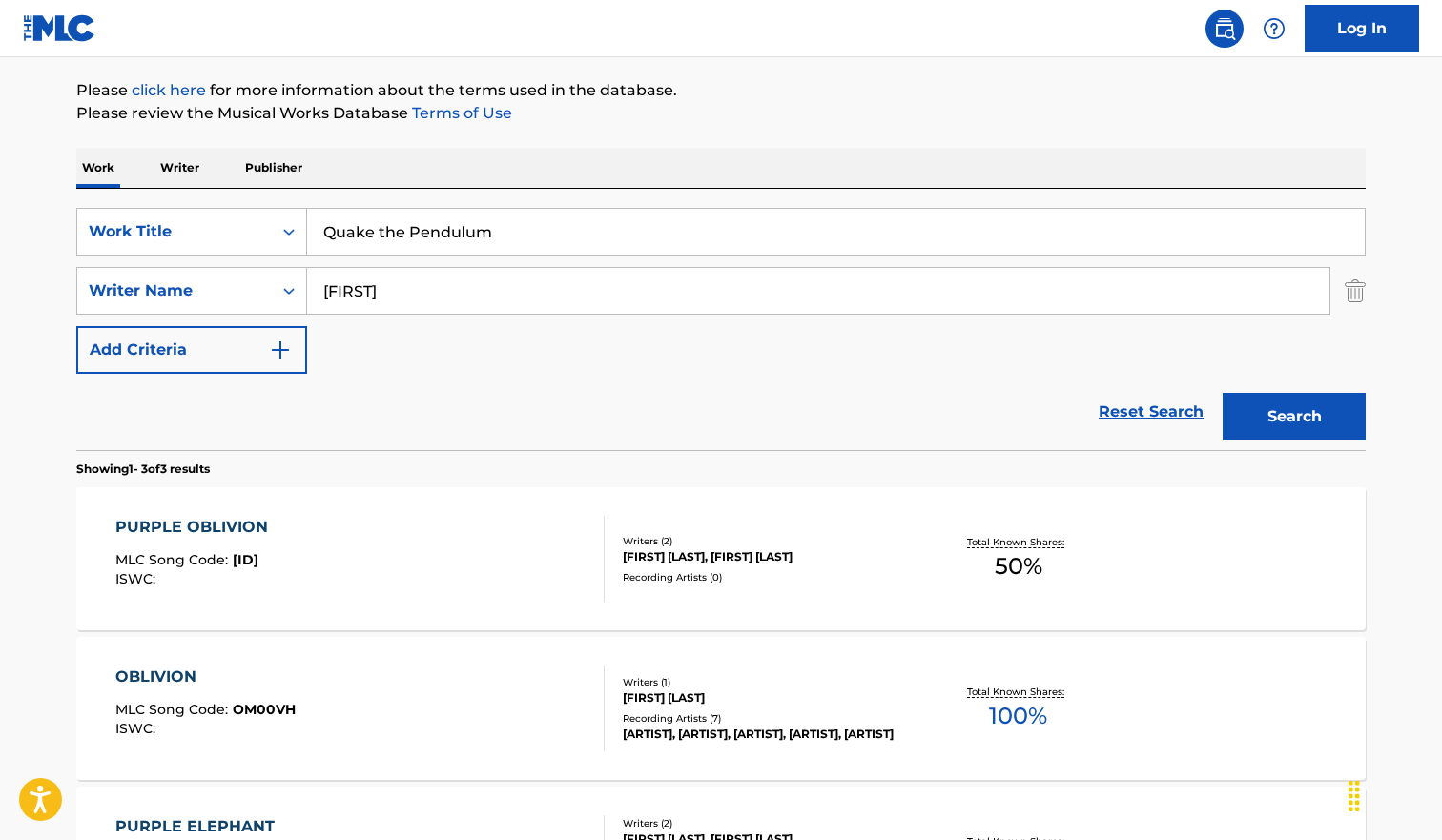 click on "Search" at bounding box center [1294, 417] 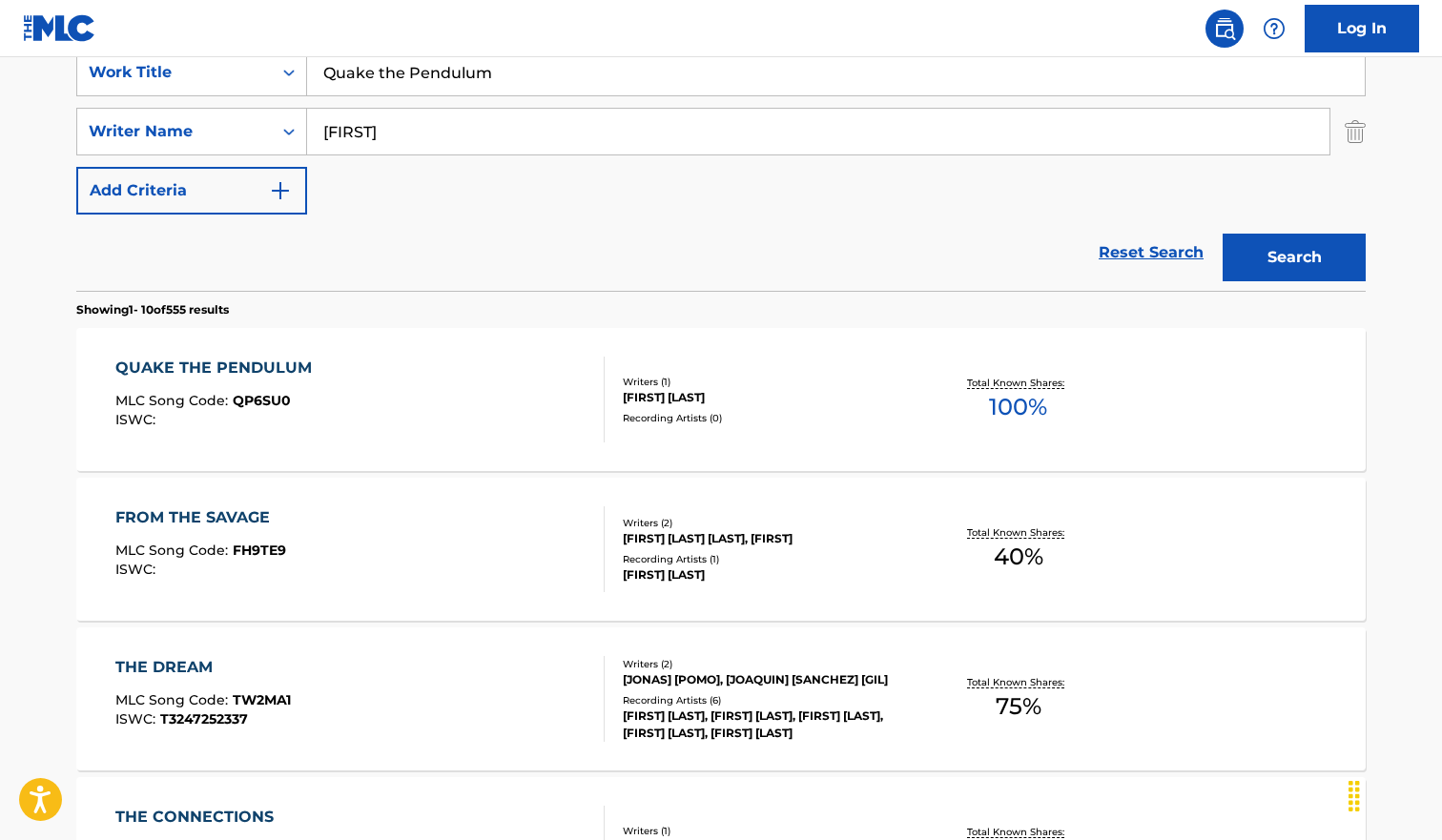 scroll, scrollTop: 377, scrollLeft: 0, axis: vertical 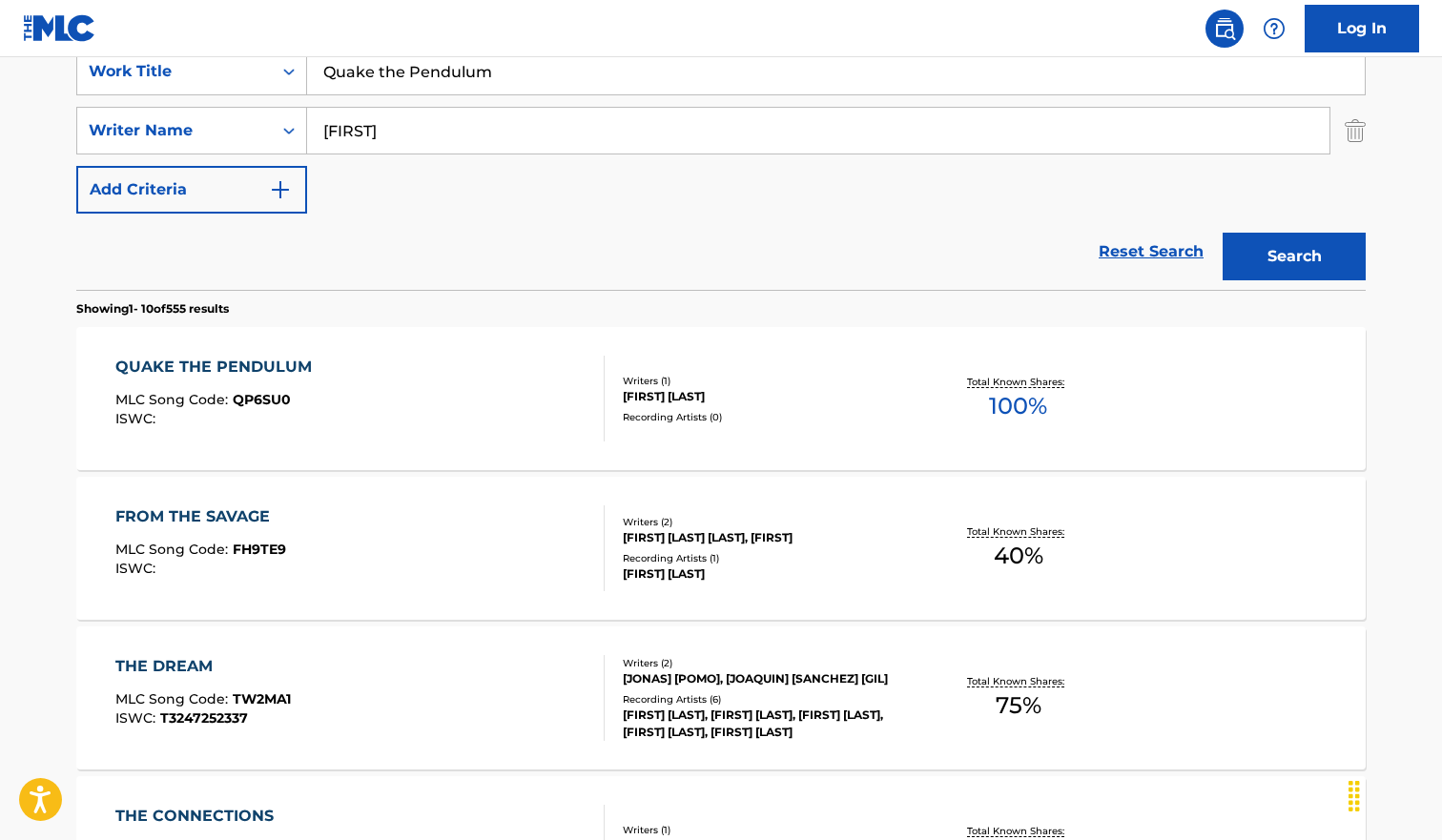 click on "[NAME] Song Code : QP6SU0 ISWC :" at bounding box center [360, 399] 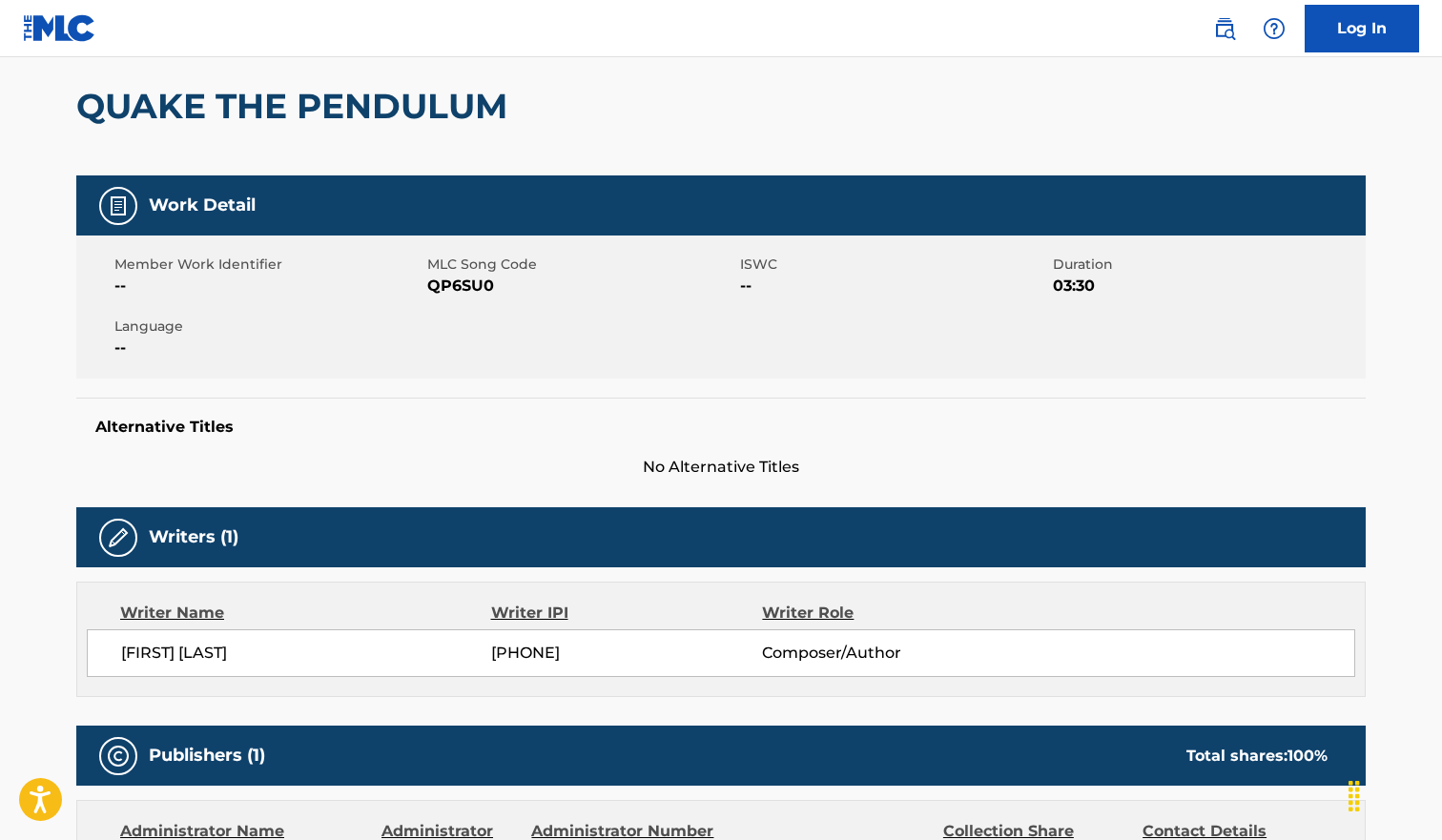 scroll, scrollTop: 0, scrollLeft: 0, axis: both 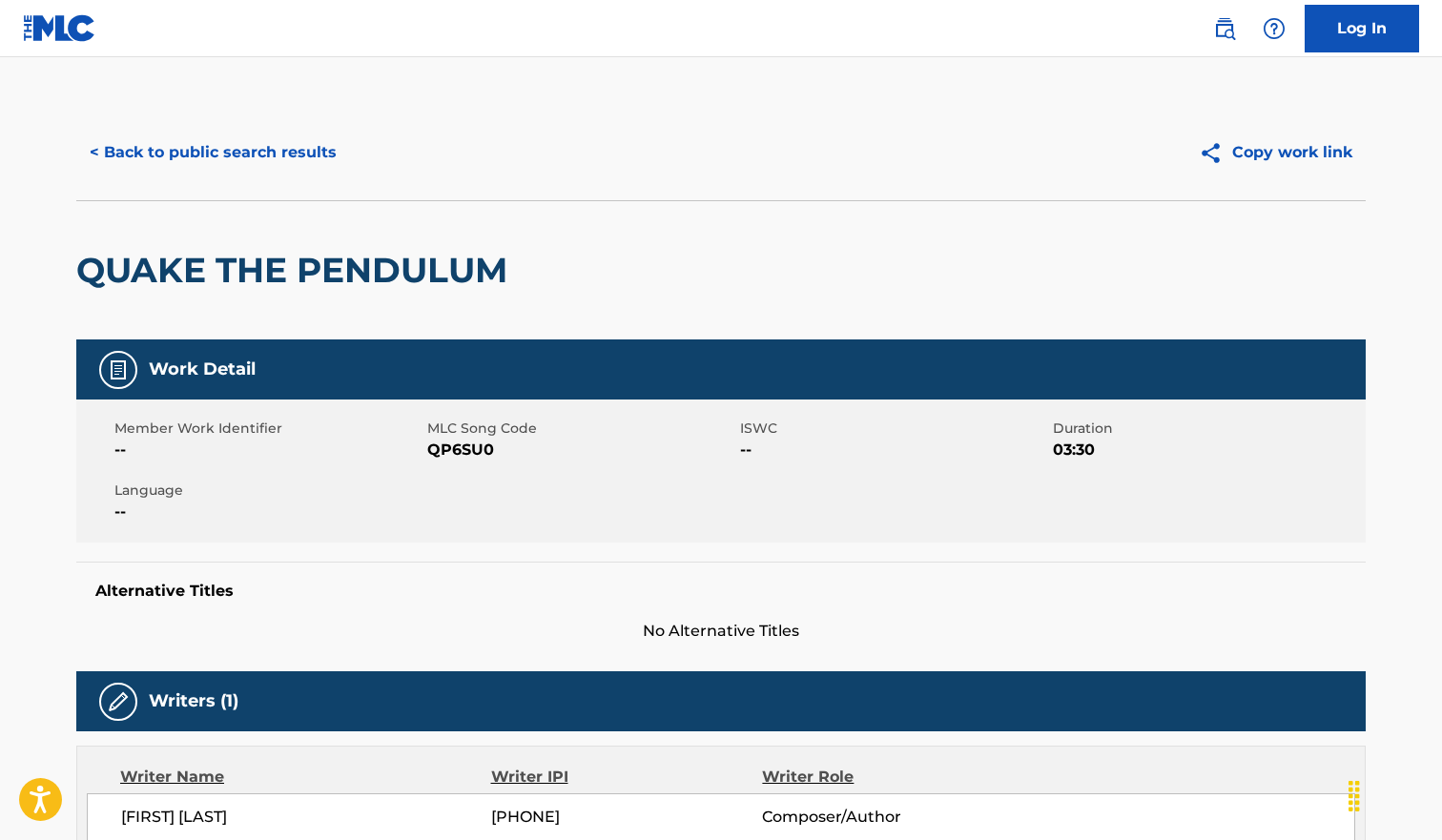 click on "< Back to public search results Copy work link" at bounding box center [721, 153] 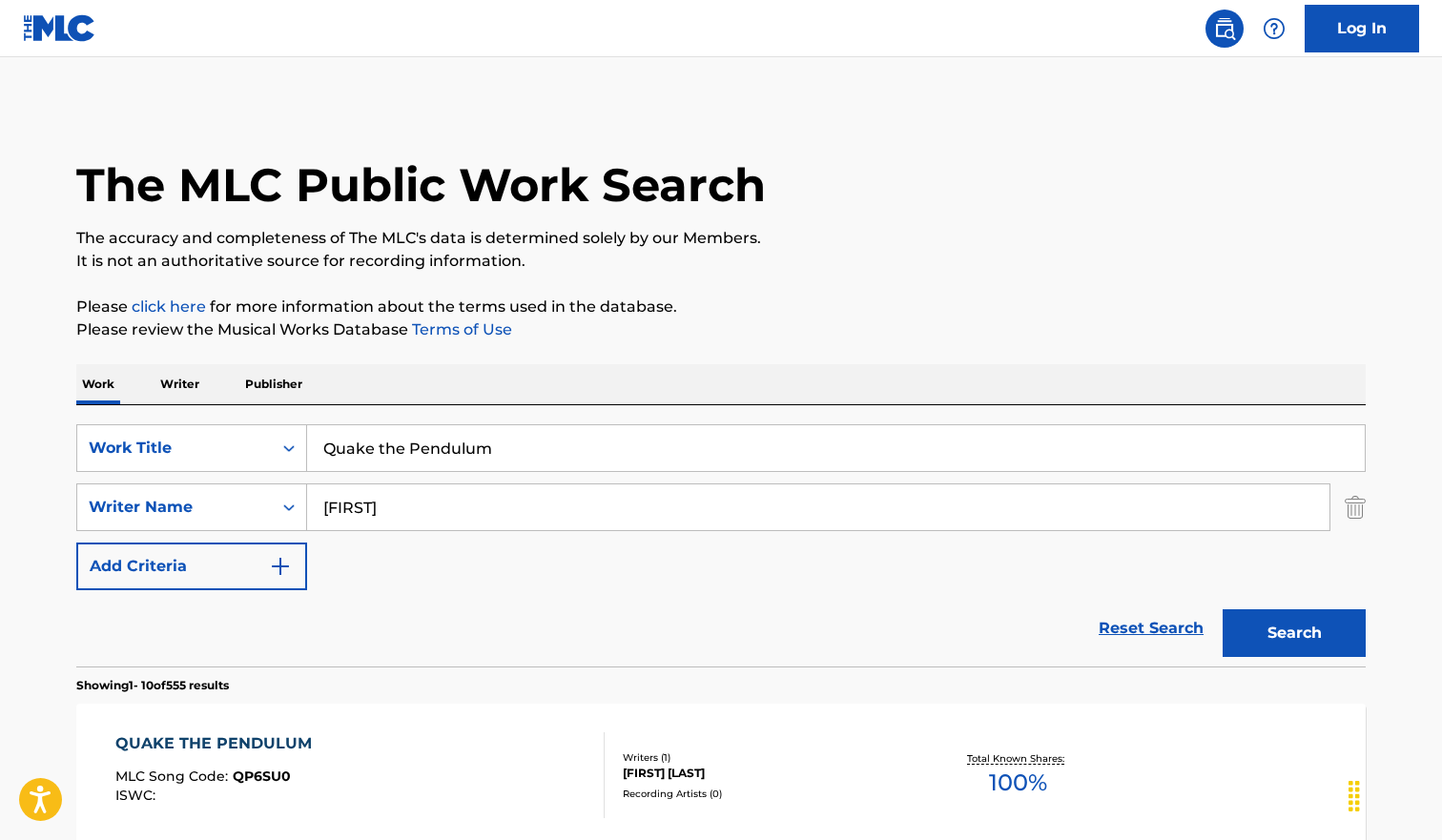 scroll, scrollTop: 377, scrollLeft: 0, axis: vertical 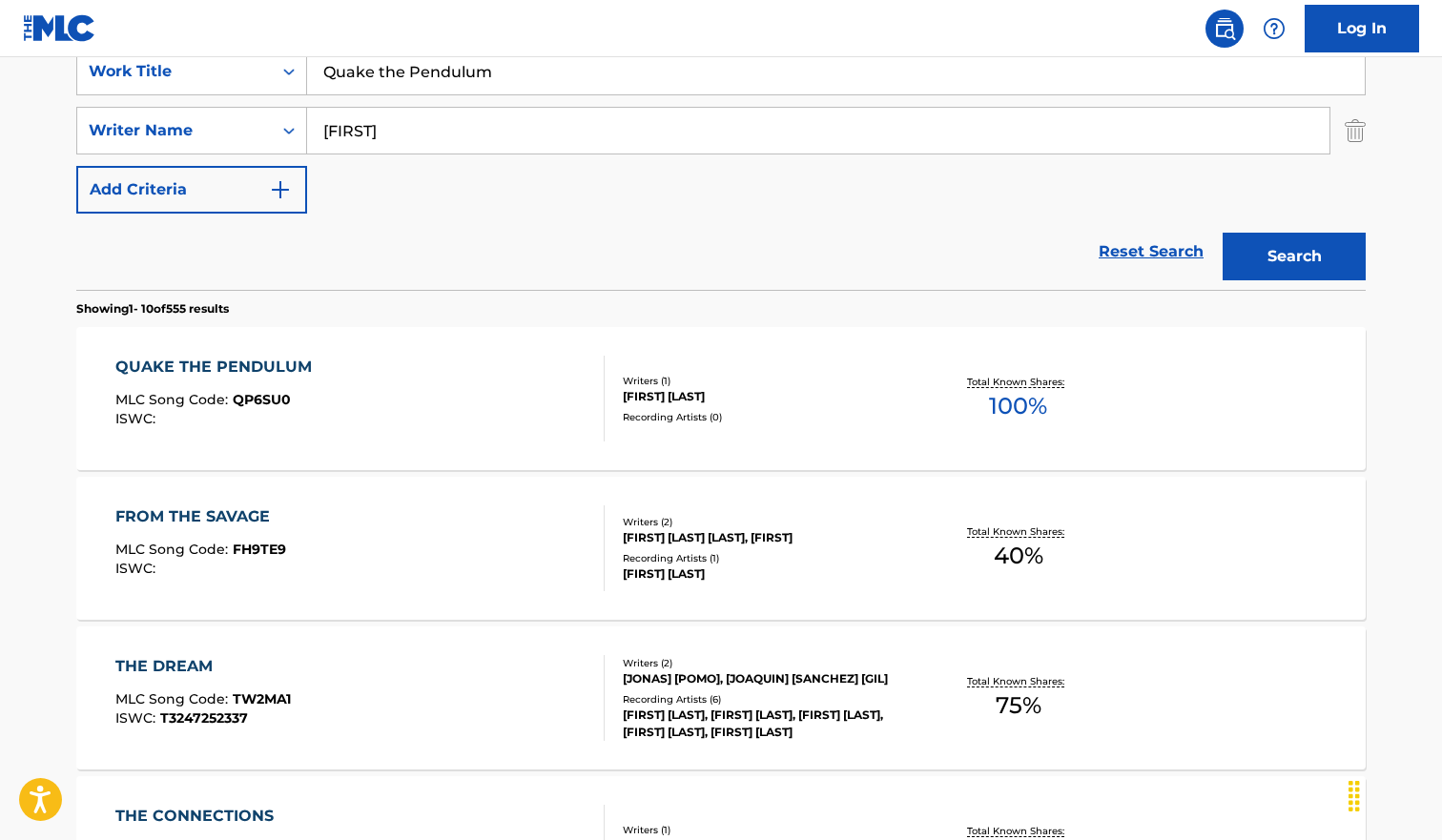 click on "Quake the Pendulum" at bounding box center (835, 72) 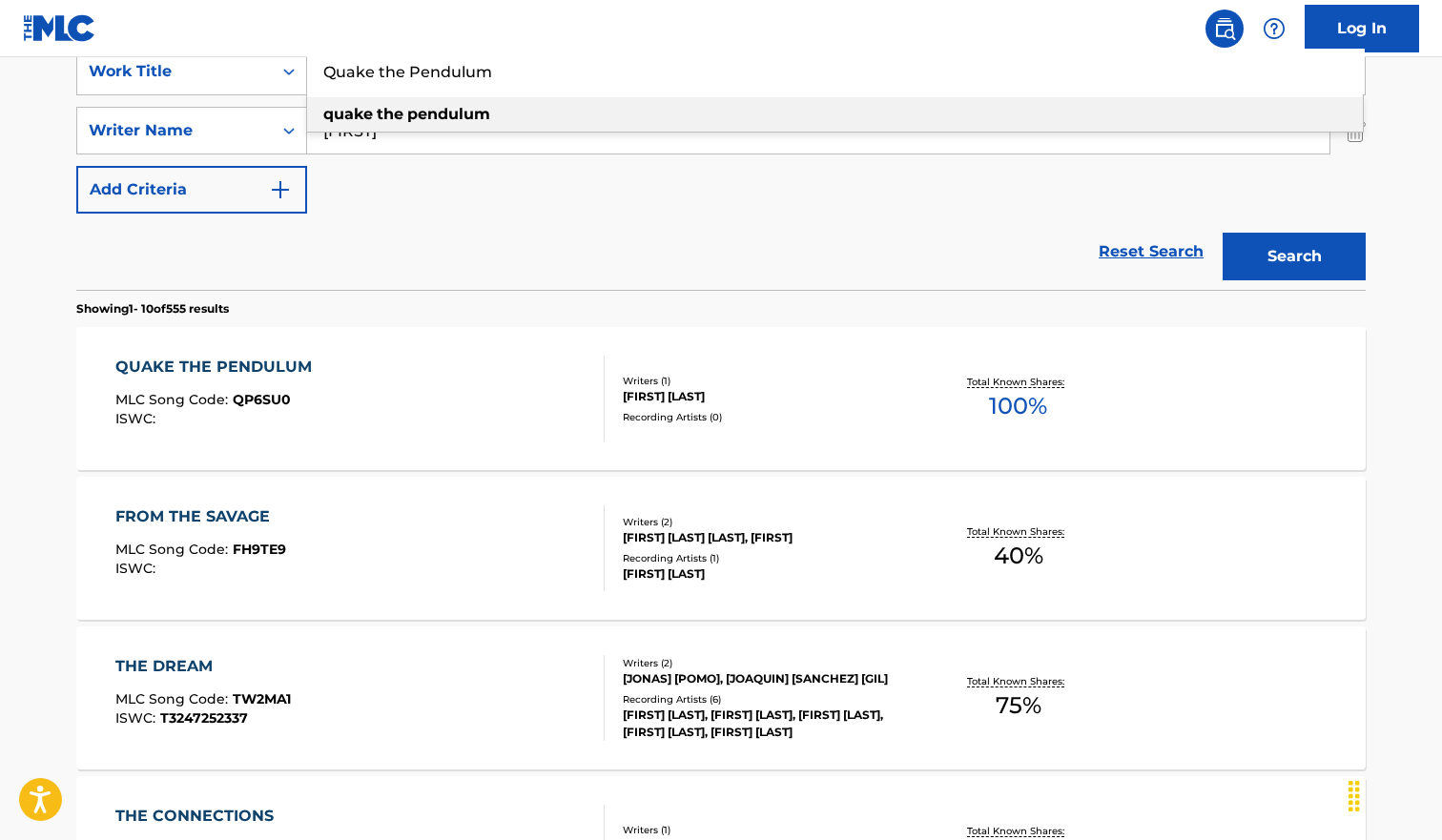 click on "Quake the Pendulum" at bounding box center (835, 72) 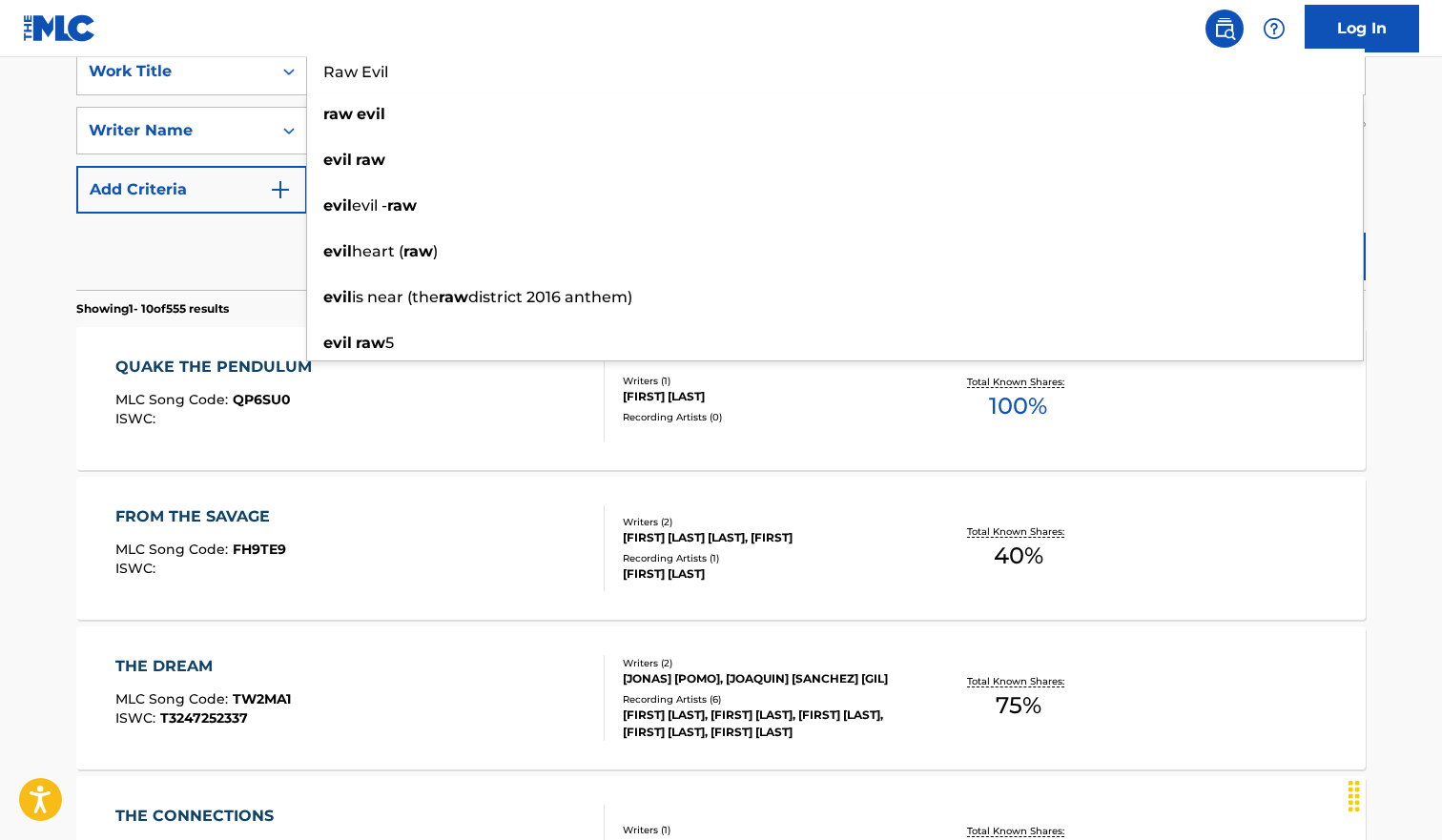 type on "Raw Evil" 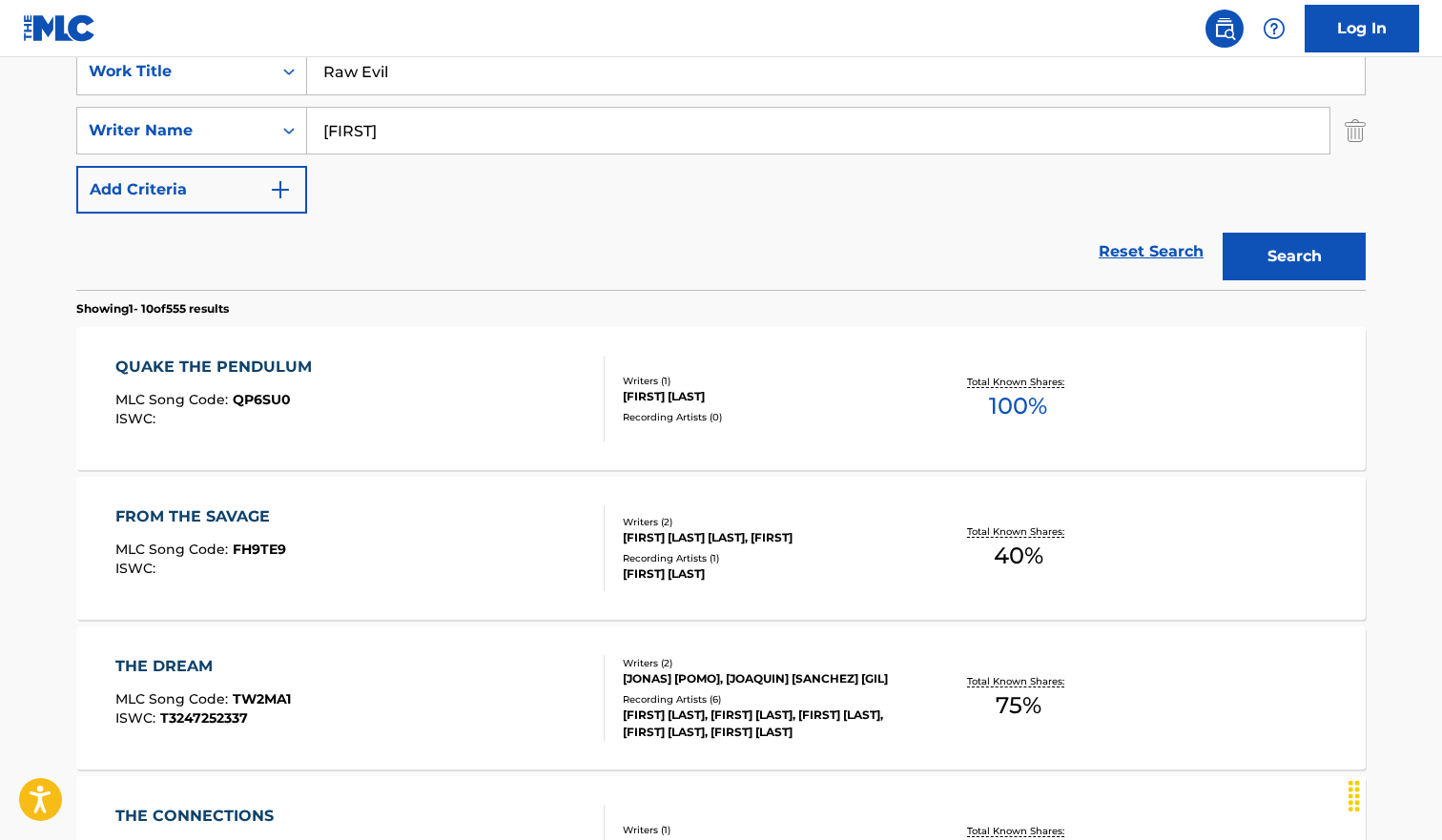 click on "The MLC Public Work Search The accuracy and completeness of The MLC's data is determined solely by our Members. It is not an authoritative source for recording information. Please click here for more information about the terms used in the database. Please review the Musical Works Database Terms of Use Work Writer Publisher SearchWithCriteriab9c5fca3-616d-42e9-9937-ecaf4a14b316 Work Title Raw Evil SearchWithCriteria4077b78f-f431-4cde-ad89-b6ad194983f8 Writer Name [WRITER_NAME] Add Criteria Reset Search Search Showing 1 - 10 of 555 results QUAKE THE PENDULUM MLC Song Code : [CODE] ISWC : Writers ( 1 ) [WRITER_NAME] Recording Artists ( 0 ) Total Known Shares: 100 % FROM THE SAVAGE MLC Song Code : [CODE] ISWC : Writers ( 2 ) [WRITER_NAME], [WRITER_NAME] Recording Artists ( 1 ) [ARTIST_NAME] Total Known Shares: 40 % THE DREAM MLC Song Code : [CODE] [CODE] Writers ( 2 ) [WRITER_NAME], [WRITER_NAME] Recording Artists ( 6 ) Total Known Shares: 75 % THE CONNECTIONS MLC Song Code :" at bounding box center (721, 822) 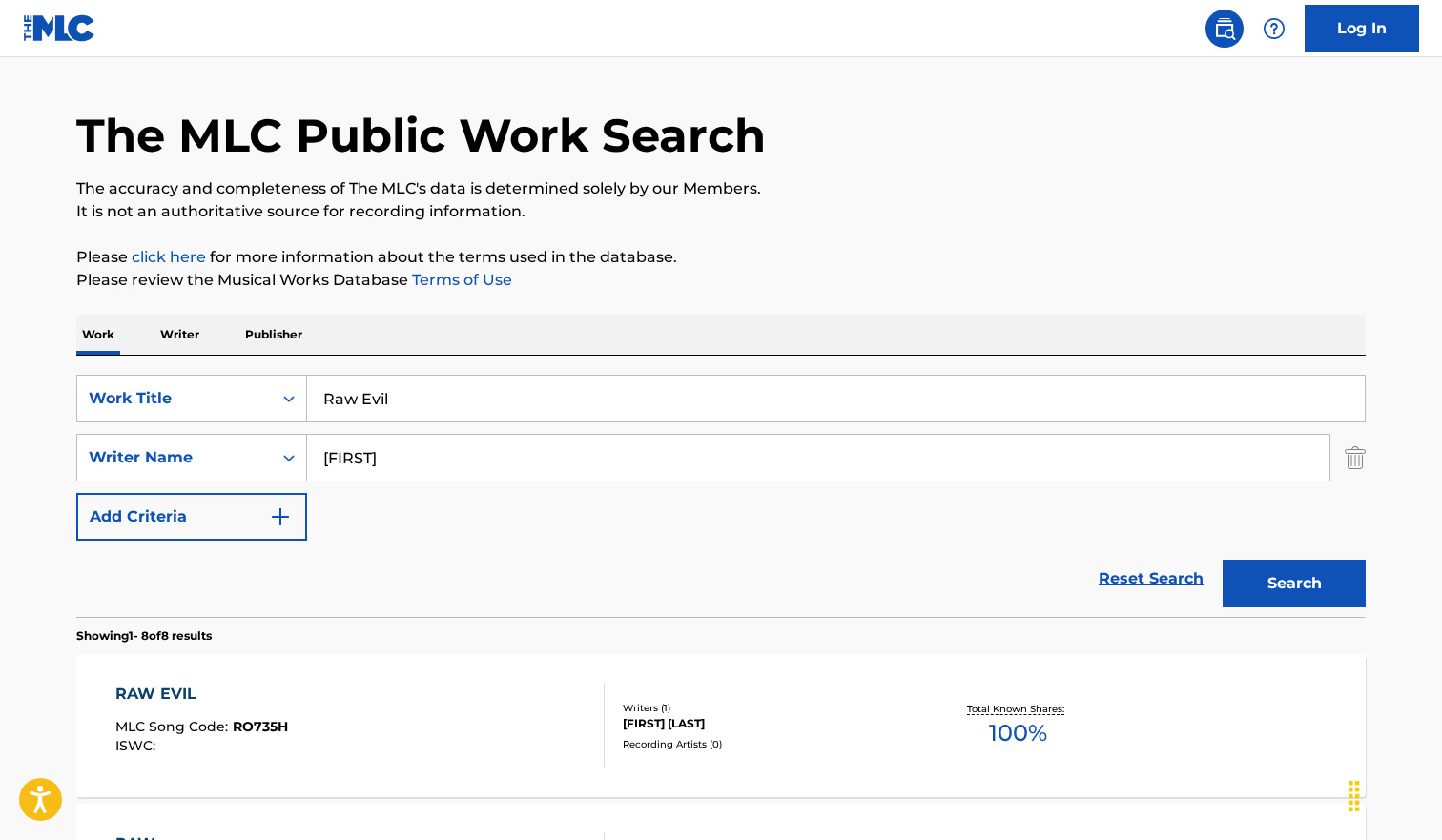 scroll, scrollTop: 377, scrollLeft: 0, axis: vertical 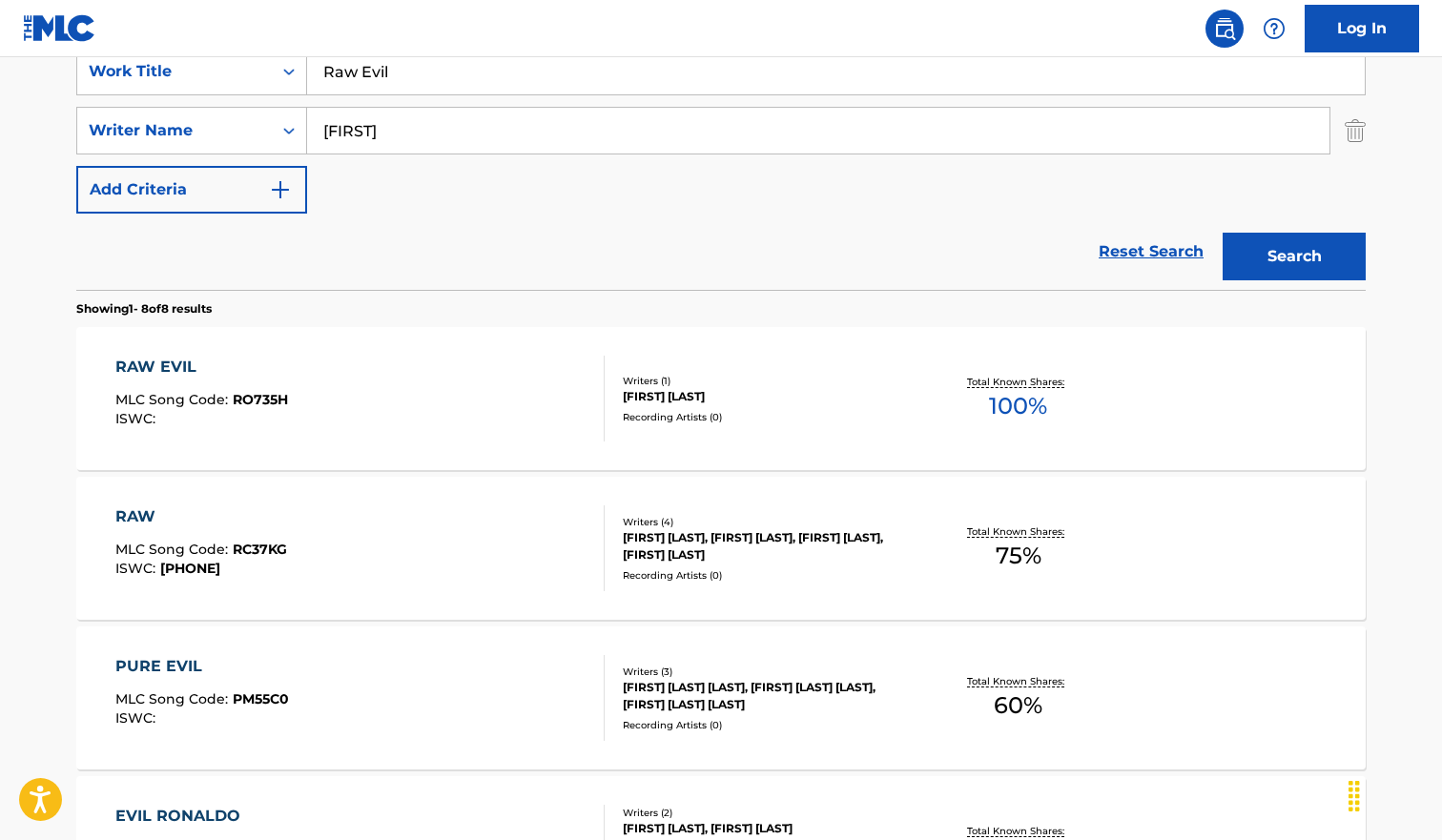 click on "RAW EVIL MLC Song Code : RO735H ISWC :" at bounding box center (360, 399) 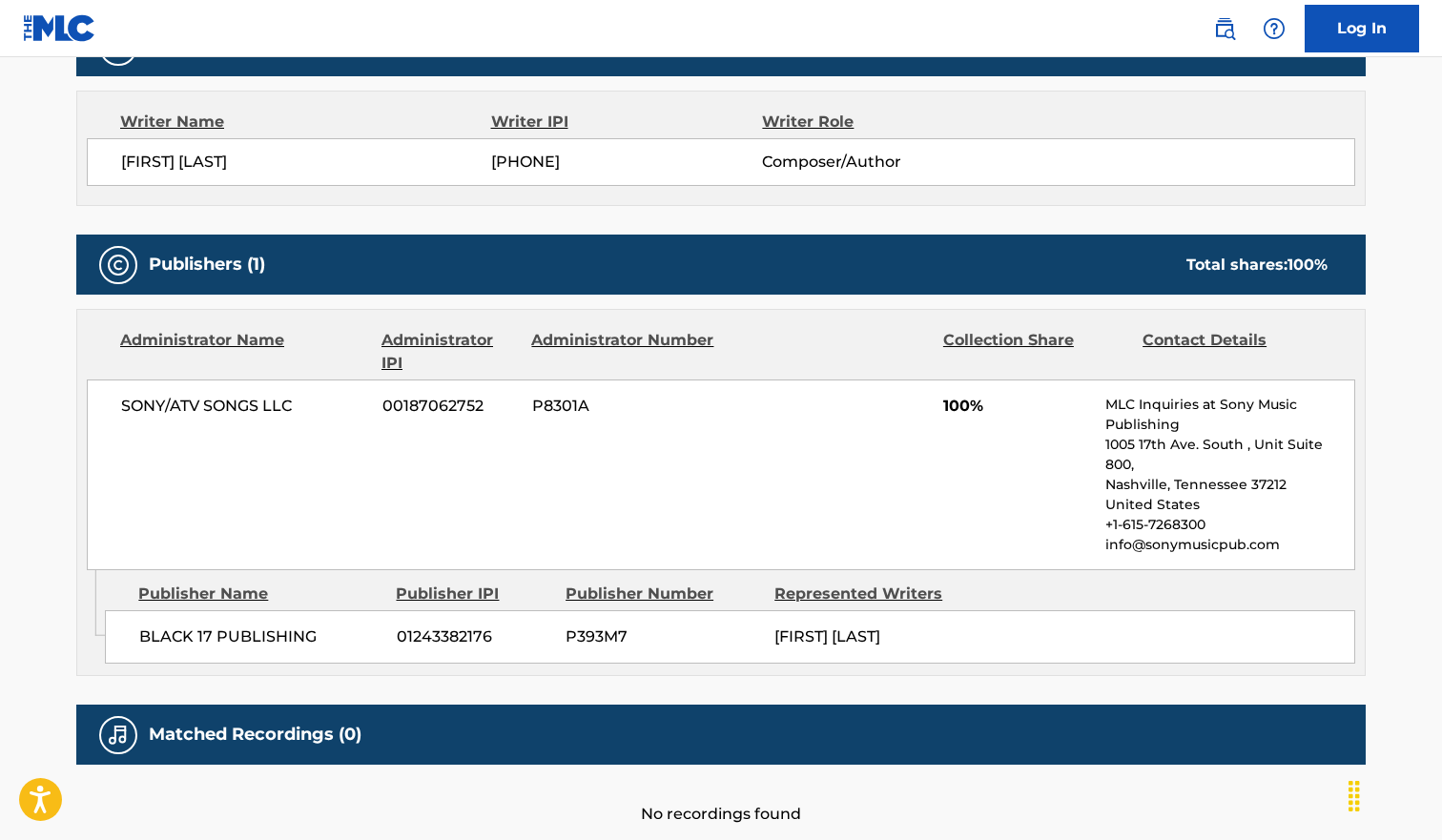 scroll, scrollTop: 0, scrollLeft: 0, axis: both 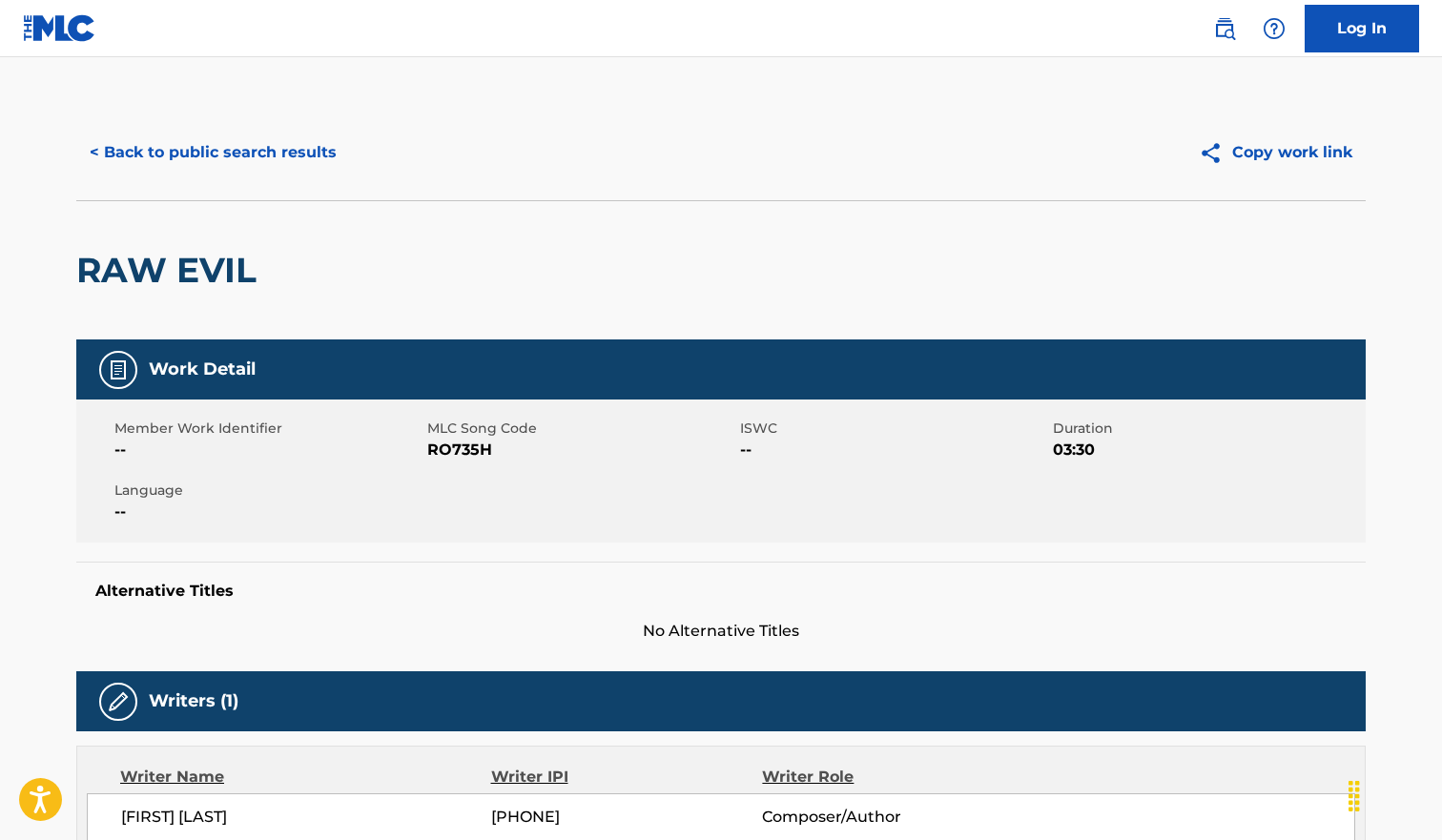 click on "< Back to public search results" at bounding box center [213, 153] 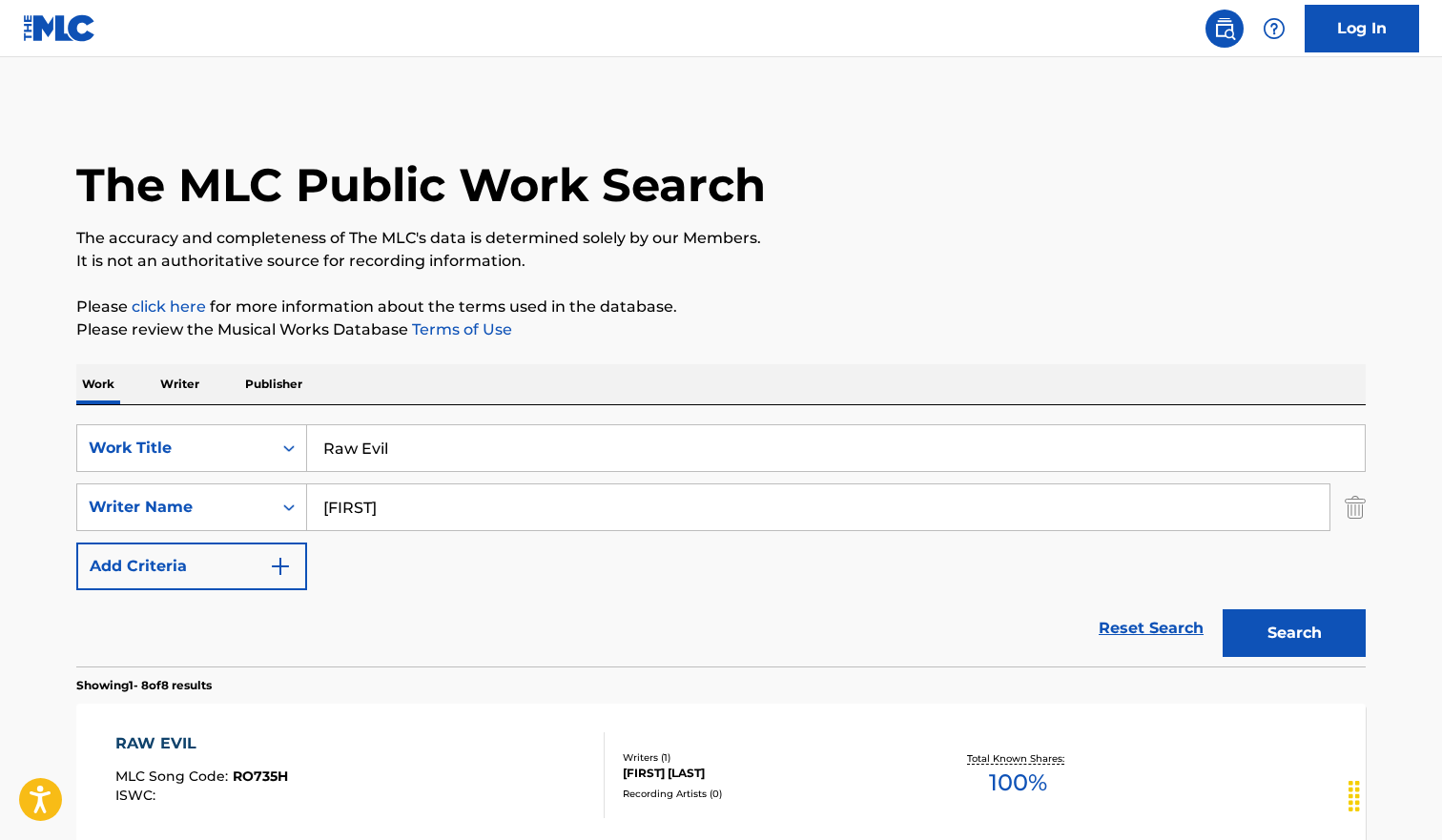 scroll, scrollTop: 377, scrollLeft: 0, axis: vertical 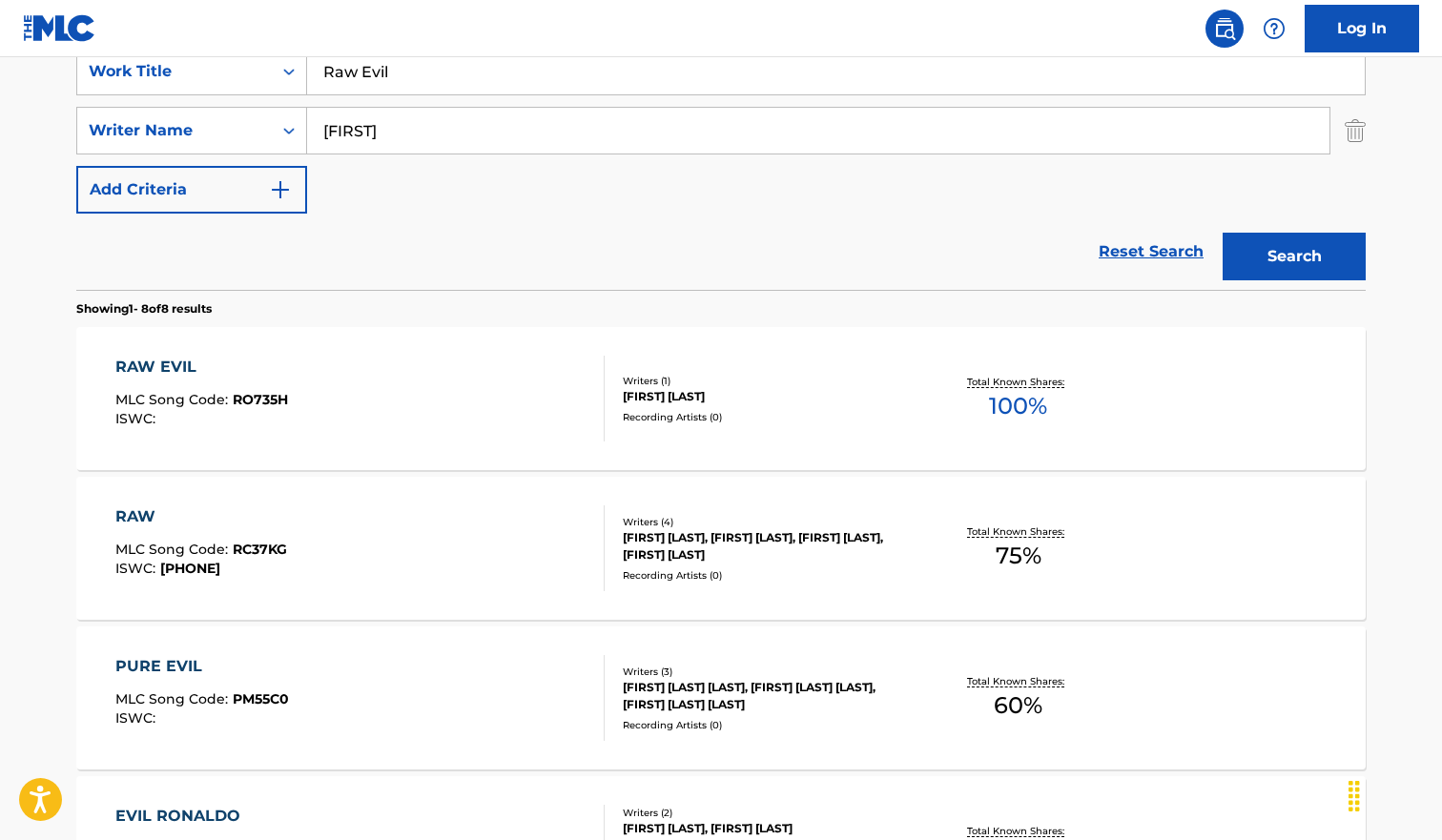 click on "Raw Evil" at bounding box center [835, 72] 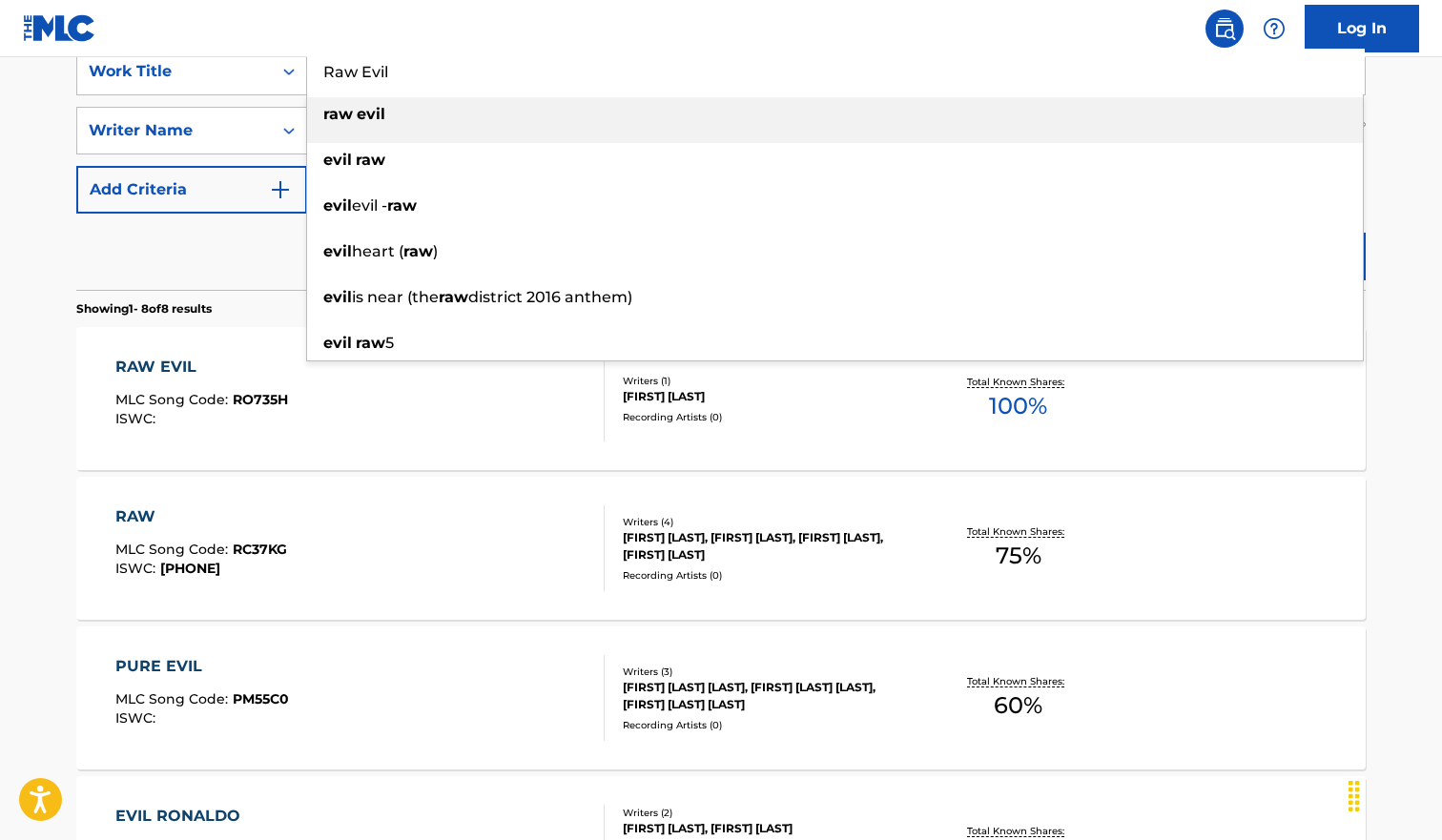 click on "Raw Evil" at bounding box center (835, 72) 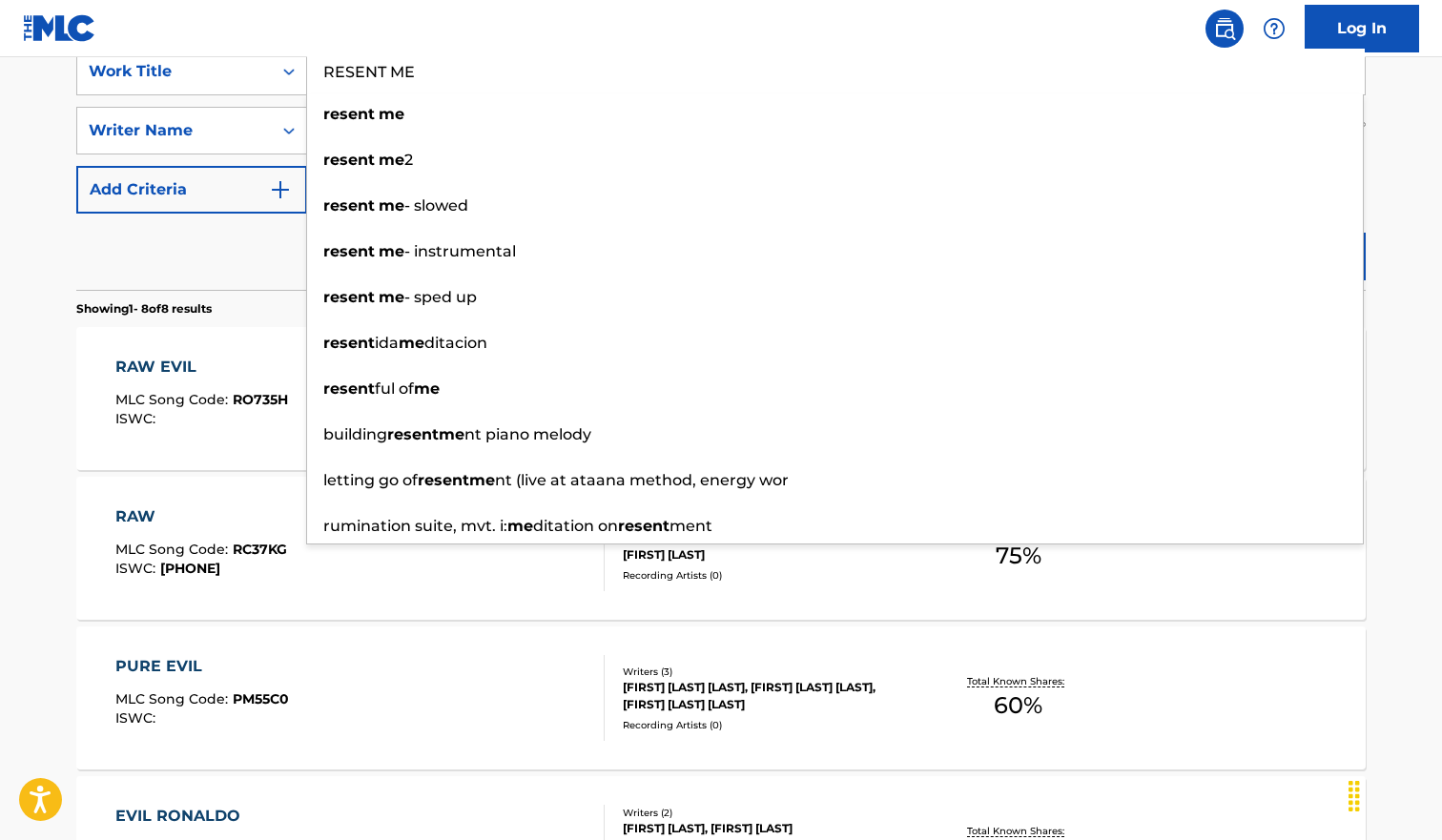 type on "RESENT ME" 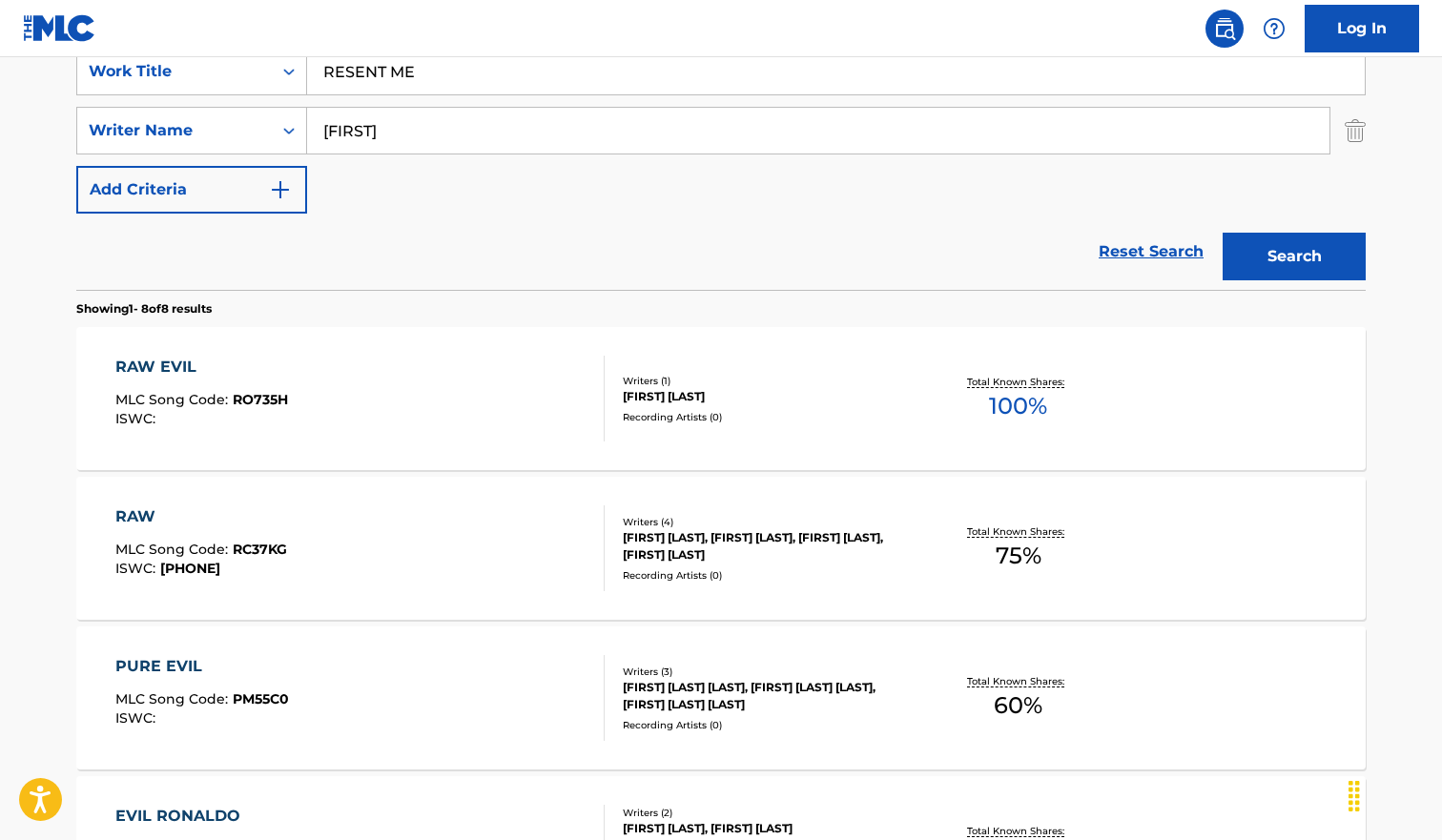 click on "Reset Search Search" at bounding box center [721, 252] 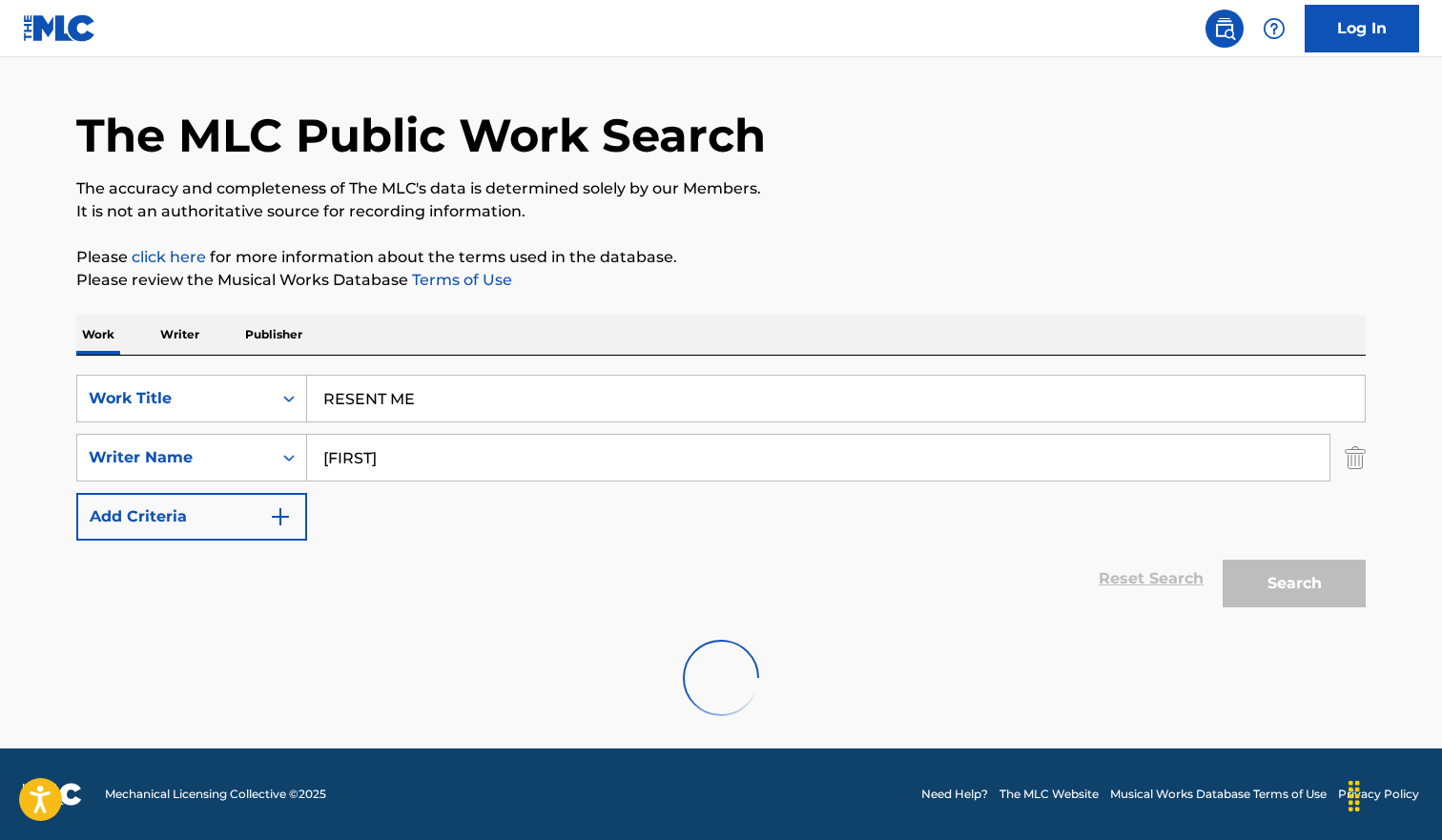 scroll, scrollTop: 377, scrollLeft: 0, axis: vertical 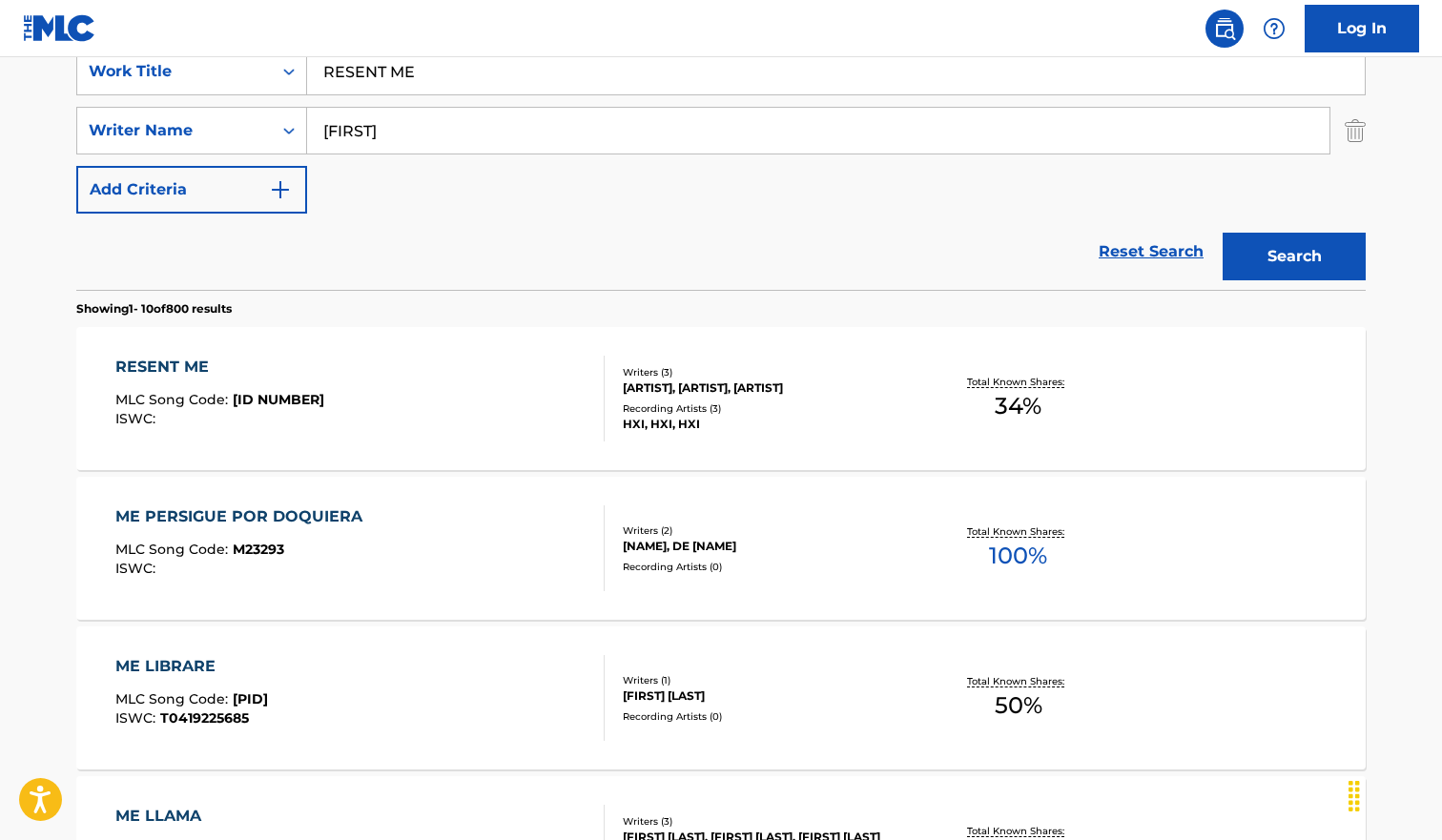 click on "RESENT ME MLC Song Code : RO7365 ISWC :" at bounding box center [360, 399] 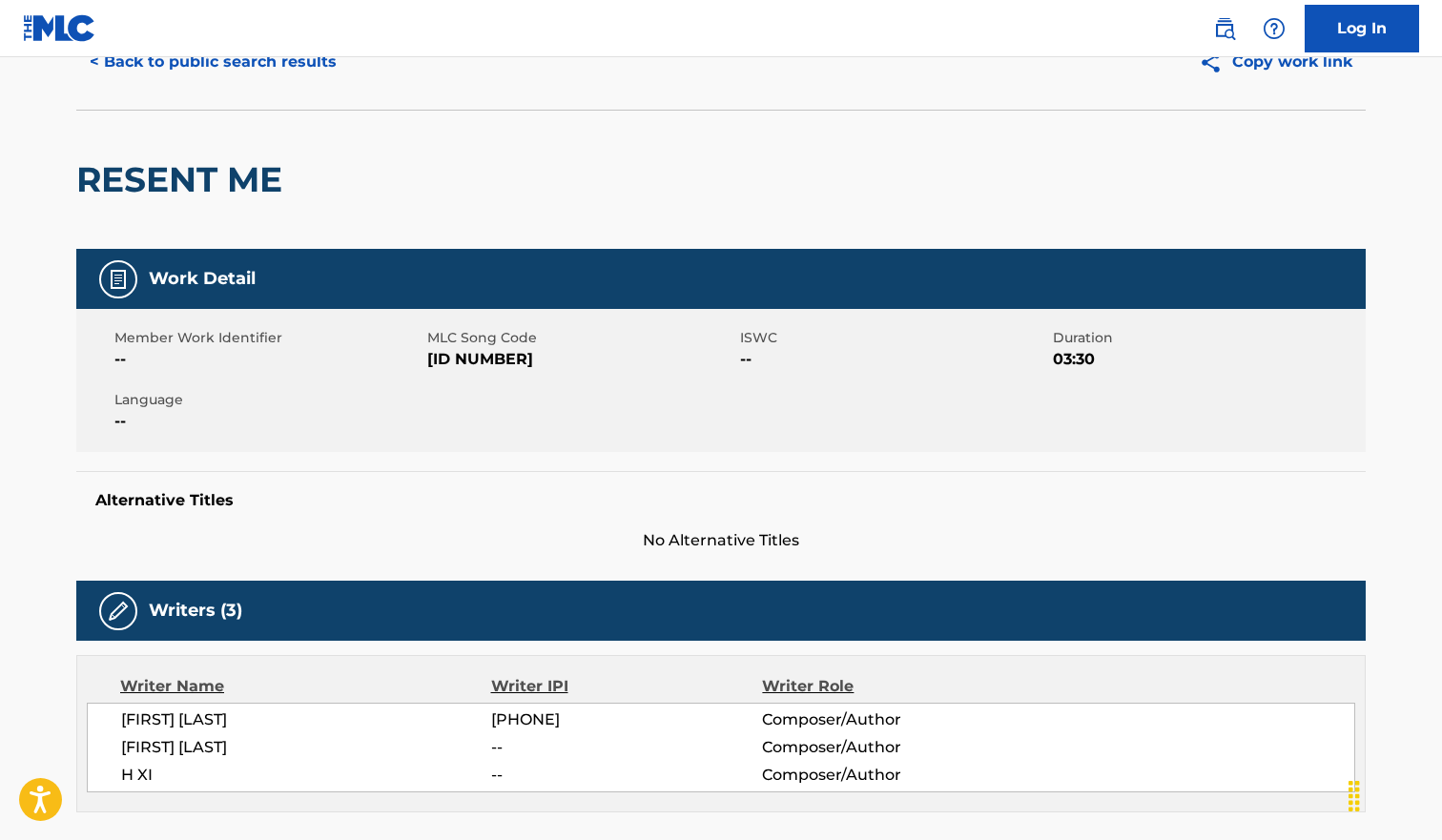scroll, scrollTop: 0, scrollLeft: 0, axis: both 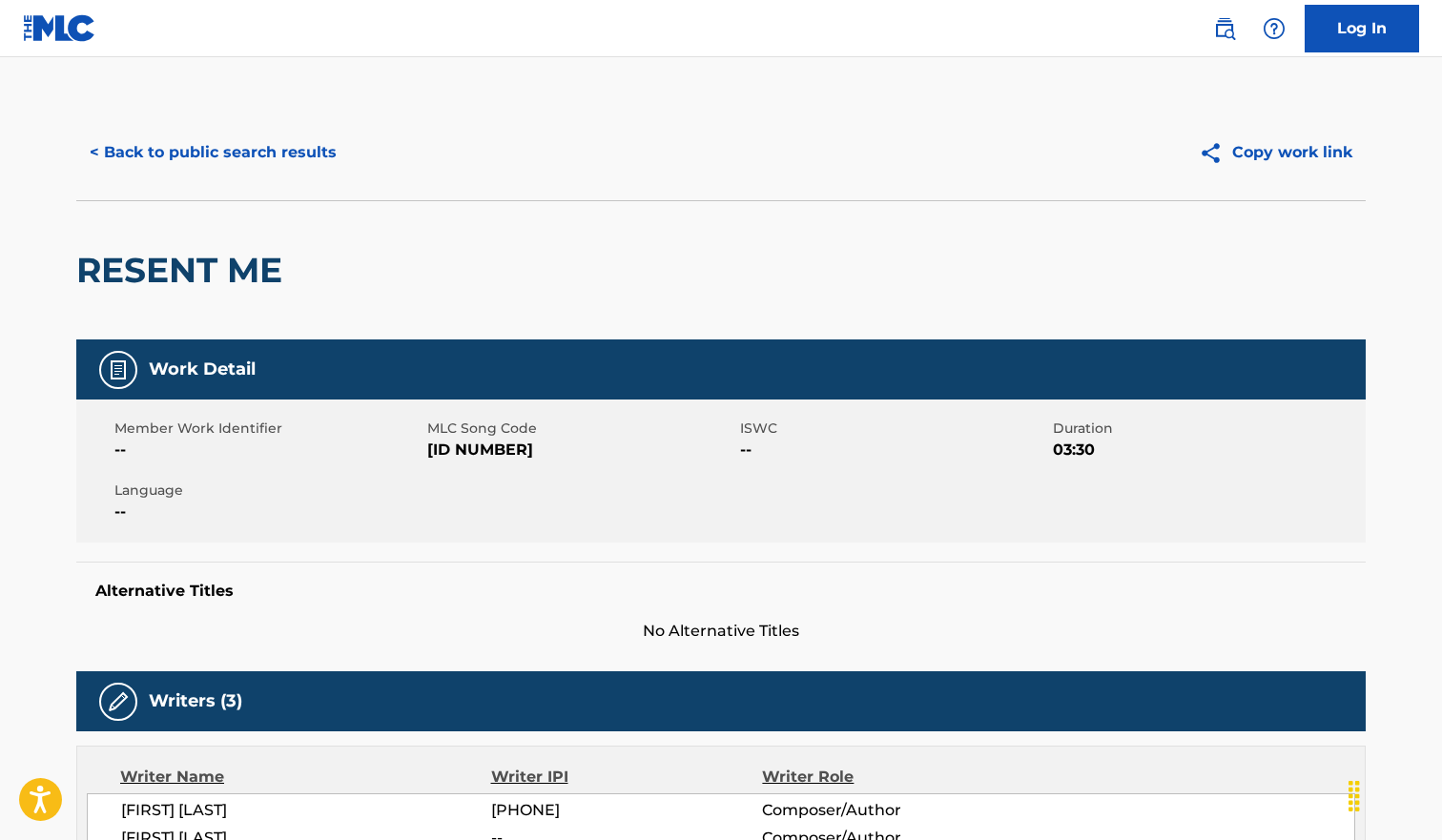 click on "< Back to public search results" at bounding box center [213, 153] 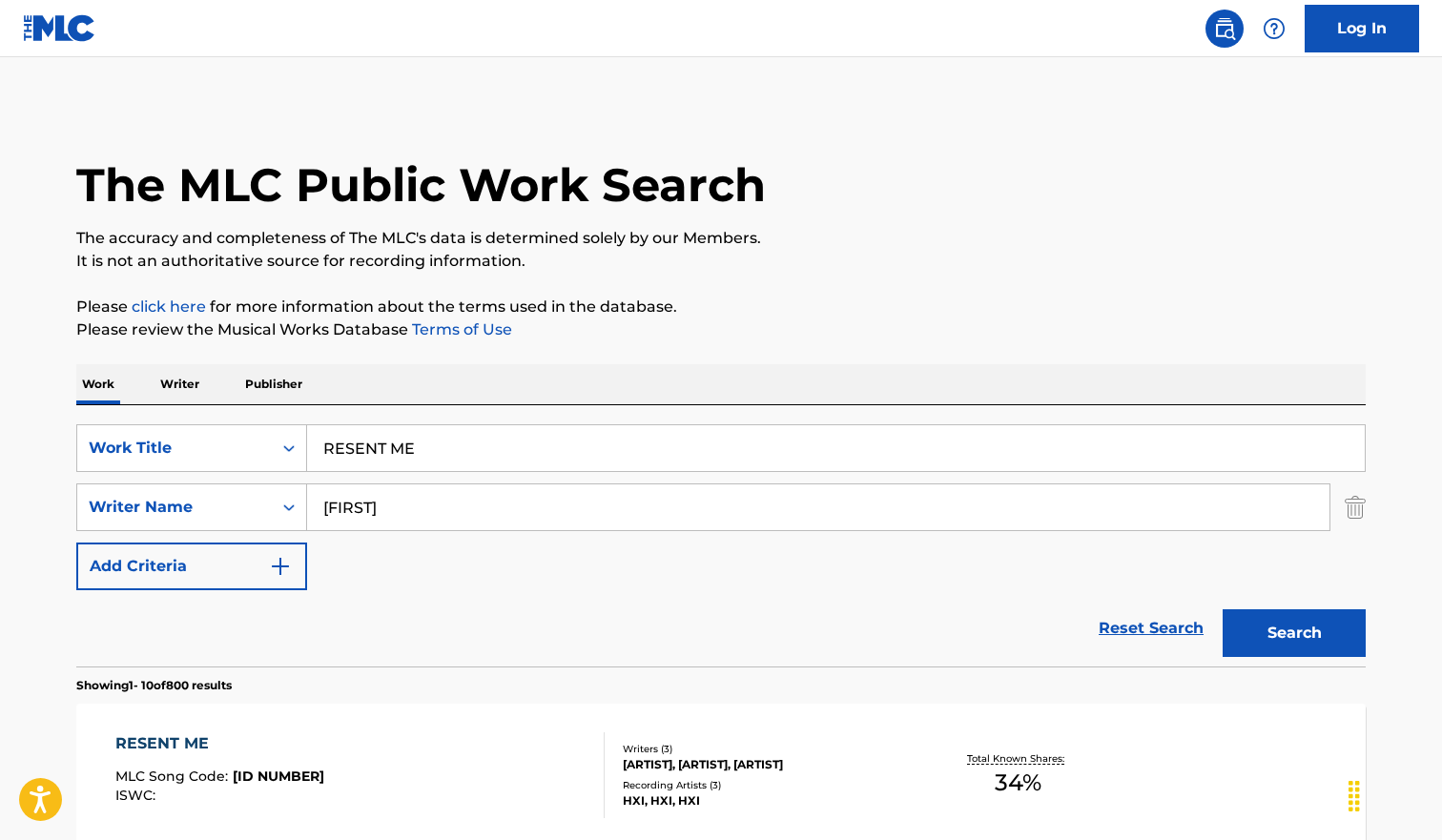 scroll, scrollTop: 377, scrollLeft: 0, axis: vertical 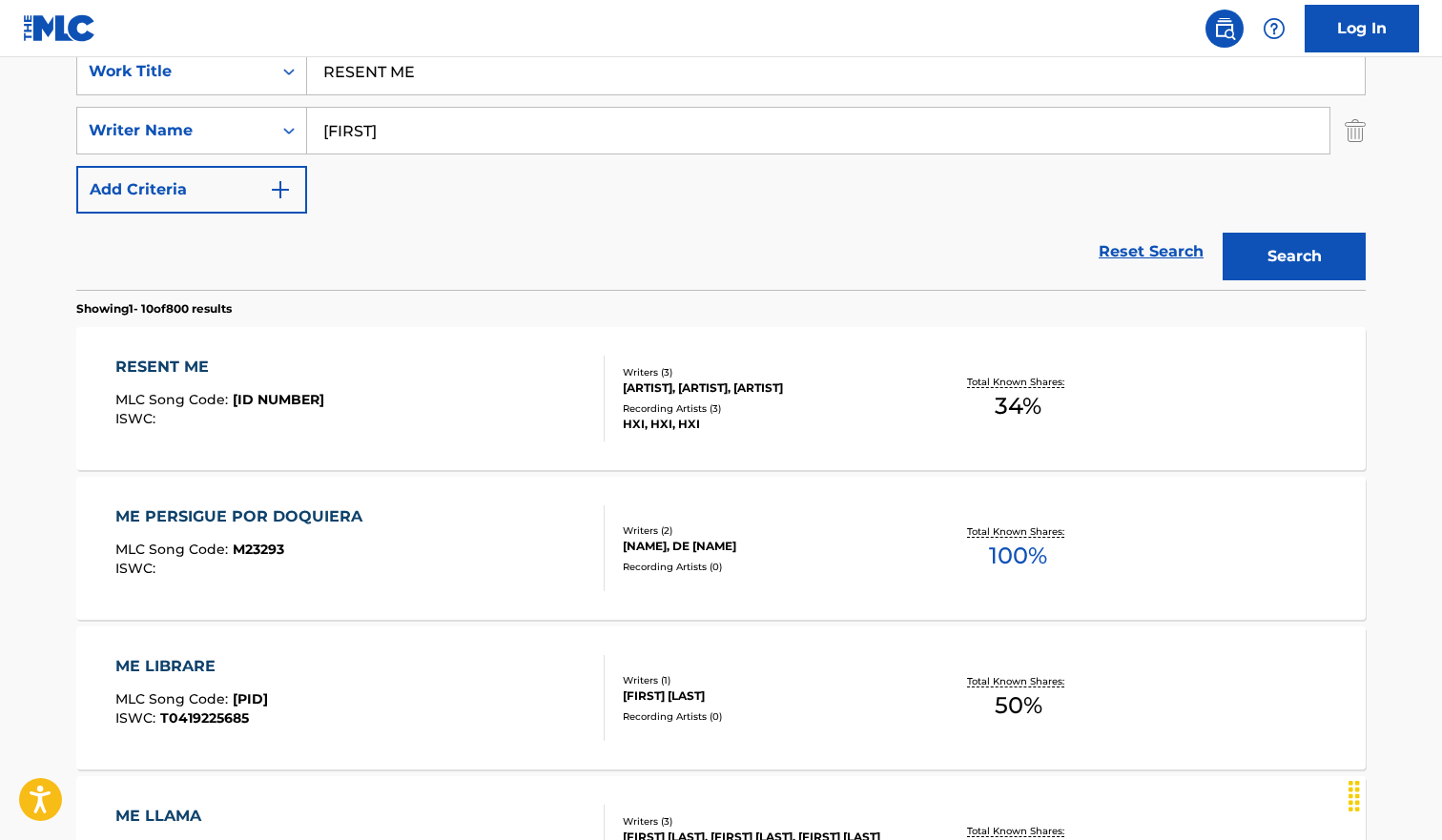 click on "RESENT ME" at bounding box center [835, 72] 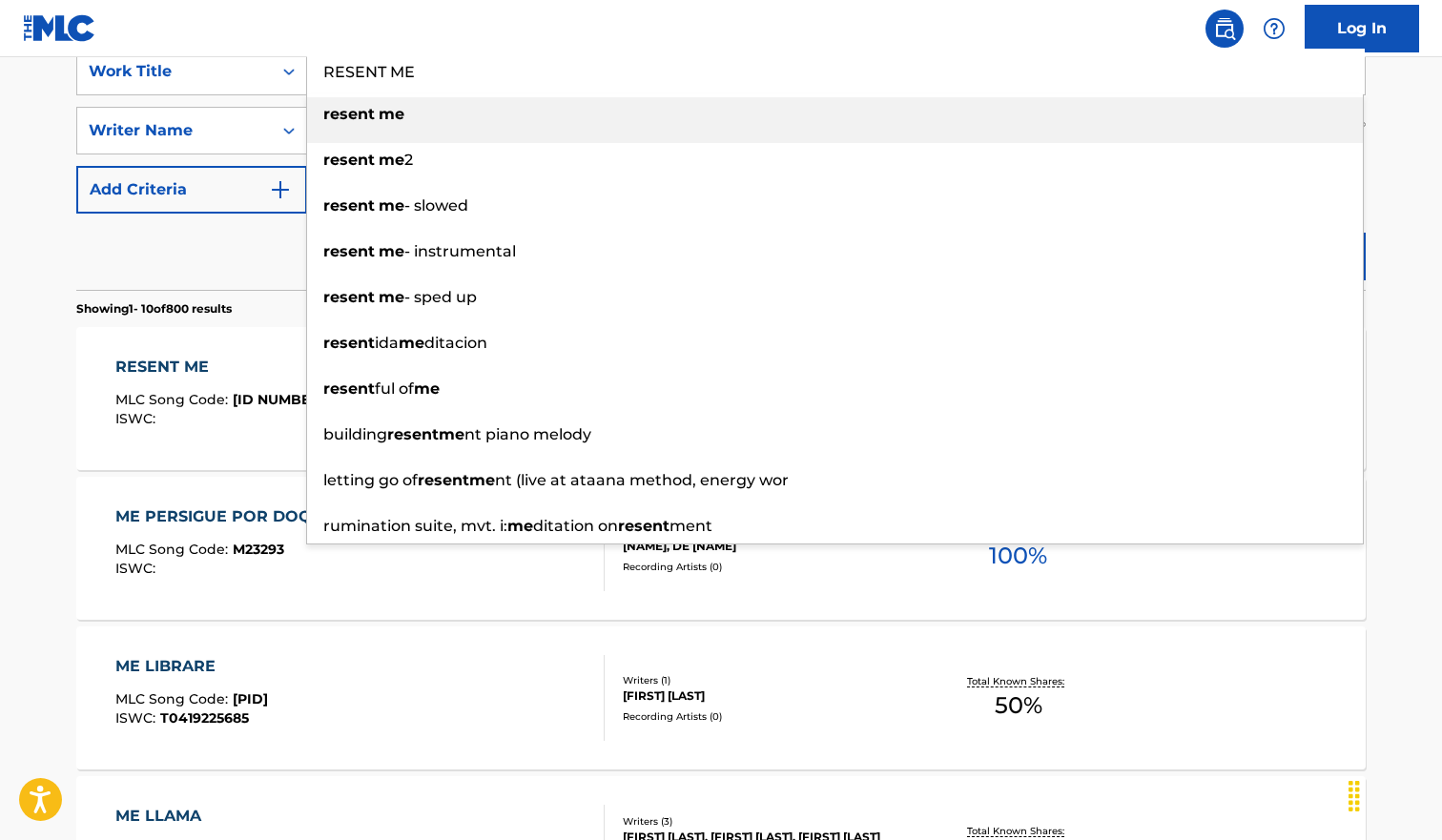 click on "RESENT ME" at bounding box center [835, 72] 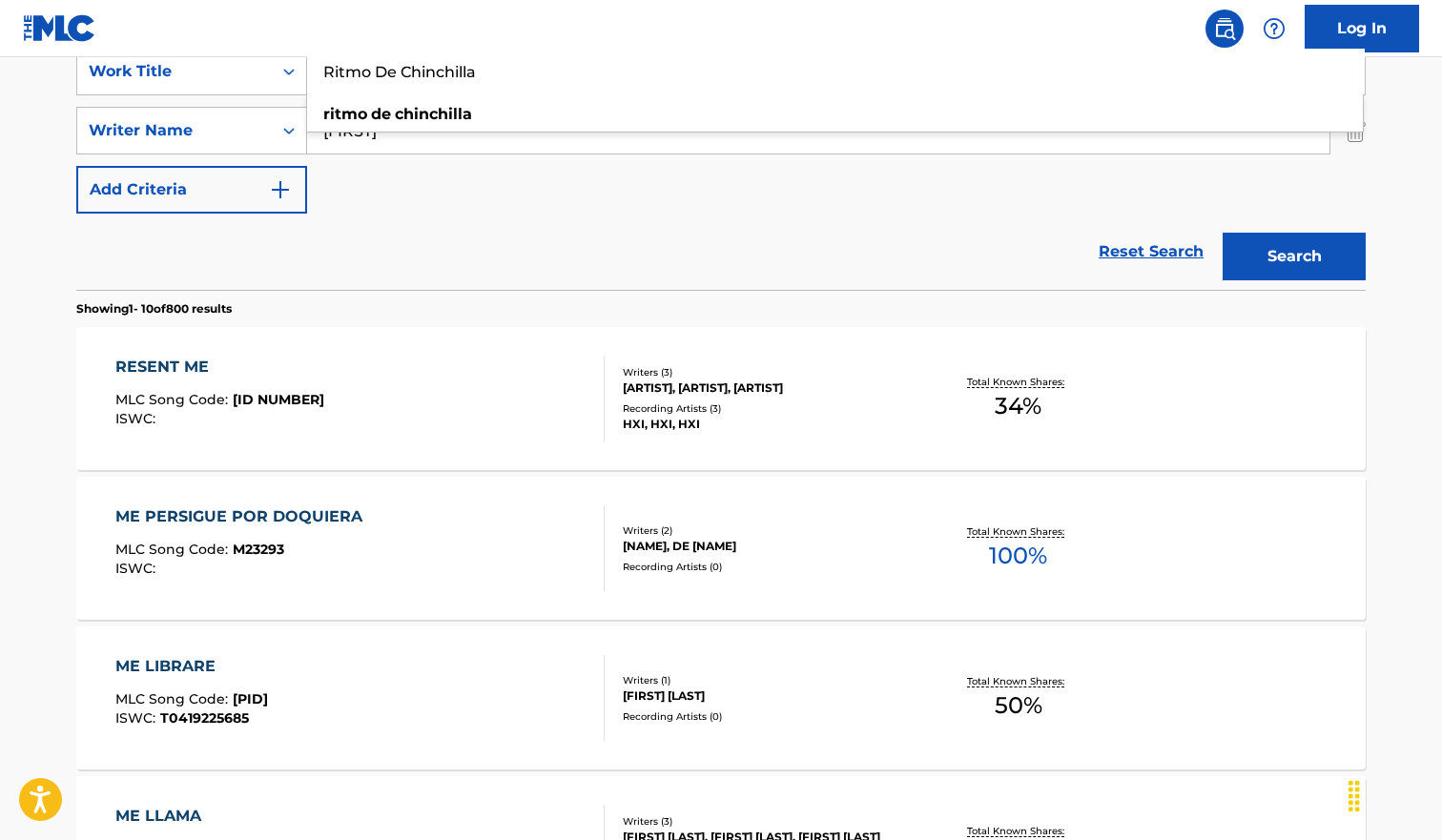 type on "Ritmo De Chinchilla" 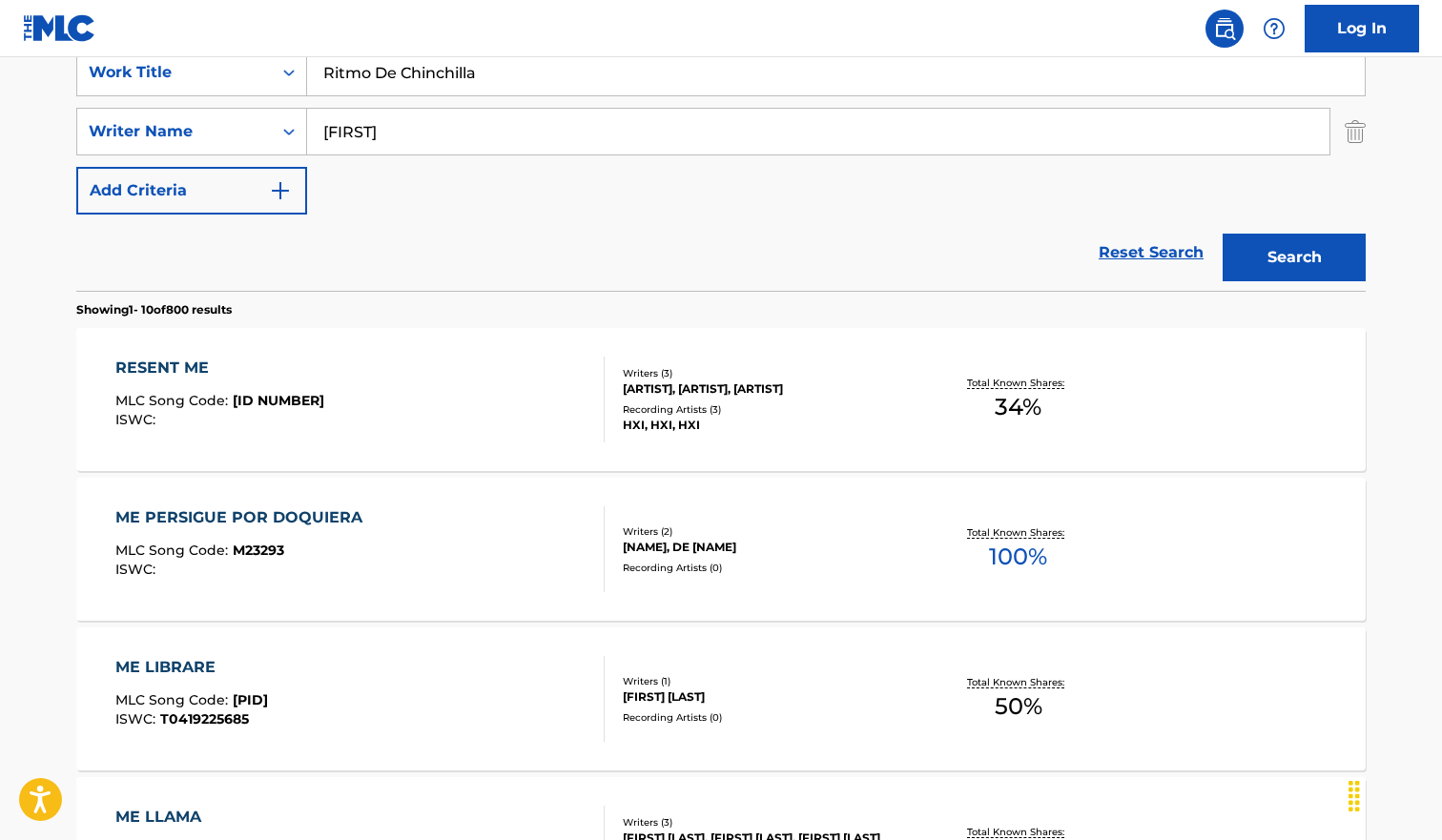 click on "Search" at bounding box center [1289, 253] 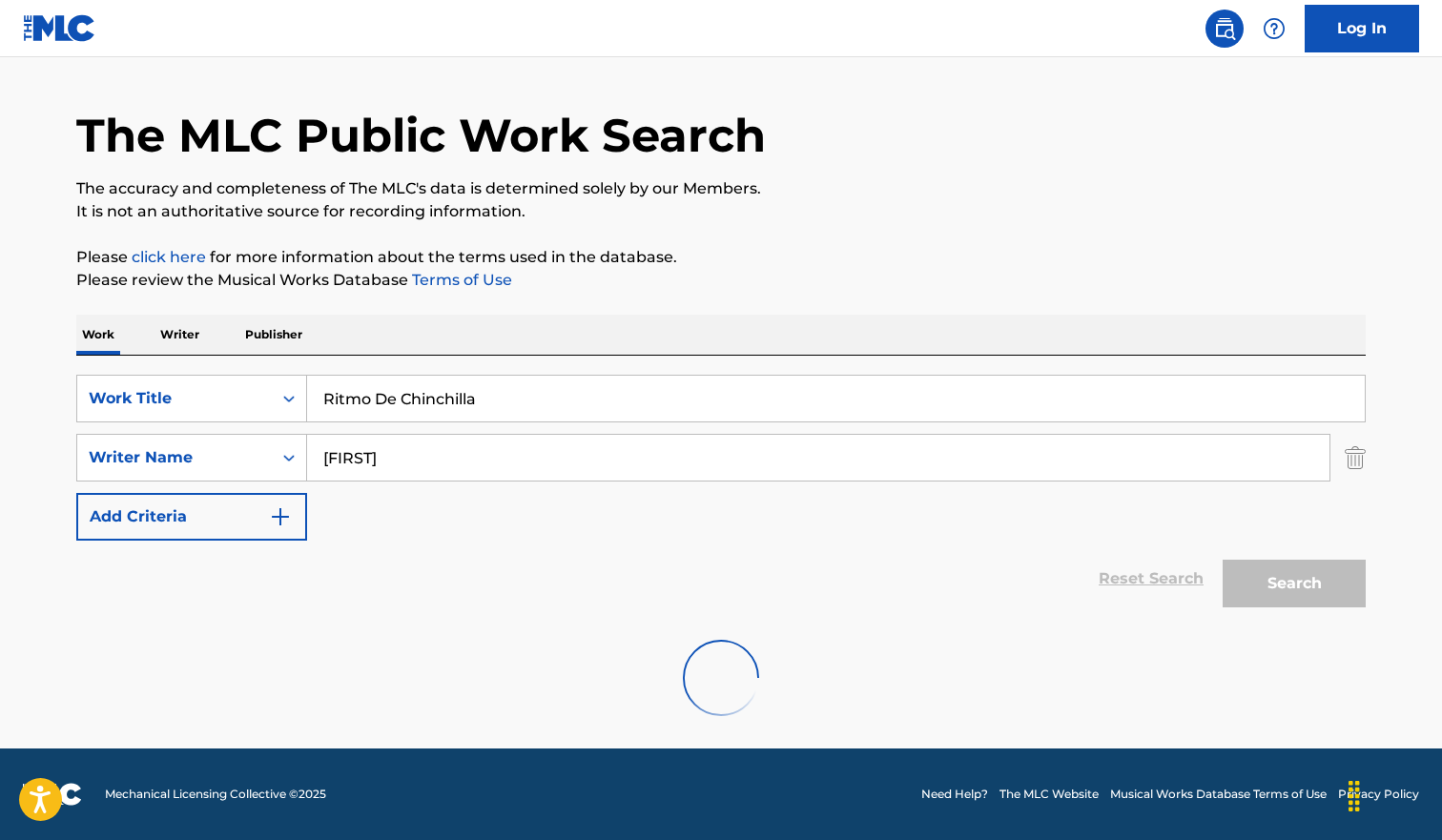 scroll, scrollTop: 376, scrollLeft: 0, axis: vertical 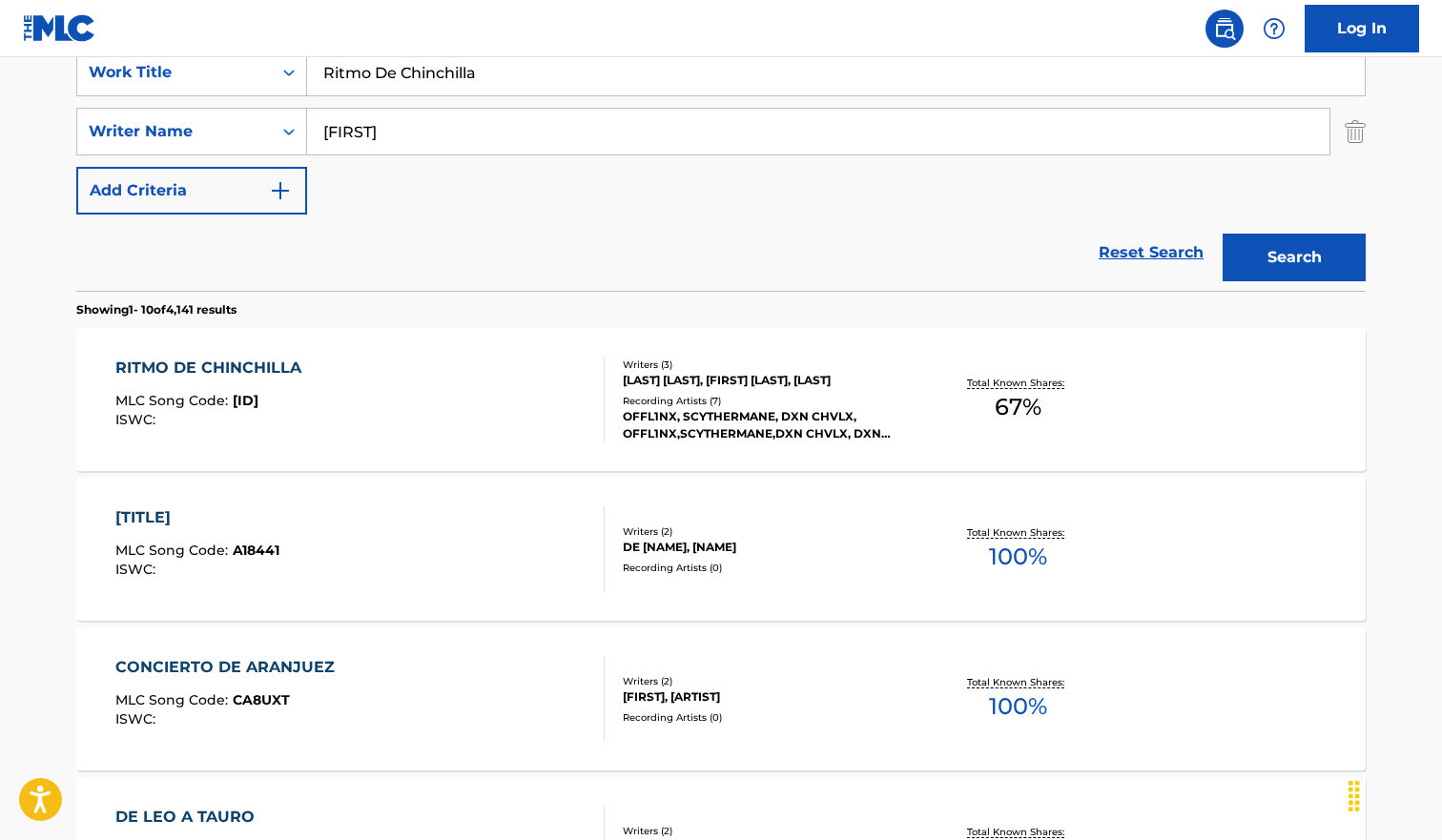 click on "Reset Search Search" at bounding box center [721, 253] 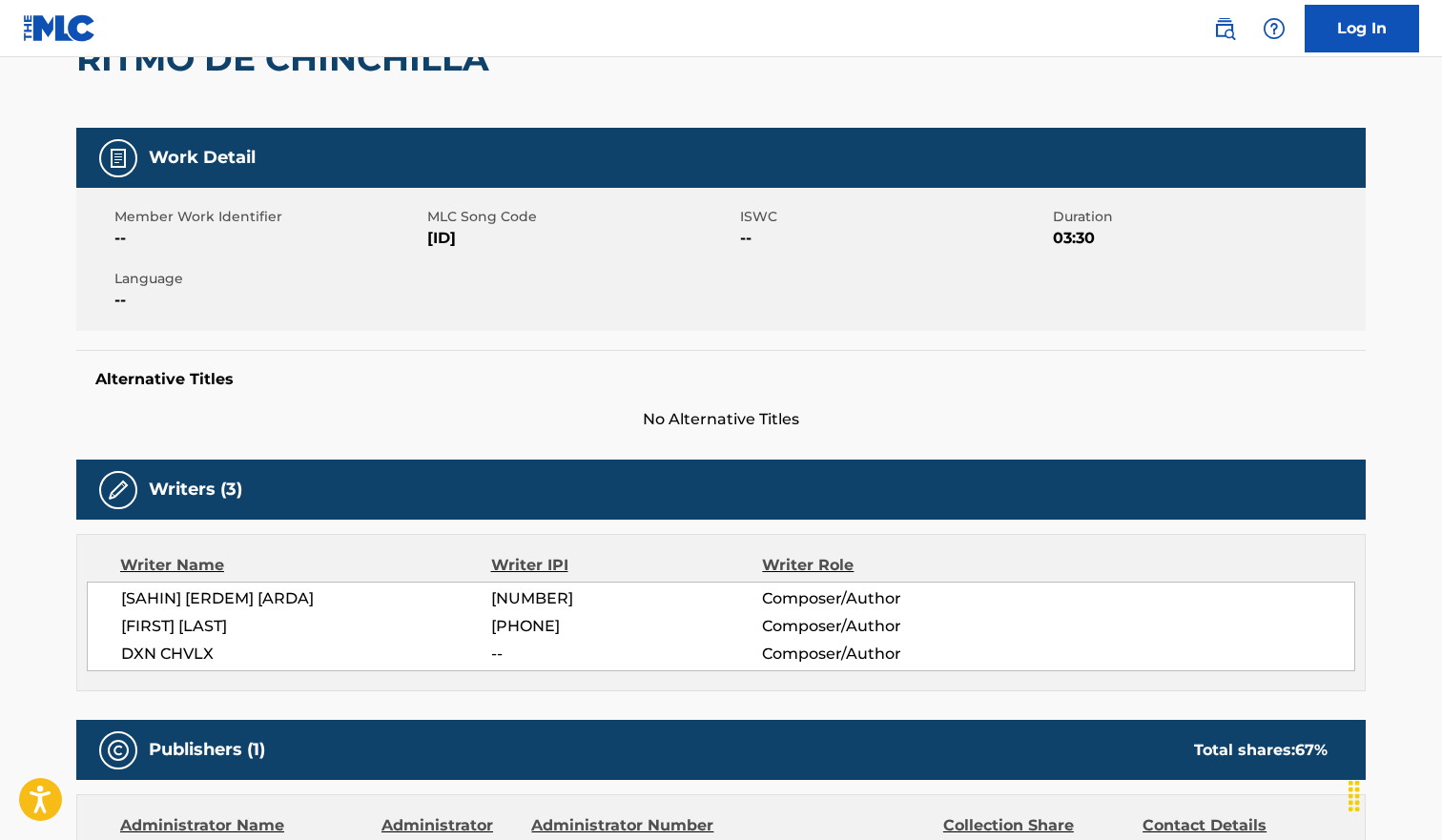 scroll, scrollTop: 0, scrollLeft: 0, axis: both 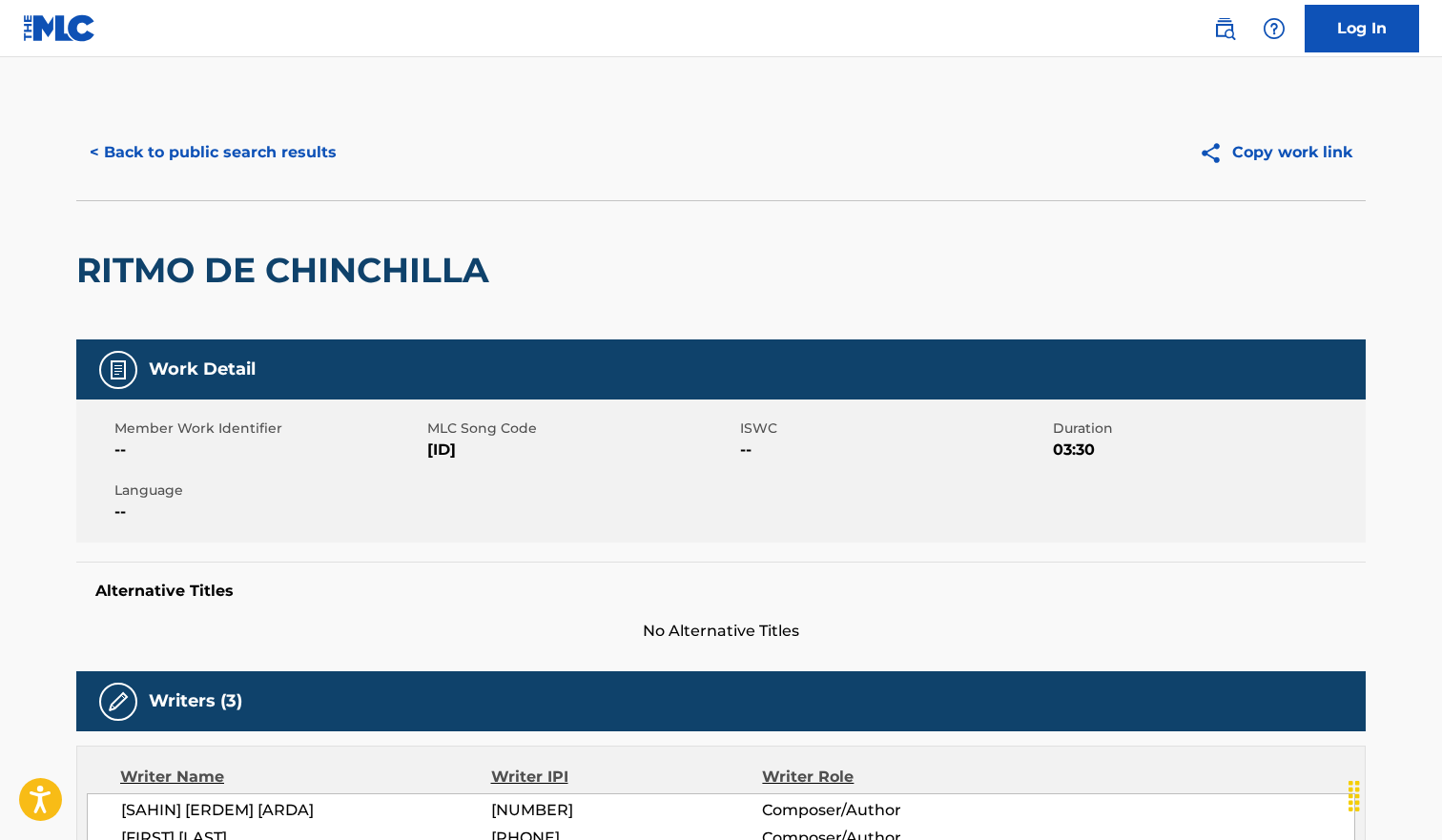 click on "< Back to public search results" at bounding box center (213, 153) 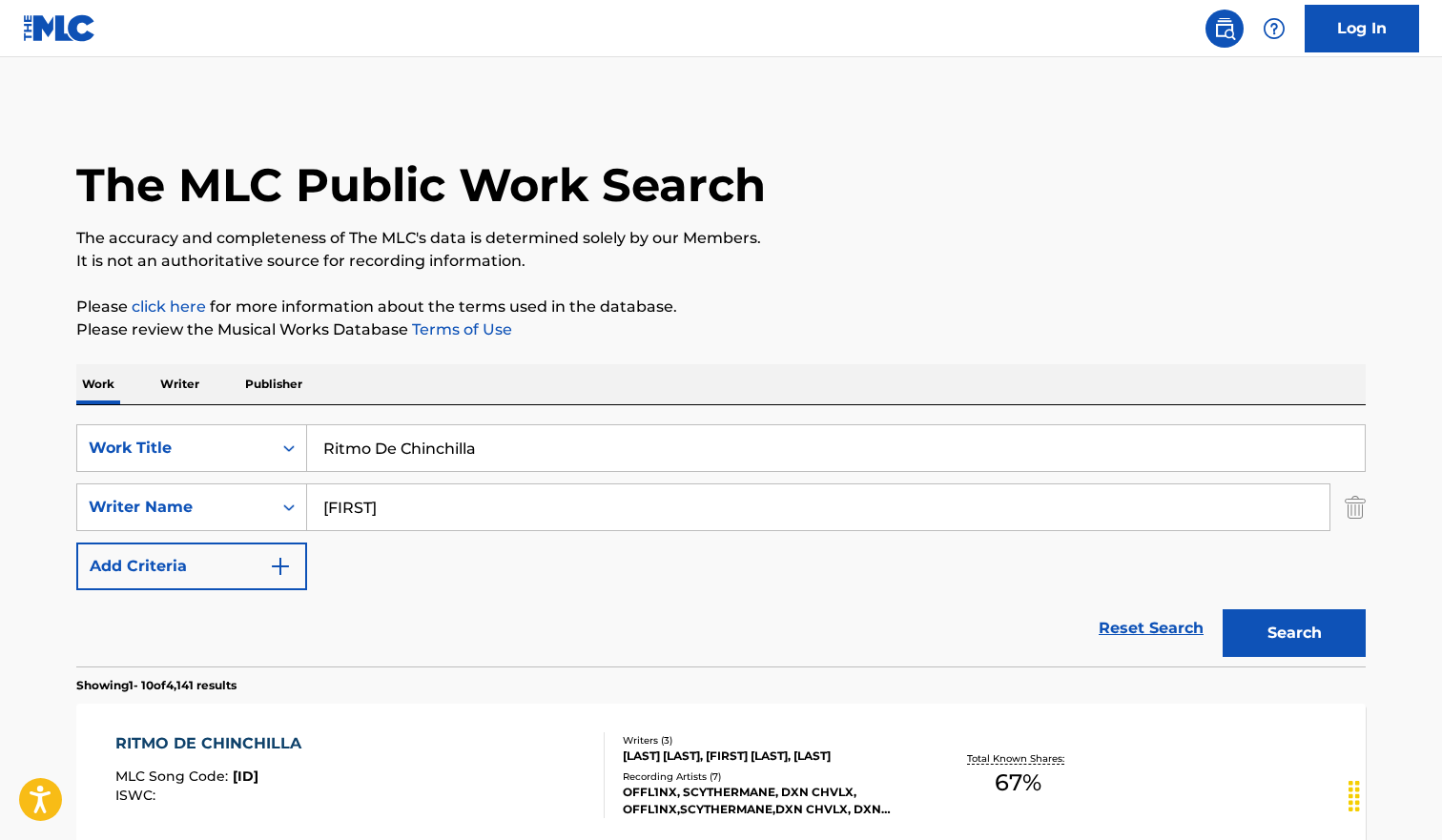 scroll, scrollTop: 376, scrollLeft: 0, axis: vertical 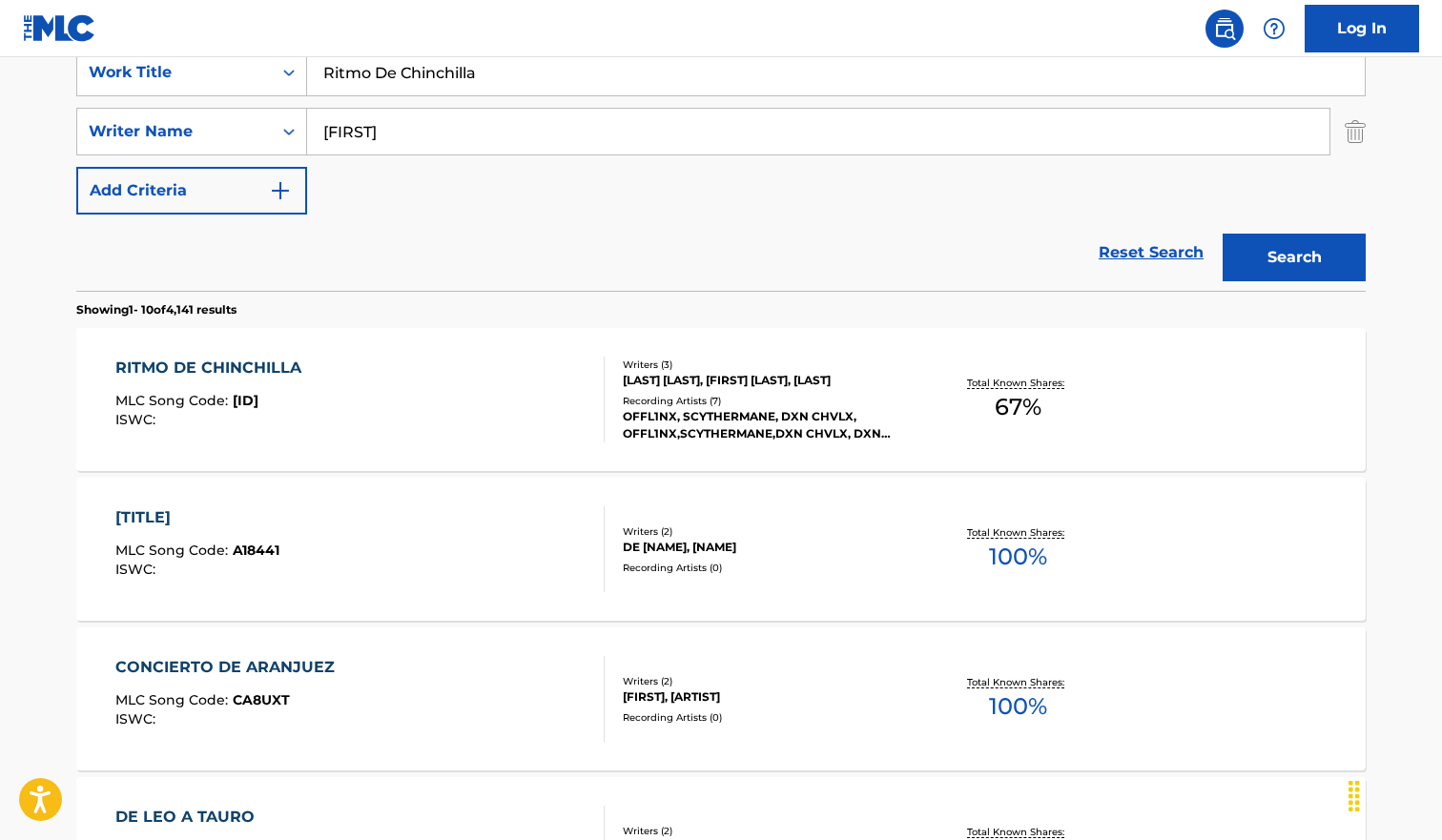 click on "Ritmo De Chinchilla" at bounding box center (835, 72) 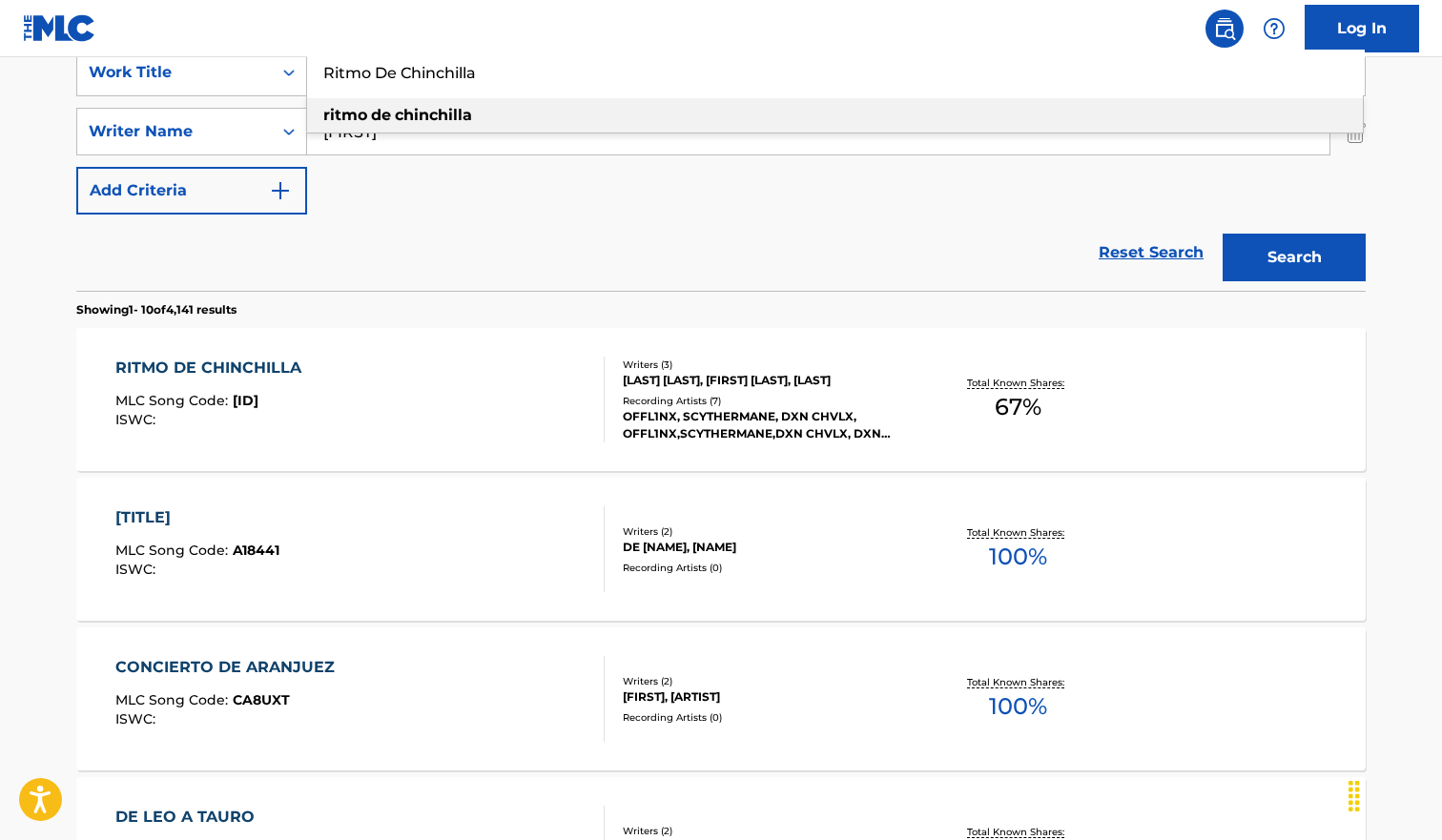 click on "Ritmo De Chinchilla" at bounding box center (835, 72) 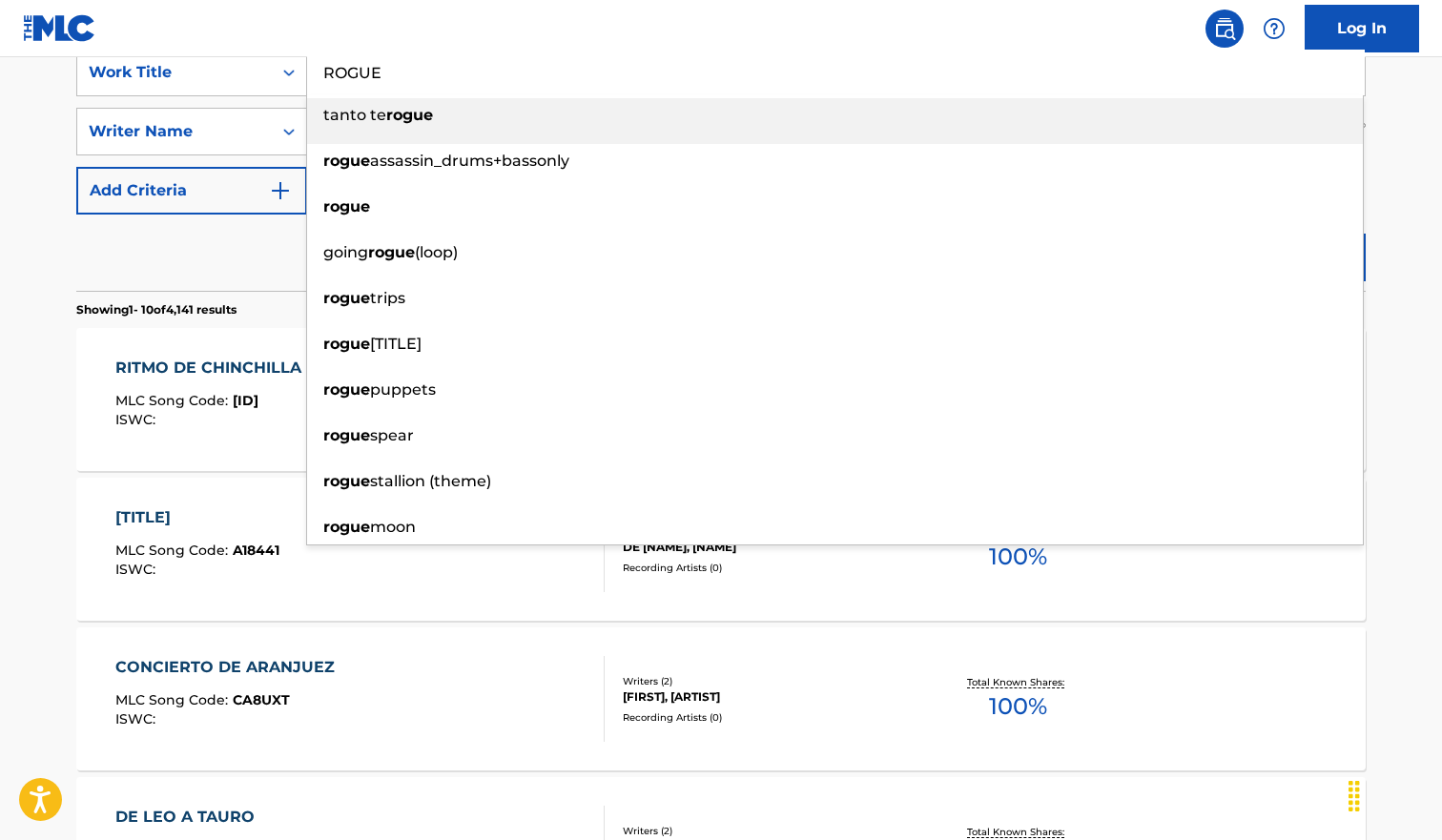 type on "ROGUE" 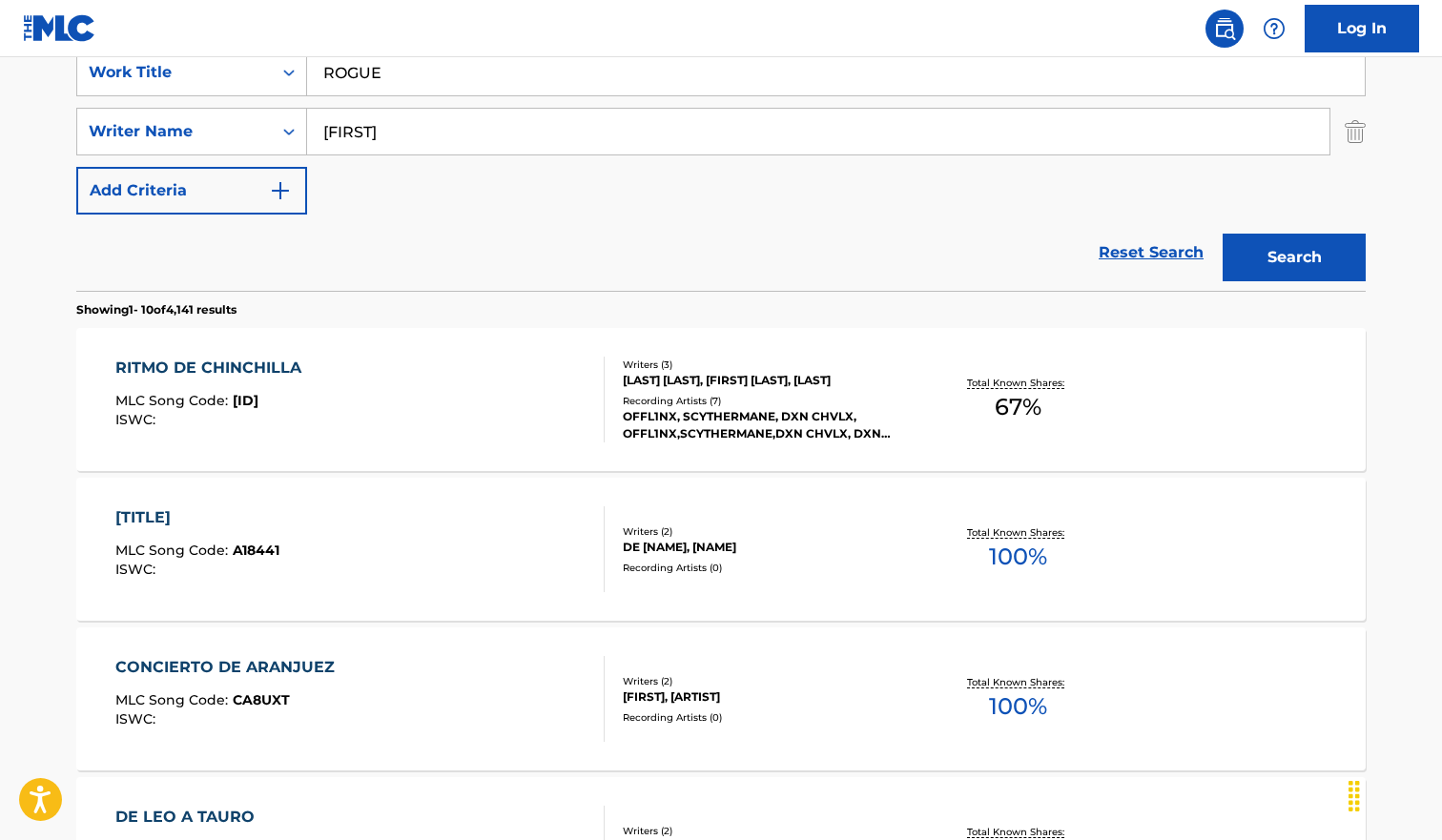 click on "RITMO DE CHINCHILLA MLC Song Code : RO8BUC ISWC : Writers ( 3 ) SAHIN [LAST] [LAST], CHRISTOPHER [FIRST], DXN CHVLX Recording Artists ( 7 ) OFFL1NX, SCYTHERMANE, DXN CHVLX, OFFL1NX,SCYTHERMANE,DXN CHVLX, DXN CHVLX|SCYTHERMANE|OFFL1NX, DXN CHVLX|SCYTHERMANE|OFFL1NX, DXN CHVLX|SCYTHERMANE|OFFL1NX Total Known Shares: 67 % AVENTURAS DE AMOR MLC Song Code : A18441 ISWC : Writers ( 2 ) DE SANTIAGO, [FIRST] Recording Artists ( 0 ) Total Known Shares: 100 % MLC Song Code : :" at bounding box center [721, 804] 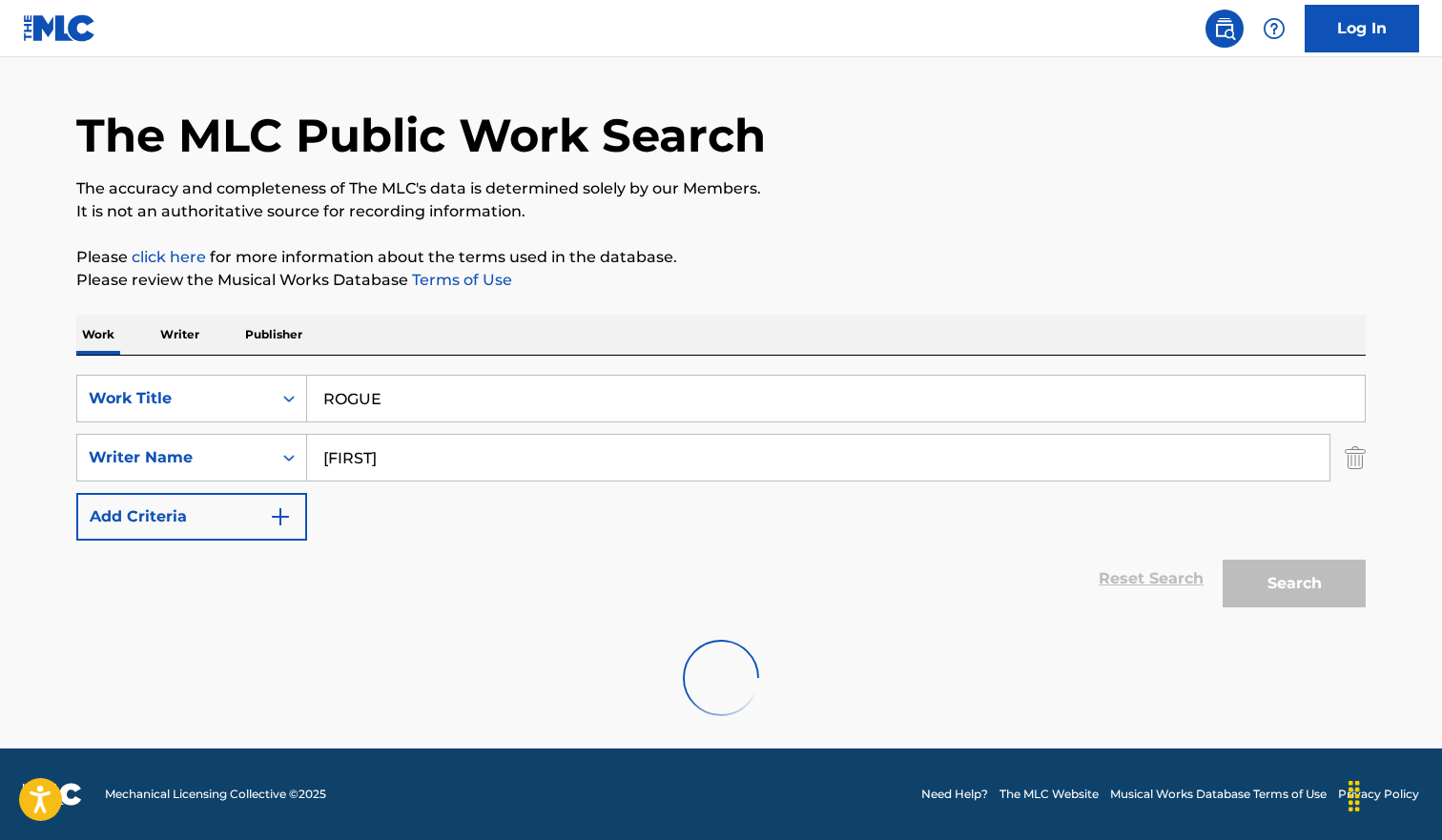 scroll, scrollTop: 197, scrollLeft: 0, axis: vertical 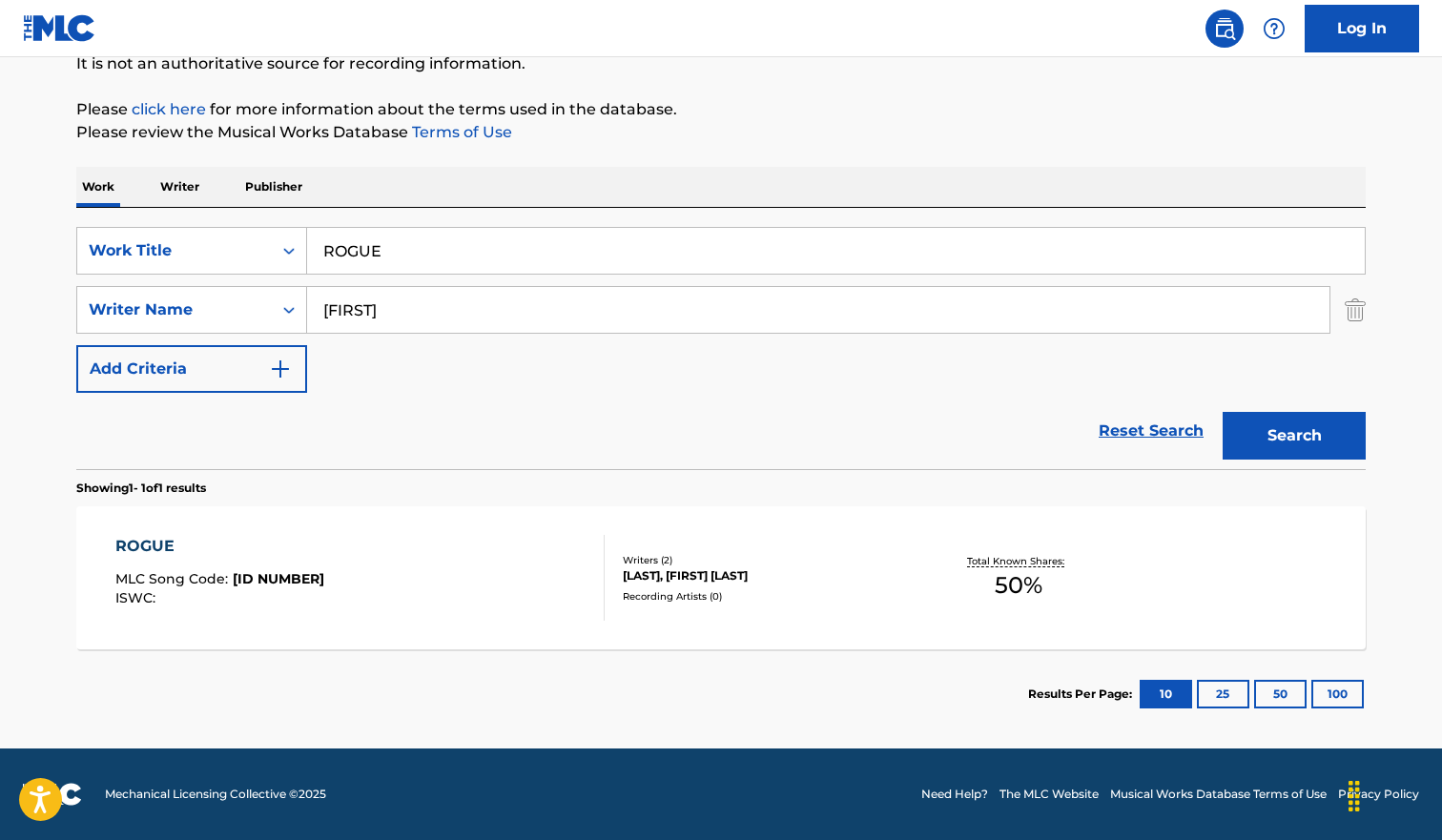 click on "ROGUE MLC Song Code : RO8BTS ISWC :" at bounding box center [360, 578] 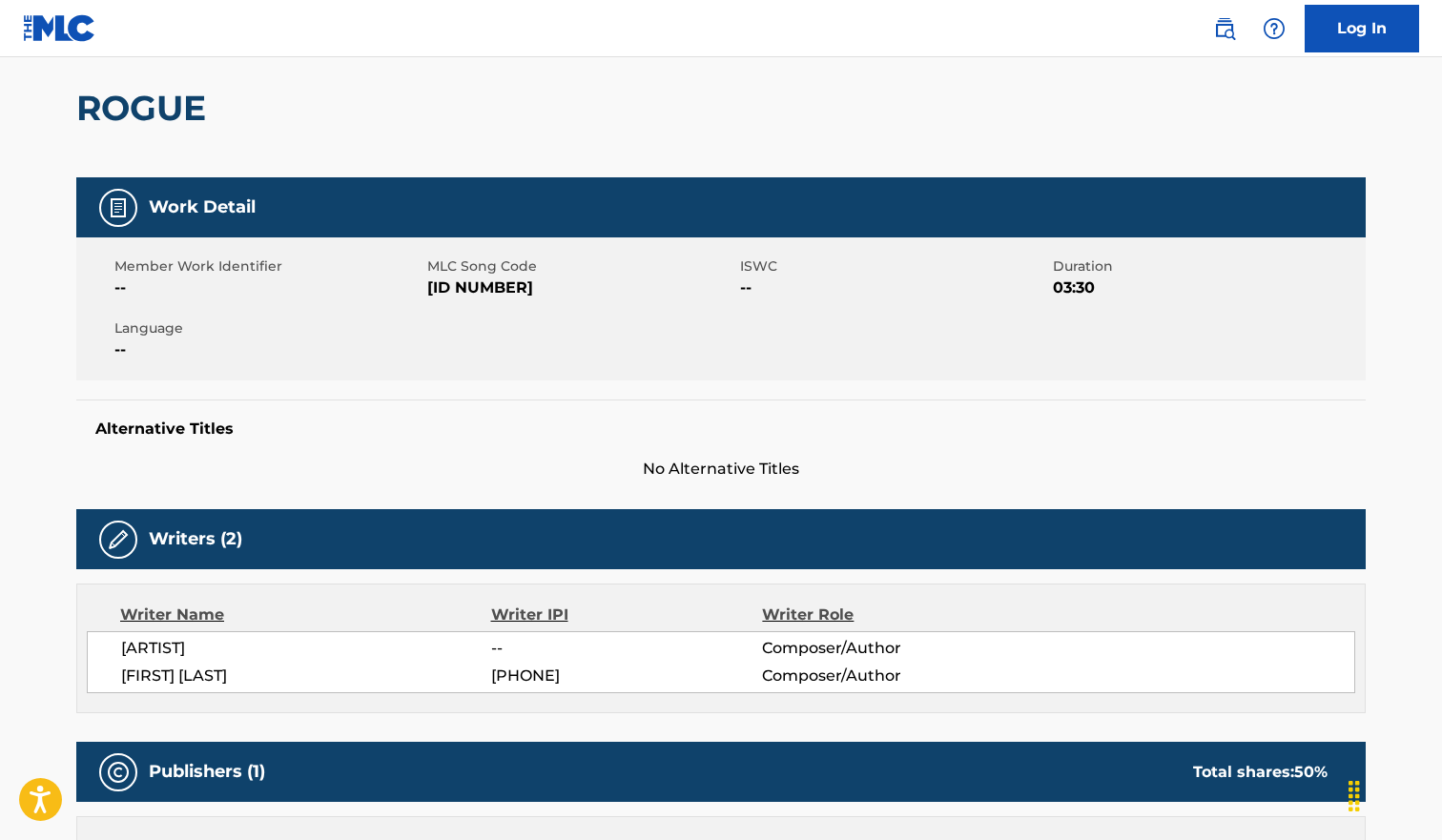 scroll, scrollTop: 0, scrollLeft: 0, axis: both 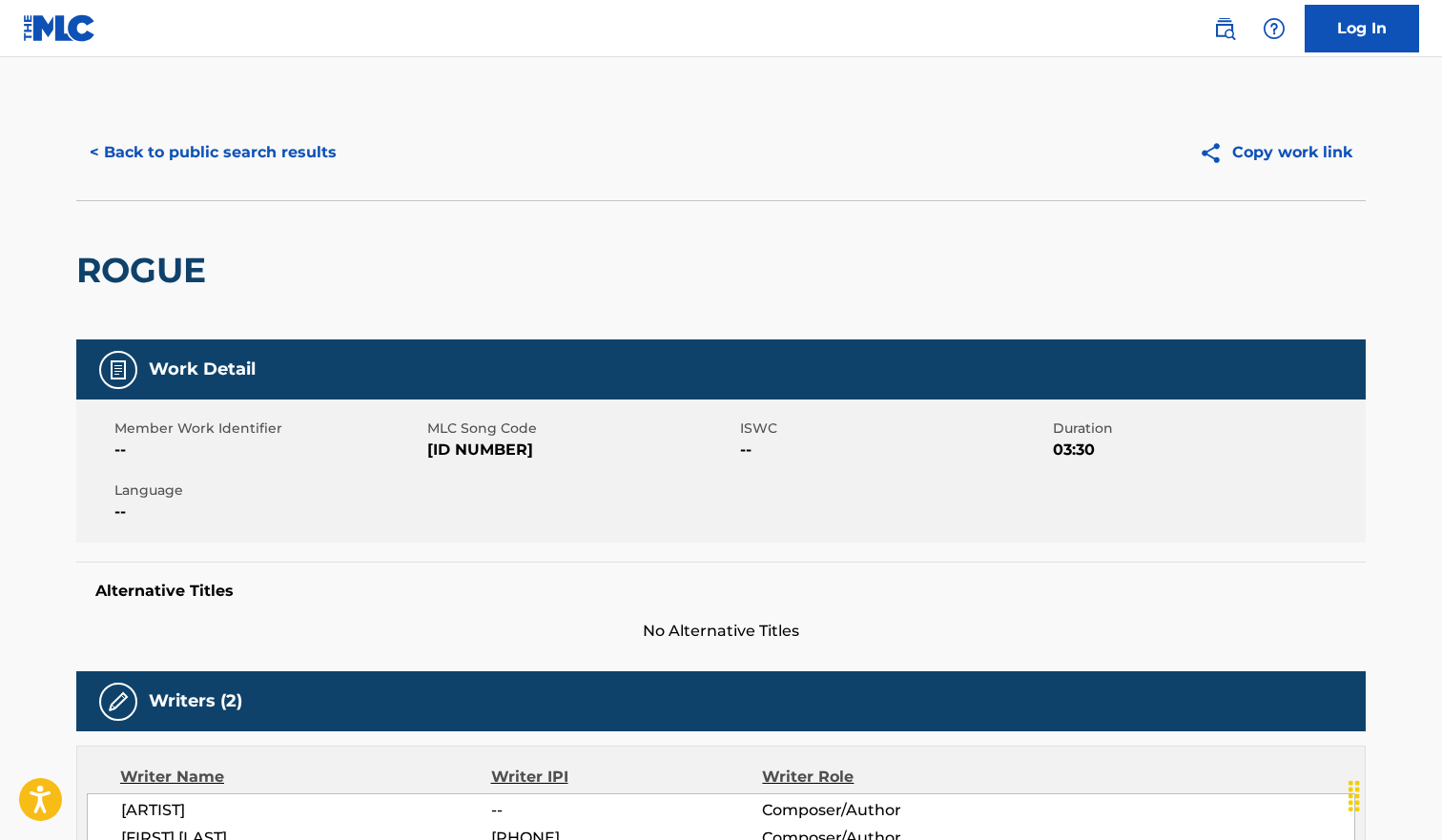 click on "< Back to public search results" at bounding box center [213, 153] 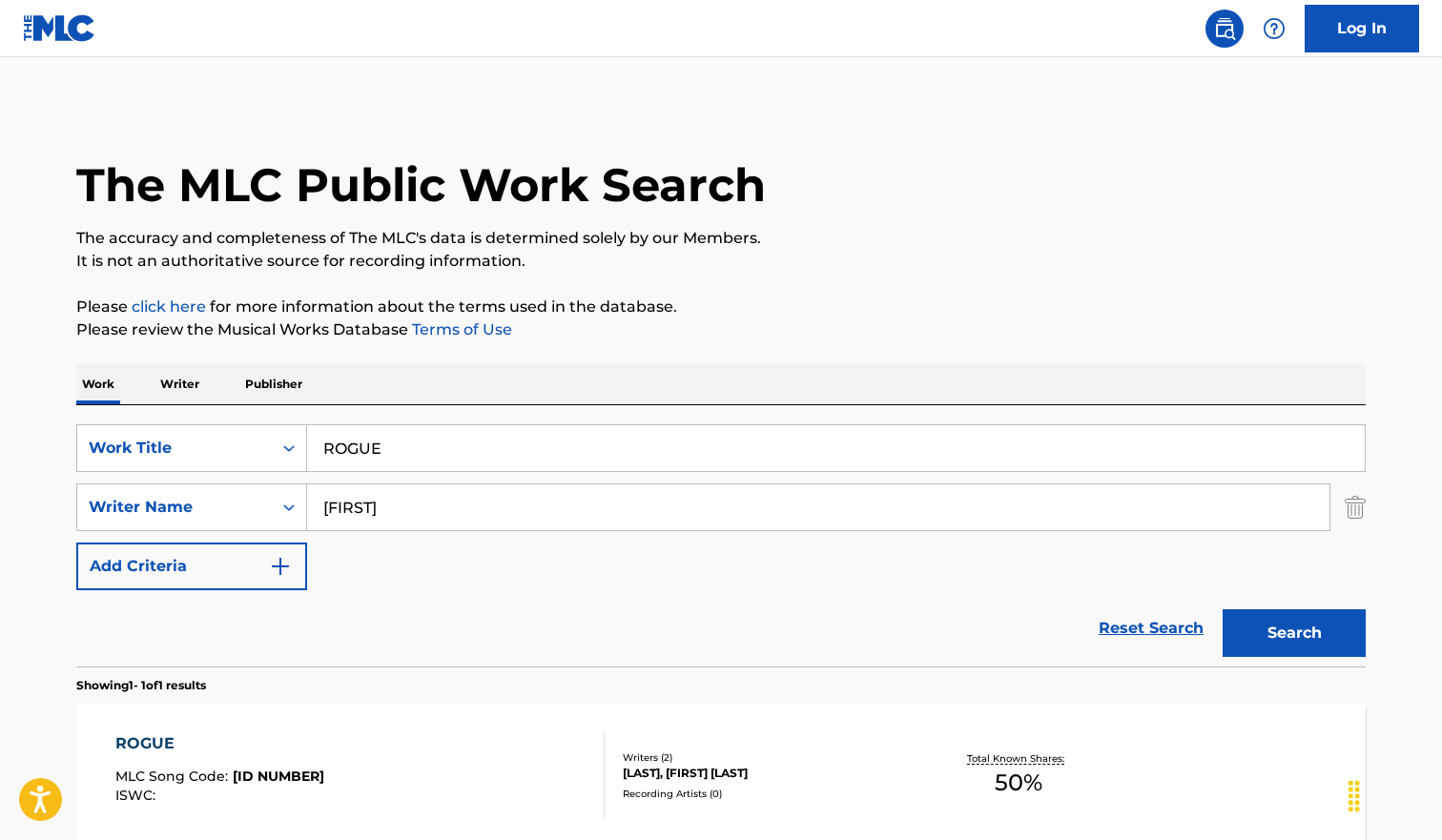 scroll, scrollTop: 89, scrollLeft: 0, axis: vertical 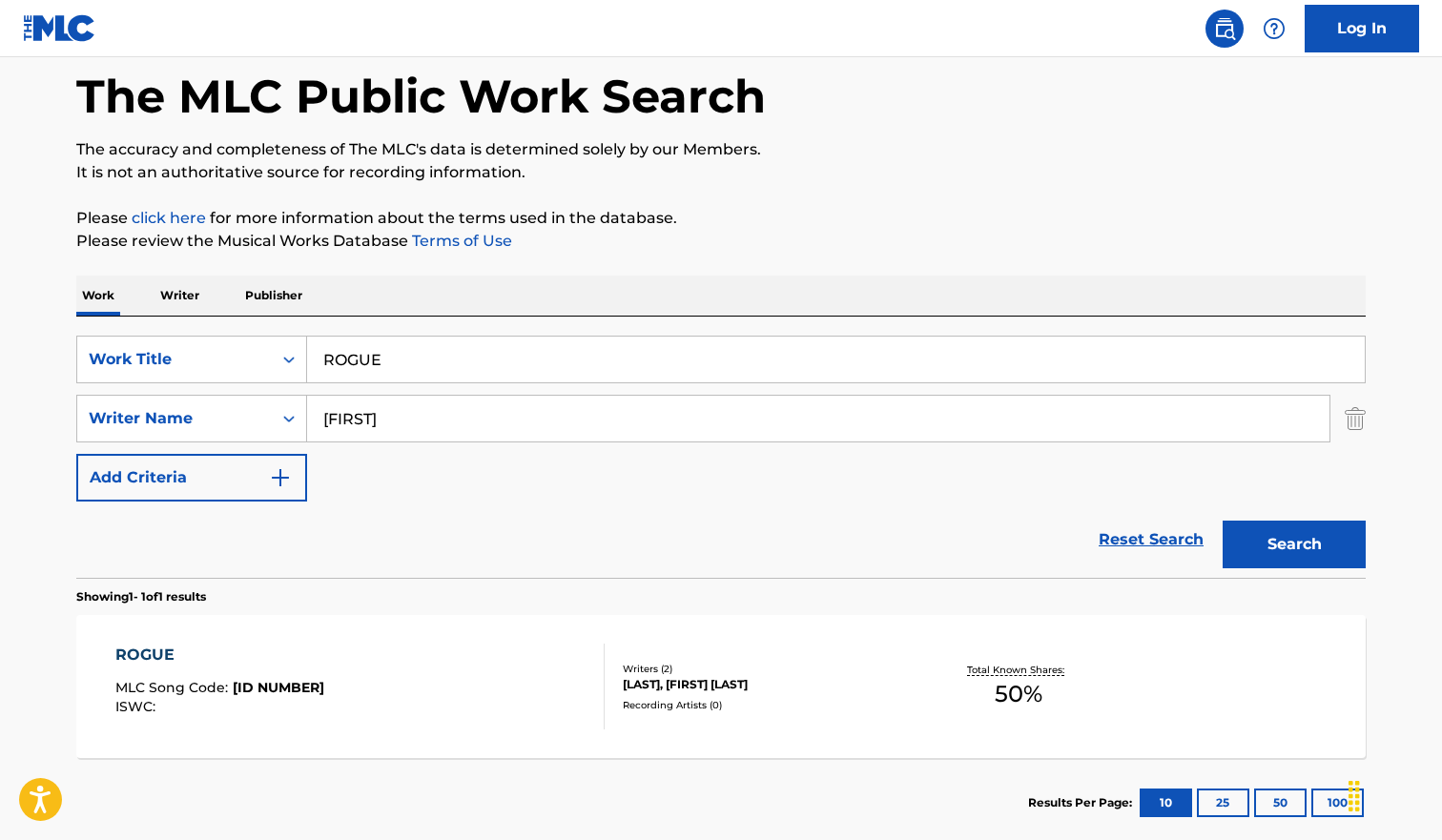 click on "ROGUE" at bounding box center (835, 359) 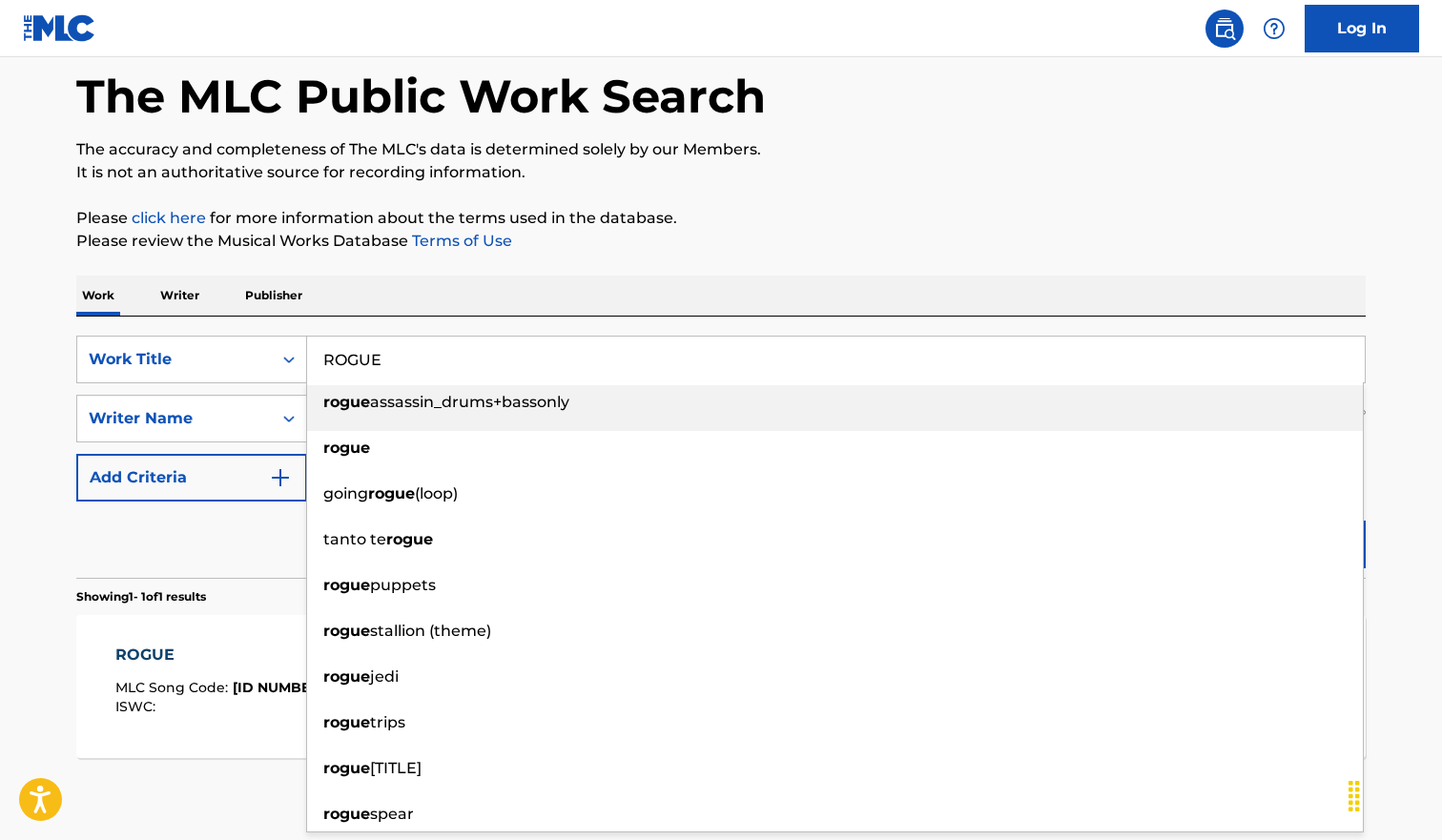 click on "ROGUE" at bounding box center [835, 359] 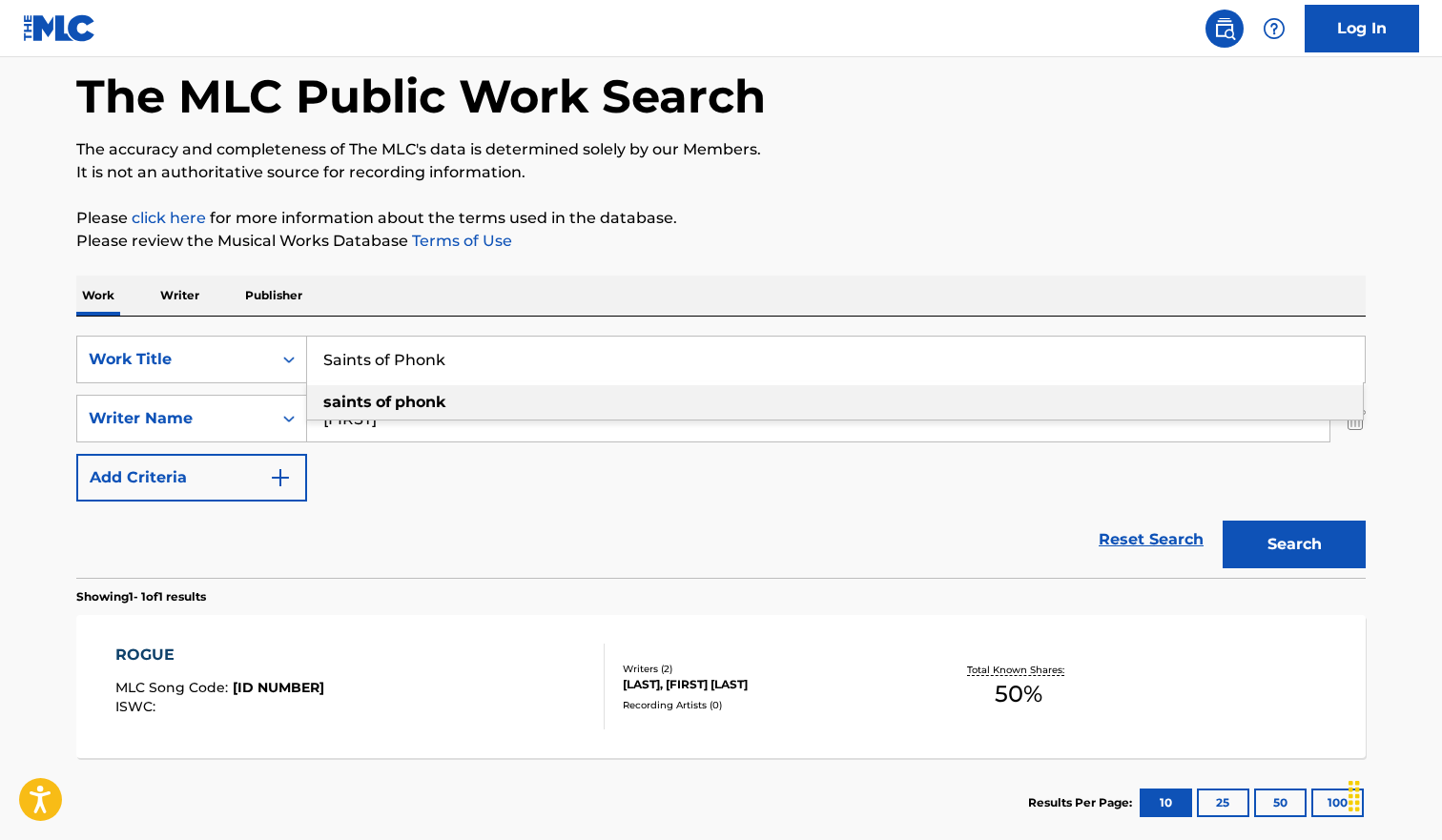 type on "Saints of Phonk" 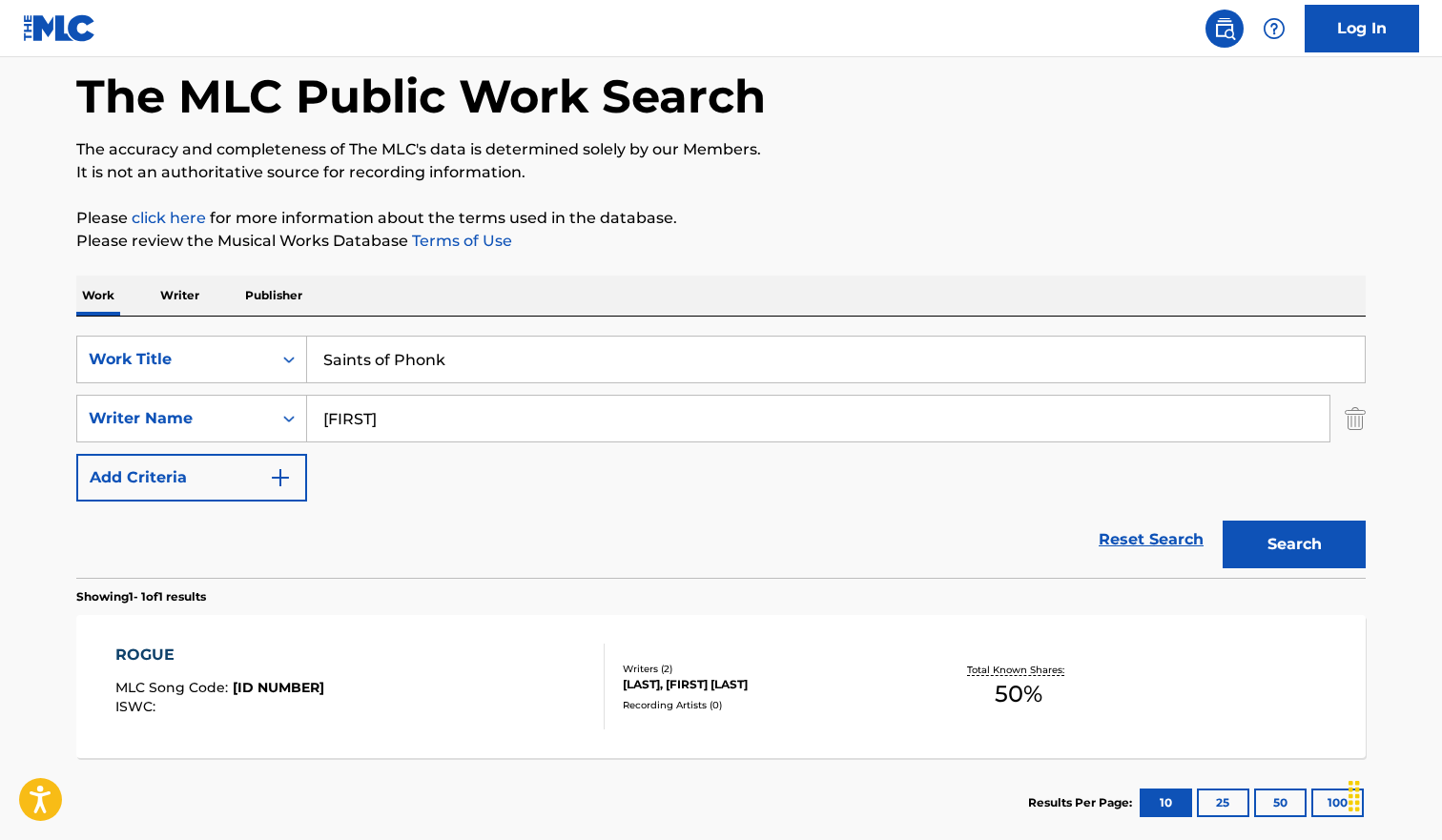click on "Search" at bounding box center [1294, 544] 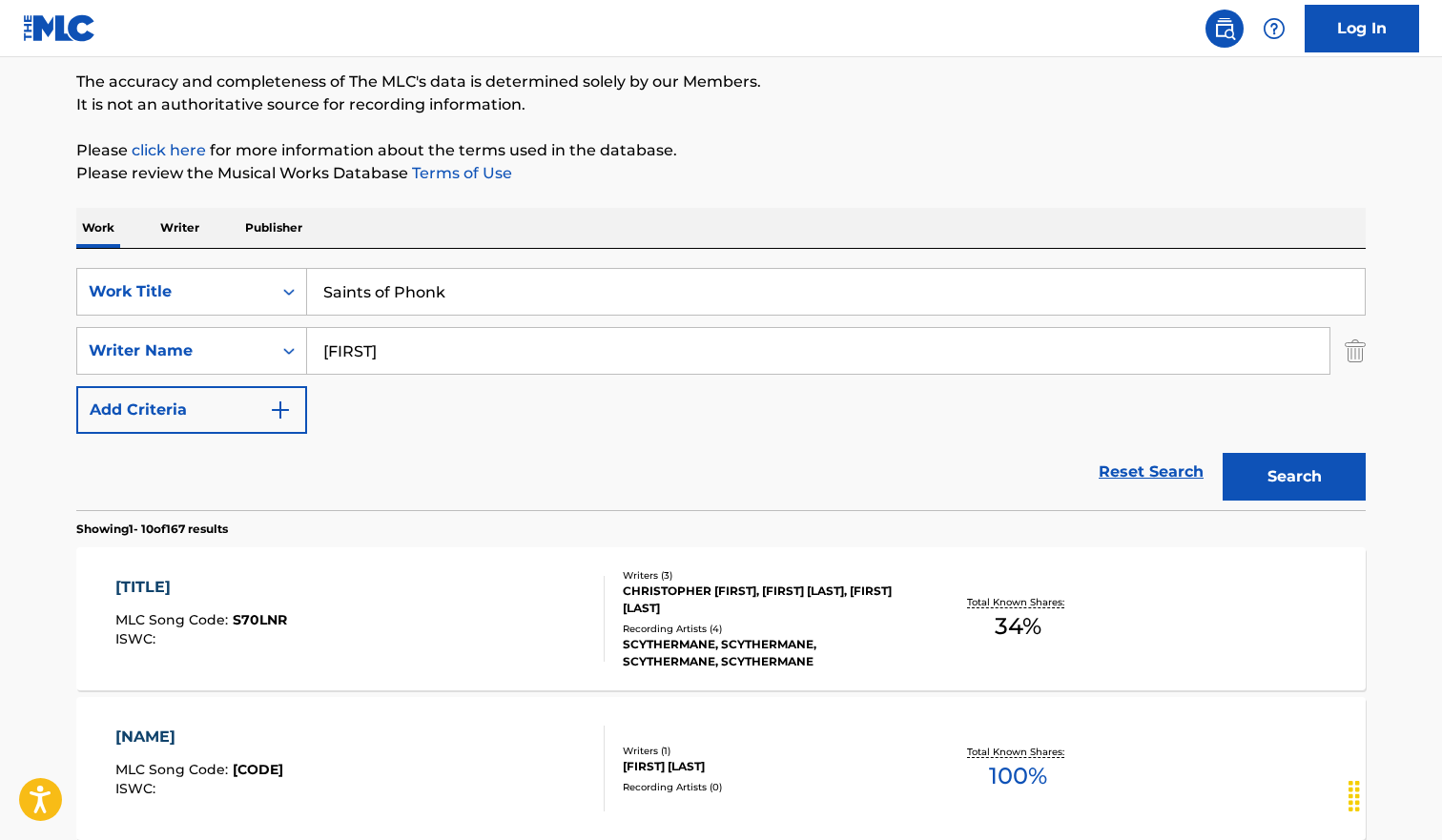 scroll, scrollTop: 186, scrollLeft: 0, axis: vertical 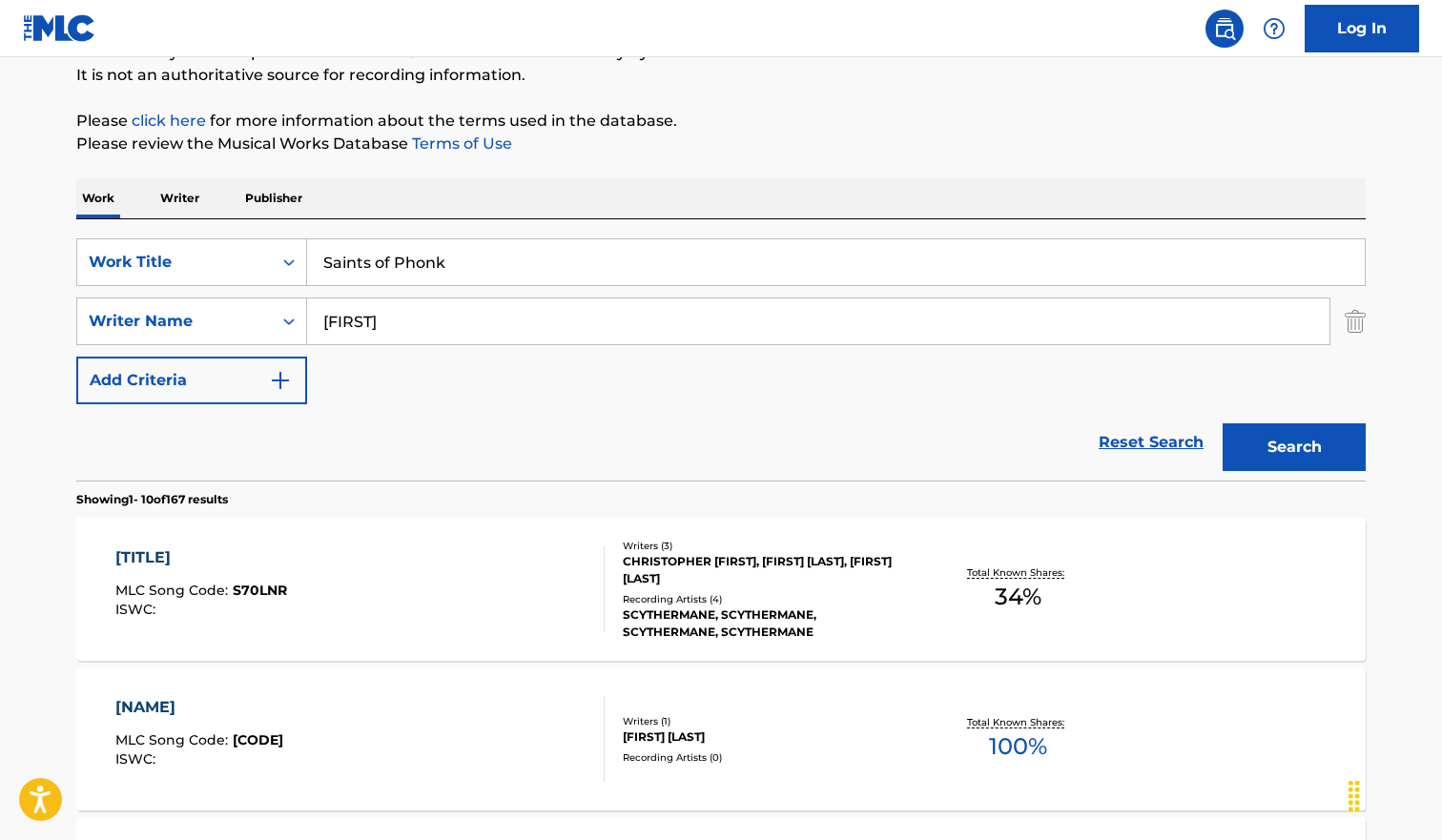 click on "[TITLE]" at bounding box center (201, 558) 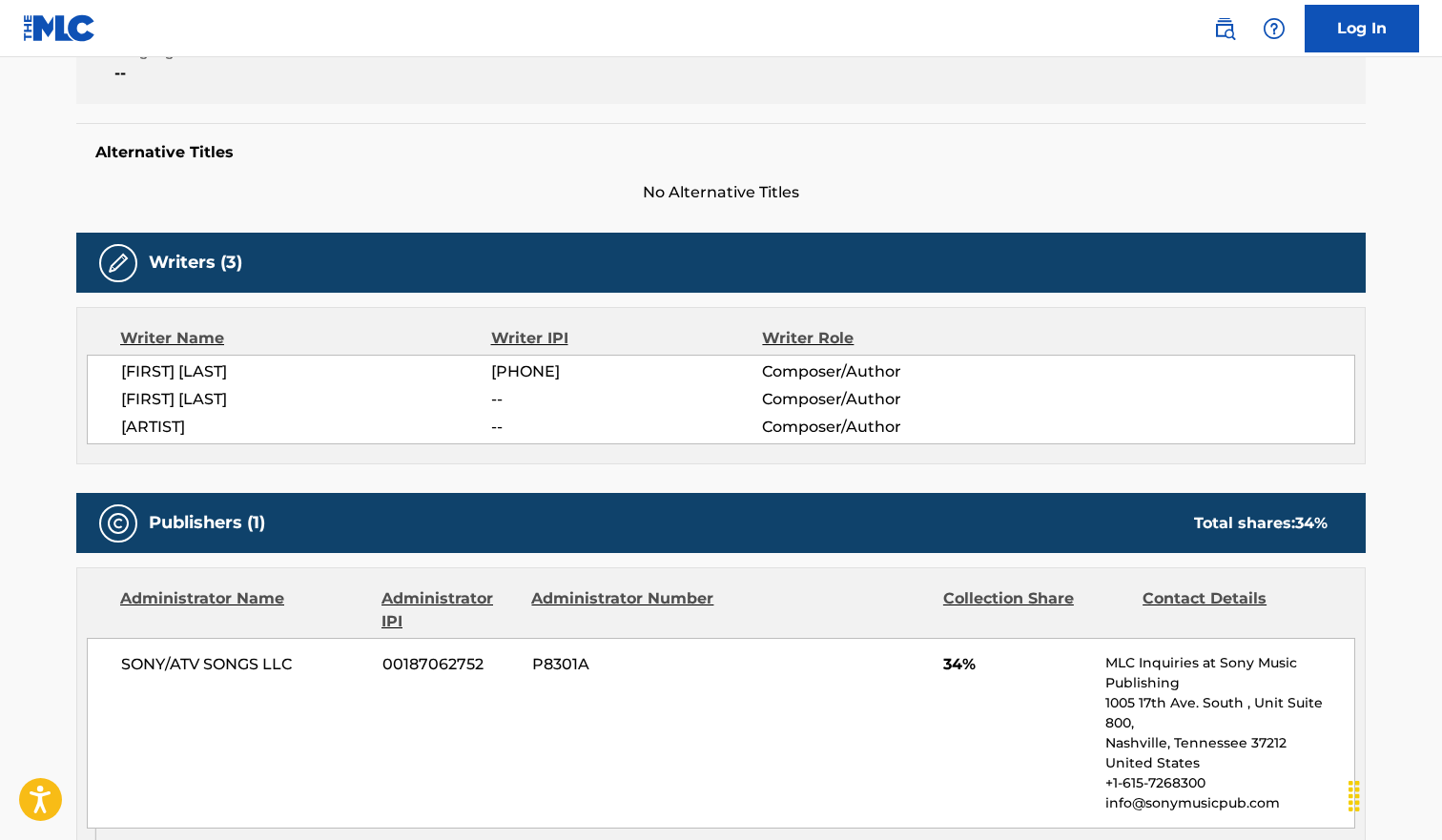 scroll, scrollTop: 0, scrollLeft: 0, axis: both 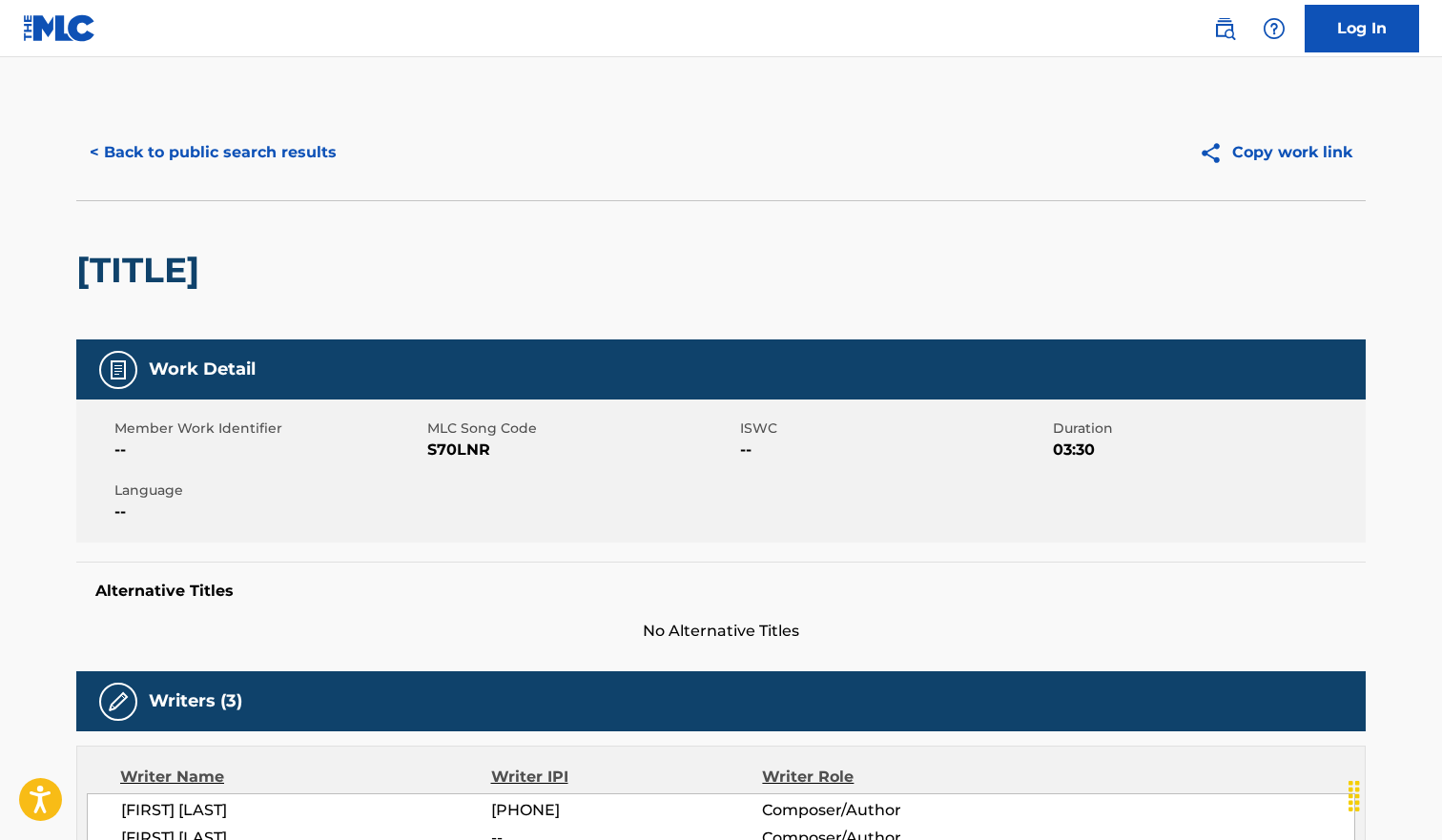 click on "< Back to public search results" at bounding box center (213, 153) 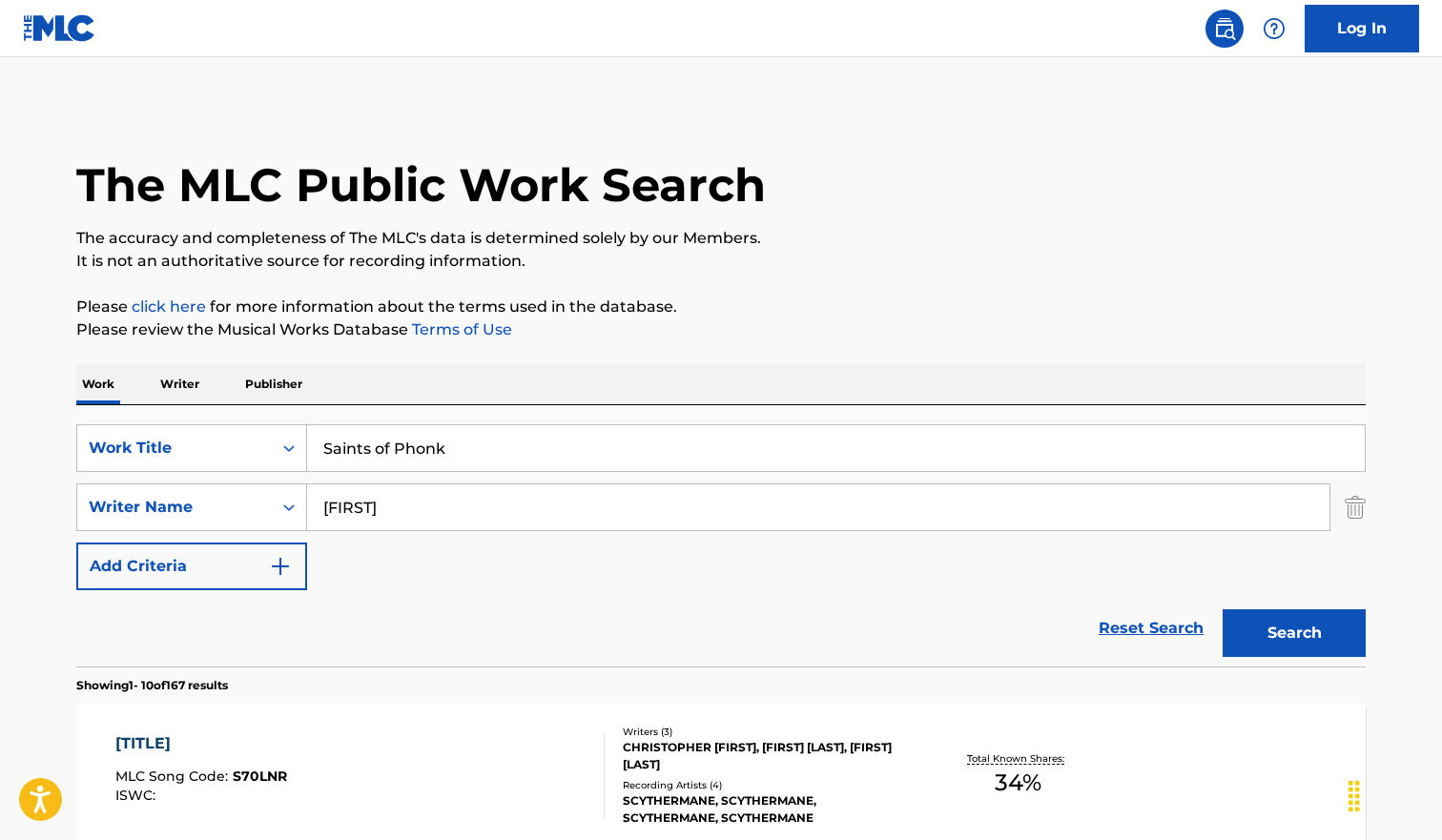 scroll, scrollTop: 186, scrollLeft: 0, axis: vertical 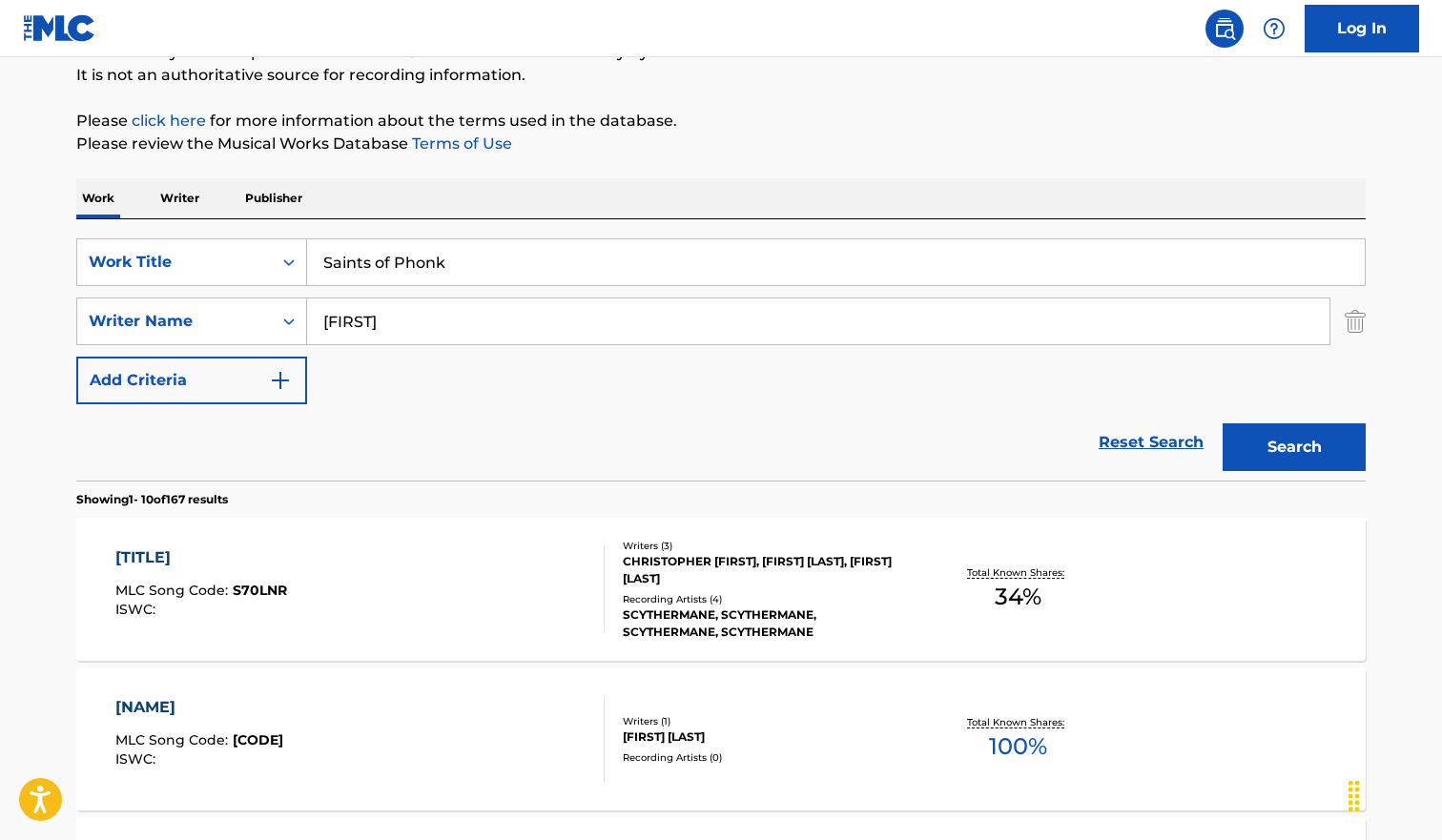 click on "Saints of Phonk" at bounding box center [835, 262] 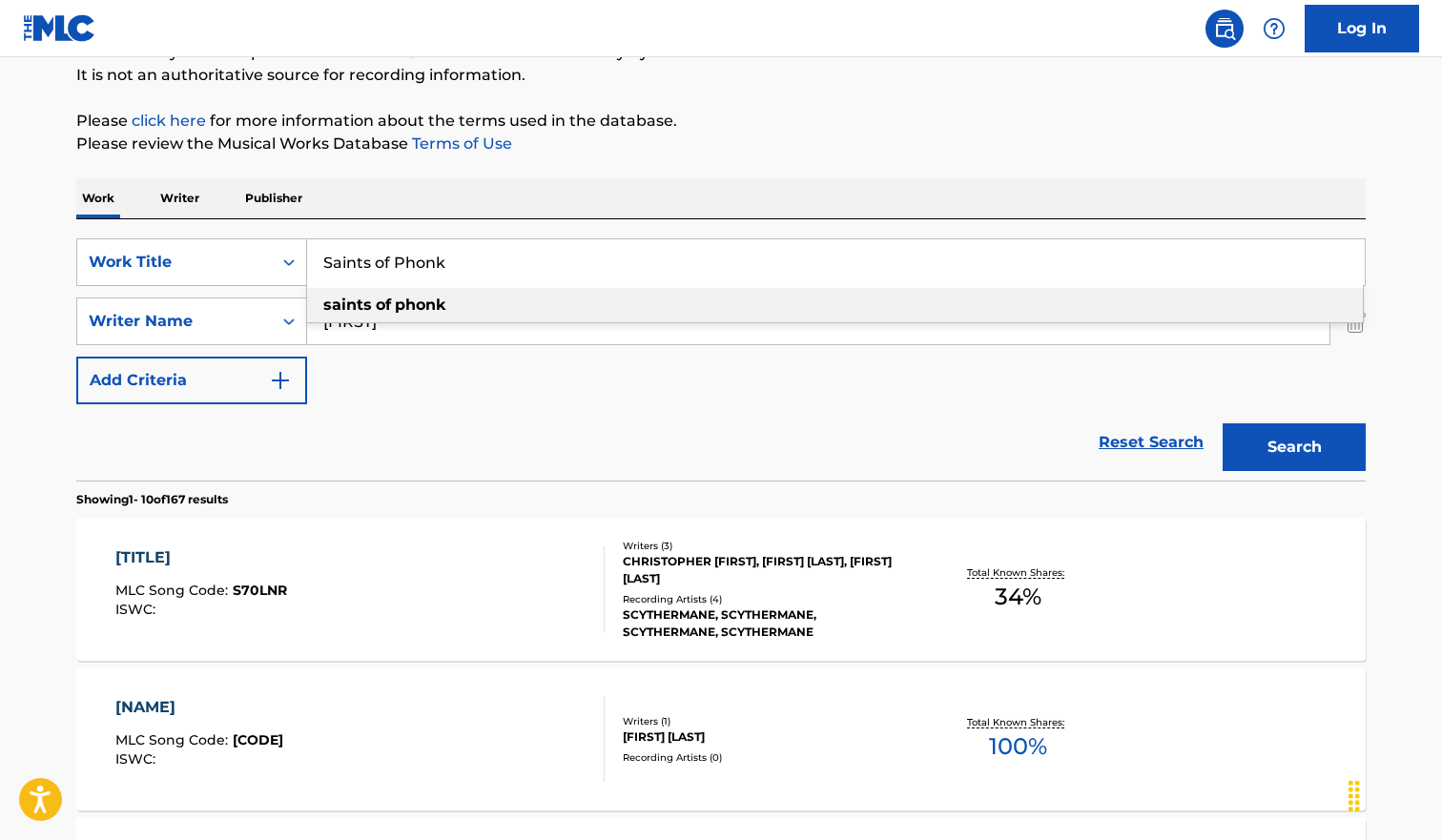 click on "Saints of Phonk" at bounding box center [835, 262] 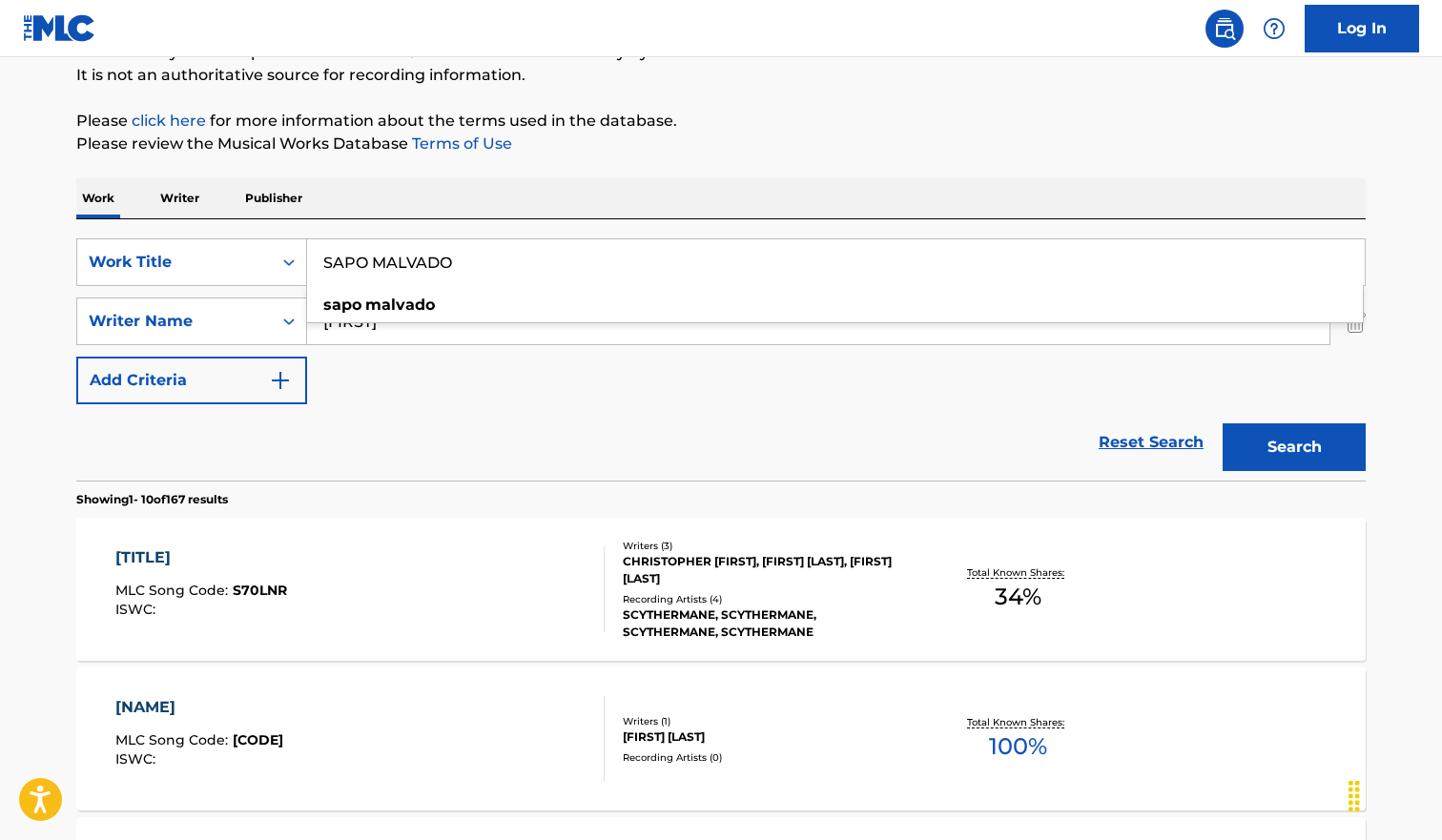 type on "SAPO MALVADO" 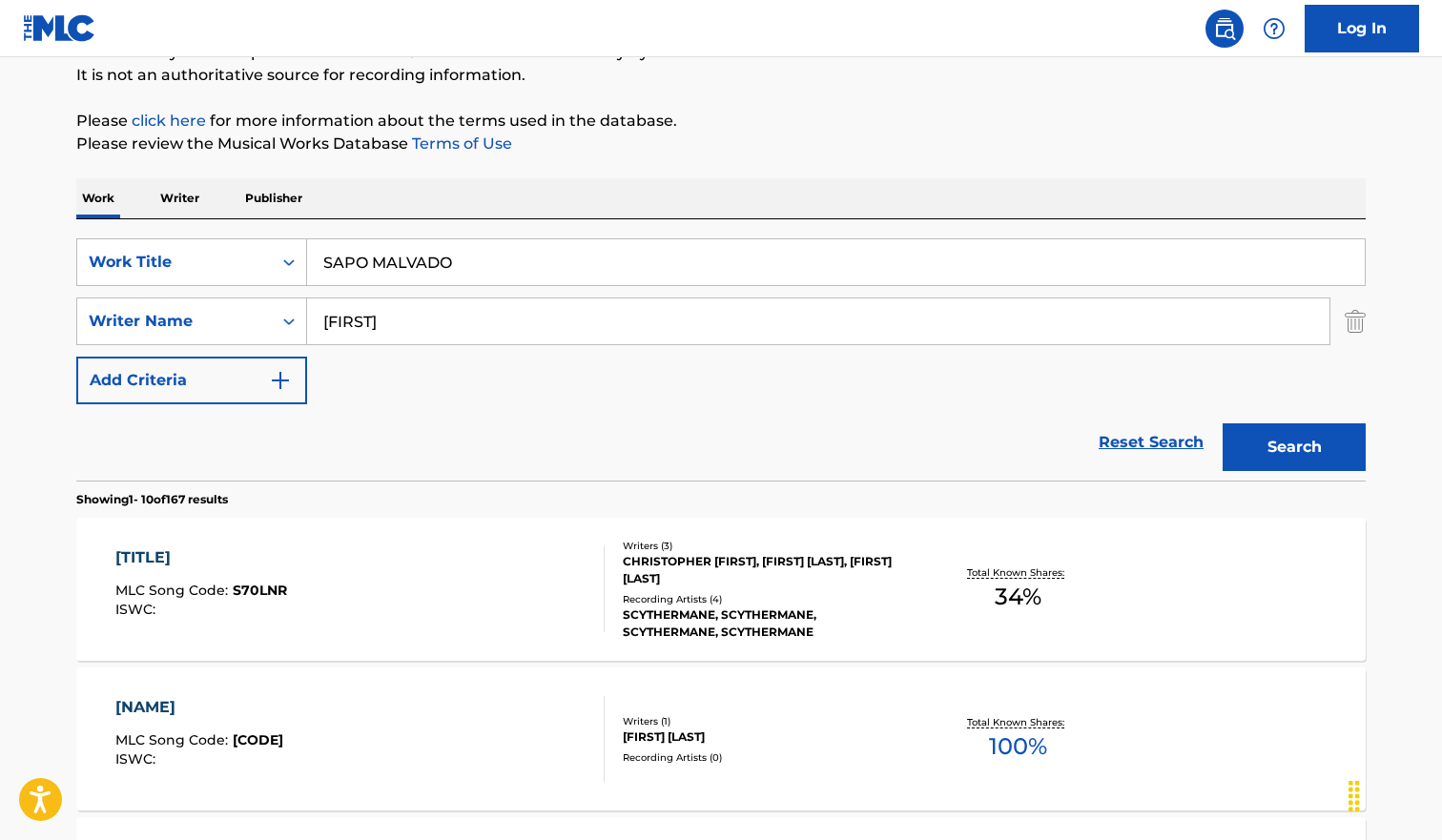 click on "Search" at bounding box center (1294, 447) 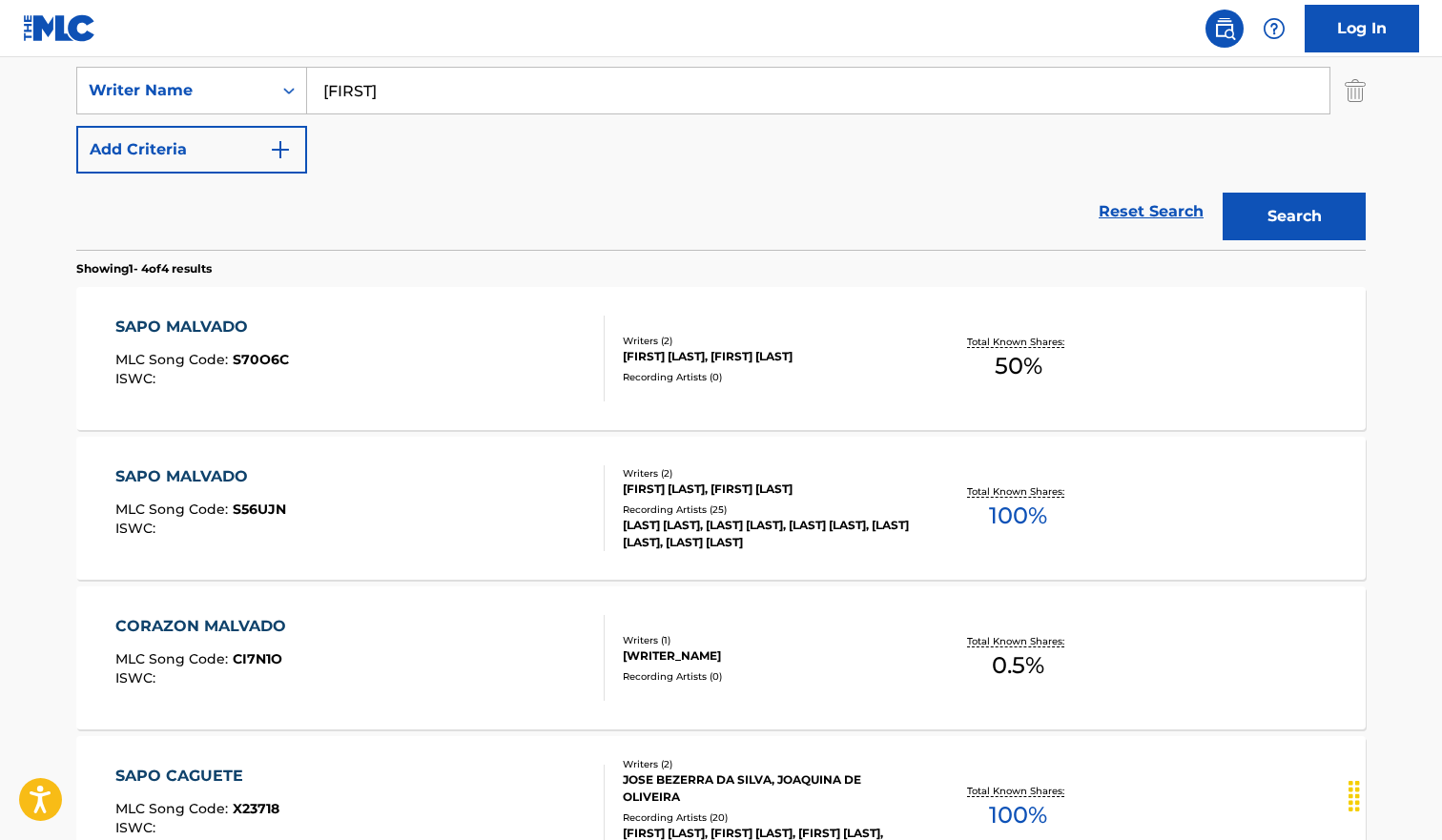 scroll, scrollTop: 437, scrollLeft: 0, axis: vertical 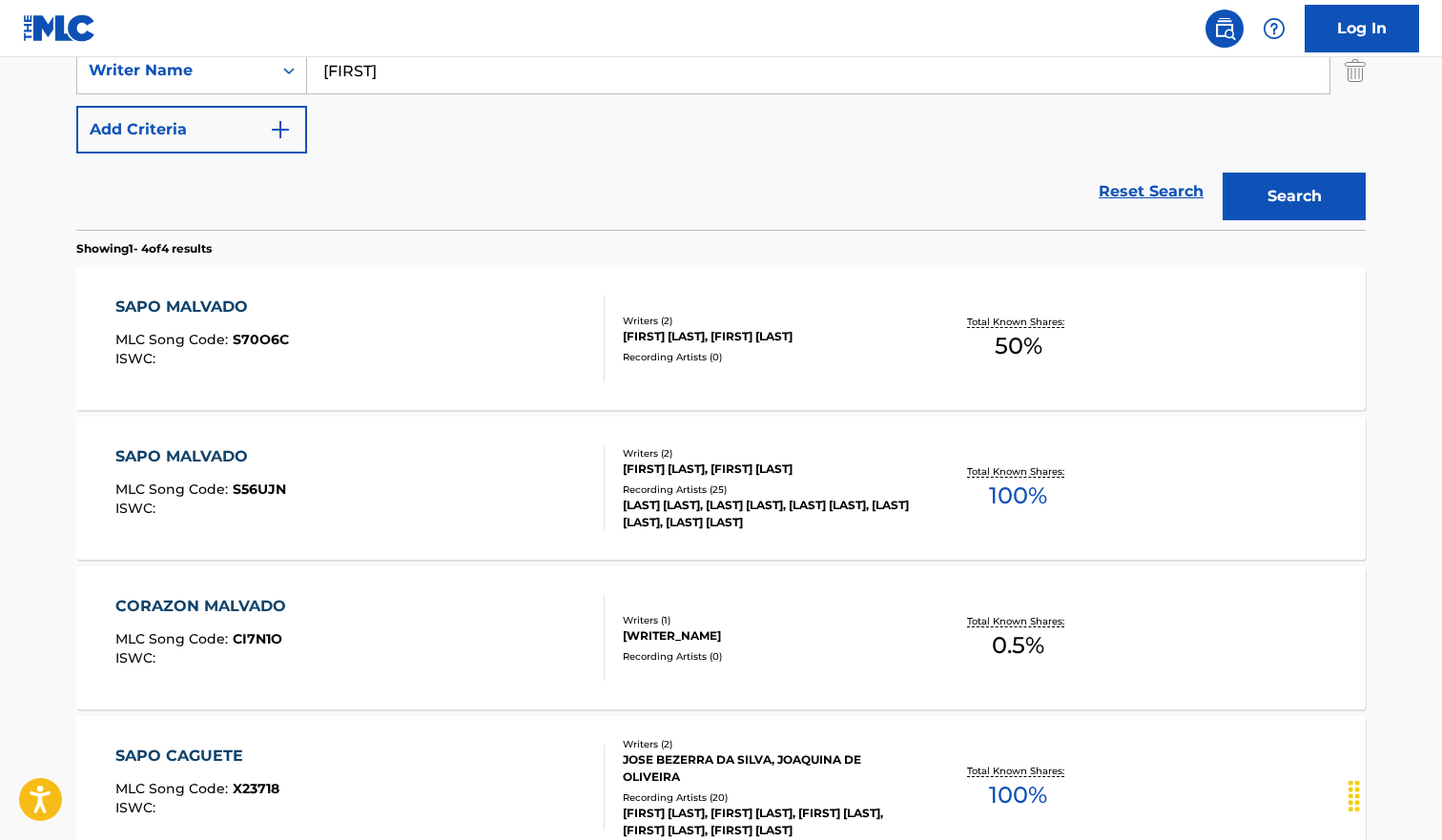 click on "[ARTIST_NAME] MLC Song Code : [CODE] ISWC :" at bounding box center [360, 338] 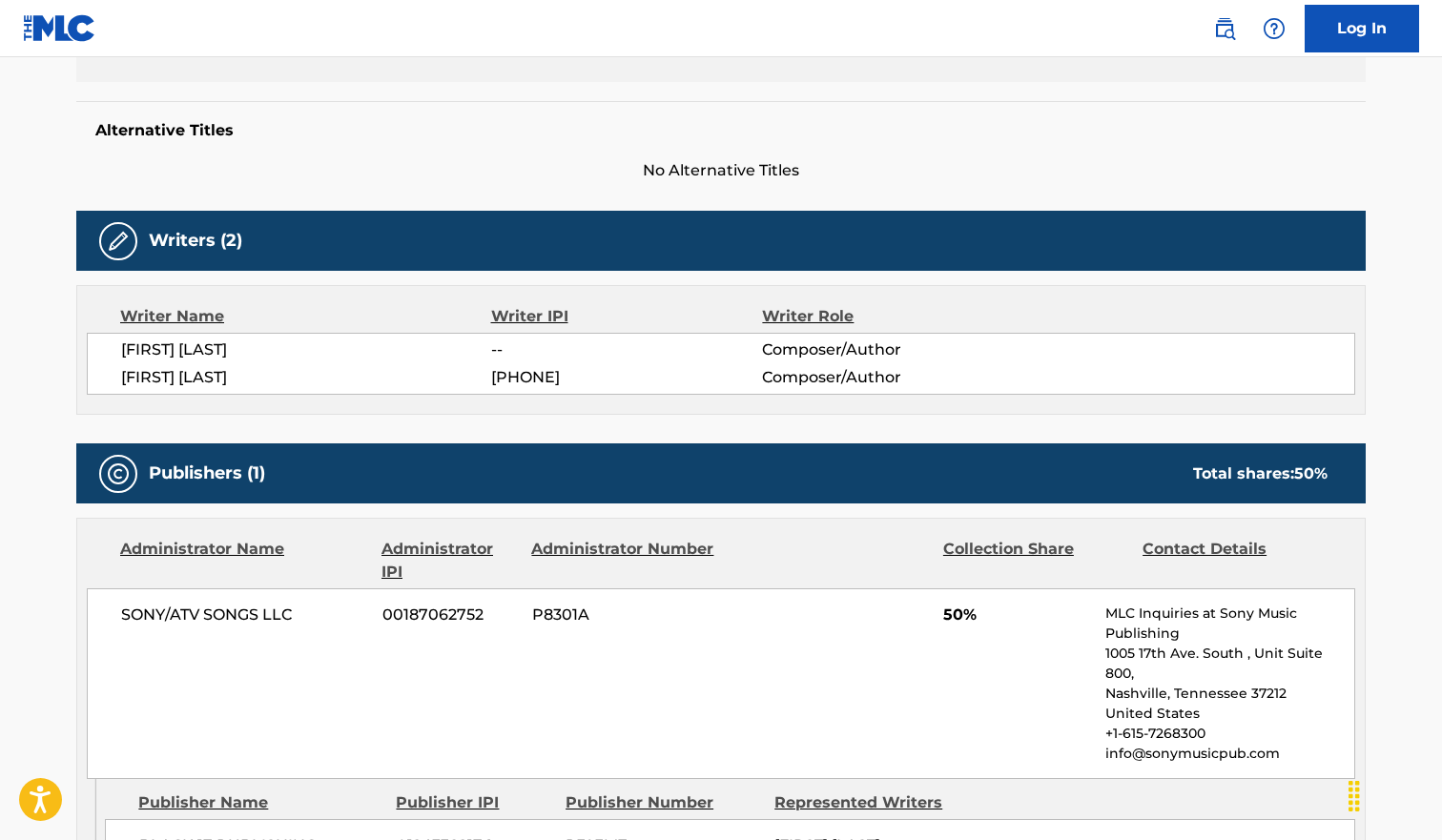 scroll, scrollTop: 0, scrollLeft: 0, axis: both 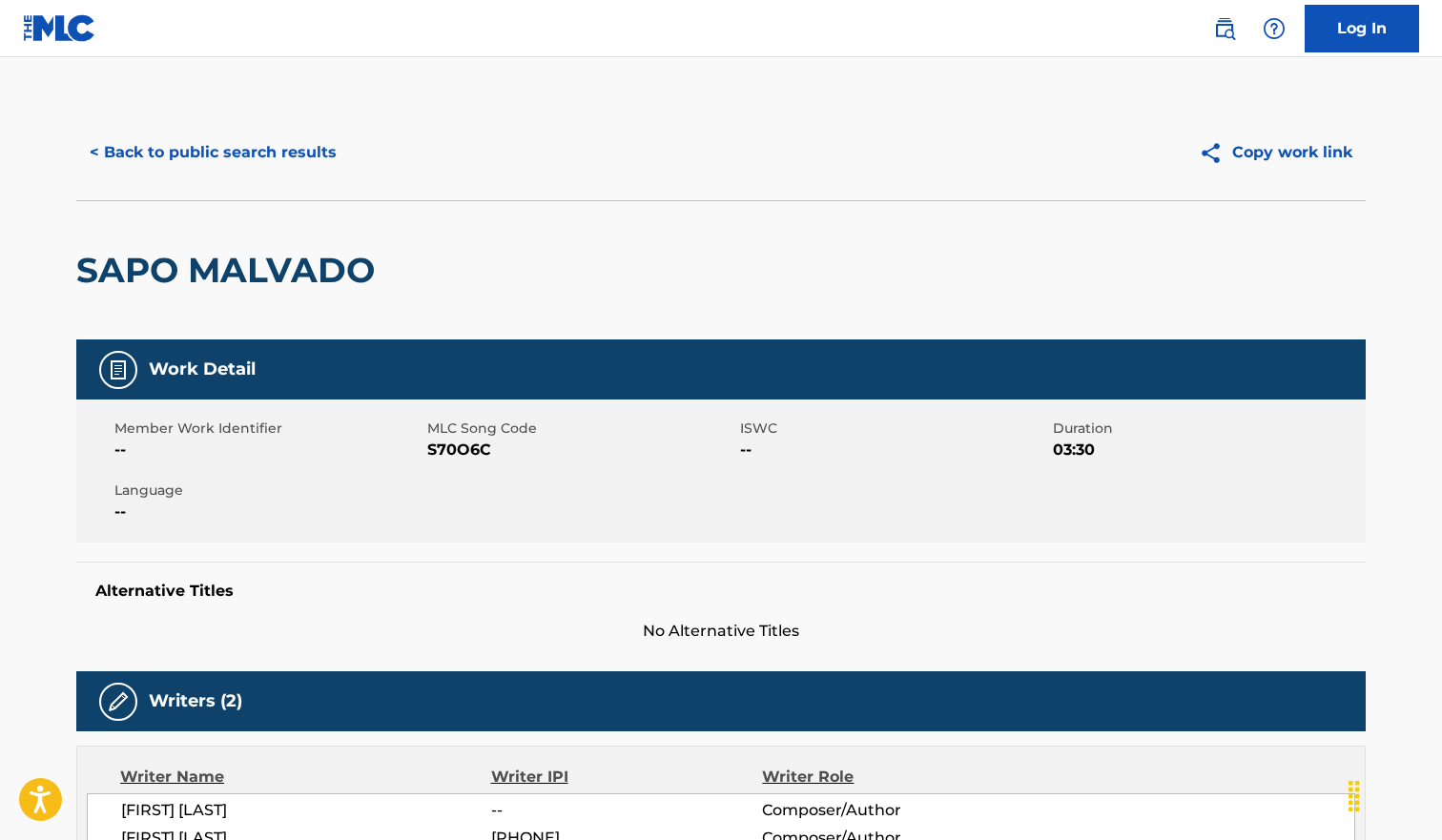 click on "S70O6C" at bounding box center (581, 450) 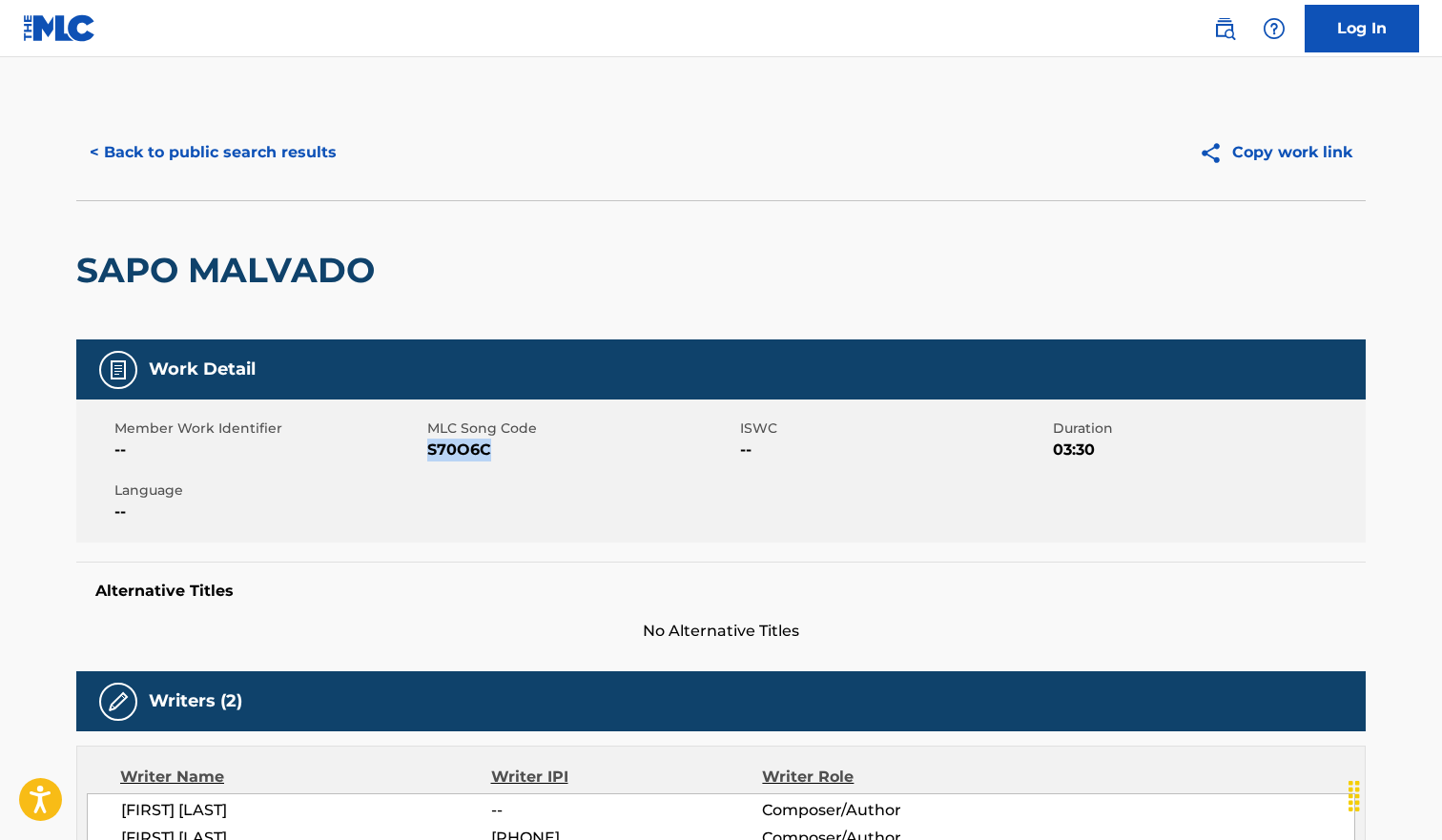 click on "S70O6C" at bounding box center [581, 450] 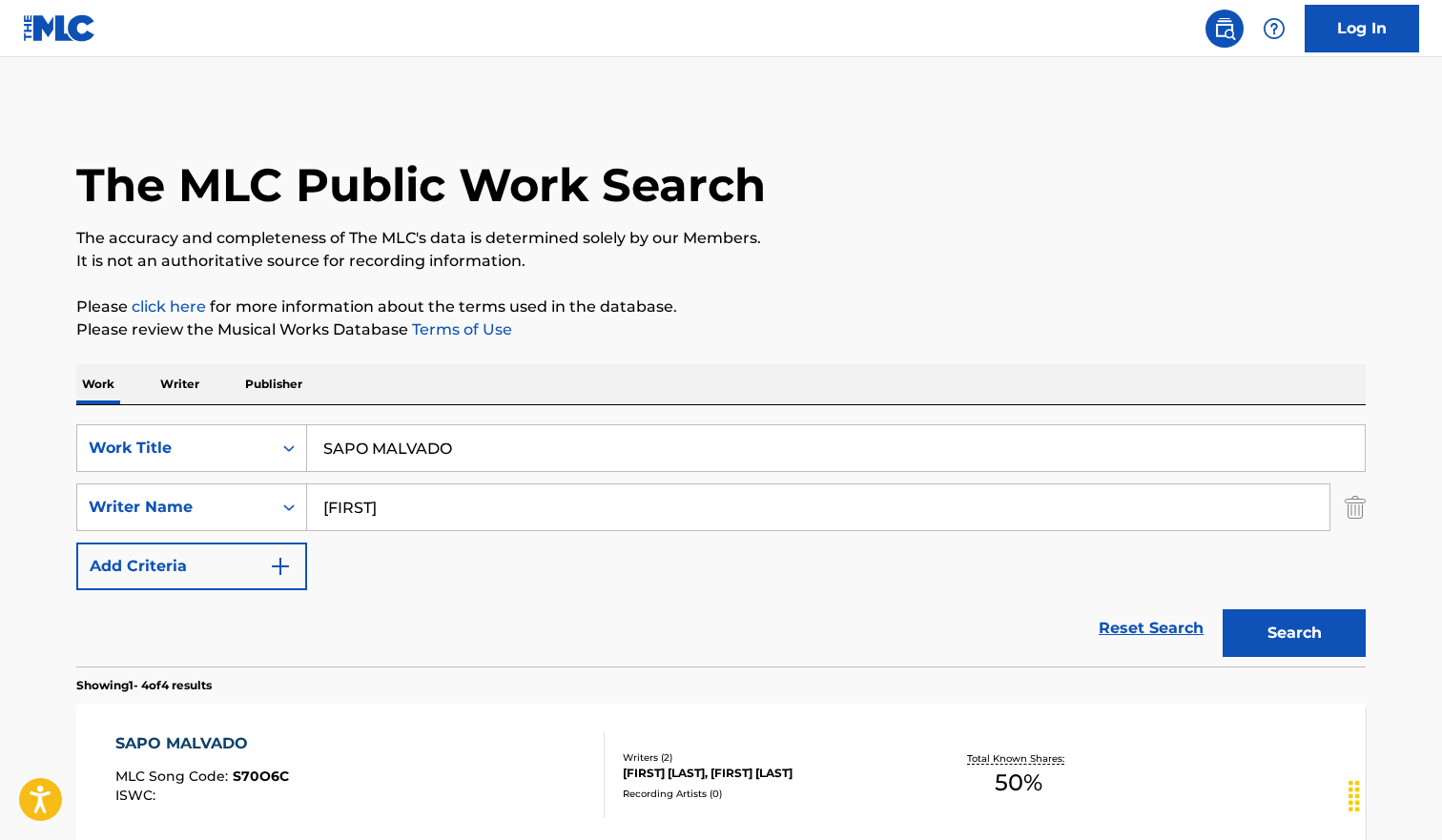 scroll, scrollTop: 545, scrollLeft: 0, axis: vertical 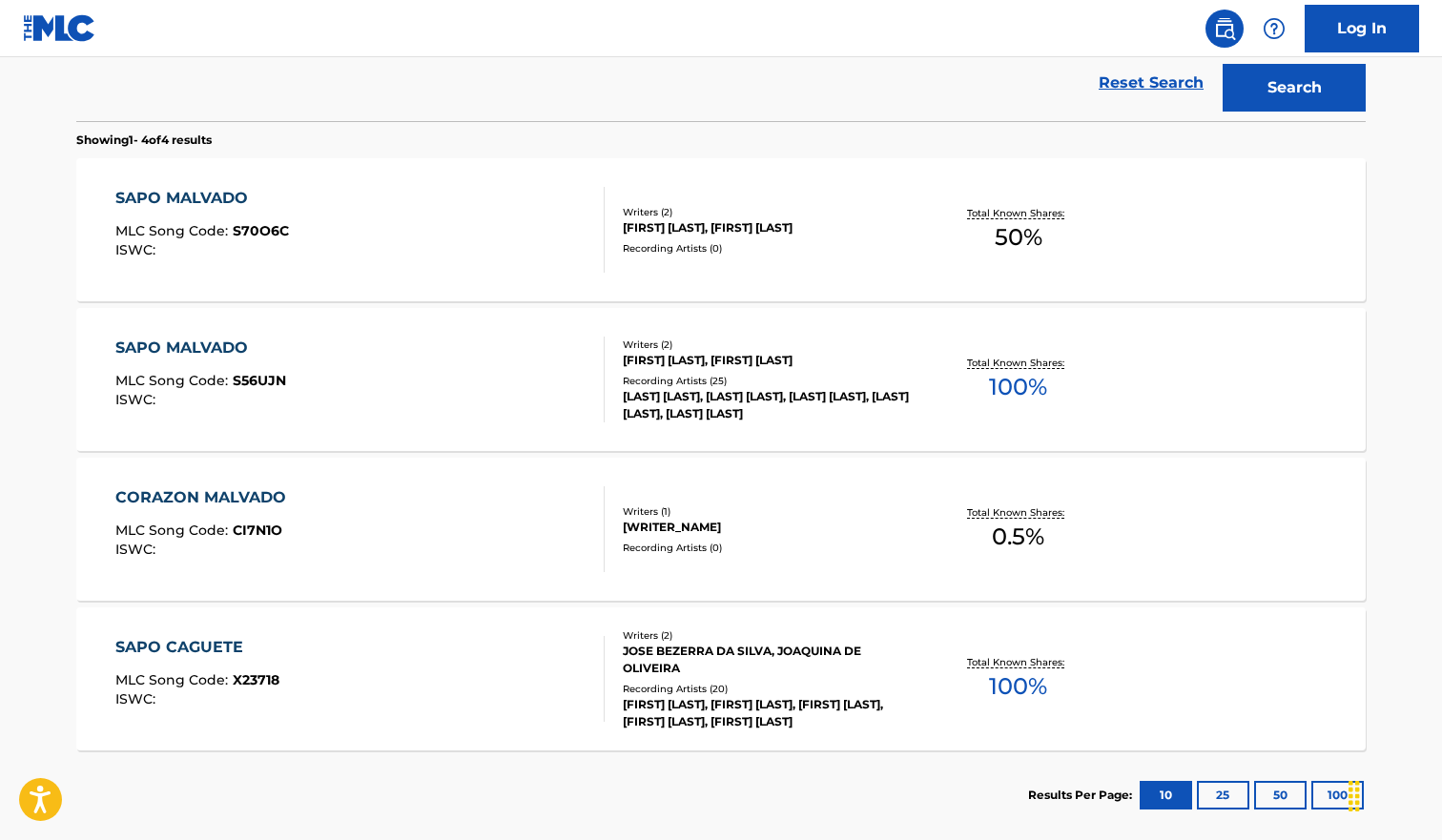 click on "SAPO MALVADO" at bounding box center [200, 348] 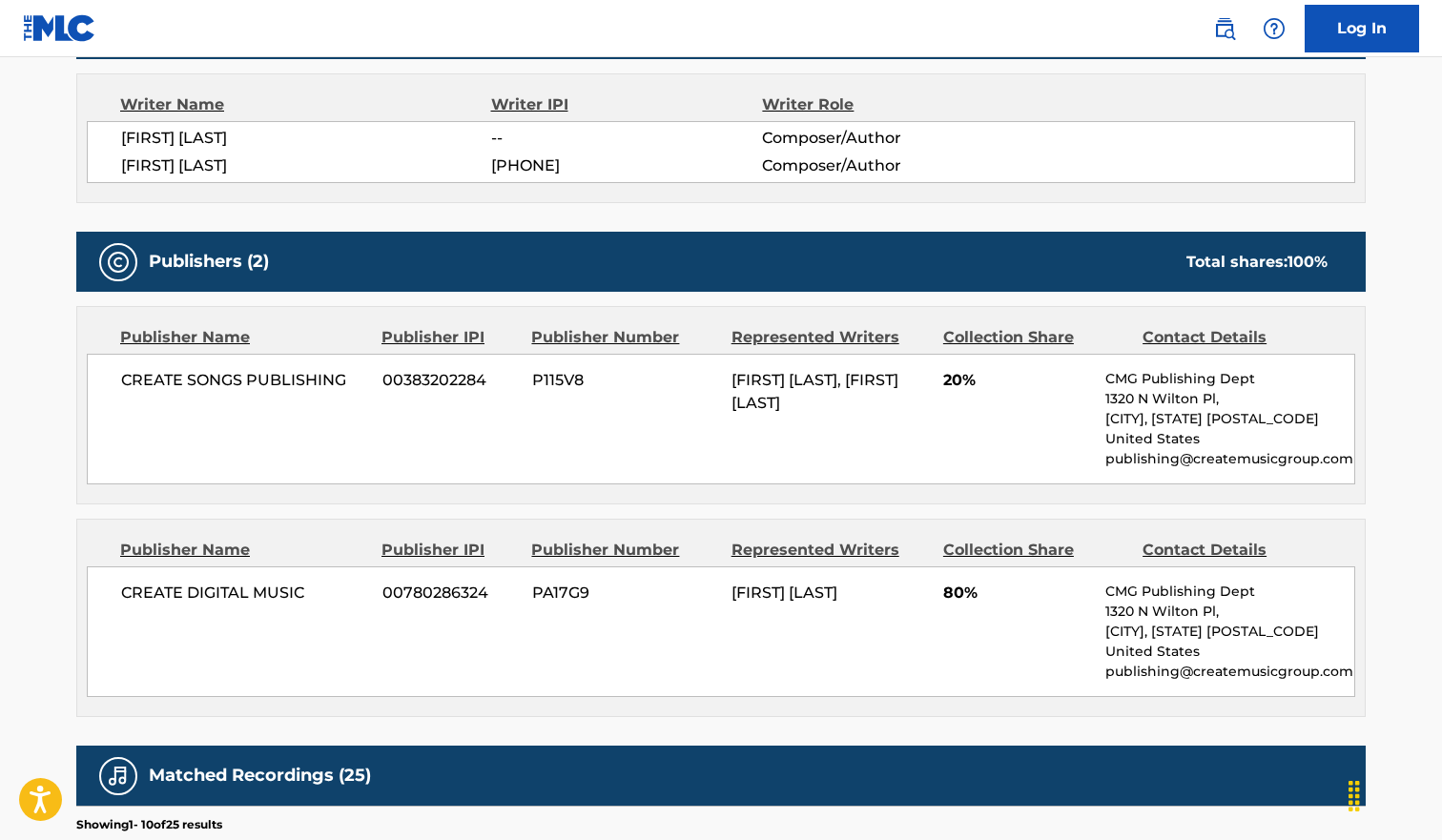 scroll, scrollTop: 0, scrollLeft: 0, axis: both 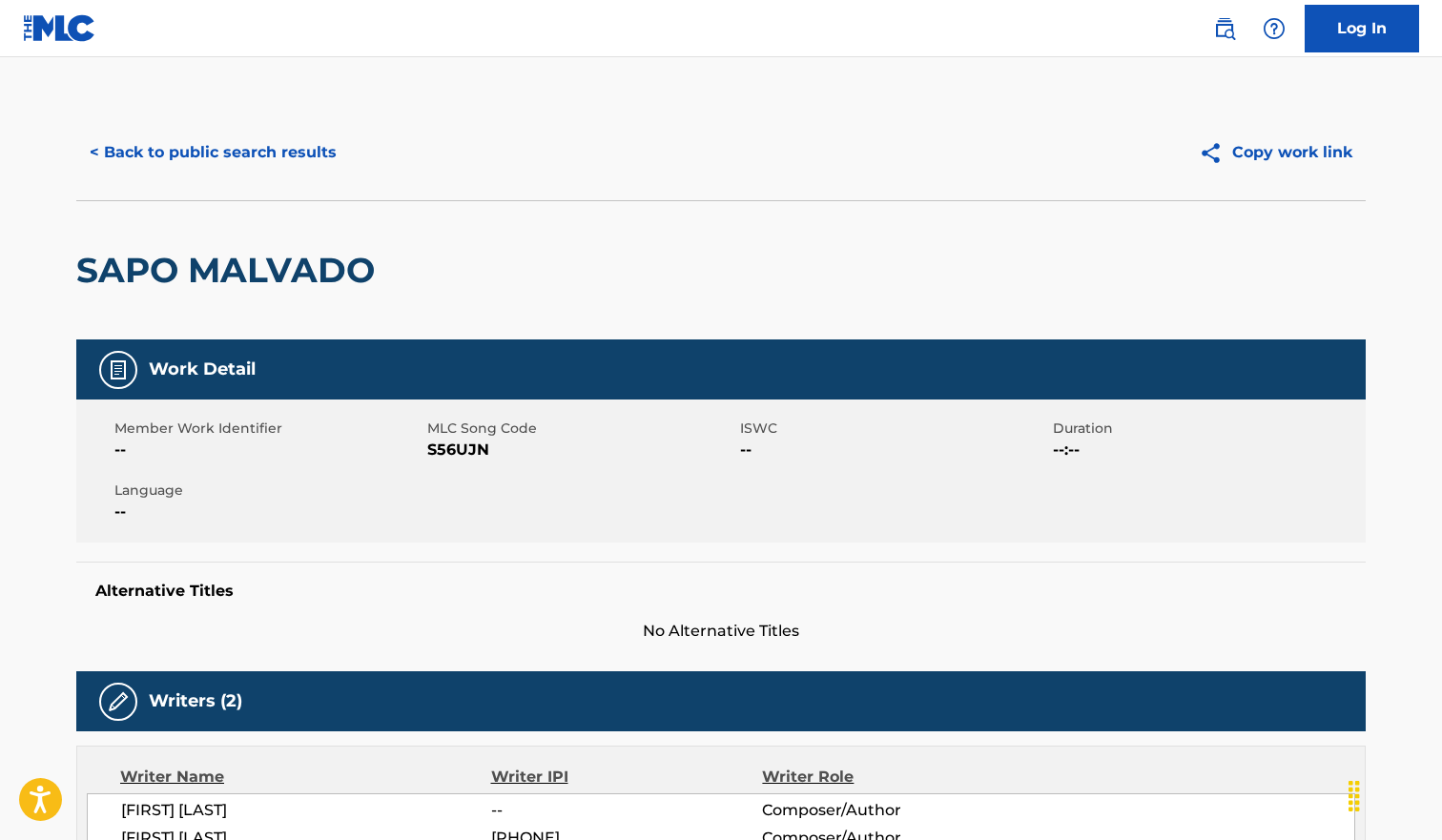 click on "S56UJN" at bounding box center (581, 450) 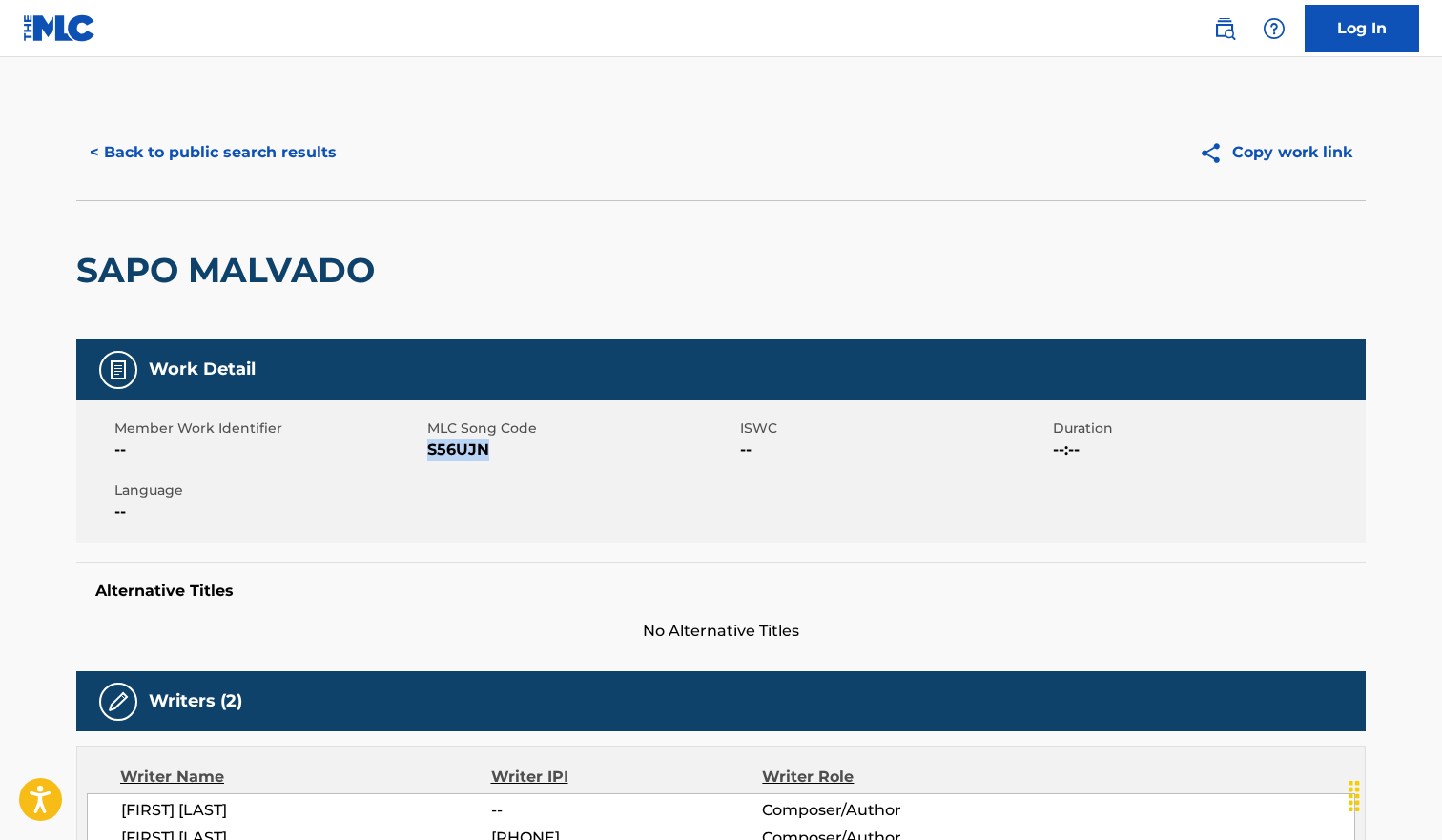 click on "S56UJN" at bounding box center (581, 450) 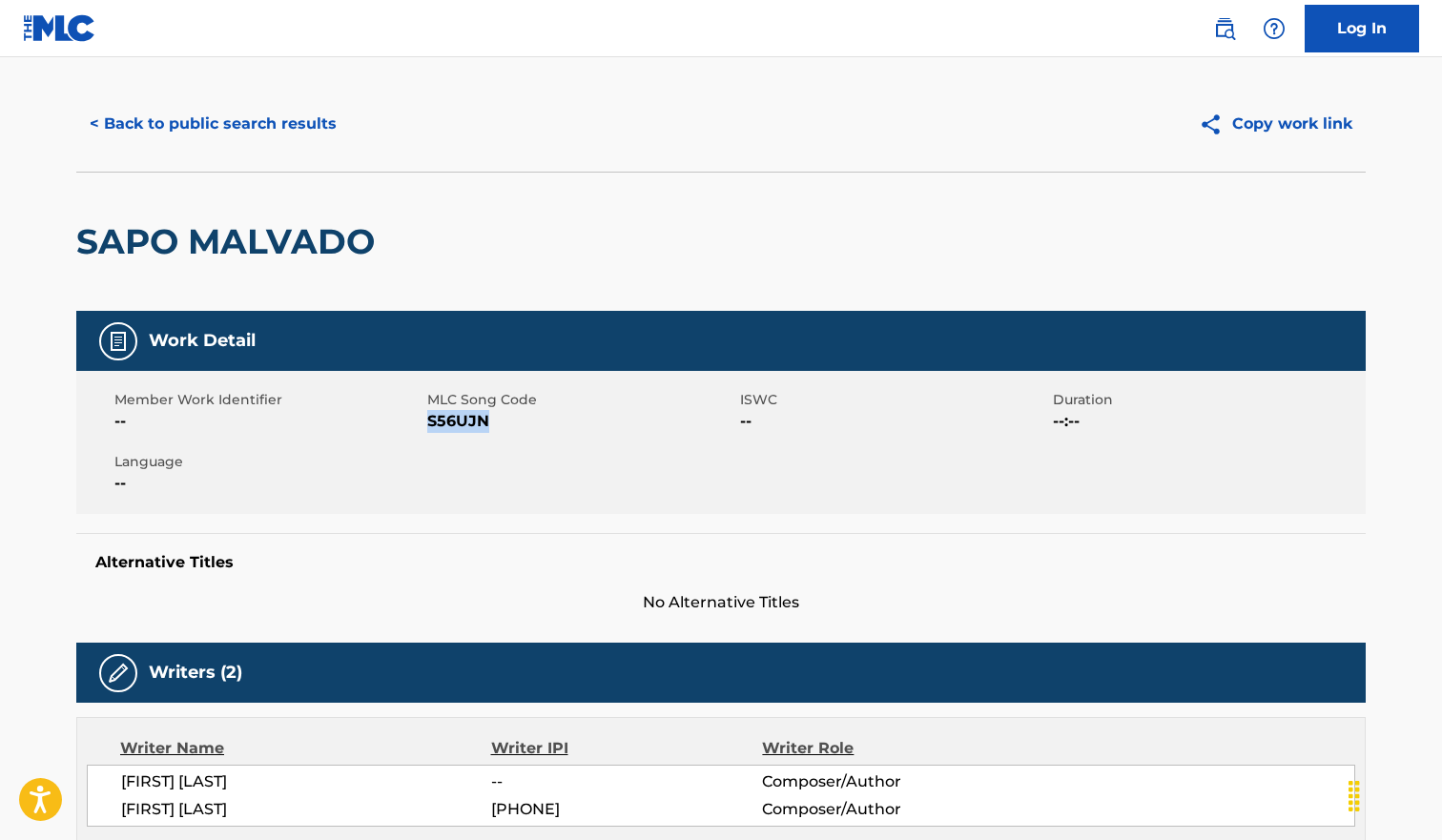 scroll, scrollTop: 0, scrollLeft: 0, axis: both 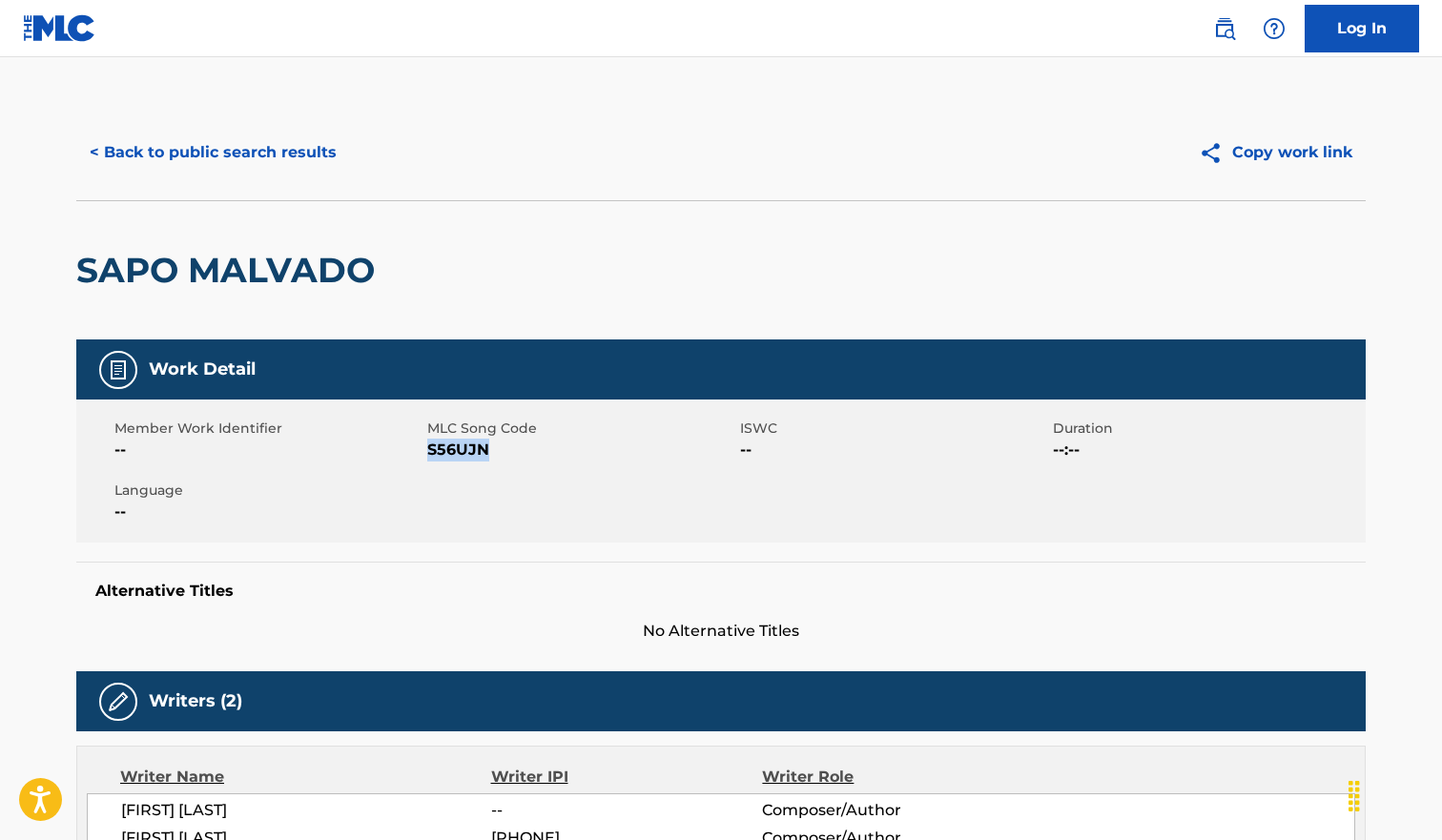 click on "< Back to public search results" at bounding box center [213, 153] 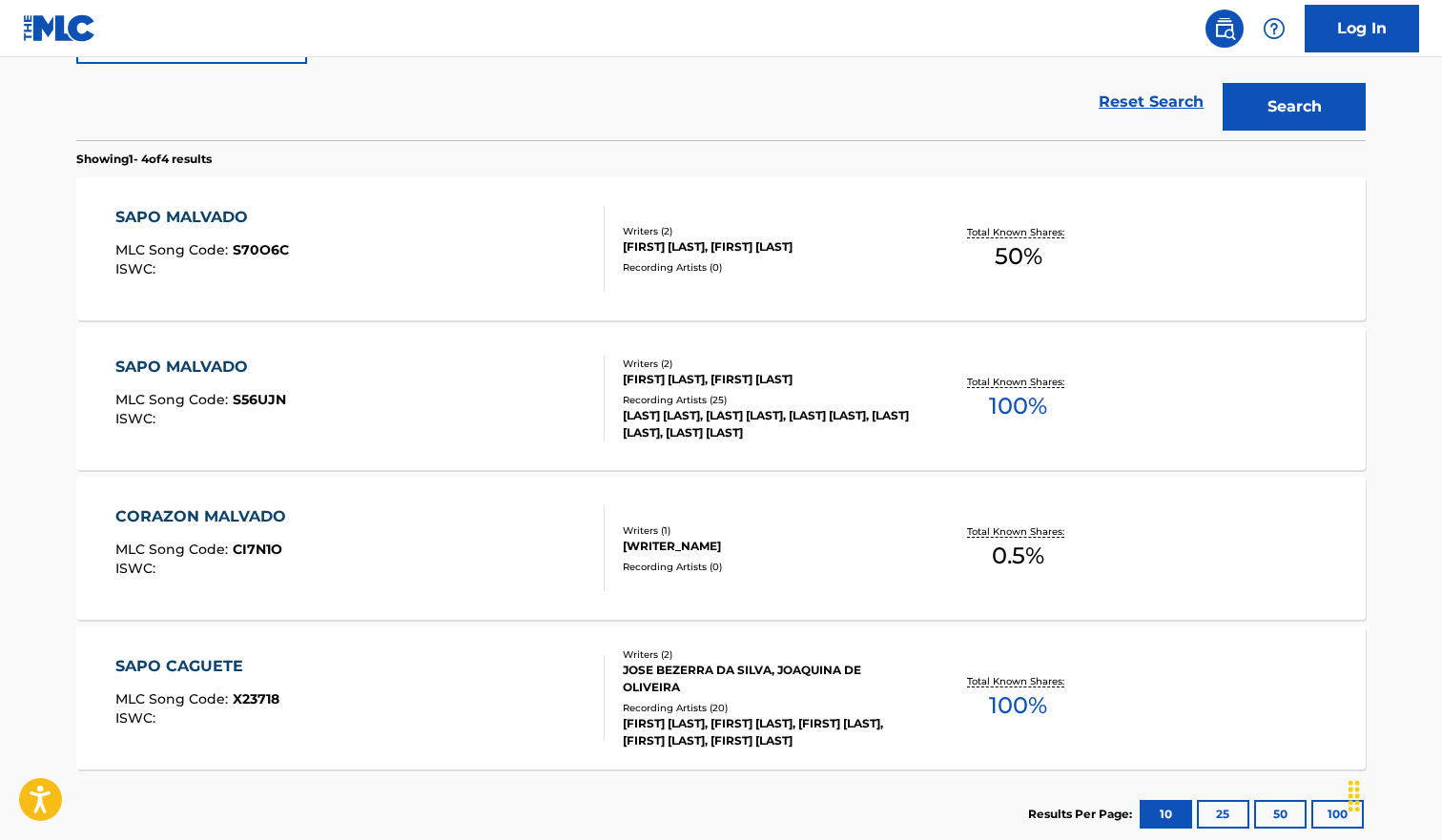 scroll, scrollTop: 0, scrollLeft: 0, axis: both 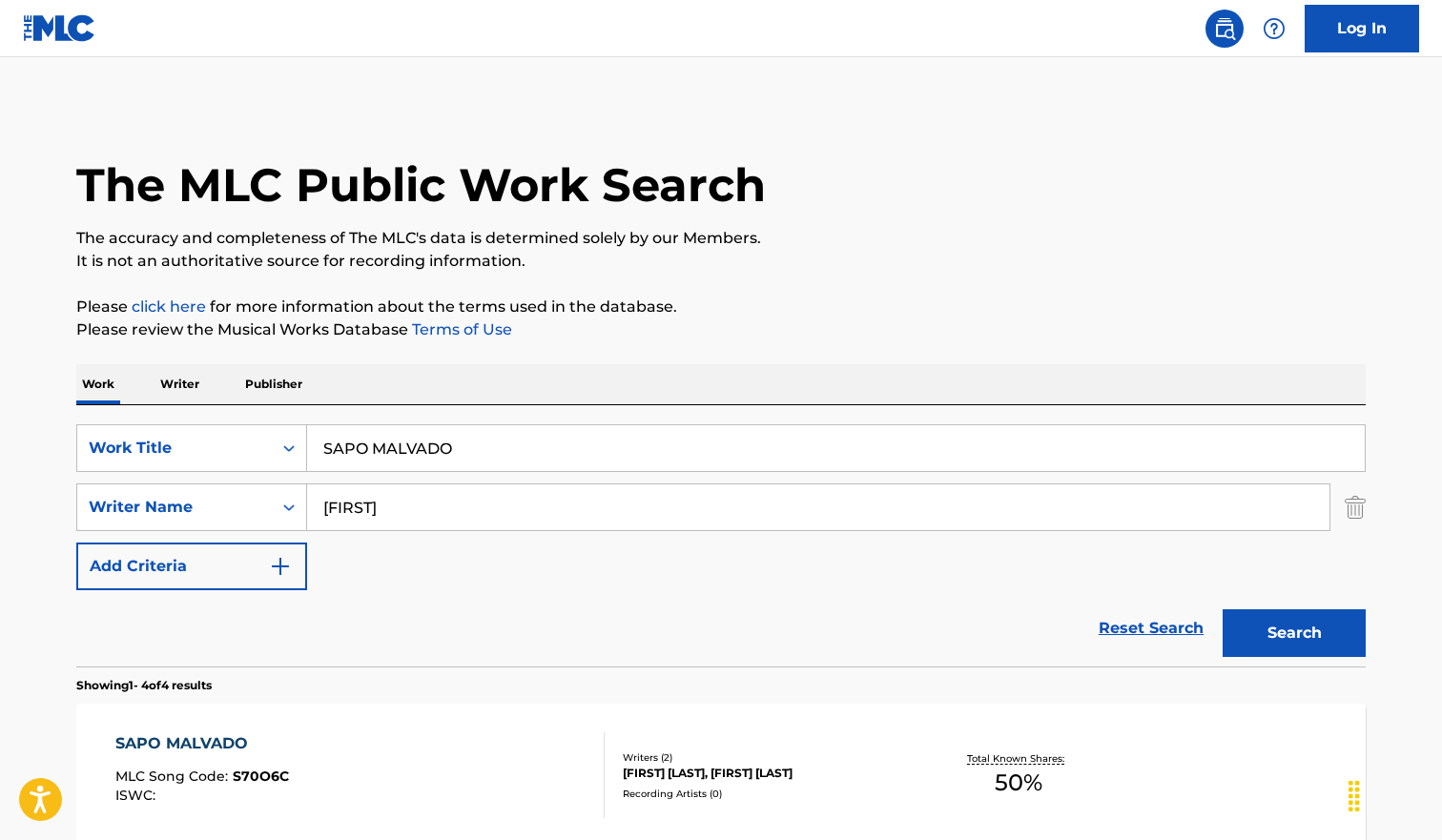 click on "SAPO MALVADO" at bounding box center (835, 448) 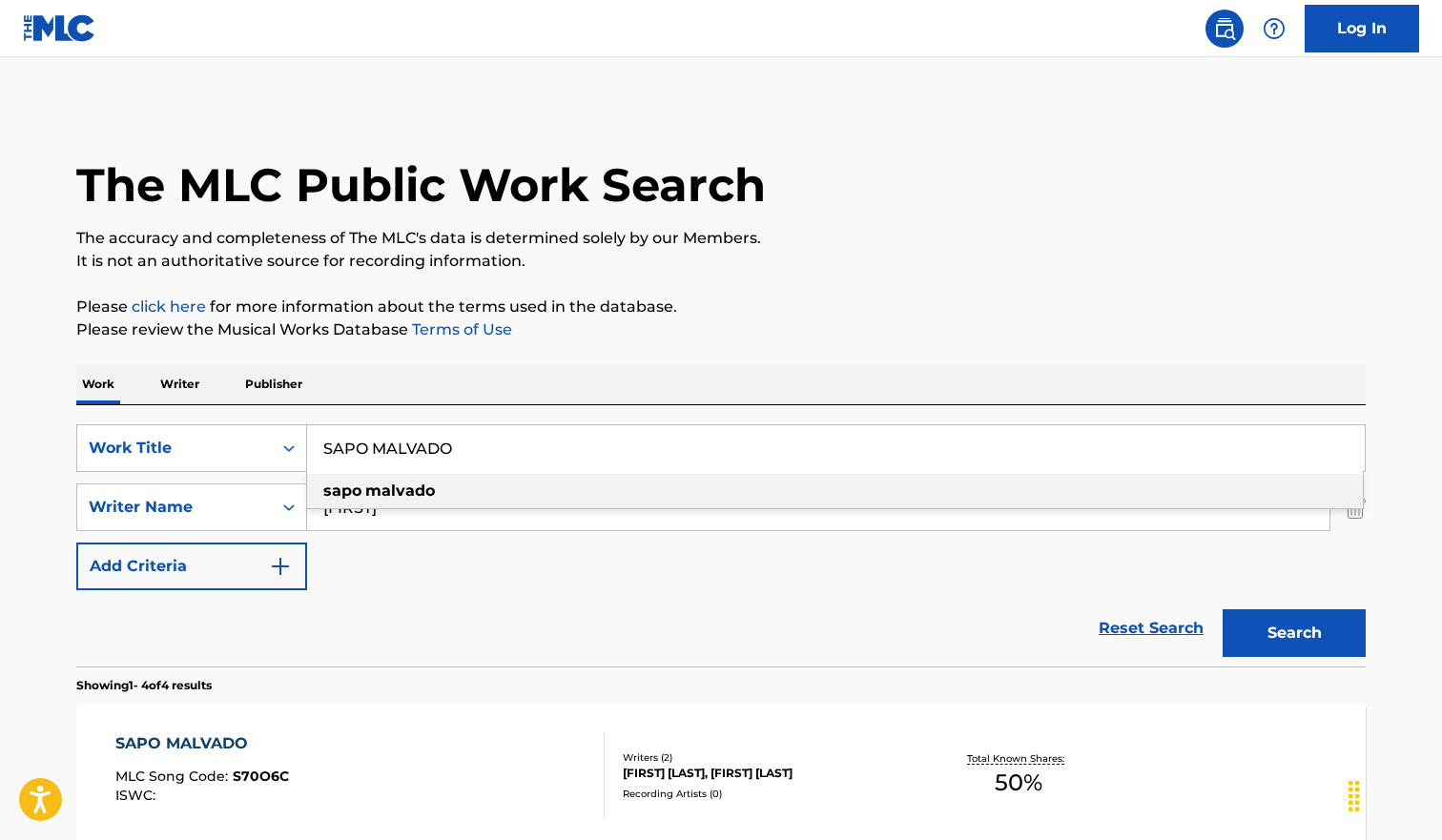 click on "SAPO MALVADO" at bounding box center [835, 448] 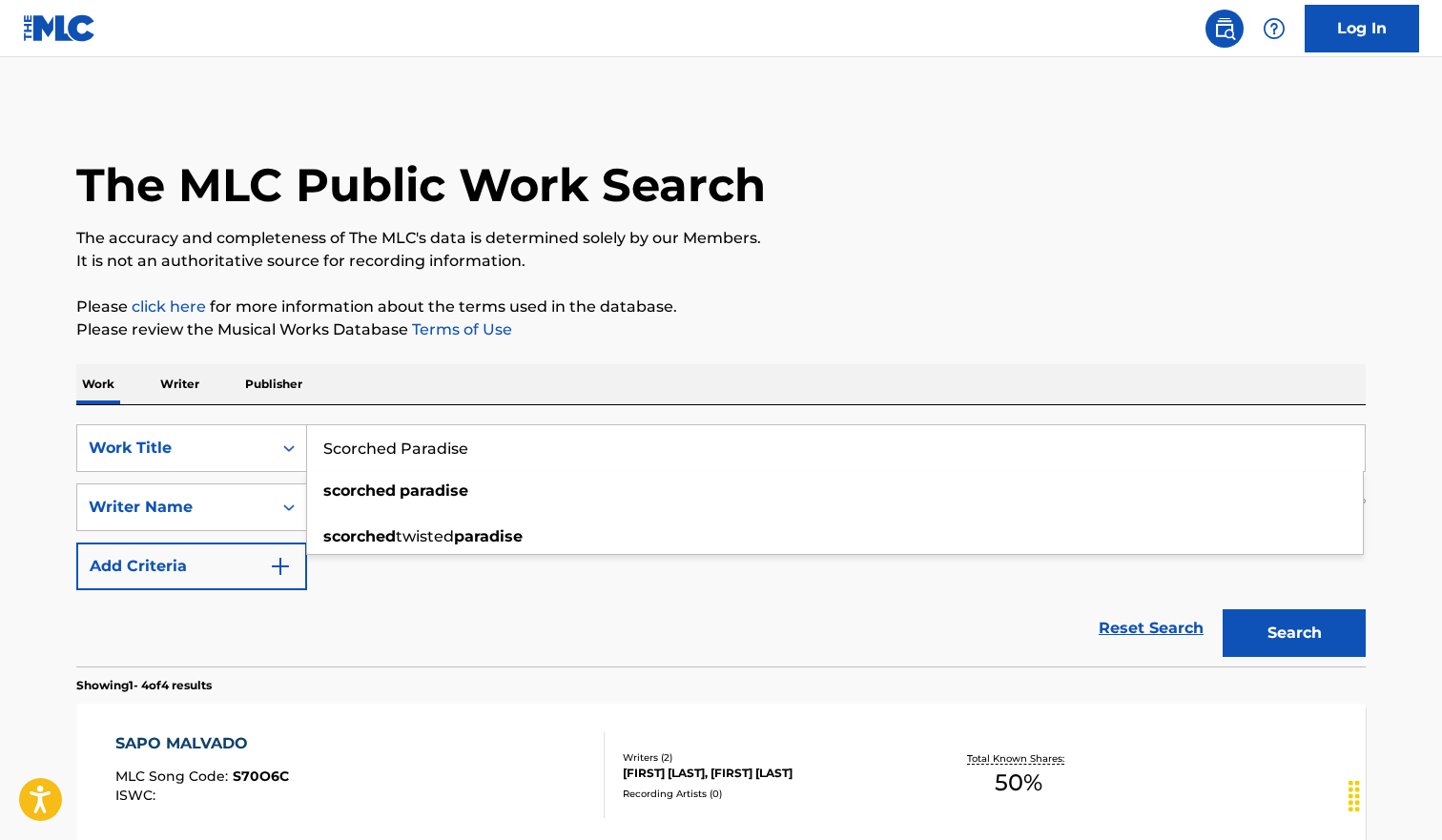 type on "Scorched Paradise" 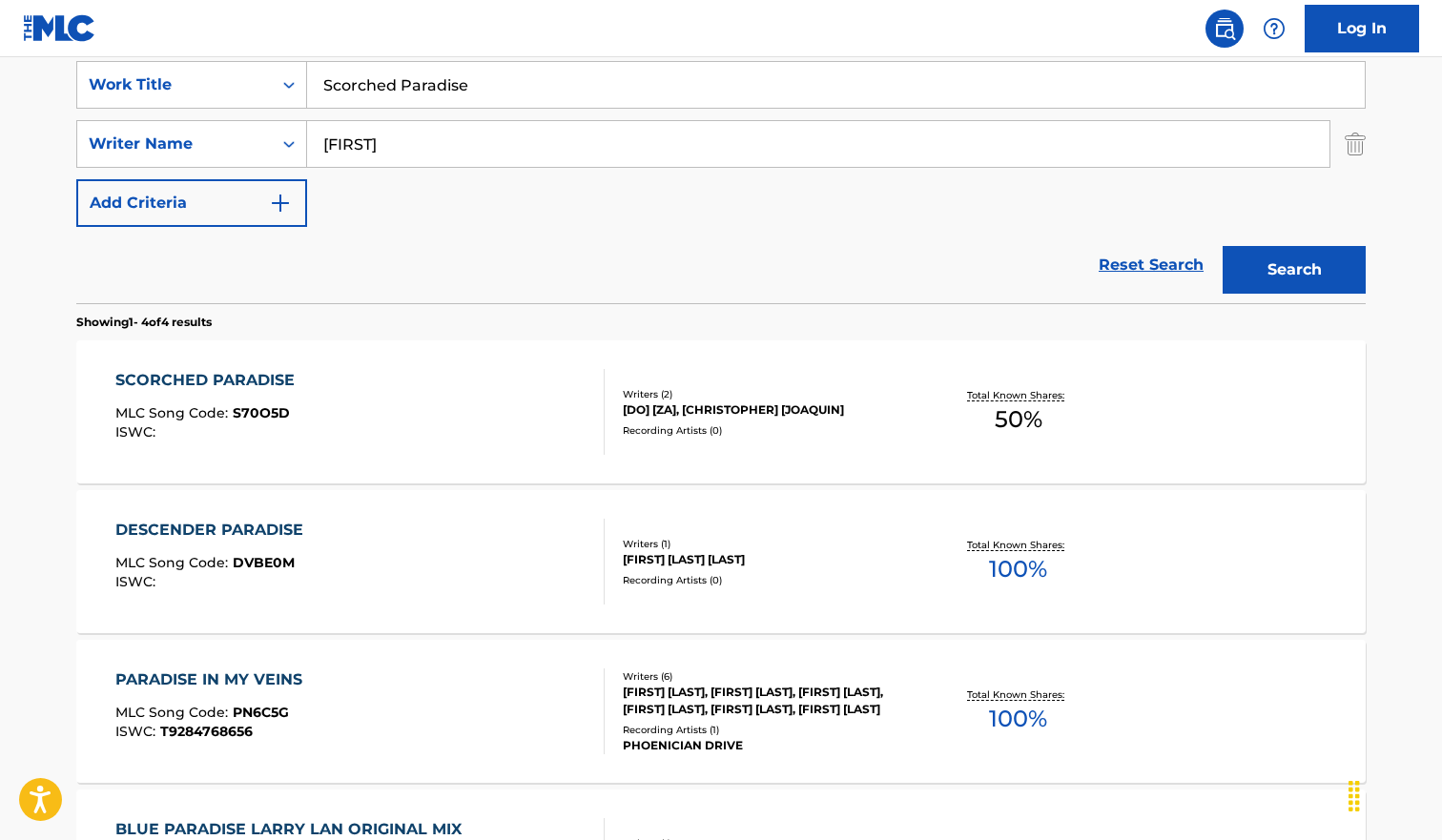 scroll, scrollTop: 439, scrollLeft: 0, axis: vertical 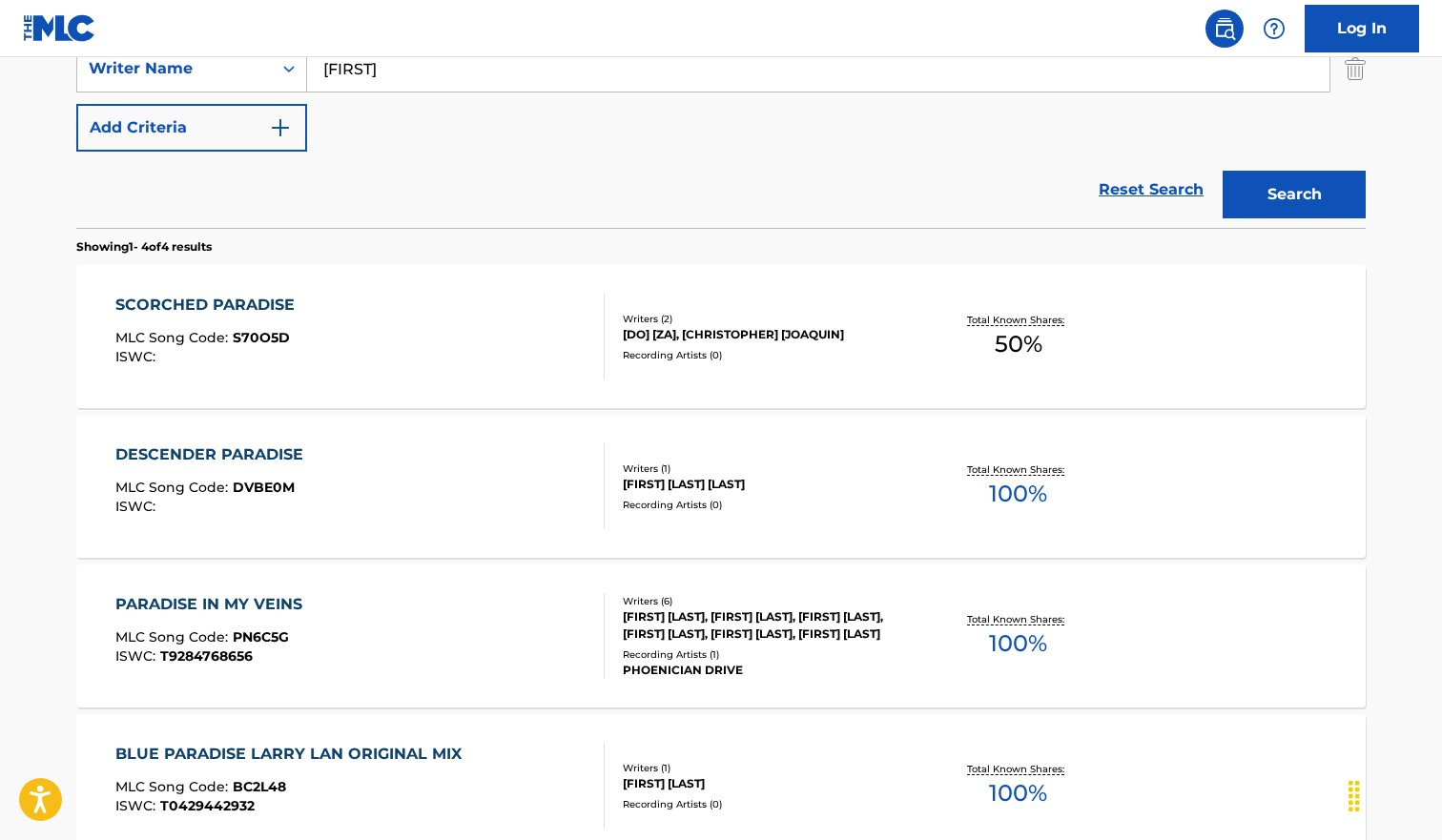 click on "[ARTIST] MLC Song Code : [CODE] ISWC :" at bounding box center [360, 337] 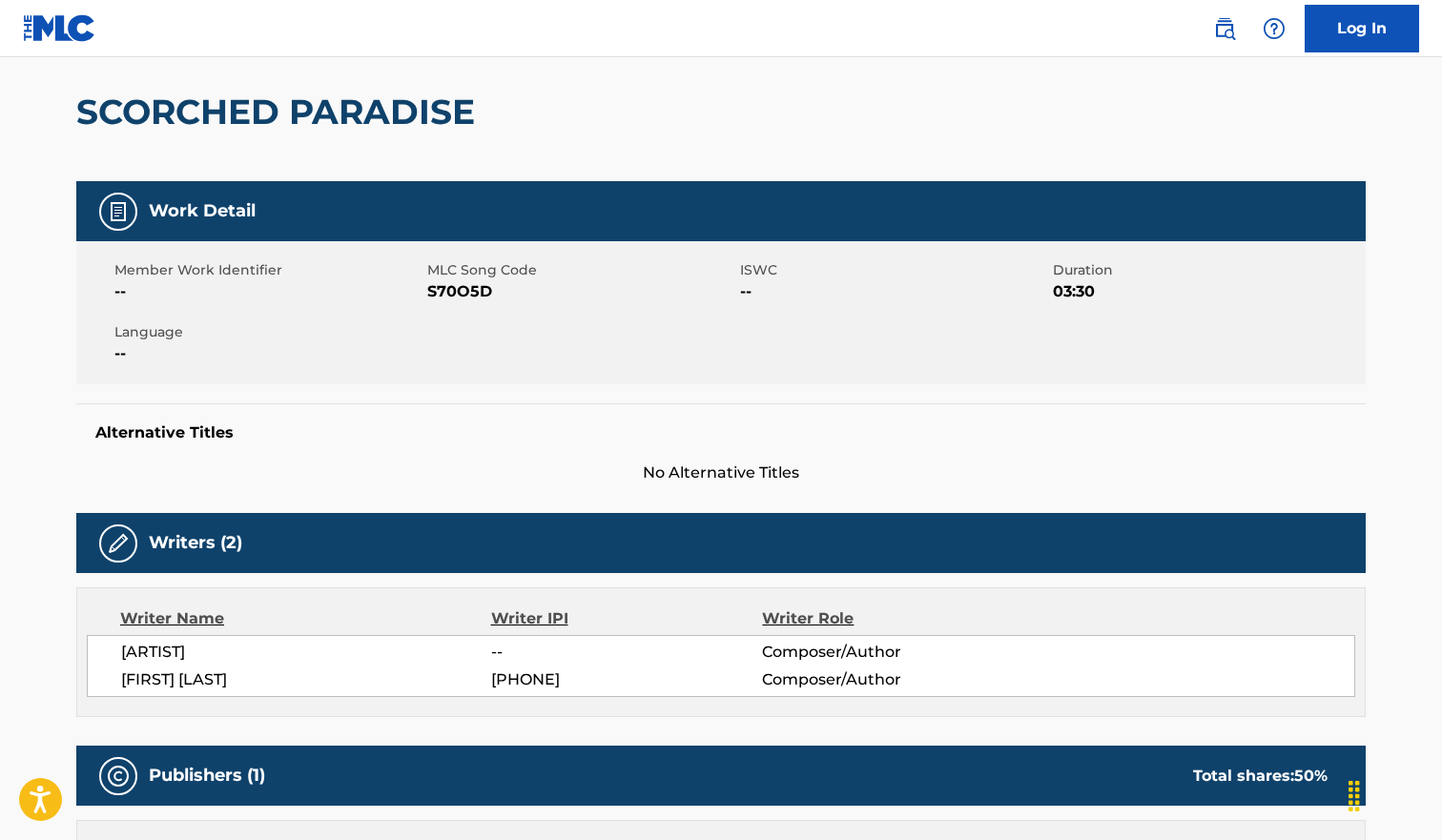 scroll, scrollTop: 0, scrollLeft: 0, axis: both 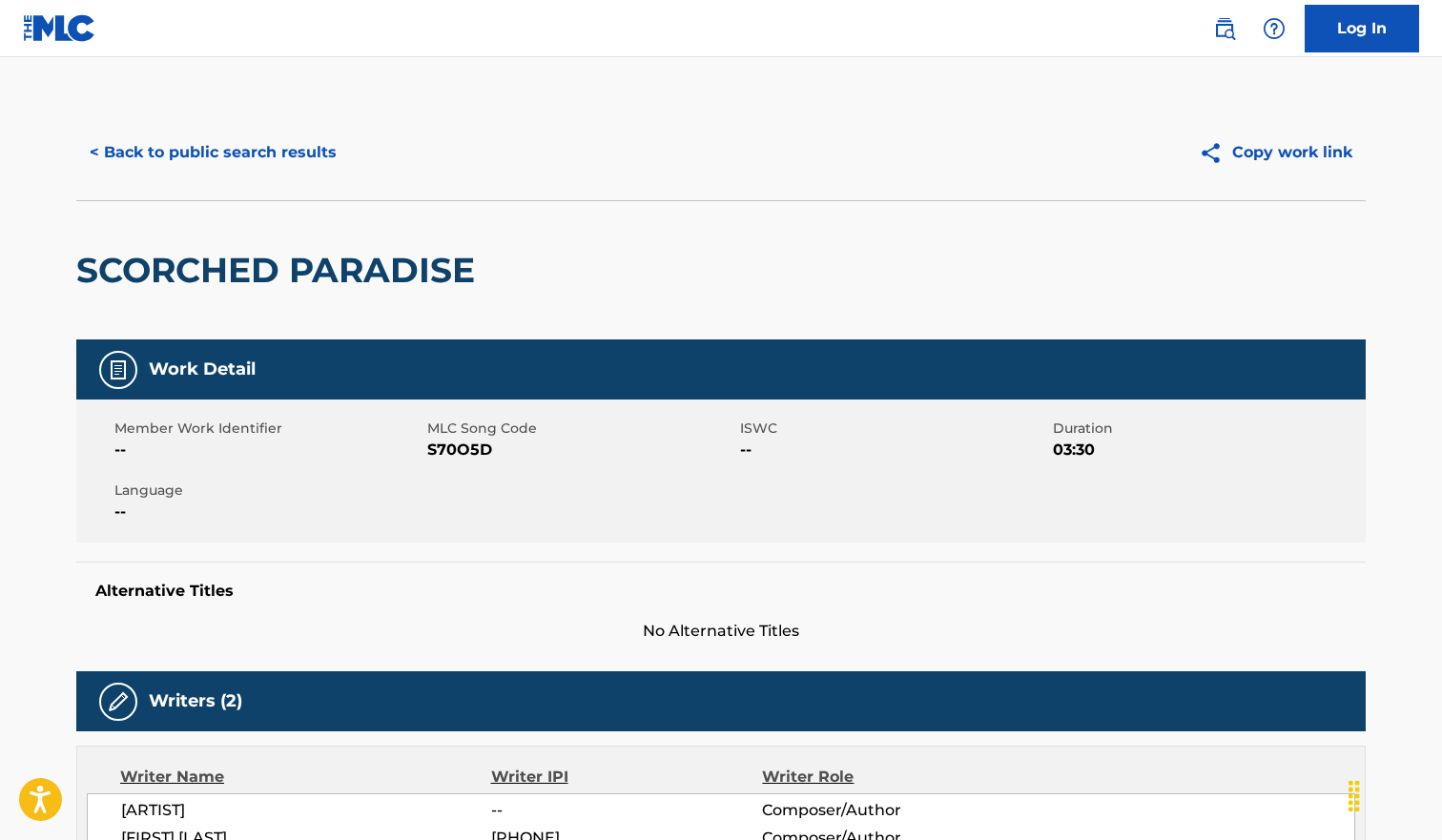click on "< Back to public search results" at bounding box center (213, 153) 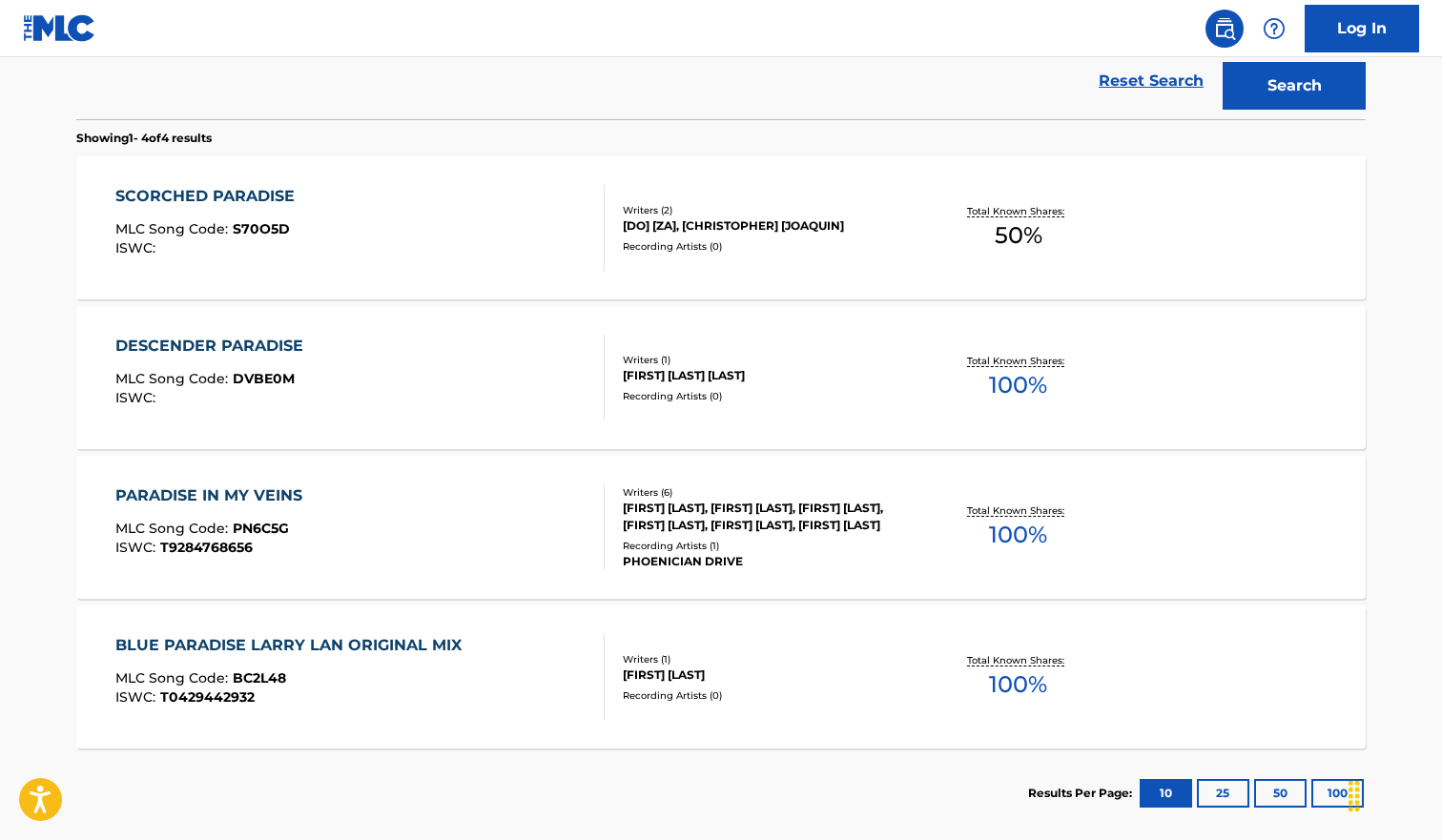 scroll, scrollTop: 0, scrollLeft: 0, axis: both 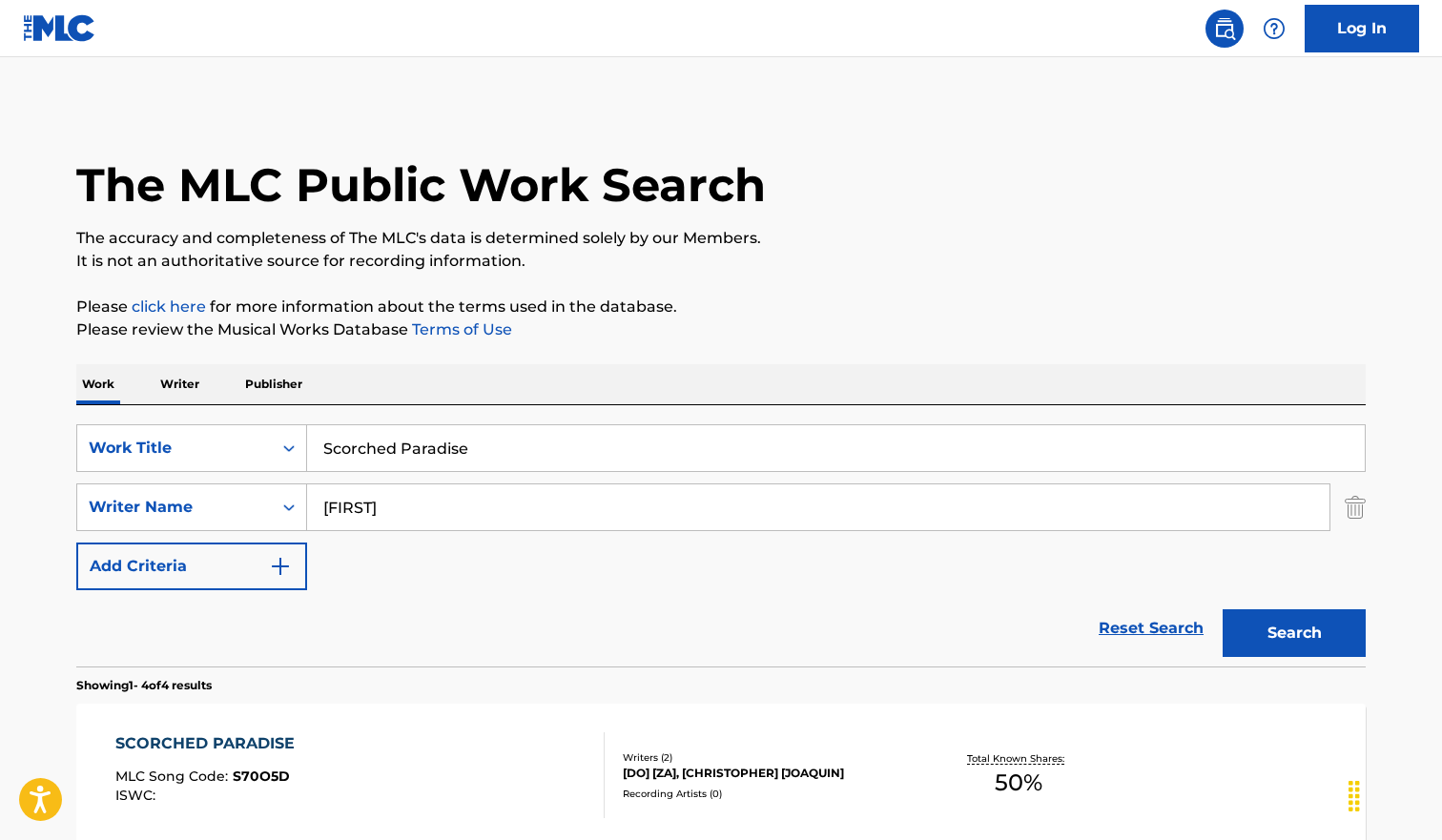 click on "Scorched Paradise" at bounding box center (835, 448) 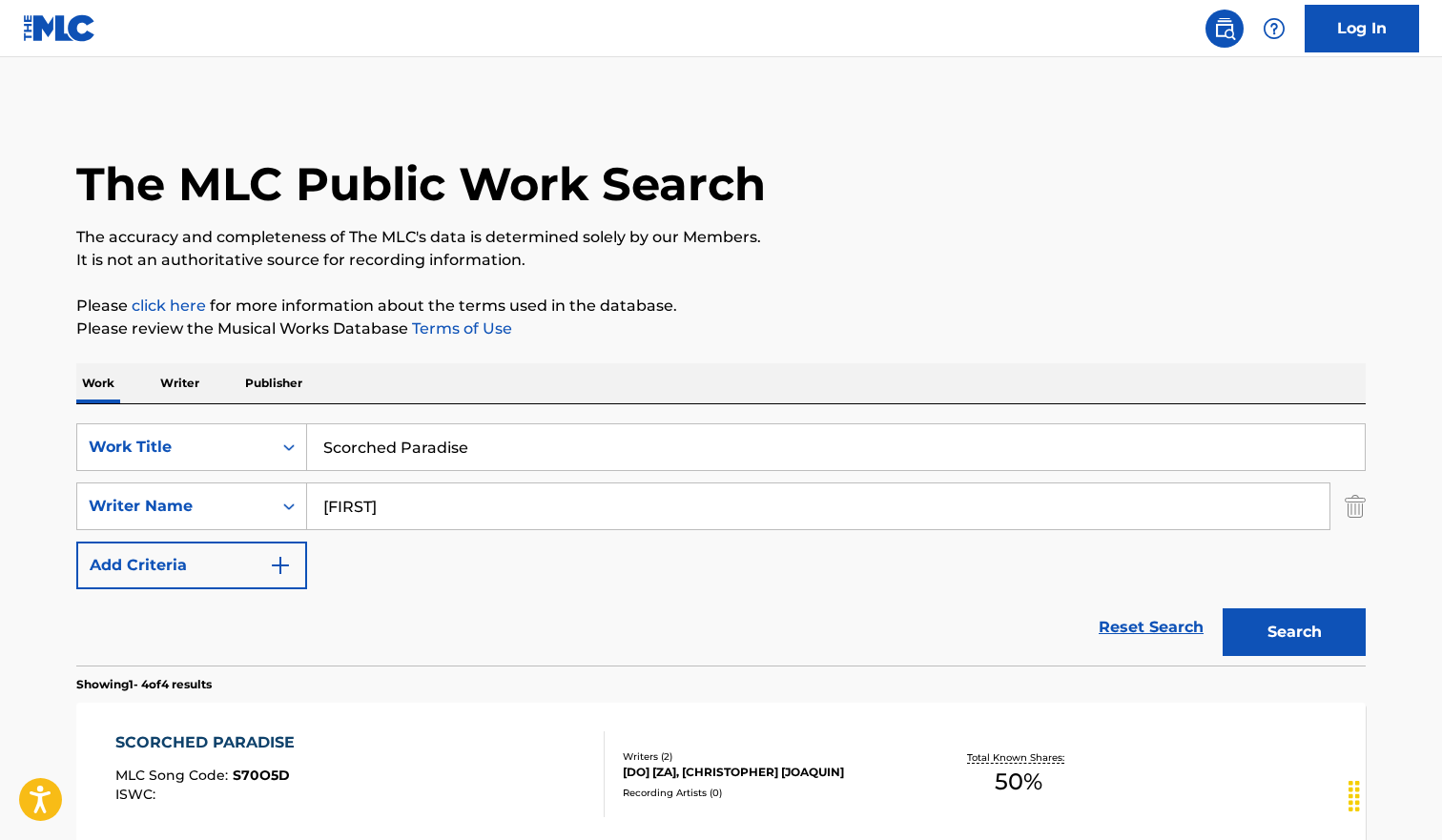 click on "Scorched Paradise" at bounding box center [835, 447] 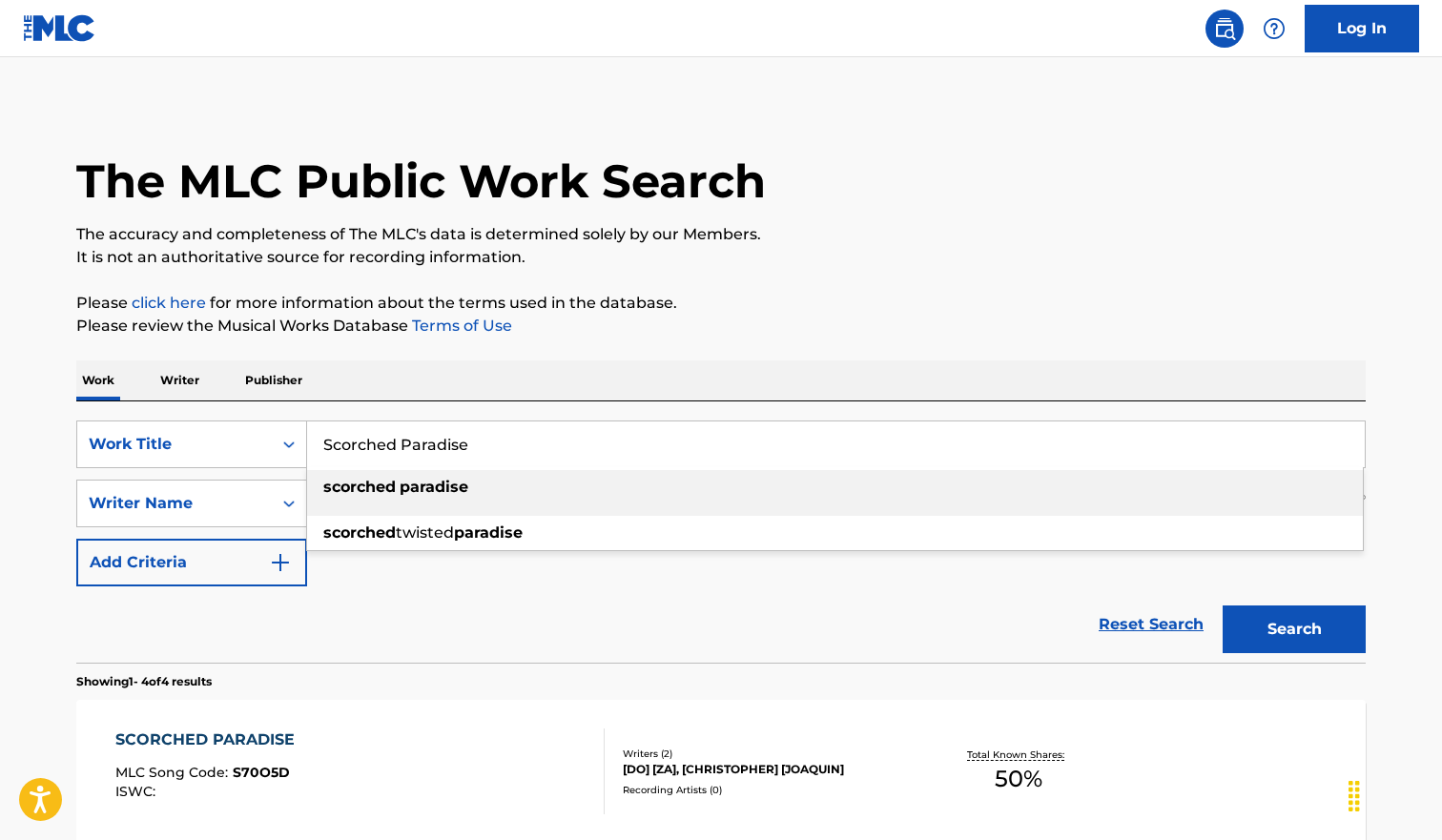 scroll, scrollTop: 5, scrollLeft: 0, axis: vertical 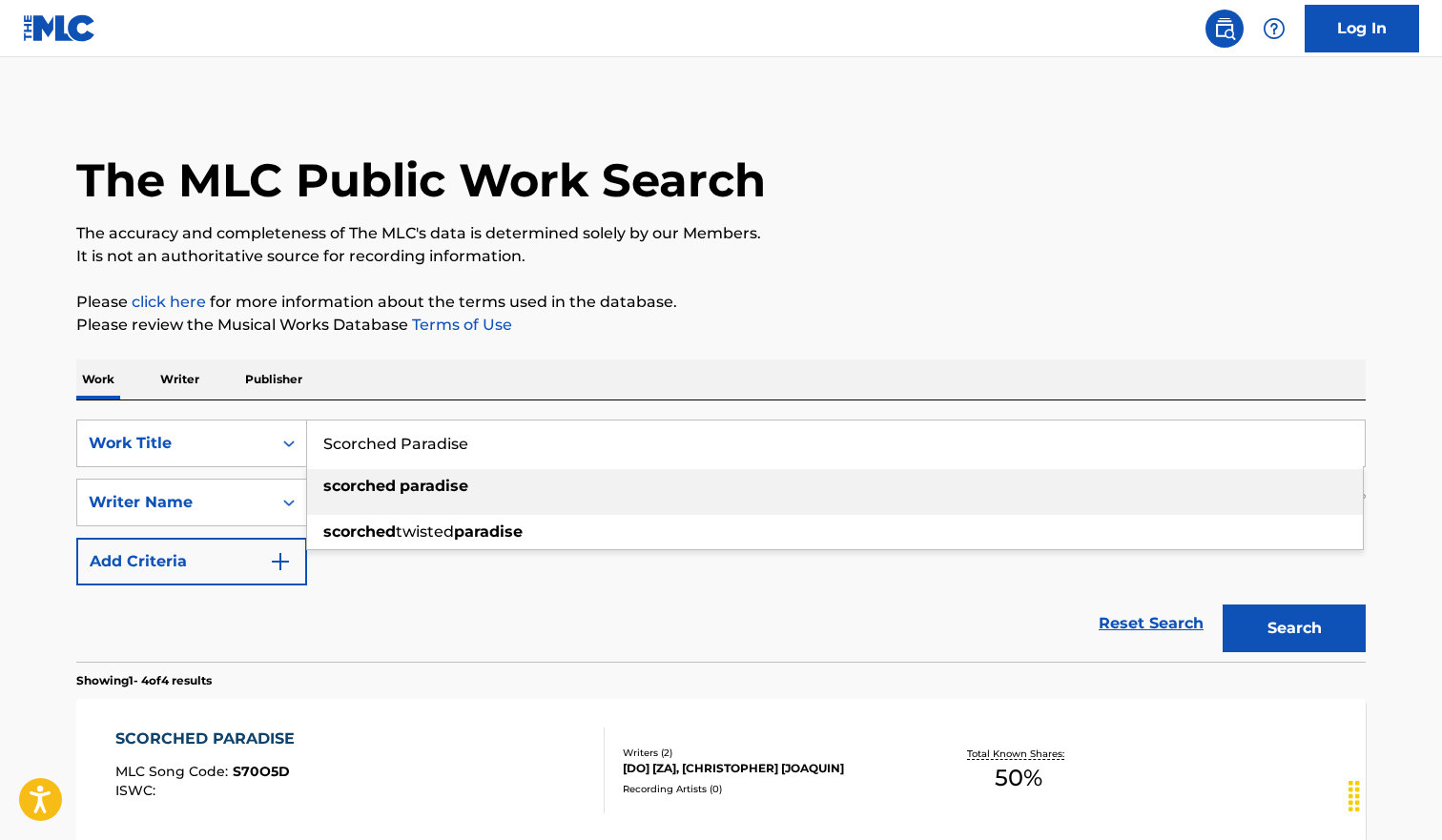 click on "Scorched Paradise" at bounding box center (835, 443) 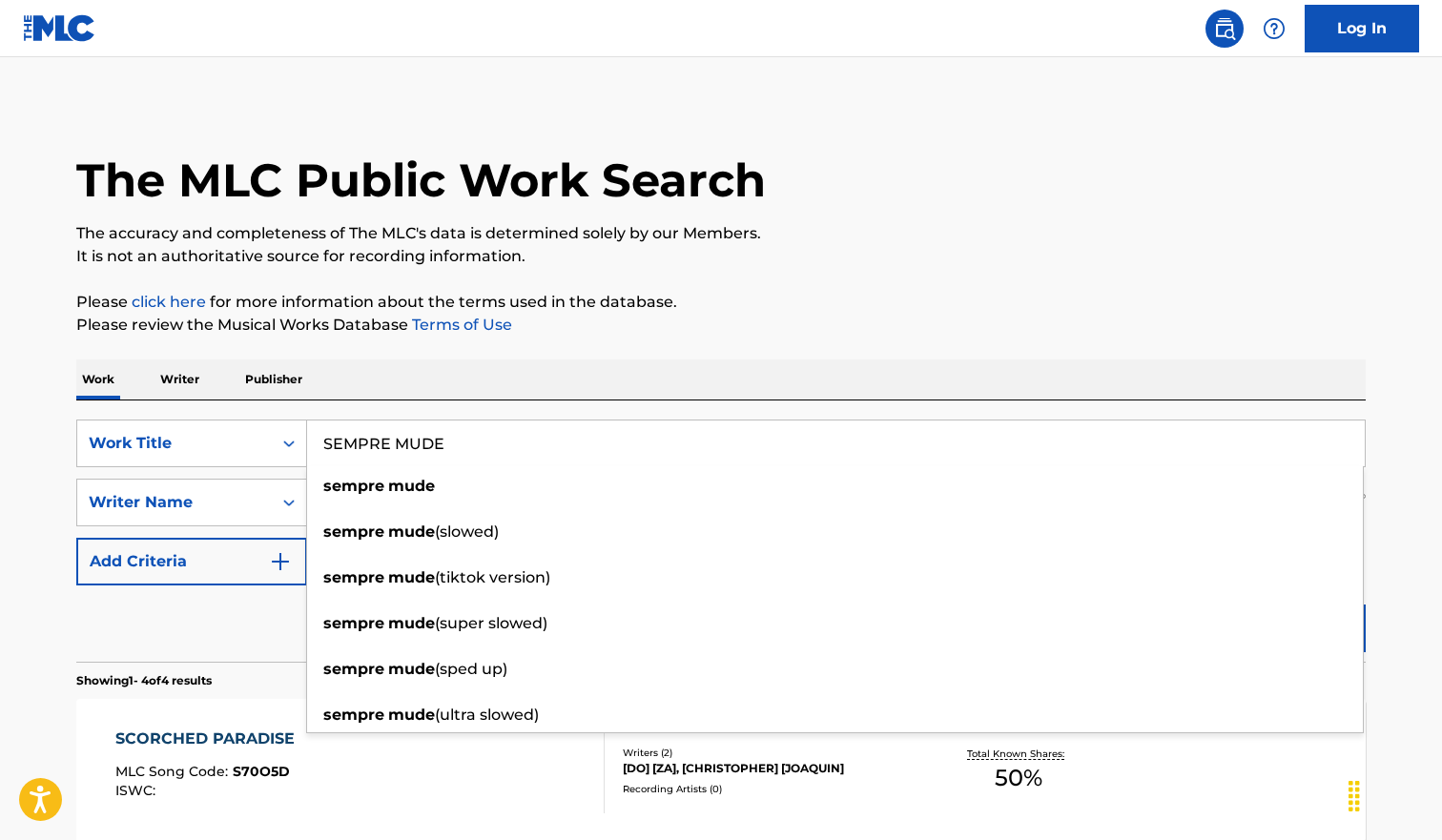 type on "SEMPRE MUDE" 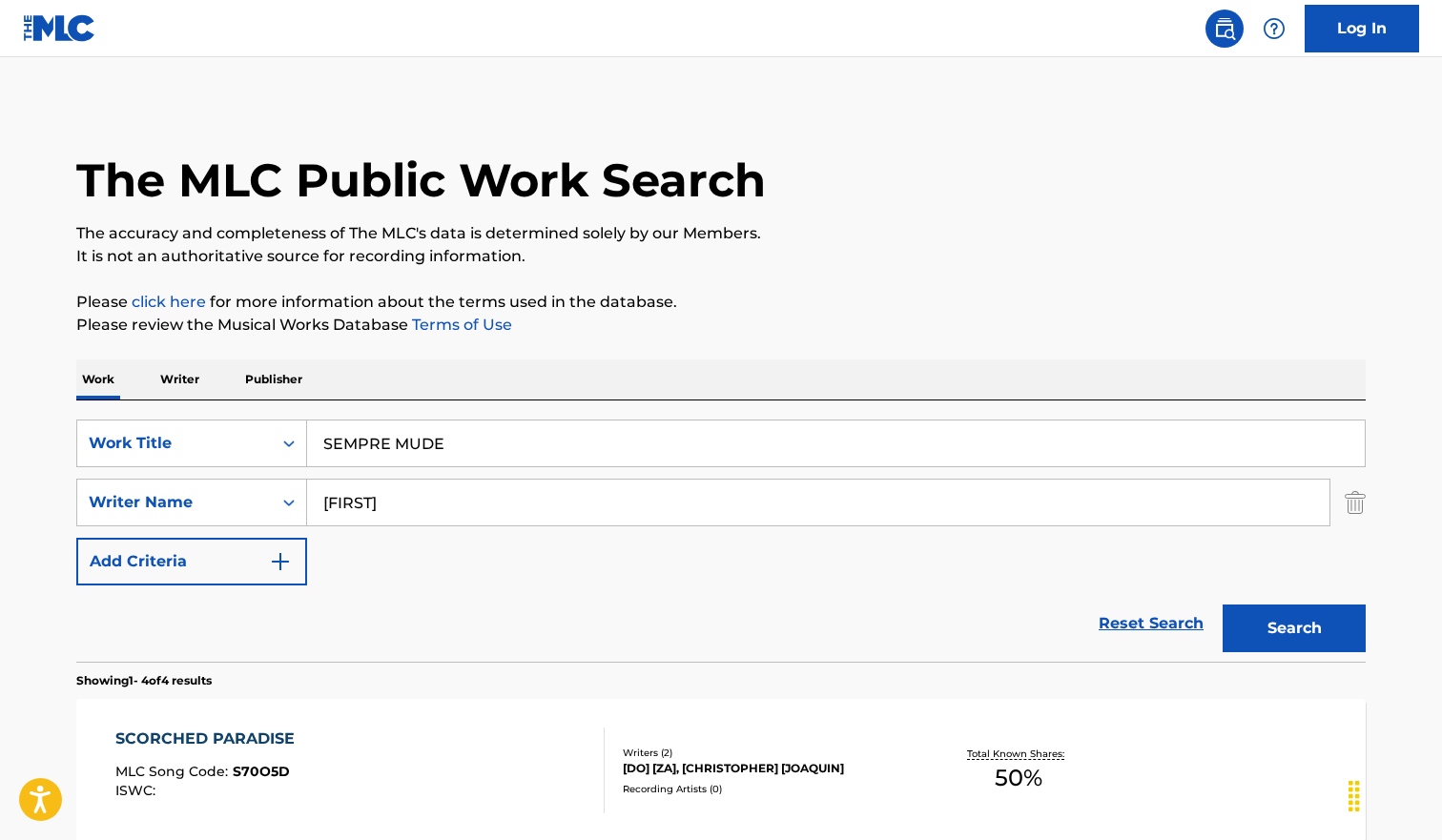 click on "Search" at bounding box center (1294, 628) 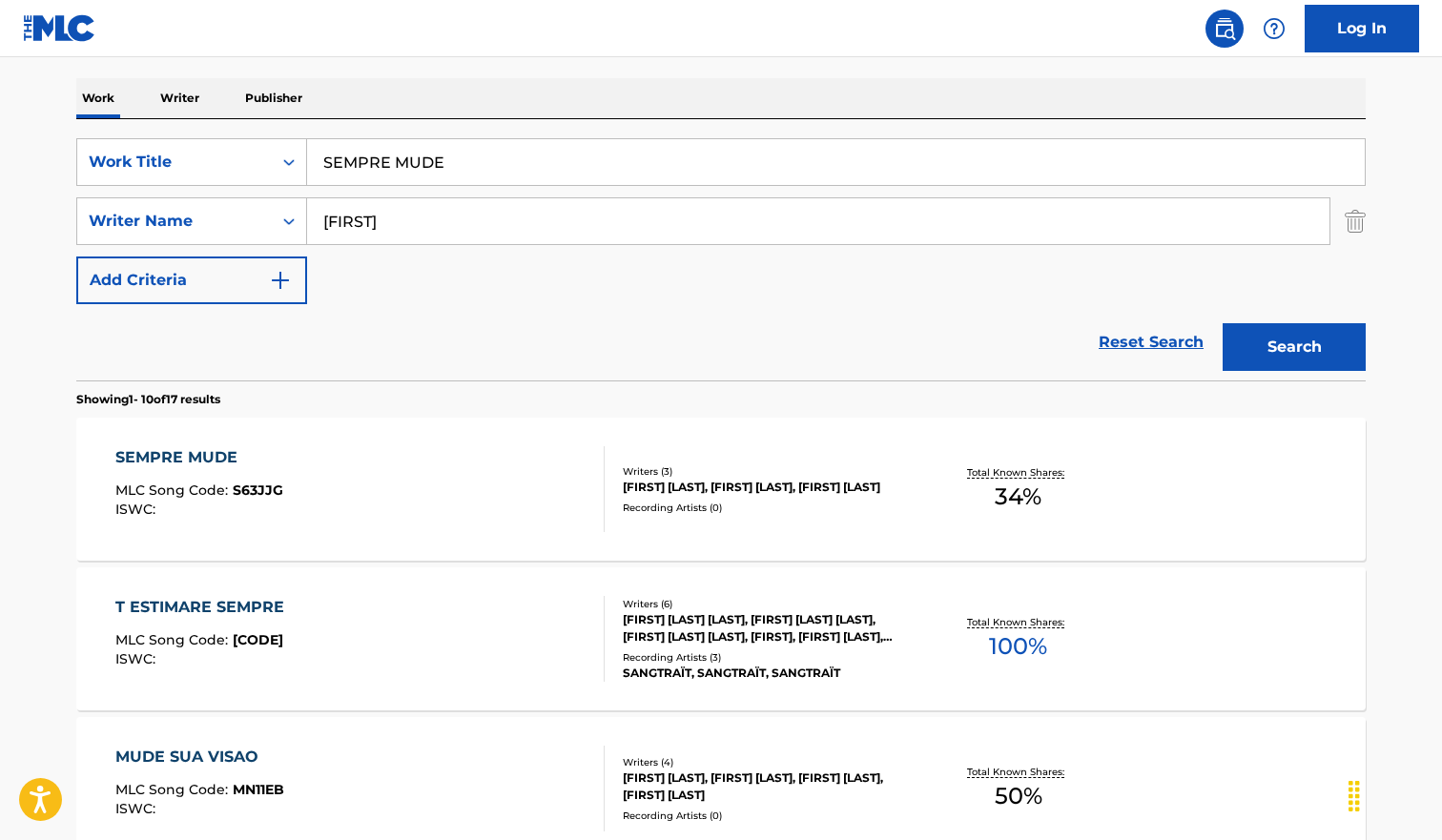 scroll, scrollTop: 292, scrollLeft: 0, axis: vertical 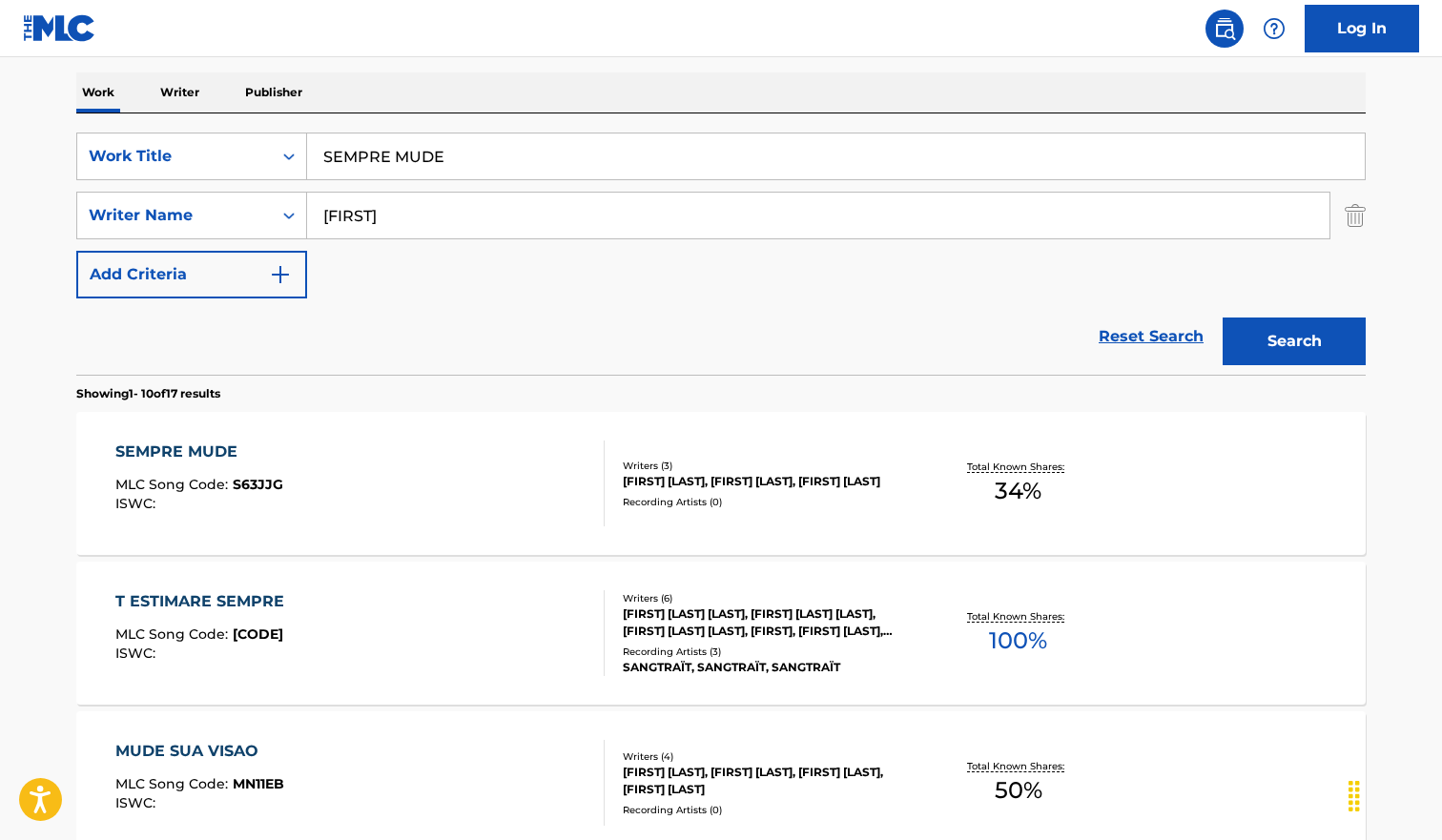 click on "SEMPRE MUDE MLC Song Code : S63JJG ISWC :" at bounding box center [360, 483] 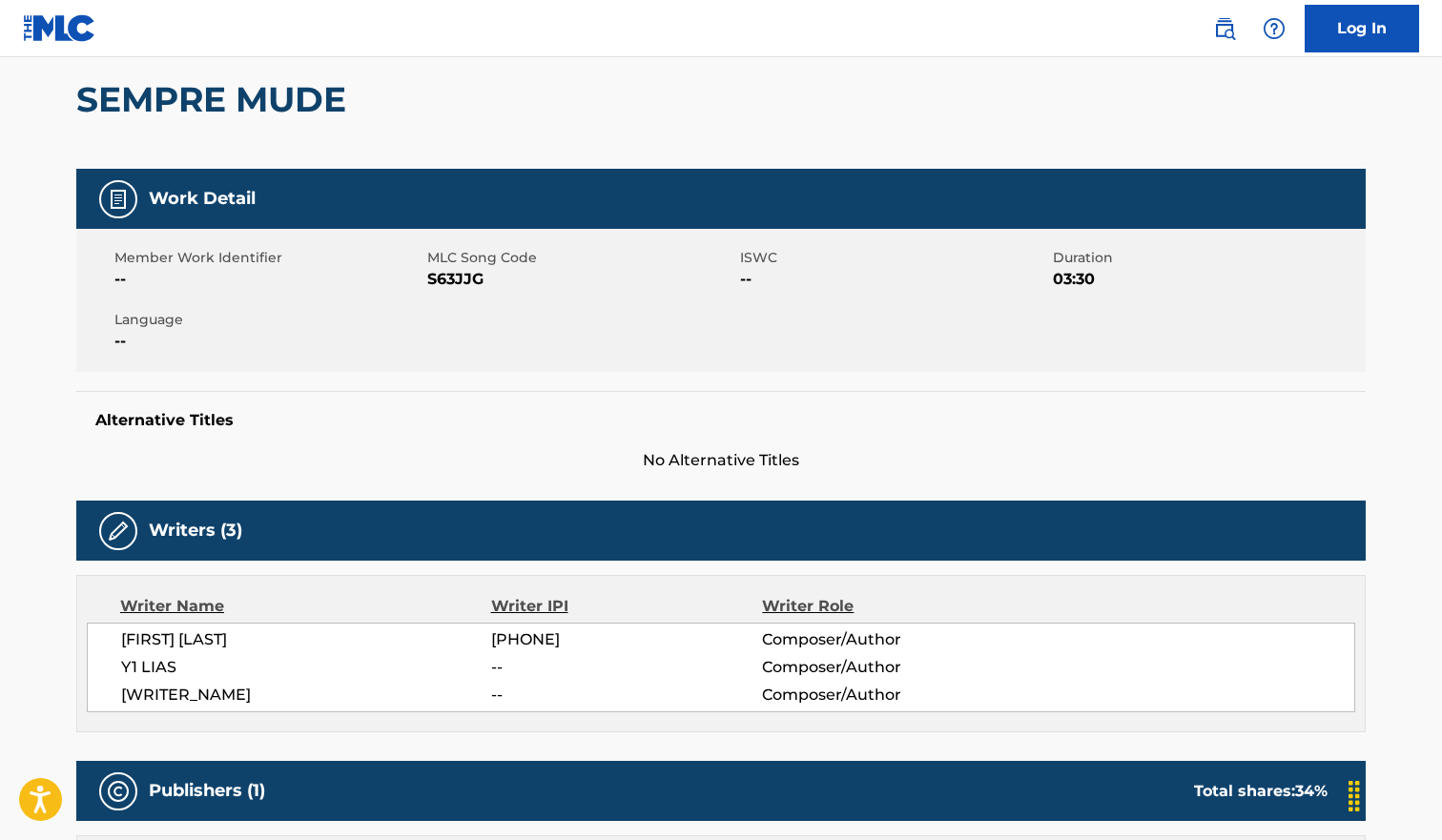 scroll, scrollTop: 0, scrollLeft: 0, axis: both 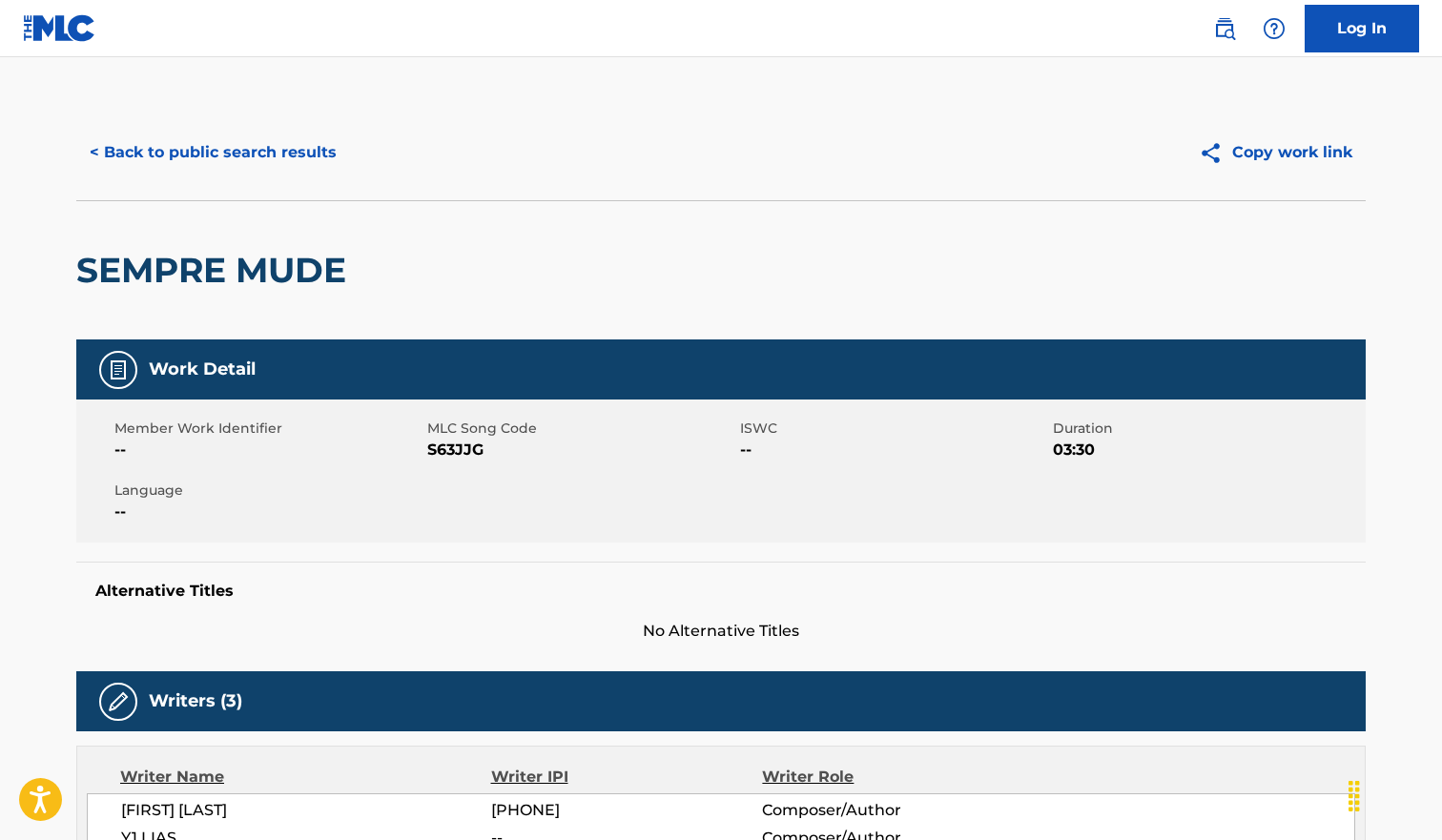 click on "< Back to public search results" at bounding box center (213, 153) 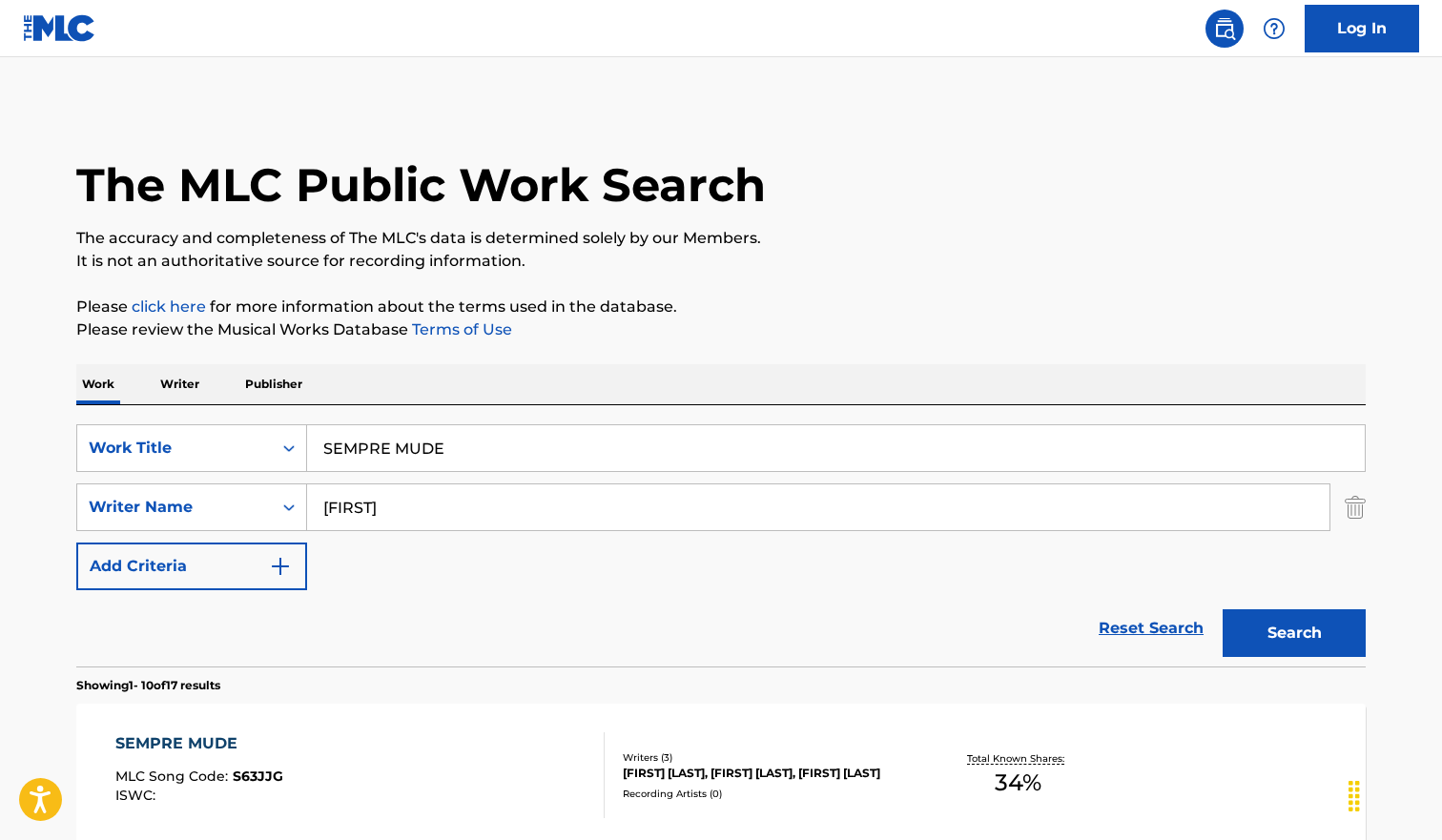 scroll, scrollTop: 292, scrollLeft: 0, axis: vertical 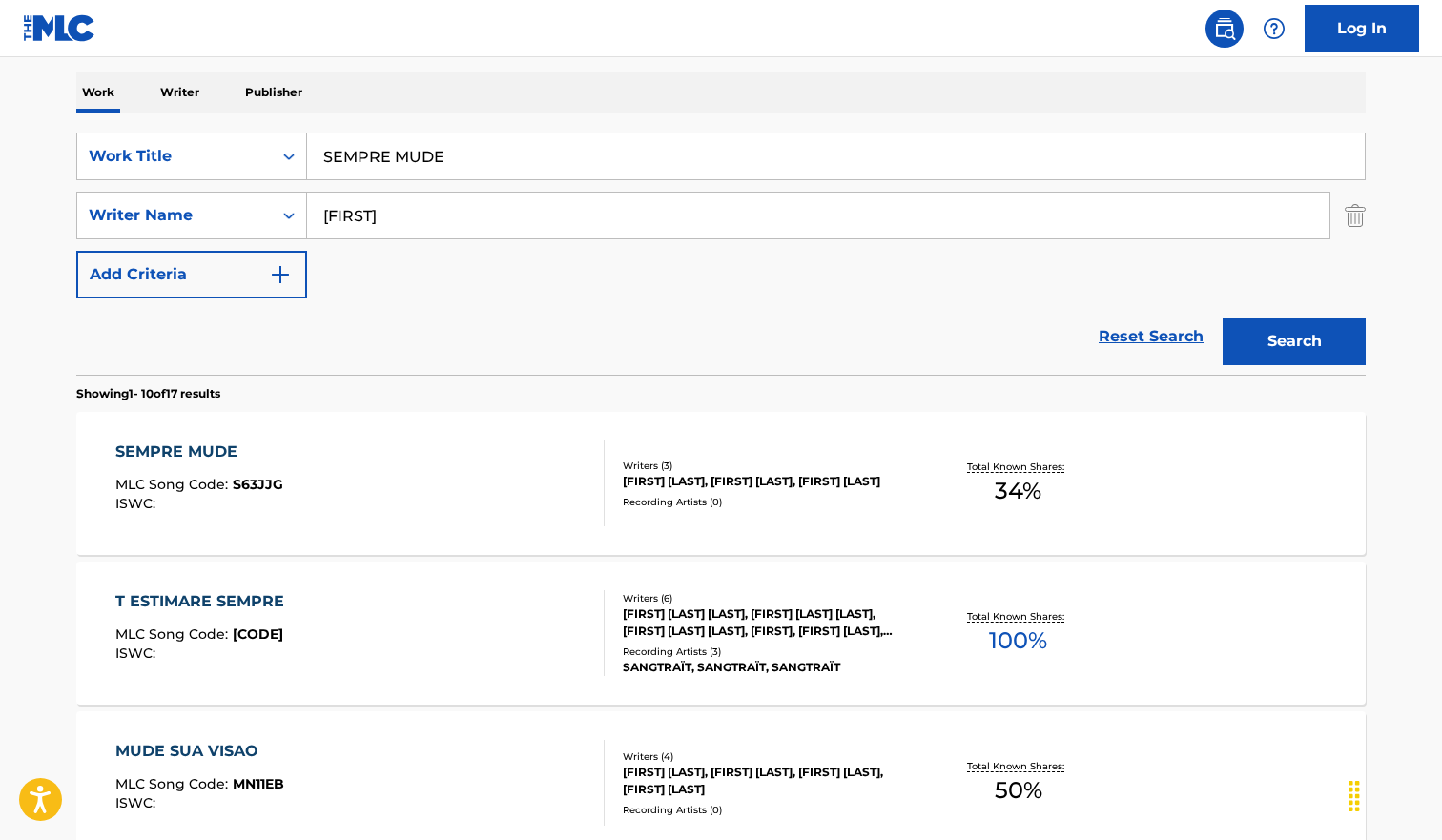 click on "SEMPRE MUDE" at bounding box center (835, 156) 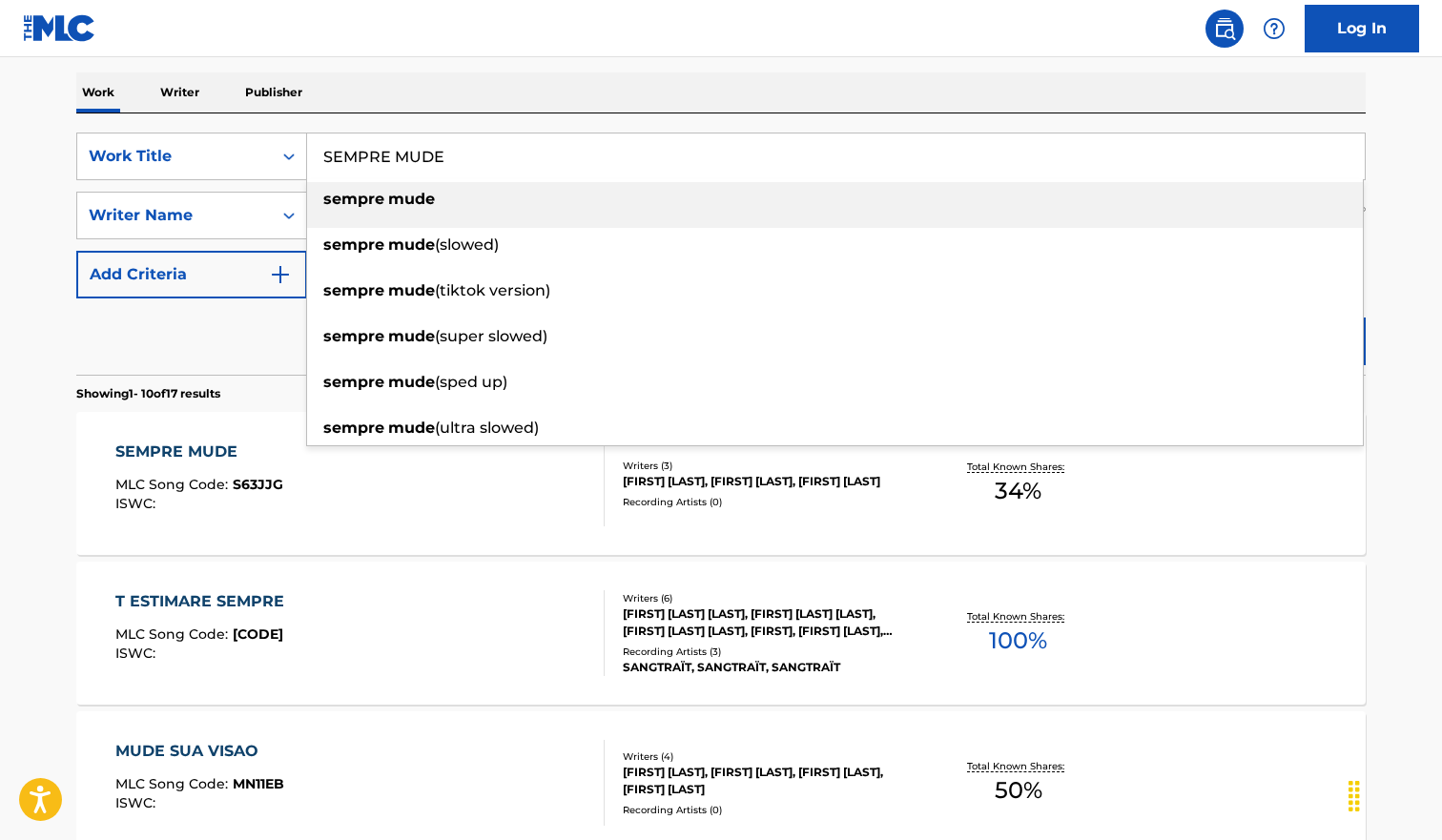 click on "SEMPRE MUDE" at bounding box center [835, 156] 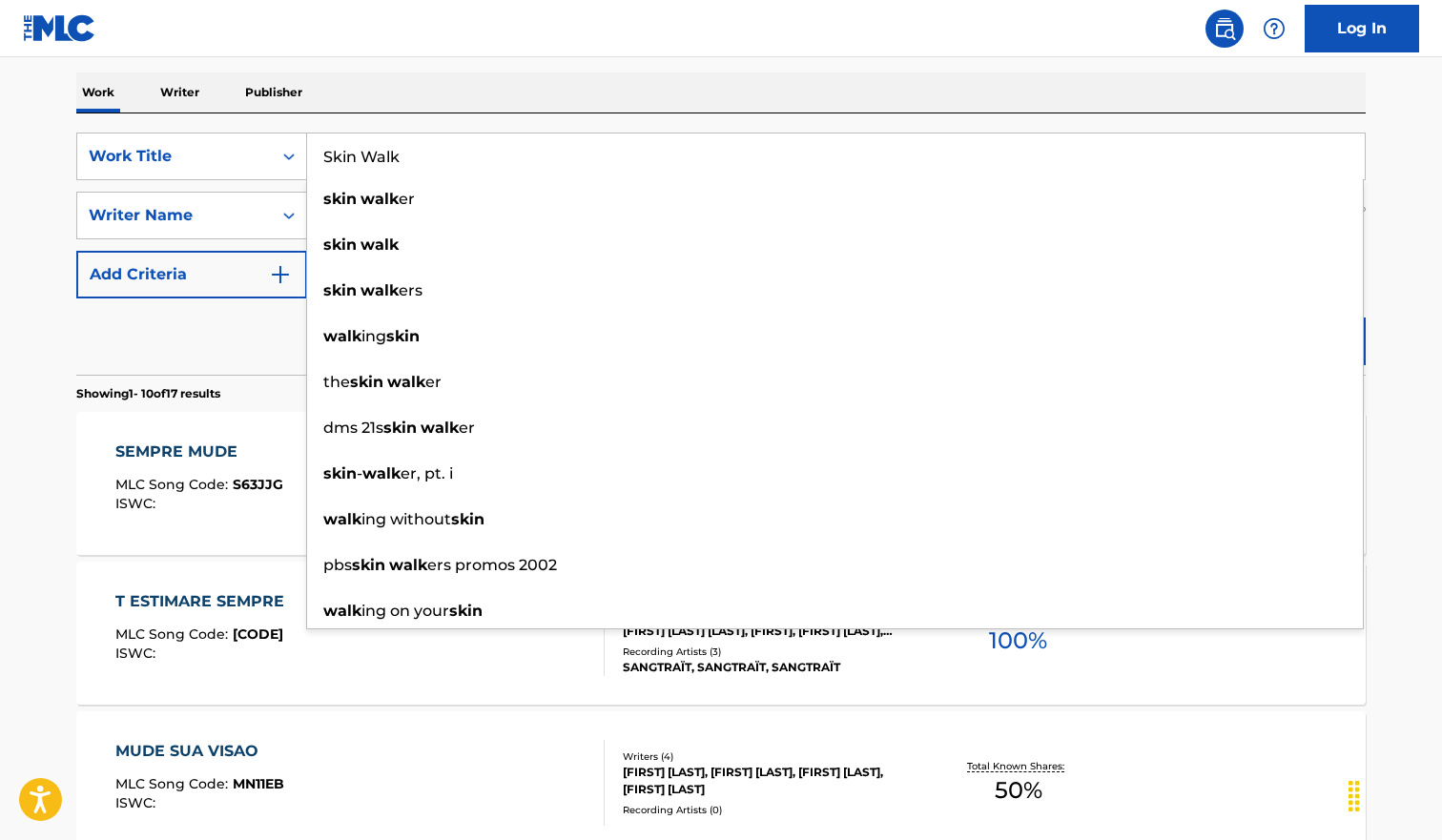 type on "Skin Walk" 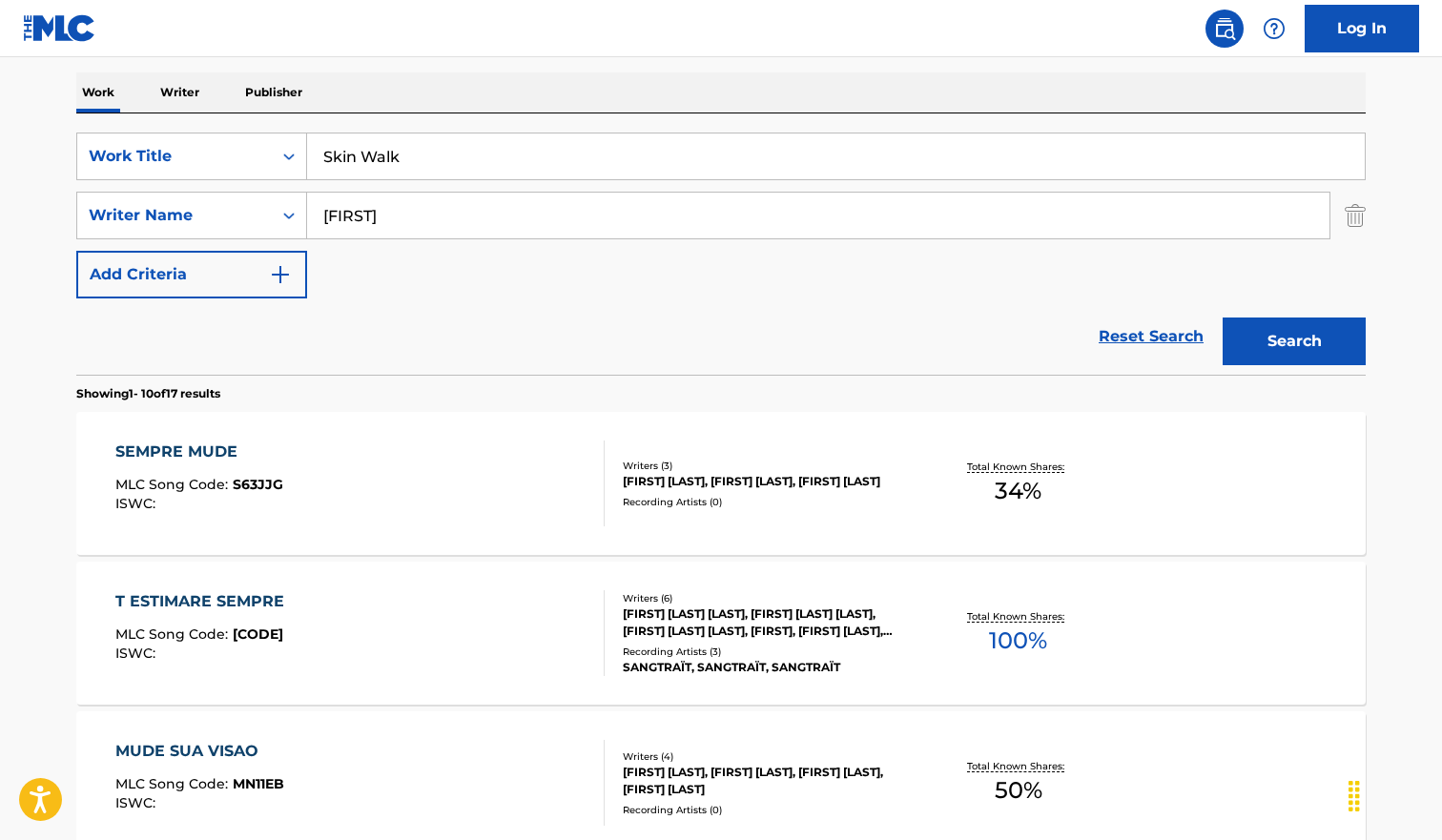 click on "Search" at bounding box center [1294, 341] 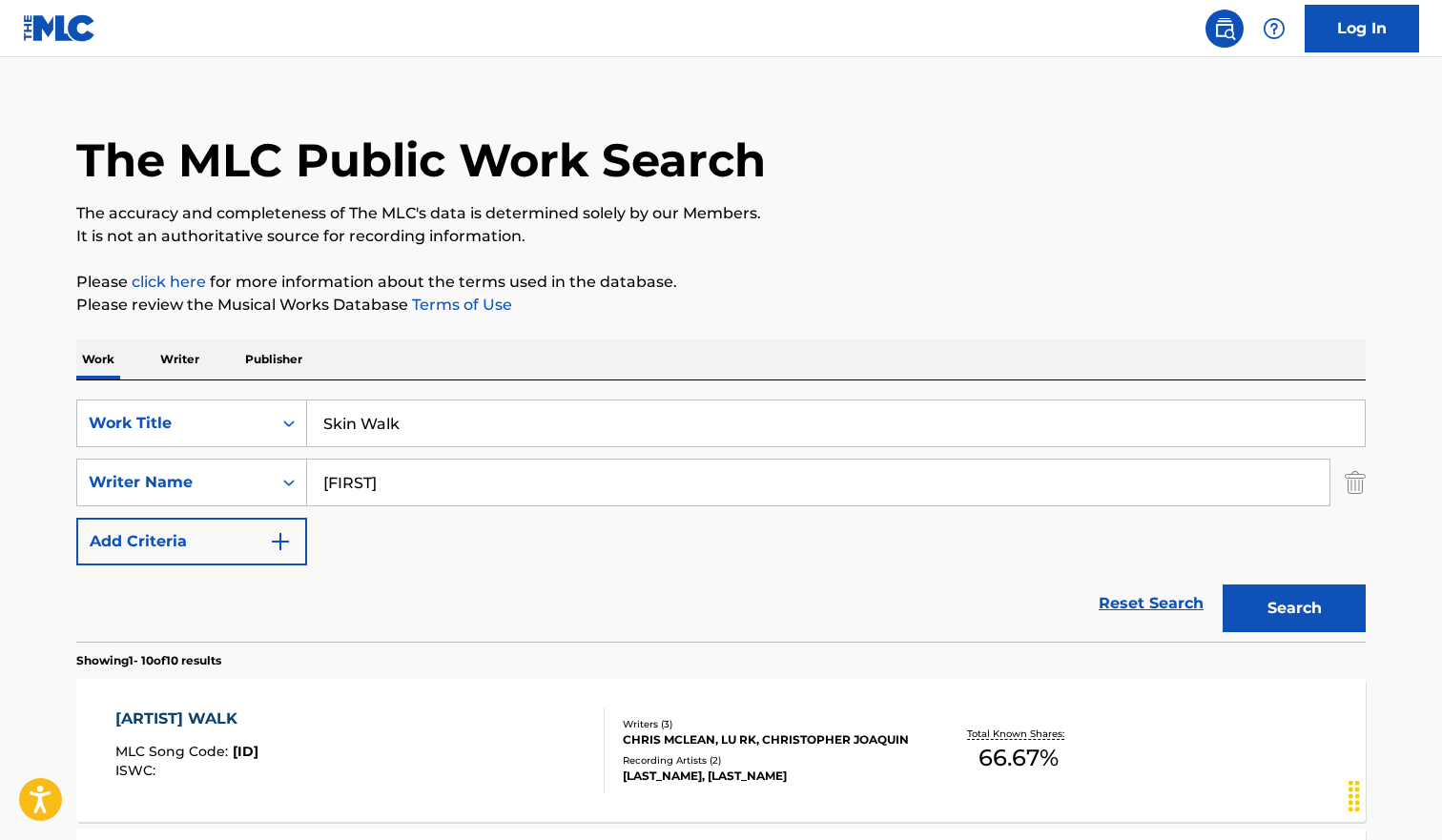 scroll, scrollTop: 27, scrollLeft: 0, axis: vertical 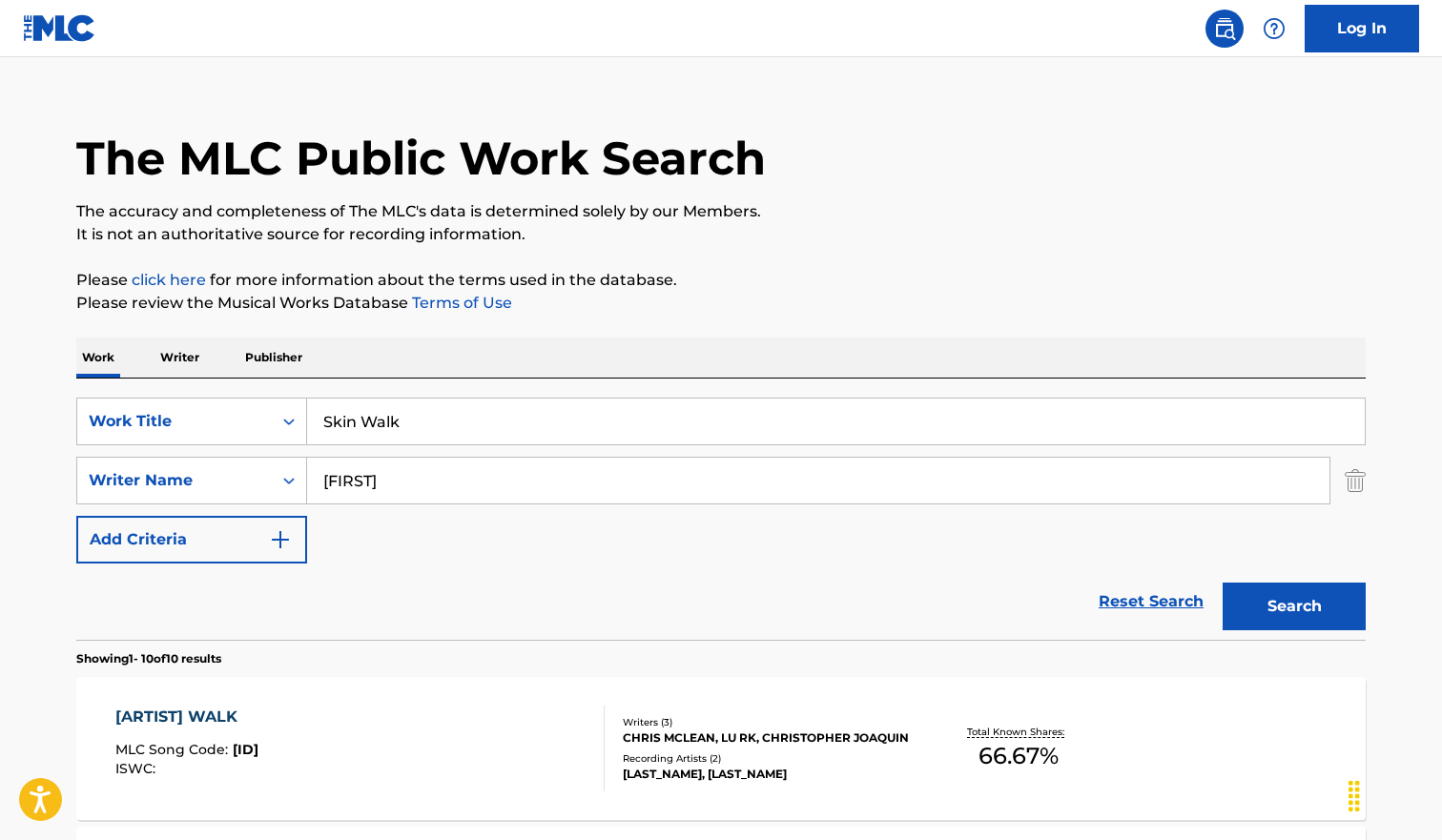 click on "[ARTIST] MLC Song Code : [CODE] ISWC :" at bounding box center (360, 748) 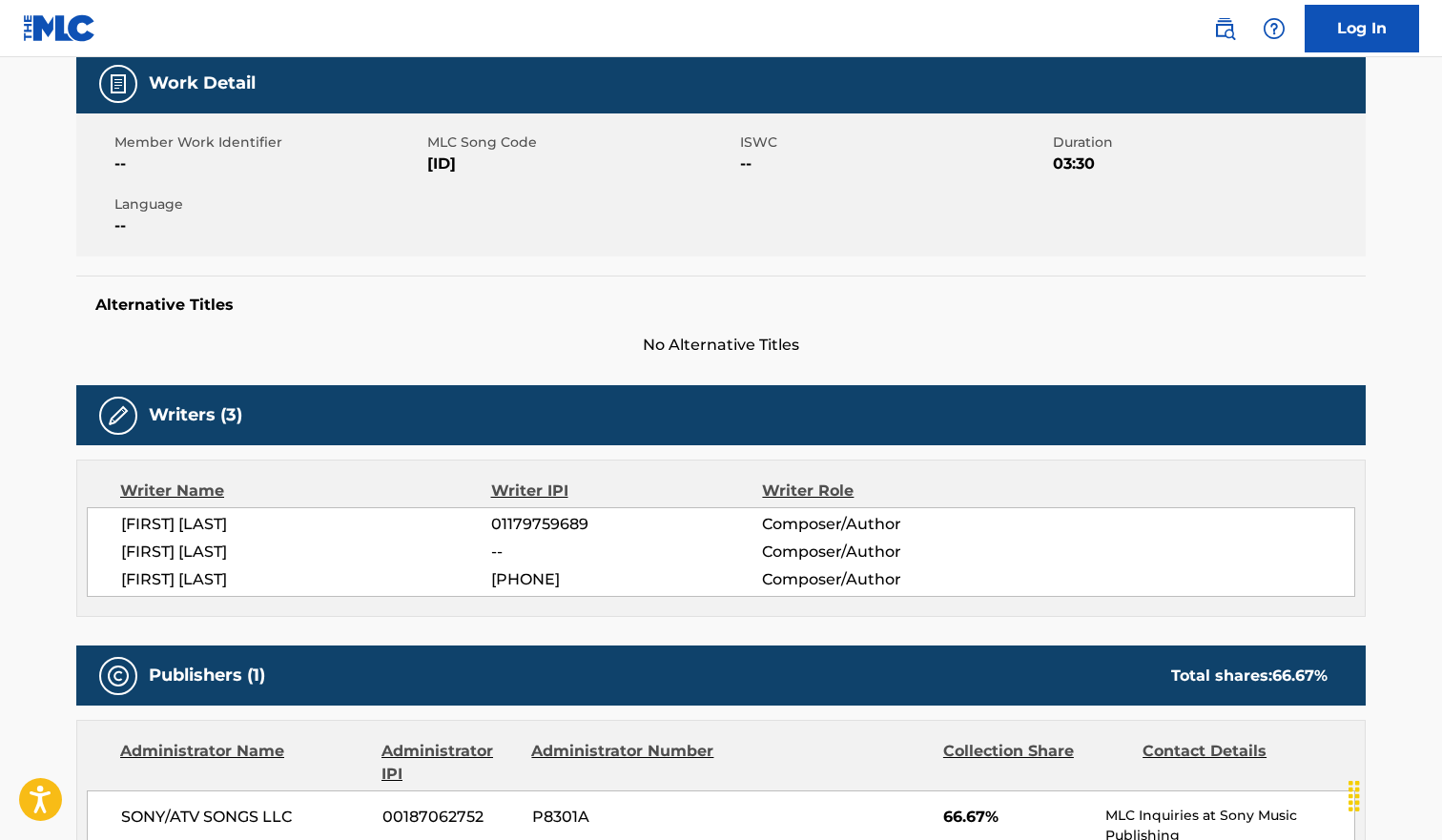 scroll, scrollTop: 0, scrollLeft: 0, axis: both 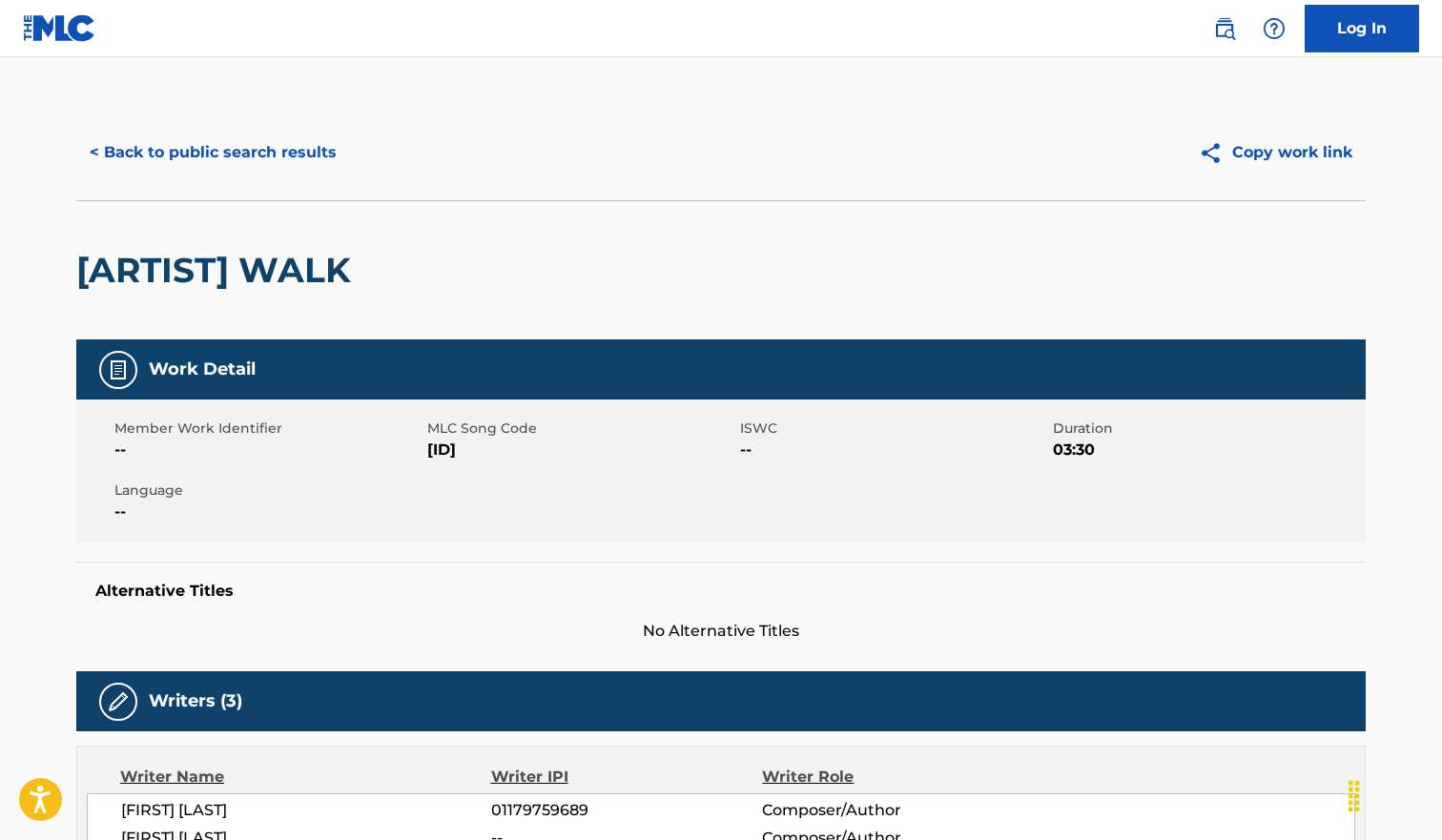 click on "< Back to public search results" at bounding box center [213, 153] 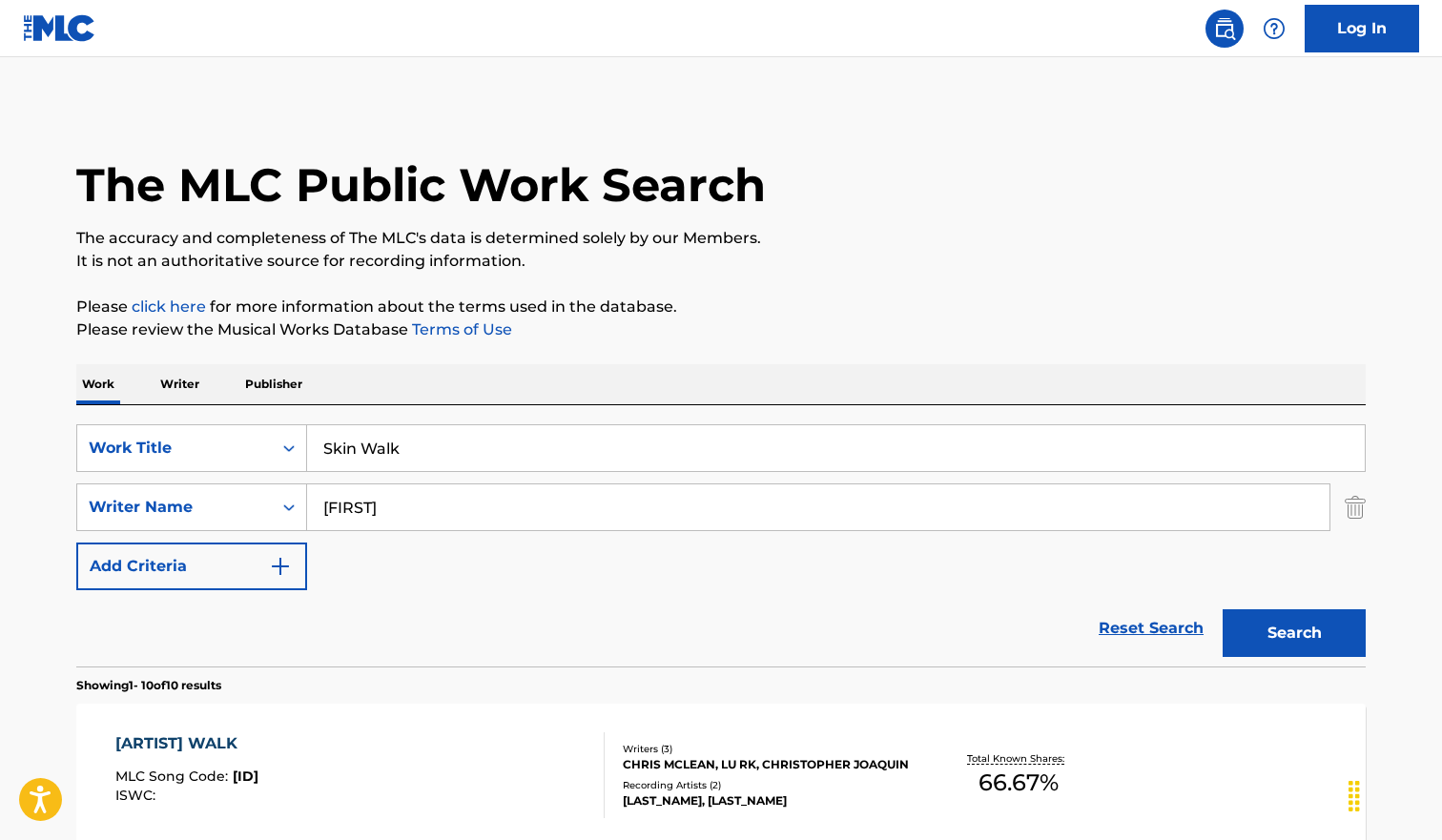 scroll, scrollTop: 27, scrollLeft: 0, axis: vertical 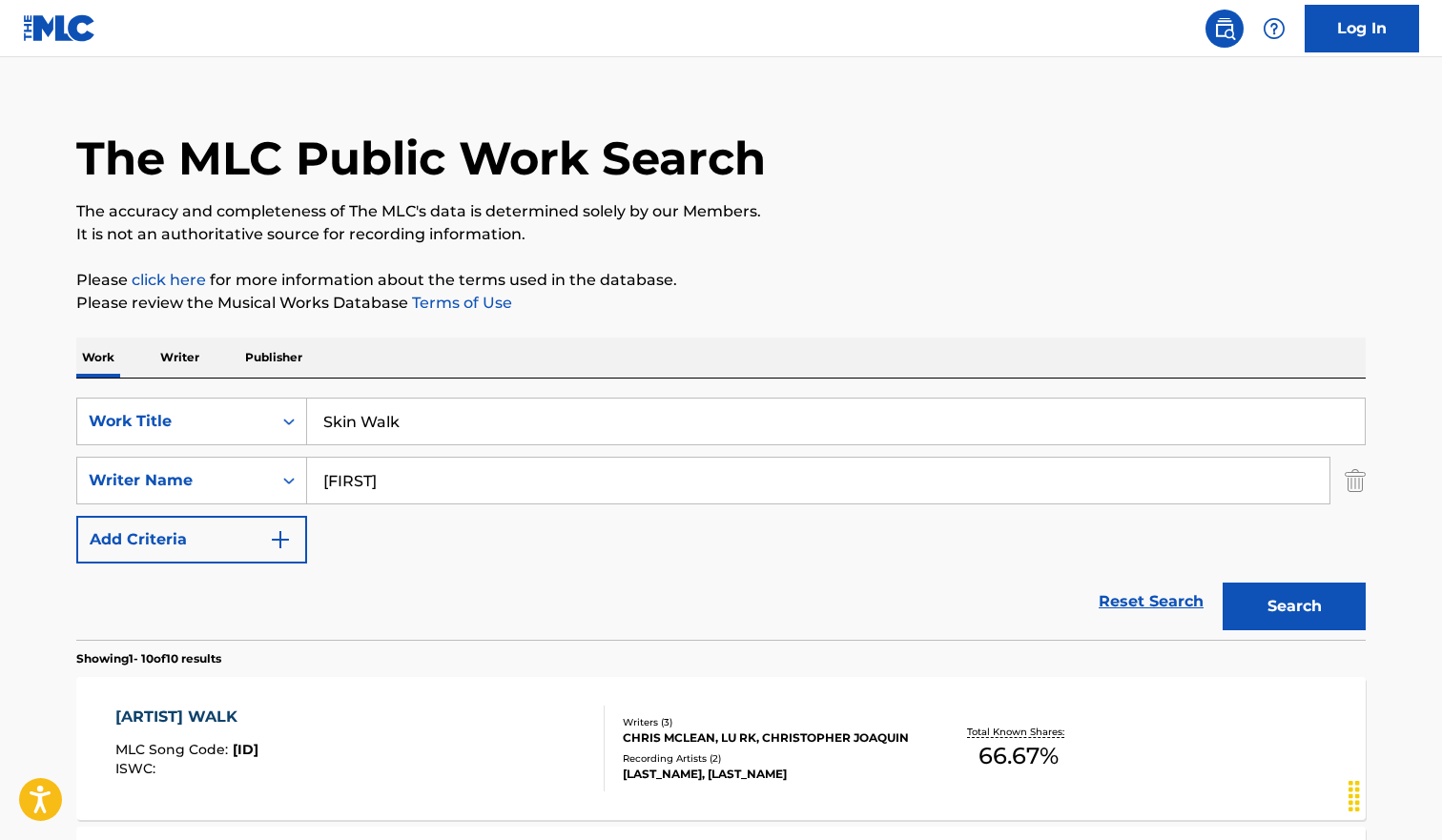 click on "Skin Walk" at bounding box center [835, 421] 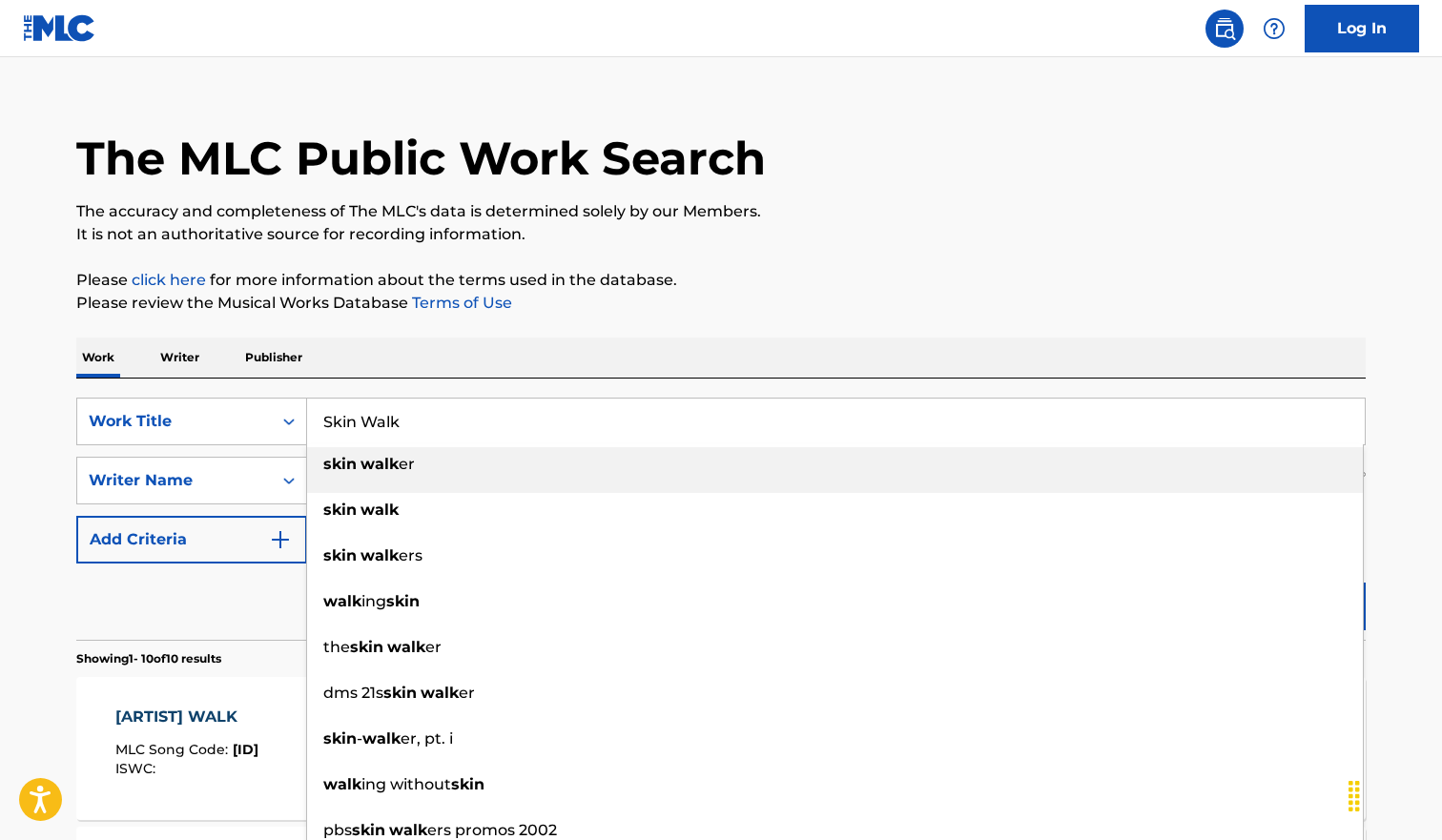 click on "Skin Walk" at bounding box center [835, 421] 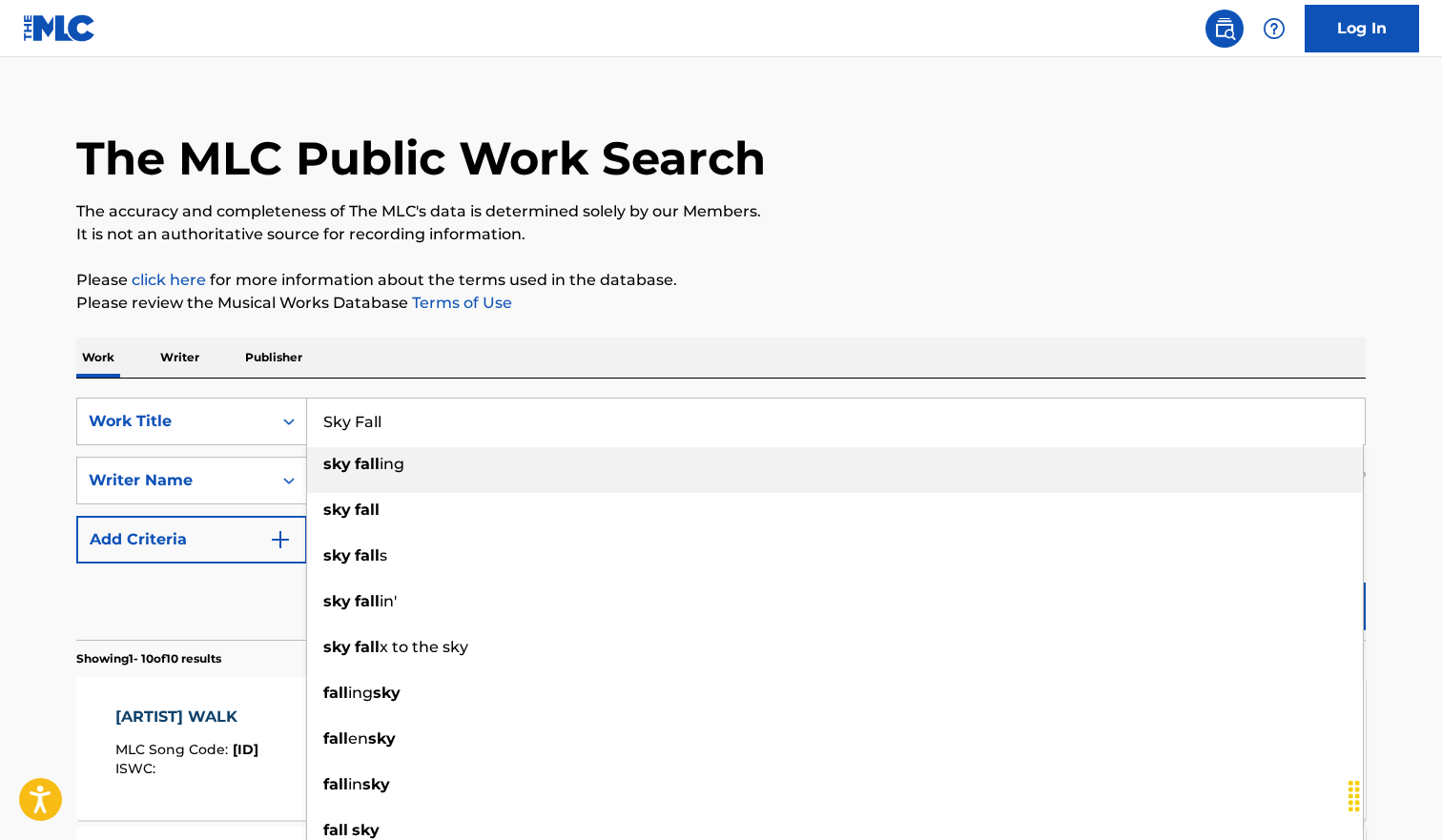 type on "Sky Fall" 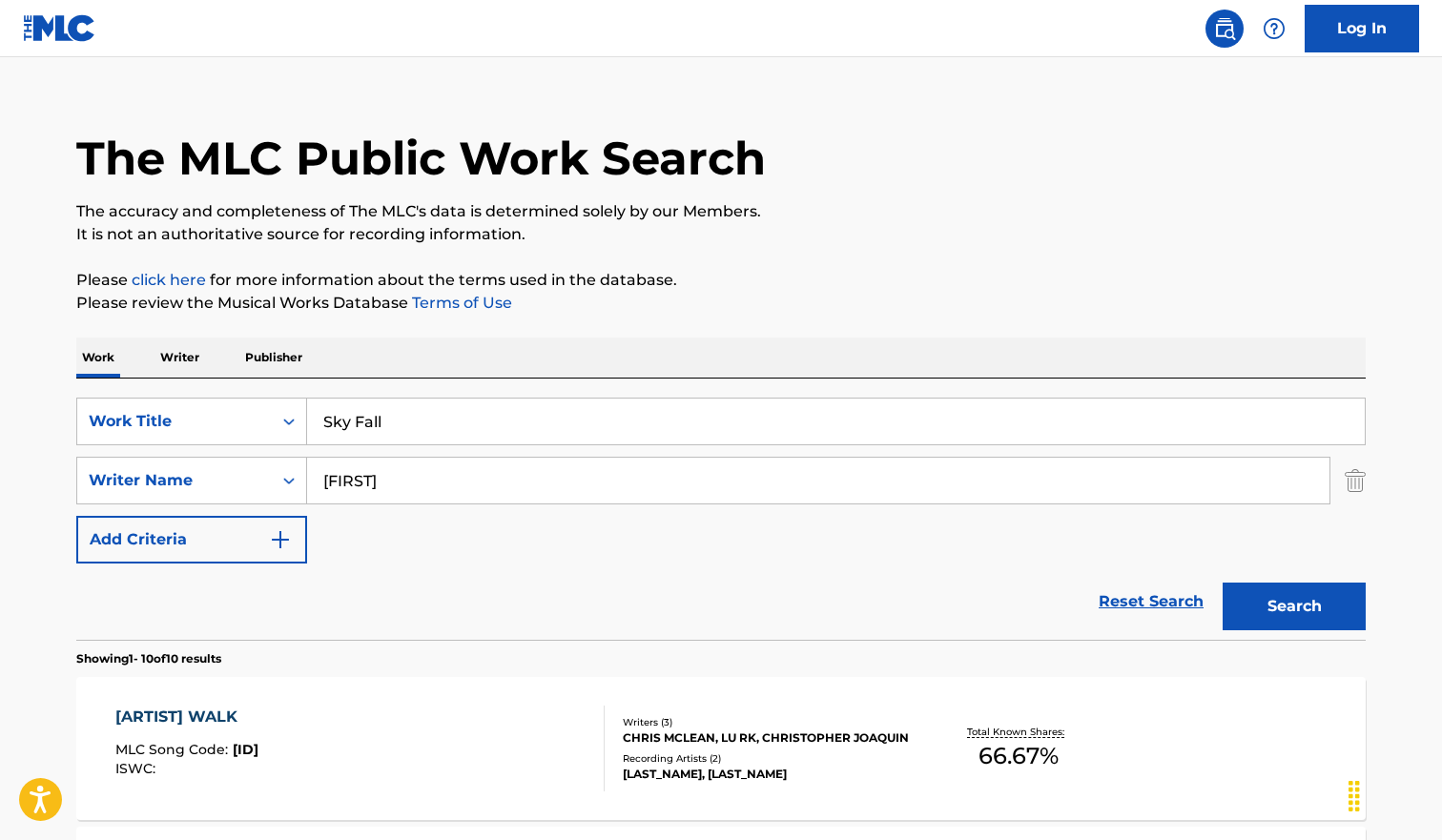 click on "It is not an authoritative source for recording information." at bounding box center [721, 235] 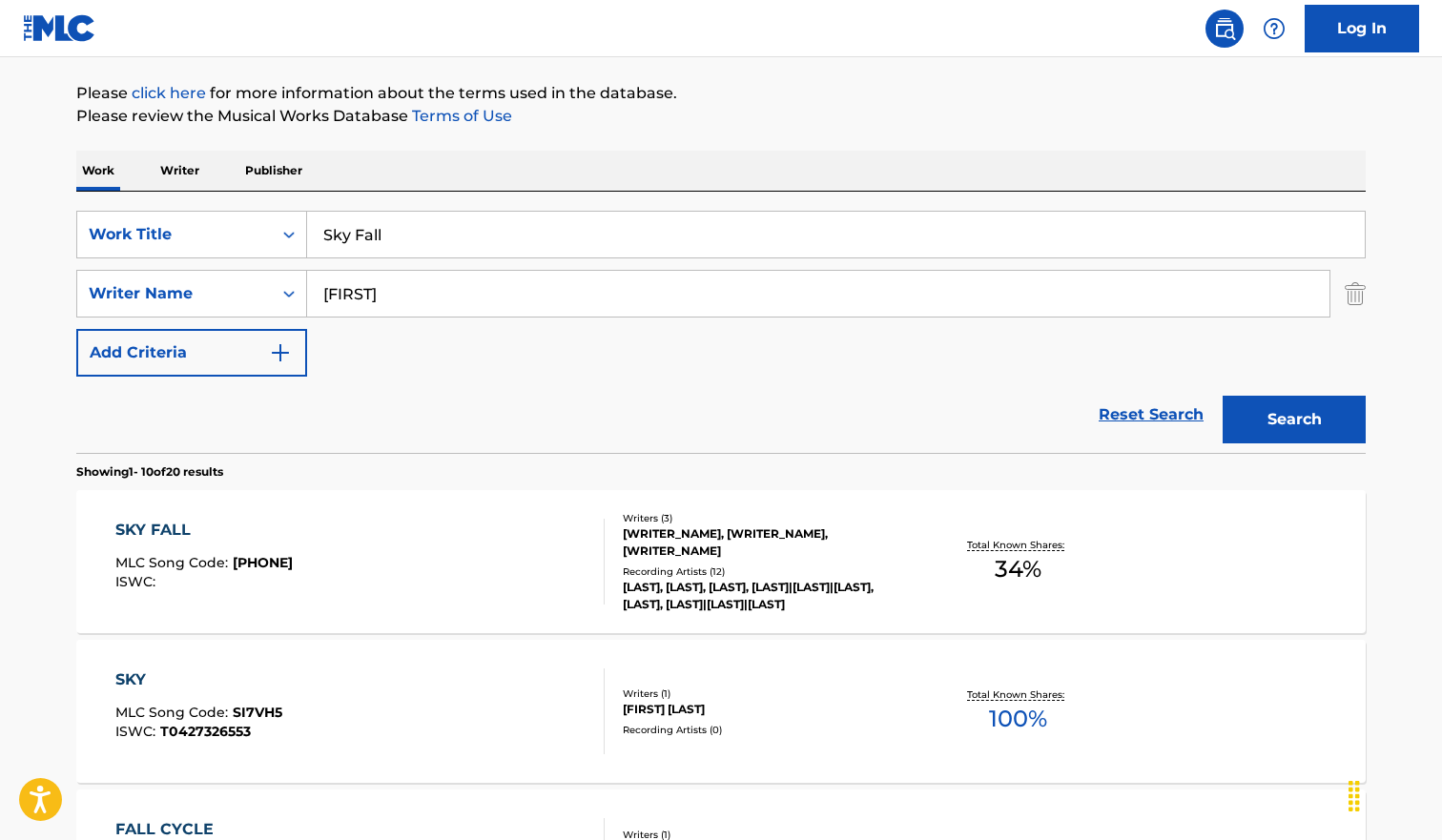 scroll, scrollTop: 228, scrollLeft: 0, axis: vertical 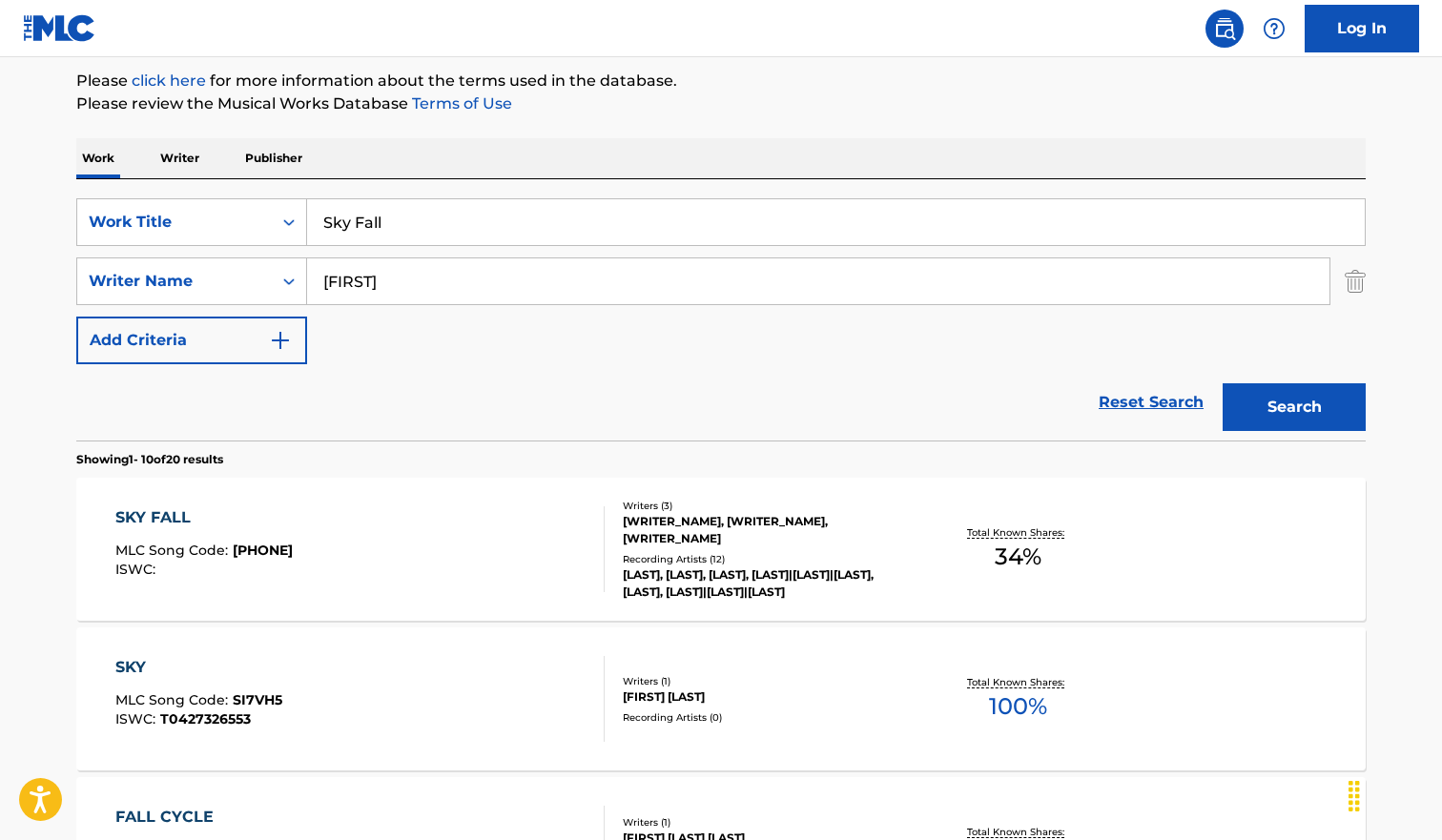 click on "[SKY] [FALL] MLC Song Code : [S70PAG] ISWC :" at bounding box center [360, 549] 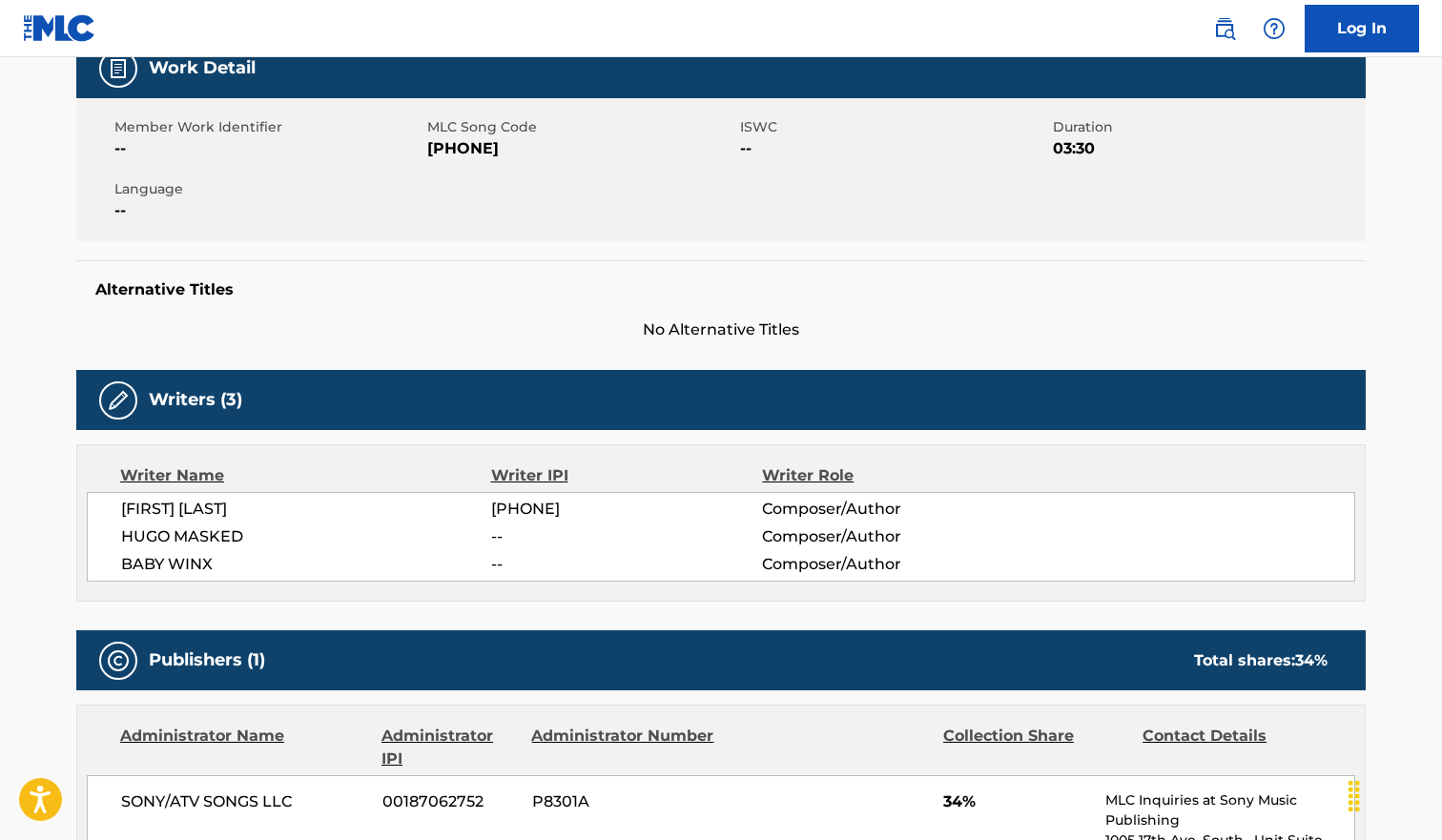 scroll, scrollTop: 0, scrollLeft: 0, axis: both 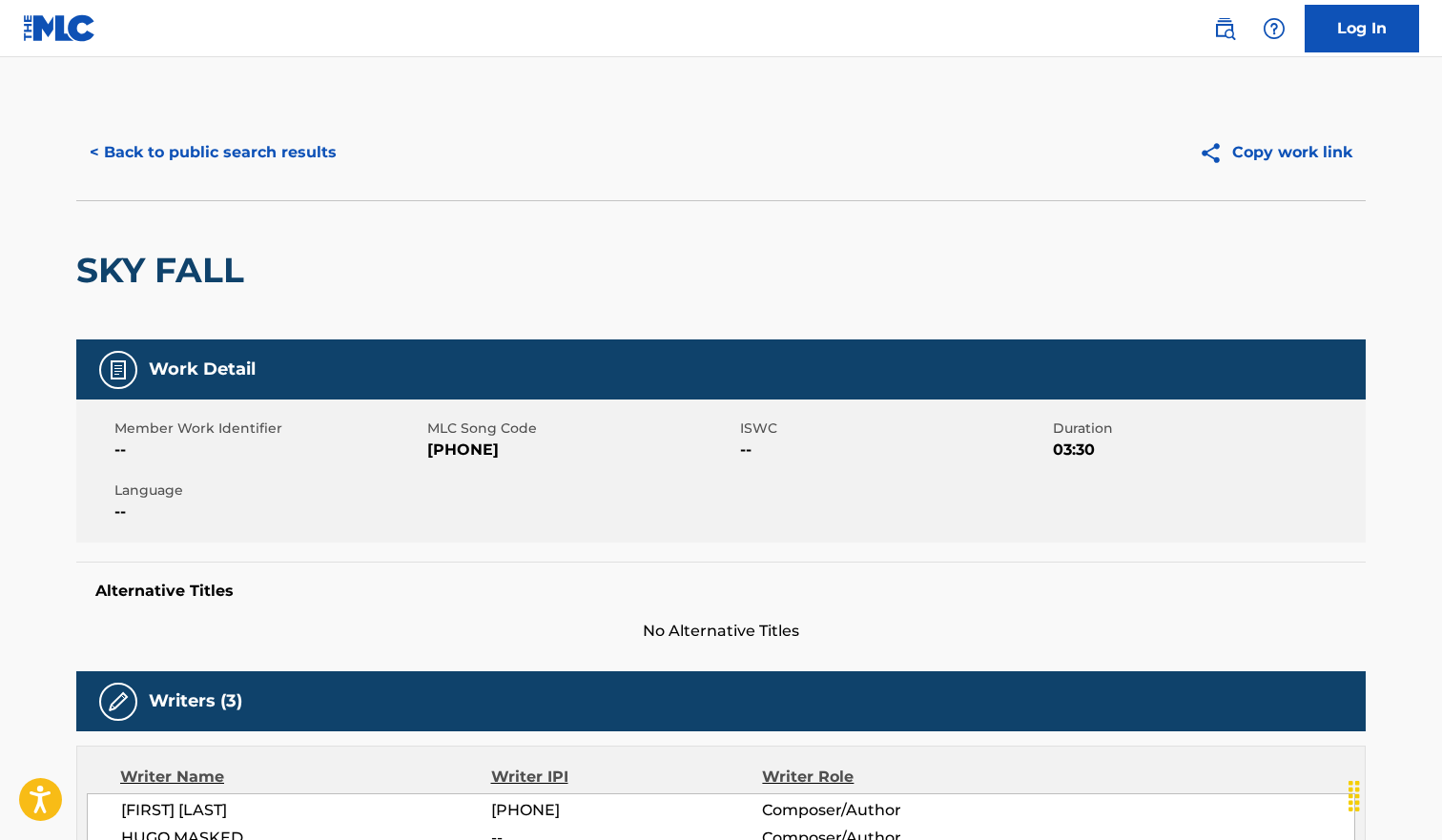click on "[PHONE]" at bounding box center [581, 450] 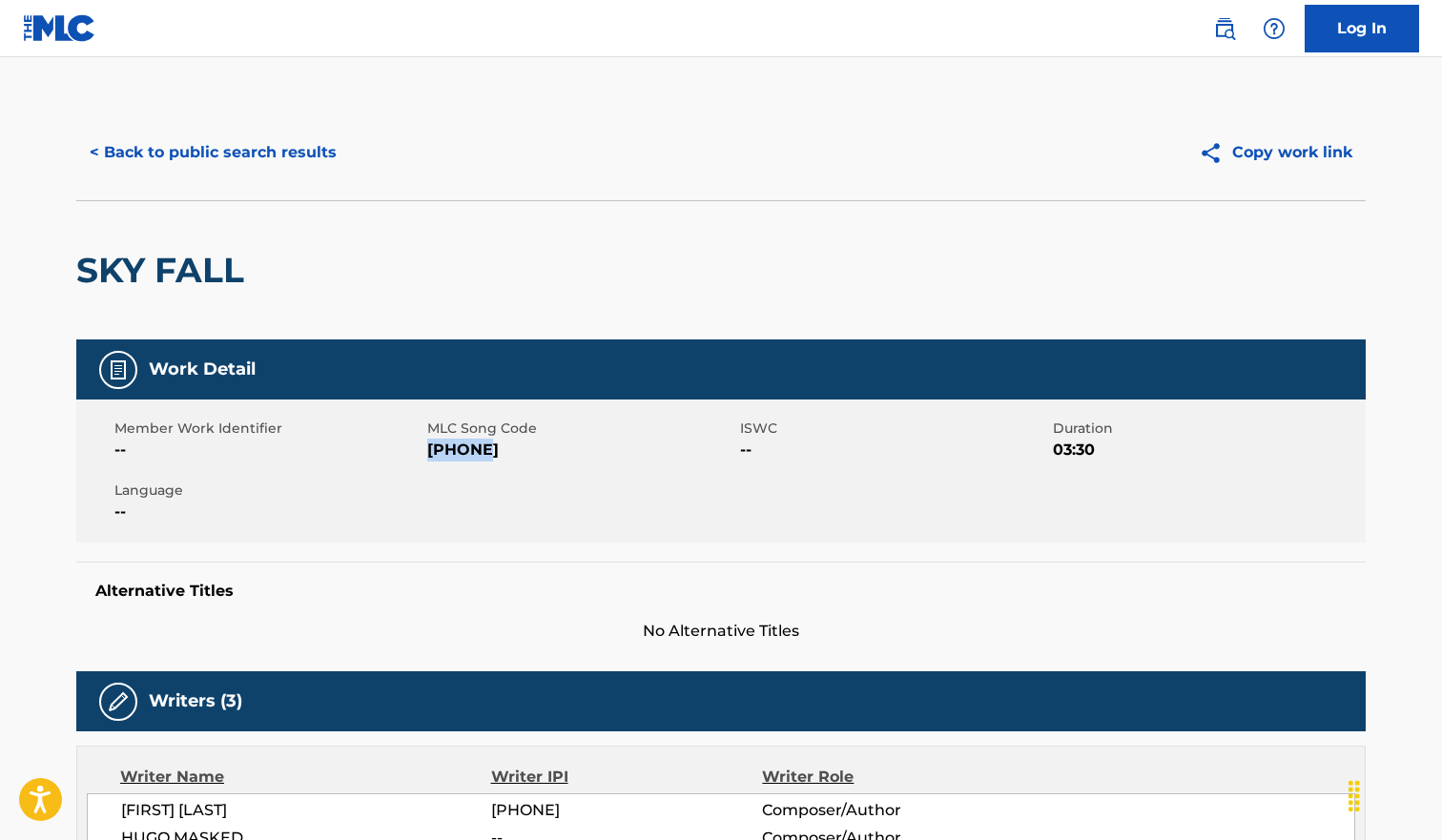 click on "[PHONE]" at bounding box center [581, 450] 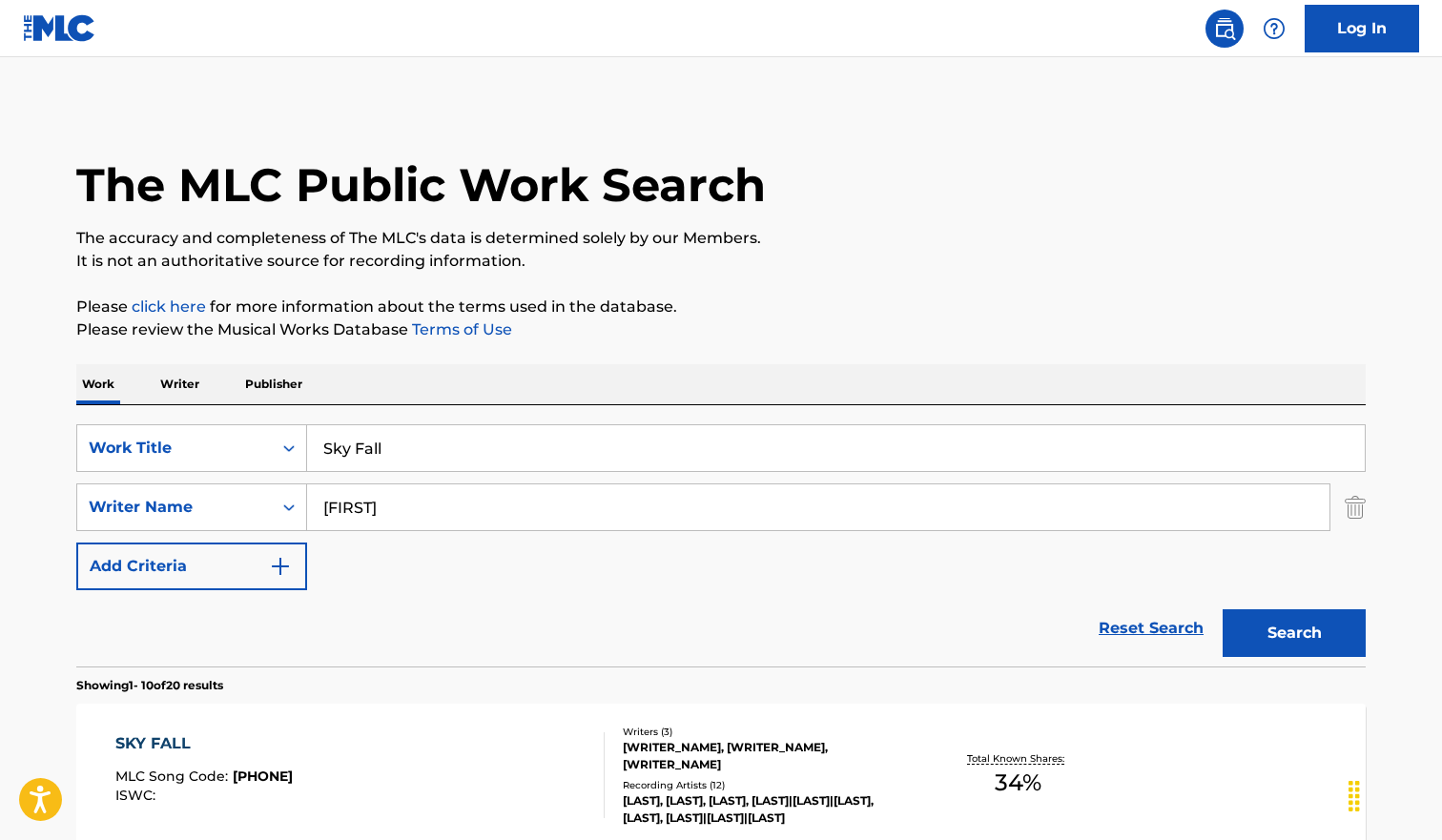 scroll, scrollTop: 228, scrollLeft: 0, axis: vertical 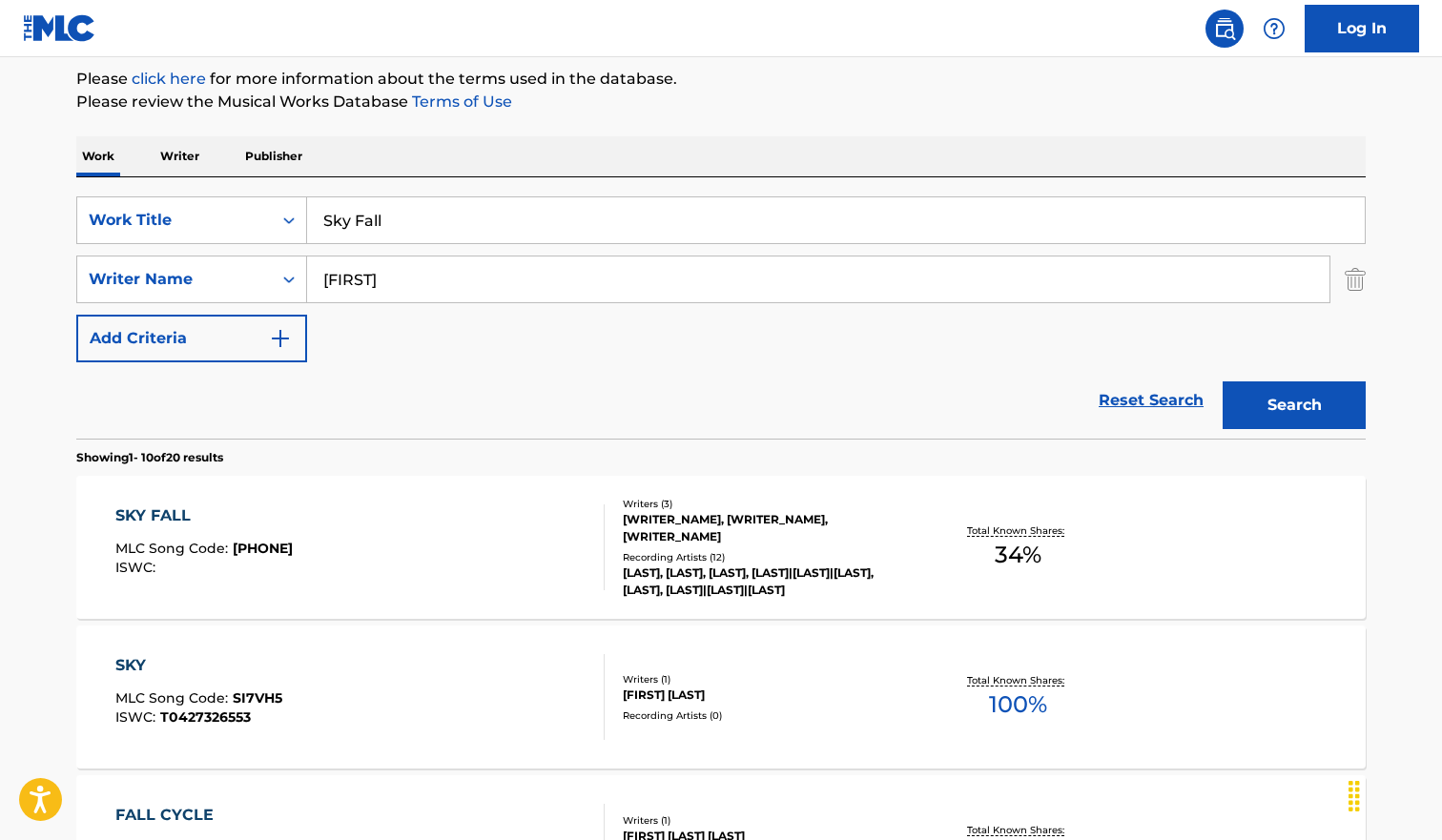 click on "Sky Fall" at bounding box center (835, 220) 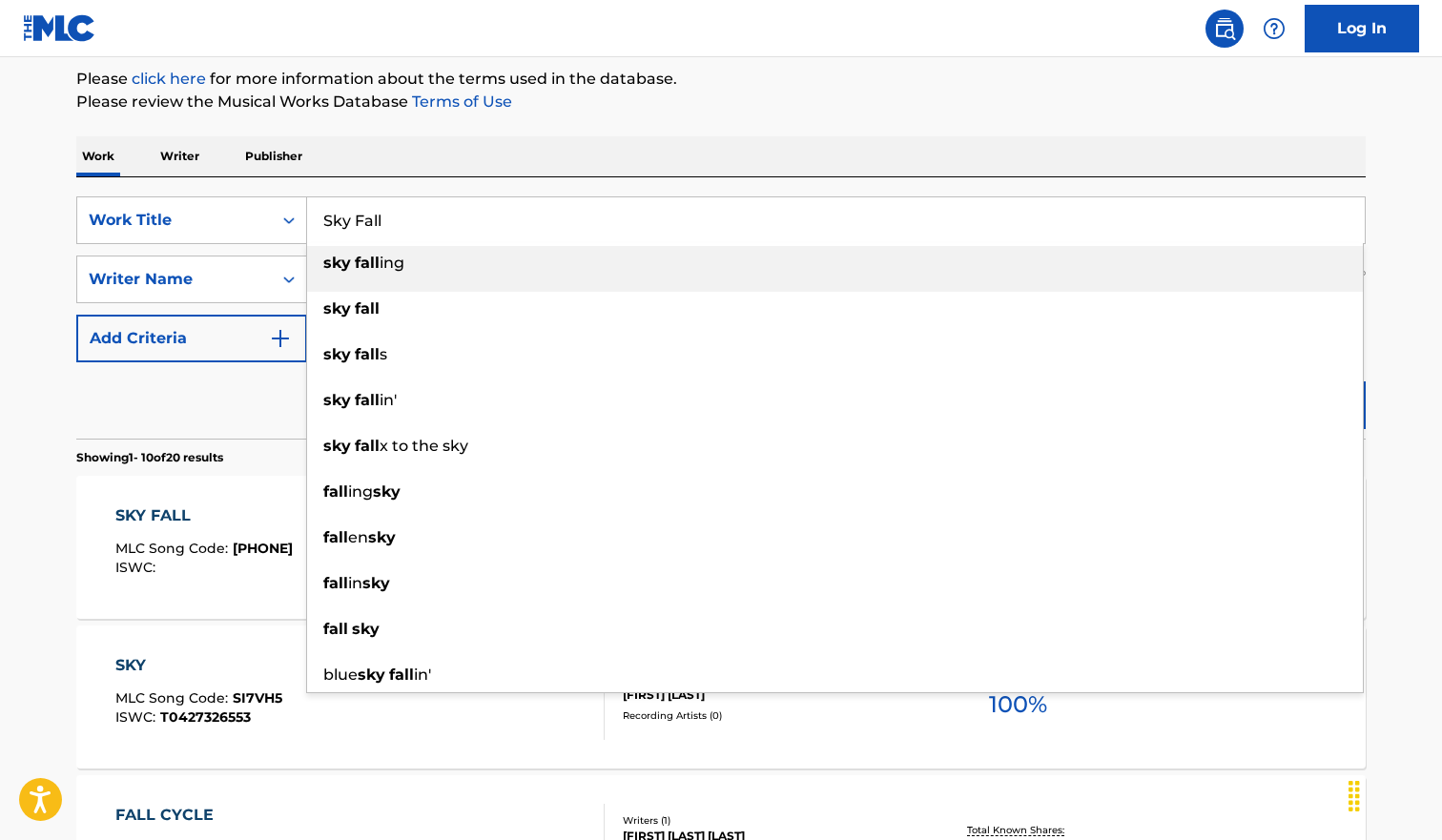 click on "Sky Fall" at bounding box center (835, 220) 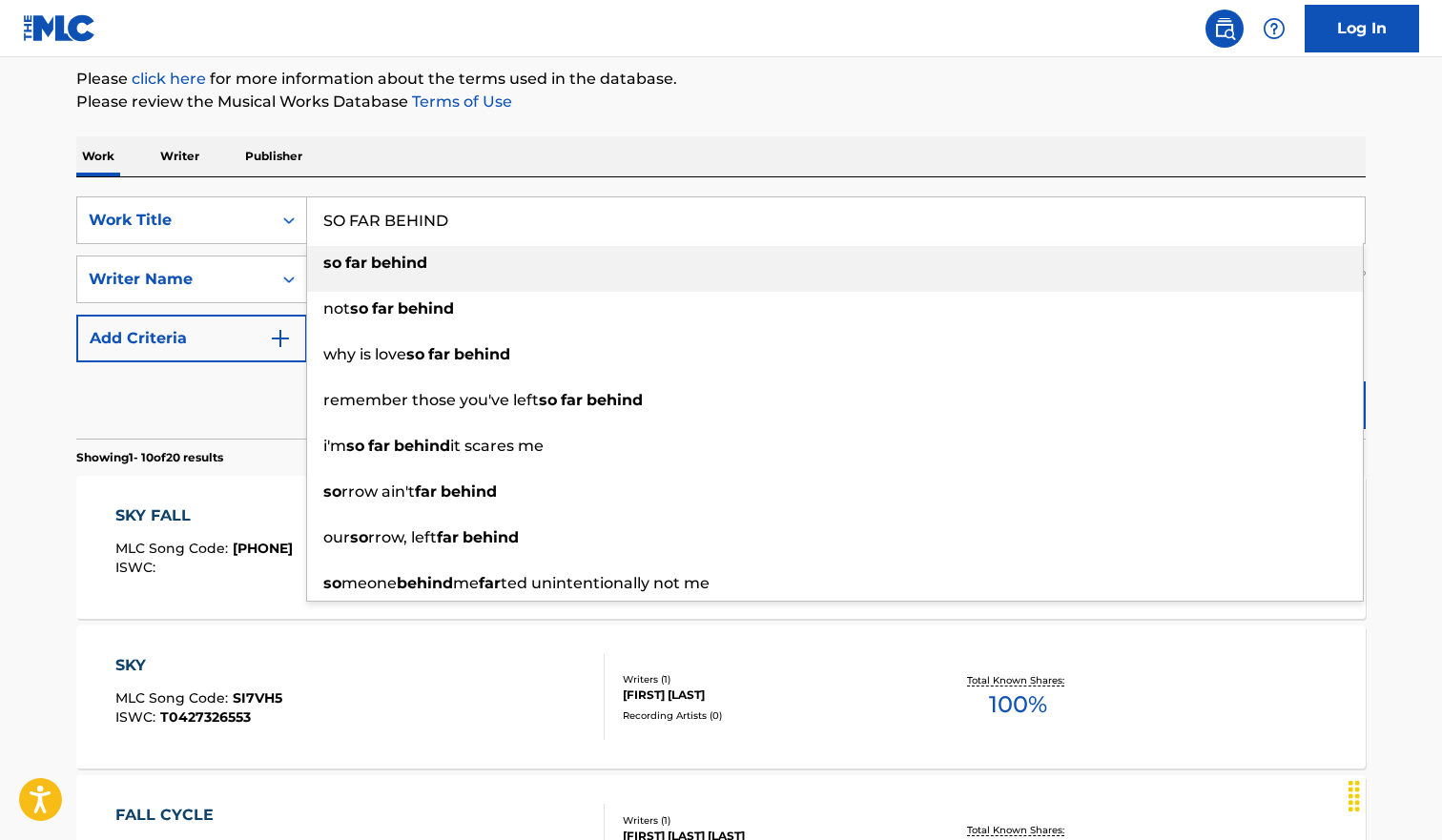 type on "SO FAR BEHIND" 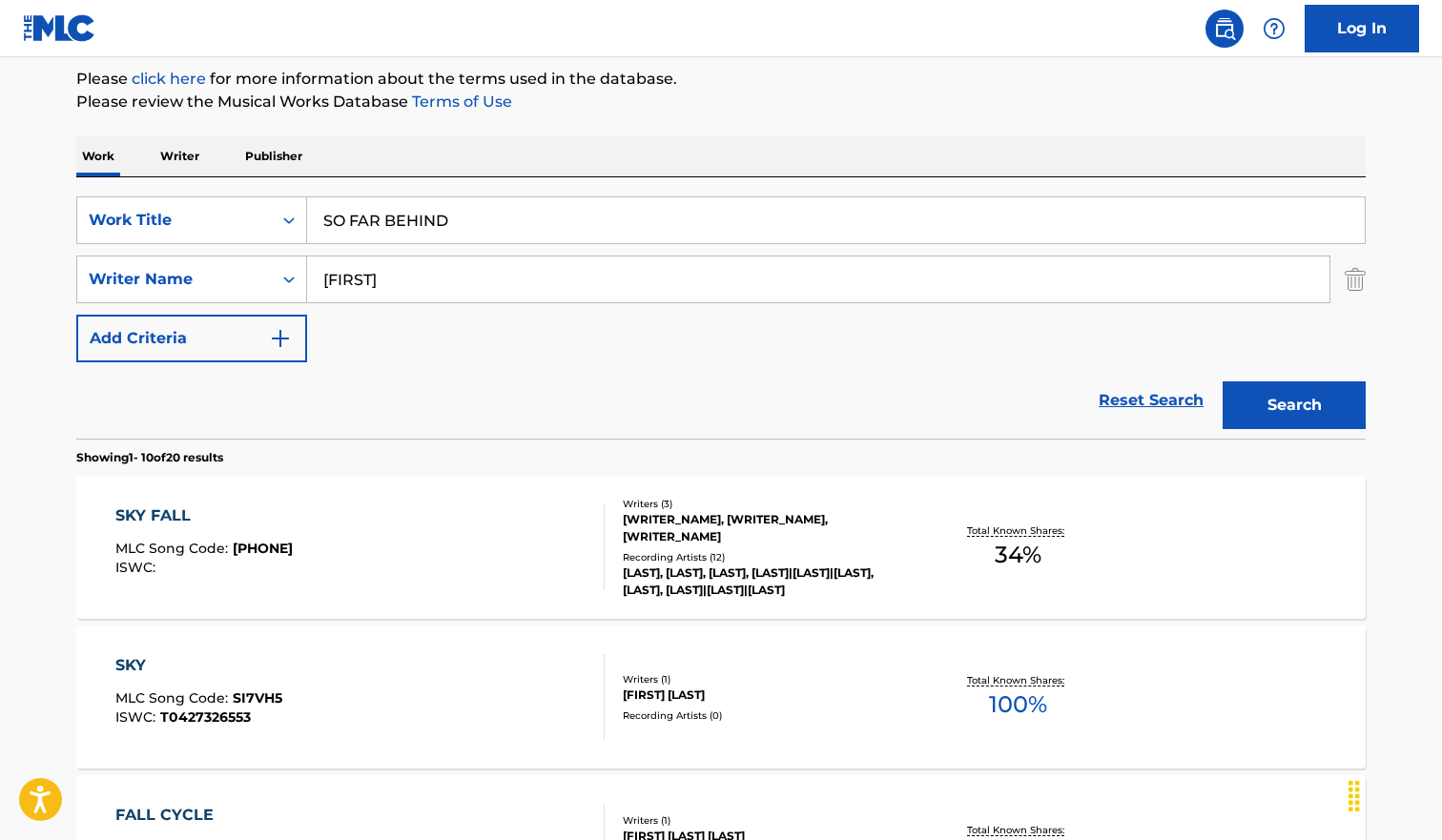 click on "Search" at bounding box center (1294, 405) 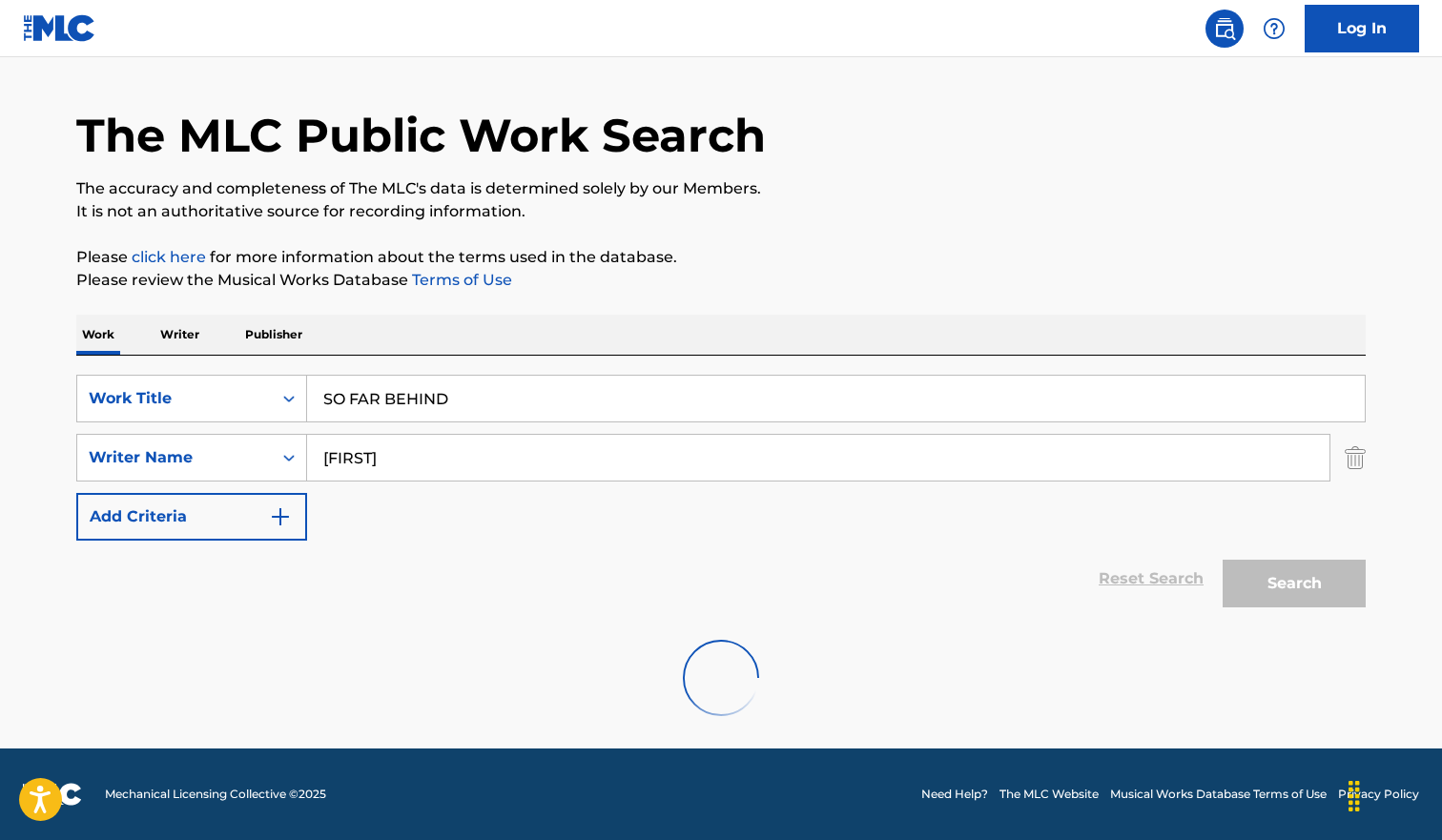 scroll, scrollTop: 228, scrollLeft: 0, axis: vertical 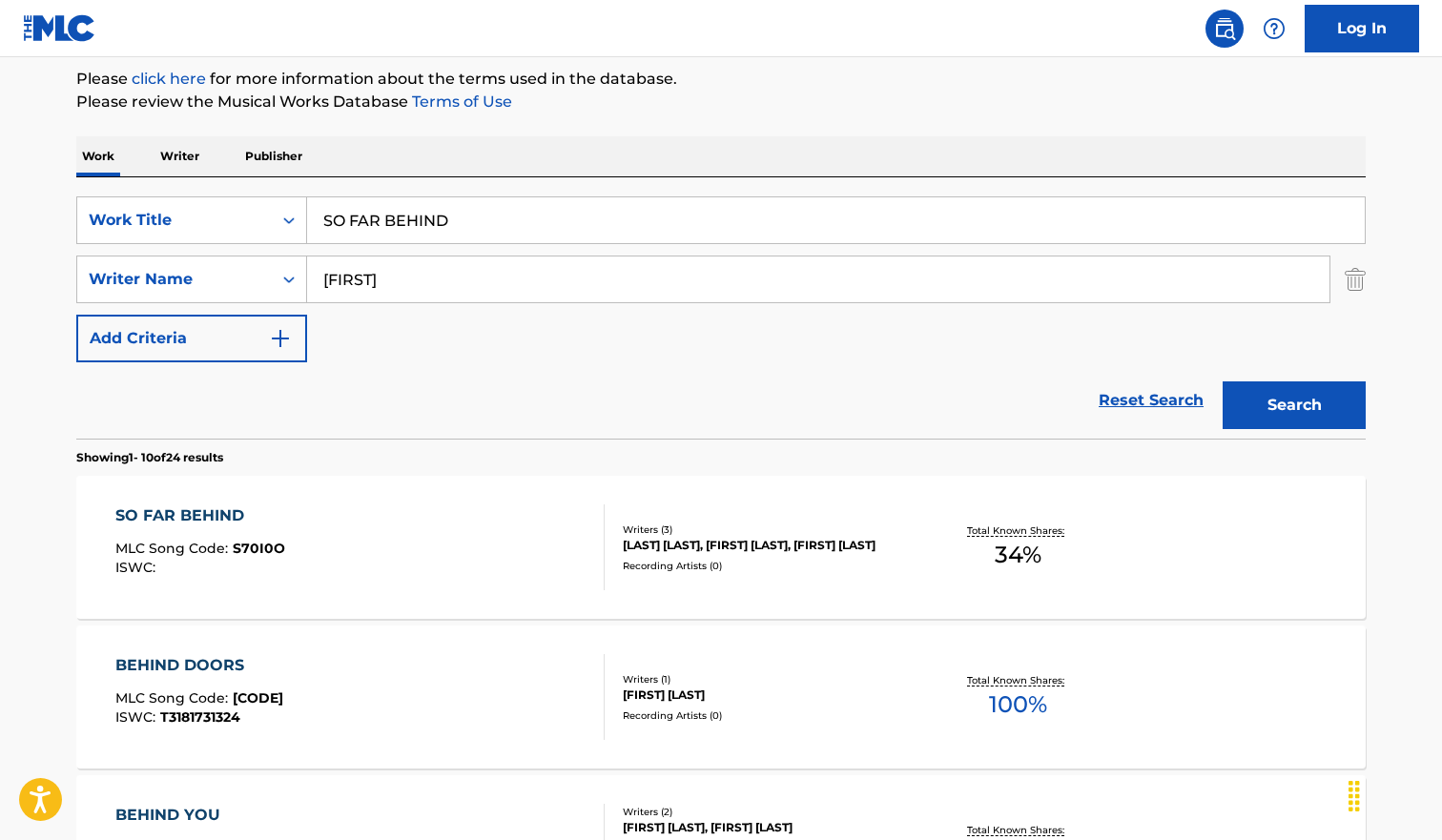click on "SO FAR BEHIND MLC Song Code : S70I0O ISWC :" at bounding box center [360, 547] 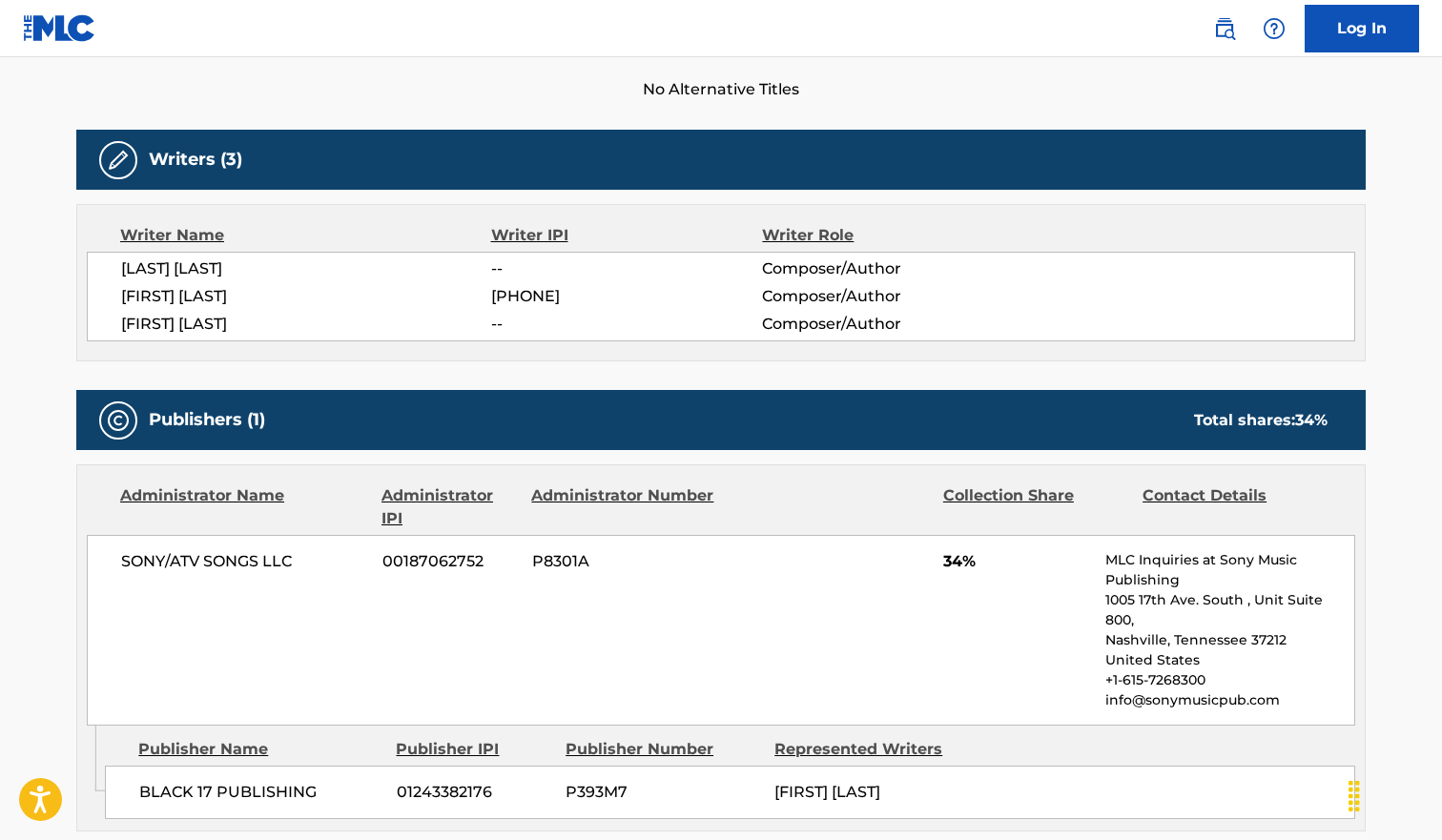 scroll, scrollTop: 0, scrollLeft: 0, axis: both 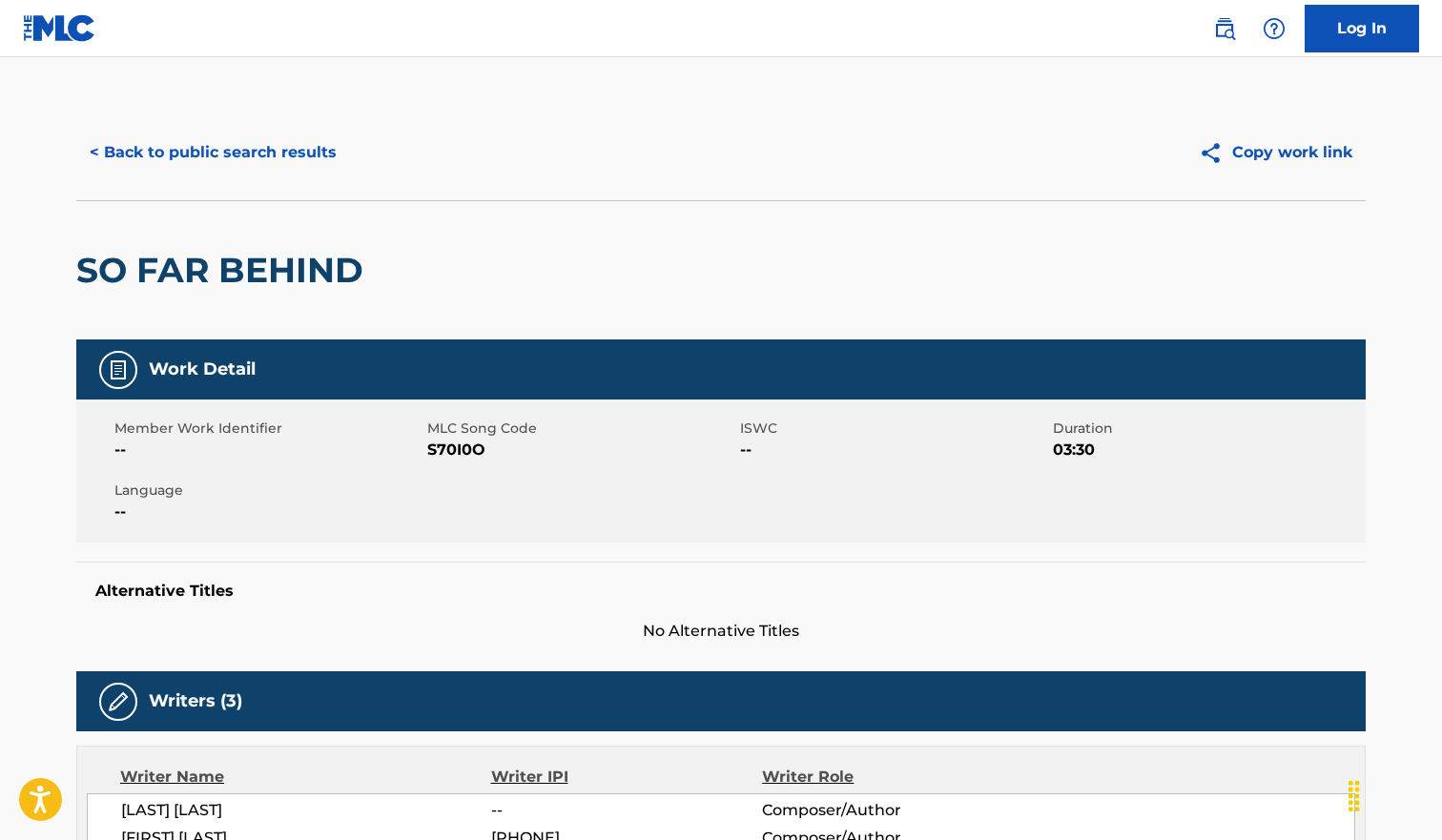 click on "< Back to public search results" at bounding box center [213, 153] 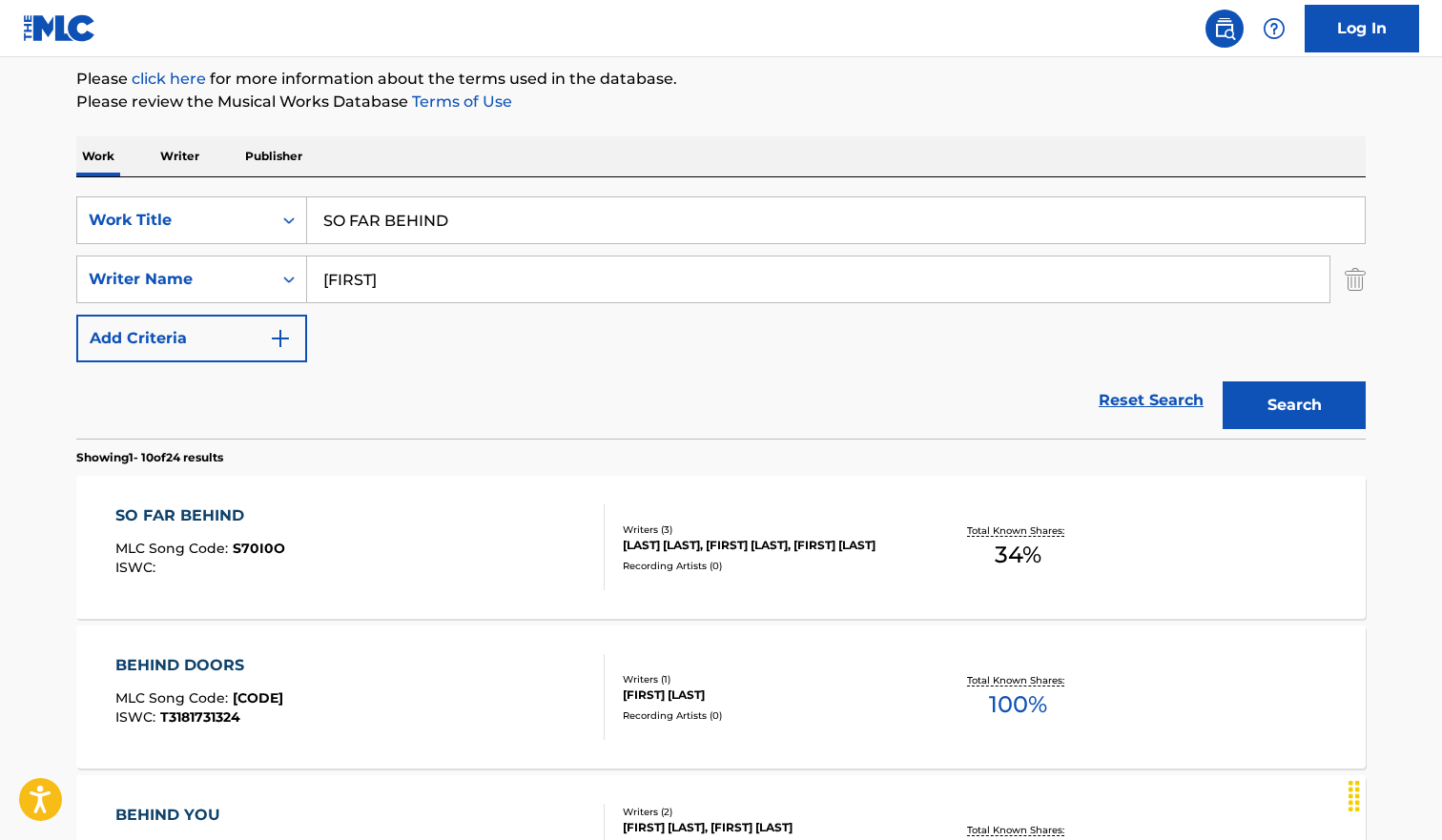 click on "SO FAR BEHIND" at bounding box center [835, 220] 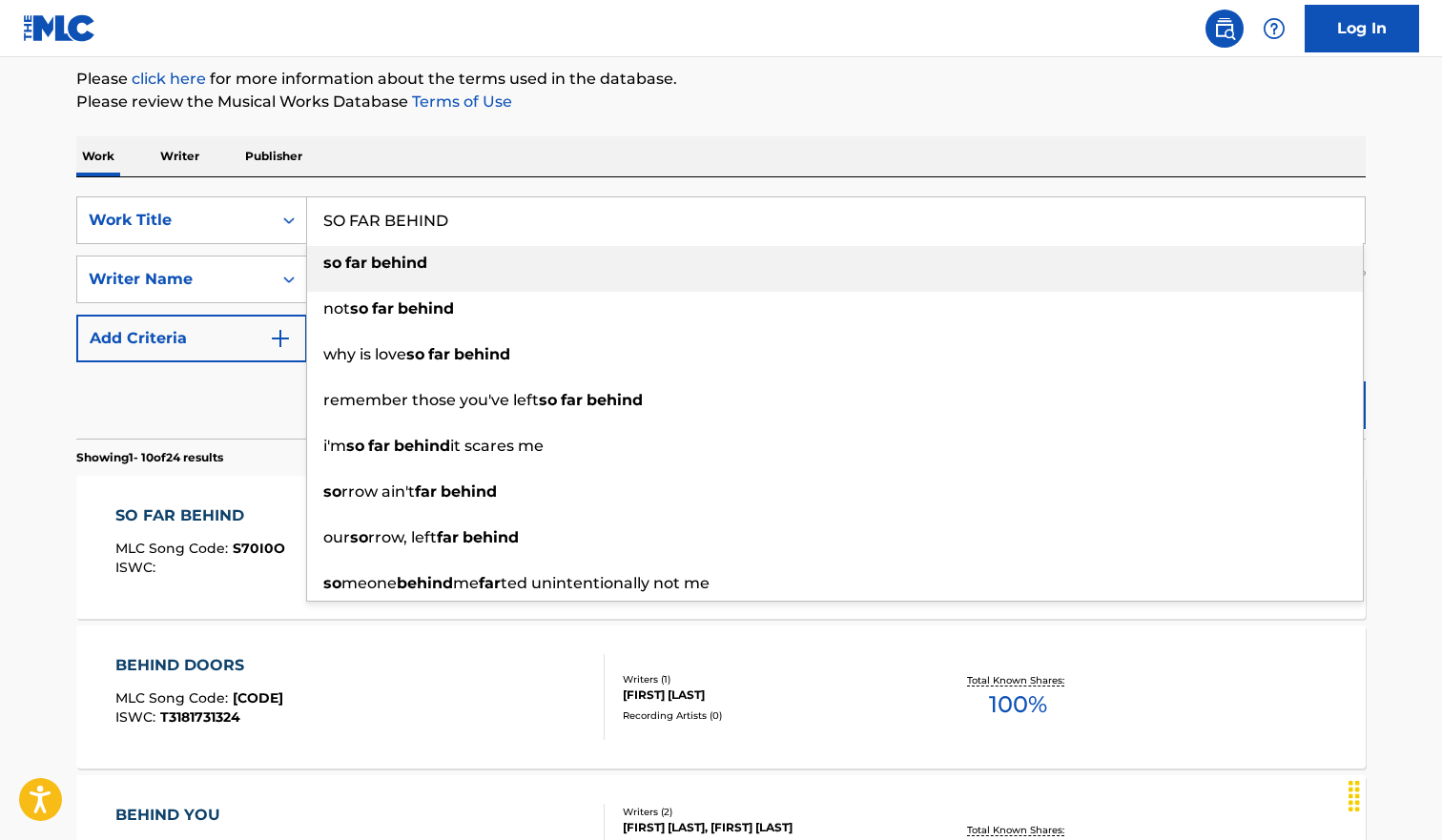 click on "SO FAR BEHIND" at bounding box center [835, 220] 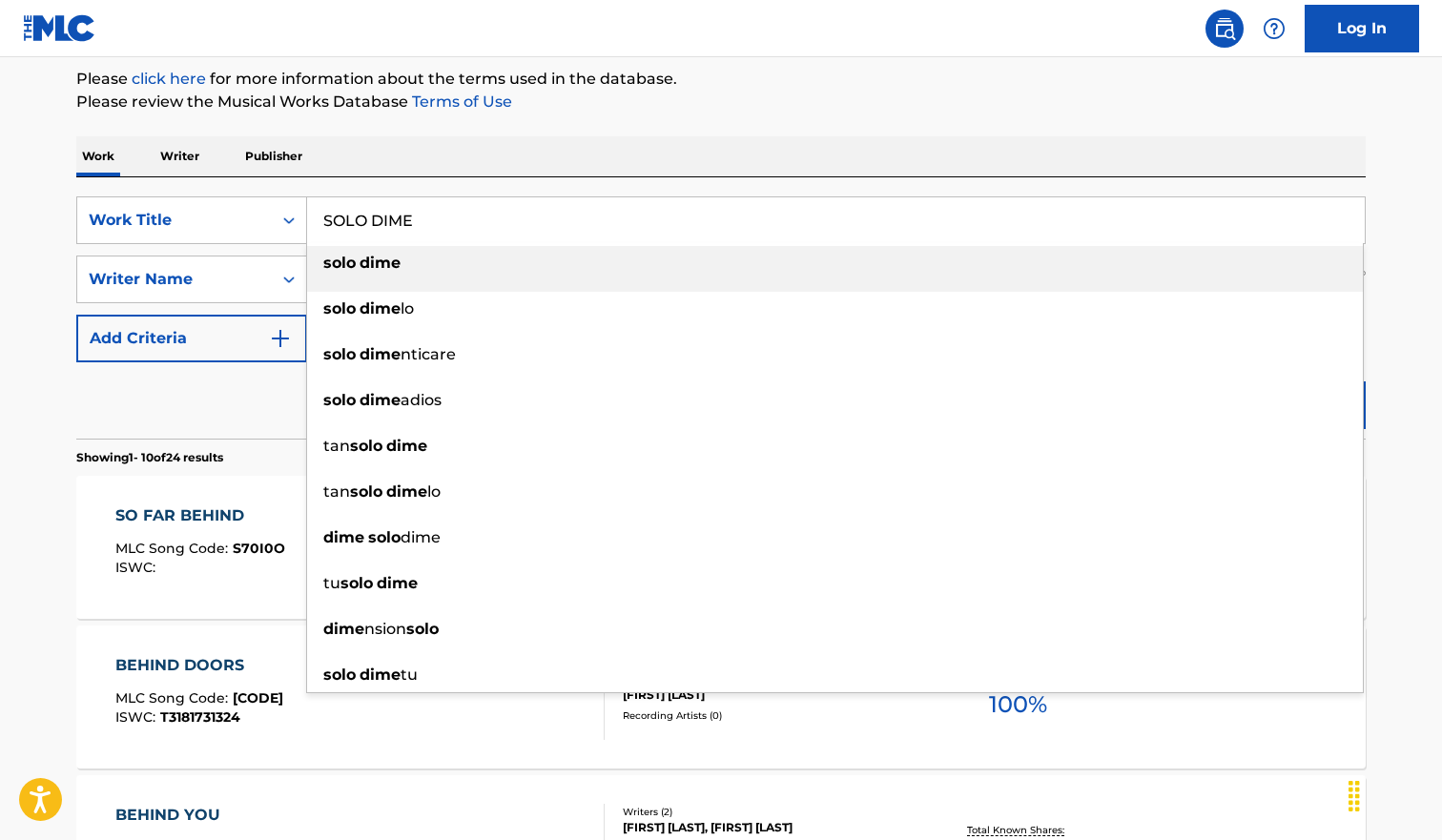 click on "Work Writer Publisher" at bounding box center (721, 156) 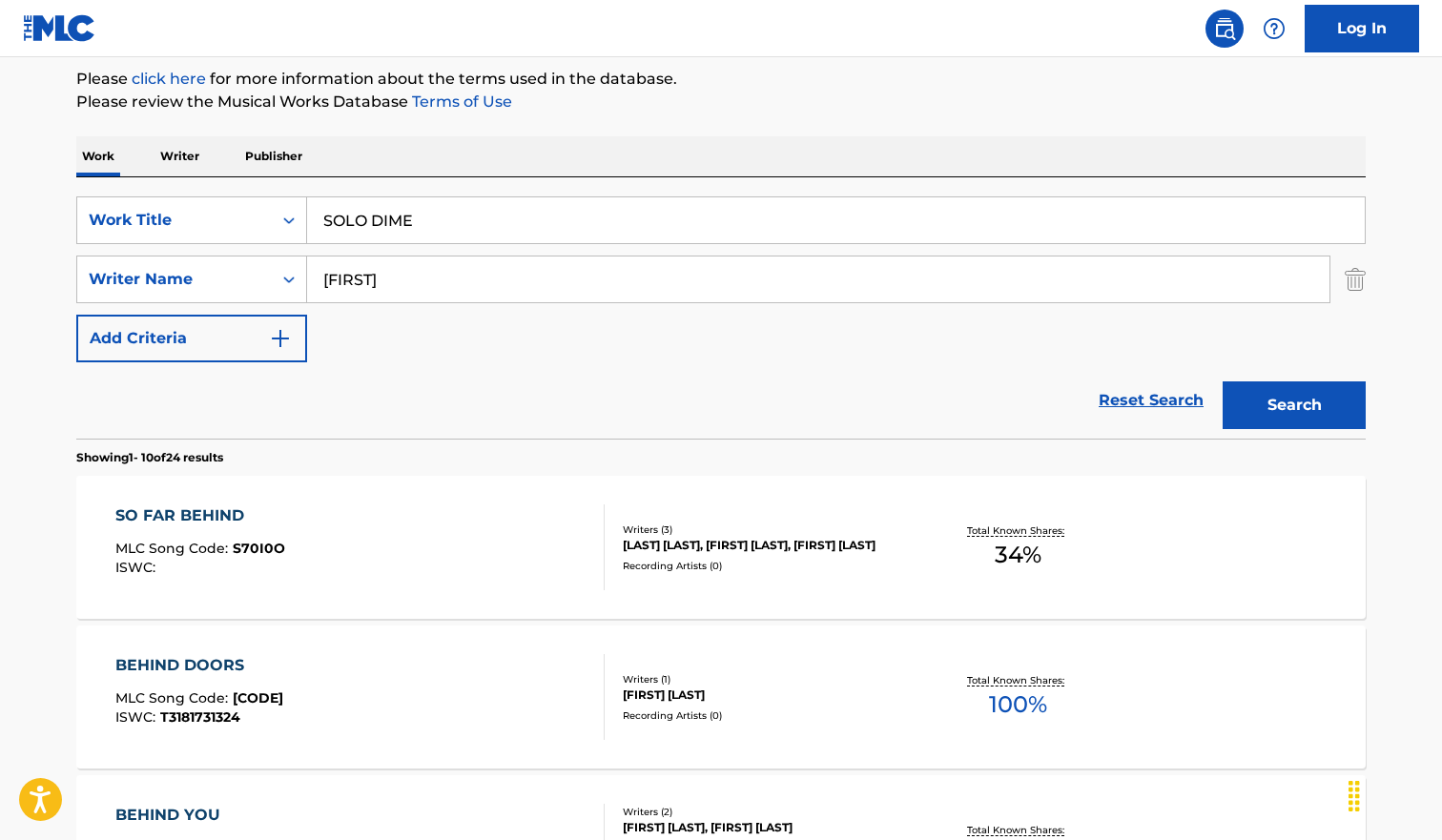 click on "Search" at bounding box center (1294, 405) 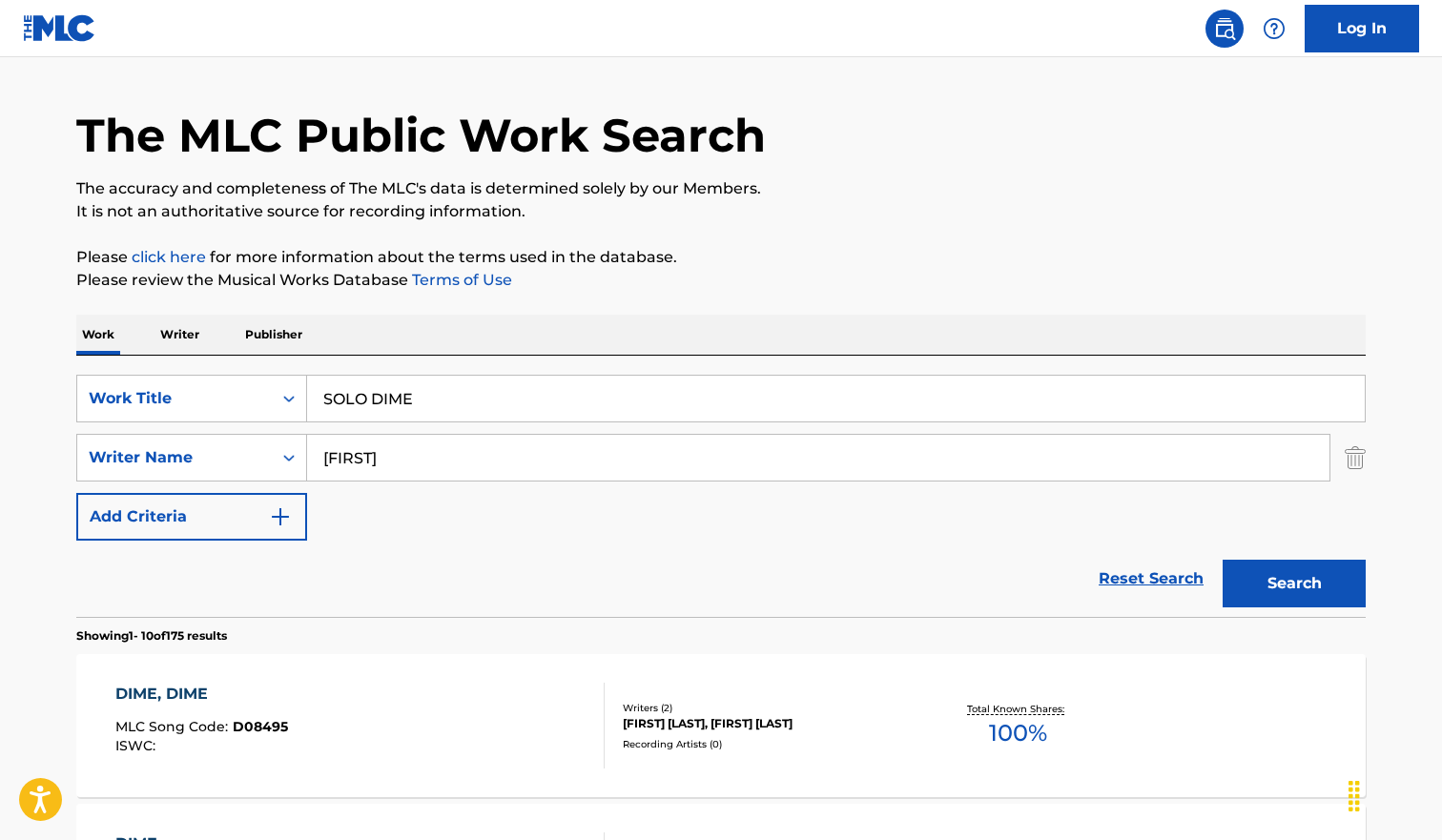 scroll, scrollTop: 228, scrollLeft: 0, axis: vertical 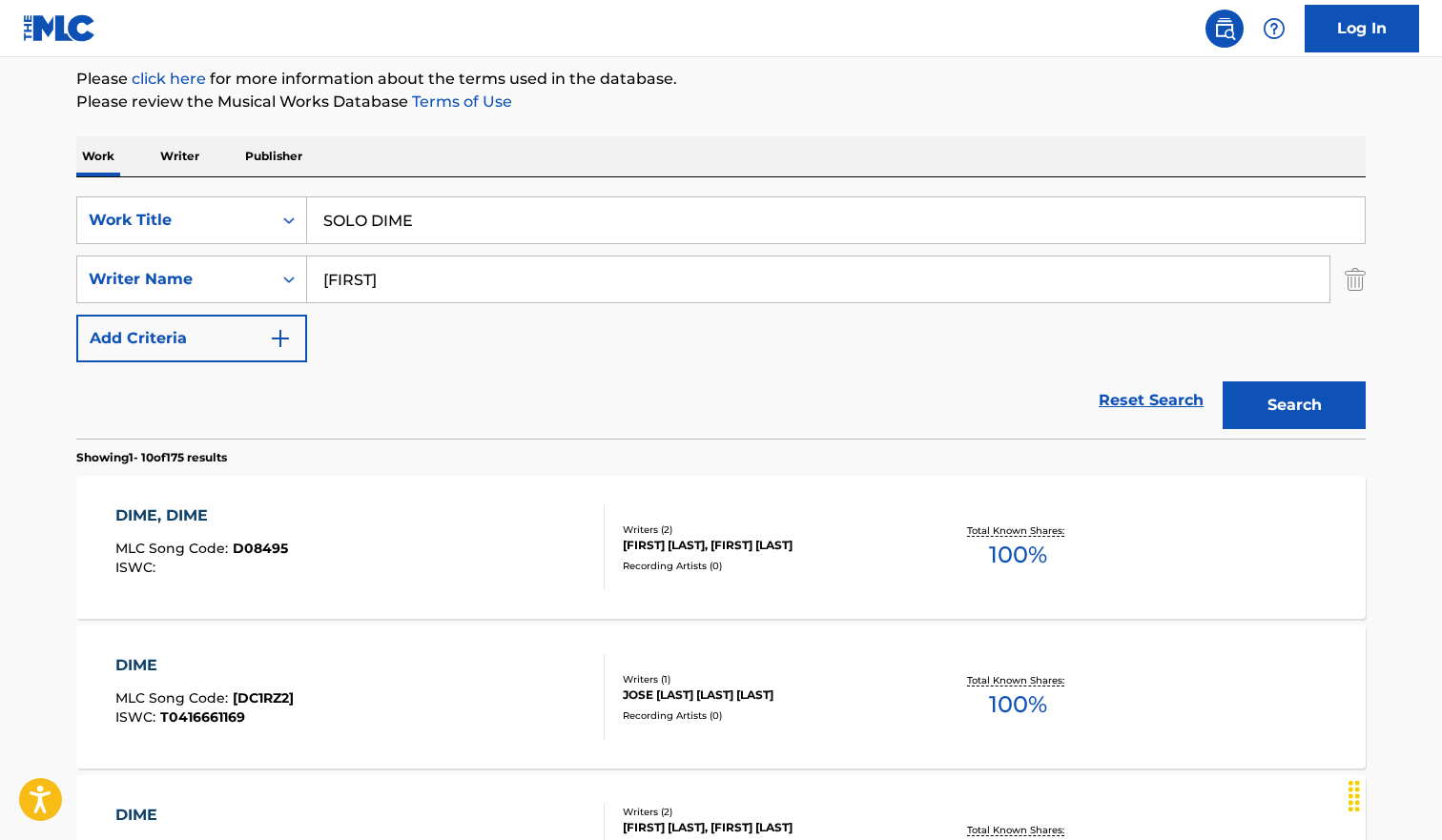 click on "SearchWithCriteriab9c5fca3-616d-42e9-9937-ecaf4a14b316 Work Title SOLO DIME SearchWithCriteria4077b78f-f431-4cde-ad89-b6ad194983f8 Writer Name [FIRST] Add Criteria" at bounding box center (721, 279) 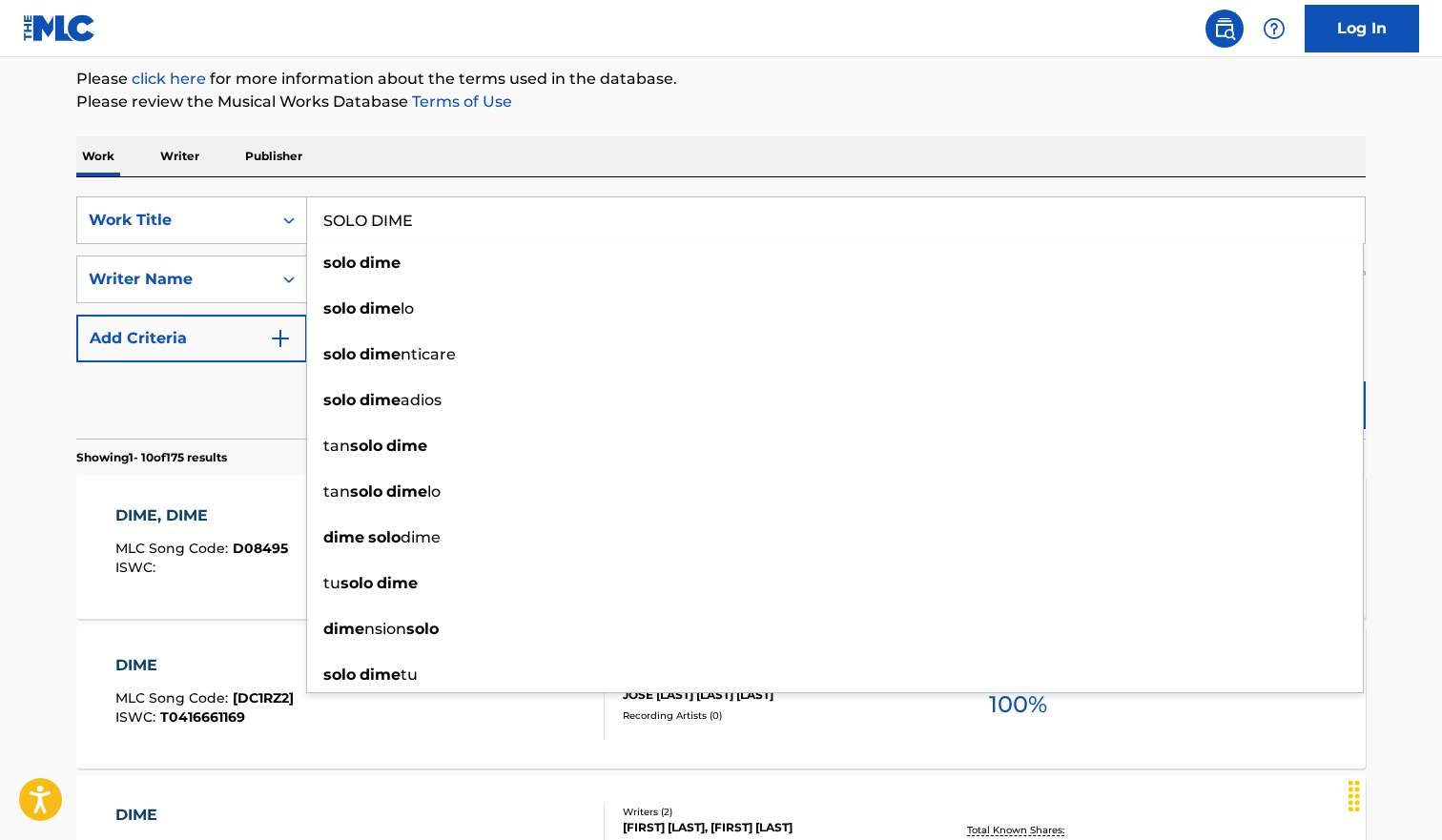 click on "The MLC Public Work Search The accuracy and completeness of The MLC's data is determined solely by our Members. It is not an authoritative source for recording information. Please   click here   for more information about the terms used in the database. Please review the Musical Works Database   Terms of Use Work Writer Publisher SearchWithCriteriab9c5fca3-616d-42e9-9937-ecaf4a14b316 Work Title SOLO DIME solo   dime solo   dime lo solo   dime nticare solo   dime  adios tan  solo   dime tan  solo   dime lo dime   solo  dime tu  solo   dime dime nsion  solo solo   dime  tu SearchWithCriteria4077b78f-f431-4cde-ad89-b6ad194983f8 Writer Name [FIRST] Add Criteria Reset Search Search Showing  1  -   10  of  175   results   DIME, DIME MLC Song Code : D08495 ISWC : Writers ( 2 ) [FIRST] [LAST], [FIRST] [LAST] Recording Artists ( 0 ) Total Known Shares: 100 % DIME MLC Song Code : DC1RZ2 ISWC : T0416661169 Writers ( 1 ) [FIRST] [LAST] [LAST] Recording Artists ( 0 ) Total Known Shares: 100 % DIME MLC Song Code : ISWC" at bounding box center (721, 952) 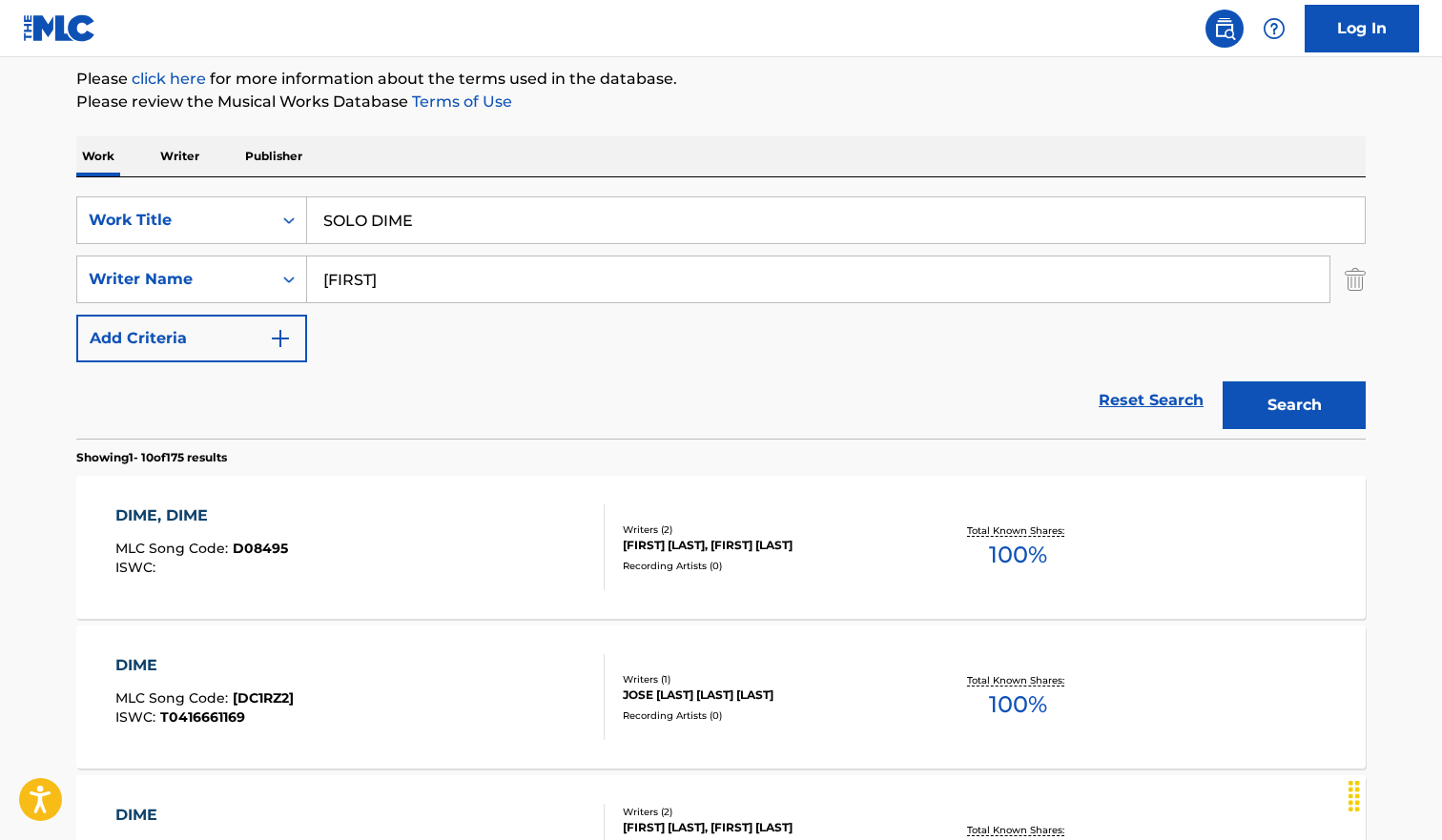 click on "Search" at bounding box center (1294, 405) 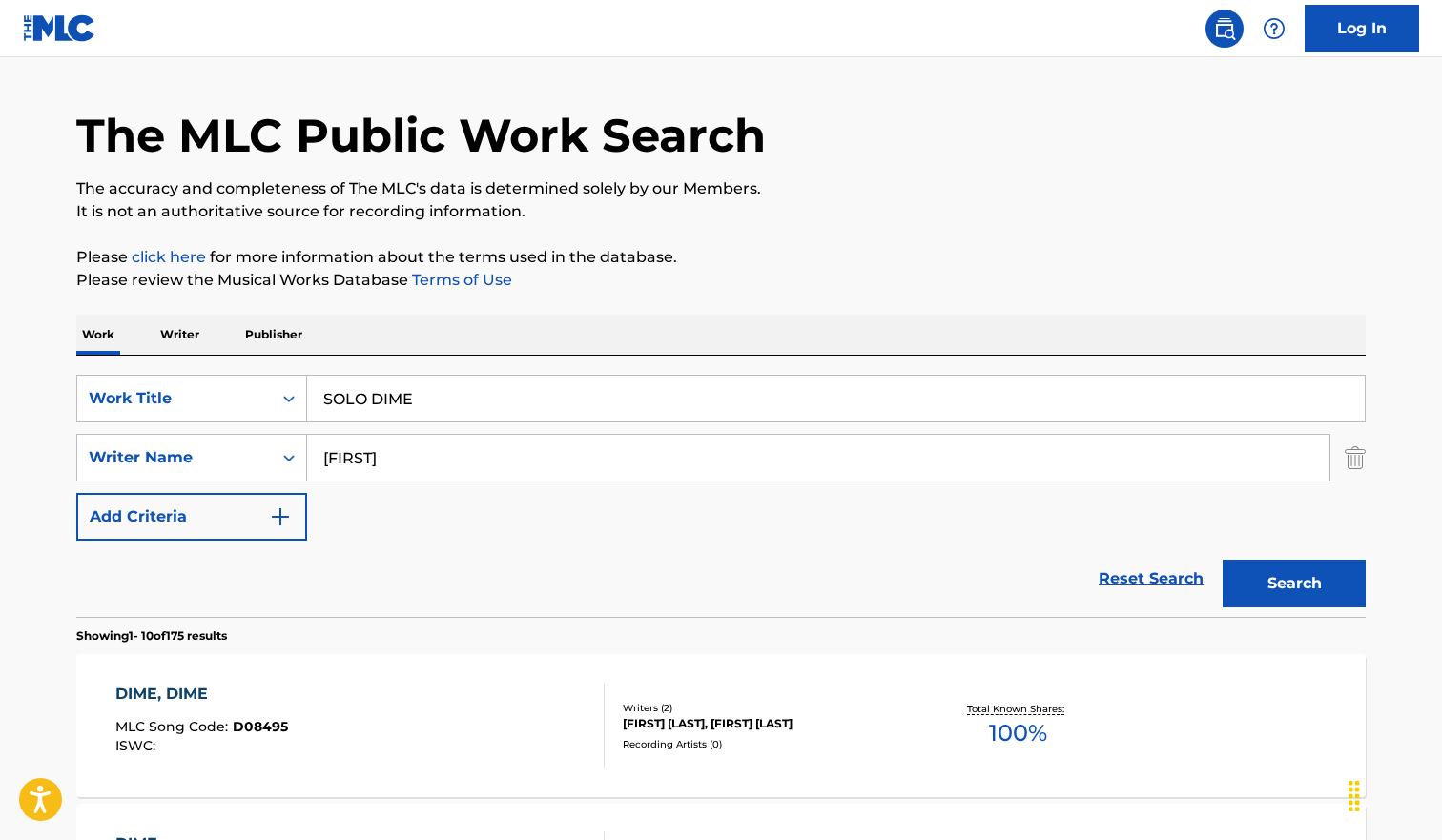scroll, scrollTop: 228, scrollLeft: 0, axis: vertical 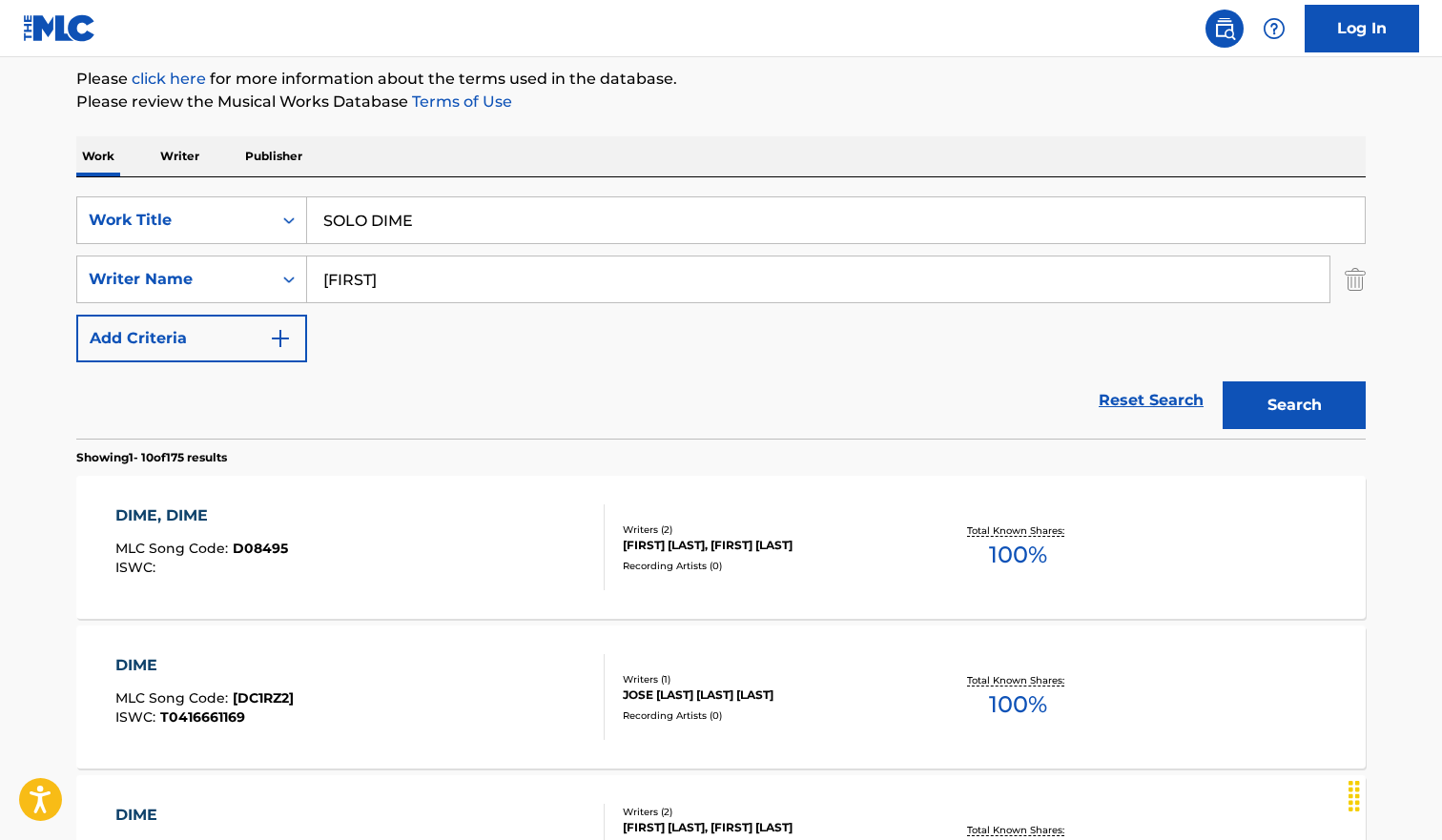 click on "SOLO DIME" at bounding box center (835, 220) 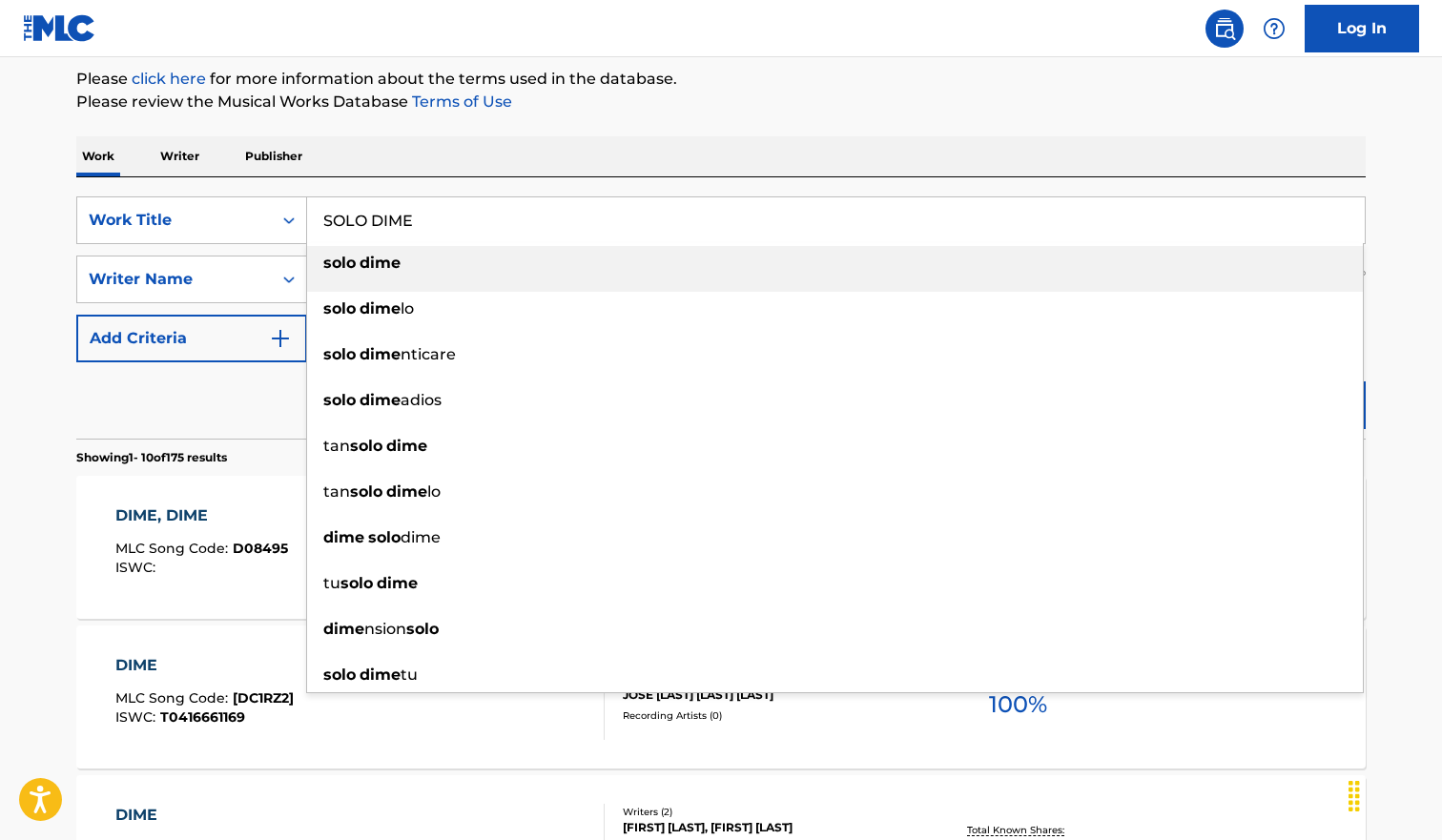 click on "SOLO DIME" at bounding box center (835, 220) 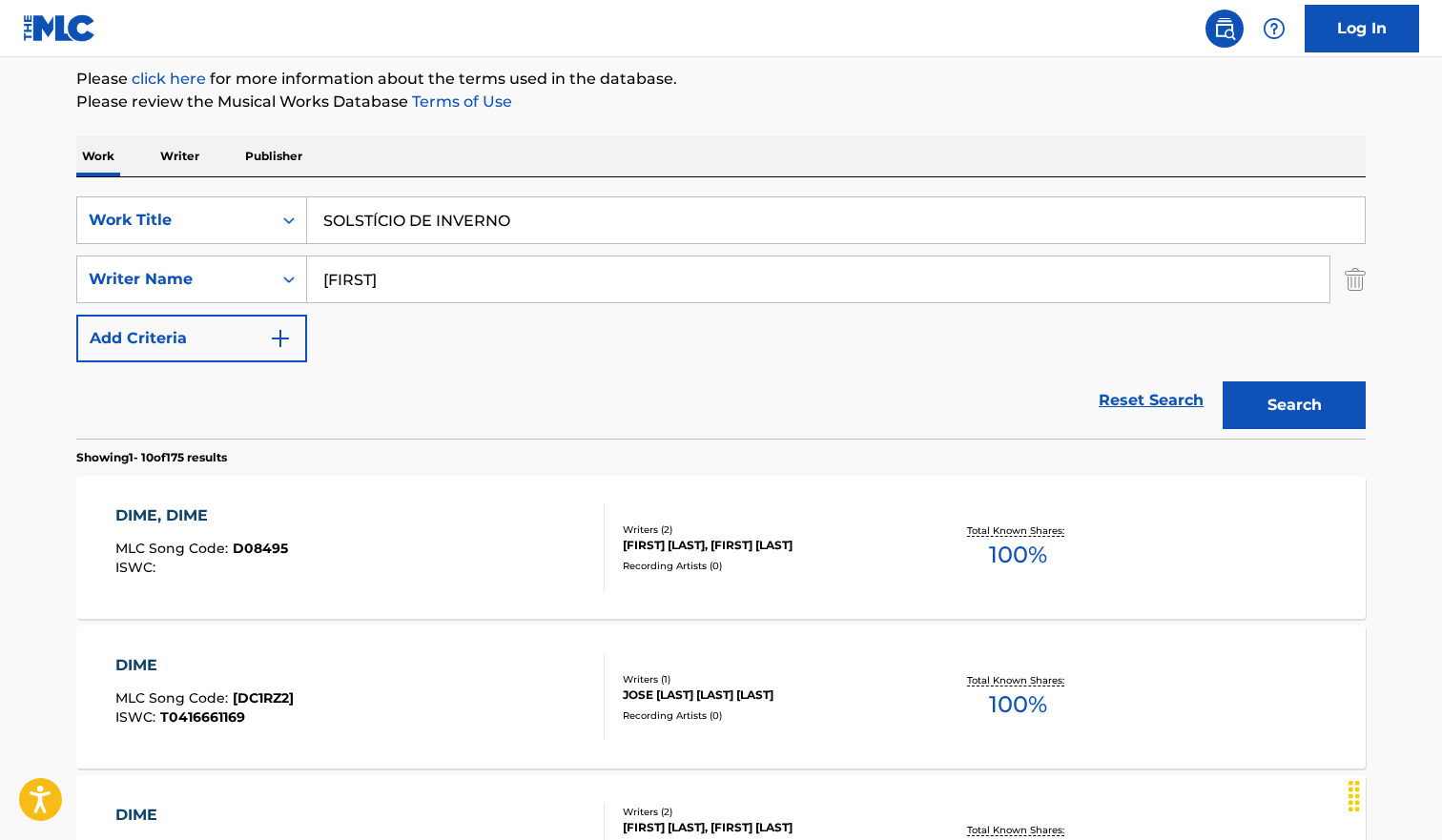 type on "SOLSTÍCIO DE INVERNO" 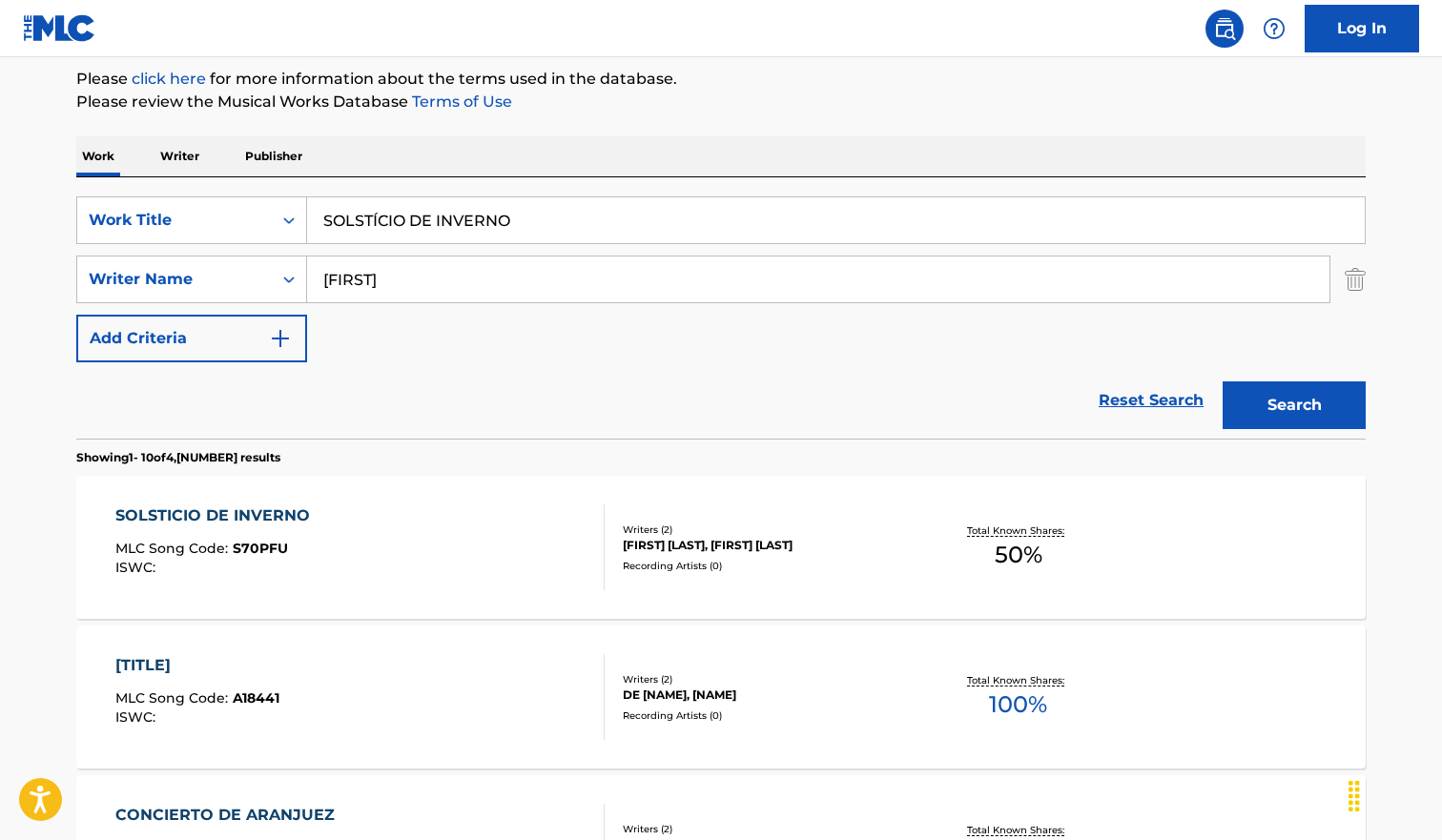 scroll, scrollTop: 309, scrollLeft: 0, axis: vertical 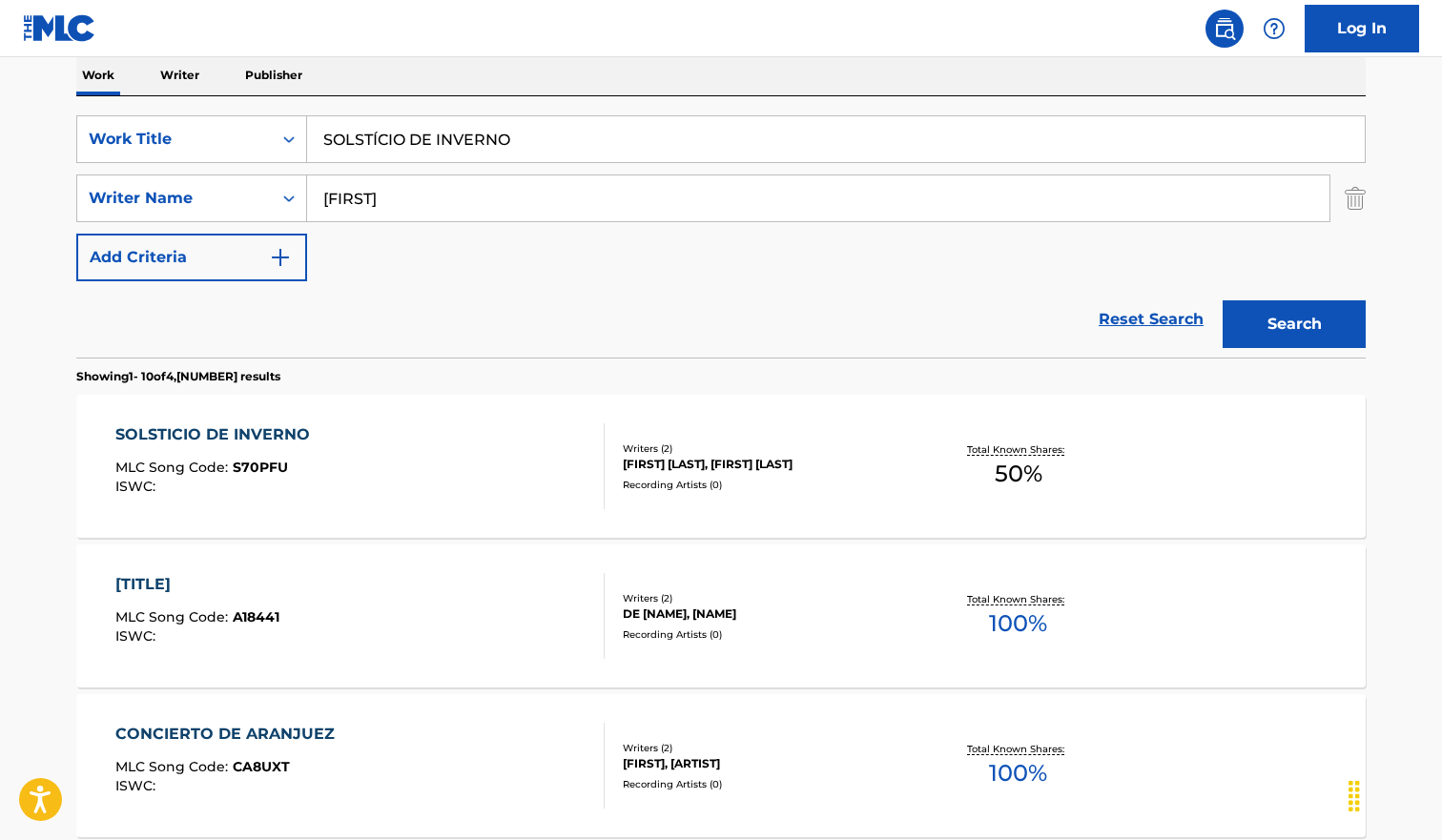 click on "SOLSTICIO DE INVERNO MLC Song Code : S70PFU ISWC :" at bounding box center [360, 466] 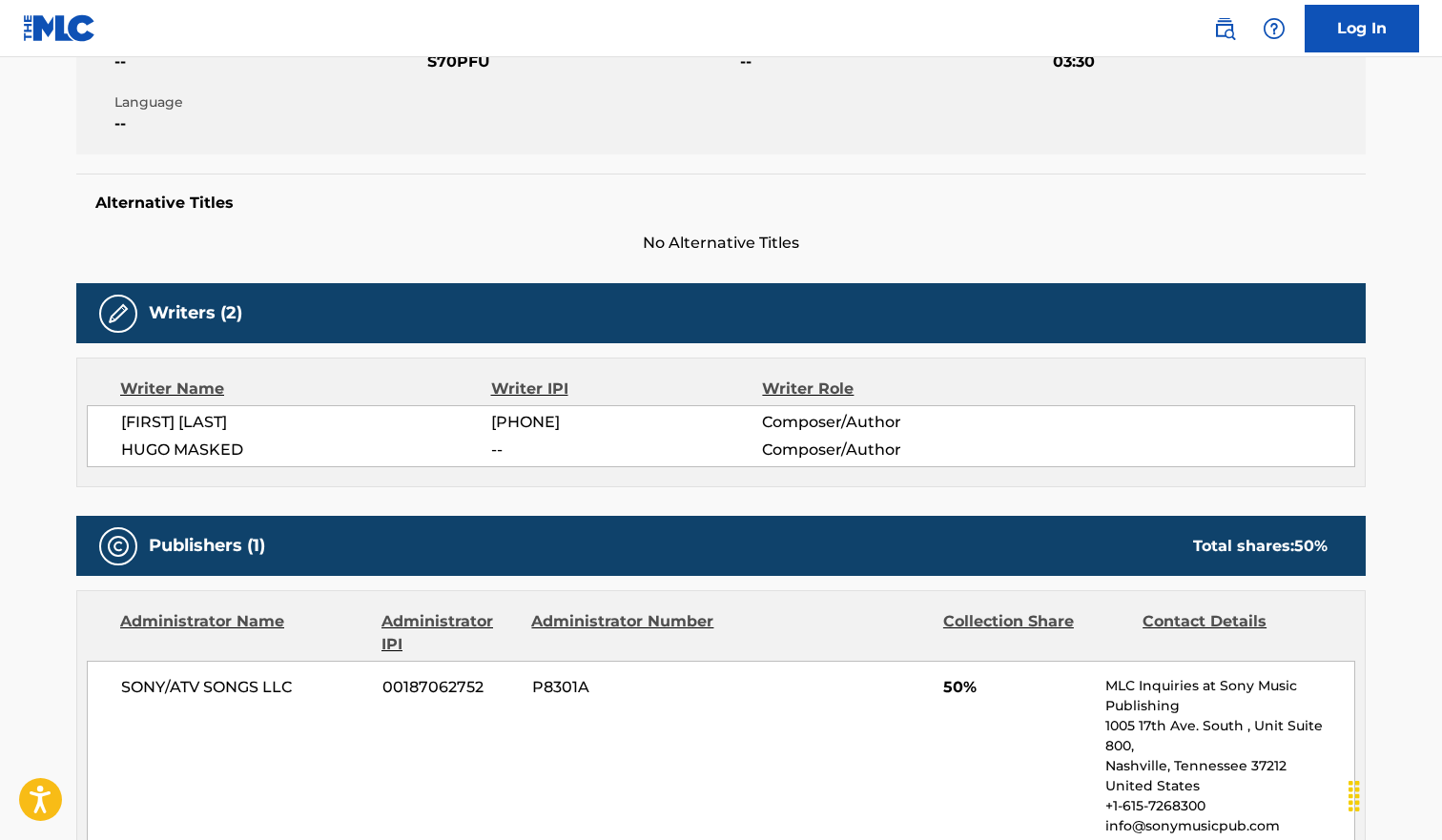 scroll, scrollTop: 0, scrollLeft: 0, axis: both 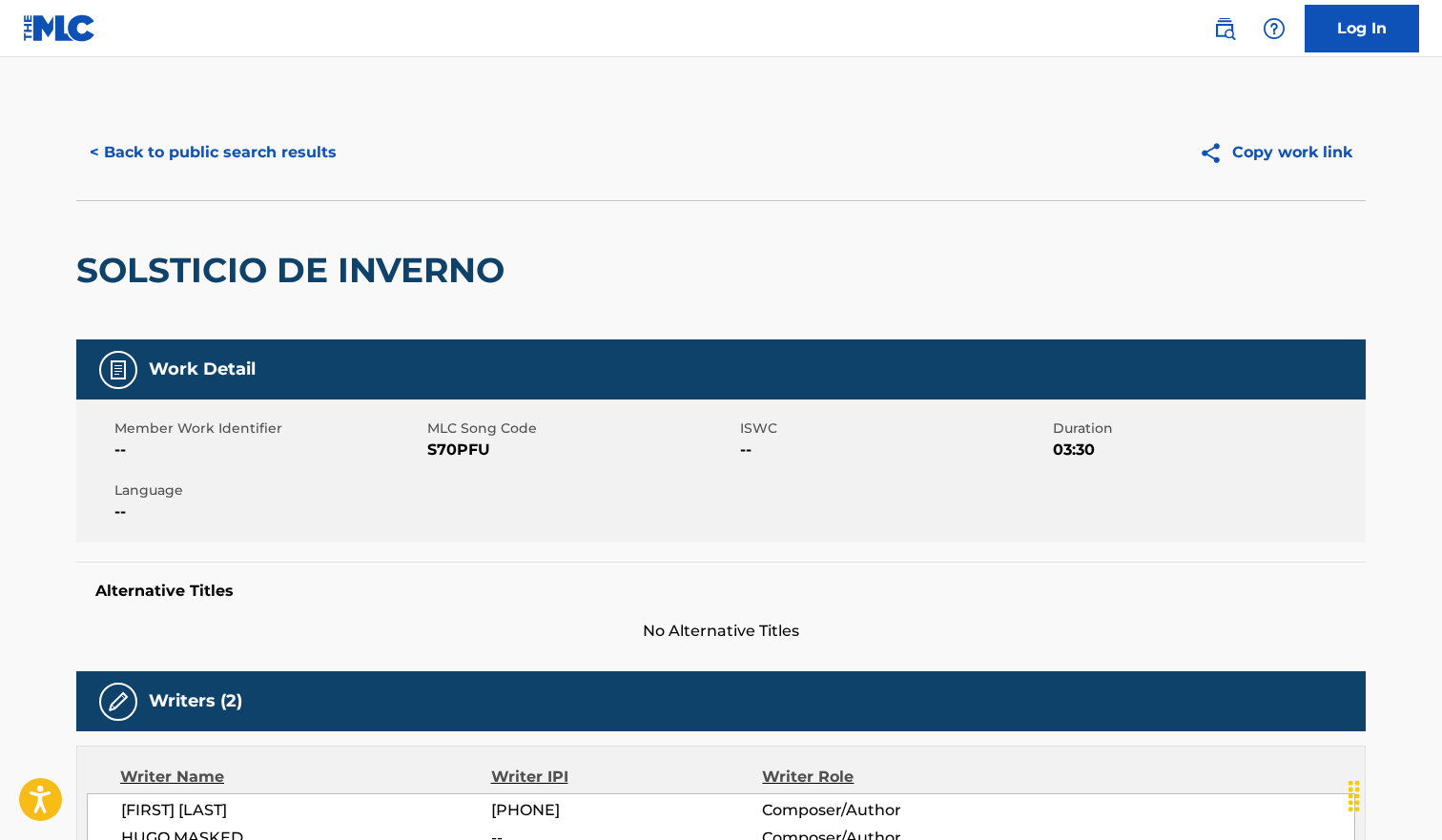 click on "S70PFU" at bounding box center (581, 450) 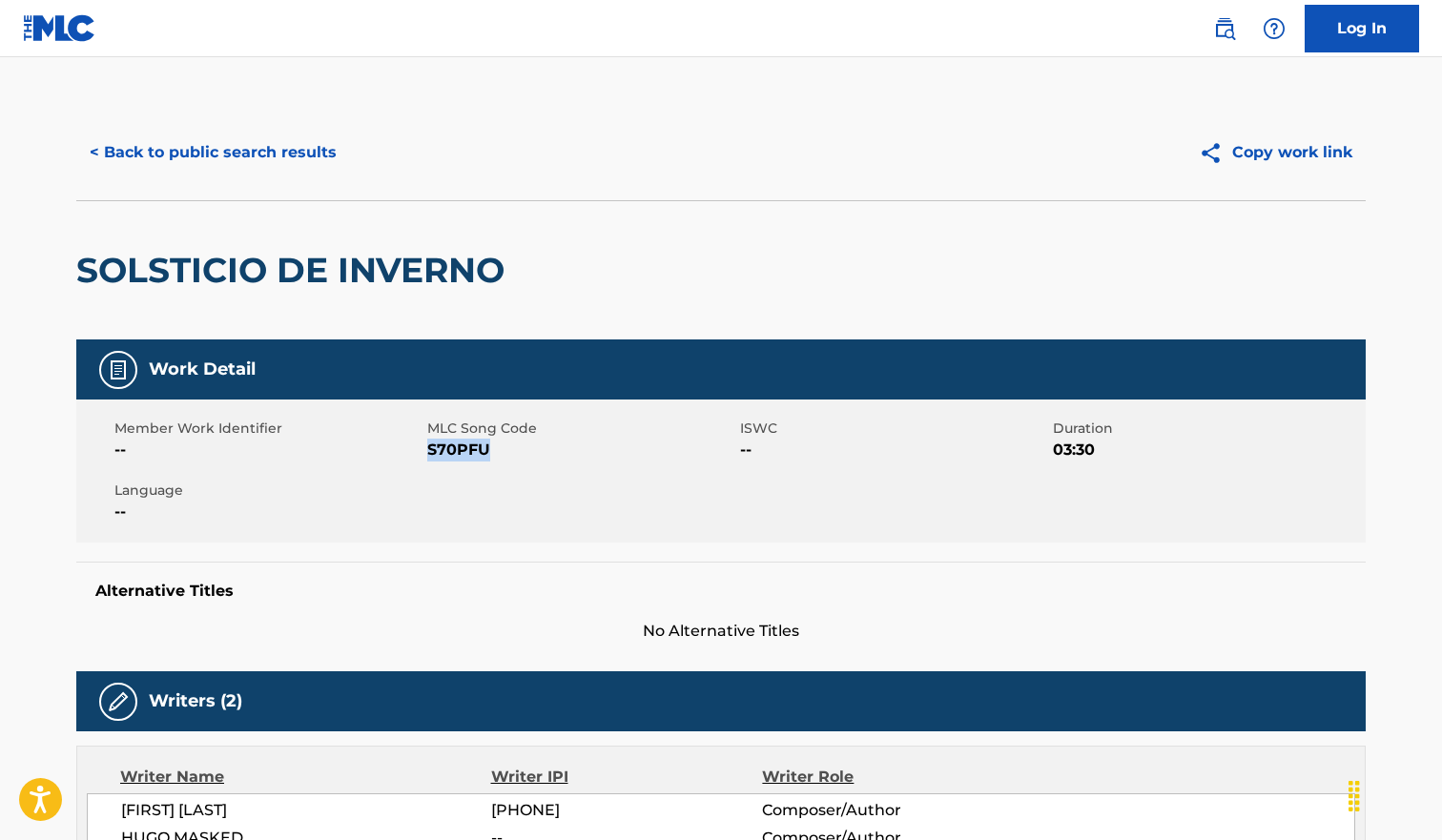 click on "S70PFU" at bounding box center [581, 450] 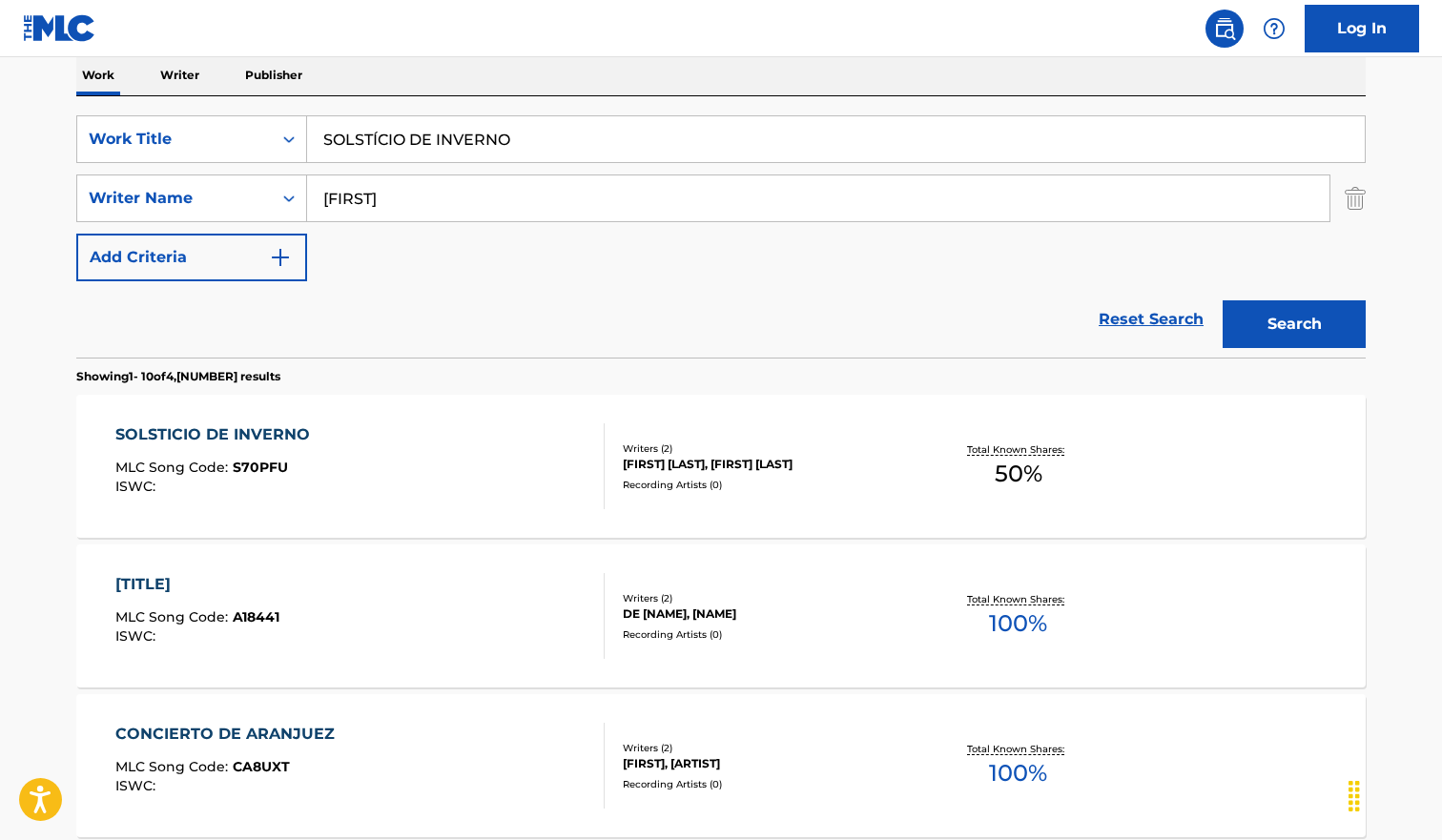 click on "SOLSTÍCIO DE INVERNO" at bounding box center (835, 139) 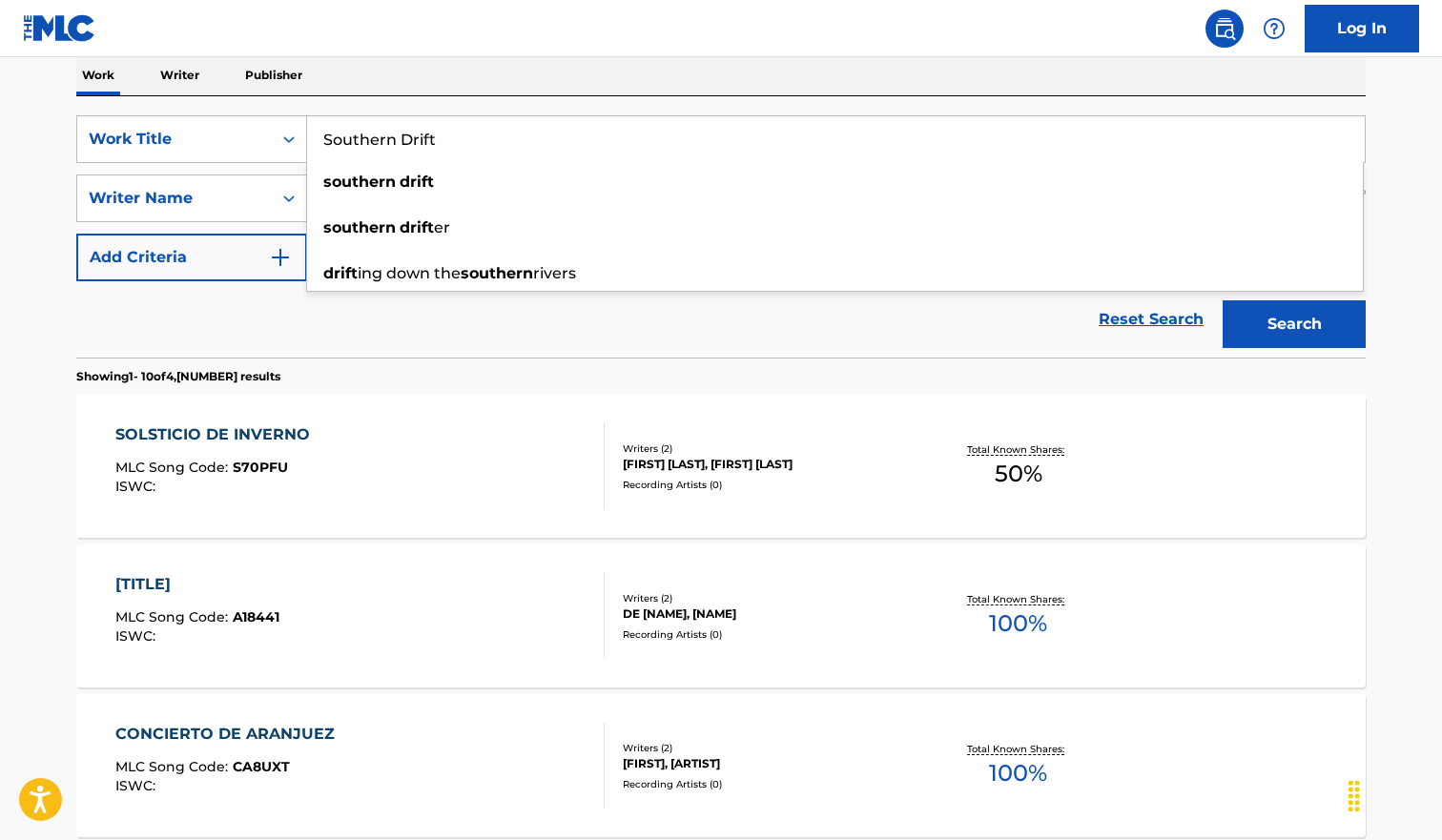 type on "Southern Drift" 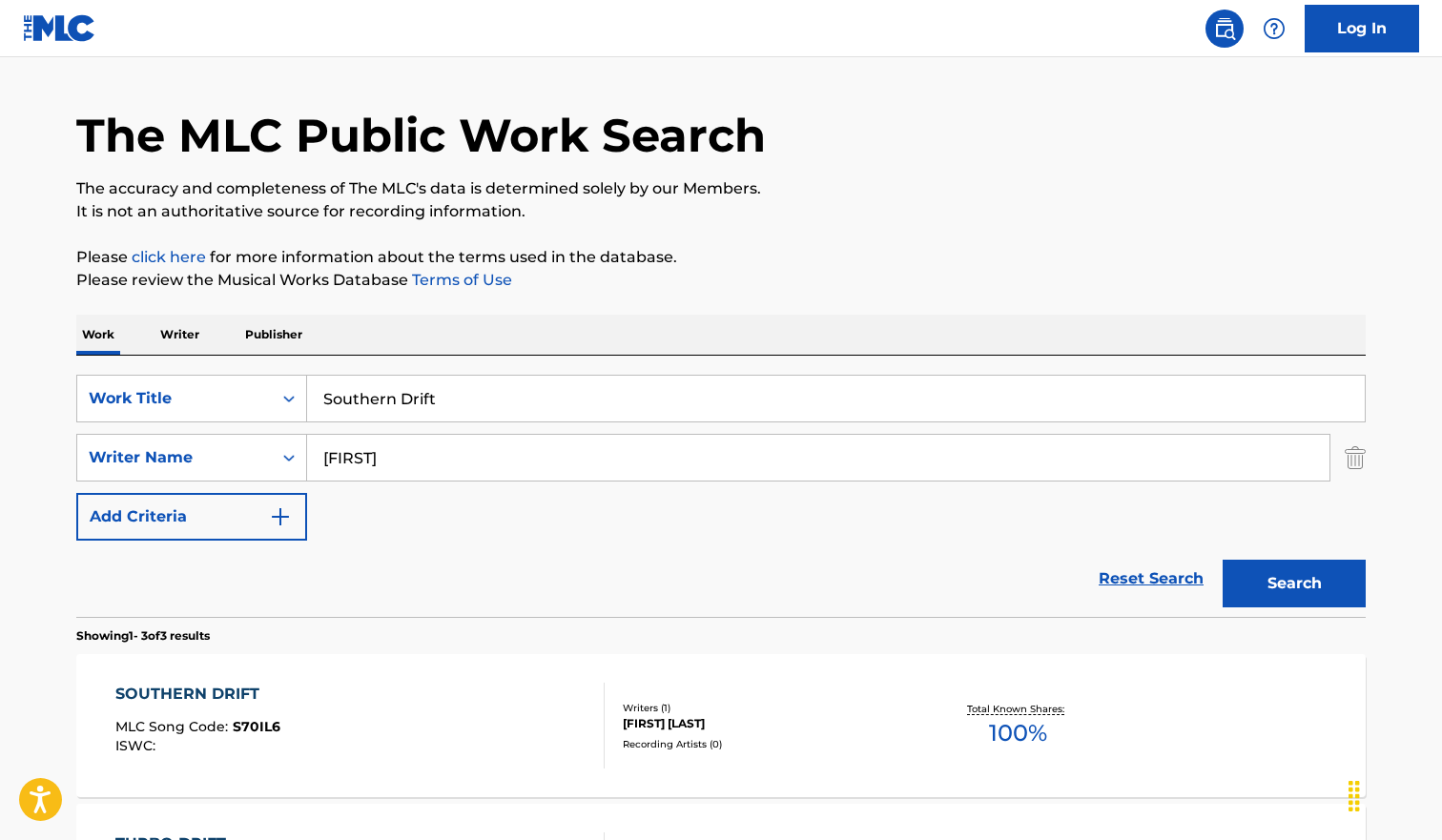scroll, scrollTop: 309, scrollLeft: 0, axis: vertical 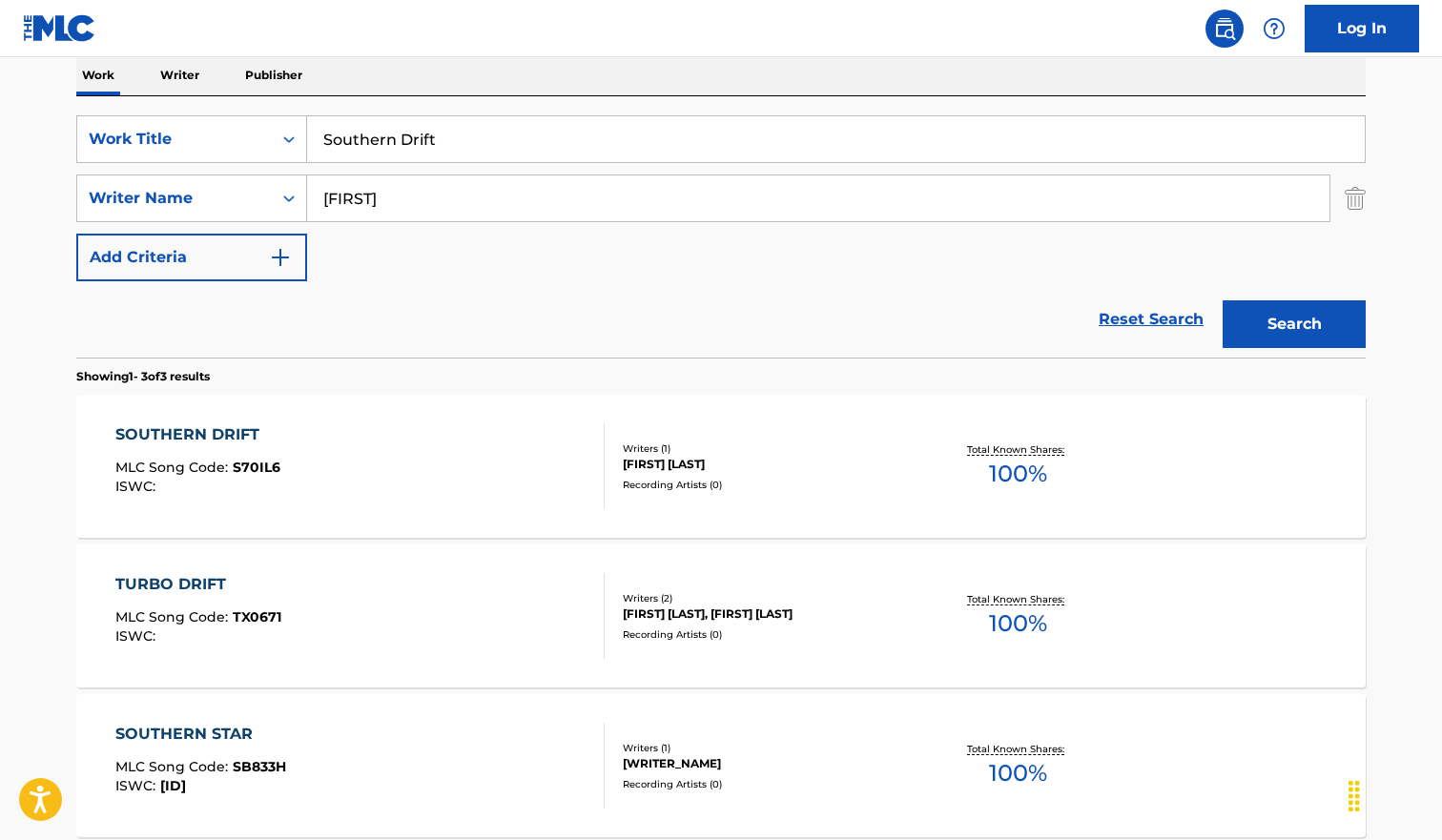 click on "SOUTHERN DRIFT MLC Song Code : S70IL6 ISWC :" at bounding box center [360, 466] 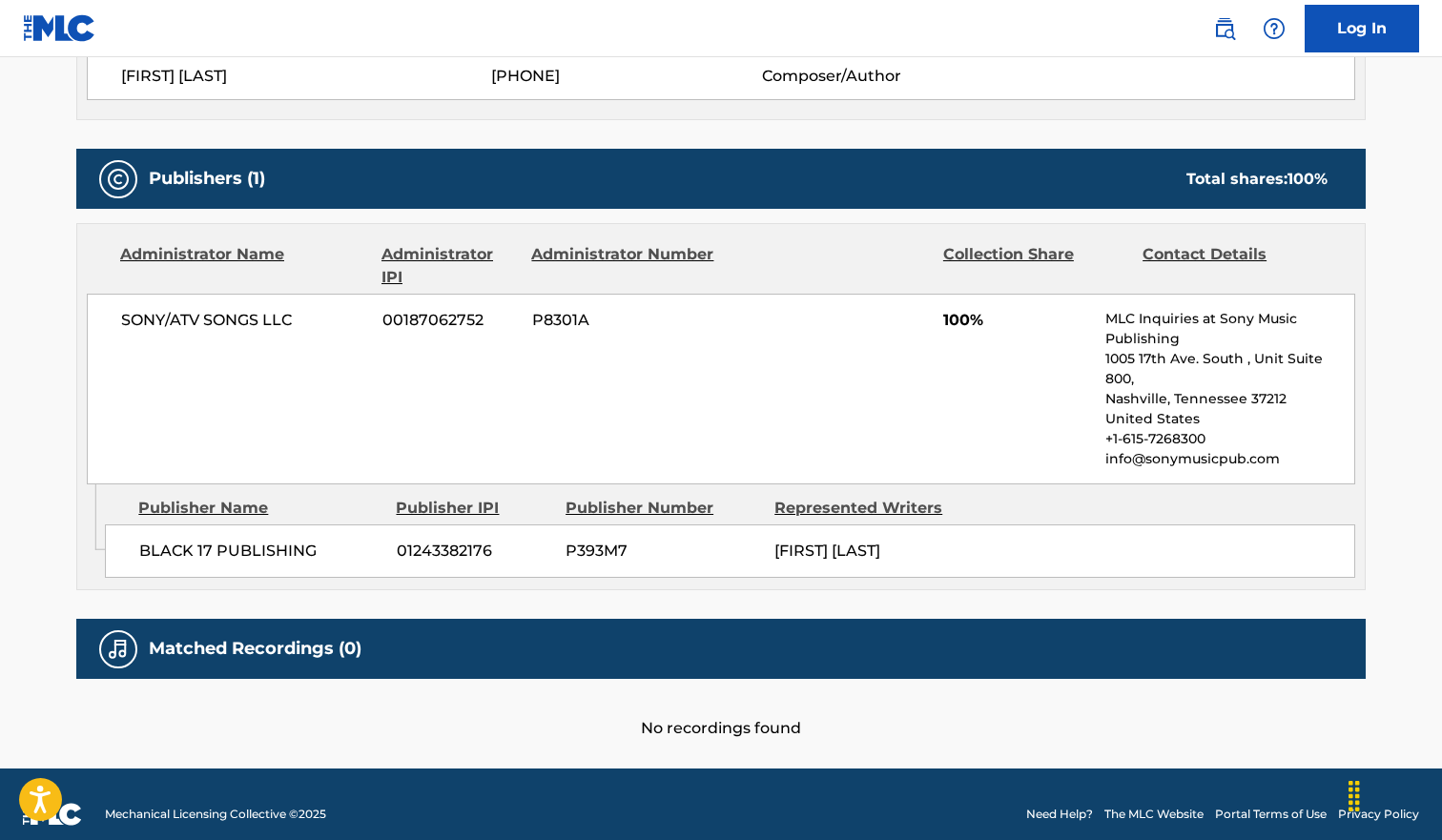 scroll, scrollTop: 0, scrollLeft: 0, axis: both 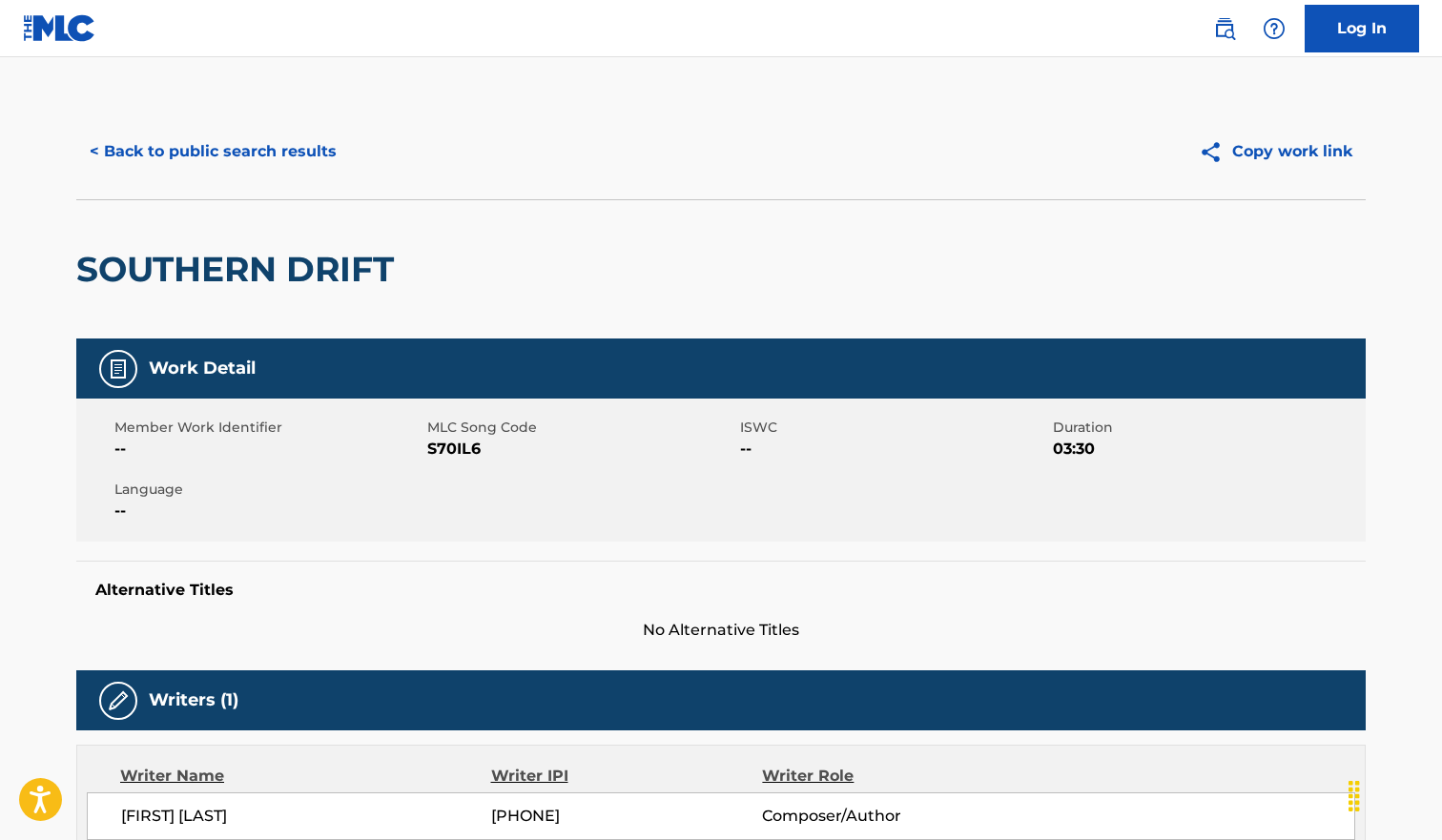 click on "< Back to public search results" at bounding box center (213, 152) 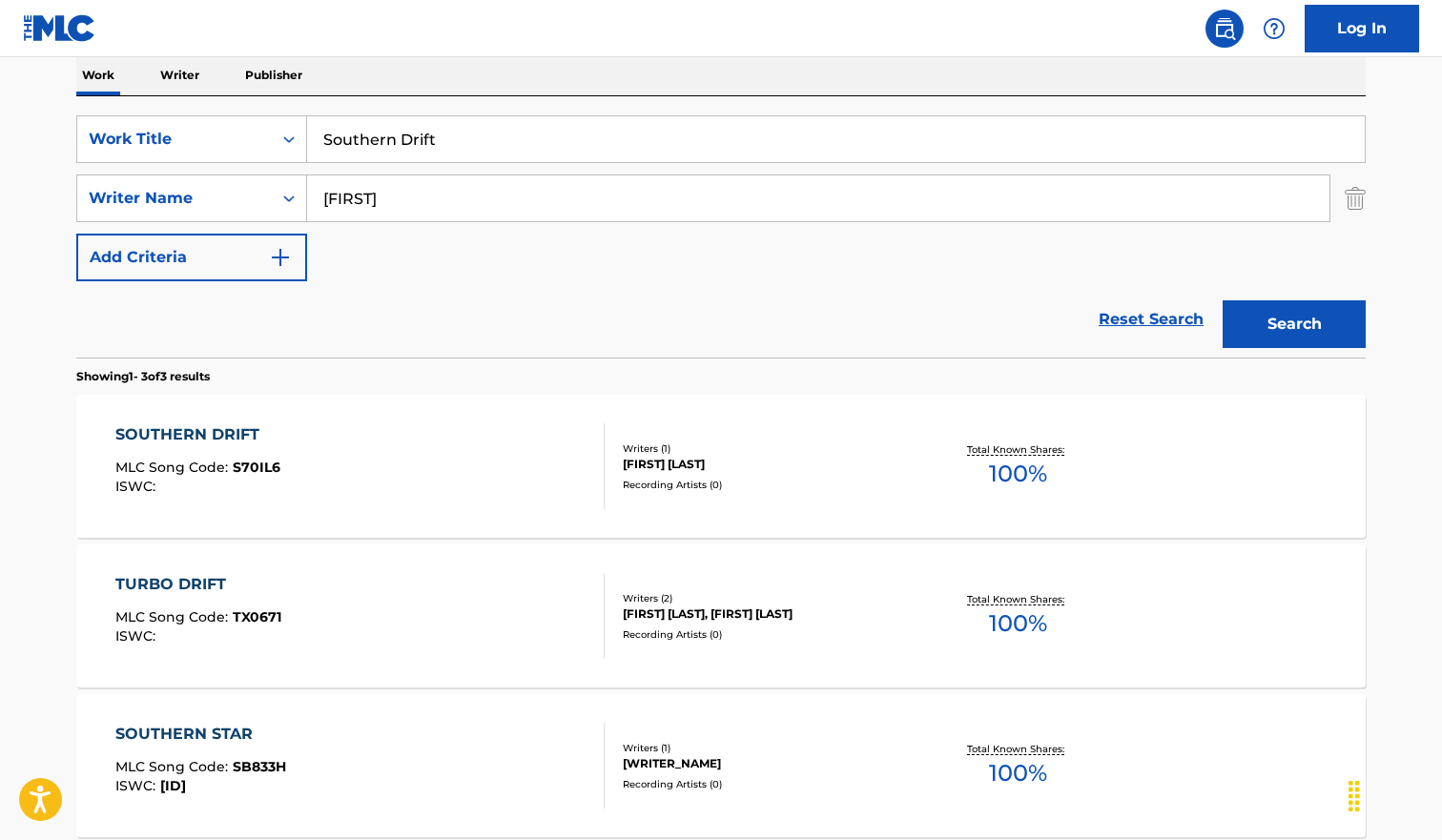 click on "Southern Drift" at bounding box center (835, 139) 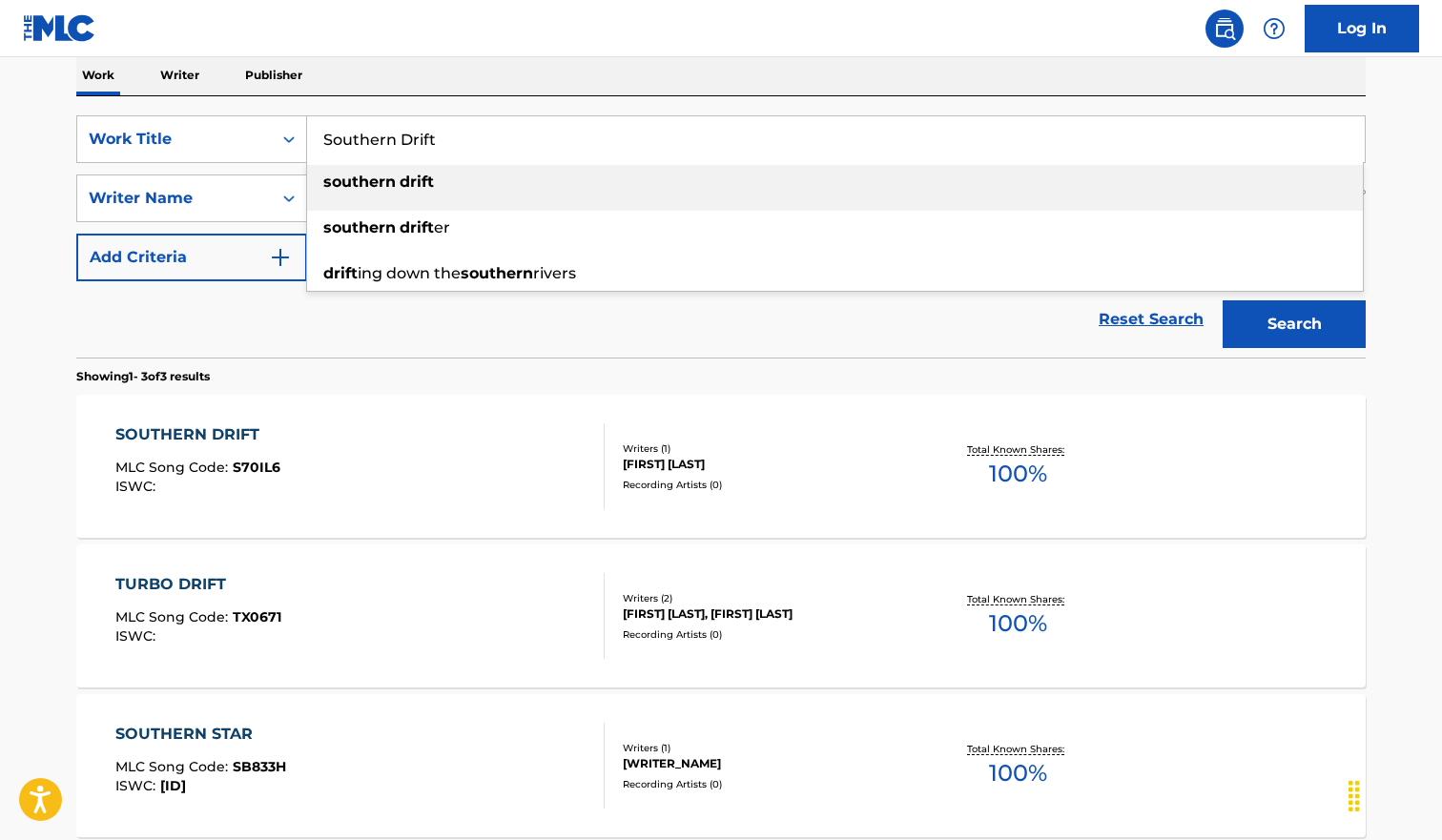 click on "Southern Drift" at bounding box center [835, 139] 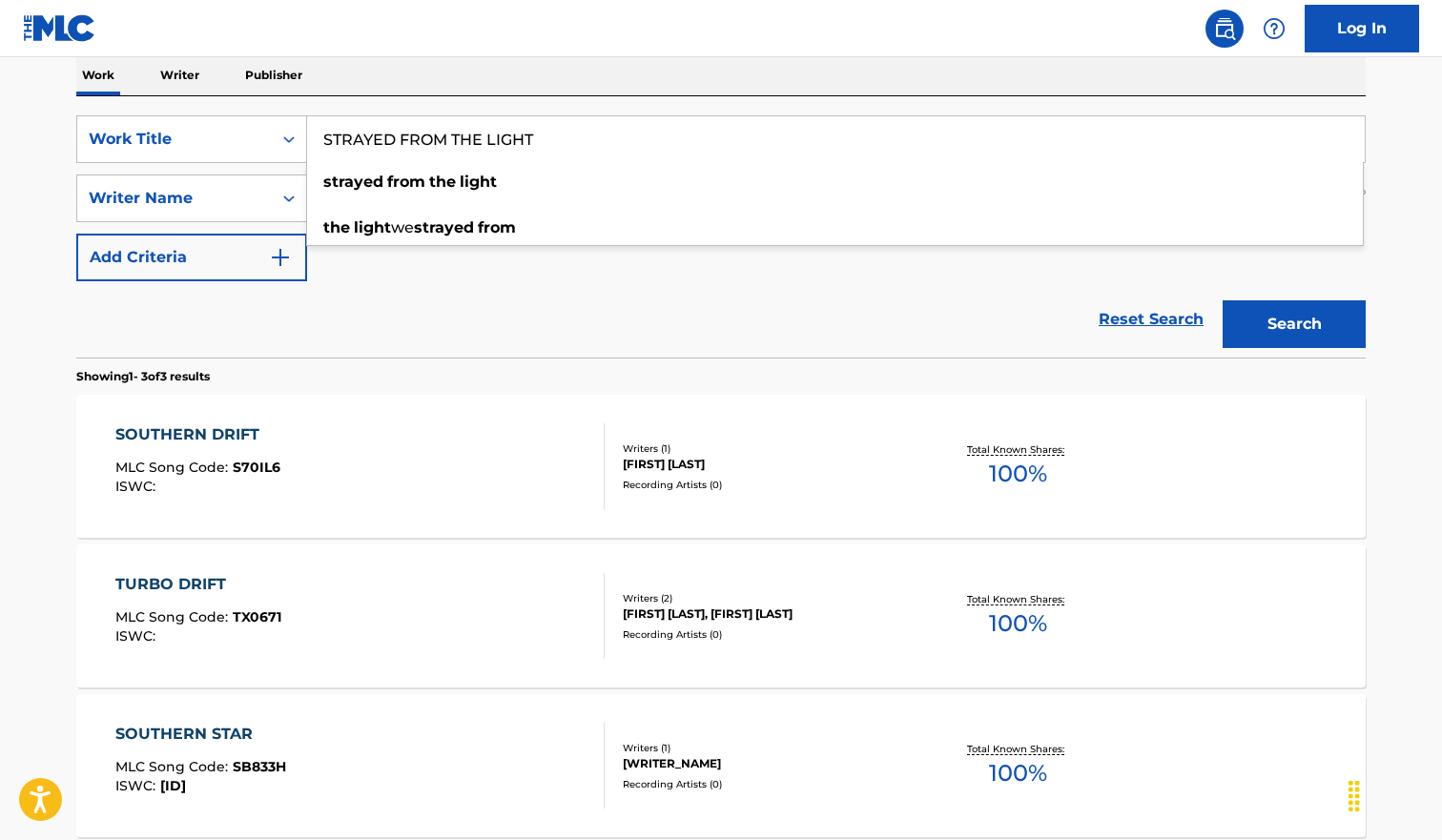 type on "STRAYED FROM THE LIGHT" 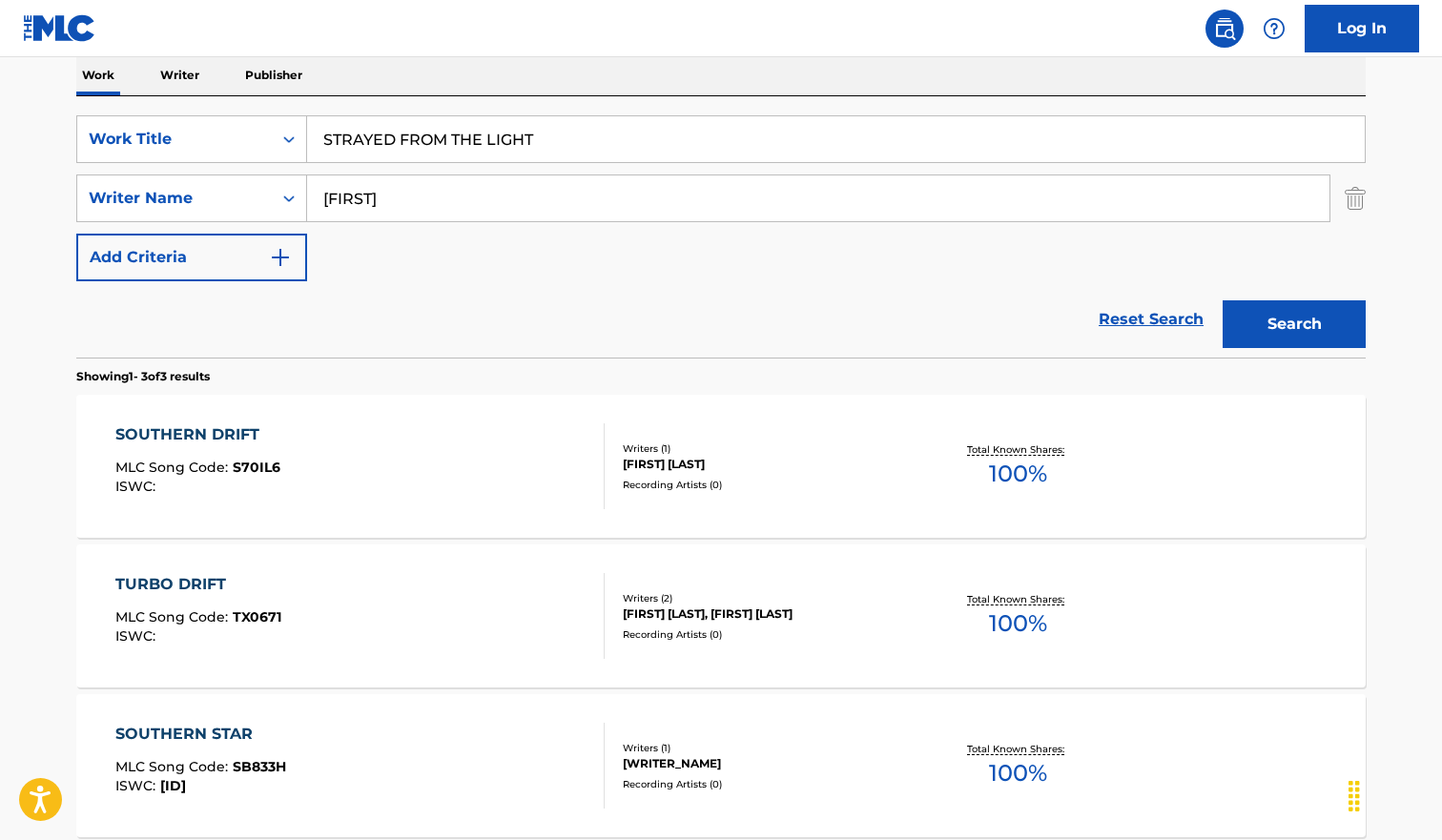 click on "Search" at bounding box center (1294, 324) 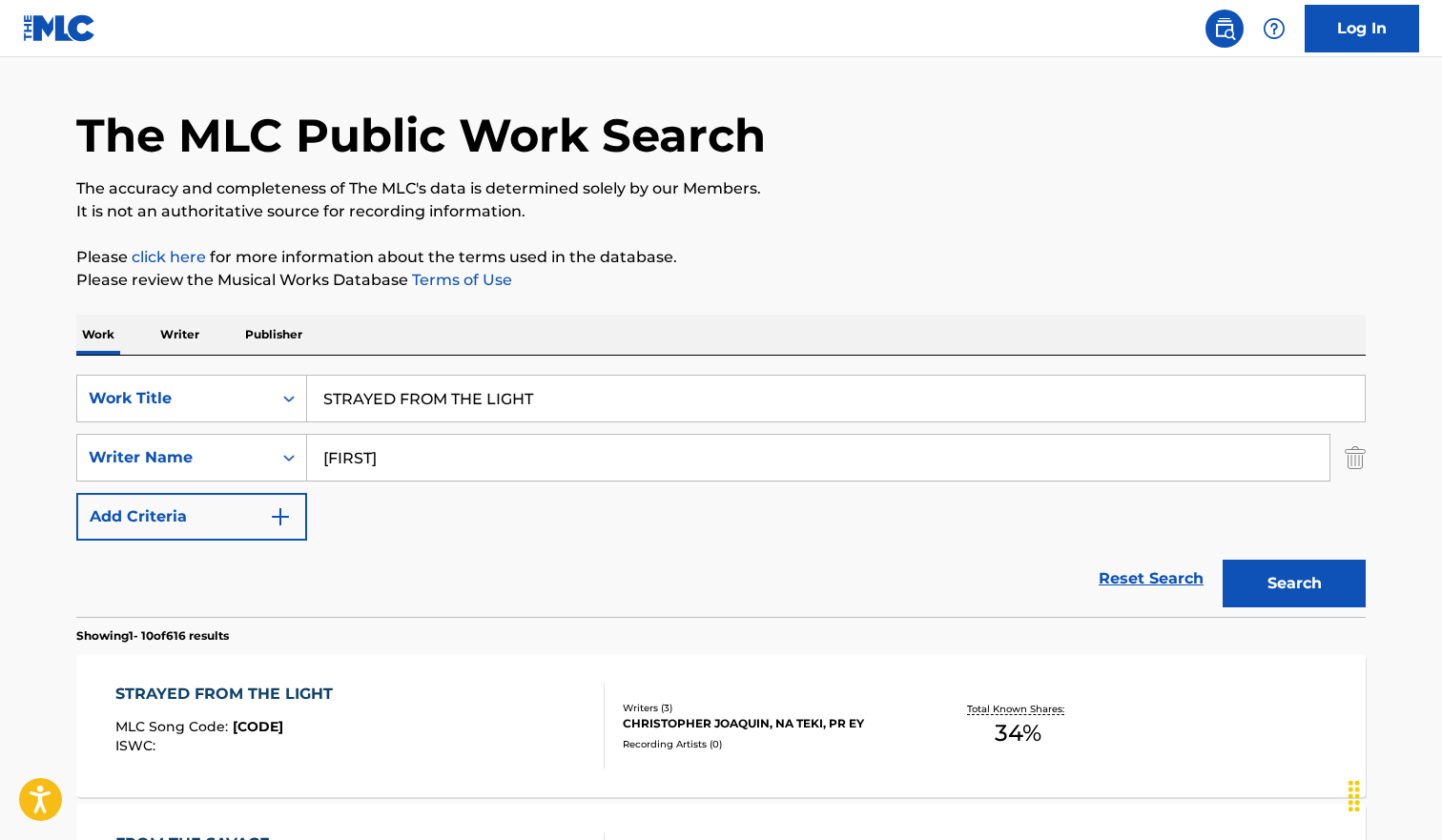 scroll, scrollTop: 309, scrollLeft: 0, axis: vertical 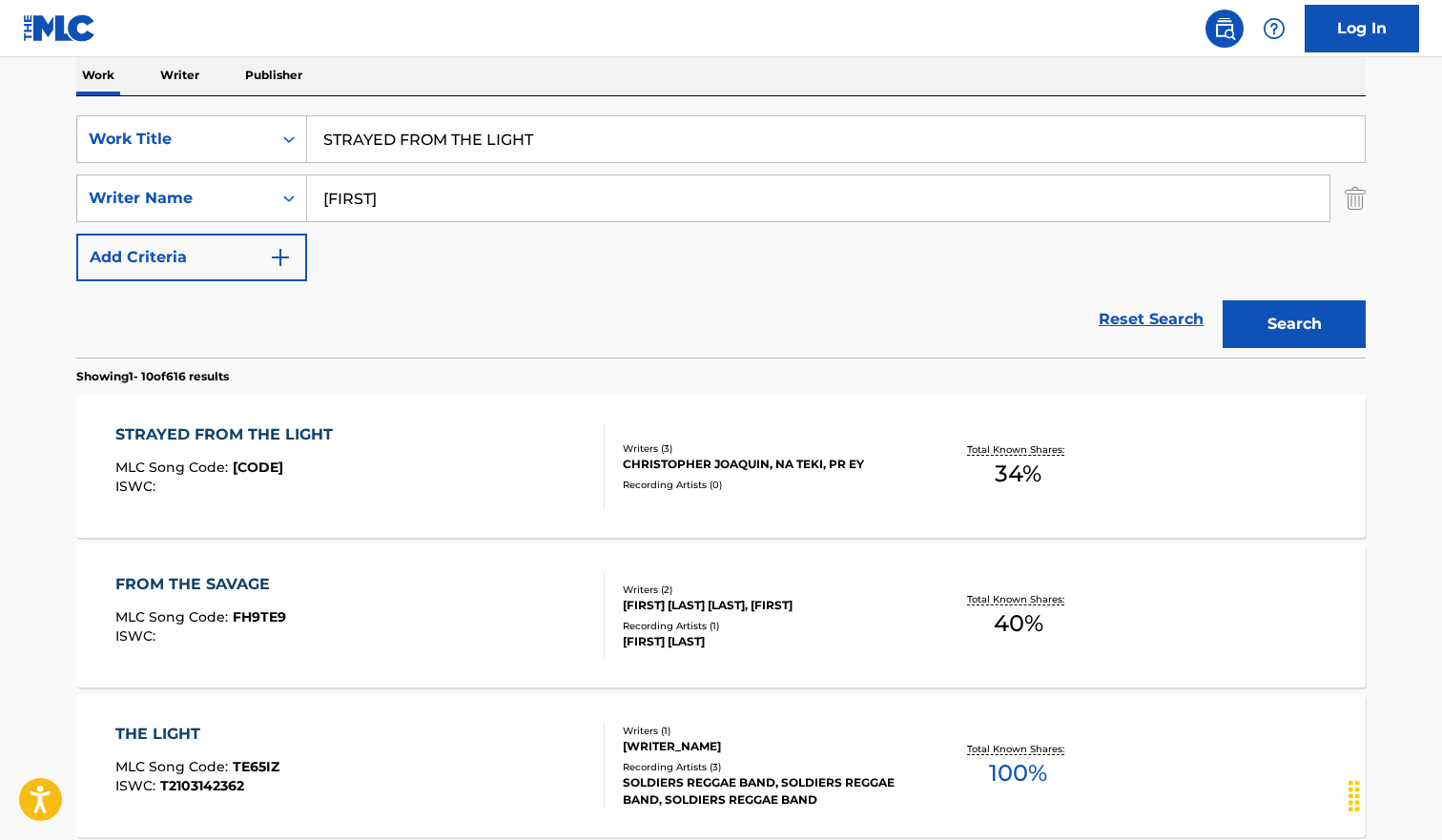 click on "STRAYED FROM THE LIGHT MLC Song Code : S70MCH ISWC :" at bounding box center [360, 466] 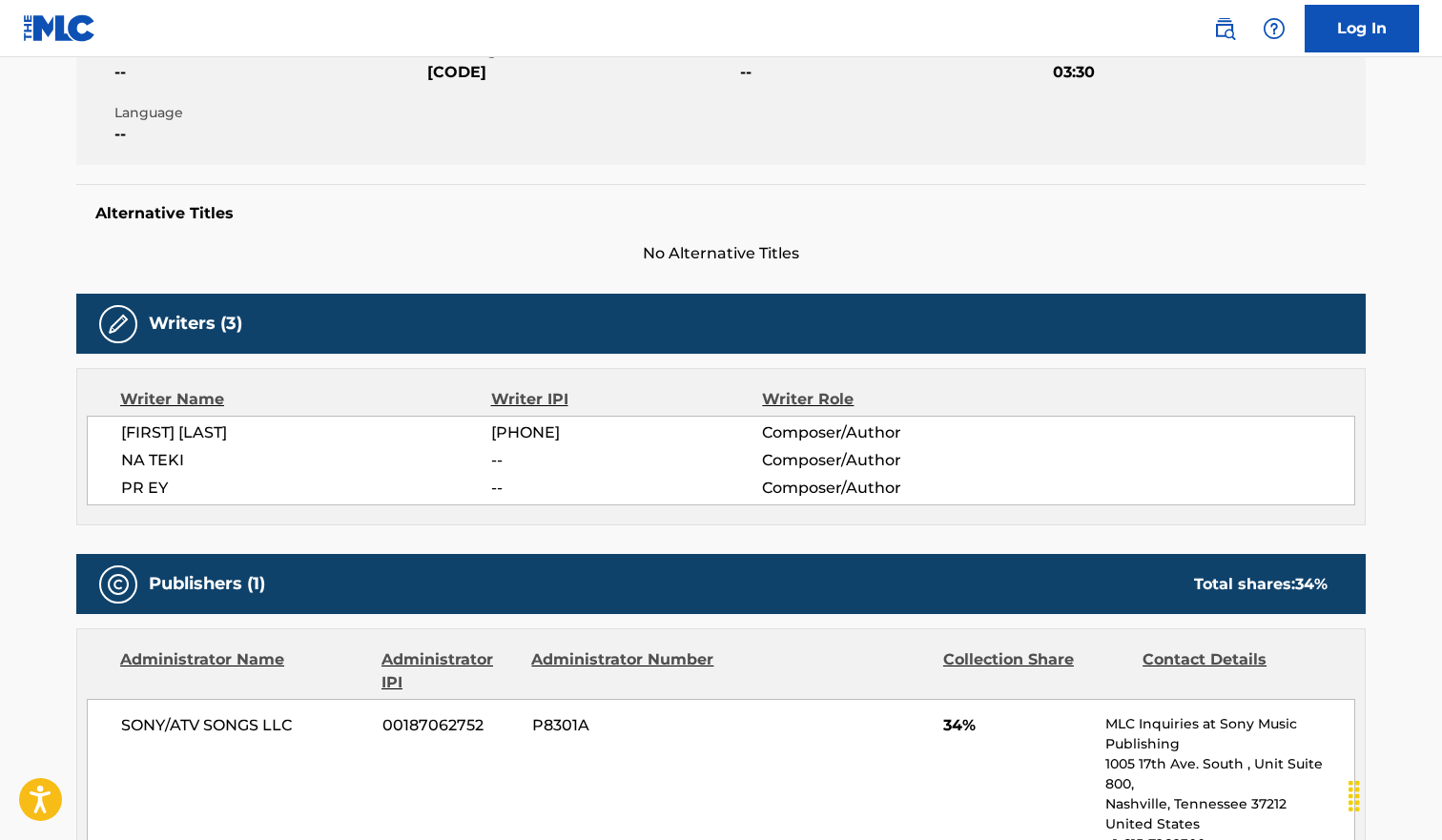 scroll, scrollTop: 0, scrollLeft: 0, axis: both 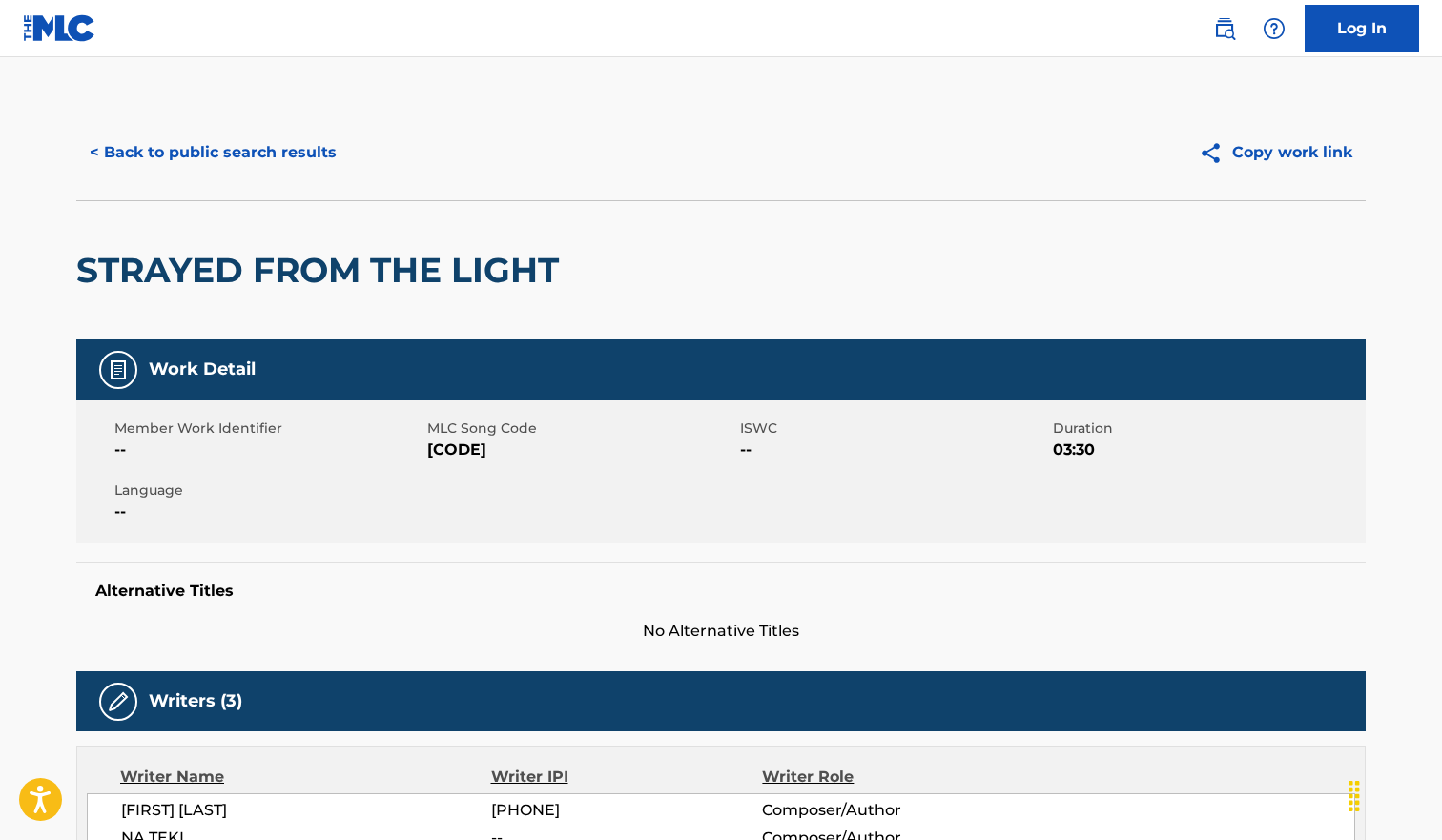 click on "< Back to public search results" at bounding box center (213, 153) 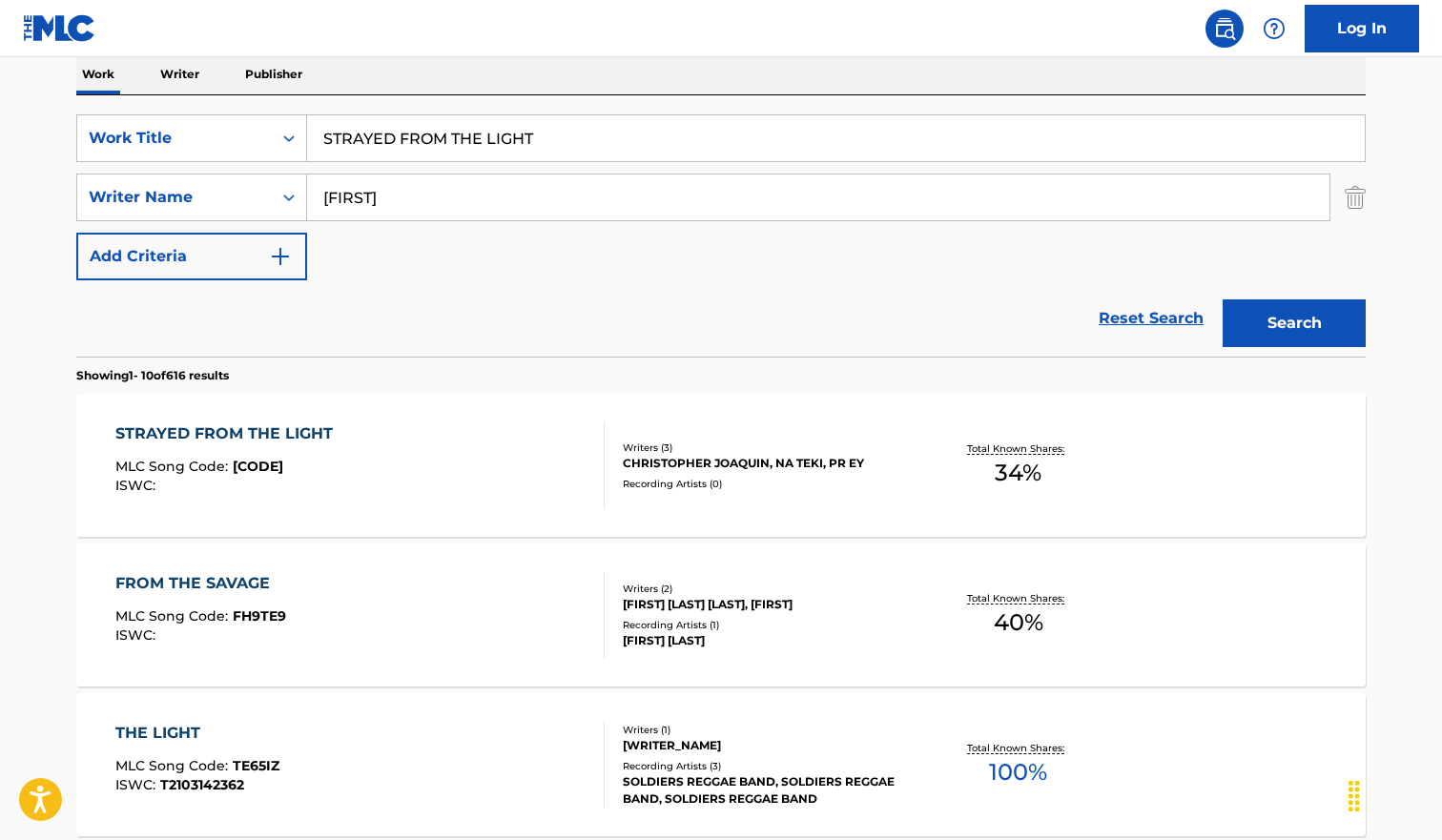 click on "STRAYED FROM THE LIGHT" at bounding box center (835, 138) 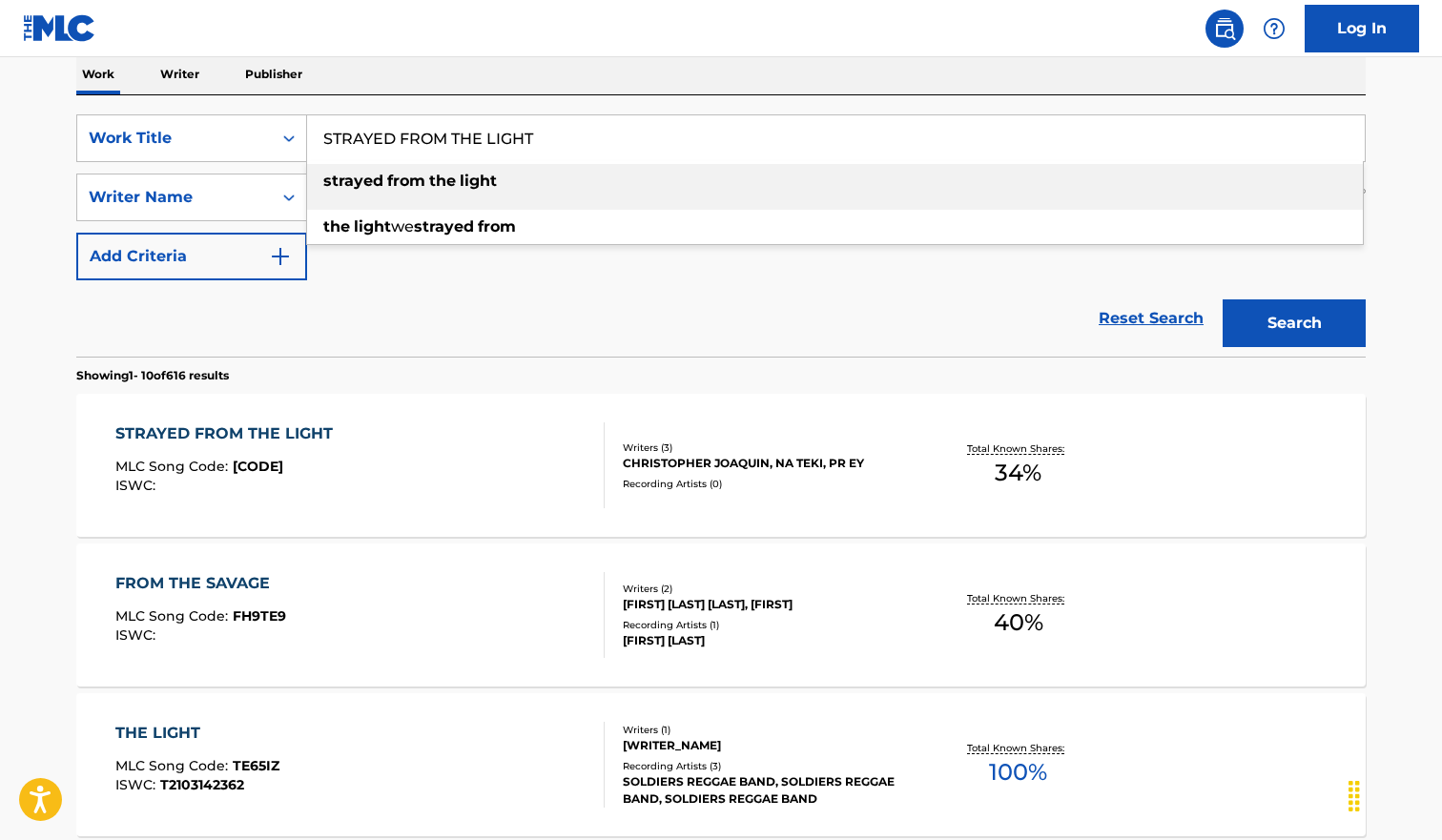 click on "STRAYED FROM THE LIGHT" at bounding box center (835, 138) 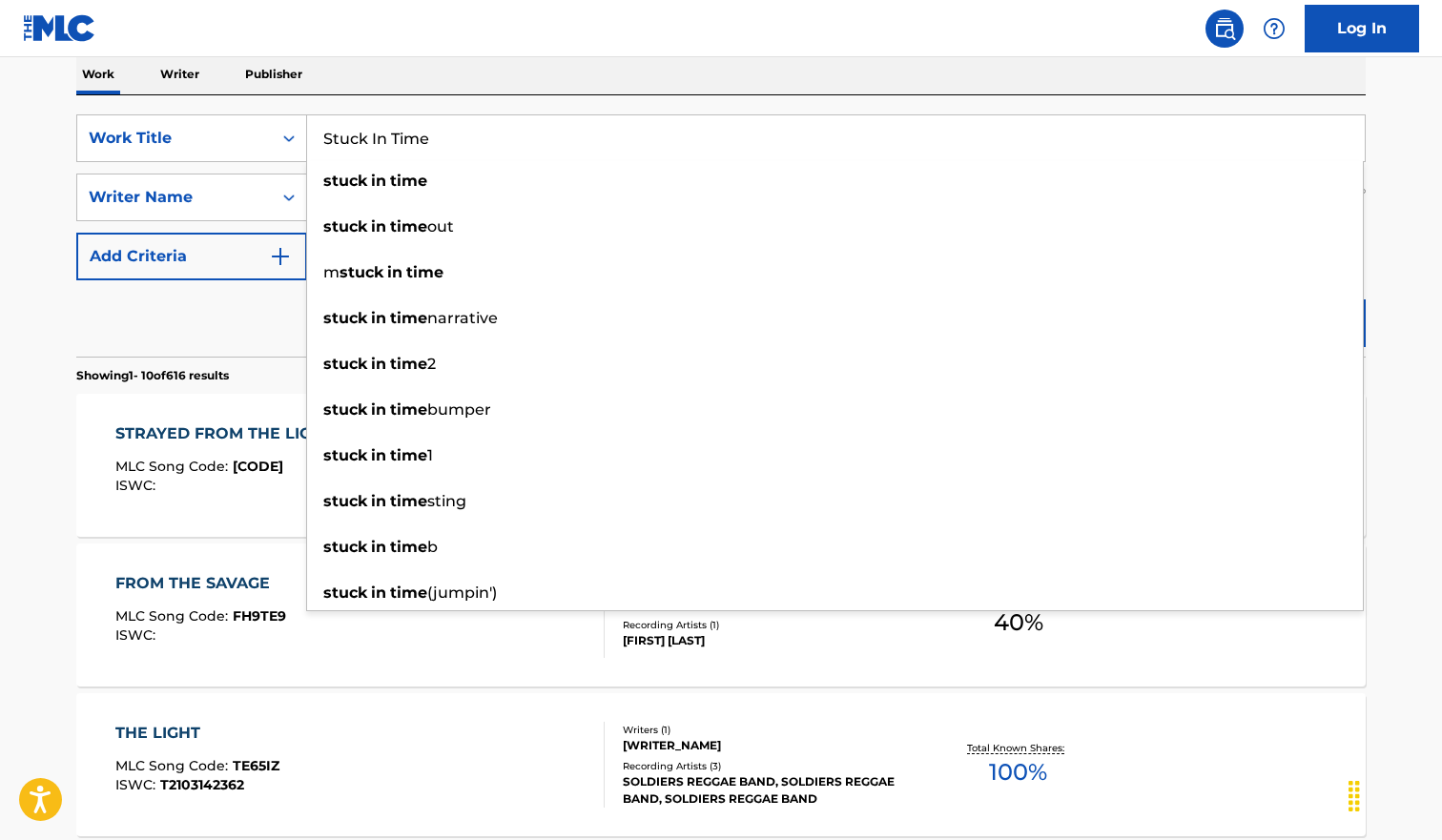 type on "Stuck In Time" 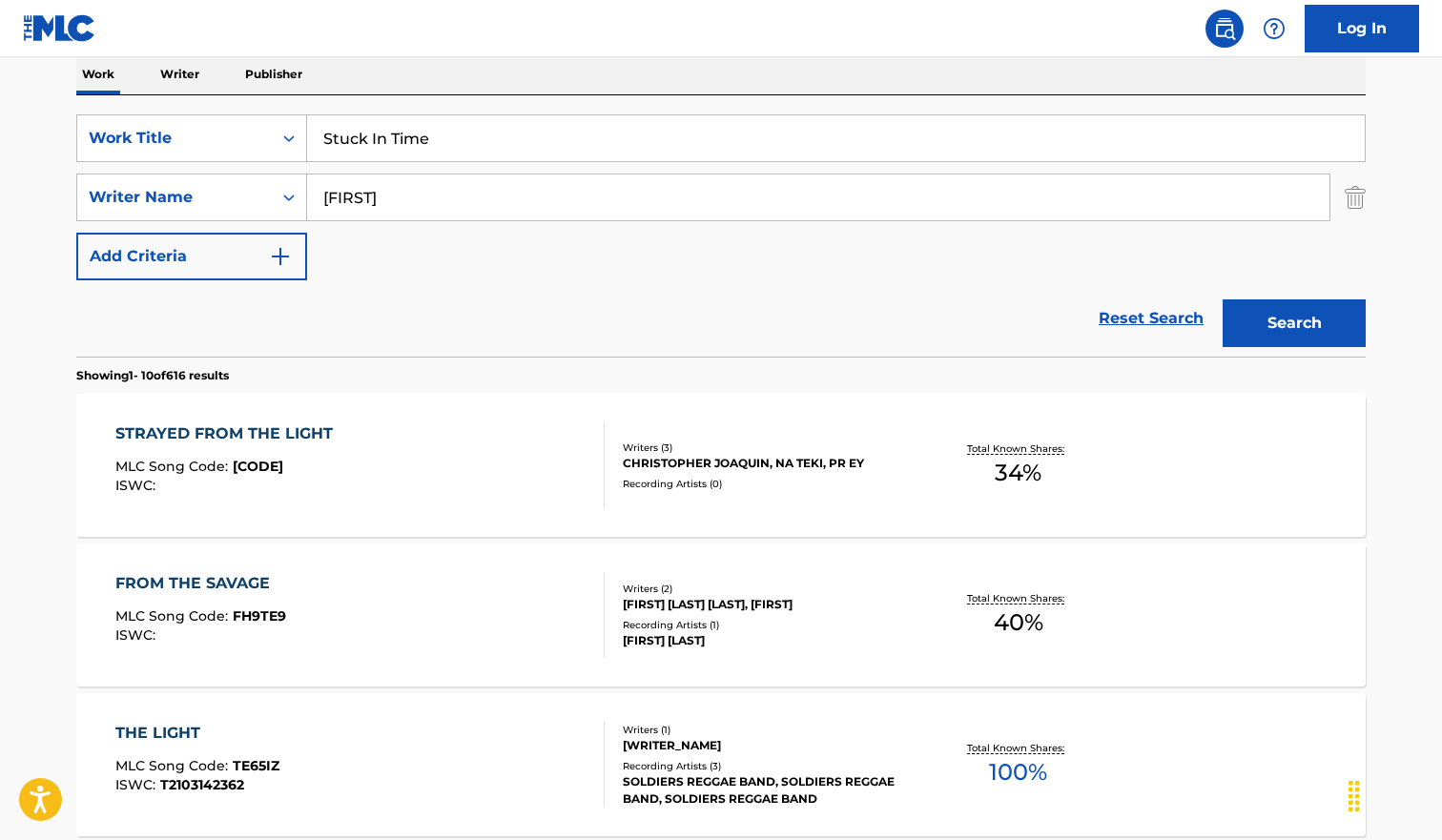 click on "The MLC Public Work Search The accuracy and completeness of The MLC's data is determined solely by our Members. It is not an authoritative source for recording information. Please   click here   for more information about the terms used in the database. Please review the Musical Works Database   Terms of Use Work Writer Publisher SearchWithCriteriab9c5fca3-616d-42e9-9937-ecaf4a14b316 Work Title Stuck In Time SearchWithCriteria4077b78f-f431-4cde-ad89-b6ad194983f8 Writer Name [FIRST] Add Criteria Reset Search Search Showing  1  -   10  of  616   results   STRAYED FROM THE LIGHT MLC Song Code : S70MCH ISWC : Writers ( 3 ) [FIRST] [LAST], [ARTIST], [ARTIST] Recording Artists ( 0 ) Total Known Shares: 34 % FROM THE SAVAGE MLC Song Code : FH9TE9 ISWC : Writers ( 2 ) [FIRST] [LAST], [FIRST] Recording Artists ( 1 ) [ARTIST] Total Known Shares: 40 % THE LIGHT MLC Song Code : TE65IZ ISWC : [ID] Writers ( 1 ) [FIRST] [LAST] Recording Artists ( 3 ) Total Known Shares: 100 % : FA42ID :" at bounding box center (721, 870) 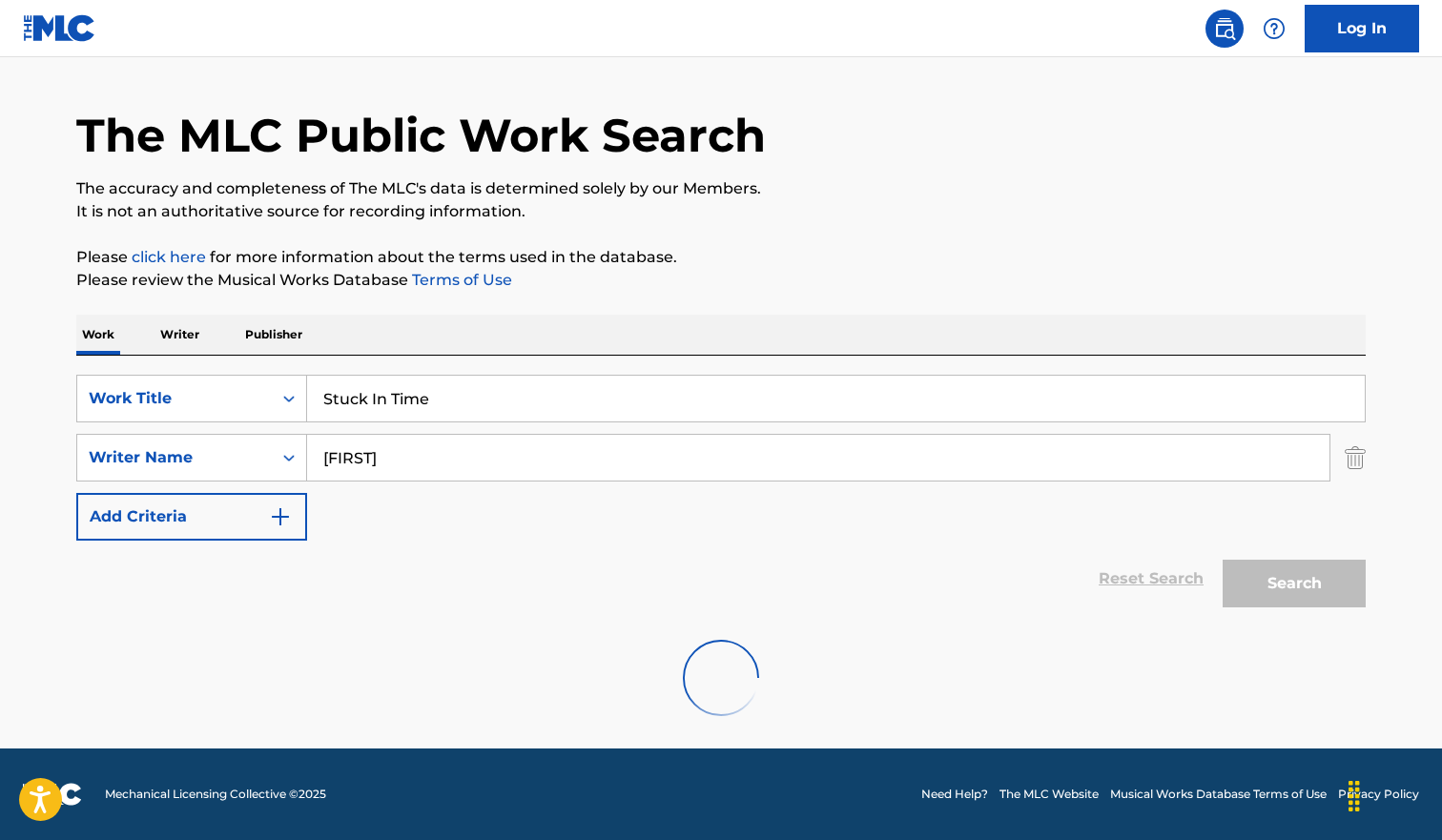 scroll, scrollTop: 310, scrollLeft: 0, axis: vertical 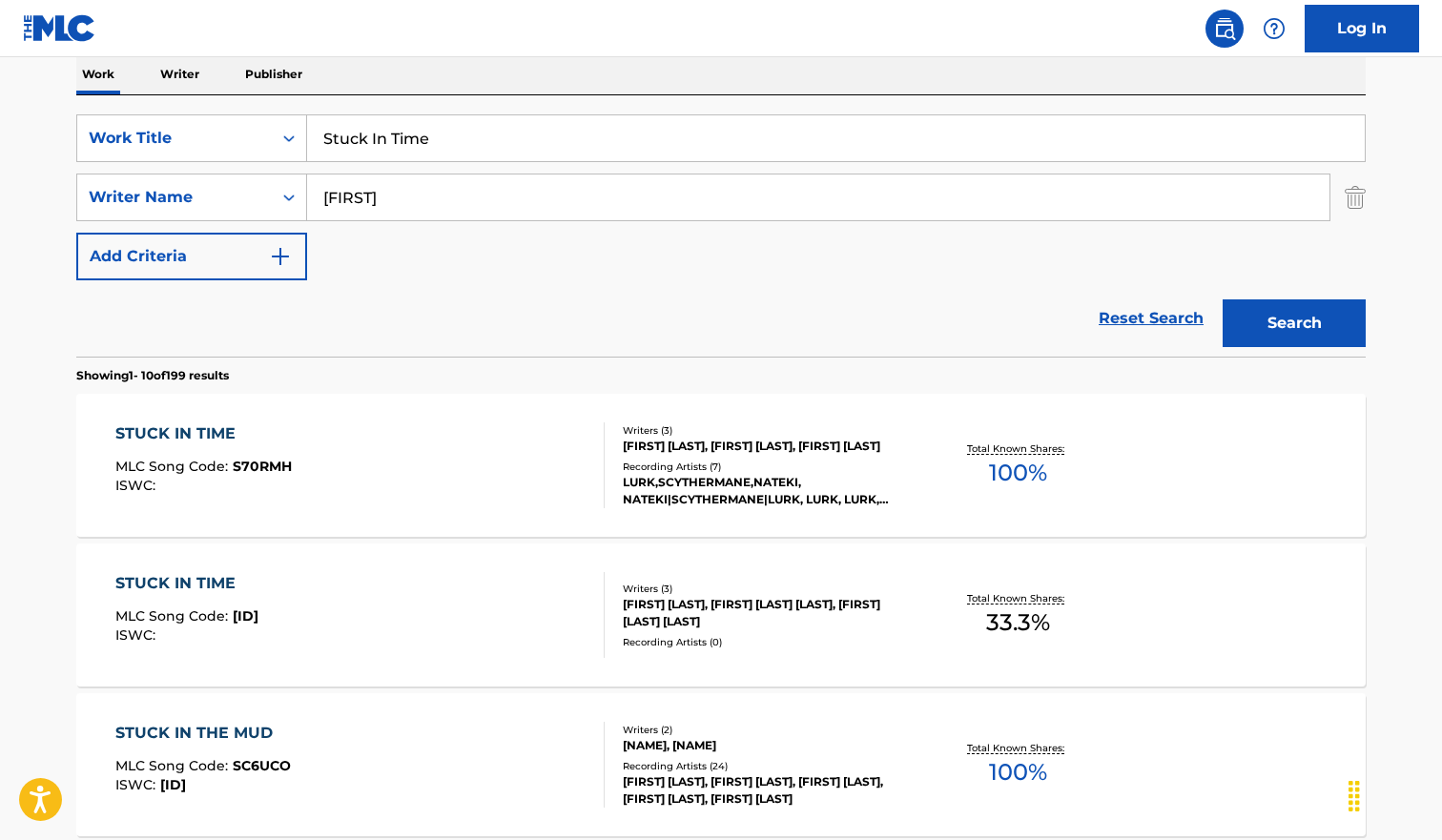 click on "STUCK IN TIME MLC Song Code : [ID] ISWC :" at bounding box center [360, 465] 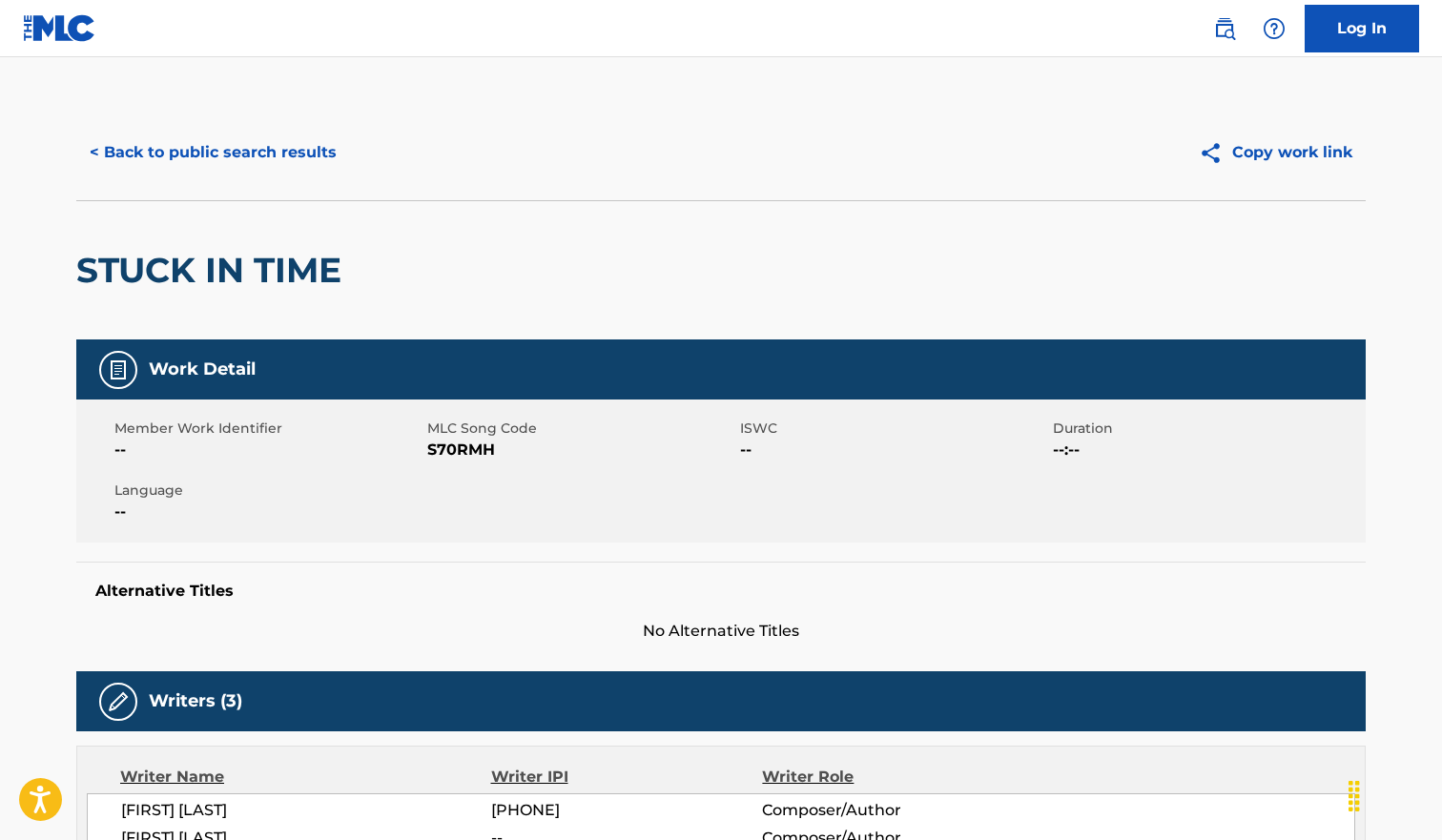 click on "S70RMH" at bounding box center (581, 450) 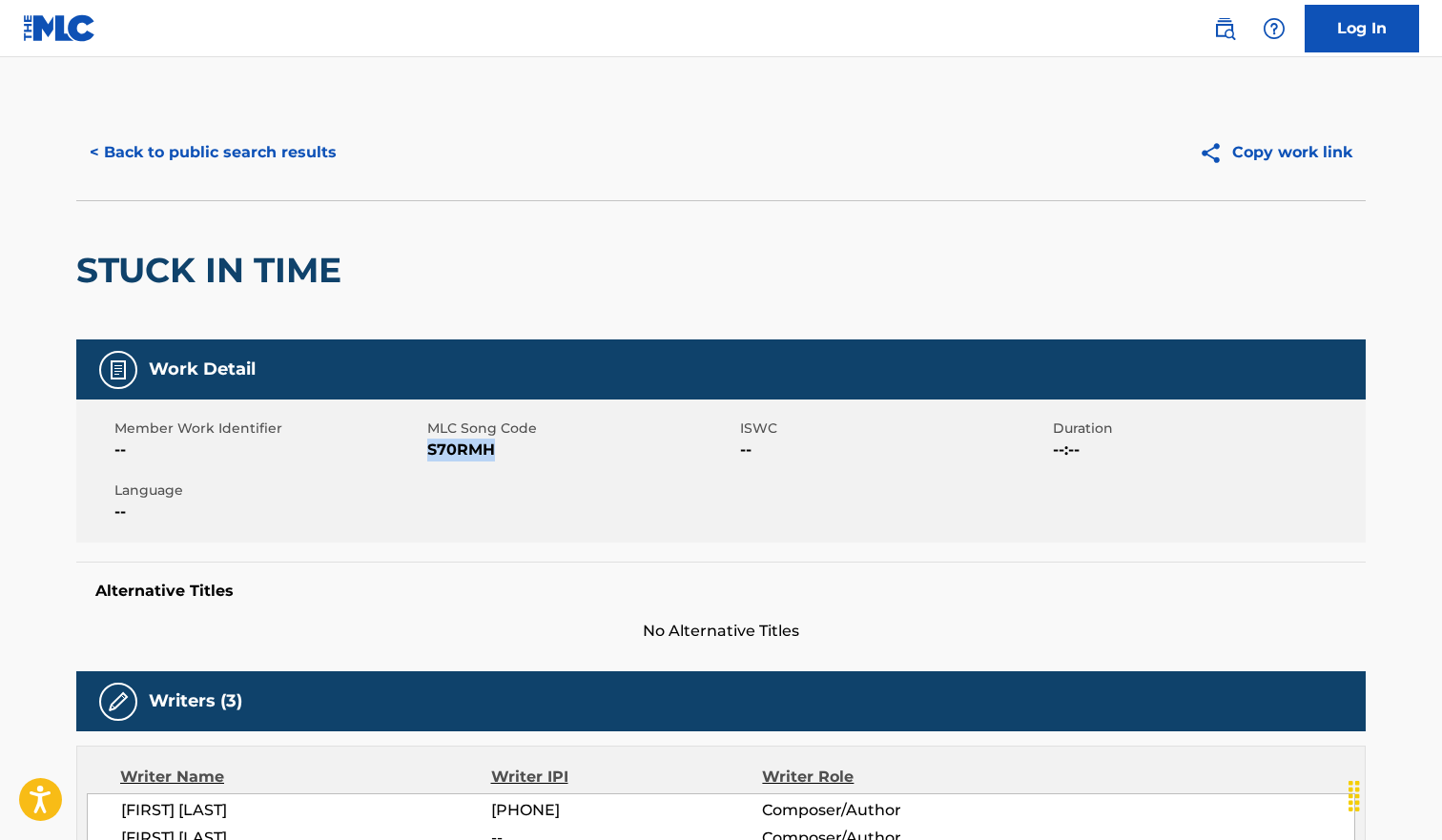 click on "S70RMH" at bounding box center [581, 450] 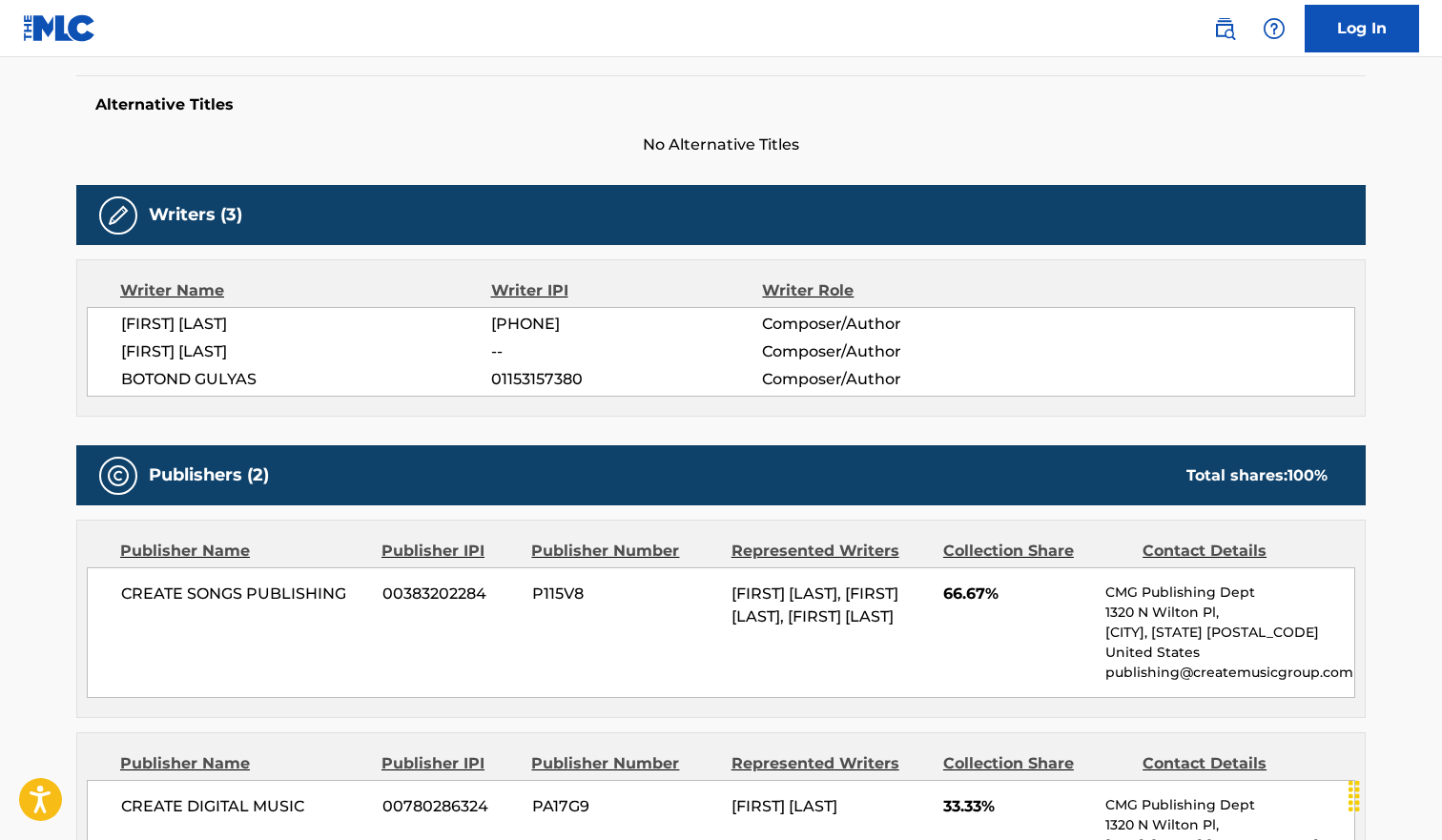 scroll, scrollTop: 0, scrollLeft: 0, axis: both 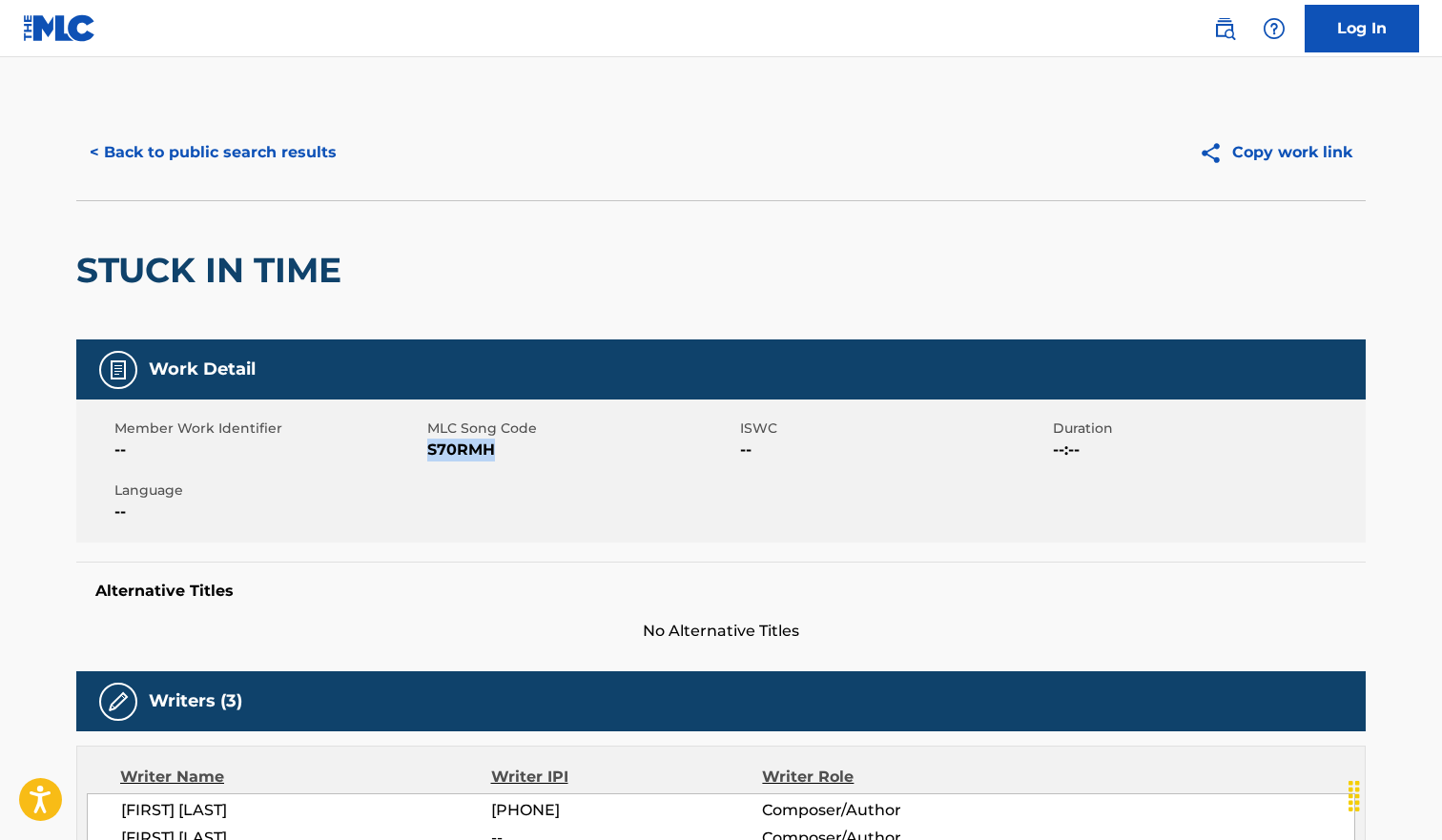 click on "< Back to public search results" at bounding box center [213, 153] 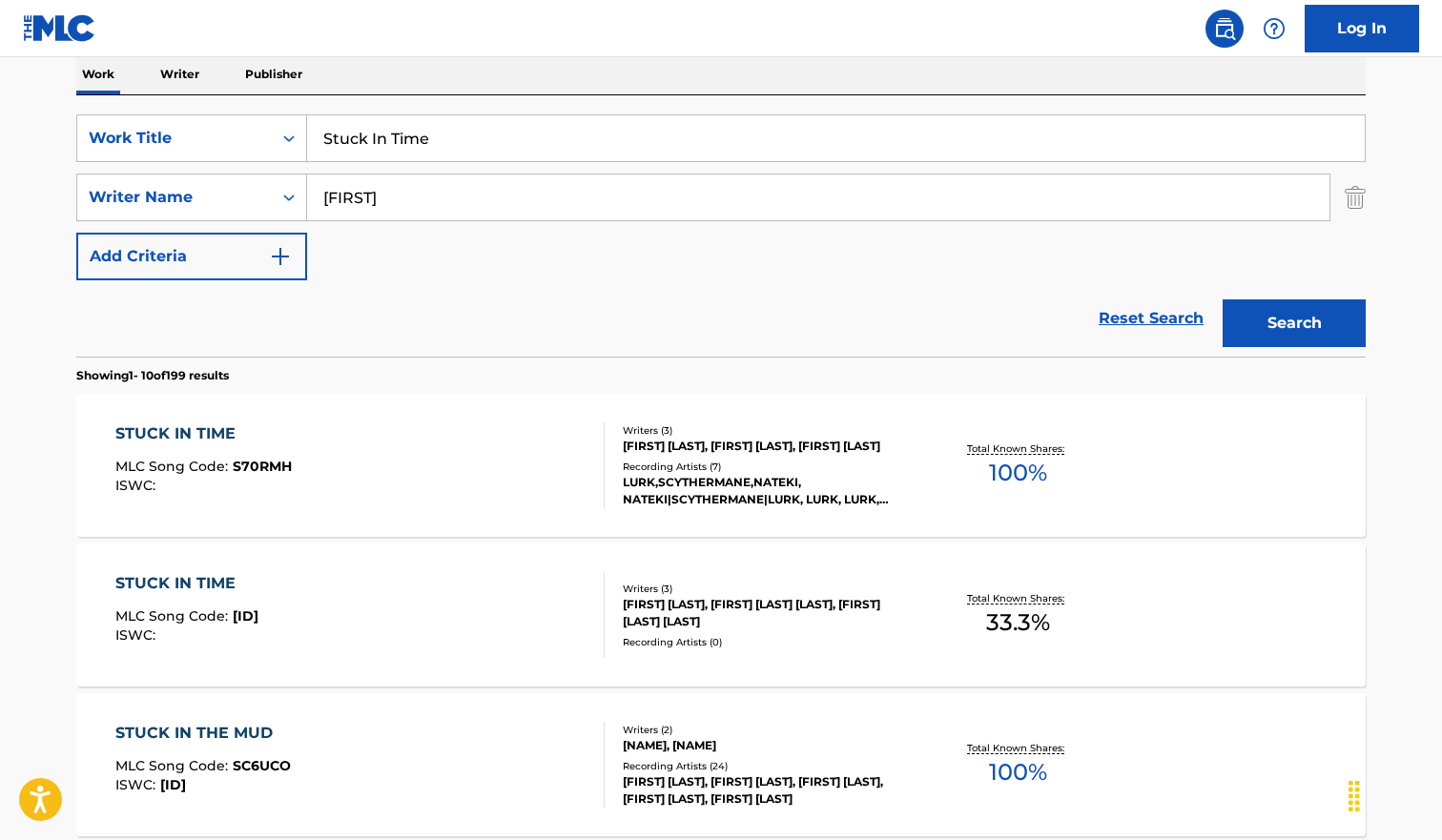 click on "STUCK IN TIME MLC Song Code : S70IS5 ISWC :" at bounding box center [360, 615] 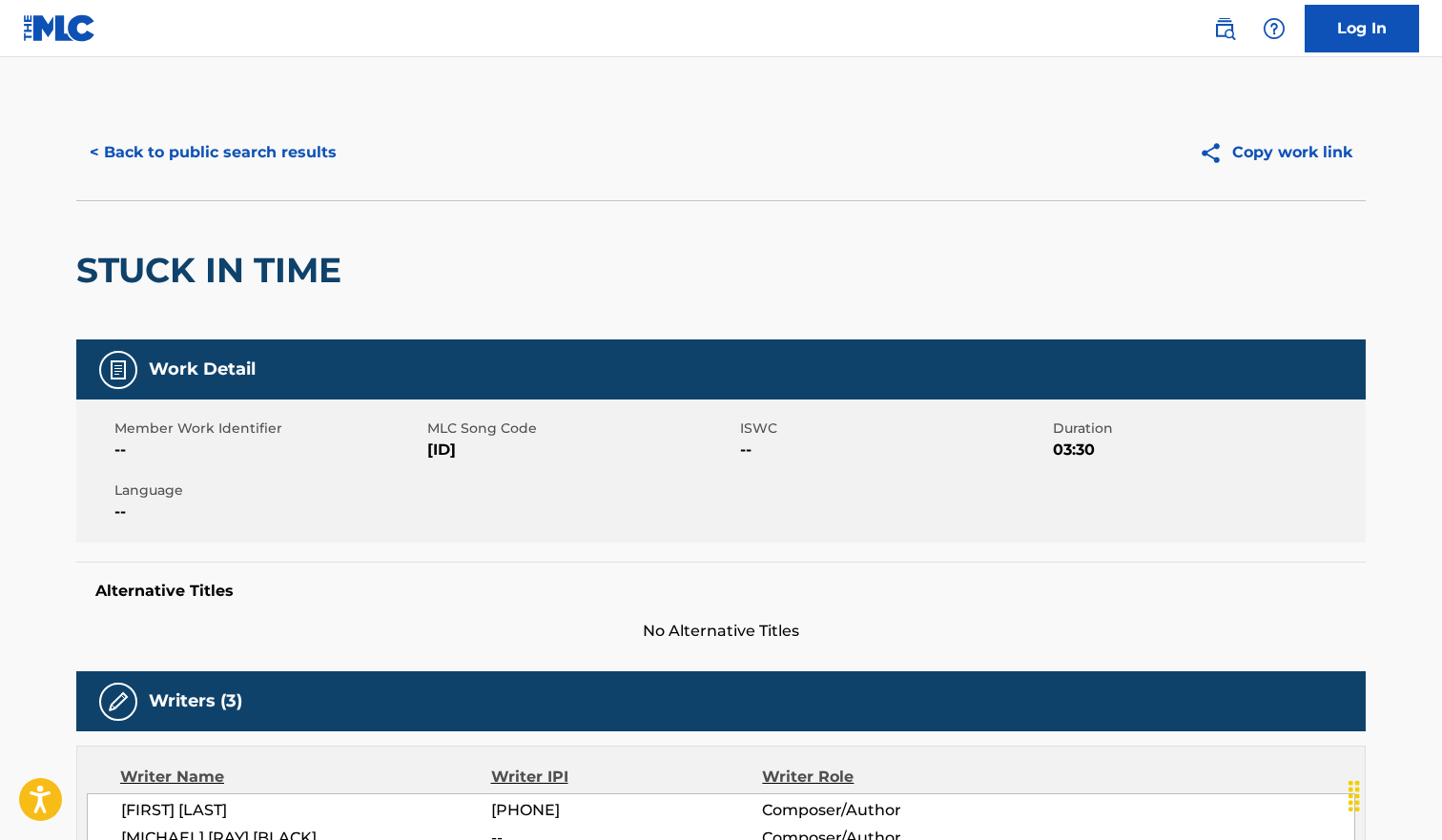 click on "[ID]" at bounding box center (581, 450) 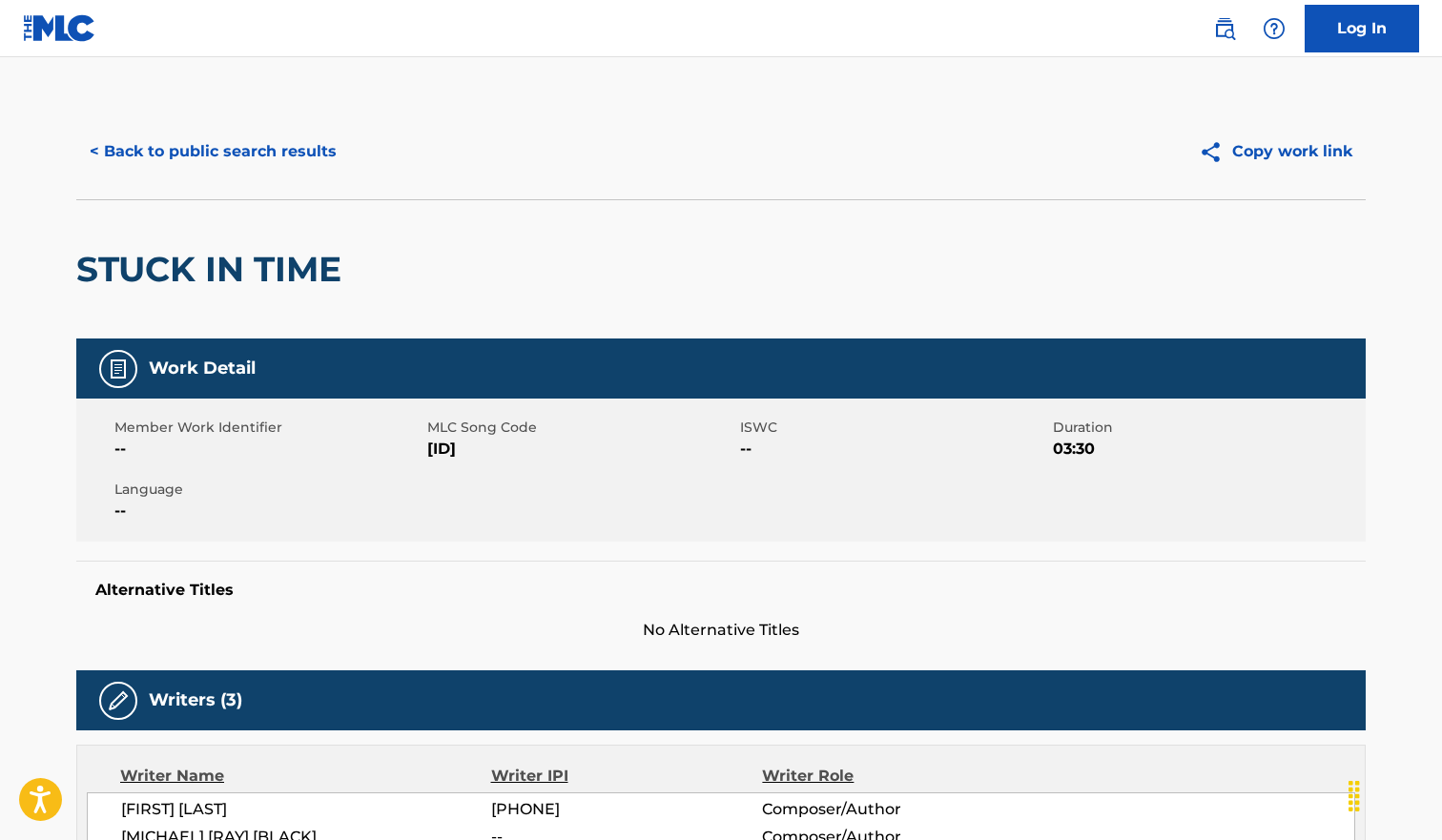 click on "< Back to public search results" at bounding box center (213, 152) 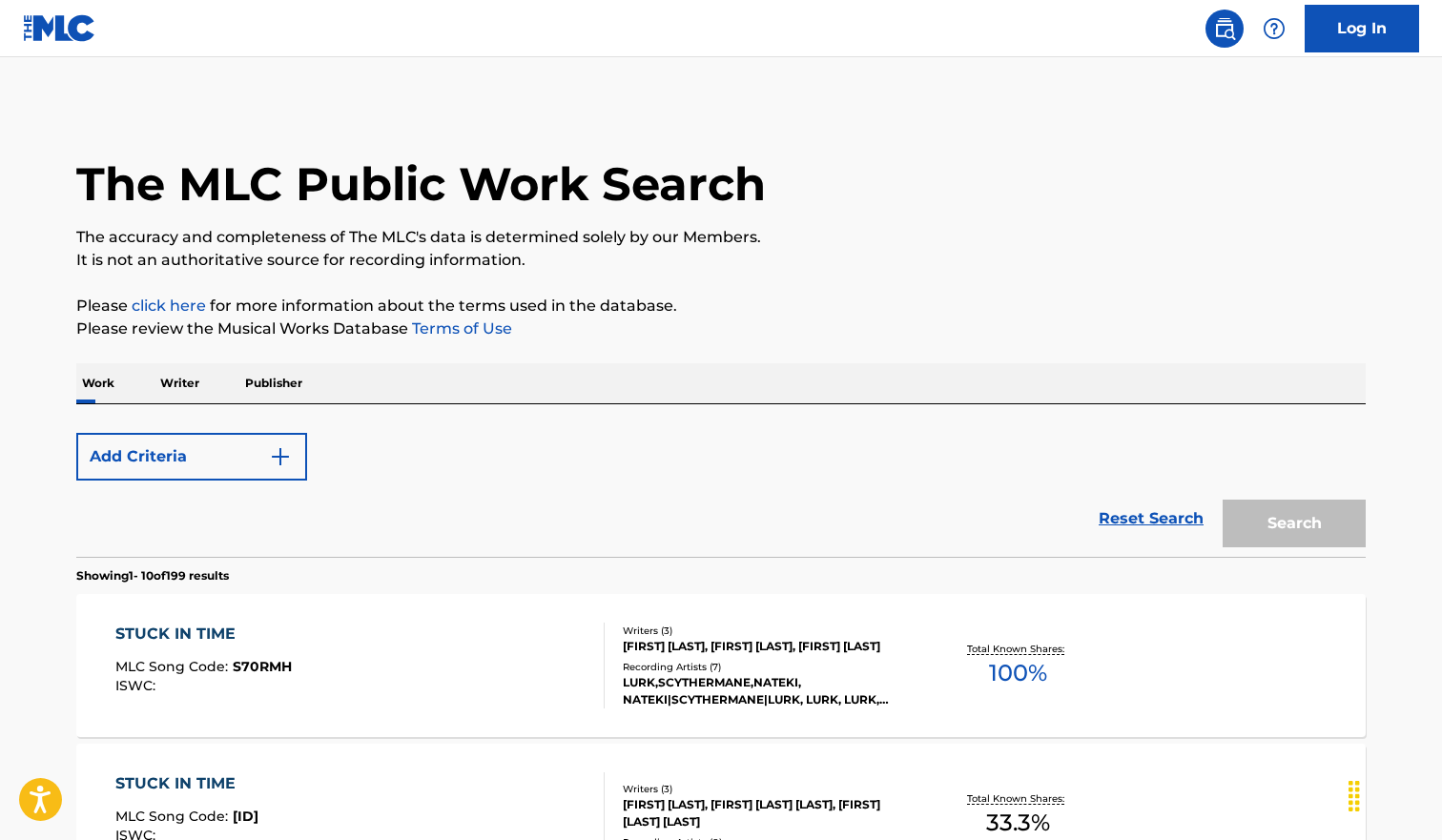 scroll, scrollTop: 310, scrollLeft: 0, axis: vertical 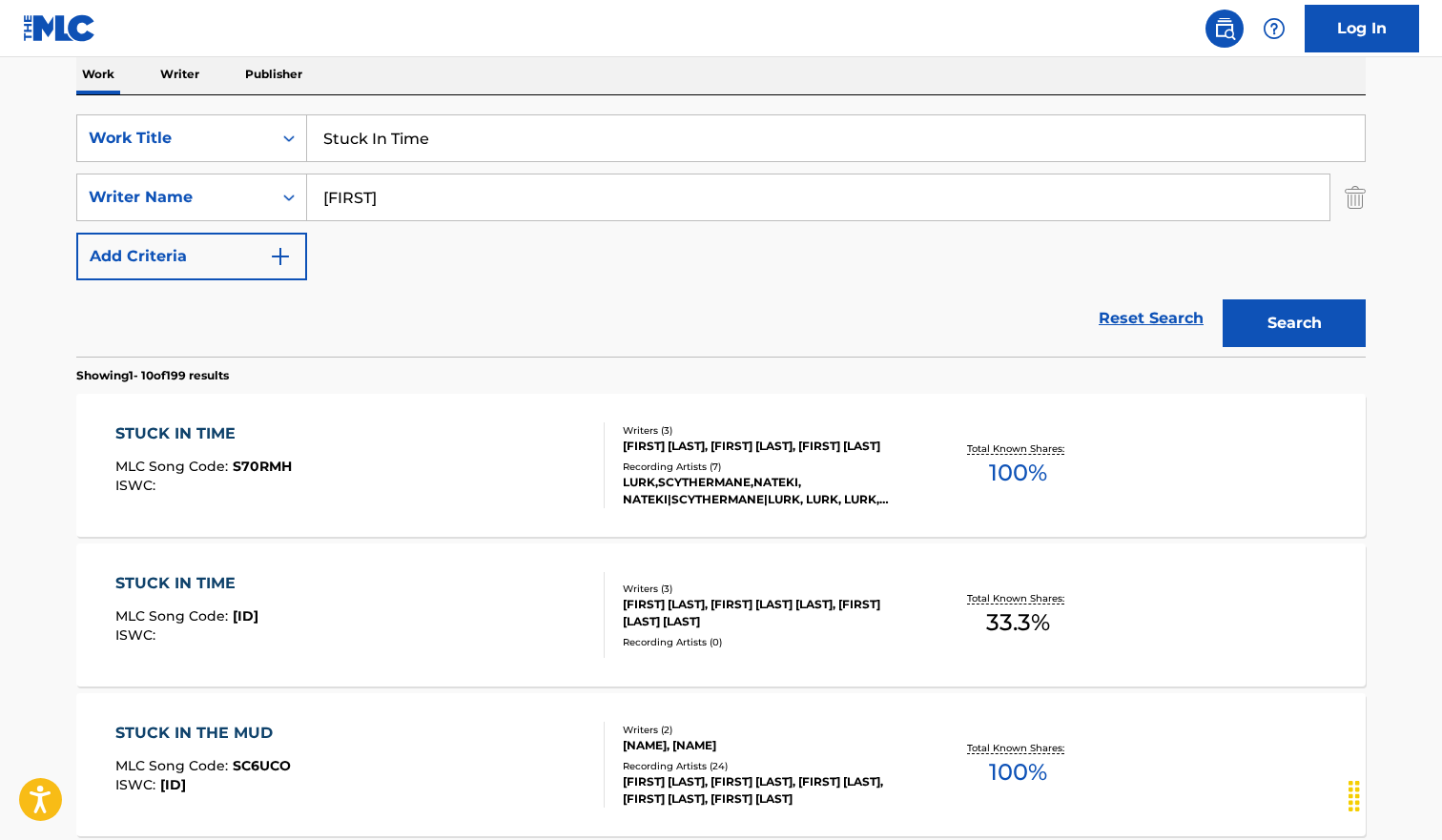 click on "Stuck In Time" at bounding box center (835, 138) 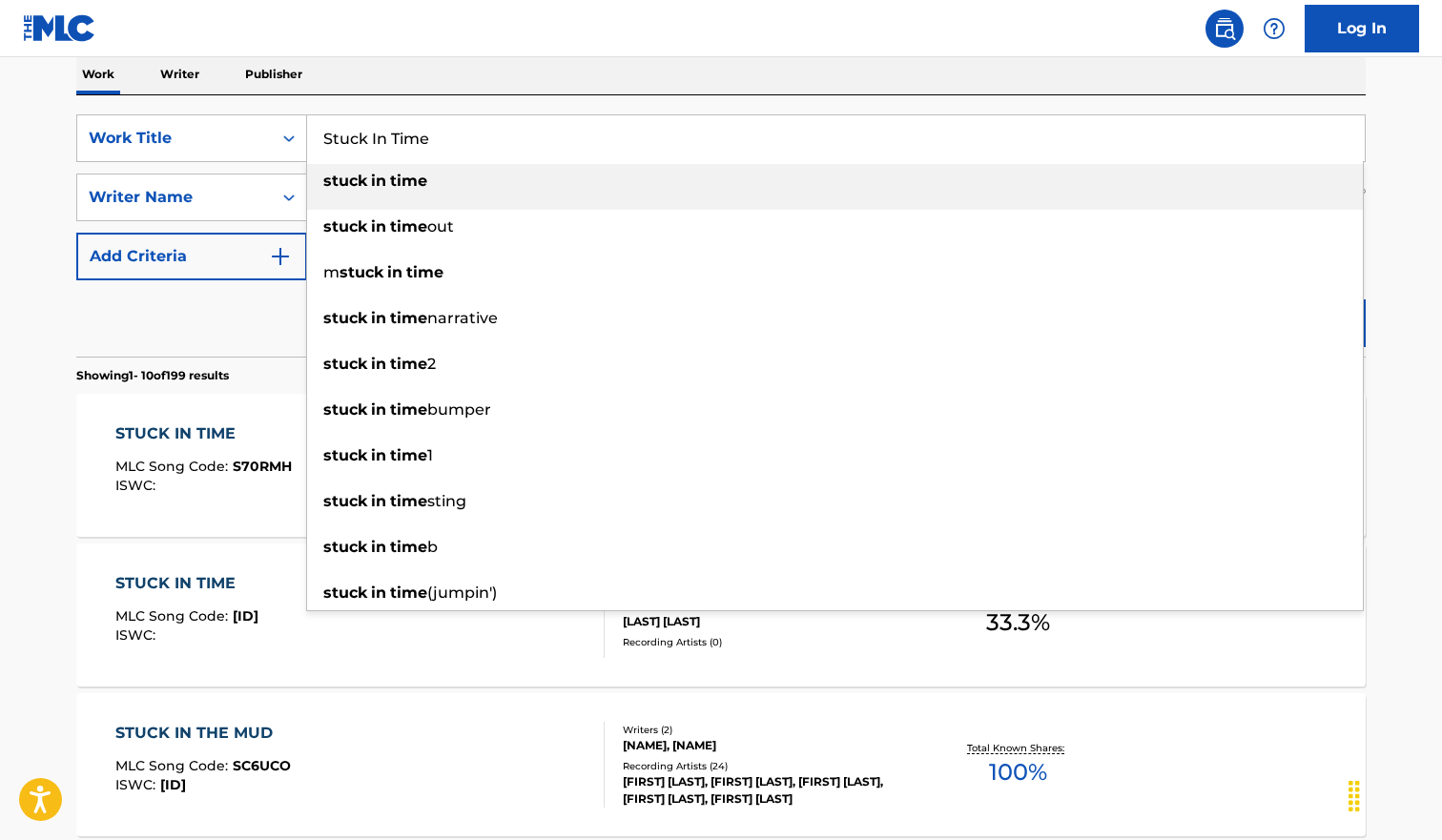 click on "Stuck In Time" at bounding box center (835, 138) 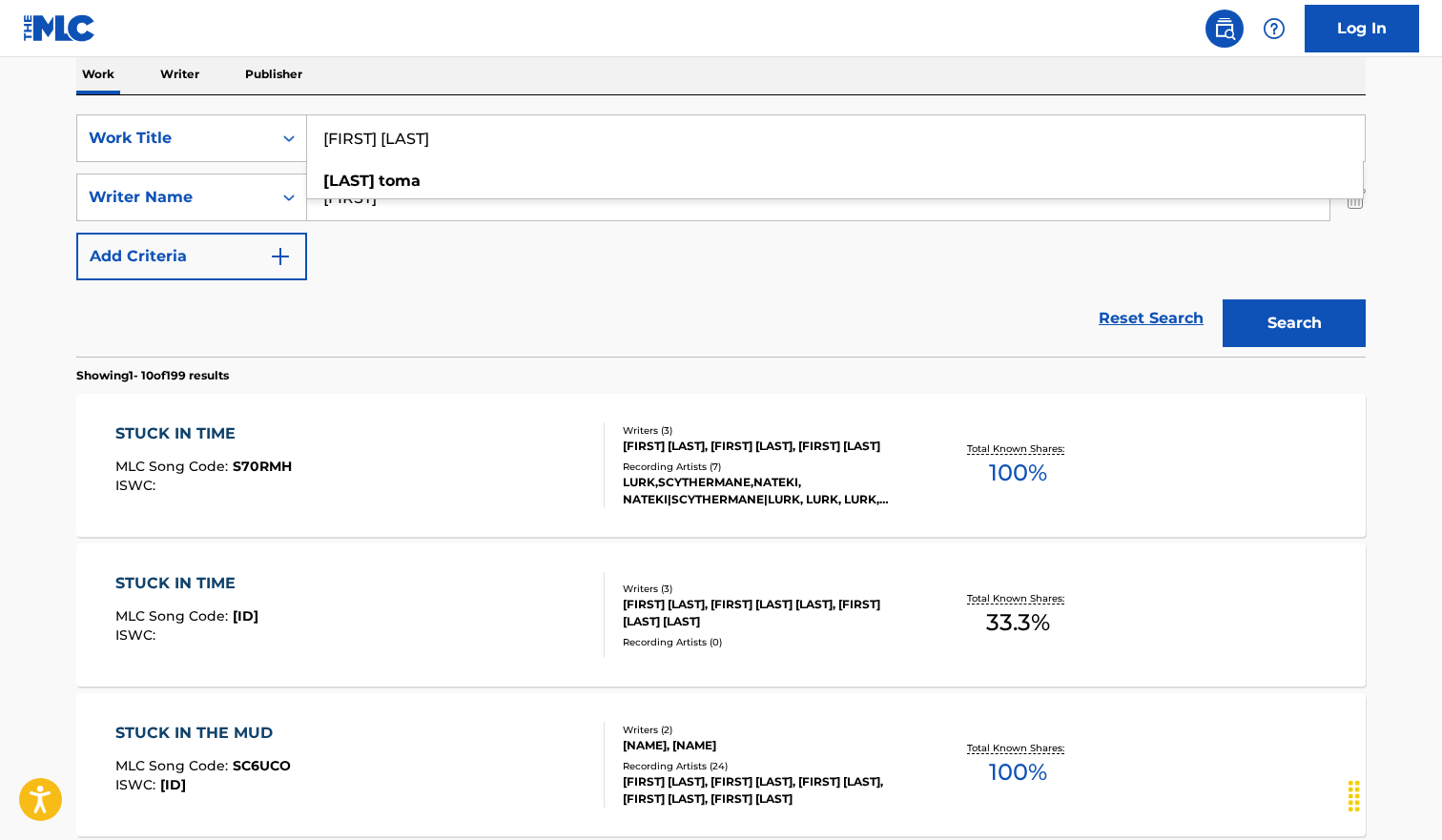 type on "[FIRST] [LAST]" 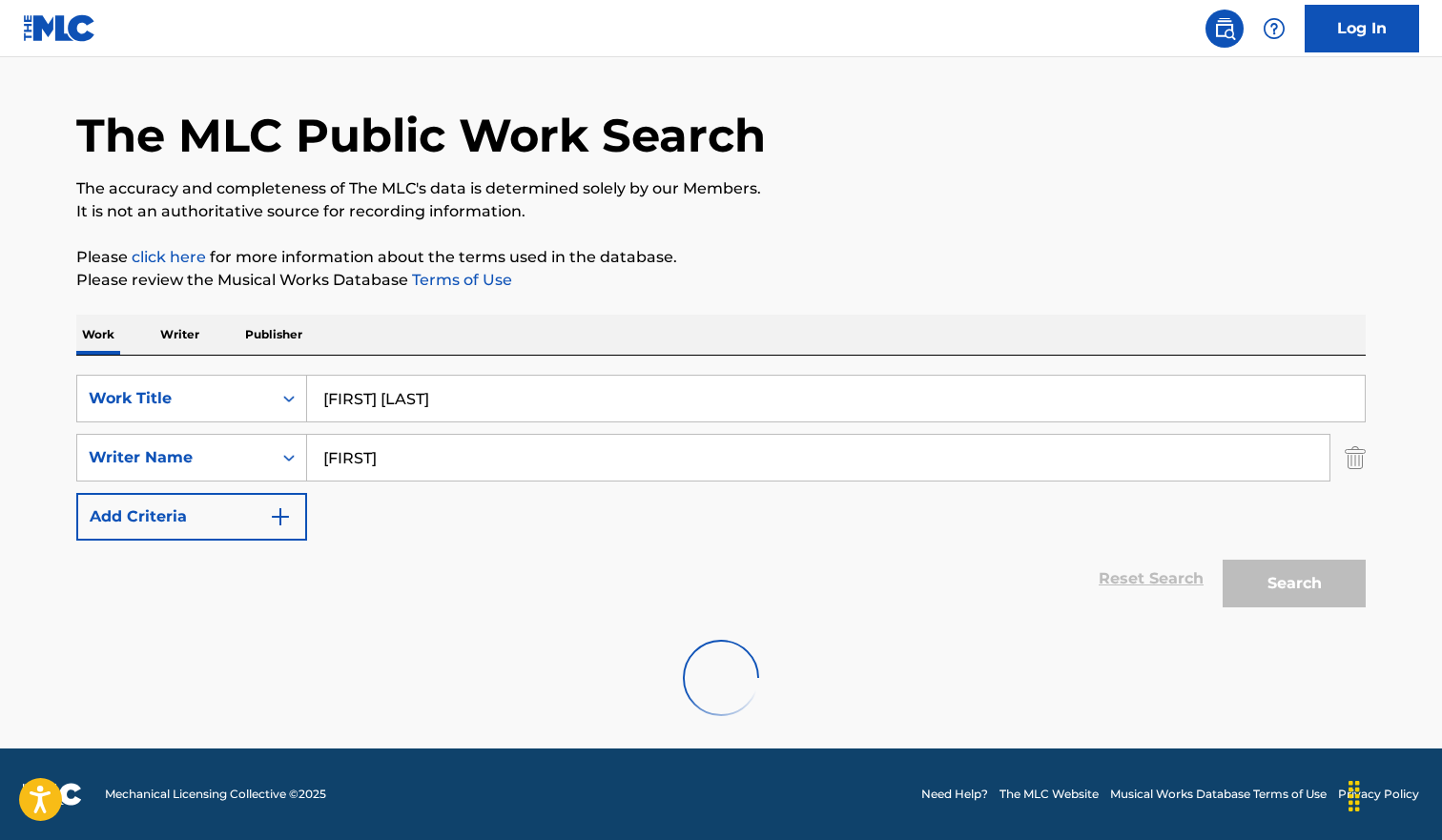 scroll, scrollTop: 310, scrollLeft: 0, axis: vertical 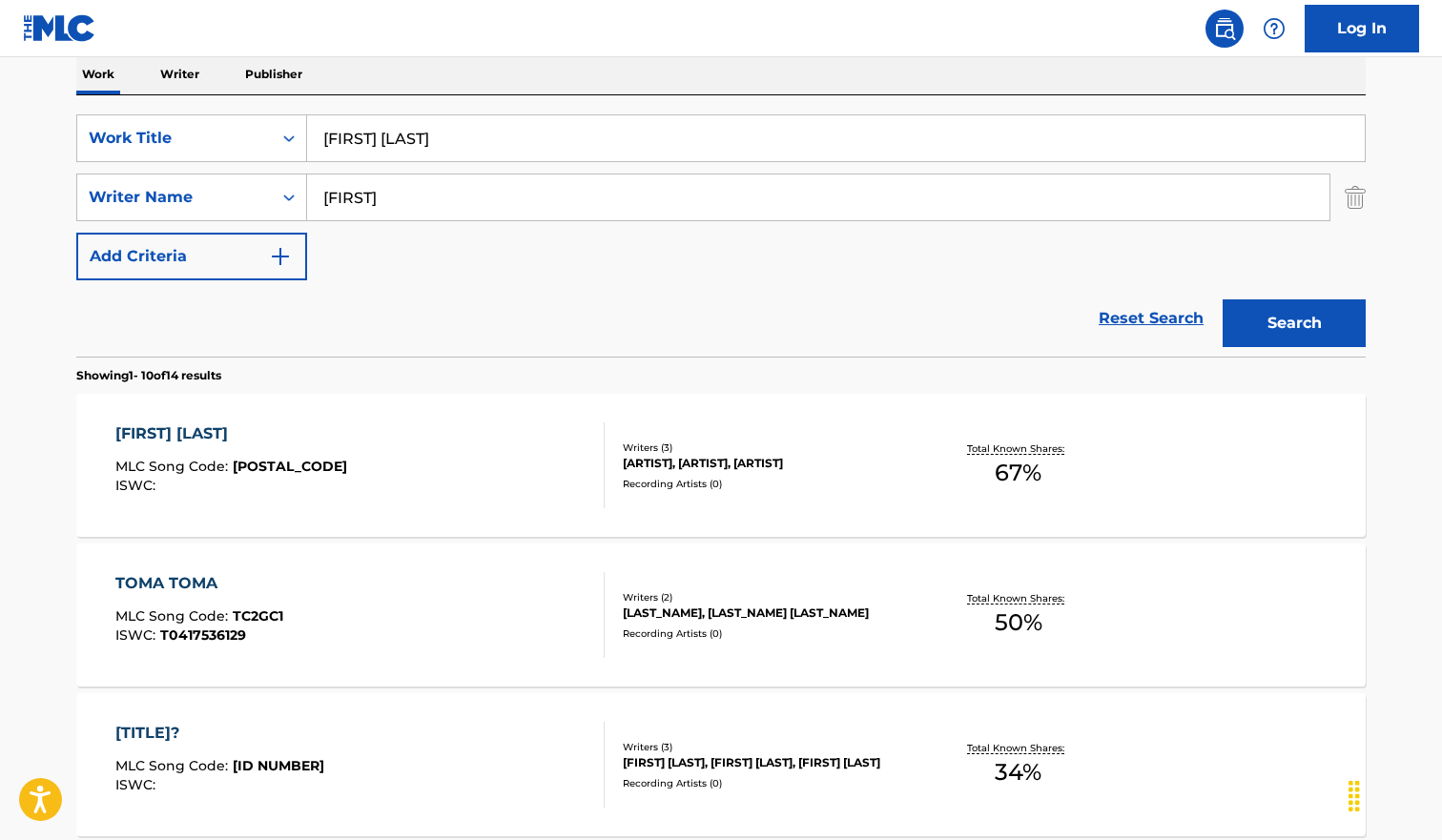 click on "SYNTHA TOMA MLC Song Code : S785M3 ISWC :" at bounding box center [360, 465] 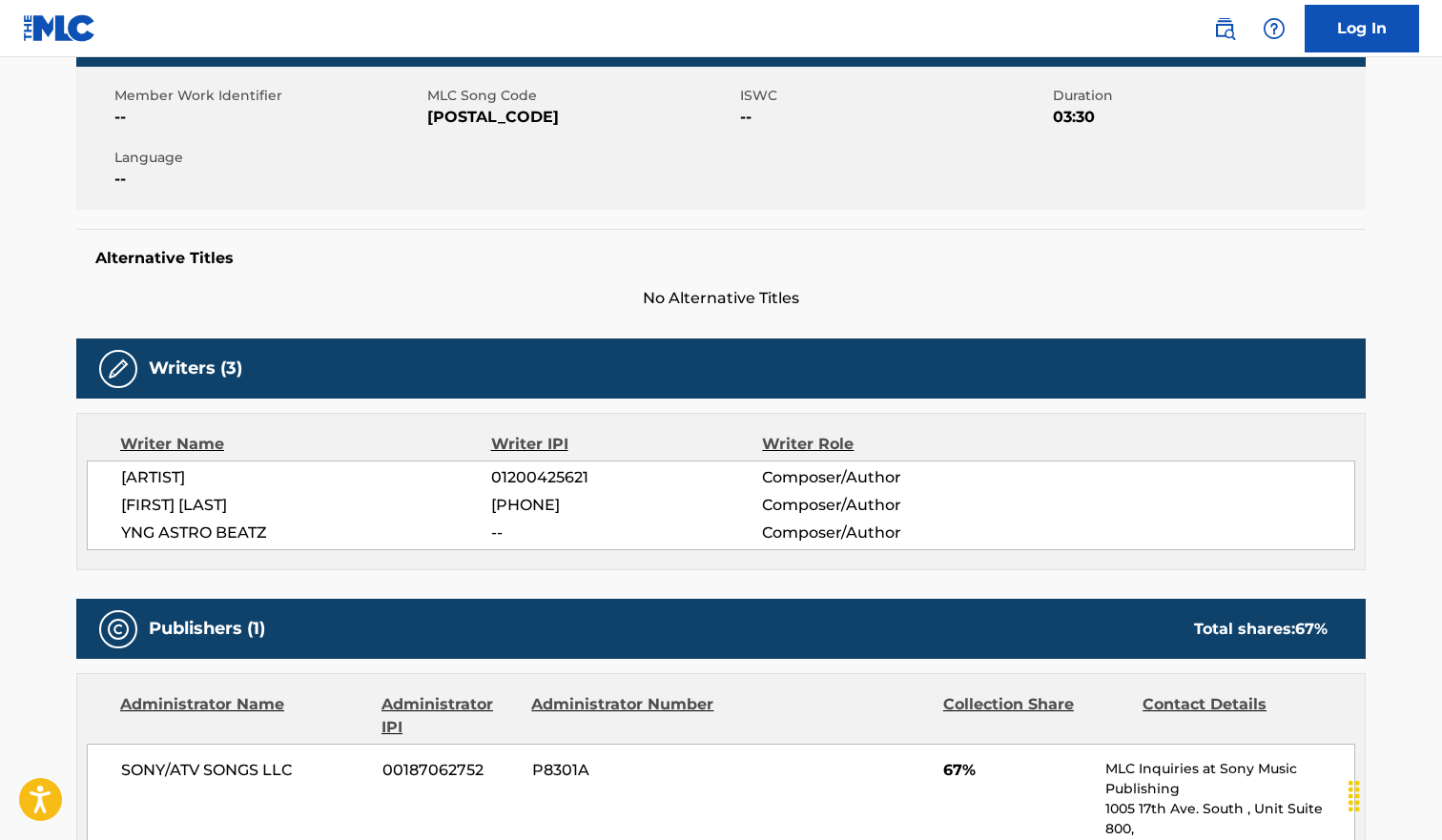 scroll, scrollTop: 0, scrollLeft: 0, axis: both 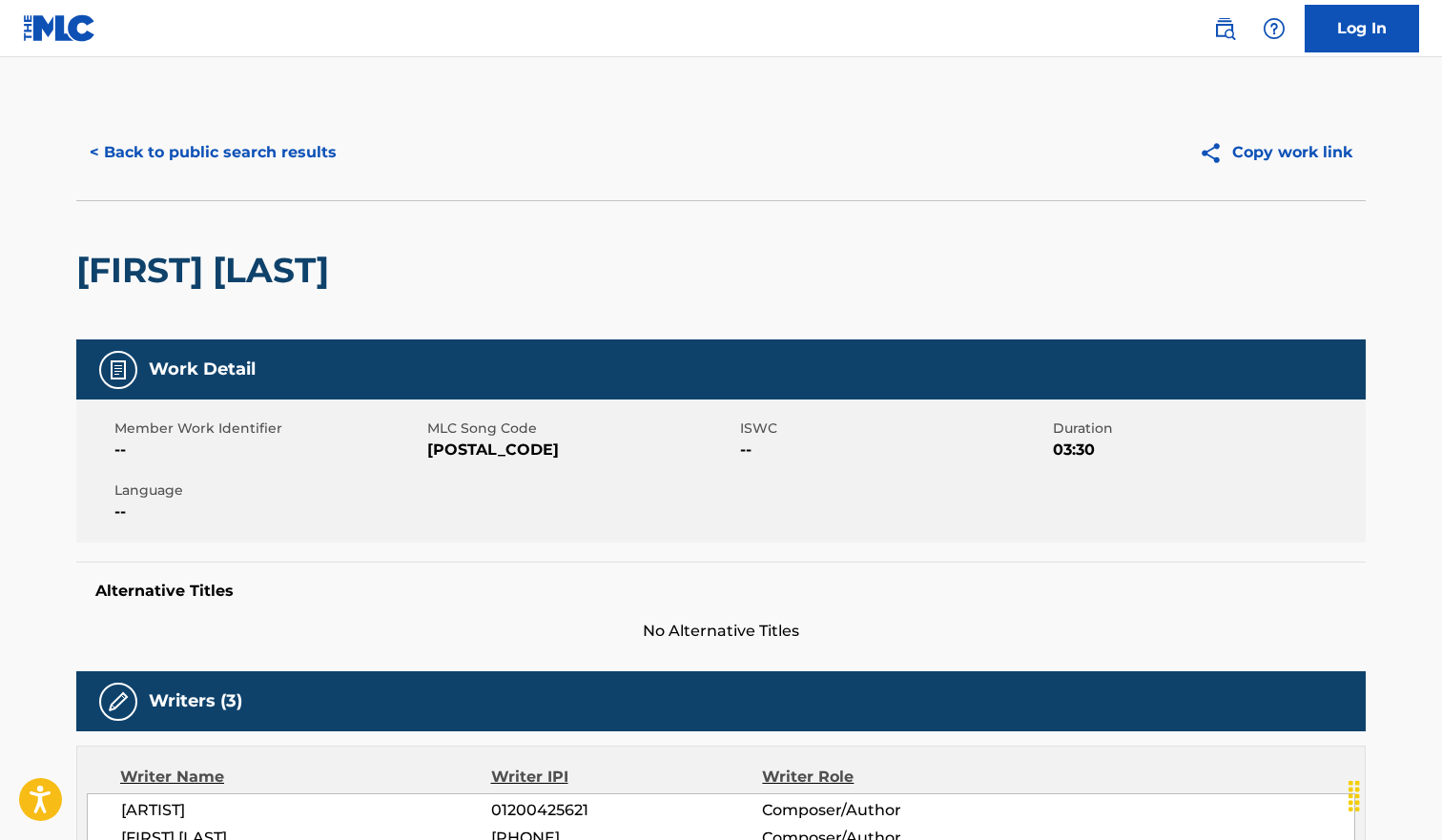 click on "< Back to public search results" at bounding box center [213, 153] 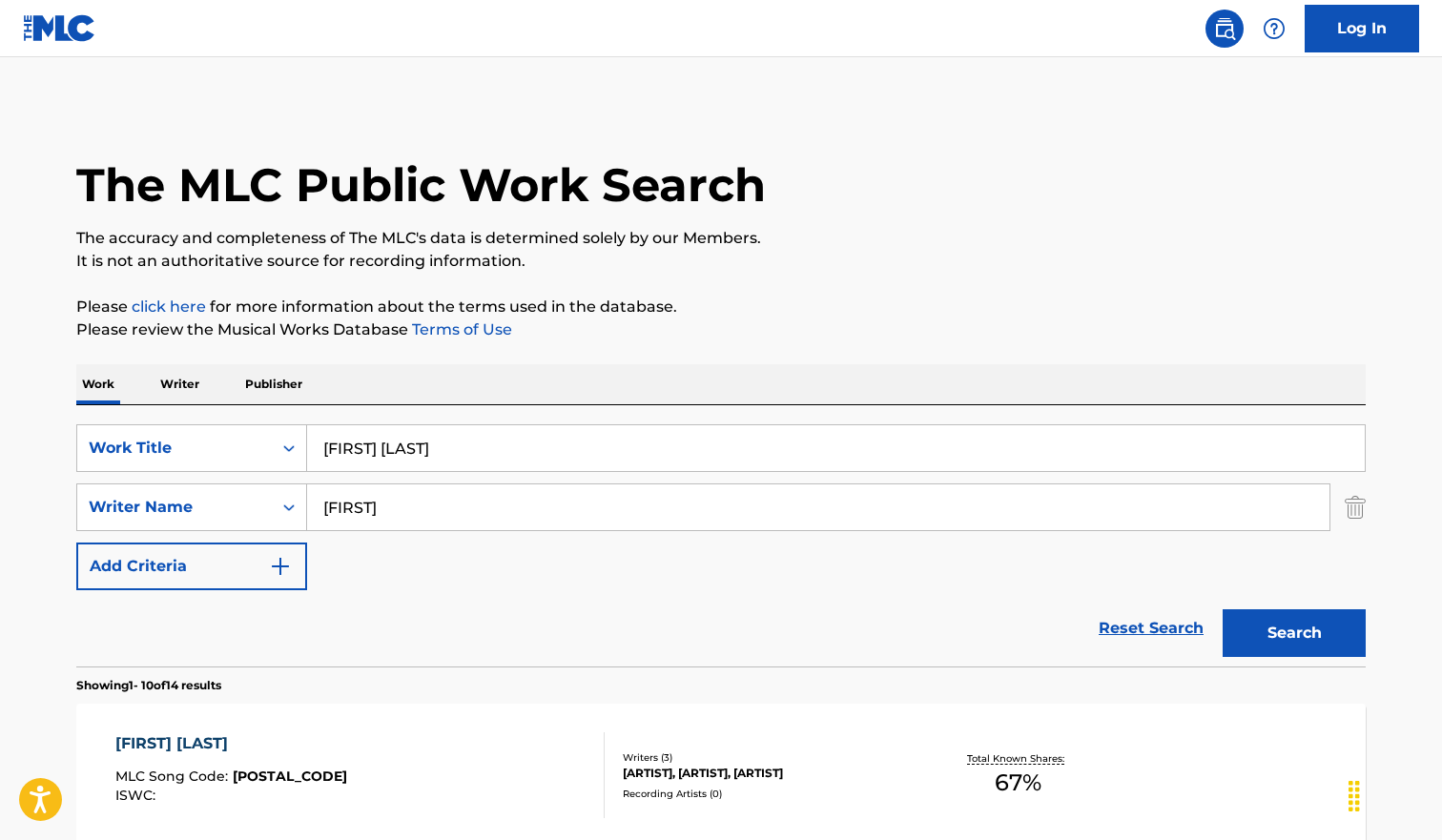 scroll, scrollTop: 310, scrollLeft: 0, axis: vertical 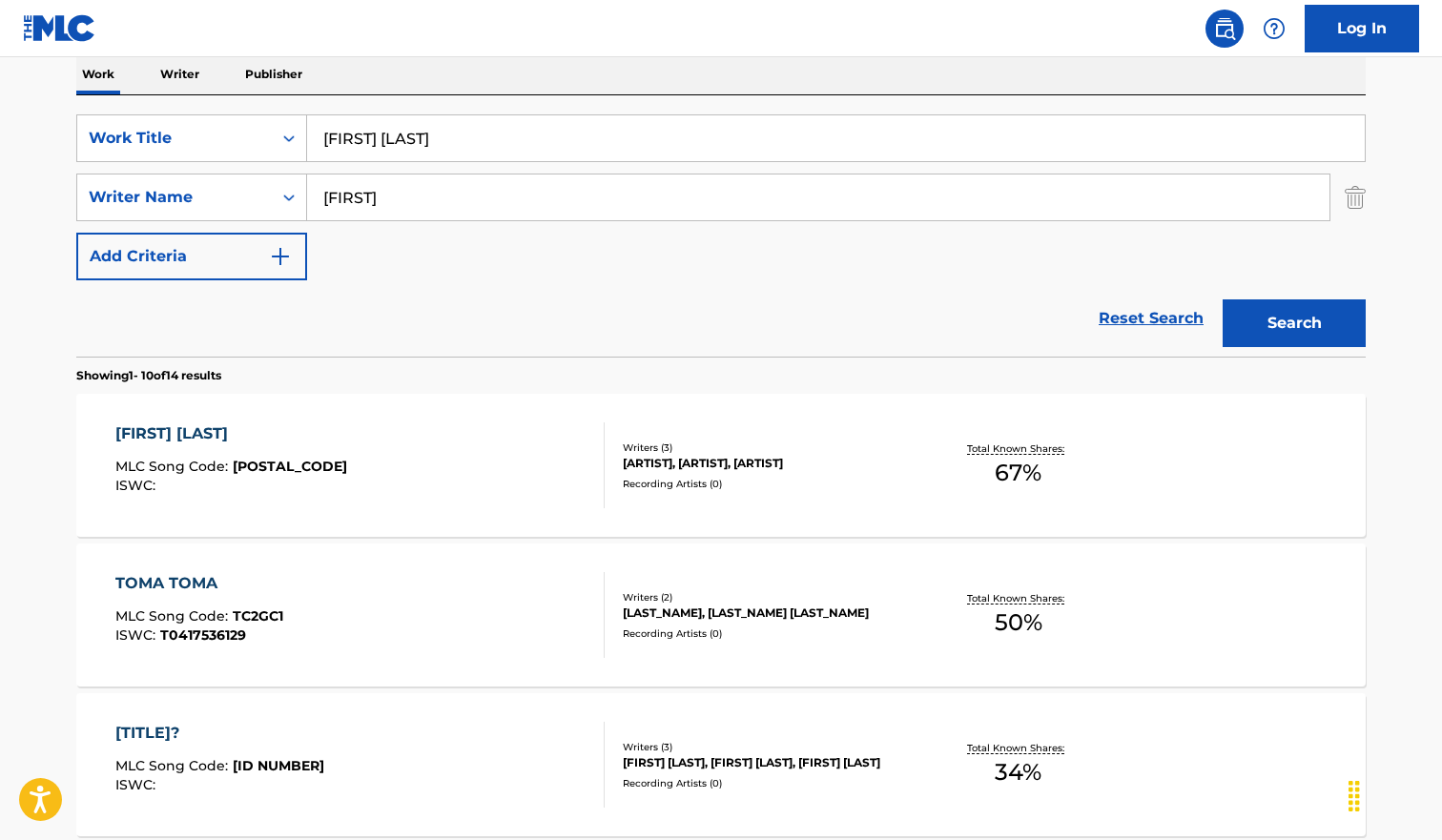 click on "[FIRST] [LAST]" at bounding box center [835, 138] 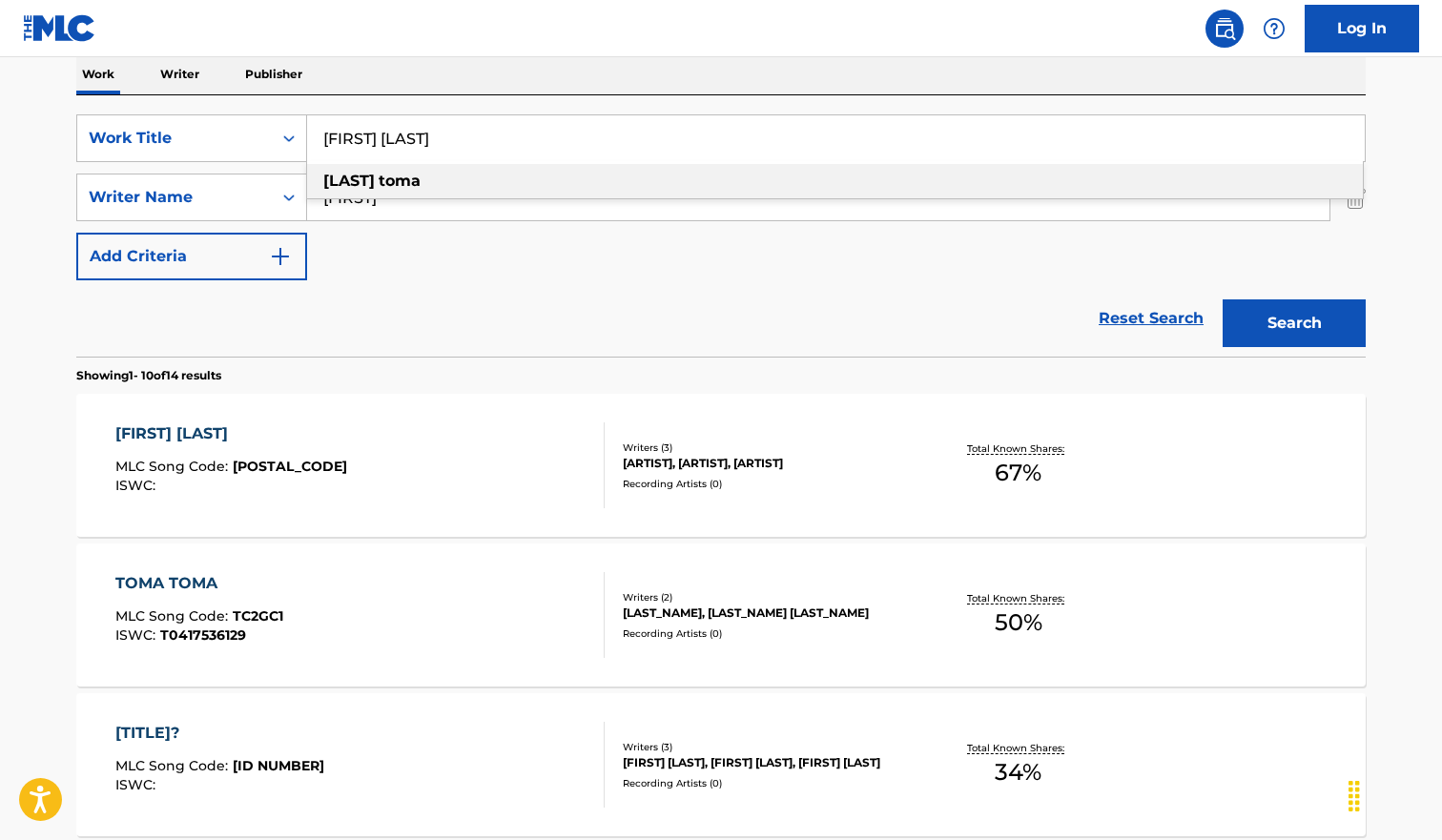click on "[FIRST] [LAST]" at bounding box center [835, 138] 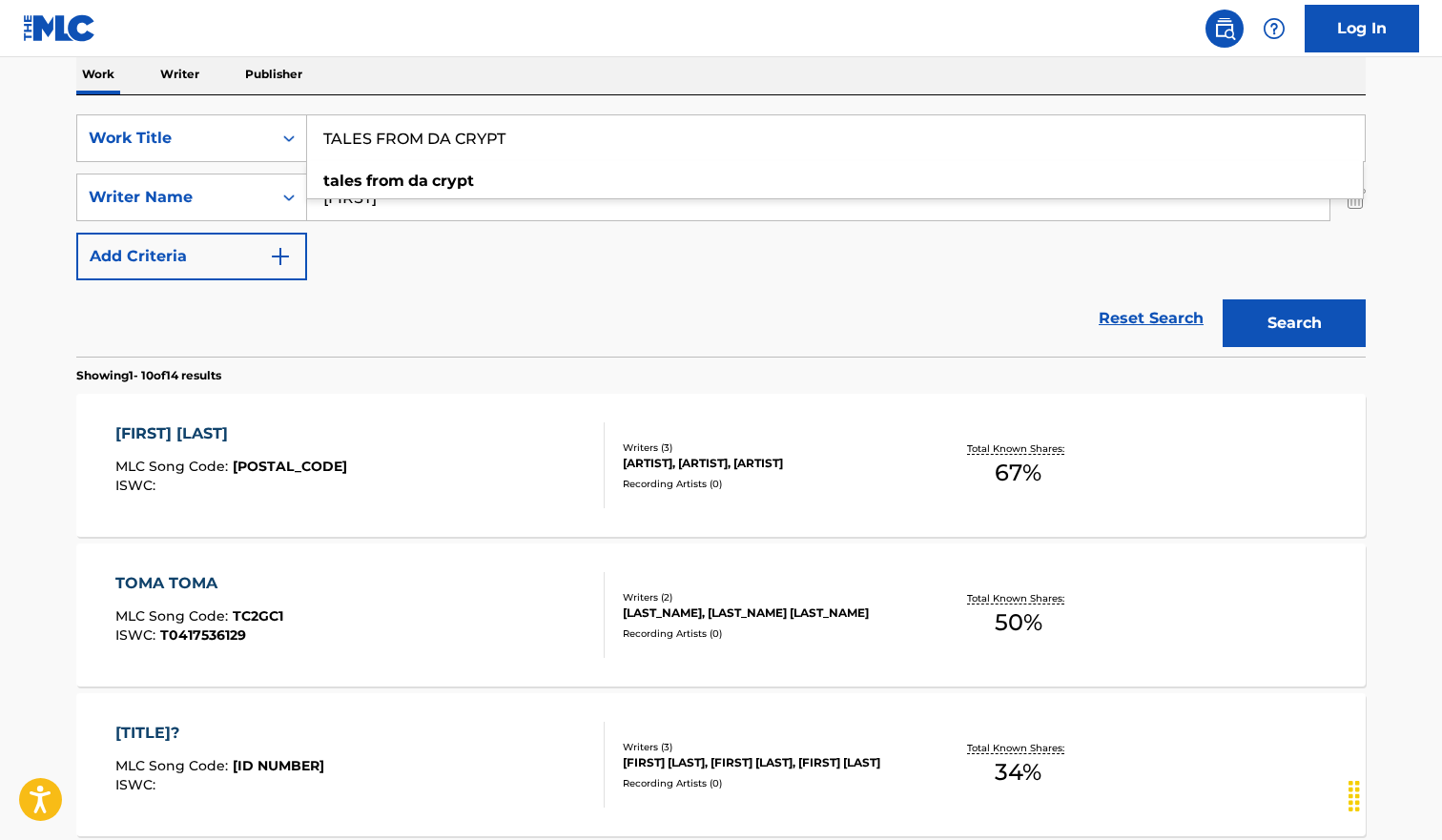 type on "TALES FROM DA CRYPT" 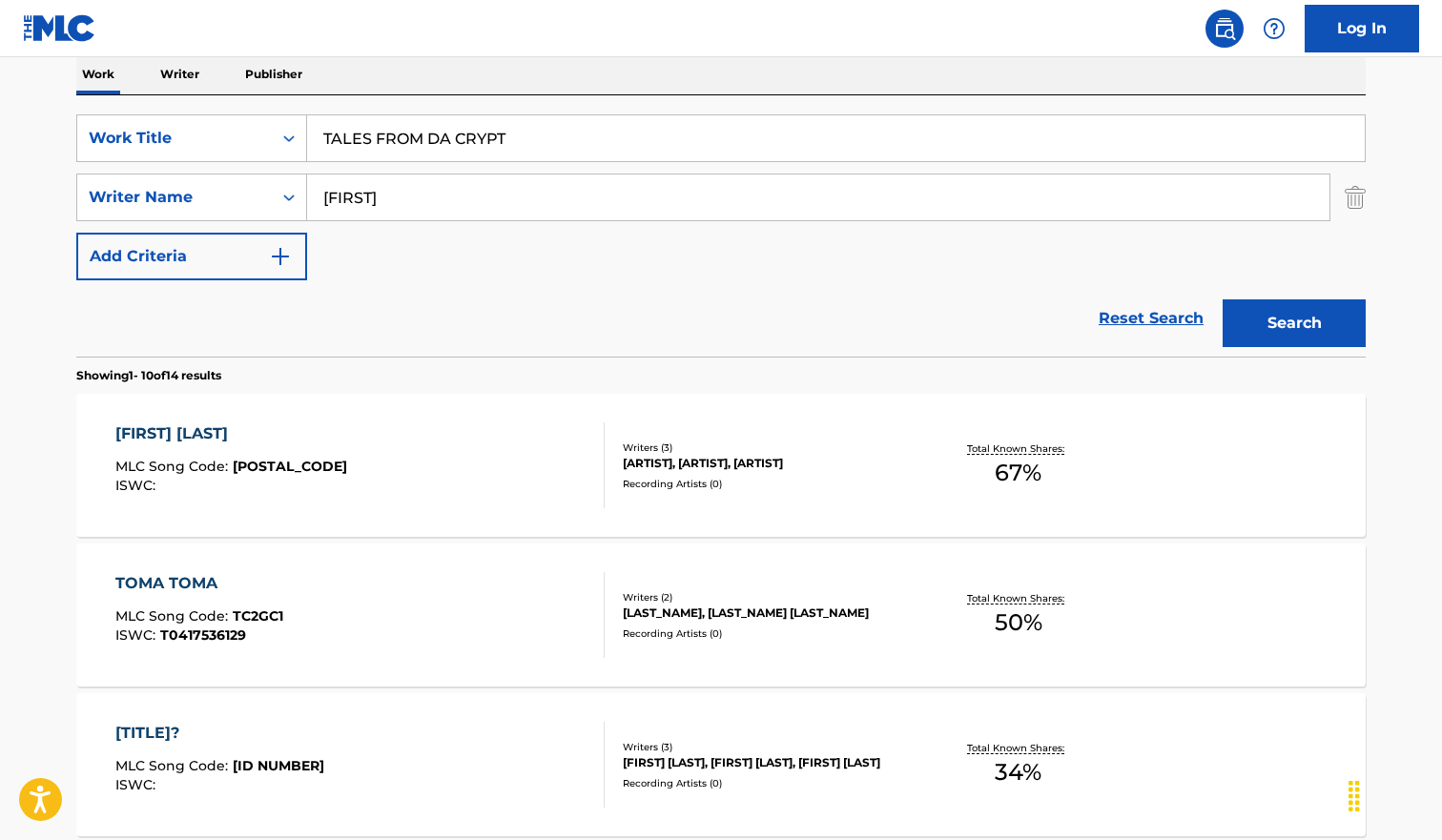click on "Search" at bounding box center [1294, 323] 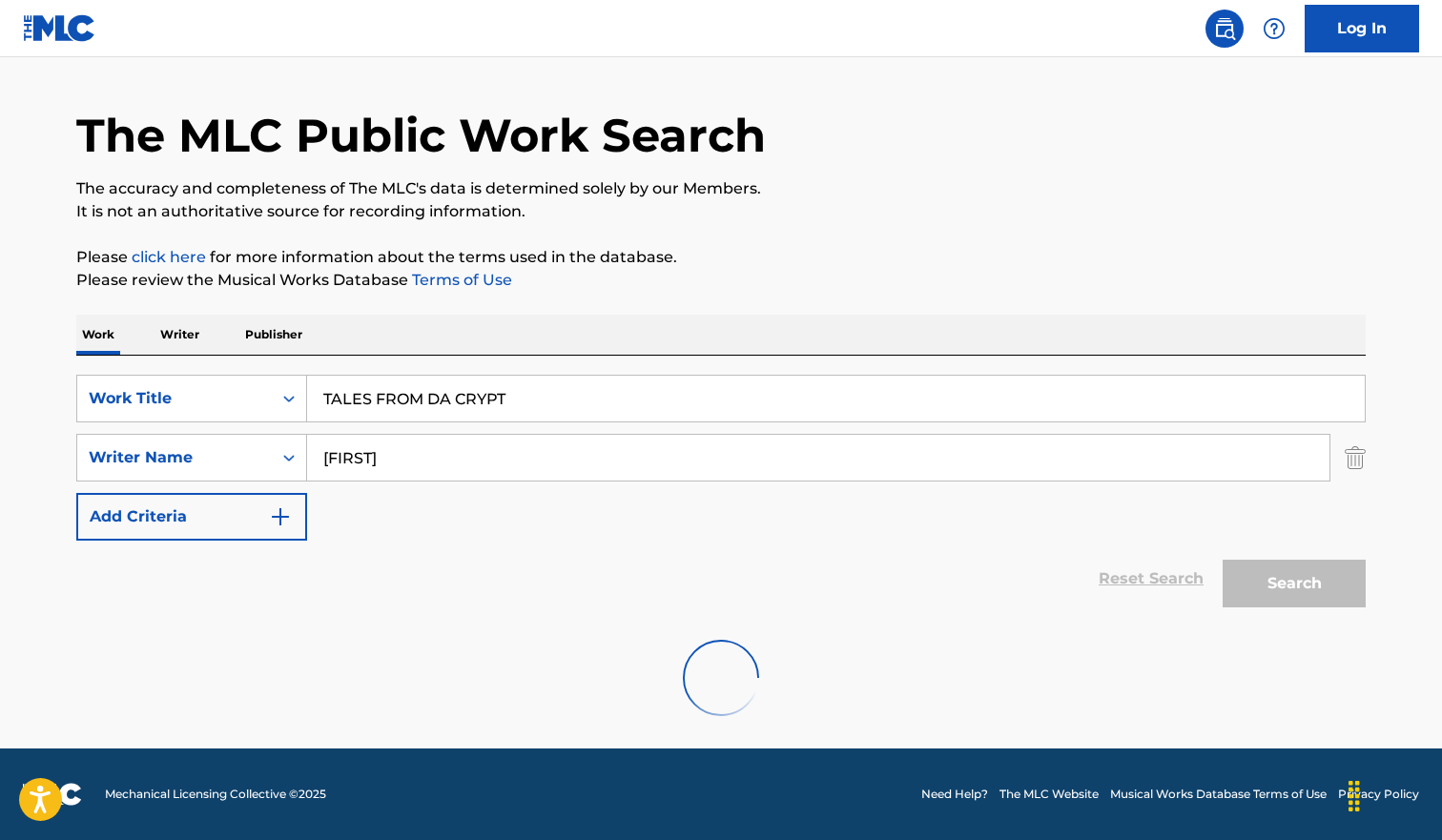 scroll, scrollTop: 310, scrollLeft: 0, axis: vertical 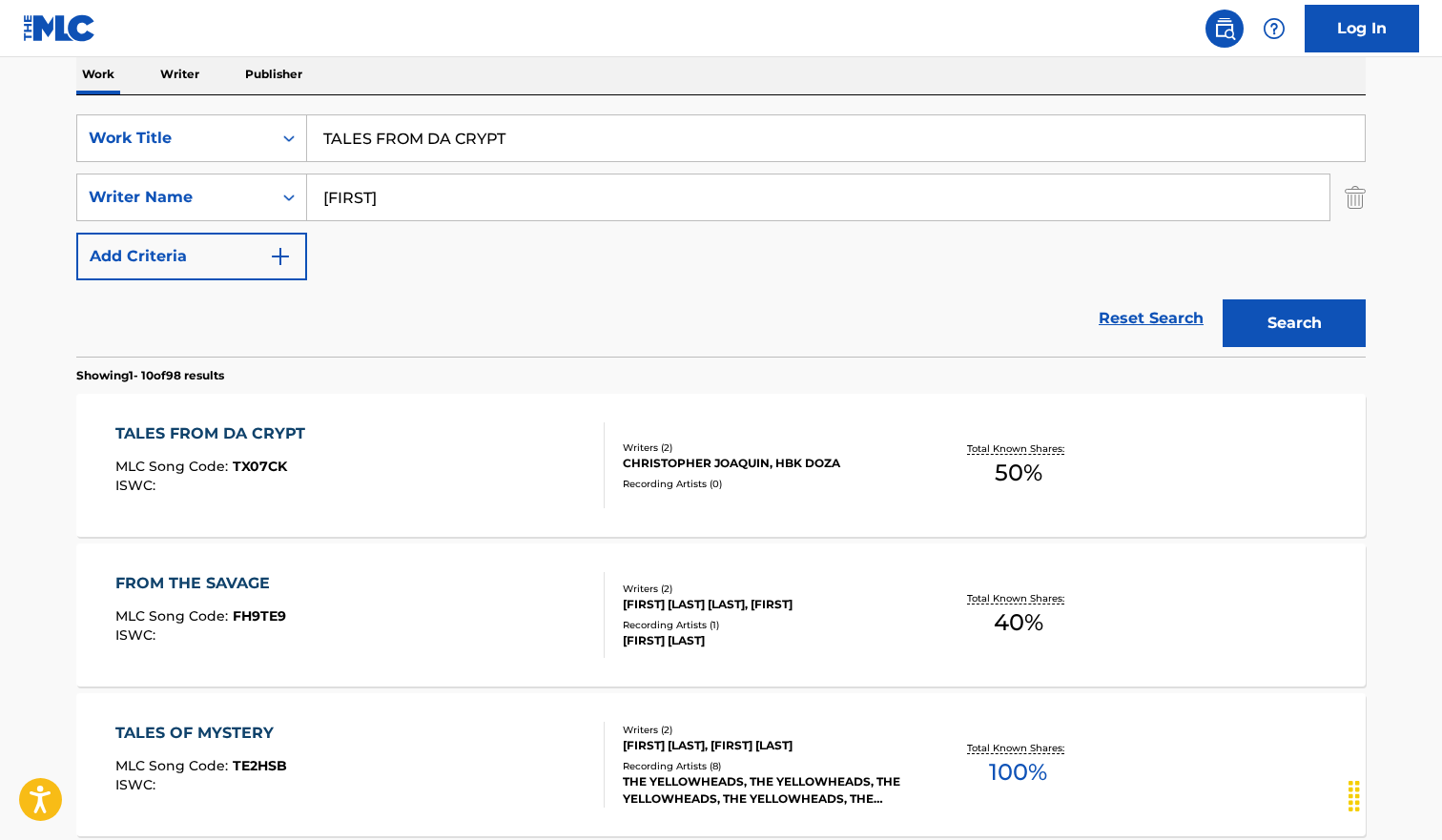 click on "TALES FROM DA CRYPT MLC Song Code : TX07CK ISWC :" at bounding box center (360, 465) 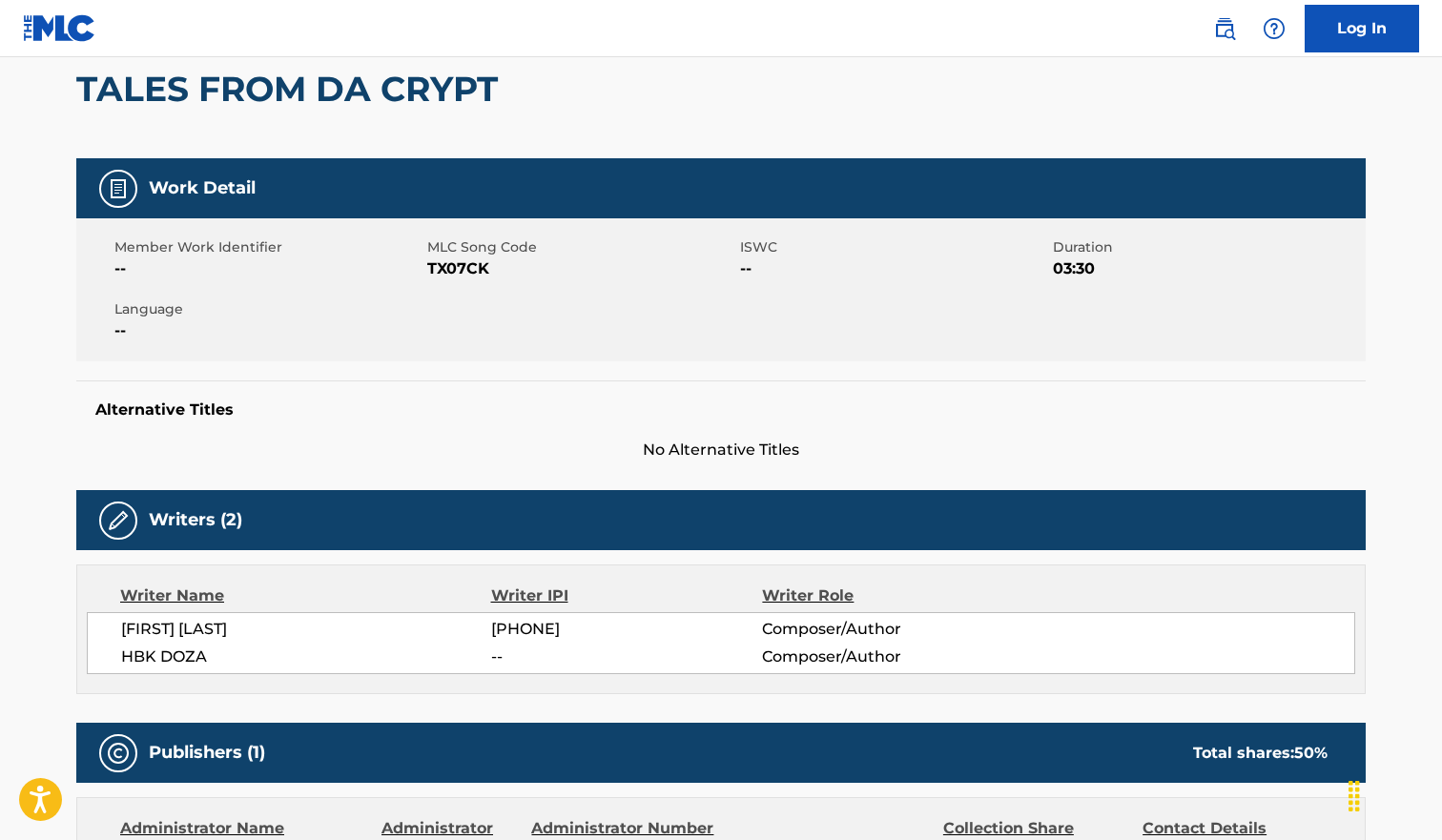 scroll, scrollTop: 0, scrollLeft: 0, axis: both 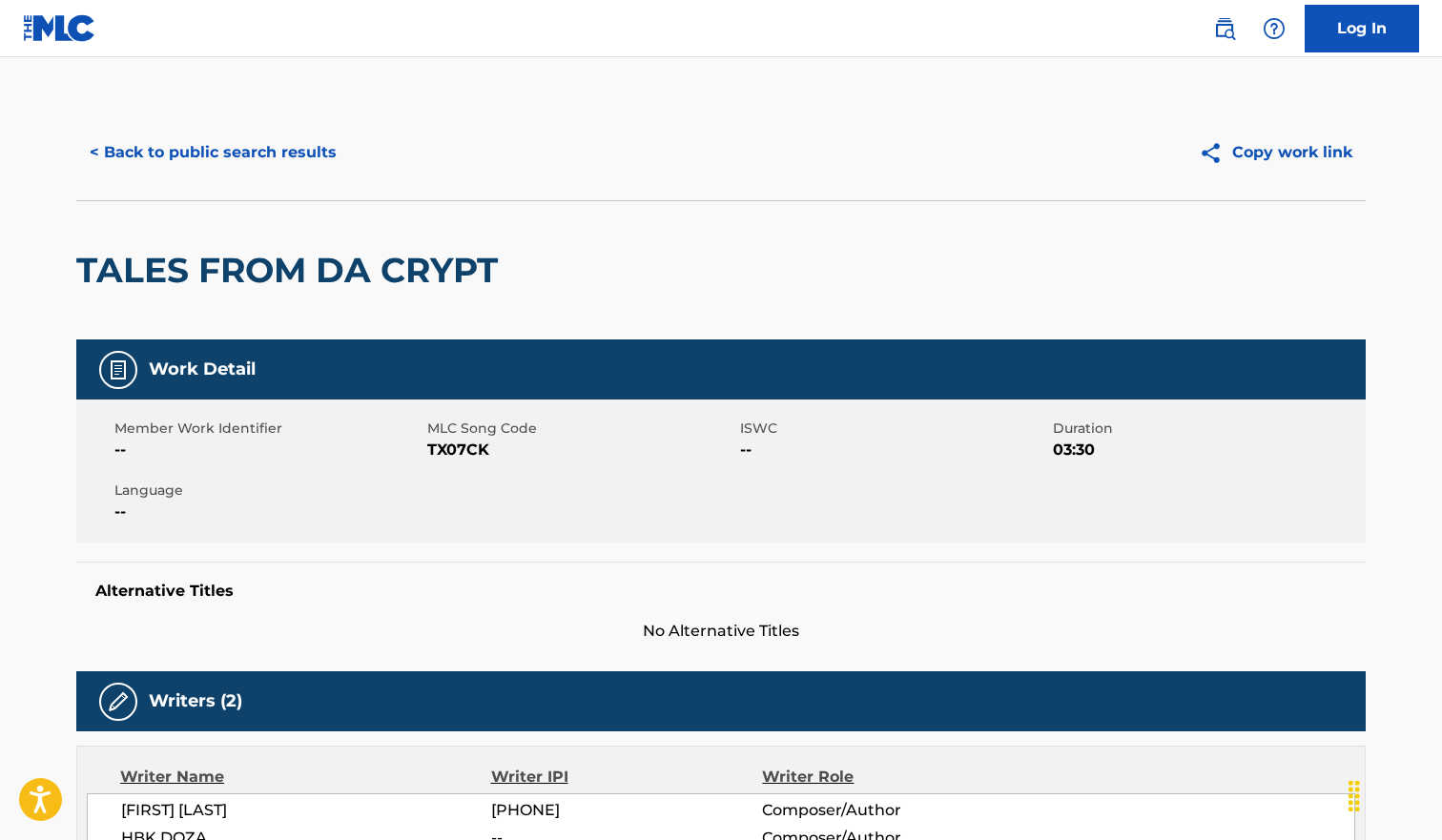 click on "< Back to public search results" at bounding box center (213, 153) 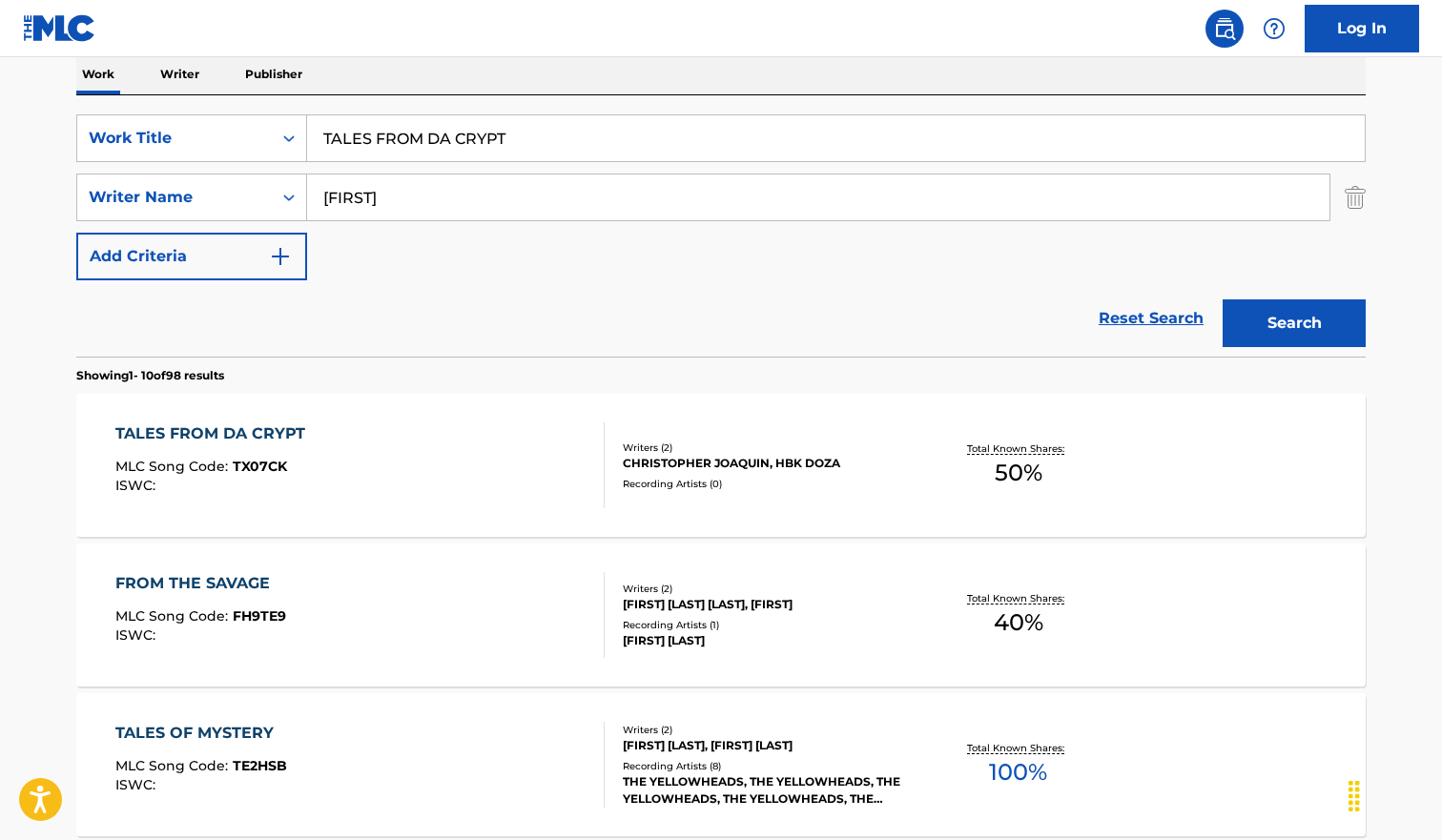 click on "TALES FROM DA CRYPT" at bounding box center (835, 138) 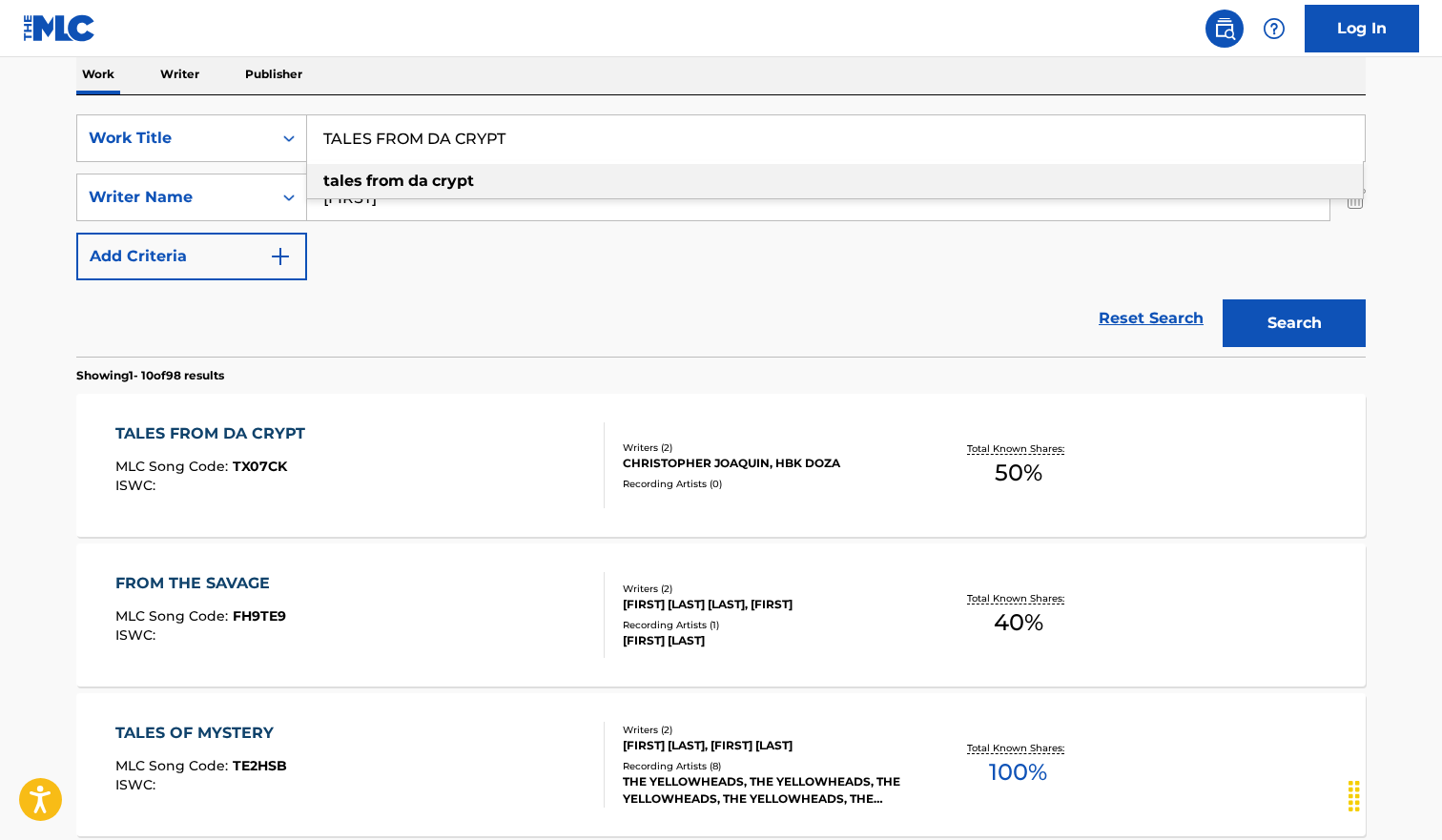 click on "TALES FROM DA CRYPT" at bounding box center [835, 138] 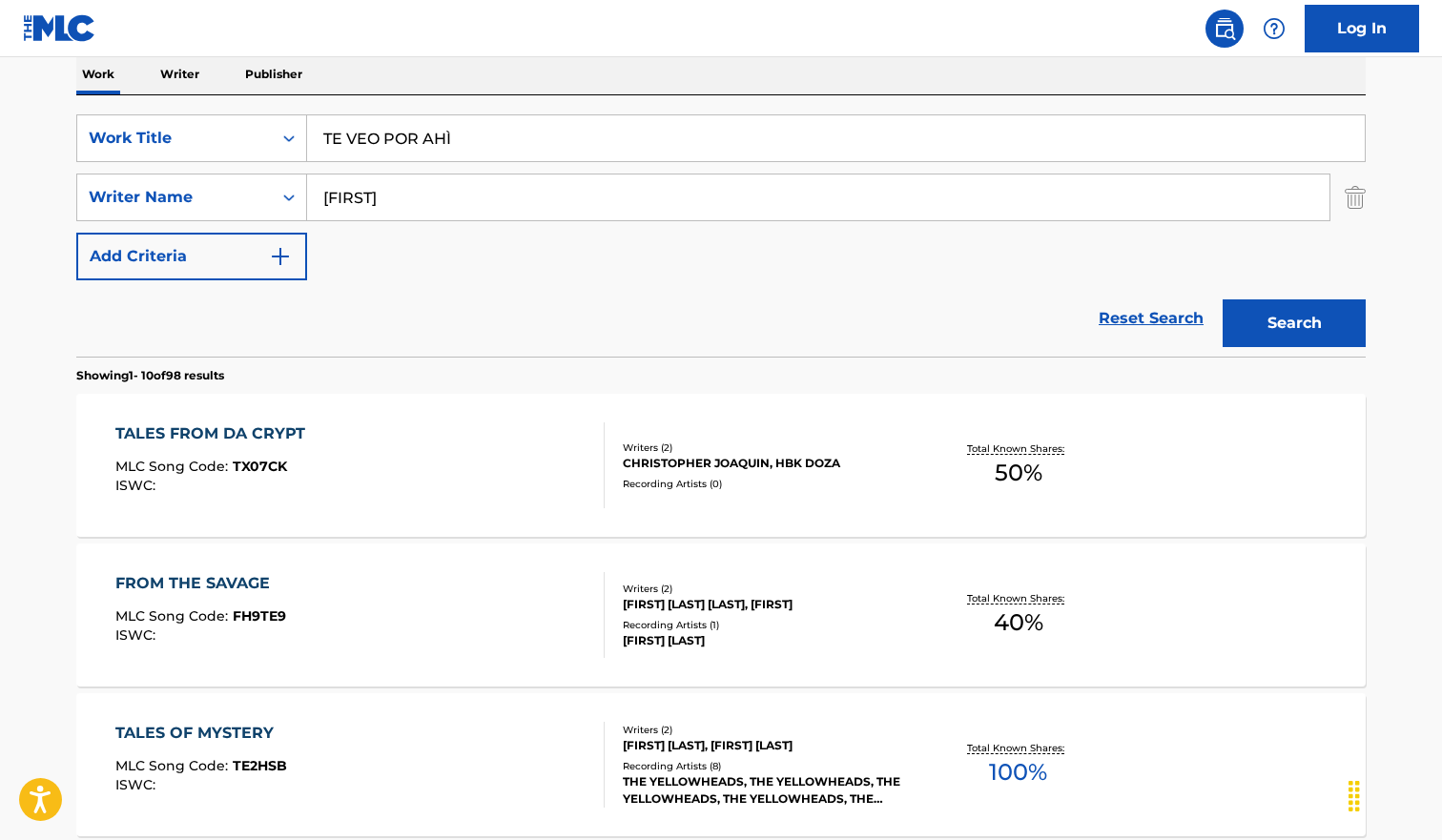 click on "Search" at bounding box center (1294, 323) 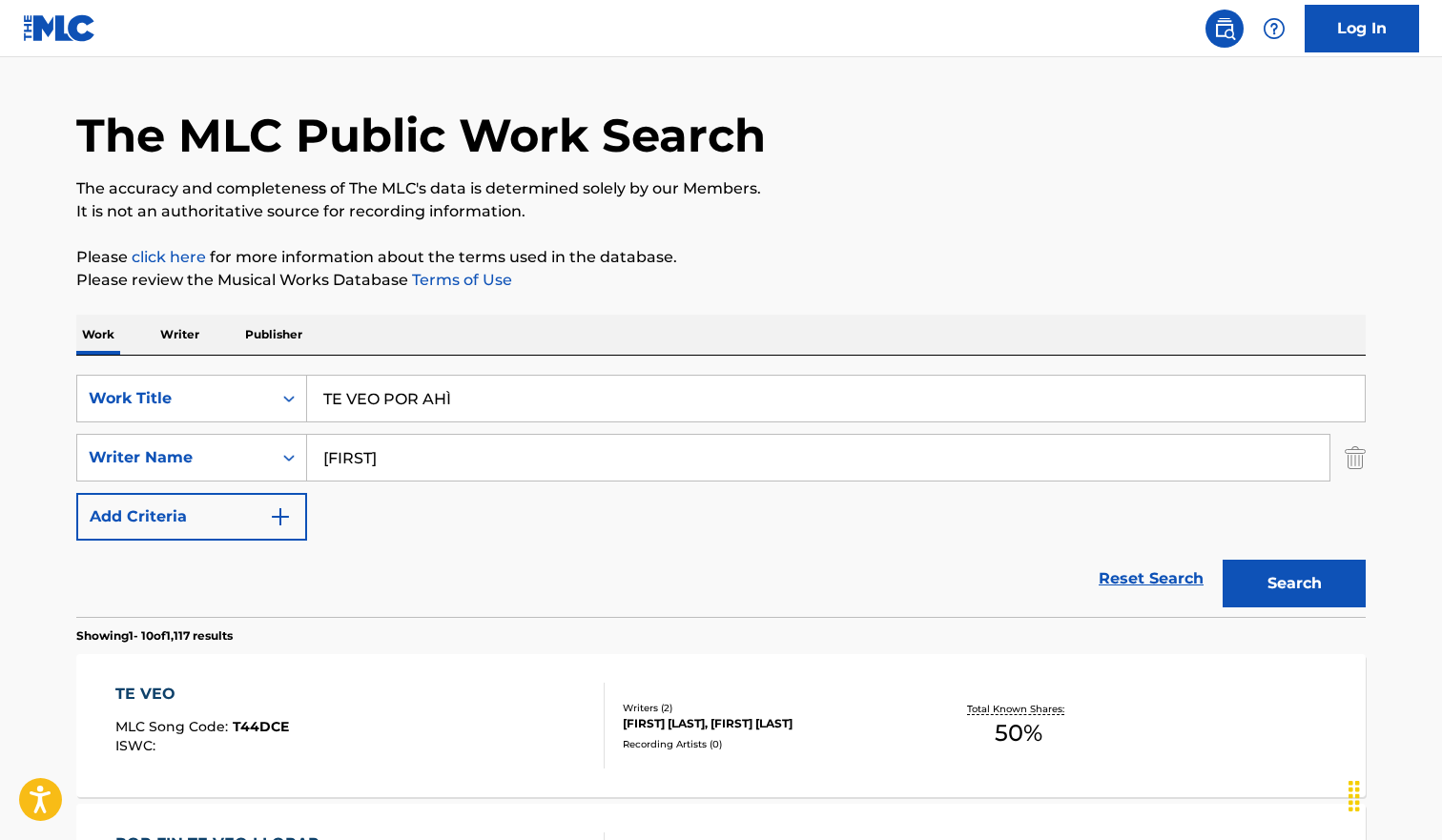 scroll, scrollTop: 310, scrollLeft: 0, axis: vertical 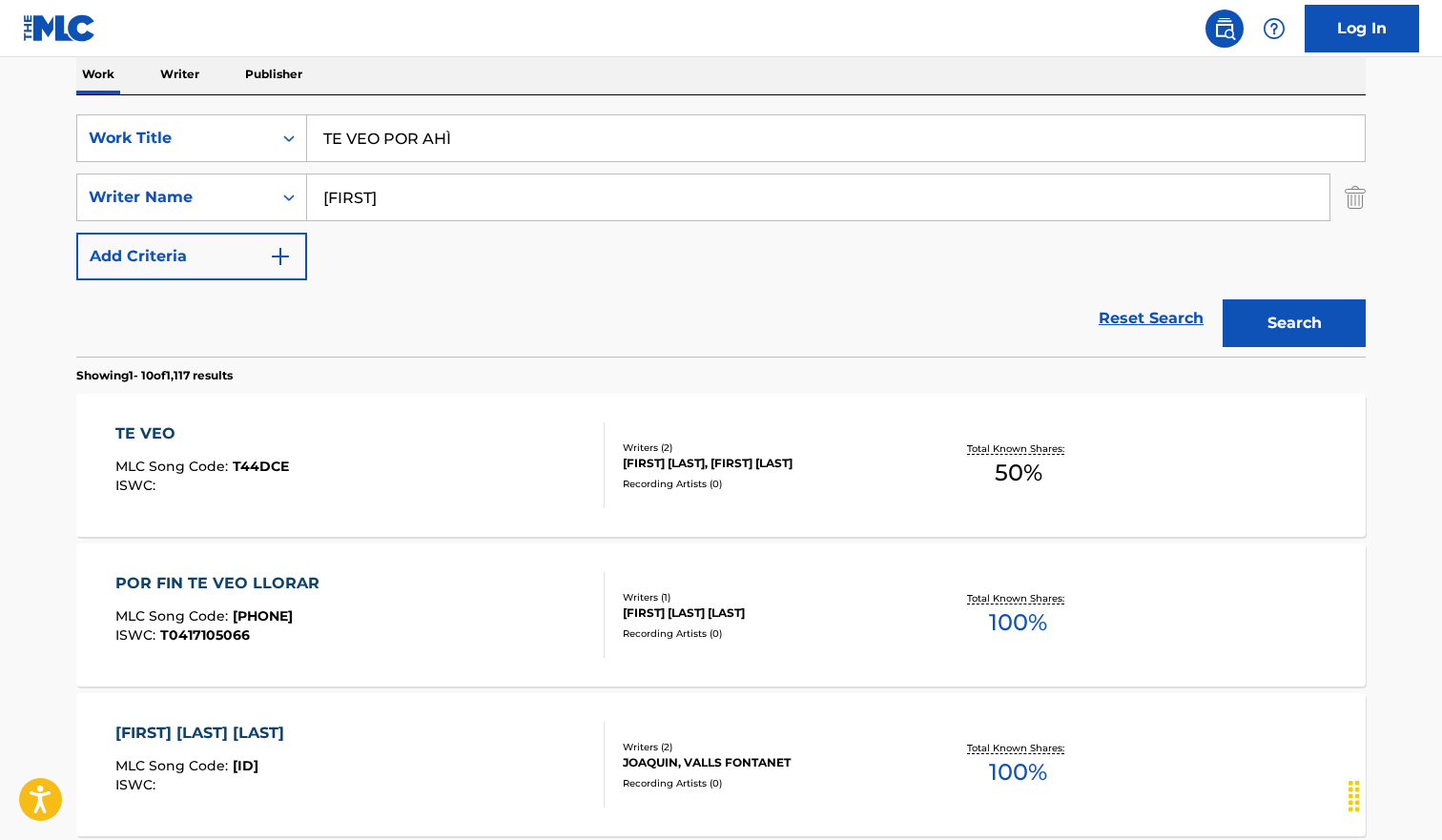click on "TE VEO POR AHÌ" at bounding box center [835, 138] 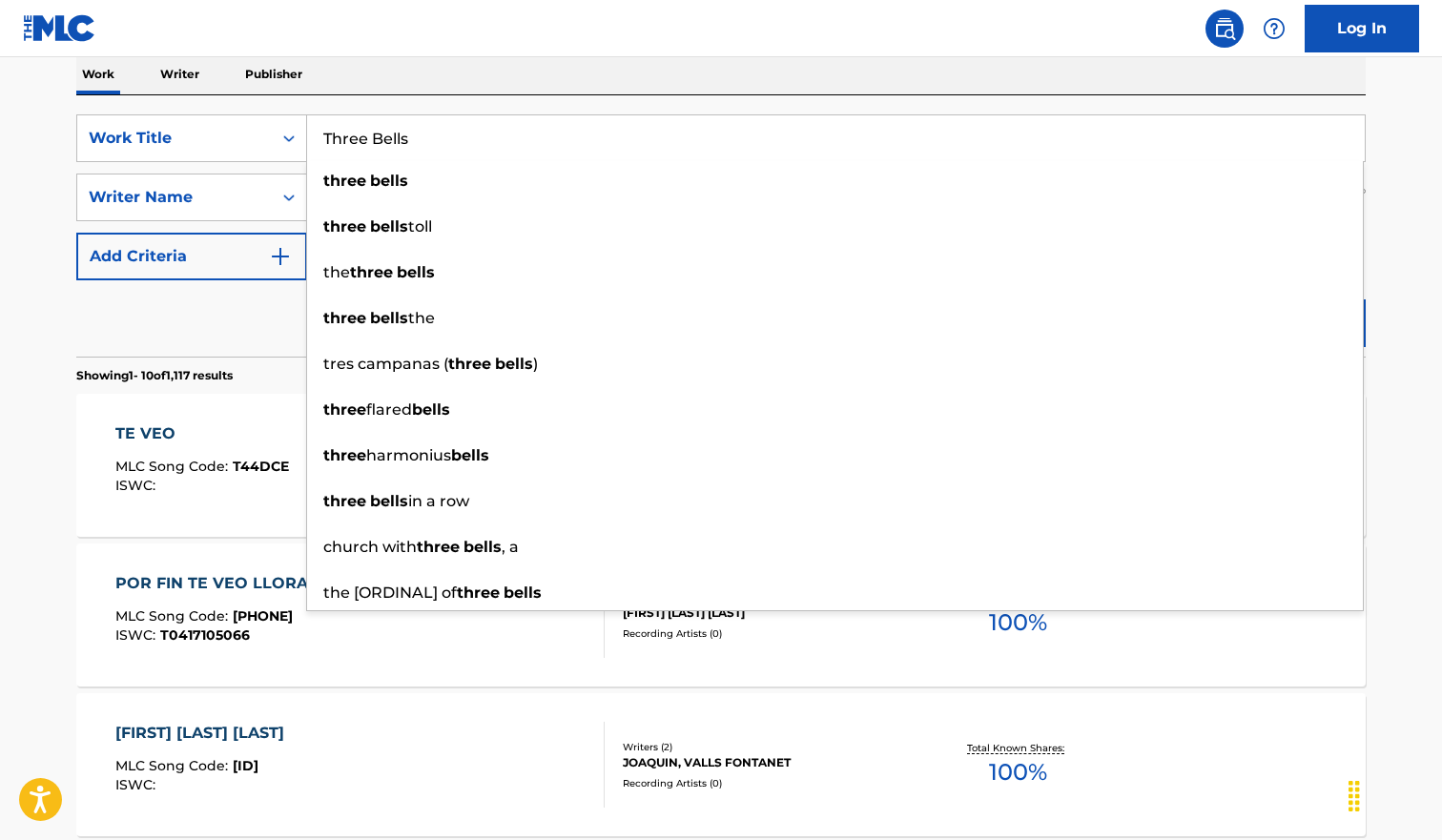 type on "Three Bells" 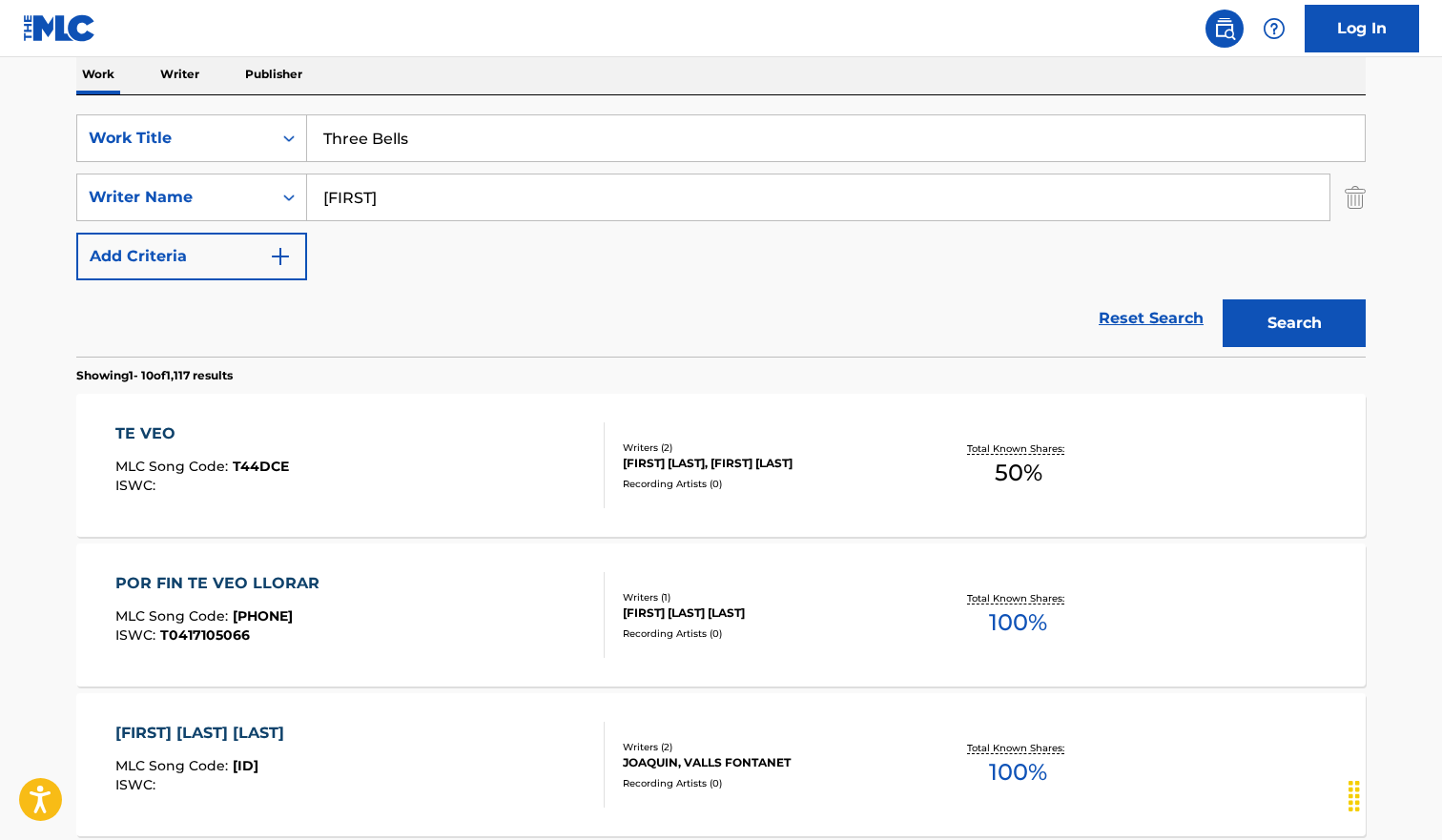 click on "The MLC Public Work Search The accuracy and completeness of The MLC's data is determined solely by our Members. It is not an authoritative source for recording information. Please   click here   for more information about the terms used in the database. Please review the Musical Works Database   Terms of Use Work Writer Publisher SearchWithCriteriab9c5fca3-616d-42e9-9937-ecaf4a14b316 Work Title Three Bells SearchWithCriteria4077b78f-f431-4cde-ad89-b6ad194983f8 Writer Name [FIRST] Add Criteria Reset Search Search Showing  1  -   10  of  1,117   results   TE VEO MLC Song Code : T44DCE ISWC : Writers ( 2 ) [FIRST] [LAST], [FIRST] [LAST] Recording Artists ( 0 ) Total Known Shares: 50 % POR FIN TE VEO LLORAR MLC Song Code : PI9HOS ISWC : T0417105066 Writers ( 1 ) [FIRST] [LAST] Recording Artists ( 0 ) Total Known Shares: 100 % VELARE POR TI MLC Song Code : V06426 ISWC : Writers ( 2 ) [FIRST], [FIRST] [LAST] Recording Artists ( 0 ) Total Known Shares: 100 % DICEN POR AHI : ISWC" at bounding box center (721, 870) 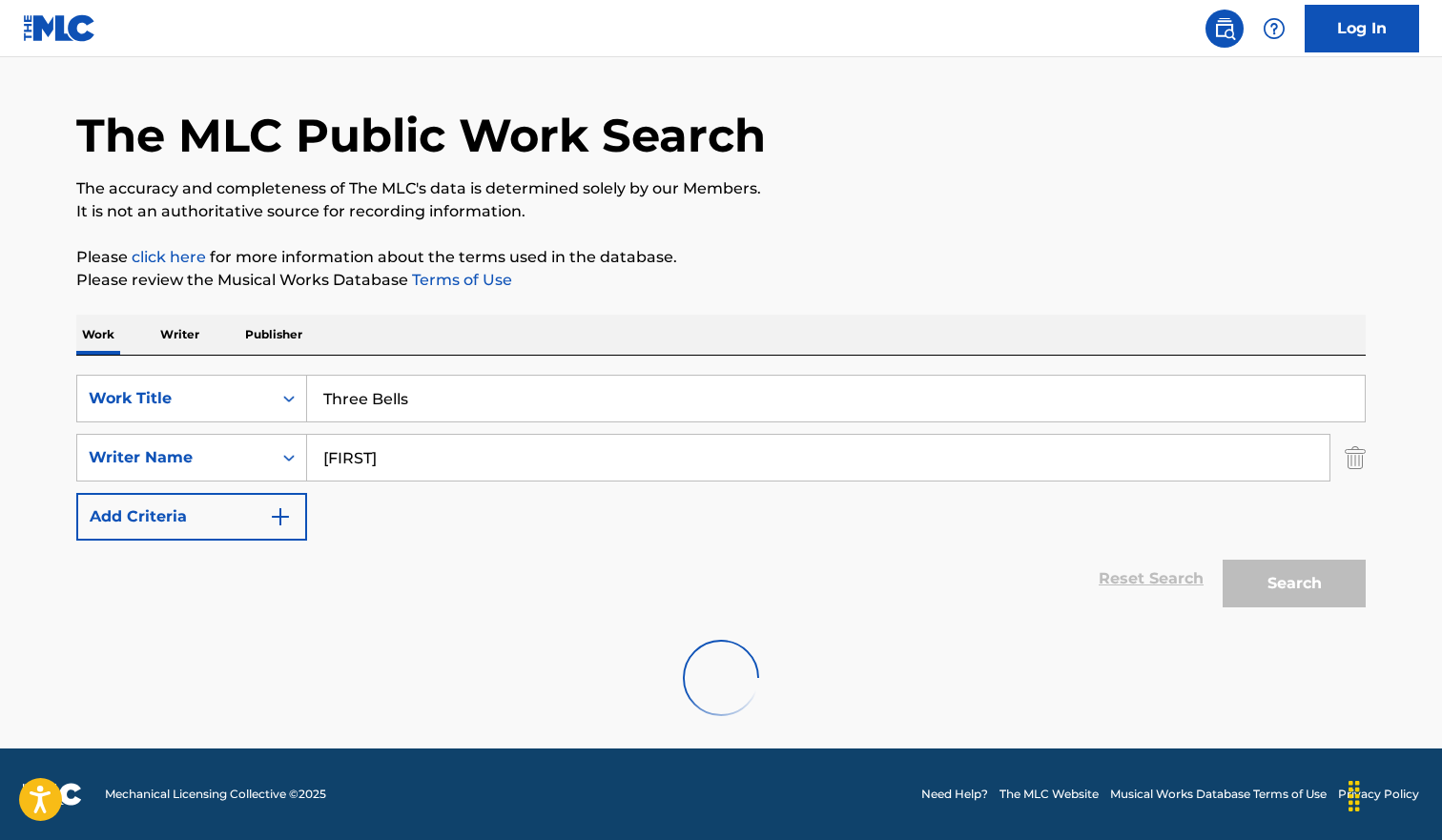 scroll, scrollTop: 310, scrollLeft: 0, axis: vertical 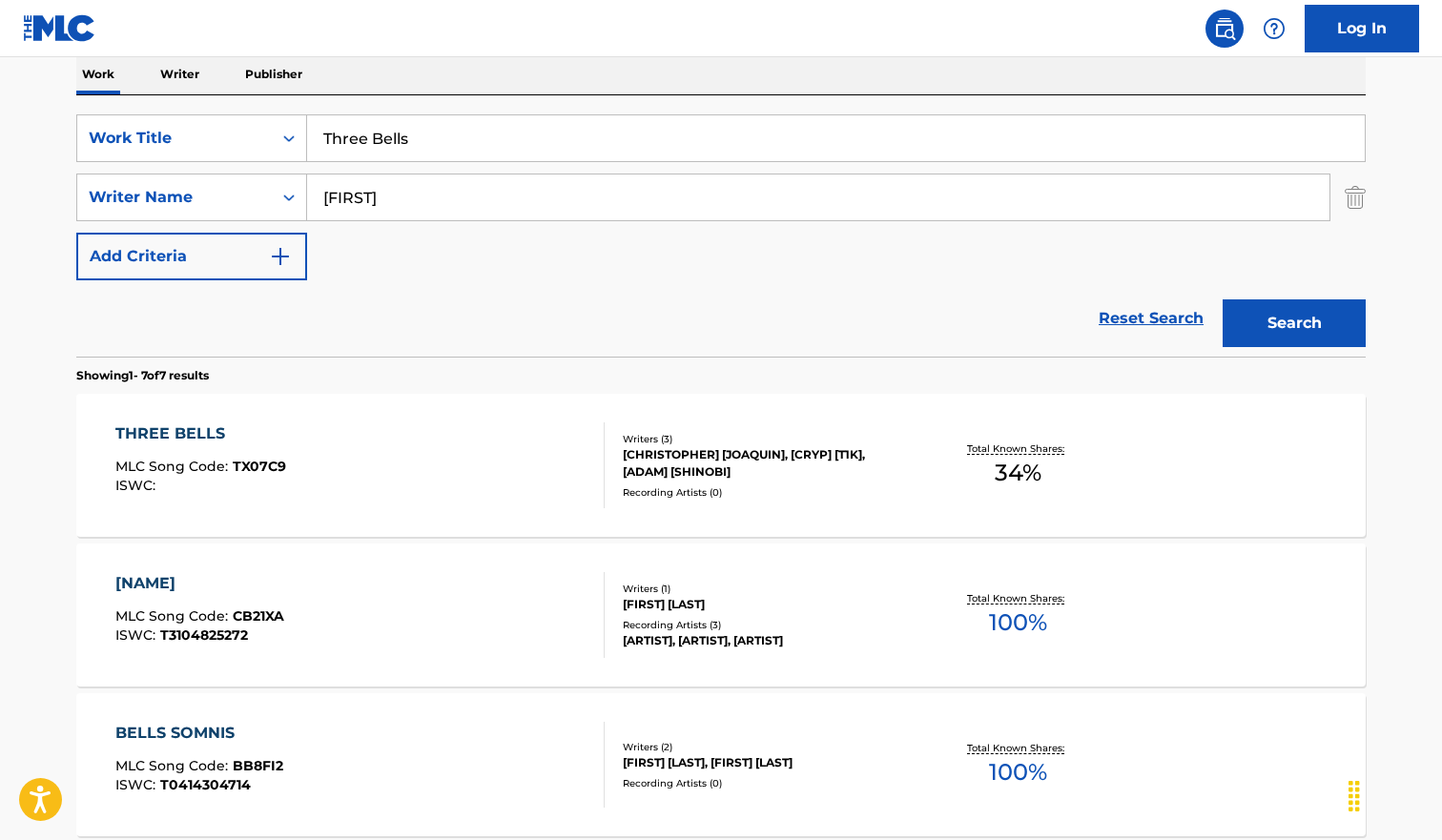 click on "[NAME] MLC Song Code : TX07C9 ISWC :" at bounding box center (360, 465) 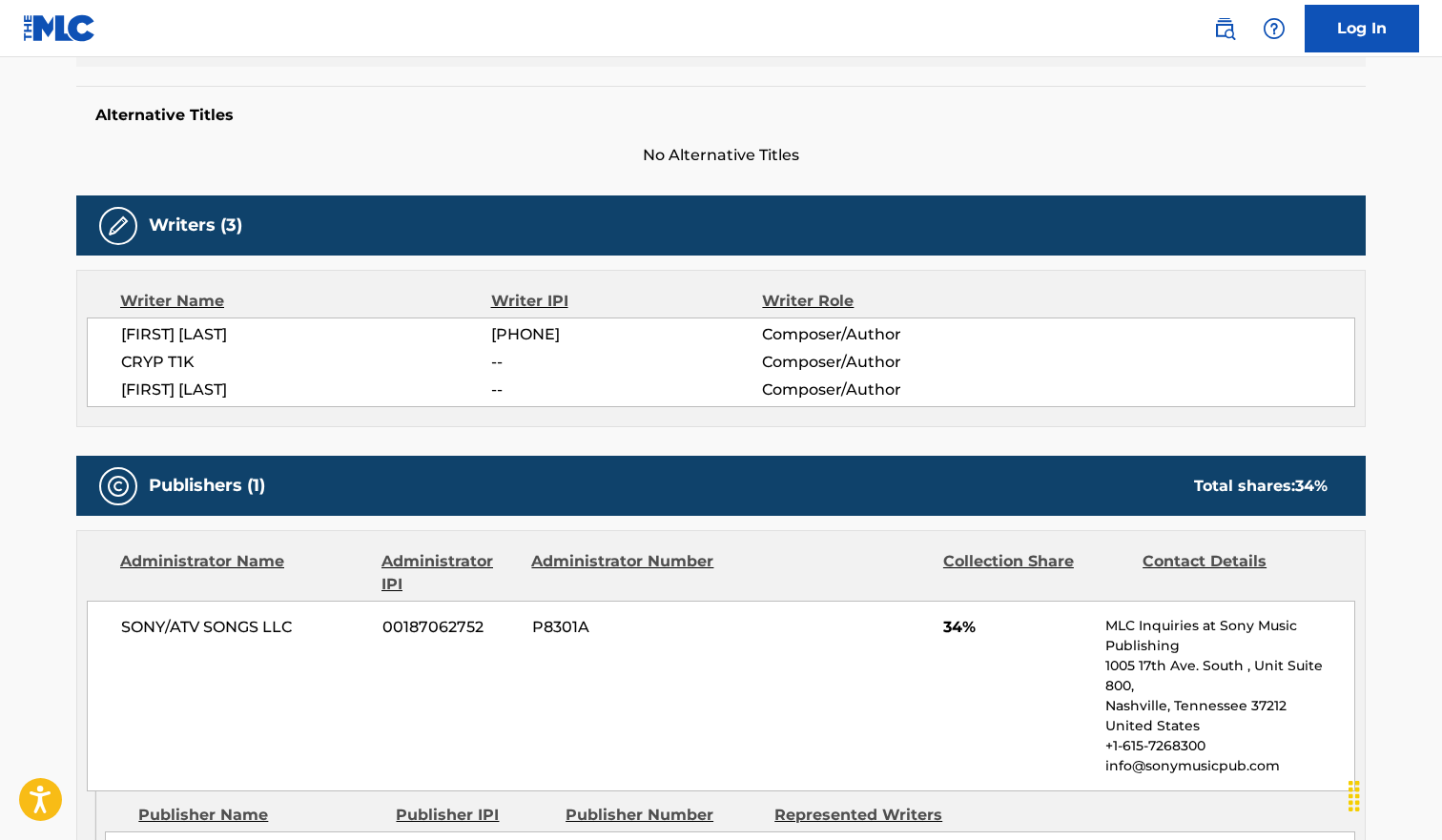 scroll, scrollTop: 0, scrollLeft: 0, axis: both 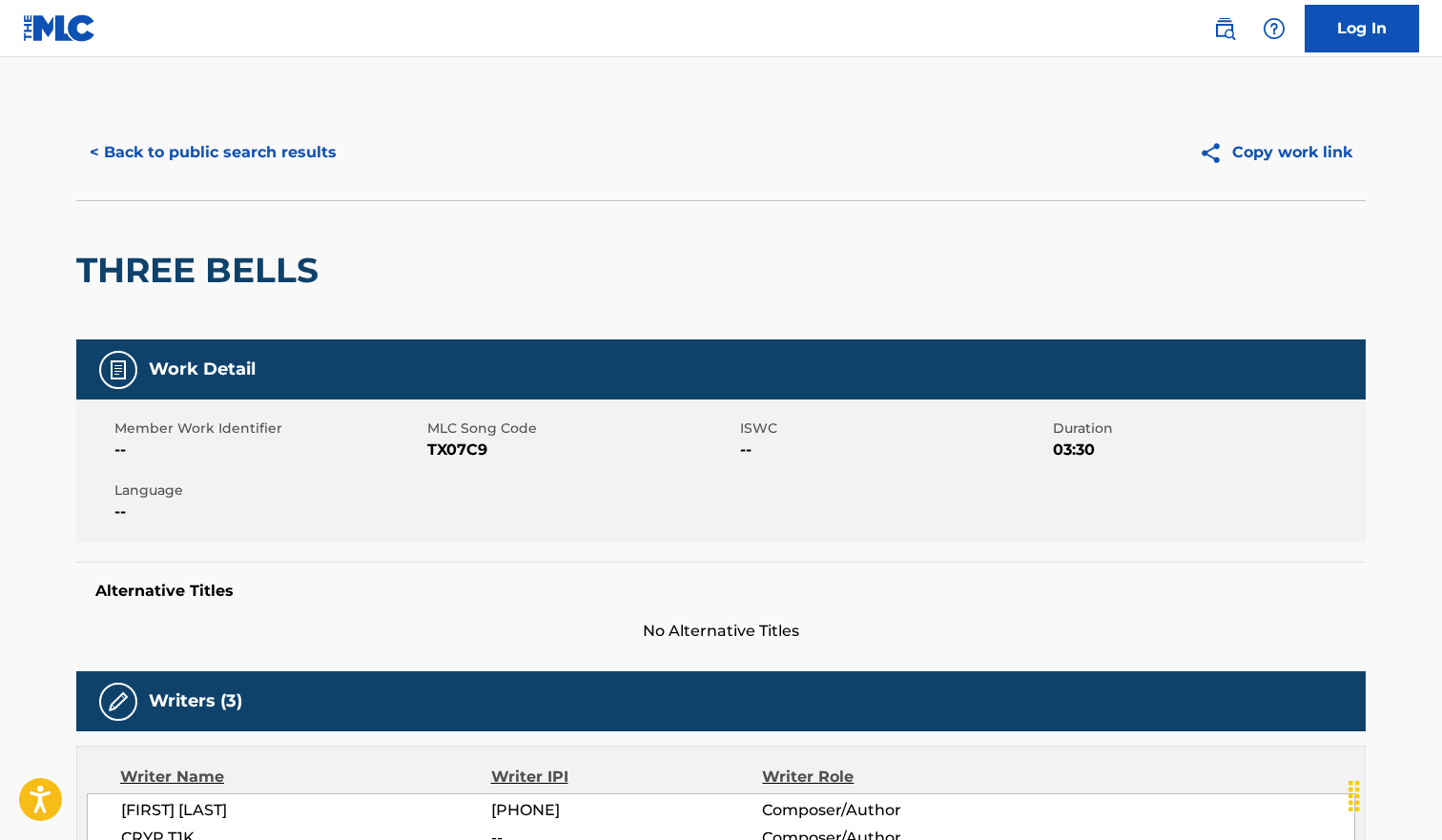 click on "< Back to public search results" at bounding box center [213, 153] 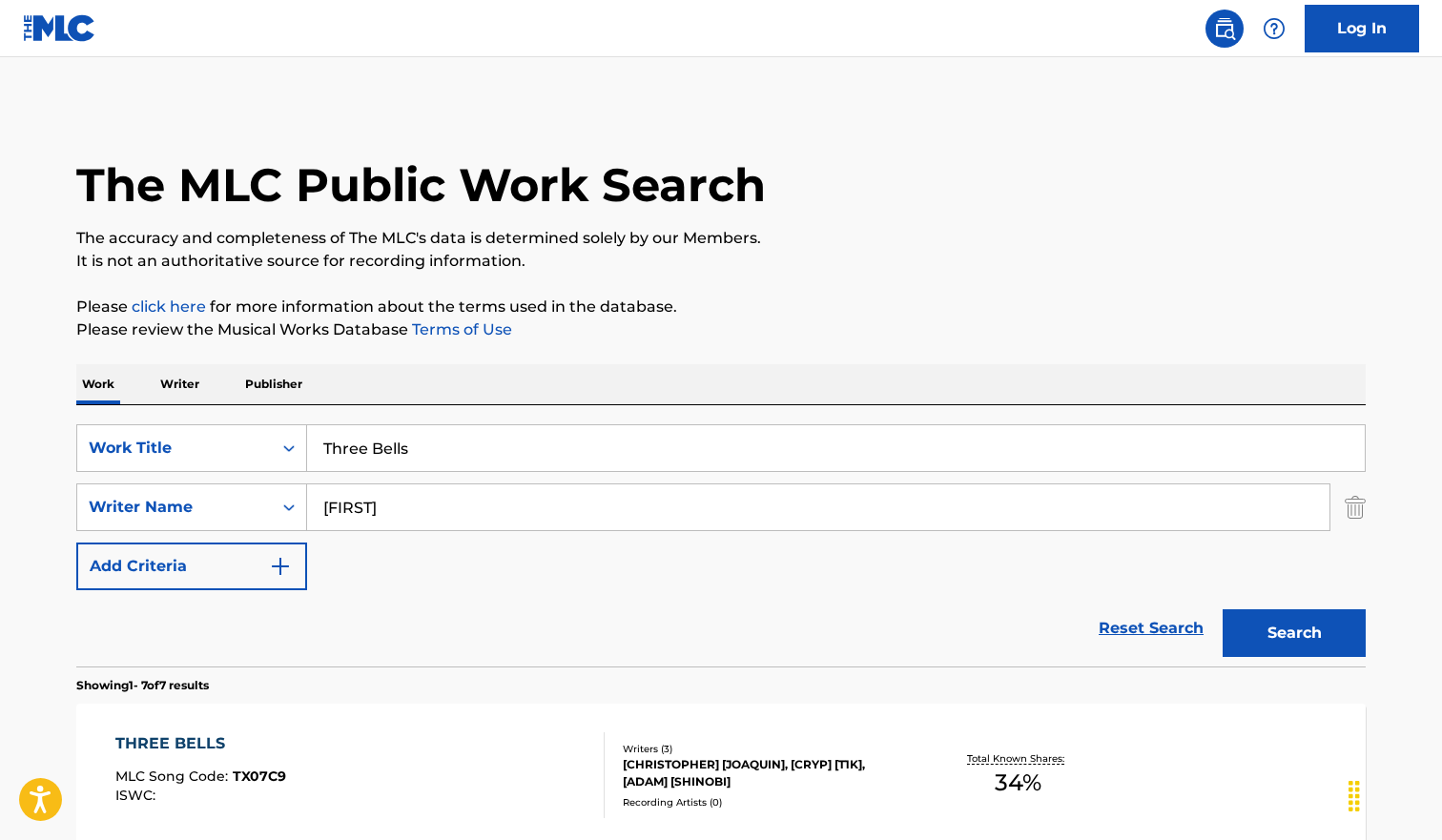 scroll, scrollTop: 310, scrollLeft: 0, axis: vertical 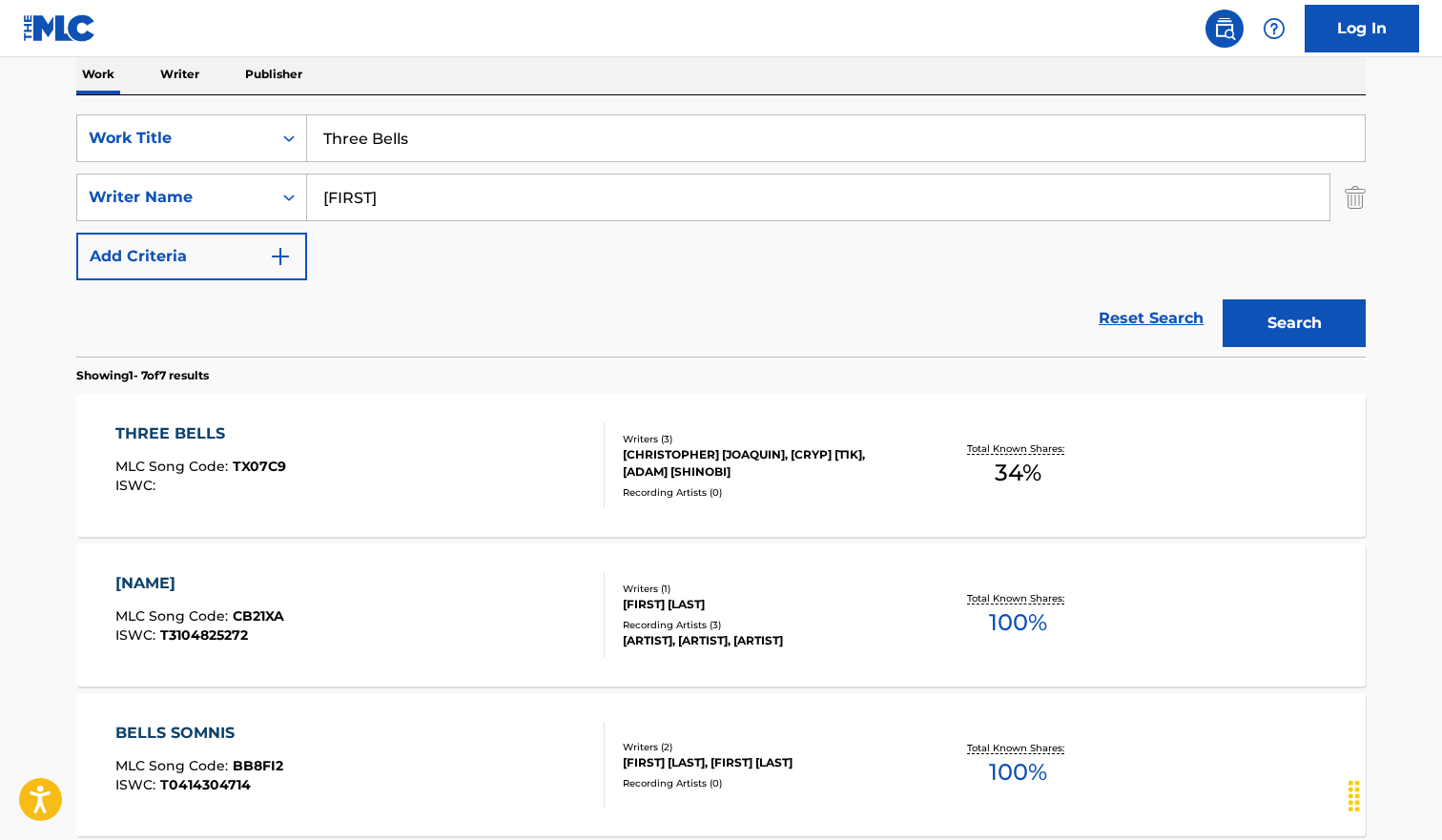 click on "Three Bells" at bounding box center [835, 138] 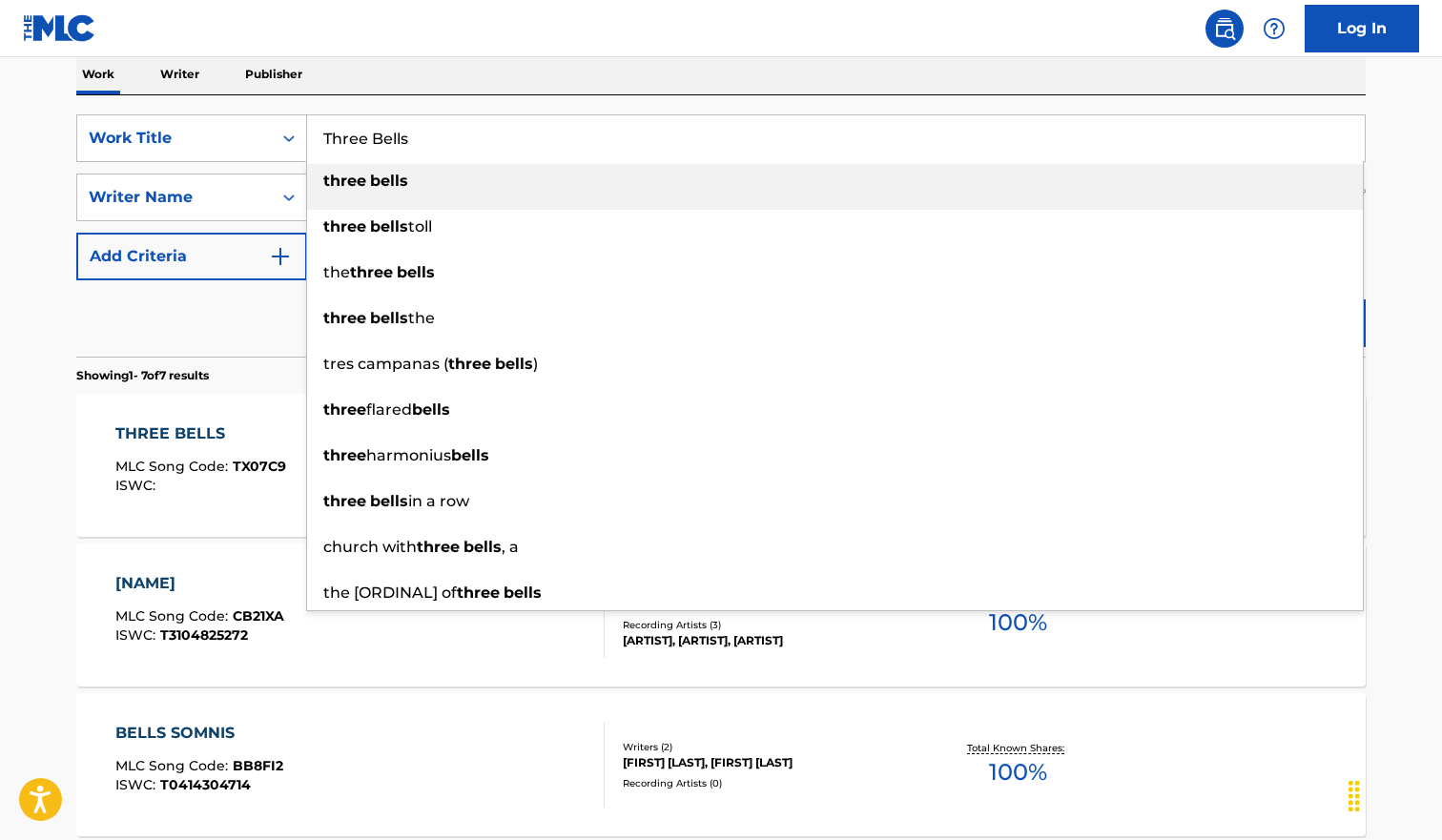 click on "Three Bells" at bounding box center (835, 138) 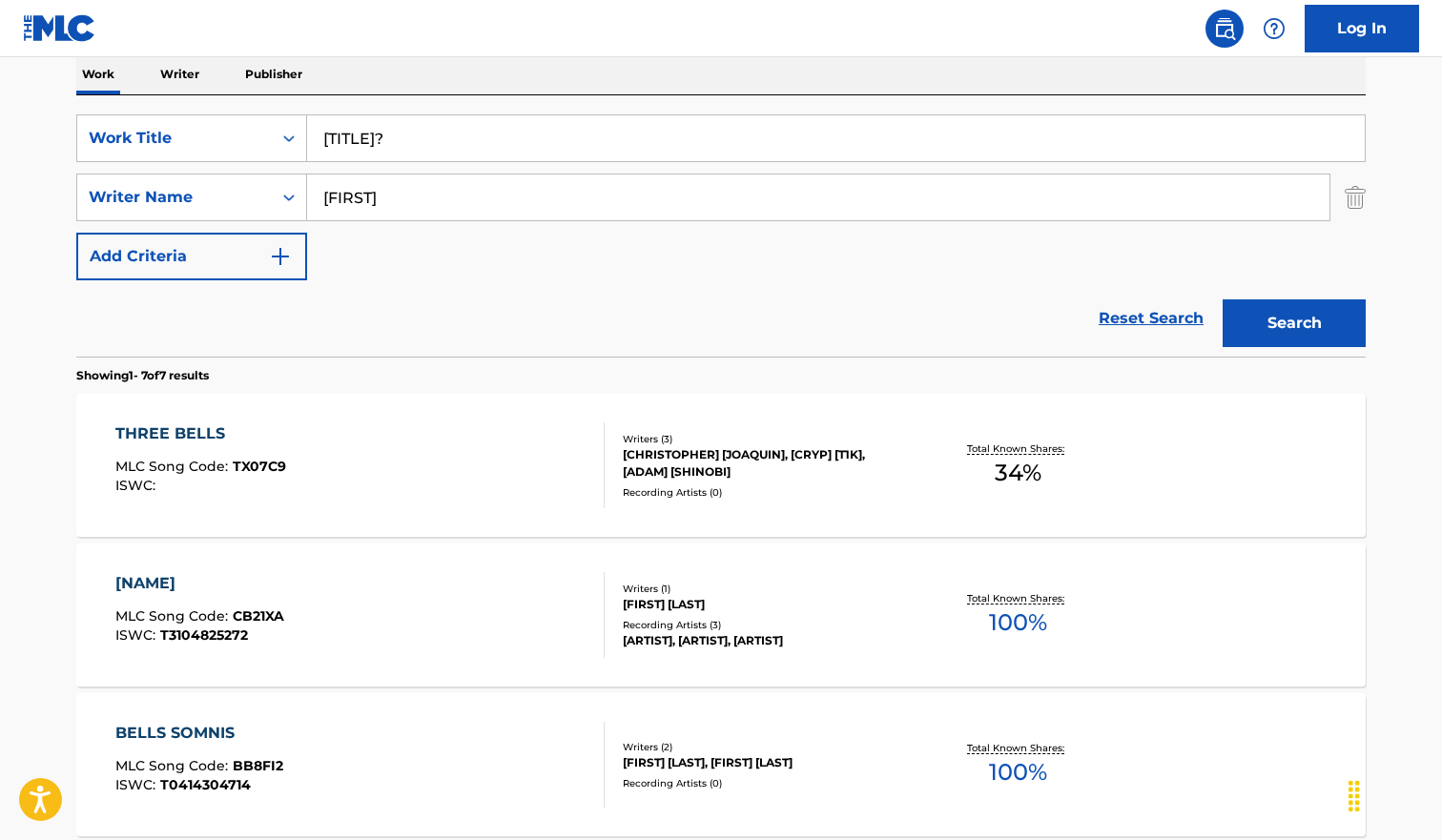 click on "Search" at bounding box center (1294, 323) 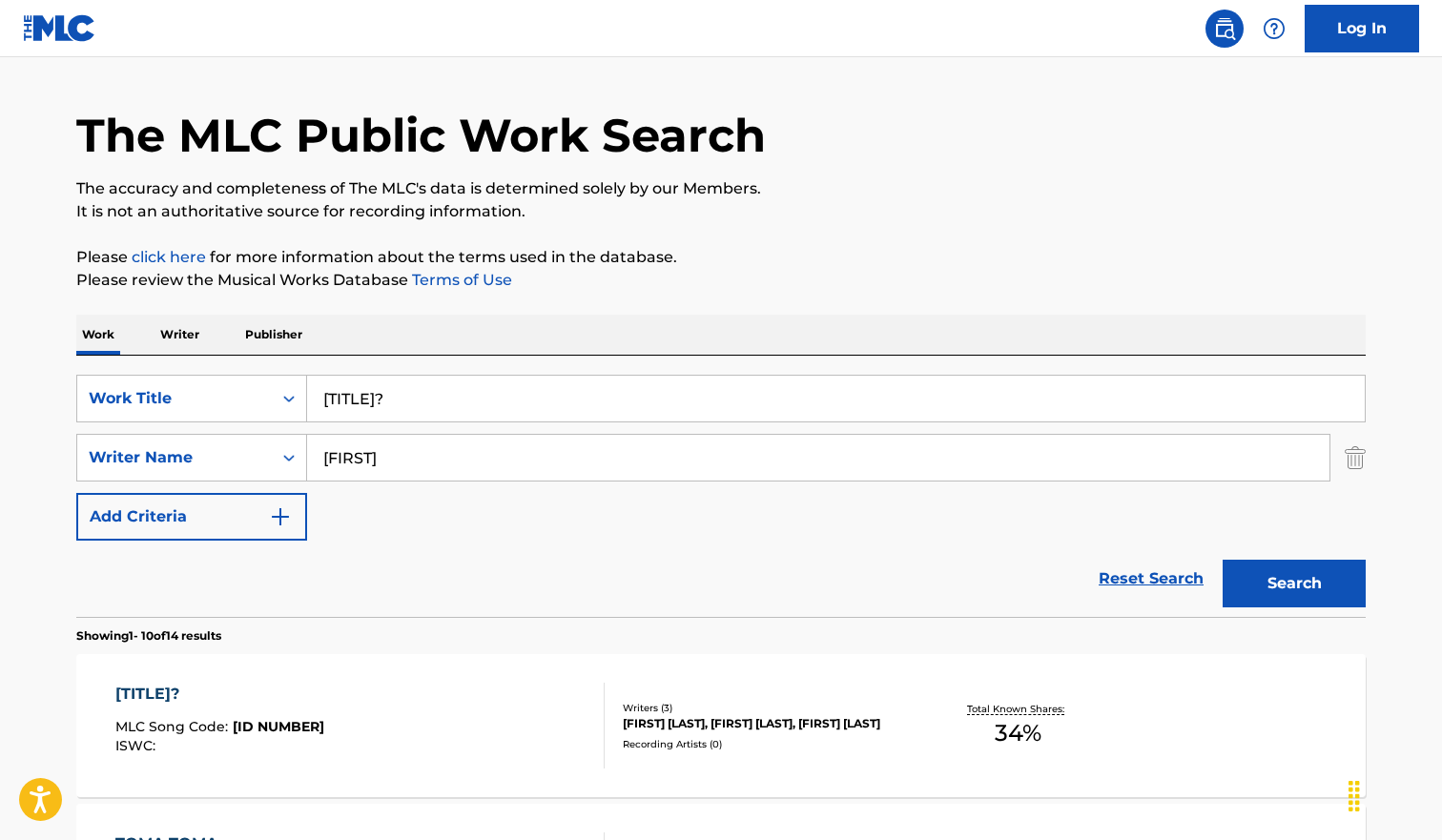 scroll, scrollTop: 310, scrollLeft: 0, axis: vertical 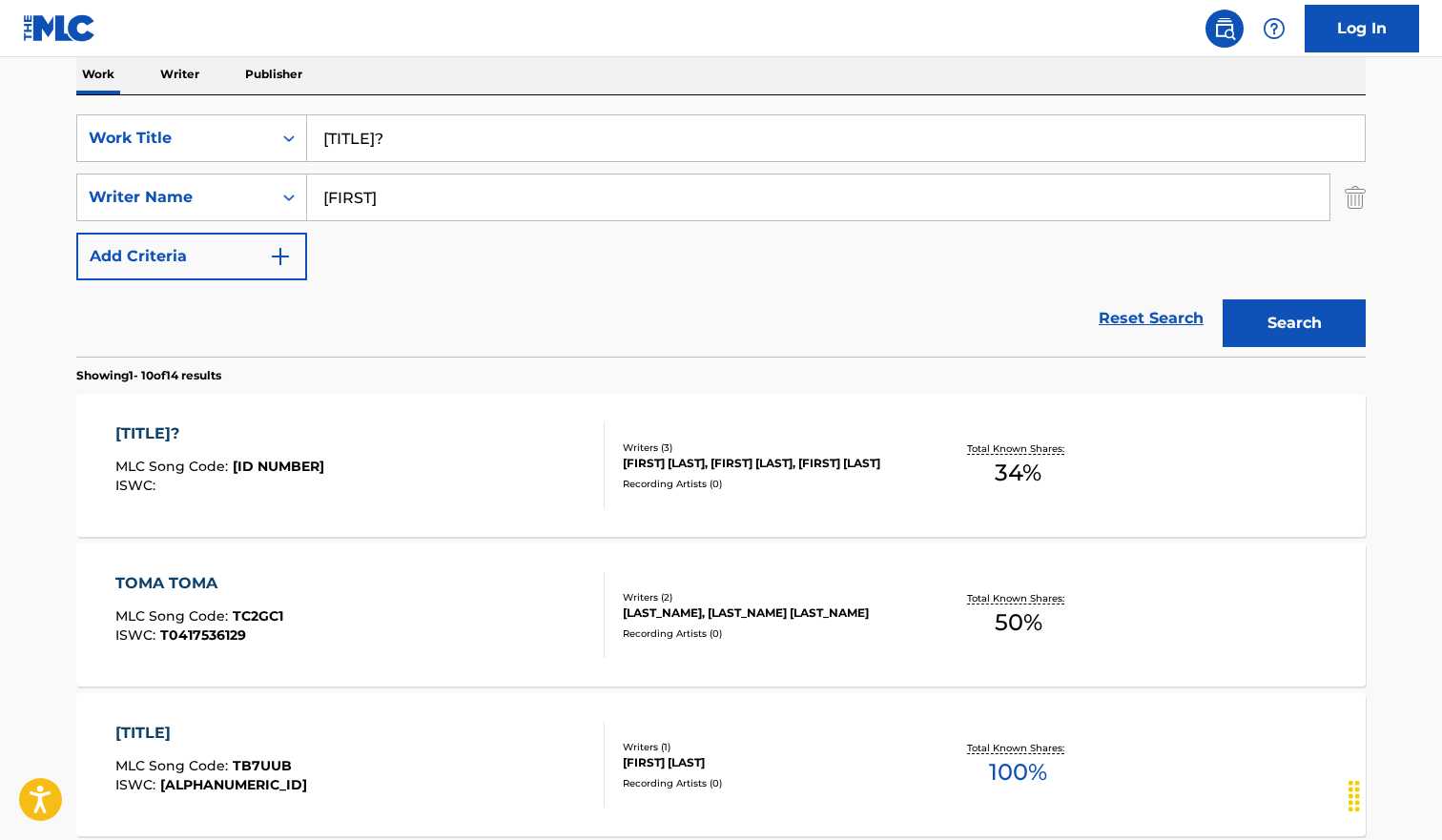 click on "[TITLE]?" at bounding box center [835, 138] 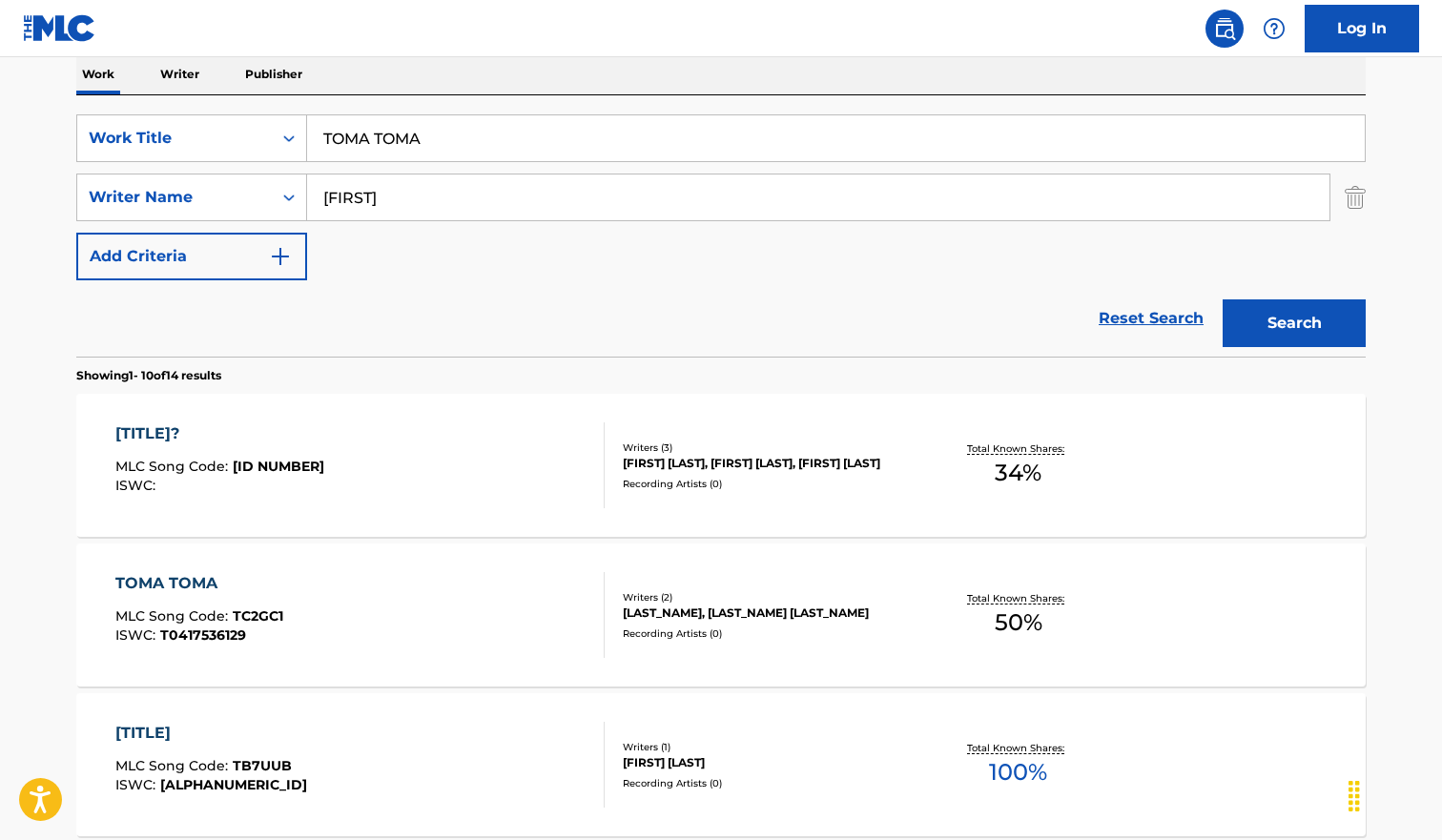 type on "TOMA TOMA" 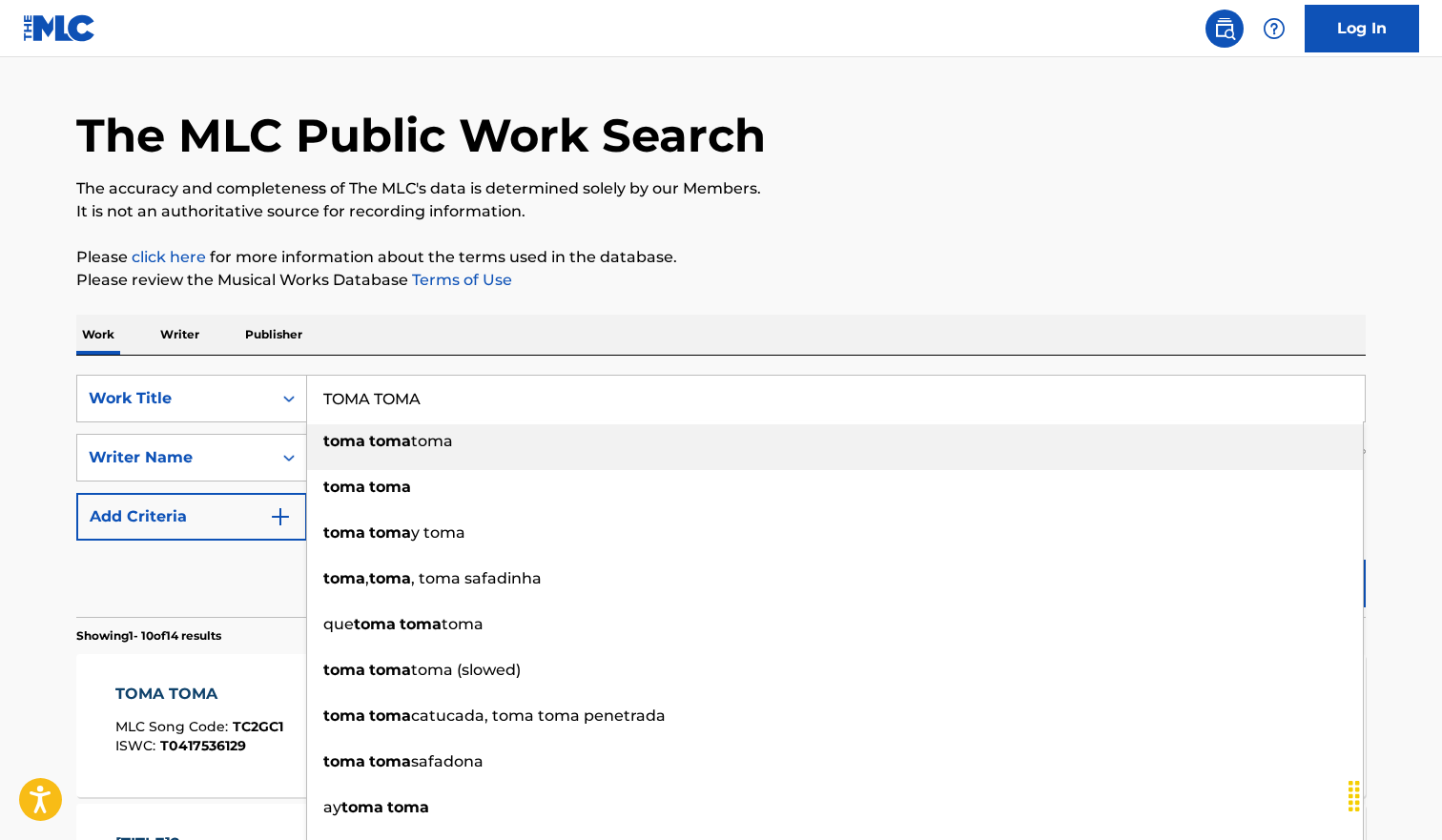 click on "The MLC Public Work Search The accuracy and completeness of The MLC's data is determined solely by our Members. It is not an authoritative source for recording information. Please   click here   for more information about the terms used in the database. Please review the Musical Works Database   Terms of Use Work Writer Publisher SearchWithCriteriab9c5fca3-616d-42e9-9937-ecaf4a14b316 Work Title TOMA TOMA toma   toma  toma toma   toma toma   toma  y toma toma ,  toma , toma safadinha que  toma   toma  toma toma   toma  toma (slowed) toma   toma  catucada, toma toma penetrada toma   toma  safadona ay  toma   toma toma   toma  tomato SearchWithCriteria4077b78f-f431-4cde-ad89-b6ad194983f8 Writer Name [FIRST] Add Criteria Reset Search Search Showing  1  -   10  of  14   results   TOMA TOMA MLC Song Code : TC2GC1 ISWC : T0417536129 Writers ( 2 ) [FIRST] [LAST], [FIRST] [LAST] Recording Artists ( 0 ) Total Known Shares: 50 % TOMA TOMA? MLC Song Code : T50G5D ISWC : Writers ( 3 ) Recording Artists ( 0 )" at bounding box center [721, 1130] 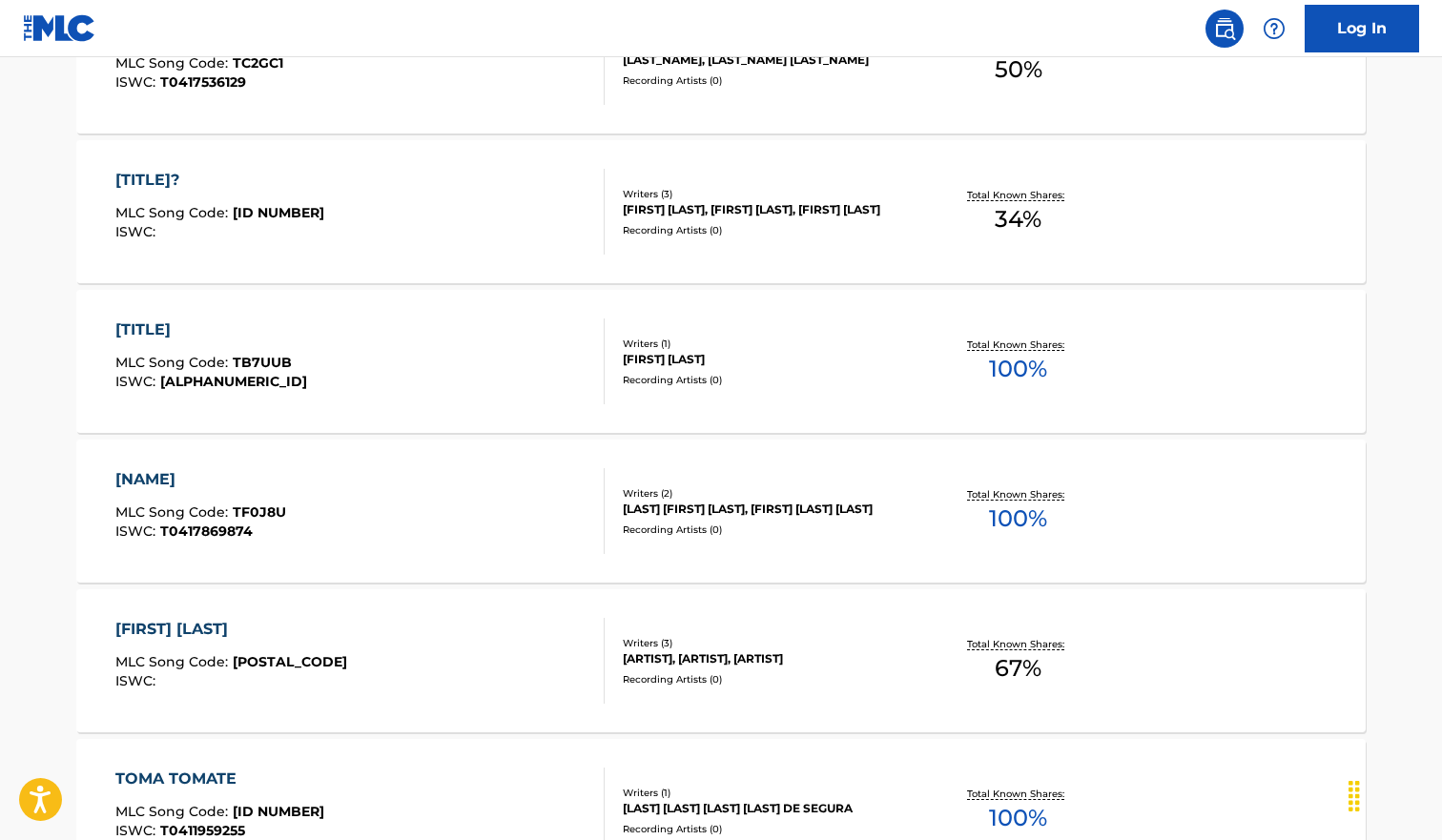 scroll, scrollTop: 712, scrollLeft: 0, axis: vertical 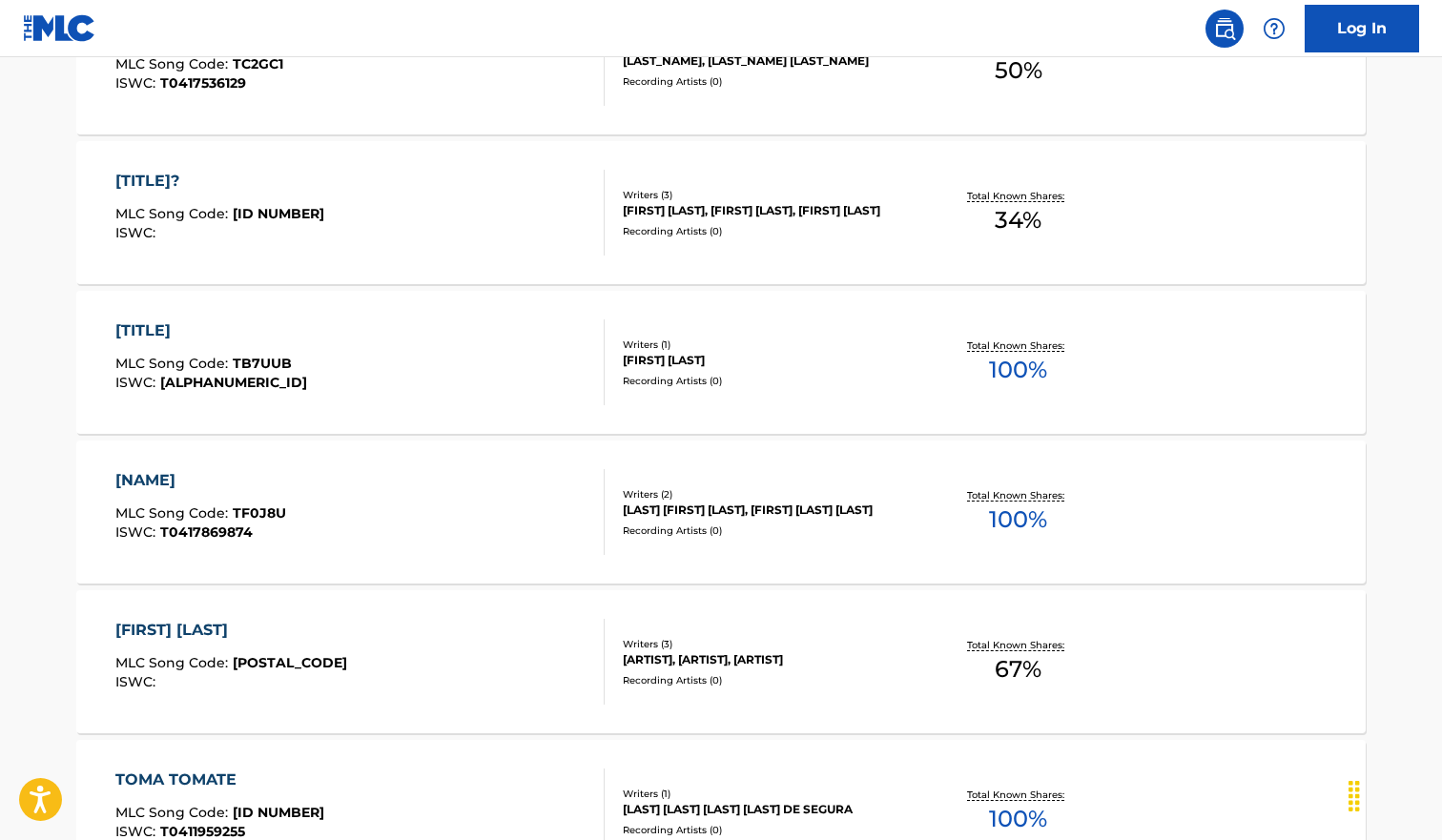 click on "[ARTIST] [ARTIST] MLC Song Code : [CODE] ISWC :" at bounding box center (360, 213) 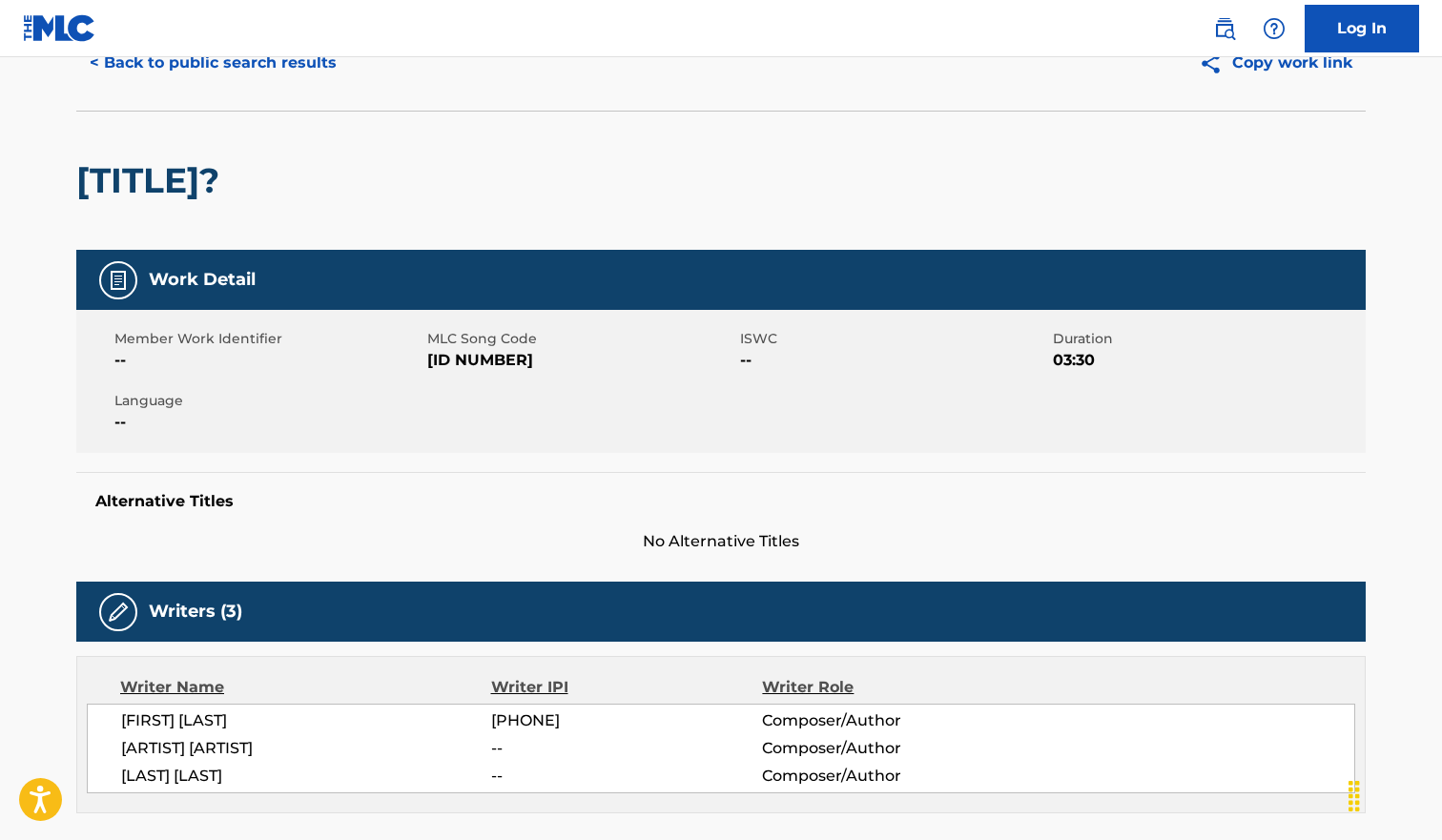 scroll, scrollTop: 0, scrollLeft: 0, axis: both 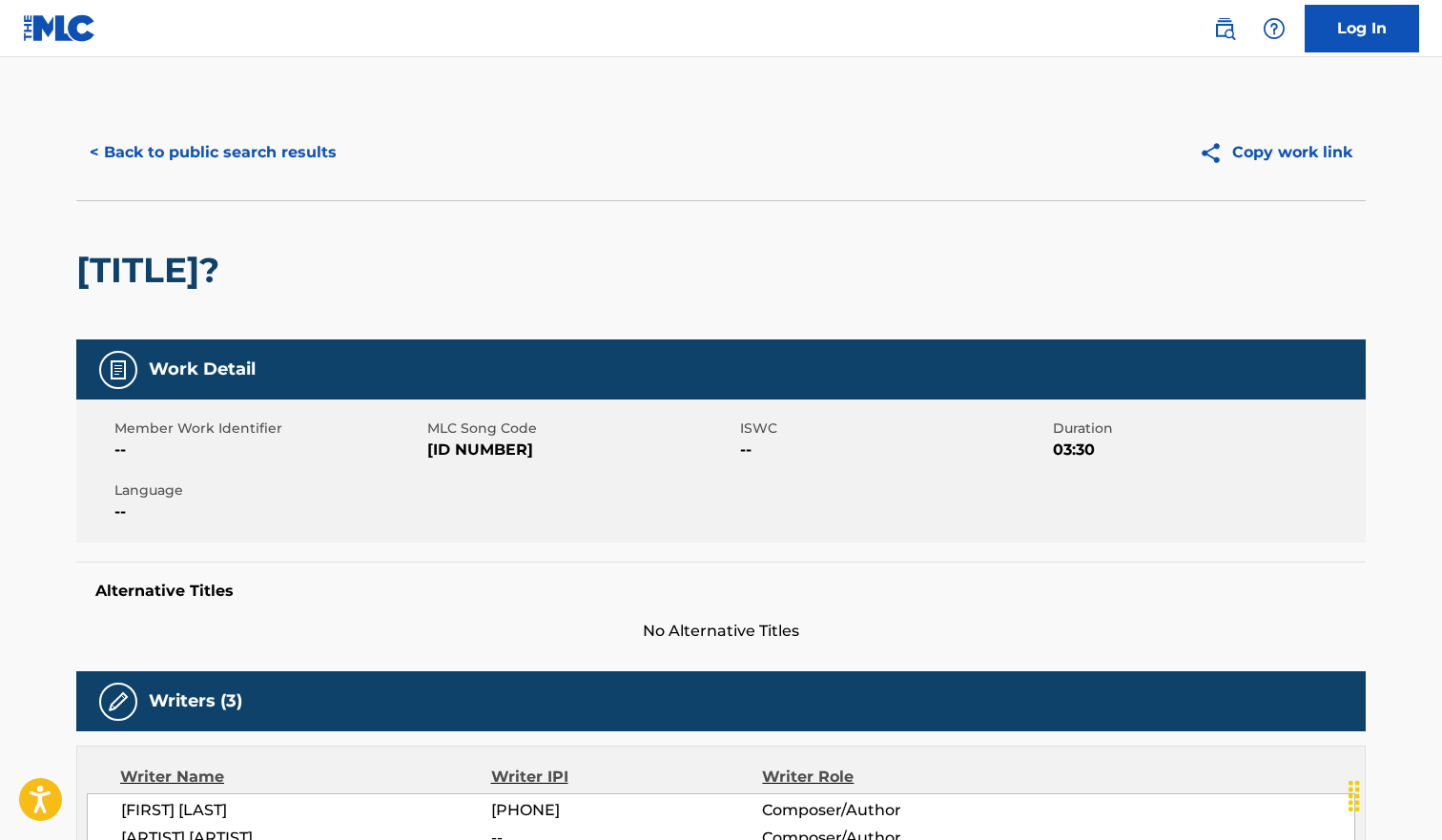 click on "< Back to public search results" at bounding box center [213, 153] 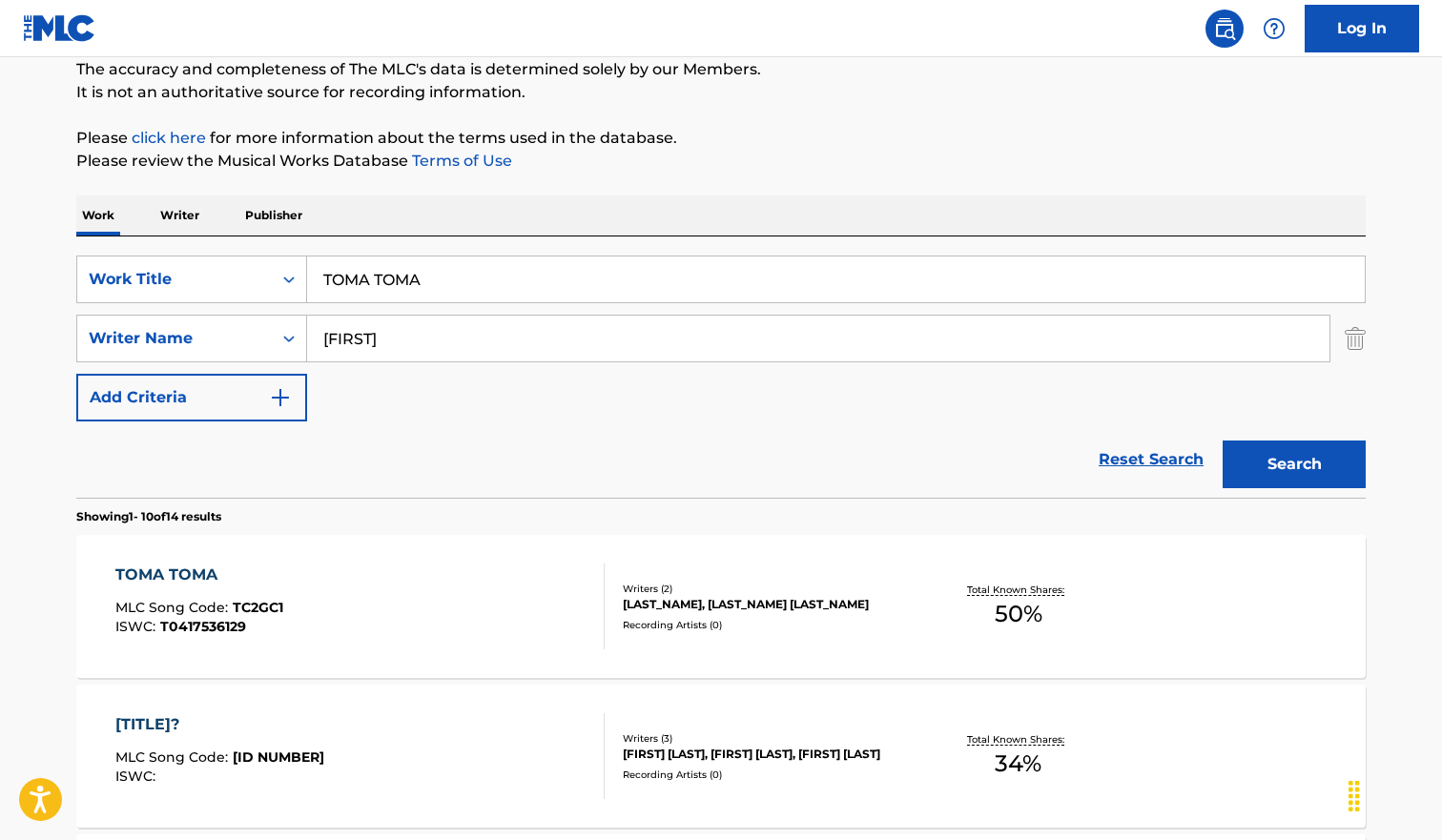 scroll, scrollTop: 0, scrollLeft: 0, axis: both 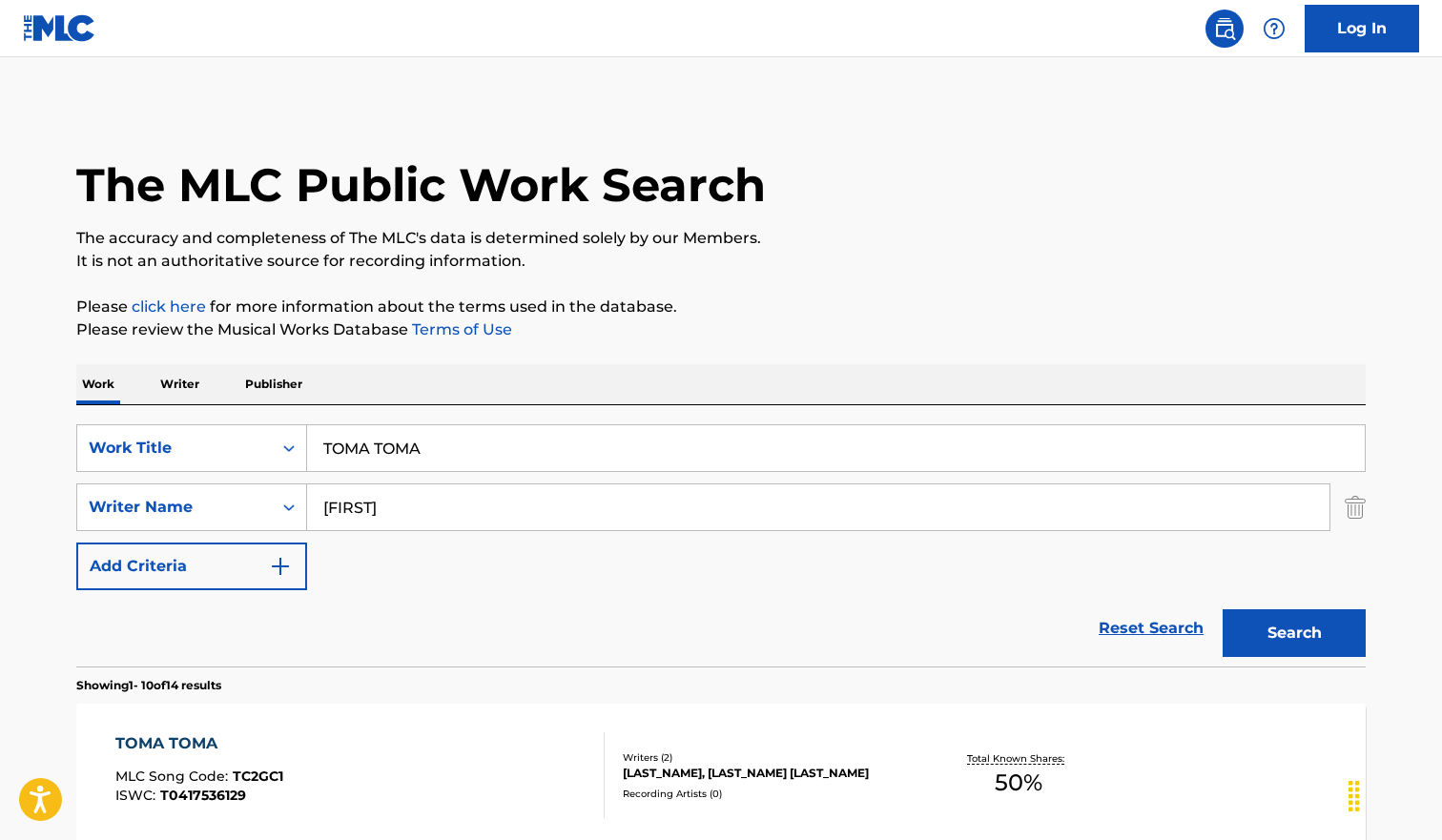 click on "TOMA TOMA" at bounding box center (835, 448) 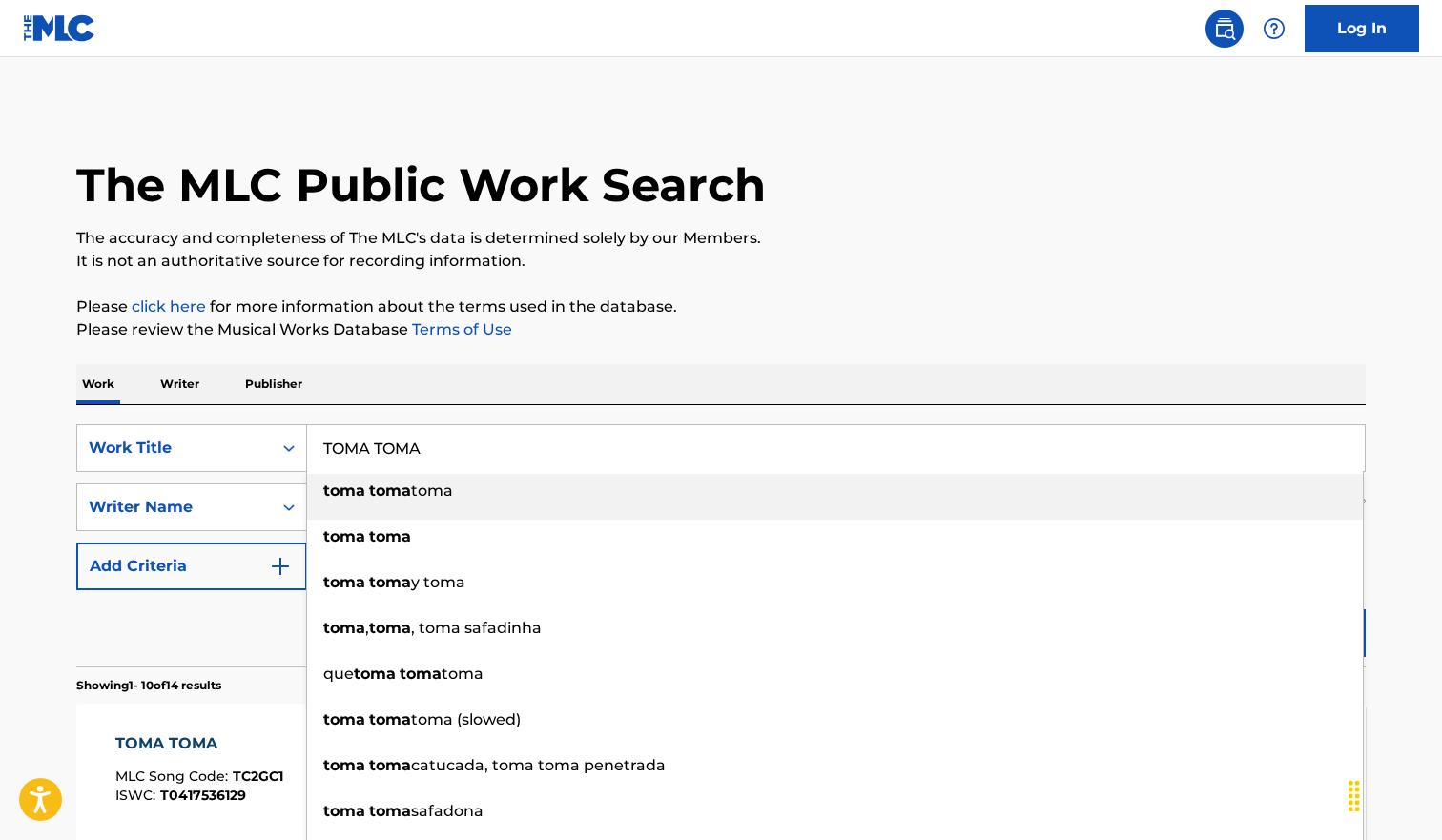 click on "TOMA TOMA" at bounding box center [835, 448] 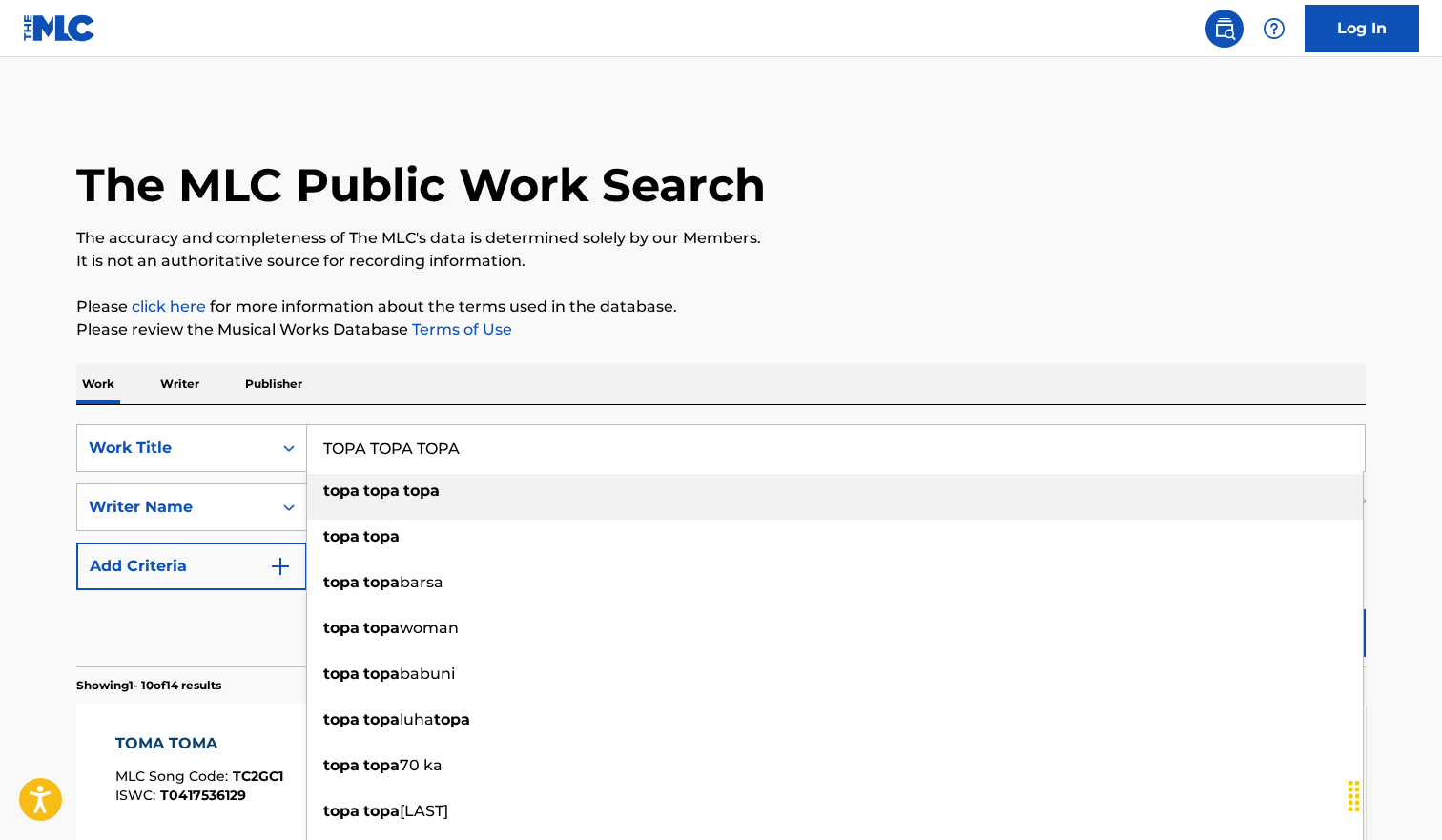 type on "TOPA TOPA TOPA" 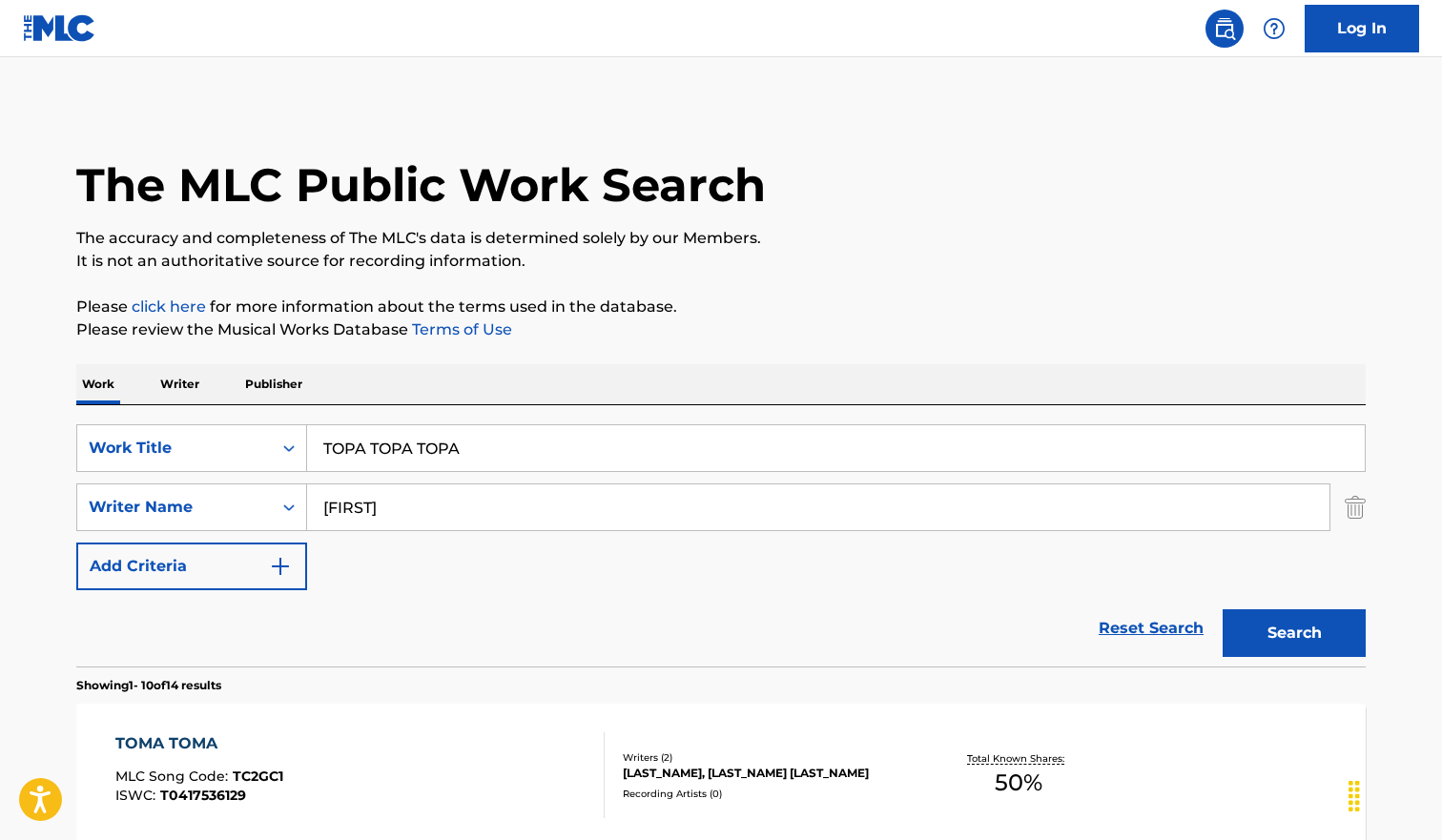 click on "Search" at bounding box center [1294, 633] 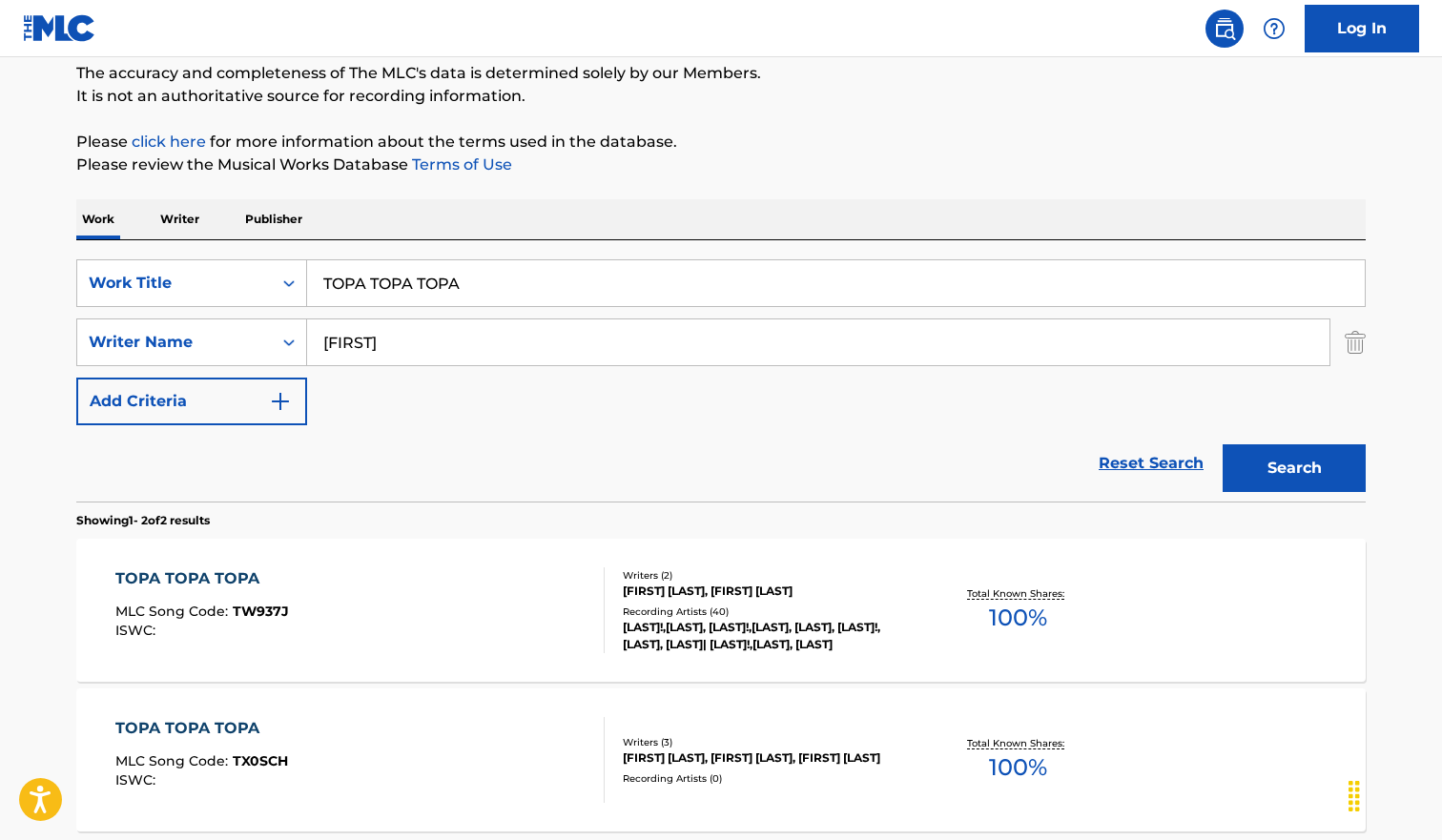 scroll, scrollTop: 347, scrollLeft: 0, axis: vertical 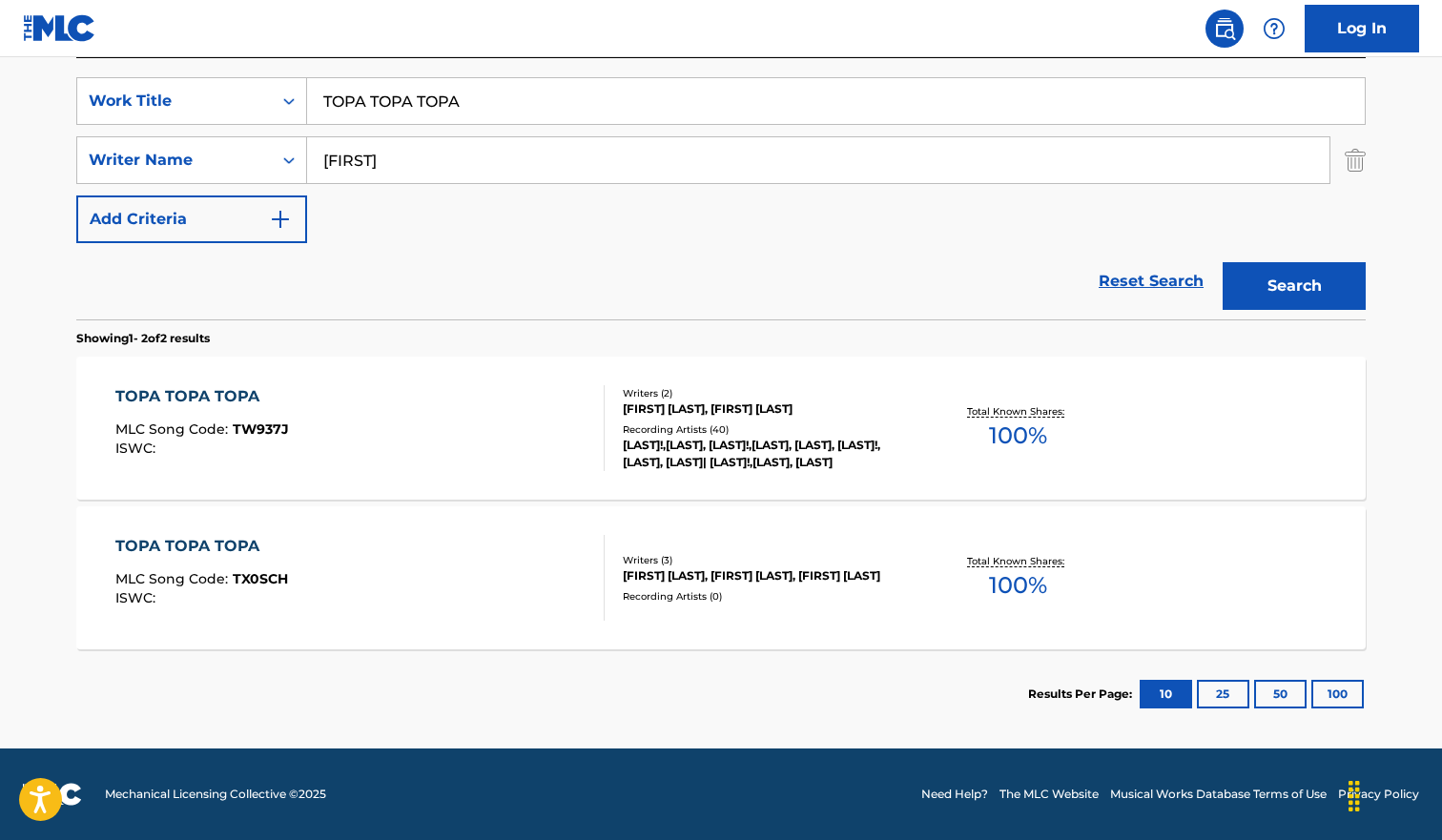 click on "TOPA TOPA TOPA MLC Song Code : TW937J ISWC :" at bounding box center [360, 428] 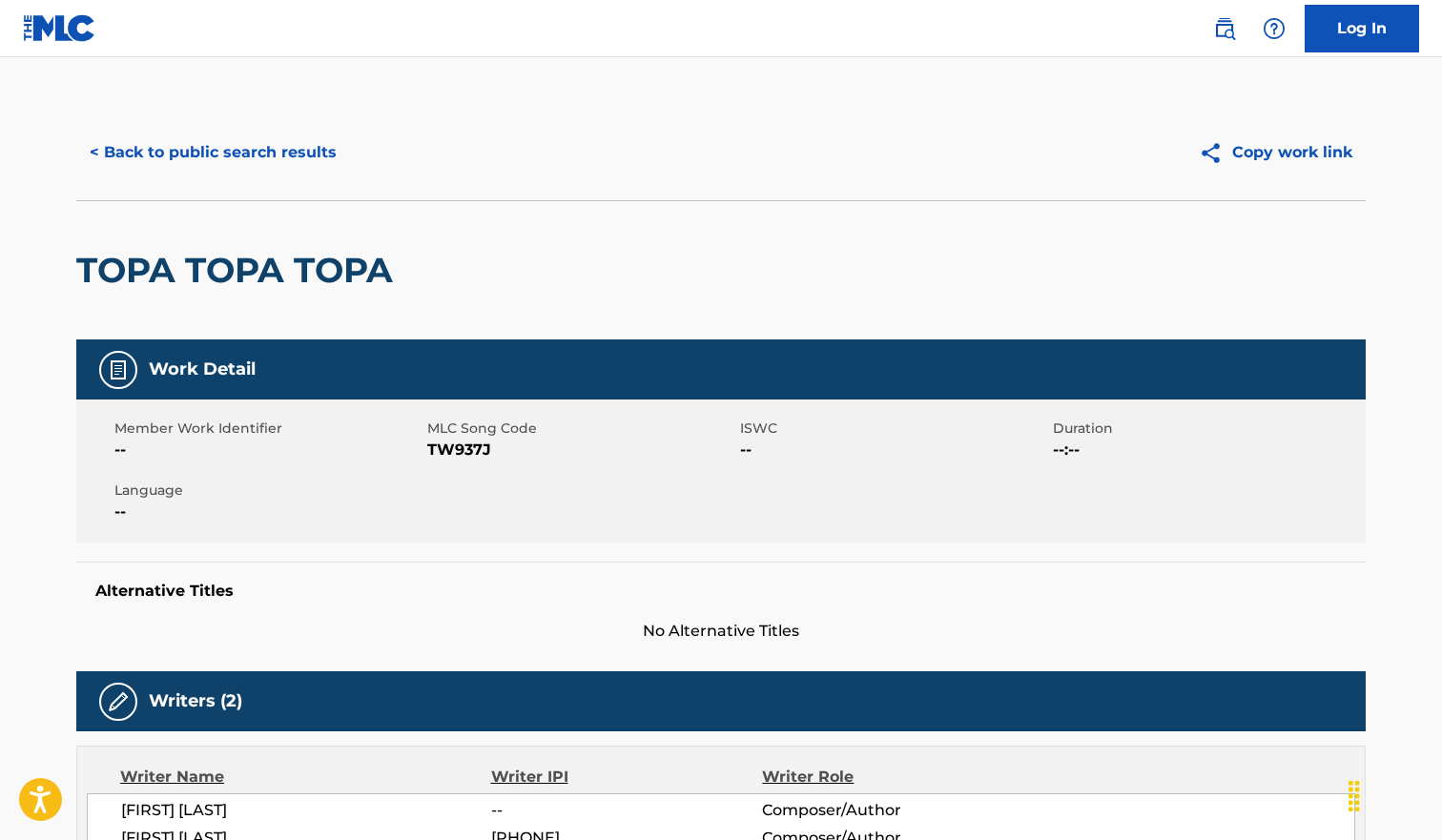 click on "TW937J" at bounding box center (581, 450) 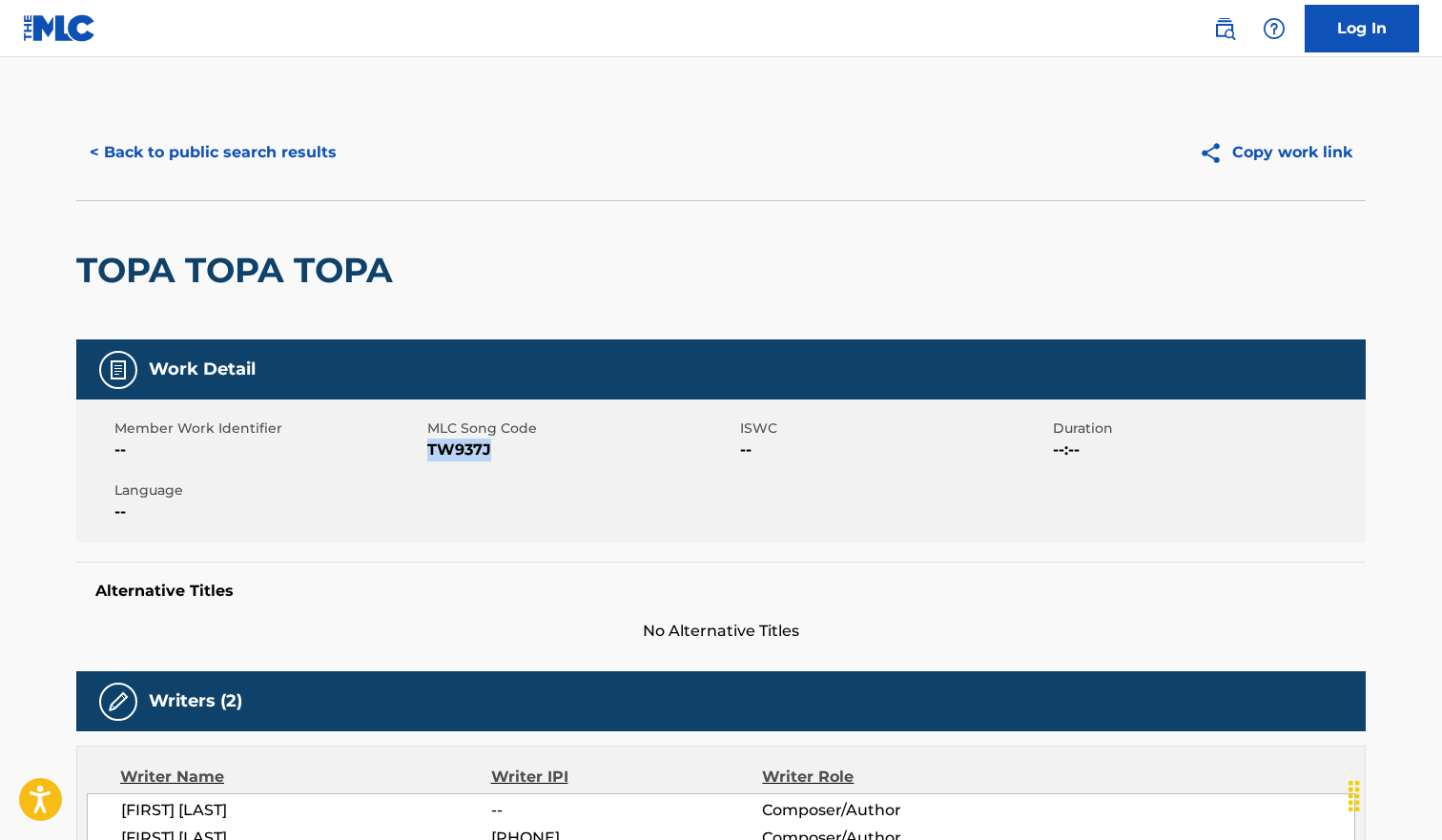 click on "TW937J" at bounding box center (581, 450) 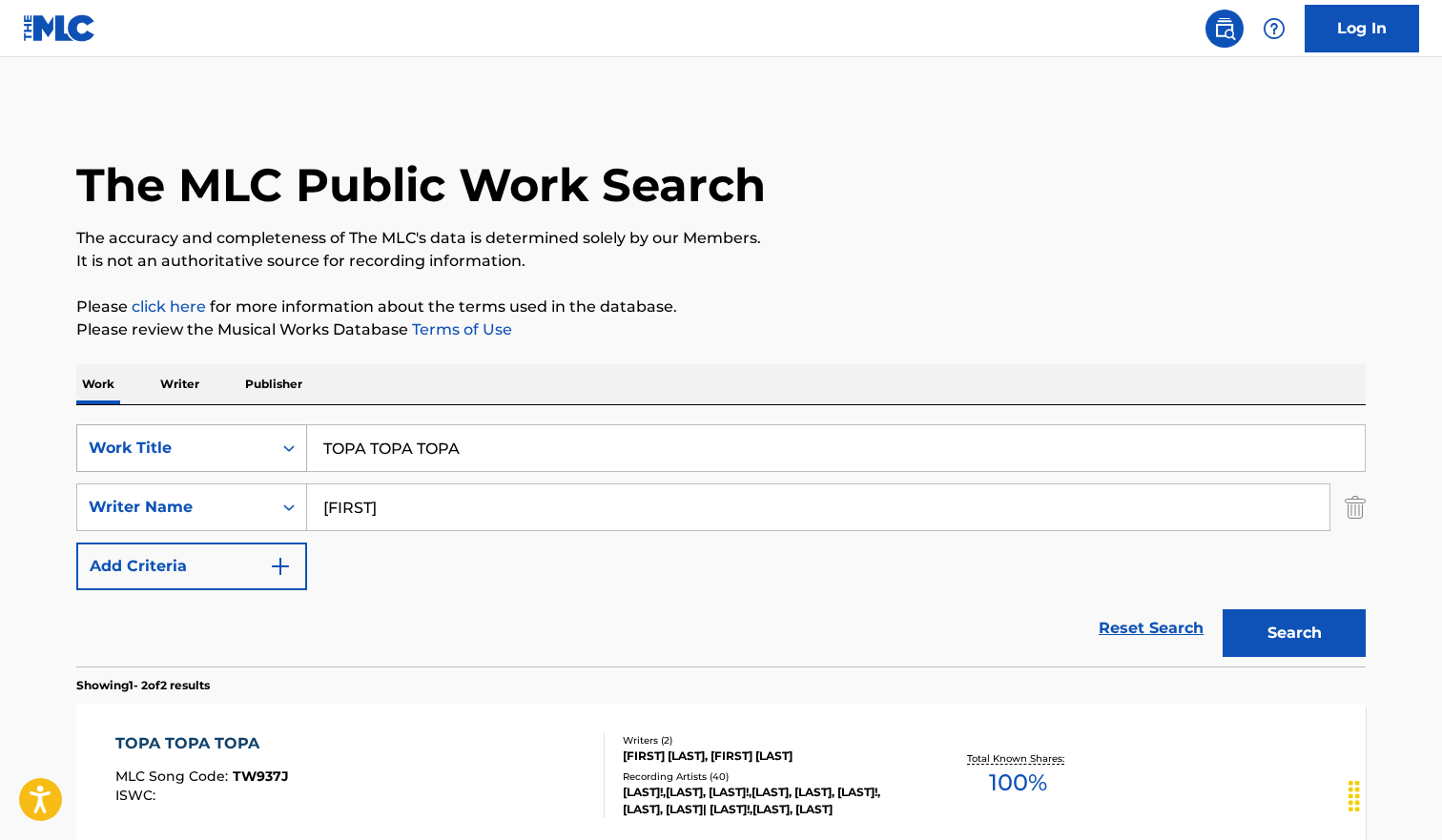 scroll, scrollTop: 238, scrollLeft: 0, axis: vertical 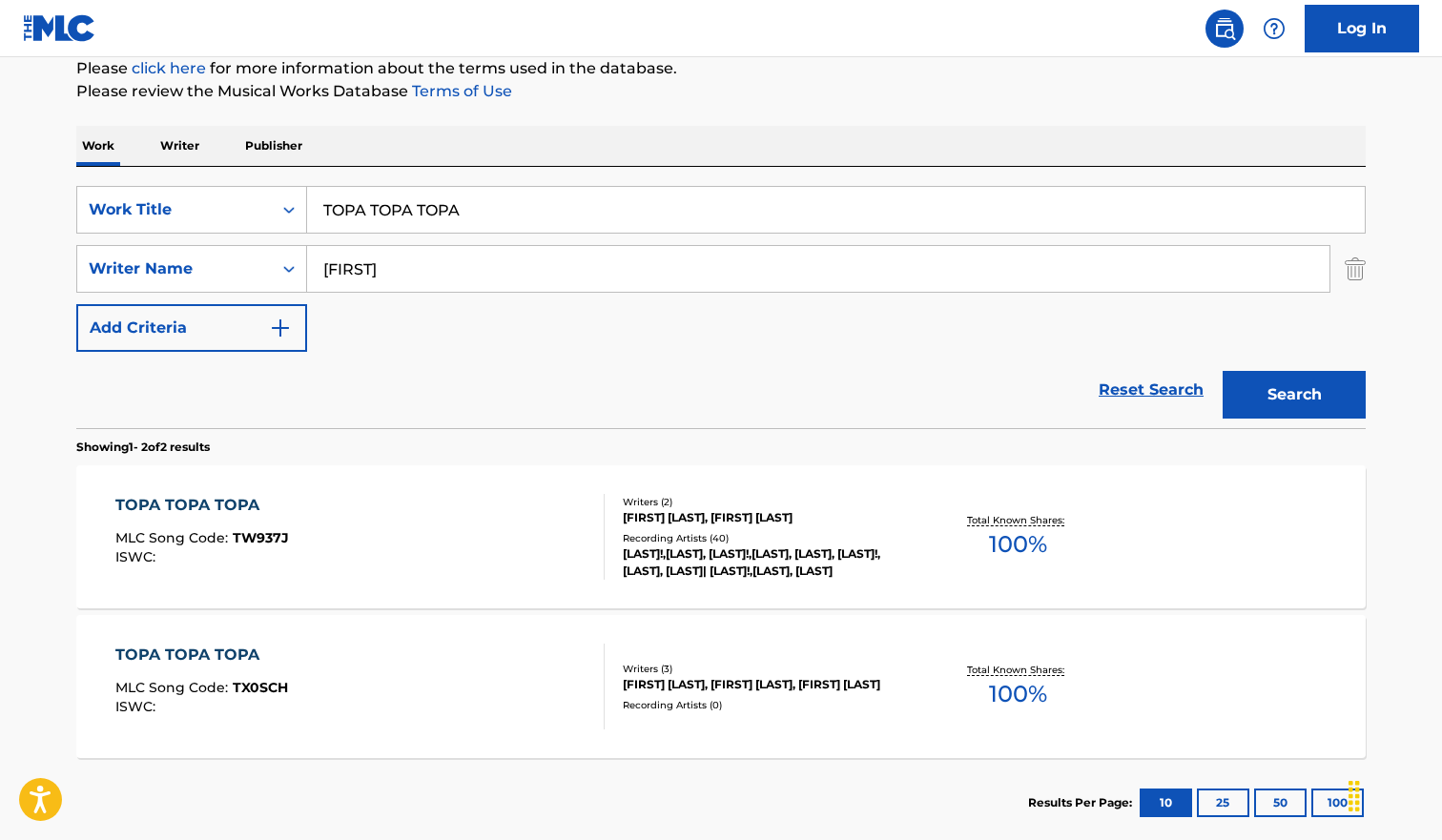 click on "TOPA TOPA TOPA MLC Song Code : TX0SCH ISWC :" at bounding box center (360, 686) 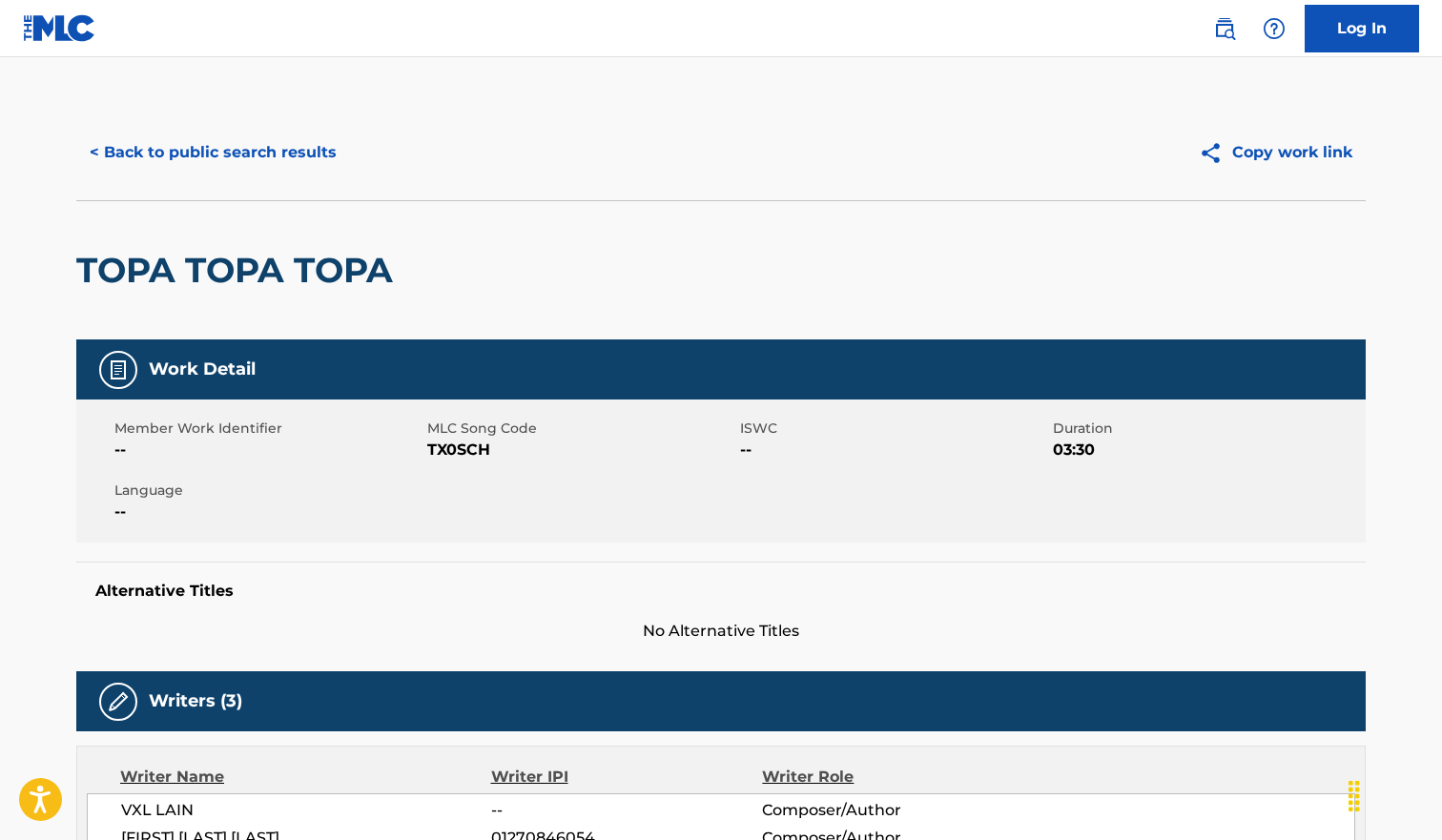 click on "TX0SCH" at bounding box center (581, 450) 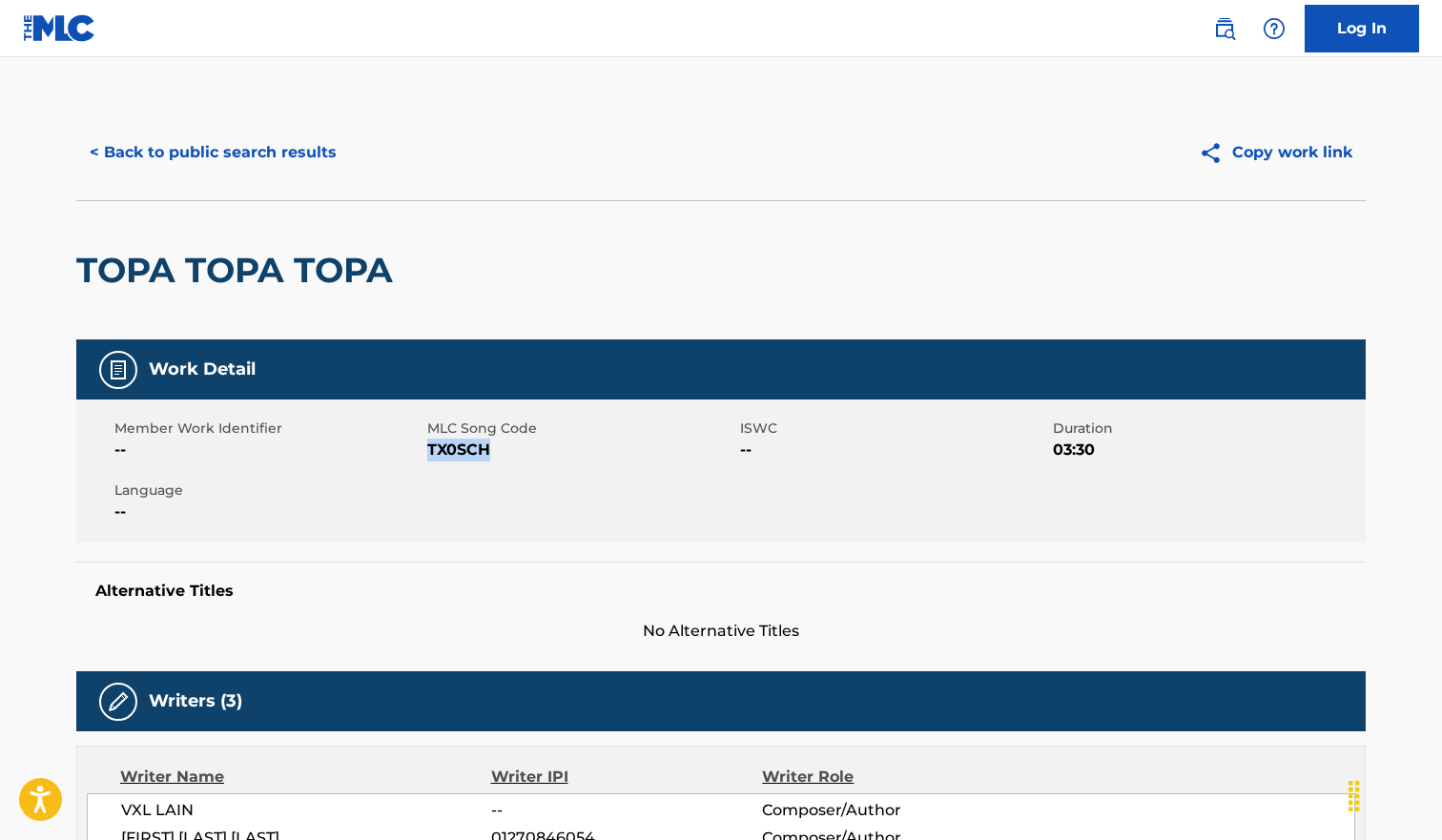 click on "TX0SCH" at bounding box center [581, 450] 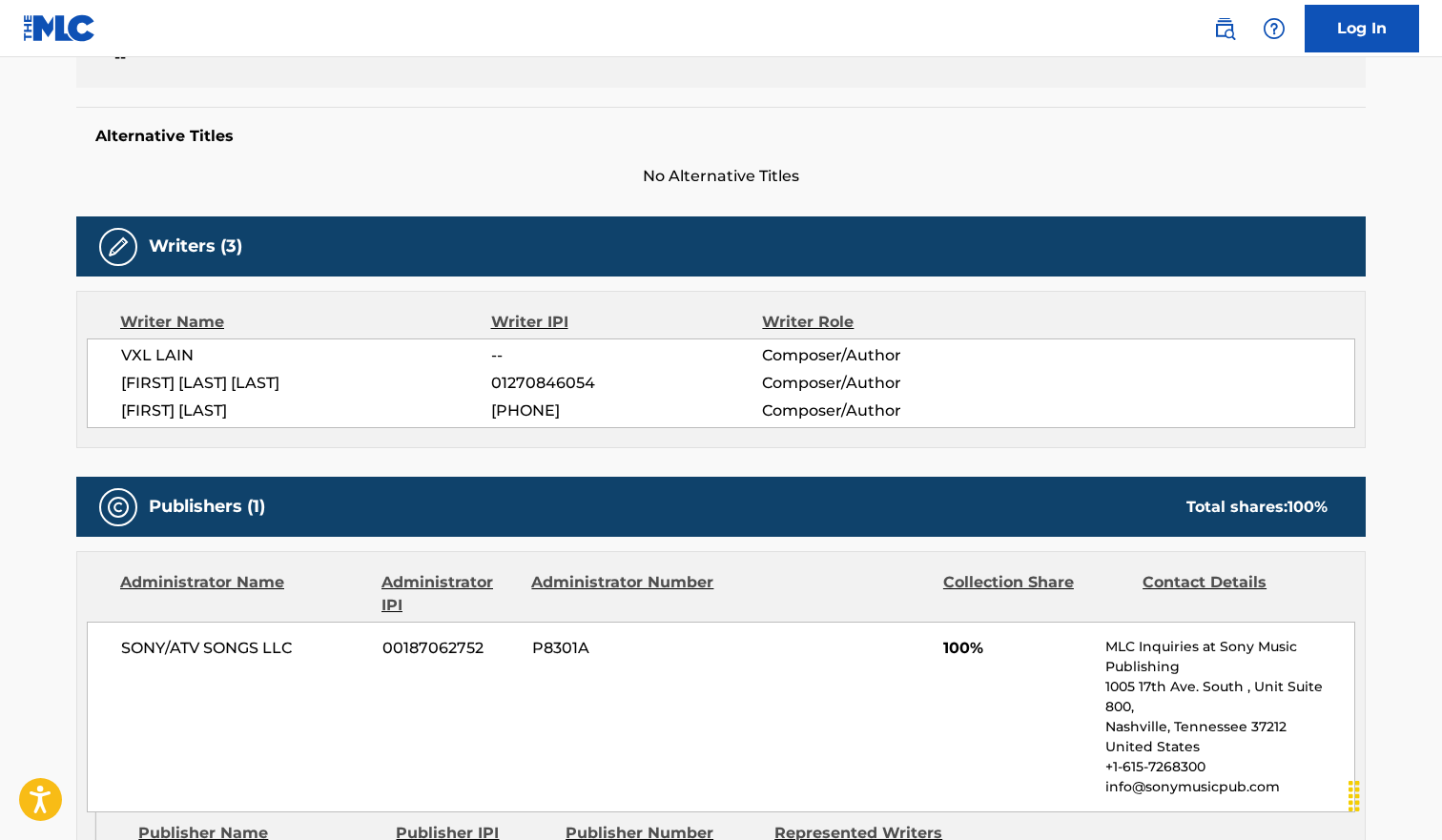 scroll, scrollTop: 0, scrollLeft: 0, axis: both 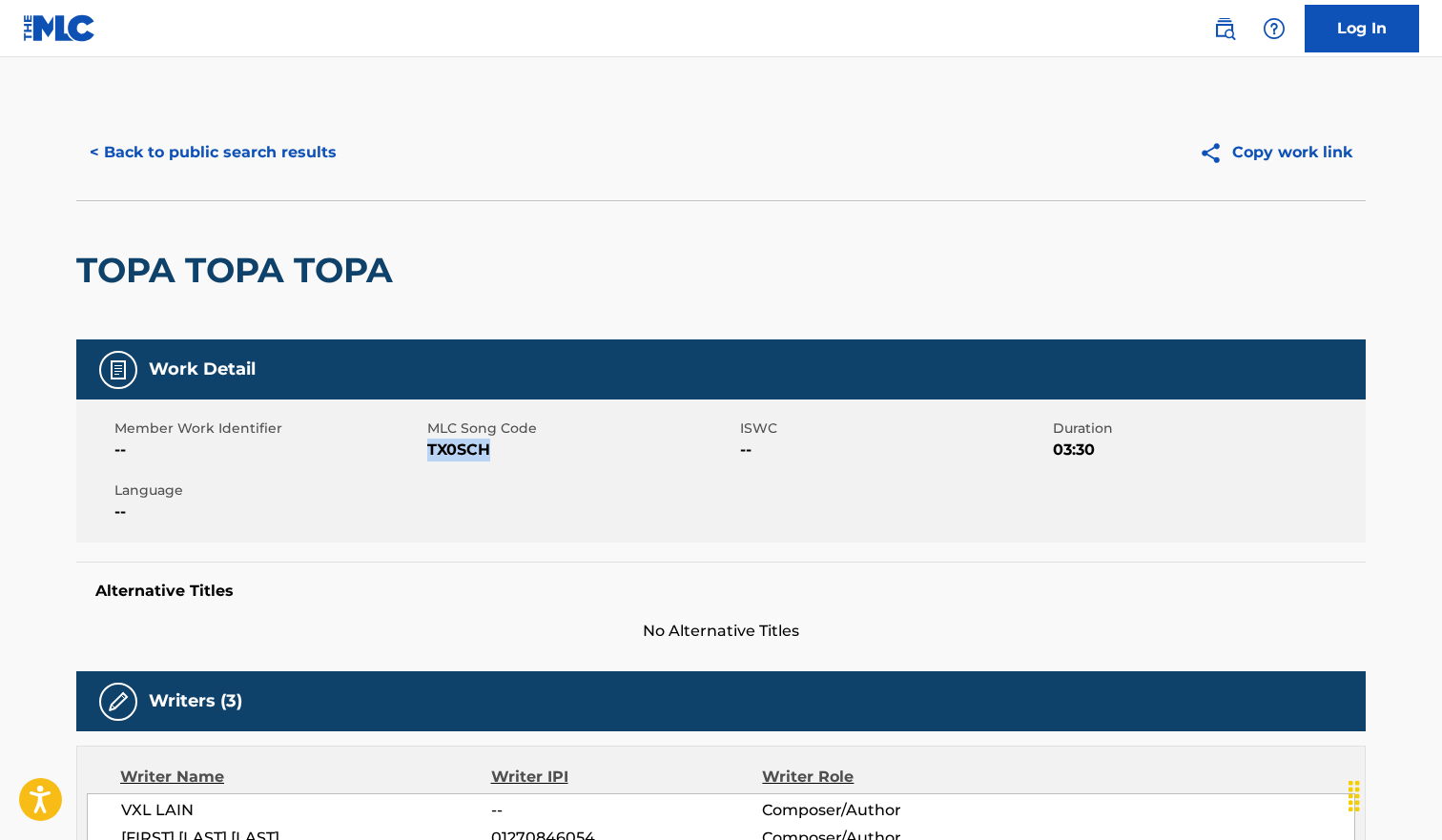 click on "< Back to public search results" at bounding box center (213, 153) 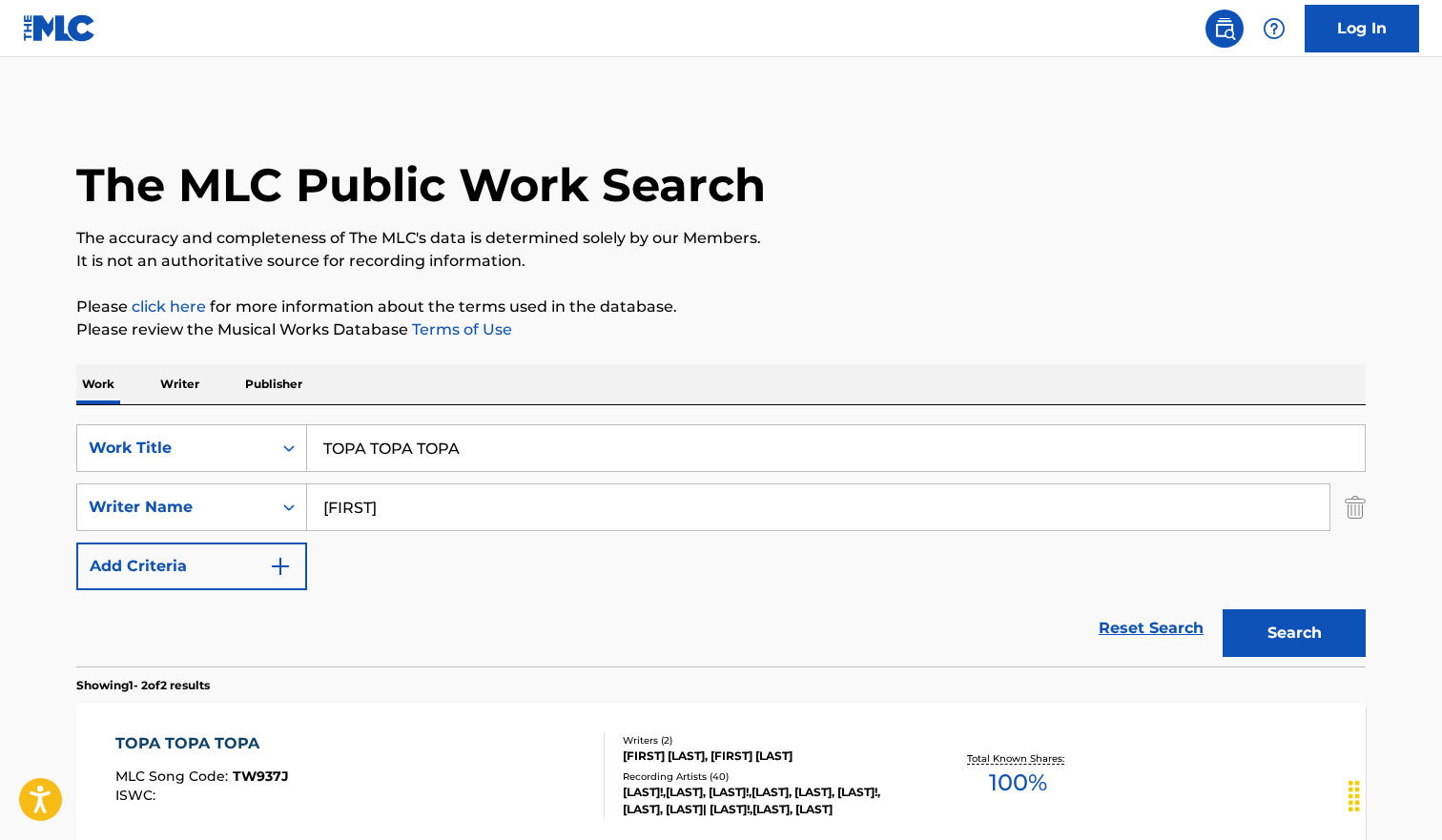 scroll, scrollTop: 238, scrollLeft: 0, axis: vertical 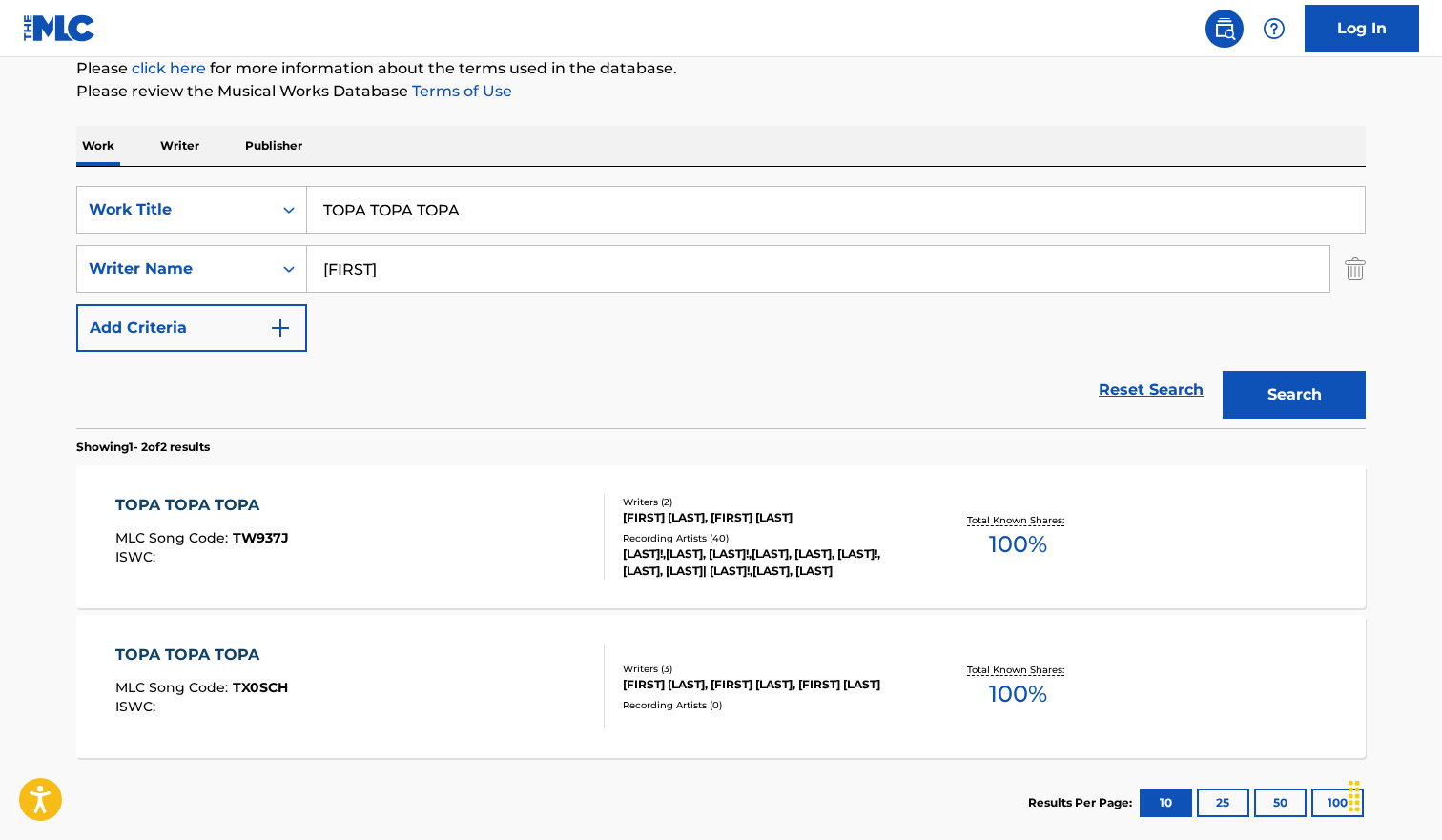 click on "TOPA TOPA TOPA MLC Song Code : TW937J ISWC :" at bounding box center [360, 537] 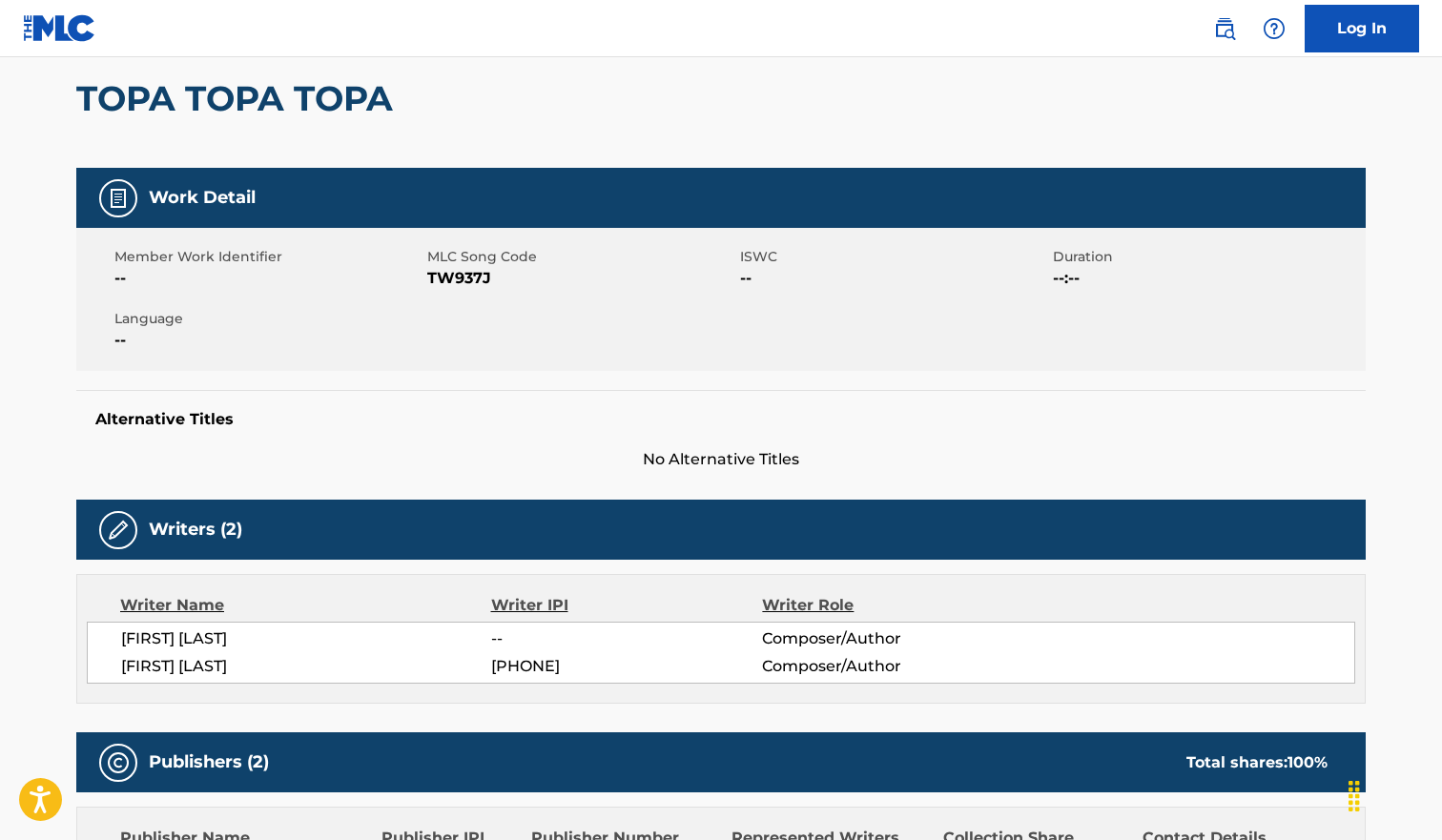 scroll, scrollTop: 0, scrollLeft: 0, axis: both 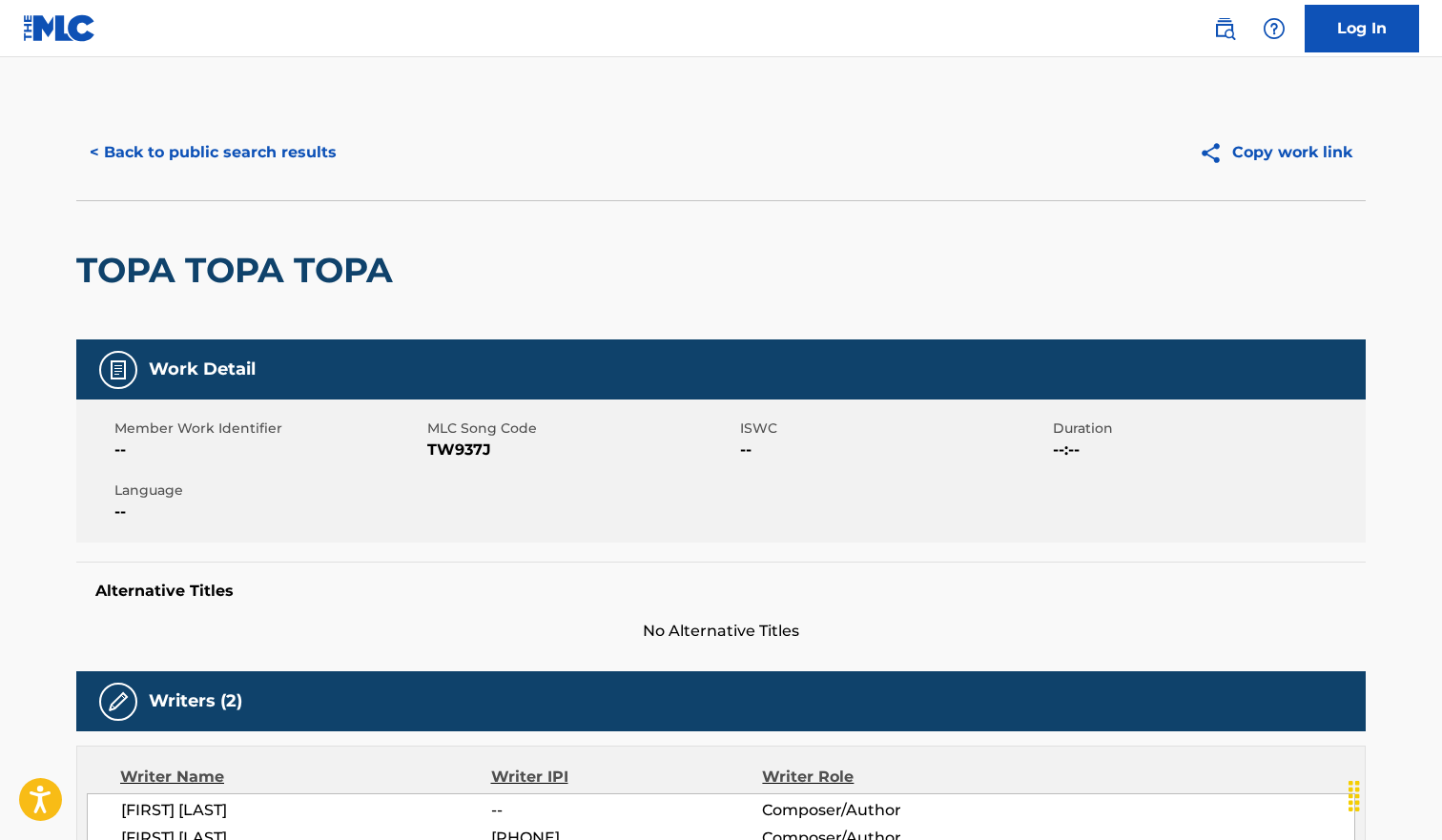 click on "< Back to public search results" at bounding box center (213, 153) 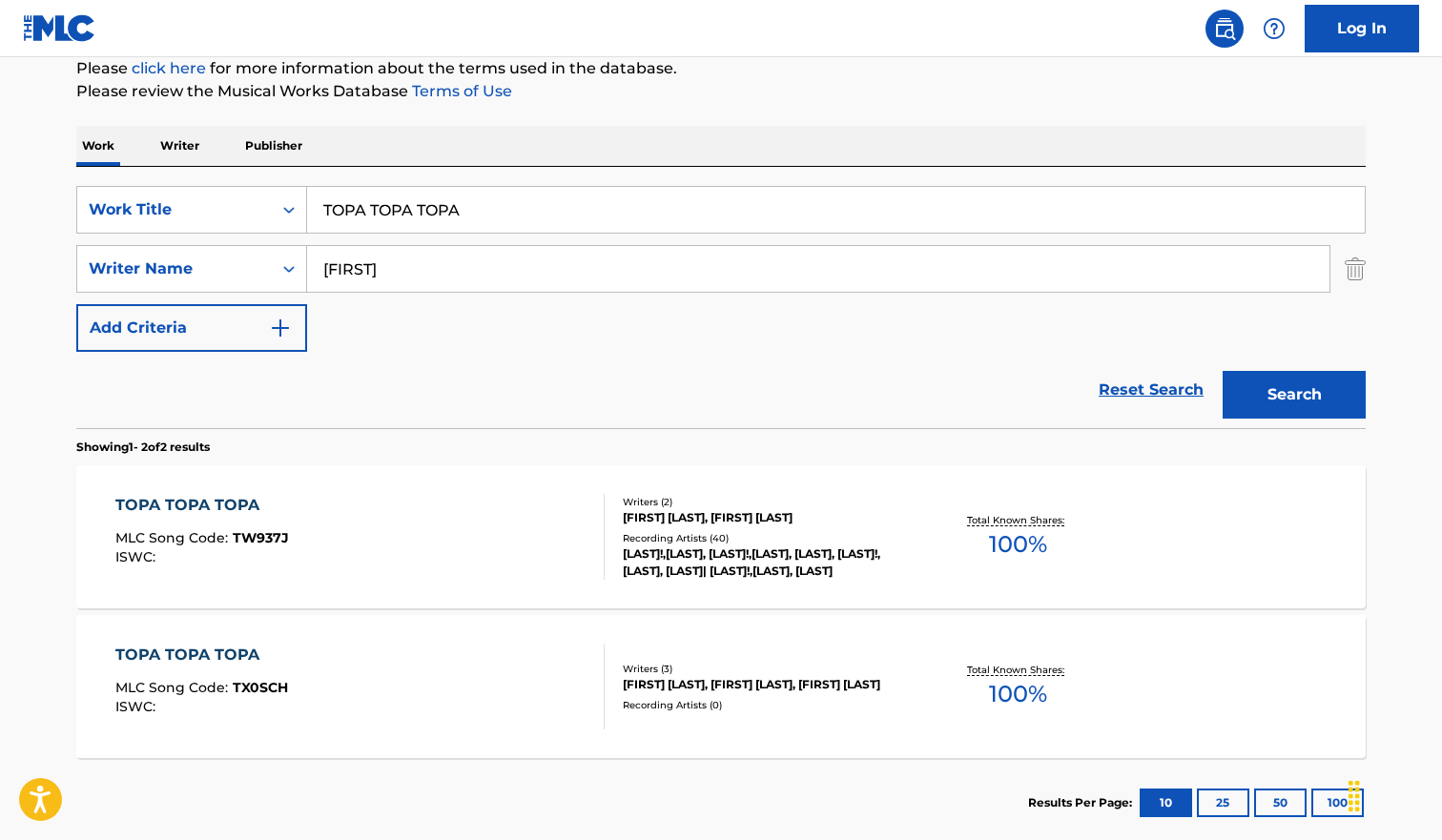 click on "TOPA TOPA TOPA" at bounding box center [835, 210] 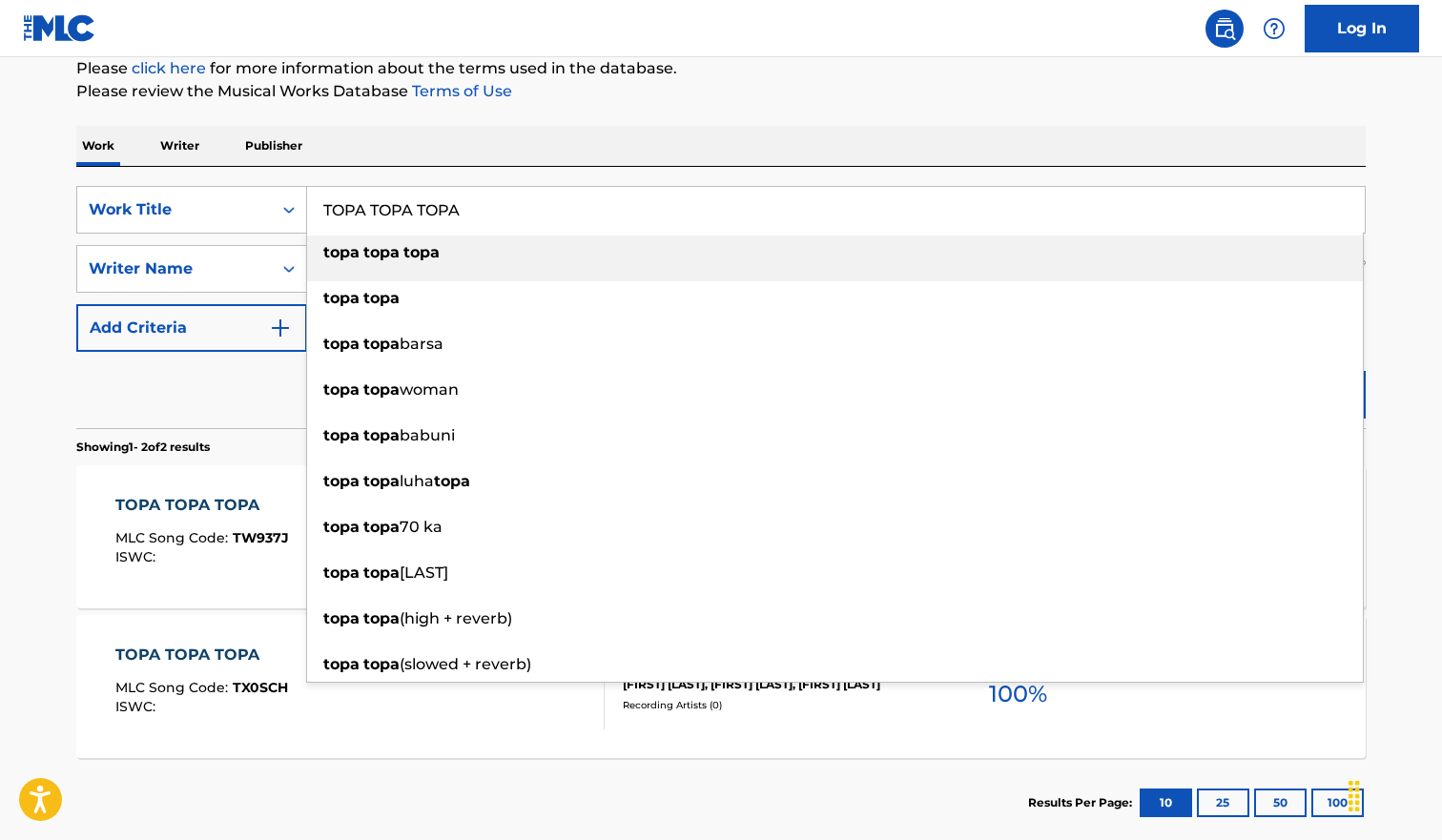 click on "TOPA TOPA TOPA" at bounding box center [835, 210] 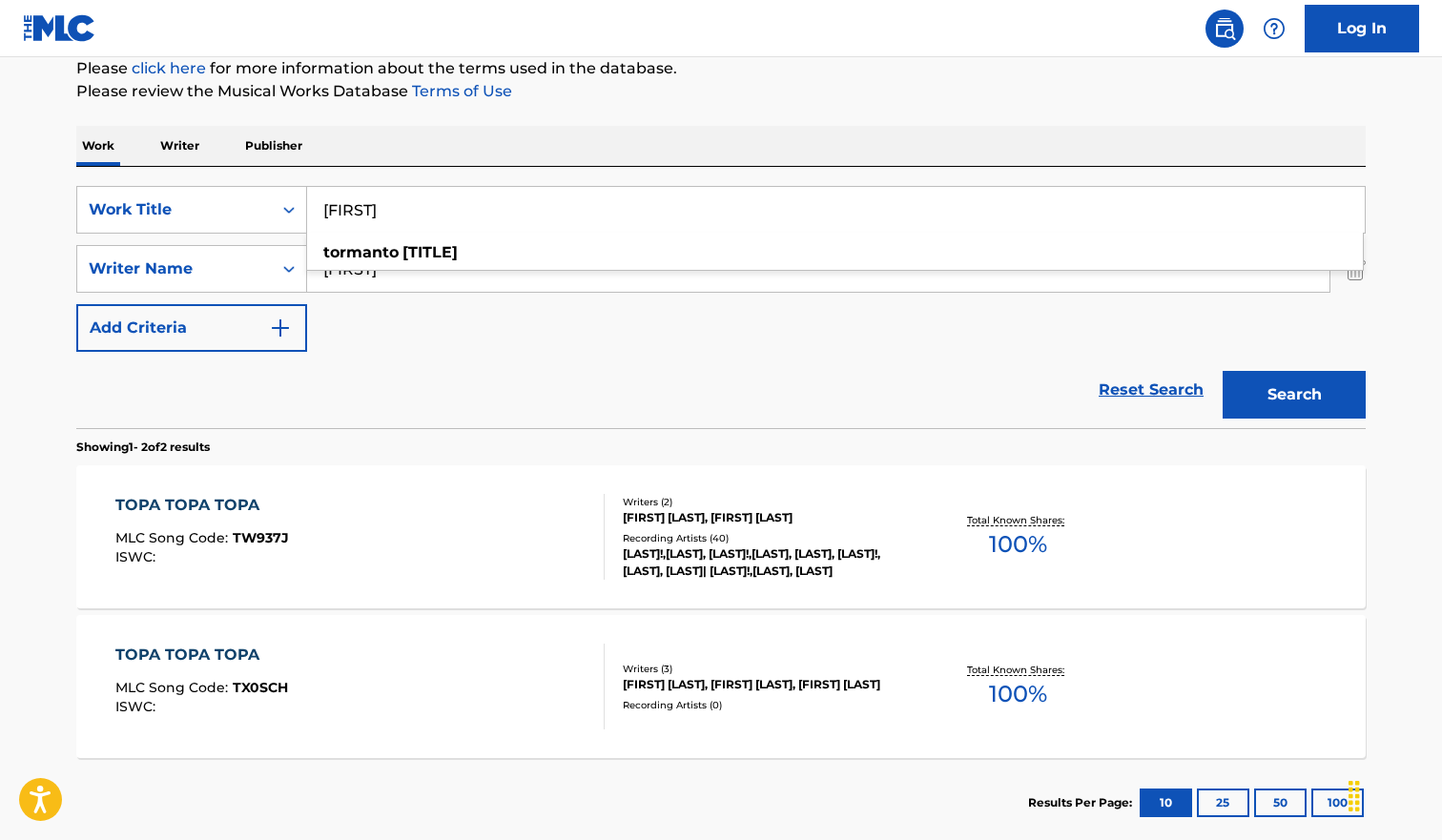 type on "[FIRST]" 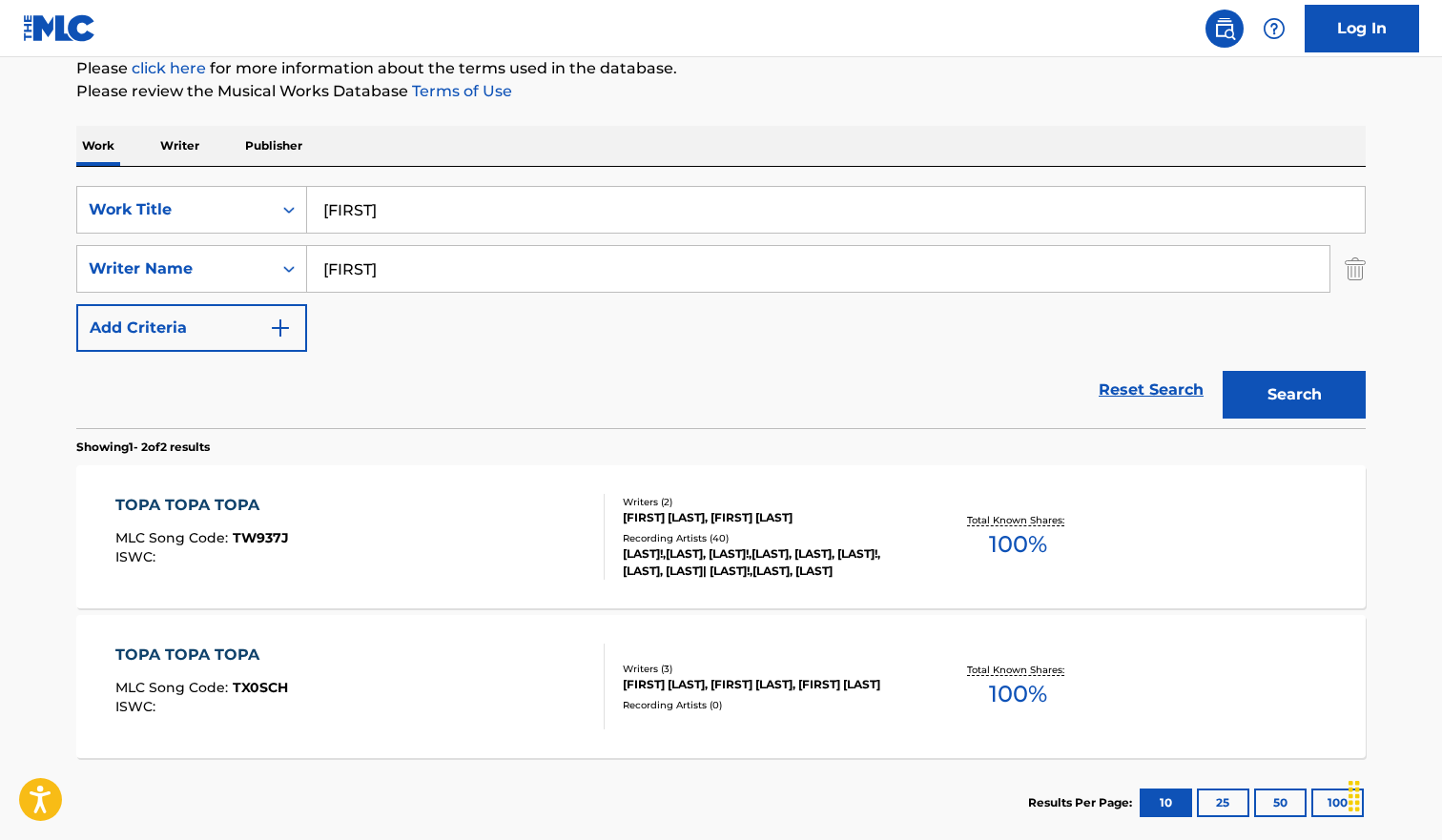click on "Search" at bounding box center (1294, 395) 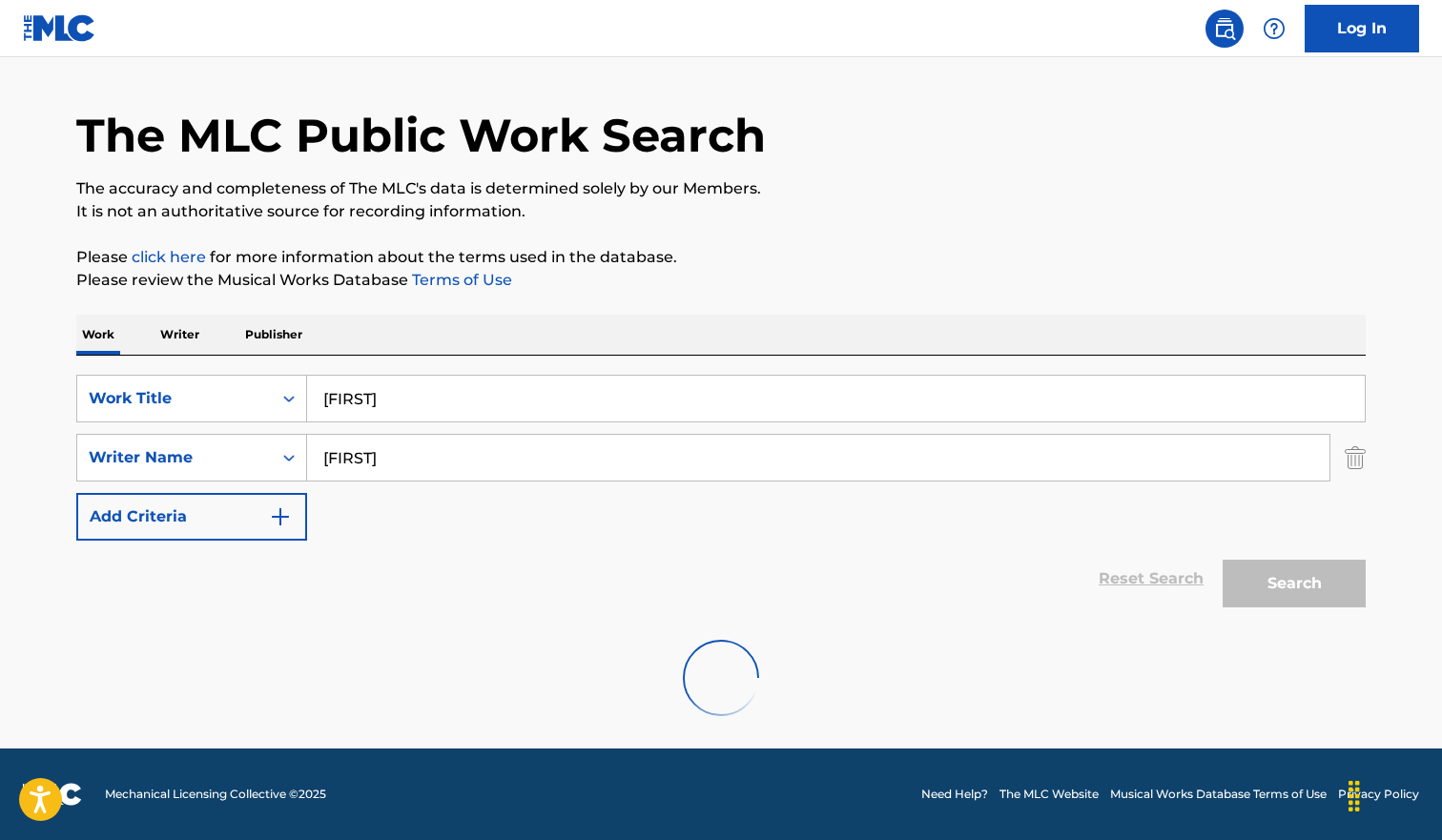 scroll, scrollTop: 197, scrollLeft: 0, axis: vertical 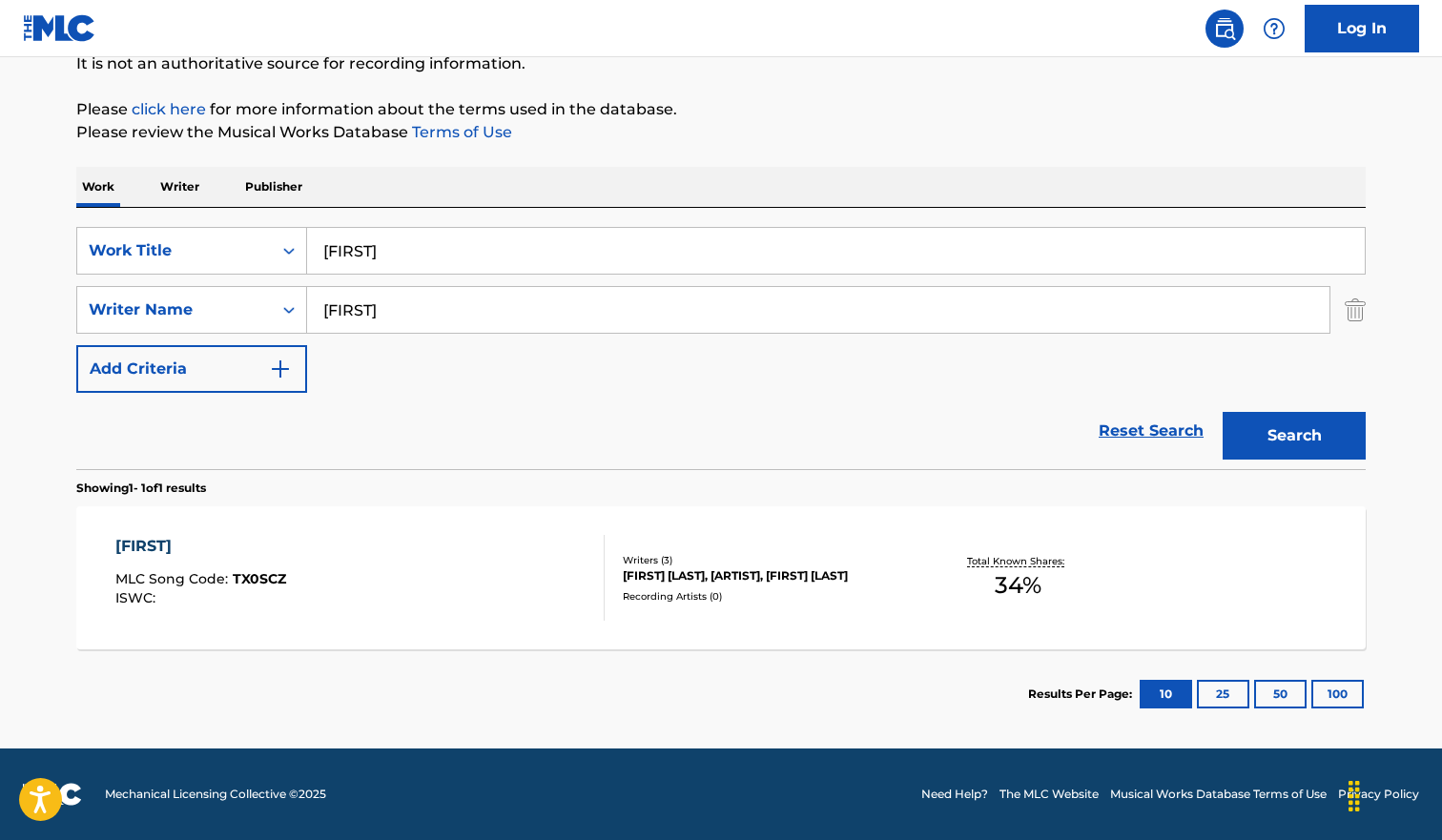 click on "TORMANTO NORTUNO MLC Song Code : TX0SCZ ISWC :" at bounding box center [360, 578] 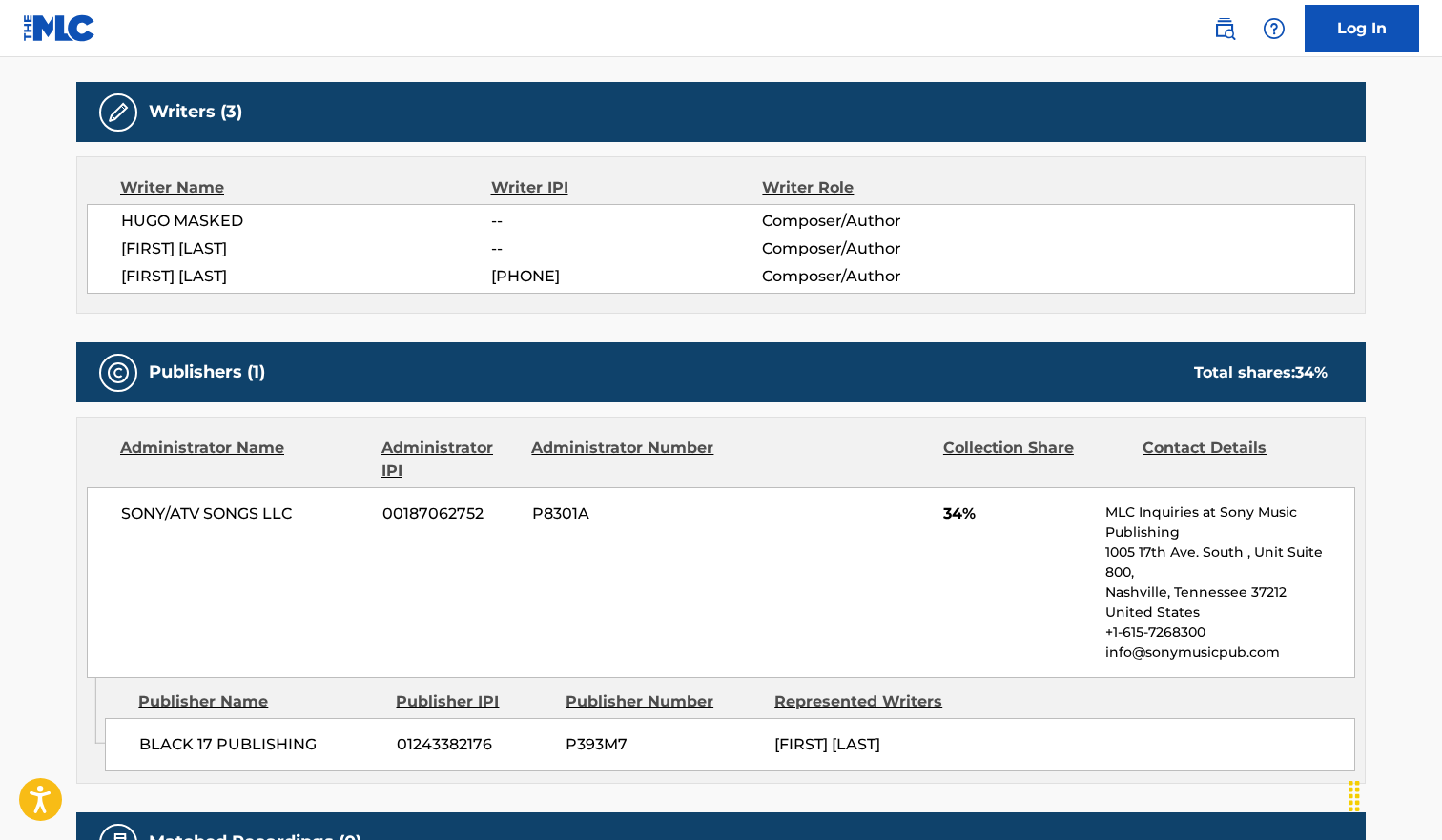 scroll, scrollTop: 277, scrollLeft: 0, axis: vertical 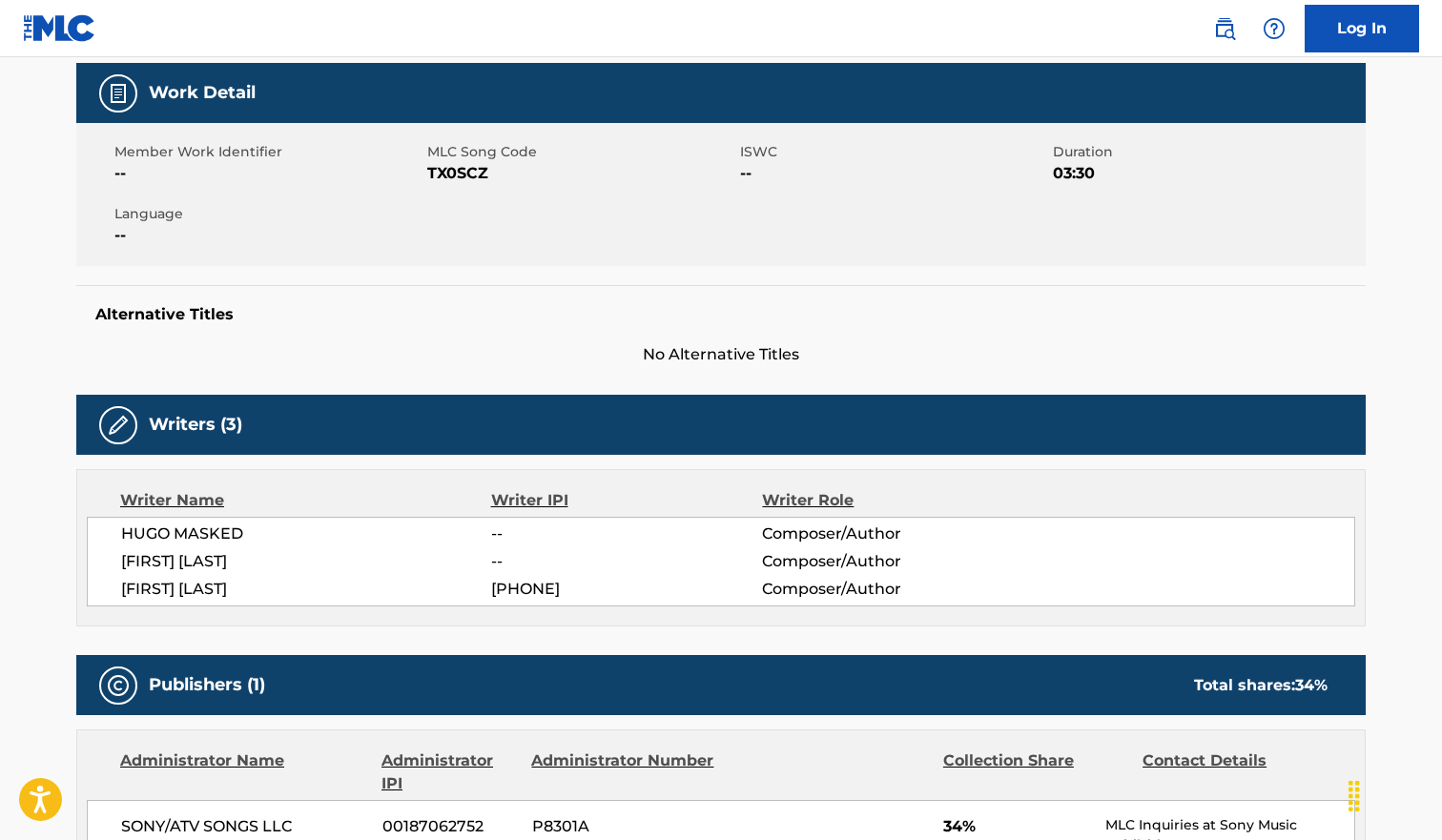 click on "TX0SCZ" at bounding box center [581, 174] 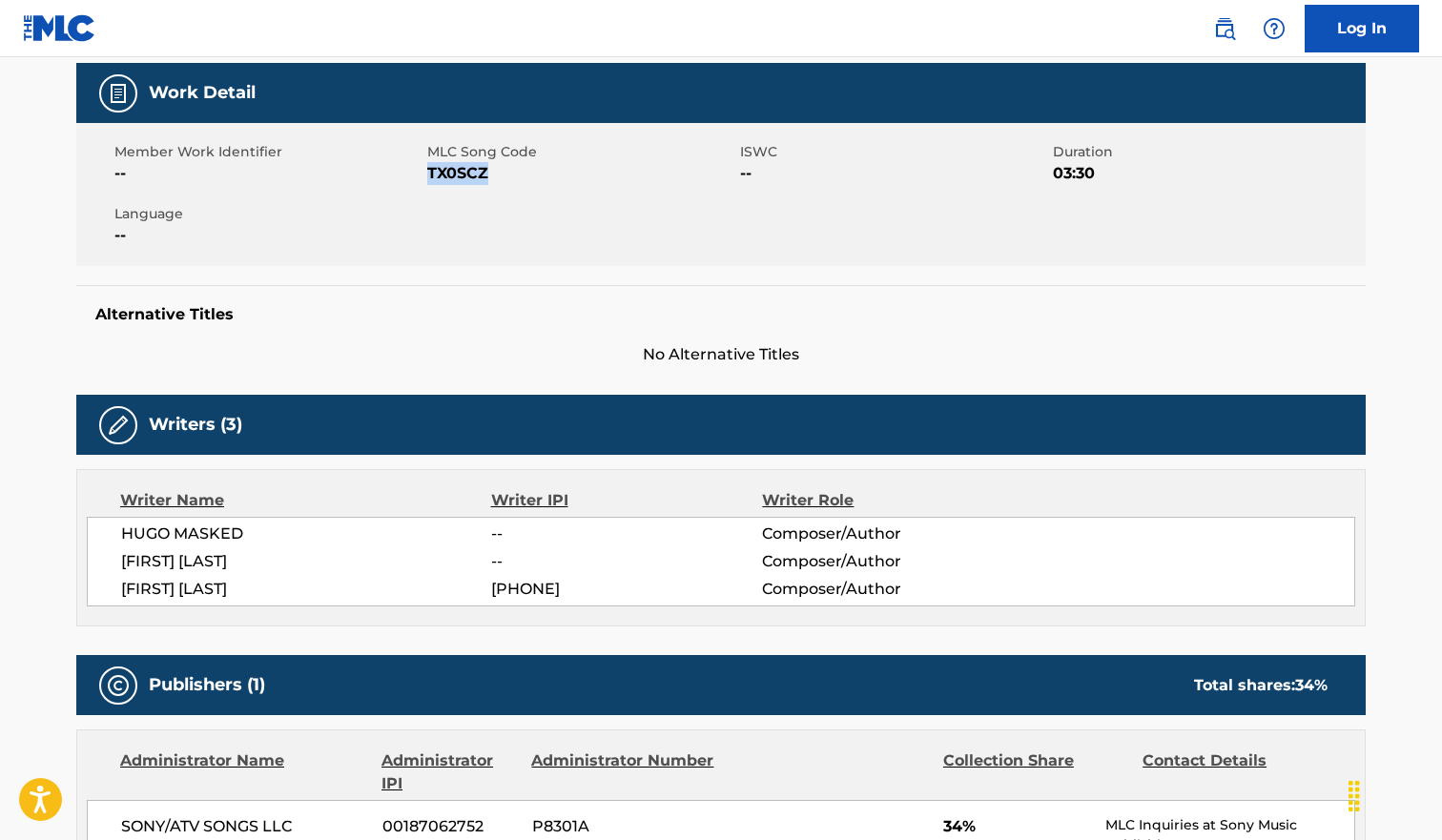 click on "TX0SCZ" at bounding box center (581, 174) 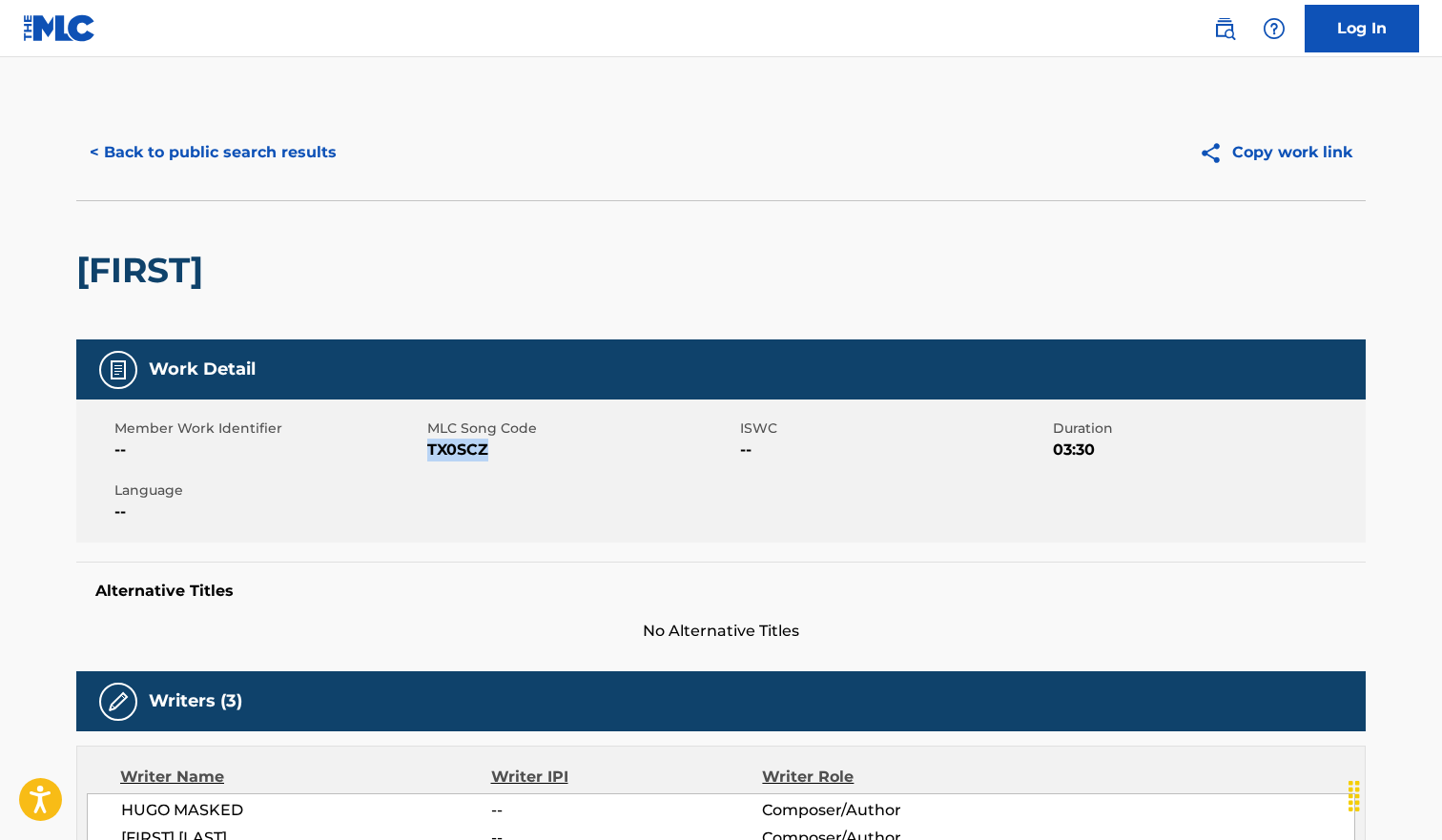 click on "< Back to public search results" at bounding box center [213, 153] 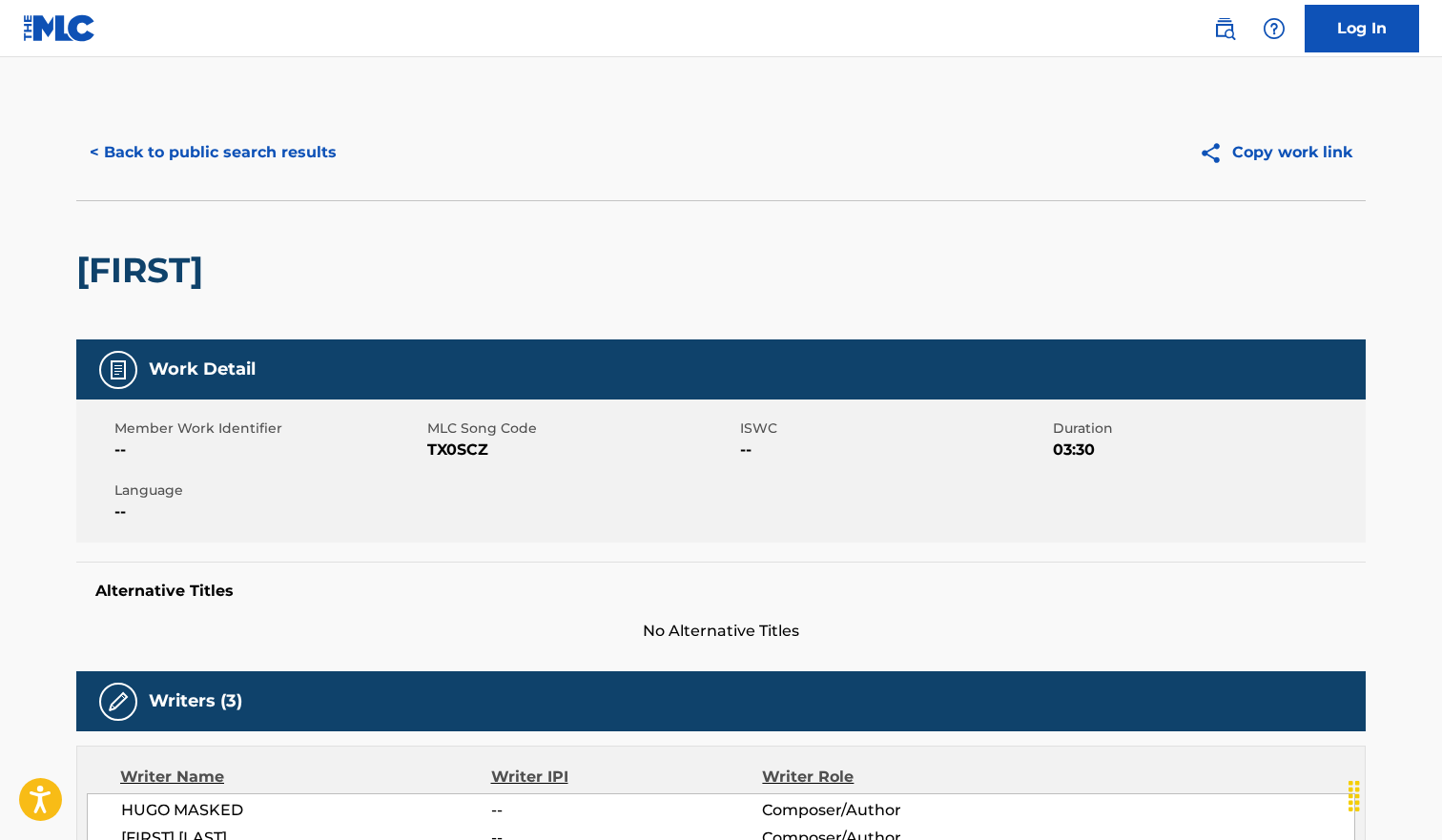scroll, scrollTop: 89, scrollLeft: 0, axis: vertical 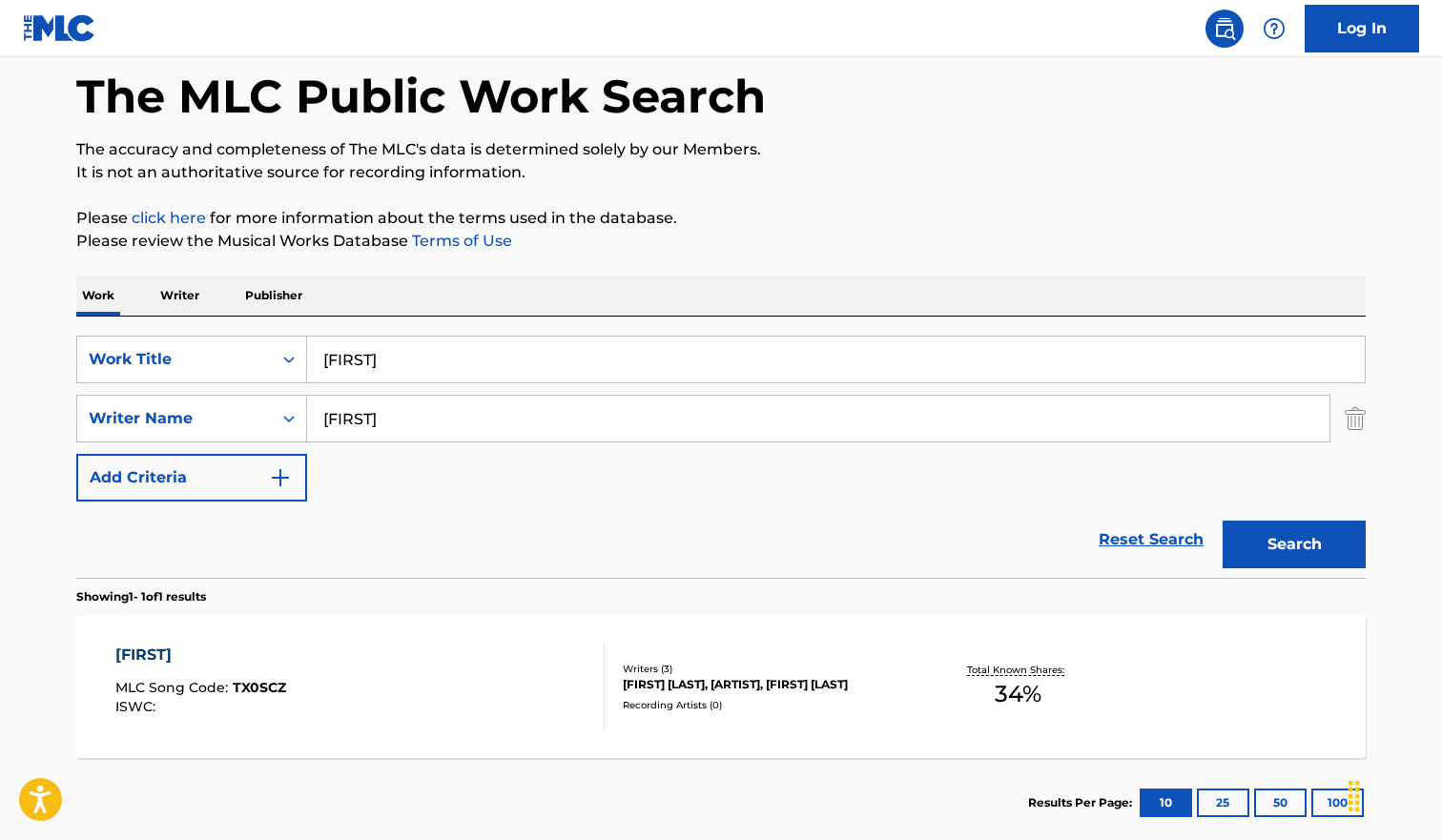 click on "SearchWithCriteriab9c5fca3-616d-42e9-9937-ecaf4a14b316 Work Title TORMANTO NORTUNO SearchWithCriteria4077b78f-f431-4cde-ad89-b6ad194983f8 Writer Name JOAQUIN Add Criteria" at bounding box center [721, 419] 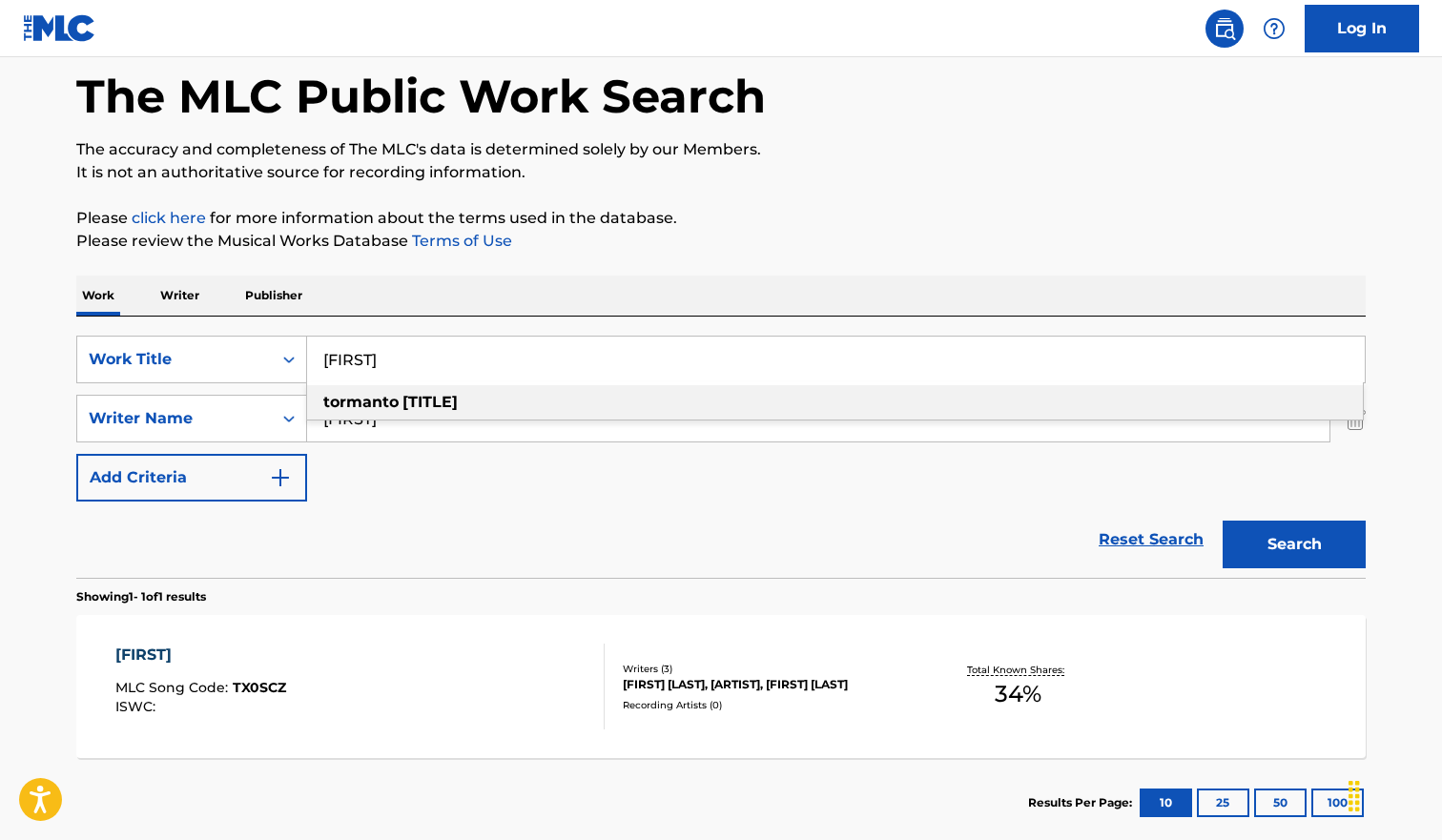 click on "[FIRST]" at bounding box center (835, 359) 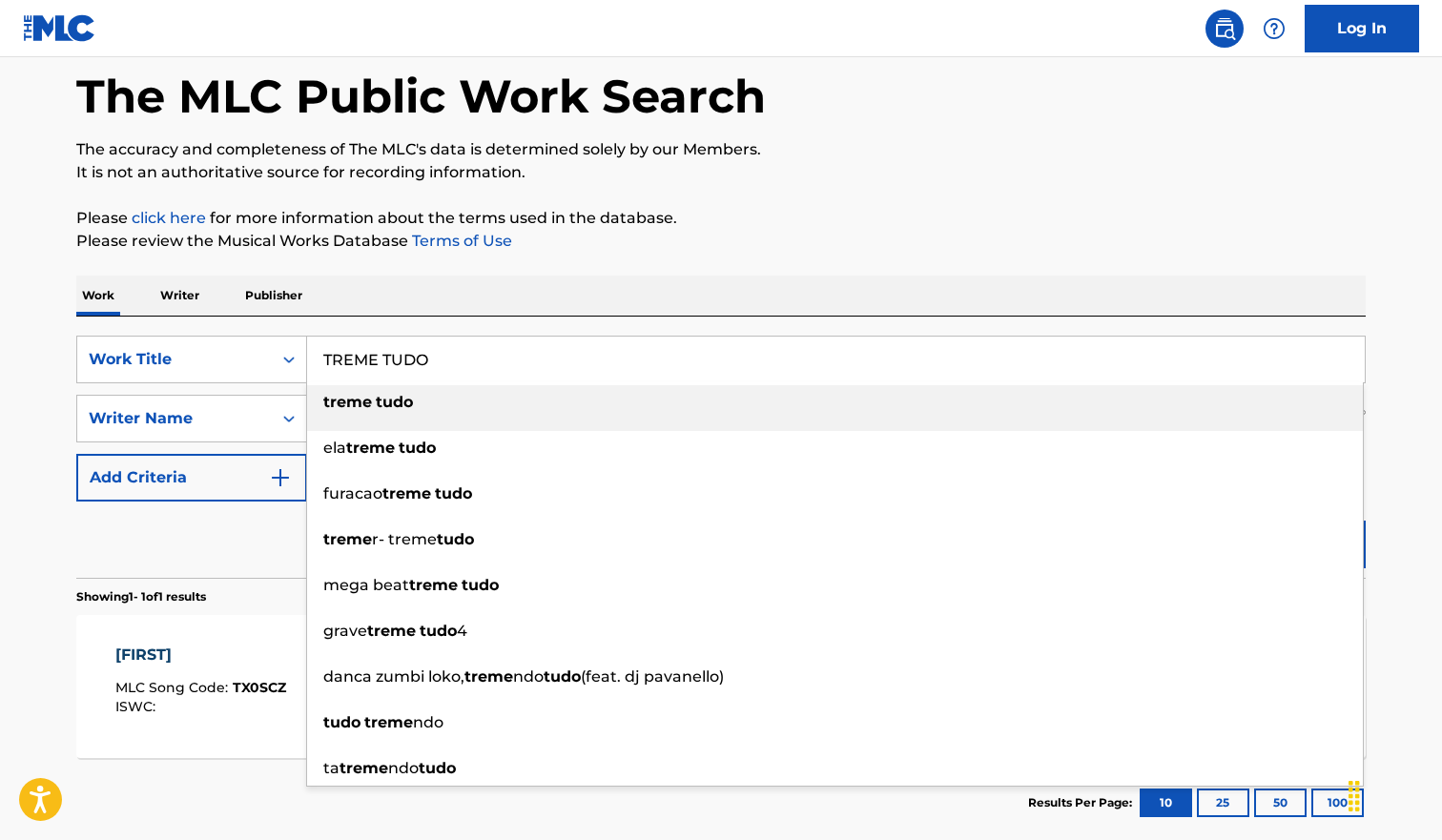 click on "The accuracy and completeness of The MLC's data is determined solely by our Members." at bounding box center (721, 150) 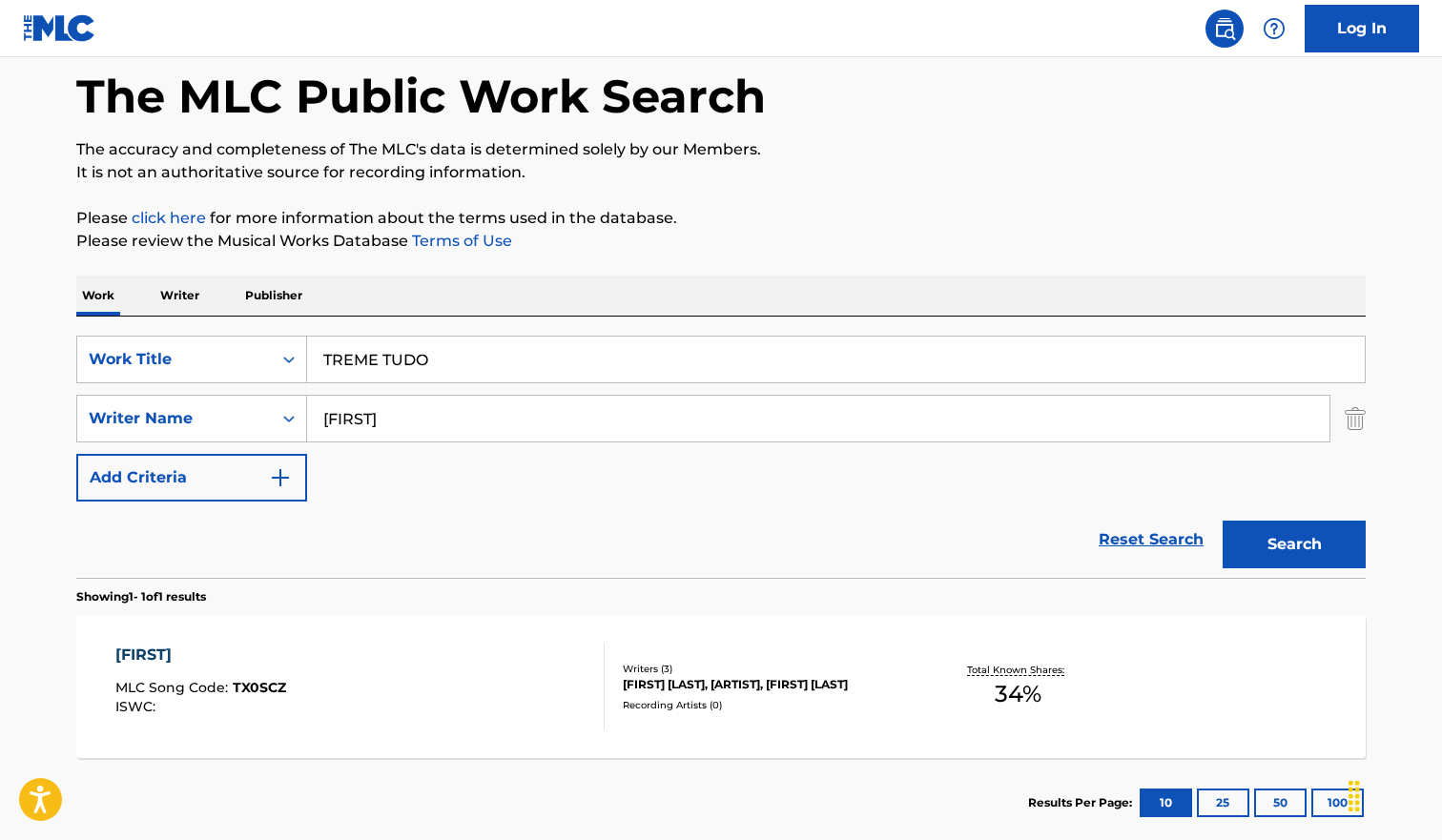 click on "Search" at bounding box center (1294, 544) 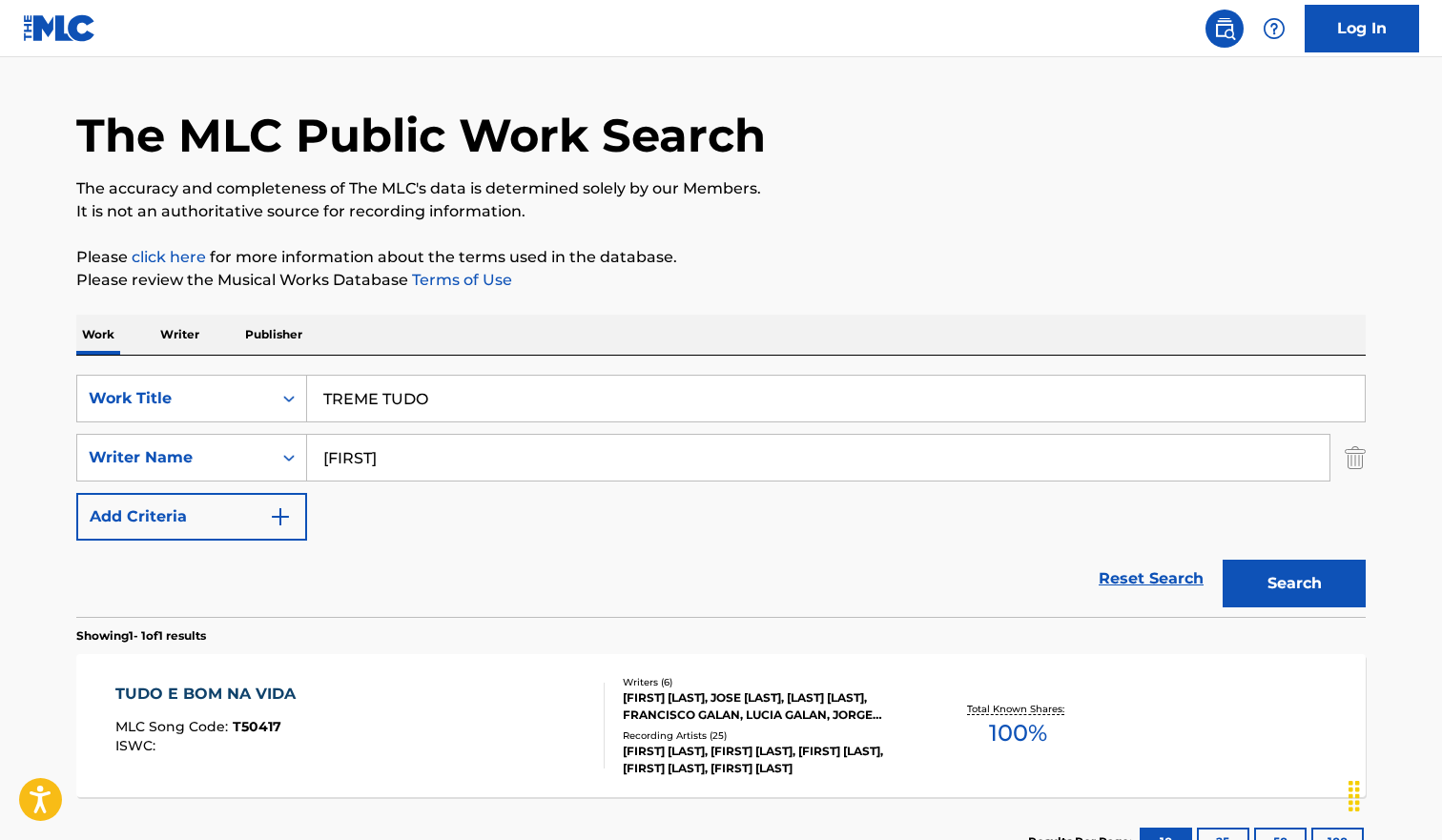scroll, scrollTop: 89, scrollLeft: 0, axis: vertical 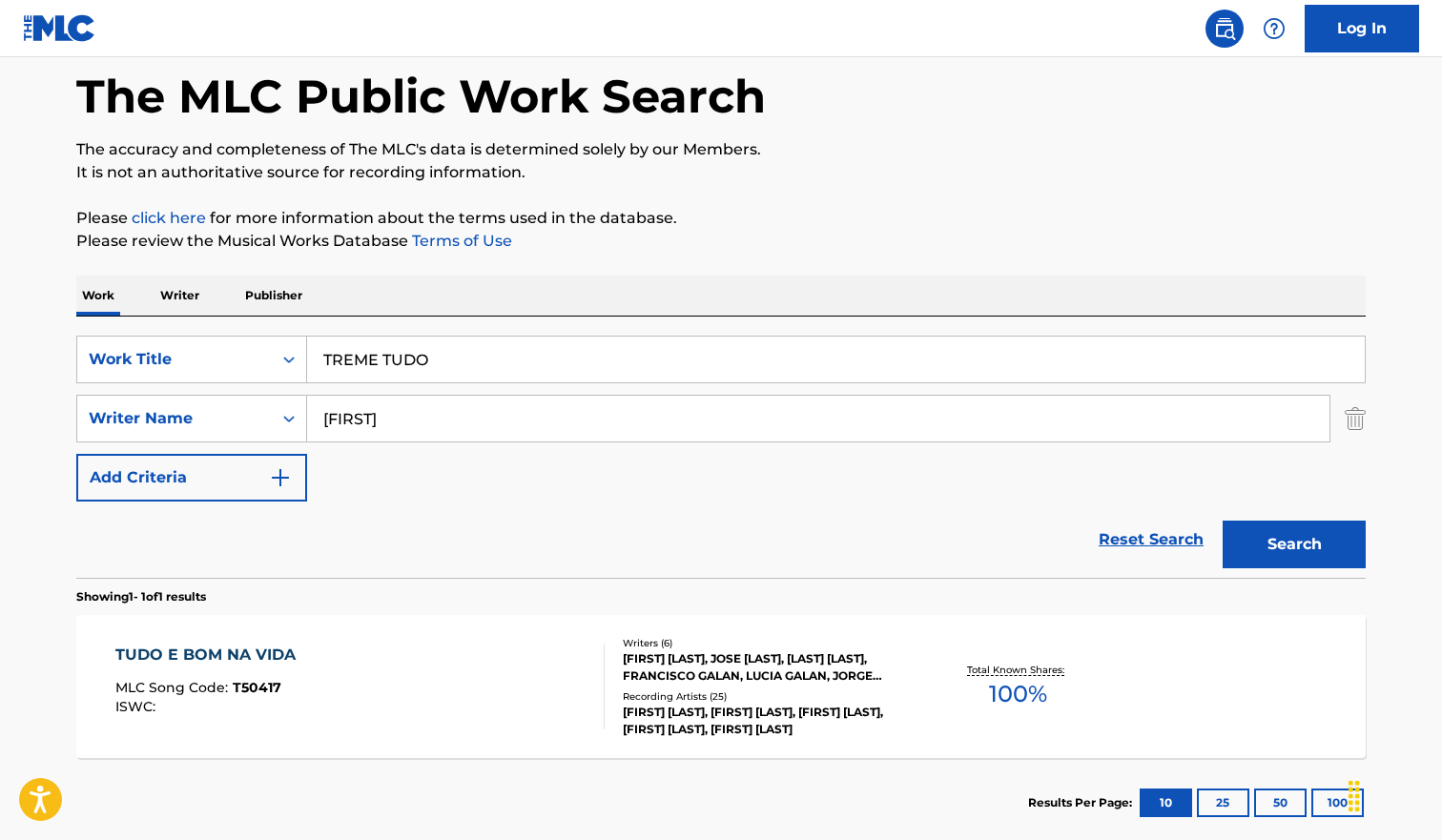 click on "TREME TUDO" at bounding box center (835, 359) 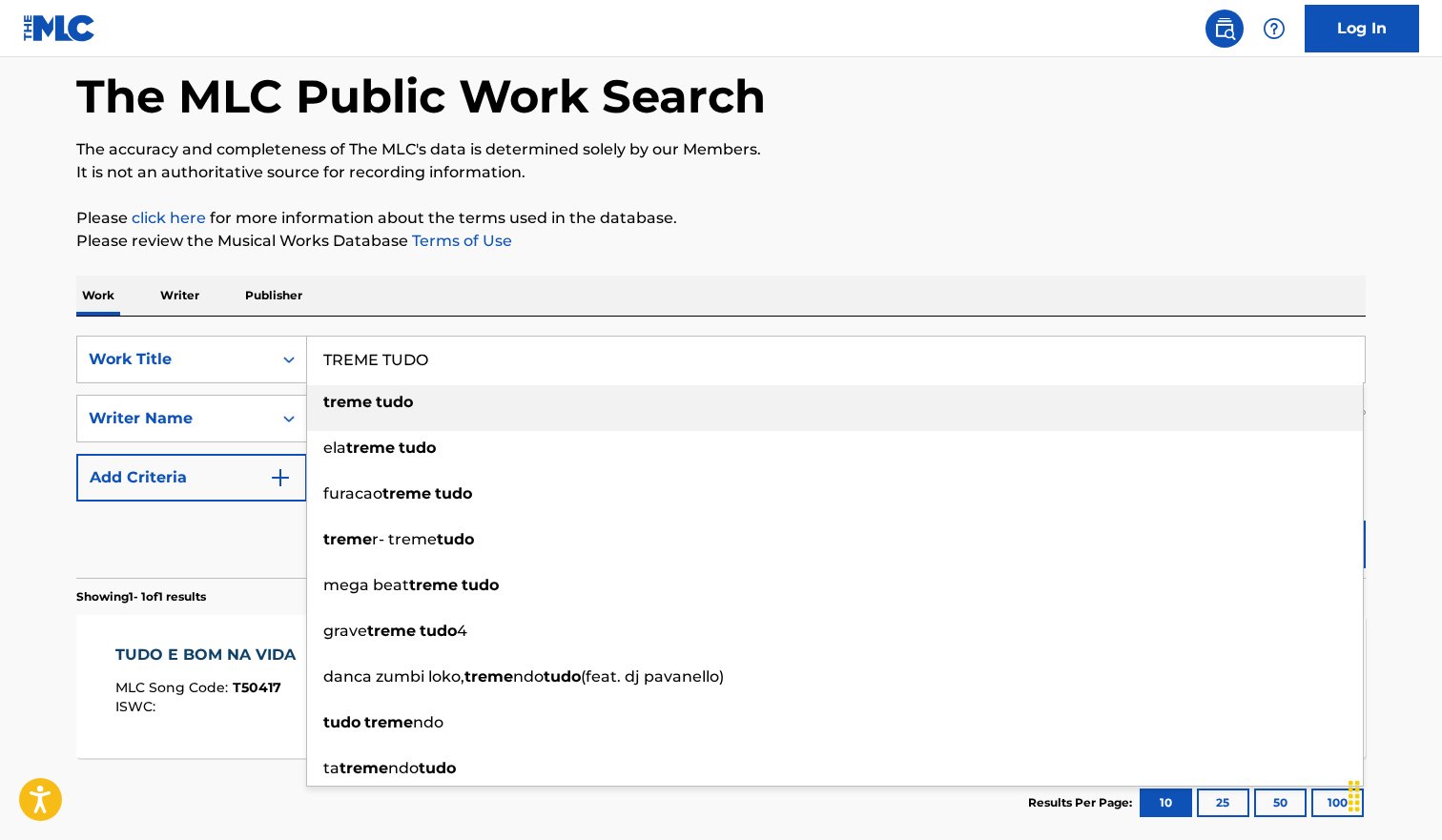 click on "TREME TUDO" at bounding box center (835, 359) 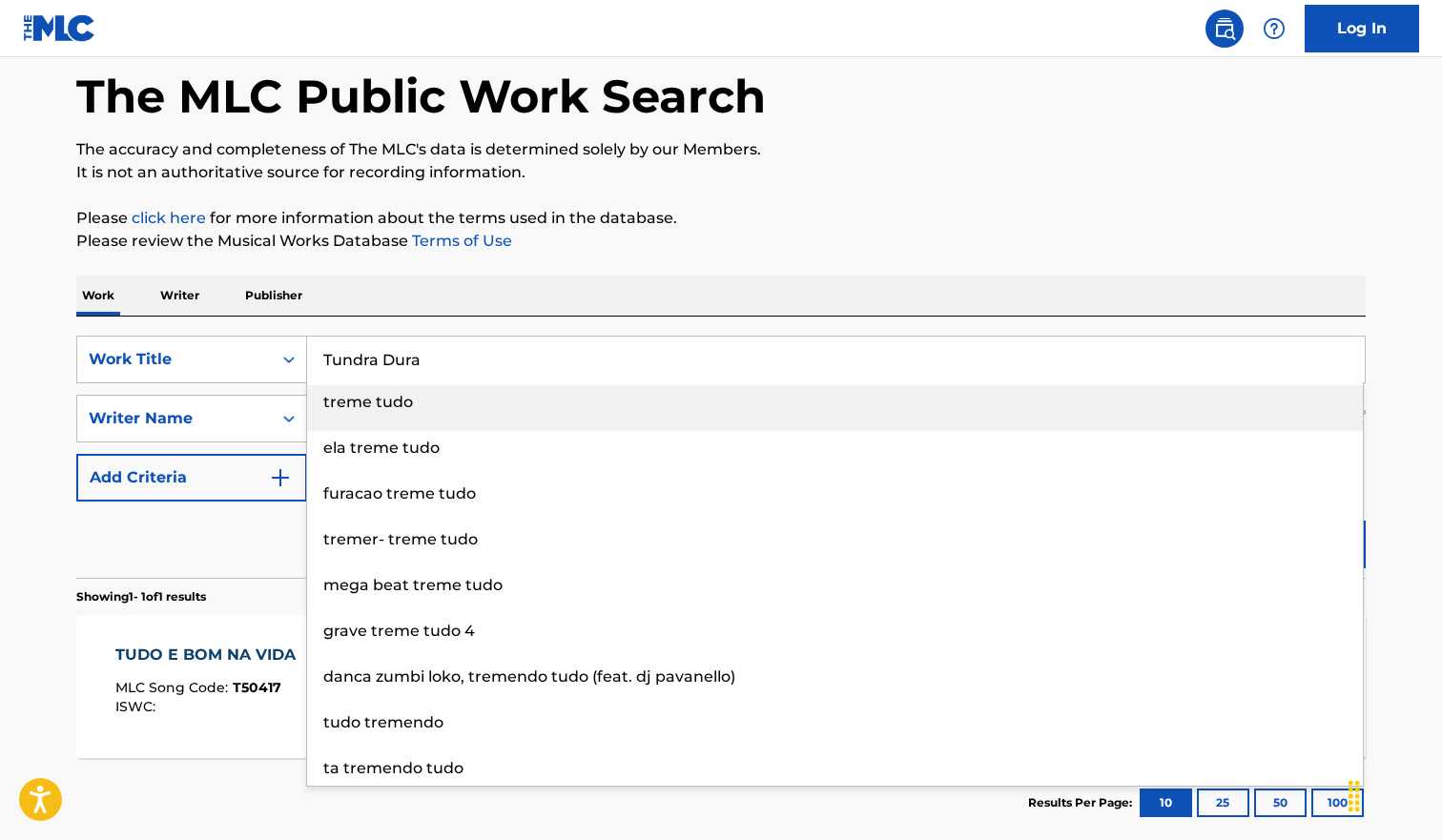 type on "Tundra Dura" 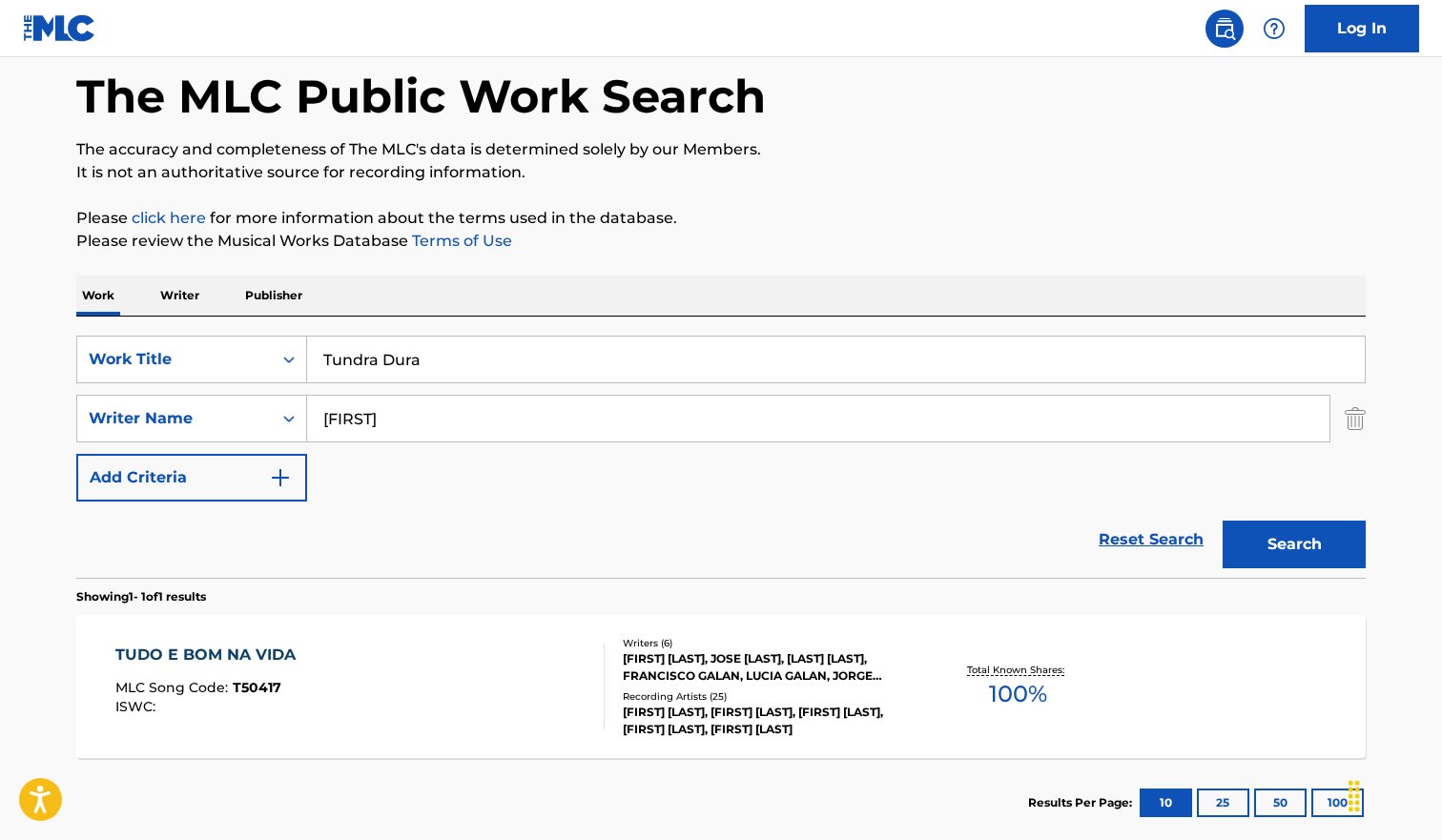 click on "Writer Name [FIRST] Results TUDO E BOM NA VIDA MLC Song Code : T50417 ISWC : Writers ( 6 ) [LAST] [LAST], [FIRST] [LAST], [FIRST] [LAST], [FIRST] [LAST], [LAST] [LAST], [FIRST] [LAST] Recording Artists ( 25 ) [FIRST] [LAST], [FIRST] [LAST], [FIRST] [LAST], [FIRST] [LAST], [FIRST] [LAST] Total Known Shares: 100 % Results Per Page: 10 25 50 100" at bounding box center [721, 432] 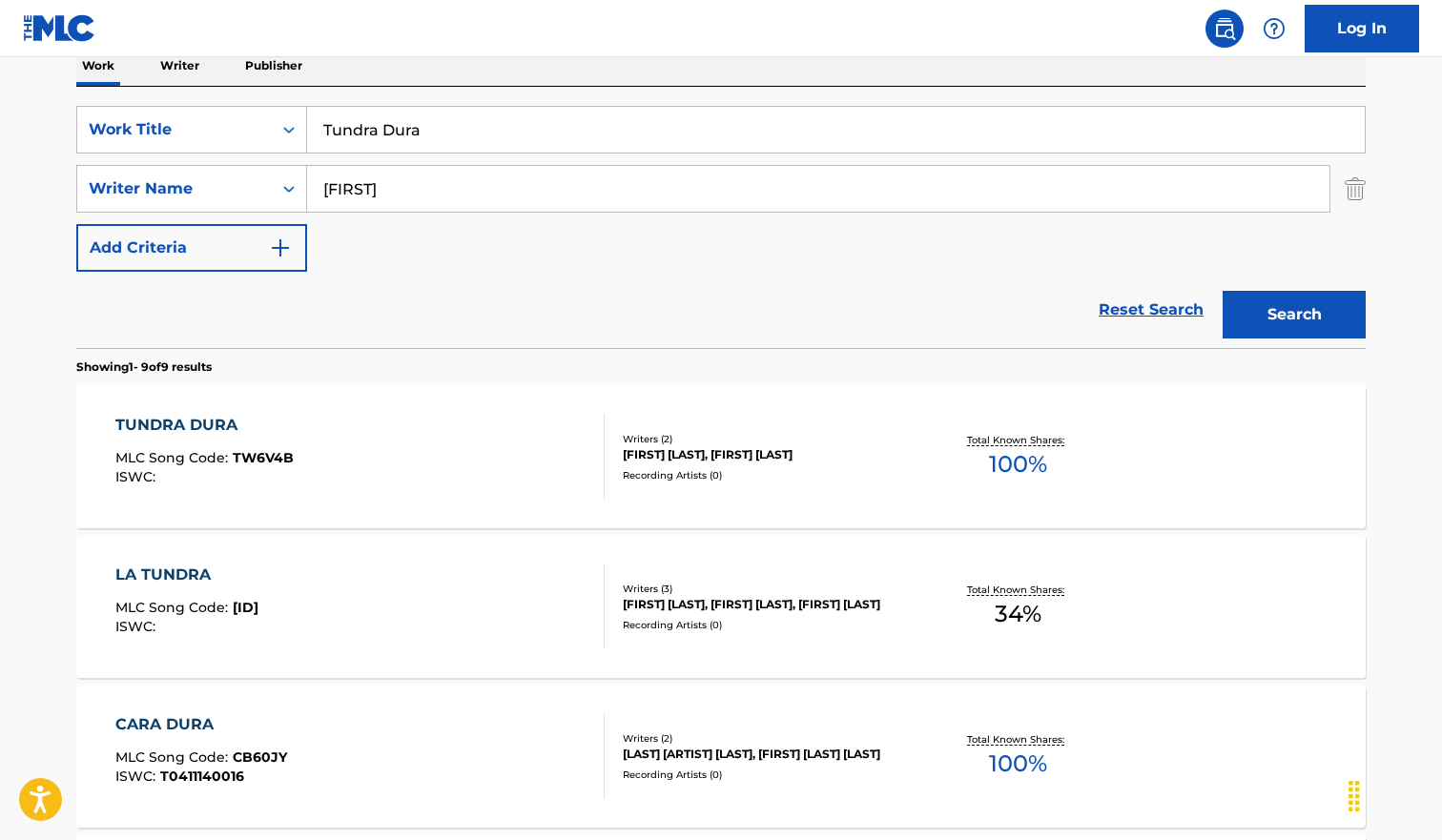 scroll, scrollTop: 435, scrollLeft: 0, axis: vertical 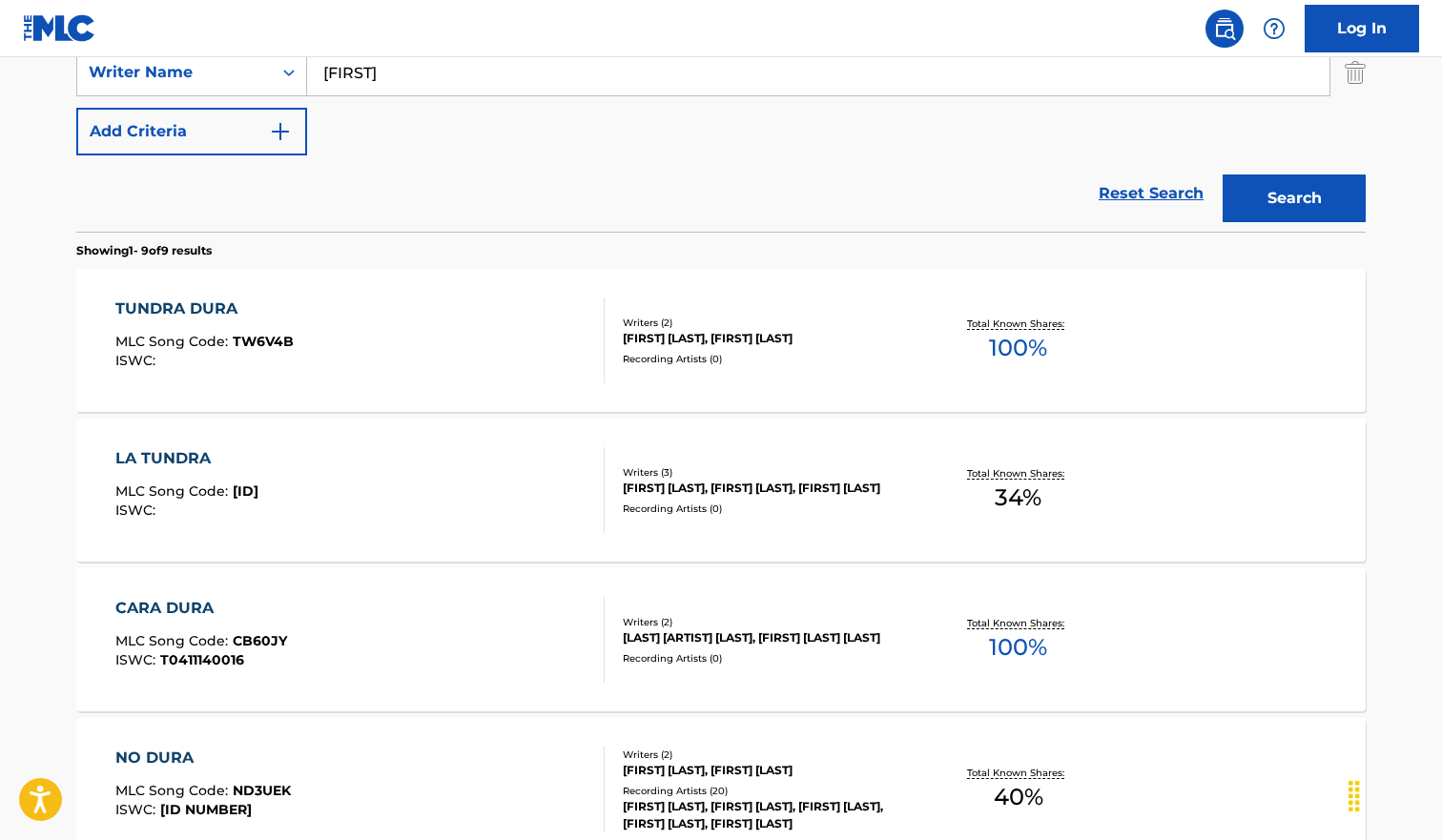 click on "TUNDRA DURA MLC Song Code : TW6V4B ISWC :" at bounding box center [360, 340] 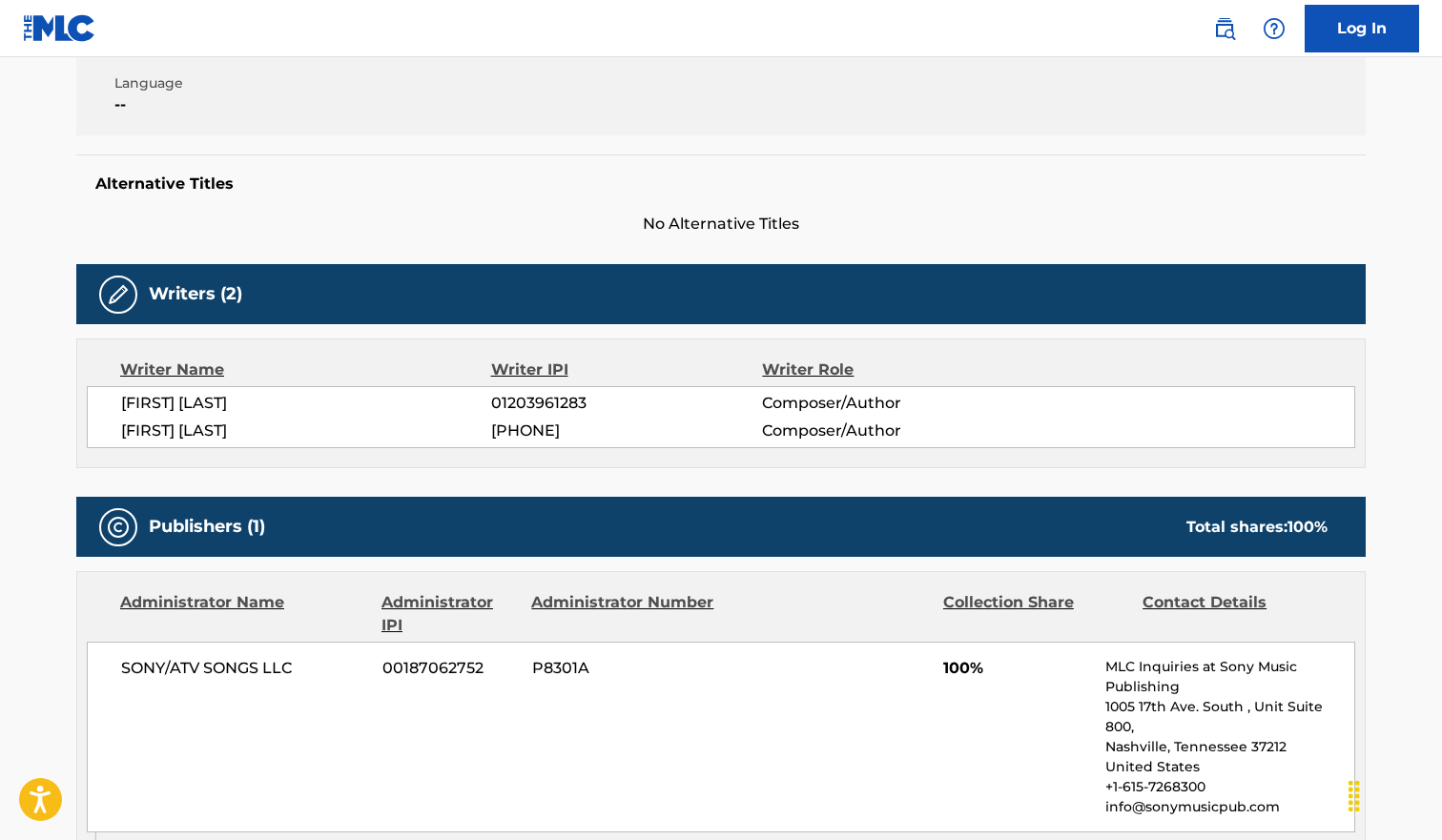 scroll, scrollTop: 0, scrollLeft: 0, axis: both 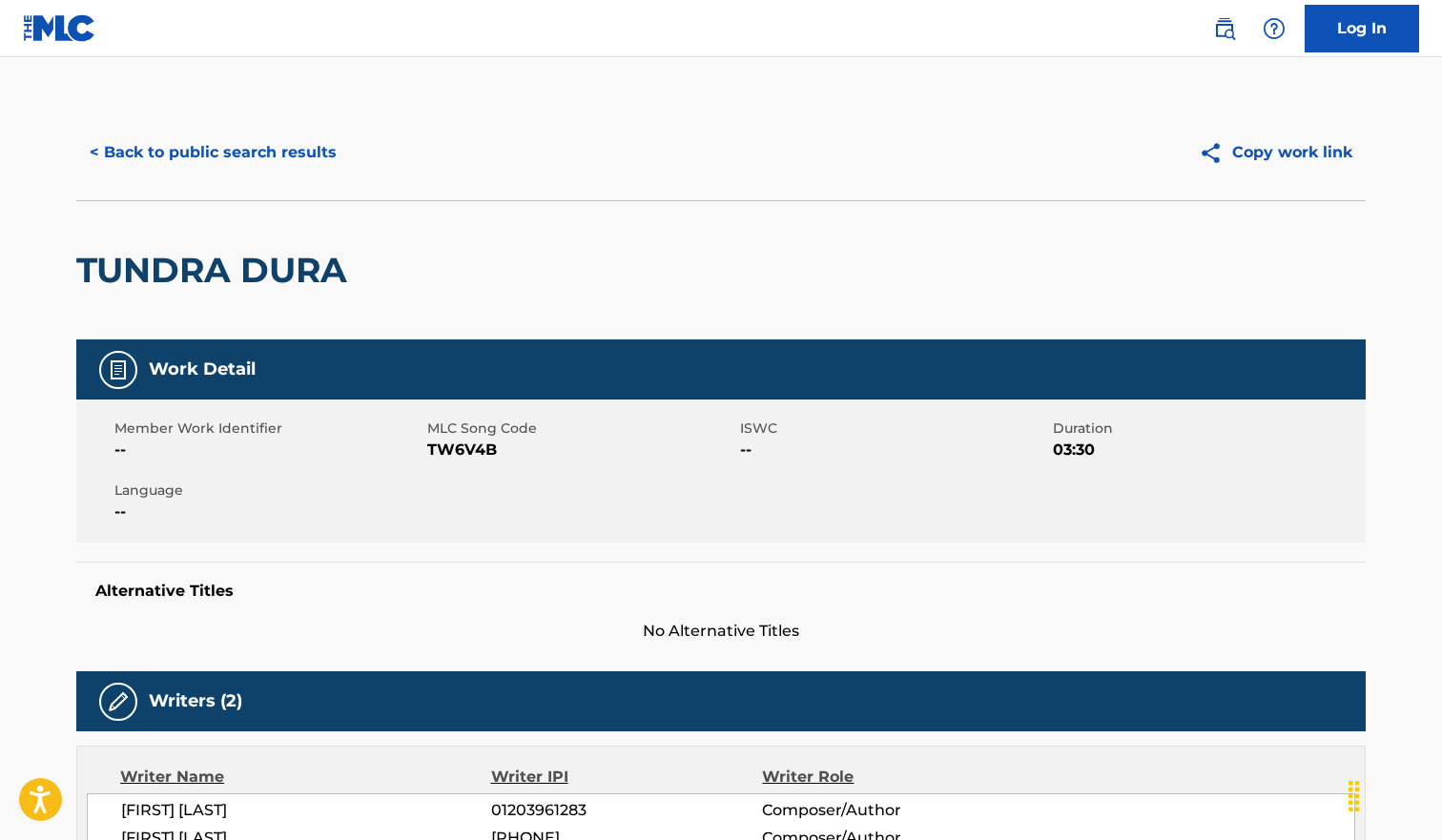 click on "< Back to public search results" at bounding box center [213, 153] 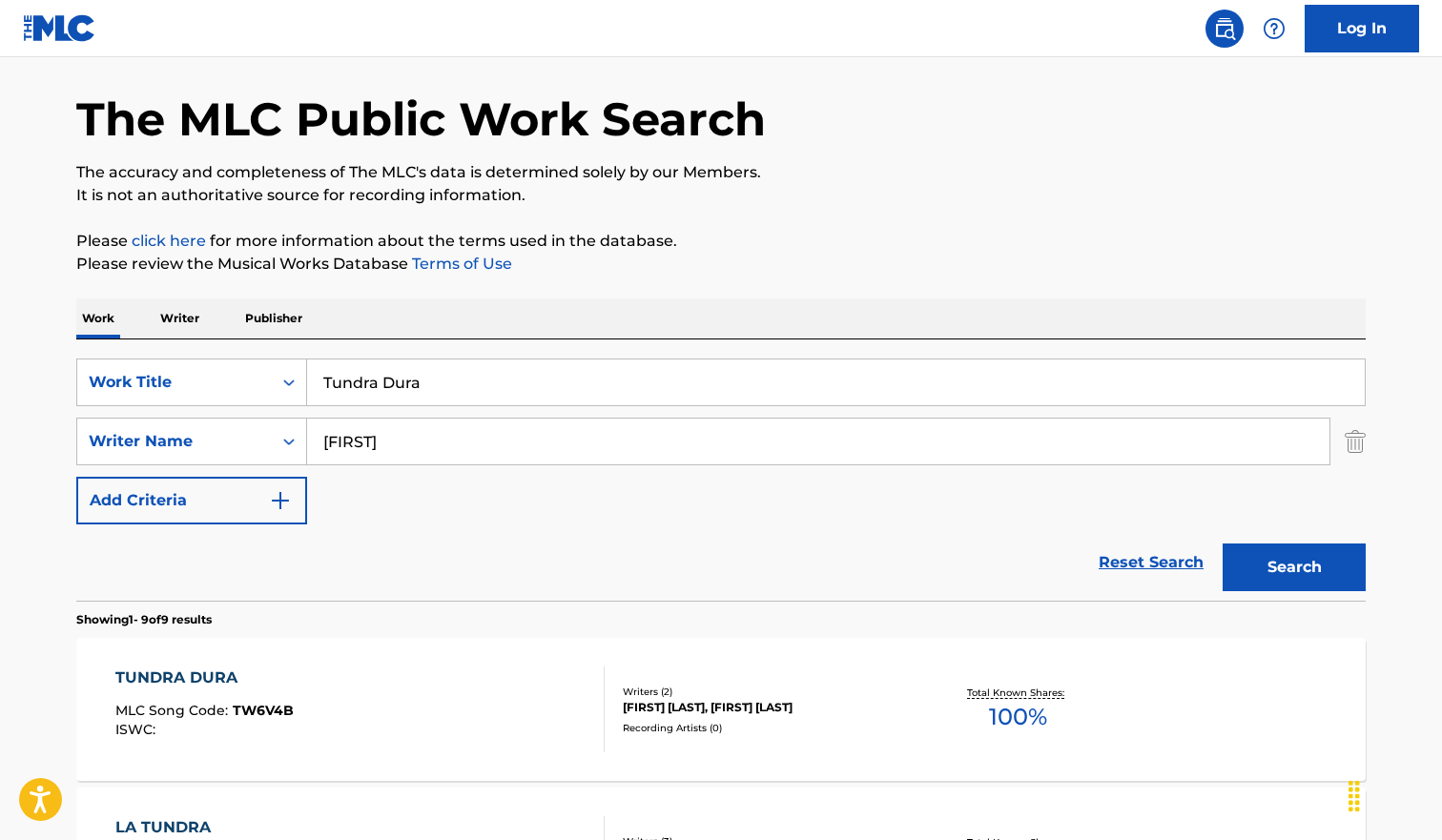 scroll, scrollTop: 0, scrollLeft: 0, axis: both 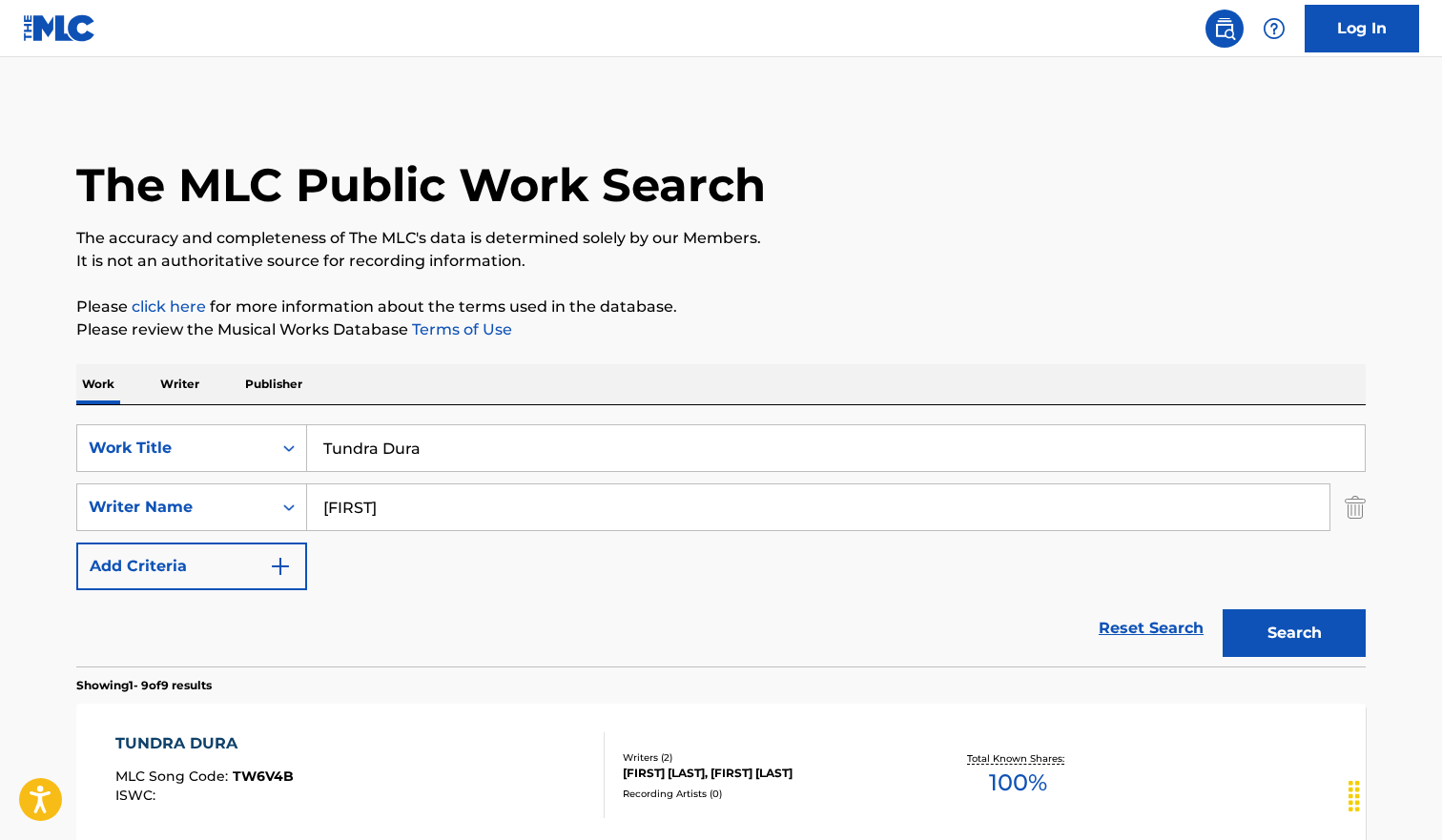 click on "Tundra Dura" at bounding box center (835, 448) 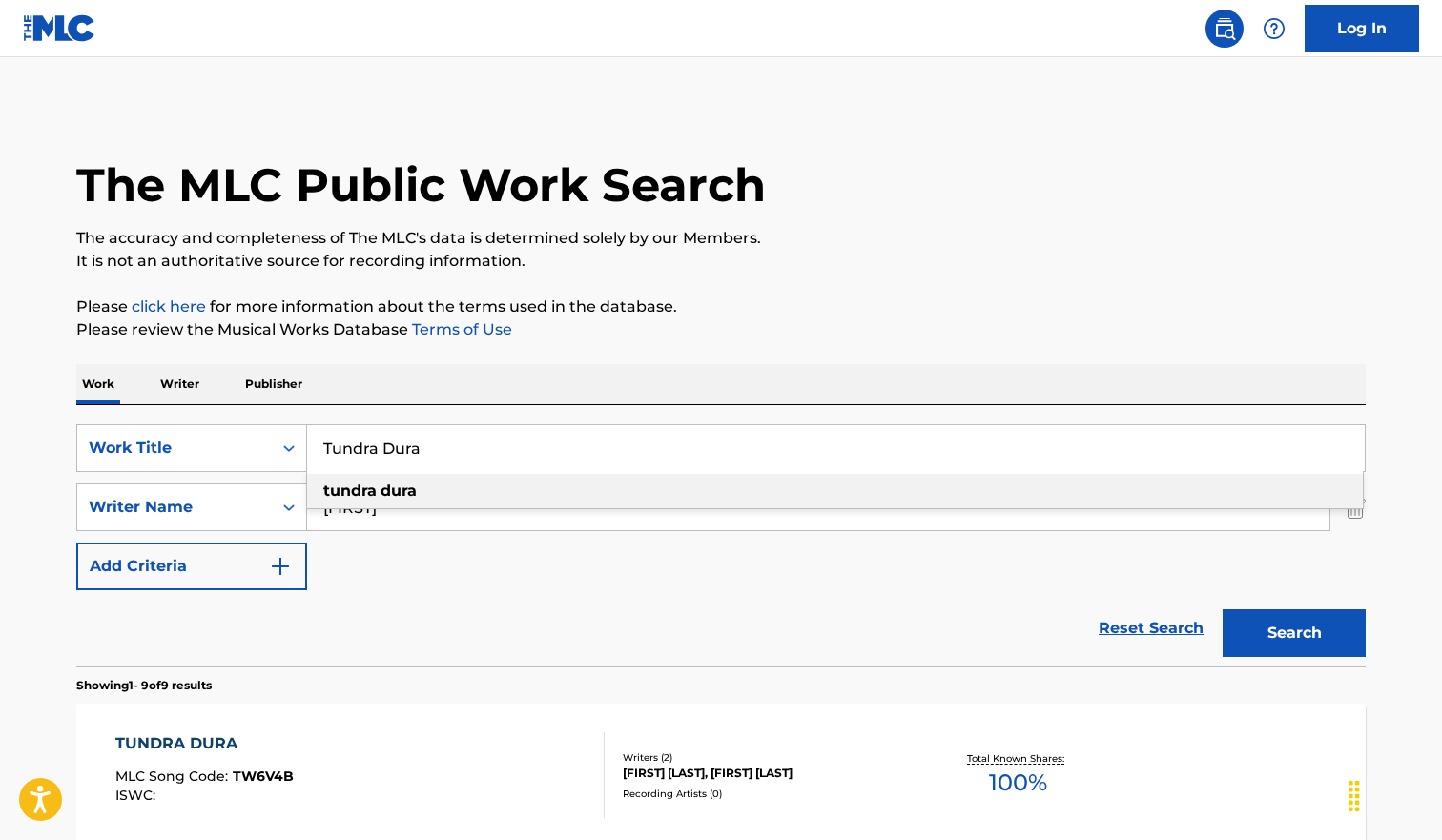 click on "Tundra Dura" at bounding box center (835, 448) 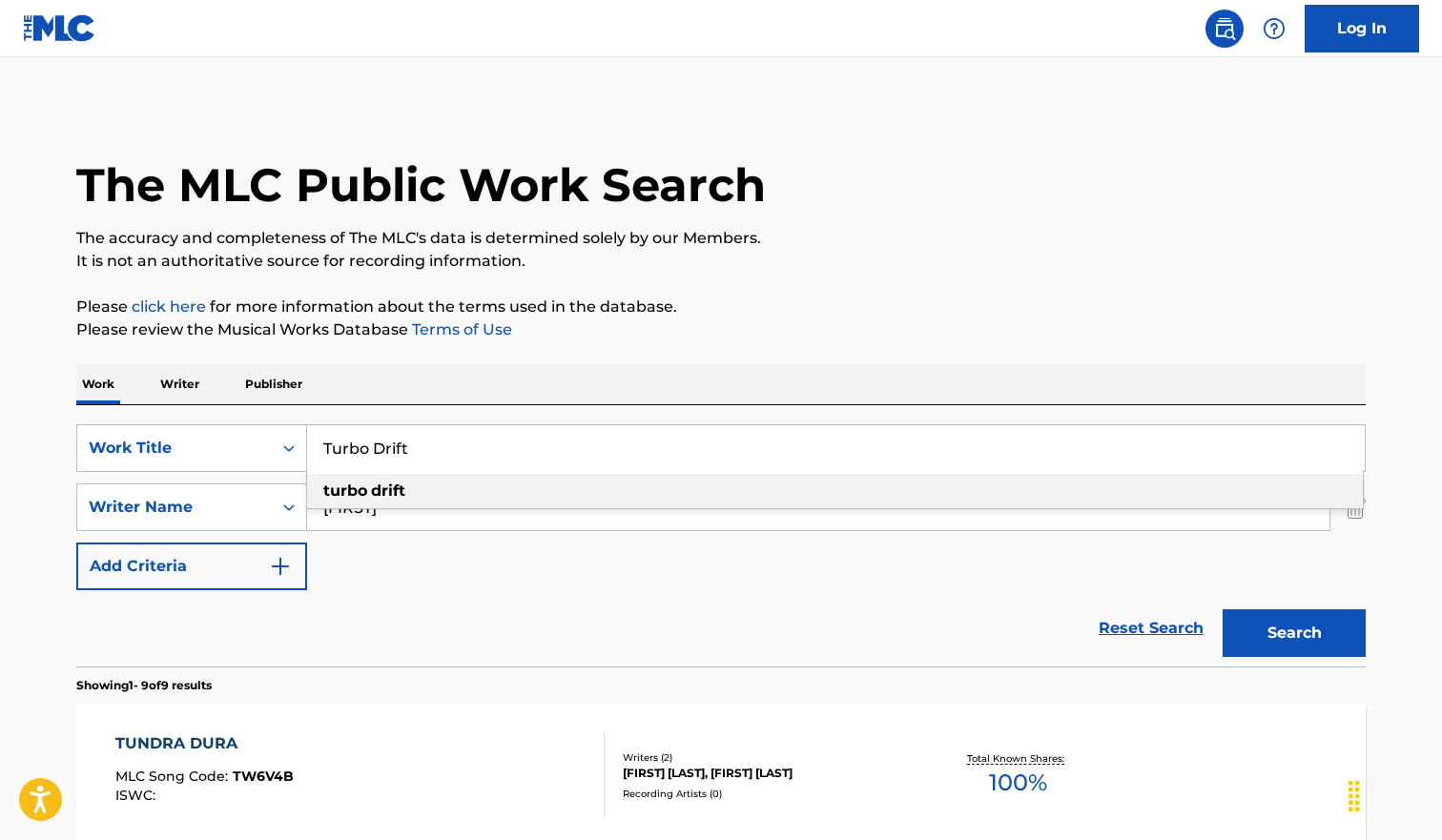 type on "Turbo Drift" 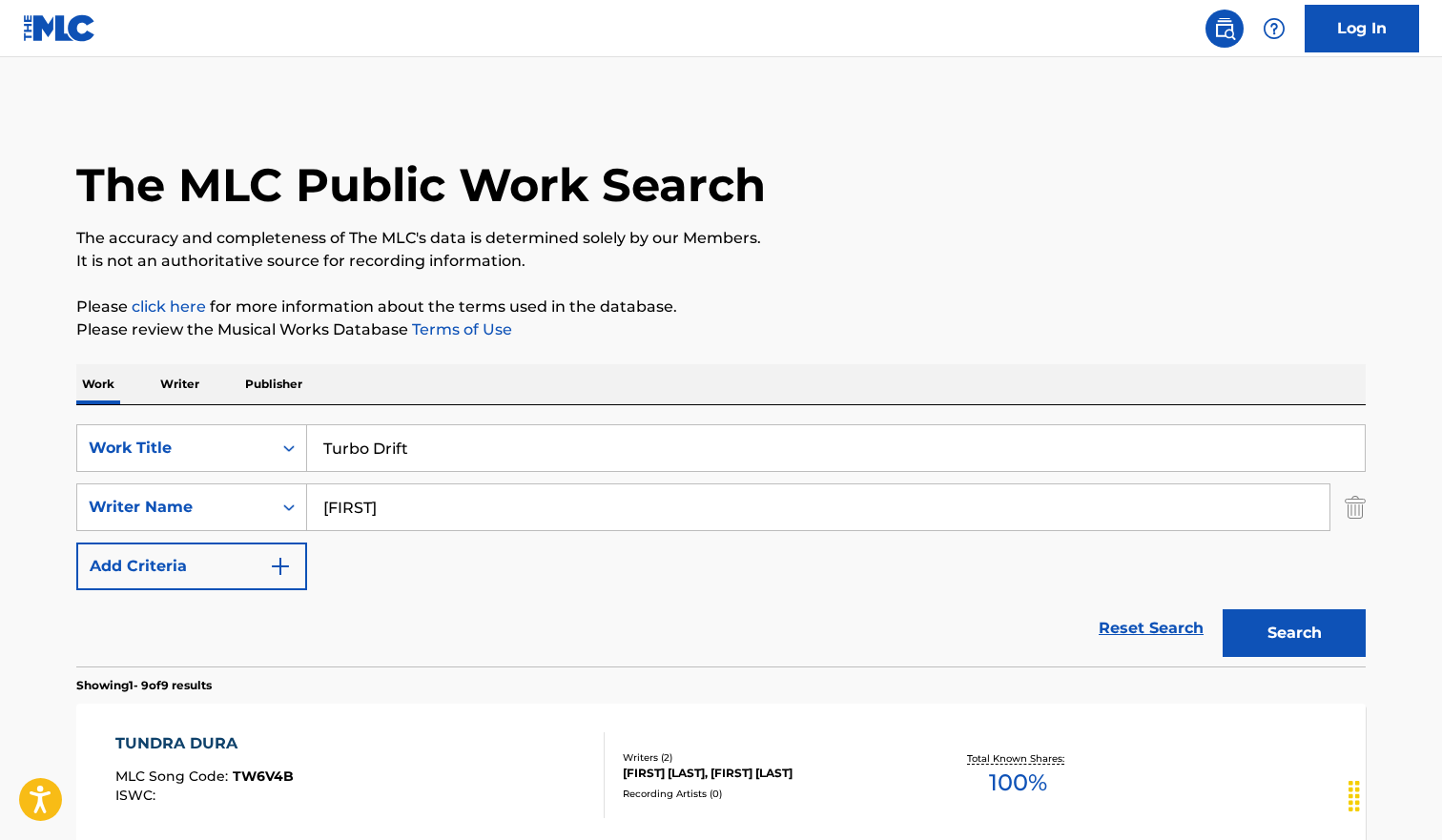 click on "Search" at bounding box center [1294, 633] 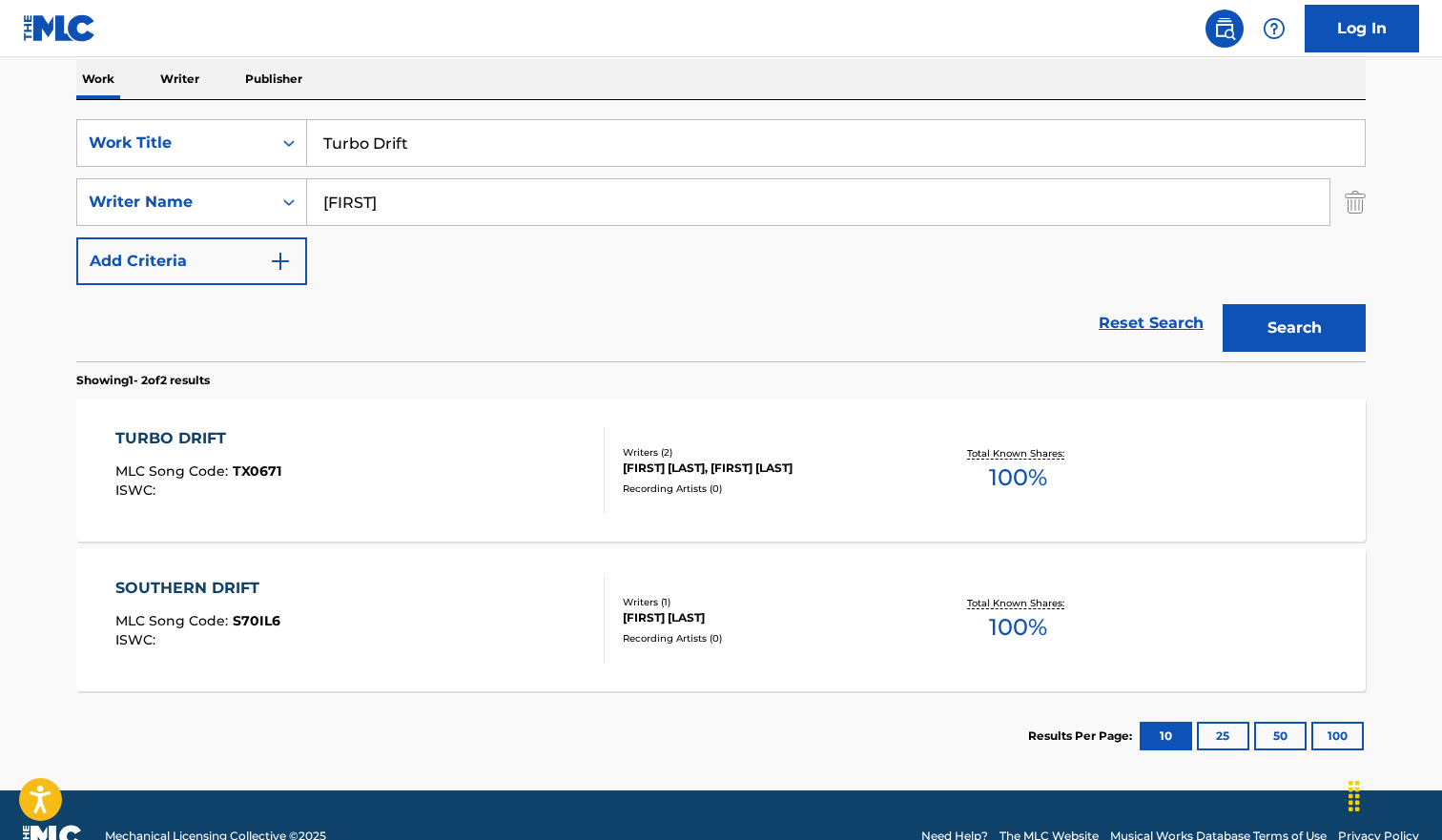 scroll, scrollTop: 316, scrollLeft: 0, axis: vertical 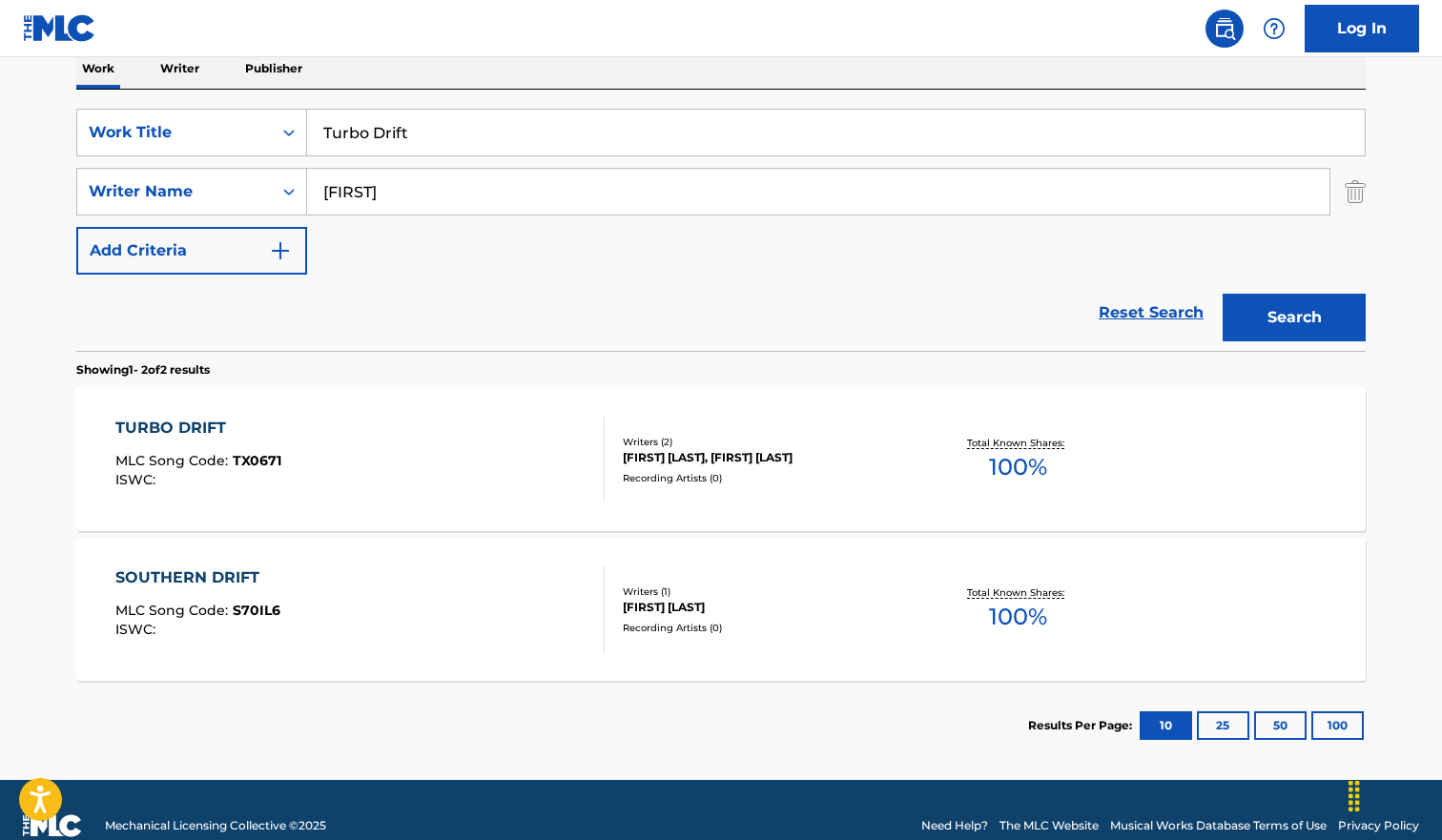 click on "TURBO DRIFT MLC Song Code : TX0671 ISWC :" at bounding box center (360, 460) 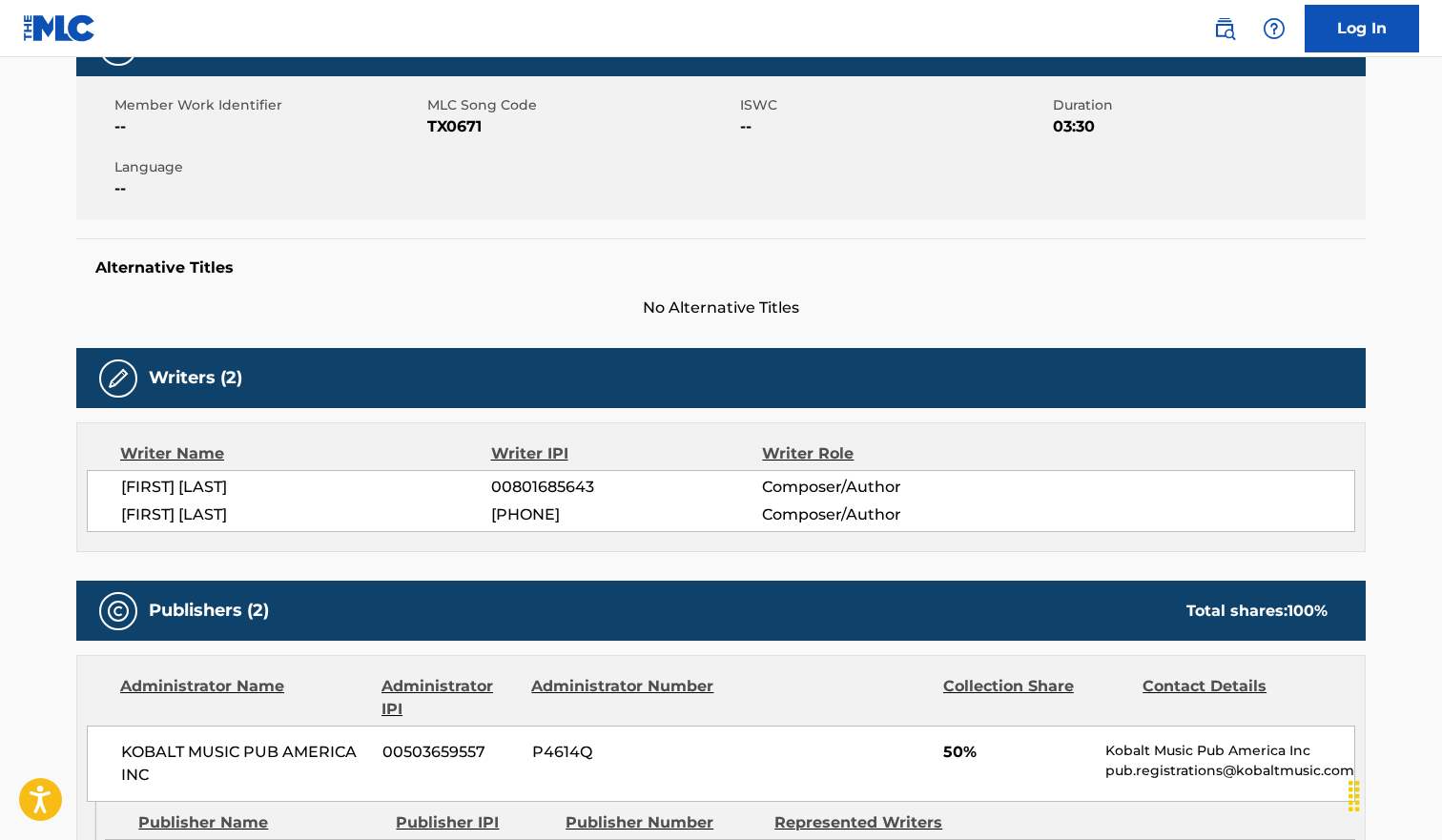 scroll, scrollTop: 0, scrollLeft: 0, axis: both 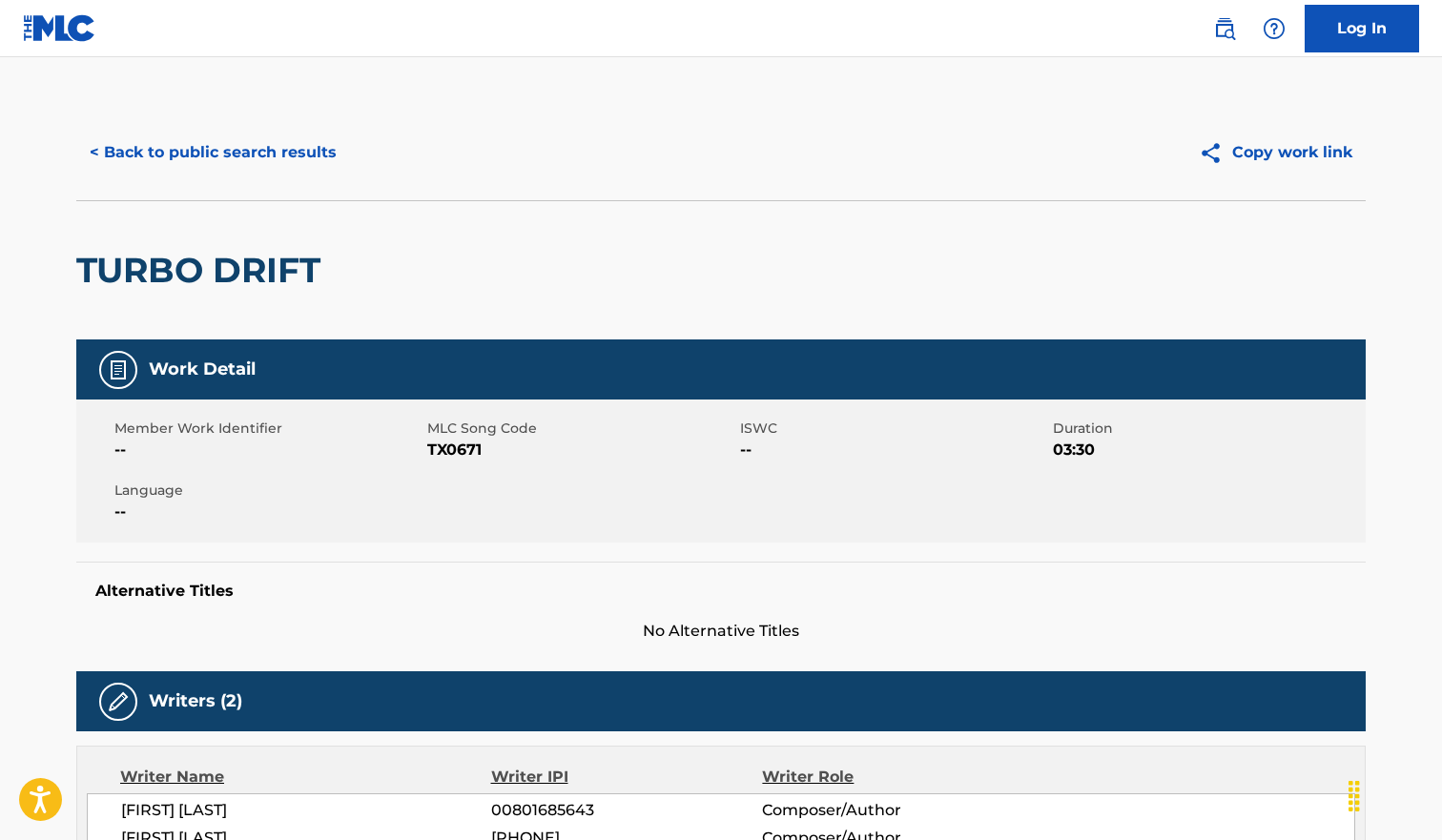 click on "< Back to public search results" at bounding box center (213, 153) 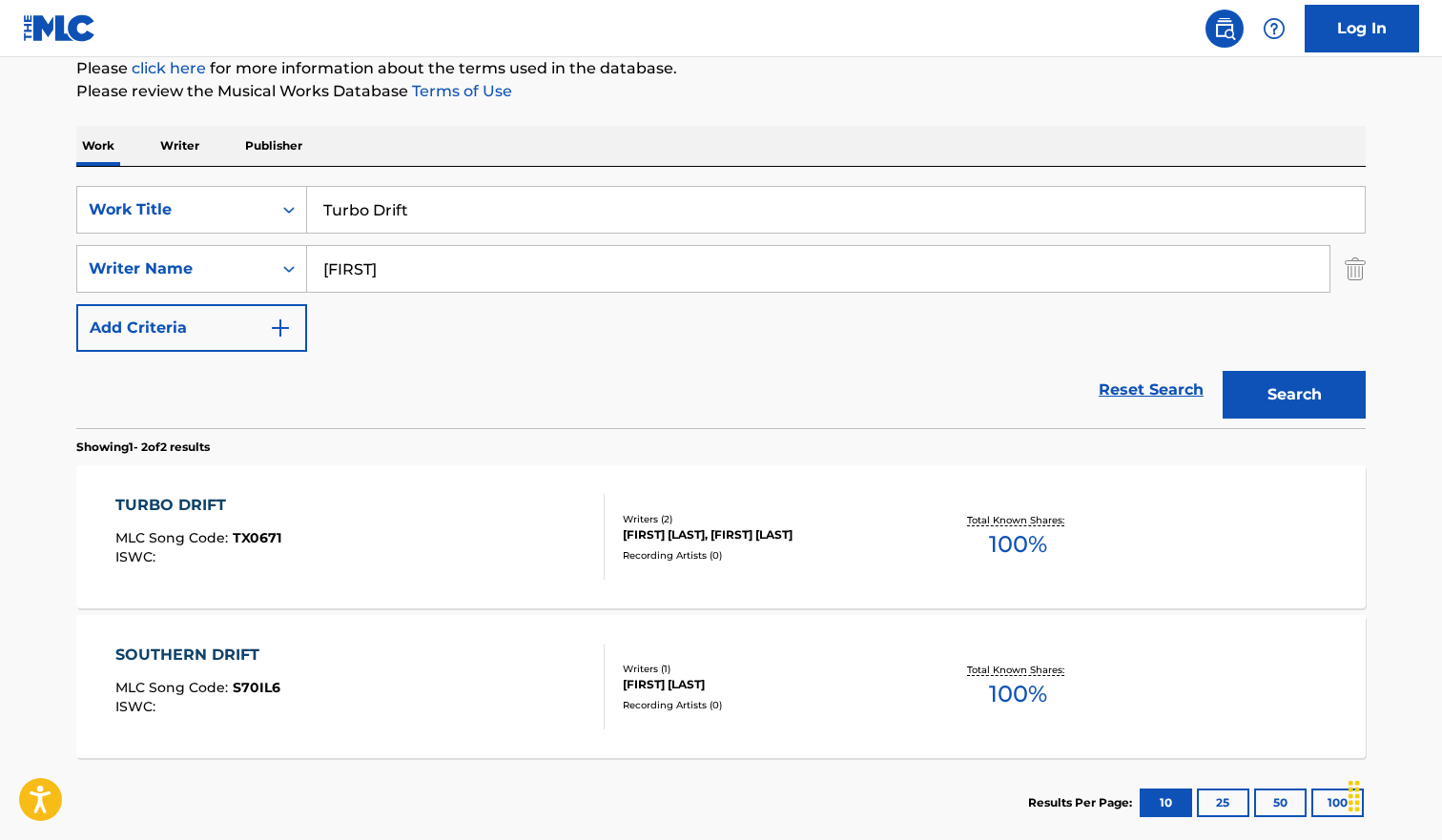 click on "Turbo Drift" at bounding box center [835, 210] 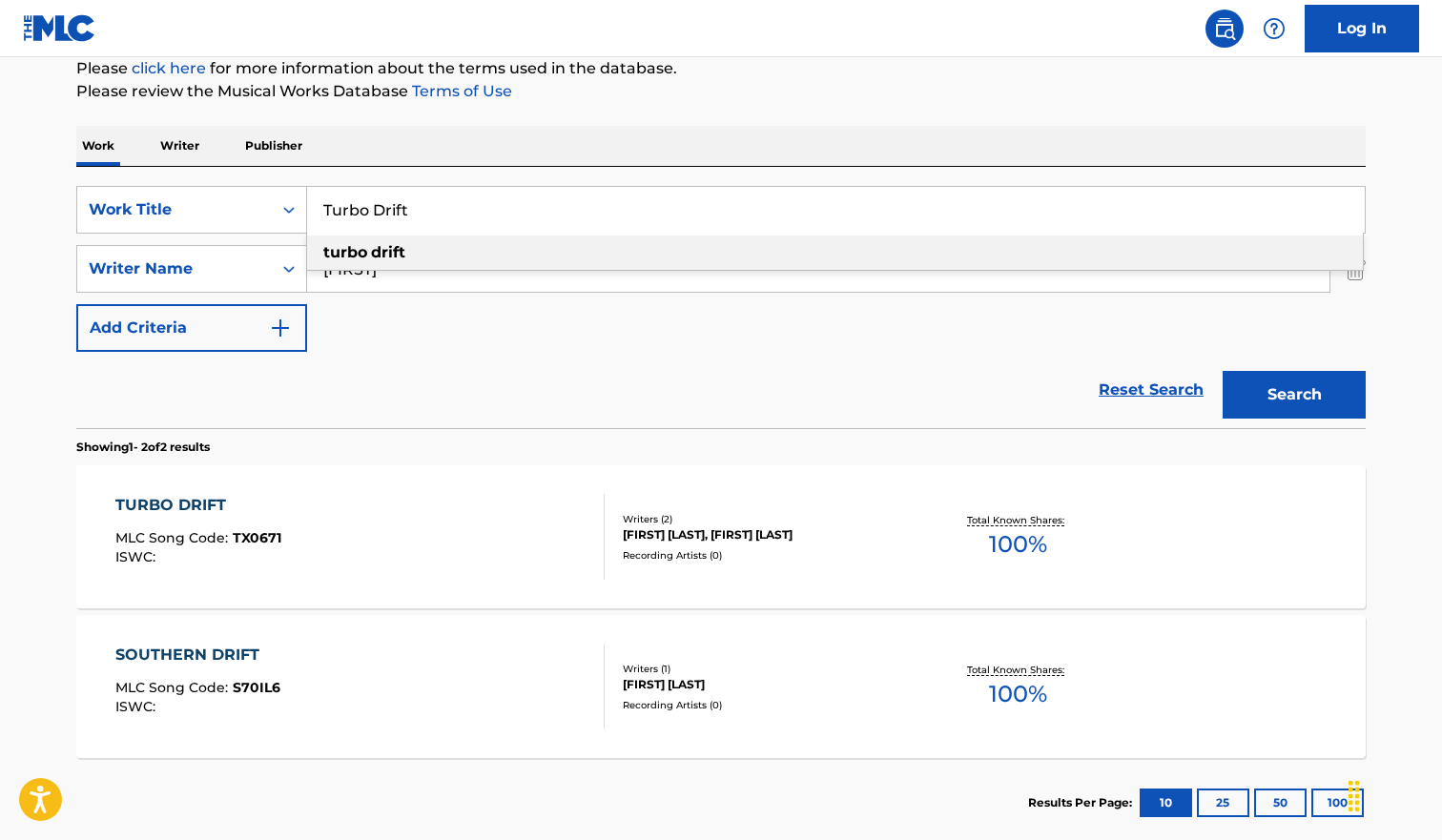 click on "Turbo Drift" at bounding box center (835, 210) 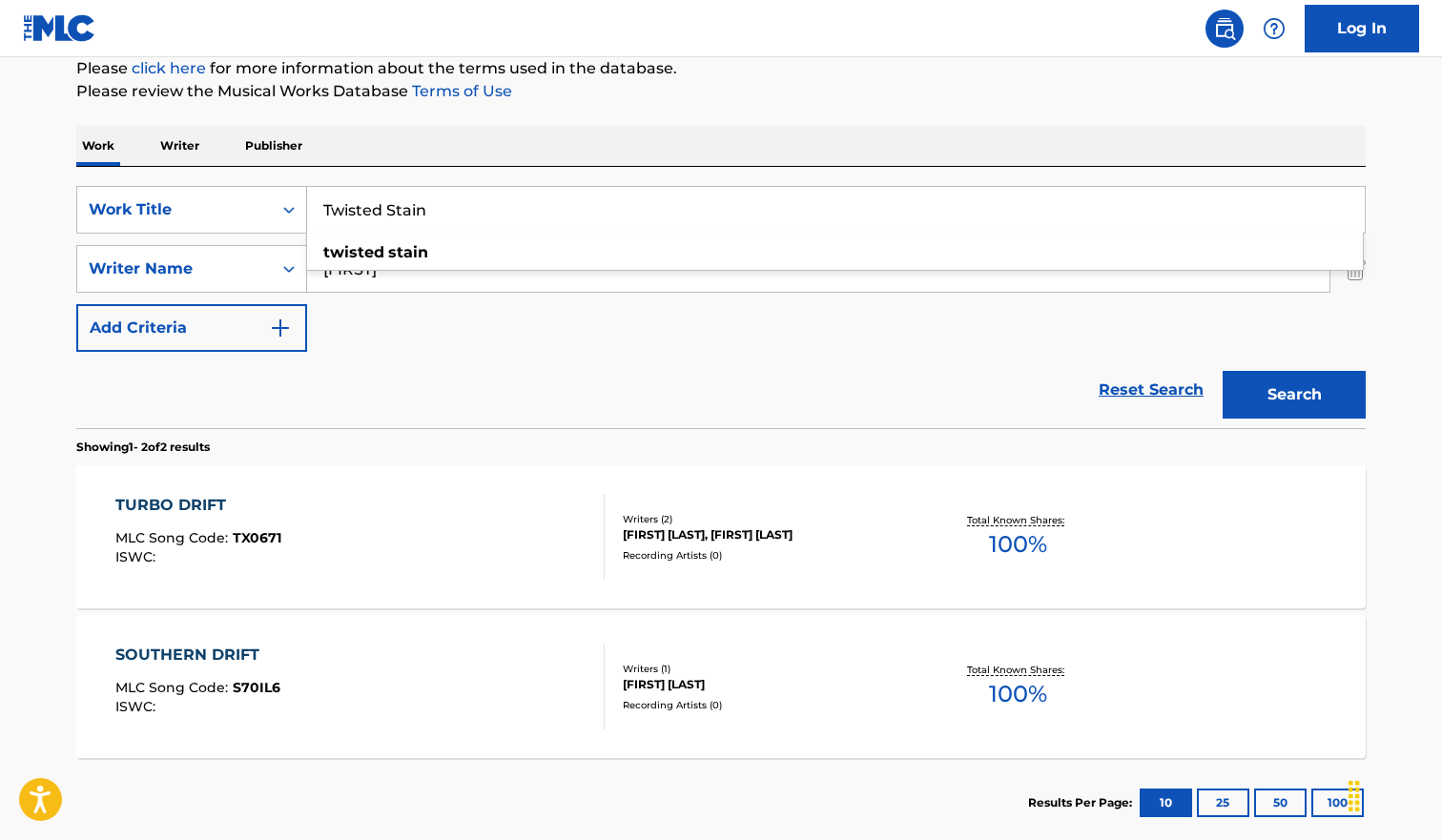 type on "Twisted Stain" 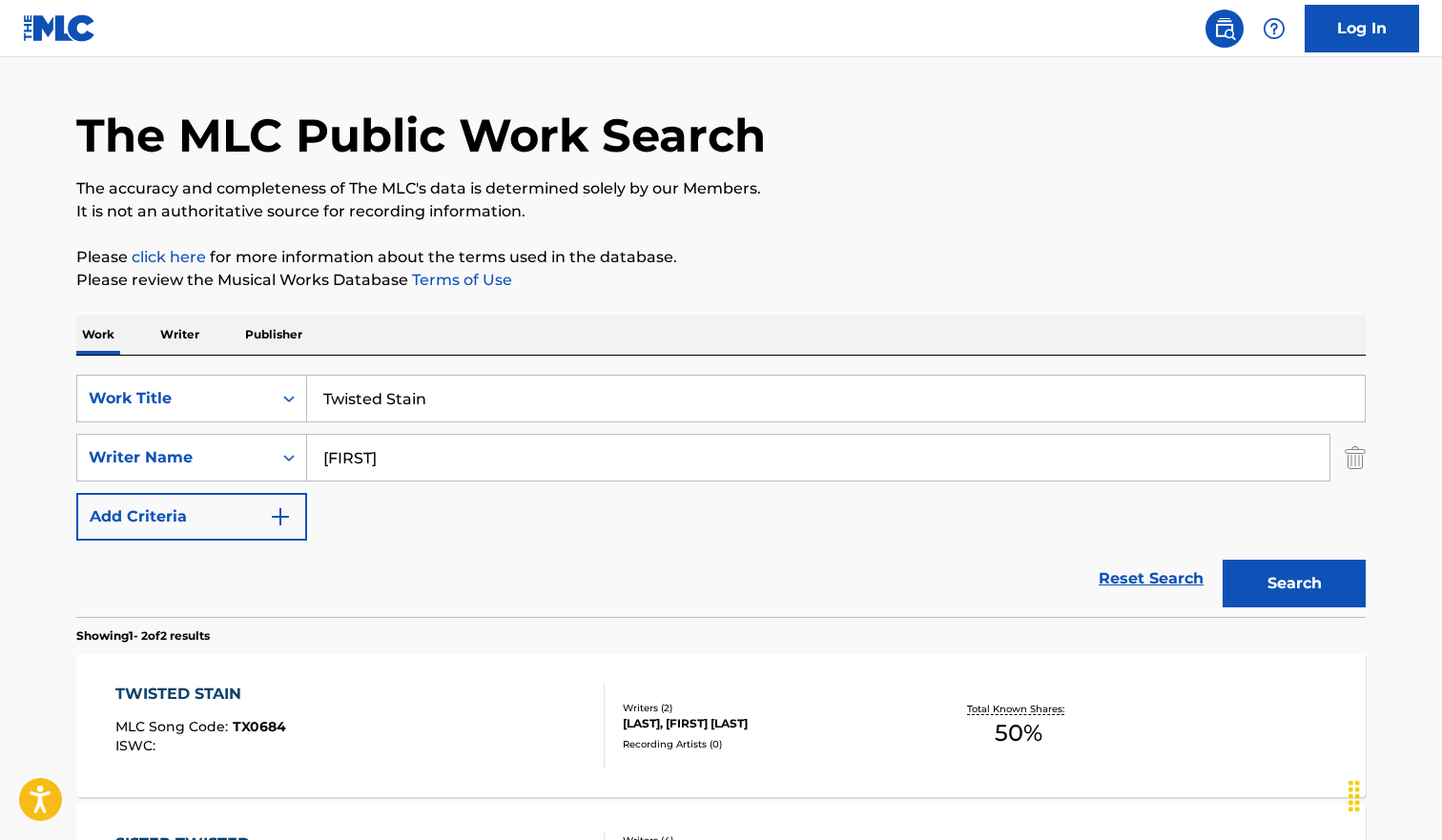 scroll, scrollTop: 238, scrollLeft: 0, axis: vertical 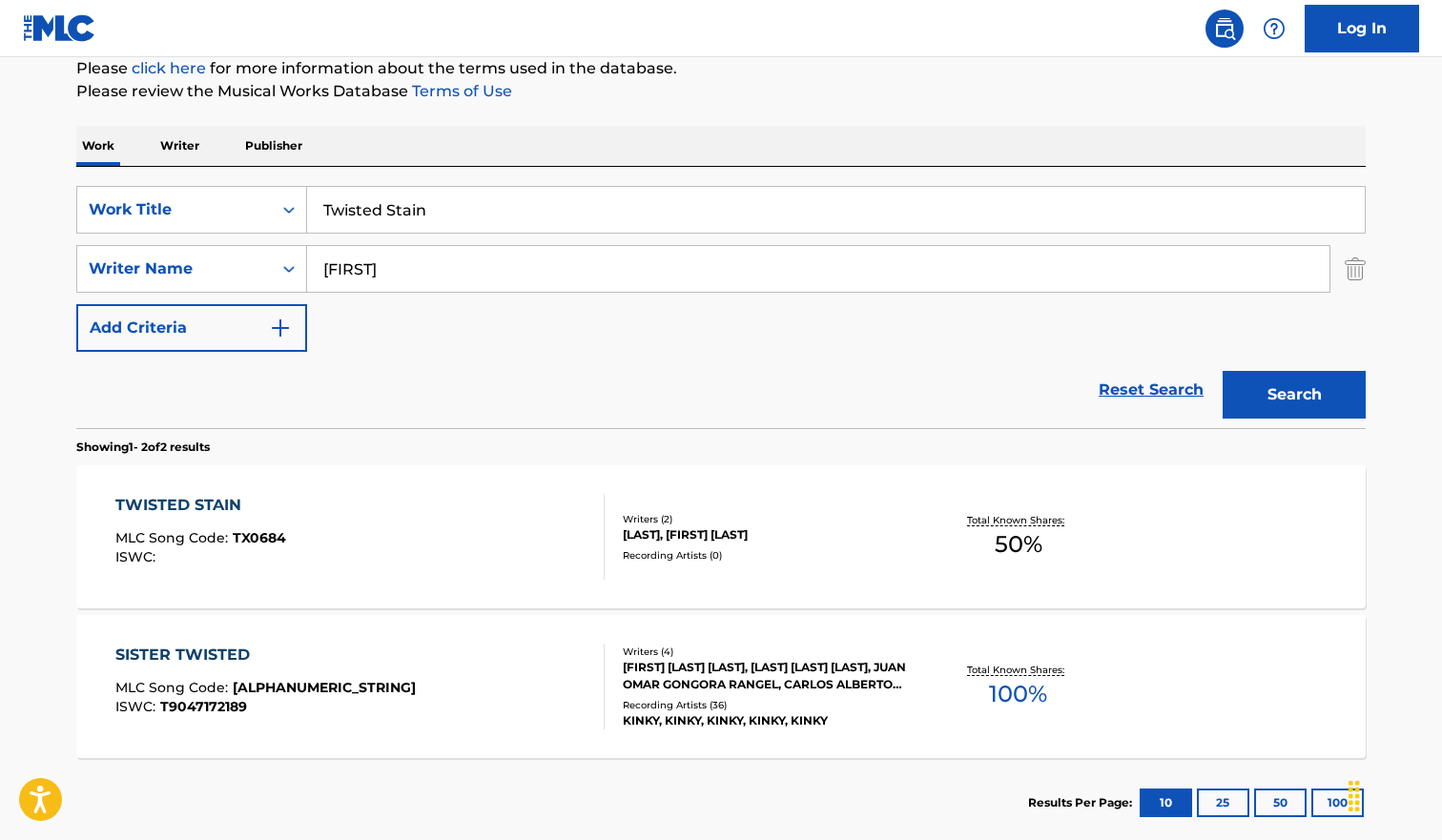 click on "TWISTED STAIN MLC Song Code : TX0684 ISWC :" at bounding box center (360, 537) 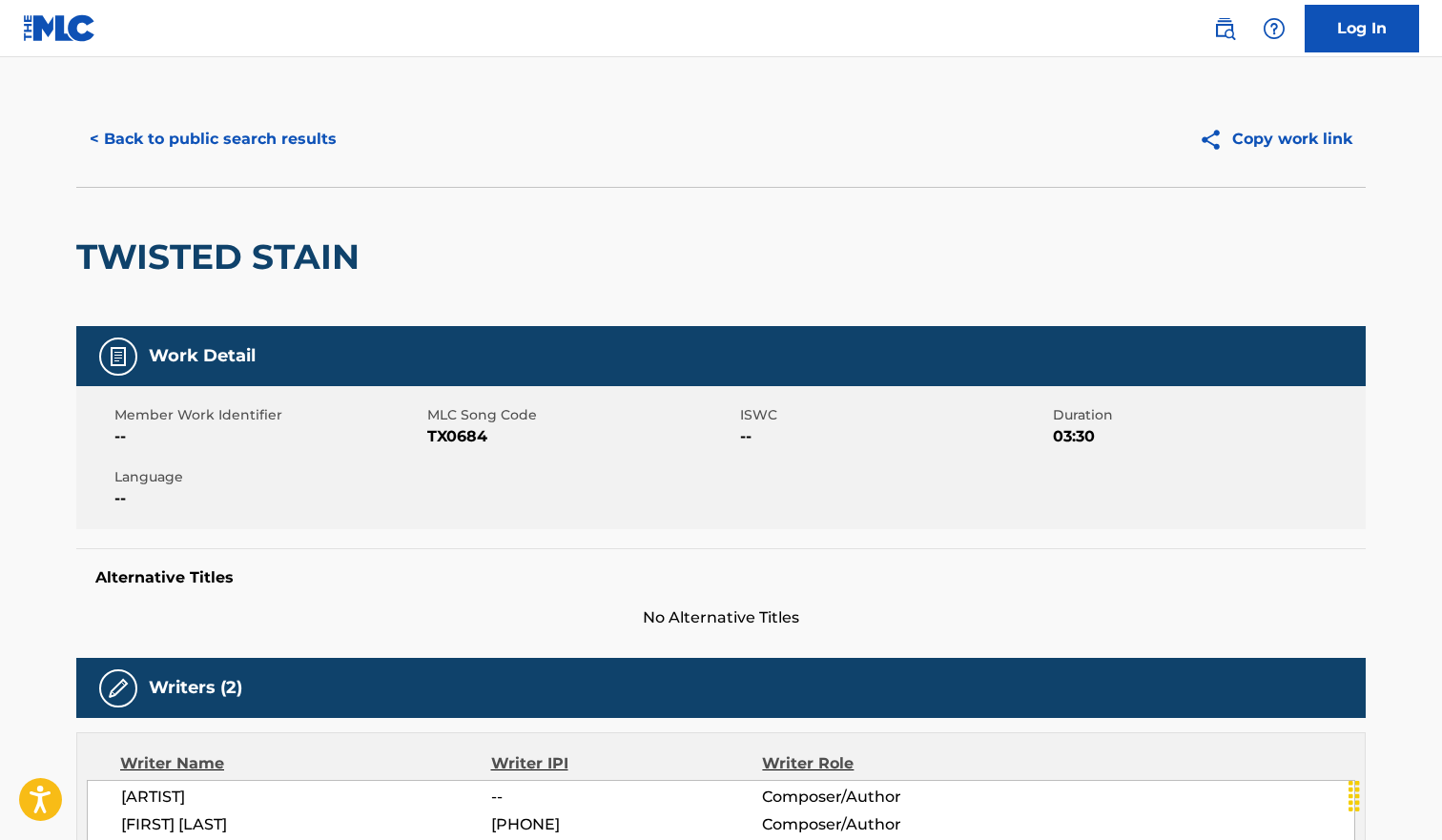 scroll, scrollTop: 0, scrollLeft: 0, axis: both 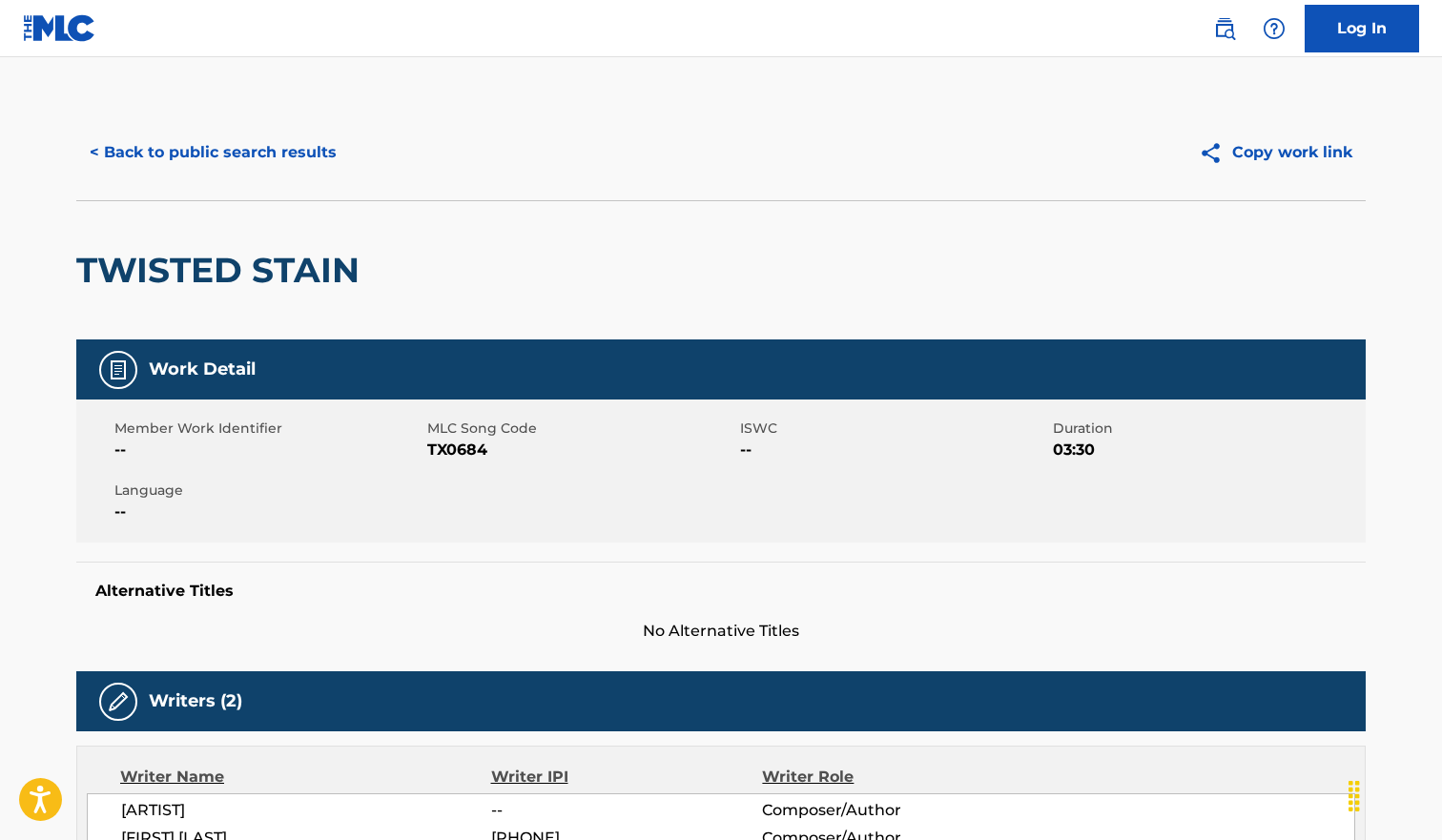 click on "< Back to public search results" at bounding box center (213, 153) 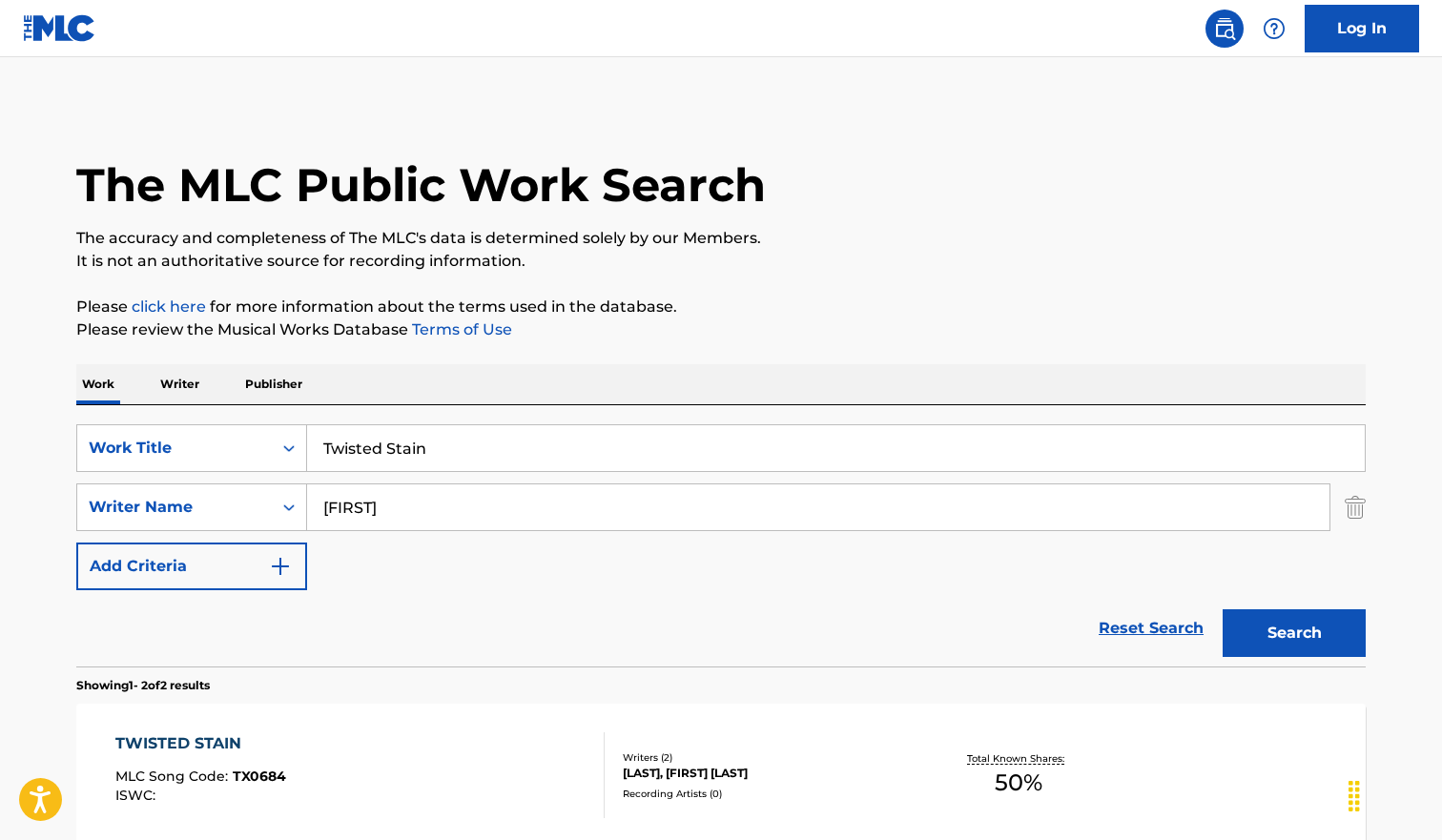 scroll, scrollTop: 238, scrollLeft: 0, axis: vertical 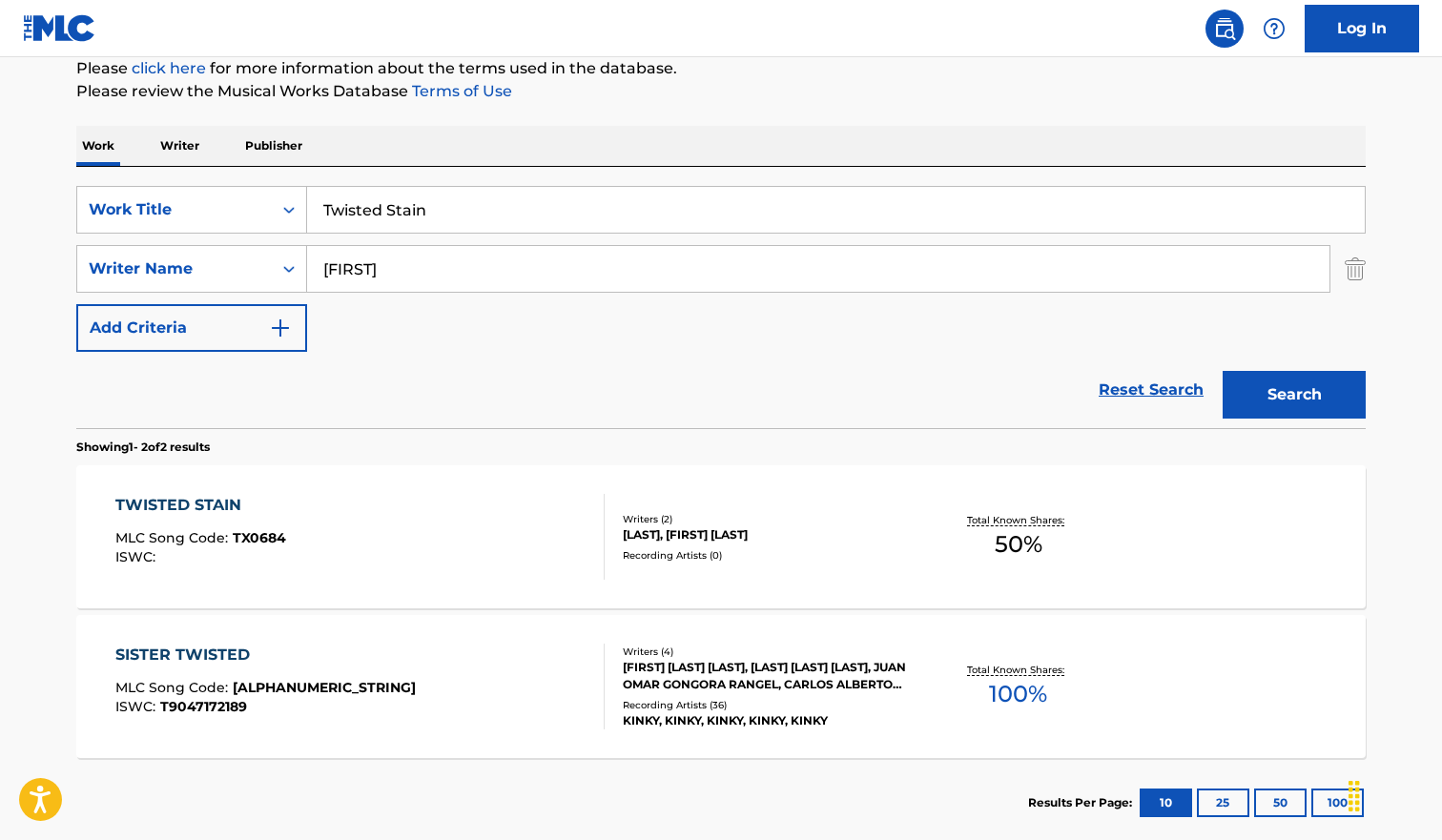 click on "SearchWithCriteriab9c5fca3-616d-42e9-9937-ecaf4a14b316 Work Title Twisted Stain SearchWithCriteria4077b78f-f431-4cde-ad89-b6ad194983f8 Writer Name [LAST] Add Criteria" at bounding box center [721, 269] 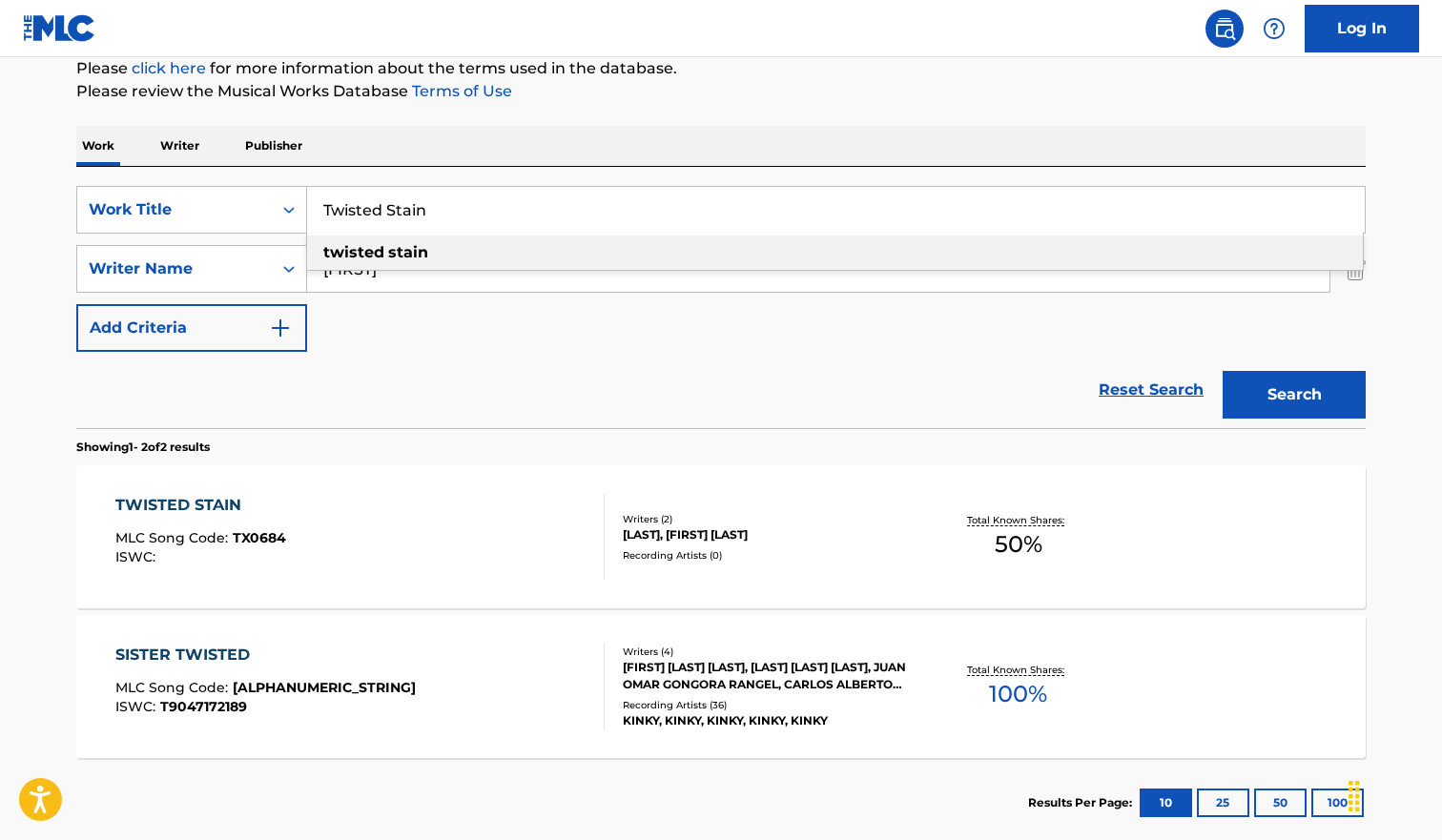 click on "Twisted Stain" at bounding box center (835, 210) 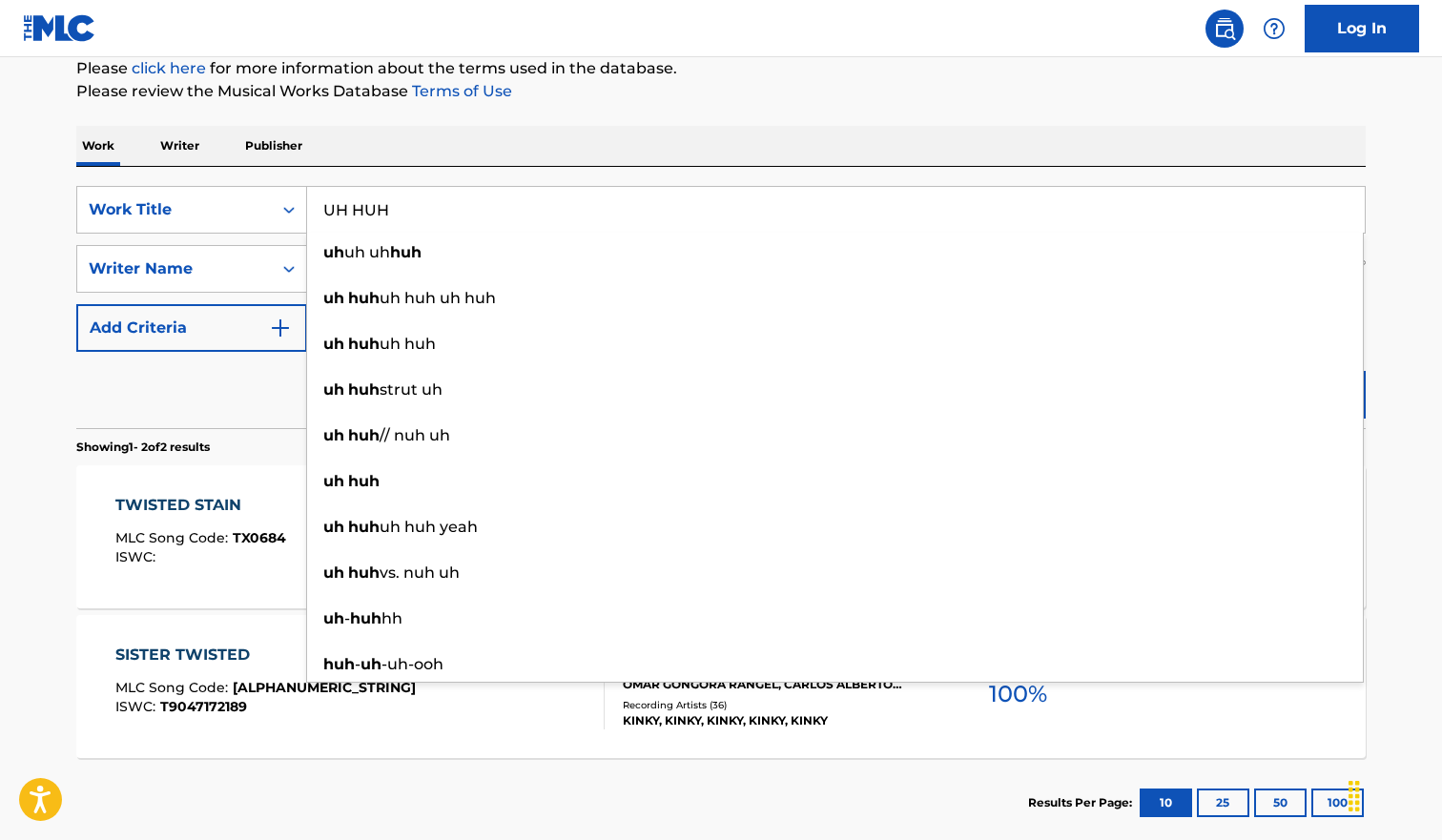 type on "UH HUH" 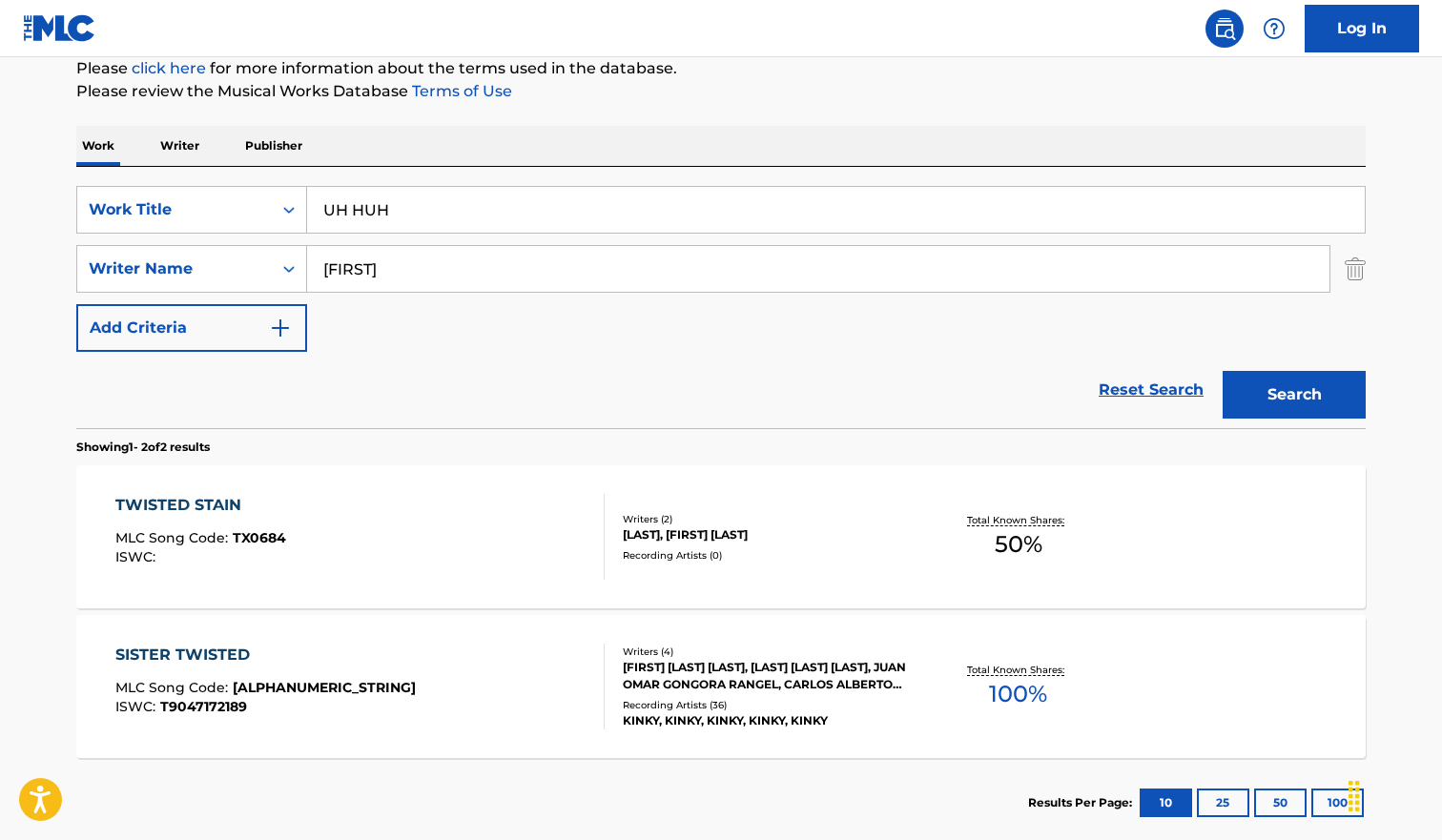 drag, startPoint x: 1390, startPoint y: 283, endPoint x: 1345, endPoint y: 343, distance: 75 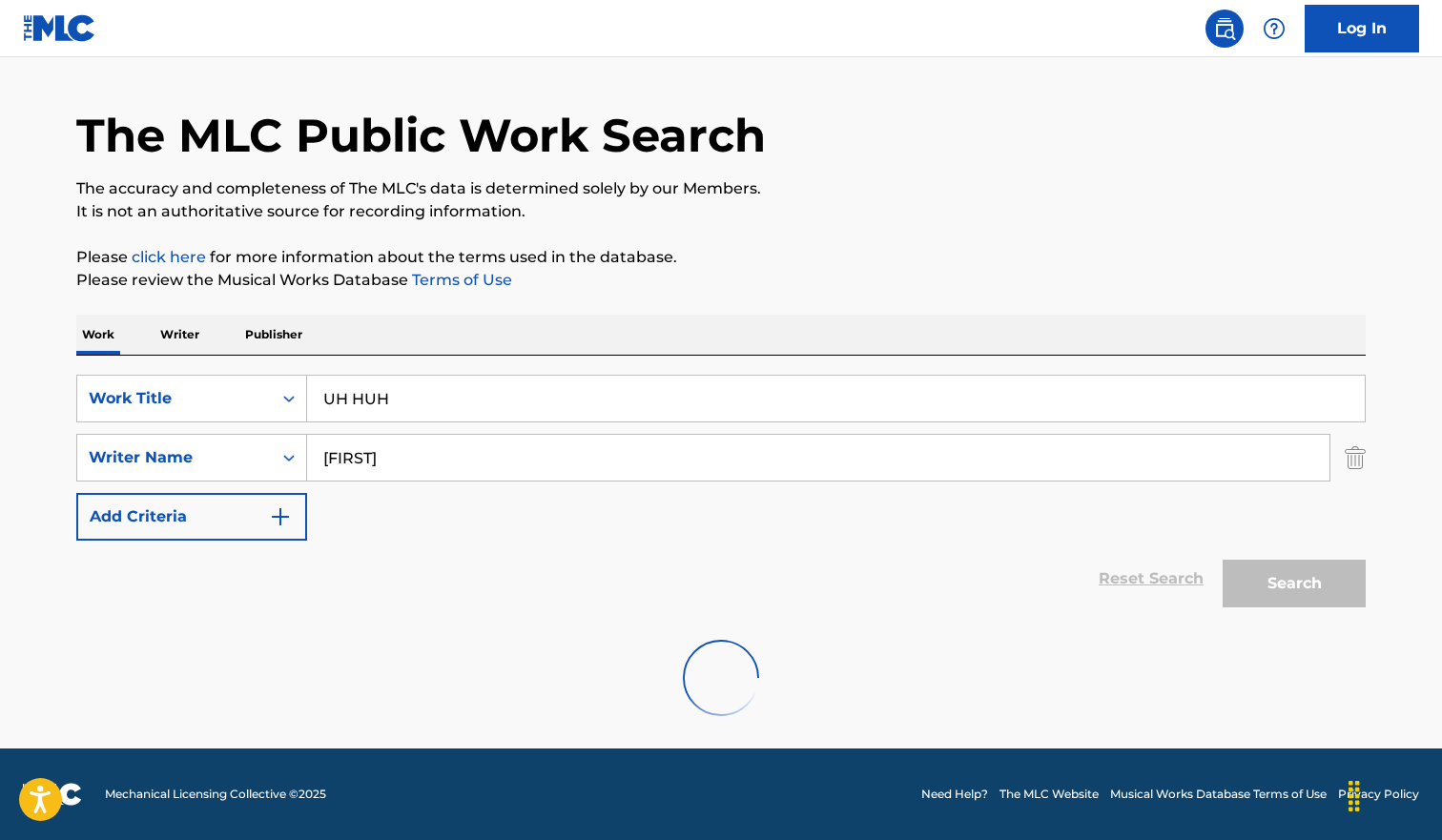 scroll, scrollTop: 238, scrollLeft: 0, axis: vertical 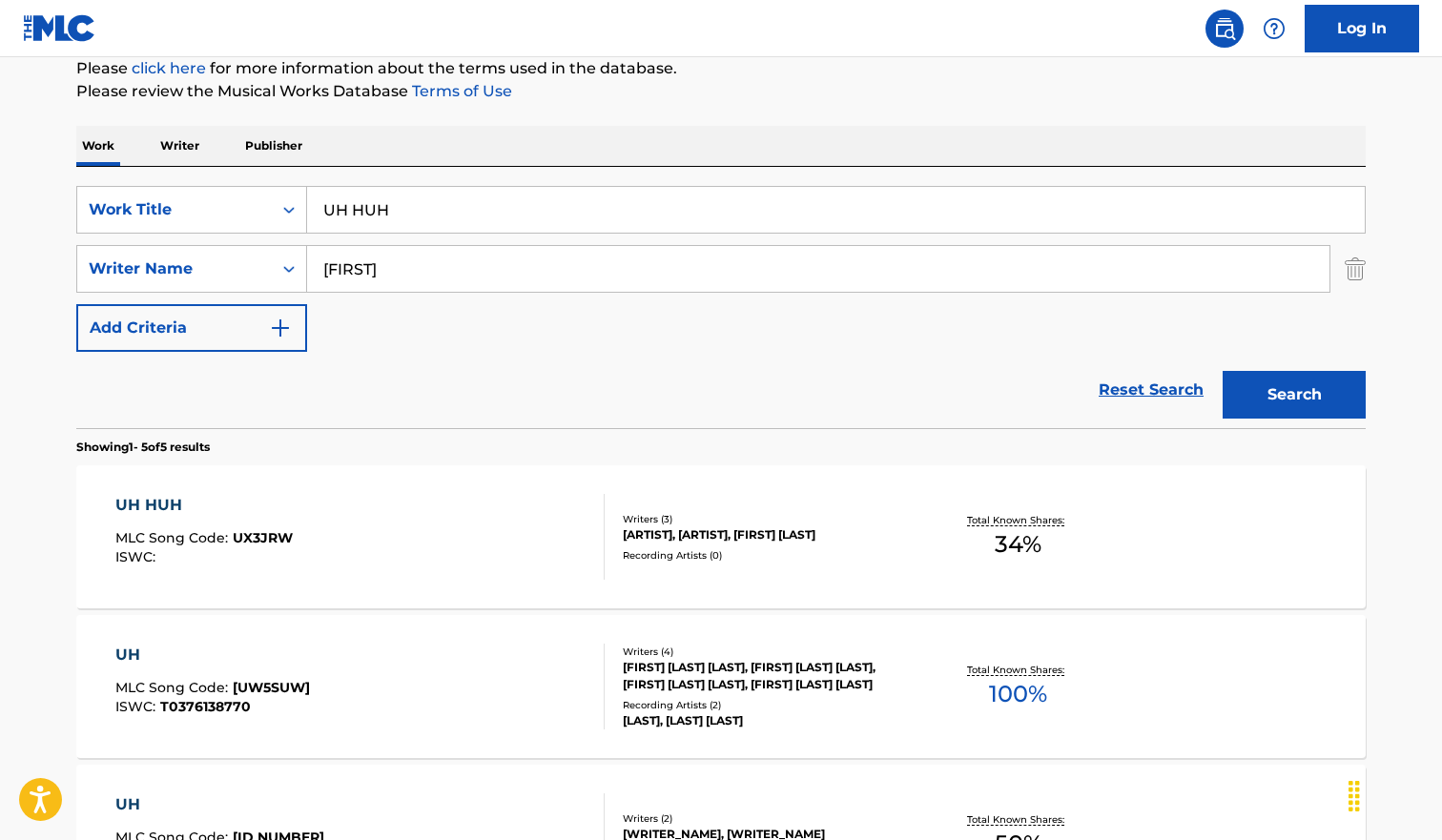 click on "[UH] [HUH] MLC Song Code : [UX3JRW] ISWC :" at bounding box center [360, 537] 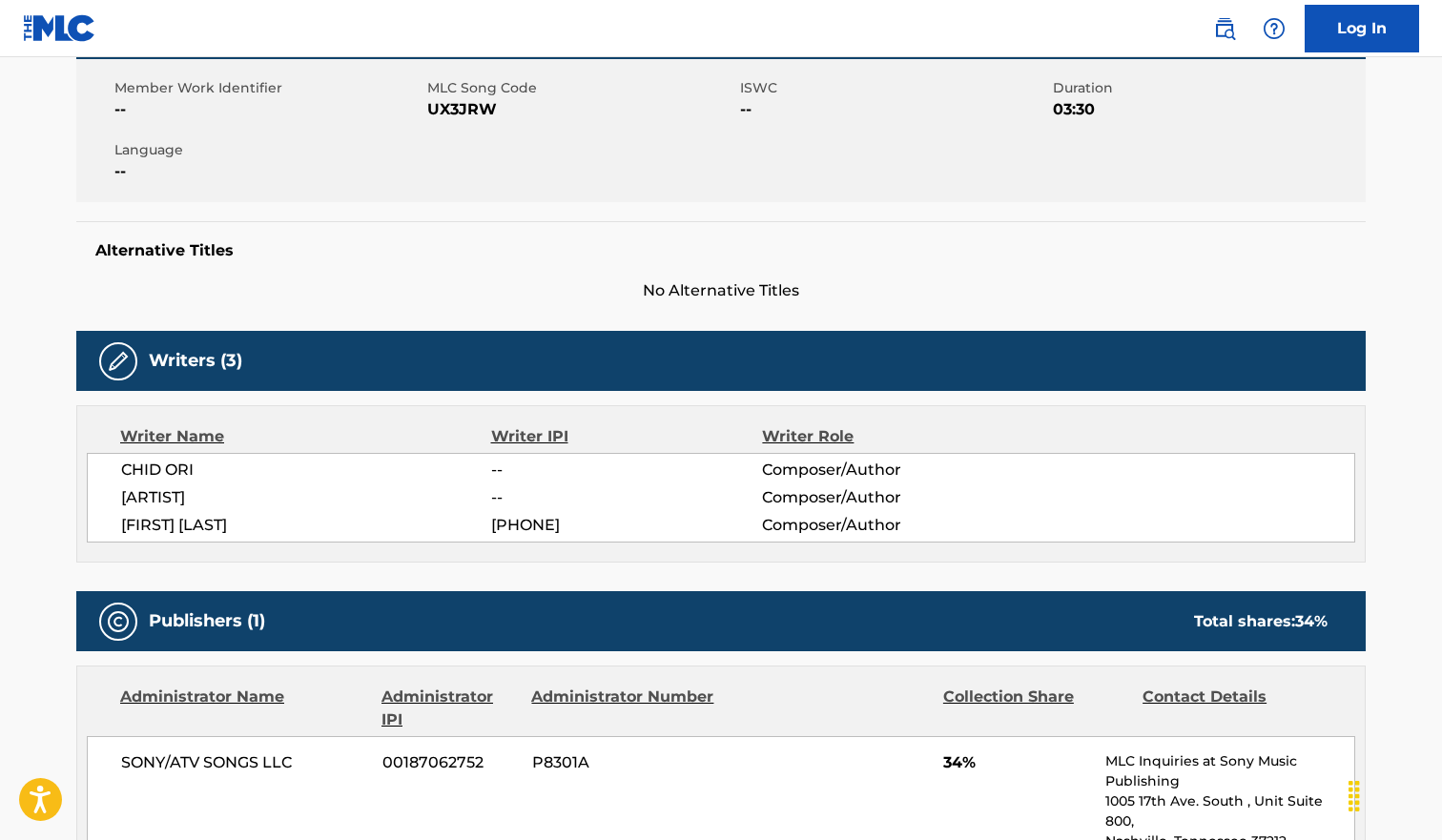 scroll, scrollTop: 0, scrollLeft: 0, axis: both 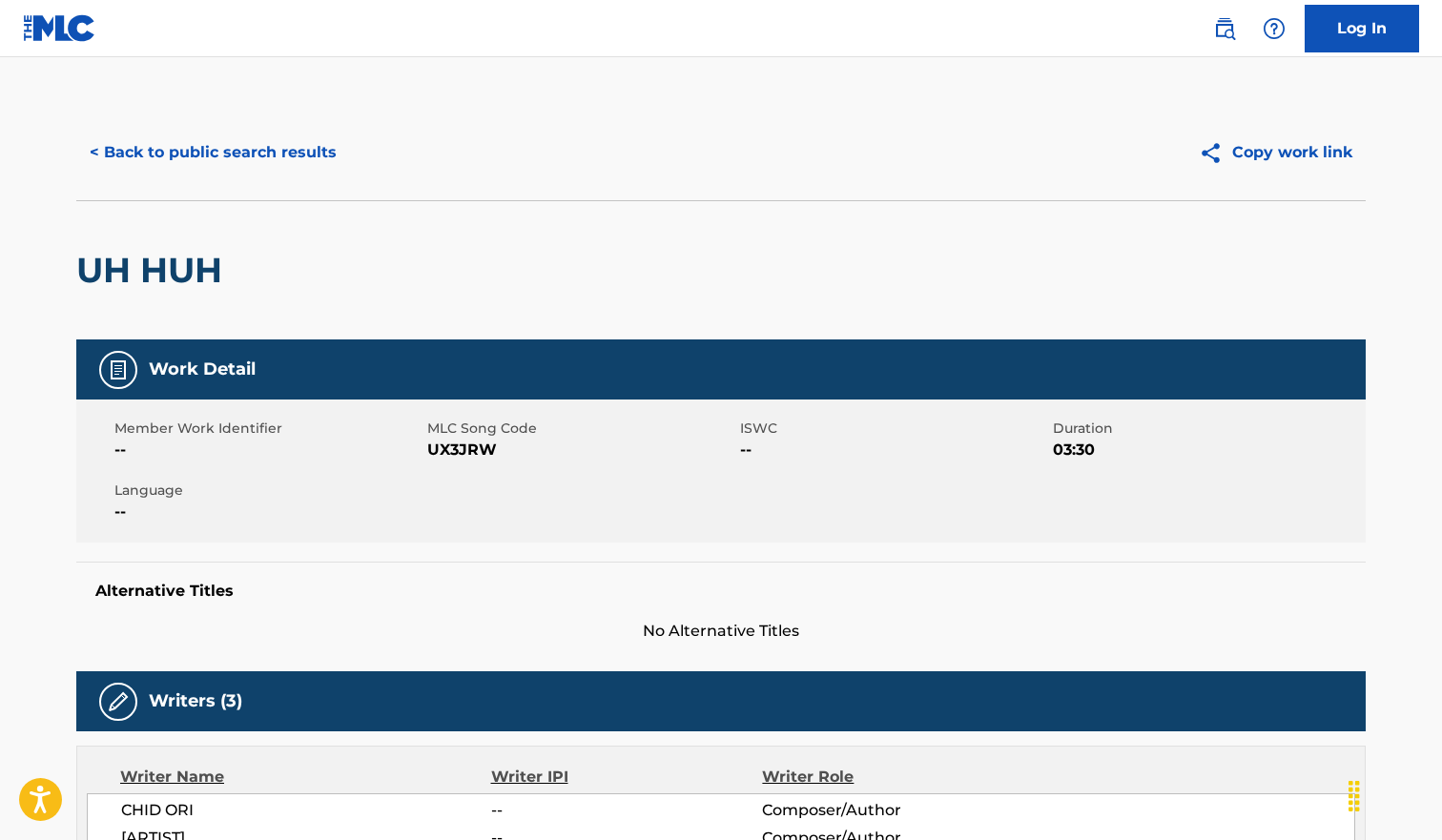 click on "< Back to public search results" at bounding box center [213, 153] 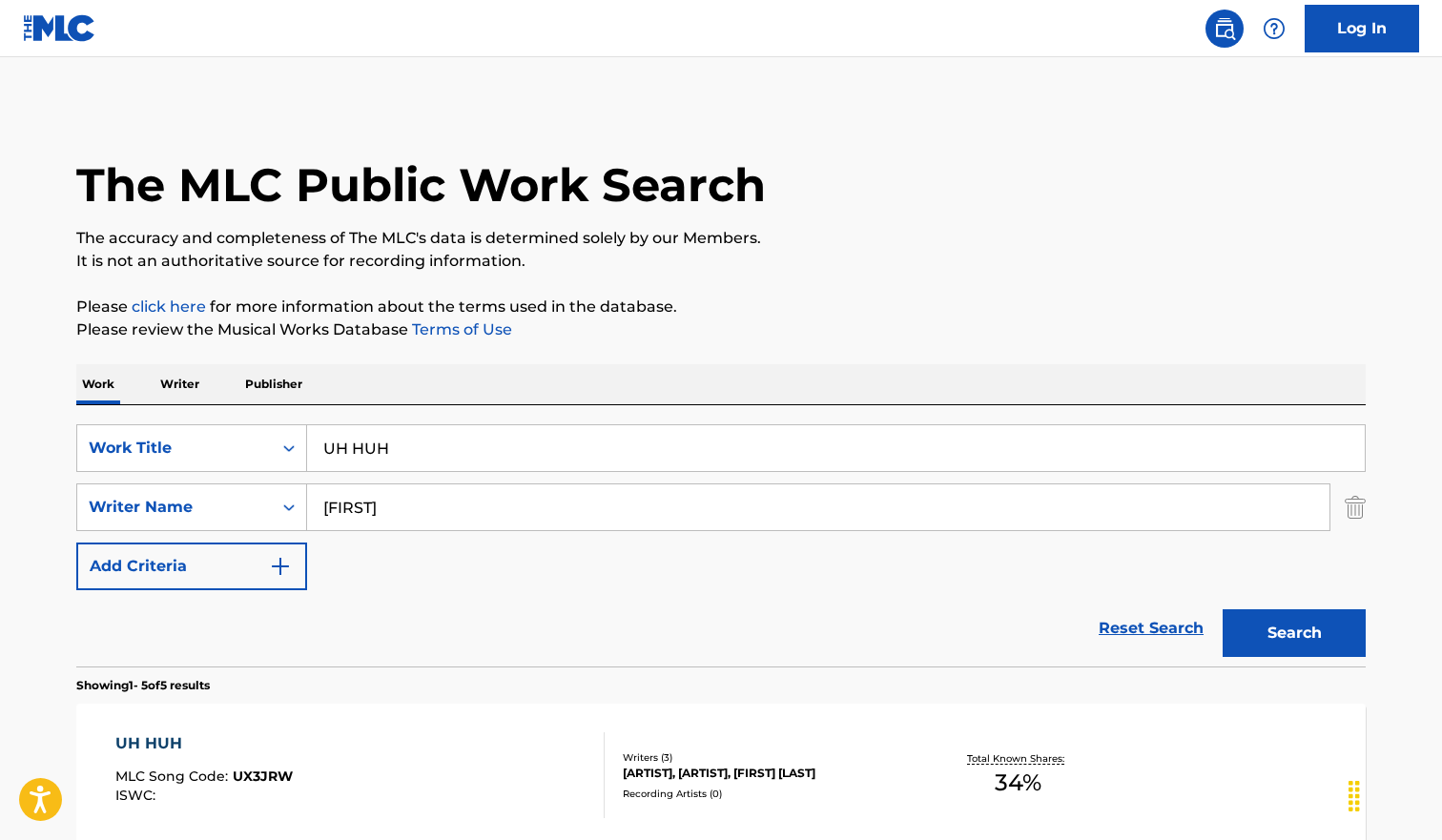scroll, scrollTop: 238, scrollLeft: 0, axis: vertical 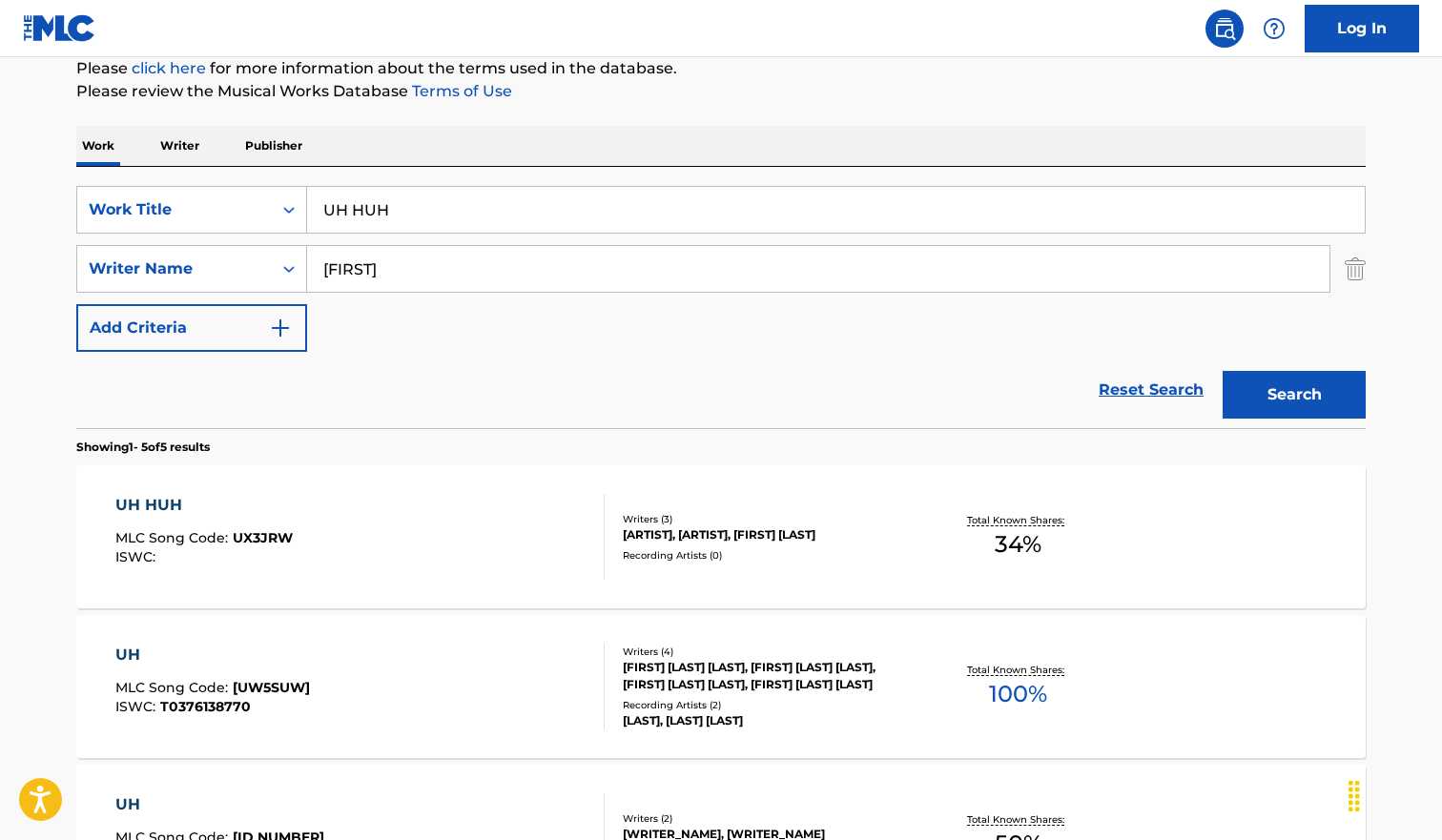 click on "UH HUH" at bounding box center (835, 210) 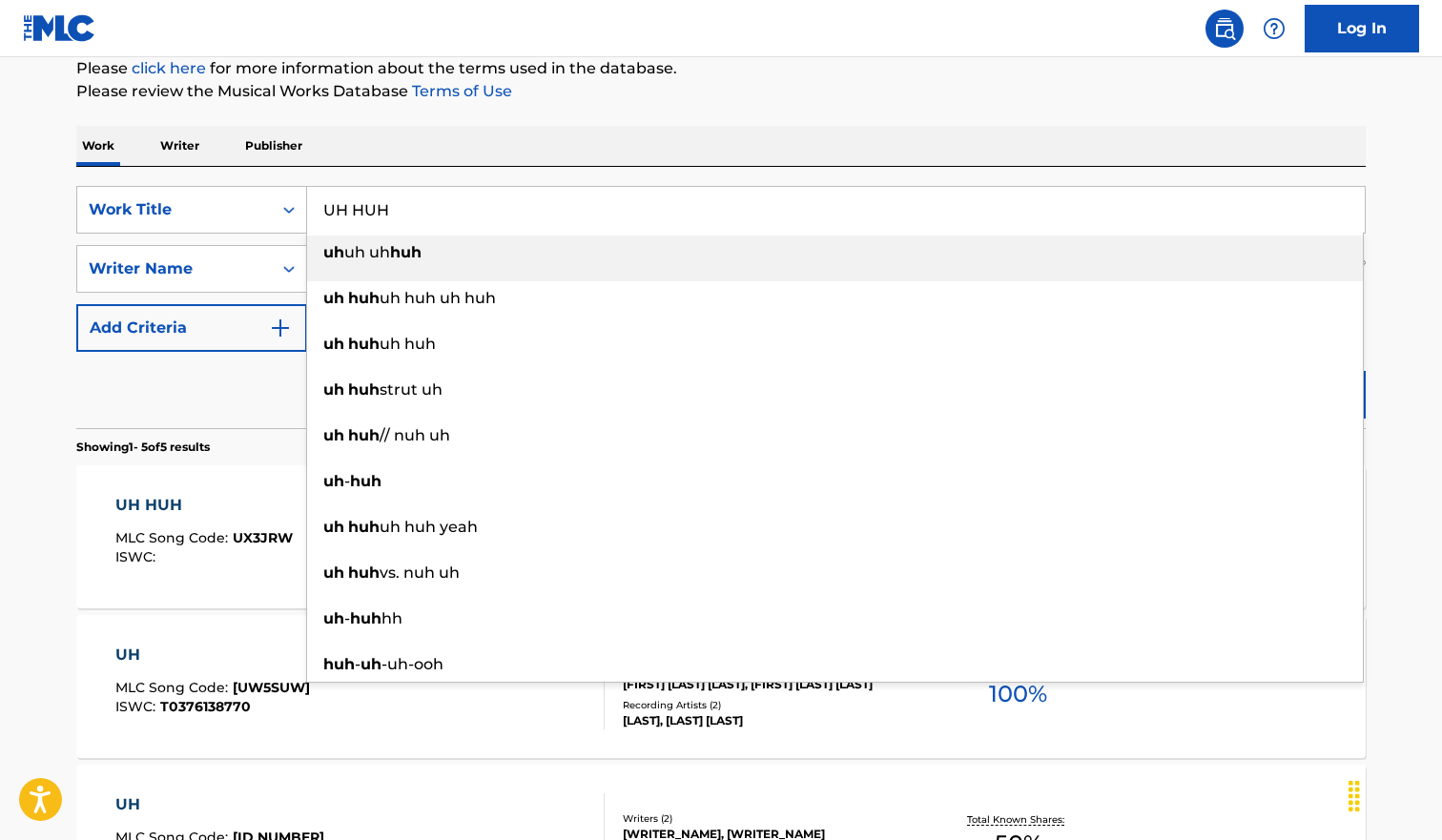 click on "UH HUH" at bounding box center (835, 210) 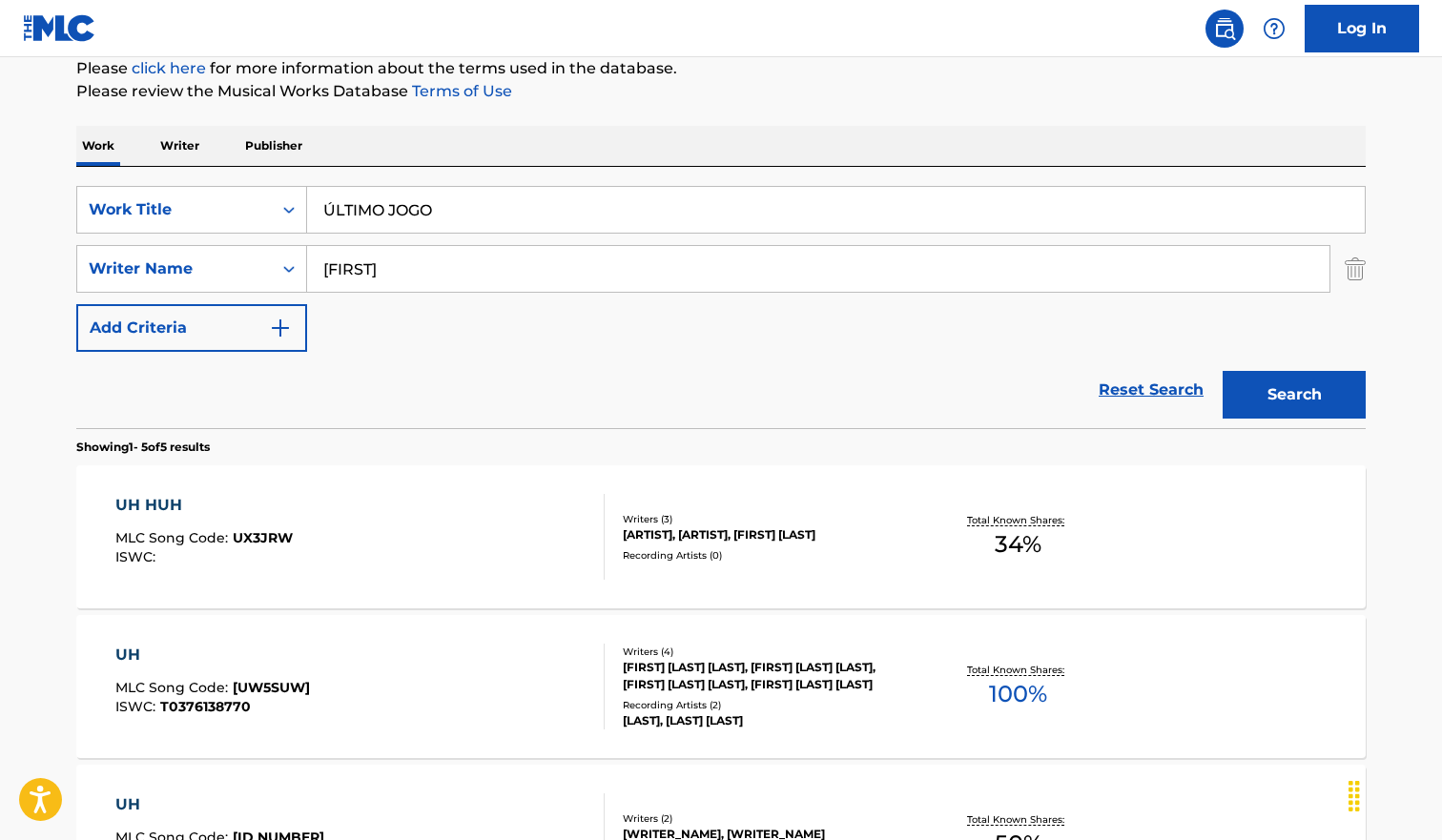 type on "ÚLTIMO JOGO" 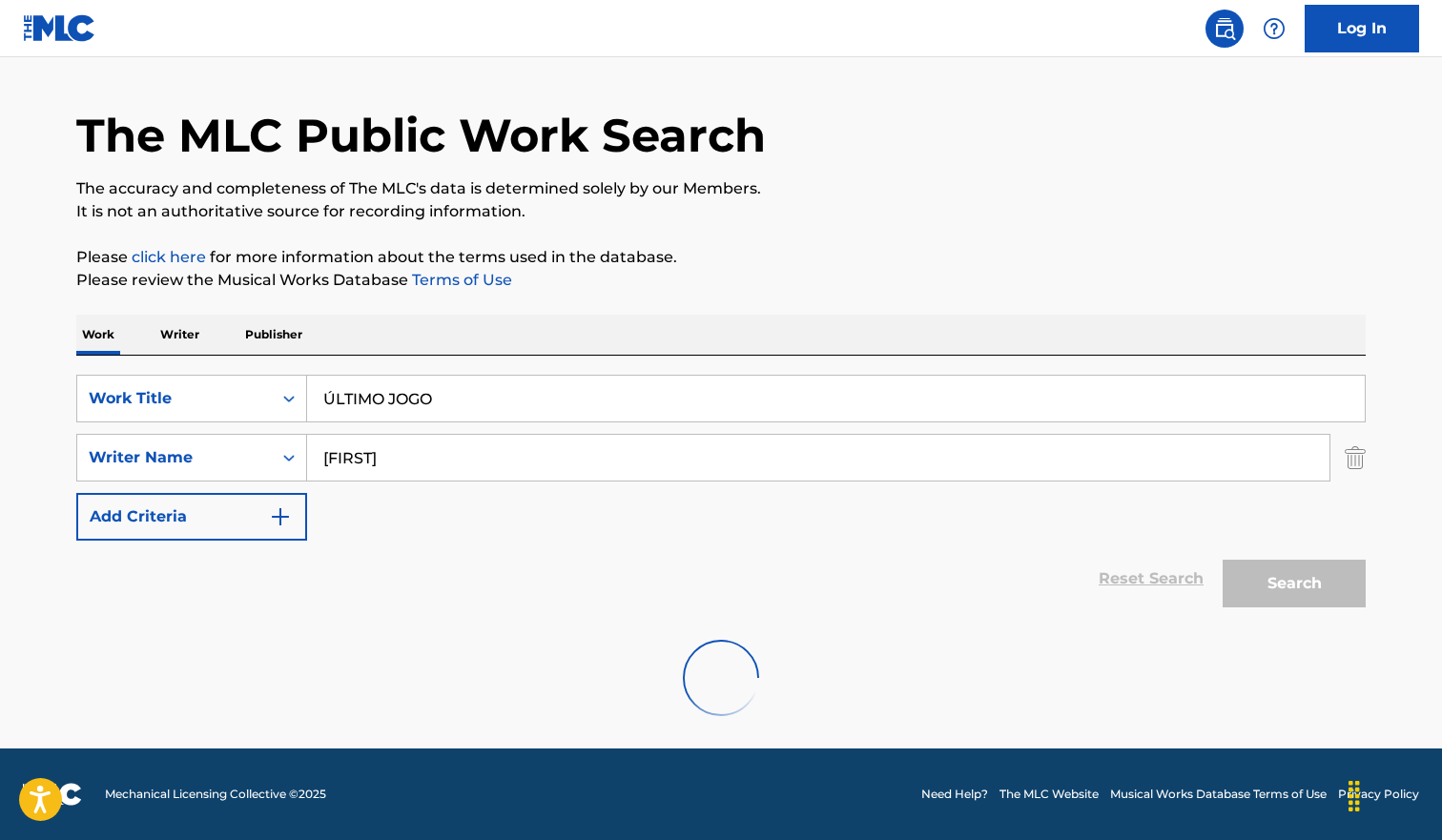 scroll, scrollTop: 238, scrollLeft: 0, axis: vertical 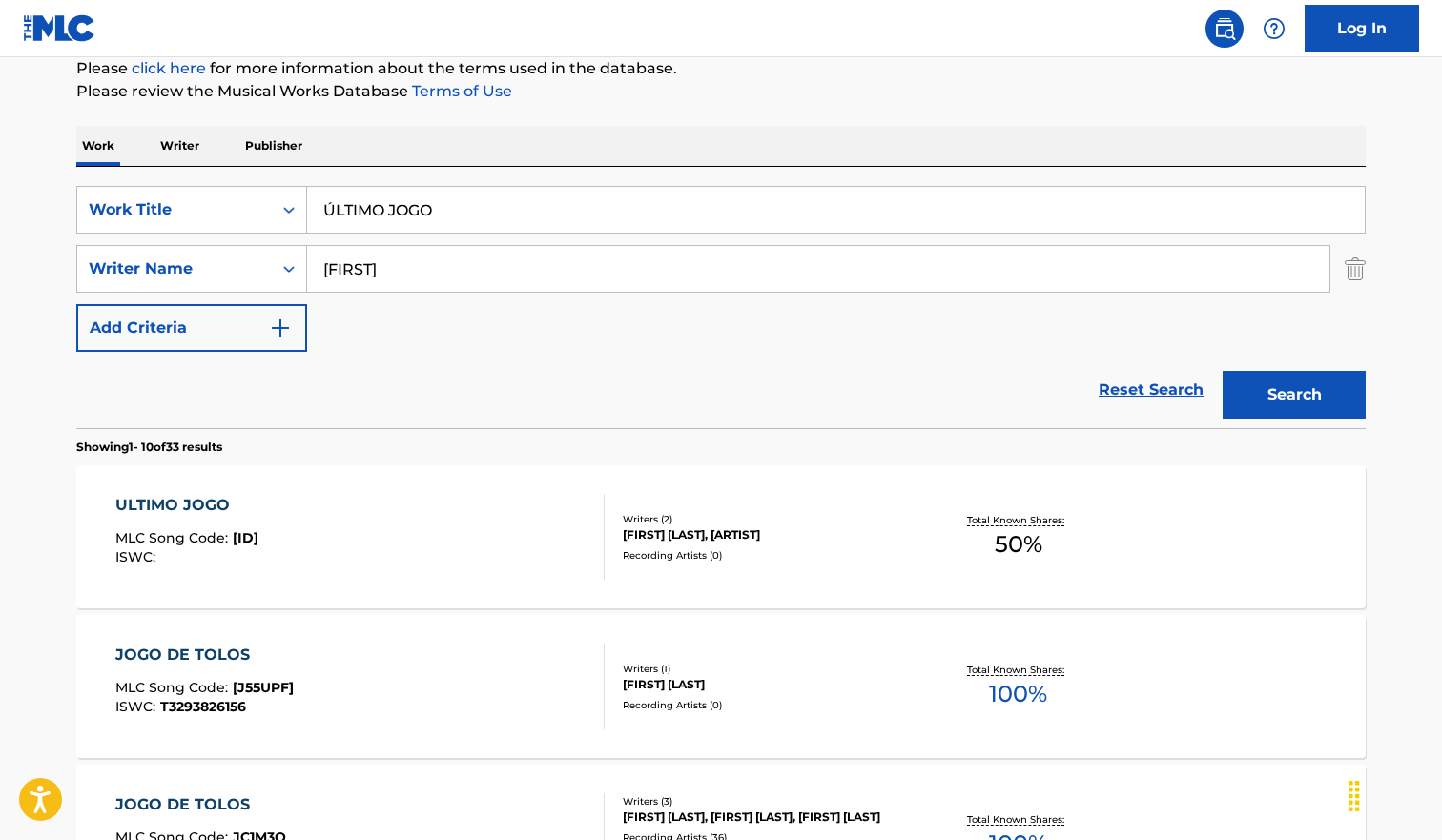 click on "ULTIMO JOGO MLC Song Code : UX3JPV ISWC :" at bounding box center (360, 537) 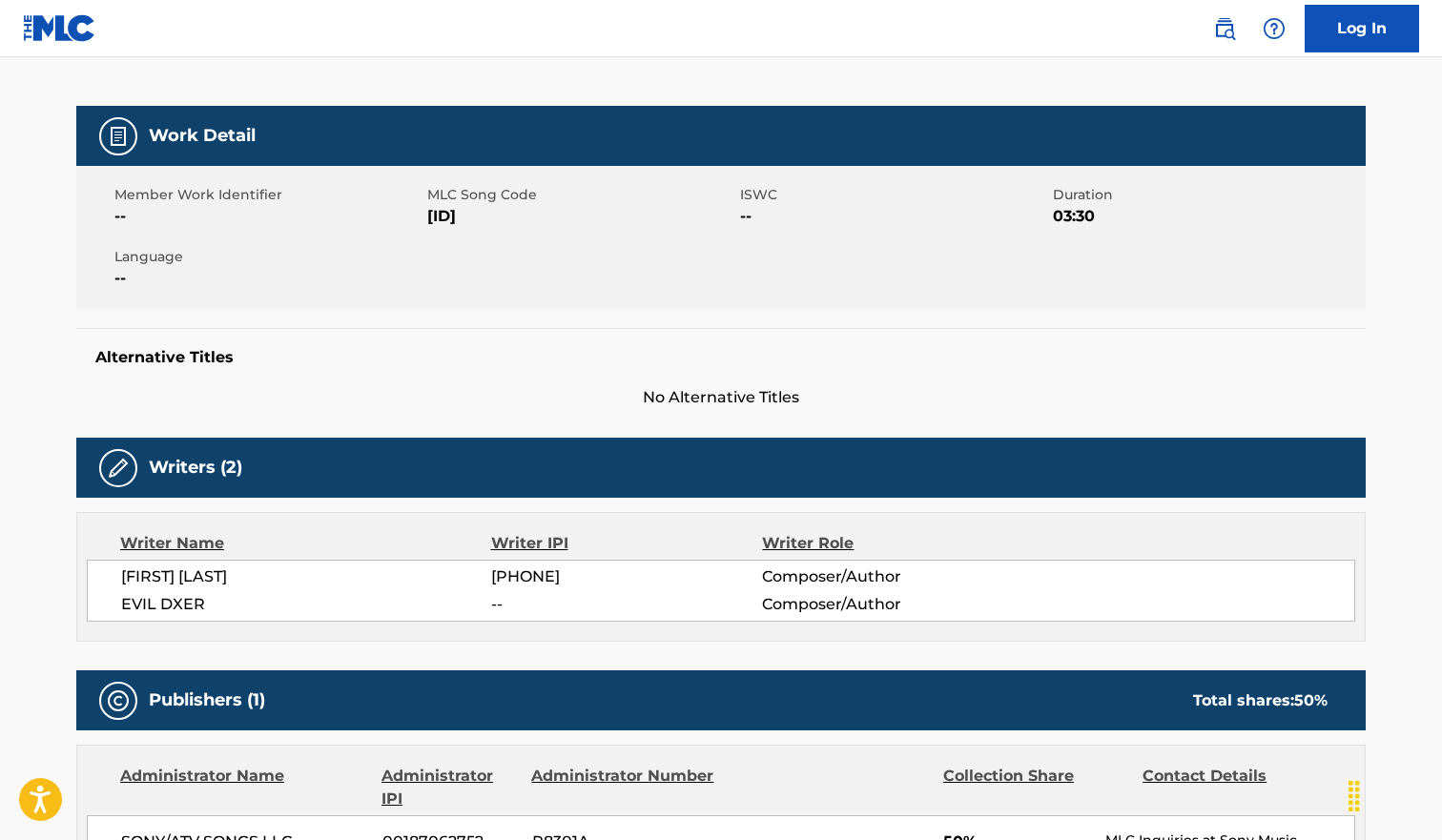 scroll, scrollTop: 0, scrollLeft: 0, axis: both 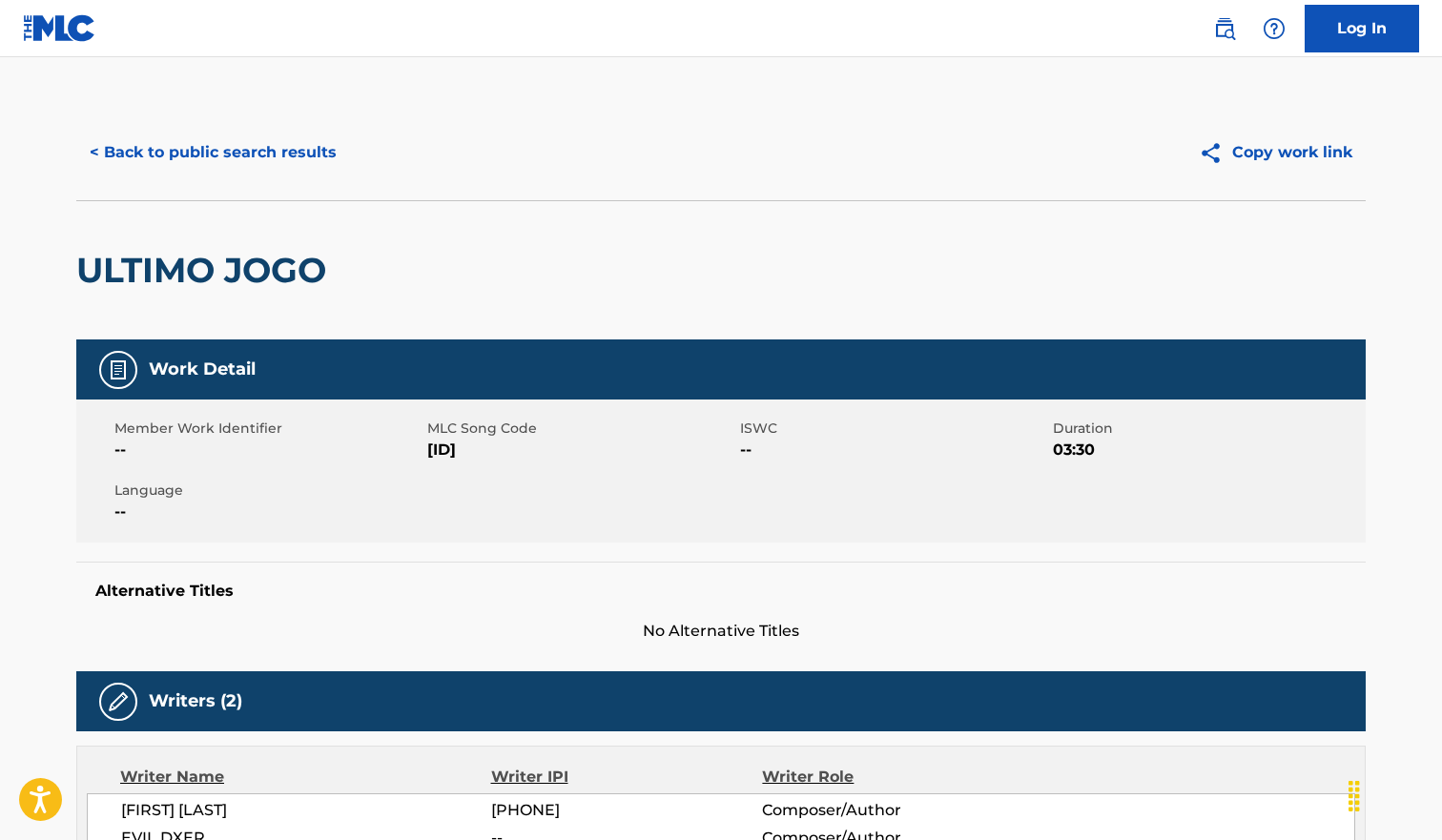 click on "< Back to public search results" at bounding box center [213, 153] 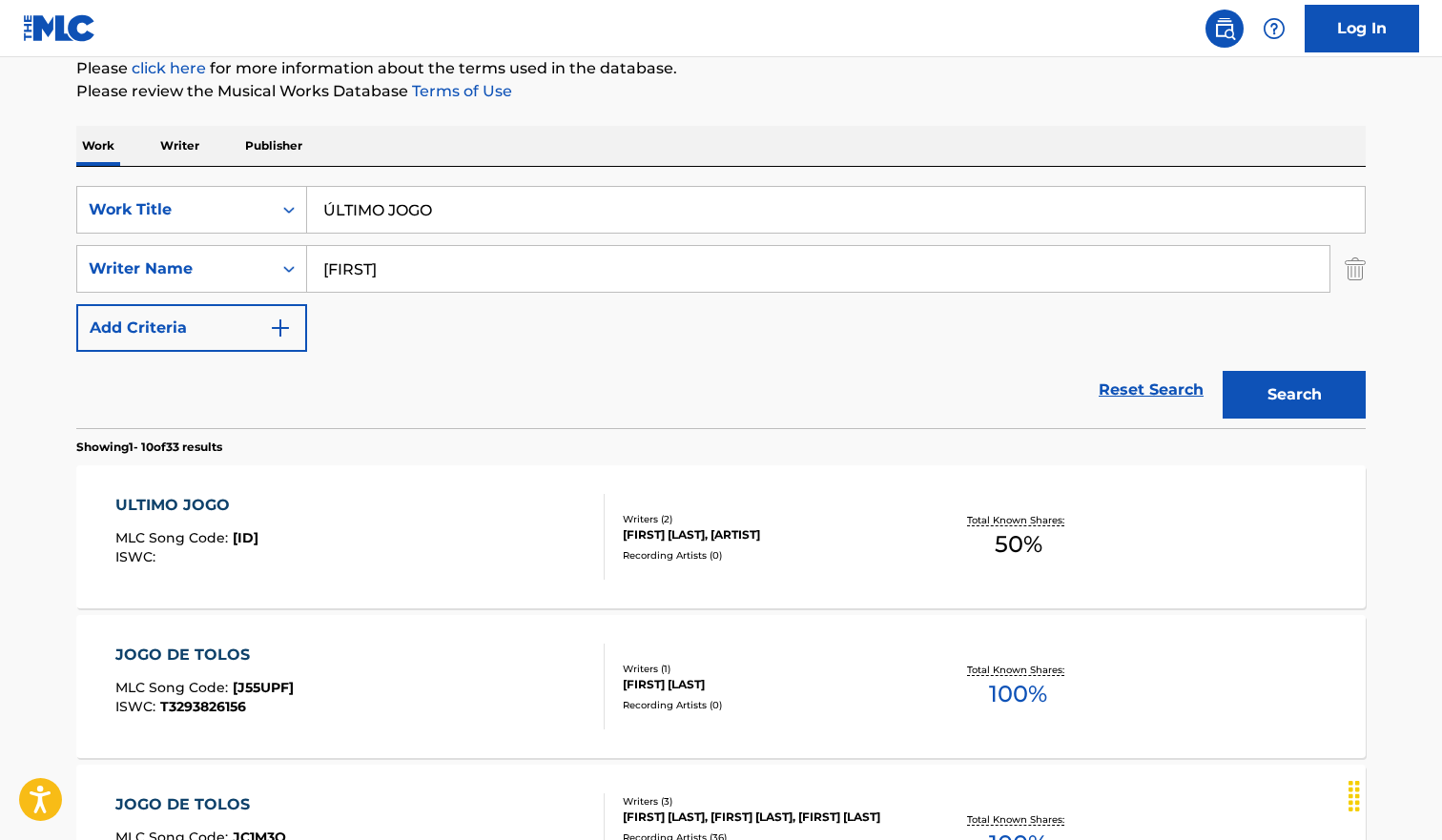 click on "ÚLTIMO JOGO" at bounding box center (835, 210) 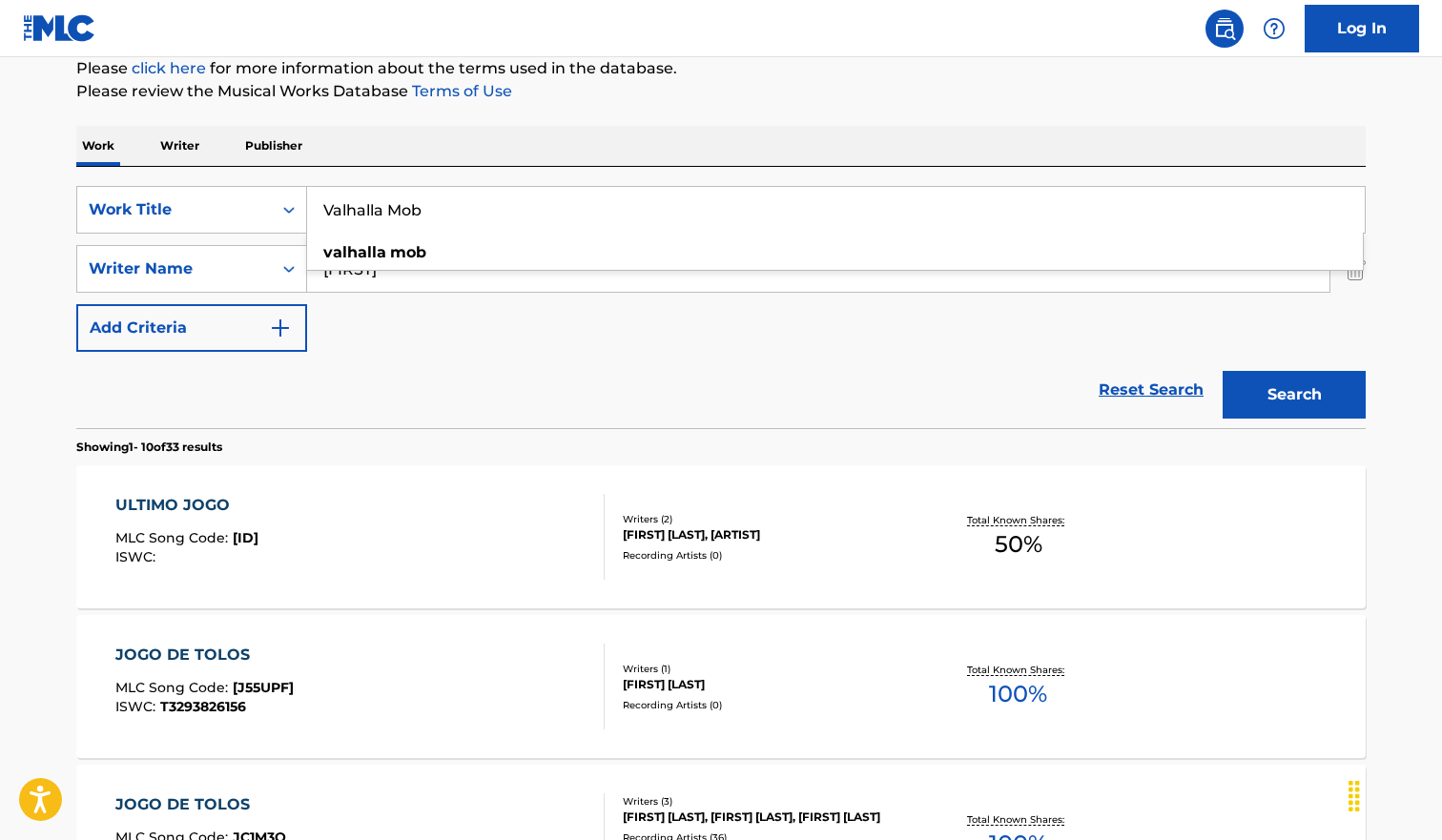 type on "Valhalla Mob" 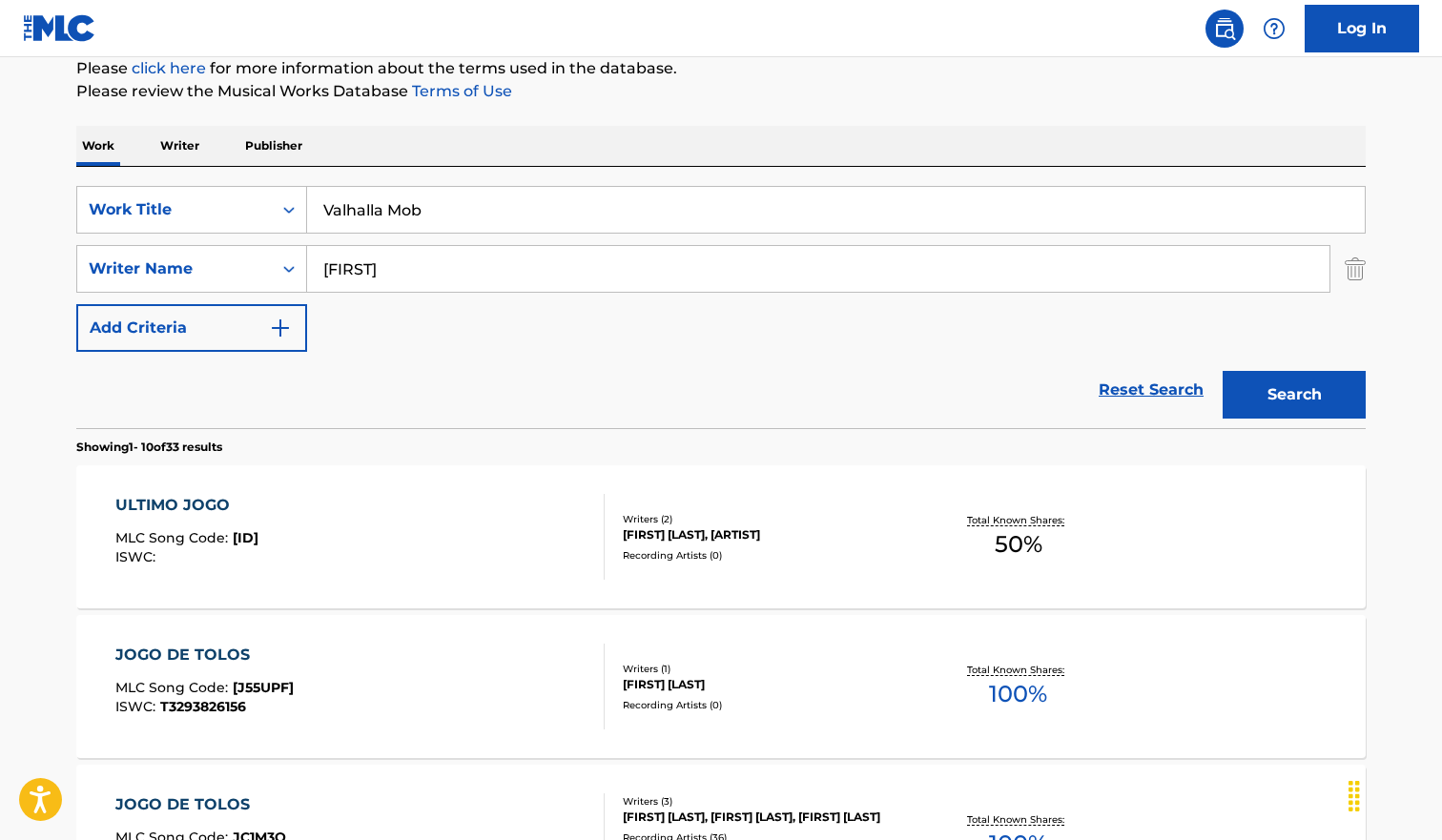 click on "Search" at bounding box center (1294, 395) 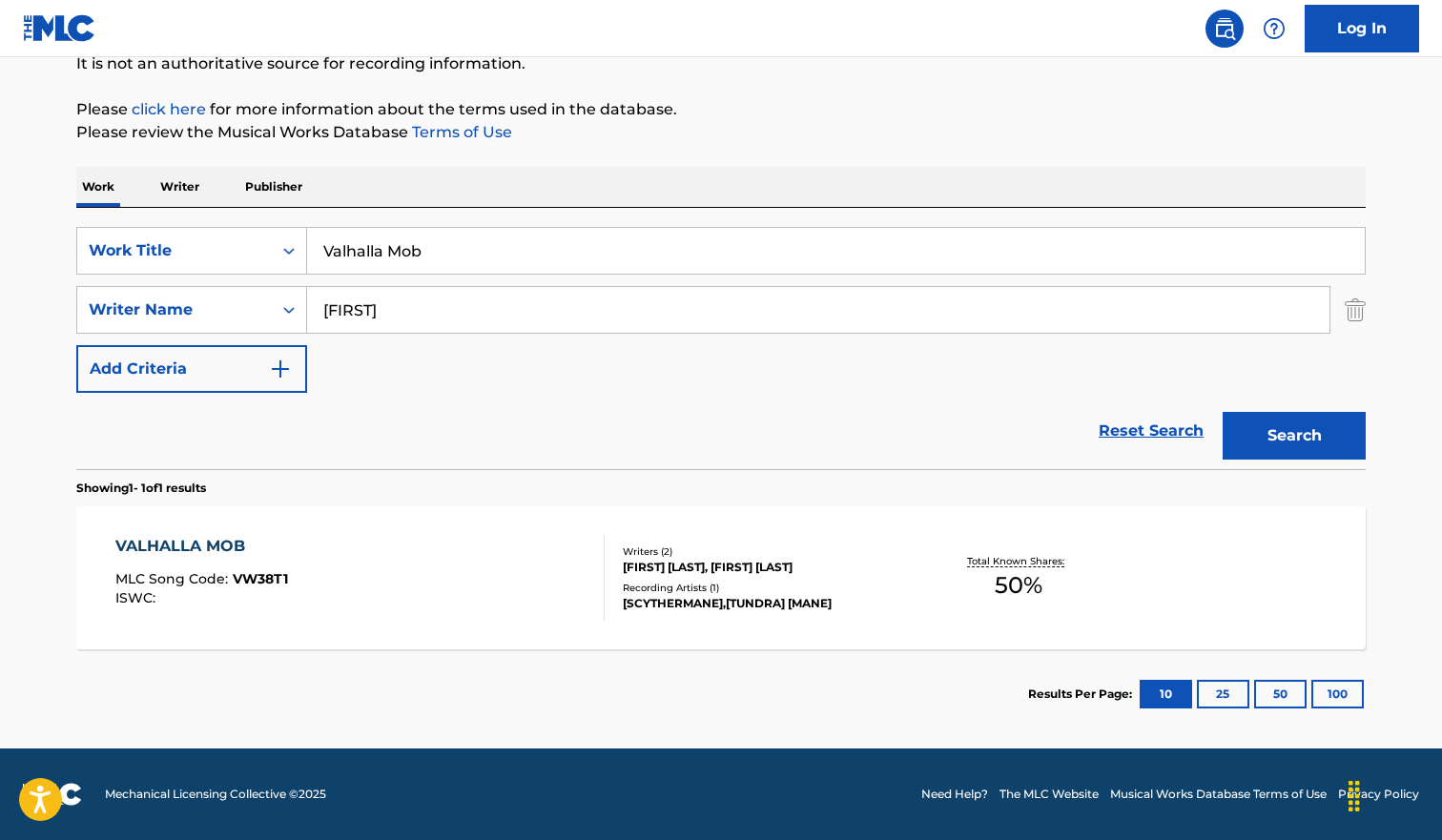 click on "VALHALLA MOB MLC Song Code : VW38T1 ISWC :" at bounding box center [360, 578] 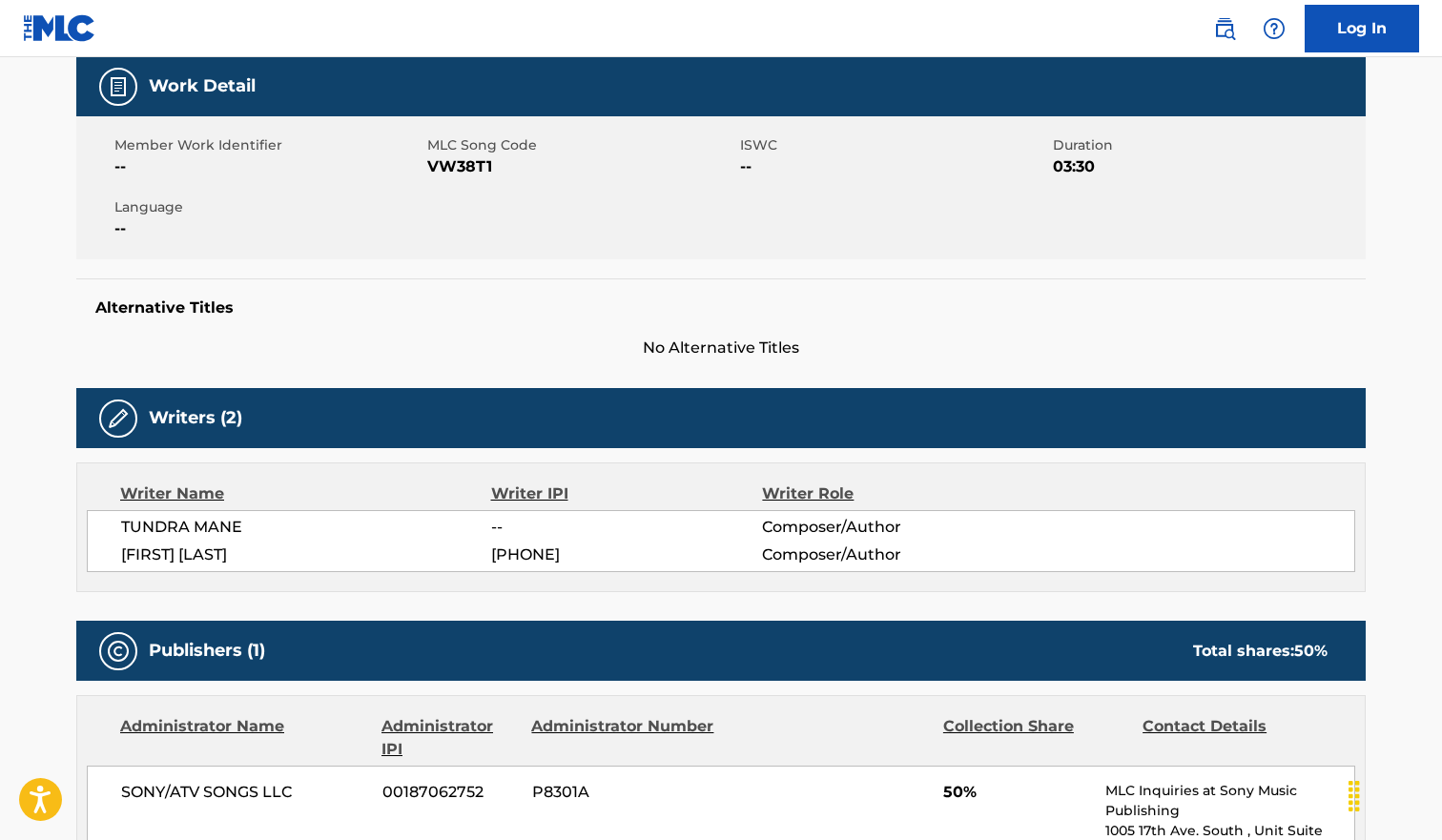 scroll, scrollTop: 0, scrollLeft: 0, axis: both 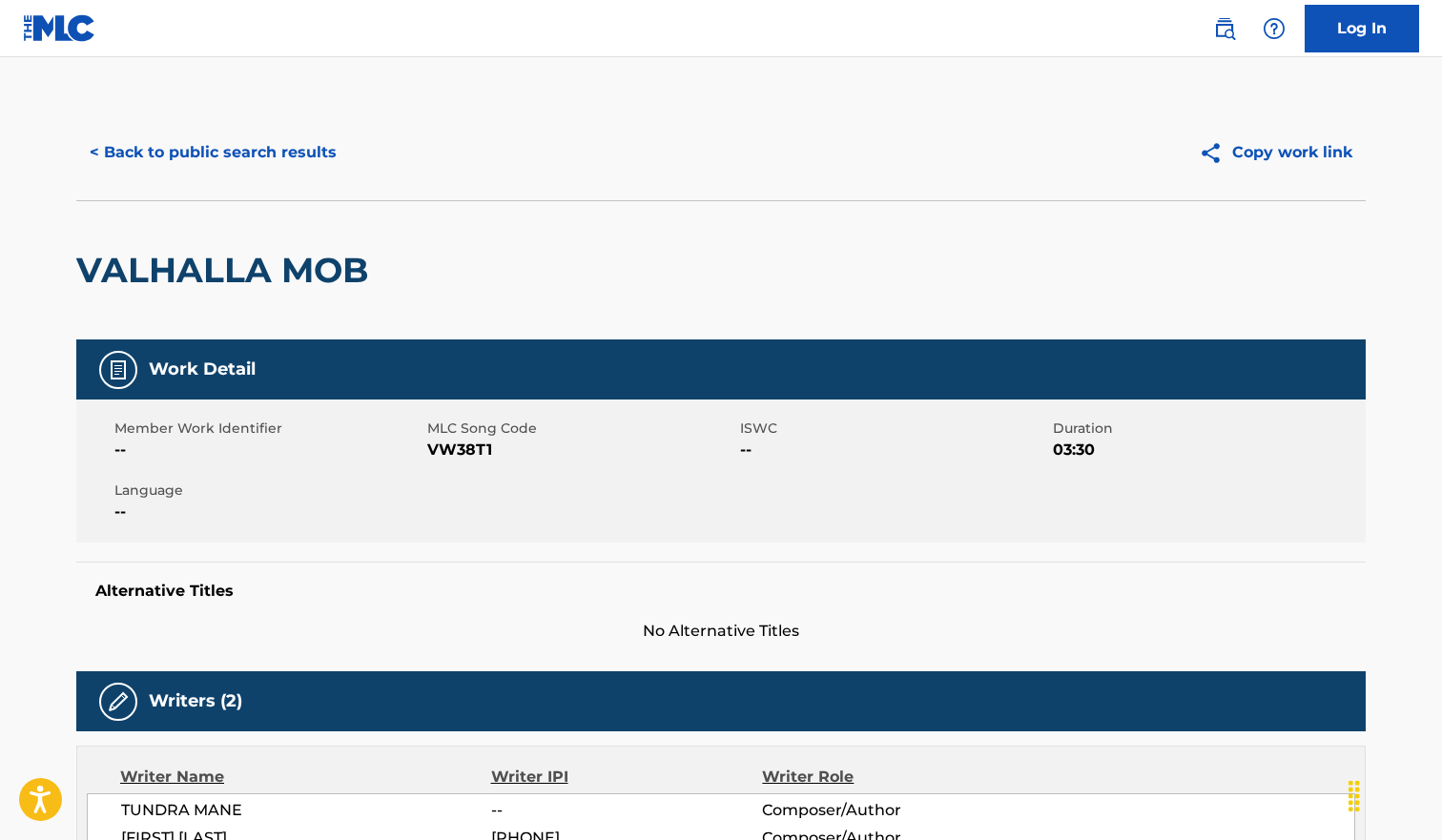 click on "< Back to public search results" at bounding box center (213, 153) 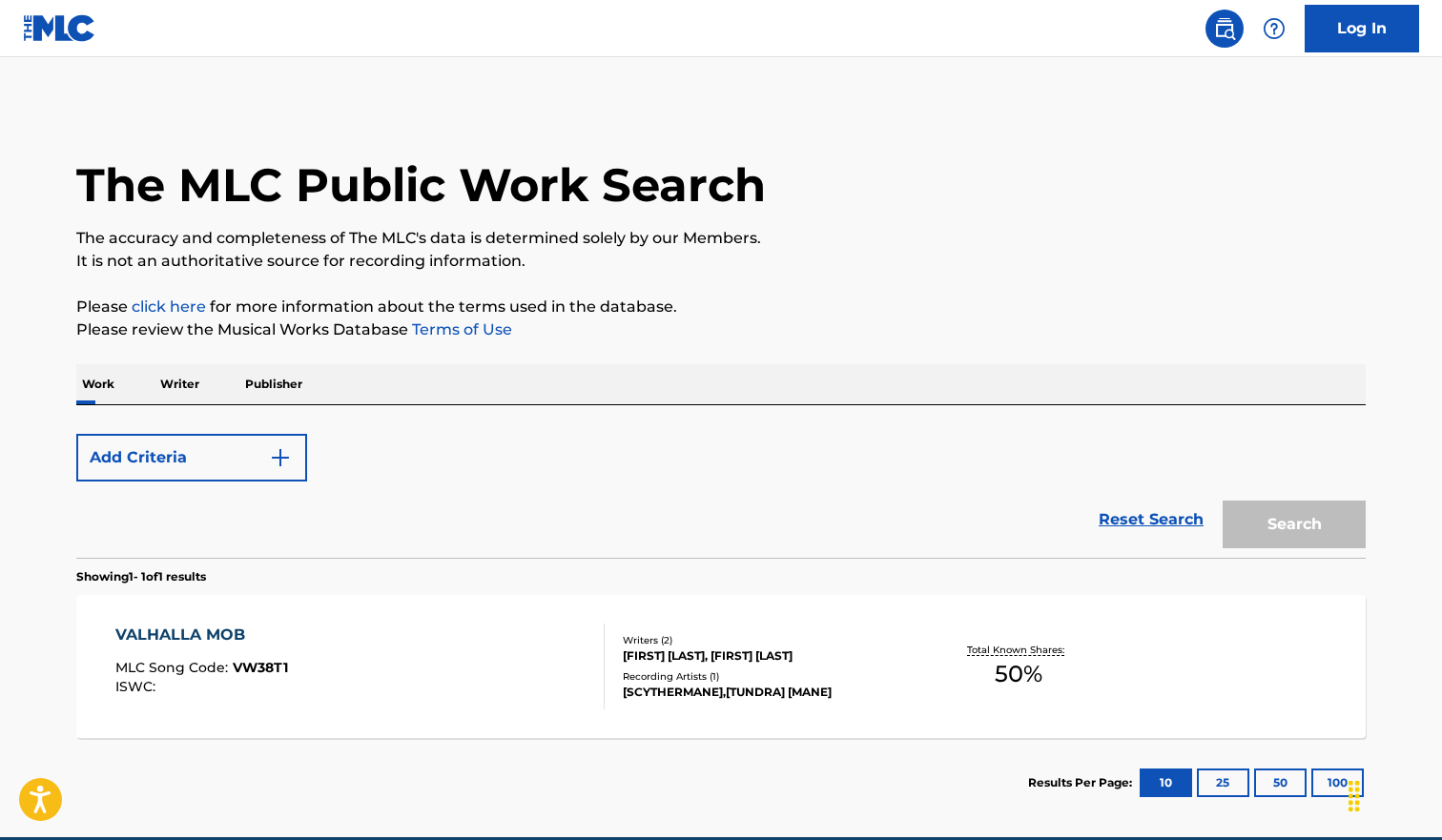 scroll, scrollTop: 89, scrollLeft: 0, axis: vertical 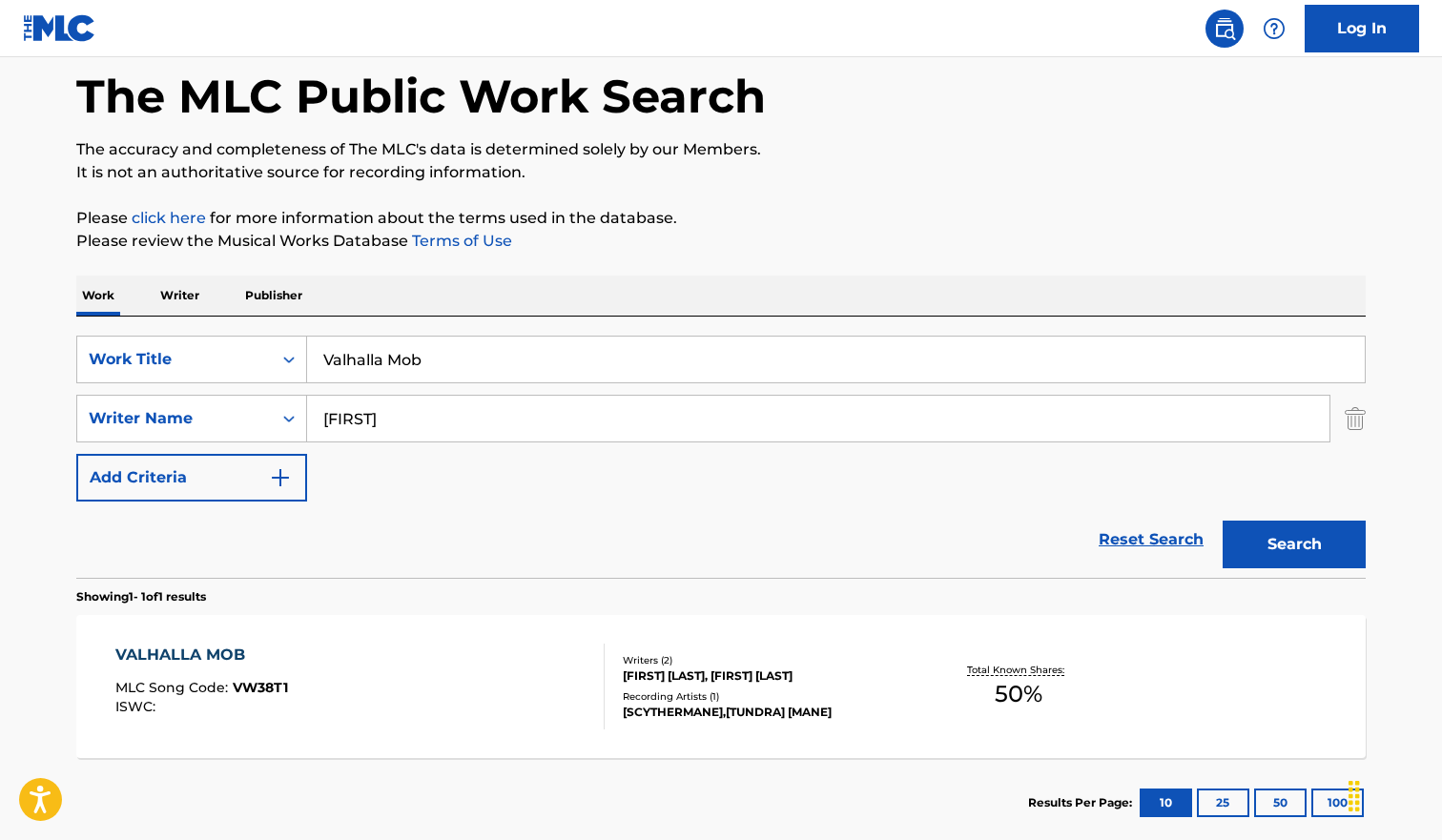 click on "Valhalla Mob" at bounding box center [835, 359] 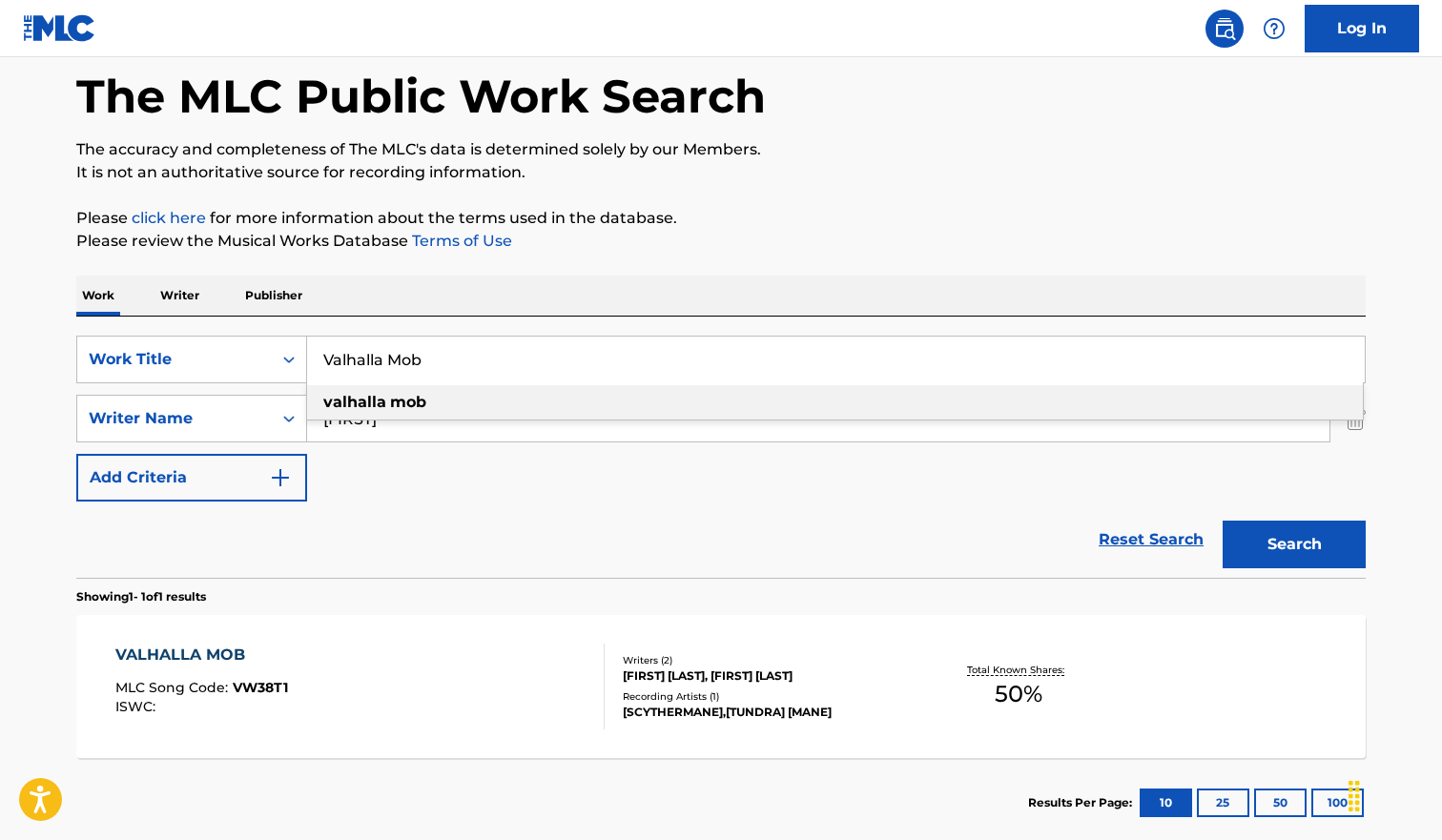 click on "Valhalla Mob" at bounding box center (835, 359) 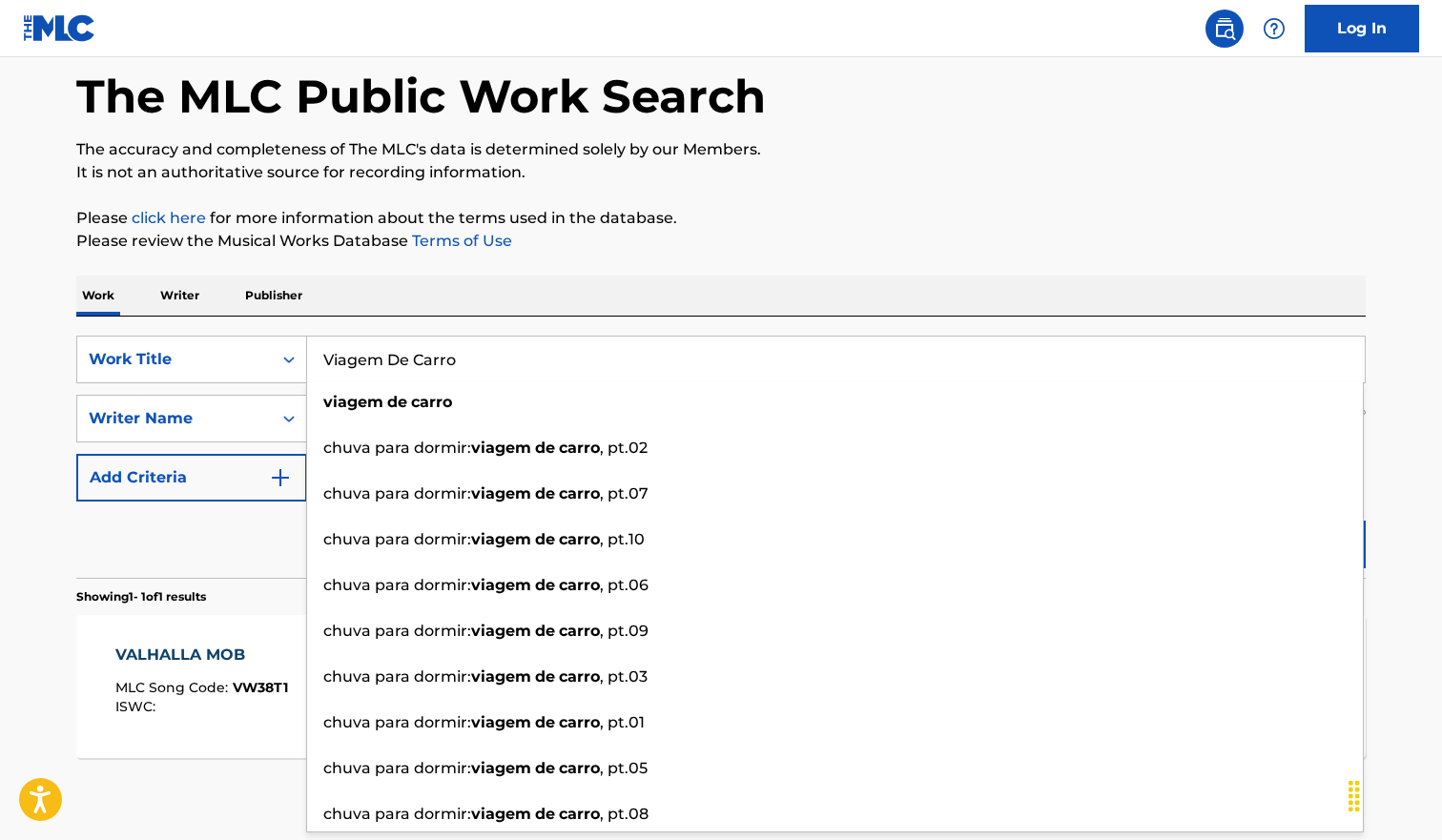 type on "Viagem De Carro" 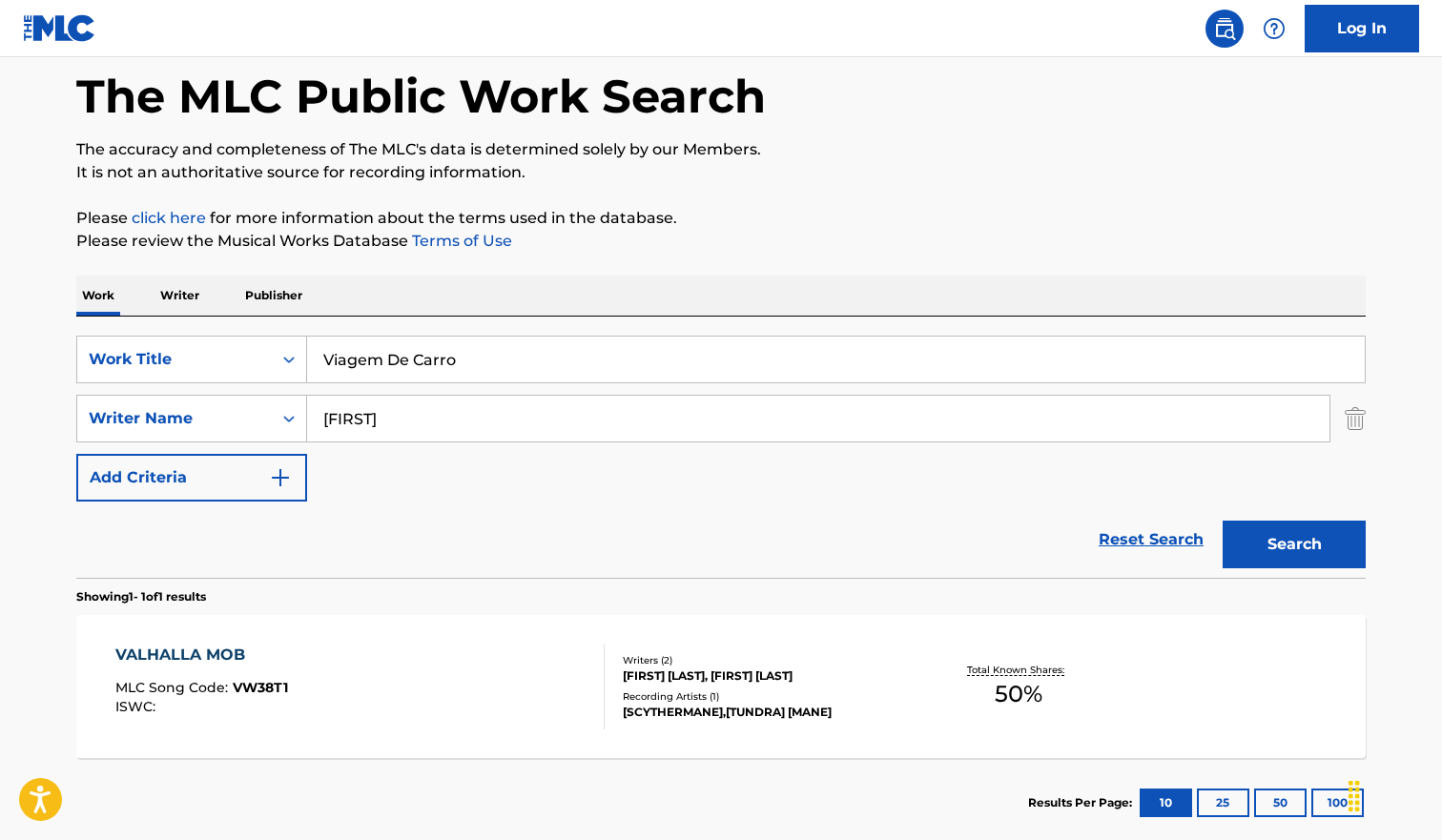 click on "Search" at bounding box center [1294, 544] 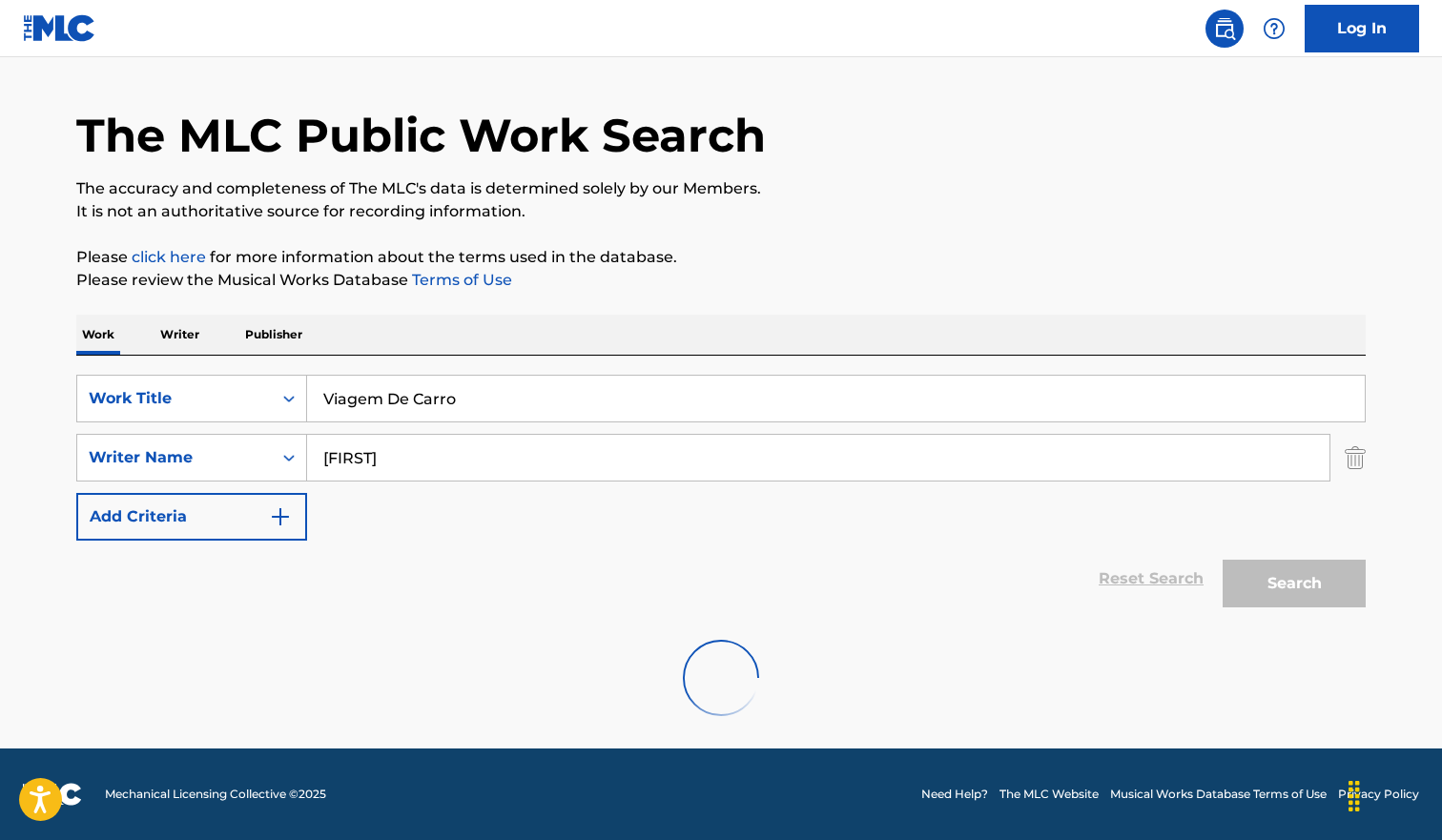 scroll, scrollTop: 89, scrollLeft: 0, axis: vertical 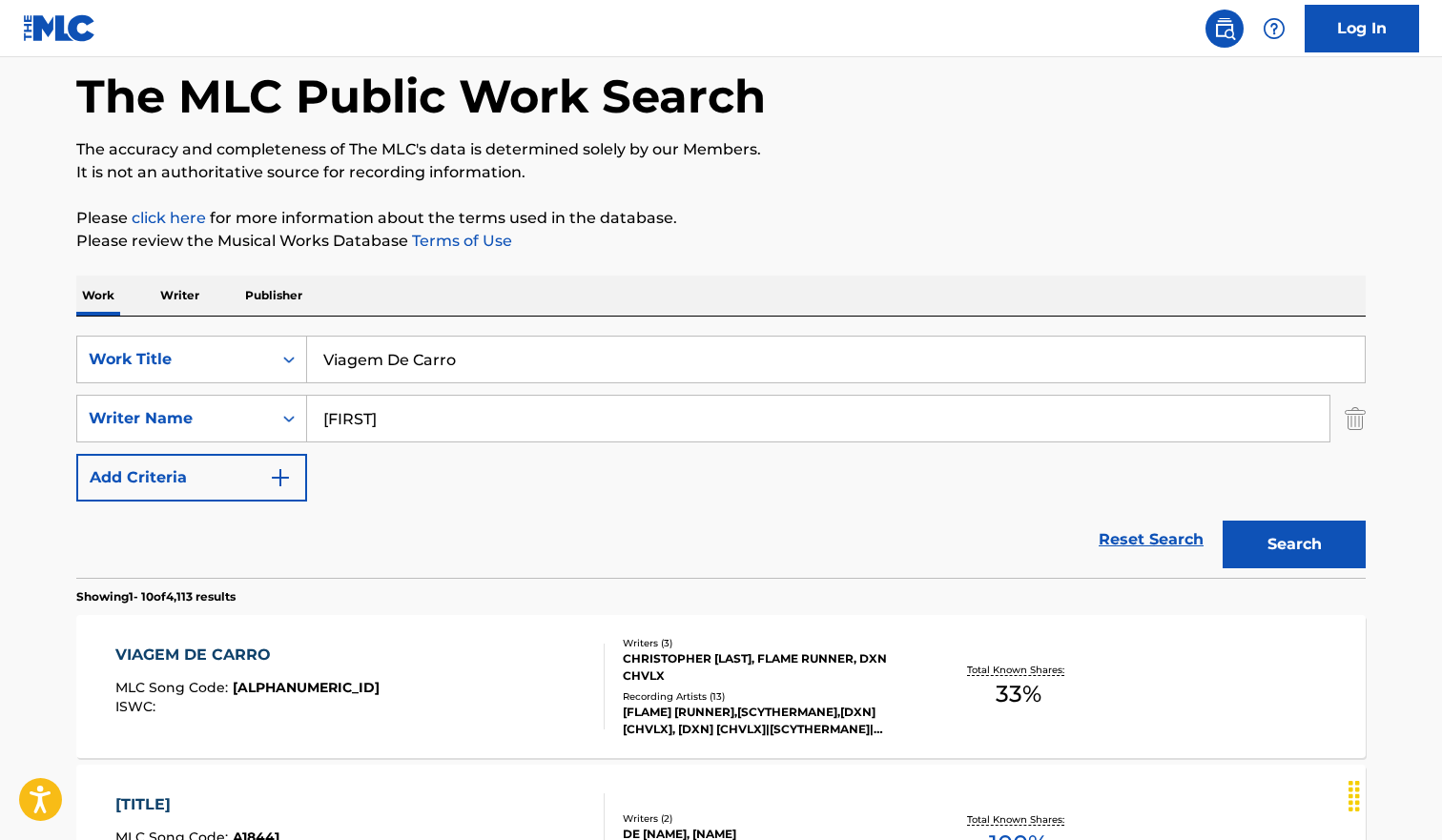 click on "VIAGEM DE CARRO MLC Song Code : VW38TS ISWC :" at bounding box center (360, 686) 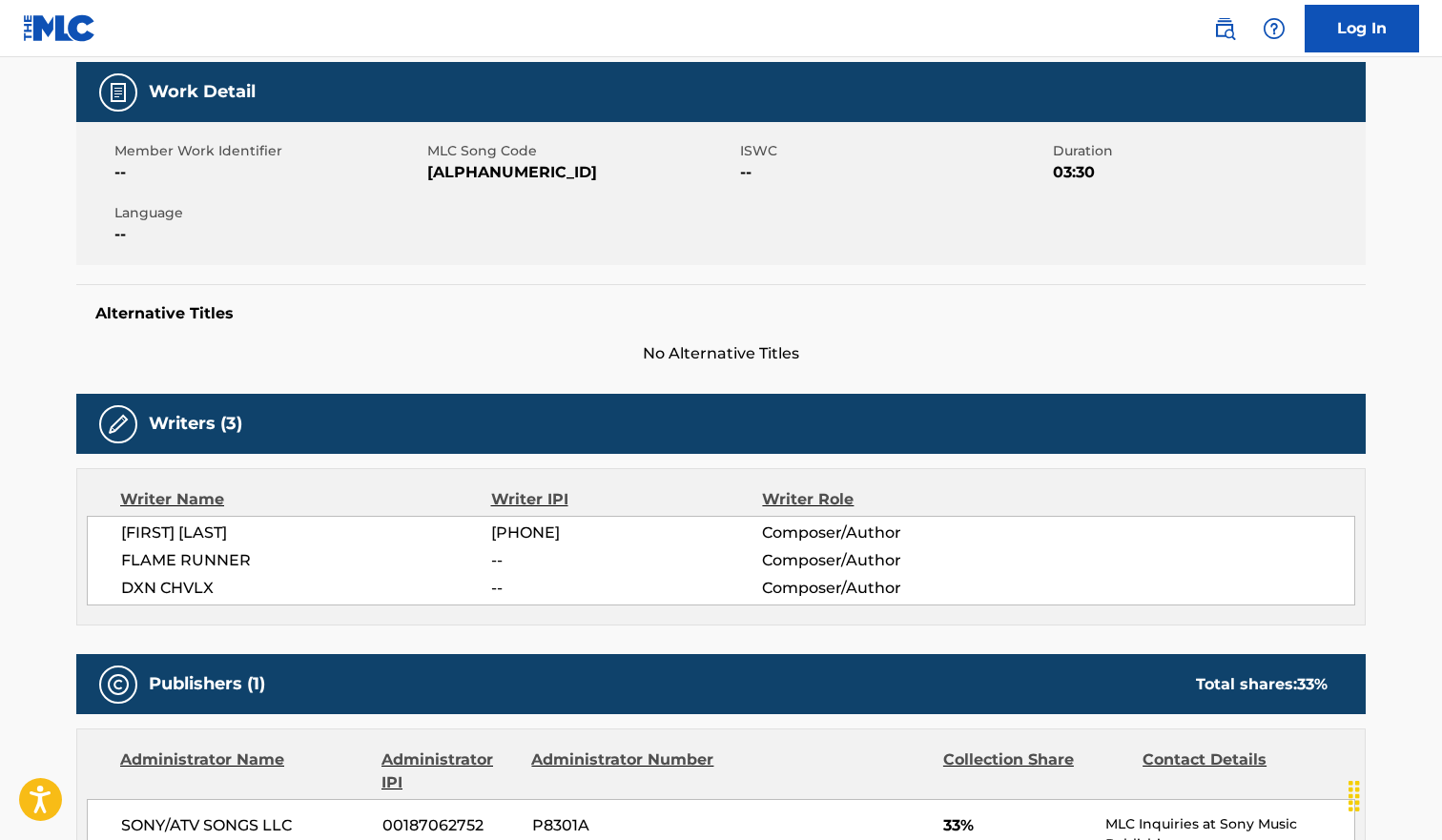 scroll, scrollTop: 0, scrollLeft: 0, axis: both 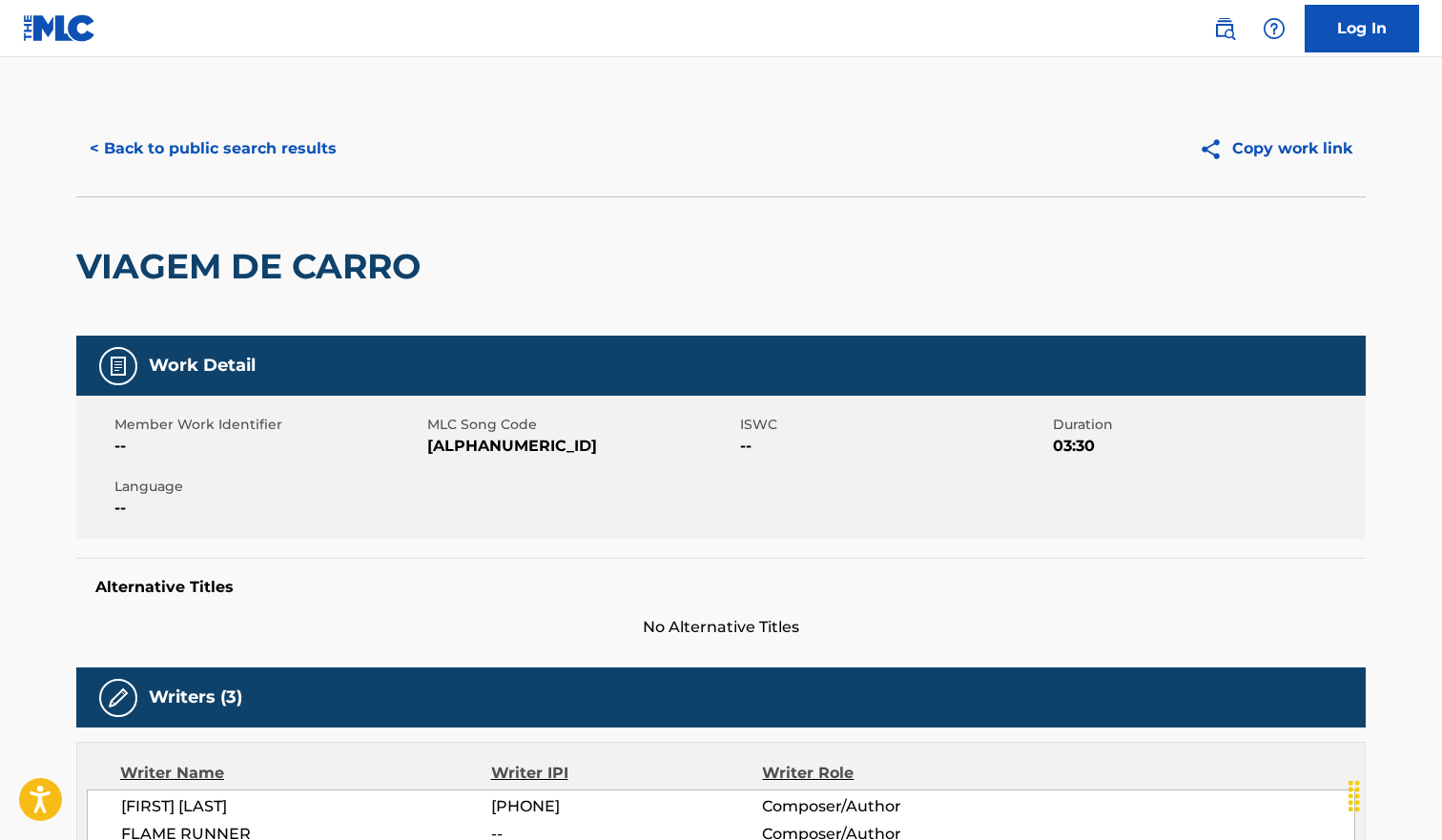 click on "< Back to public search results" at bounding box center [213, 149] 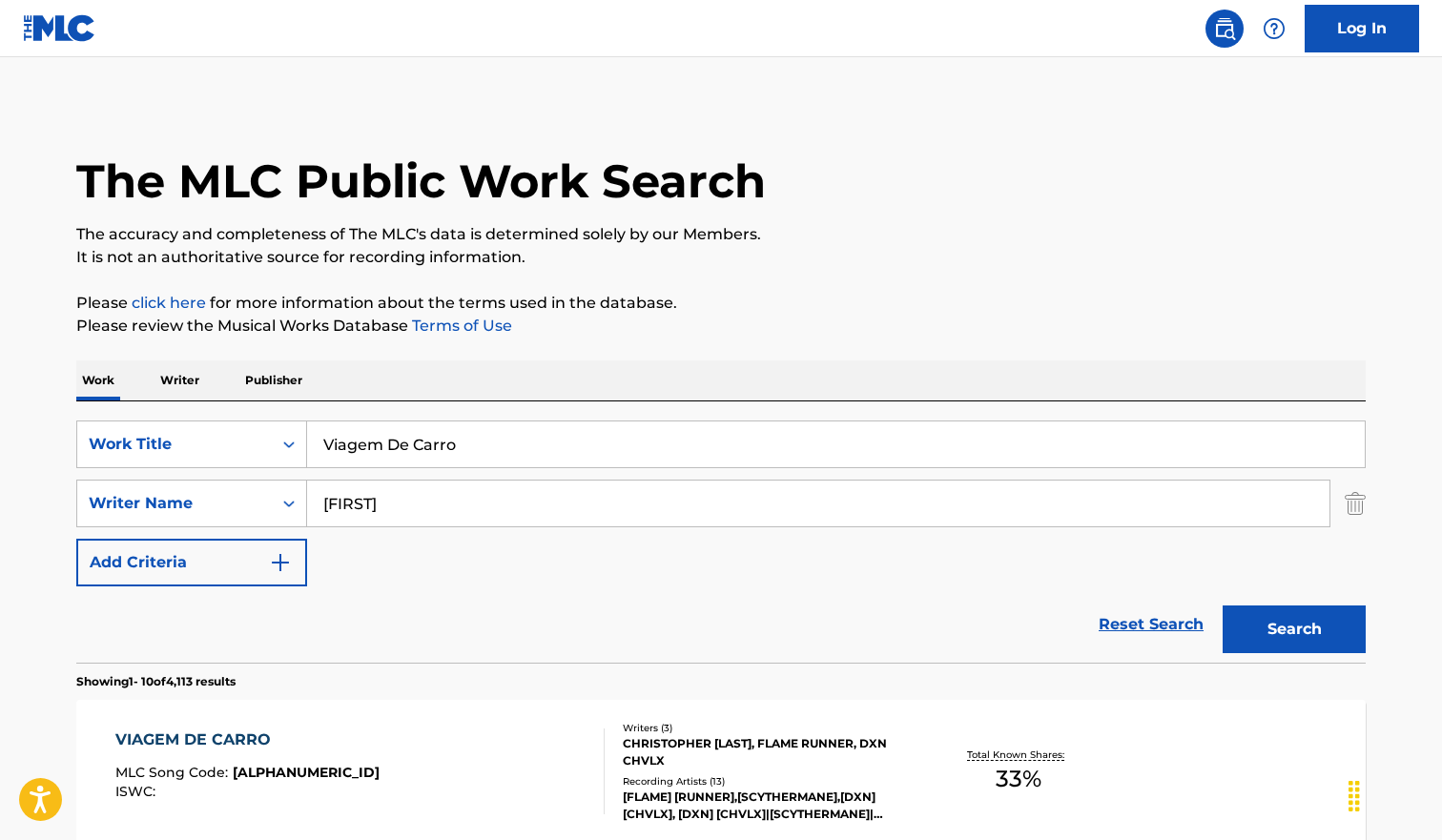 scroll, scrollTop: 89, scrollLeft: 0, axis: vertical 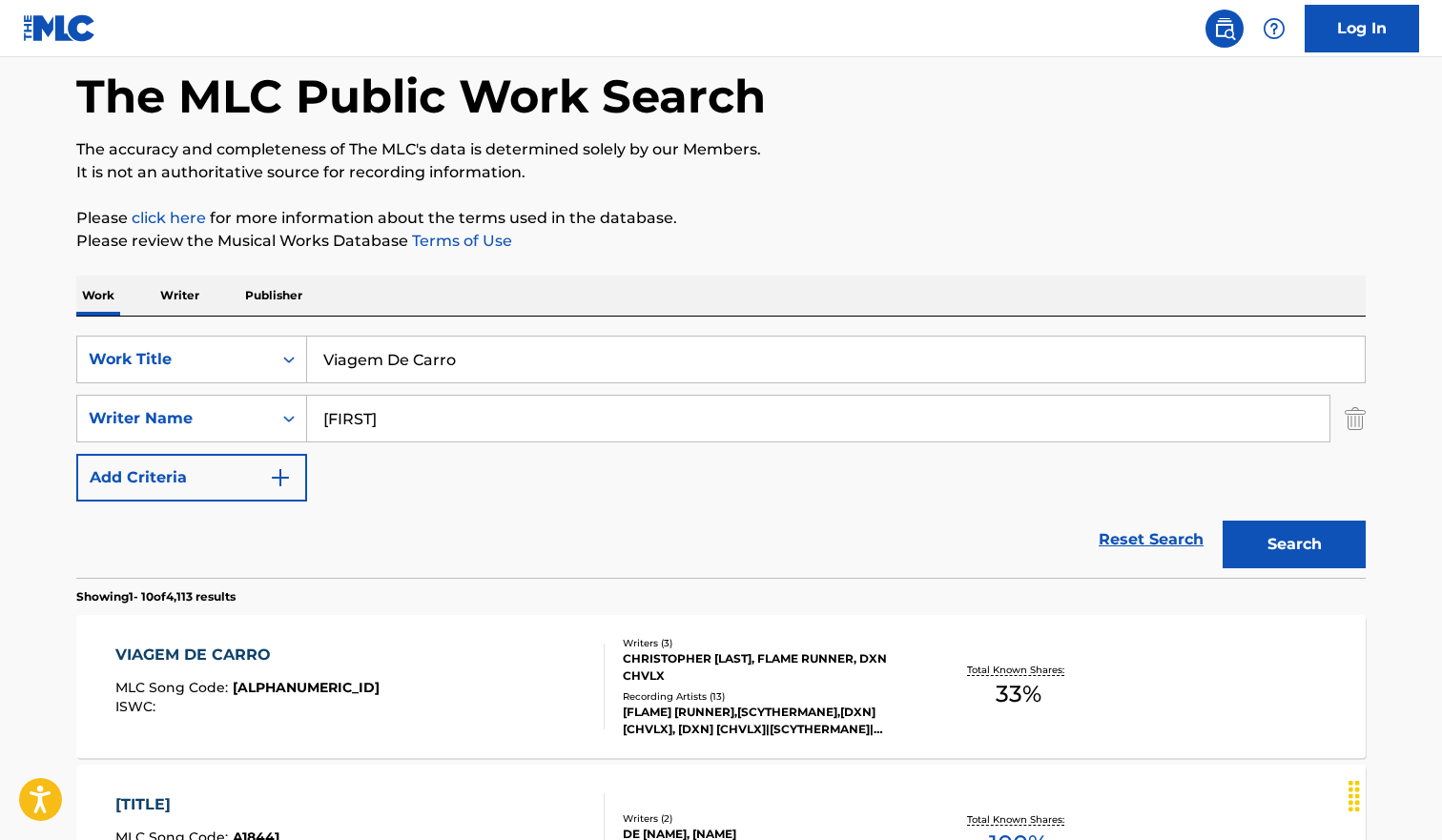 click on "Viagem De Carro" at bounding box center (835, 359) 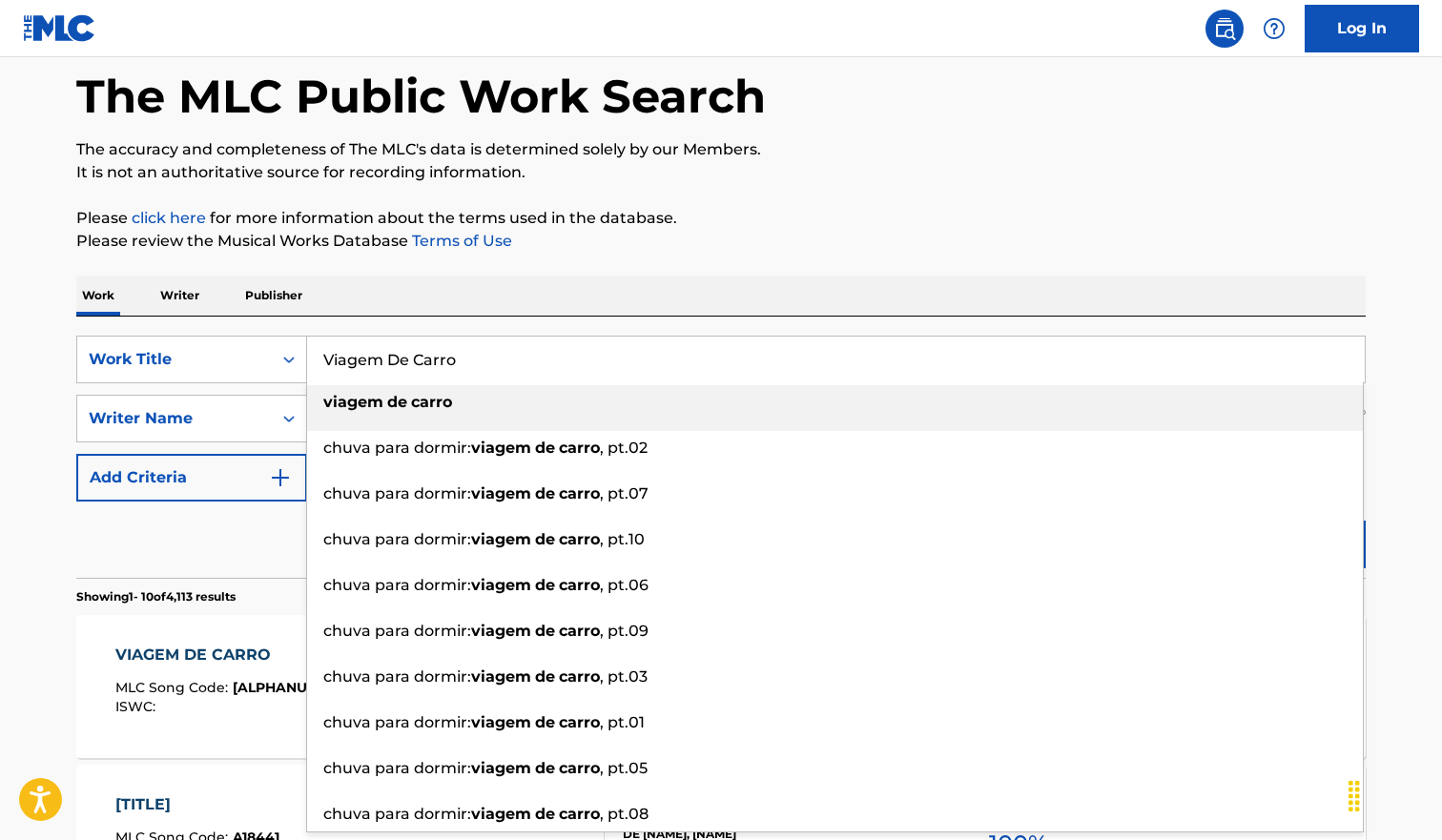 click on "Viagem De Carro" at bounding box center [835, 359] 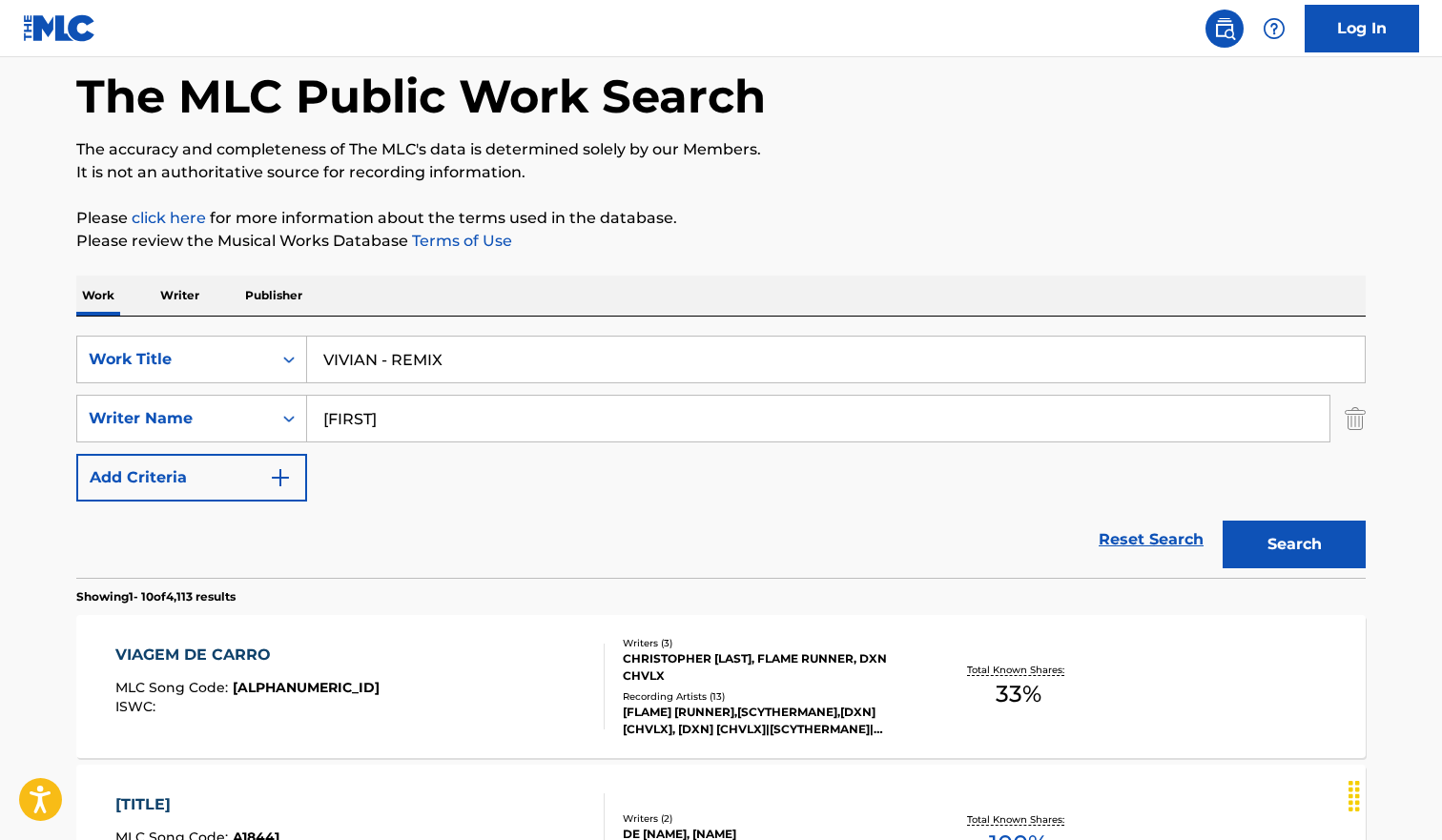 type on "VIVIAN - REMIX" 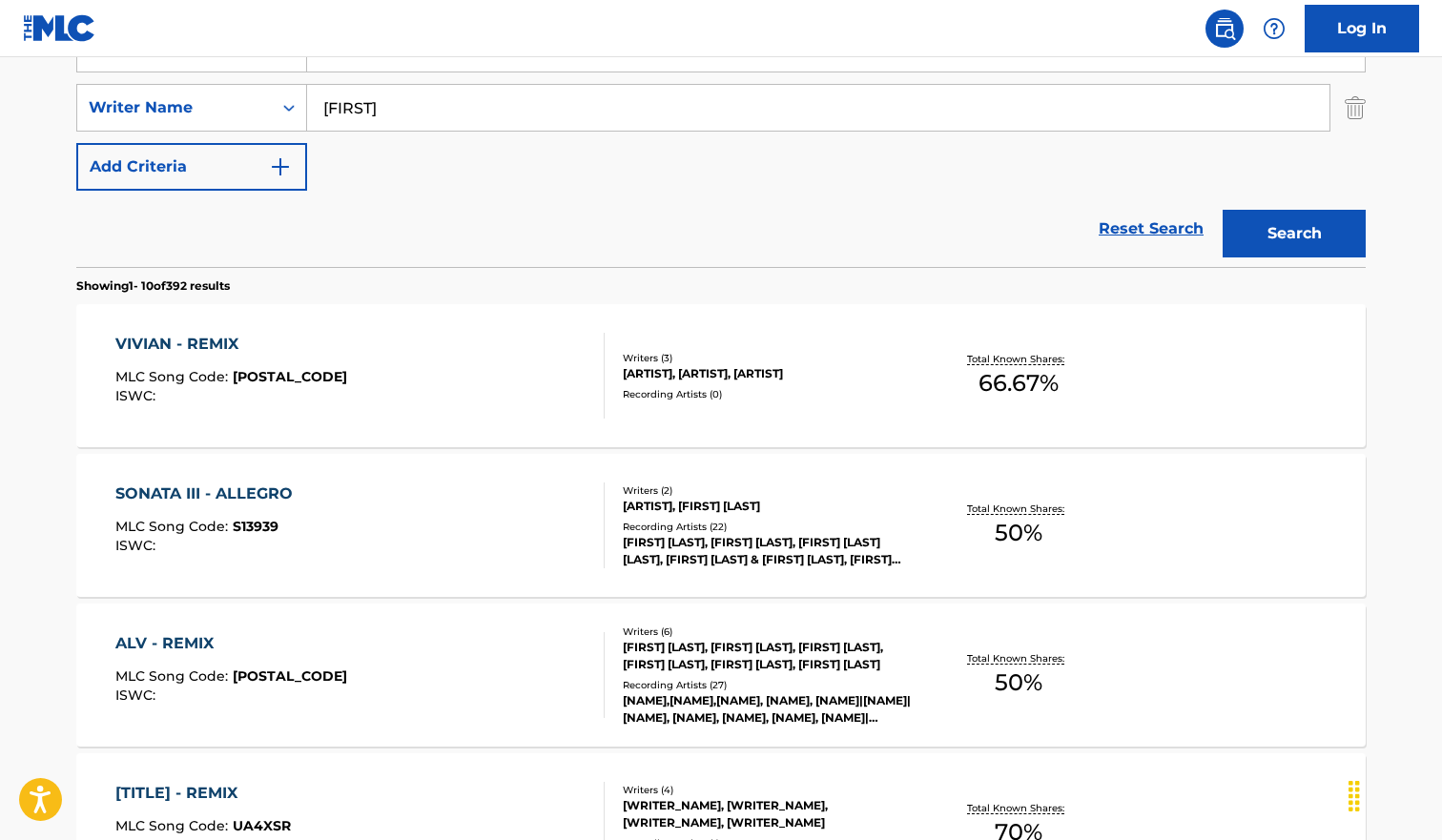 scroll, scrollTop: 403, scrollLeft: 0, axis: vertical 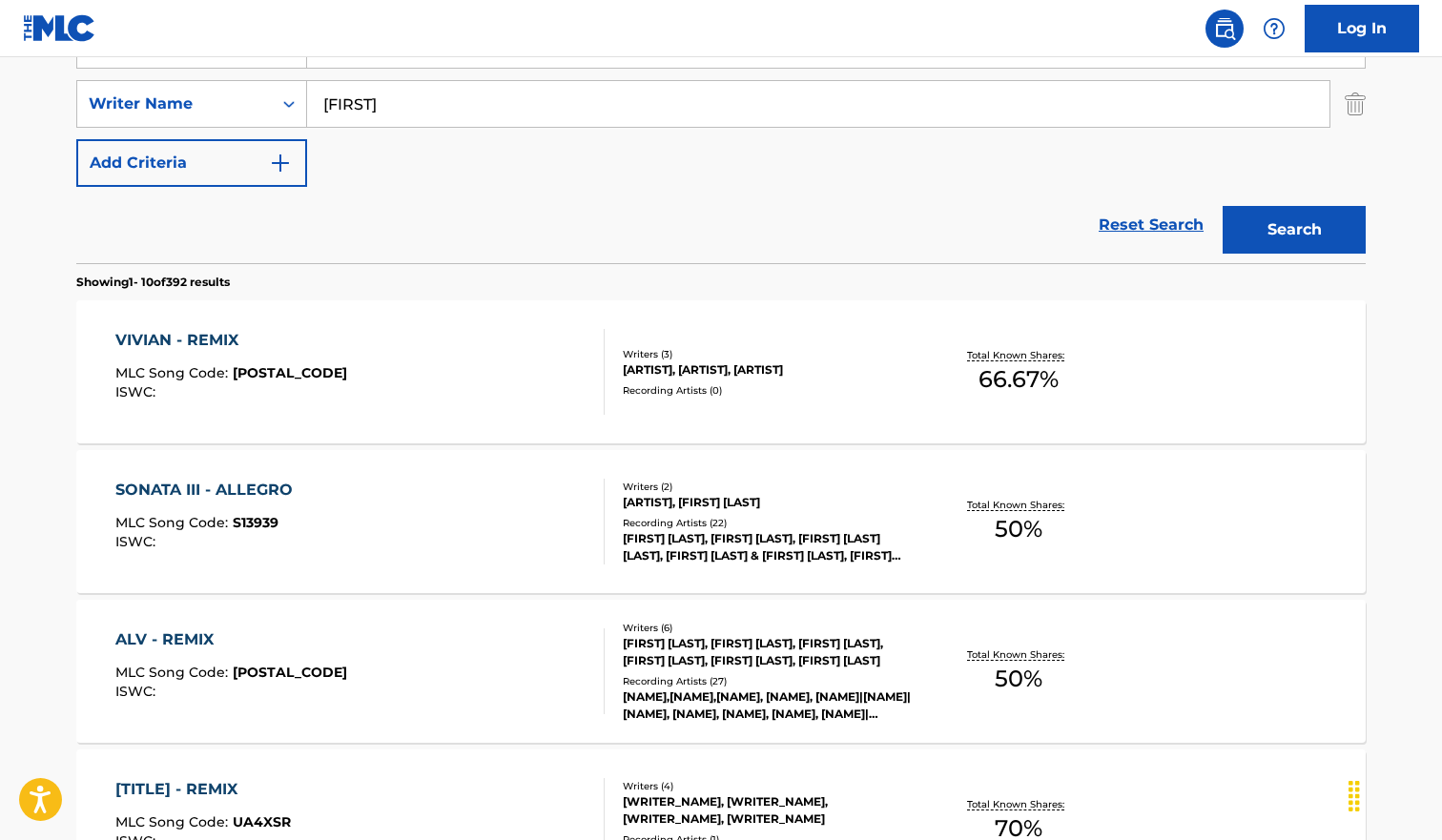click on "VIVIAN - REMIX MLC Song Code : VC0RMK ISWC :" at bounding box center (360, 372) 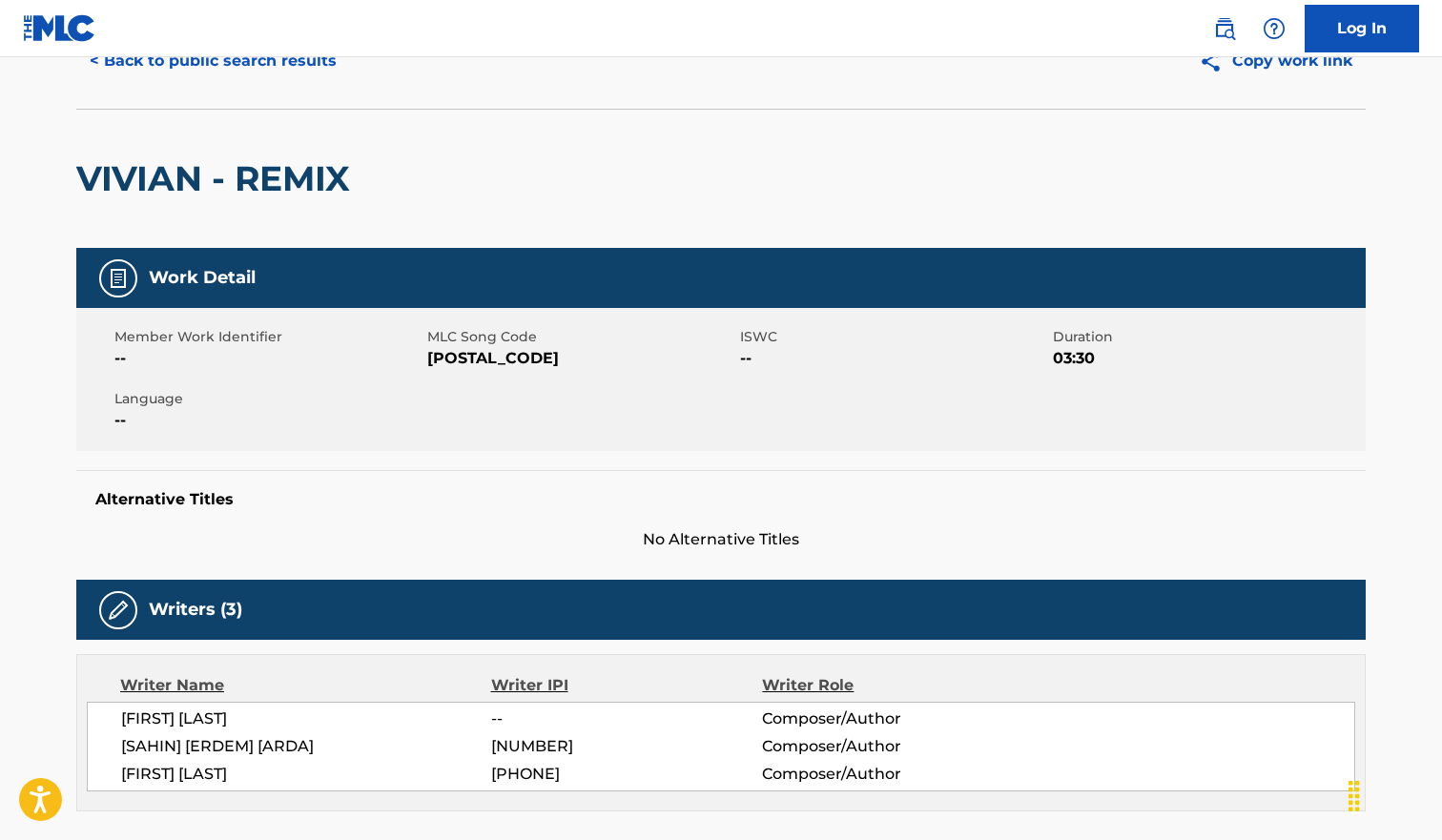 scroll, scrollTop: 0, scrollLeft: 0, axis: both 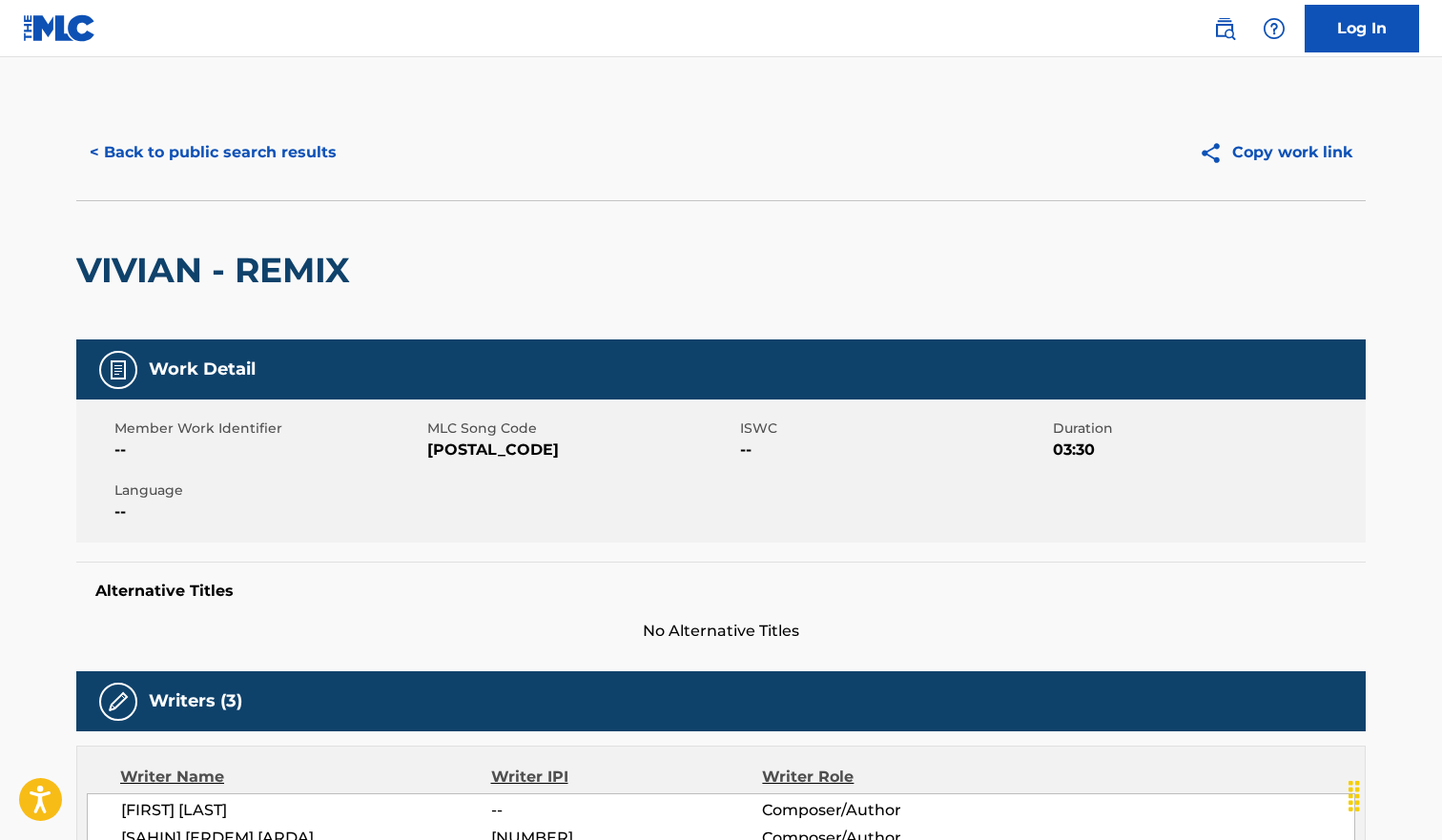 click on "< Back to public search results" at bounding box center [213, 153] 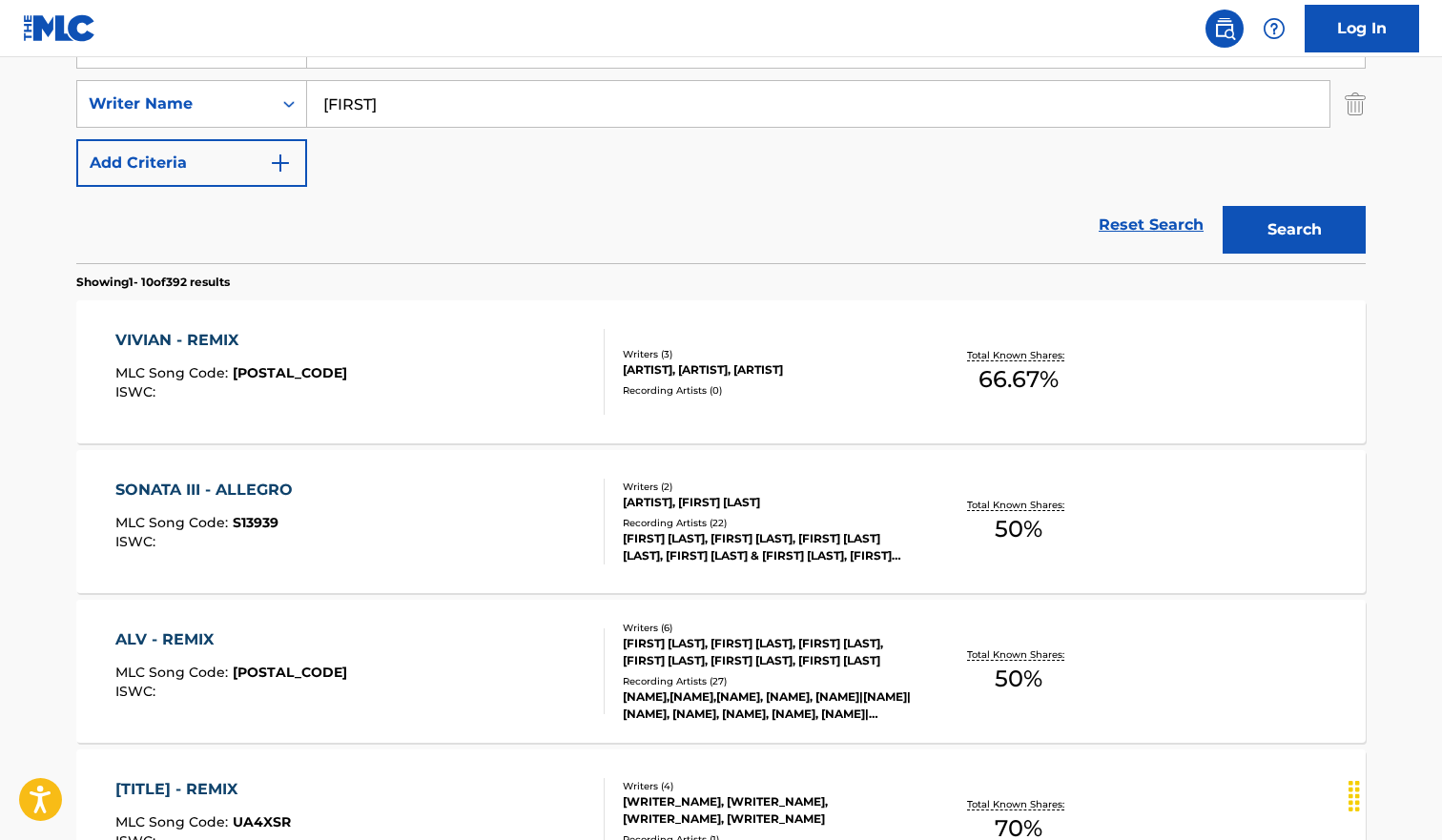 click on "[FIRST]" at bounding box center [818, 104] 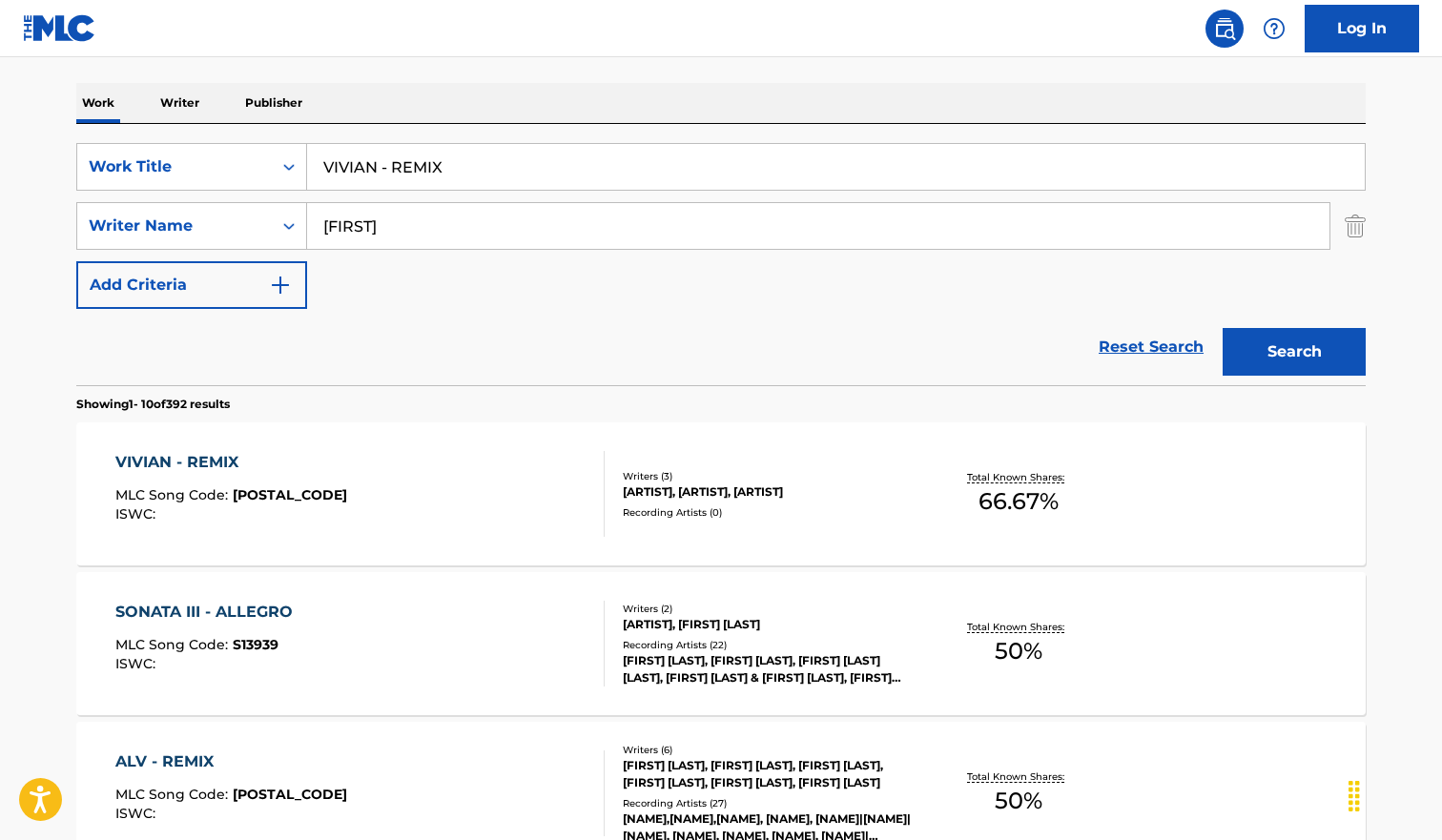 scroll, scrollTop: 273, scrollLeft: 0, axis: vertical 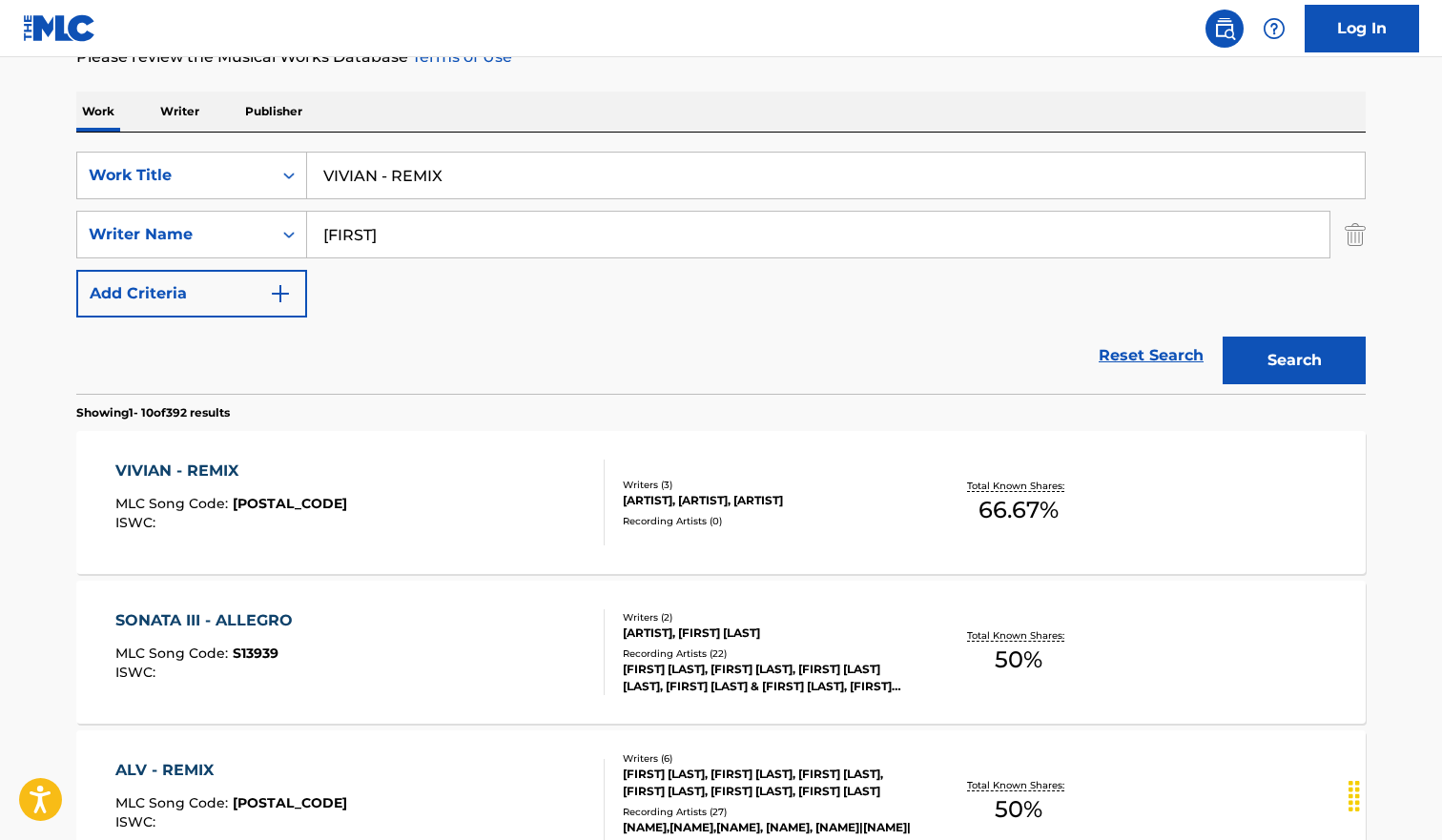 click on "VIVIAN - REMIX" at bounding box center (835, 175) 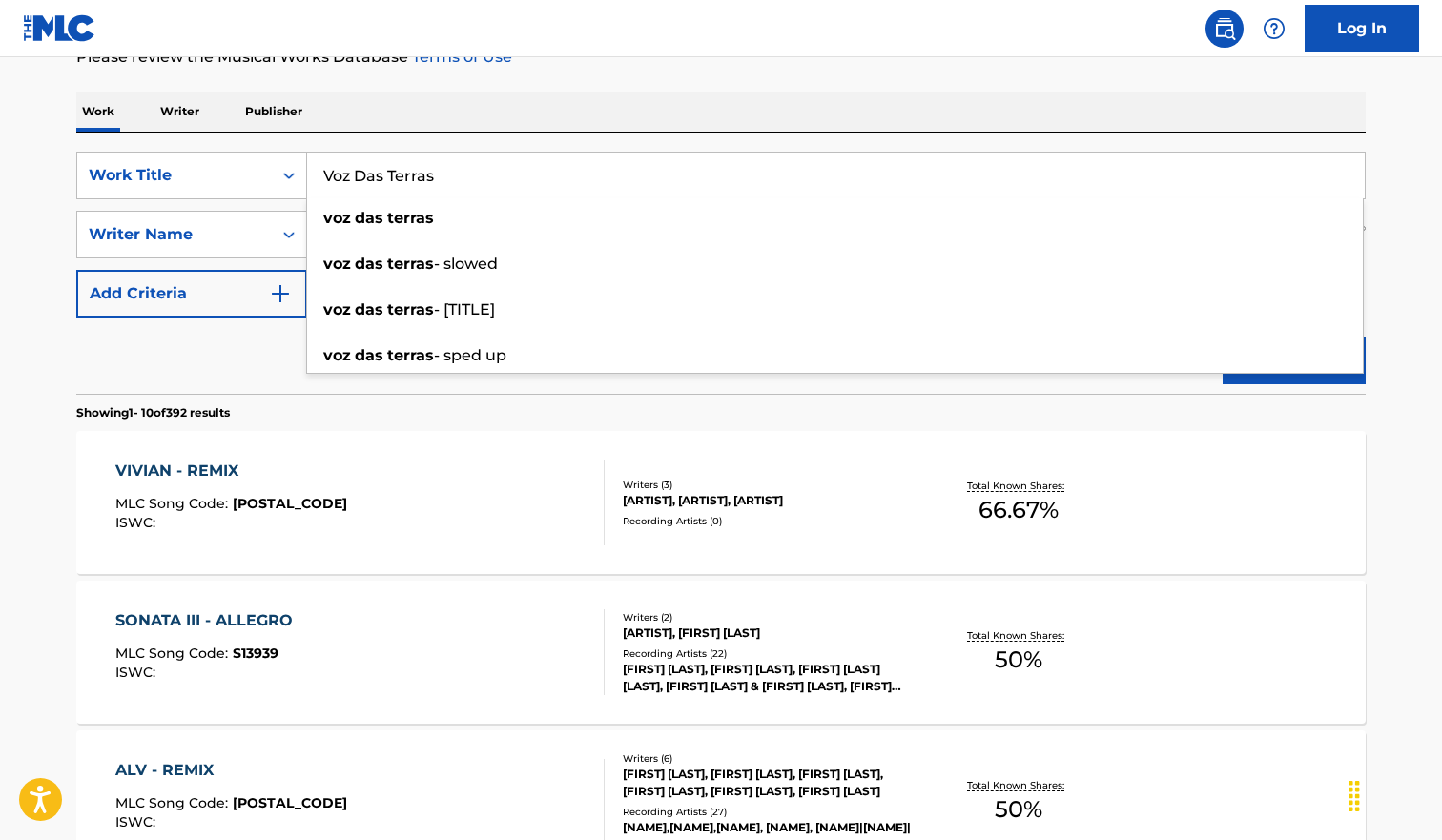 type on "Voz Das Terras" 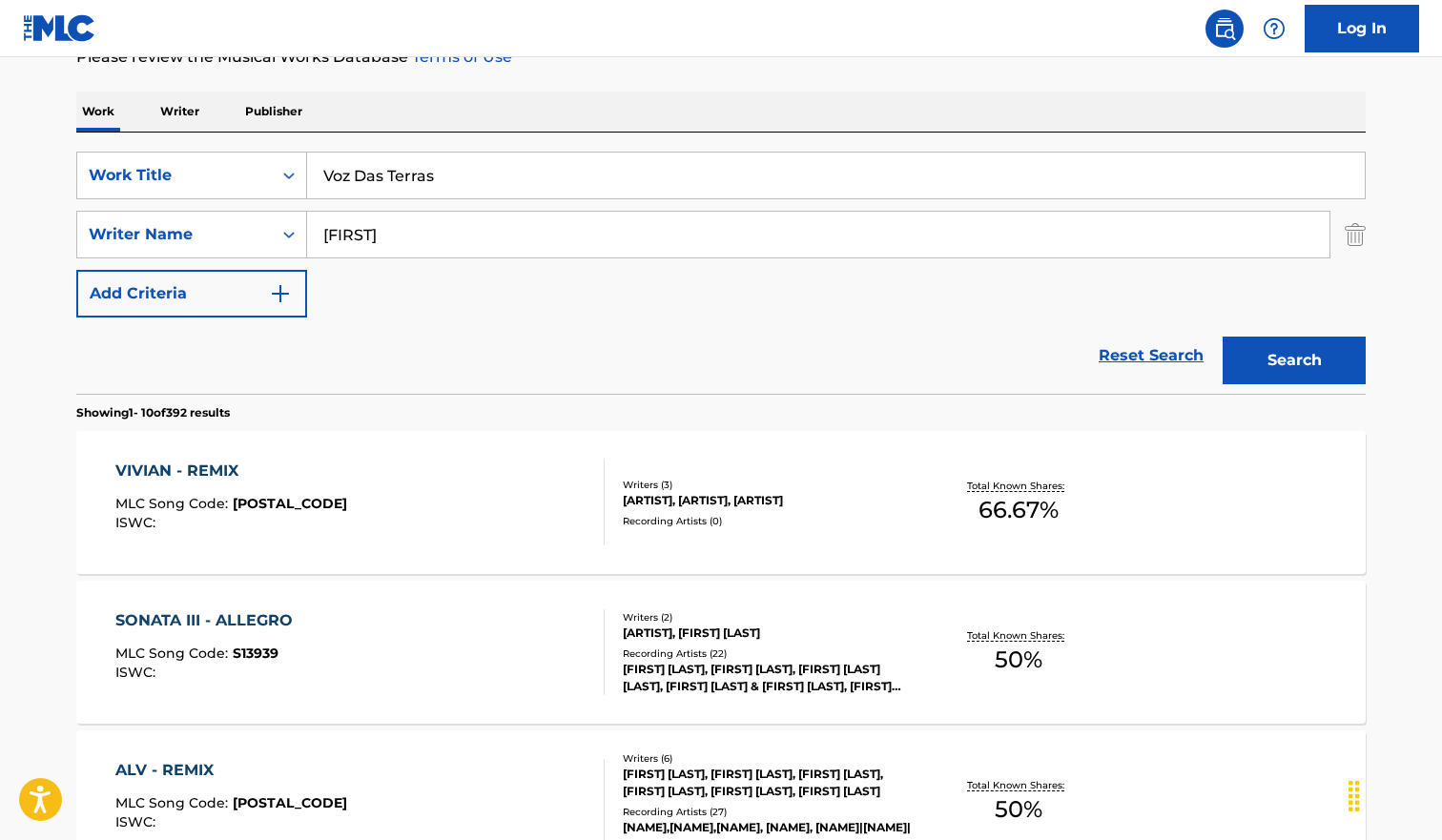 drag, startPoint x: 1395, startPoint y: 391, endPoint x: 1346, endPoint y: 374, distance: 51.86521 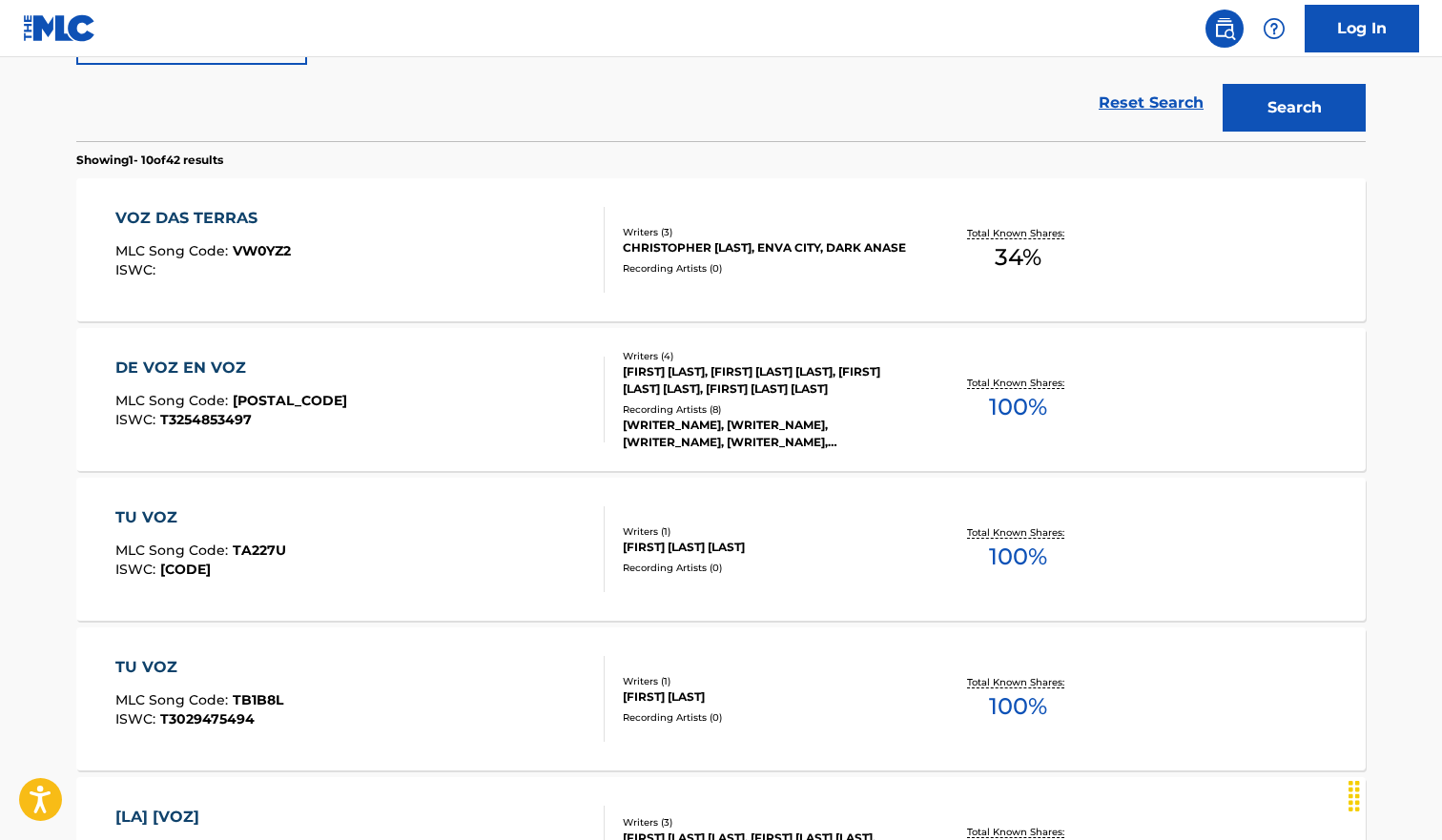 scroll, scrollTop: 527, scrollLeft: 0, axis: vertical 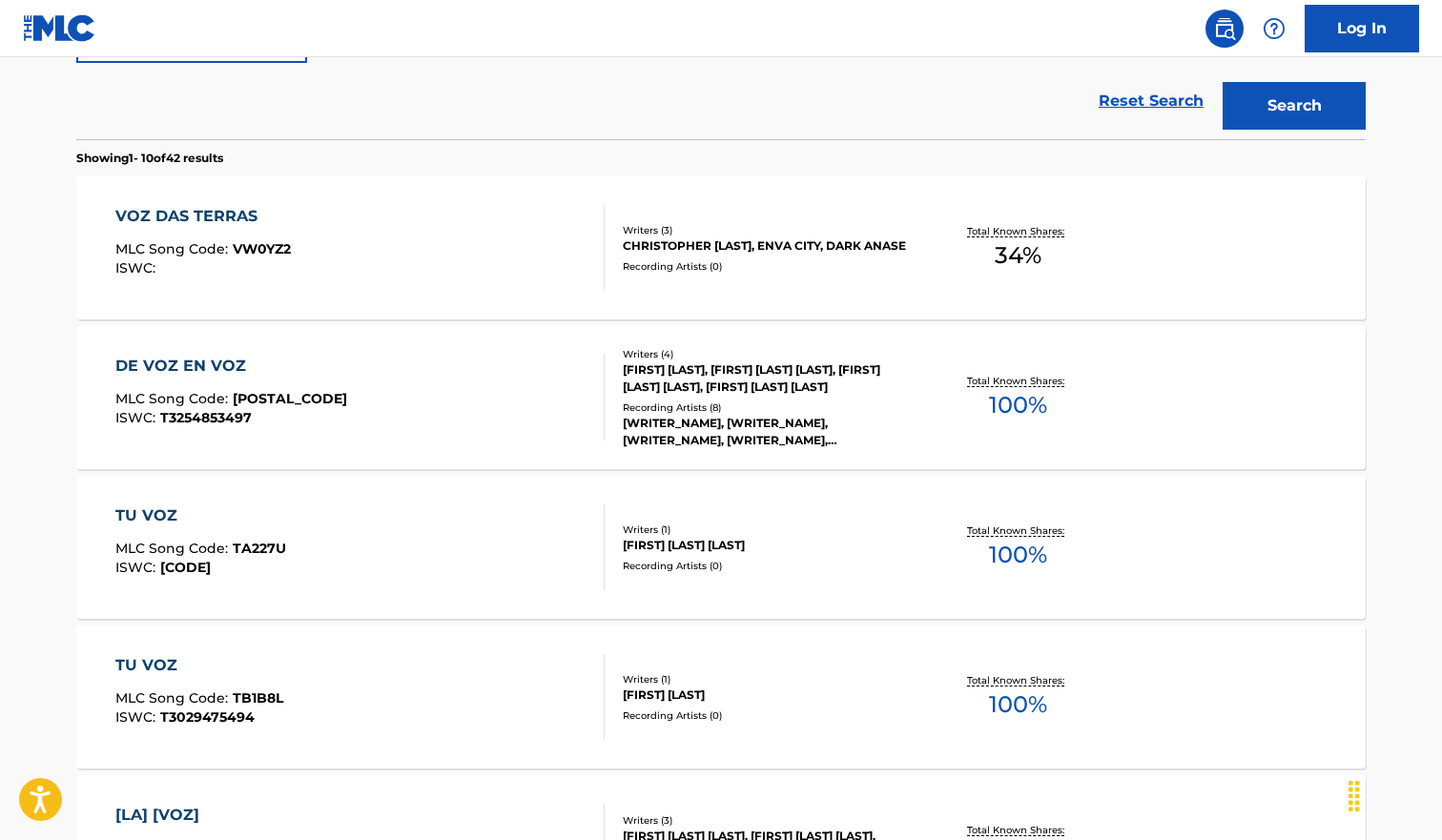 click on "VOZ DAS TERRAS MLC Song Code : VW0YZ2 ISWC :" at bounding box center [360, 248] 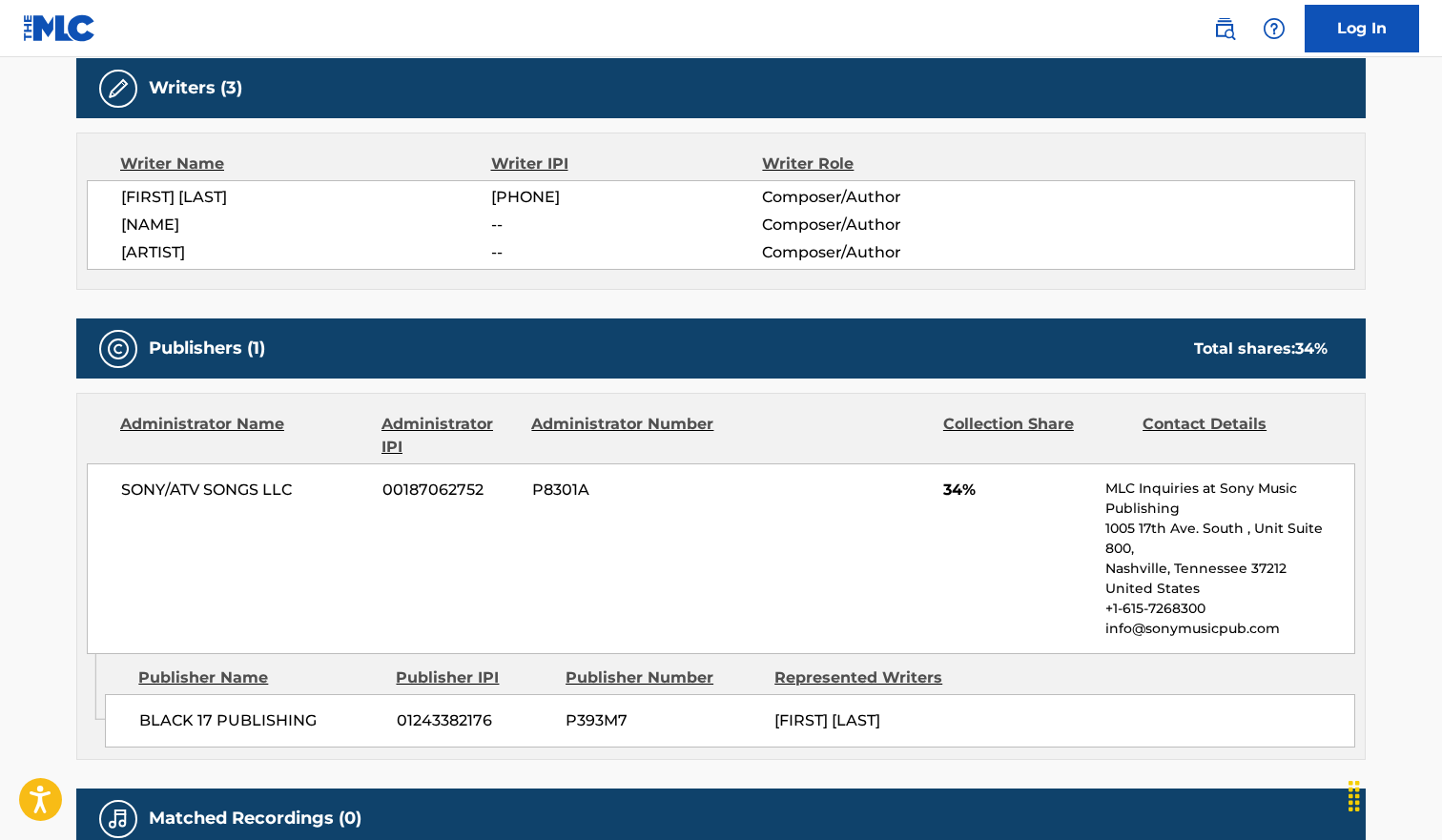 scroll, scrollTop: 0, scrollLeft: 0, axis: both 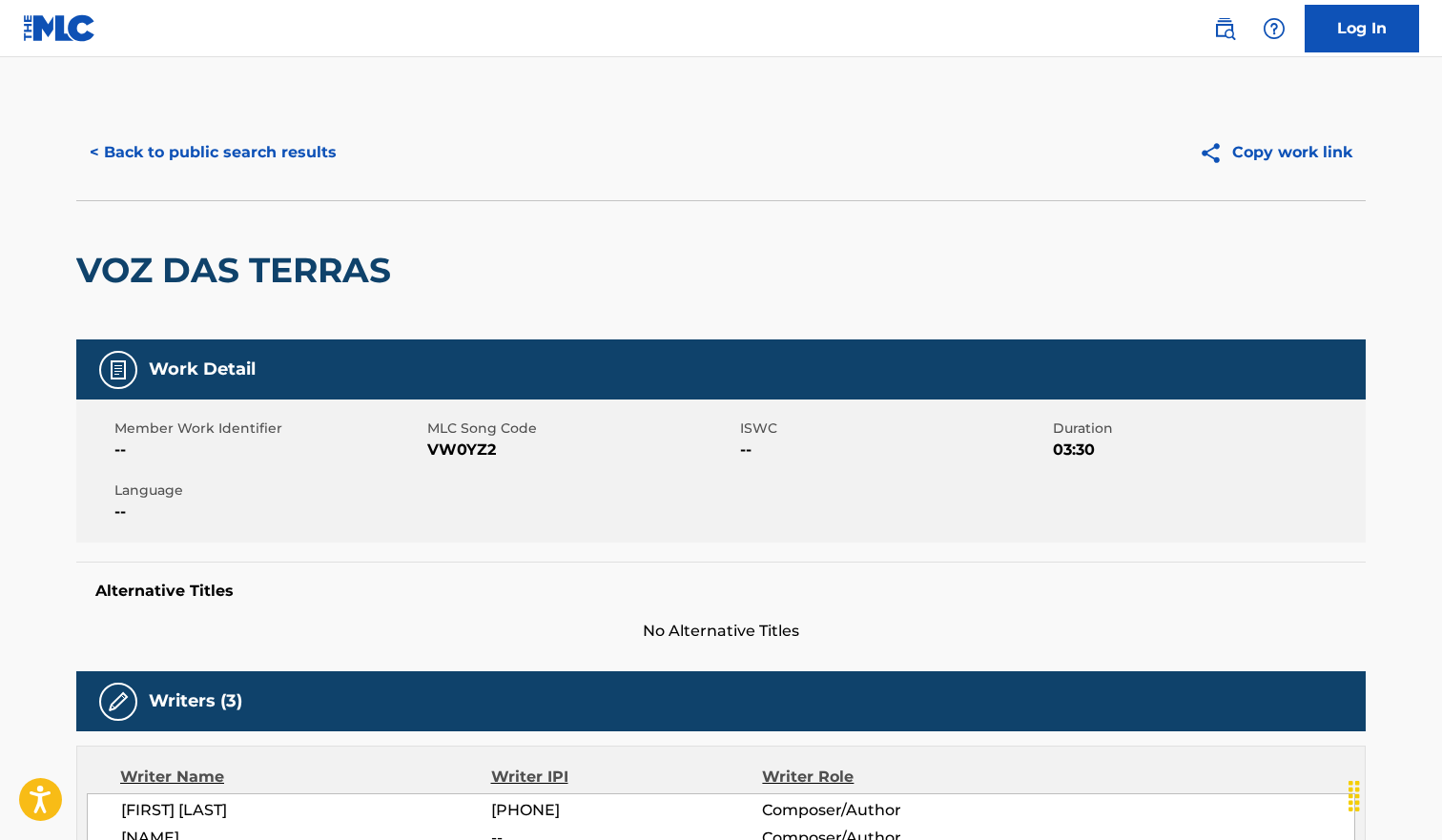 click on "< Back to public search results" at bounding box center (213, 153) 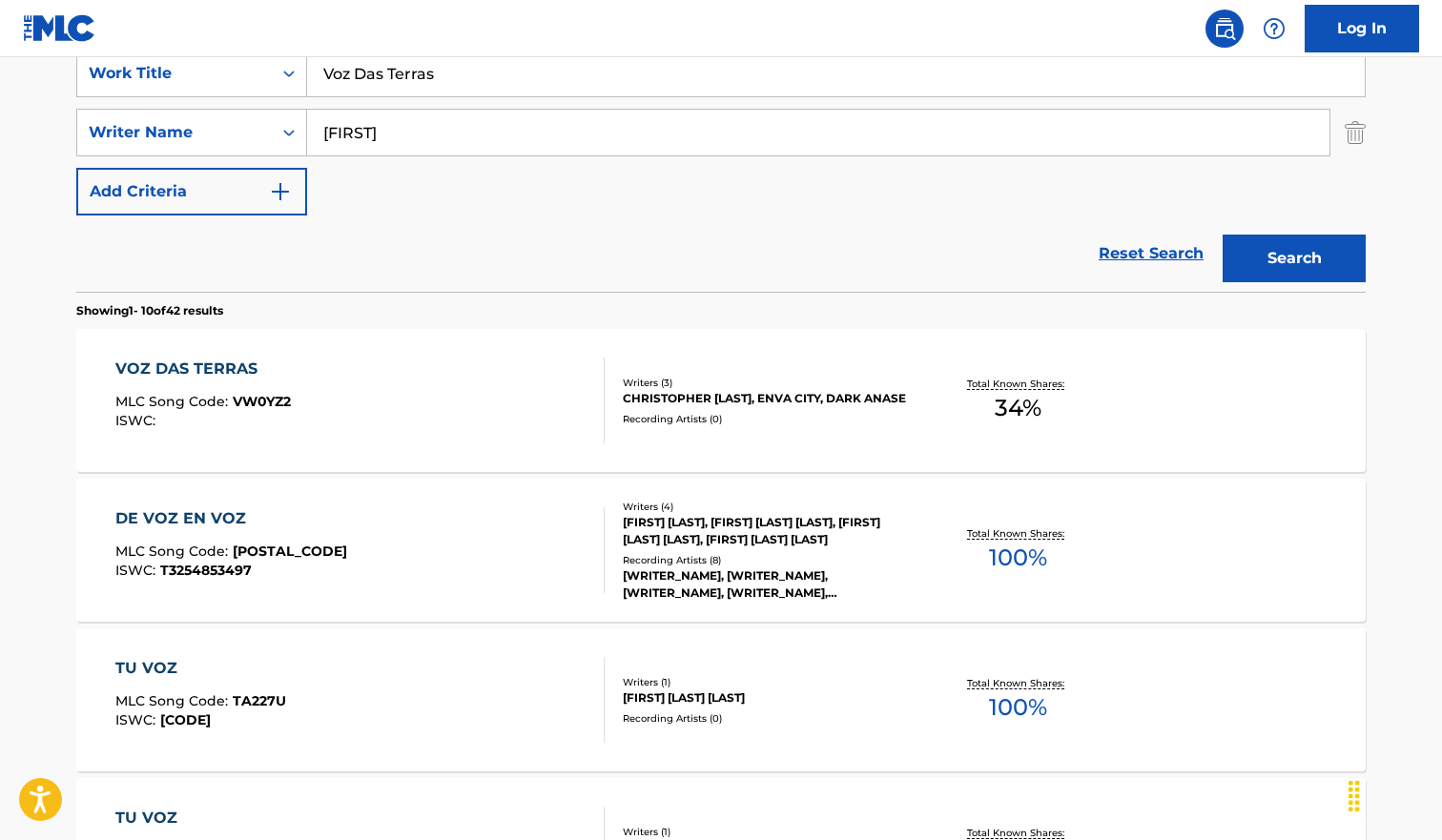scroll, scrollTop: 0, scrollLeft: 0, axis: both 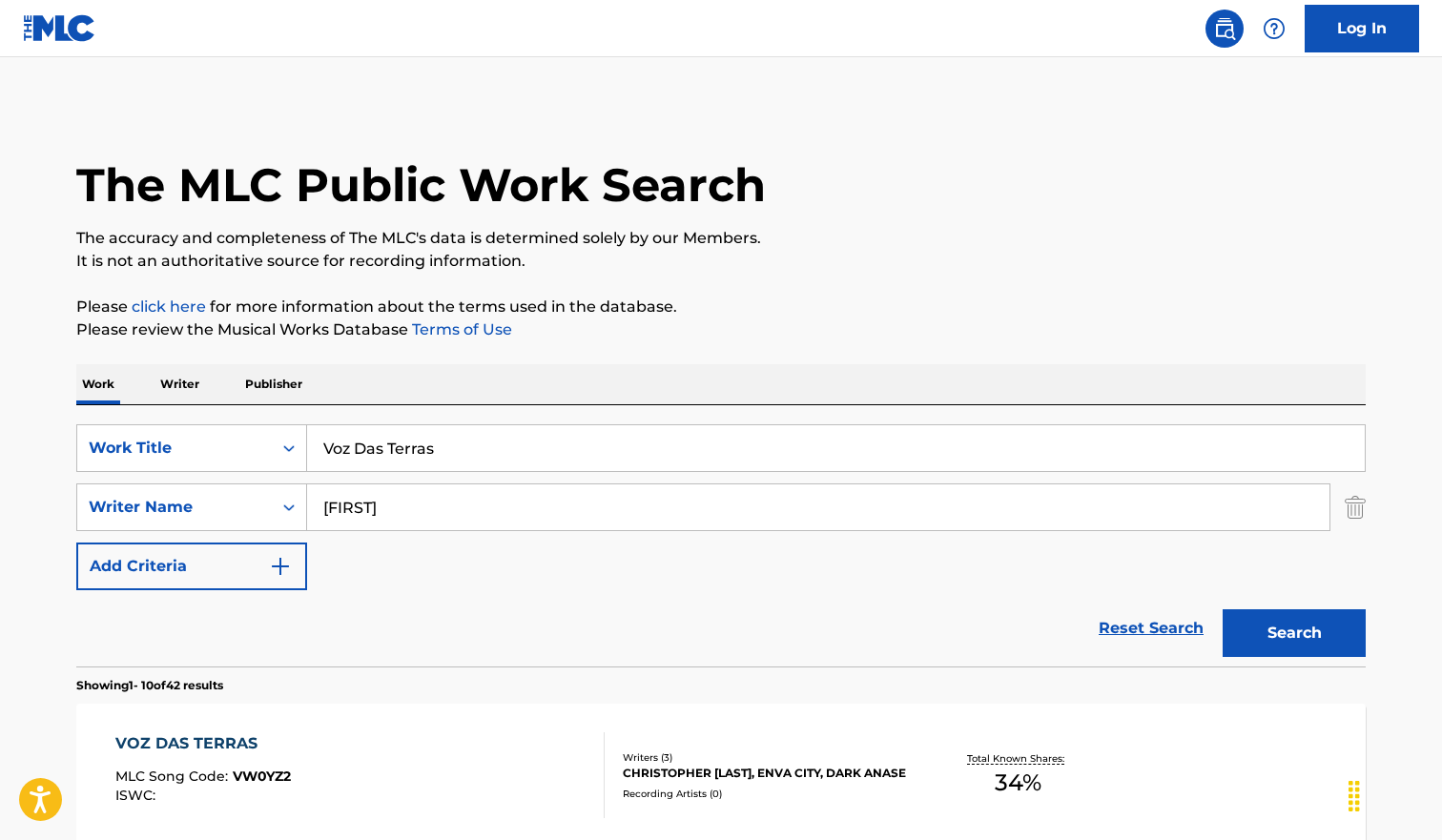 click on "Voz Das Terras" at bounding box center (835, 448) 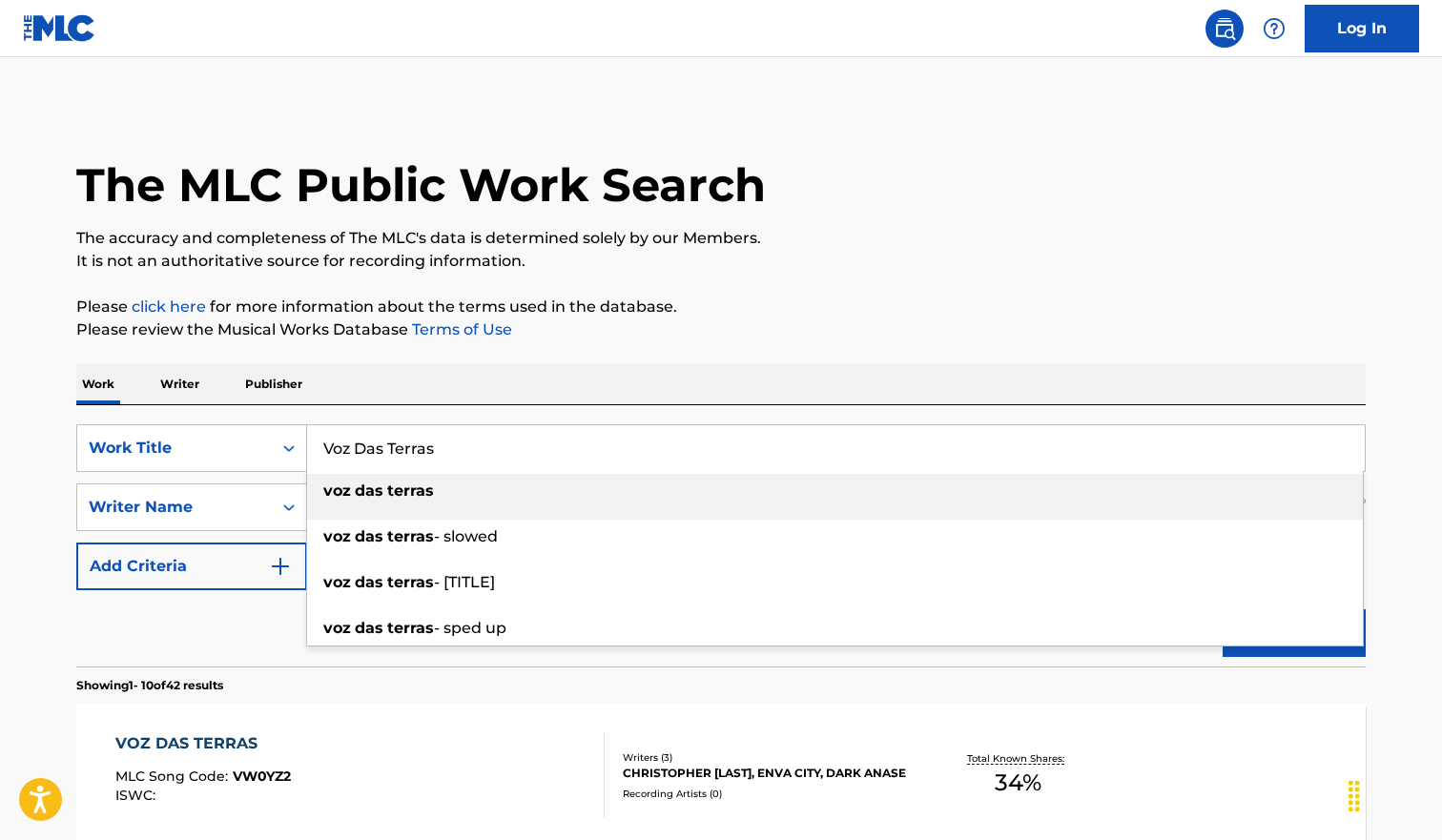 click on "Voz Das Terras" at bounding box center (835, 448) 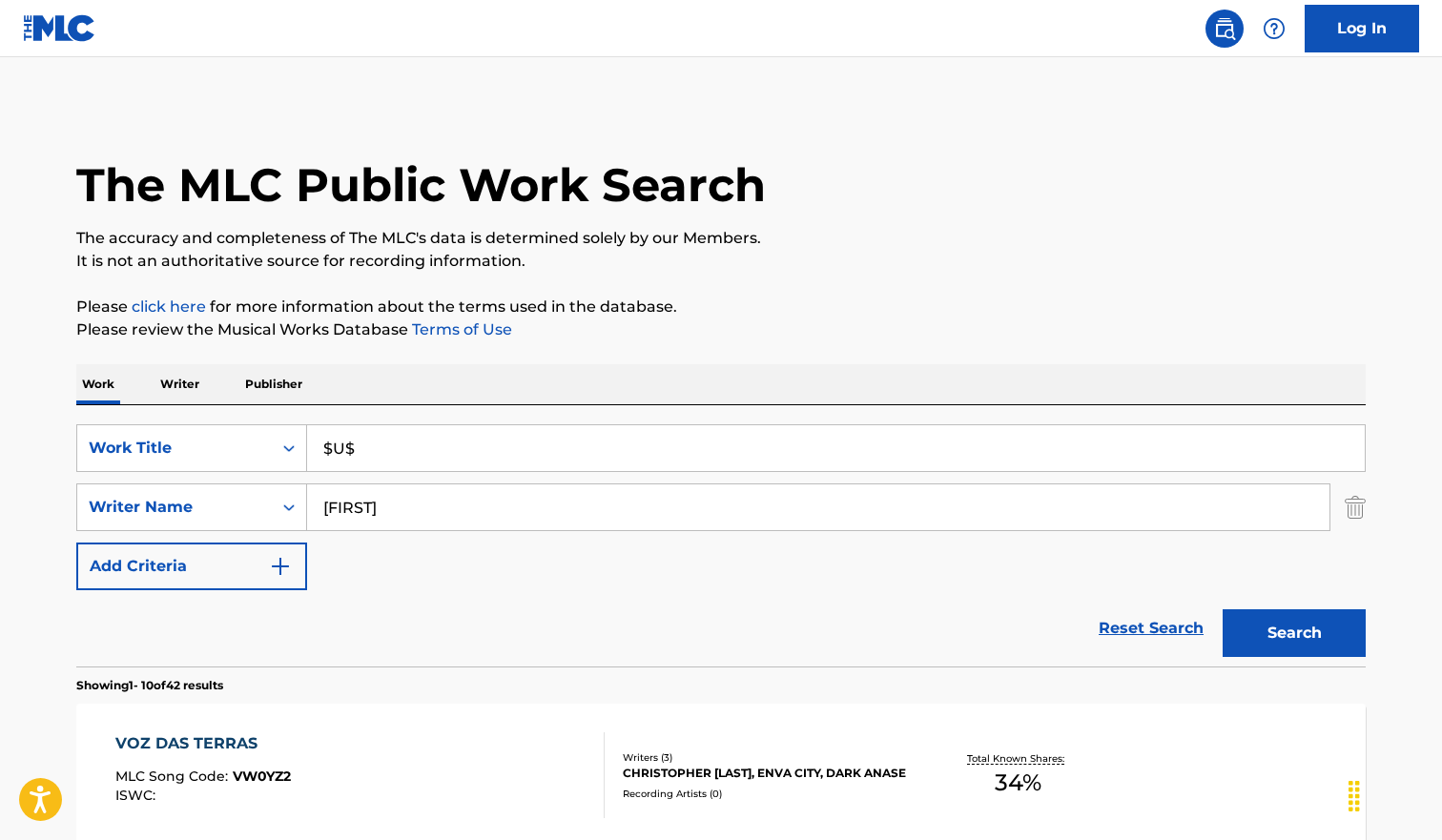 type on "$U$" 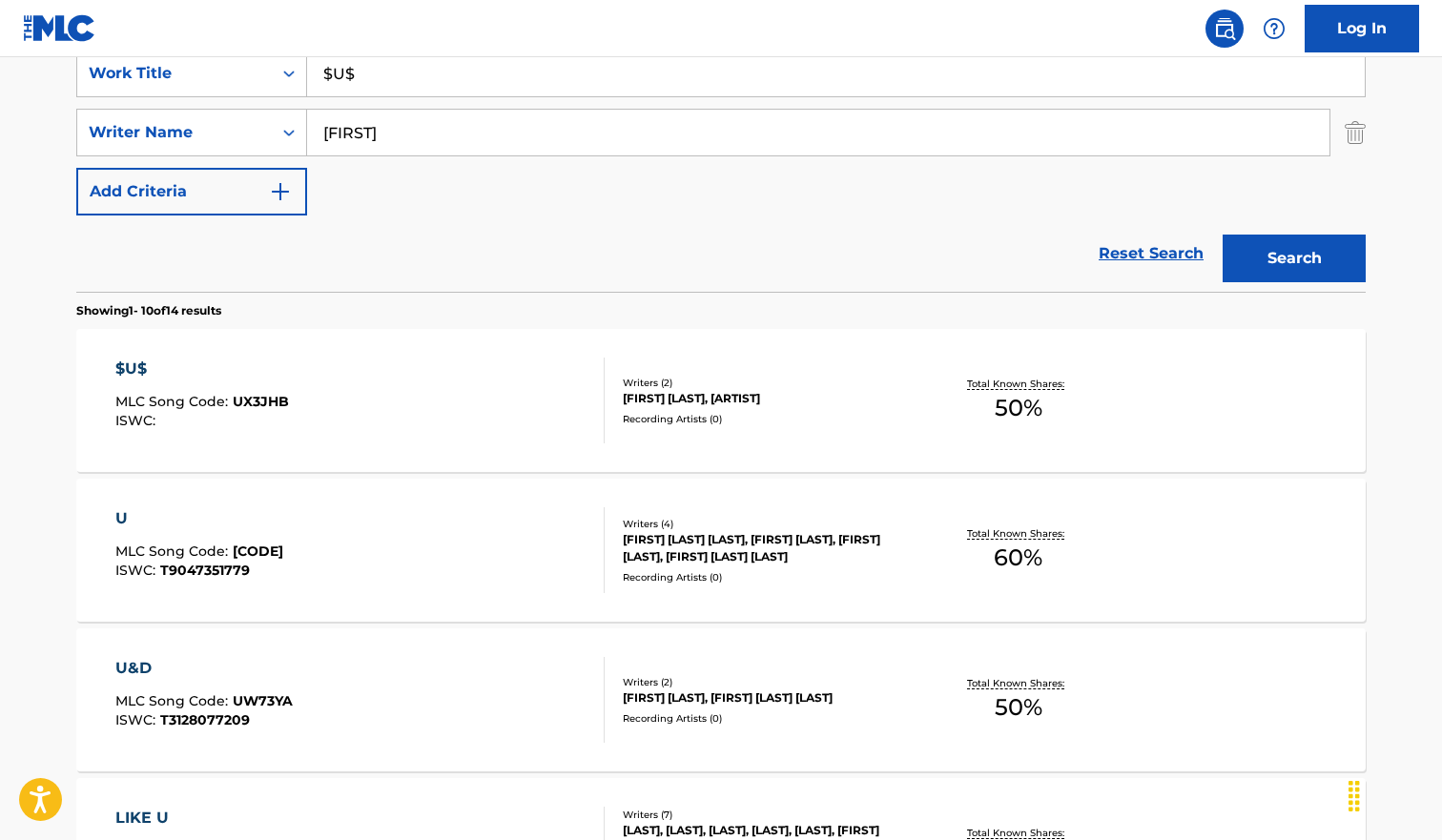 scroll, scrollTop: 368, scrollLeft: 0, axis: vertical 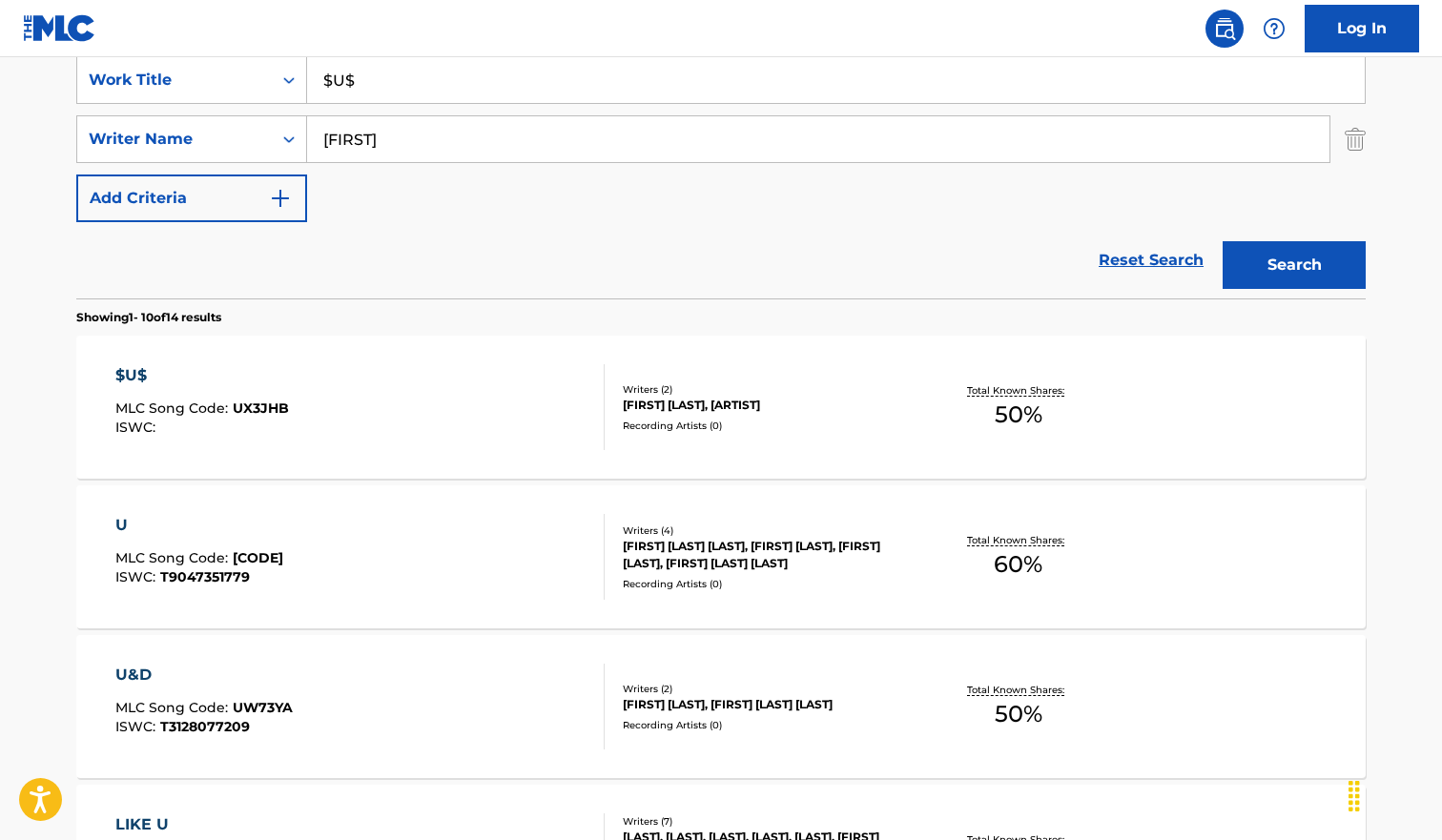 click on "$U$ MLC Song Code : UX3JHB ISWC :" at bounding box center (360, 407) 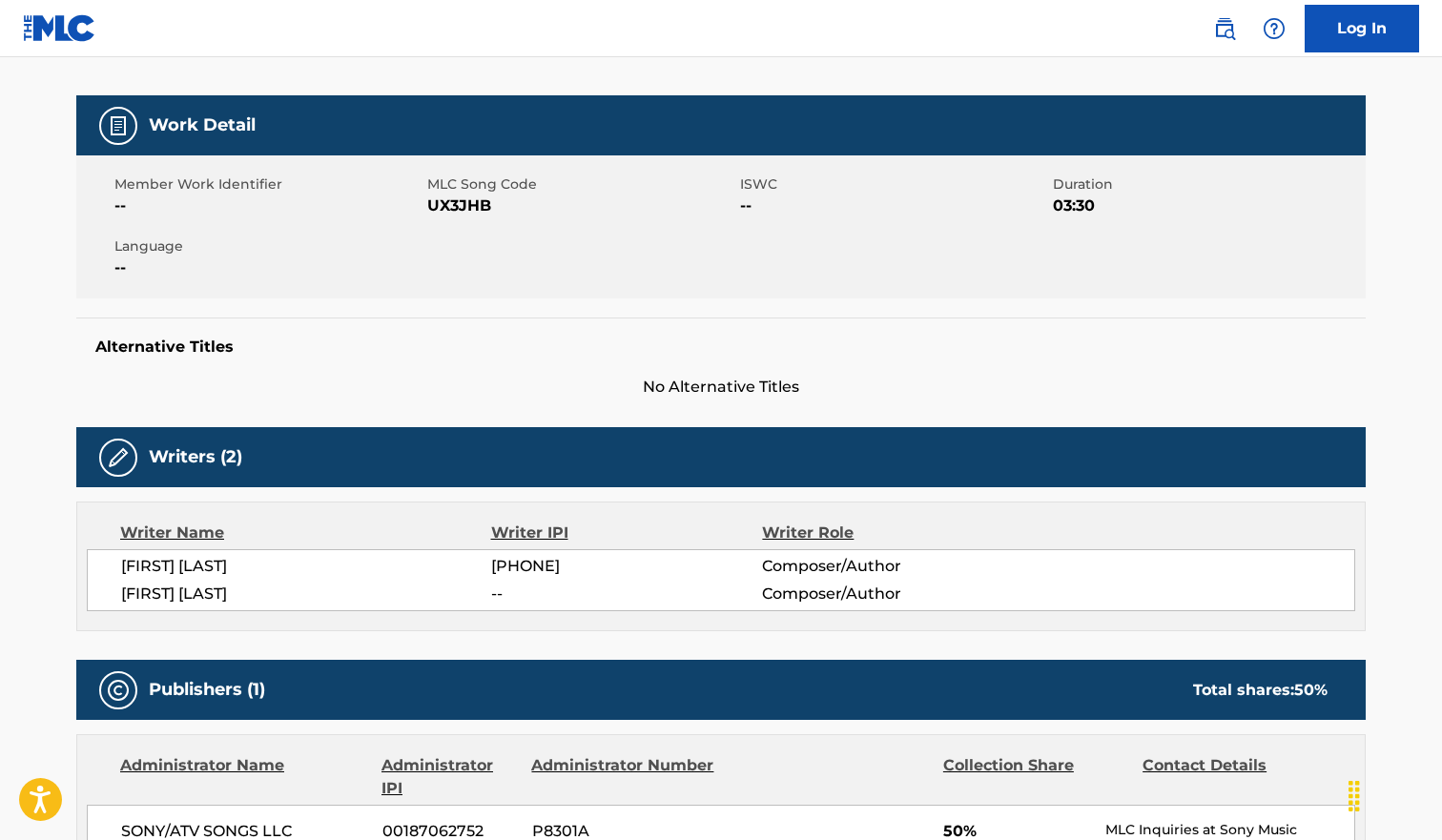 scroll, scrollTop: 0, scrollLeft: 0, axis: both 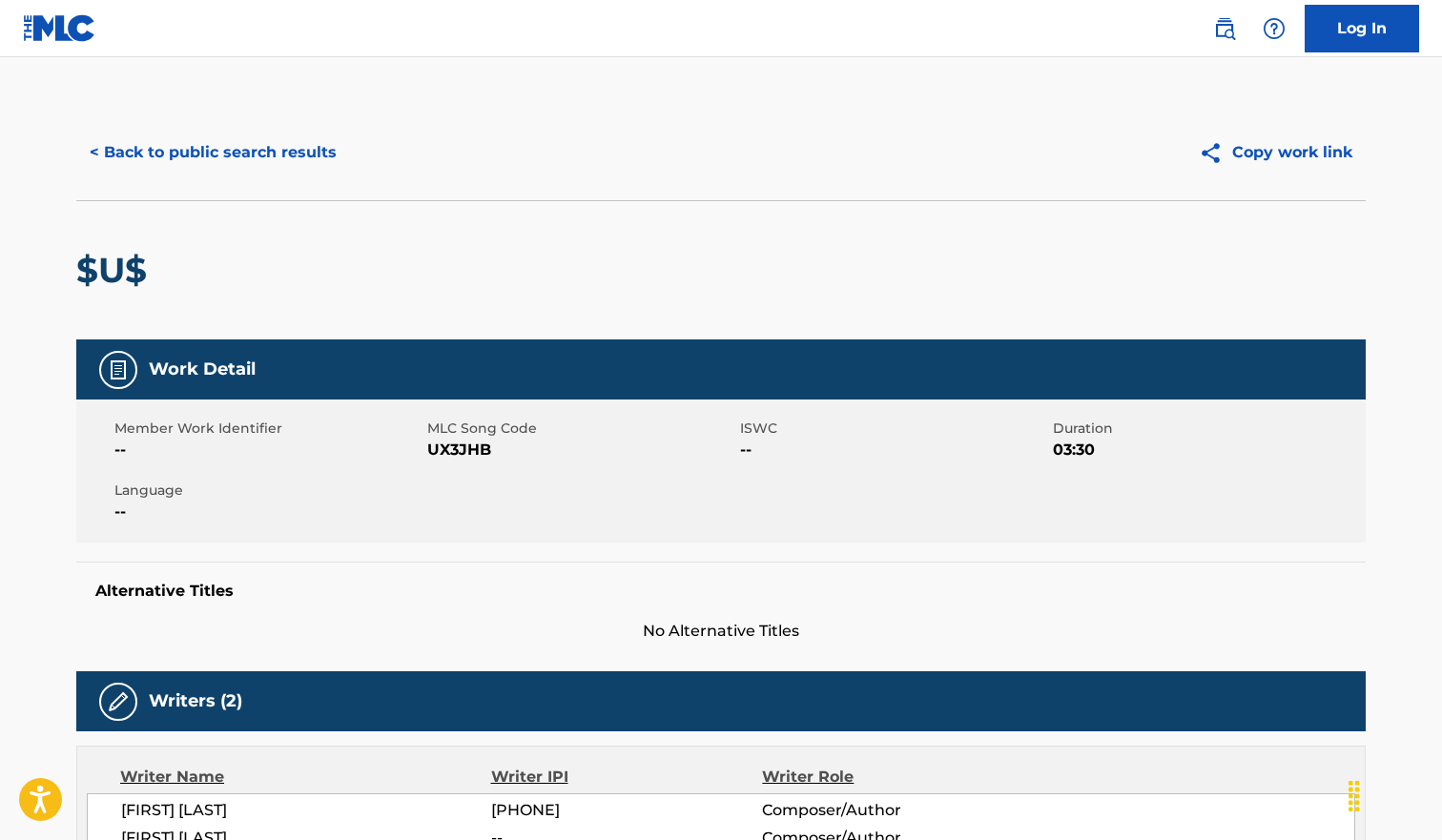 click on "< Back to public search results" at bounding box center [213, 153] 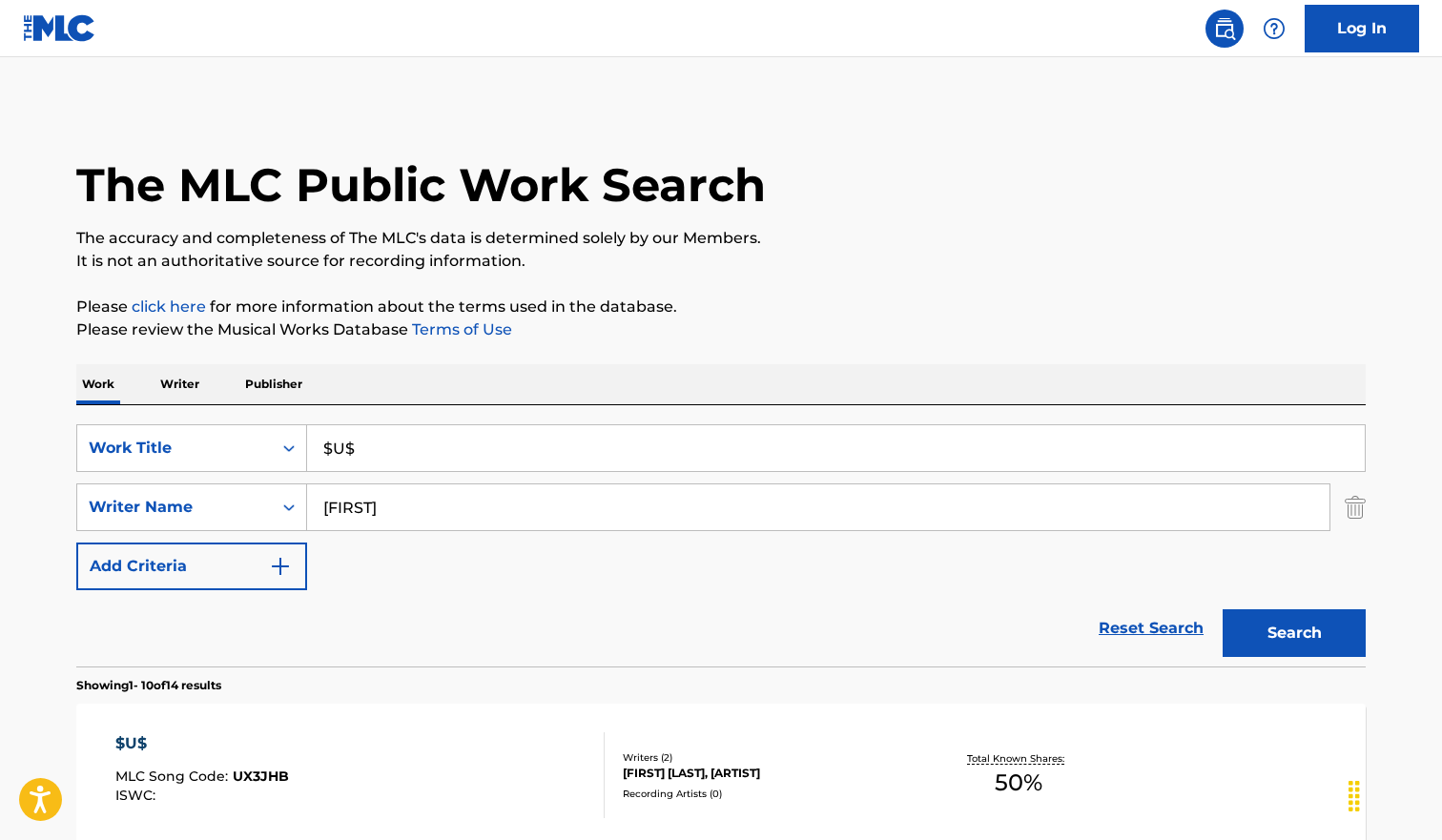scroll, scrollTop: 368, scrollLeft: 0, axis: vertical 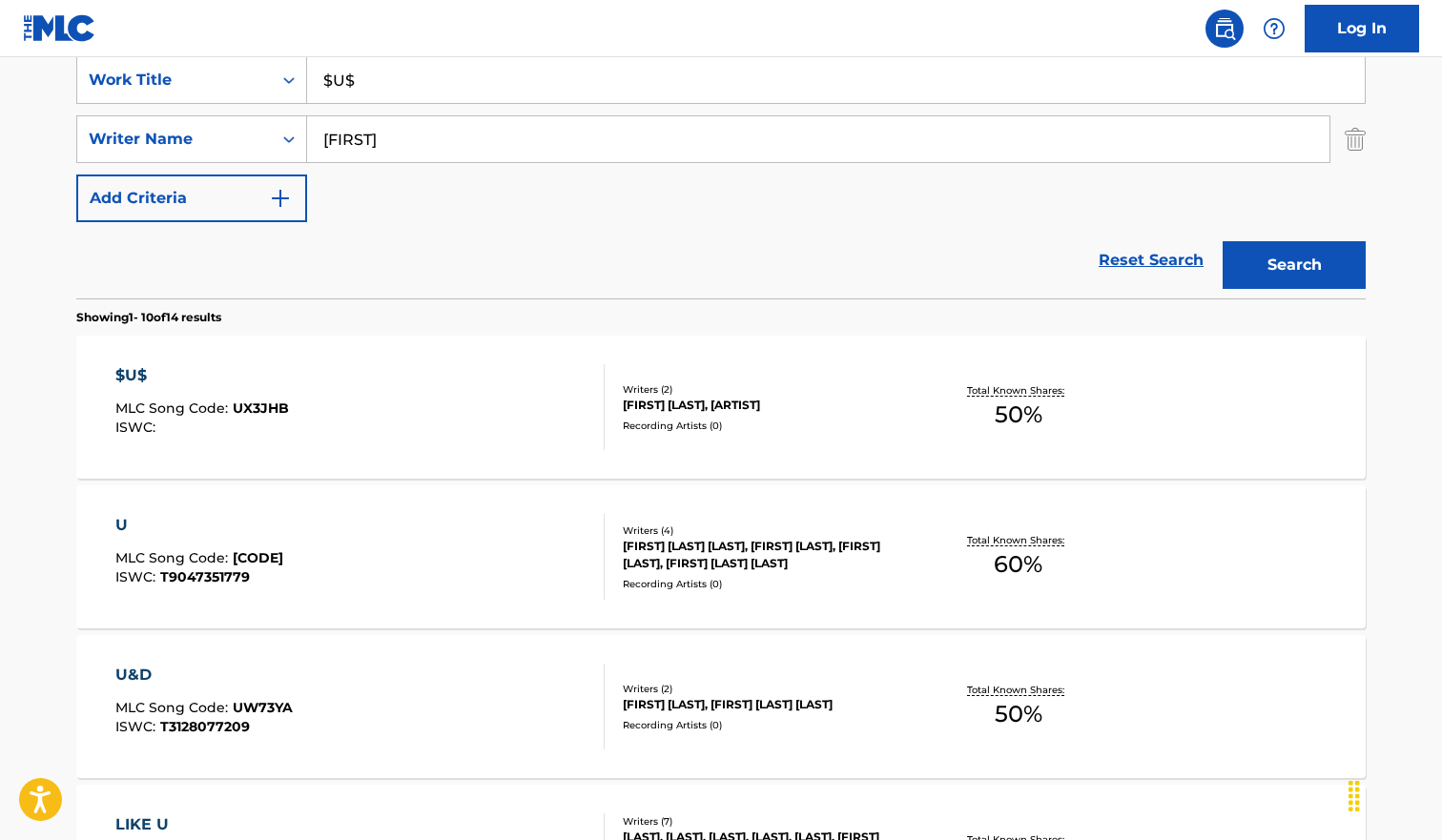 click on "$U$" at bounding box center (835, 80) 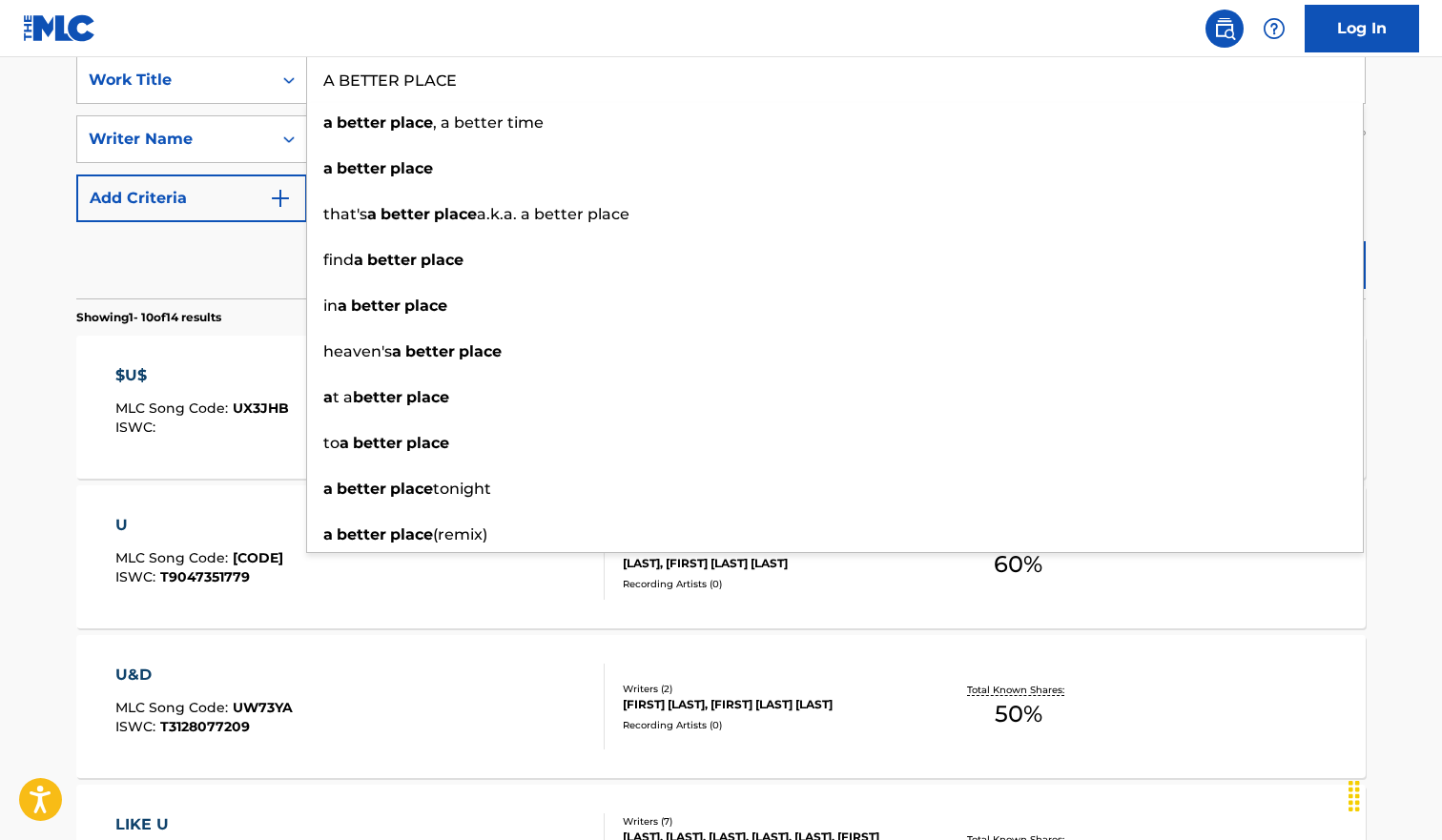type on "A BETTER PLACE" 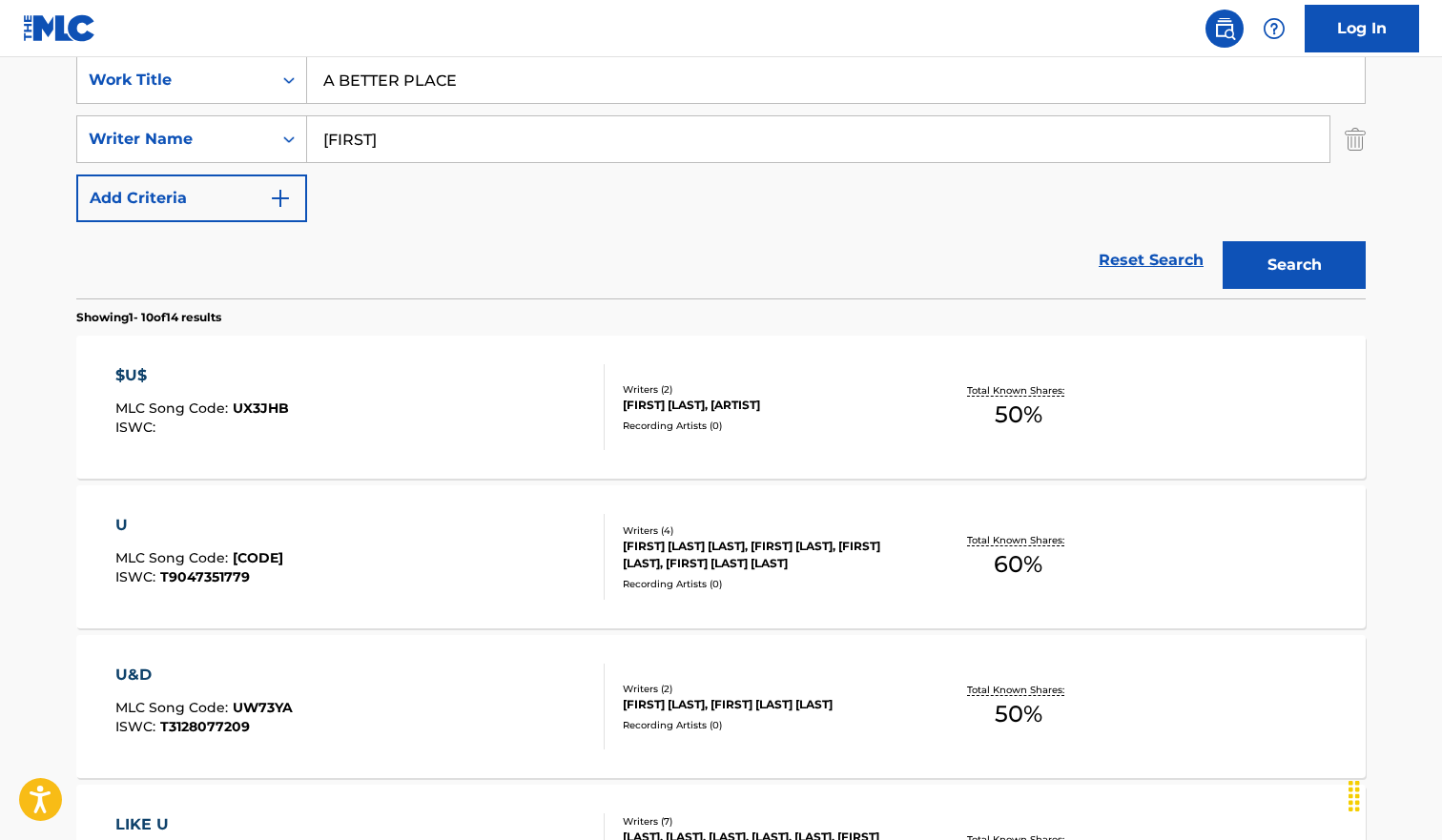 click on "Search" at bounding box center (1294, 265) 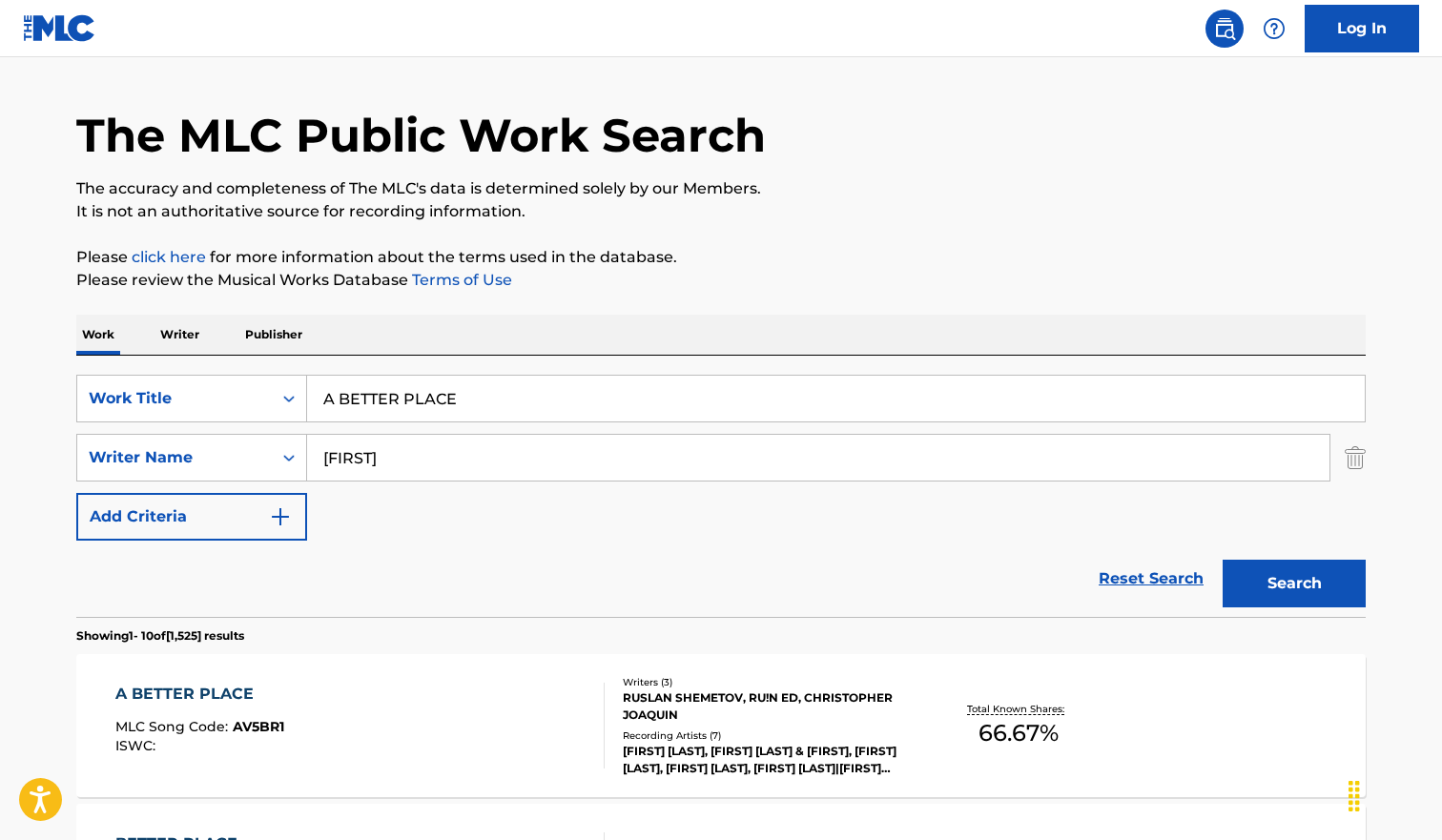 scroll, scrollTop: 368, scrollLeft: 0, axis: vertical 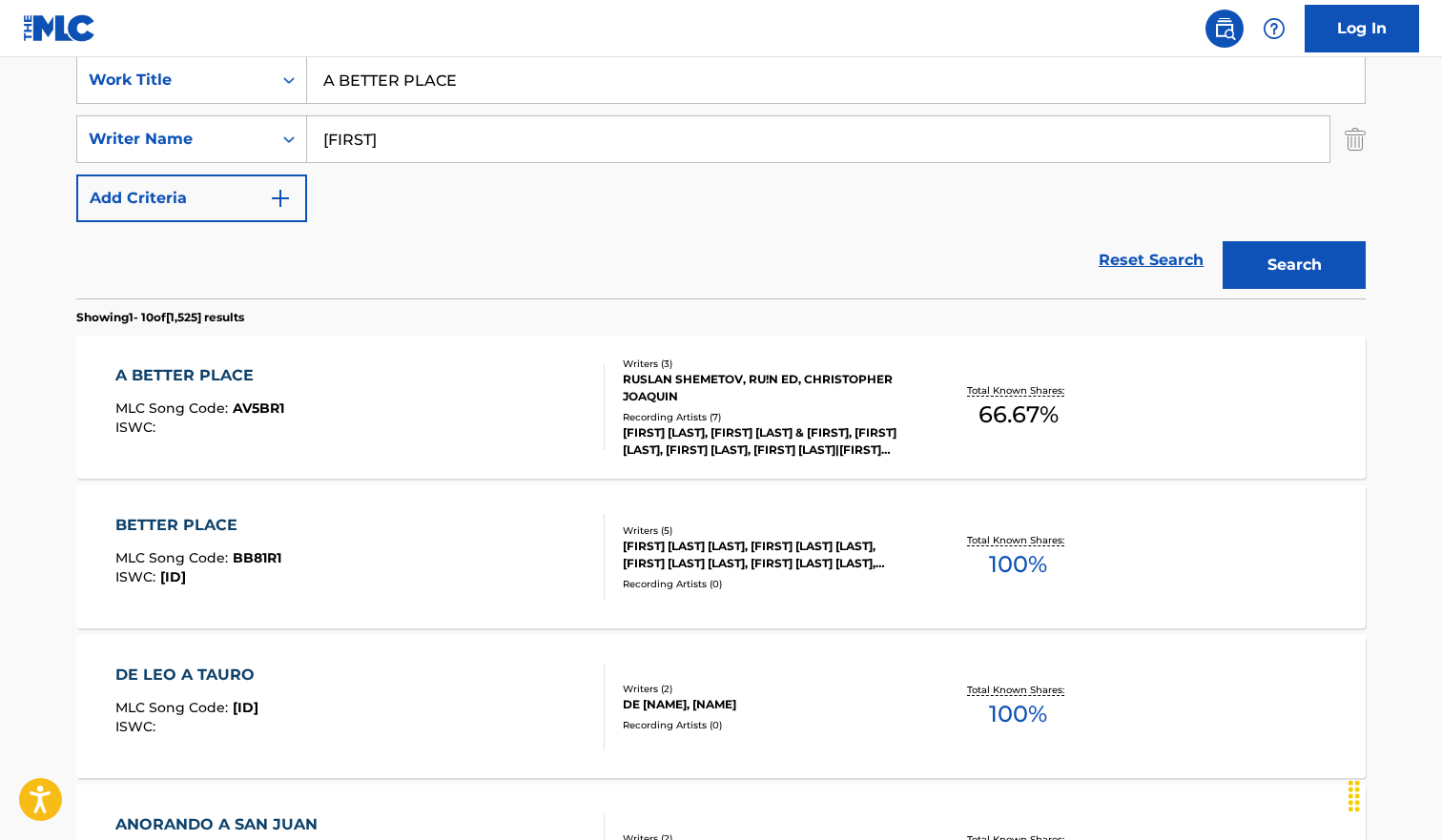 click on "A BETTER PLACE MLC Song Code : AV5BR1 ISWC :" at bounding box center [360, 407] 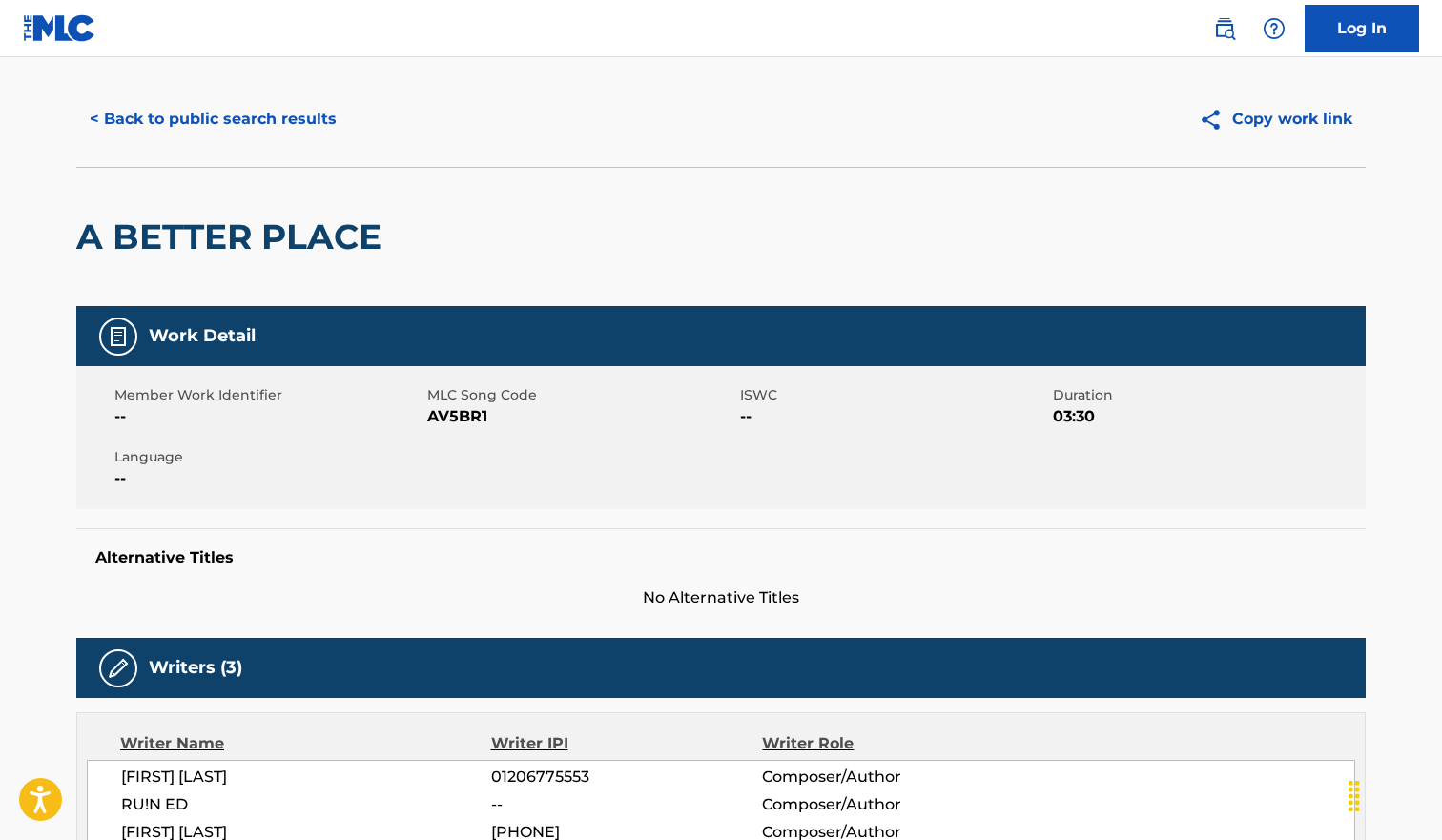 scroll, scrollTop: 0, scrollLeft: 0, axis: both 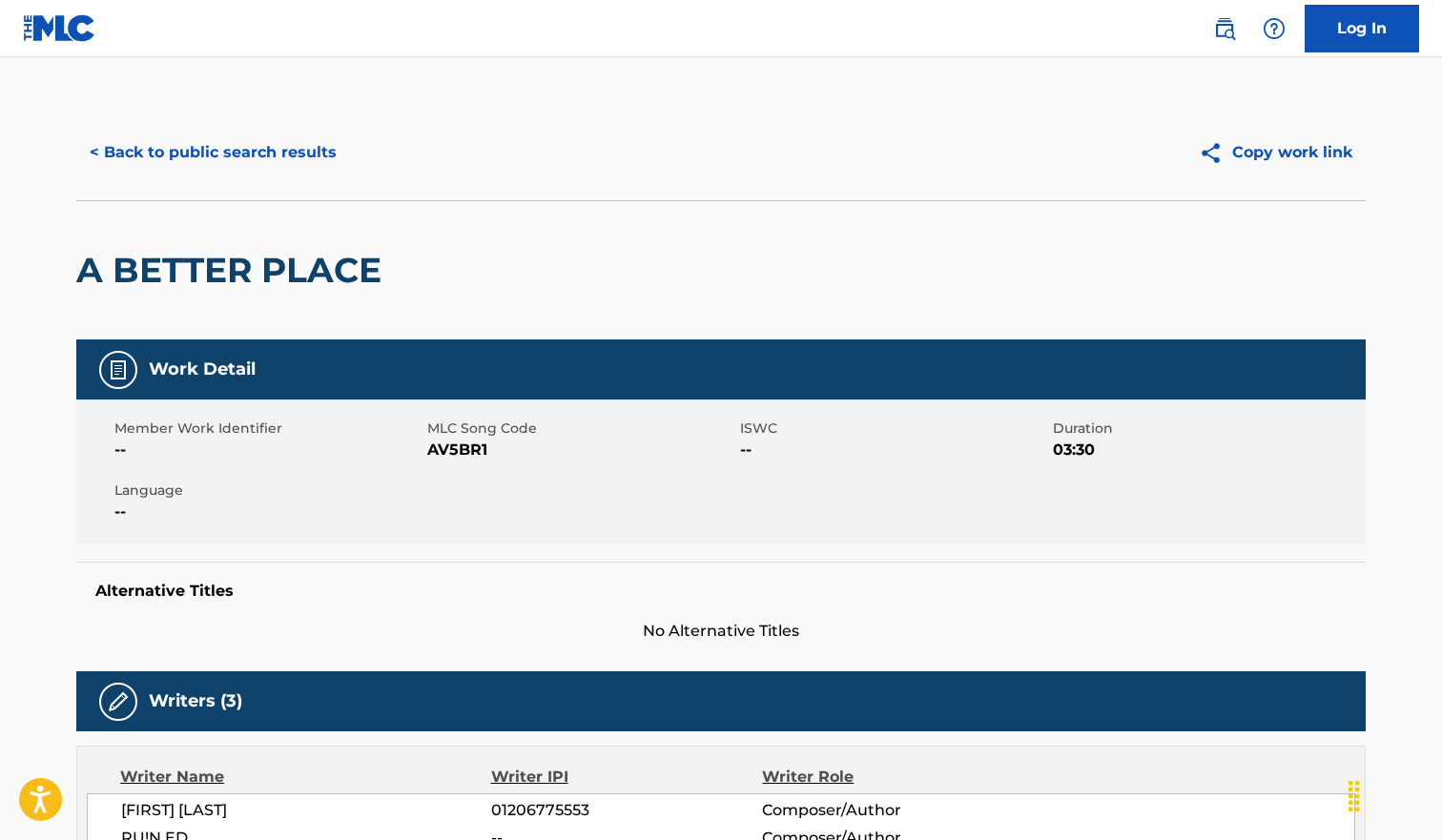click on "< Back to public search results" at bounding box center [213, 153] 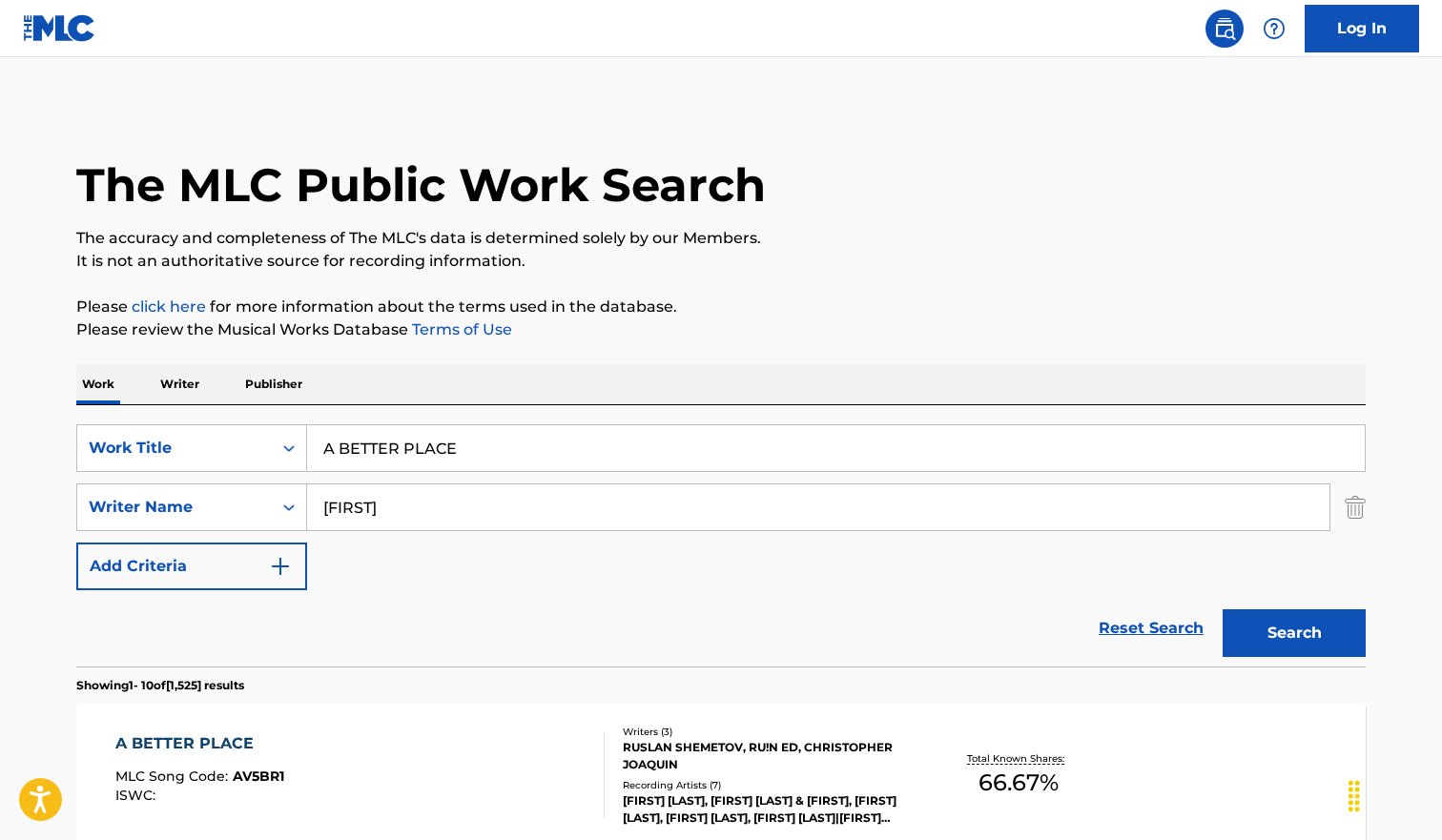 scroll, scrollTop: 368, scrollLeft: 0, axis: vertical 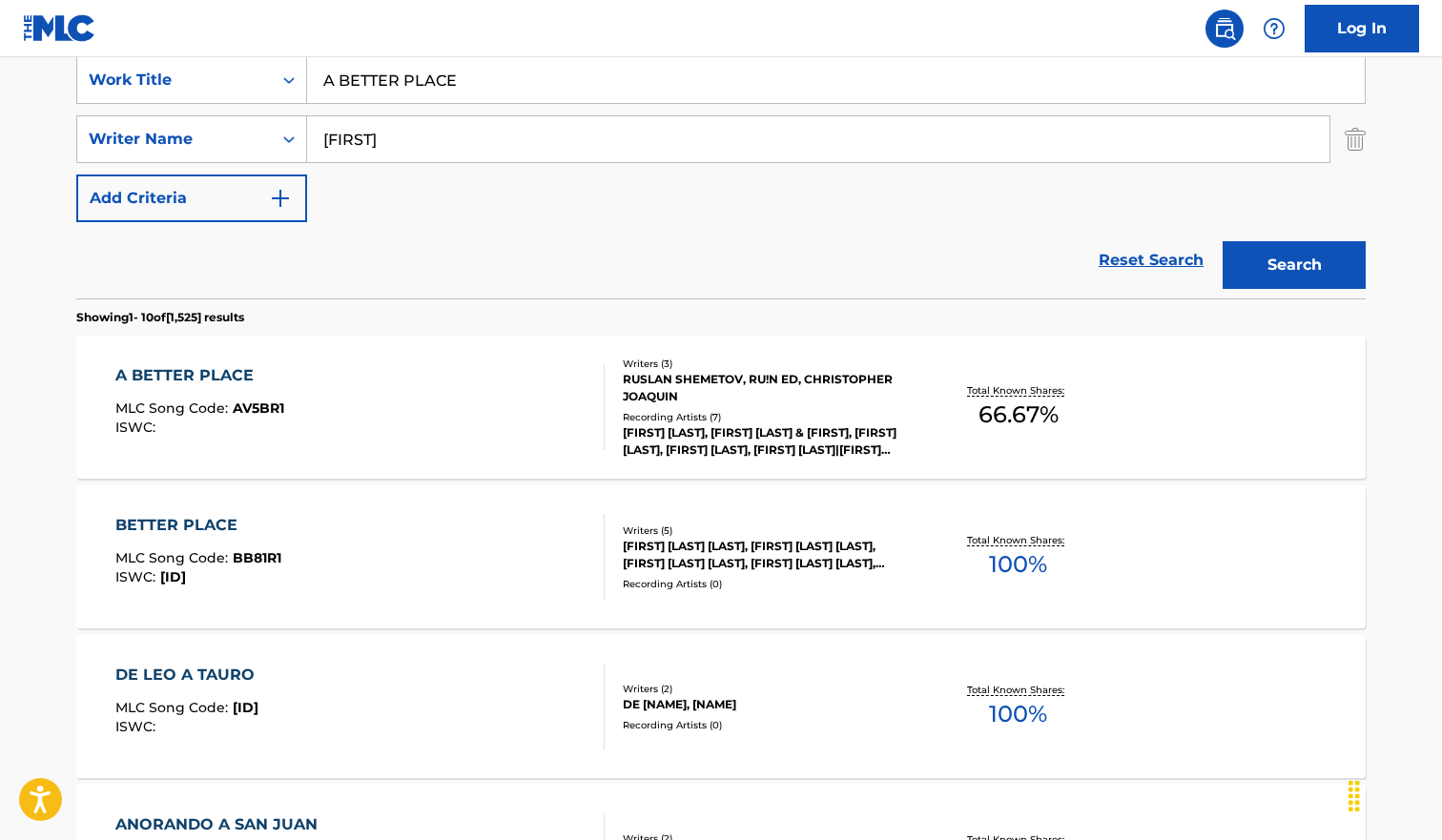 click on "A BETTER PLACE" at bounding box center [835, 80] 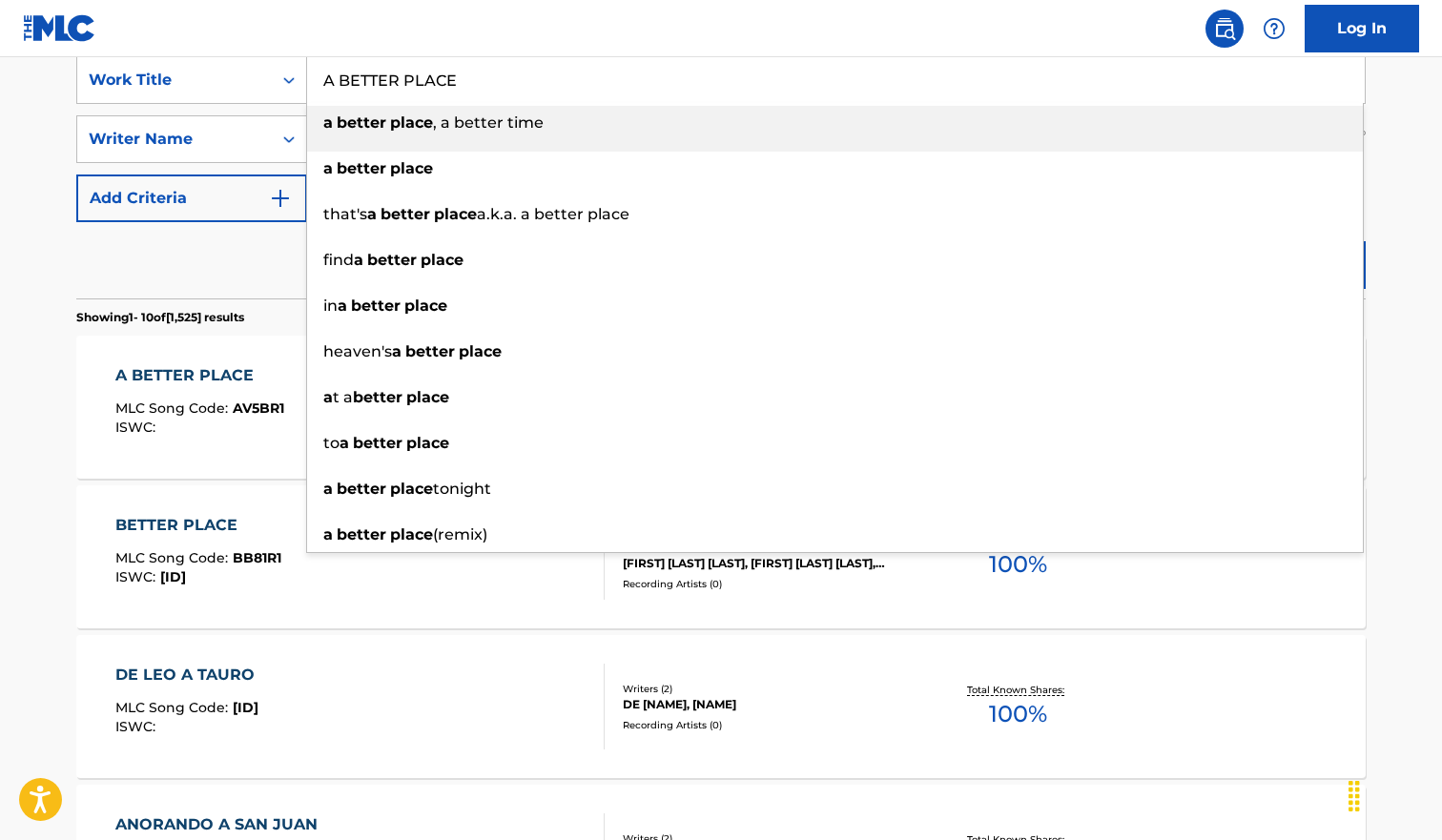 click on "A BETTER PLACE" at bounding box center [835, 80] 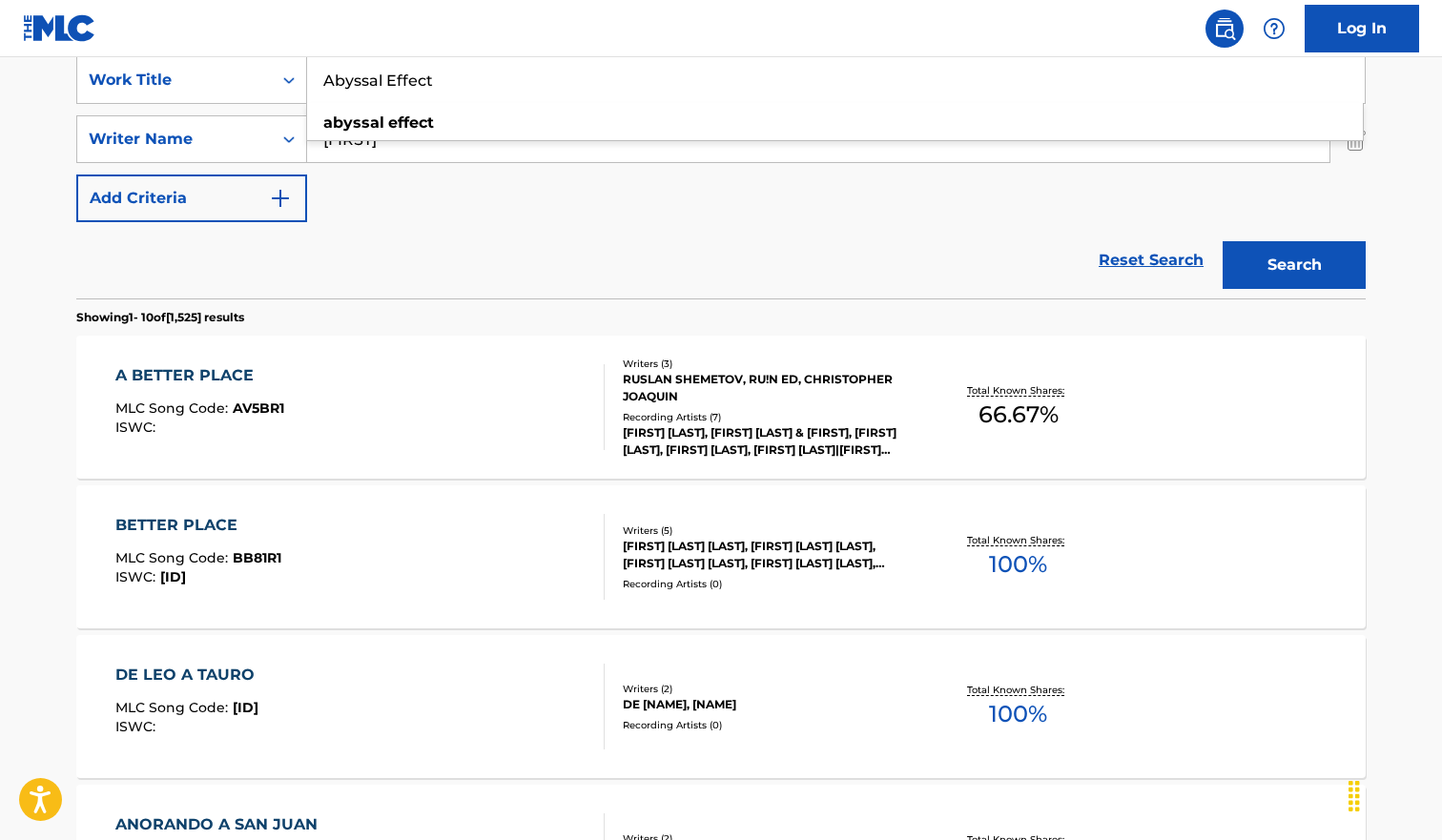 type on "Abyssal Effect" 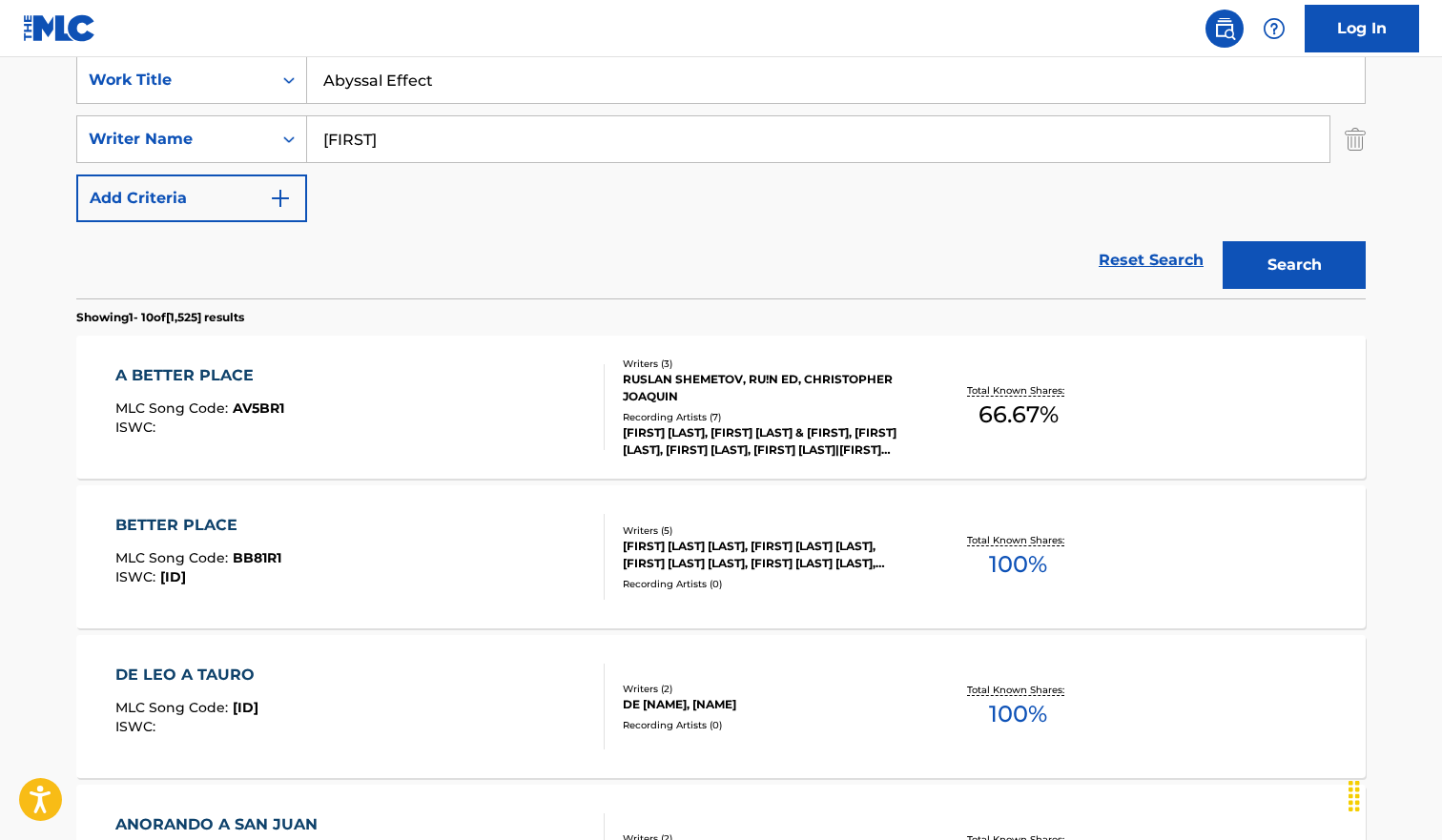 click on "Search" at bounding box center [1294, 265] 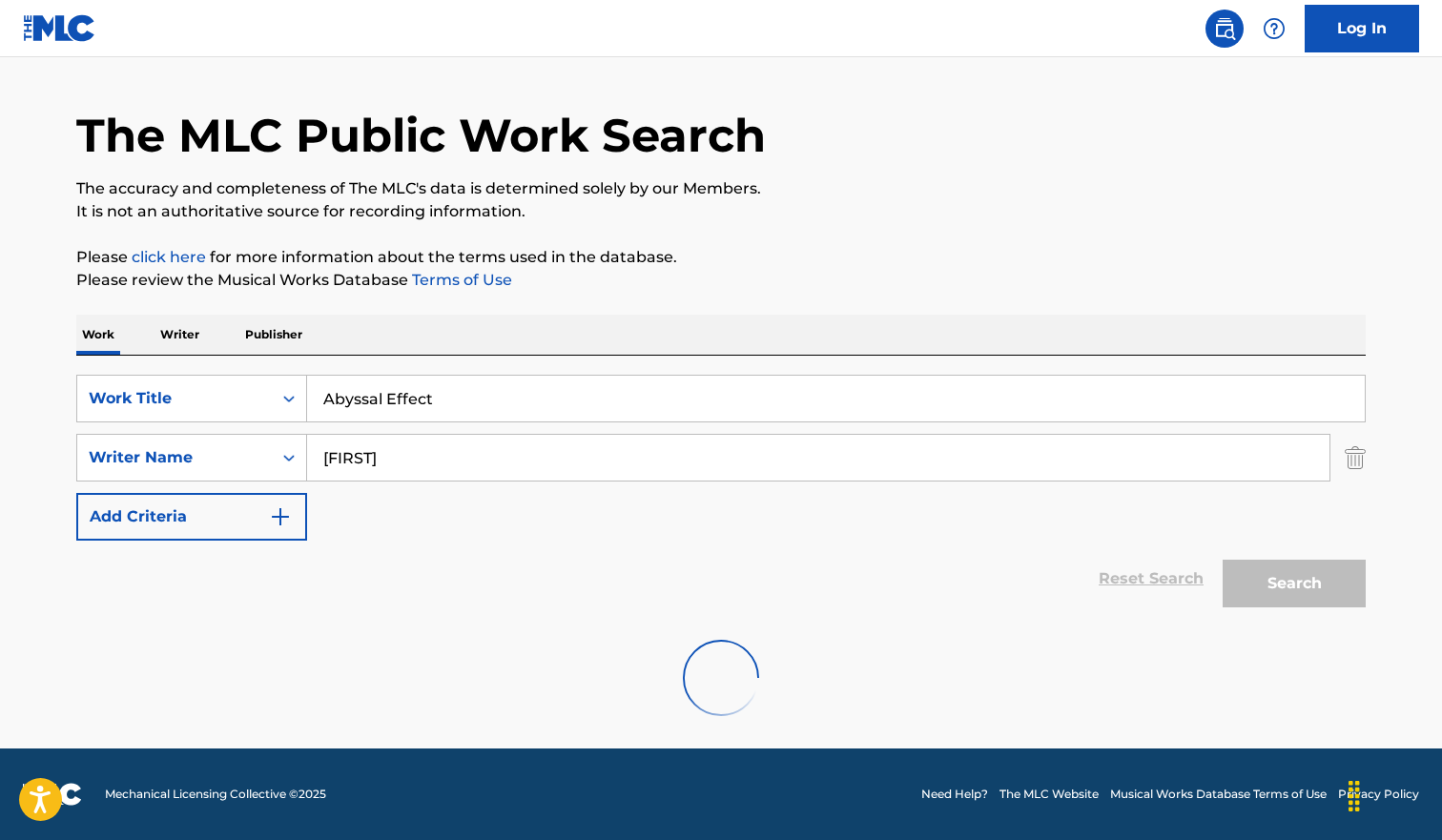 scroll, scrollTop: 368, scrollLeft: 0, axis: vertical 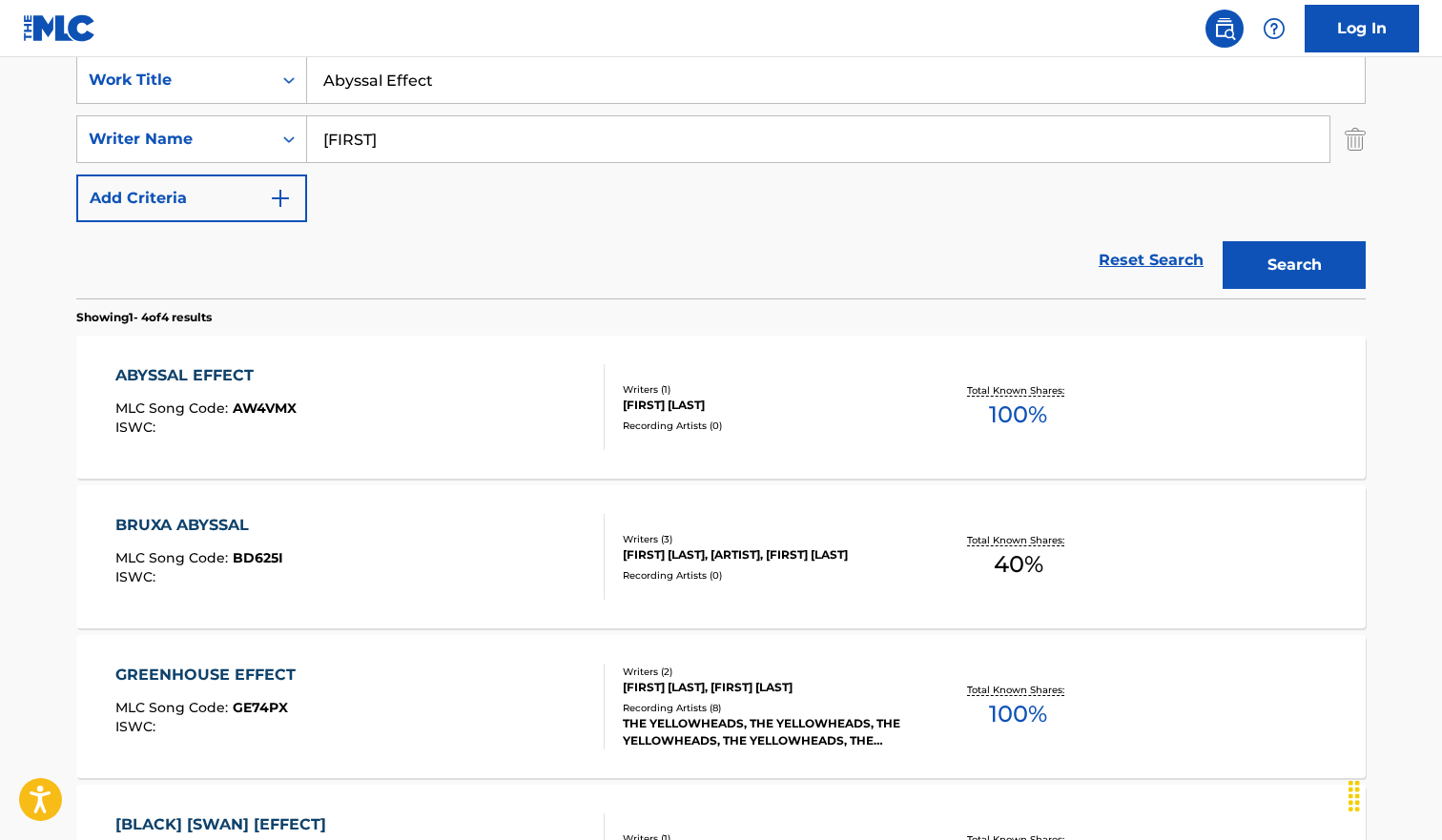 click on "[ARTIST] MLC Song Code : [CODE] ISWC :" at bounding box center (360, 407) 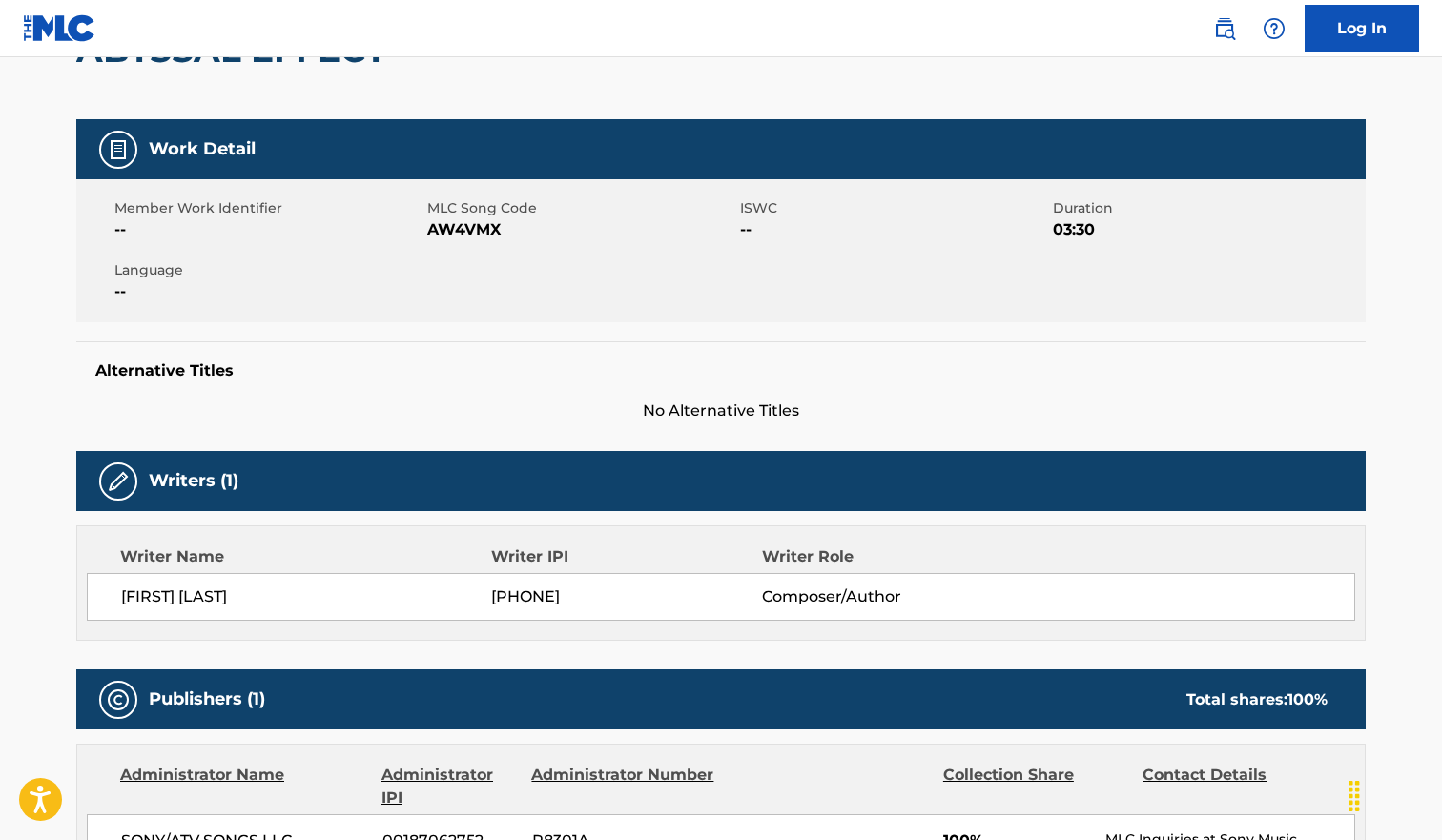 scroll, scrollTop: 0, scrollLeft: 0, axis: both 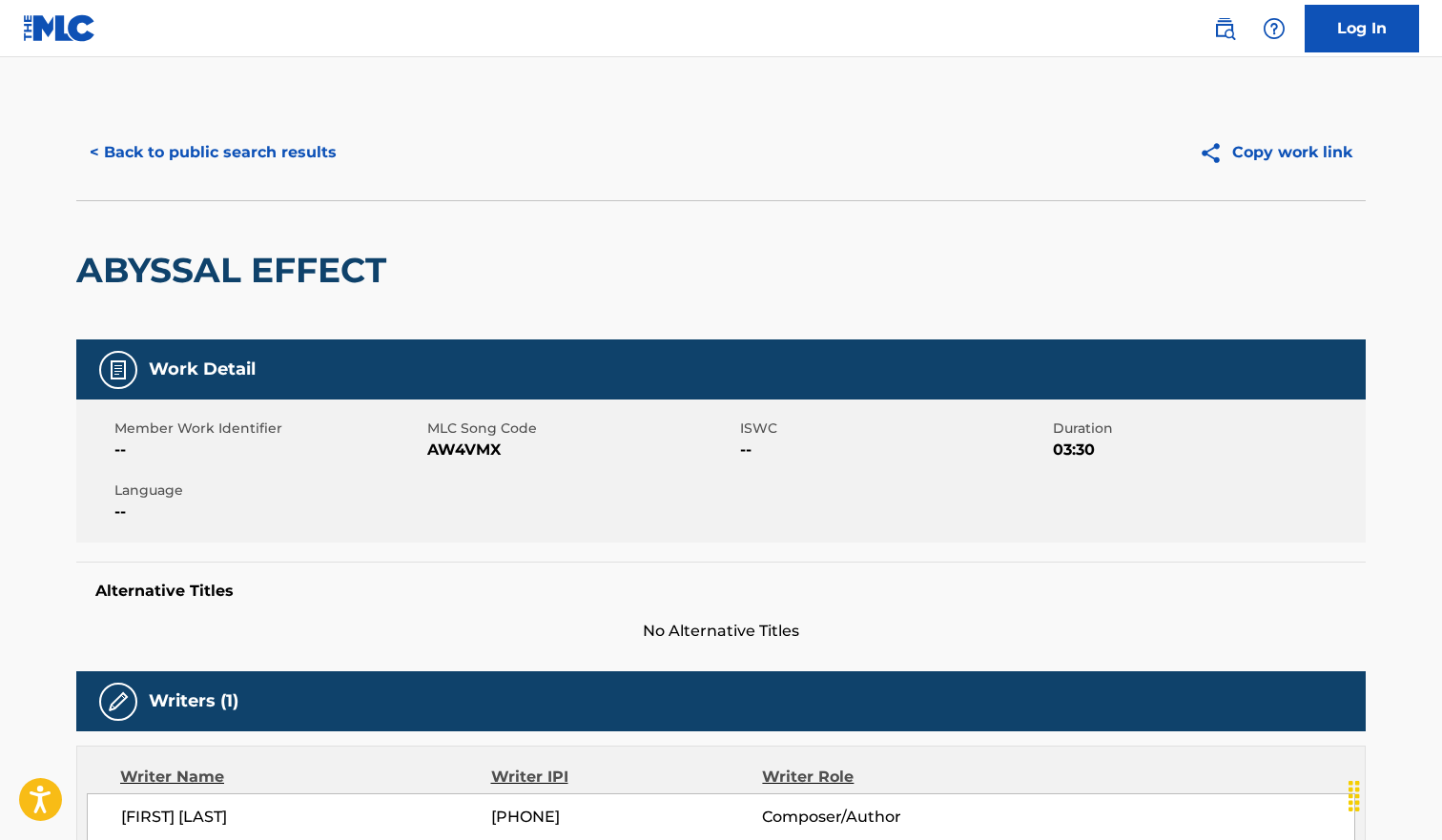 click on "< Back to public search results" at bounding box center (213, 153) 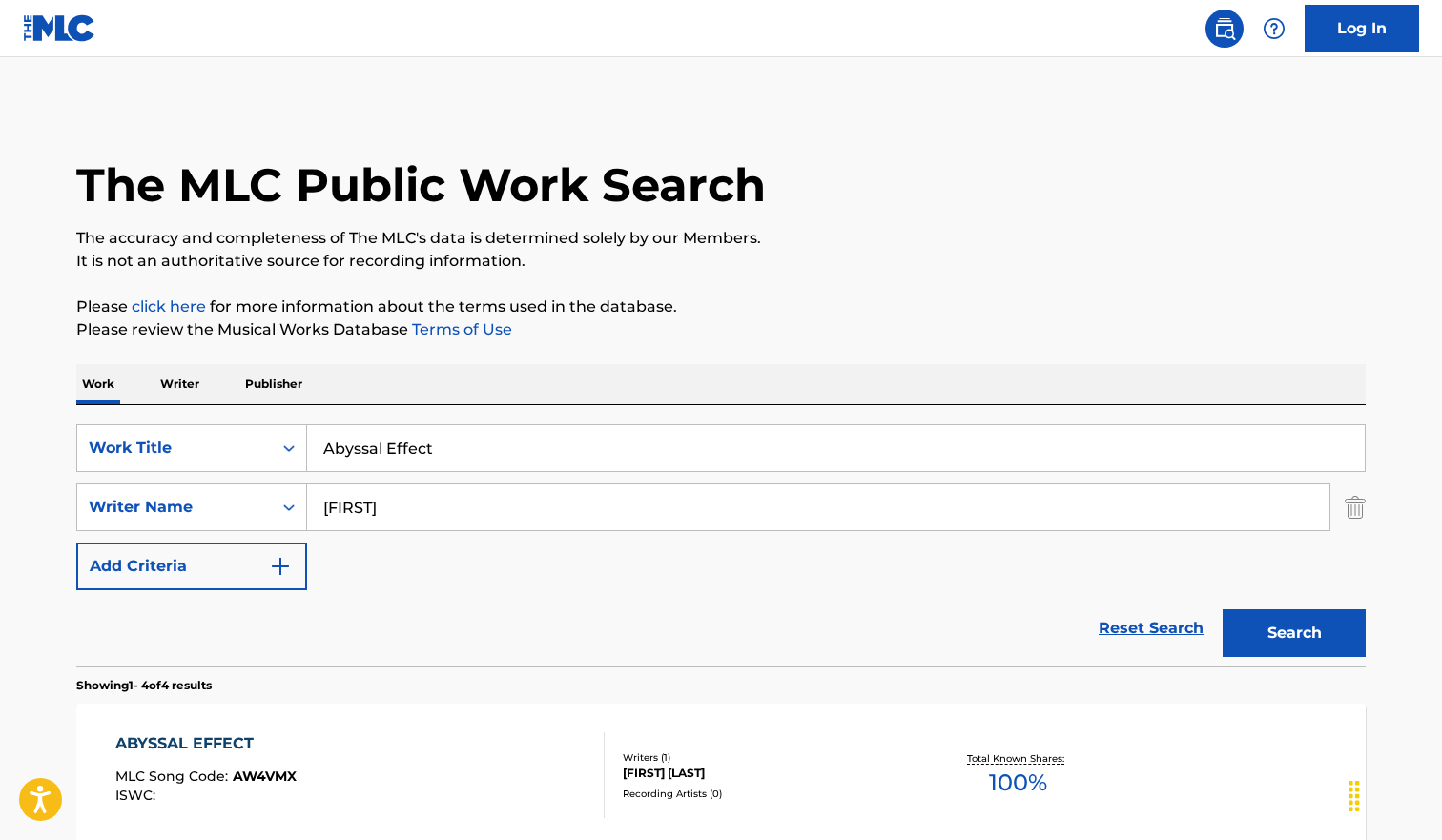scroll, scrollTop: 368, scrollLeft: 0, axis: vertical 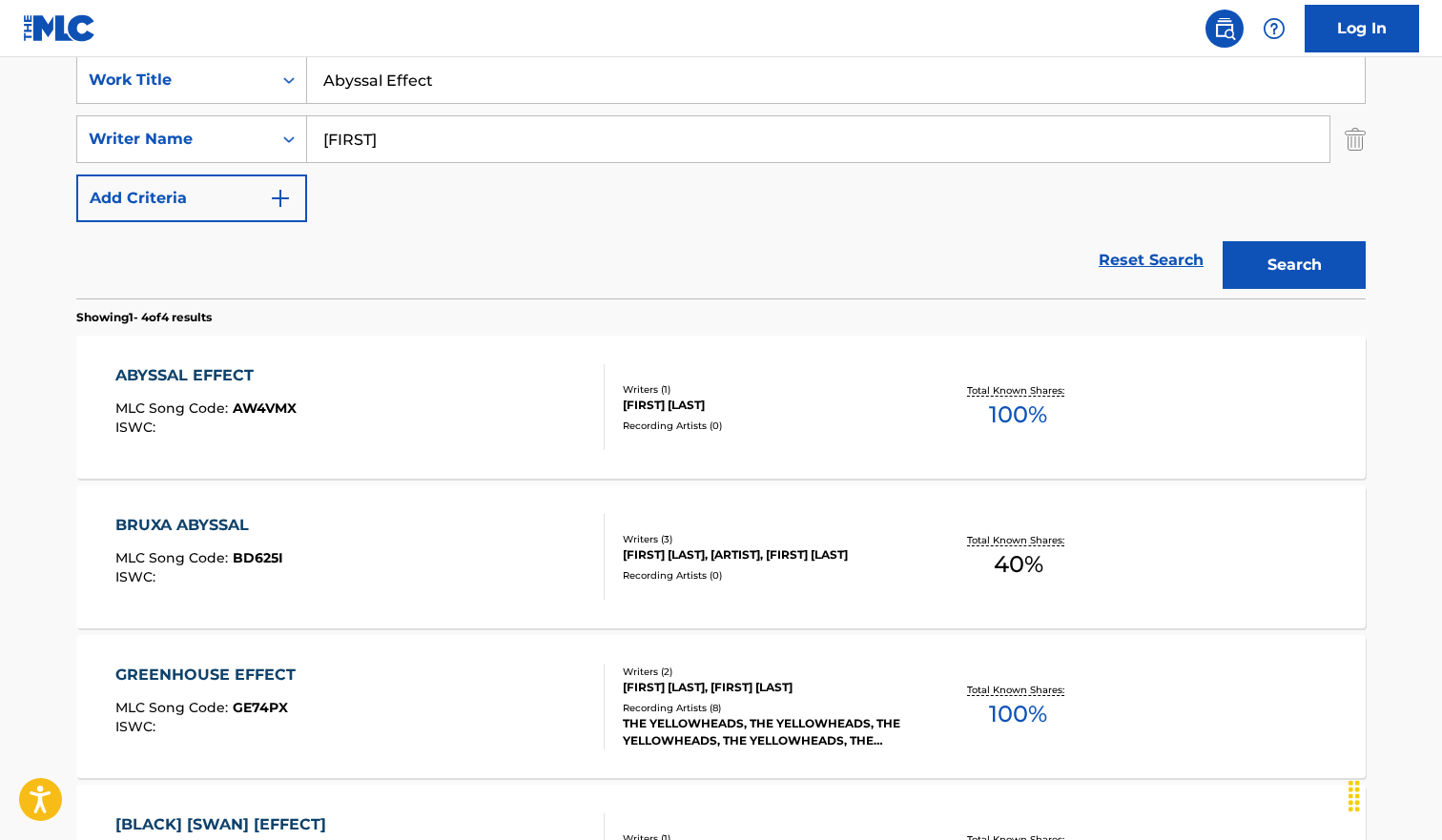 click on "Abyssal Effect" at bounding box center (835, 80) 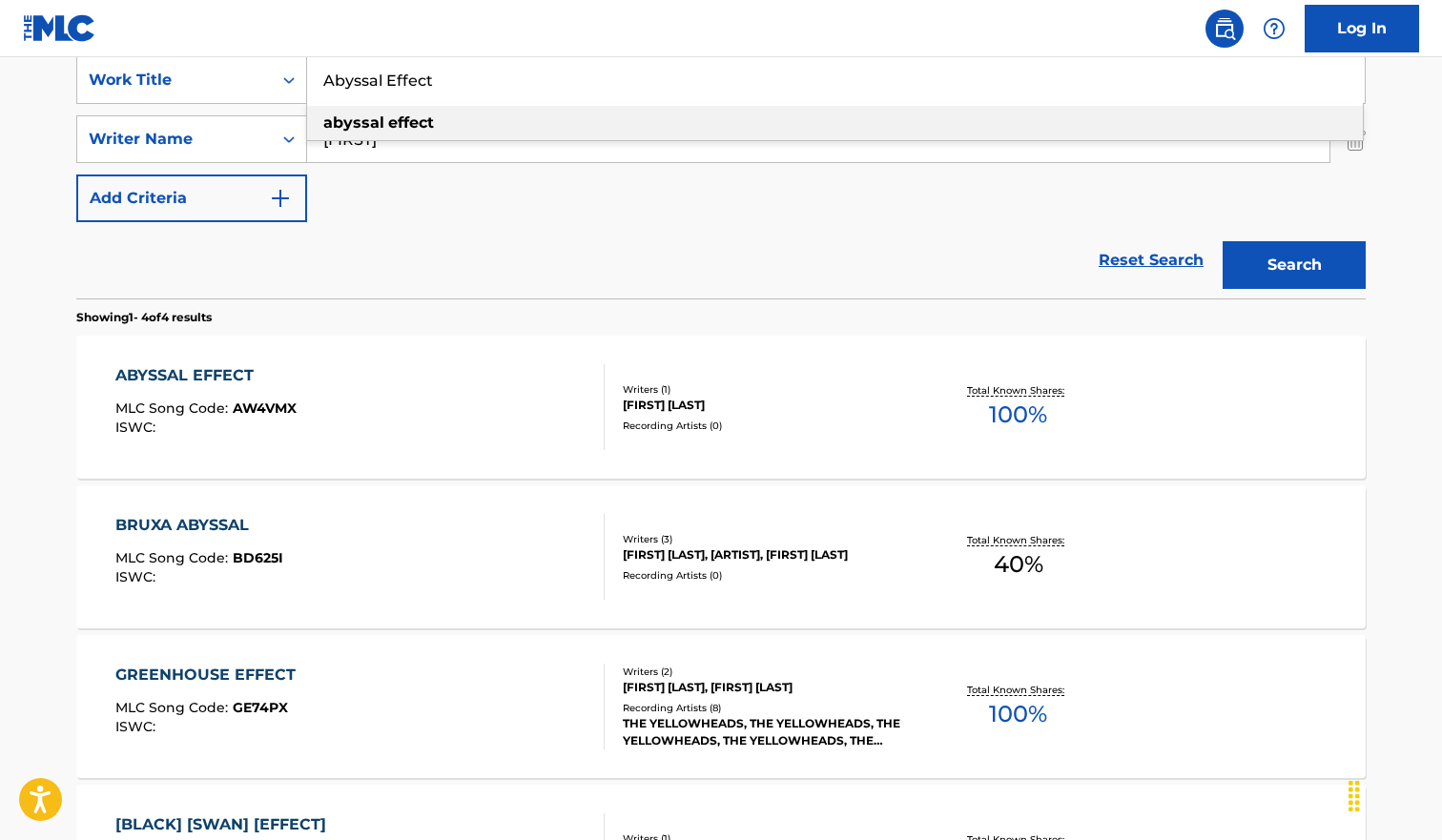 click on "Abyssal Effect" at bounding box center (835, 80) 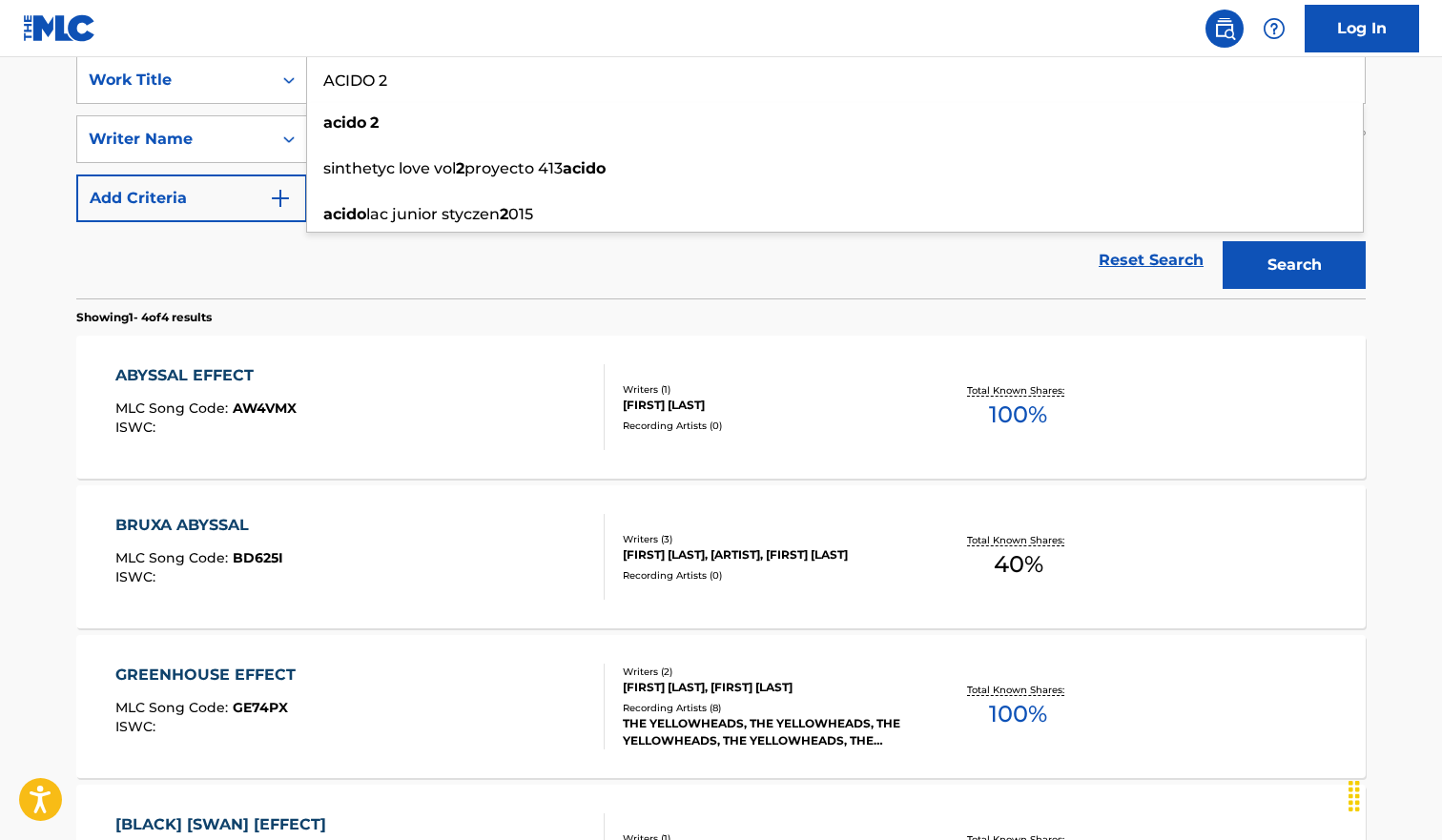 type on "ACIDO 2" 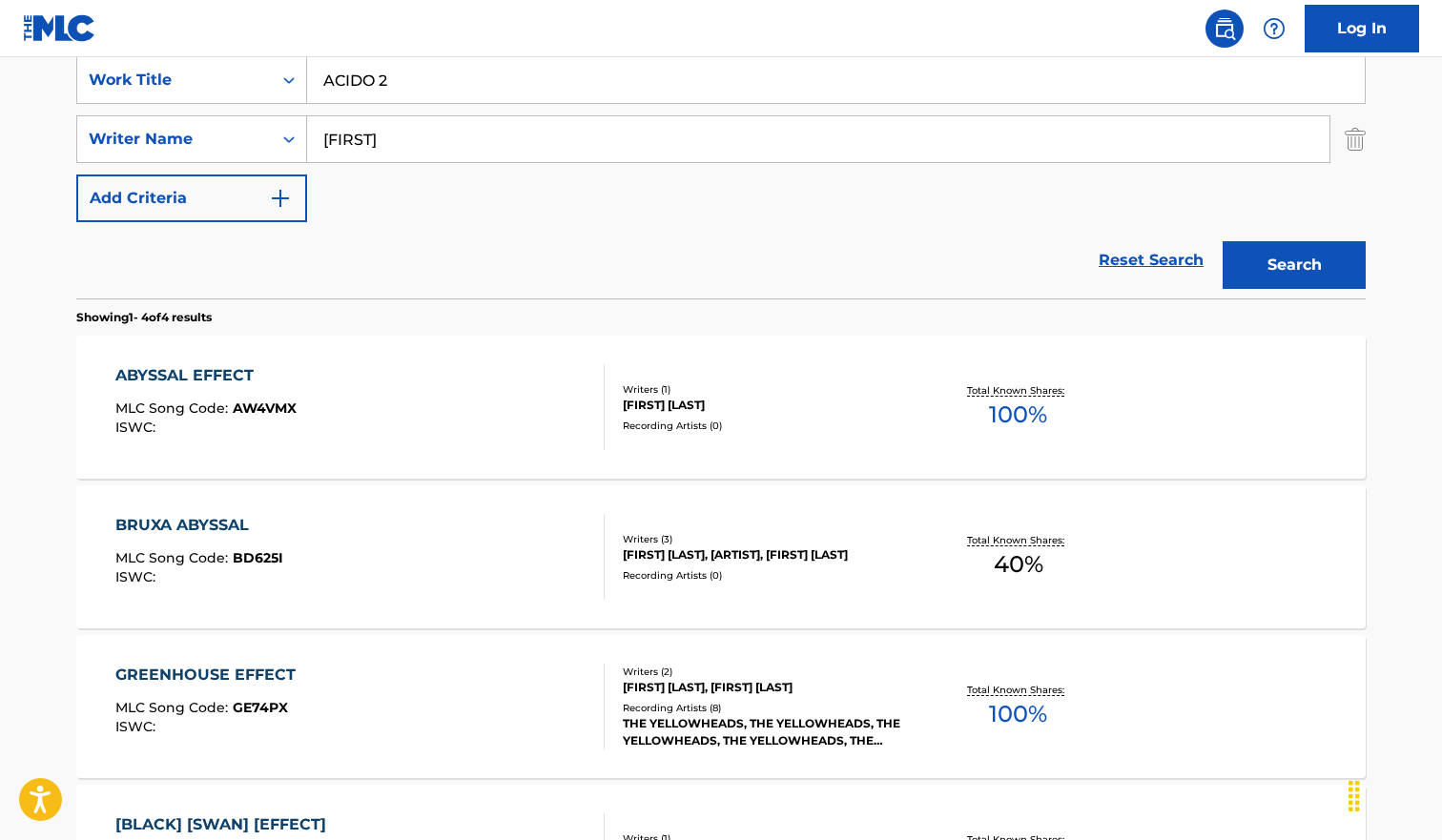 click on "Search" at bounding box center [1294, 265] 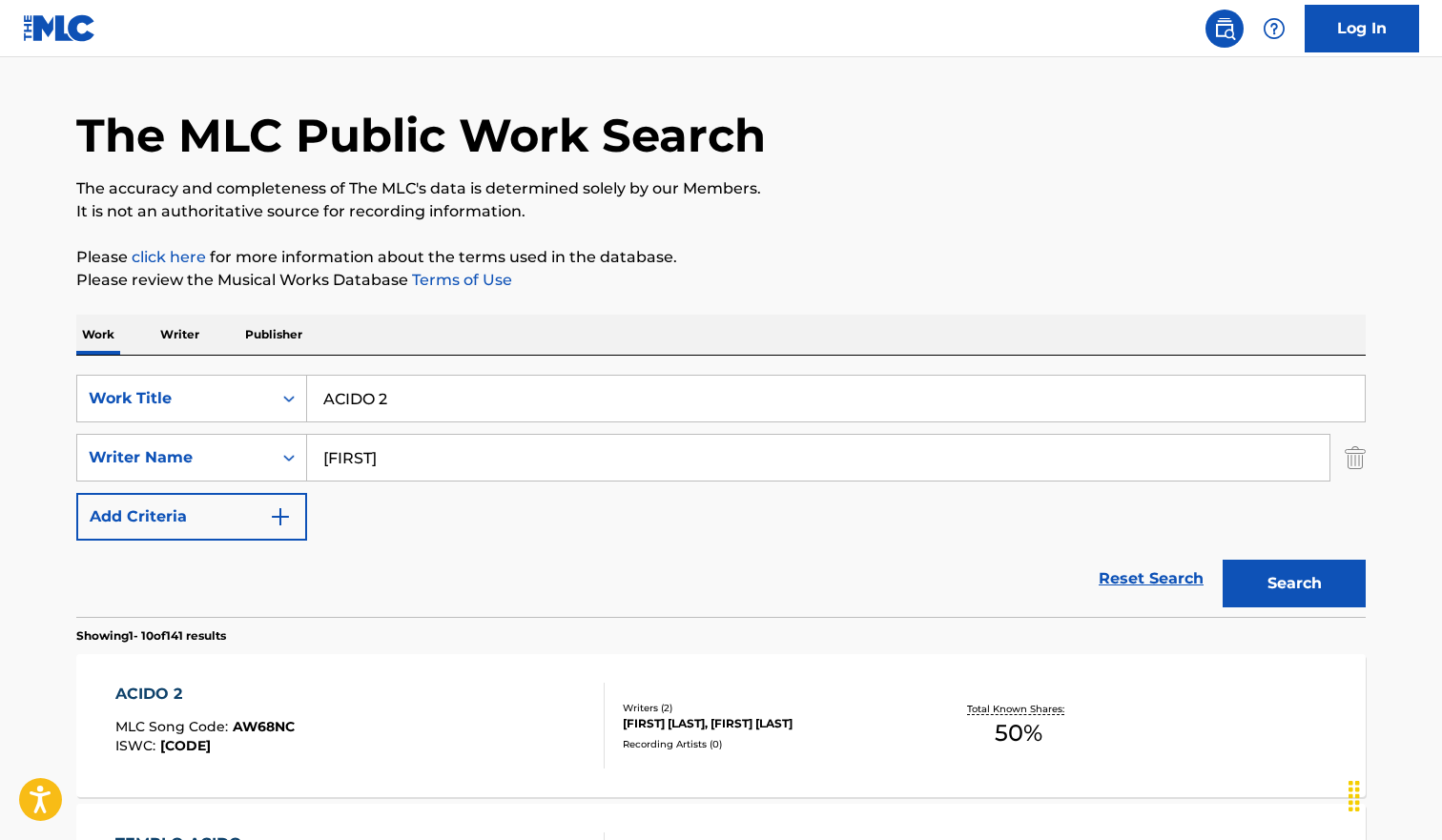 scroll, scrollTop: 373, scrollLeft: 0, axis: vertical 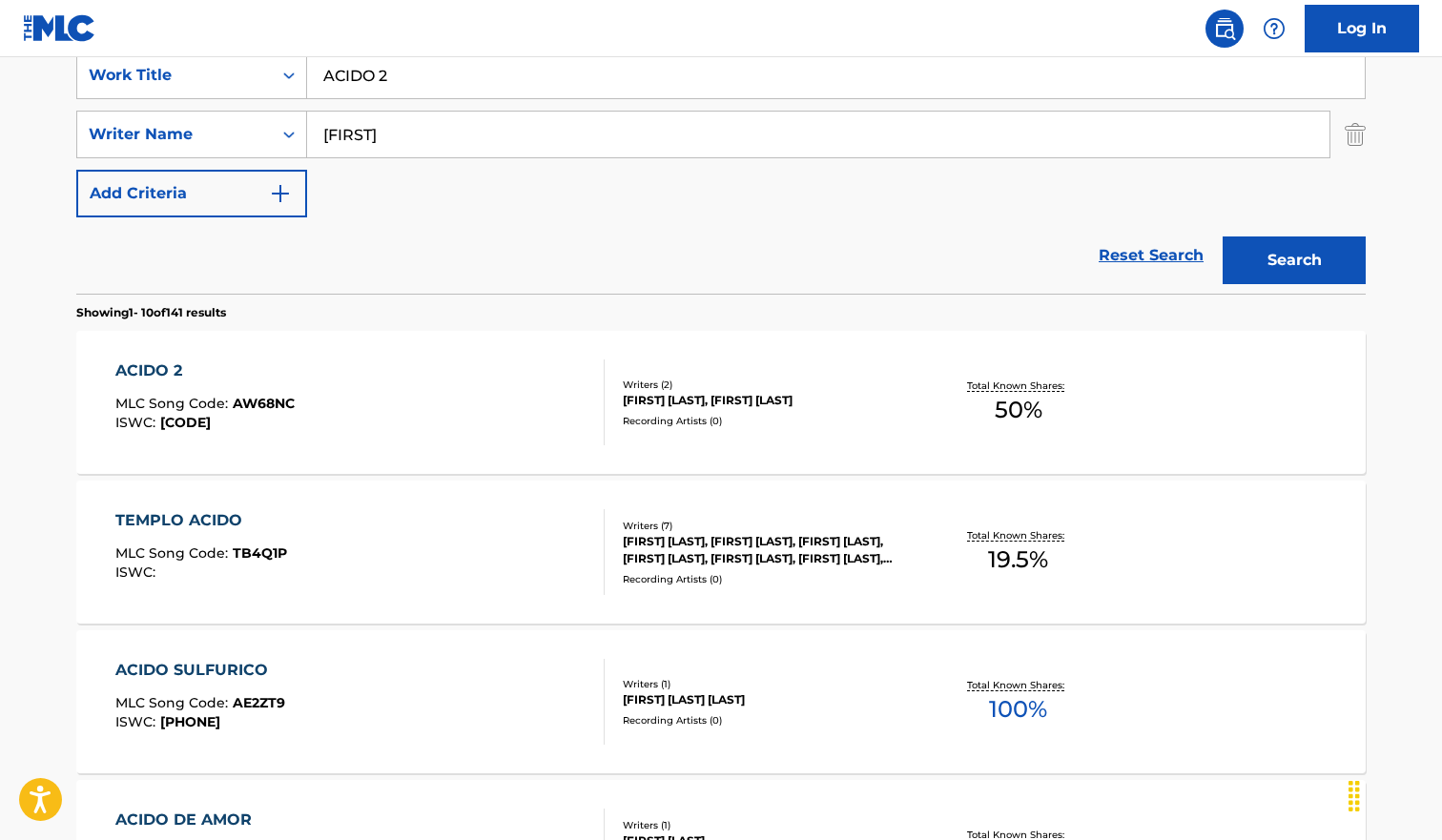 click on "ACIDO 2 MLC Song Code : AW68NC ISWC : T3307712187" at bounding box center (360, 402) 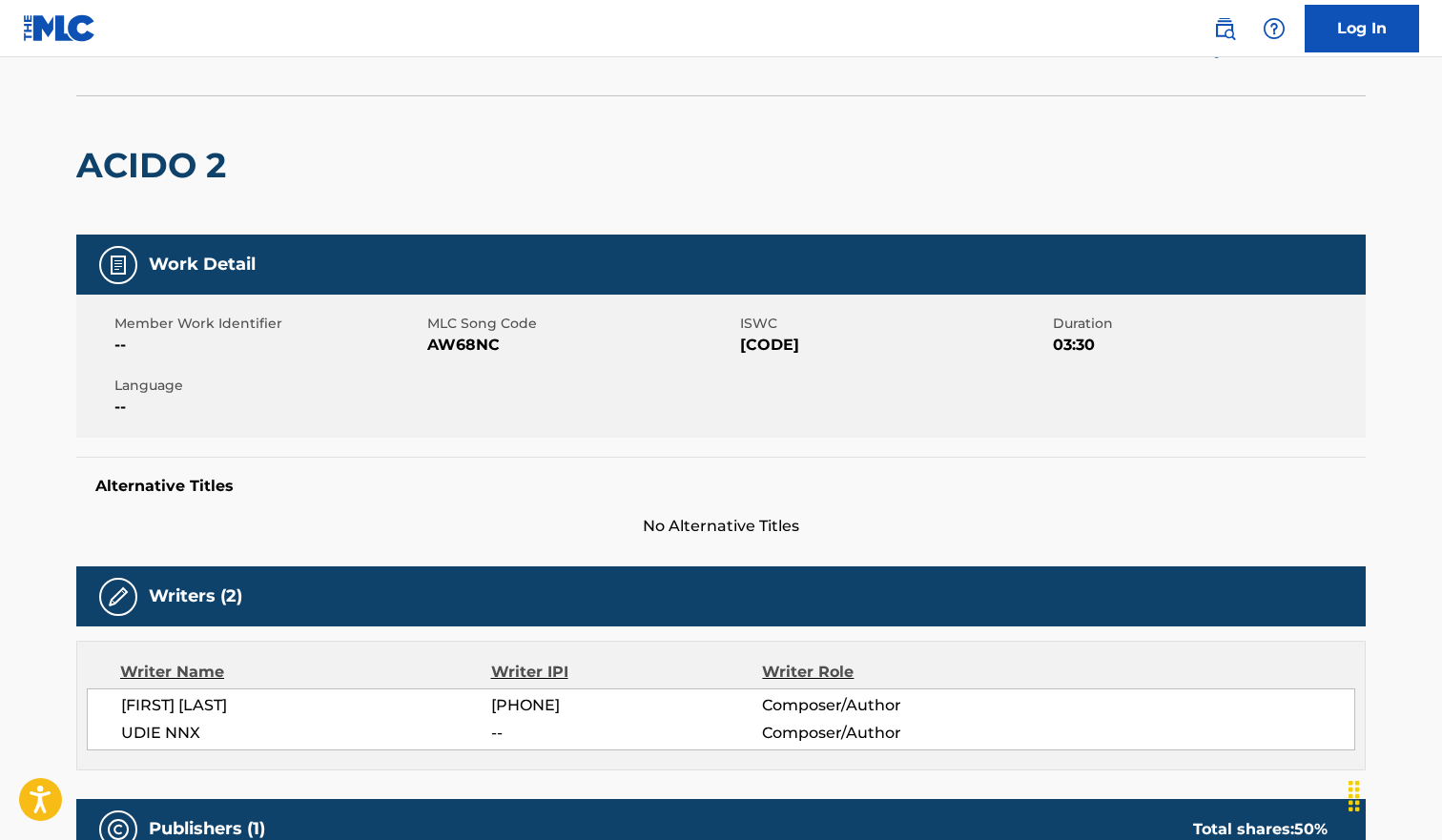 scroll, scrollTop: 0, scrollLeft: 0, axis: both 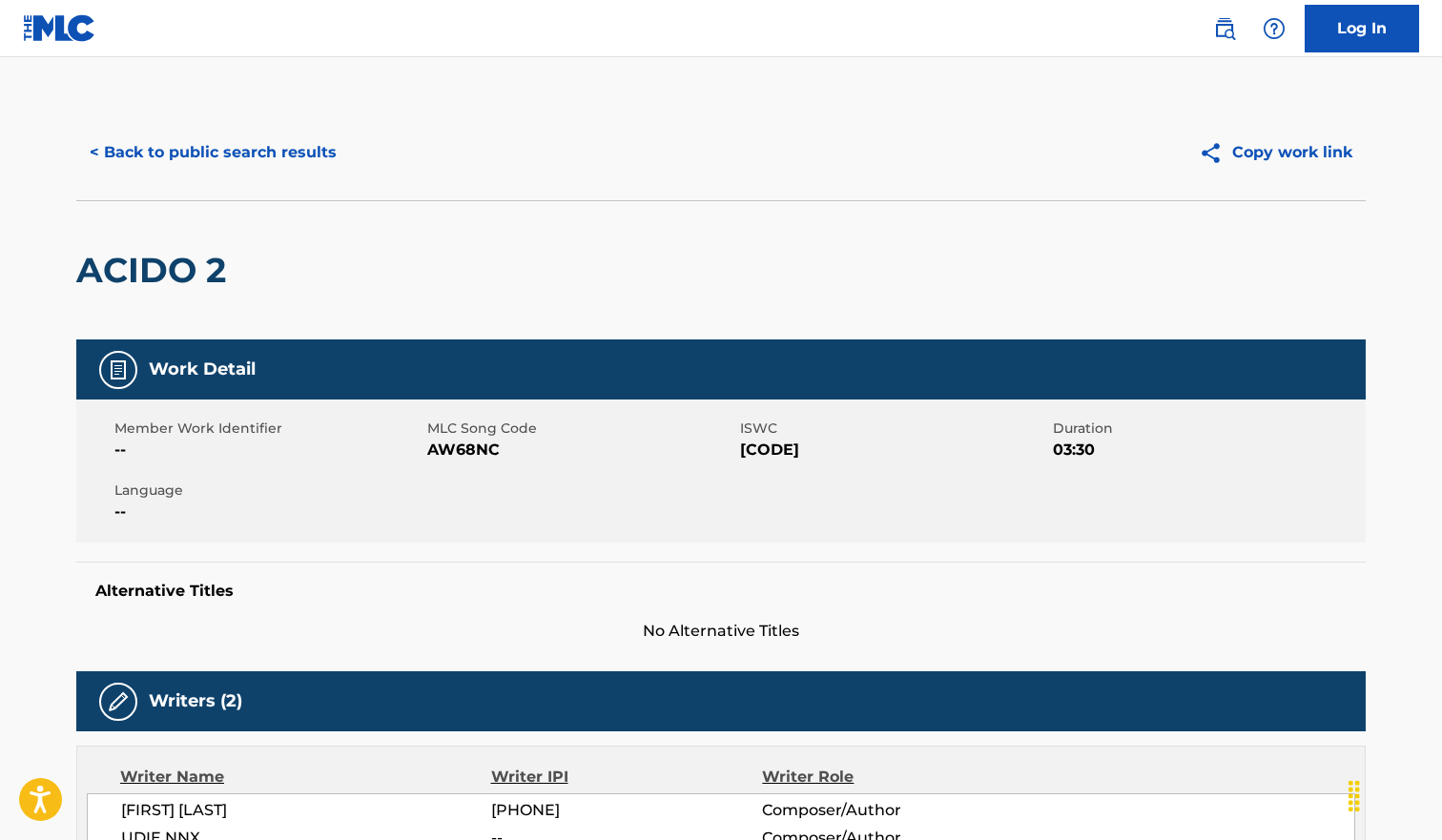 click on "< Back to public search results" at bounding box center [213, 153] 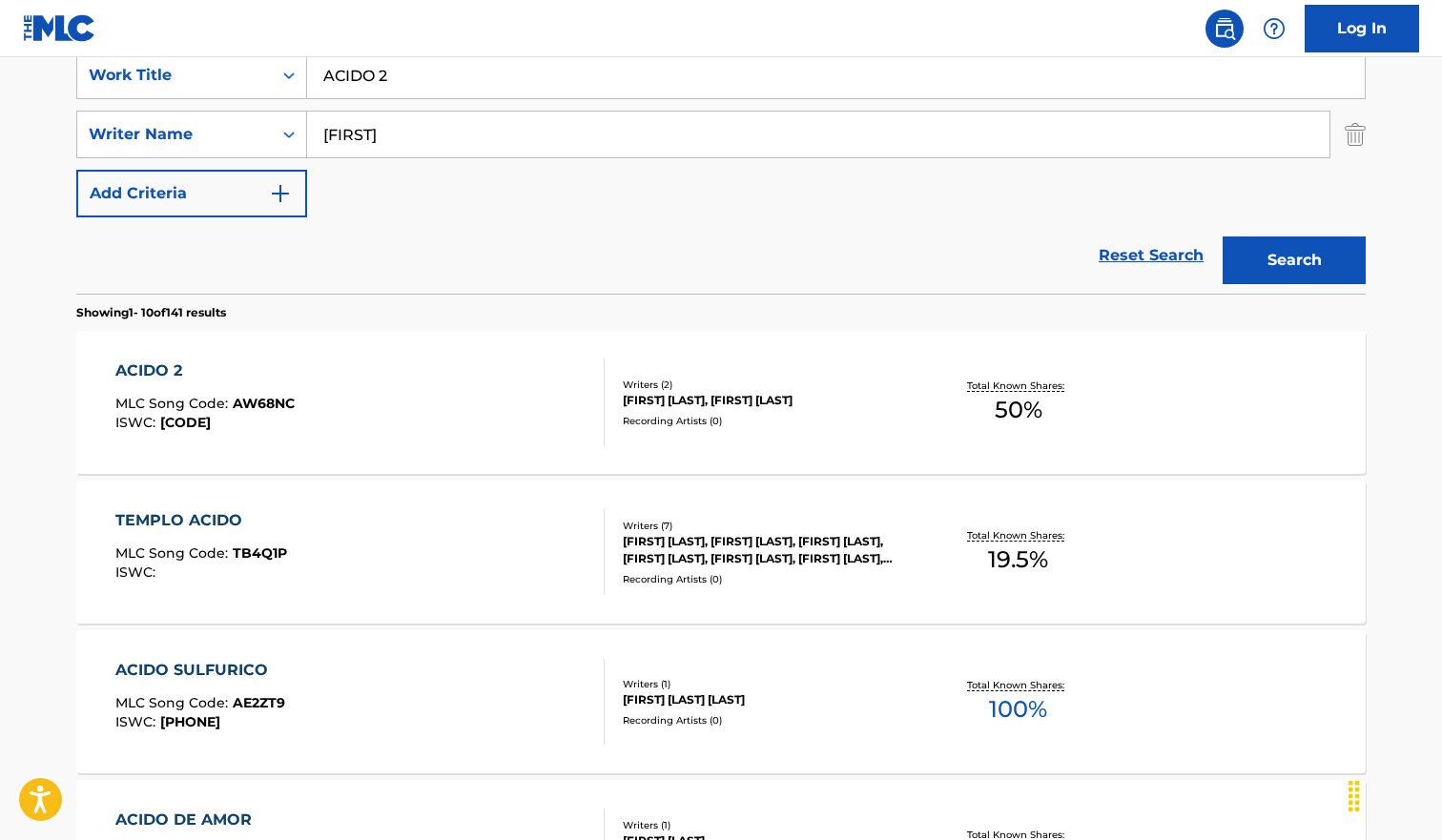 click on "ACIDO 2" at bounding box center [835, 75] 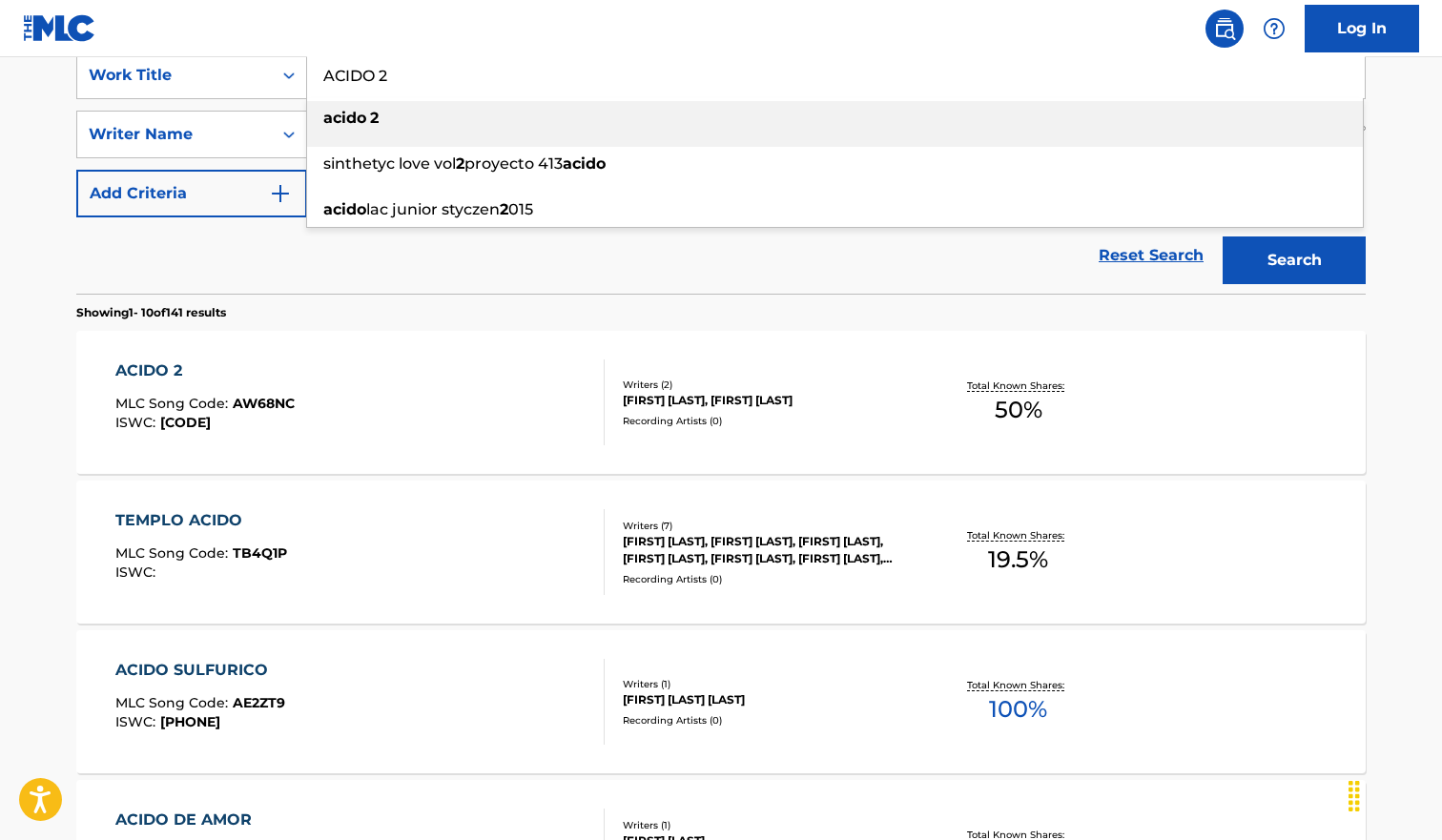 click on "ACIDO 2" at bounding box center (835, 75) 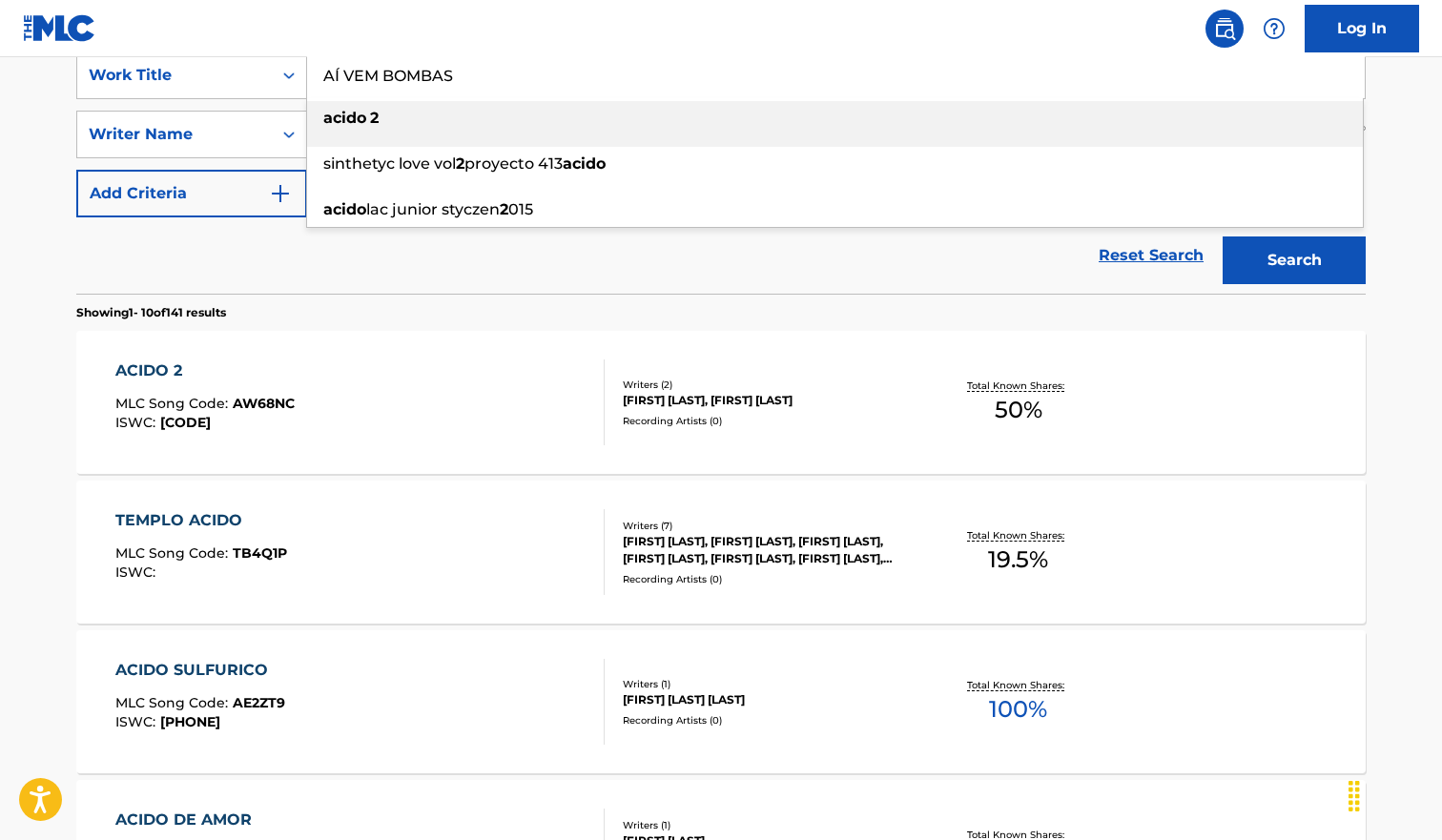 scroll, scrollTop: 372, scrollLeft: 0, axis: vertical 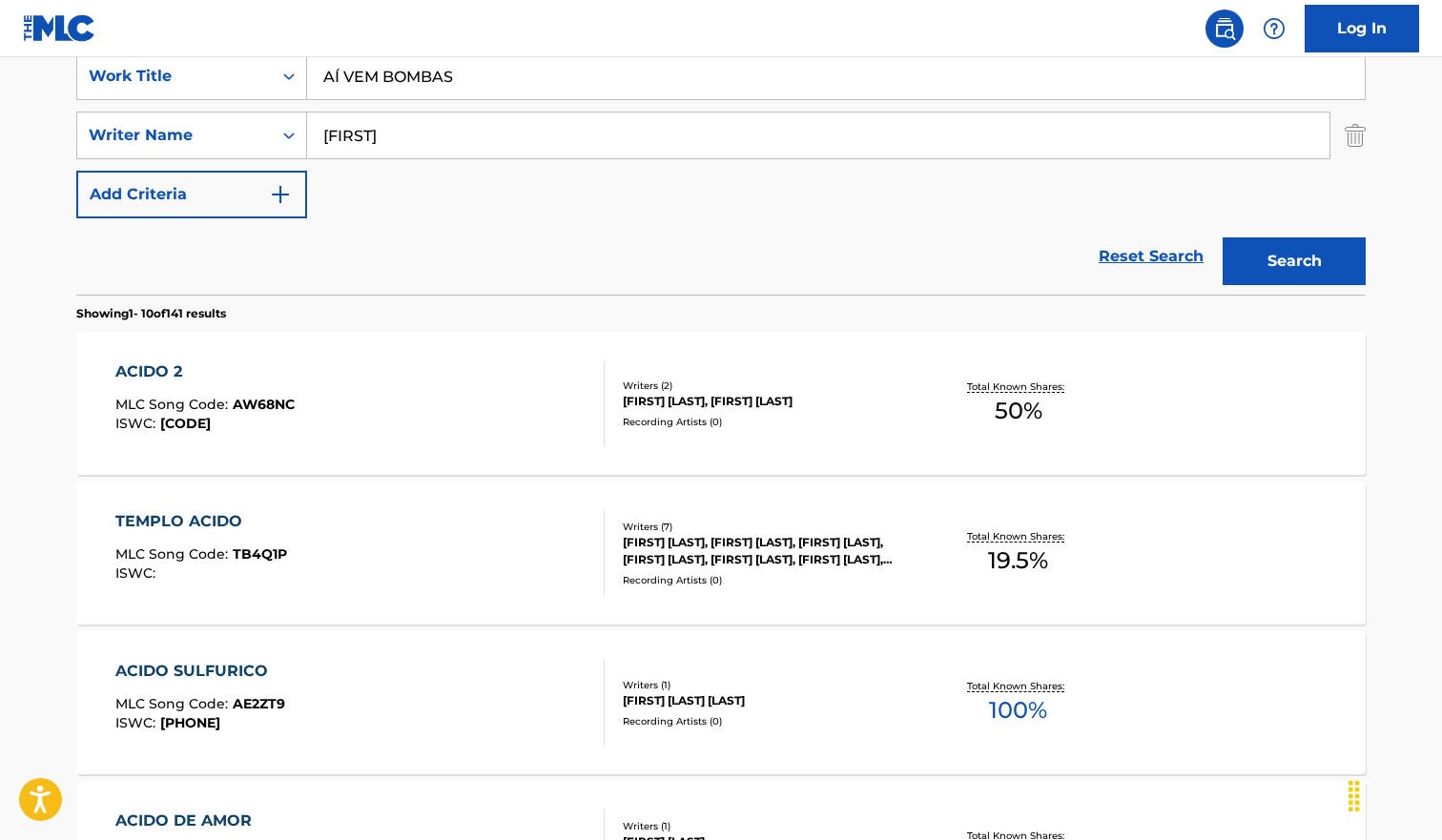 type on "AÍ VEM BOMBAS" 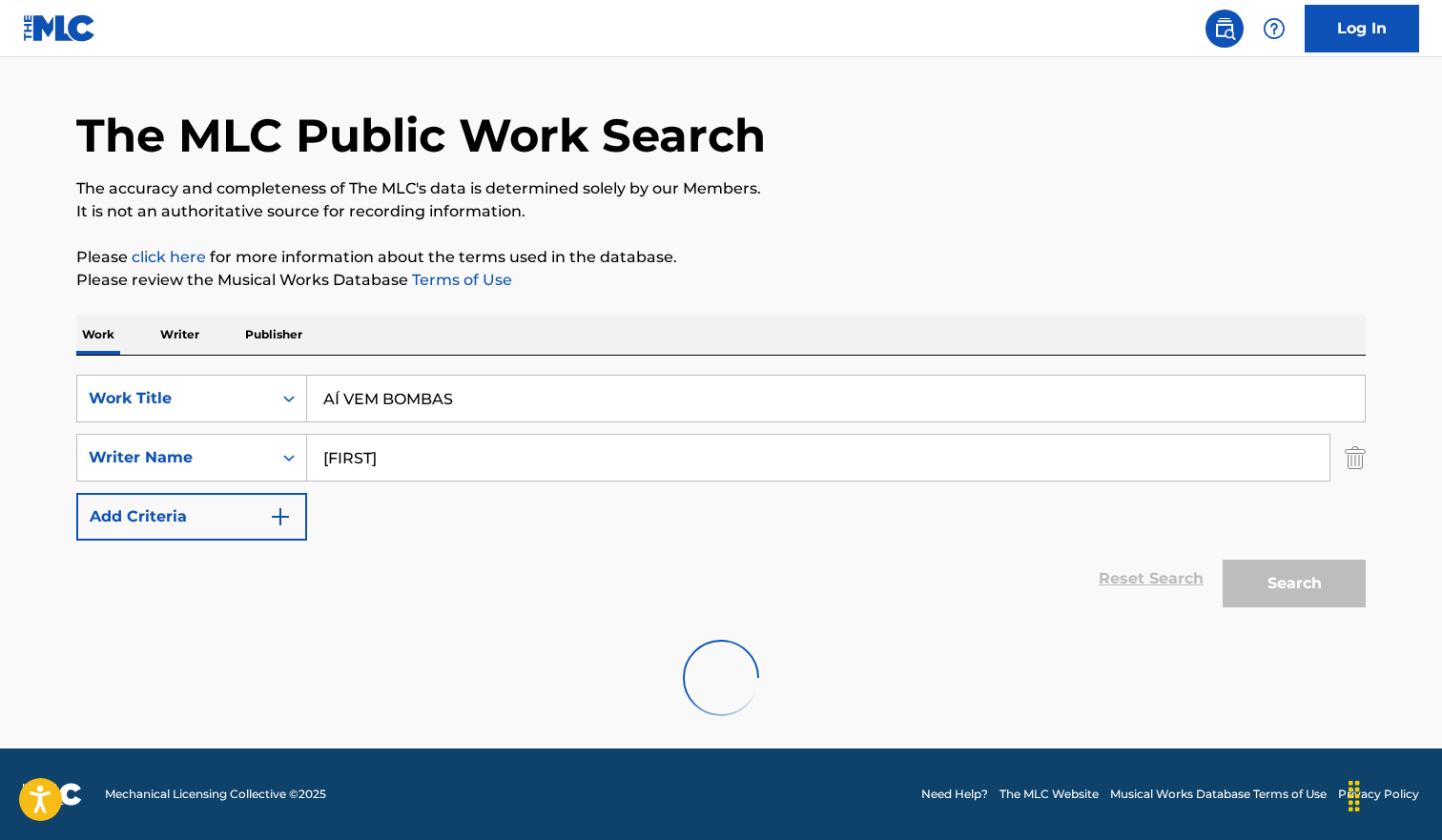 scroll, scrollTop: 372, scrollLeft: 0, axis: vertical 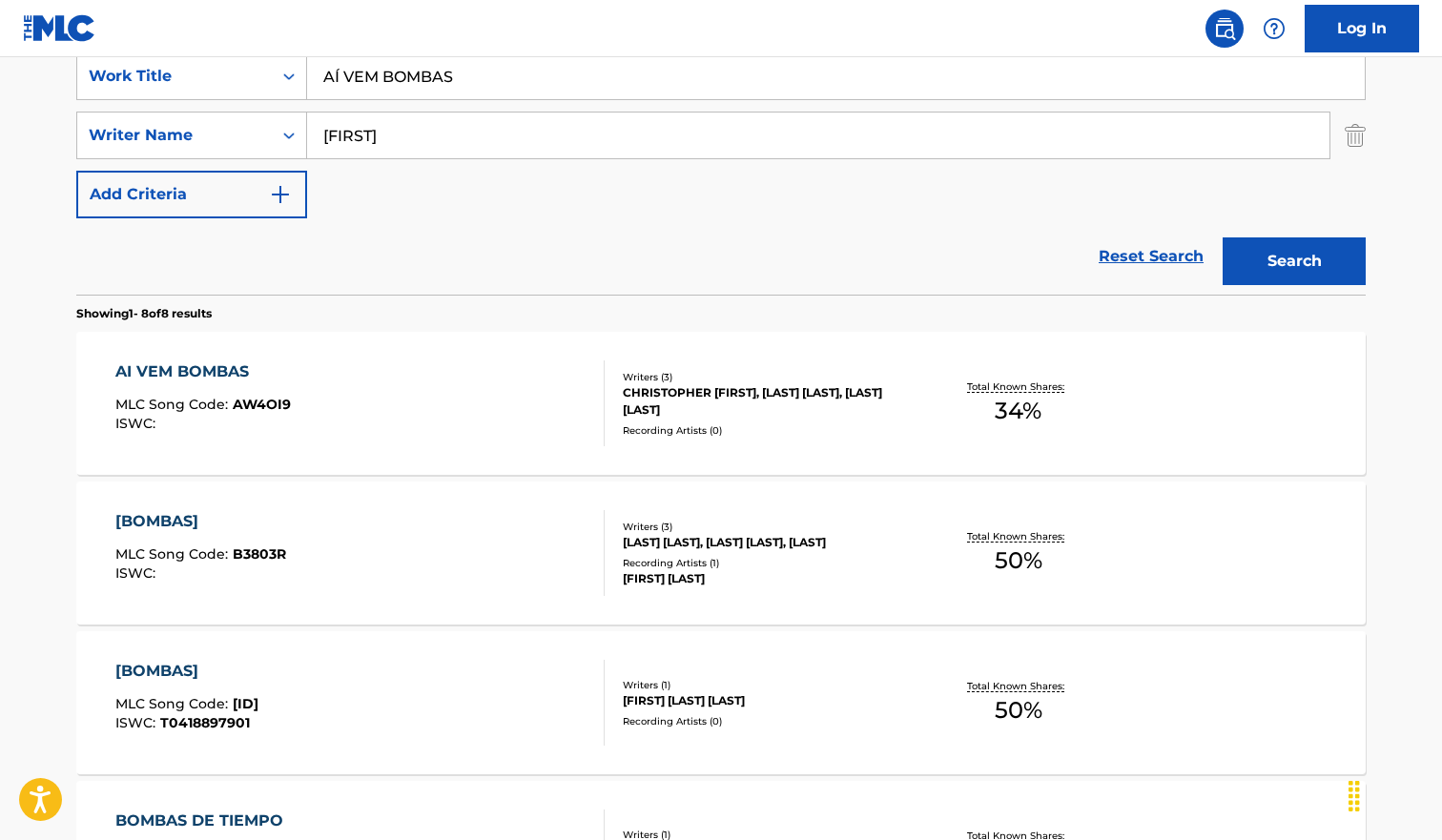 click on "AI VEM BOMBAS MLC Song Code : AW4OI9 ISWC :" at bounding box center [360, 403] 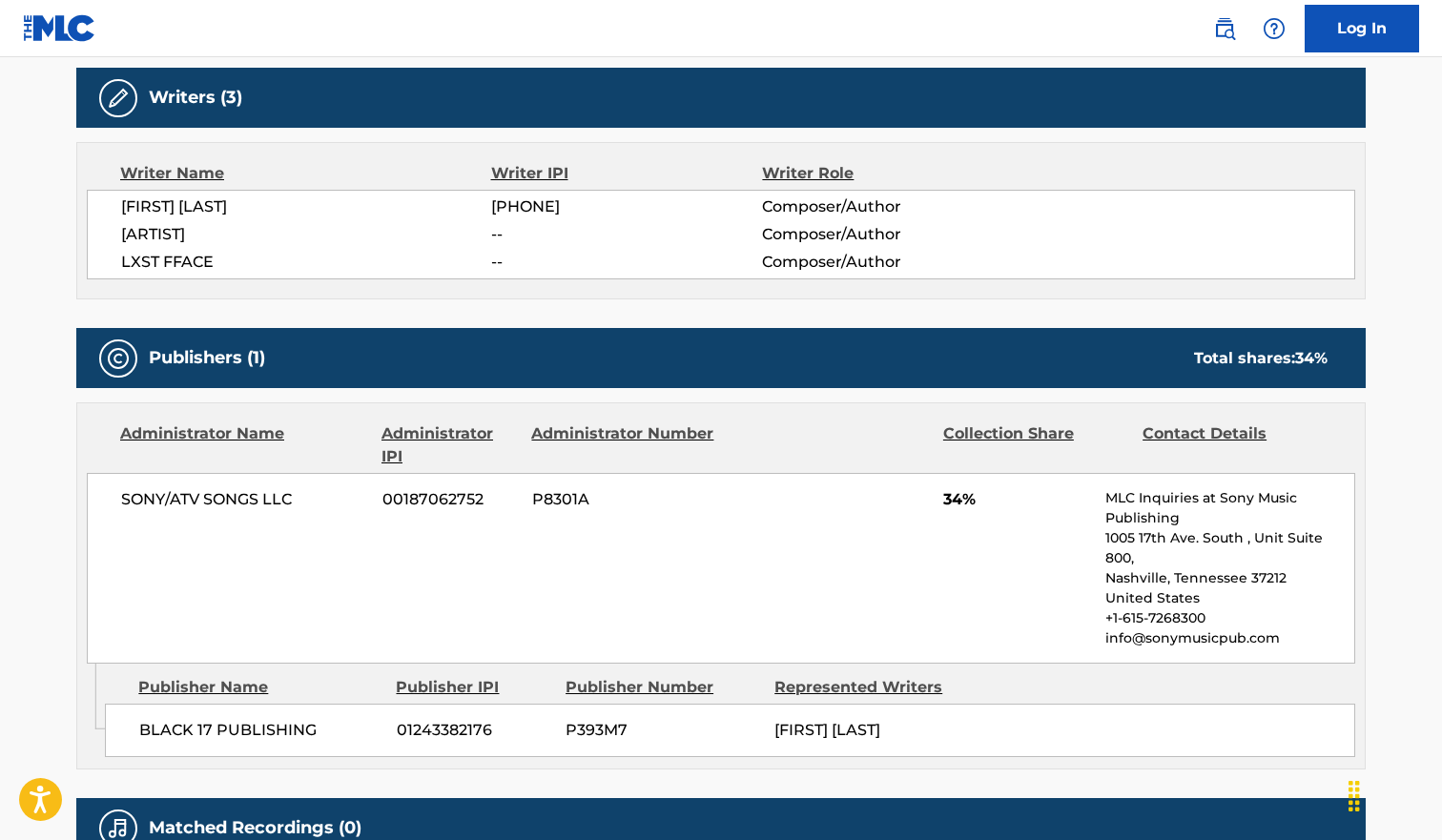 scroll, scrollTop: 0, scrollLeft: 0, axis: both 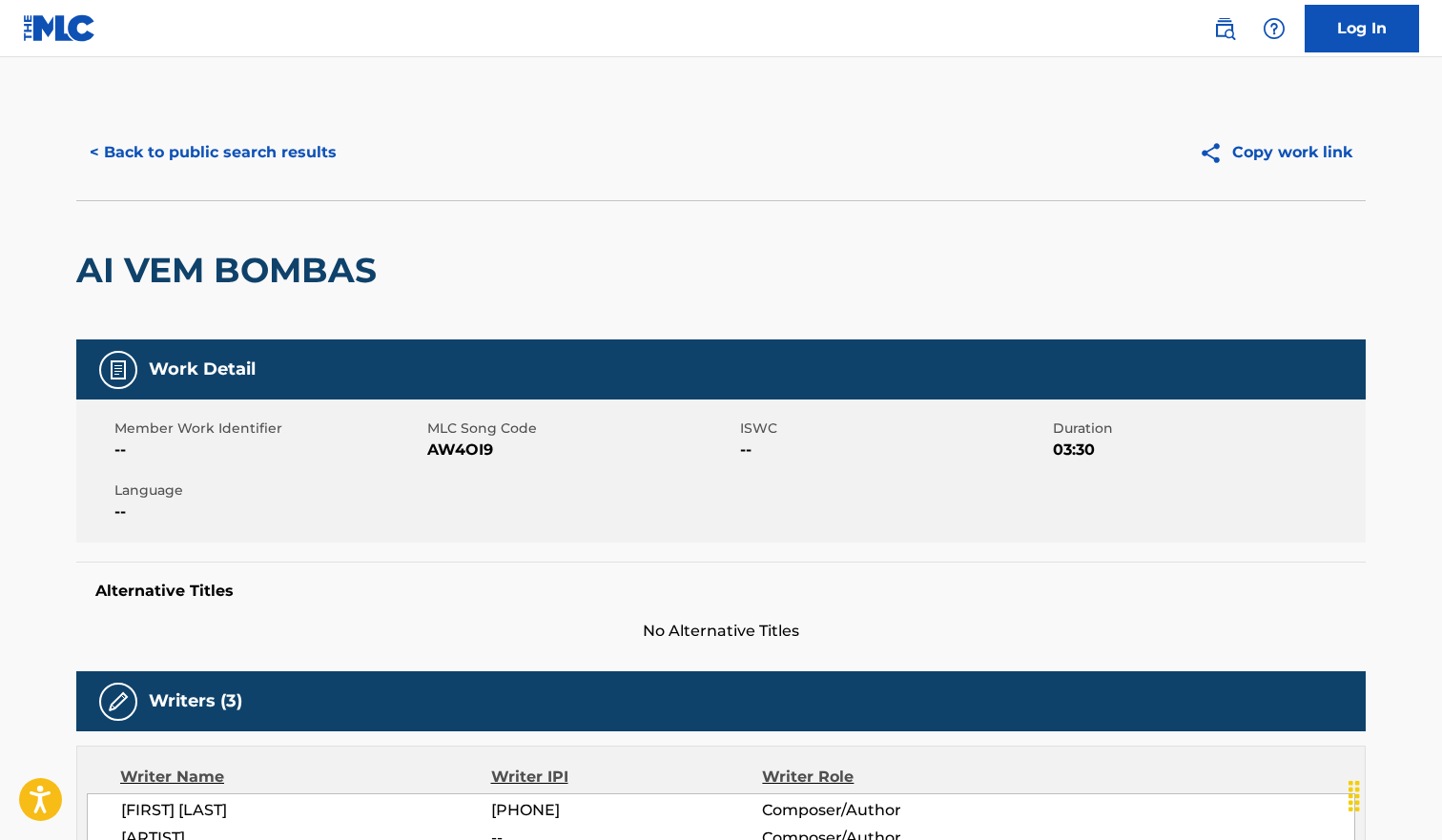 click on "AW4OI9" at bounding box center (581, 450) 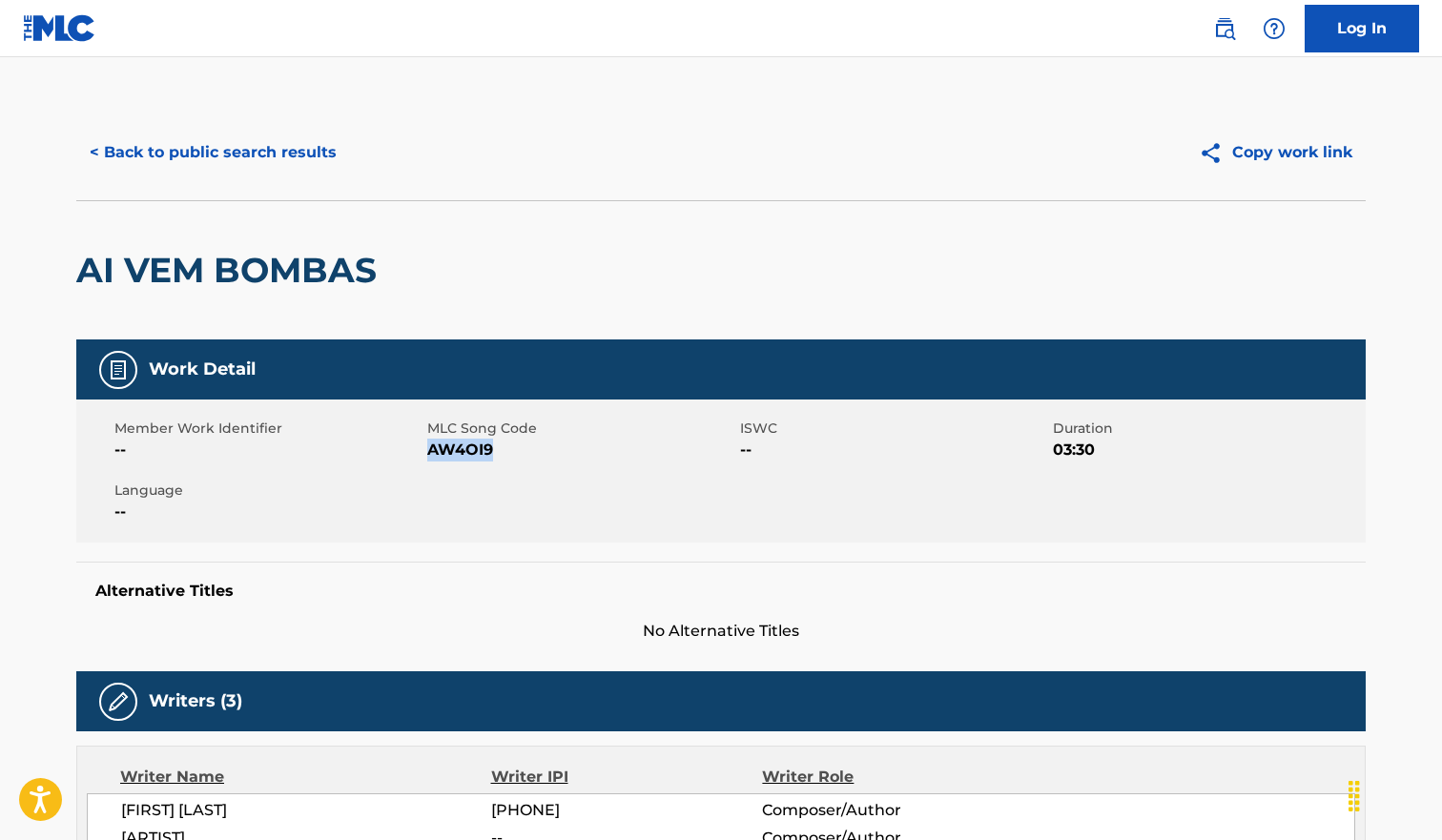 click on "AW4OI9" at bounding box center (581, 450) 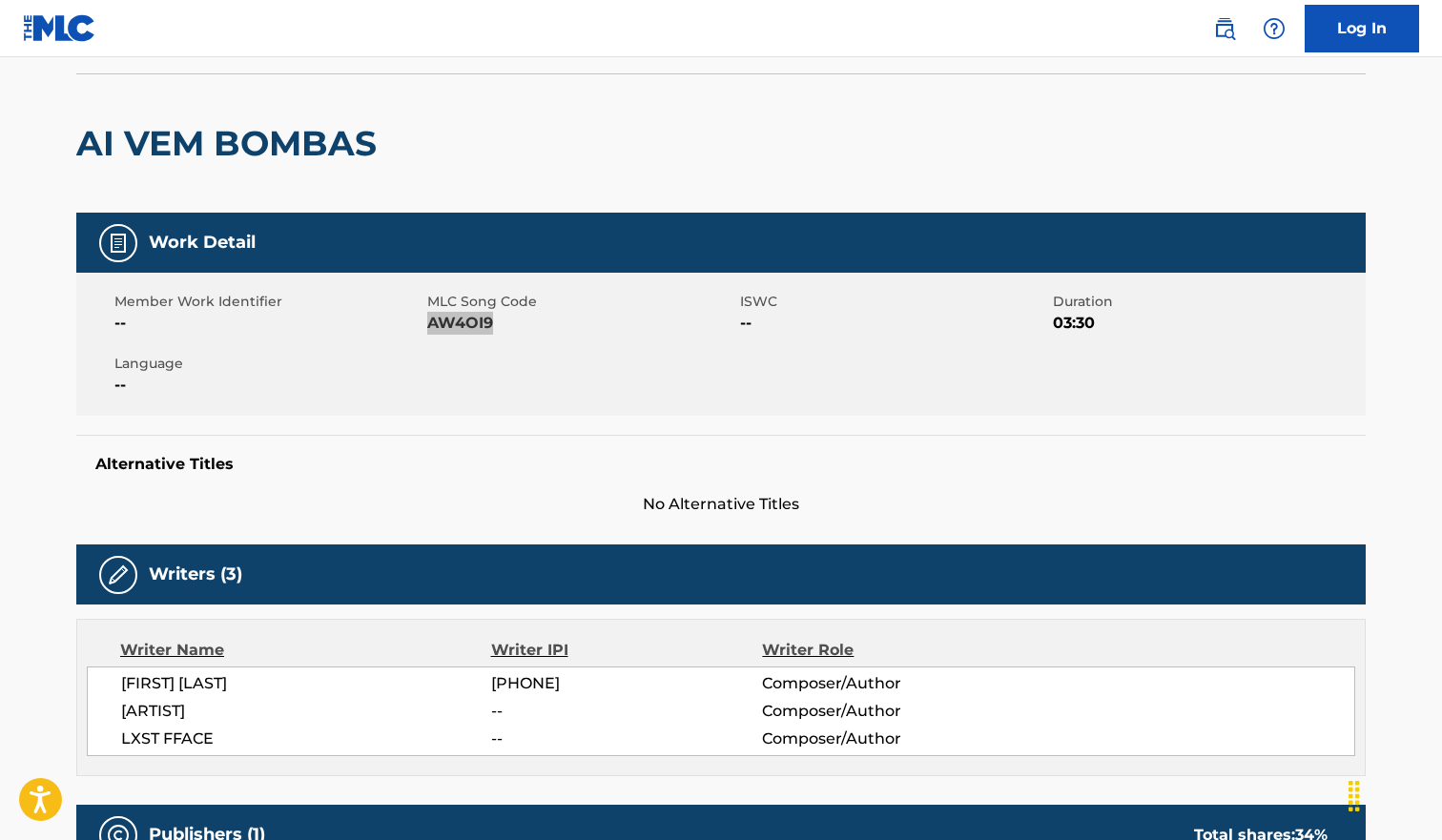 scroll, scrollTop: 0, scrollLeft: 0, axis: both 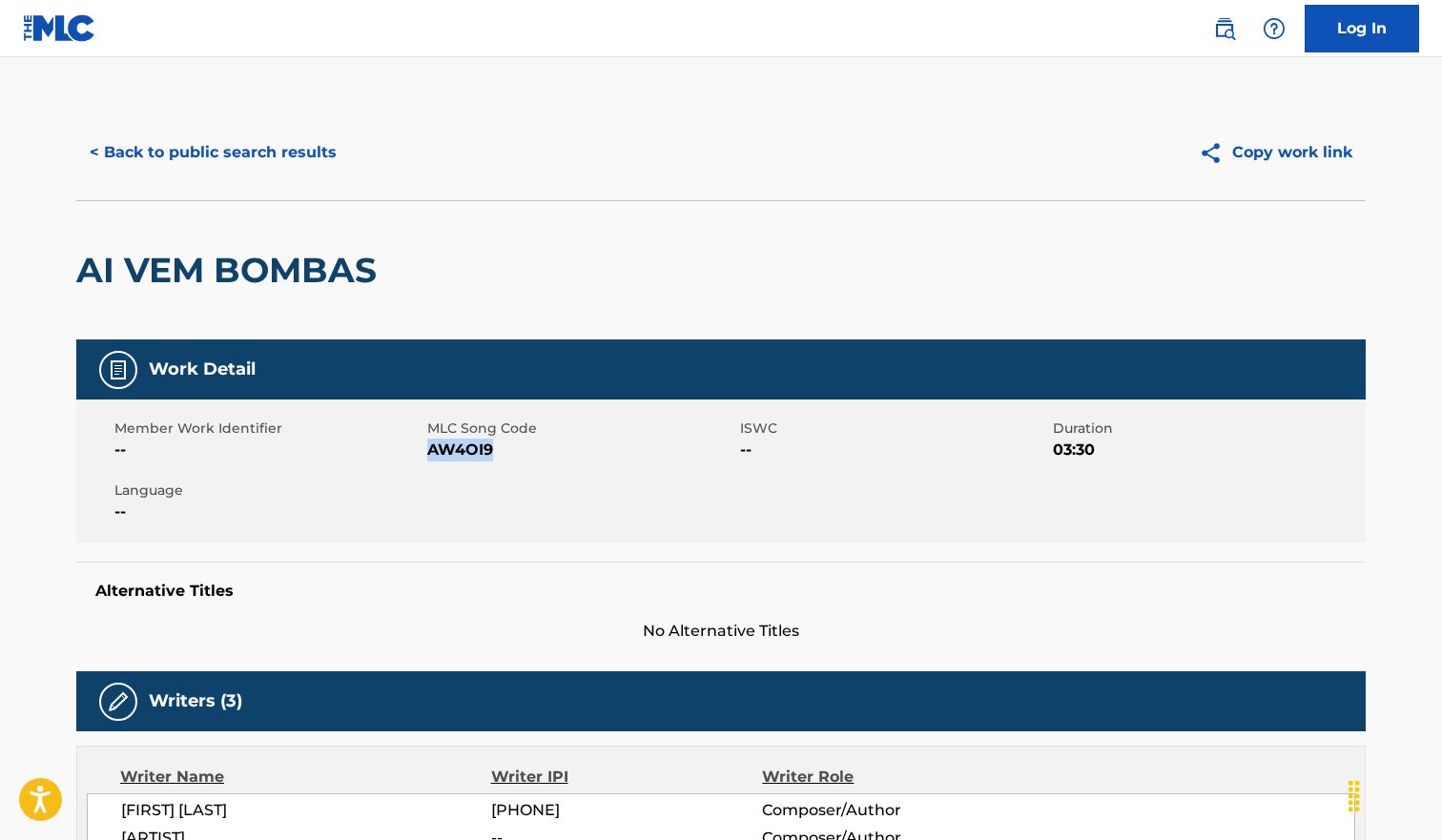 click on "< Back to public search results" at bounding box center (213, 153) 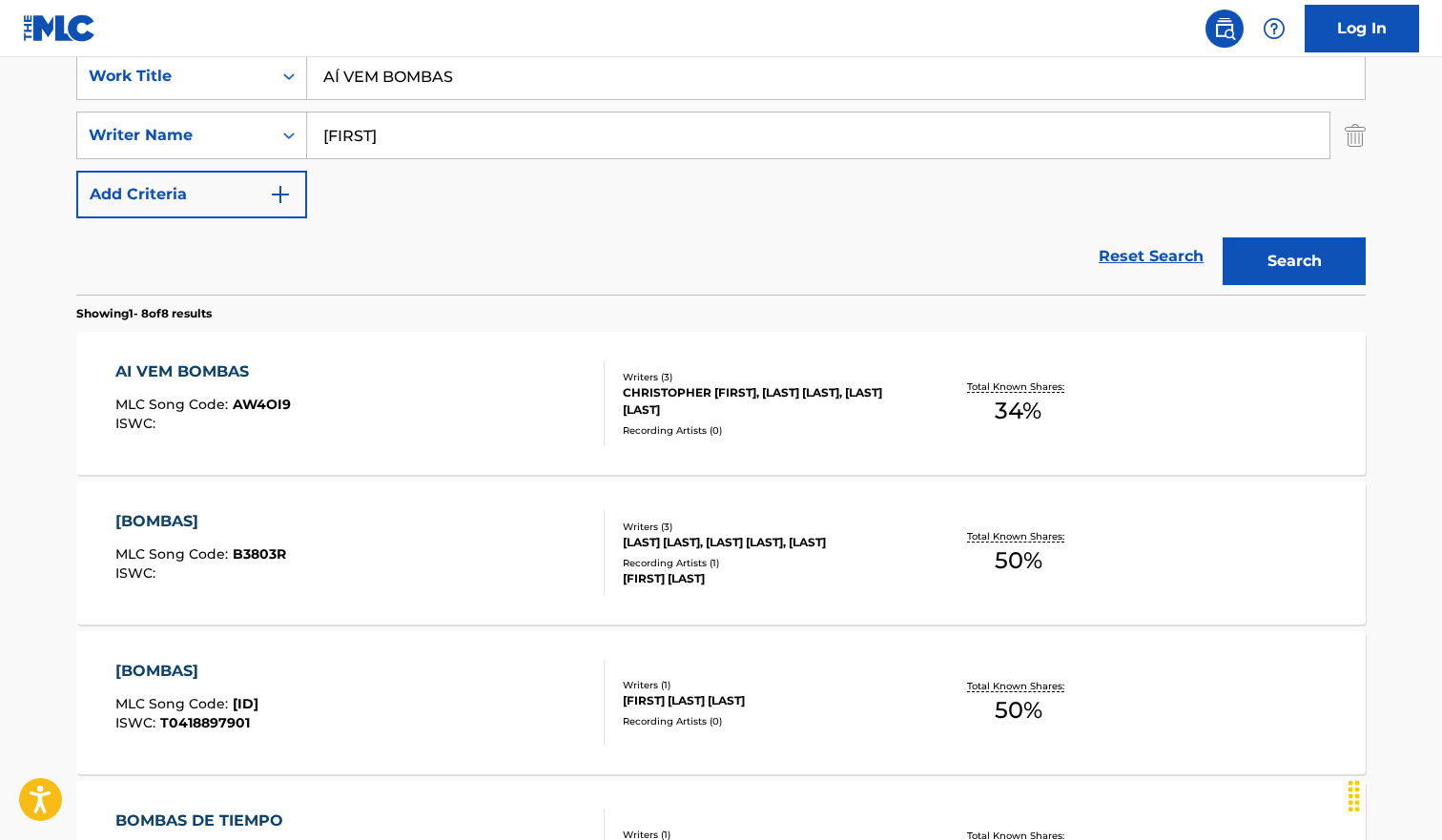 click on "AÍ VEM BOMBAS" at bounding box center [835, 76] 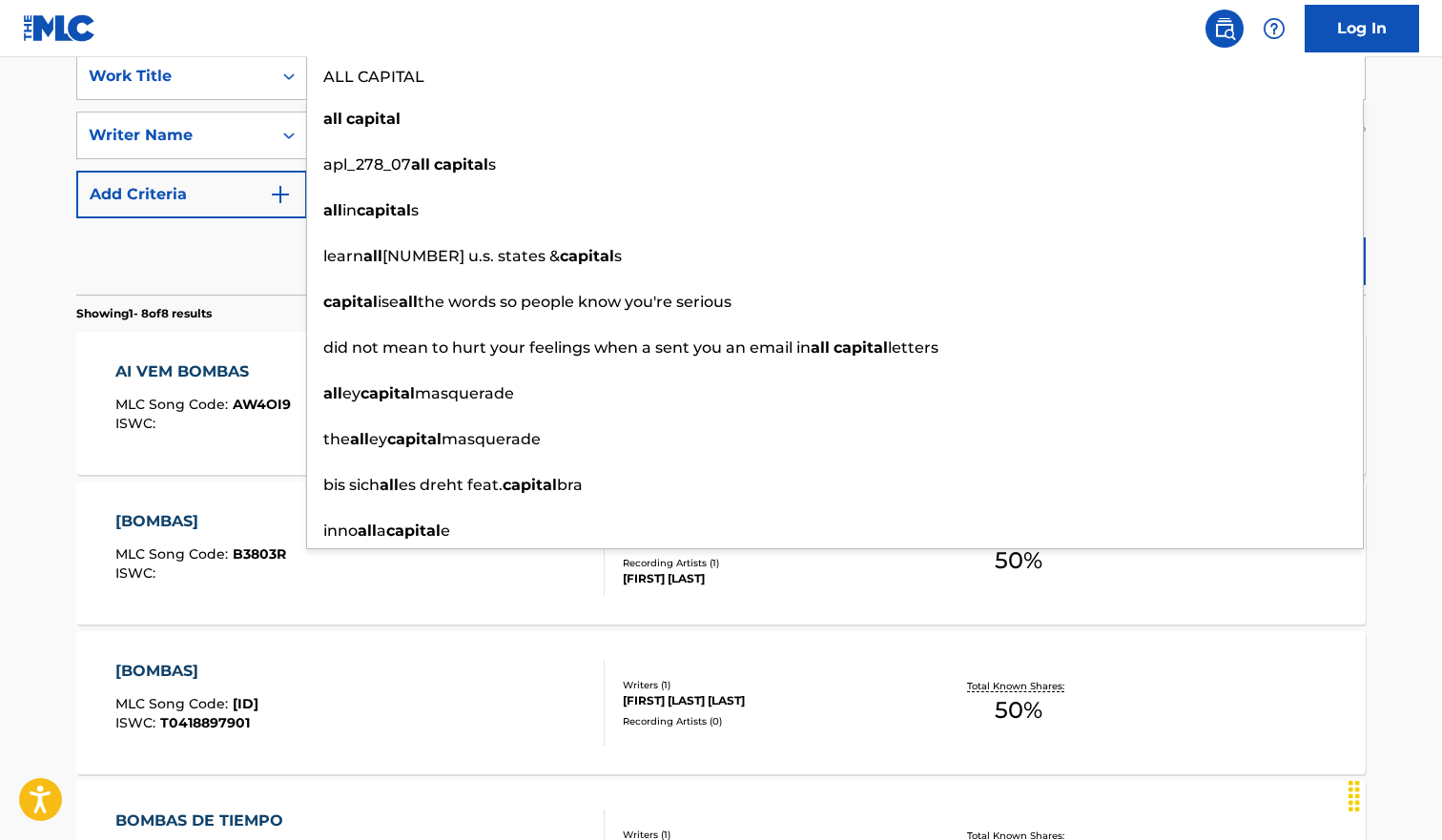 type on "ALL CAPITAL" 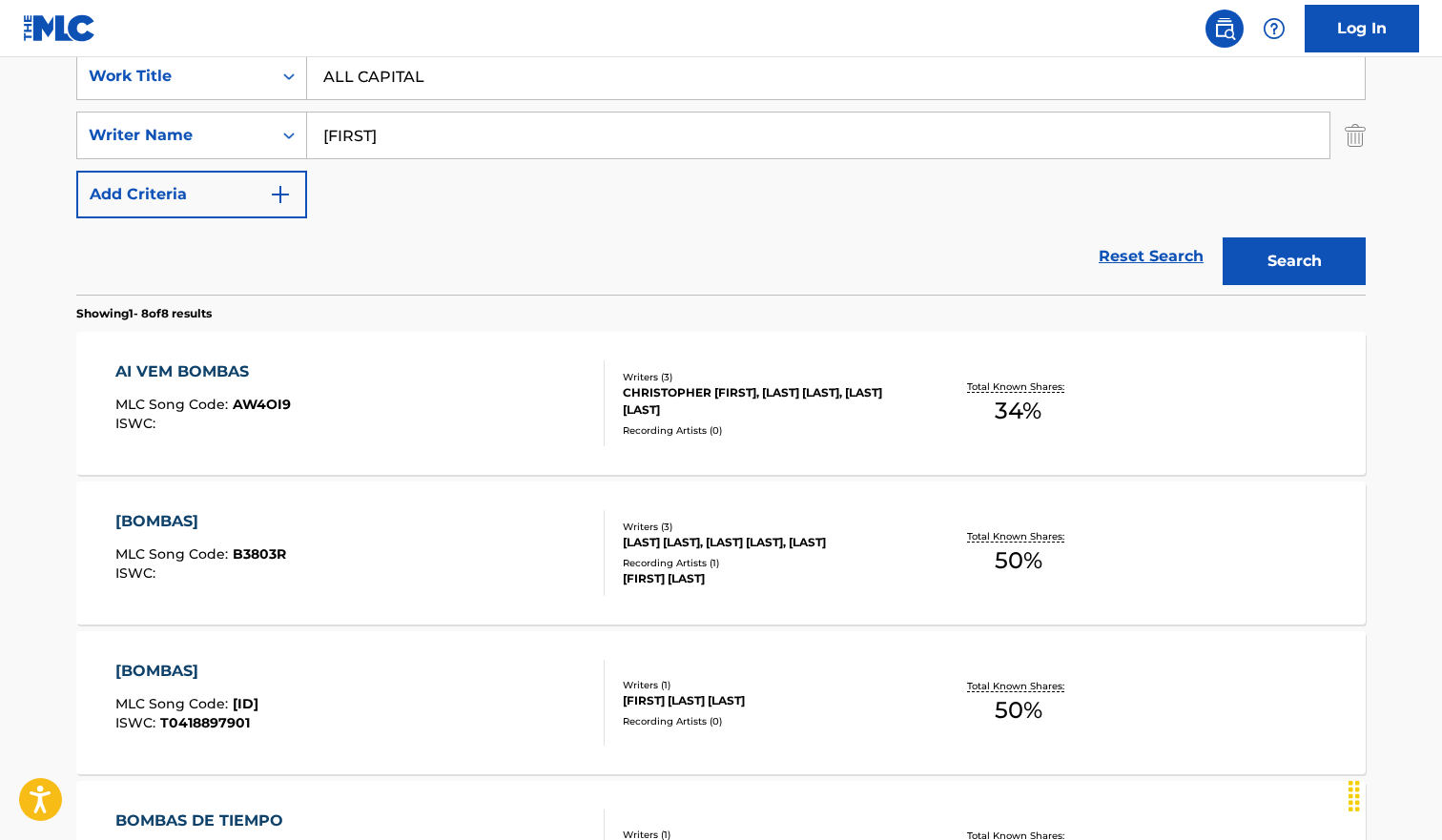 click on "Search" at bounding box center [1289, 256] 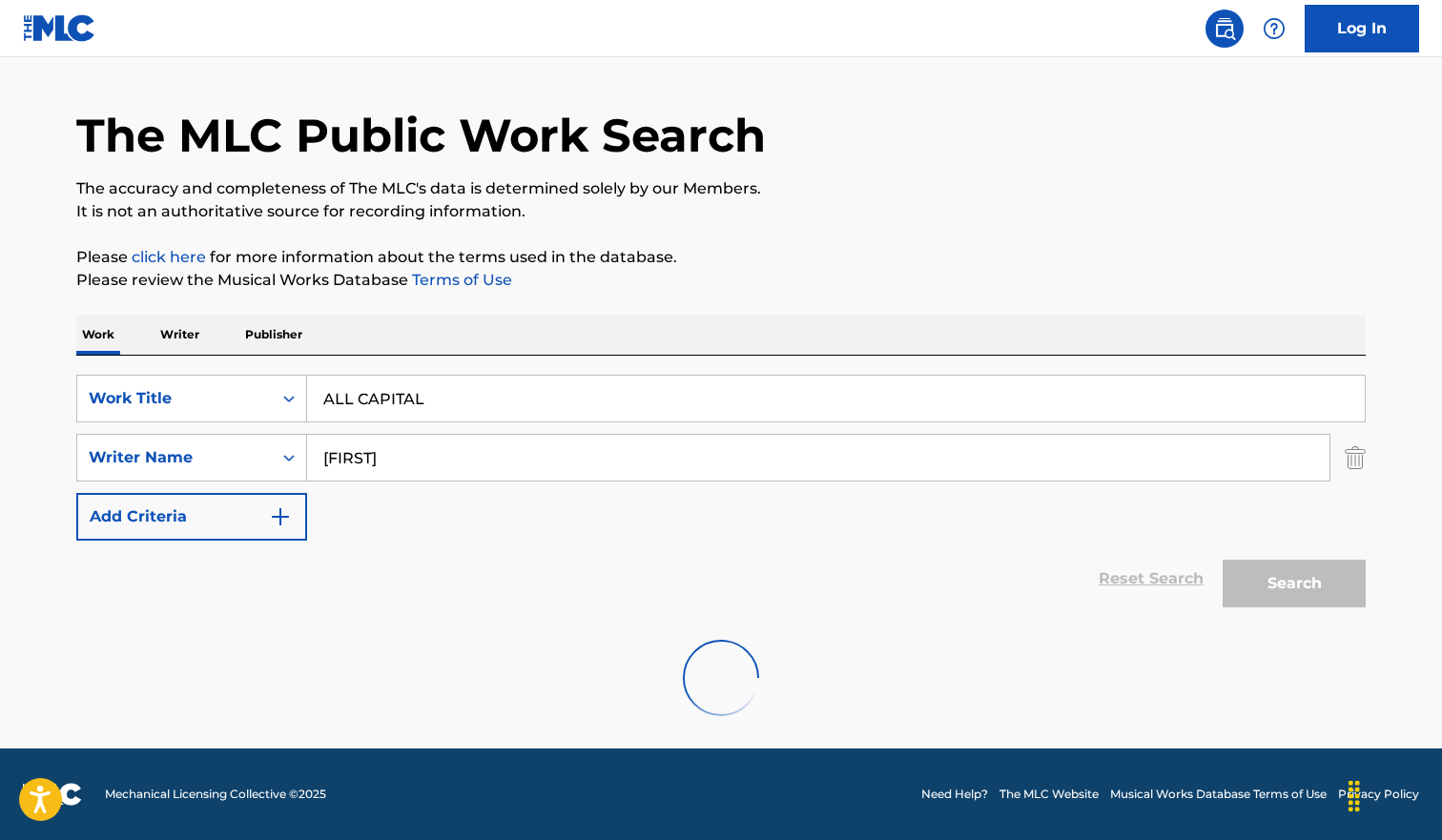 scroll, scrollTop: 372, scrollLeft: 0, axis: vertical 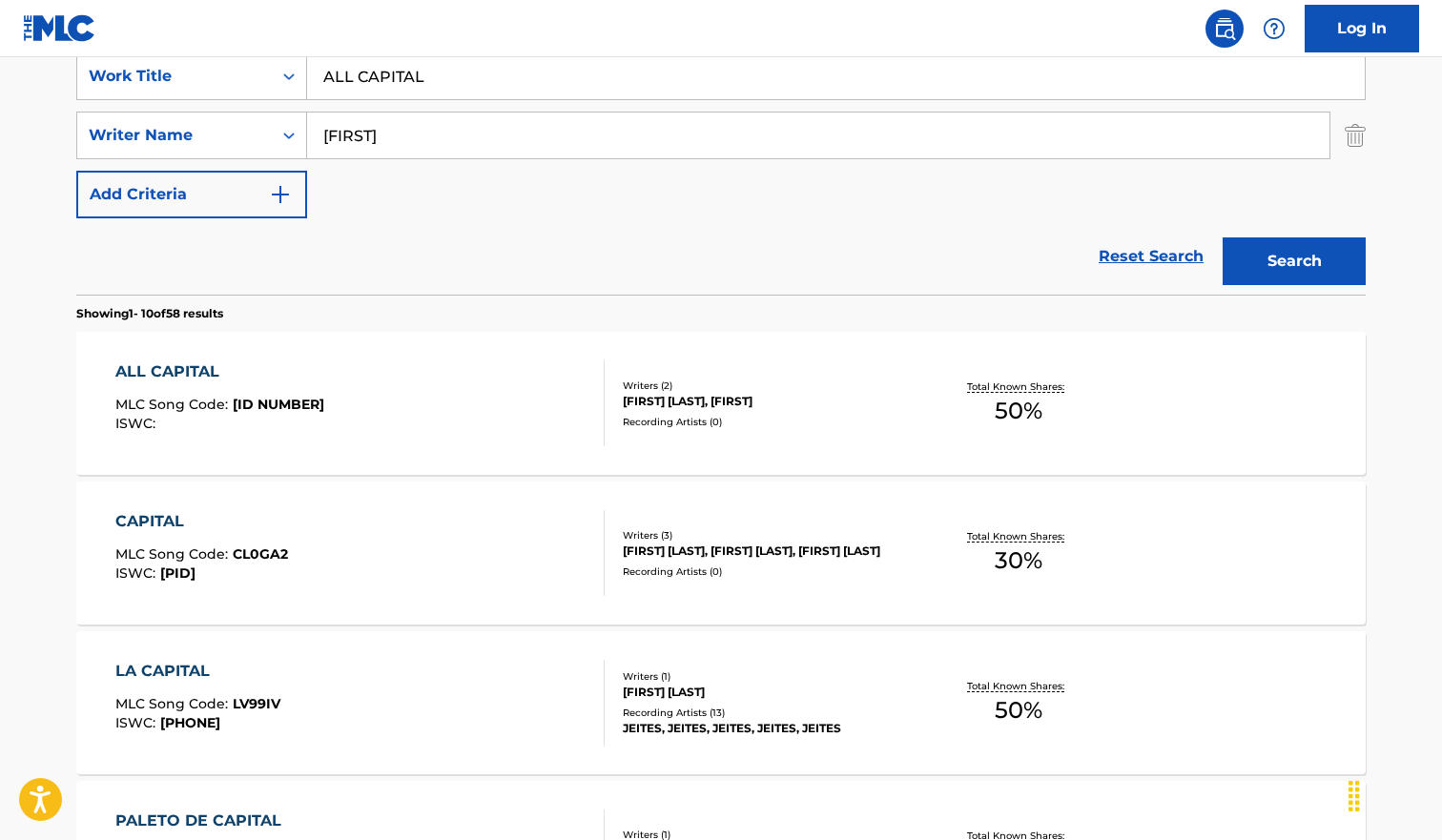 click on "ALL CAPITAL MLC Song Code : AW5BBQ ISWC :" at bounding box center [360, 403] 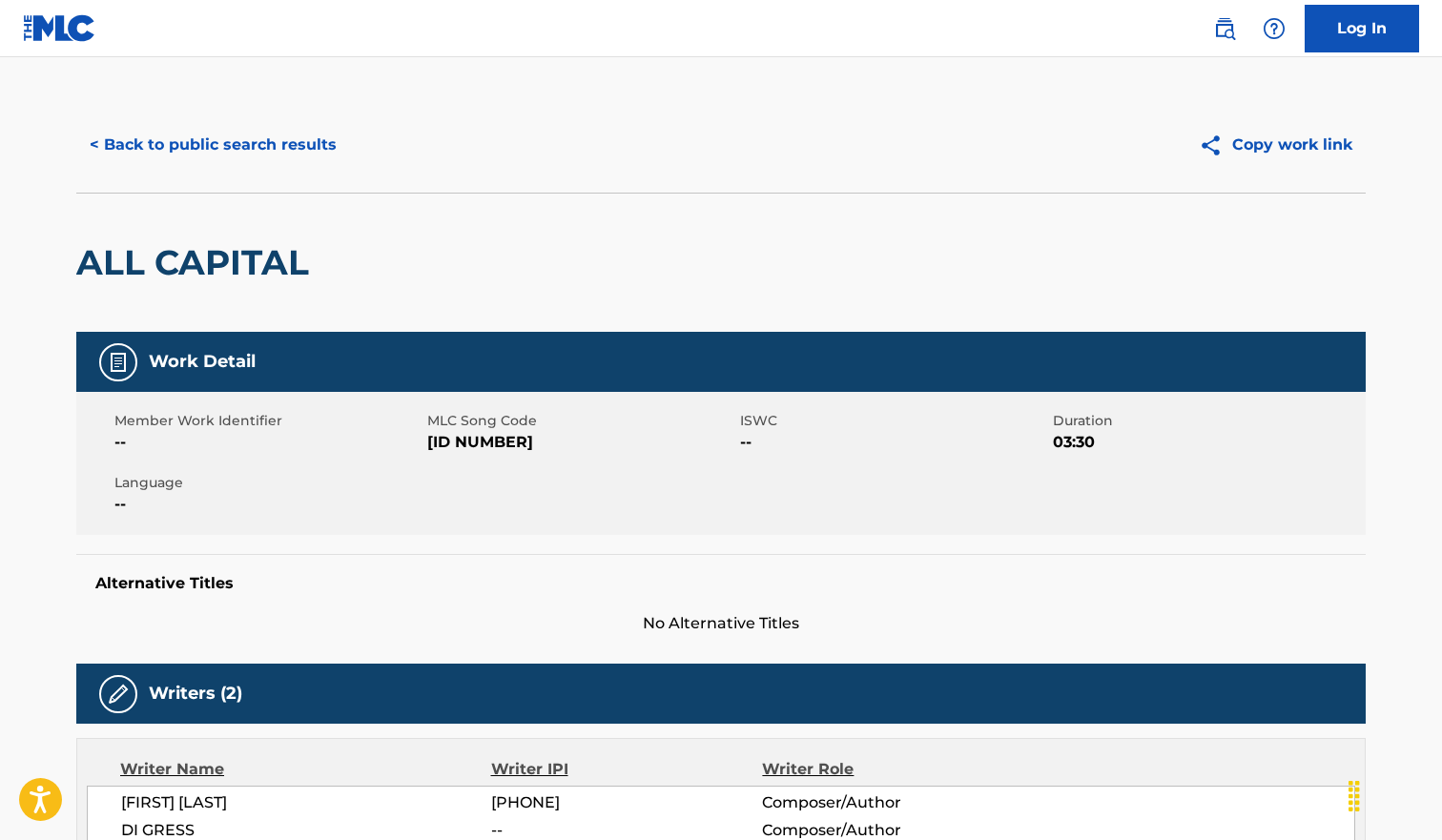 scroll, scrollTop: 0, scrollLeft: 0, axis: both 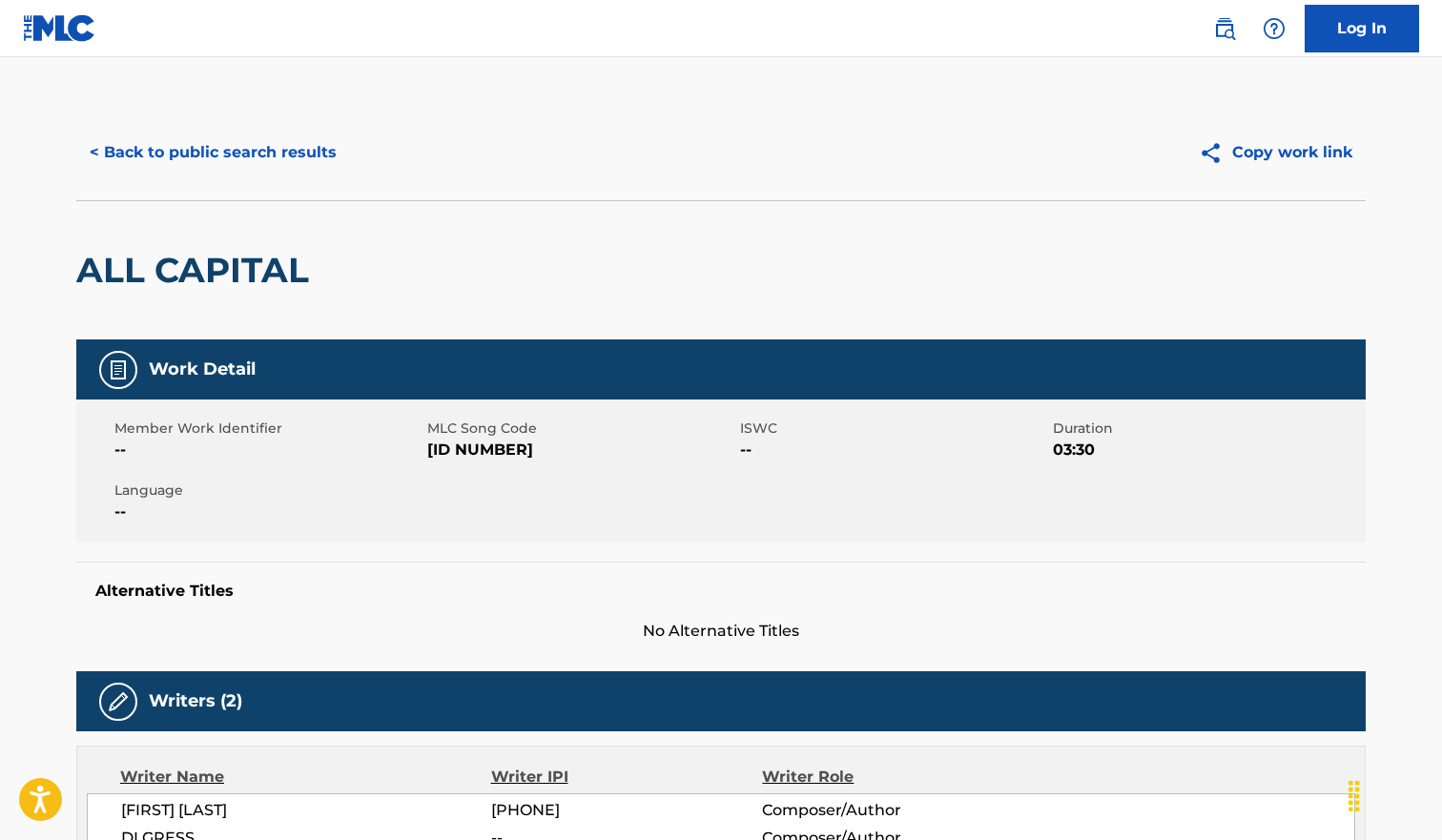 click on "< Back to public search results" at bounding box center [213, 153] 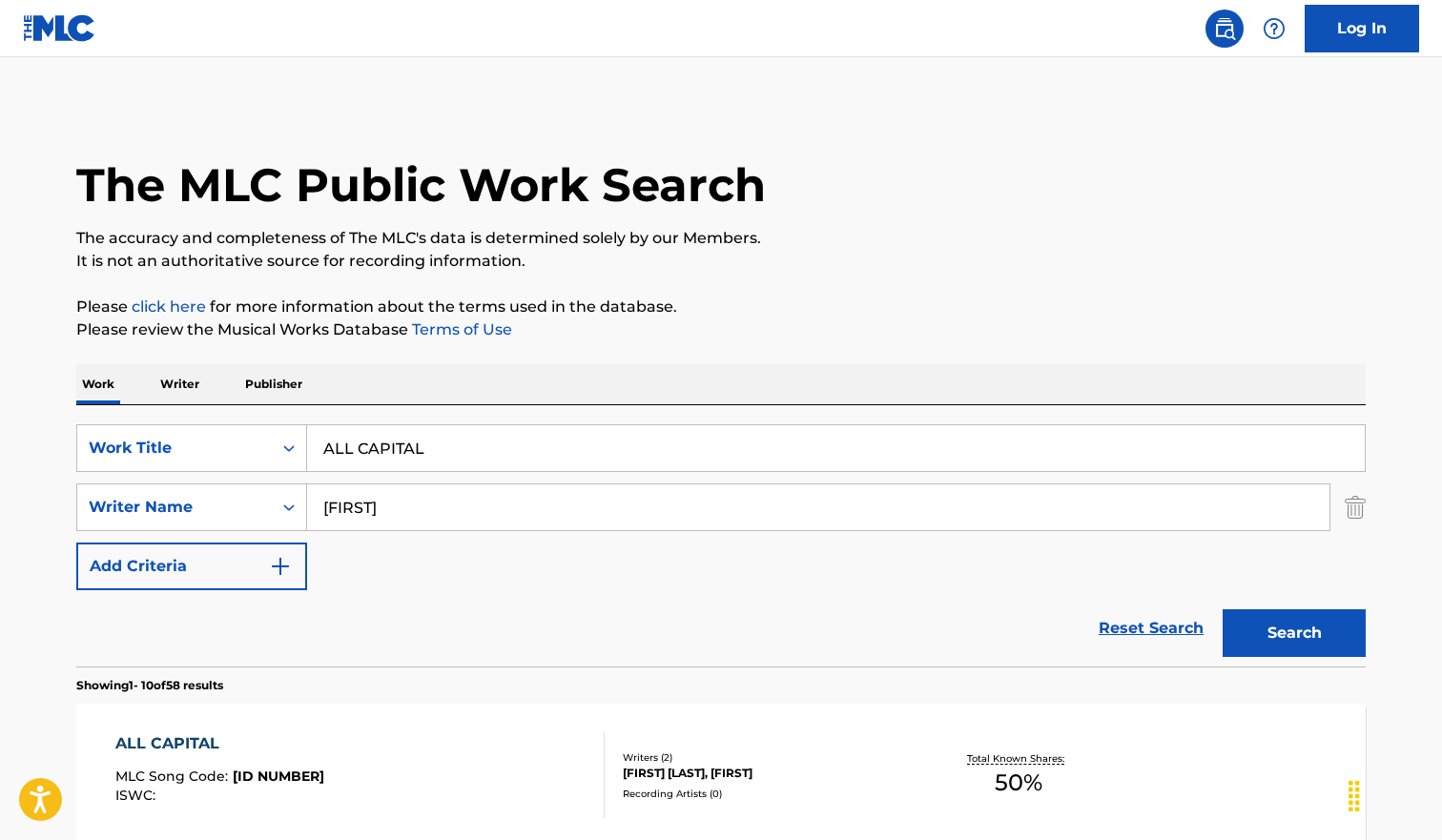 scroll, scrollTop: 372, scrollLeft: 0, axis: vertical 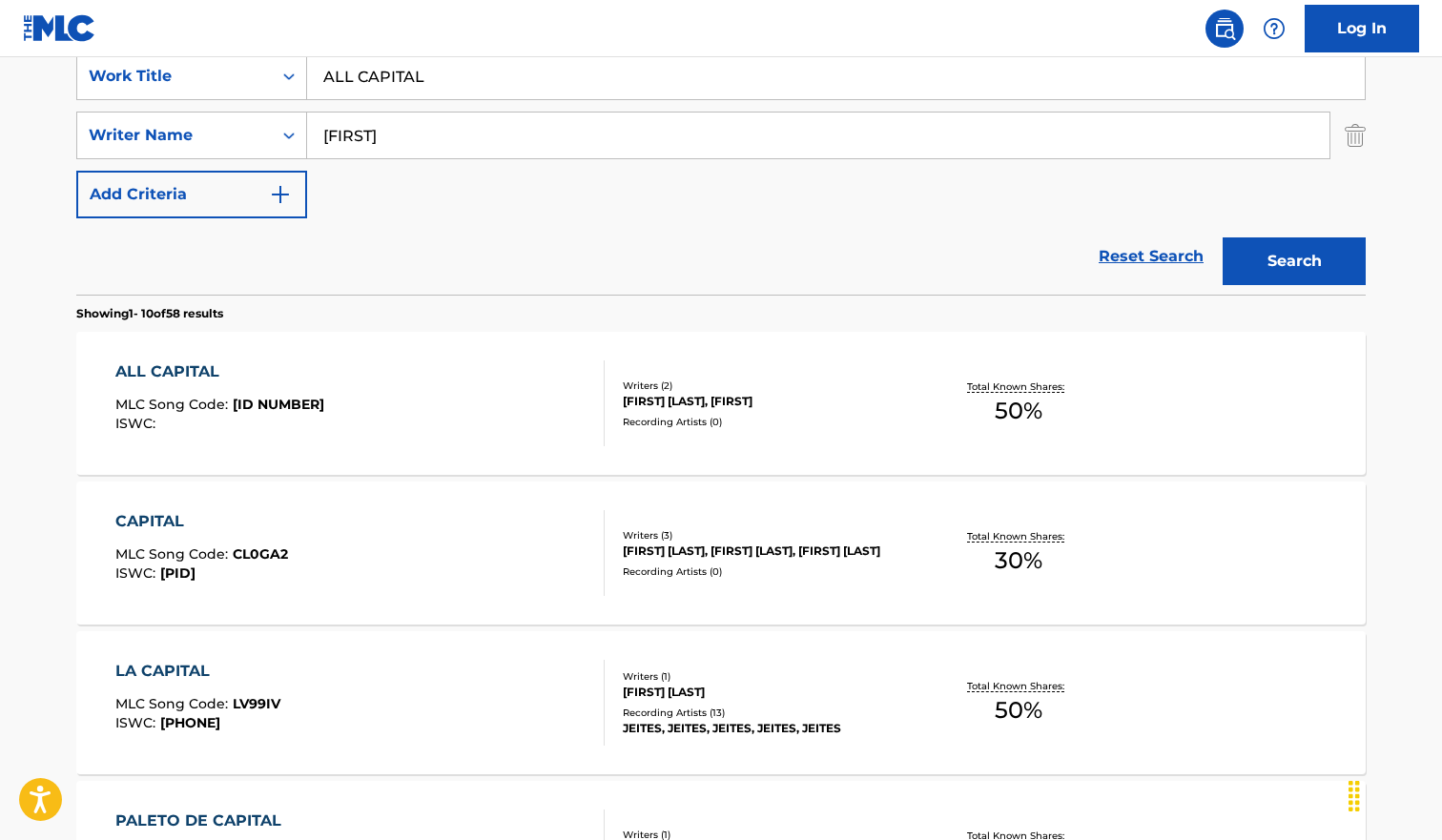 click on "ALL CAPITAL" at bounding box center [835, 76] 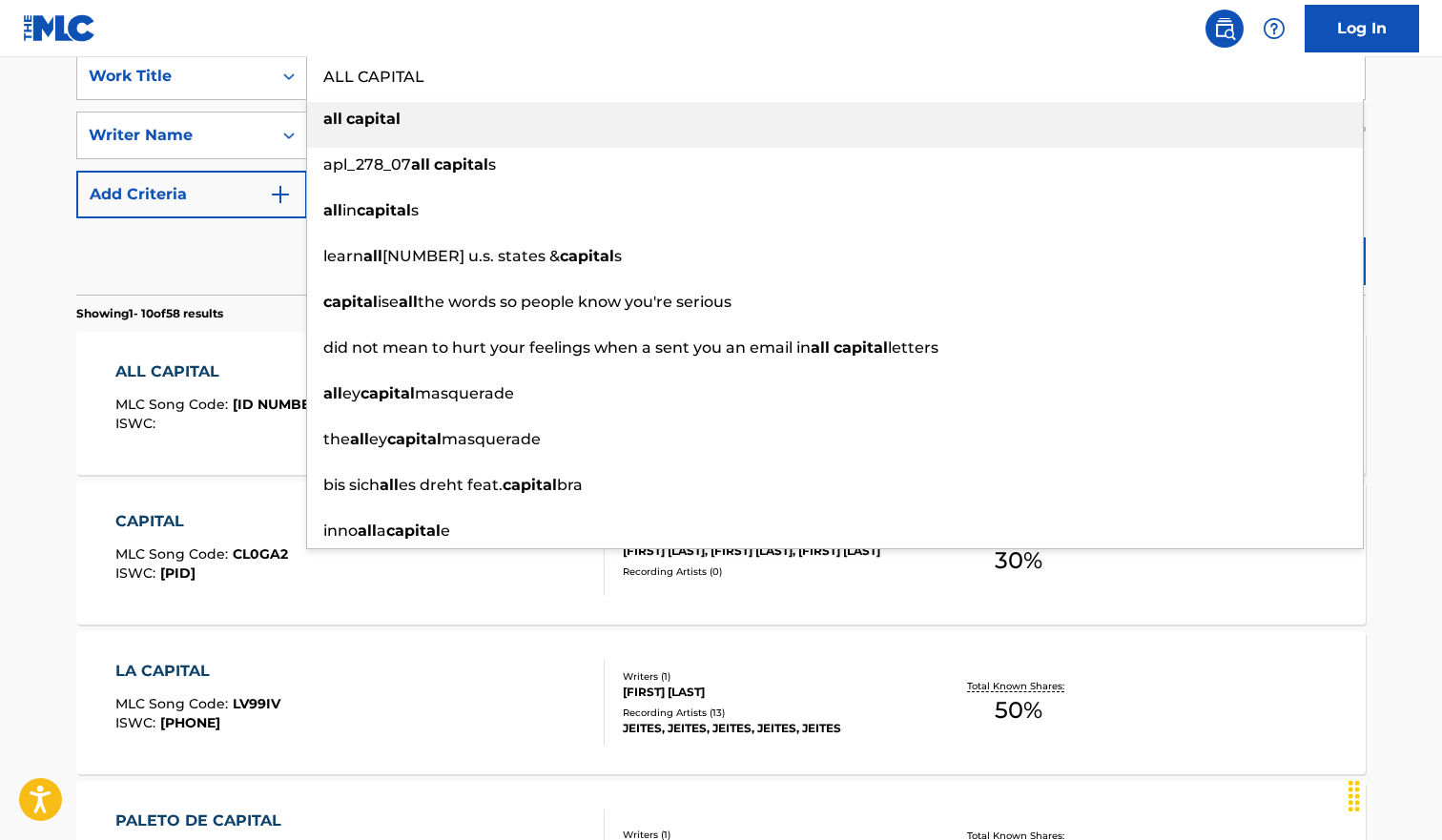 click on "ALL CAPITAL" at bounding box center [835, 76] 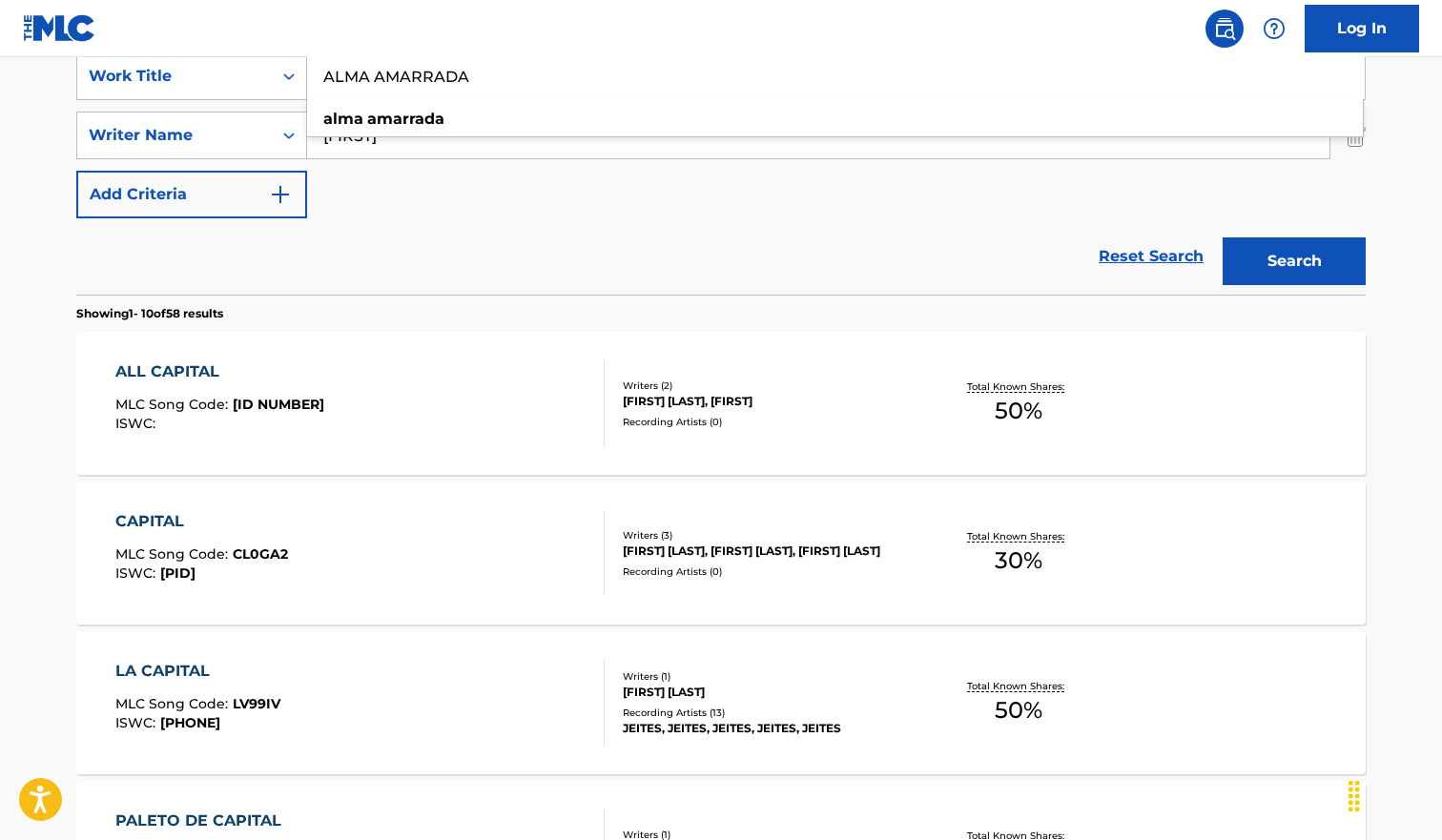 type on "ALMA AMARRADA" 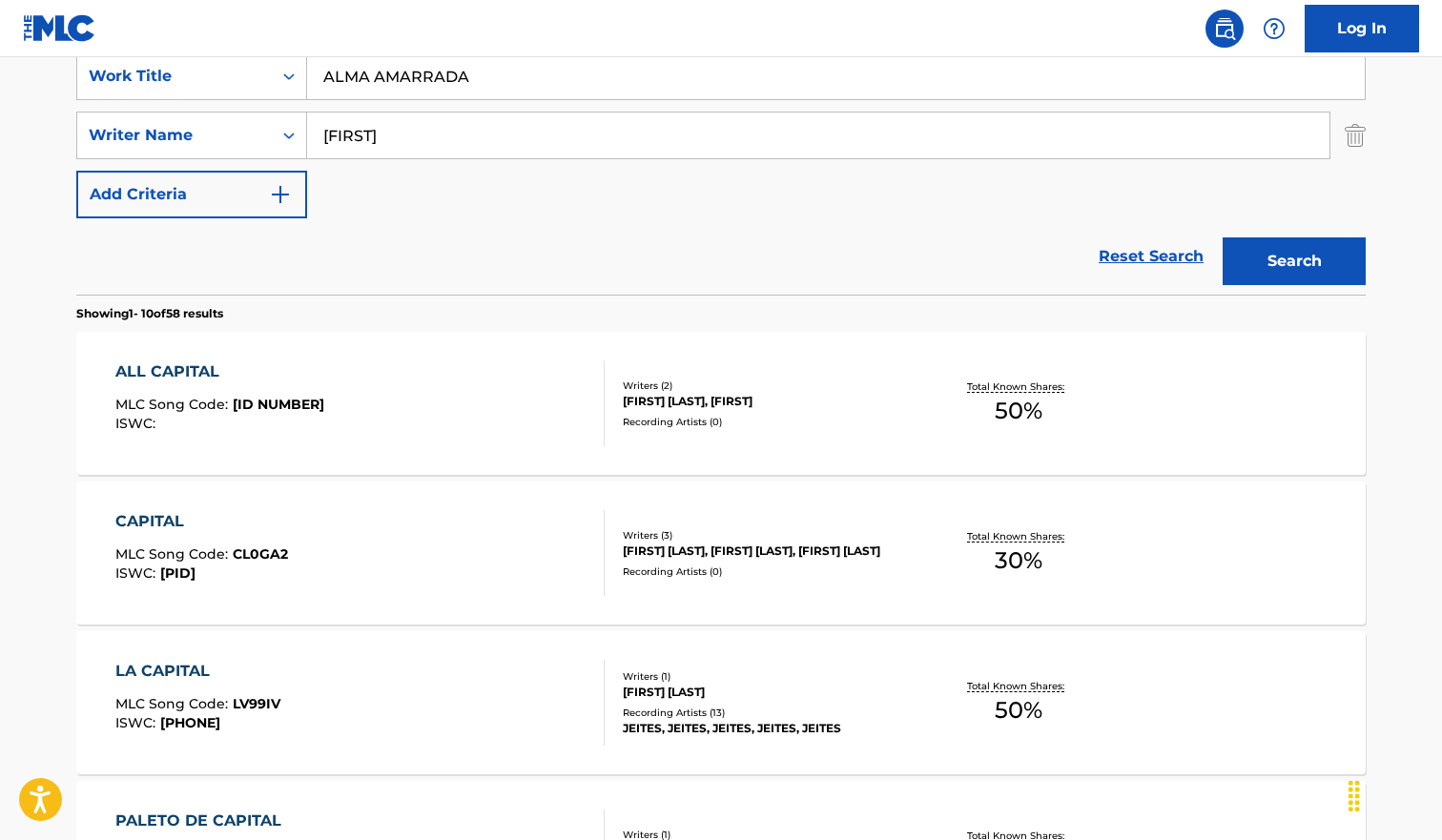 click on "Search" at bounding box center [1294, 261] 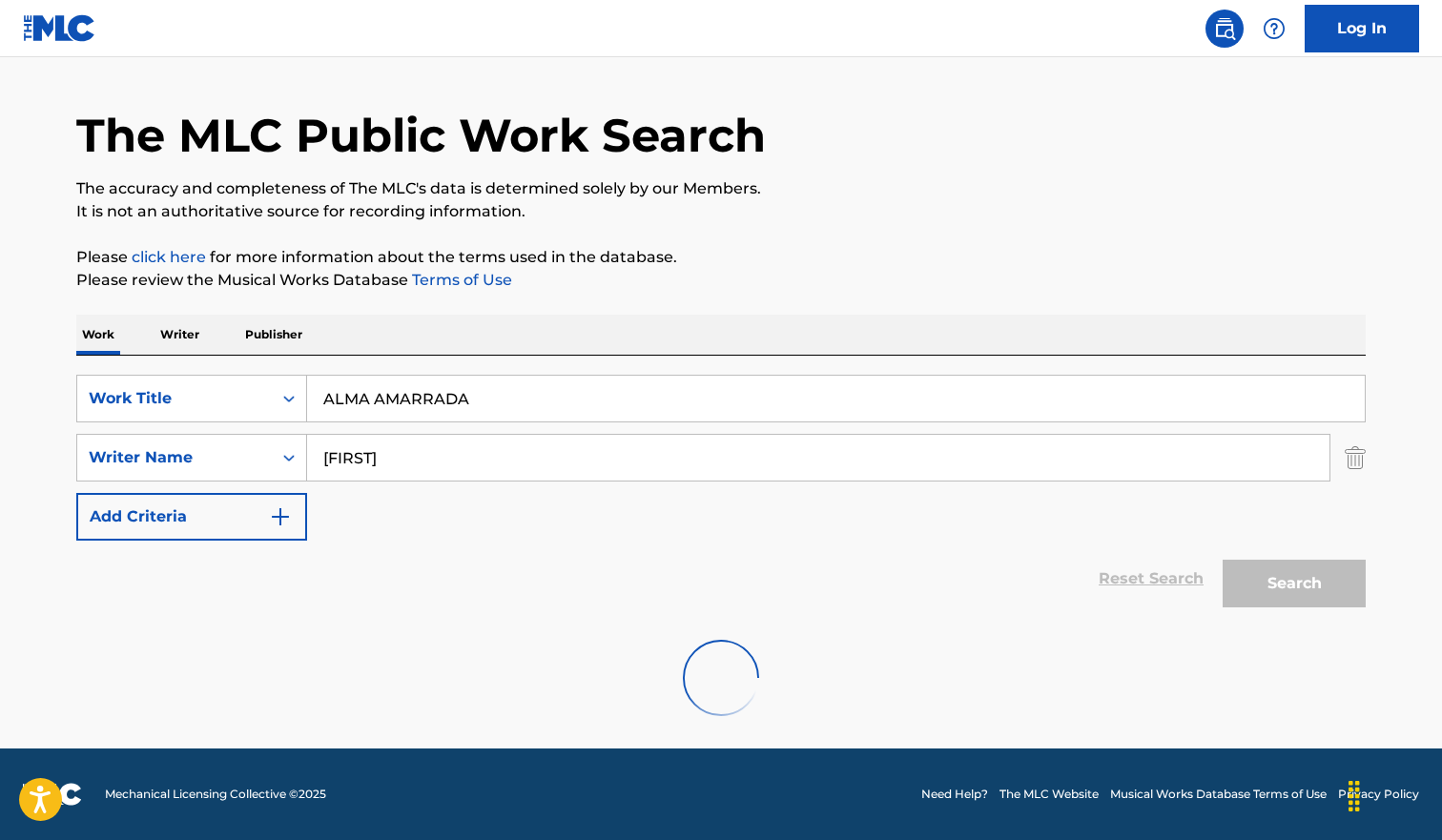 scroll, scrollTop: 372, scrollLeft: 0, axis: vertical 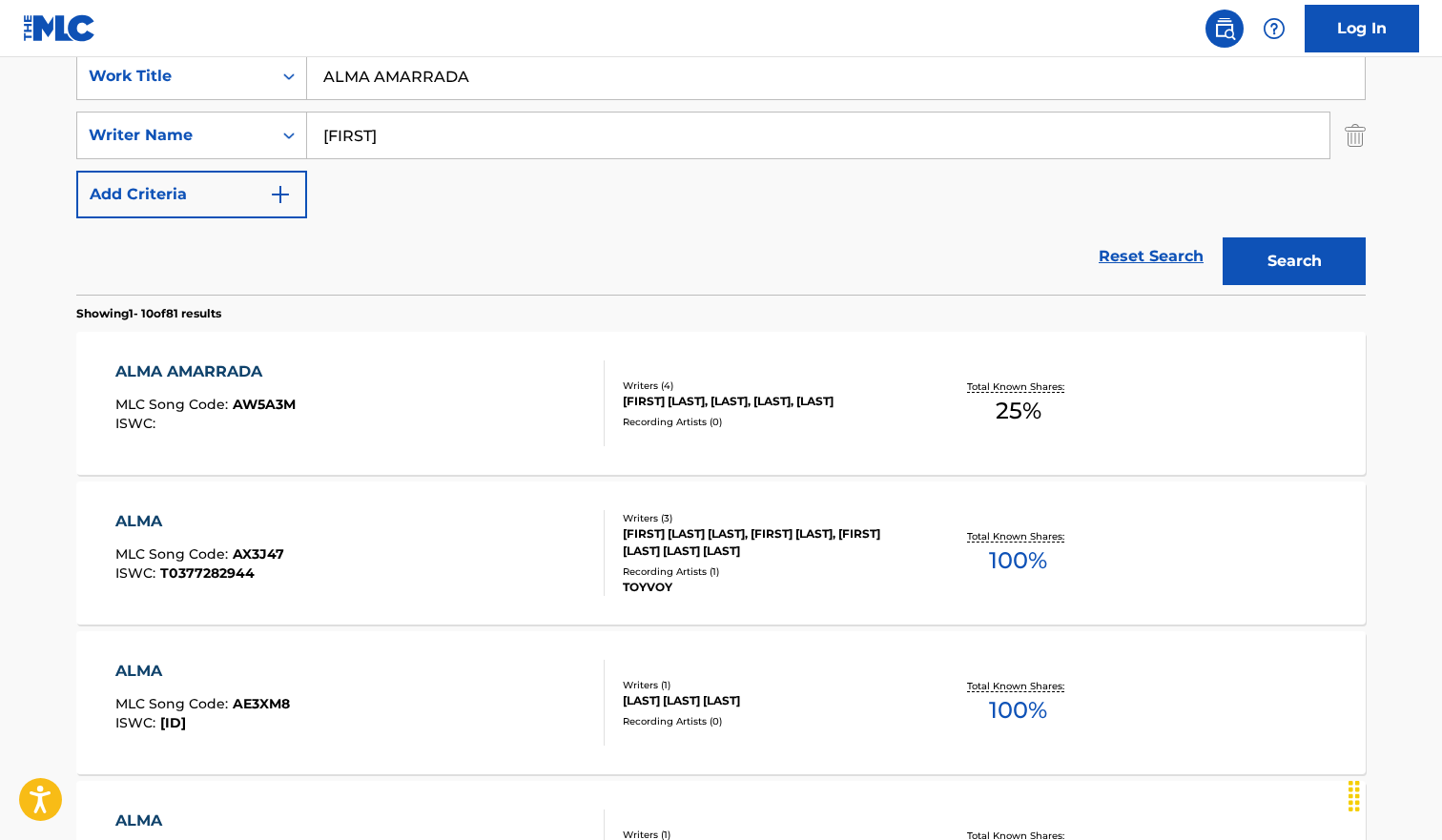 click on "ISWC :" at bounding box center [205, 423] 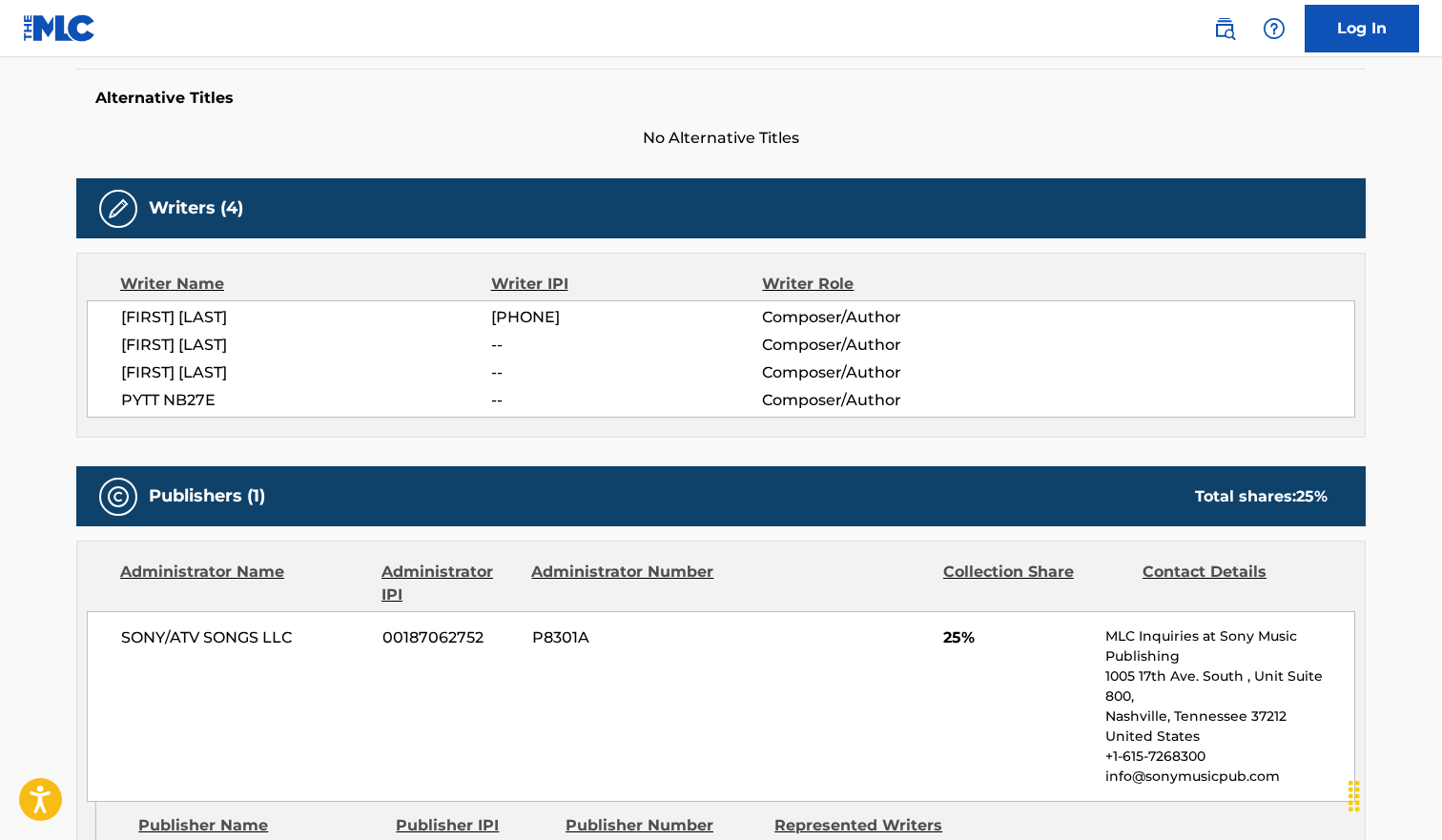 scroll, scrollTop: 0, scrollLeft: 0, axis: both 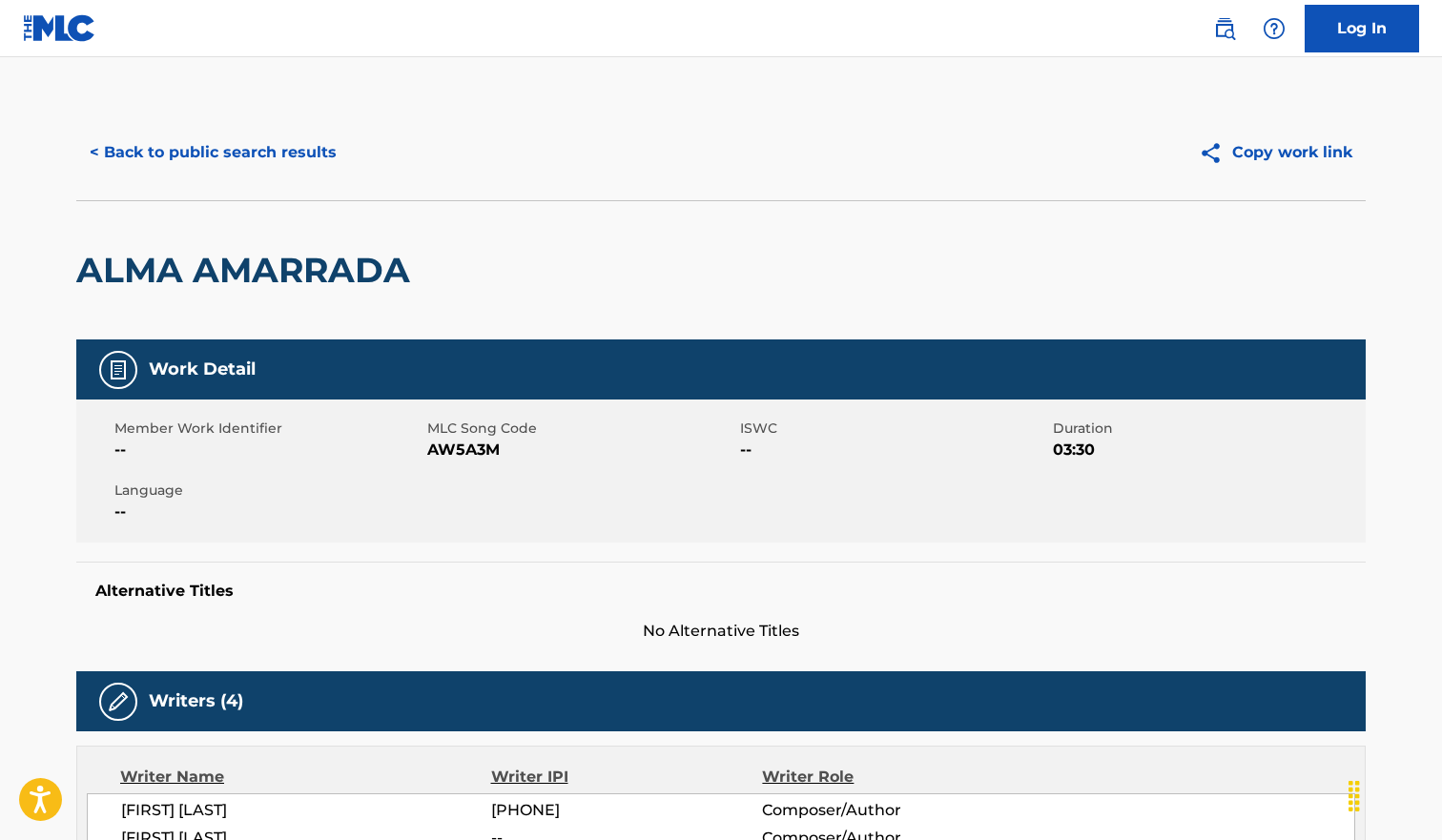 click on "< Back to public search results" at bounding box center (213, 153) 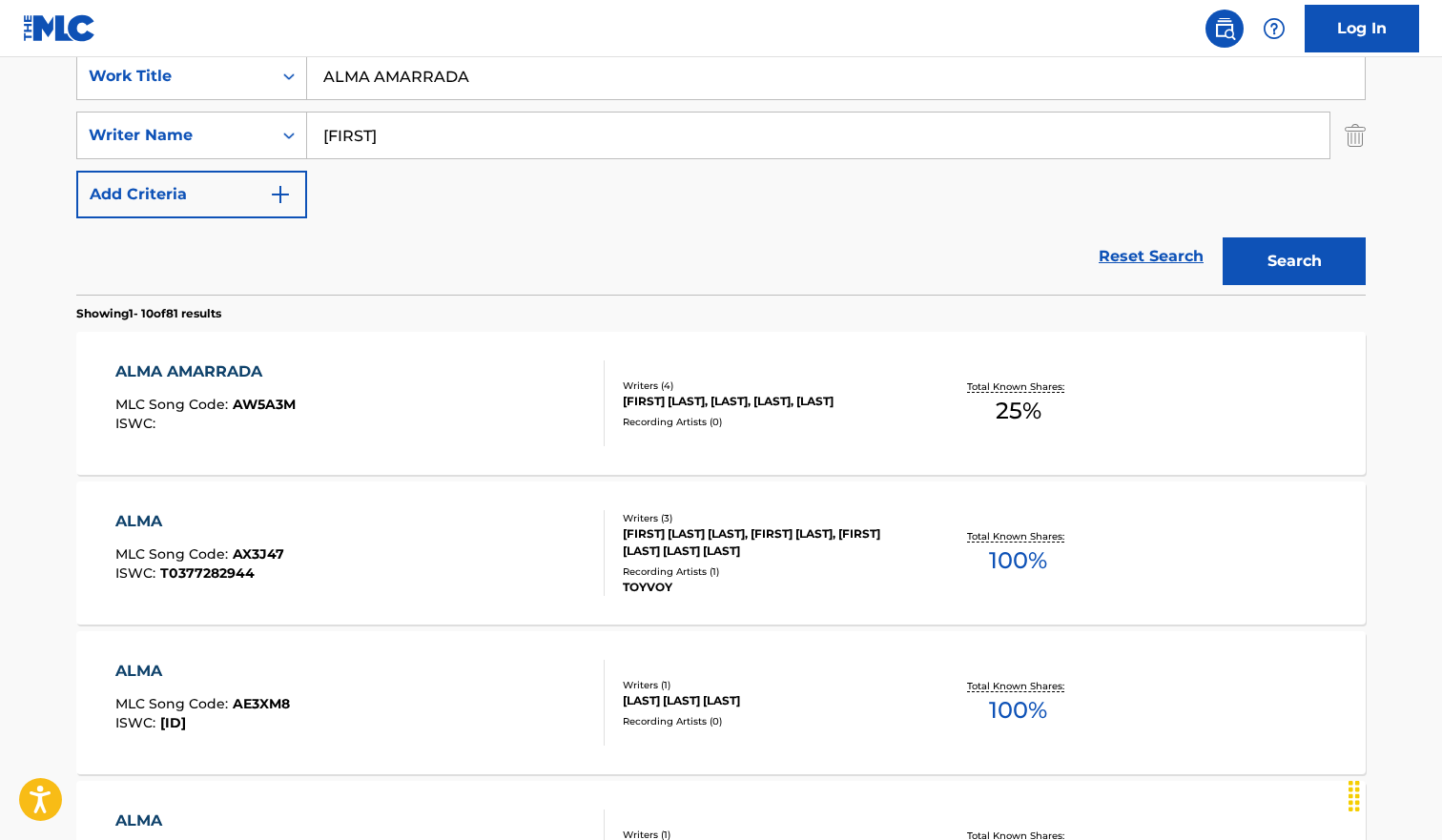 click on "ALMA AMARRADA" at bounding box center [835, 76] 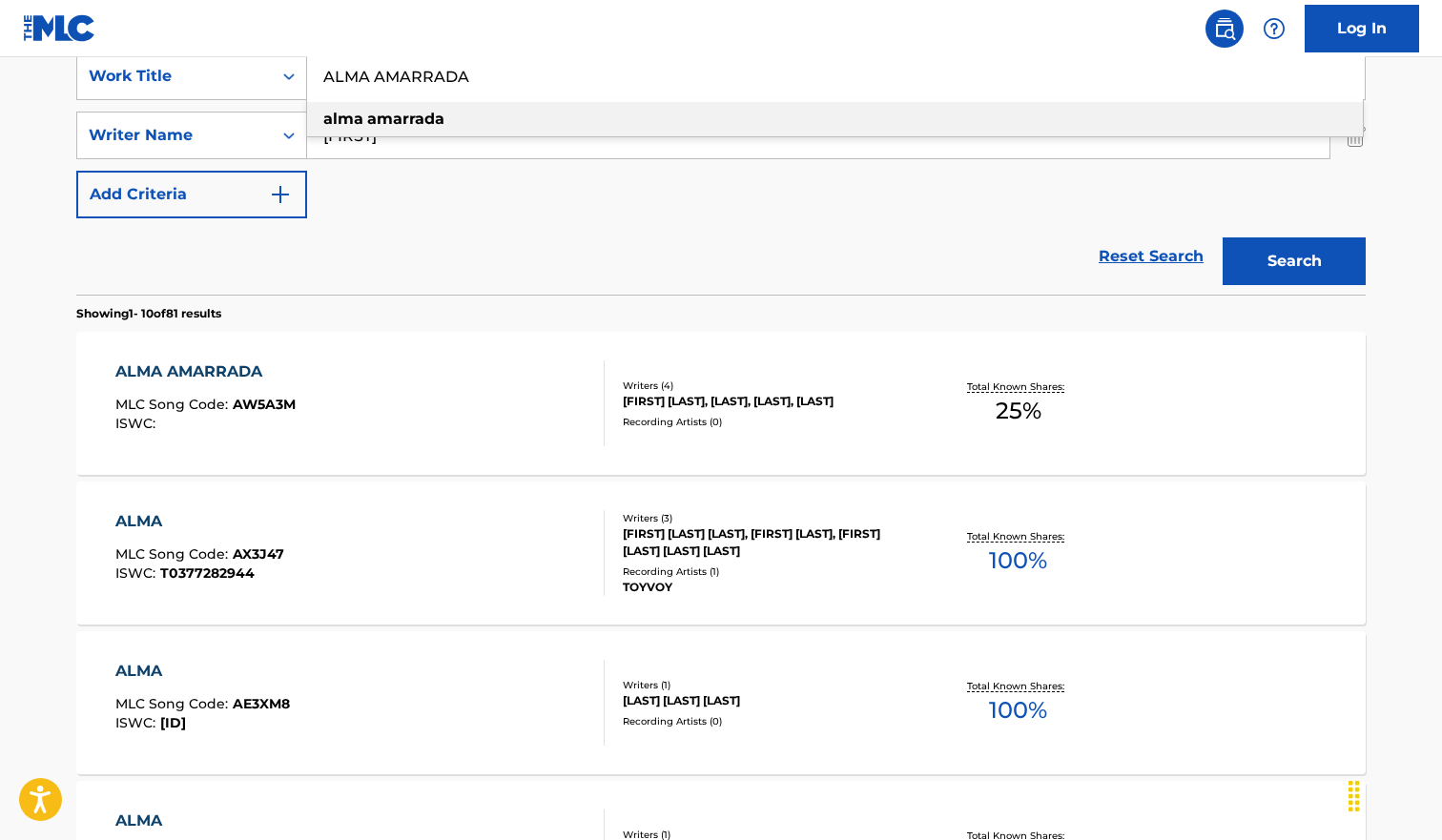 click on "ALMA AMARRADA" at bounding box center (835, 76) 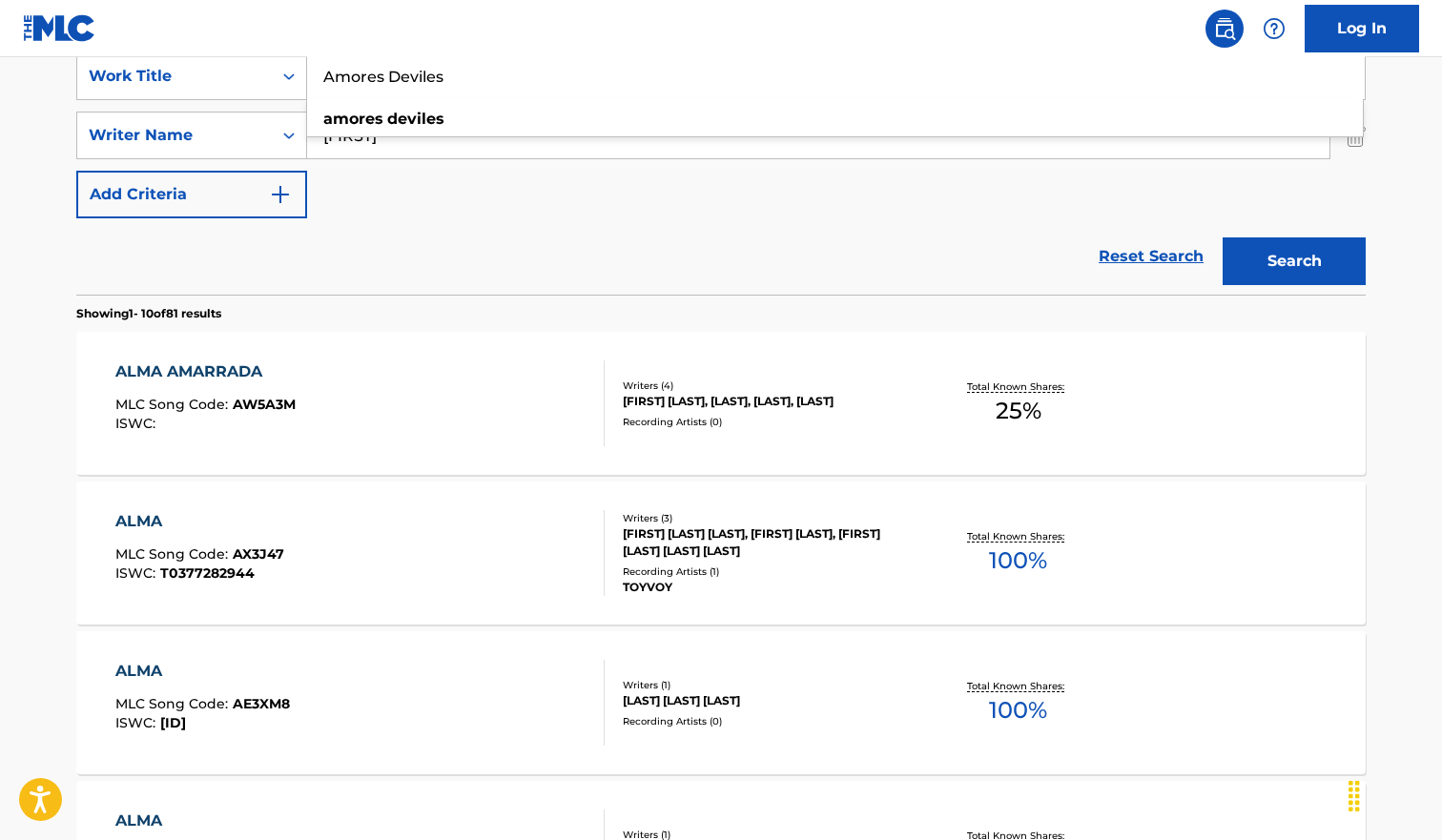 type on "Amores Deviles" 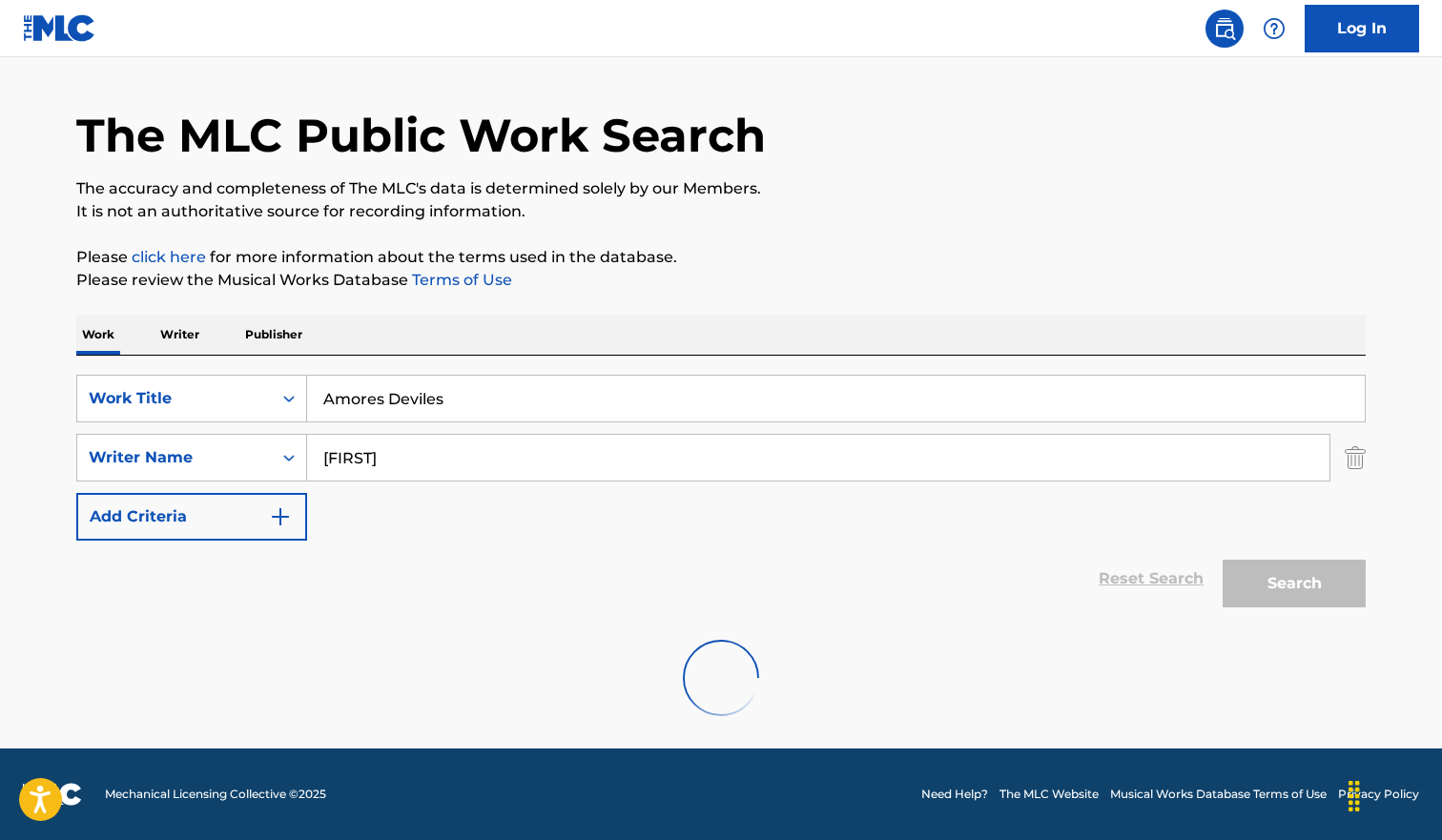 scroll, scrollTop: 372, scrollLeft: 0, axis: vertical 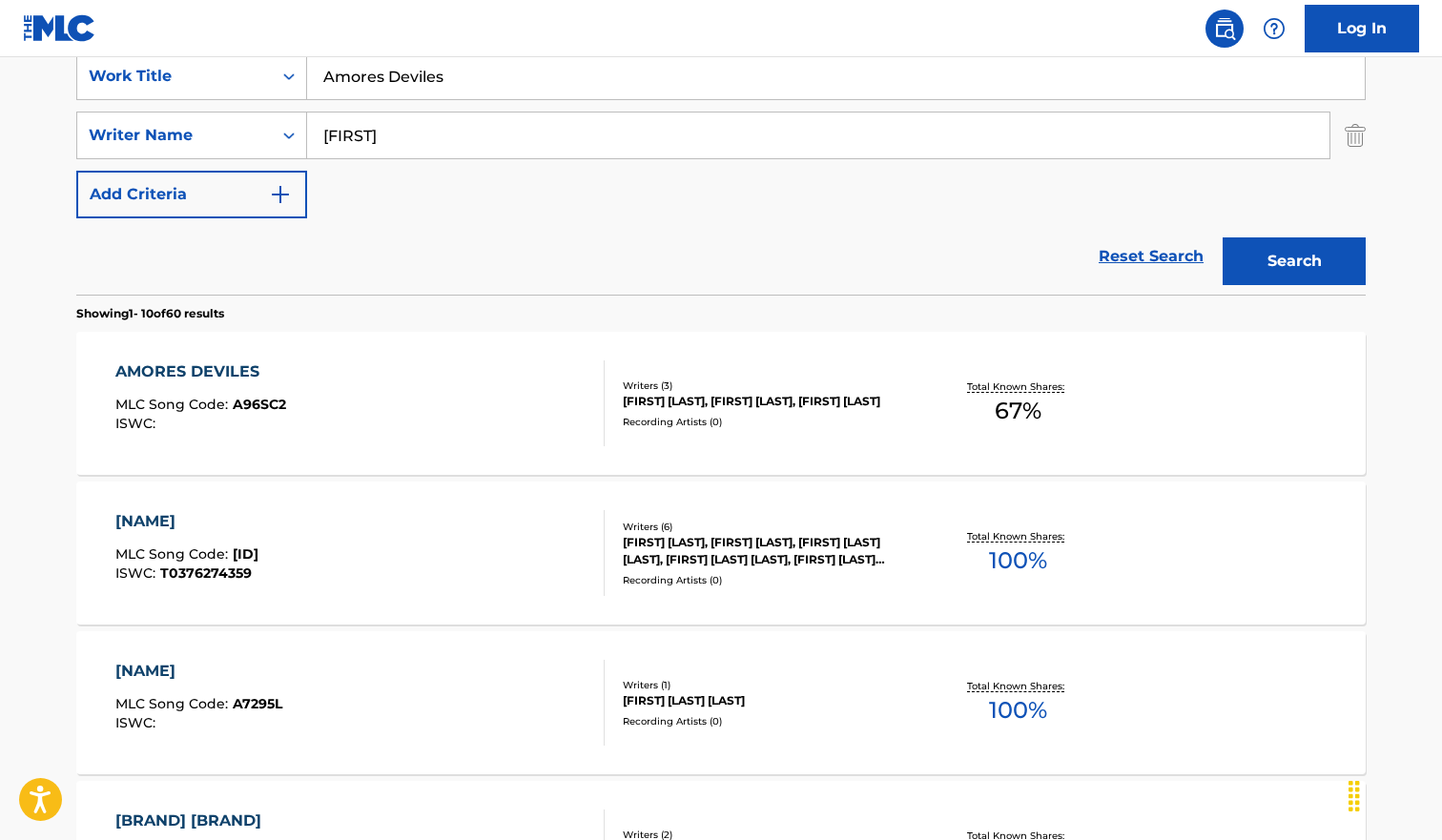 click on "AMORES DEVILES MLC Song Code : A96SC2 ISWC :" at bounding box center [360, 403] 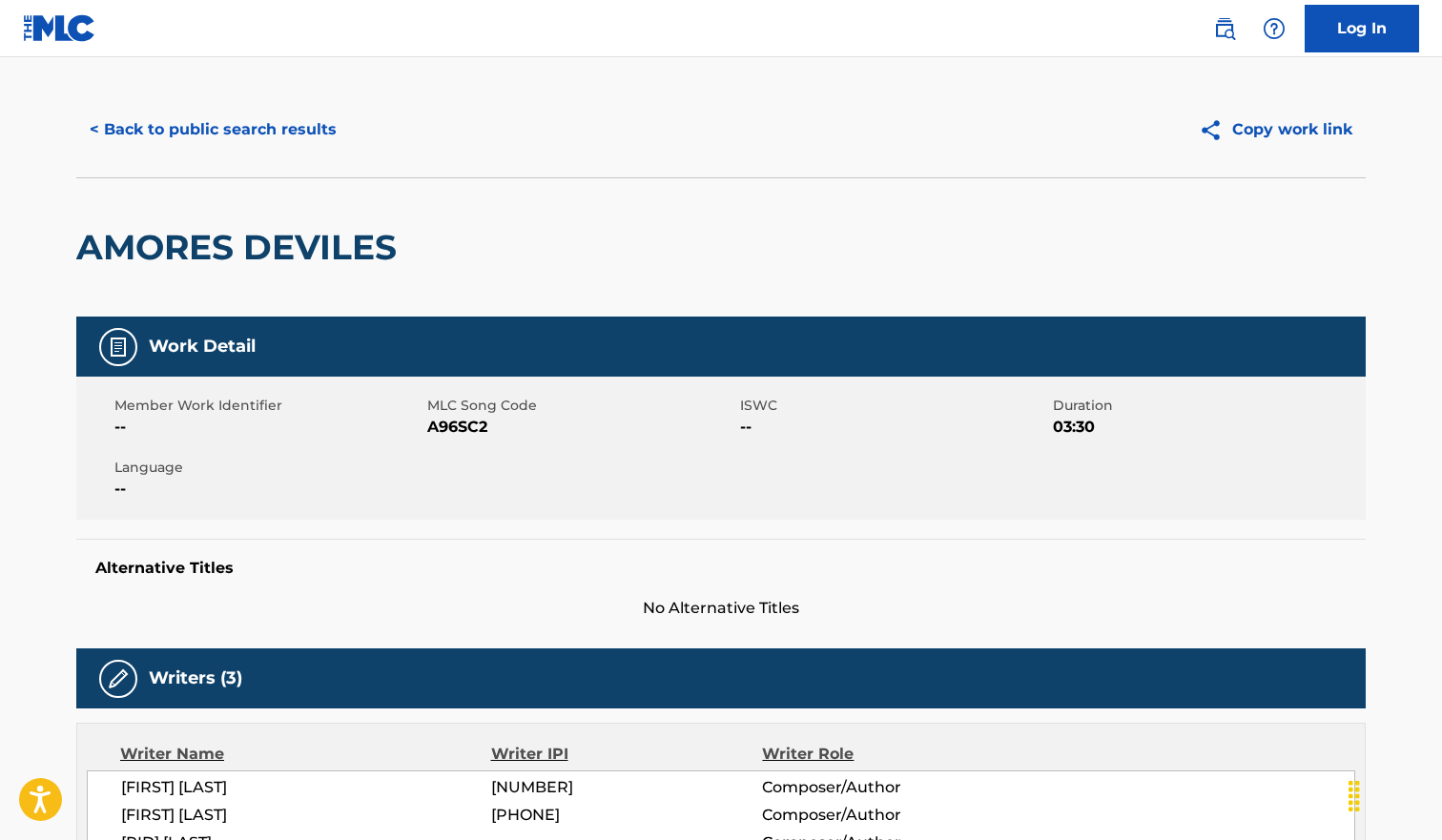 scroll, scrollTop: 0, scrollLeft: 0, axis: both 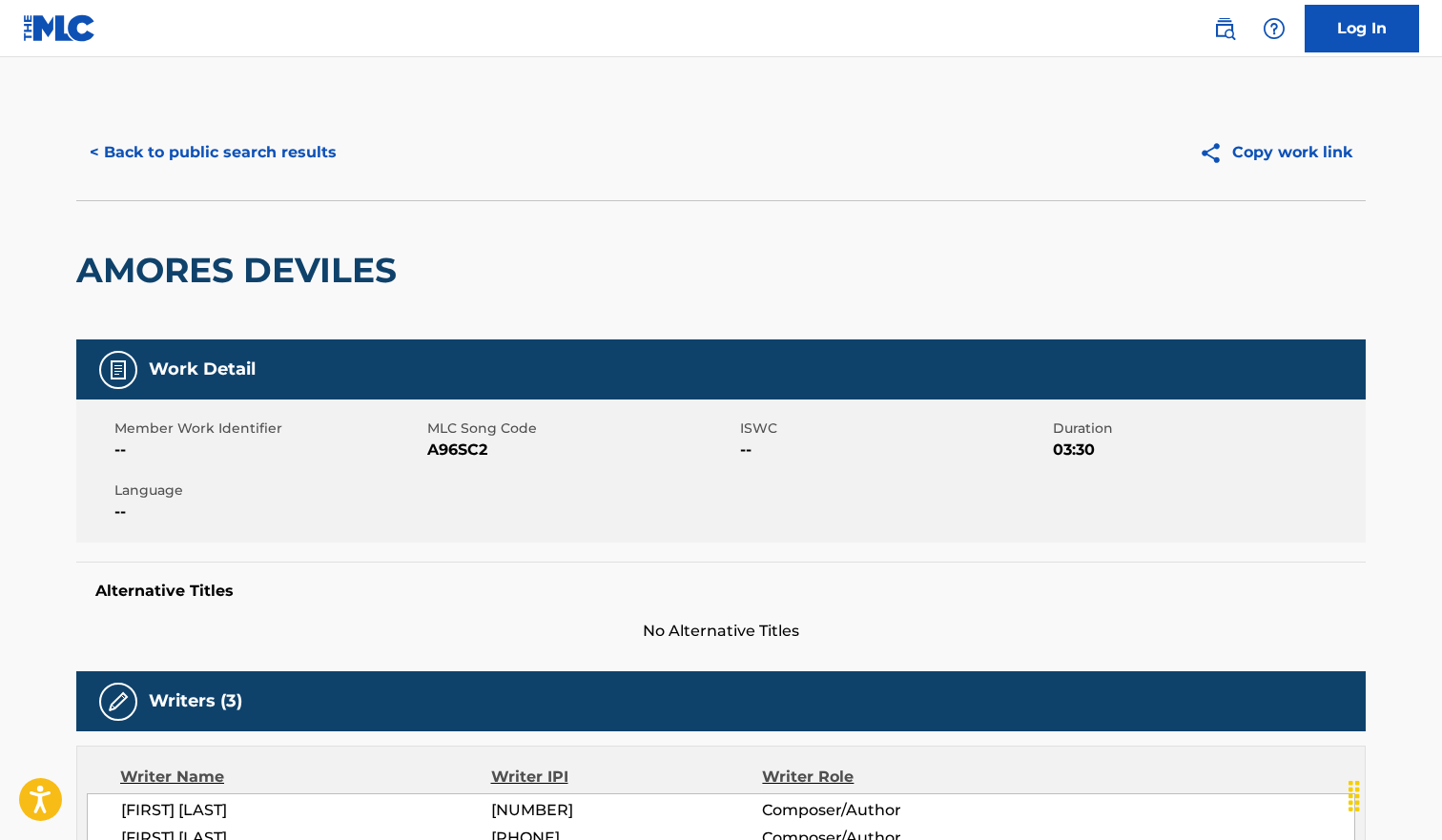 click on "< Back to public search results" at bounding box center [213, 153] 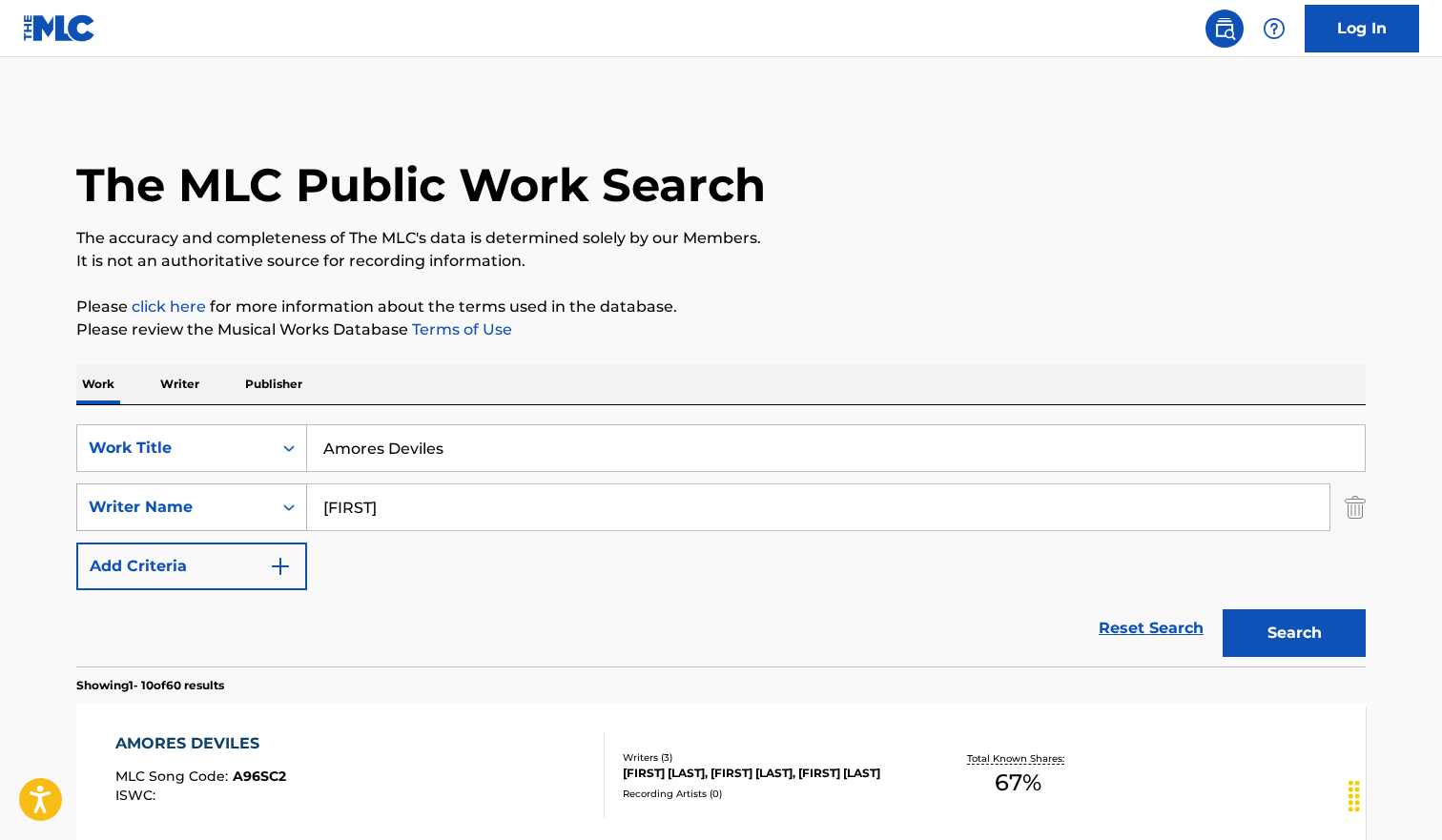scroll, scrollTop: 372, scrollLeft: 0, axis: vertical 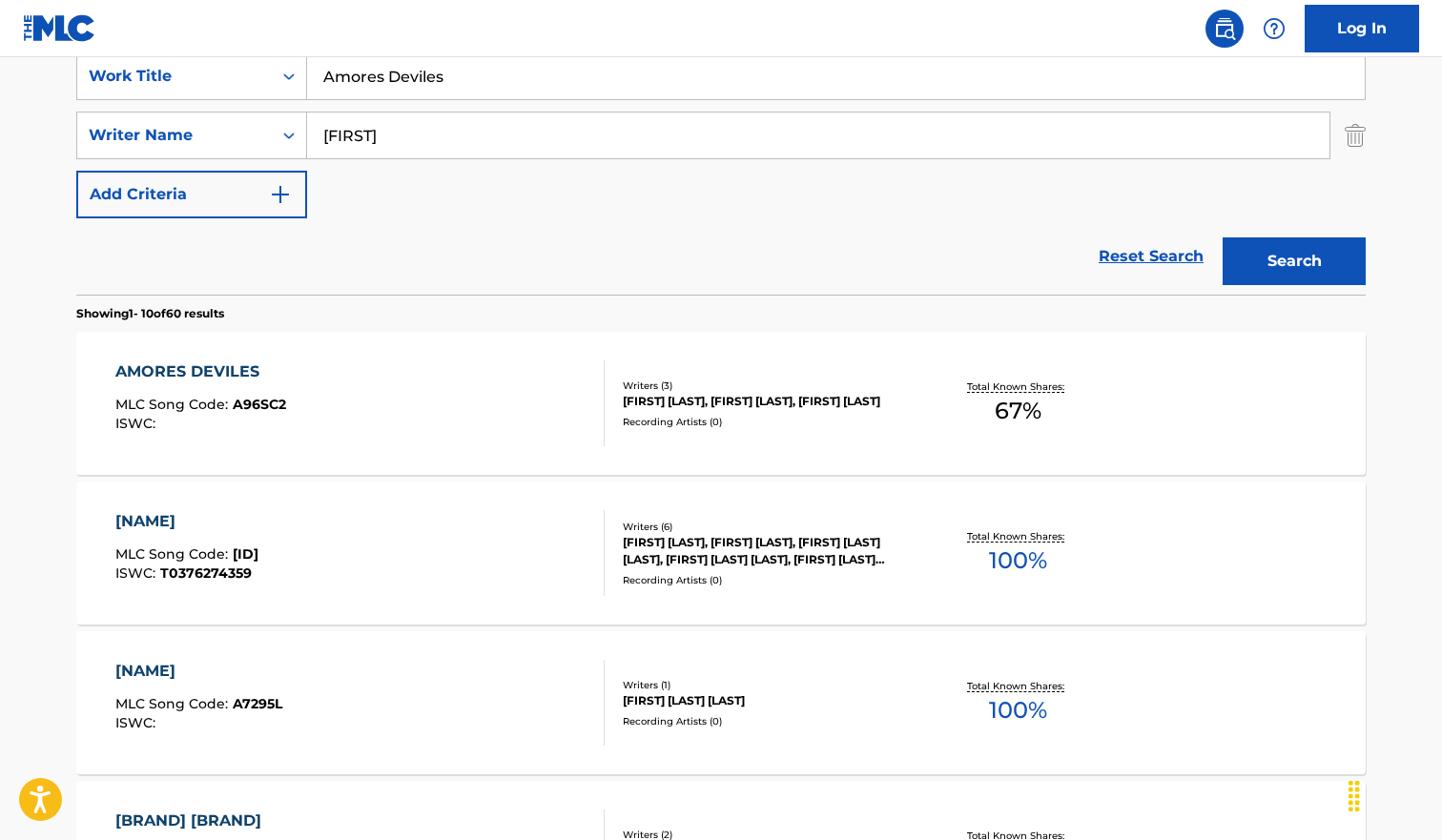click on "Log In" at bounding box center (721, 29) 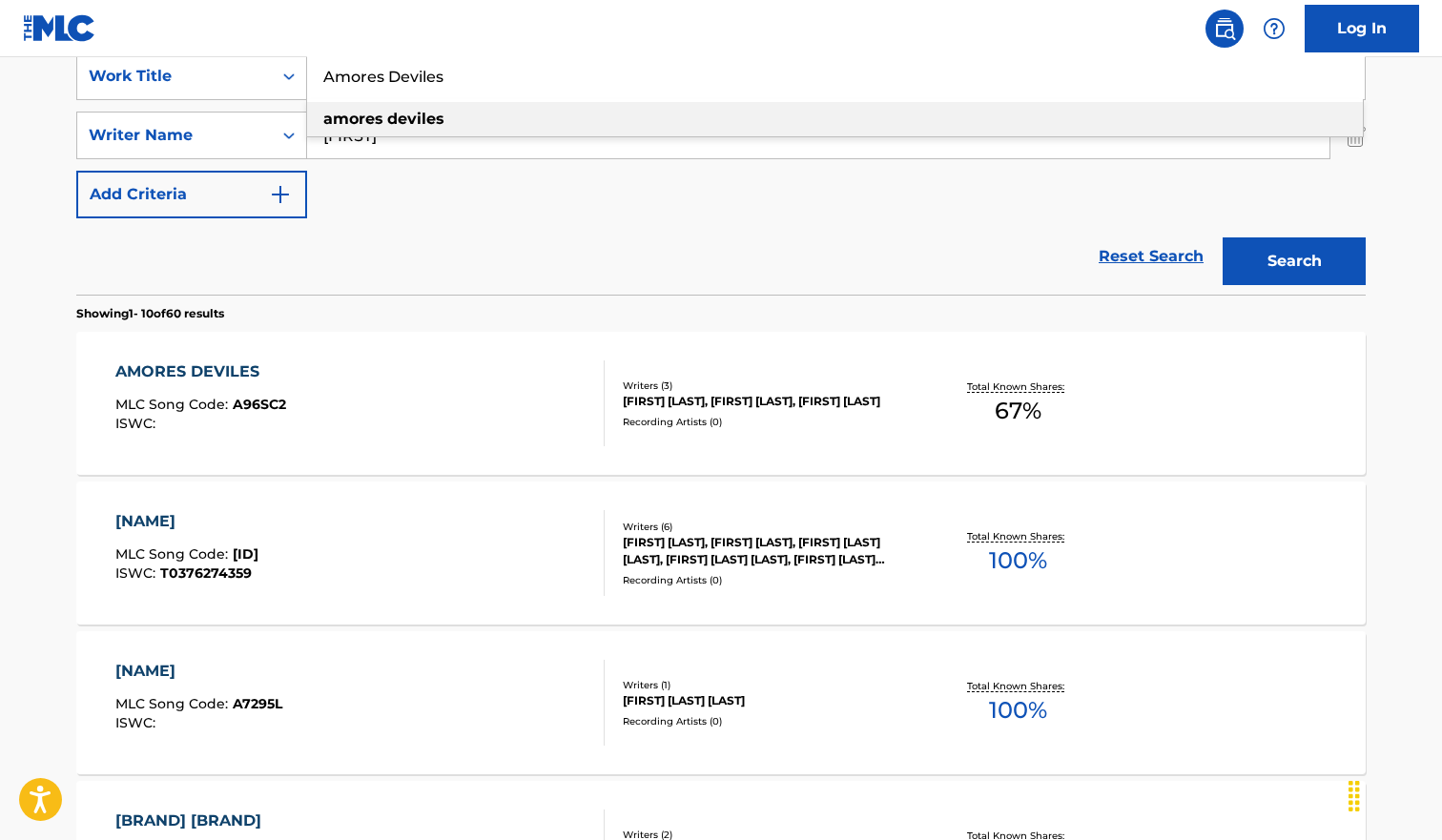 click on "Amores Deviles" at bounding box center (835, 76) 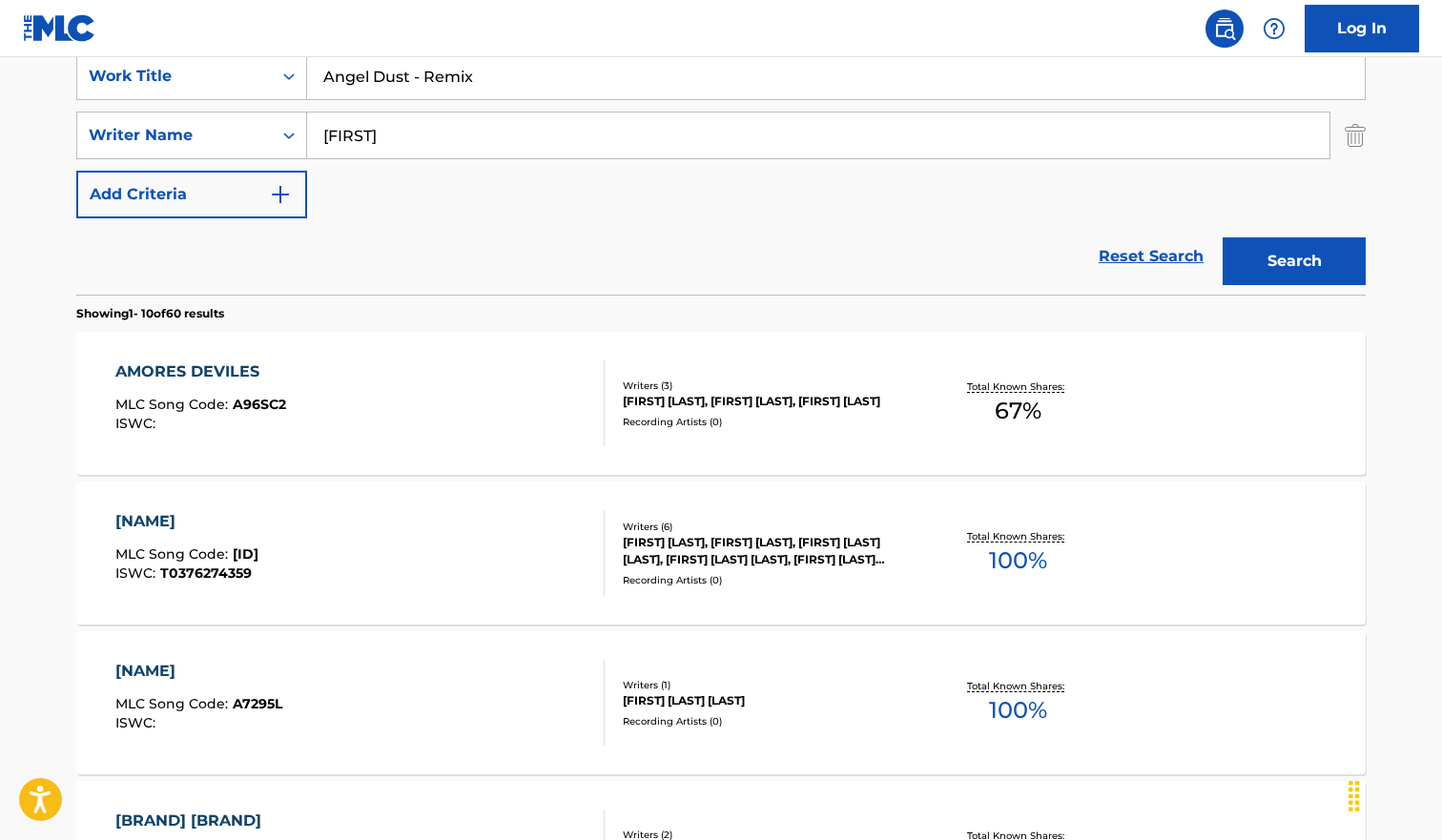 type on "Angel Dust - Remix" 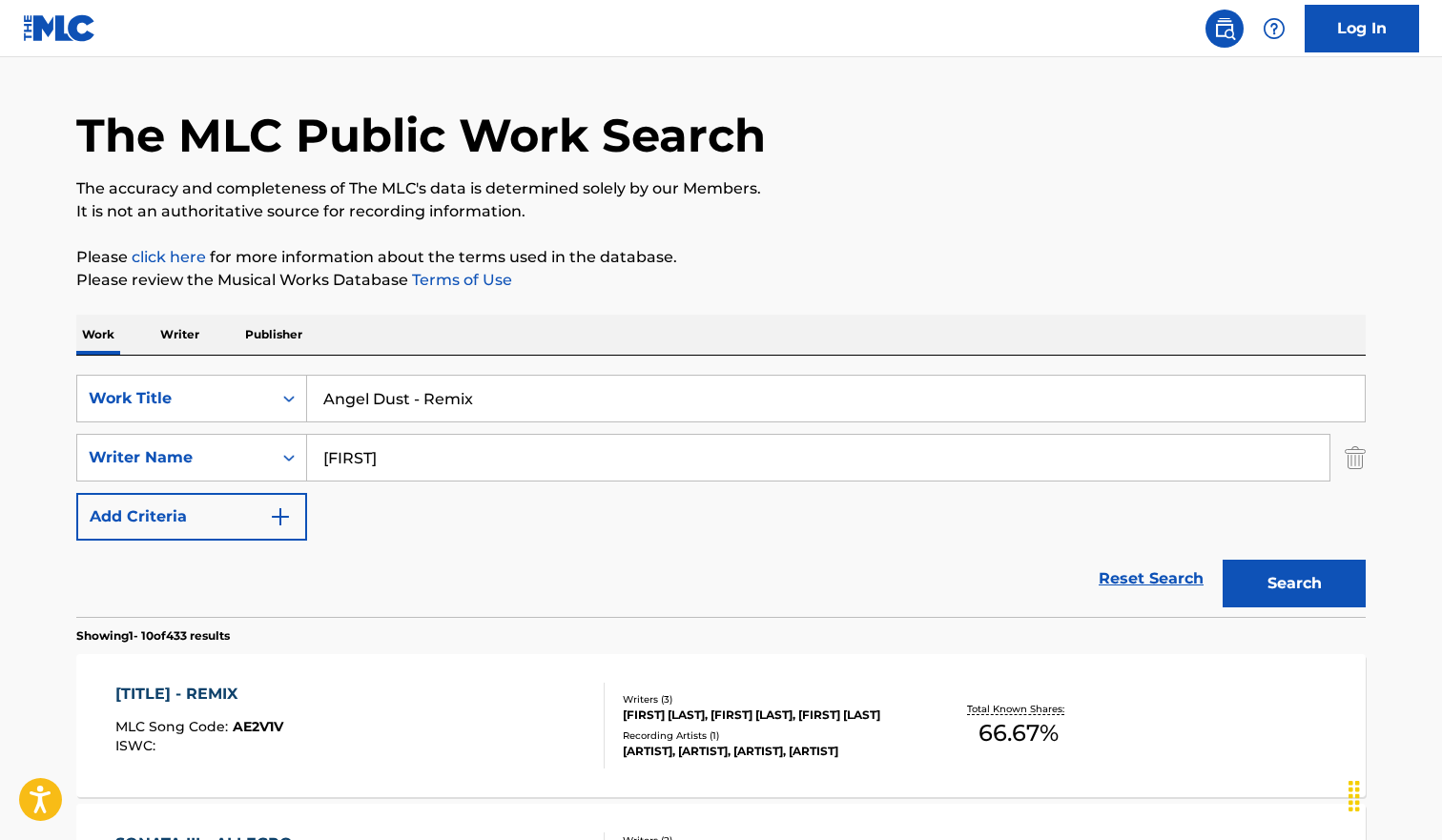 scroll, scrollTop: 372, scrollLeft: 0, axis: vertical 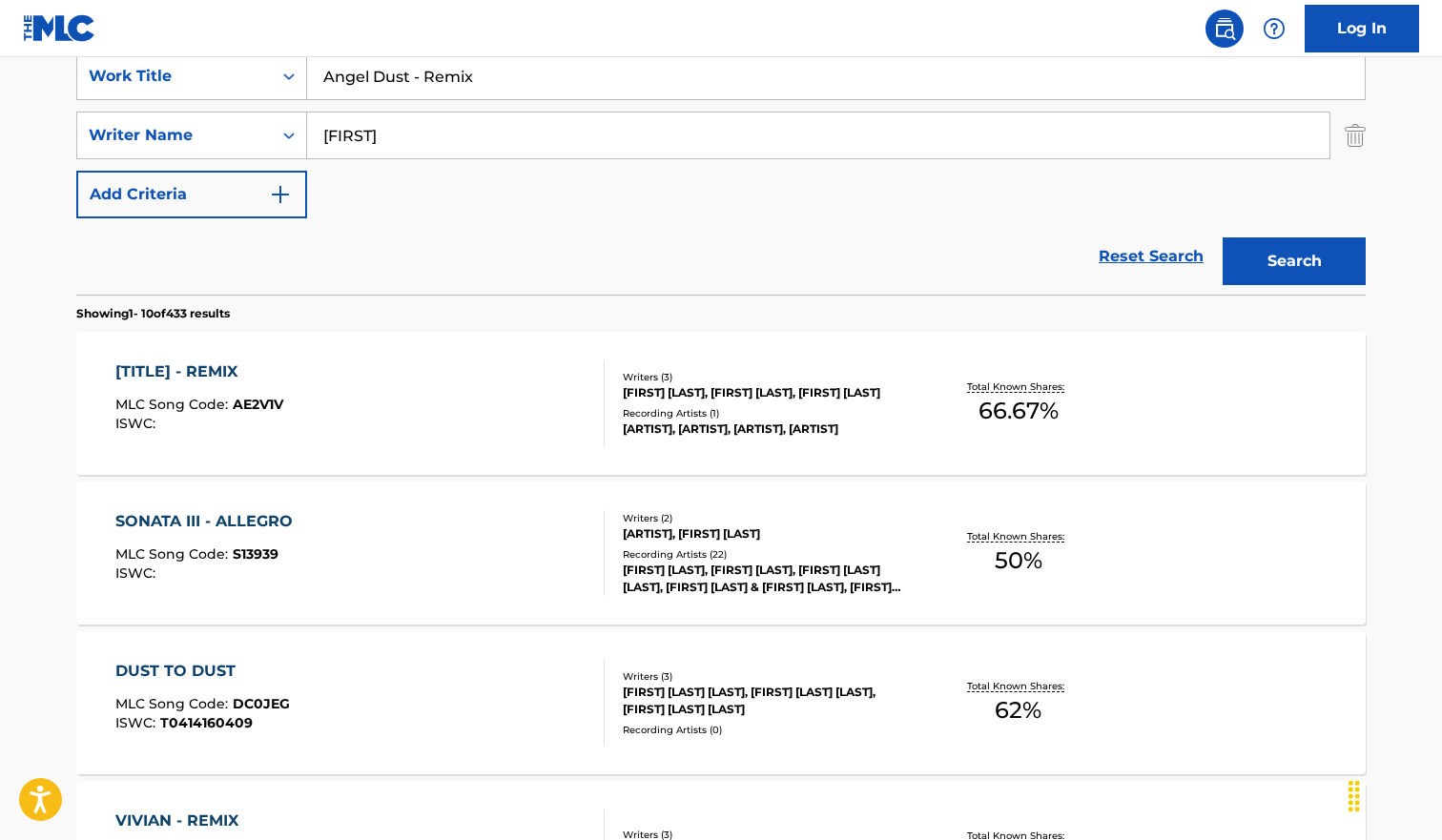 click on "[ARTIST_NAME] - REMIX MLC Song Code : [CODE] ISWC :" at bounding box center [360, 403] 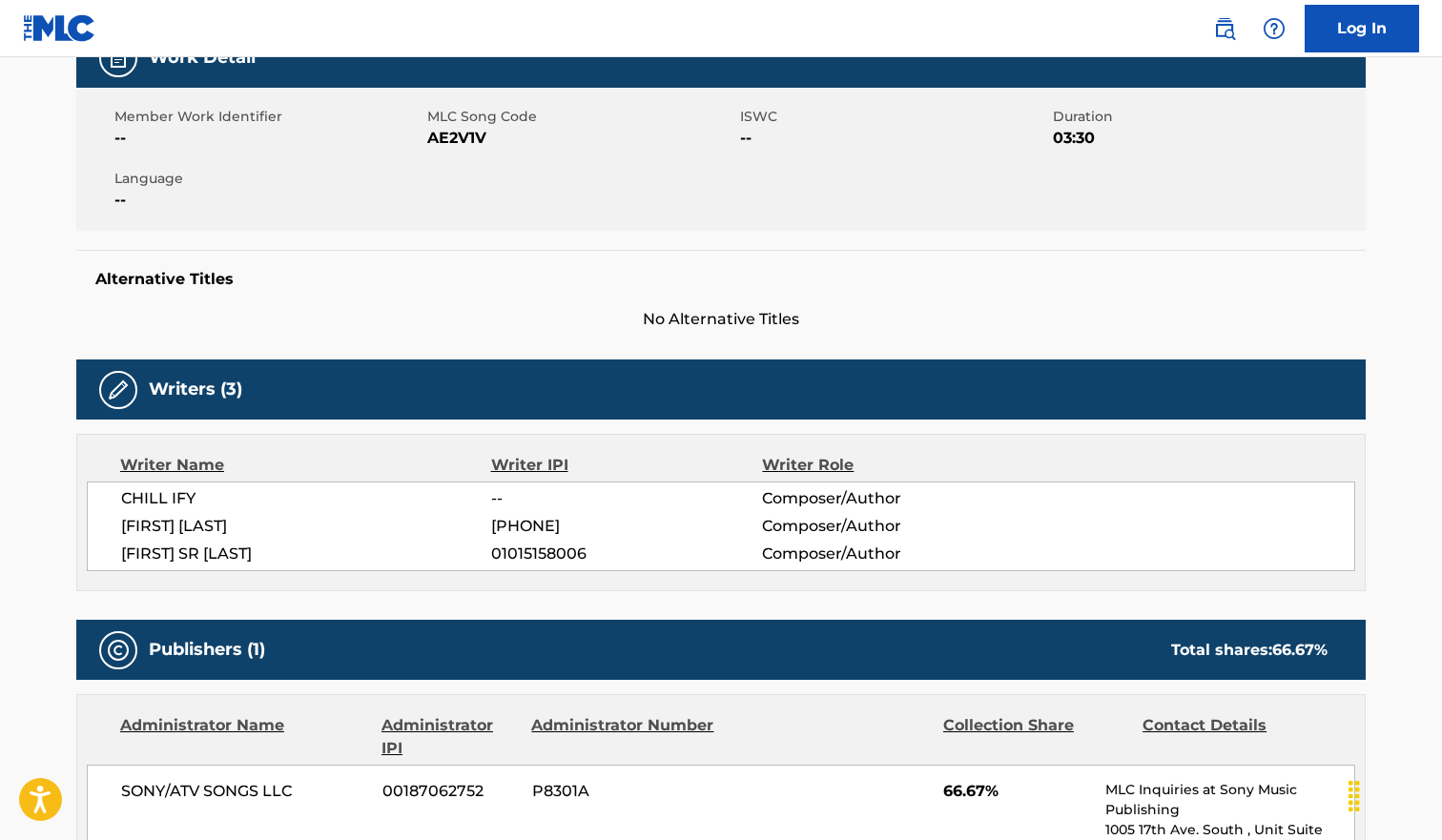 scroll, scrollTop: 0, scrollLeft: 0, axis: both 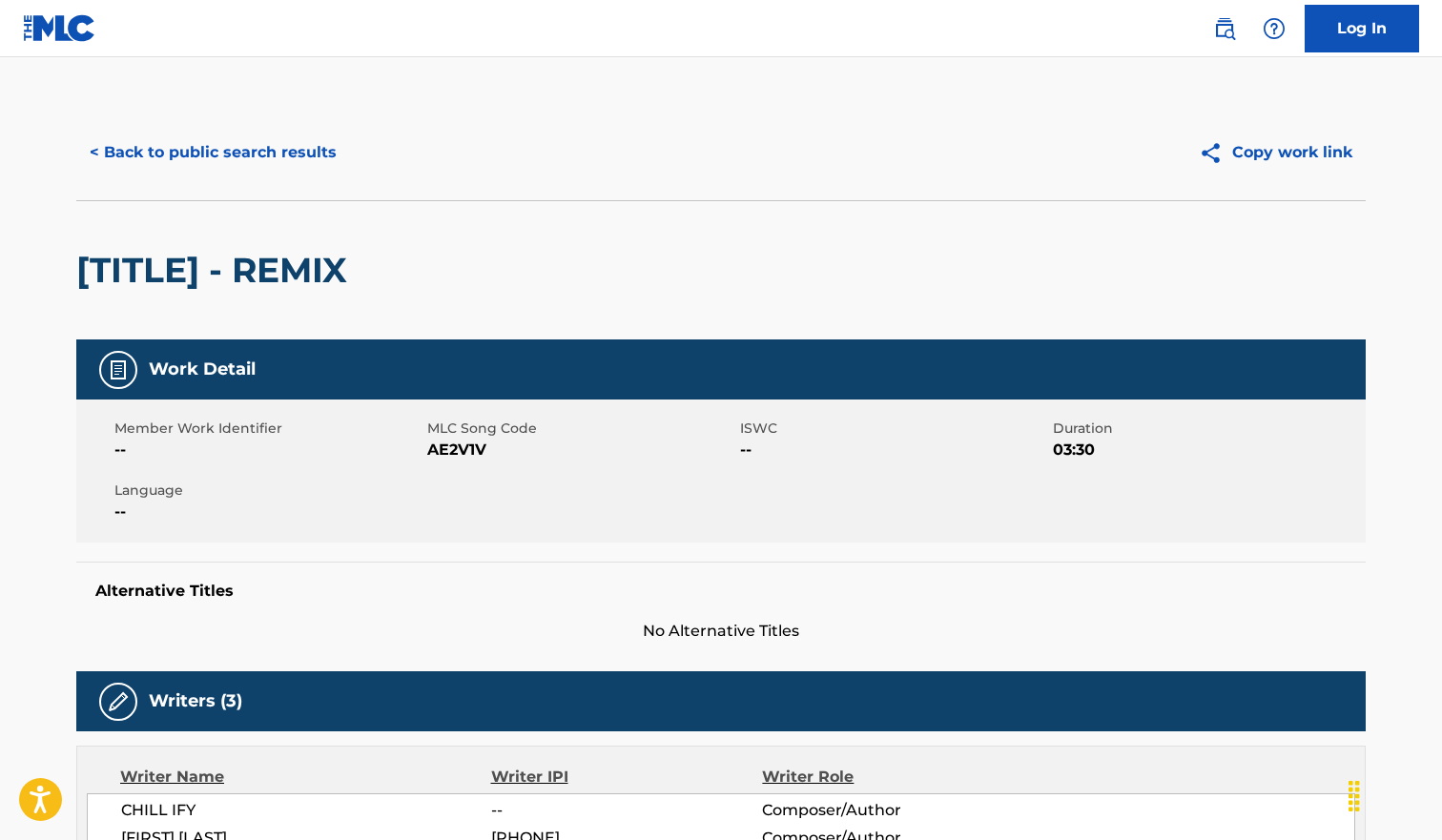 click on "< Back to public search results" at bounding box center [213, 153] 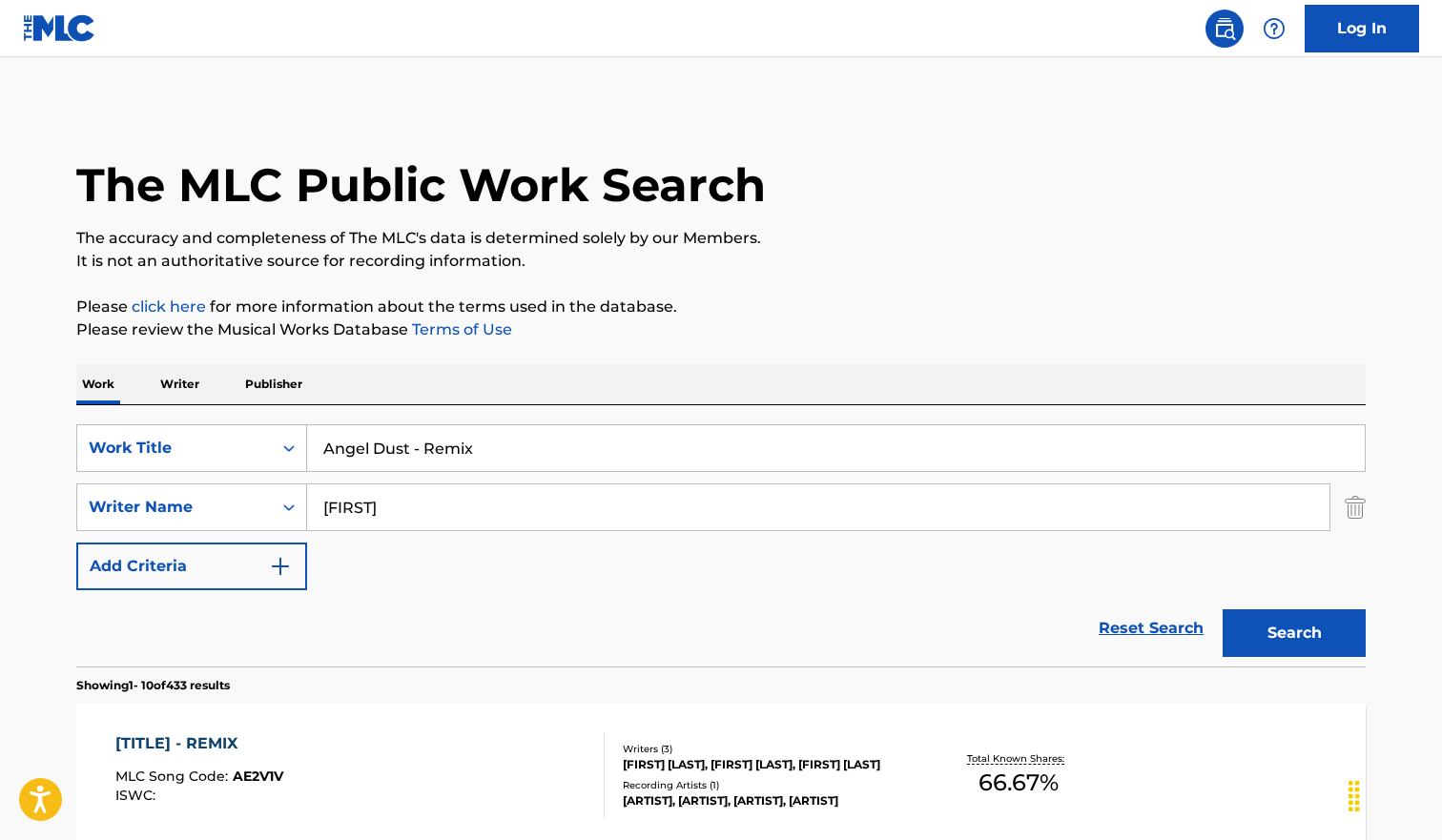 scroll, scrollTop: 372, scrollLeft: 0, axis: vertical 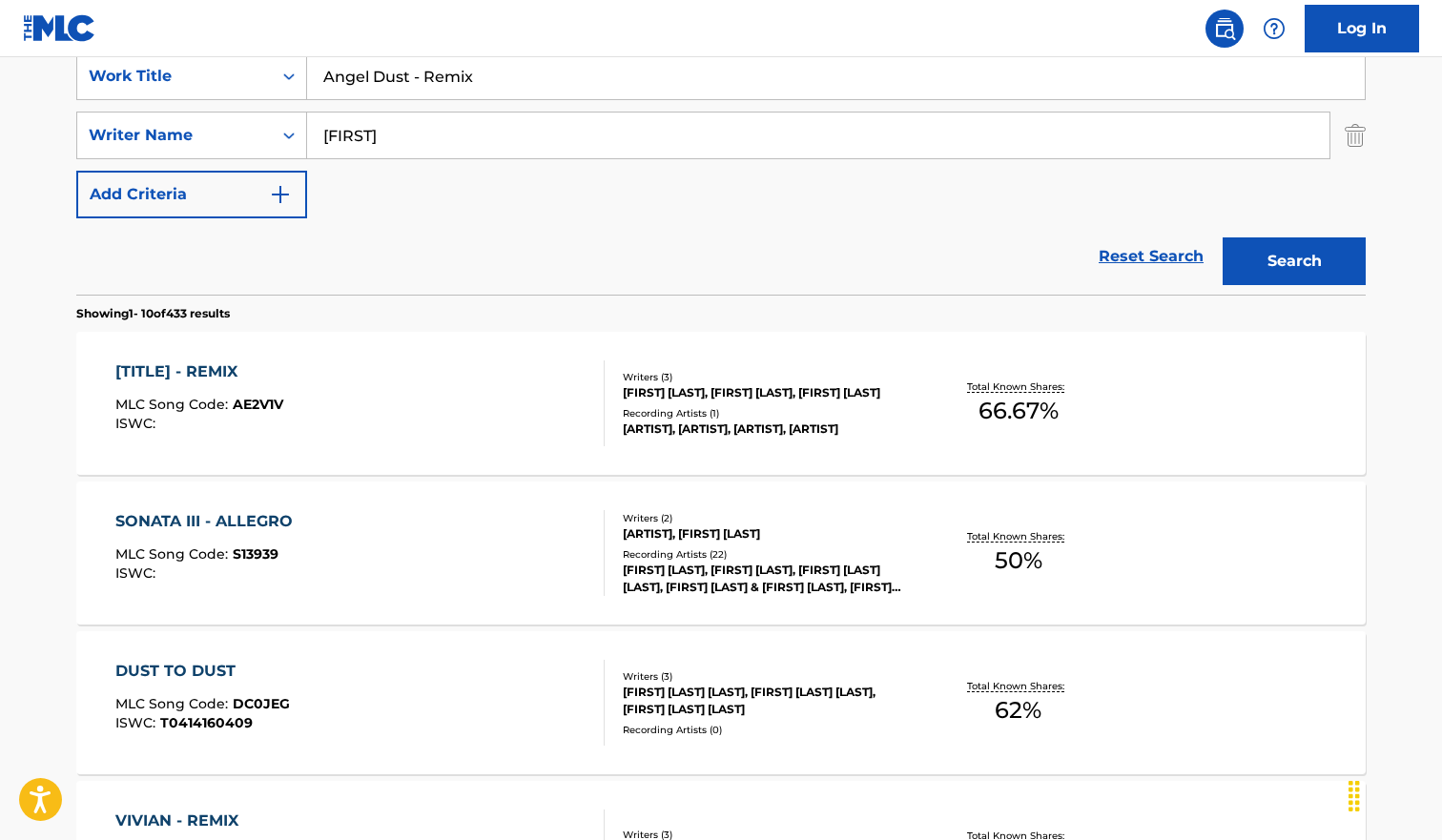 click on "Angel Dust - Remix" at bounding box center (835, 76) 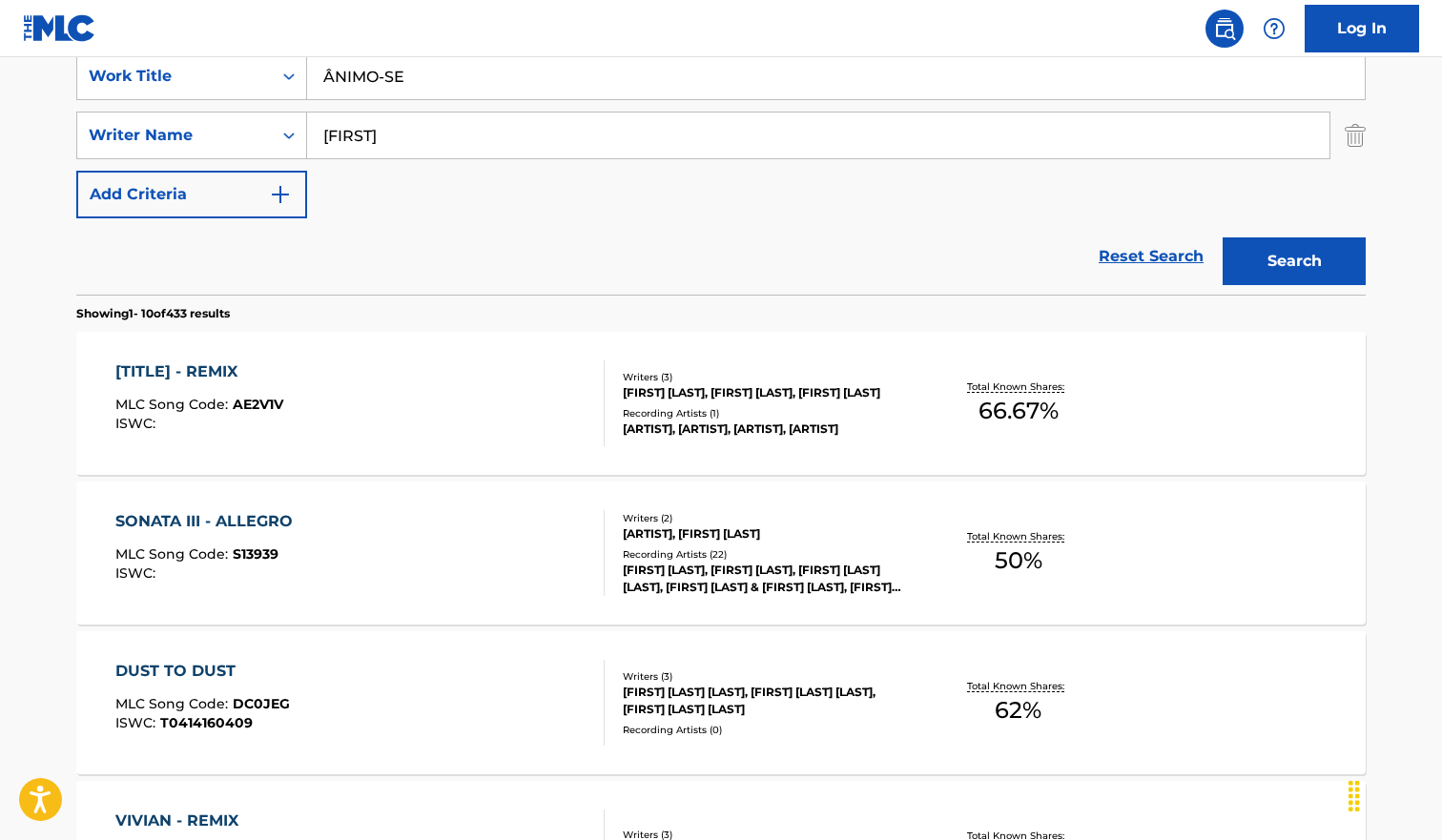 type on "ÂNIMO-SE" 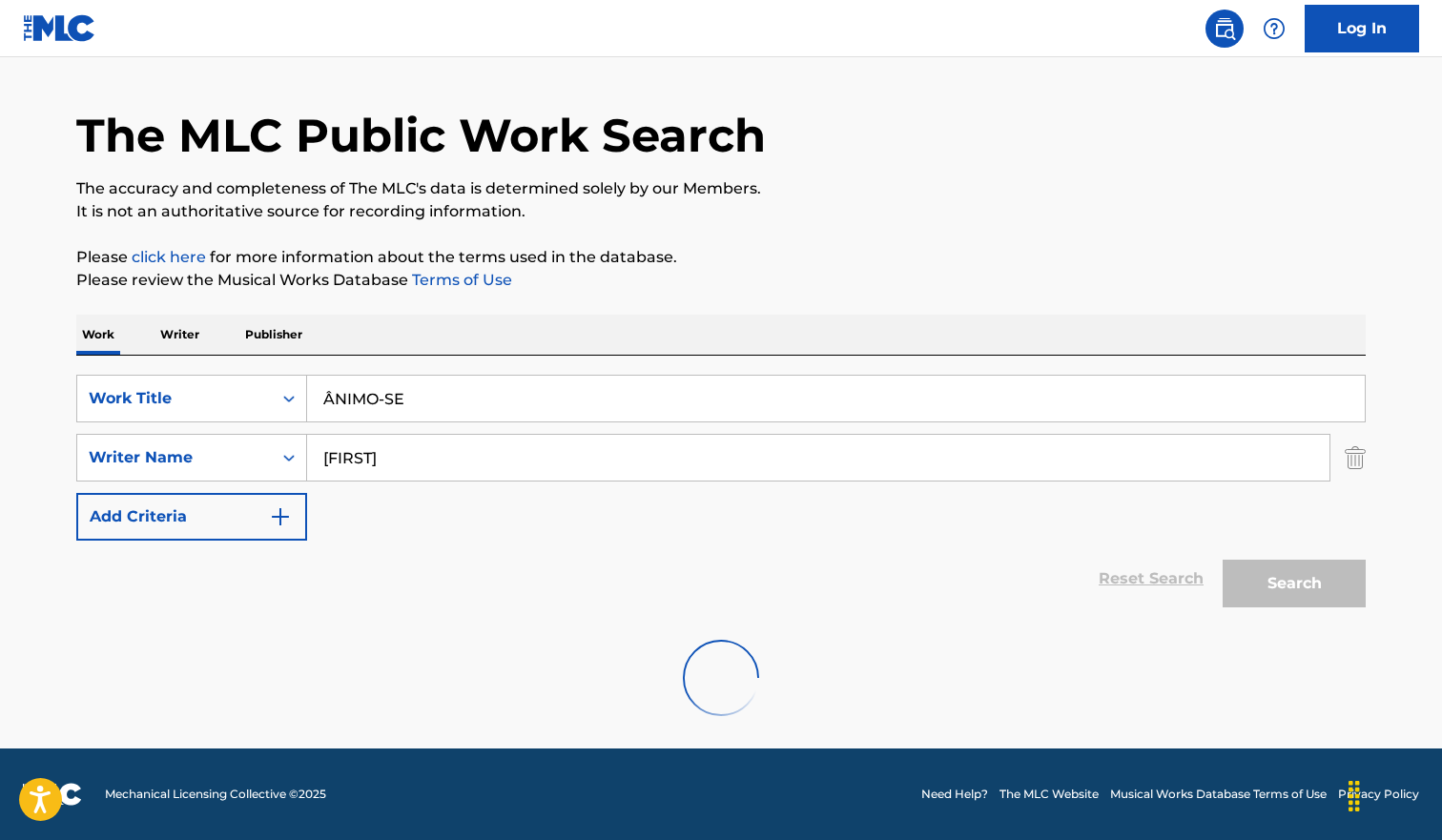 scroll, scrollTop: 372, scrollLeft: 0, axis: vertical 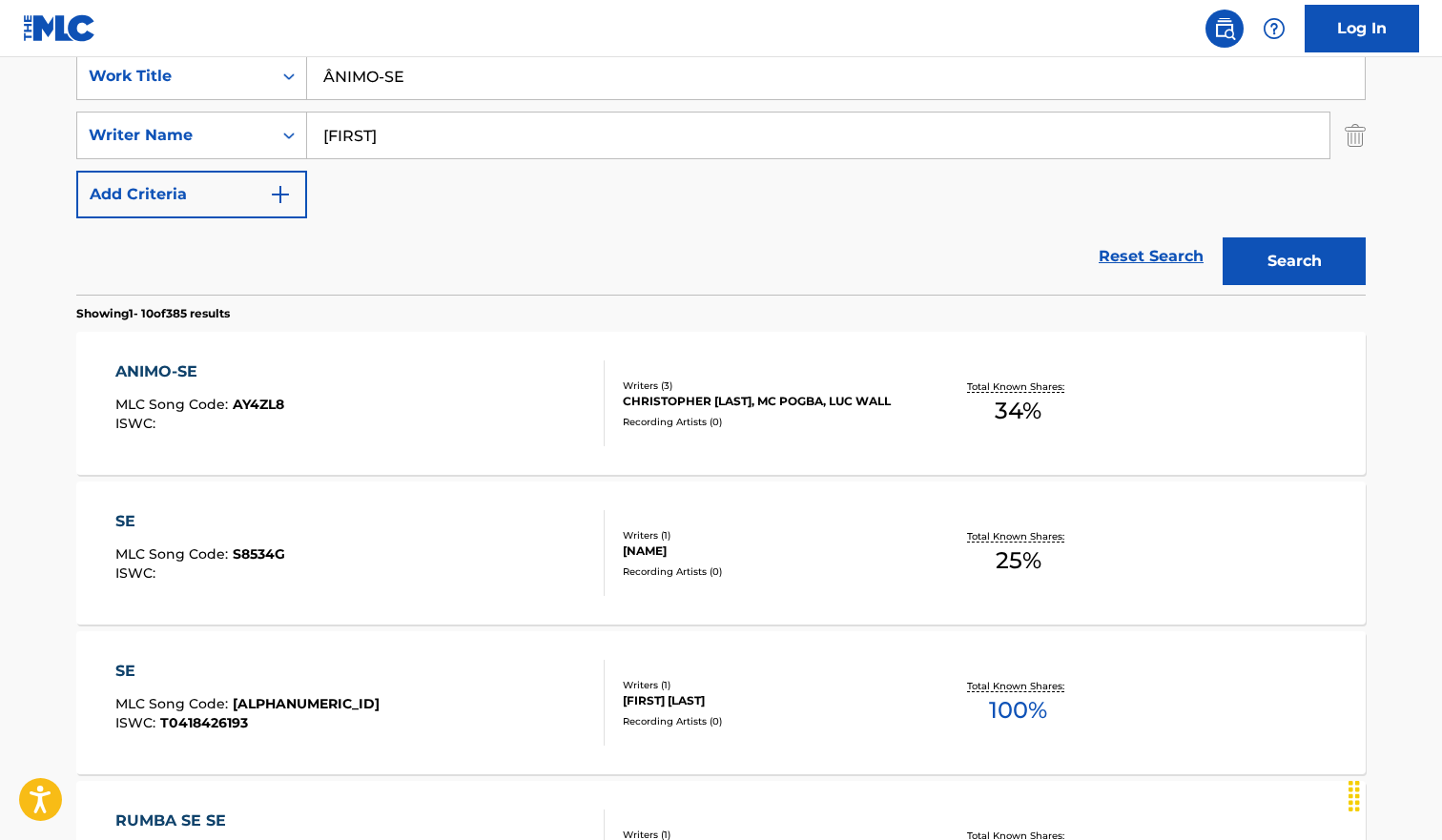 click on "[ARTIST] MLC Song Code : [CODE] ISWC :" at bounding box center [360, 403] 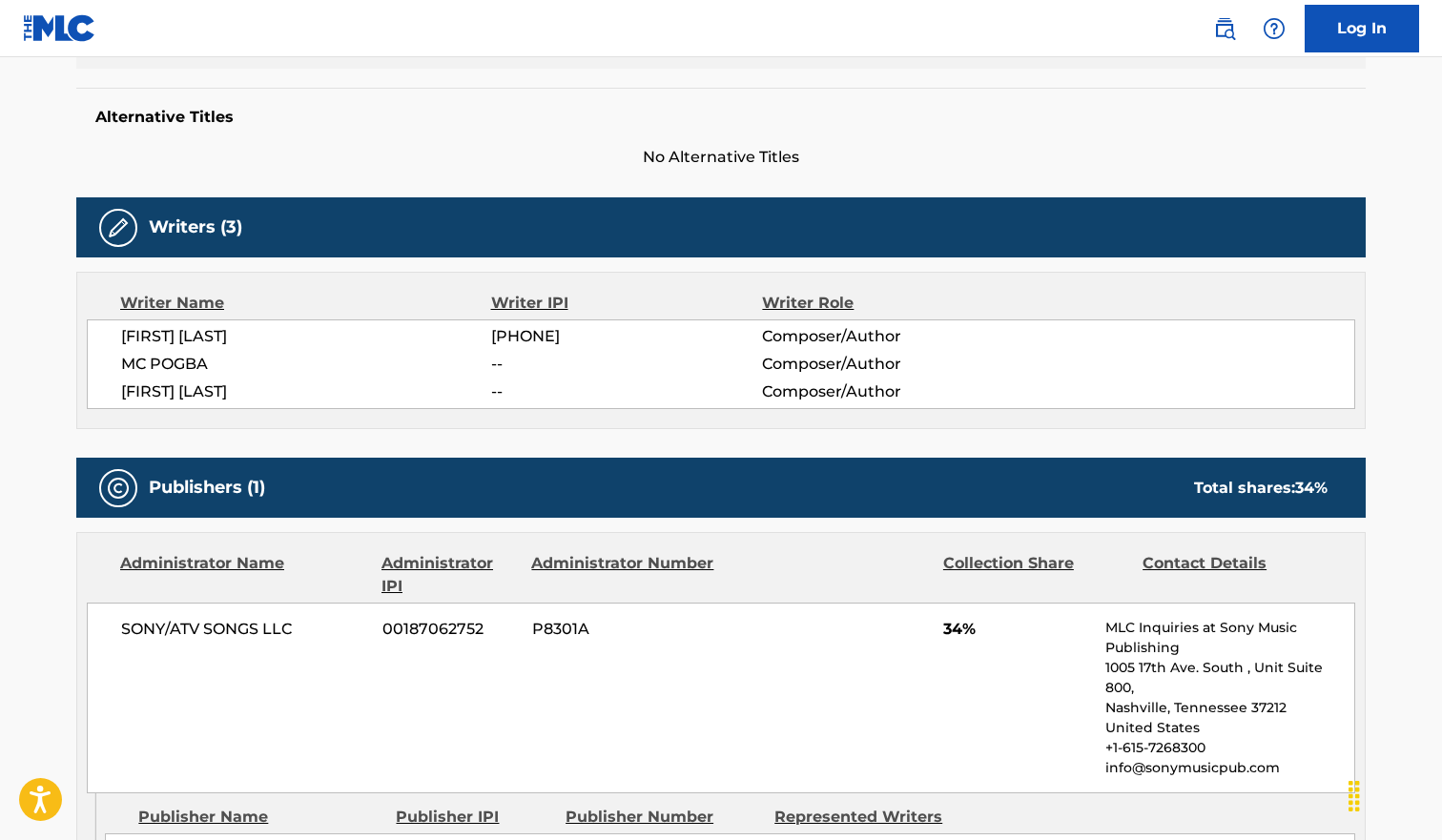 scroll, scrollTop: 0, scrollLeft: 0, axis: both 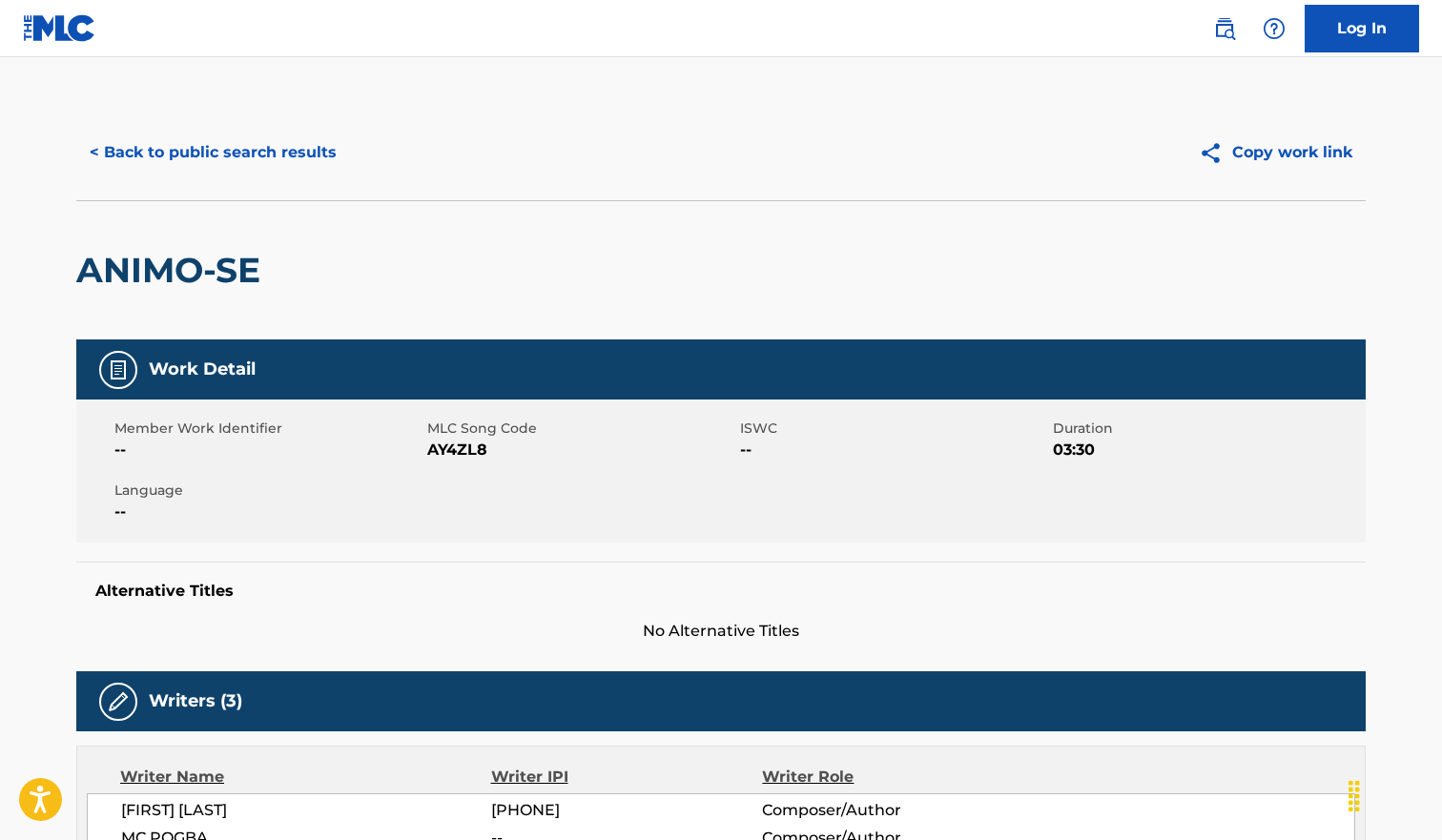 click on "< Back to public search results" at bounding box center (213, 153) 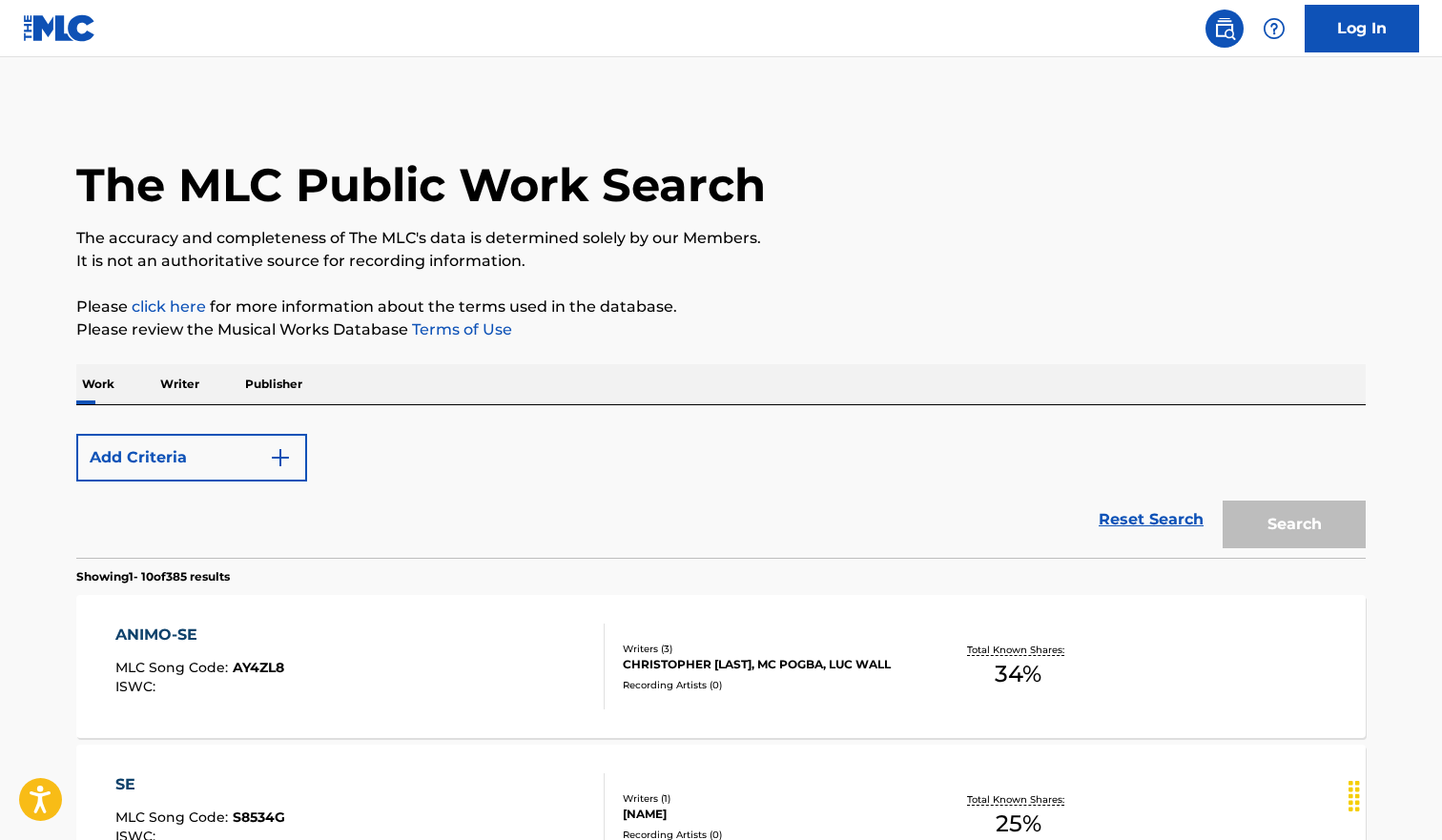 scroll, scrollTop: 372, scrollLeft: 0, axis: vertical 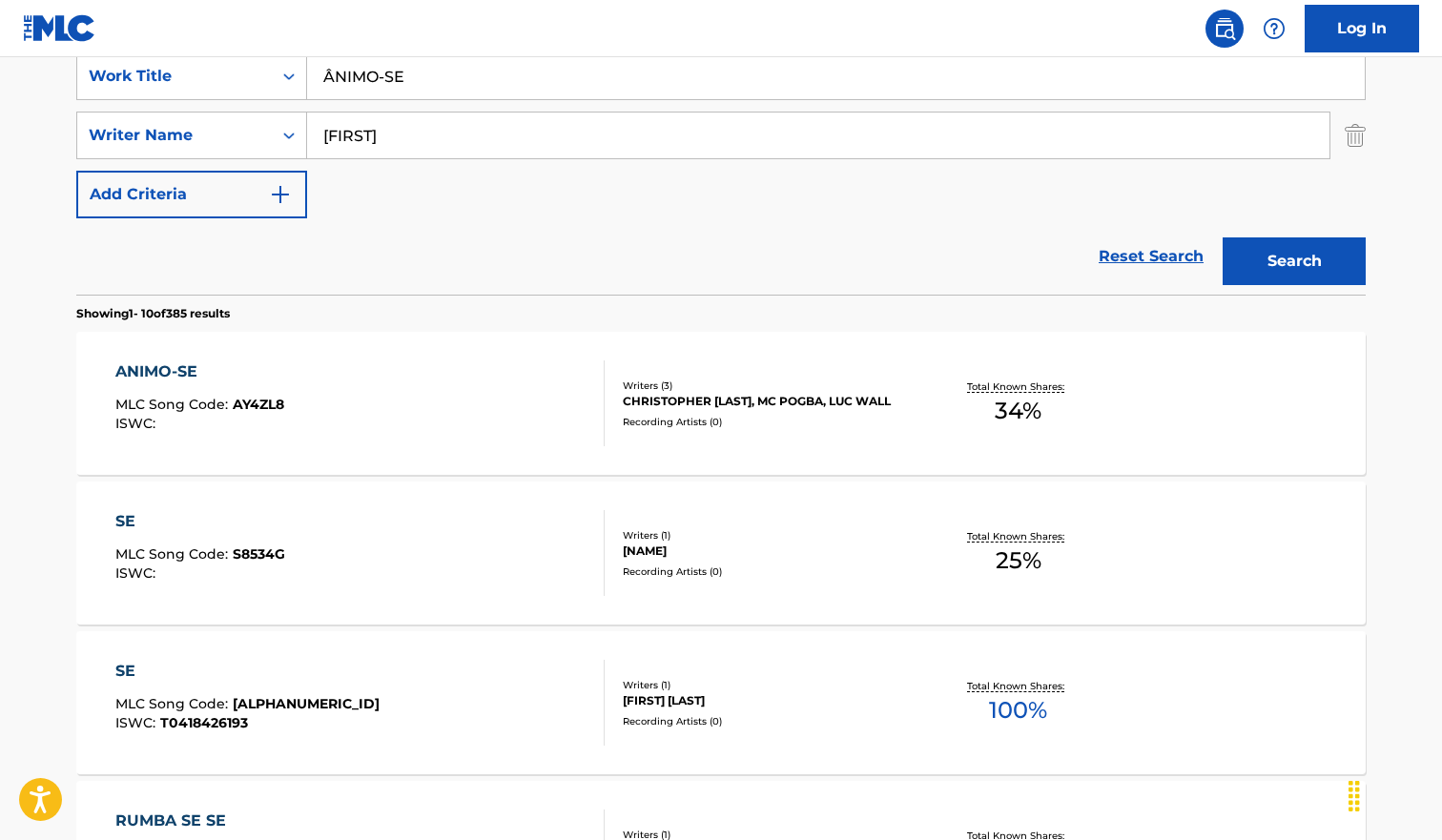 click on "ÂNIMO-SE" at bounding box center [835, 76] 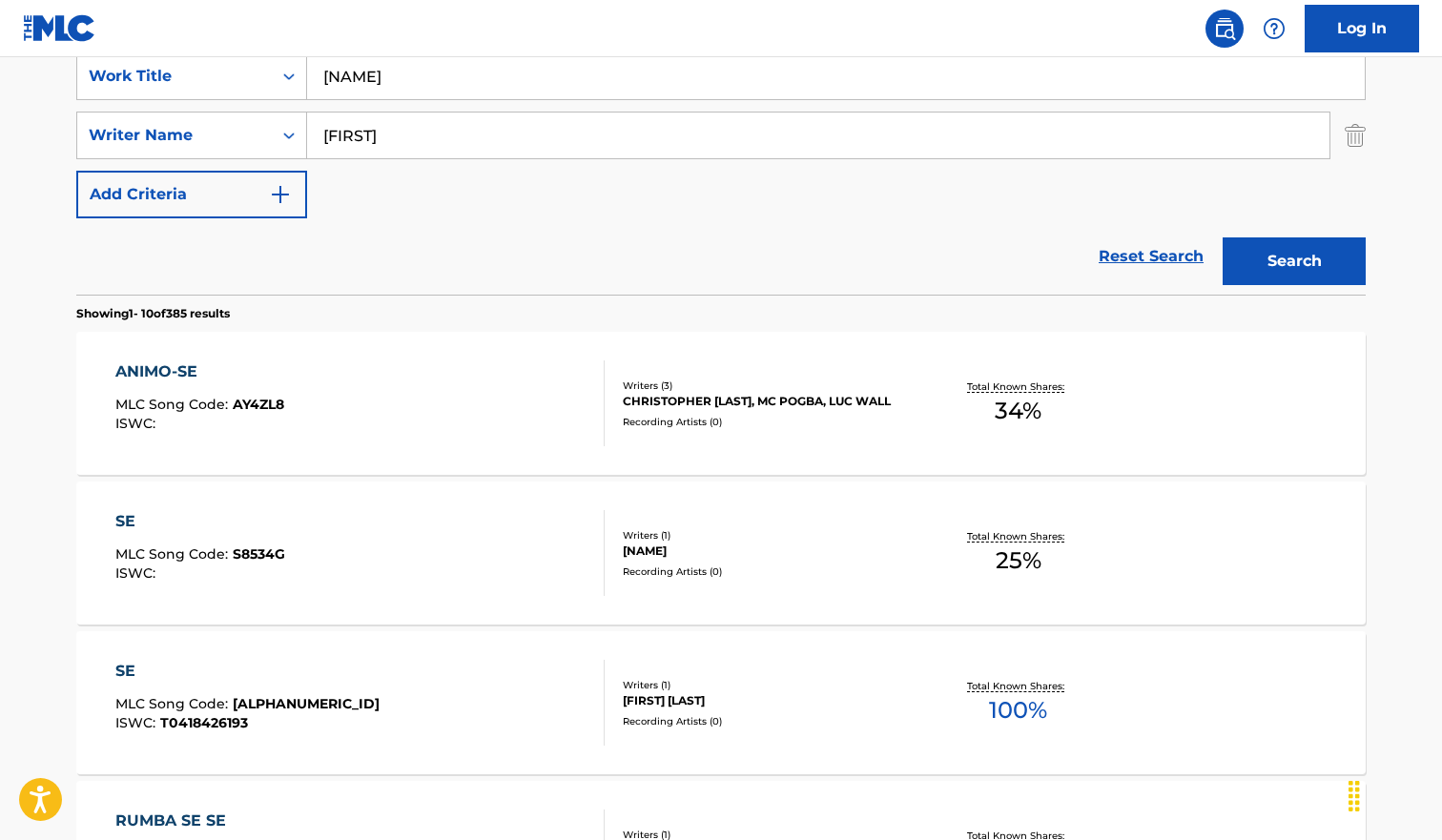 type on "[NAME]" 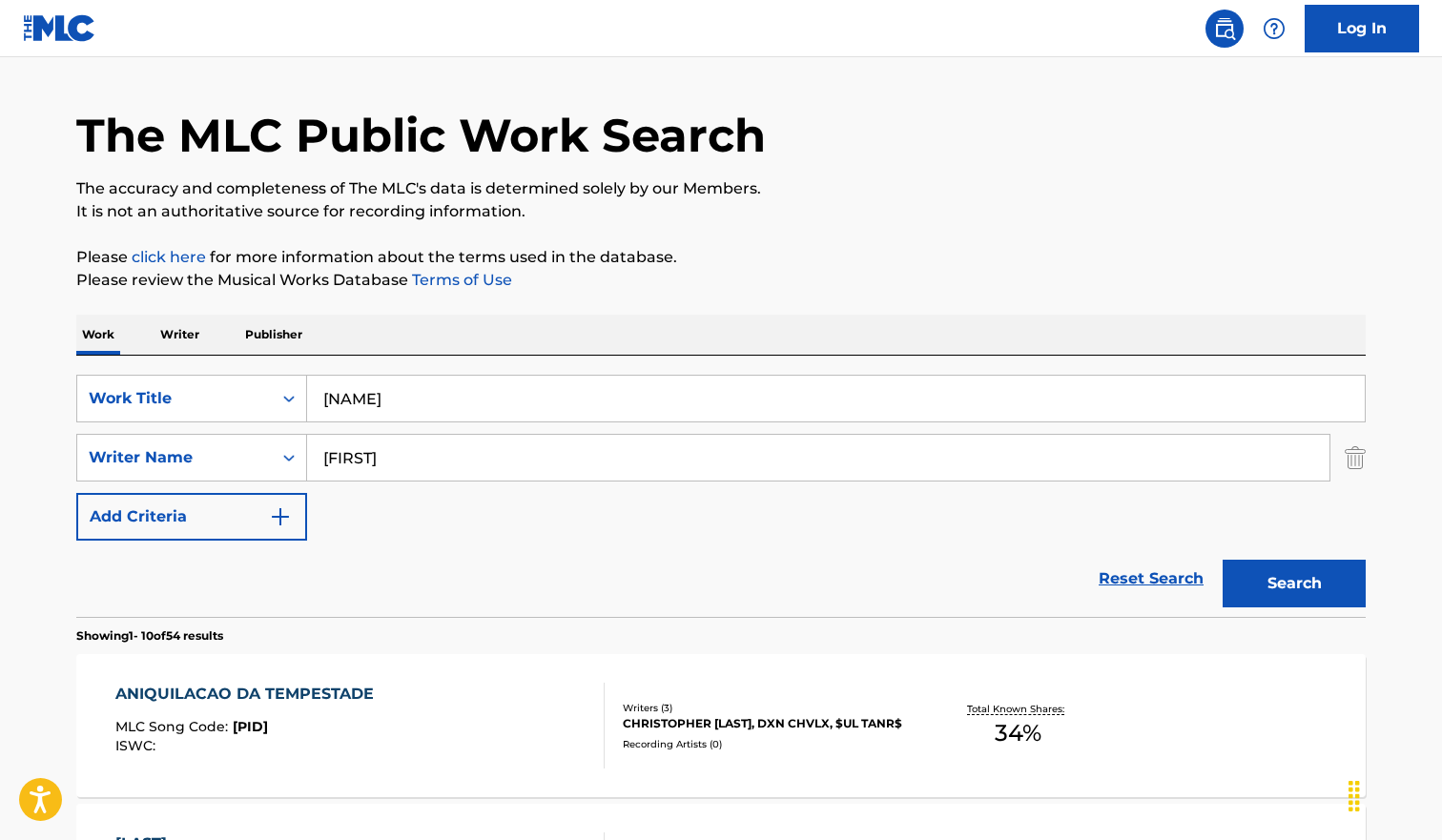 scroll, scrollTop: 372, scrollLeft: 0, axis: vertical 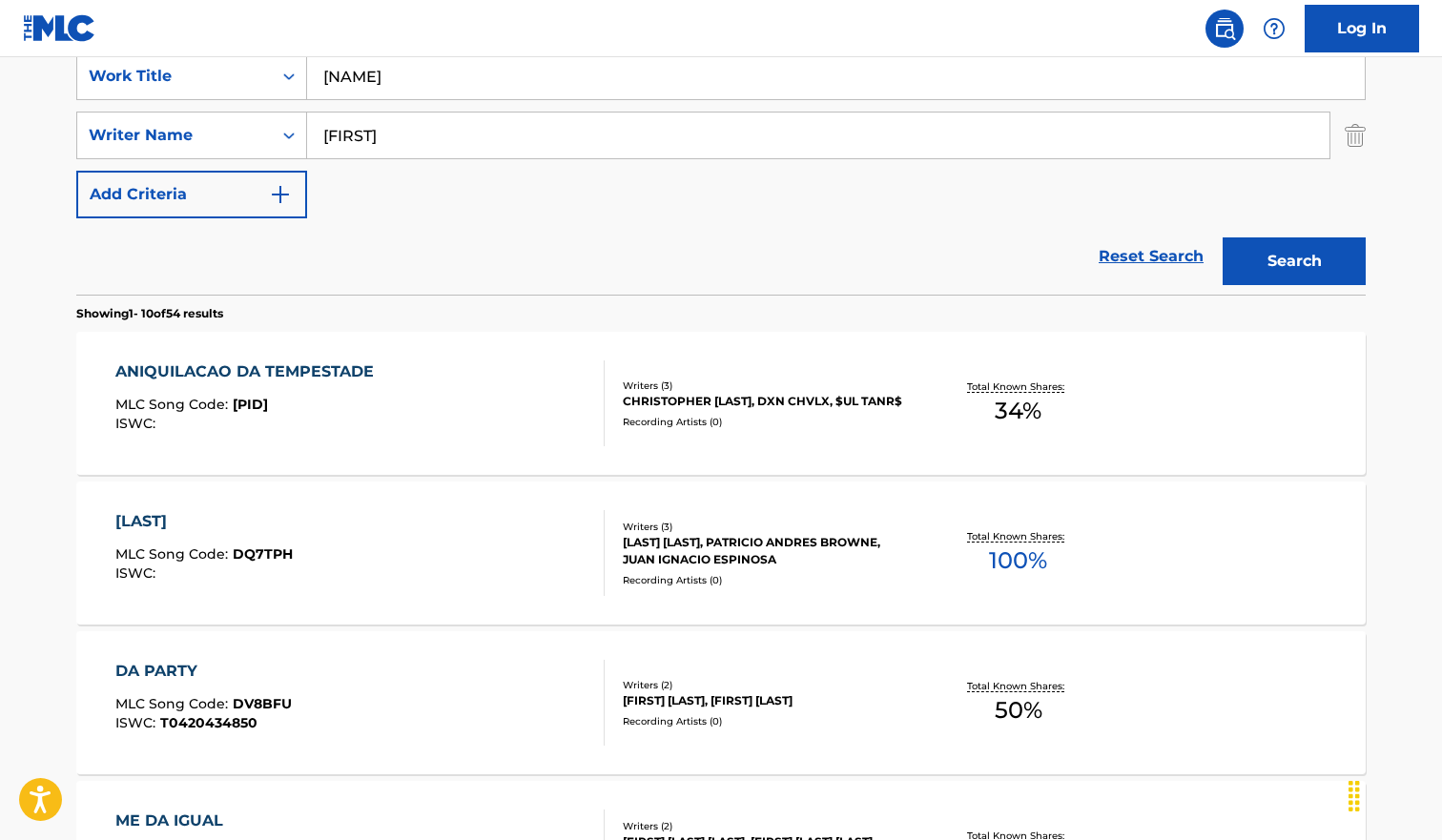 click on "ANIQUILACAO DA TEMPESTADE MLC Song Code : AW4VUL ISWC :" at bounding box center [249, 403] 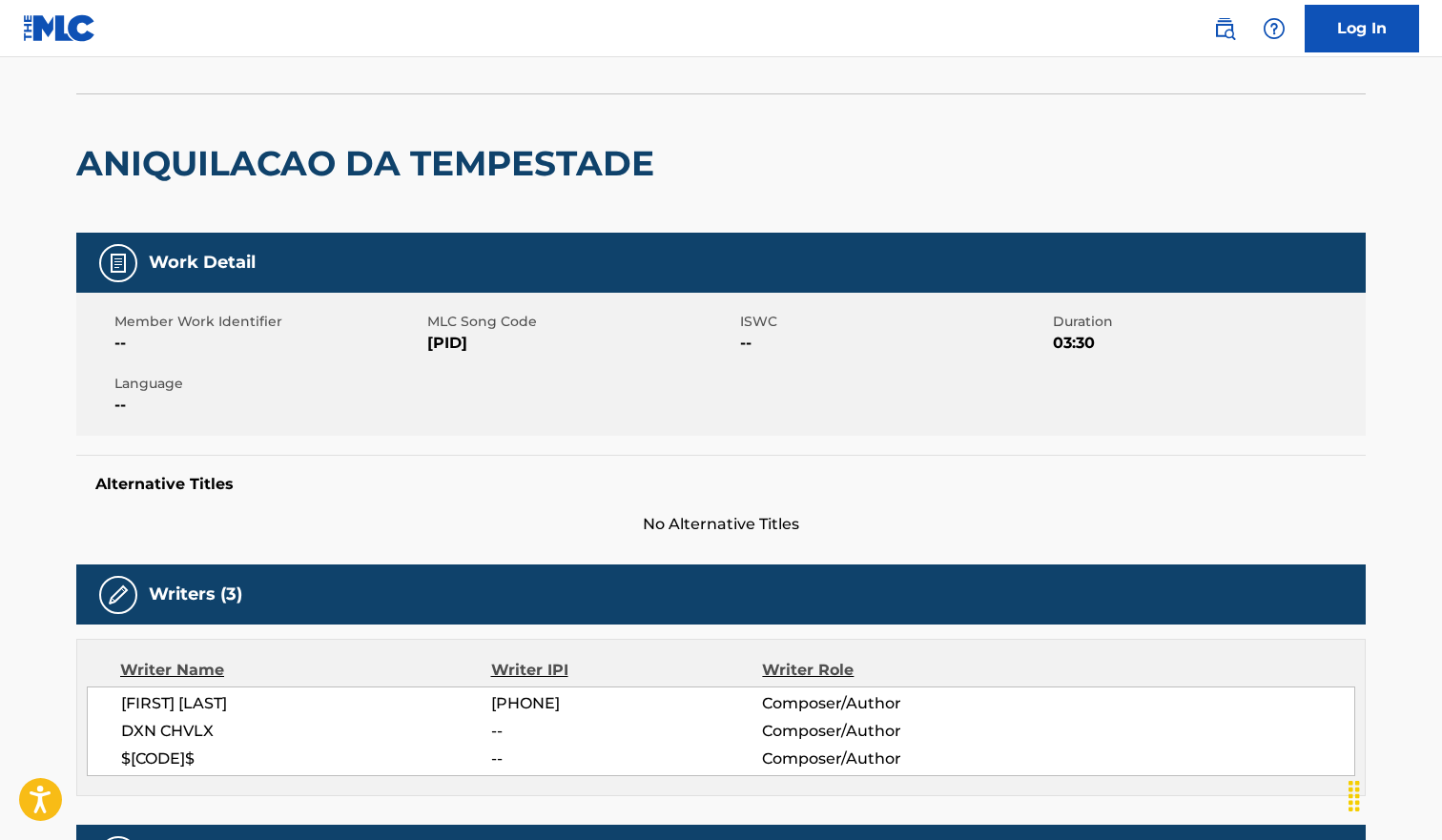 scroll, scrollTop: 0, scrollLeft: 0, axis: both 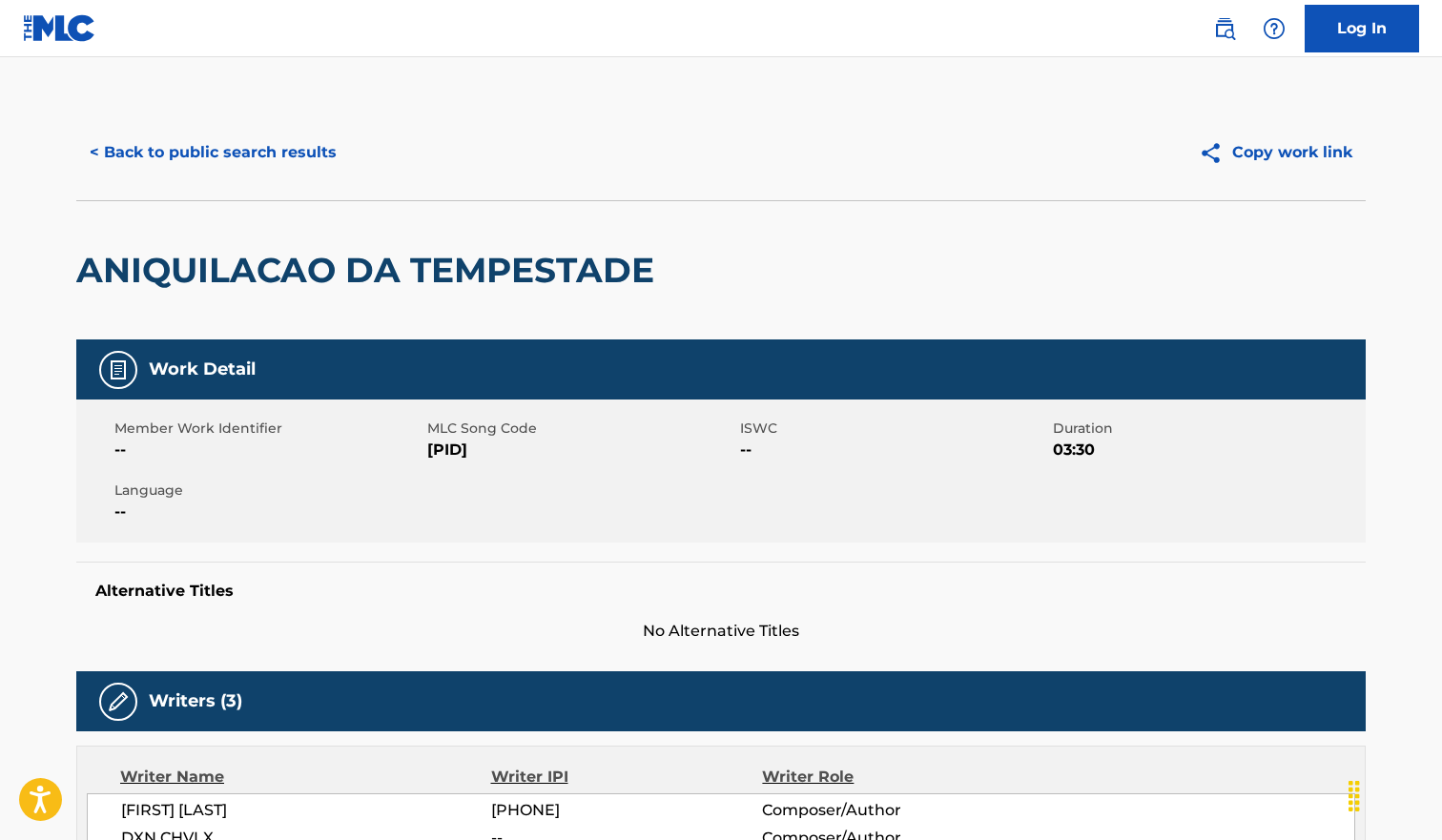 click on "< Back to public search results" at bounding box center (213, 153) 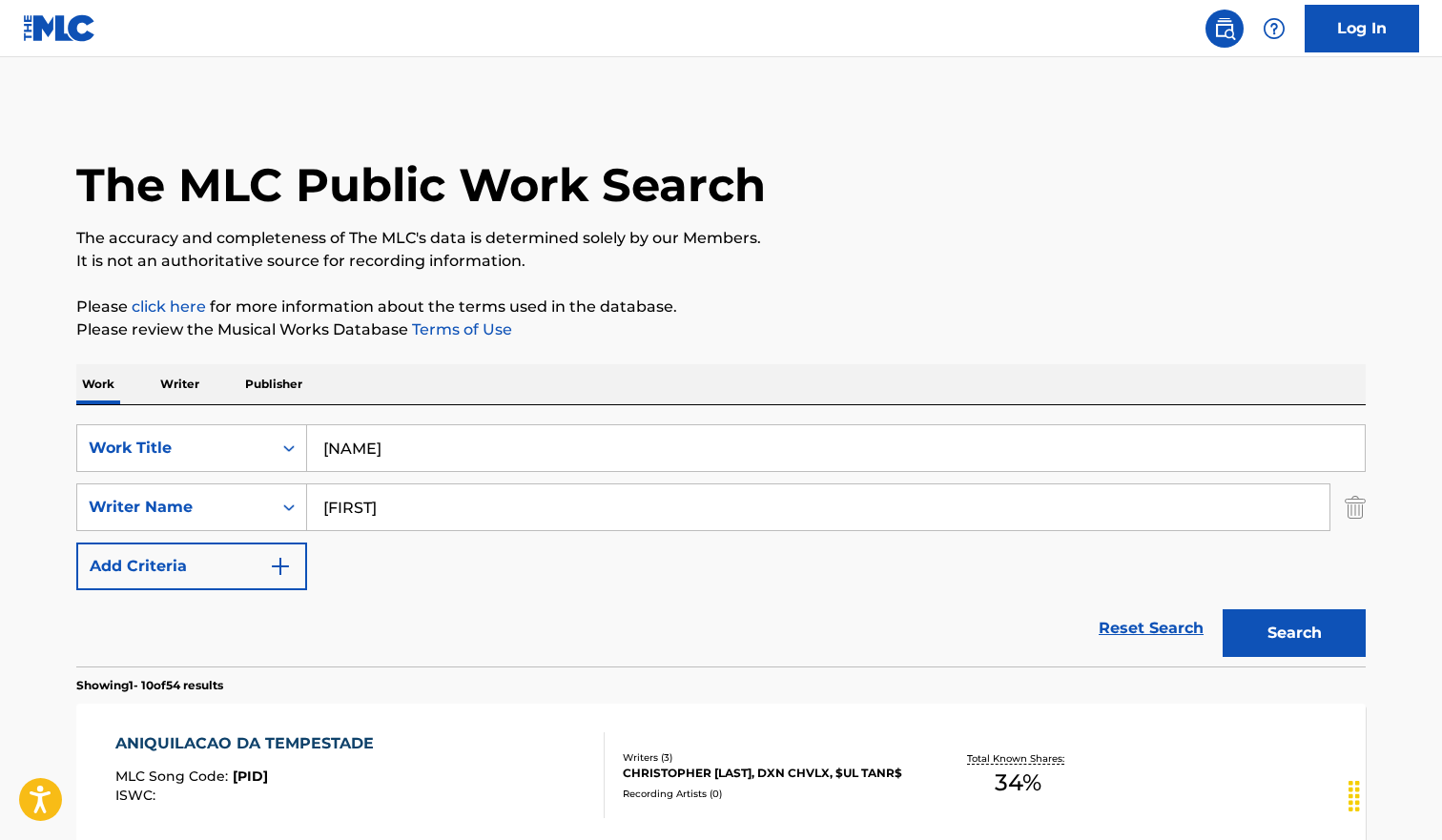 scroll, scrollTop: 372, scrollLeft: 0, axis: vertical 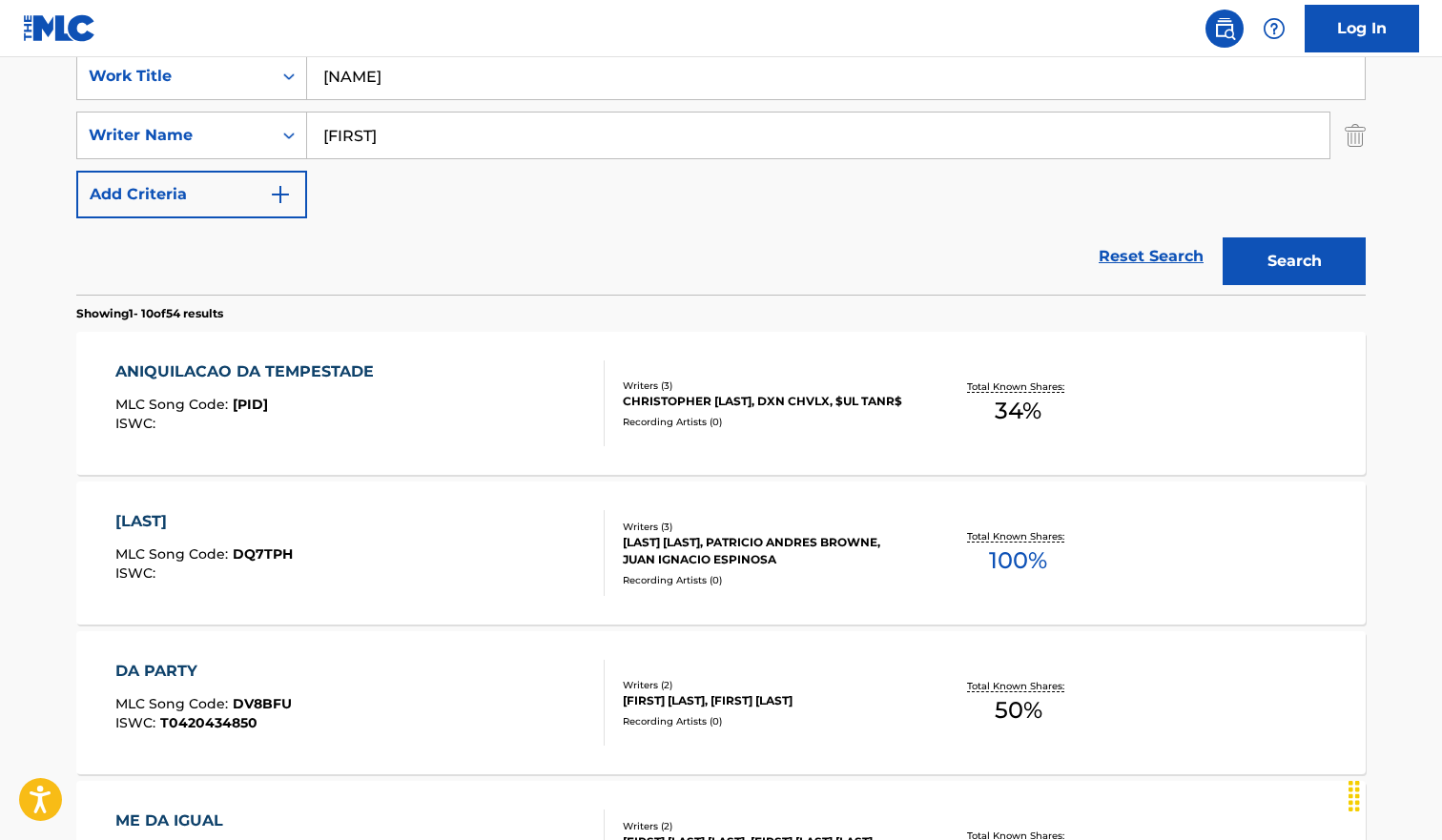click on "[NAME]" at bounding box center [835, 76] 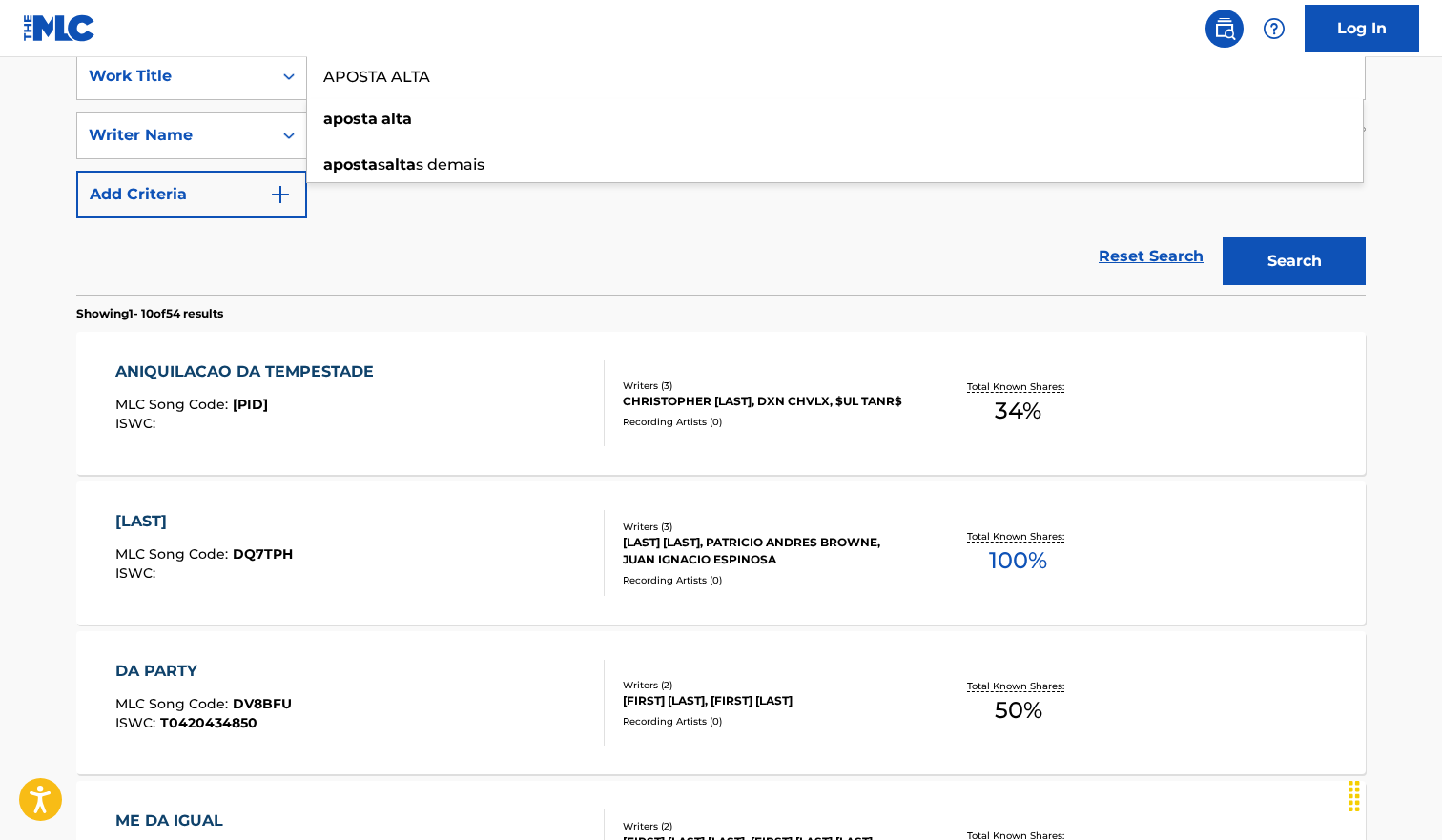type on "APOSTA ALTA" 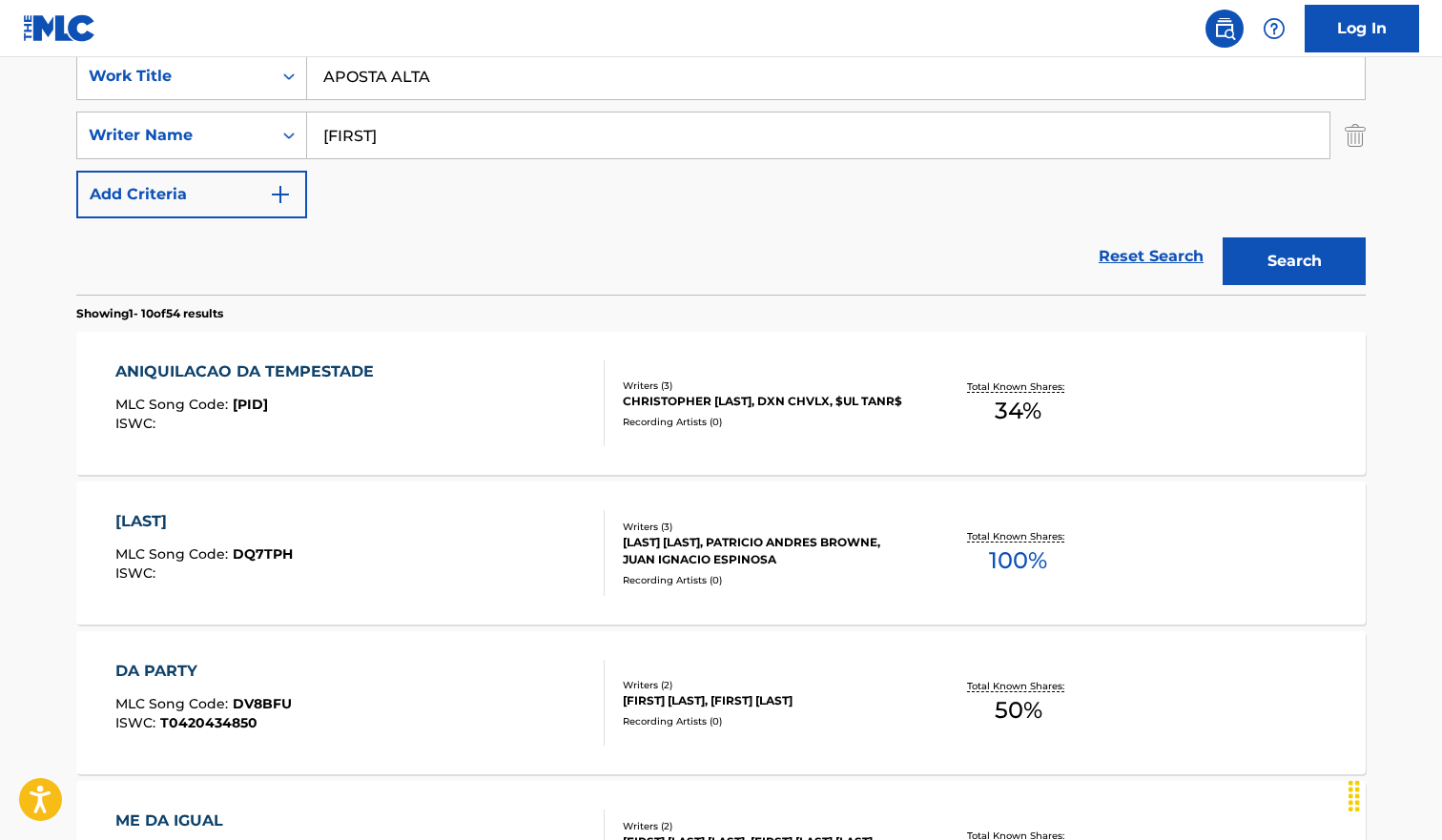 click on "Search" at bounding box center [1294, 261] 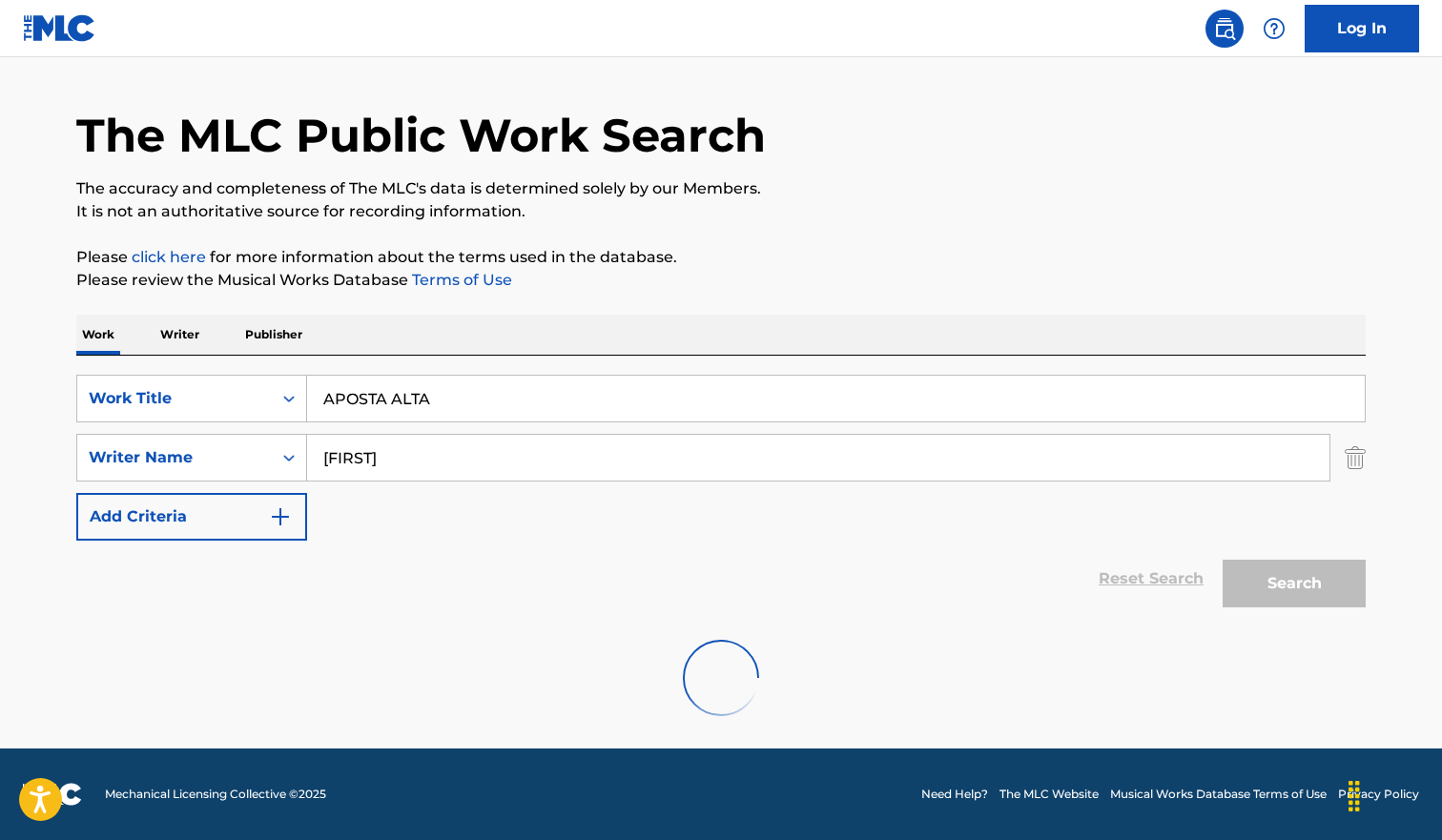 scroll, scrollTop: 372, scrollLeft: 0, axis: vertical 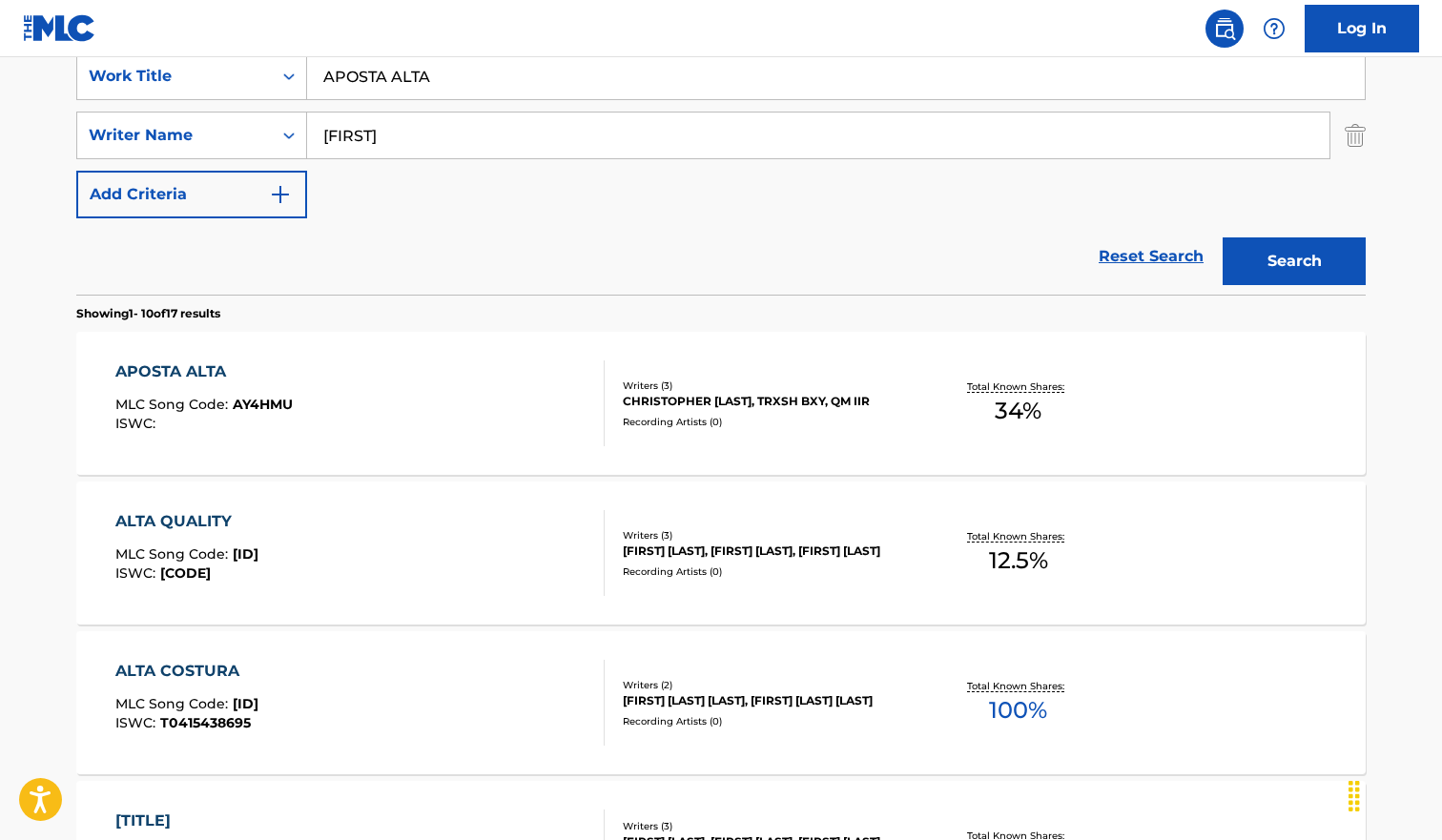 click on "APOSTA ALTA MLC Song Code : AY4HMU ISWC :" at bounding box center [360, 403] 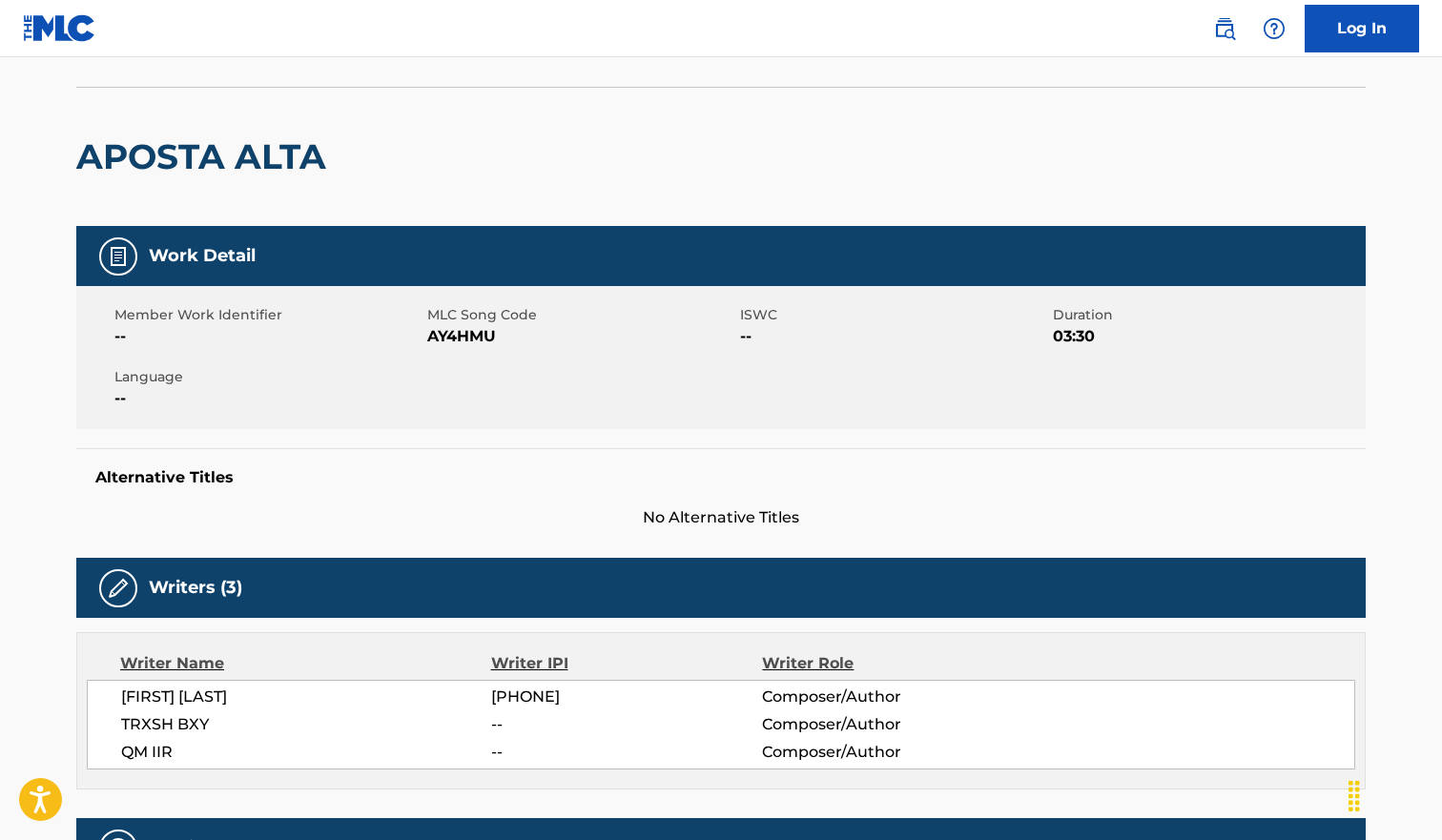 scroll, scrollTop: 0, scrollLeft: 0, axis: both 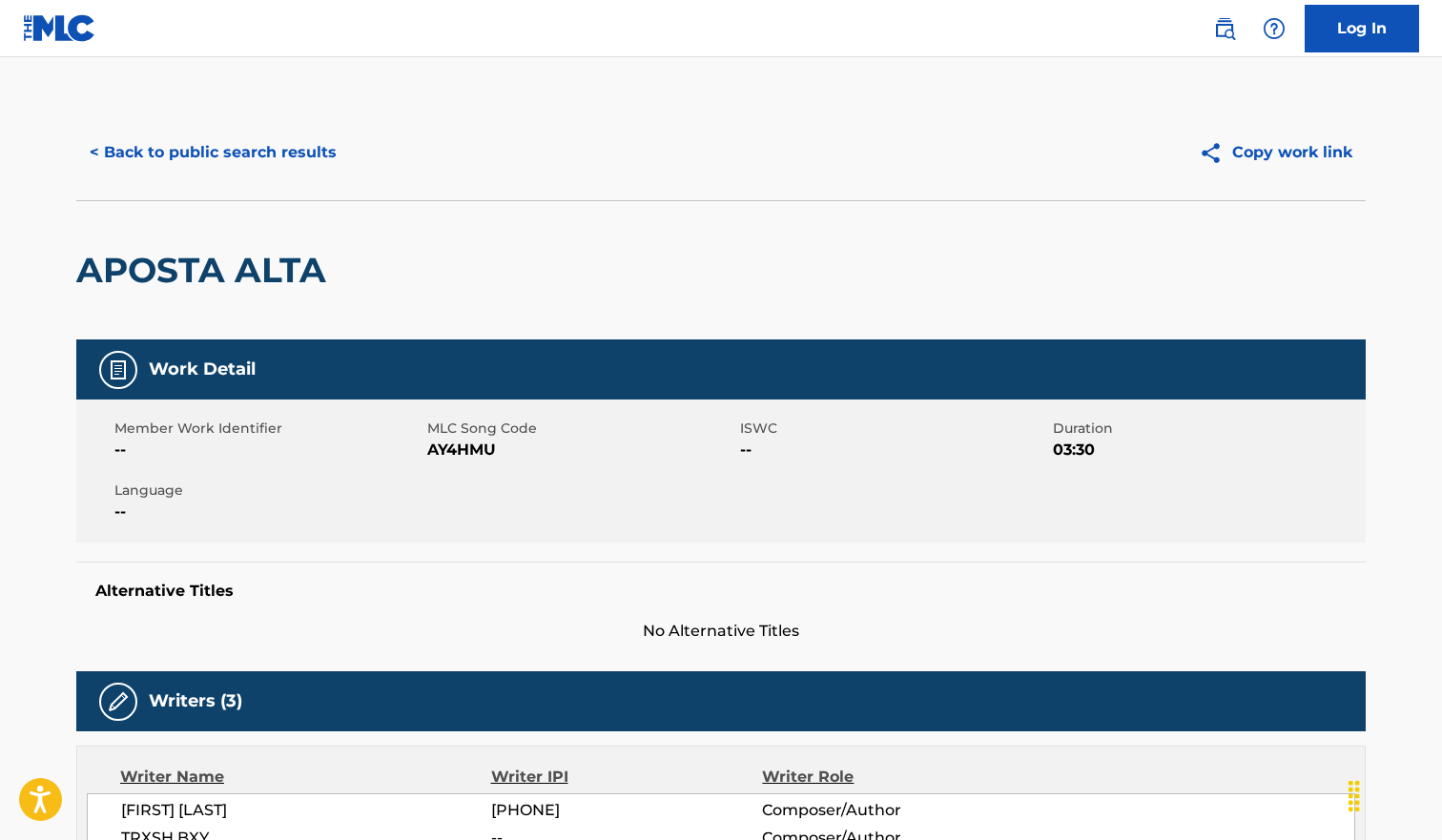 click on "AY4HMU" at bounding box center [581, 450] 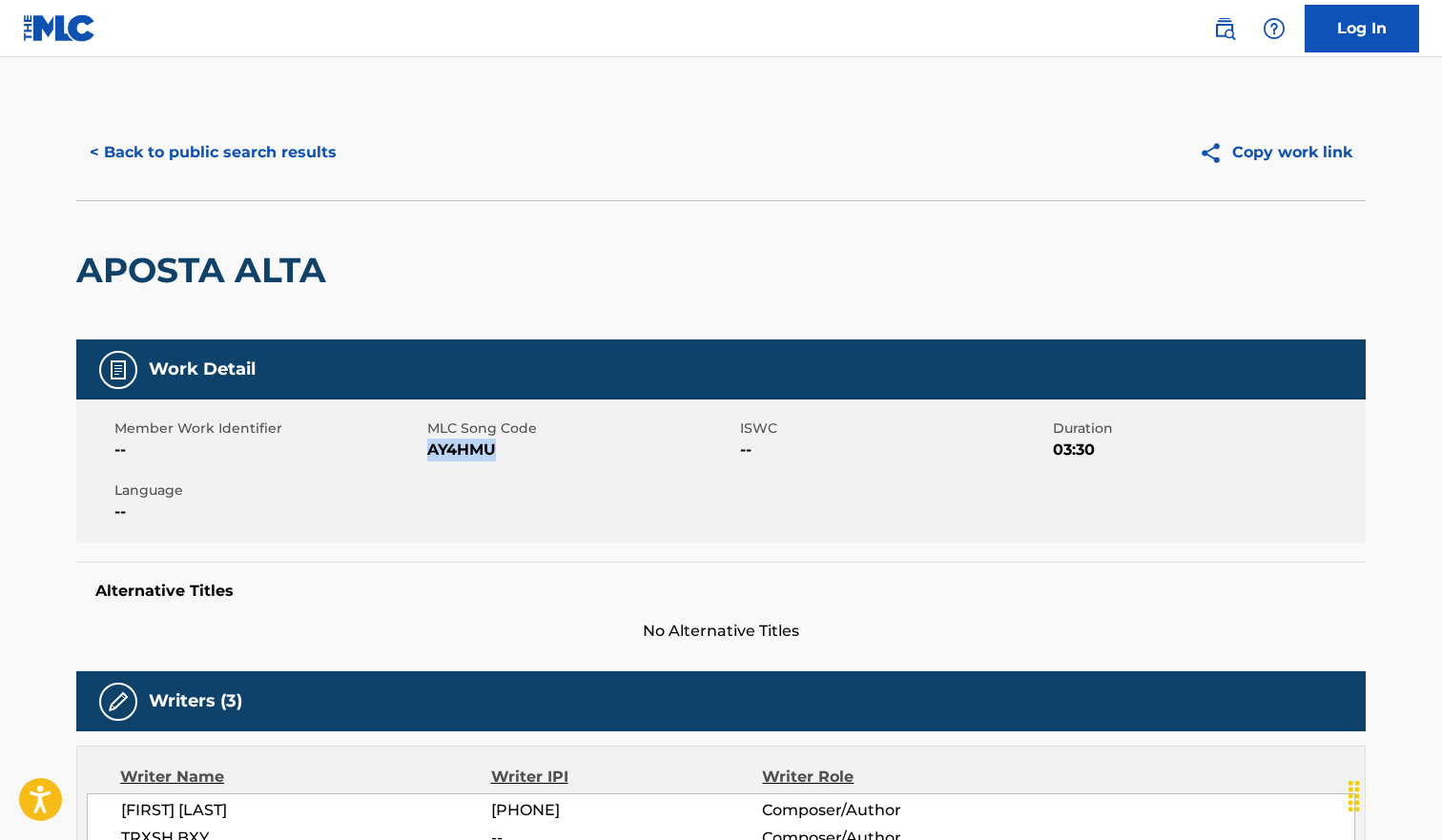 click on "AY4HMU" at bounding box center (581, 450) 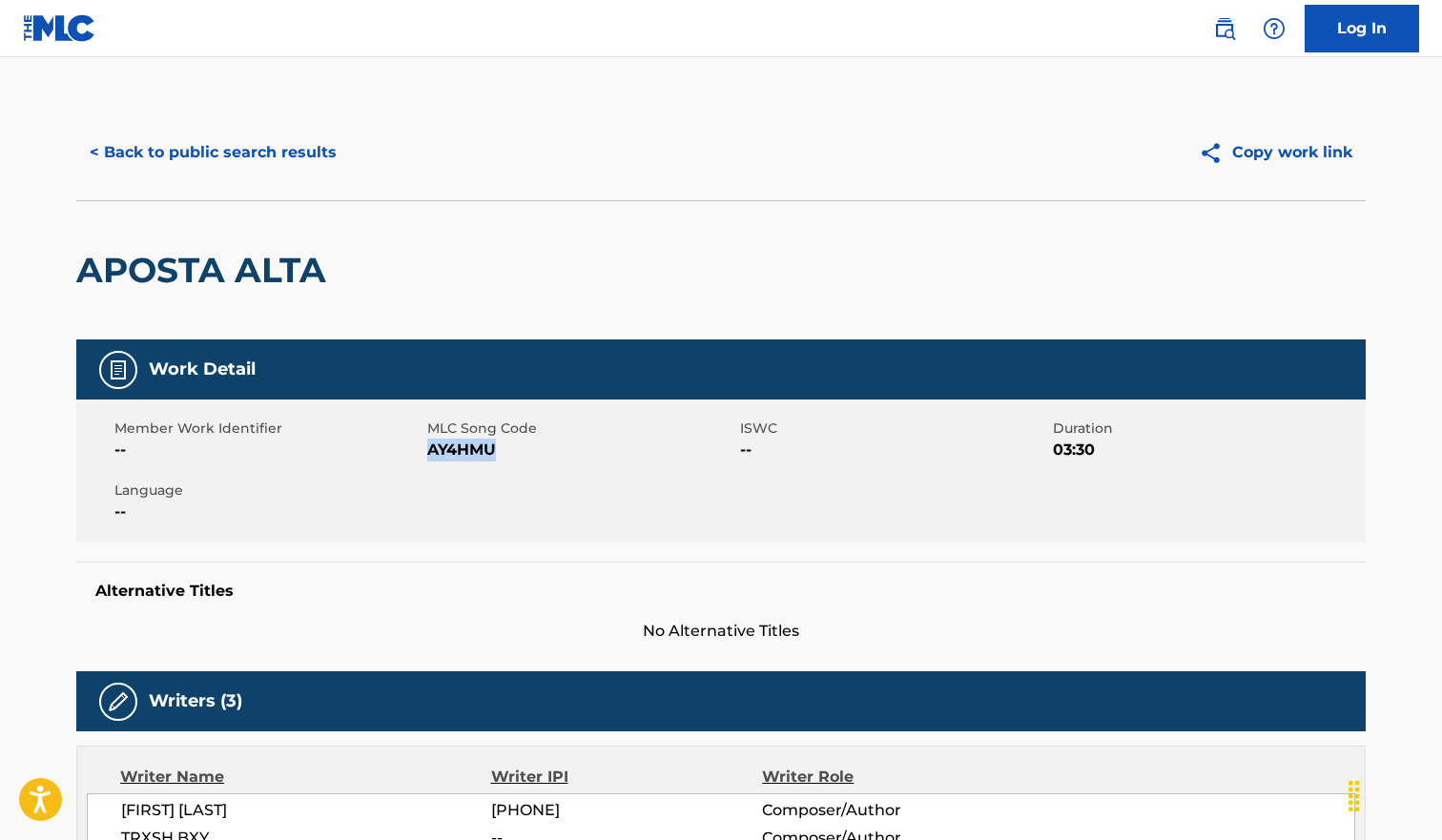 click on "< Back to public search results" at bounding box center (213, 153) 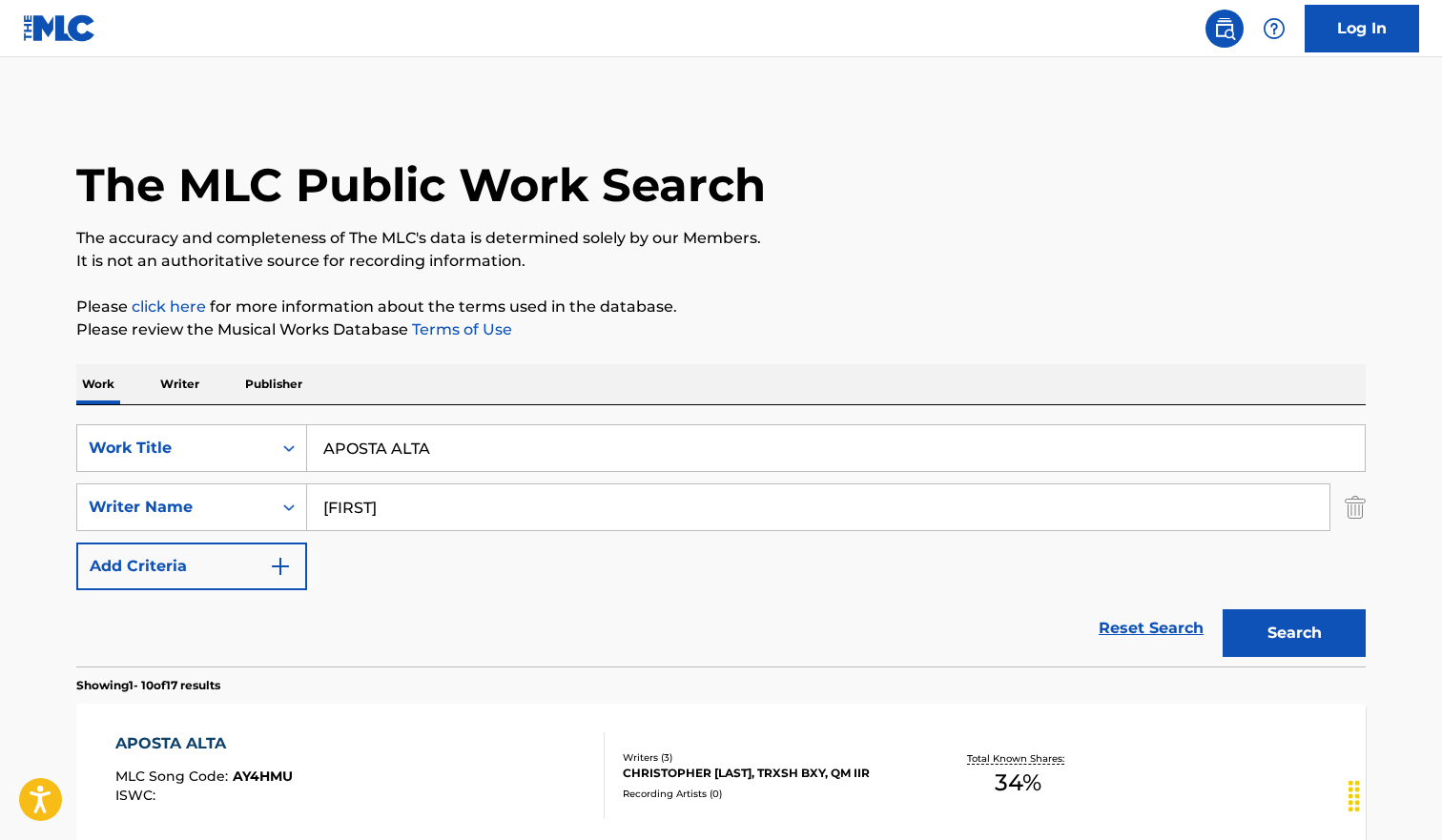 scroll, scrollTop: 372, scrollLeft: 0, axis: vertical 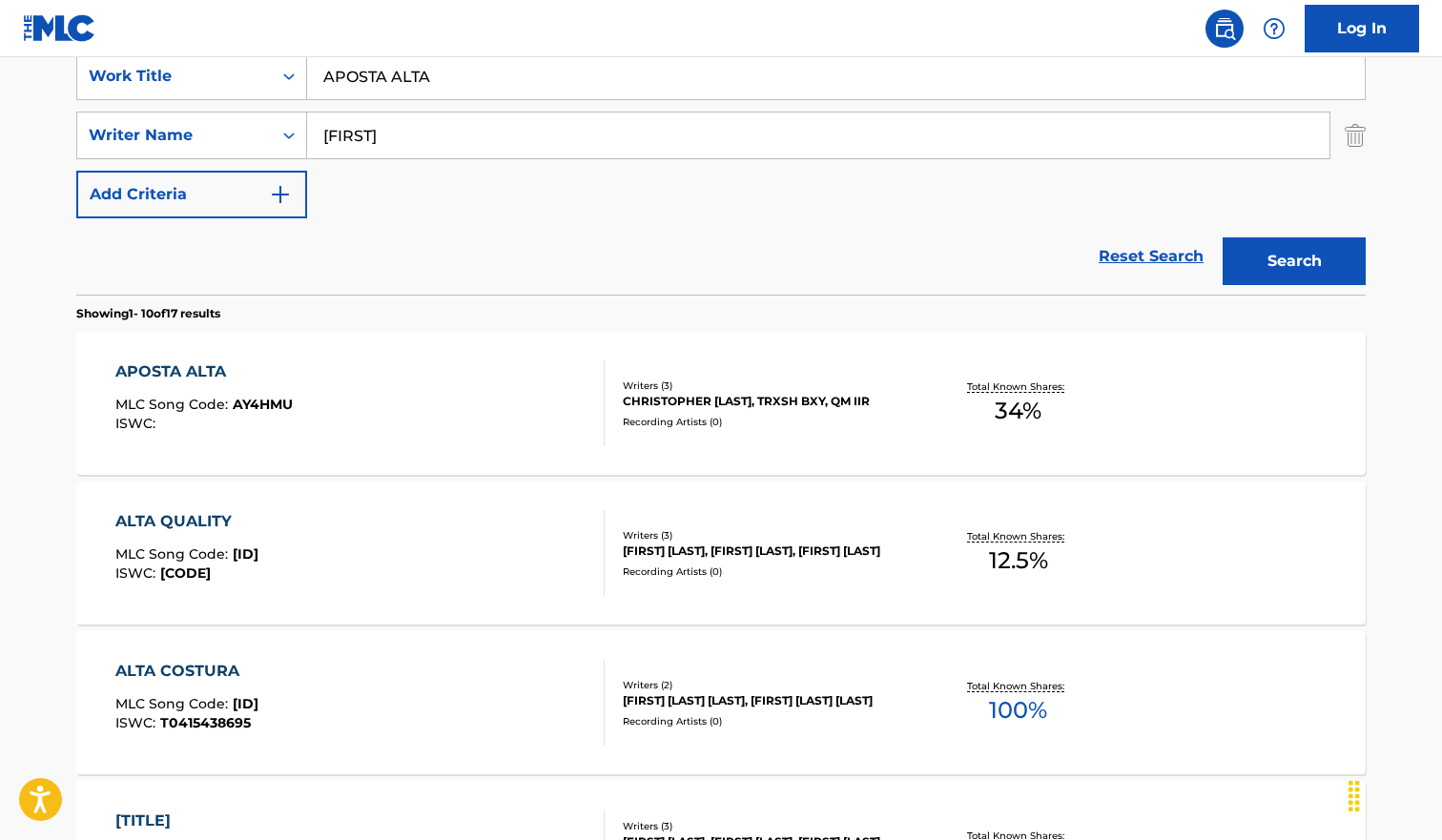 click on "APOSTA ALTA" at bounding box center (835, 76) 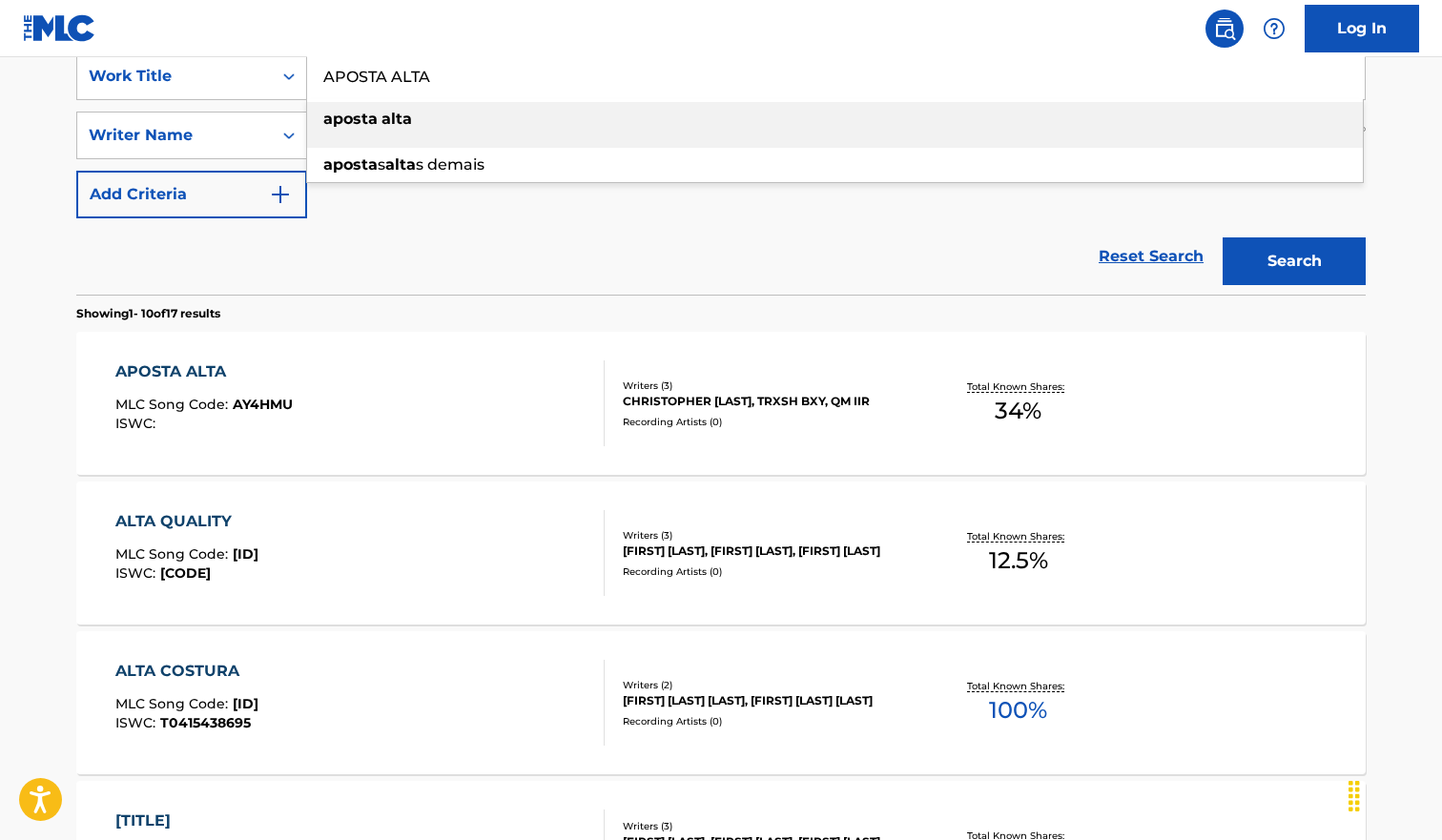 click on "APOSTA ALTA" at bounding box center [835, 76] 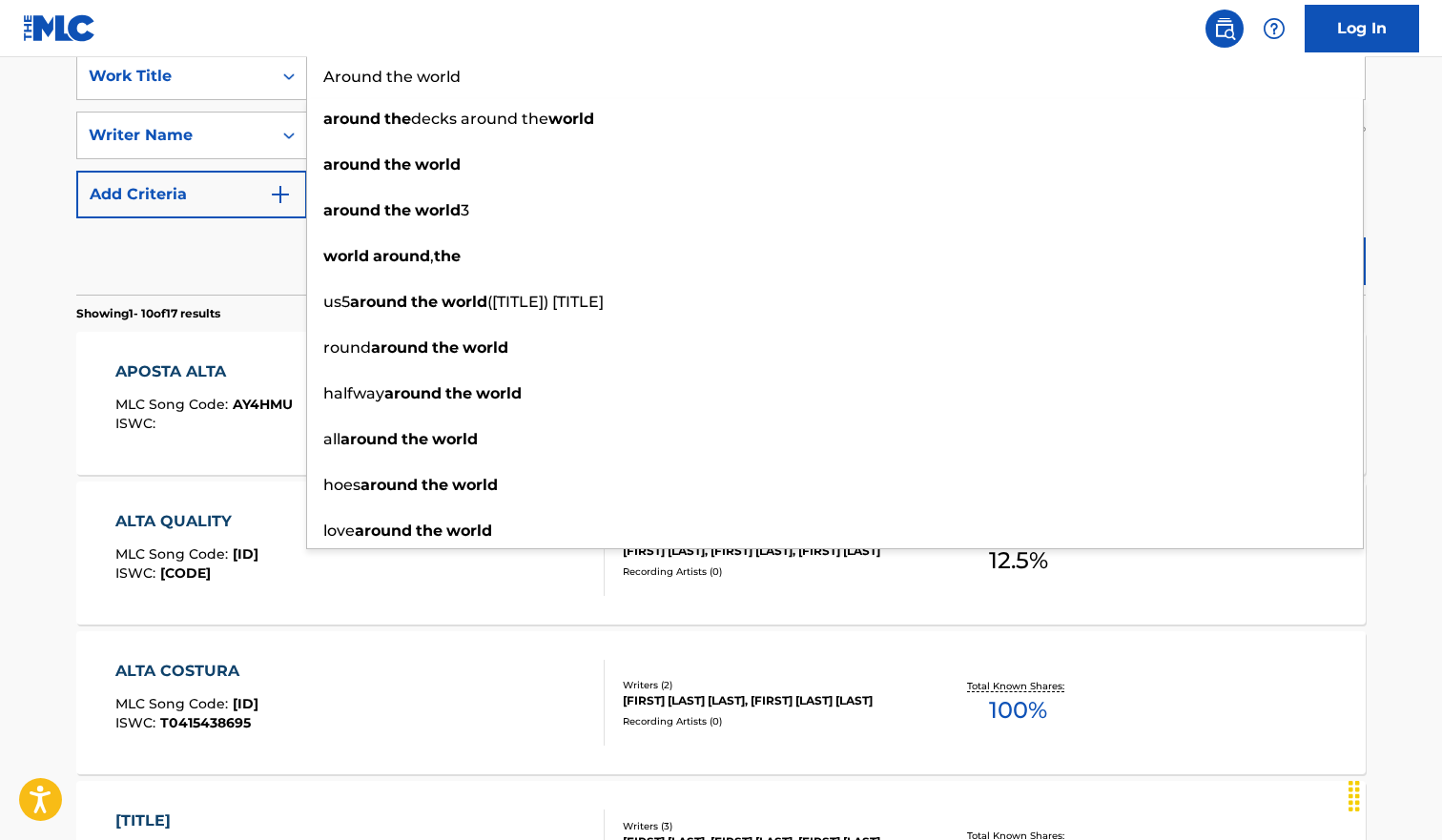 type on "Around the world" 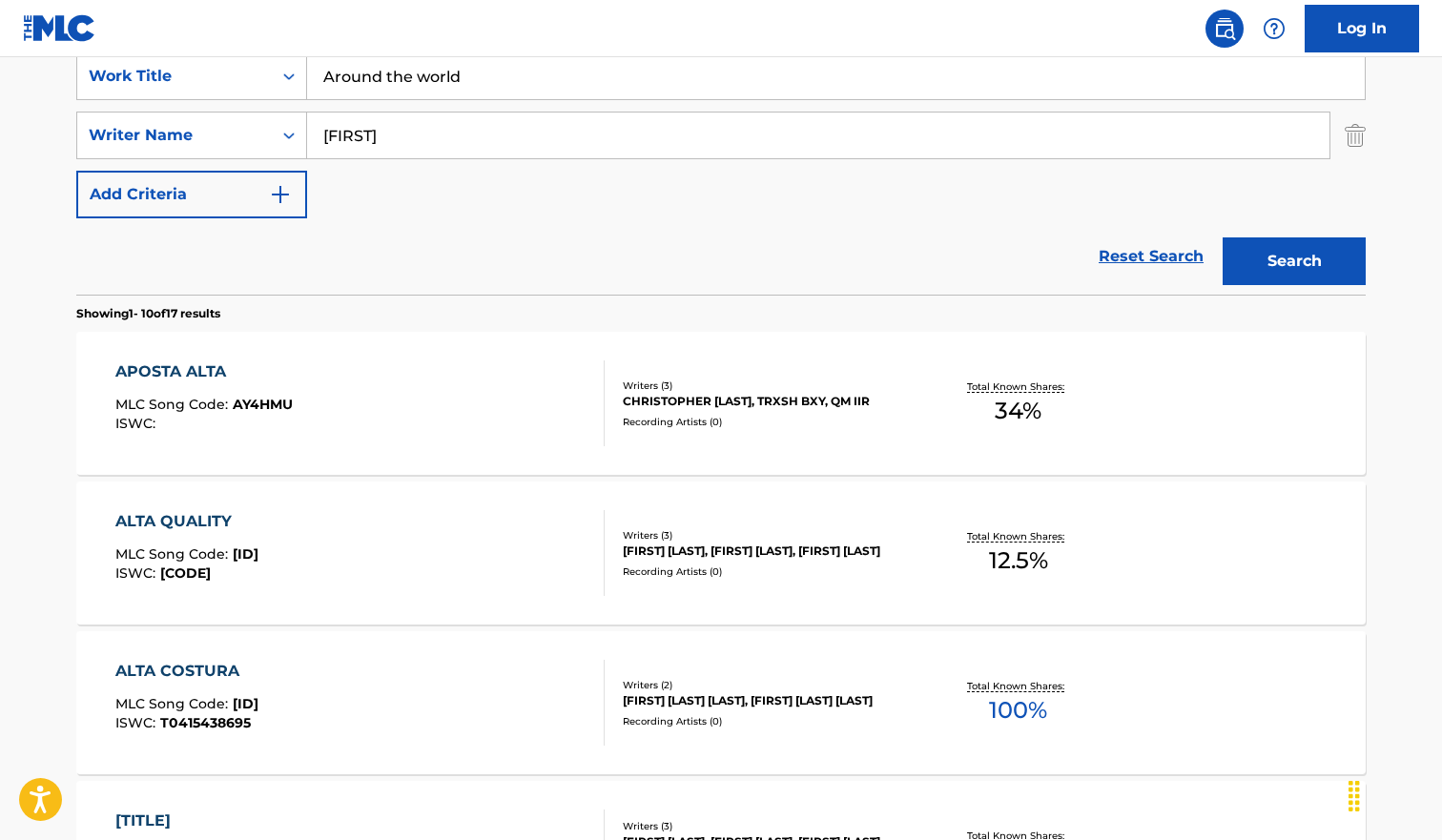 click on "The MLC Public Work Search The accuracy and completeness of The MLC's data is determined solely by our Members. It is not an authoritative source for recording information. Please   click here   for more information about the terms used in the database. Please review the Musical Works Database   Terms of Use Work Writer Publisher SearchWithCriteriab9c5fca3-616d-42e9-9937-ecaf4a14b316 Work Title Around the world SearchWithCriteria4077b78f-f431-4cde-ad89-b6ad194983f8 Writer Name JOAQUIN Add Criteria Reset Search Search Showing  1  -   10  of  17   results   APOSTA ALTA MLC Song Code : AY4HMU ISWC : Writers ( 3 ) CHRISTOPHER JOAQUIN, TRXSH BXY, QM IIR Recording Artists ( 0 ) Total Known Shares: 34 % ALTA QUALITY MLC Song Code : AY4DCF ISWC : T3316018863 Writers ( 3 ) LAUTARO AGUSTIN HOLMAN, RODRIGO ALEJANDRO MORAN, JOAQUIN NAZARENO DA ROSA RODRIGUEZ Recording Artists ( 0 ) Total Known Shares: 12.5 % ALTA COSTURA MLC Song Code : AE3OOA ISWC : T0415438695 Writers ( 2 ) JOSE SALVO GIMENO, JOAQUIN SANMARTI SIRVENT" at bounding box center (721, 827) 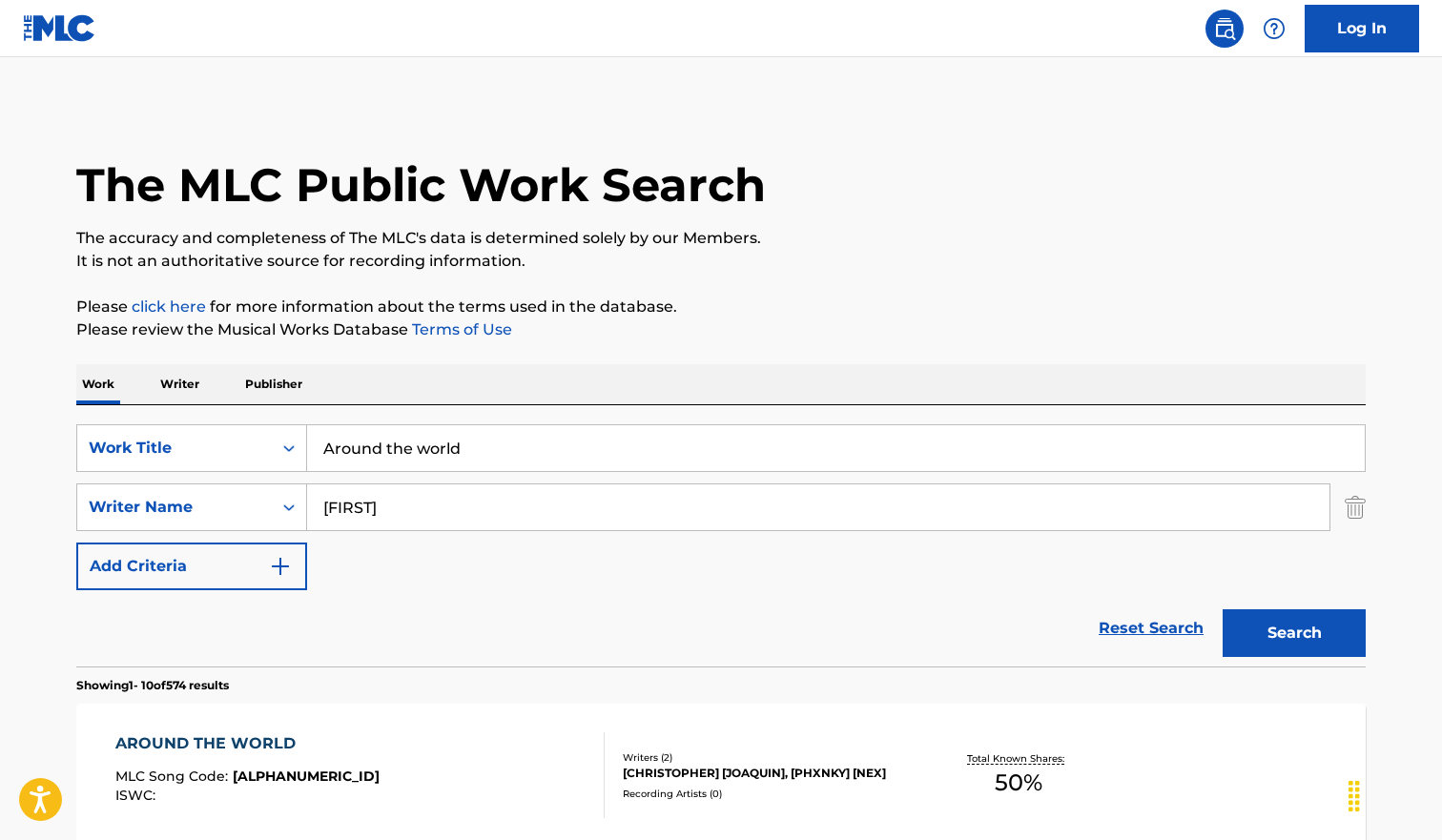 scroll, scrollTop: 353, scrollLeft: 0, axis: vertical 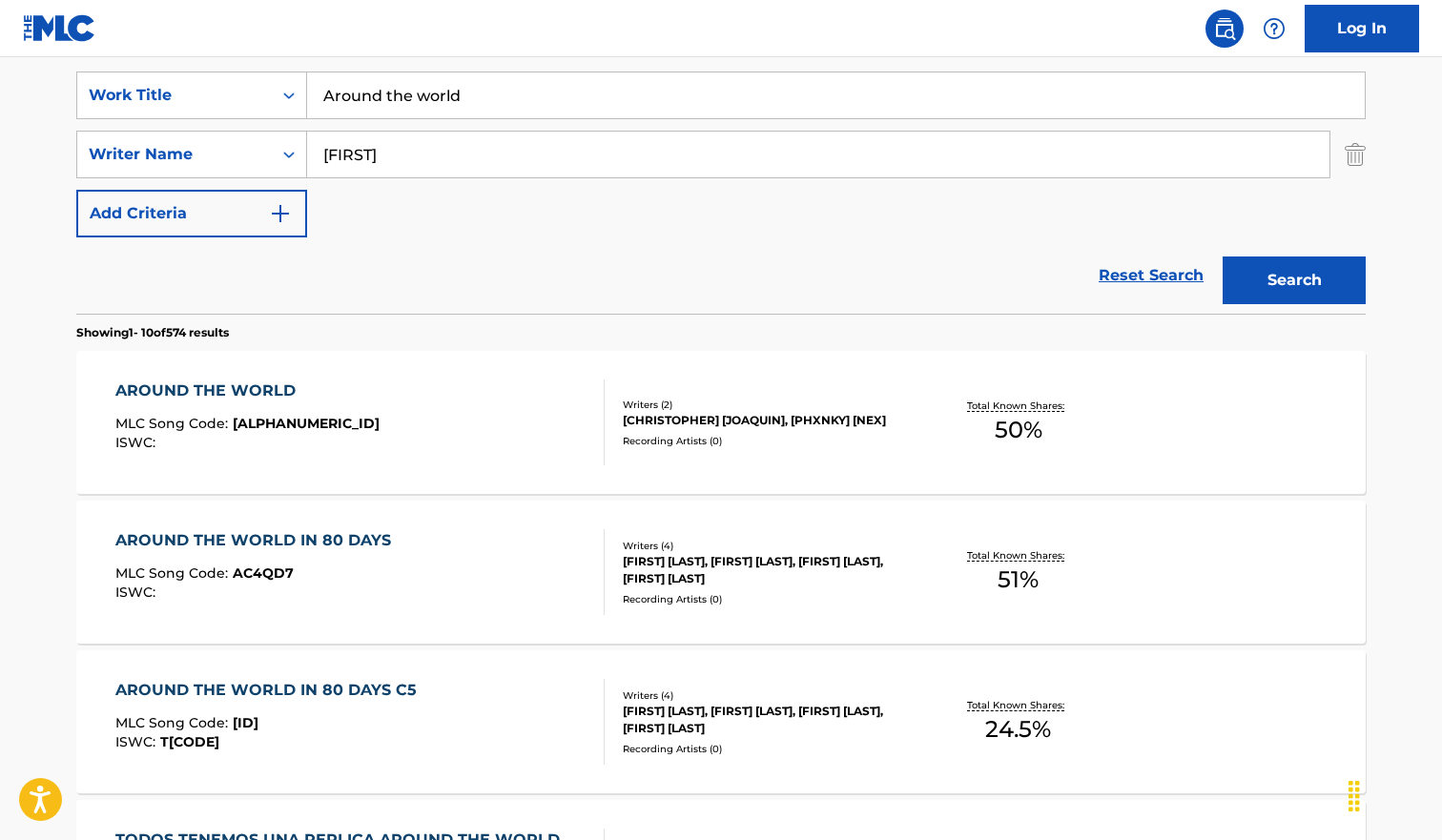 click on "AROUND THE WORLD MLC Song Code : AW5BCN ISWC :" at bounding box center [360, 422] 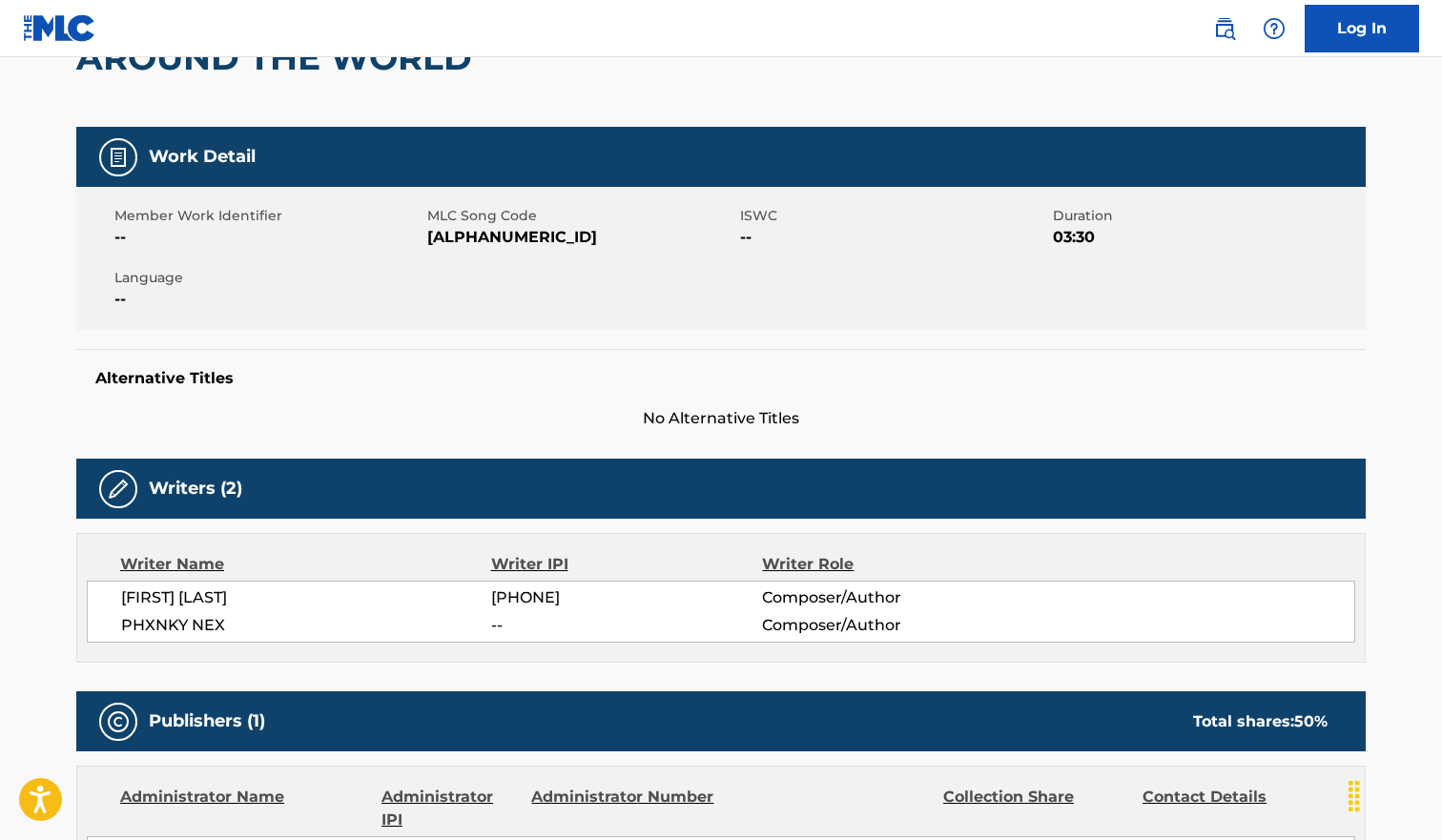 scroll, scrollTop: 0, scrollLeft: 0, axis: both 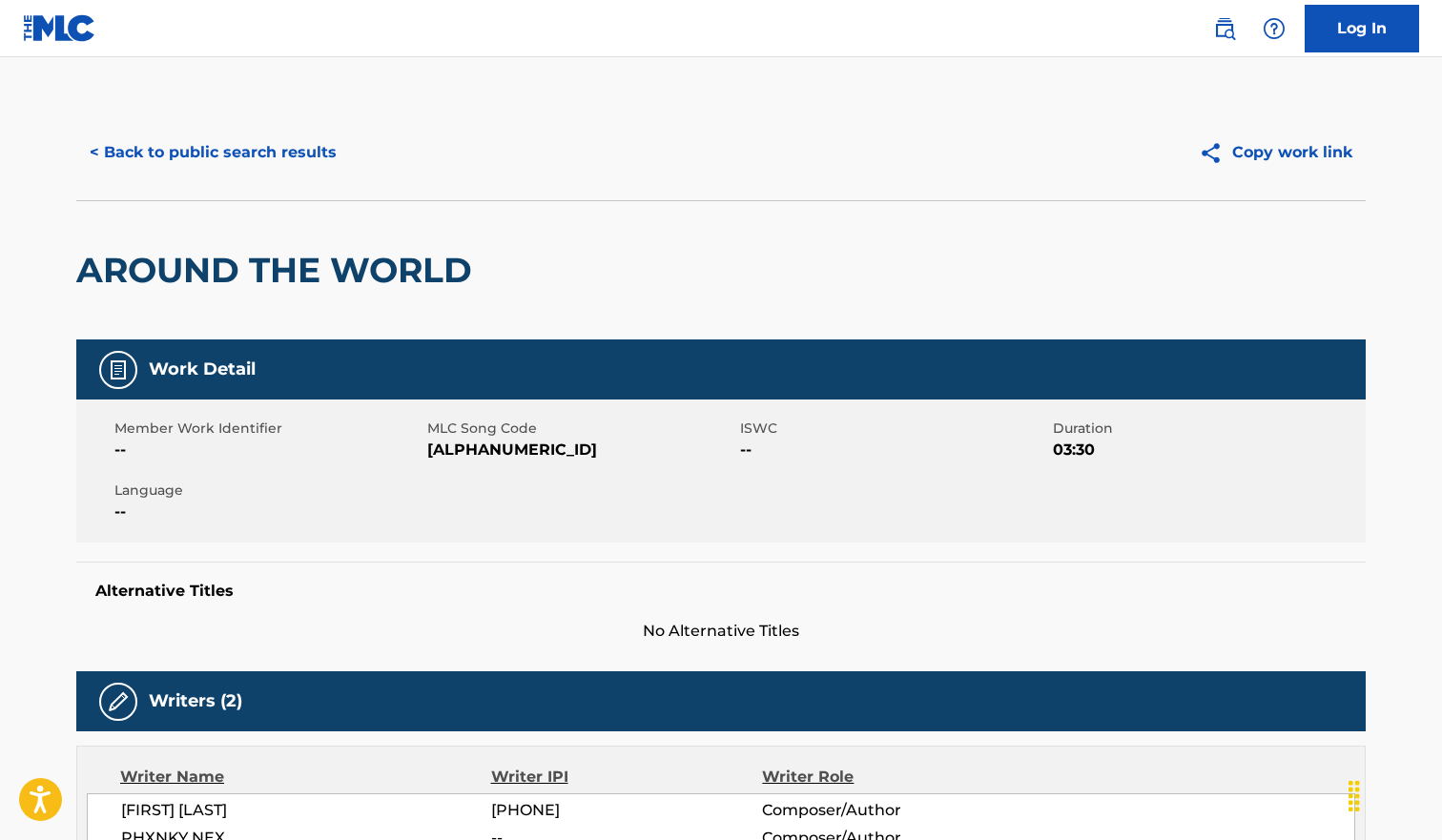 click on "< Back to public search results" at bounding box center [213, 153] 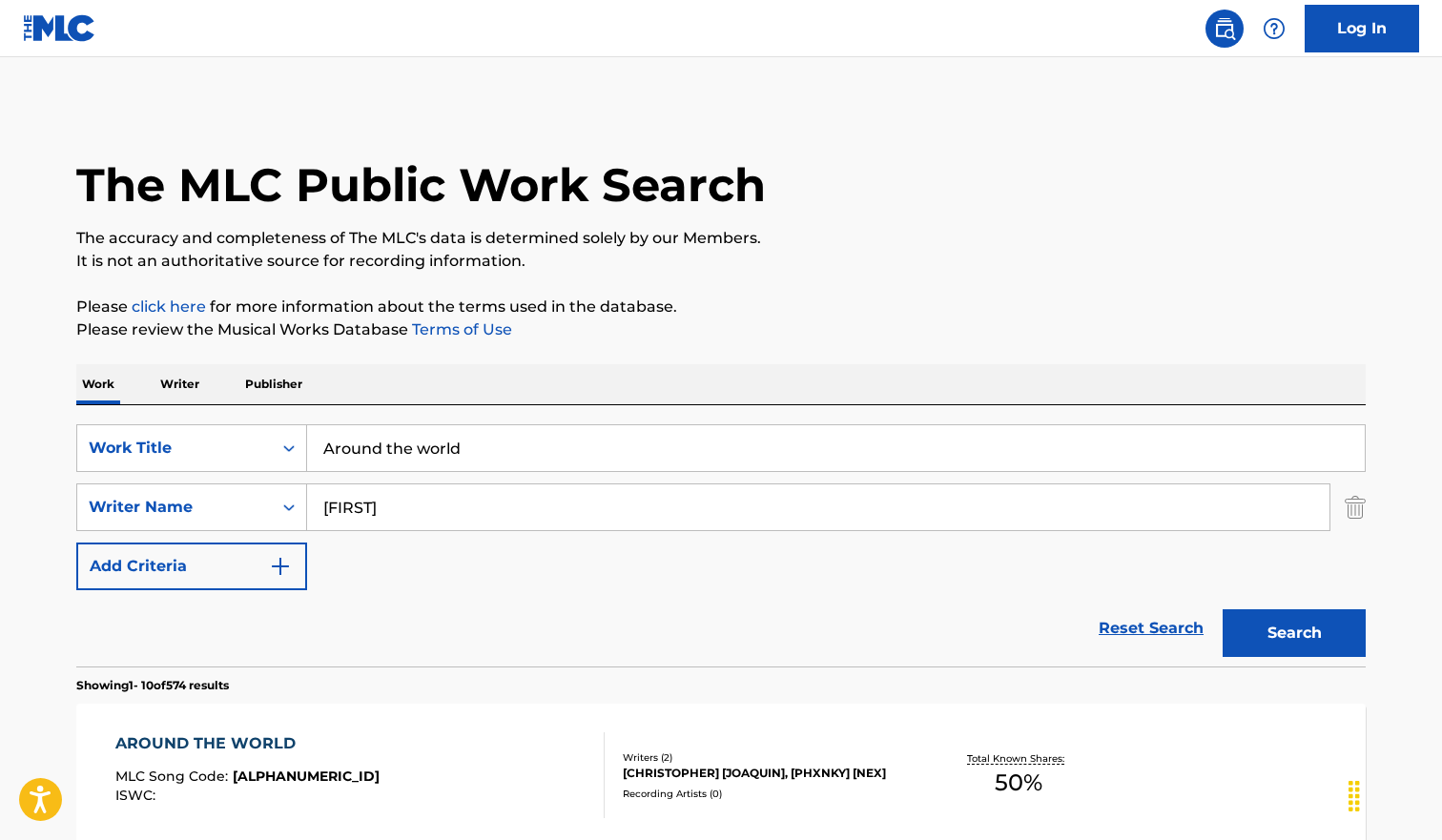 scroll, scrollTop: 353, scrollLeft: 0, axis: vertical 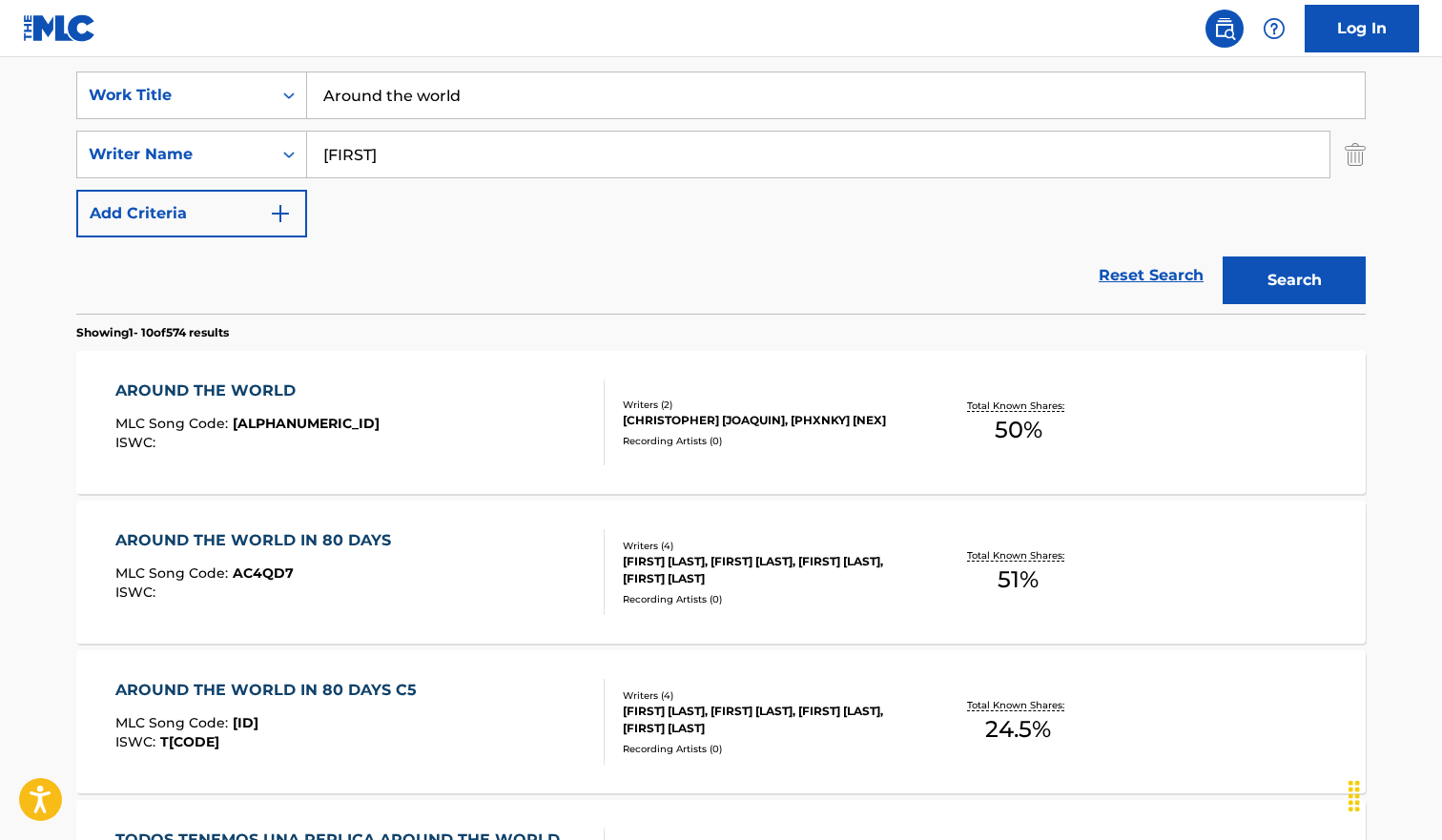 click on "Around the world" at bounding box center (835, 95) 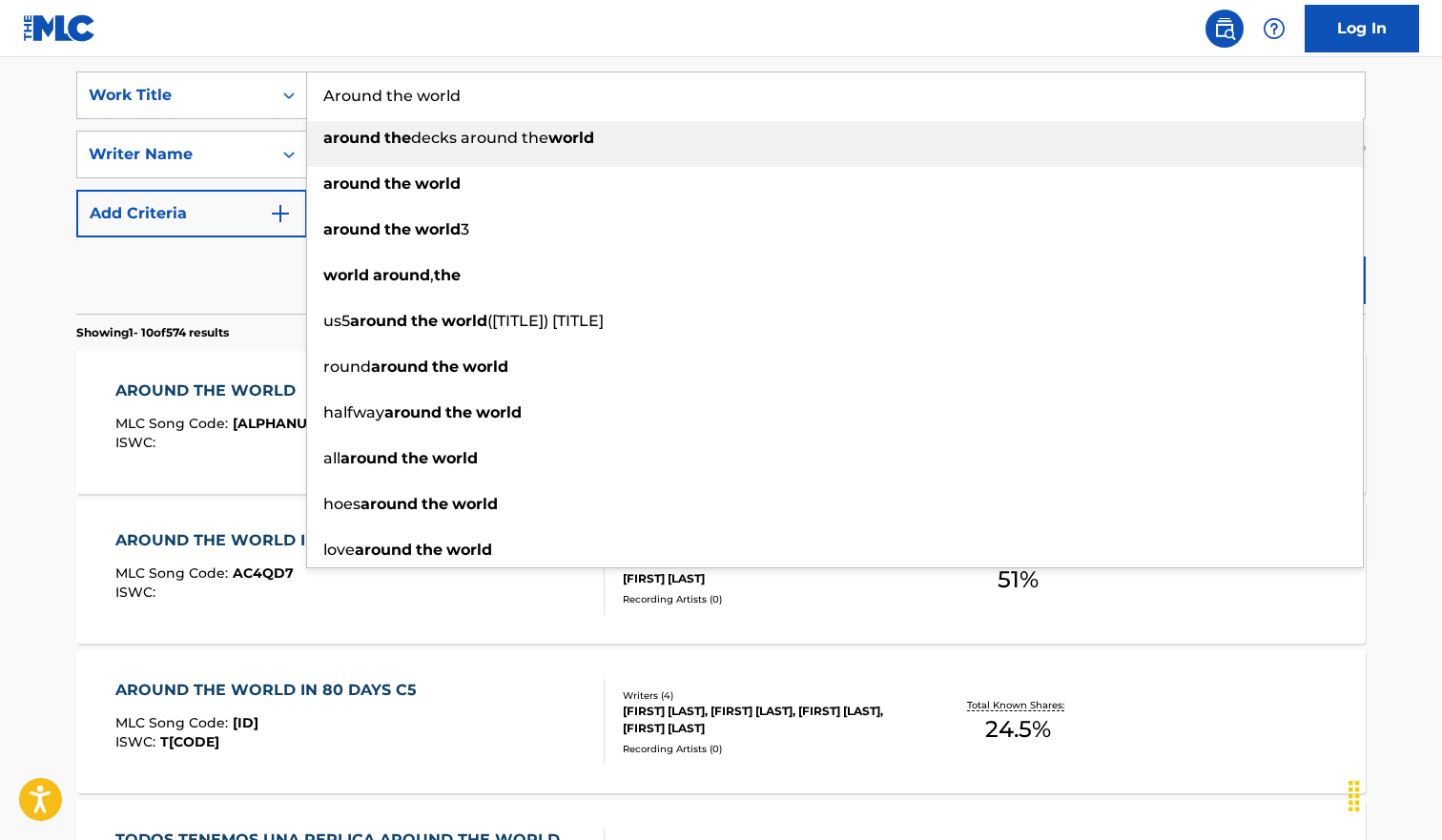 click on "Around the world" at bounding box center (835, 95) 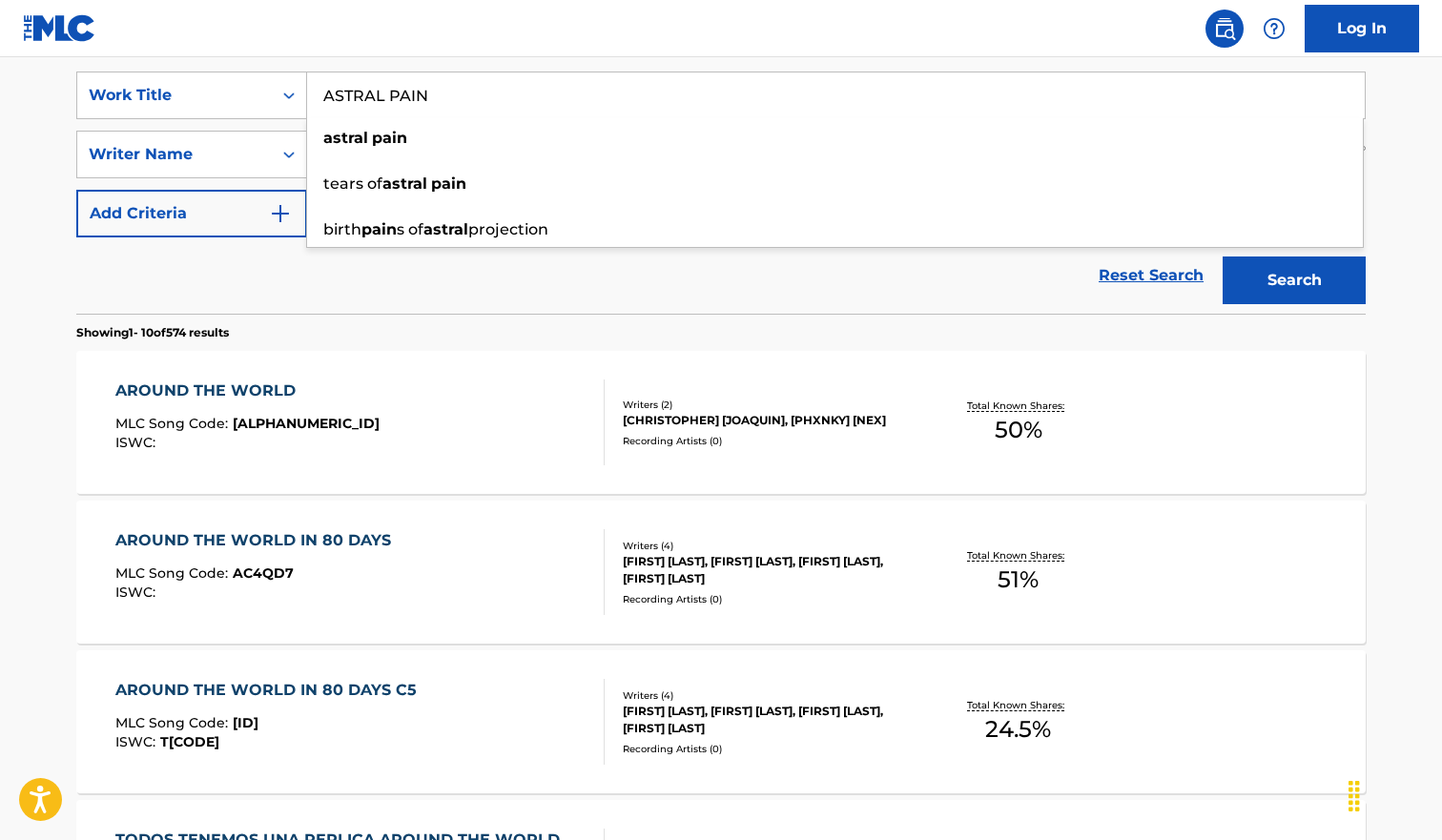 type on "ASTRAL PAIN" 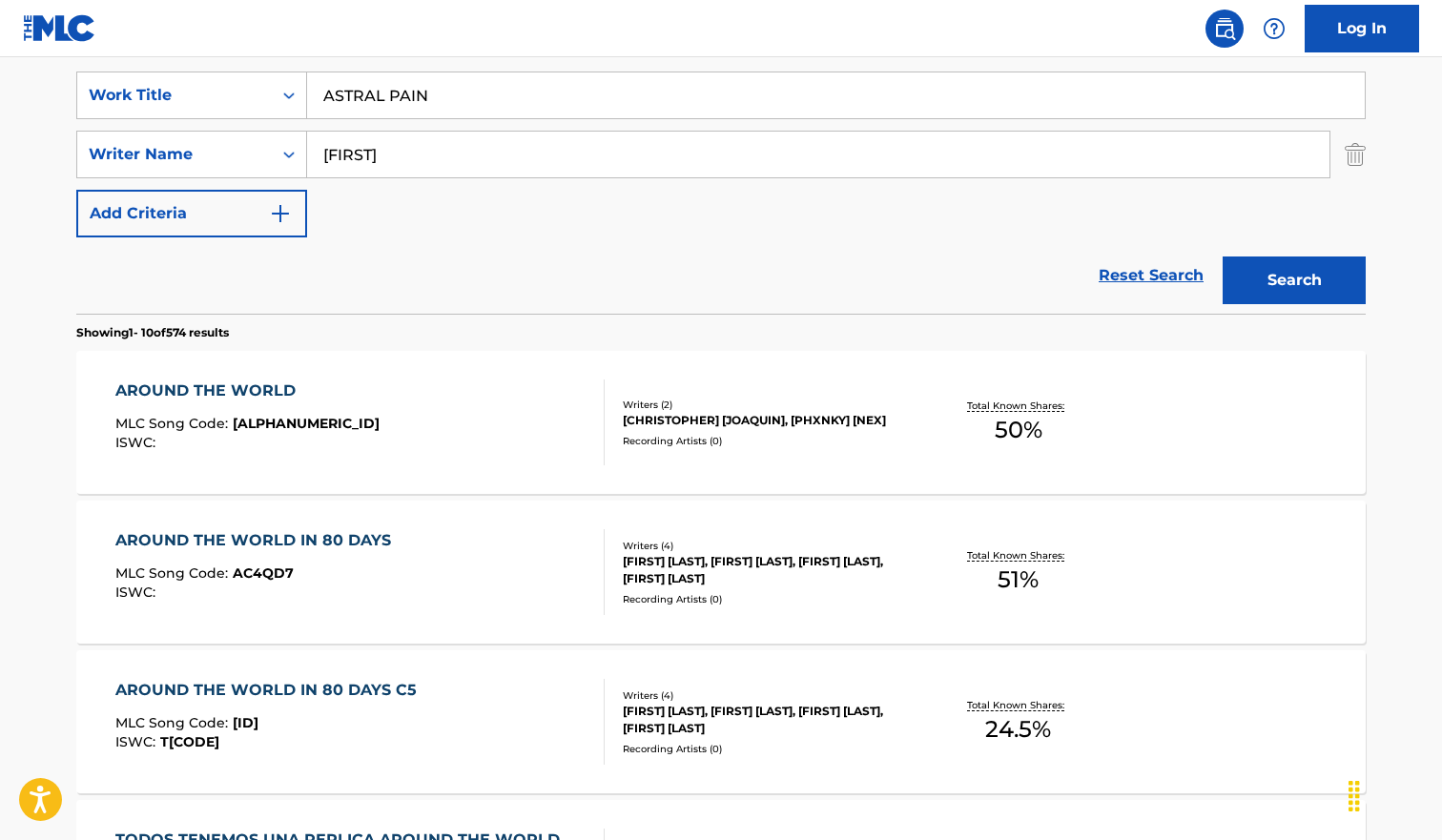 click on "Reset Search Search" at bounding box center (721, 276) 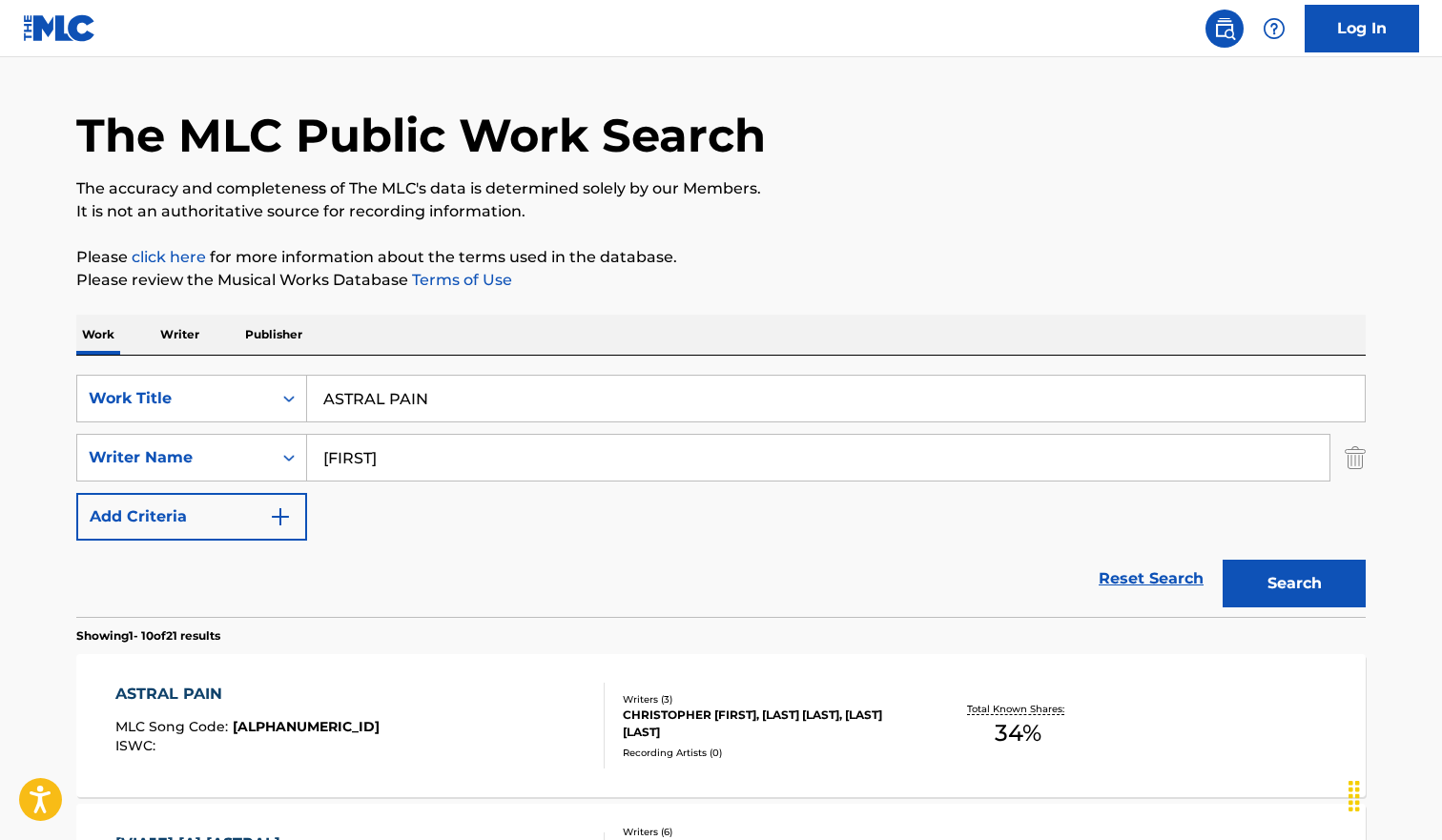 scroll, scrollTop: 353, scrollLeft: 0, axis: vertical 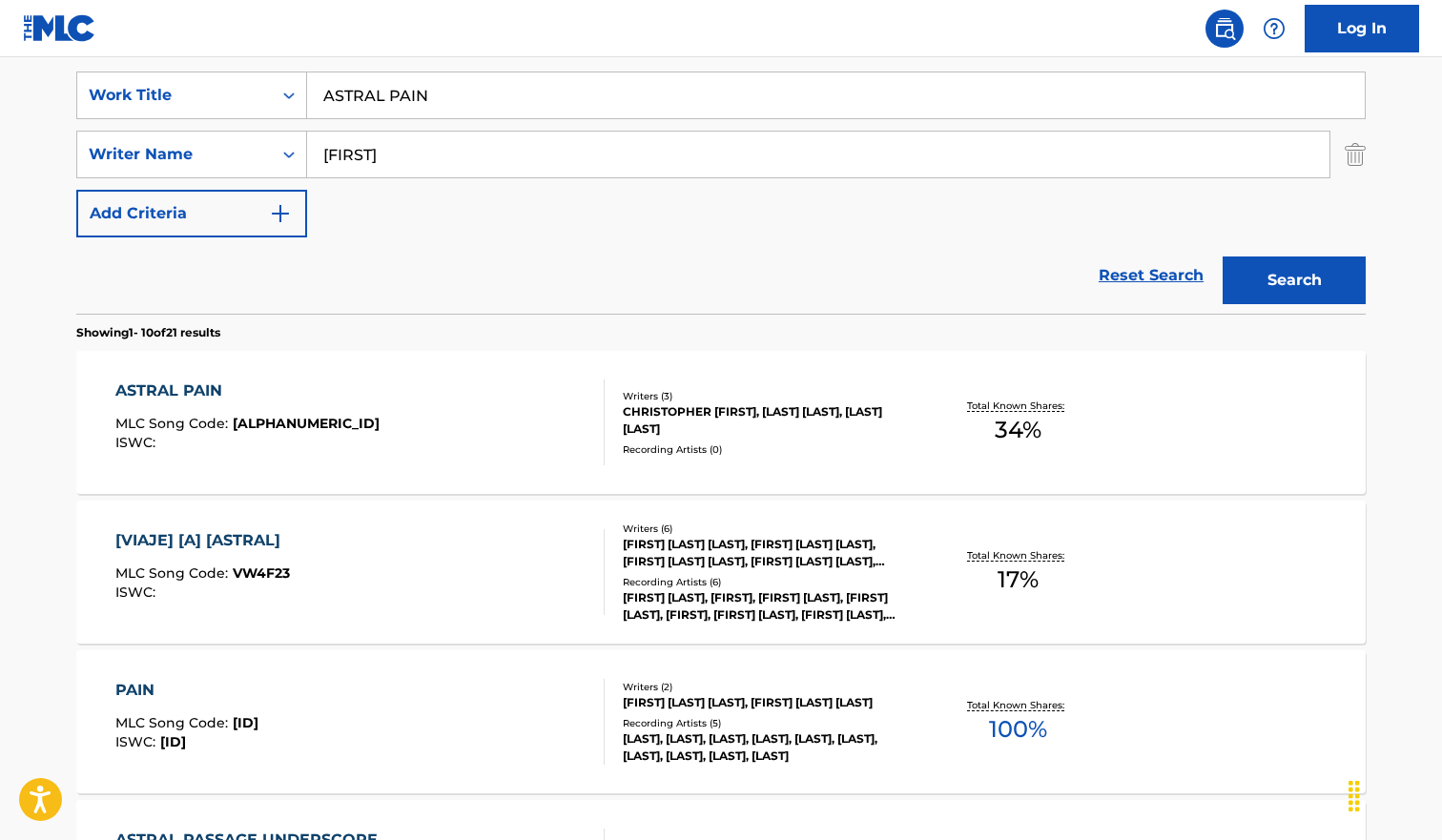 click on "ASTRAL PAIN MLC Song Code : AW5BAS ISWC :" at bounding box center [360, 422] 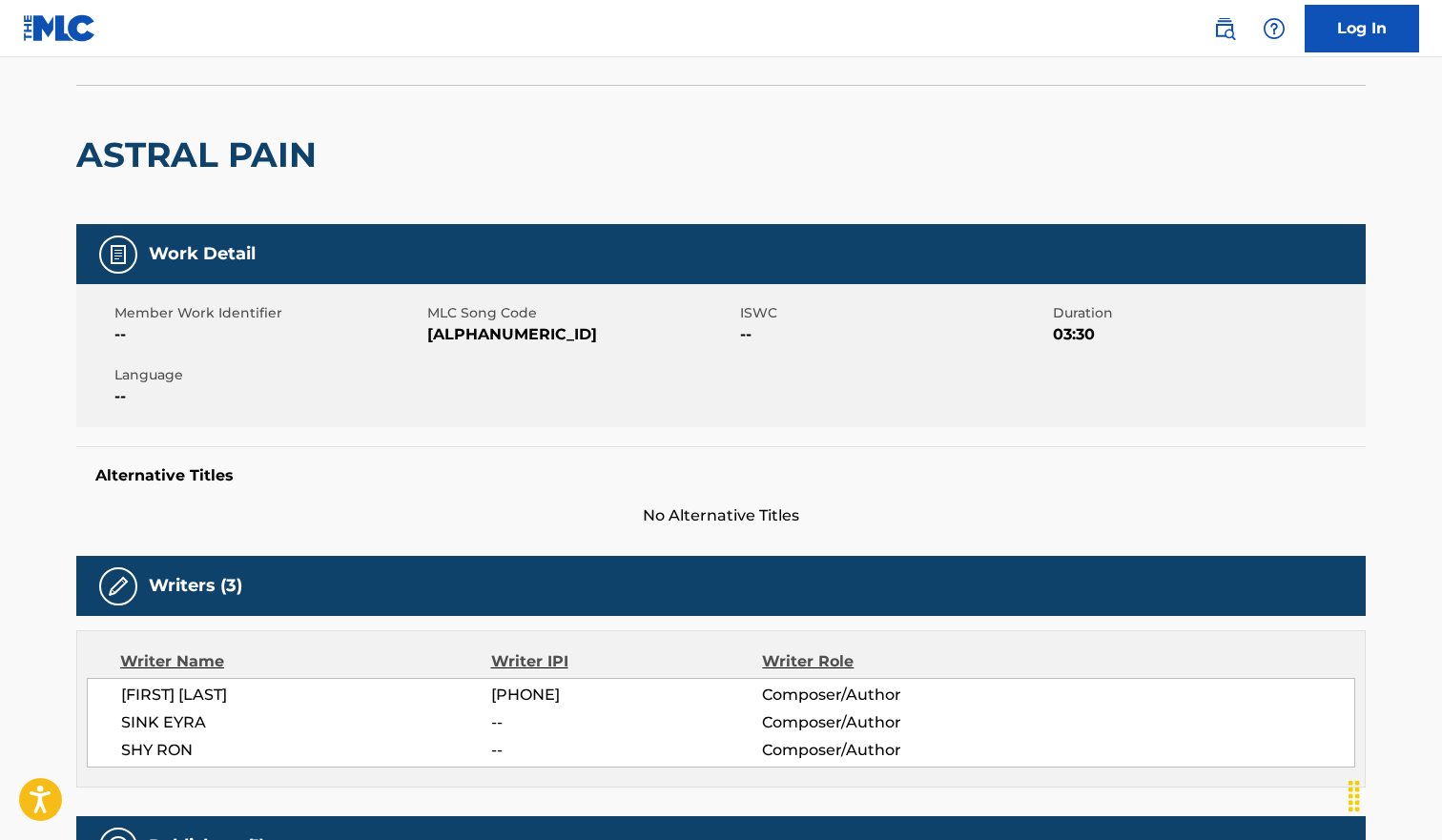 scroll, scrollTop: 0, scrollLeft: 0, axis: both 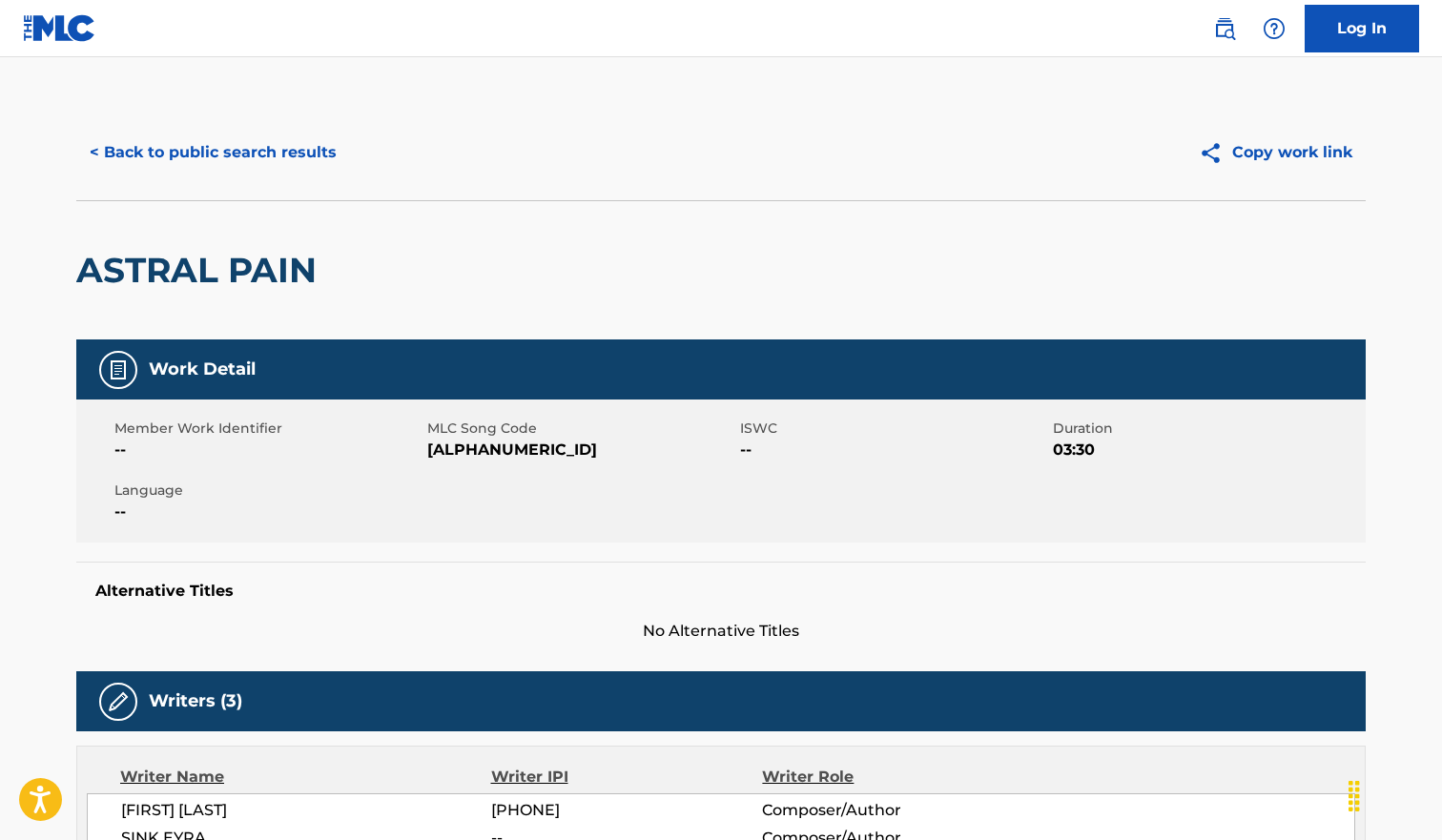 click on "< Back to public search results" at bounding box center (213, 153) 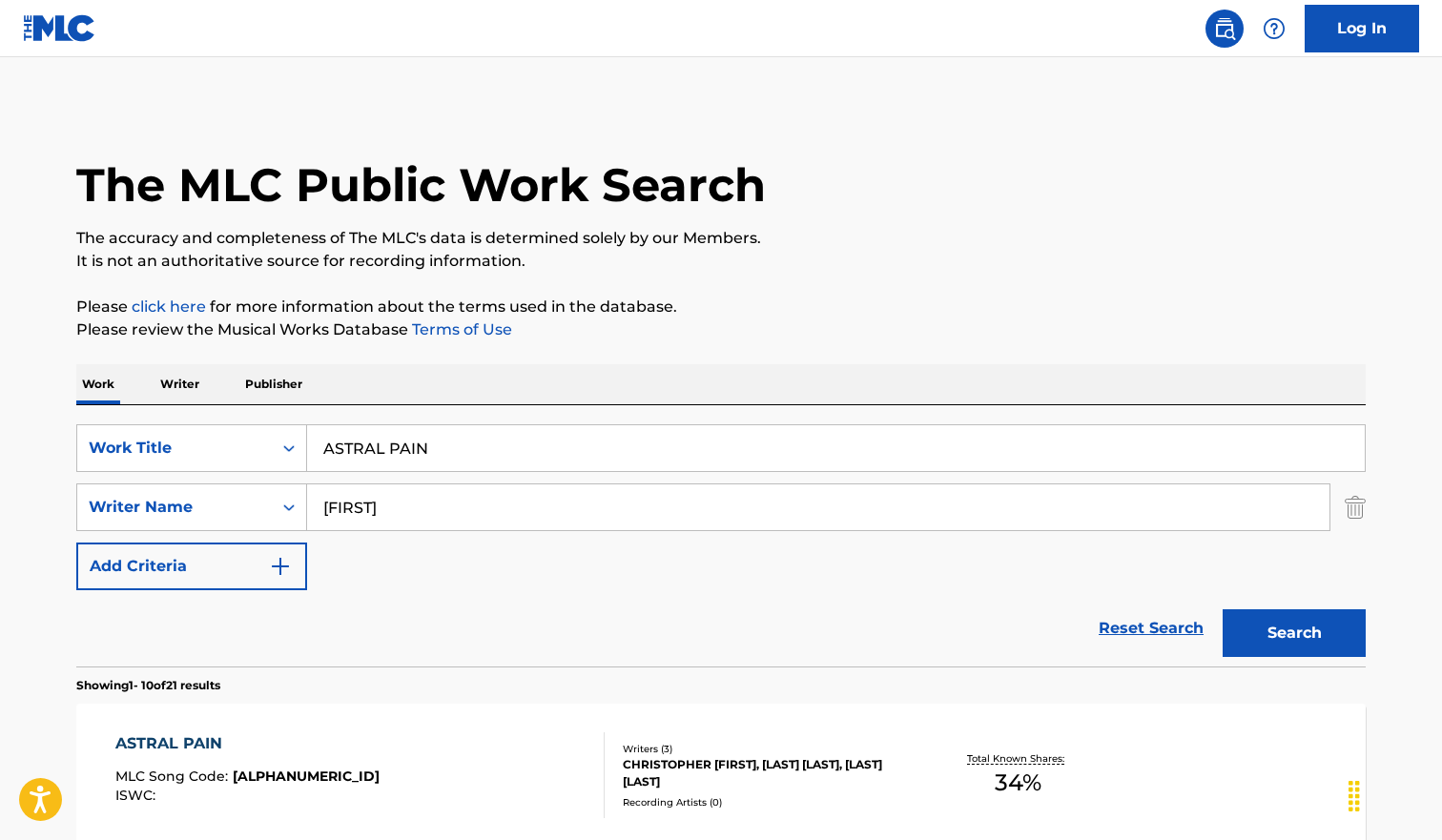 scroll, scrollTop: 353, scrollLeft: 0, axis: vertical 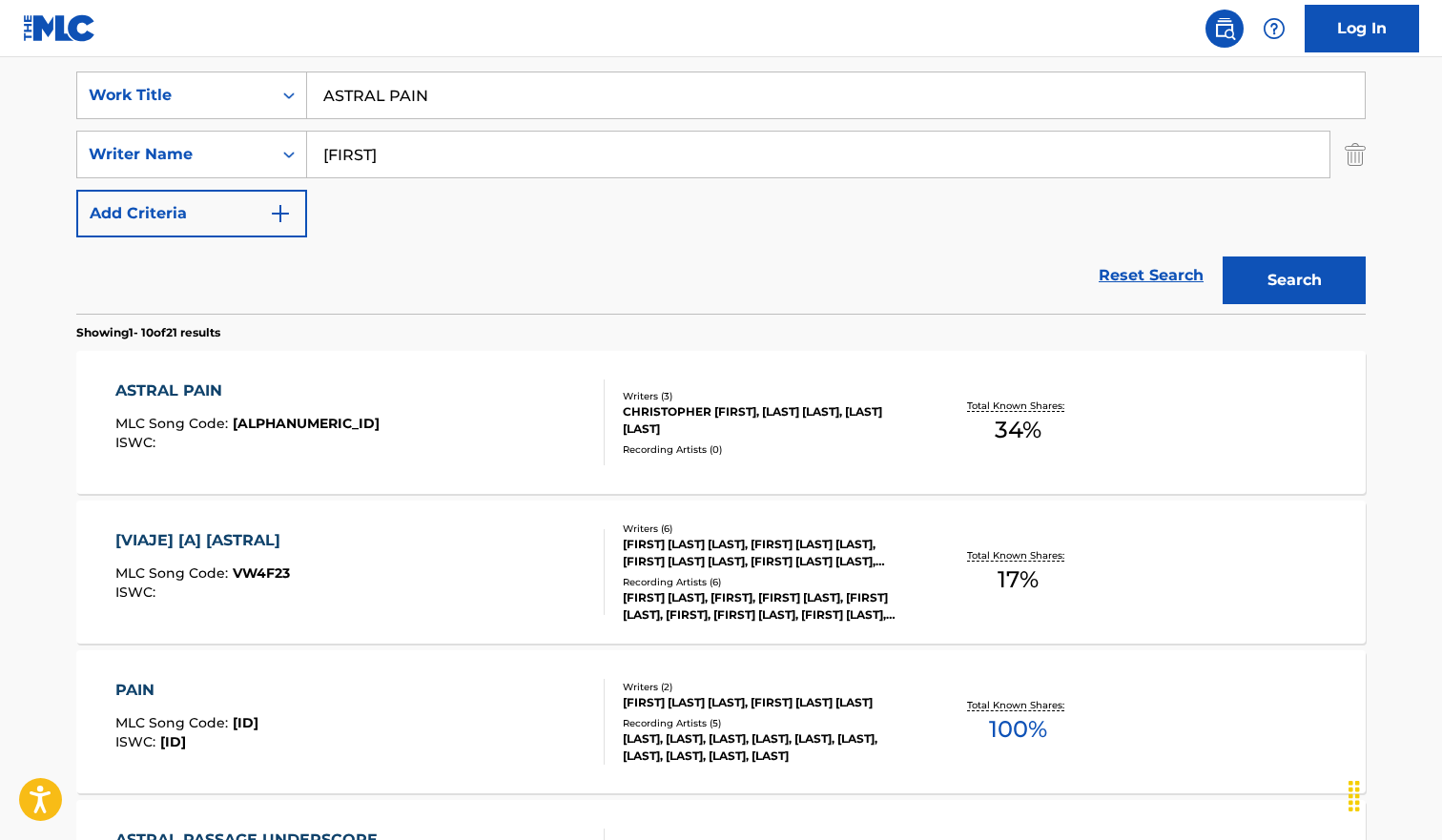 click on "ASTRAL PAIN" at bounding box center [835, 95] 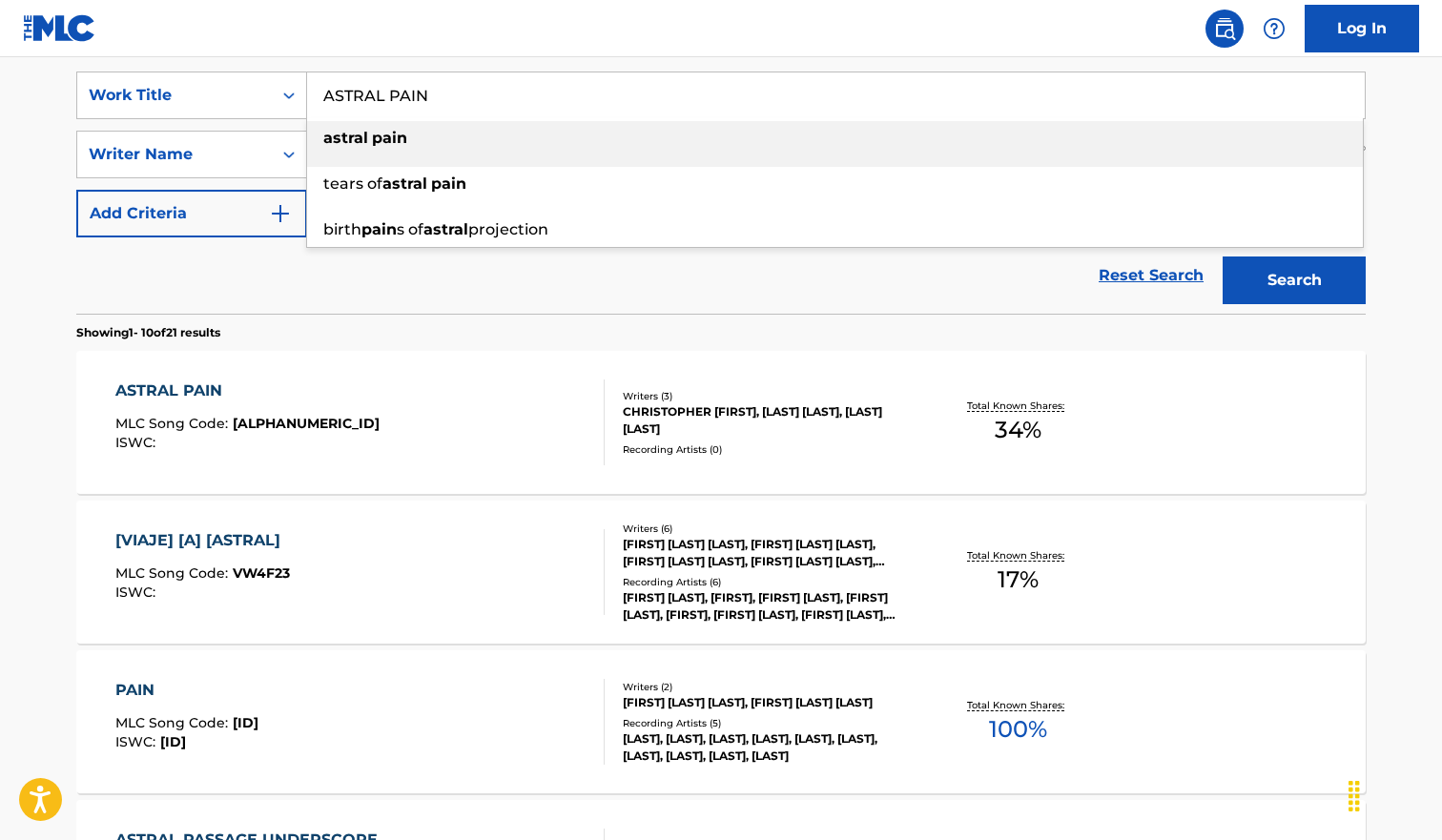 click on "ASTRAL PAIN" at bounding box center [835, 95] 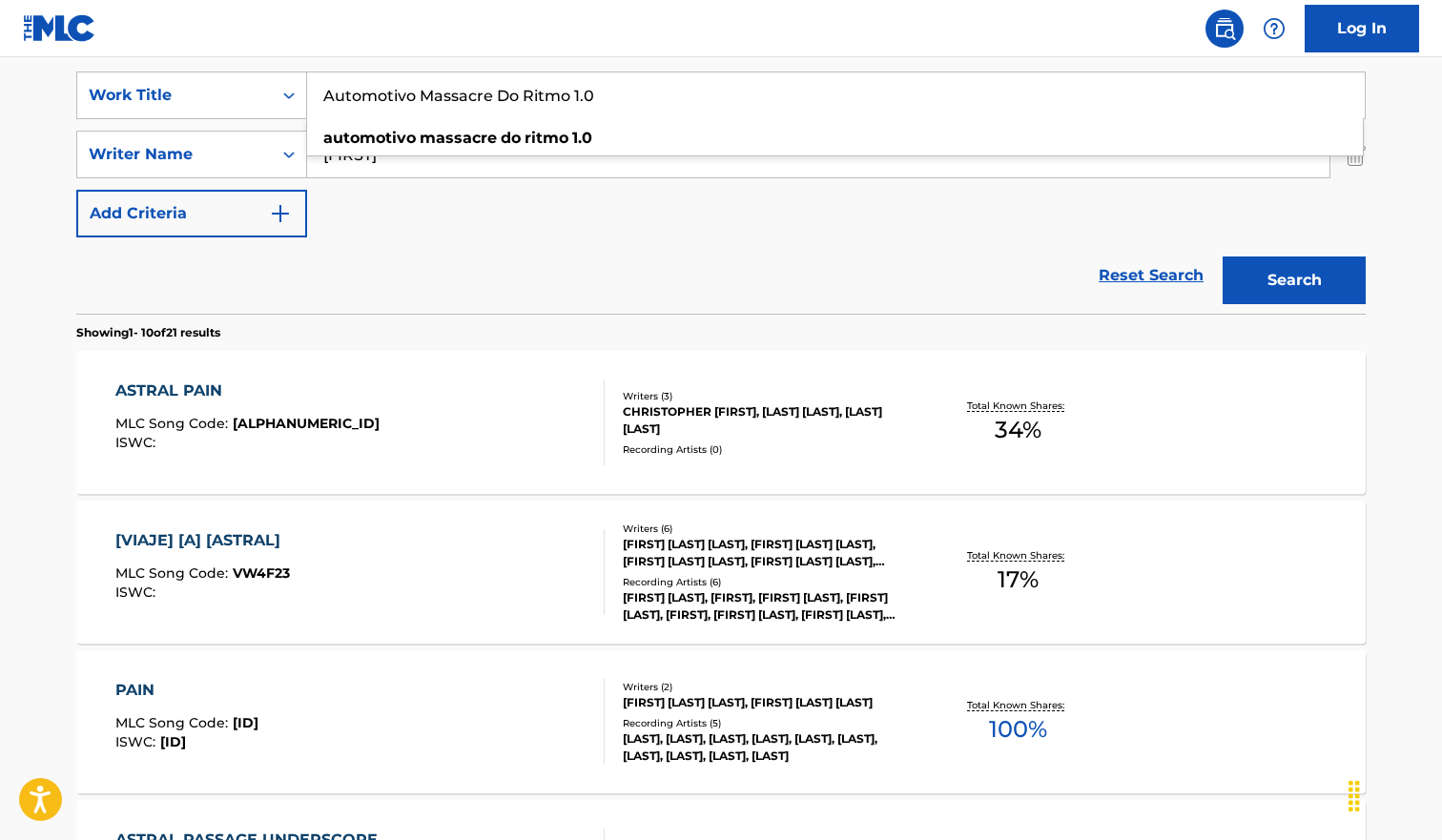 type on "Automotivo Massacre Do Ritmo 1.0" 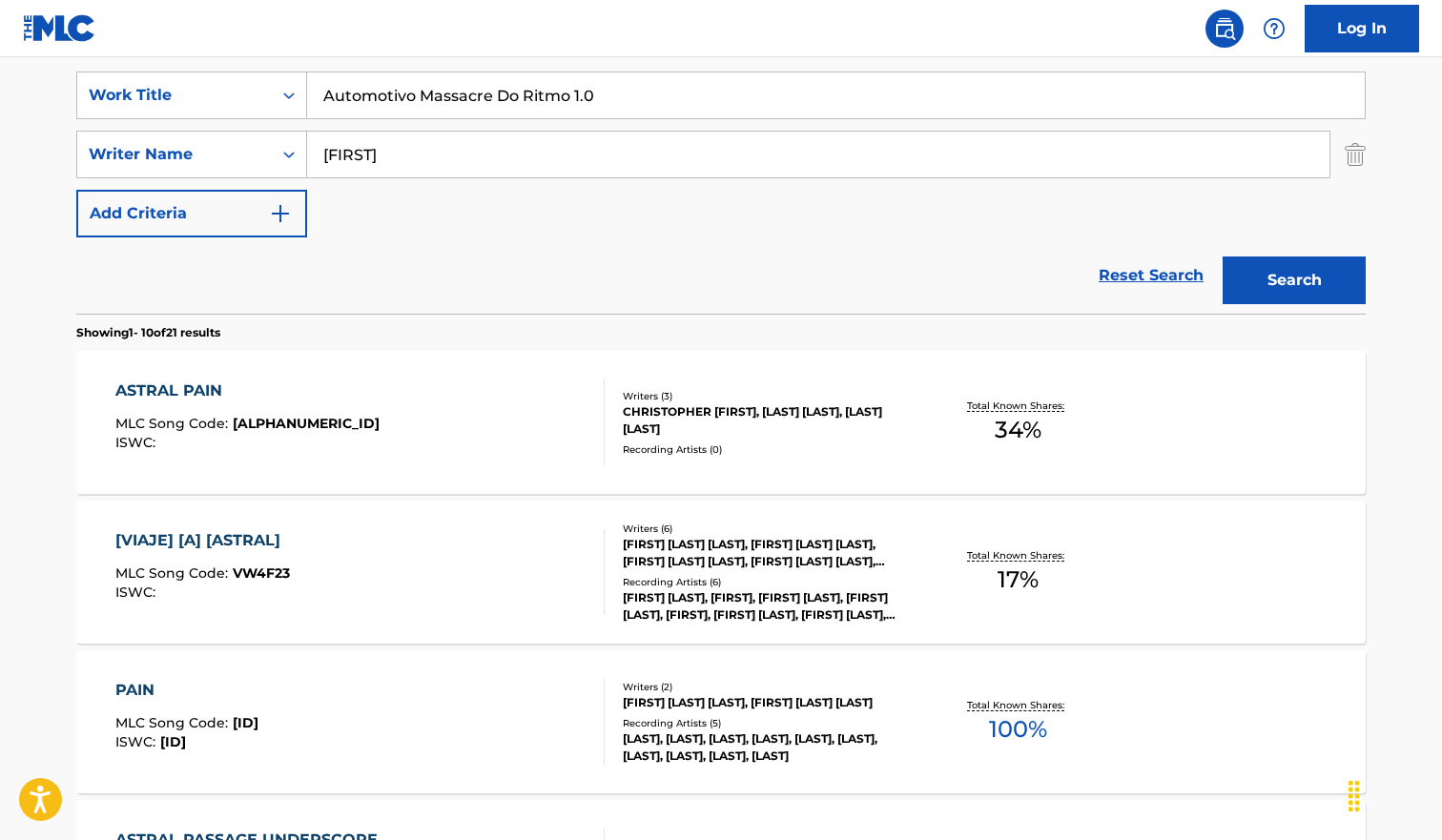click on "Search" at bounding box center [1294, 280] 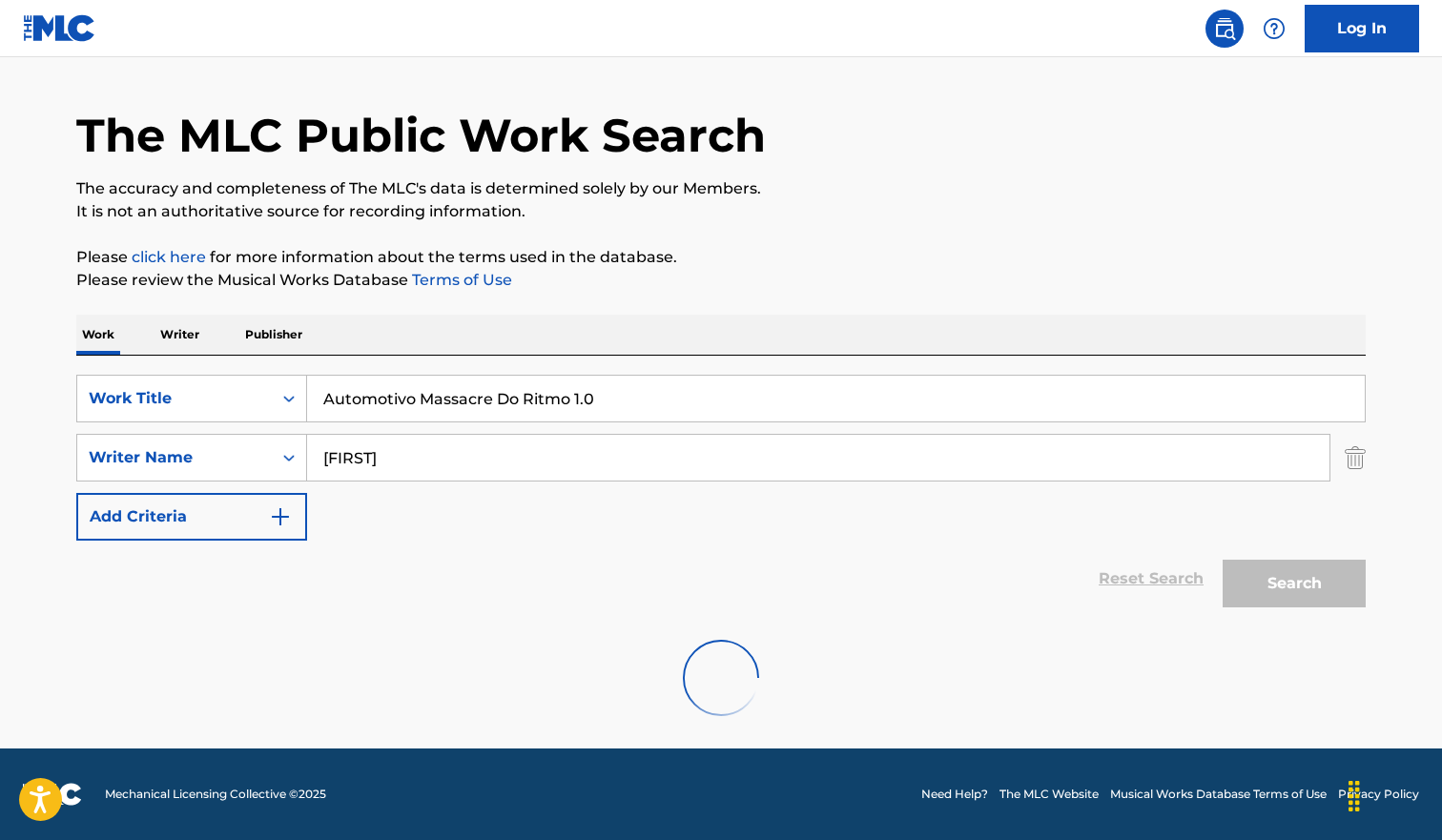 scroll, scrollTop: 353, scrollLeft: 0, axis: vertical 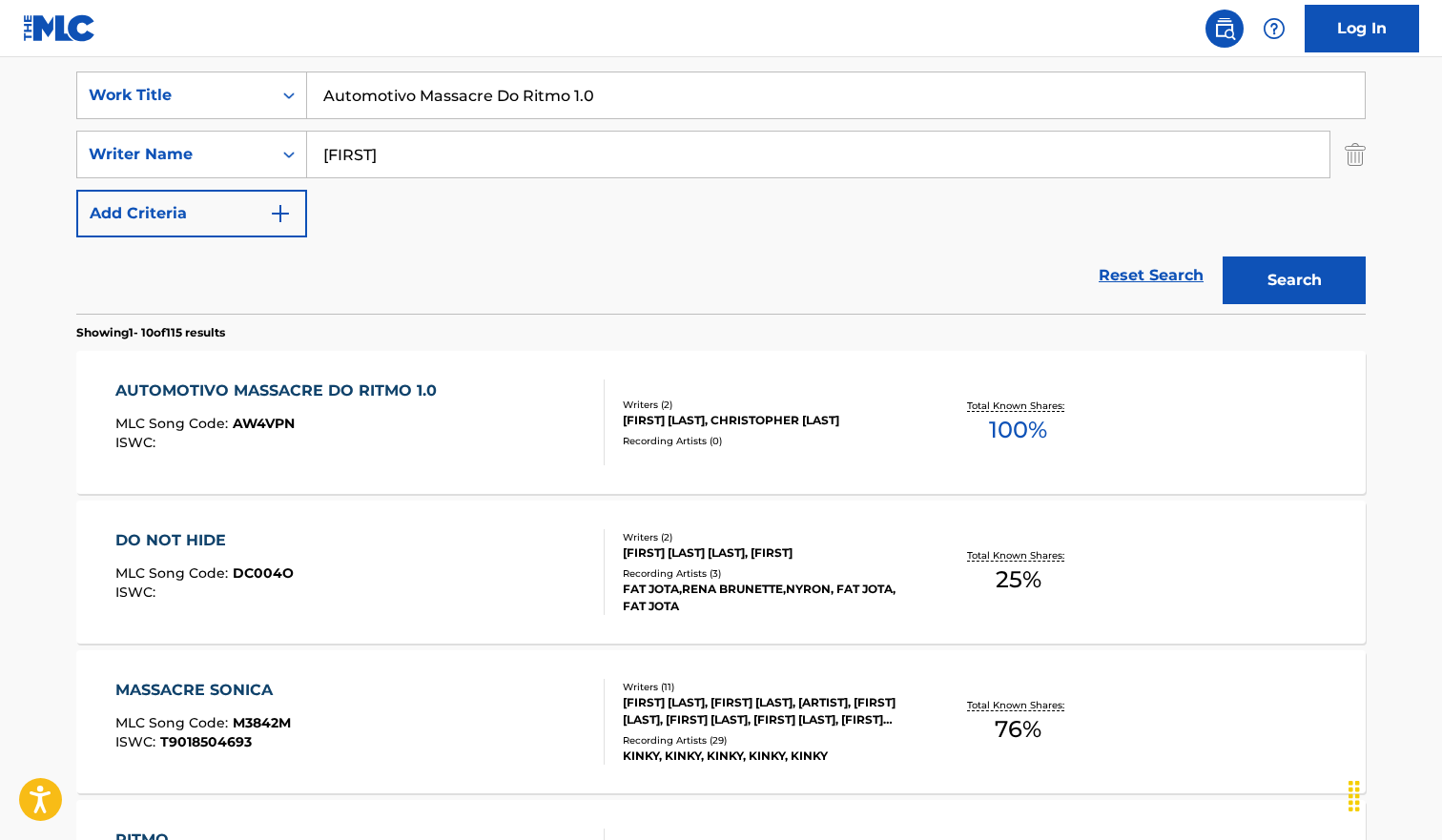 click on "MLC Song Code : AW4VPN" at bounding box center (280, 426) 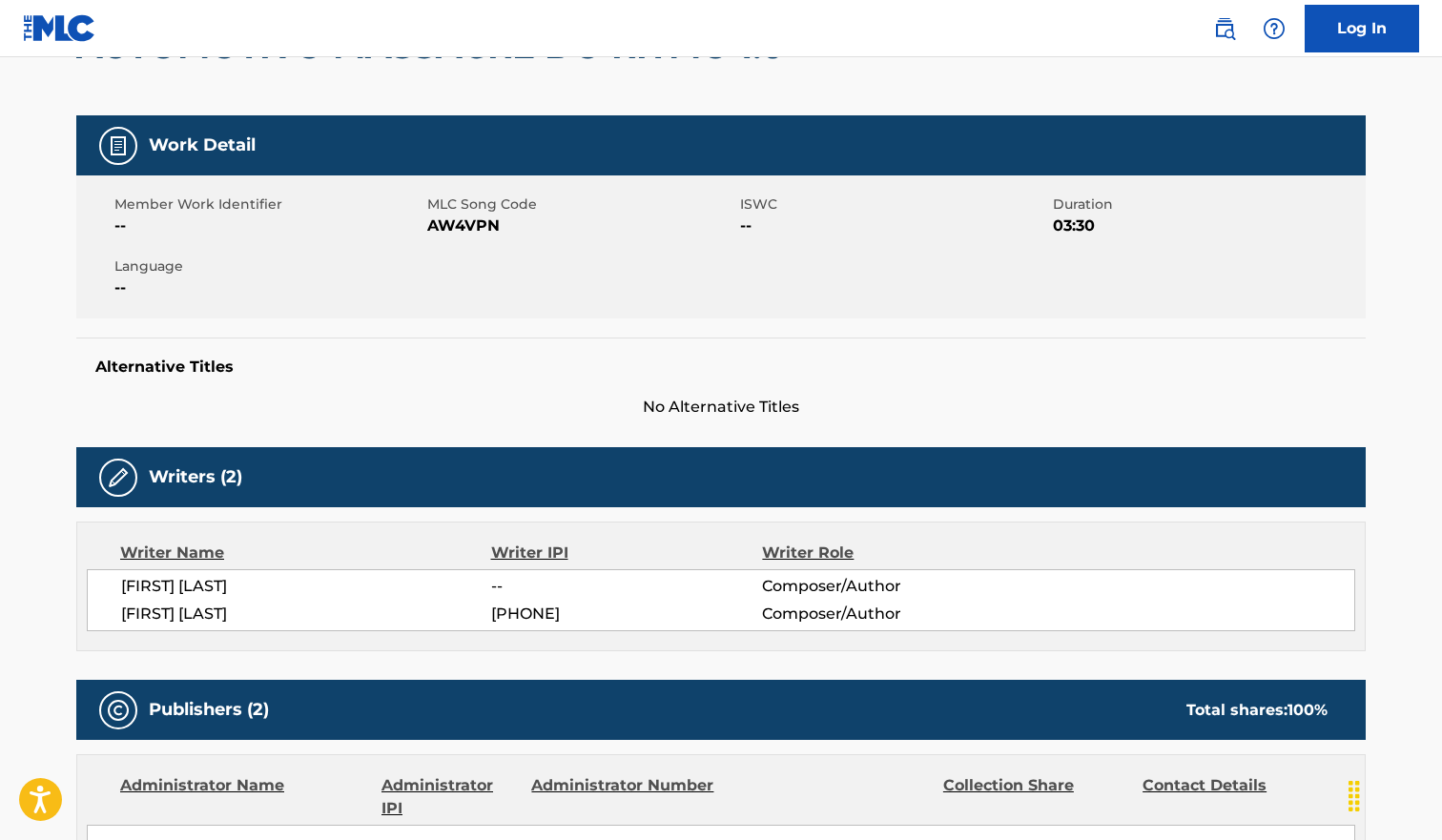 scroll, scrollTop: 0, scrollLeft: 0, axis: both 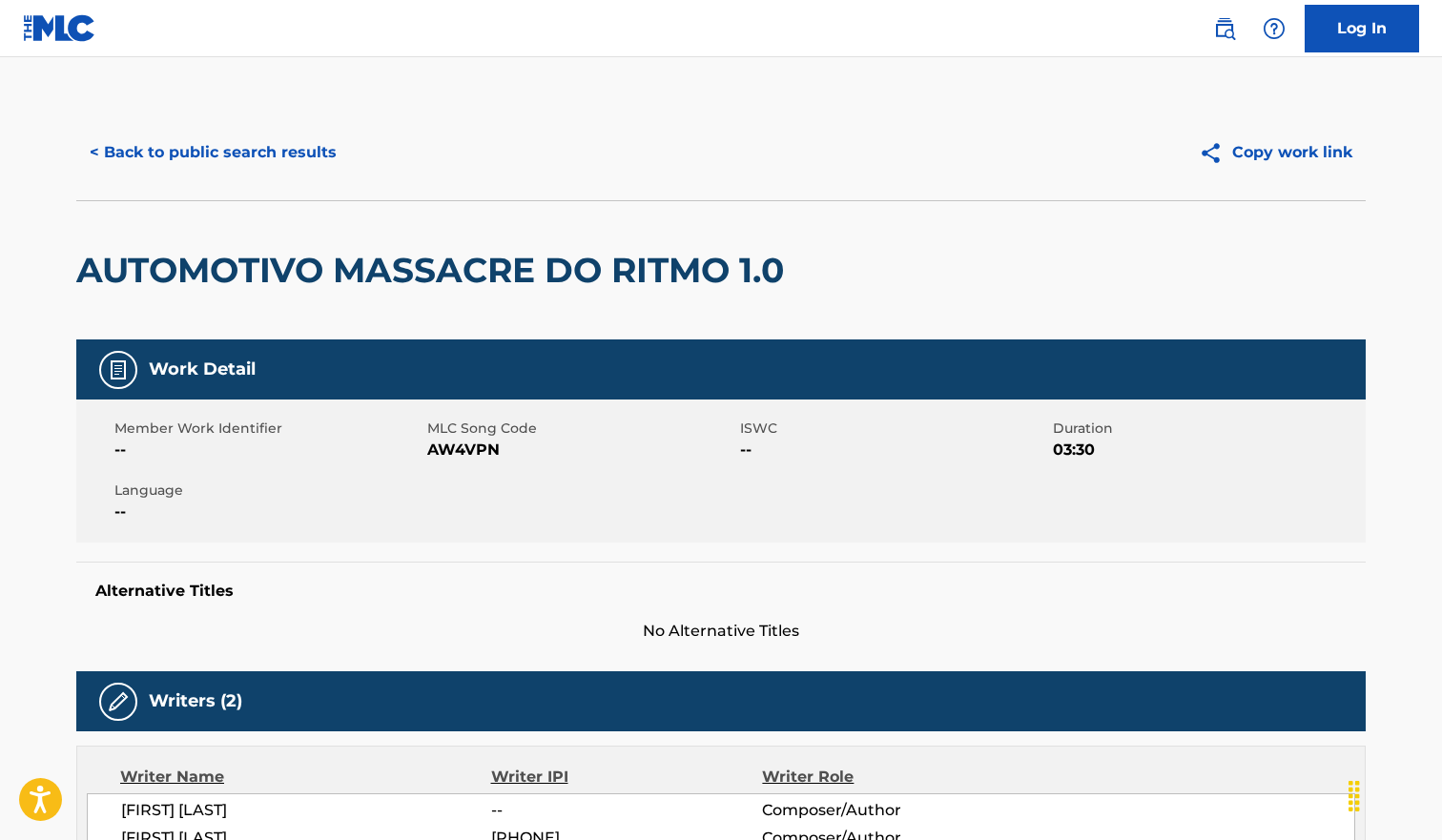 click on "< Back to public search results" at bounding box center [213, 153] 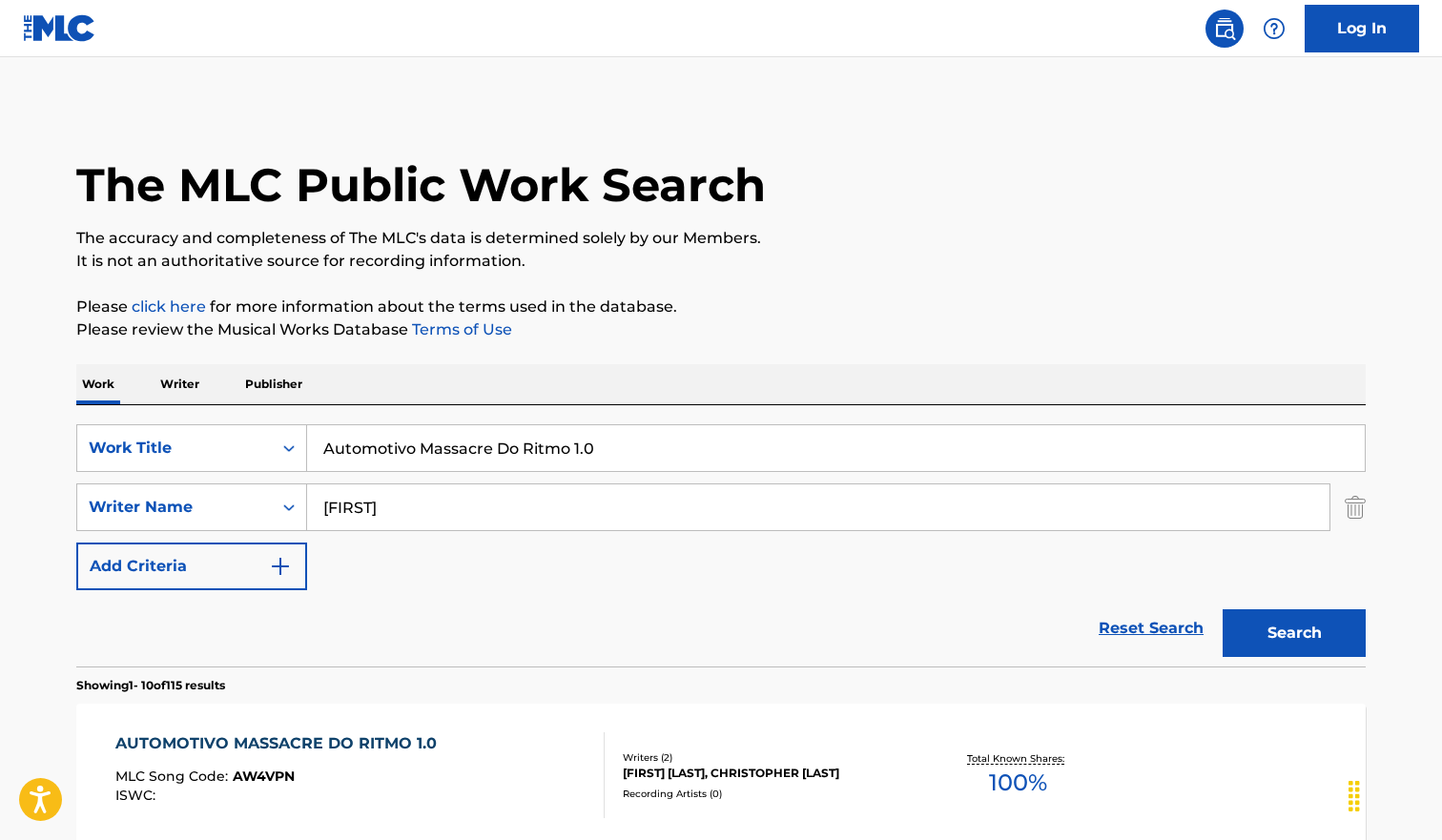 scroll, scrollTop: 353, scrollLeft: 0, axis: vertical 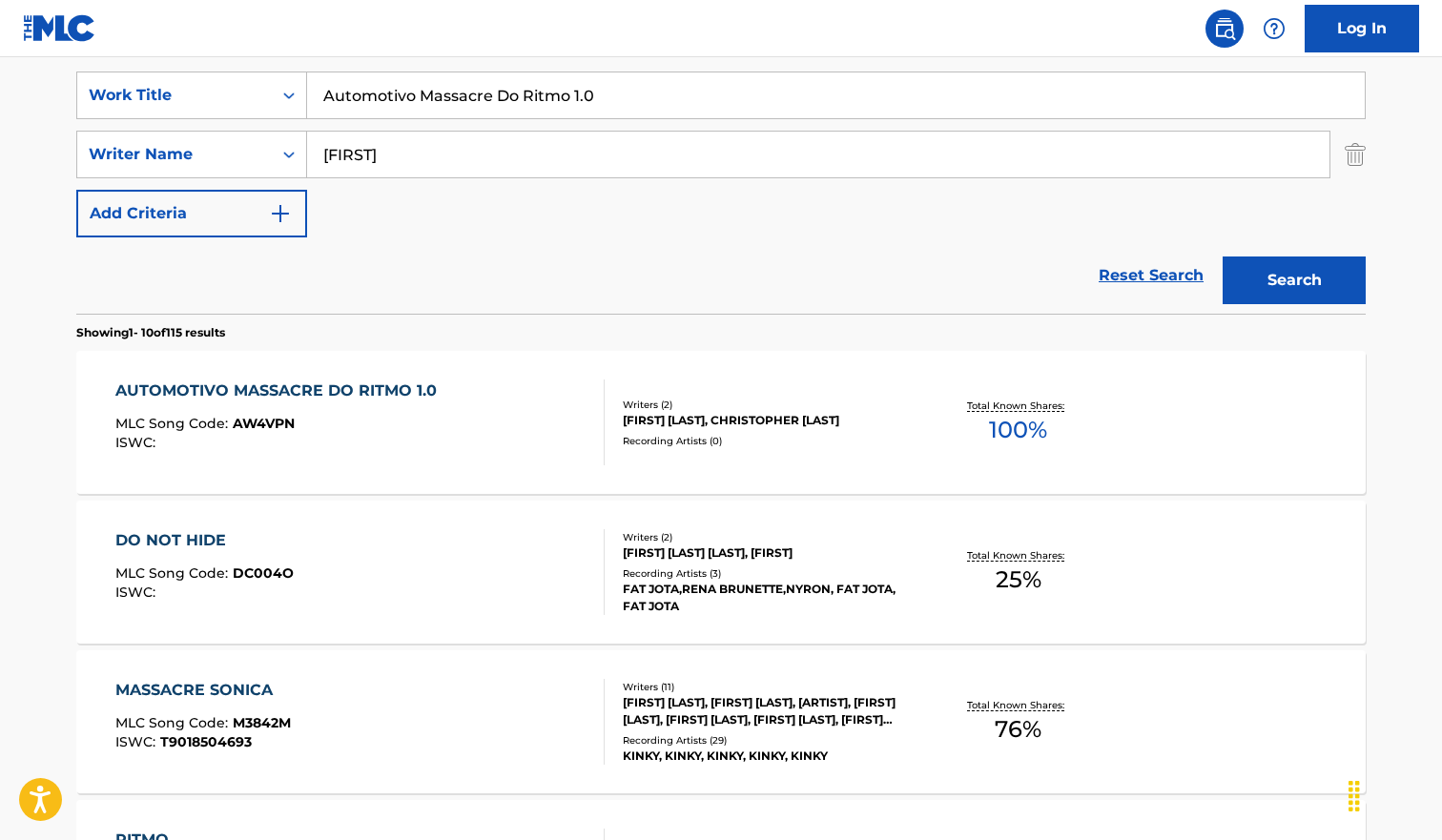 click on "Automotivo Massacre Do Ritmo 1.0" at bounding box center (835, 95) 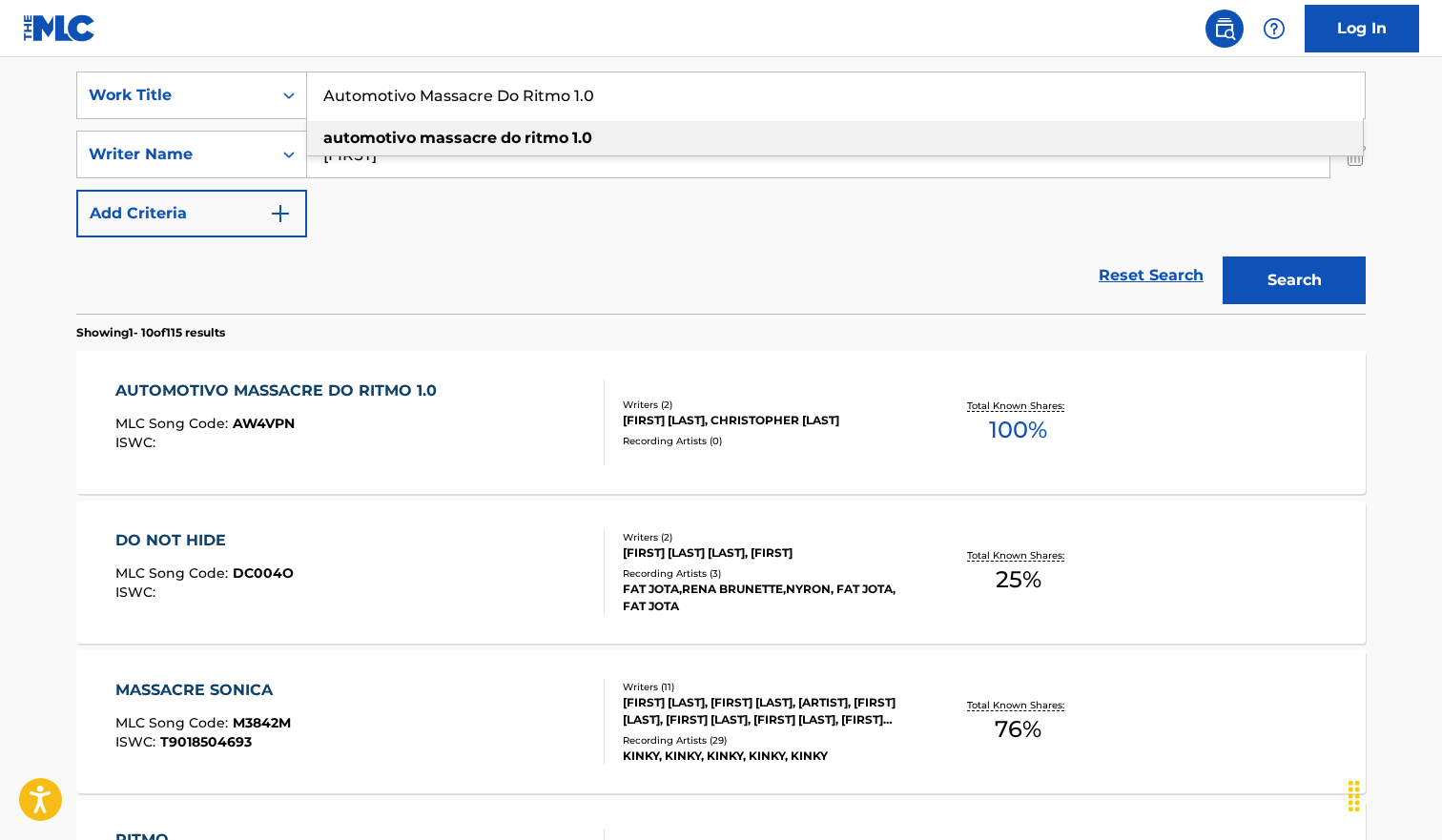 click on "Automotivo Massacre Do Ritmo 1.0" at bounding box center (835, 95) 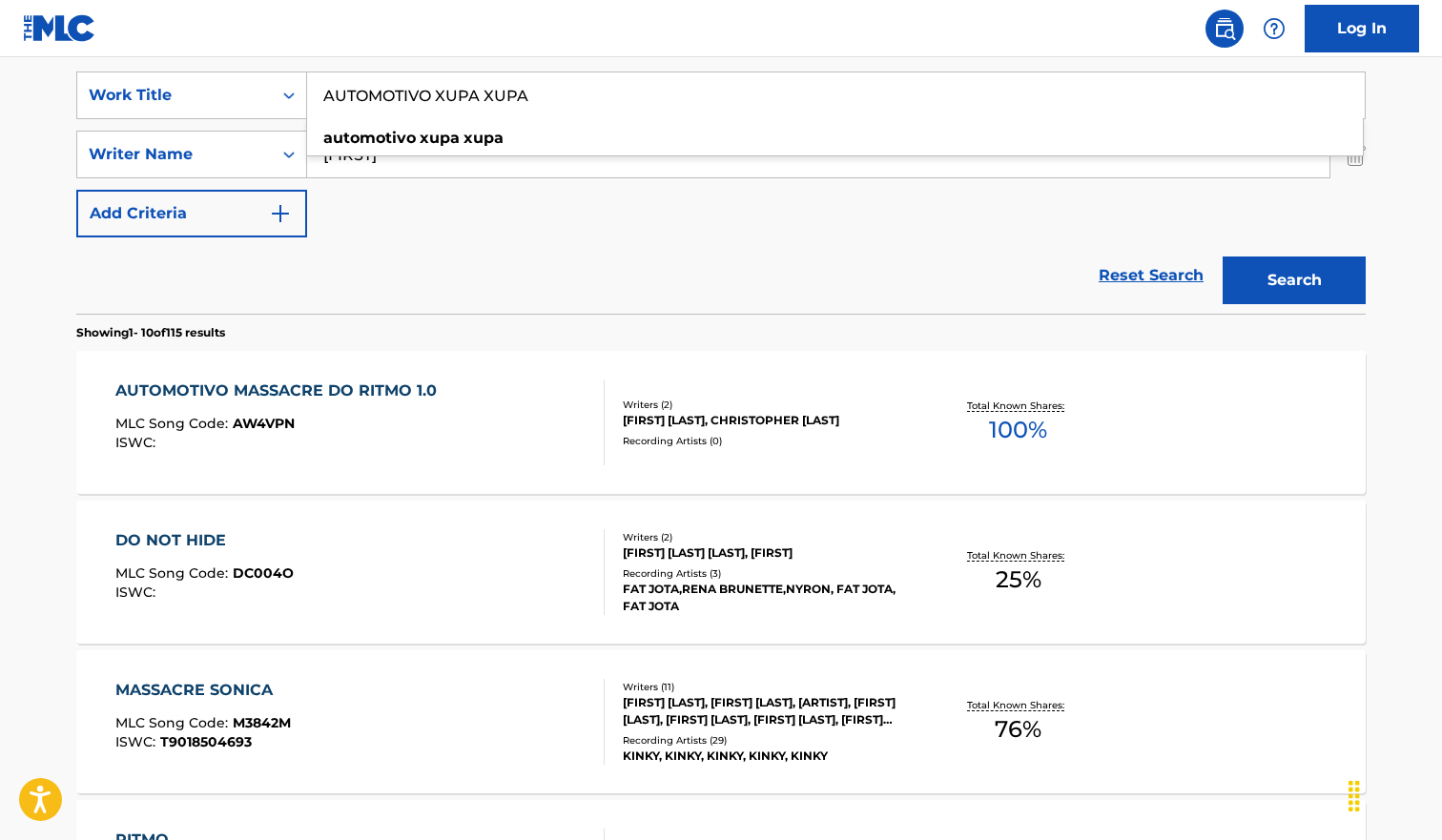 type on "AUTOMOTIVO XUPA XUPA" 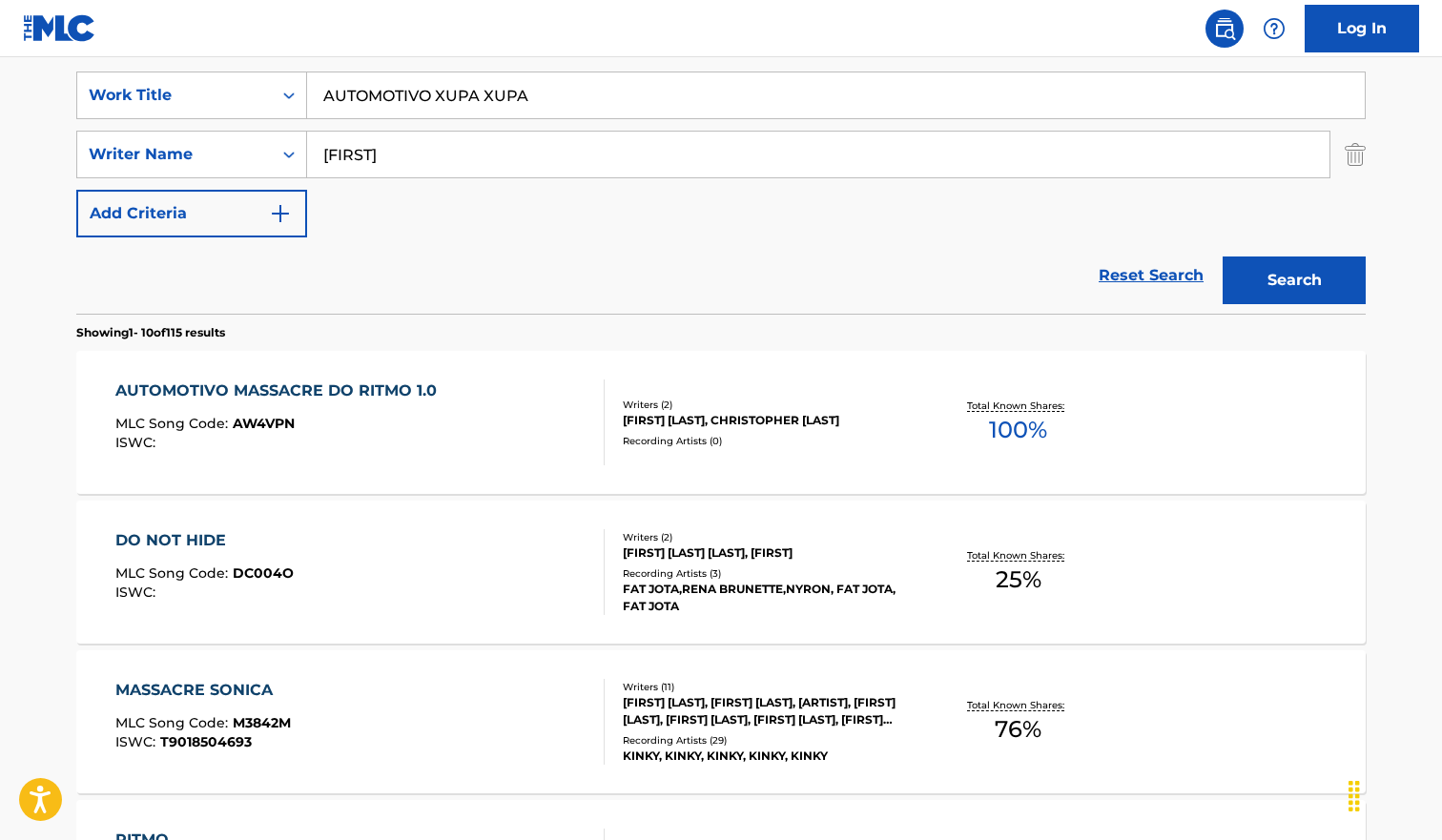 click on "Search" at bounding box center [1294, 280] 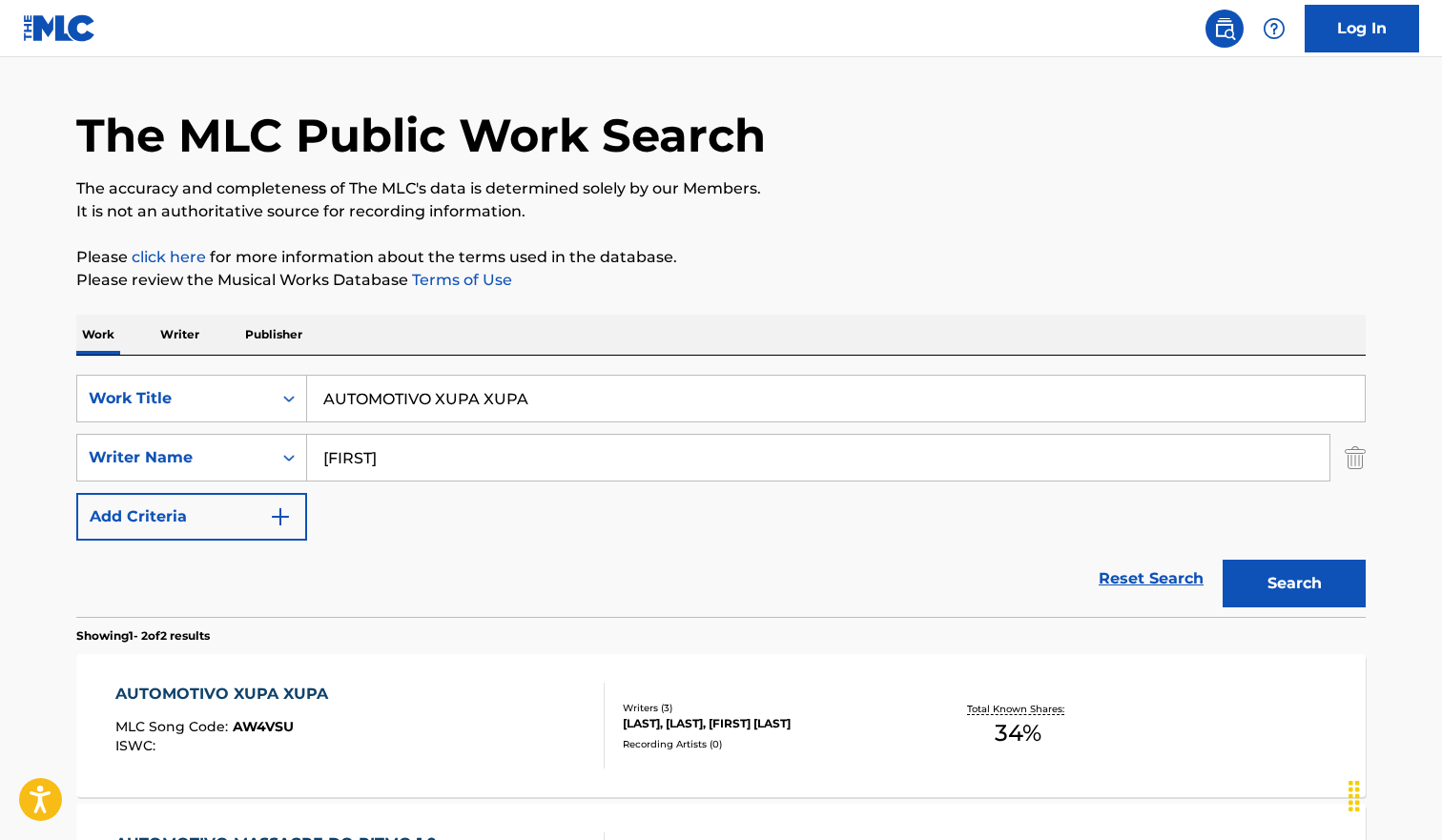 scroll, scrollTop: 347, scrollLeft: 0, axis: vertical 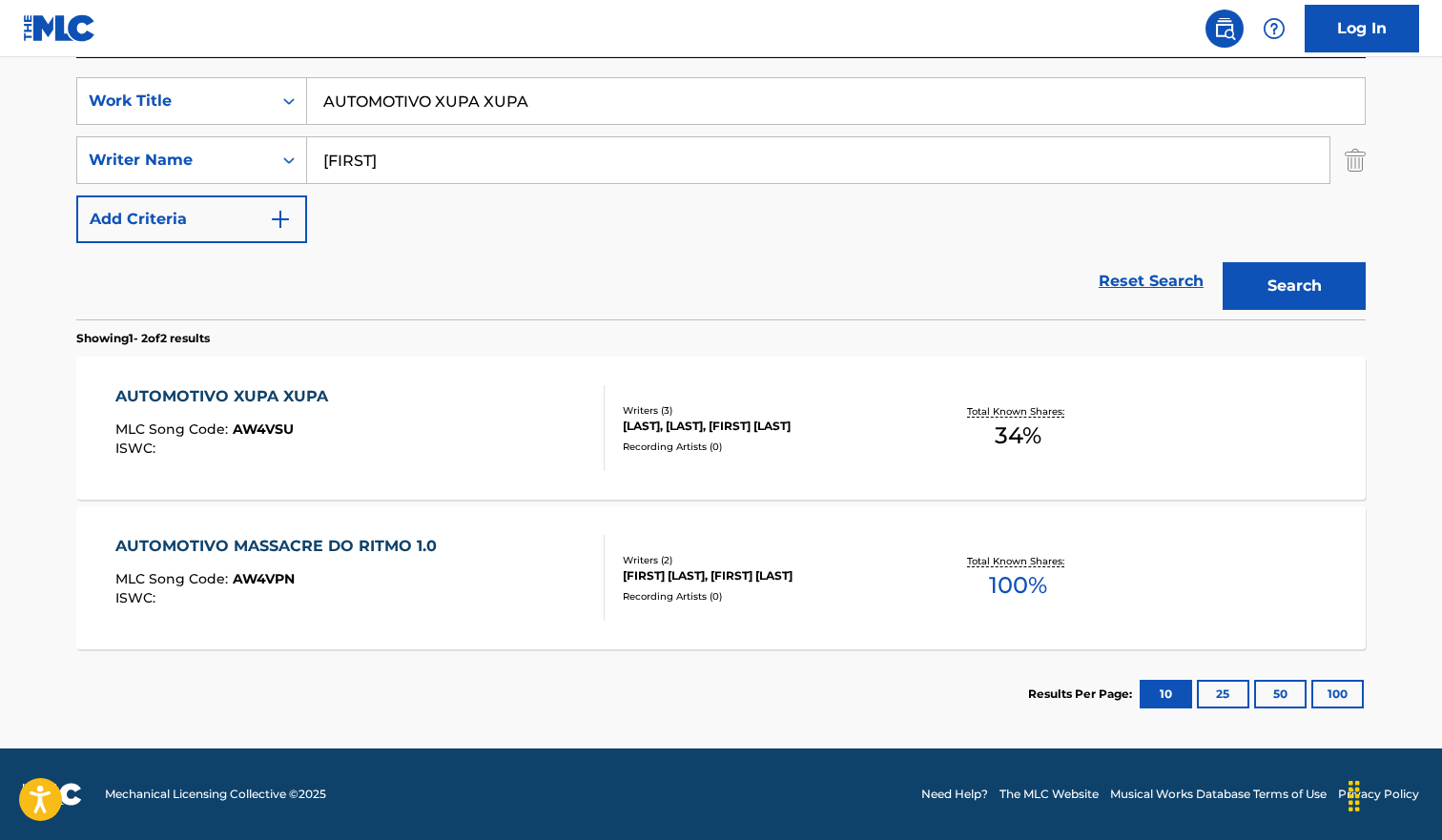 click on "AUTOMOTIVO XUPA XUPA MLC Song Code : AW4VSU ISWC :" at bounding box center [360, 428] 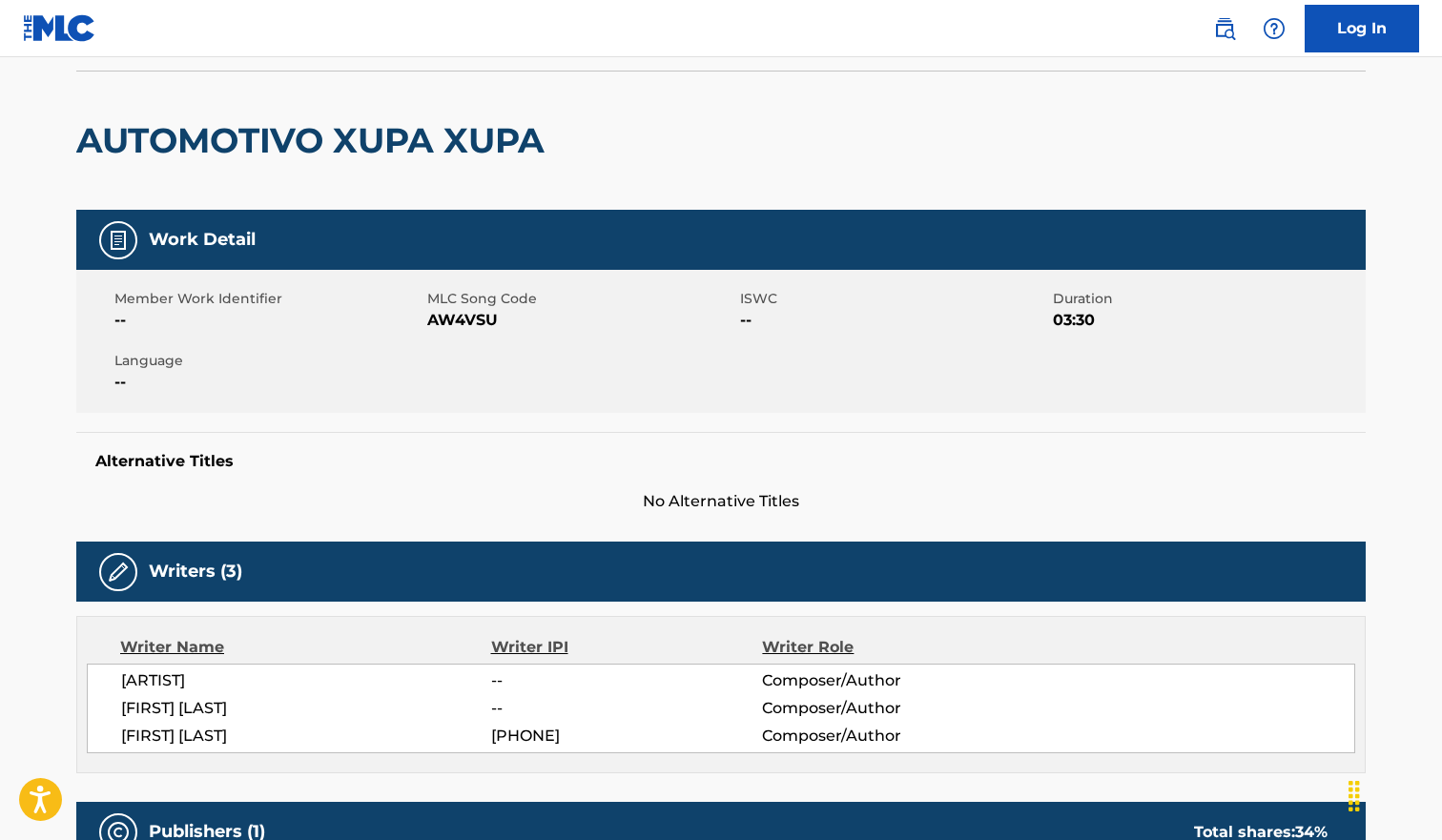 scroll, scrollTop: 0, scrollLeft: 0, axis: both 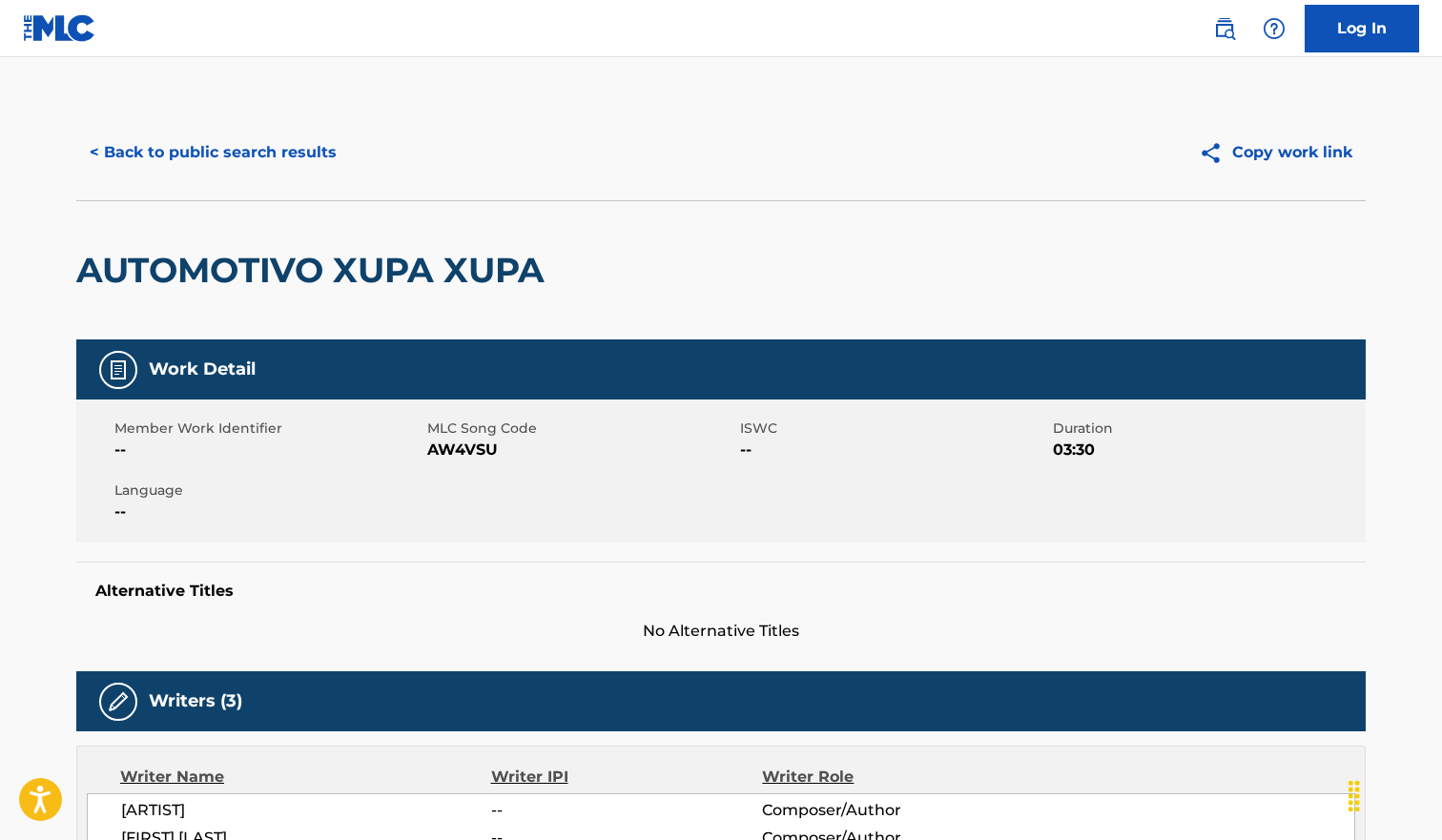 click on "AW4VSU" at bounding box center [581, 450] 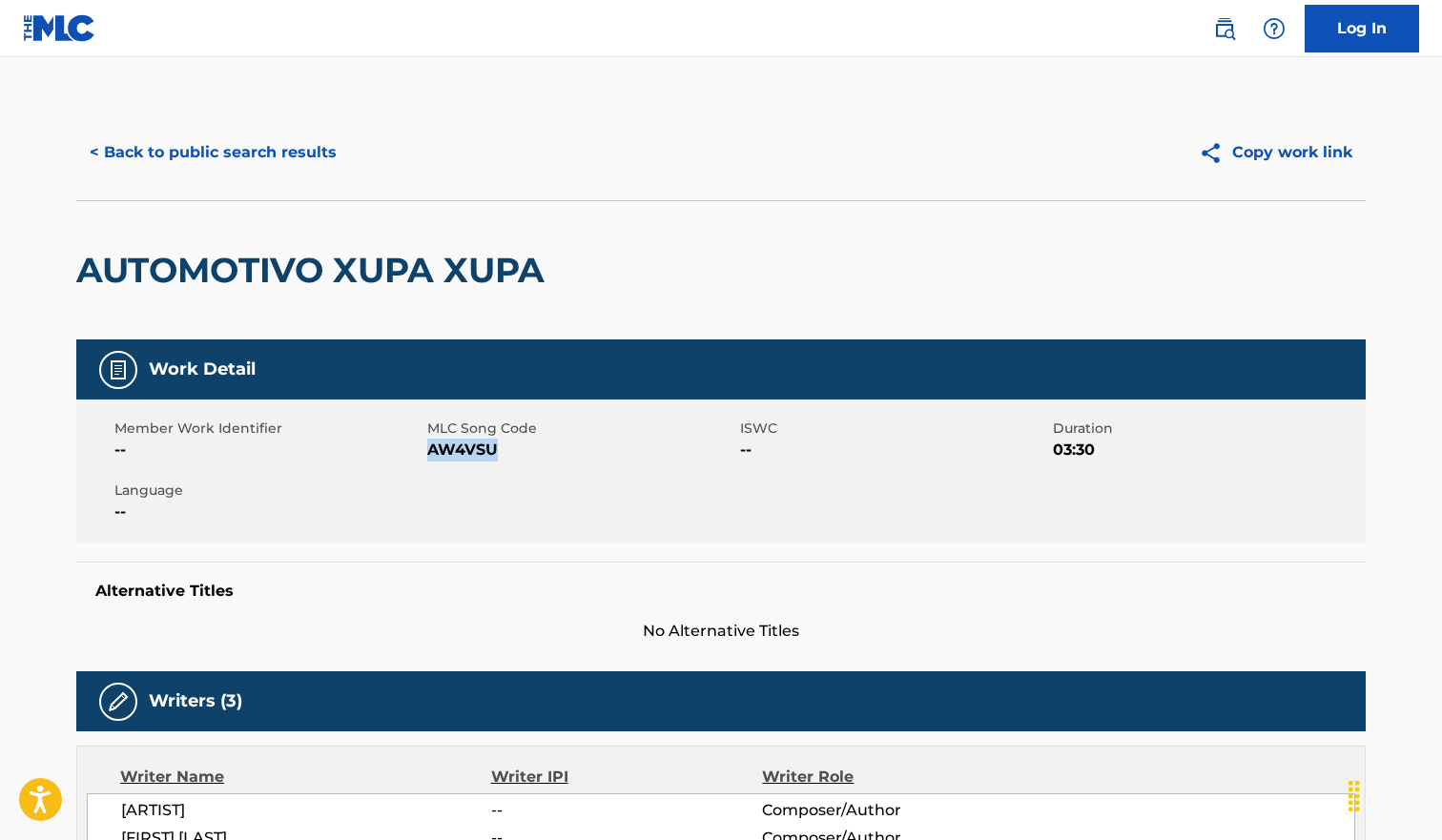 click on "AW4VSU" at bounding box center (581, 450) 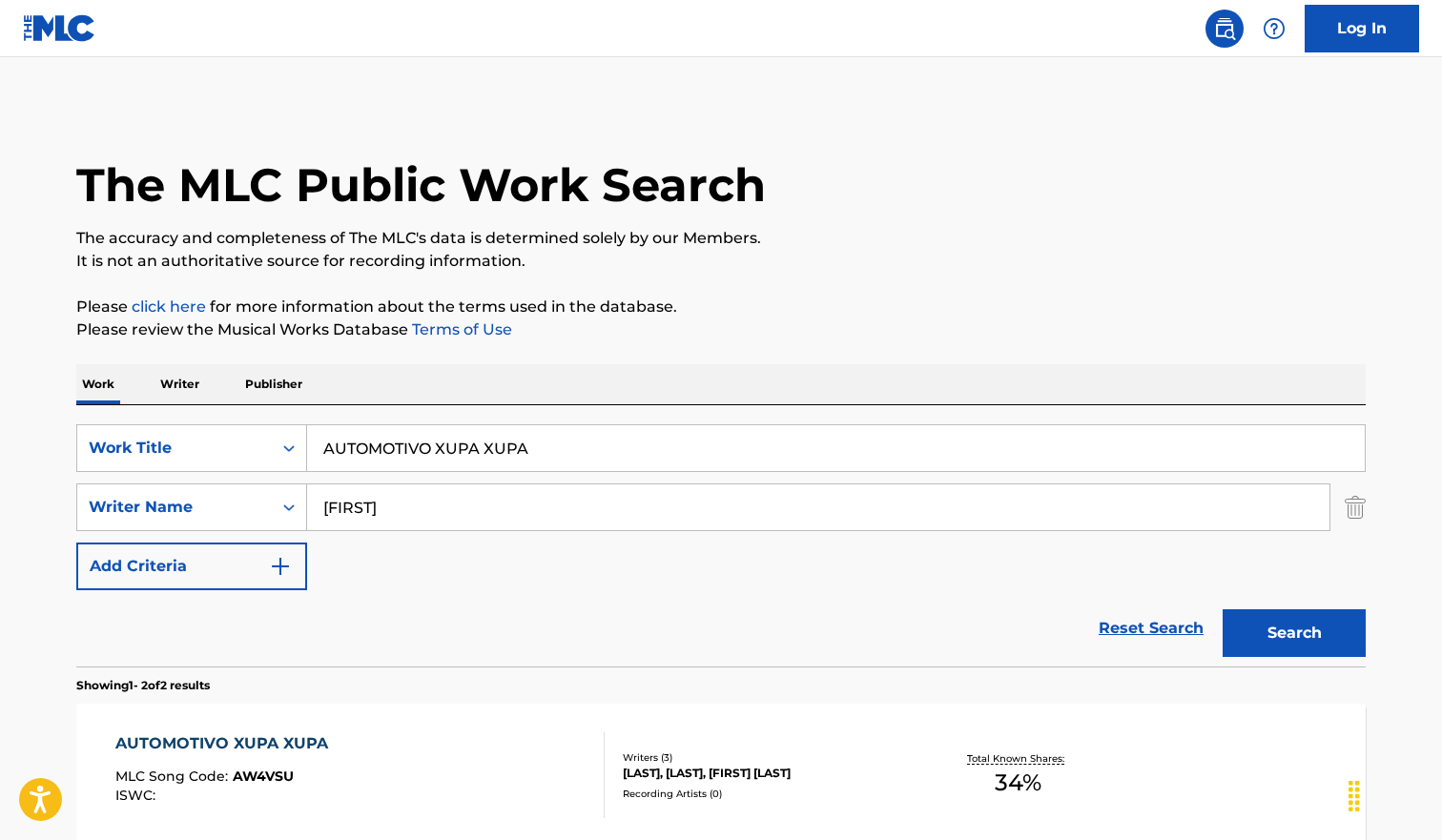 scroll, scrollTop: 238, scrollLeft: 0, axis: vertical 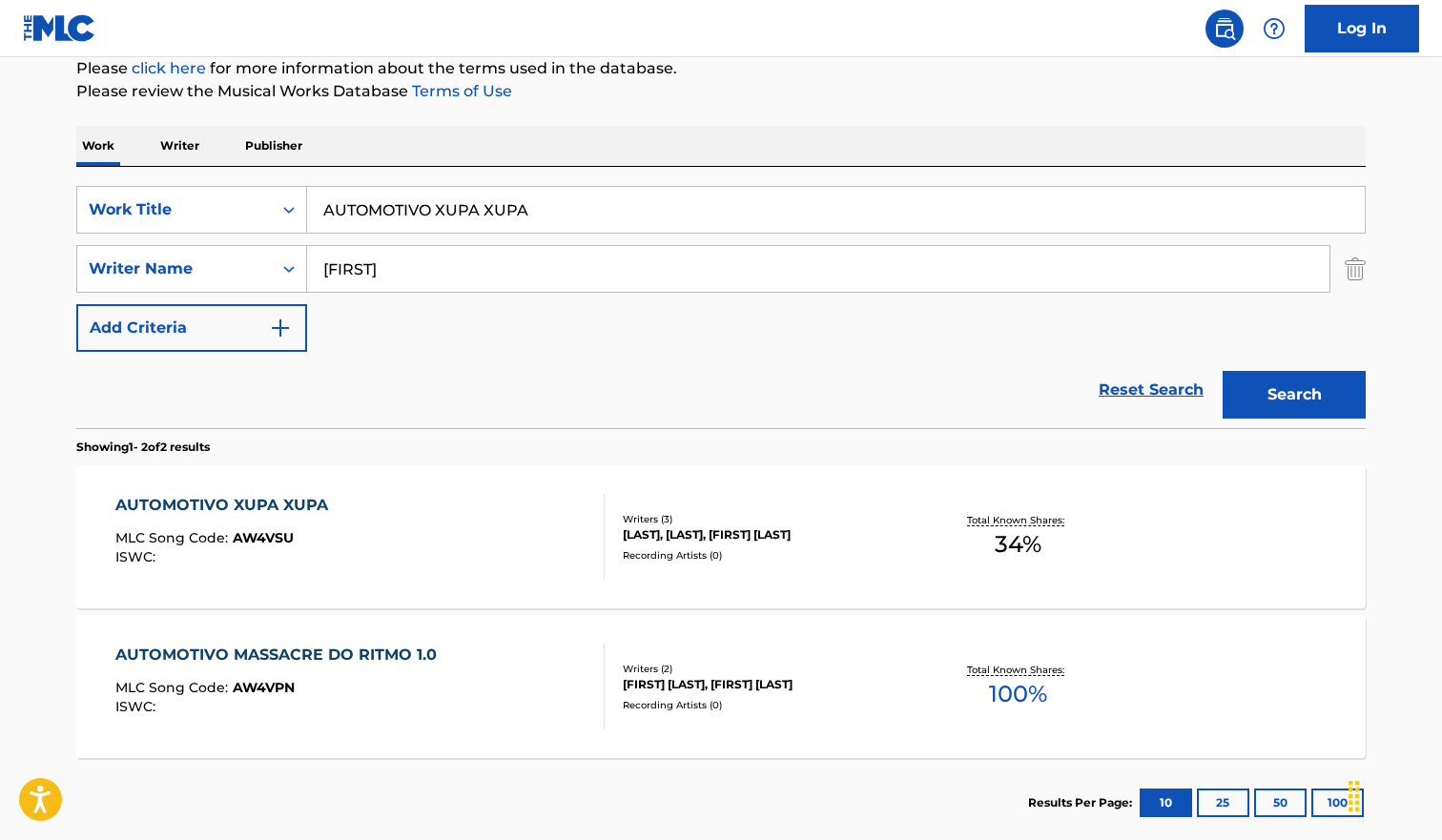 click on "AUTOMOTIVO XUPA XUPA" at bounding box center [835, 210] 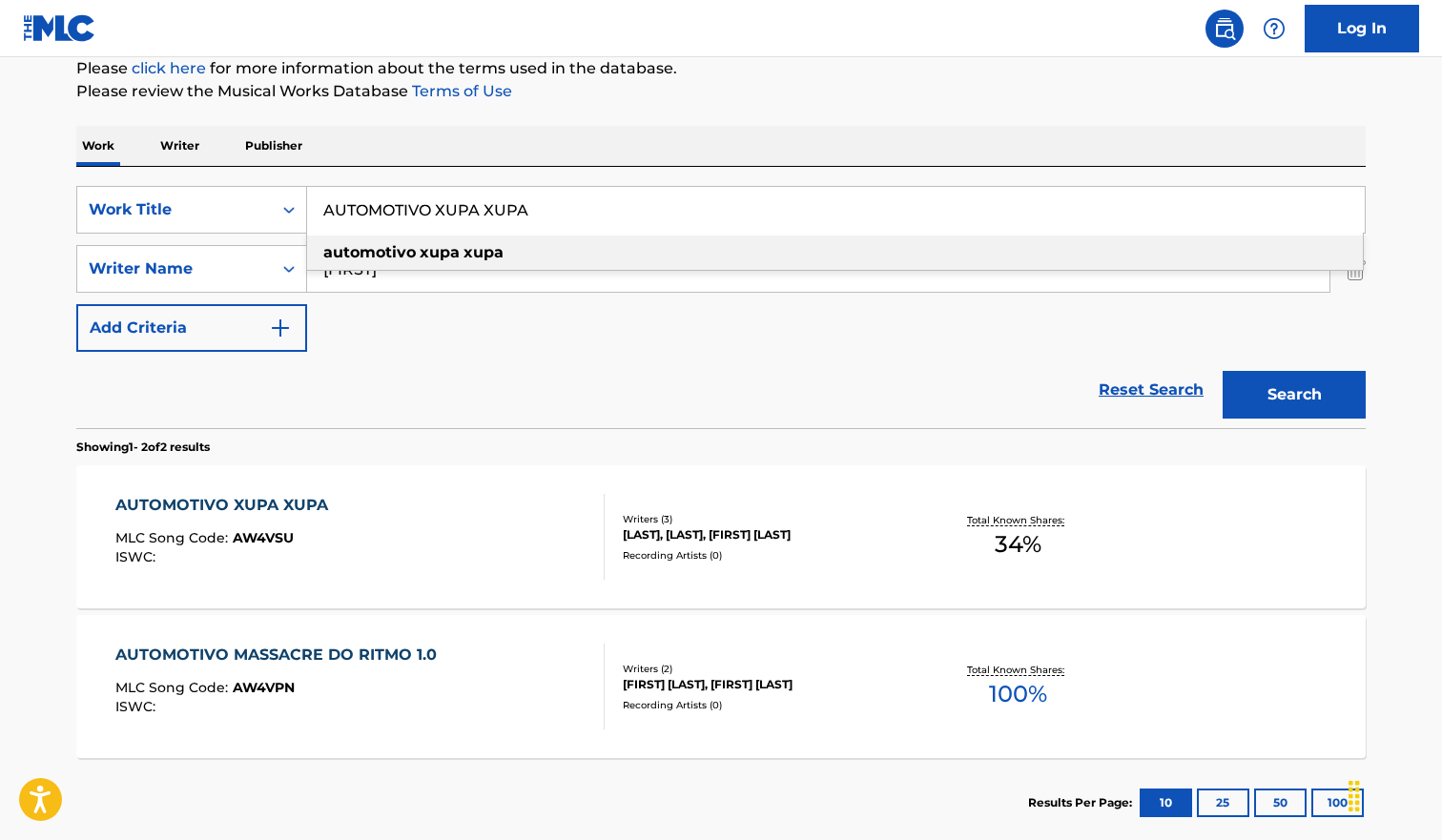 click on "AUTOMOTIVO XUPA XUPA" at bounding box center (835, 210) 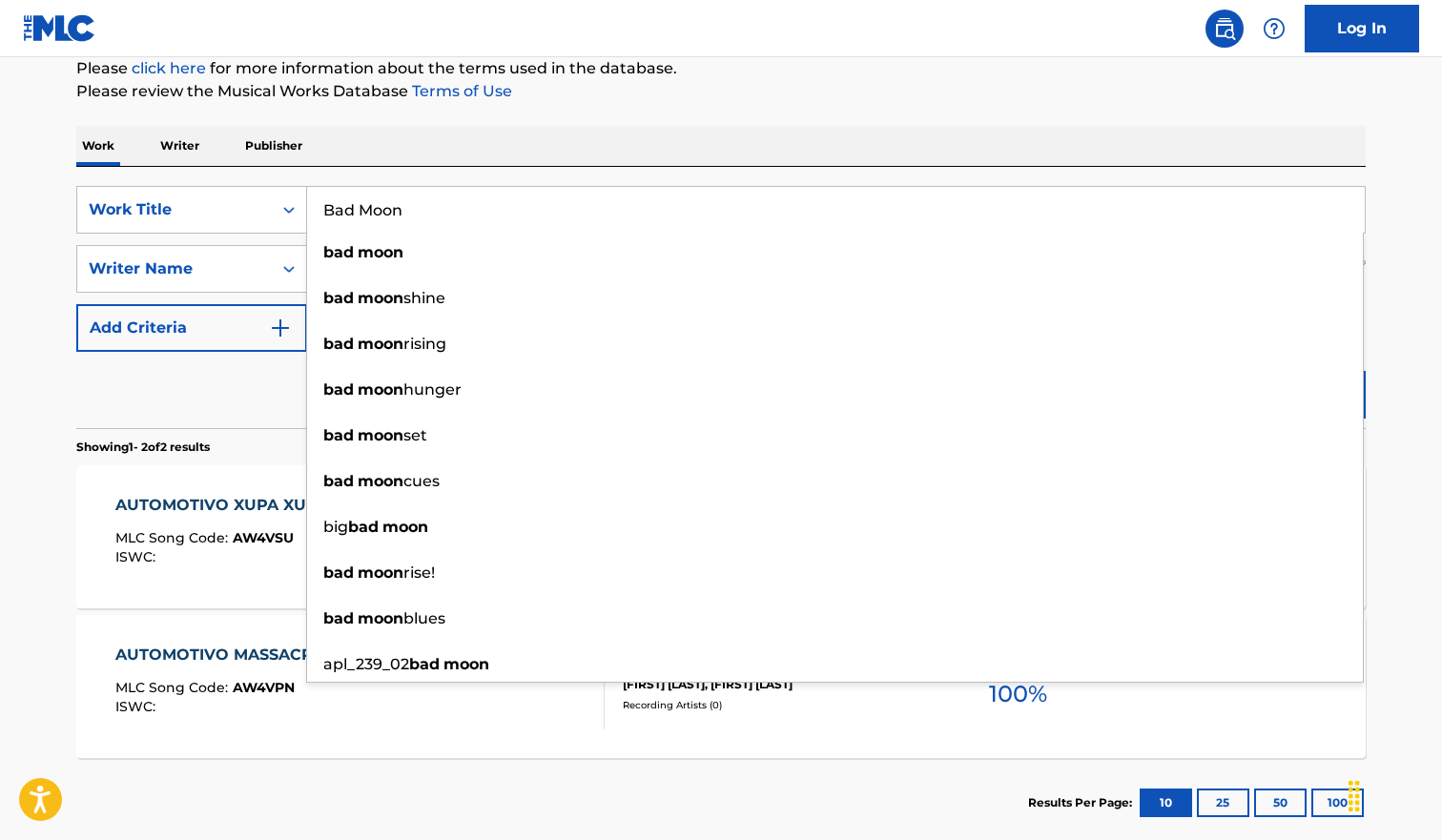 type on "Bad Moon" 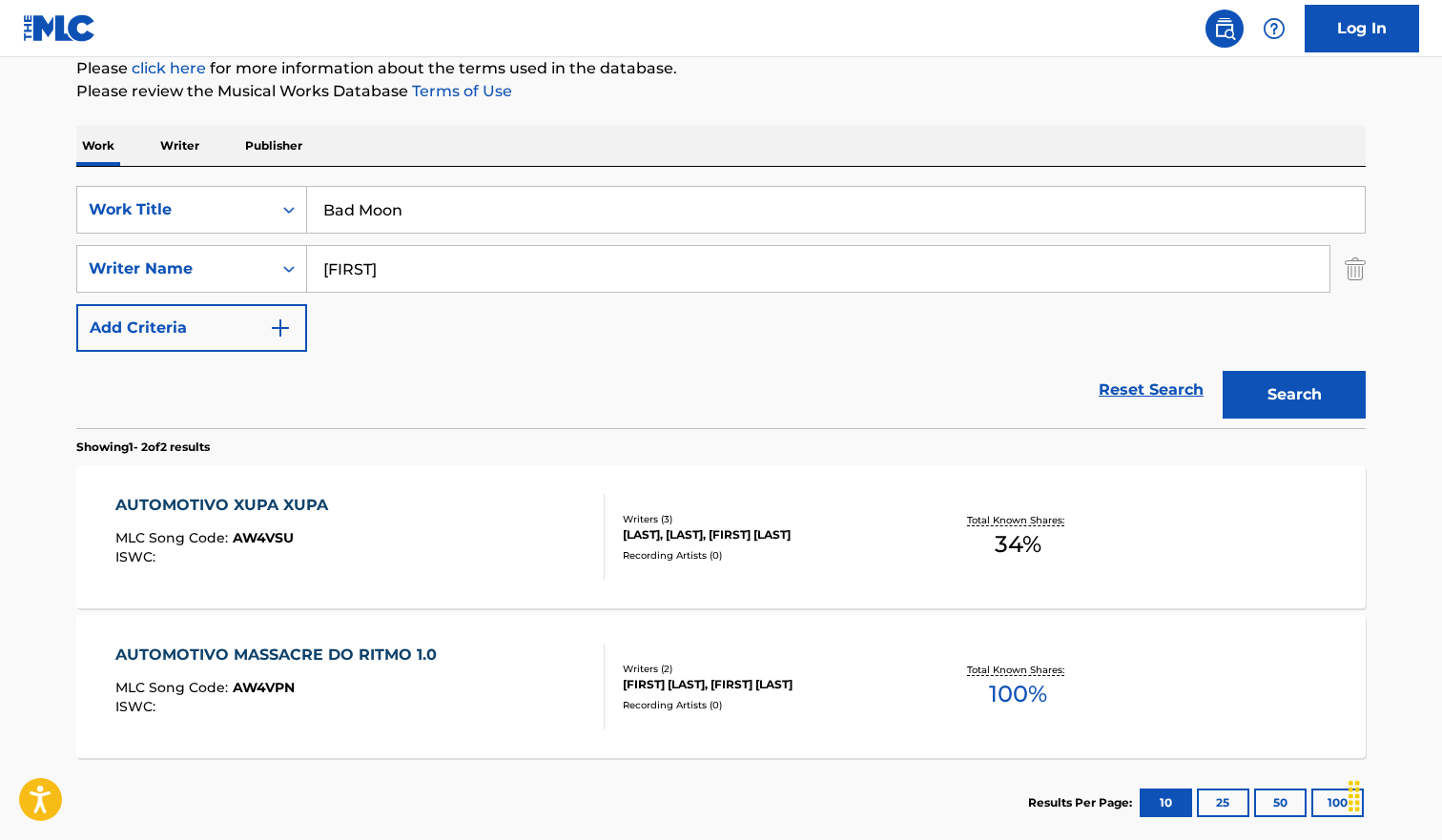 click on "Search" at bounding box center (1294, 395) 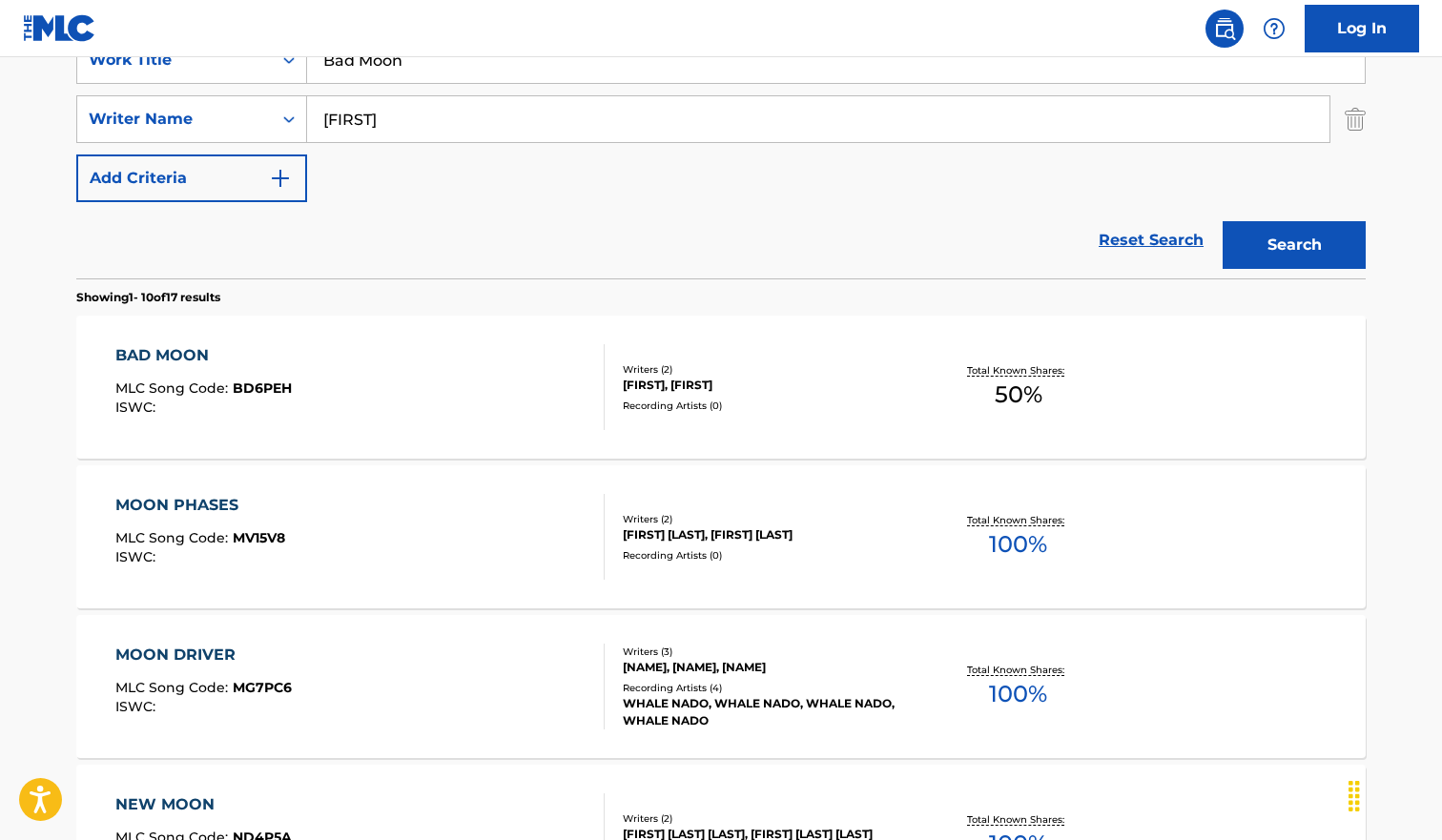 scroll, scrollTop: 406, scrollLeft: 0, axis: vertical 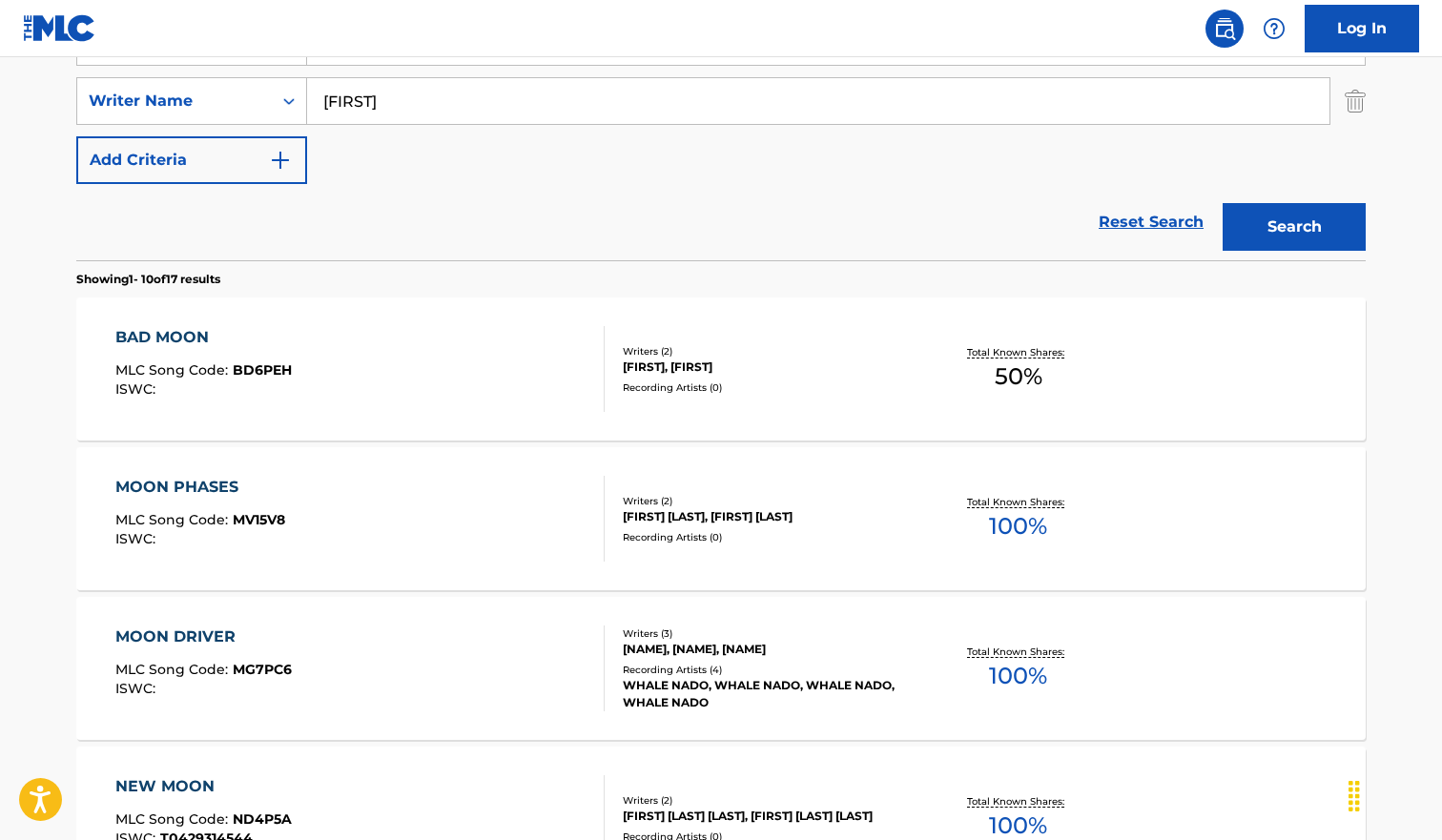 click on "BAD MOON MLC Song Code : BD6PEH ISWC :" at bounding box center [360, 369] 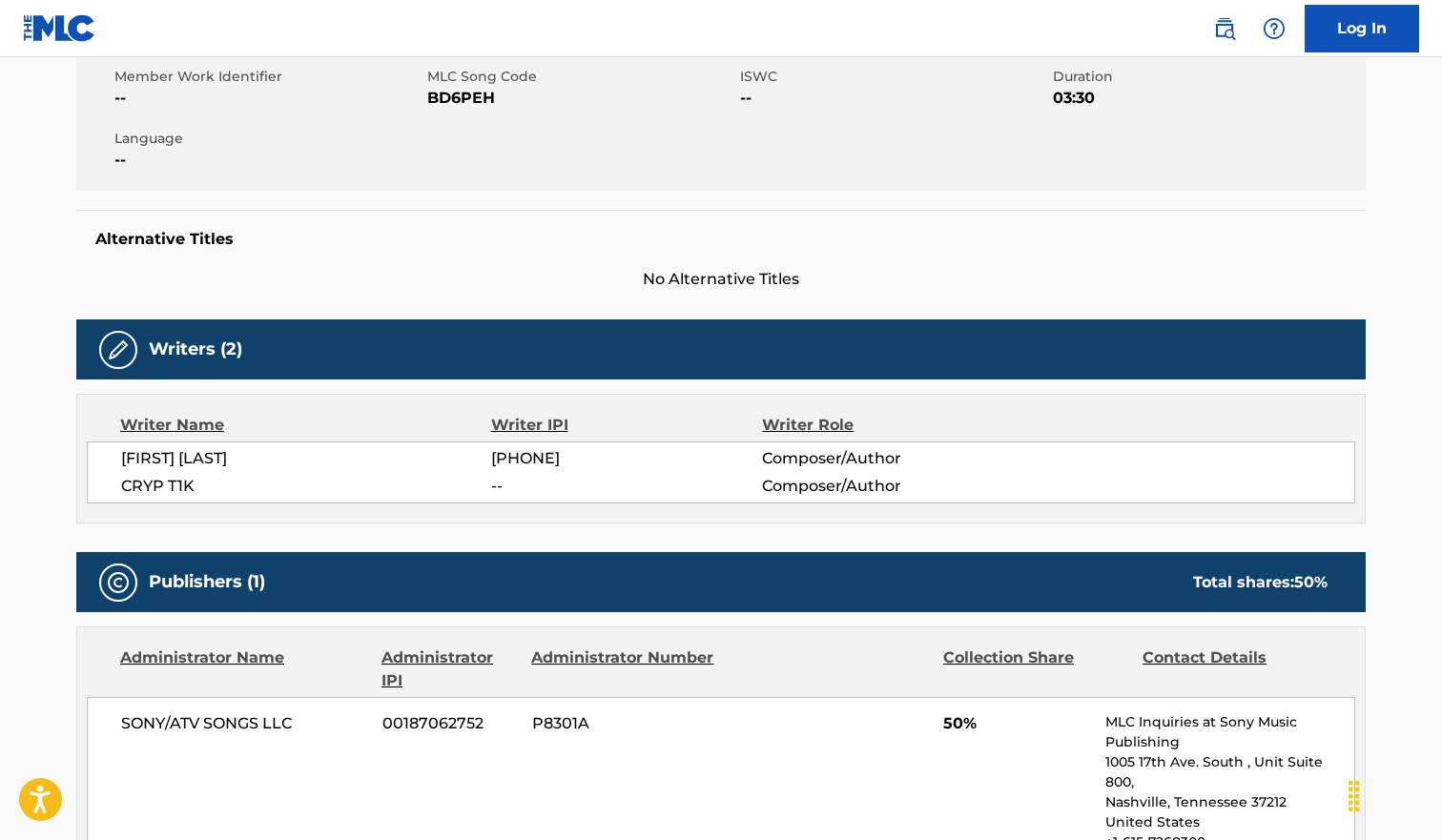 scroll, scrollTop: 387, scrollLeft: 0, axis: vertical 